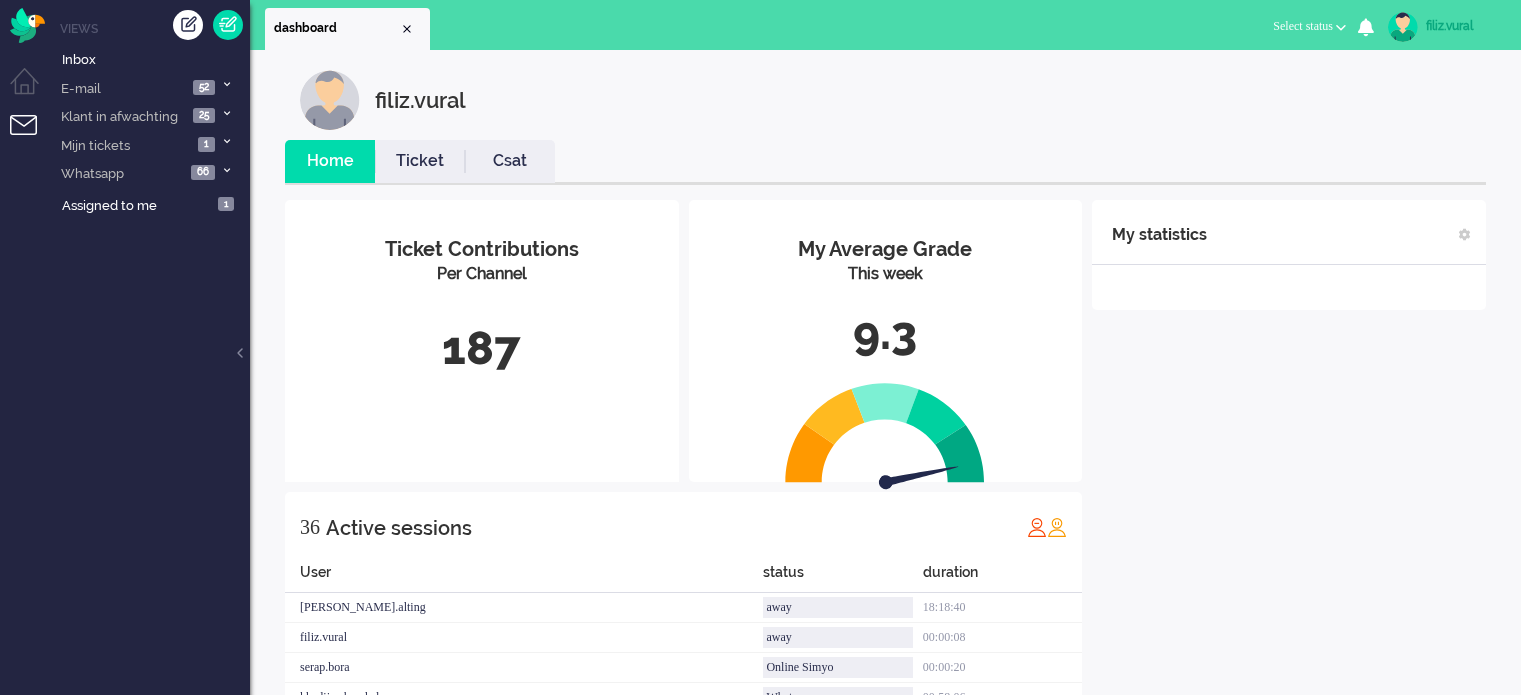 scroll, scrollTop: 0, scrollLeft: 0, axis: both 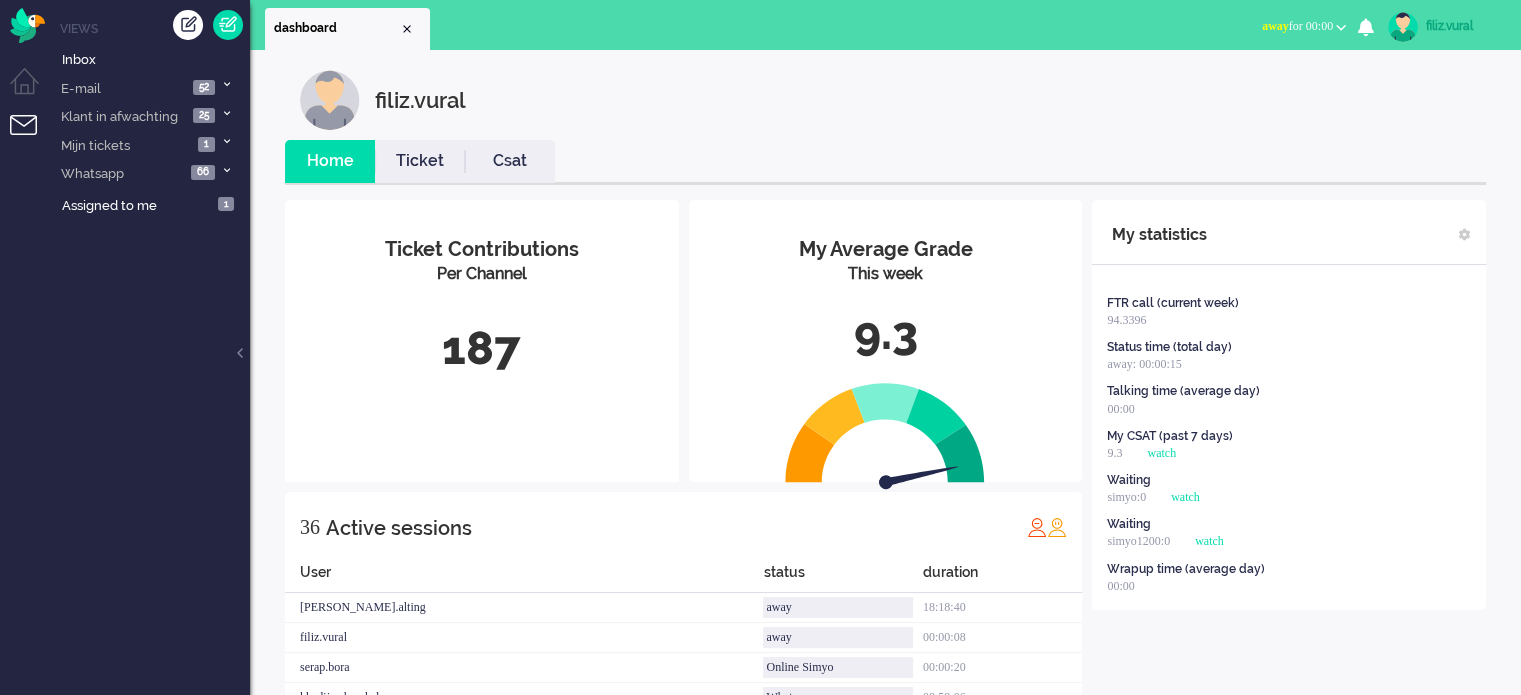 click on "away  for 00:00" at bounding box center (1297, 26) 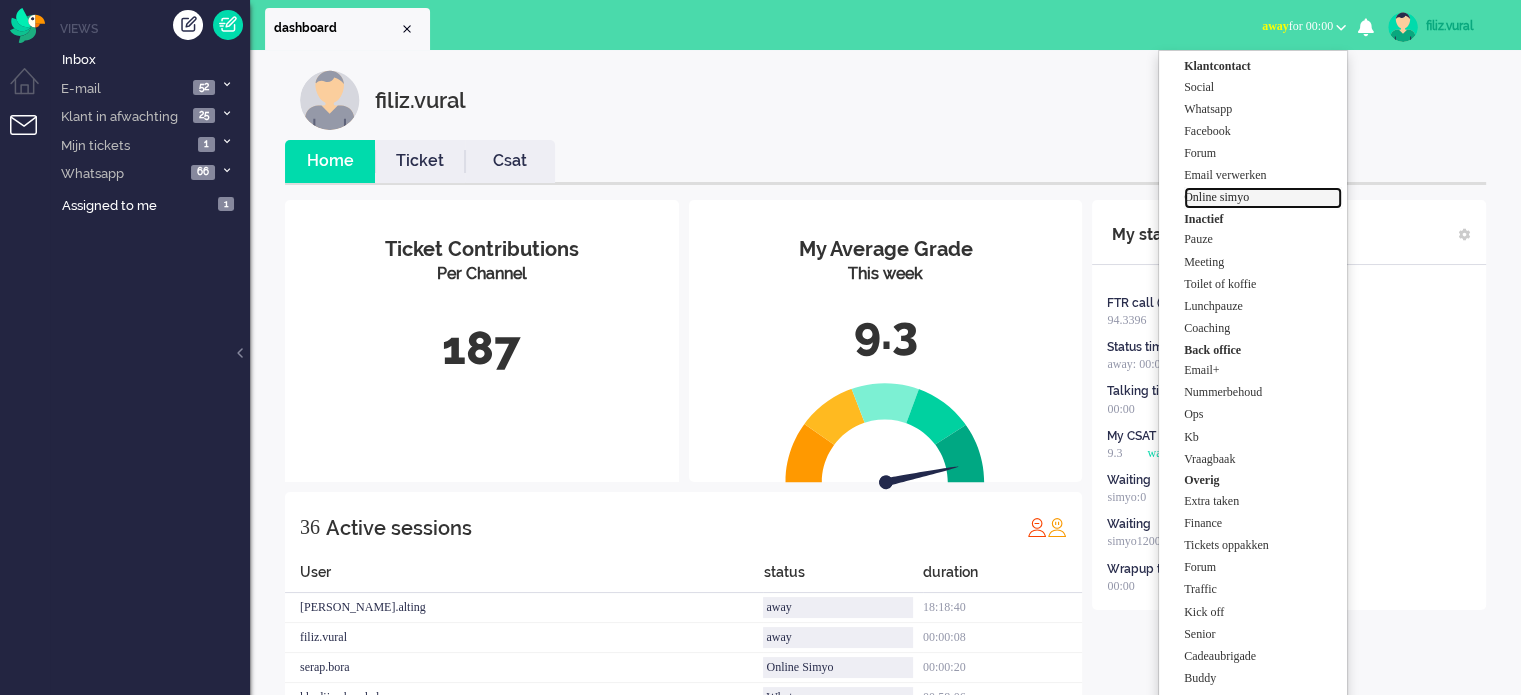 click on "Online simyo" at bounding box center (1263, 197) 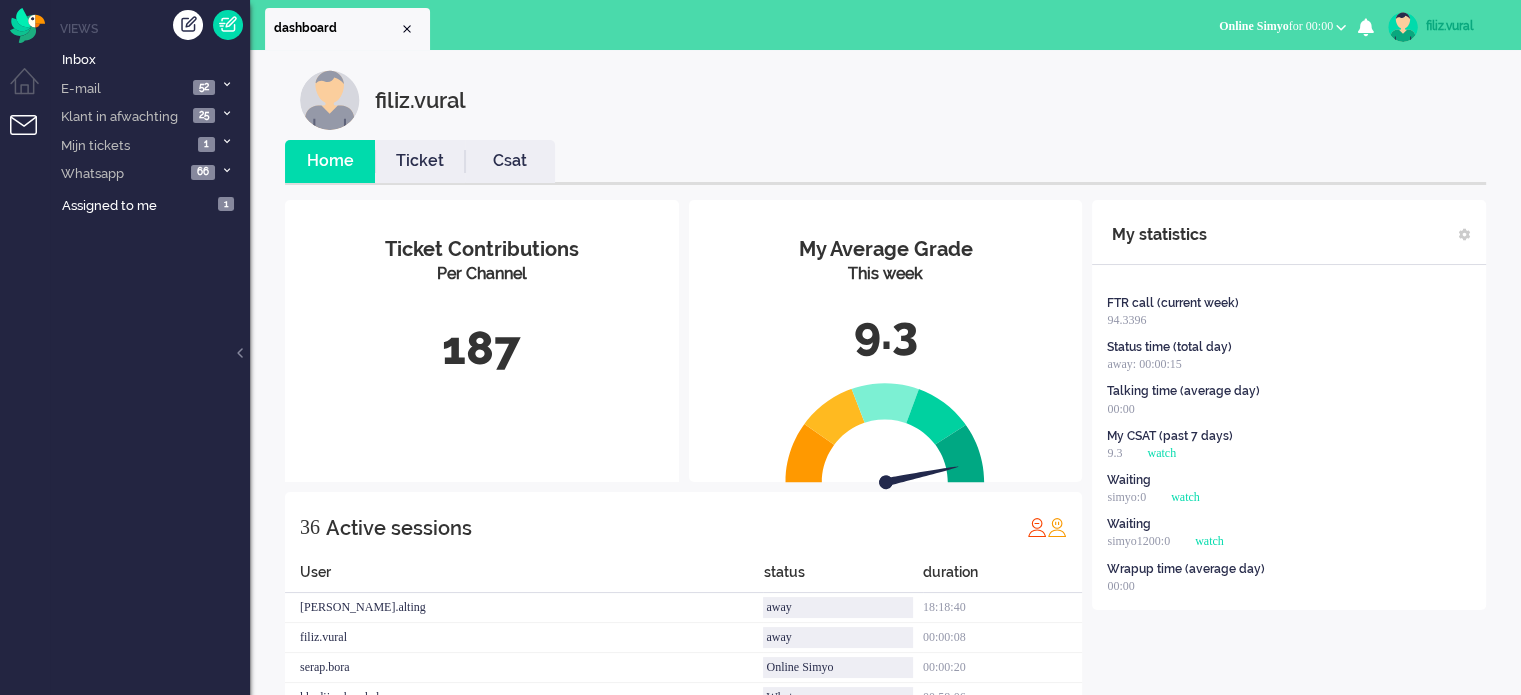 click on "Csat" at bounding box center [510, 161] 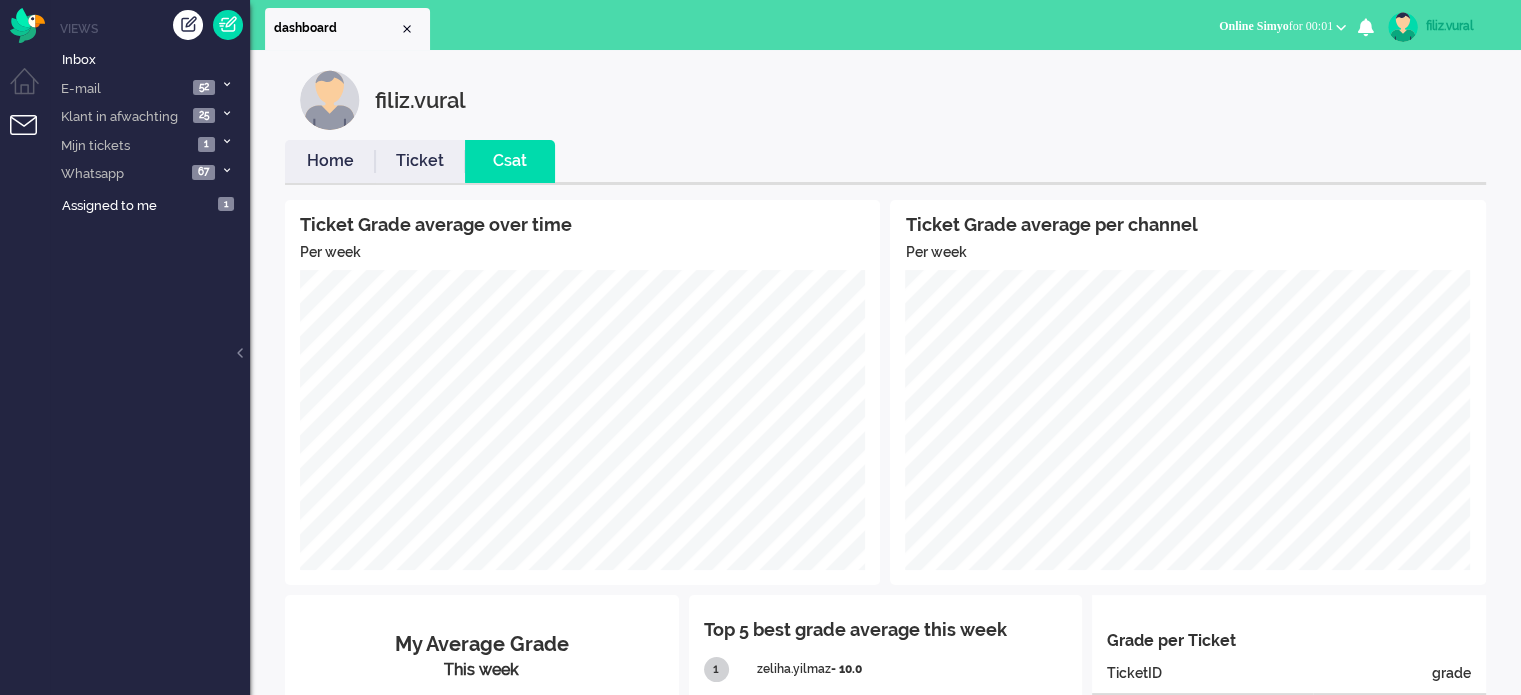 click on "Home" at bounding box center (330, 161) 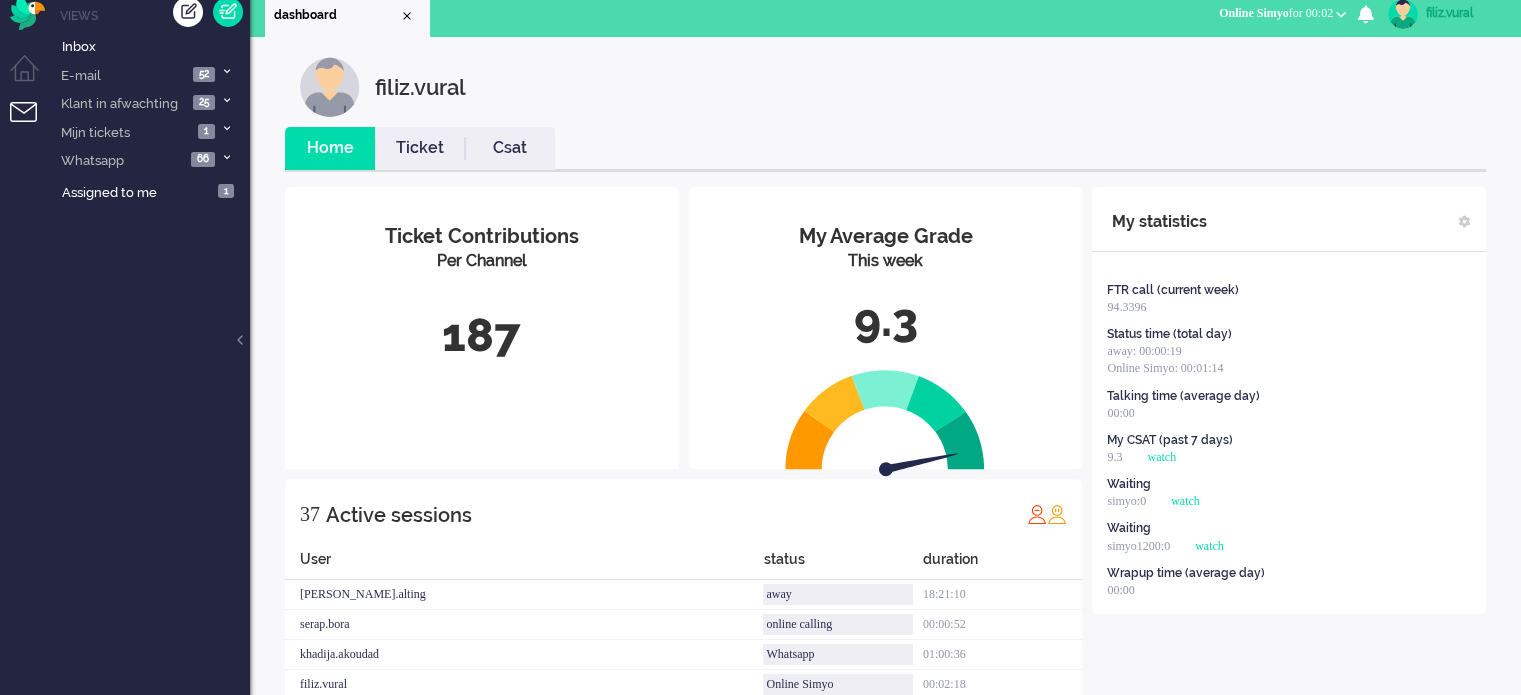 scroll, scrollTop: 0, scrollLeft: 0, axis: both 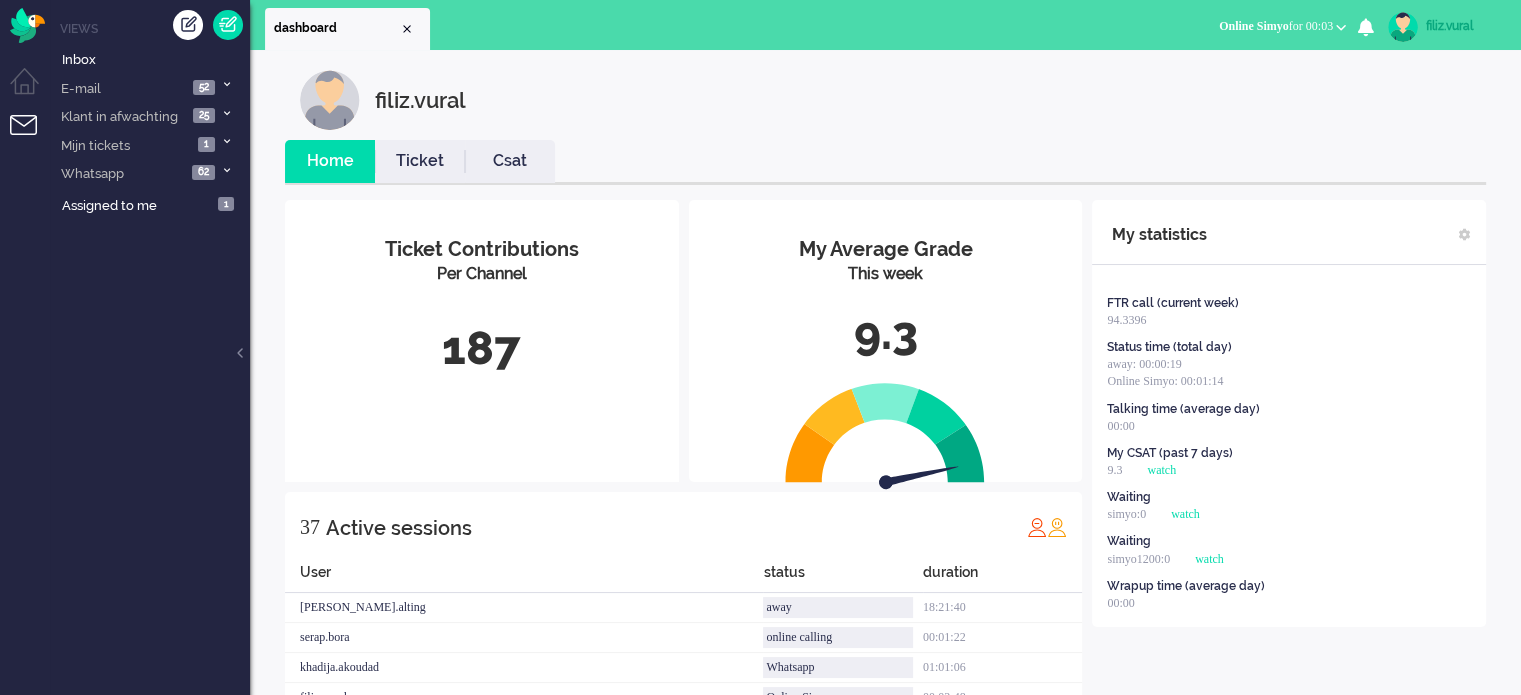 click on "Home Ticket Csat" at bounding box center (885, 162) 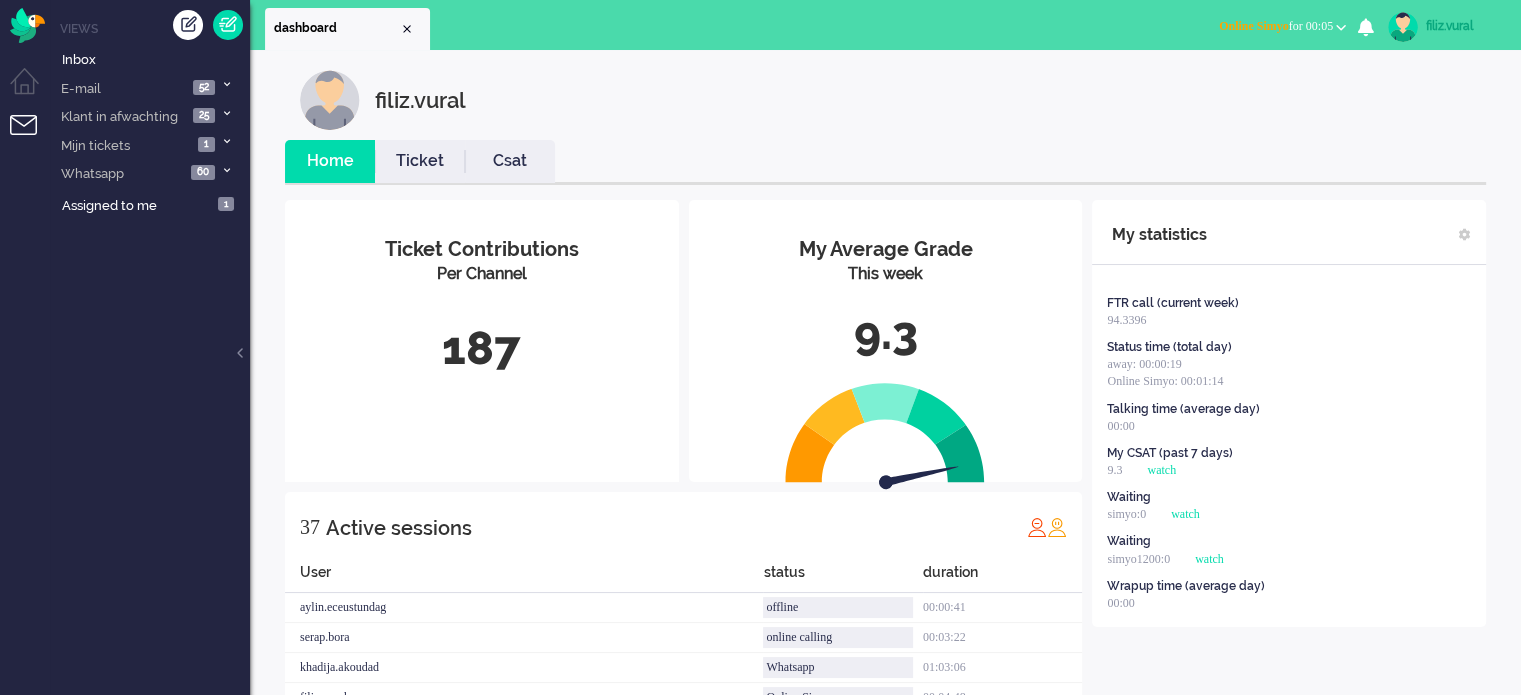 click on "Home Ticket Csat" at bounding box center (885, 162) 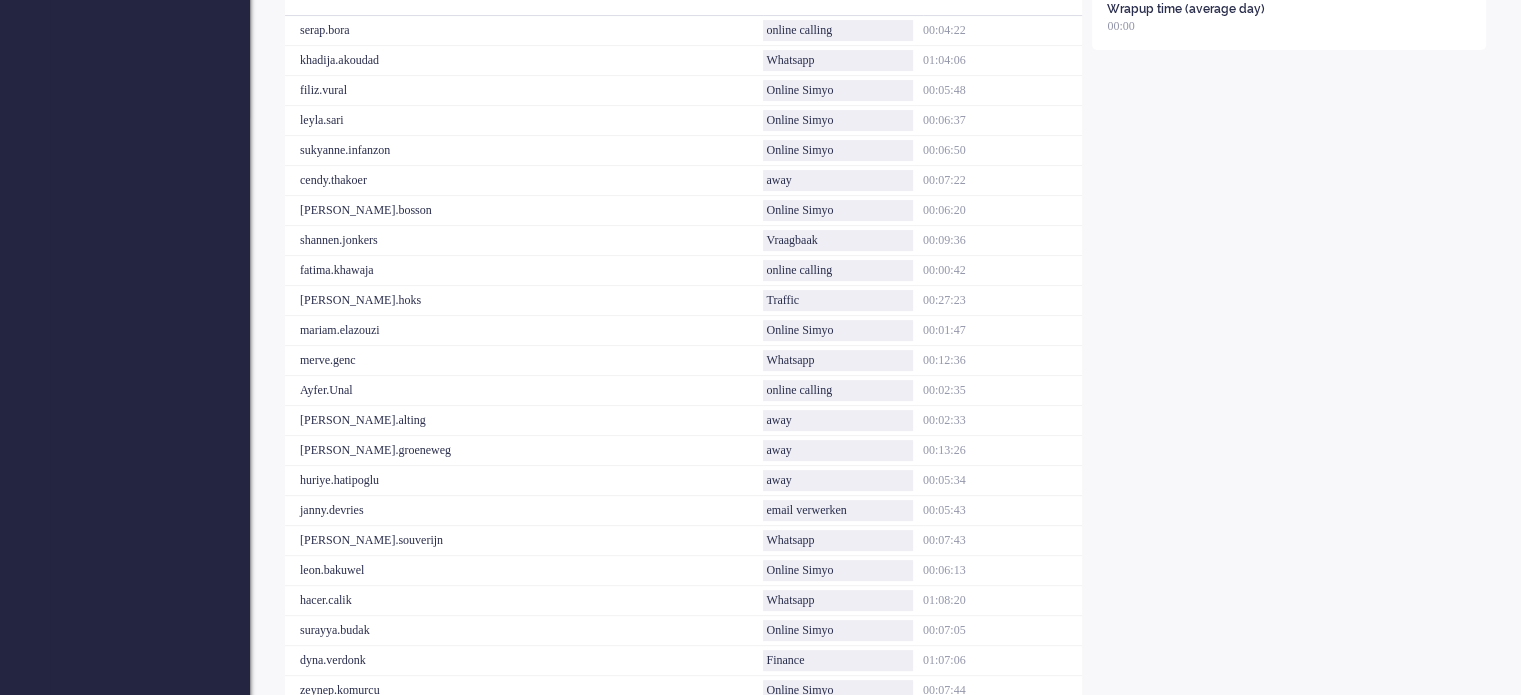 scroll, scrollTop: 568, scrollLeft: 0, axis: vertical 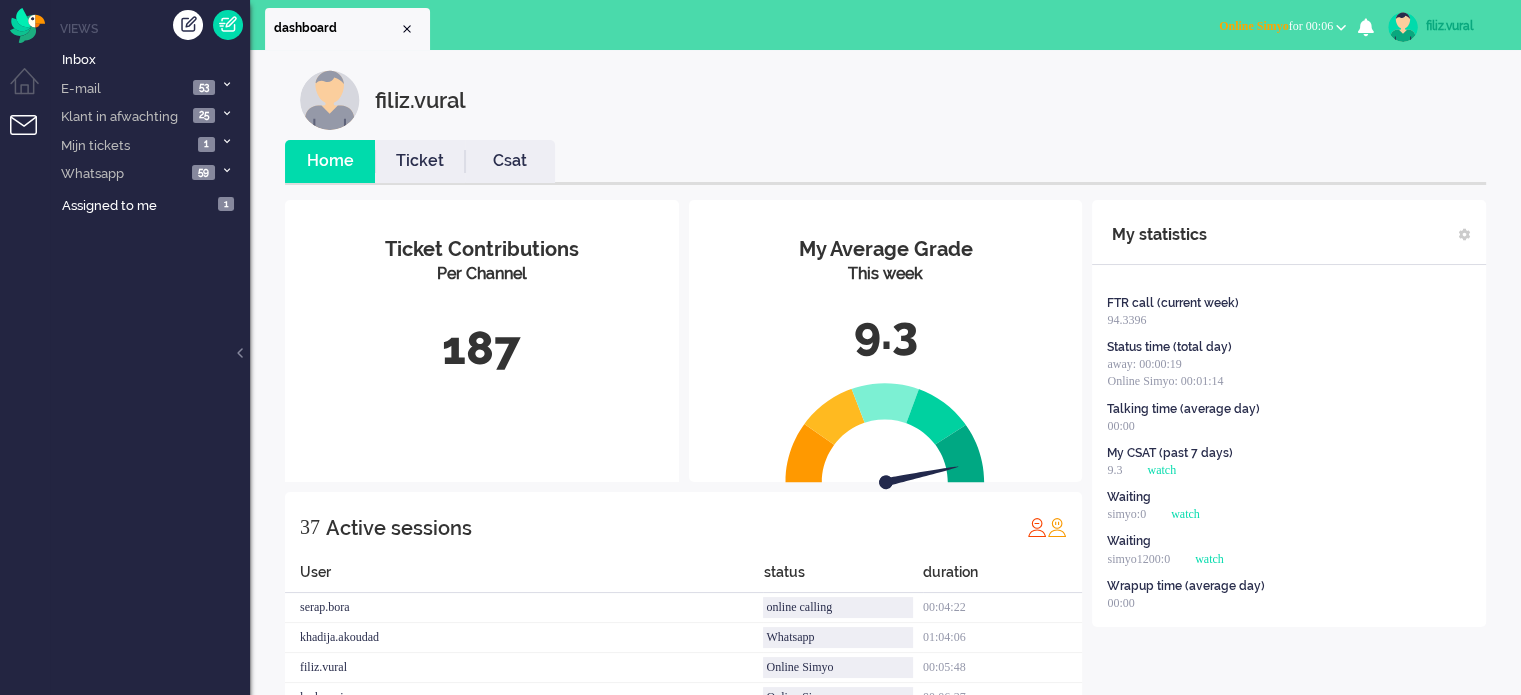 click on "Csat" at bounding box center (510, 161) 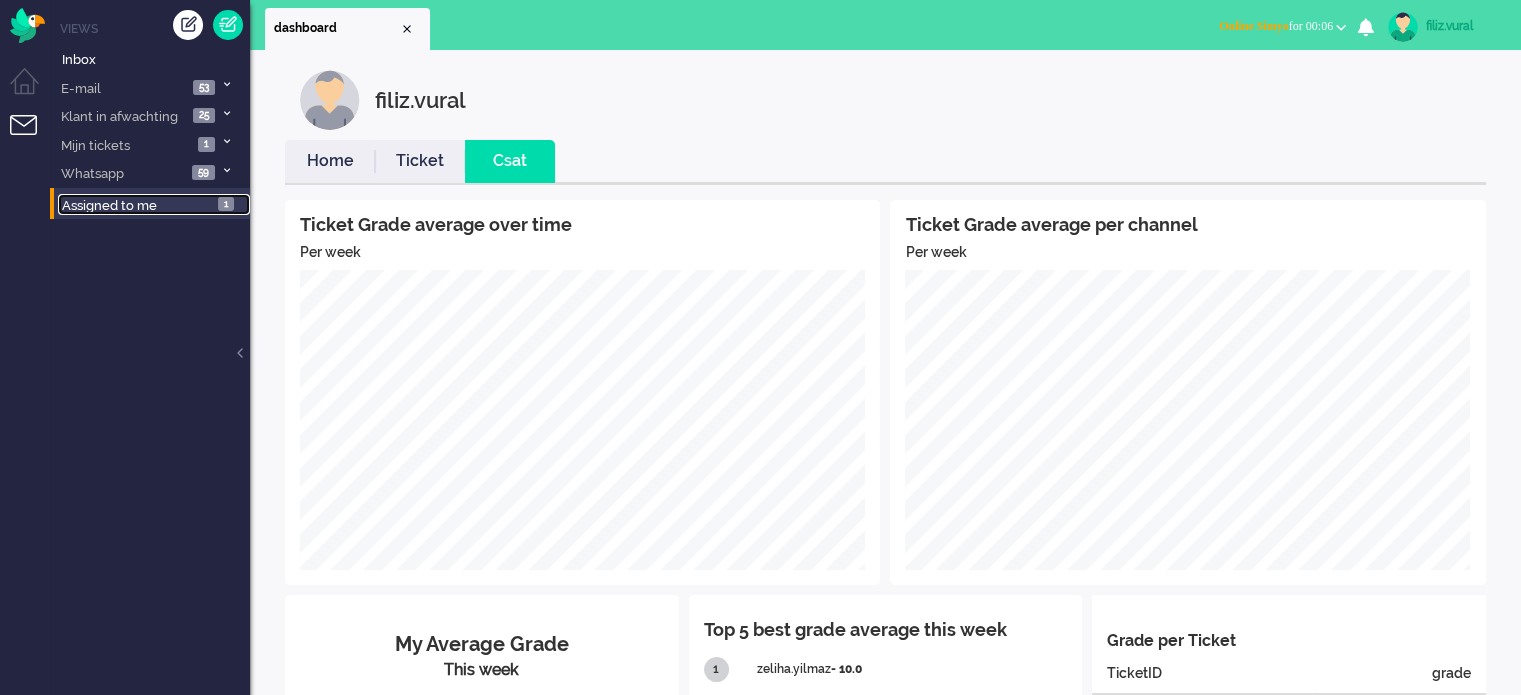 click on "Assigned to me" at bounding box center (109, 205) 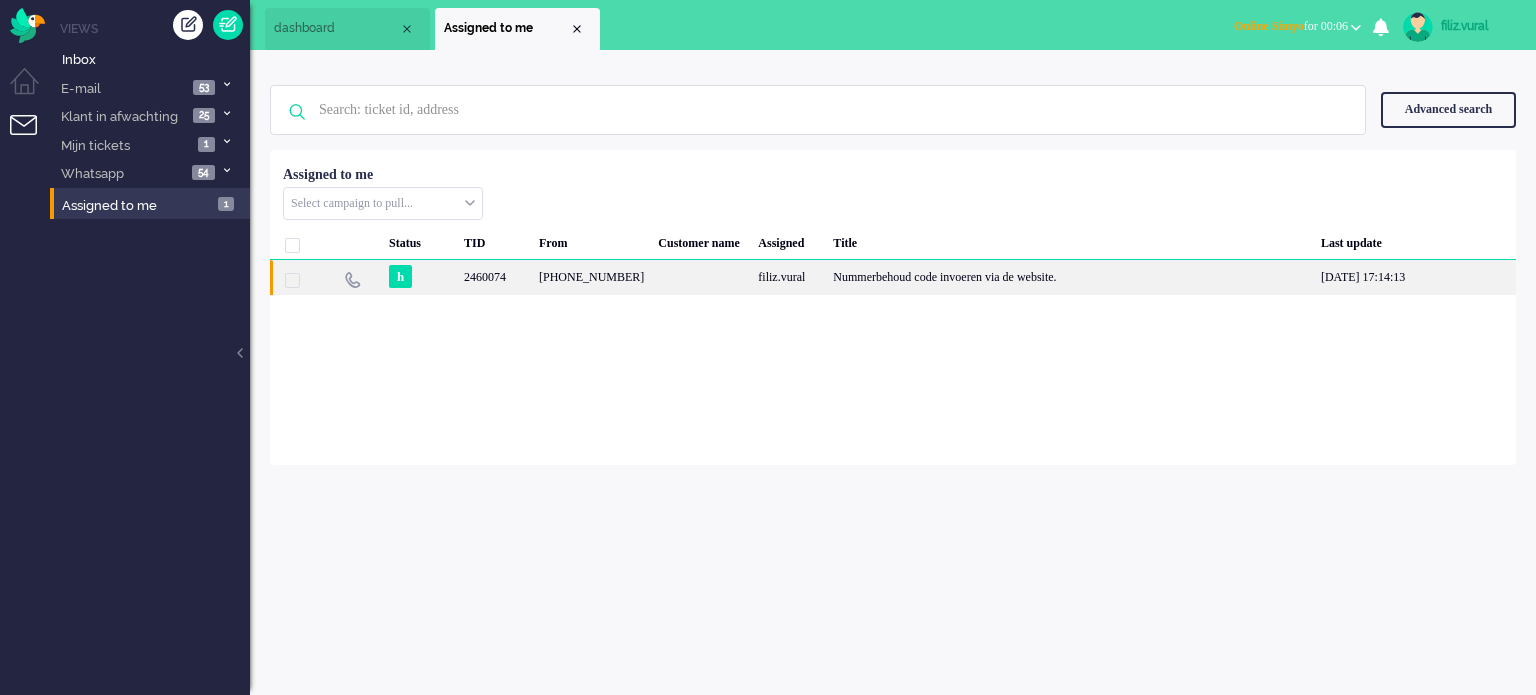 click 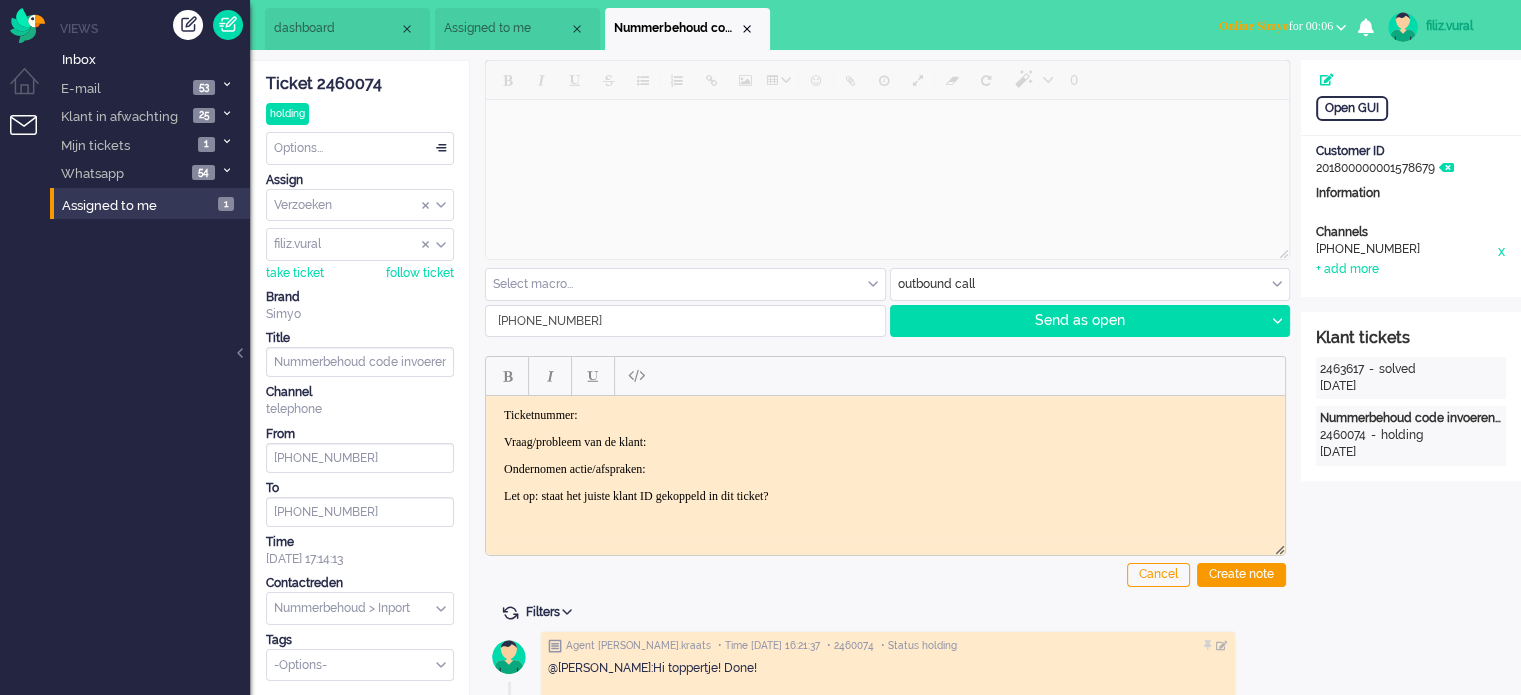 scroll, scrollTop: 0, scrollLeft: 0, axis: both 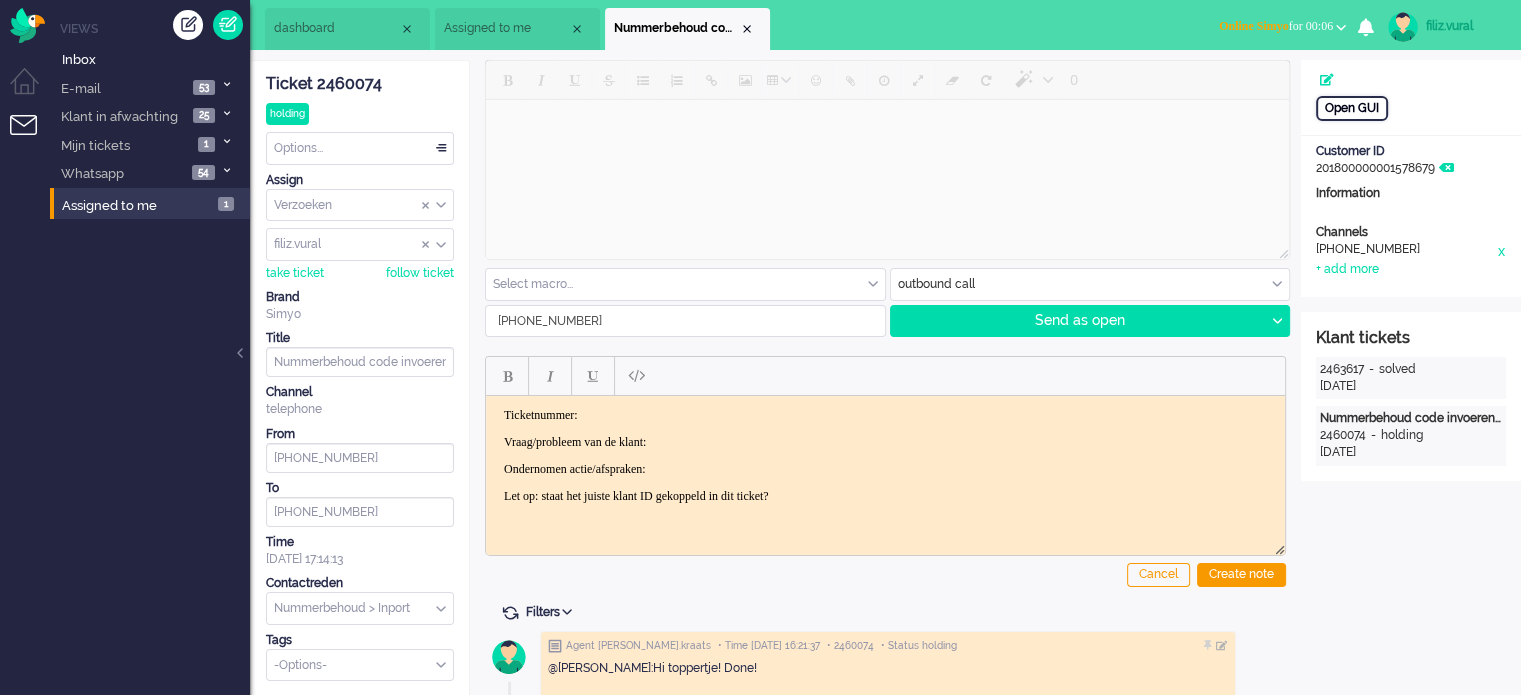 click on "Open GUI" at bounding box center (1352, 108) 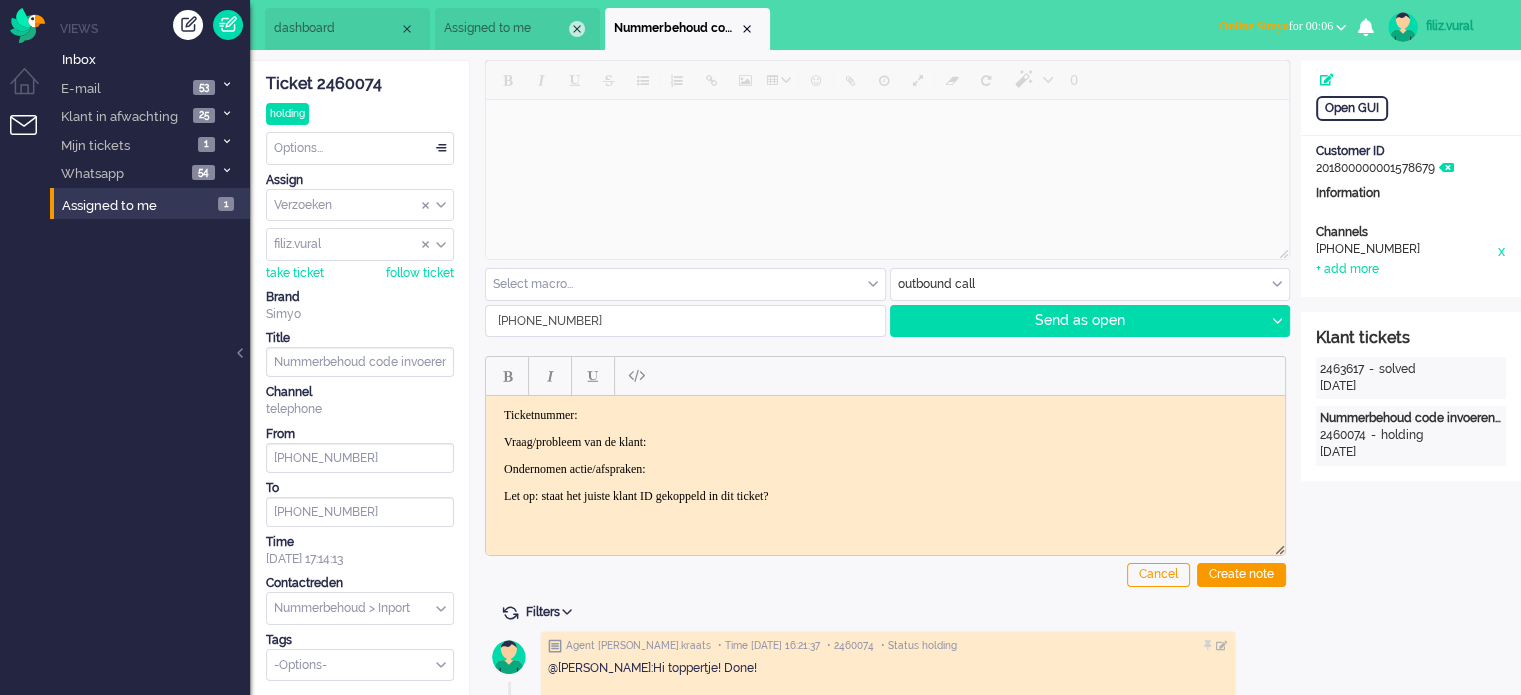 click at bounding box center [577, 29] 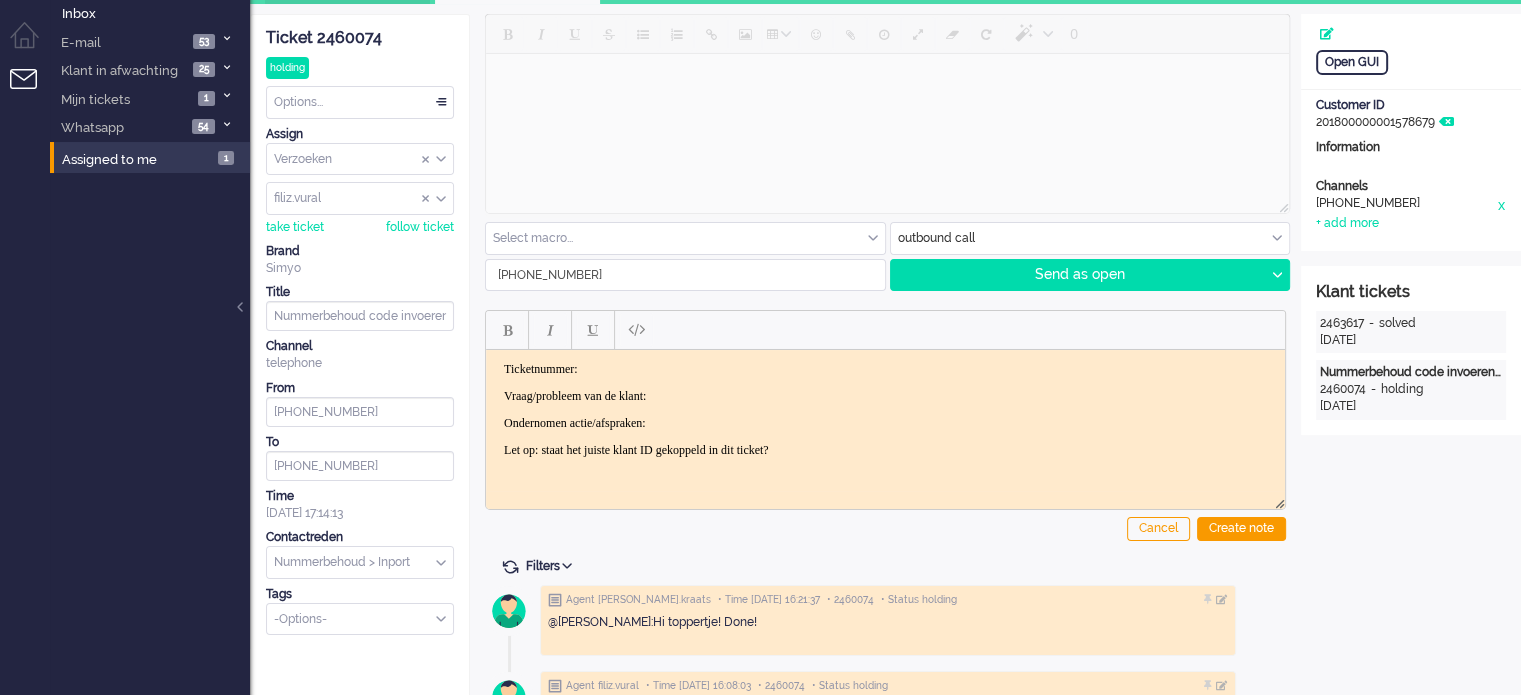 scroll, scrollTop: 0, scrollLeft: 0, axis: both 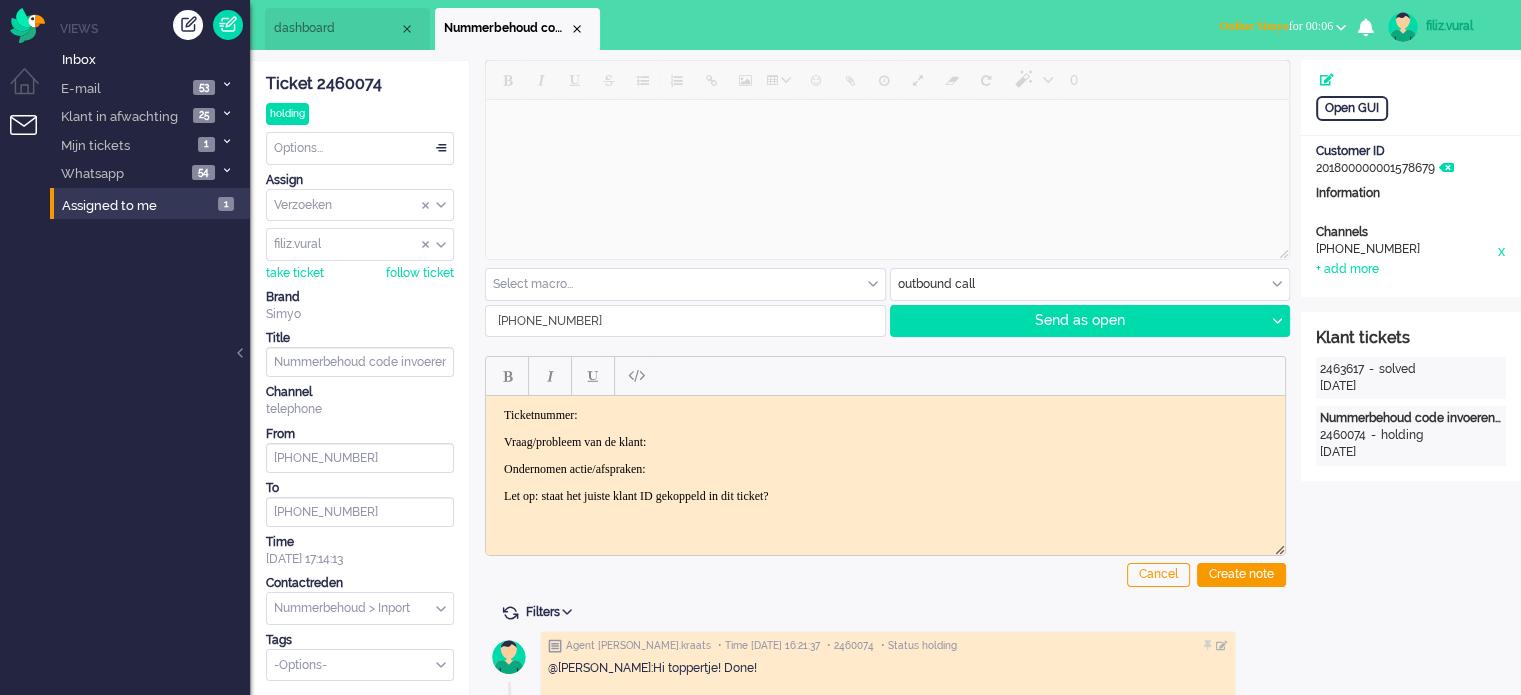 click on "dashboard" at bounding box center (347, 29) 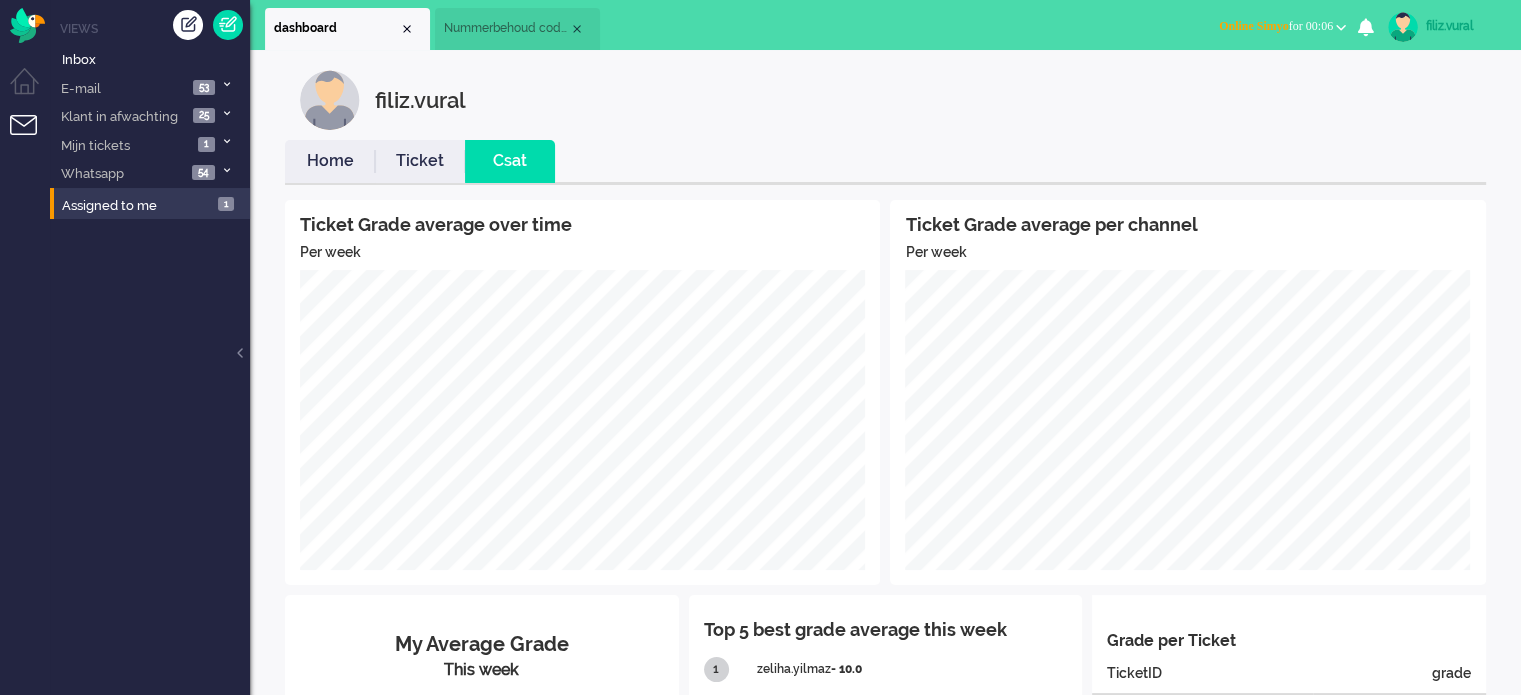 click on "Home" at bounding box center [330, 161] 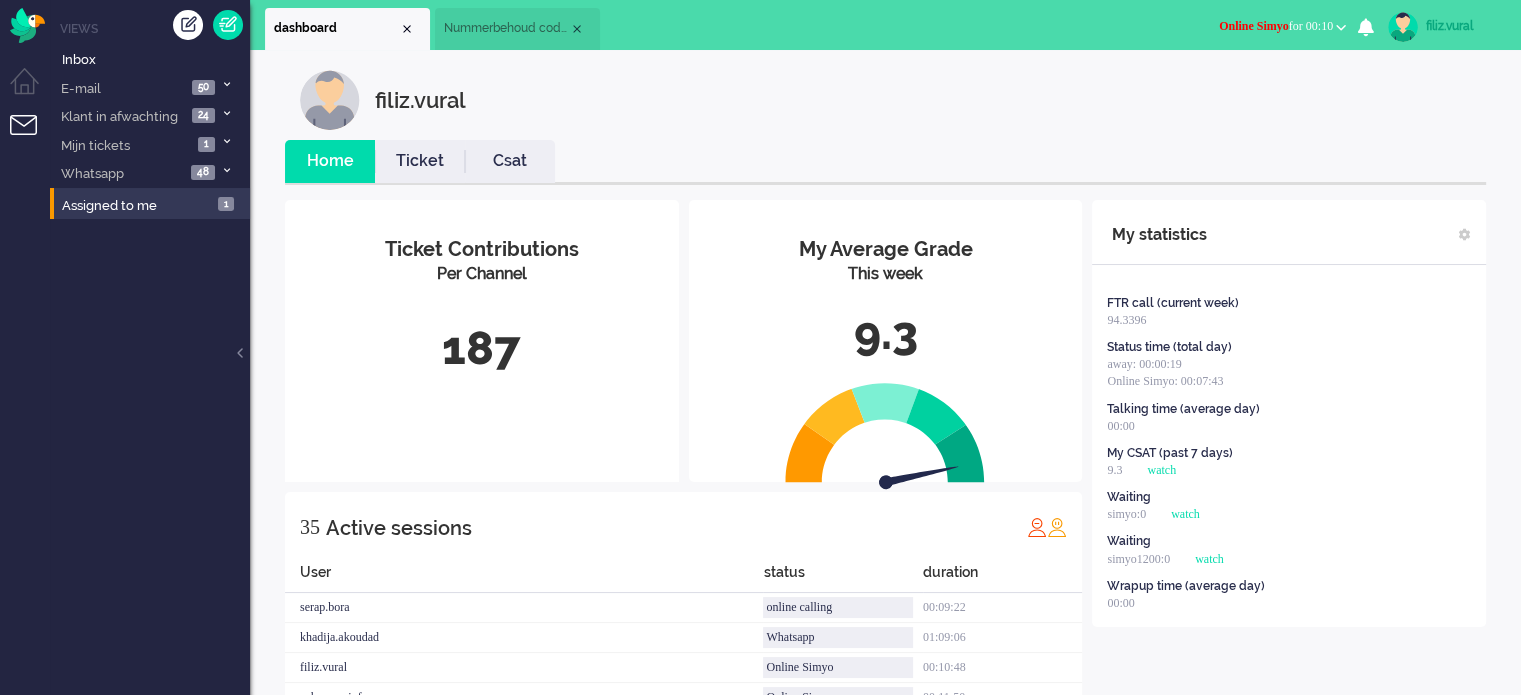 click on "00:10:48" at bounding box center [1002, 668] 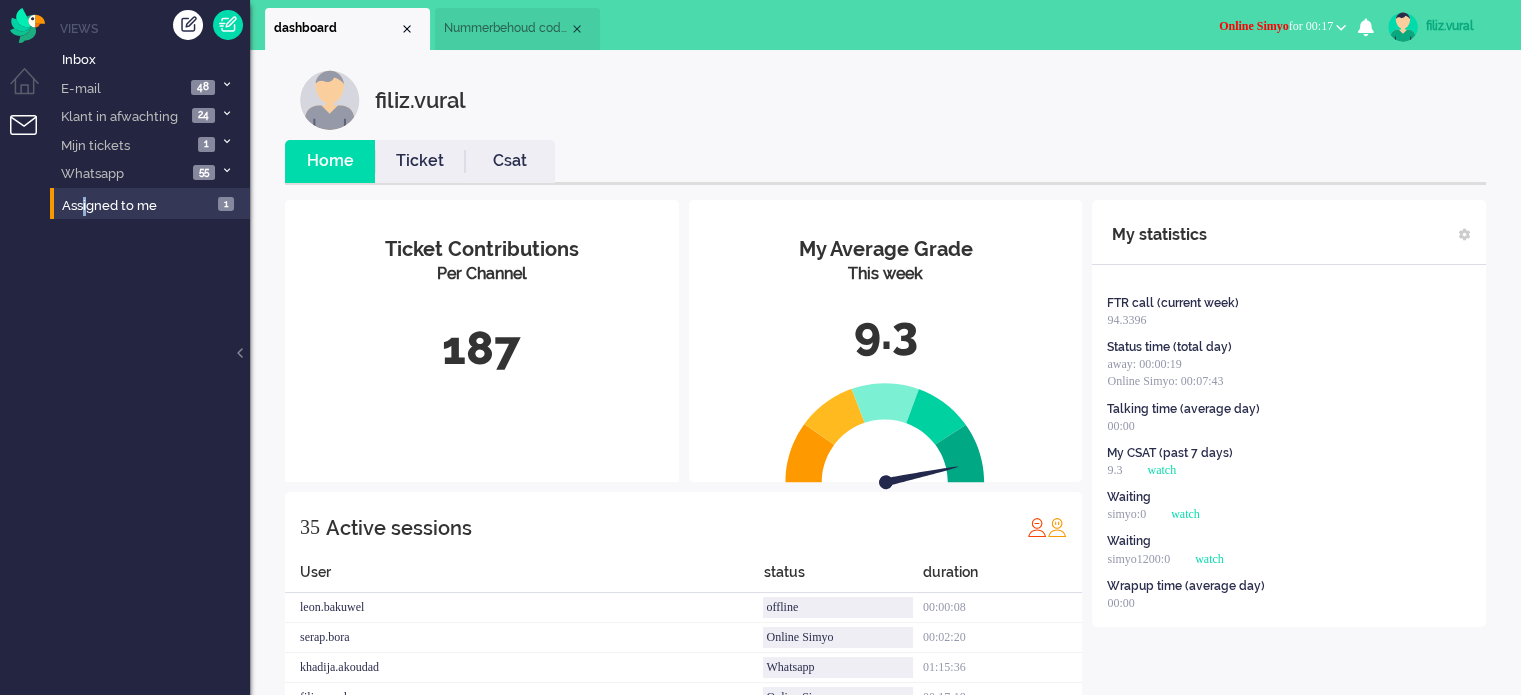 click on "Views
Inbox
E-mail
48
Simyo Open en Nieuw
7
Simyo Ouder dan 24 uur
4
Simyo Ouder dan 48 uur
0
Simyo Ouder dan 16 uur
37
Klant in afwachting
24
Simyo Geparkeerd
15
Simyo Verzoeken KS
9
1 1 1" at bounding box center [150, 347] 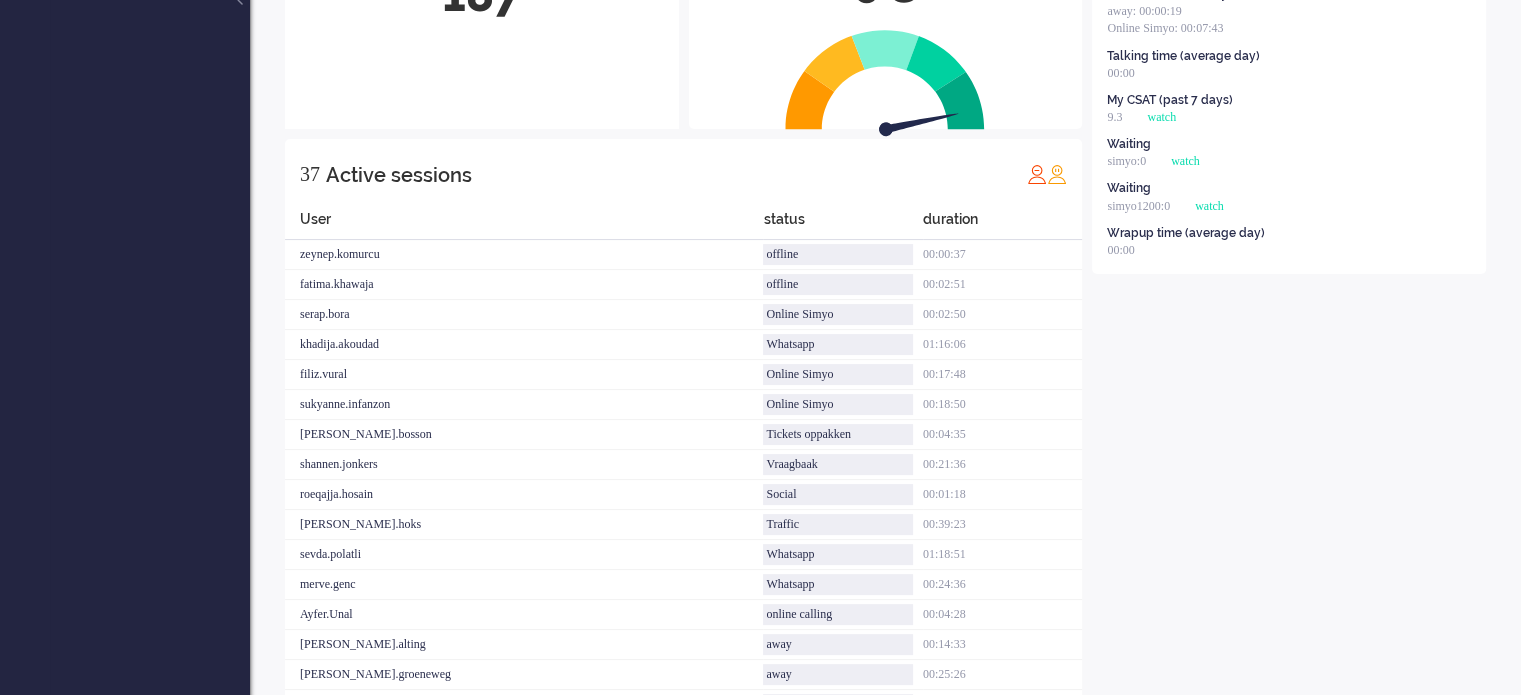 scroll, scrollTop: 0, scrollLeft: 0, axis: both 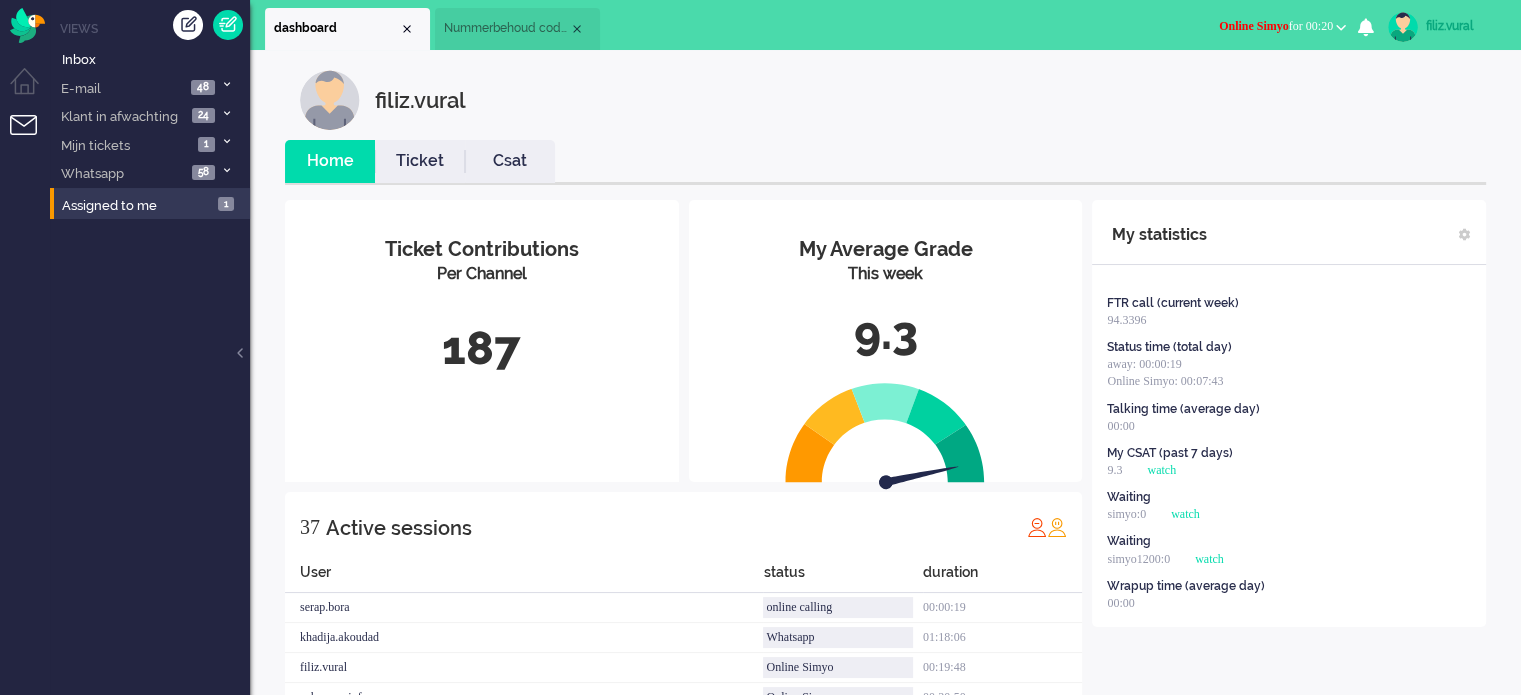click on "Home Ticket Csat My Average Grade This week 9.3 Ticket Contributions Per Channel 187 37 Active sessions User status duration serap.bora online calling 00:00:19 khadija.akoudad Whatsapp 01:18:06 filiz.vural Online Simyo 00:19:48 sukyanne.infanzon Online Simyo 00:20:50 kelly.bosson Tickets oppakken 00:06:35 shannen.jonkers Vraagbaak 00:23:36 roeqajja.hosain Social 00:03:18 kevin.hoks Traffic 00:41:23 leon.bakuwel Online Simyo 00:02:05 merve.genc Whatsapp 00:26:36 fatima.khawaja online calling 00:00:40 Ayfer.Unal online calling 00:06:28 tim.alting away 00:16:33 rick.groeneweg away 00:27:26 aylin.eceustundag online calling 00:06:07 janny.devries email verwerken 00:19:43 monica.souverijn Whatsapp 00:21:43 hacer.calik Whatsapp 01:22:20 surayya.budak Online Simyo 00:21:05 dyna.verdonk Finance 01:21:06 cendy.thakoer email verwerken 00:00:13 Jada.Goedhart Online Simyo 00:04:55 meyhube.karabacak Online Simyo 00:04:28 rabia.tuysuz Online Simyo 00:23:43 mariam.elazouzi online calling 00:07:20 justin.moestadja Finance 9.3" at bounding box center [885, 949] 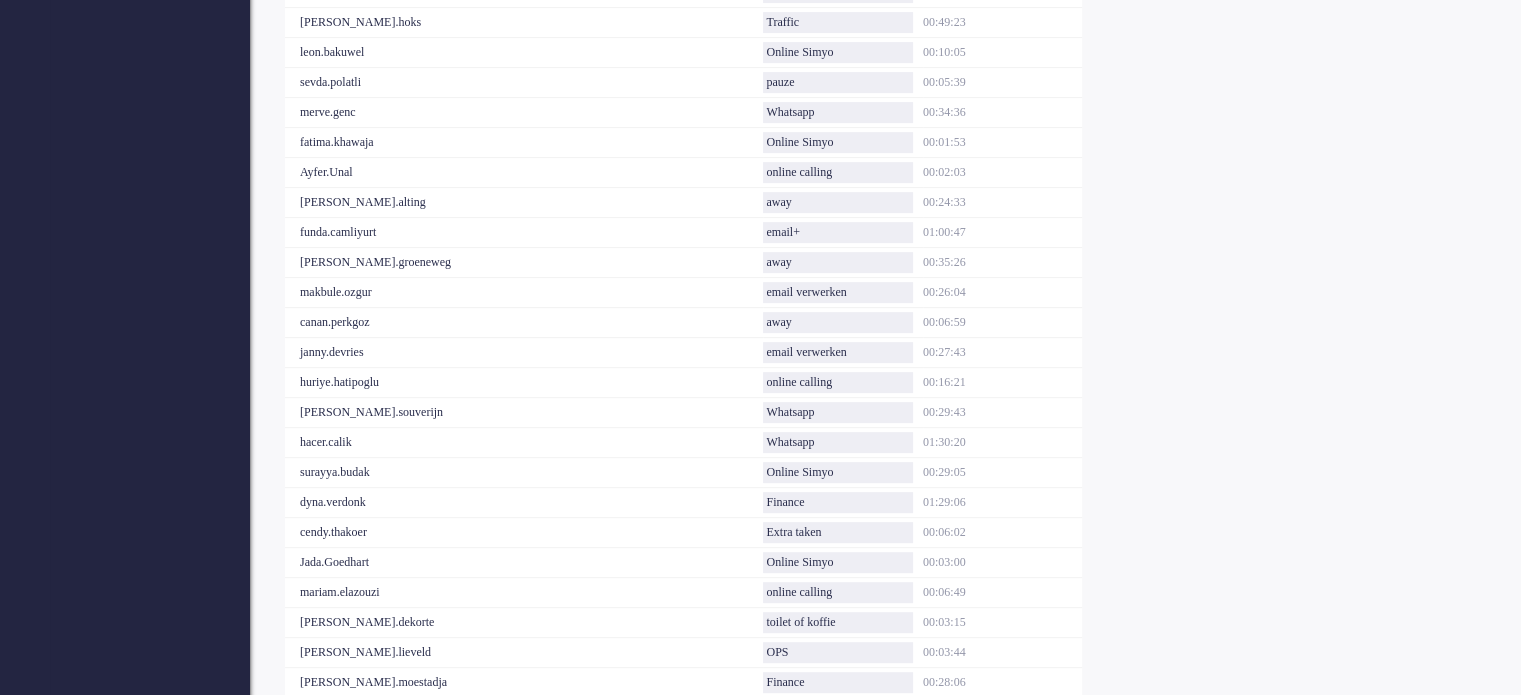 scroll, scrollTop: 800, scrollLeft: 0, axis: vertical 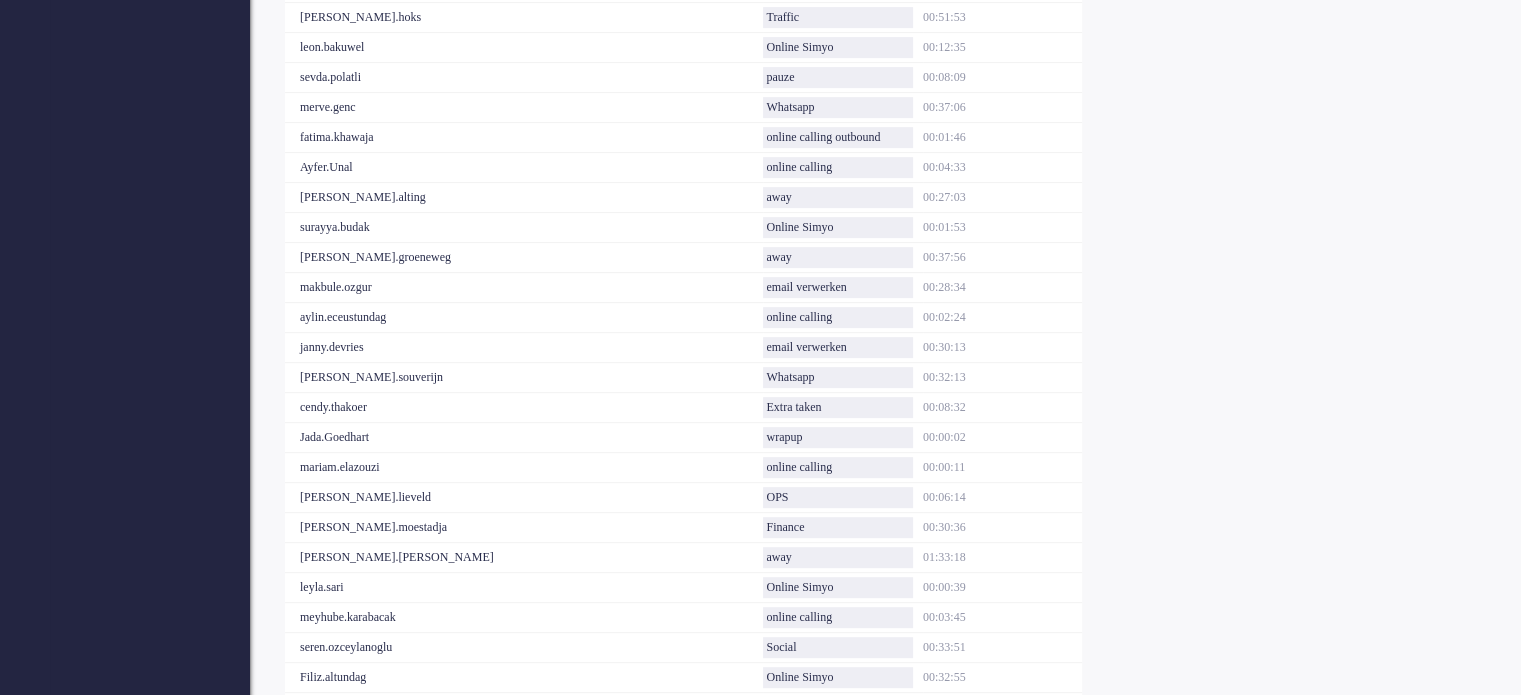 click on "My statistics FTR call (current week) 94.3396 Status time (total day) away: 00:00:19 Online Simyo: 00:07:43 Talking time (average day) 00:00 My CSAT (past 7 days) 9.3 watch Waiting simyo:0 watch Waiting simyo1200:0 watch Wrapup time (average day) 00:00 + Add statistics Talking time (average day) Wrap-up time (average day) FTR call (current week) Status time (total day) Waiting calls (this moment) per campaign Campaign availability (today) per campaign Waiting calls (this moment) per brand Campaign availability (today) per brand Messages of user (today) per channel User CSAT (week) User messages (Total today) with ticket direction filter select... select... add cancel" at bounding box center [1289, 206] 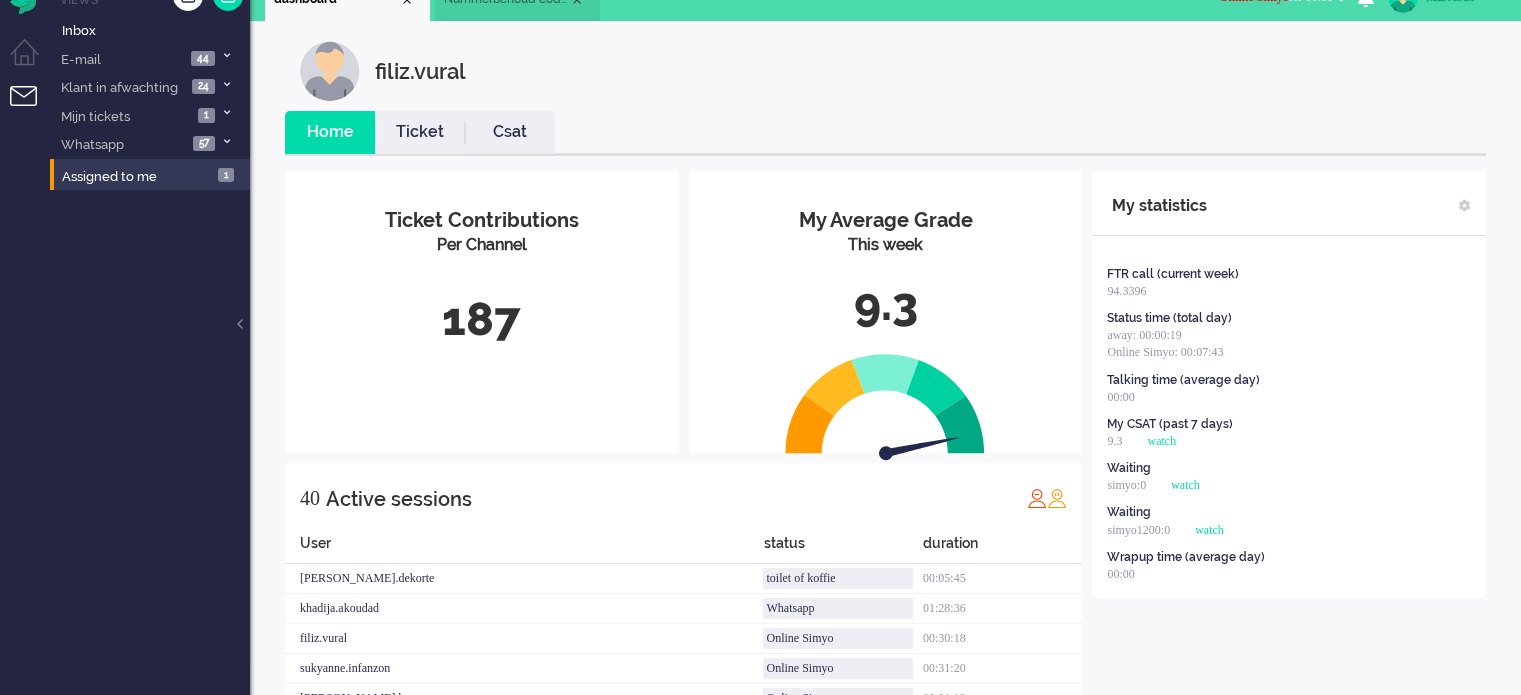 scroll, scrollTop: 0, scrollLeft: 0, axis: both 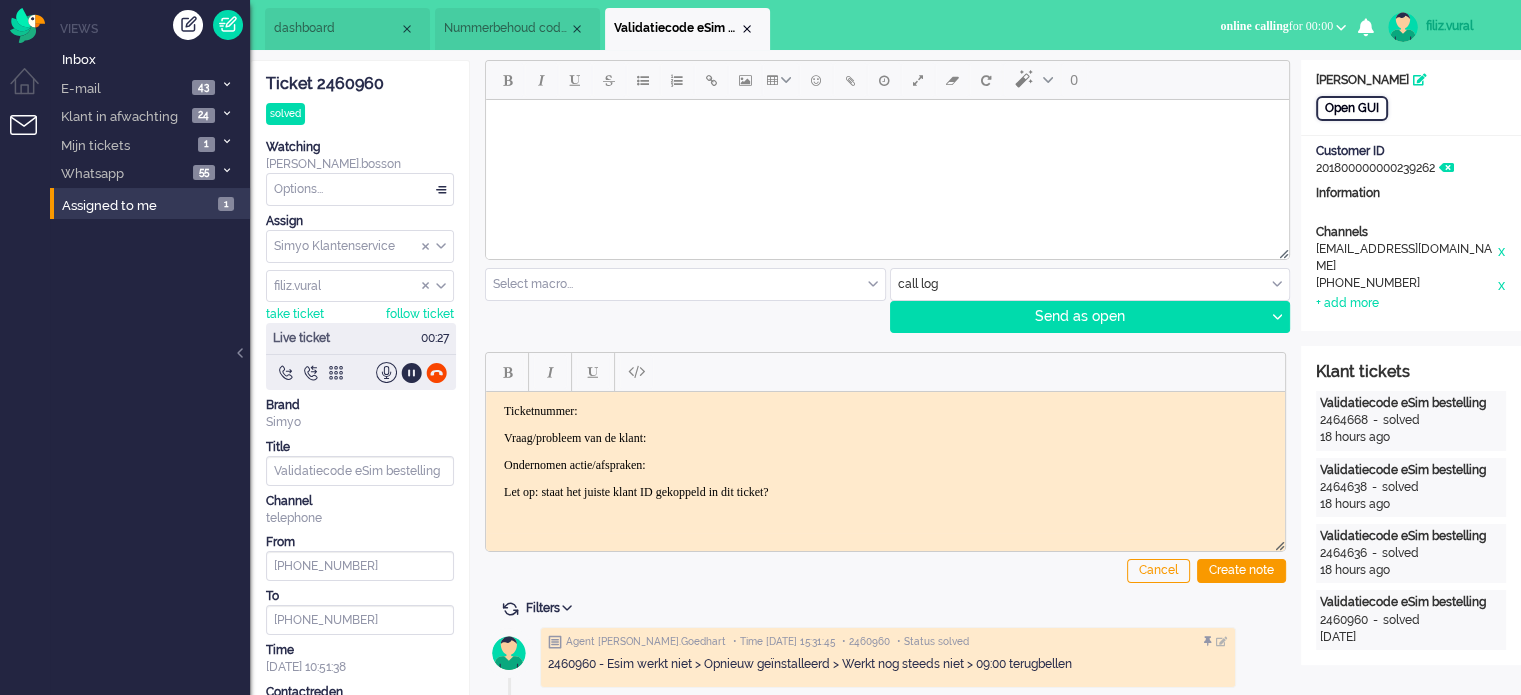 click on "Open GUI" at bounding box center [1352, 108] 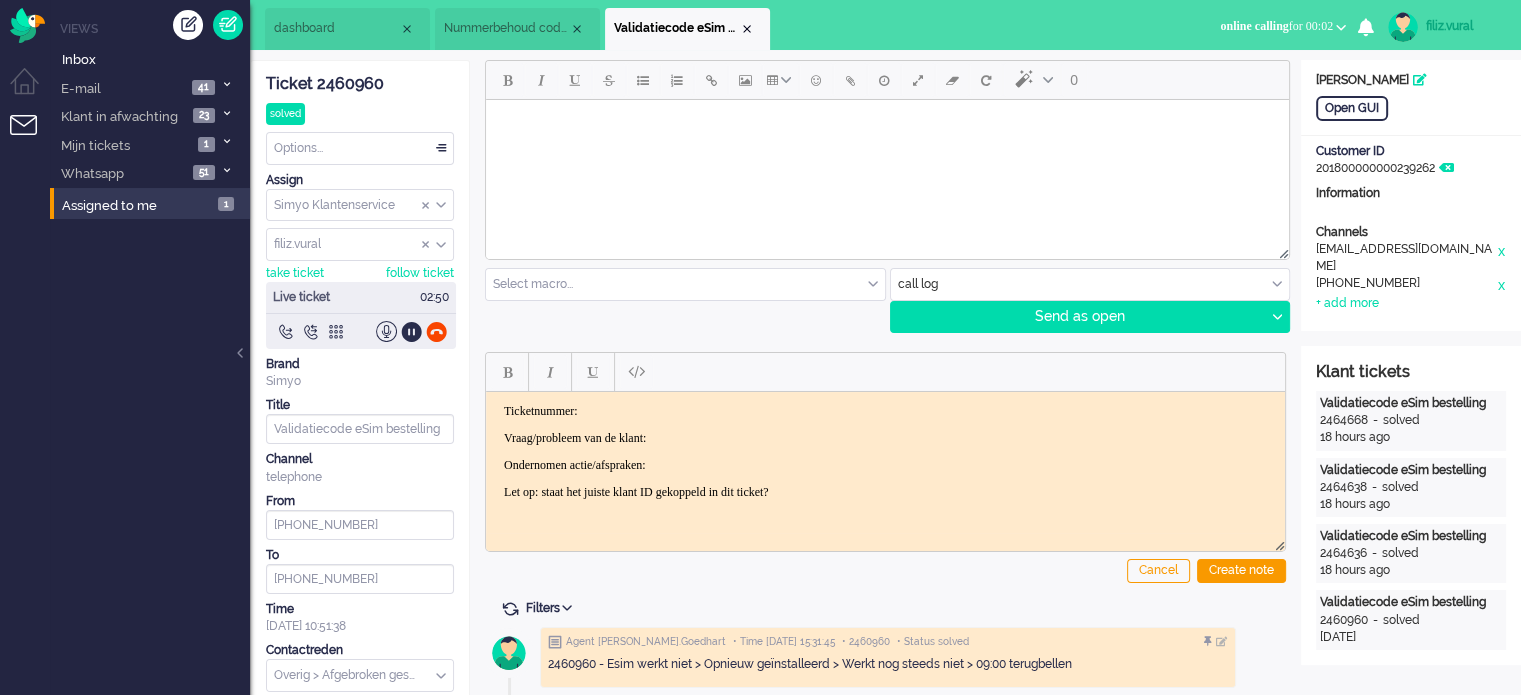 click on "Ticket 2460960" 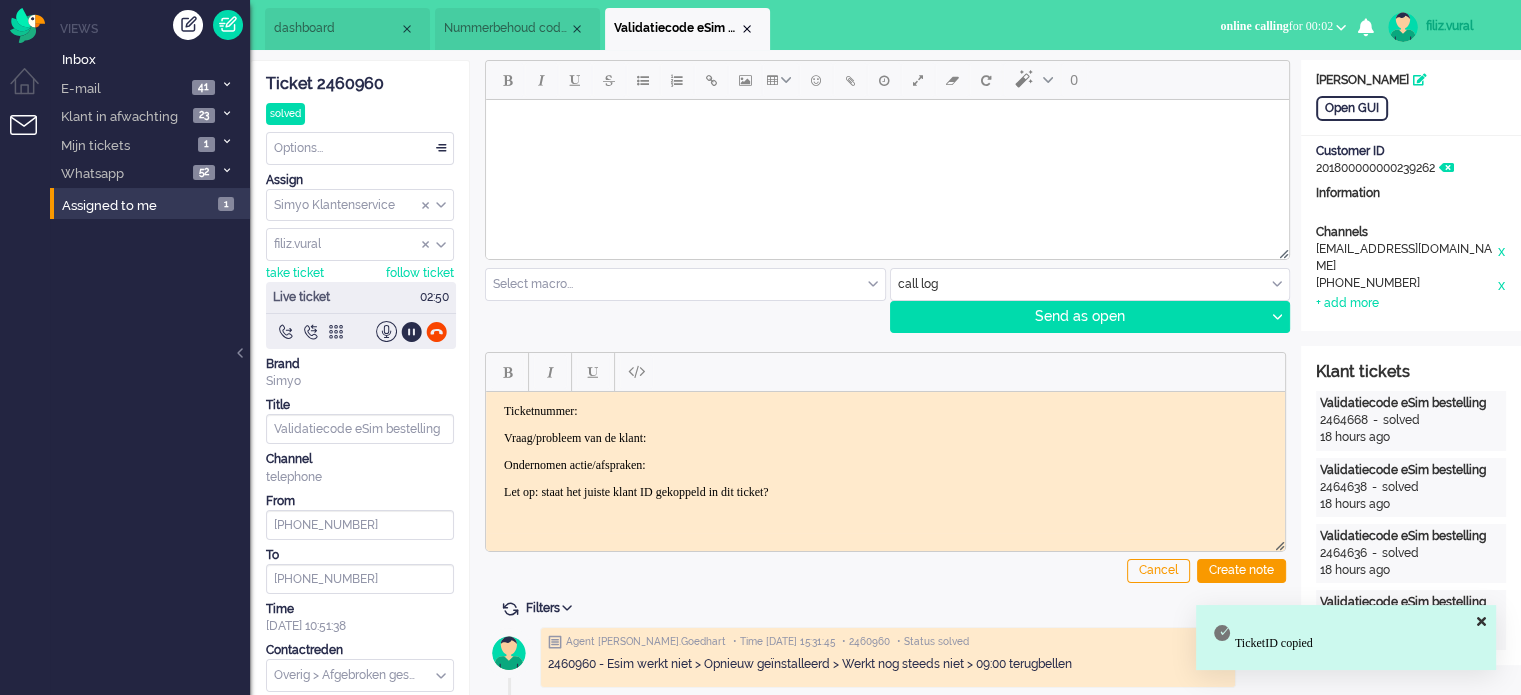 click on "Ticketnummer:" at bounding box center [885, 410] 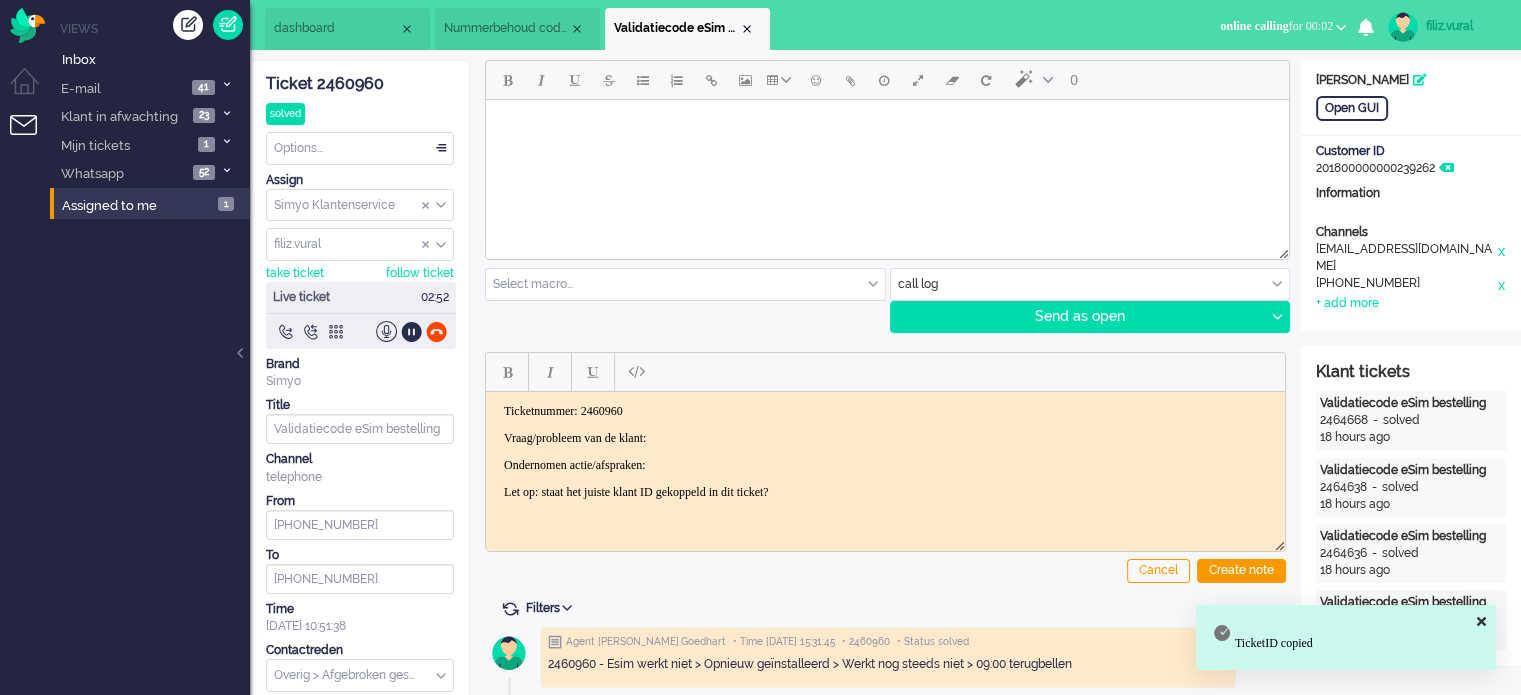click on "Ticketnummer: 2460960 Vraag/probleem van de klant: Ondernomen actie/afspraken:  Let op: staat het juiste klant ID gekoppeld in dit ticket?" at bounding box center [885, 451] 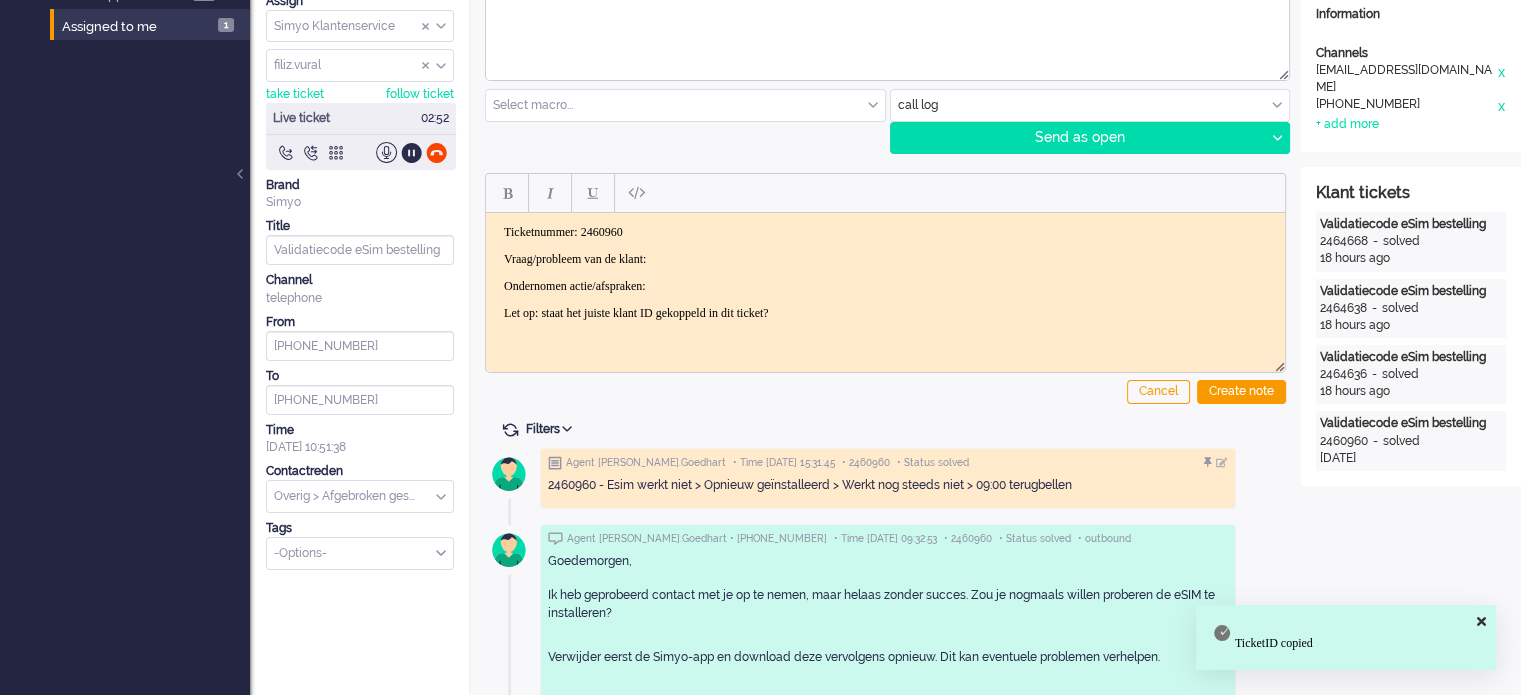 scroll, scrollTop: 300, scrollLeft: 0, axis: vertical 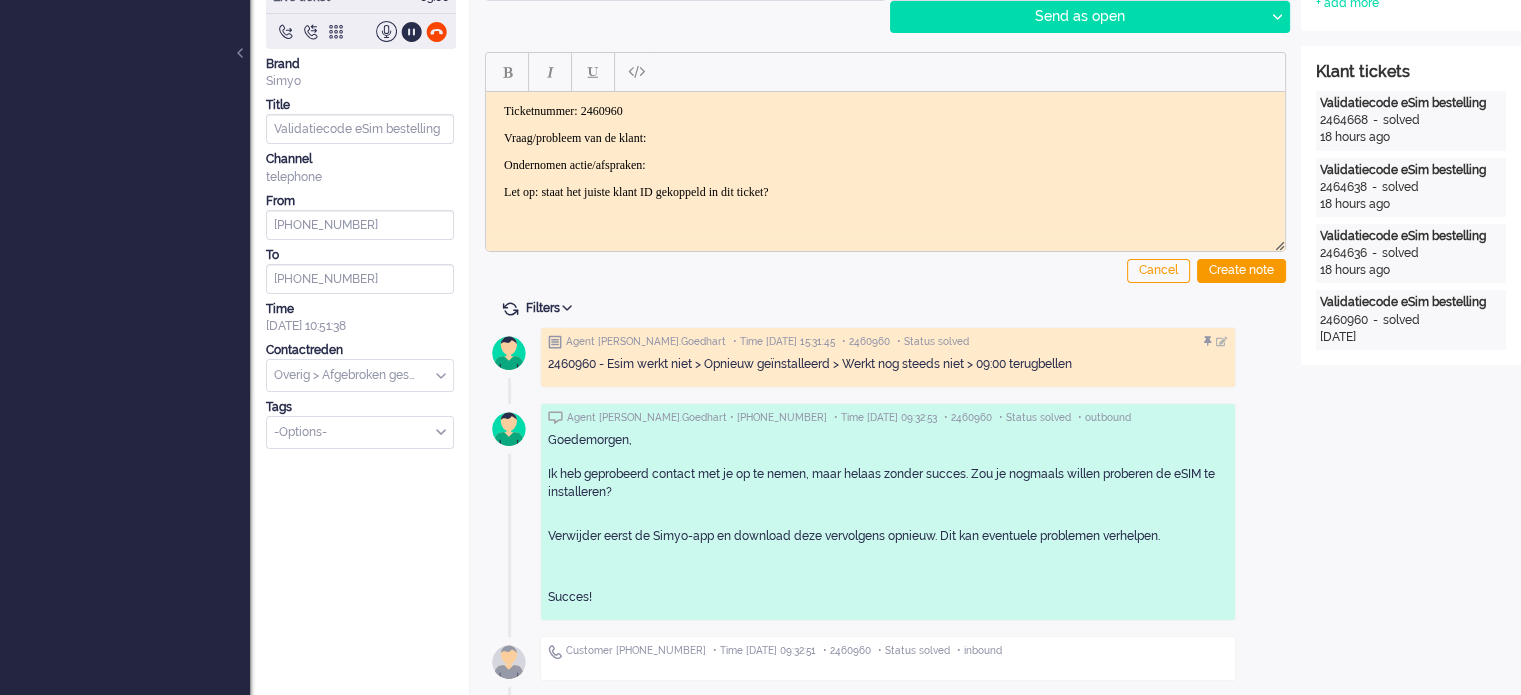 click on "Views
Inbox
E-mail
41
Simyo Open en Nieuw
7
Simyo Ouder dan 24 uur
1
Simyo Ouder dan 48 uur
0
Simyo Ouder dan 16 uur
33
Klant in afwachting
23
Simyo Geparkeerd
15
Simyo Verzoeken KS
8
1 1 1" at bounding box center (150, 47) 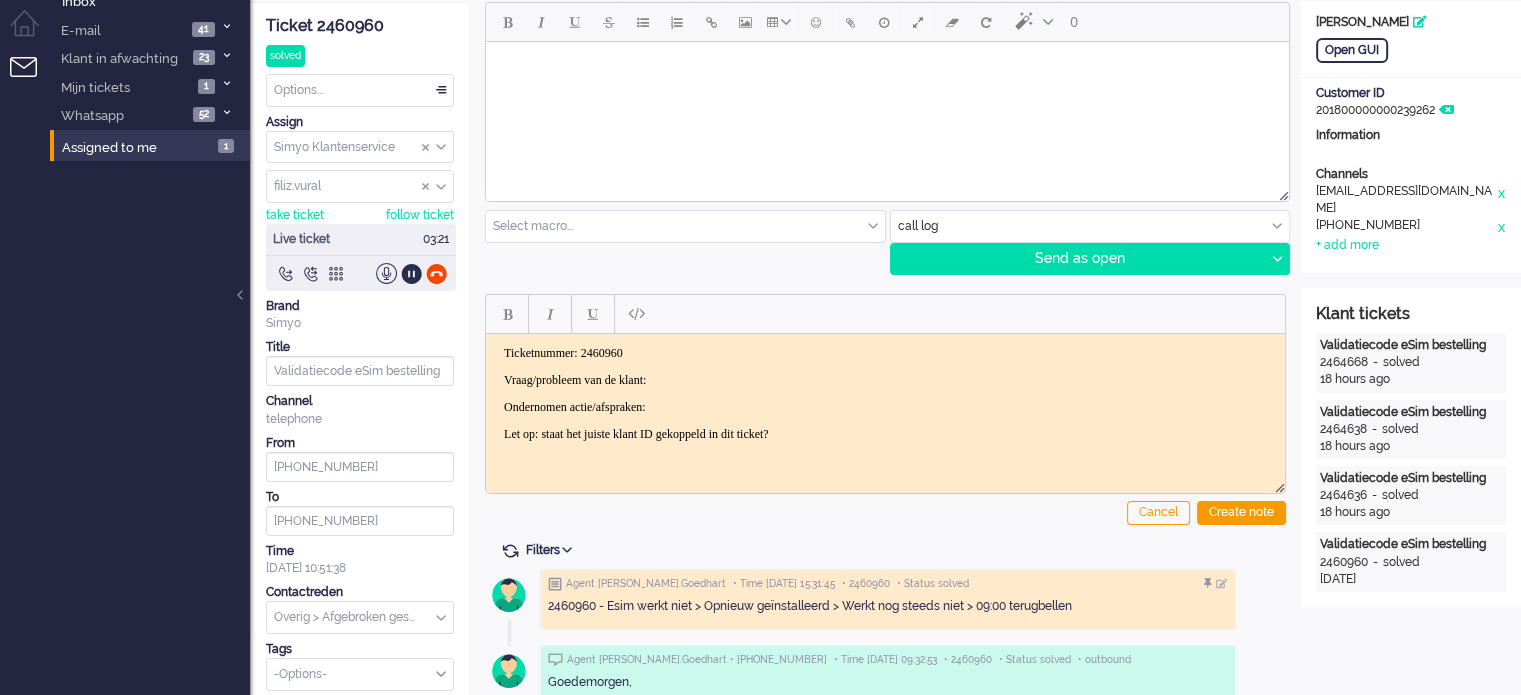 scroll, scrollTop: 0, scrollLeft: 0, axis: both 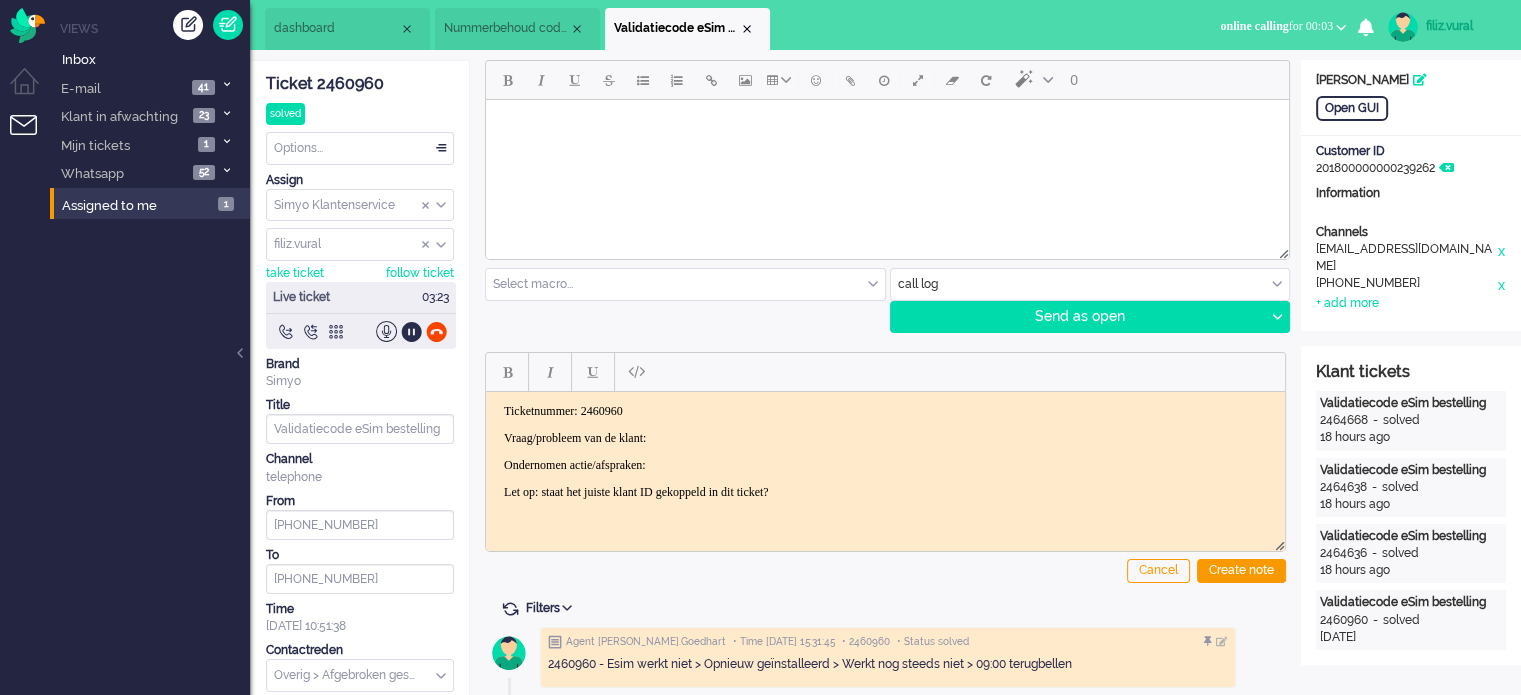 click on "dashboard" at bounding box center [336, 28] 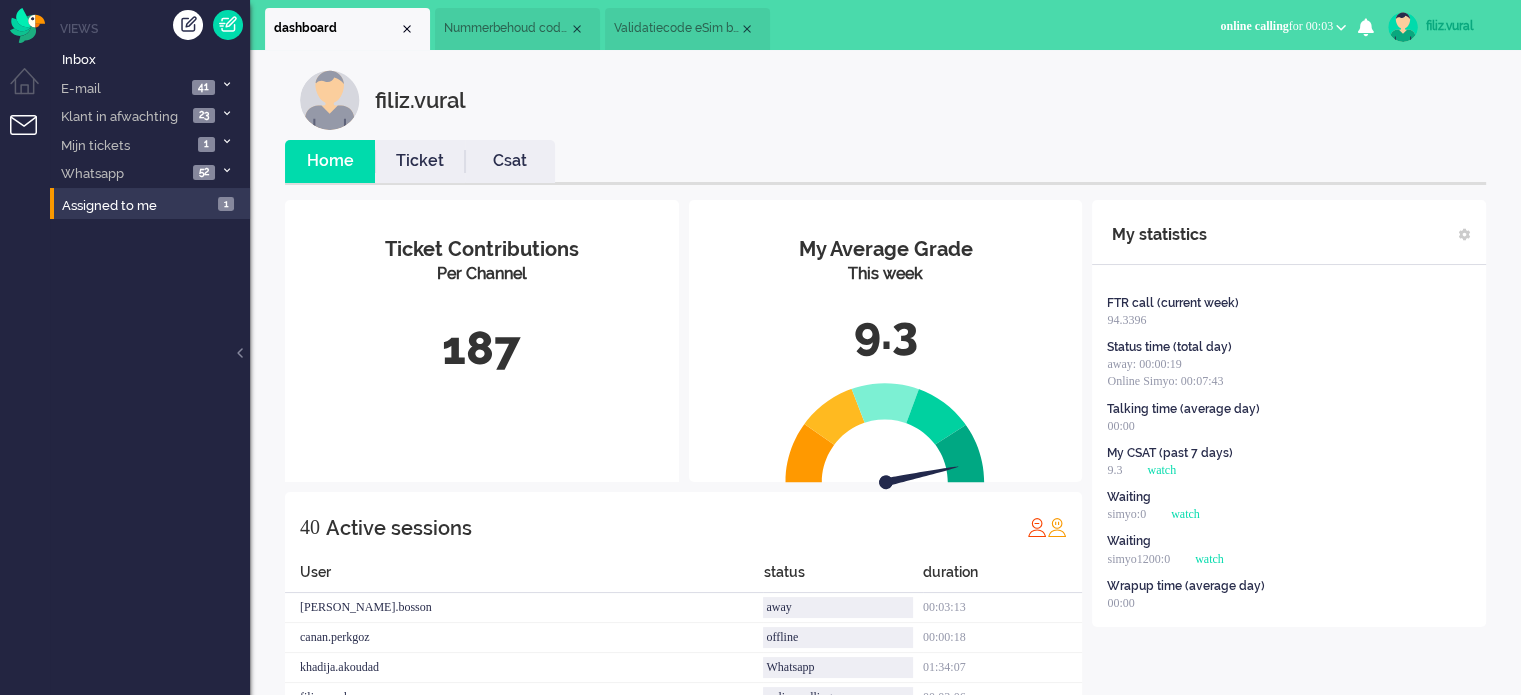 click on "Csat" at bounding box center (510, 161) 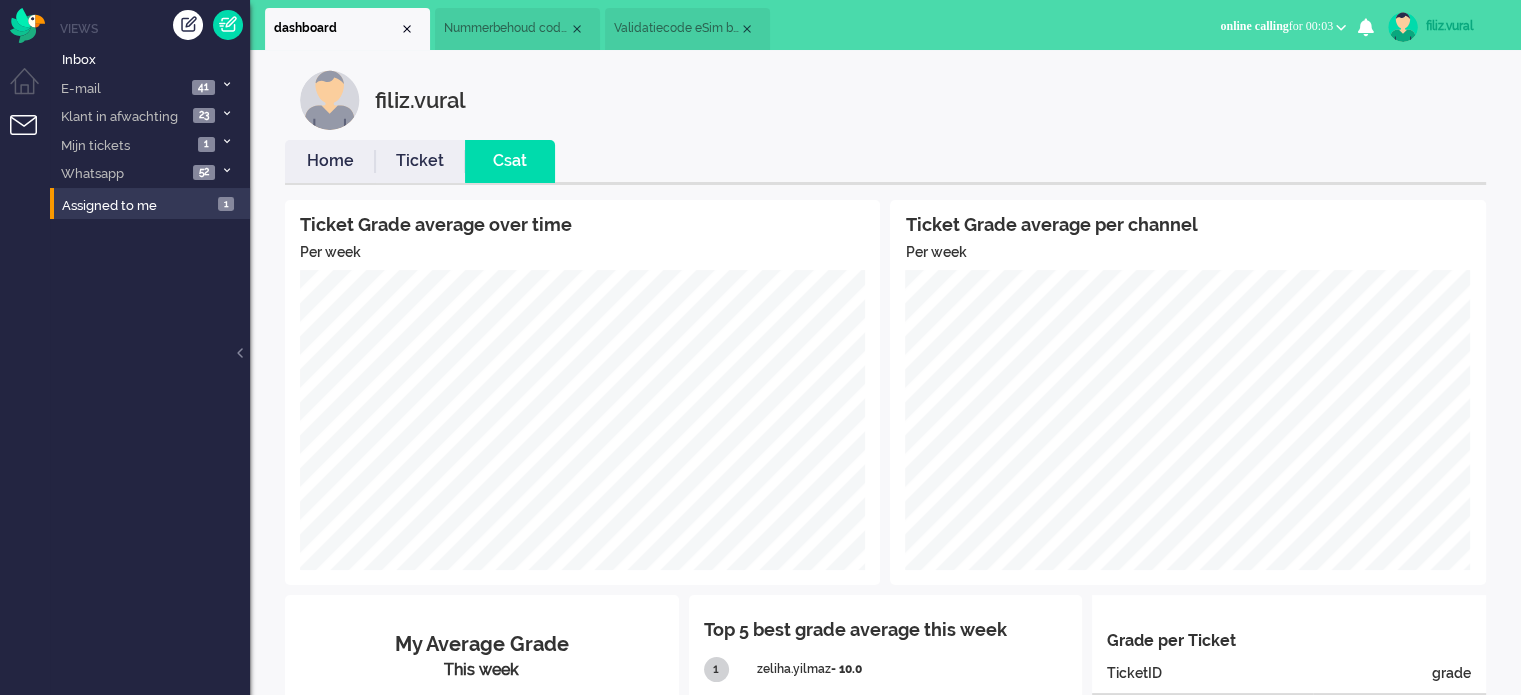 click on "Home" at bounding box center (330, 161) 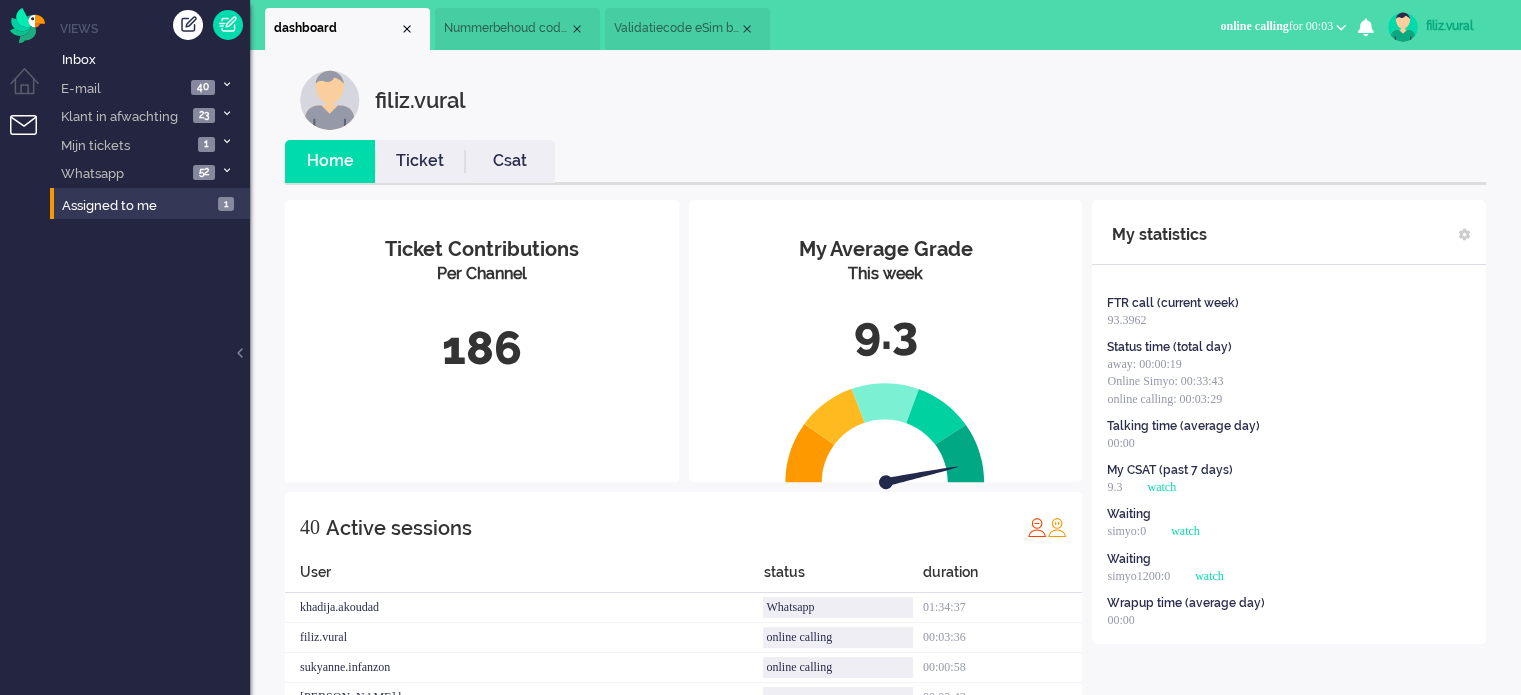 click on "Validatiecode eSim bestelling" at bounding box center [676, 28] 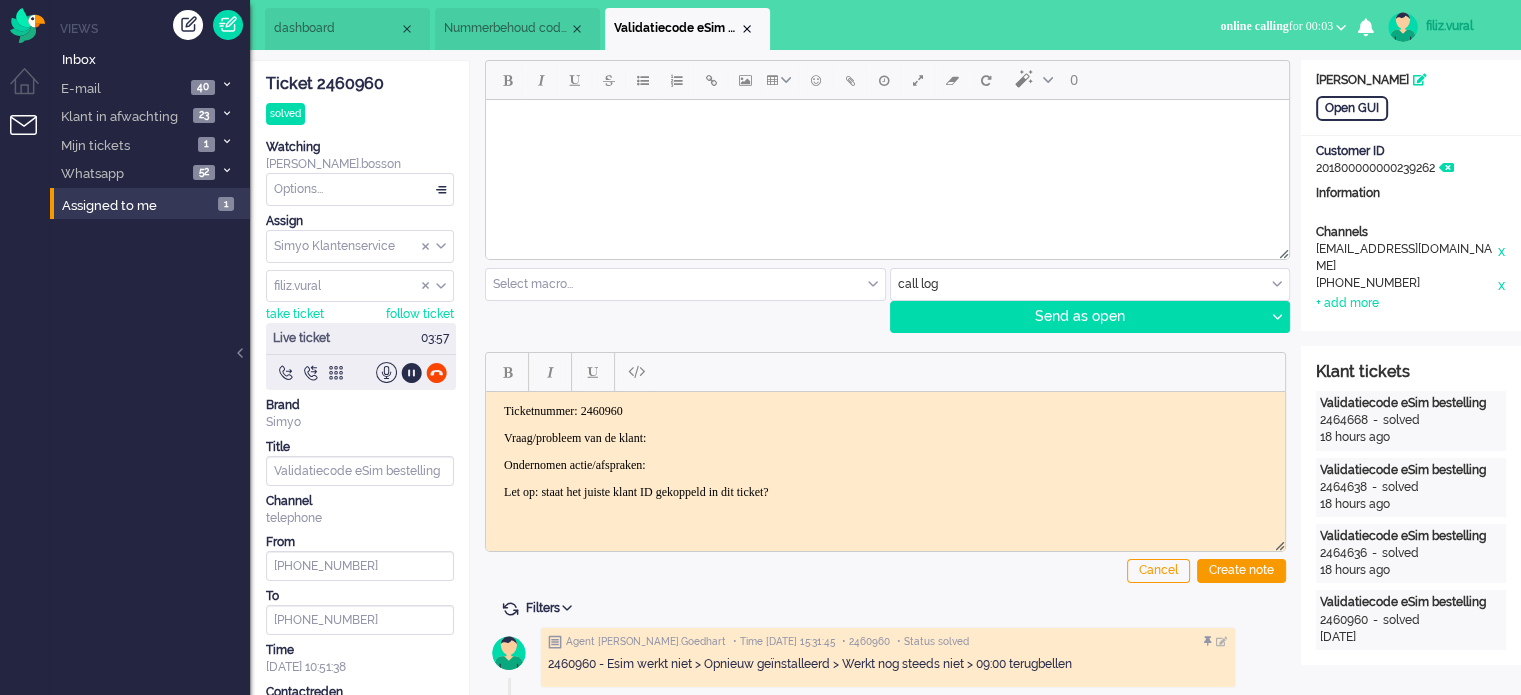 click at bounding box center (1090, 284) 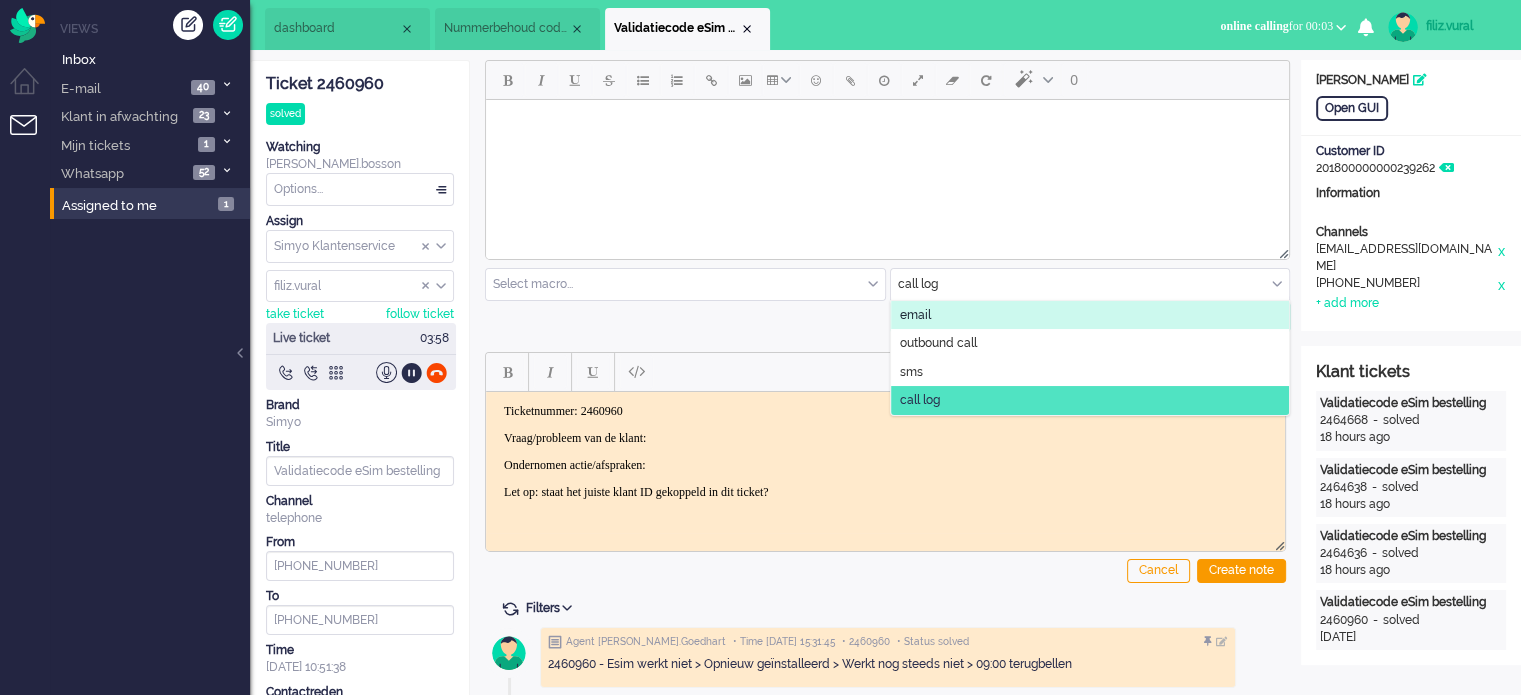 click on "email" 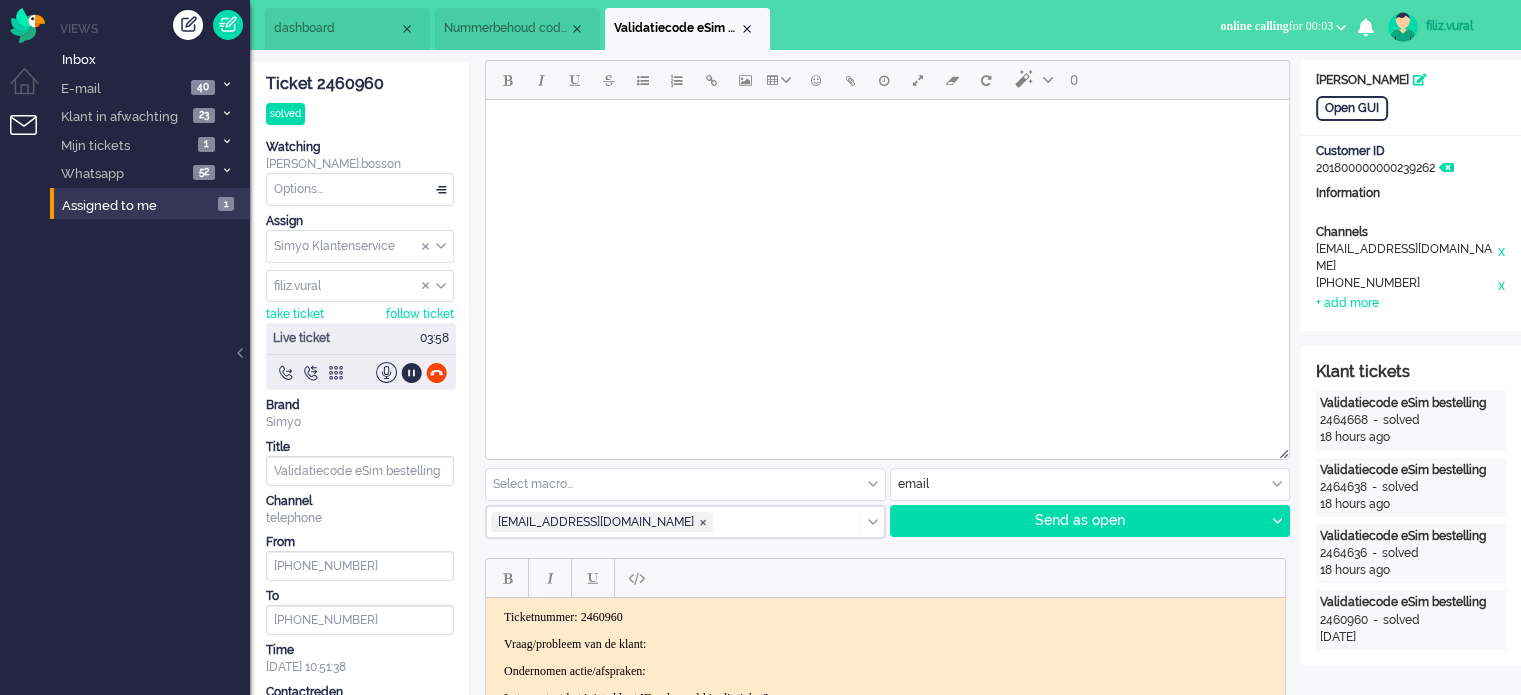 click at bounding box center (887, 125) 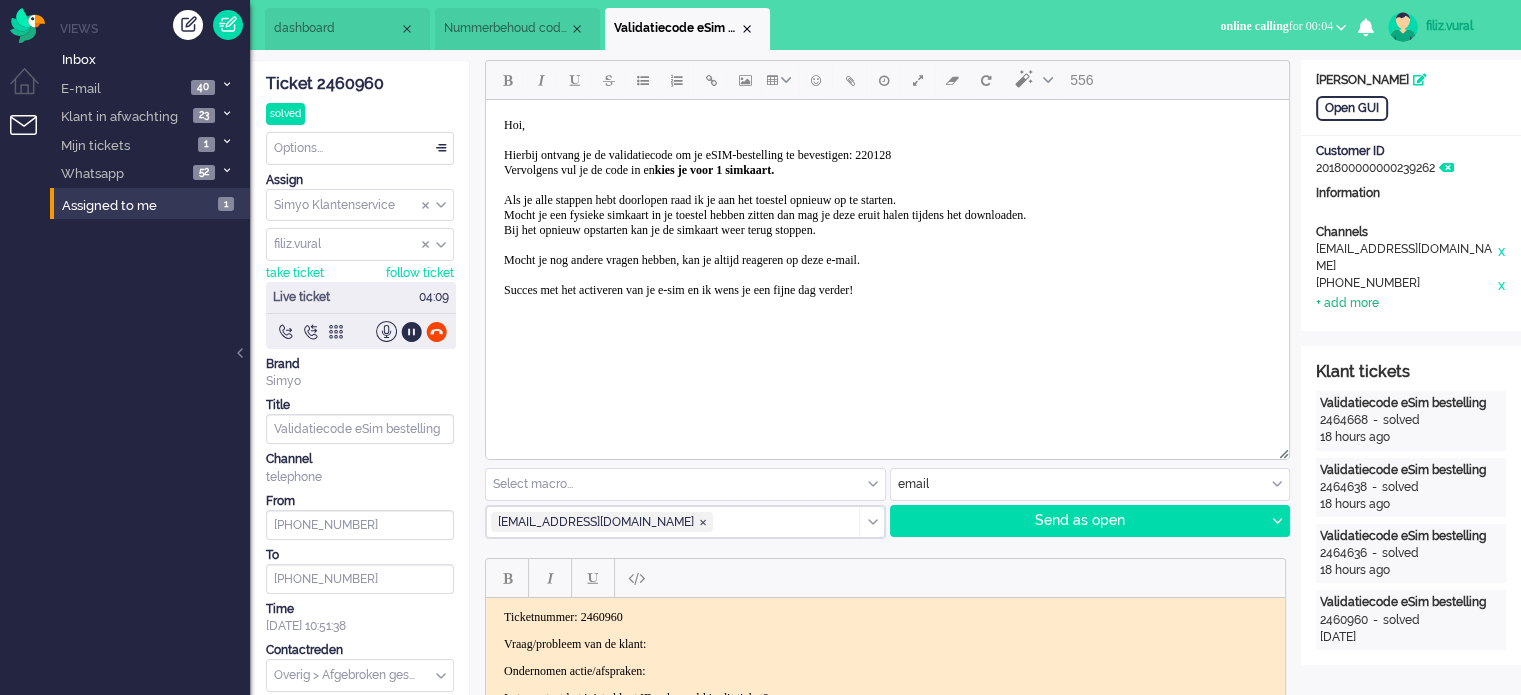 click on "+ add more" 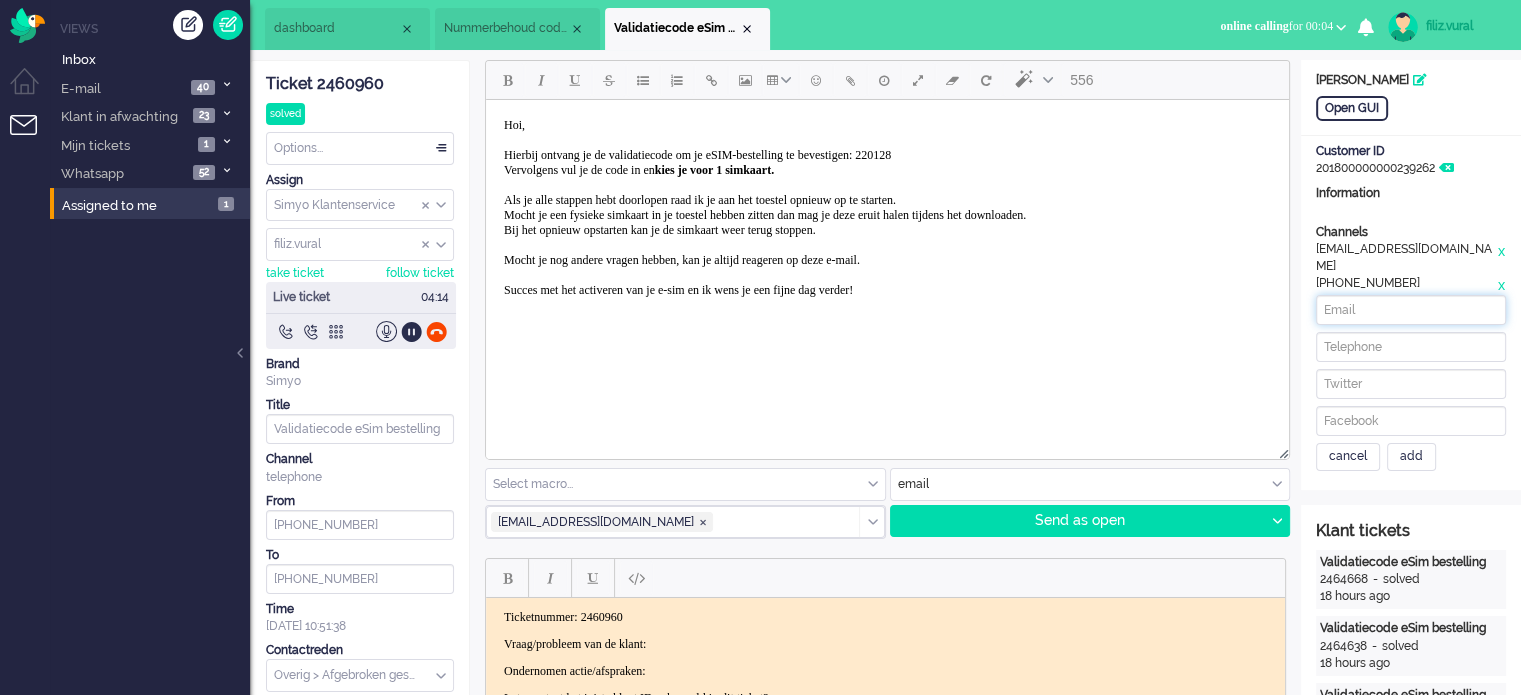 click at bounding box center [1411, 310] 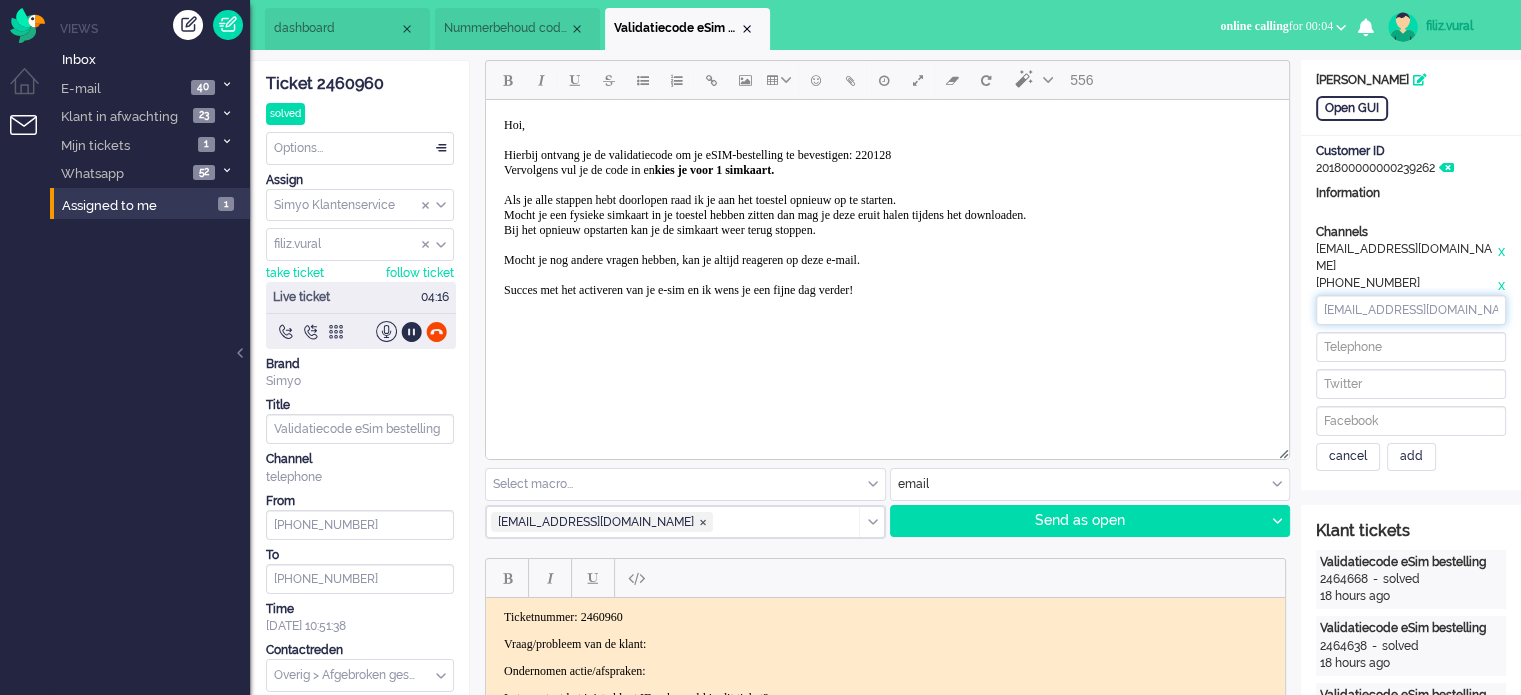 drag, startPoint x: 1802, startPoint y: 403, endPoint x: 1225, endPoint y: 306, distance: 585.09656 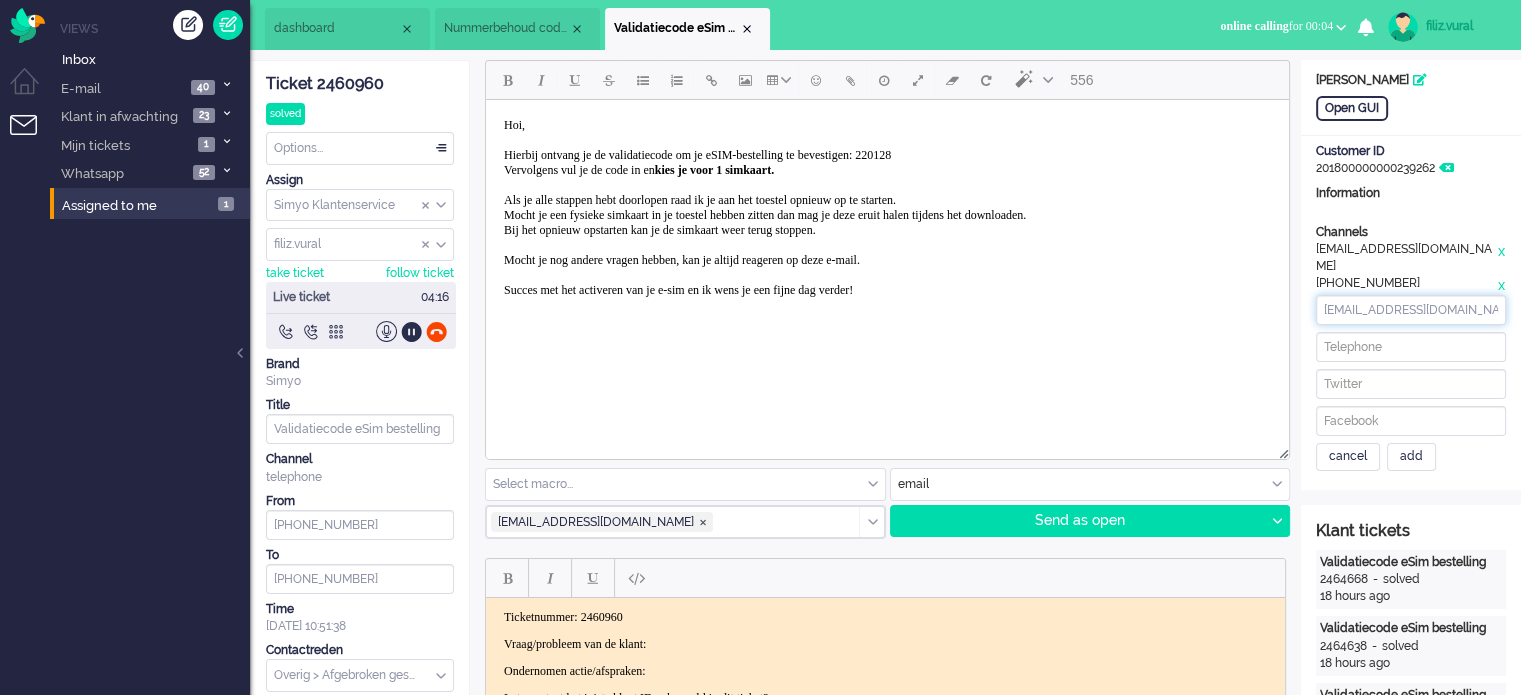 type on "douwereitsma@kpnmail.nl" 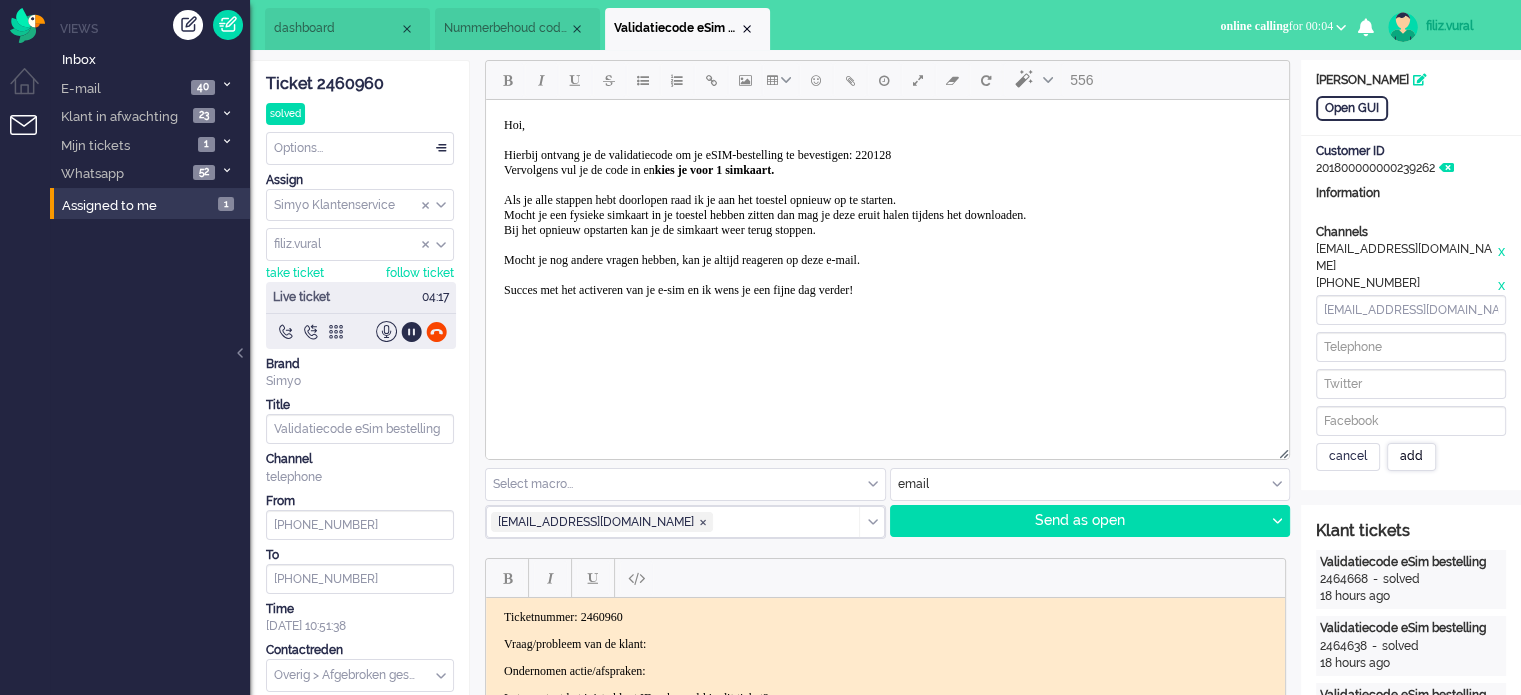 click on "add" at bounding box center [1411, 457] 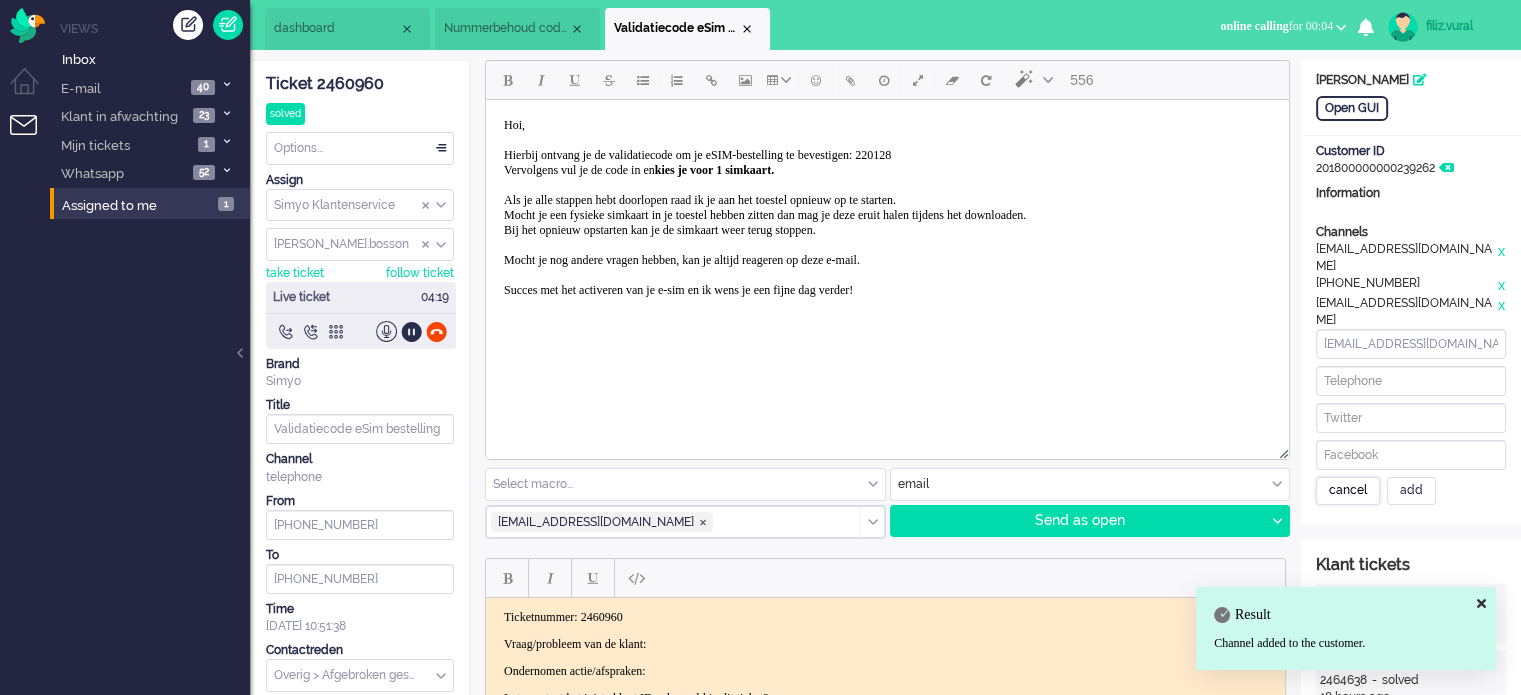 click on "cancel" at bounding box center (1348, 491) 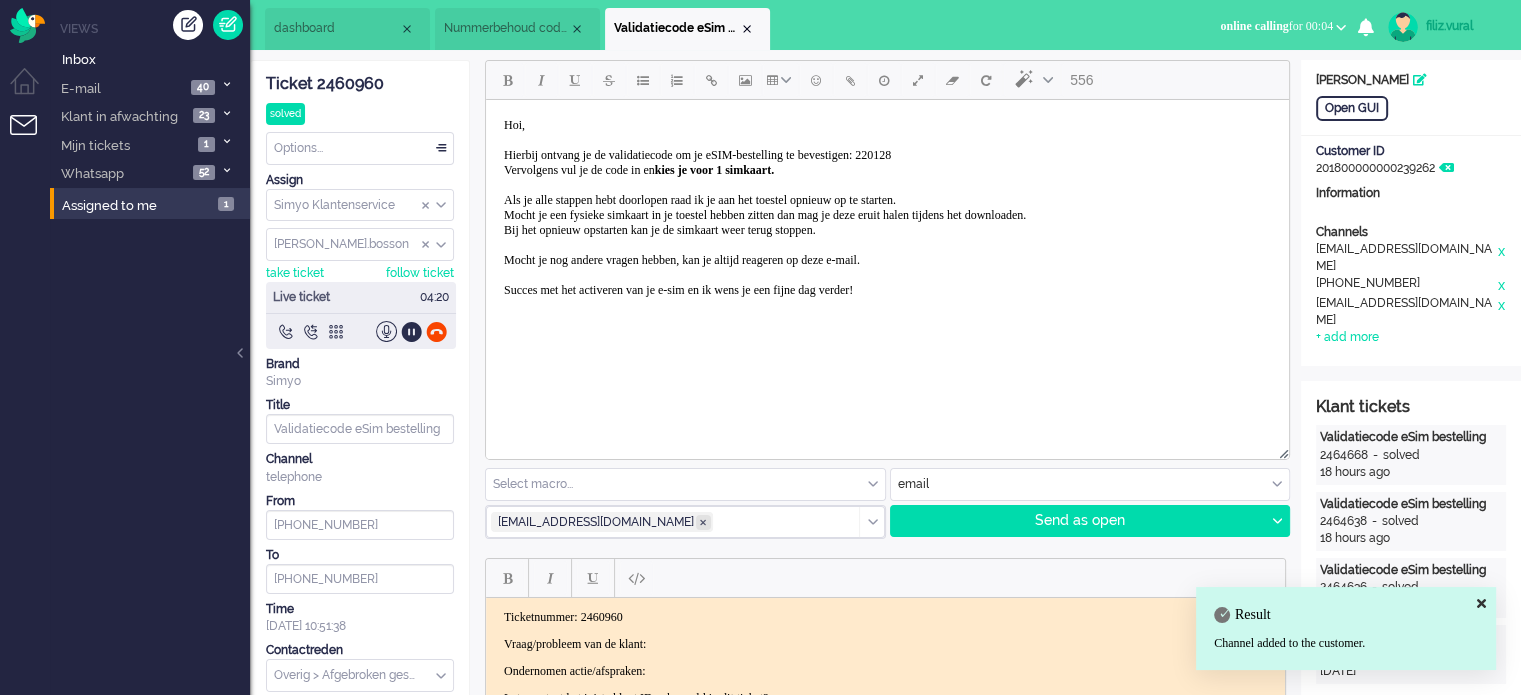 click at bounding box center (703, 522) 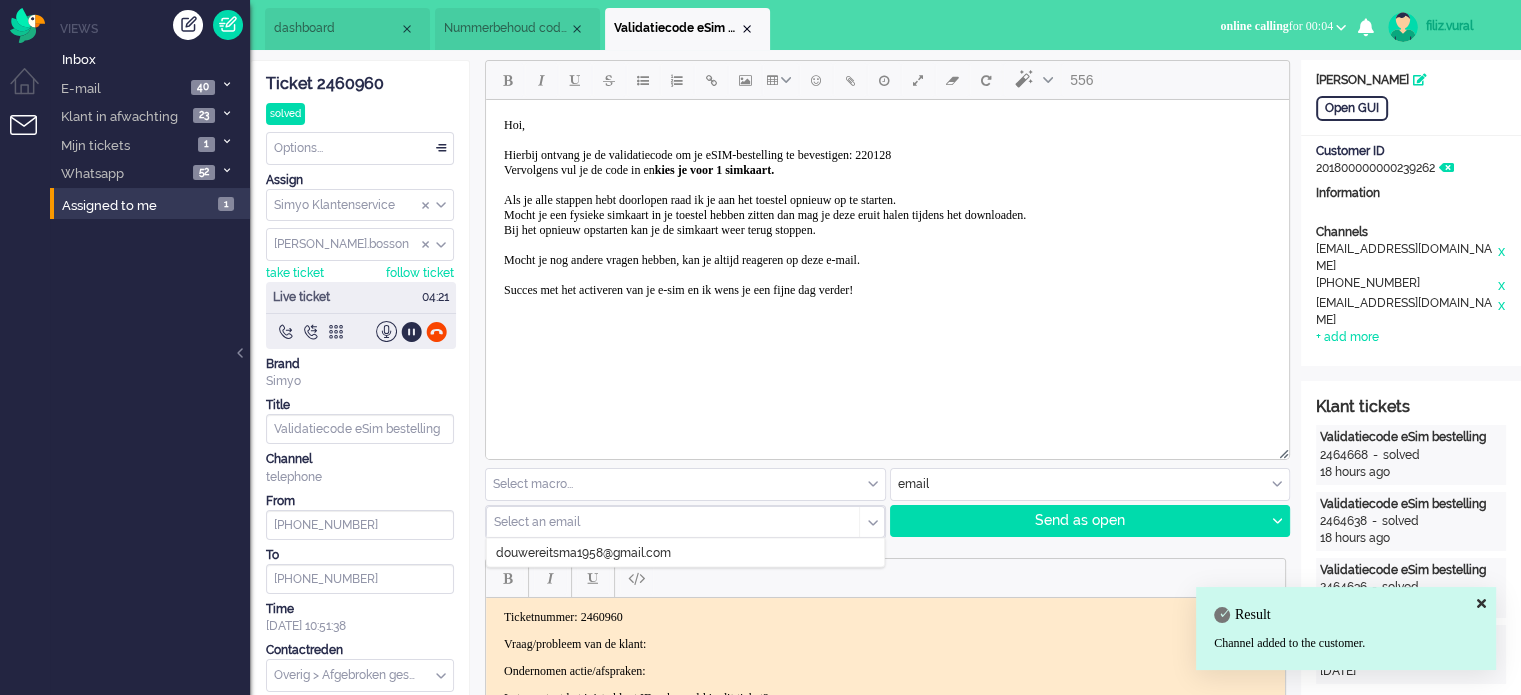click at bounding box center (666, 522) 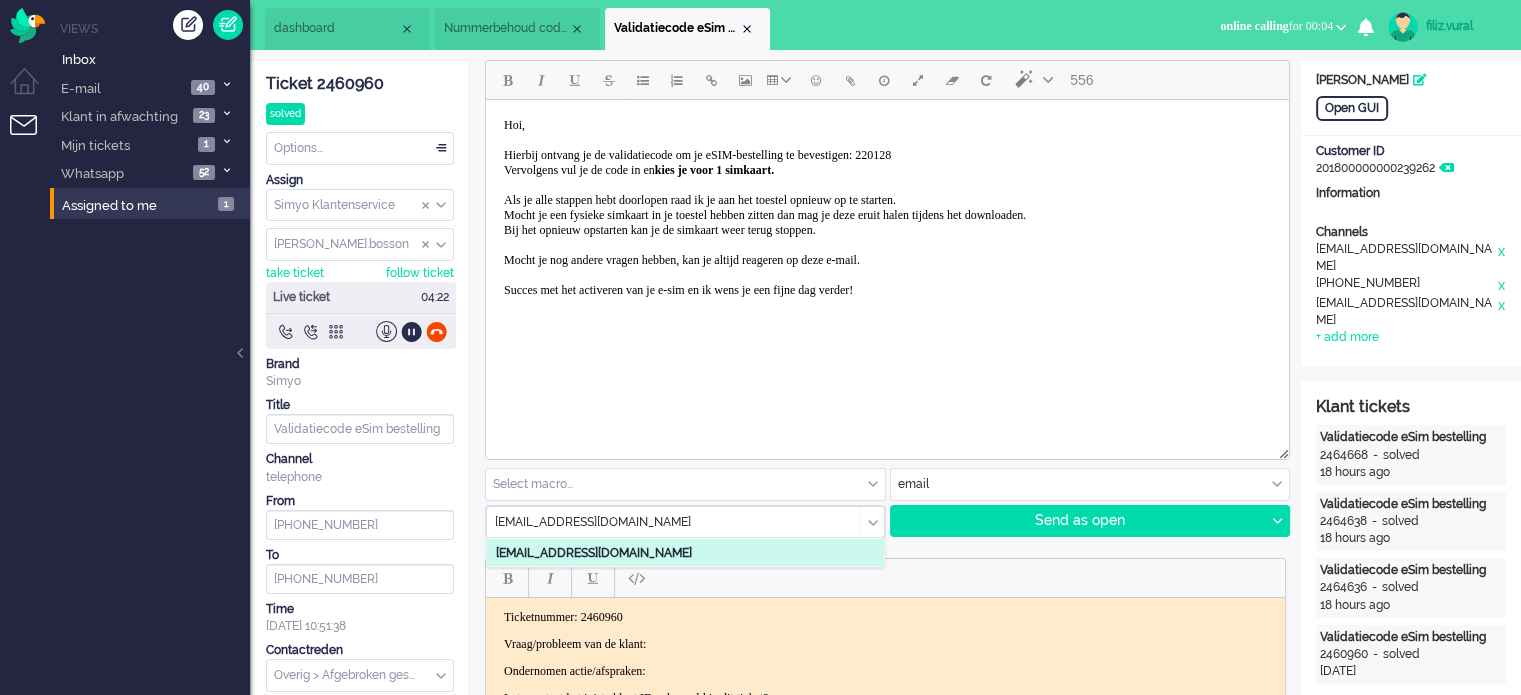 type on "douwereitsma@kpnmail.nl" 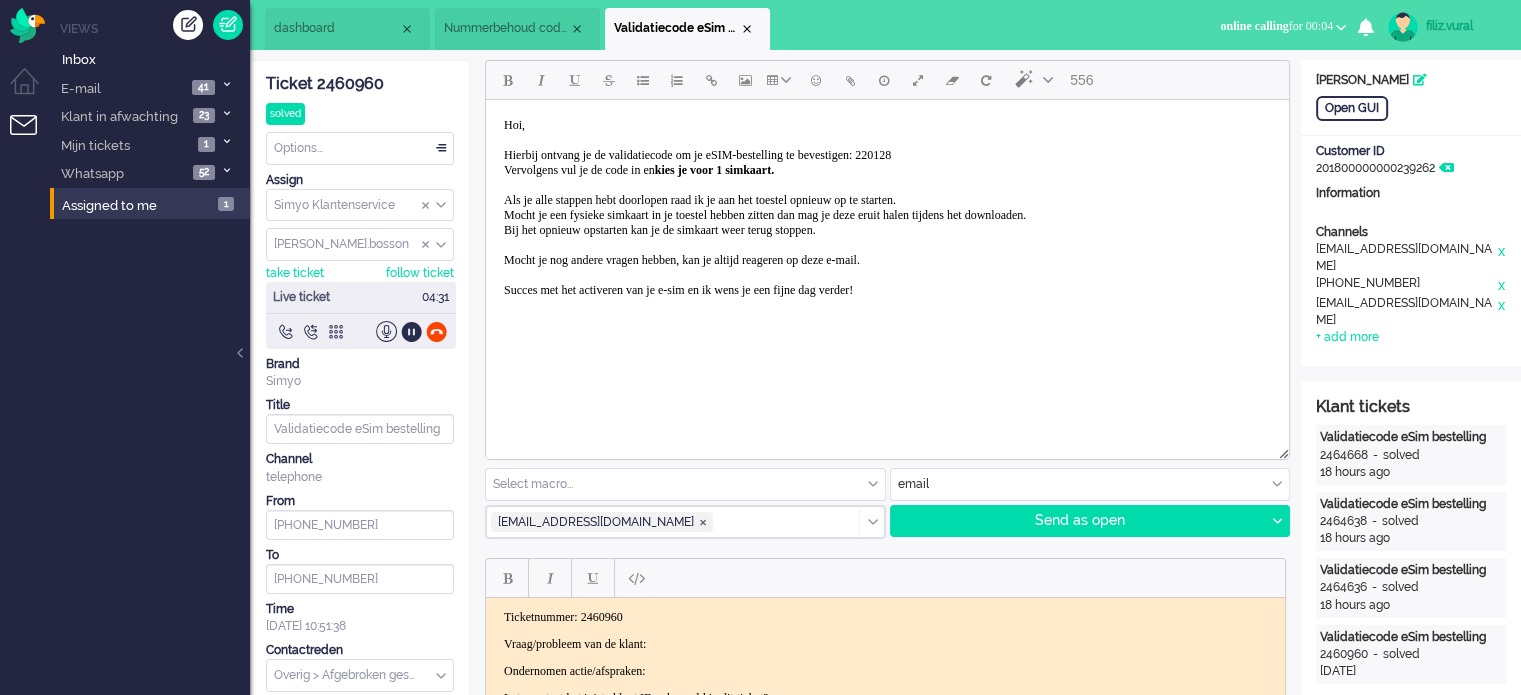 click on "Hoi, Hierbij ontvang je de validatiecode om je eSIM-bestelling te bevestigen: 220128 Vervolgens vul je de code in en  kies je voor 1 simkaart.  Als je alle stappen hebt doorlopen raad ik je aan het toestel opnieuw op te starten.  Mocht je een fysieke simkaart in je toestel hebben zitten dan mag je deze eruit halen tijdens het downloaden.  Bij het opnieuw opstarten kan je de simkaart weer terug stoppen. Mocht je nog andere vragen hebben, kan je altijd reageren op deze e-mail. Succes met het activeren van je e-sim en ik wens je een fijne dag verder!" at bounding box center [765, 207] 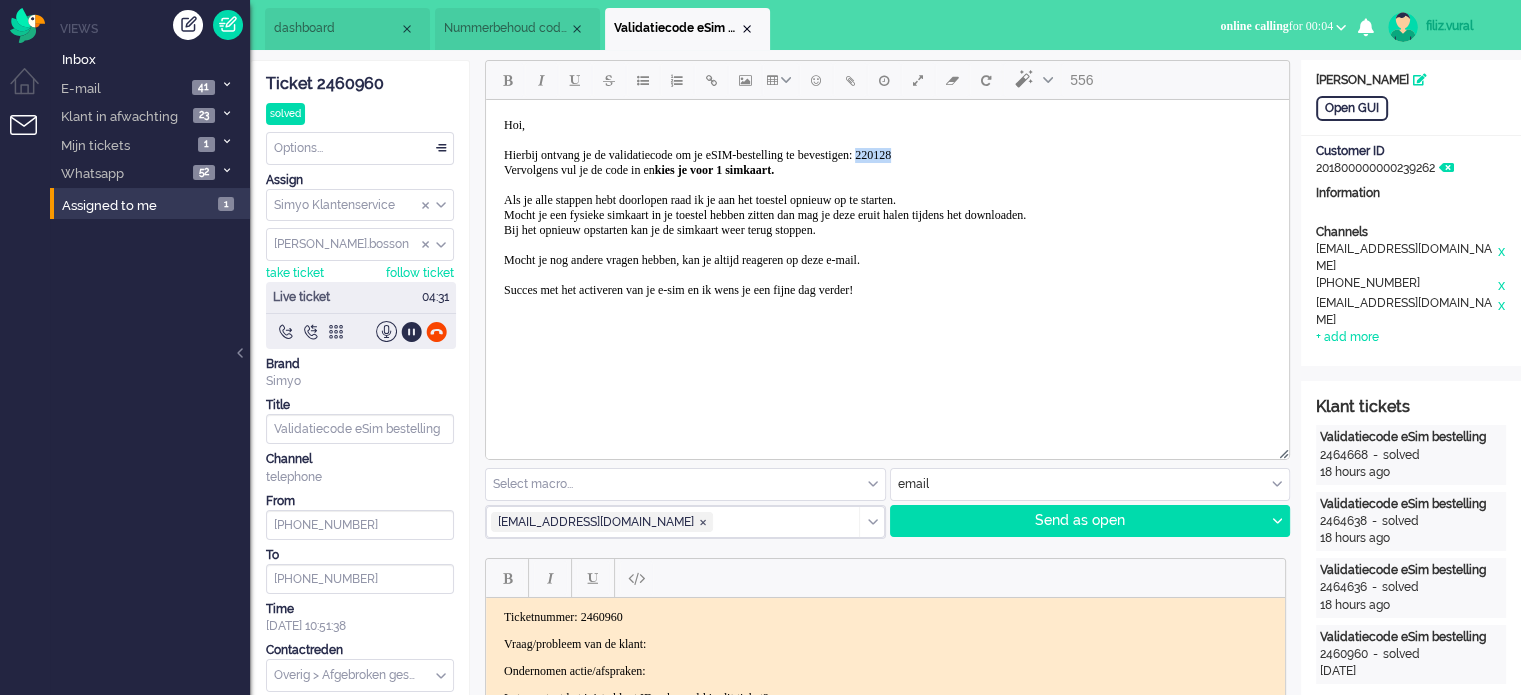 click on "Hoi, Hierbij ontvang je de validatiecode om je eSIM-bestelling te bevestigen: 220128 Vervolgens vul je de code in en  kies je voor 1 simkaart.  Als je alle stappen hebt doorlopen raad ik je aan het toestel opnieuw op te starten.  Mocht je een fysieke simkaart in je toestel hebben zitten dan mag je deze eruit halen tijdens het downloaden.  Bij het opnieuw opstarten kan je de simkaart weer terug stoppen. Mocht je nog andere vragen hebben, kan je altijd reageren op deze e-mail. Succes met het activeren van je e-sim en ik wens je een fijne dag verder!" at bounding box center (765, 207) 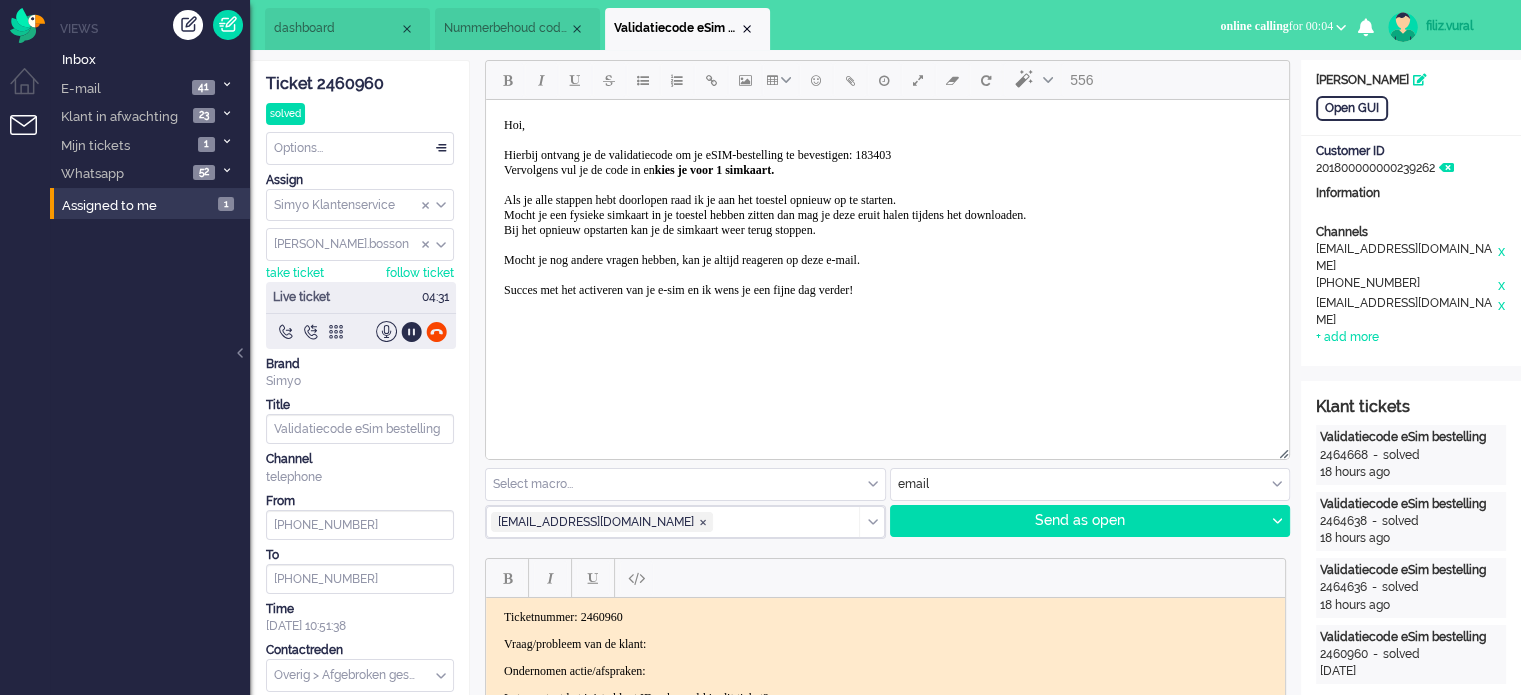 type 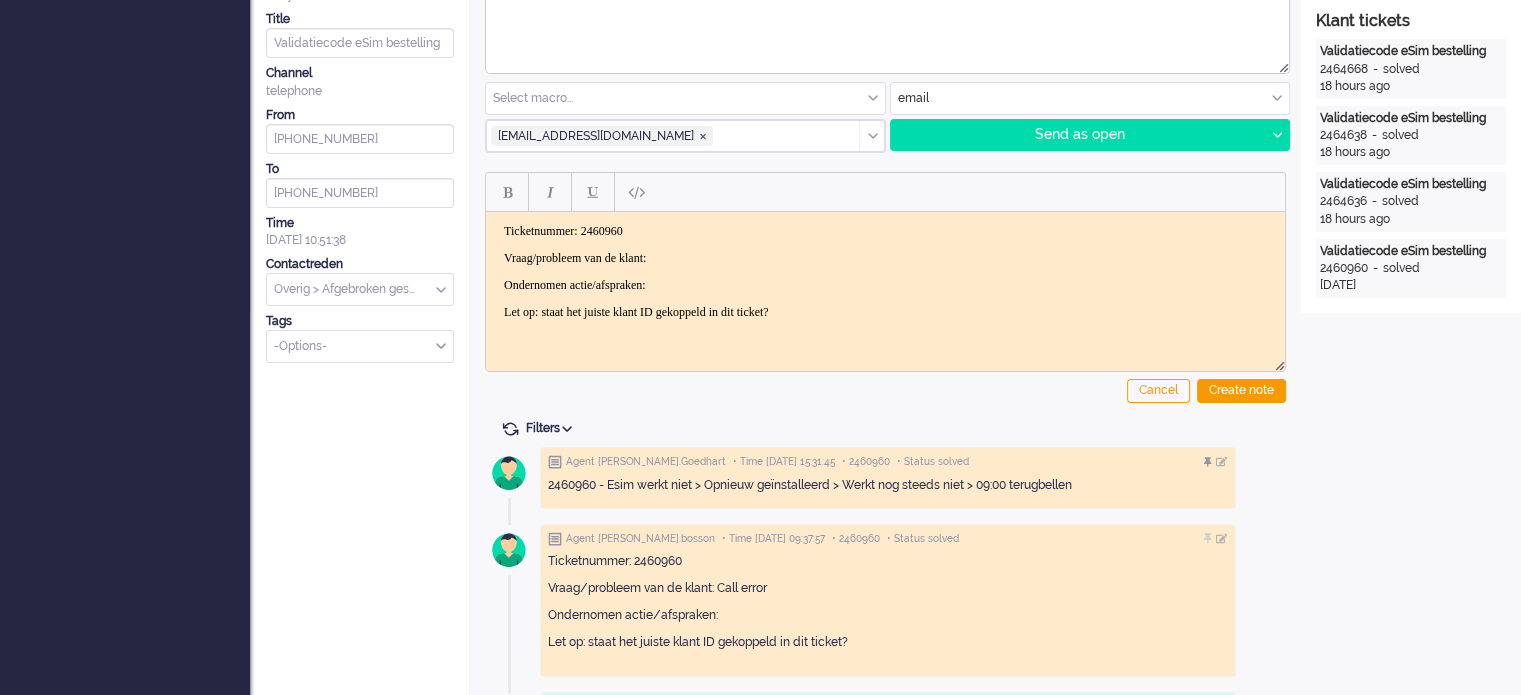 scroll, scrollTop: 400, scrollLeft: 0, axis: vertical 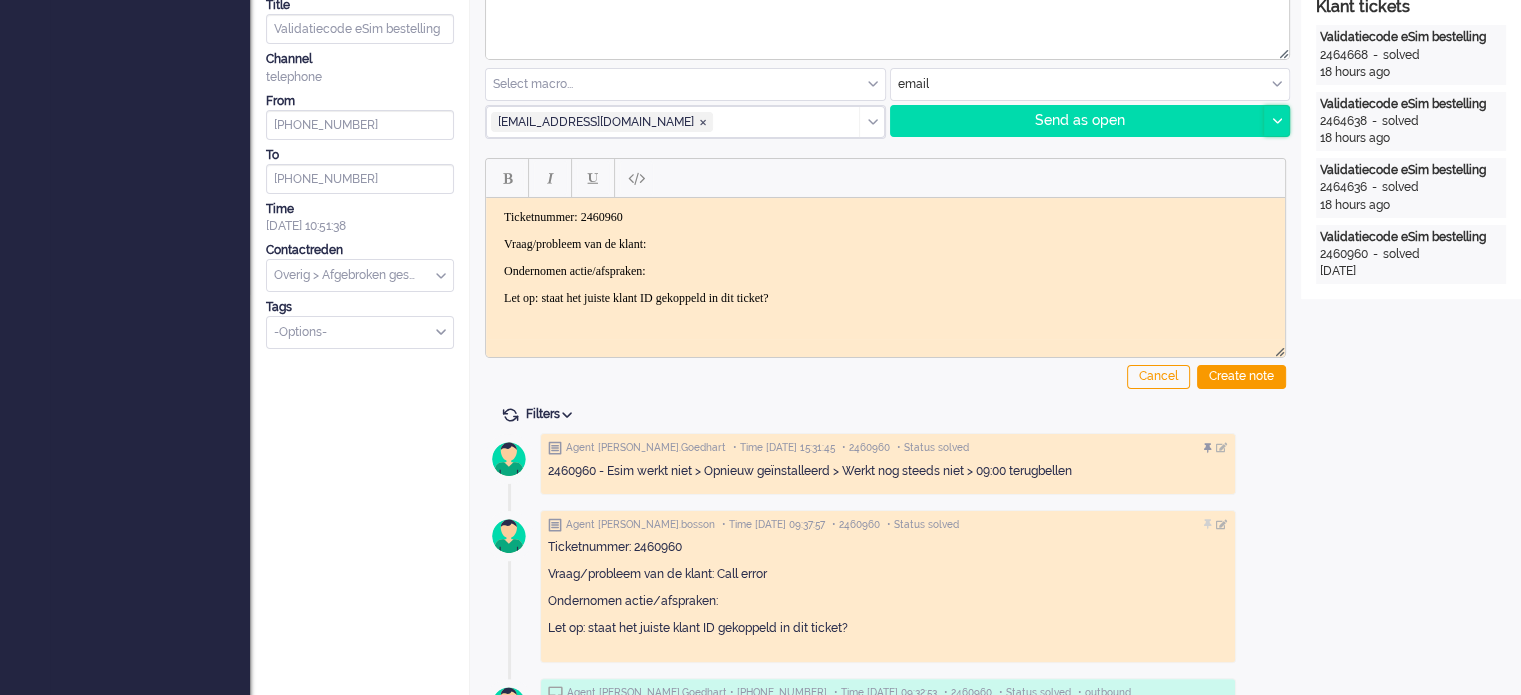 click at bounding box center (1276, 121) 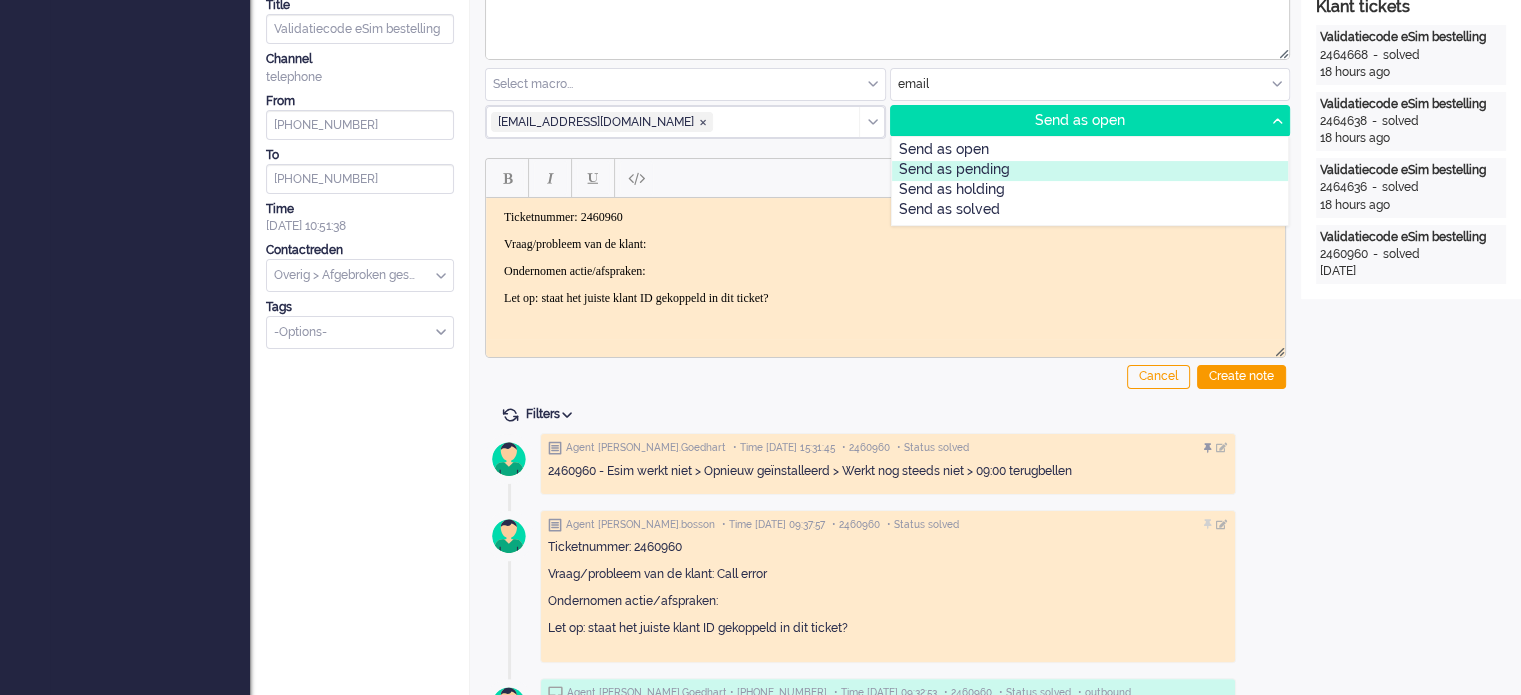 click on "Send as pending" at bounding box center (1090, 171) 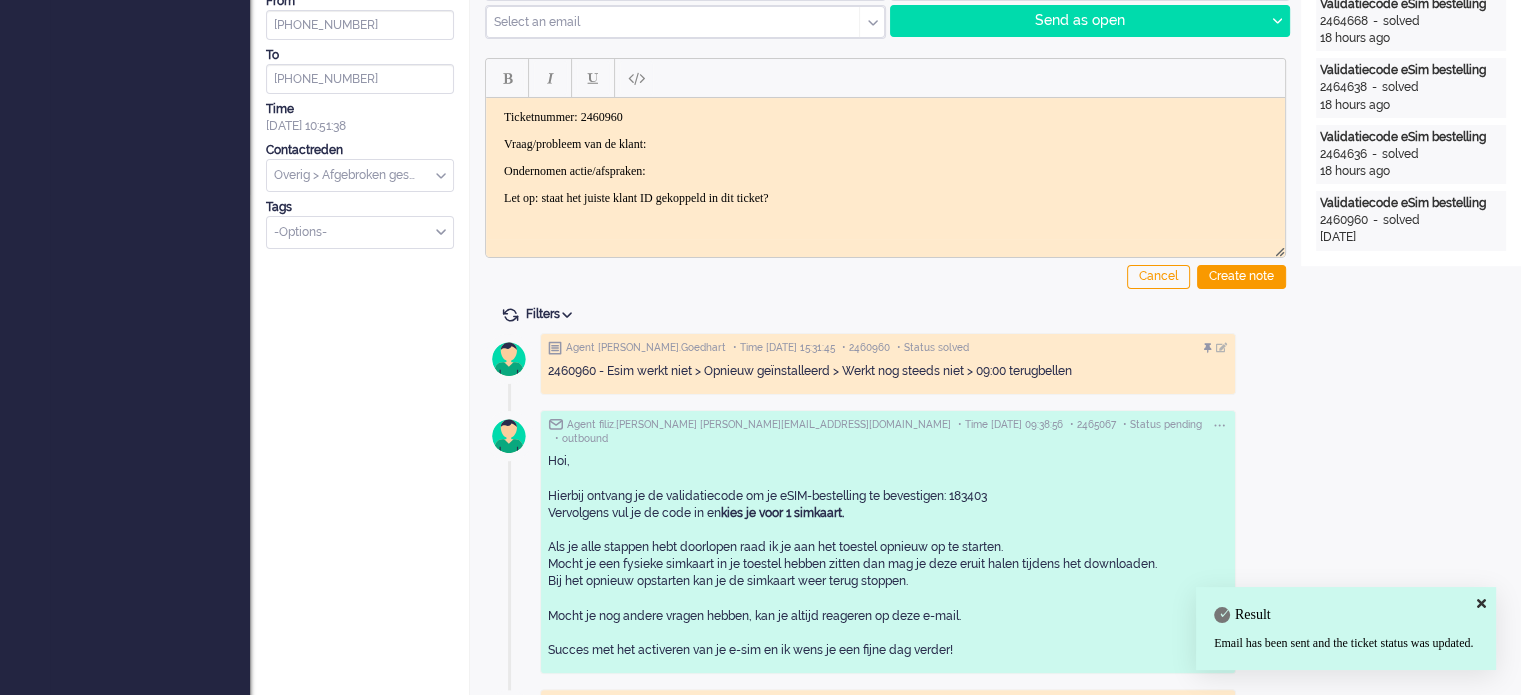 scroll, scrollTop: 700, scrollLeft: 0, axis: vertical 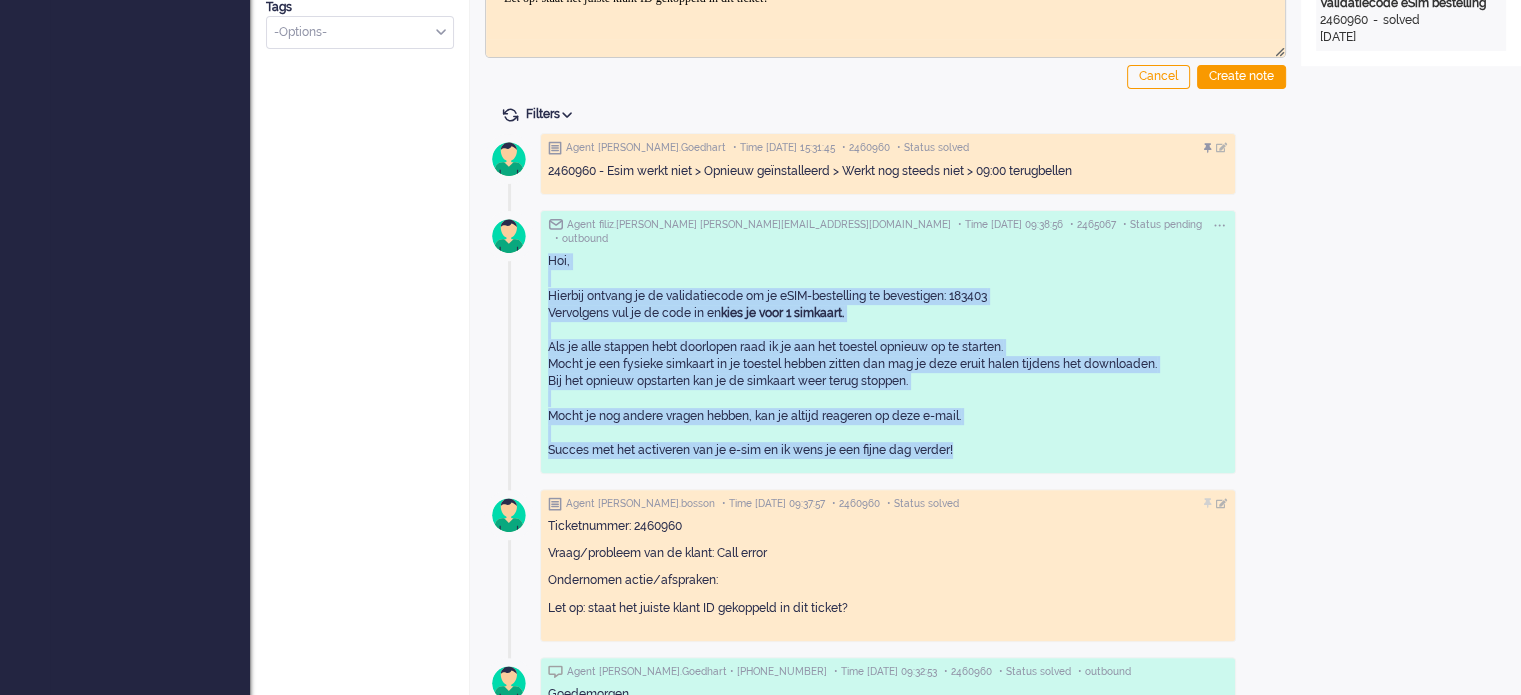 drag, startPoint x: 963, startPoint y: 443, endPoint x: 551, endPoint y: 245, distance: 457.1083 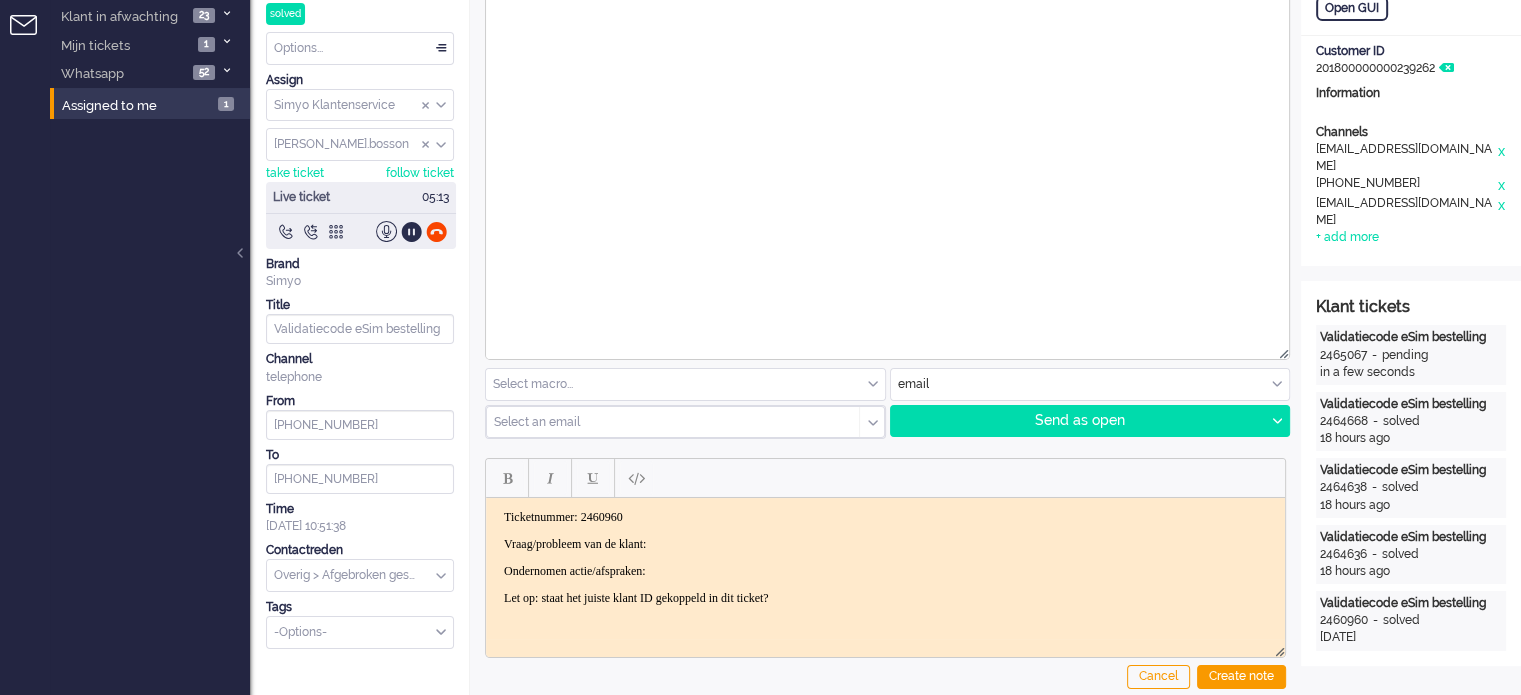 scroll, scrollTop: 0, scrollLeft: 0, axis: both 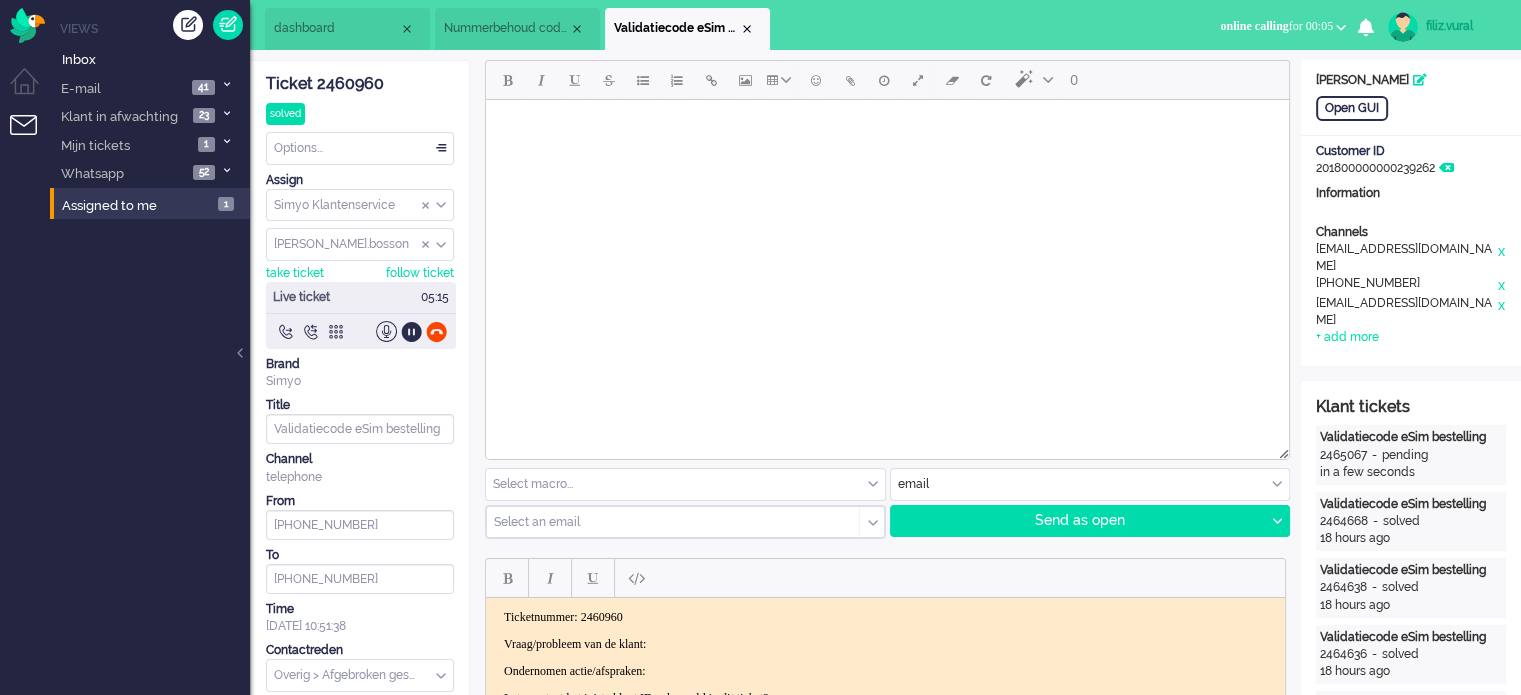 click on "dashboard" at bounding box center (336, 28) 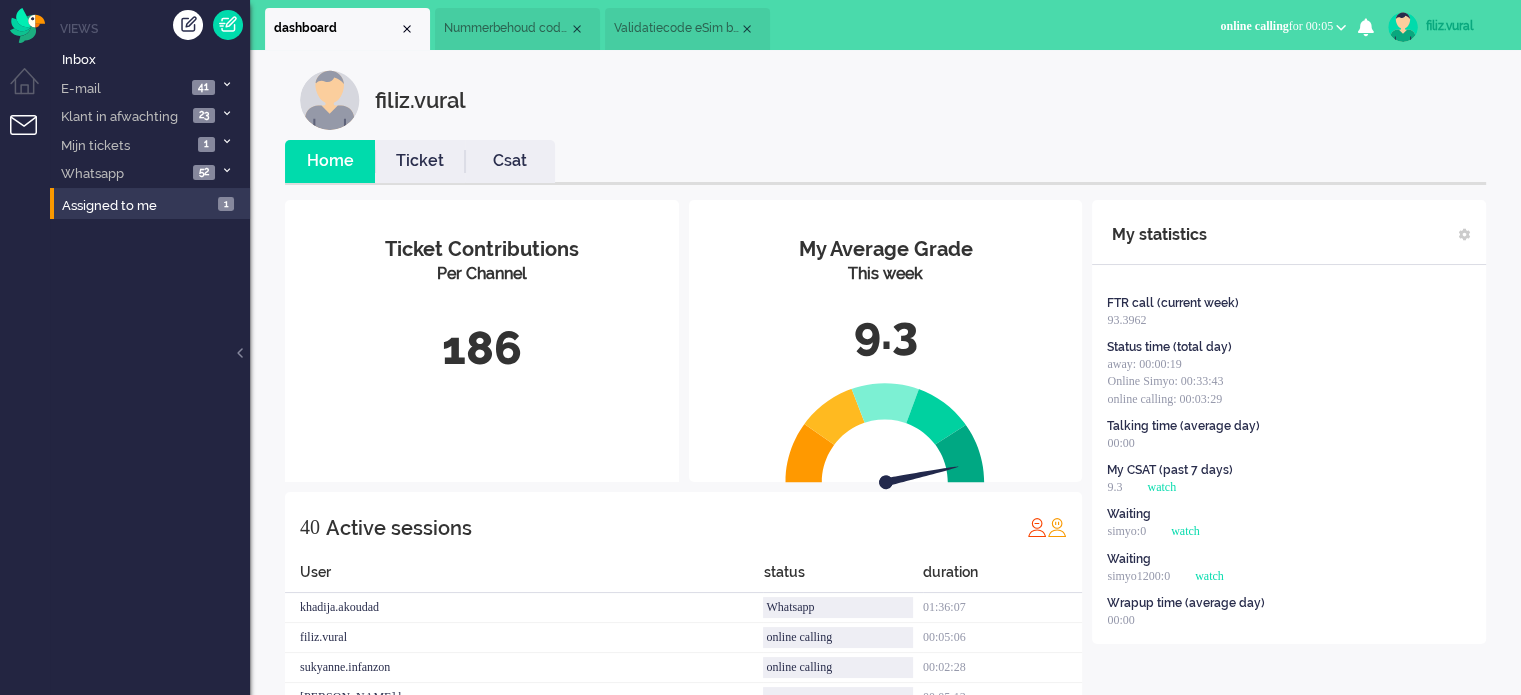 click on "Csat" at bounding box center [510, 161] 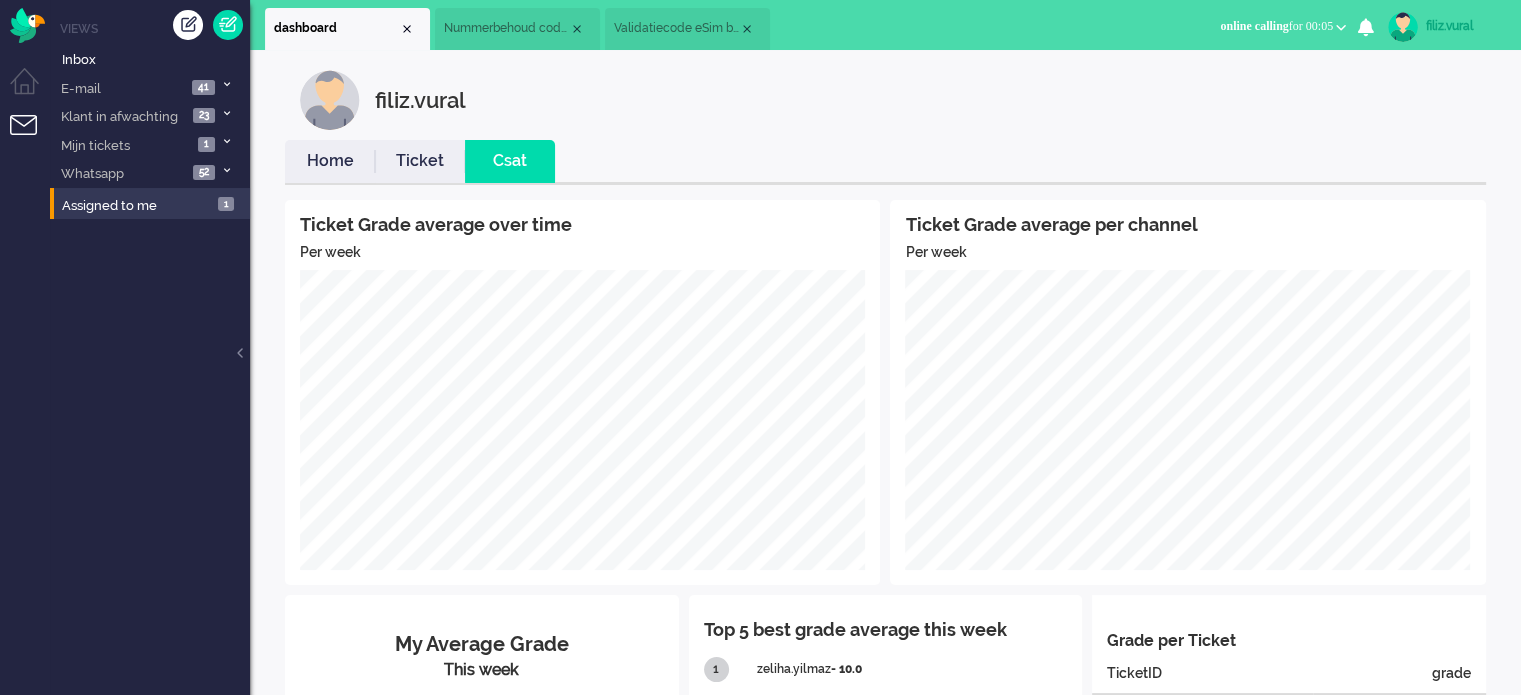click on "Home" at bounding box center [330, 161] 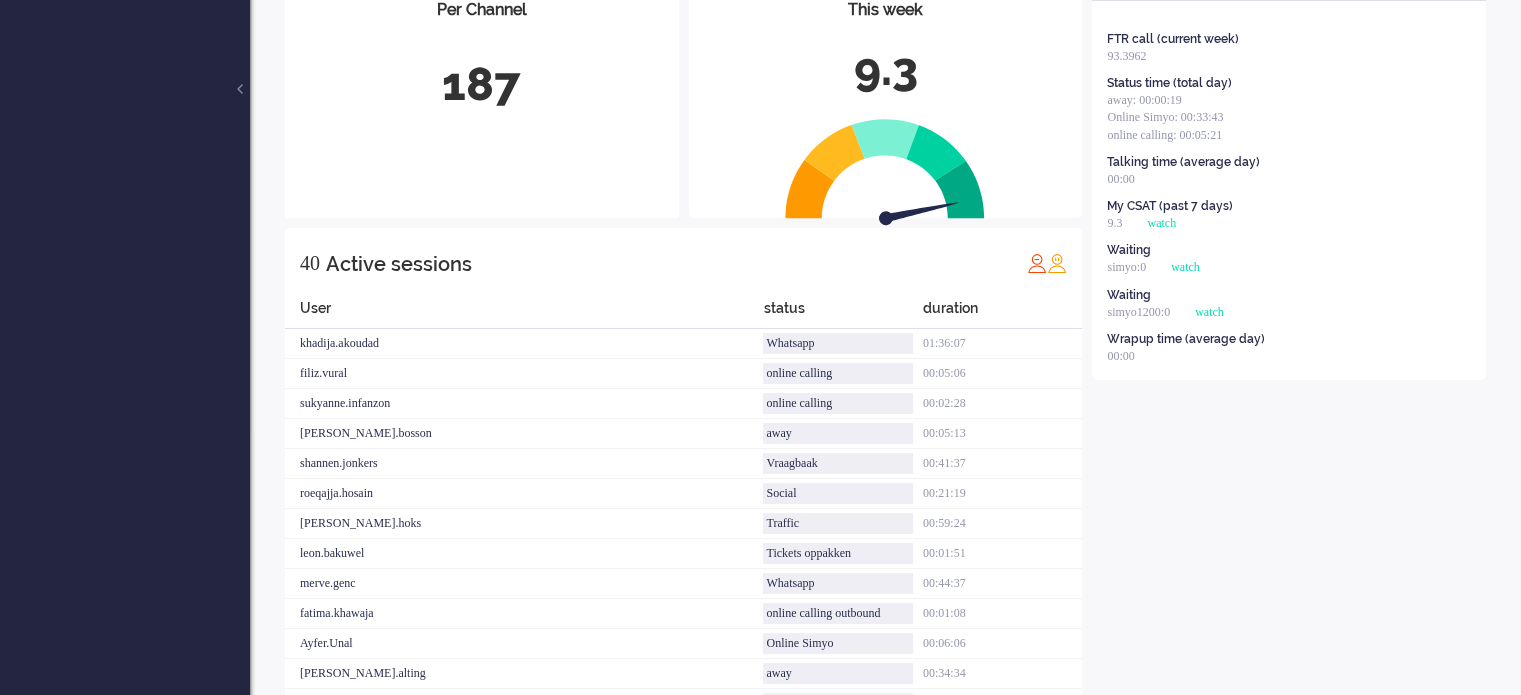 scroll, scrollTop: 0, scrollLeft: 0, axis: both 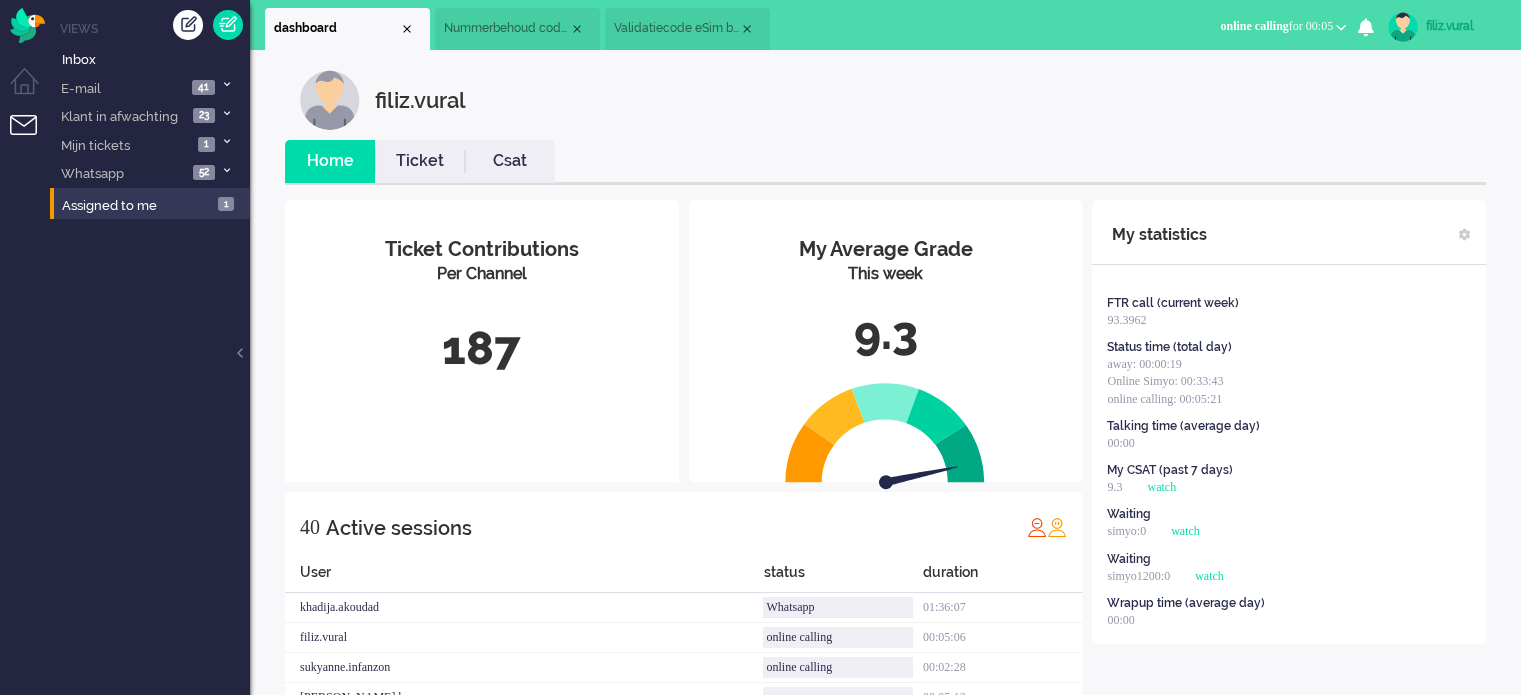 click on "Nummerbehoud code invoeren via de website." at bounding box center (517, 29) 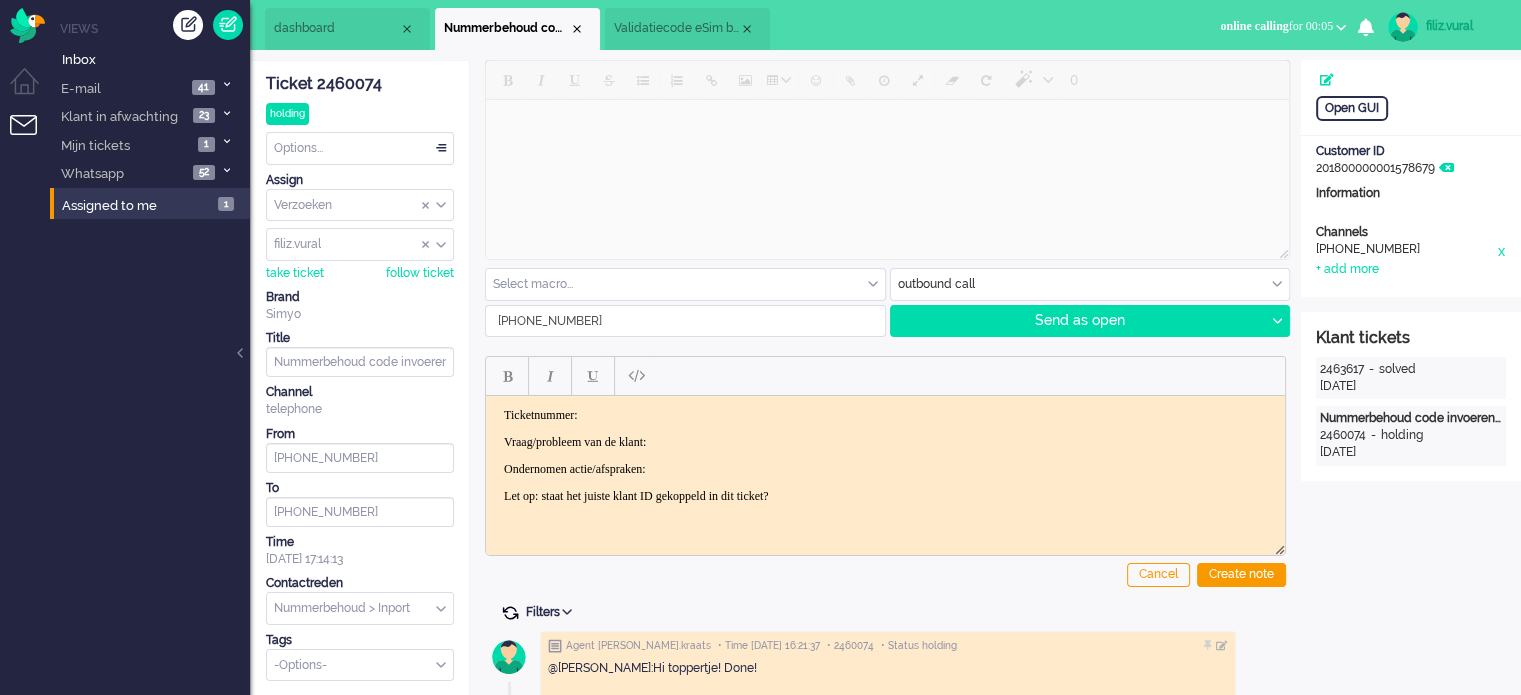 click at bounding box center [510, 613] 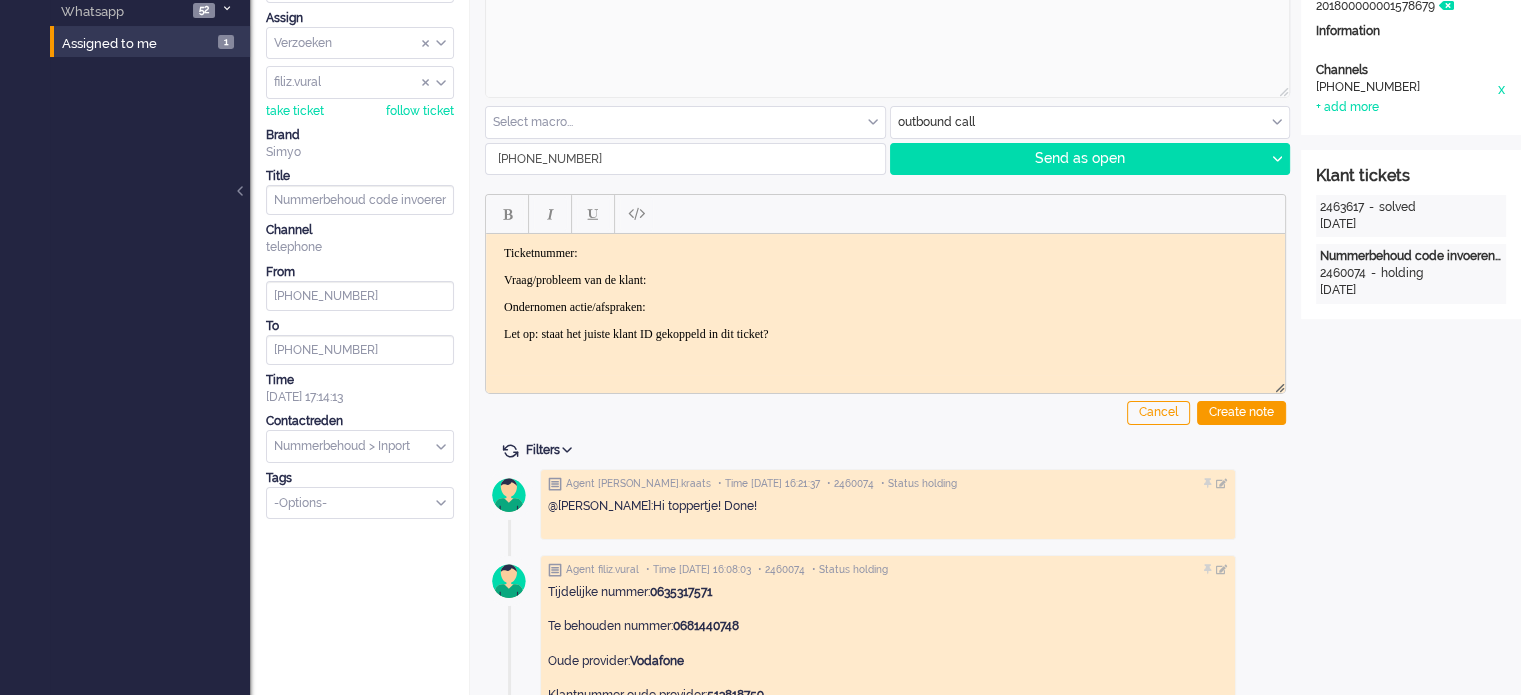 scroll, scrollTop: 0, scrollLeft: 0, axis: both 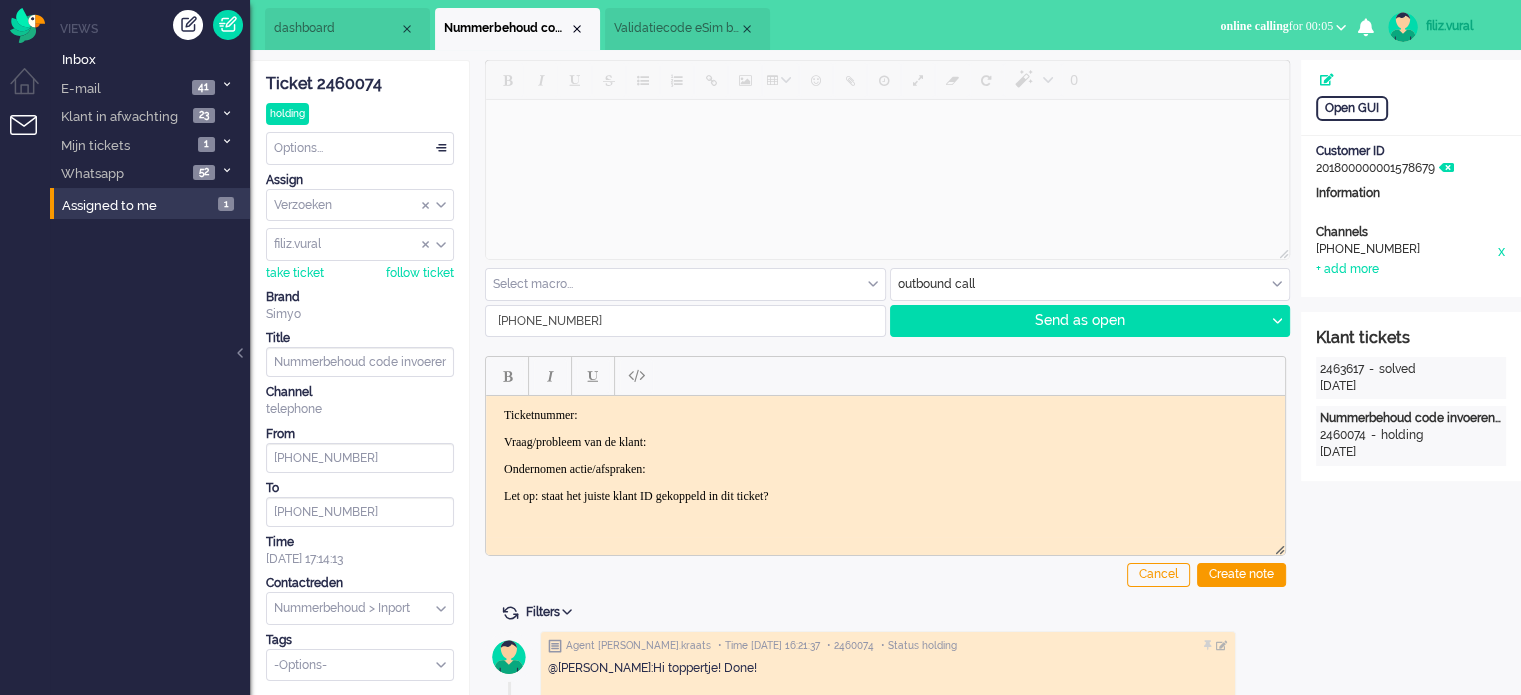 click on "Validatiecode eSim bestelling" at bounding box center [676, 28] 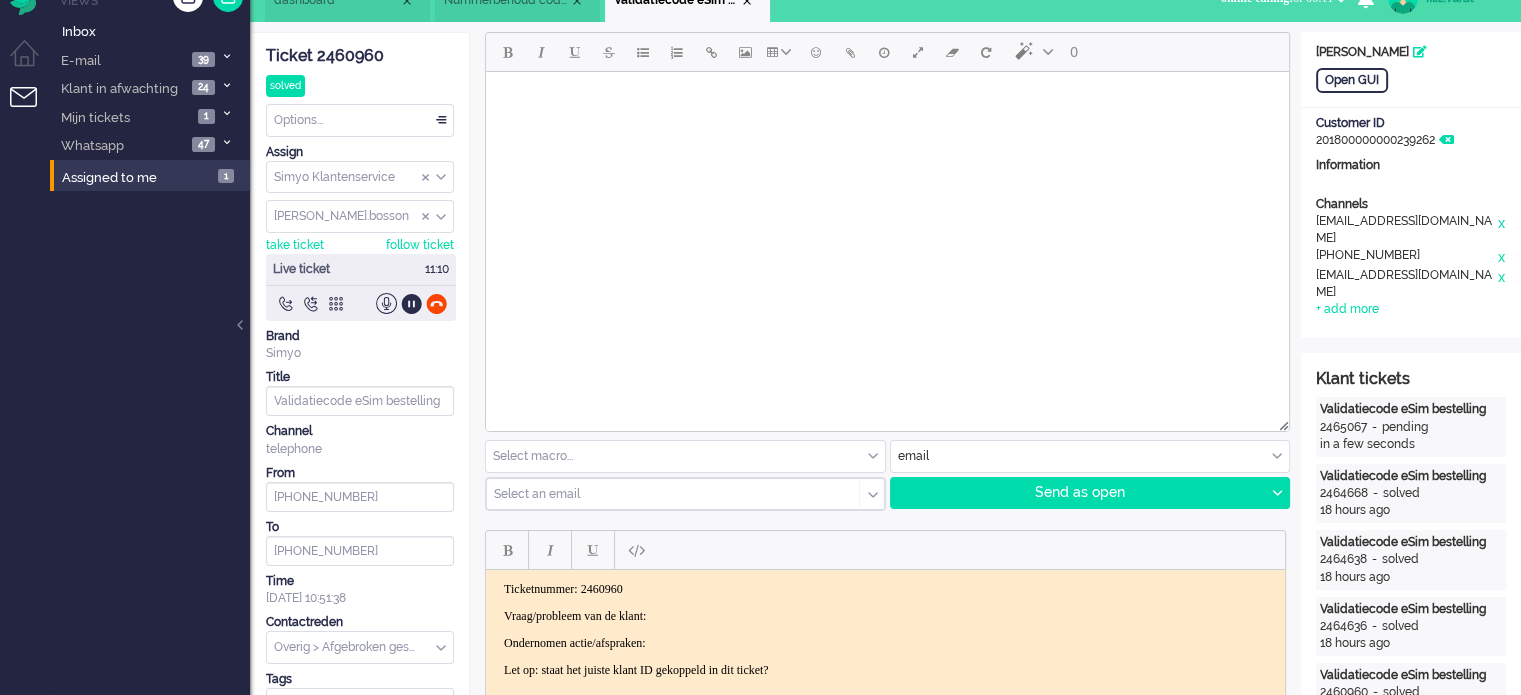 scroll, scrollTop: 0, scrollLeft: 0, axis: both 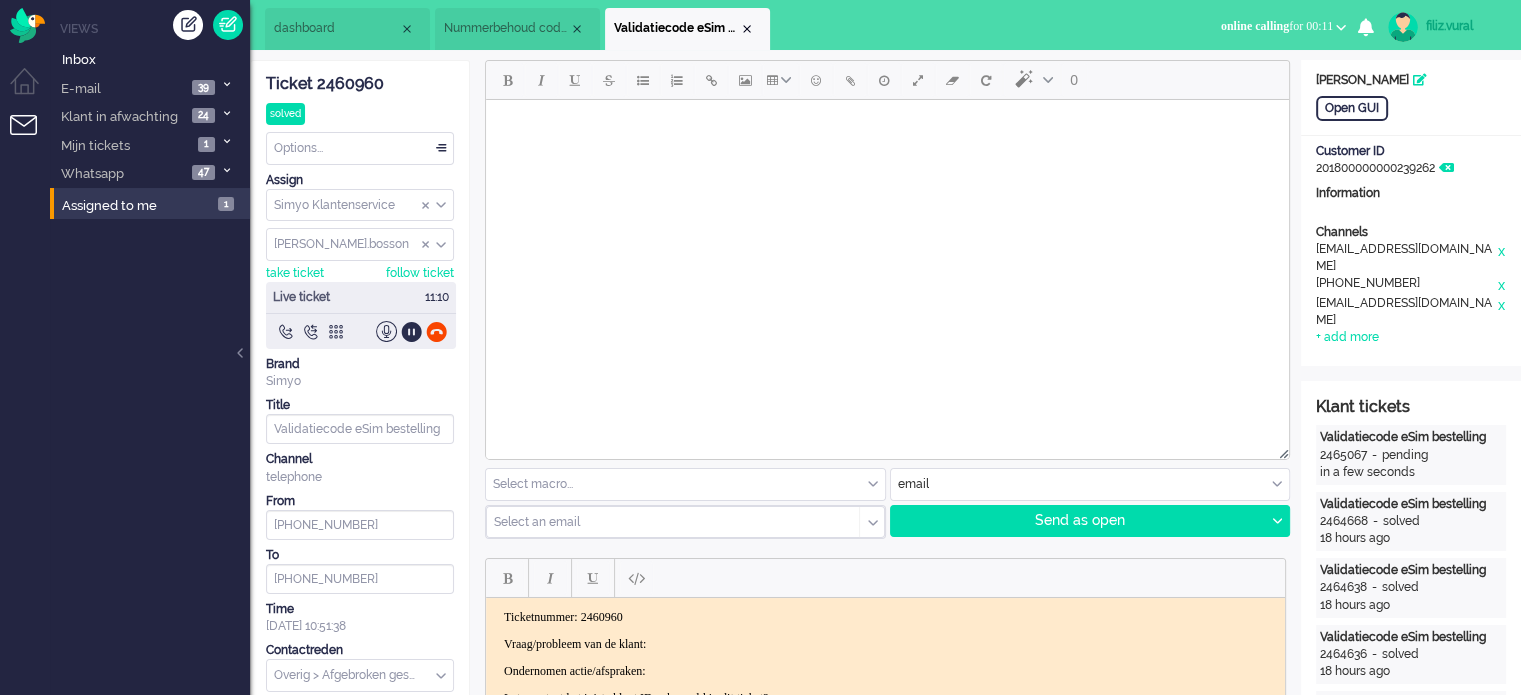 click on "dashboard" at bounding box center [347, 29] 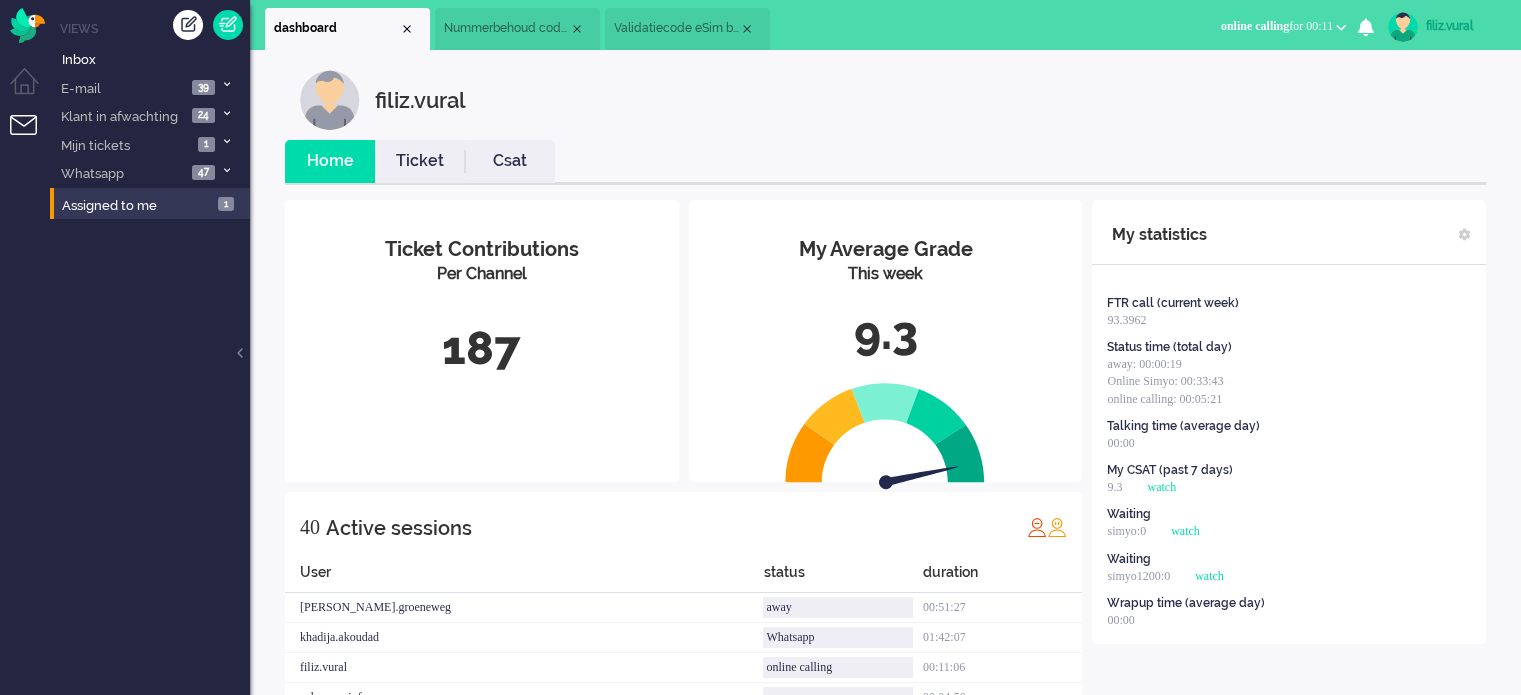click on "Csat" at bounding box center [510, 161] 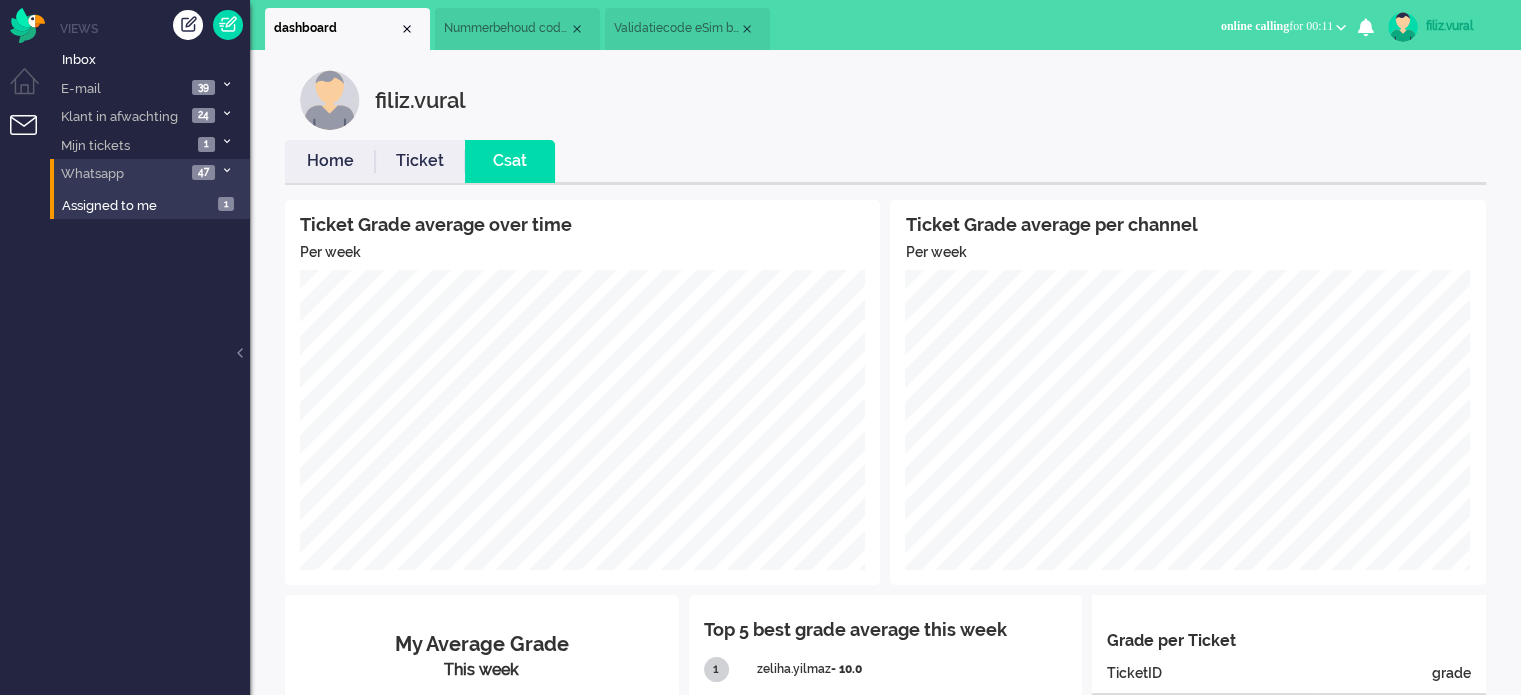click on "Whatsapp
47" at bounding box center (150, 173) 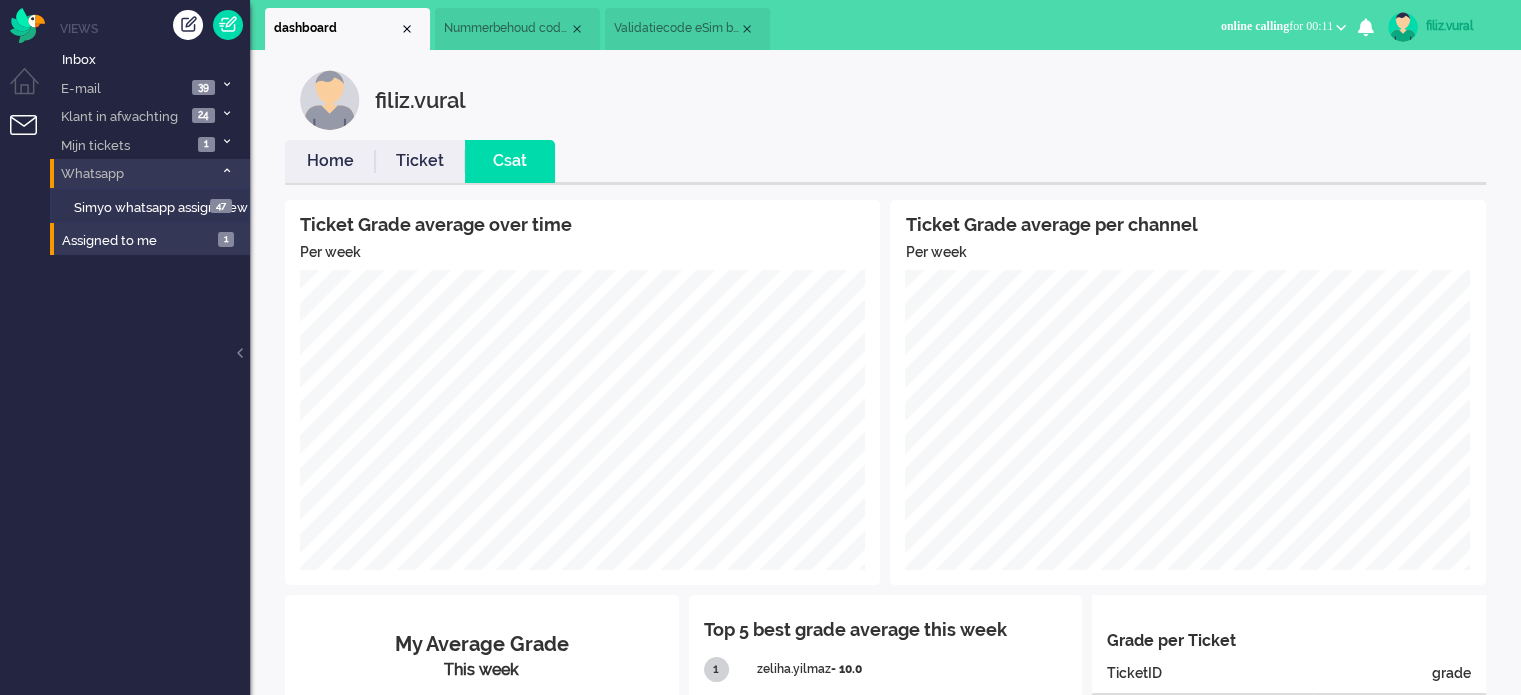 click on "Whatsapp
47" at bounding box center [150, 173] 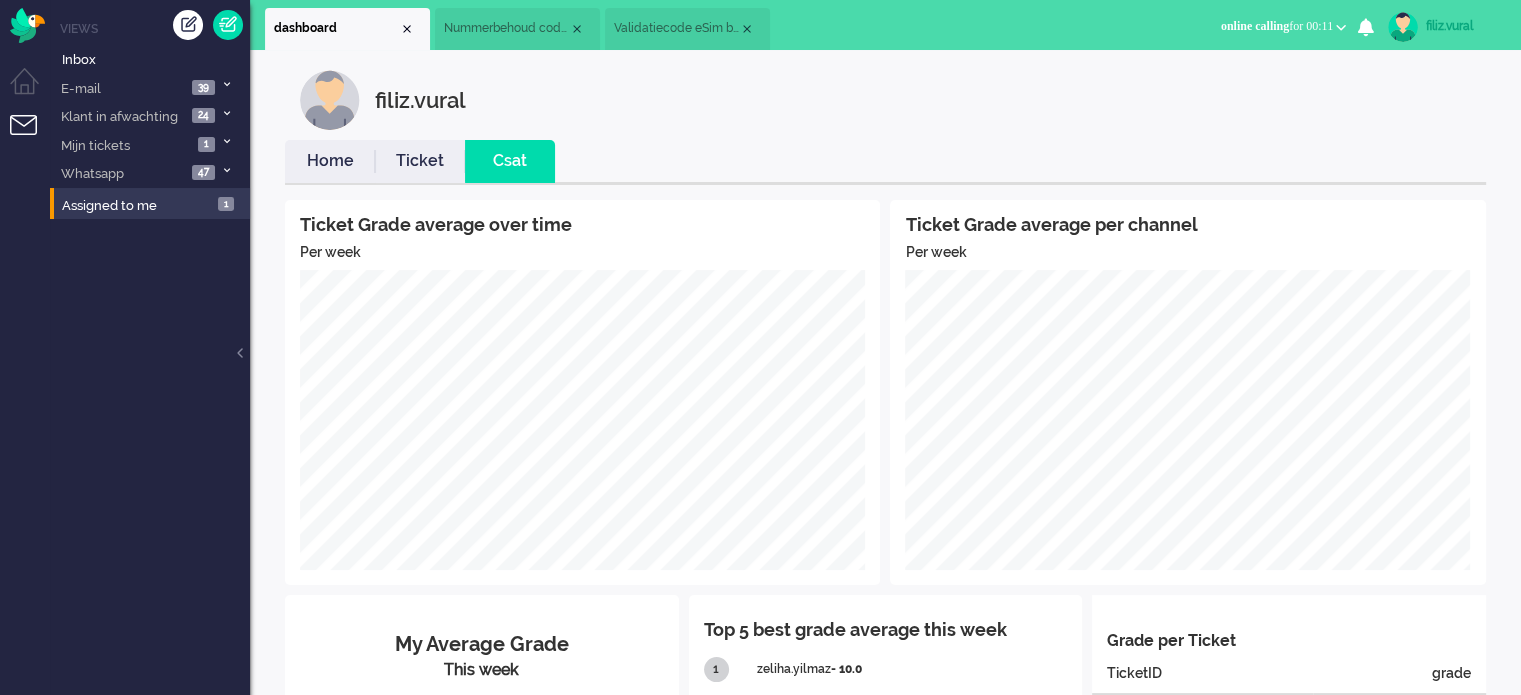 click on "Home" at bounding box center [330, 161] 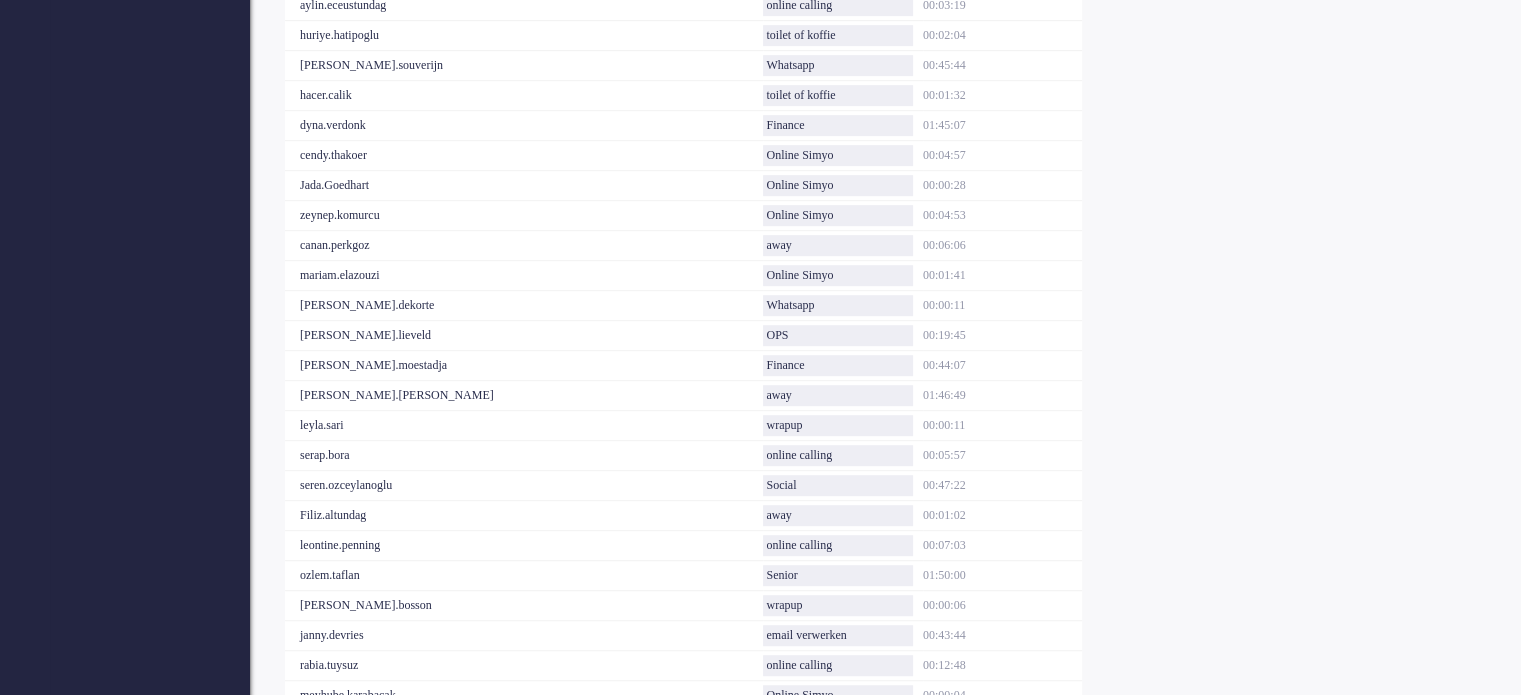 scroll, scrollTop: 552, scrollLeft: 0, axis: vertical 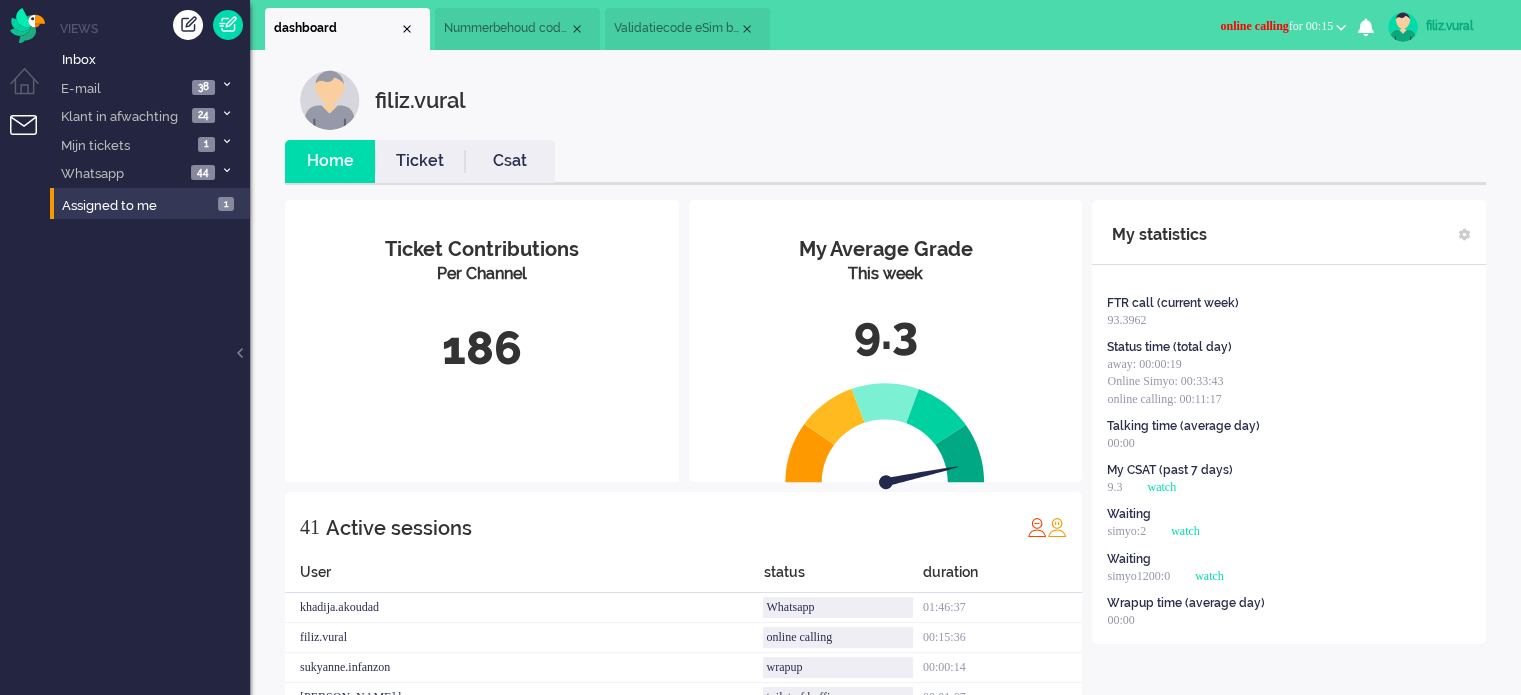 click on "Nummerbehoud code invoeren via de website." at bounding box center [517, 29] 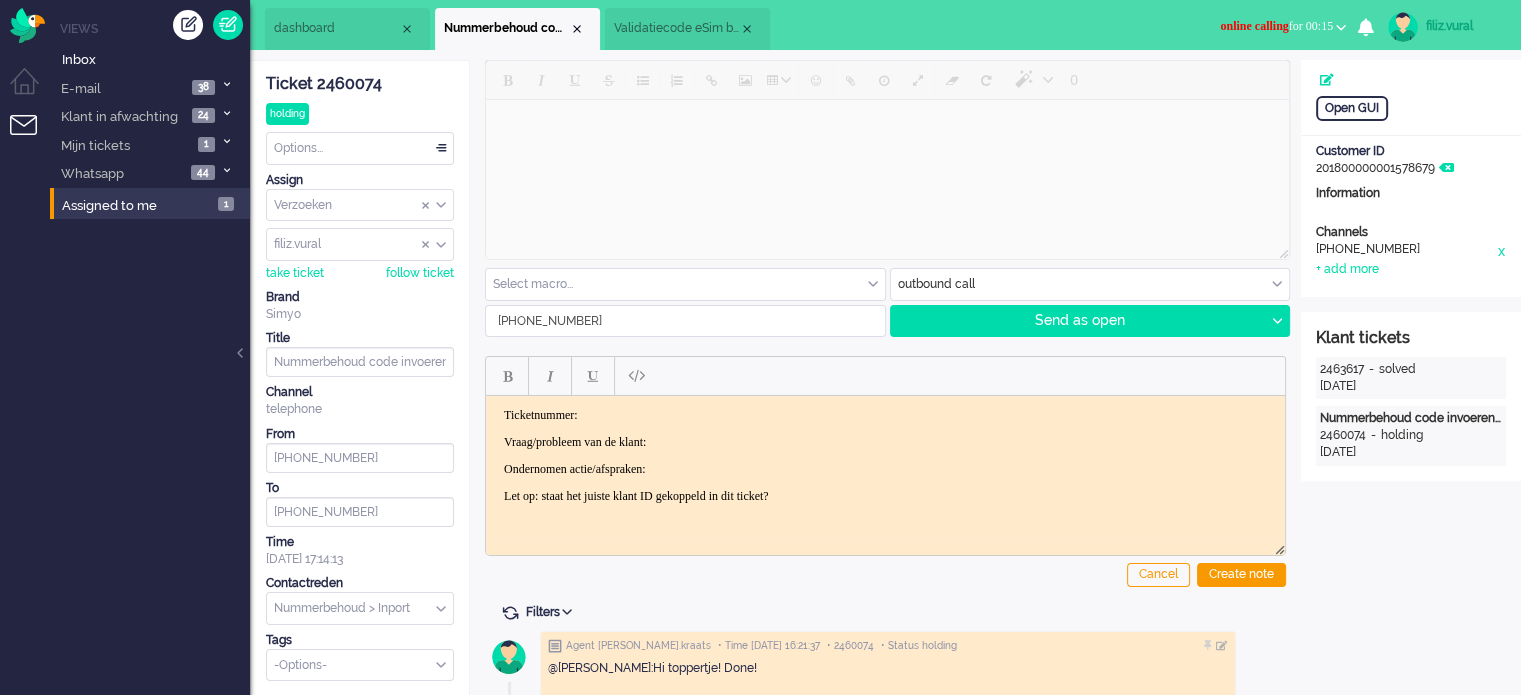 click on "Validatiecode eSim bestelling" at bounding box center (676, 28) 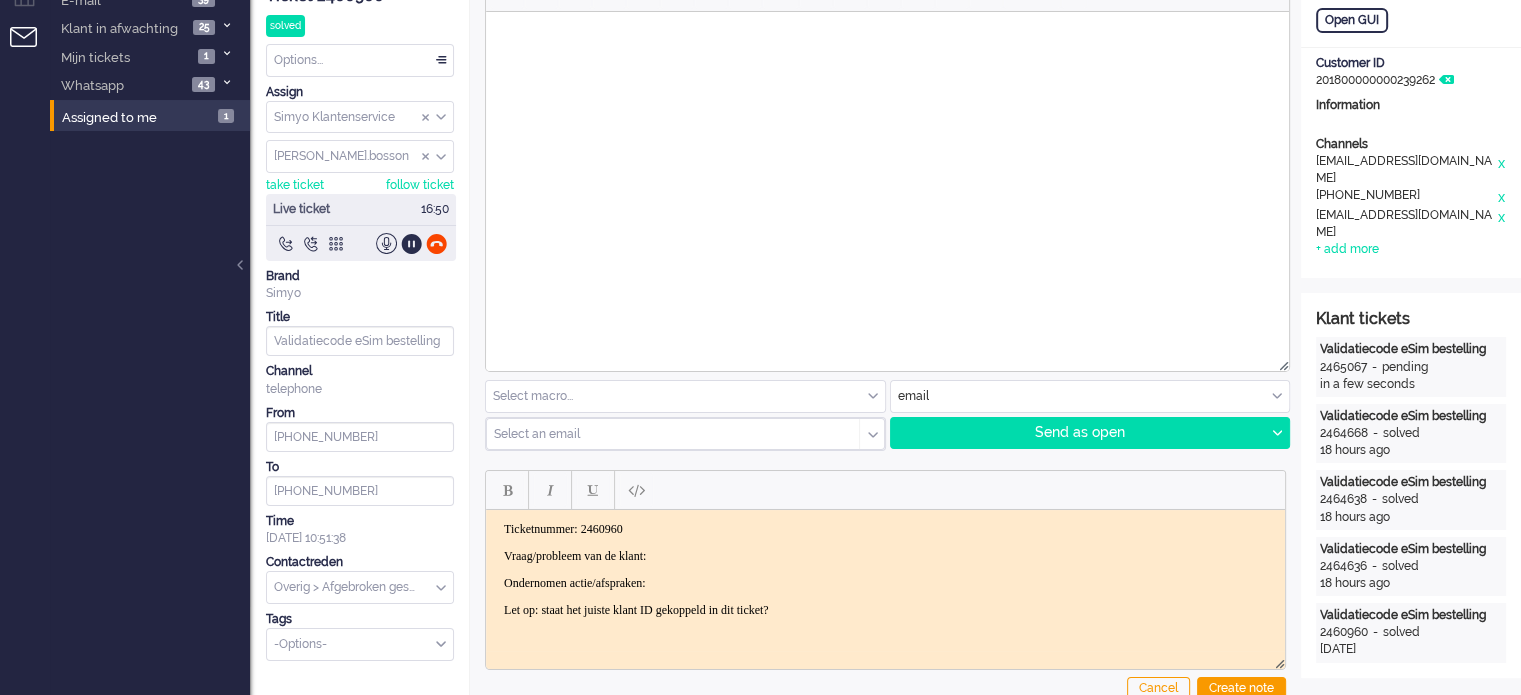 scroll, scrollTop: 0, scrollLeft: 0, axis: both 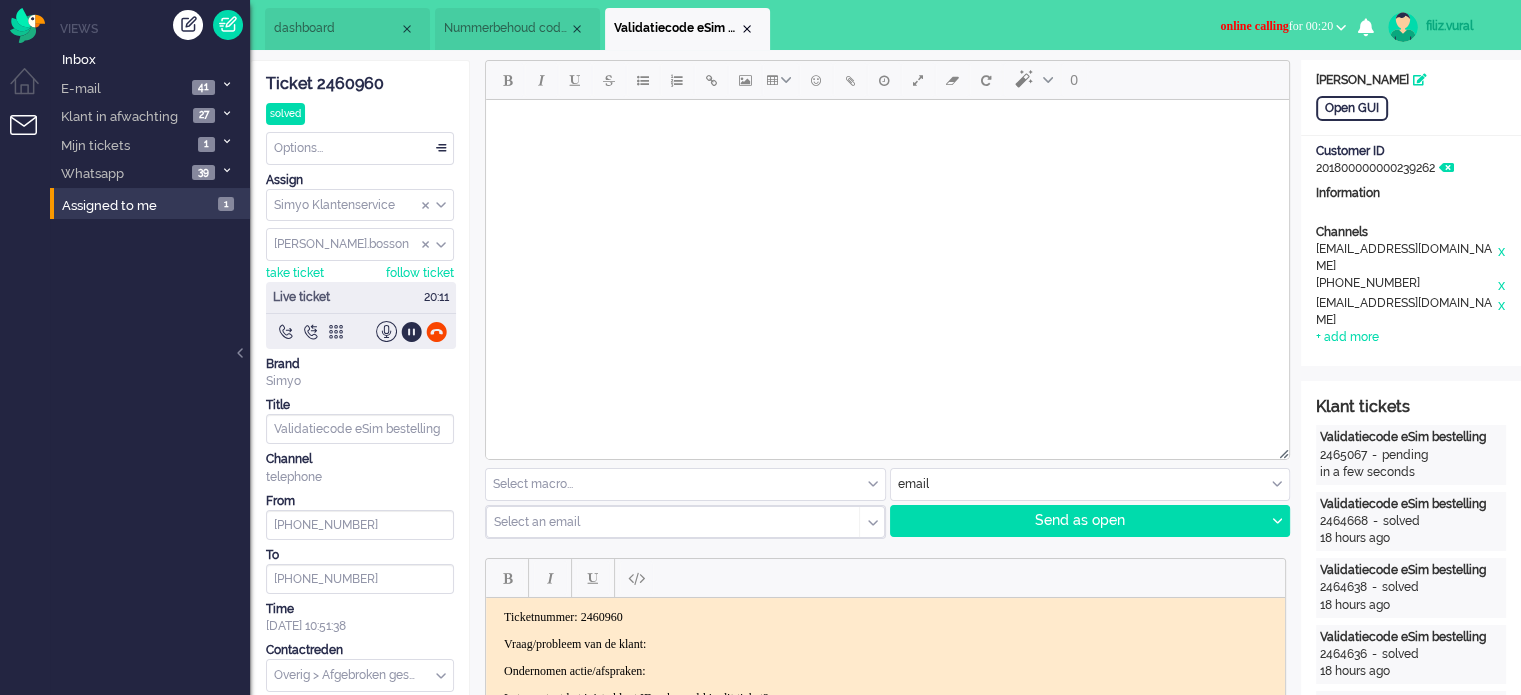 click on "Ticket 2460960 solved Watching kelly.bosson  Options... Set Status Open Pending Holding Solved Set priority Low Medium High Urgent Snooze Duplicate Delete Assign Simyo Klantenservice Staff Simyo Finance Simyo Klantenservice Simyo Mailteam+ Simyo Porteringen Simyo Webcare Simyo 3rd Party Simyo Operations Team Backoffice Simyo Opzeggingen Team Marcel Bewindvoering Team Sean NPS Detractors Simyo Datacoulance Terugbelafspraak Order goedkeuren Gegevens wijzigen Betalingsregeling Coulances Finance Overig Cadeaubrigade Uitstel van betaling App of Chat escalatie Verzoeken WFT Netwerkklachten Team Social Toestelvragen Test Incasso Vriendendeal nog niet actief Team Privacy Macro aanpassingen unassign group Simyo Klantenservice kelly.bosson adrian.klazes Alvin amjad amy.wolffgramm anneke.boven arnoud.kaldenbach arvinash.gunputsing arzum.turna ashley.verdies Audrey.Bosson Ayfer.Unal aylin.eceustundag aysegul.berkbulut Bart.vandenBerg bas.deenik bilgehan.yuceer bulent.aydin canan.engin canan.perkgoz cavide.yildirir 20:11" at bounding box center [360, 405] 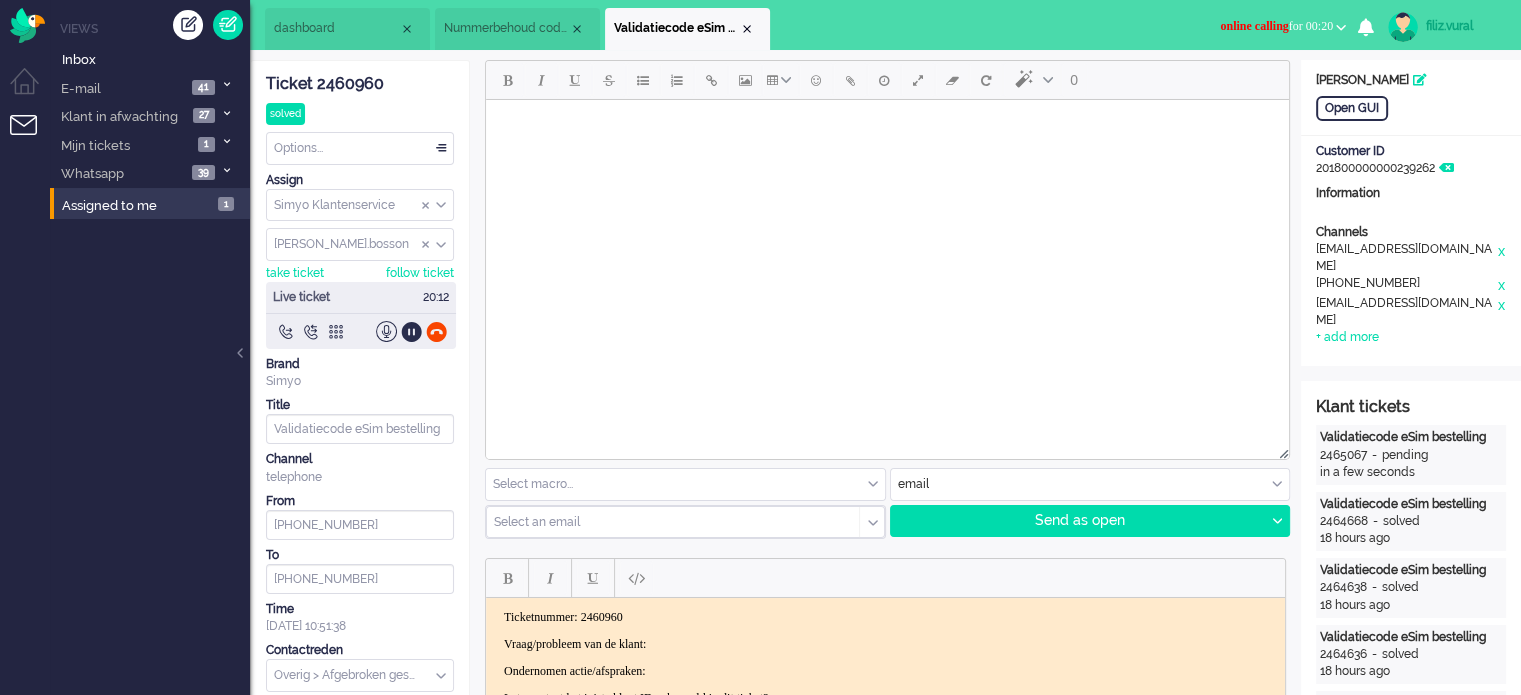 drag, startPoint x: 794, startPoint y: 676, endPoint x: 780, endPoint y: 627, distance: 50.96077 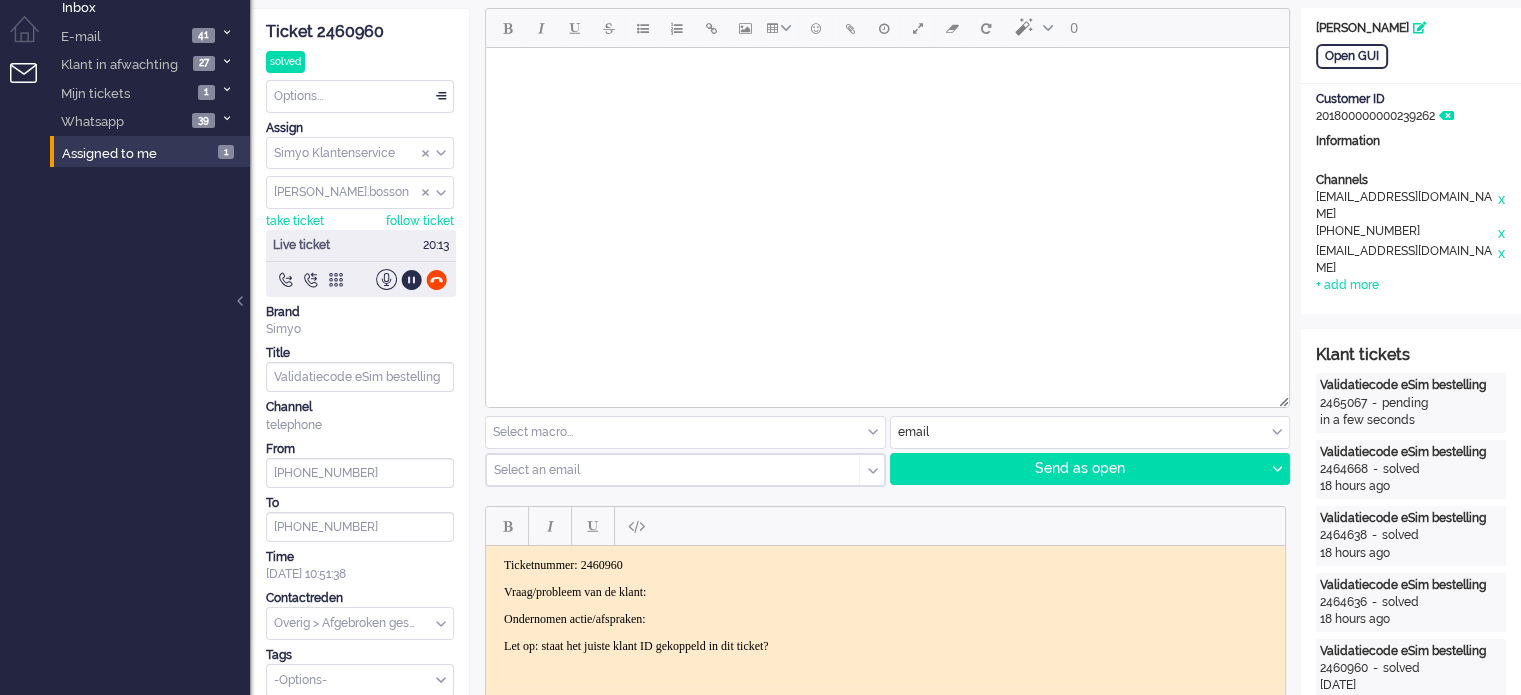 scroll, scrollTop: 100, scrollLeft: 0, axis: vertical 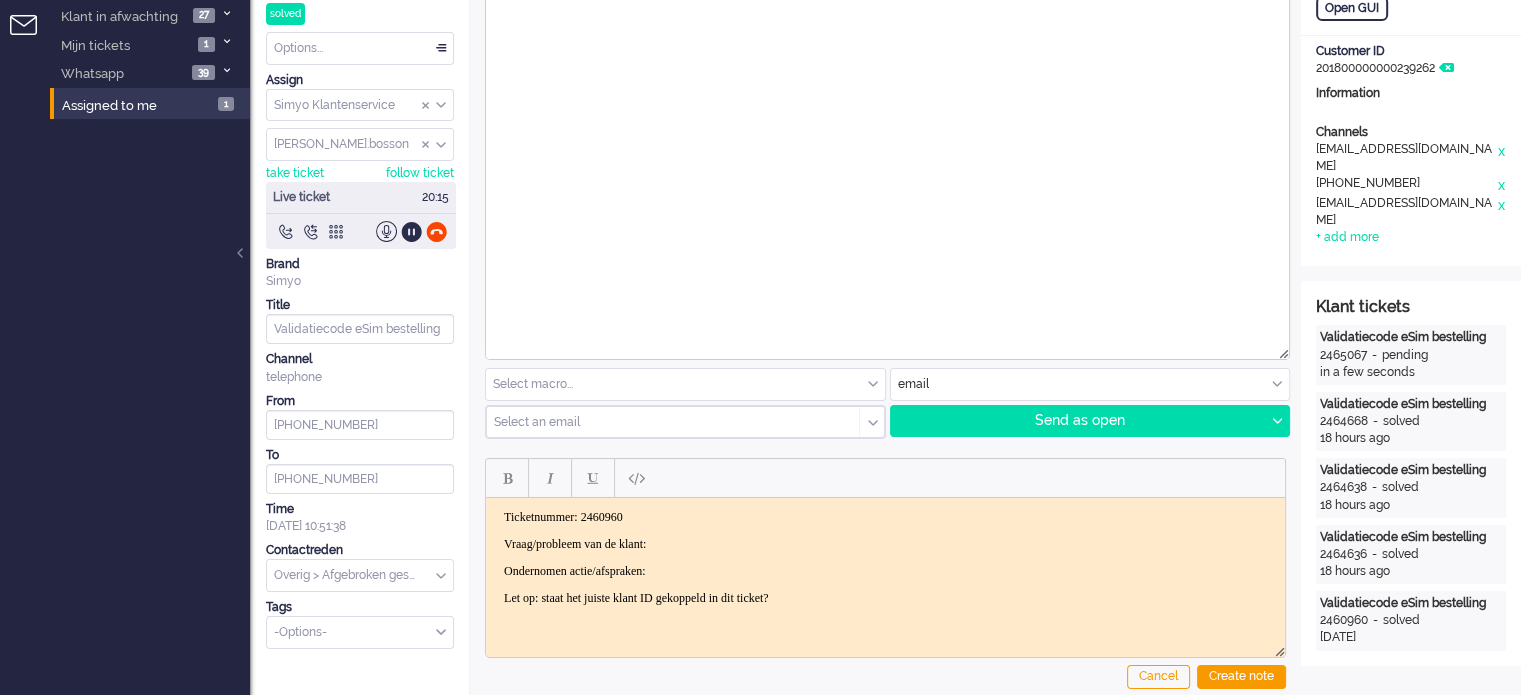 drag, startPoint x: 774, startPoint y: 596, endPoint x: 489, endPoint y: 553, distance: 288.22562 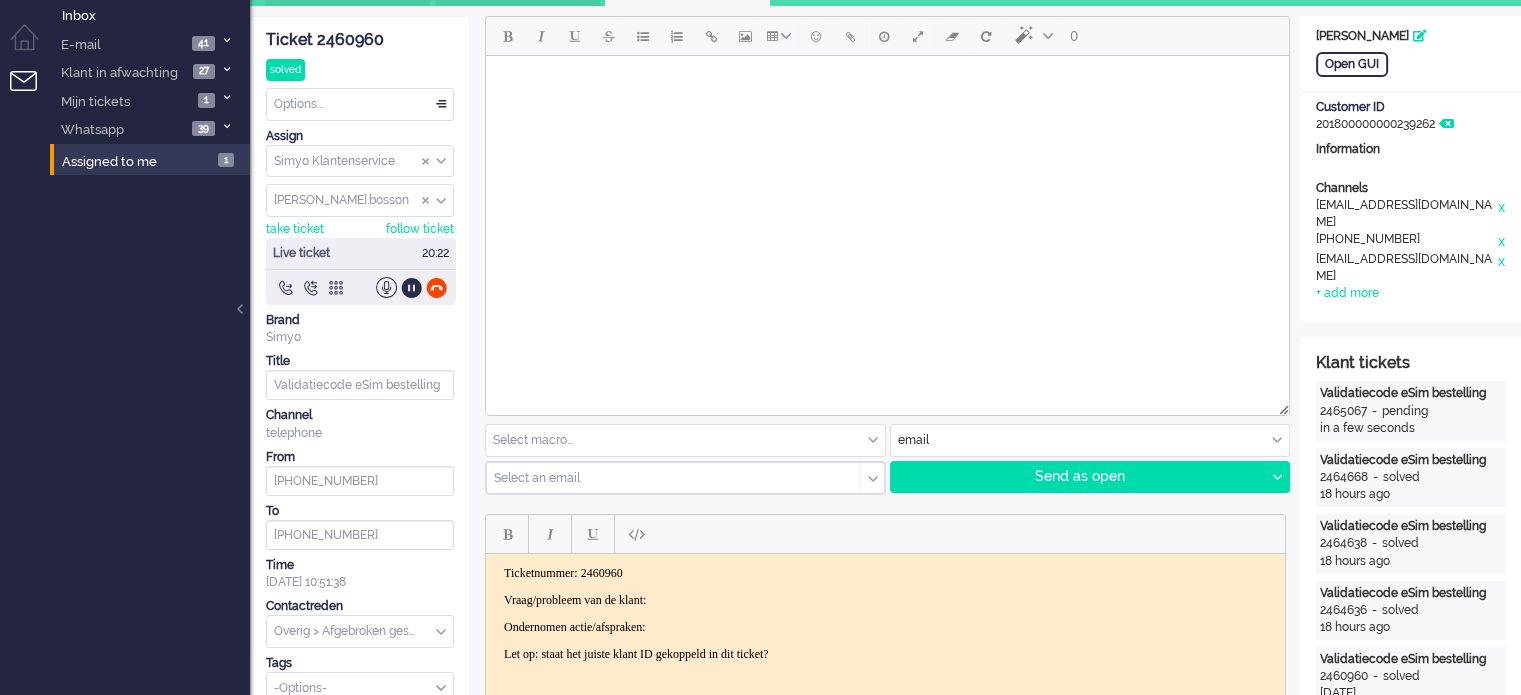 scroll, scrollTop: 0, scrollLeft: 0, axis: both 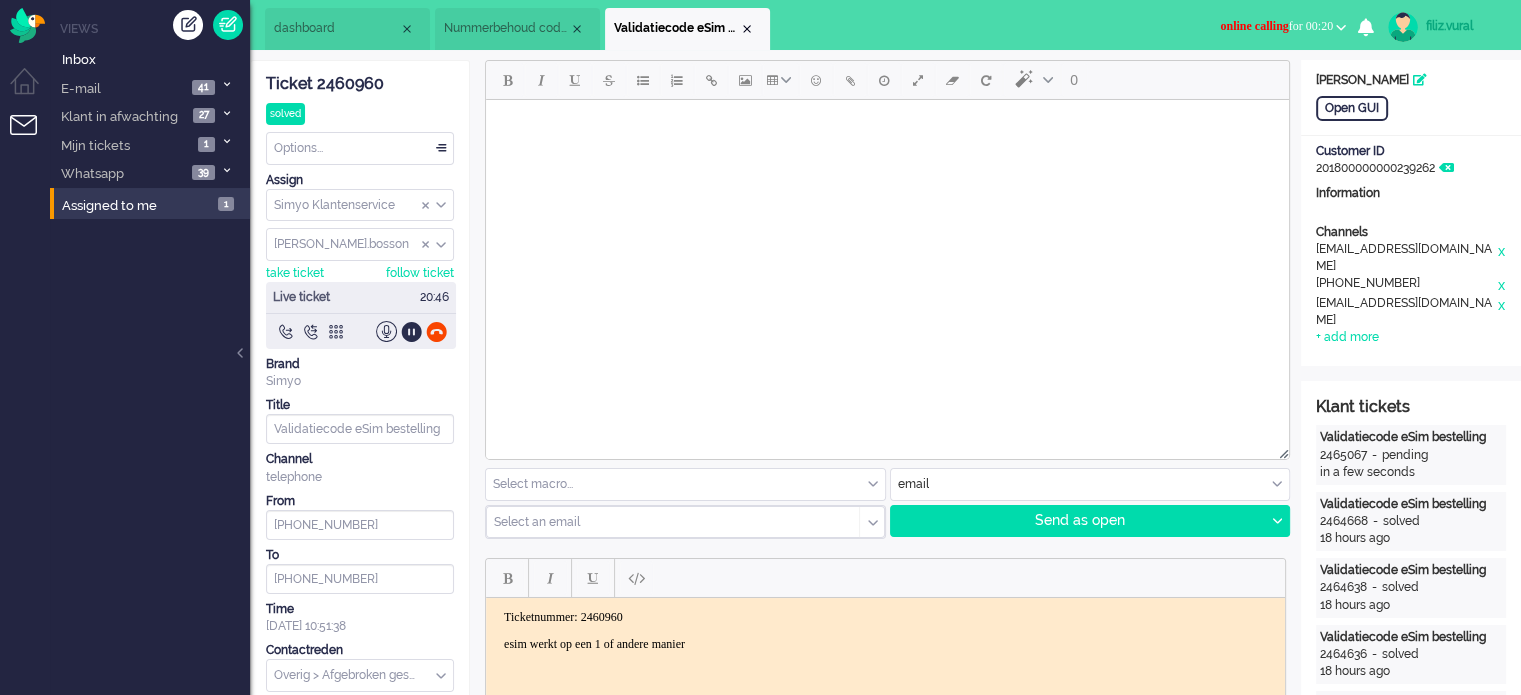 click on "dashboard" at bounding box center [347, 29] 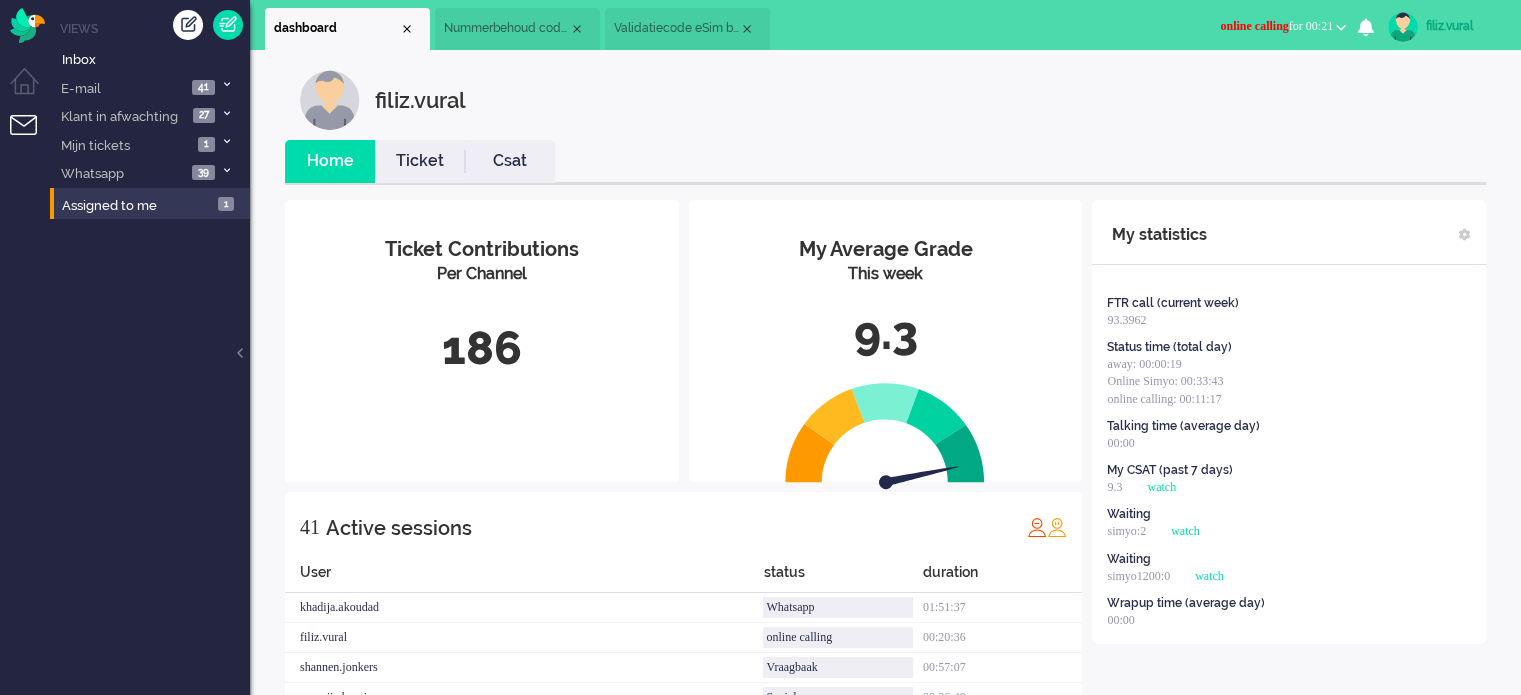 click on "Validatiecode eSim bestelling" at bounding box center [687, 29] 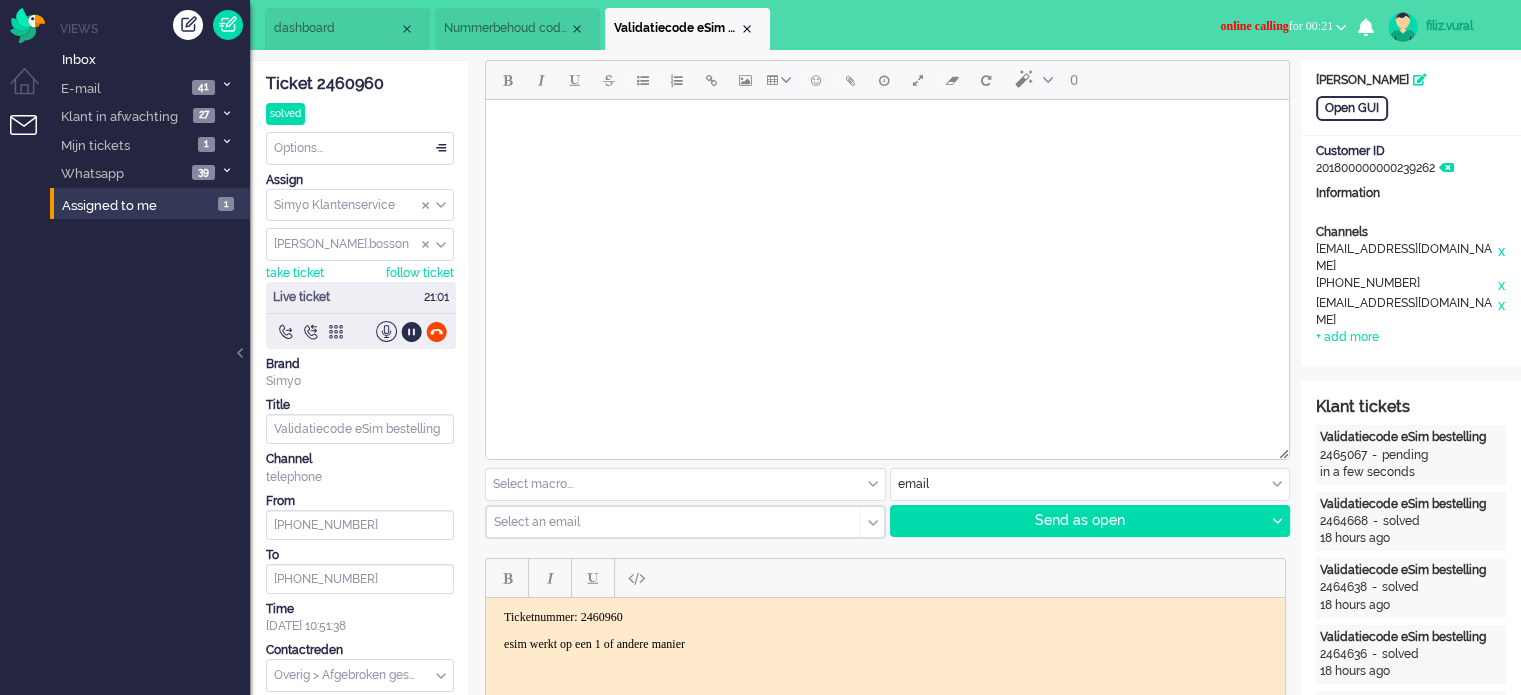 scroll, scrollTop: 200, scrollLeft: 0, axis: vertical 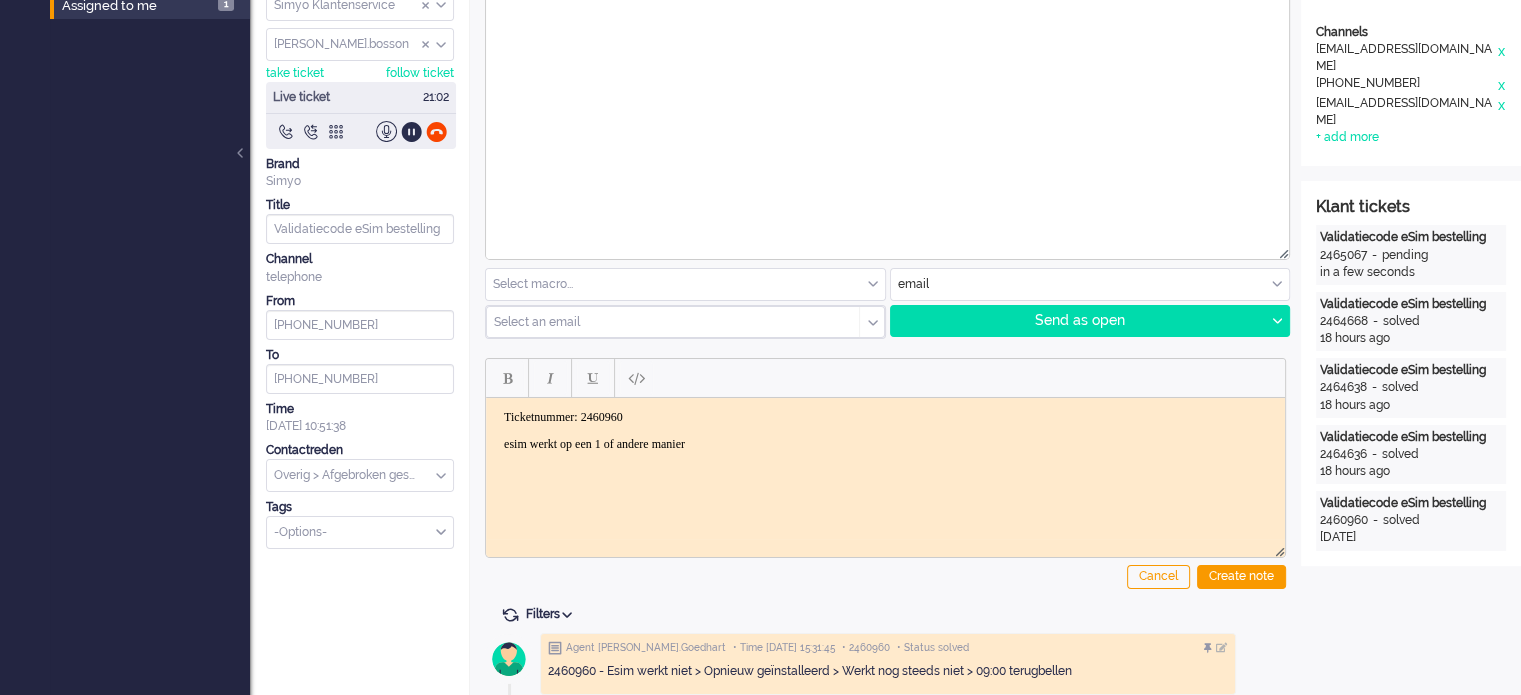 click on "Ticketnummer: 2460960 esim werkt op een 1 of andere manier" at bounding box center (885, 431) 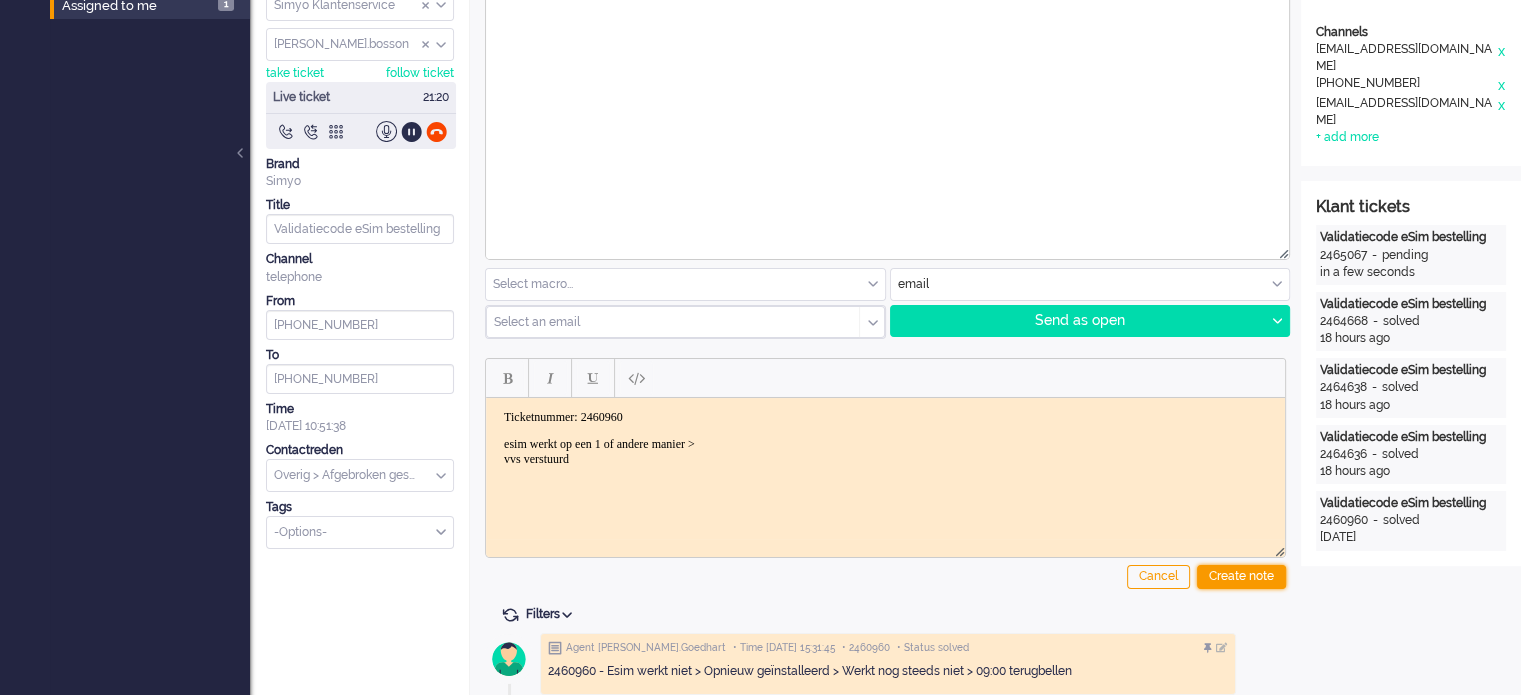 click on "Create note" at bounding box center (1241, 577) 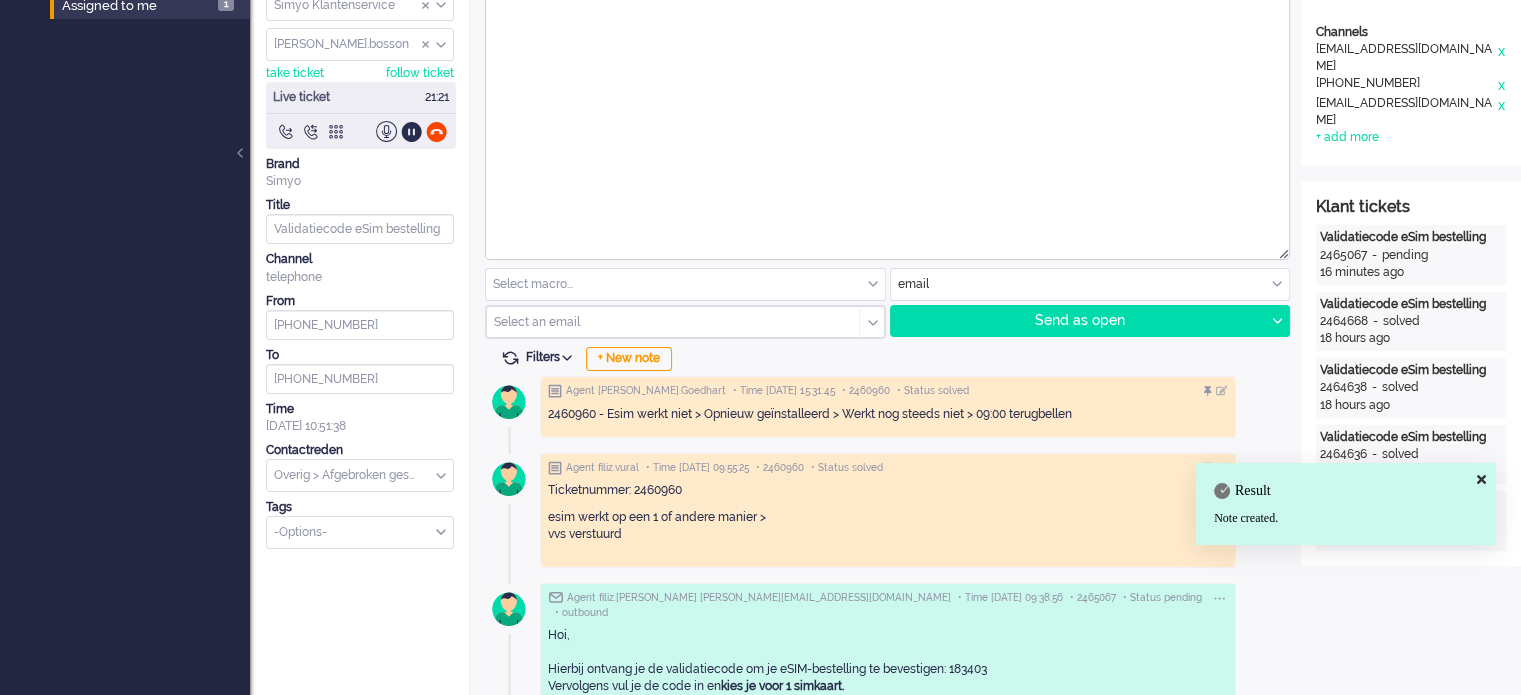 click on "Contactreden" at bounding box center [360, 450] 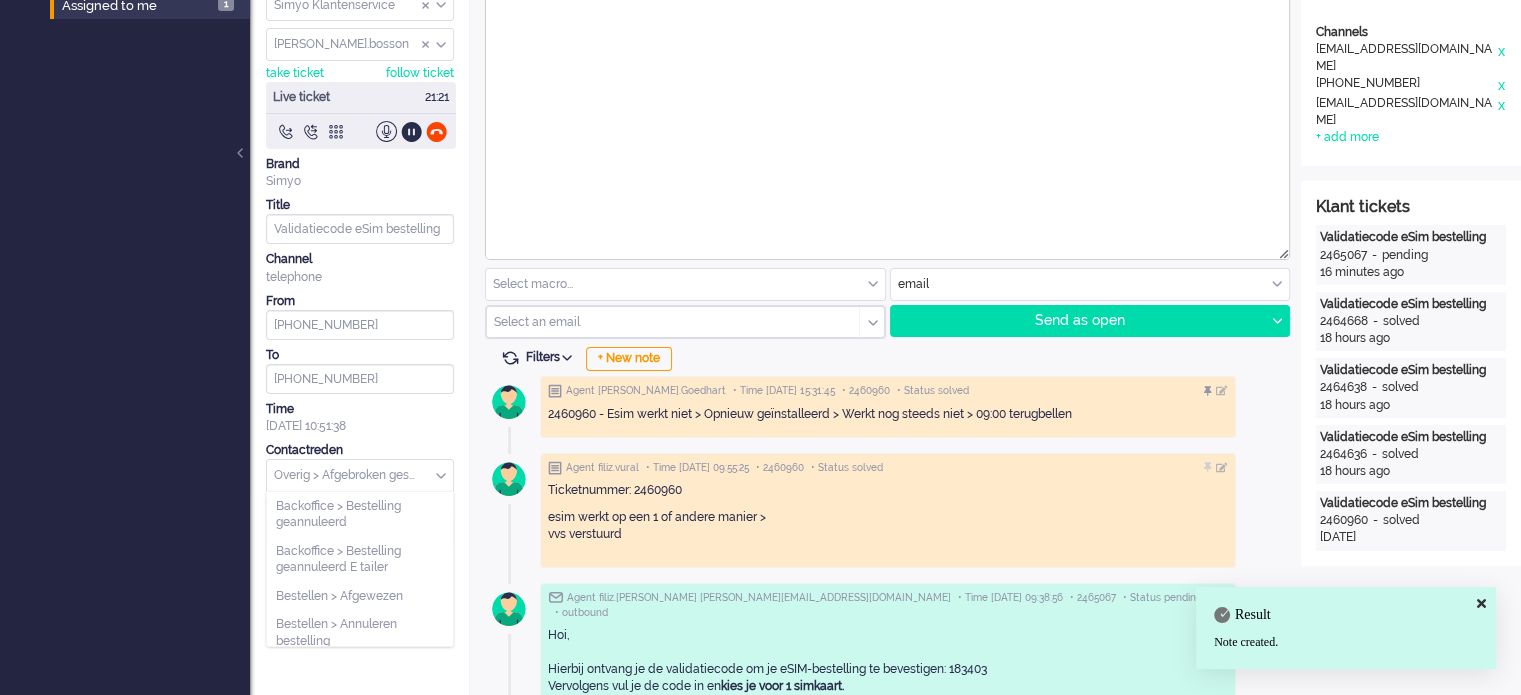 click at bounding box center [360, 475] 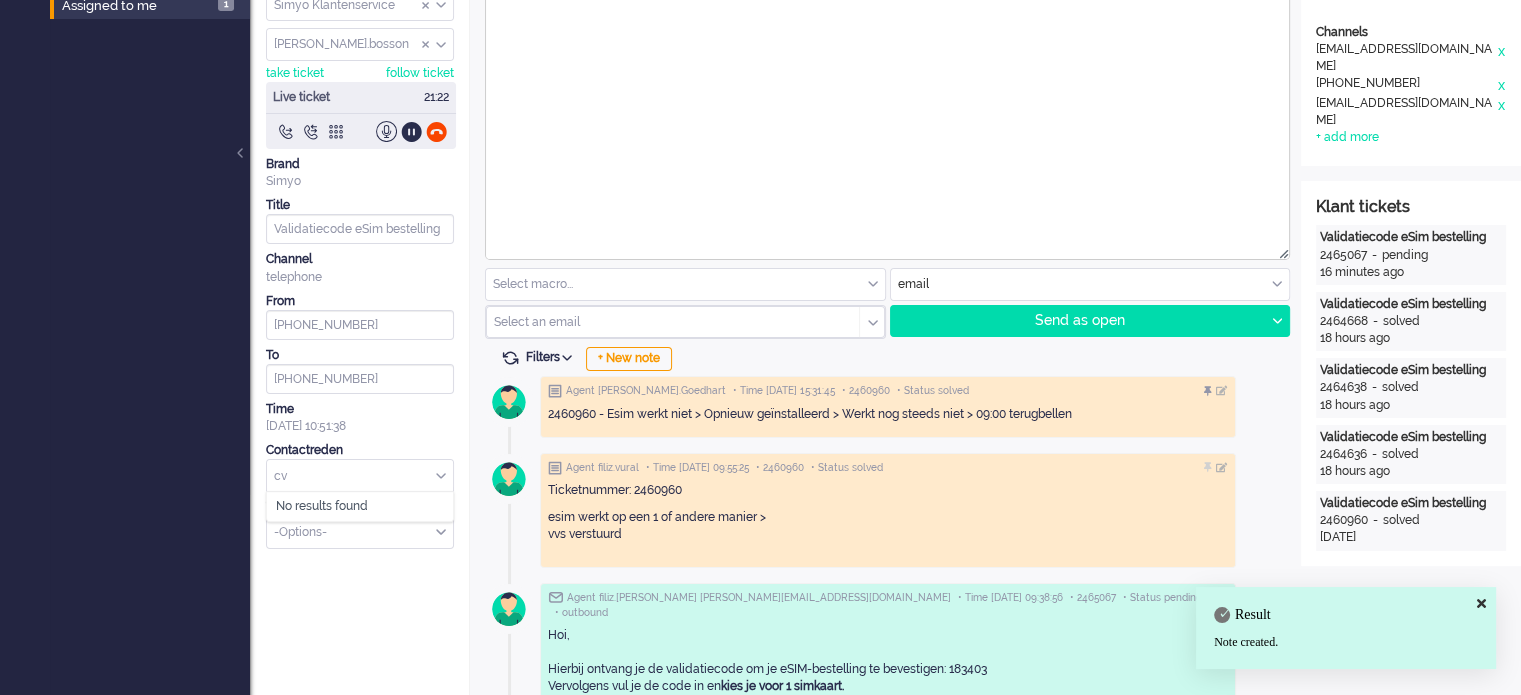 scroll, scrollTop: 0, scrollLeft: 0, axis: both 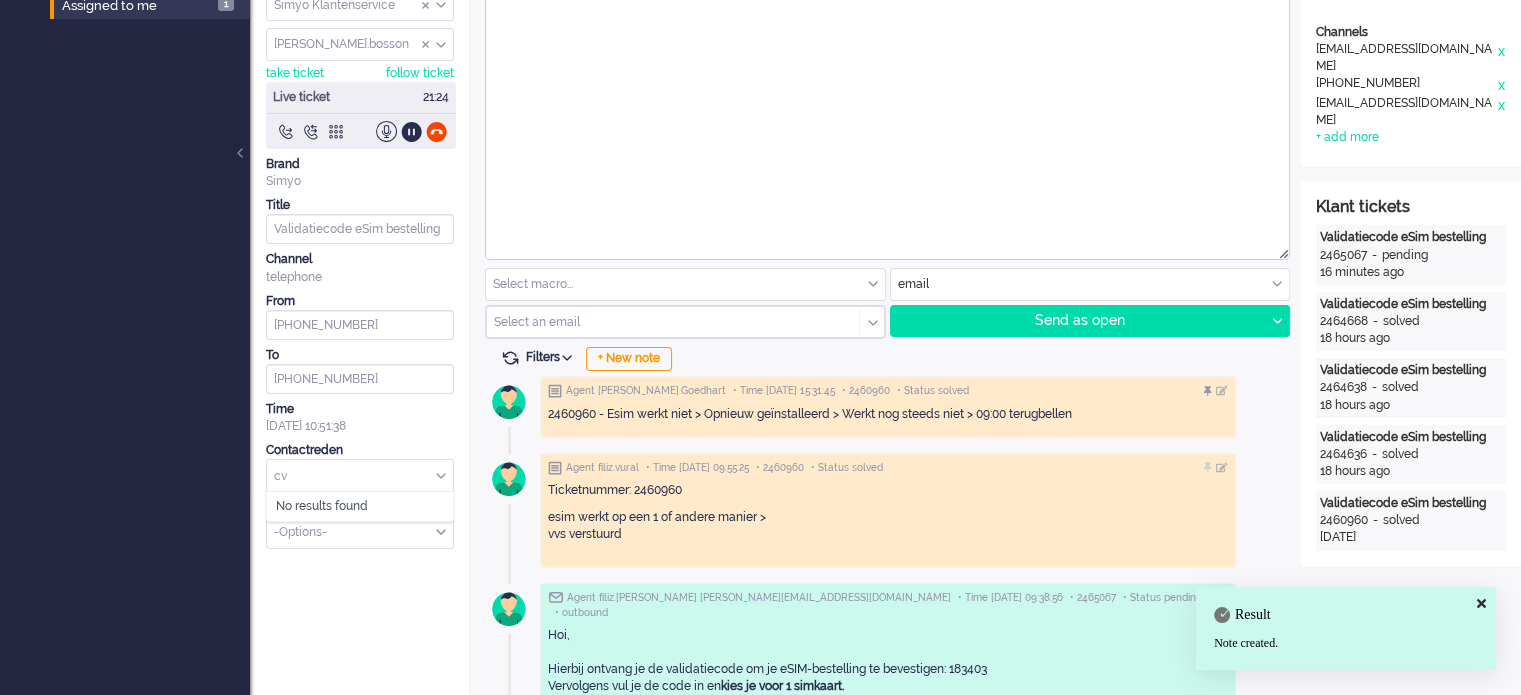 type on "c" 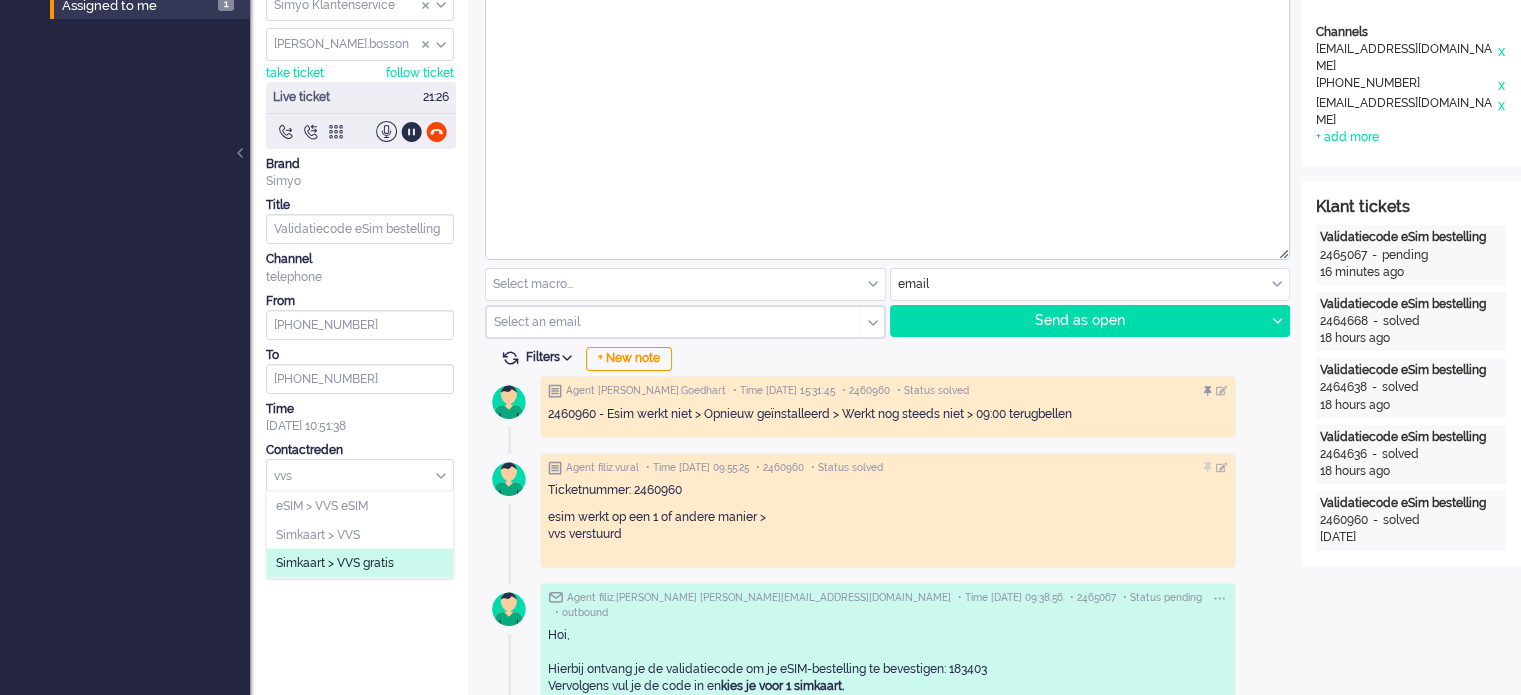 type on "vvs" 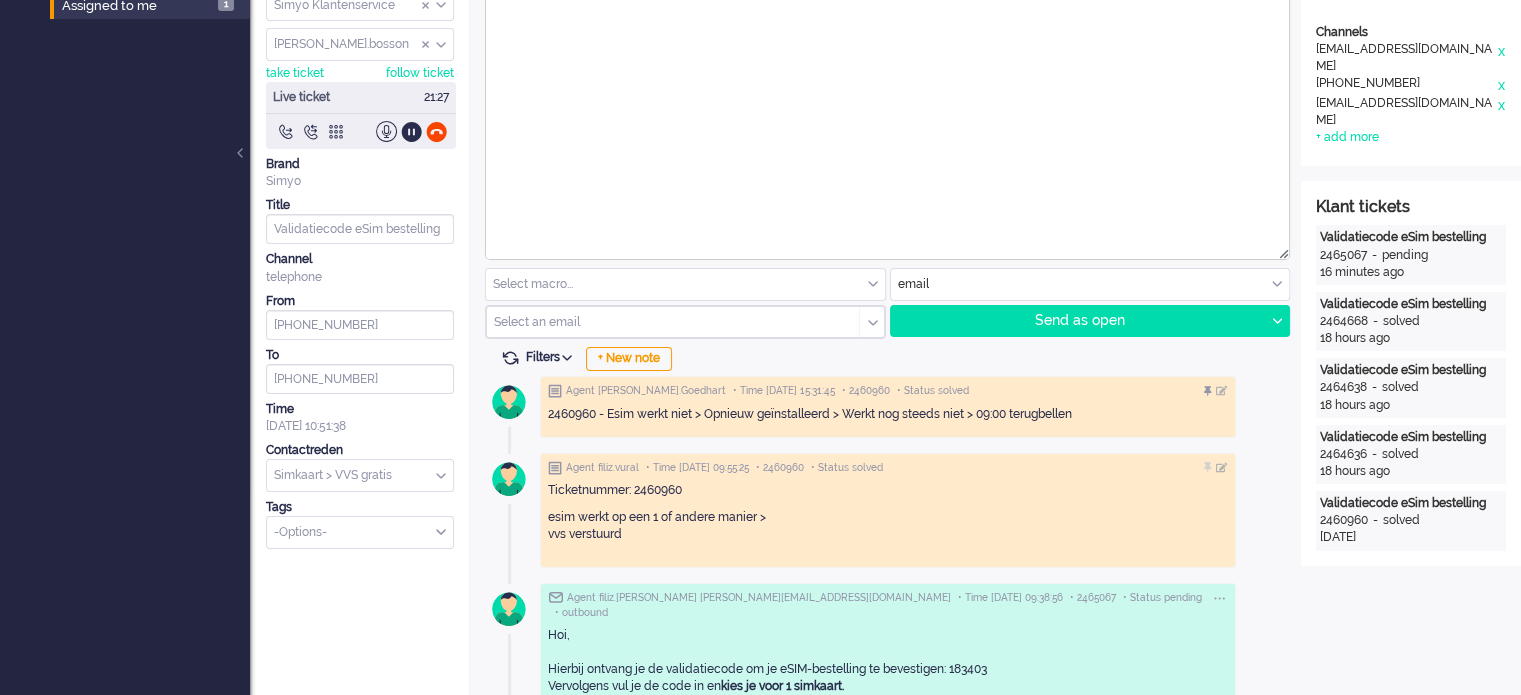 scroll, scrollTop: 0, scrollLeft: 0, axis: both 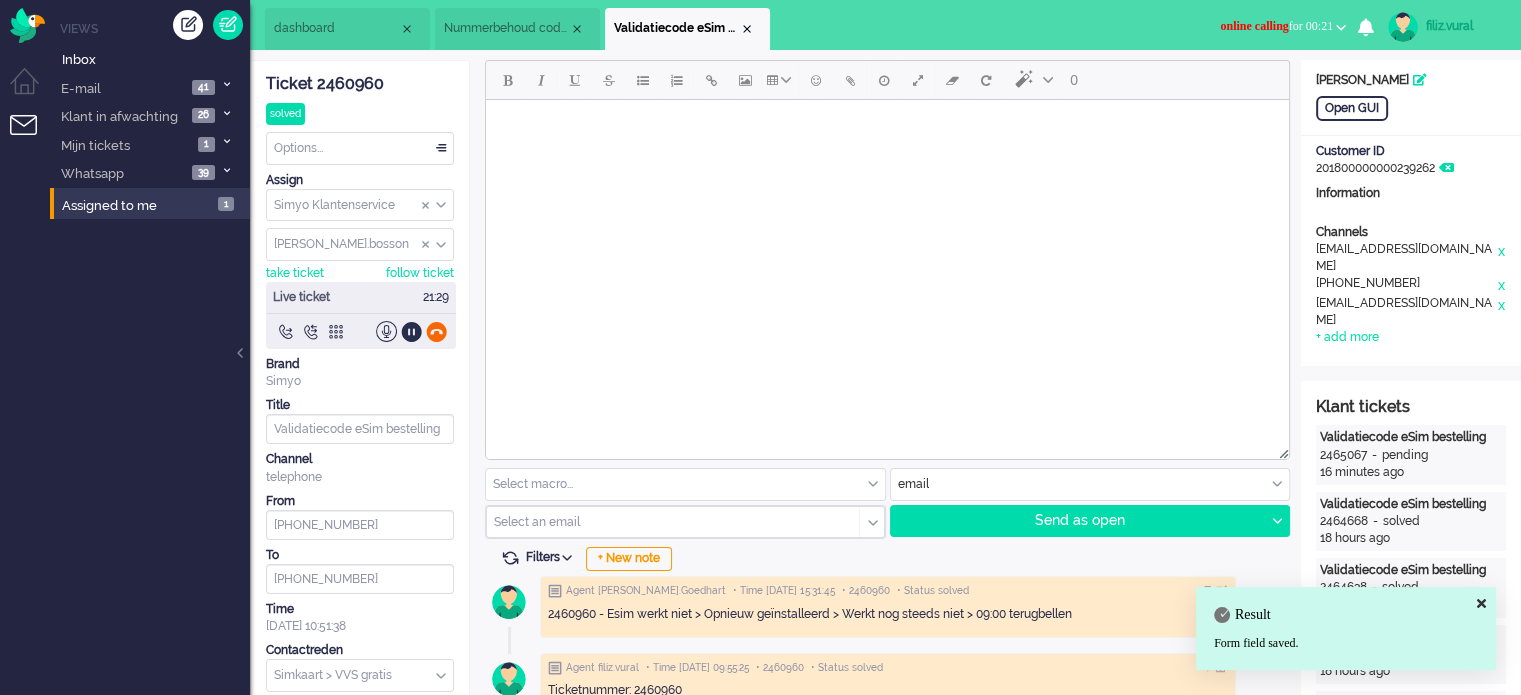 click 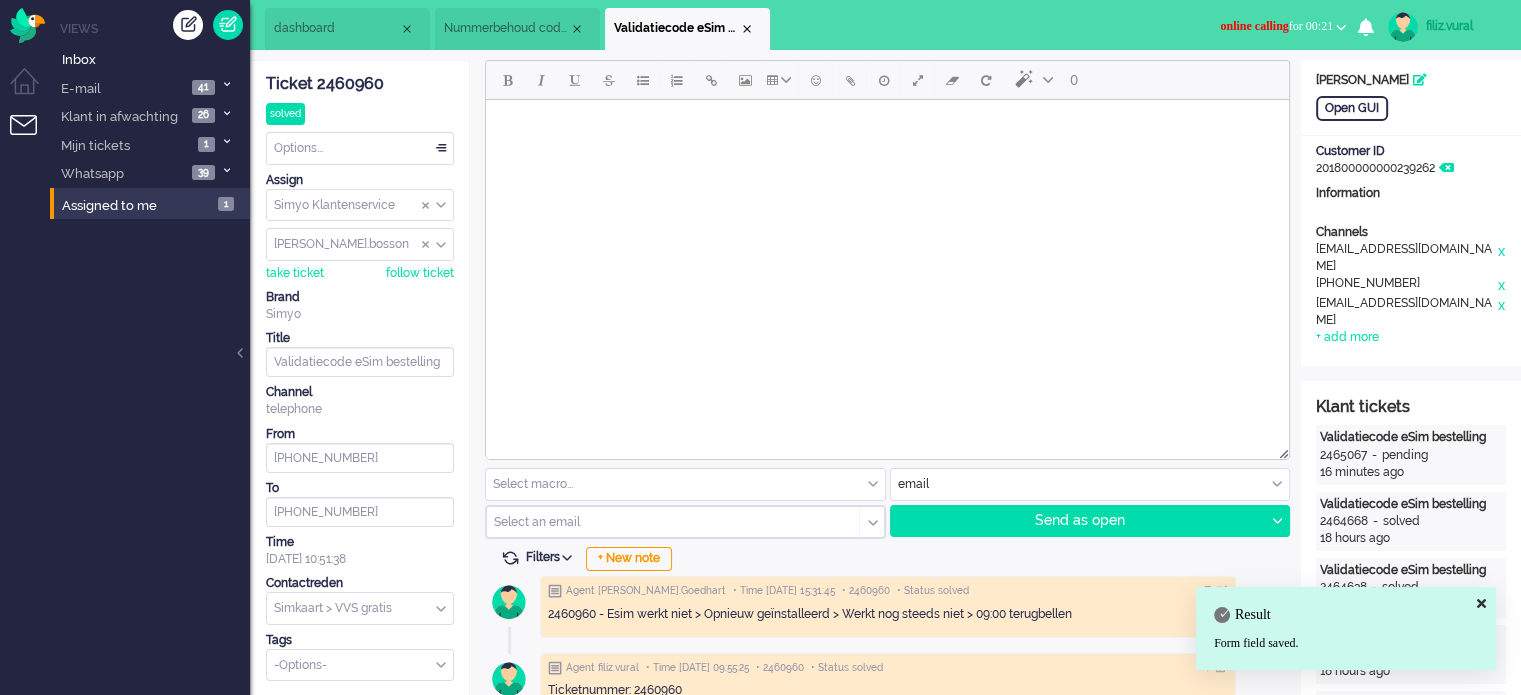 click on "Options..." at bounding box center [360, 148] 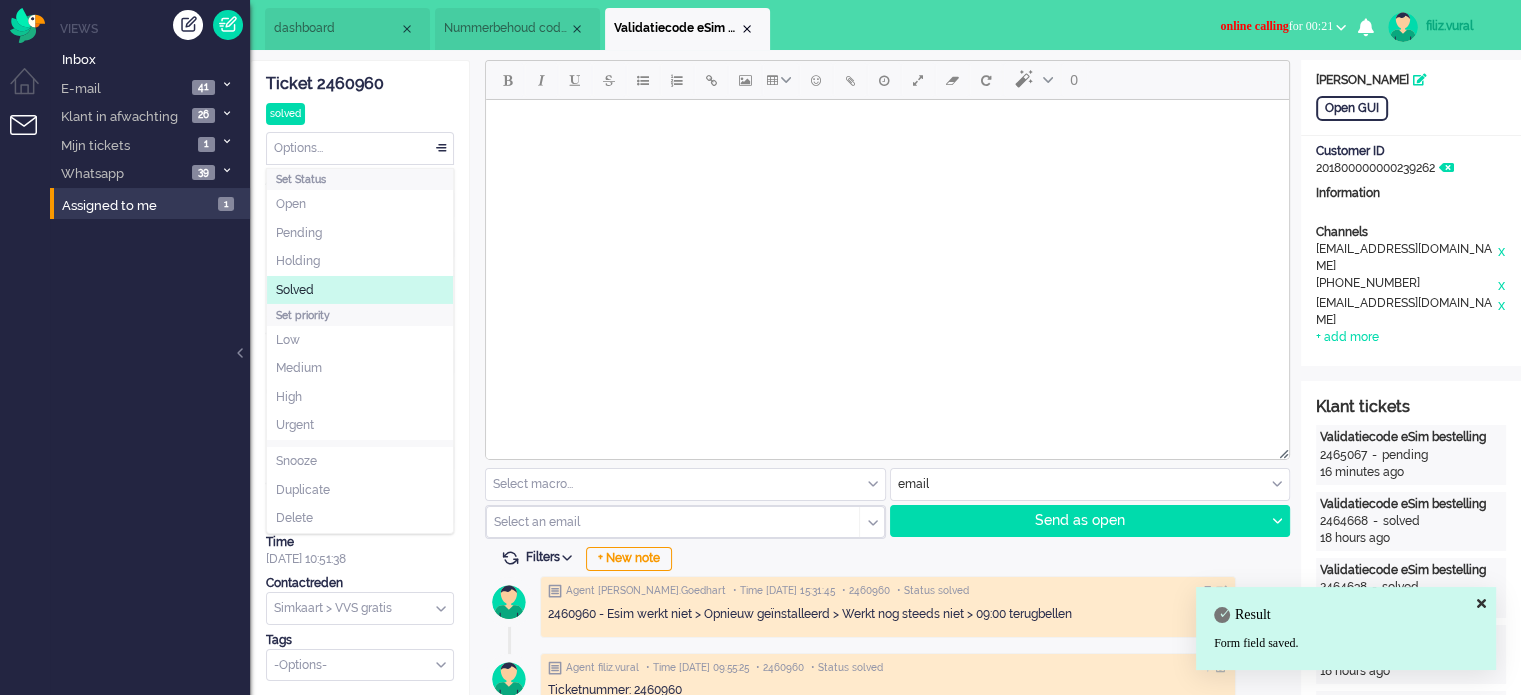 click on "Solved" 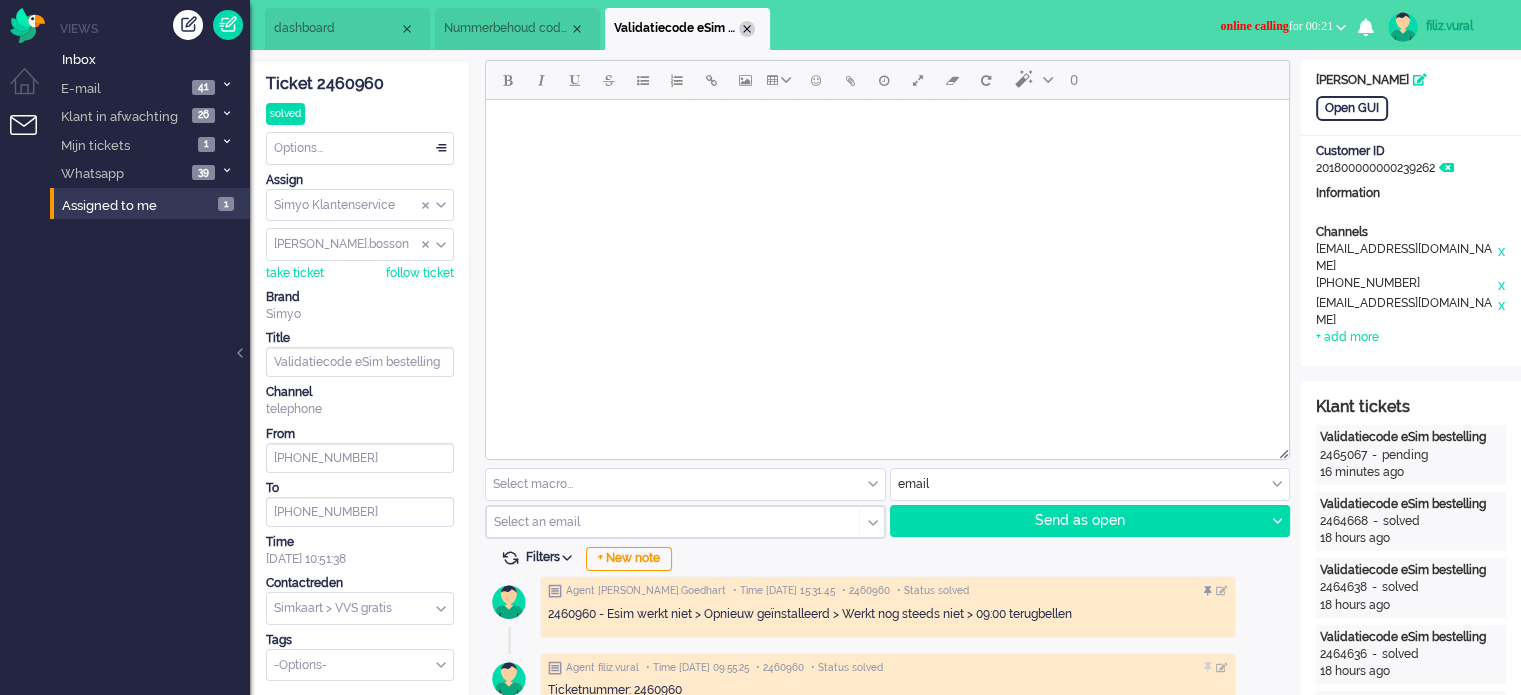 click at bounding box center [747, 29] 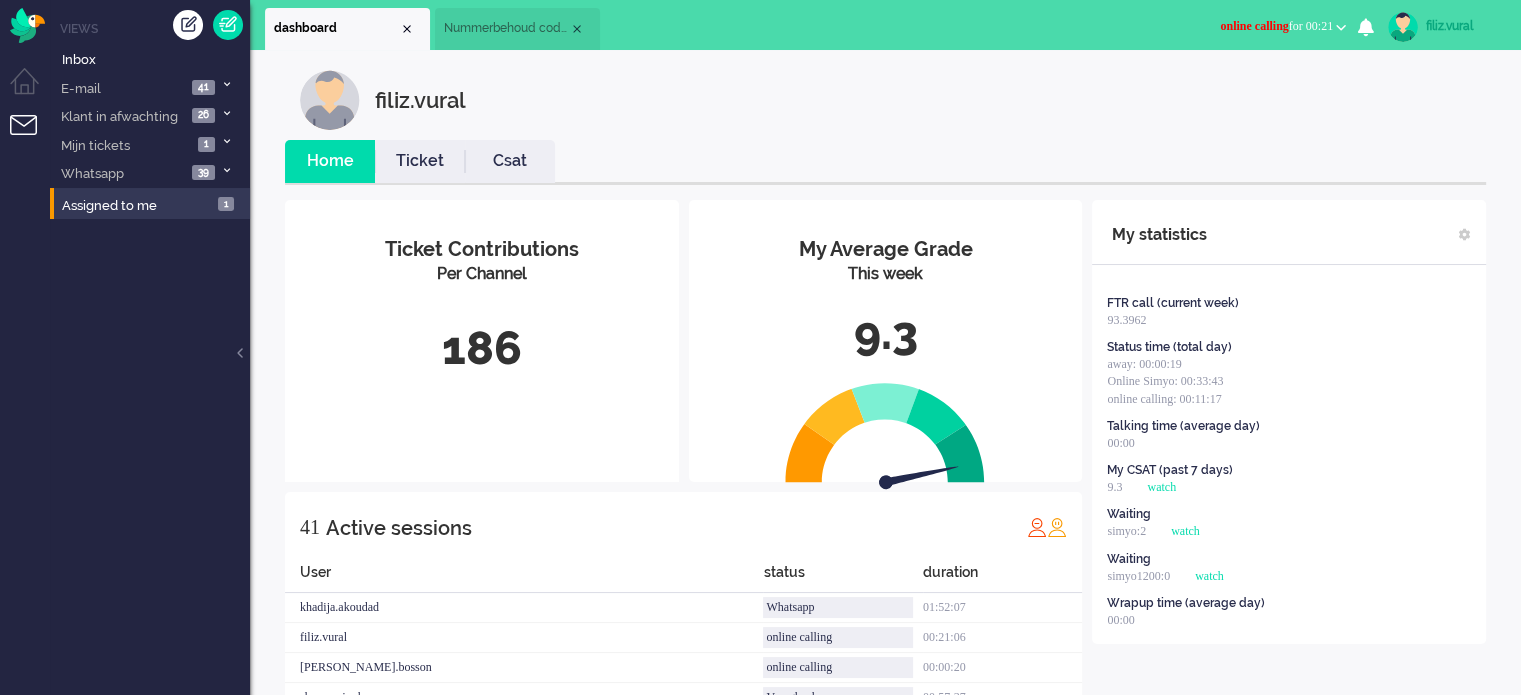 click on "My Average Grade This week 9.3 Ticket Contributions Per Channel 186 41 Active sessions User status duration khadija.akoudad Whatsapp 01:52:07 filiz.vural online calling 00:21:06 kelly.bosson online calling 00:00:20 shannen.jonkers Vraagbaak 00:57:37 roeqajja.hosain Social 00:37:19 kevin.hoks Traffic 01:15:24 merve.genc Whatsapp 01:00:37 fatima.khawaja Online Simyo 00:00:46 Ayfer.Unal wrapup 00:01:53 tim.alting away 00:50:34 funda.camliyurt email+ 01:26:48 rick.groeneweg away 01:01:27 janny.devries email verwerken 00:53:44 huriye.hatipoglu online calling 00:06:52 monica.souverijn Whatsapp 00:55:44 samantha.rovers online calling 00:00:52 hacer.calik Whatsapp 00:09:04 dyna.verdonk Finance 01:55:07 cendy.thakoer online calling 00:00:01 Jada.Goedhart Online Simyo 00:03:51 zeynep.komurcu Online Simyo 00:03:22 canan.perkgoz away 00:16:06 mariam.elazouzi Online Simyo 00:06:24 pamela.dekorte Whatsapp 00:10:11 miguel.lieveld online calling outbound 00:00:45 justin.moestadja Finance 00:54:07 adrian.klazes away 01:56:49" at bounding box center [885, 1021] 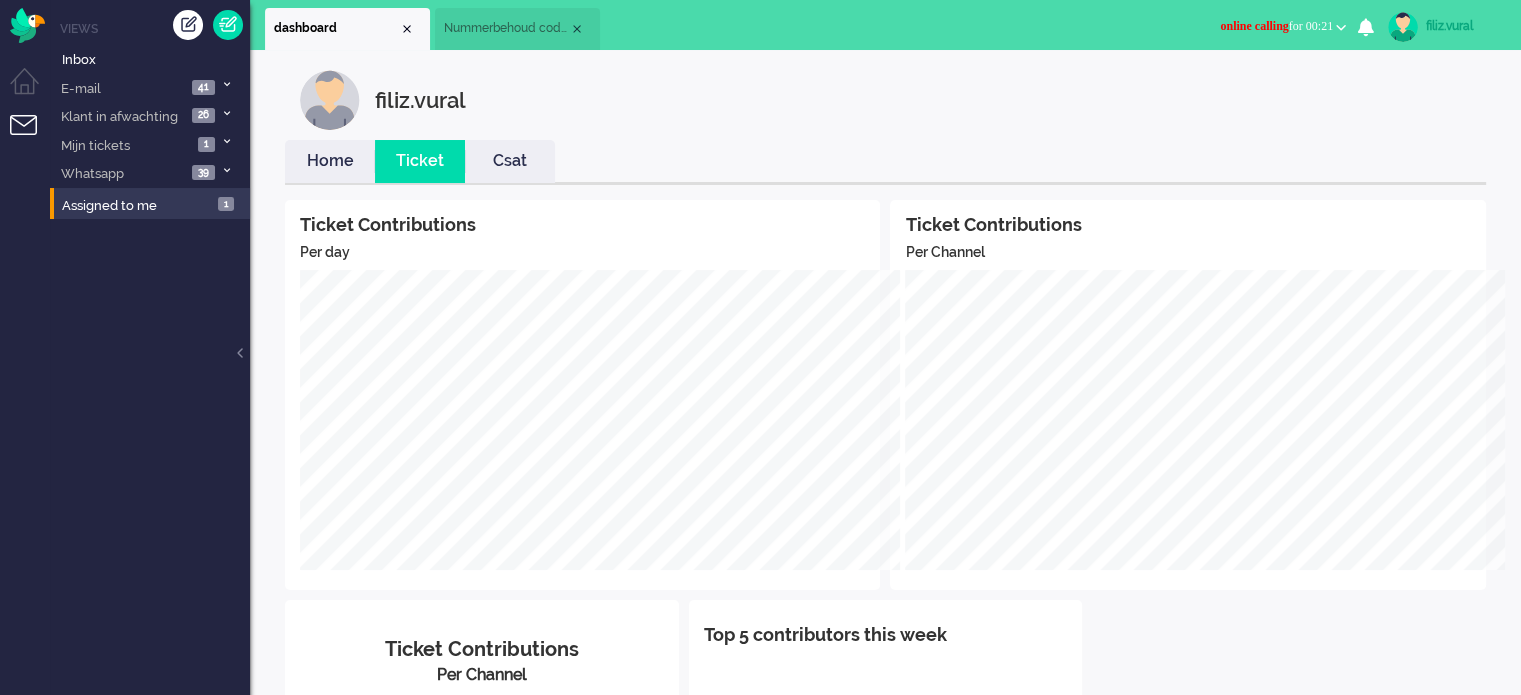 click on "Home" at bounding box center (330, 161) 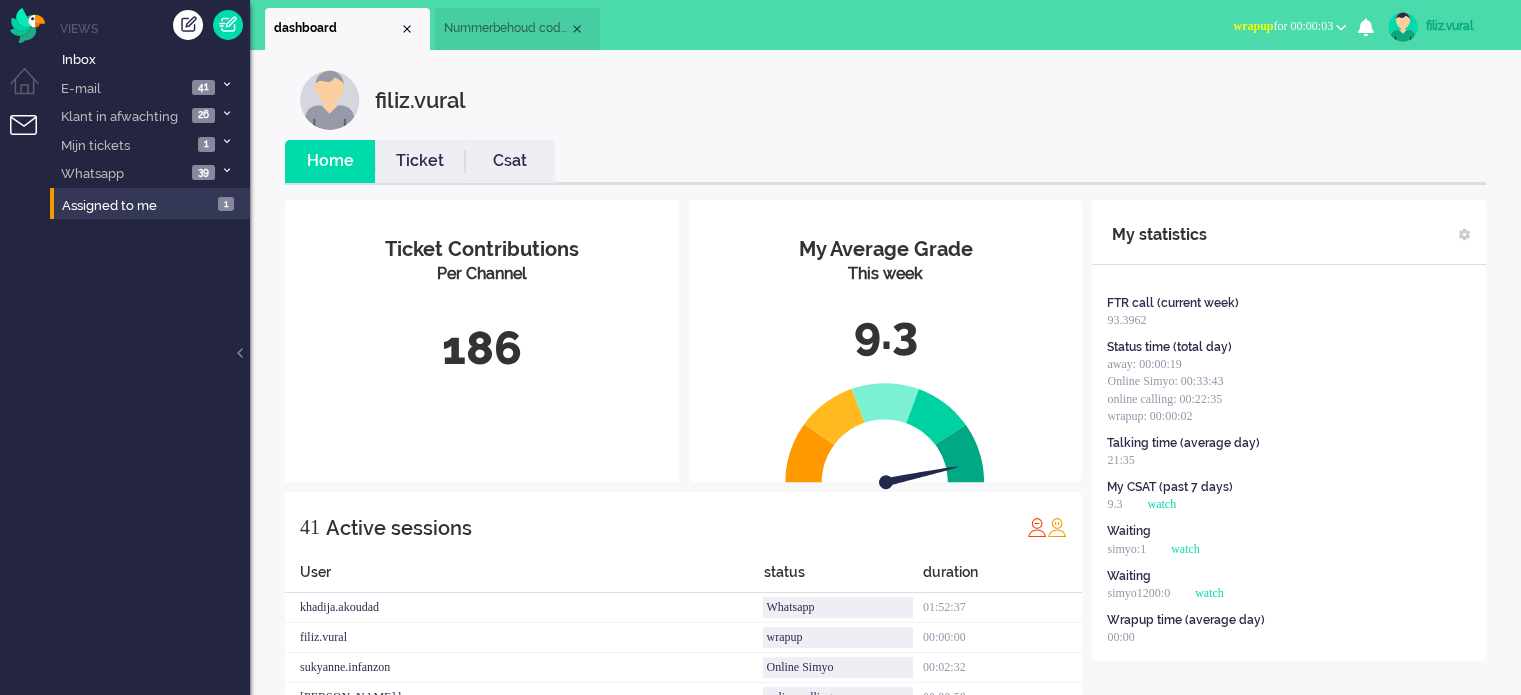 click on "wrapup" at bounding box center [1253, 26] 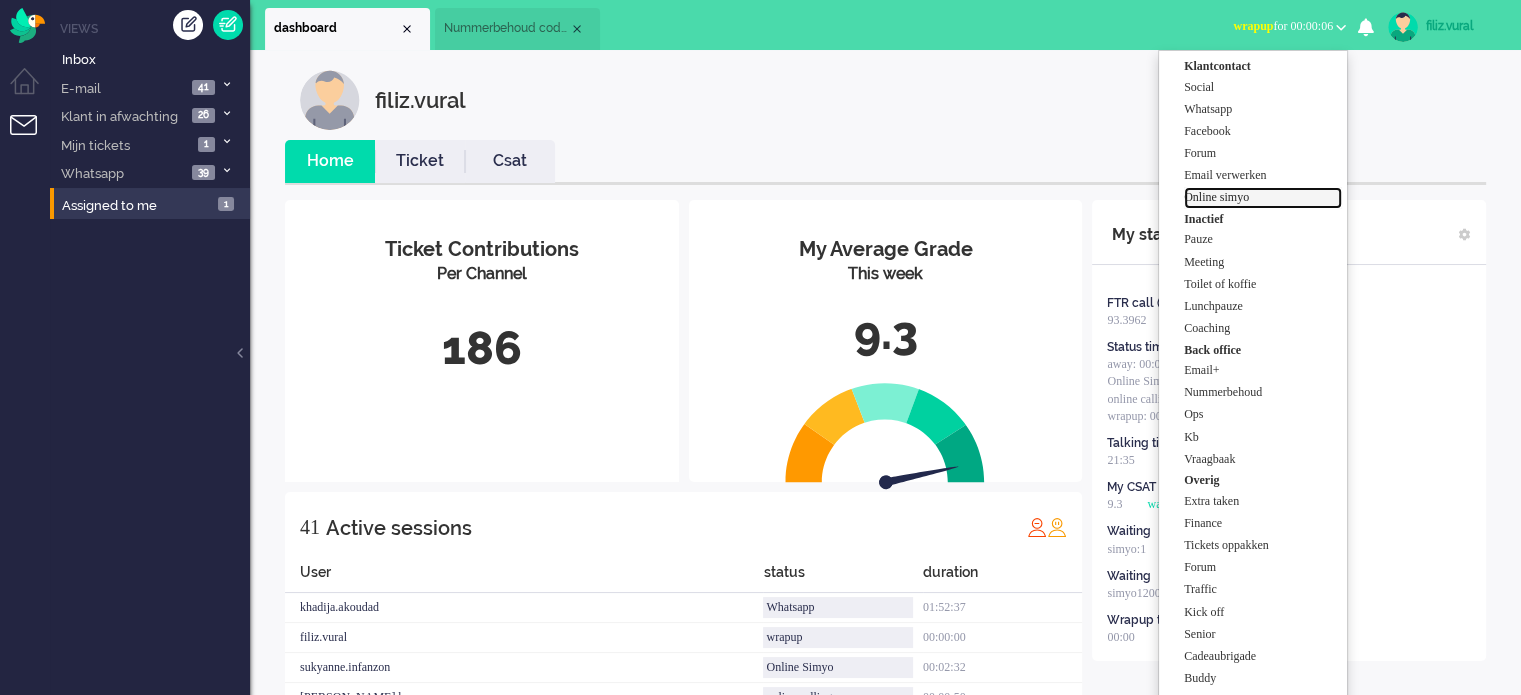 click on "Online simyo" at bounding box center (1263, 197) 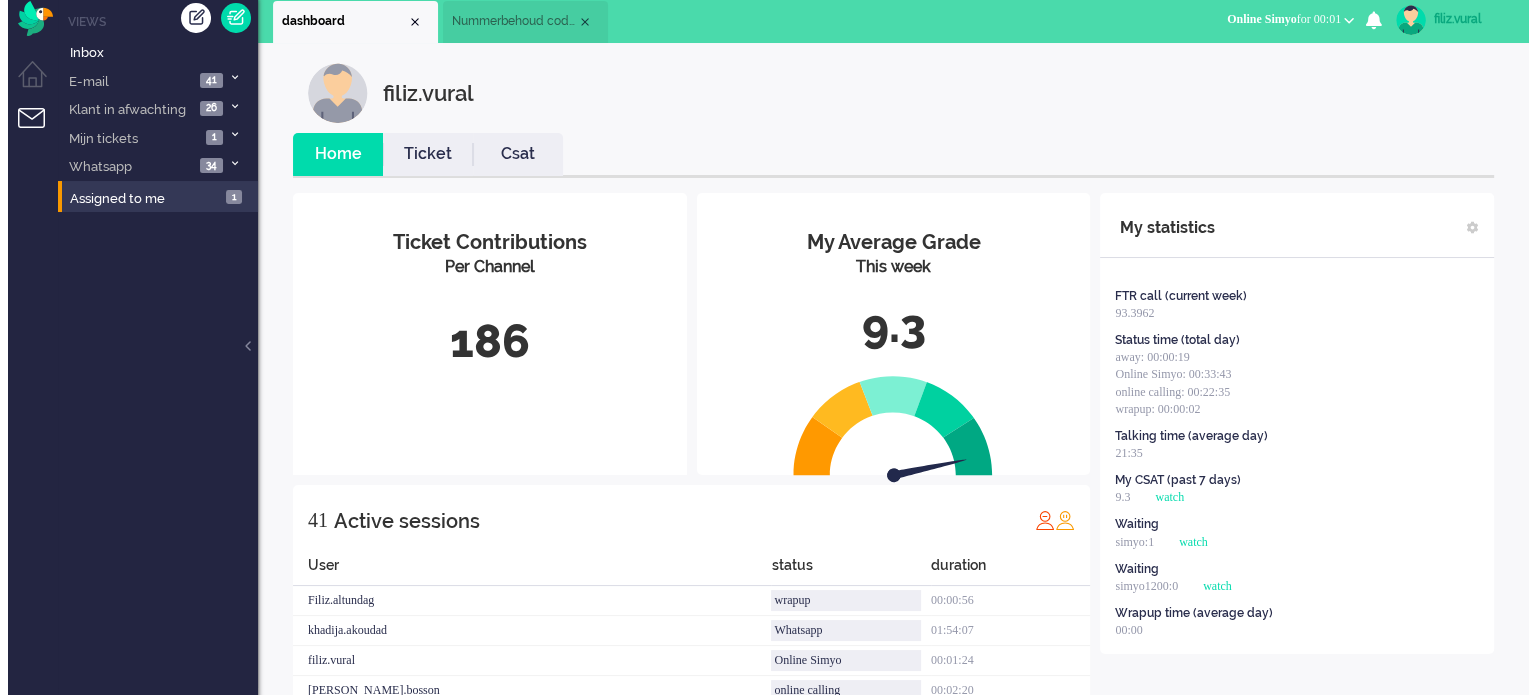 scroll, scrollTop: 0, scrollLeft: 0, axis: both 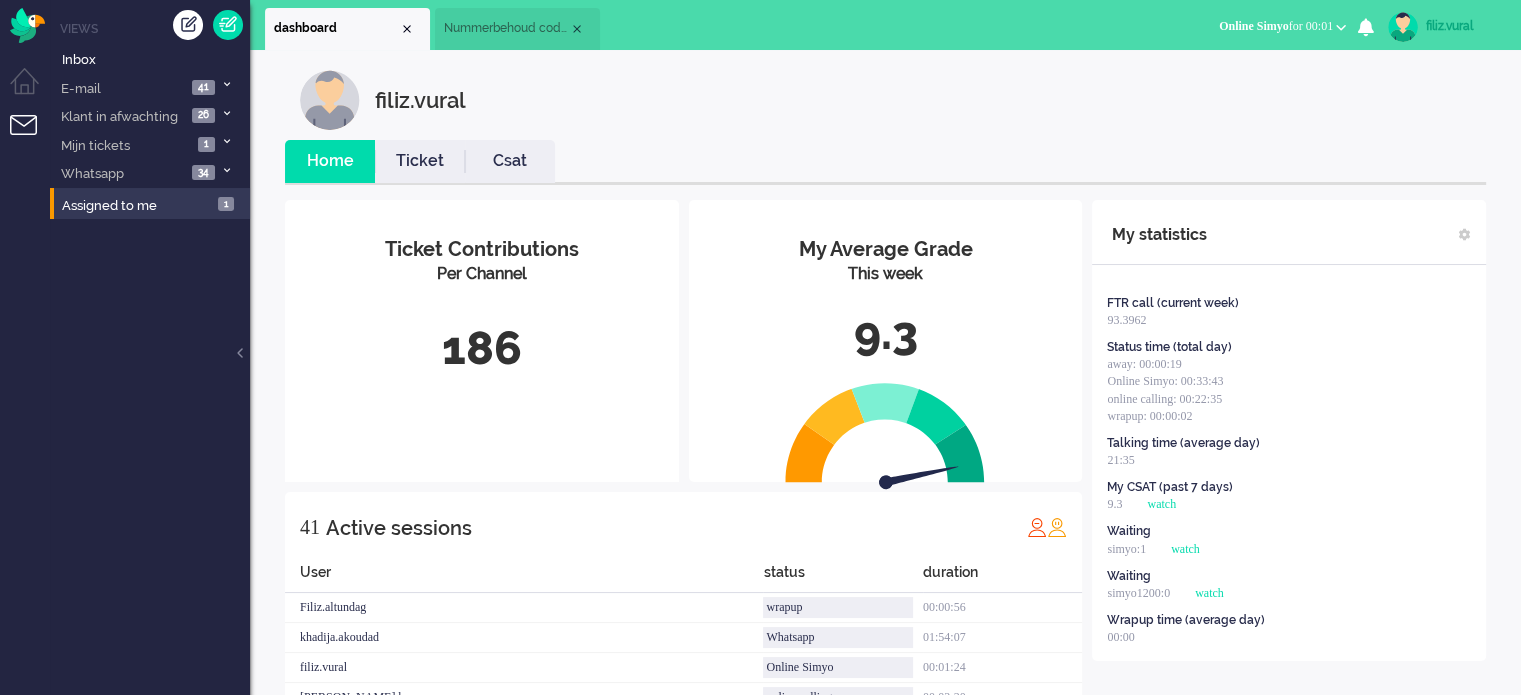 click on "Csat" at bounding box center (510, 161) 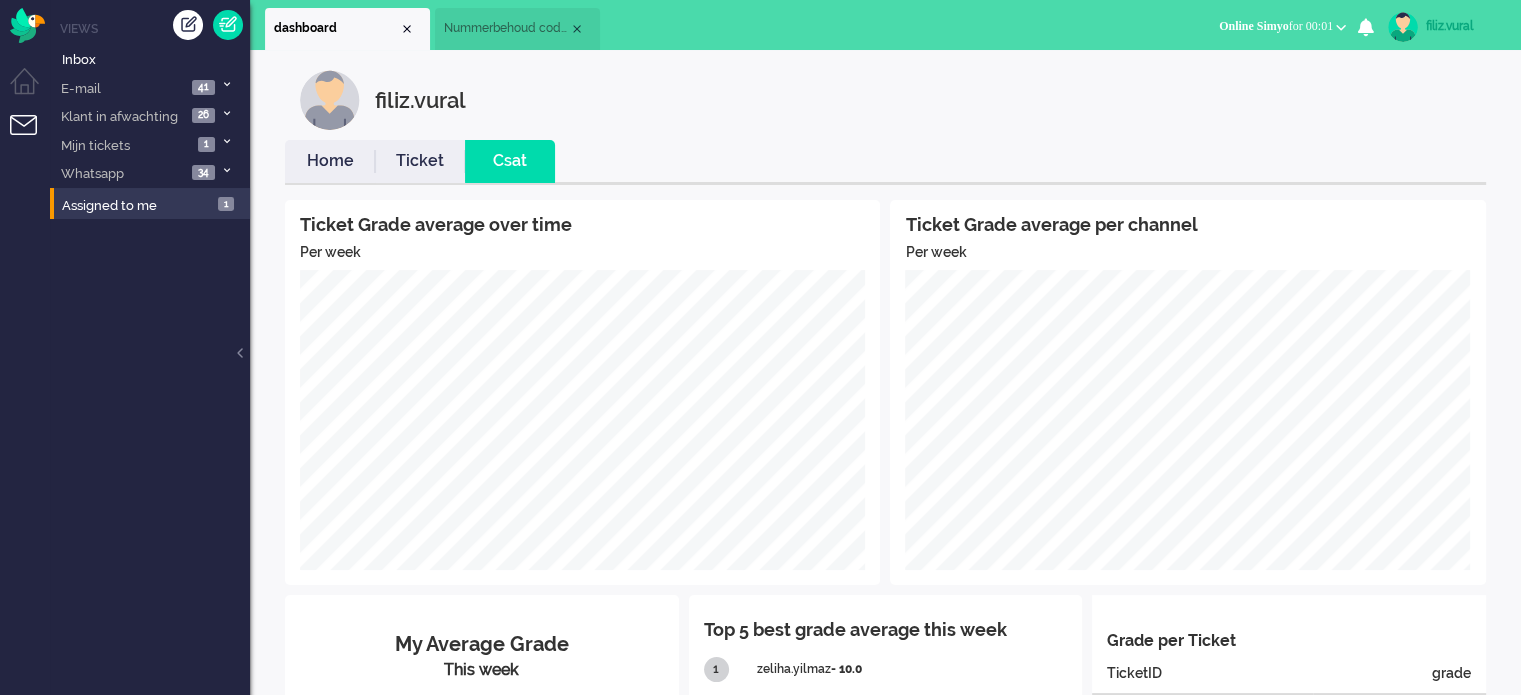 click on "Home" at bounding box center [330, 161] 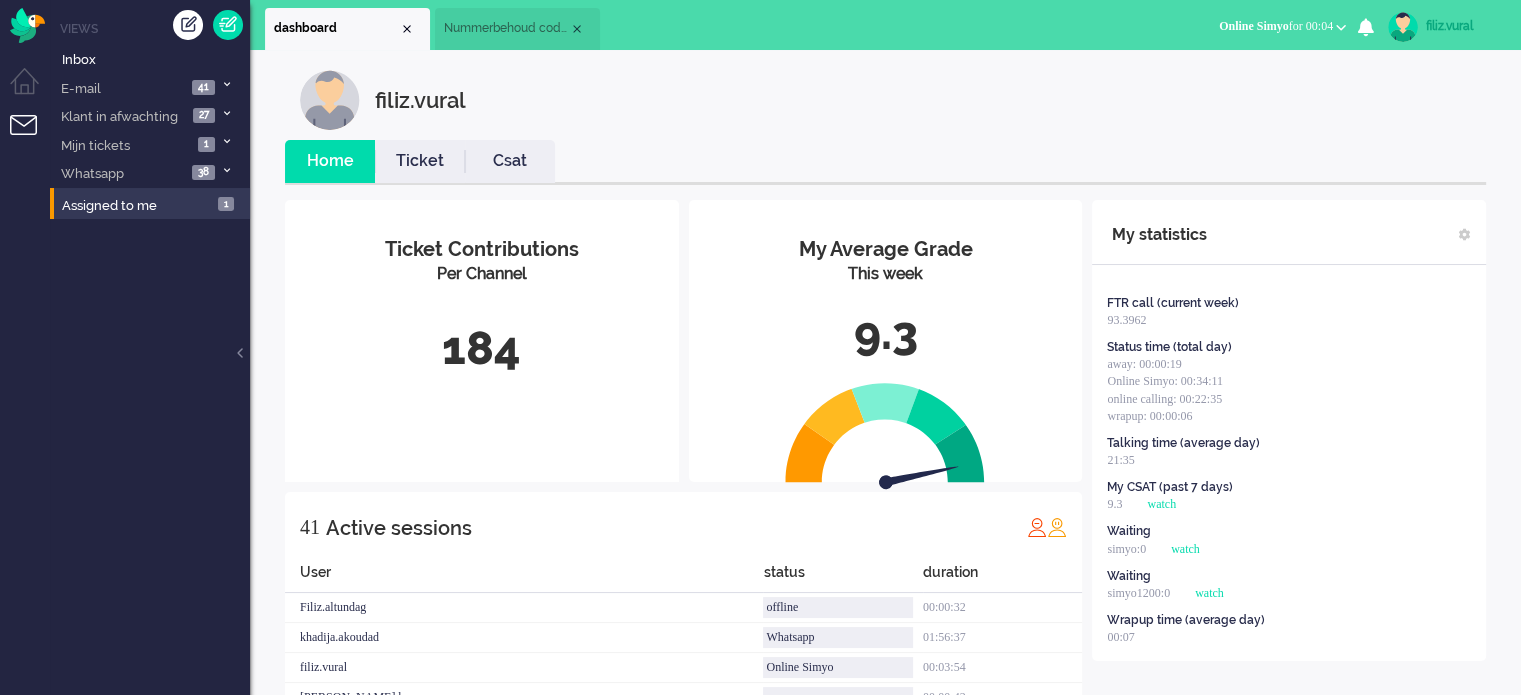 click on "Csat" at bounding box center (510, 161) 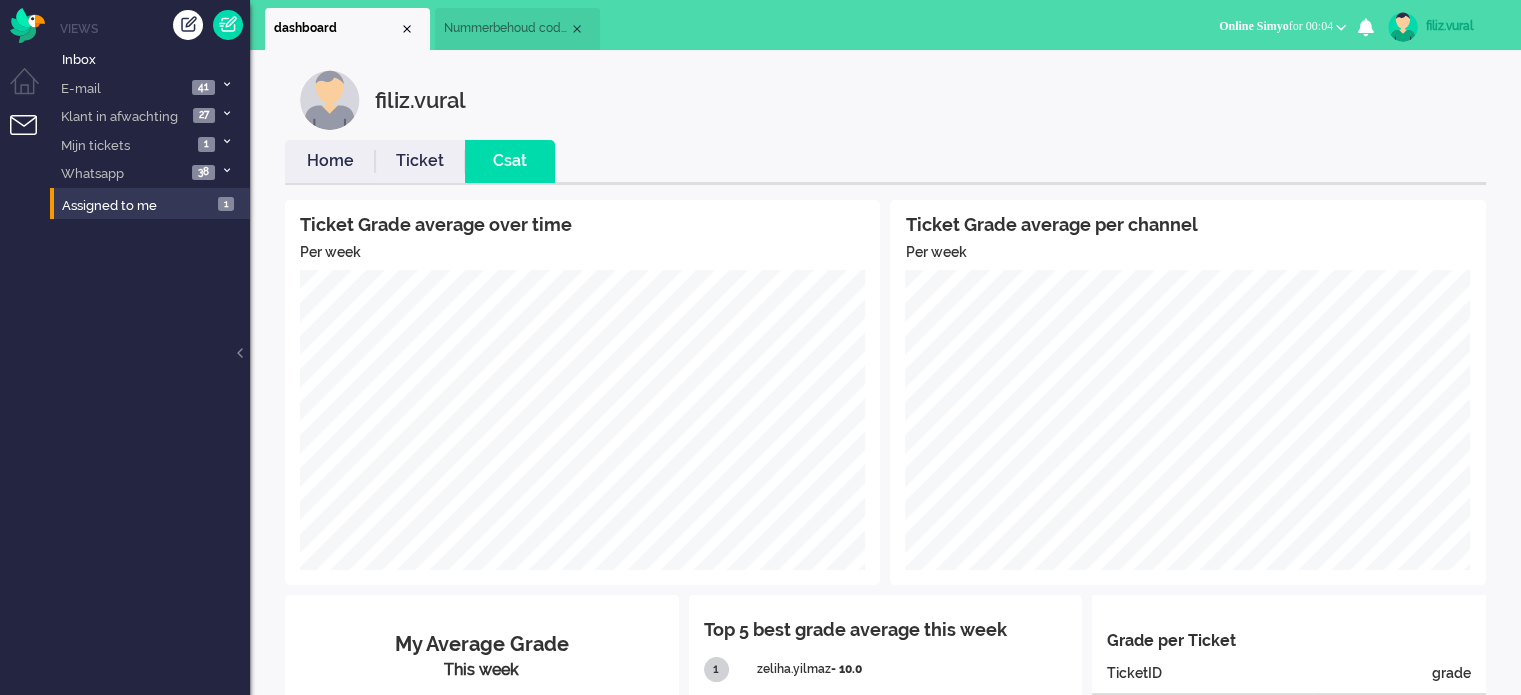 click on "Home" at bounding box center (330, 161) 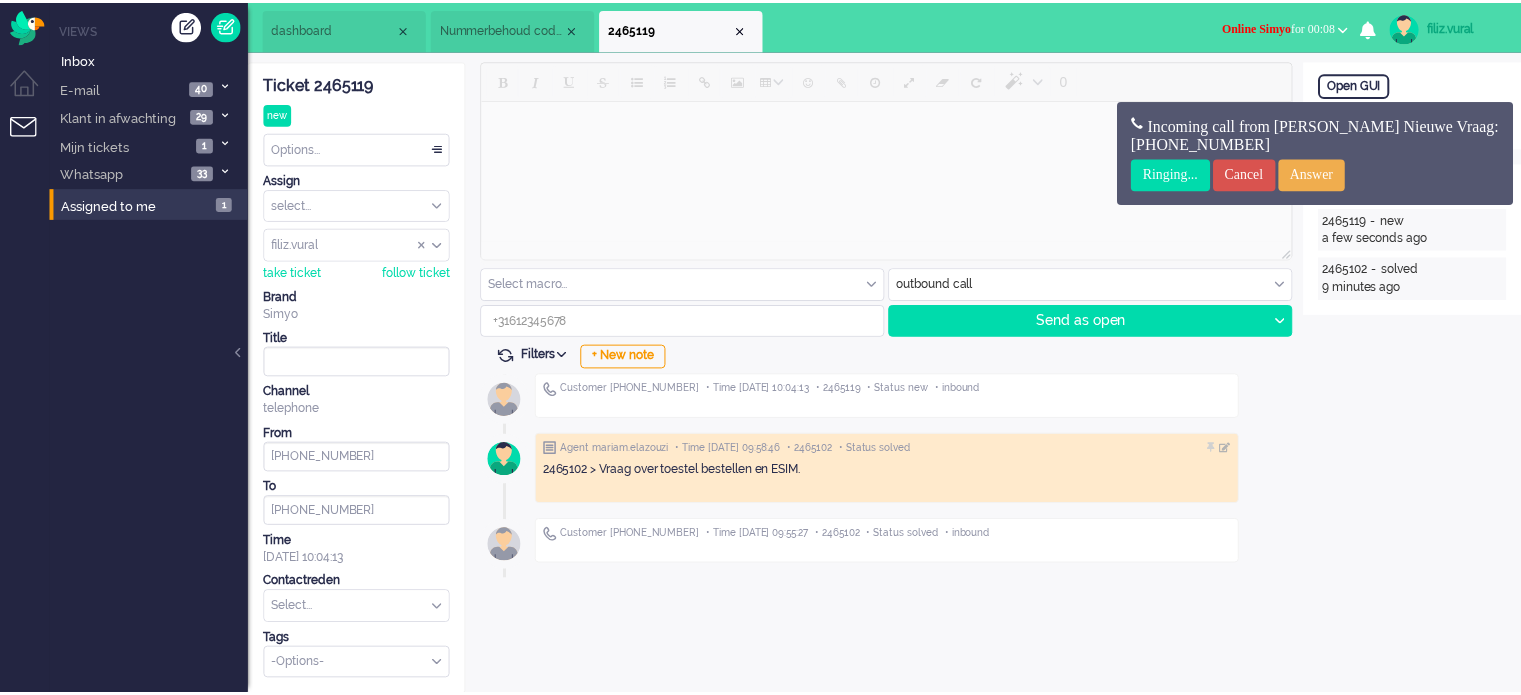 scroll, scrollTop: 0, scrollLeft: 0, axis: both 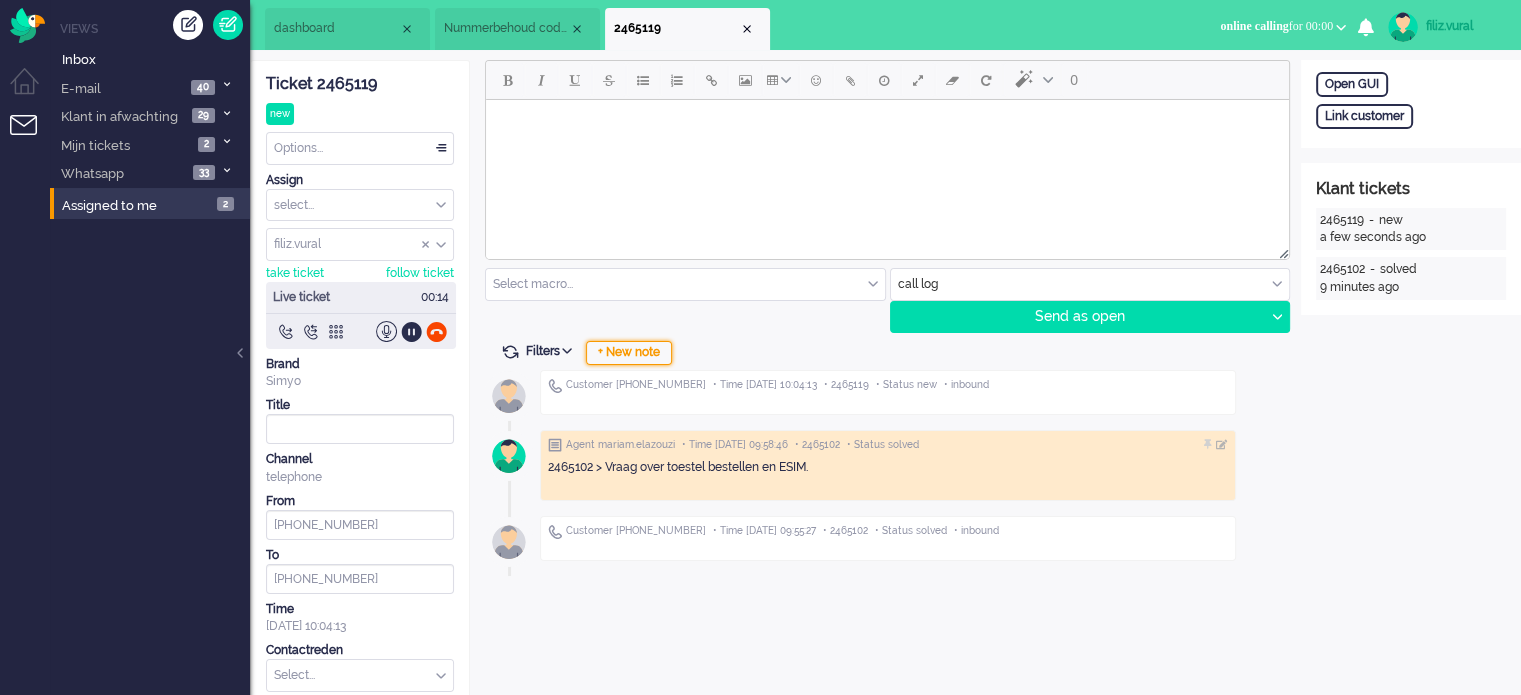 click on "+ New note" at bounding box center (629, 353) 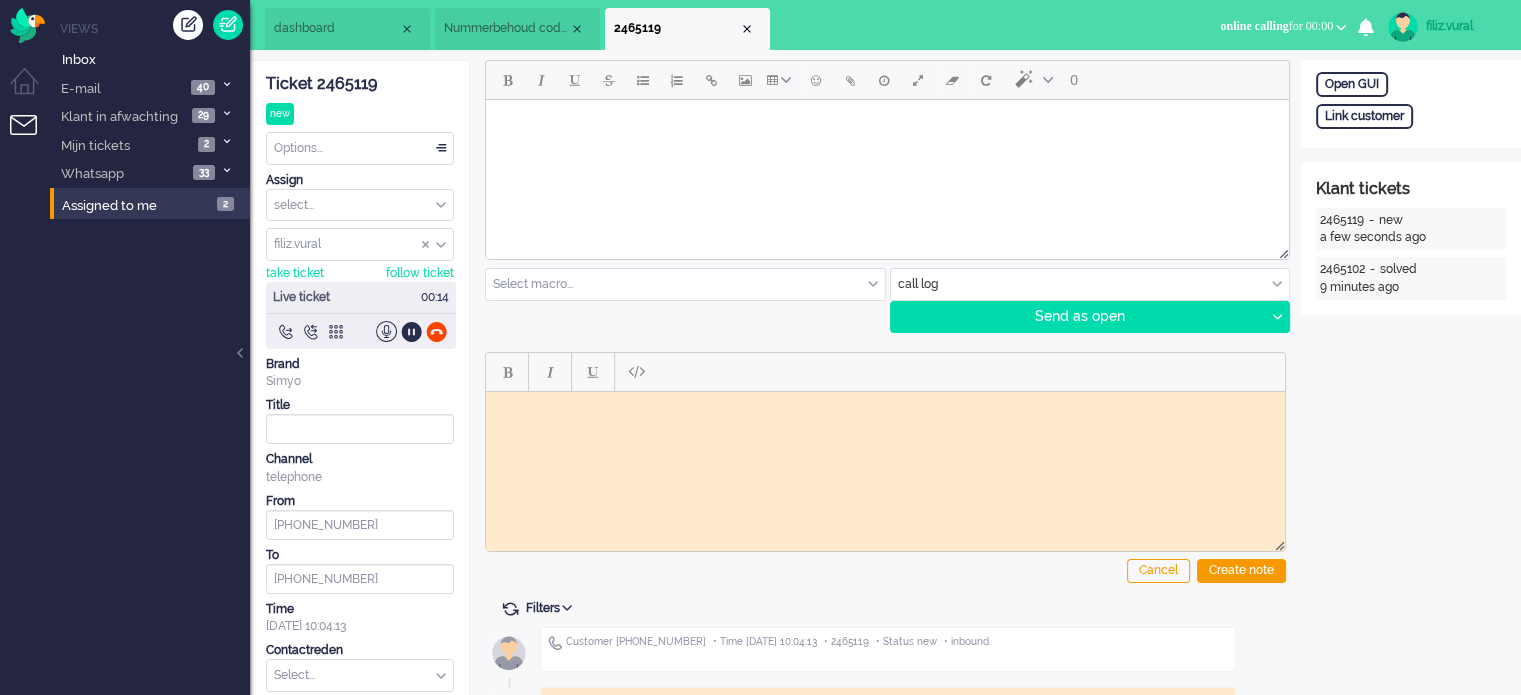 scroll, scrollTop: 0, scrollLeft: 0, axis: both 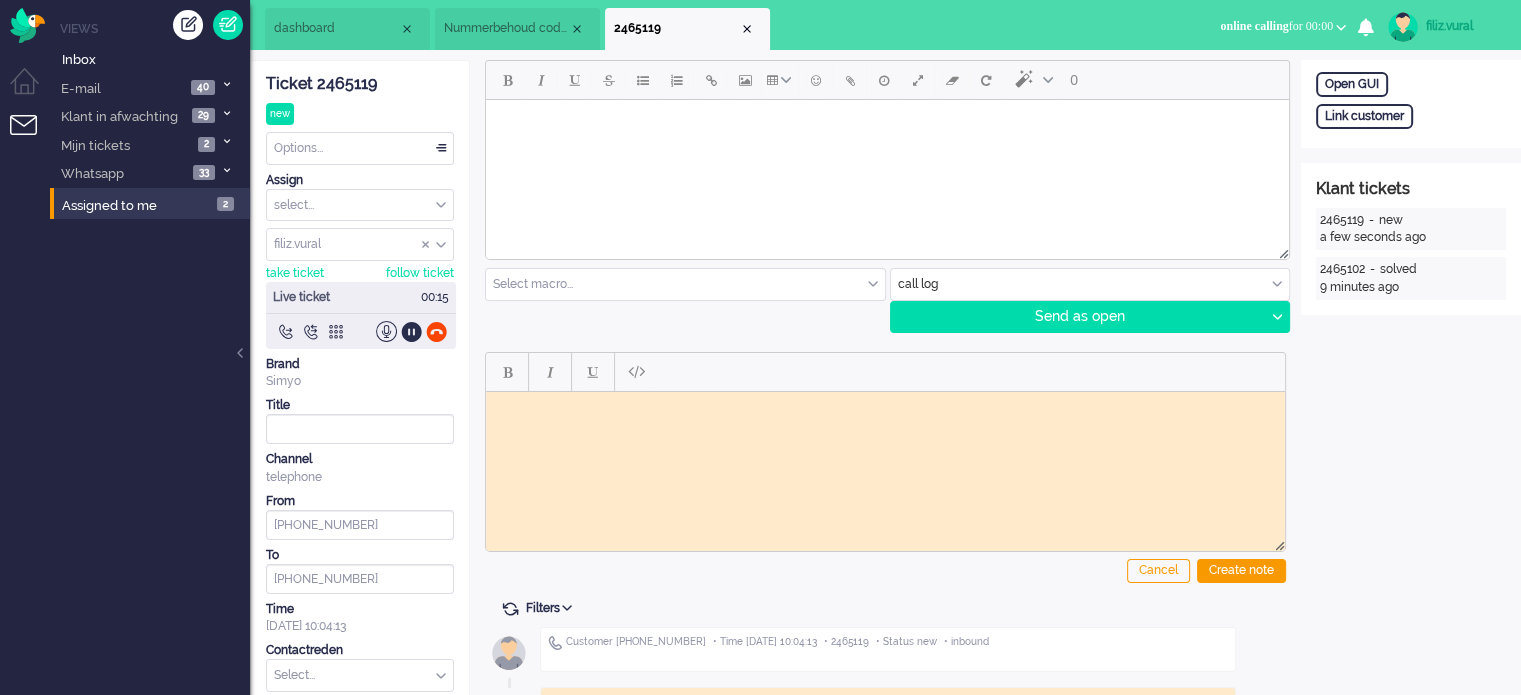 click on "Ticket 2465119" 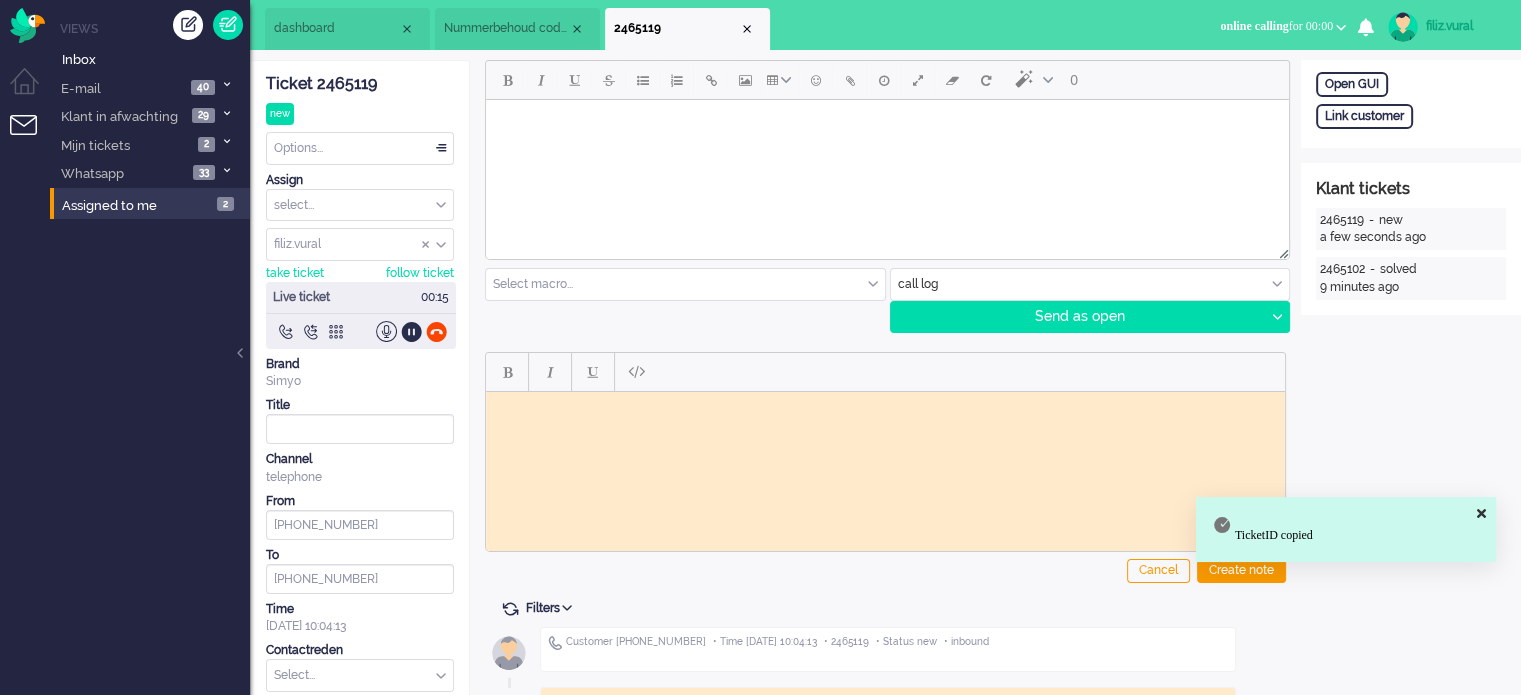 click at bounding box center [885, 406] 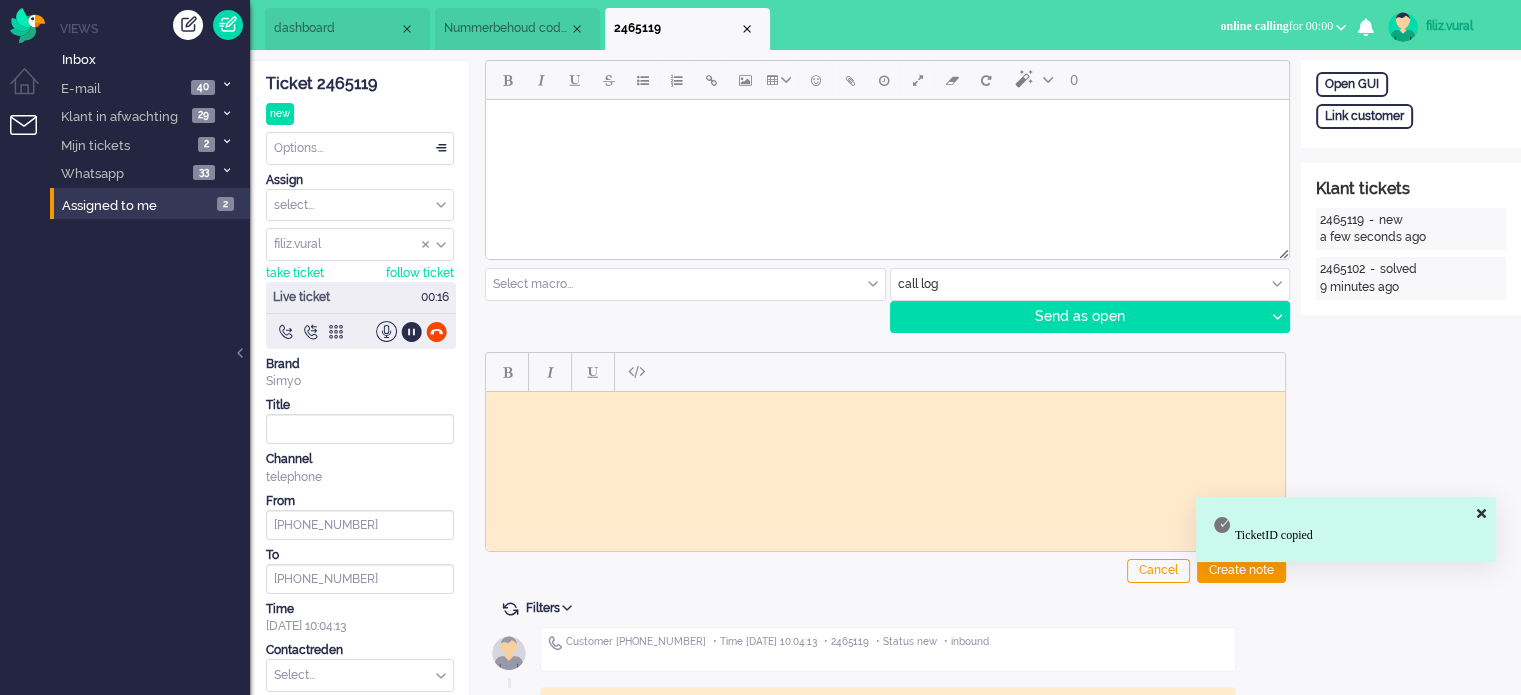 paste 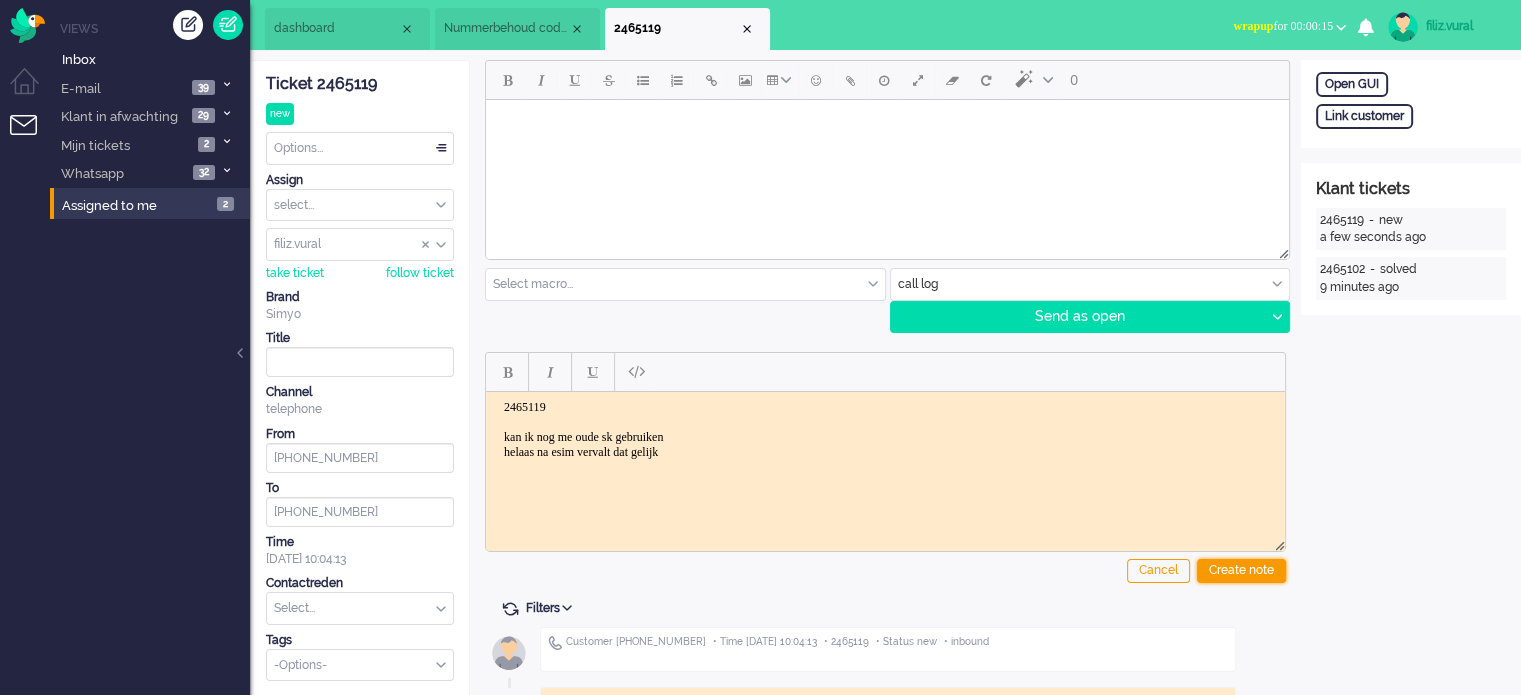 click on "Create note" at bounding box center (1241, 571) 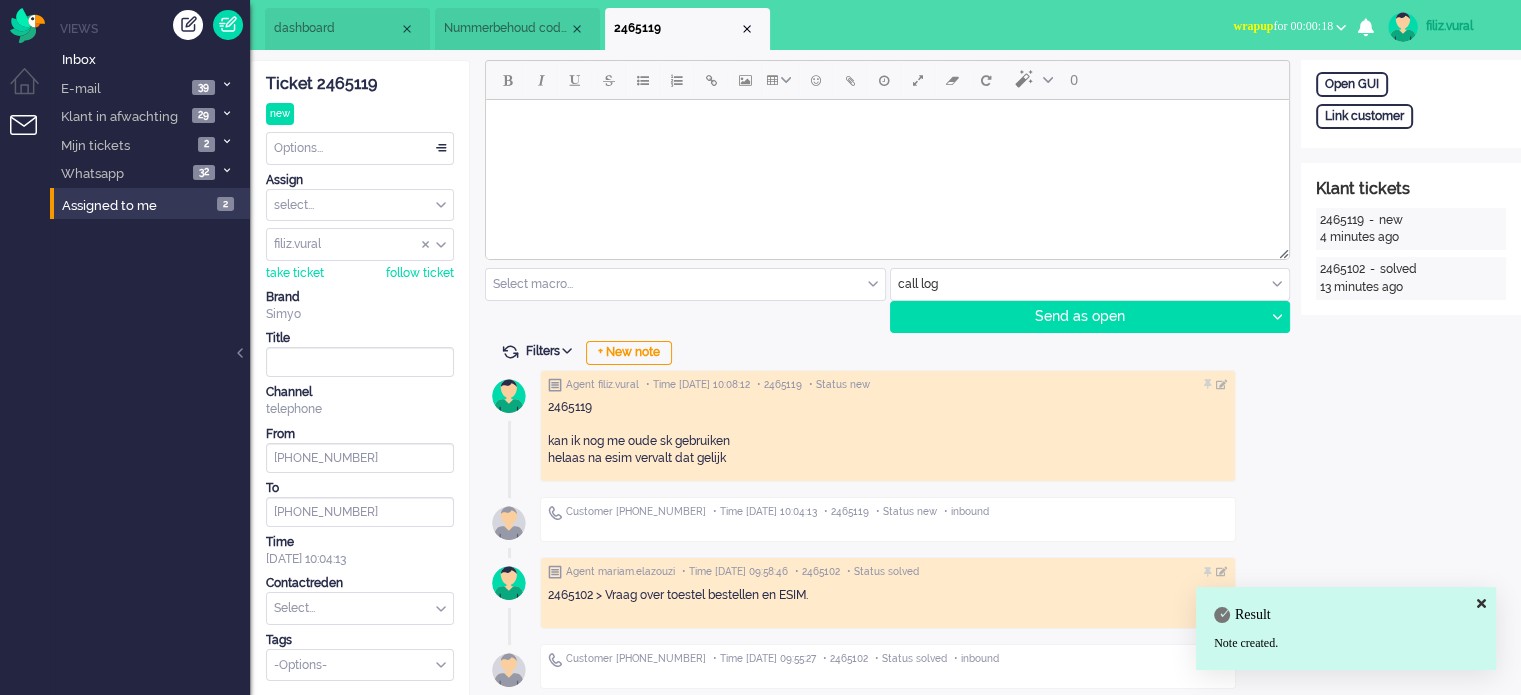 click on "wrapup  for 00:00:18" at bounding box center (1283, 26) 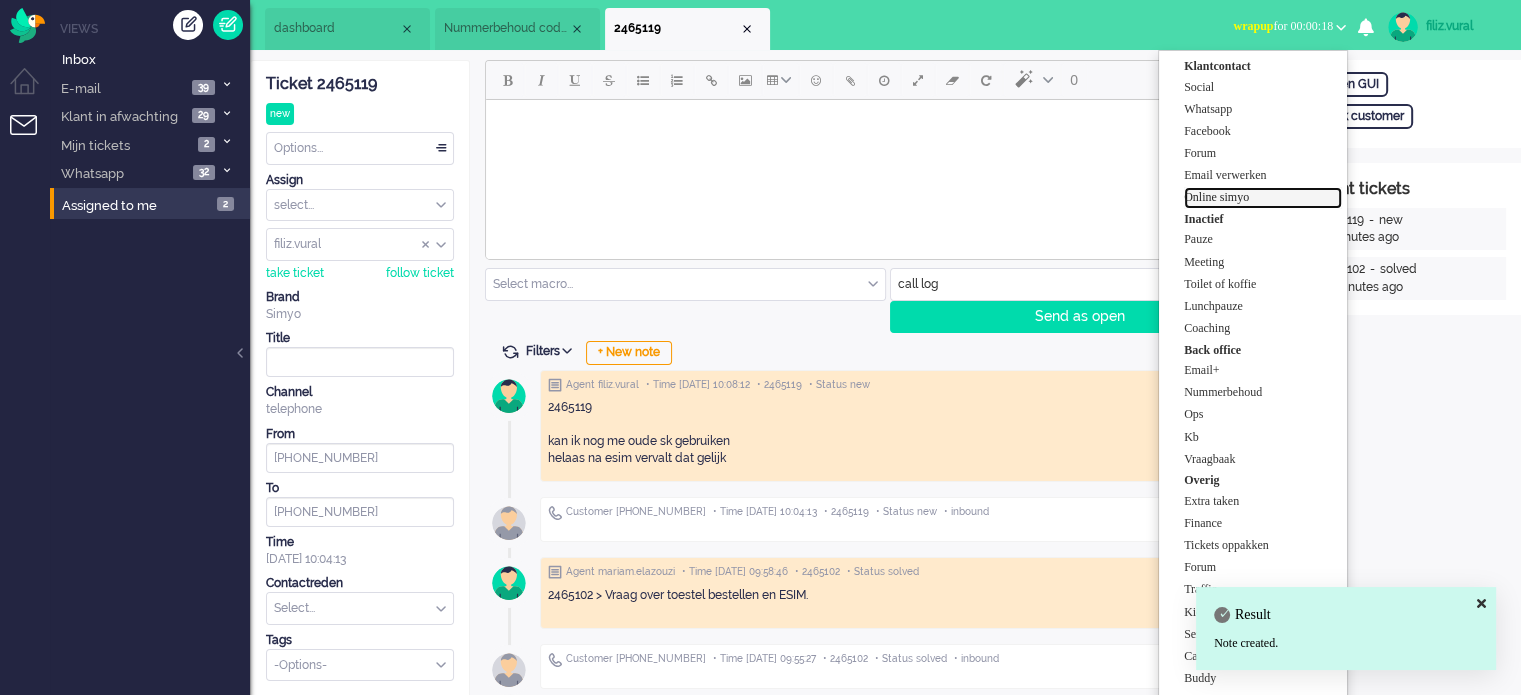 click on "Online simyo" at bounding box center [1263, 197] 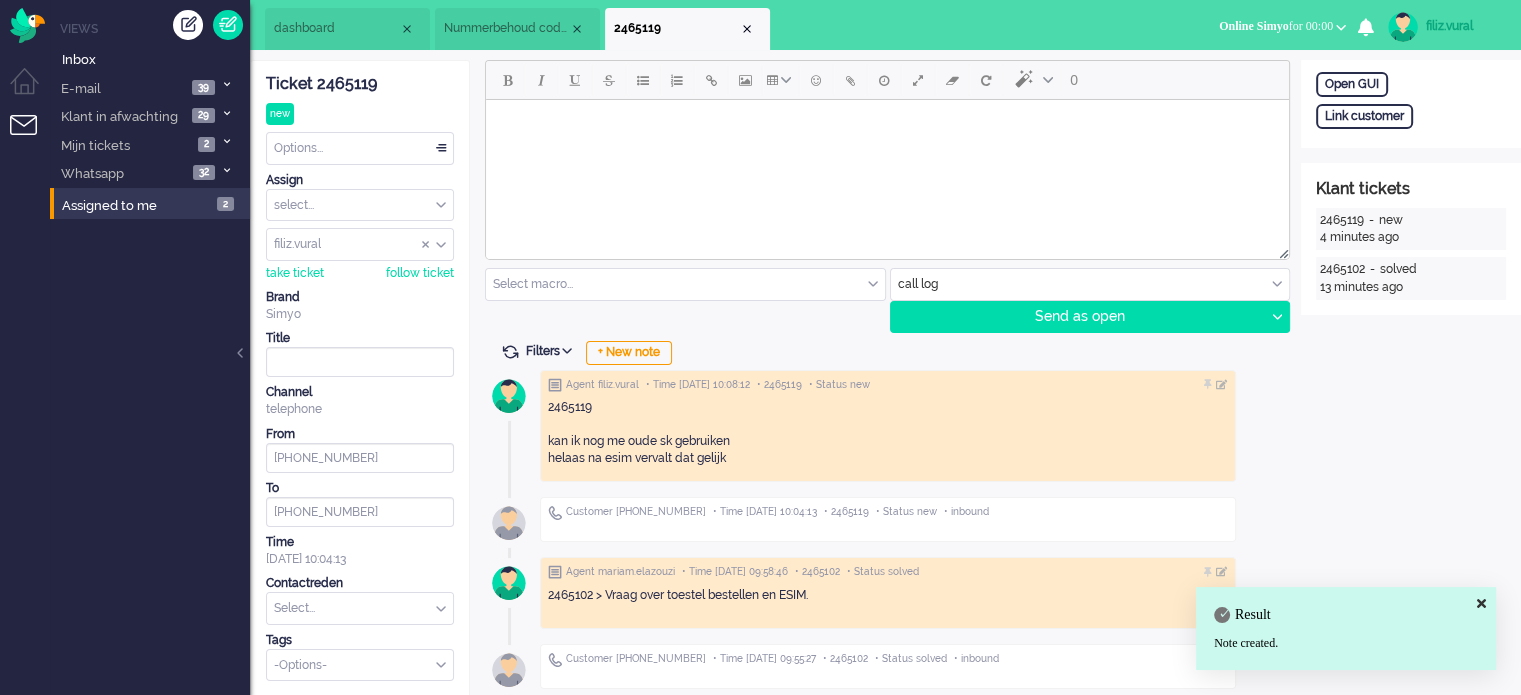 click at bounding box center (360, 608) 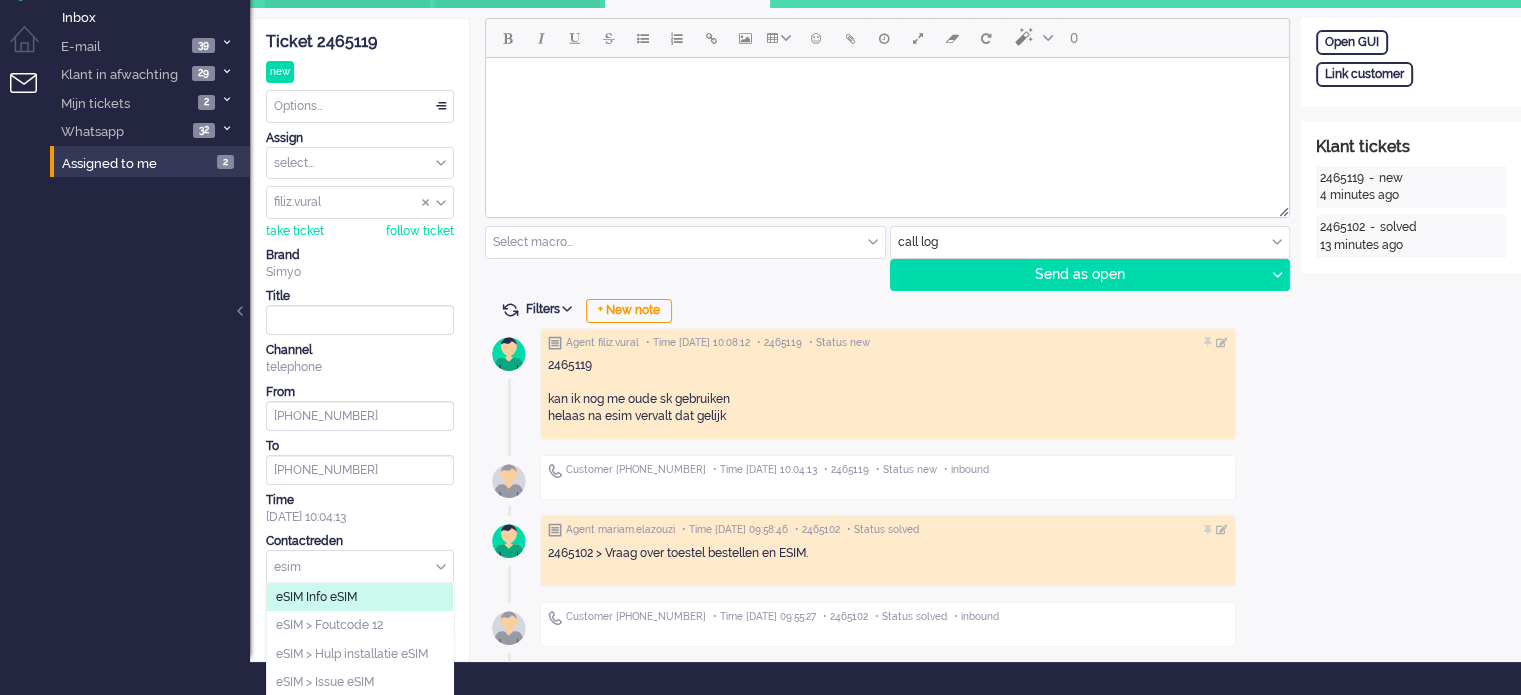 scroll, scrollTop: 83, scrollLeft: 0, axis: vertical 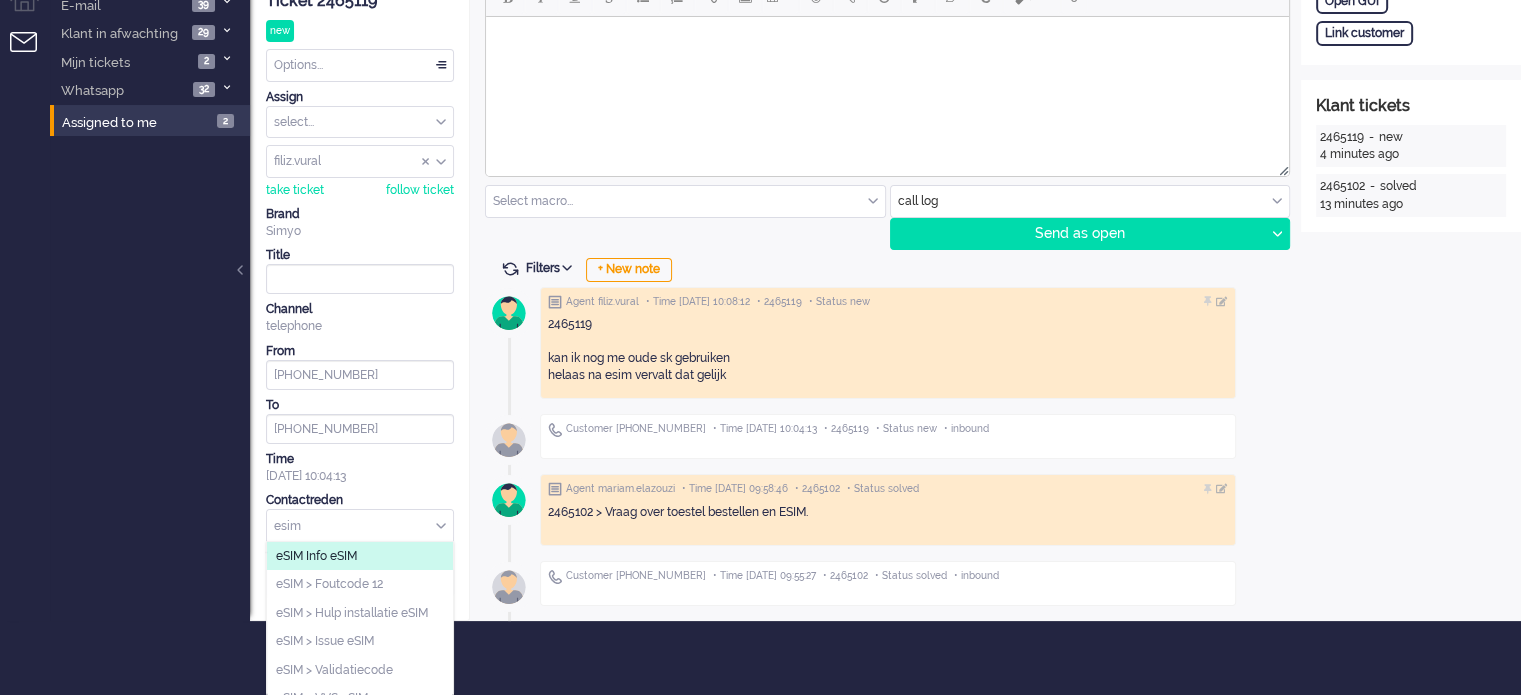 type on "esim" 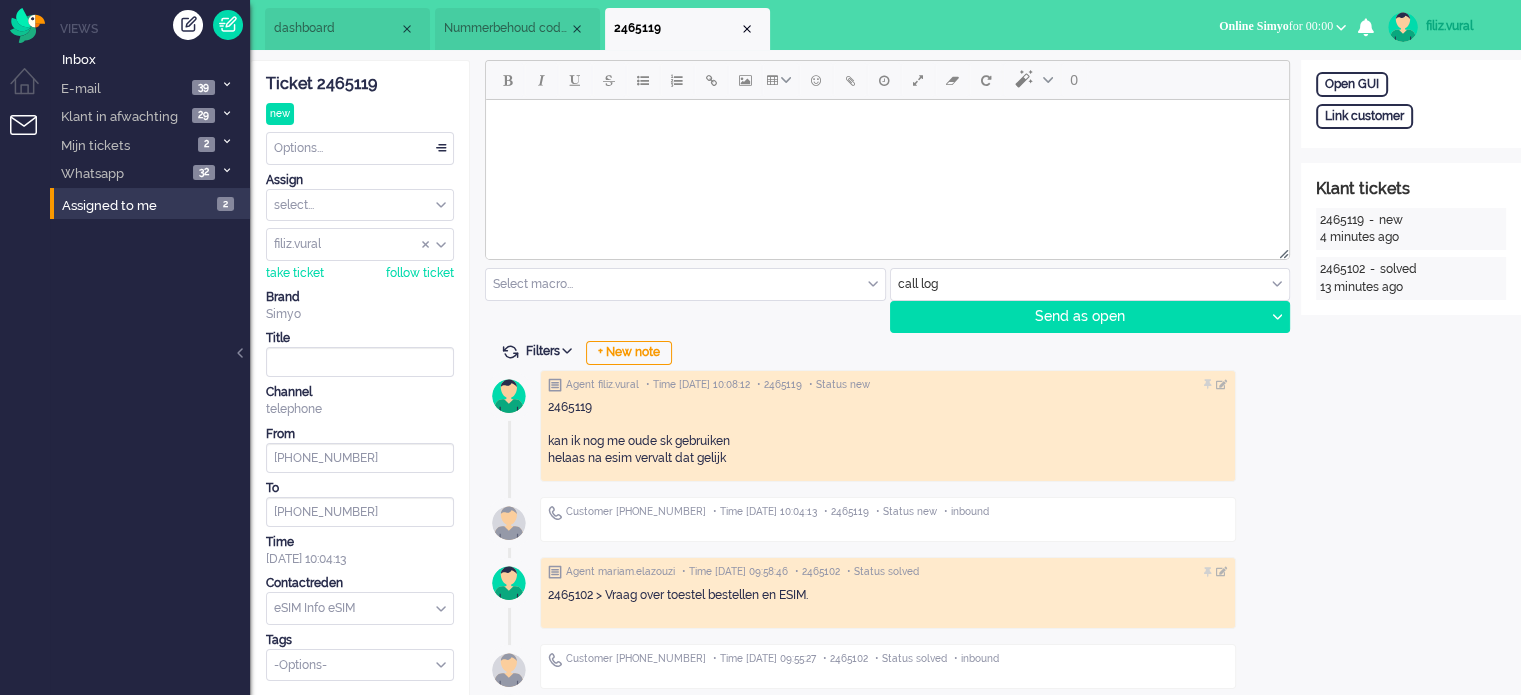 scroll, scrollTop: 0, scrollLeft: 0, axis: both 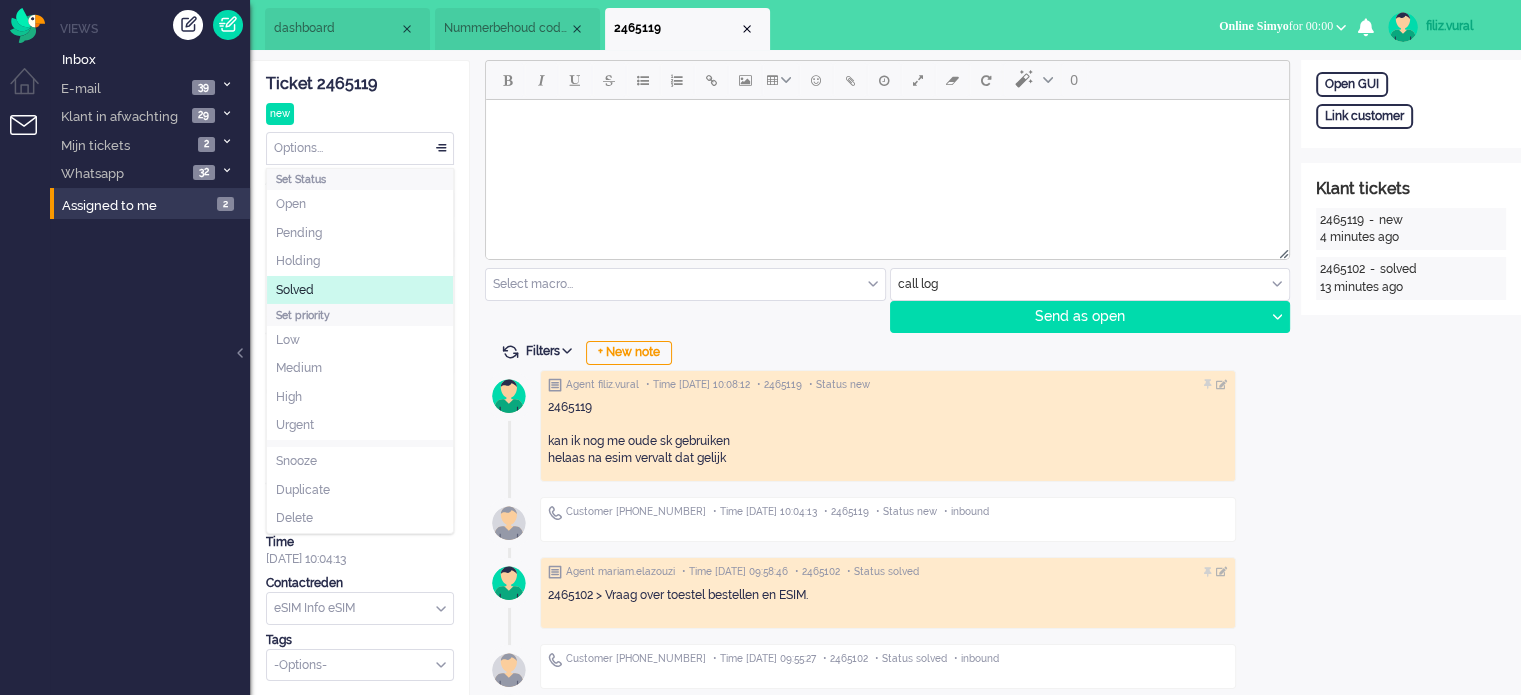 click on "Solved" 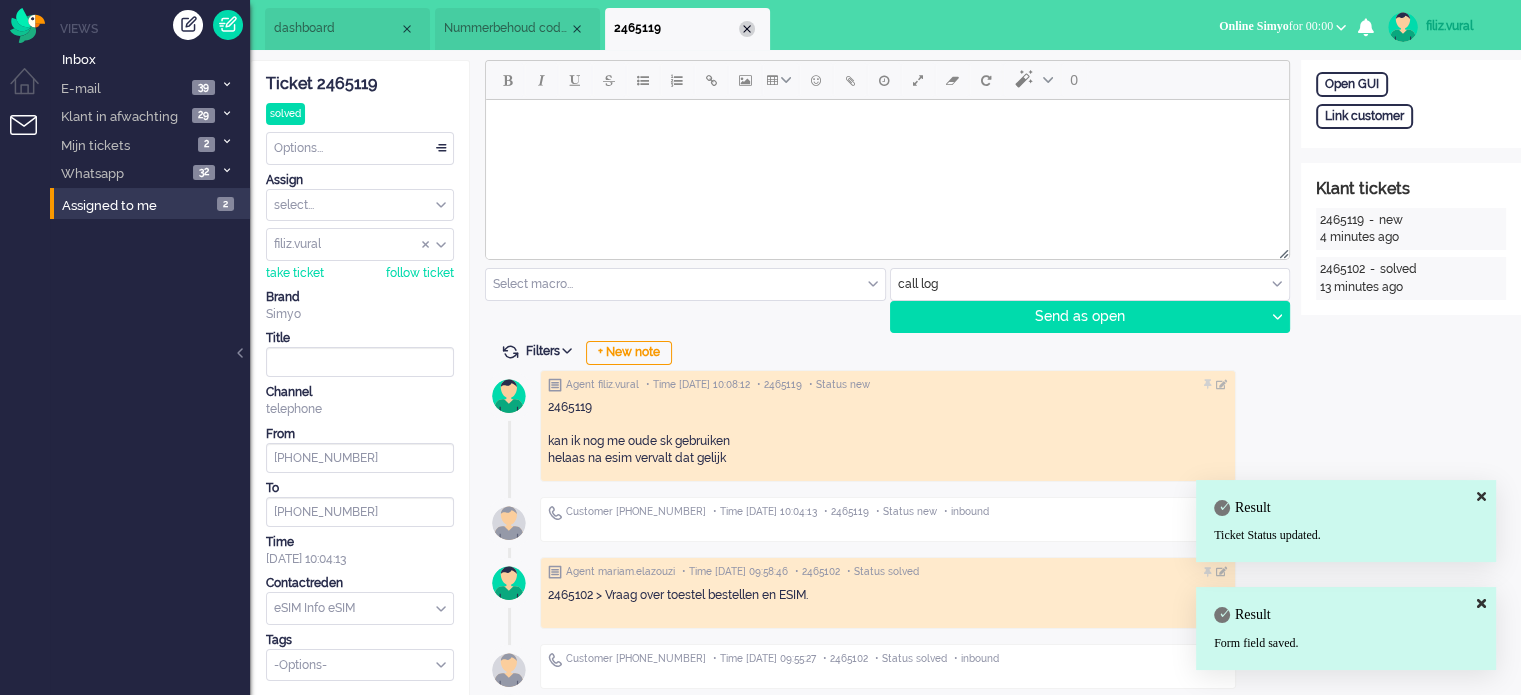 click at bounding box center [747, 29] 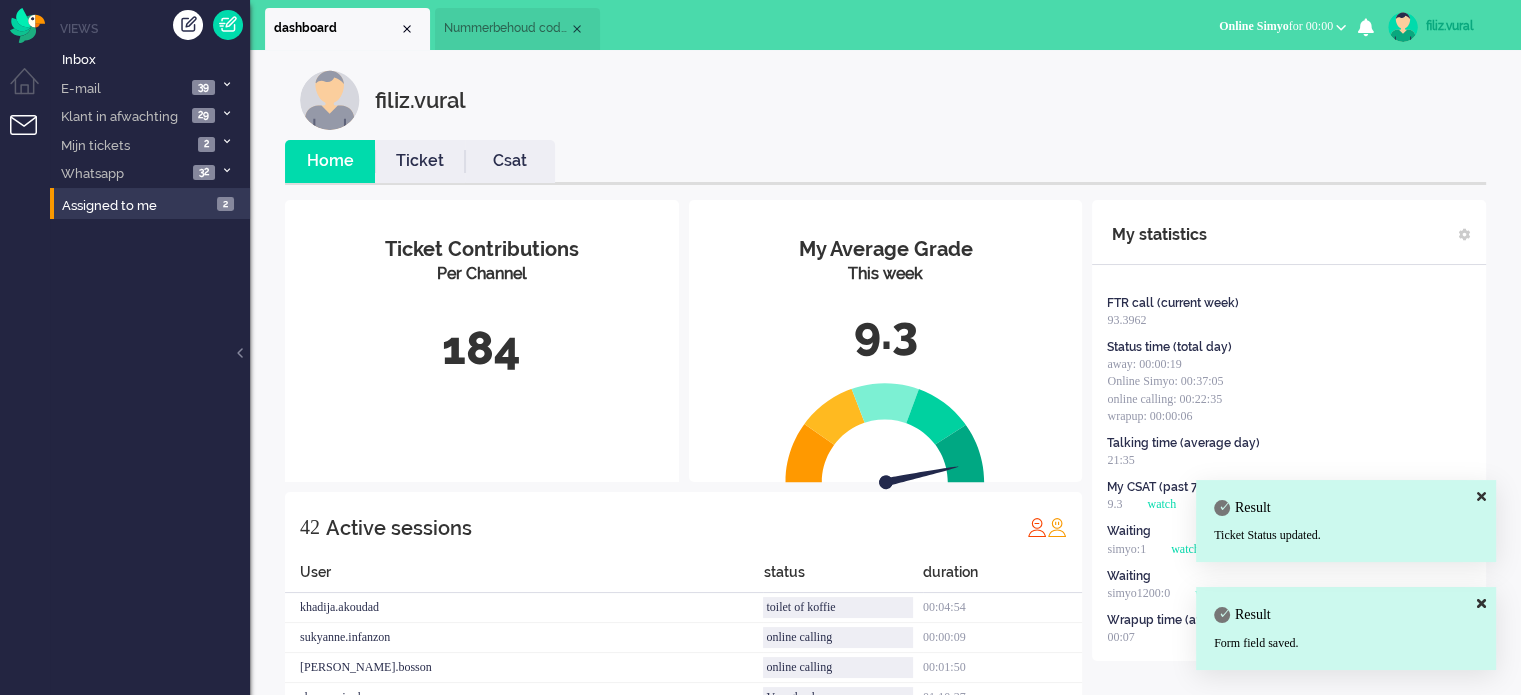 click on "Ticket" at bounding box center (420, 161) 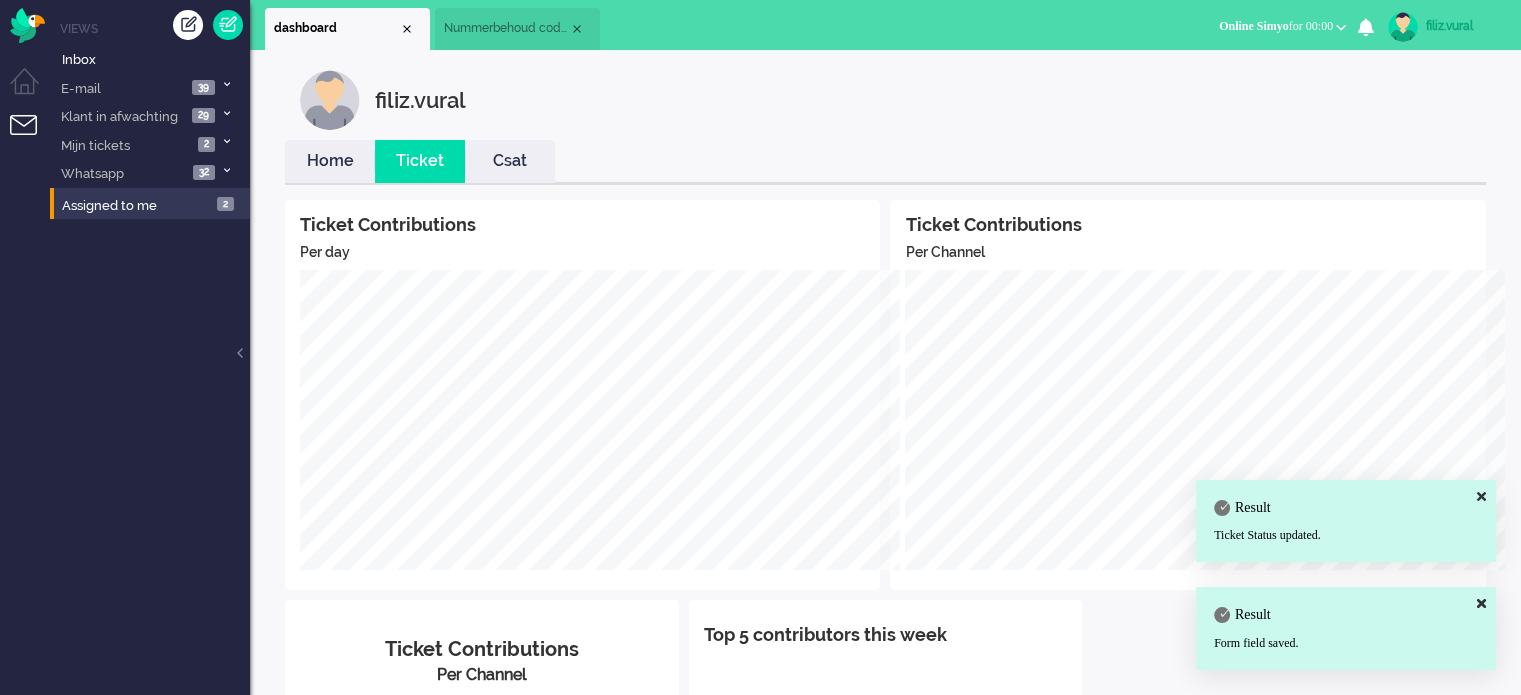 click on "Home" at bounding box center (330, 161) 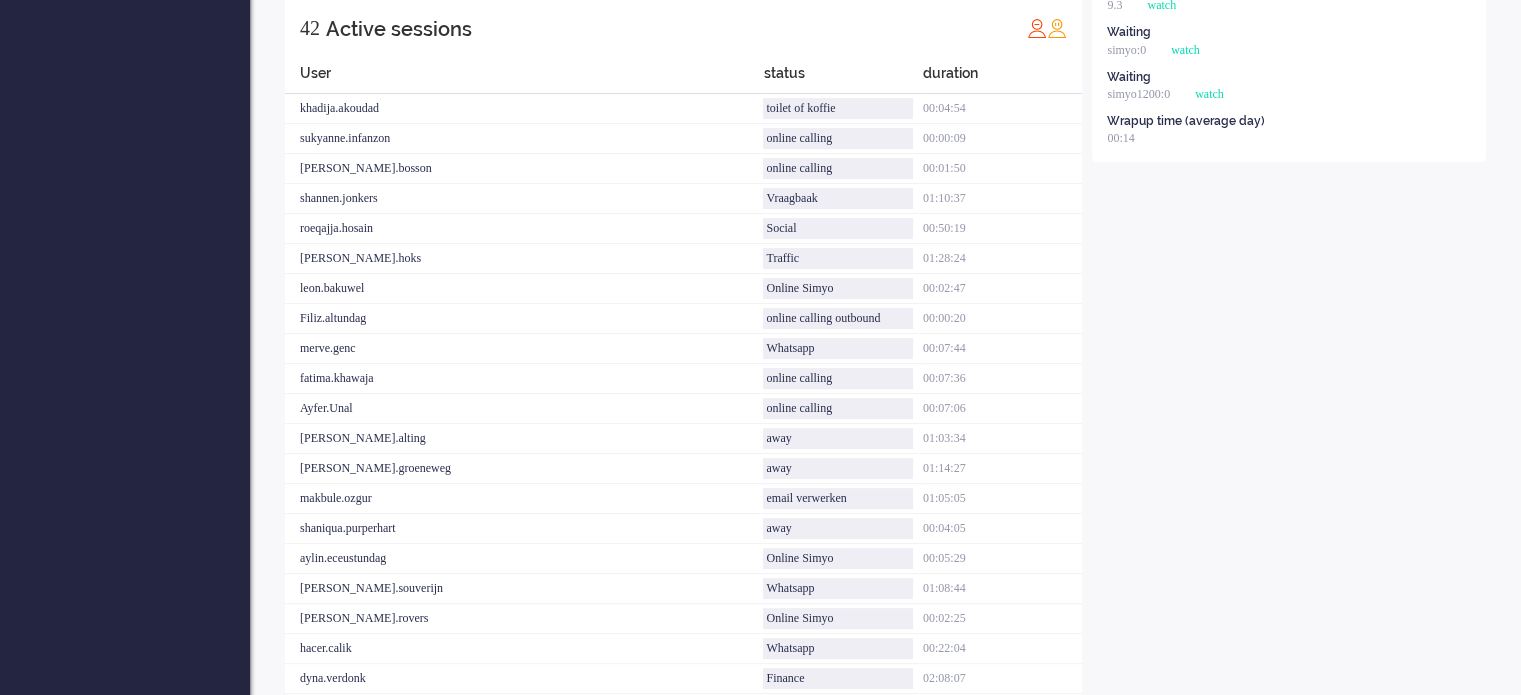 scroll, scrollTop: 500, scrollLeft: 0, axis: vertical 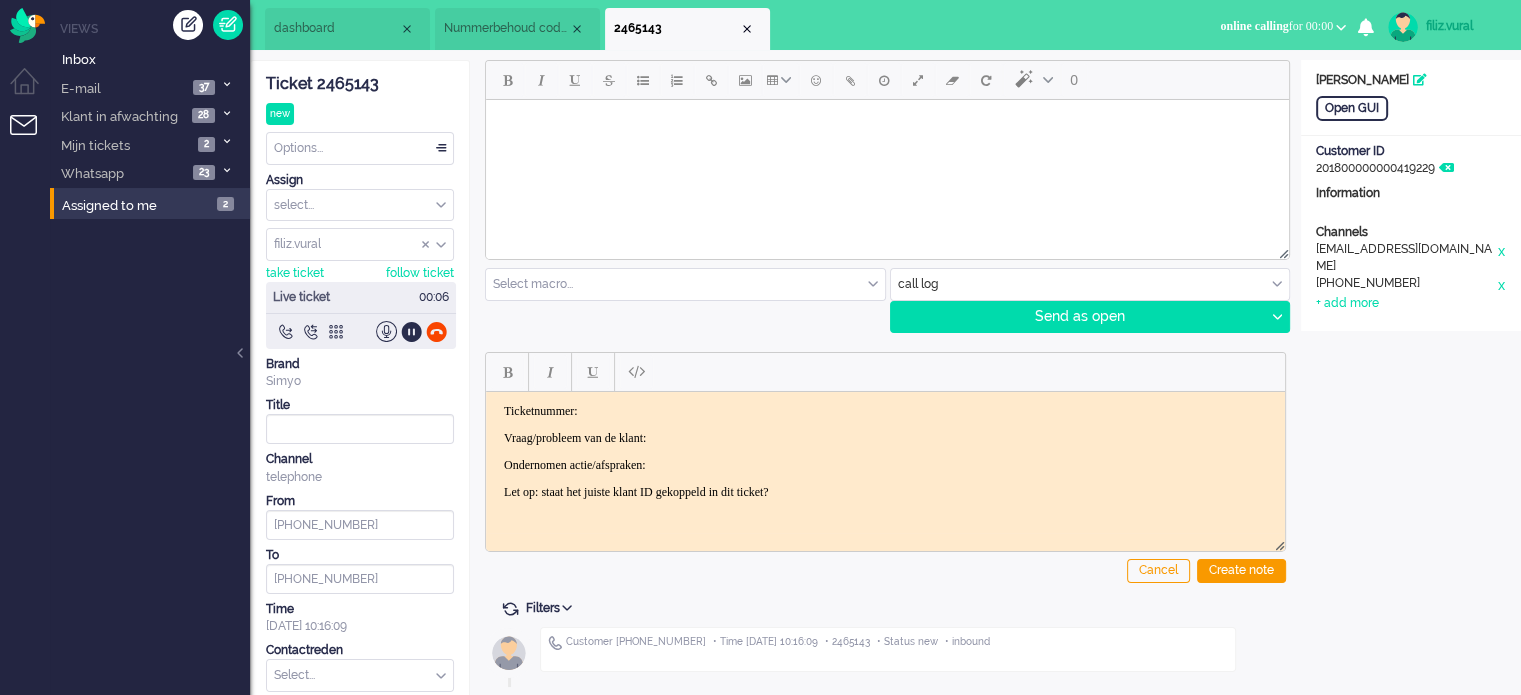 click on "Ticket 2465143" 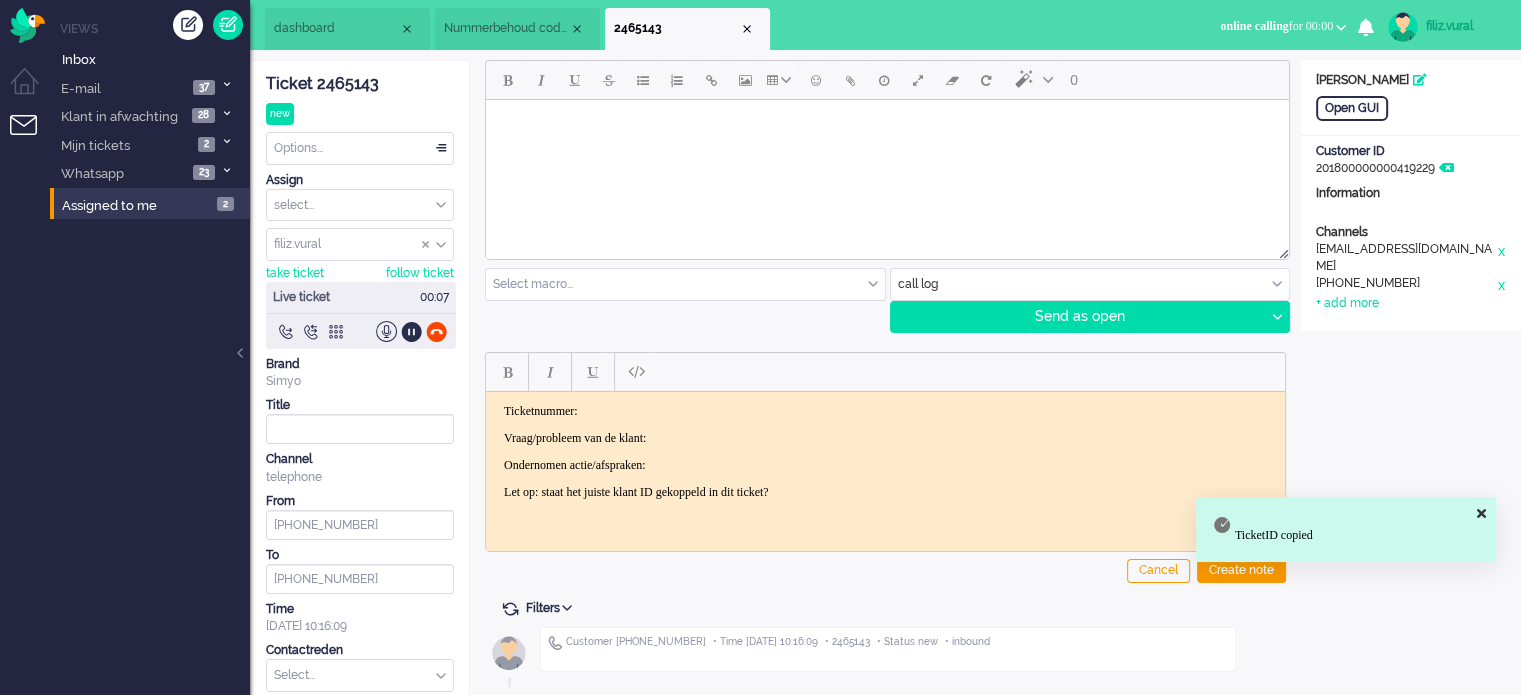 click on "Ticketnummer:" at bounding box center (885, 410) 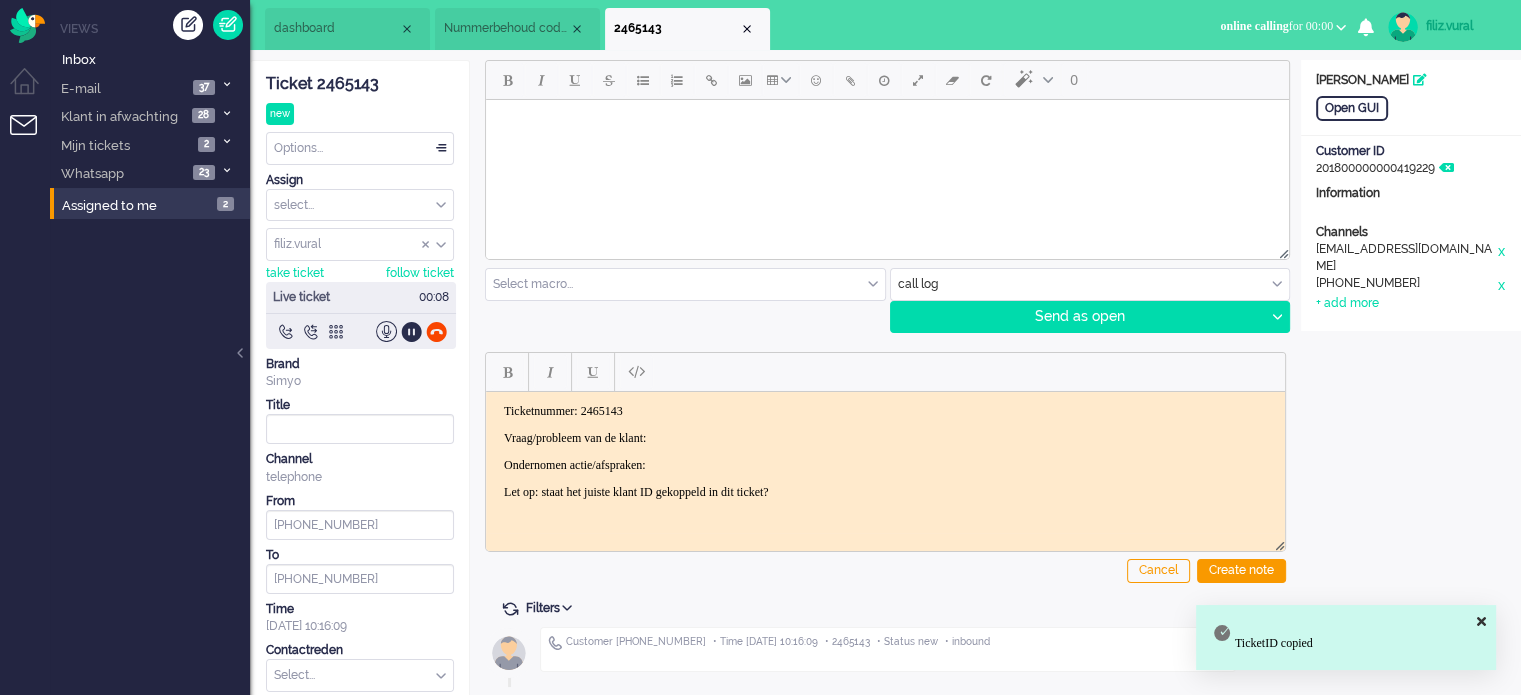 click on "Vraag/probleem van de klant:" at bounding box center [885, 437] 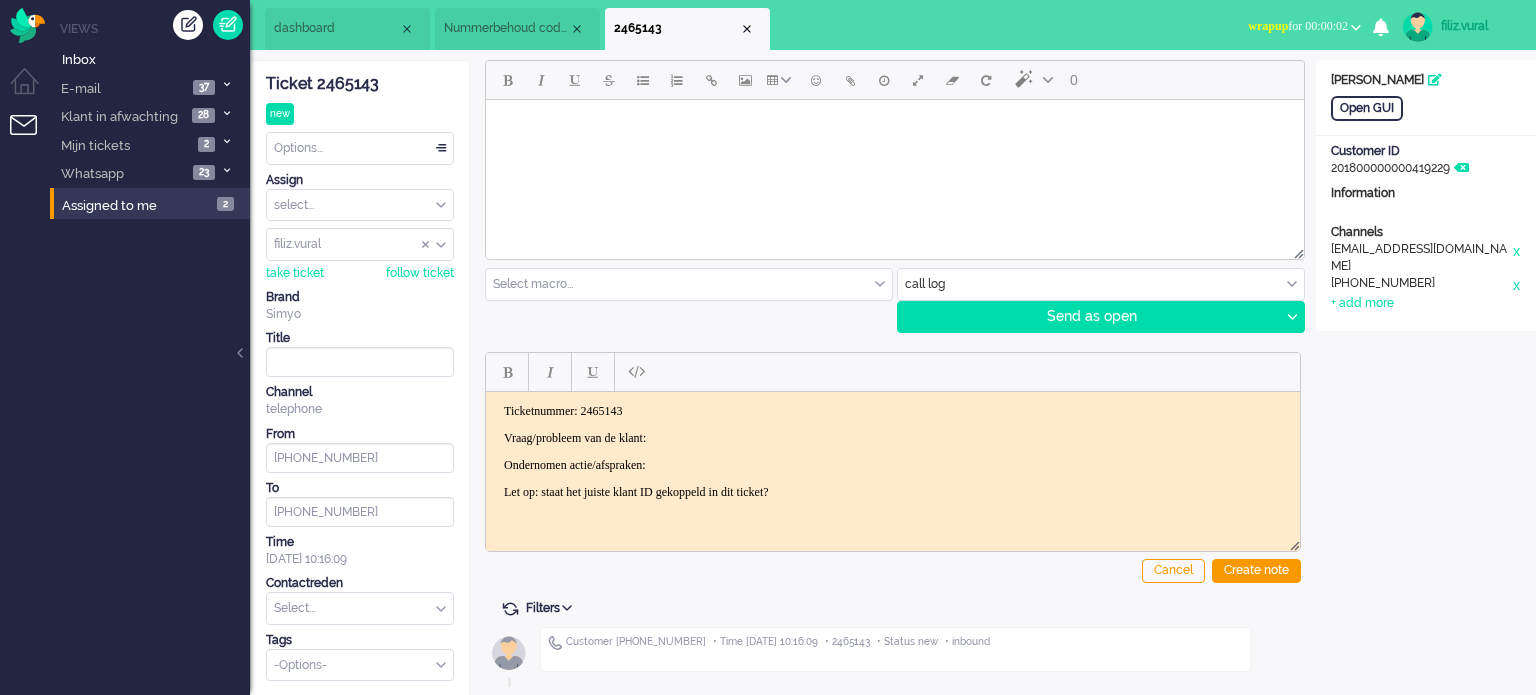 drag, startPoint x: 885, startPoint y: 482, endPoint x: 443, endPoint y: 367, distance: 456.71545 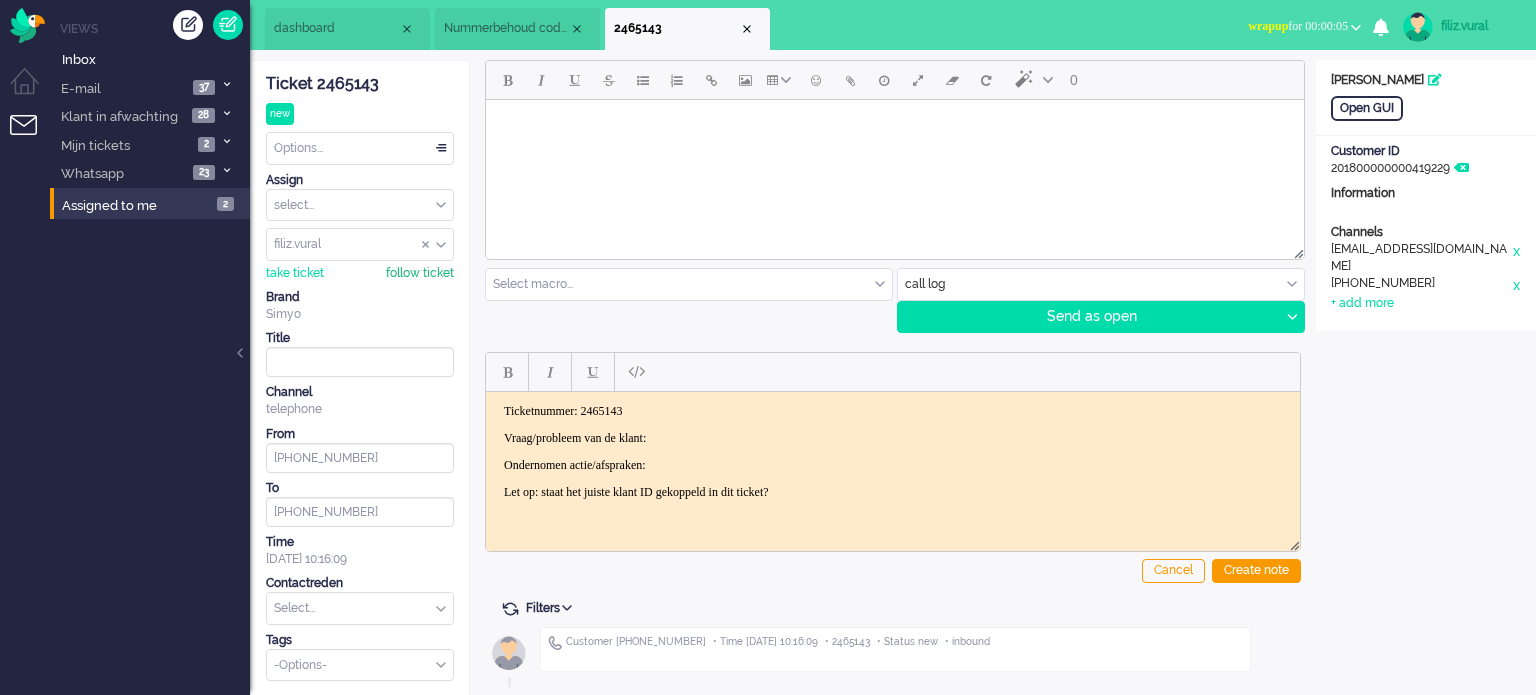 click on "follow ticket" at bounding box center (420, 273) 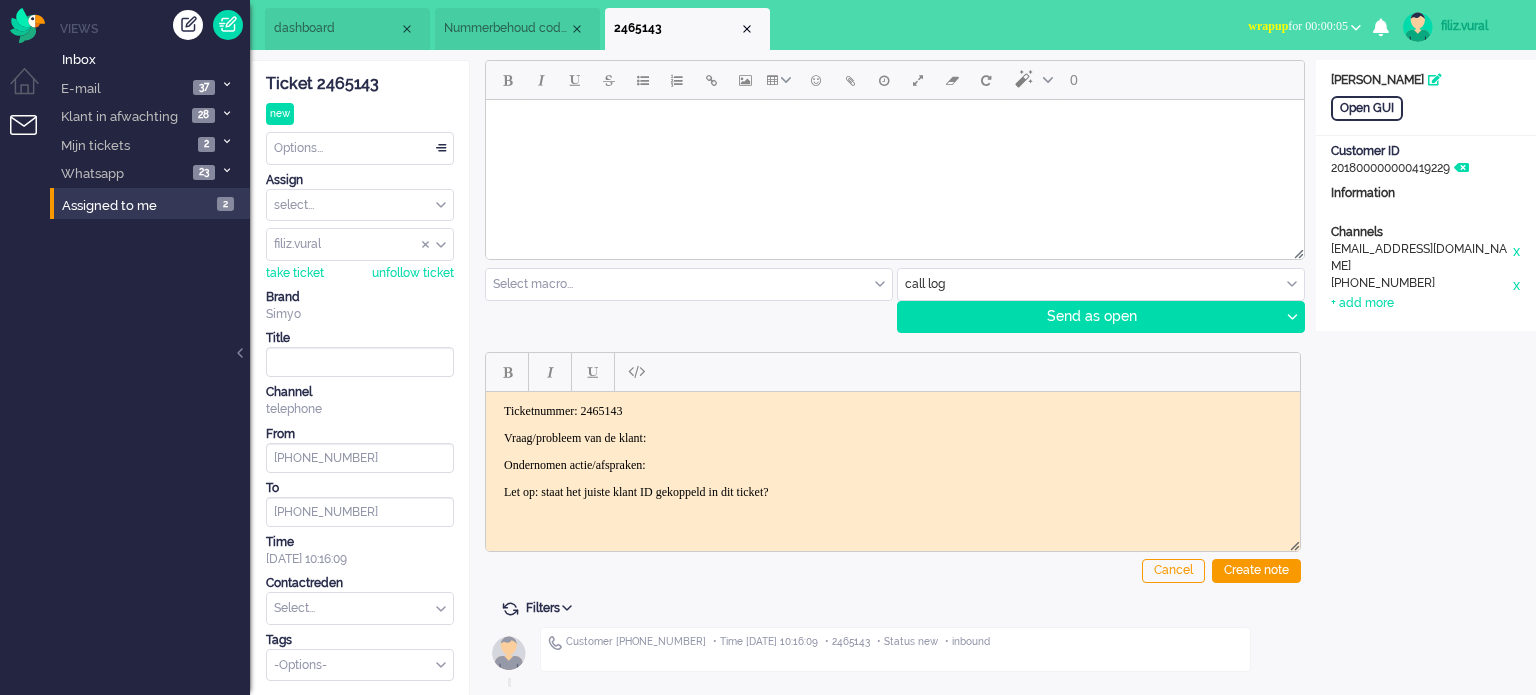 click on "Ondernomen actie/afspraken:" at bounding box center (893, 464) 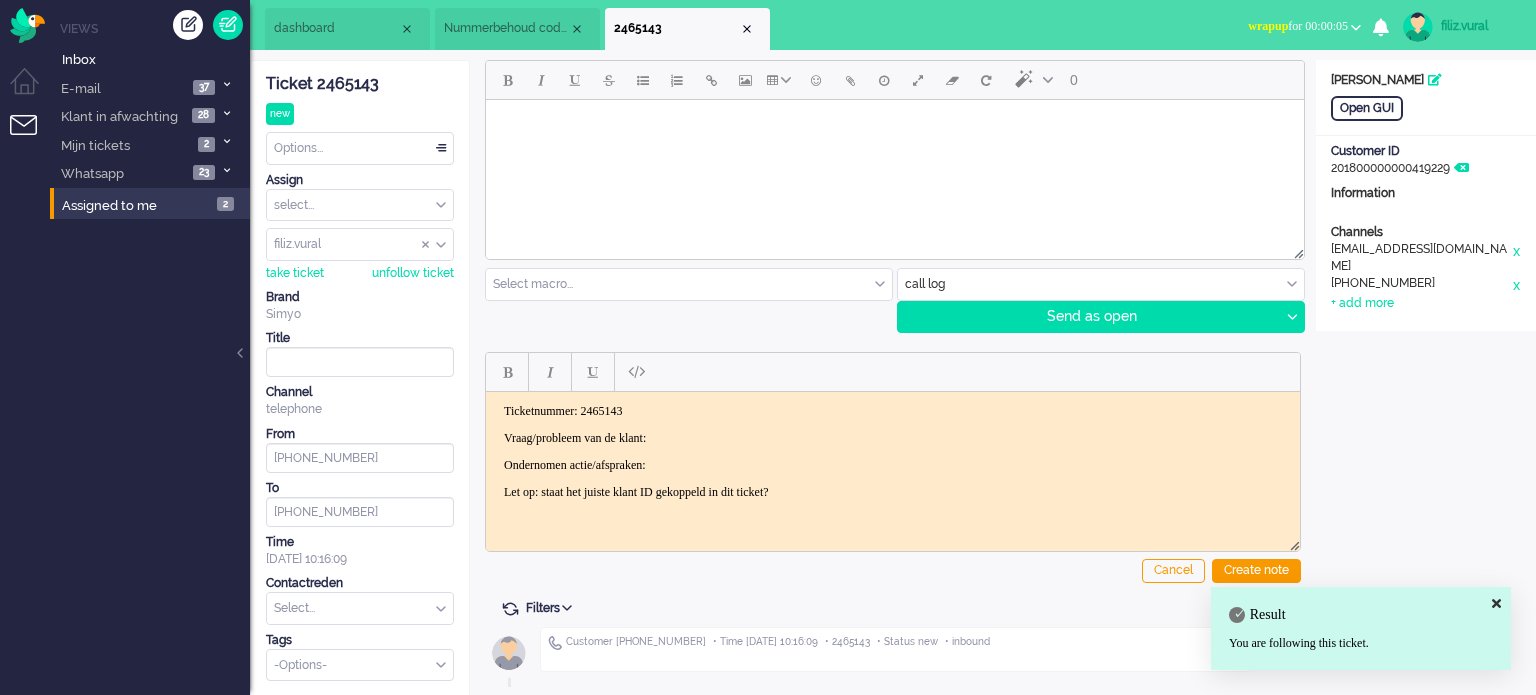 drag, startPoint x: 517, startPoint y: 443, endPoint x: 1507, endPoint y: 971, distance: 1122 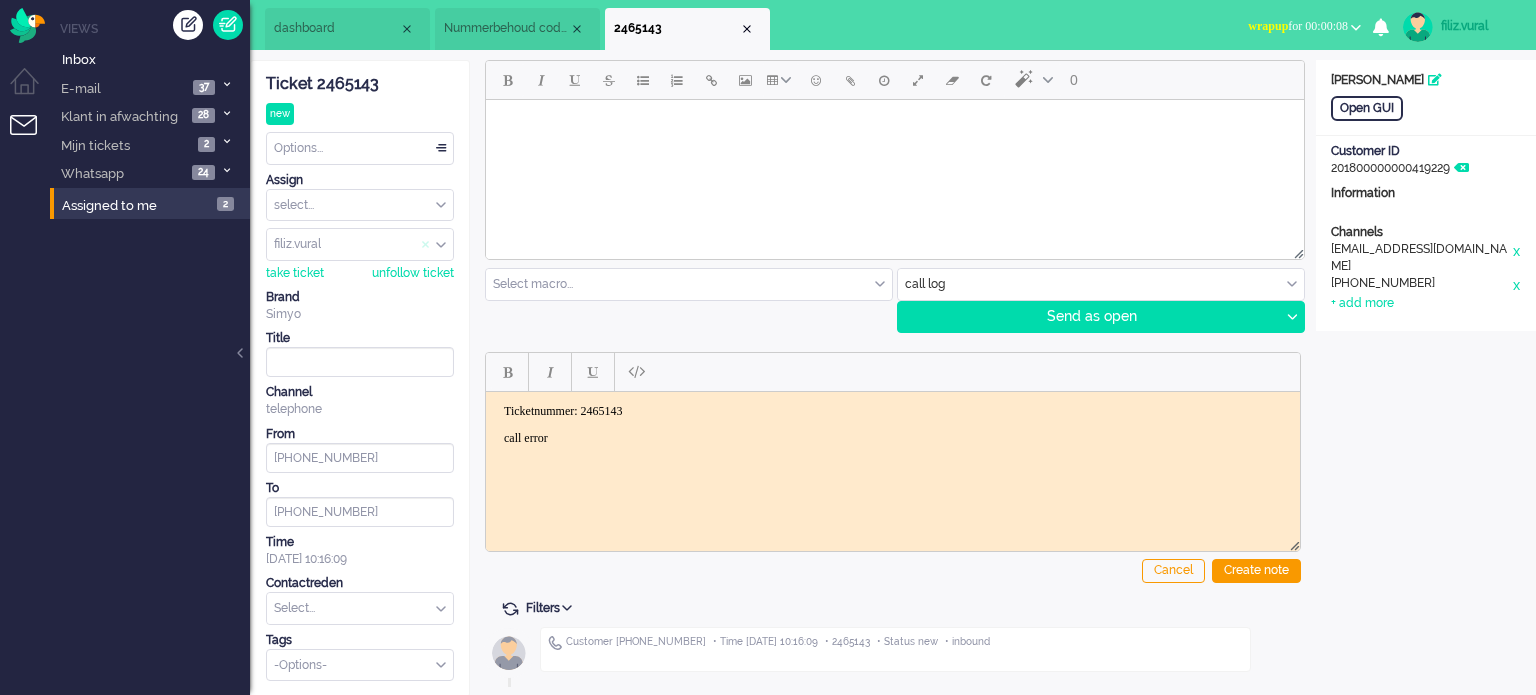 click at bounding box center [426, 245] 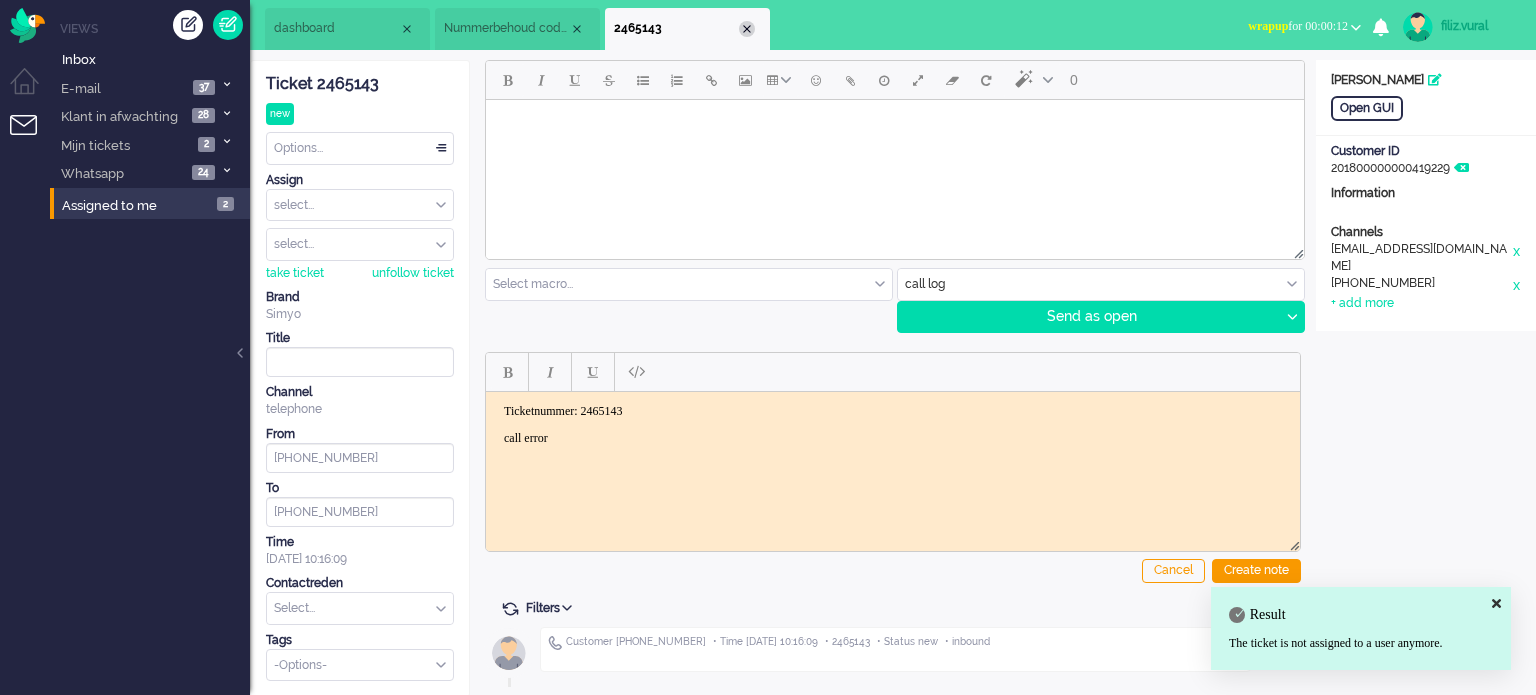 click at bounding box center (747, 29) 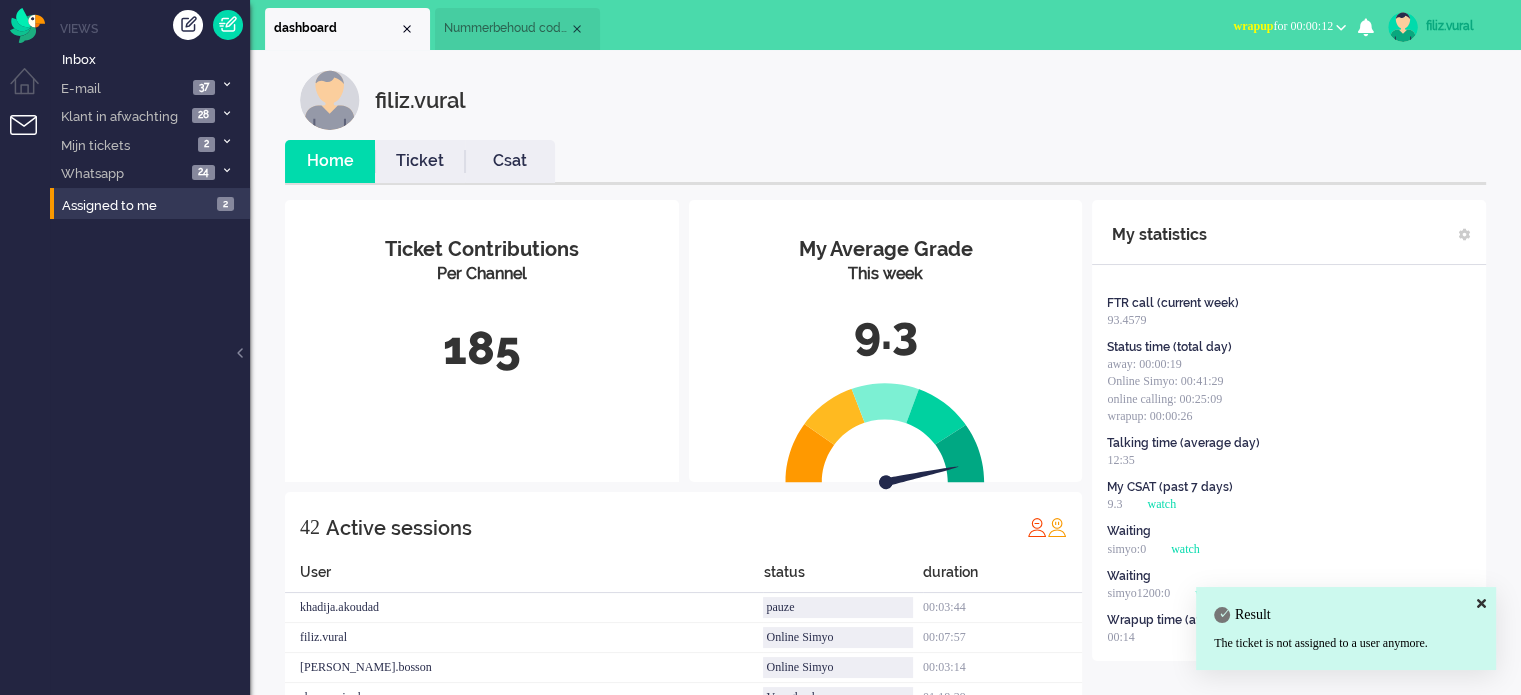 click on "Ticket" at bounding box center (420, 161) 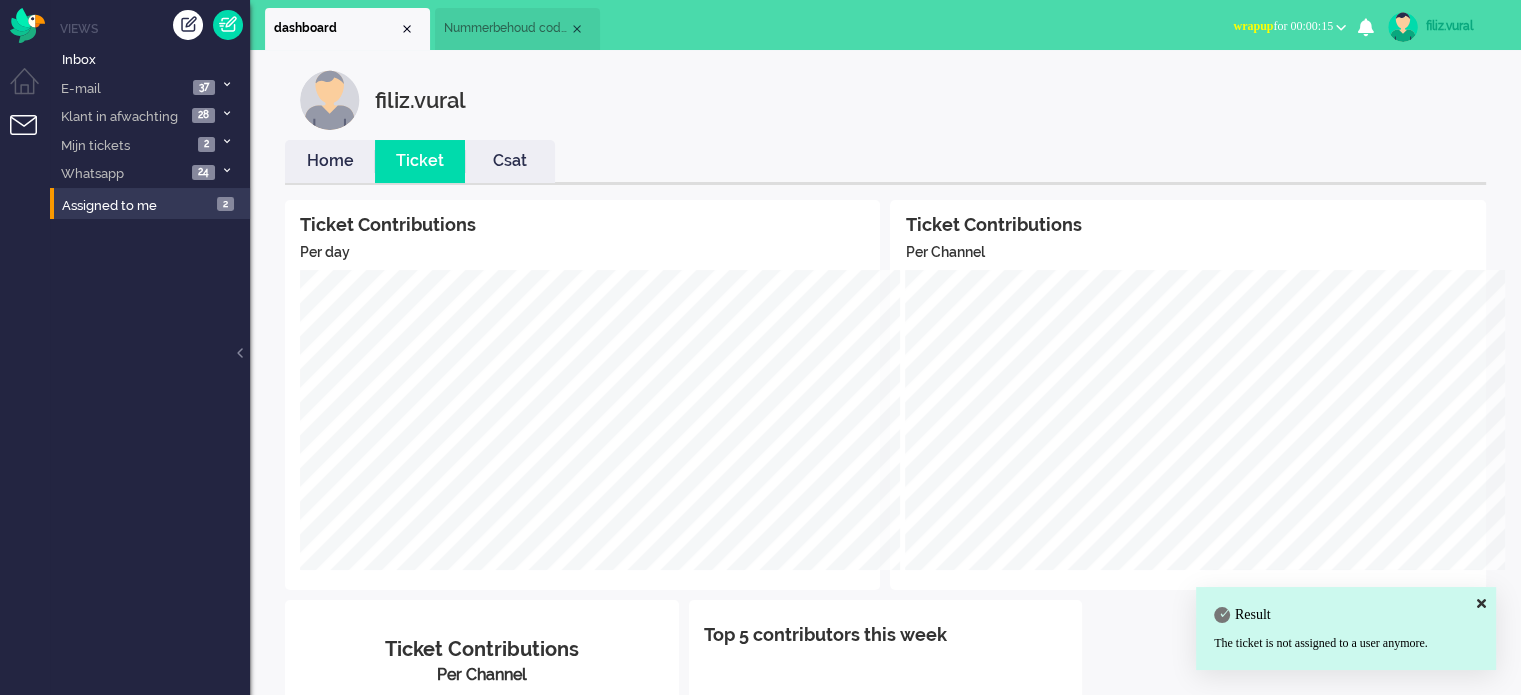 click on "Home" at bounding box center (330, 161) 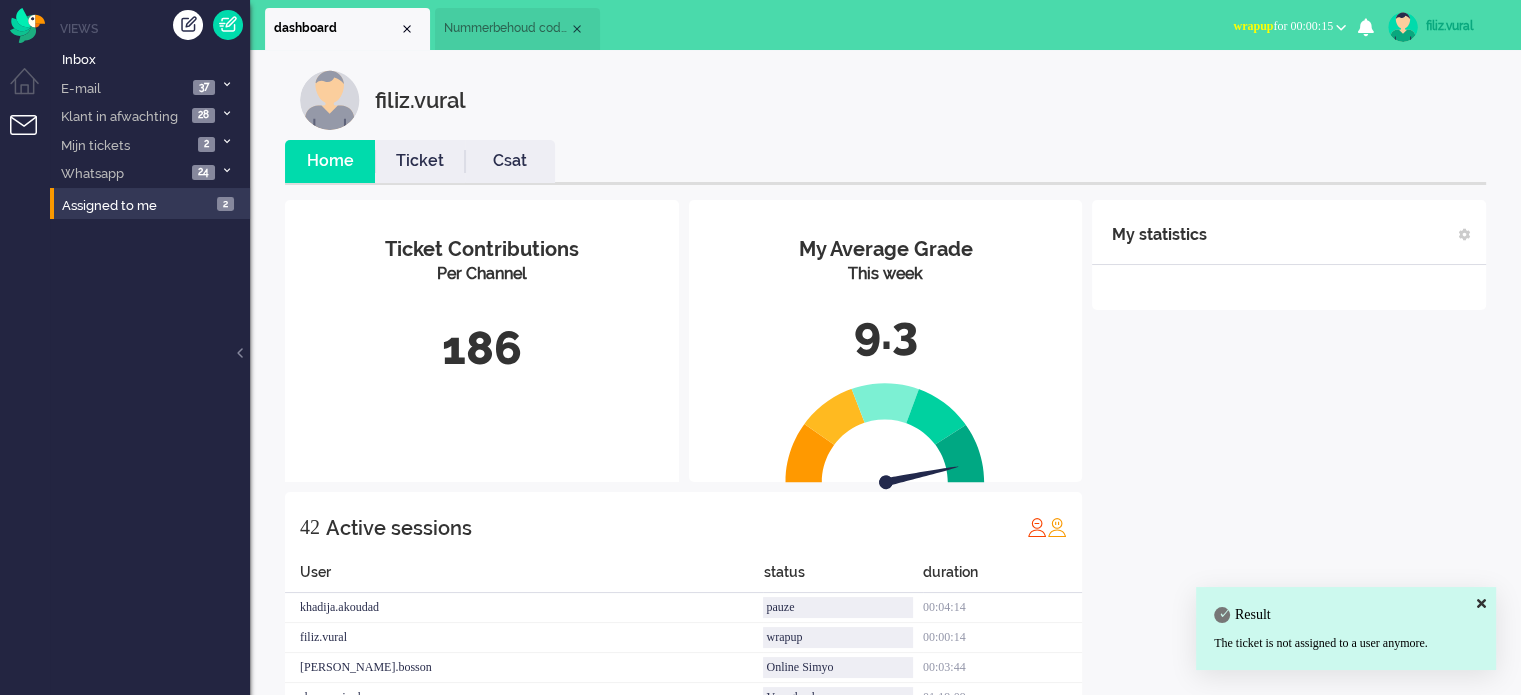 click on "wrapup  for 00:00:15" at bounding box center [1283, 26] 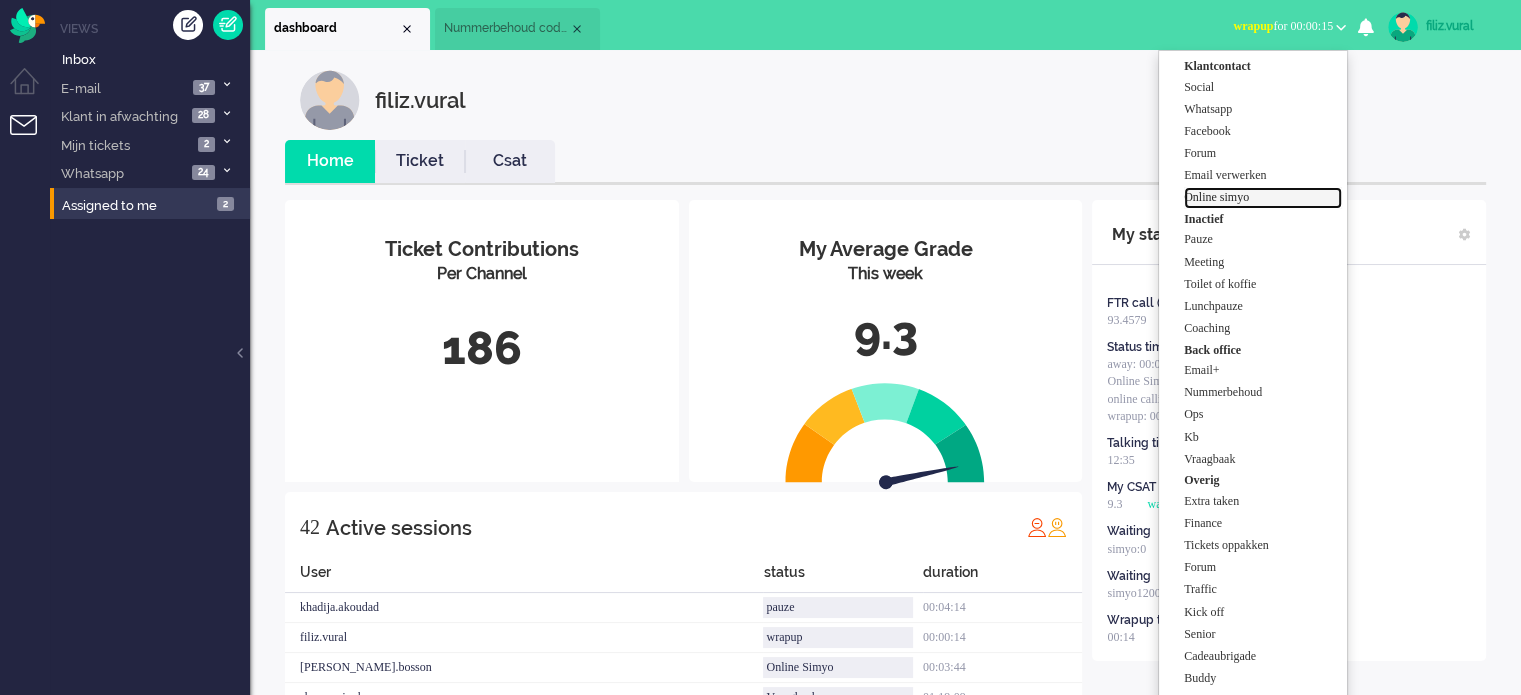 click on "Online simyo" at bounding box center [1263, 197] 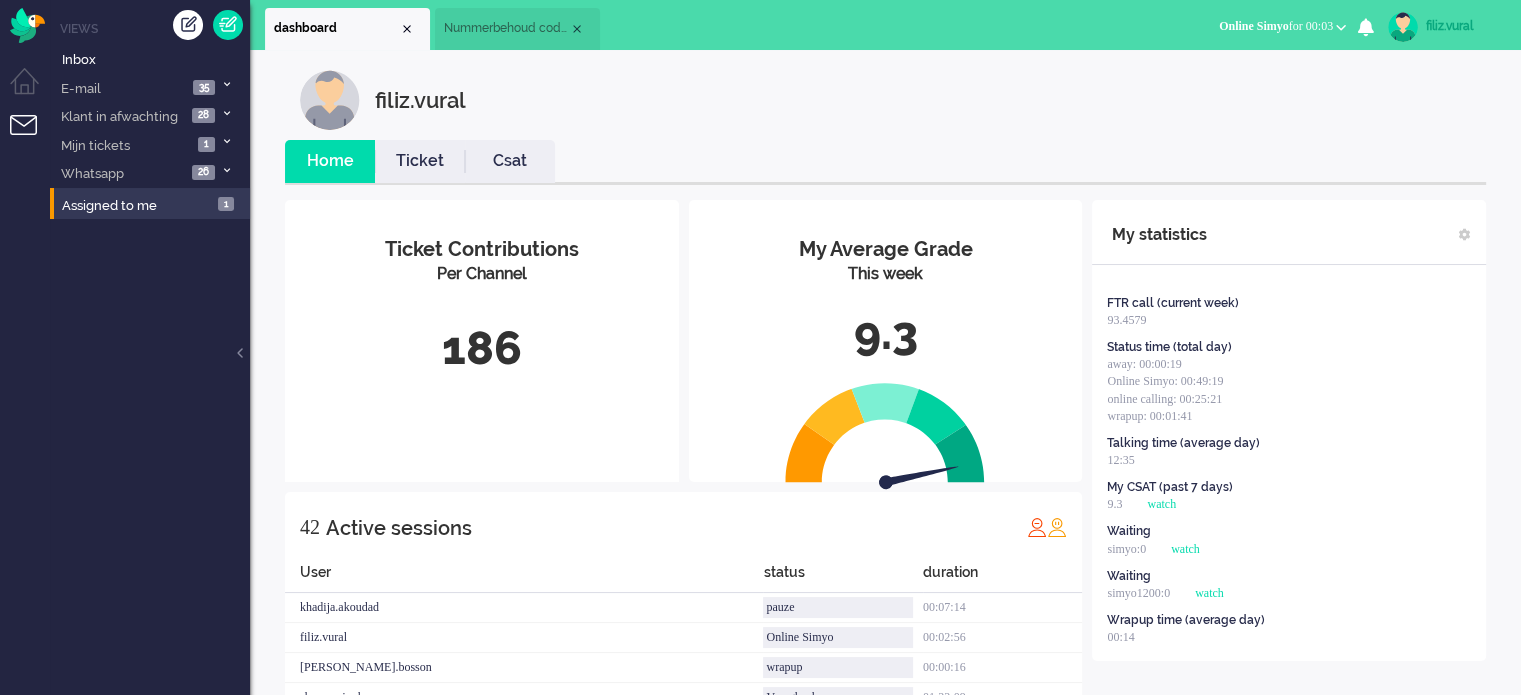 click on "Csat" at bounding box center (510, 161) 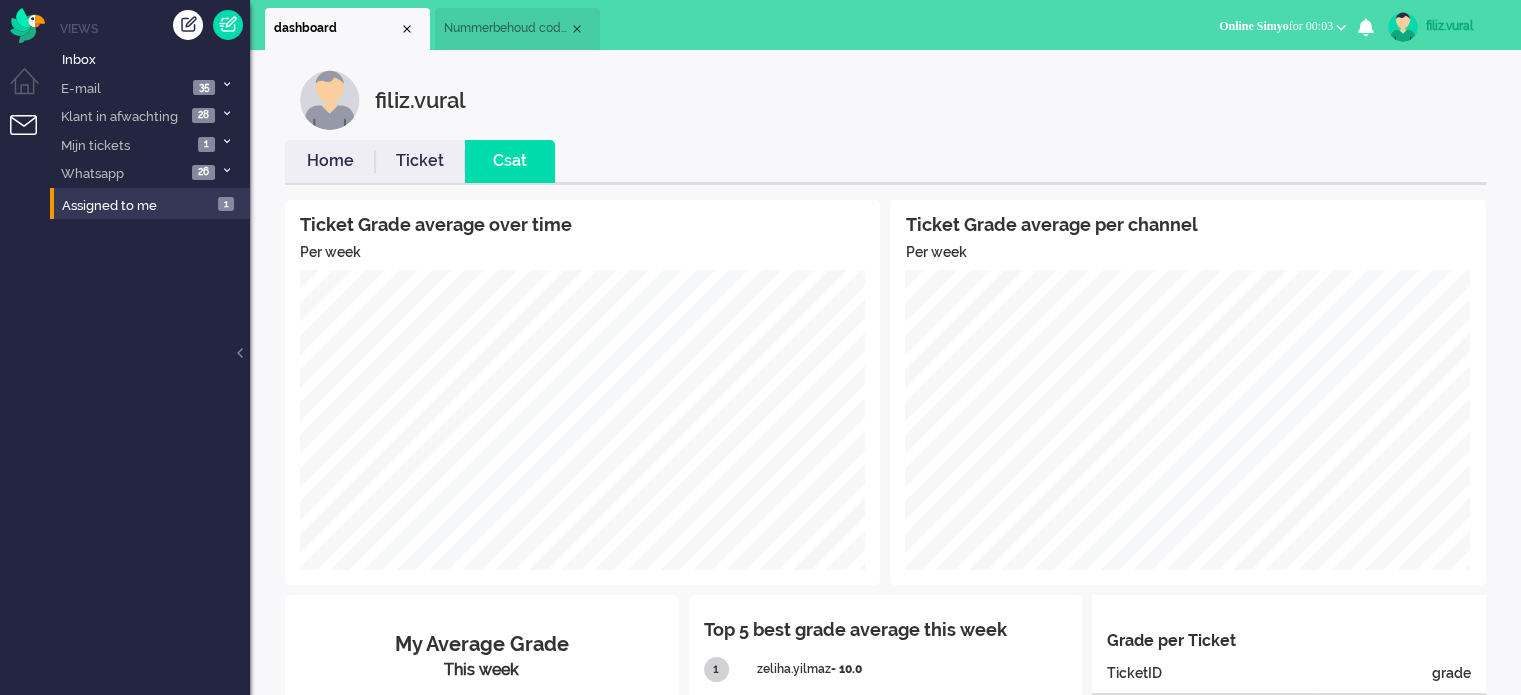 click on "Home" at bounding box center (330, 161) 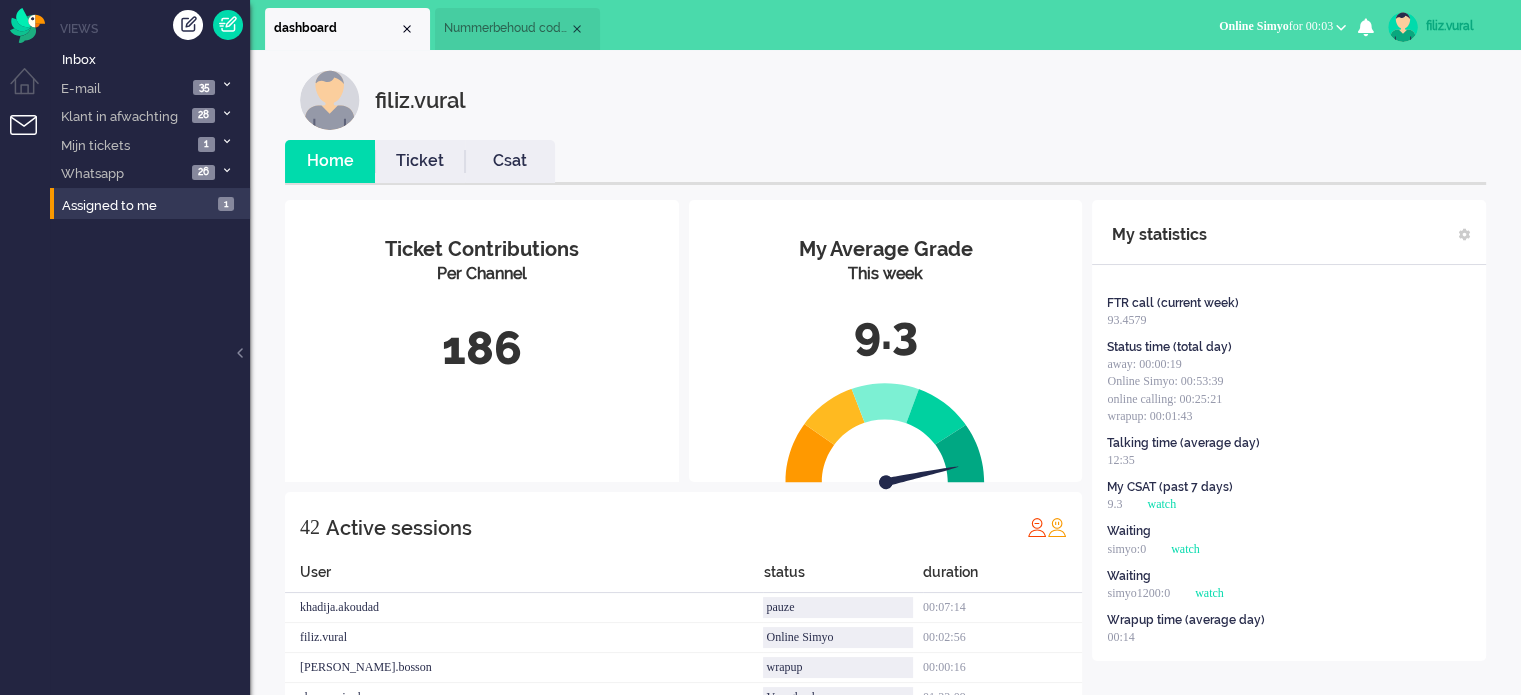 click on "Nummerbehoud code invoeren via de website." at bounding box center [517, 29] 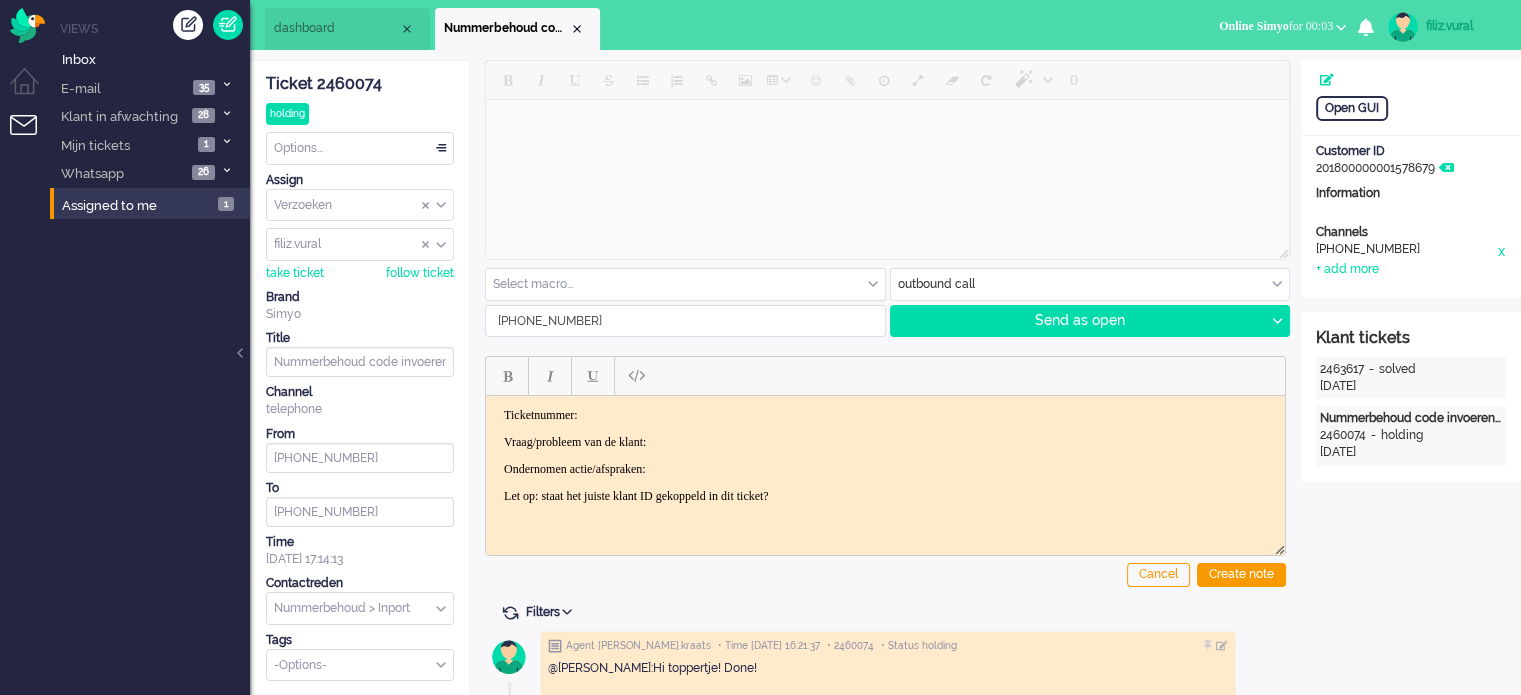 scroll, scrollTop: 200, scrollLeft: 0, axis: vertical 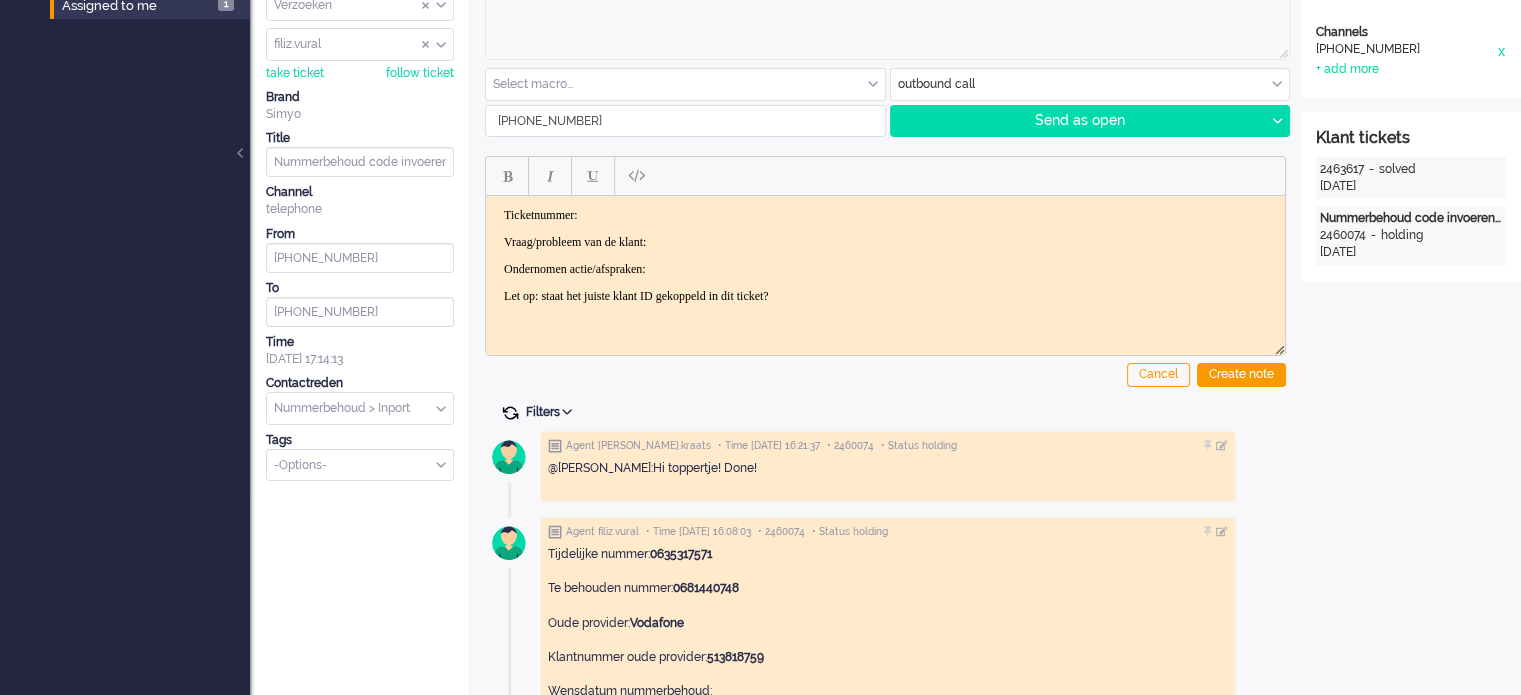 click at bounding box center [510, 413] 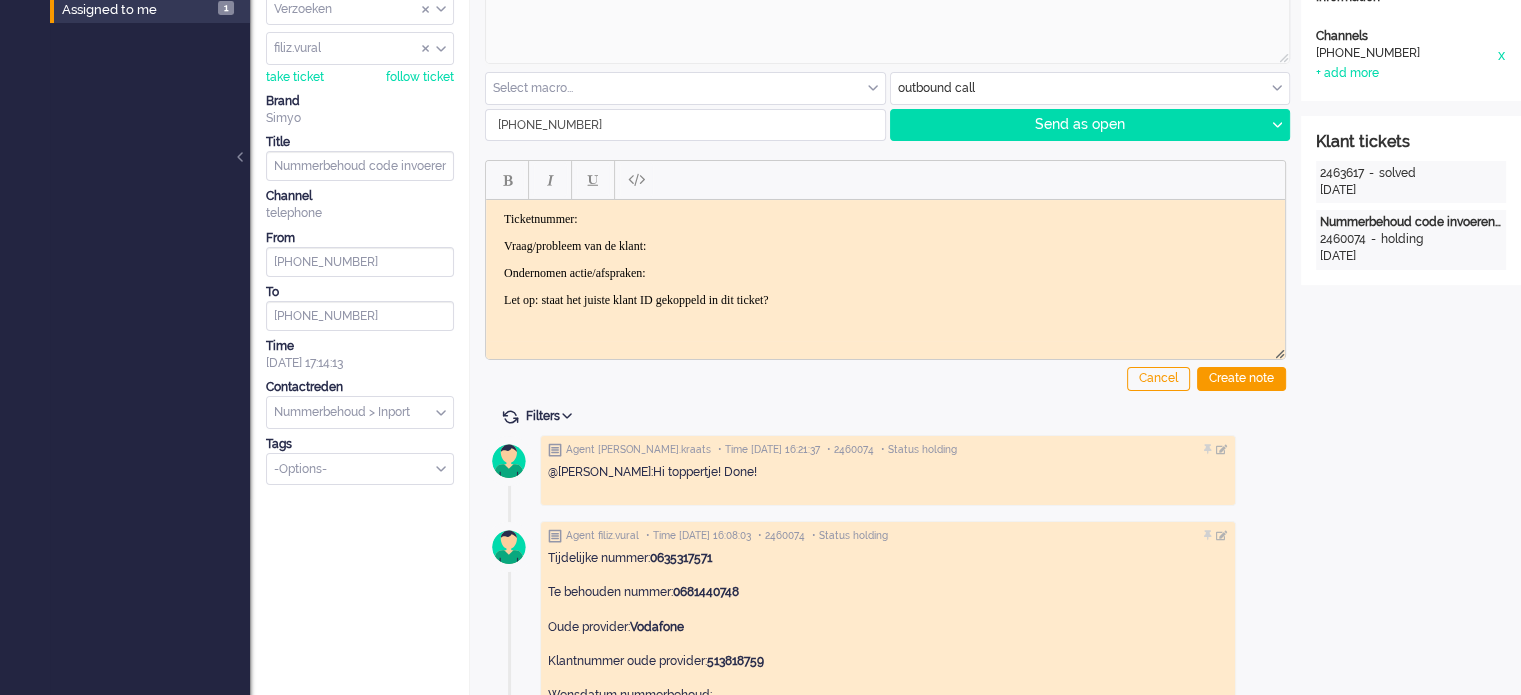 scroll, scrollTop: 0, scrollLeft: 0, axis: both 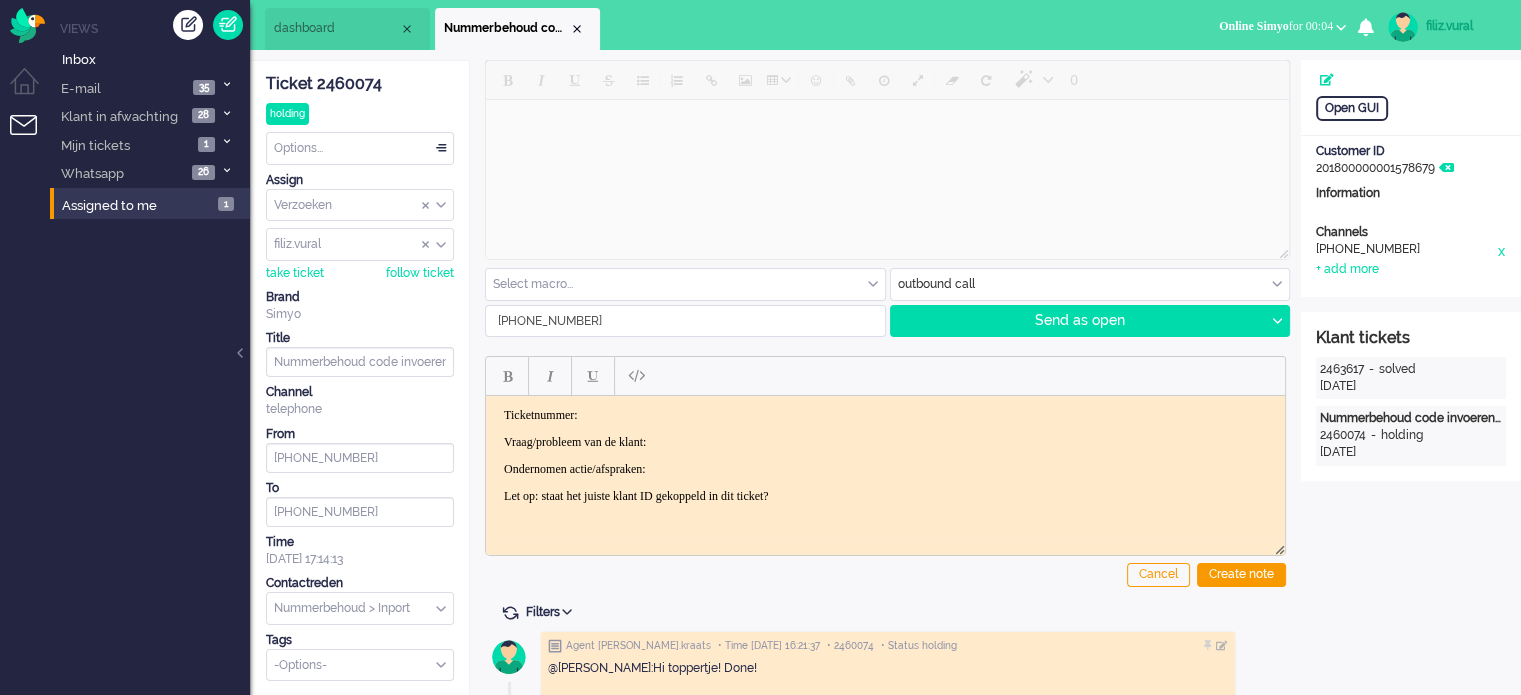 click on "dashboard" at bounding box center (336, 28) 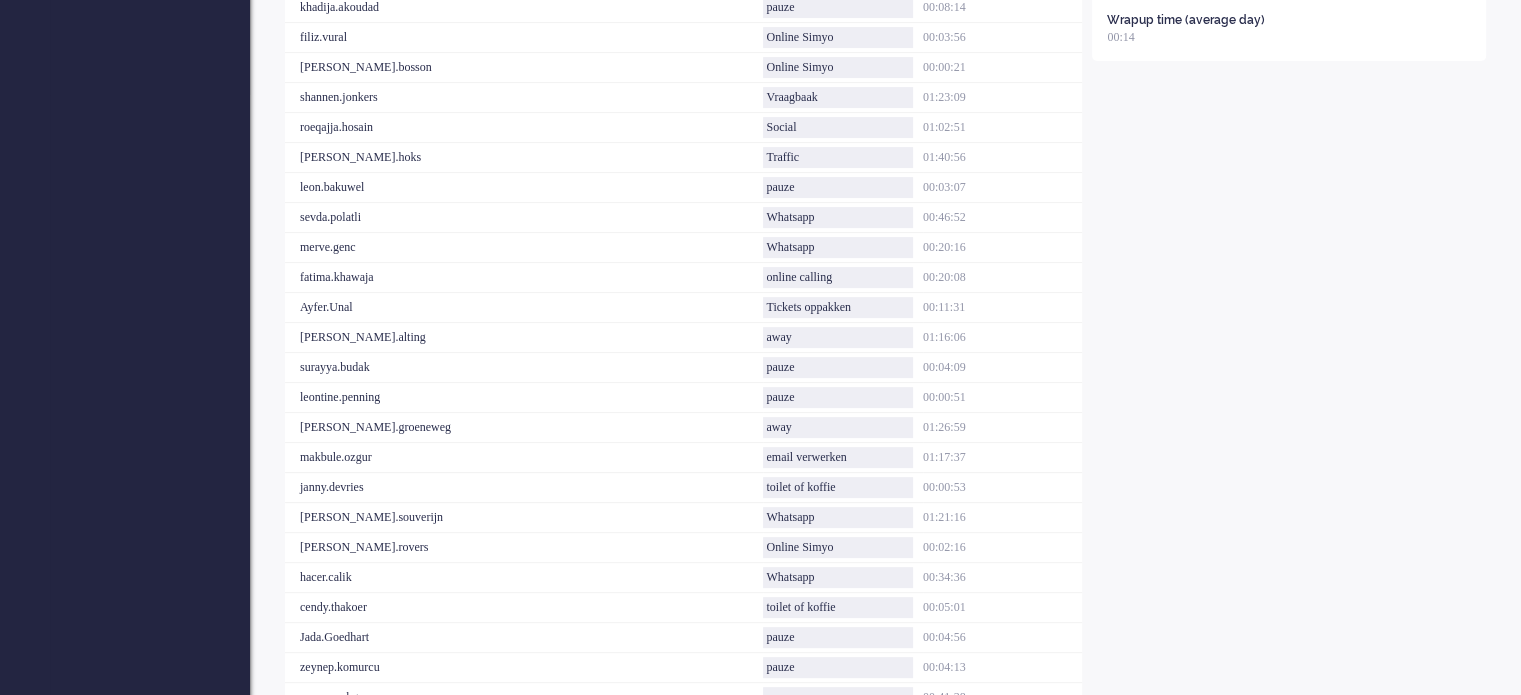 scroll, scrollTop: 0, scrollLeft: 0, axis: both 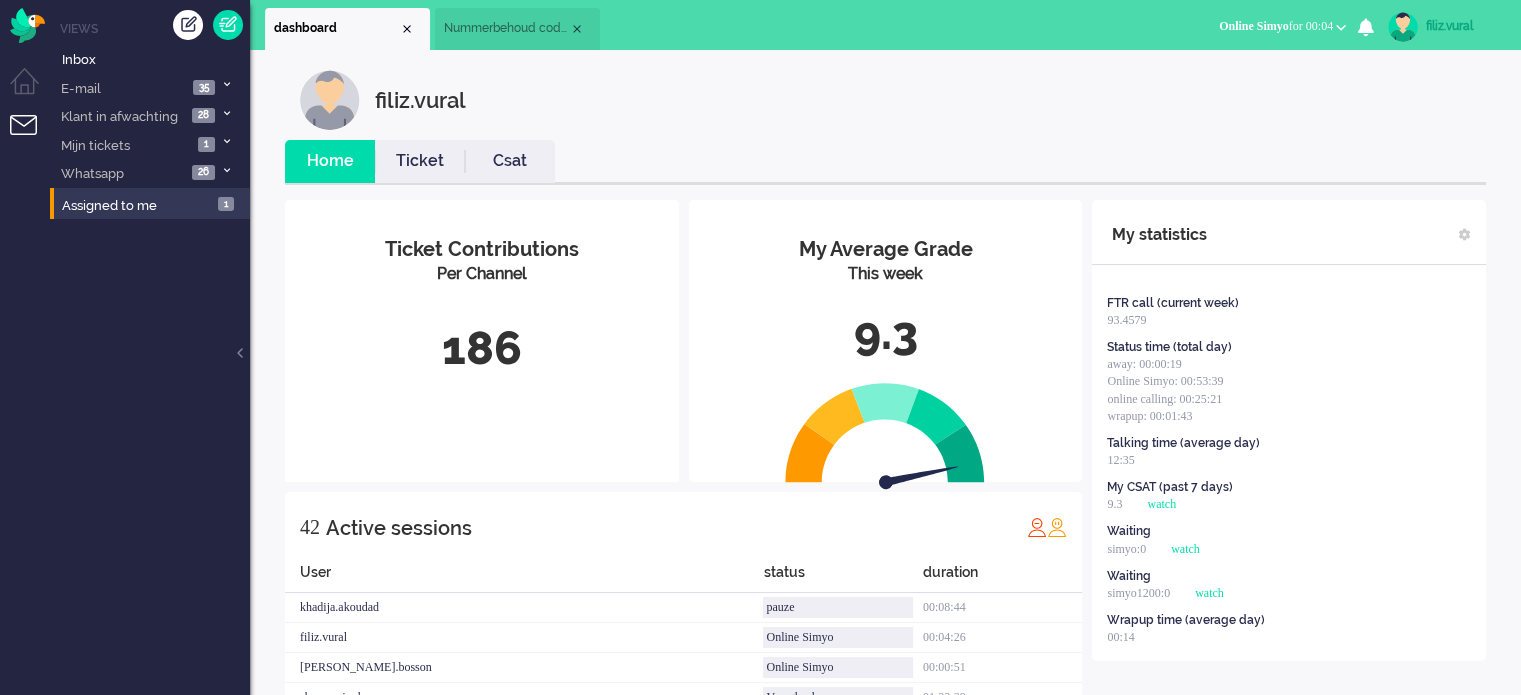 click on "Csat" at bounding box center (510, 161) 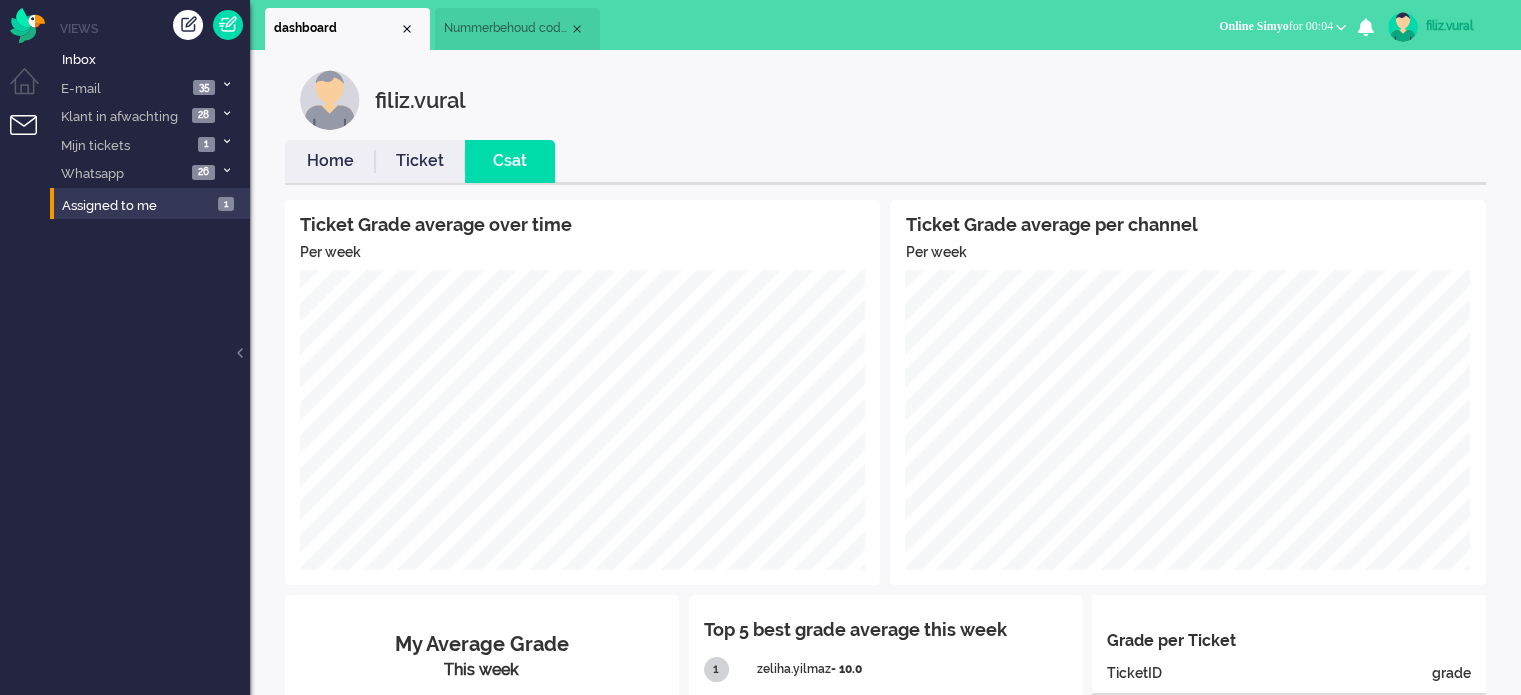 click on "Home" at bounding box center (330, 161) 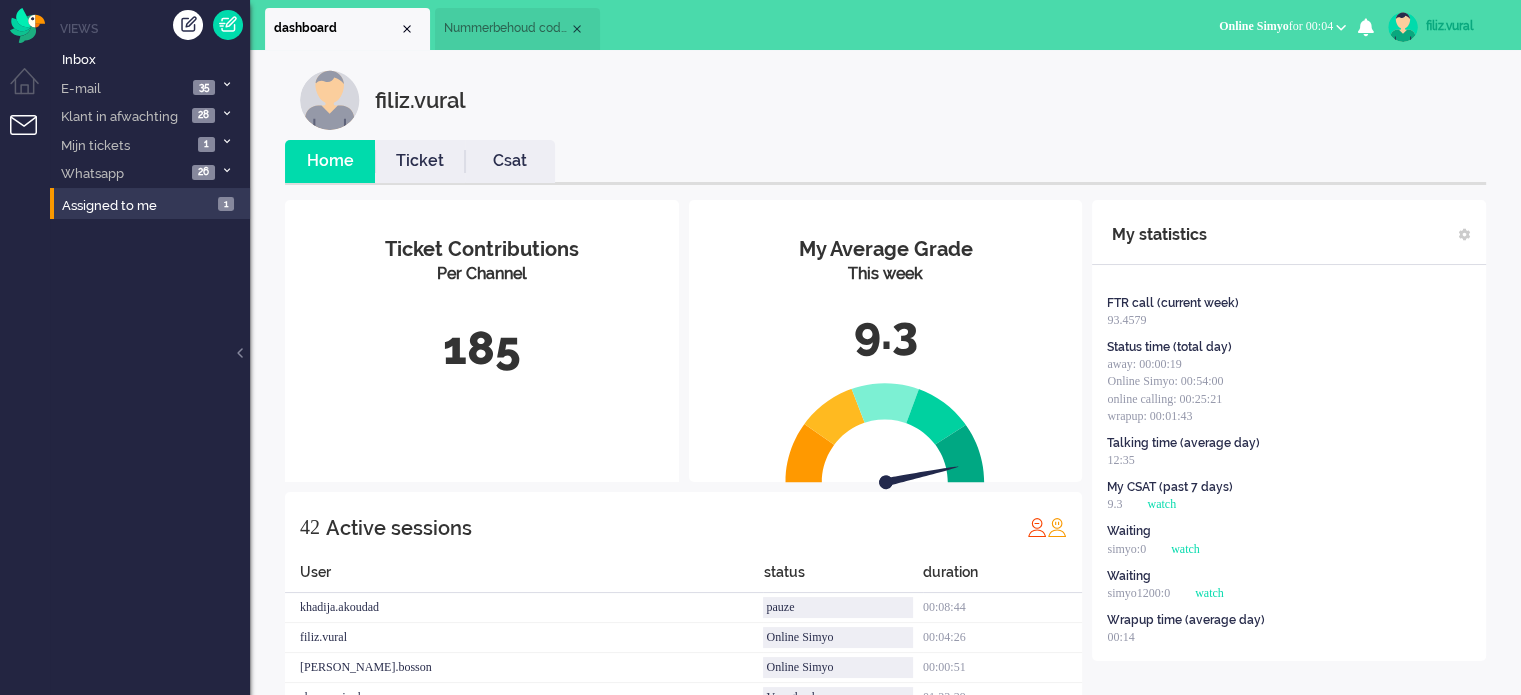 click on "Csat" at bounding box center [510, 161] 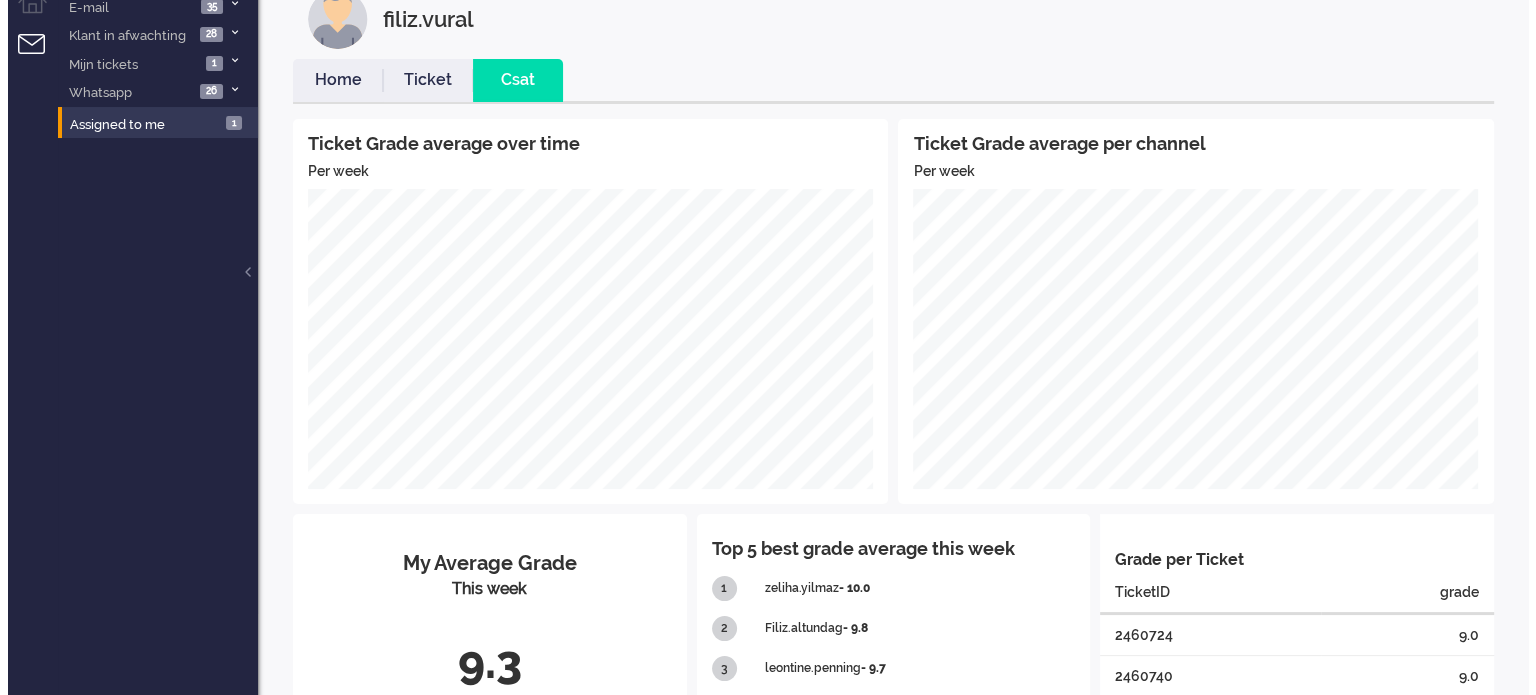 scroll, scrollTop: 0, scrollLeft: 0, axis: both 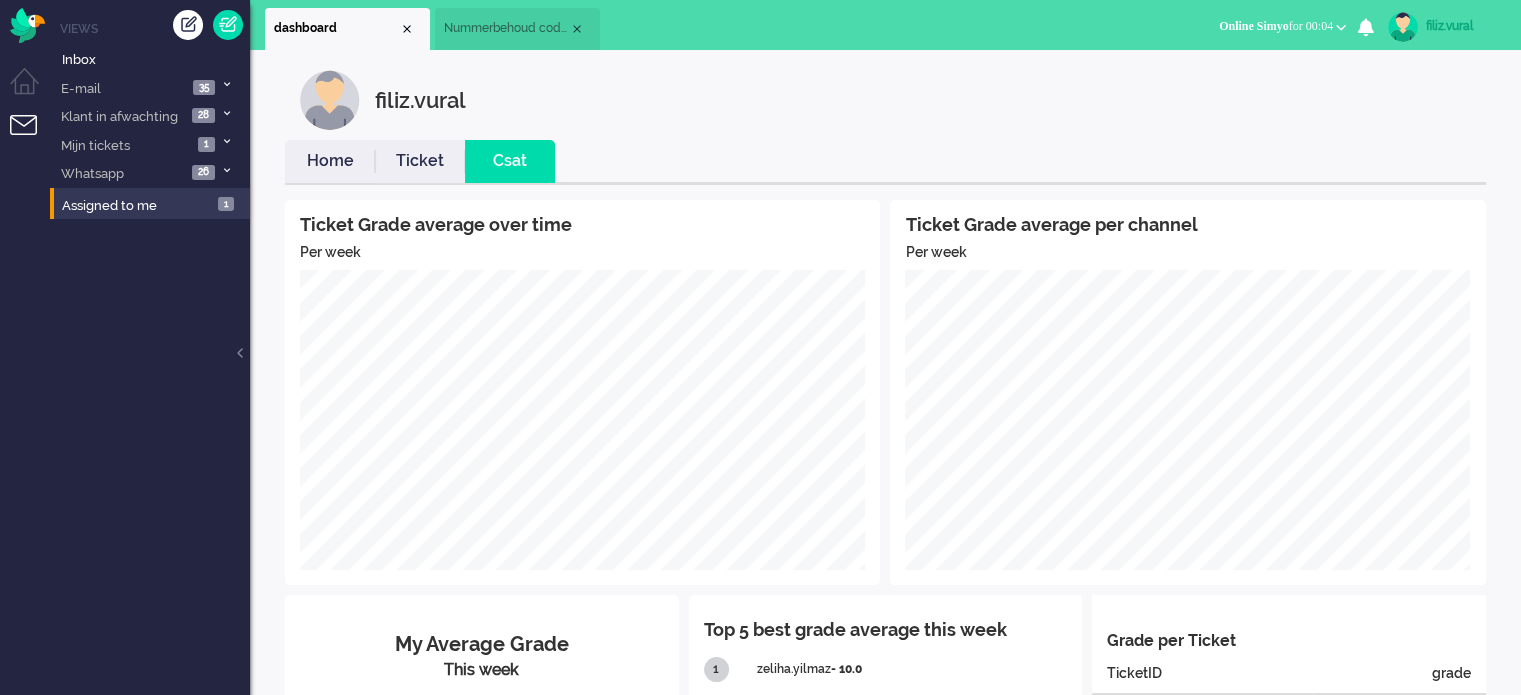 click on "Home" at bounding box center [330, 161] 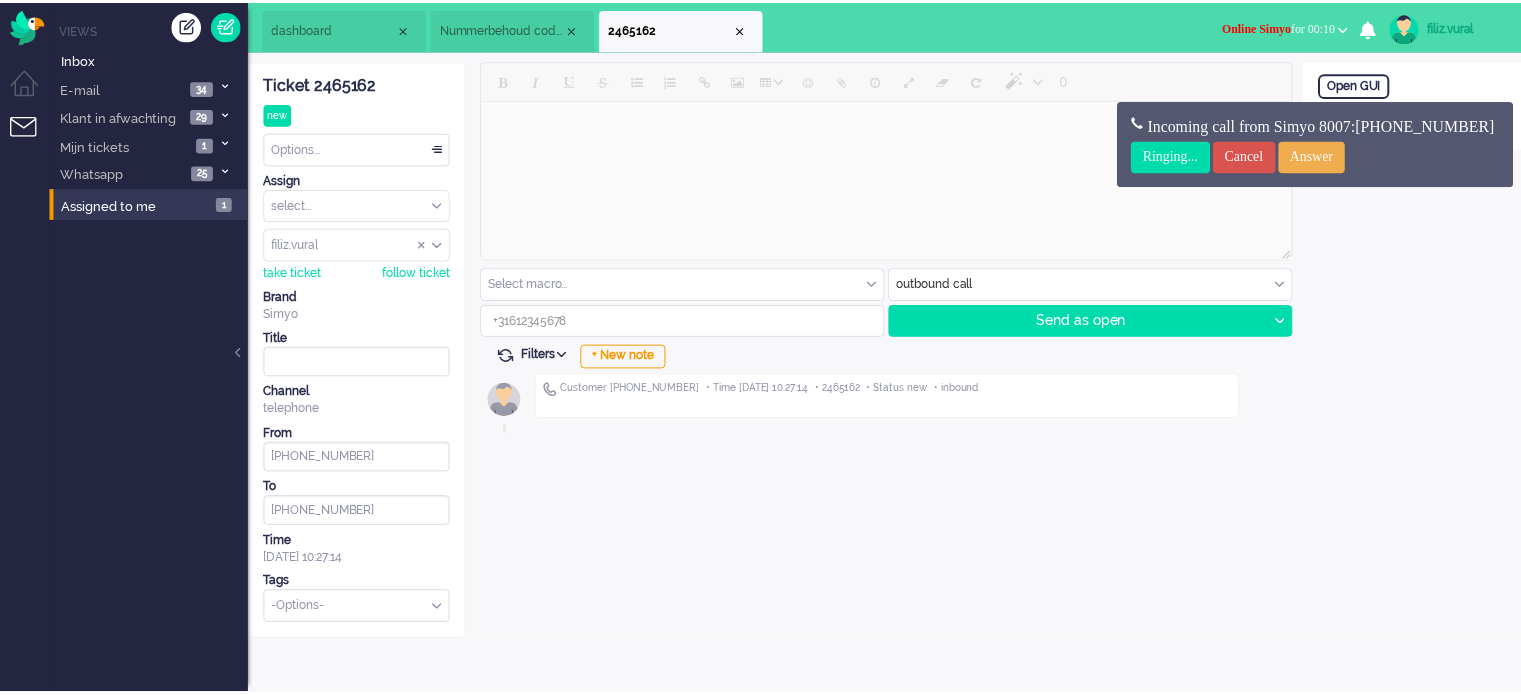 scroll, scrollTop: 0, scrollLeft: 0, axis: both 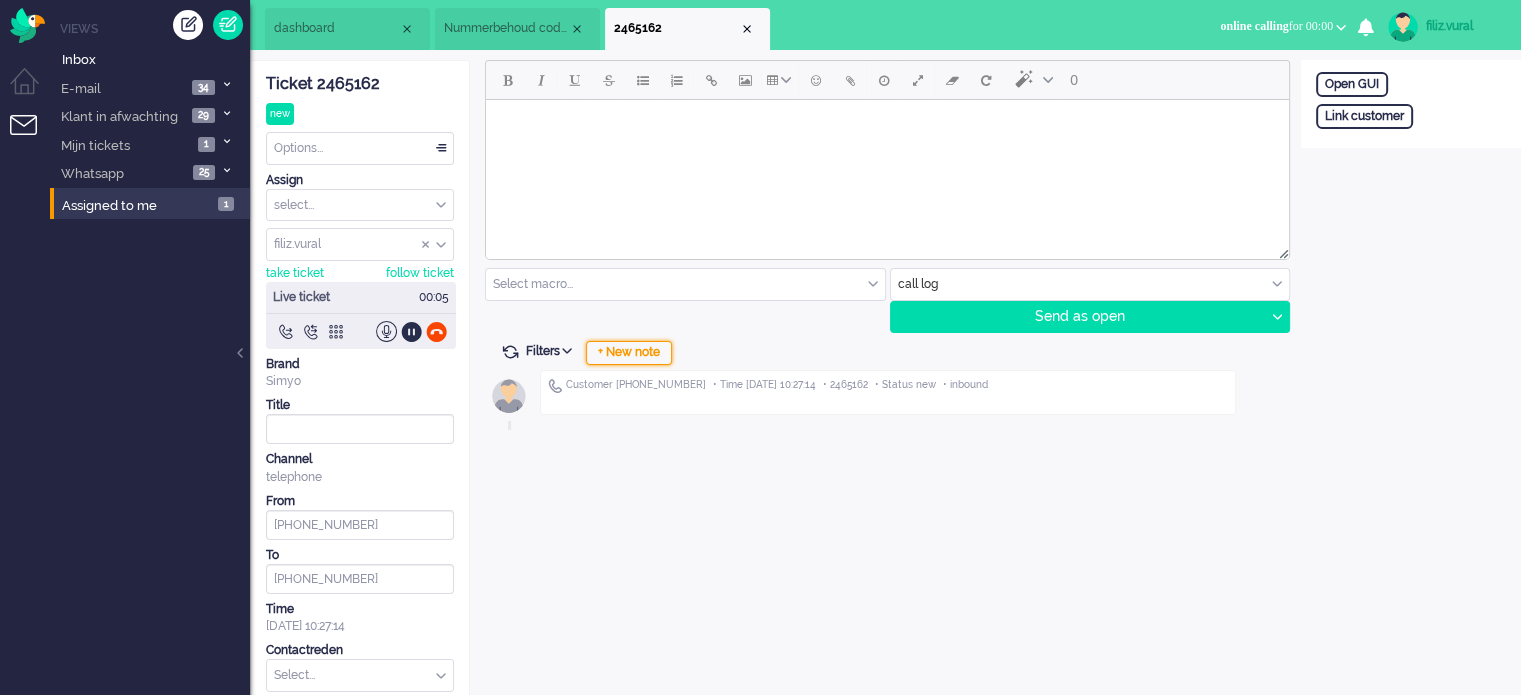 click on "+ New note" at bounding box center (629, 353) 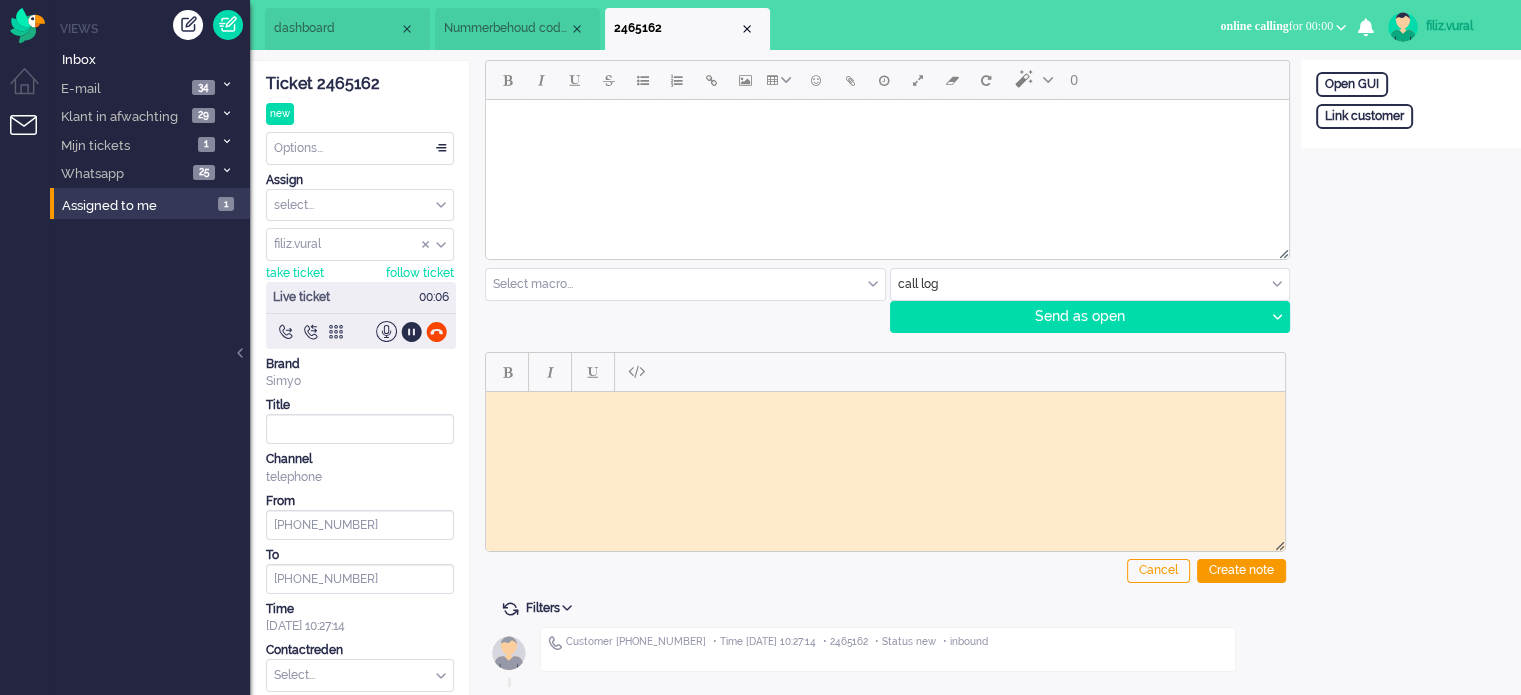 scroll, scrollTop: 0, scrollLeft: 0, axis: both 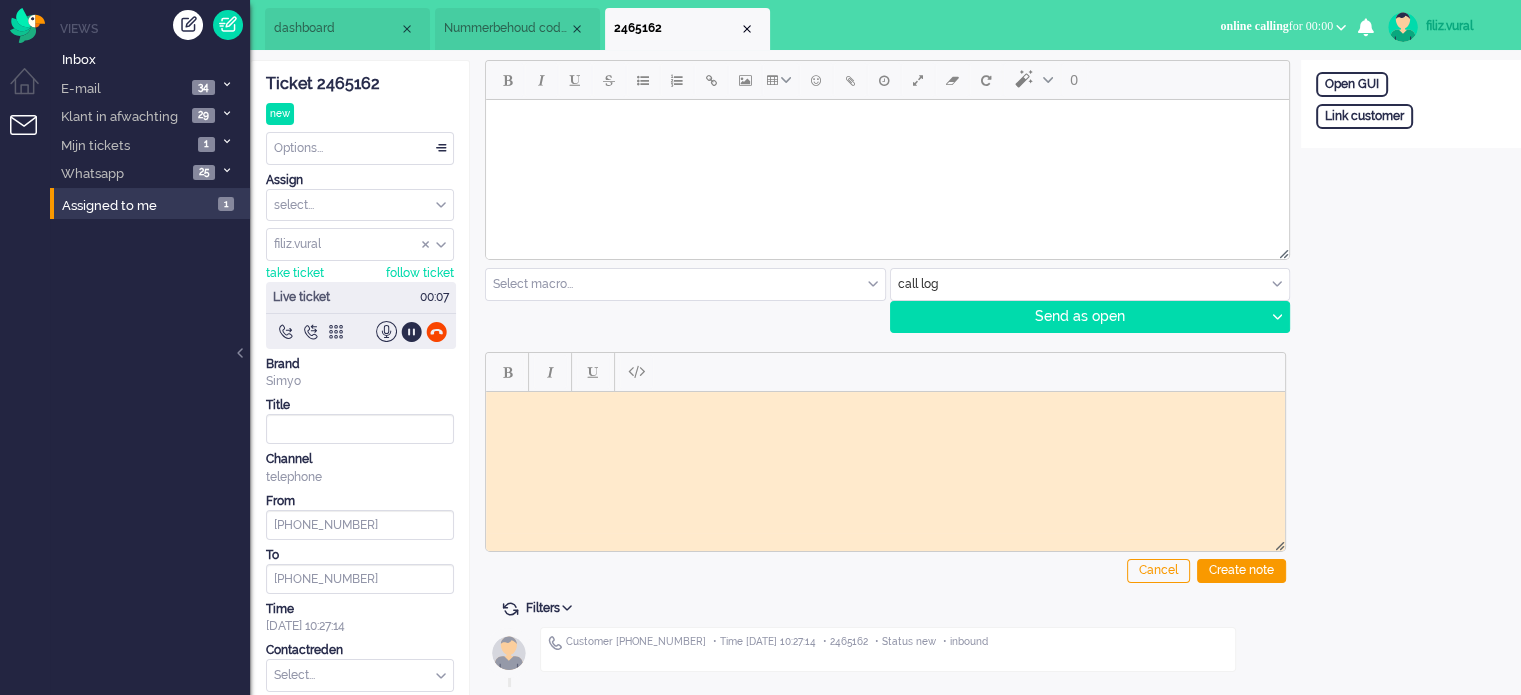 click at bounding box center [885, 406] 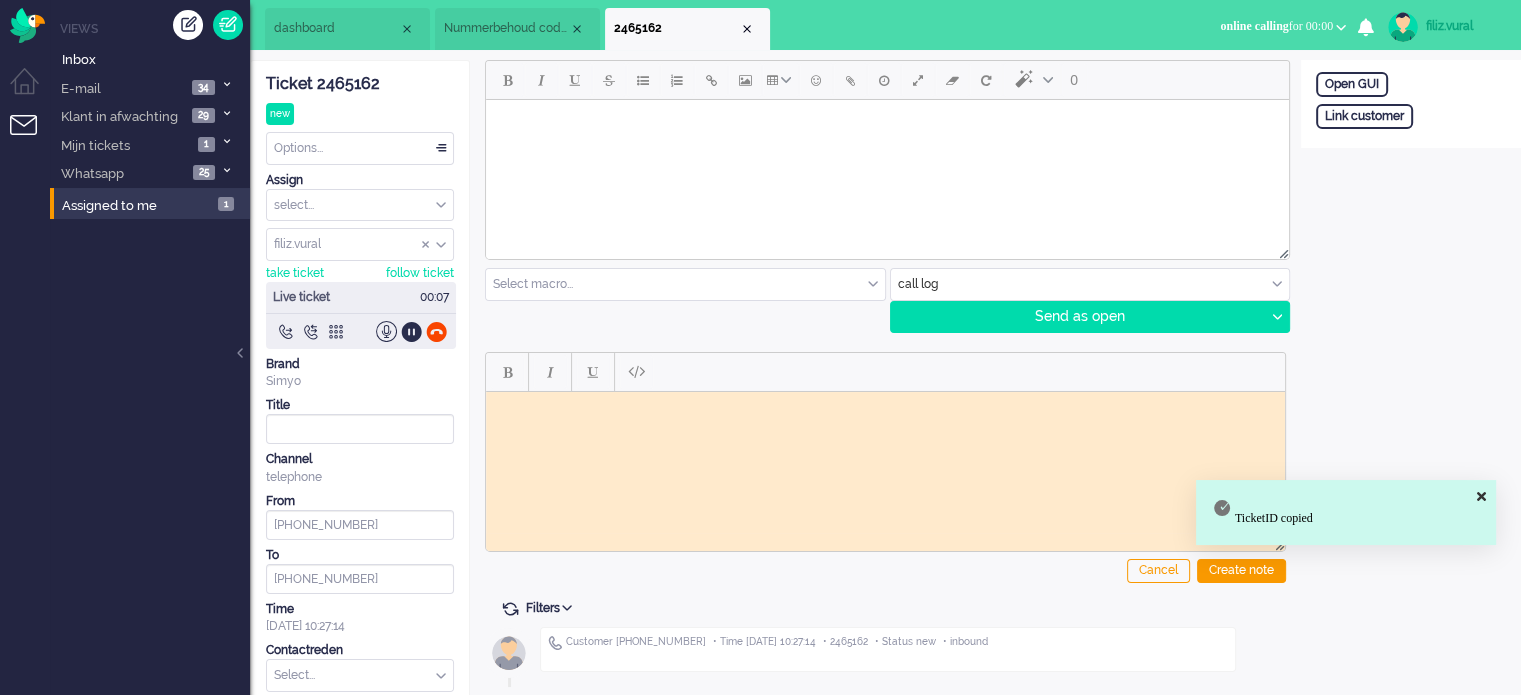 paste 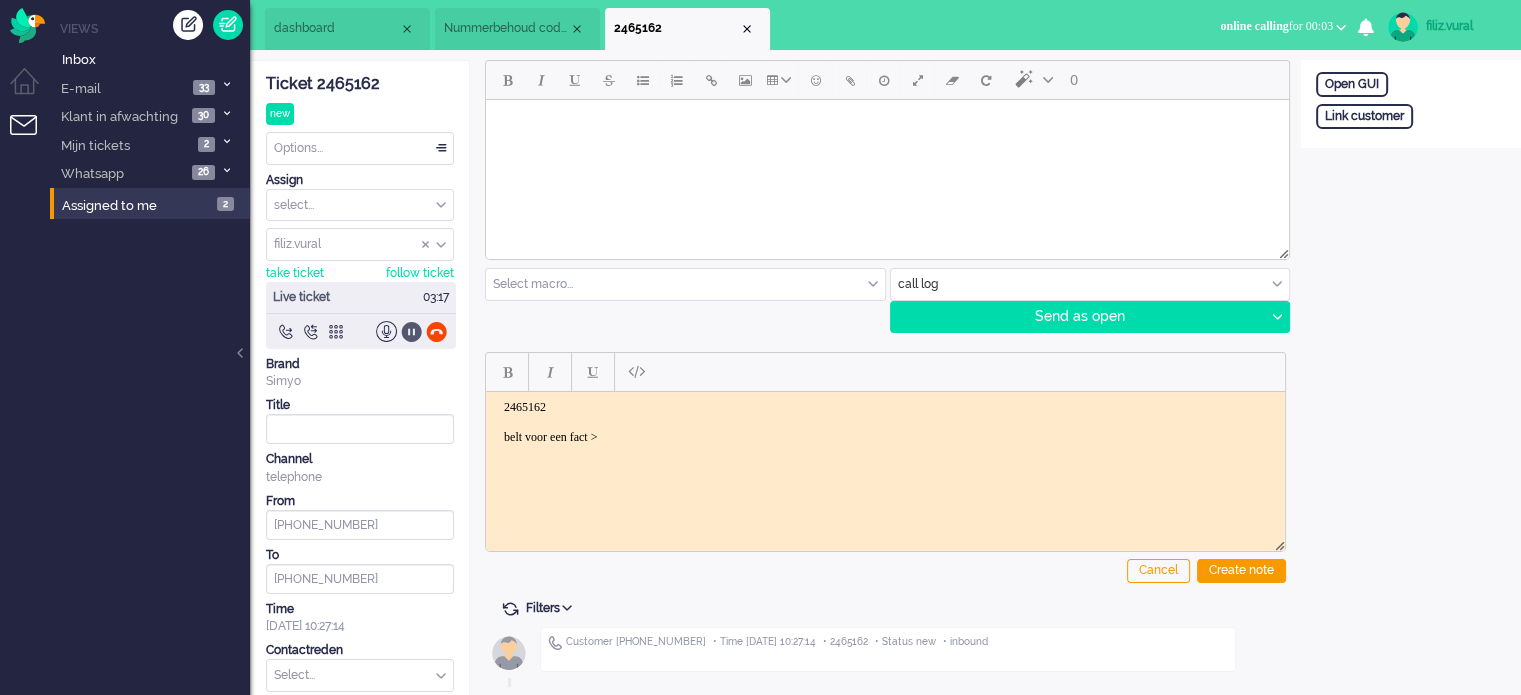 click 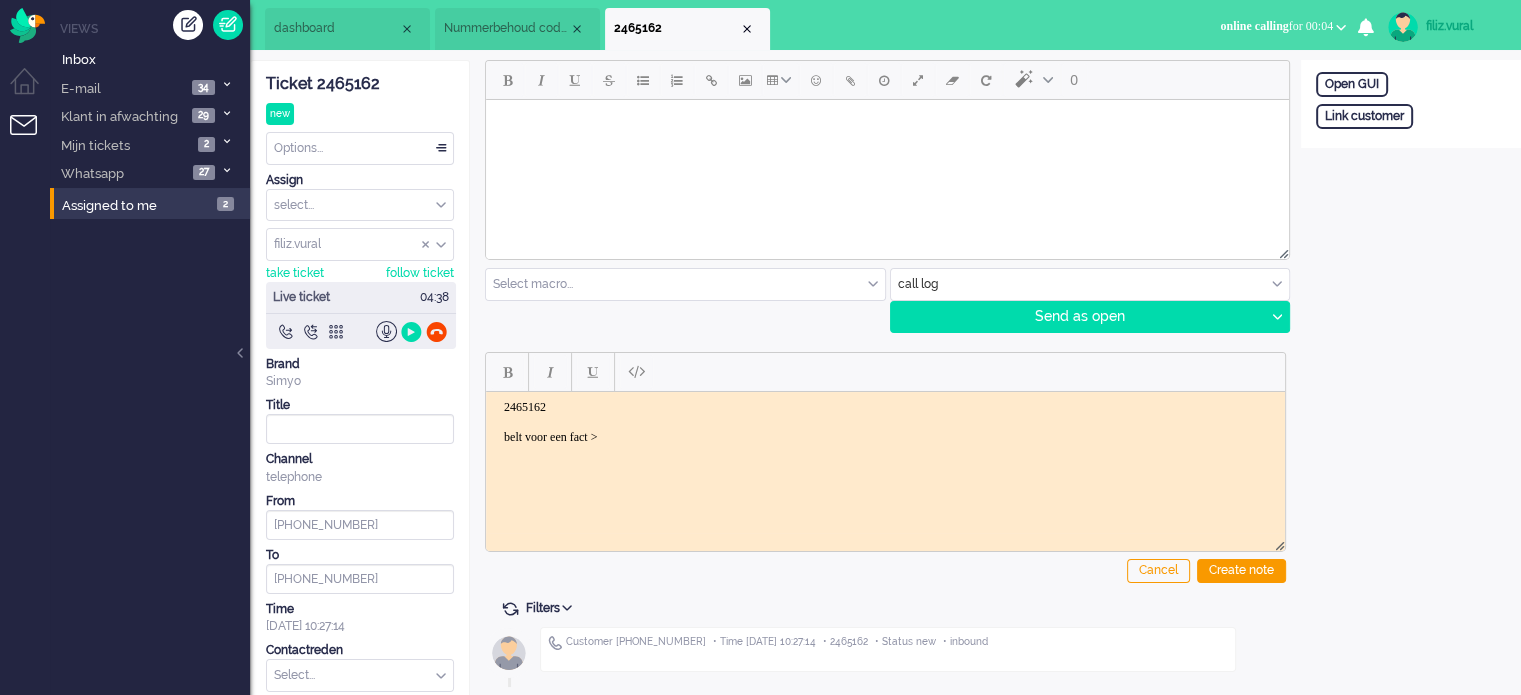 click on "2465162 belt voor een fact >" at bounding box center (885, 421) 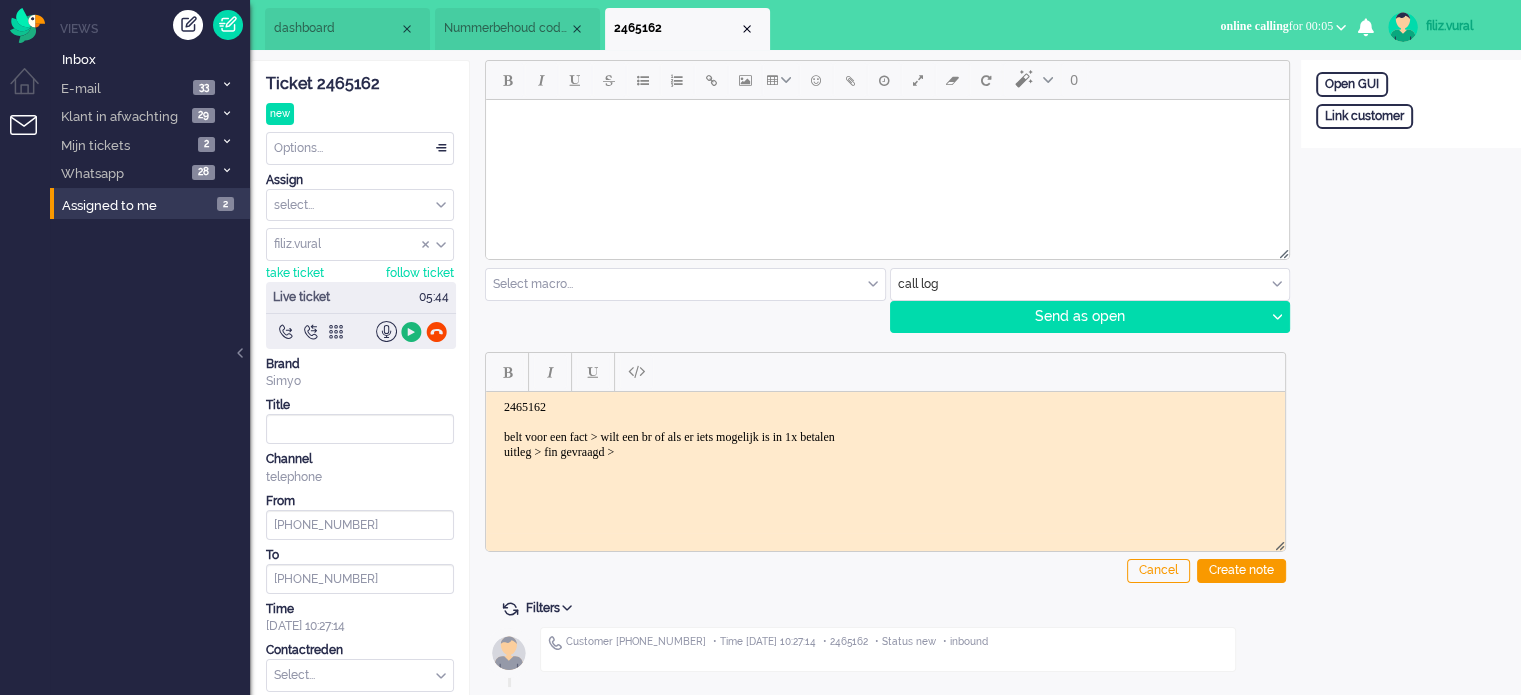click 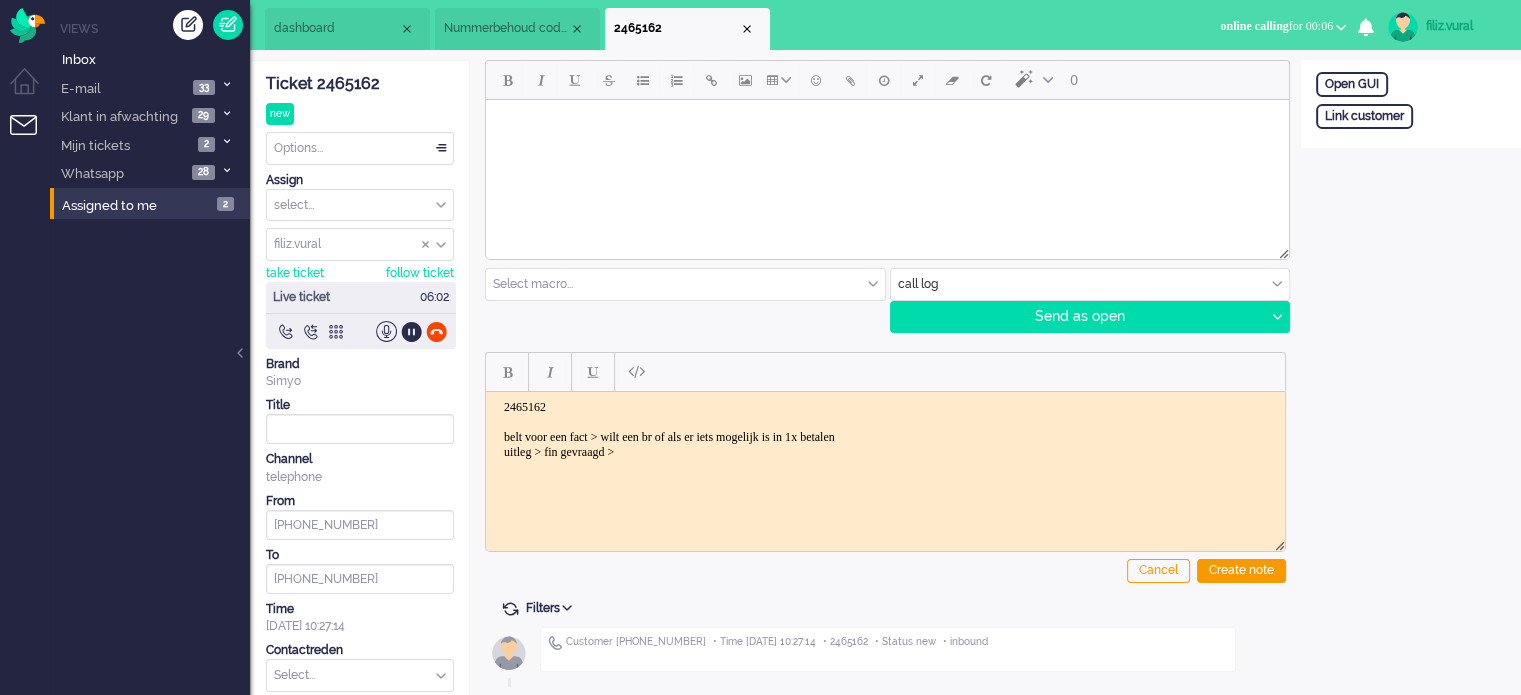 click on "Link customer" 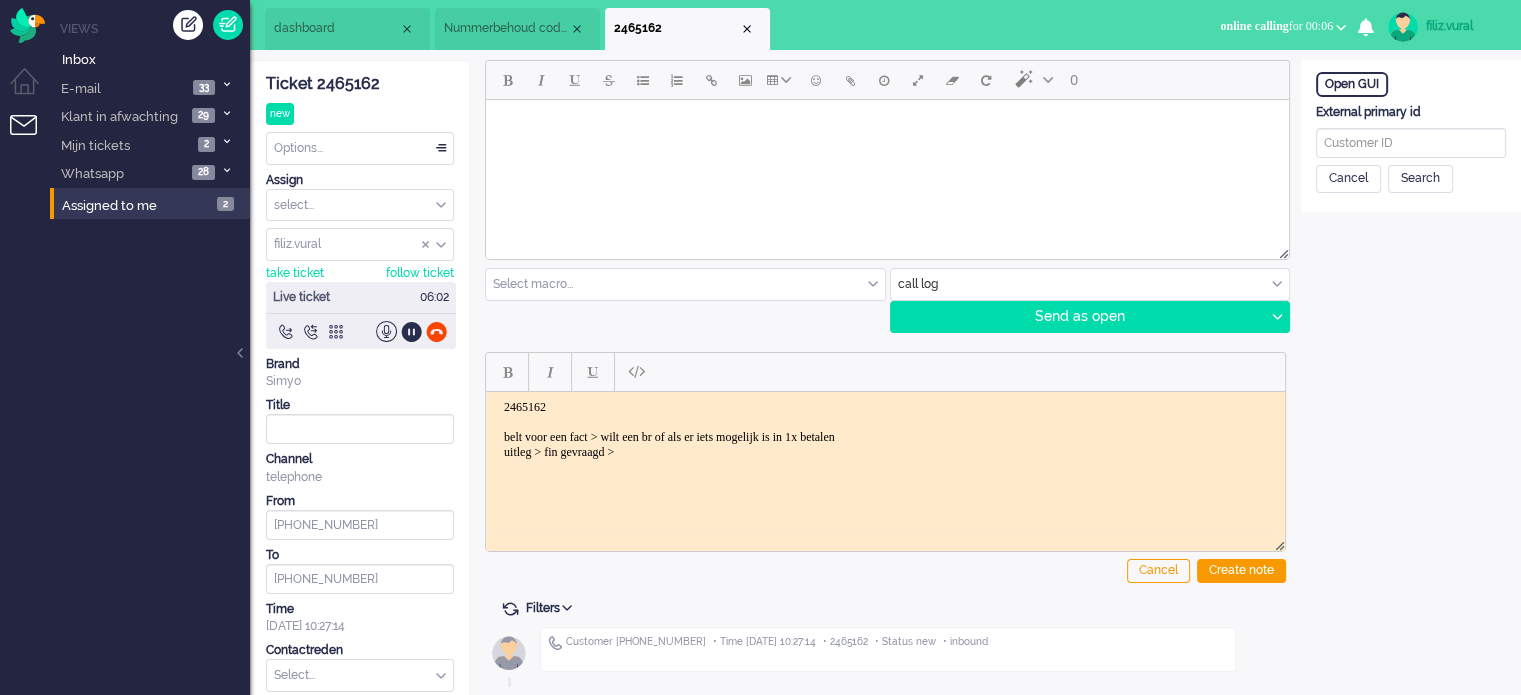 click on "External primary id" at bounding box center (1411, 112) 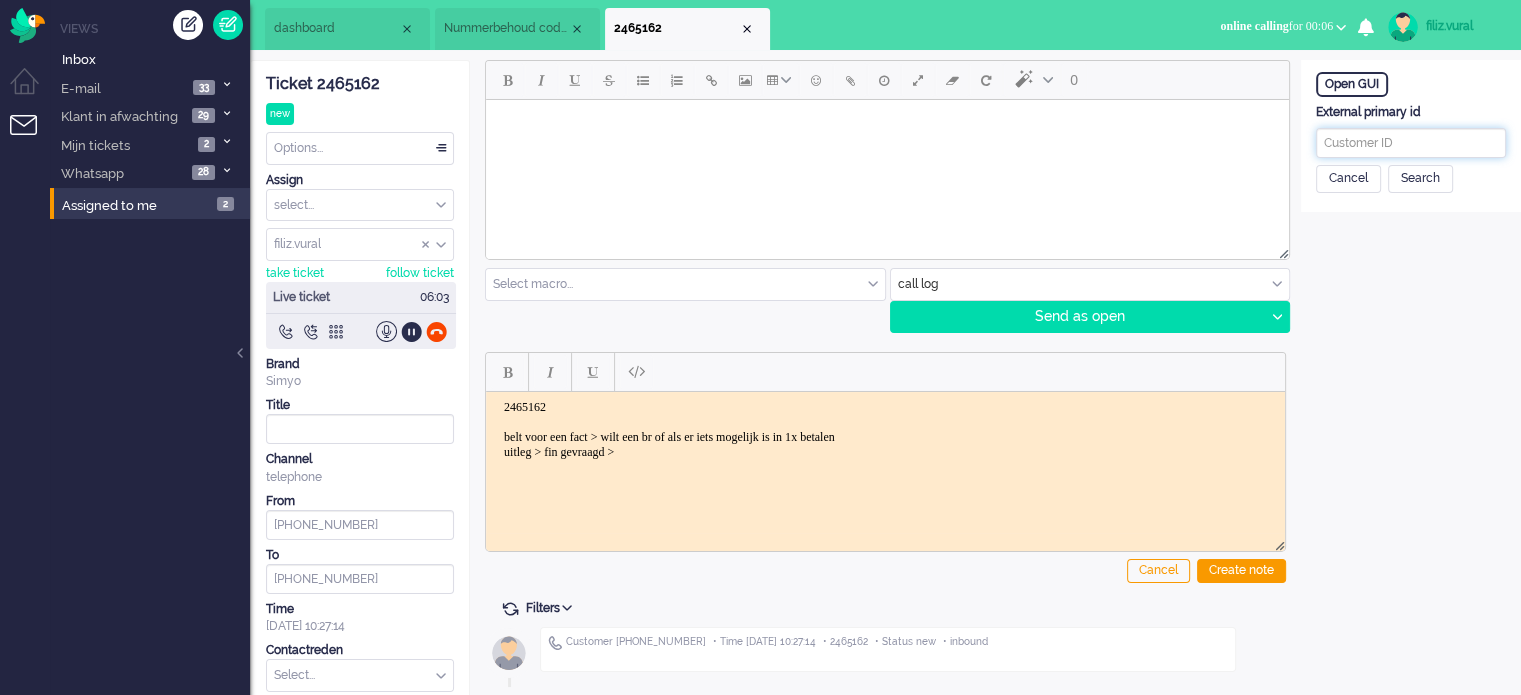 click at bounding box center [1411, 143] 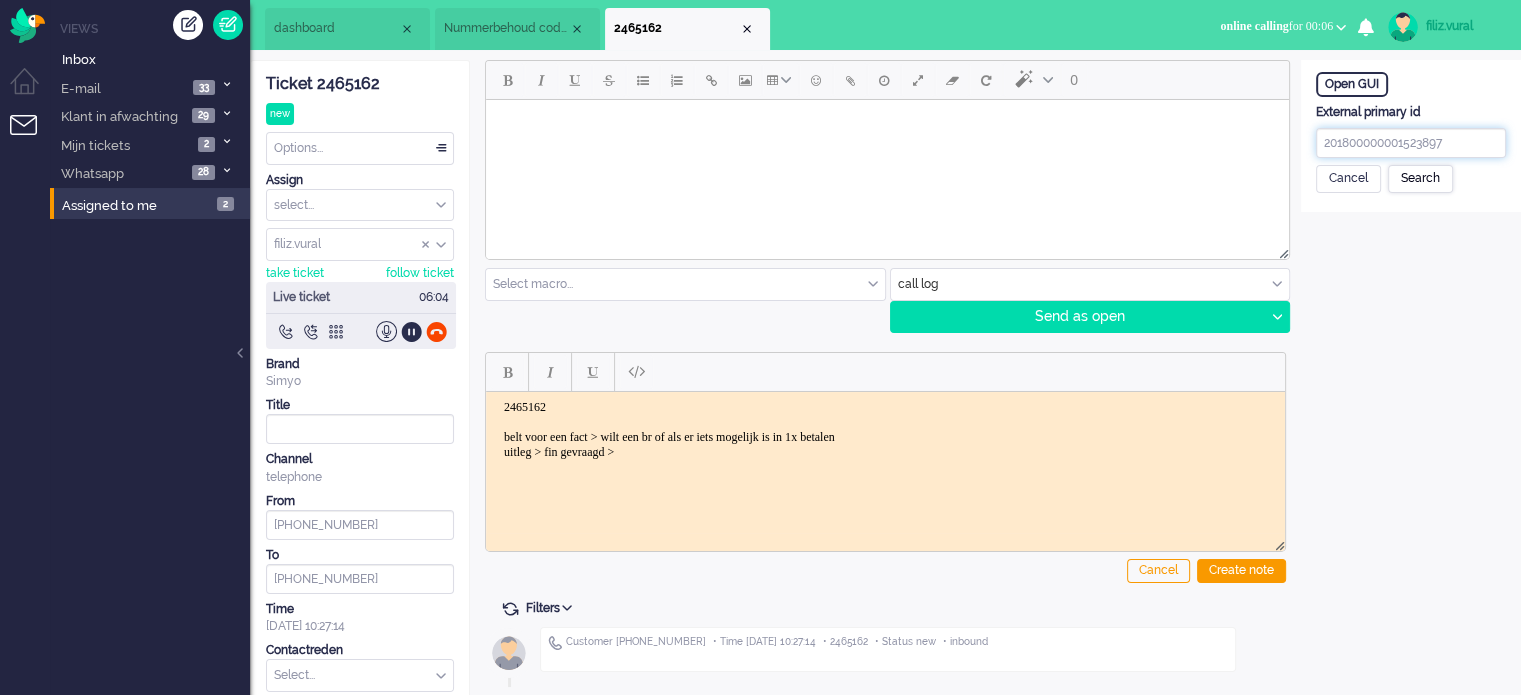 type on "201800000001523897" 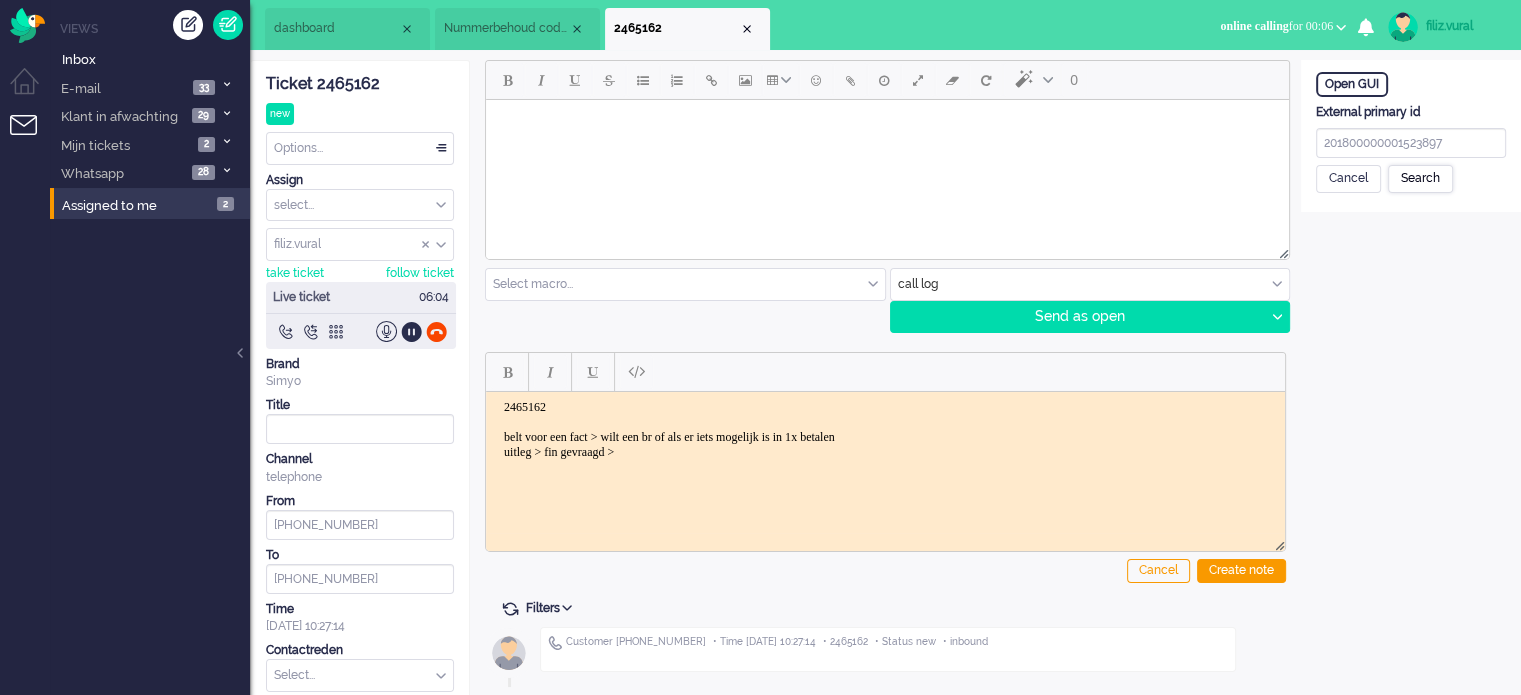 click on "Search" at bounding box center (1420, 179) 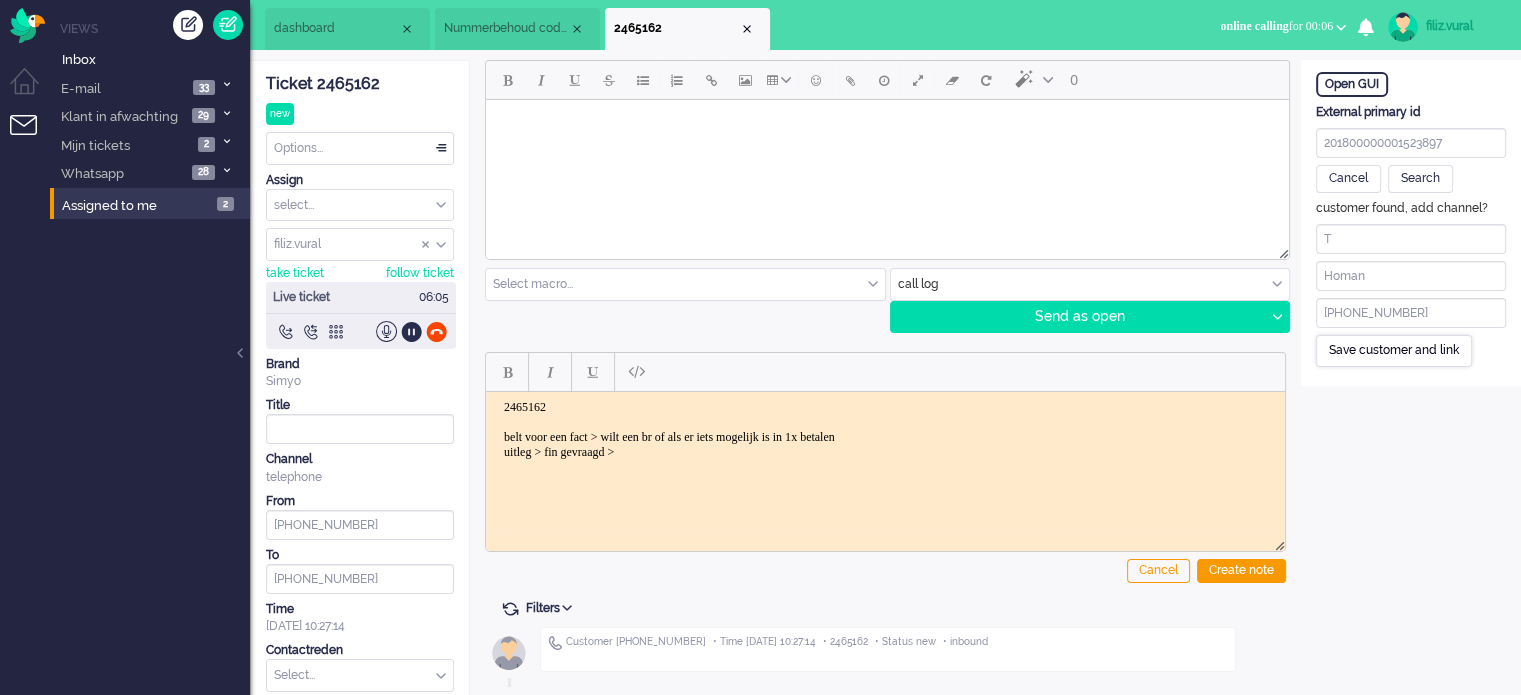 click on "Save customer and link" at bounding box center [1394, 350] 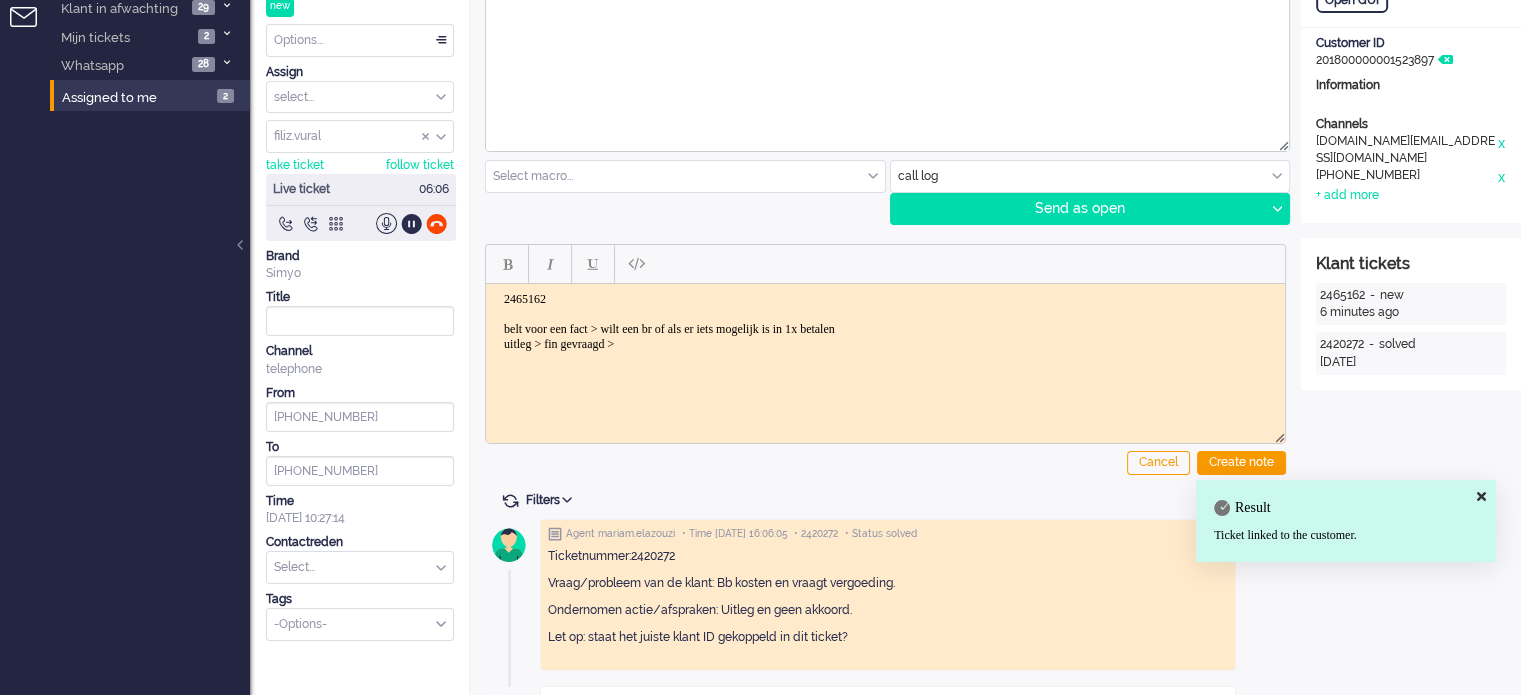 scroll, scrollTop: 217, scrollLeft: 0, axis: vertical 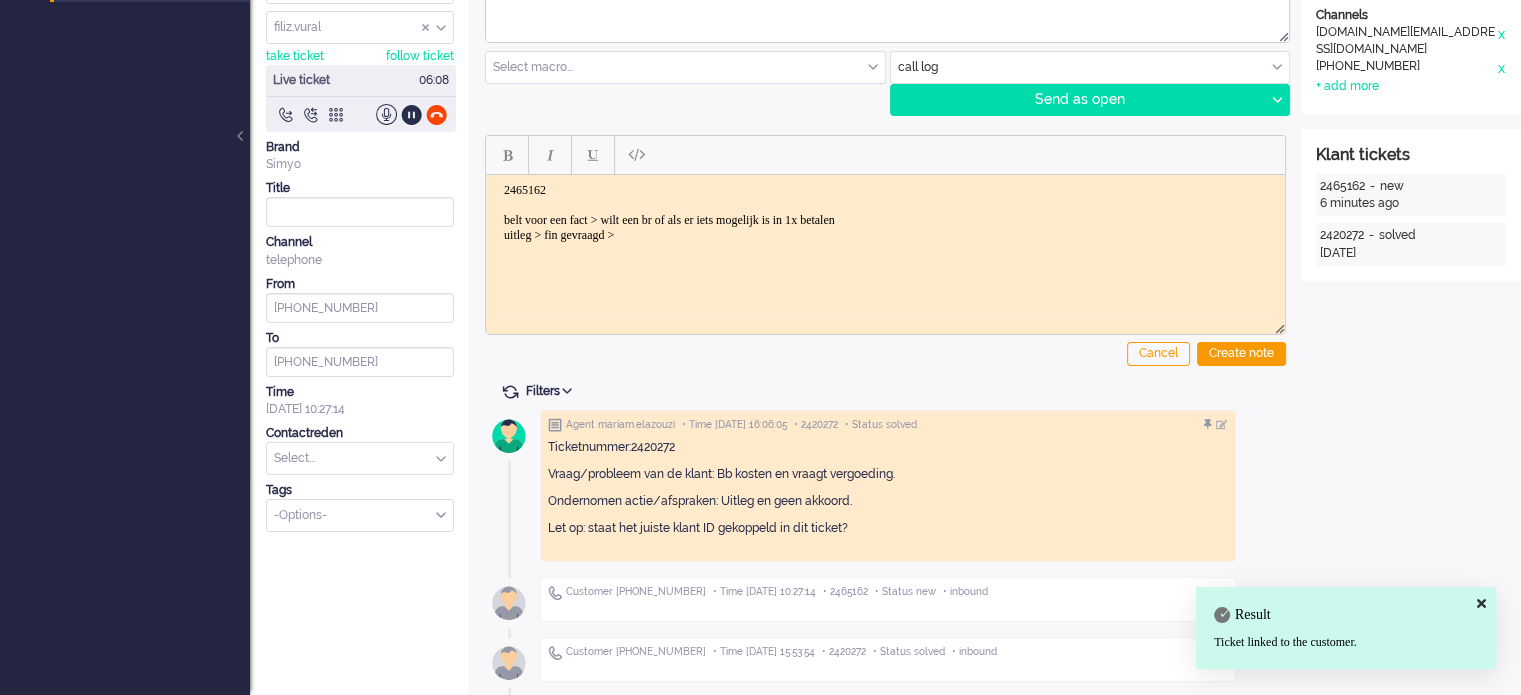 click on "2465162 belt voor een fact > wilt een br of als er iets mogelijk is in 1x betalen uitleg > fin gevraagd >" at bounding box center [885, 212] 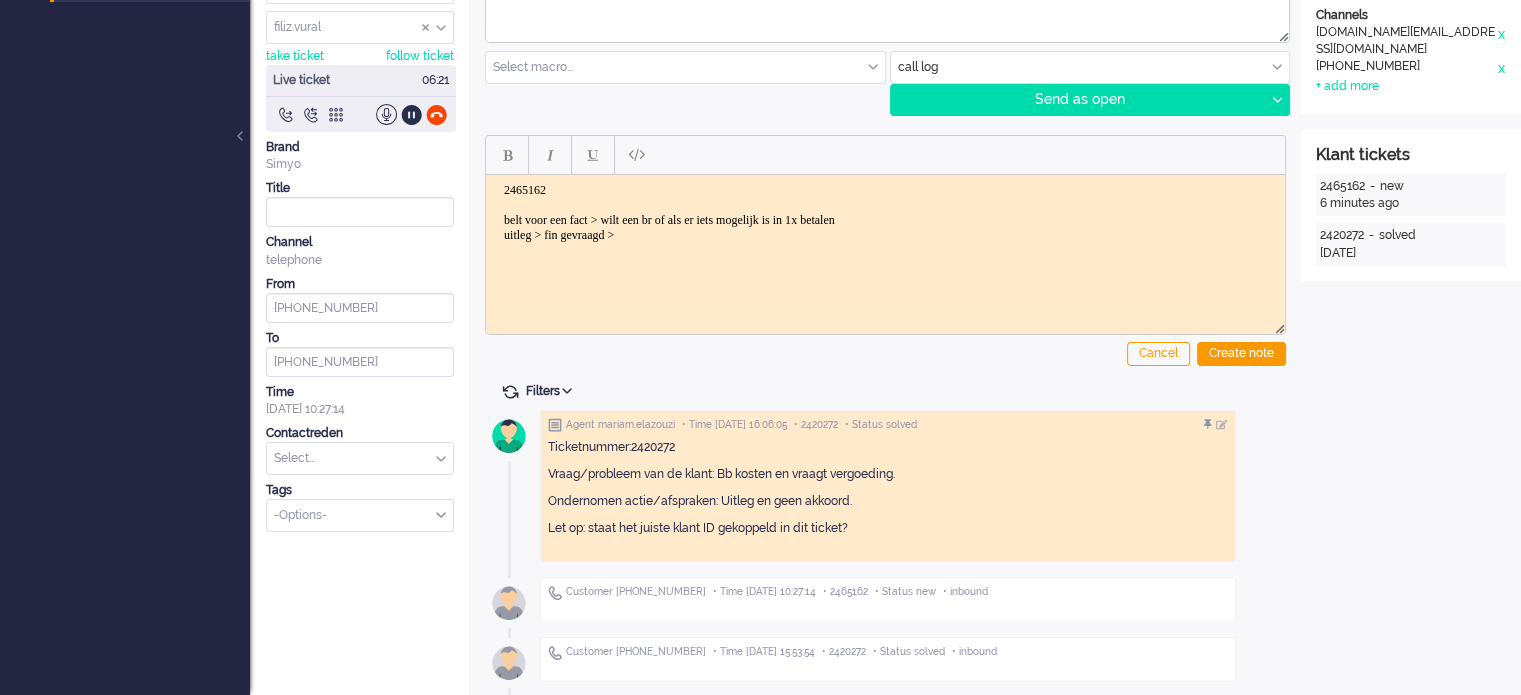 click on "2465162 belt voor een fact > wilt een br of als er iets mogelijk is in 1x betalen uitleg > fin gevraagd >" at bounding box center (885, 212) 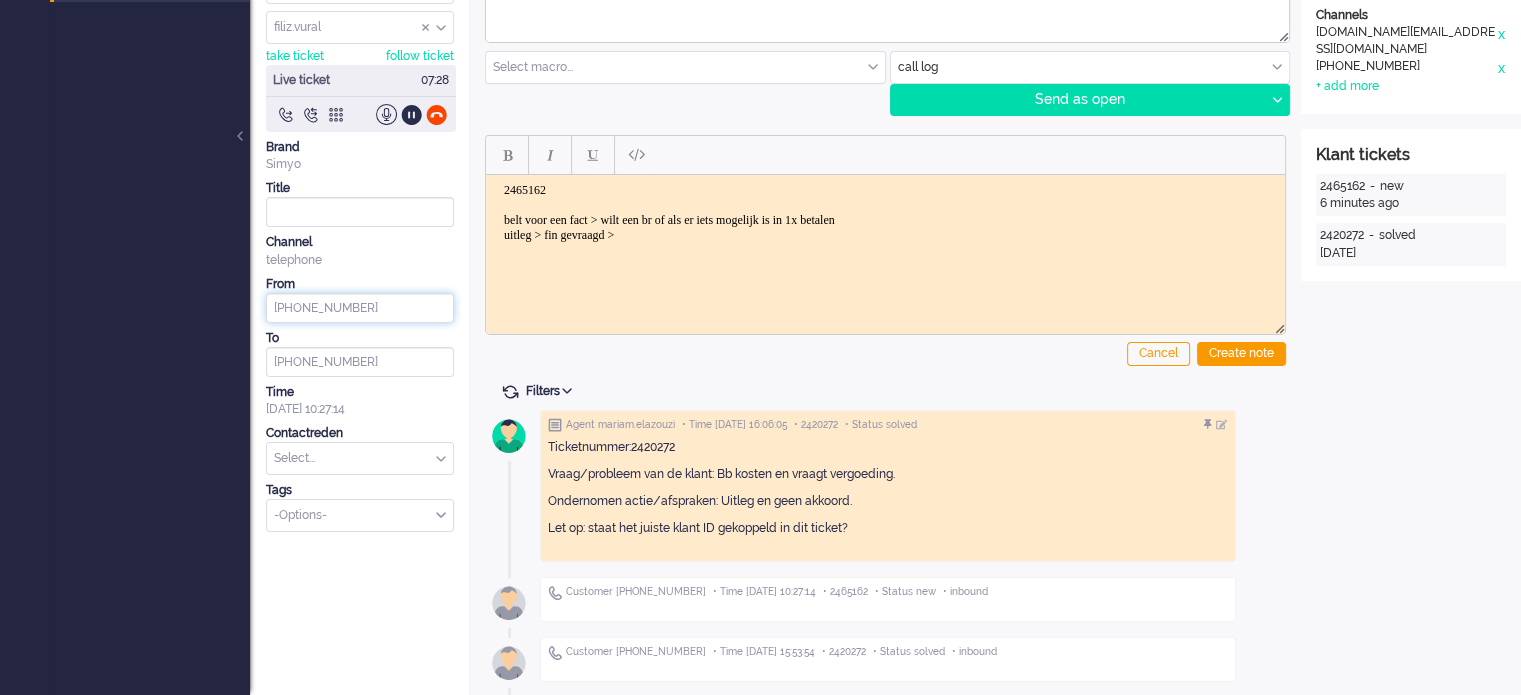 drag, startPoint x: 389, startPoint y: 308, endPoint x: 198, endPoint y: 319, distance: 191.3165 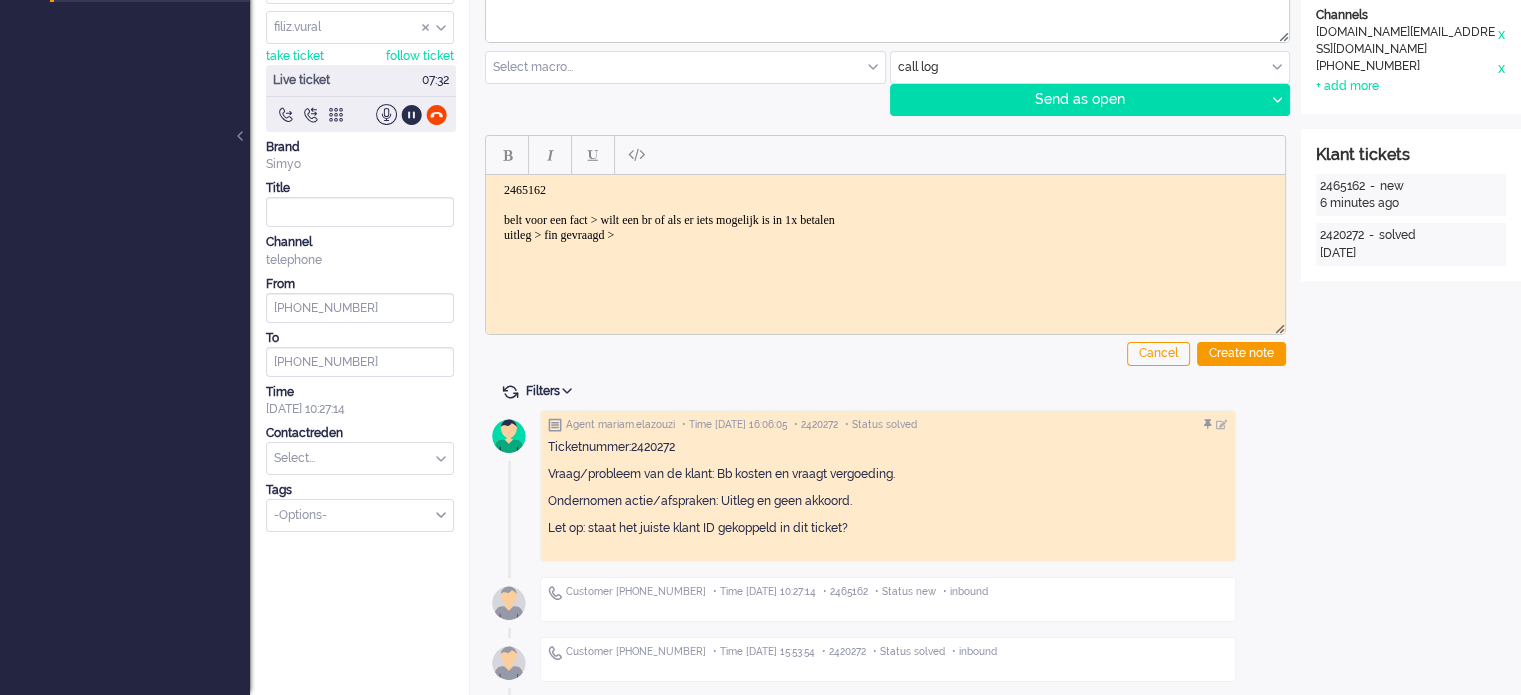 click on "2465162 belt voor een fact > wilt een br of als er iets mogelijk is in 1x betalen uitleg > fin gevraagd >" at bounding box center [885, 212] 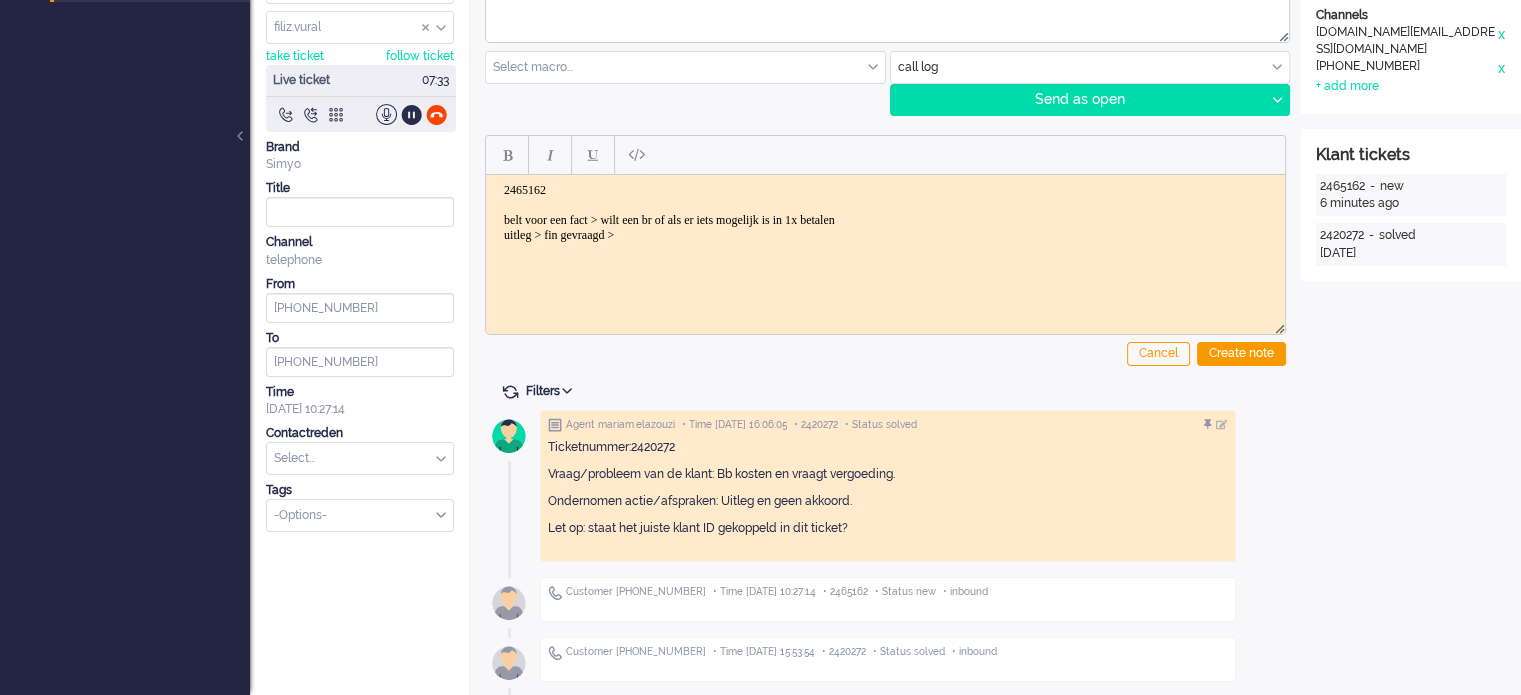 click on "2465162 belt voor een fact > wilt een br of als er iets mogelijk is in 1x betalen uitleg > fin gevraagd >" at bounding box center [885, 212] 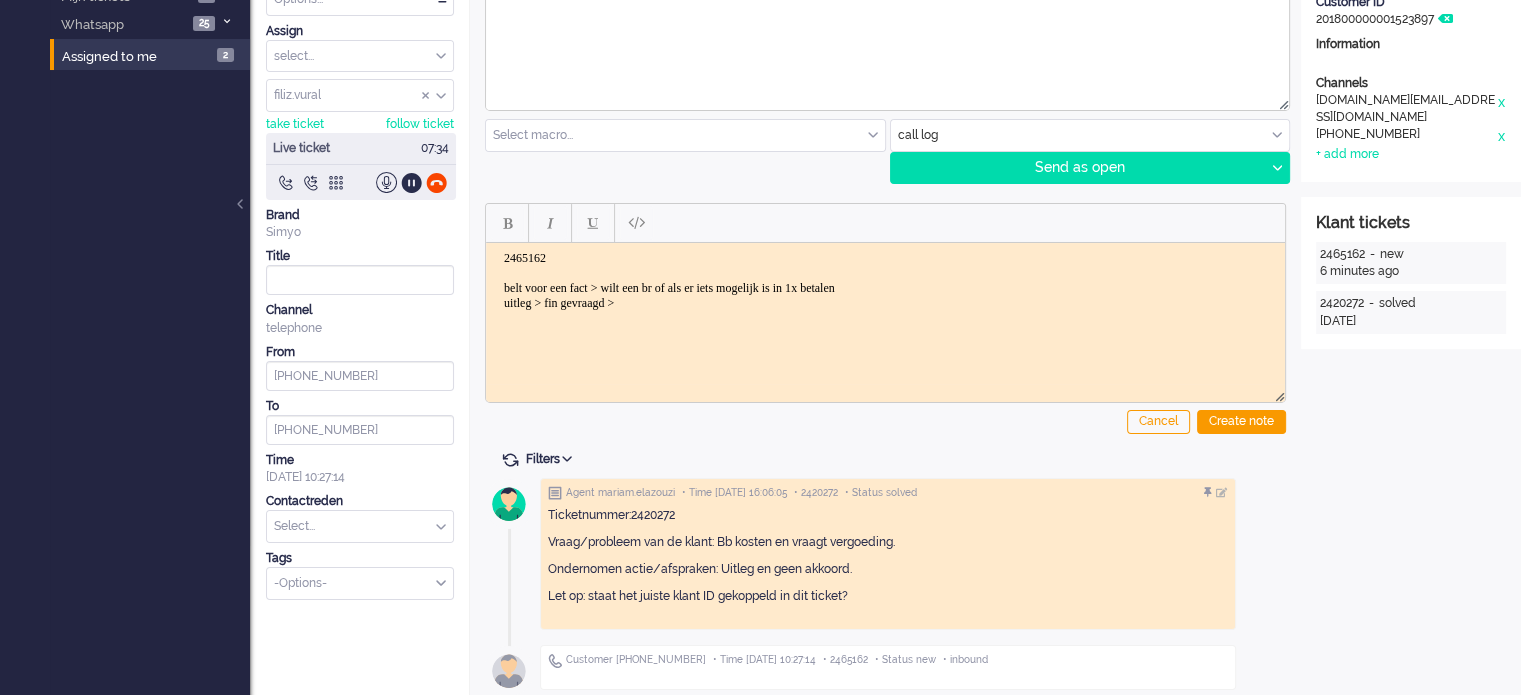 scroll, scrollTop: 117, scrollLeft: 0, axis: vertical 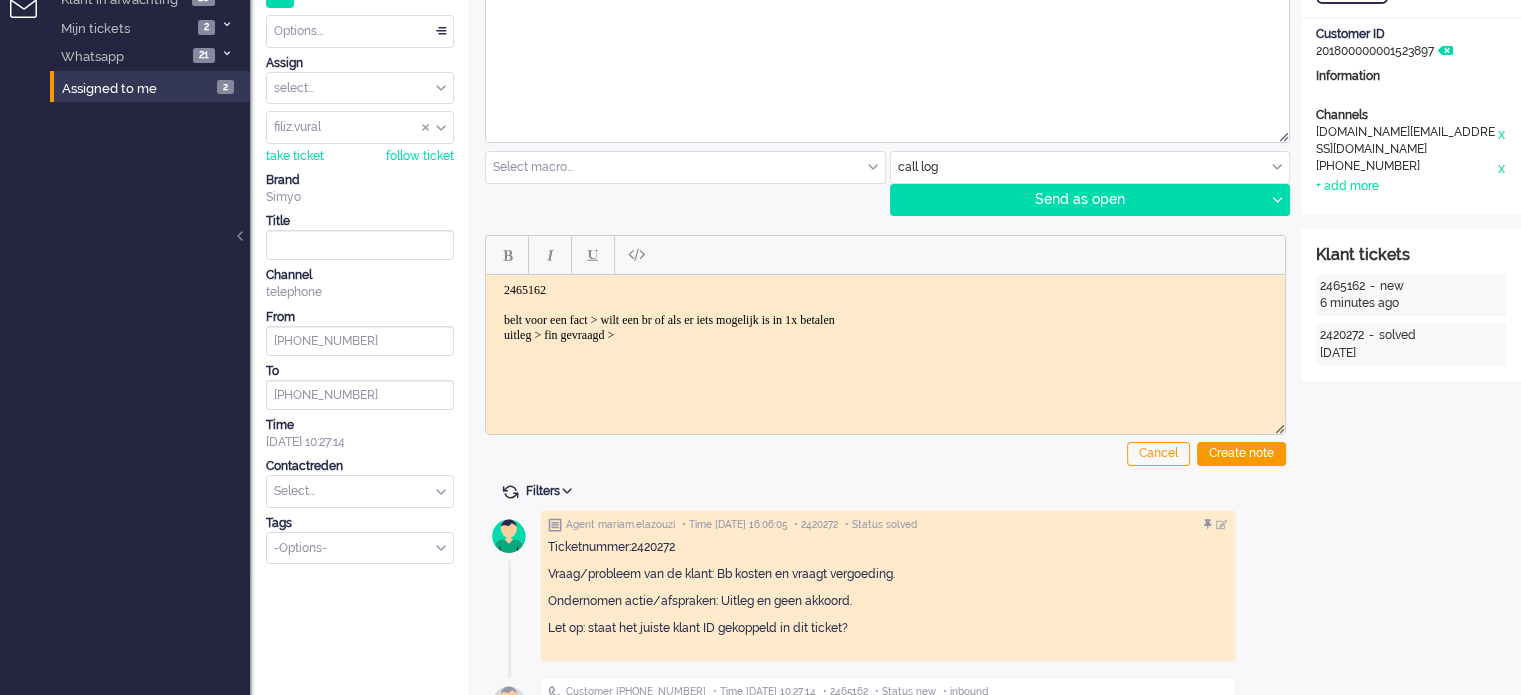 click on "2465162 belt voor een fact > wilt een br of als er iets mogelijk is in 1x betalen uitleg > fin gevraagd >" at bounding box center [885, 312] 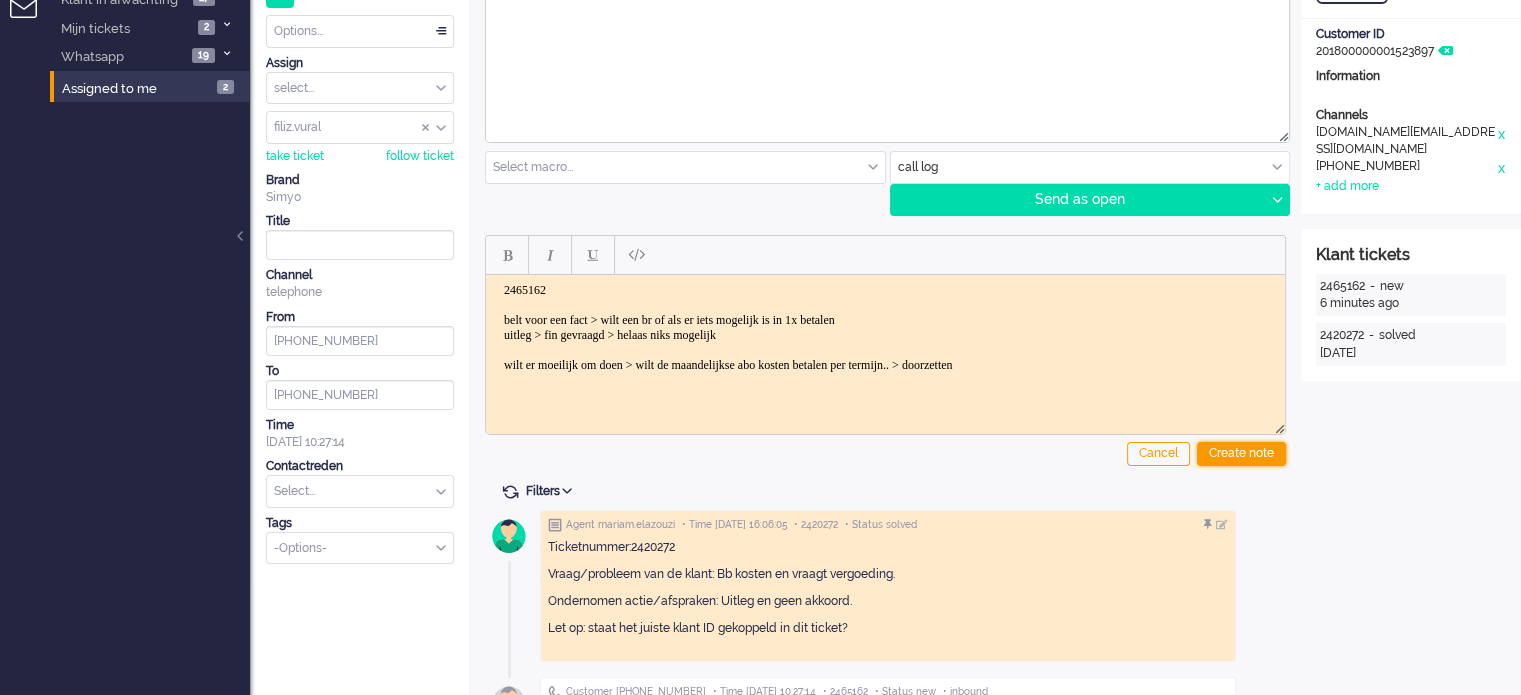 click on "Create note" at bounding box center [1241, 454] 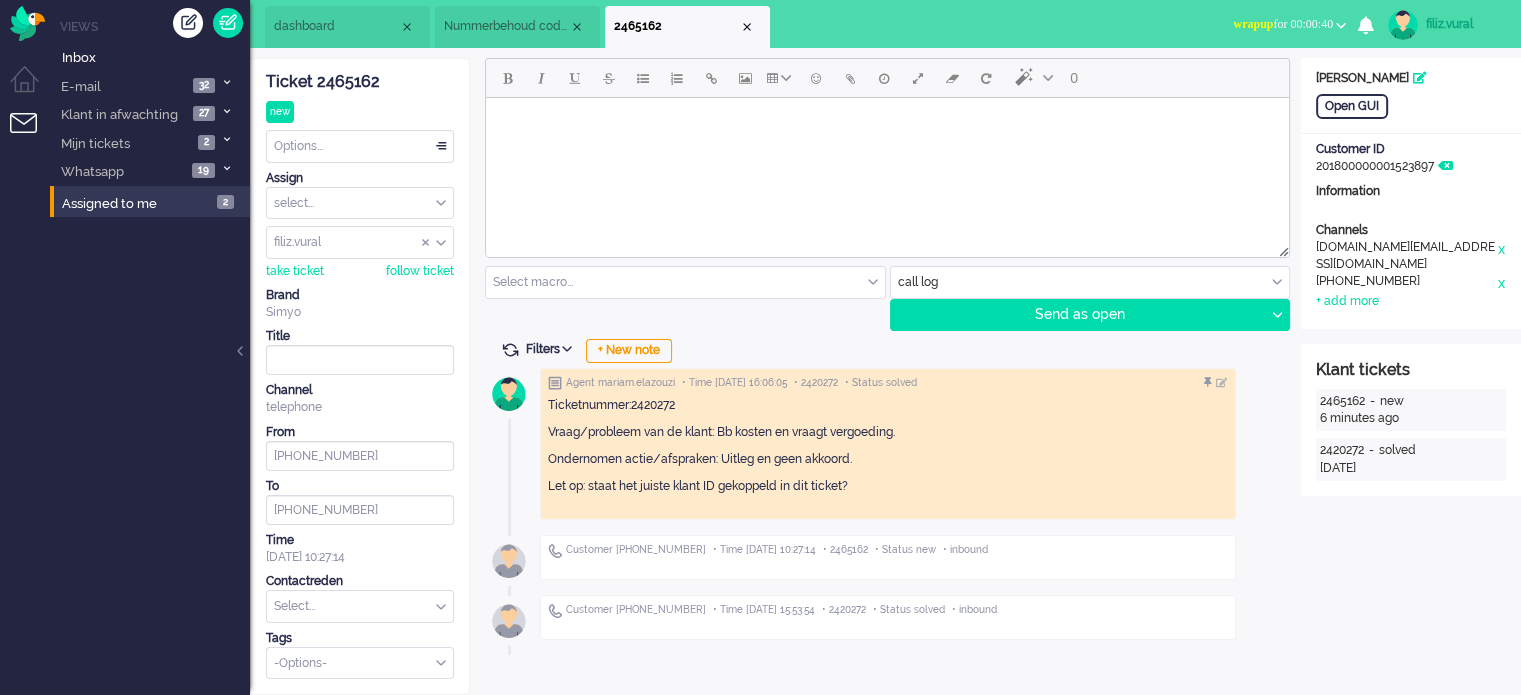 scroll, scrollTop: 0, scrollLeft: 0, axis: both 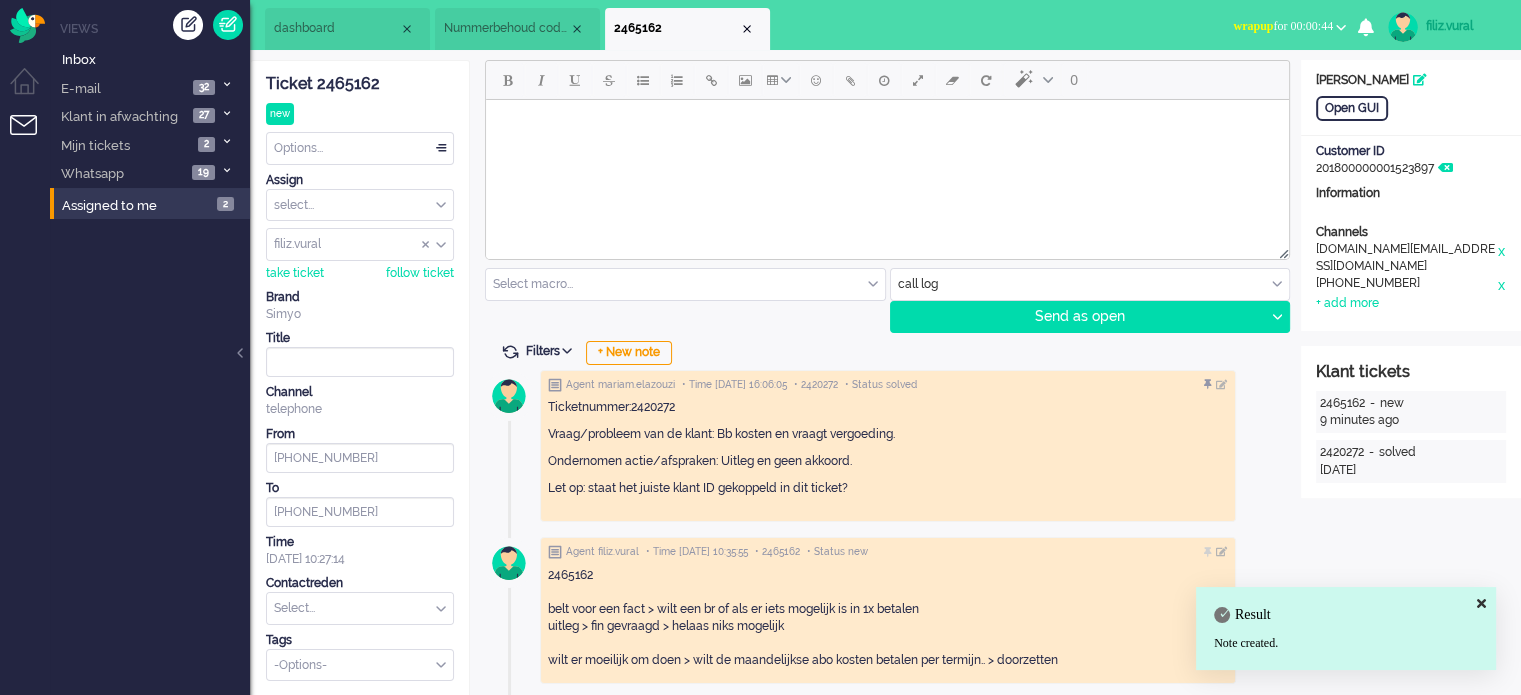 click on "Agent mariam.elazouzi • Time 2025-05-19 16:06:05 • 2420272 • Status solved Ticketnummer:2420272
Vraag/probleem van de klant: Bb kosten en vraagt vergoeding.
Ondernomen actie/afspraken: Uitleg en geen akkoord.
Let op: staat het juiste klant ID gekoppeld in dit ticket?   Agent filiz.vural • Time 2025-07-11 10:35:55 • 2465162 • Status new 2465162 belt voor een fact > wilt een br of als er iets mogelijk is in 1x betalen uitleg > fin gevraagd > helaas niks mogelijk wilt er moeilijk om doen > wilt de maandelijkse abo kosten betalen per termijn.. > doorzetten  Customer  +31611011147 • Time 2025-07-11 10:27:14 • 2465162 • Status new • inbound  Customer  +31646965421 • Time 2025-05-19 15:53:54 • 2420272 • Status solved • inbound" at bounding box center [885, 591] 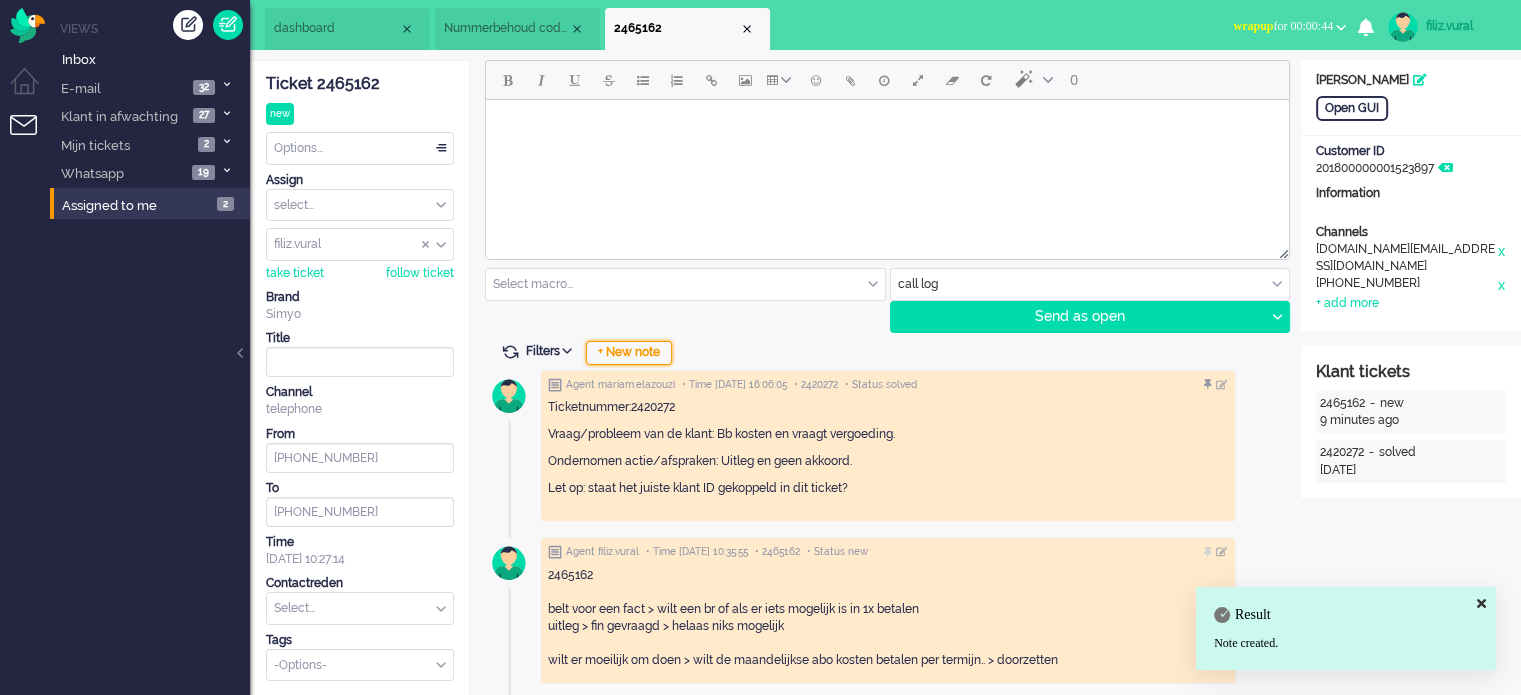 click on "+ New note" at bounding box center (629, 353) 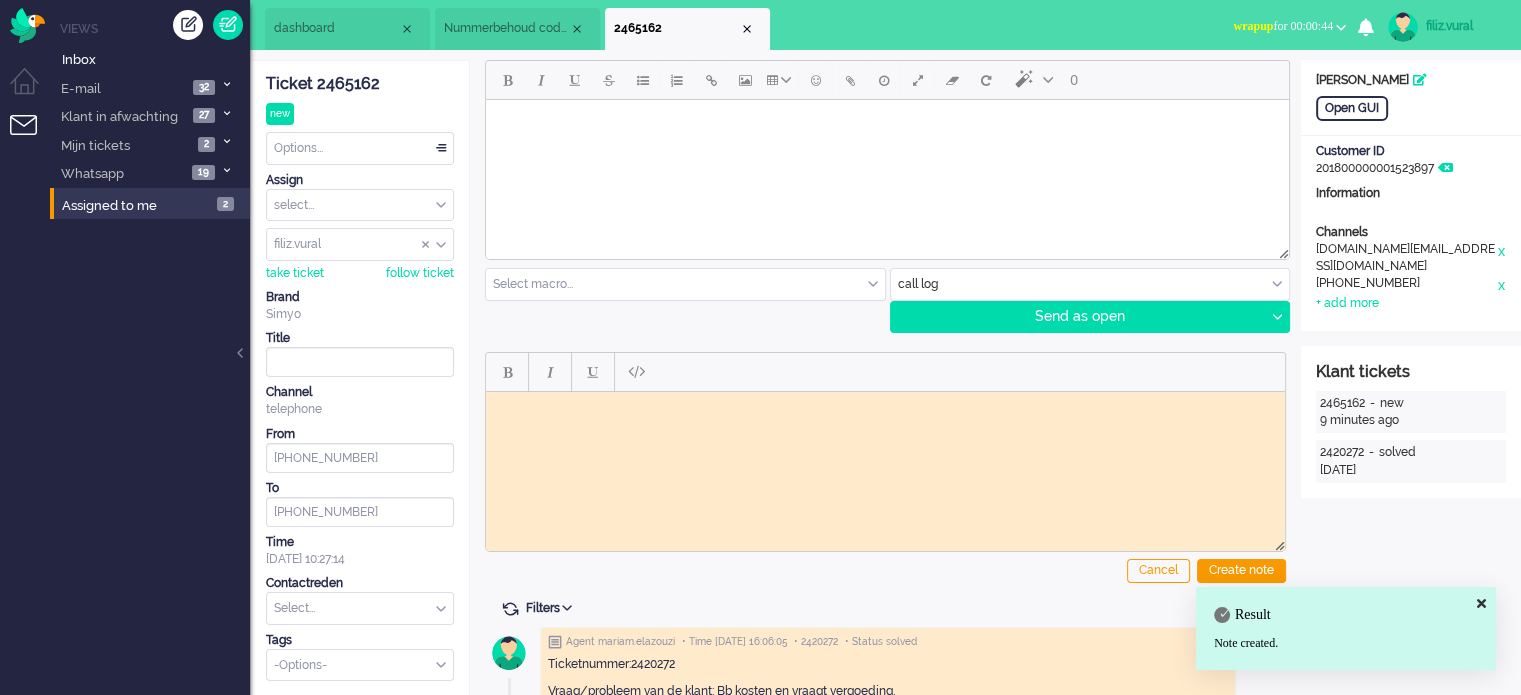 scroll, scrollTop: 0, scrollLeft: 0, axis: both 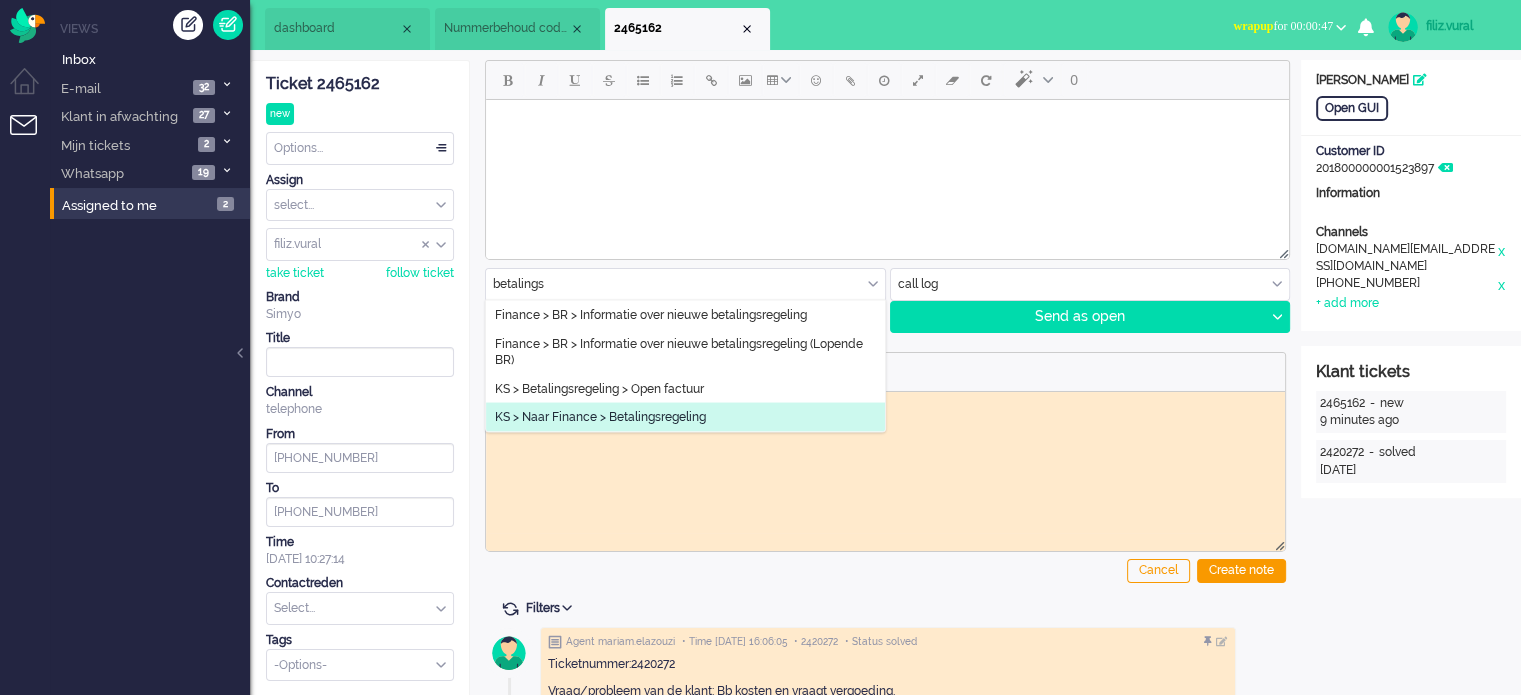 type on "betalings" 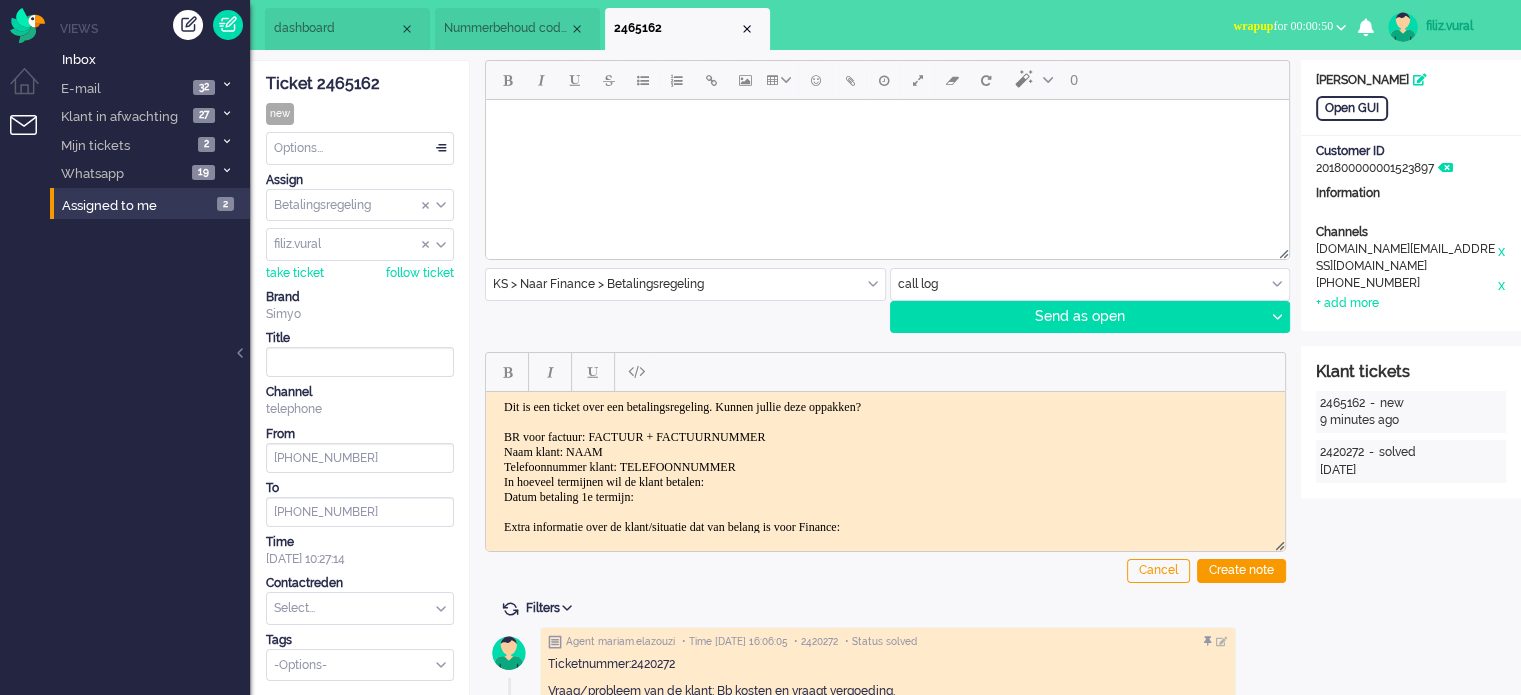click on "wrapup  for 00:00:50" at bounding box center (1283, 26) 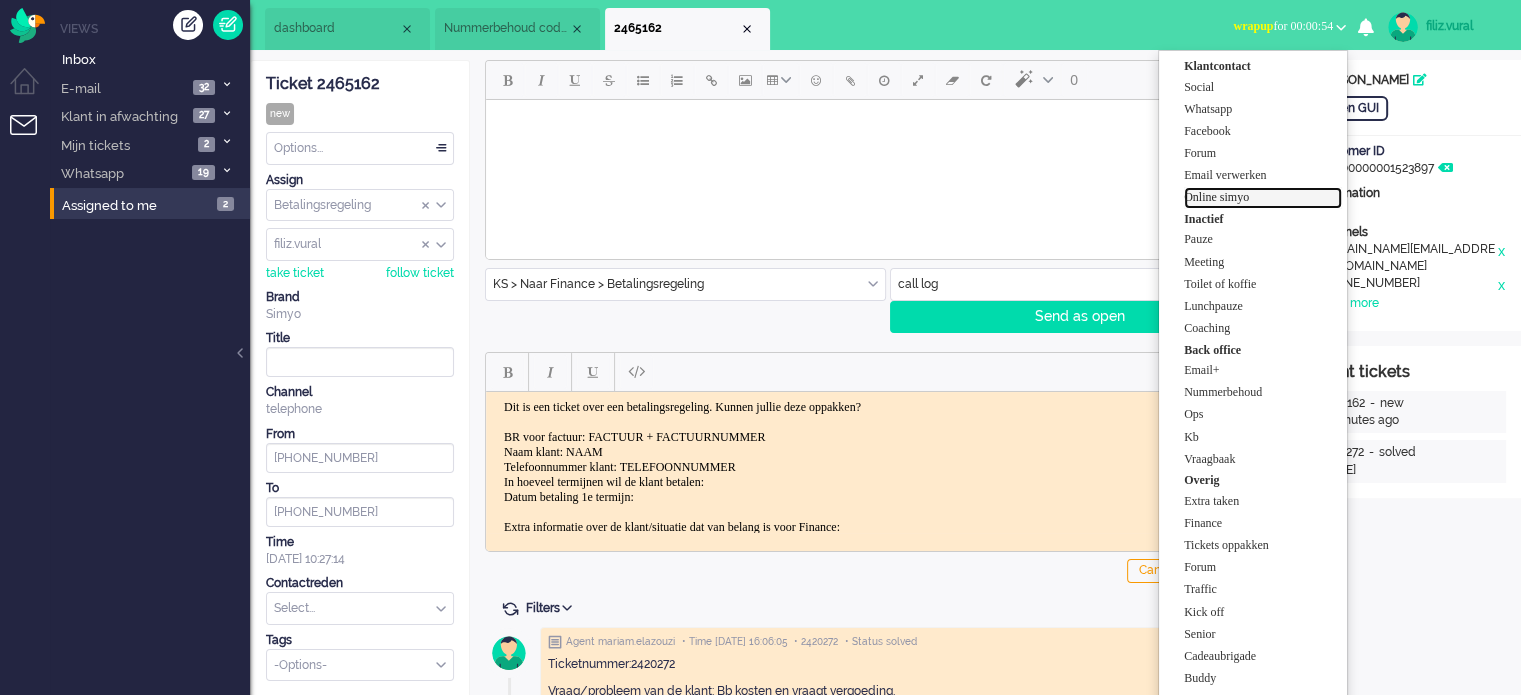click on "Online simyo" at bounding box center (1263, 197) 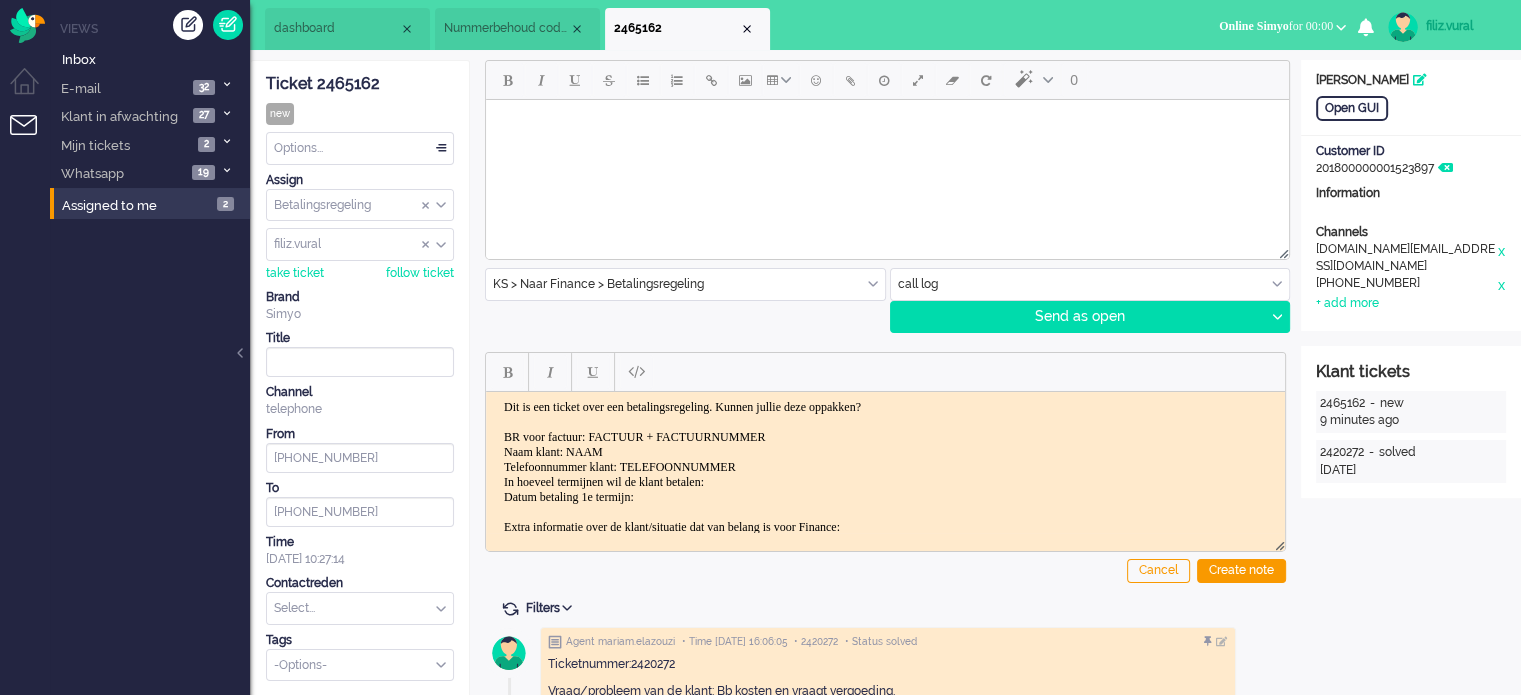 click on "Dit is een ticket over een betalingsregeling. Kunnen jullie deze oppakken? BR voor factuur: FACTUUR + FACTUURNUMMER Naam klant: NAAM Telefoonnummer klant: TELEFOONNUMMER In hoeveel termijnen wil de klant betalen: Datum betaling 1e termijn:  Extra informatie over de klant/situatie dat van belang is voor Finance: LOG:" at bounding box center (885, 481) 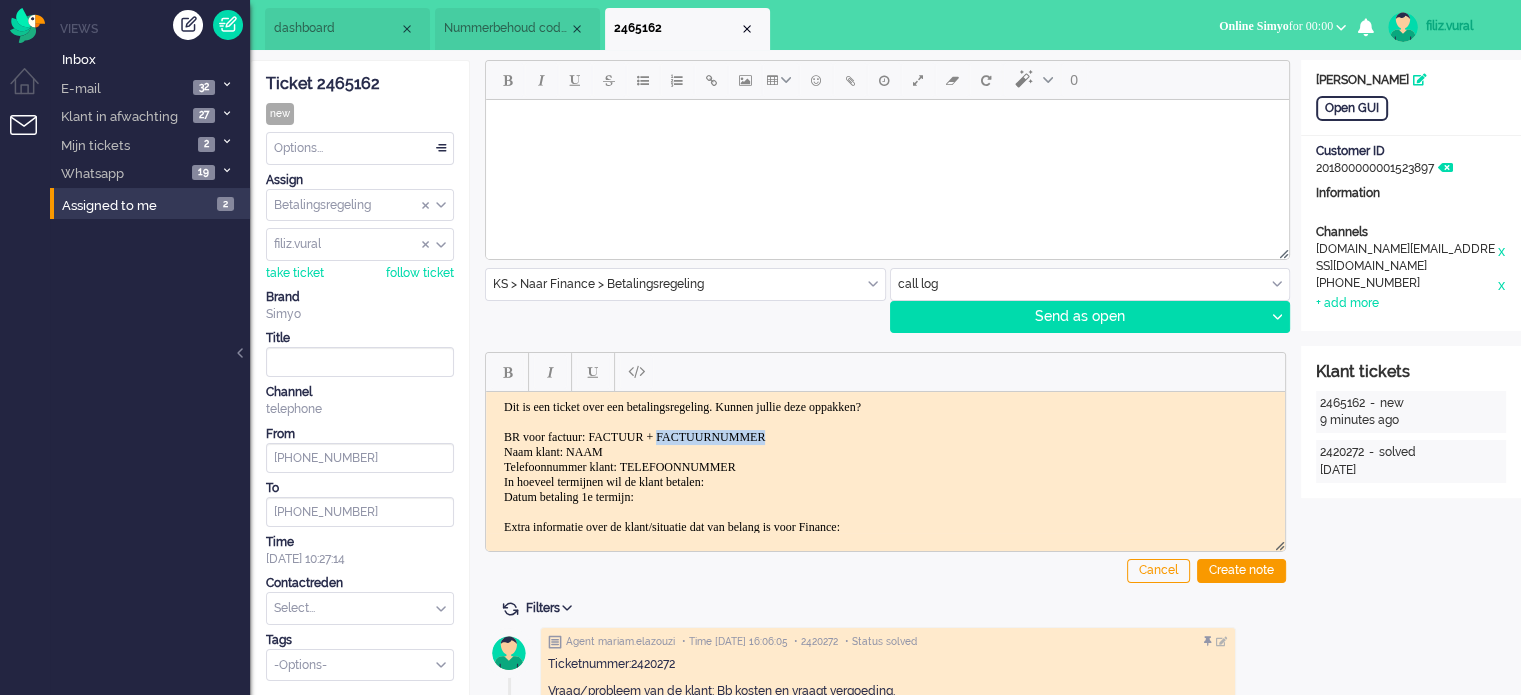 click on "Dit is een ticket over een betalingsregeling. Kunnen jullie deze oppakken? BR voor factuur: FACTUUR + FACTUURNUMMER Naam klant: NAAM Telefoonnummer klant: TELEFOONNUMMER In hoeveel termijnen wil de klant betalen: Datum betaling 1e termijn:  Extra informatie over de klant/situatie dat van belang is voor Finance: LOG:" at bounding box center [885, 481] 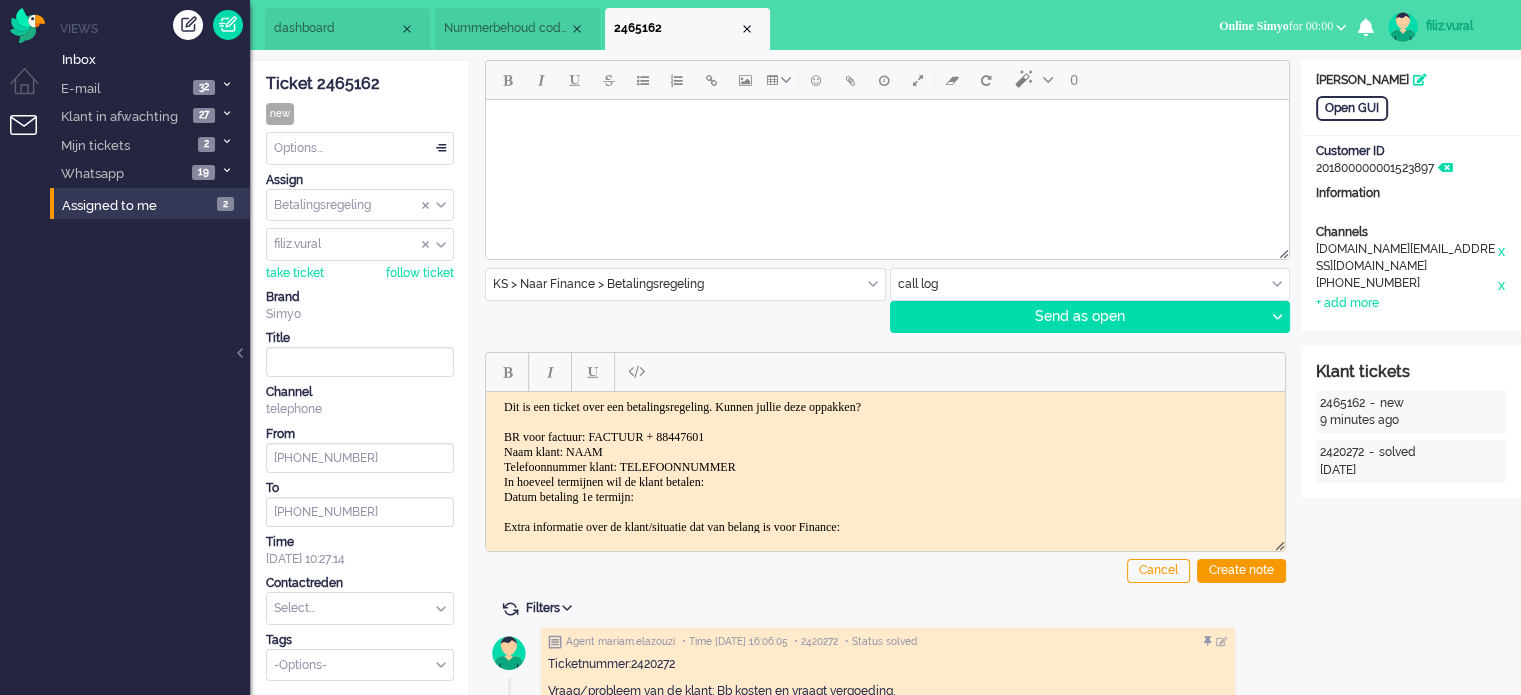 click on "Dit is een ticket over een betalingsregeling. Kunnen jullie deze oppakken? BR voor factuur: FACTUUR + 88447601 Naam klant: NAAM Telefoonnummer klant: TELEFOONNUMMER In hoeveel termijnen wil de klant betalen: Datum betaling 1e termijn:  Extra informatie over de klant/situatie dat van belang is voor Finance: LOG:" at bounding box center [885, 481] 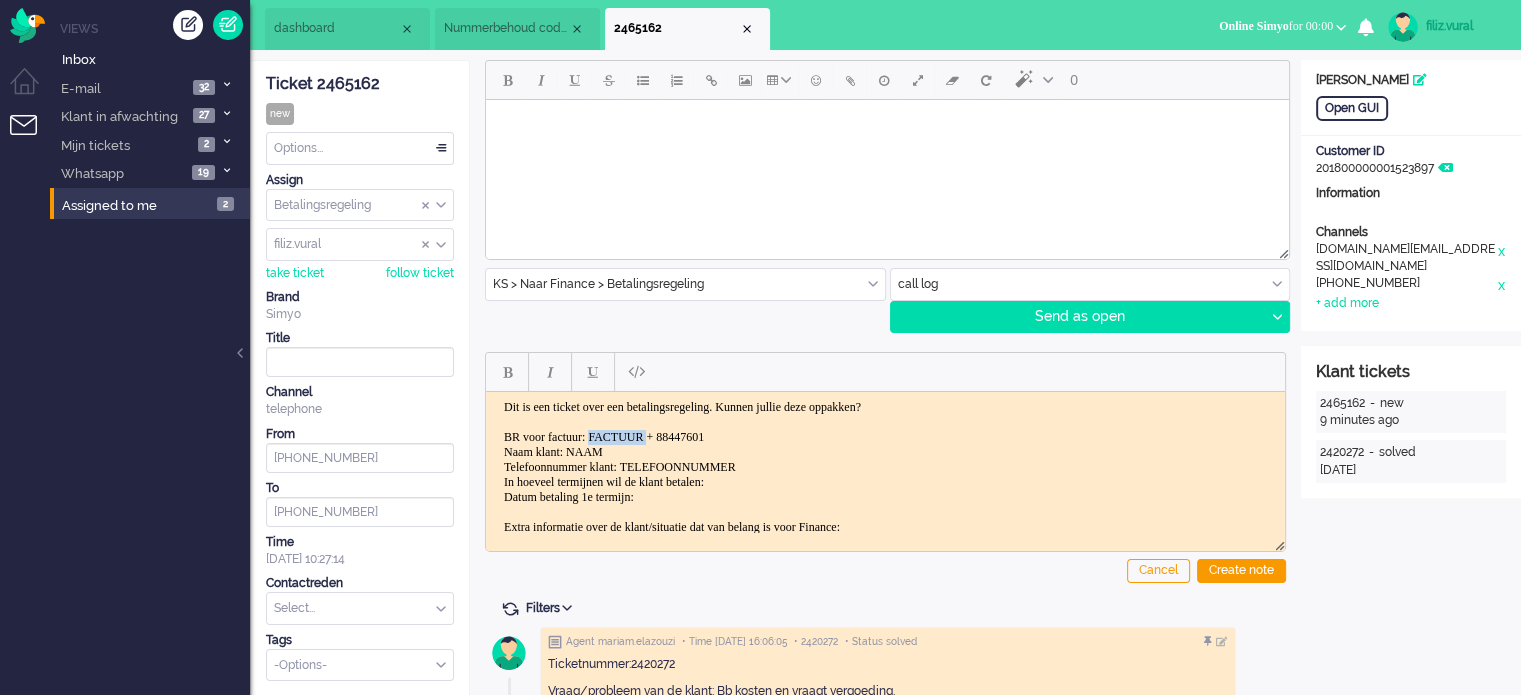 click on "Dit is een ticket over een betalingsregeling. Kunnen jullie deze oppakken? BR voor factuur: FACTUUR + 88447601 Naam klant: NAAM Telefoonnummer klant: TELEFOONNUMMER In hoeveel termijnen wil de klant betalen: Datum betaling 1e termijn:  Extra informatie over de klant/situatie dat van belang is voor Finance: LOG:" at bounding box center [885, 481] 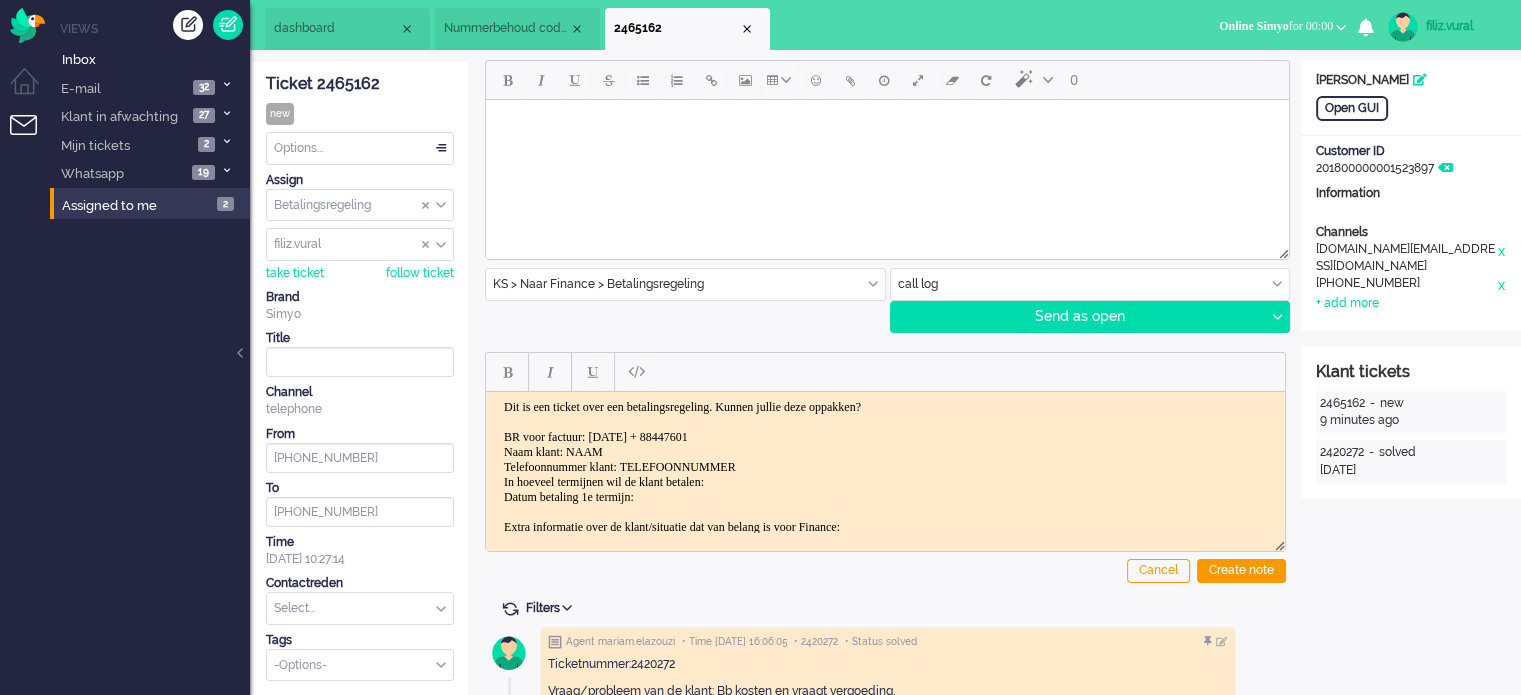 click on "Dit is een ticket over een betalingsregeling. Kunnen jullie deze oppakken? BR voor factuur: Mei 2025 + 88447601 Naam klant: NAAM Telefoonnummer klant: TELEFOONNUMMER In hoeveel termijnen wil de klant betalen: Datum betaling 1e termijn:  Extra informatie over de klant/situatie dat van belang is voor Finance: LOG:" at bounding box center (885, 481) 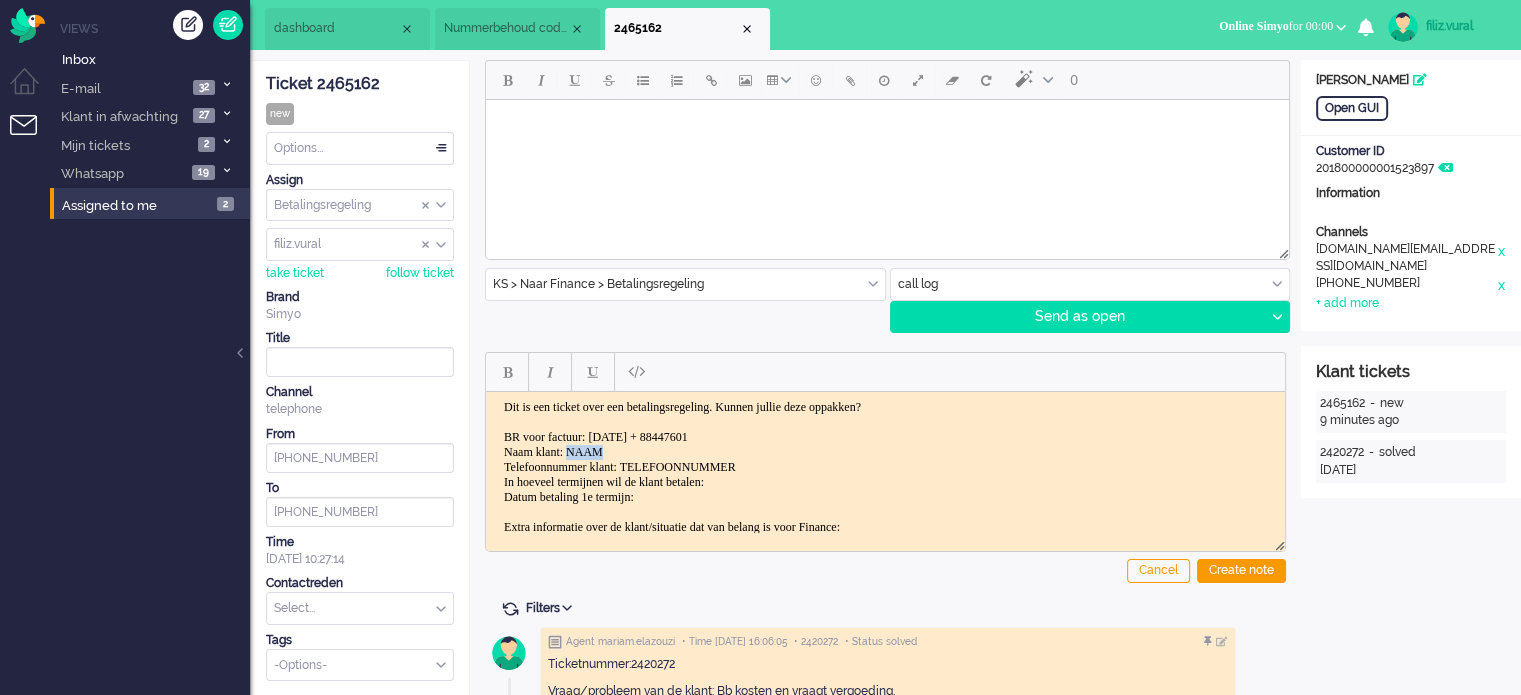 click on "Dit is een ticket over een betalingsregeling. Kunnen jullie deze oppakken? BR voor factuur: Mei 2025 + 88447601 Naam klant: NAAM Telefoonnummer klant: TELEFOONNUMMER In hoeveel termijnen wil de klant betalen: Datum betaling 1e termijn:  Extra informatie over de klant/situatie dat van belang is voor Finance: LOG:" at bounding box center [885, 481] 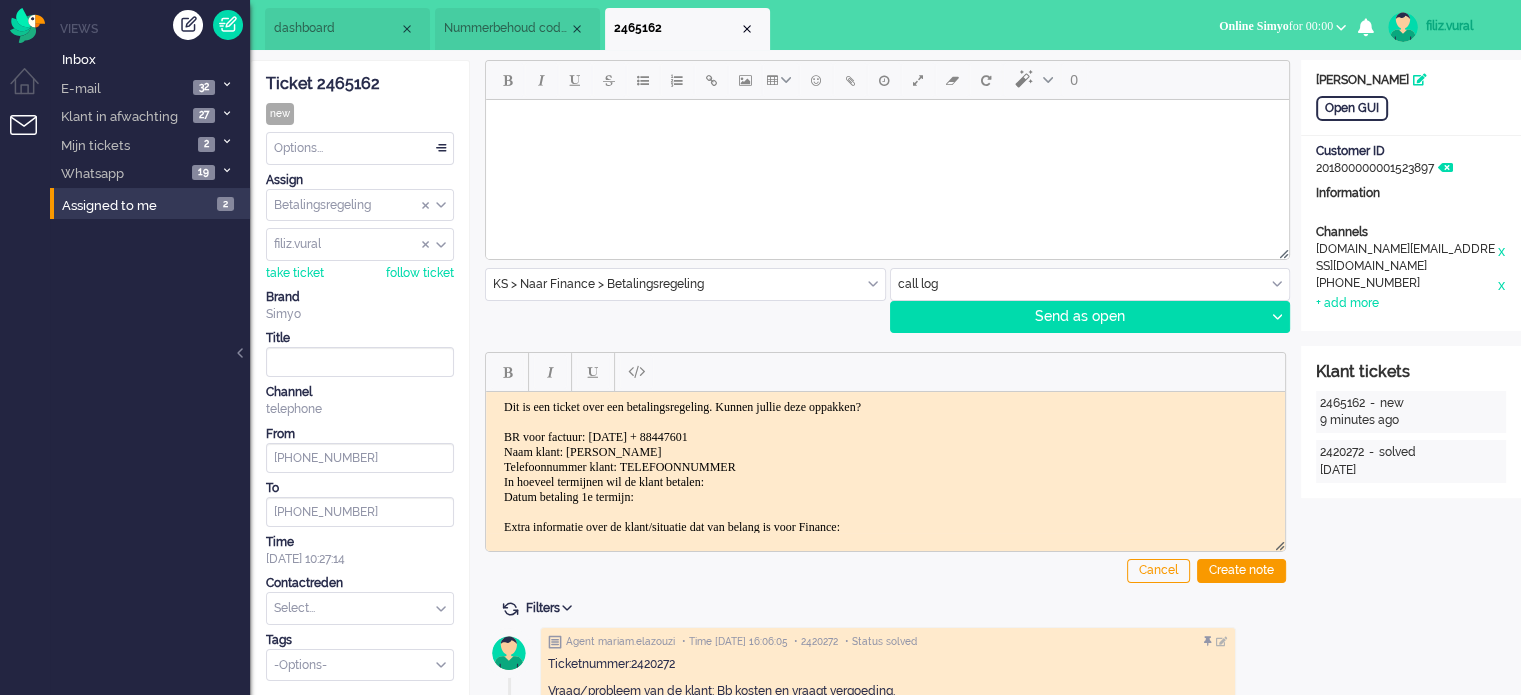 click on "Dit is een ticket over een betalingsregeling. Kunnen jullie deze oppakken? BR voor factuur: Mei 2025 + 88447601 Naam klant: Thari Homan Telefoonnummer klant: TELEFOONNUMMER In hoeveel termijnen wil de klant betalen: Datum betaling 1e termijn:  Extra informatie over de klant/situatie dat van belang is voor Finance: LOG:" at bounding box center (885, 481) 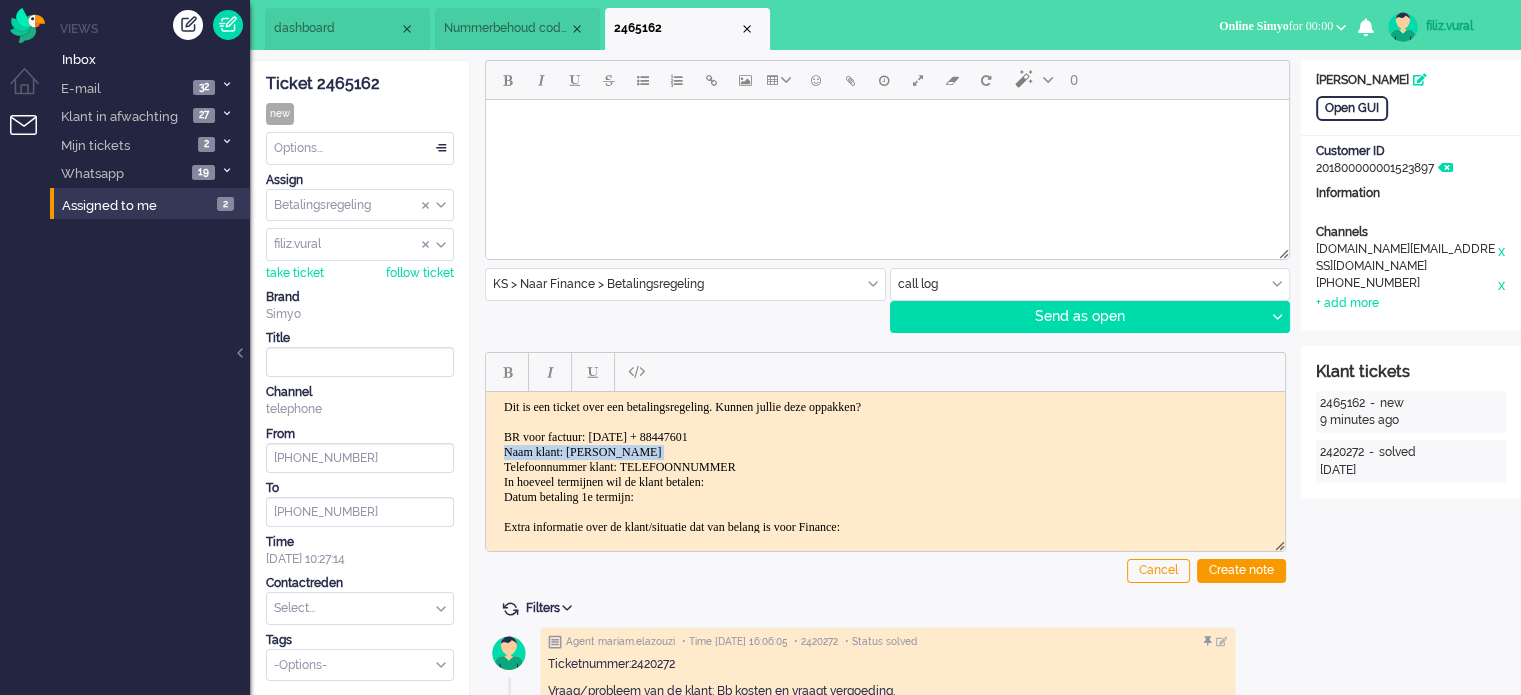 click on "Dit is een ticket over een betalingsregeling. Kunnen jullie deze oppakken? BR voor factuur: Mei 2025 + 88447601 Naam klant: Thari Homan Telefoonnummer klant: TELEFOONNUMMER In hoeveel termijnen wil de klant betalen: Datum betaling 1e termijn:  Extra informatie over de klant/situatie dat van belang is voor Finance: LOG:" at bounding box center (885, 481) 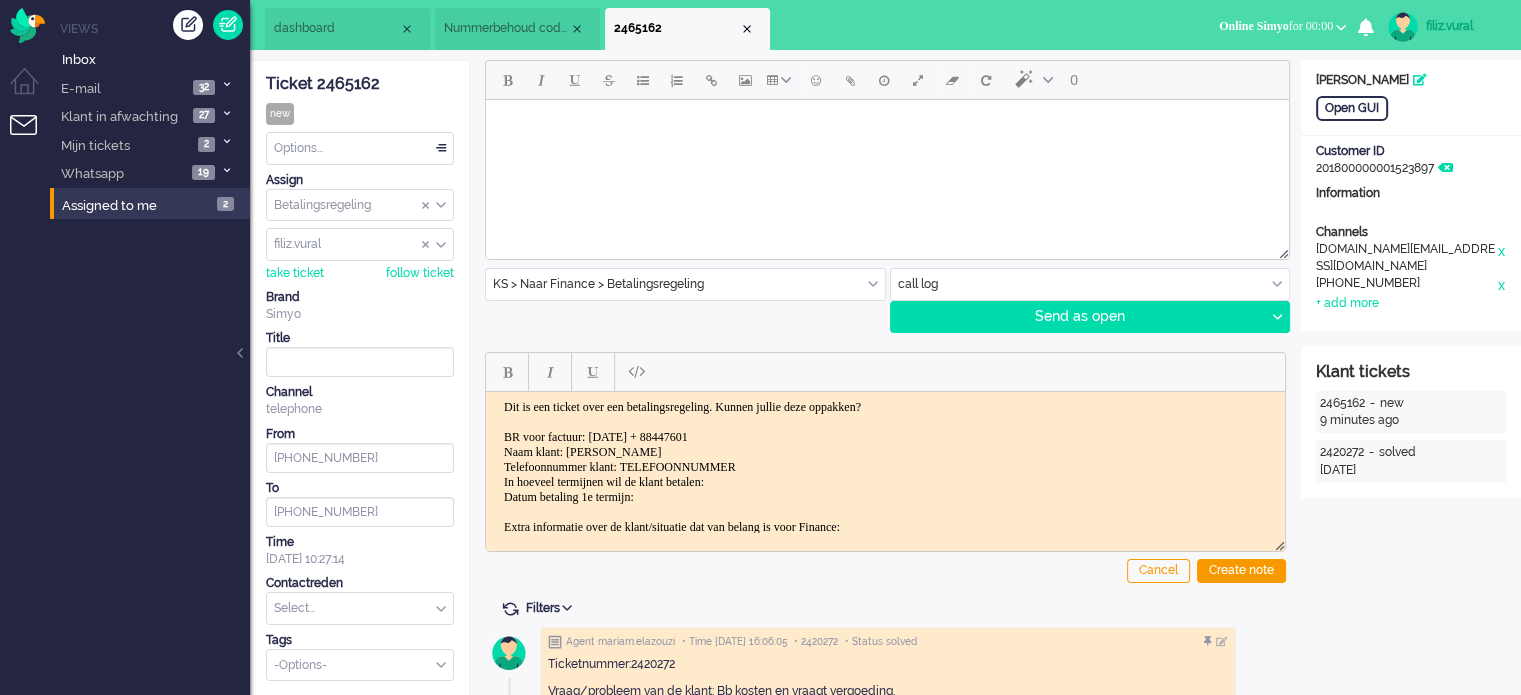 click on "Dit is een ticket over een betalingsregeling. Kunnen jullie deze oppakken? BR voor factuur: Mei 2025 + 88447601 Naam klant: Thari Homan Telefoonnummer klant: TELEFOONNUMMER In hoeveel termijnen wil de klant betalen: Datum betaling 1e termijn:  Extra informatie over de klant/situatie dat van belang is voor Finance: LOG:" at bounding box center (885, 481) 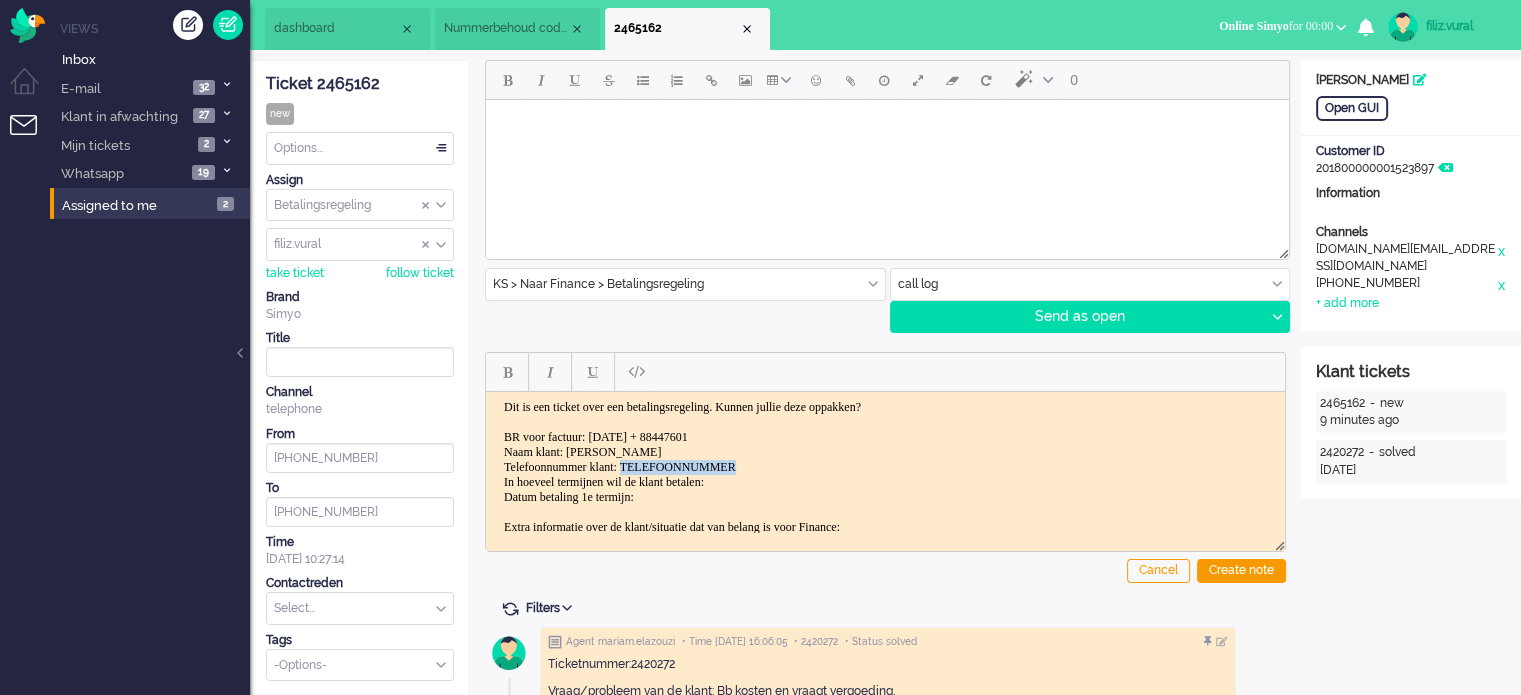 click on "Dit is een ticket over een betalingsregeling. Kunnen jullie deze oppakken? BR voor factuur: Mei 2025 + 88447601 Naam klant: Thari Homan Telefoonnummer klant: TELEFOONNUMMER In hoeveel termijnen wil de klant betalen: Datum betaling 1e termijn:  Extra informatie over de klant/situatie dat van belang is voor Finance: LOG:" at bounding box center [885, 481] 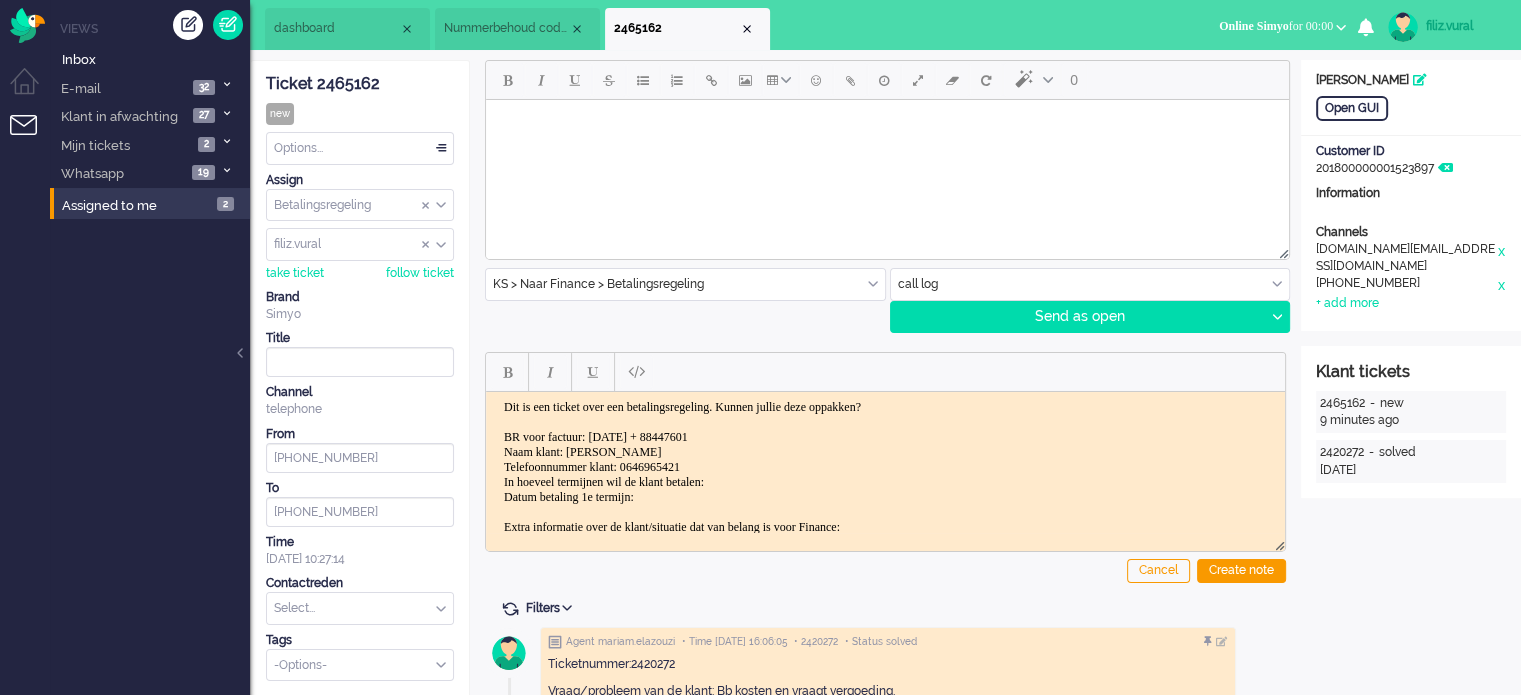 click on "Dit is een ticket over een betalingsregeling. Kunnen jullie deze oppakken? BR voor factuur: Mei 2025 + 88447601 Naam klant: Thari Homan Telefoonnummer klant: 0646965421 In hoeveel termijnen wil de klant betalen: Datum betaling 1e termijn:  Extra informatie over de klant/situatie dat van belang is voor Finance: LOG:" at bounding box center (885, 481) 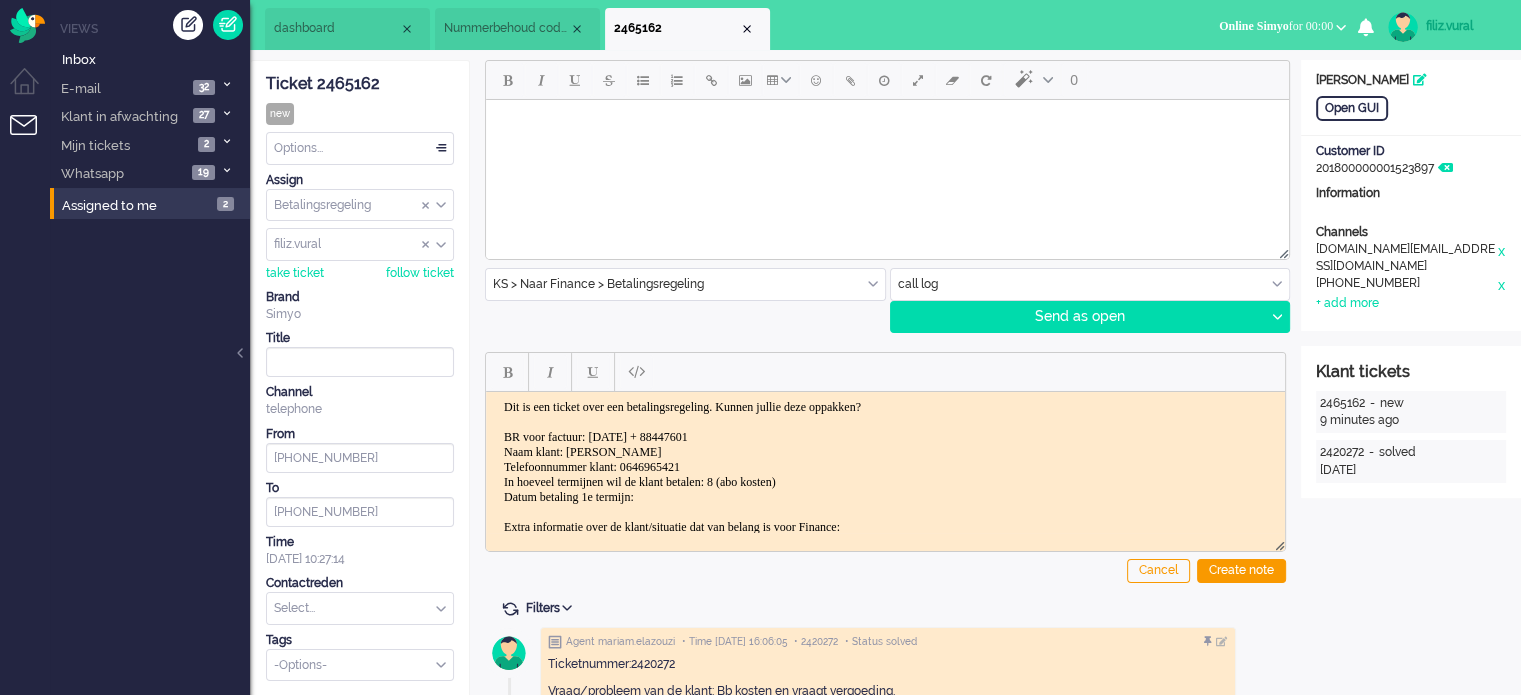 click on "Dit is een ticket over een betalingsregeling. Kunnen jullie deze oppakken? BR voor factuur: Mei 2025 + 88447601 Naam klant: Thari Homan Telefoonnummer klant: 0646965421 In hoeveel termijnen wil de klant betalen: 8 (abo kosten) Datum betaling 1e termijn:  Extra informatie over de klant/situatie dat van belang is voor Finance: LOG:" at bounding box center [885, 481] 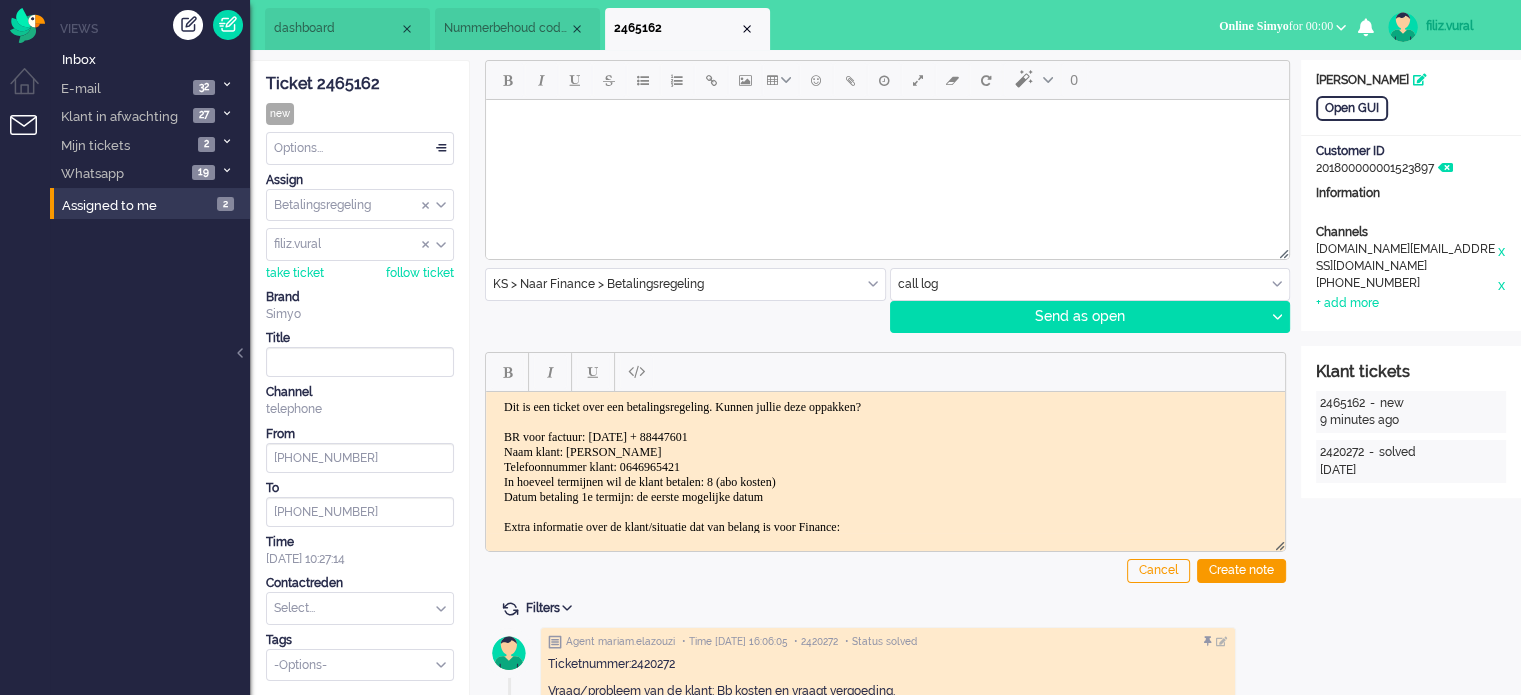 click on "Dit is een ticket over een betalingsregeling. Kunnen jullie deze oppakken? BR voor factuur: Mei 2025 + 88447601 Naam klant: Thari Homan Telefoonnummer klant: 0646965421 In hoeveel termijnen wil de klant betalen: 8 (abo kosten) Datum betaling 1e termijn: de eerste mogelijke datum  Extra informatie over de klant/situatie dat van belang is voor Finance: LOG:" at bounding box center [885, 481] 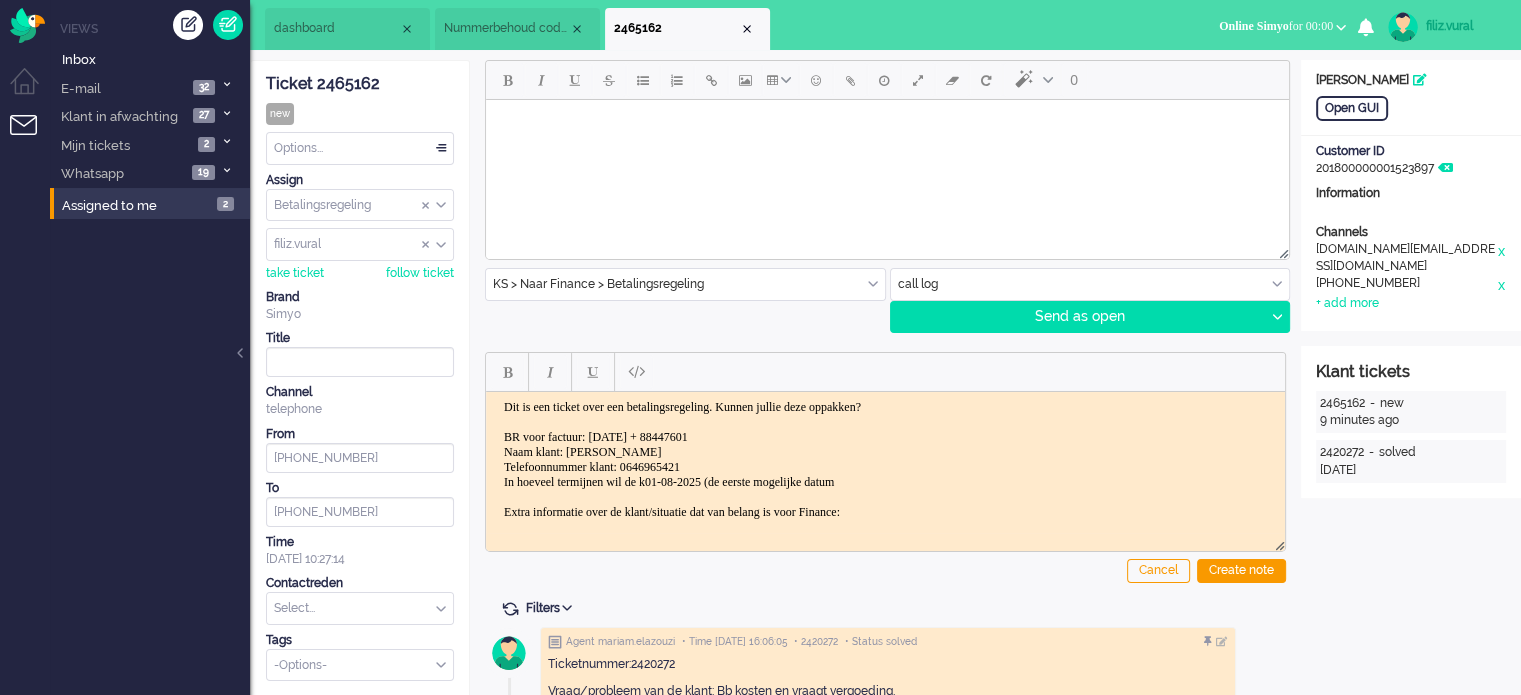 drag, startPoint x: 924, startPoint y: 474, endPoint x: 913, endPoint y: 466, distance: 13.601471 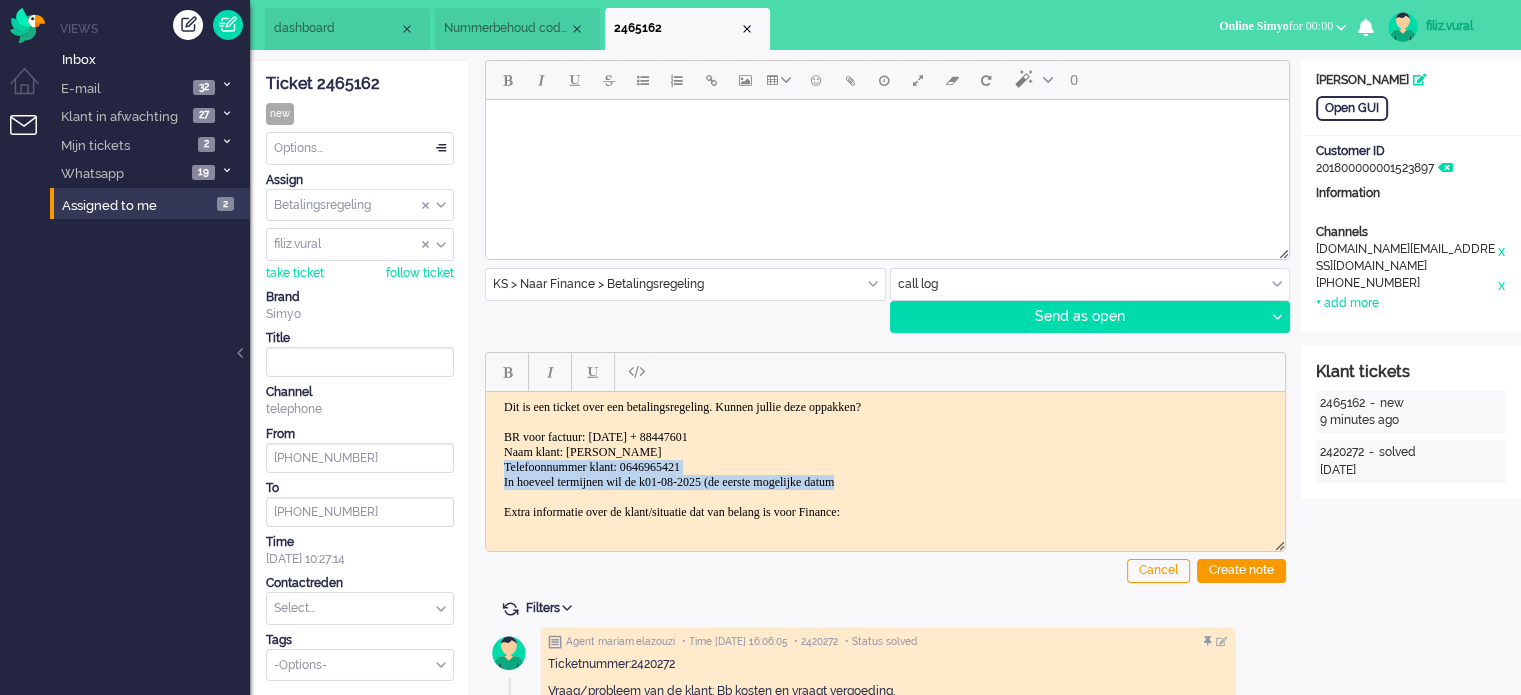 click on "Dit is een ticket over een betalingsregeling. Kunnen jullie deze oppakken? BR voor factuur: Mei 2025 + 88447601 Naam klant: Thari Homan Telefoonnummer klant: 0646965421 In hoeveel termijnen wil de k01-08-2025 (de eerste mogelijke datum  Extra informatie over de klant/situatie dat van belang is voor Finance: LOG:" at bounding box center (885, 474) 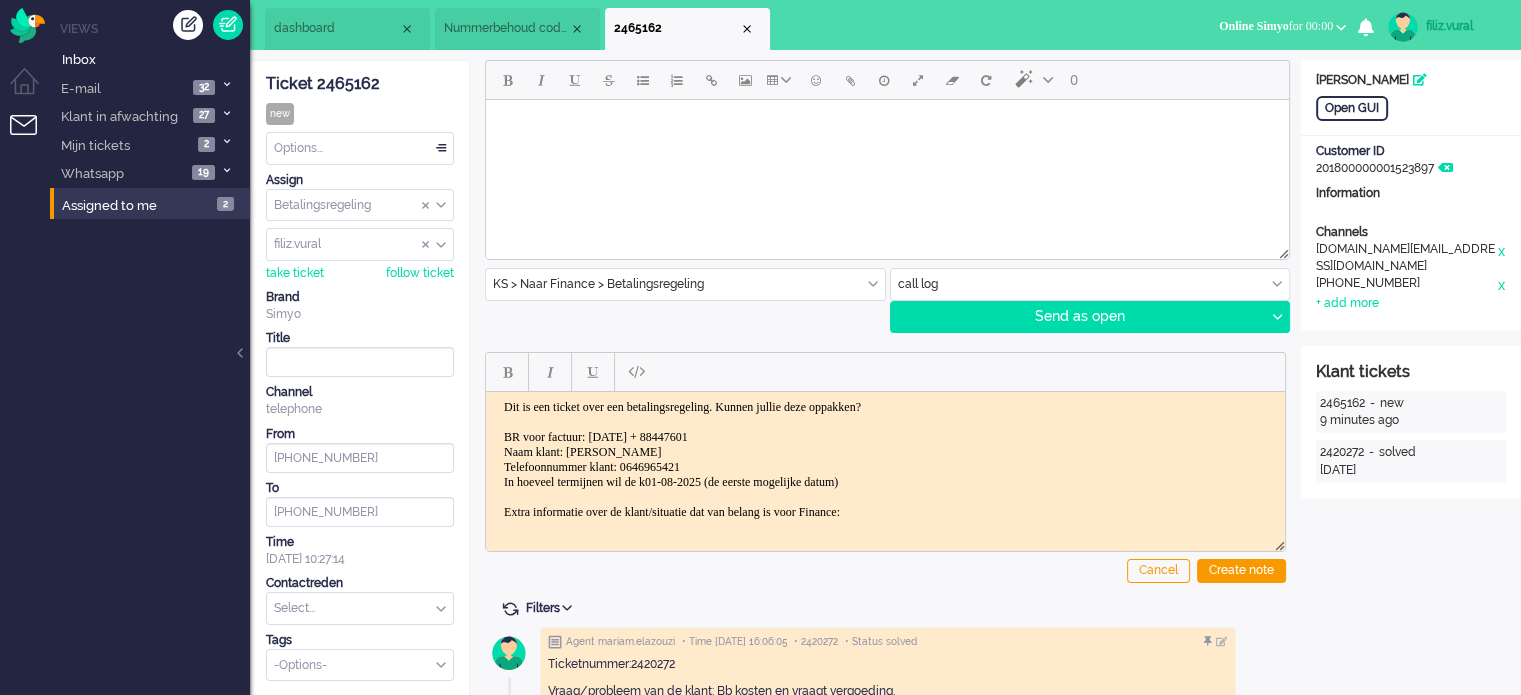scroll, scrollTop: 18, scrollLeft: 0, axis: vertical 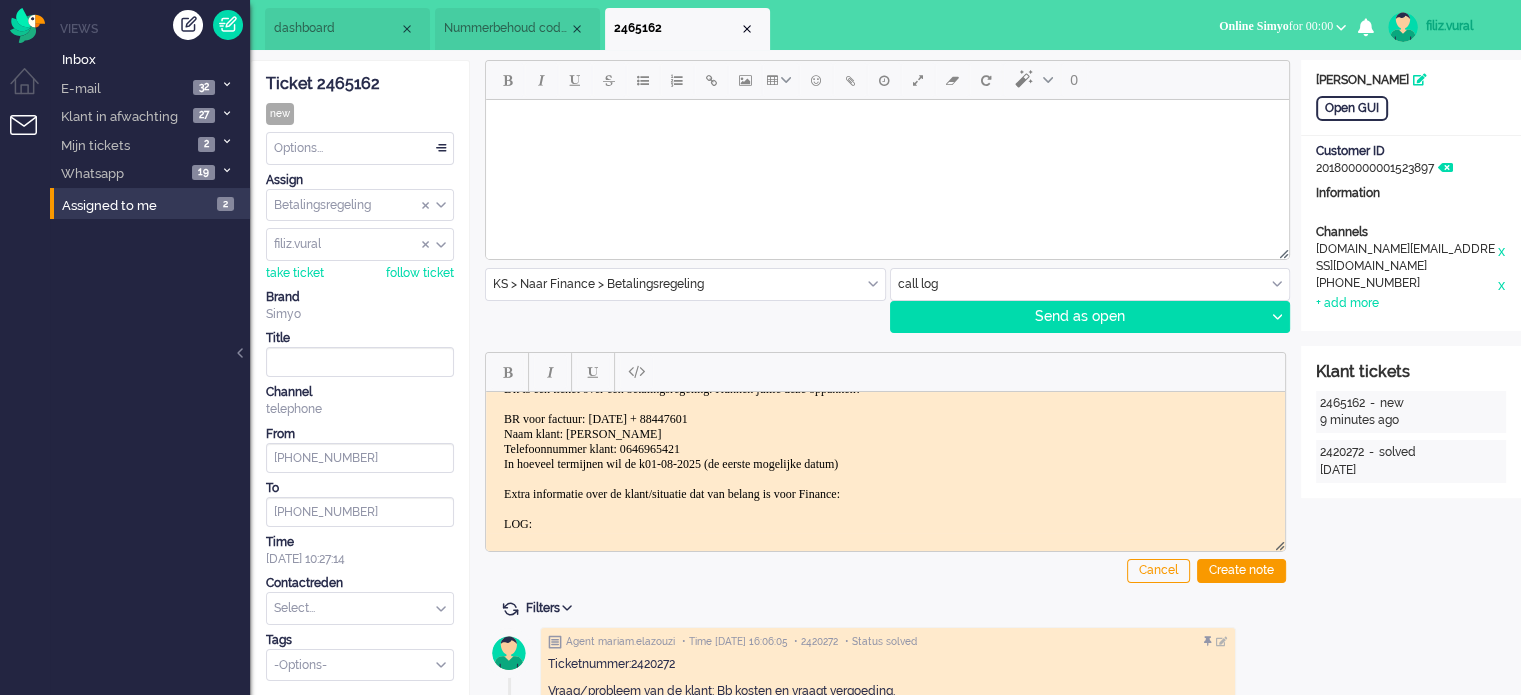click on "Dit is een ticket over een betalingsregeling. Kunnen jullie deze oppakken? BR voor factuur: Mei 2025 + 88447601 Naam klant: Thari Homan Telefoonnummer klant: 0646965421 In hoeveel termijnen wil de k01-08-2025 (de eerste mogelijke datum)  Extra informatie over de klant/situatie dat van belang is voor Finance: LOG:" at bounding box center (885, 456) 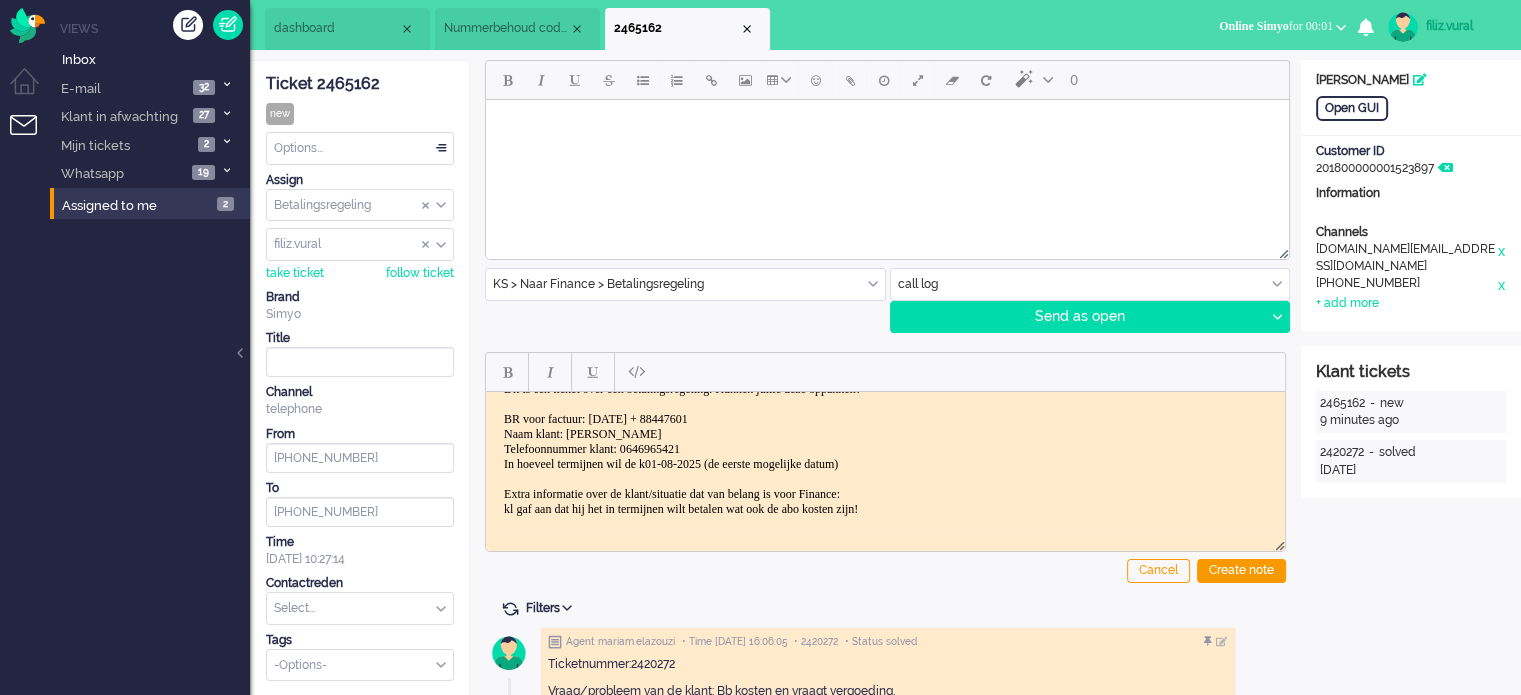 click on "Dit is een ticket over een betalingsregeling. Kunnen jullie deze oppakken? BR voor factuur: Mei 2025 + 88447601 Naam klant: Thari Homan Telefoonnummer klant: 0646965421 In hoeveel termijnen wil de k01-08-2025 (de eerste mogelijke datum)  Extra informatie over de klant/situatie dat van belang is voor Finance: kl gaf aan dat hij het in termijnen wilt betalen wat ook de abo kosten zijn!  LOG:" at bounding box center [885, 463] 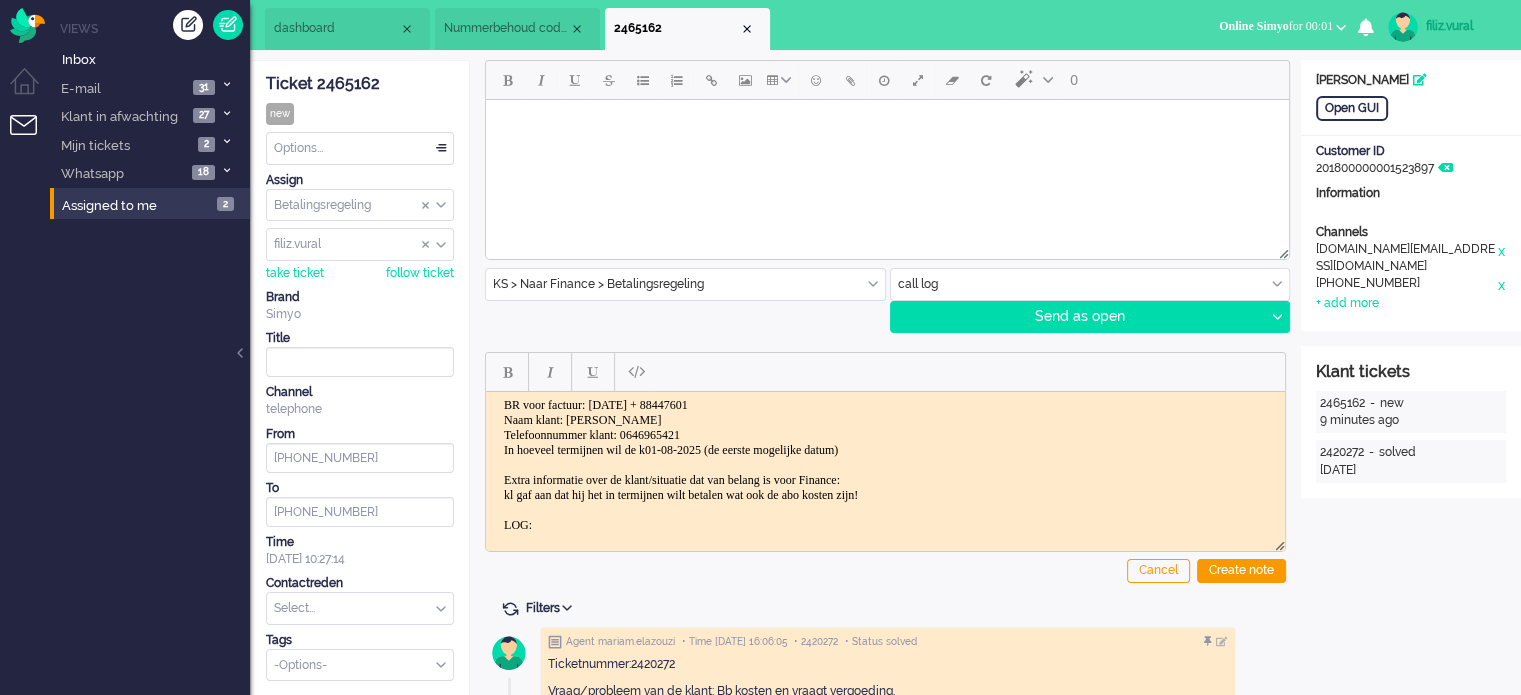 drag, startPoint x: 806, startPoint y: 512, endPoint x: 491, endPoint y: 490, distance: 315.76733 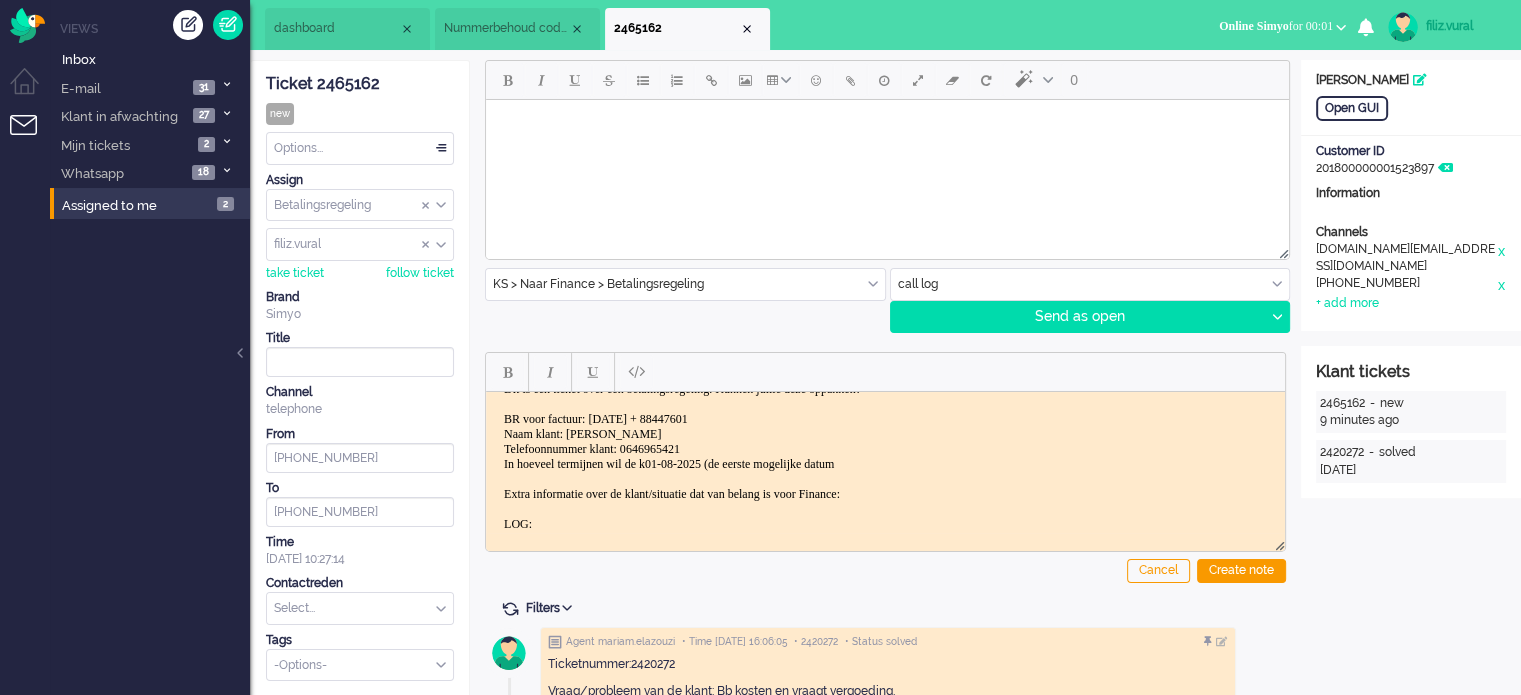 scroll, scrollTop: 32, scrollLeft: 0, axis: vertical 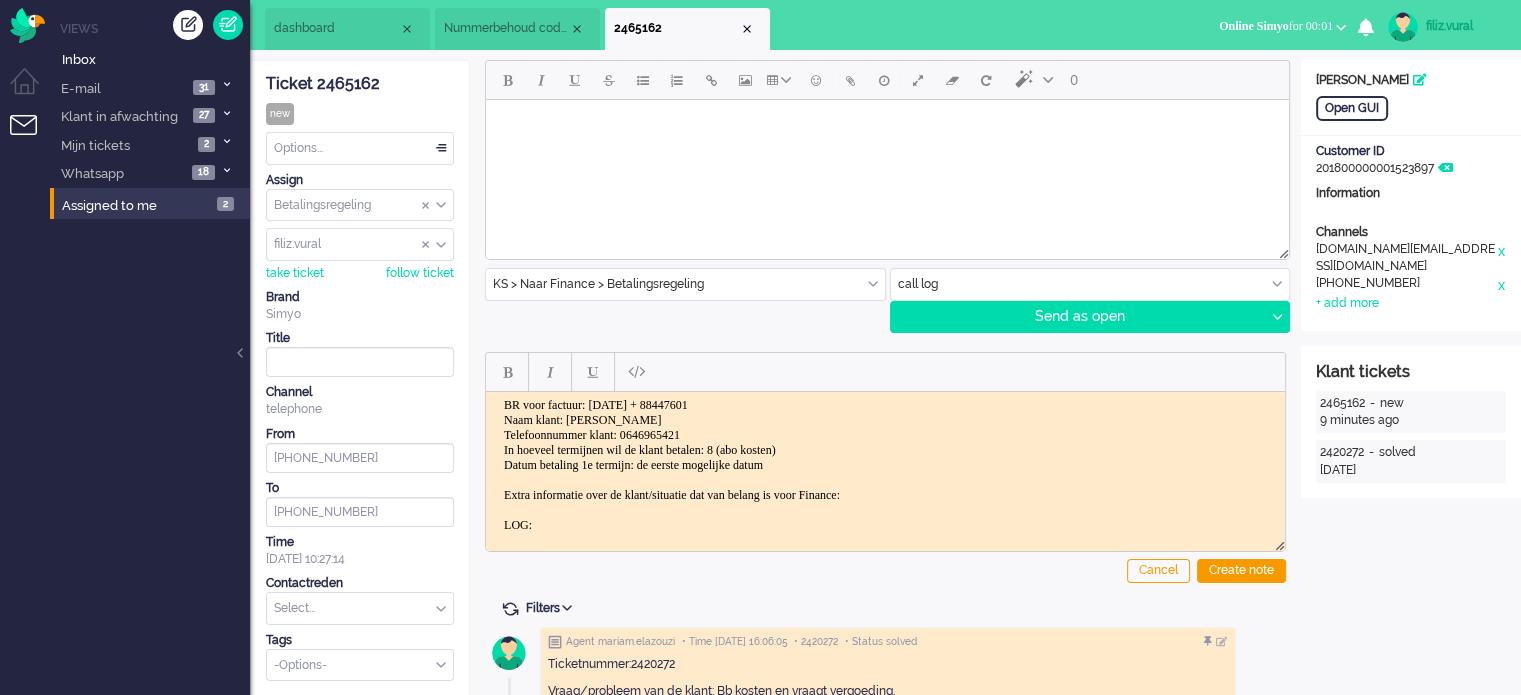 click on "Dit is een ticket over een betalingsregeling. Kunnen jullie deze oppakken? BR voor factuur: Mei 2025 + 88447601 Naam klant: Thari Homan Telefoonnummer klant: 0646965421 In hoeveel termijnen wil de klant betalen: 8 (abo kosten) Datum betaling 1e termijn: de eerste mogelijke datum  Extra informatie over de klant/situatie dat van belang is voor Finance: LOG:" at bounding box center (885, 449) 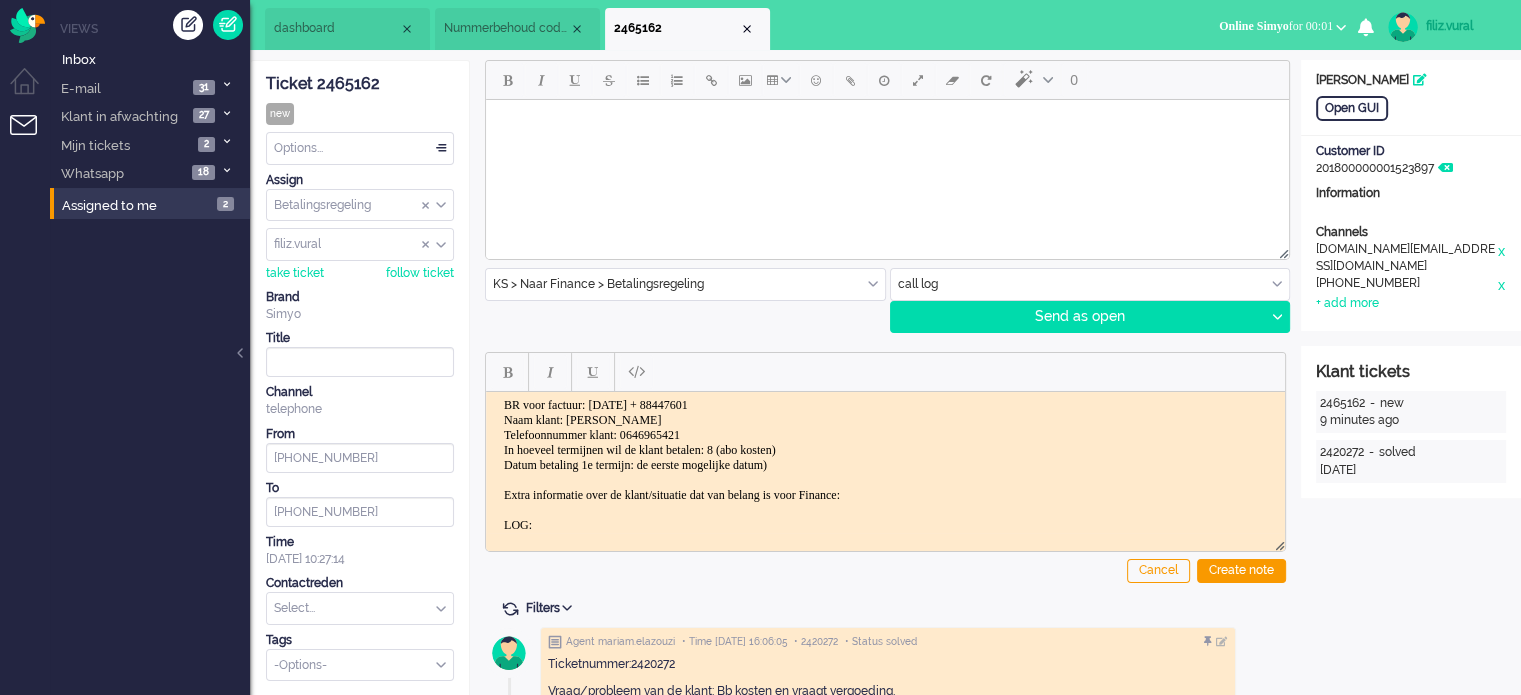 click on "Dit is een ticket over een betalingsregeling. Kunnen jullie deze oppakken? BR voor factuur: Mei 2025 + 88447601 Naam klant: Thari Homan Telefoonnummer klant: 0646965421 In hoeveel termijnen wil de klant betalen: 8 (abo kosten) Datum betaling 1e termijn: de eerste mogelijke datum) Extra informatie over de klant/situatie dat van belang is voor Finance: LOG:" at bounding box center [885, 449] 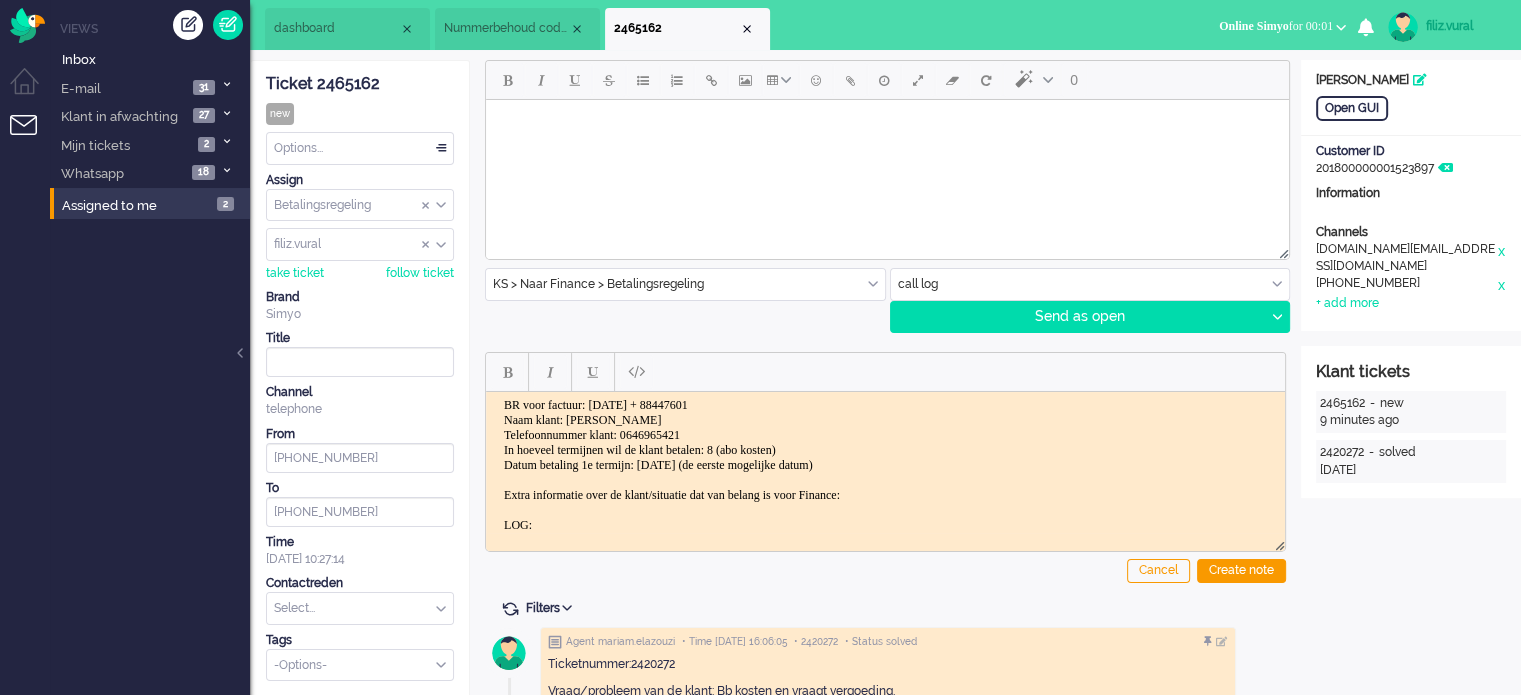 click on "Dit is een ticket over een betalingsregeling. Kunnen jullie deze oppakken? BR voor factuur: Mei 2025 + 88447601 Naam klant: Thari Homan Telefoonnummer klant: 0646965421 In hoeveel termijnen wil de klant betalen: 8 (abo kosten) Datum betaling 1e termijn: 01-08-2025 (de eerste mogelijke datum) Extra informatie over de klant/situatie dat van belang is voor Finance: LOG:" at bounding box center (885, 449) 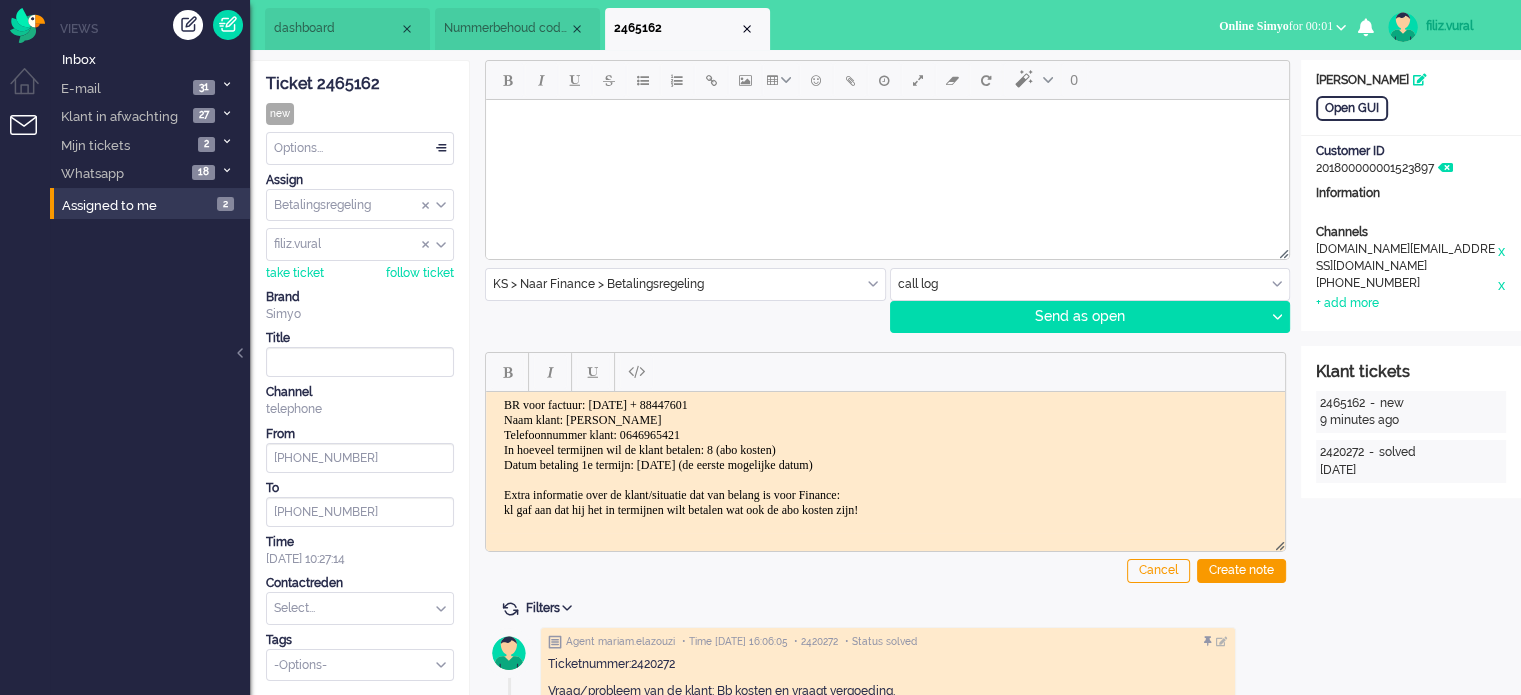 click on "Dit is een ticket over een betalingsregeling. Kunnen jullie deze oppakken? BR voor factuur: Mei 2025 + 88447601 Naam klant: Thari Homan Telefoonnummer klant: 0646965421 In hoeveel termijnen wil de klant betalen: 8 (abo kosten) Datum betaling 1e termijn: 01-08-2025 (de eerste mogelijke datum) Extra informatie over de klant/situatie dat van belang is voor Finance: kl gaf aan dat hij het in termijnen wilt betalen wat ook de abo kosten zijn!  LOG:" at bounding box center [885, 457] 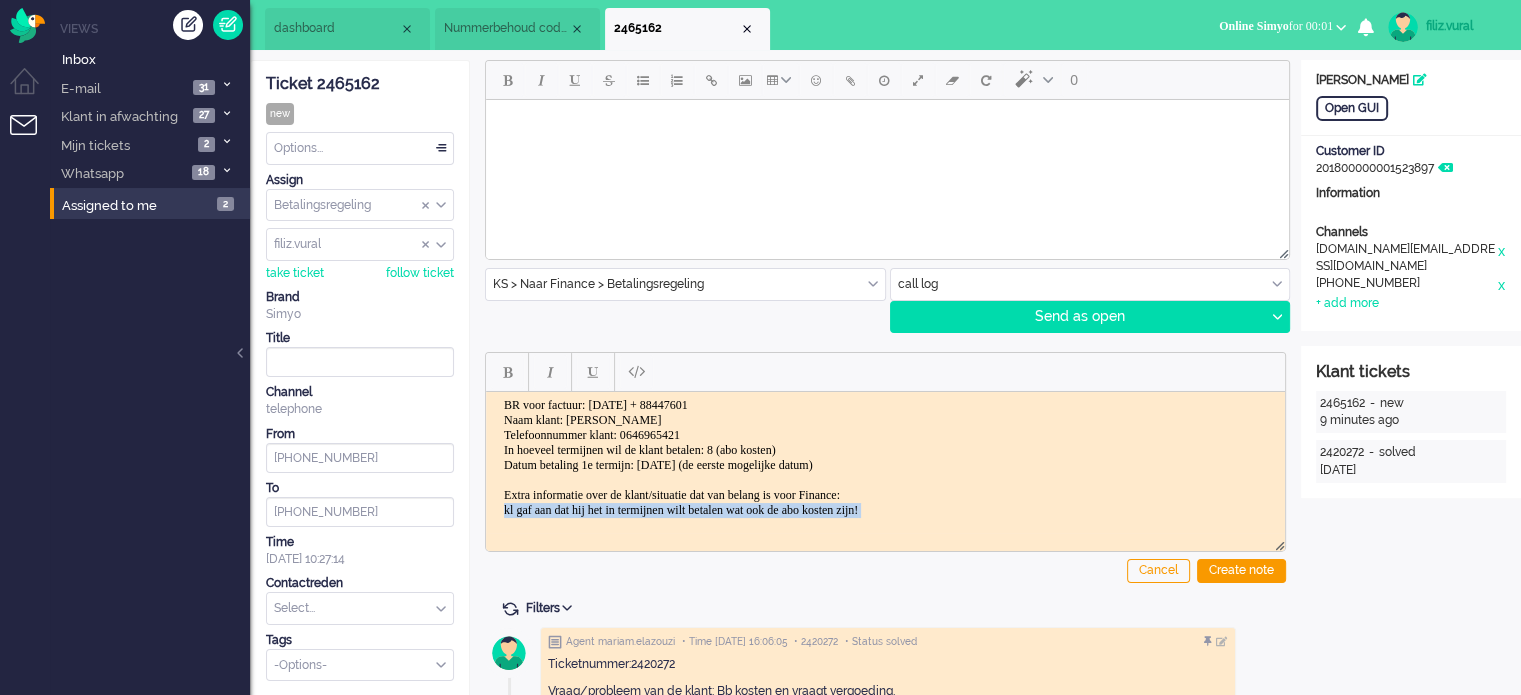 click on "Dit is een ticket over een betalingsregeling. Kunnen jullie deze oppakken? BR voor factuur: Mei 2025 + 88447601 Naam klant: Thari Homan Telefoonnummer klant: 0646965421 In hoeveel termijnen wil de klant betalen: 8 (abo kosten) Datum betaling 1e termijn: 01-08-2025 (de eerste mogelijke datum) Extra informatie over de klant/situatie dat van belang is voor Finance: kl gaf aan dat hij het in termijnen wilt betalen wat ook de abo kosten zijn!  LOG:" at bounding box center (885, 457) 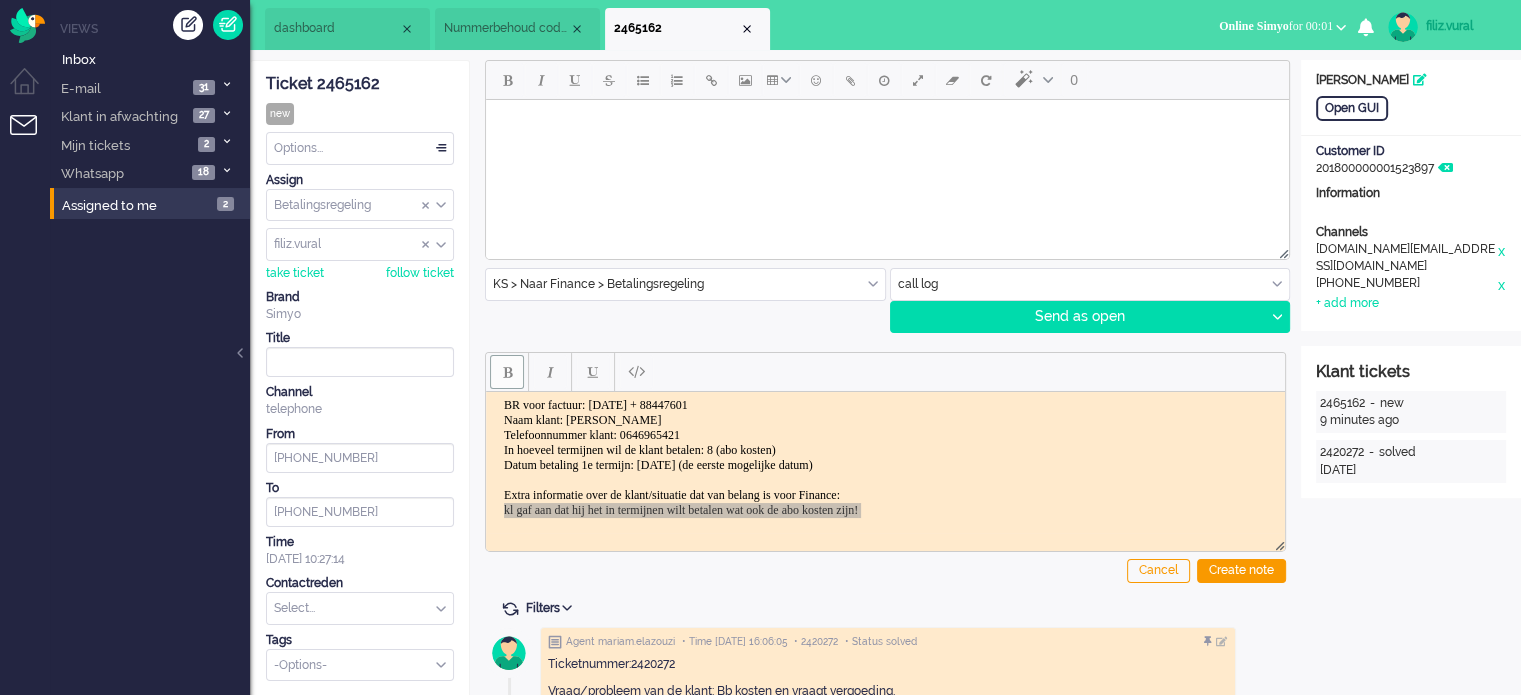click at bounding box center [507, 372] 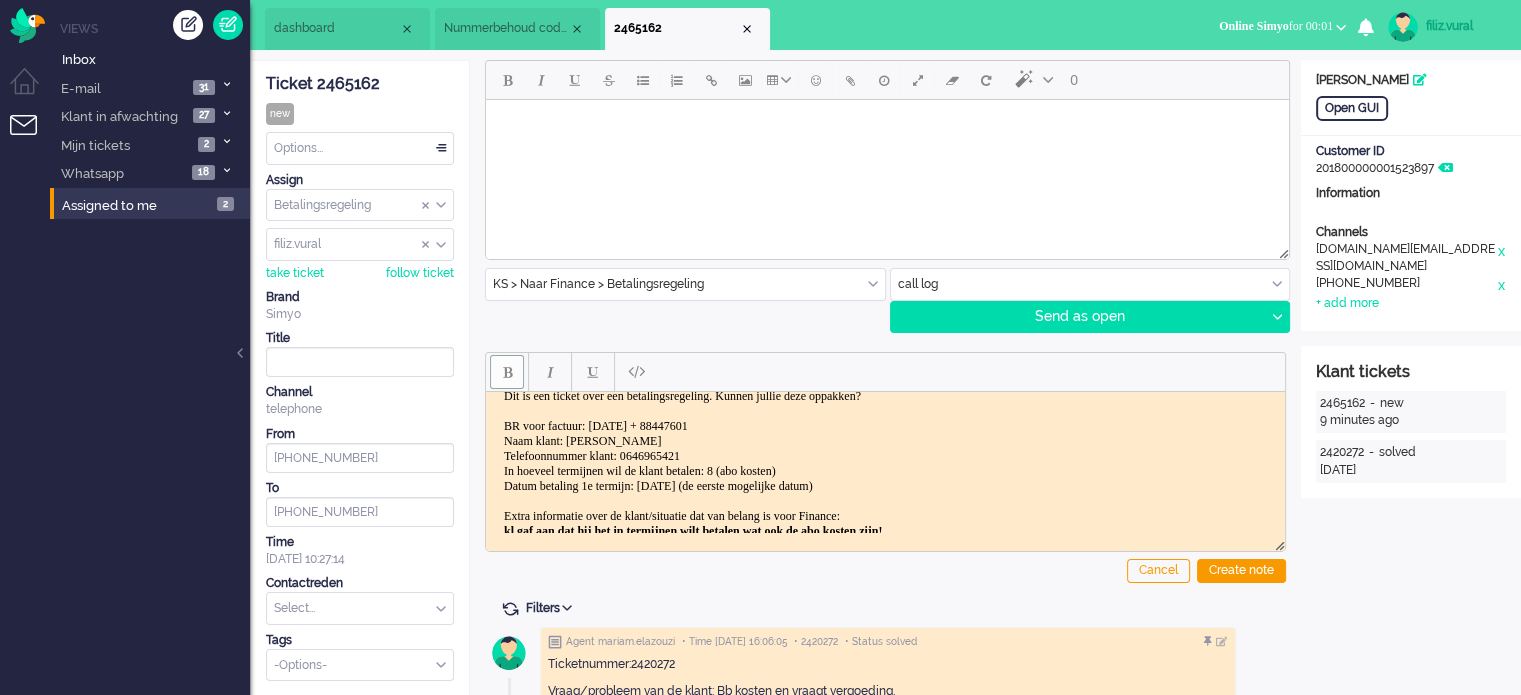 scroll, scrollTop: 0, scrollLeft: 0, axis: both 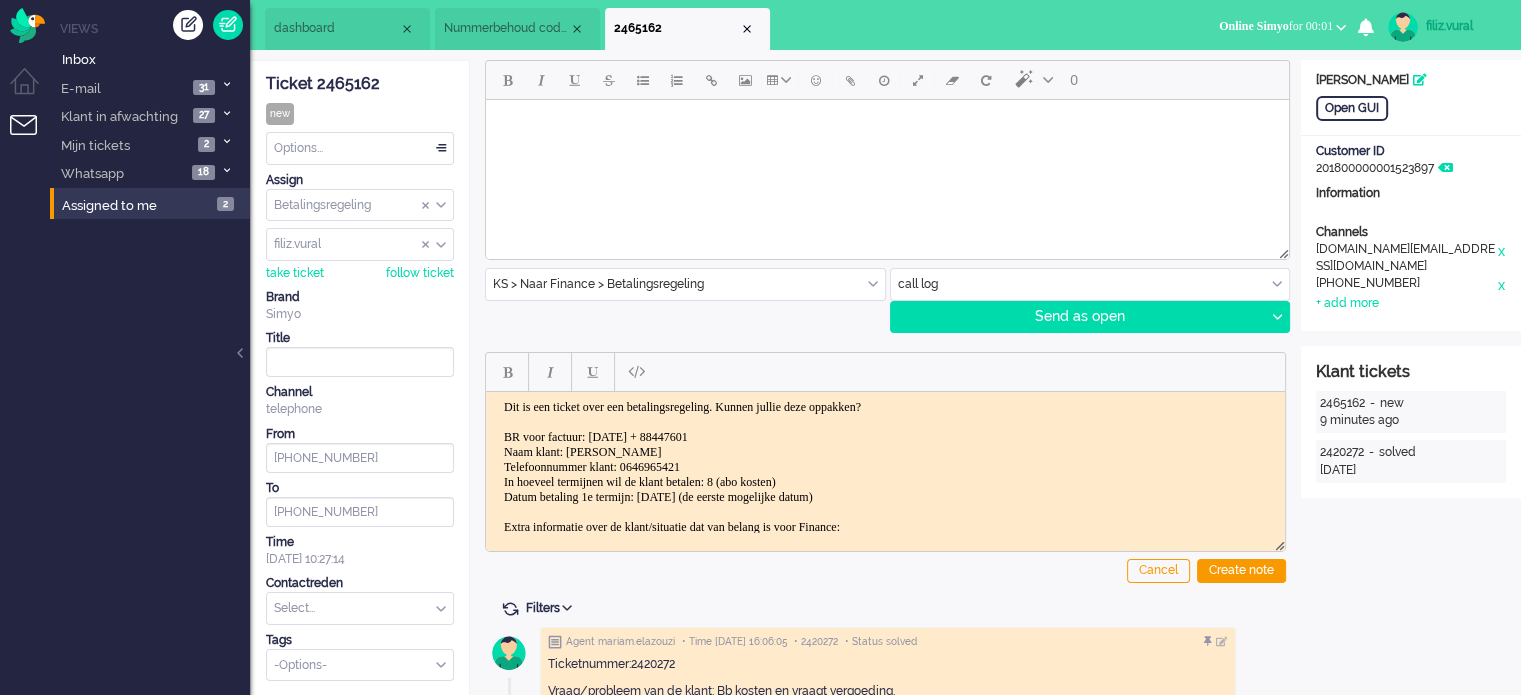 drag, startPoint x: 610, startPoint y: 432, endPoint x: 702, endPoint y: 402, distance: 96.76776 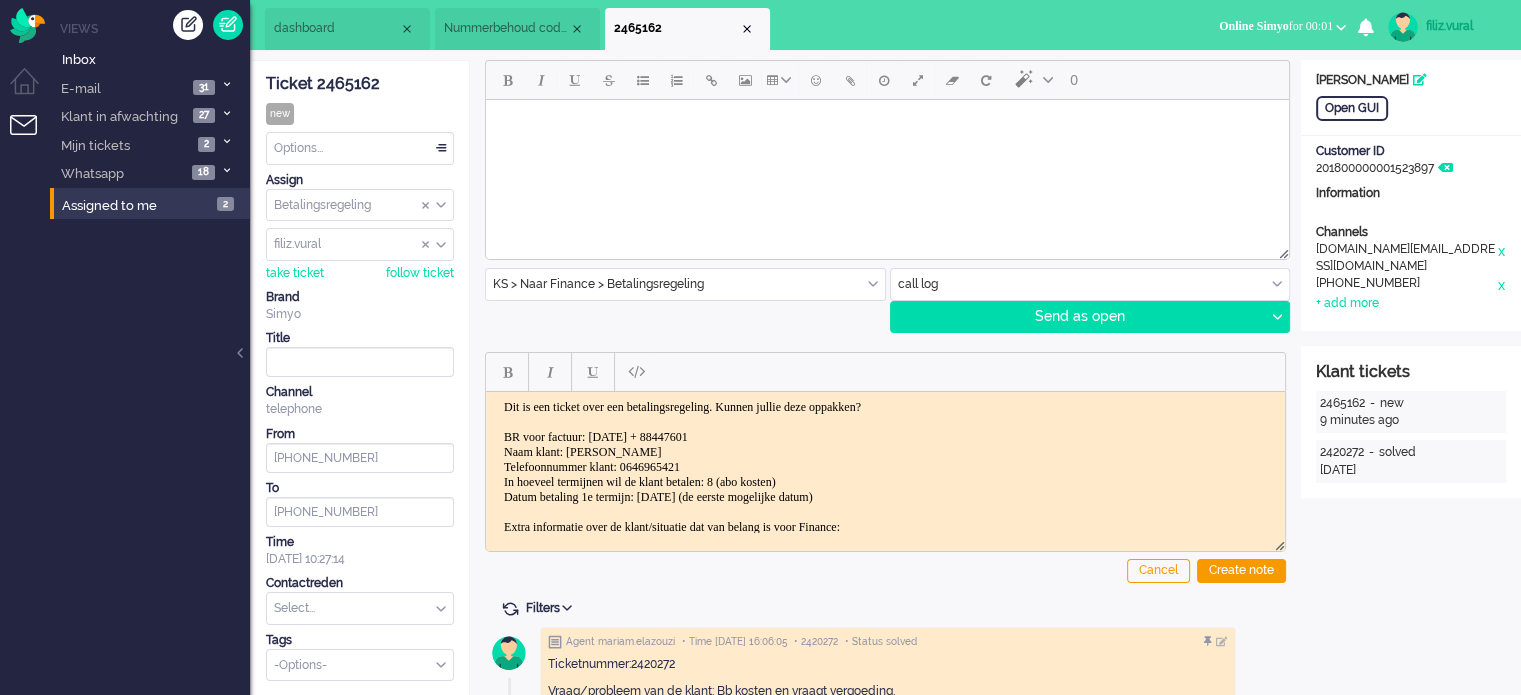 click on "Dit is een ticket over een betalingsregeling. Kunnen jullie deze oppakken? BR voor factuur: Mei 2025 + 88447601 Naam klant: Thari Homan Telefoonnummer klant: 0646965421 In hoeveel termijnen wil de klant betalen: 8 (abo kosten) Datum betaling 1e termijn: 01-08-2025 (de eerste mogelijke datum) Extra informatie over de klant/situatie dat van belang is voor Finance: kl gaf aan dat hij het in termijnen wilt betalen wat ook de abo kosten zijn!  LOG:" at bounding box center (885, 489) 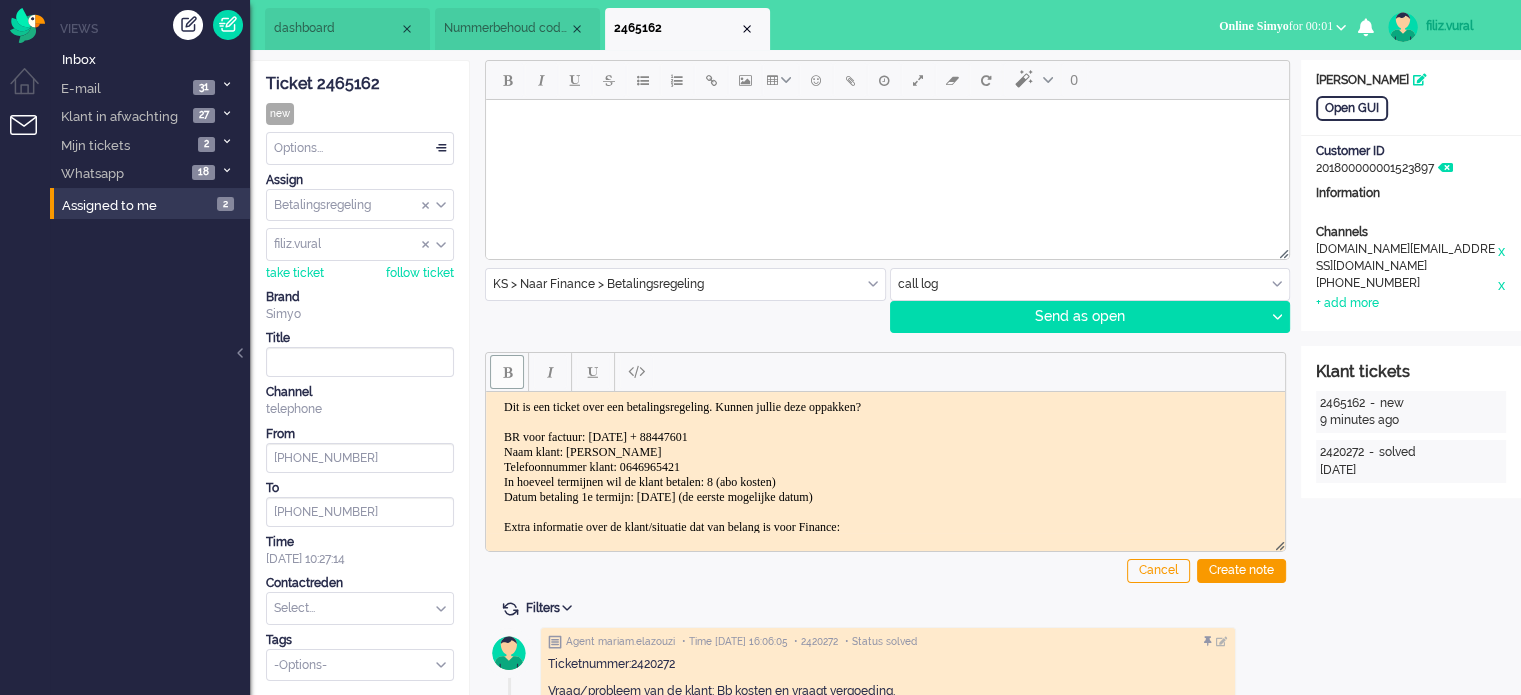 click at bounding box center [507, 372] 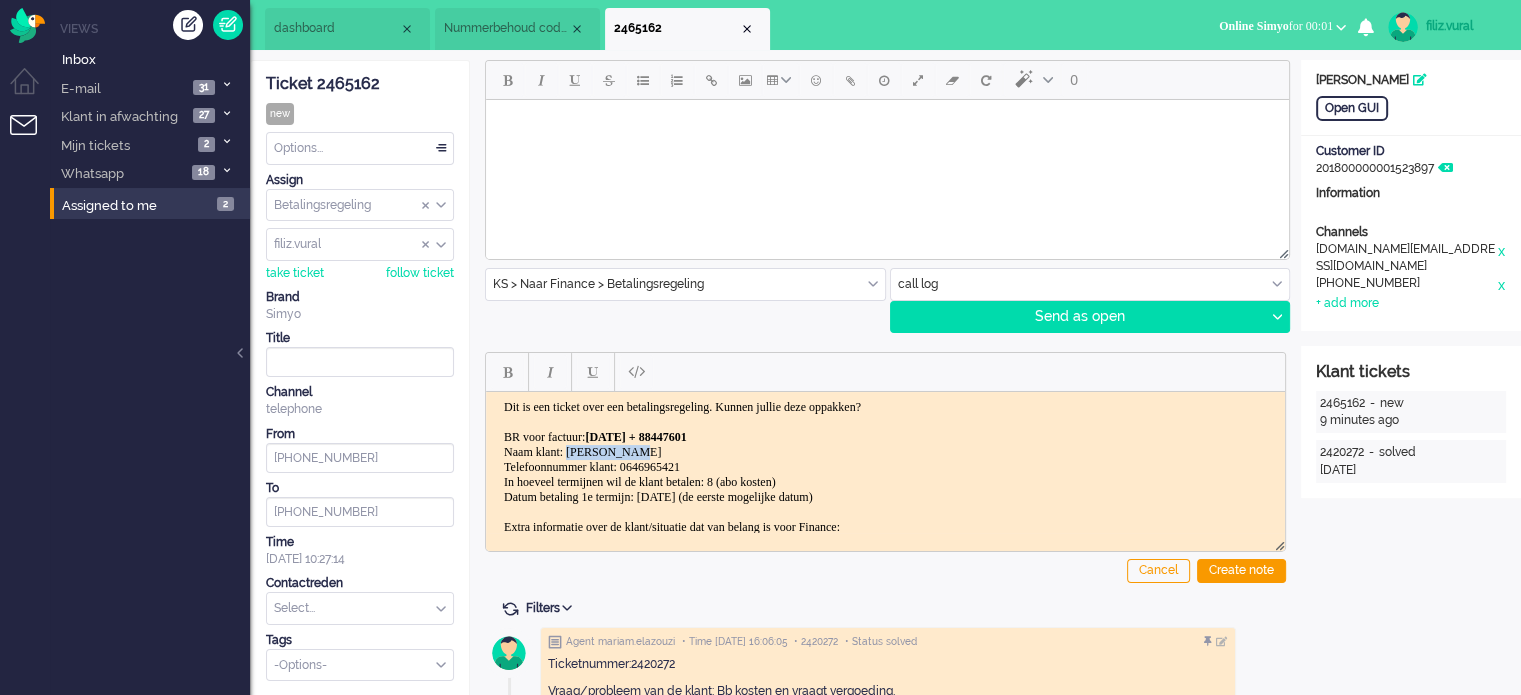 drag, startPoint x: 585, startPoint y: 450, endPoint x: 603, endPoint y: 445, distance: 18.681541 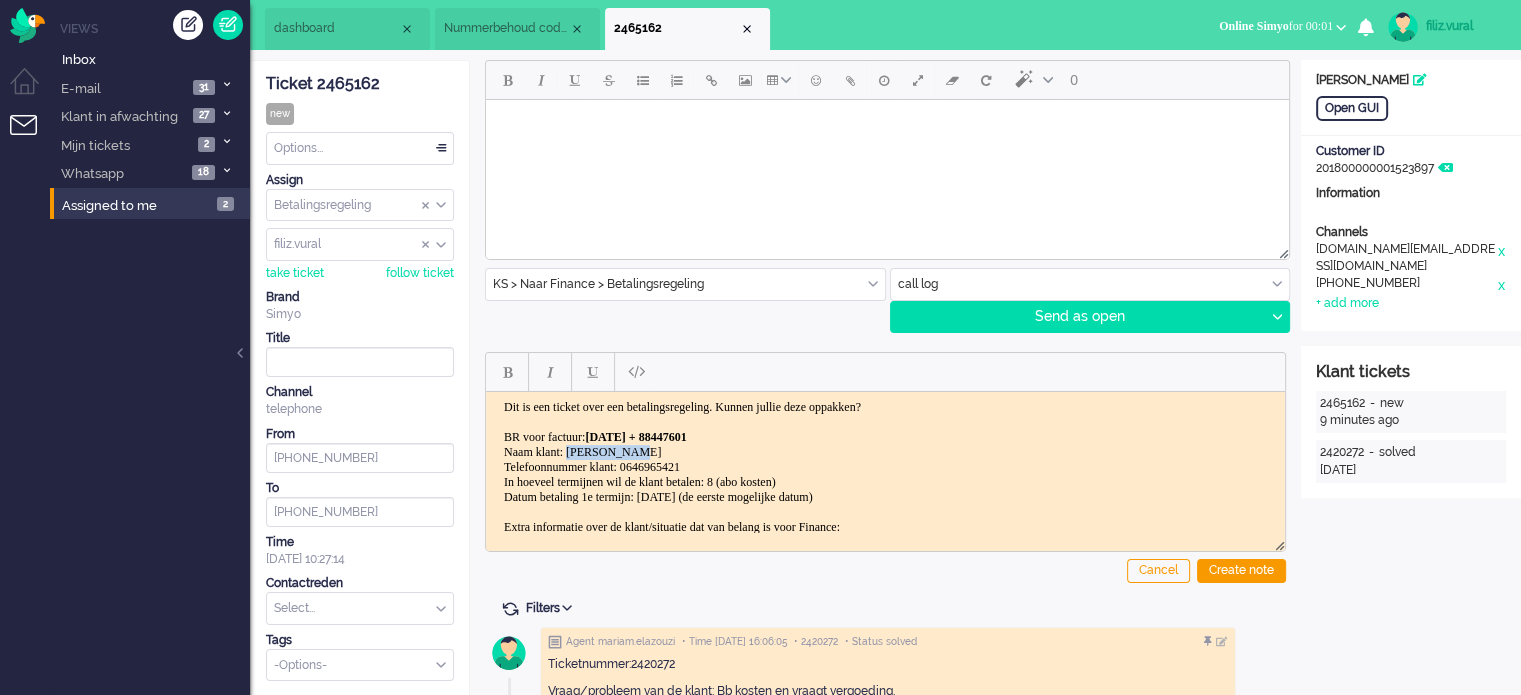 click on "Dit is een ticket over een betalingsregeling. Kunnen jullie deze oppakken? BR voor factuur:  Mei 2025 + 88447601 Naam klant: Thari Homan Telefoonnummer klant: 0646965421 In hoeveel termijnen wil de klant betalen: 8 (abo kosten) Datum betaling 1e termijn: 01-08-2025 (de eerste mogelijke datum) Extra informatie over de klant/situatie dat van belang is voor Finance: kl gaf aan dat hij het in termijnen wilt betalen wat ook de abo kosten zijn!  LOG:" at bounding box center [885, 489] 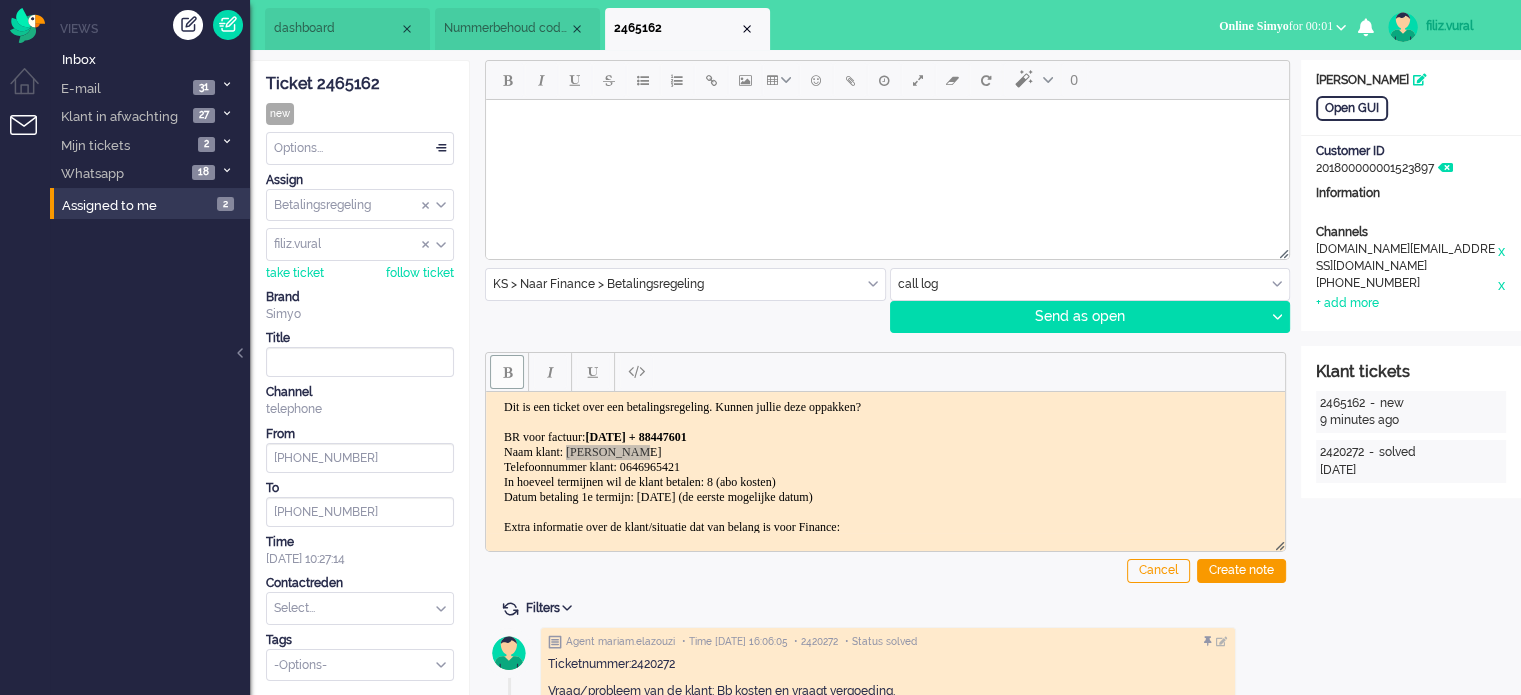 click at bounding box center (507, 372) 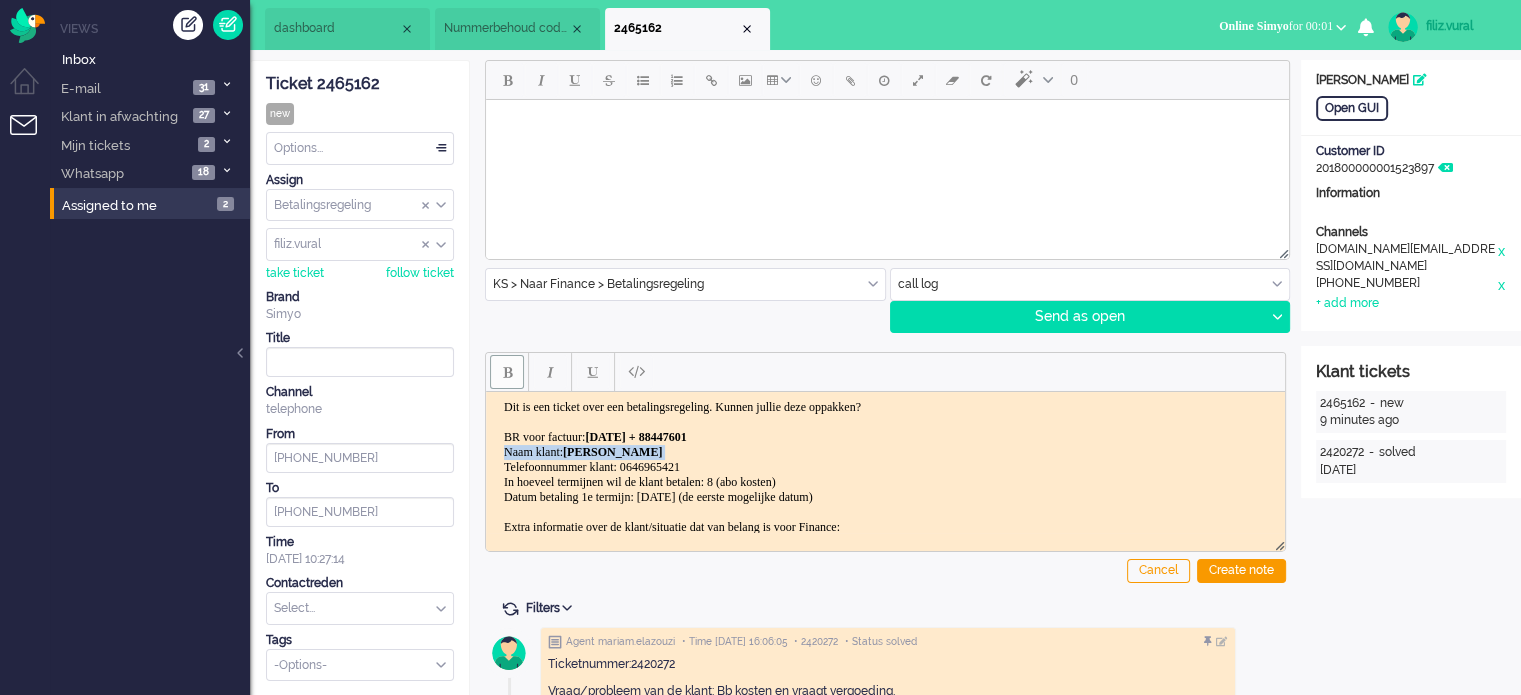 click on "Dit is een ticket over een betalingsregeling. Kunnen jullie deze oppakken? BR voor factuur:  Mei 2025 + 88447601 Naam klant:  Thari Homan Telefoonnummer klant: 0646965421 In hoeveel termijnen wil de klant betalen: 8 (abo kosten) Datum betaling 1e termijn: 01-08-2025 (de eerste mogelijke datum) Extra informatie over de klant/situatie dat van belang is voor Finance: kl gaf aan dat hij het in termijnen wilt betalen wat ook de abo kosten zijn!  LOG:" at bounding box center (885, 489) 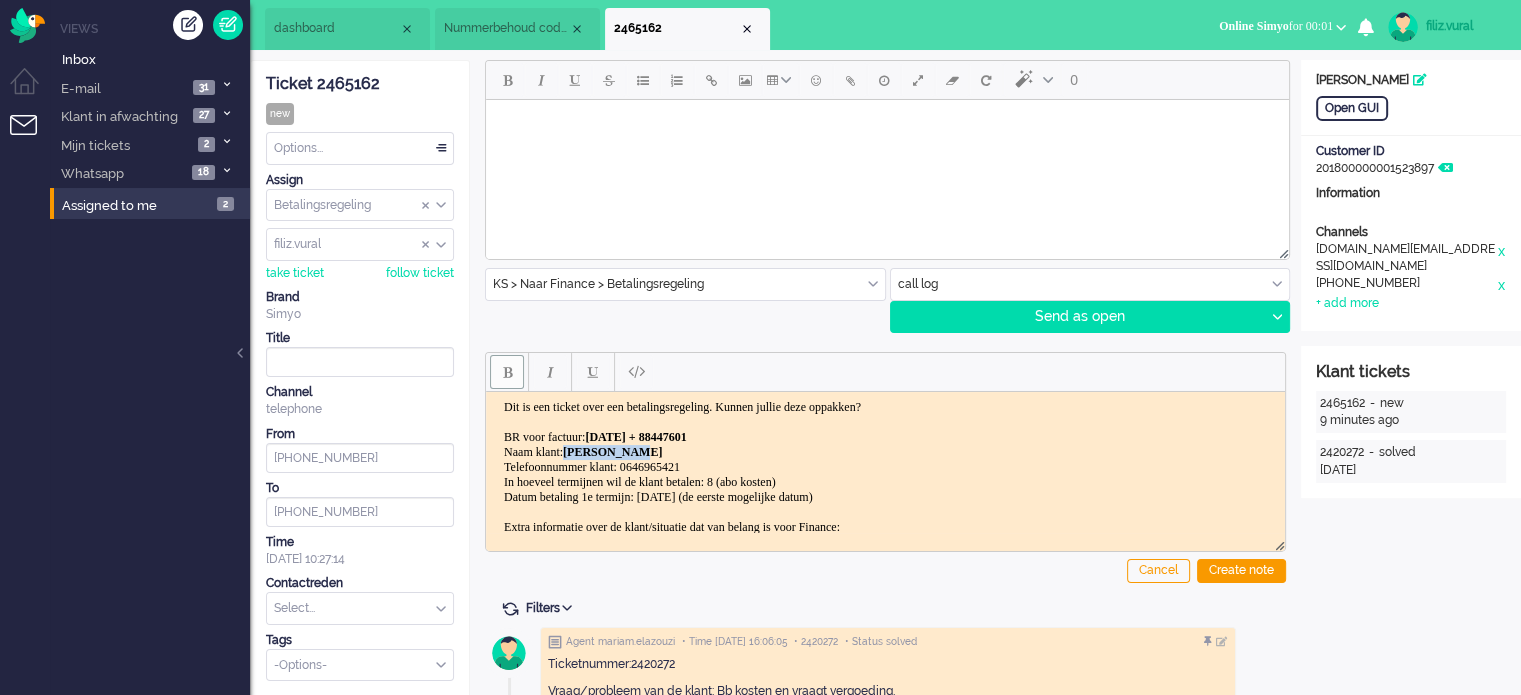 click on "Dit is een ticket over een betalingsregeling. Kunnen jullie deze oppakken? BR voor factuur:  Mei 2025 + 88447601 Naam klant:  Thari Homan Telefoonnummer klant: 0646965421 In hoeveel termijnen wil de klant betalen: 8 (abo kosten) Datum betaling 1e termijn: 01-08-2025 (de eerste mogelijke datum) Extra informatie over de klant/situatie dat van belang is voor Finance: kl gaf aan dat hij het in termijnen wilt betalen wat ook de abo kosten zijn!  LOG:" at bounding box center (885, 489) 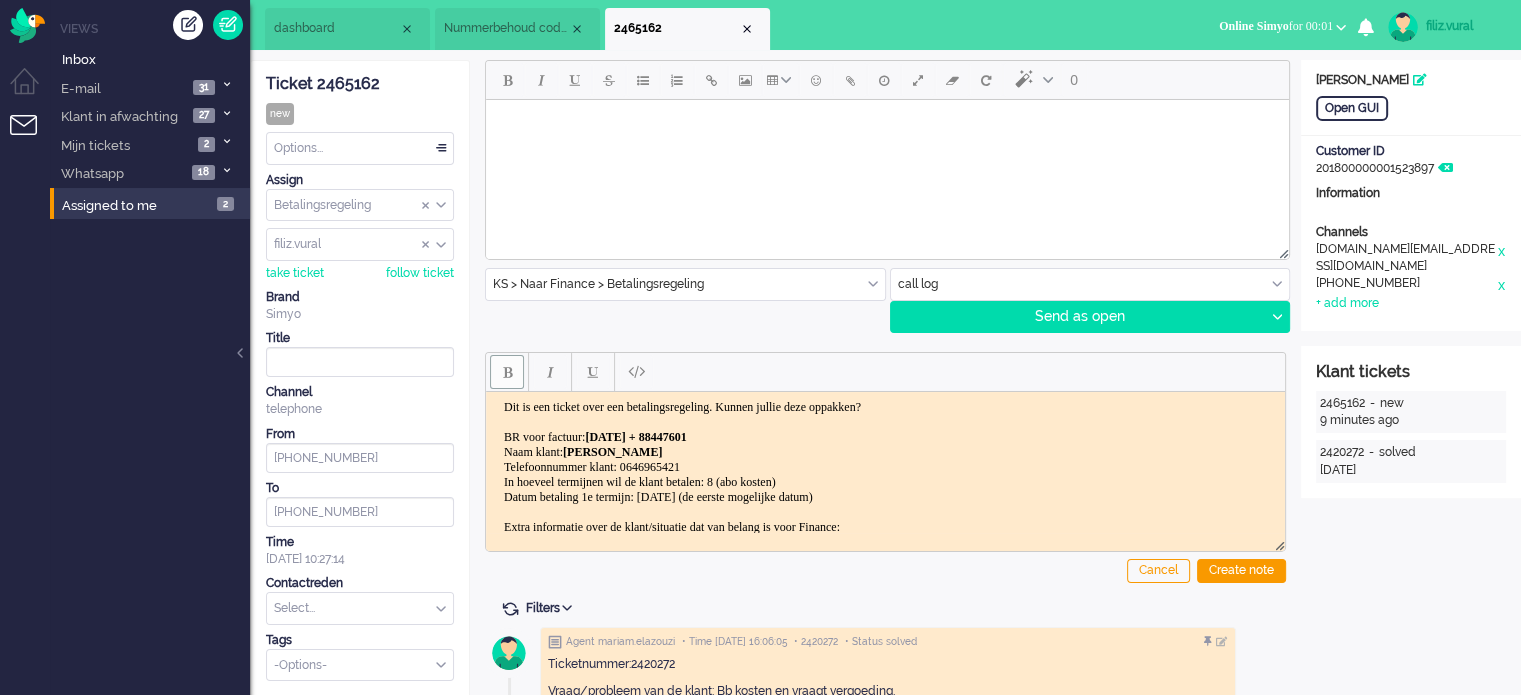 click on "Dit is een ticket over een betalingsregeling. Kunnen jullie deze oppakken? BR voor factuur:  Mei 2025 + 88447601 Naam klant:  Thari Homan Telefoonnummer klant: 0646965421 In hoeveel termijnen wil de klant betalen: 8 (abo kosten) Datum betaling 1e termijn: 01-08-2025 (de eerste mogelijke datum) Extra informatie over de klant/situatie dat van belang is voor Finance: kl gaf aan dat hij het in termijnen wilt betalen wat ook de abo kosten zijn!  LOG:" at bounding box center (885, 489) 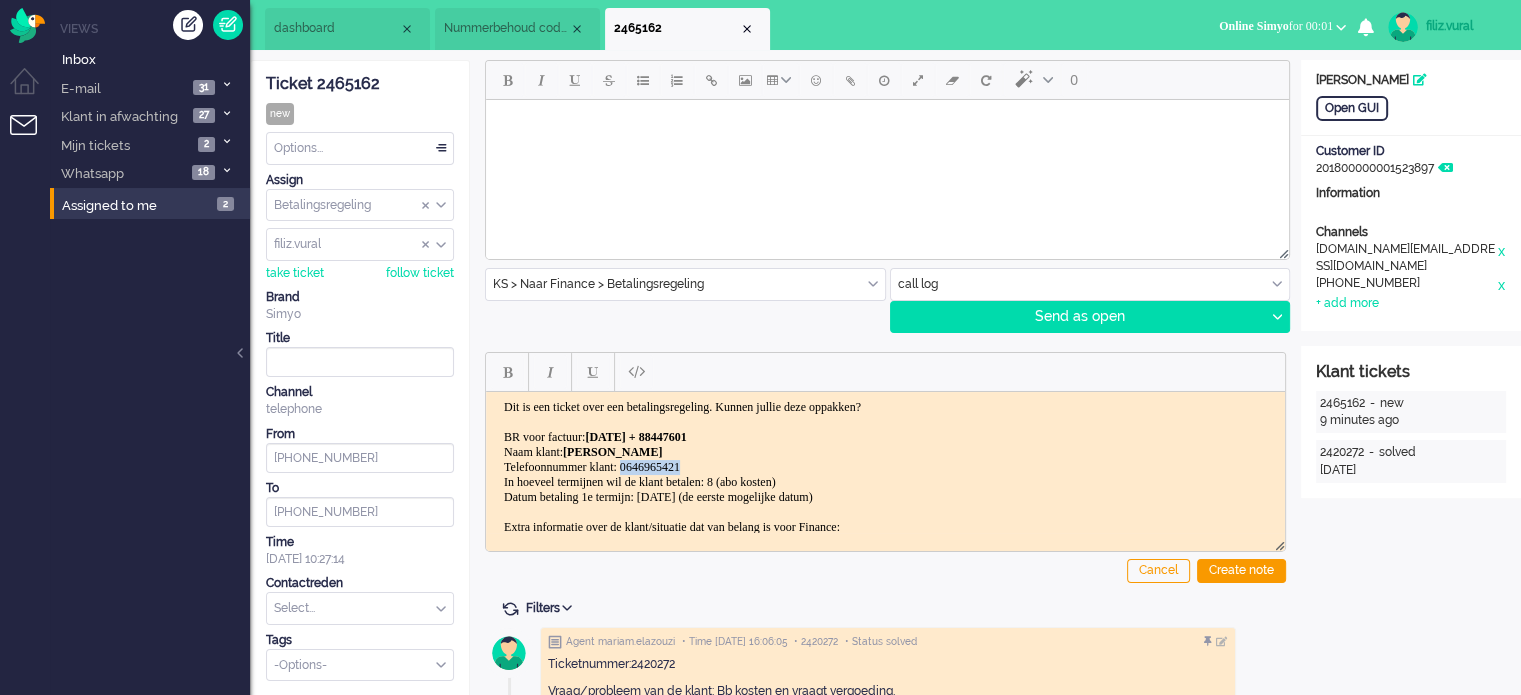 click on "Dit is een ticket over een betalingsregeling. Kunnen jullie deze oppakken? BR voor factuur:  Mei 2025 + 88447601 Naam klant:  Thari Homan Telefoonnummer klant: 0646965421 In hoeveel termijnen wil de klant betalen: 8 (abo kosten) Datum betaling 1e termijn: 01-08-2025 (de eerste mogelijke datum) Extra informatie over de klant/situatie dat van belang is voor Finance: kl gaf aan dat hij het in termijnen wilt betalen wat ook de abo kosten zijn!  LOG:" at bounding box center [885, 489] 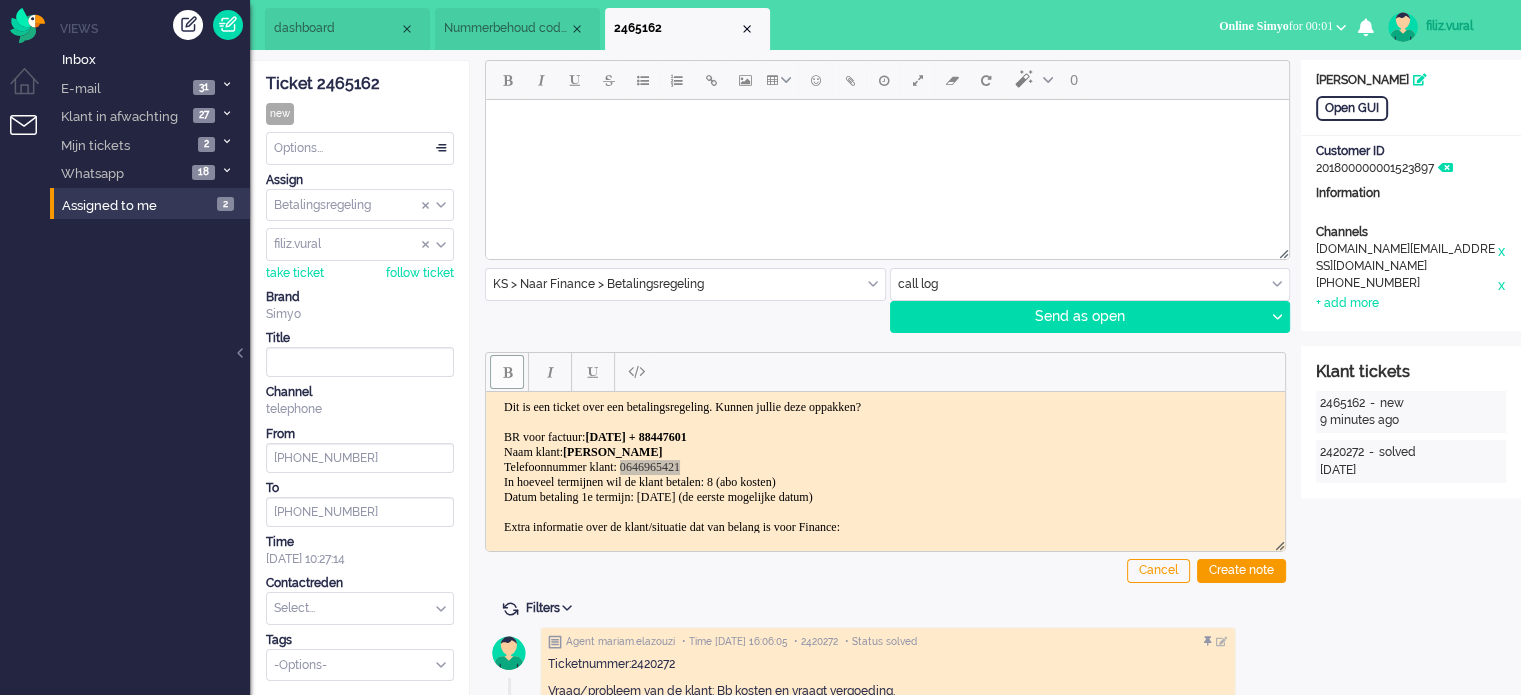 click at bounding box center [507, 372] 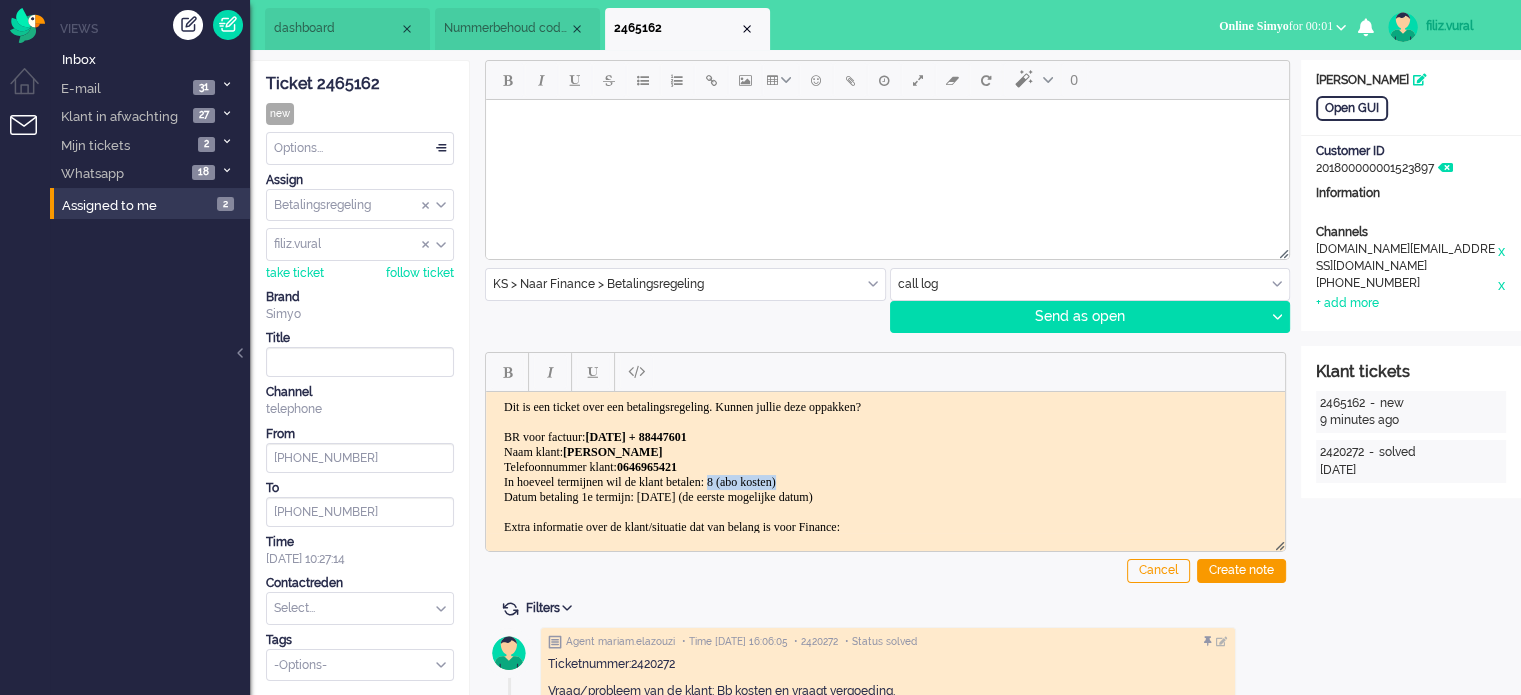 drag, startPoint x: 761, startPoint y: 473, endPoint x: 855, endPoint y: 477, distance: 94.08507 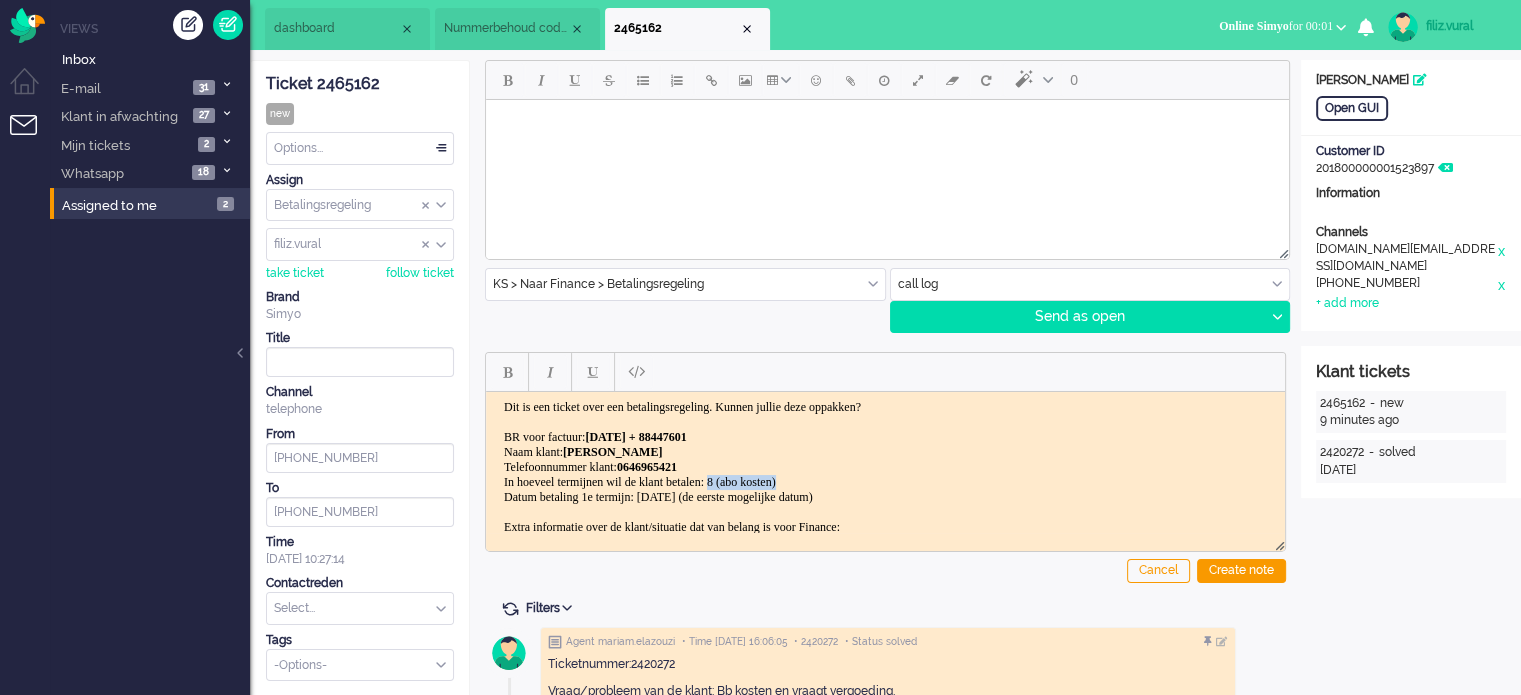 click on "Dit is een ticket over een betalingsregeling. Kunnen jullie deze oppakken? BR voor factuur:  Mei 2025 + 88447601 Naam klant:  Thari Homan Telefoonnummer klant:  0646965421 In hoeveel termijnen wil de klant betalen: 8 (abo kosten) Datum betaling 1e termijn: 01-08-2025 (de eerste mogelijke datum) Extra informatie over de klant/situatie dat van belang is voor Finance: kl gaf aan dat hij het in termijnen wilt betalen wat ook de abo kosten zijn!  LOG:" at bounding box center [885, 489] 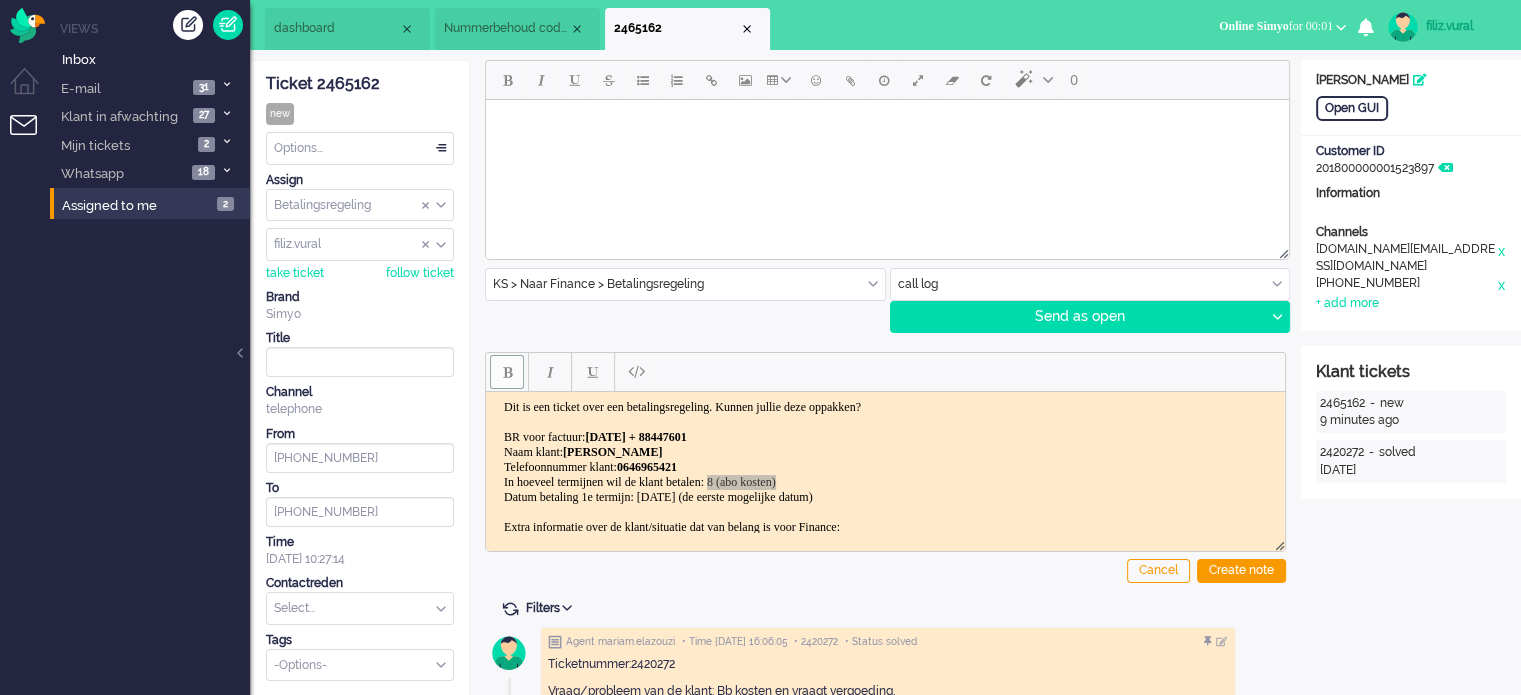 click at bounding box center [507, 372] 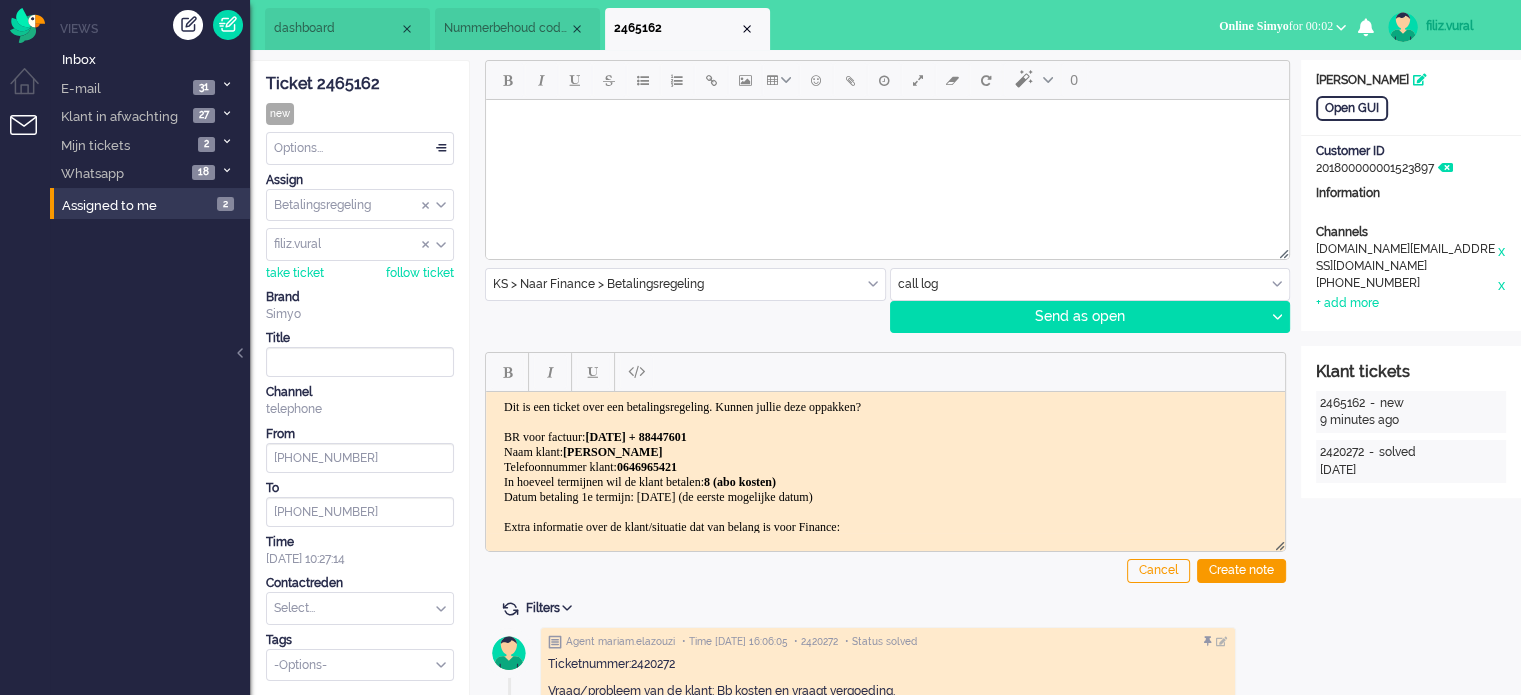 drag, startPoint x: 674, startPoint y: 491, endPoint x: 961, endPoint y: 493, distance: 287.00696 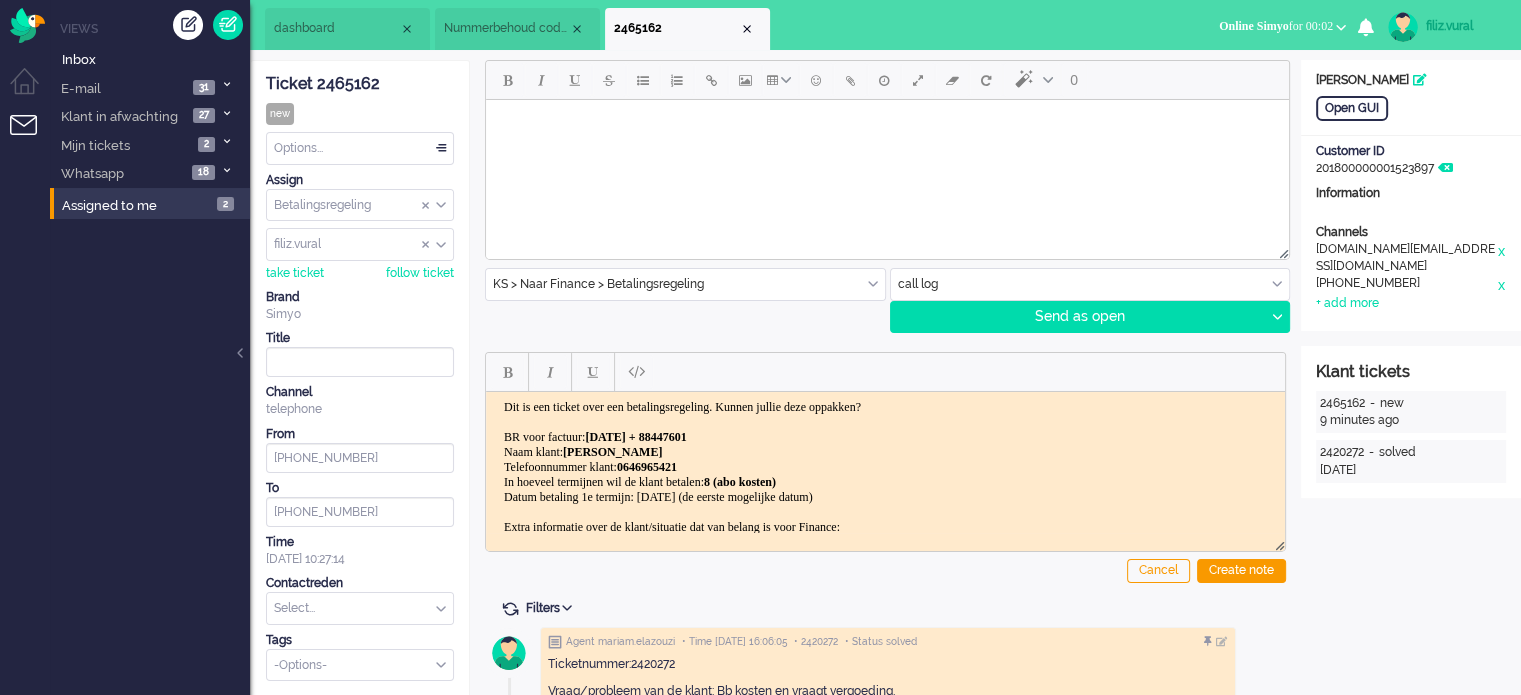 click on "Dit is een ticket over een betalingsregeling. Kunnen jullie deze oppakken? BR voor factuur:  Mei 2025 + 88447601 Naam klant:  Thari Homan Telefoonnummer klant:  0646965421 In hoeveel termijnen wil de klant betalen:  8 (abo kosten) Datum betaling 1e termijn: 01-08-2025 (de eerste mogelijke datum) Extra informatie over de klant/situatie dat van belang is voor Finance: kl gaf aan dat hij het in termijnen wilt betalen wat ook de abo kosten zijn!  LOG:" at bounding box center (885, 489) 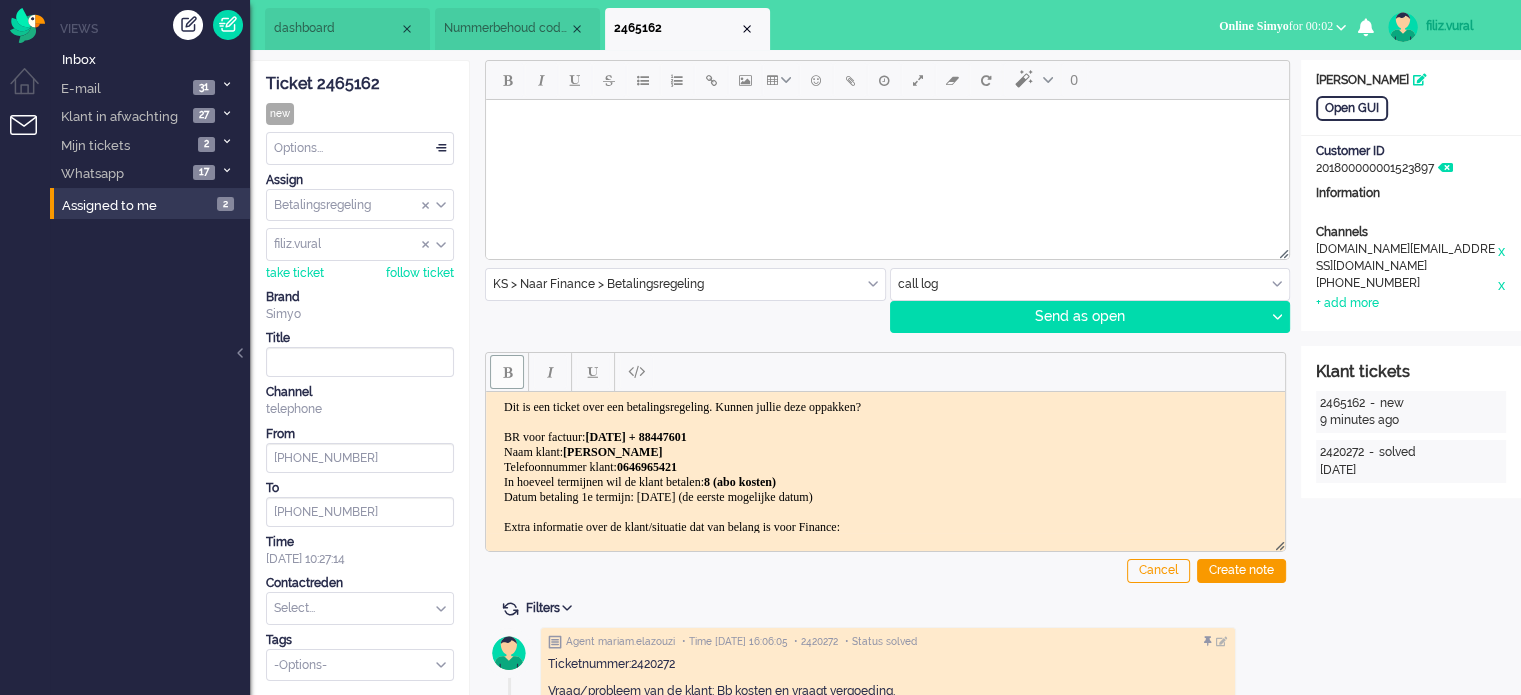 click at bounding box center (507, 372) 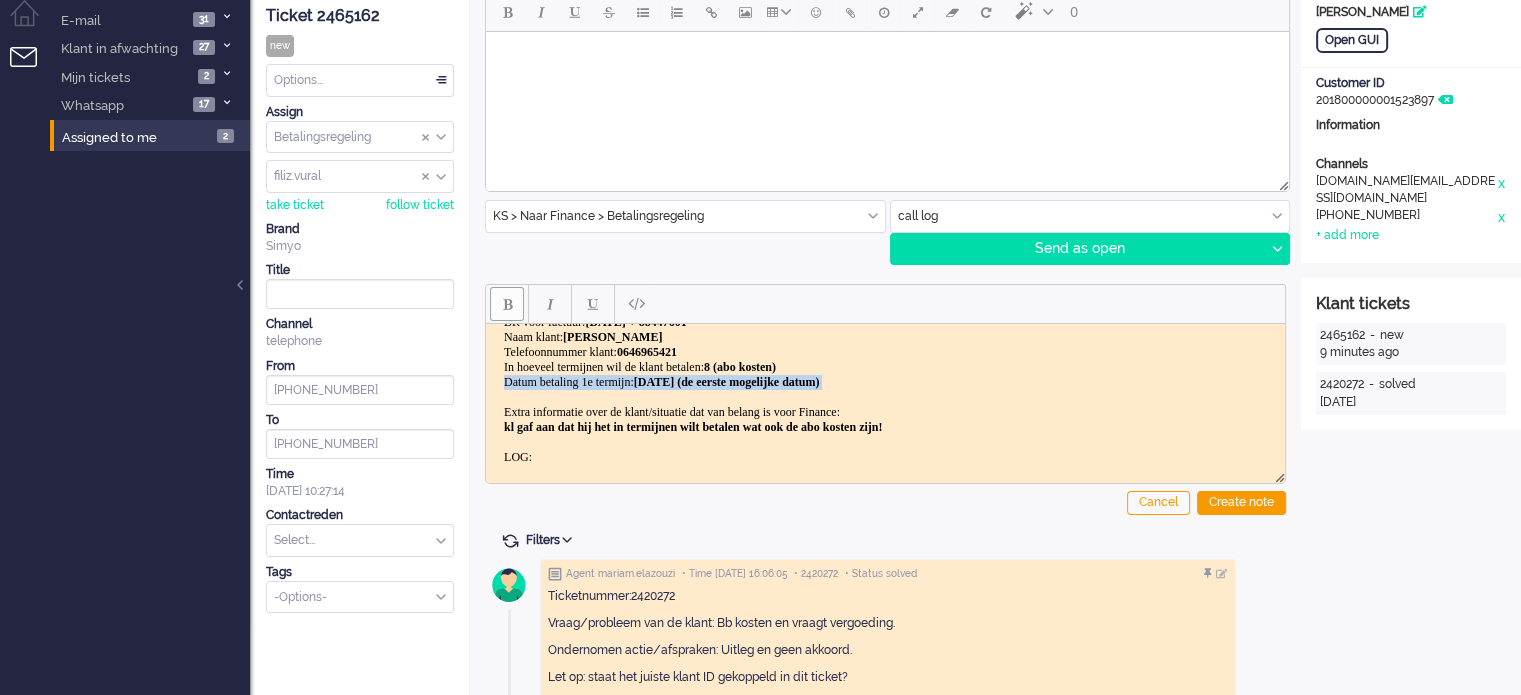 scroll, scrollTop: 100, scrollLeft: 0, axis: vertical 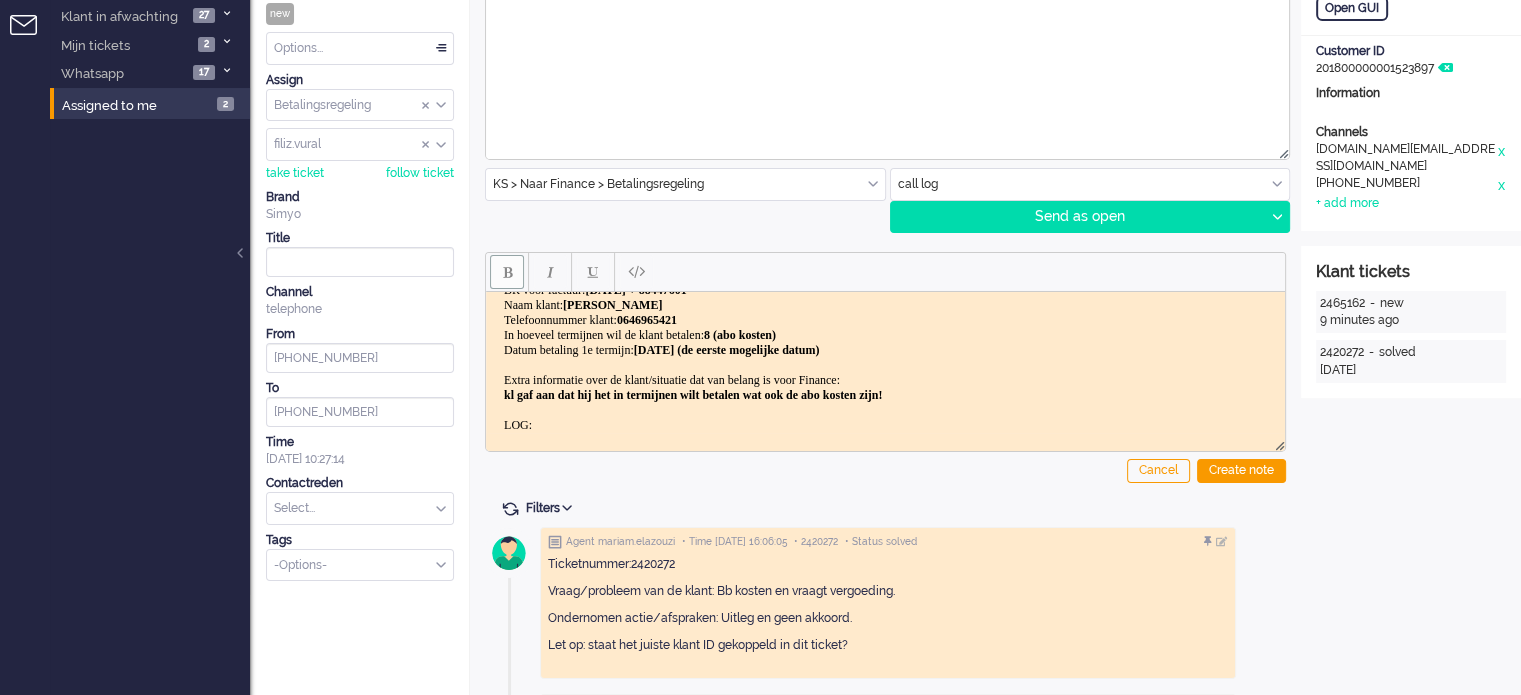 click on "Dit is een ticket over een betalingsregeling. Kunnen jullie deze oppakken? BR voor factuur:  Mei 2025 + 88447601 Naam klant:  Thari Homan Telefoonnummer klant:  0646965421 In hoeveel termijnen wil de klant betalen:  8 (abo kosten) Datum betaling 1e termijn:  01-08-2025 (de eerste mogelijke datum) Extra informatie over de klant/situatie dat van belang is voor Finance: kl gaf aan dat hij het in termijnen wilt betalen wat ook de abo kosten zijn!  LOG:" at bounding box center (885, 342) 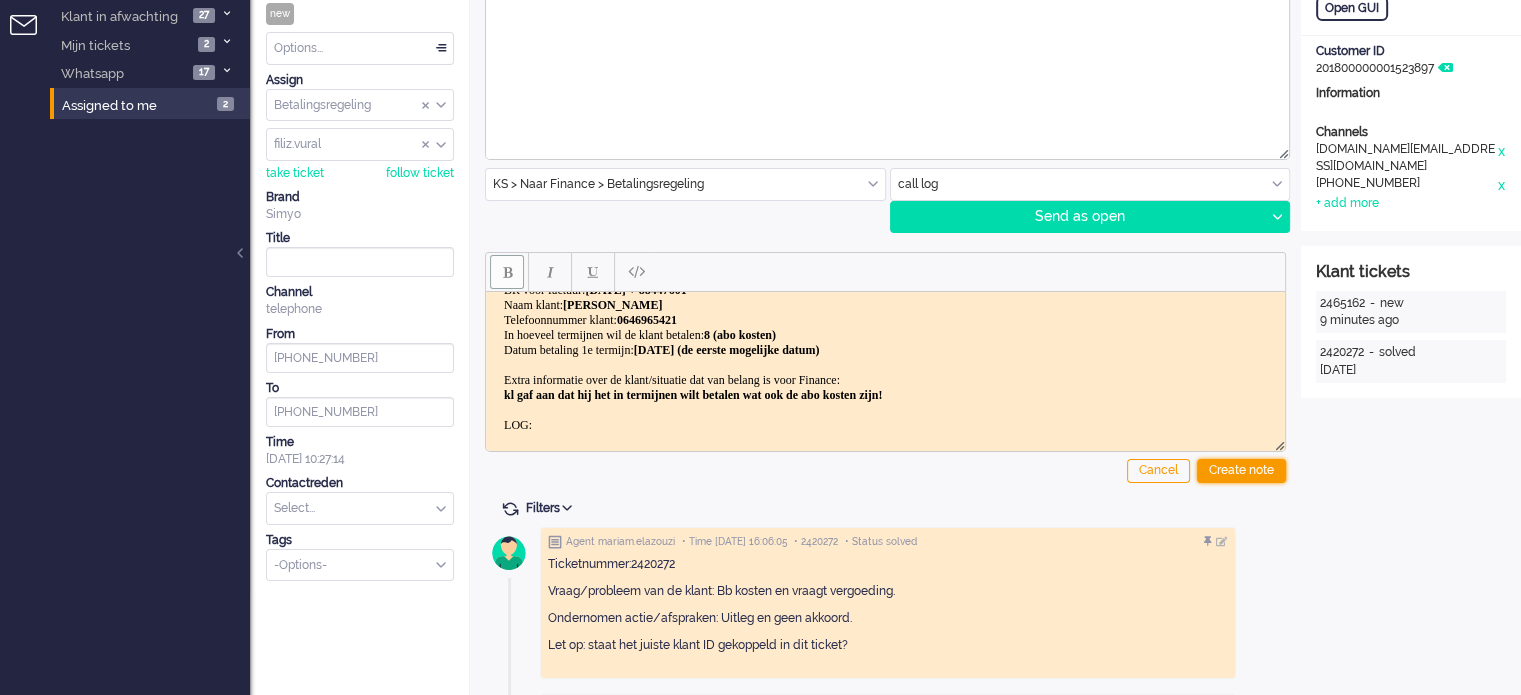 click on "Create note" at bounding box center (1241, 471) 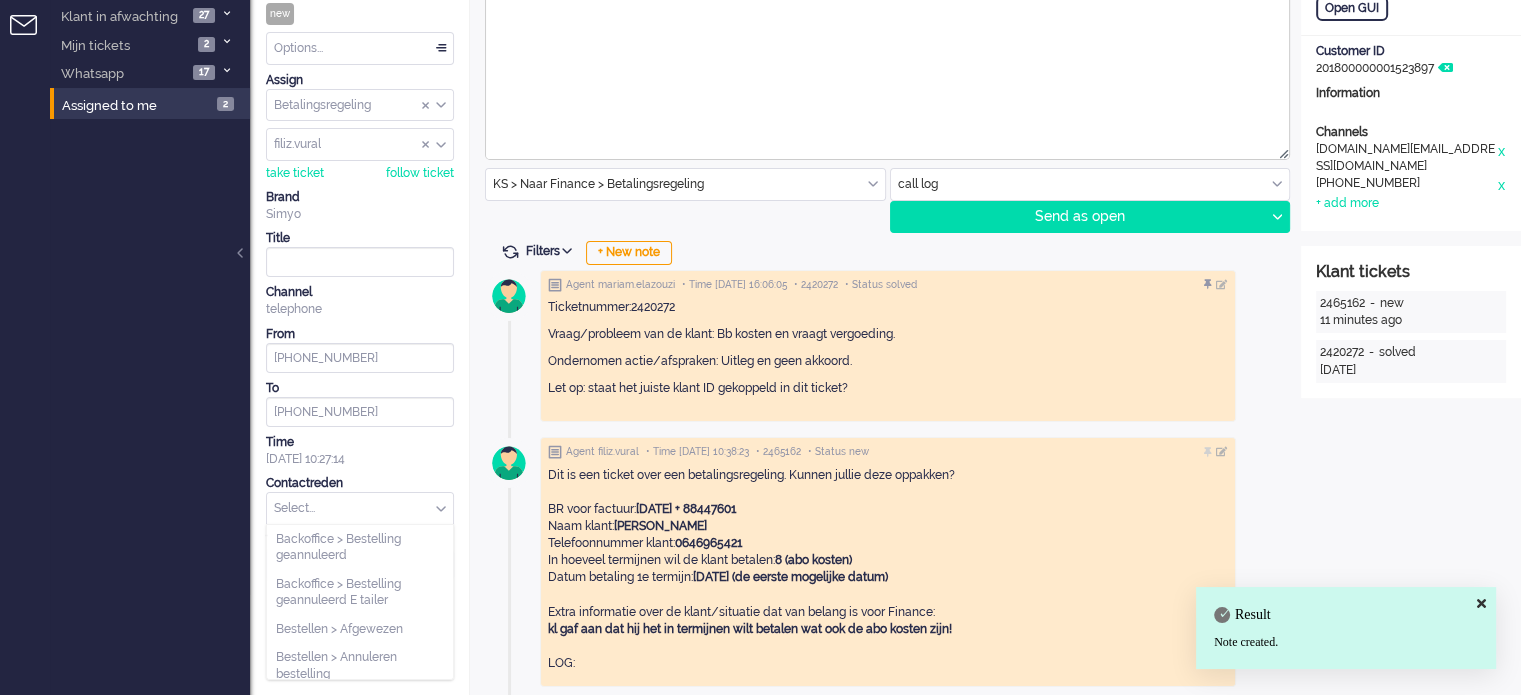 click at bounding box center [360, 508] 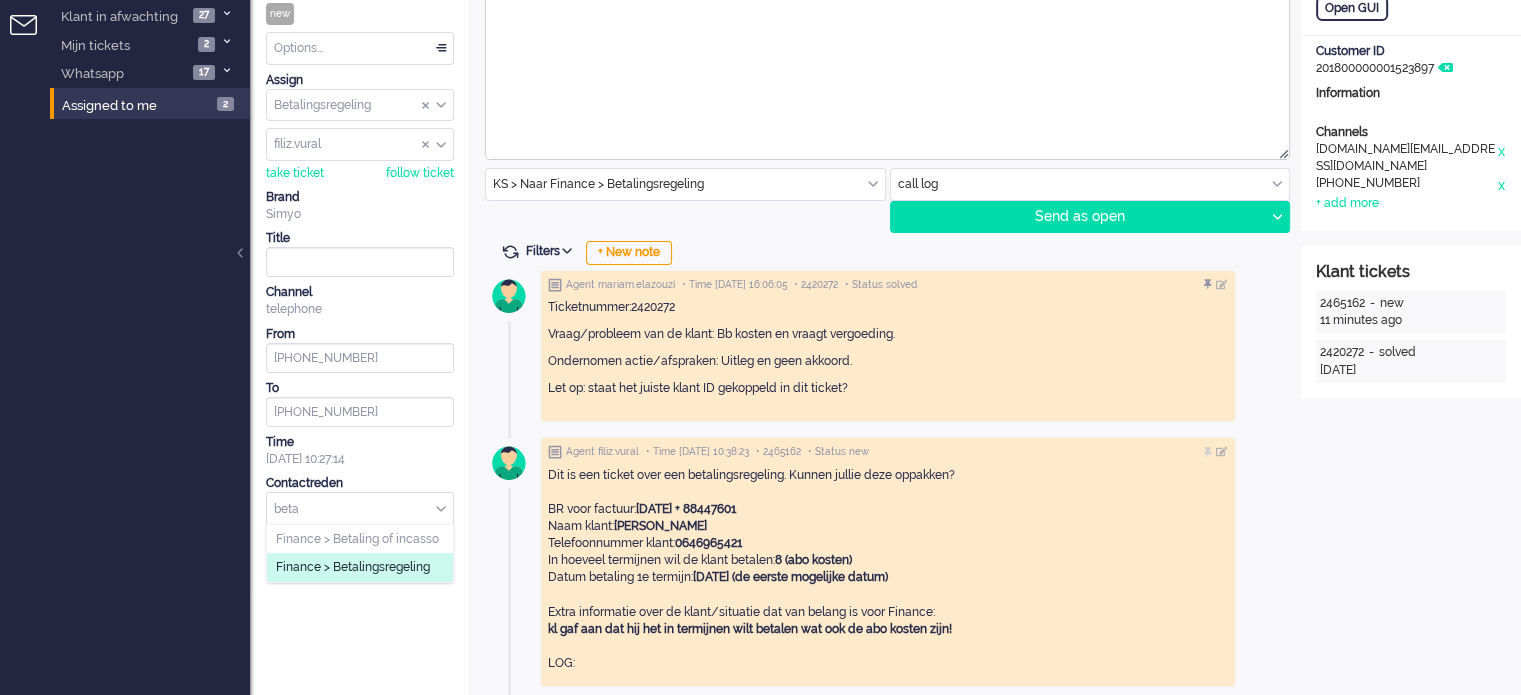 type on "beta" 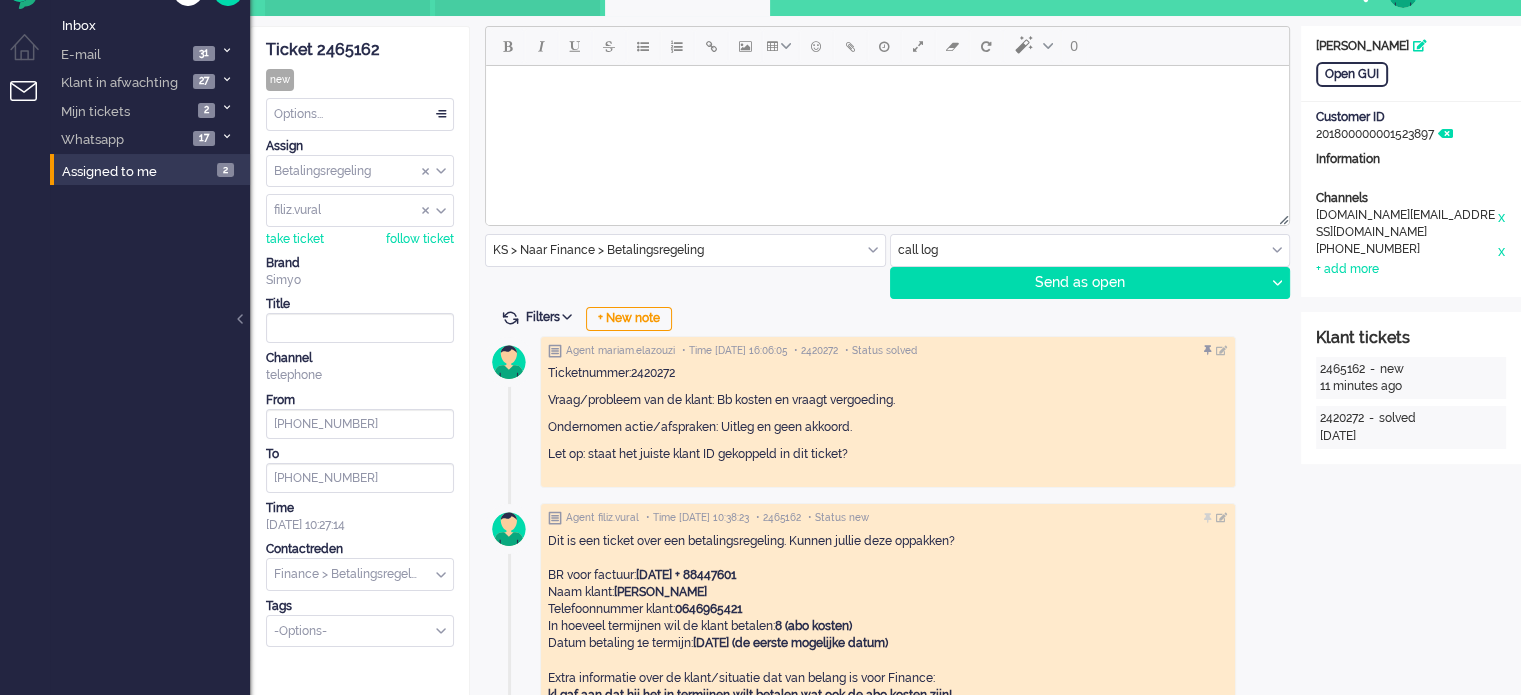 scroll, scrollTop: 0, scrollLeft: 0, axis: both 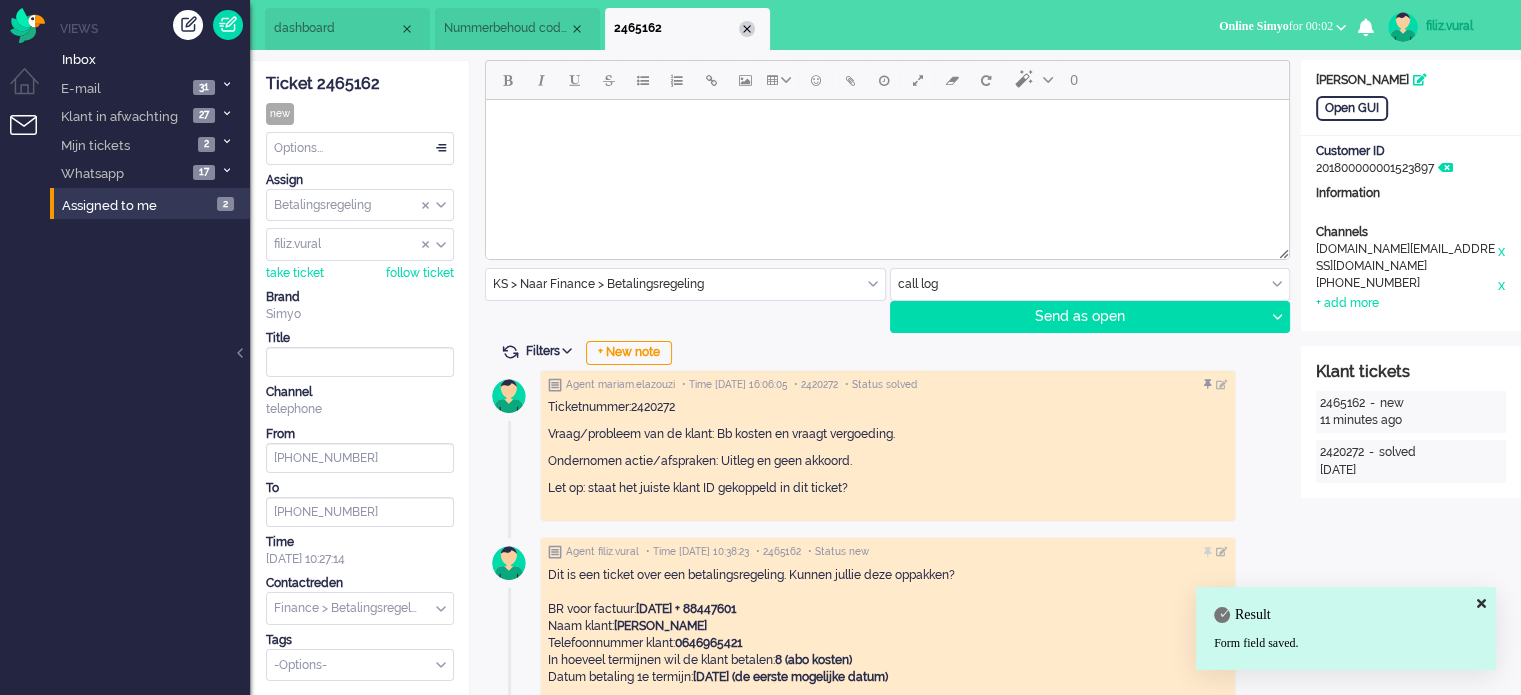 click at bounding box center [747, 29] 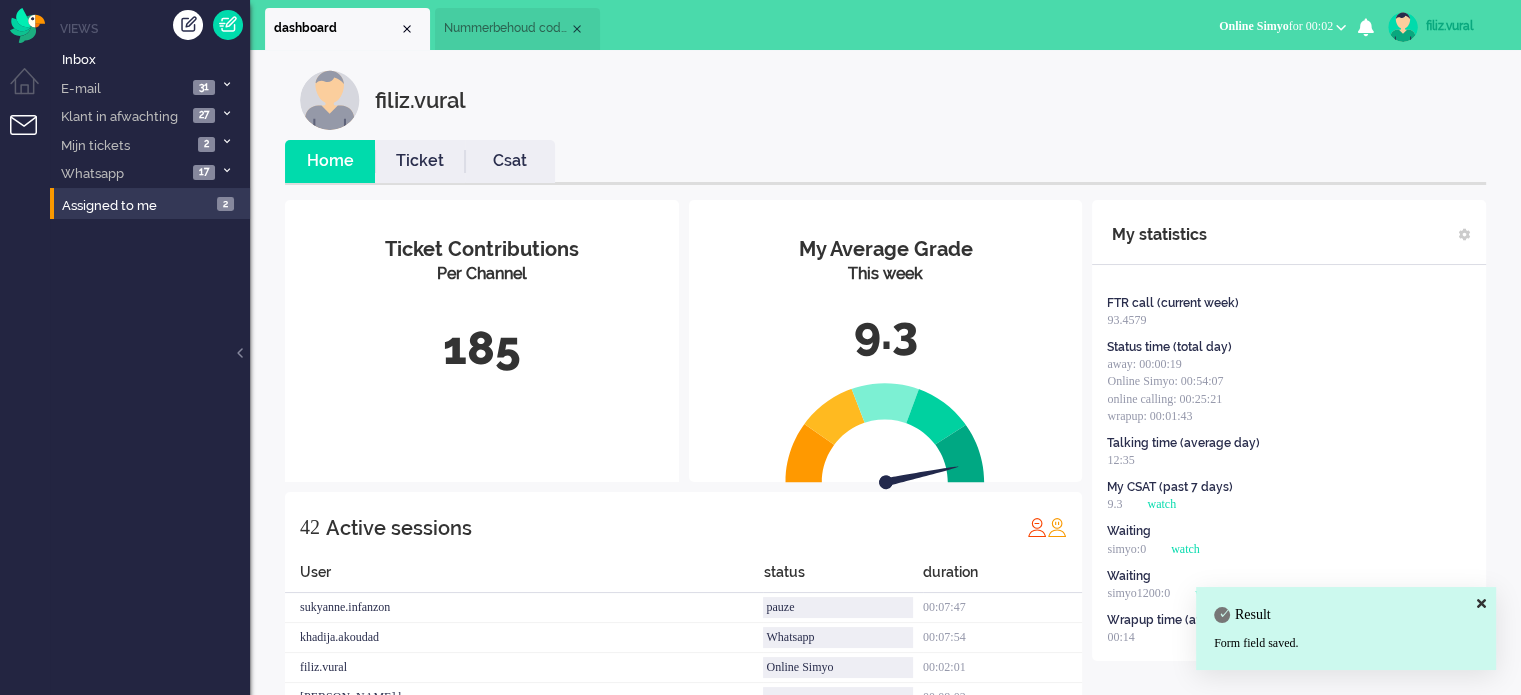 click on "Csat" at bounding box center (510, 161) 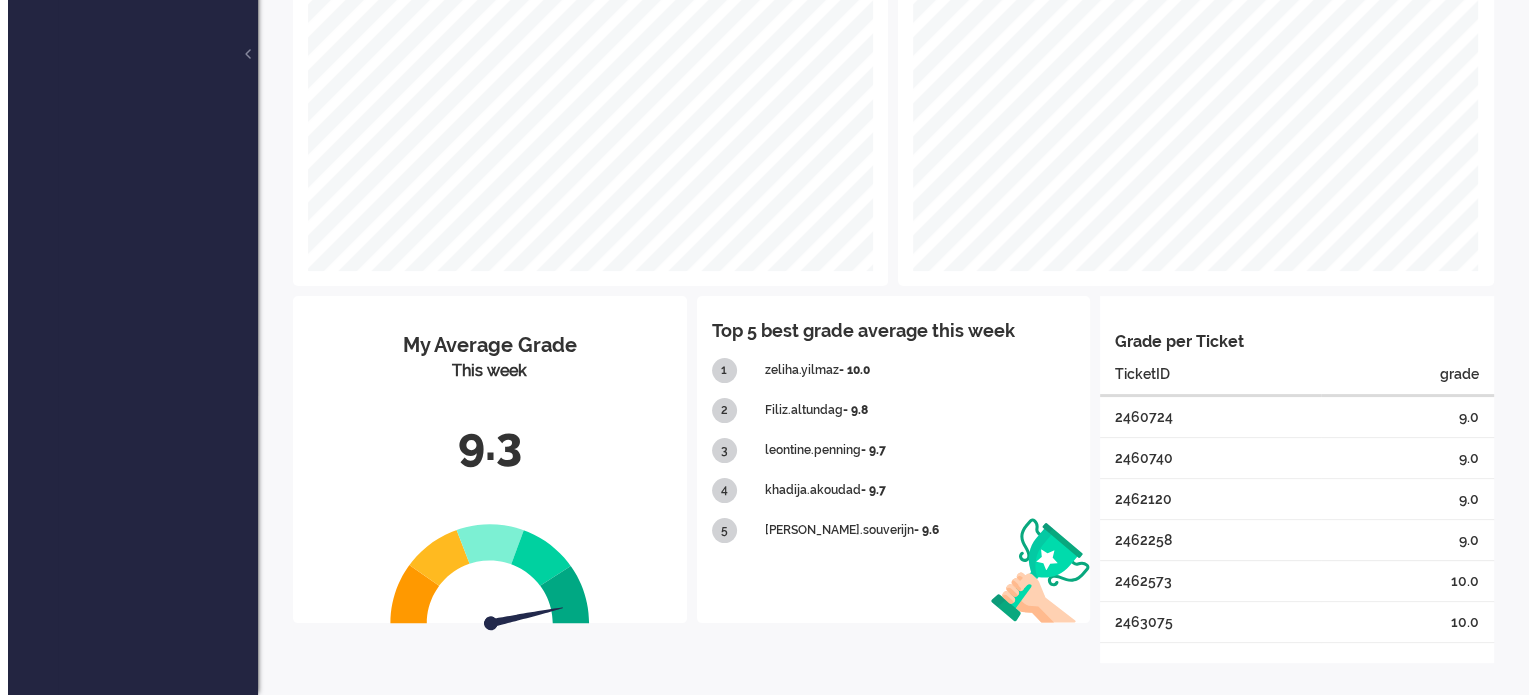 scroll, scrollTop: 0, scrollLeft: 0, axis: both 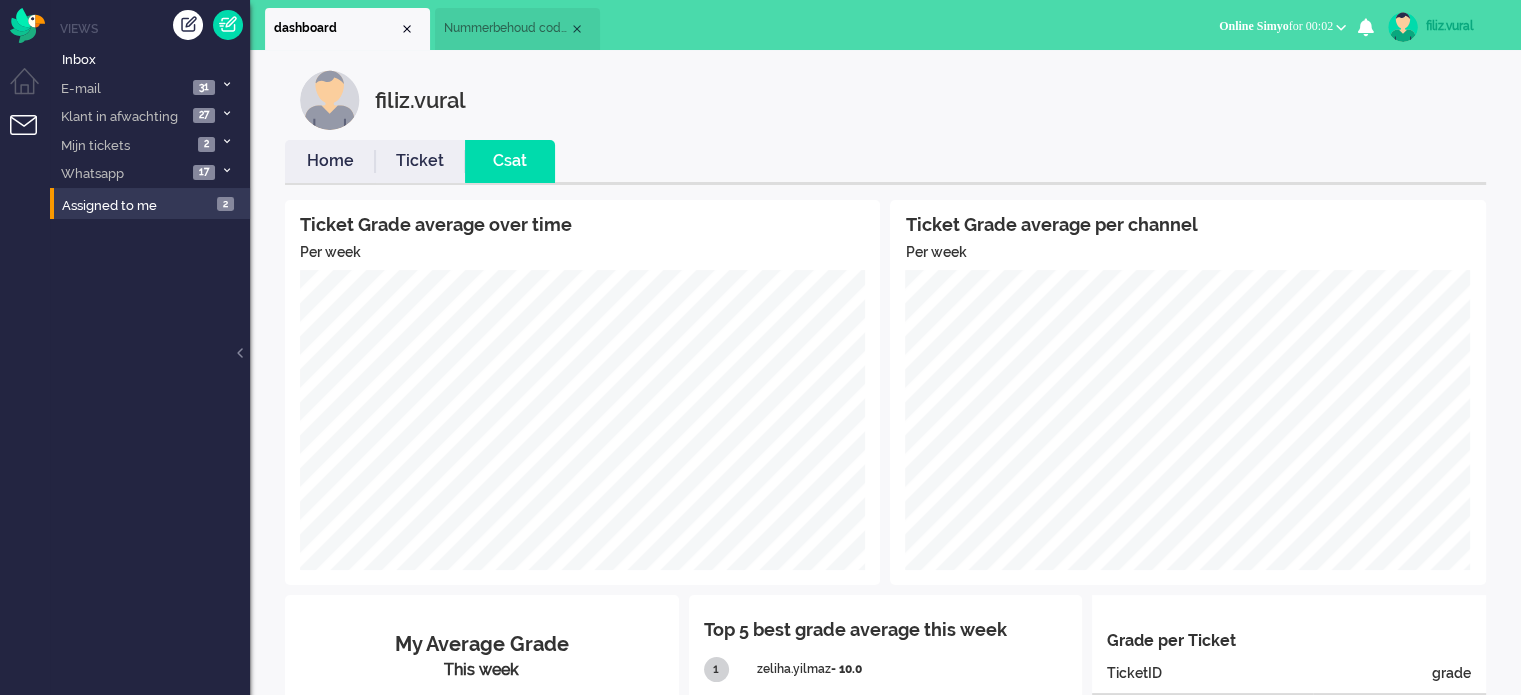 click on "Home" at bounding box center (330, 161) 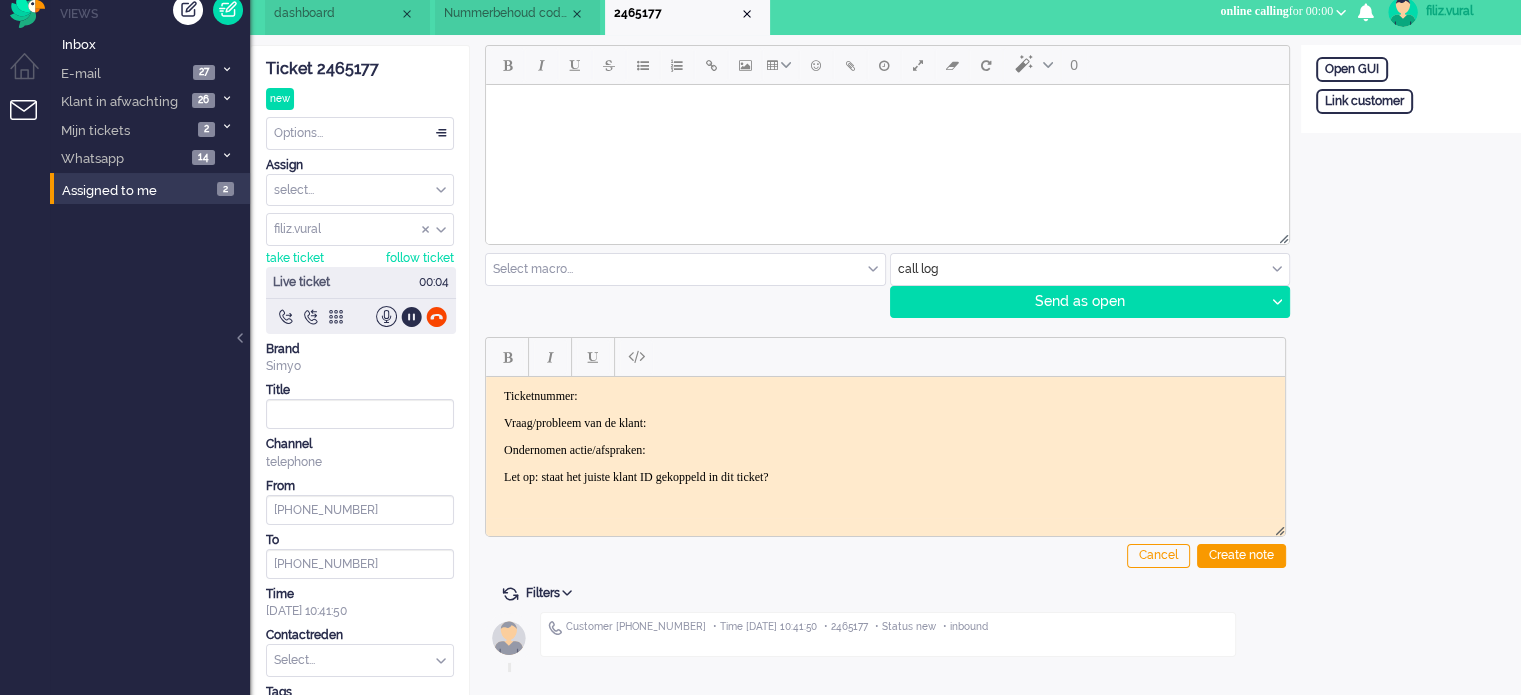 scroll, scrollTop: 0, scrollLeft: 0, axis: both 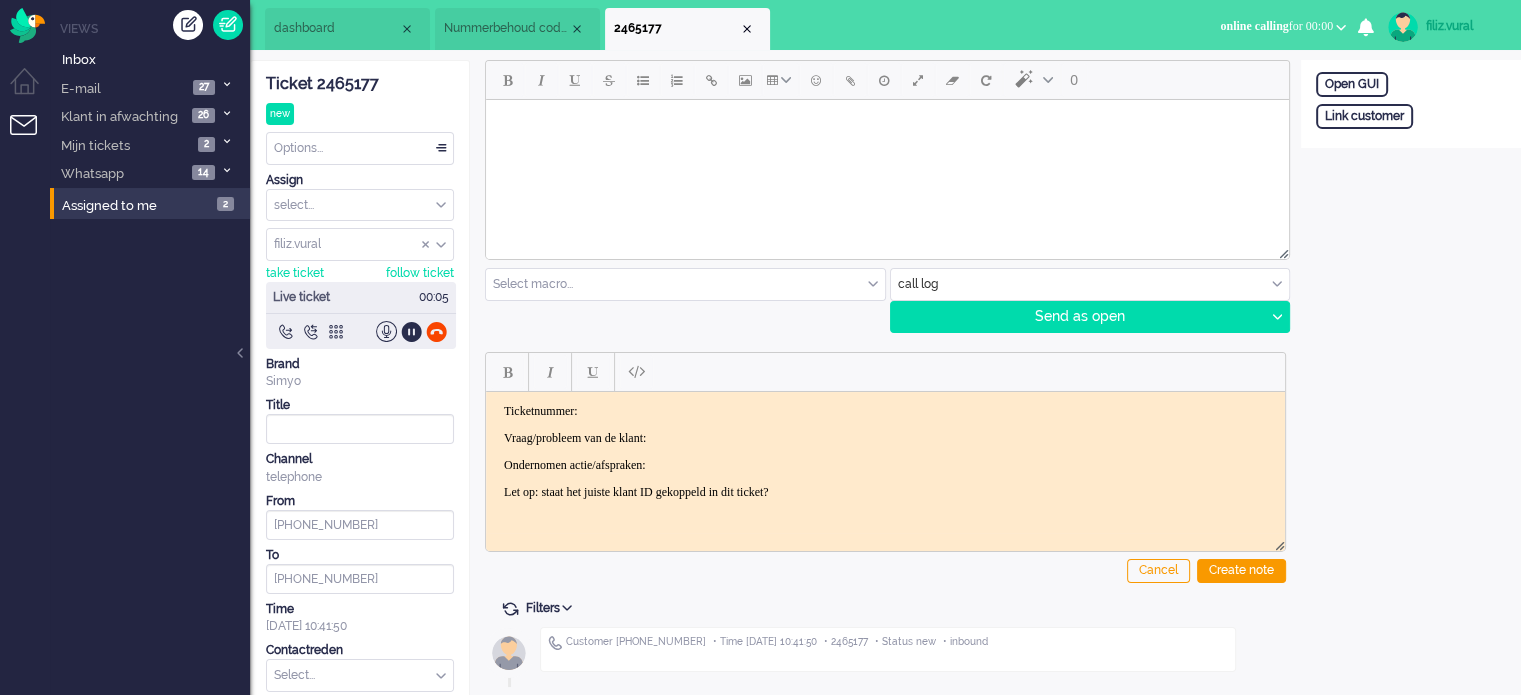 click on "Ticket 2465177" 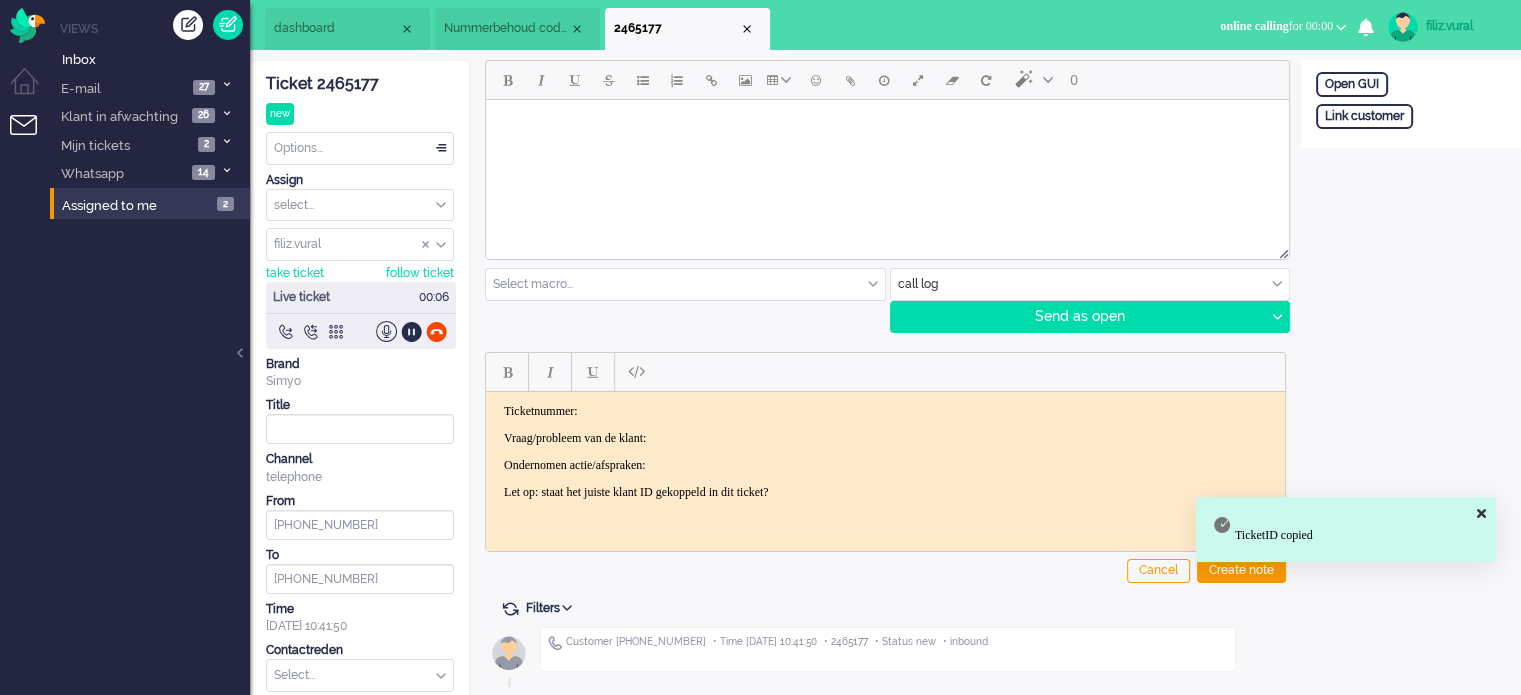 click on "Ticketnummer:" at bounding box center (885, 410) 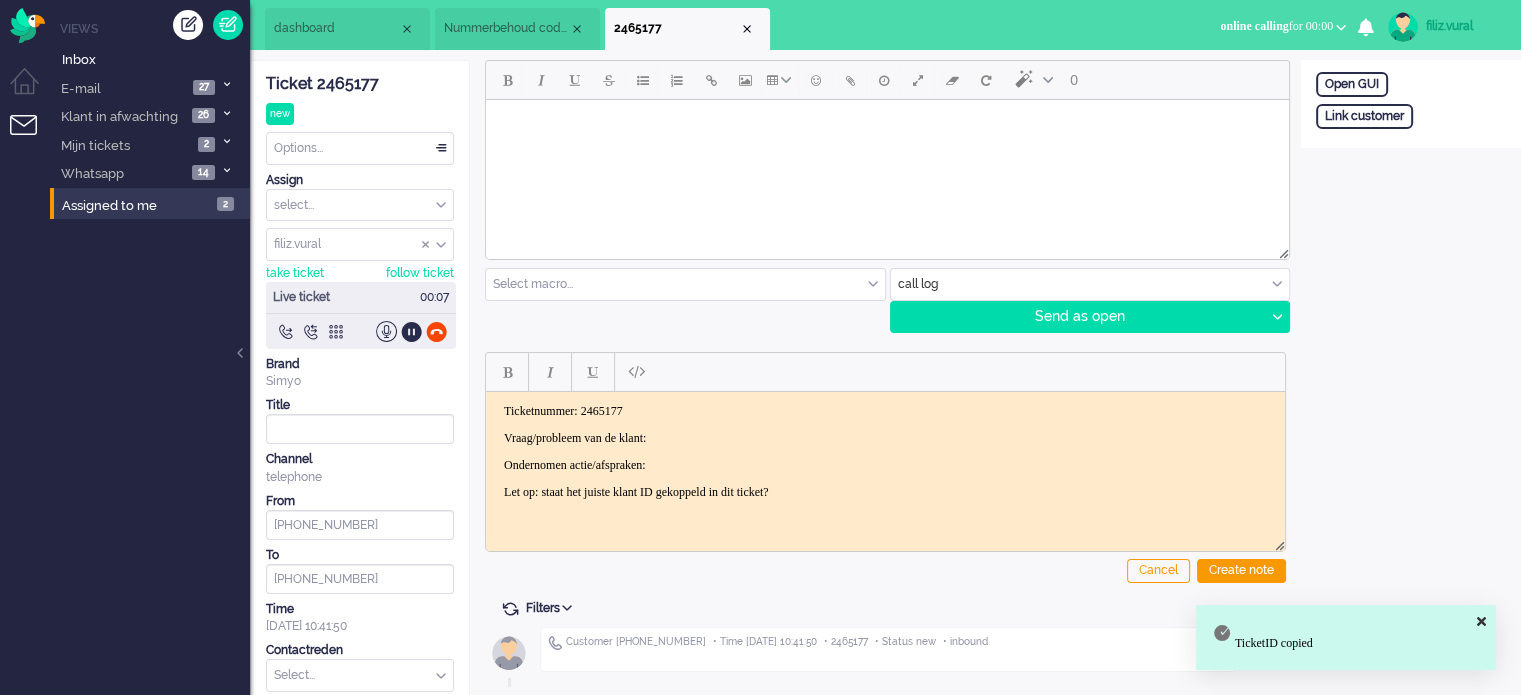 click on "Ticketnummer: 2465177 Vraag/probleem van de klant: Ondernomen actie/afspraken:  Let op: staat het juiste klant ID gekoppeld in dit ticket?" at bounding box center [885, 451] 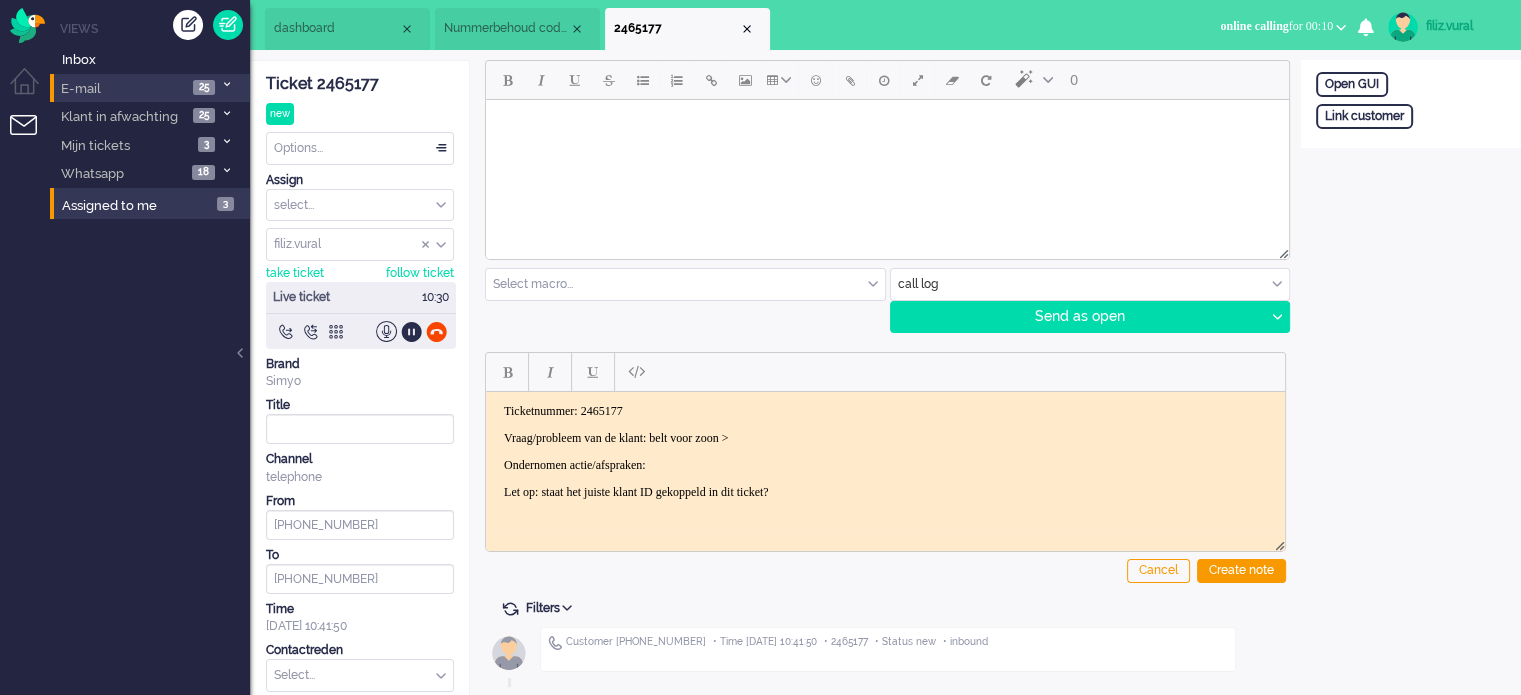 click on "E-mail
25" at bounding box center [150, 88] 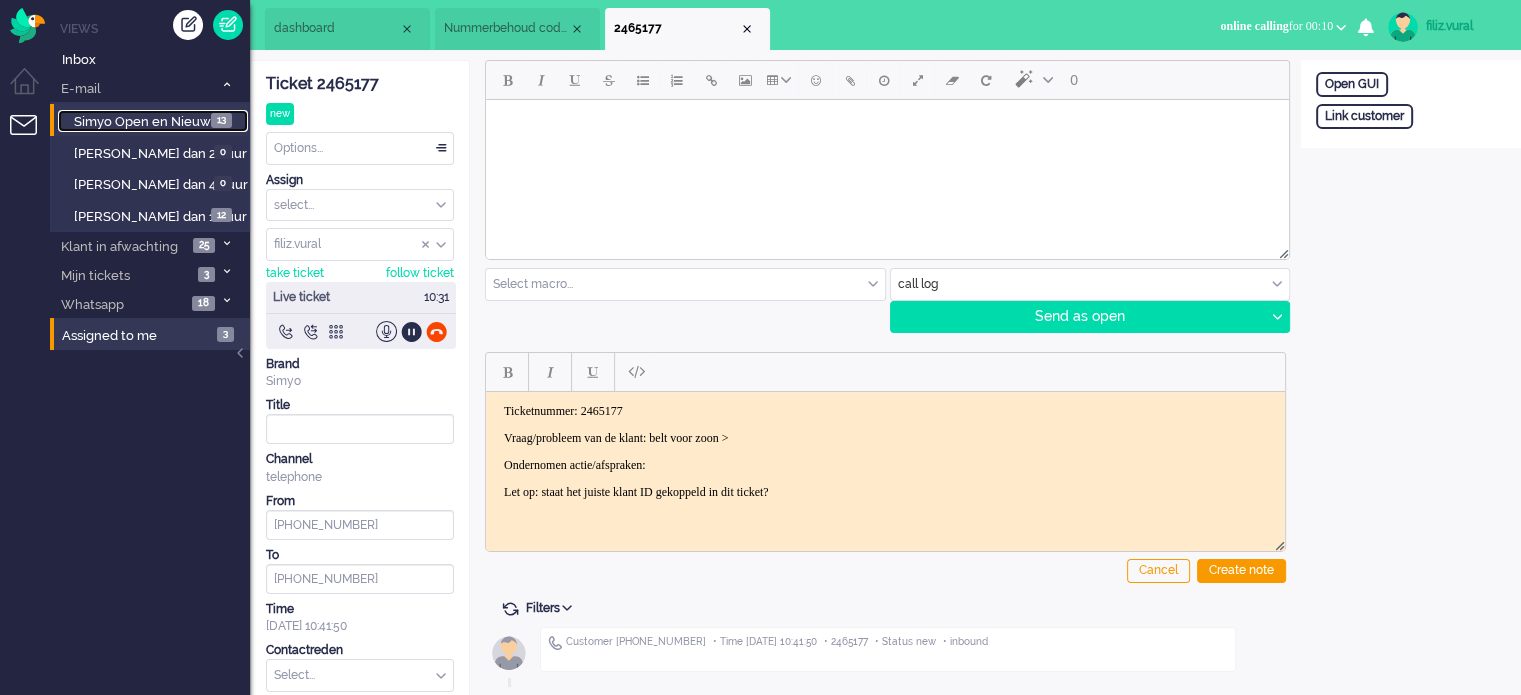 click on "Simyo Open en Nieuw" at bounding box center [142, 121] 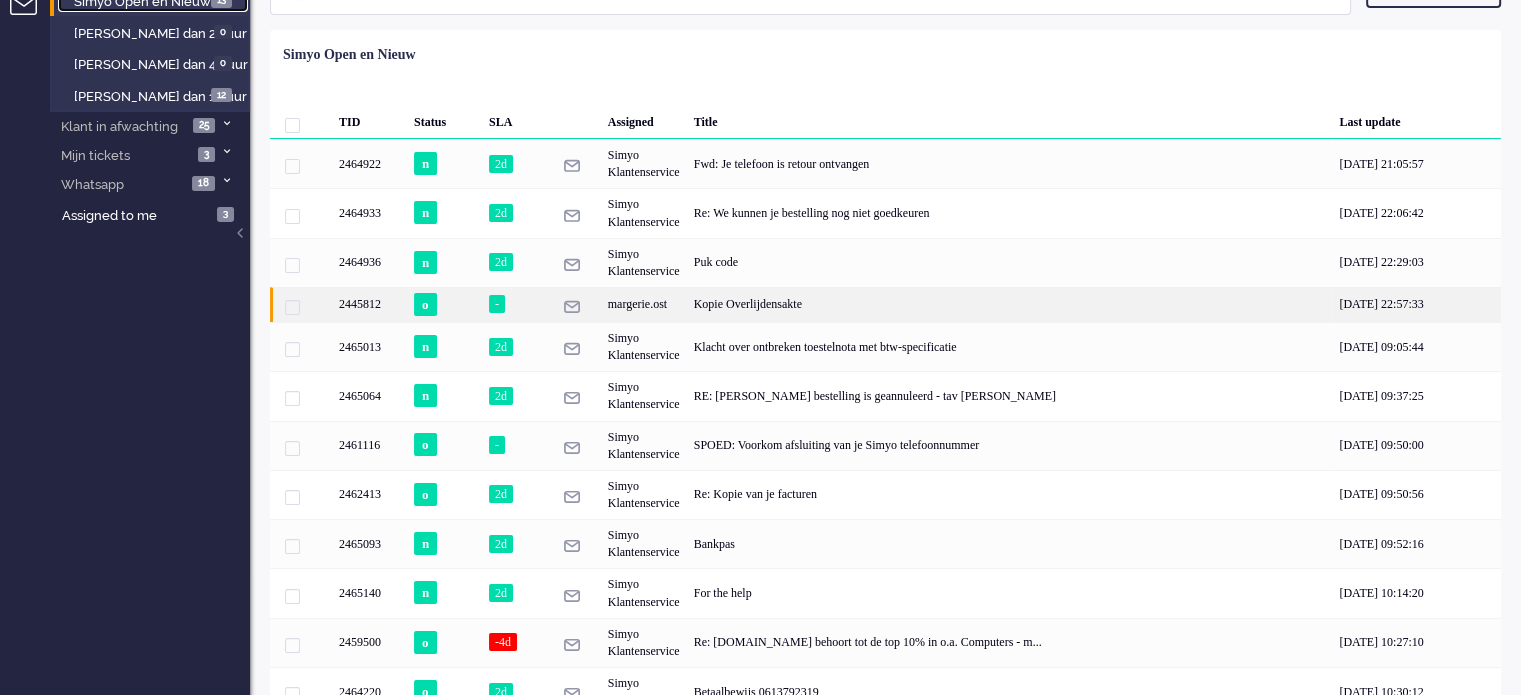 scroll, scrollTop: 0, scrollLeft: 0, axis: both 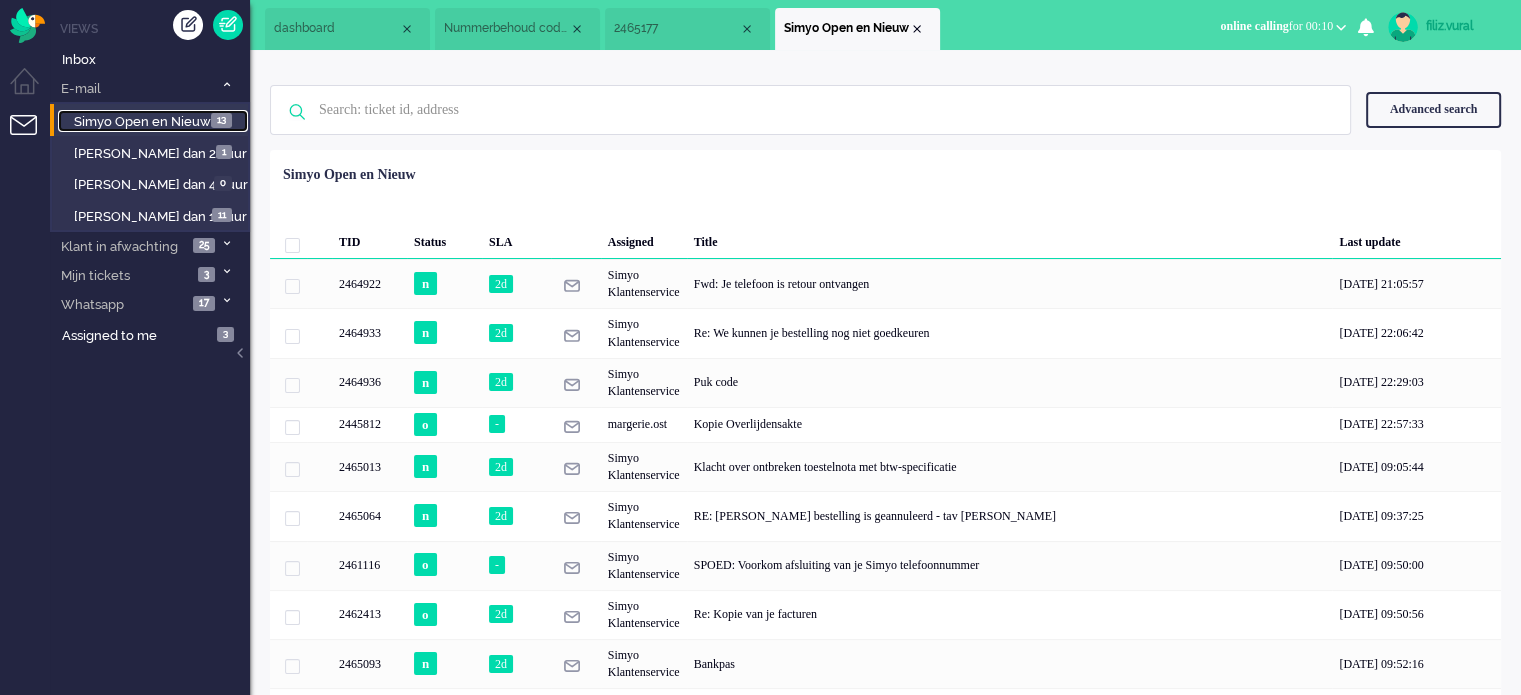 click on "dashboard" at bounding box center (347, 29) 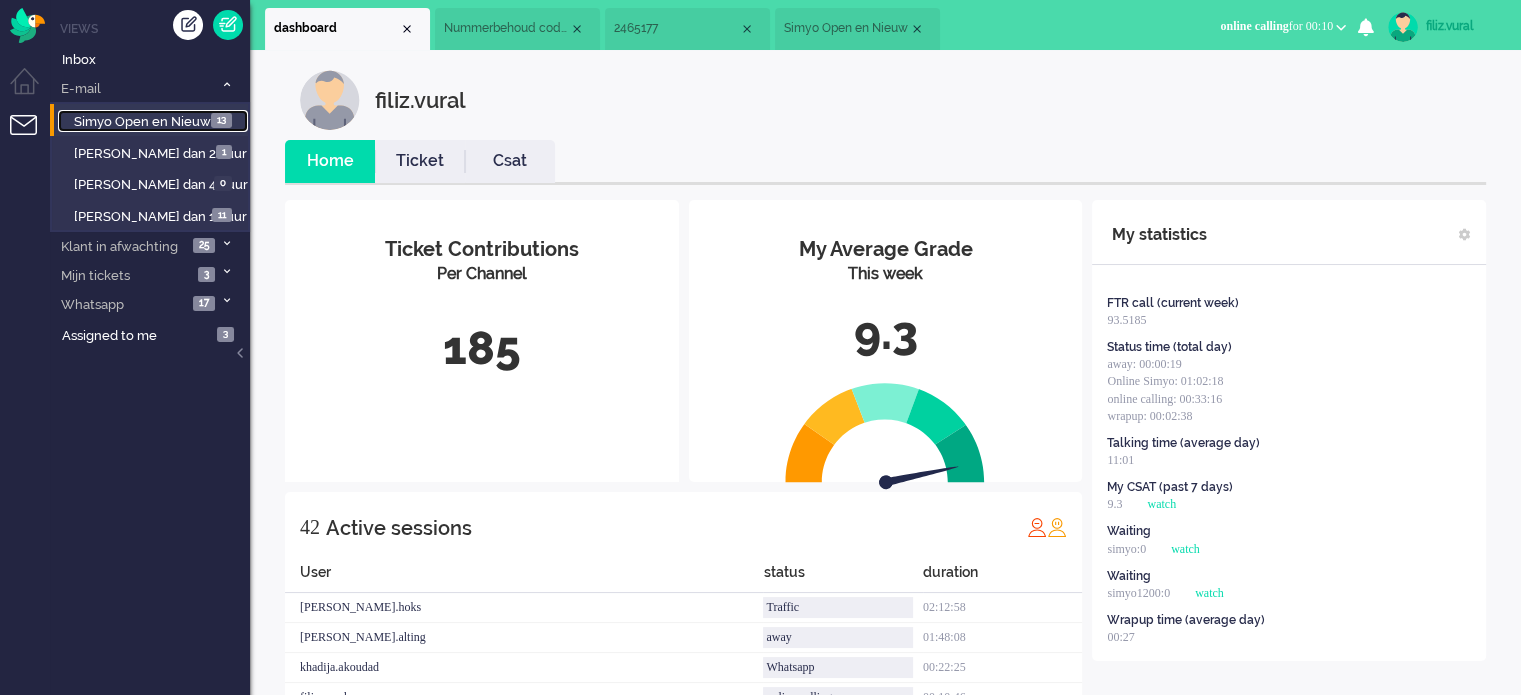 click on "Simyo Open en Nieuw" at bounding box center [846, 28] 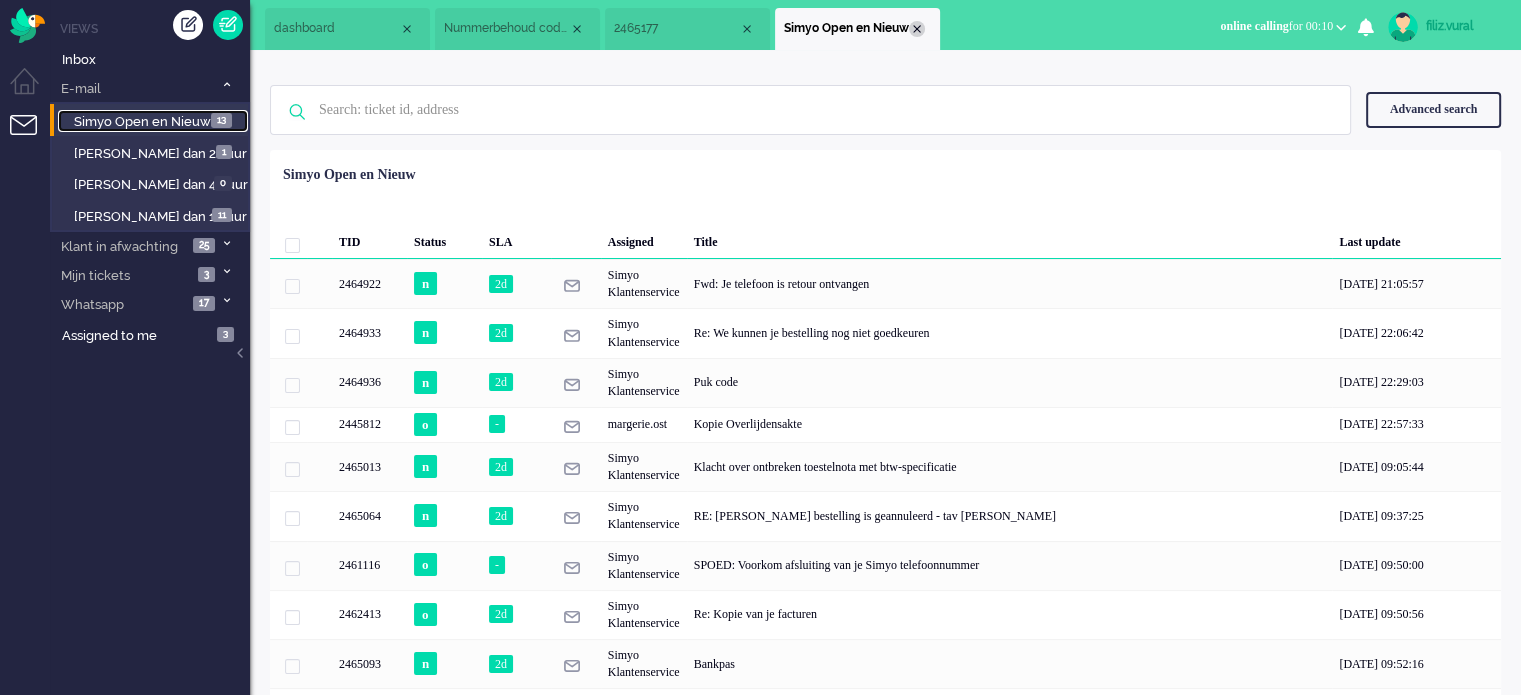 click at bounding box center (917, 29) 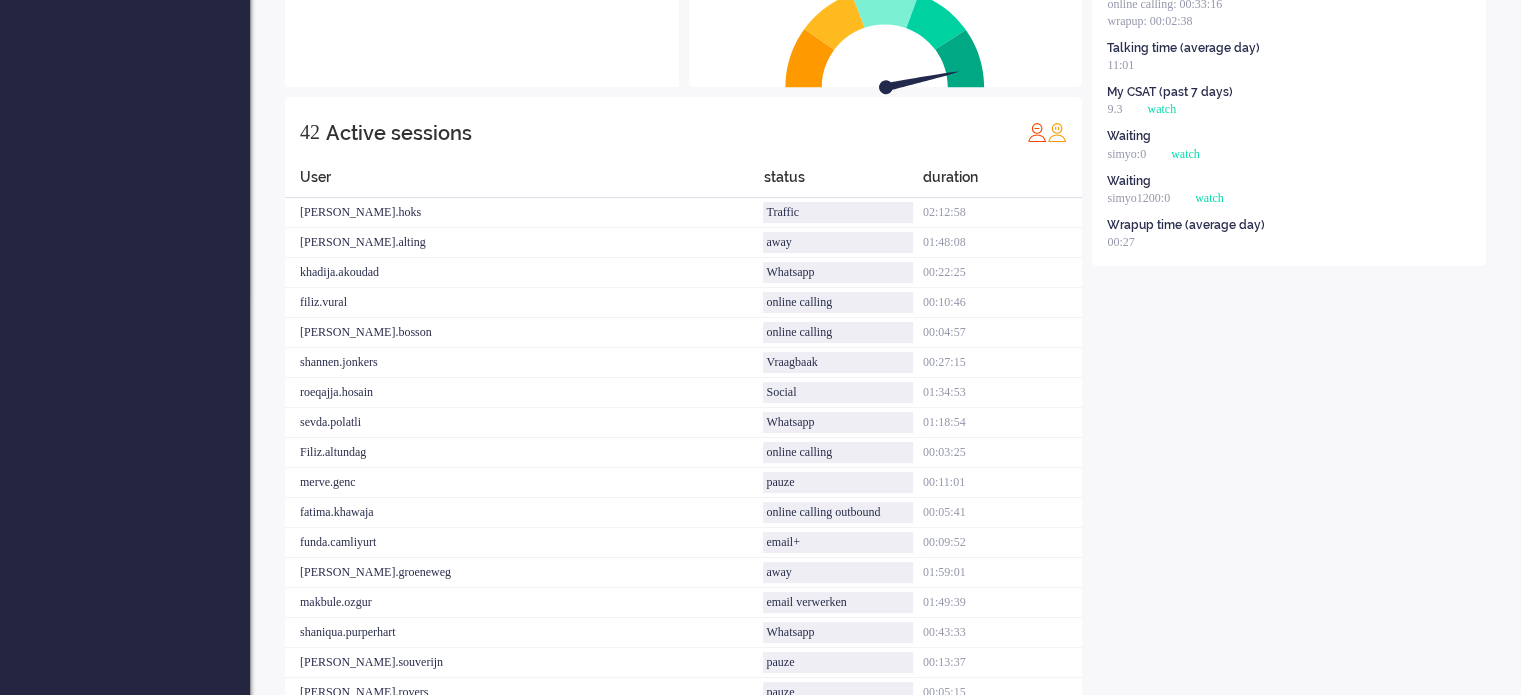 scroll, scrollTop: 0, scrollLeft: 0, axis: both 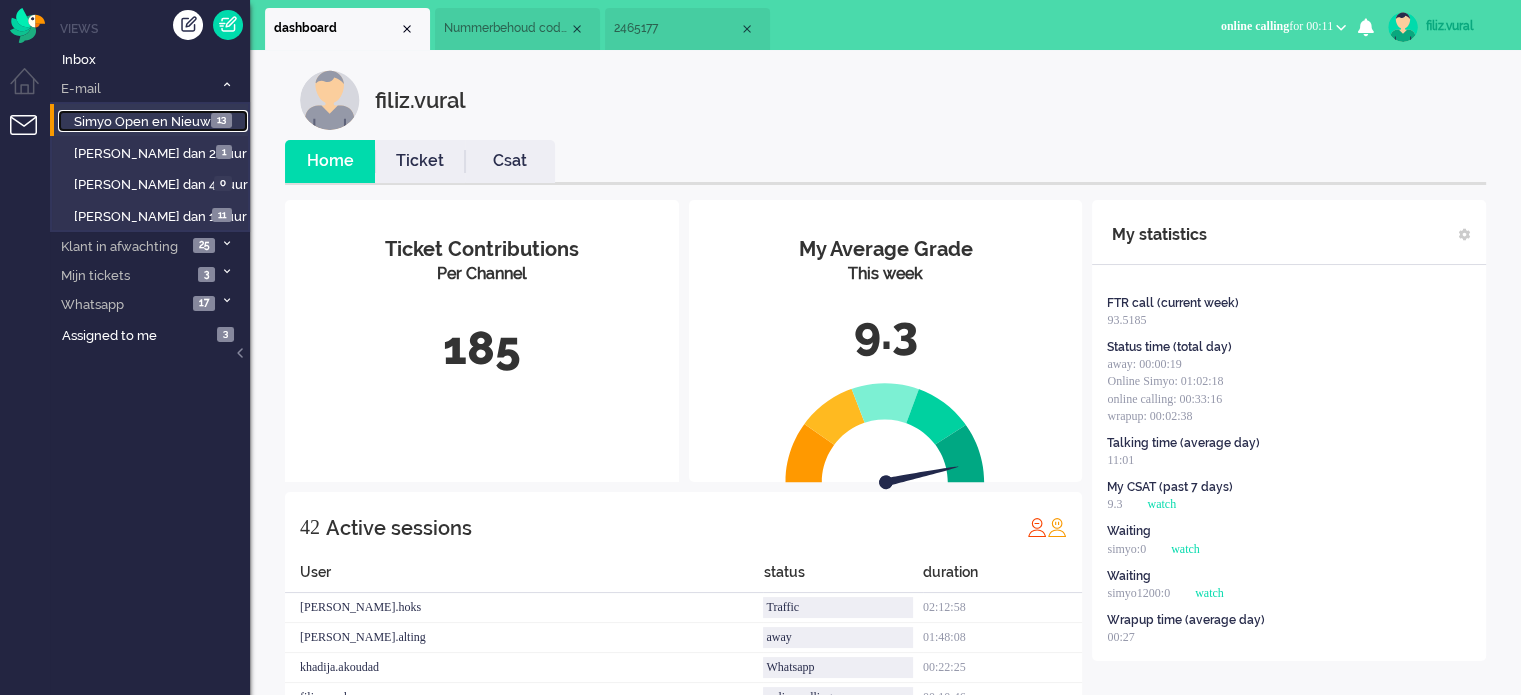click on "2465177" at bounding box center [687, 29] 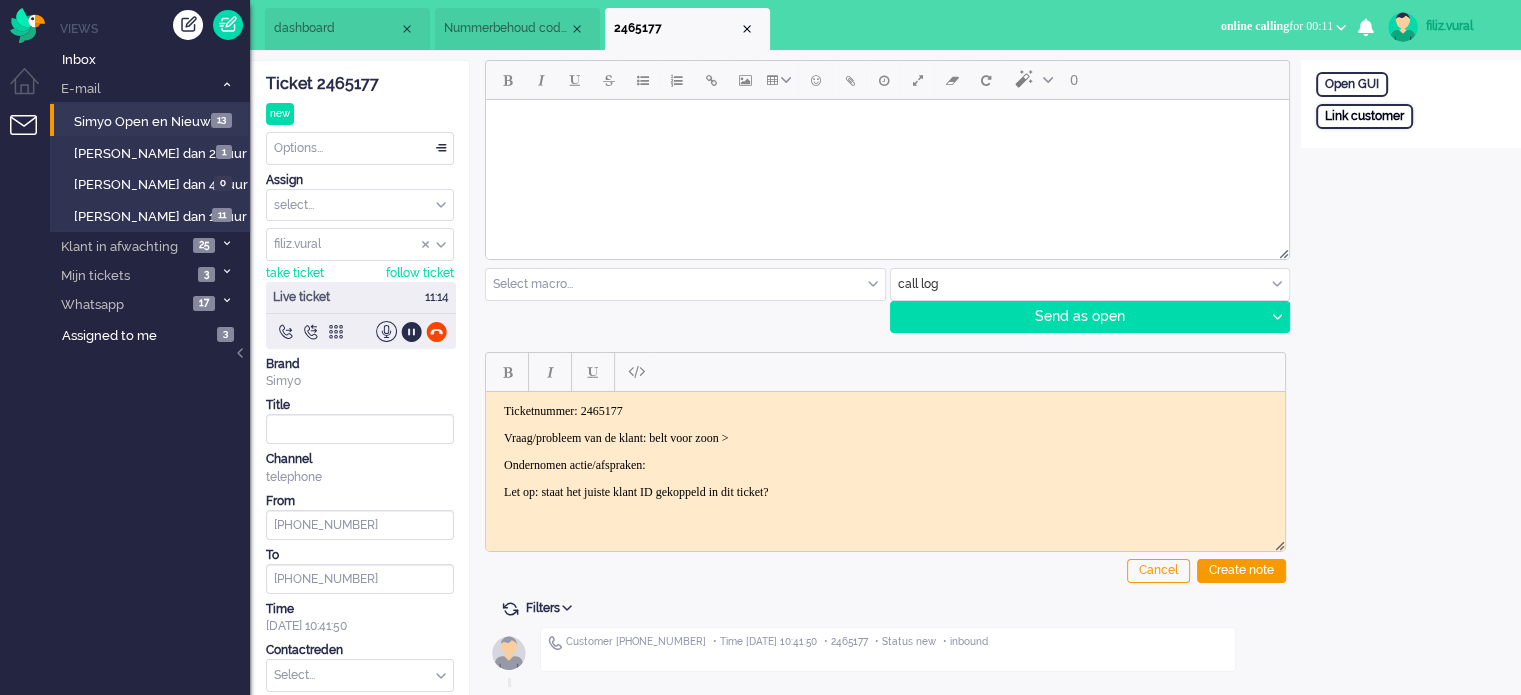 click on "Link customer" at bounding box center [1364, 116] 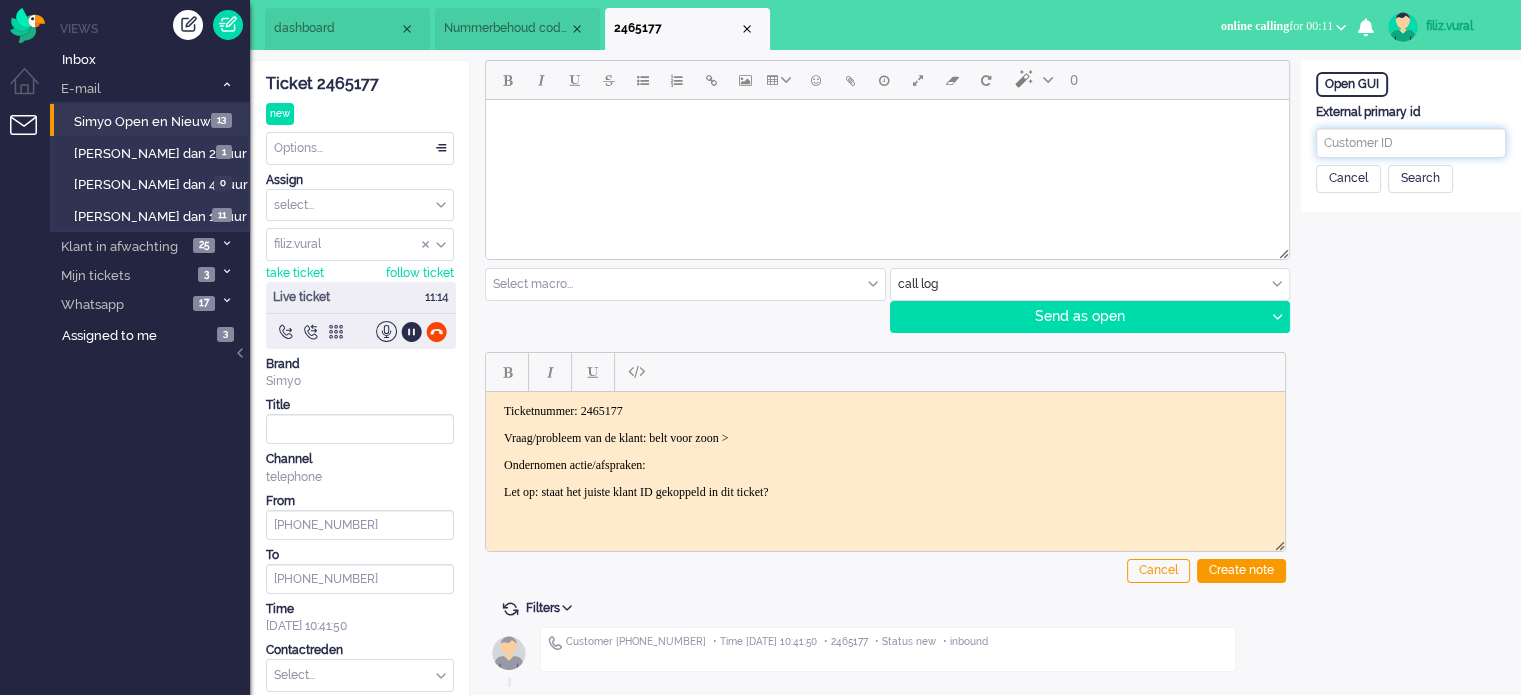 click at bounding box center (1411, 143) 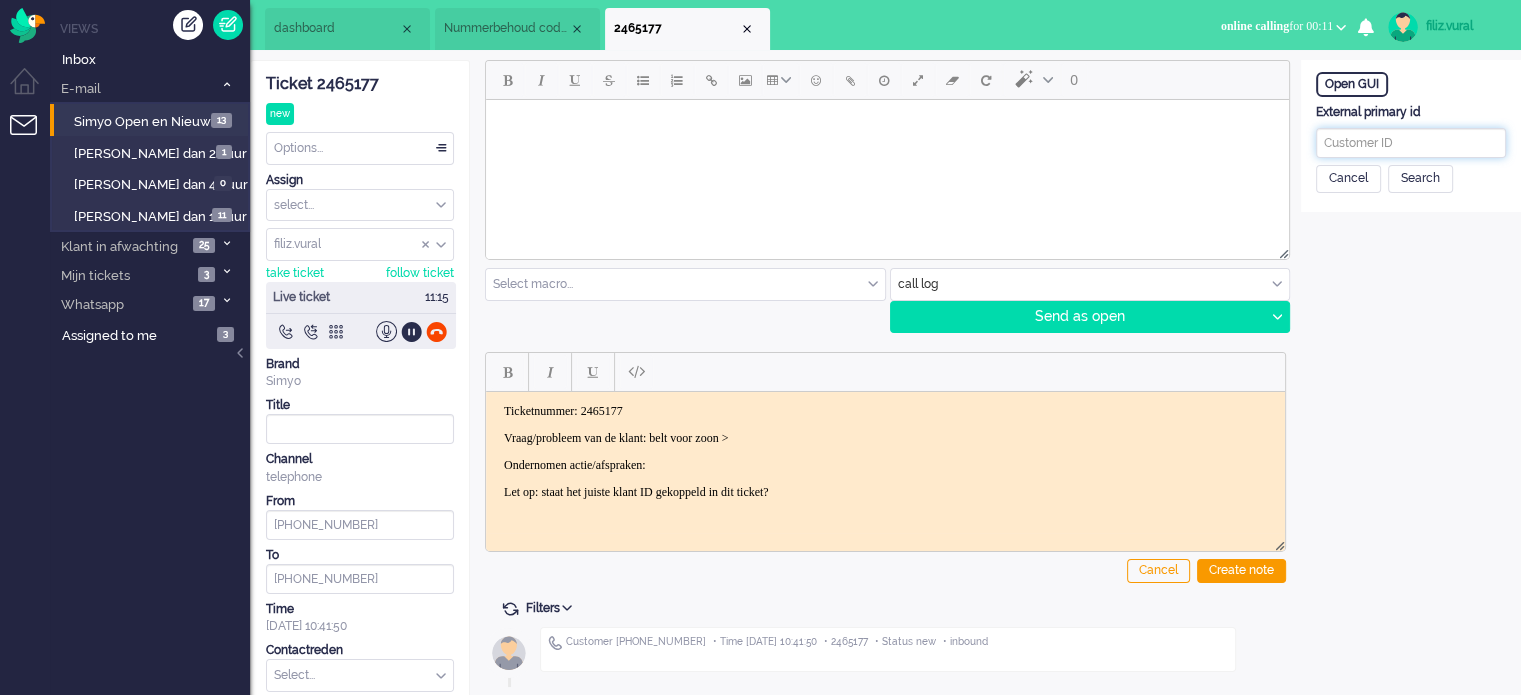 paste on "201800000001262775" 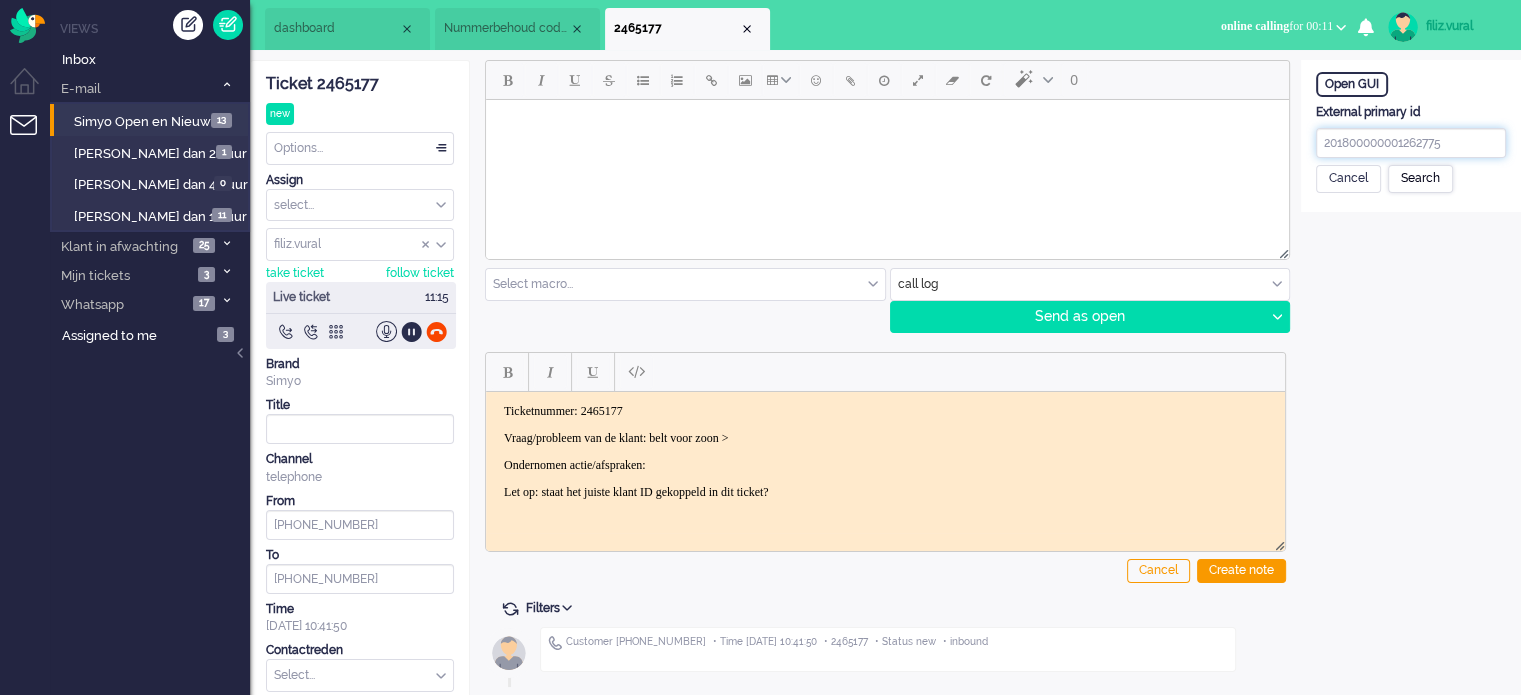 type on "201800000001262775" 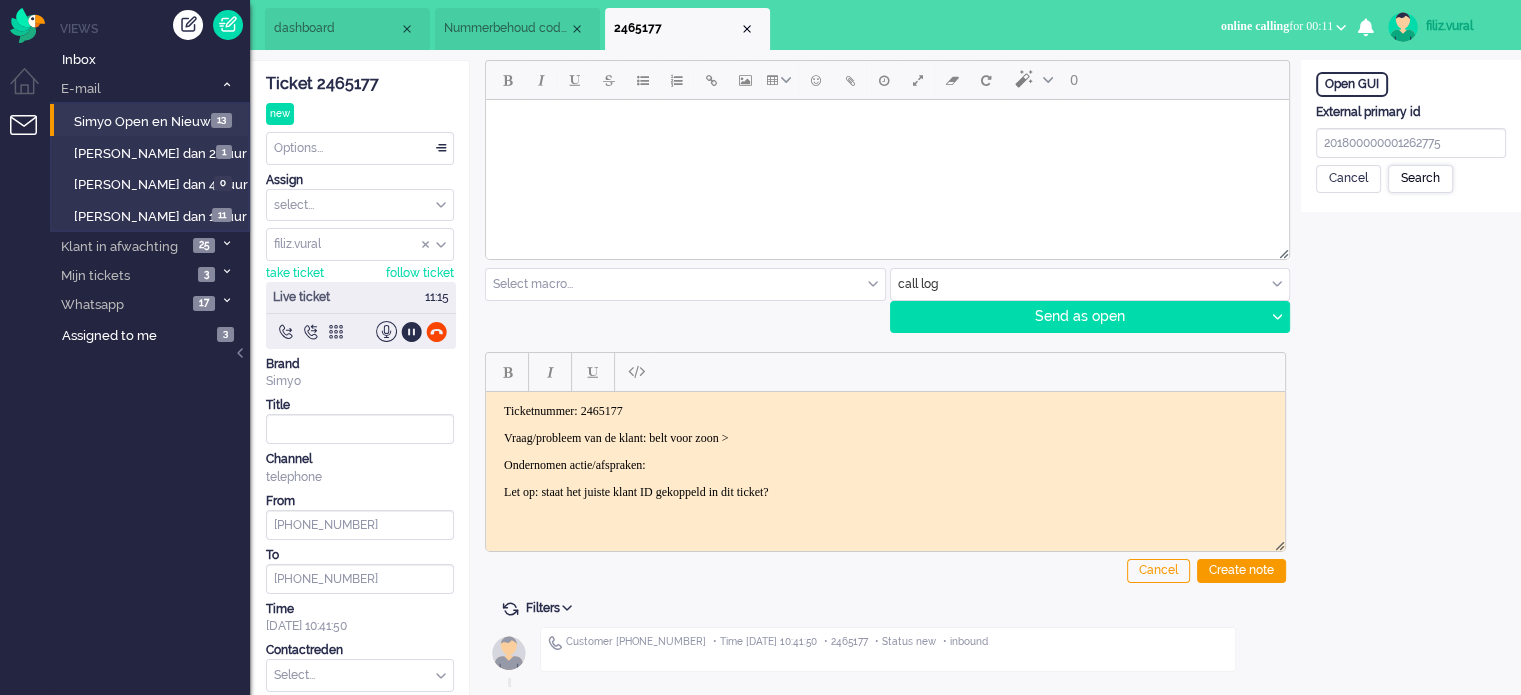 click on "Search" at bounding box center [1420, 179] 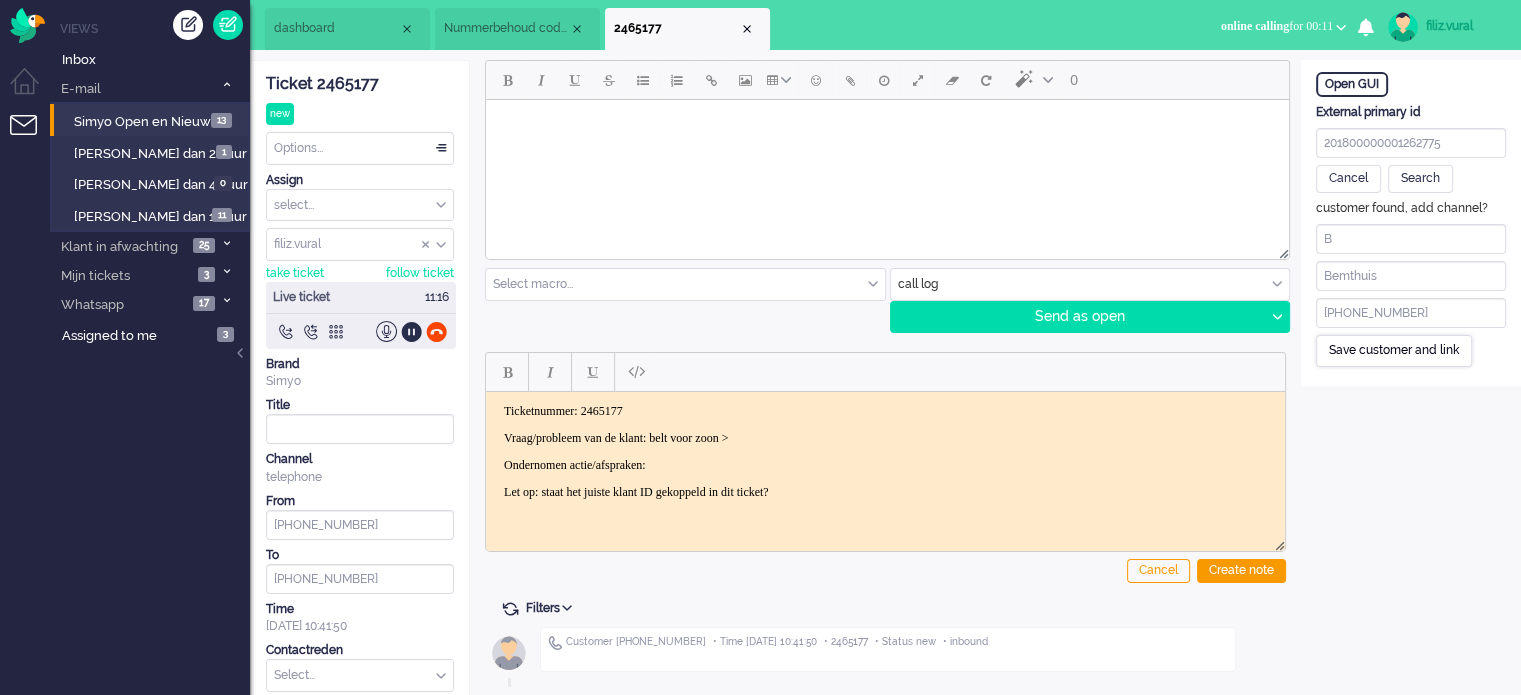 click on "Save customer and link" at bounding box center (1394, 350) 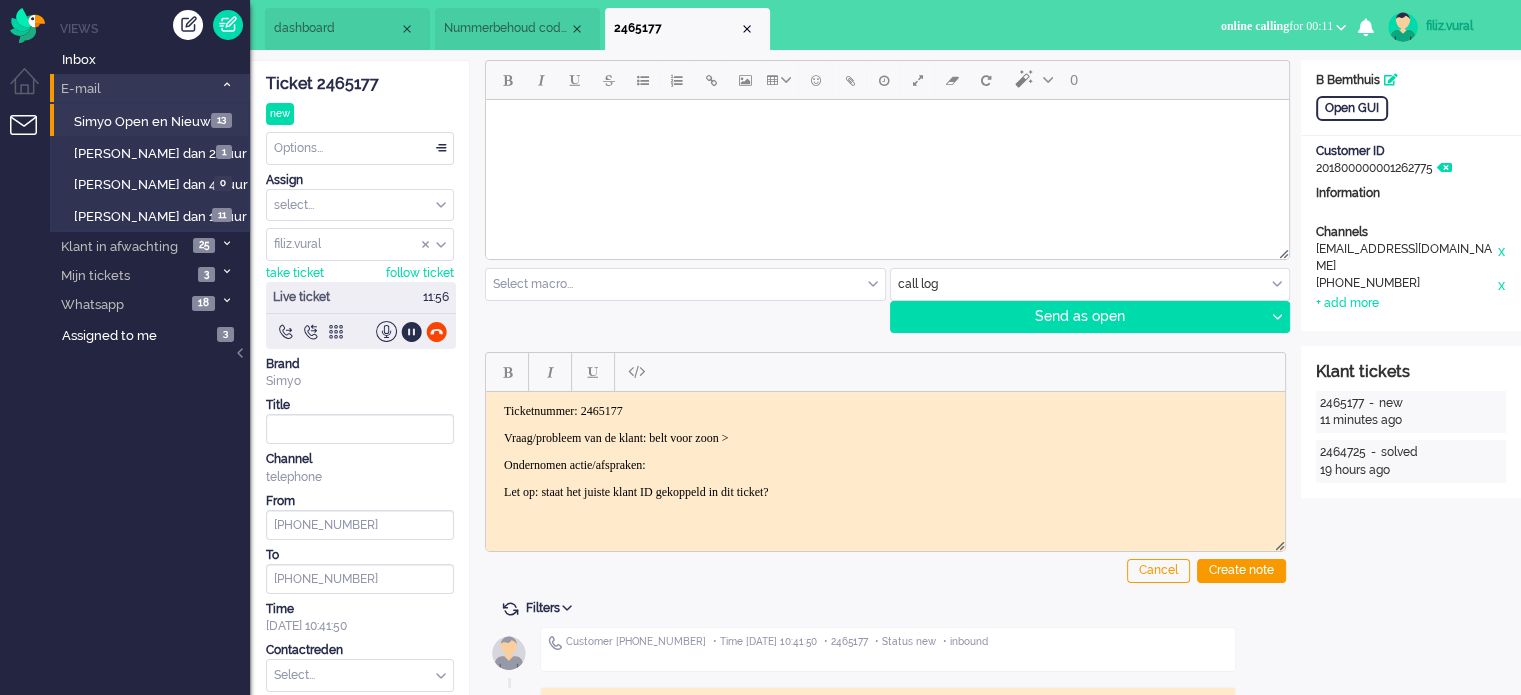 click at bounding box center (226, 85) 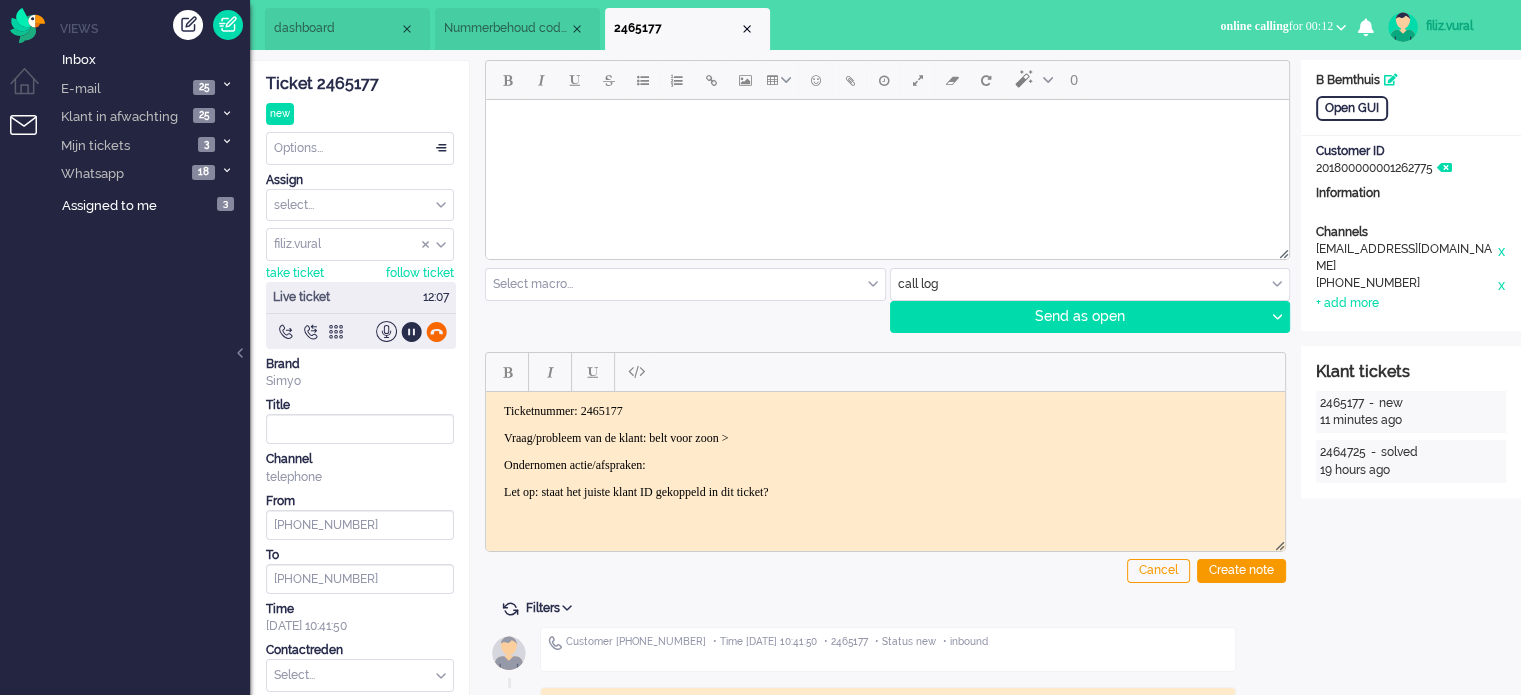 click 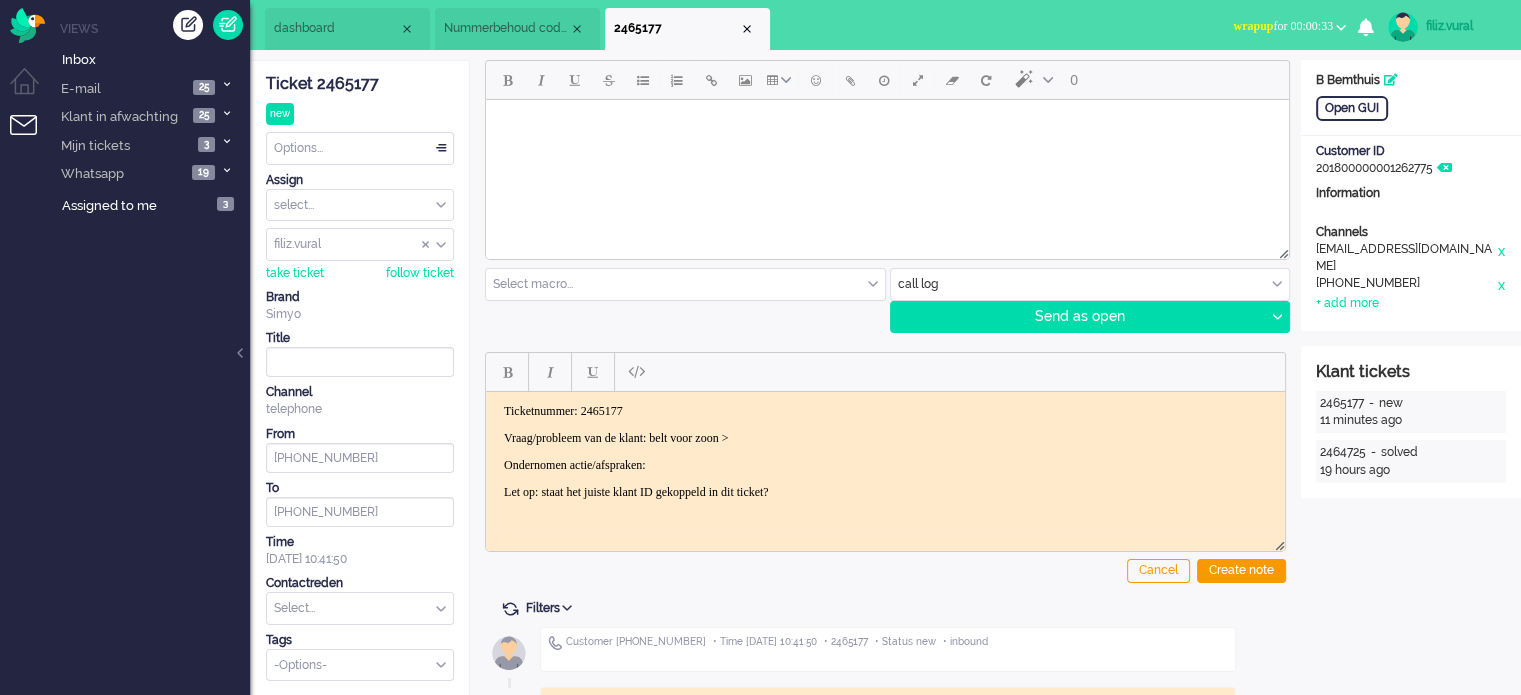 click on "dashboard" at bounding box center (336, 28) 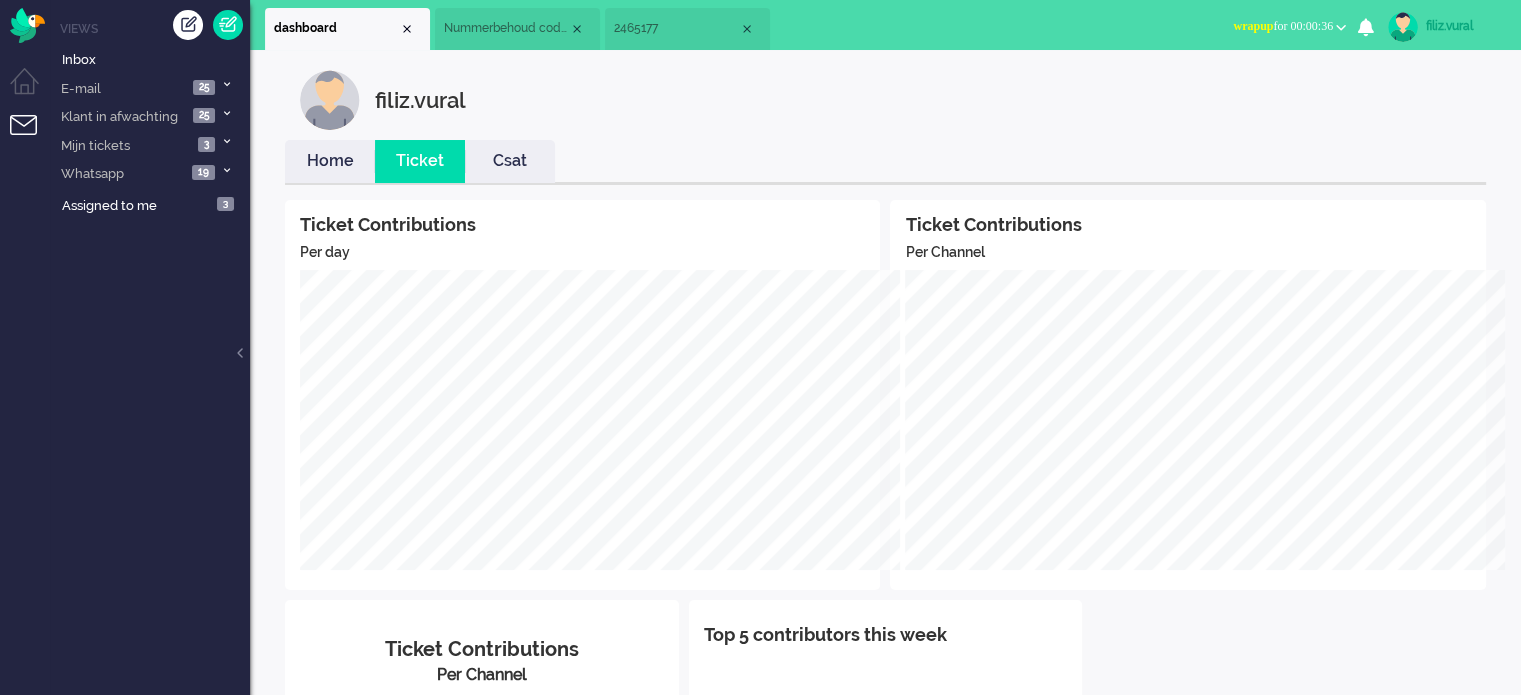scroll, scrollTop: 0, scrollLeft: 0, axis: both 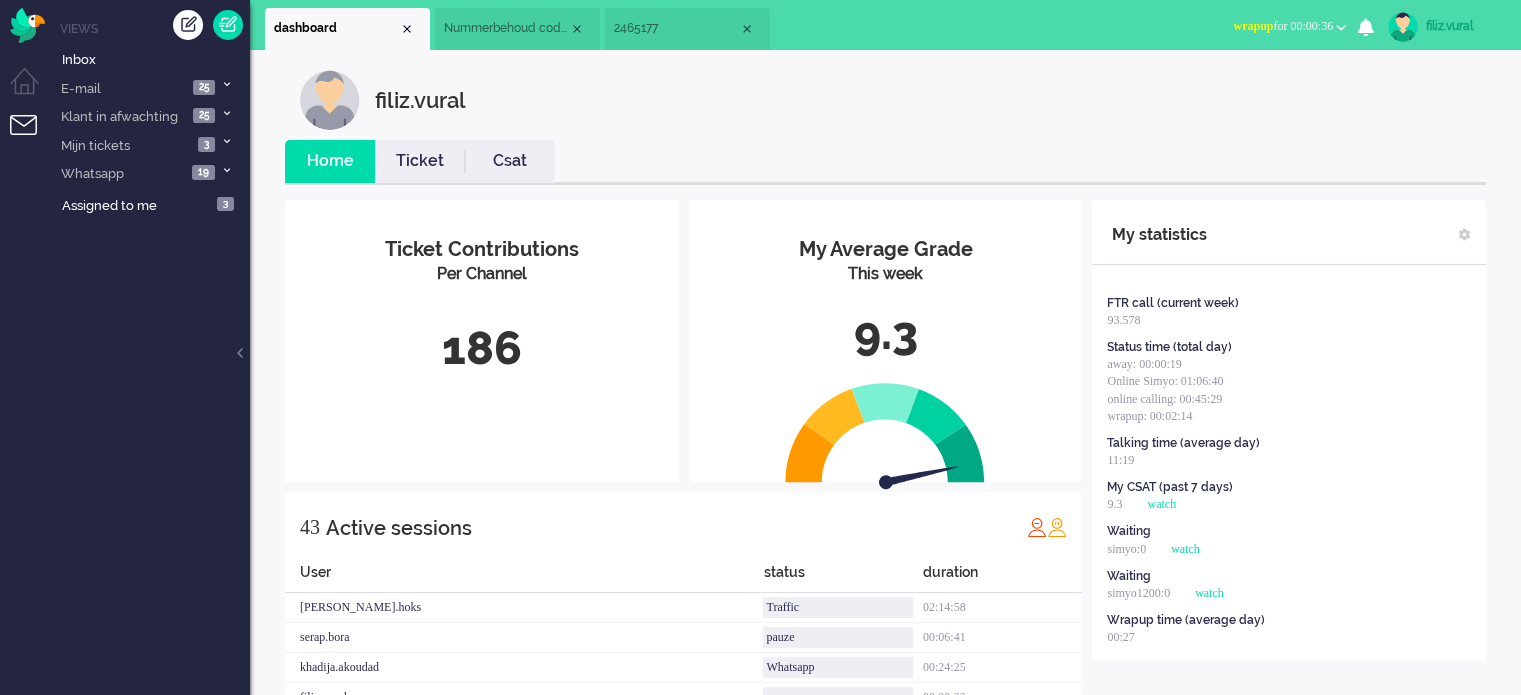 click on "wrapup  for 00:00:36" at bounding box center [1283, 26] 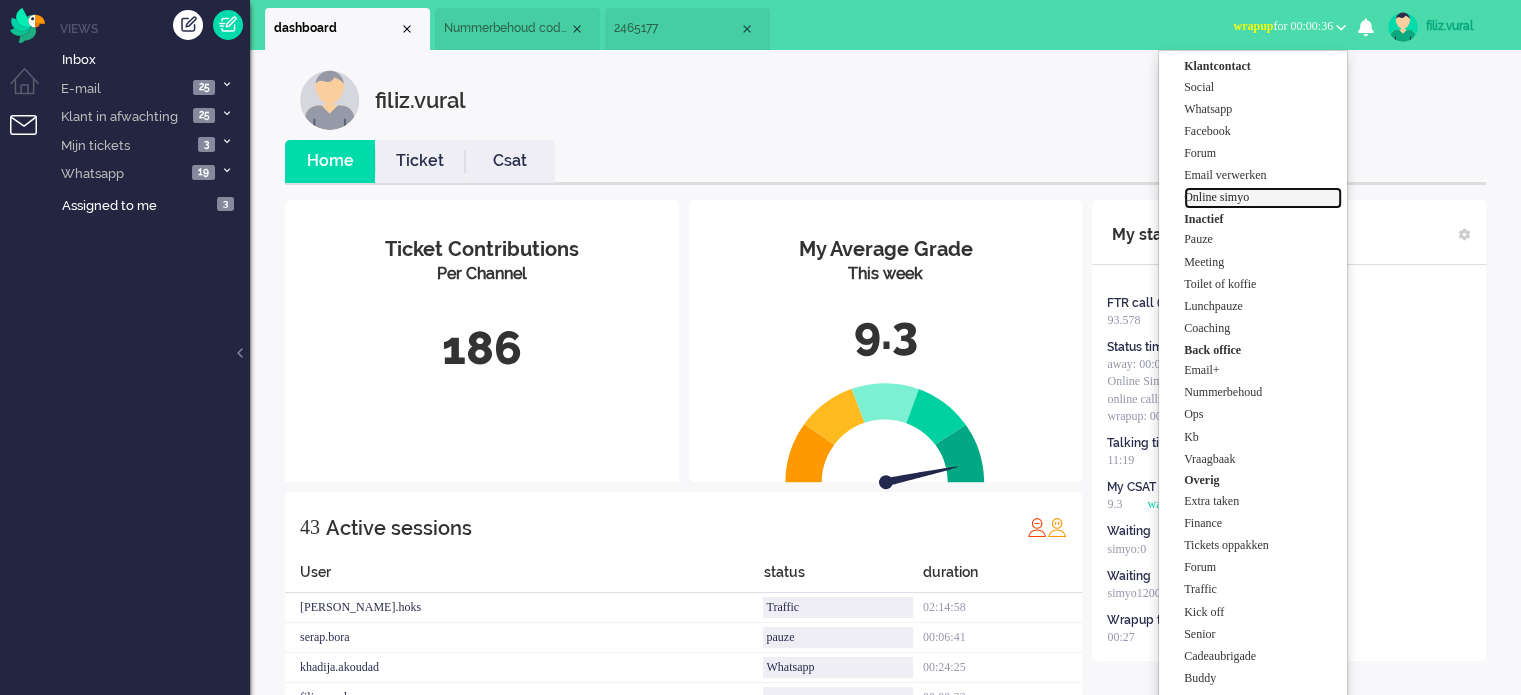click on "Online simyo" at bounding box center [1263, 197] 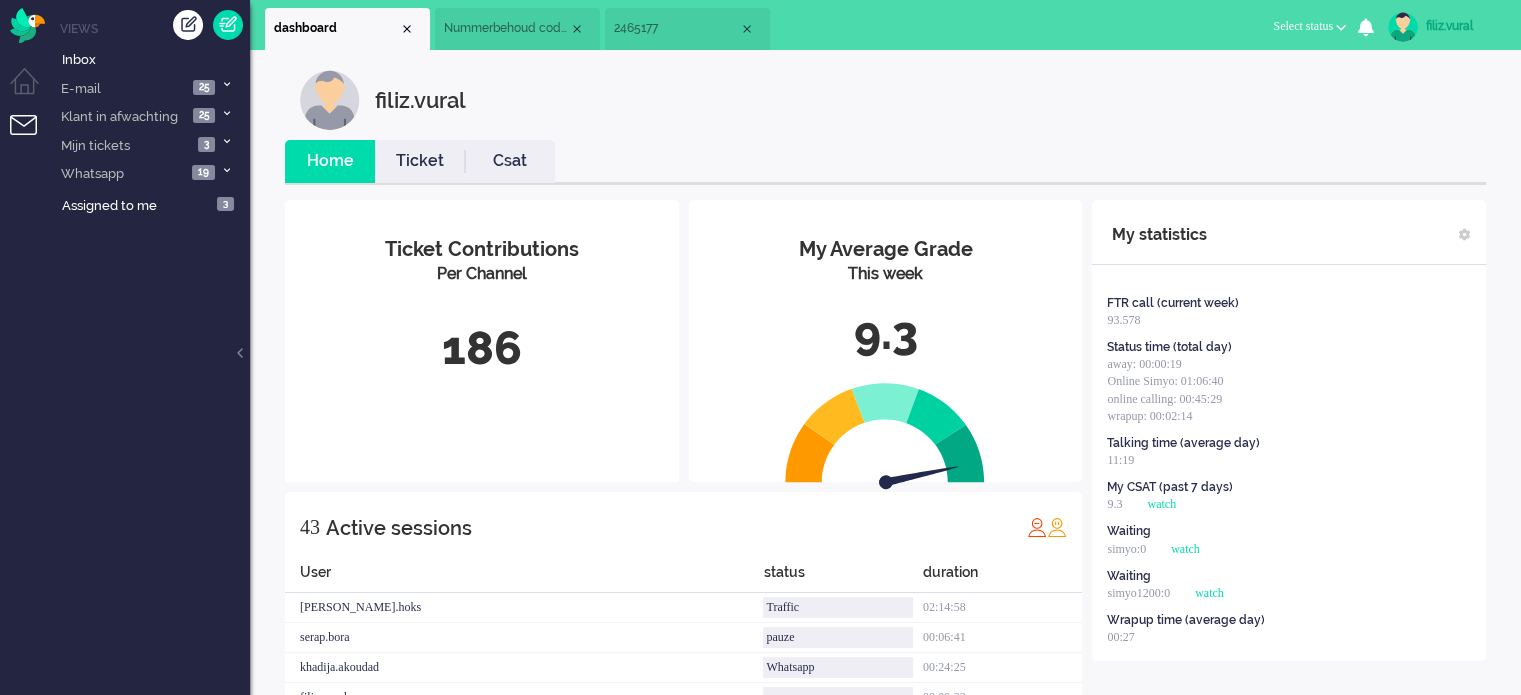click on "2465177" at bounding box center (676, 28) 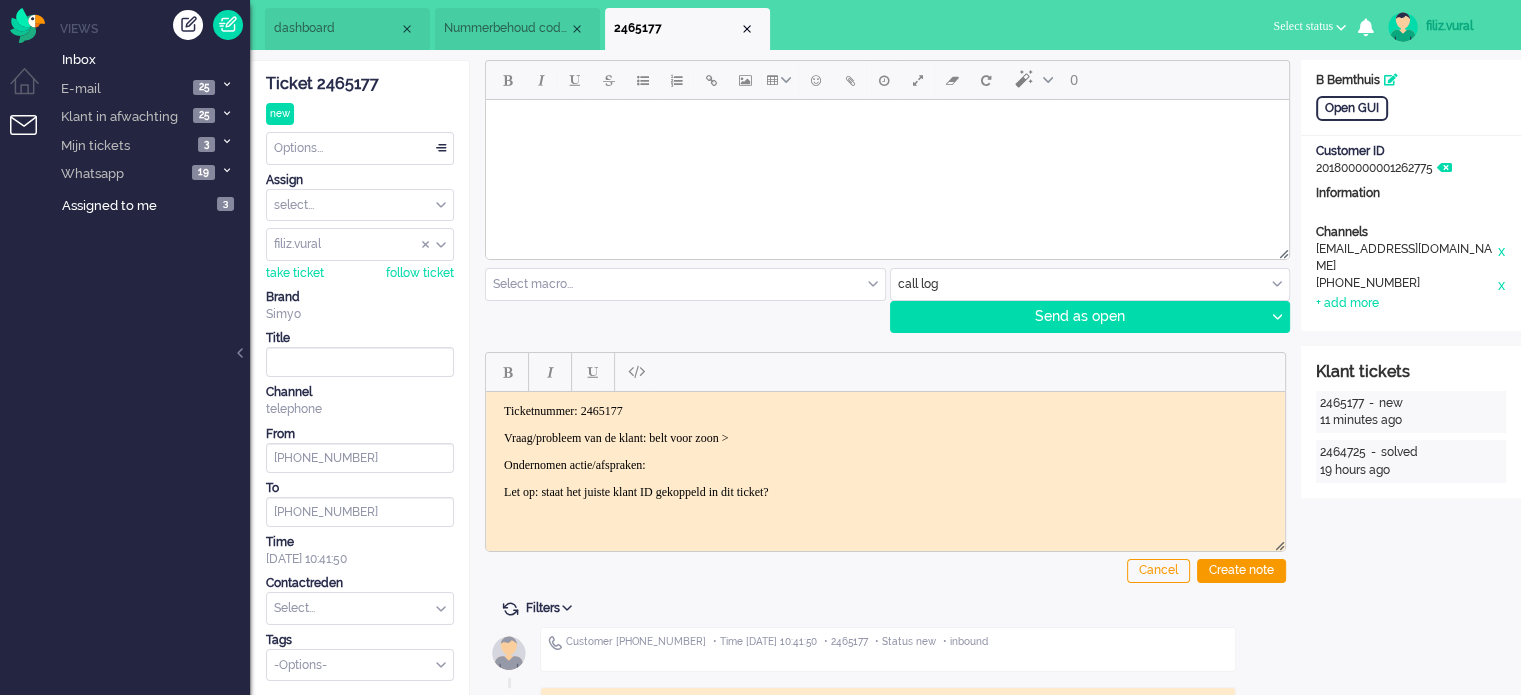 click on "Ticketnummer: 2465177 Vraag/probleem van de klant: belt voor zoon >  Ondernomen actie/afspraken:  Let op: staat het juiste klant ID gekoppeld in dit ticket?" at bounding box center [885, 451] 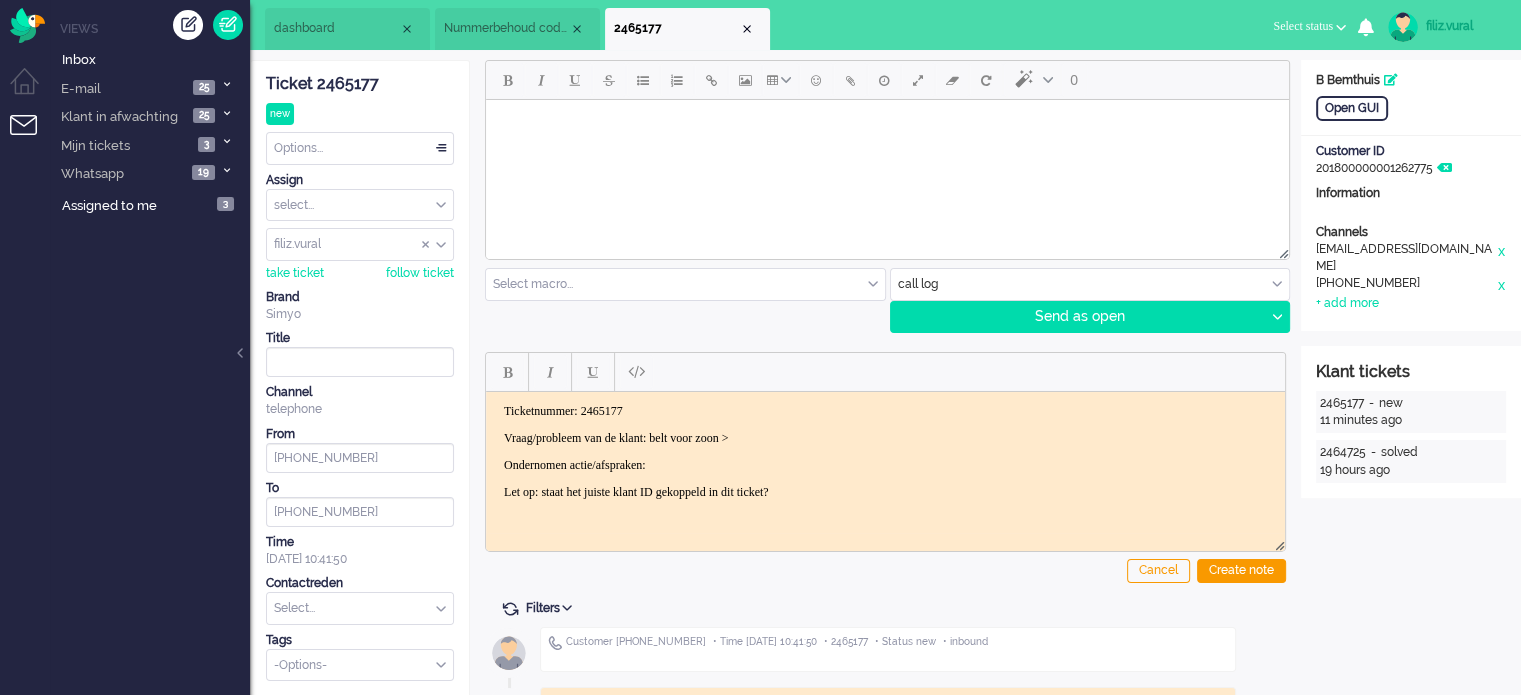 type 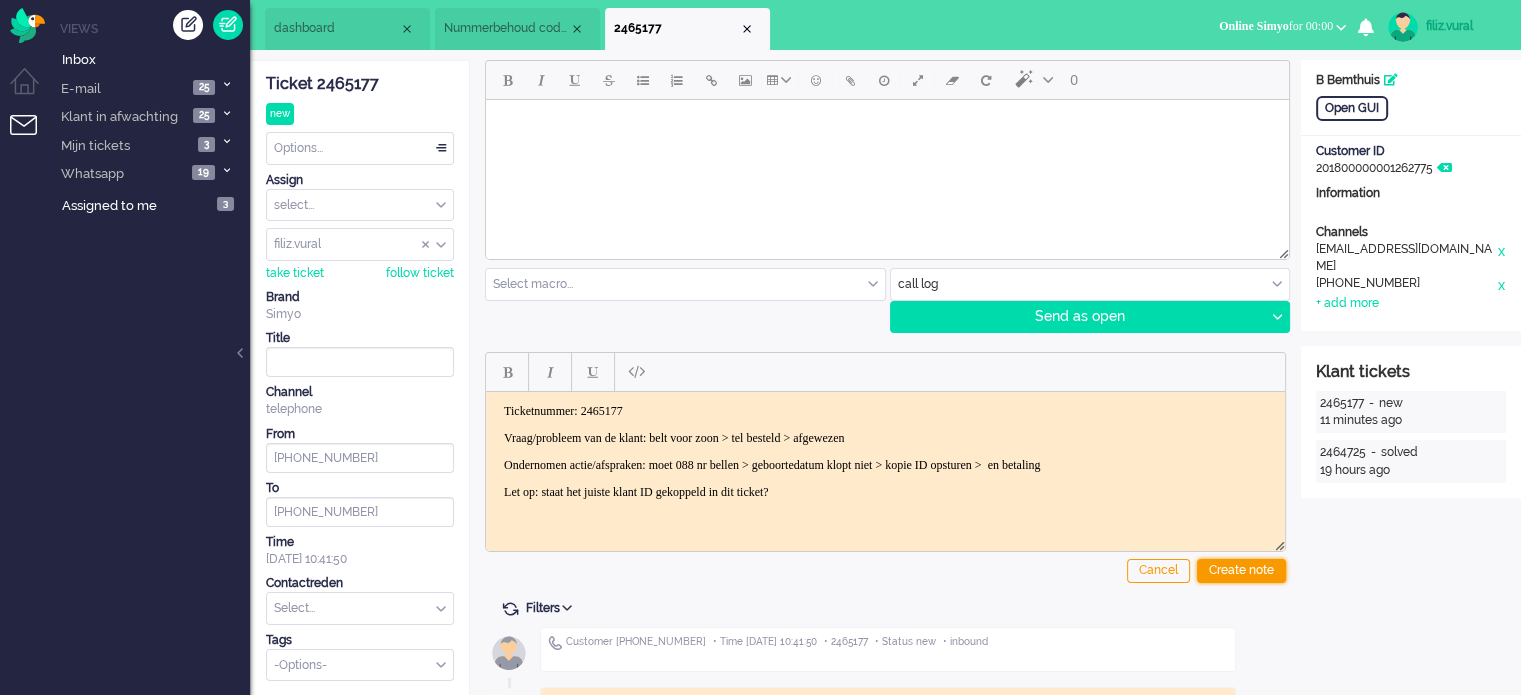 click on "Create note" at bounding box center [1241, 571] 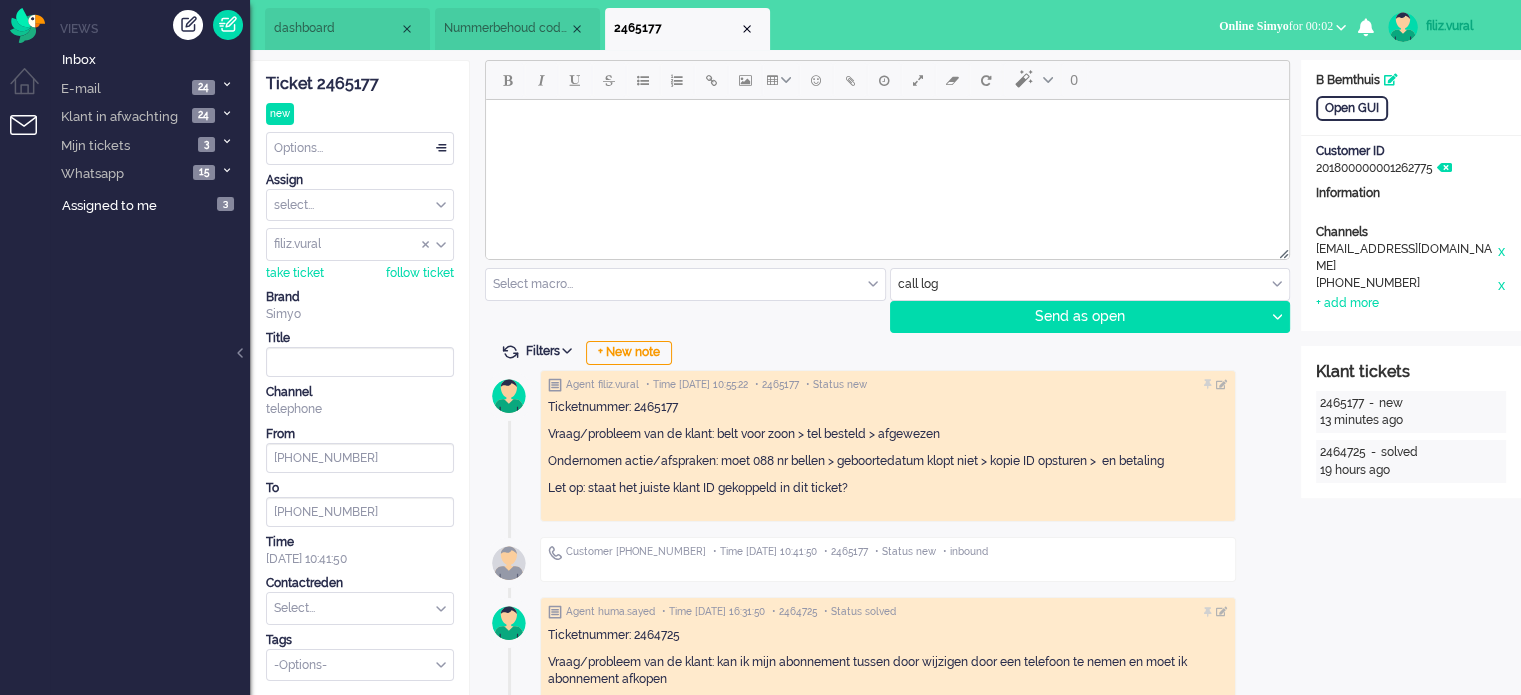 drag, startPoint x: 476, startPoint y: 42, endPoint x: 497, endPoint y: 71, distance: 35.805027 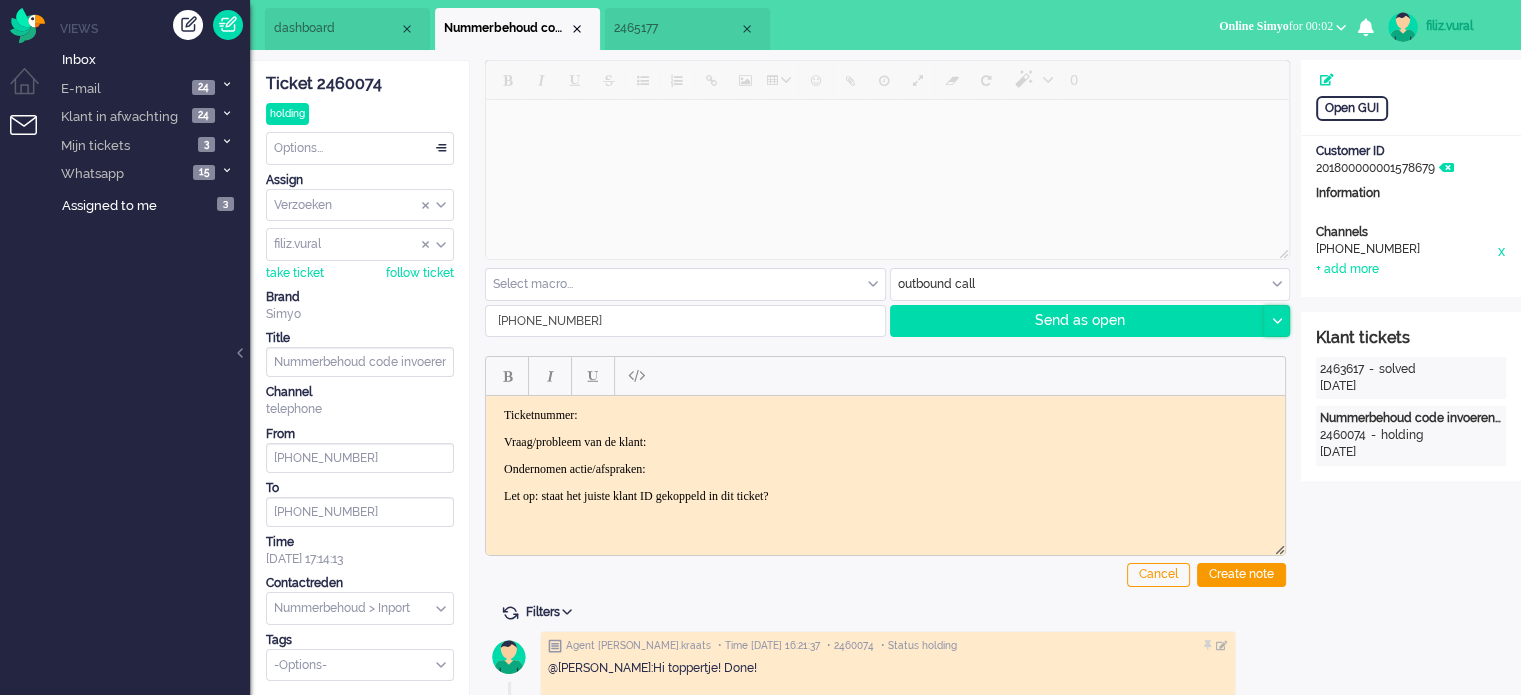 click at bounding box center (1276, 321) 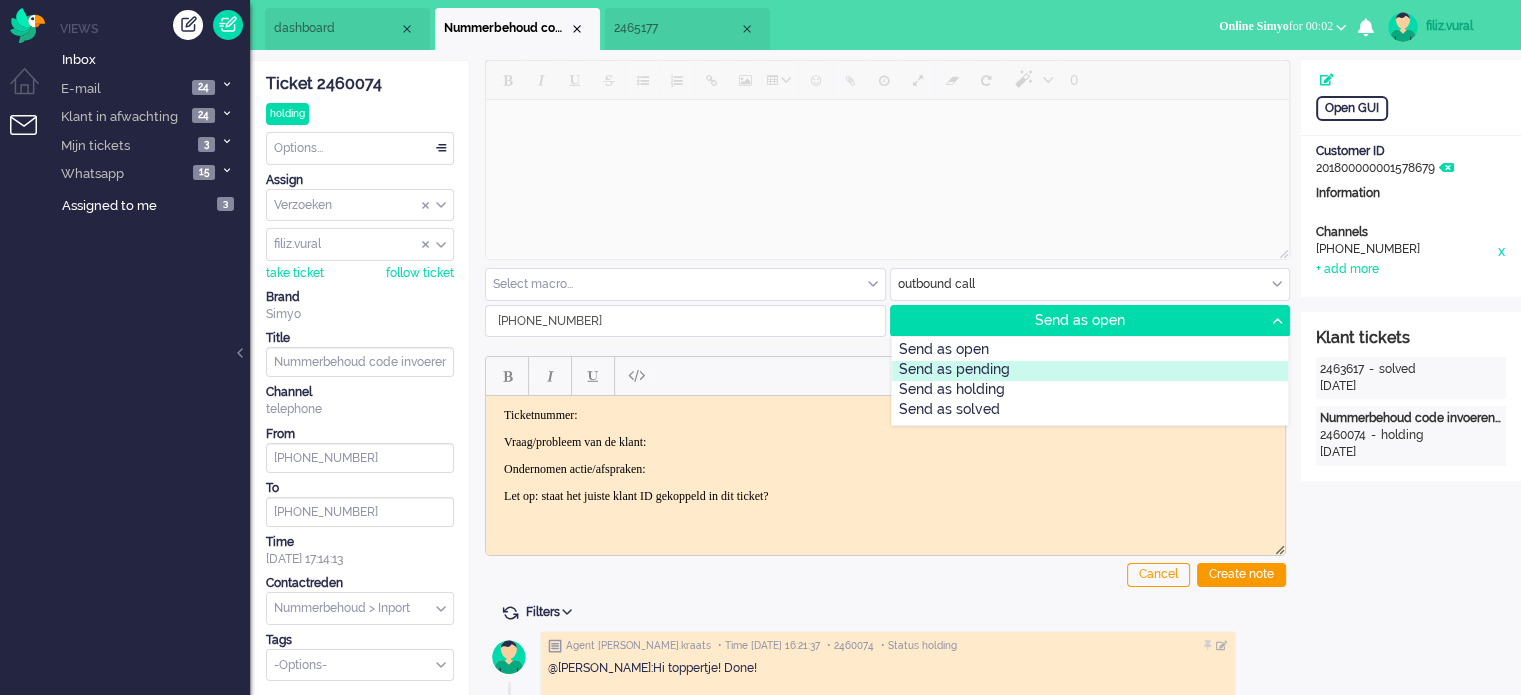 click on "Send as pending" at bounding box center [1090, 371] 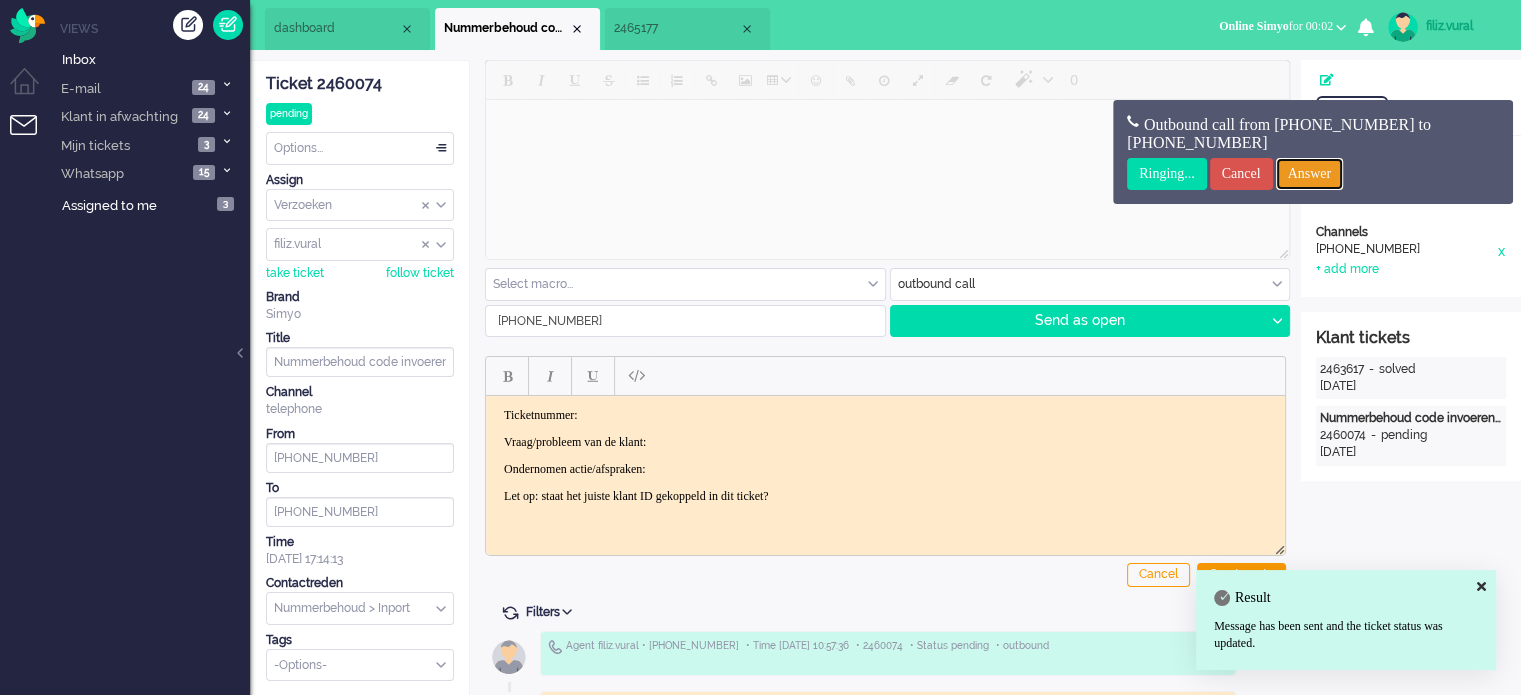 click on "Answer" at bounding box center (1310, 174) 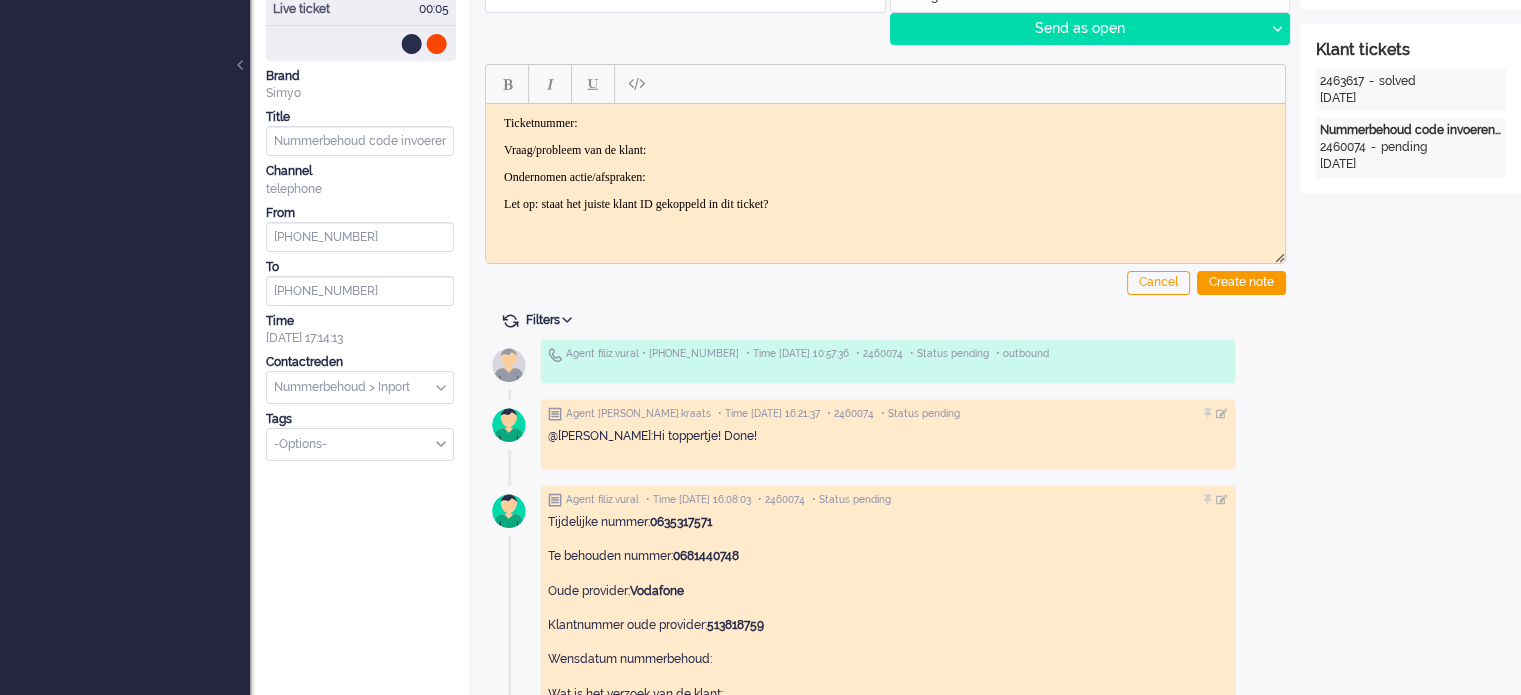 scroll, scrollTop: 0, scrollLeft: 0, axis: both 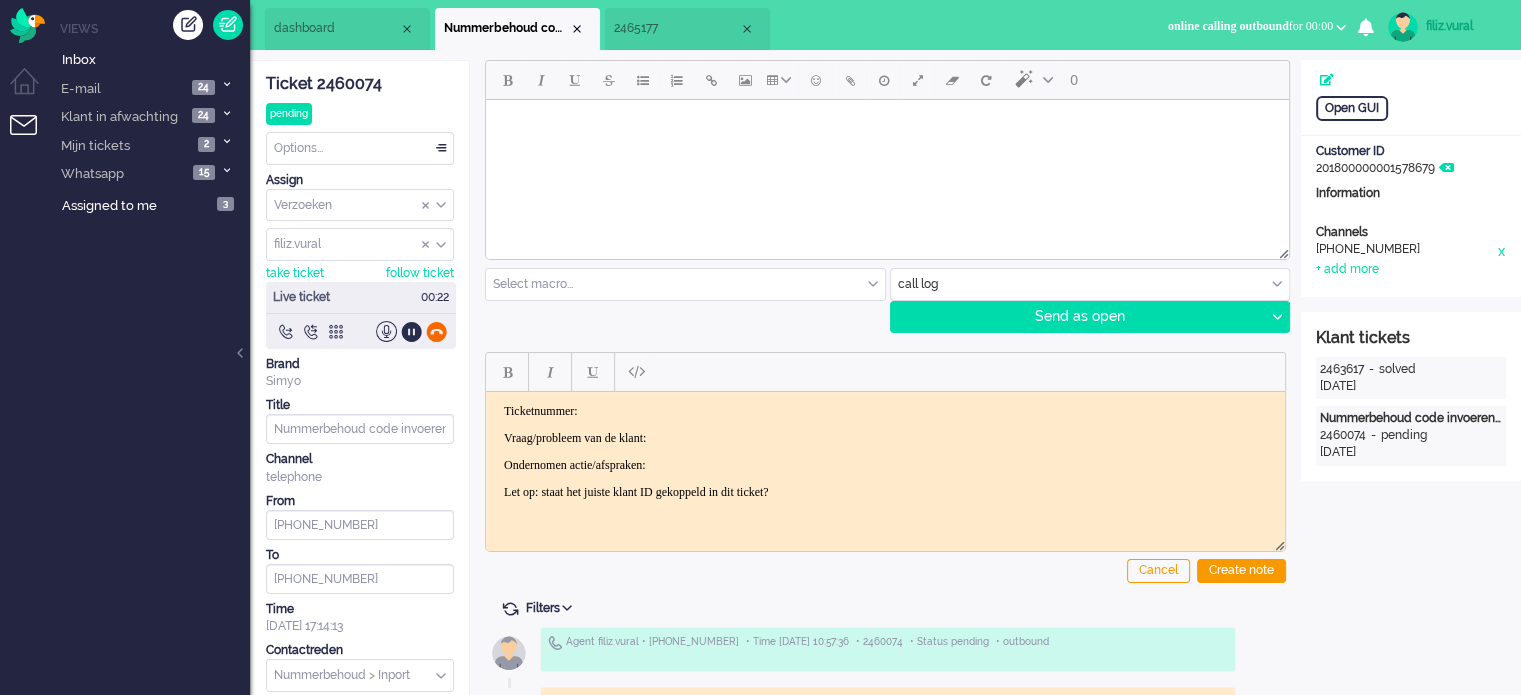 click 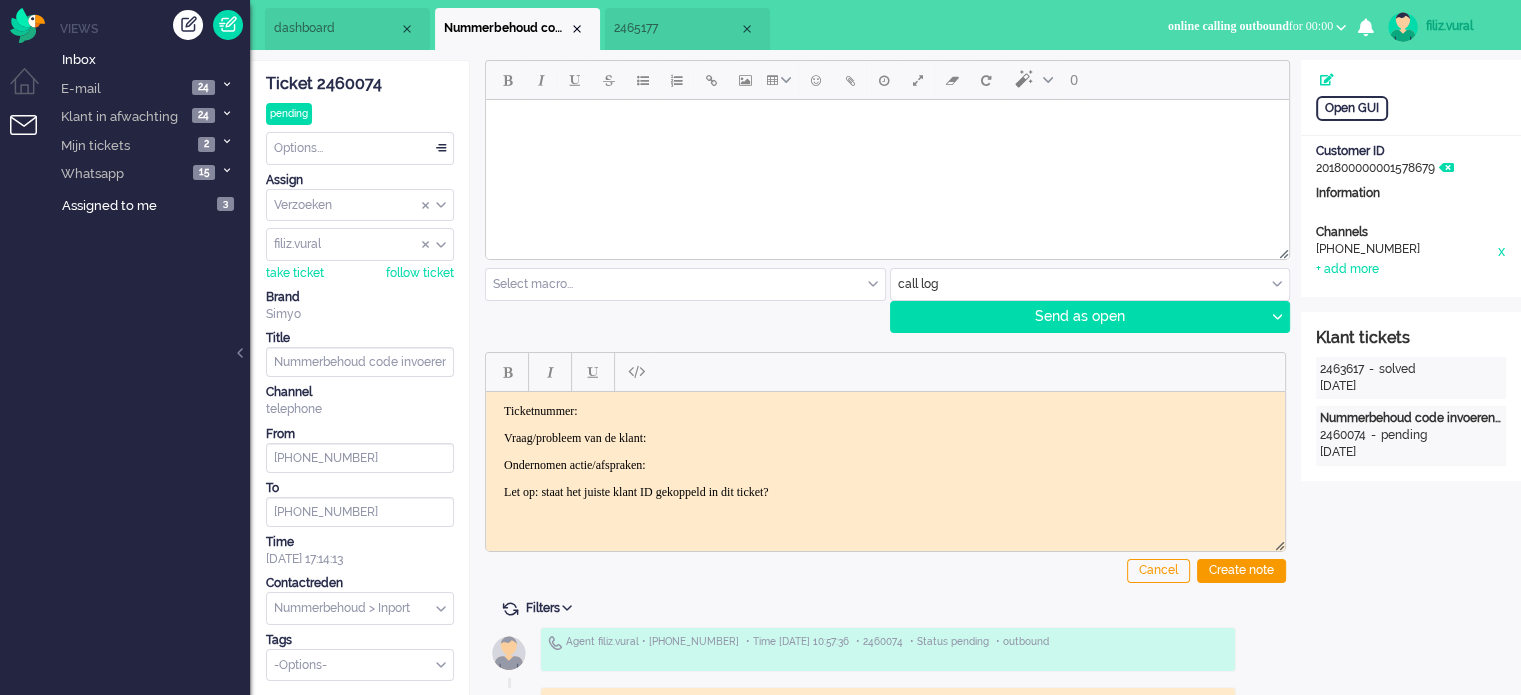 click at bounding box center [1090, 284] 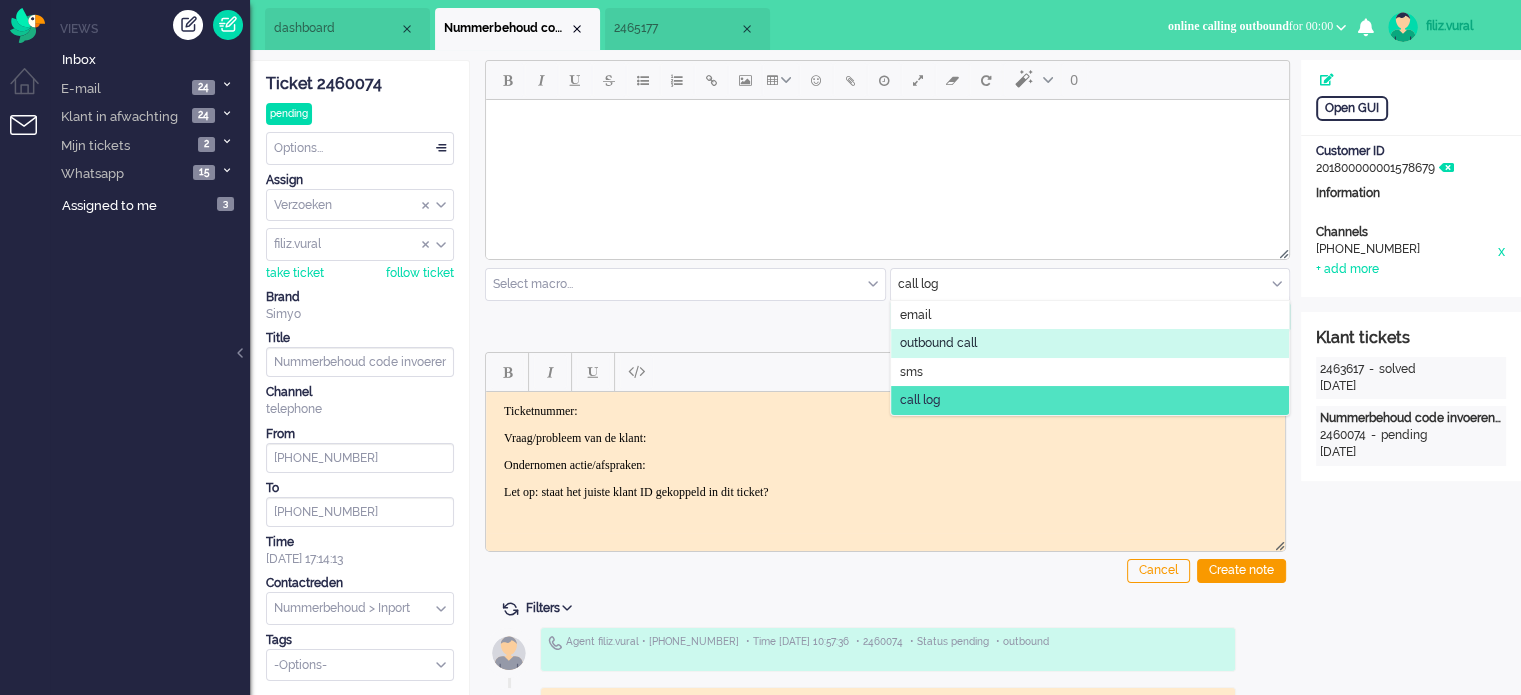 click on "outbound call" 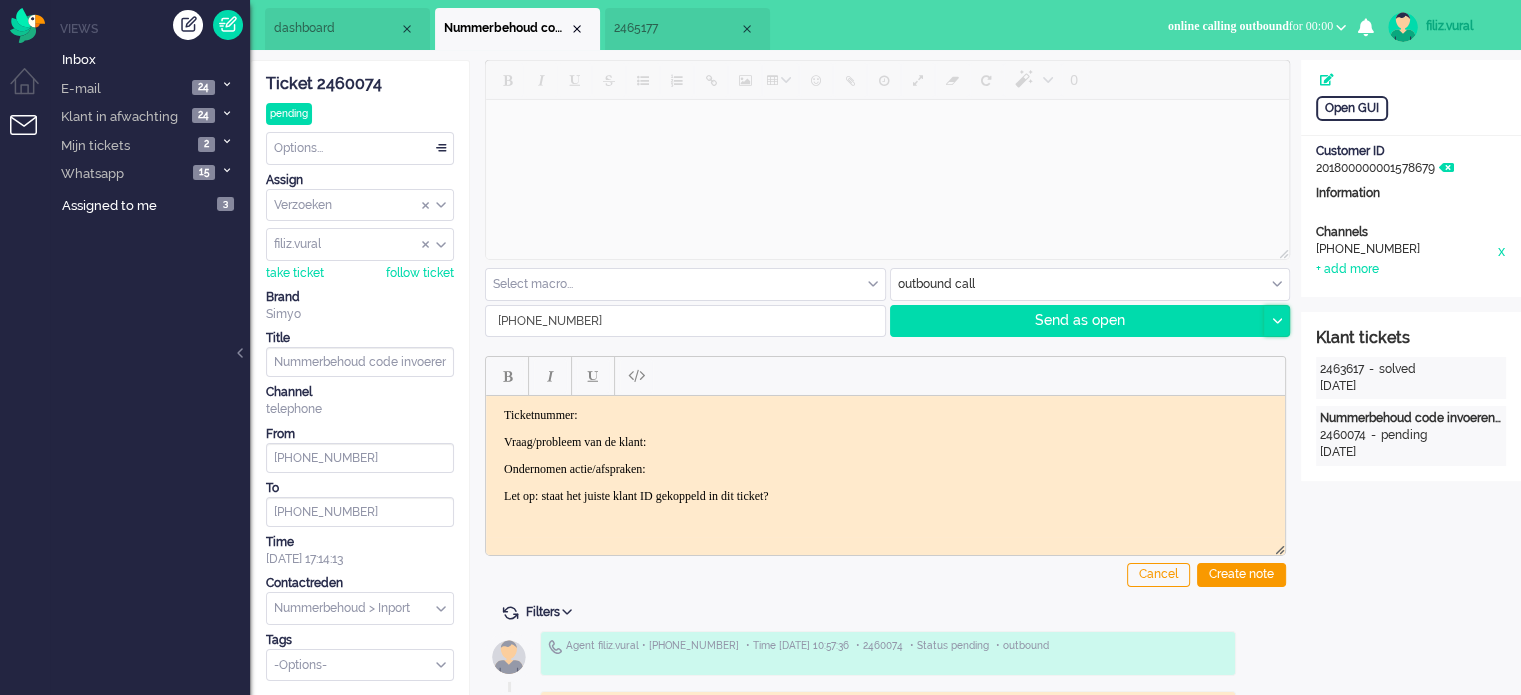 click at bounding box center [1276, 321] 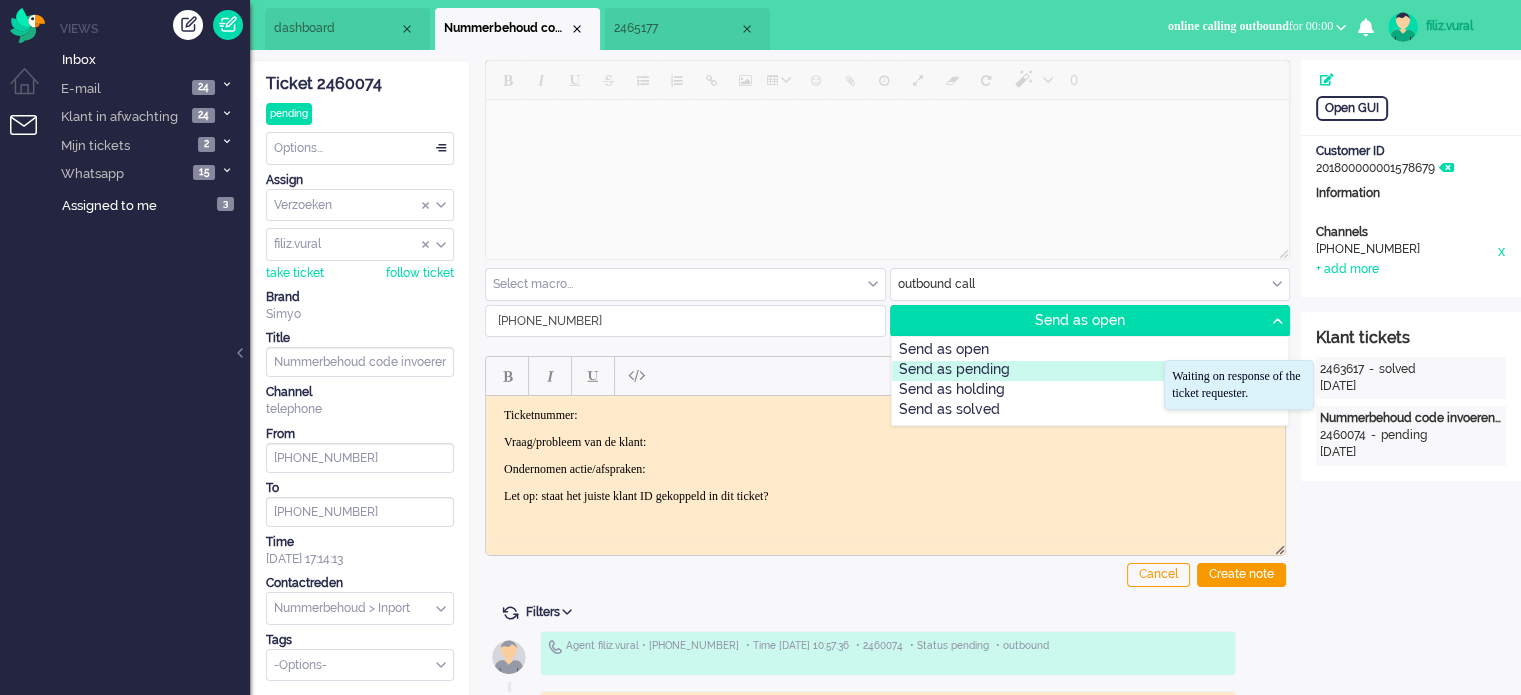click on "Send as pending" at bounding box center (1090, 371) 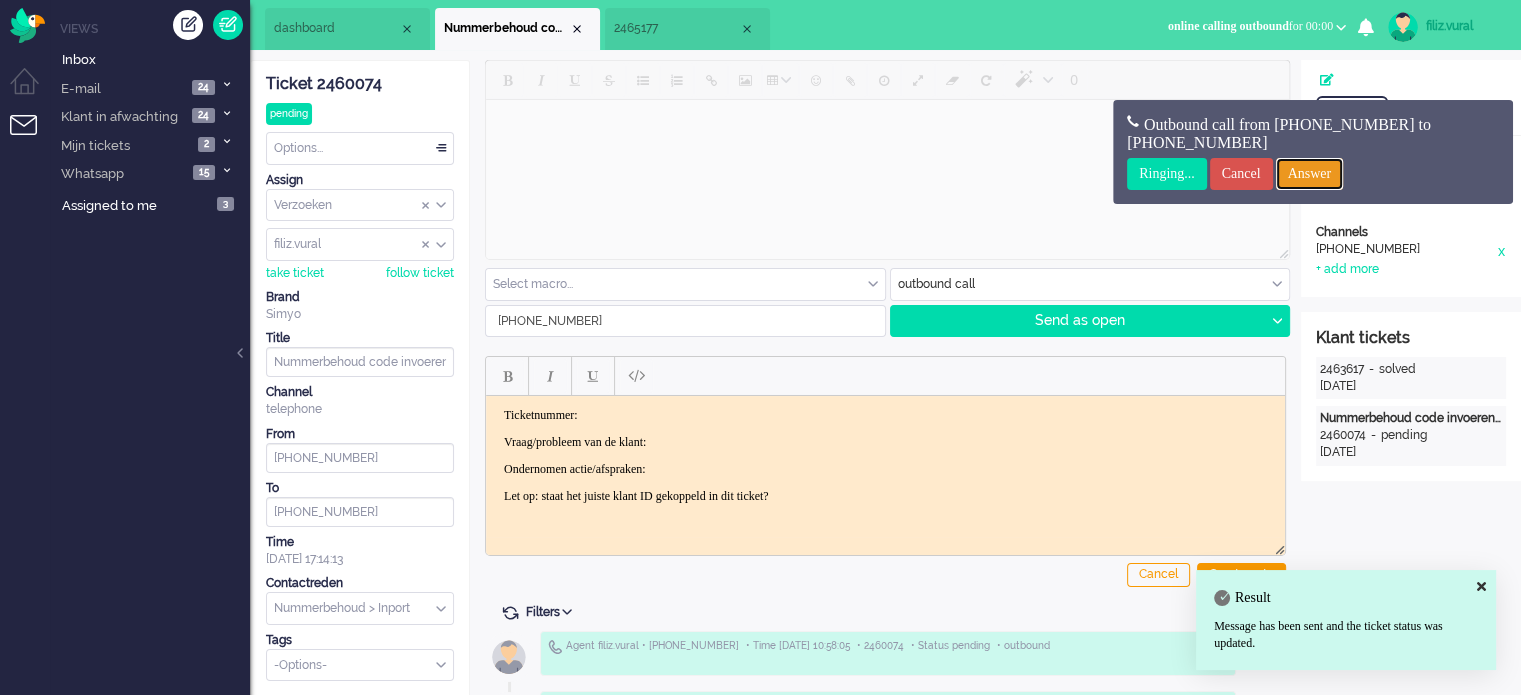 click on "Answer" at bounding box center [1310, 174] 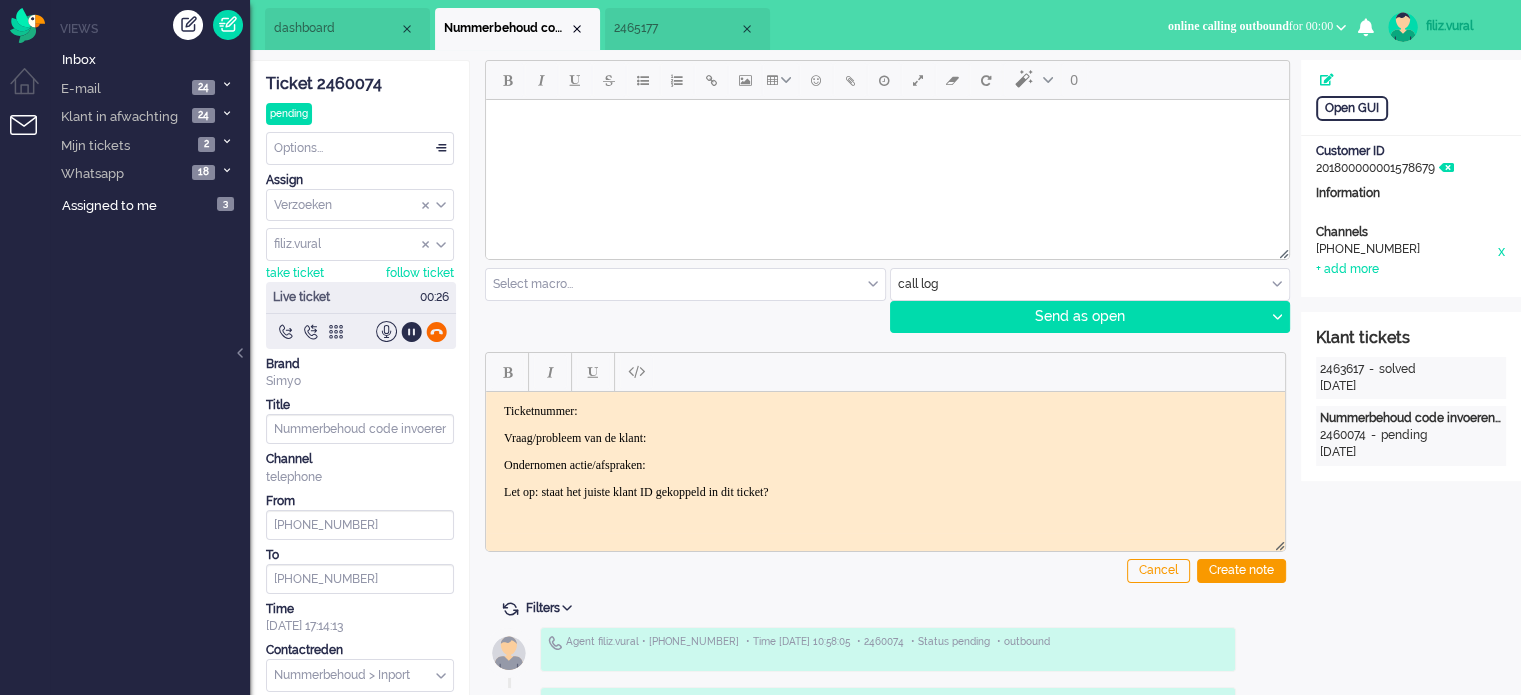 click 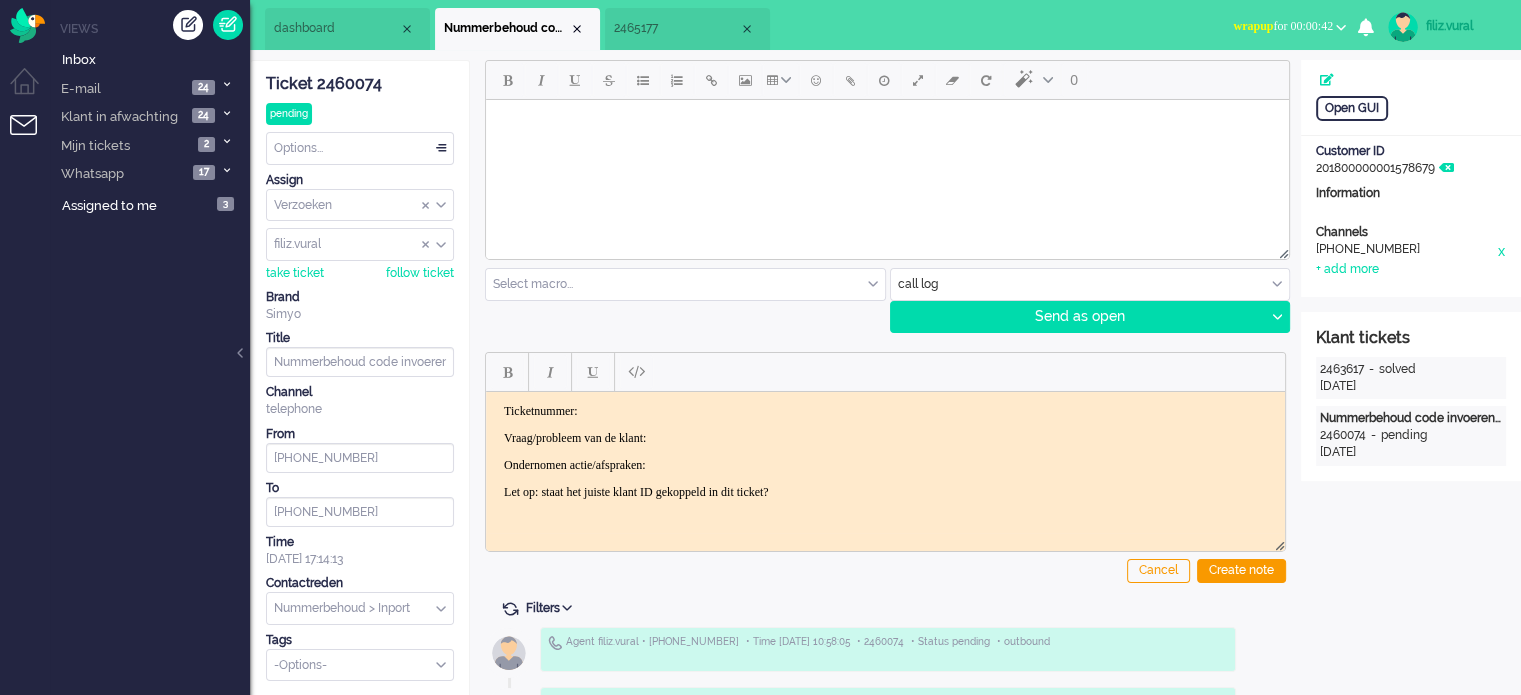click on "wrapup  for 00:00:42" at bounding box center [1283, 26] 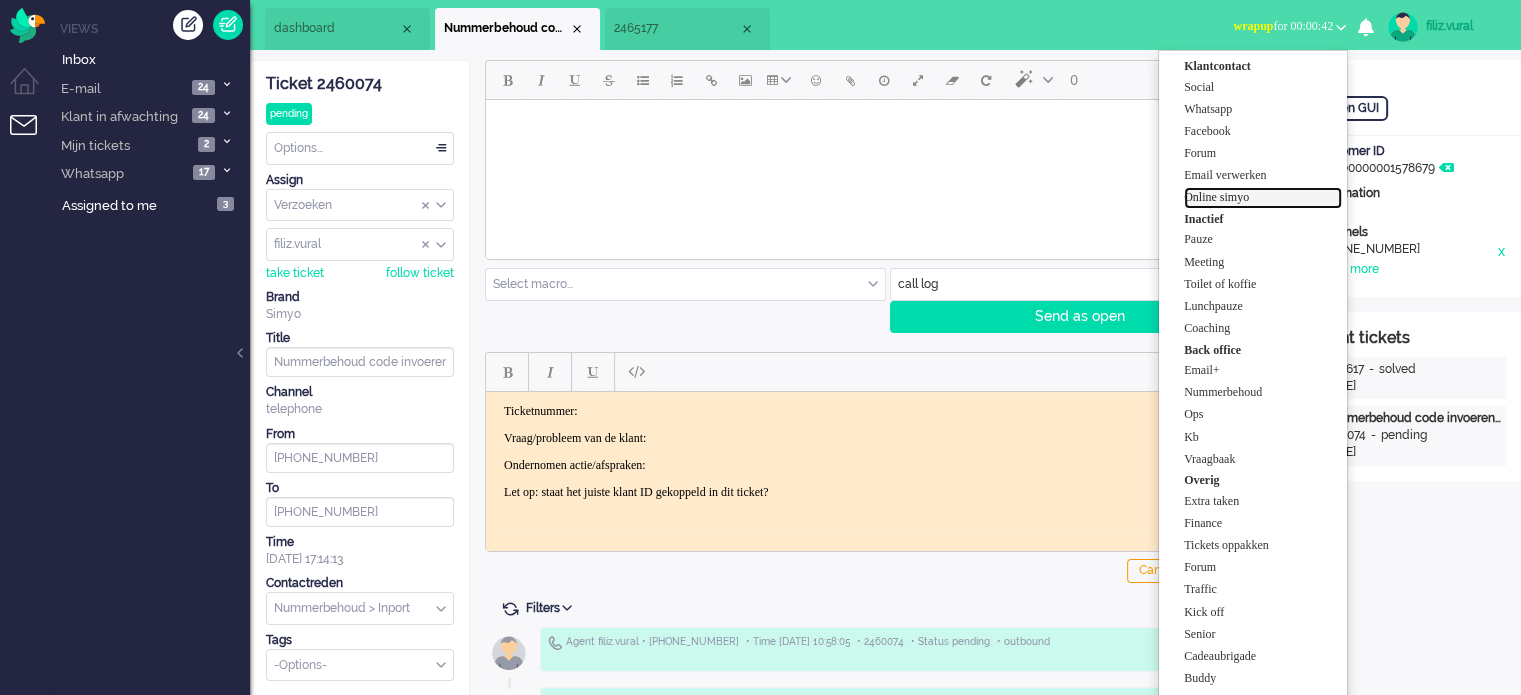 click on "Online simyo" at bounding box center (1263, 197) 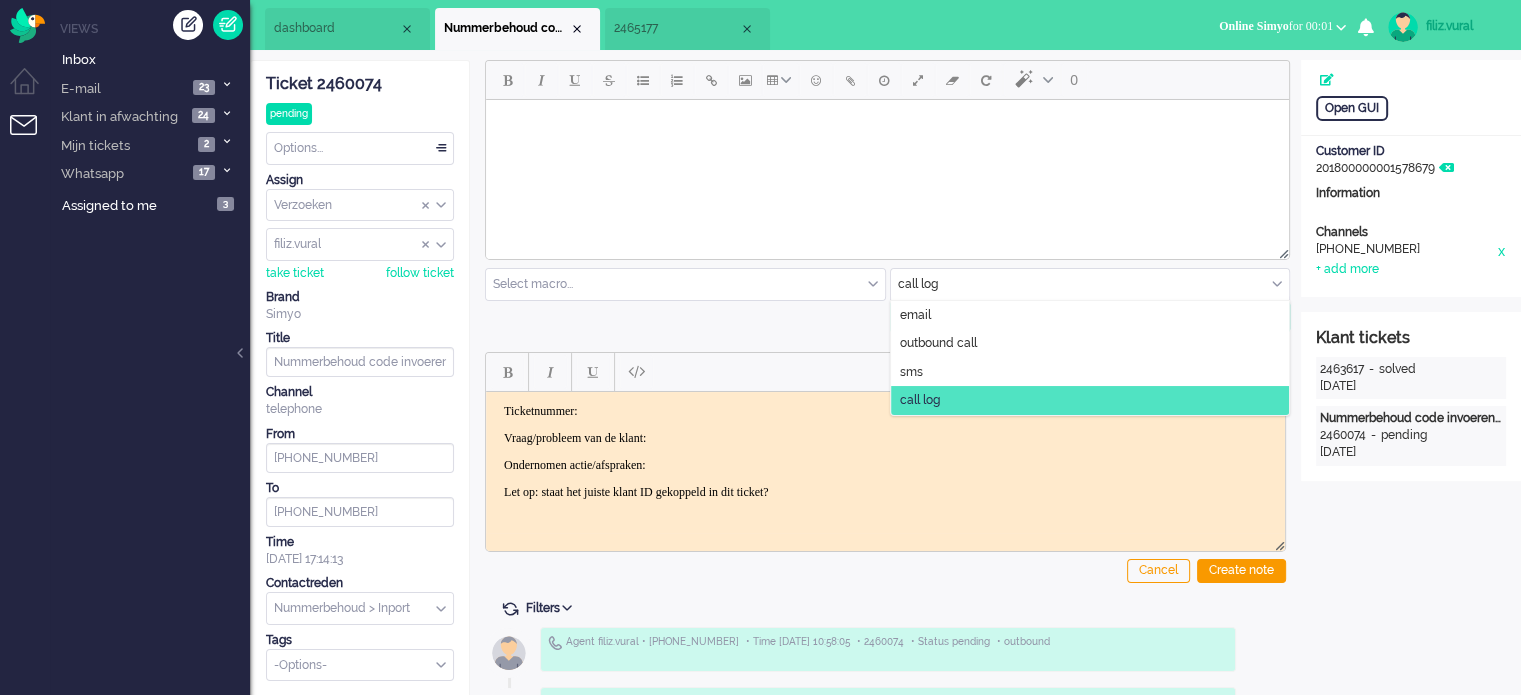 click at bounding box center [1090, 284] 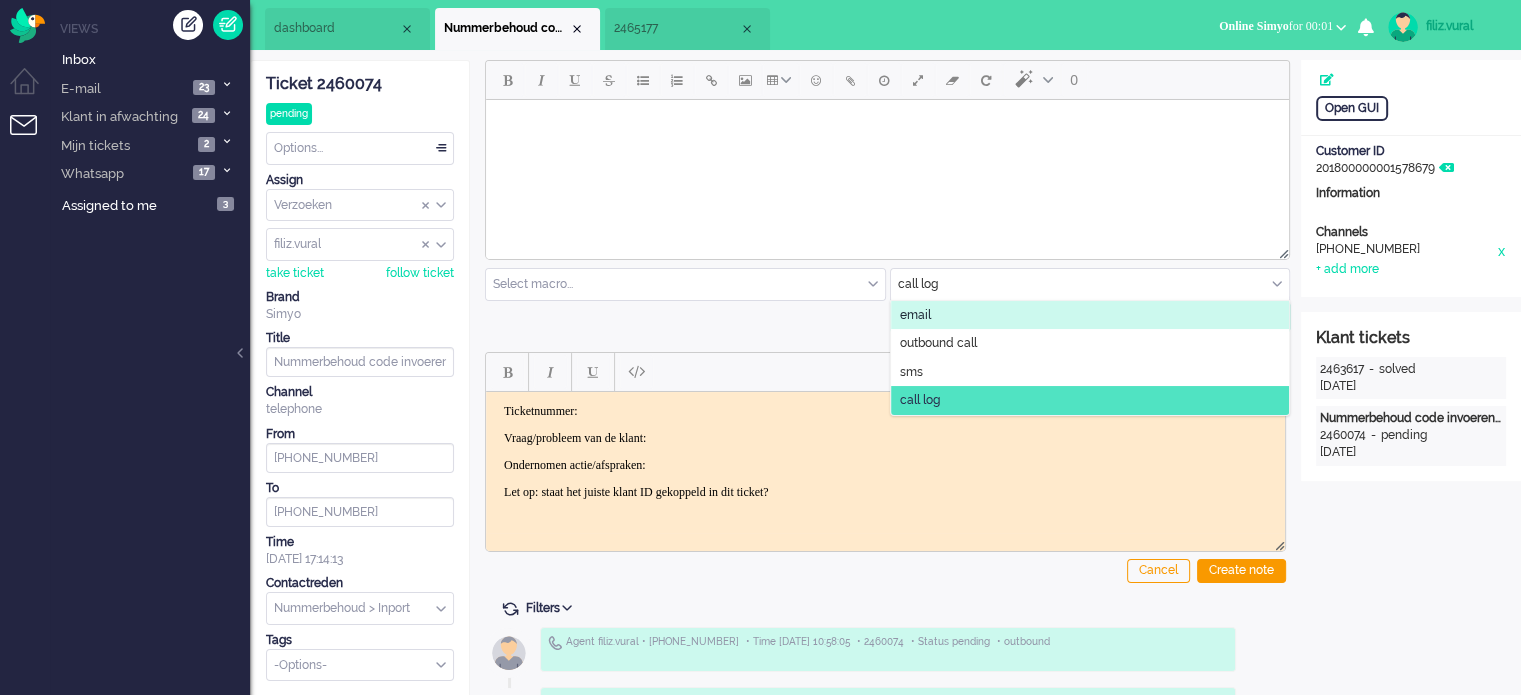 click on "email" 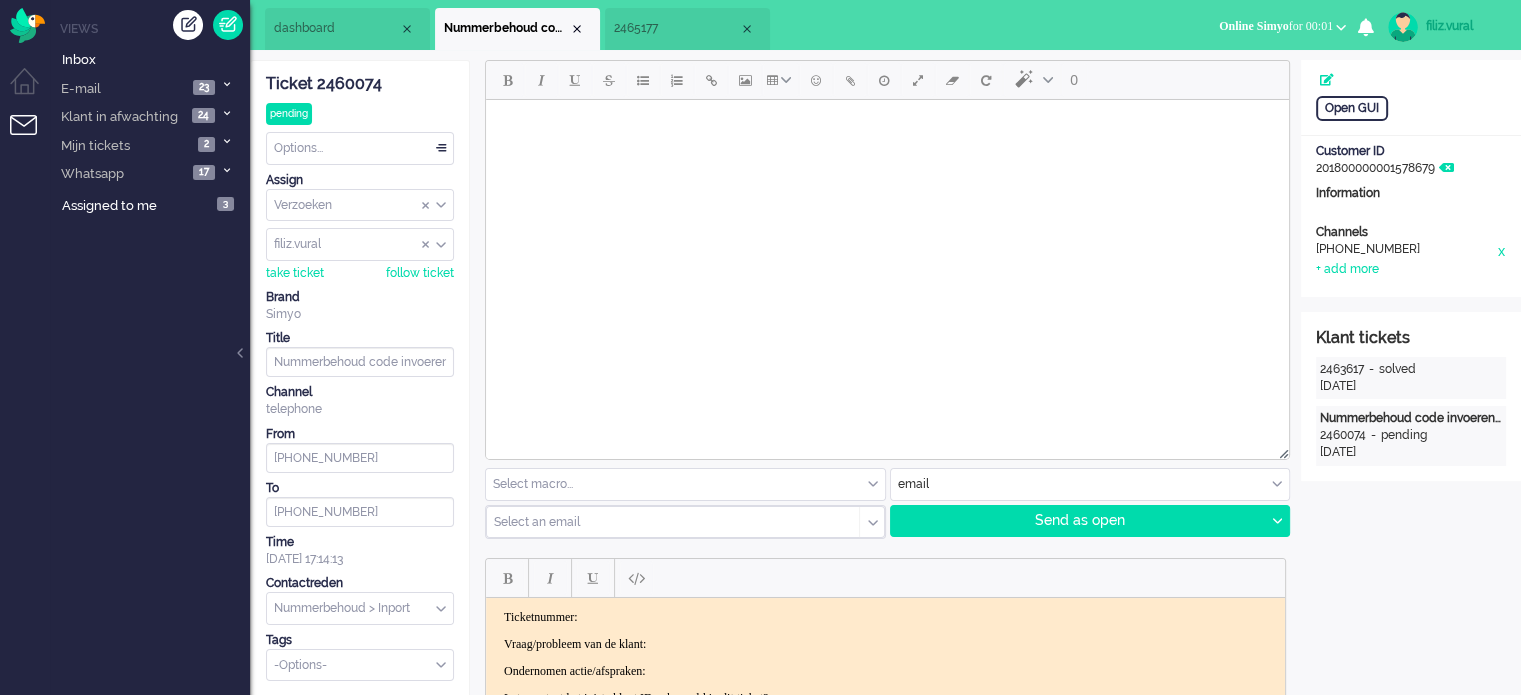 drag, startPoint x: 778, startPoint y: 226, endPoint x: 772, endPoint y: 240, distance: 15.231546 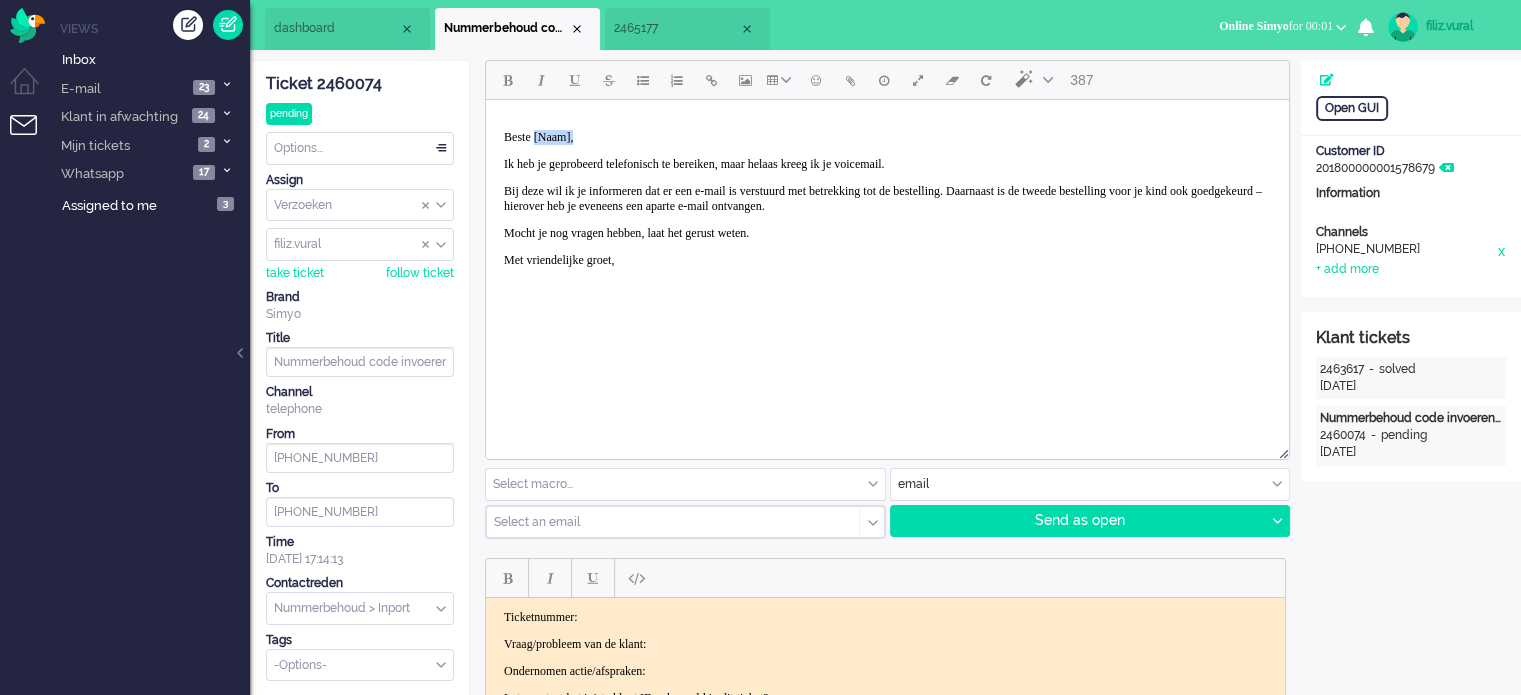 drag, startPoint x: 540, startPoint y: 138, endPoint x: 801, endPoint y: 120, distance: 261.61996 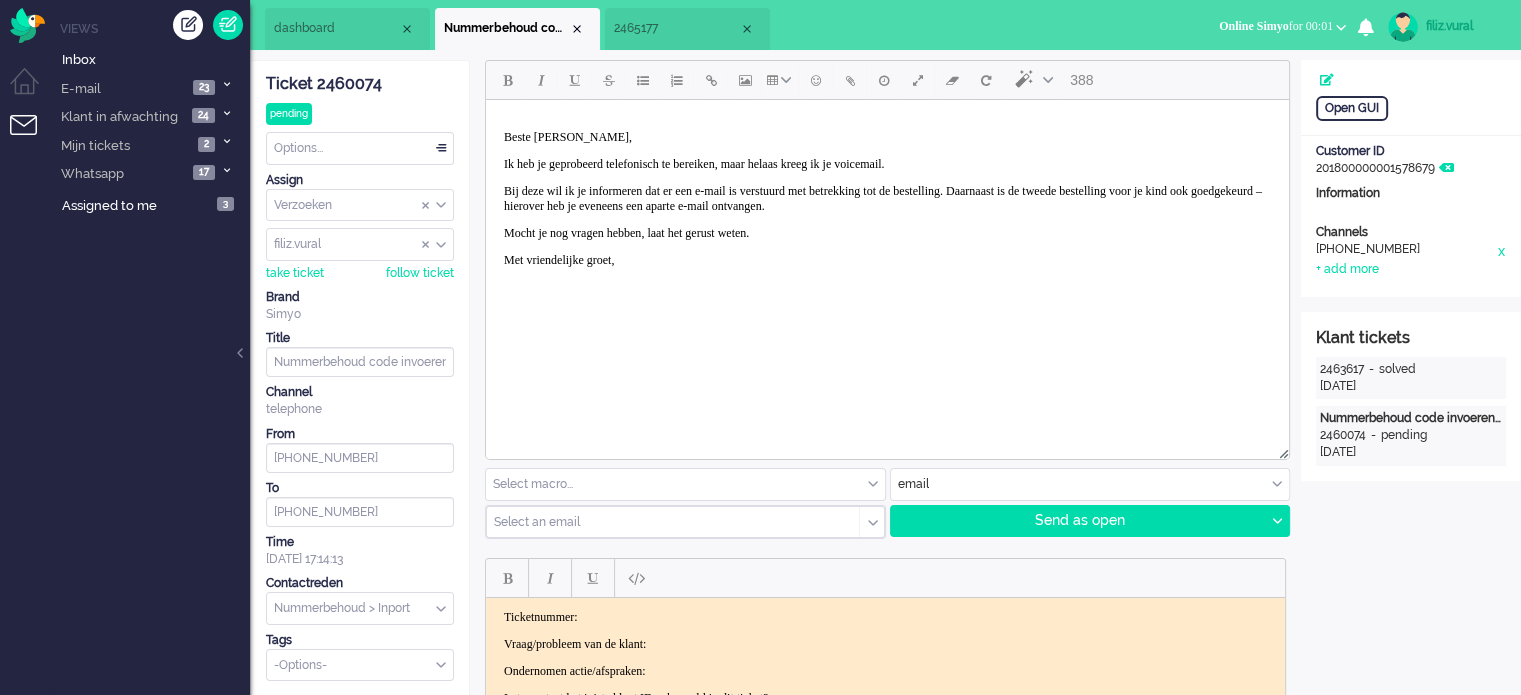click on "Met vriendelijke groet," at bounding box center [887, 260] 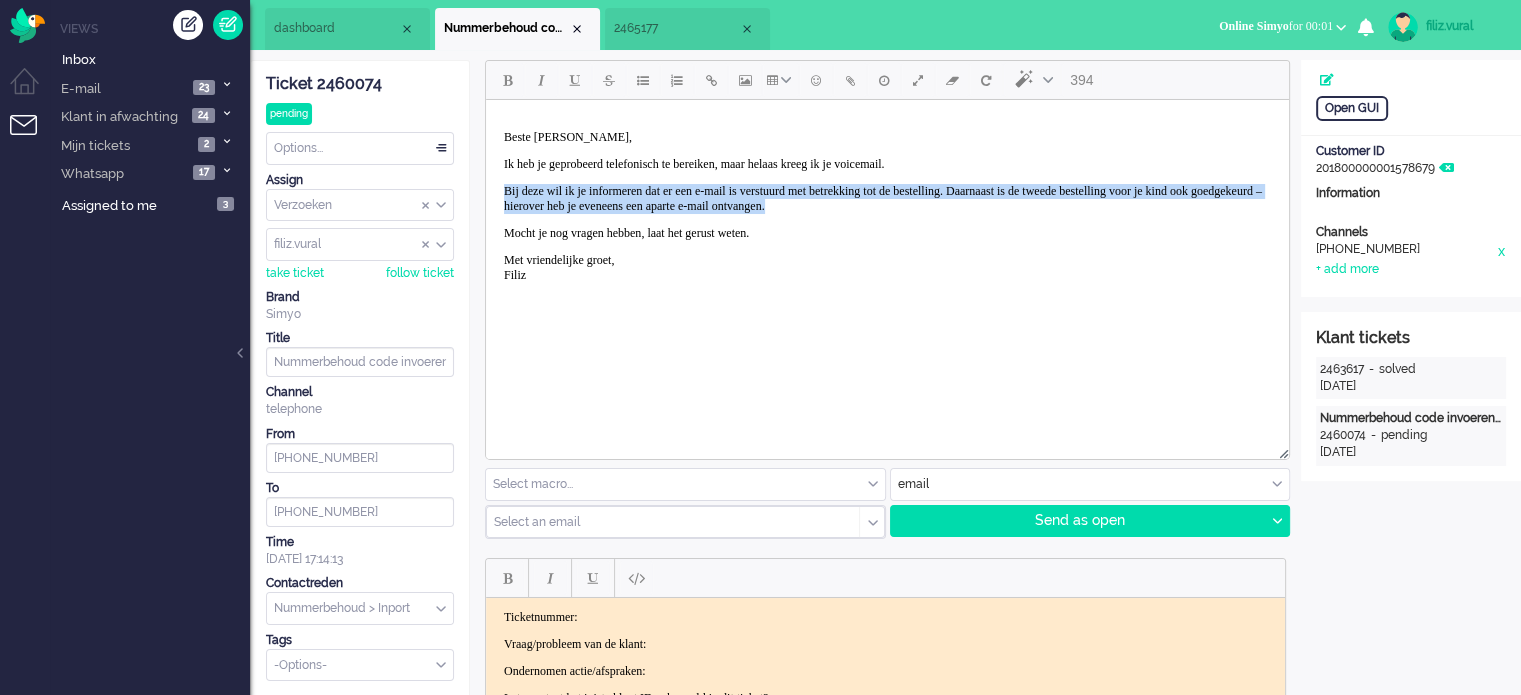 drag, startPoint x: 504, startPoint y: 190, endPoint x: 1060, endPoint y: 201, distance: 556.1088 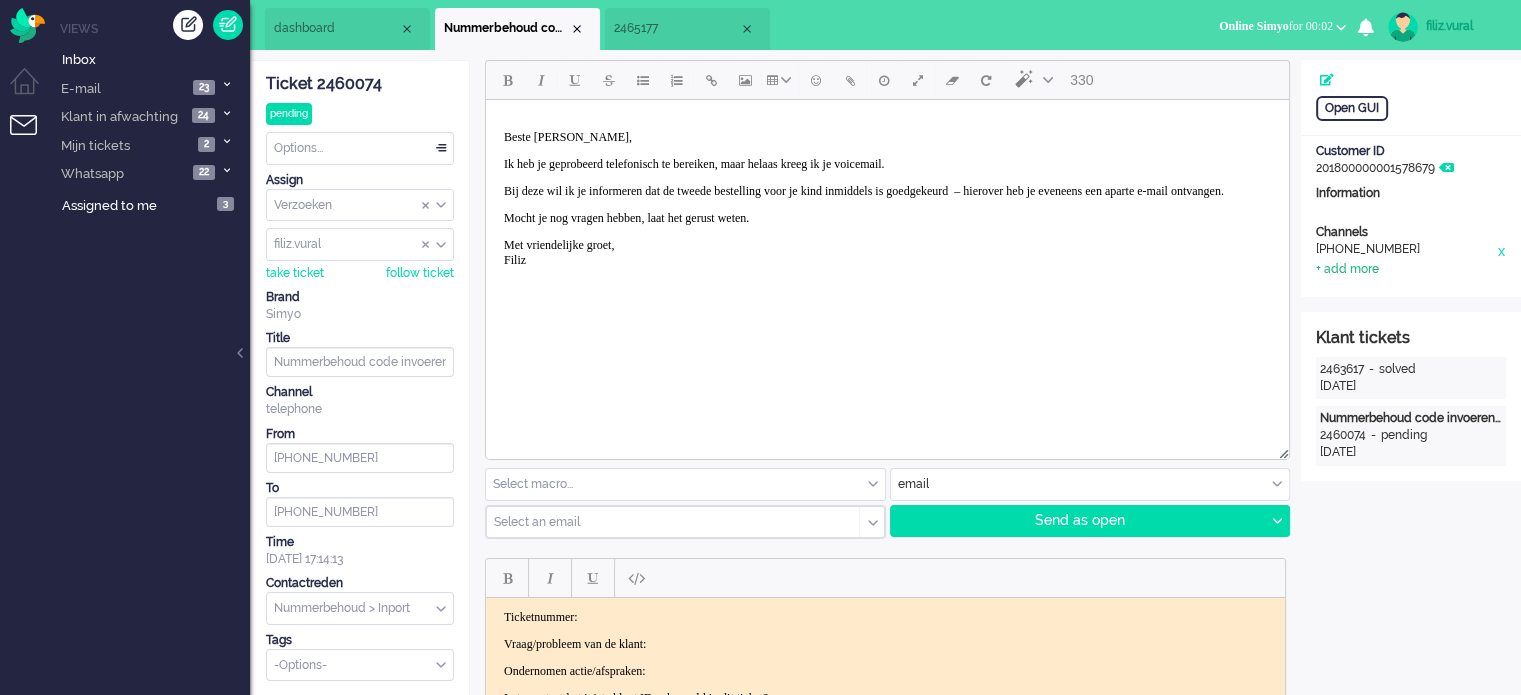 click on "+ add more" 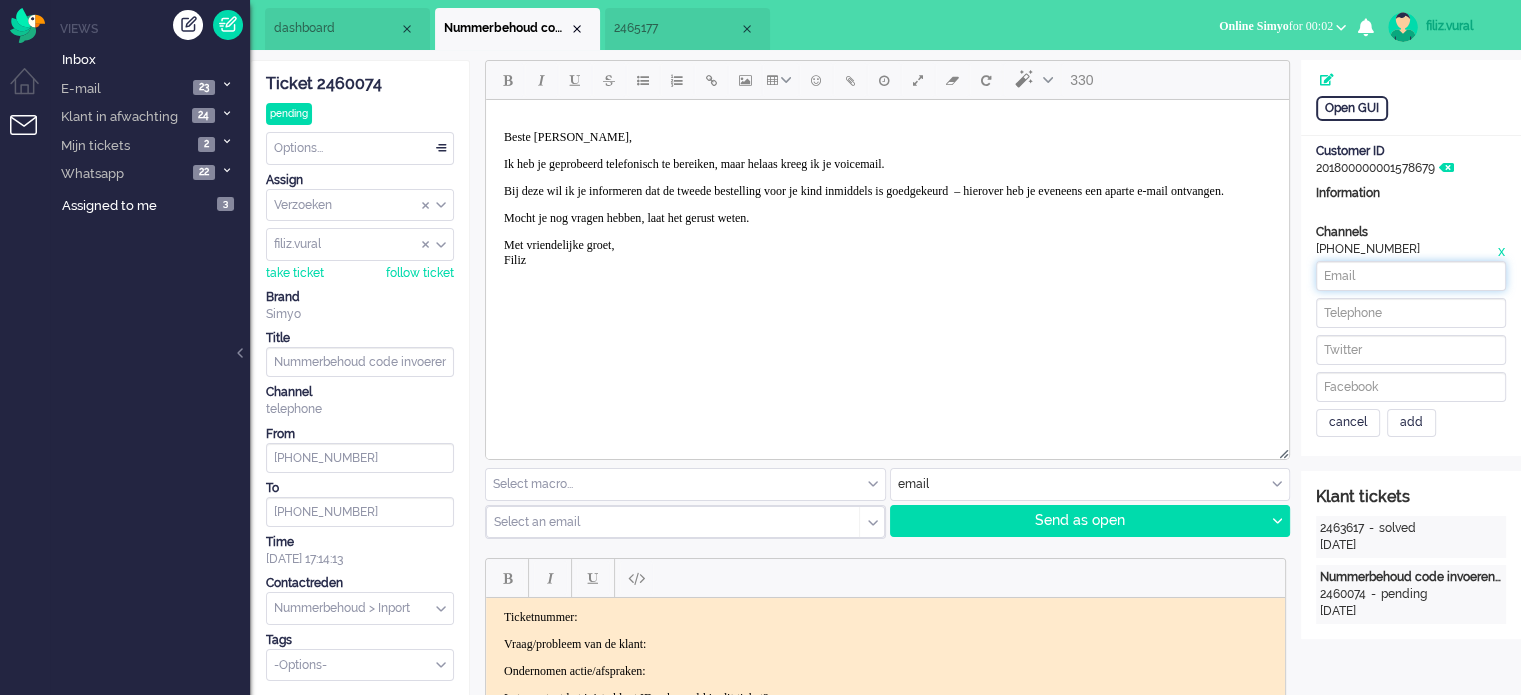click at bounding box center [1411, 276] 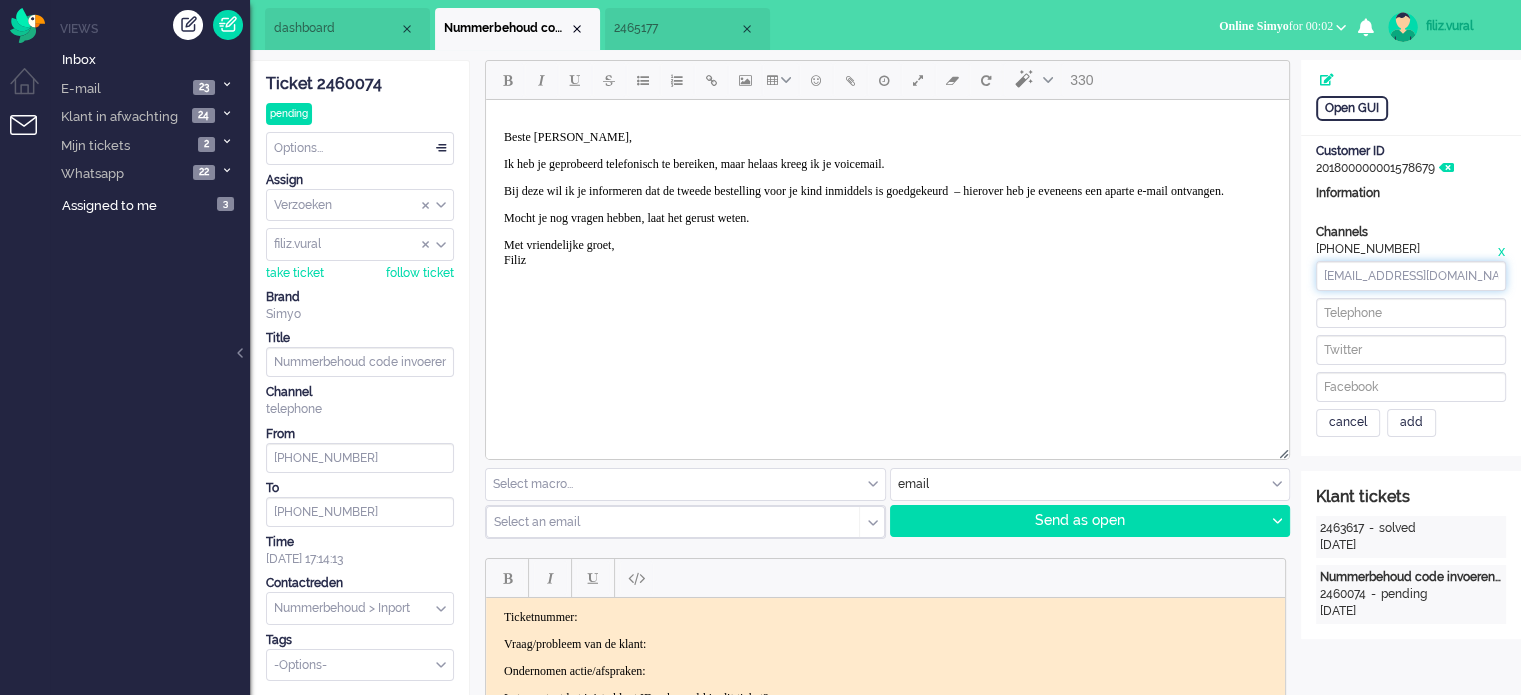 drag, startPoint x: 1854, startPoint y: 375, endPoint x: 1238, endPoint y: 273, distance: 624.3877 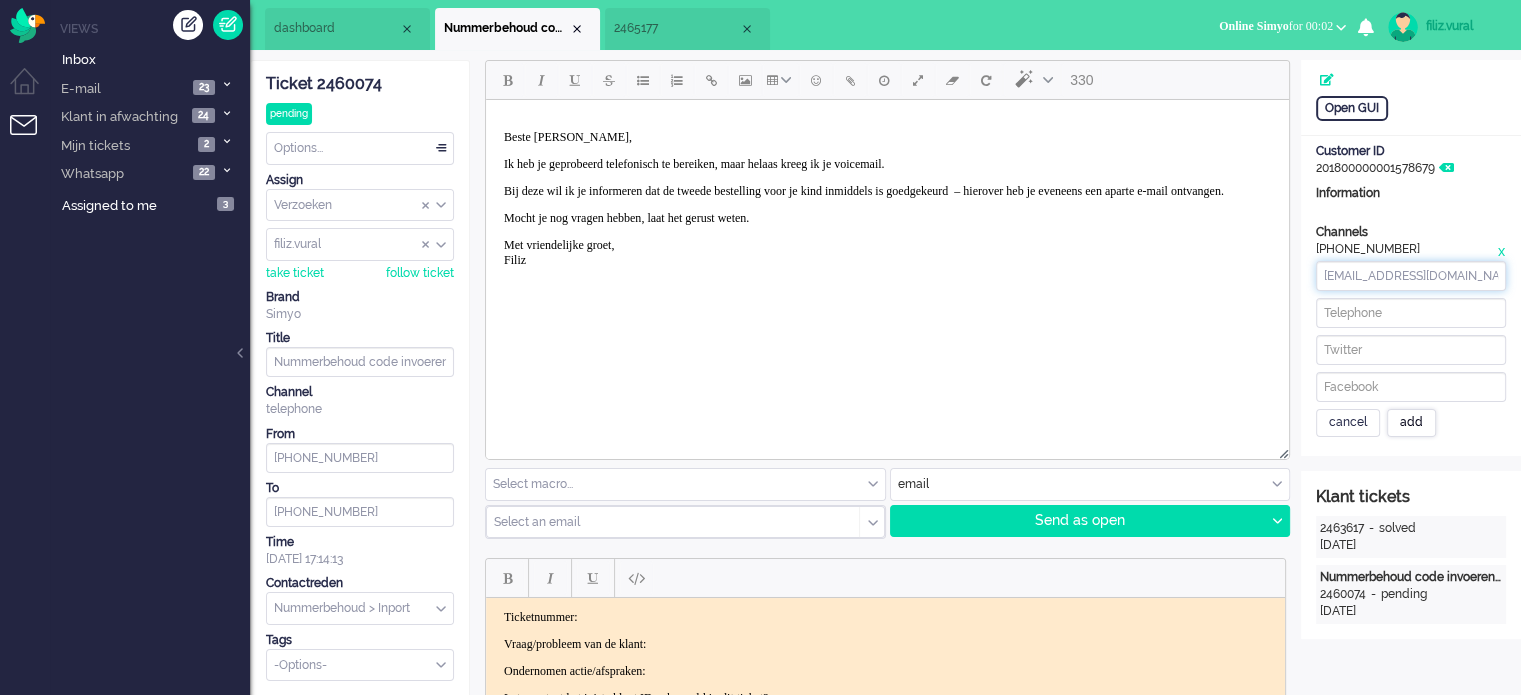 type on "[EMAIL_ADDRESS][DOMAIN_NAME]" 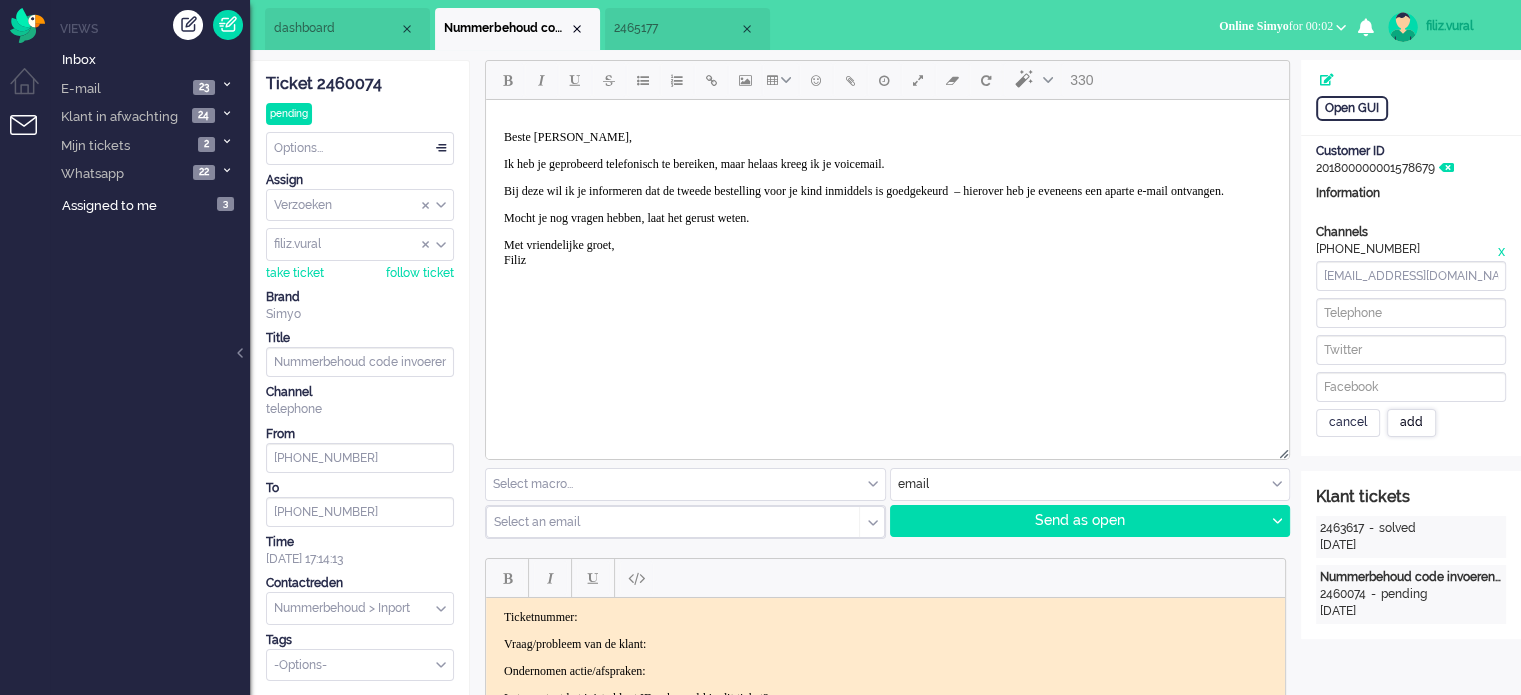 click on "add" at bounding box center [1411, 423] 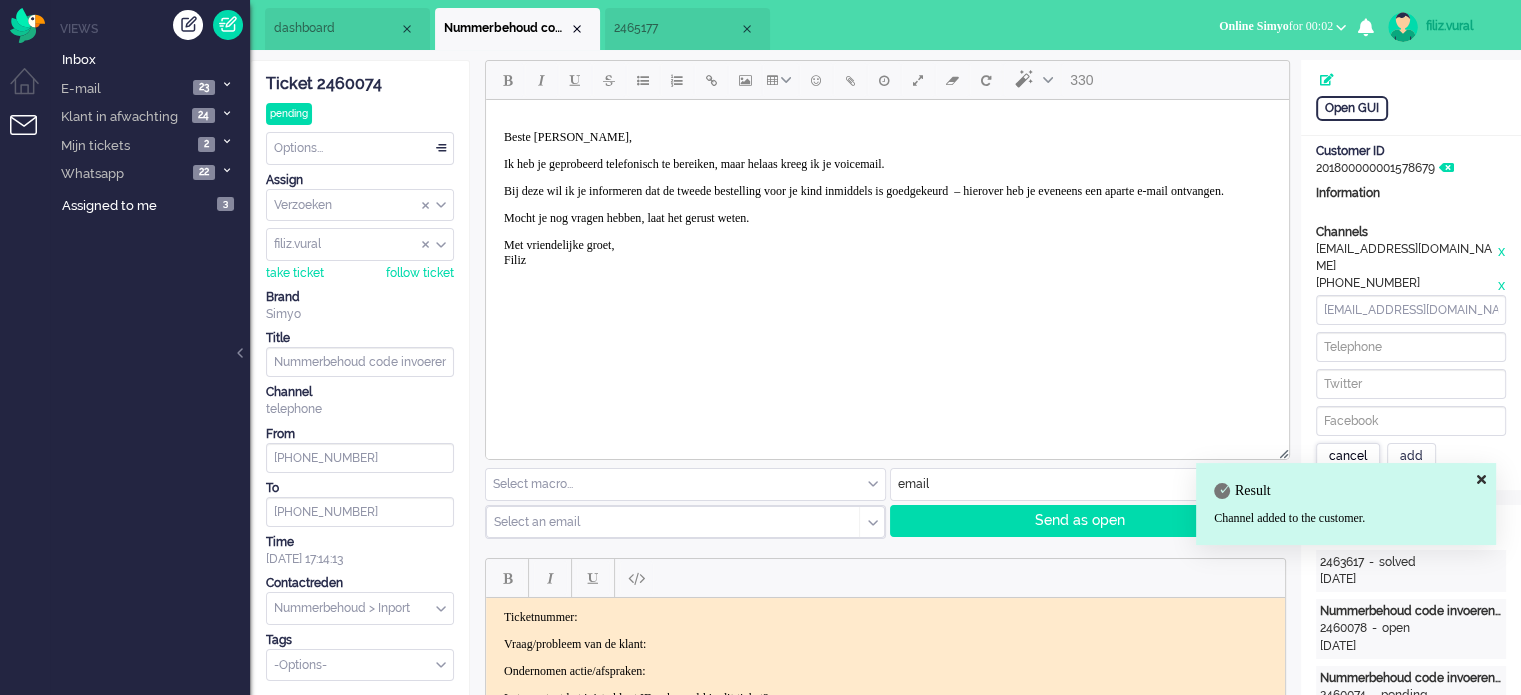 click on "cancel" at bounding box center [1348, 457] 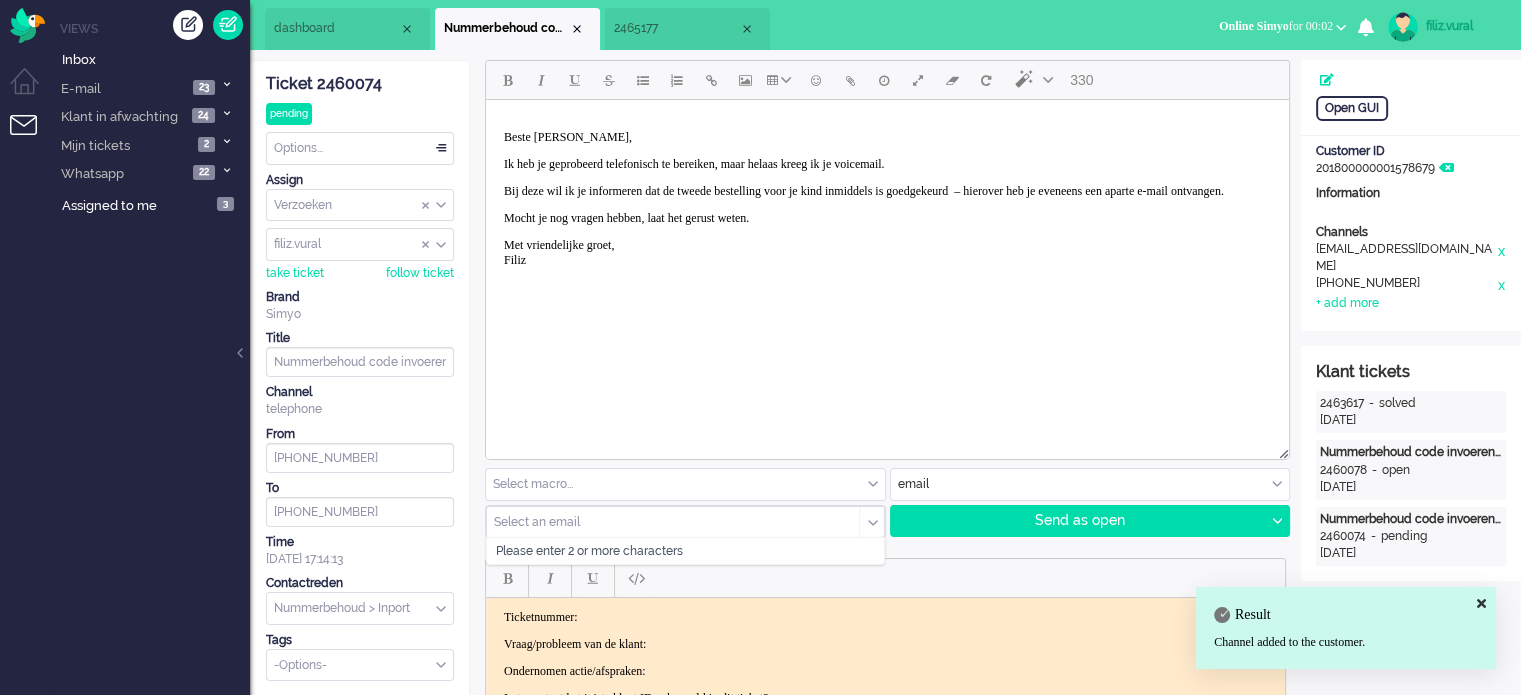 click at bounding box center (666, 522) 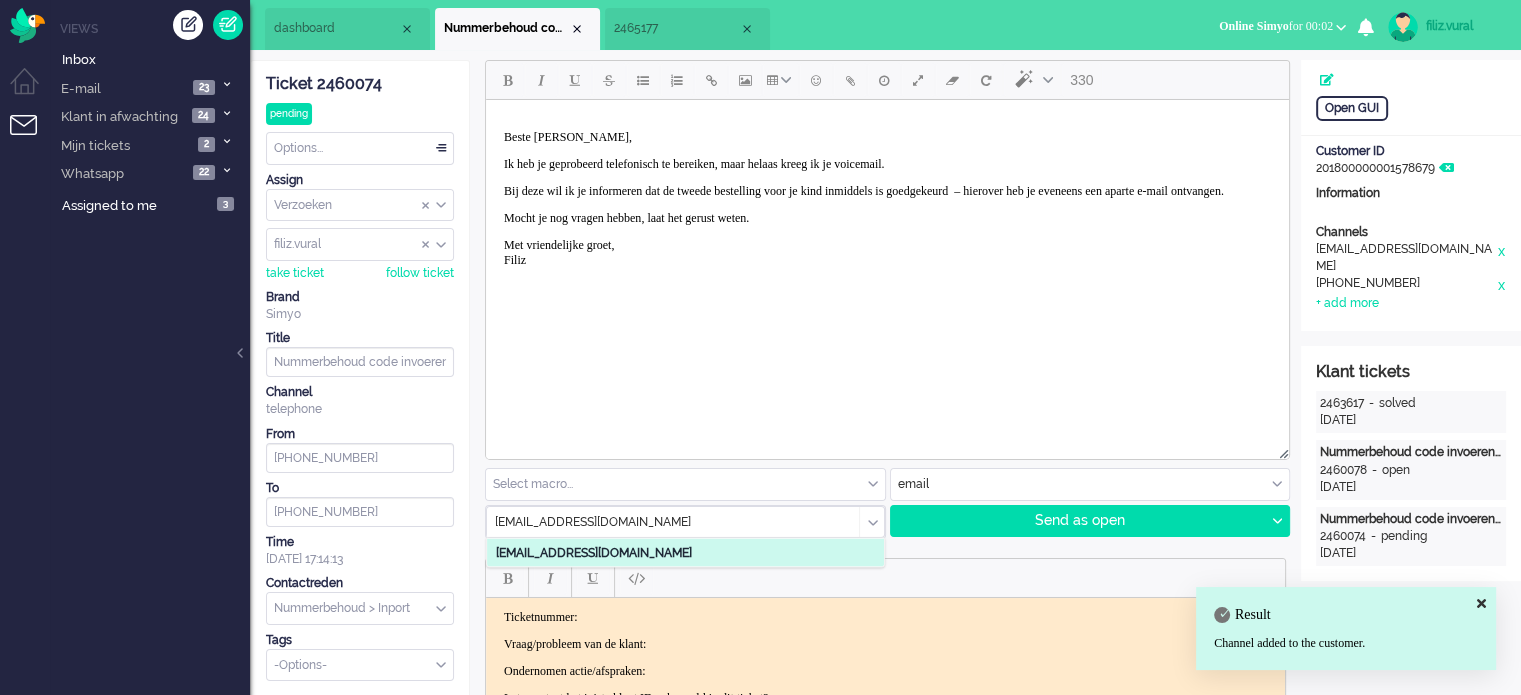 type on "[EMAIL_ADDRESS][DOMAIN_NAME]" 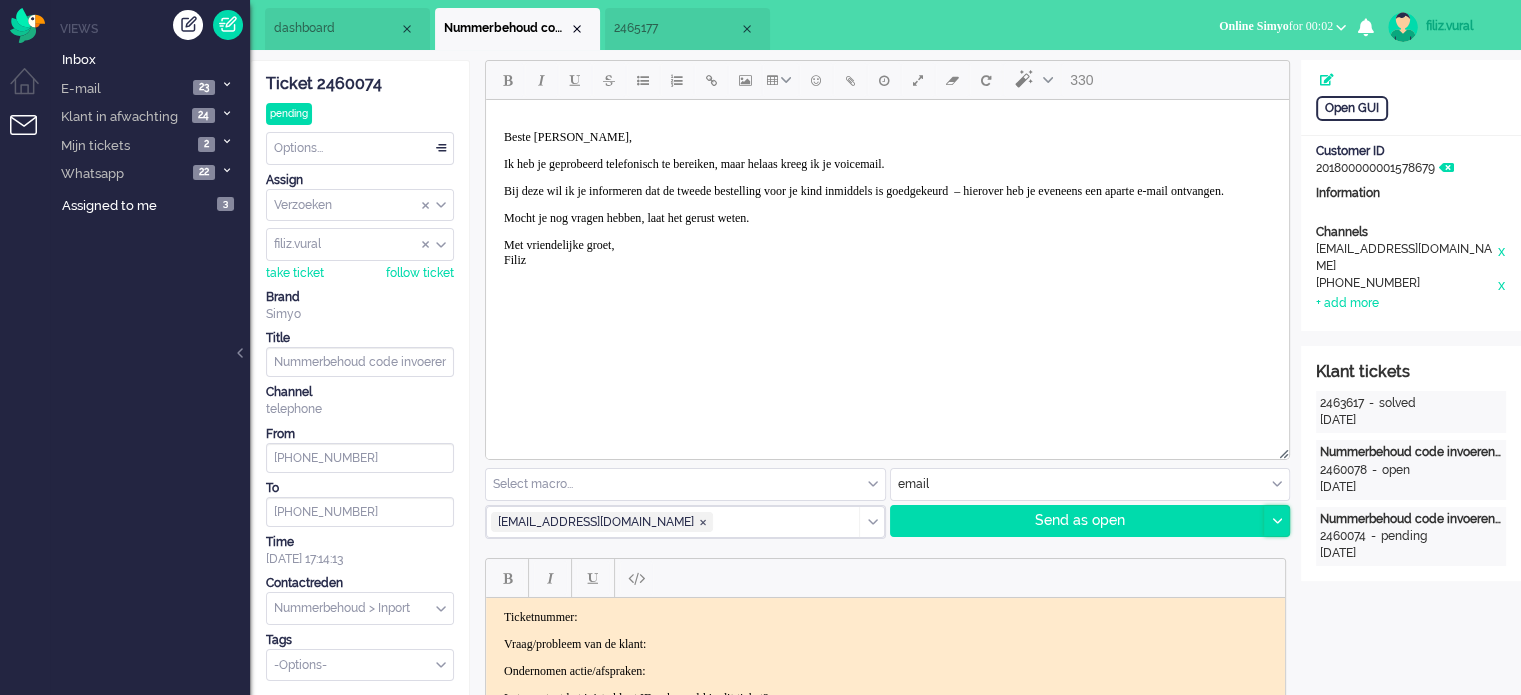 click at bounding box center (1276, 521) 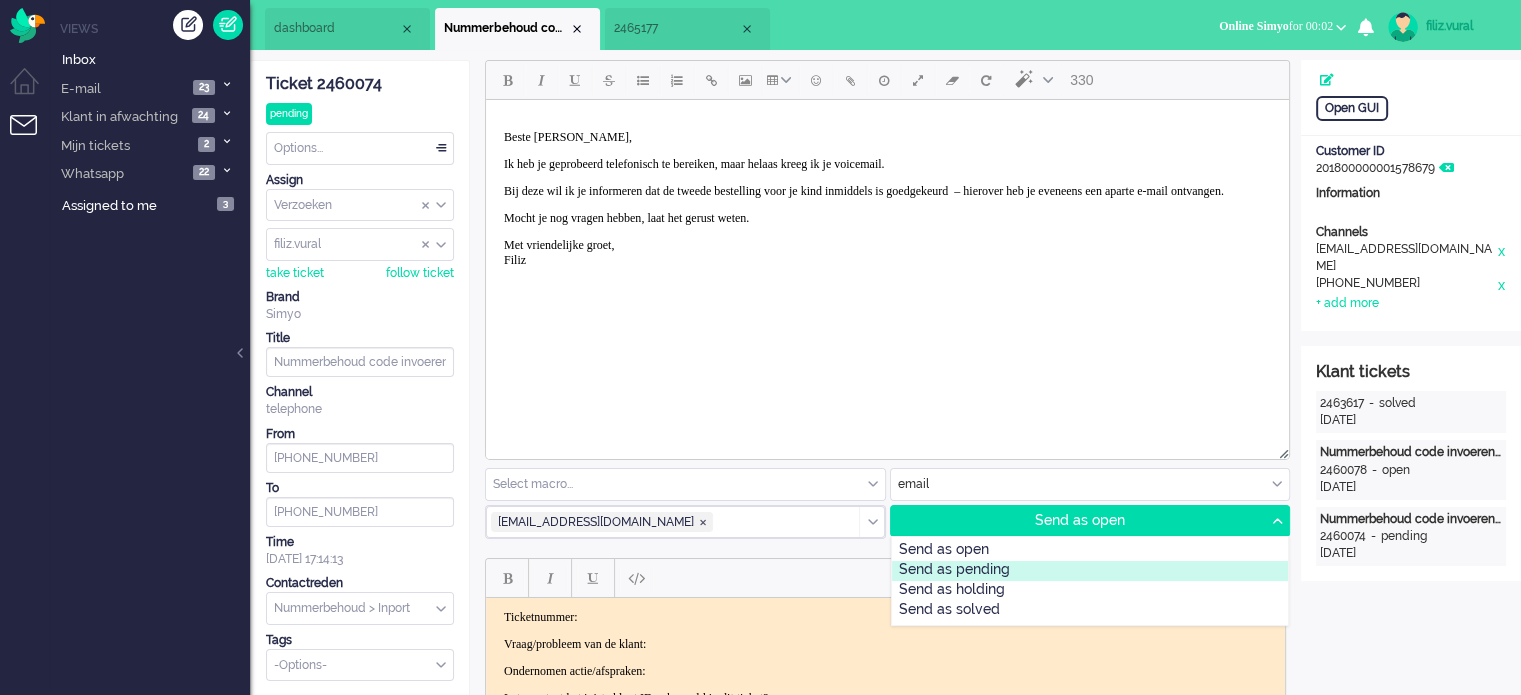 click on "Send as pending" at bounding box center (1090, 571) 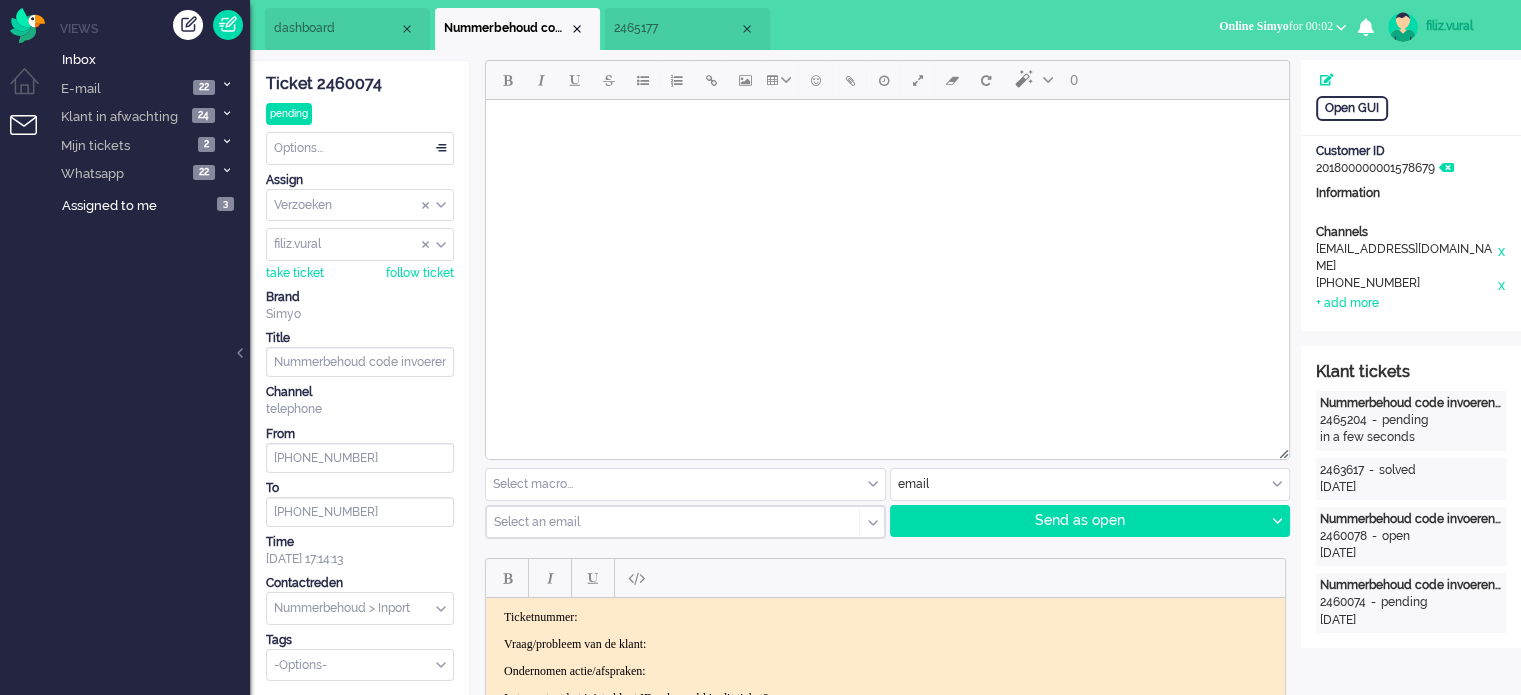 scroll, scrollTop: 0, scrollLeft: 0, axis: both 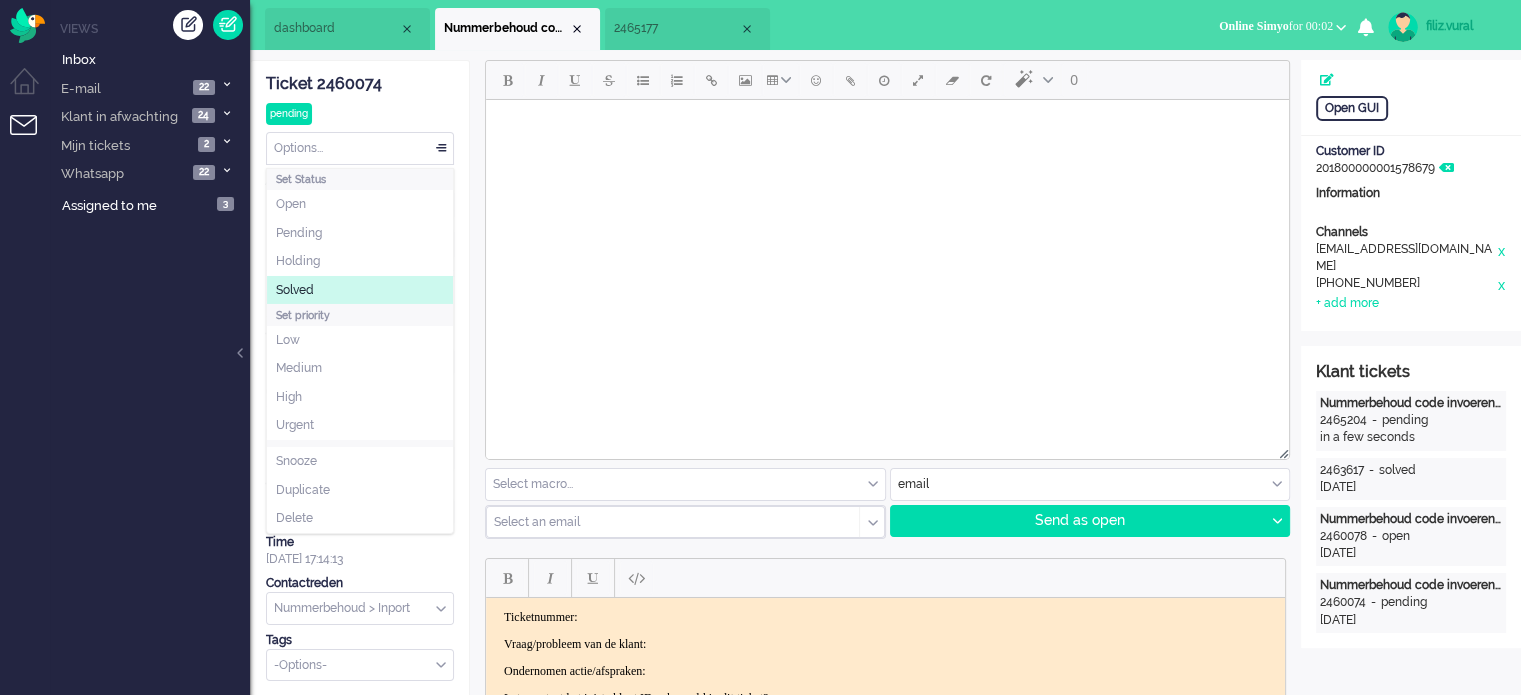click on "Solved" 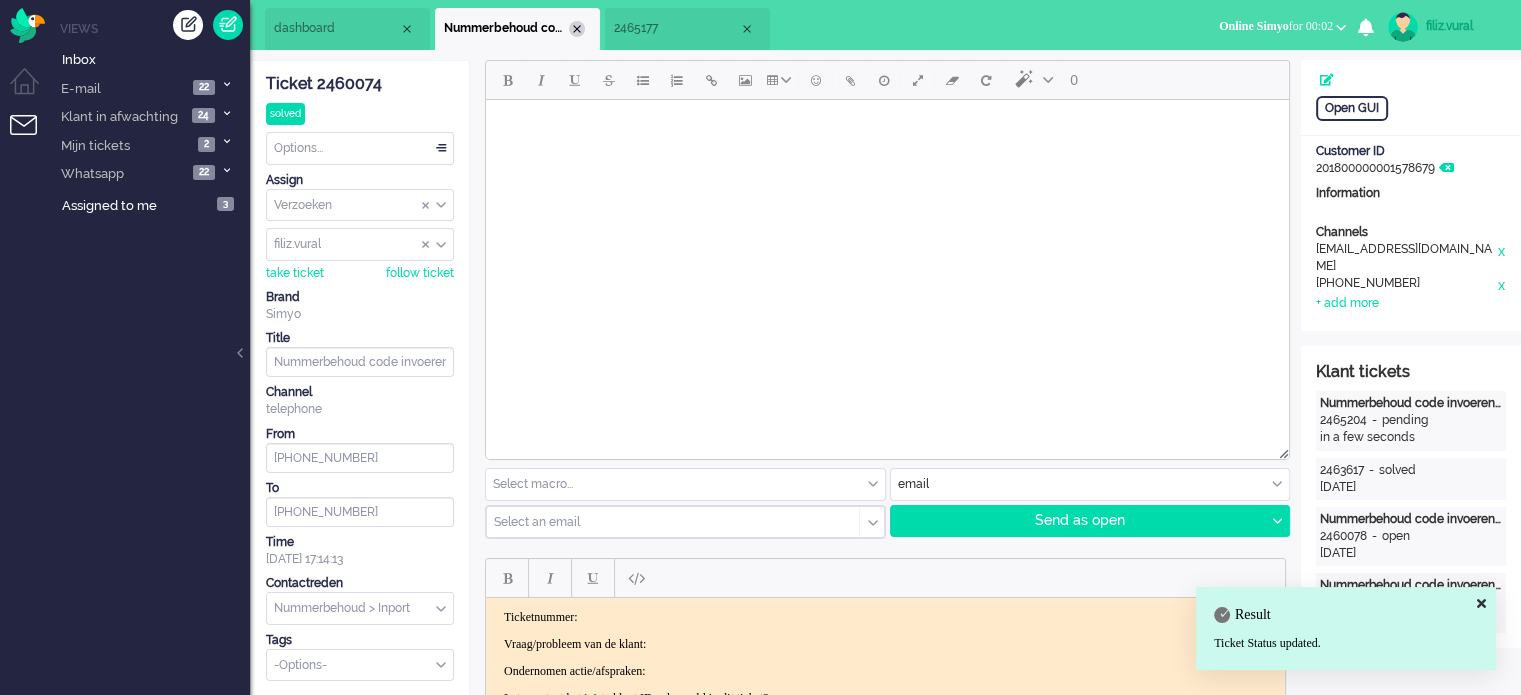 click at bounding box center [577, 29] 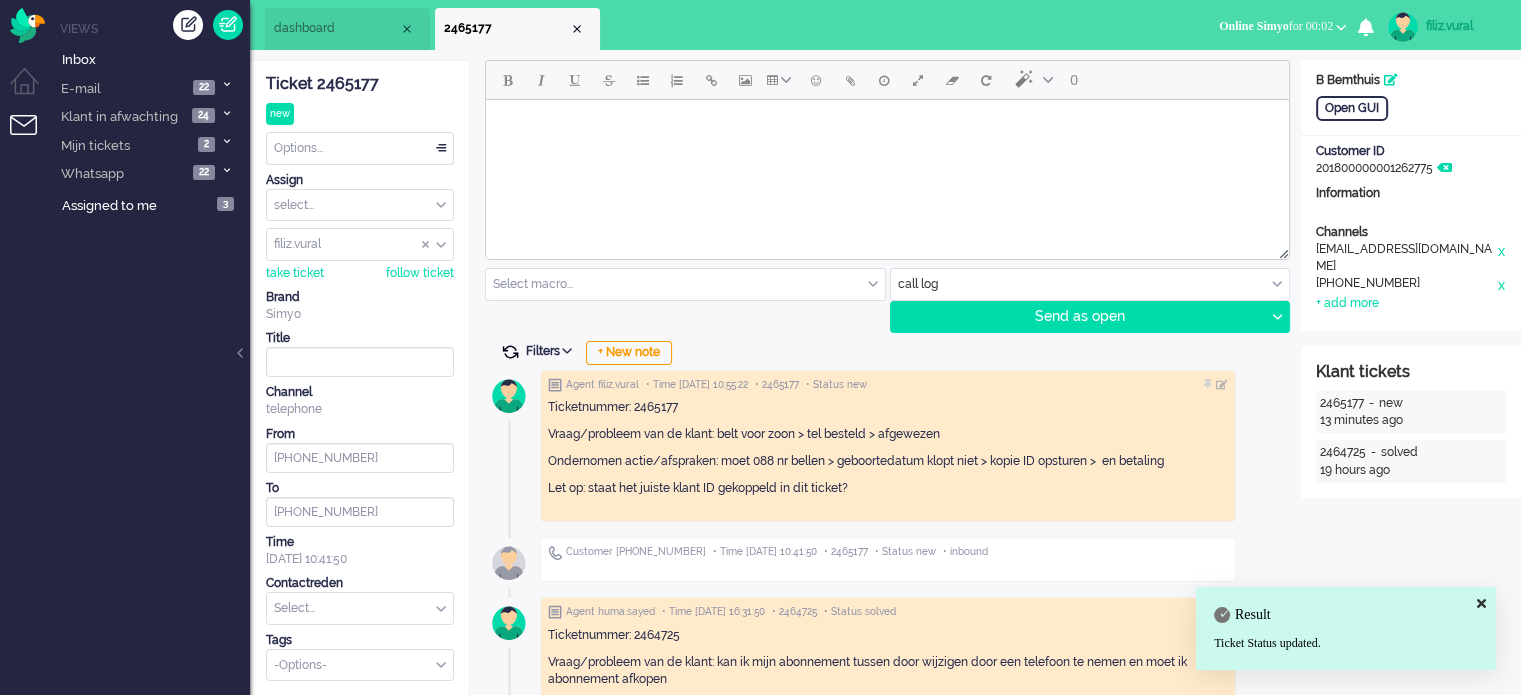 click at bounding box center (510, 352) 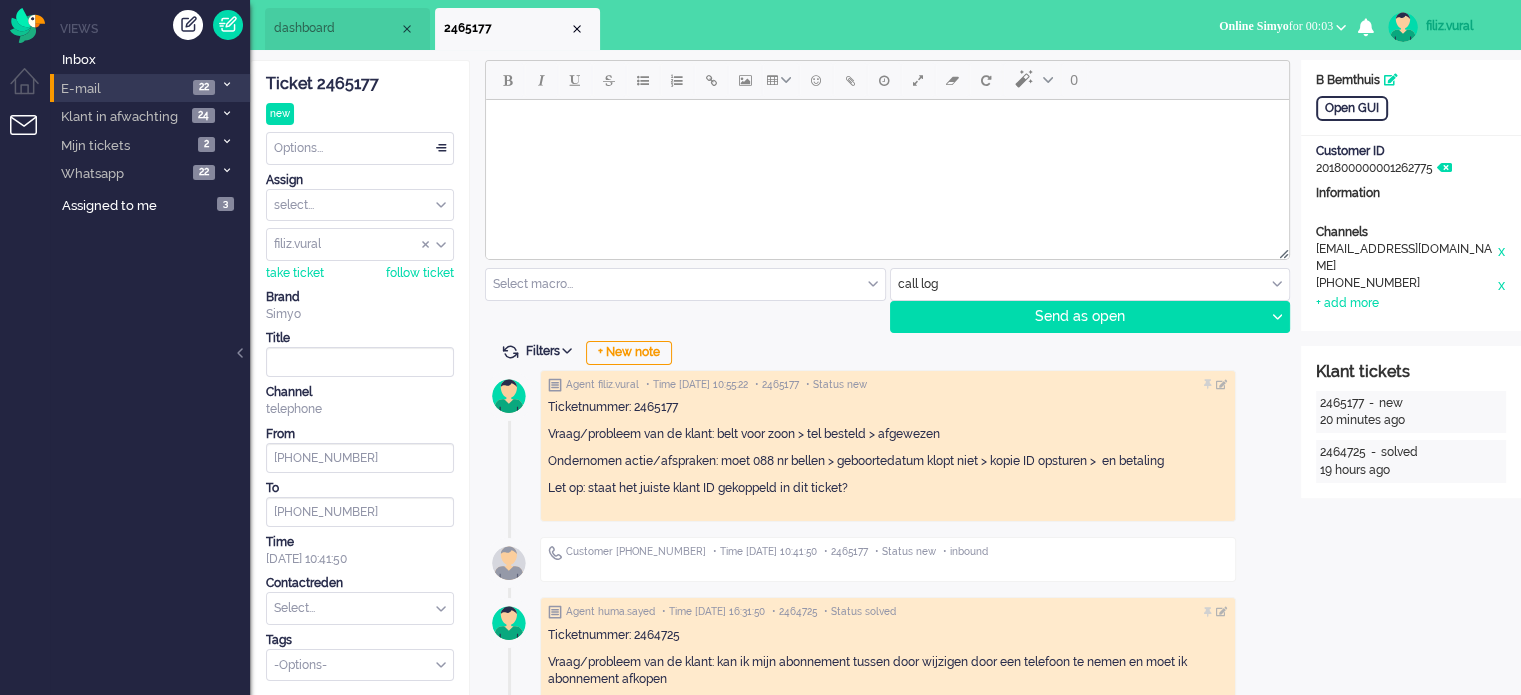 click at bounding box center [227, 84] 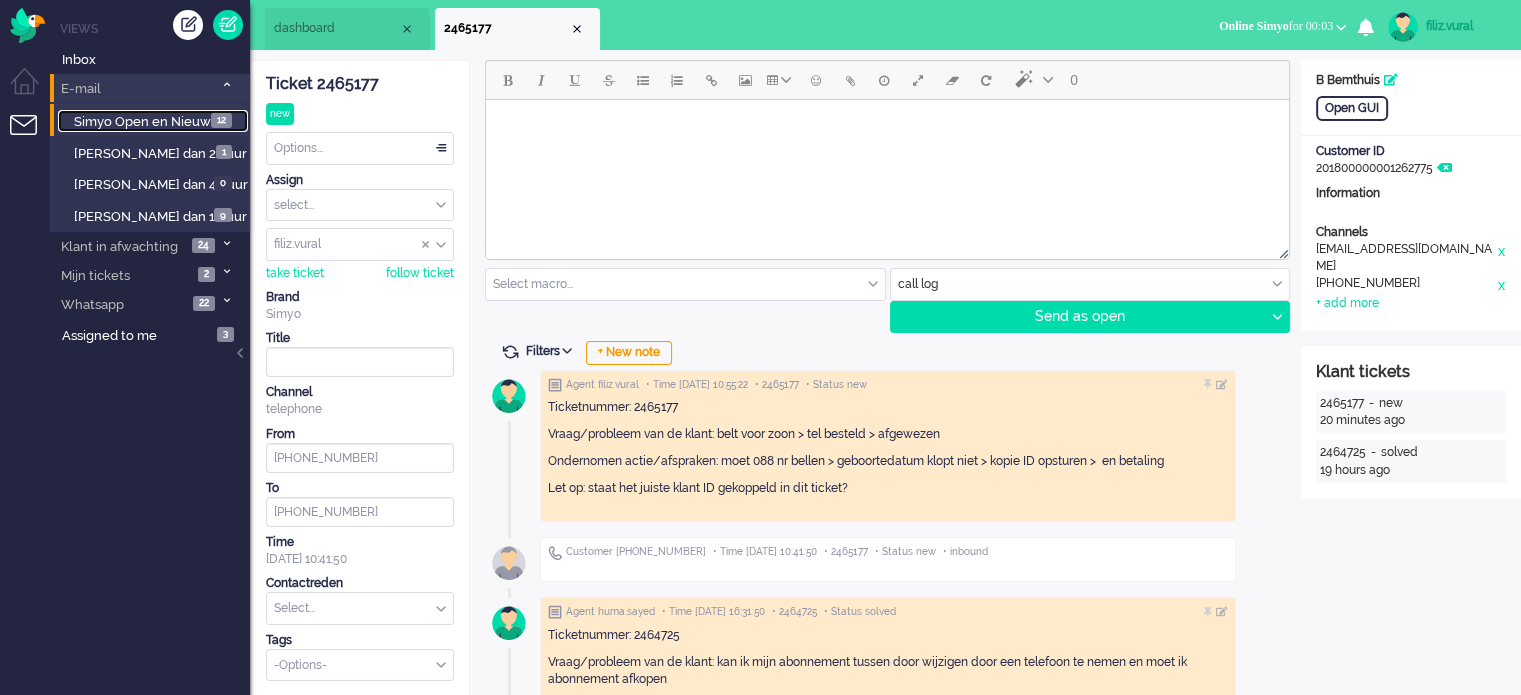 click on "Simyo Open en Nieuw" at bounding box center (142, 121) 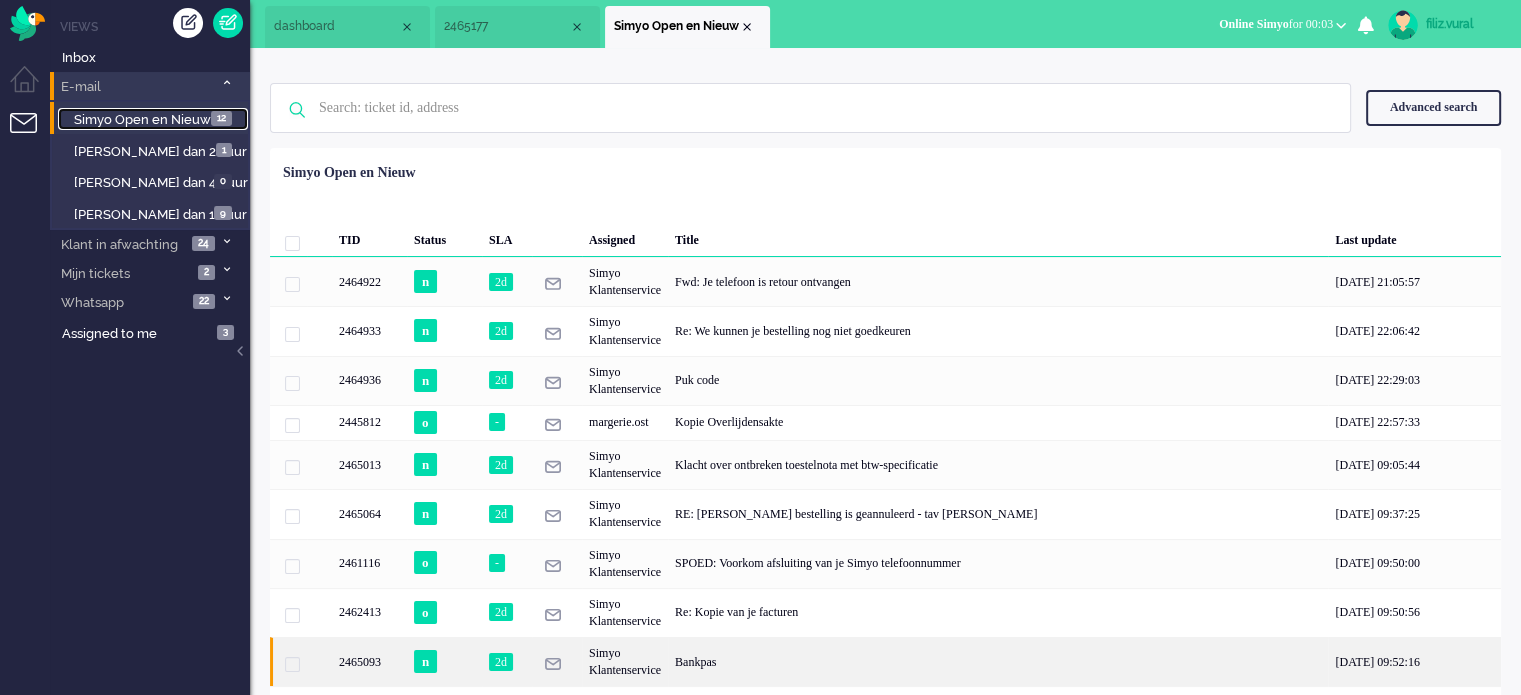 scroll, scrollTop: 0, scrollLeft: 0, axis: both 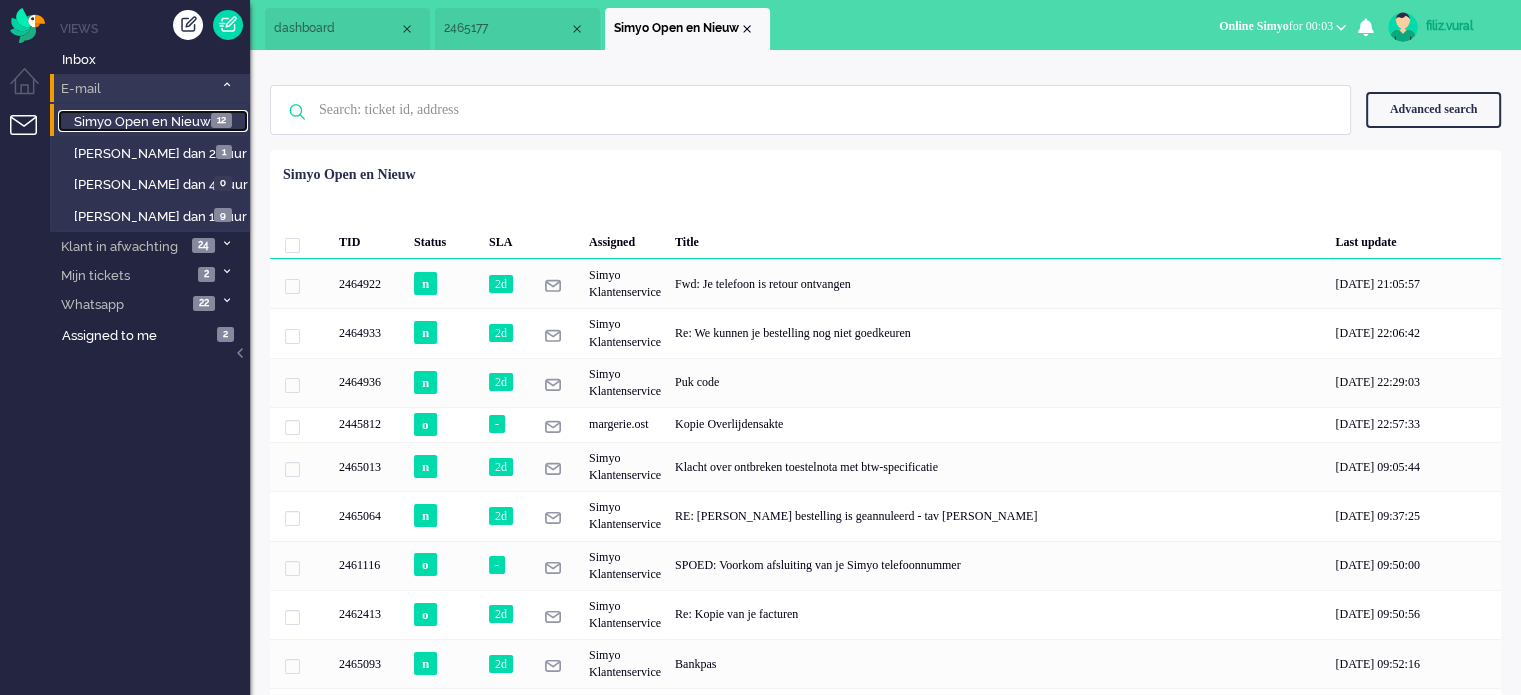 click on "dashboard" at bounding box center (336, 28) 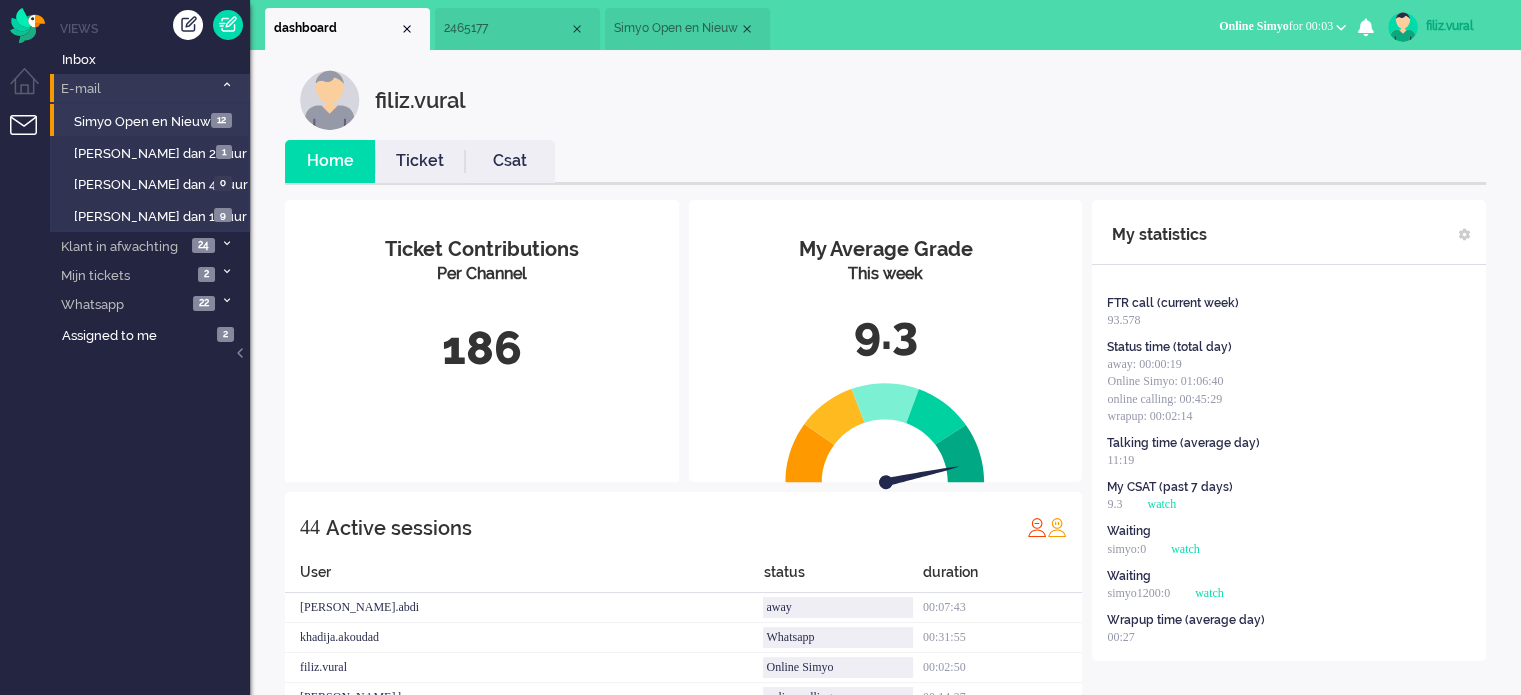 click on "Ticket" at bounding box center [420, 161] 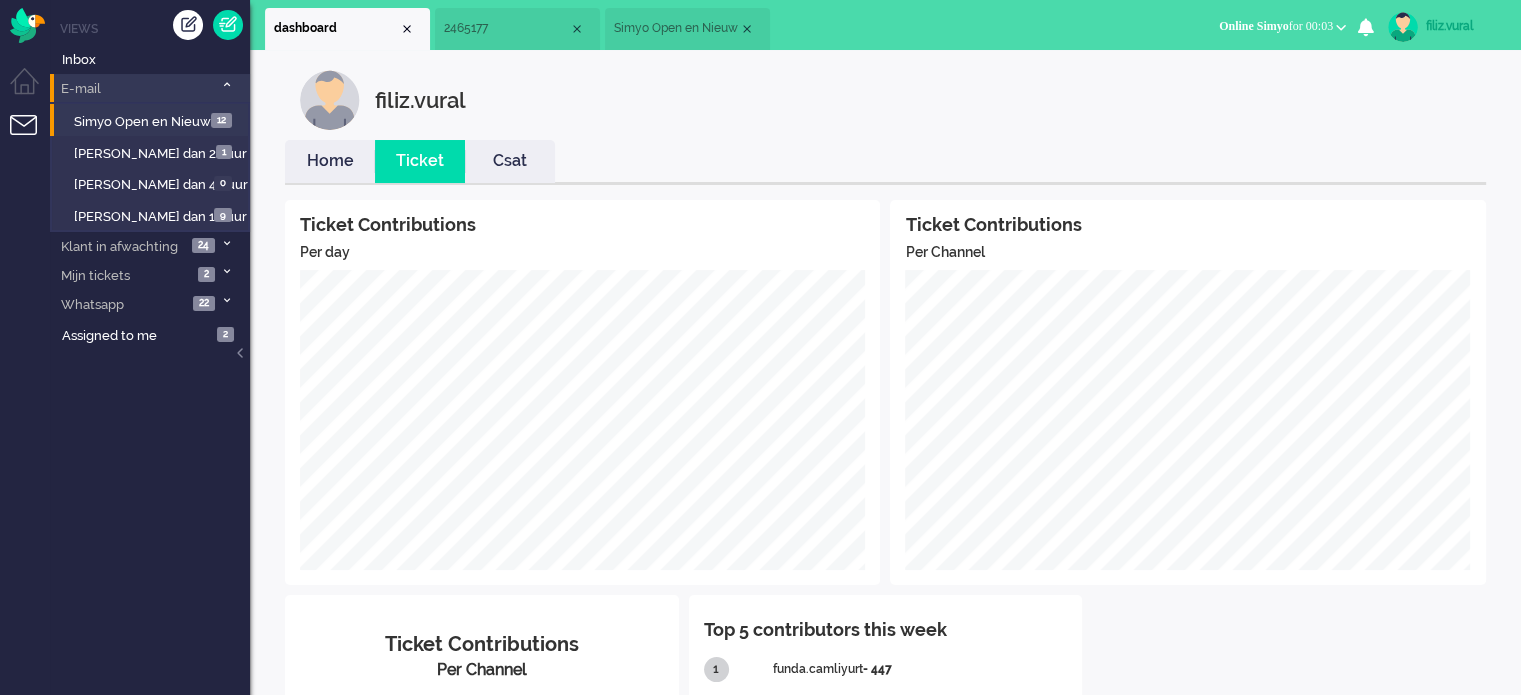 click on "Home" at bounding box center (330, 161) 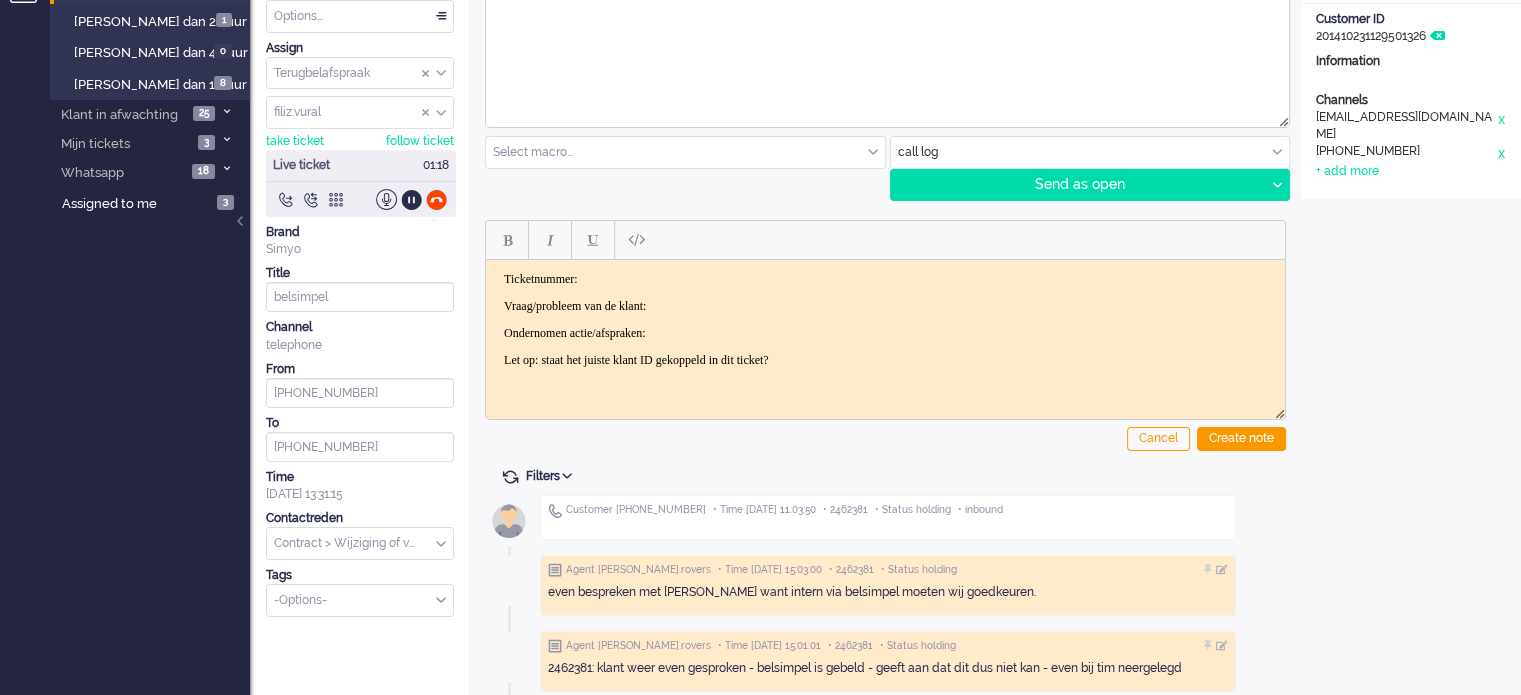 scroll, scrollTop: 0, scrollLeft: 0, axis: both 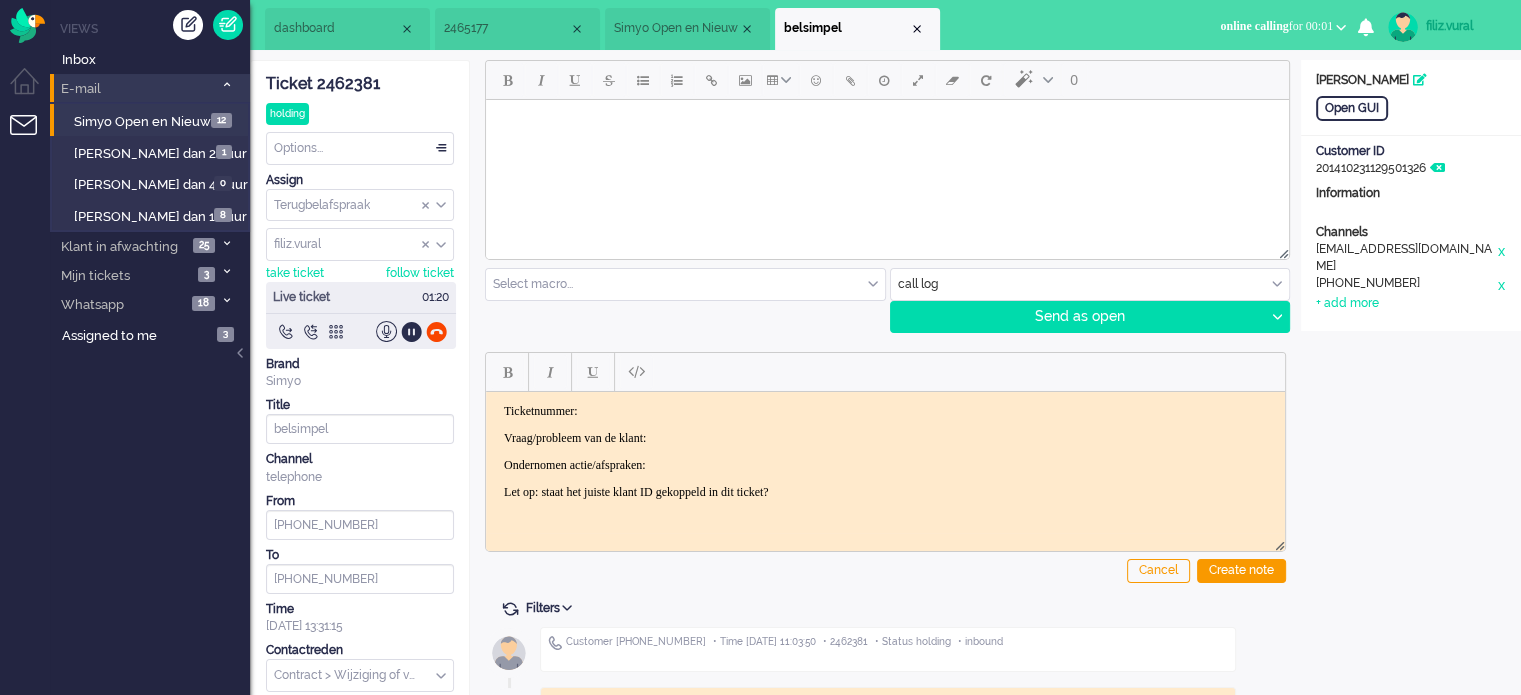 click on "Ticket 2462381" 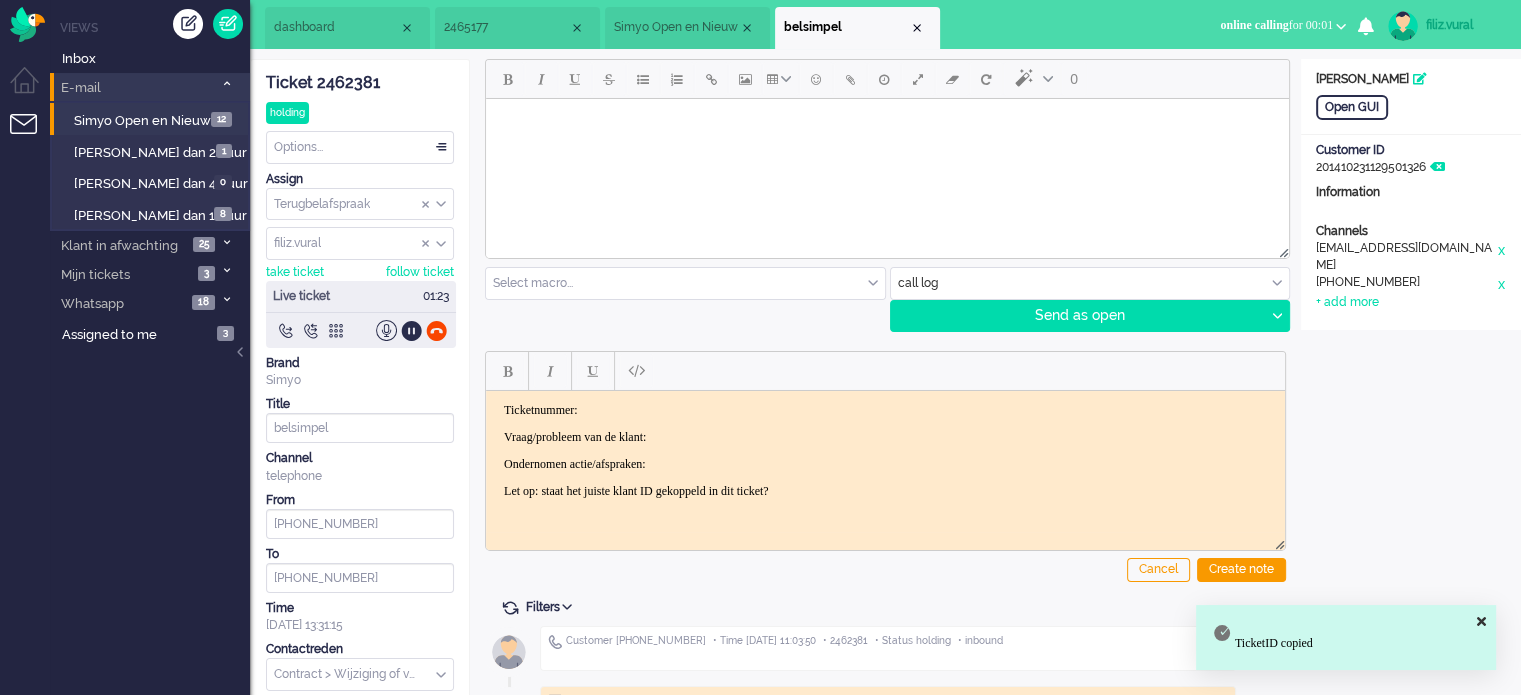scroll, scrollTop: 0, scrollLeft: 0, axis: both 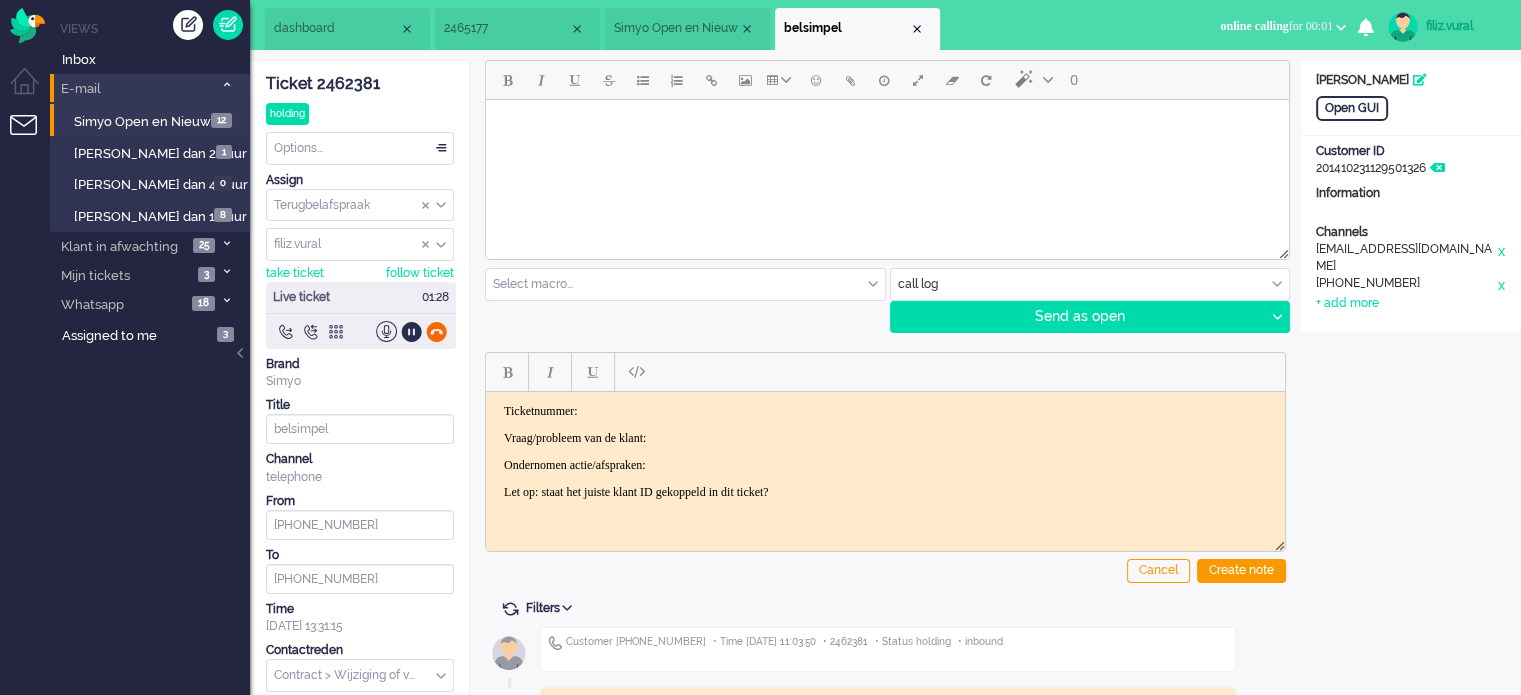 click 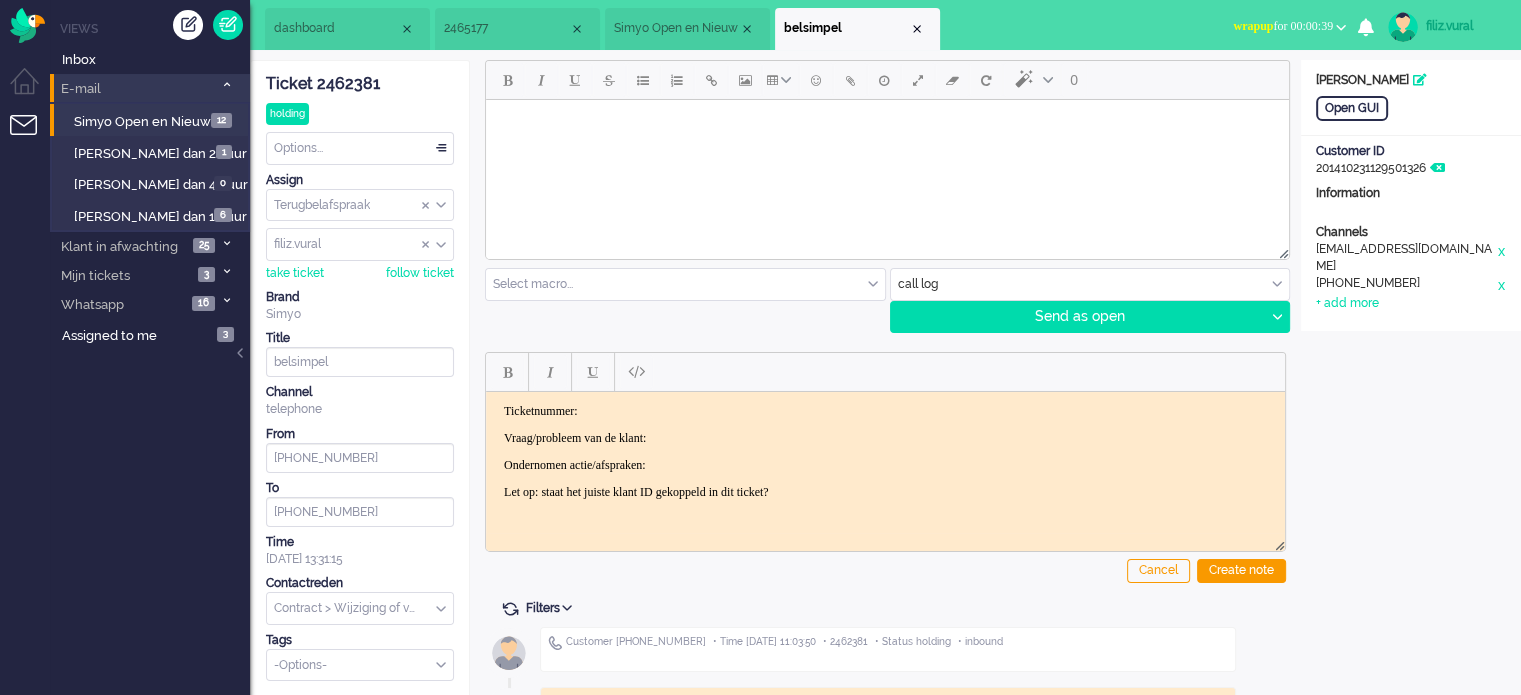 click on "wrapup  for 00:00:39" at bounding box center [1283, 26] 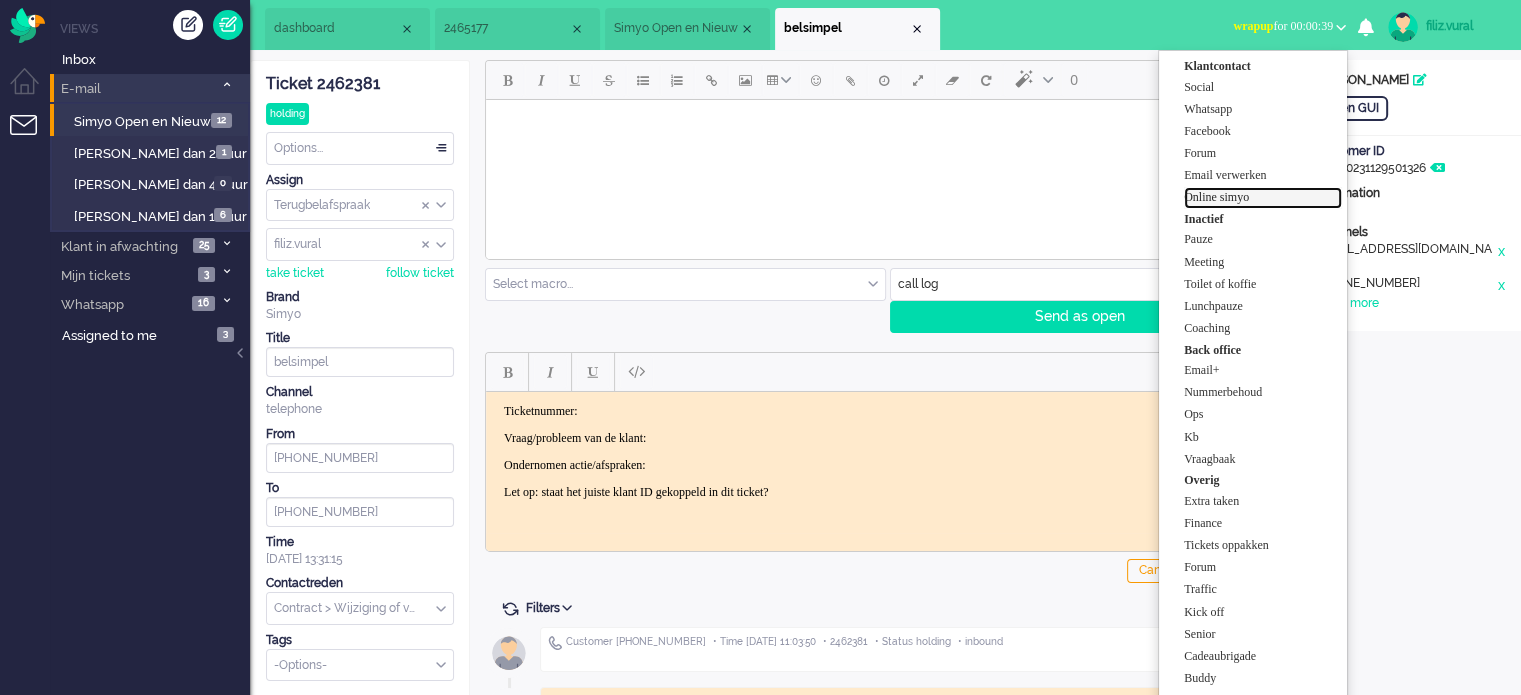 drag, startPoint x: 1236, startPoint y: 194, endPoint x: 347, endPoint y: 1, distance: 909.70874 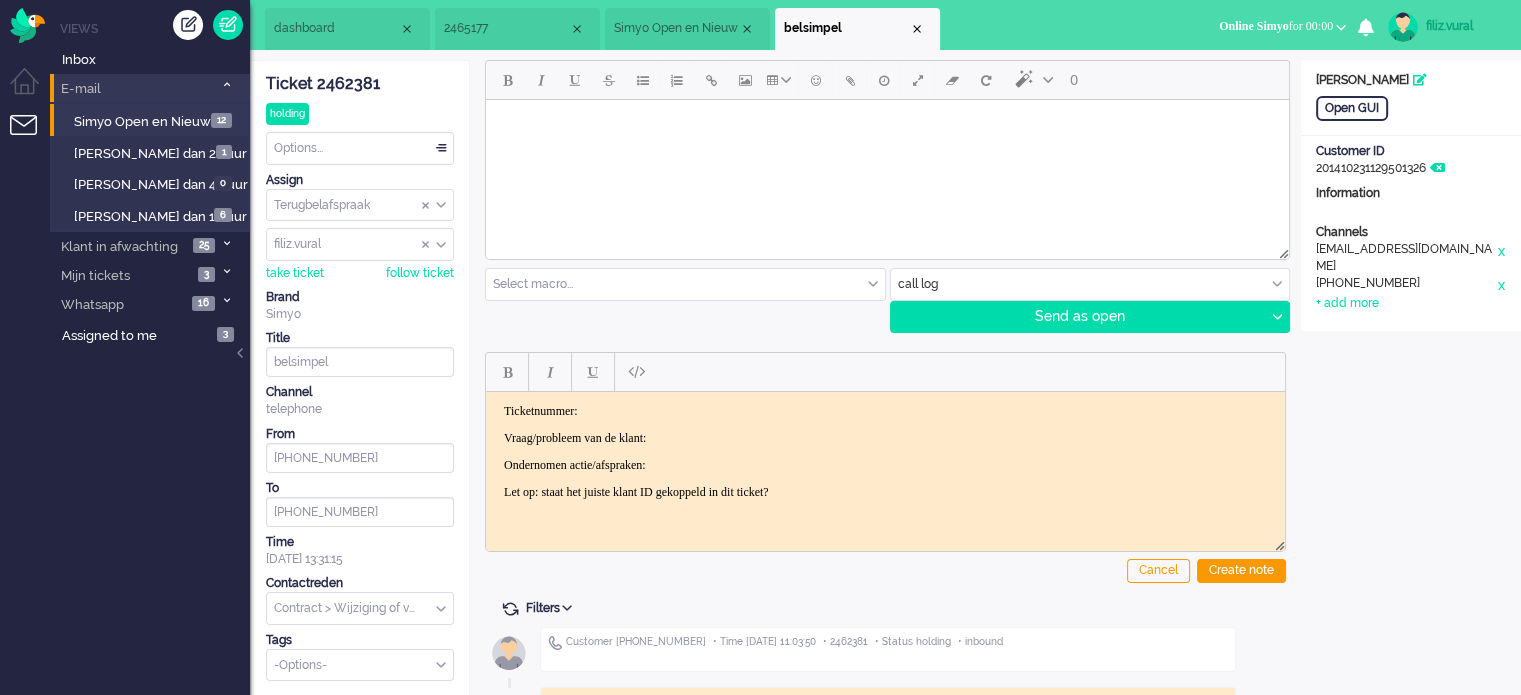 click on "Simyo Open en Nieuw" at bounding box center (676, 28) 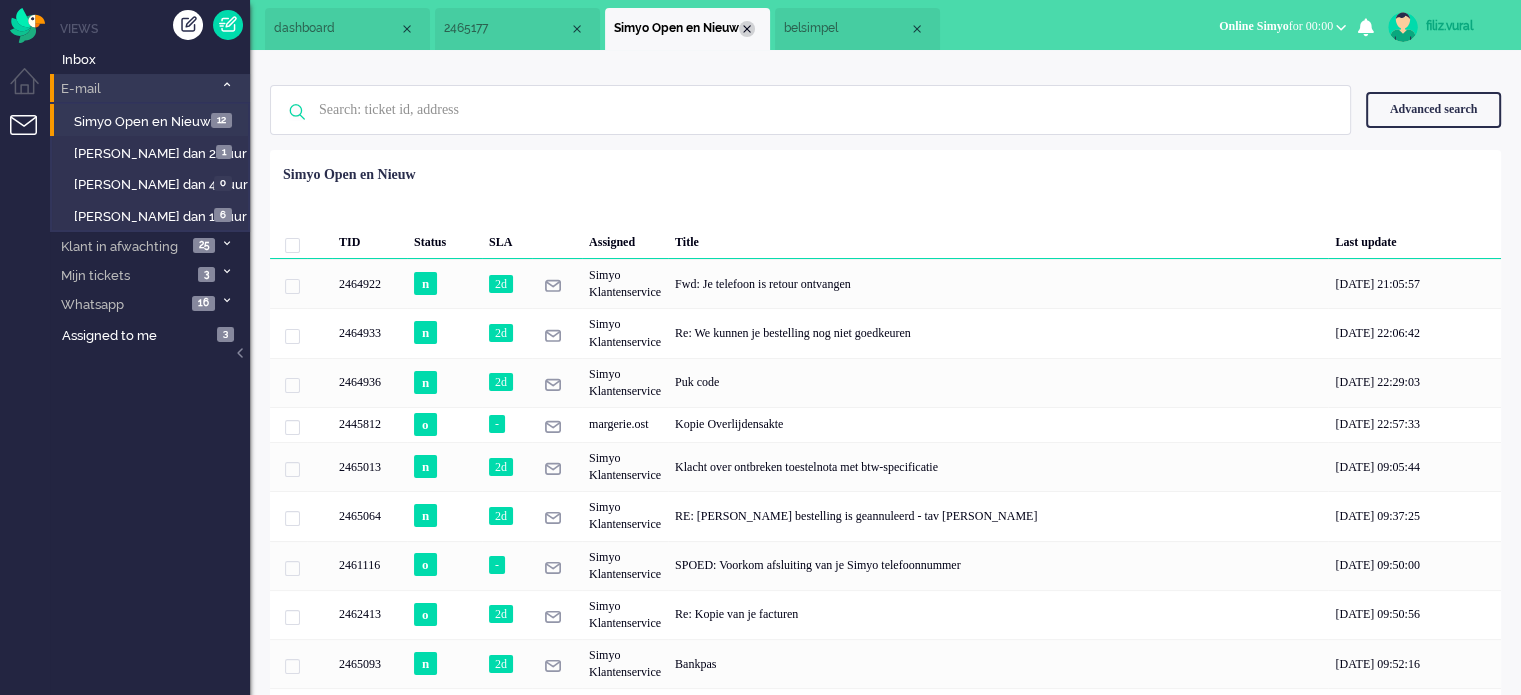 click at bounding box center (747, 29) 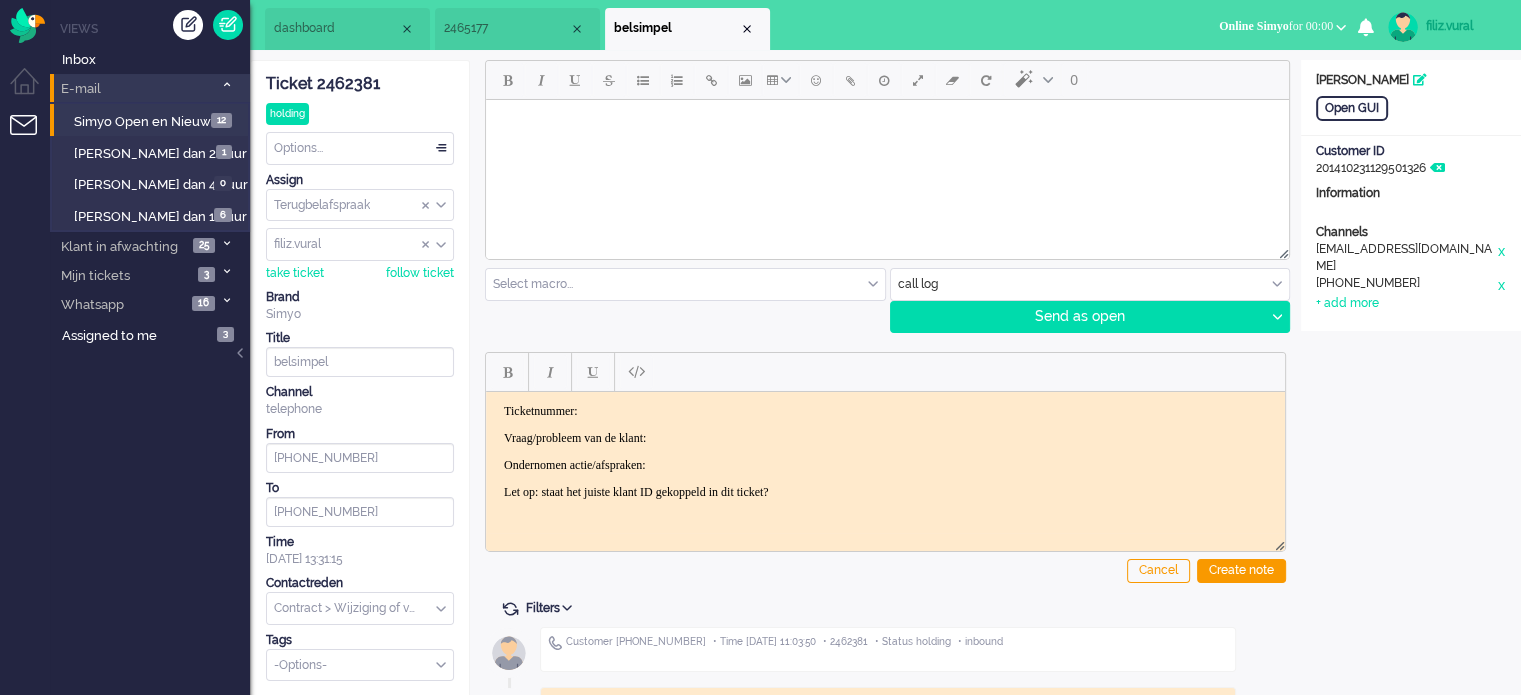 click on "Ticket 2462381" 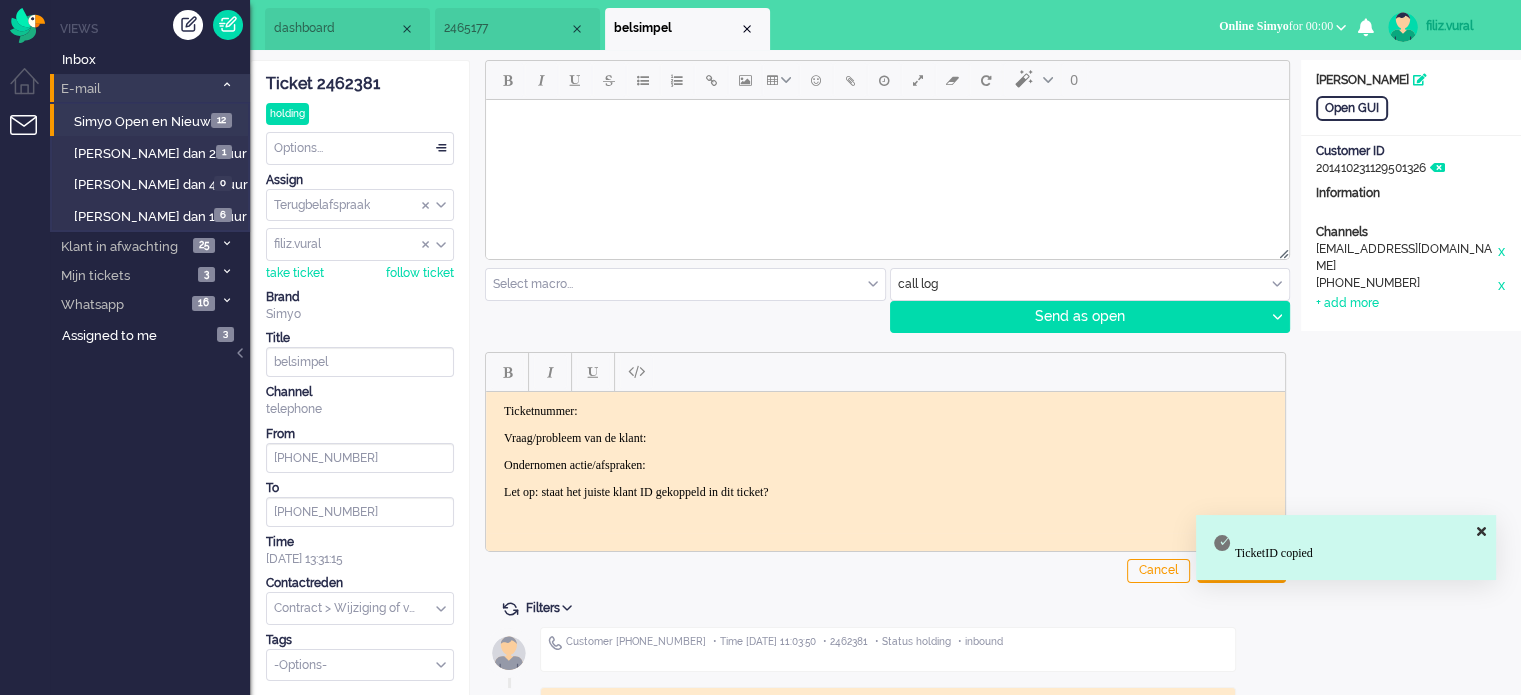 click on "Ticketnummer: Vraag/probleem van de klant: Ondernomen actie/afspraken:  Let op: staat het juiste klant ID gekoppeld in dit ticket?" at bounding box center (885, 451) 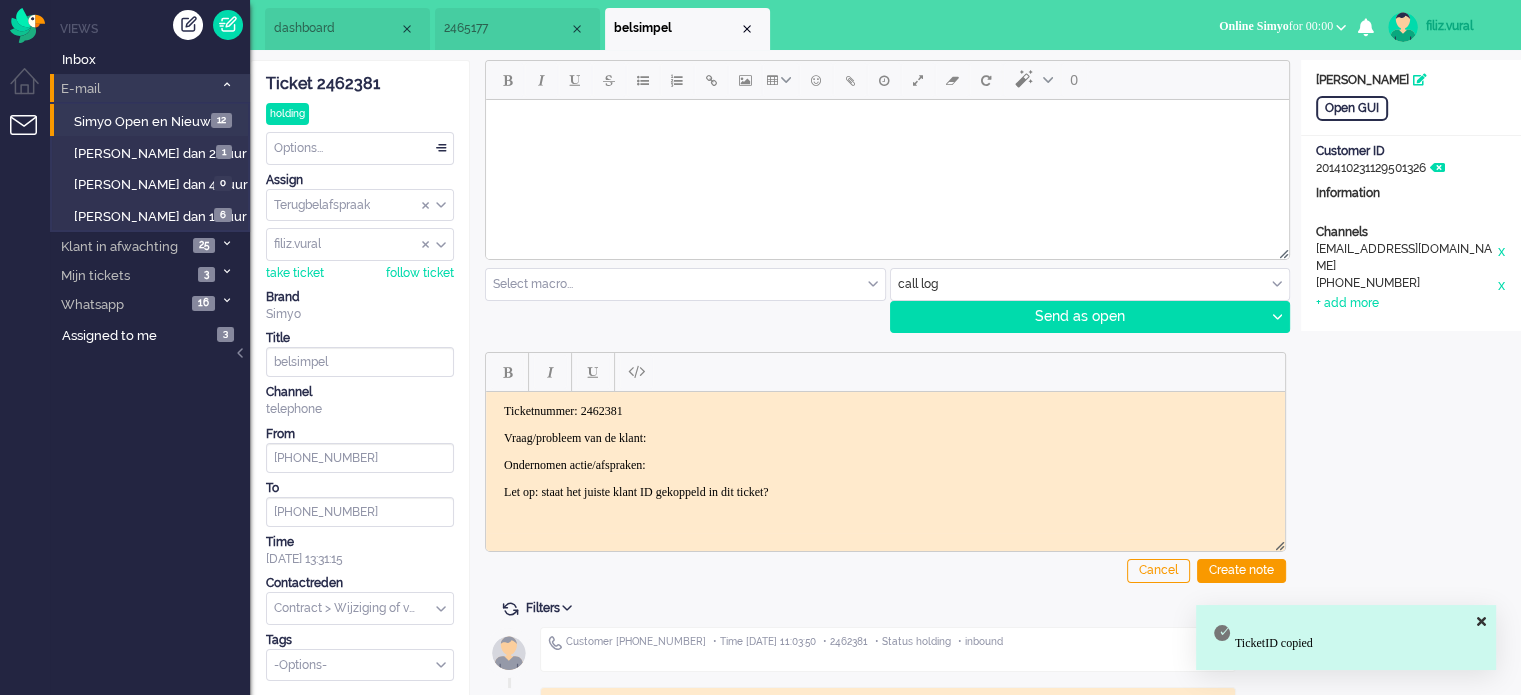 drag, startPoint x: 843, startPoint y: 483, endPoint x: 487, endPoint y: 425, distance: 360.6938 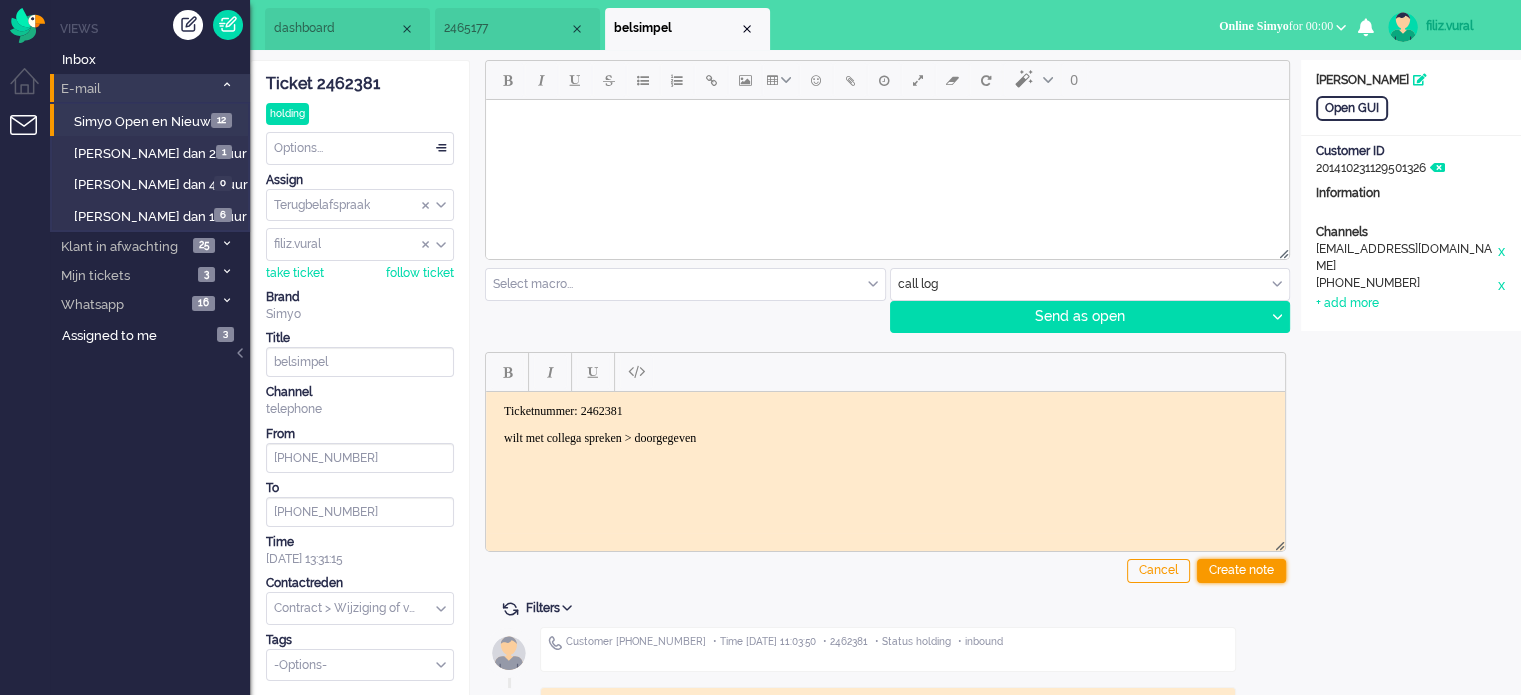 click on "Create note" at bounding box center [1241, 571] 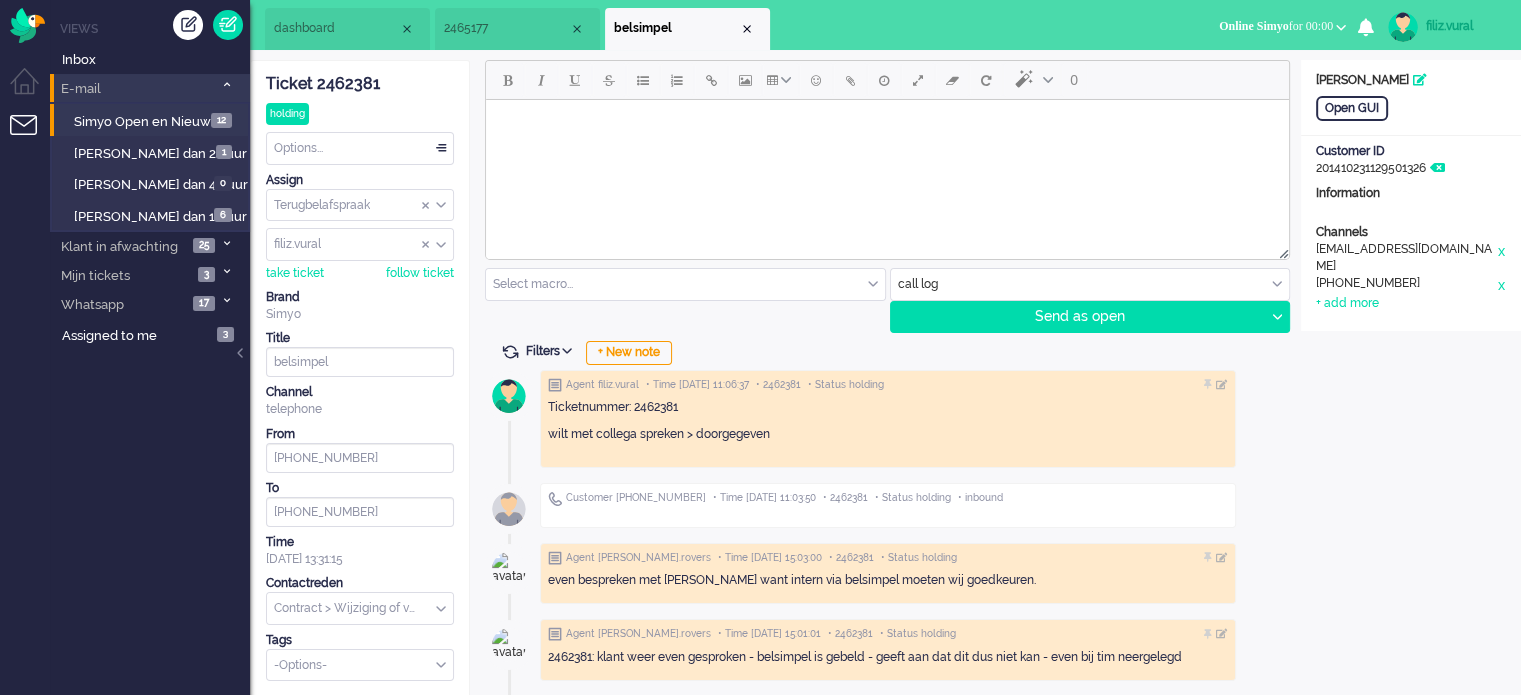 click on "2465177" at bounding box center (506, 28) 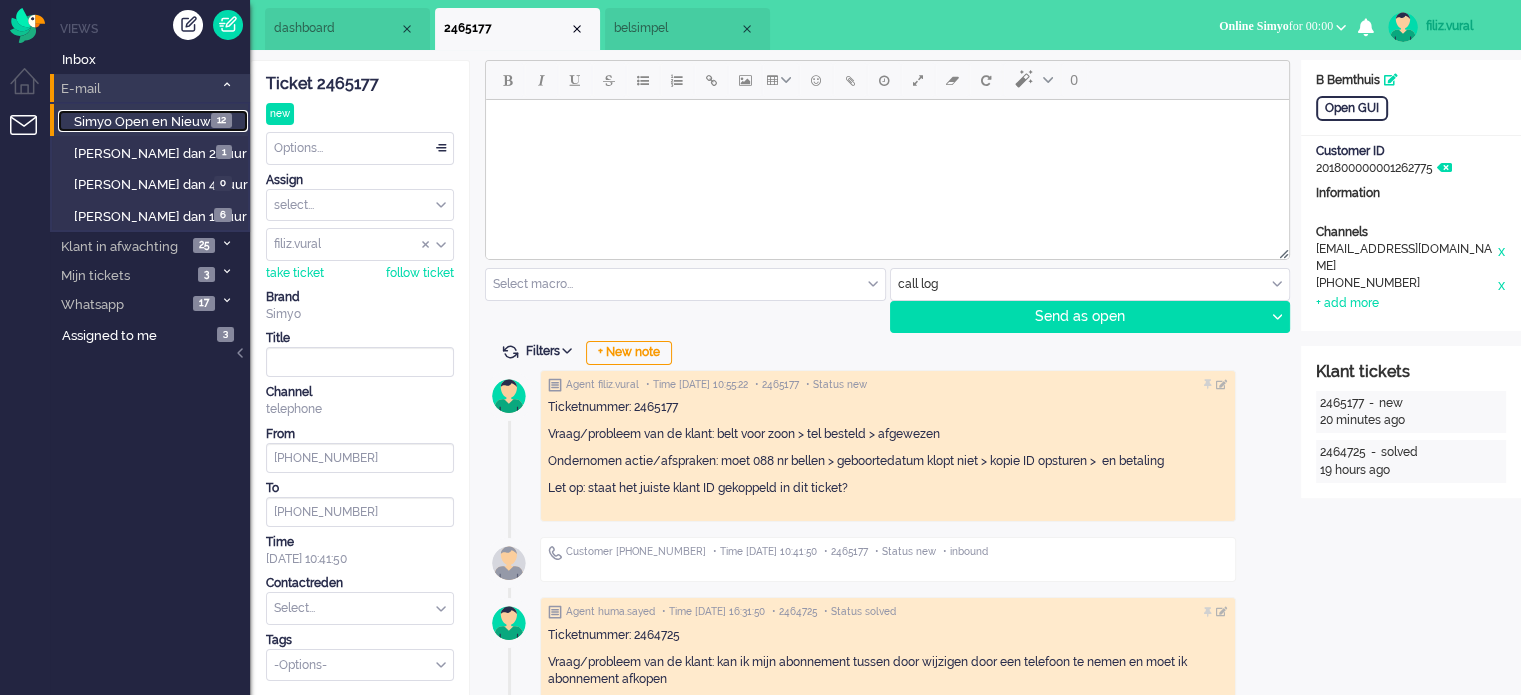 click on "Simyo Open en Nieuw" at bounding box center [142, 121] 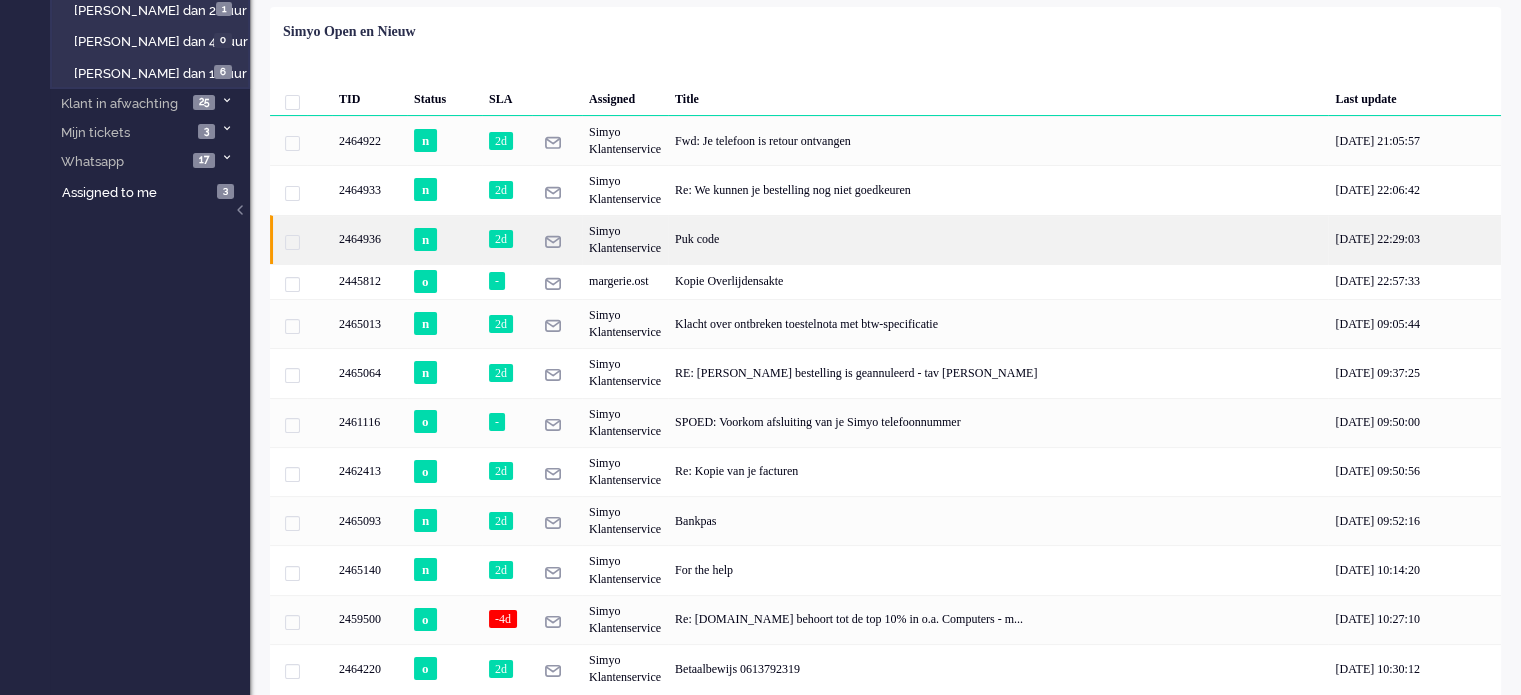 scroll, scrollTop: 176, scrollLeft: 0, axis: vertical 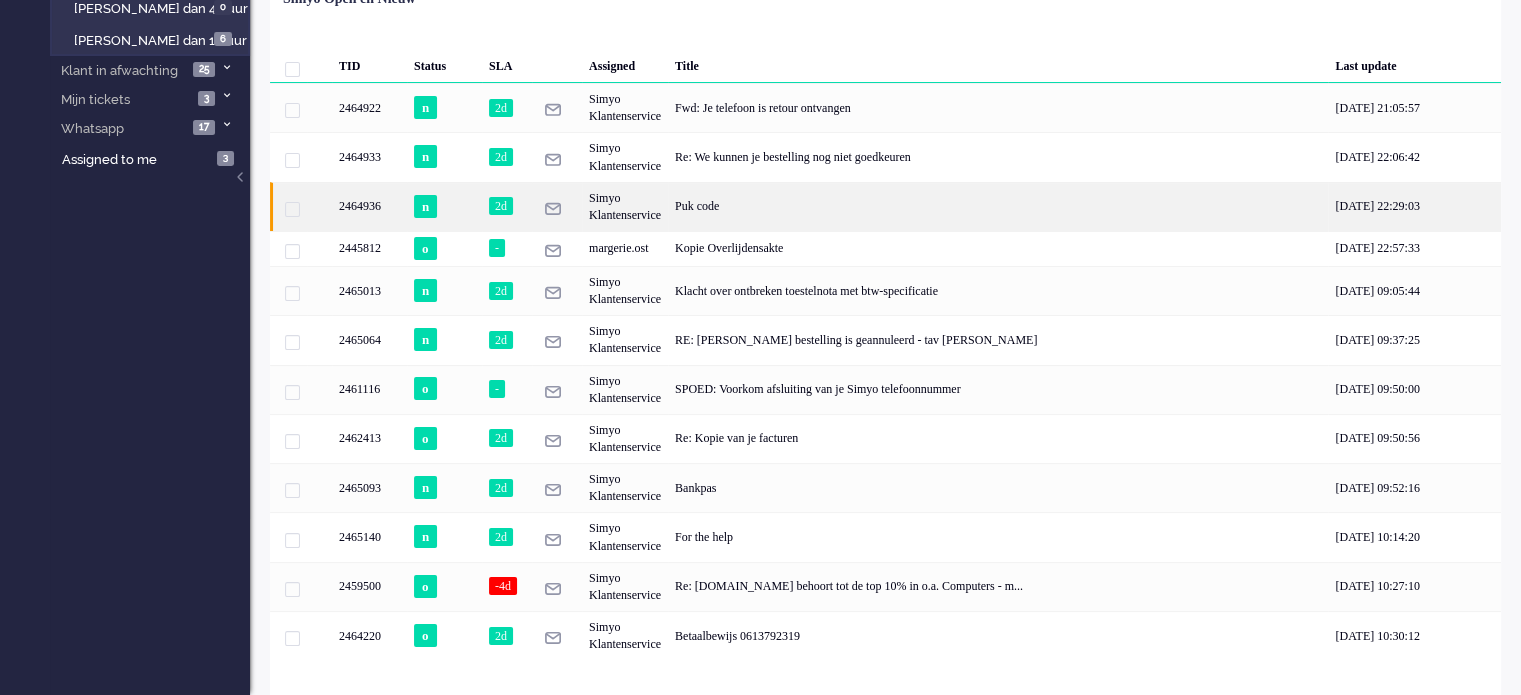 click on "Puk code" 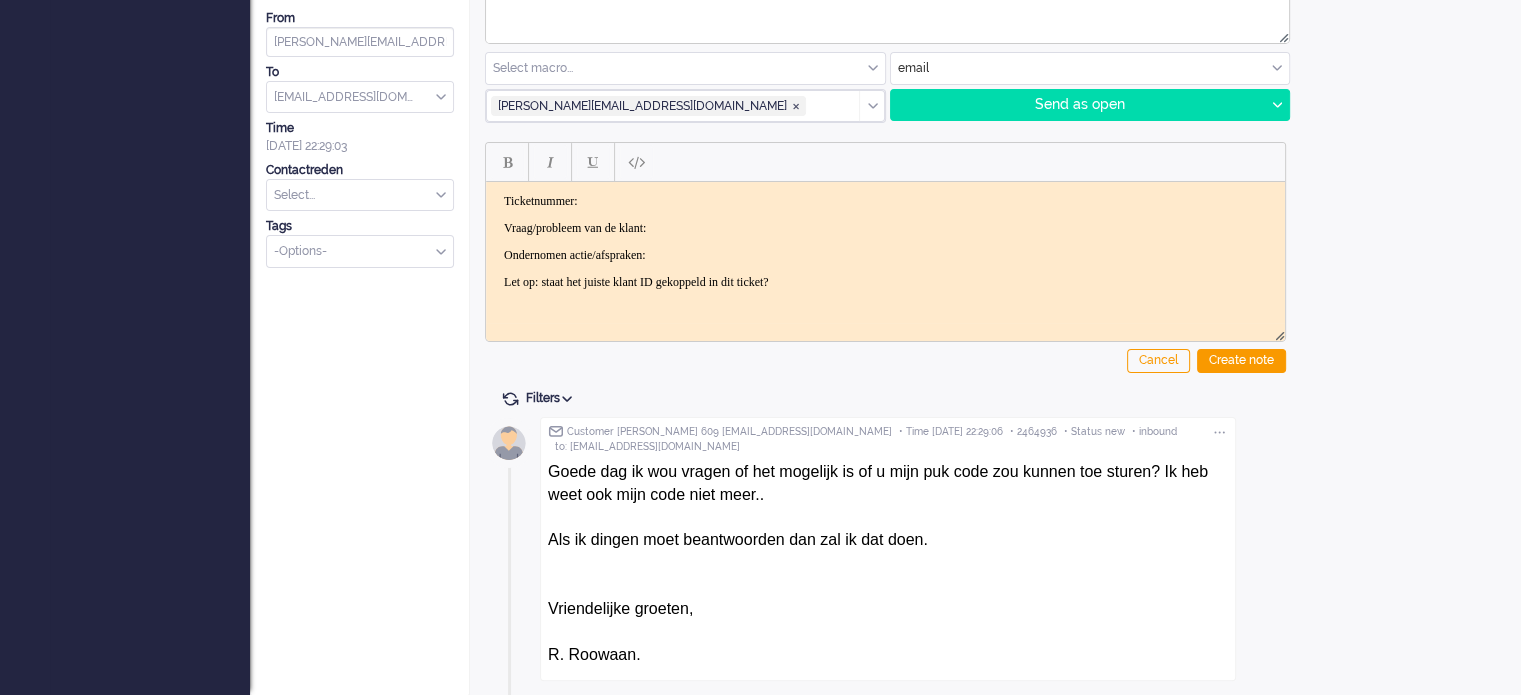 scroll, scrollTop: 0, scrollLeft: 0, axis: both 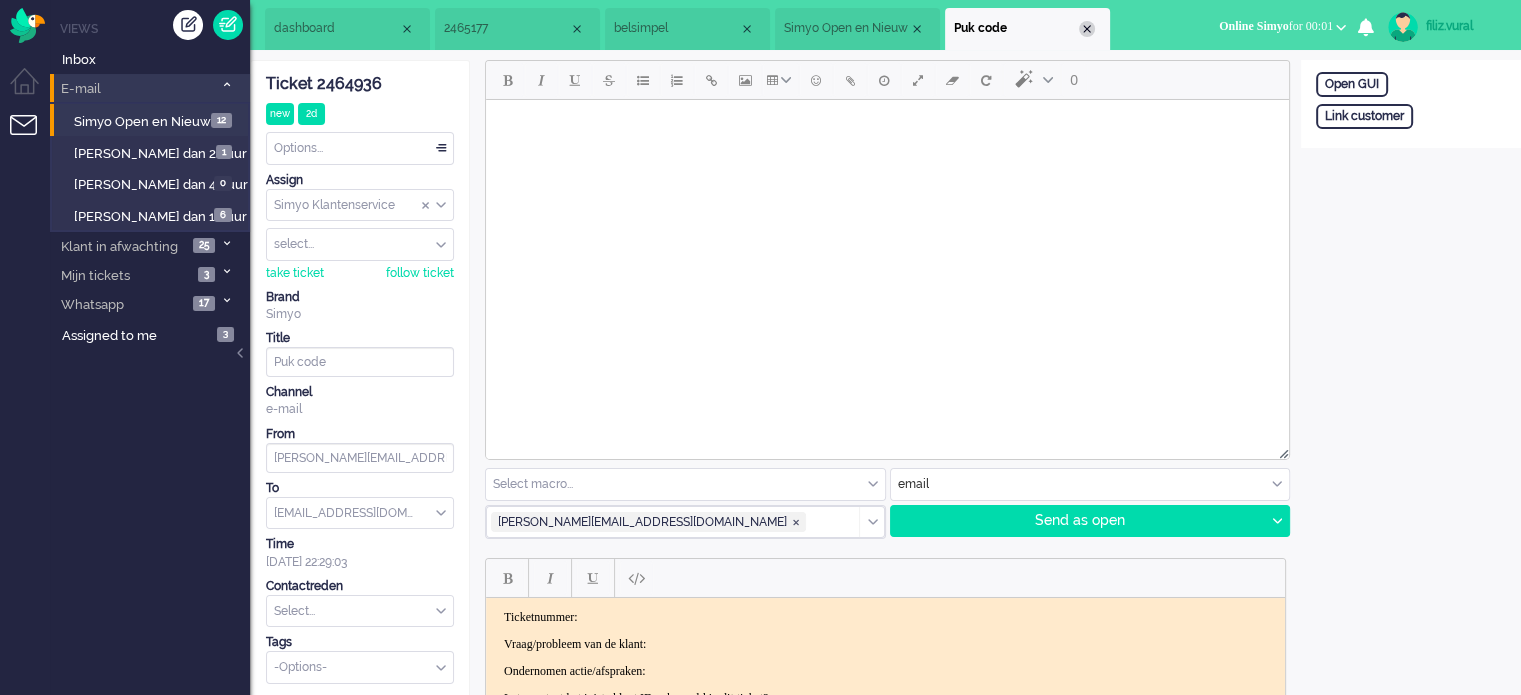 click at bounding box center [1087, 29] 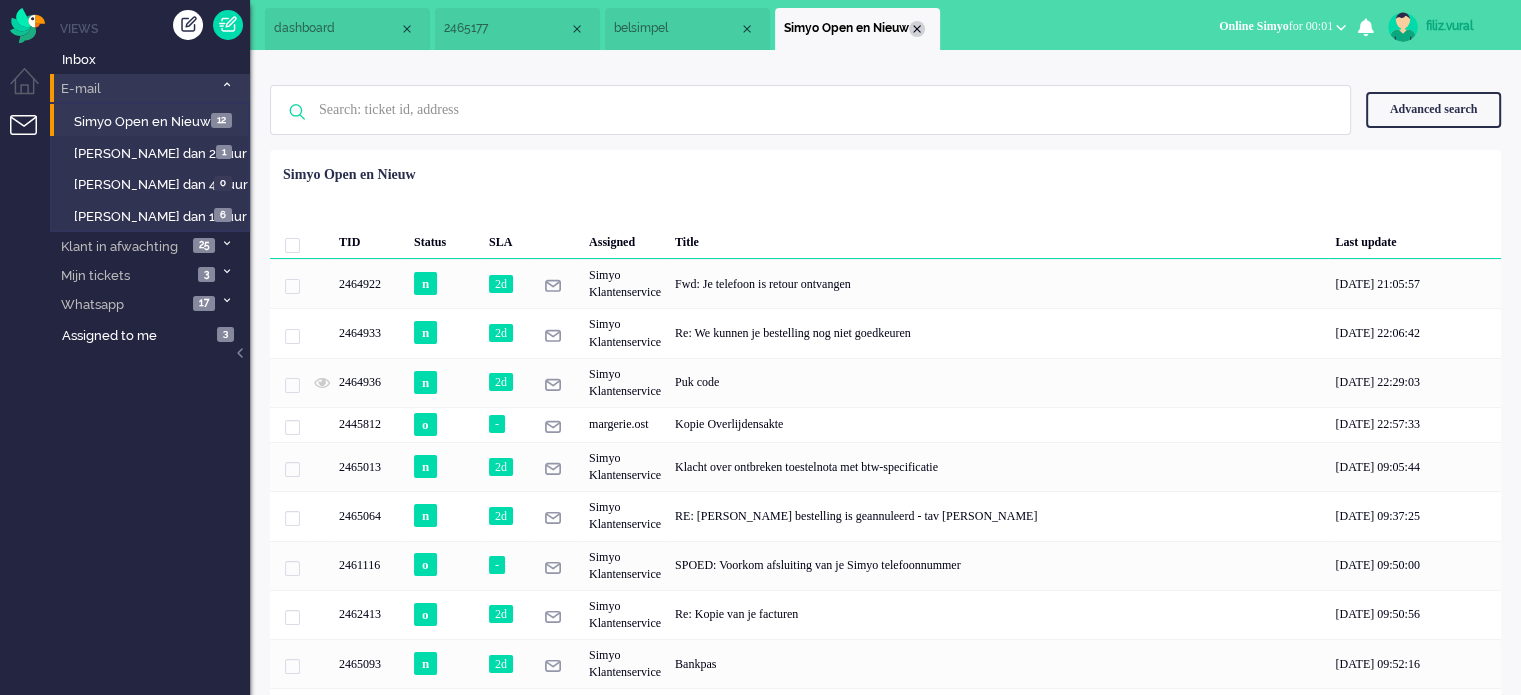 click at bounding box center [917, 29] 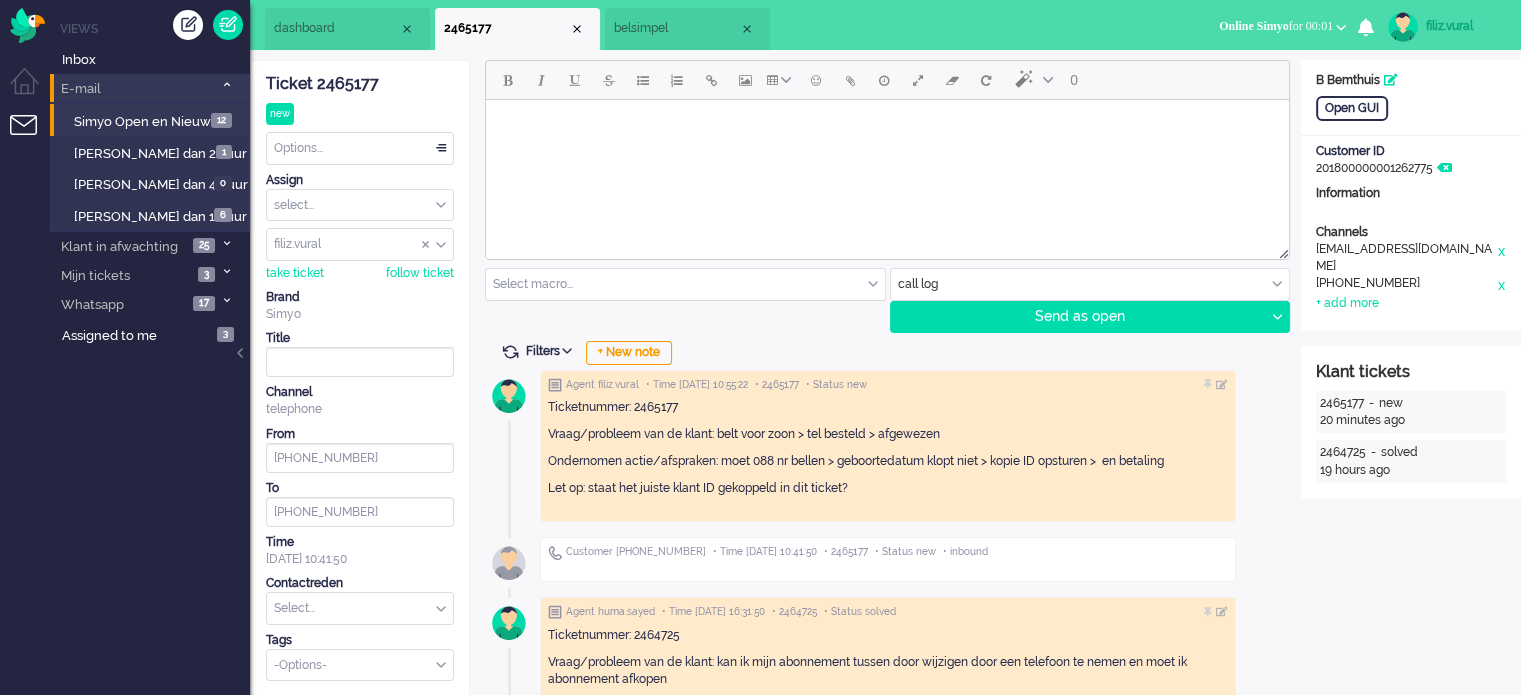 click on "dashboard" at bounding box center [347, 29] 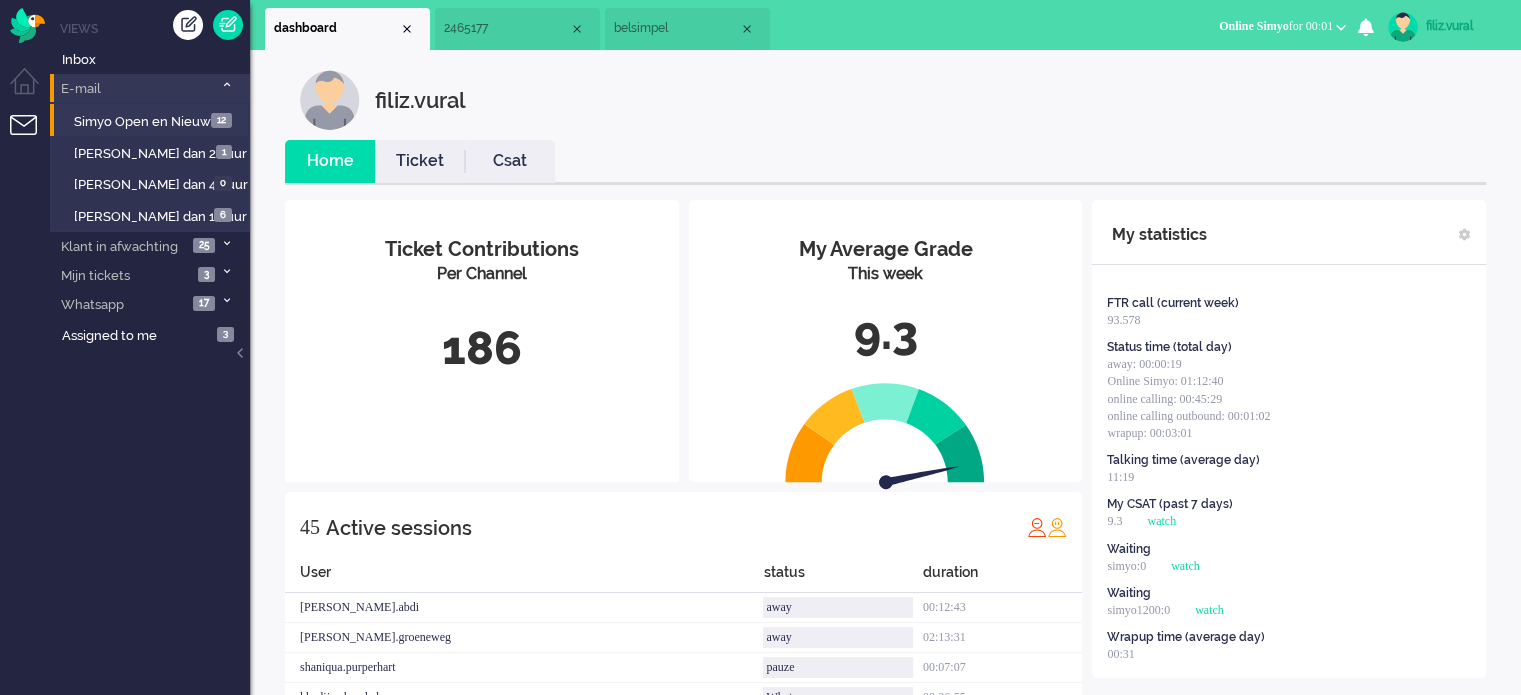 click on "Csat" at bounding box center [510, 161] 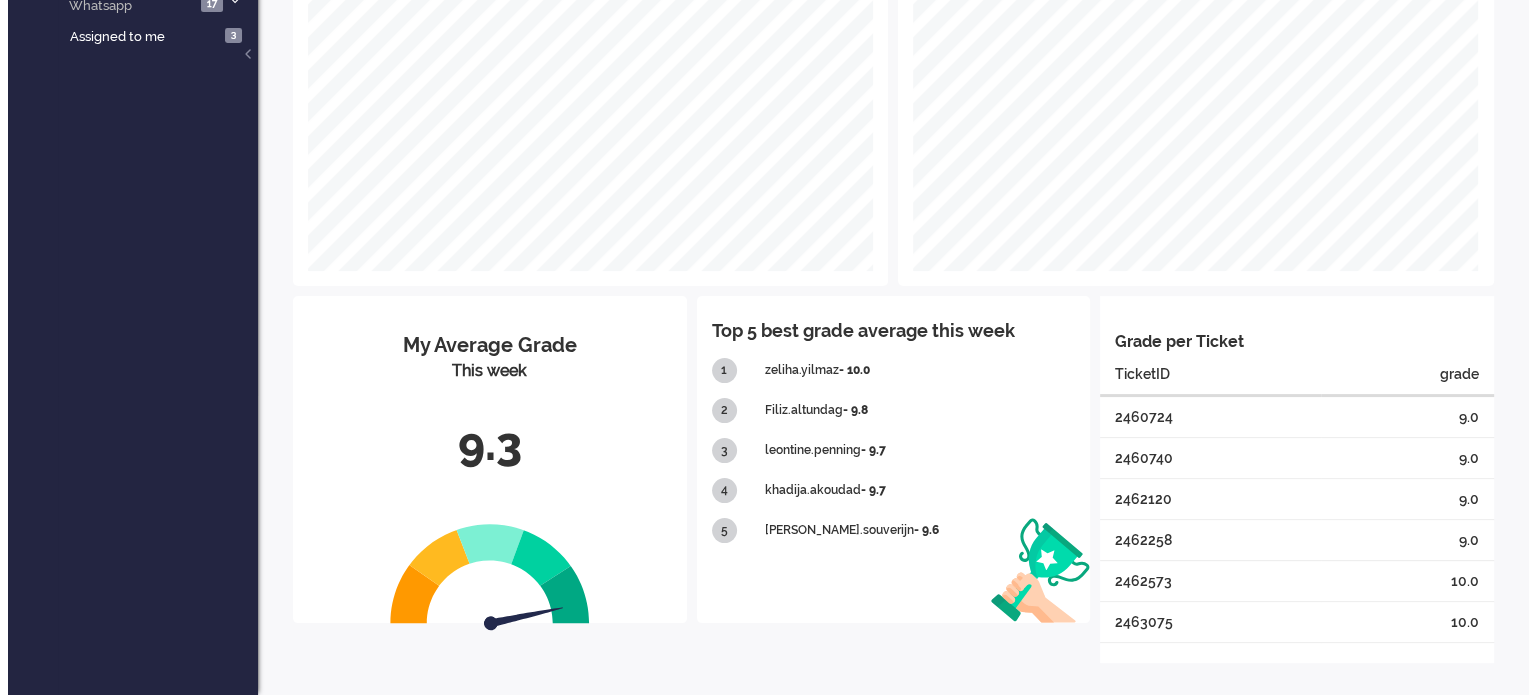 scroll, scrollTop: 0, scrollLeft: 0, axis: both 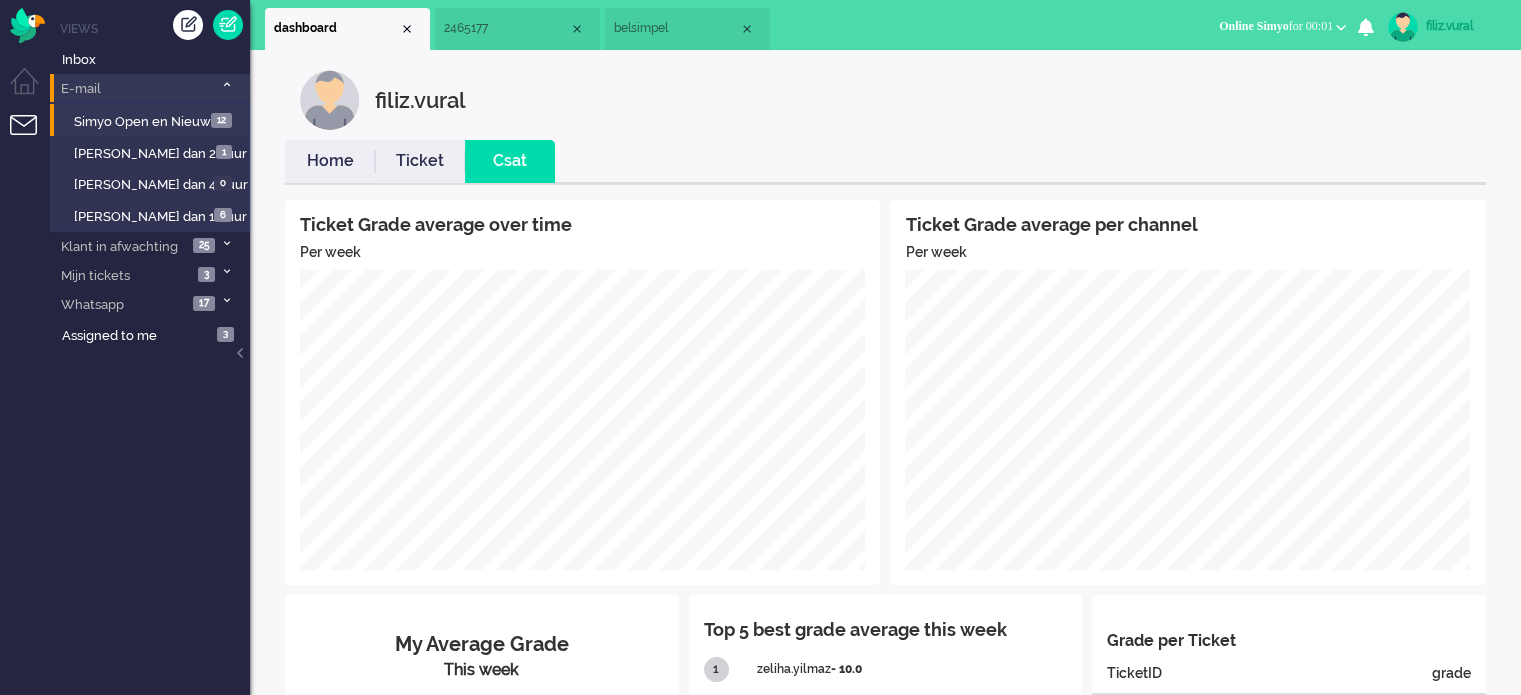 click on "Home" at bounding box center (330, 161) 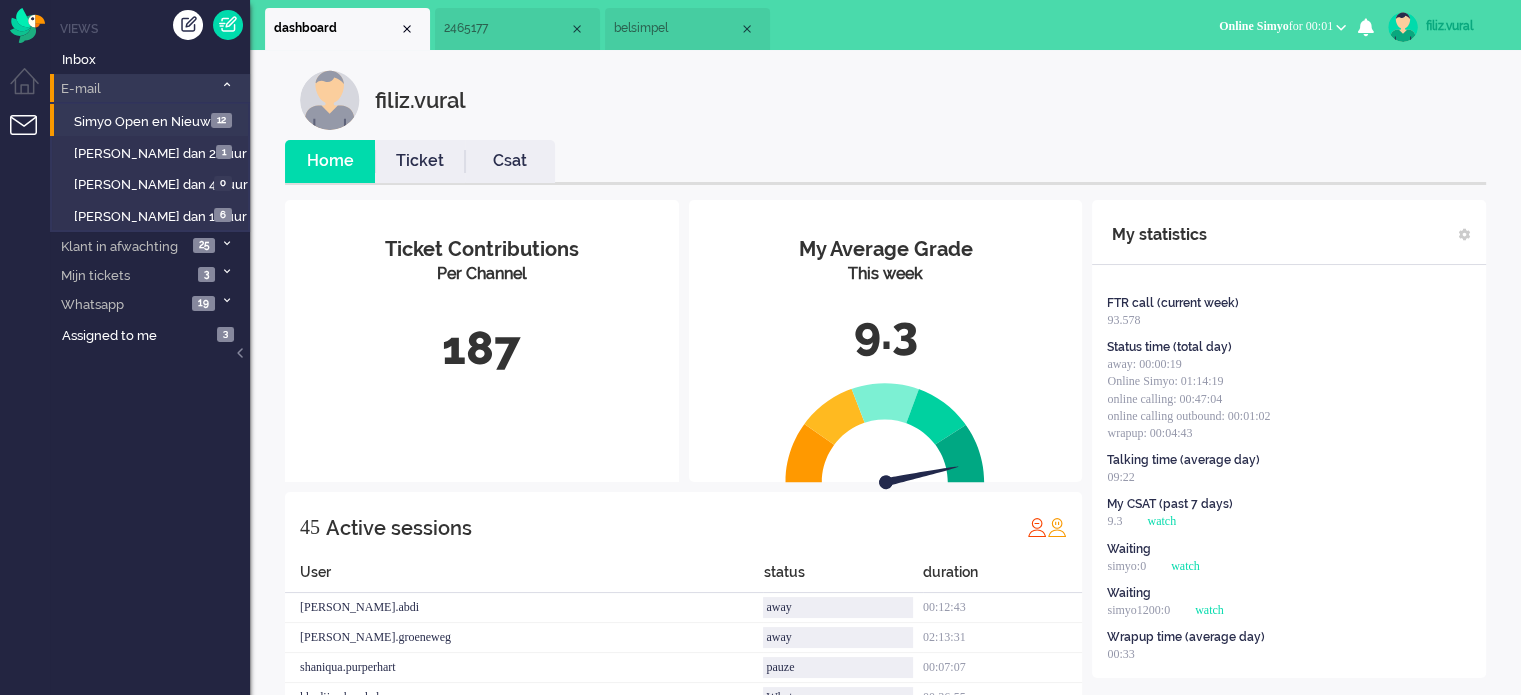 click at bounding box center [226, 85] 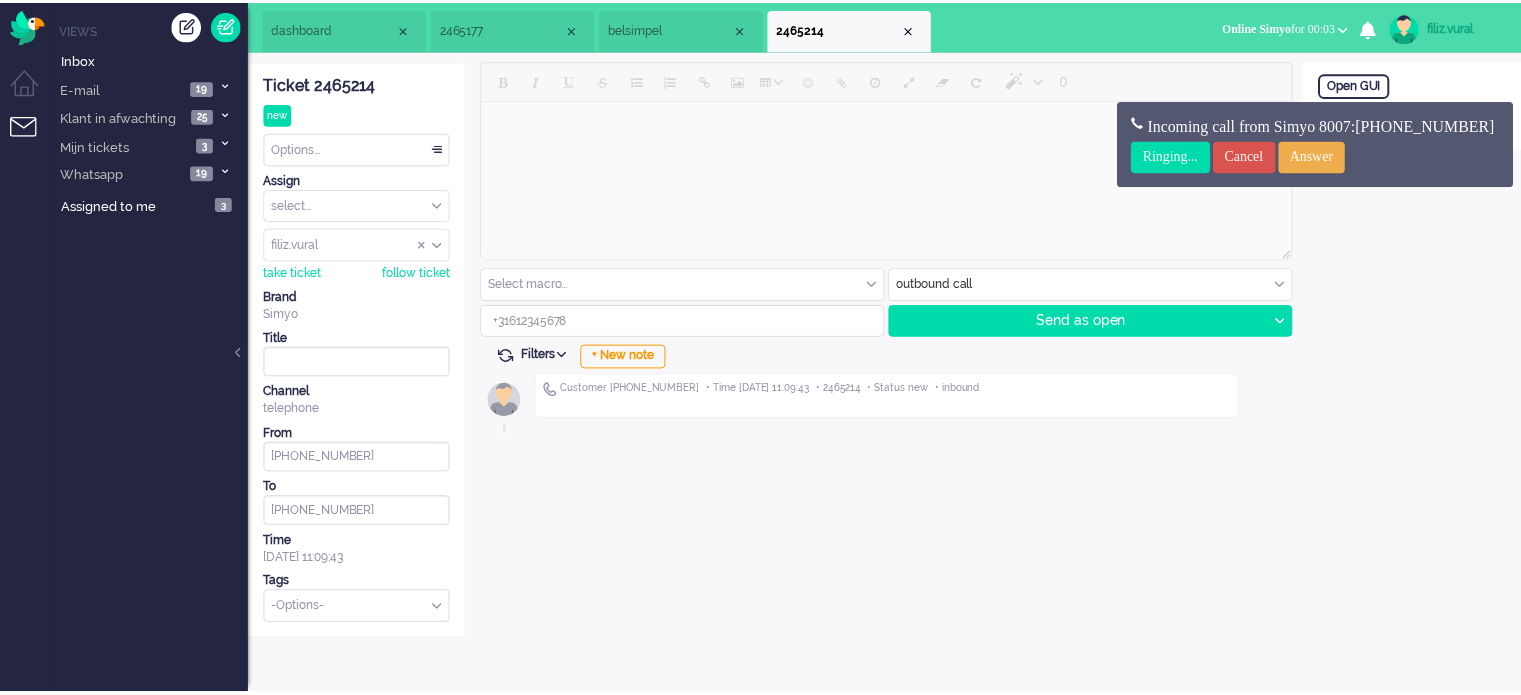 scroll, scrollTop: 0, scrollLeft: 0, axis: both 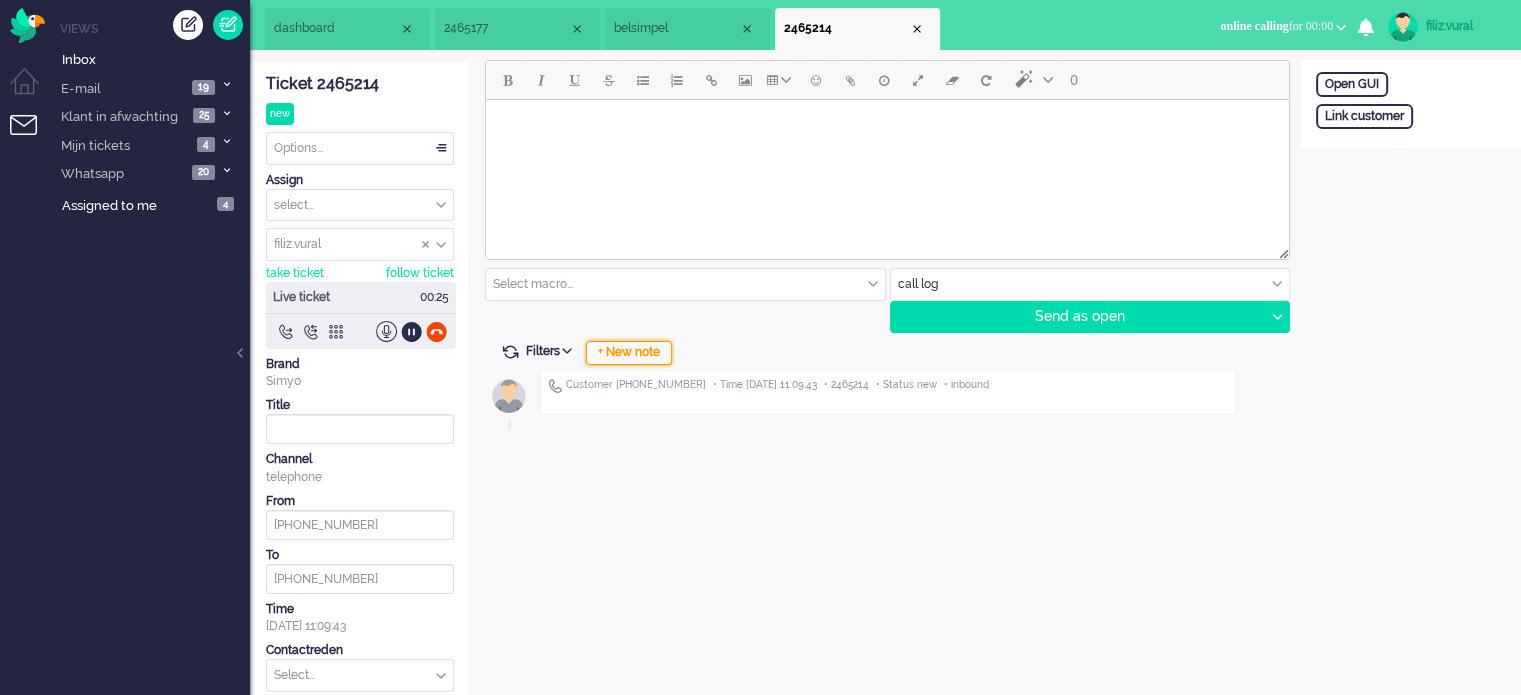 click on "+ New note" at bounding box center (629, 353) 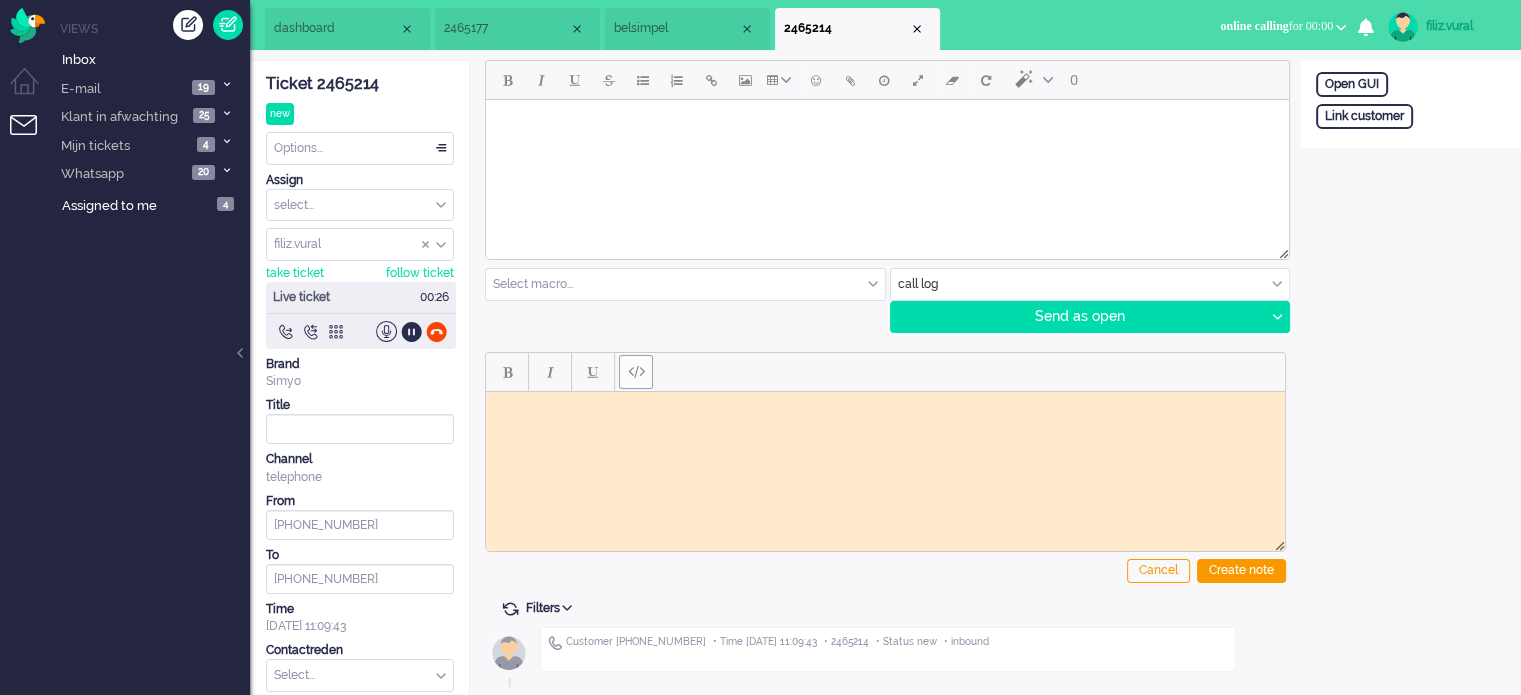 scroll, scrollTop: 0, scrollLeft: 0, axis: both 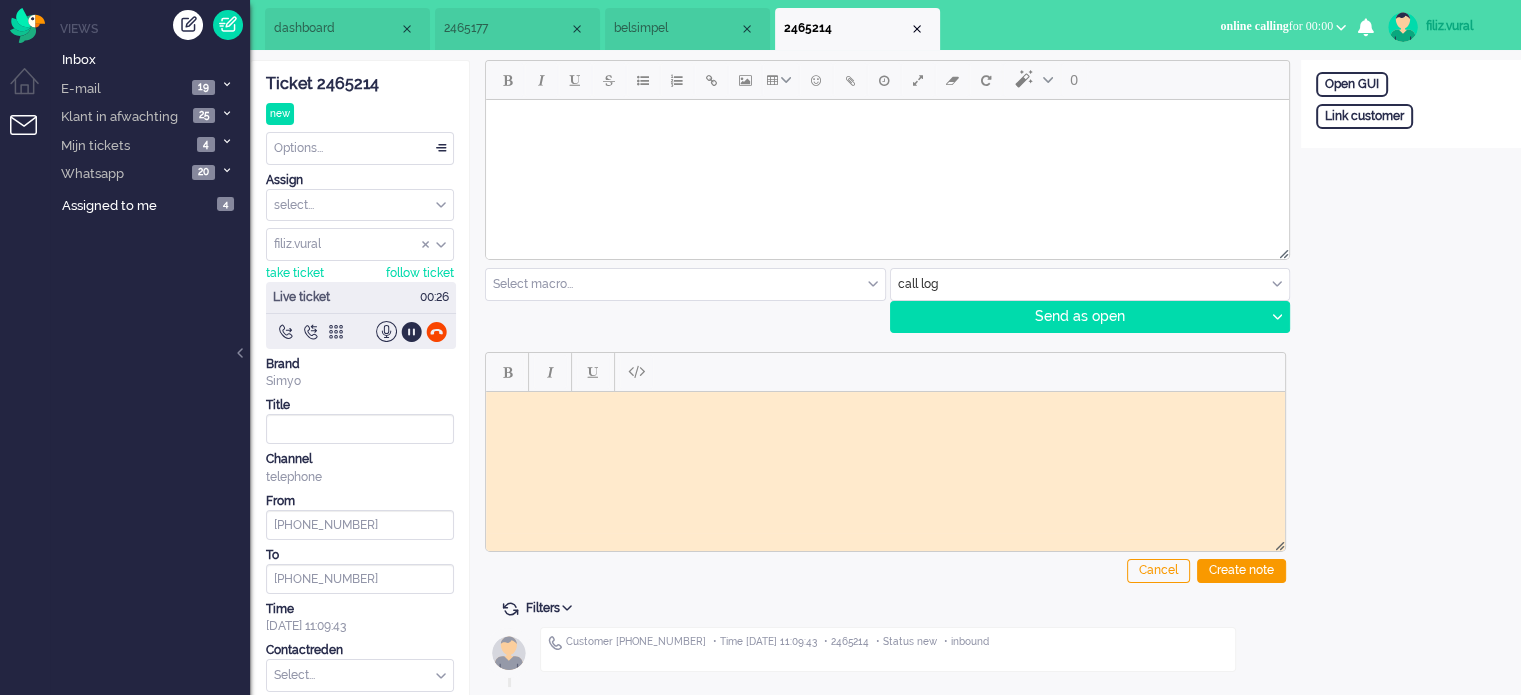 click at bounding box center (885, 406) 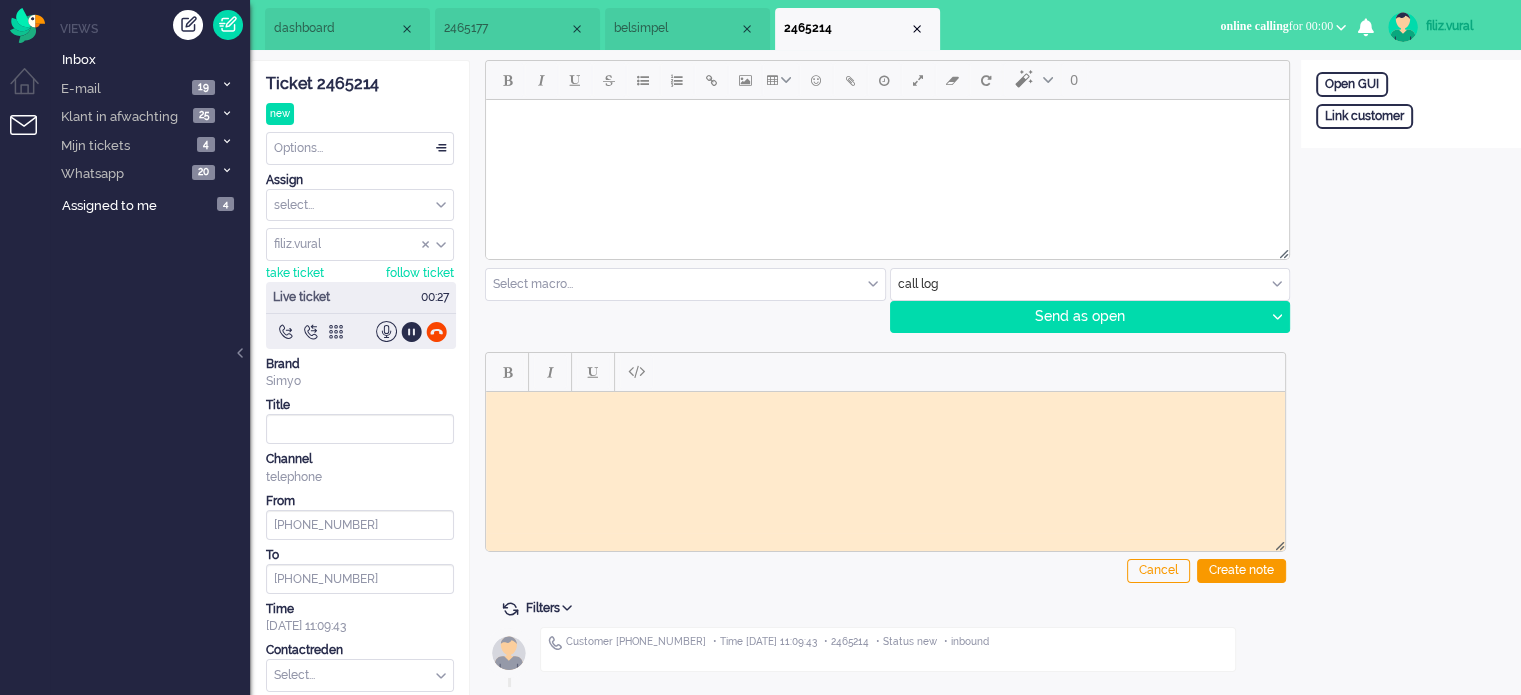 click on "Ticket 2465214" 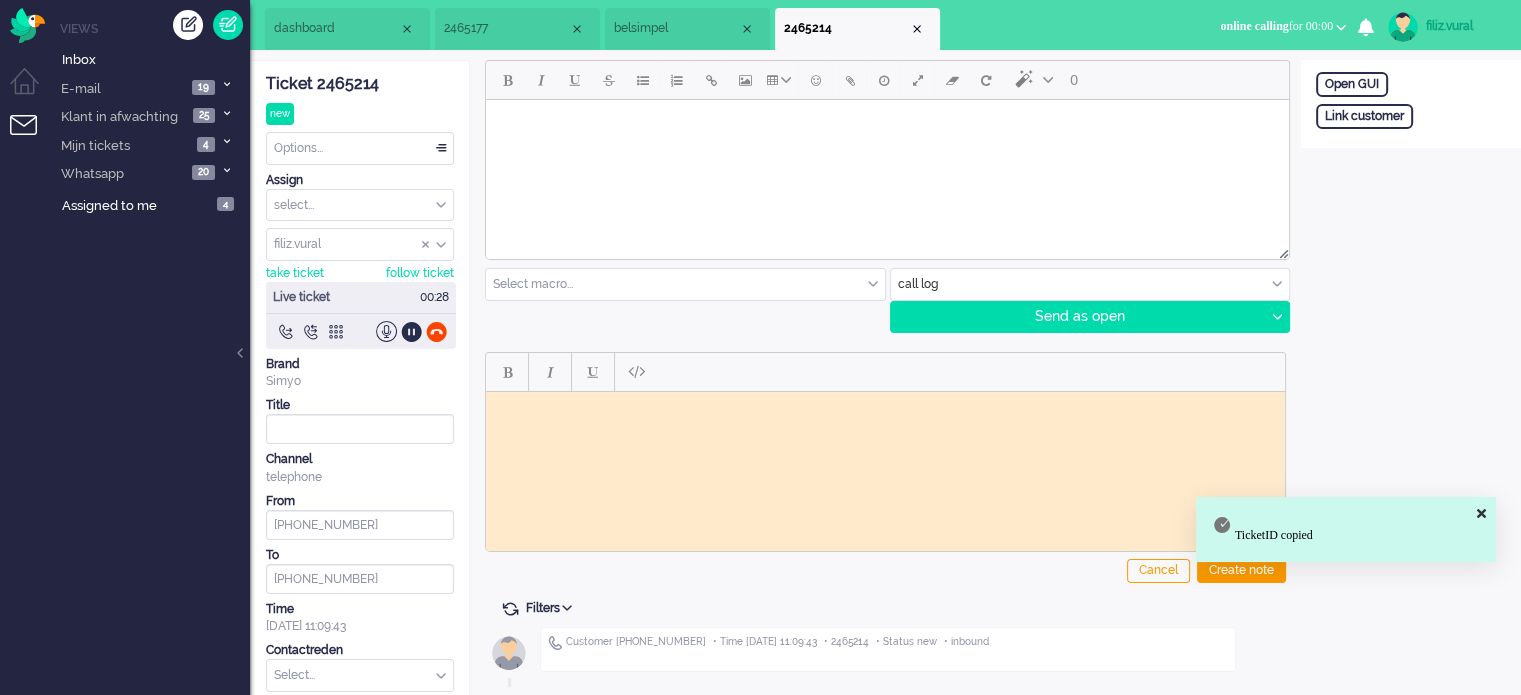 click at bounding box center [885, 406] 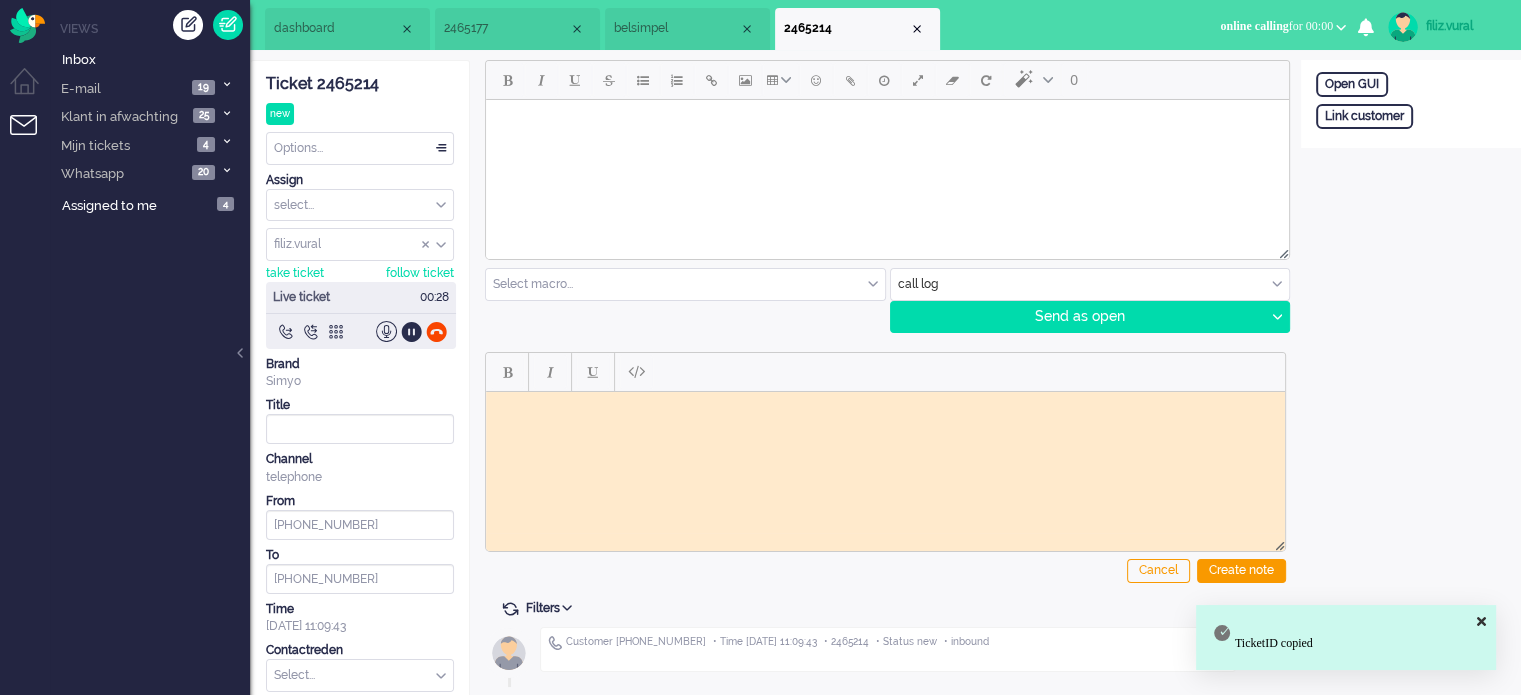 paste 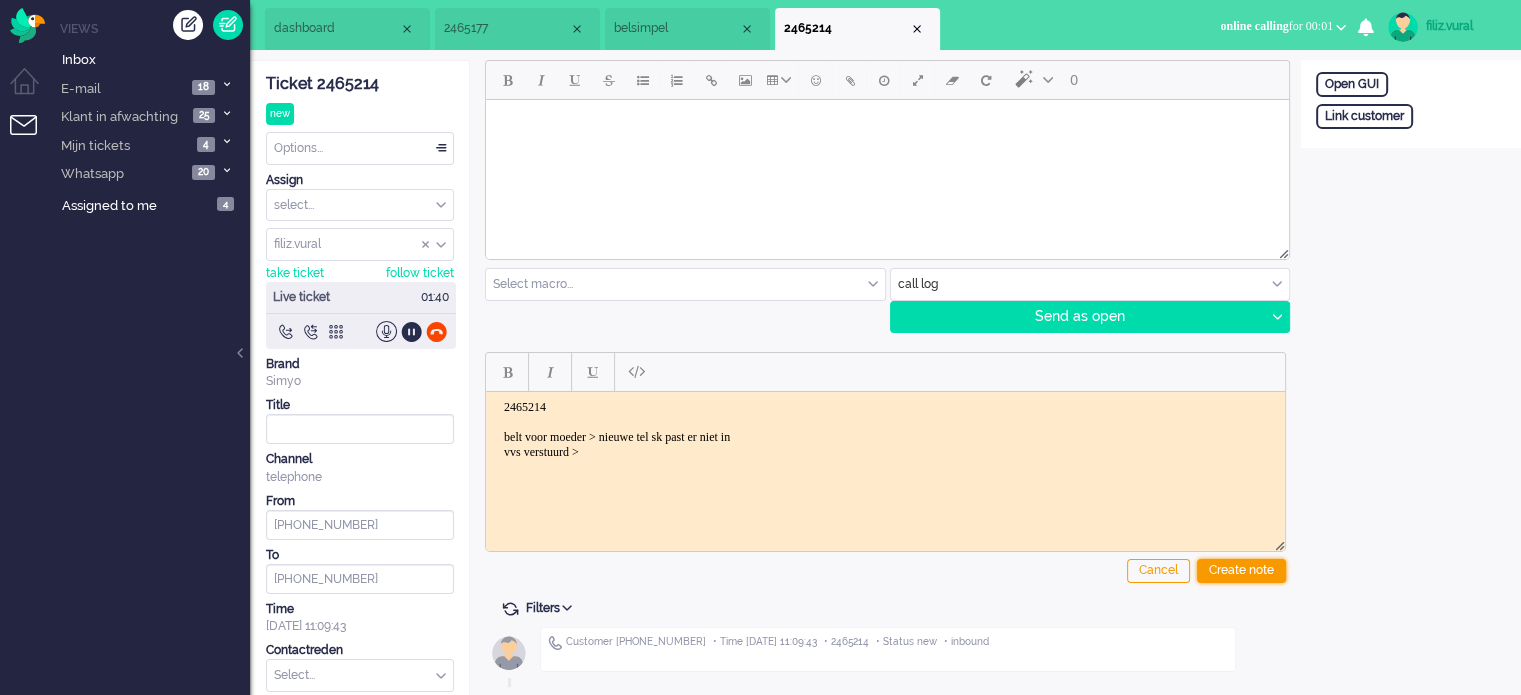 click on "Create note" at bounding box center (1241, 571) 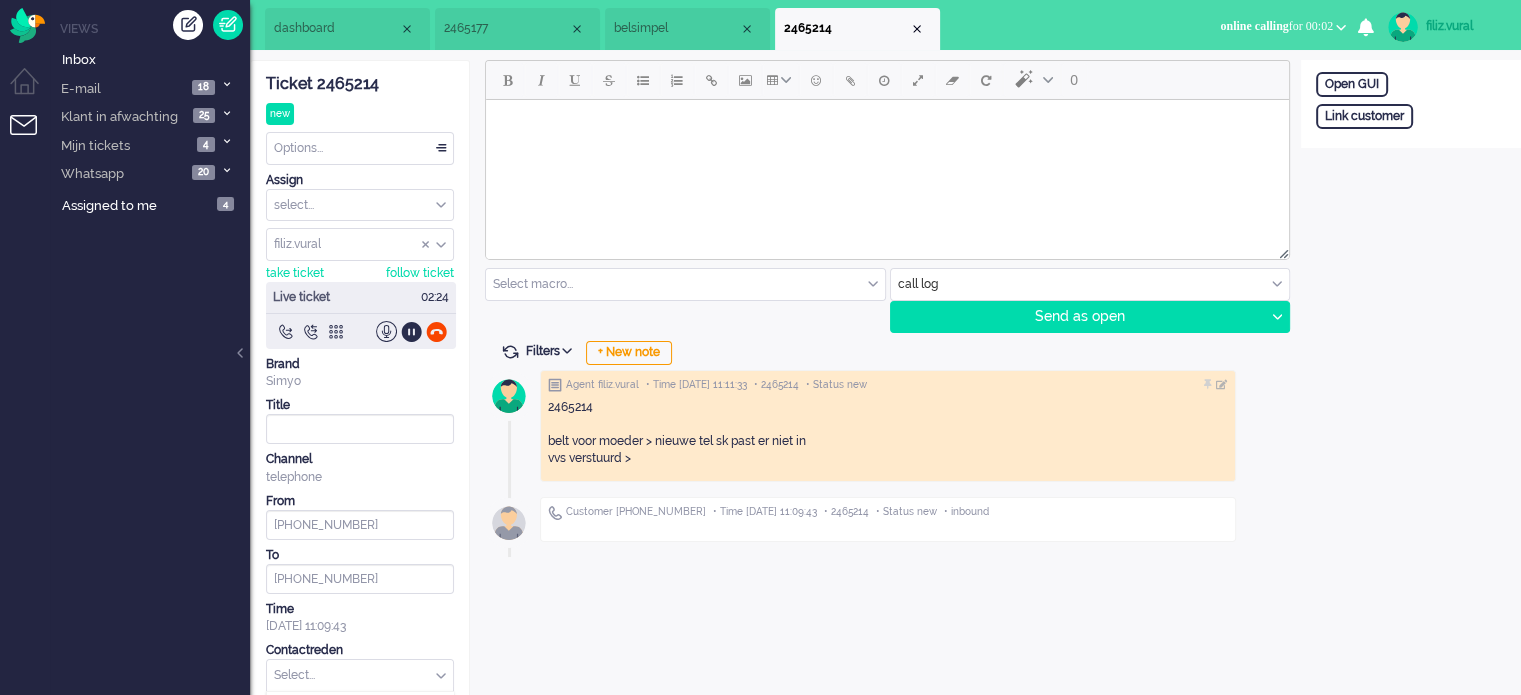 click at bounding box center [360, 675] 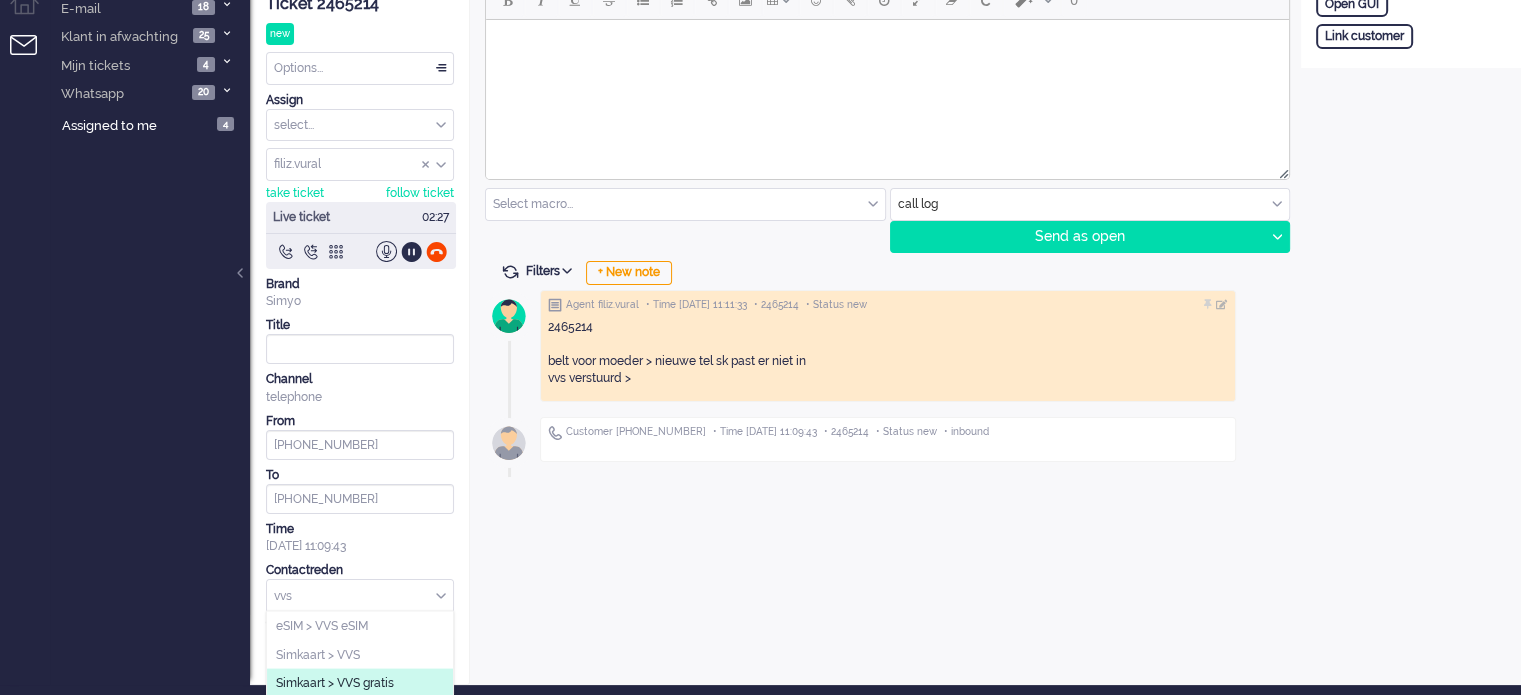 type on "vvs" 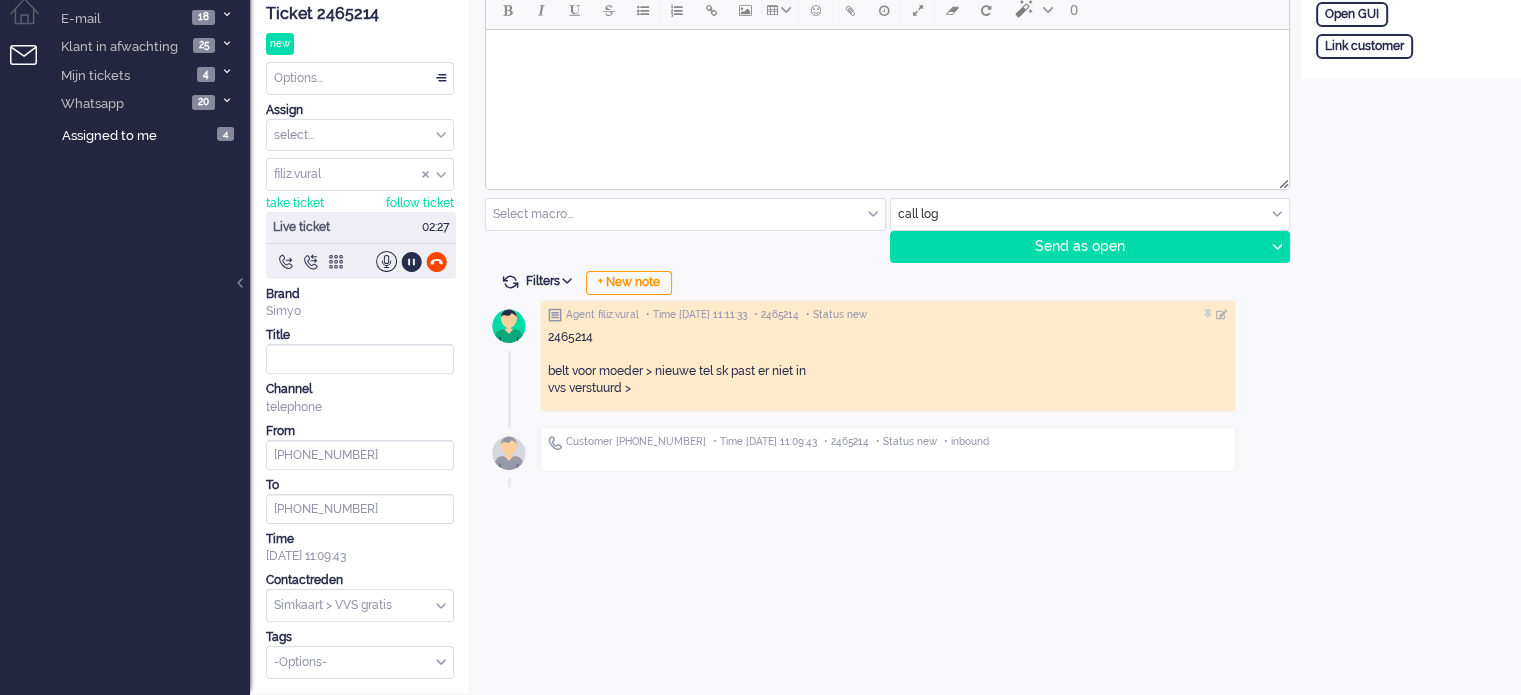 scroll, scrollTop: 66, scrollLeft: 0, axis: vertical 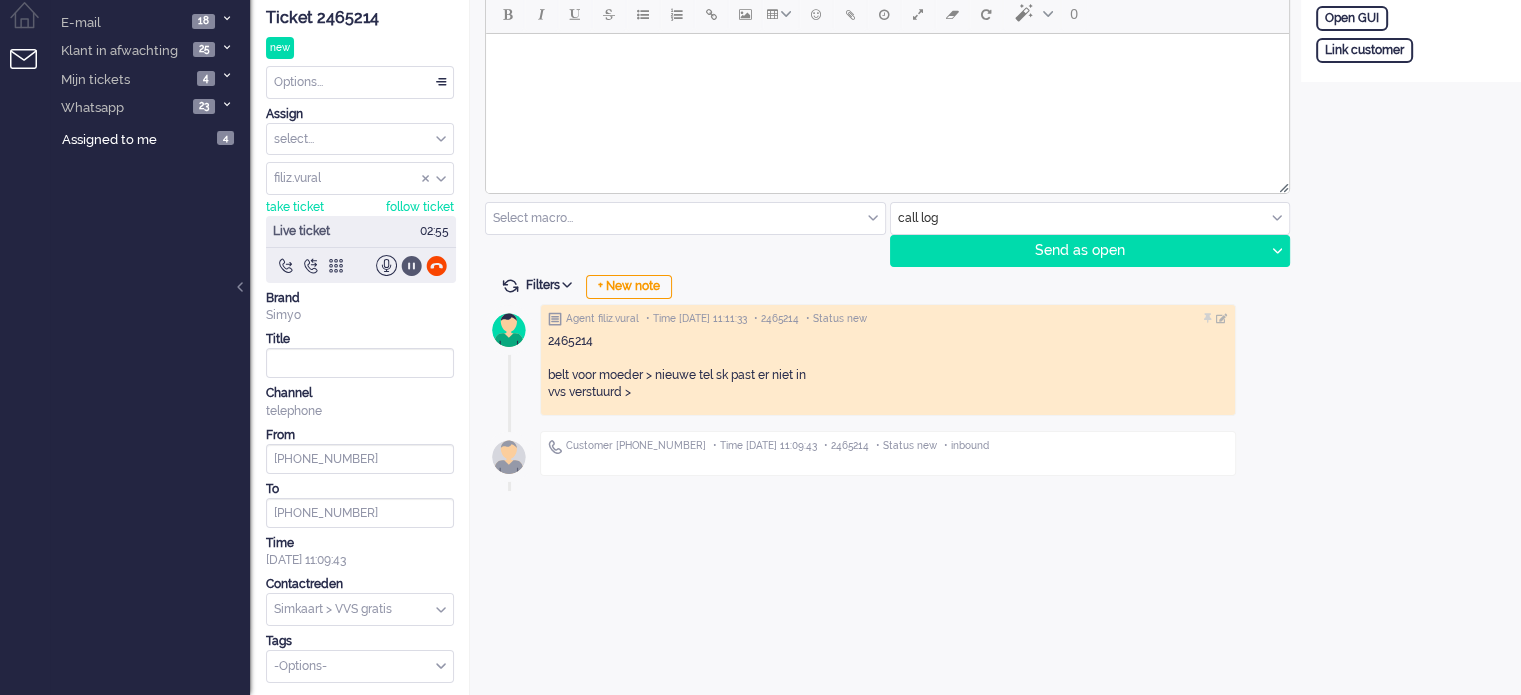 click 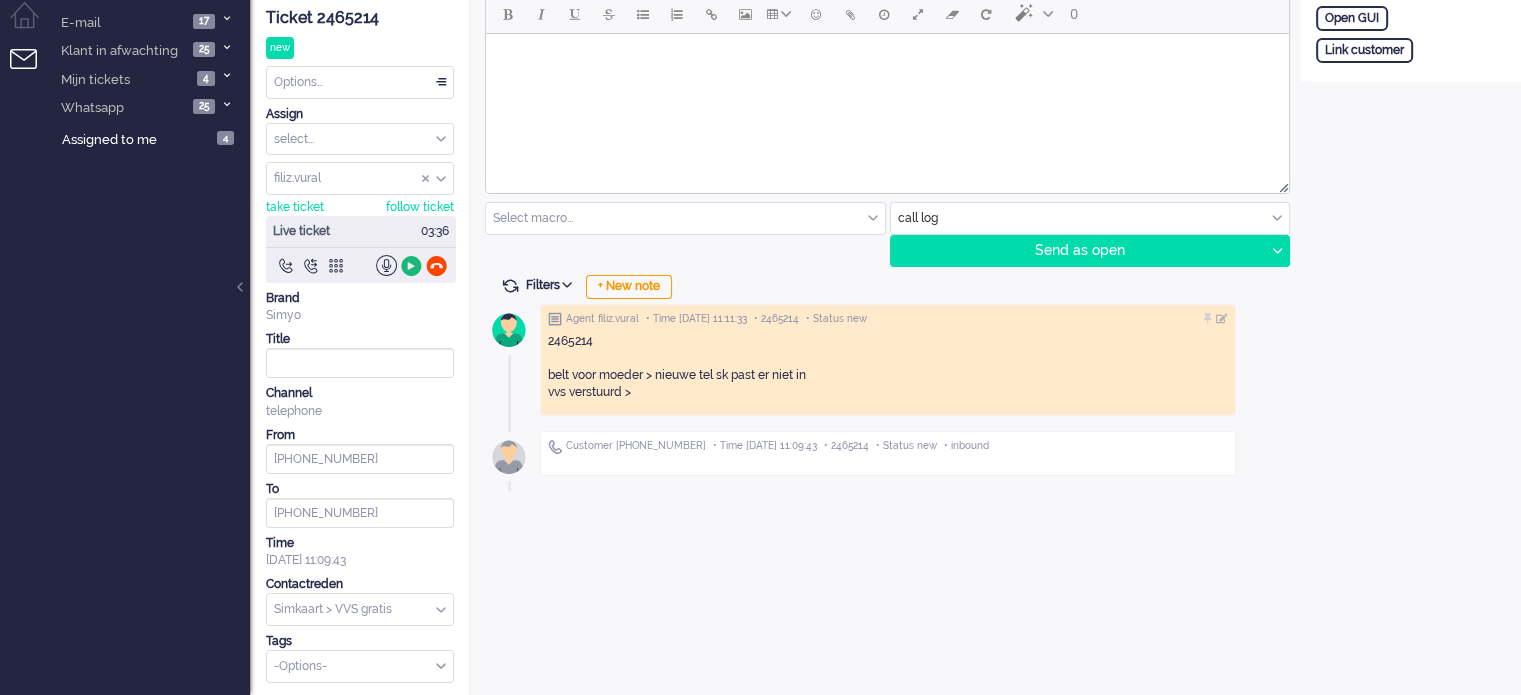 click 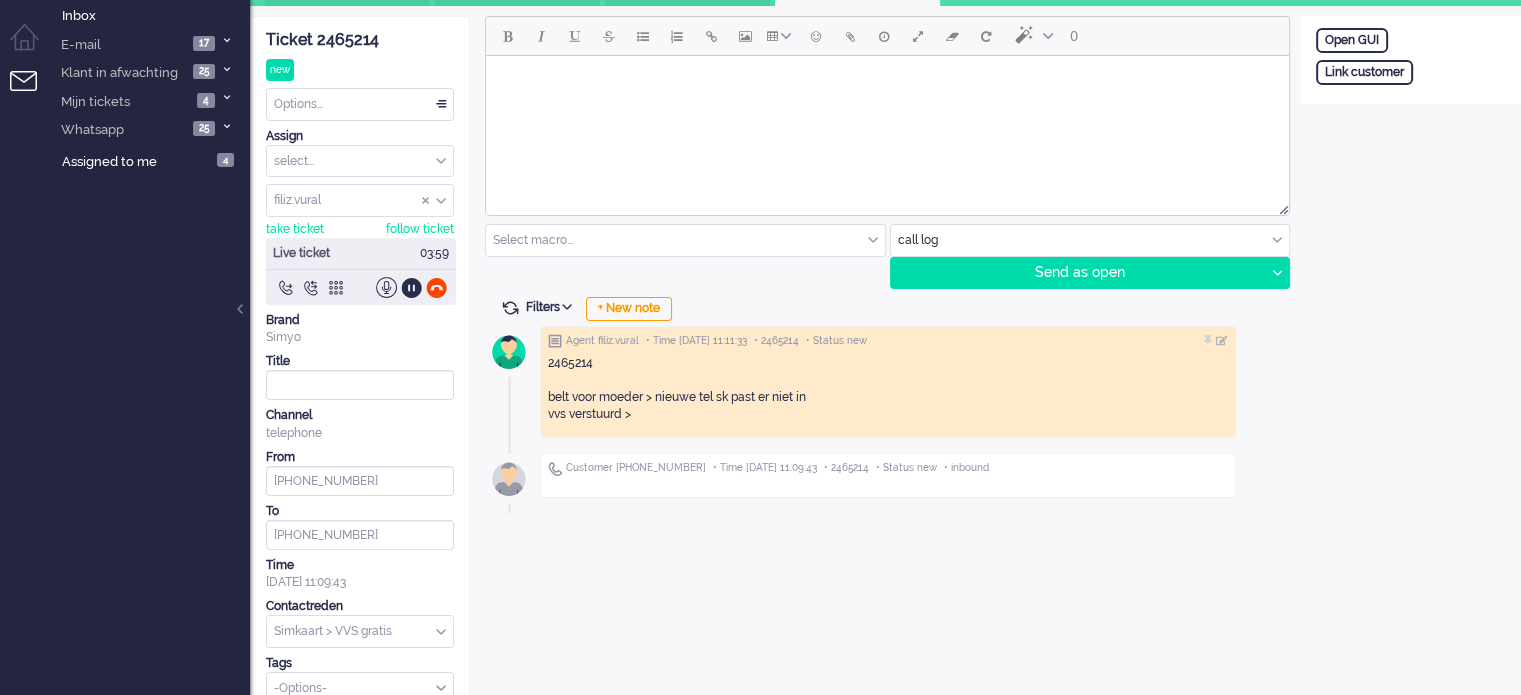 scroll, scrollTop: 66, scrollLeft: 0, axis: vertical 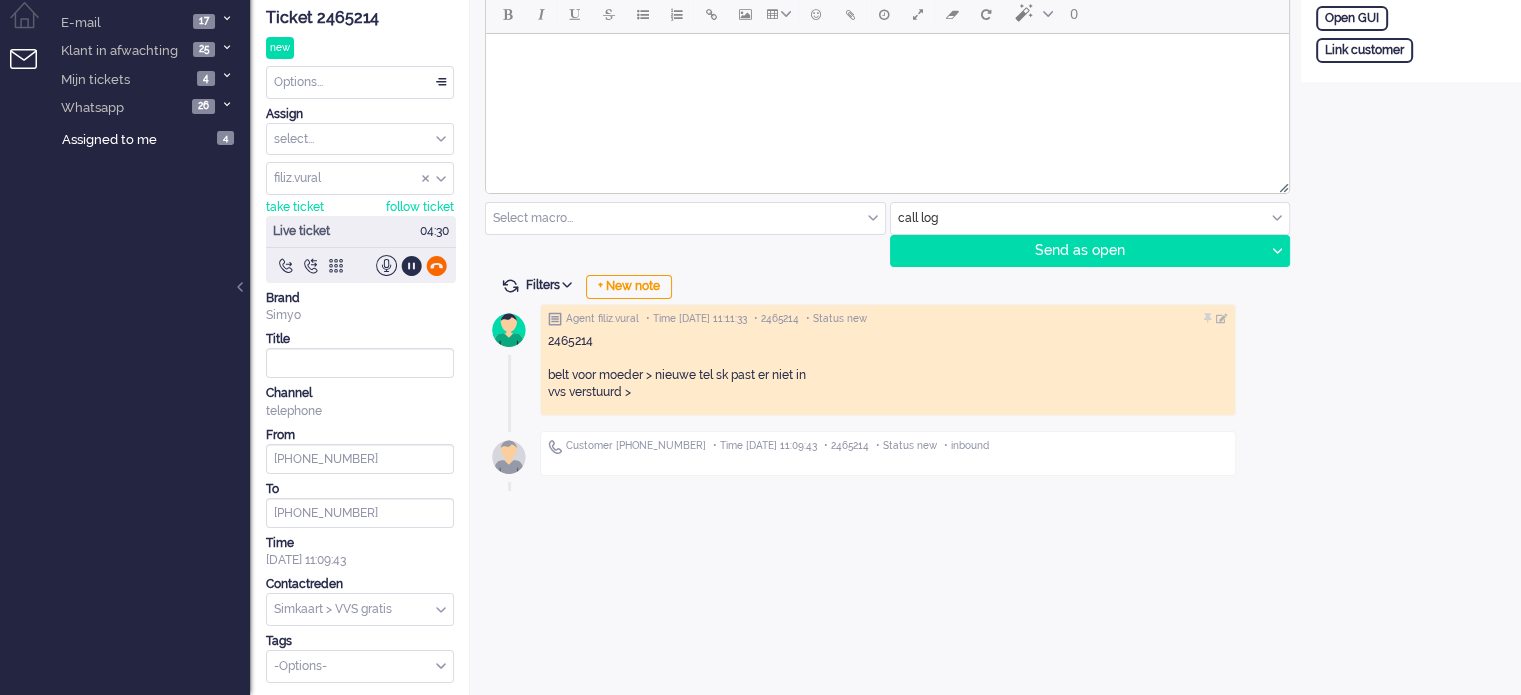 click 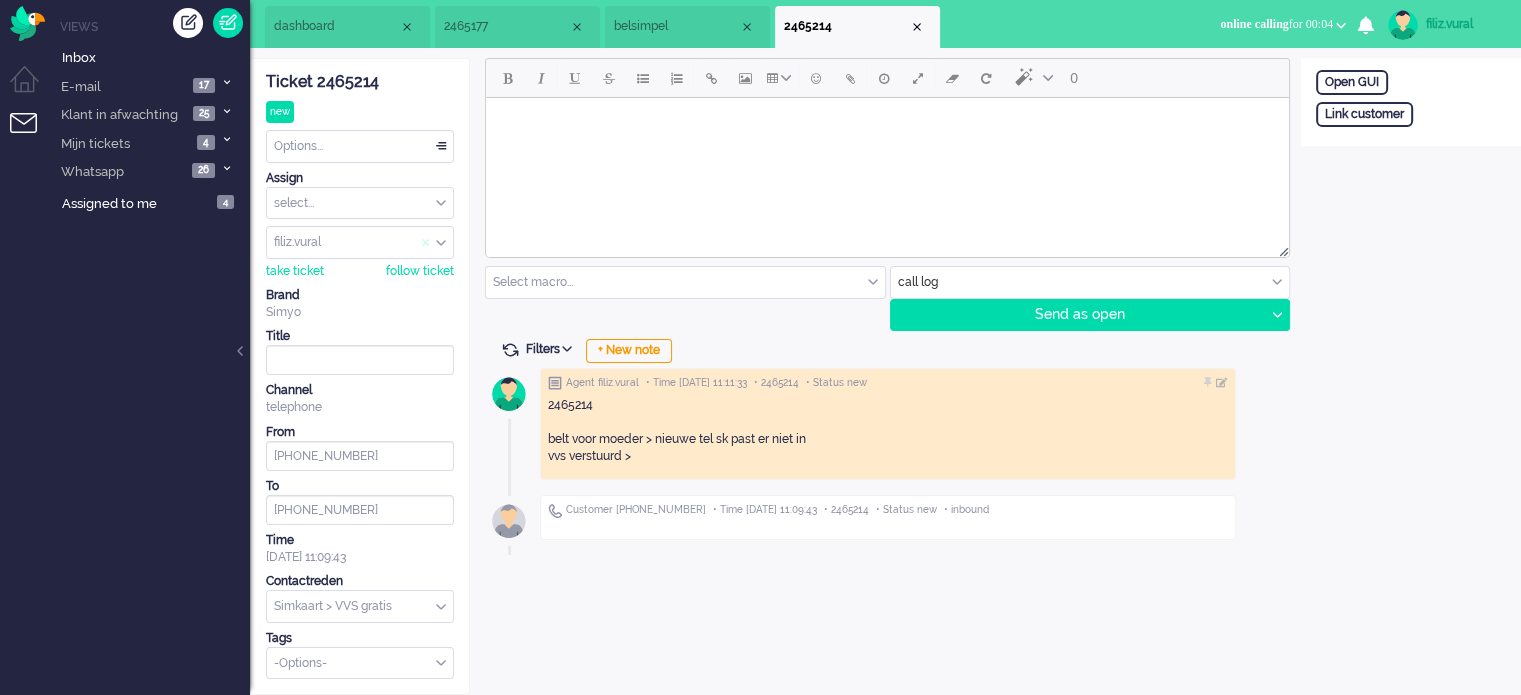 scroll, scrollTop: 0, scrollLeft: 0, axis: both 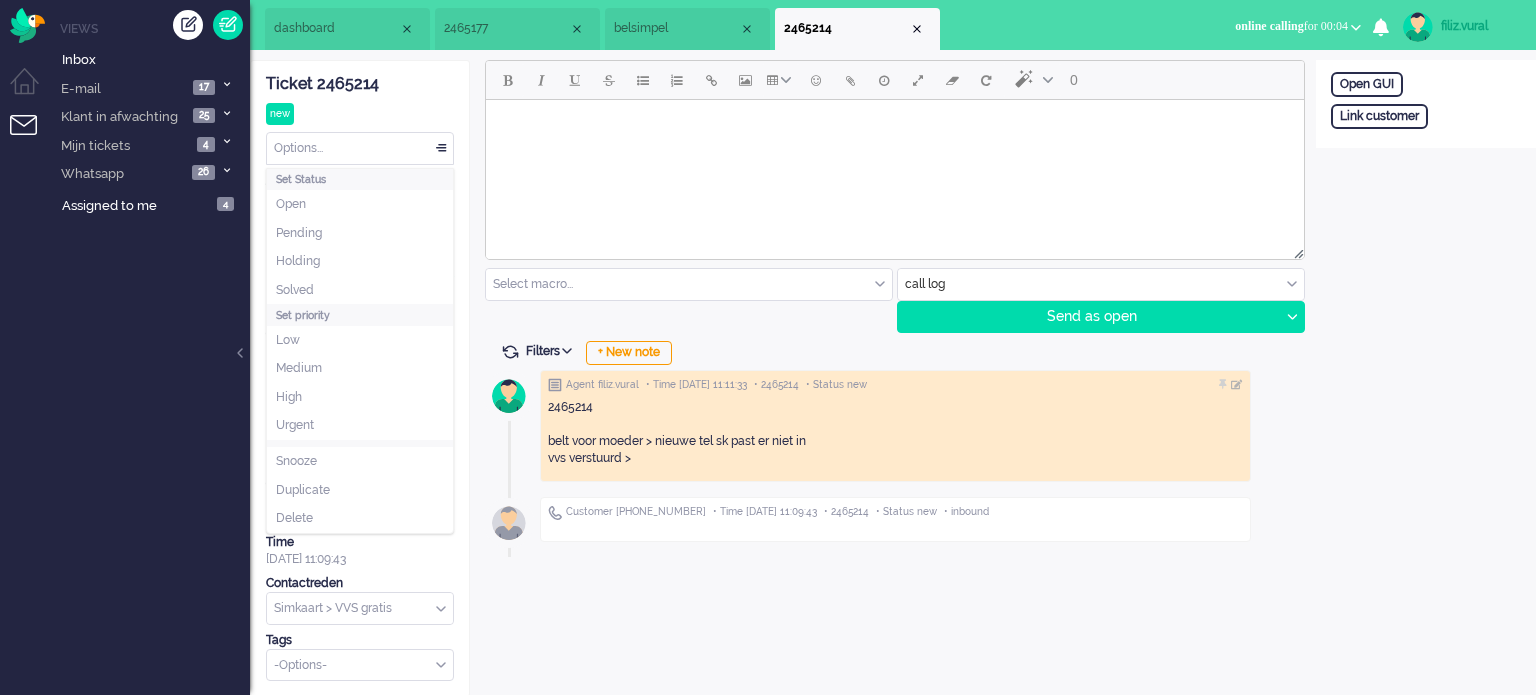 click on "Options..." at bounding box center (360, 148) 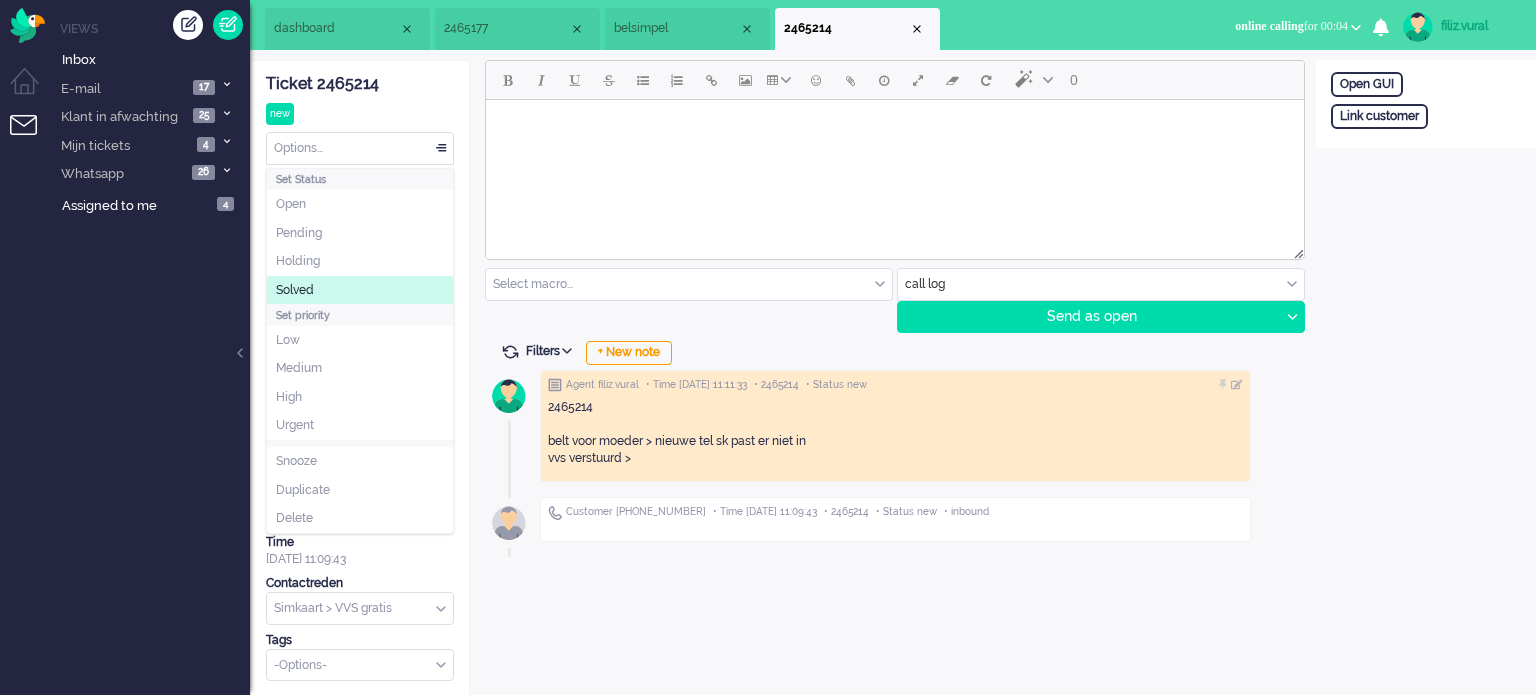 click on "Solved" 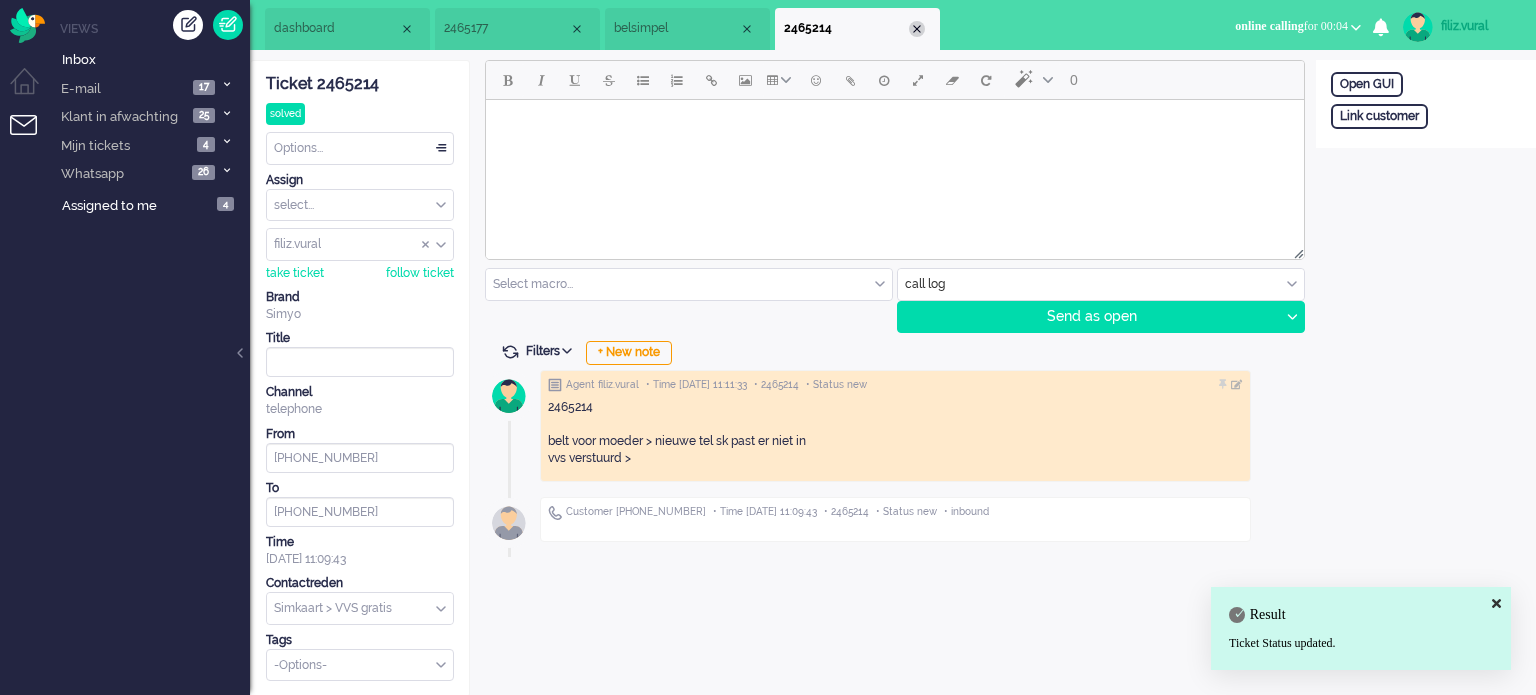 click at bounding box center (917, 29) 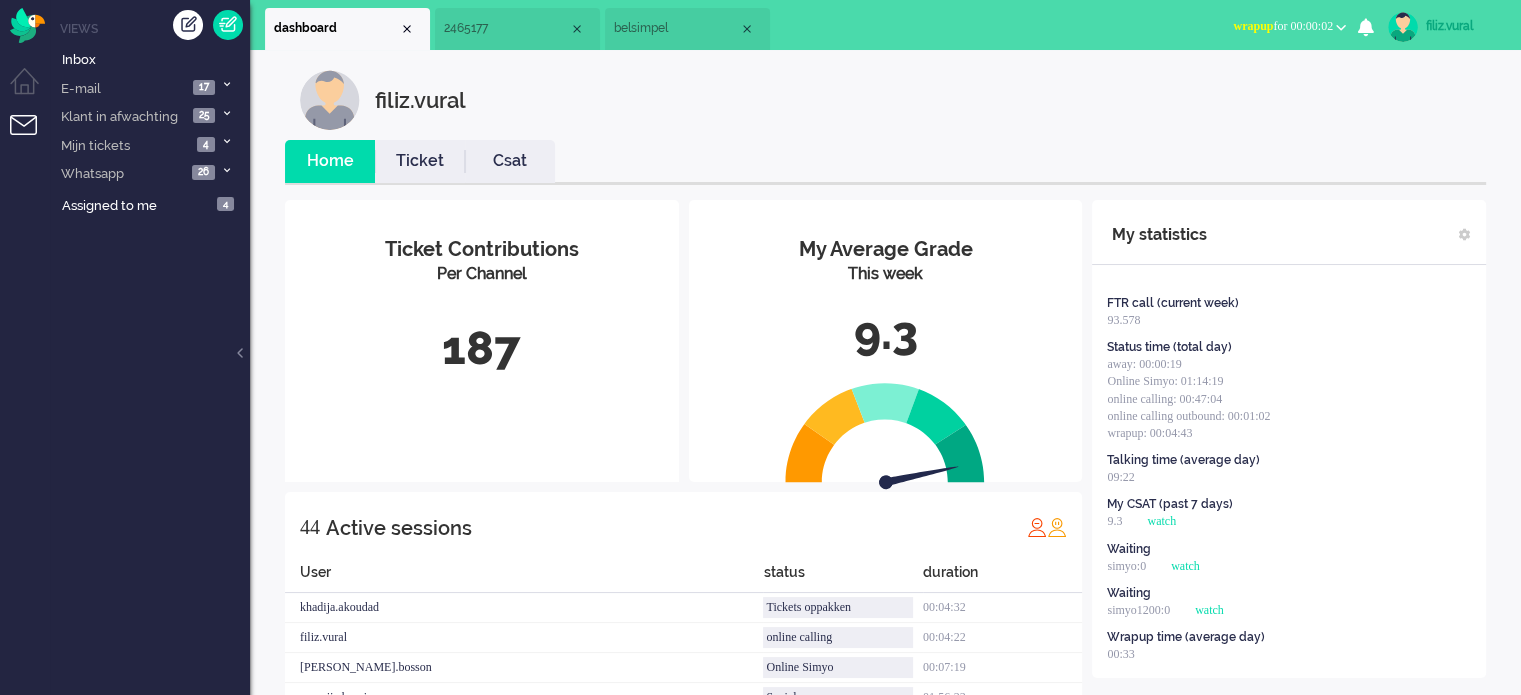 click on "Csat" at bounding box center [510, 161] 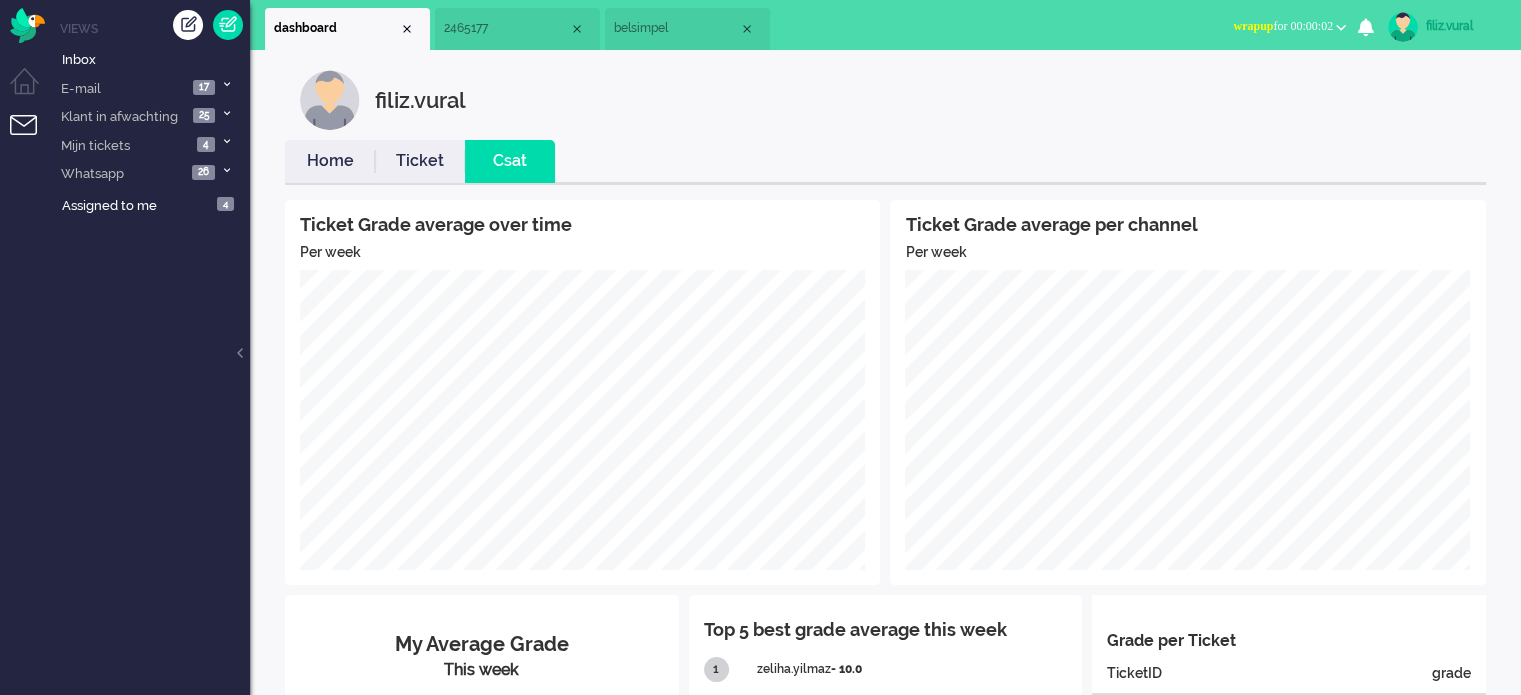 click on "Home" at bounding box center (330, 161) 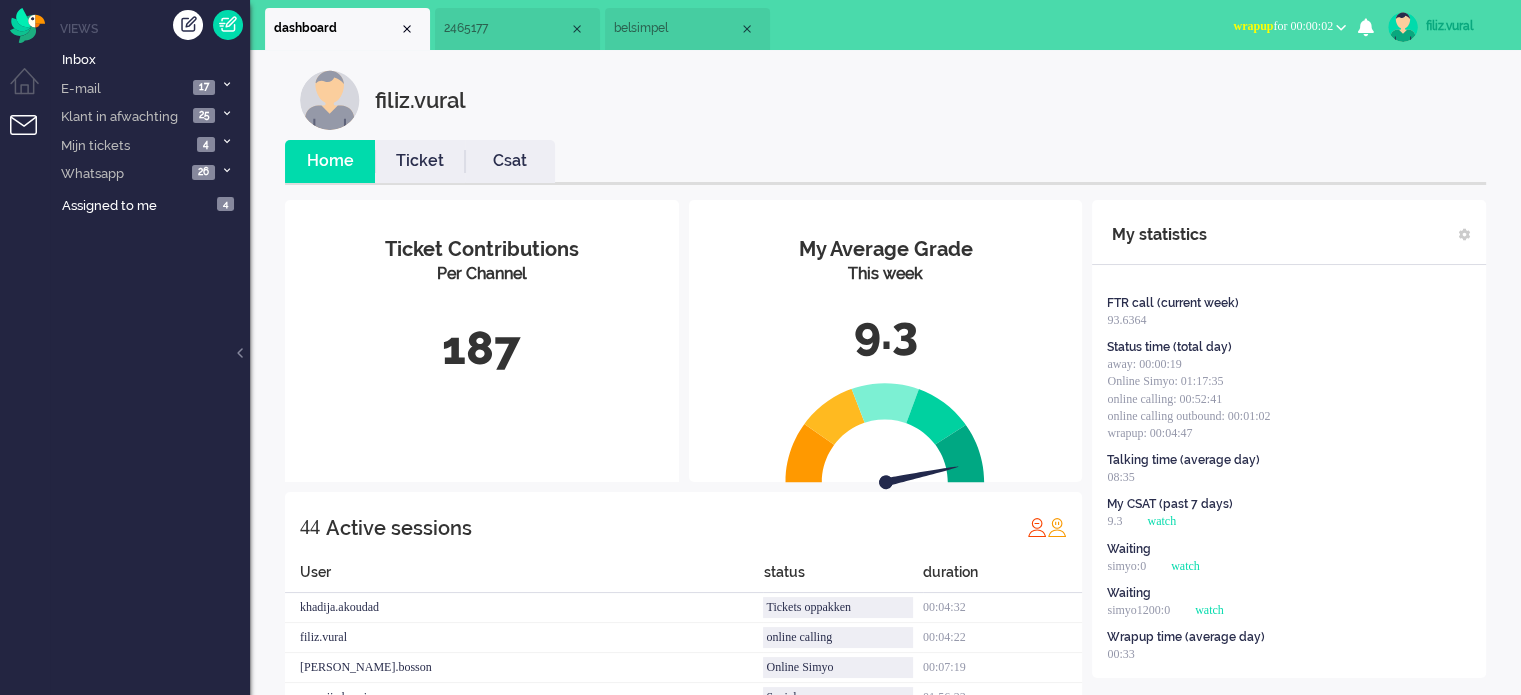 click on "wrapup  for 00:00:02" at bounding box center (1283, 26) 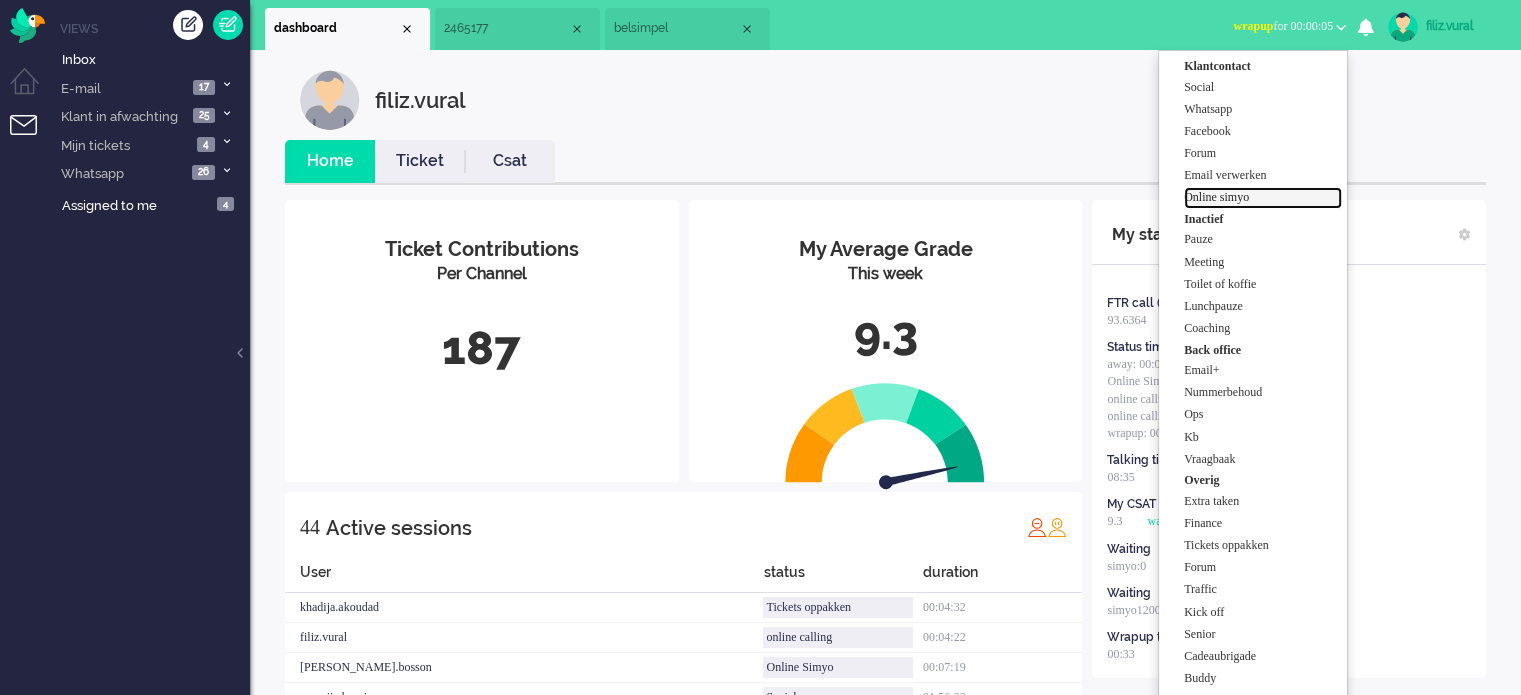 click on "Online simyo" at bounding box center (1263, 197) 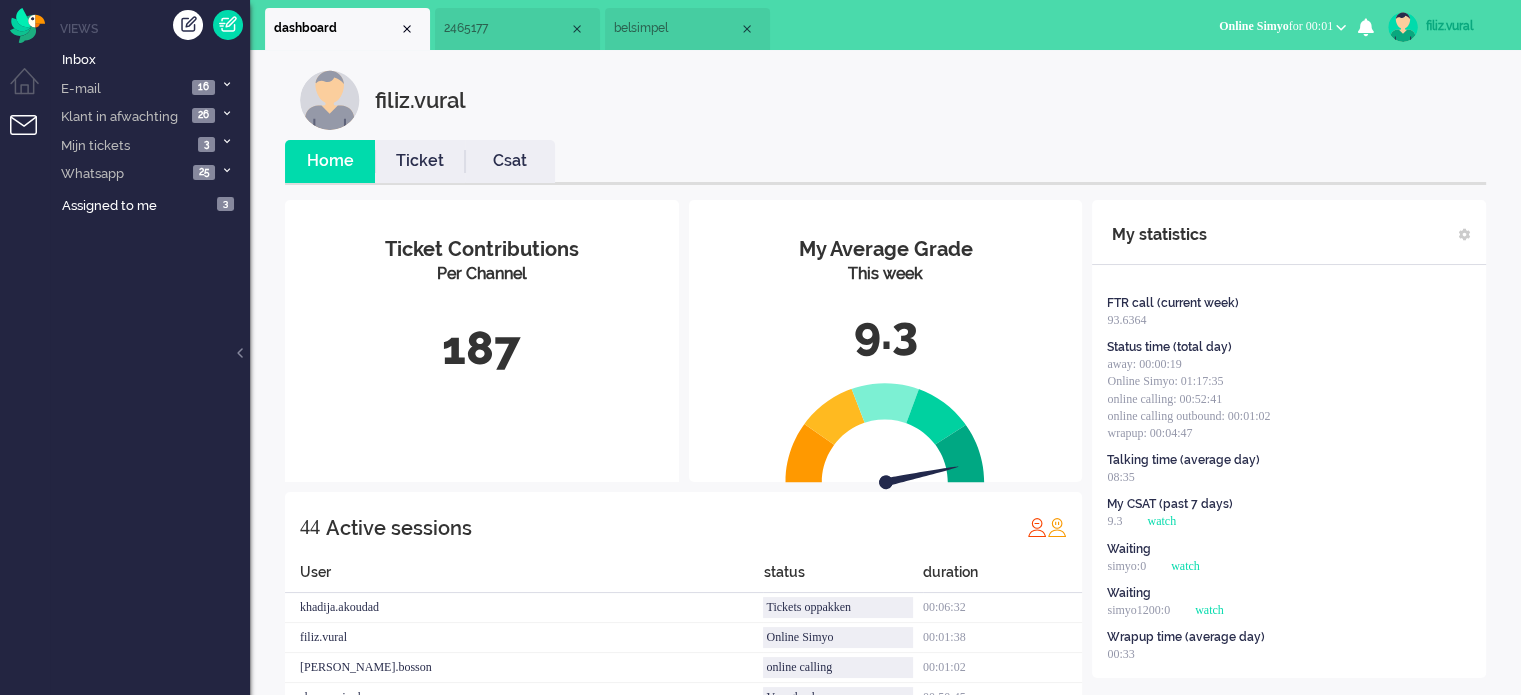 click on "belsimpel" at bounding box center (687, 29) 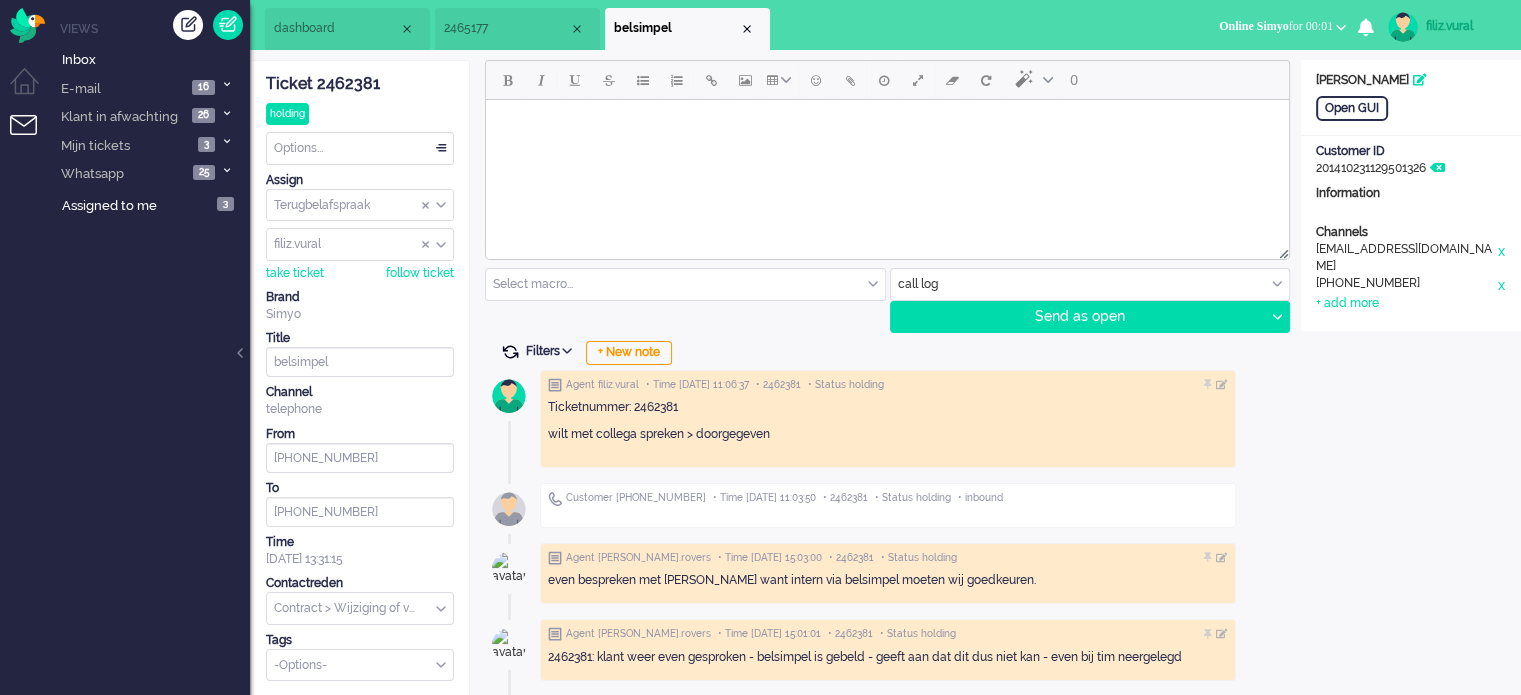click at bounding box center (510, 352) 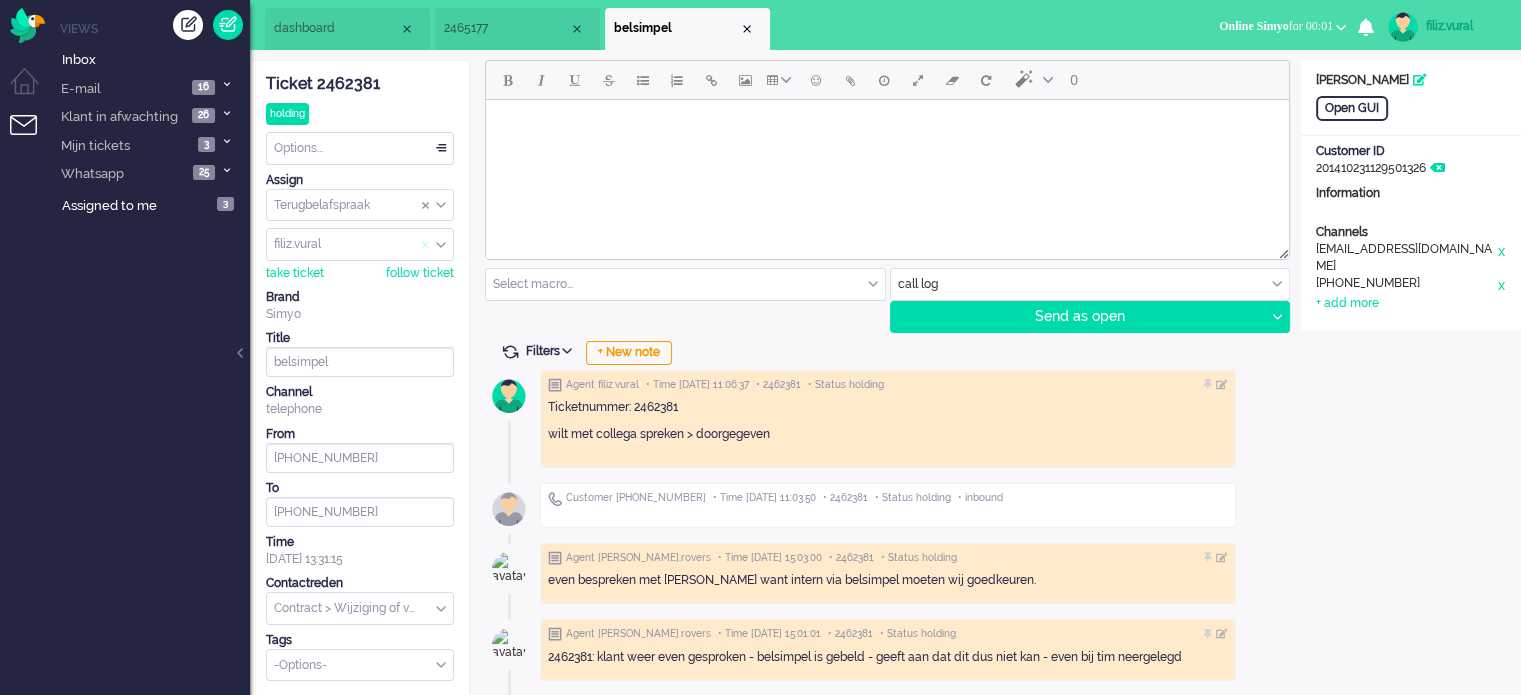 click 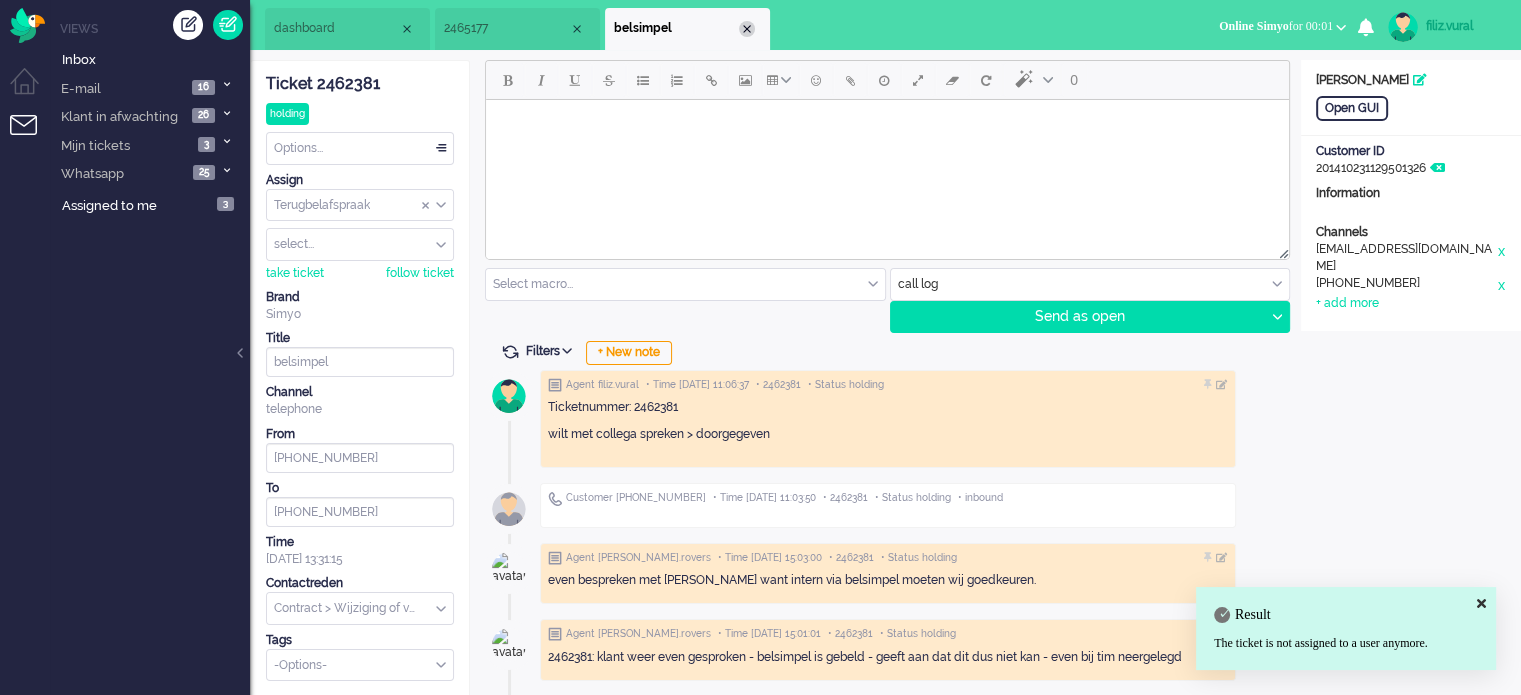 click at bounding box center (747, 29) 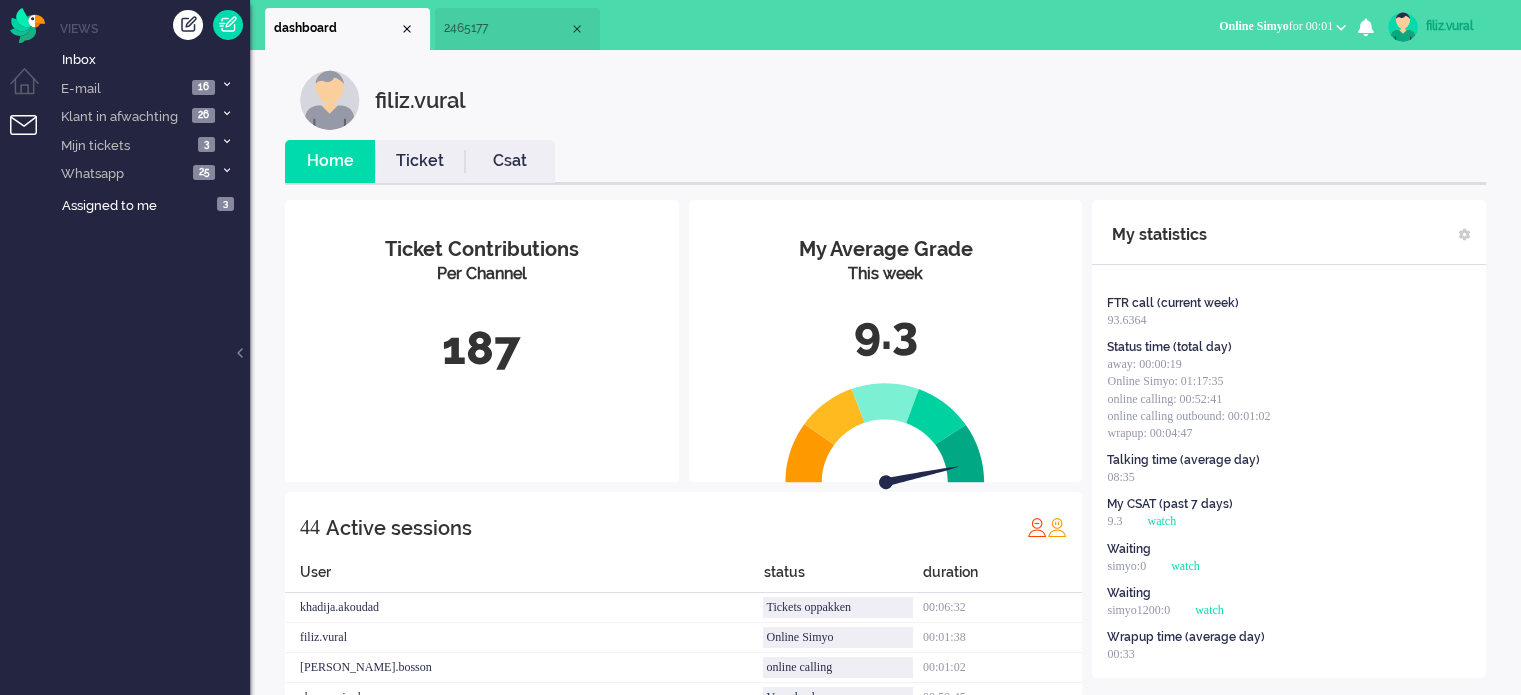 click on "Csat" at bounding box center (510, 161) 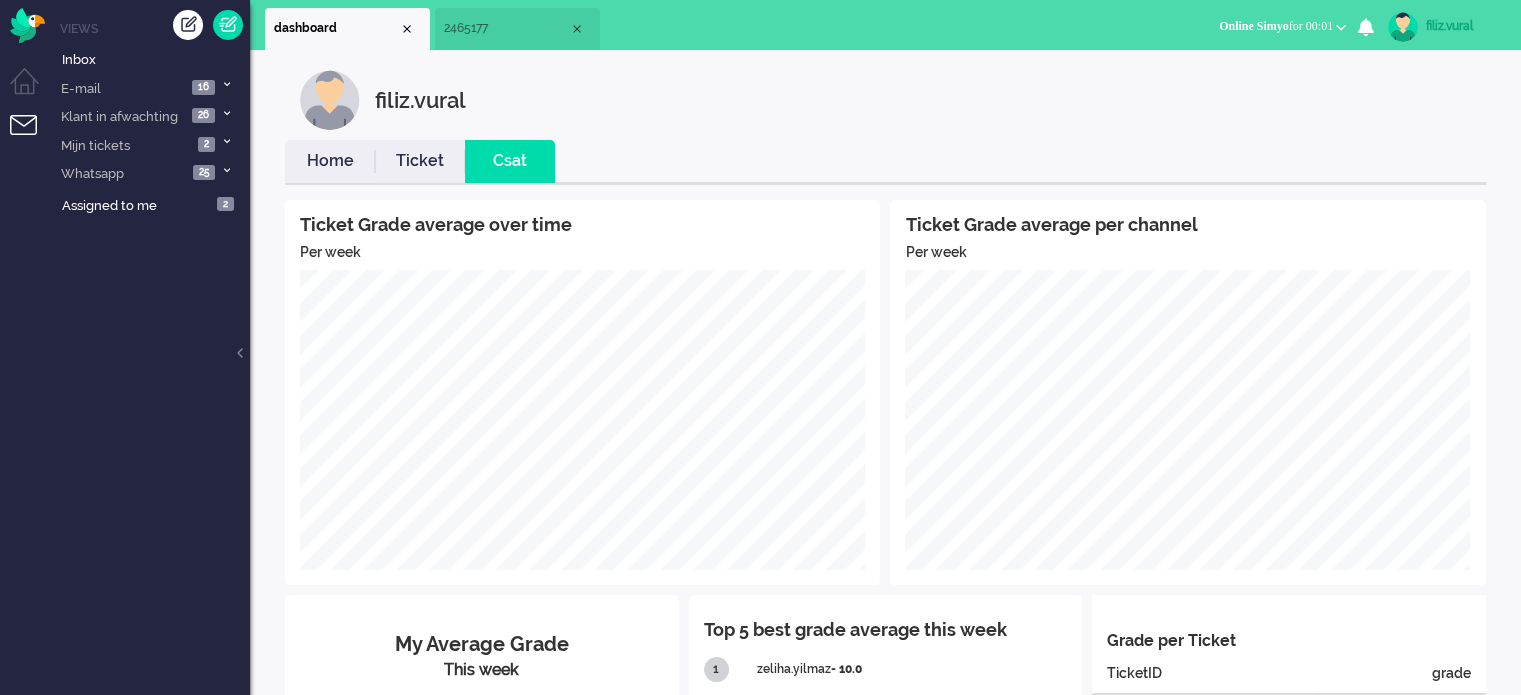 click on "Home" at bounding box center (330, 161) 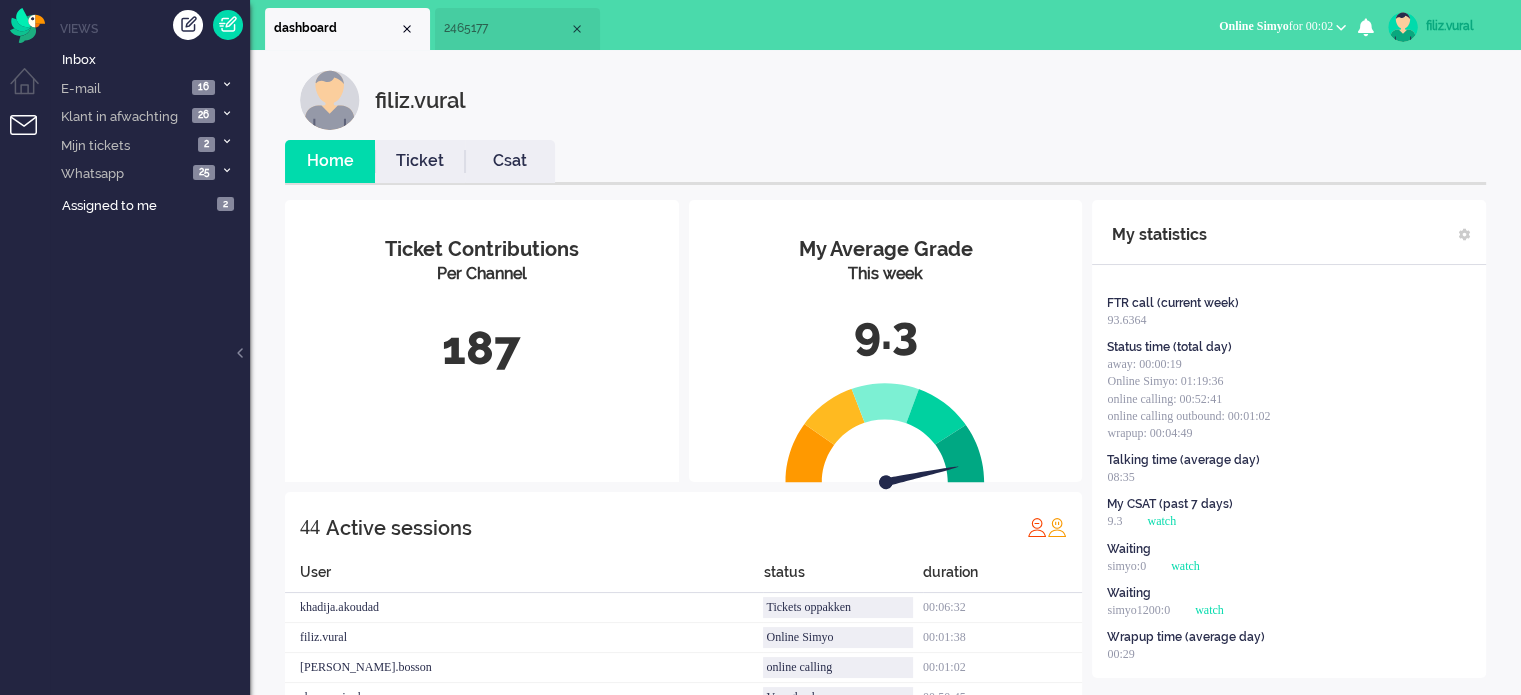 click on "2465177" at bounding box center [506, 28] 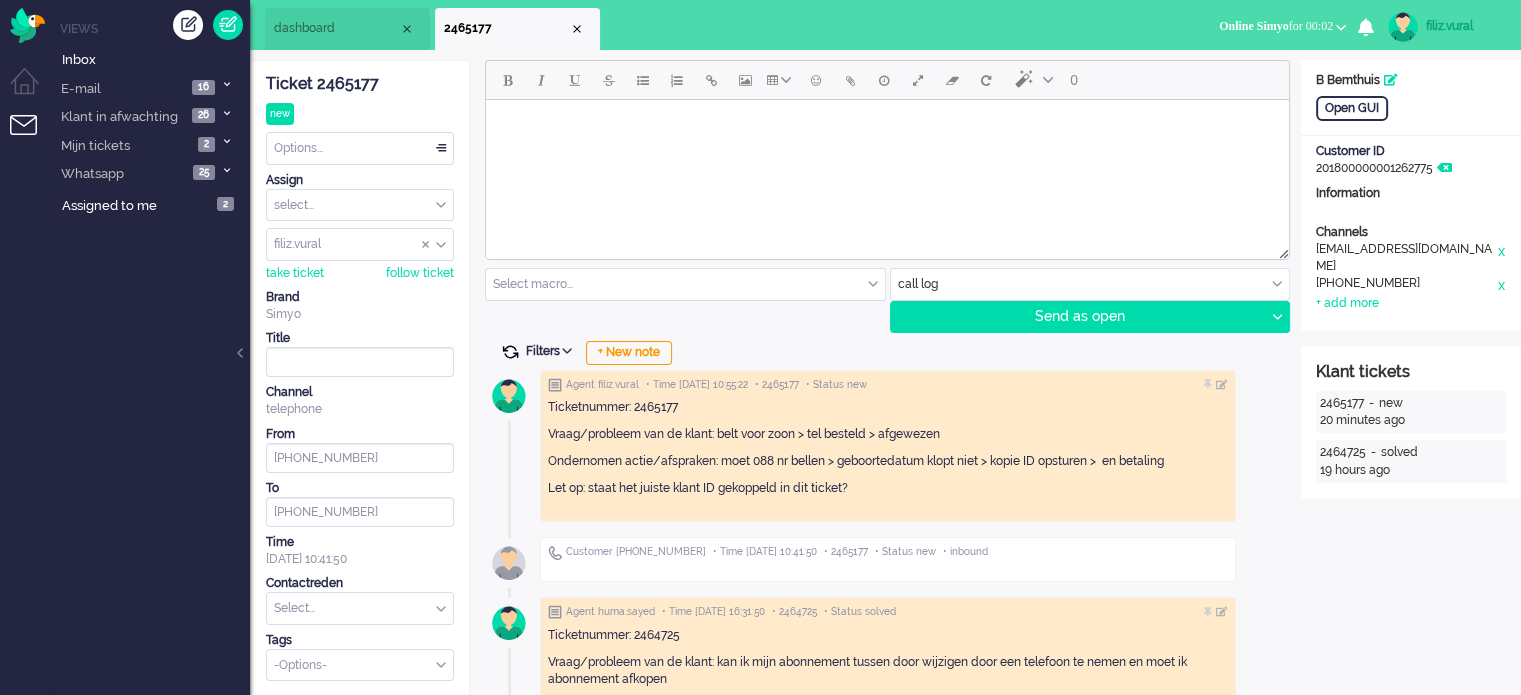 click at bounding box center [510, 352] 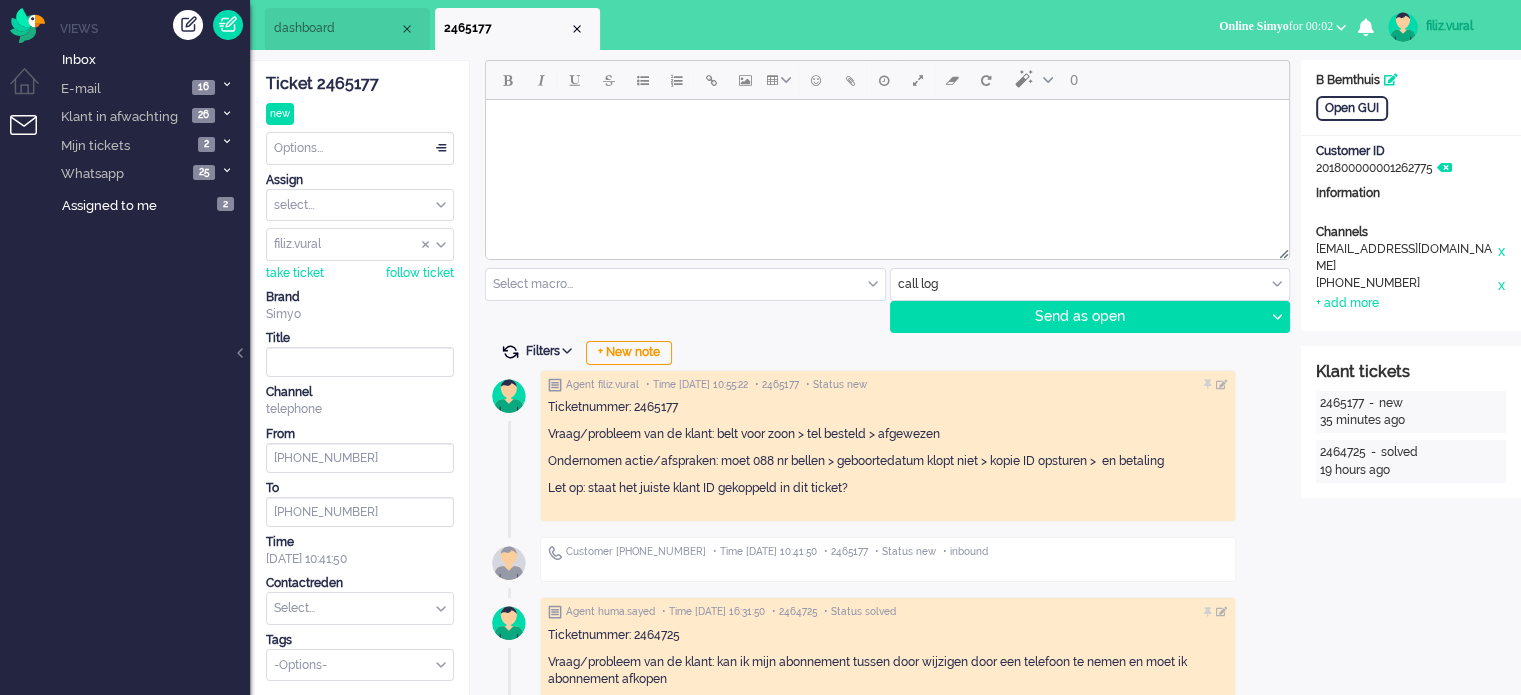 click at bounding box center [510, 352] 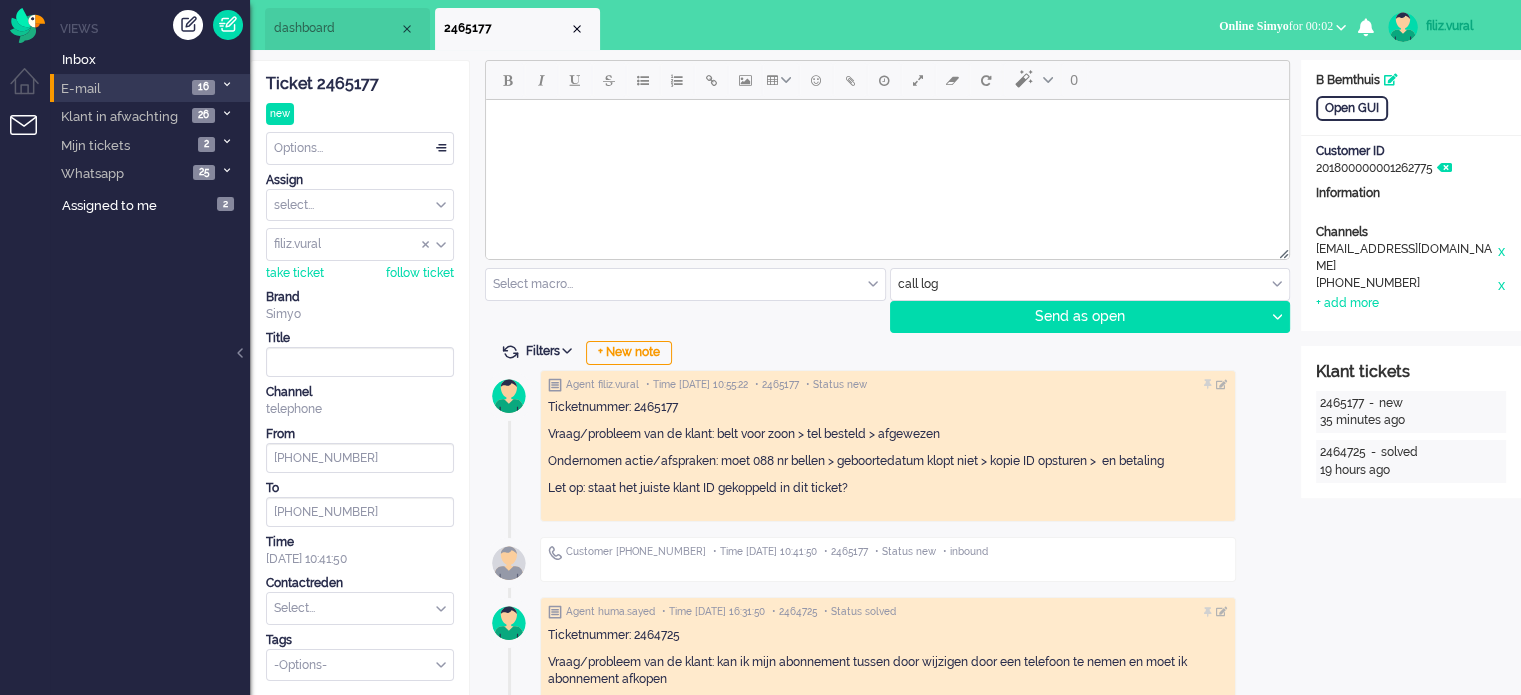 click on "E-mail
16" at bounding box center (150, 88) 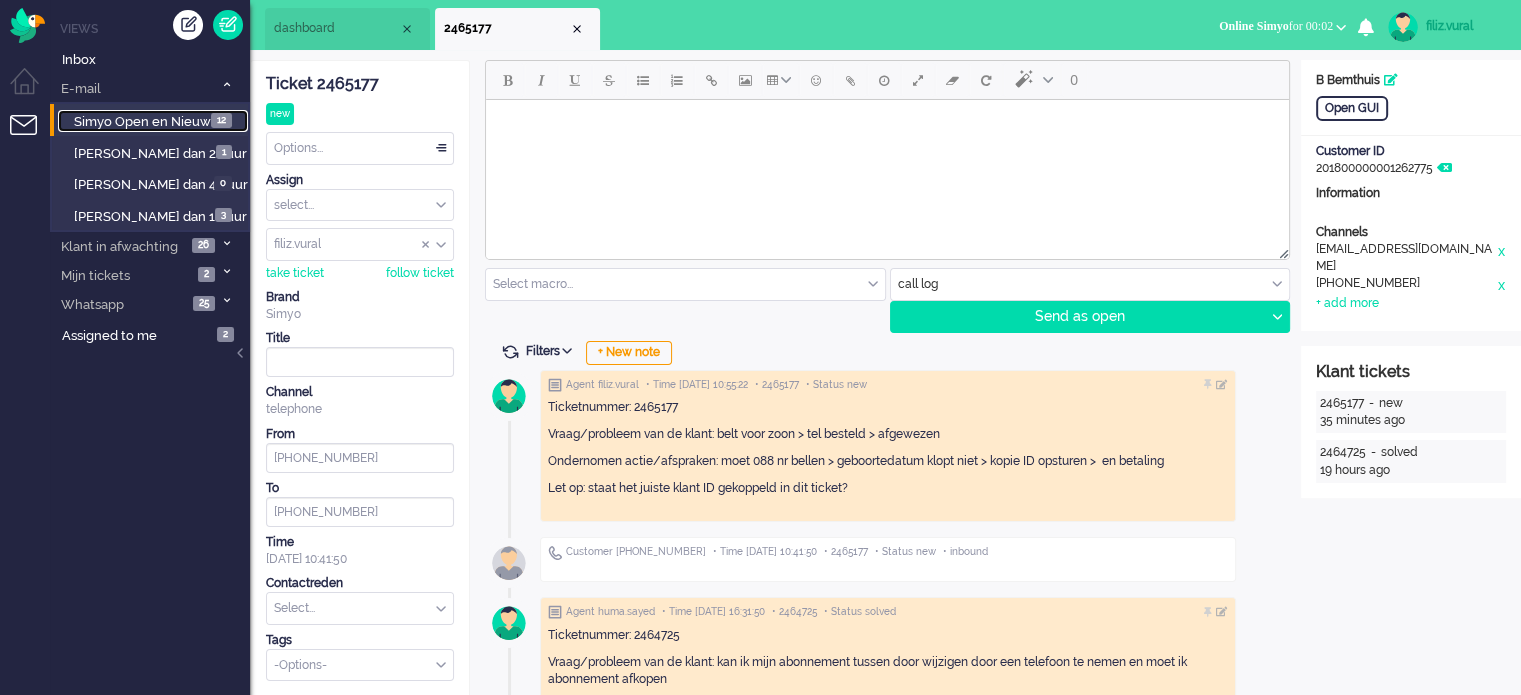 click on "Simyo Open en Nieuw" at bounding box center (142, 121) 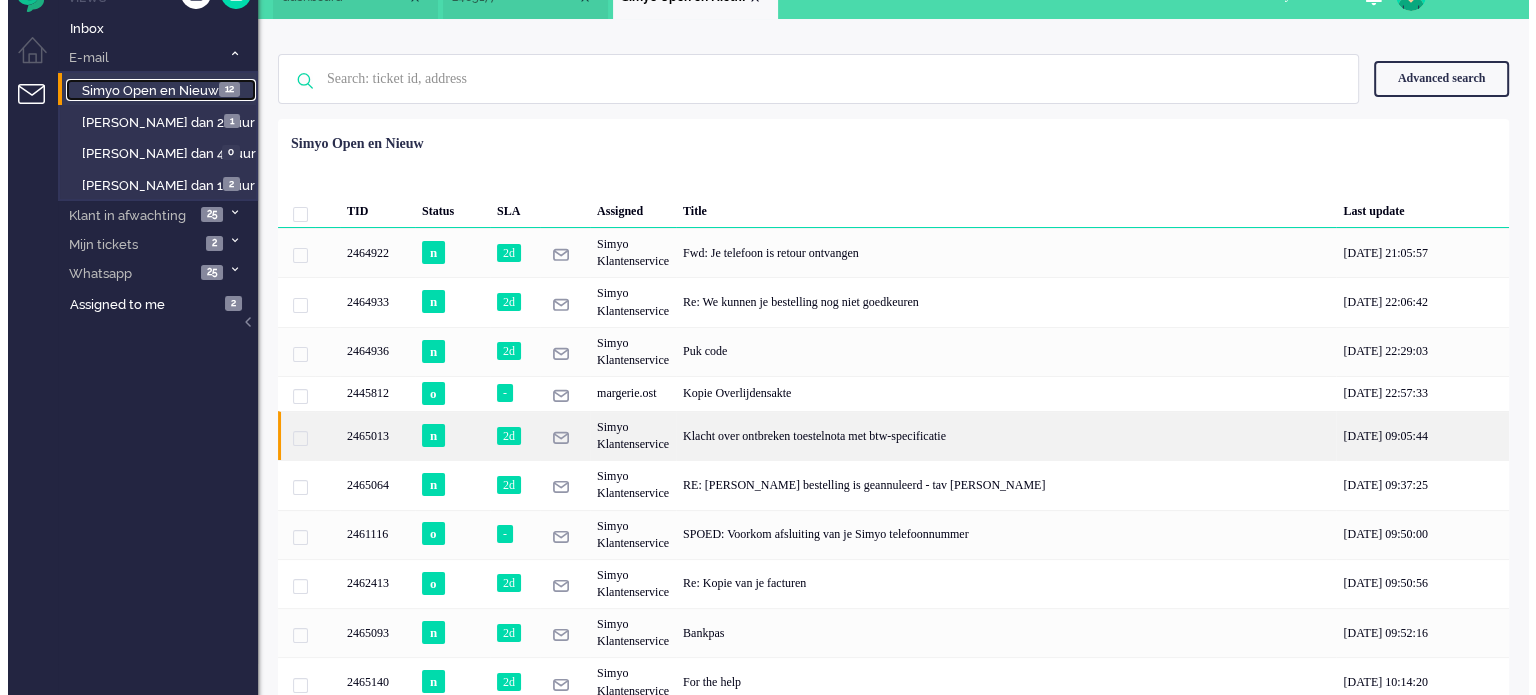 scroll, scrollTop: 0, scrollLeft: 0, axis: both 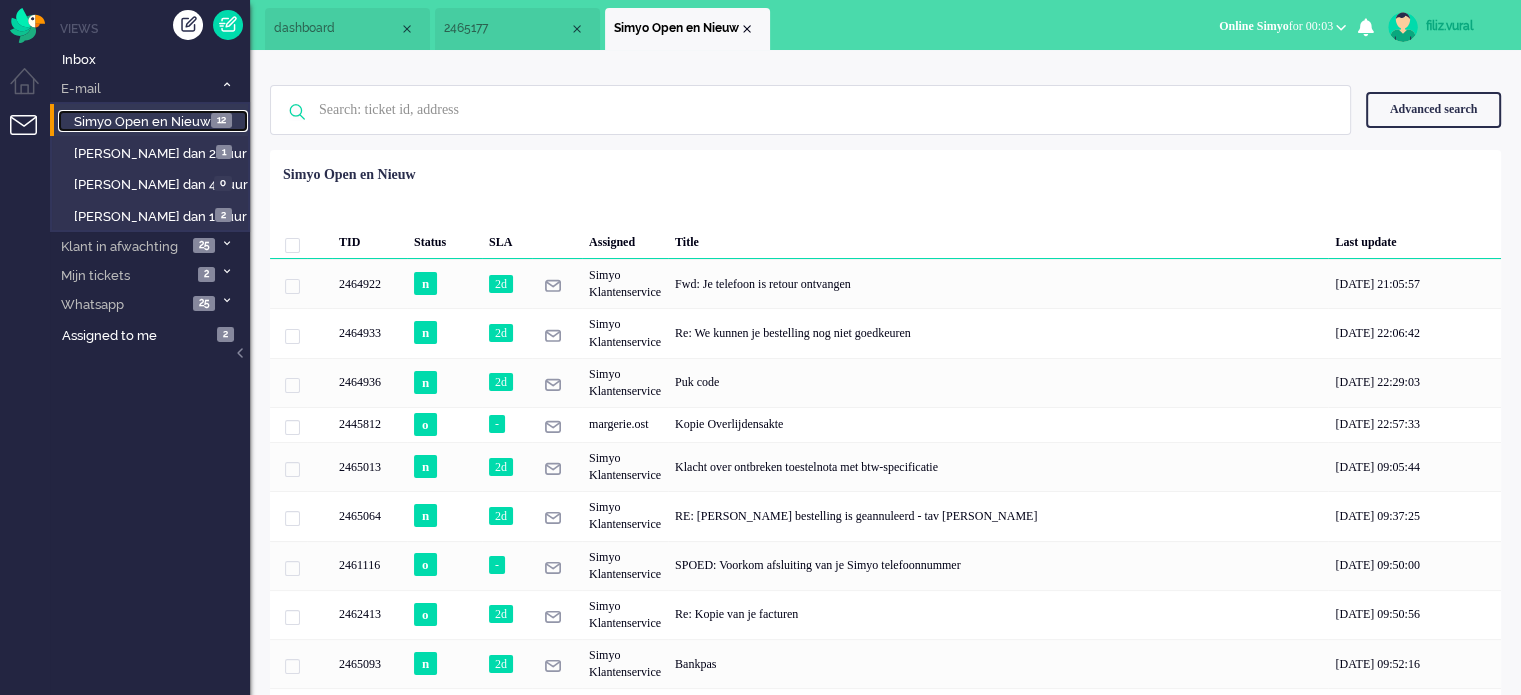 click on "dashboard" at bounding box center [347, 29] 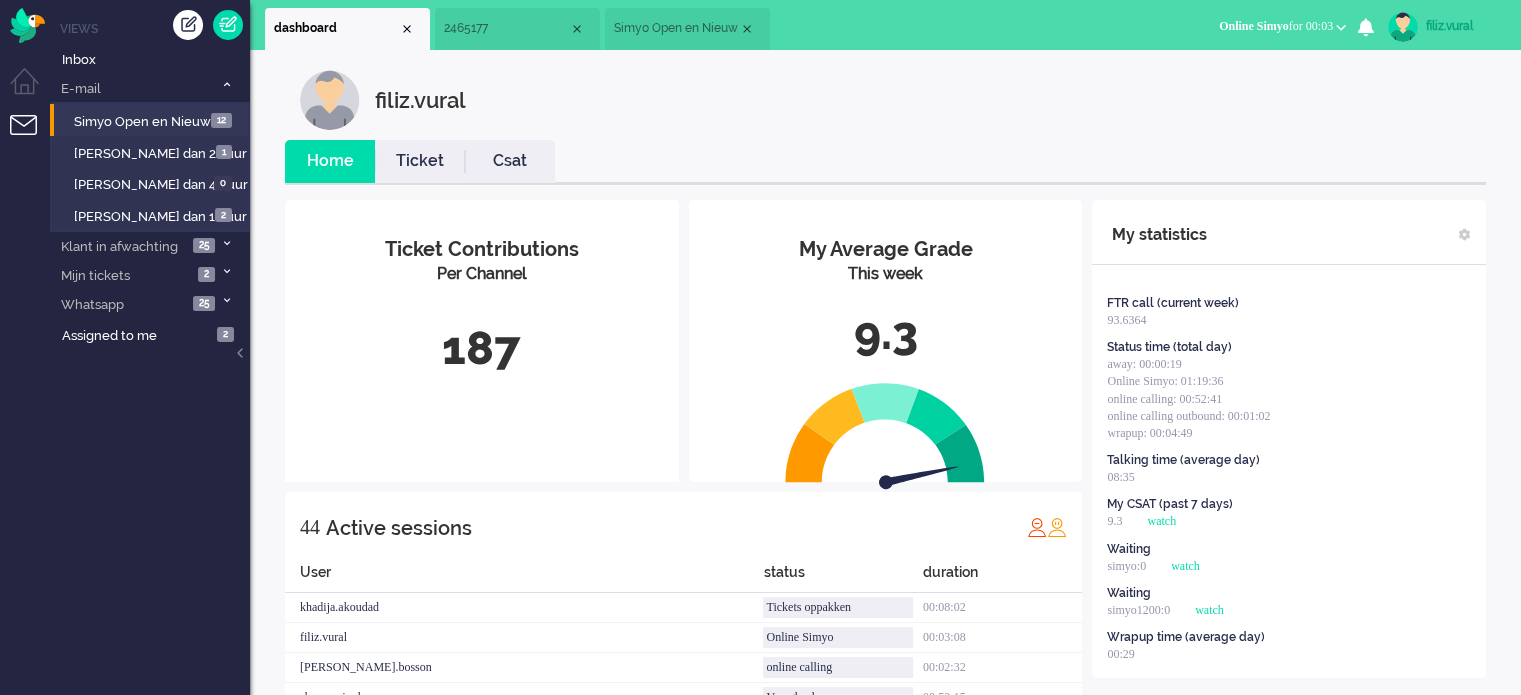click on "Ticket" at bounding box center [420, 161] 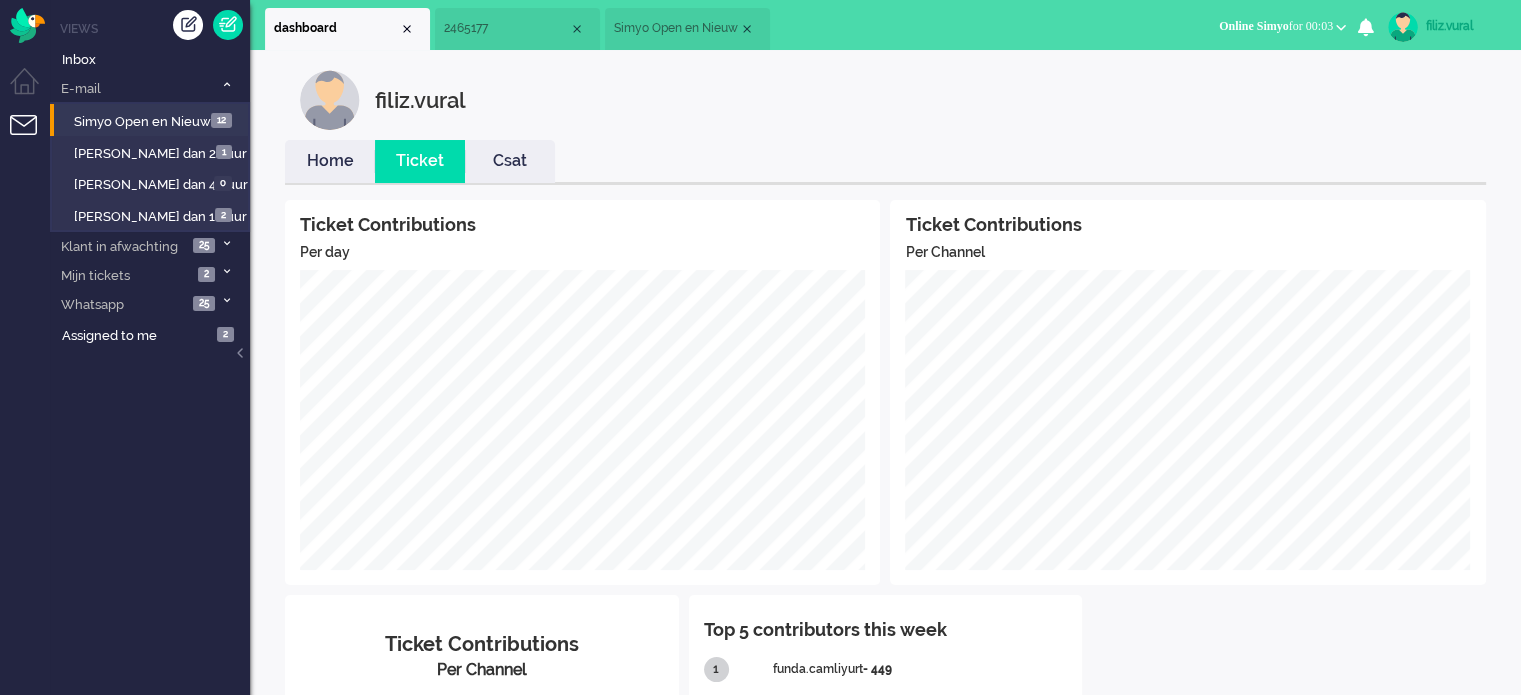 click on "Home" at bounding box center [330, 161] 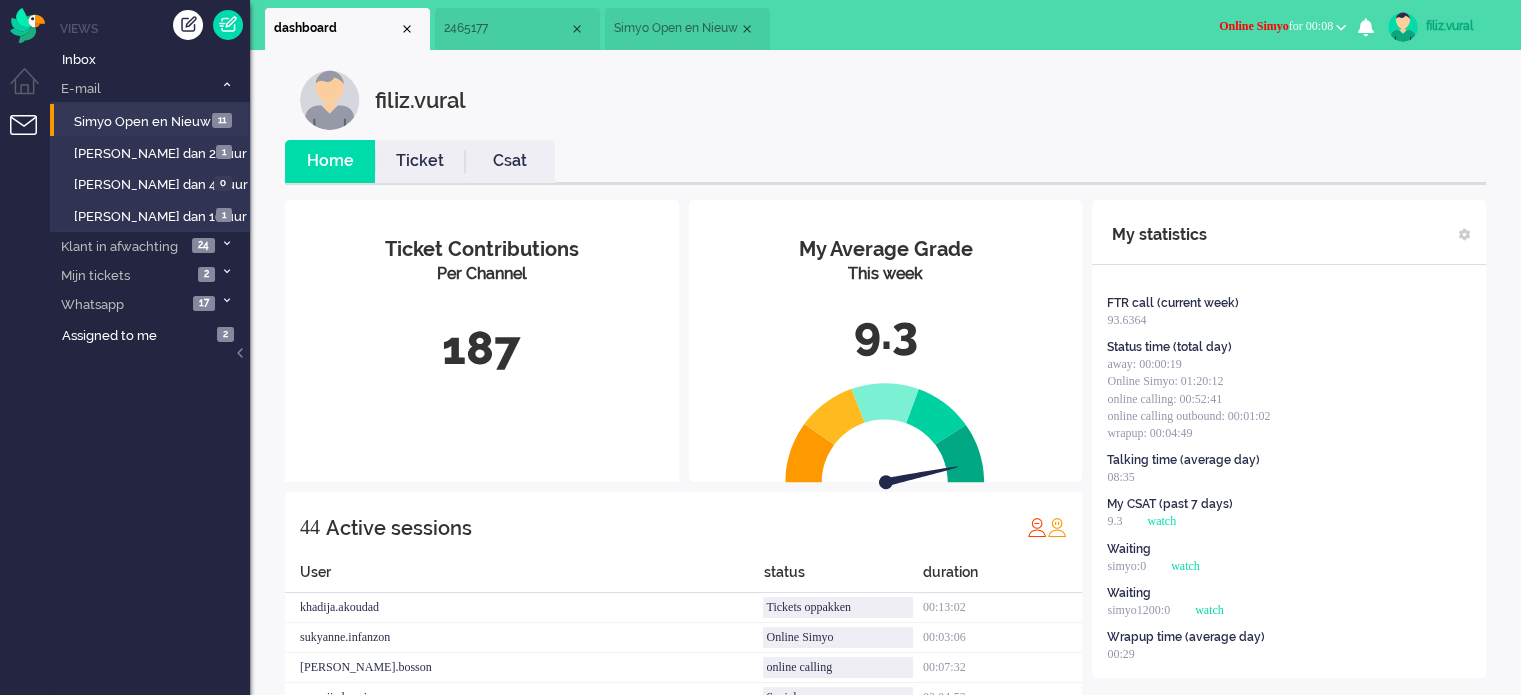 click on "Online Simyo  for 00:08" at bounding box center (1276, 26) 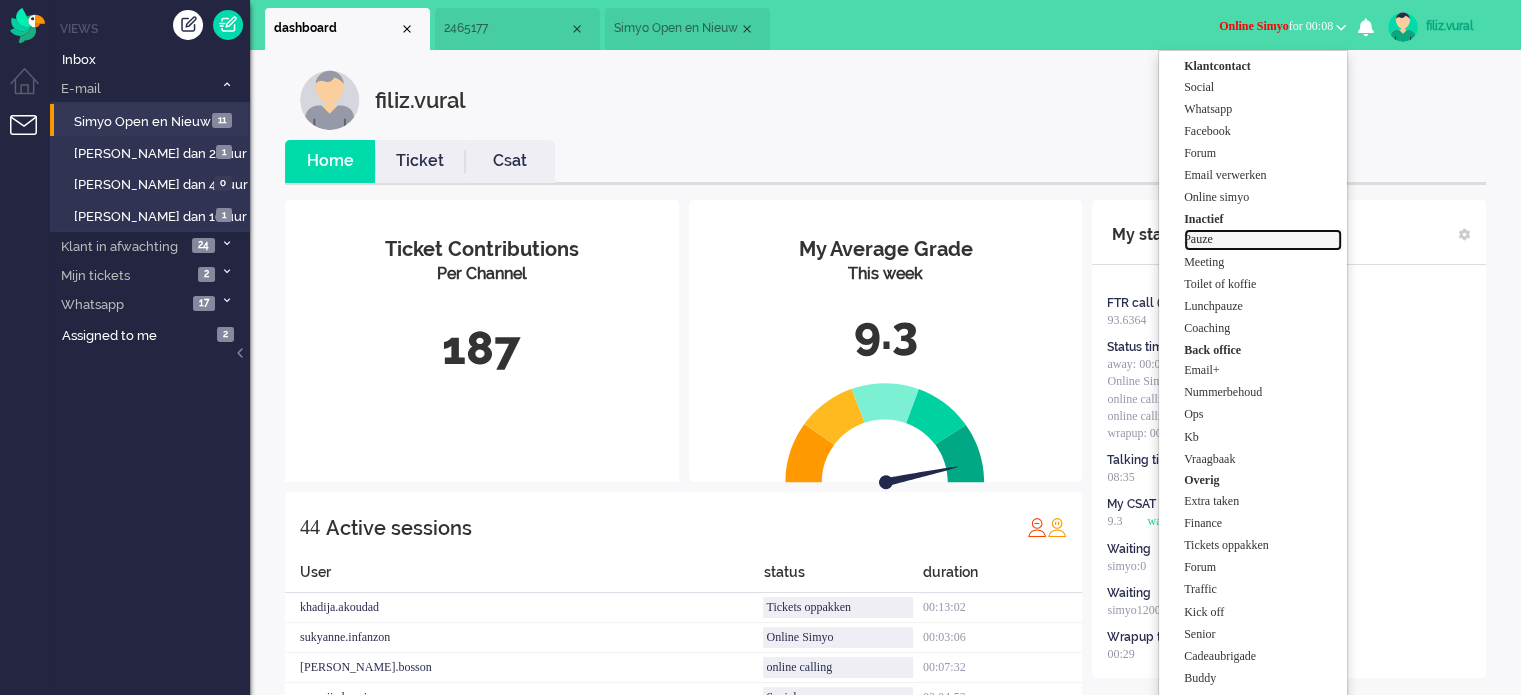 click on "Pauze" at bounding box center (1263, 239) 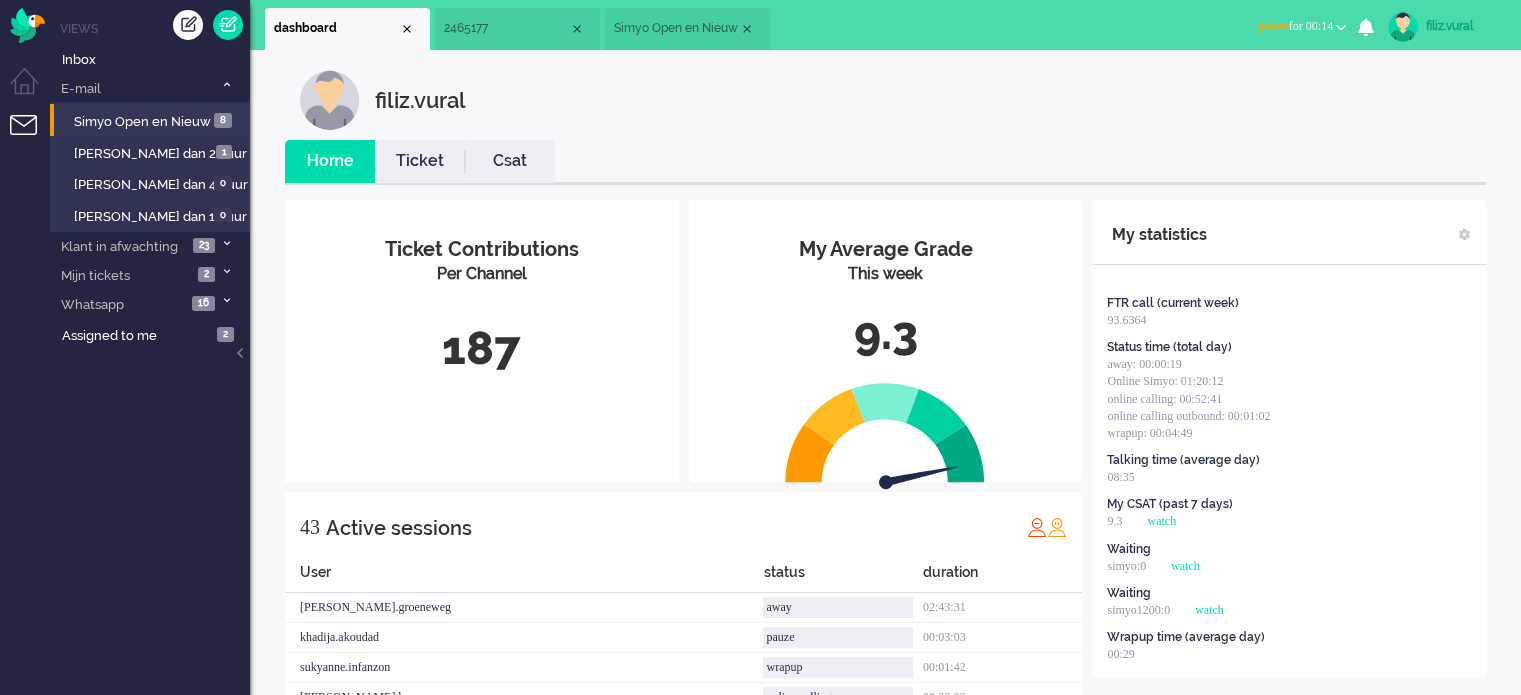 click on "pauze  for 00:14" at bounding box center (1296, 26) 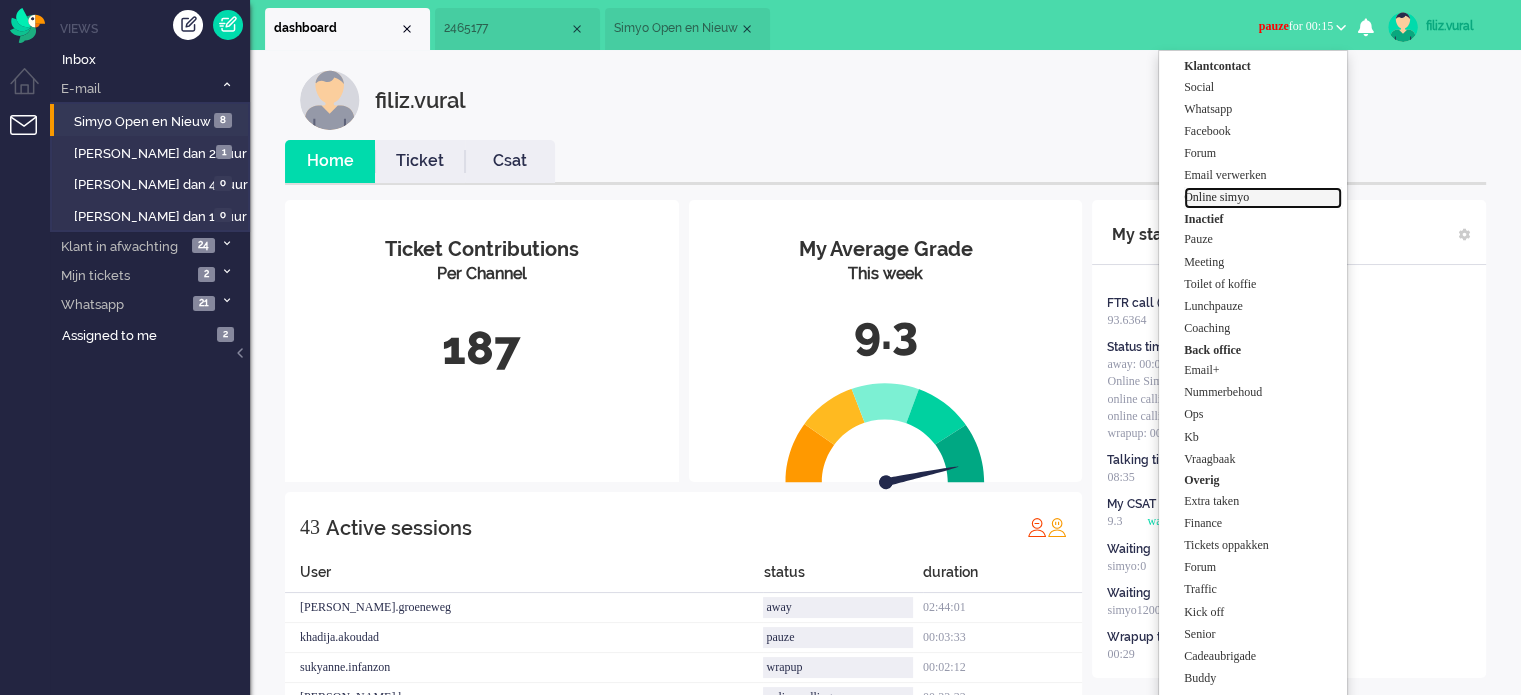 click on "Online simyo" at bounding box center (1263, 197) 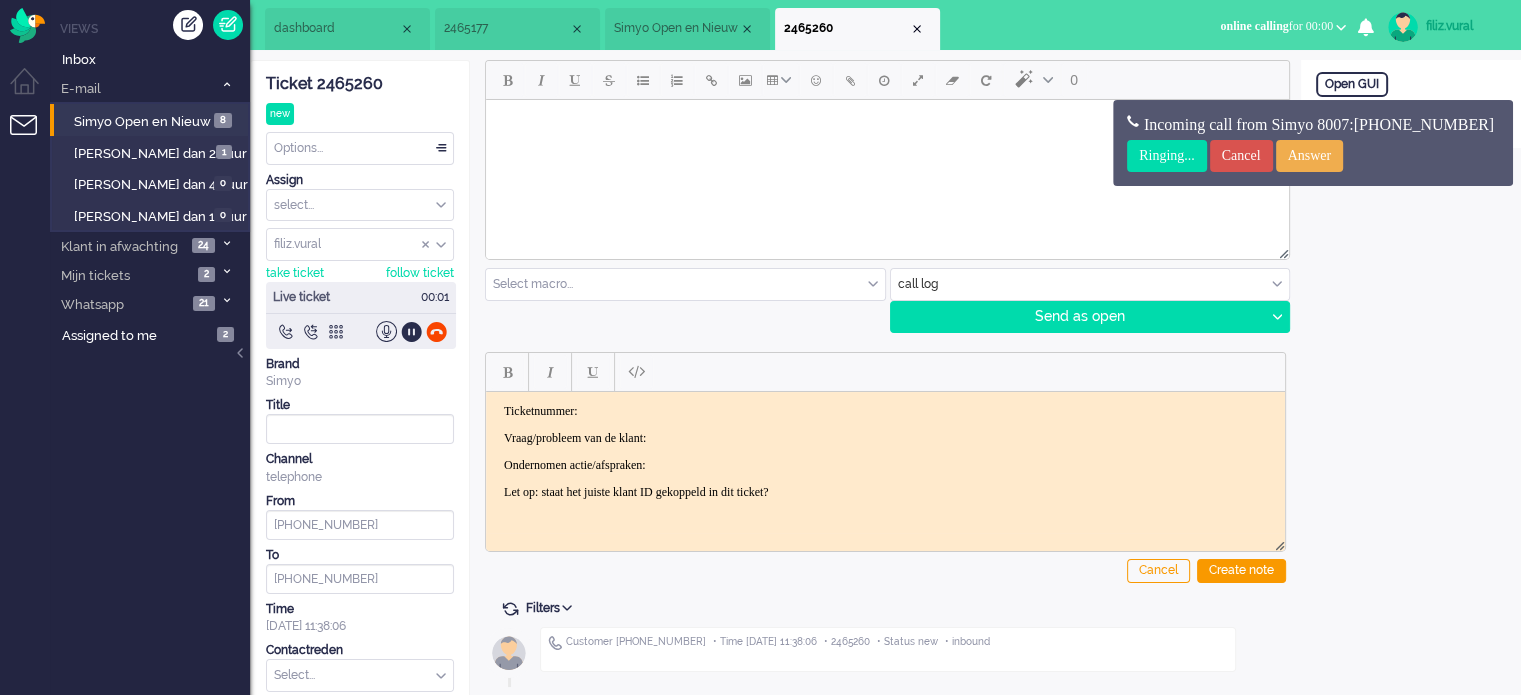 scroll, scrollTop: 66, scrollLeft: 0, axis: vertical 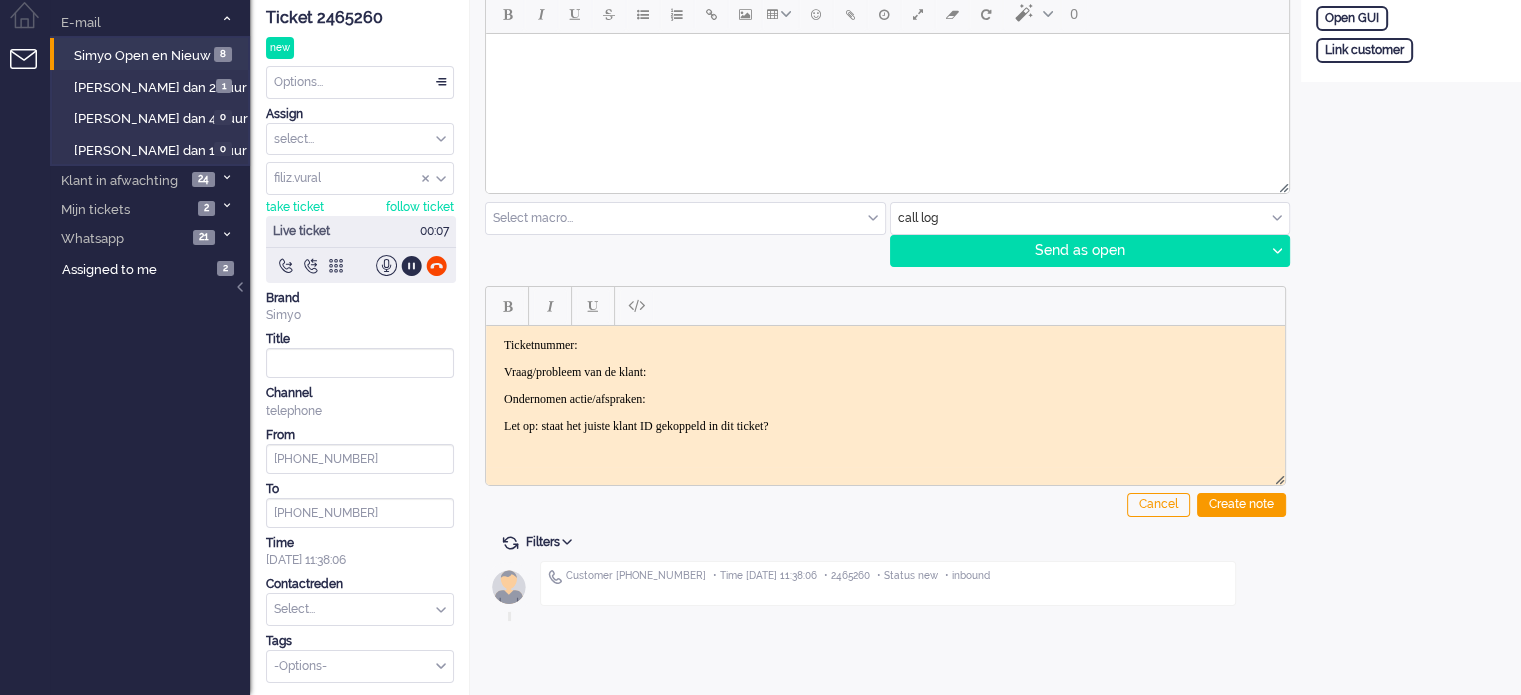 click on "Ticket 2465260" 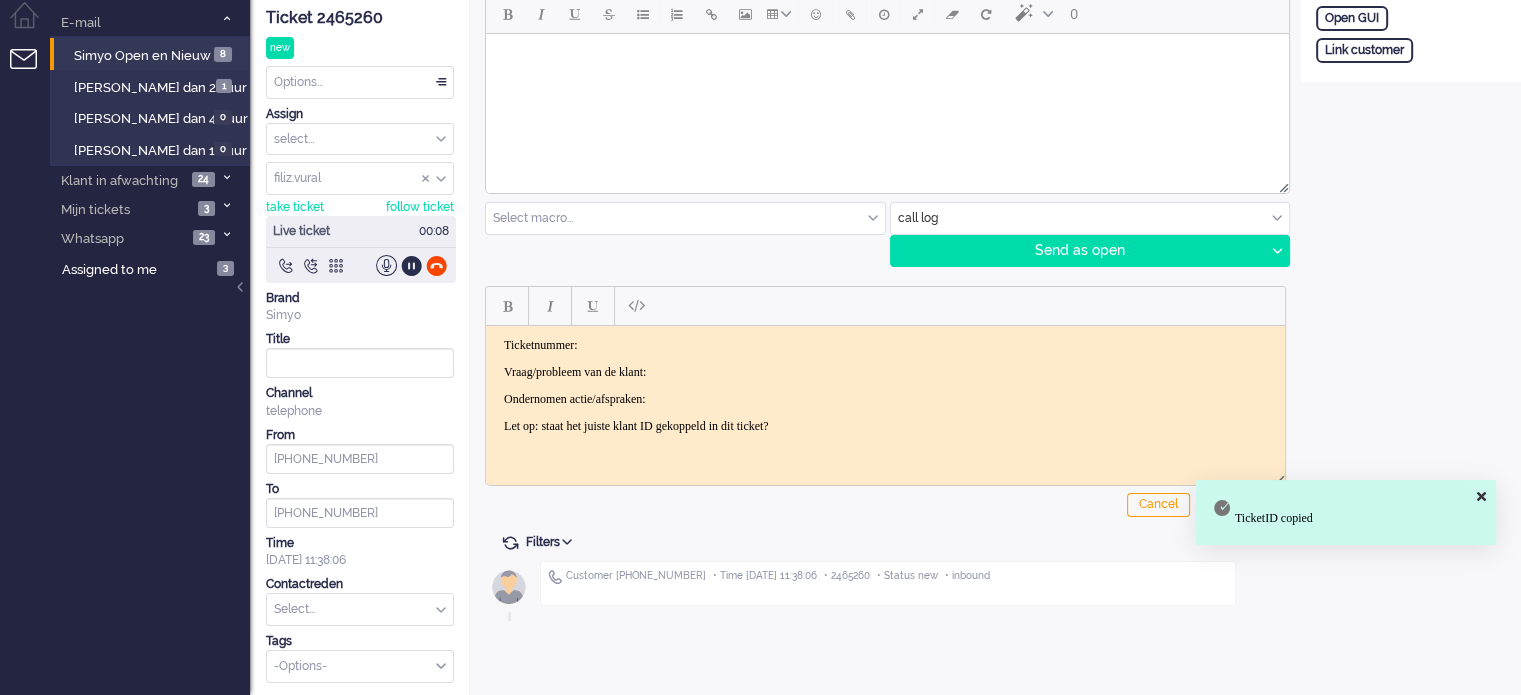 click on "Ticketnummer:" at bounding box center (885, 344) 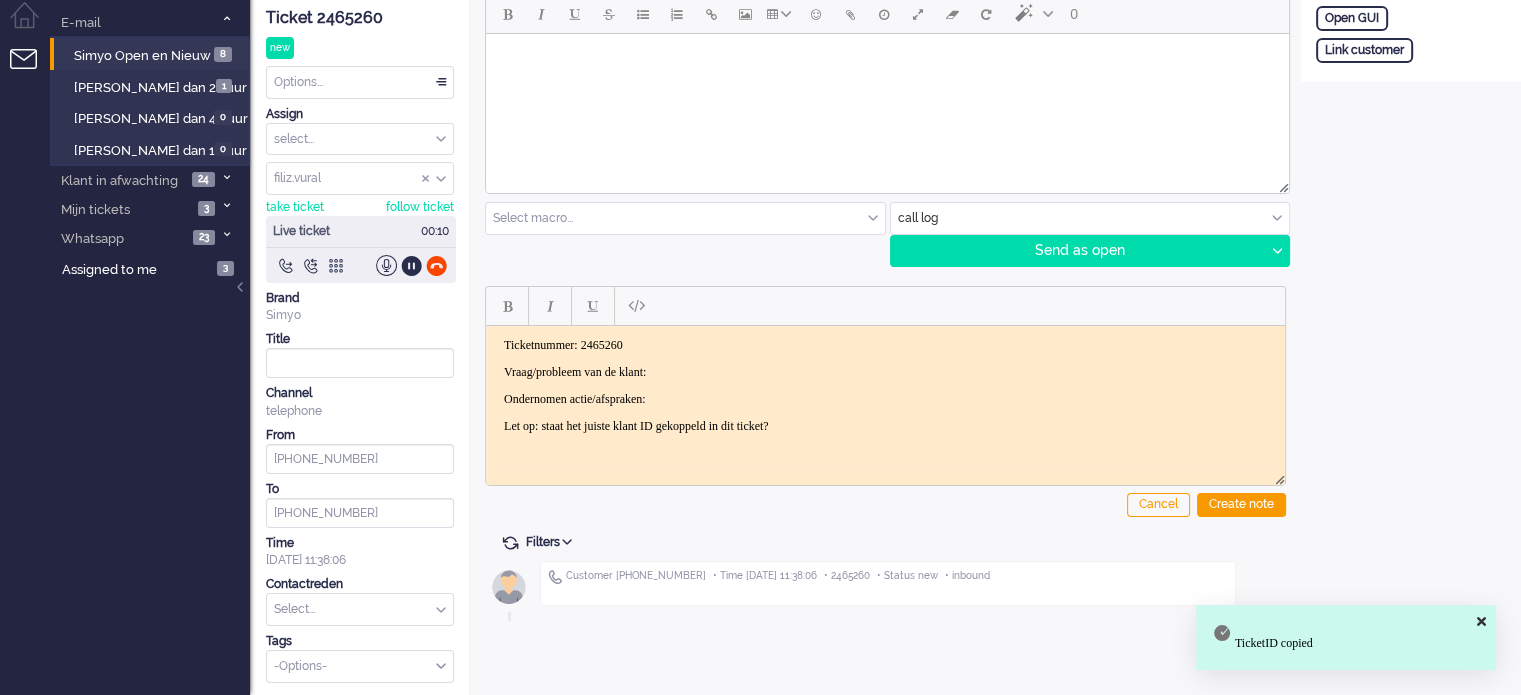 click on "Vraag/probleem van de klant:" at bounding box center (885, 371) 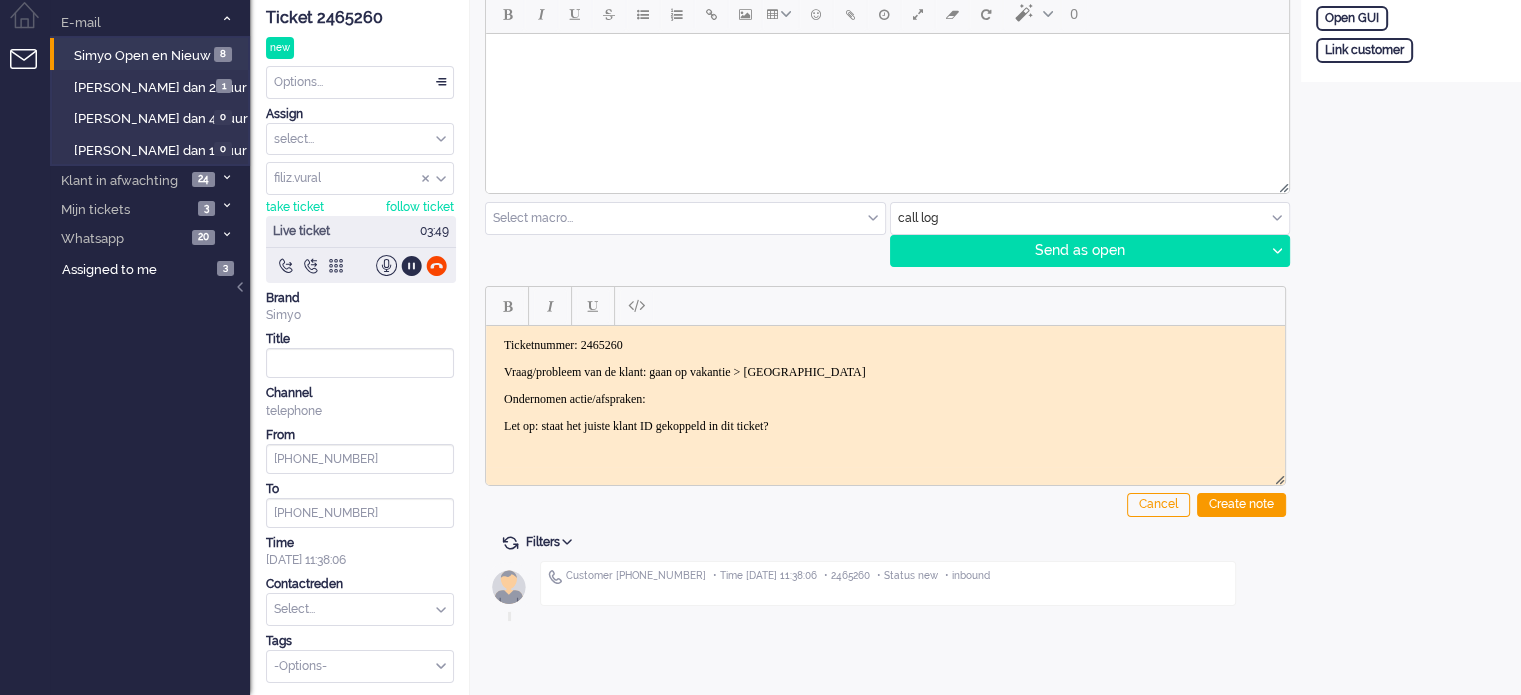 click on "Ondernomen actie/afspraken:" at bounding box center [885, 398] 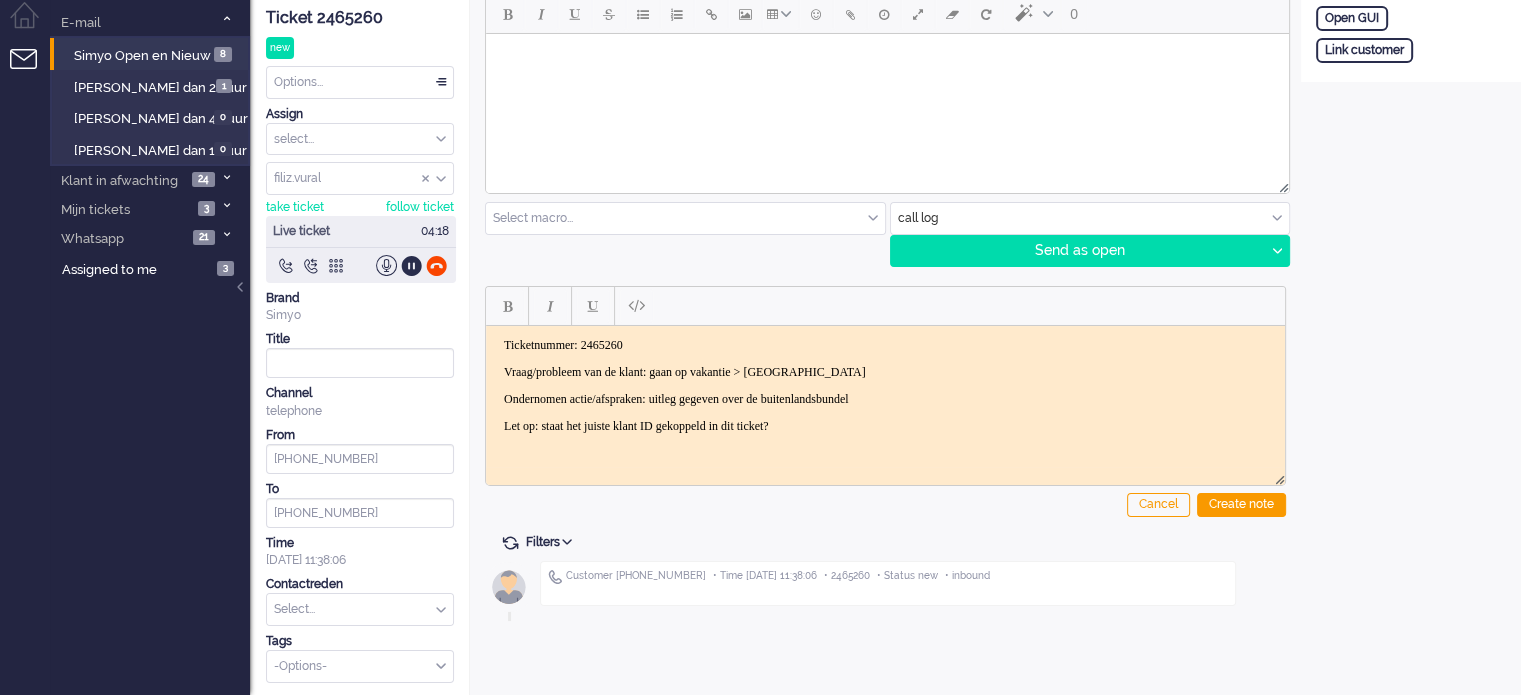 click on "Cancel Create note" 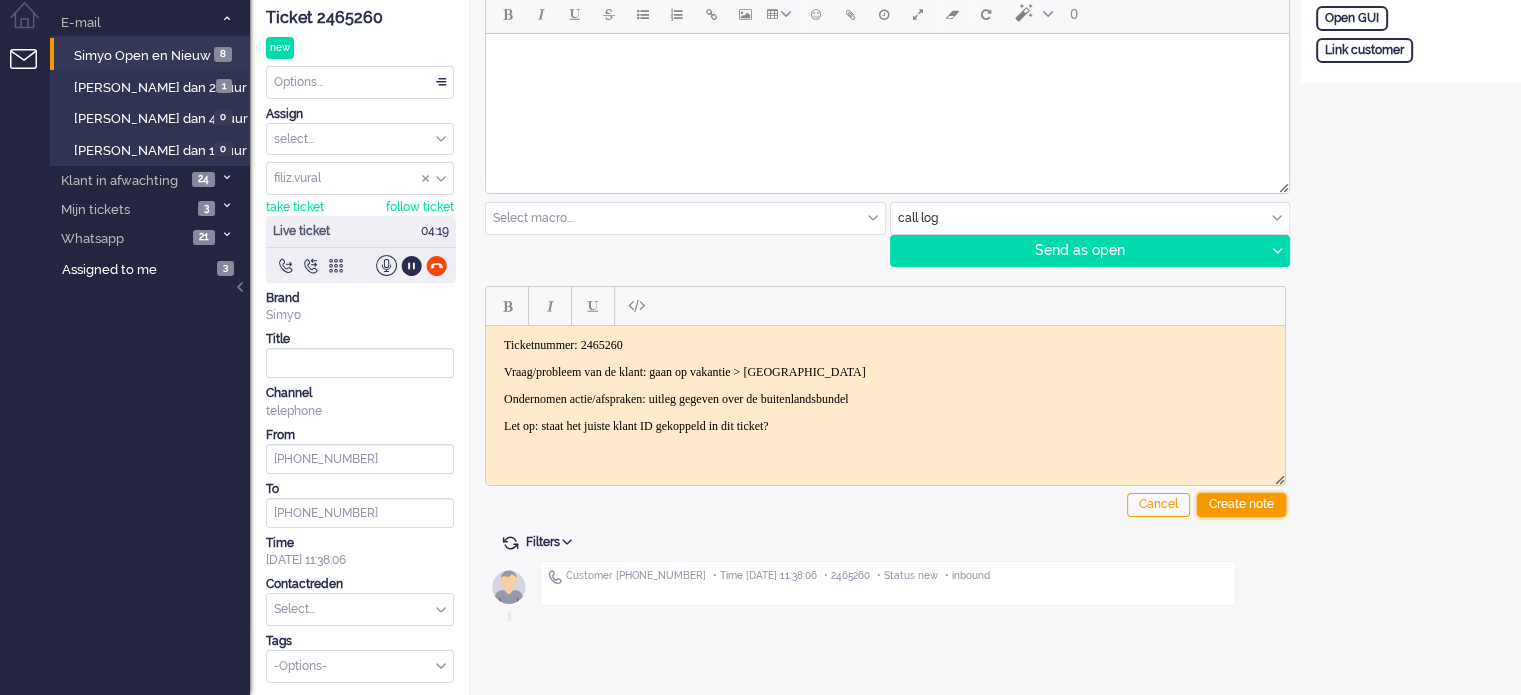 click on "Create note" at bounding box center (1241, 505) 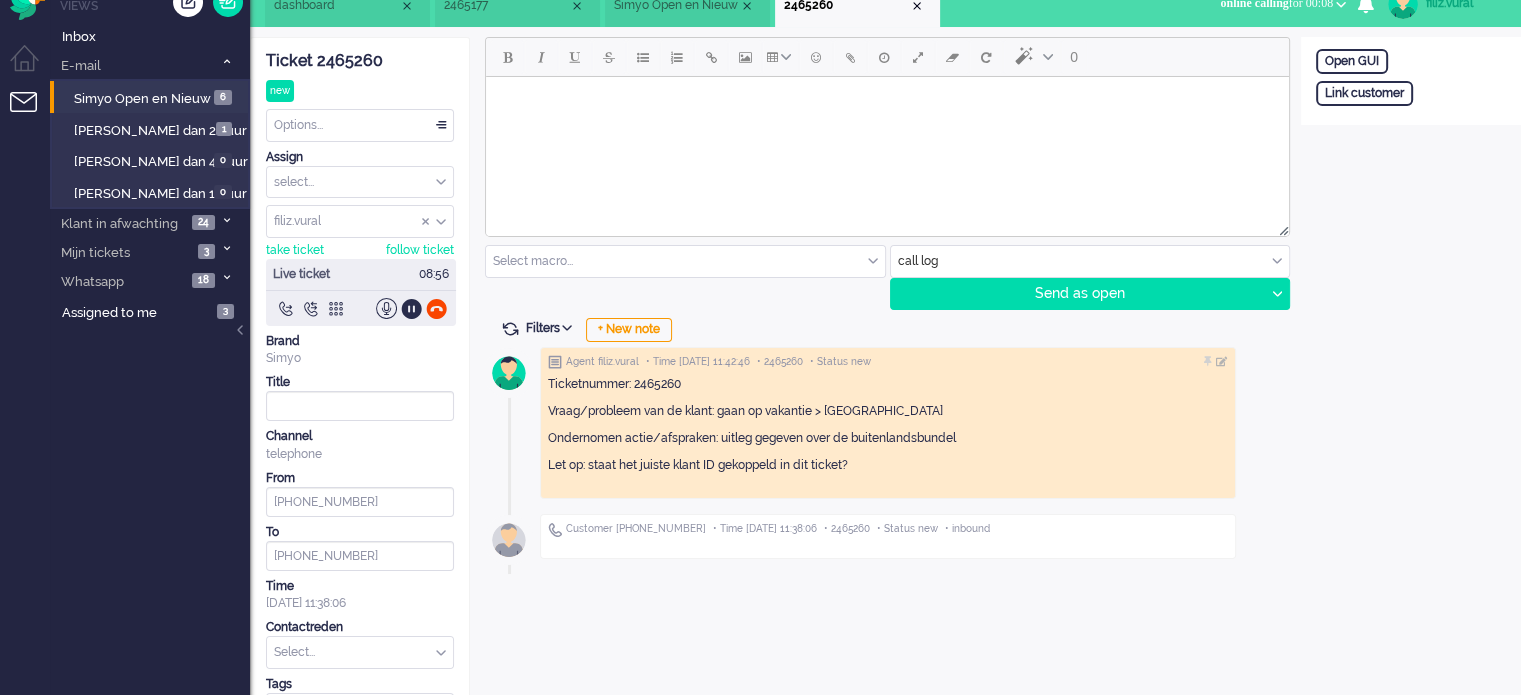 scroll, scrollTop: 0, scrollLeft: 0, axis: both 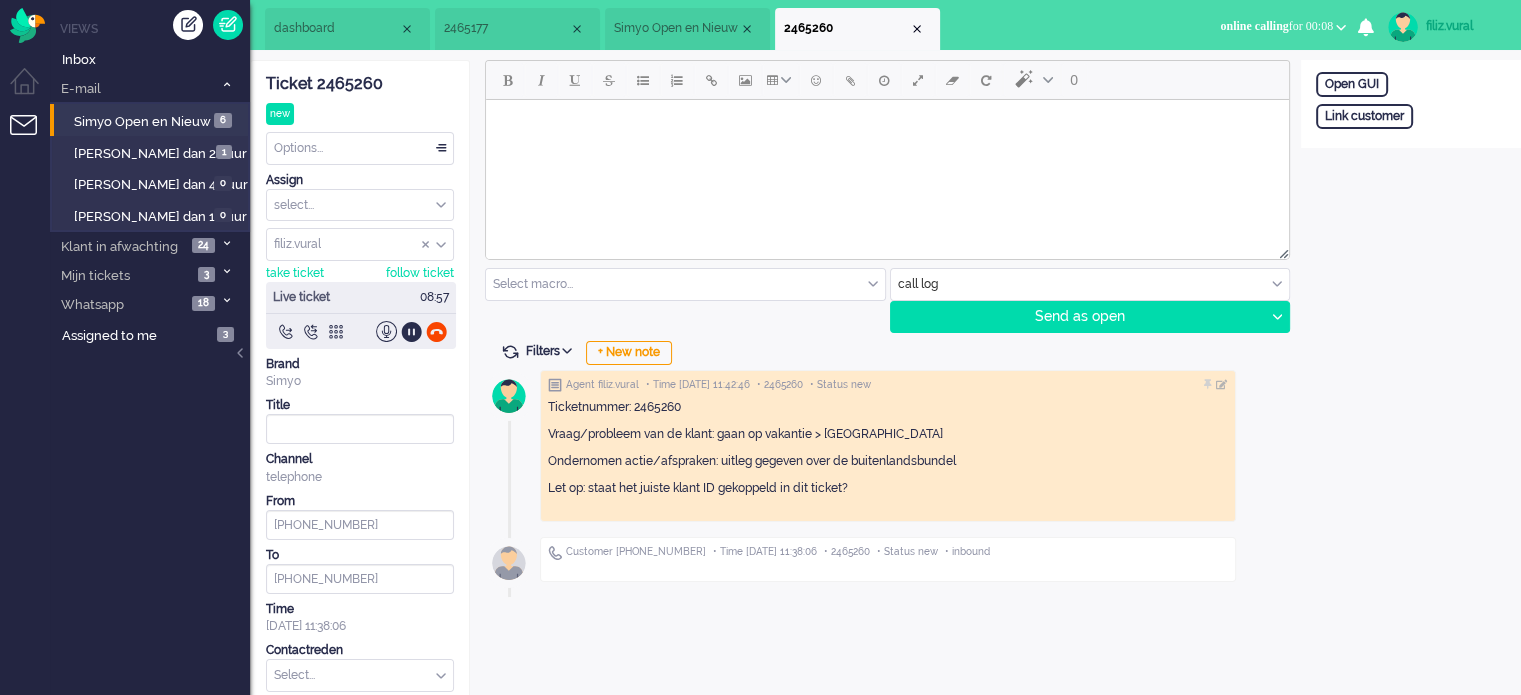 click at bounding box center [360, 675] 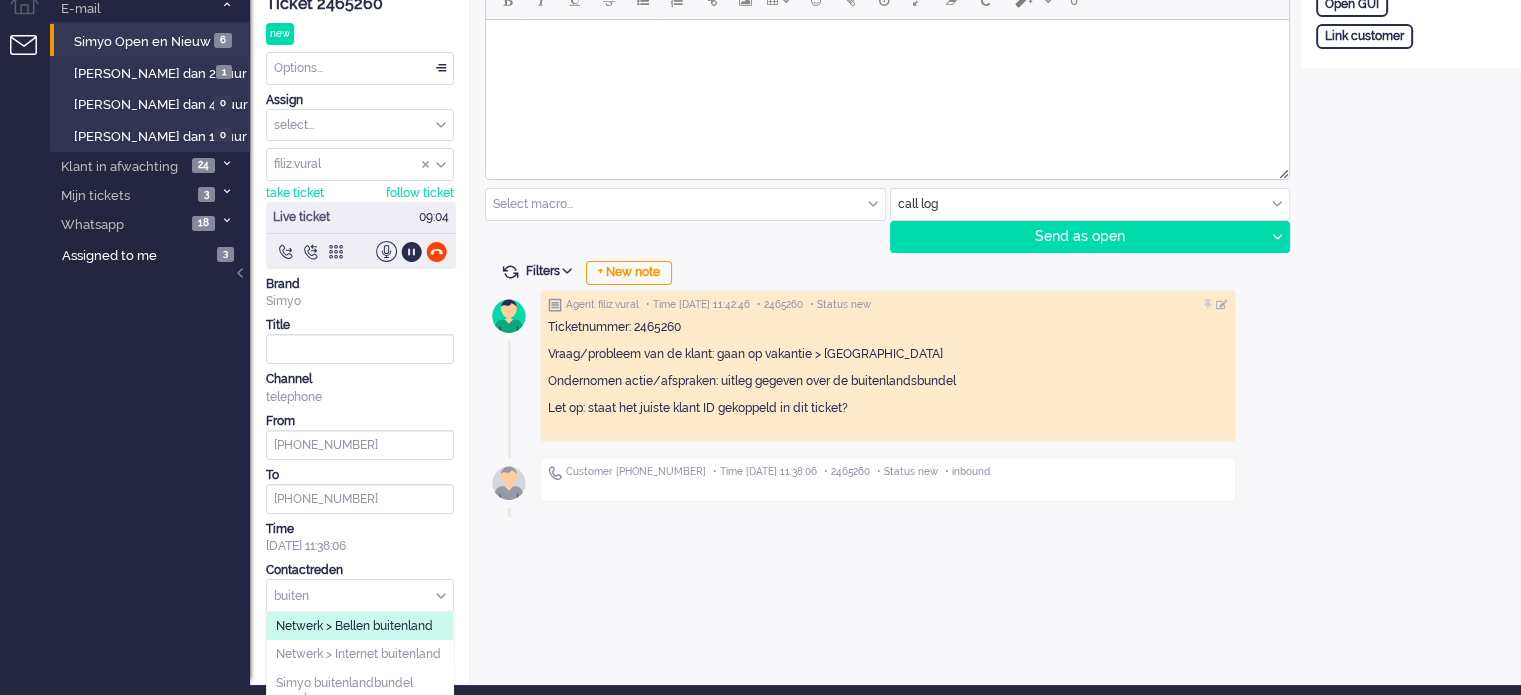 scroll, scrollTop: 149, scrollLeft: 0, axis: vertical 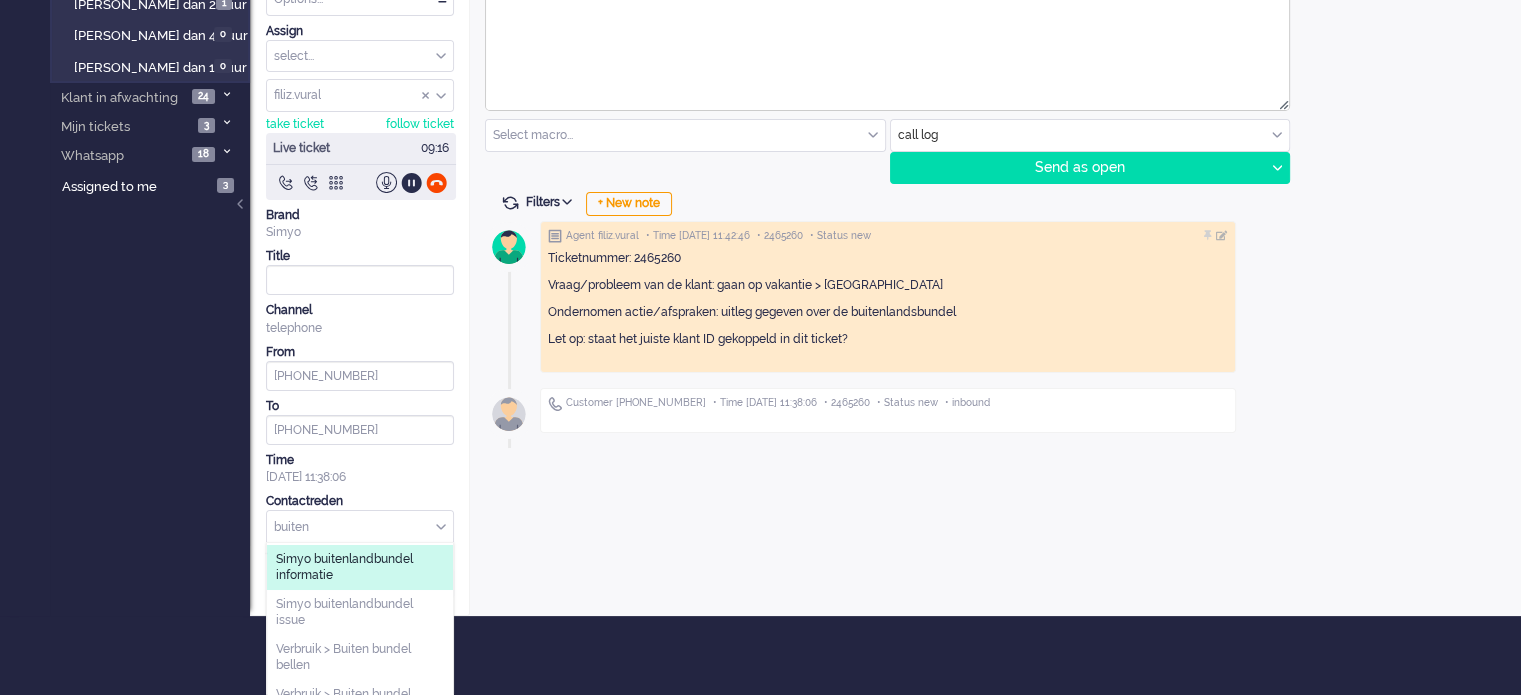 type on "buiten" 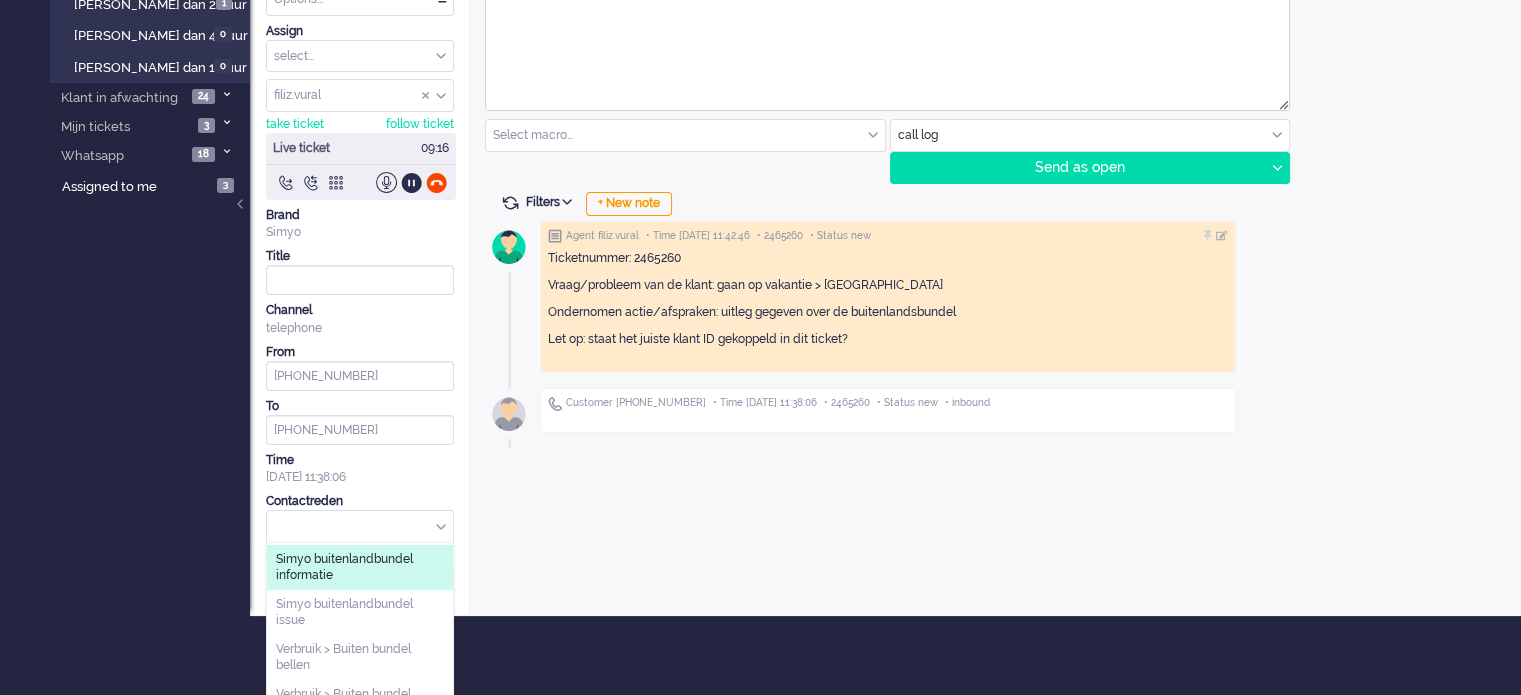 scroll, scrollTop: 66, scrollLeft: 0, axis: vertical 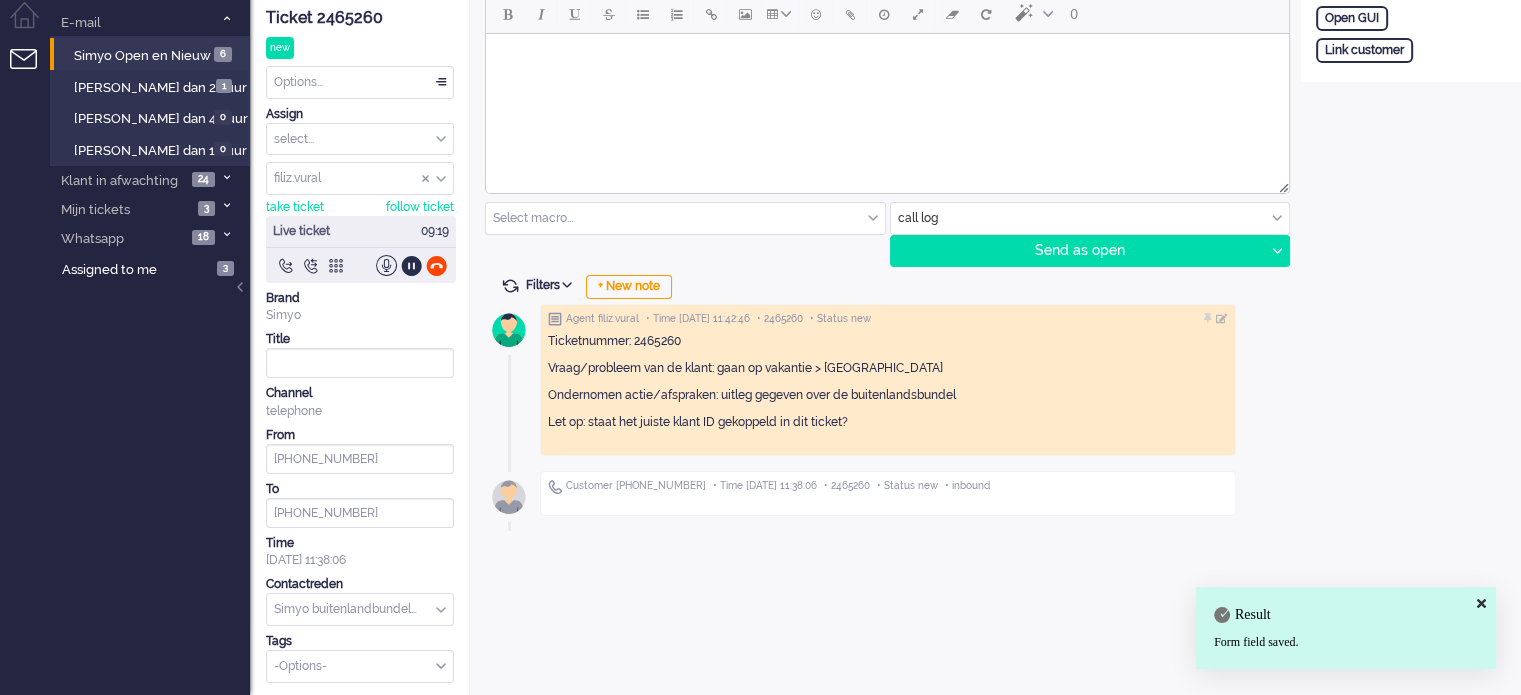 drag, startPoint x: 936, startPoint y: 430, endPoint x: 547, endPoint y: 335, distance: 400.43228 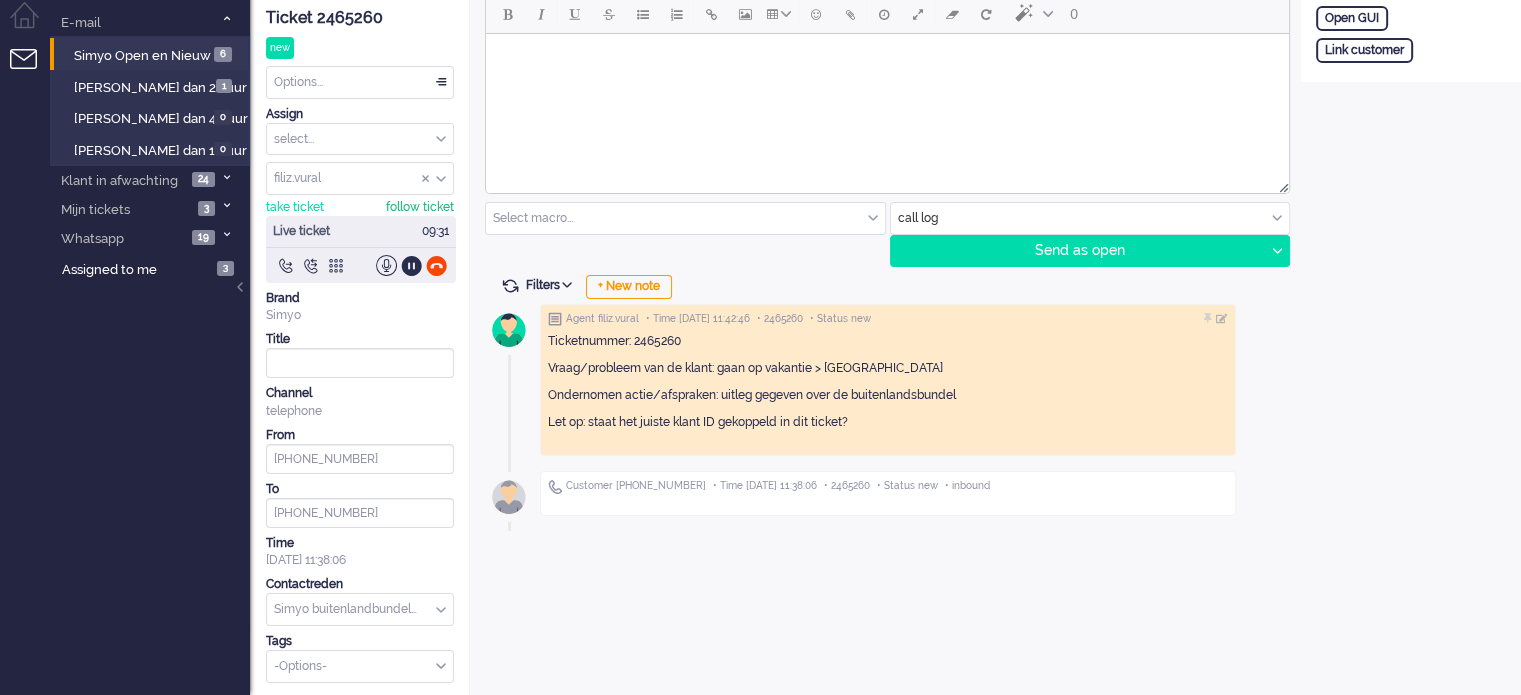 click 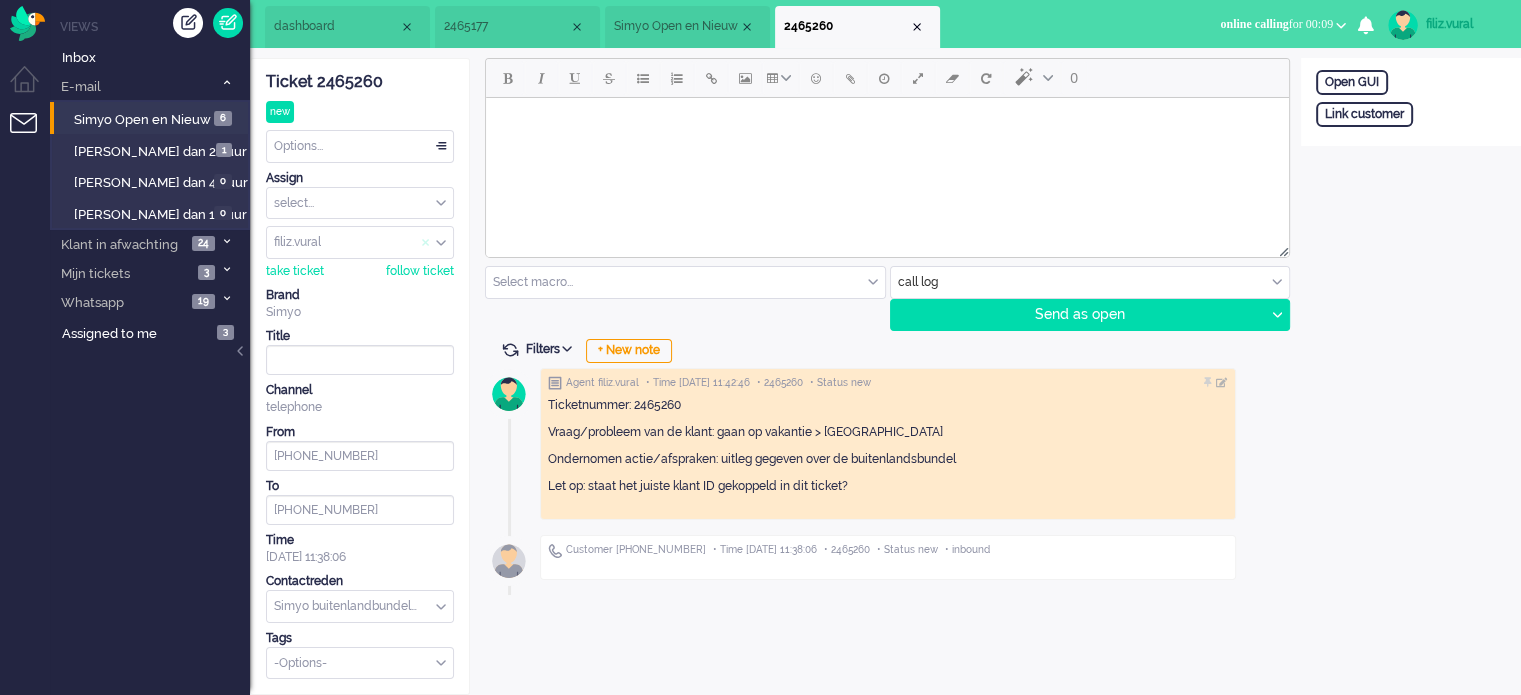 scroll, scrollTop: 0, scrollLeft: 0, axis: both 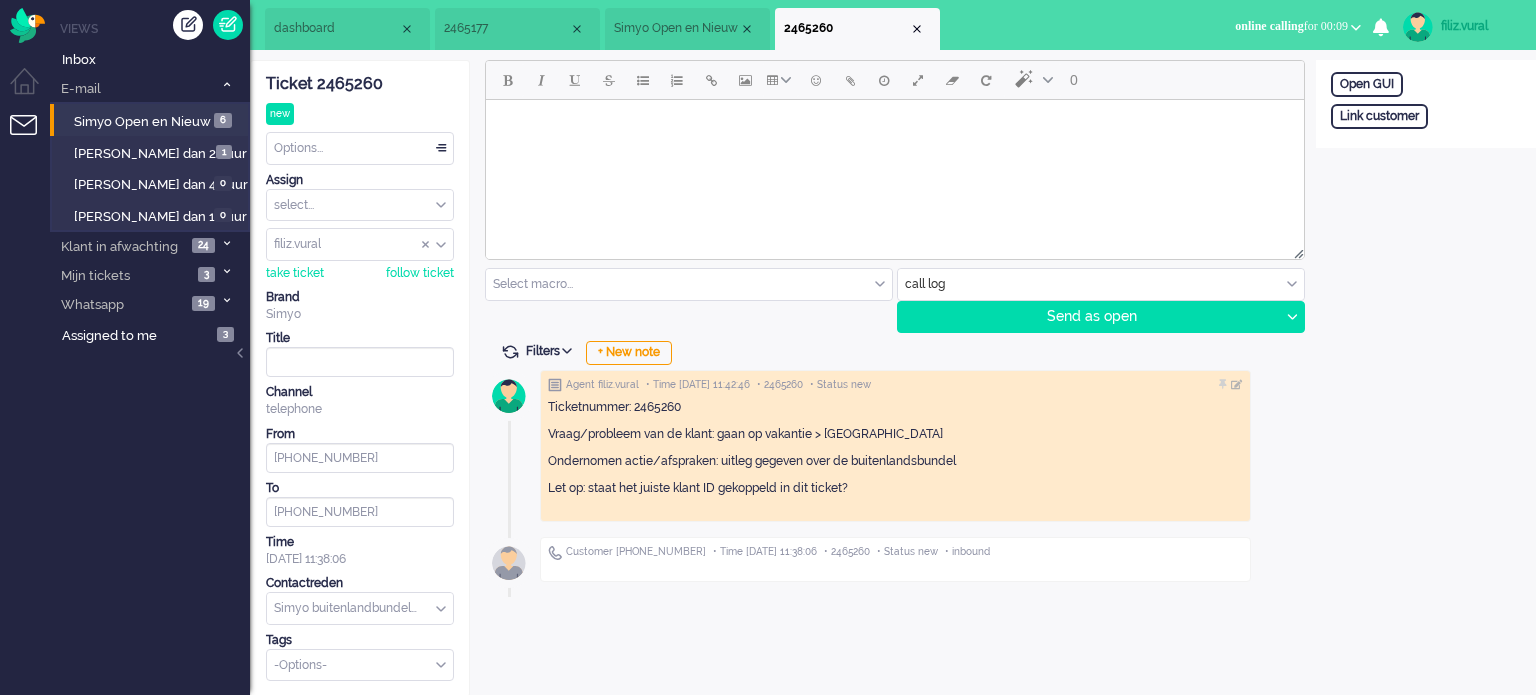 click on "Options..." at bounding box center (360, 148) 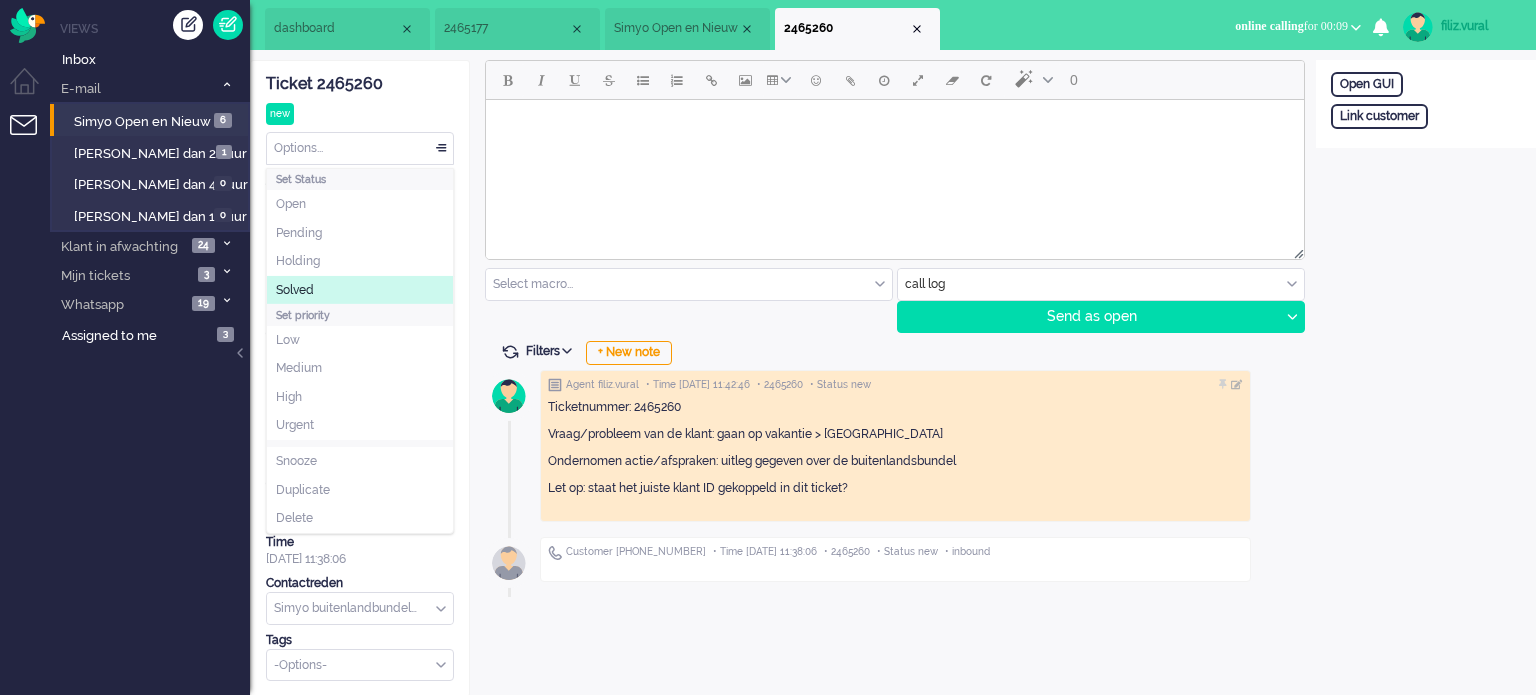 click on "Solved" 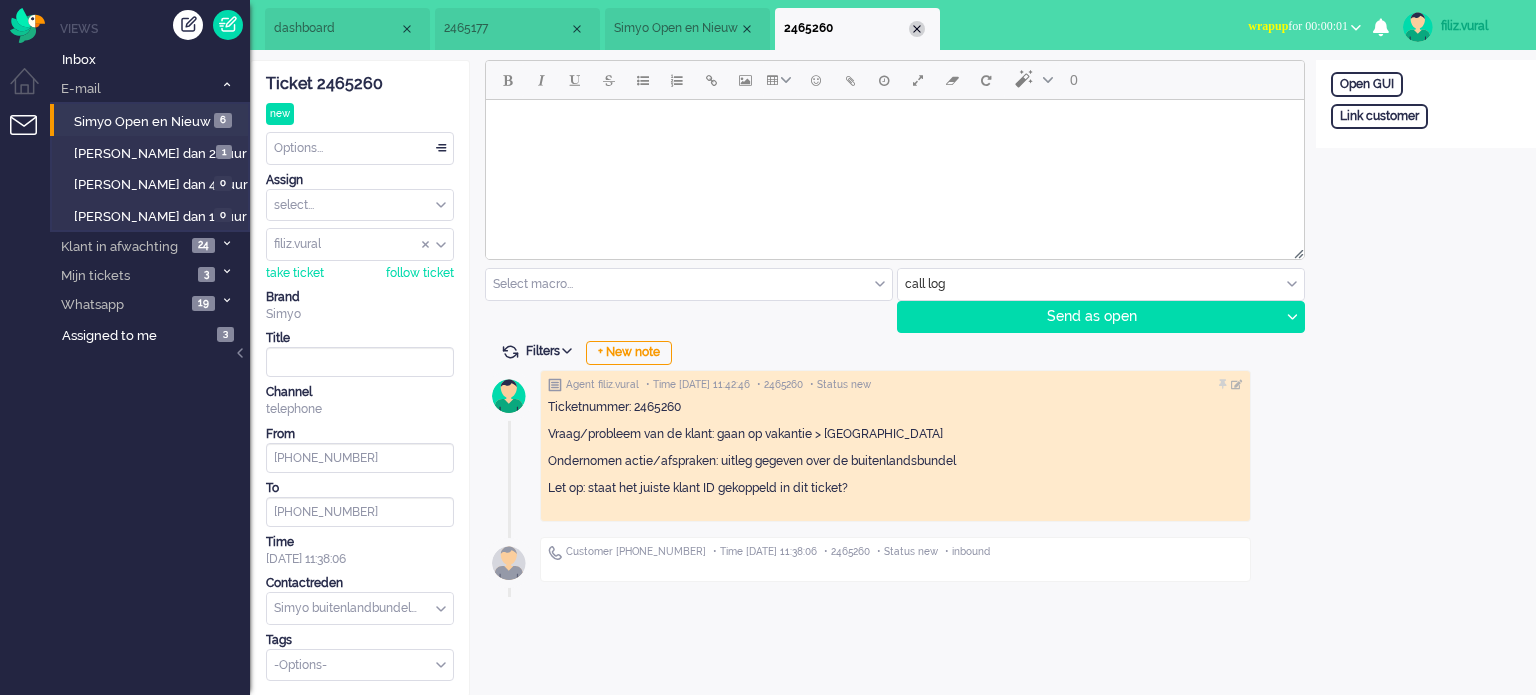 click at bounding box center [917, 29] 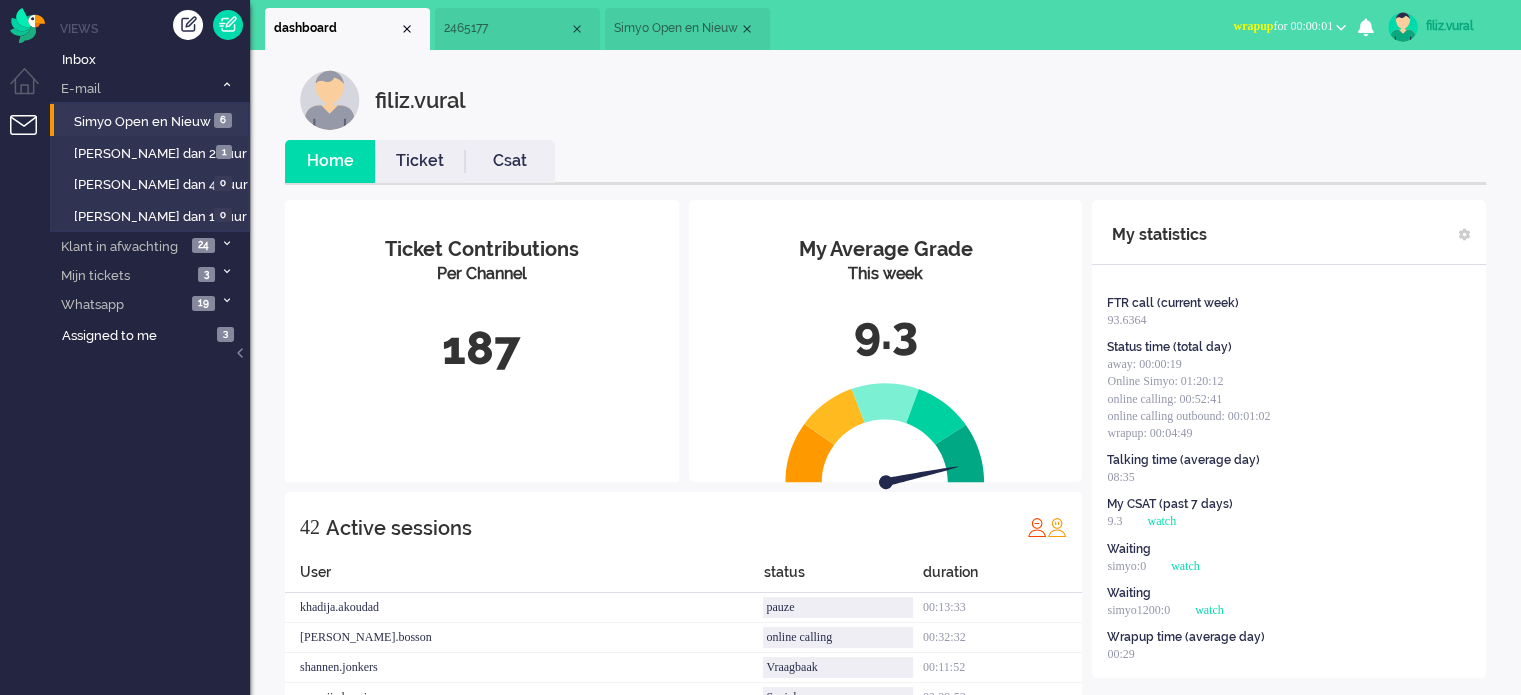 click on "wrapup" at bounding box center [1253, 26] 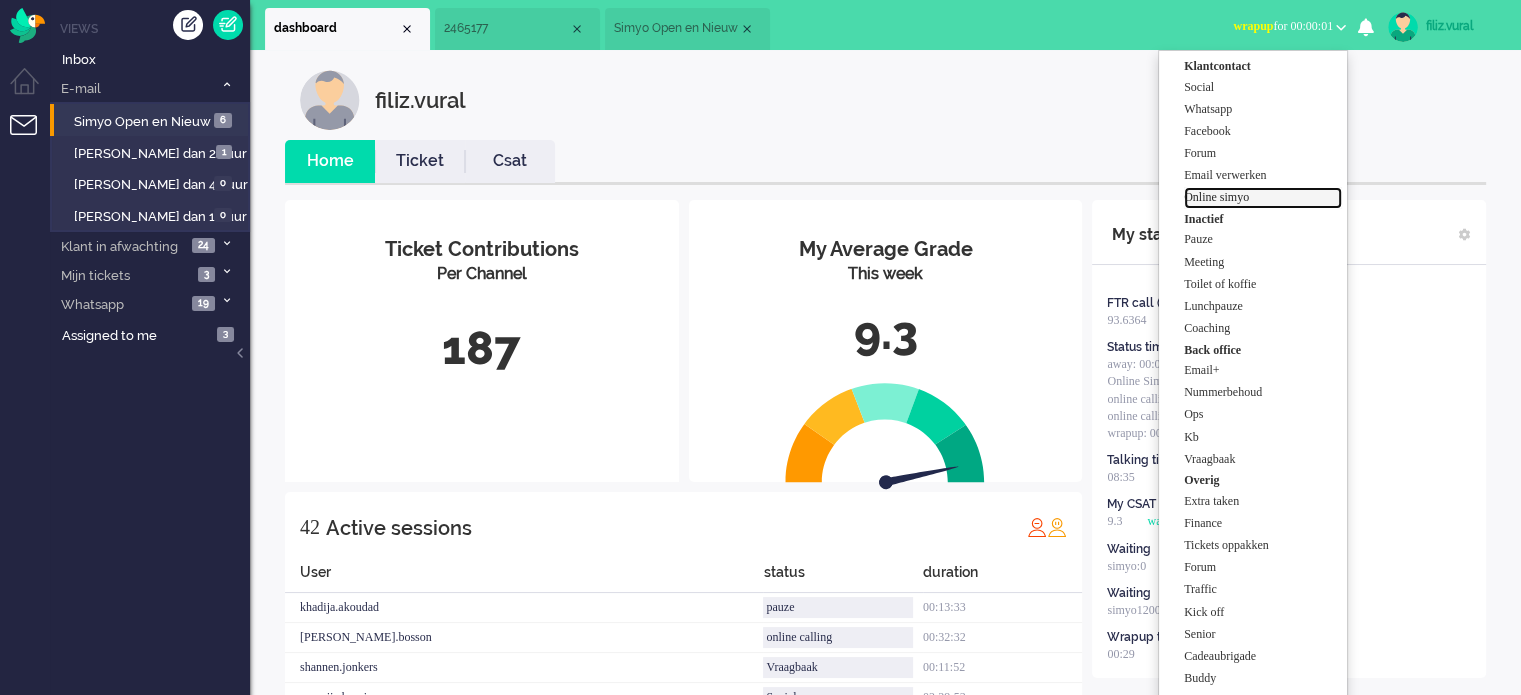 click on "Online simyo" at bounding box center [1263, 197] 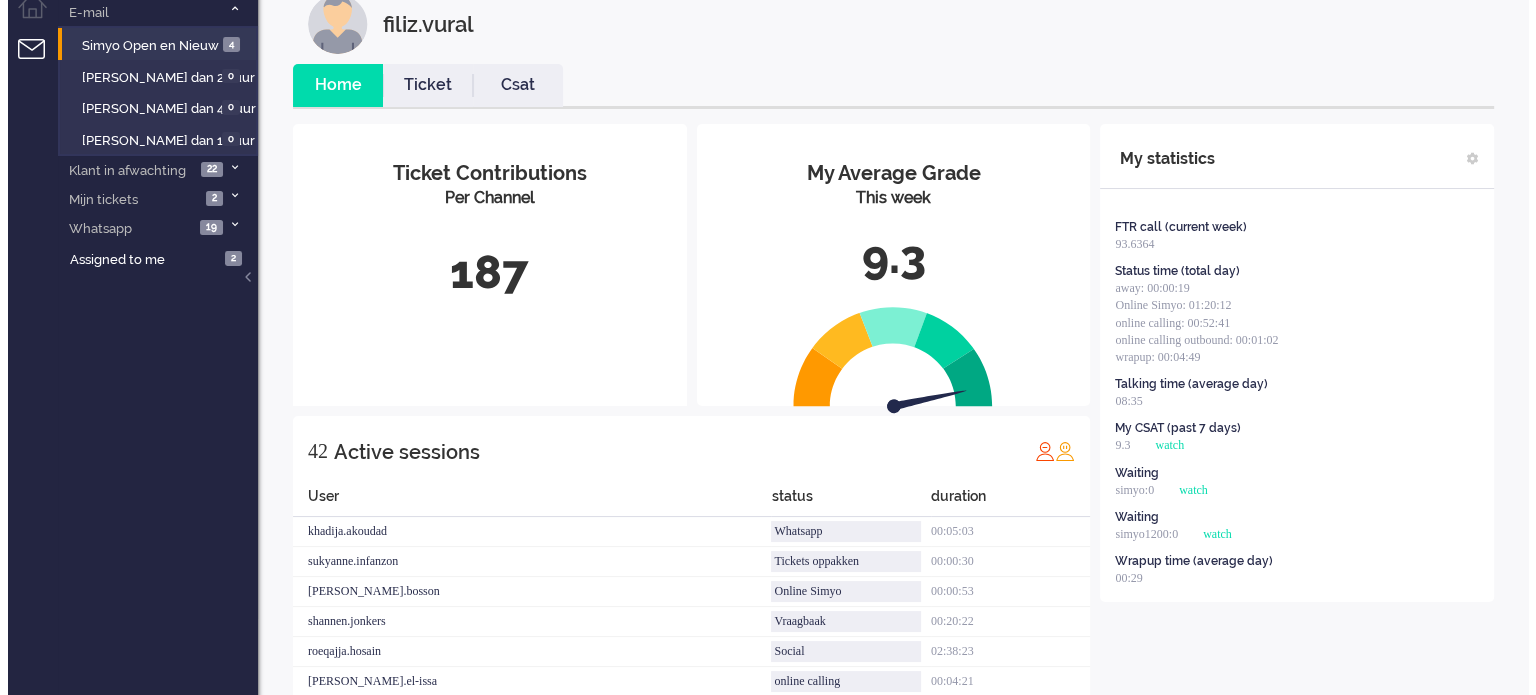 scroll, scrollTop: 0, scrollLeft: 0, axis: both 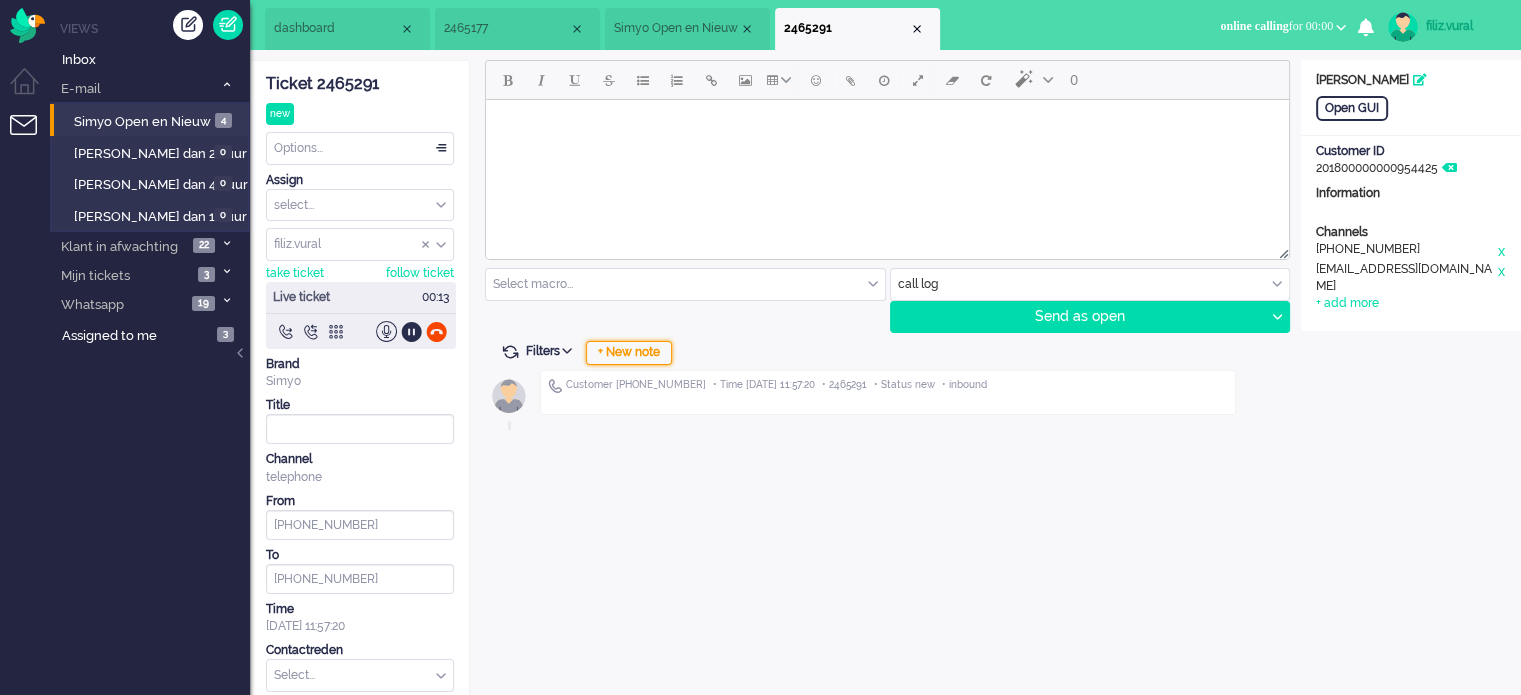 click on "+ New note" at bounding box center [629, 353] 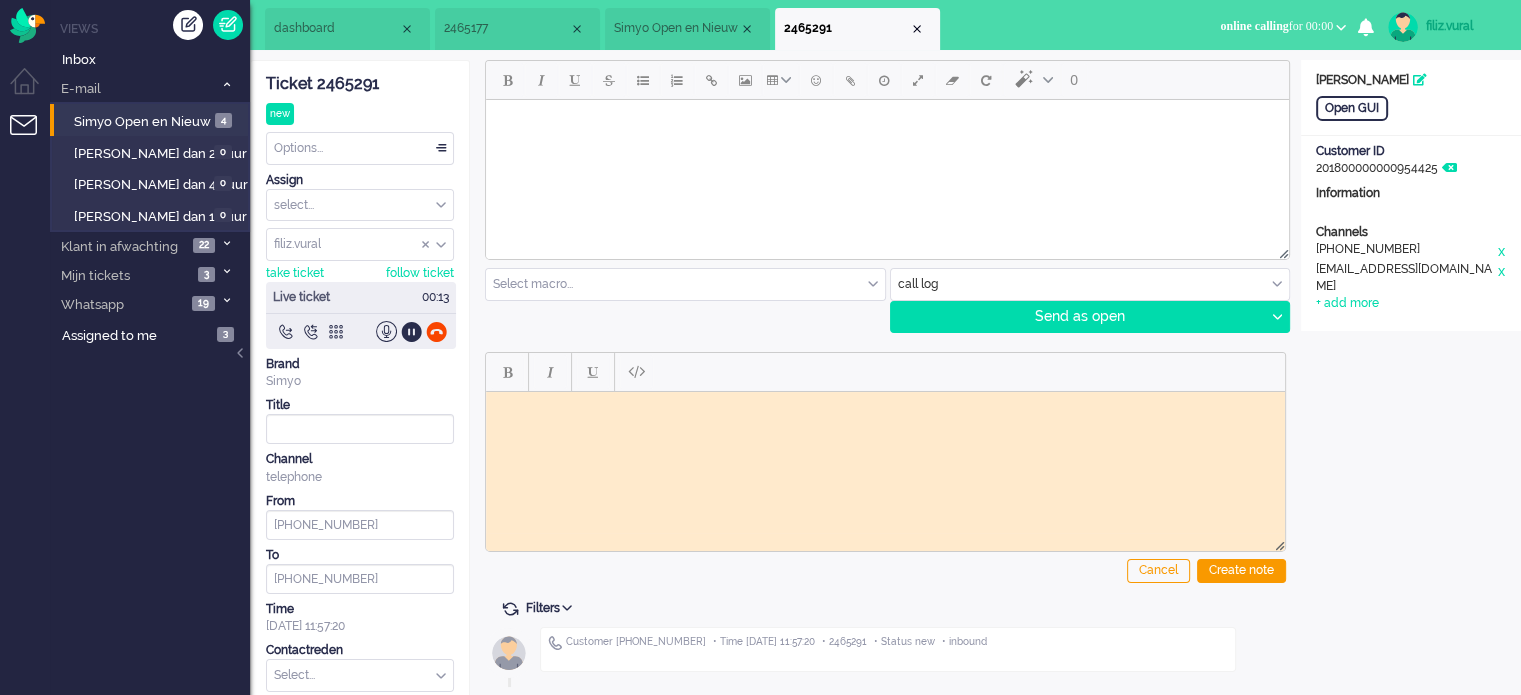 scroll, scrollTop: 0, scrollLeft: 0, axis: both 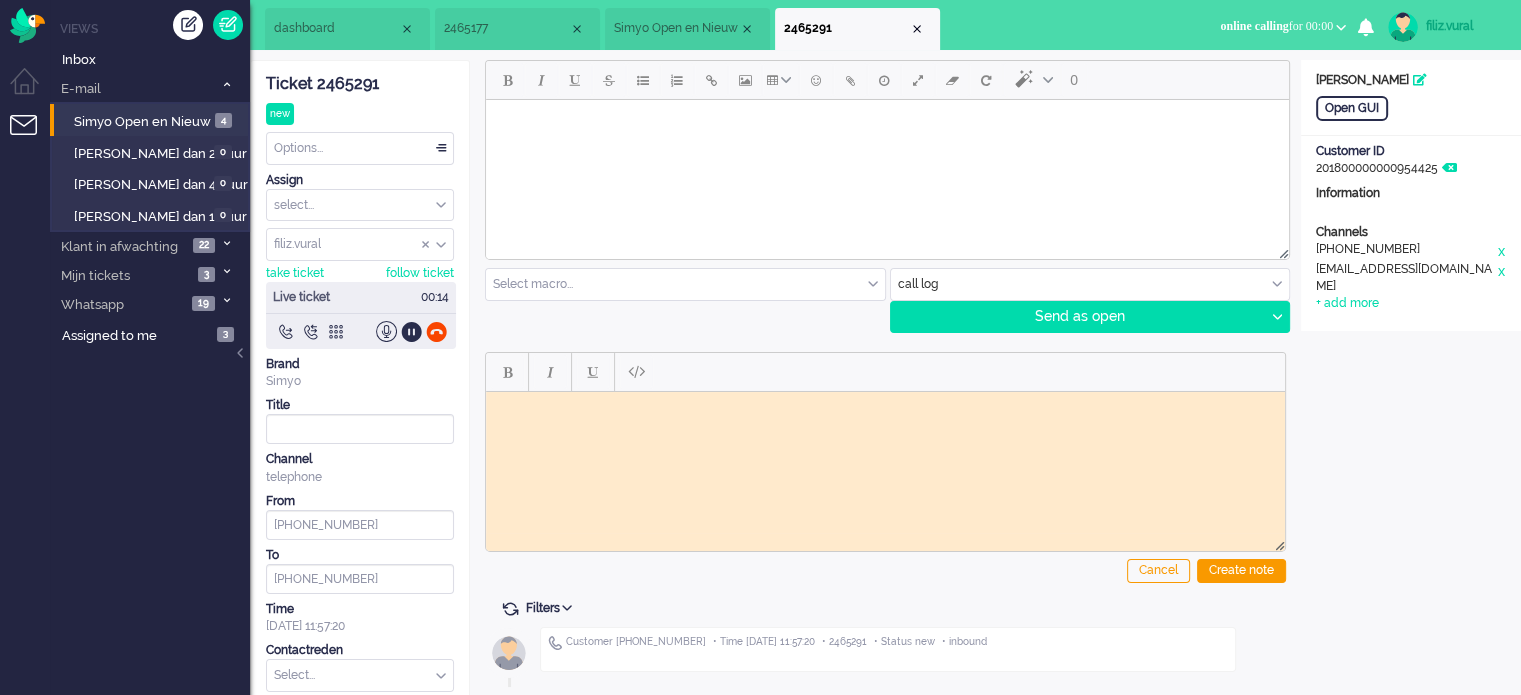 click on "Ticket 2465291" 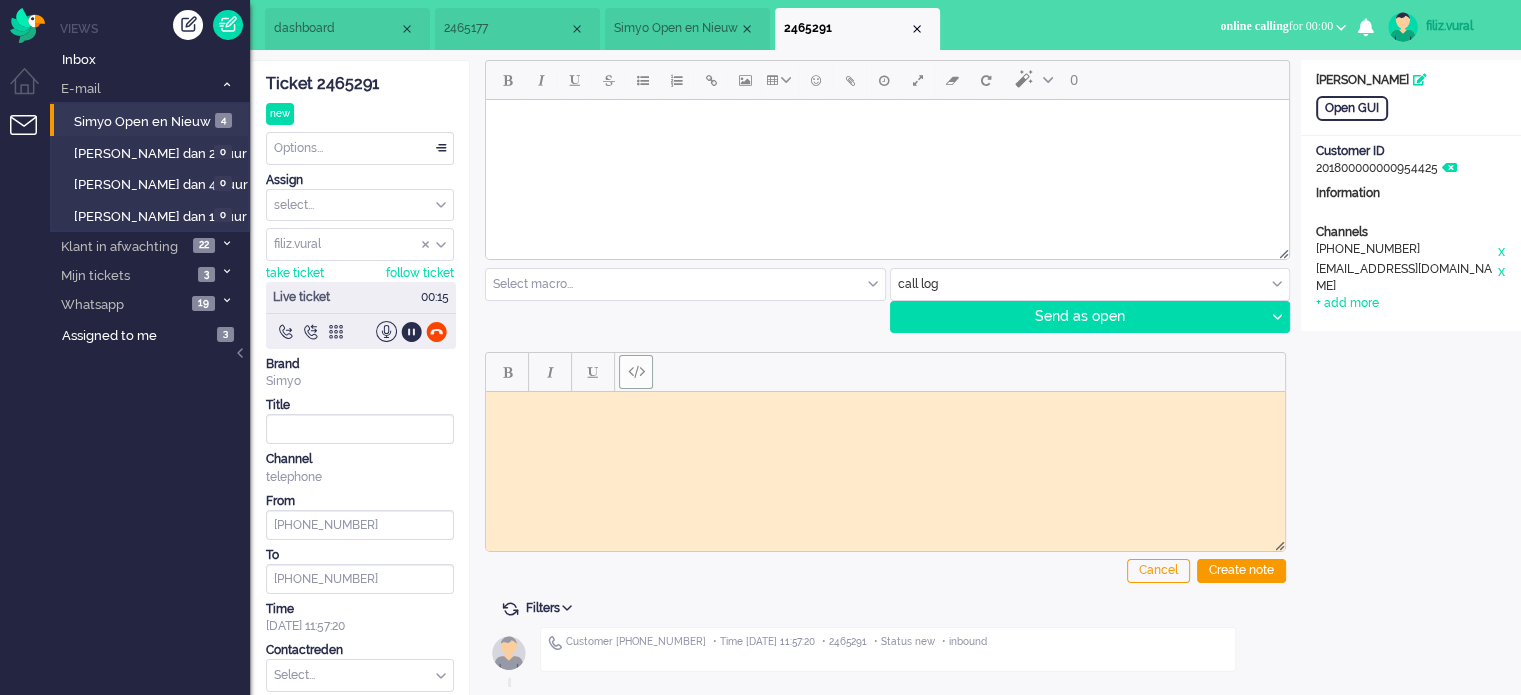 click at bounding box center (636, 372) 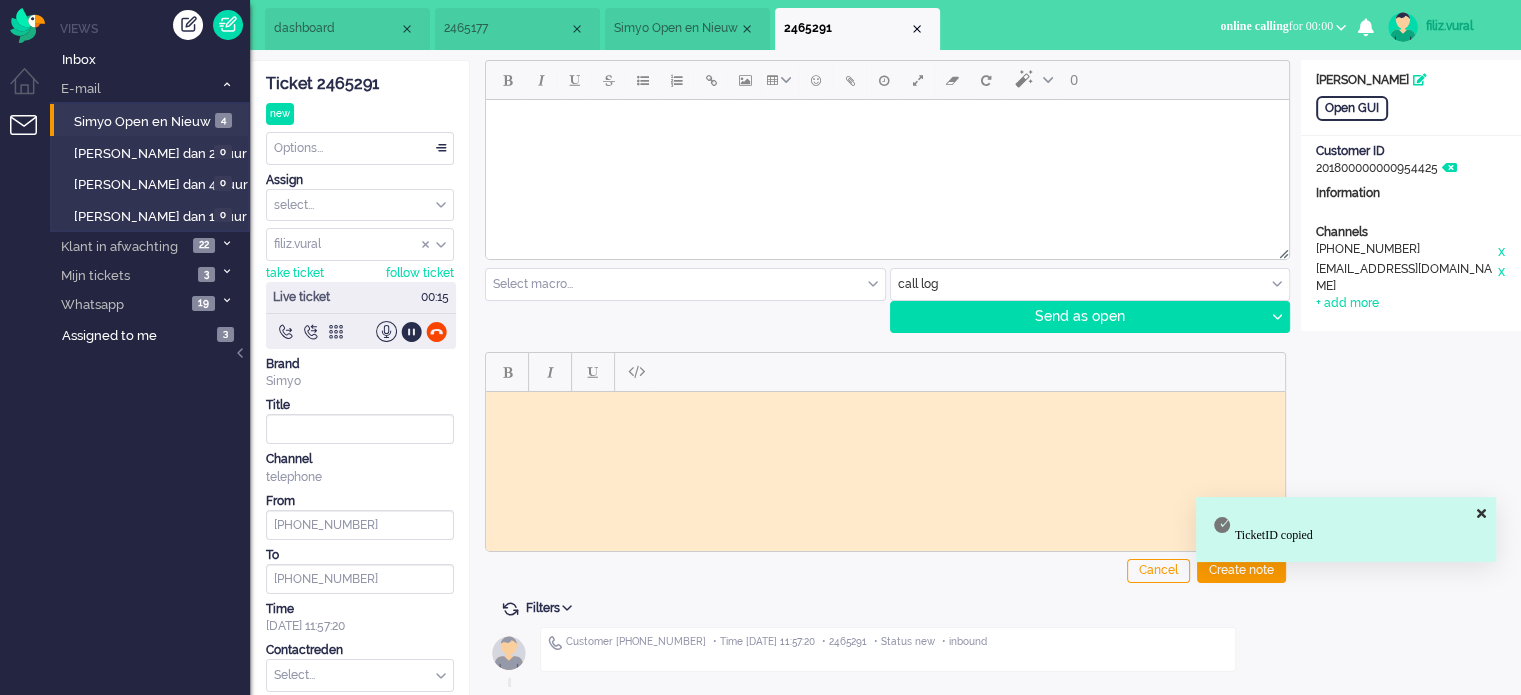click at bounding box center (885, 406) 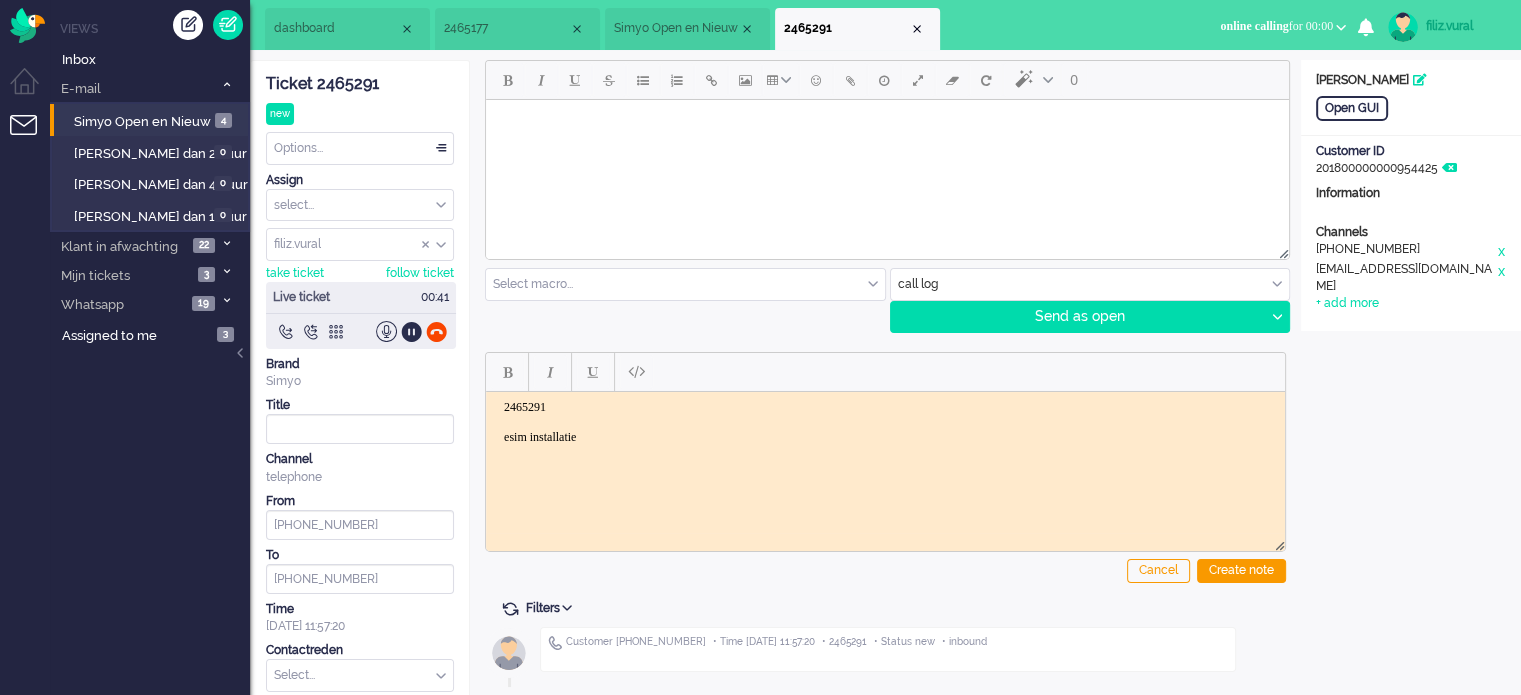 click at bounding box center [1090, 284] 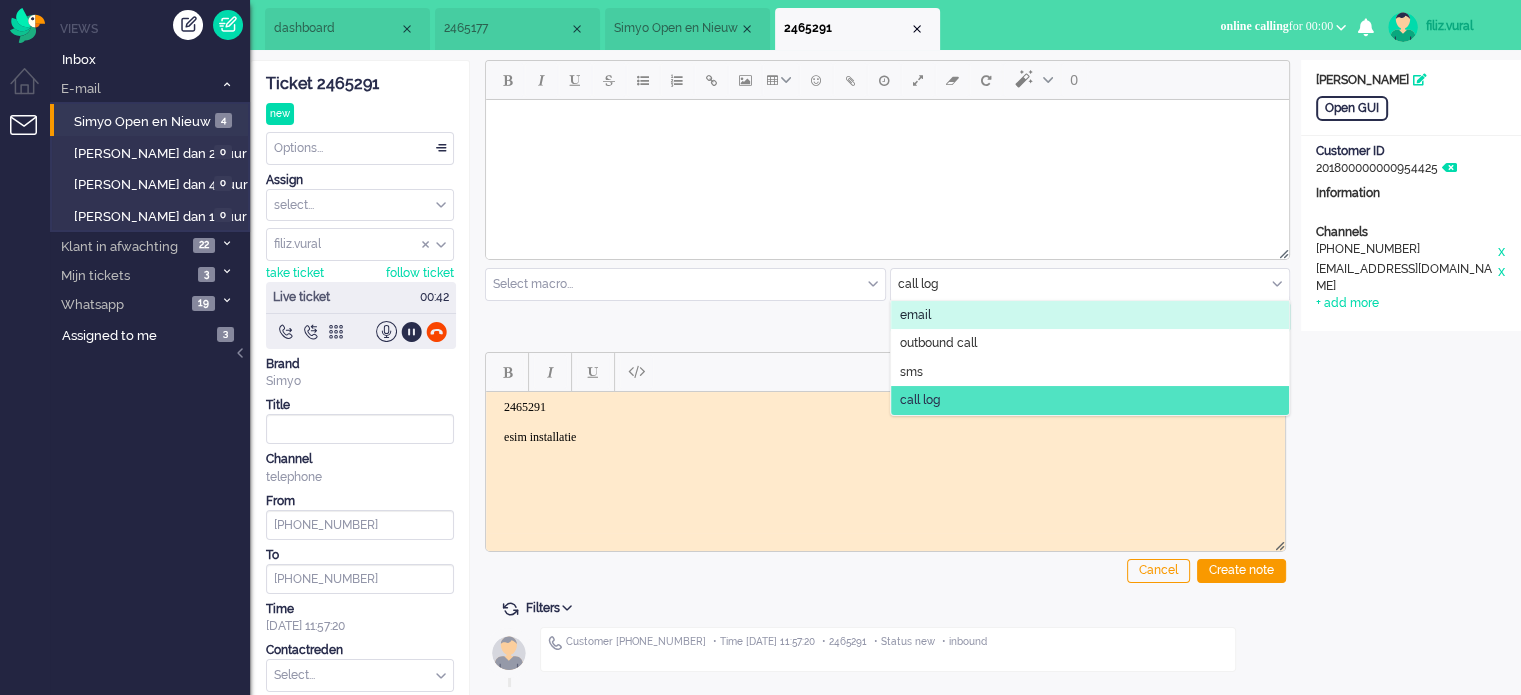 click on "email" 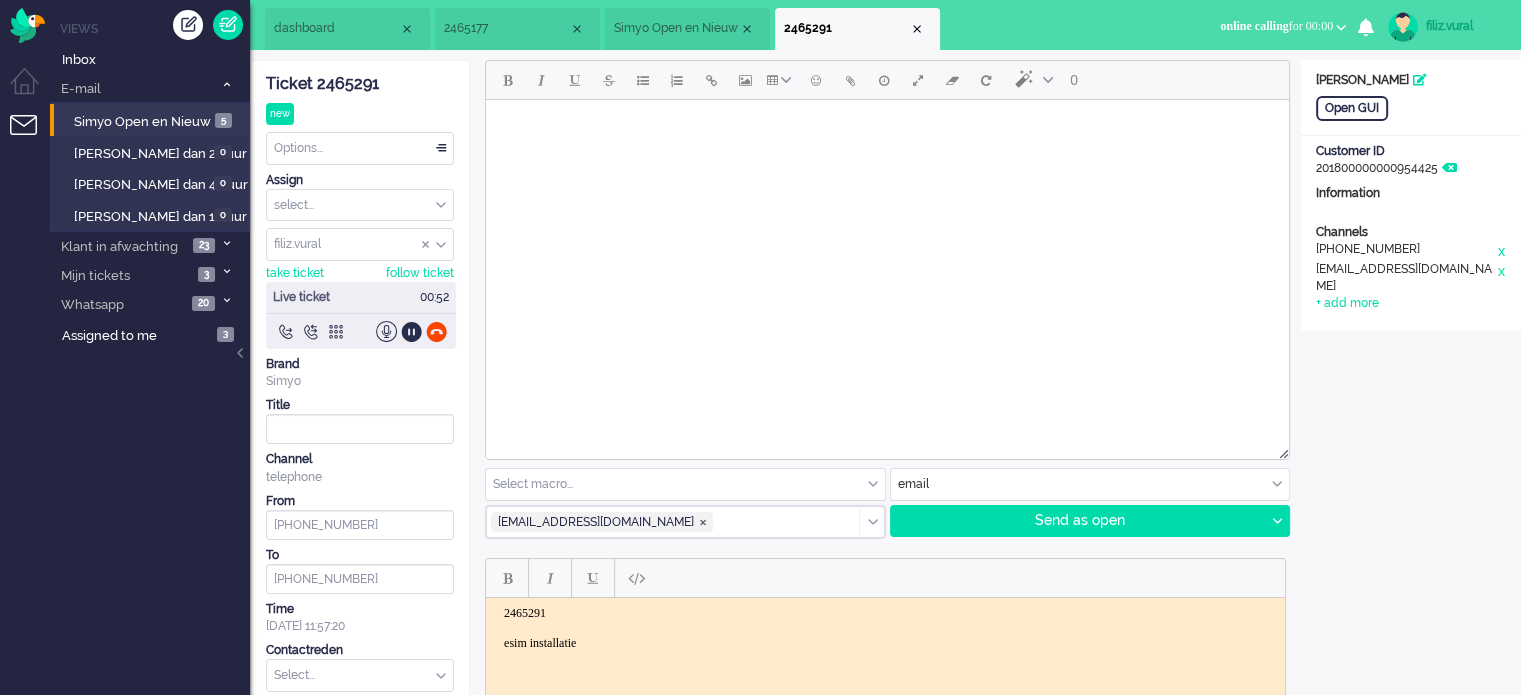 click at bounding box center [887, 125] 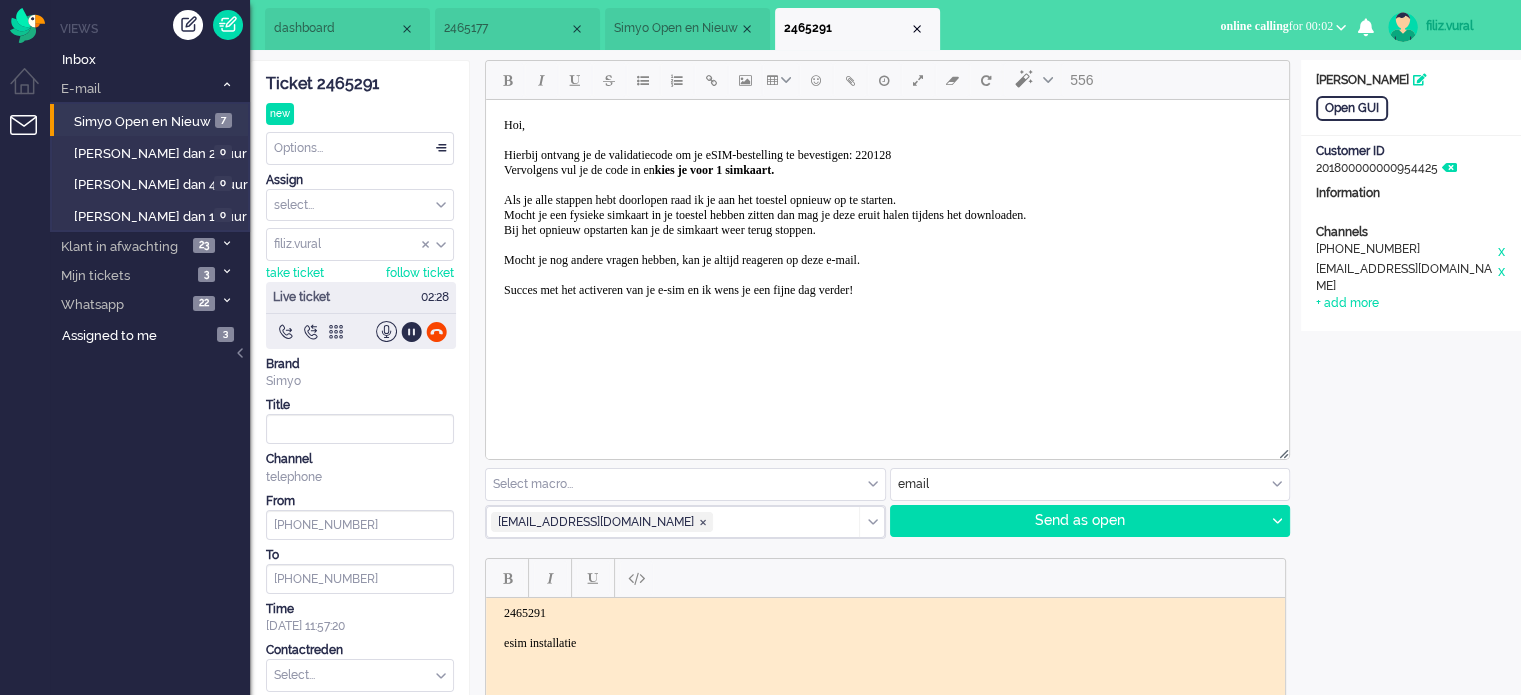 click on "Hoi, Hierbij ontvang je de validatiecode om je eSIM-bestelling te bevestigen: 220128 Vervolgens vul je de code in en  kies je voor 1 simkaart.  Als je alle stappen hebt doorlopen raad ik je aan het toestel opnieuw op te starten.  Mocht je een fysieke simkaart in je toestel hebben zitten dan mag je deze eruit halen tijdens het downloaden.  Bij het opnieuw opstarten kan je de simkaart weer terug stoppen. Mocht je nog andere vragen hebben, kan je altijd reageren op deze e-mail. Succes met het activeren van je e-sim en ik wens je een fijne dag verder!" at bounding box center (887, 208) 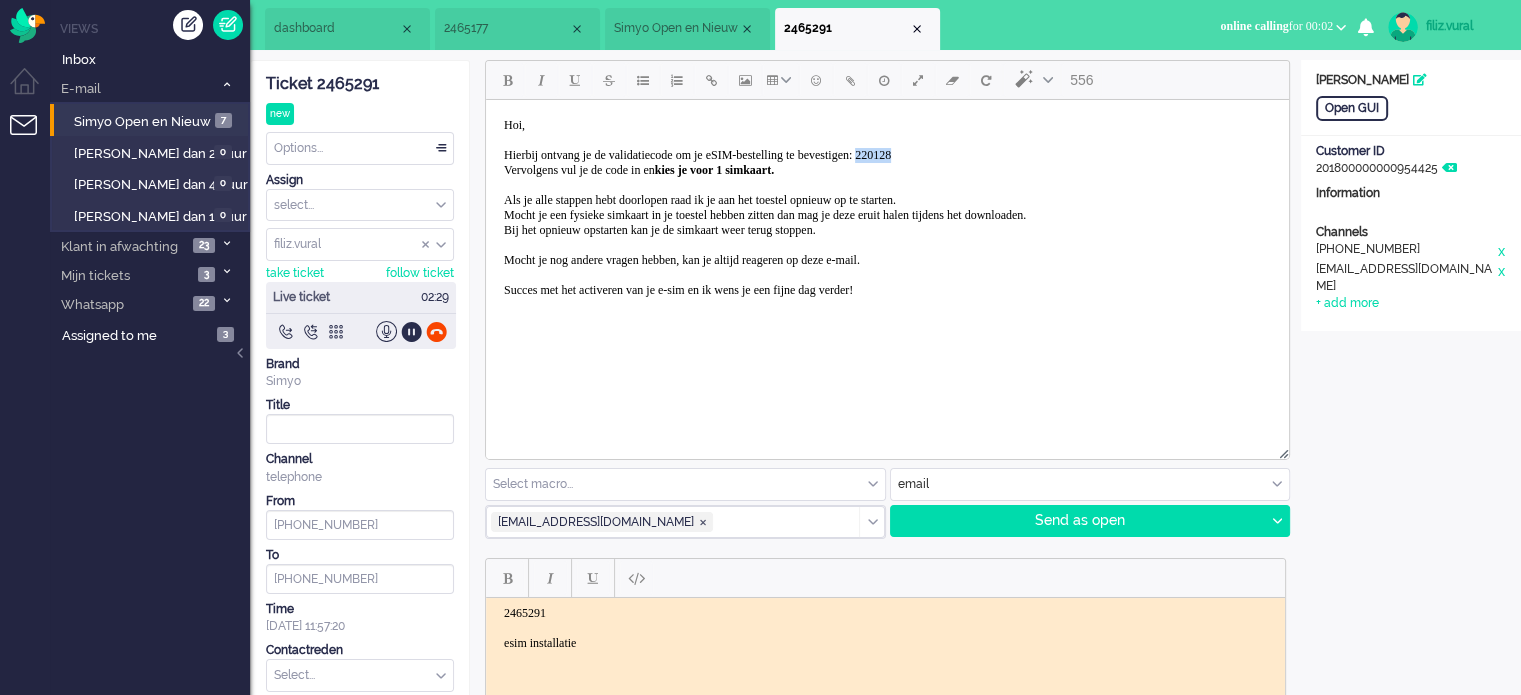 click on "Hoi, Hierbij ontvang je de validatiecode om je eSIM-bestelling te bevestigen: 220128 Vervolgens vul je de code in en  kies je voor 1 simkaart.  Als je alle stappen hebt doorlopen raad ik je aan het toestel opnieuw op te starten.  Mocht je een fysieke simkaart in je toestel hebben zitten dan mag je deze eruit halen tijdens het downloaden.  Bij het opnieuw opstarten kan je de simkaart weer terug stoppen. Mocht je nog andere vragen hebben, kan je altijd reageren op deze e-mail. Succes met het activeren van je e-sim en ik wens je een fijne dag verder!" at bounding box center [765, 207] 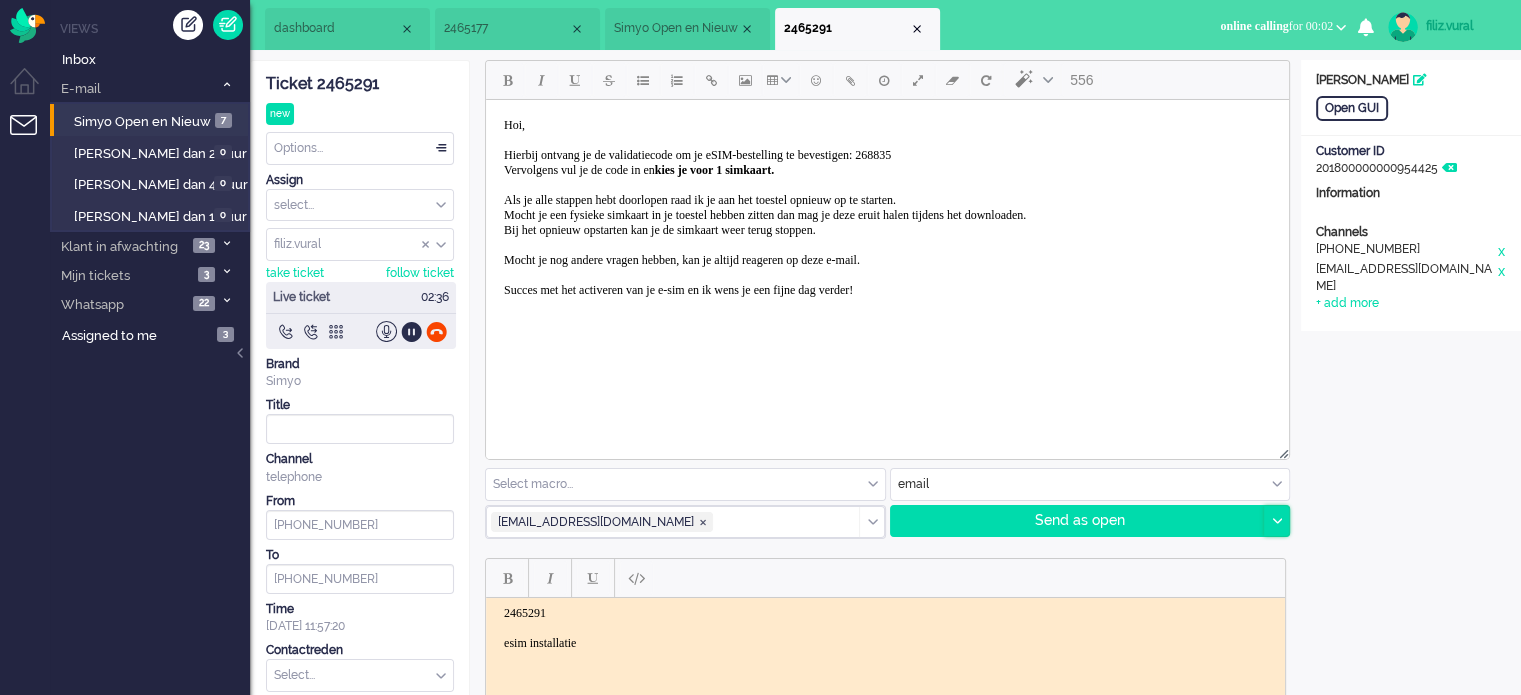 drag, startPoint x: 1281, startPoint y: 526, endPoint x: 1267, endPoint y: 534, distance: 16.124516 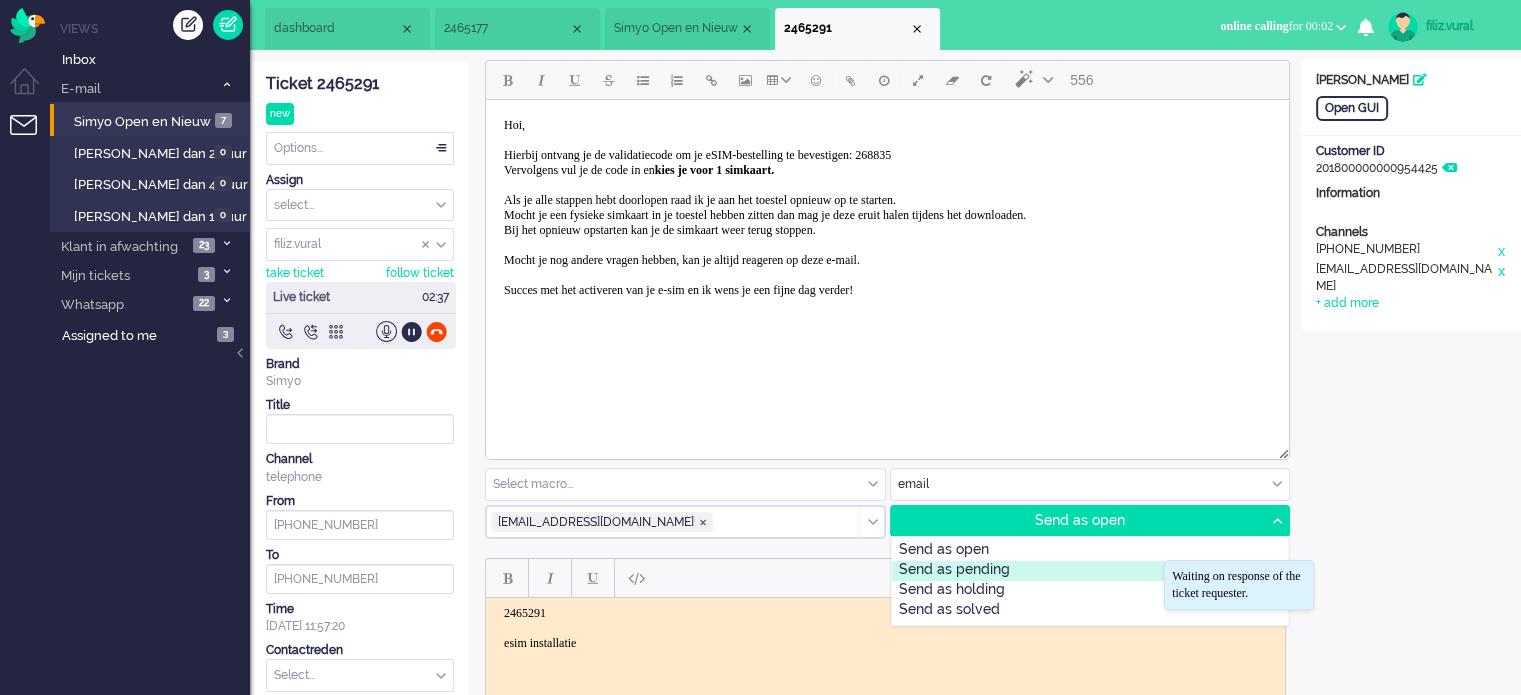 click on "Send as pending" at bounding box center [1090, 571] 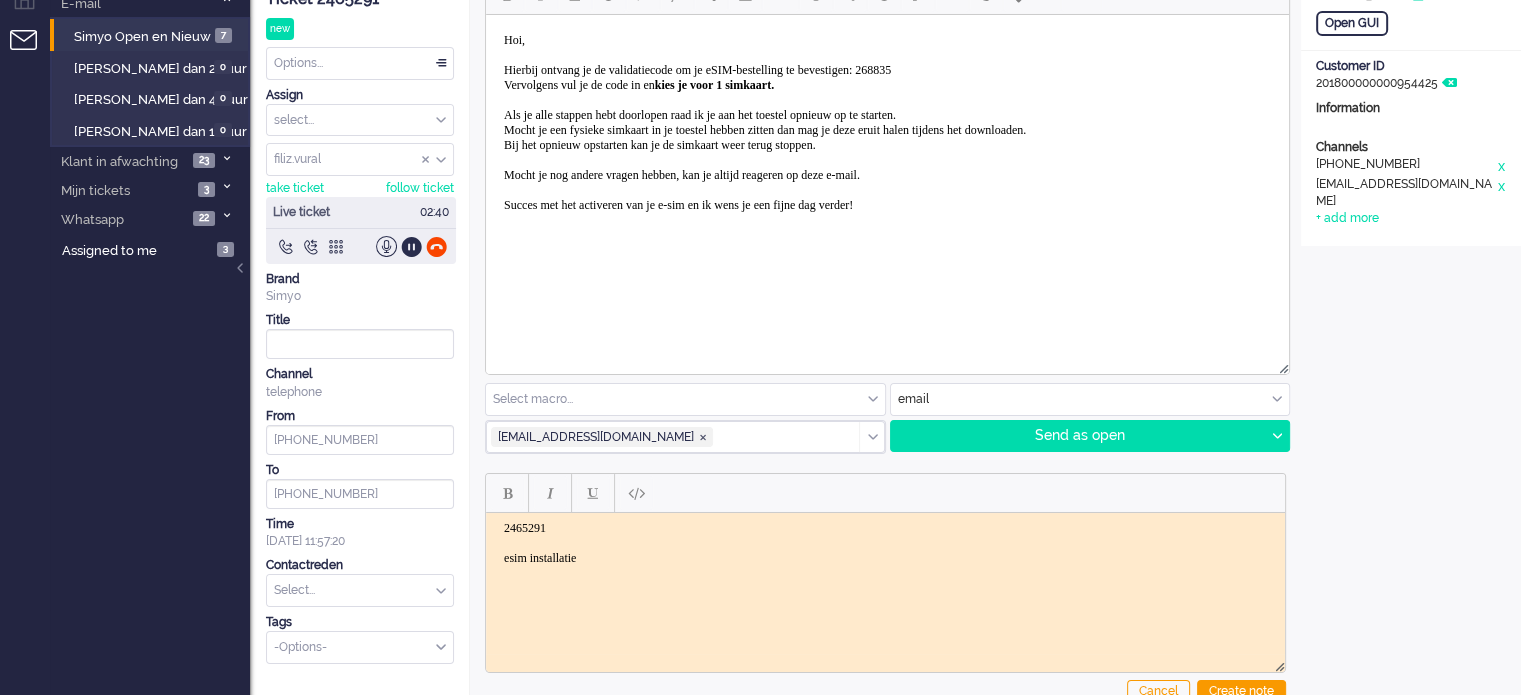 scroll, scrollTop: 196, scrollLeft: 0, axis: vertical 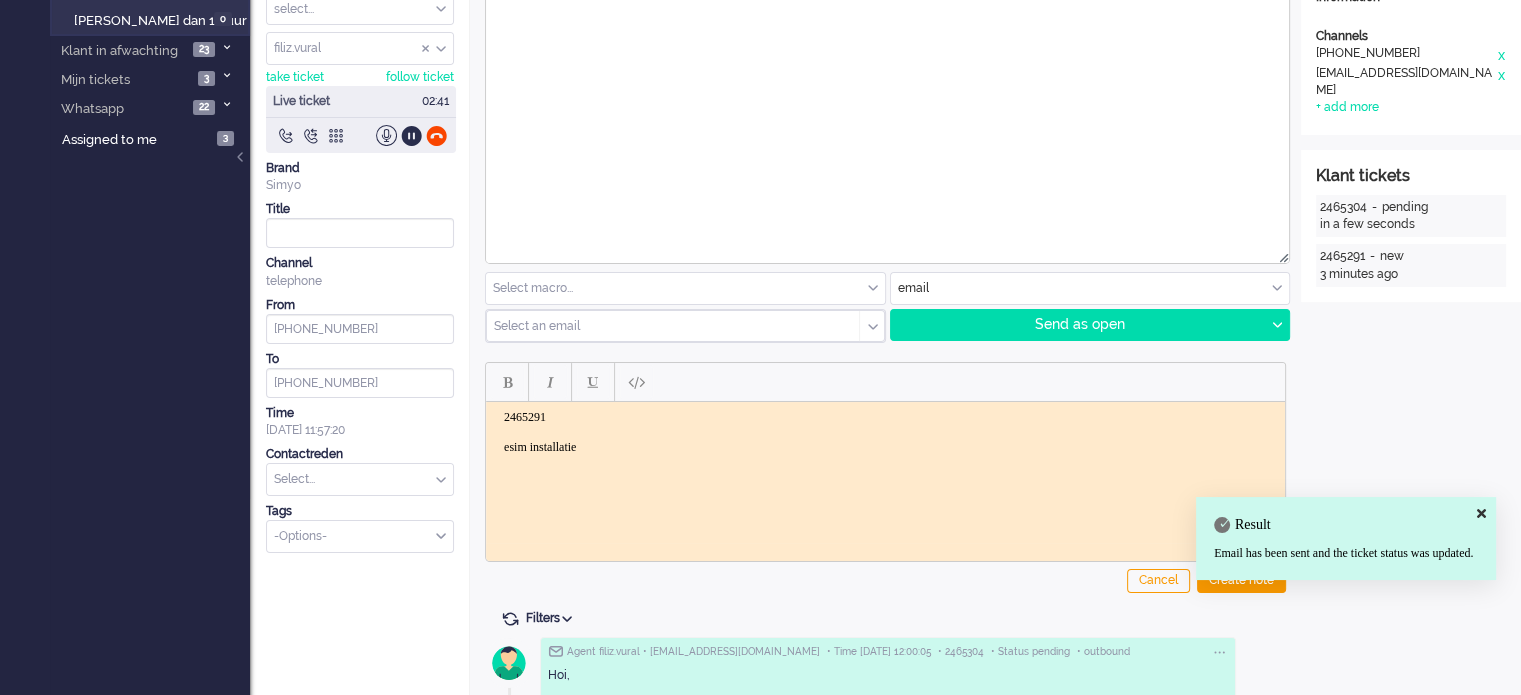 click on "2465291 esim installatie" at bounding box center [885, 432] 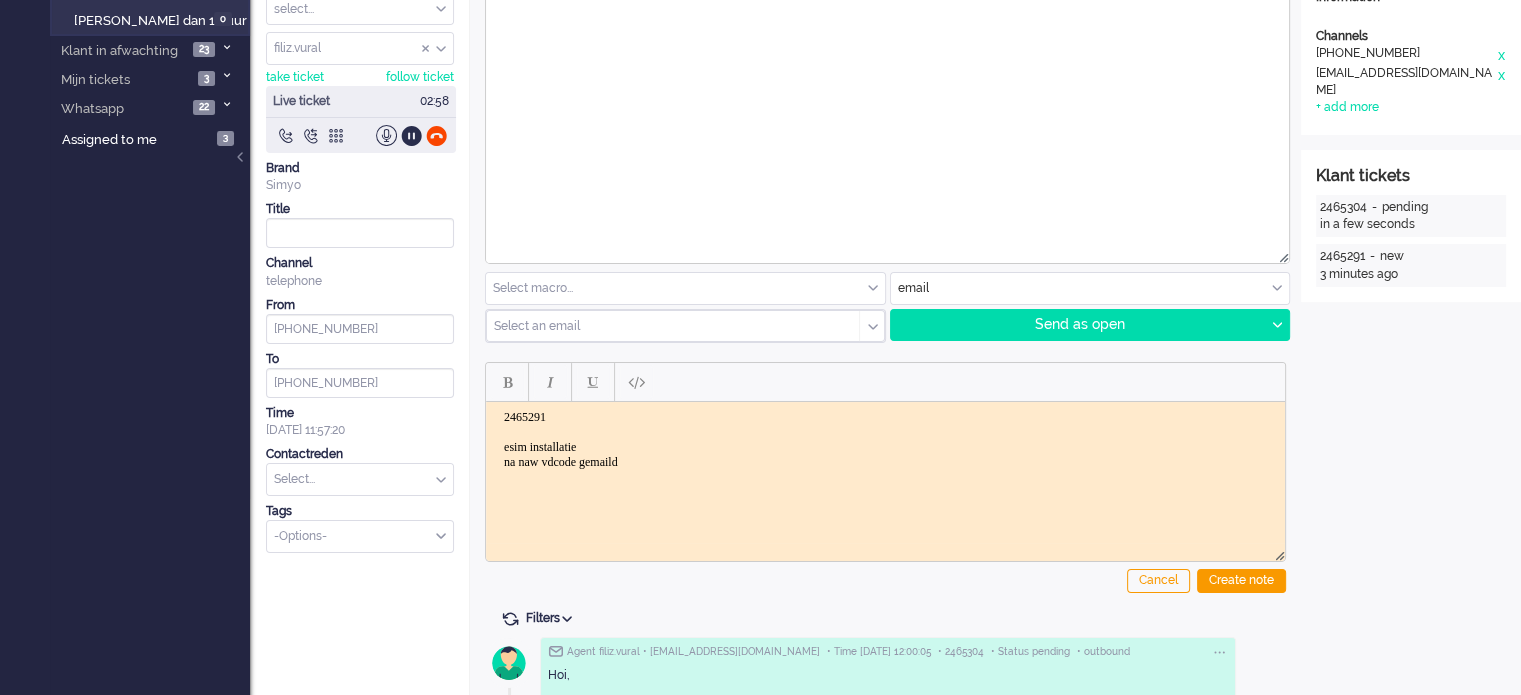 click on "Cancel Create note" 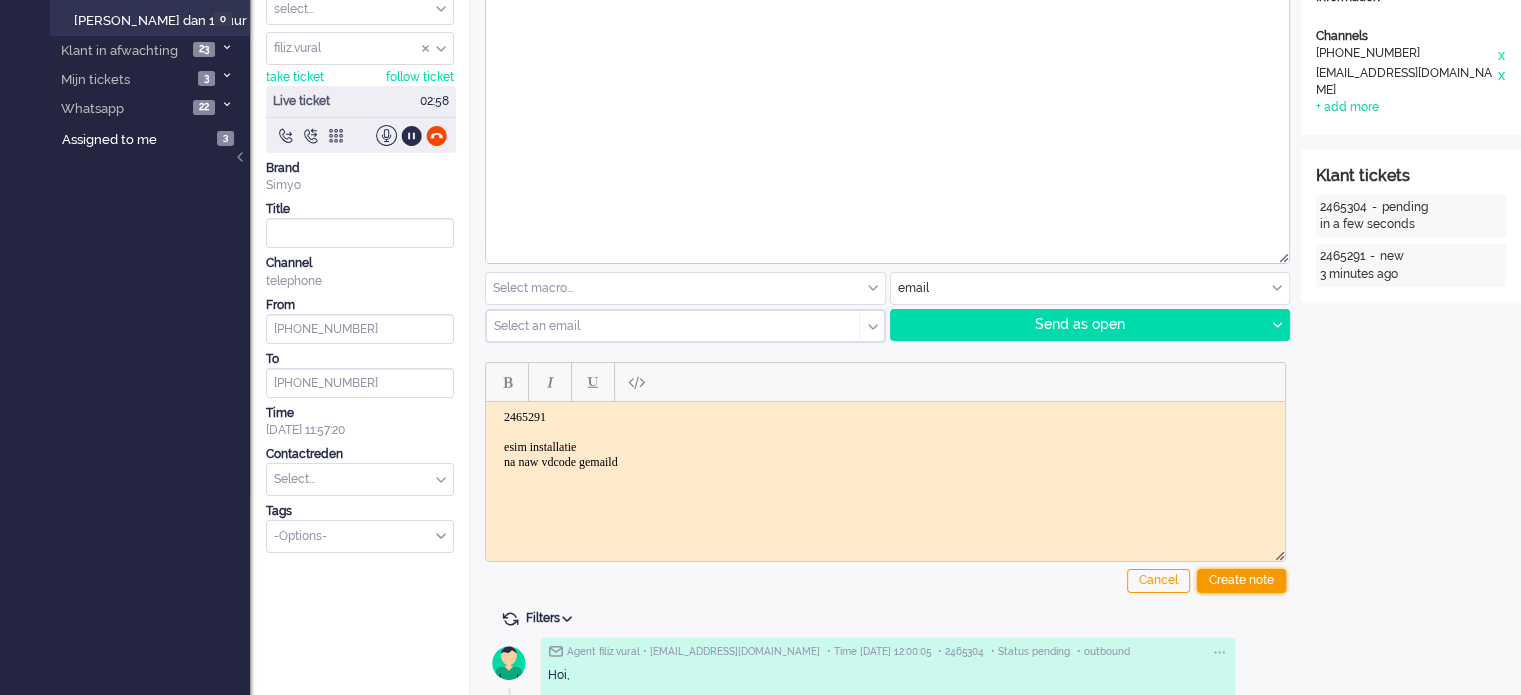 drag, startPoint x: 1248, startPoint y: 574, endPoint x: 1211, endPoint y: 541, distance: 49.57822 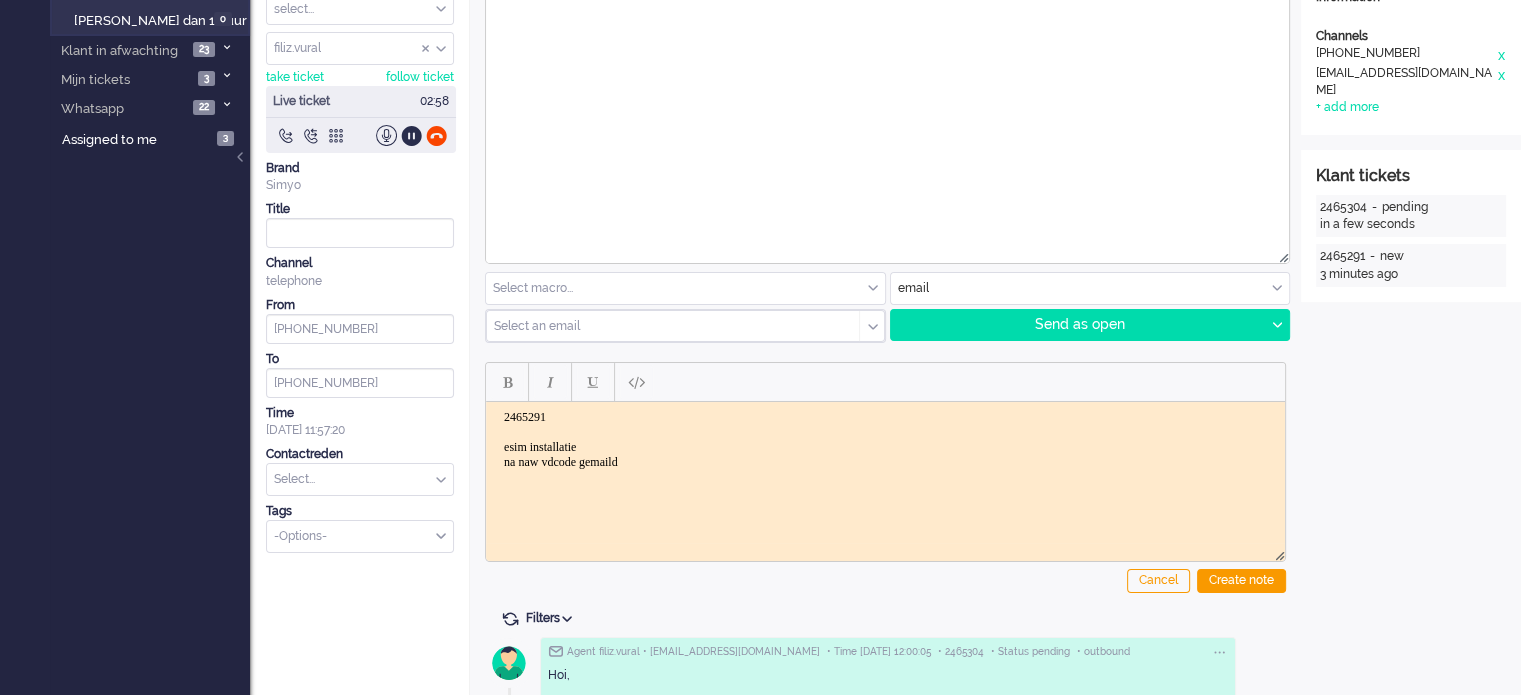 click on "Create note" at bounding box center (1241, 581) 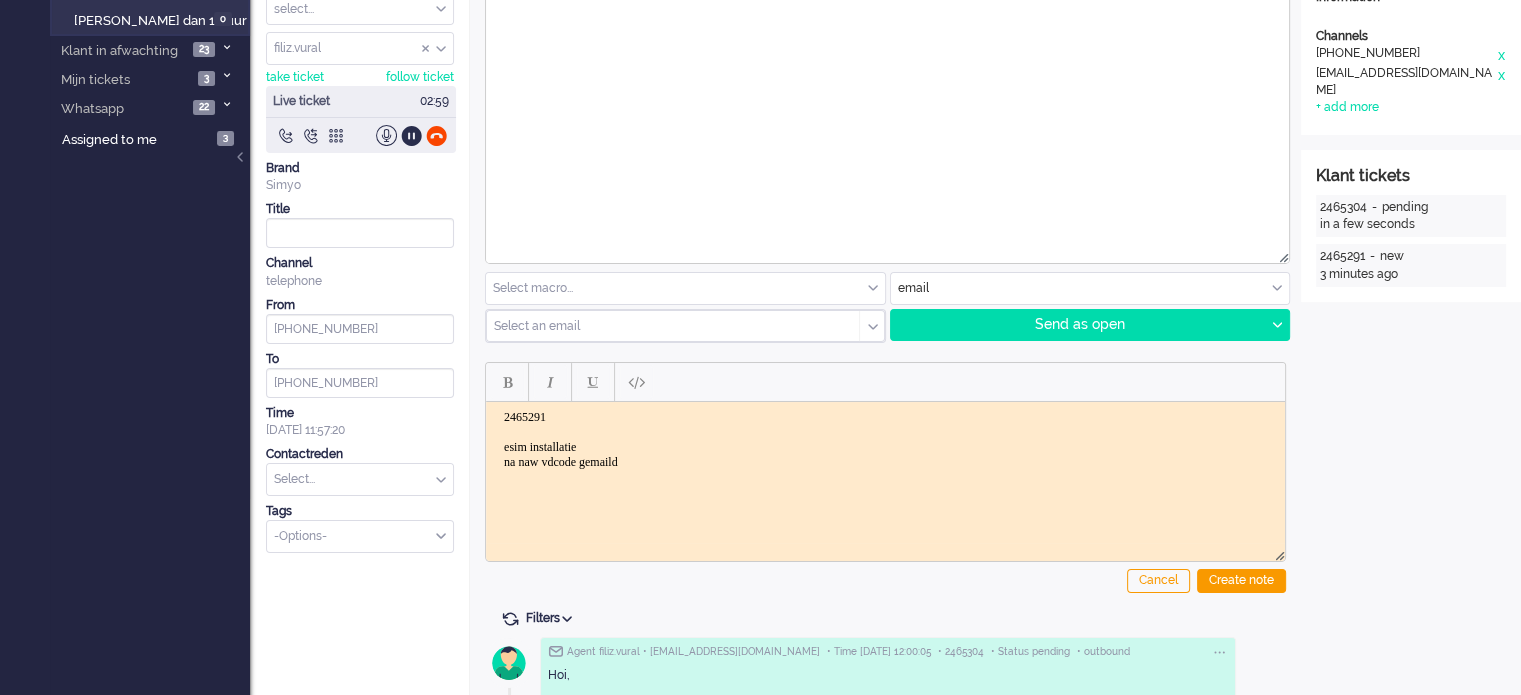 drag, startPoint x: 330, startPoint y: 470, endPoint x: 336, endPoint y: 459, distance: 12.529964 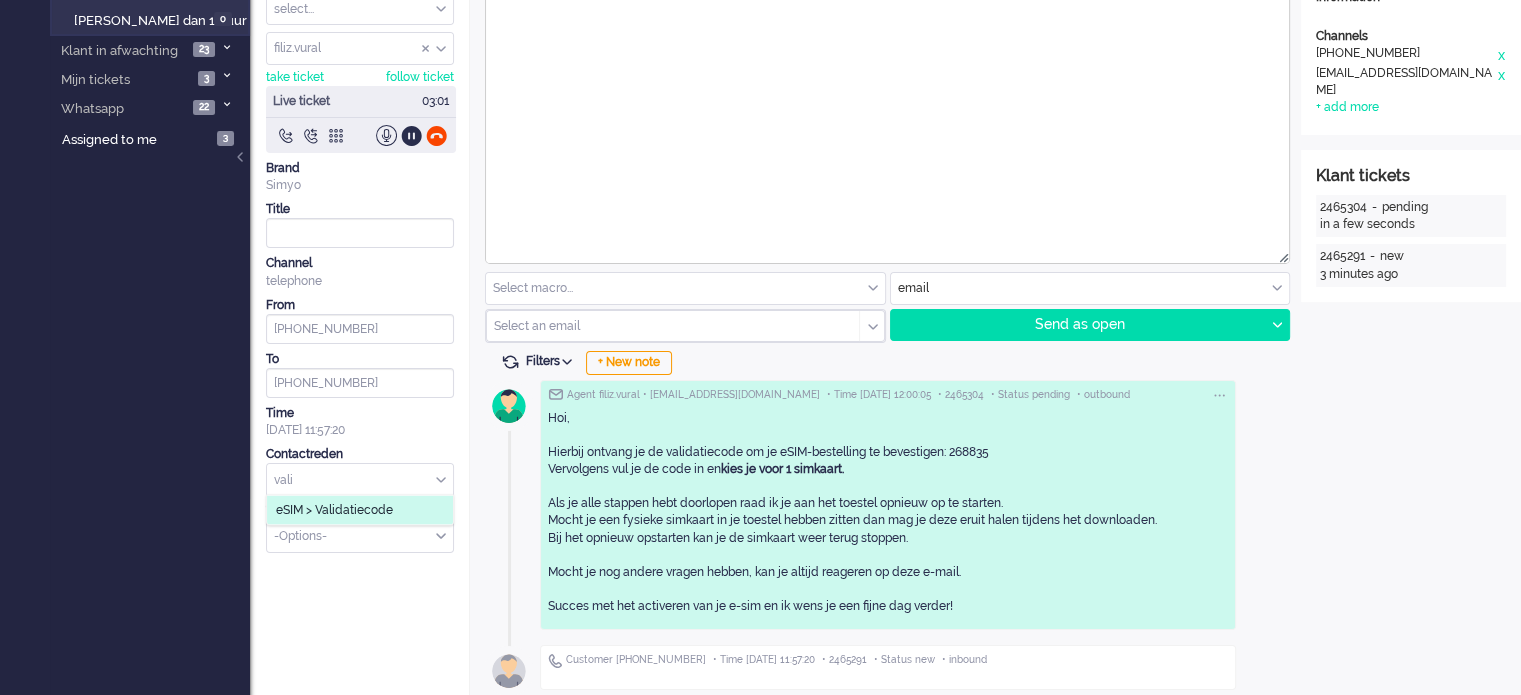 type on "vali" 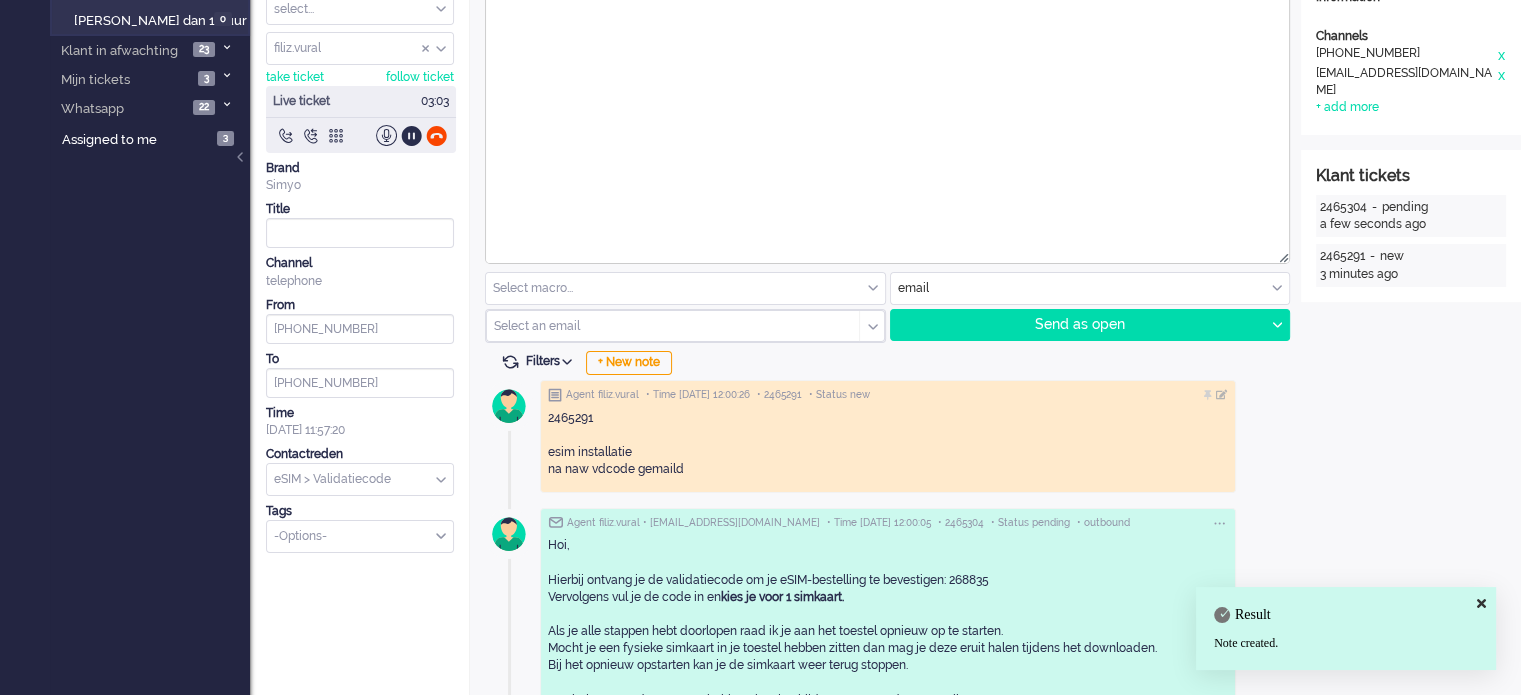 scroll, scrollTop: 0, scrollLeft: 0, axis: both 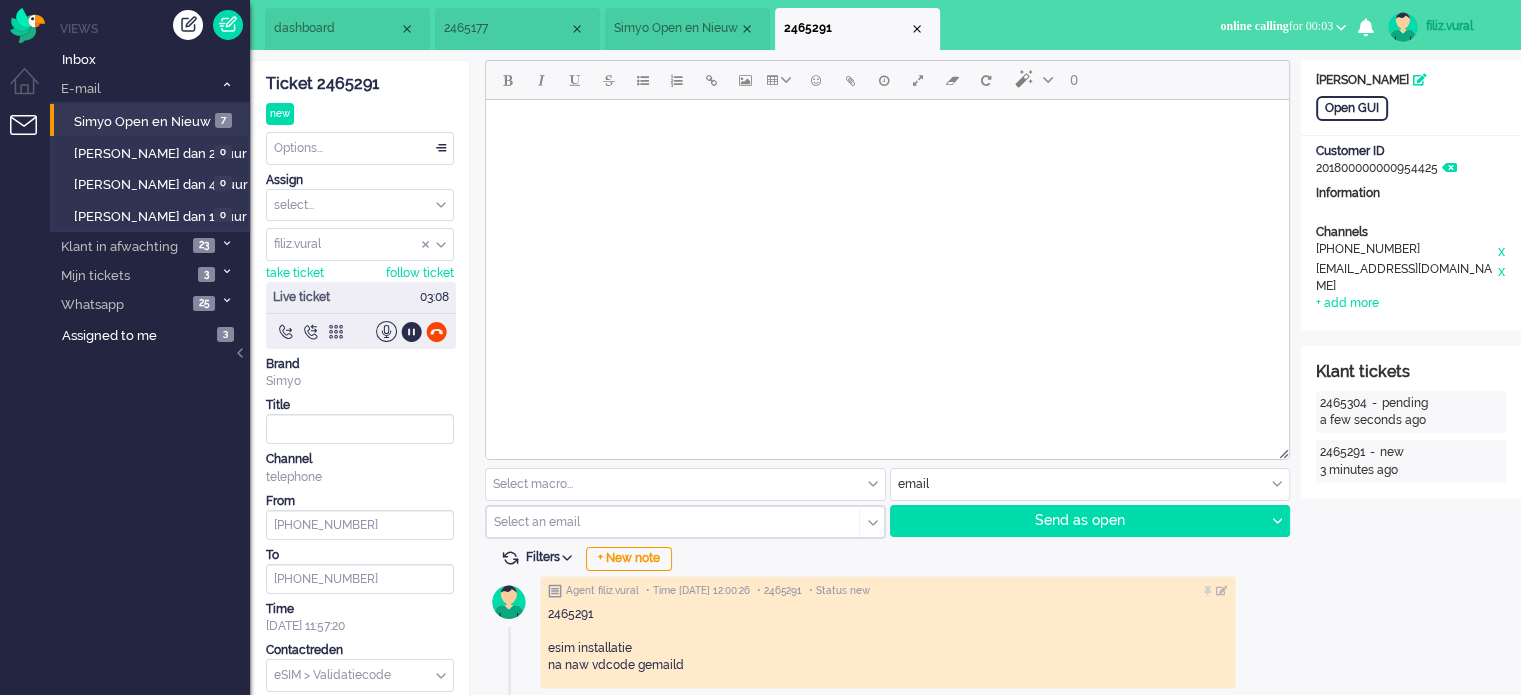 click on "Simyo Open en Nieuw" at bounding box center (676, 28) 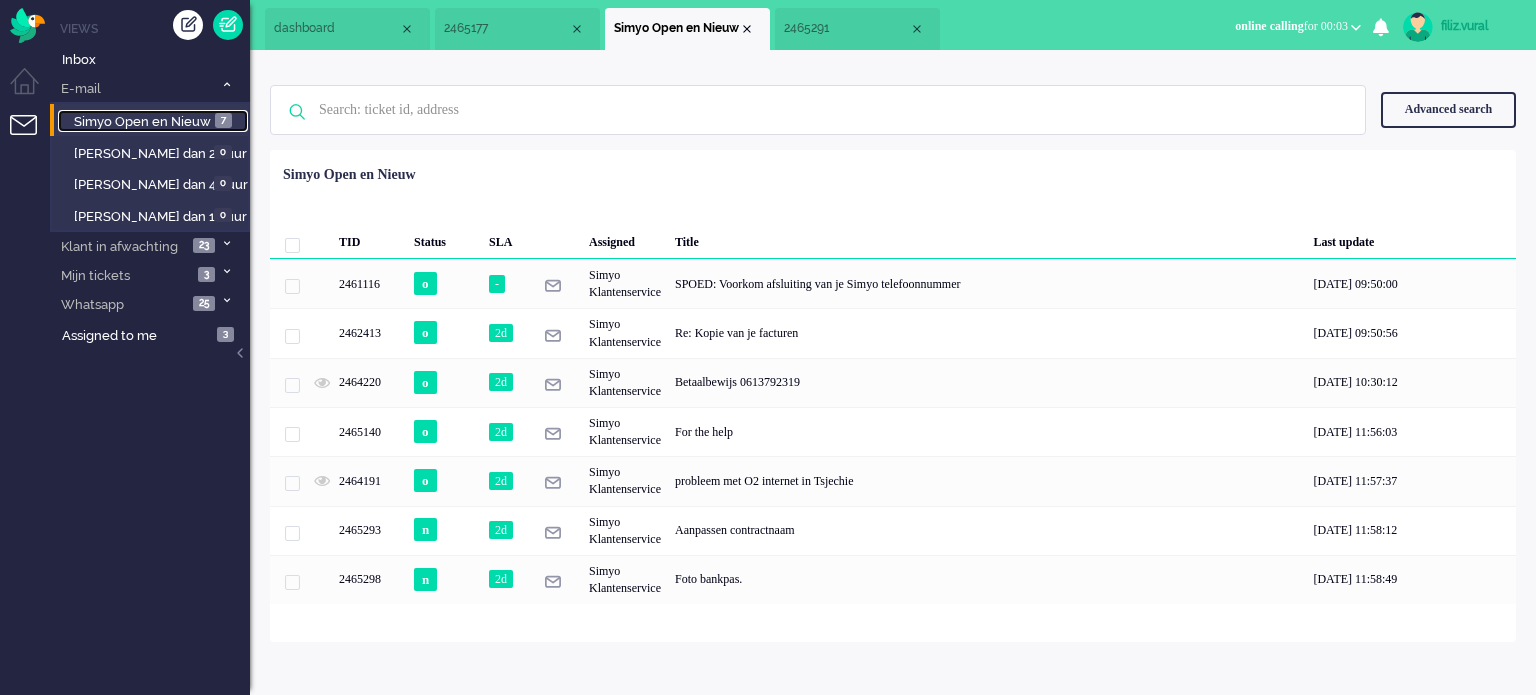 click on "Simyo Open en Nieuw" at bounding box center [142, 121] 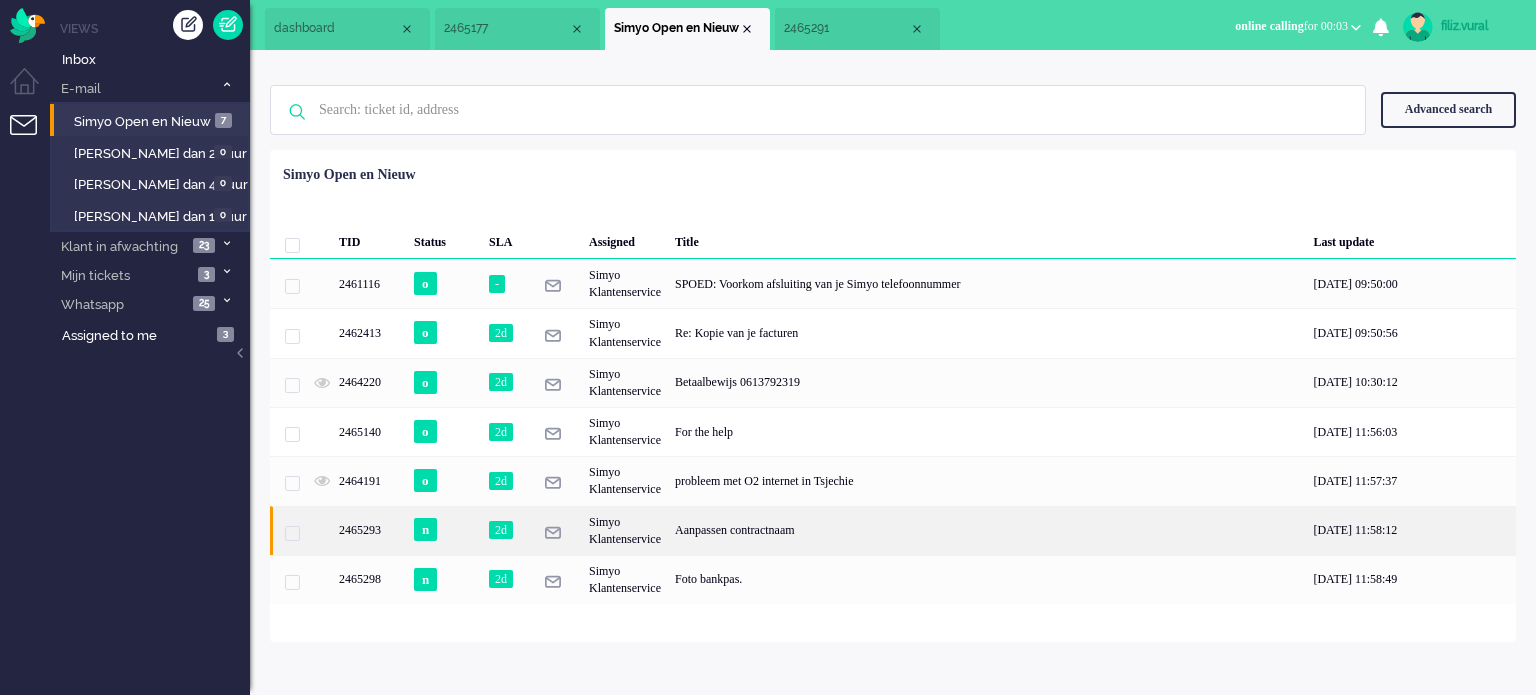click on "Aanpassen contractnaam" 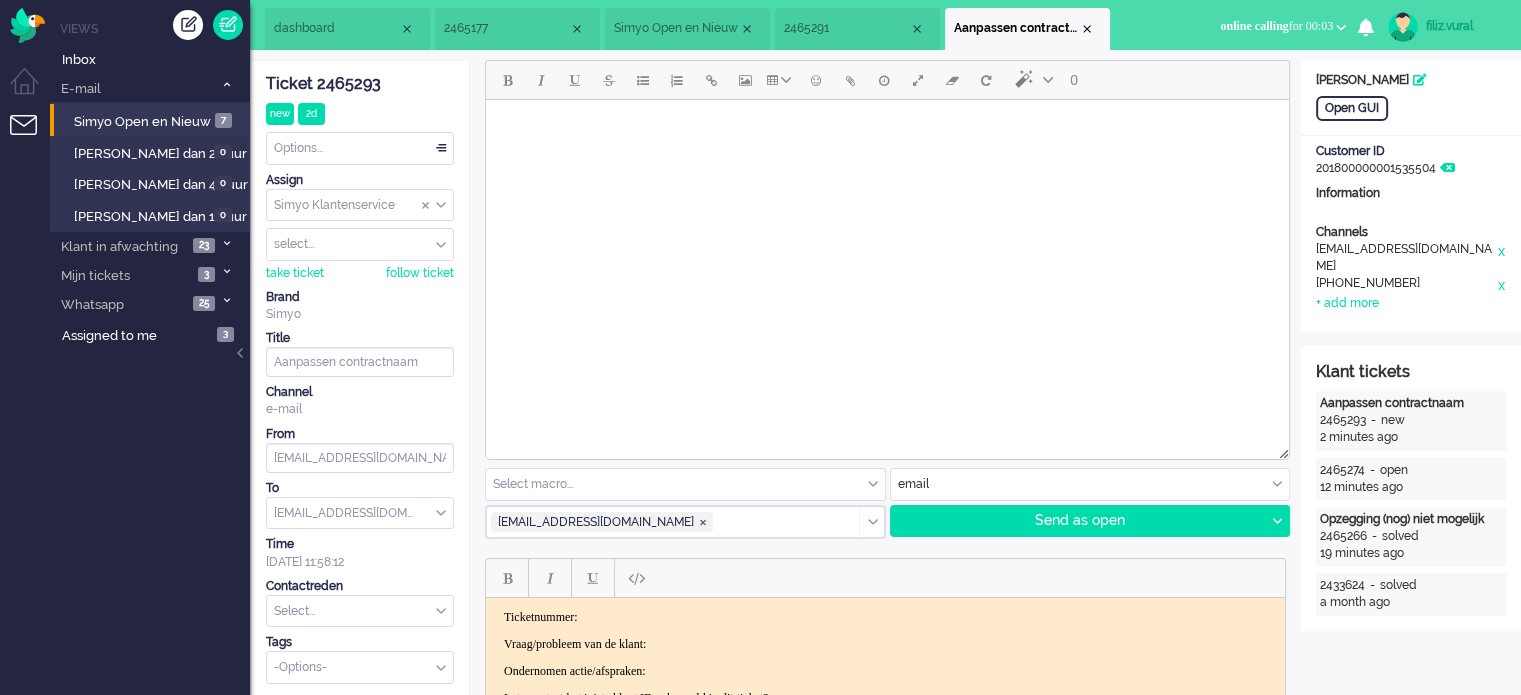scroll, scrollTop: 0, scrollLeft: 0, axis: both 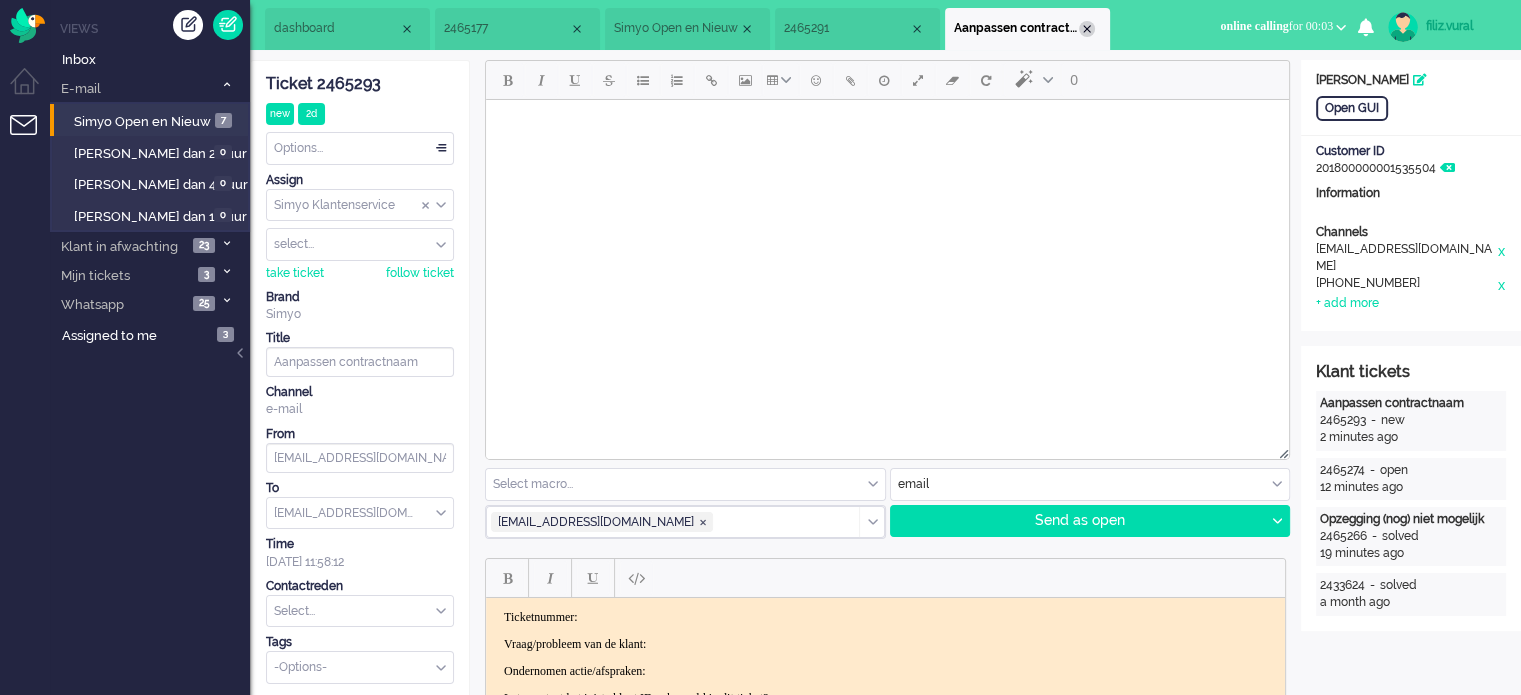 click at bounding box center (1087, 29) 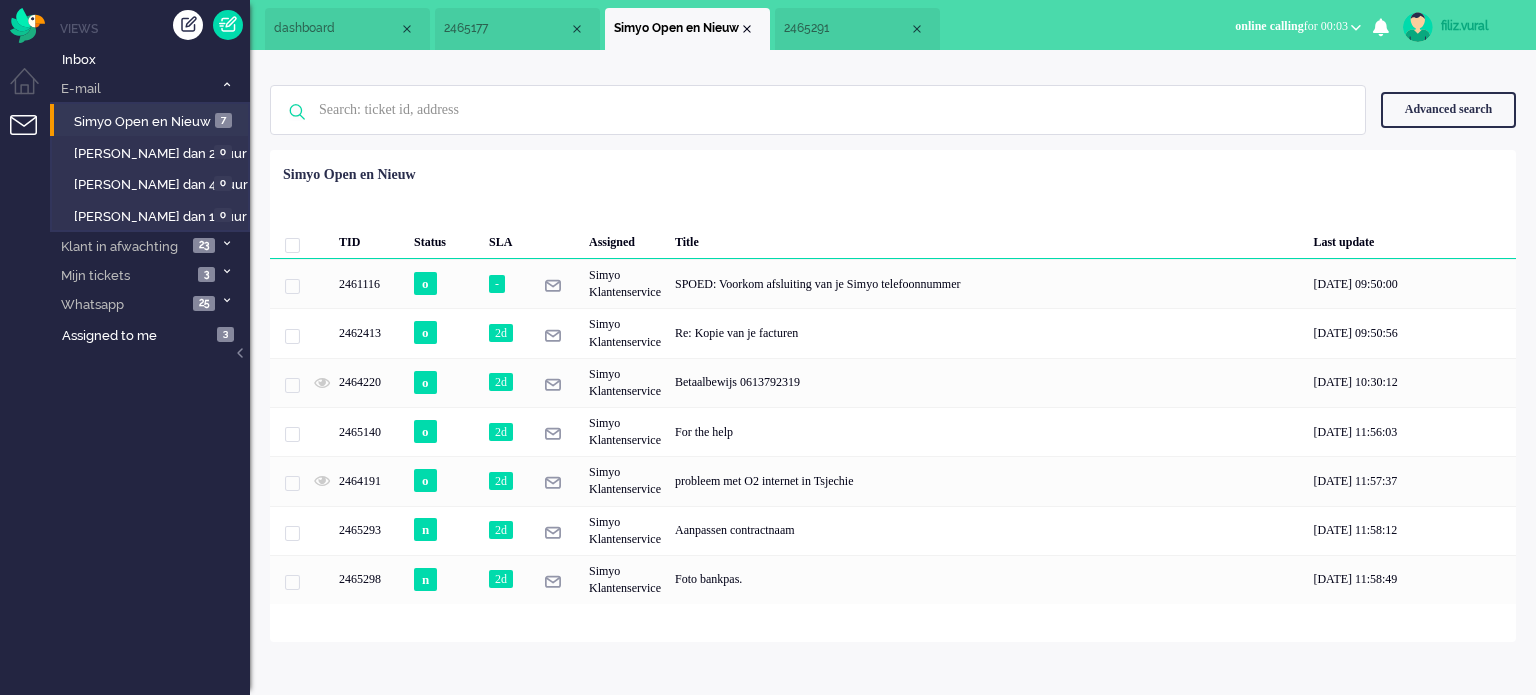 click on "2465291" at bounding box center (846, 28) 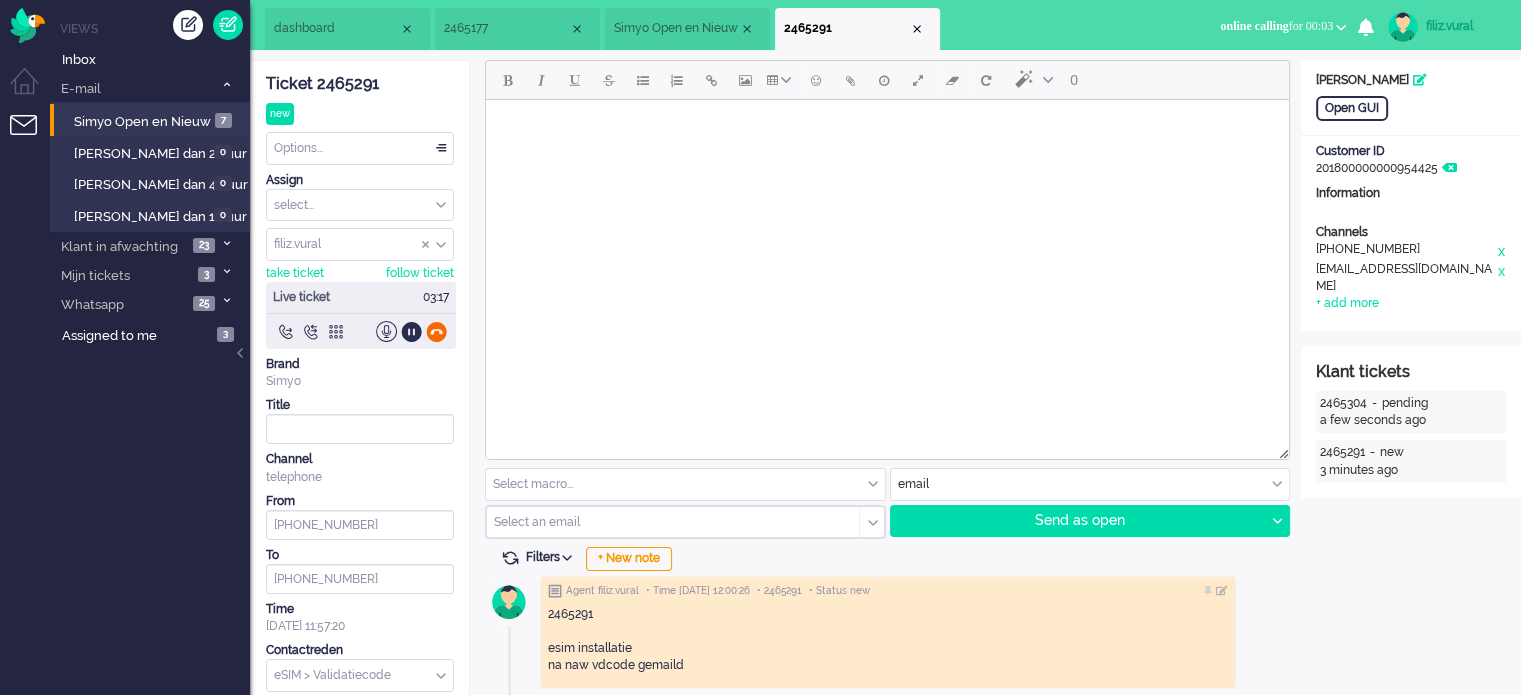 click 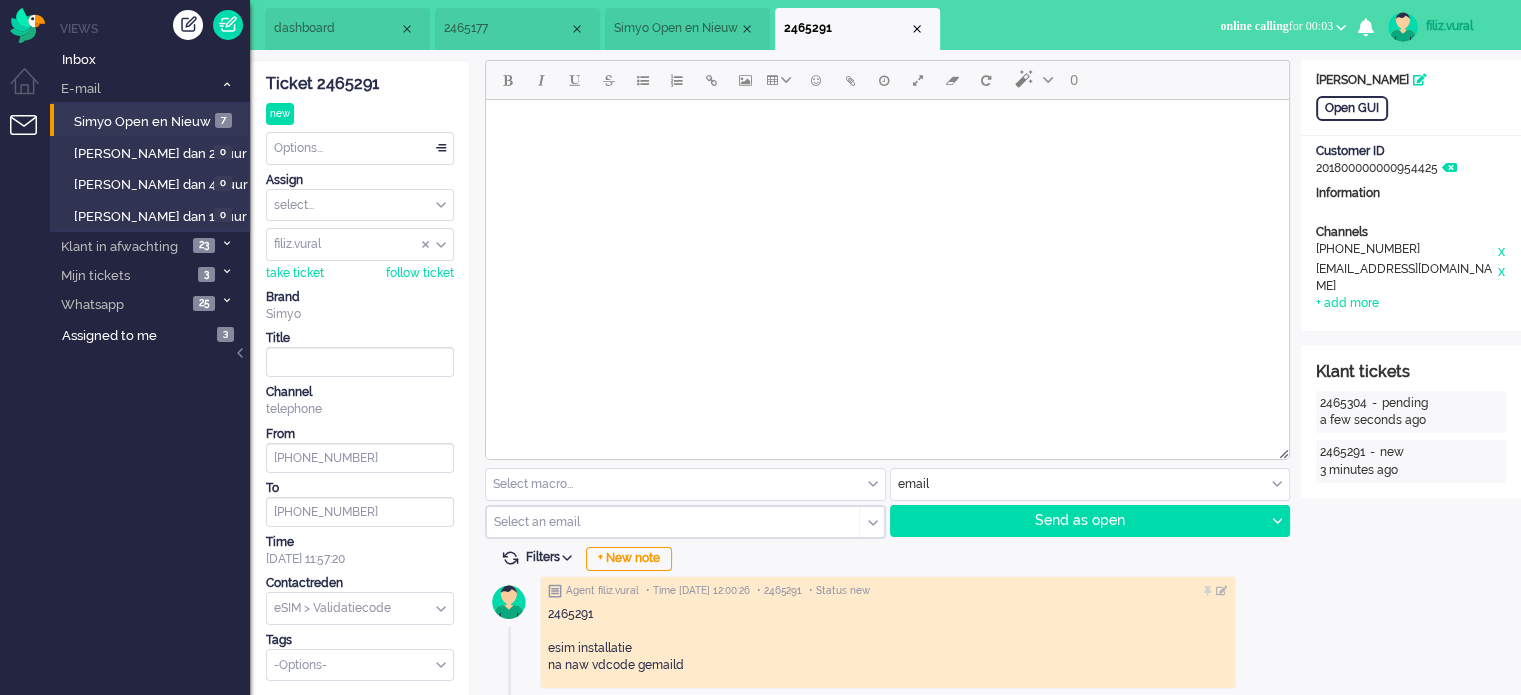 click on "dashboard" at bounding box center (347, 29) 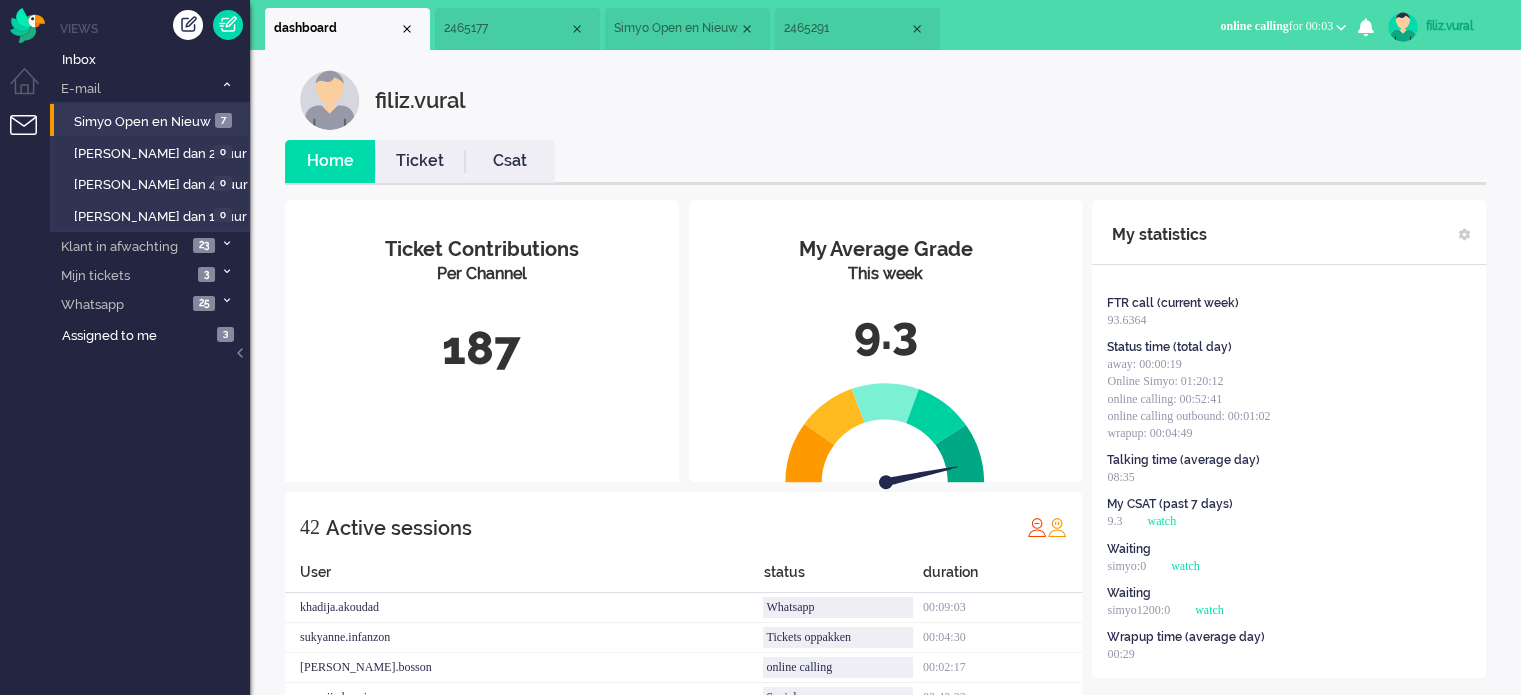 click on "Ticket" at bounding box center (420, 161) 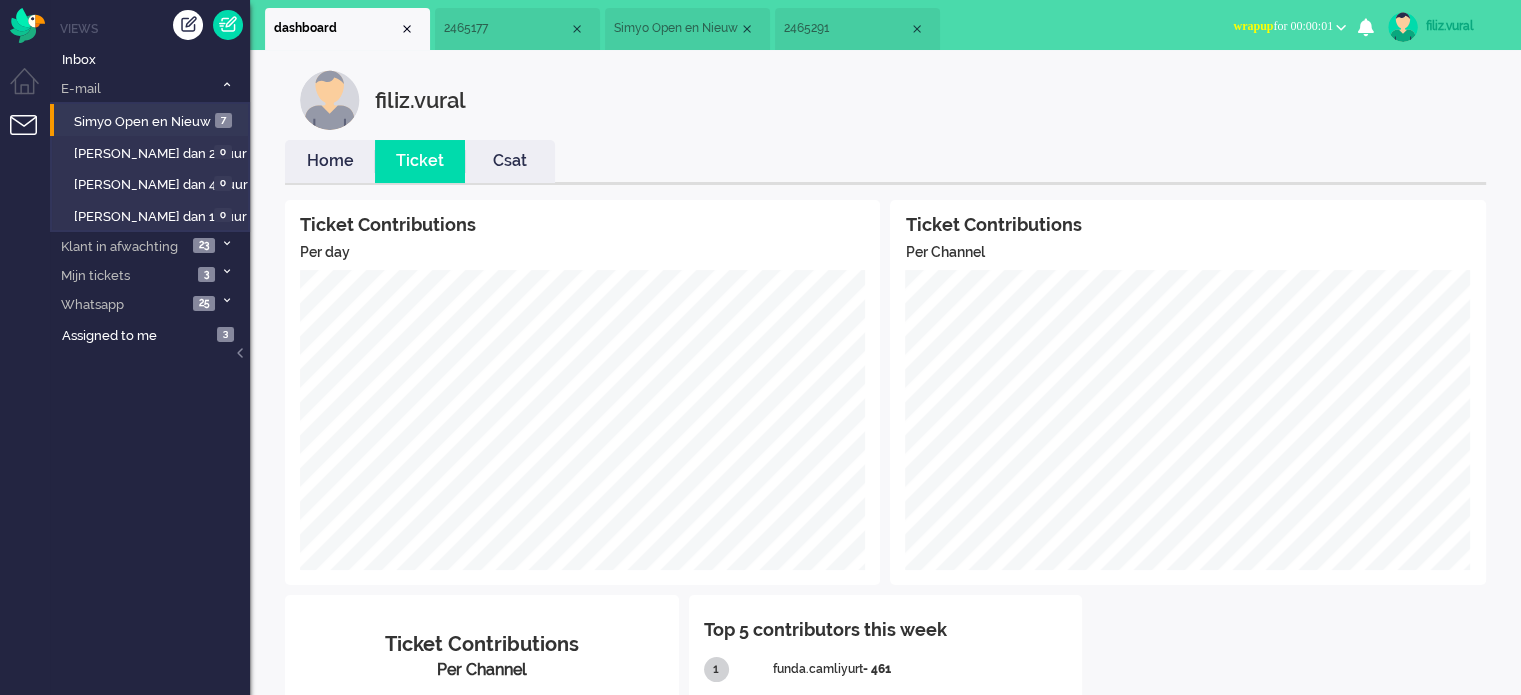 click on "Home" at bounding box center (330, 161) 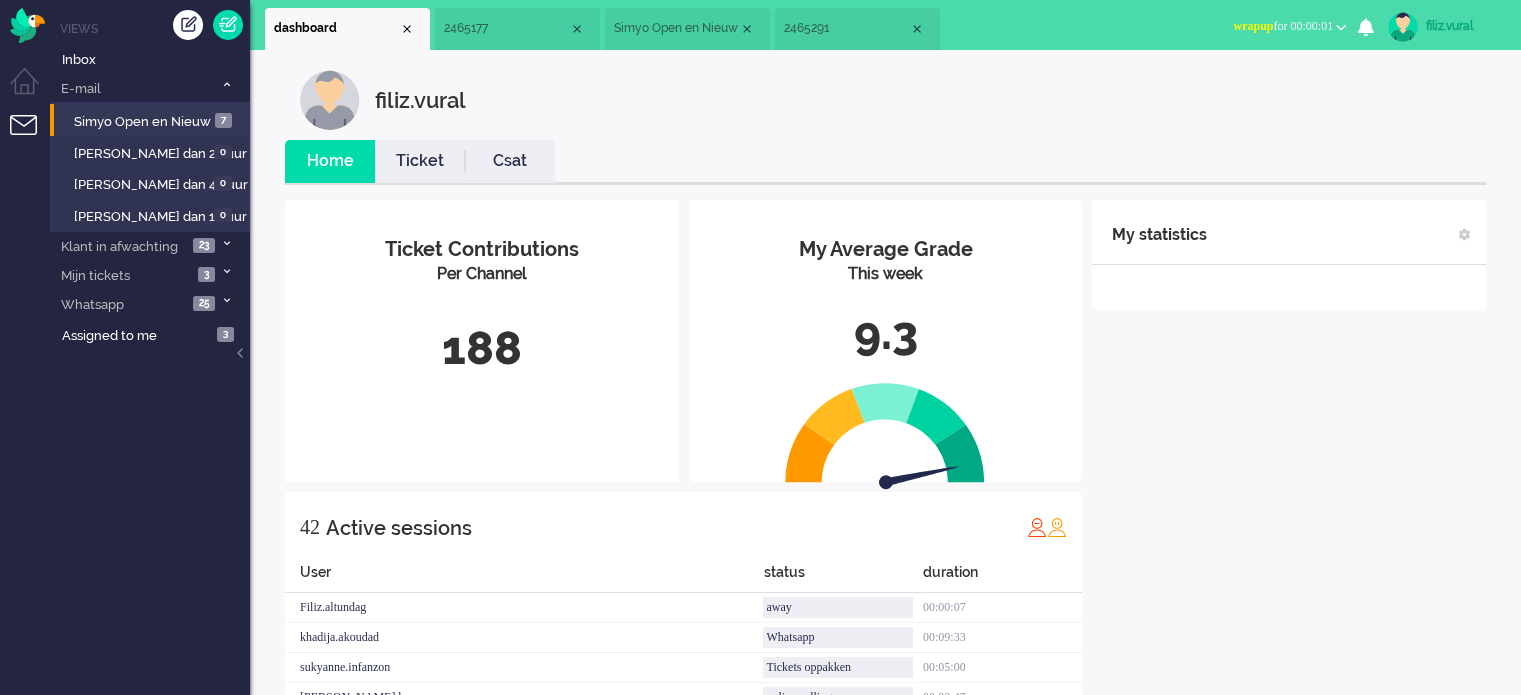 click on "wrapup  for 00:00:01" at bounding box center (1283, 26) 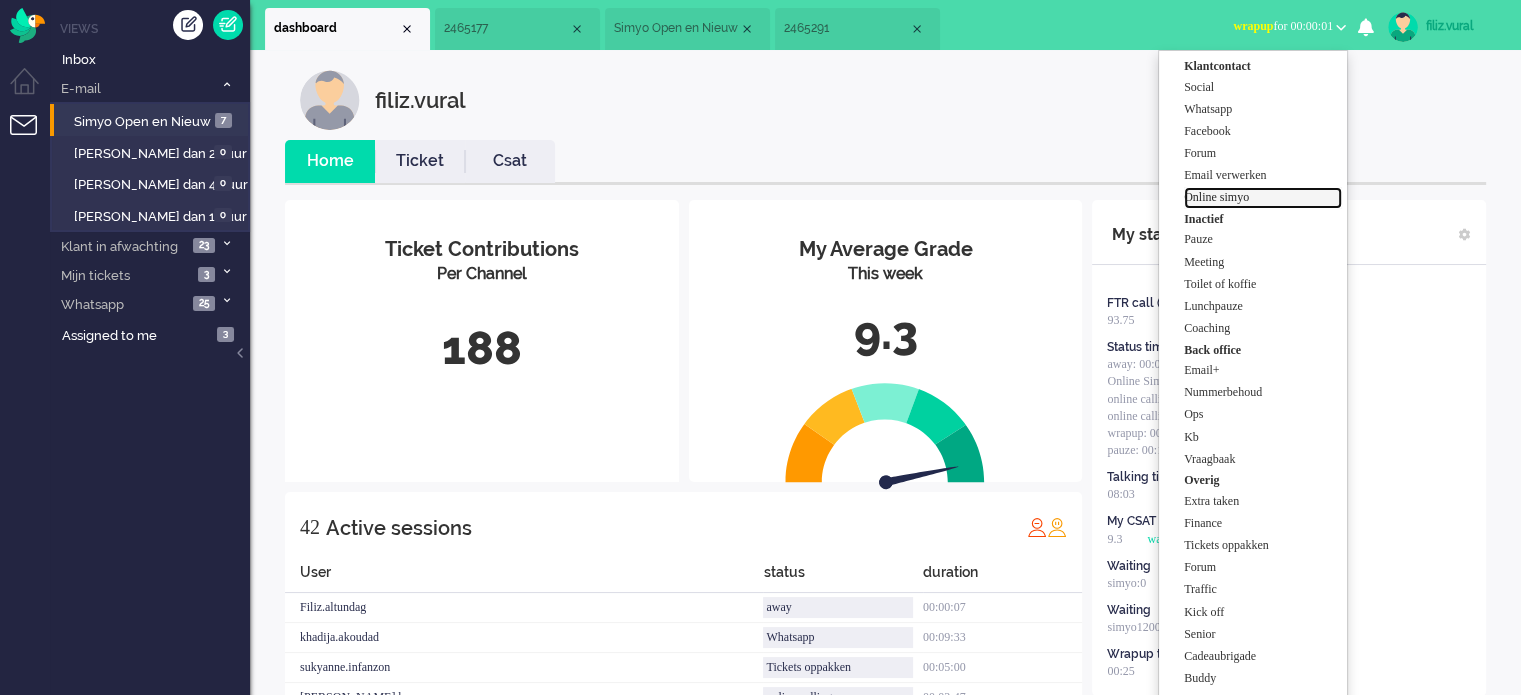 click on "Online simyo" at bounding box center (1263, 197) 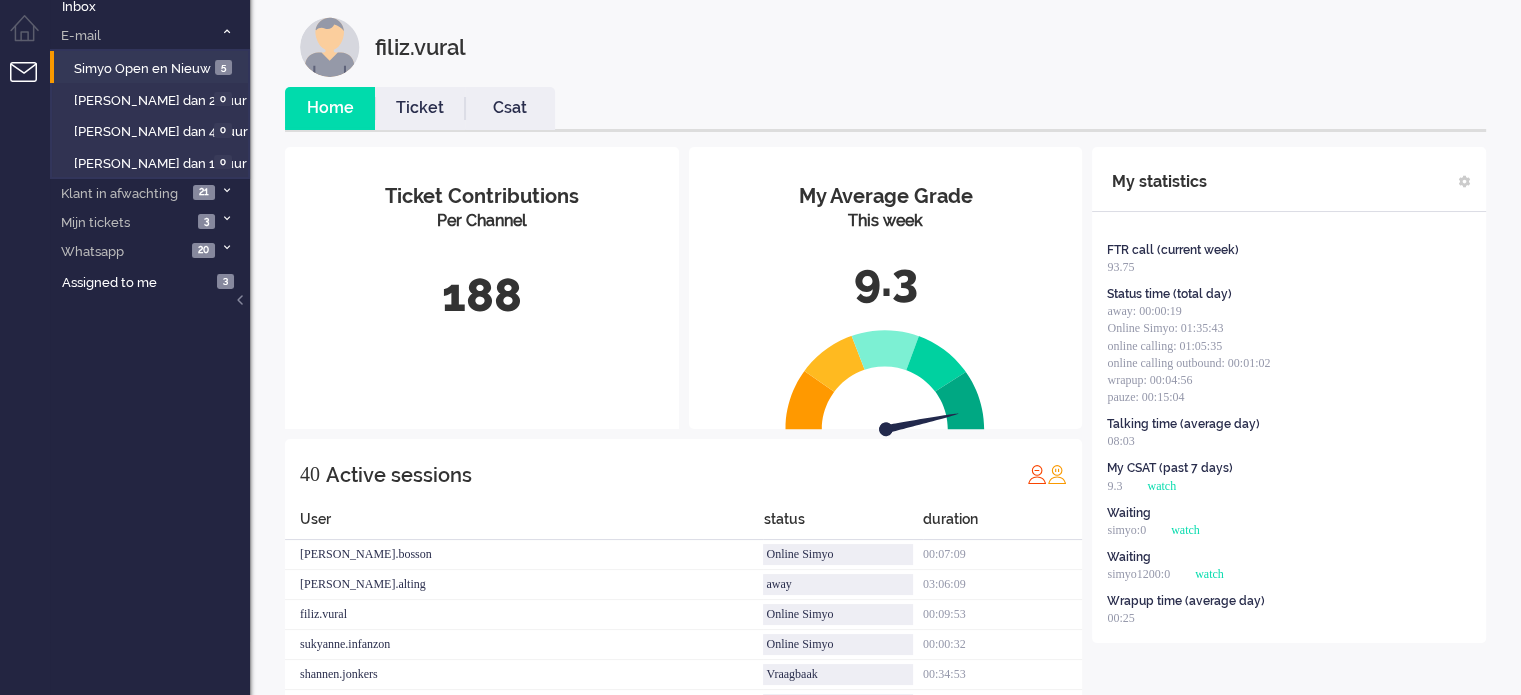 scroll, scrollTop: 0, scrollLeft: 0, axis: both 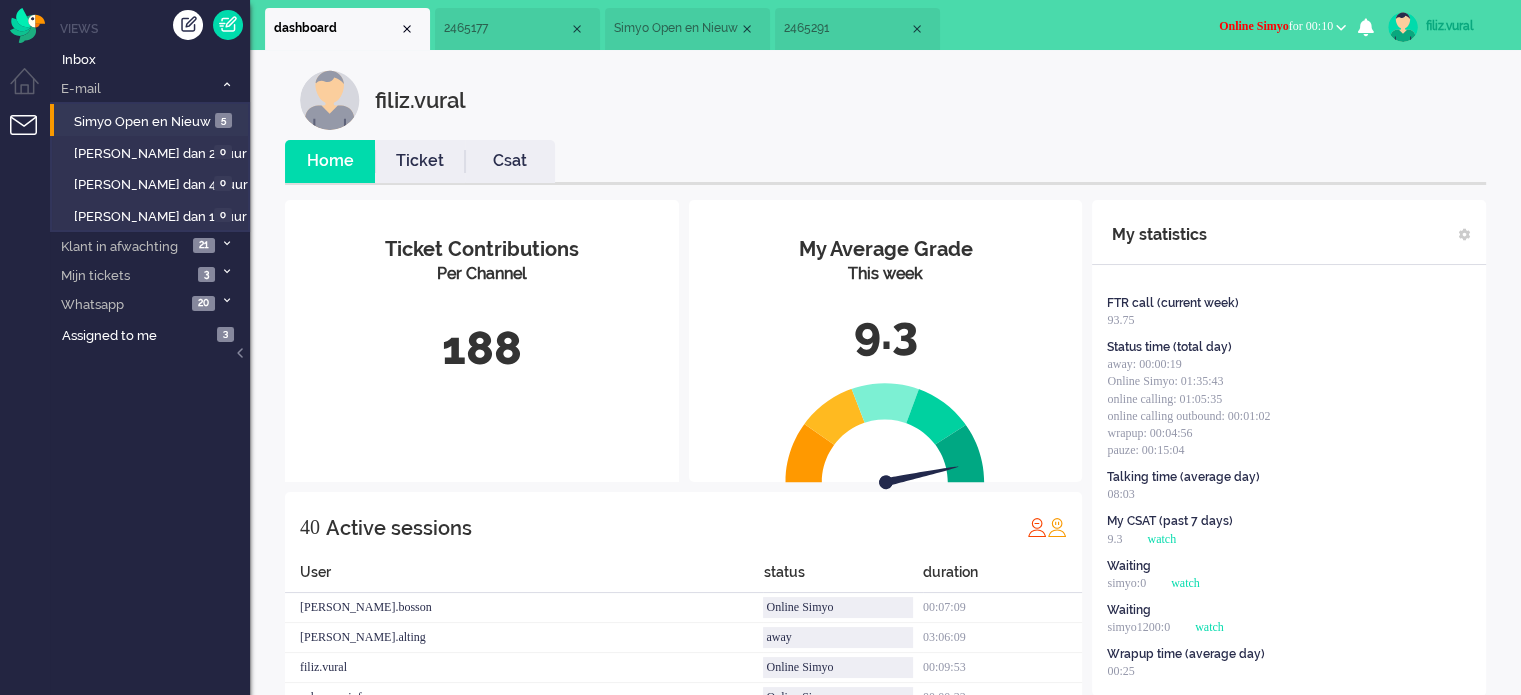 click on "Simyo Open en Nieuw" at bounding box center (676, 28) 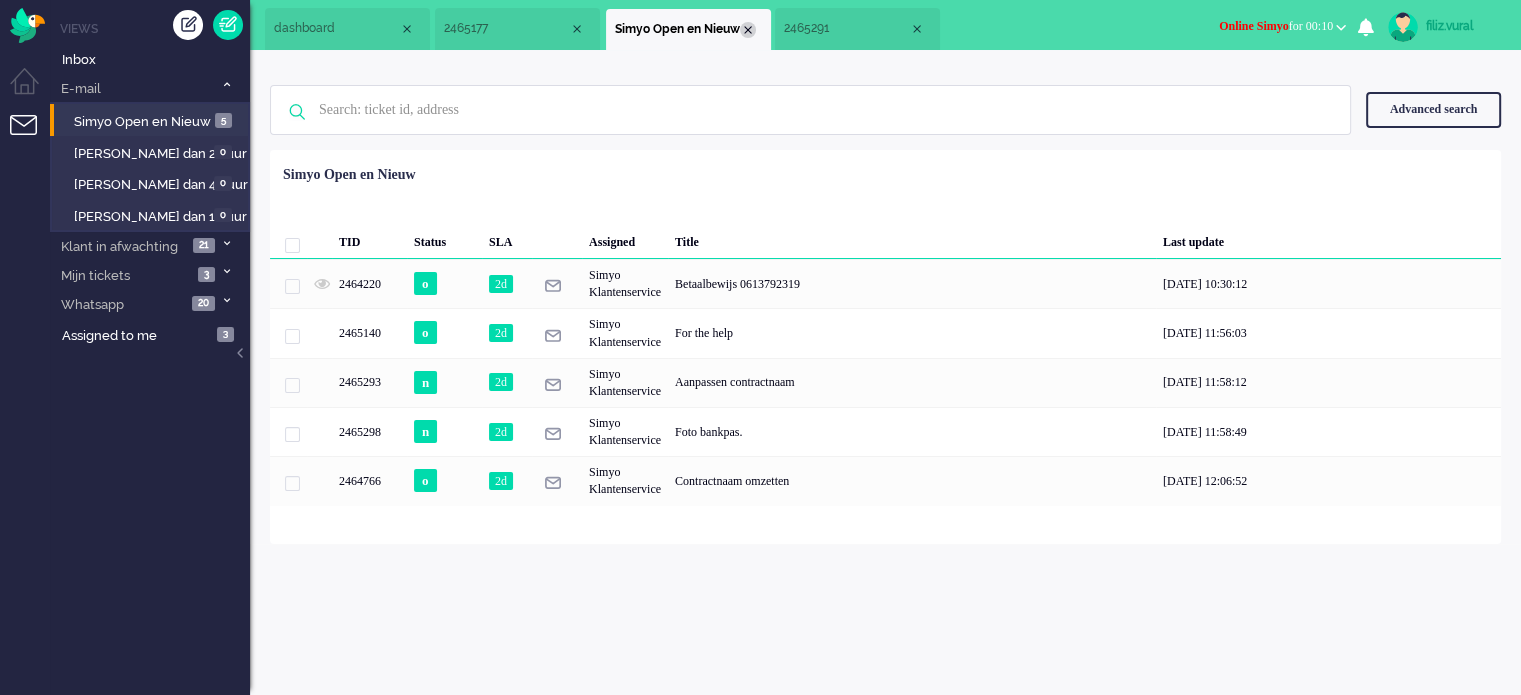 click at bounding box center [748, 30] 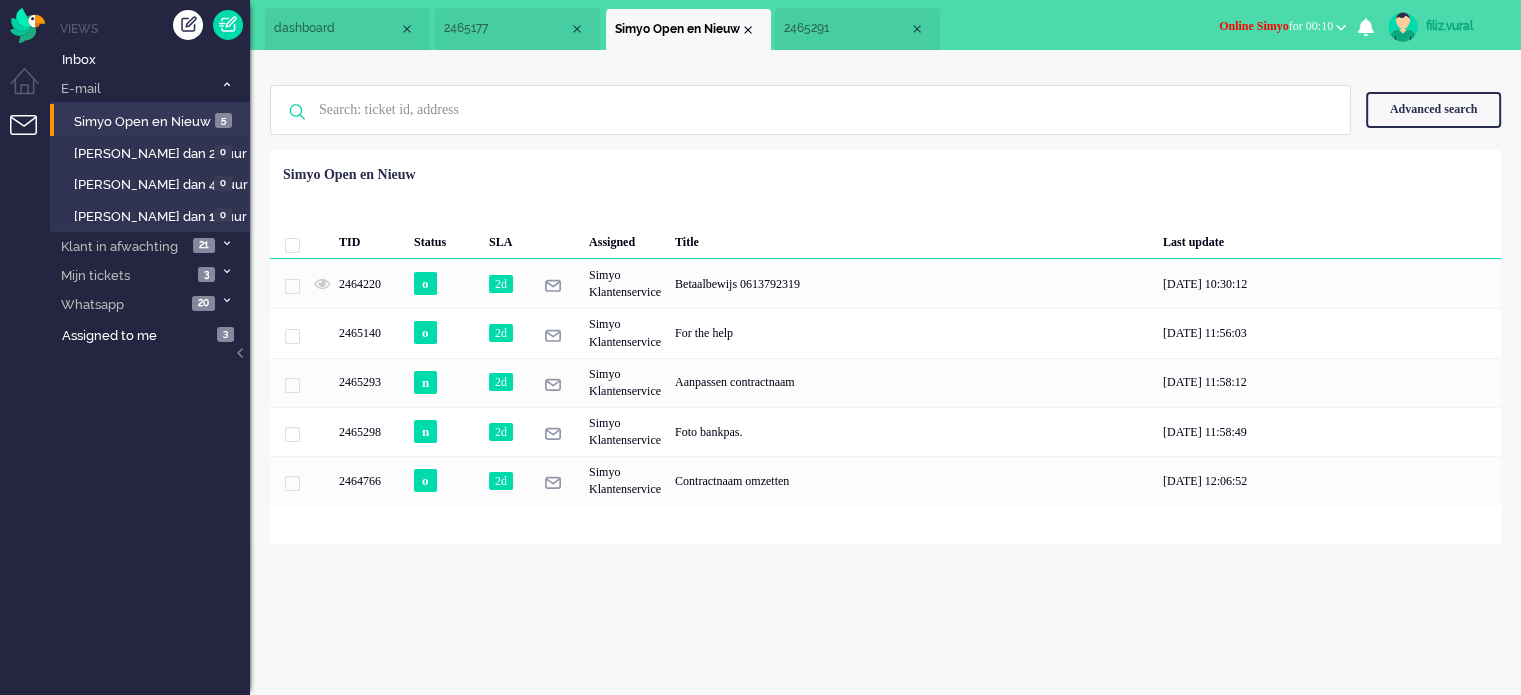 scroll, scrollTop: 0, scrollLeft: 0, axis: both 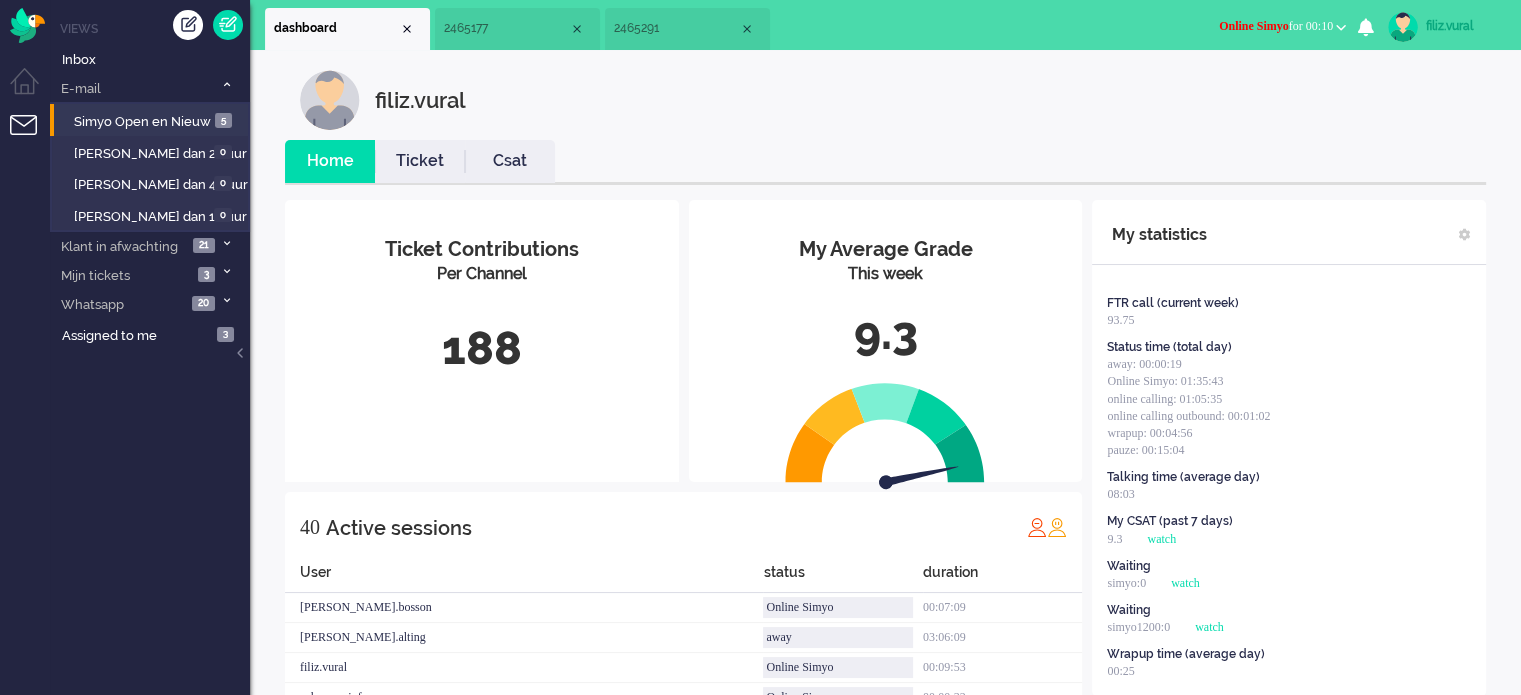 click on "2465291" at bounding box center [676, 28] 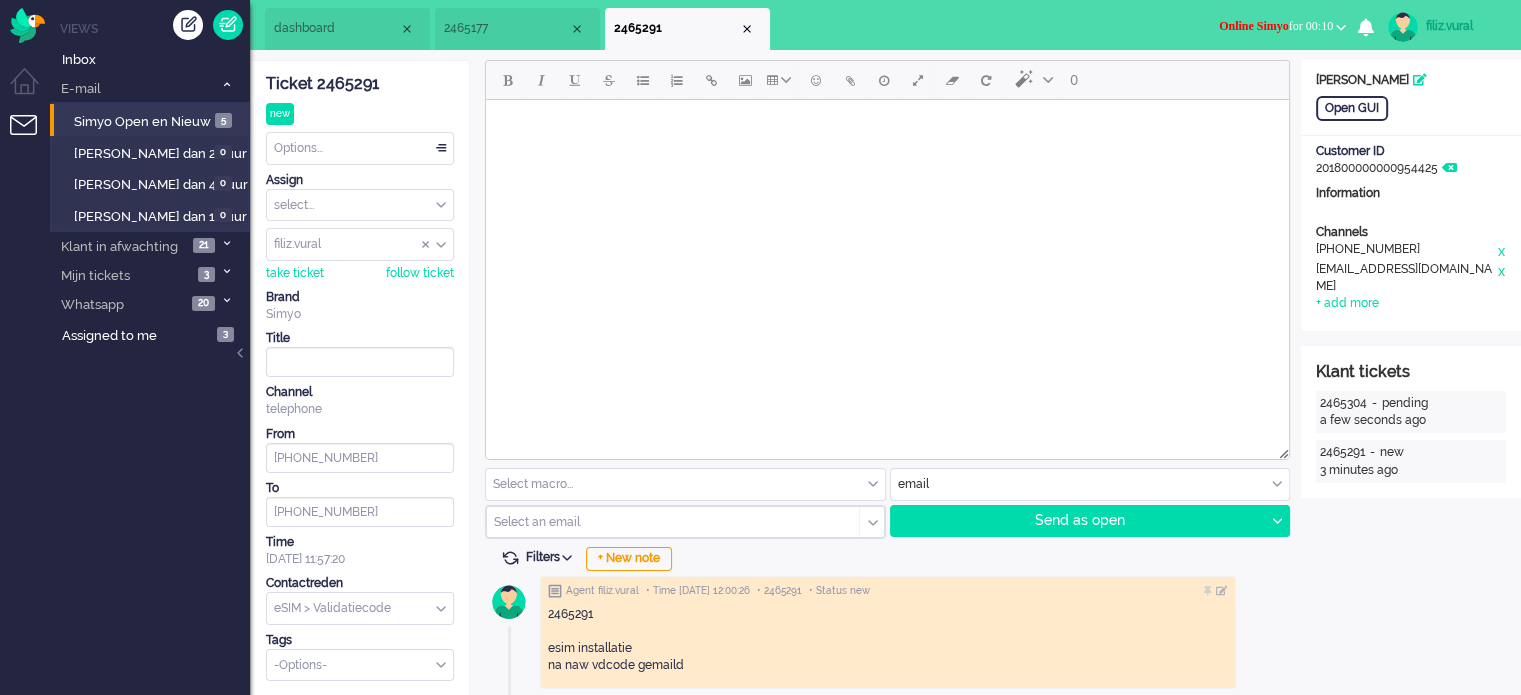 click on "Options..." at bounding box center (360, 148) 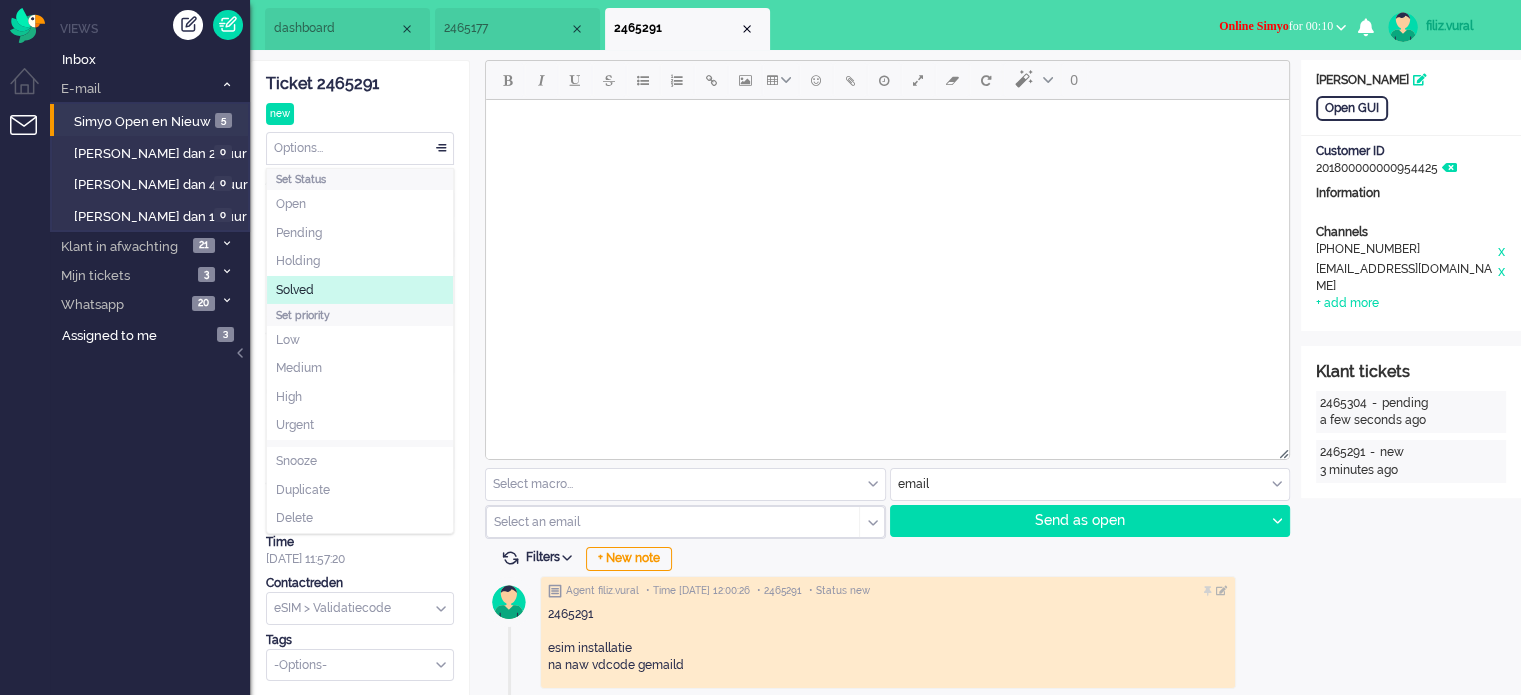 click on "Solved" 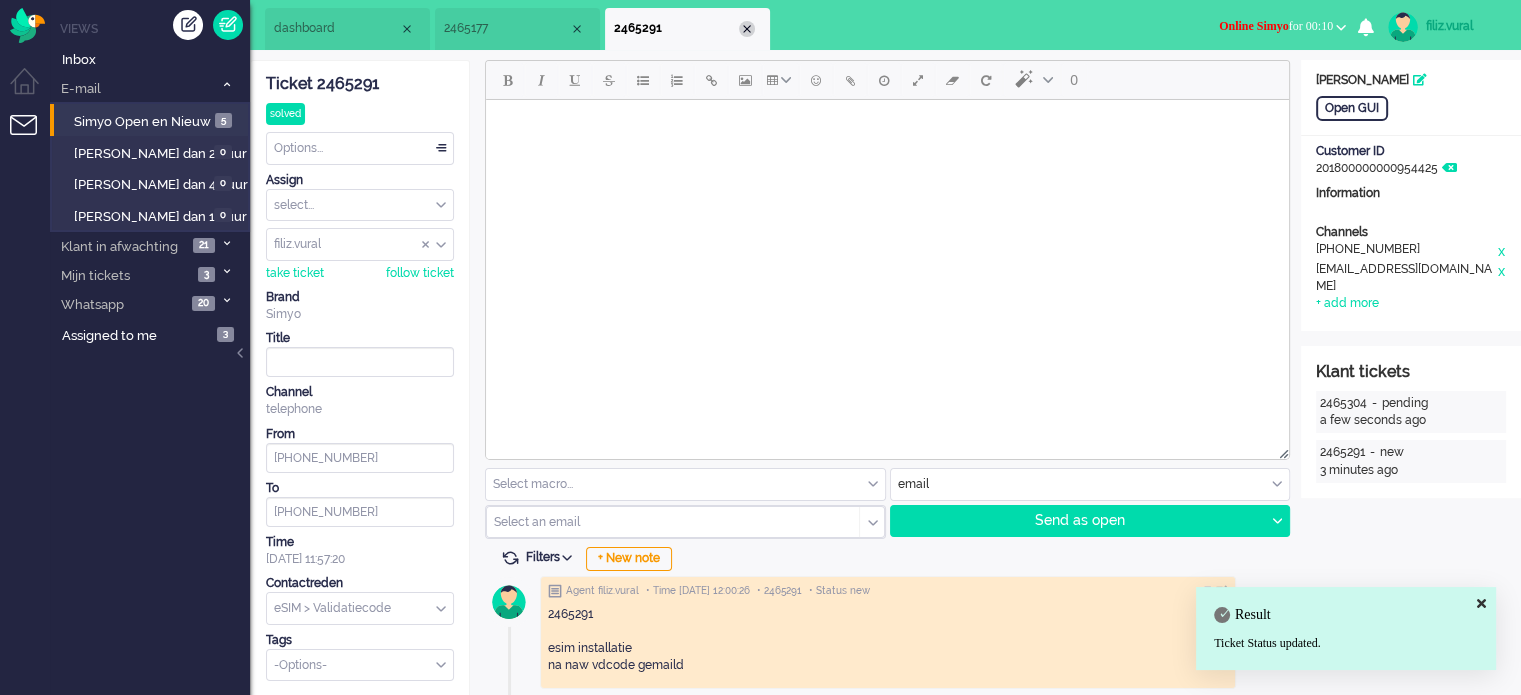 click at bounding box center [747, 29] 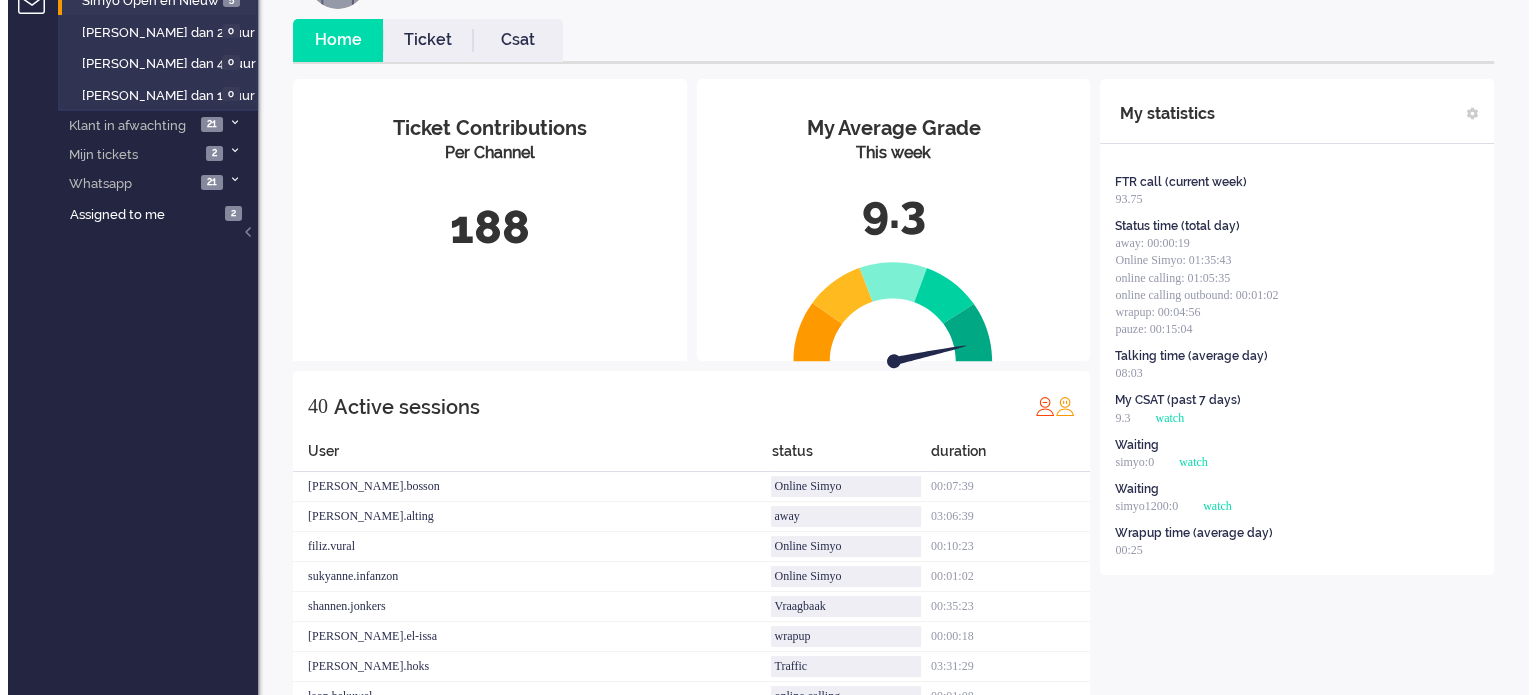 scroll, scrollTop: 0, scrollLeft: 0, axis: both 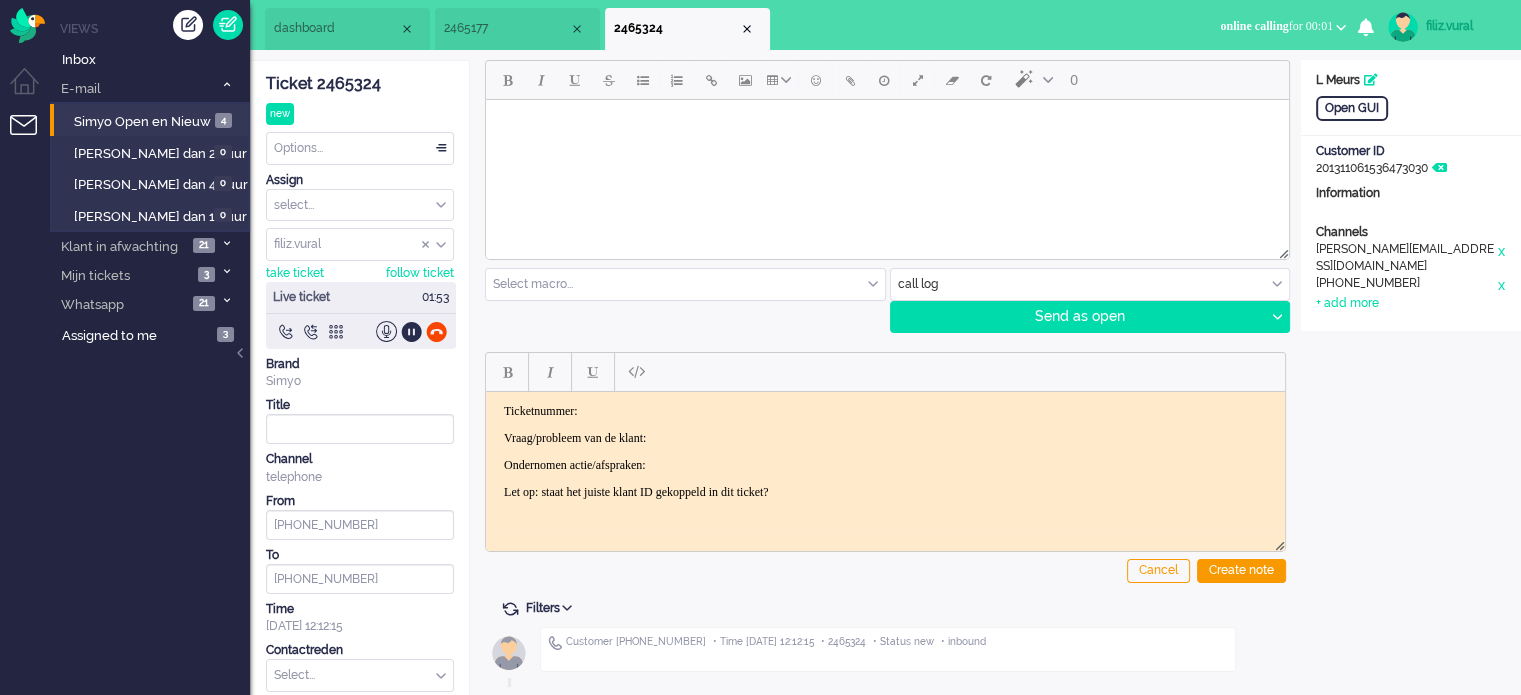 click on "Ticket 2465324 new Watching Options... Set Status Open Pending Holding Solved Set priority Low Medium High Urgent Snooze Duplicate Delete Assign select... Staff Simyo Finance Simyo Klantenservice Simyo Mailteam+ Simyo Porteringen Simyo Webcare Simyo 3rd Party Simyo Operations Team Backoffice Simyo Opzeggingen Team Marcel Bewindvoering Team Sean NPS Detractors Simyo Datacoulance Terugbelafspraak Order goedkeuren Gegevens wijzigen Betalingsregeling Coulances Finance Overig Cadeaubrigade Uitstel van betaling App of Chat escalatie Verzoeken WFT Netwerkklachten Team Social Toestelvragen Test Incasso Vriendendeal nog niet actief Team Privacy Macro aanpassingen unassign group filiz.vural adrian.klazes Alvin amjad amy.wolffgramm anneke.boven arnoud.kaldenbach arvinash.gunputsing arzum.turna ashley.verdies Audrey.Bosson Ayfer.Unal aylin.eceustundag aysegul.berkbulut Bart.vandenBerg bas.deenik bilgehan.yuceer bulent.aydin canan.engin canan.perkgoz cavide.yildirir cendy.thakoer coen.degraaf dana.el-issa derya.arslan To" at bounding box center [360, 405] 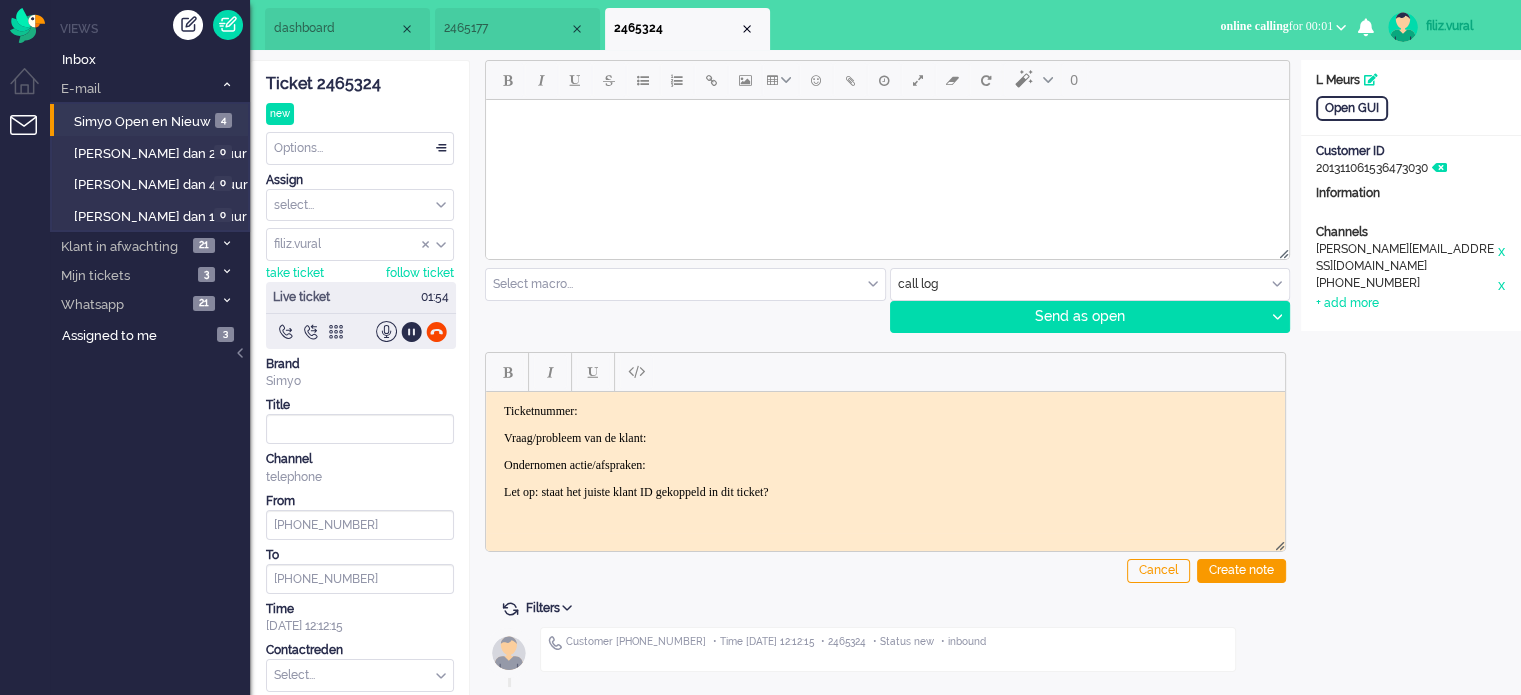 click on "Ticket 2465324" 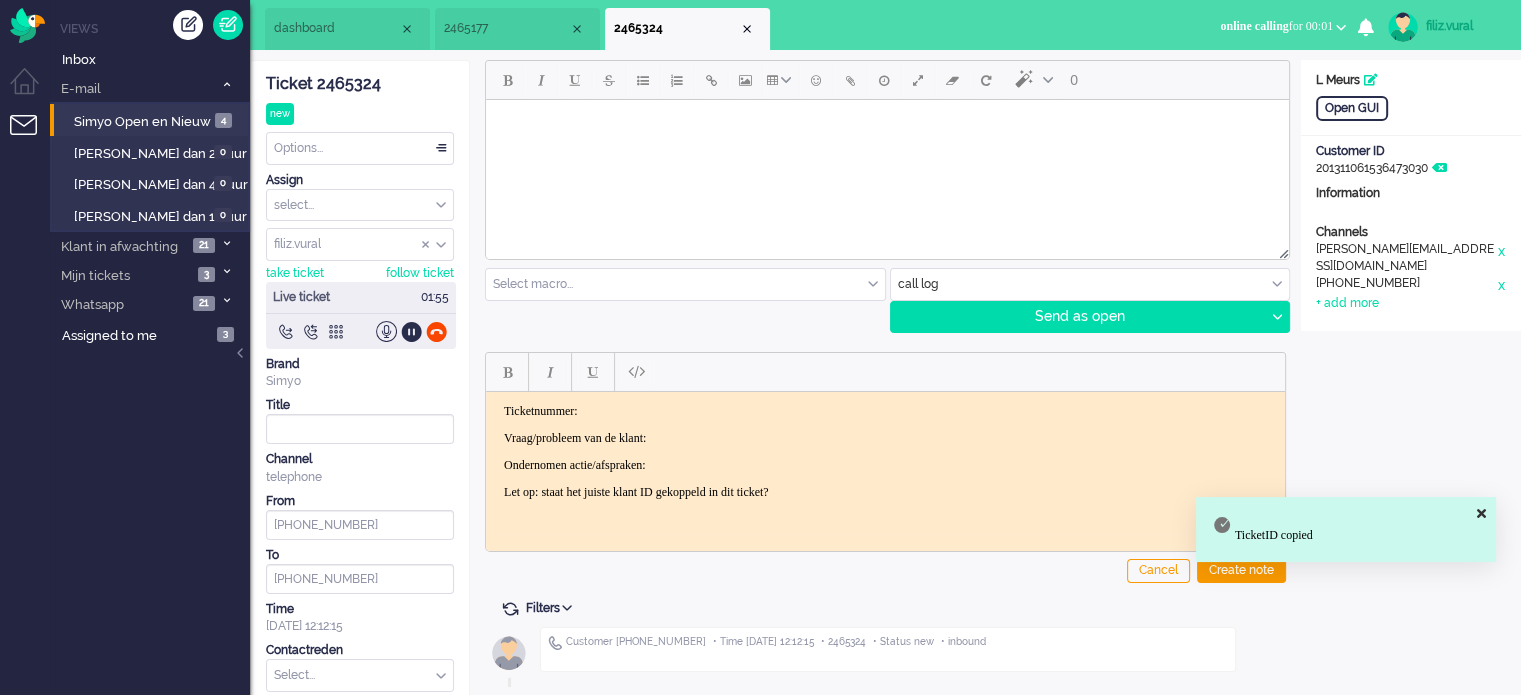 click on "Ticketnummer: Vraag/probleem van de klant: Ondernomen actie/afspraken:  Let op: staat het juiste klant ID gekoppeld in dit ticket?" at bounding box center [885, 451] 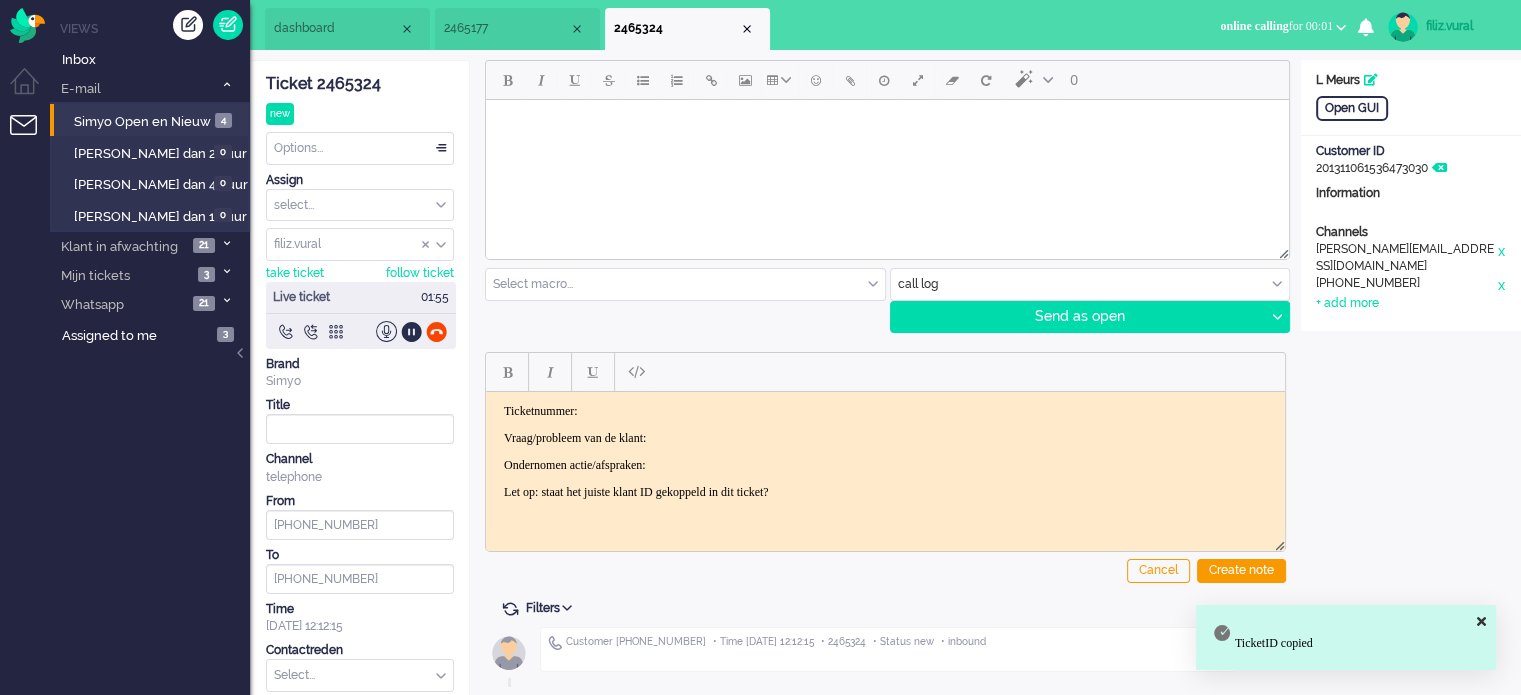 type 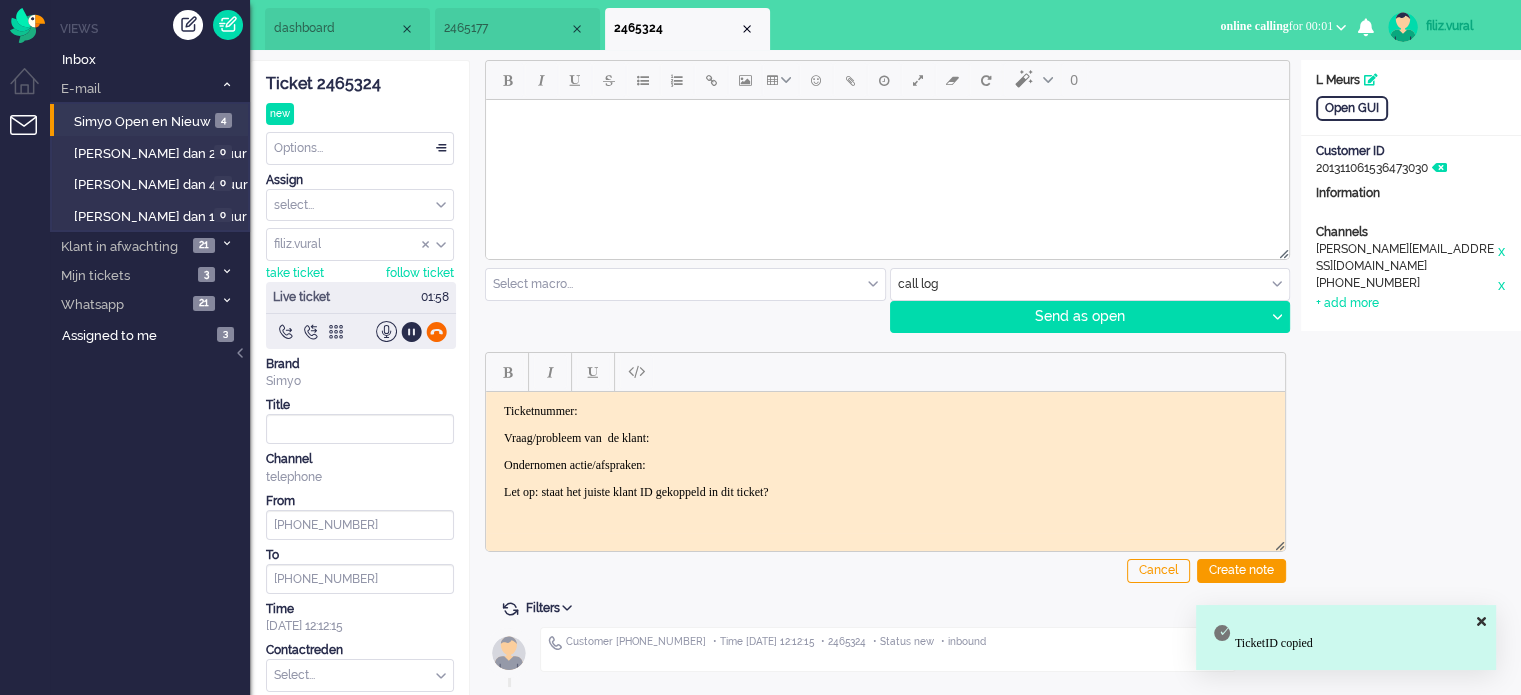 click 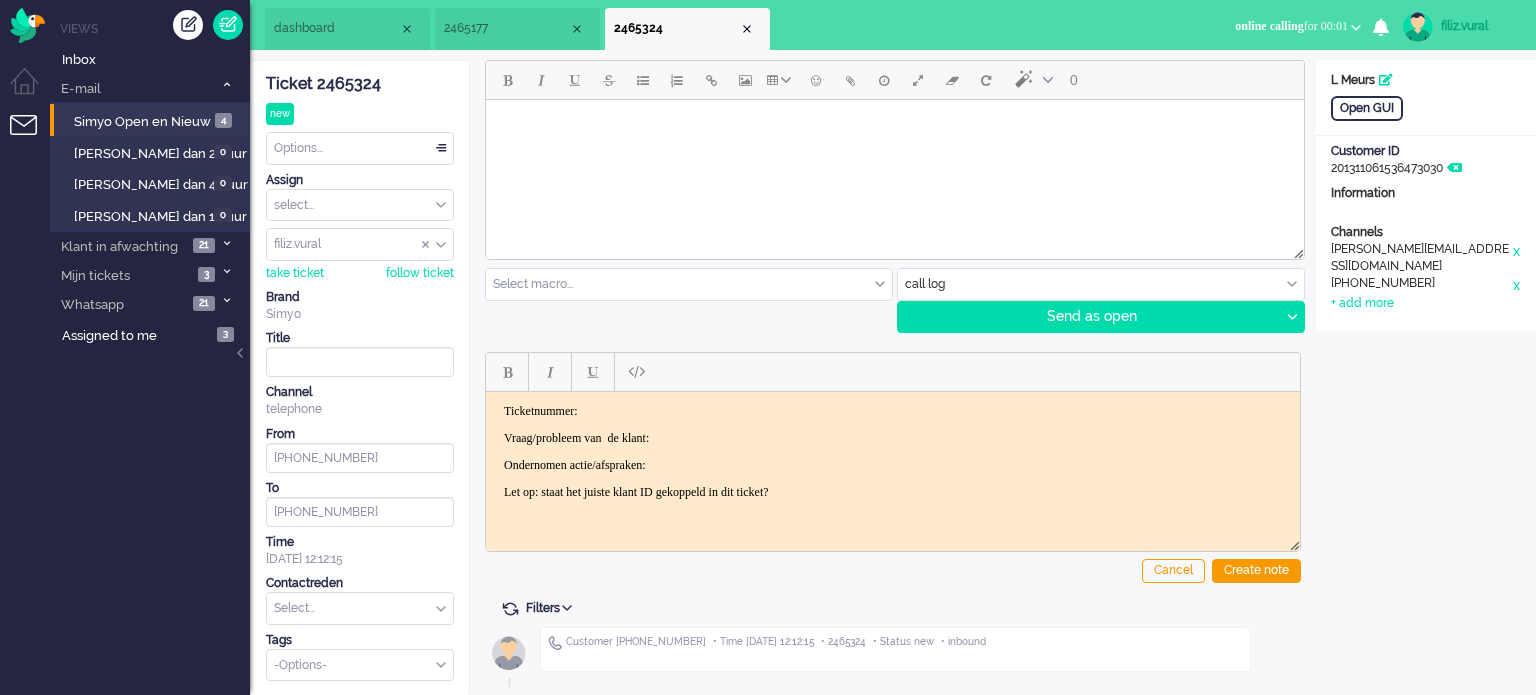 click on "Ticketnummer: Vraag/probleem van  de klant: Ondernomen actie/afspraken:  Let op: staat het juiste klant ID gekoppeld in dit ticket?" at bounding box center [893, 451] 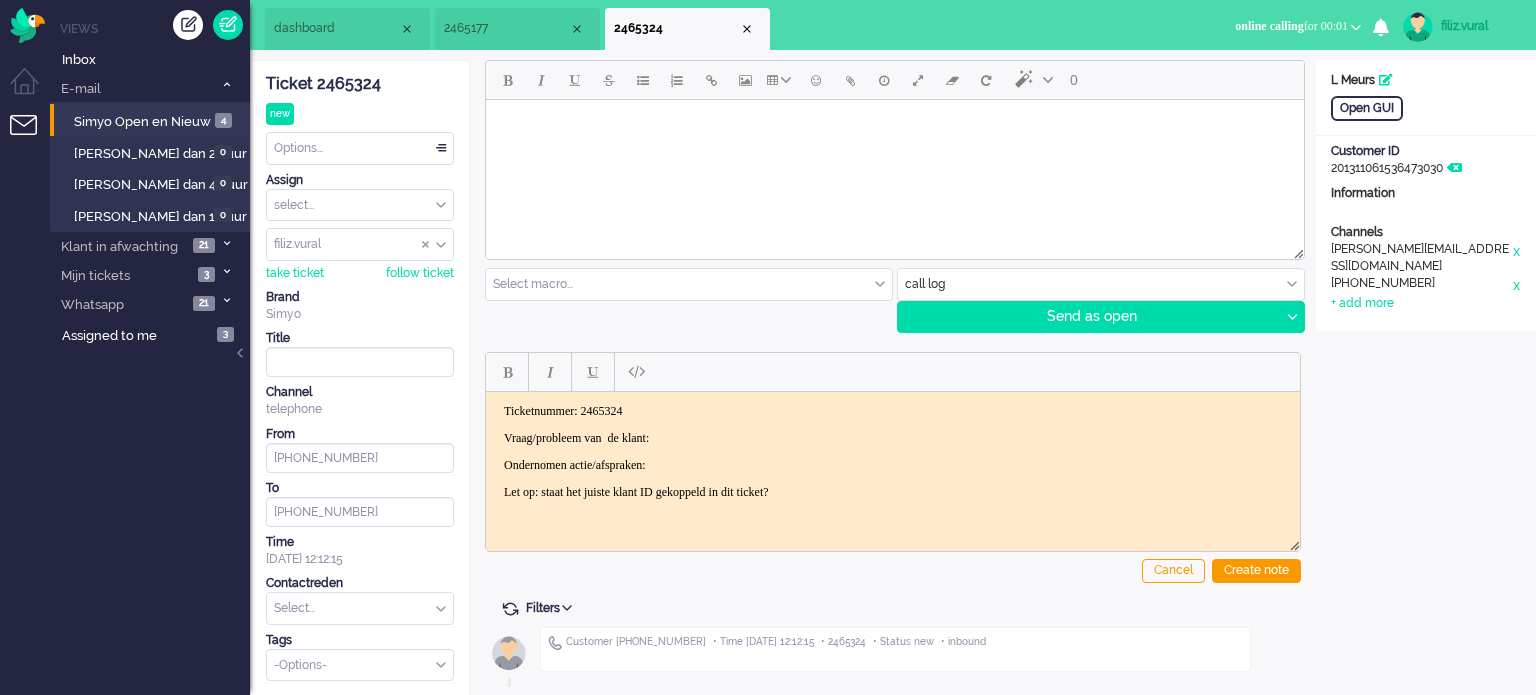 click on "Ticketnummer: 2465324 Vraag/probleem van  de klant: Ondernomen actie/afspraken:  Let op: staat het juiste klant ID gekoppeld in dit ticket?" at bounding box center [893, 451] 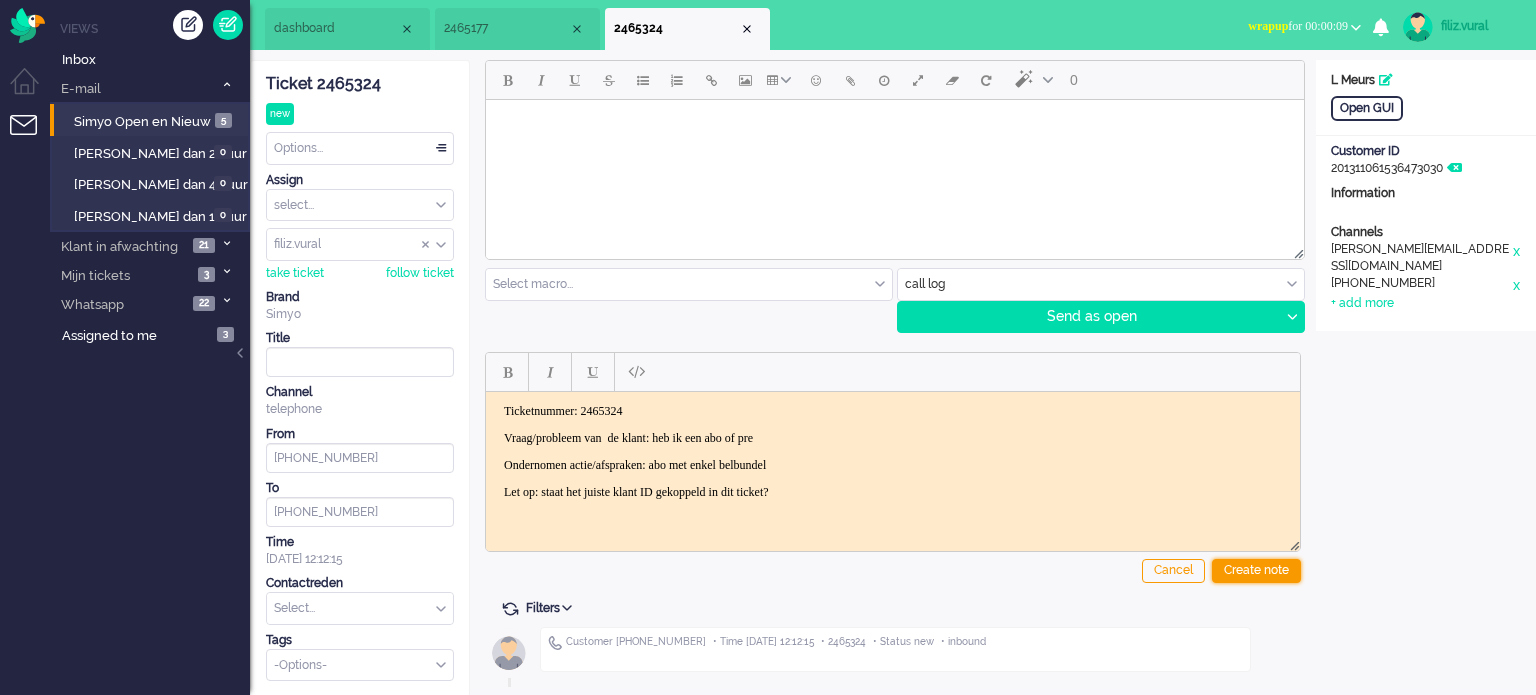 click on "Create note" at bounding box center [1256, 571] 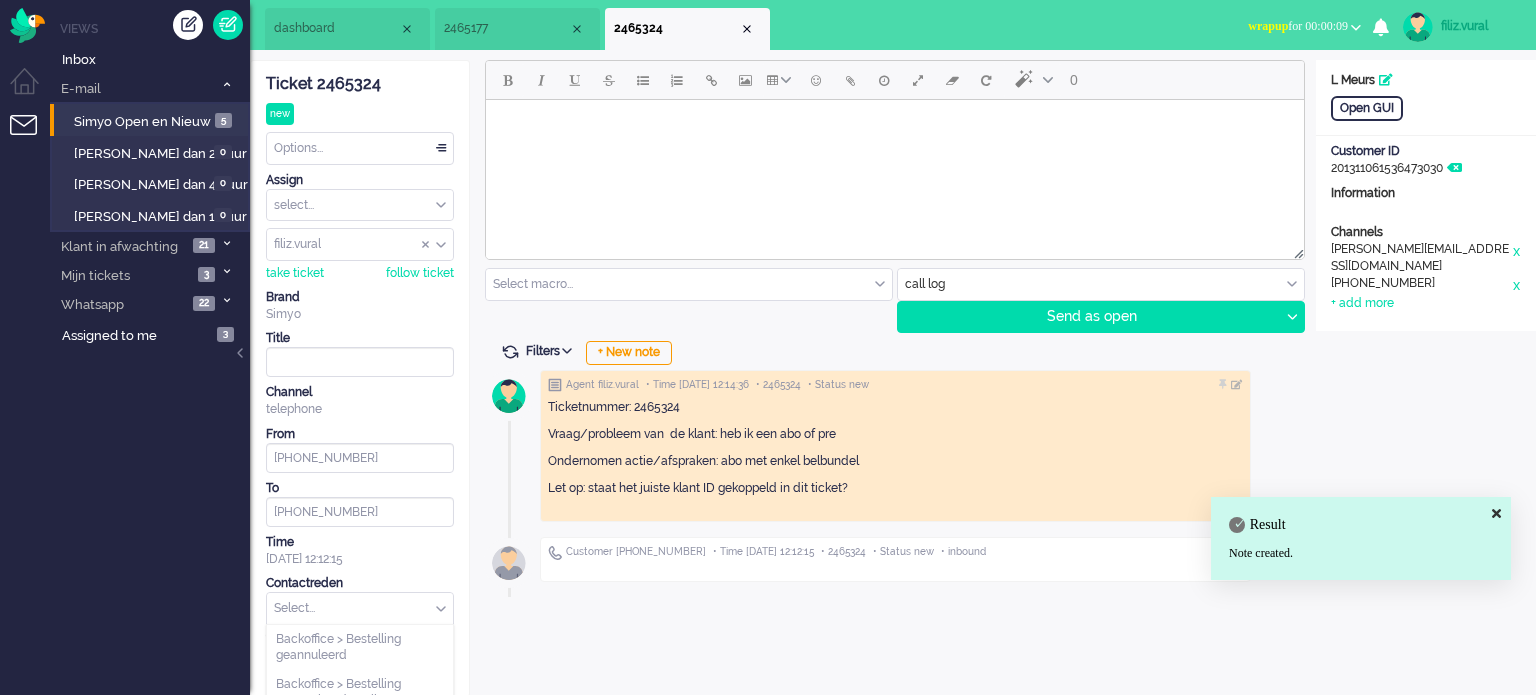click at bounding box center (360, 608) 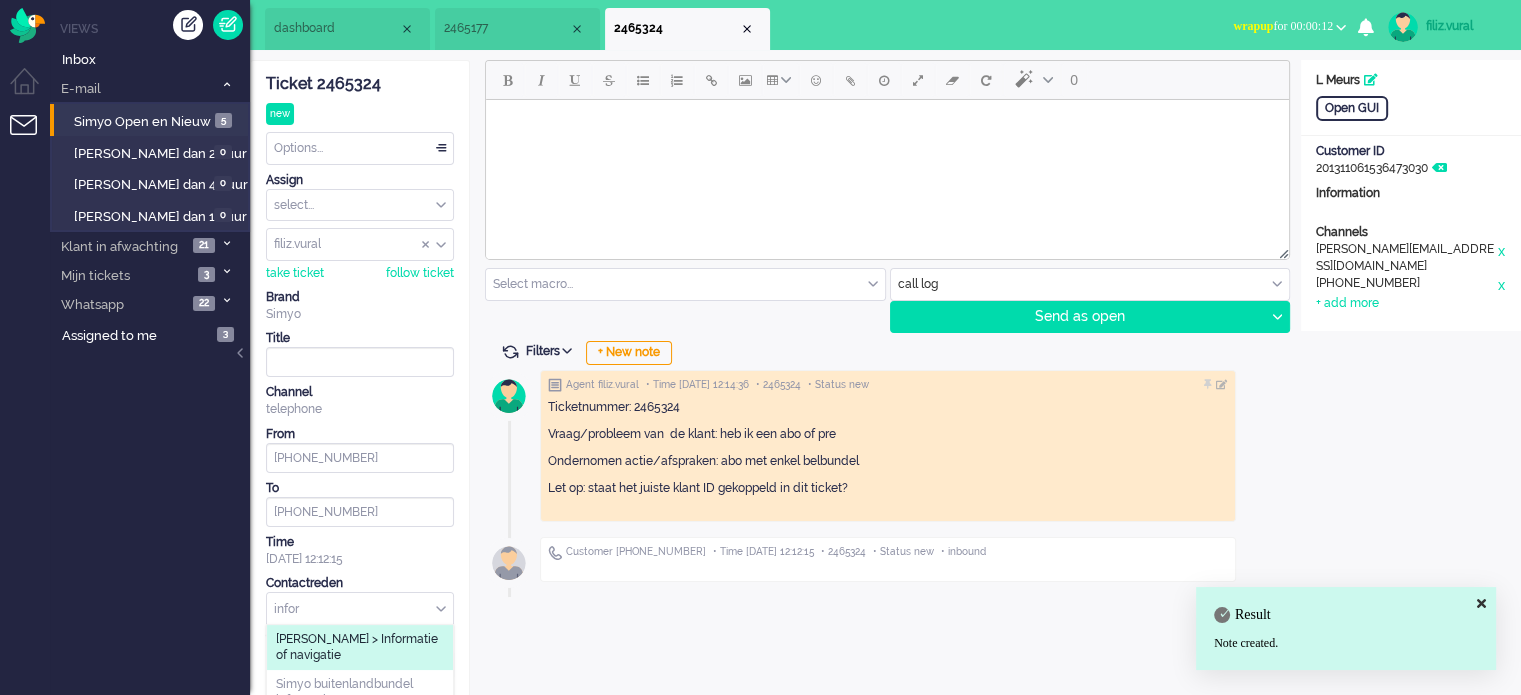type on "infor" 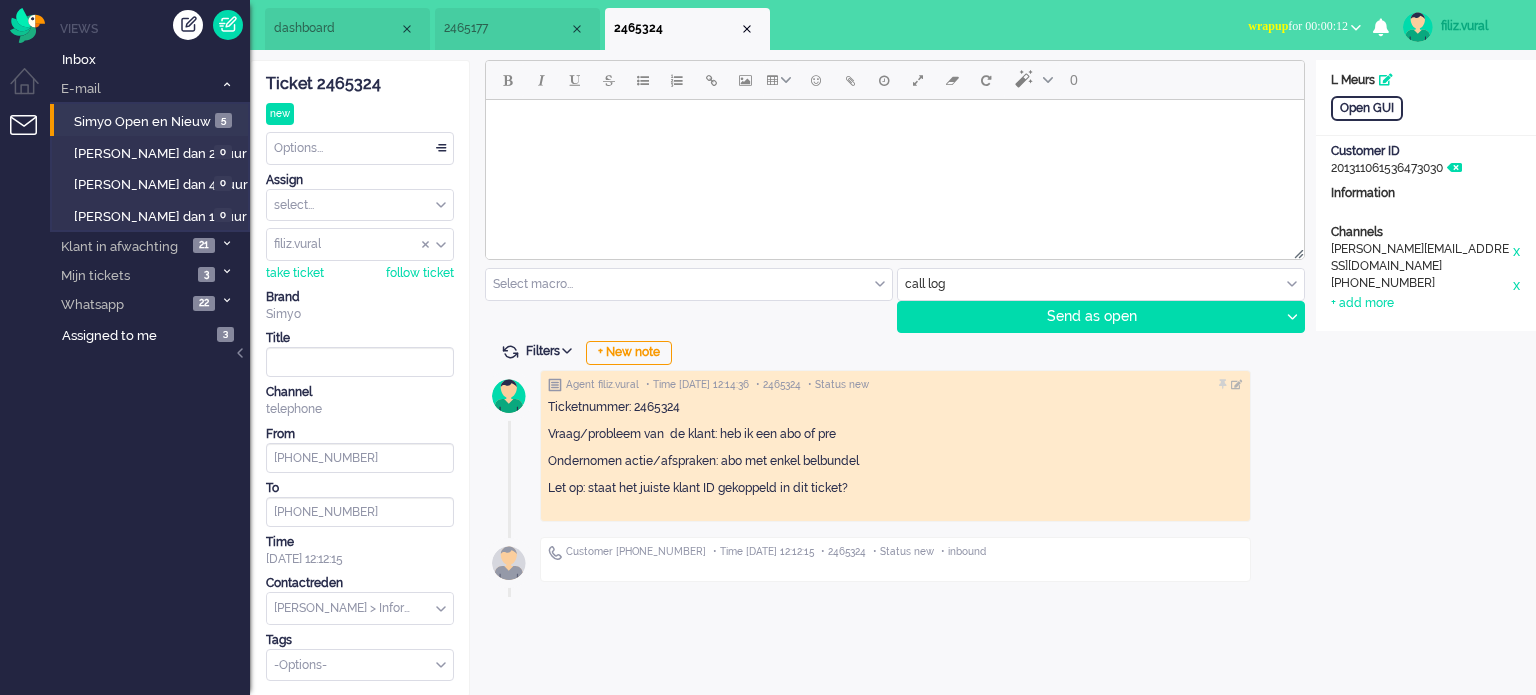 click on "Options..." at bounding box center (360, 148) 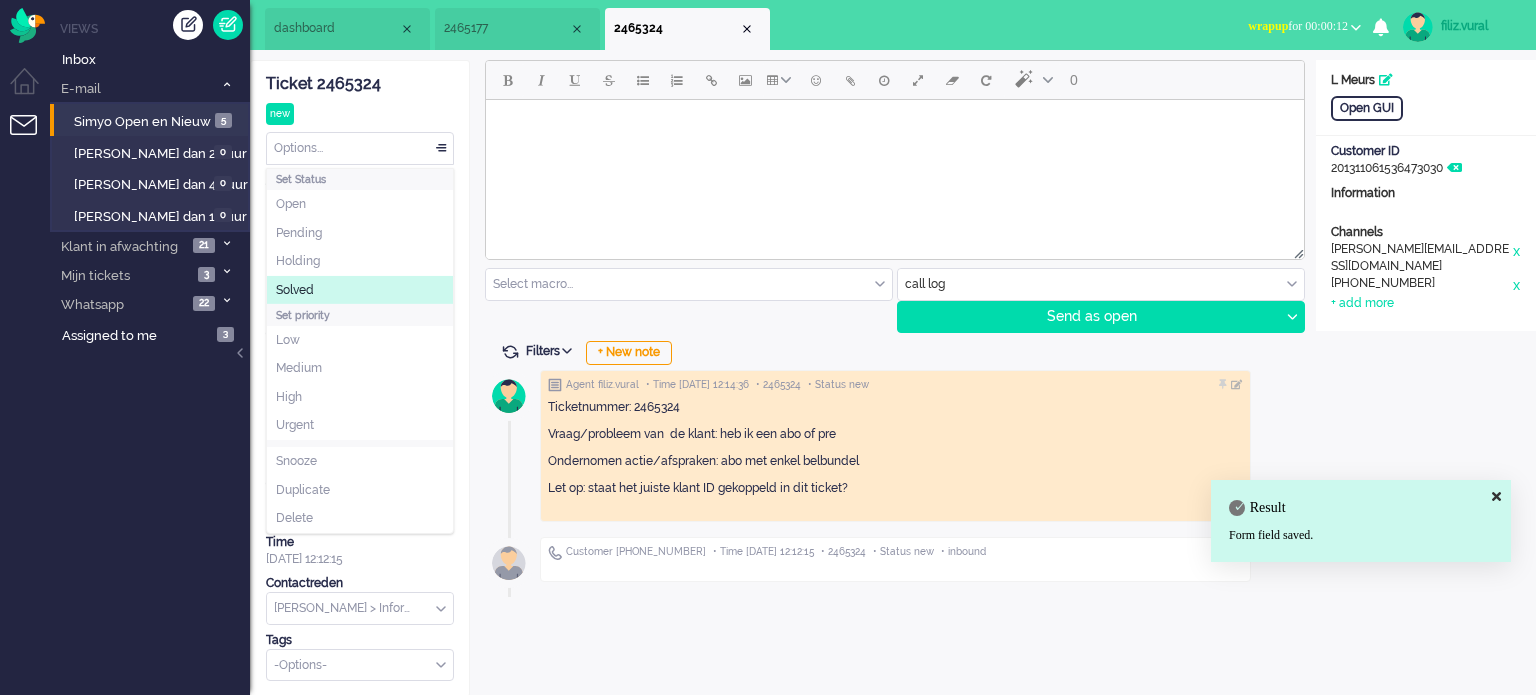 click on "Solved" 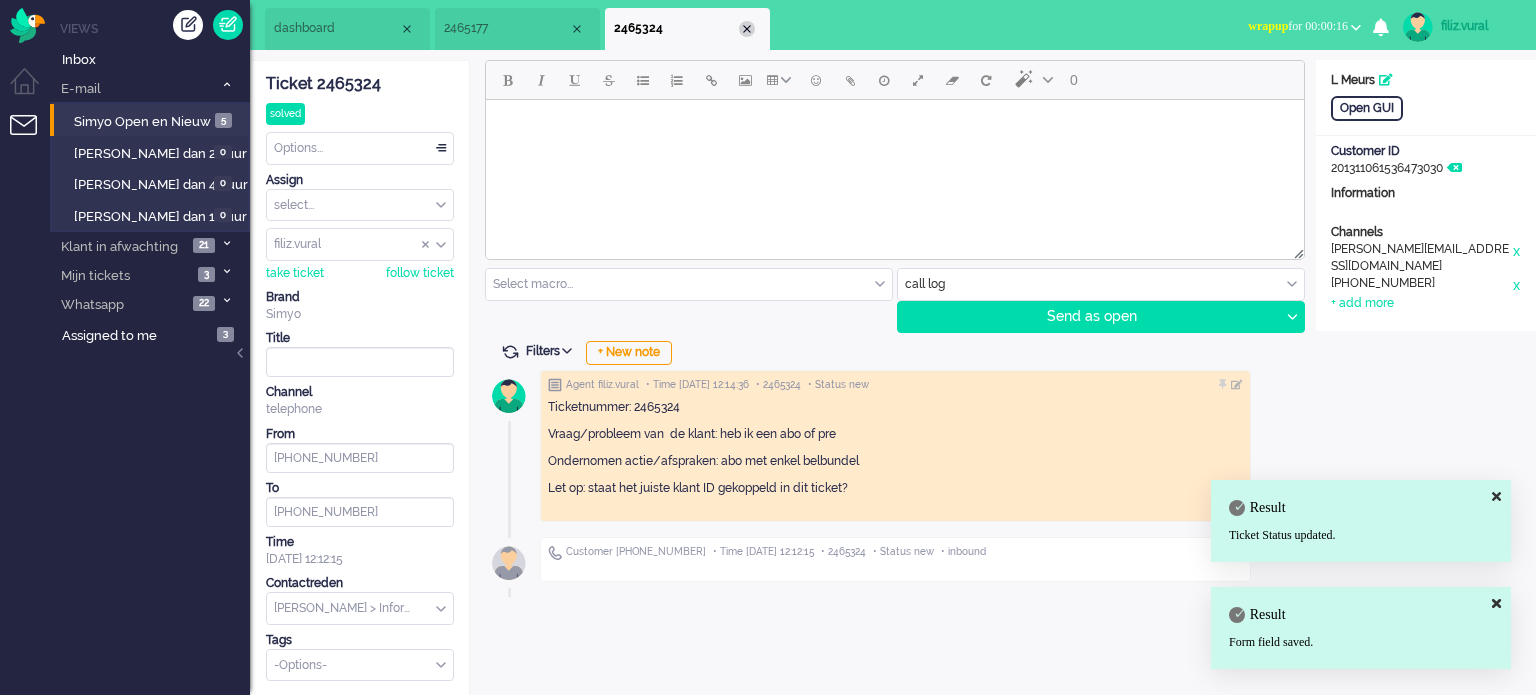 click at bounding box center [747, 29] 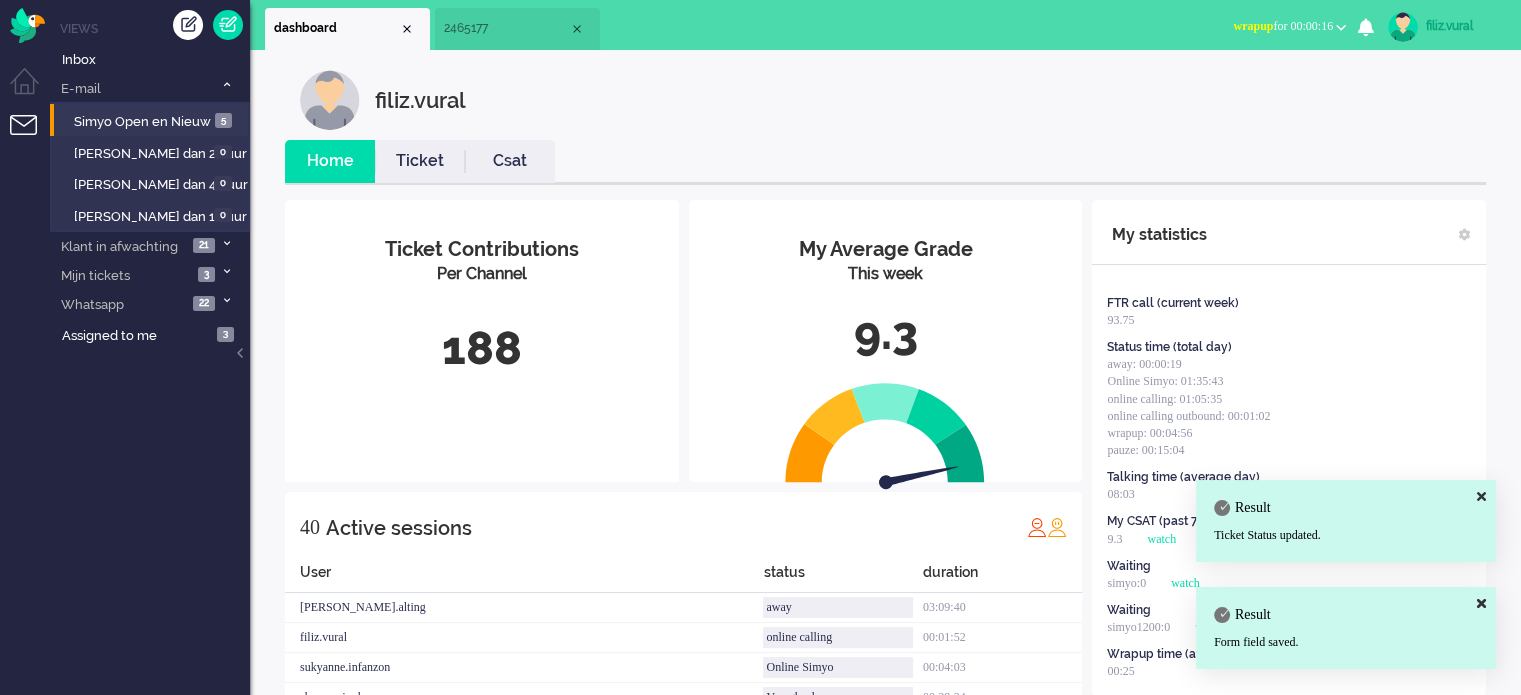 click on "wrapup" at bounding box center (1253, 26) 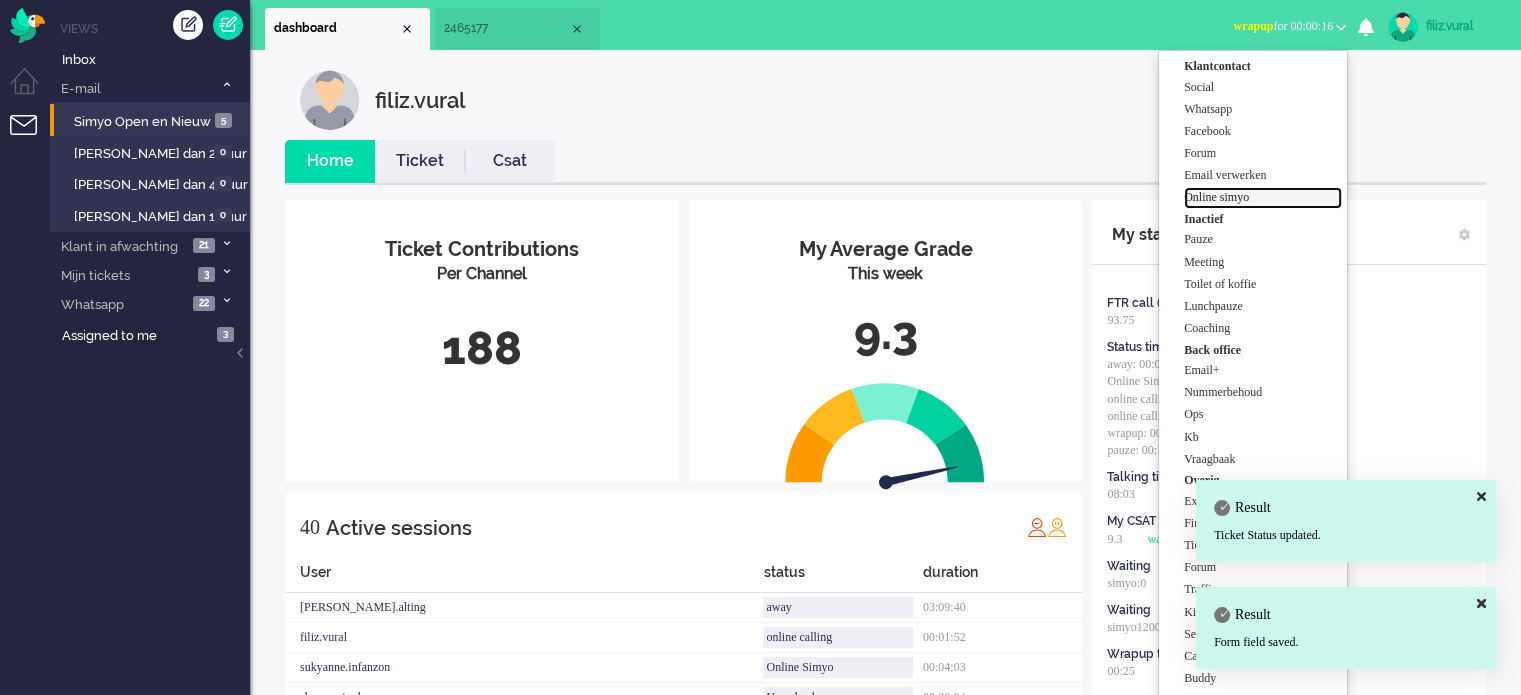 click on "Online simyo" at bounding box center (1263, 197) 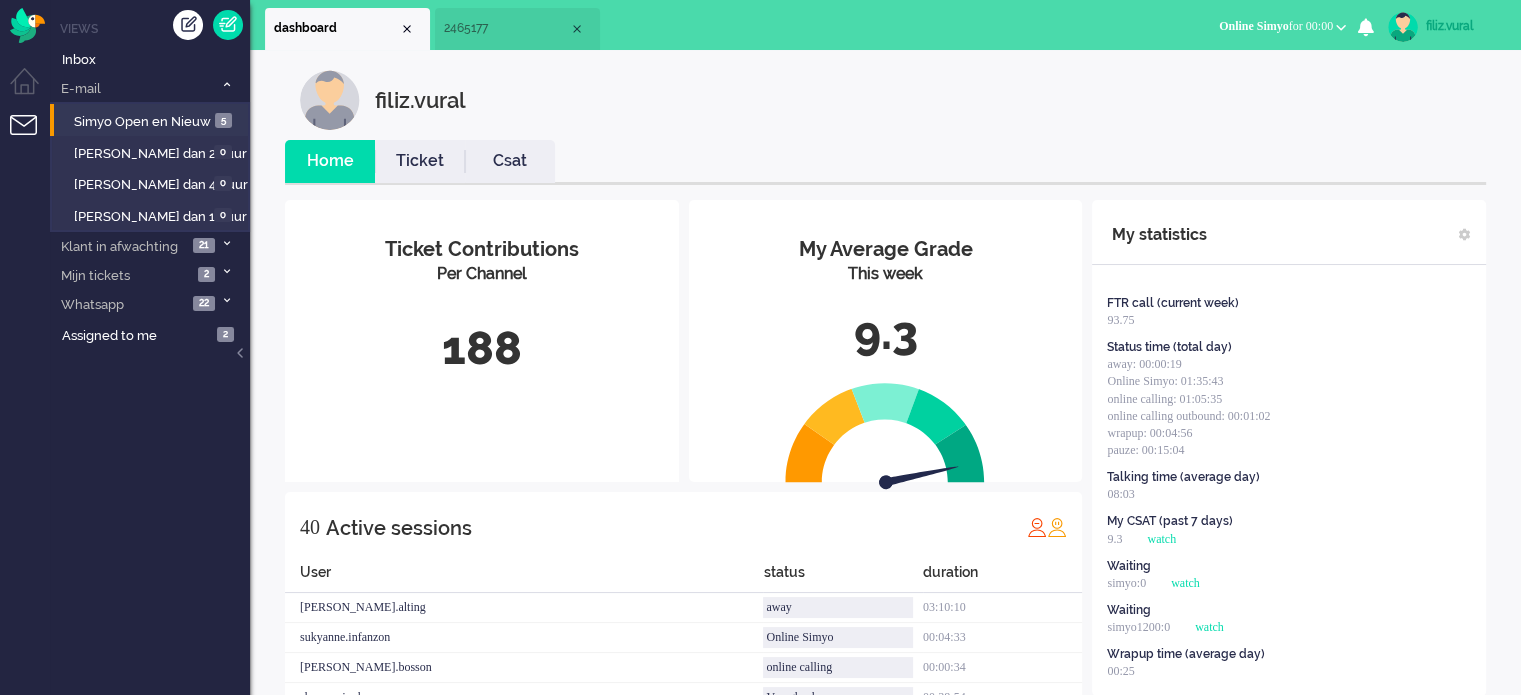 click on "filiz.vural Home Ticket Csat My Average Grade This week 9.3 Ticket Contributions Per Channel 188 40 Active sessions User status duration tim.alting away 03:10:10 sukyanne.infanzon Online Simyo 00:04:33 kelly.bosson online calling 00:00:34 shannen.jonkers Vraagbaak 00:38:54 dana.el-issa Online Simyo 00:03:13 kevin.hoks Traffic 03:35:00 leon.bakuwel wrapup 00:00:46 sevda.polatli lunchpauze 00:03:15 merve.genc Whatsapp 01:14:11 fatima.khawaja Online Simyo 00:00:27 Ayfer.Unal Tickets oppakken 00:08:39 surayya.budak online calling 00:04:14 leontine.penning lunchpauze 00:14:16 janny.devries email verwerken 01:15:34 huriye.hatipoglu Online Simyo 00:00:38 dyna.verdonk Finance 04:14:43 vanessa.vanstolk Online Simyo 00:11:41 Jada.Goedhart online calling 00:00:19 canan.perkgoz away 02:35:42 elif.dil online calling 00:06:22 rabia.tuysuz Online Simyo 00:05:47 pamela.dekorte Whatsapp 01:21:54 miguel.lieveld OPS 02:14:34 justin.moestadja Finance 03:13:43 leyla.sari online calling outbound 00:00:51 seren.ozceylanoglu Social" at bounding box center (885, 949) 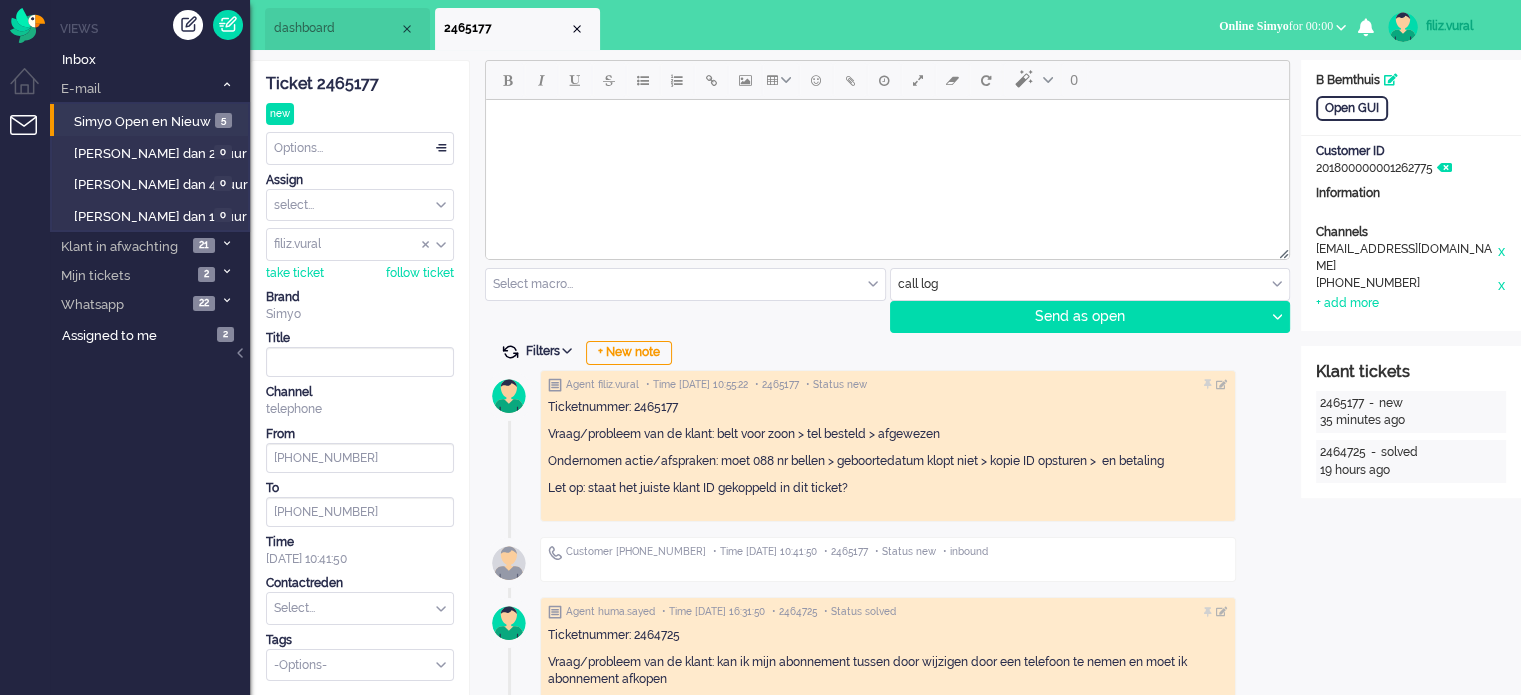 click at bounding box center (510, 352) 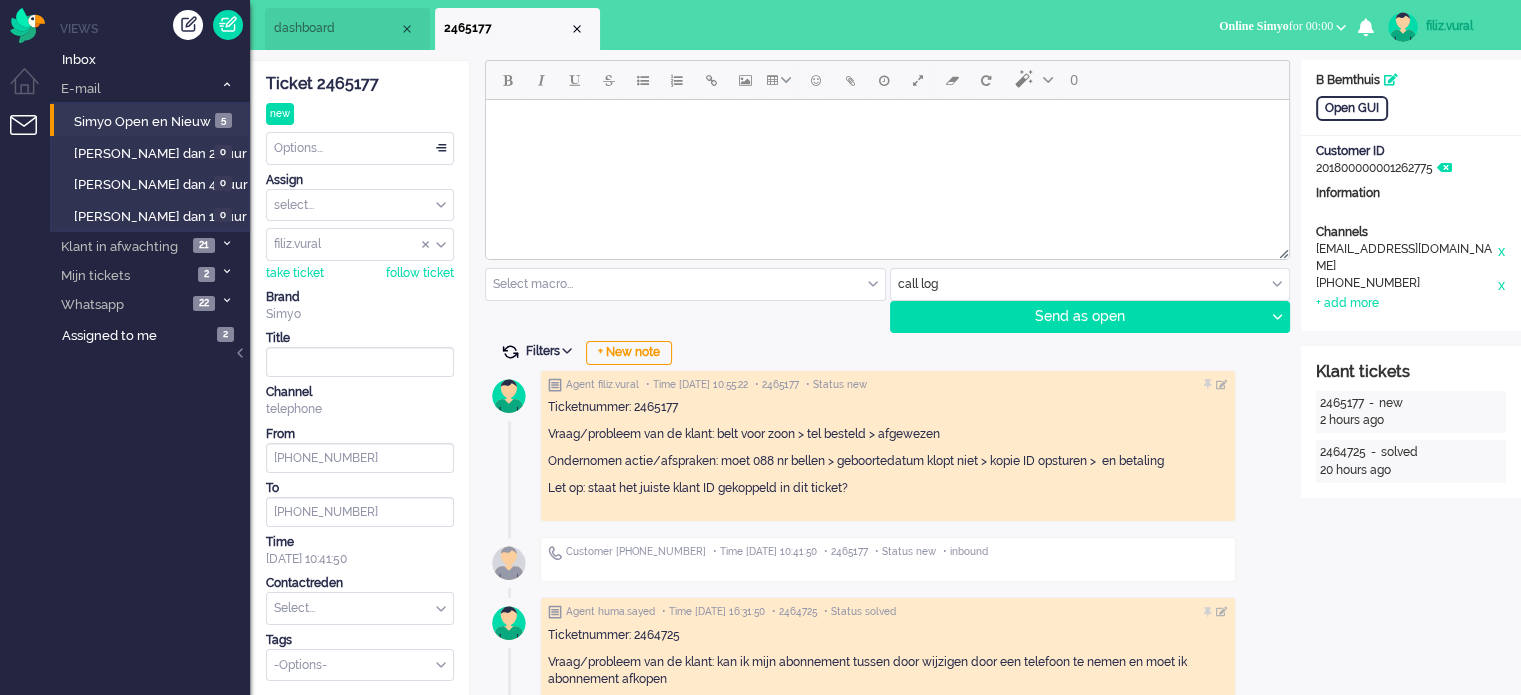 click at bounding box center [510, 352] 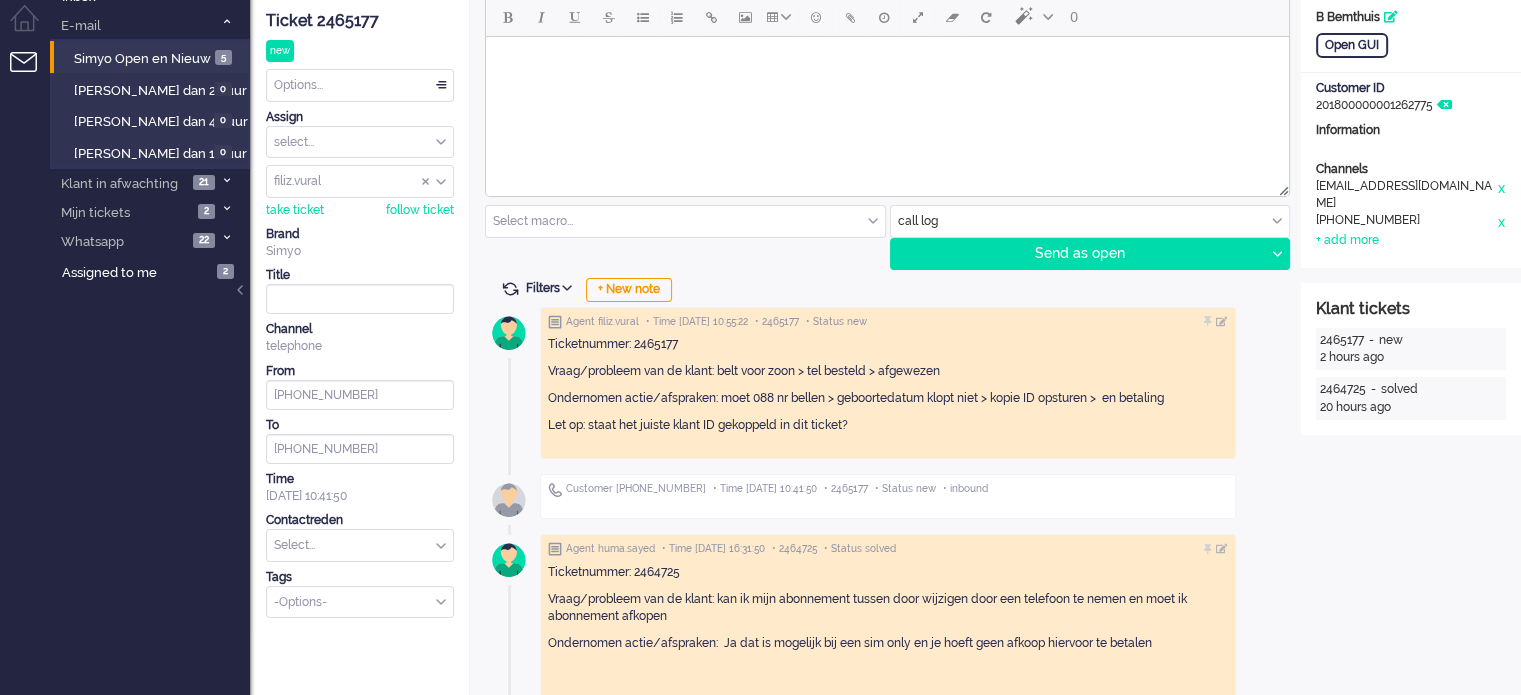 scroll, scrollTop: 0, scrollLeft: 0, axis: both 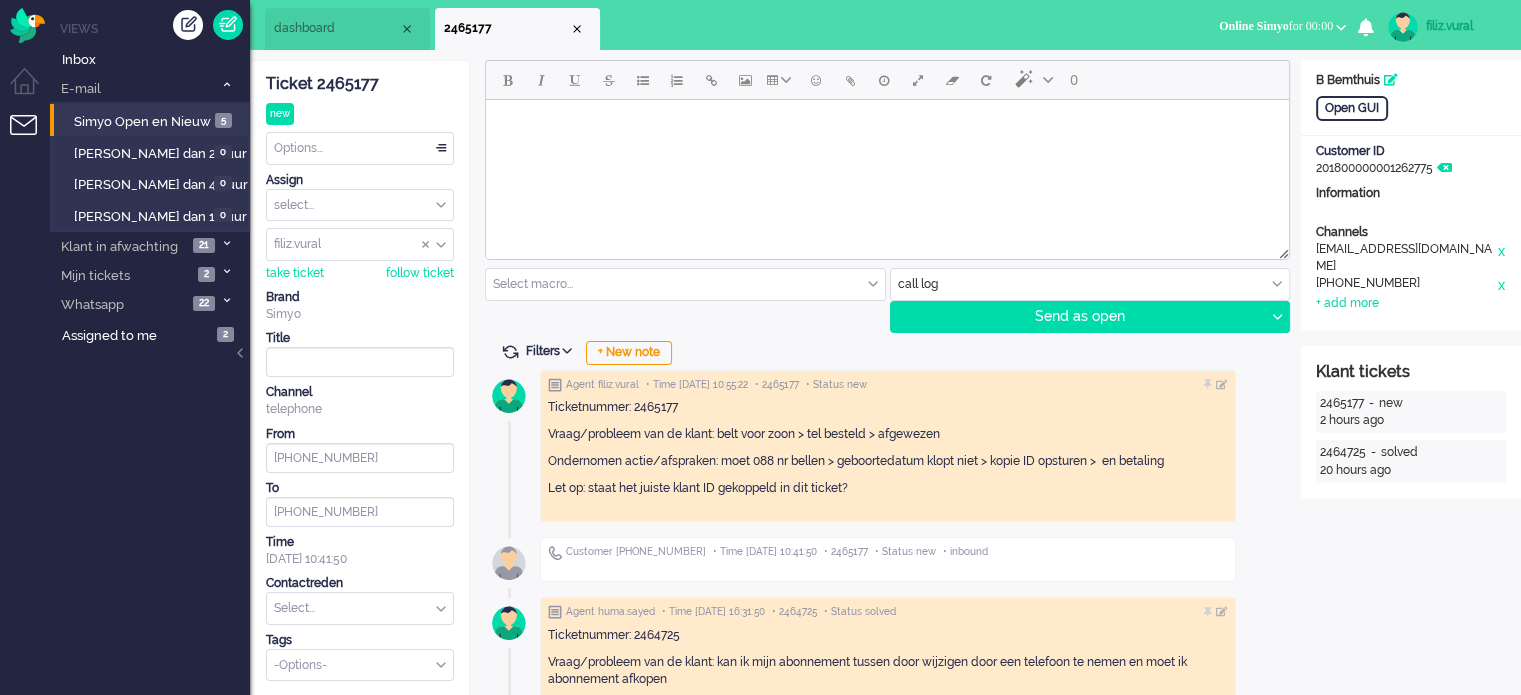 click on "dashboard" at bounding box center (336, 28) 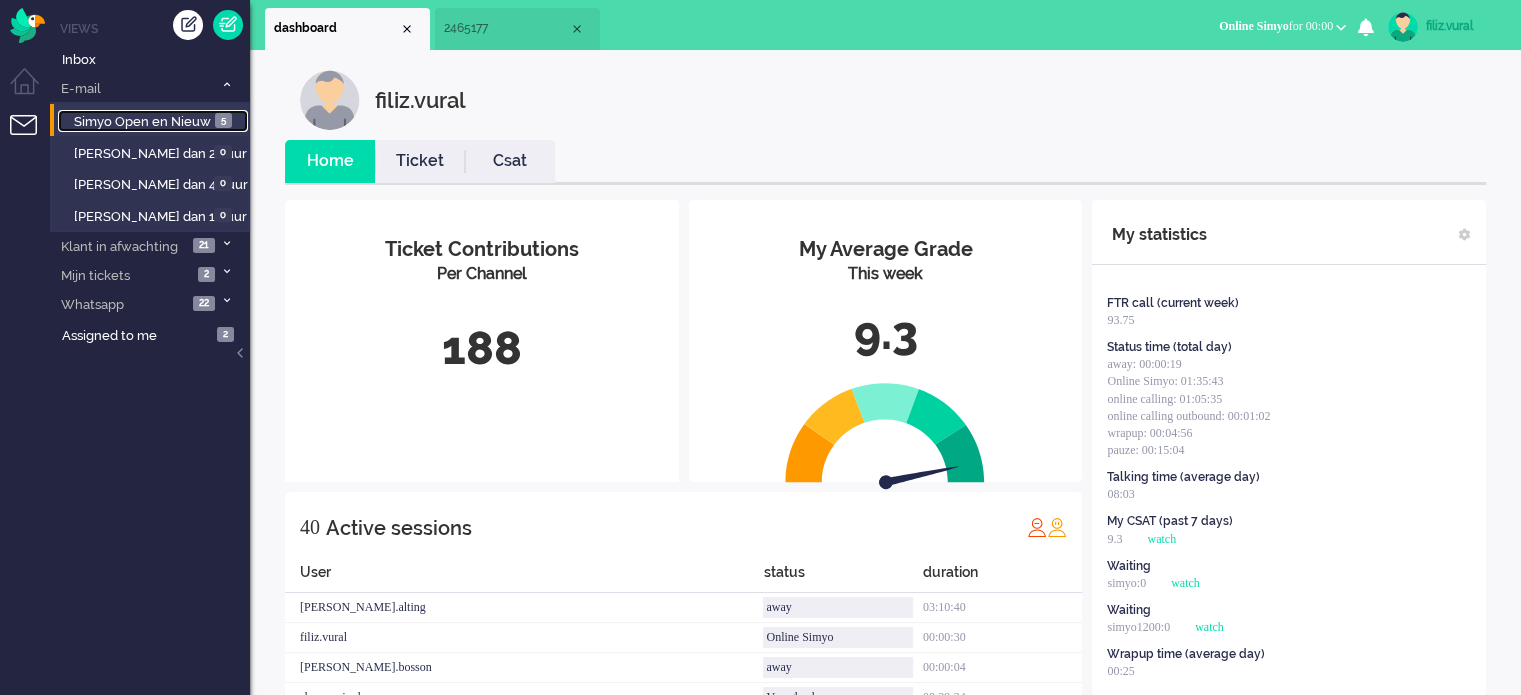 click on "Simyo Open en Nieuw
5" at bounding box center [153, 121] 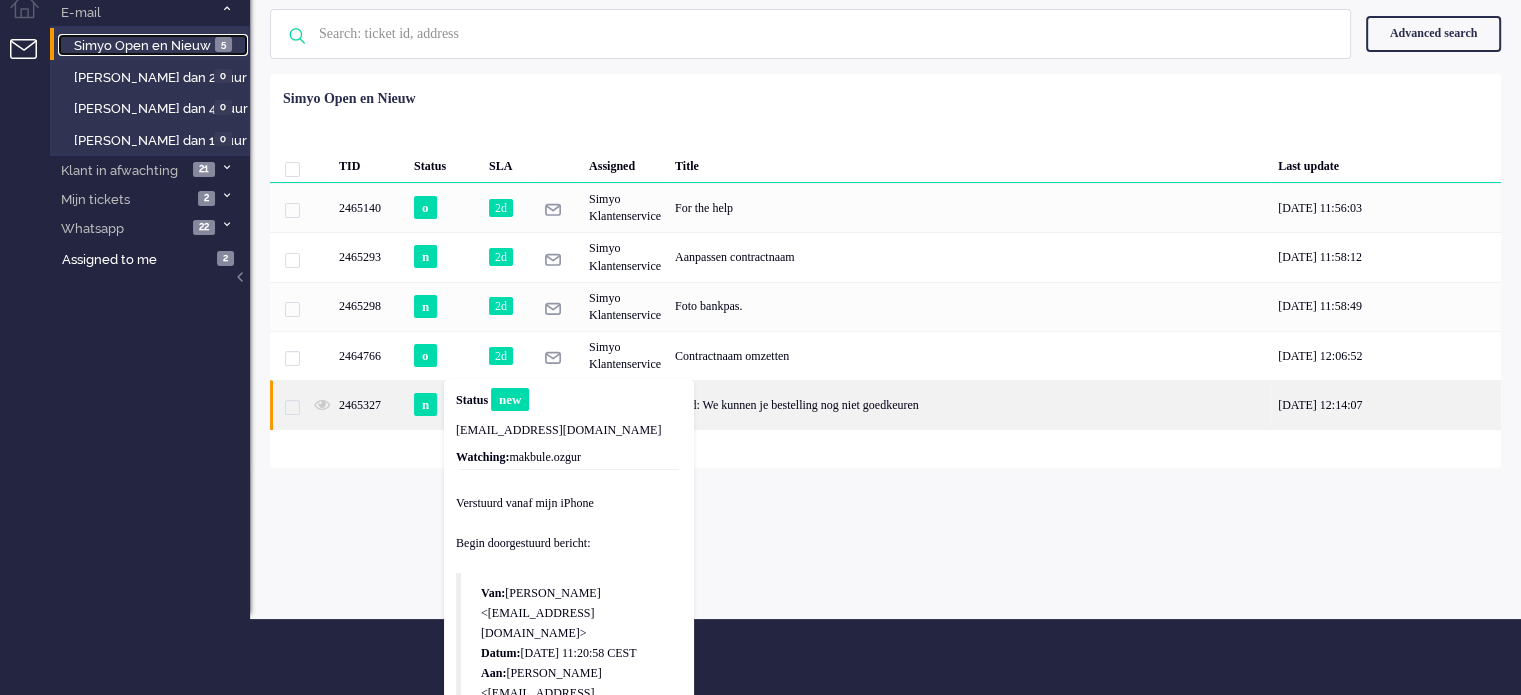 scroll, scrollTop: 0, scrollLeft: 0, axis: both 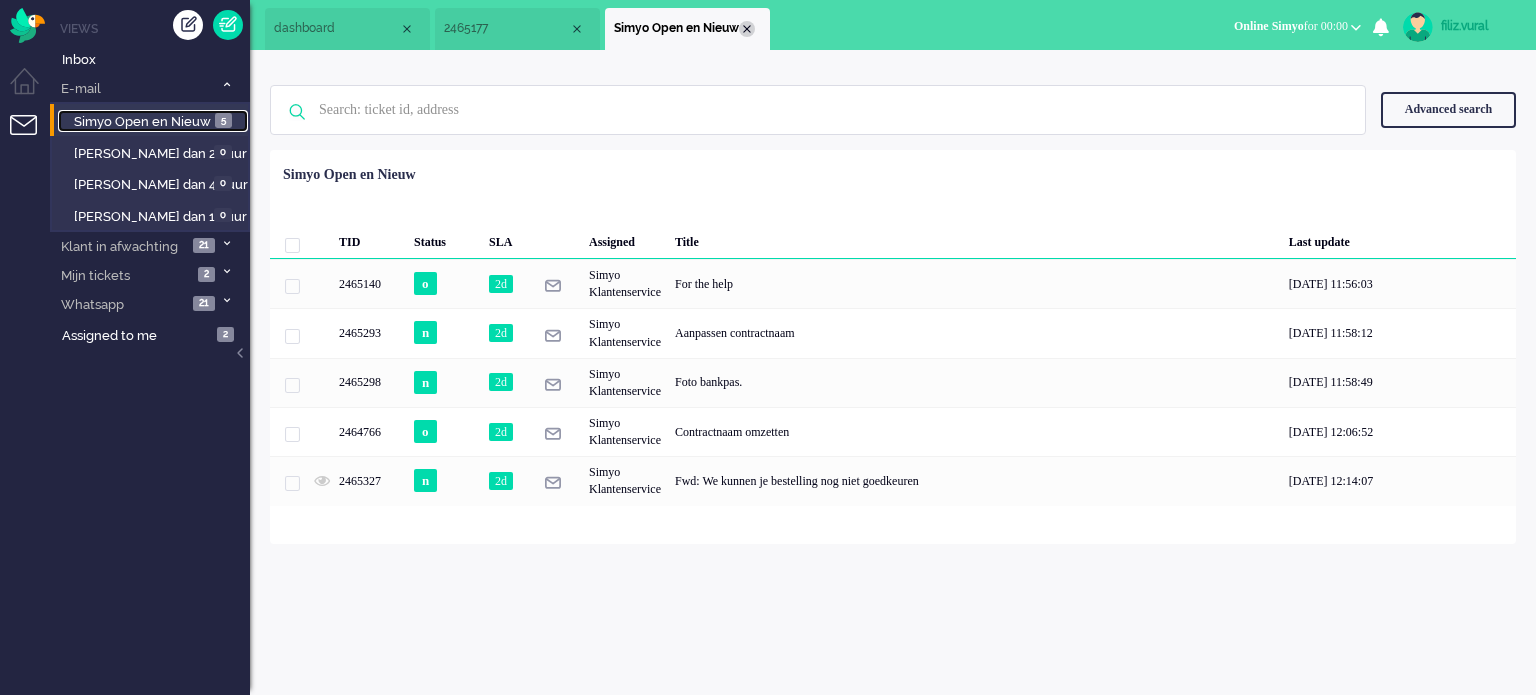 click at bounding box center (747, 29) 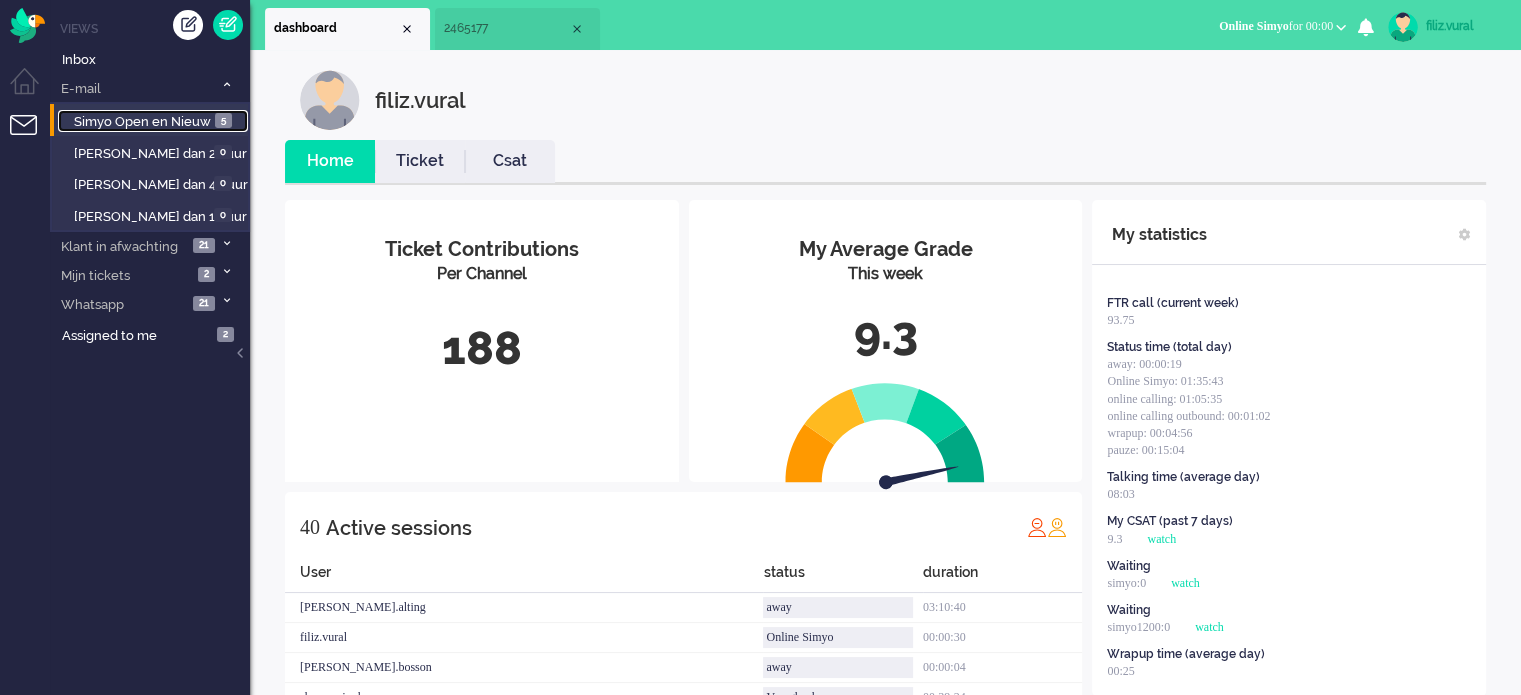 click on "Simyo Open en Nieuw" at bounding box center [142, 121] 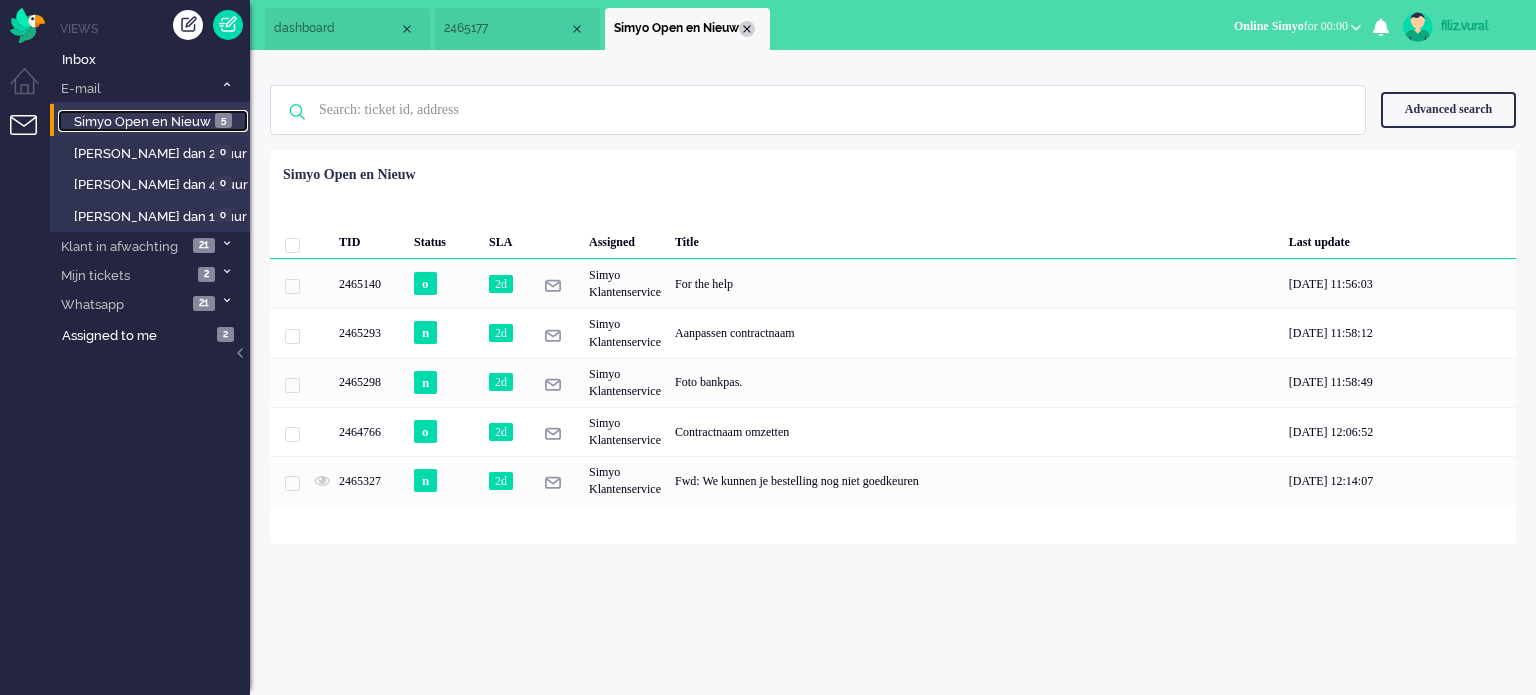 click at bounding box center (747, 29) 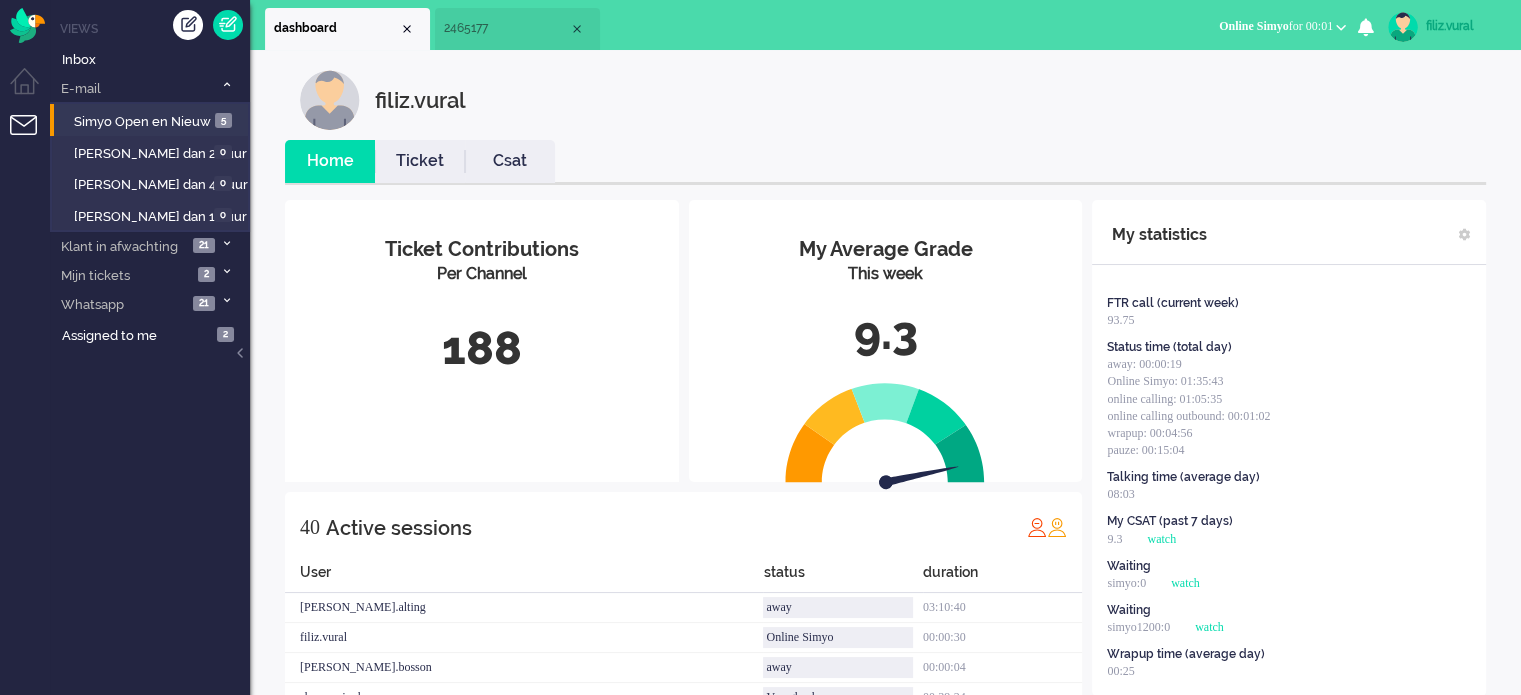 click on "Ticket" at bounding box center [420, 161] 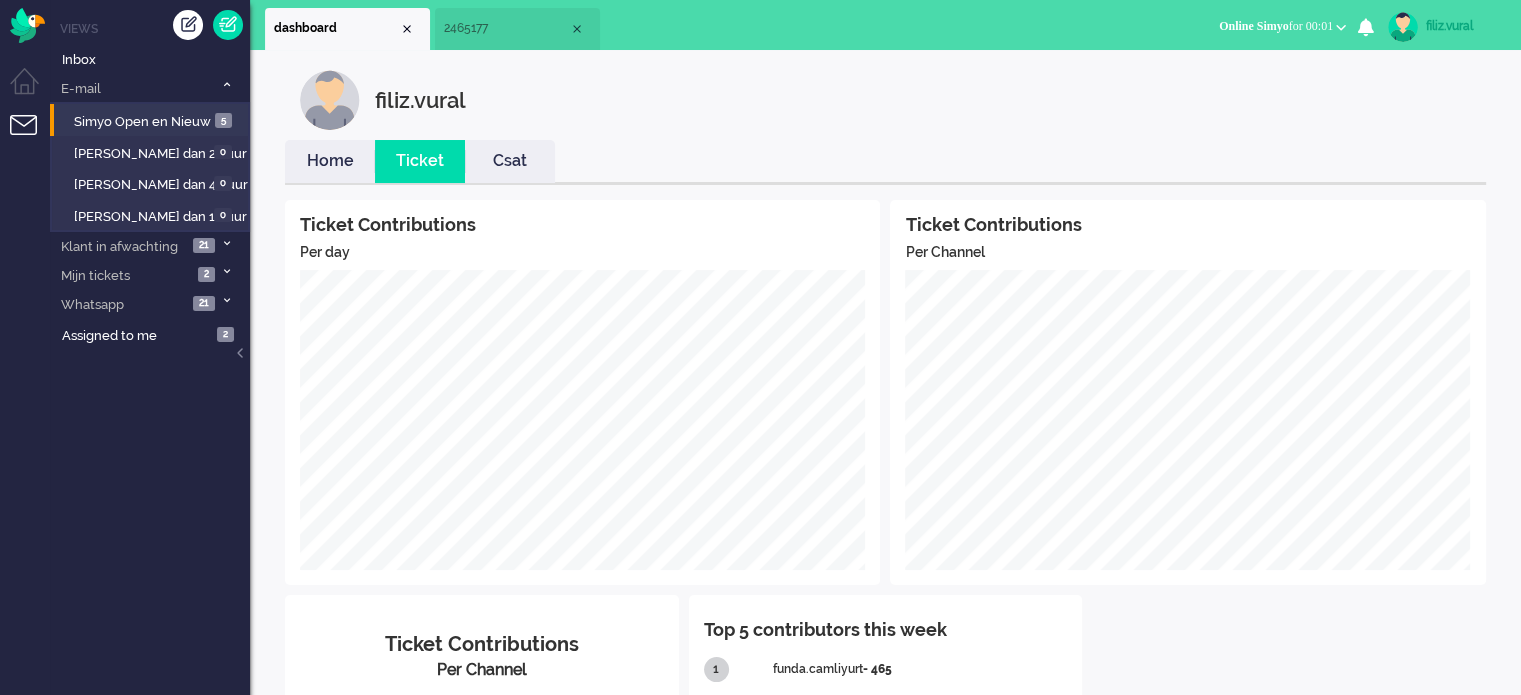 click on "Home" at bounding box center [330, 161] 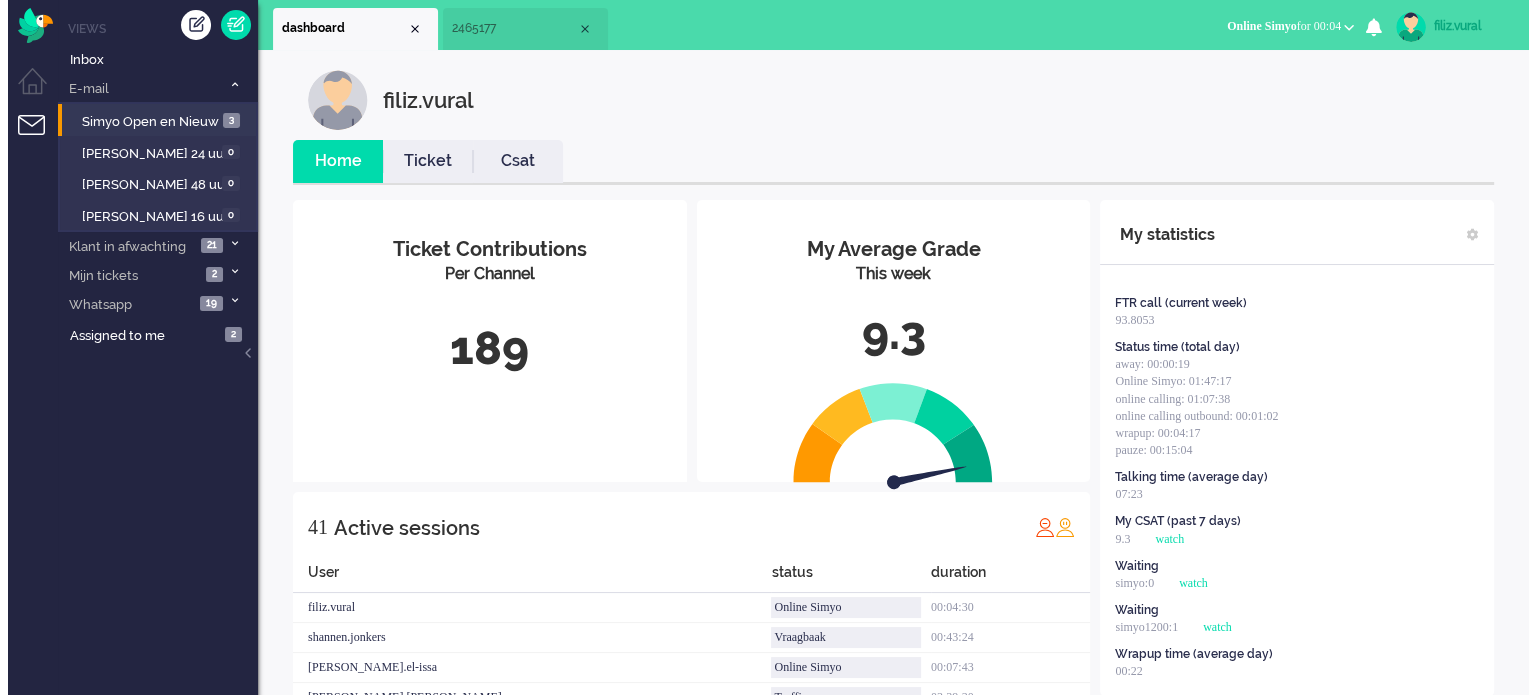 scroll, scrollTop: 0, scrollLeft: 0, axis: both 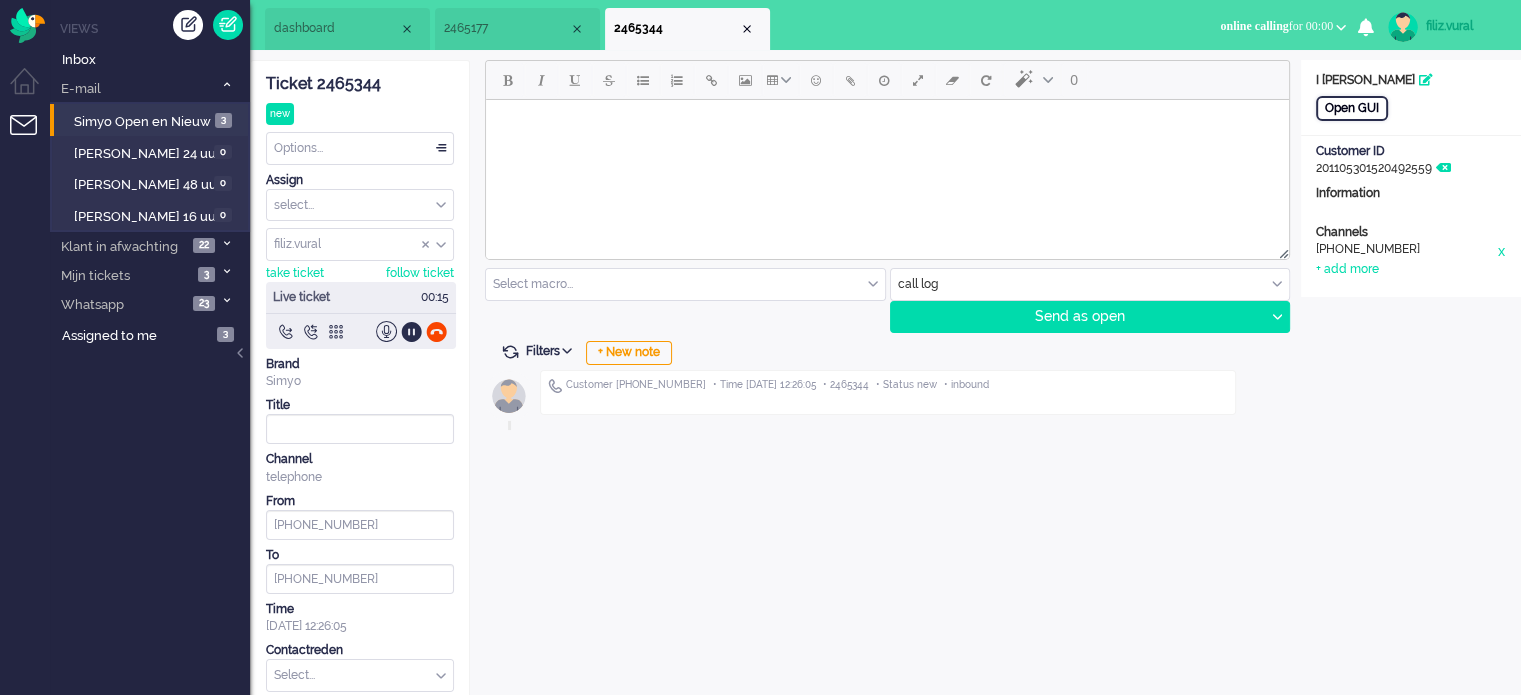 click on "Open GUI" at bounding box center (1352, 108) 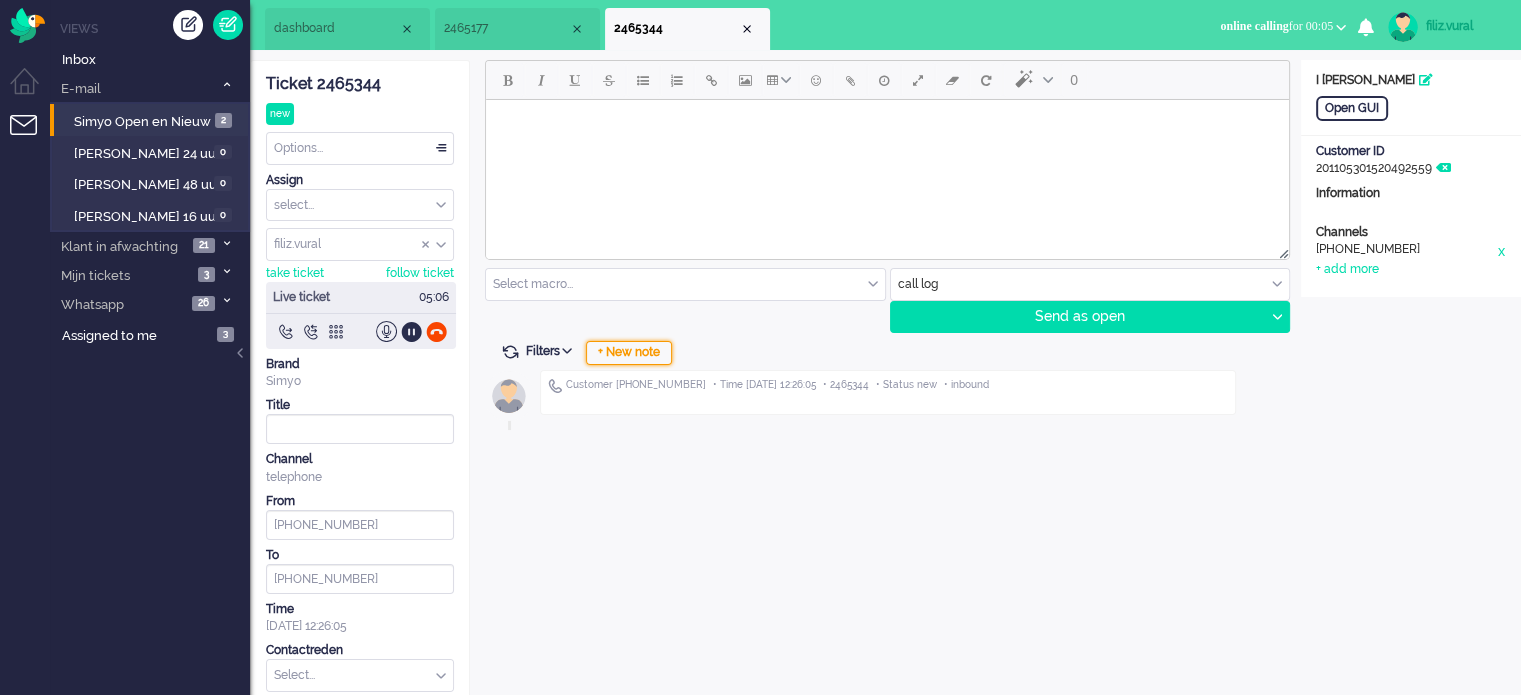 click on "+ New note" at bounding box center [629, 353] 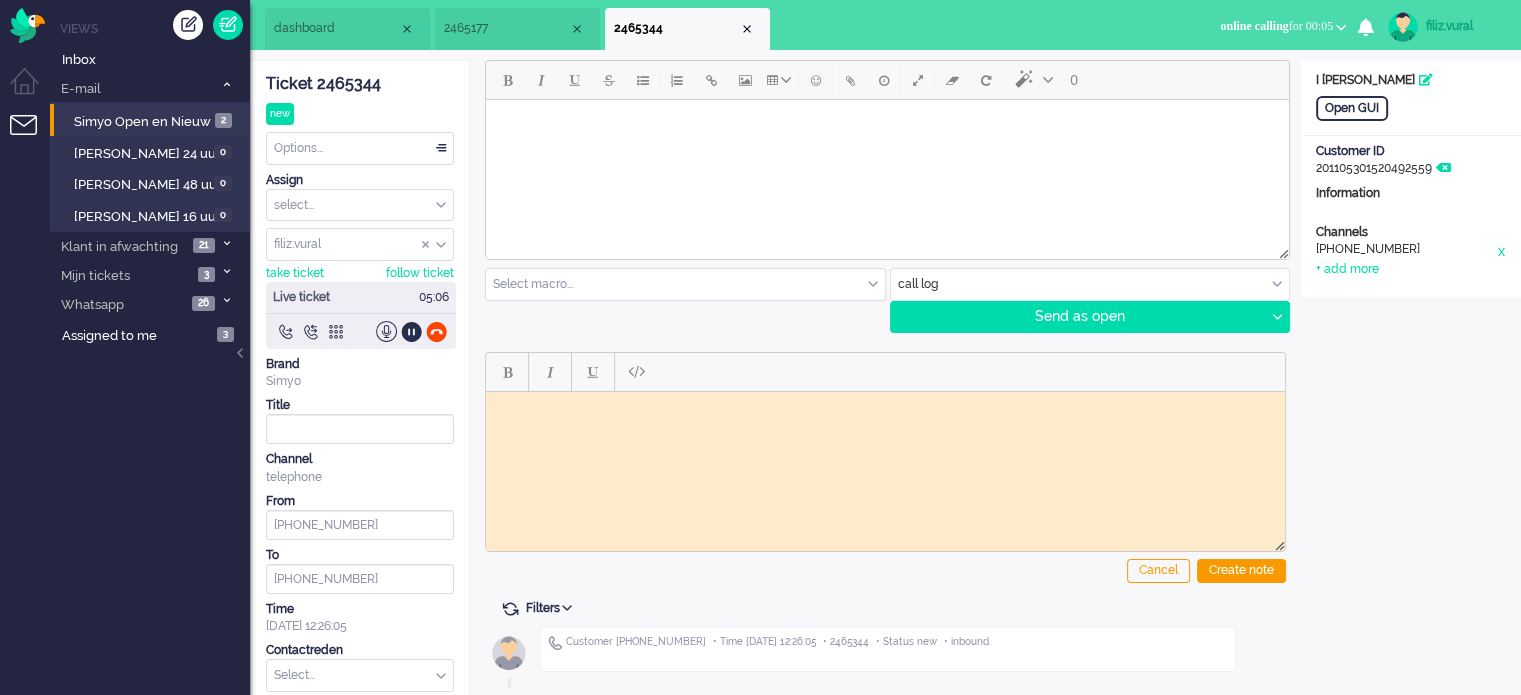 scroll, scrollTop: 0, scrollLeft: 0, axis: both 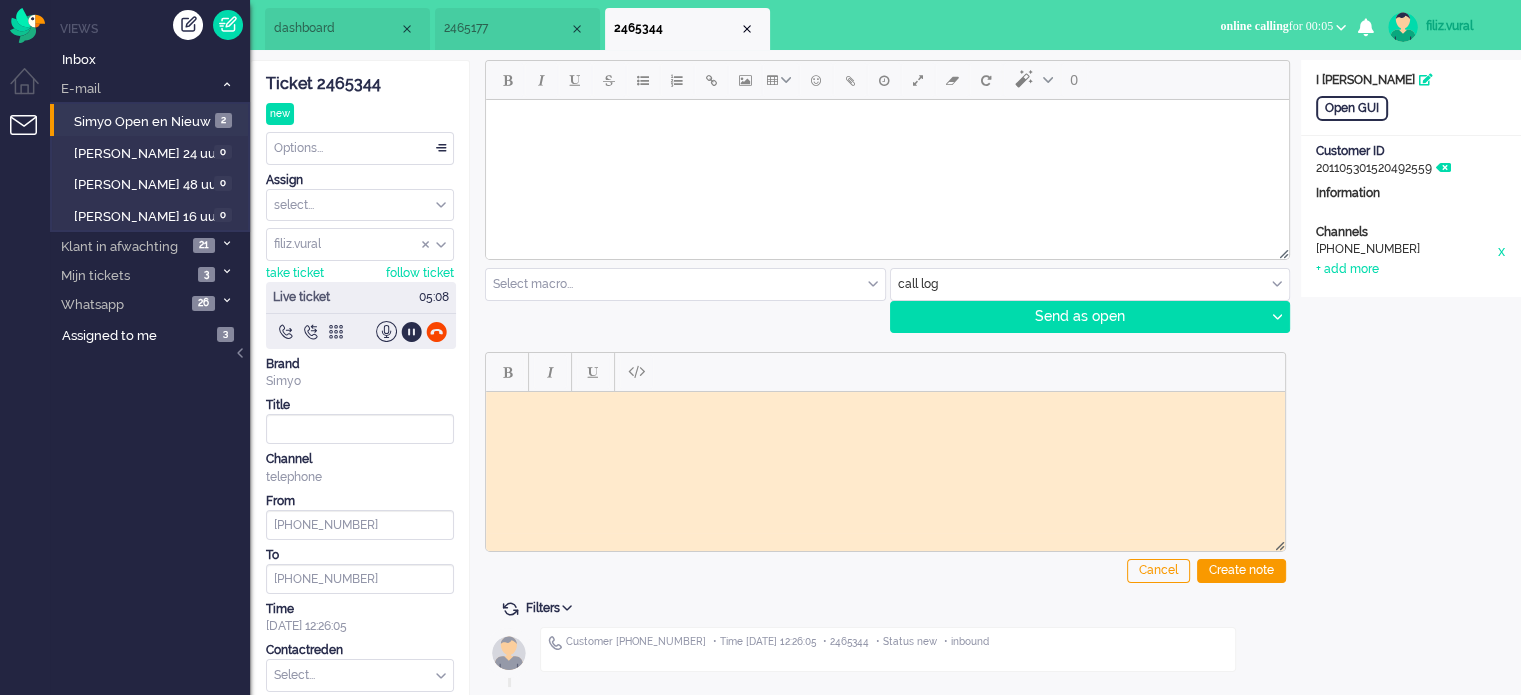 click on "Ticket 2465344" 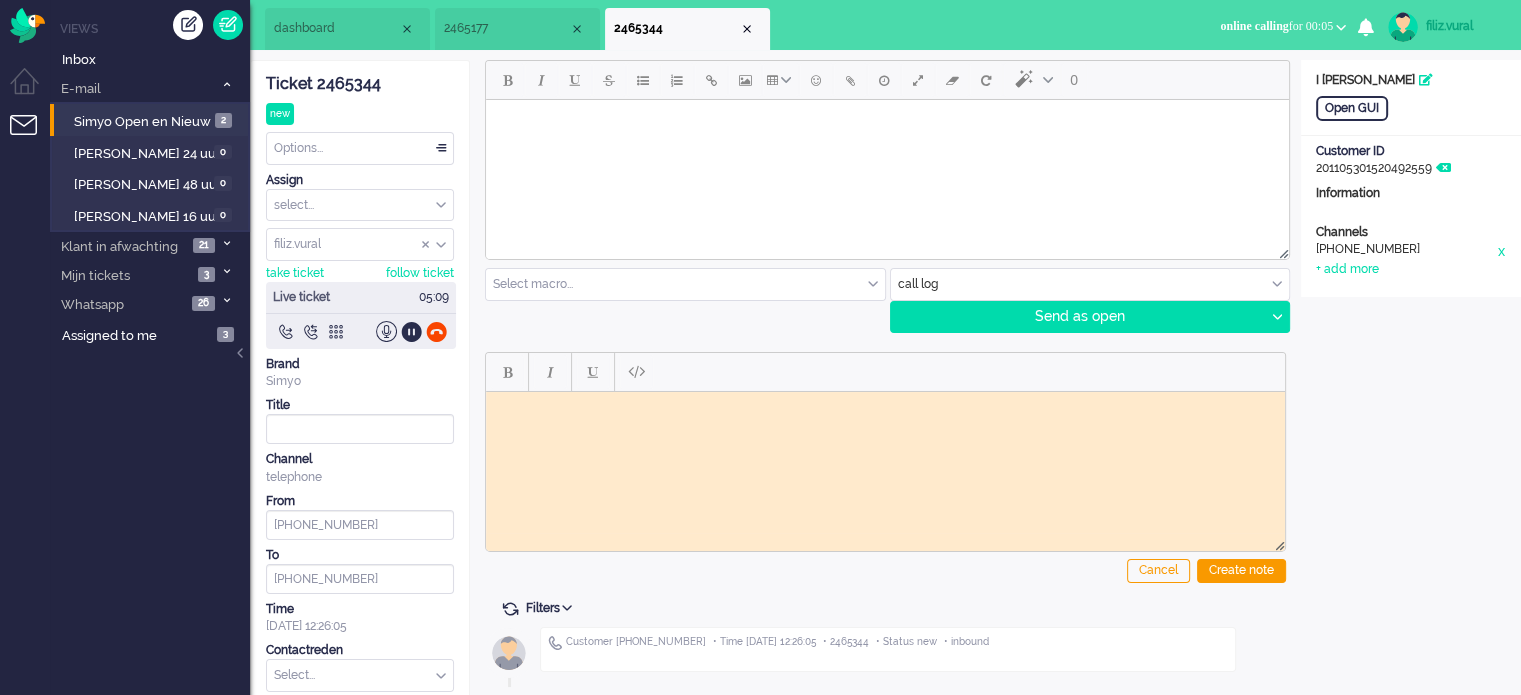 click at bounding box center [885, 406] 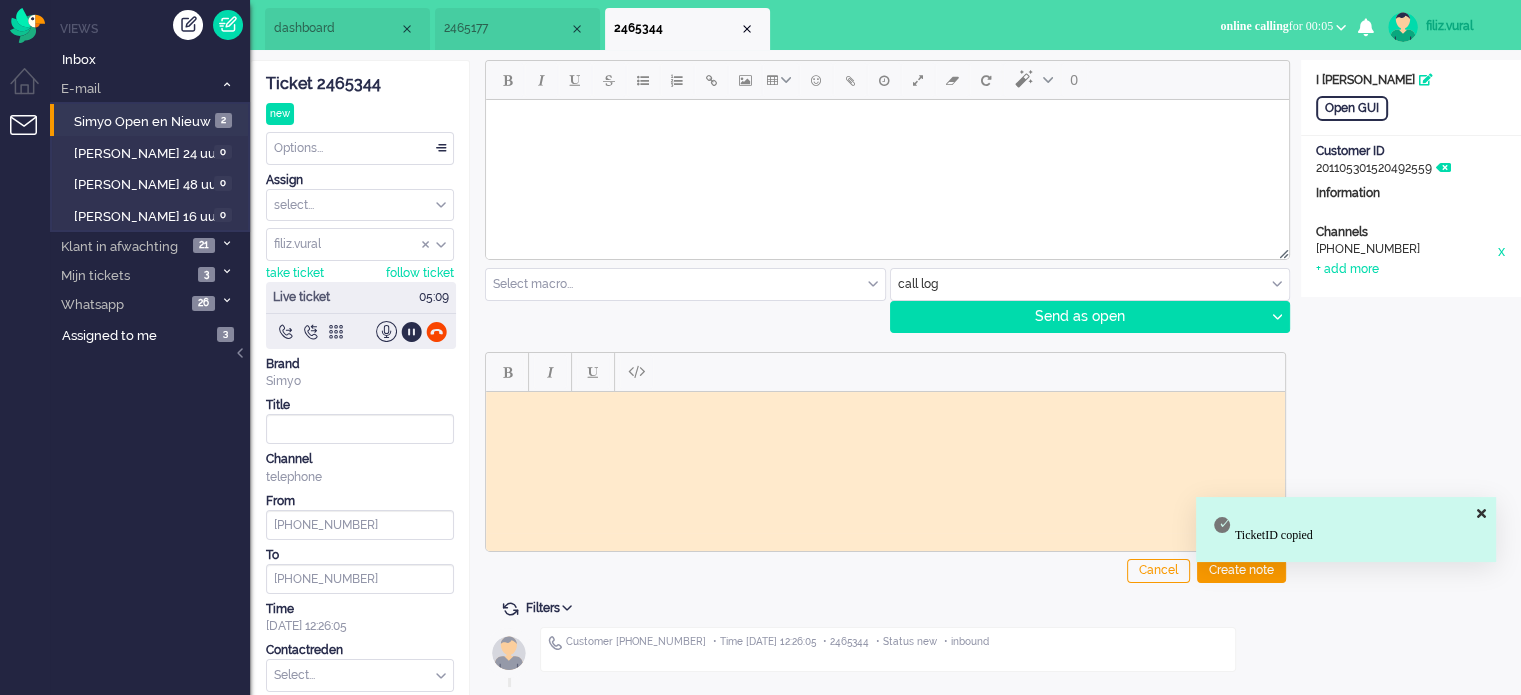 paste 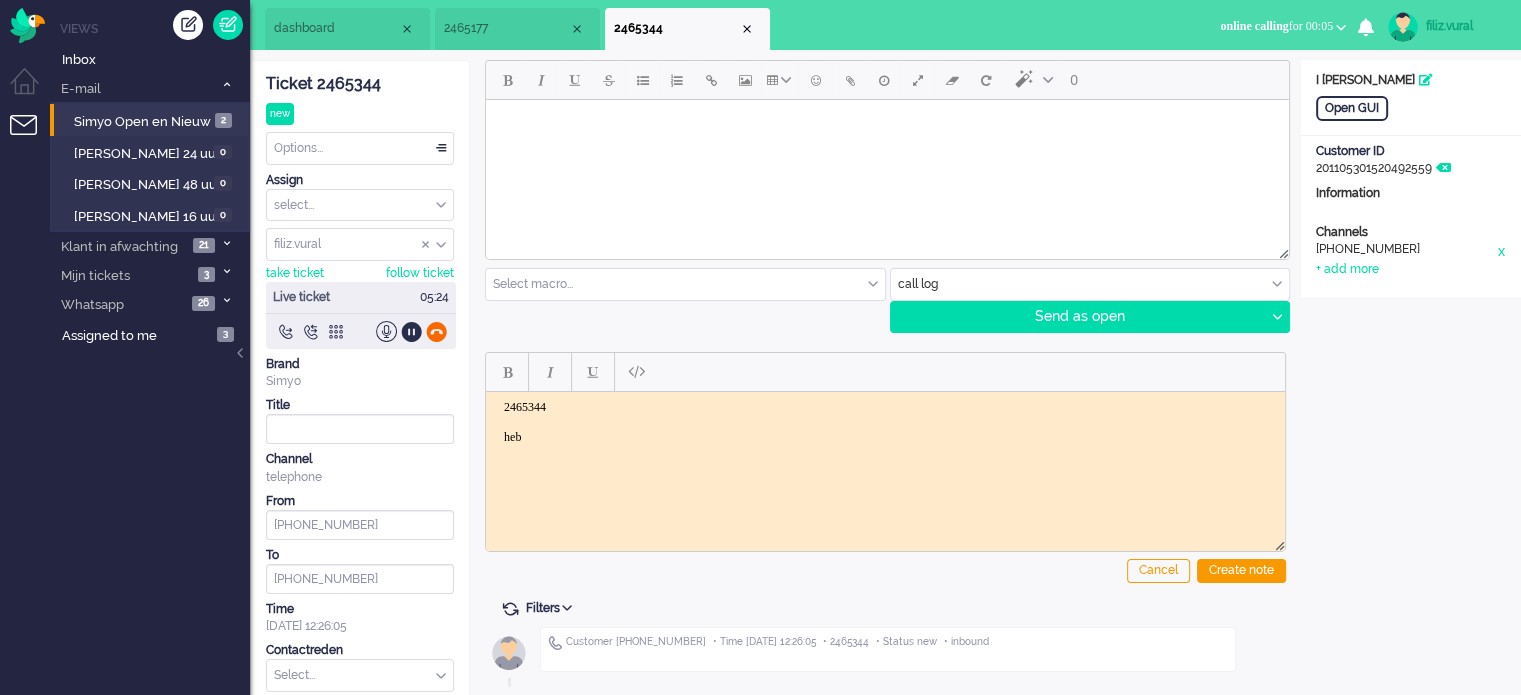 click 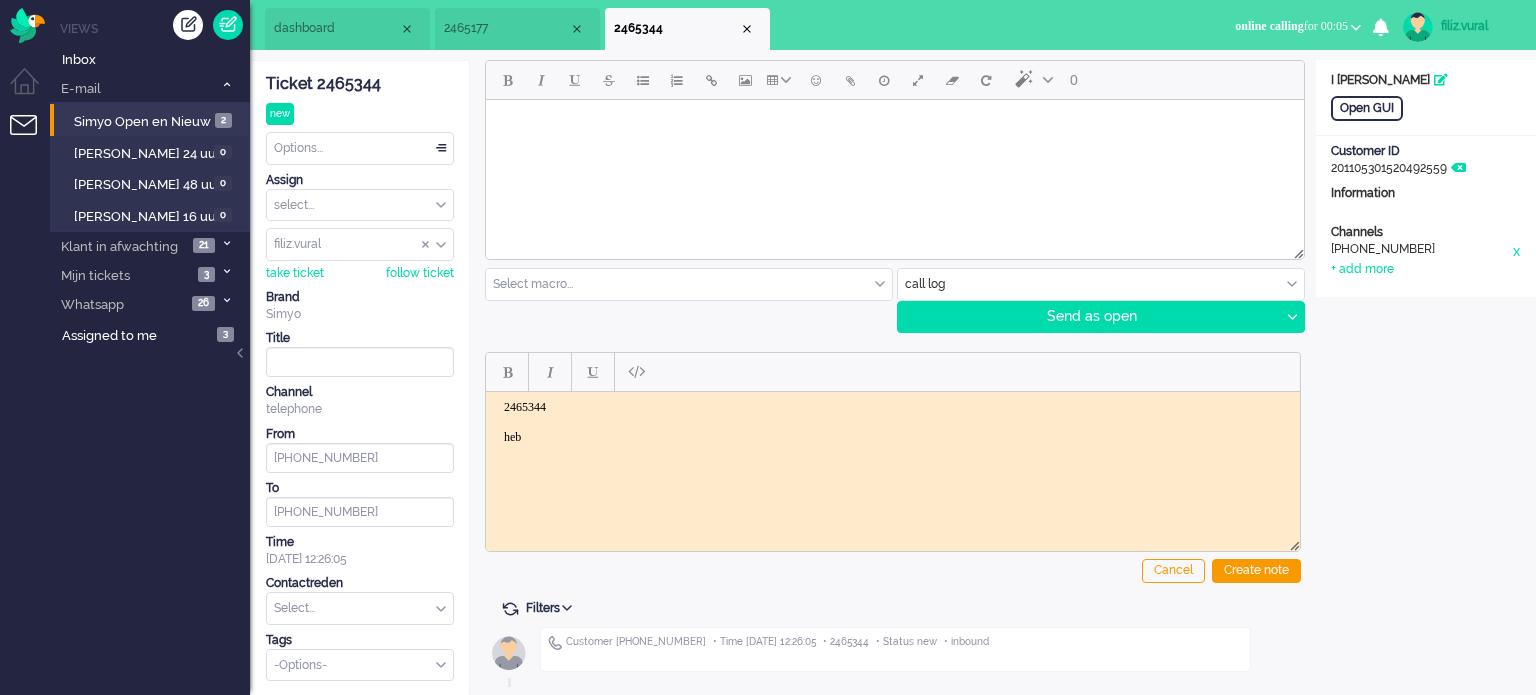 click on "2465344 heb" at bounding box center (893, 421) 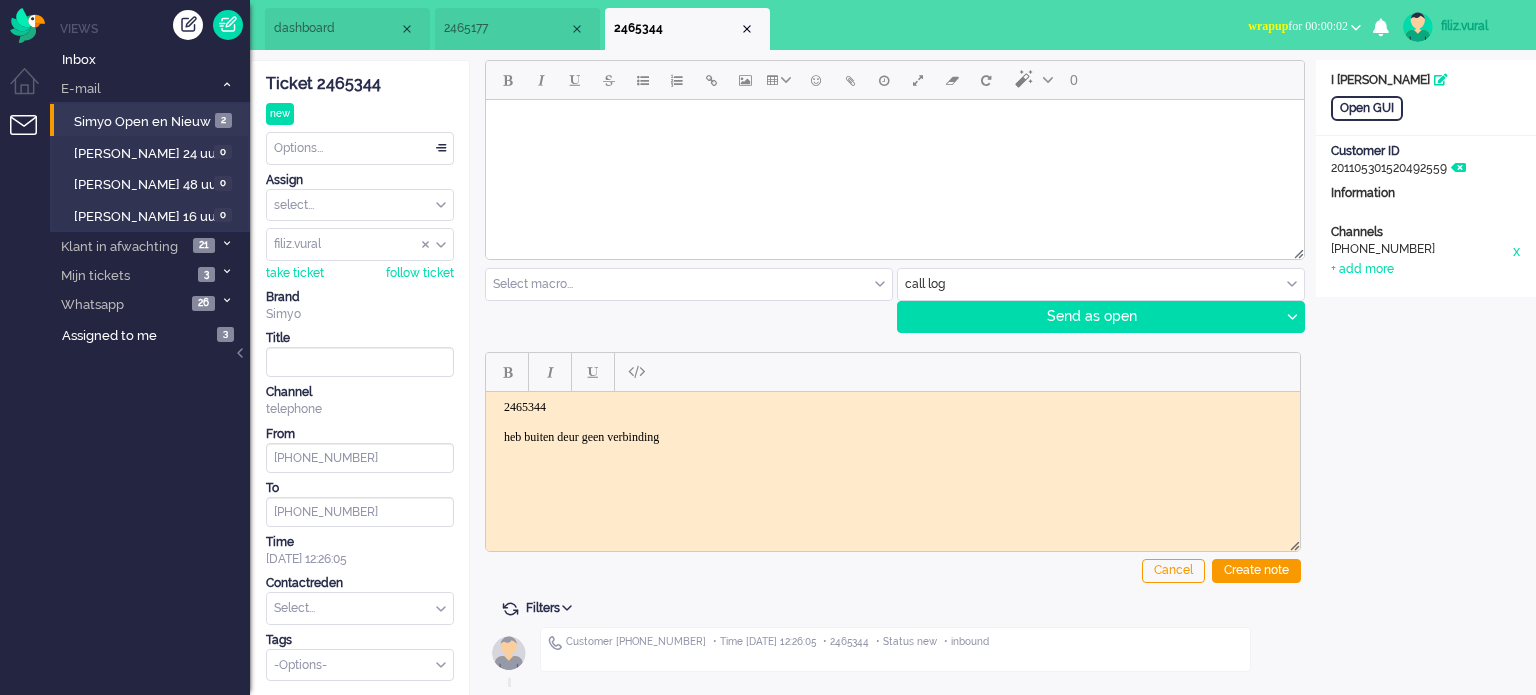 click on "wrapup" at bounding box center [1268, 26] 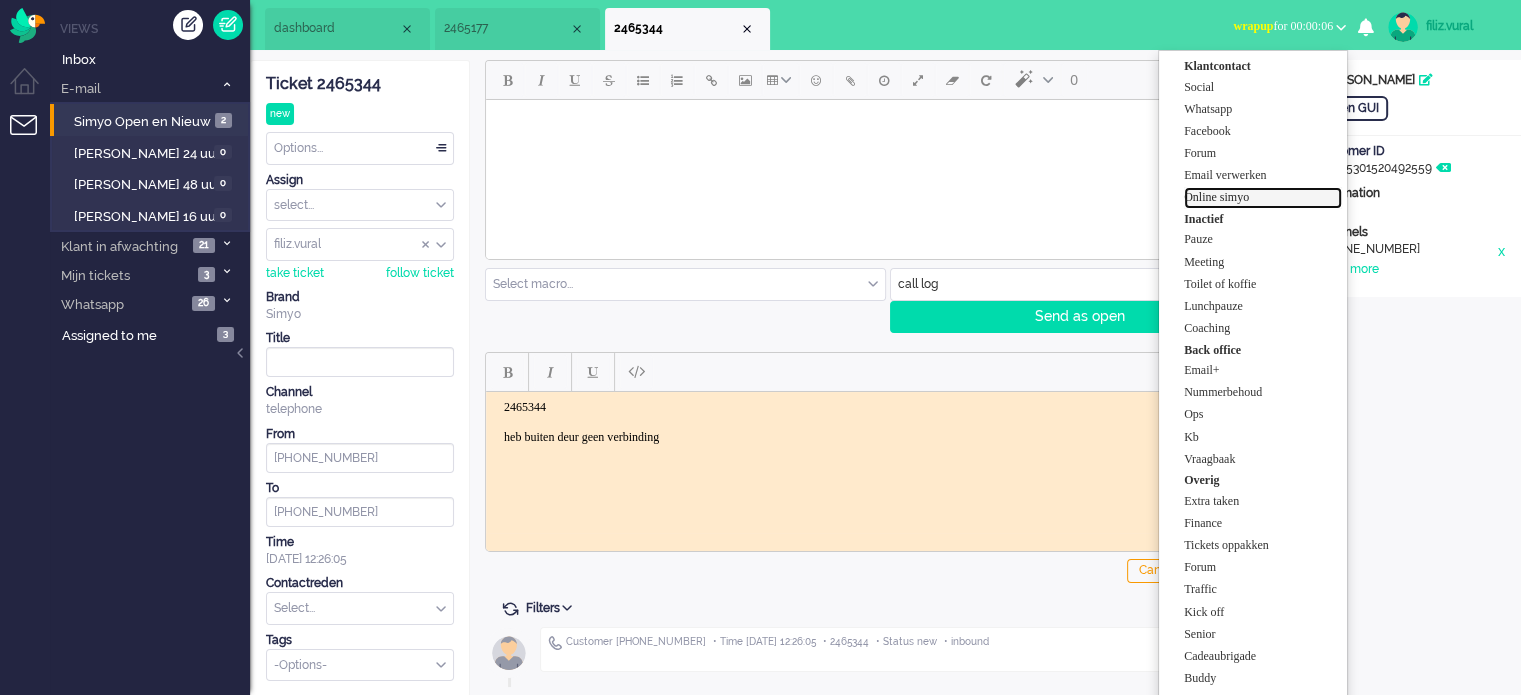 click on "Online simyo" at bounding box center (1263, 197) 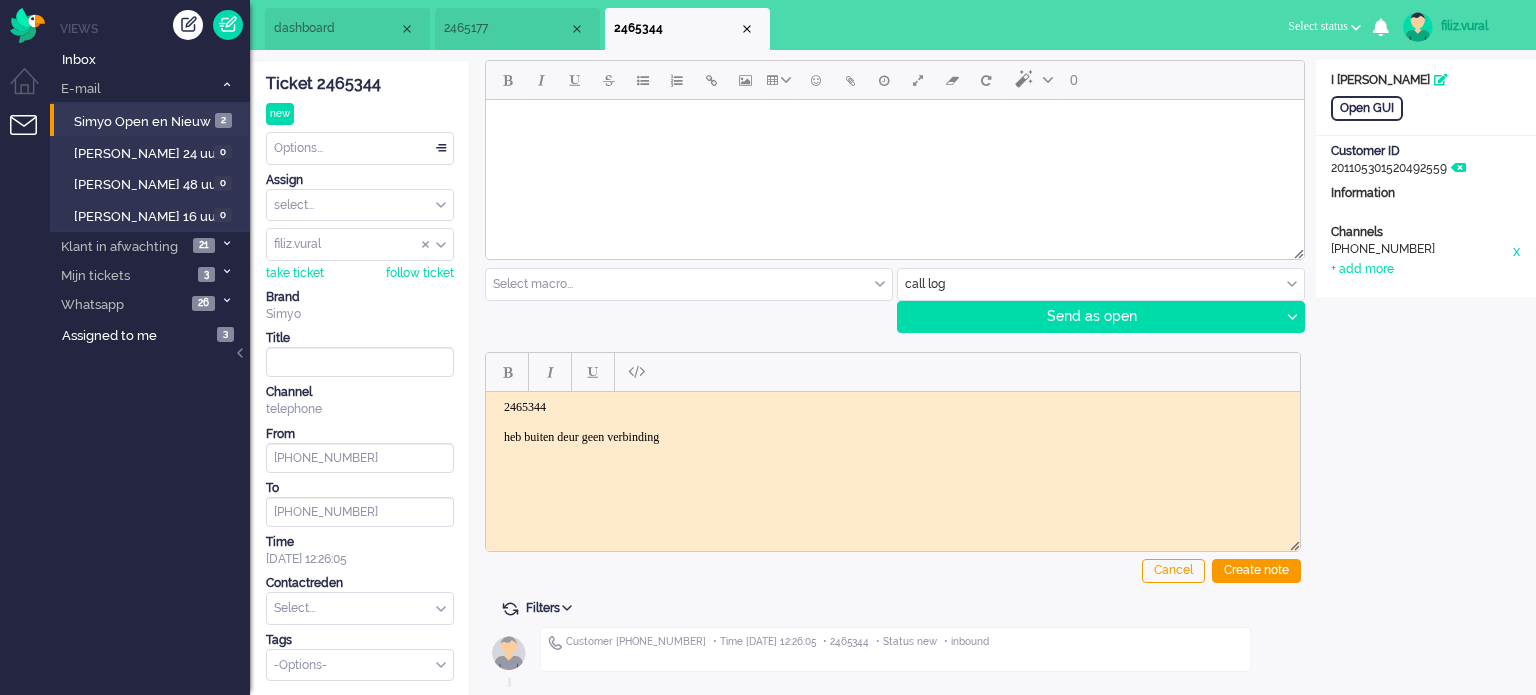click on "2465344 heb buiten deur geen verbinding" at bounding box center (893, 421) 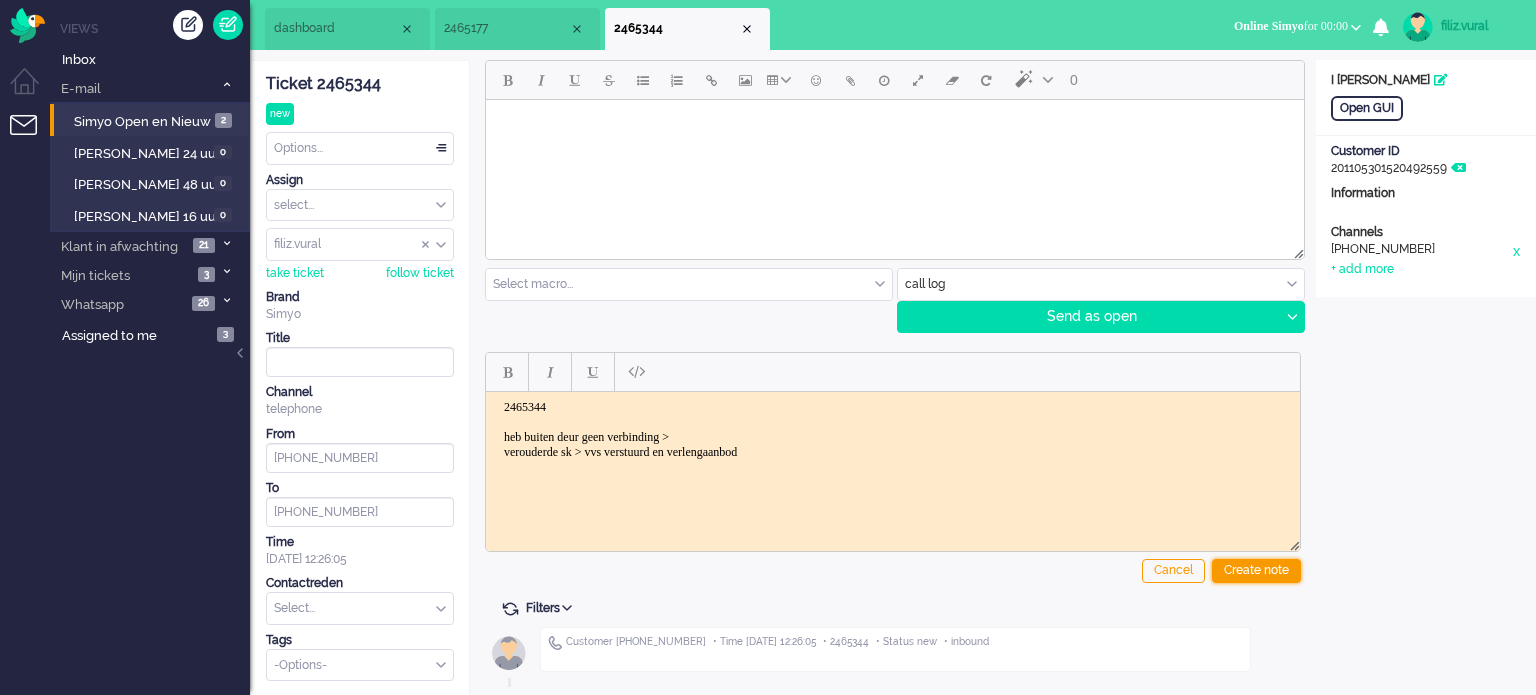 click on "Create note" at bounding box center (1256, 571) 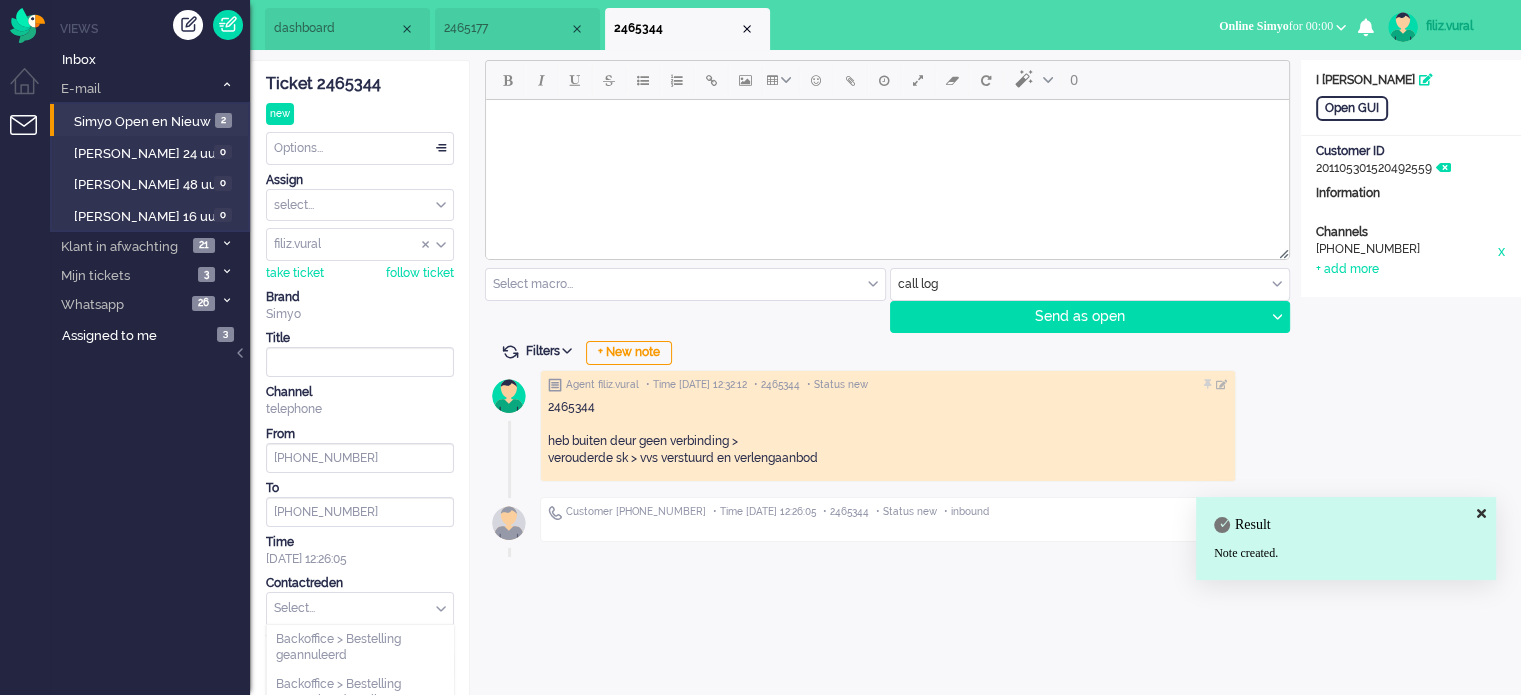 click at bounding box center [360, 608] 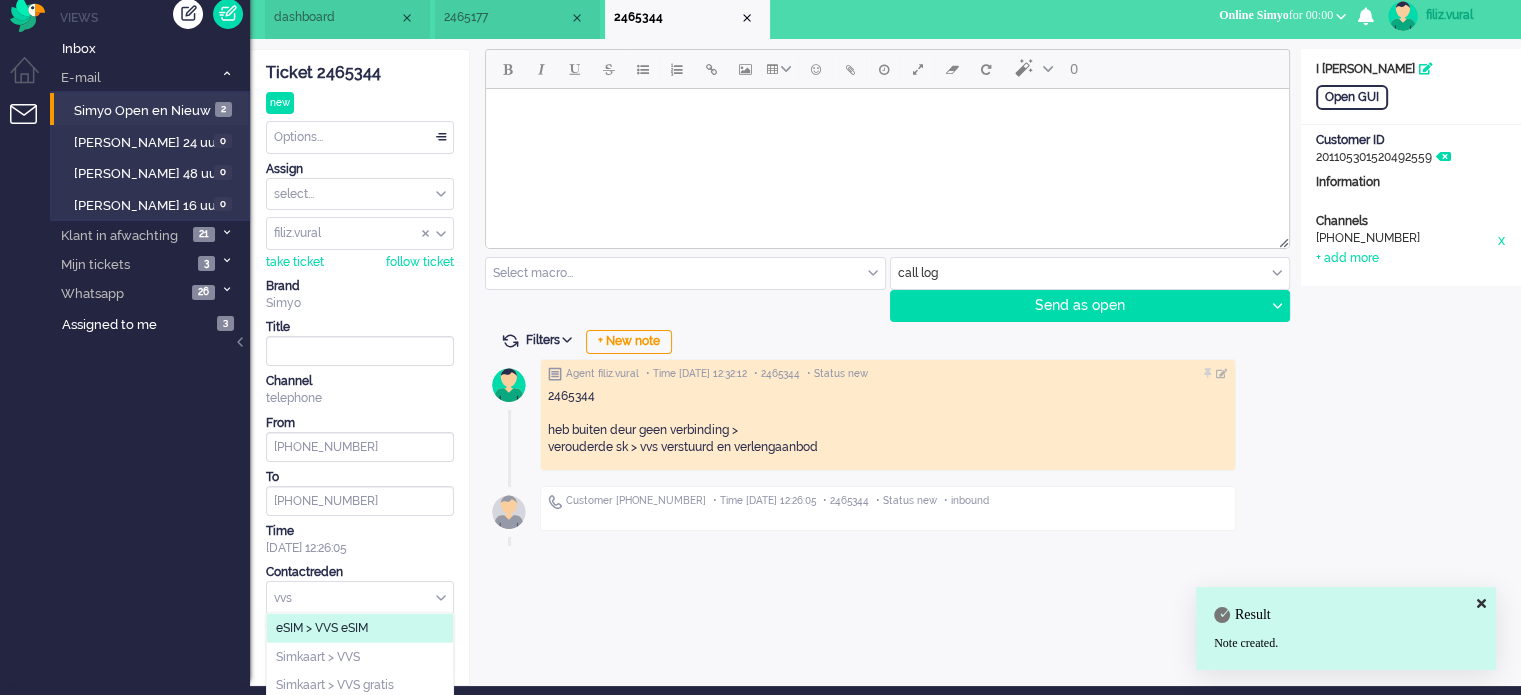 scroll, scrollTop: 14, scrollLeft: 0, axis: vertical 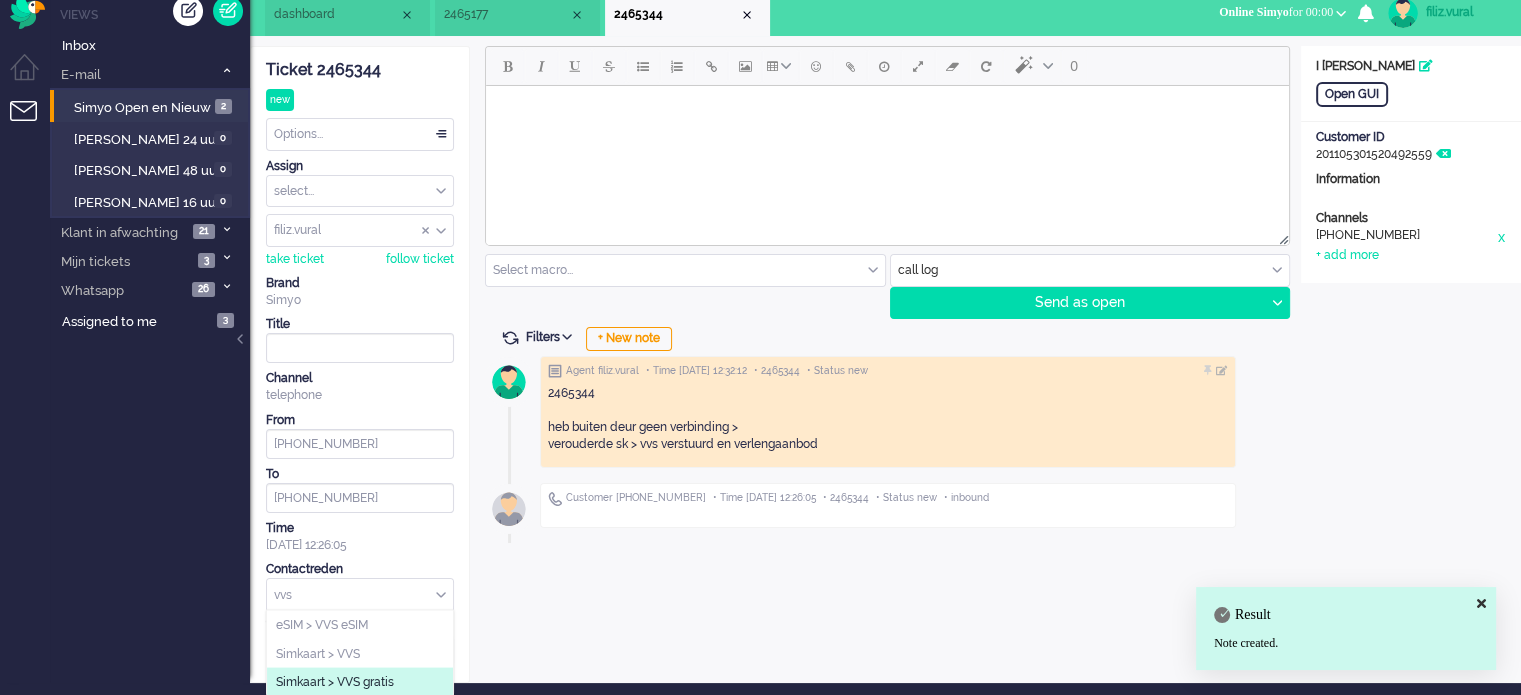 type on "vvs" 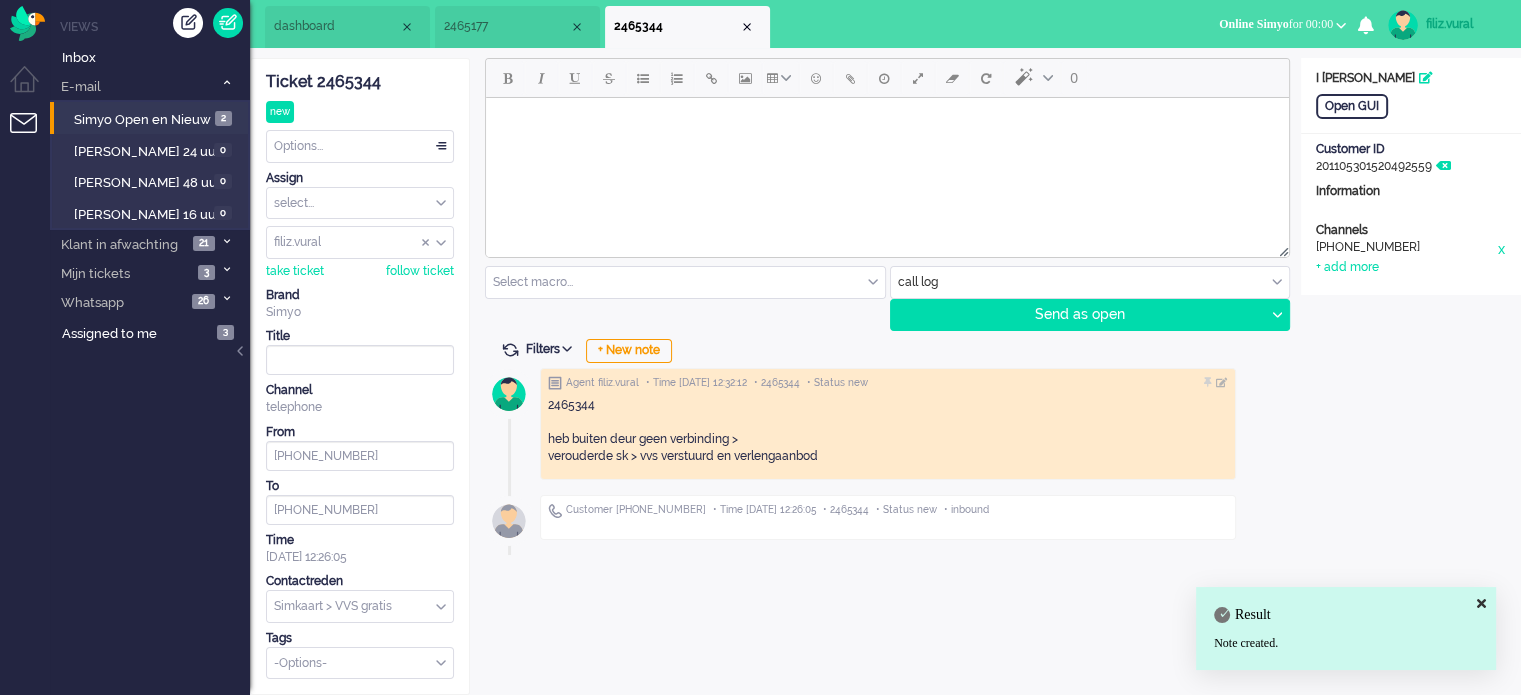 scroll, scrollTop: 0, scrollLeft: 0, axis: both 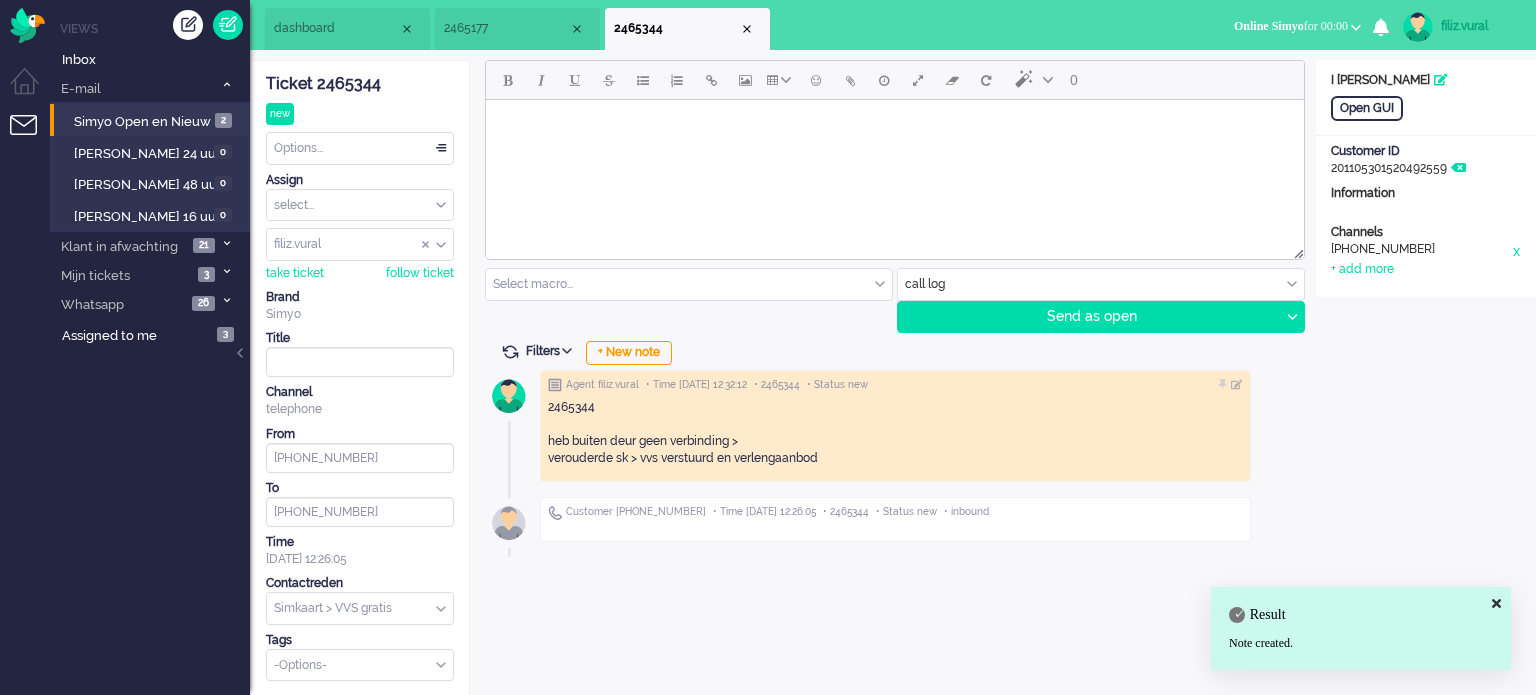 click on "Options..." at bounding box center (360, 148) 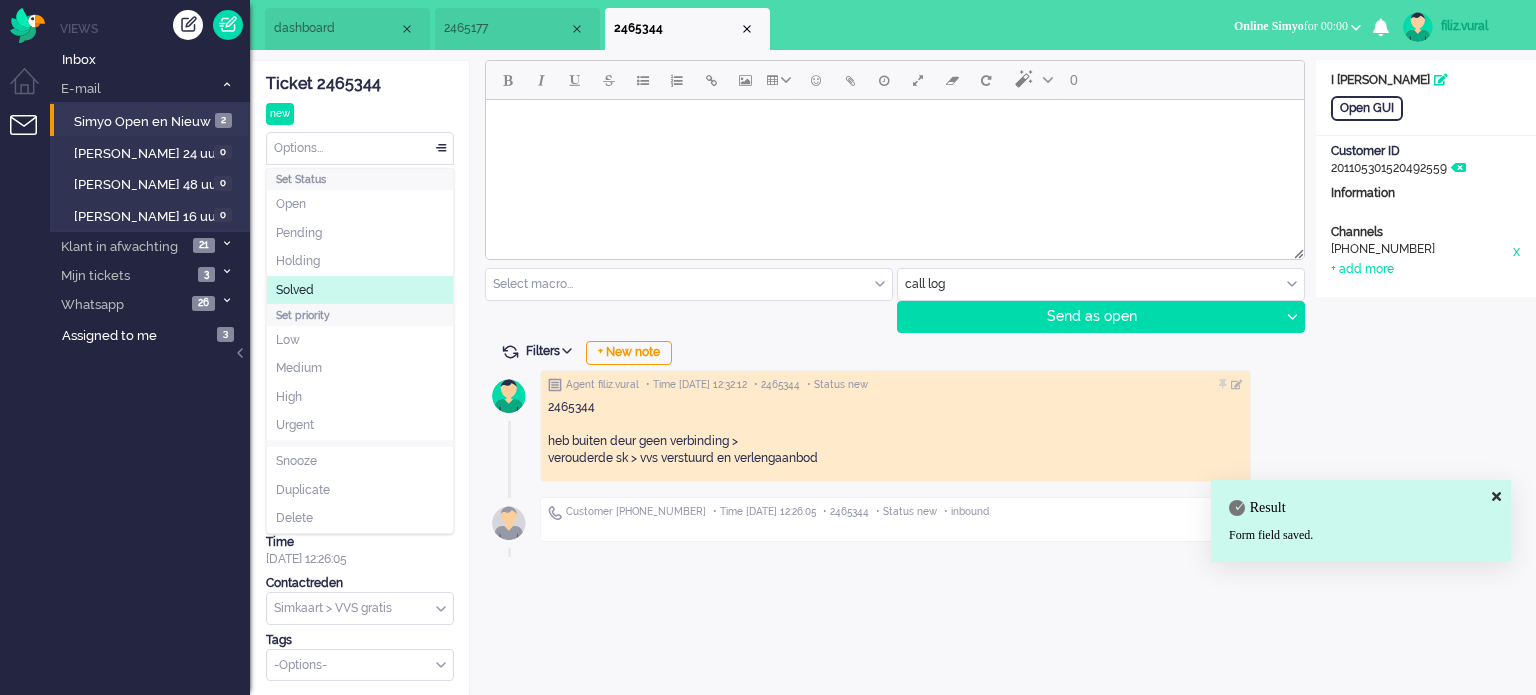 click on "Solved" 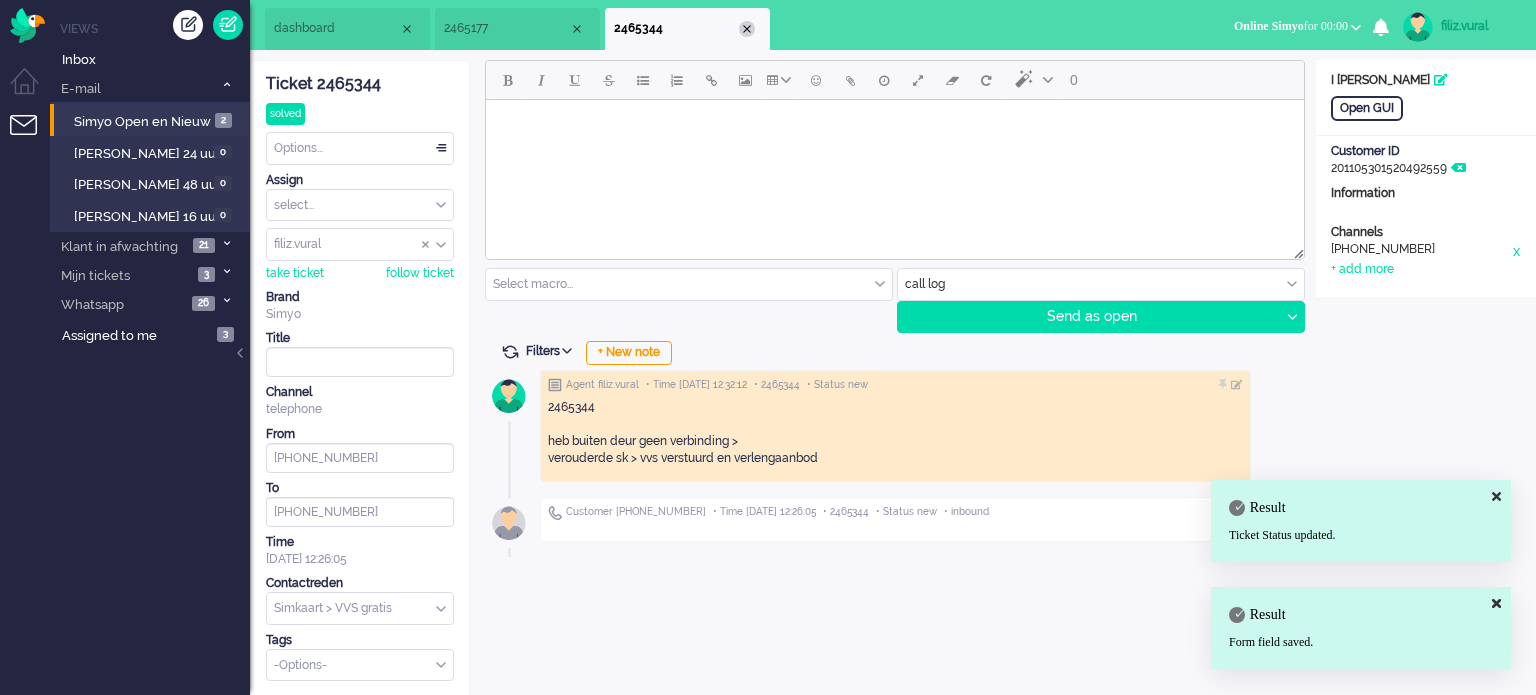 click at bounding box center [747, 29] 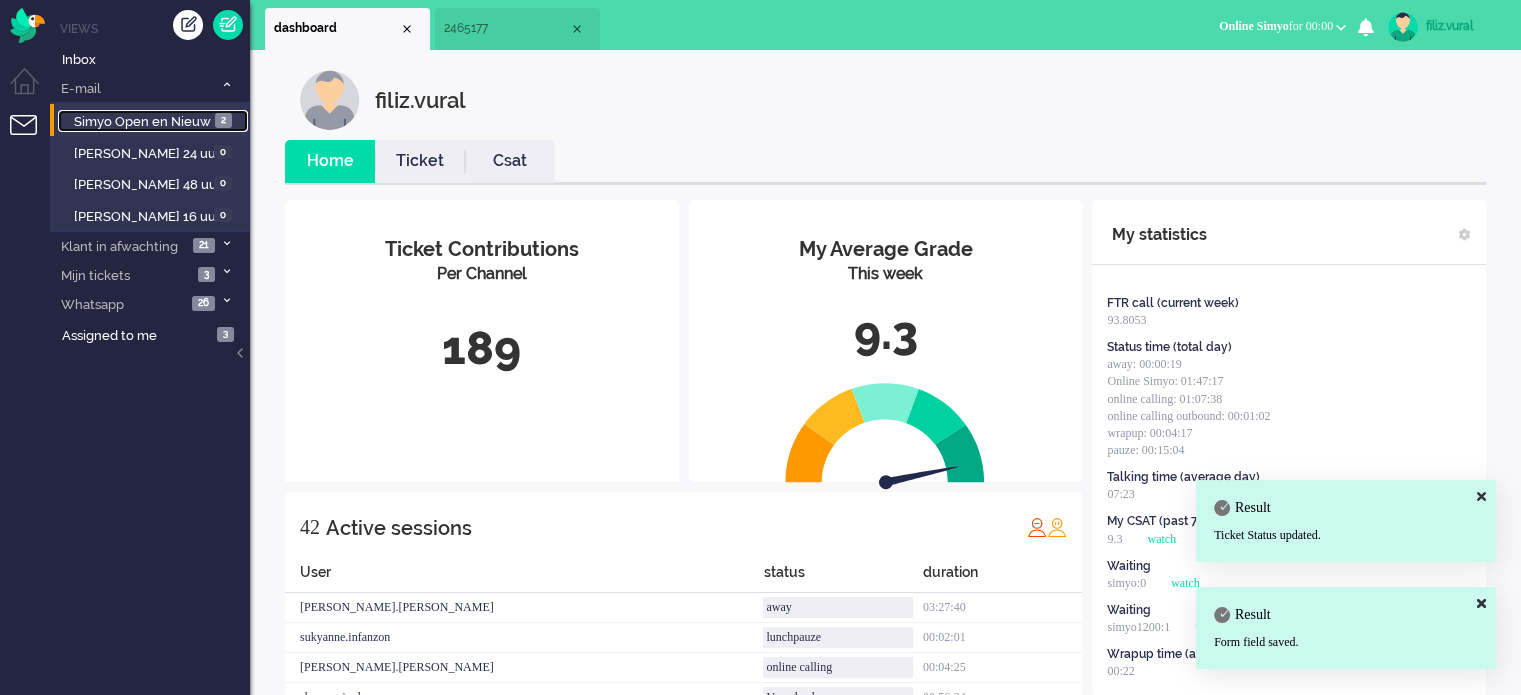 click on "Simyo Open en Nieuw" at bounding box center [142, 121] 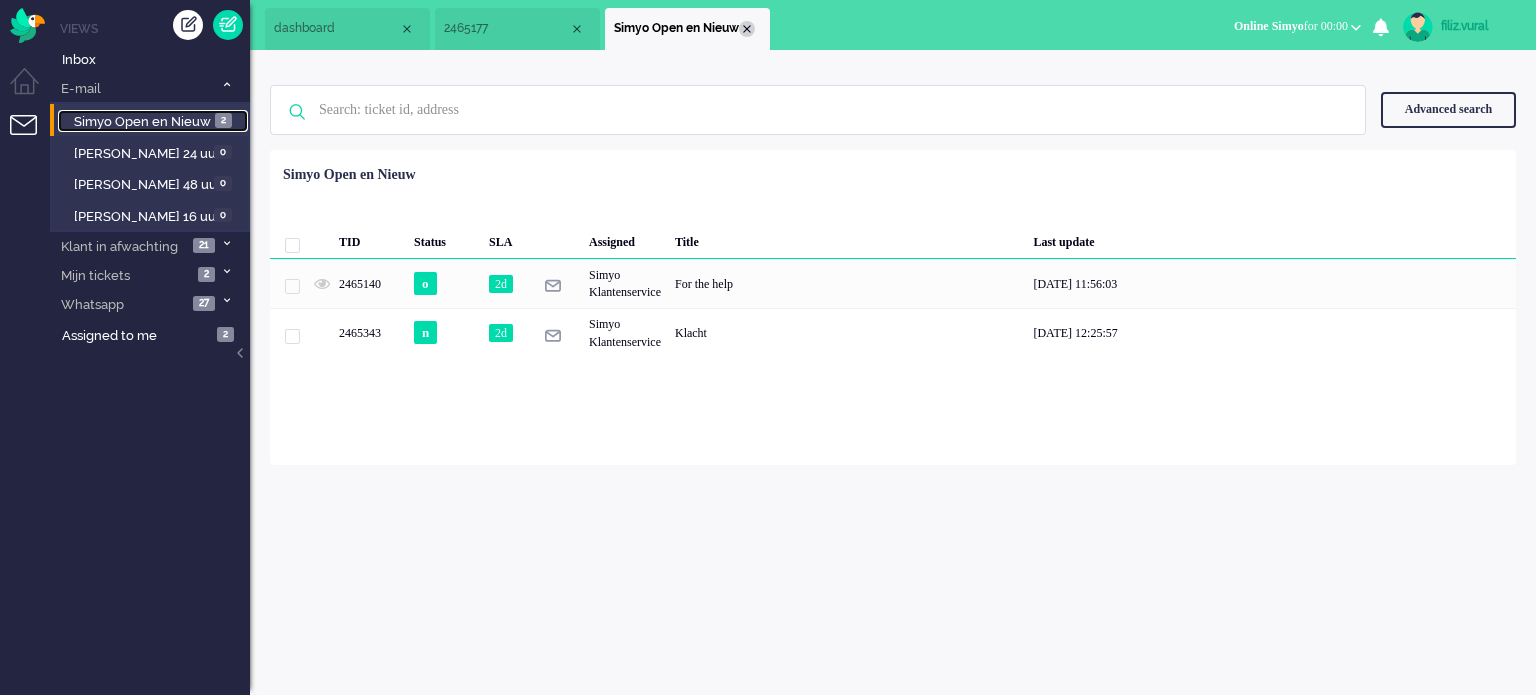 click at bounding box center [747, 29] 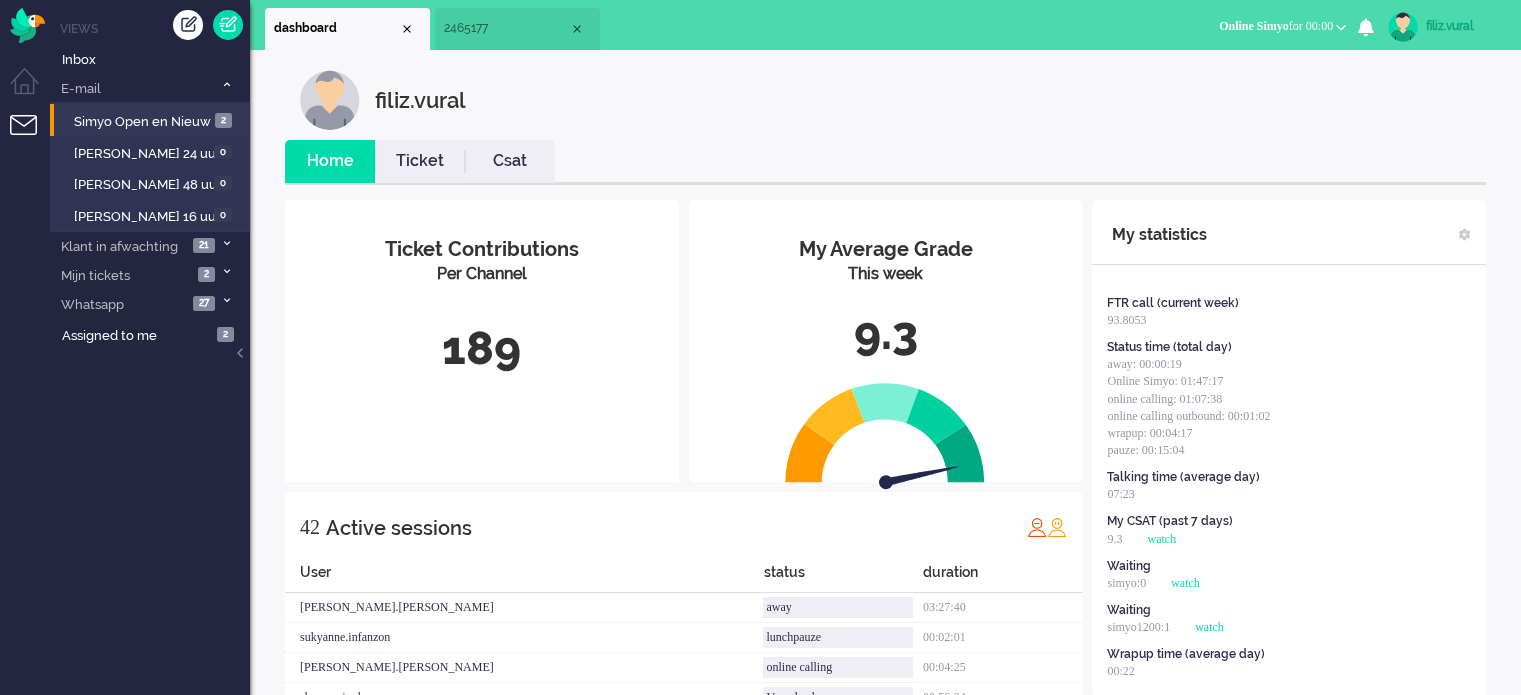 click on "Ticket" at bounding box center (420, 161) 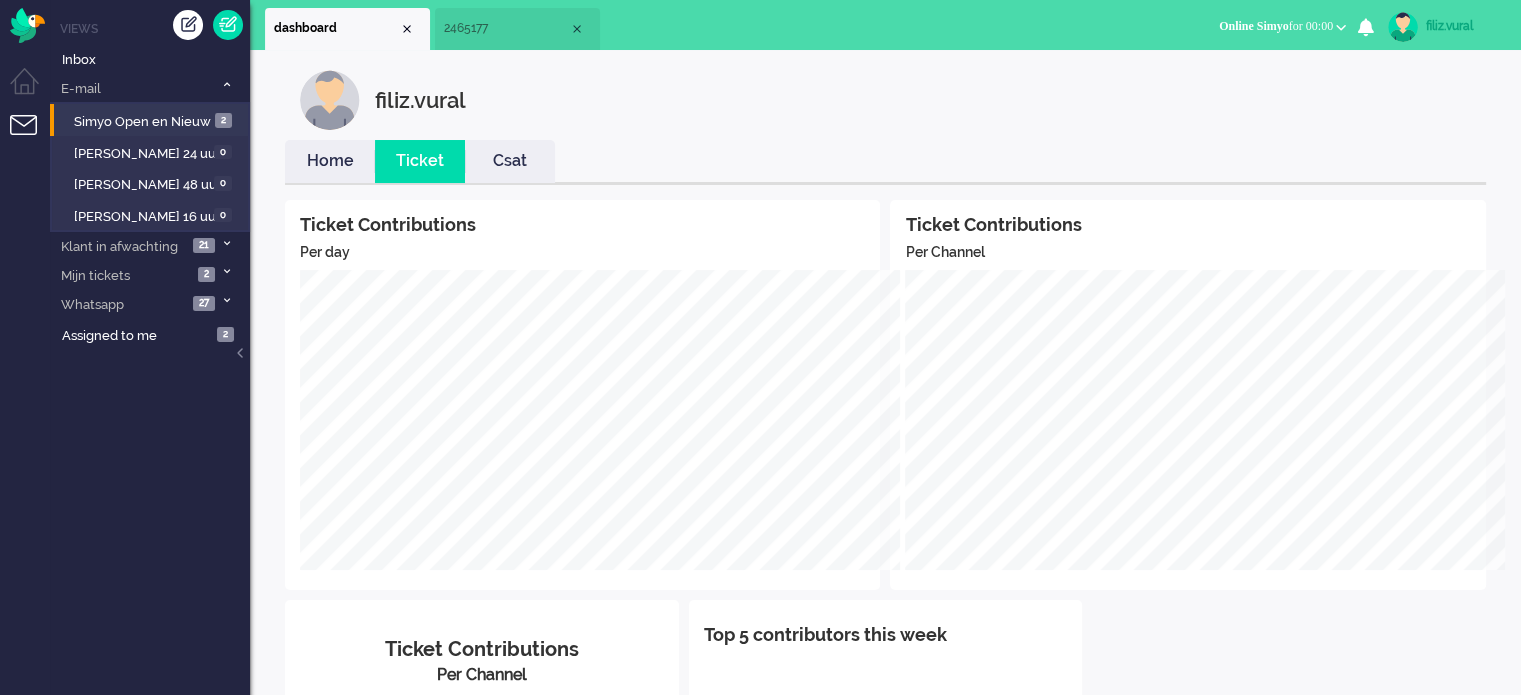 click on "Home" at bounding box center (330, 161) 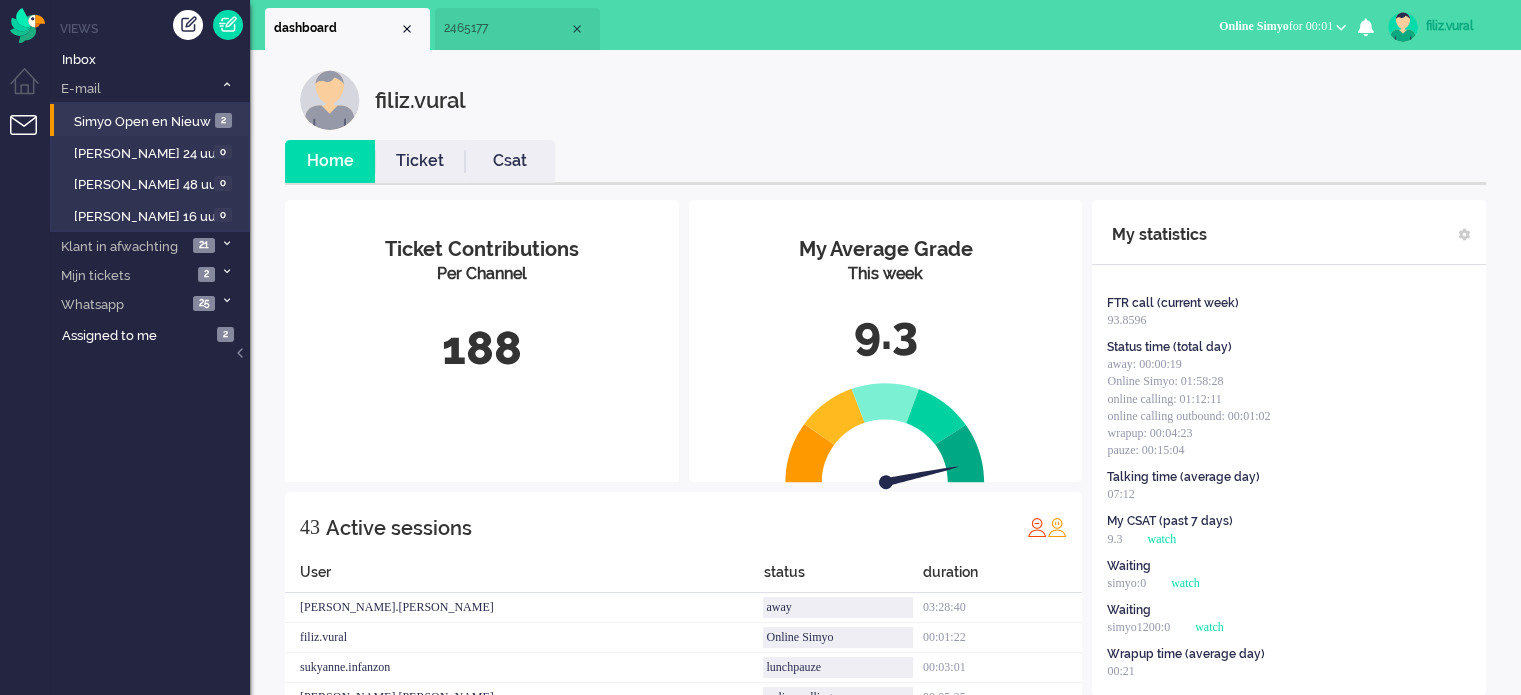 click on "filiz.vural Home Ticket Csat My Average Grade This week 9.3 Ticket Contributions Per Channel 188 43 Active sessions User status duration tim.alting away 03:28:40 filiz.vural Online Simyo 00:01:22 sukyanne.infanzon lunchpauze 00:03:01 kelly.bosson online calling 00:05:25 shannen.jonkers Vraagbaak 00:57:24 kevin.hoks Traffic 03:53:30 leon.bakuwel lunchpauze 00:18:27 sevda.polatli Online Simyo 00:01:00 merve.genc Whatsapp 01:32:41 fatima.khawaja Online Simyo 00:08:17 Ayfer.Unal online calling outbound 00:12:43 cendy.thakoer Tickets oppakken 00:07:14 margerie.ost email+ 00:16:53 Filiz.altundag Online Simyo 00:04:01 leontine.penning online calling 00:01:06 aylin.eceustundag Extra taken 00:59:55 janny.devries pauze 00:16:02 samantha.rovers online calling 00:03:46 hacer.calik Whatsapp 00:55:01 dyna.verdonk Finance 04:33:13 vanessa.vanstolk Online Simyo 00:02:35 Jada.Goedhart lunchpauze 00:16:36 canan.perkgoz away 02:54:12 pamela.dekorte Whatsapp 01:40:24 miguel.lieveld OPS 02:33:04 justin.moestadja Finance 03:32:13" at bounding box center (885, 1004) 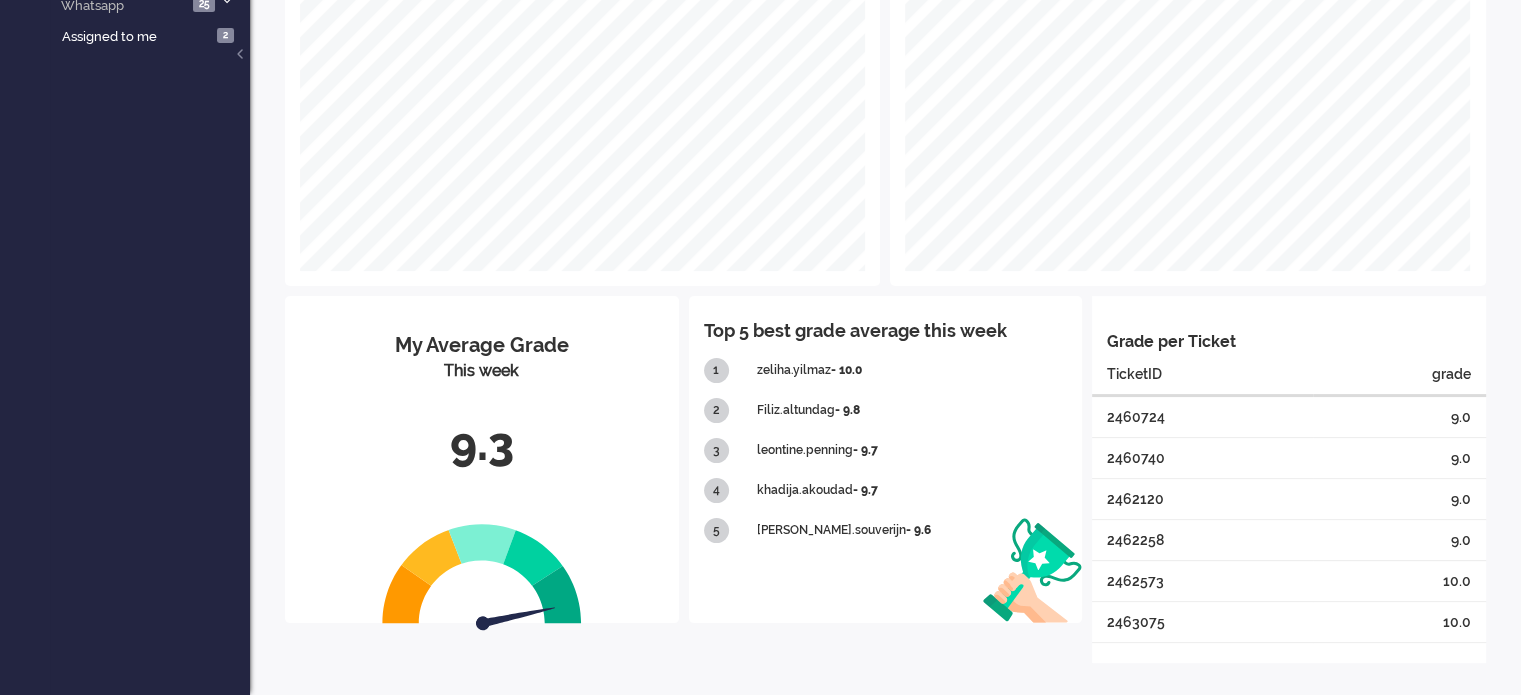 scroll, scrollTop: 0, scrollLeft: 0, axis: both 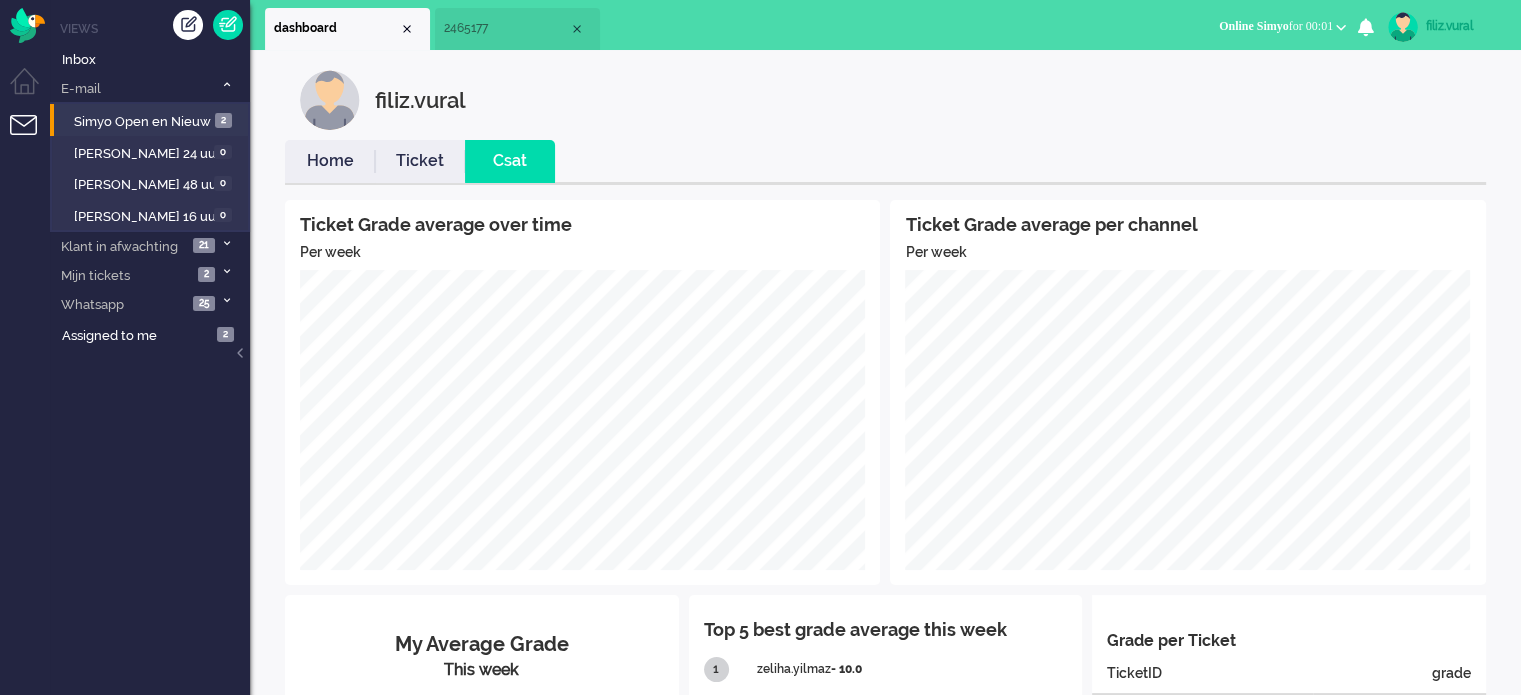 click on "Home" at bounding box center [330, 161] 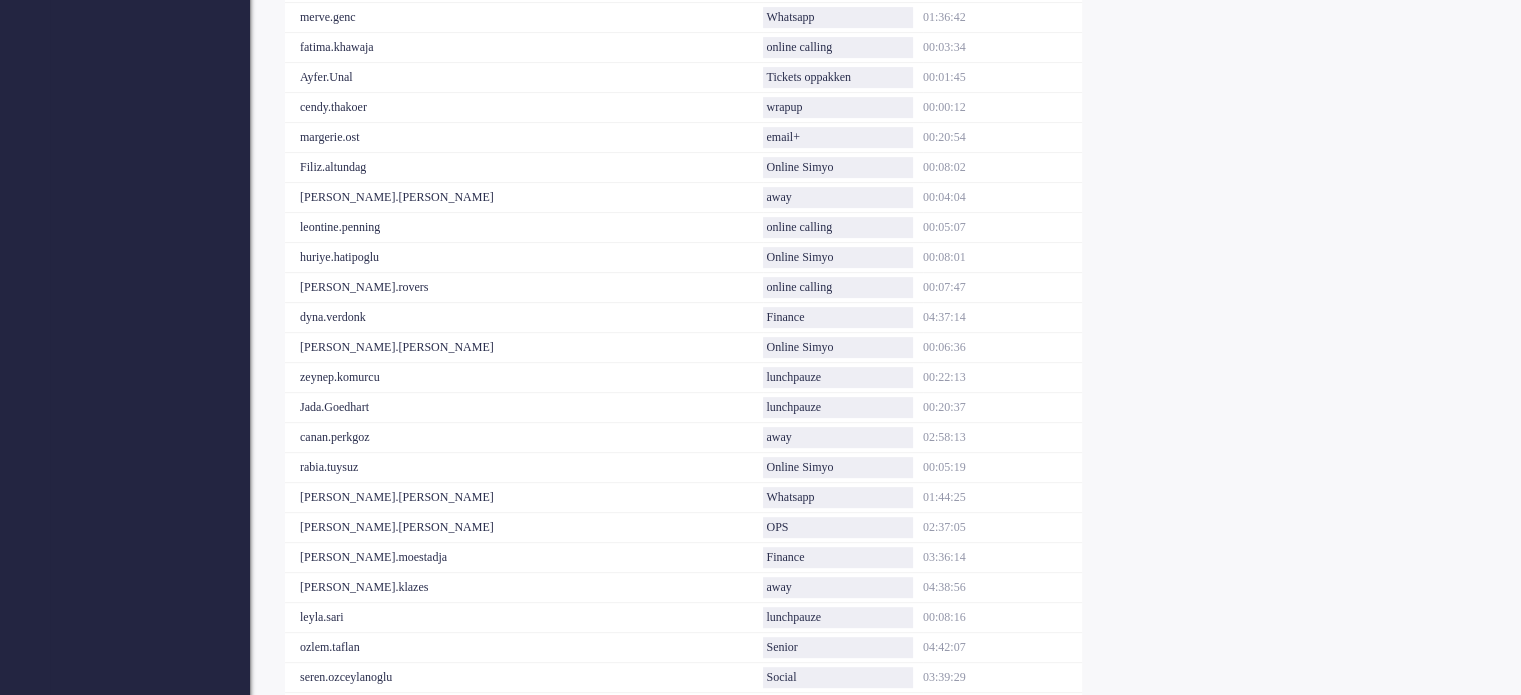 scroll, scrollTop: 1000, scrollLeft: 0, axis: vertical 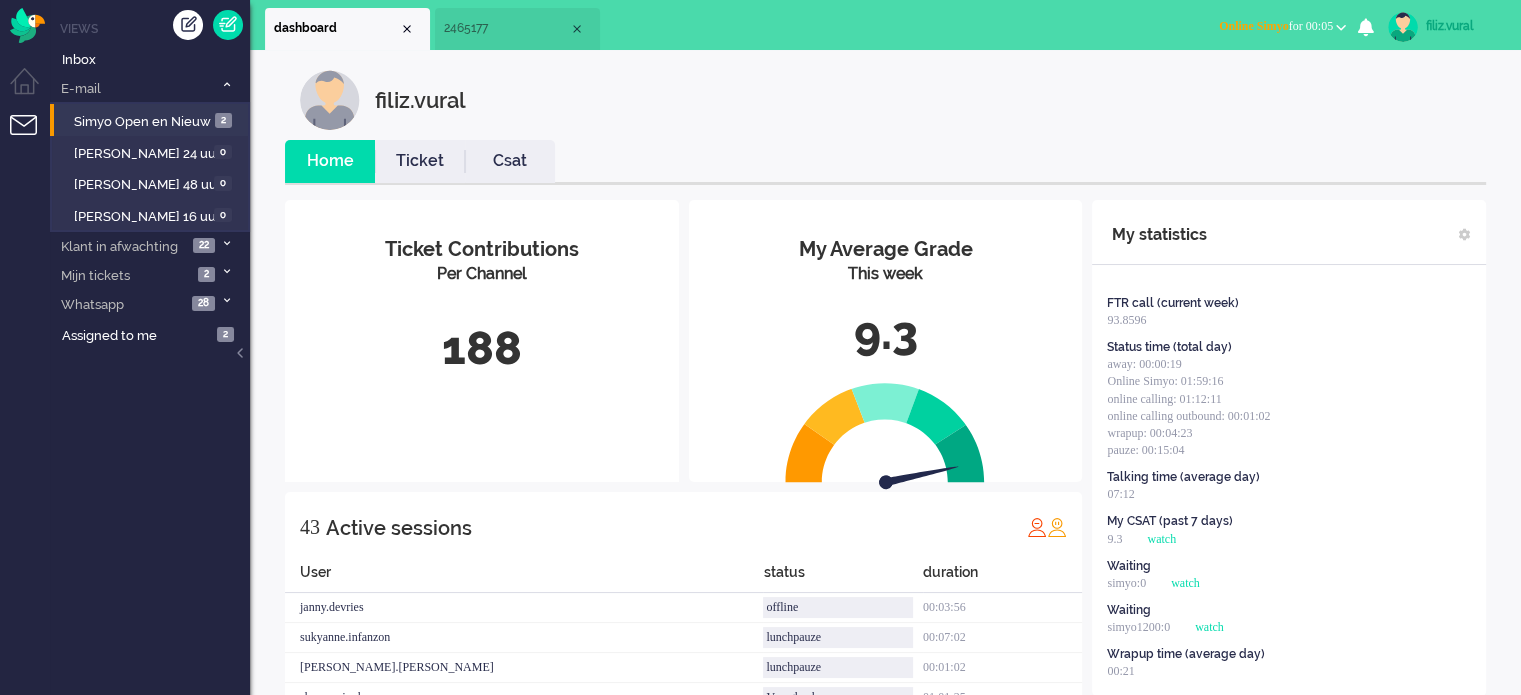 click on "Online Simyo  for 00:05" at bounding box center (1282, 26) 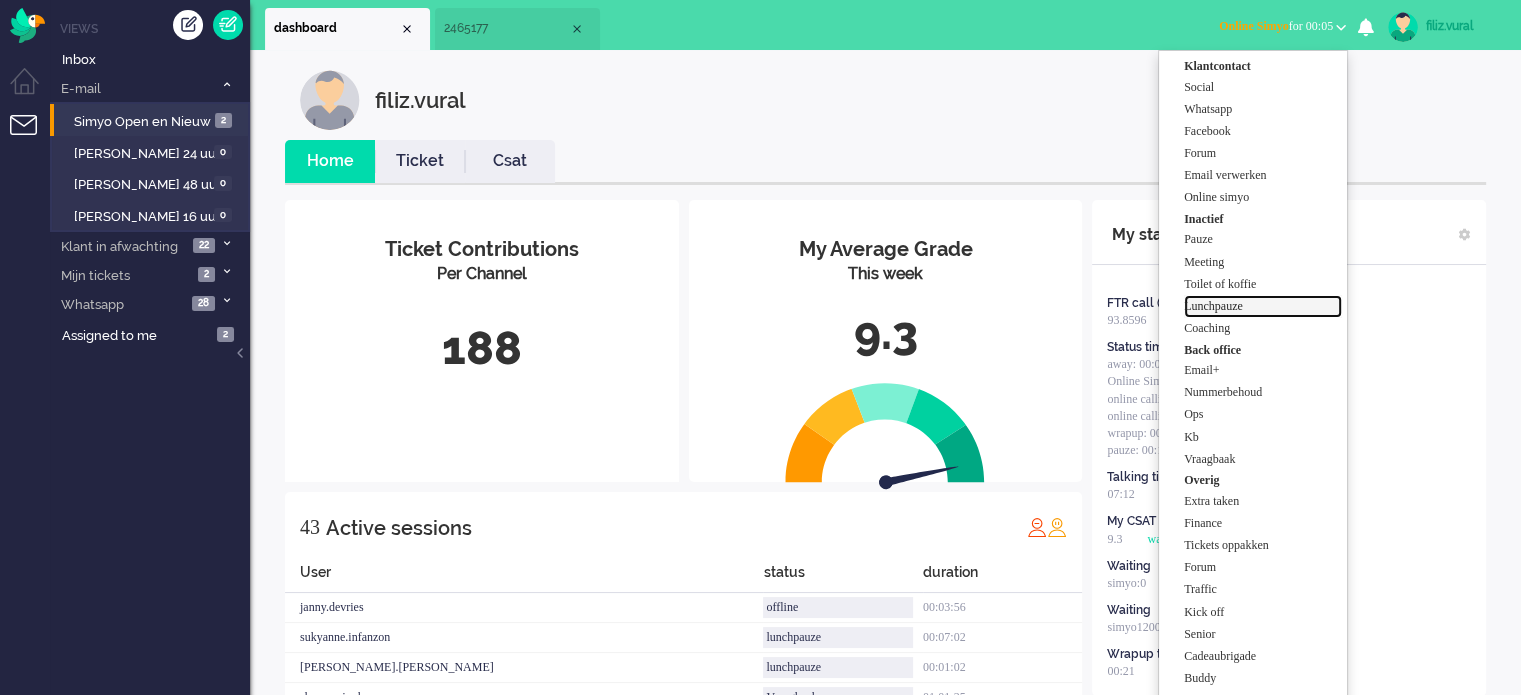 click on "Lunchpauze" at bounding box center (1263, 306) 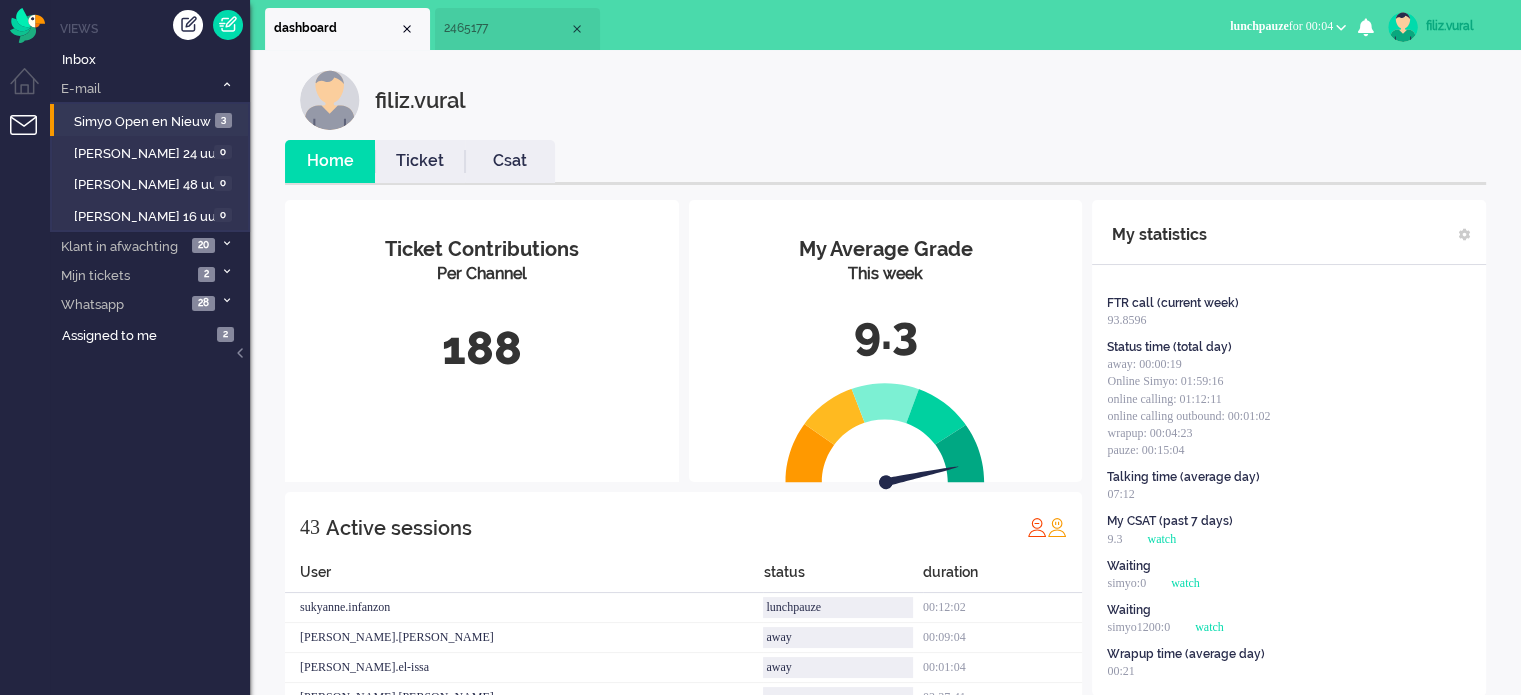 click on "Home Ticket Csat" at bounding box center [885, 162] 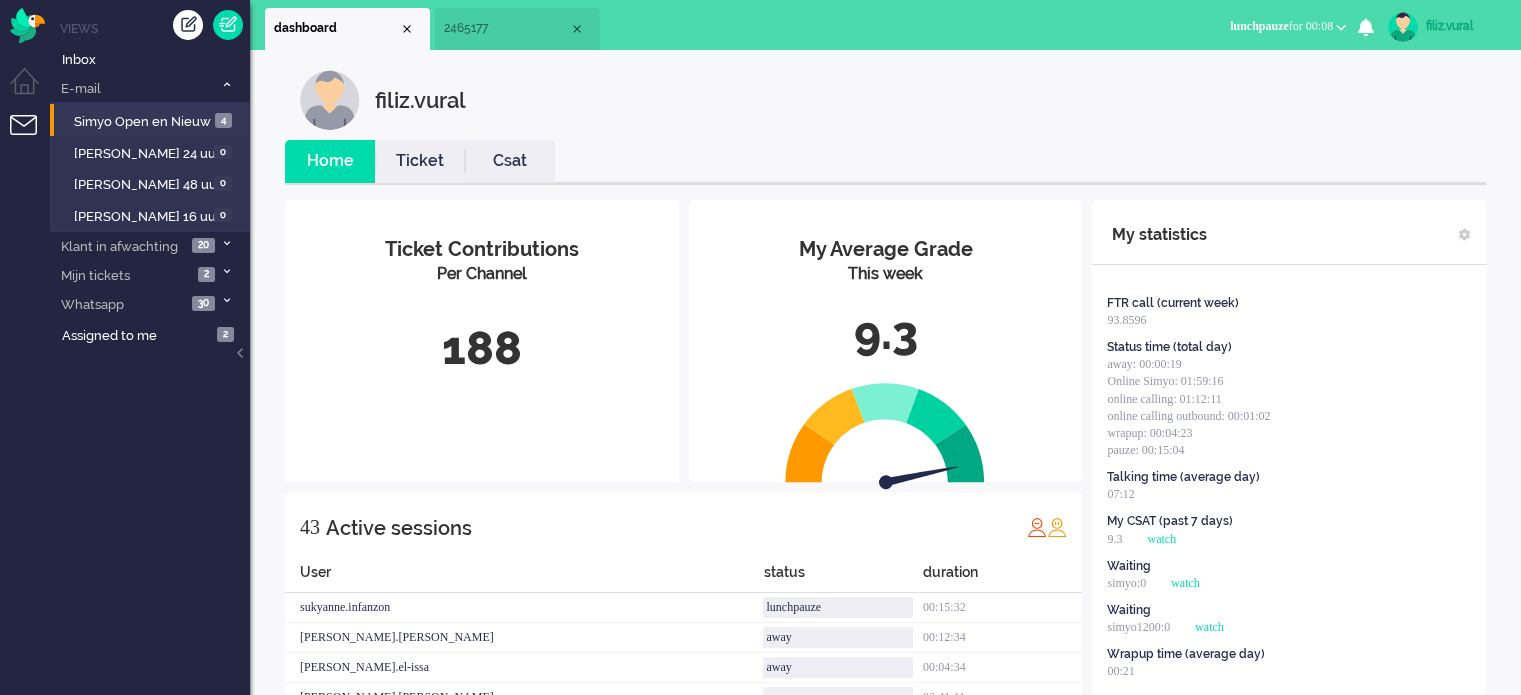click on "filiz.vural Home Ticket Csat My Average Grade This week 9.3 Ticket Contributions Per Channel 188 43 Active sessions User status duration sukyanne.infanzon lunchpauze 00:15:32 rick.groeneweg away 00:12:34 dana.el-issa away 00:04:34 tim.alting away 03:41:11 kelly.bosson lunchpauze 00:09:32 shannen.jonkers Vraagbaak 01:09:55 kevin.hoks lunchpauze 00:06:33 merve.genc Whatsapp 01:45:12 cendy.thakoer Tickets oppakken 00:07:59 margerie.ost email+ 00:29:24 Filiz.altundag wrapup 00:01:17 surayya.budak Online Simyo 00:00:41 leontine.penning Online Simyo 00:00:11 dyna.verdonk Finance 04:45:44 vanessa.vanstolk online calling 00:04:04 Jada.Goedhart Whatsapp 00:00:59 canan.perkgoz away 03:06:43 elif.dil Online Simyo 00:13:27 pamela.dekorte Whatsapp 01:52:55 justin.moestadja Finance 03:44:44 janny.devries email verwerken 00:08:12 ozlem.taflan Senior 04:50:37 seren.ozceylanoglu Social 03:47:59 fatima.khawaja Online Simyo 00:02:16 adrian.klazes away 04:47:26 meyhube.karabacak wrapup 00:01:00 Ayfer.Unal lunchpauze 00:03:16 OPS" at bounding box center (885, 1004) 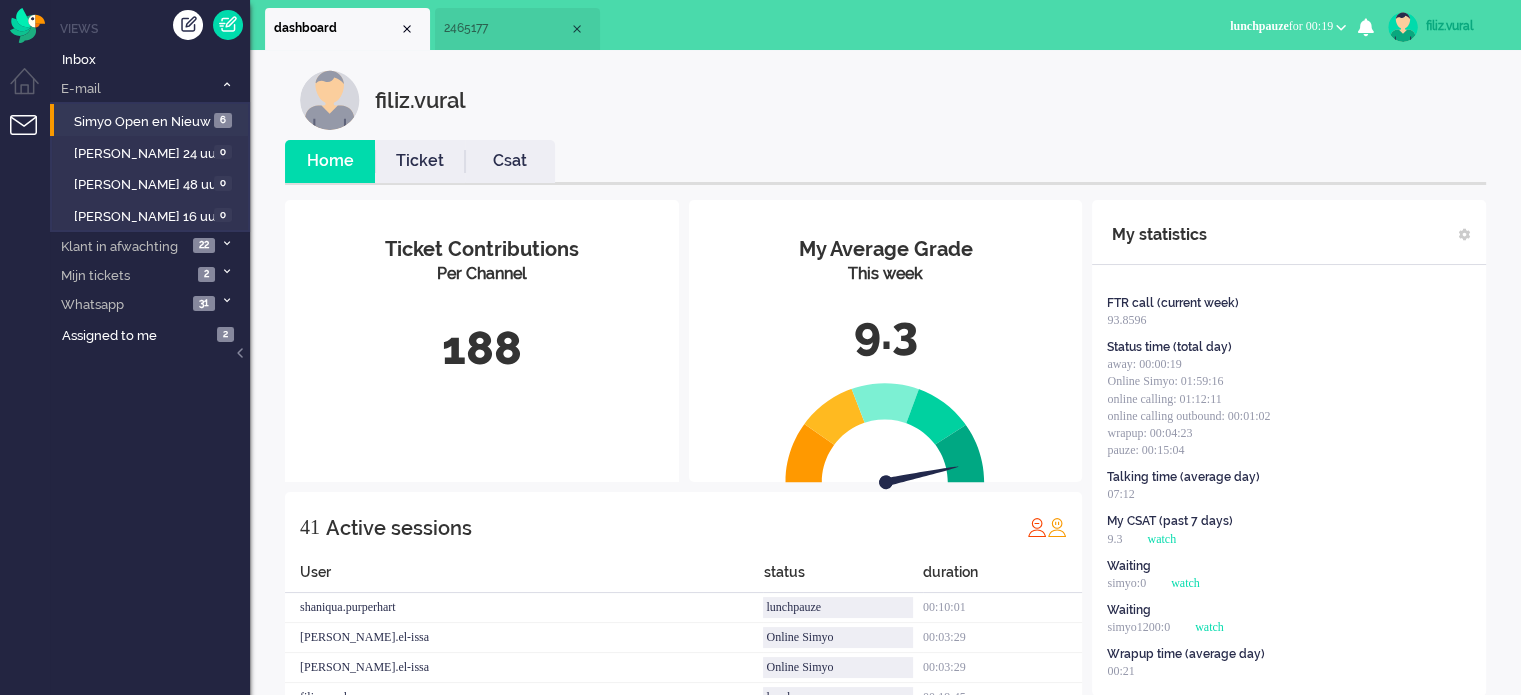 click on "filiz.vural" at bounding box center [900, 100] 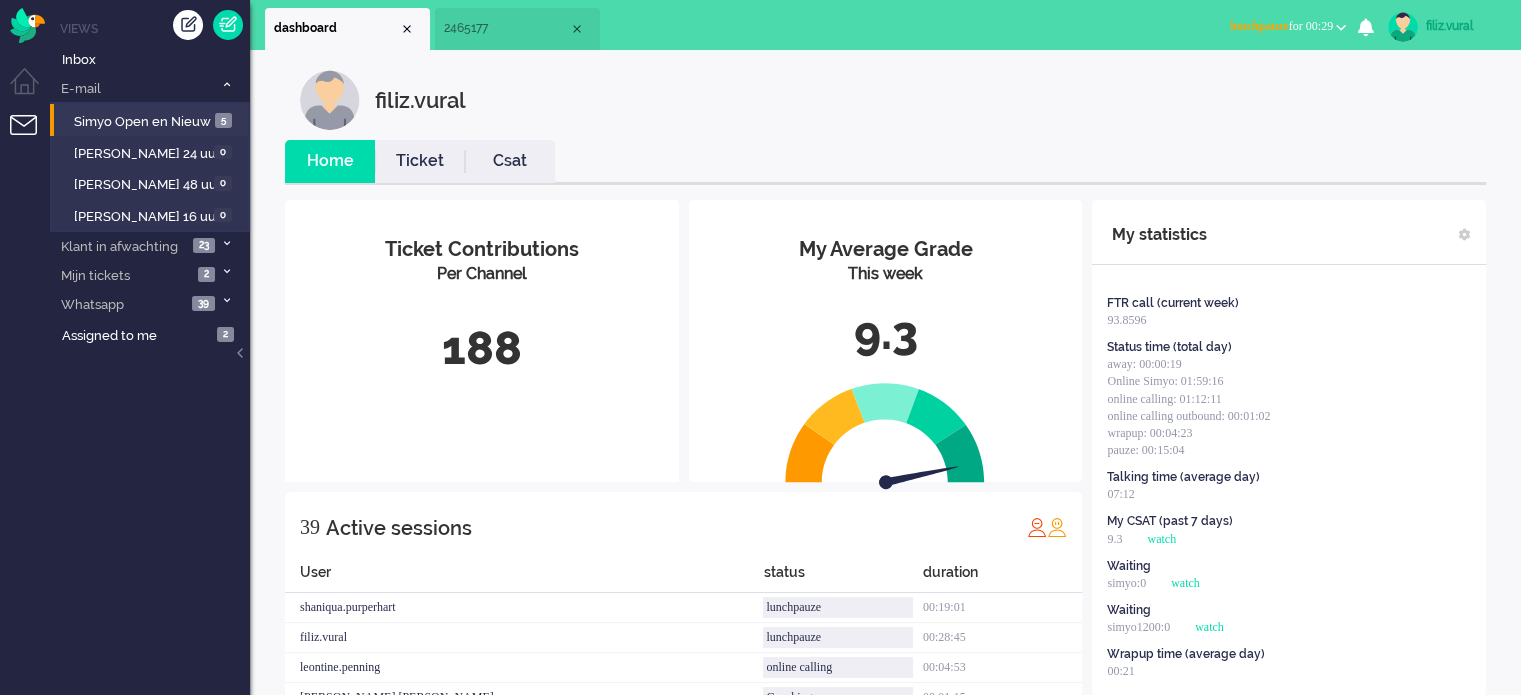 drag, startPoint x: 1310, startPoint y: 27, endPoint x: 1286, endPoint y: 39, distance: 26.832815 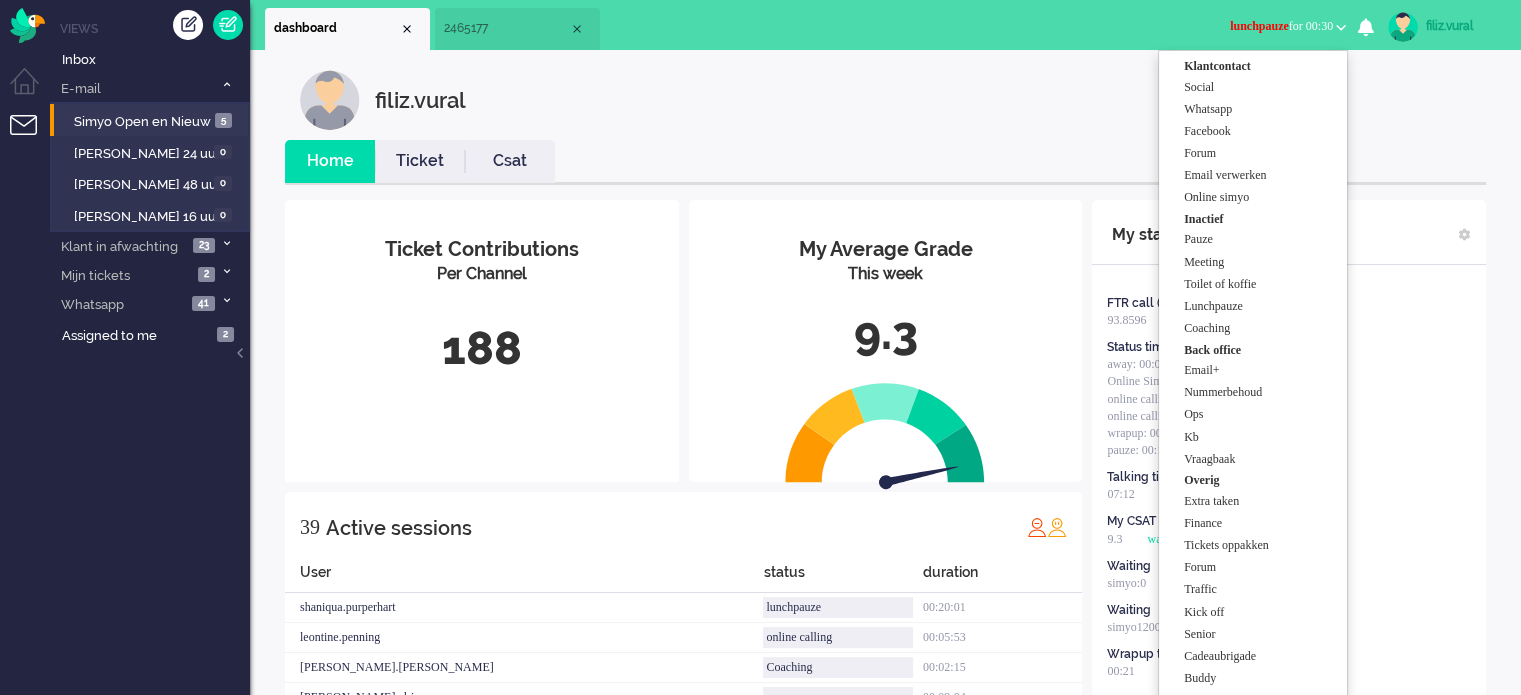 click on "Inactief" at bounding box center (1263, 219) 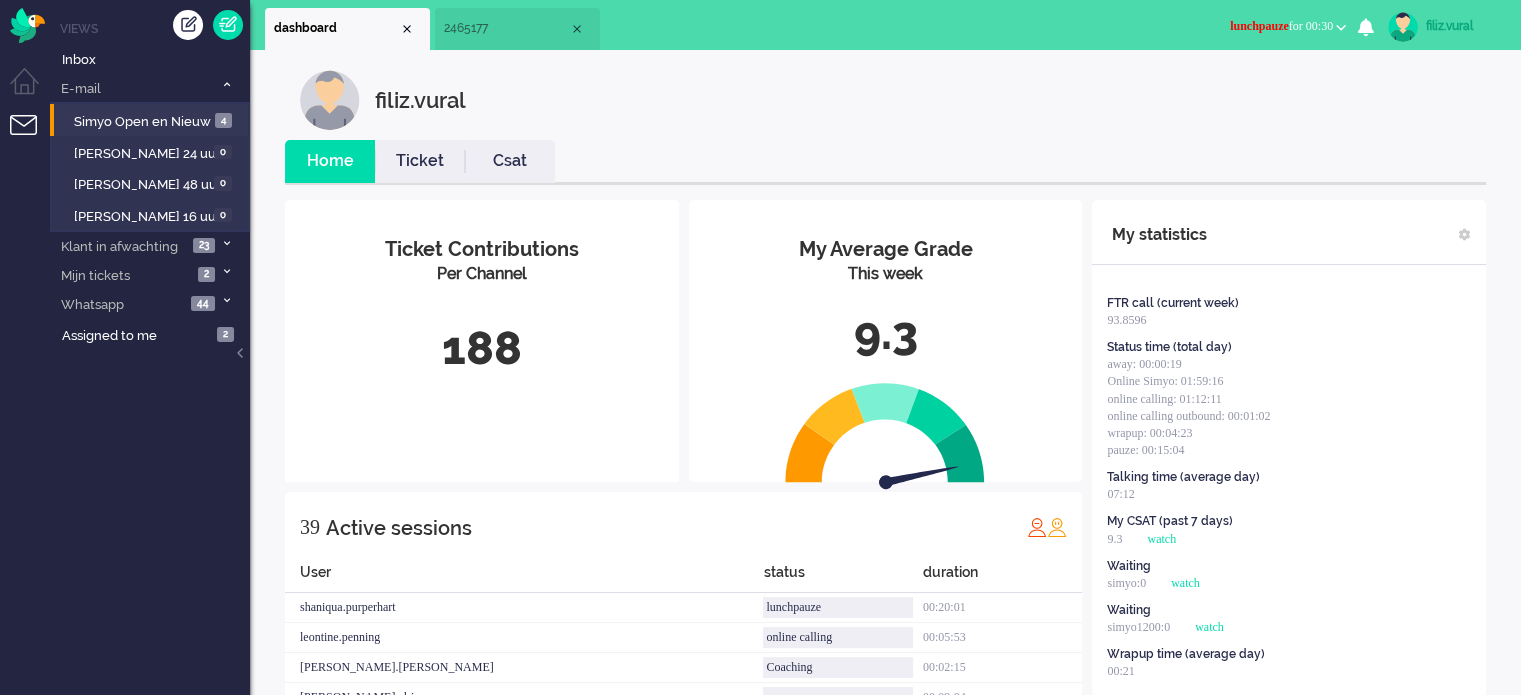 click on "lunchpauze  for 00:30" at bounding box center (1288, 26) 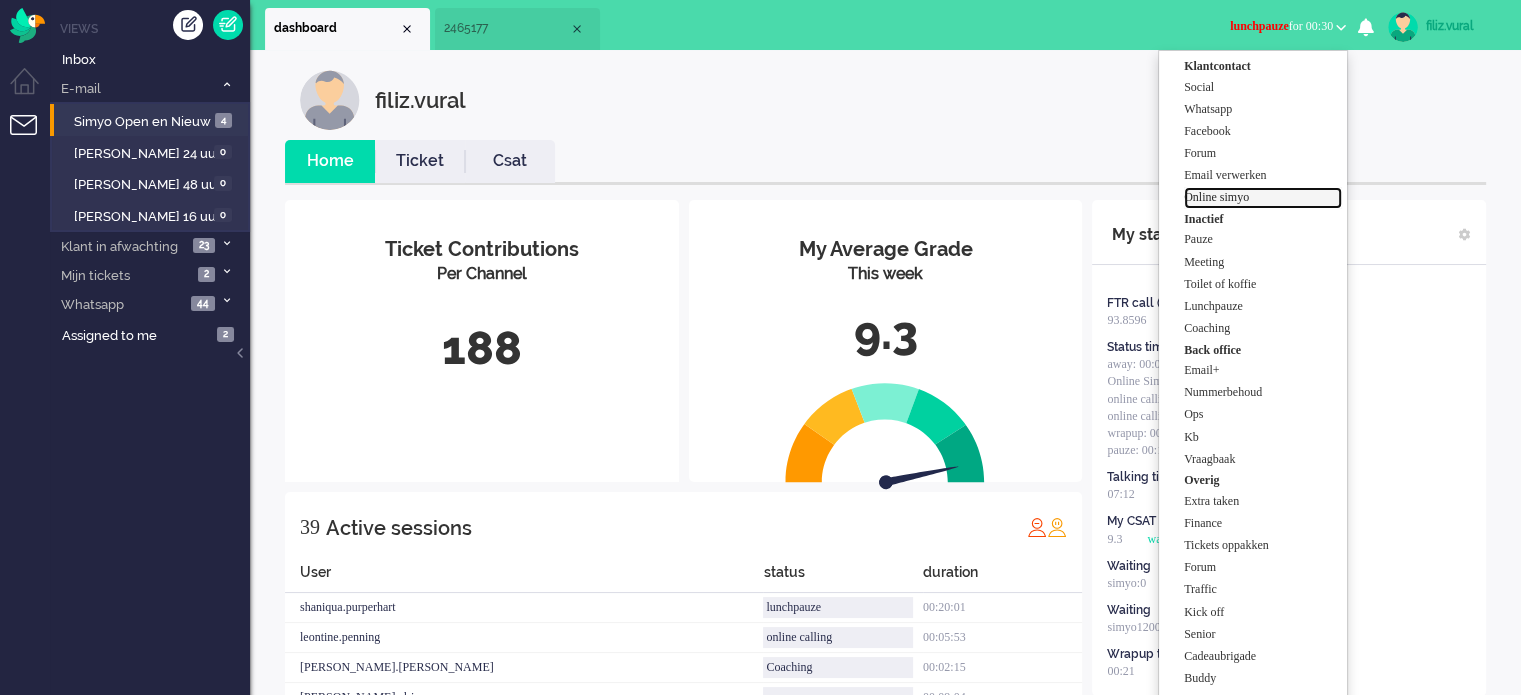 click on "Online simyo" at bounding box center [1263, 197] 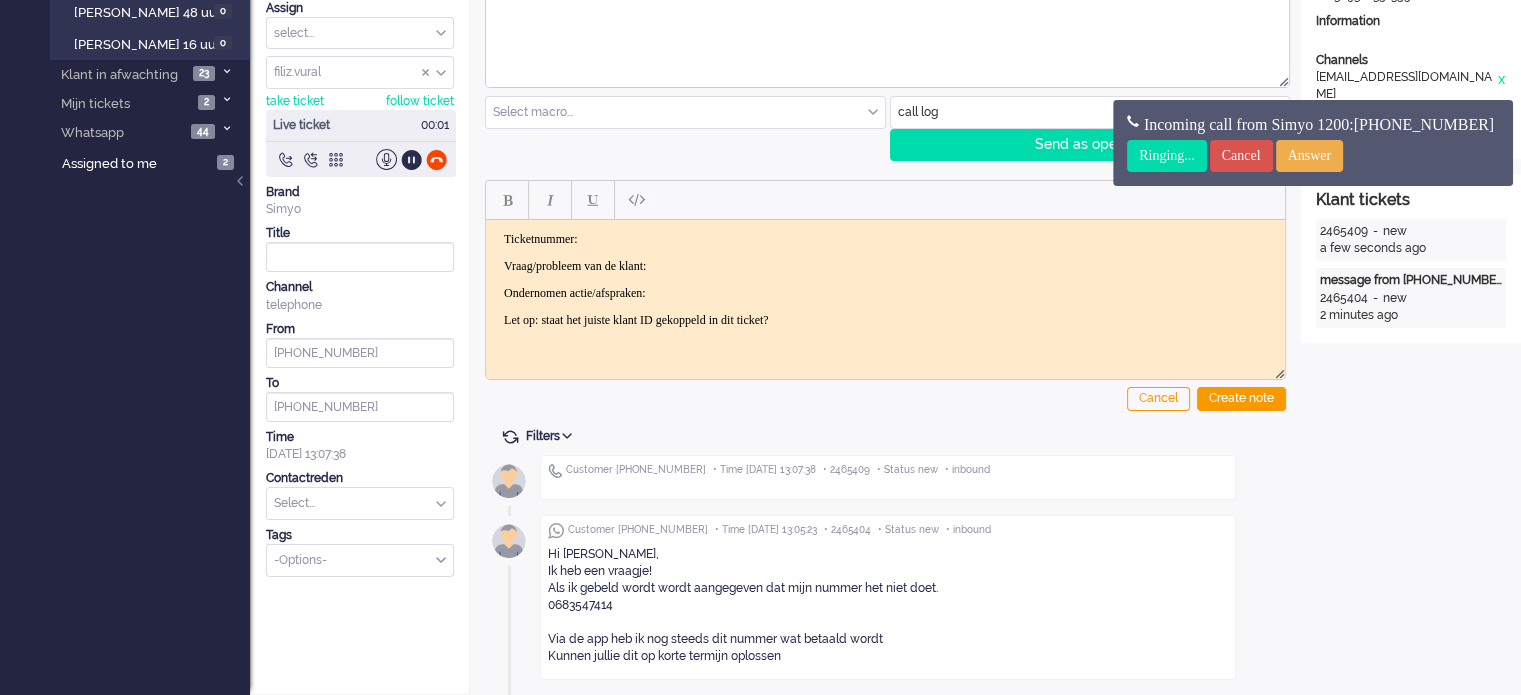 scroll, scrollTop: 171, scrollLeft: 0, axis: vertical 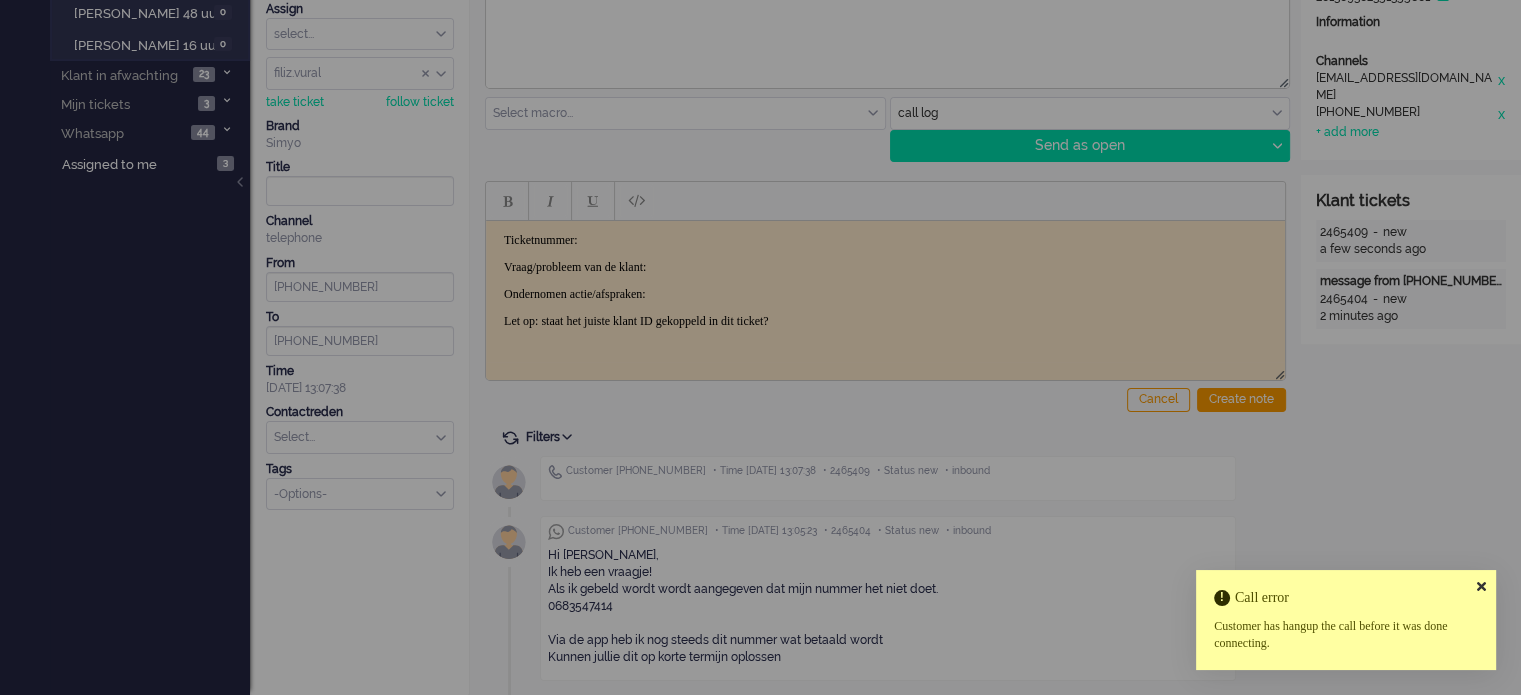 click at bounding box center [1481, 586] 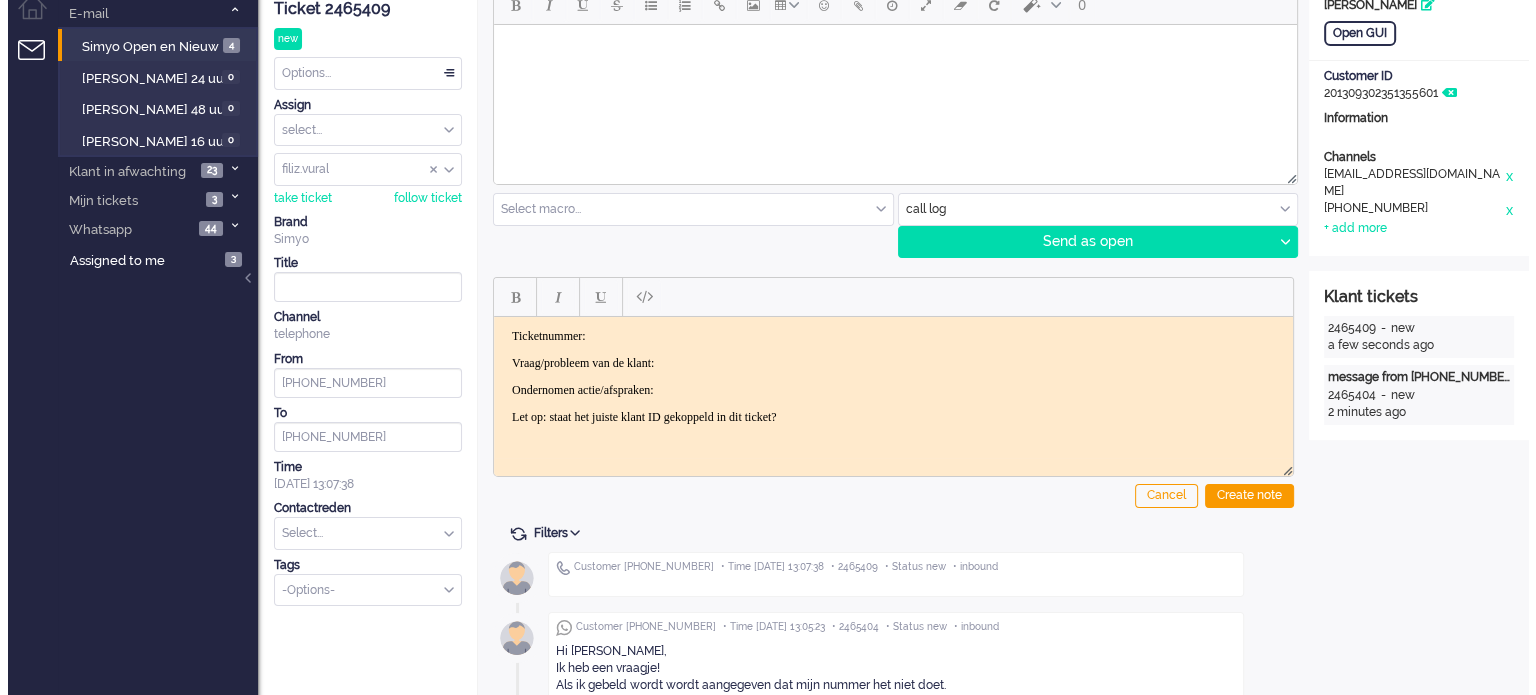 scroll, scrollTop: 0, scrollLeft: 0, axis: both 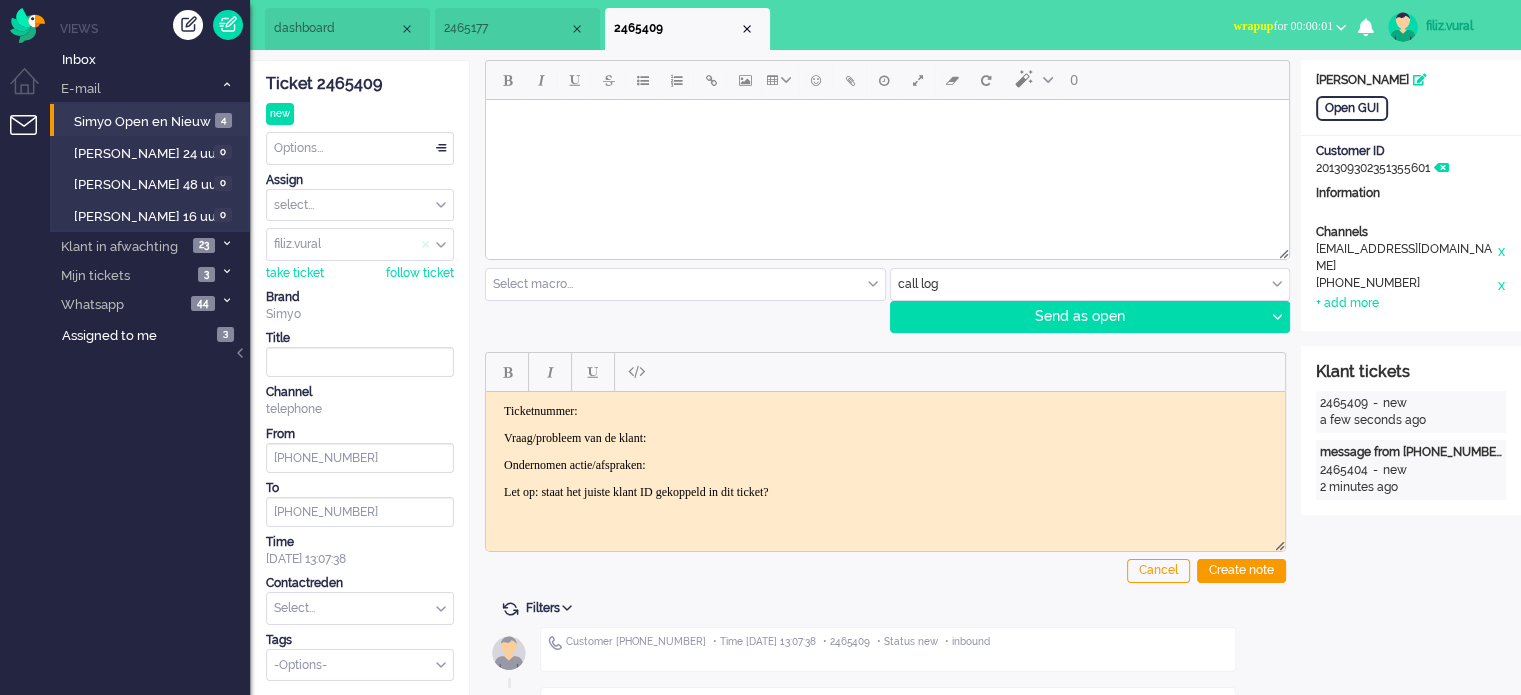 click at bounding box center (426, 245) 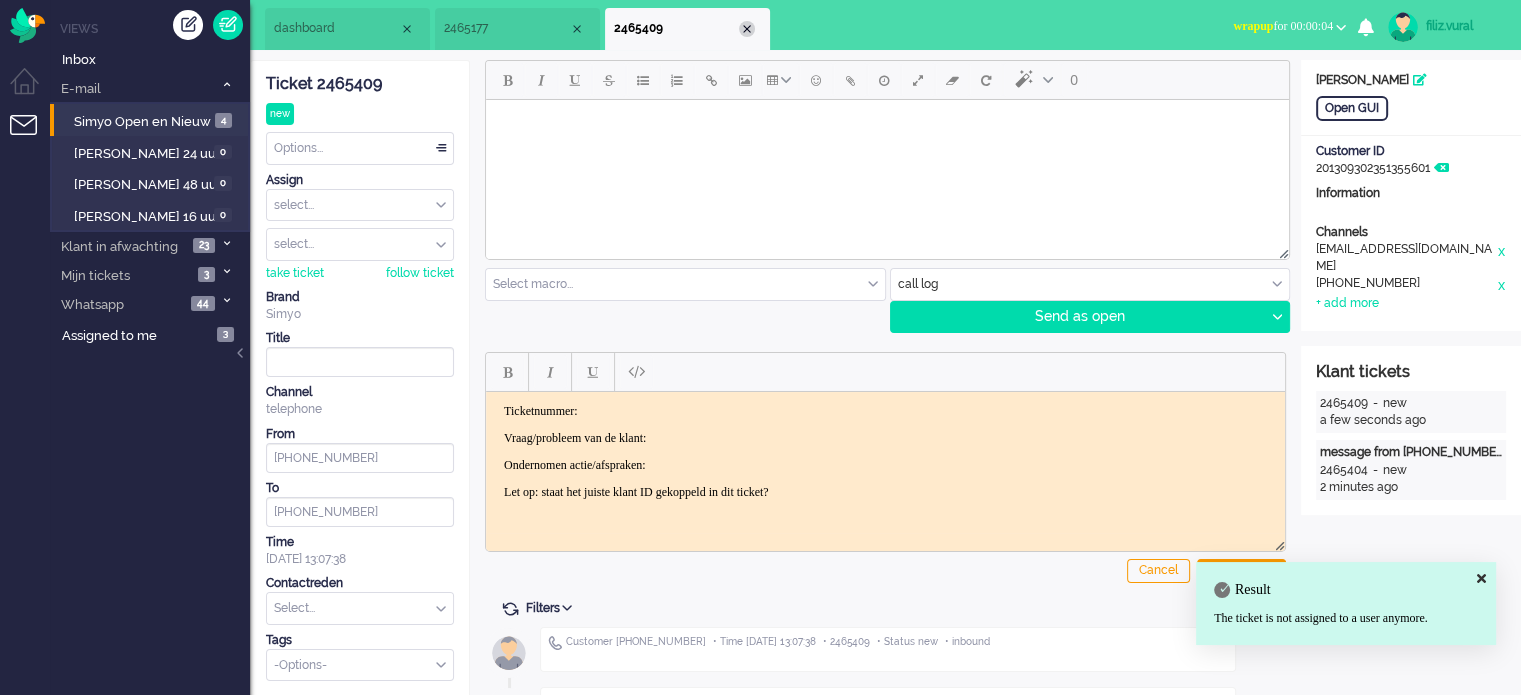 click at bounding box center [747, 29] 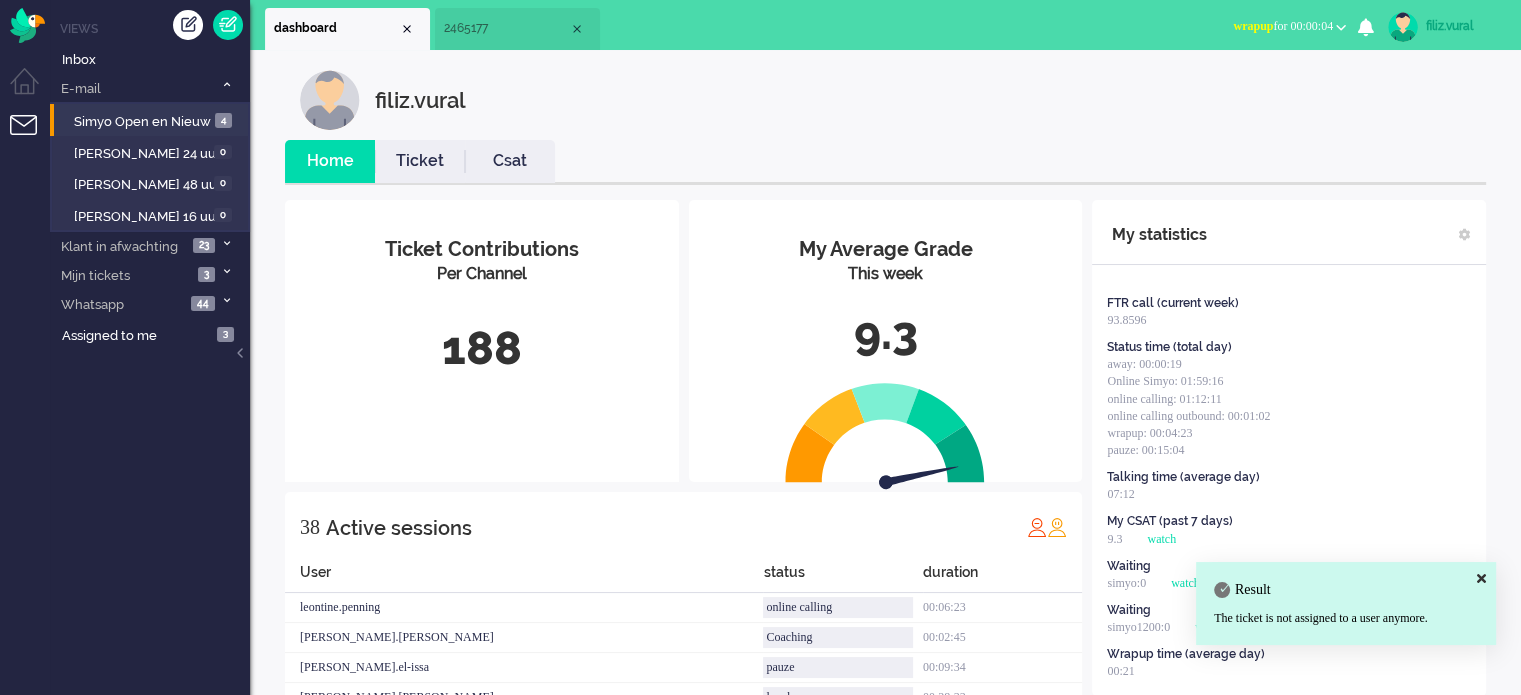 click on "Csat" at bounding box center [510, 161] 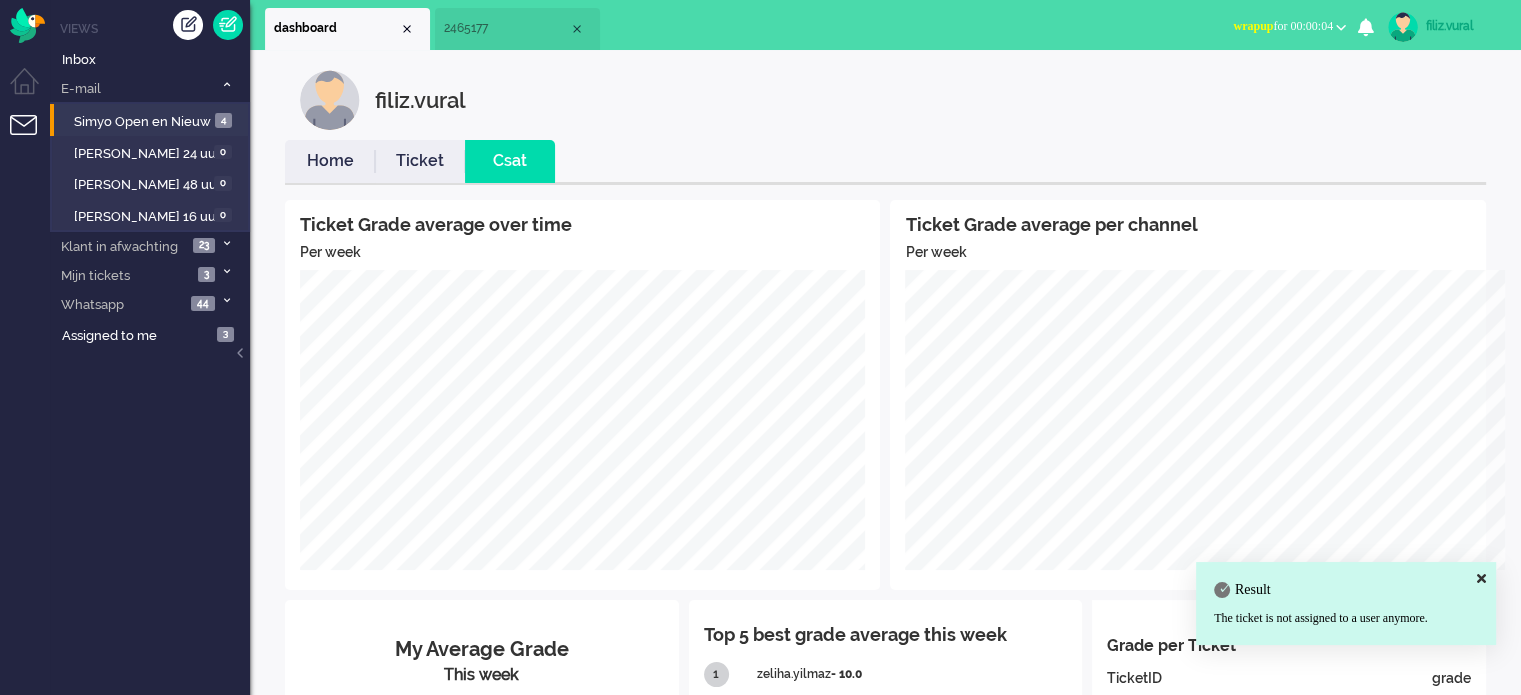click on "Home" at bounding box center [330, 161] 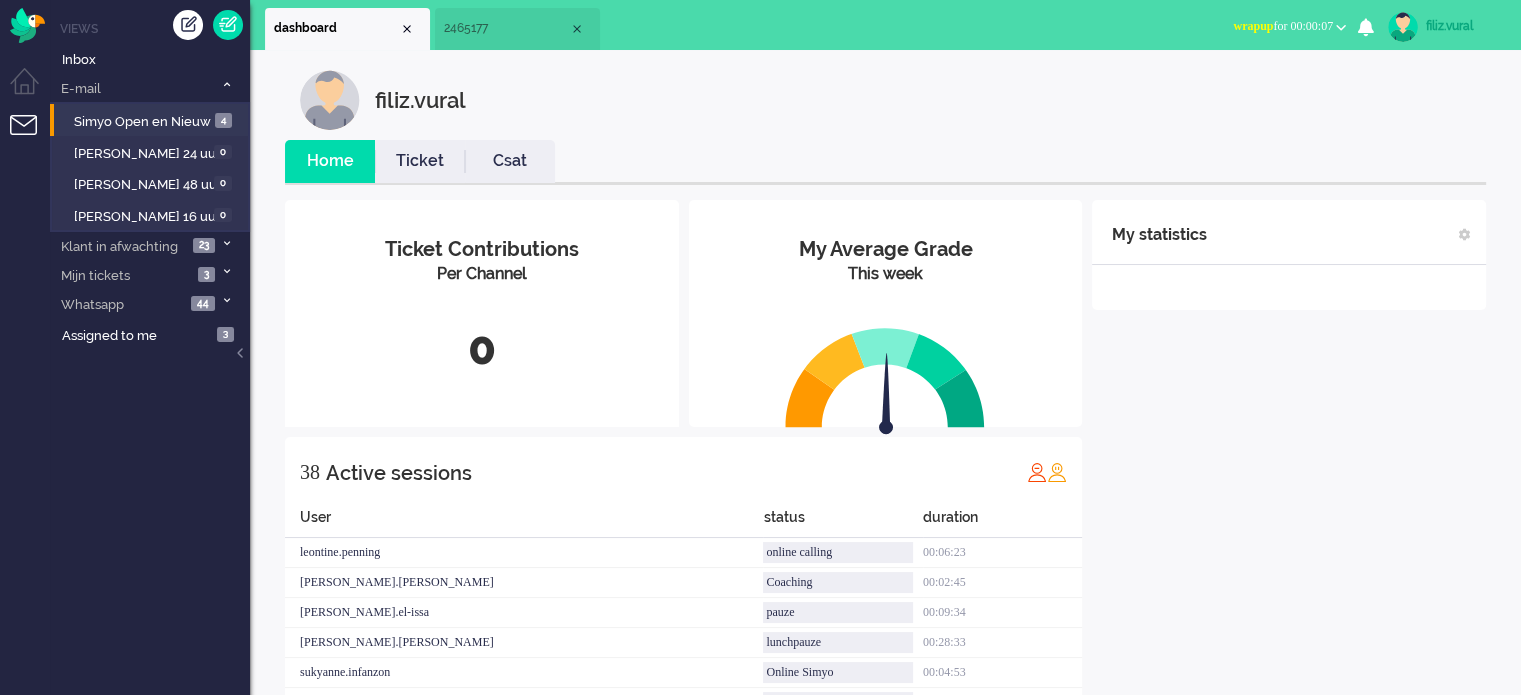 click on "2465177" at bounding box center [517, 29] 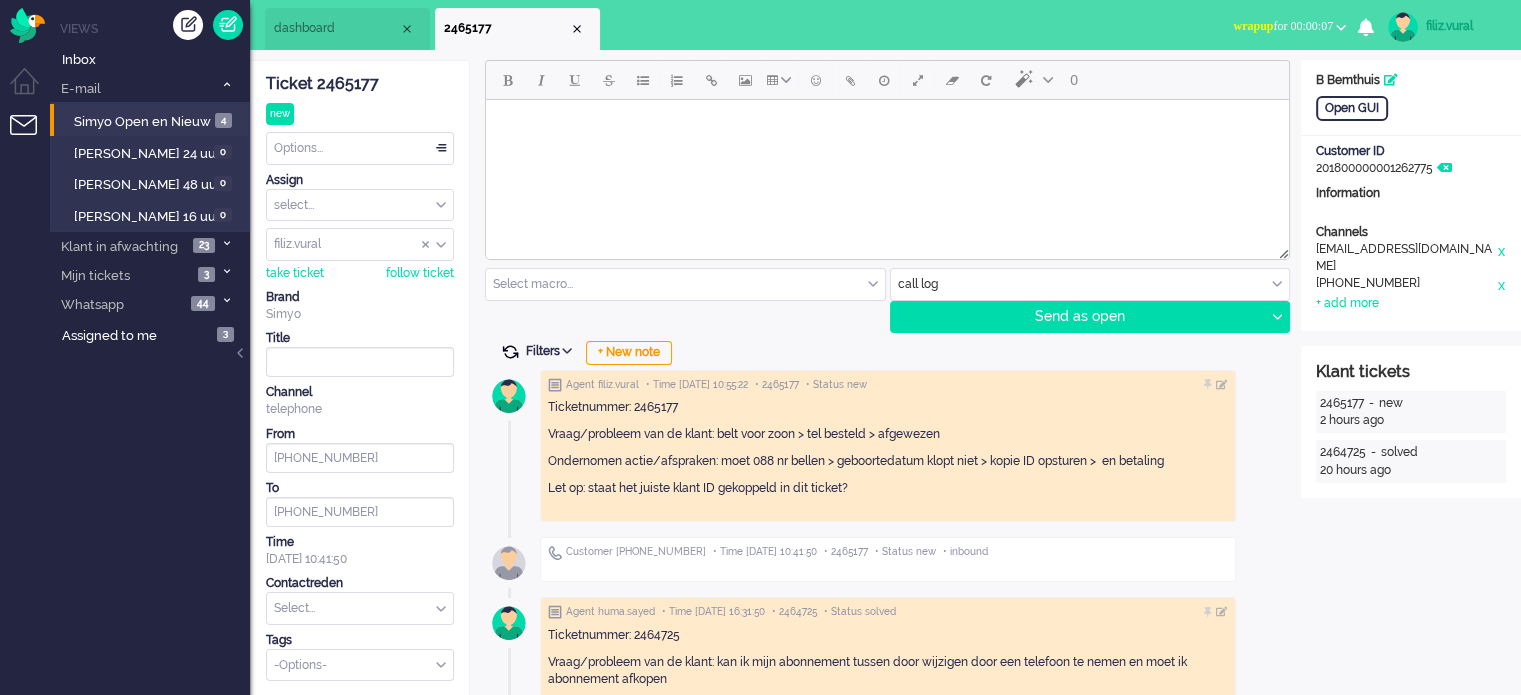 click at bounding box center (510, 352) 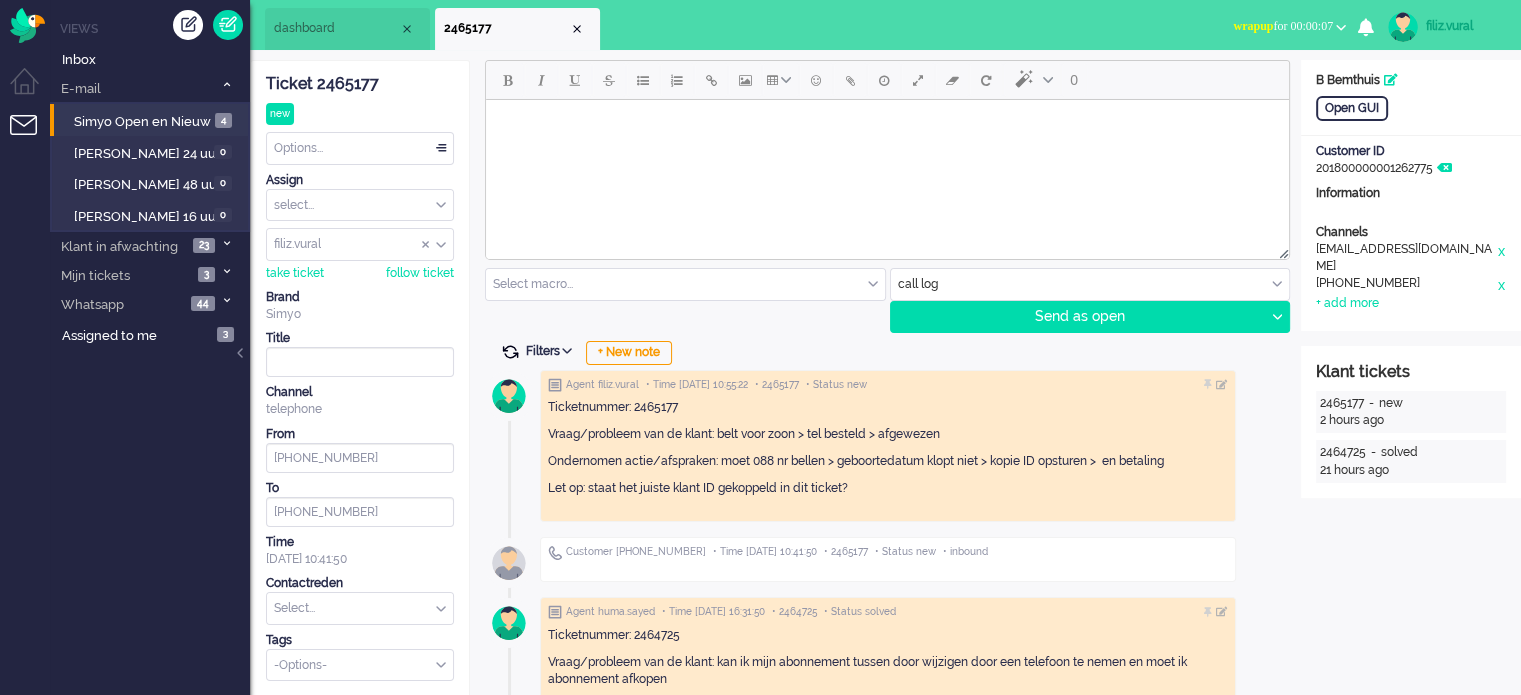 click at bounding box center [510, 352] 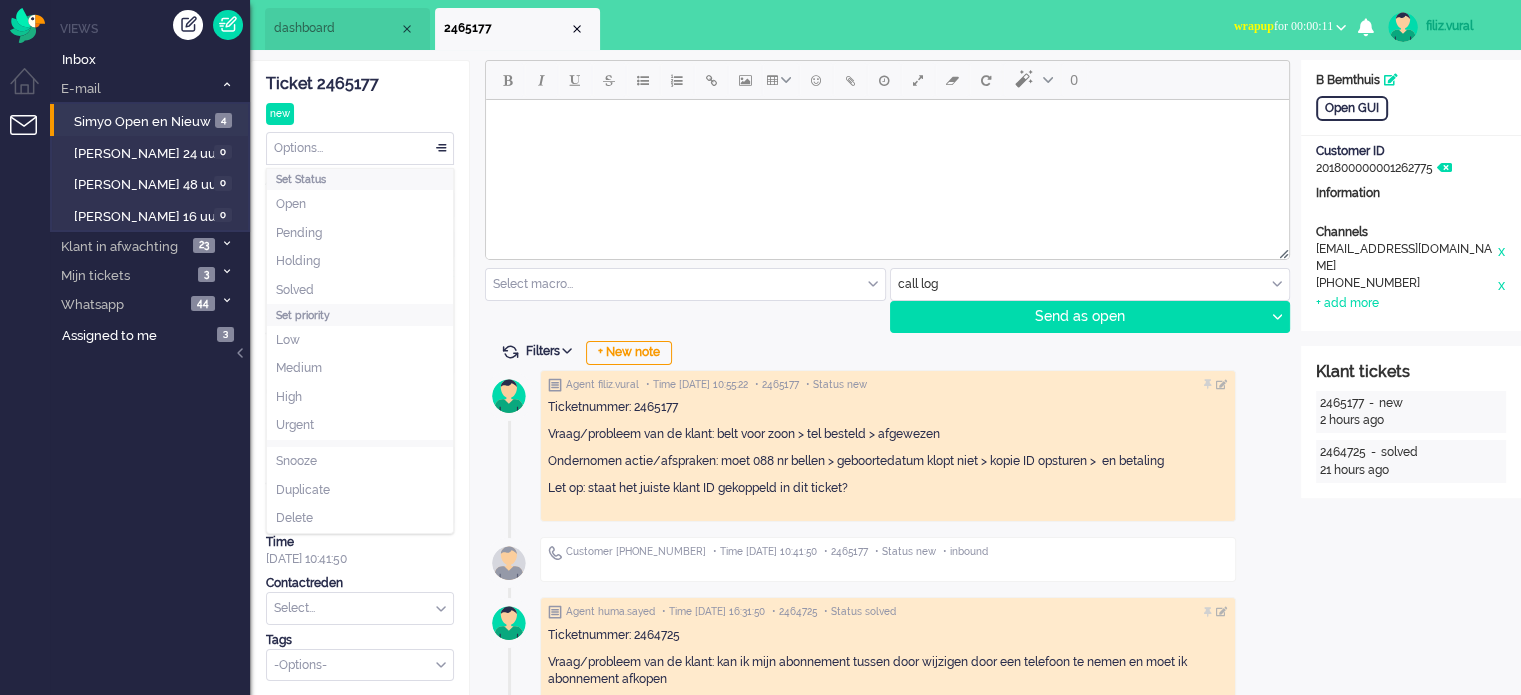 click on "Options..." at bounding box center [360, 148] 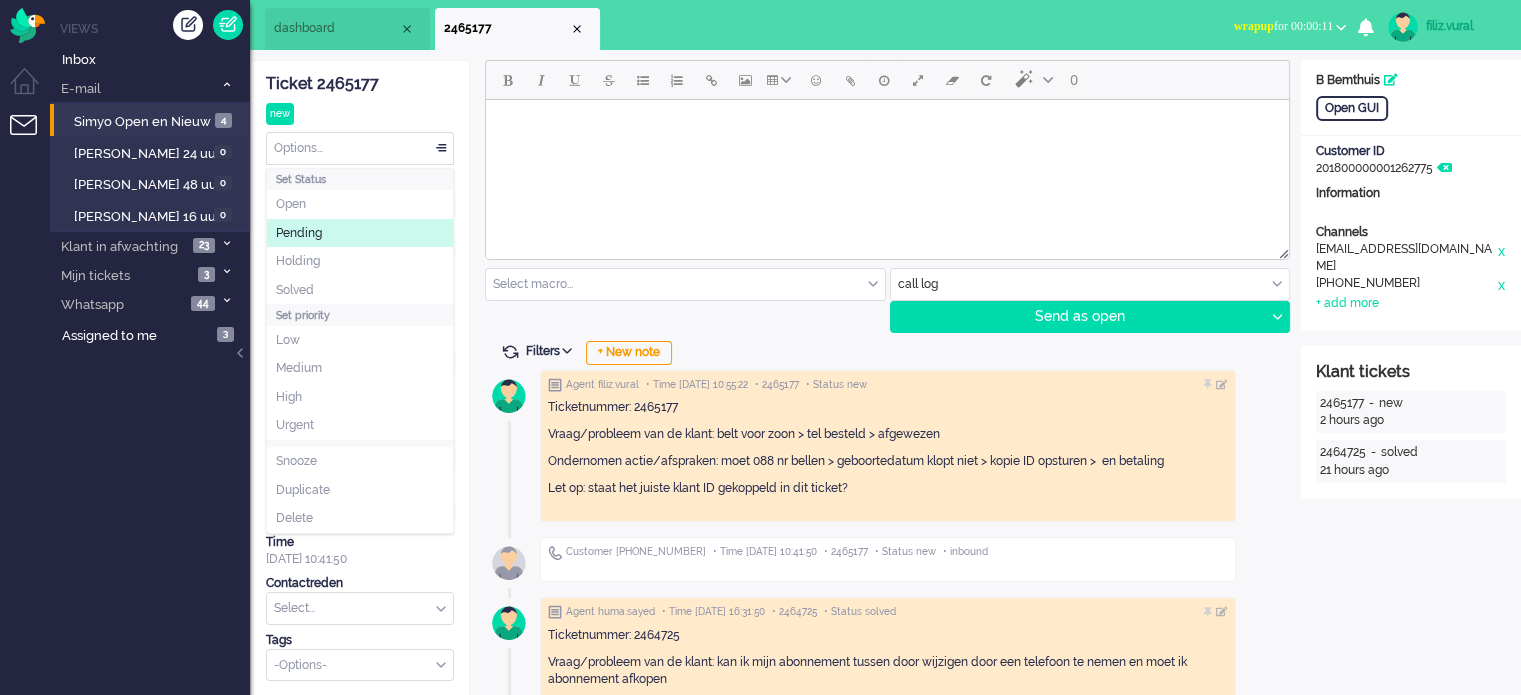 click on "Pending" 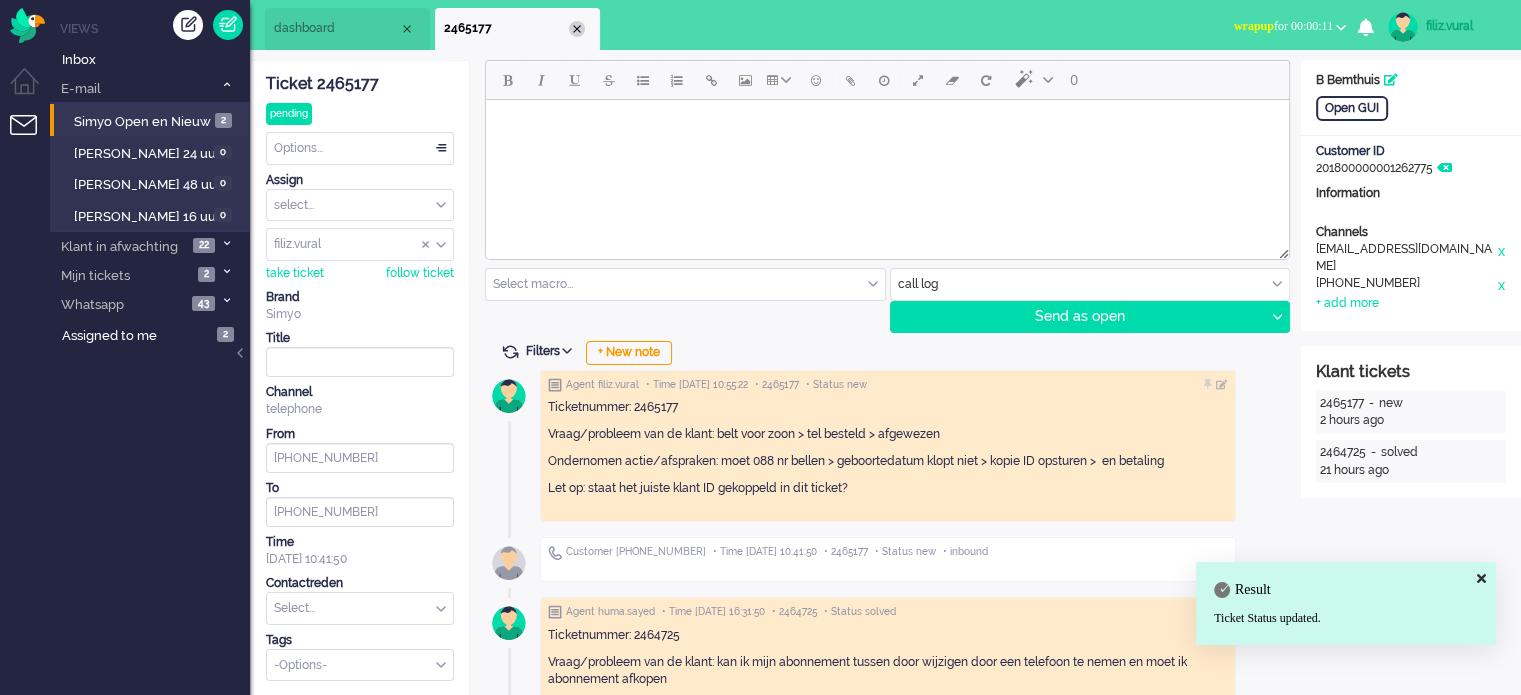 click at bounding box center [577, 29] 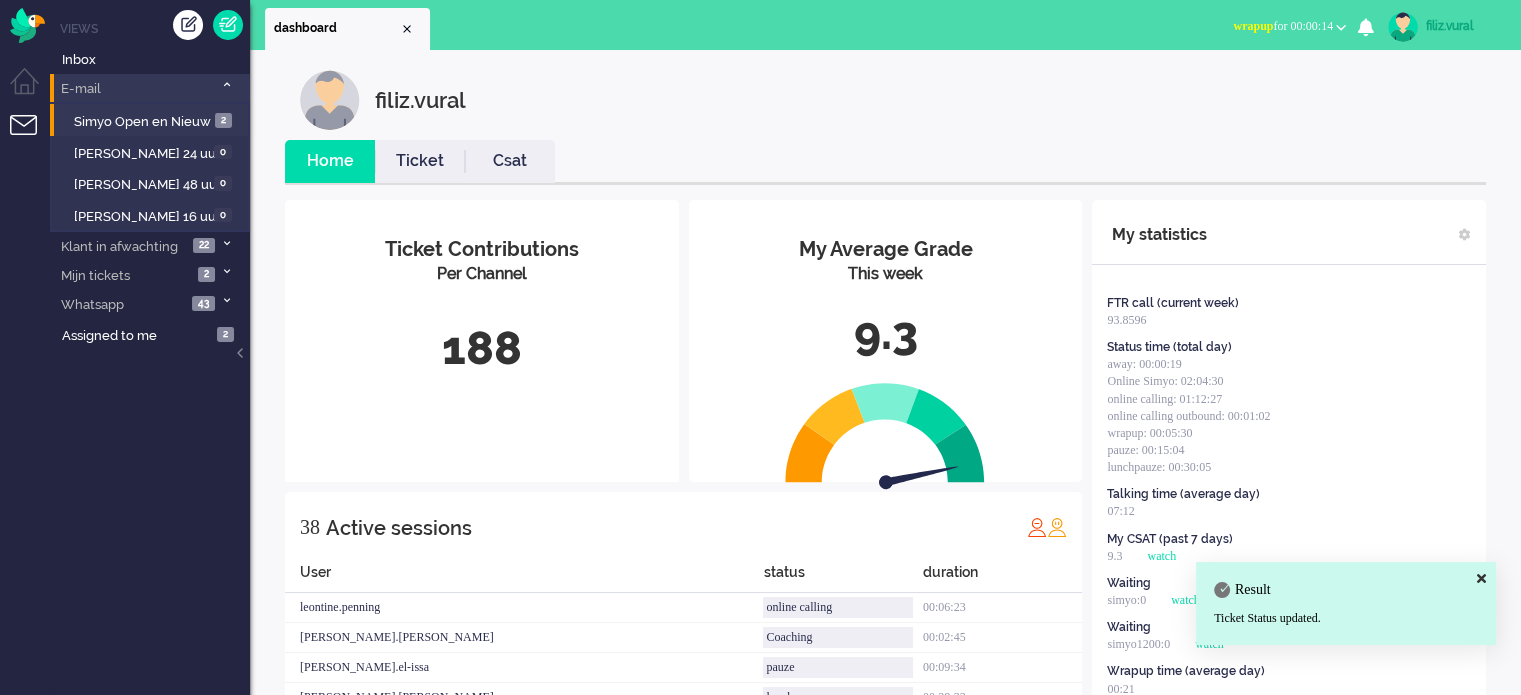 click at bounding box center [226, 85] 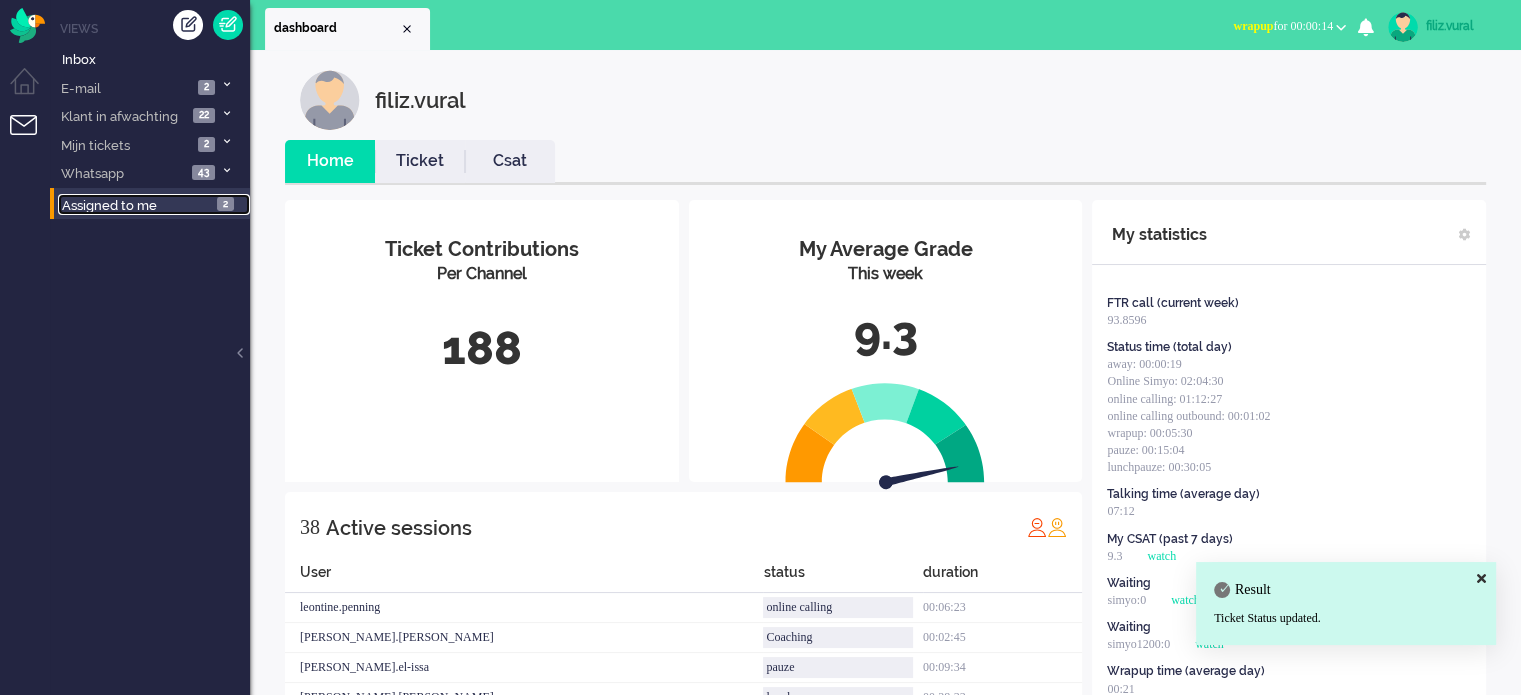 click on "Assigned to me
2" at bounding box center [154, 205] 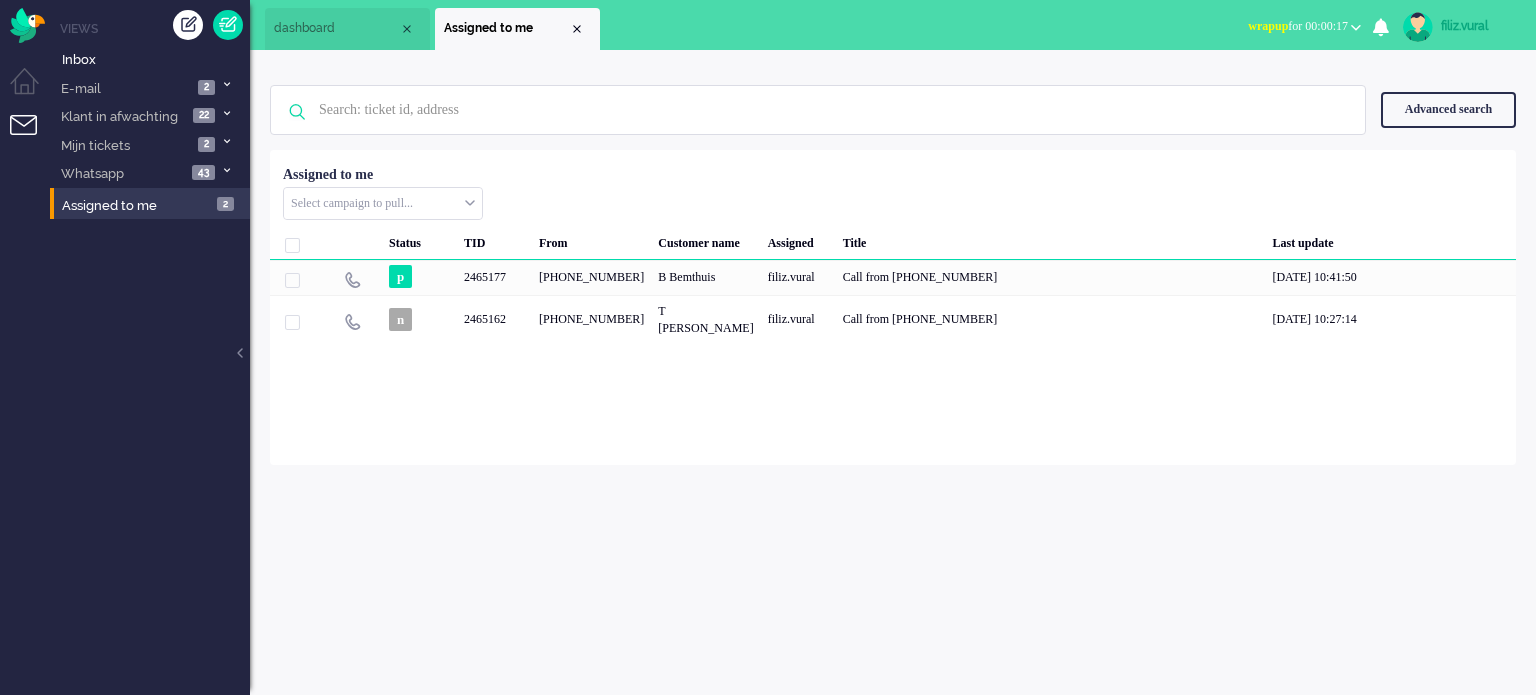 click on "wrapup  for 00:00:17" at bounding box center [1298, 26] 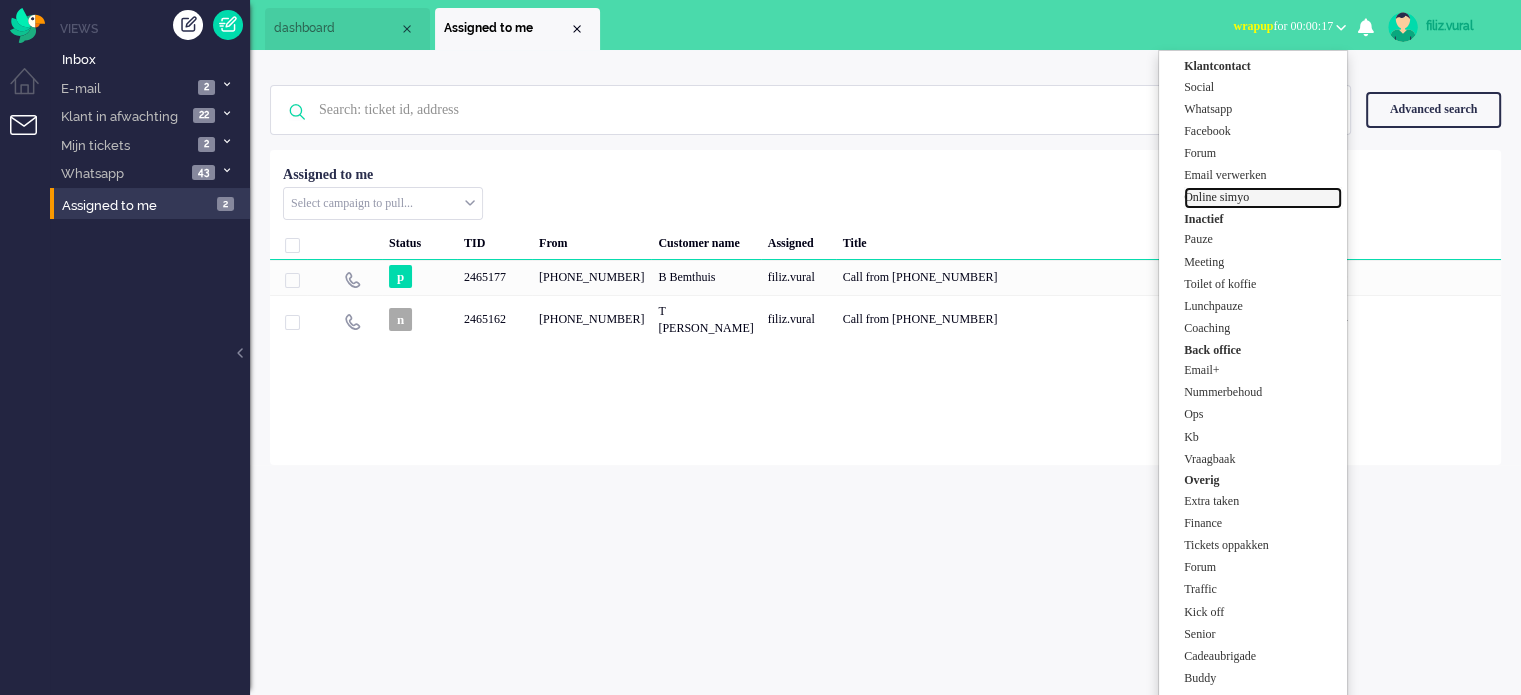 drag, startPoint x: 1238, startPoint y: 198, endPoint x: 1199, endPoint y: 187, distance: 40.5216 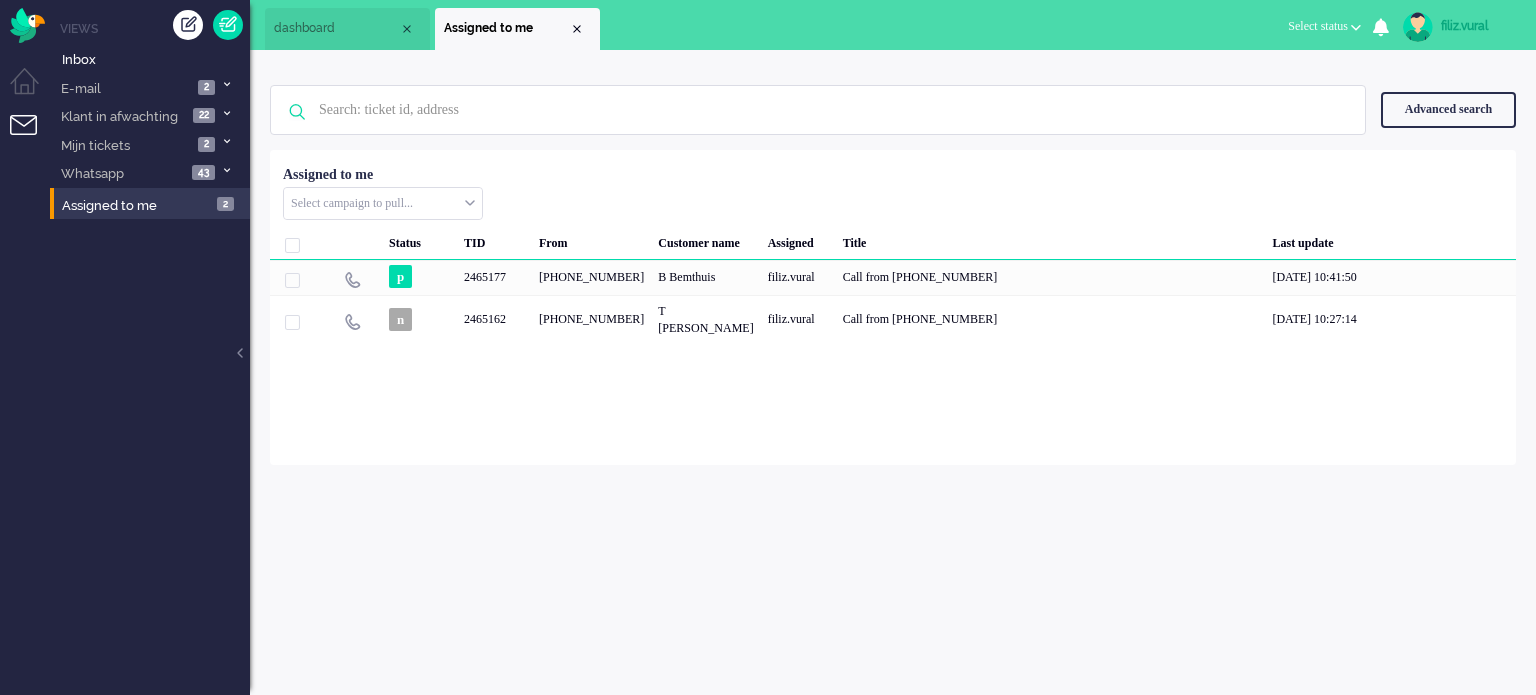 click on "dashboard" at bounding box center [336, 28] 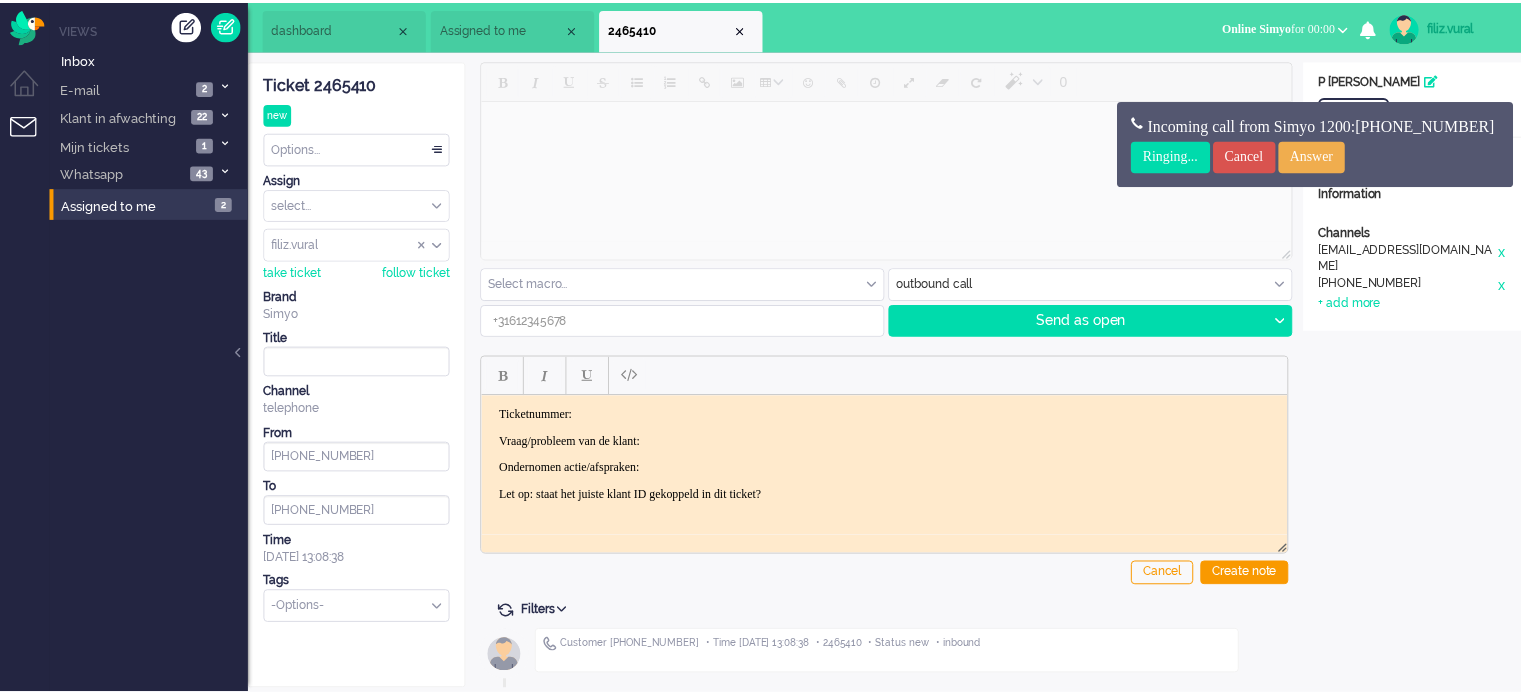 scroll, scrollTop: 0, scrollLeft: 0, axis: both 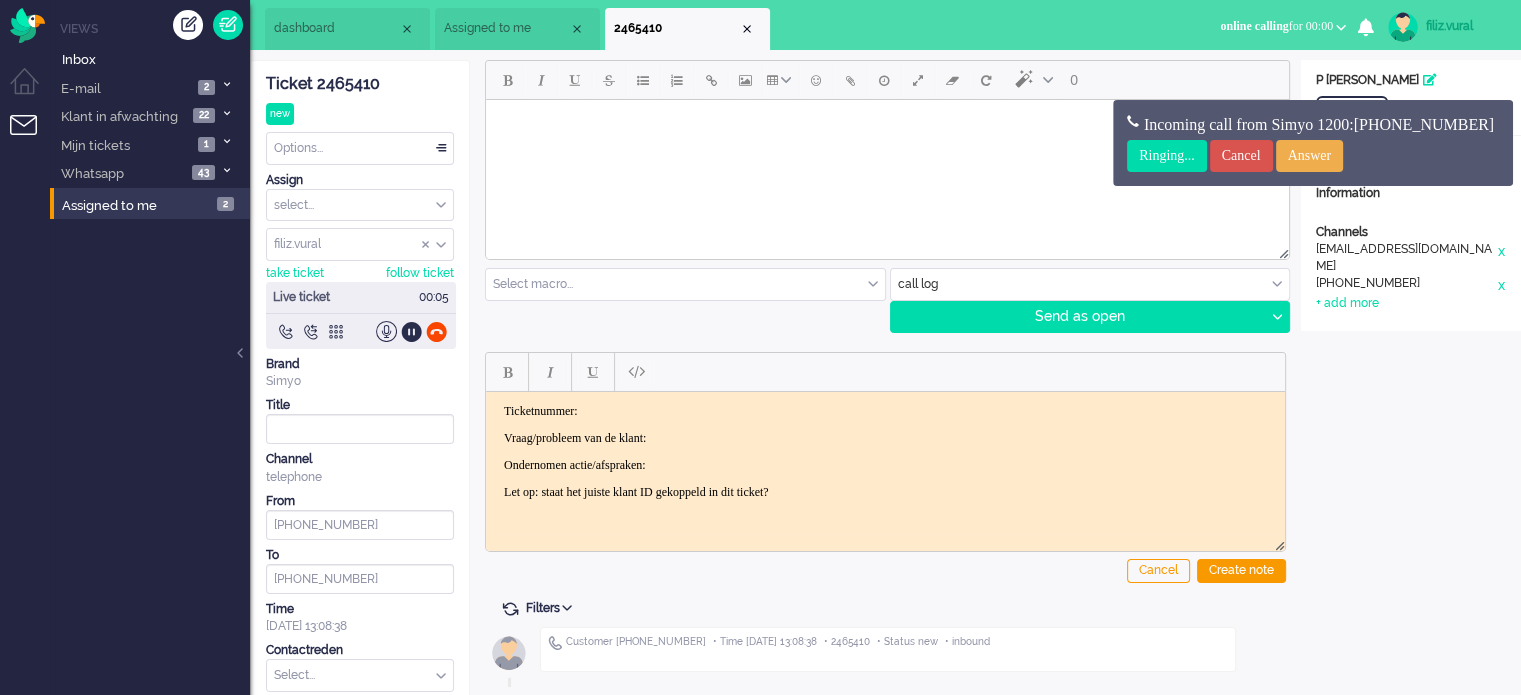 click at bounding box center [360, 244] 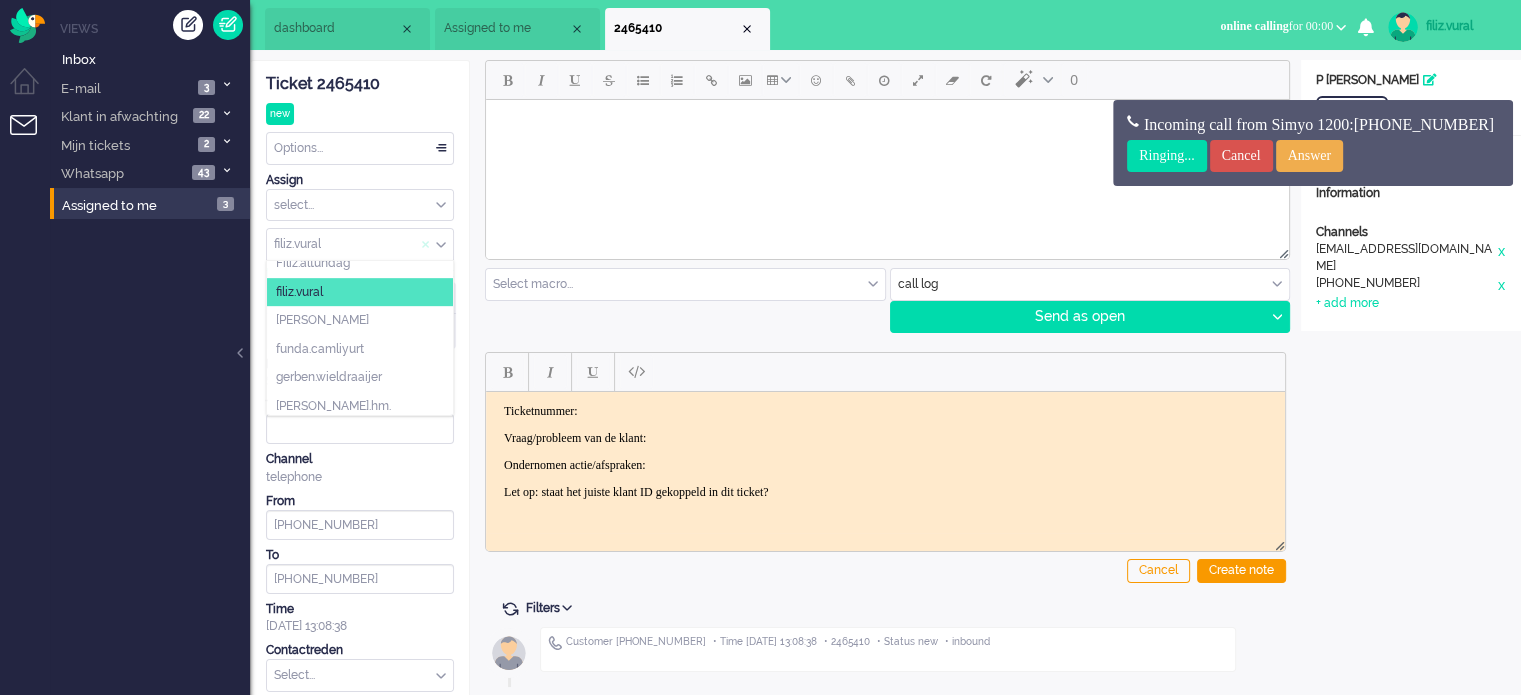 click at bounding box center (426, 245) 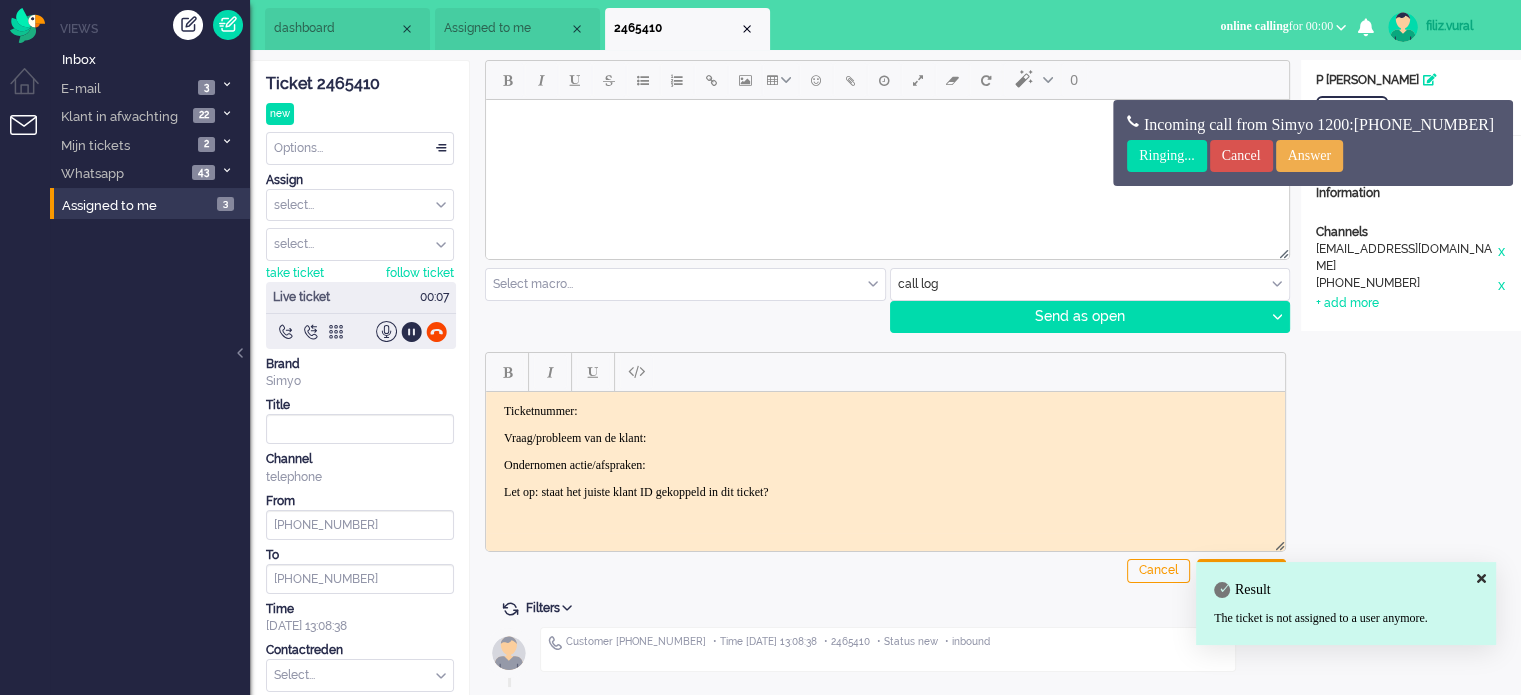 click on "Options..." at bounding box center [360, 148] 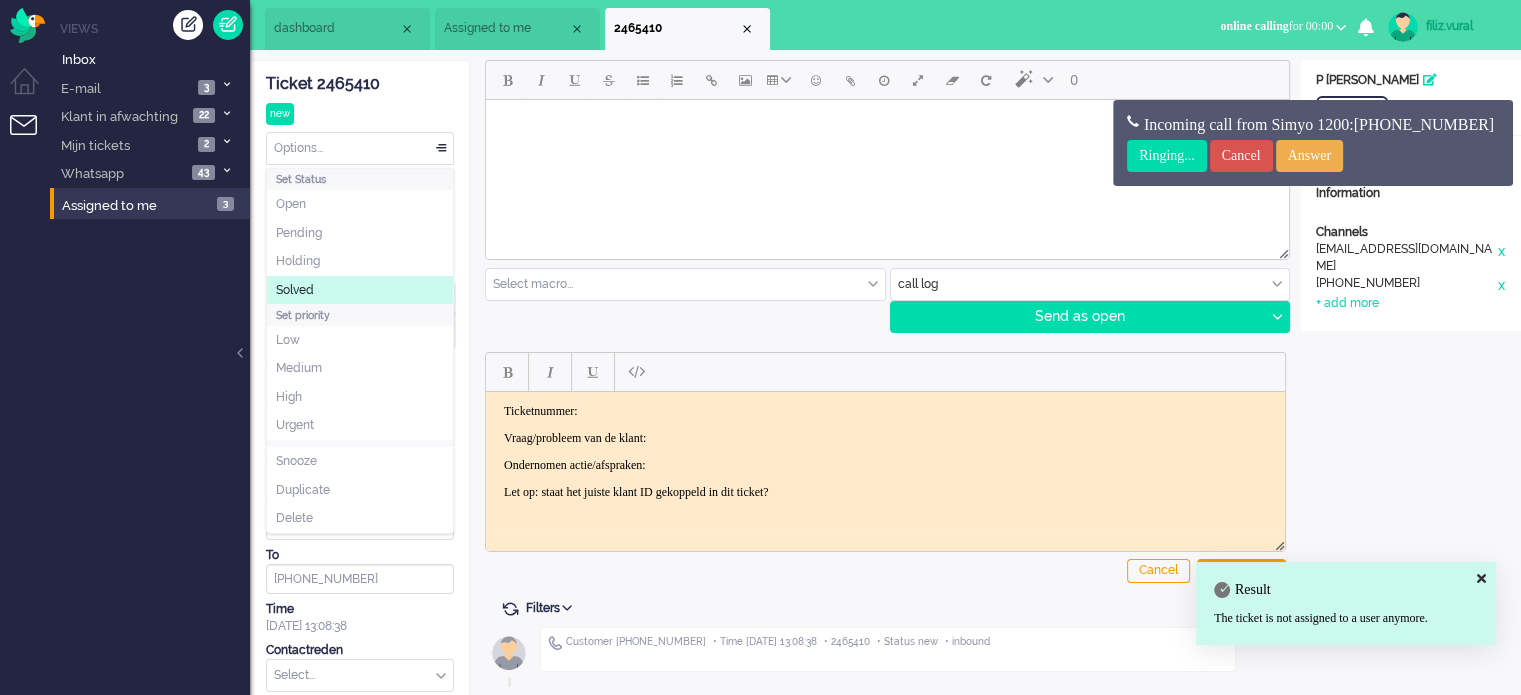 click on "Ticketnummer: Vraag/probleem van de klant: Ondernomen actie/afspraken:  Let op: staat het juiste klant ID gekoppeld in dit ticket?" at bounding box center (885, 451) 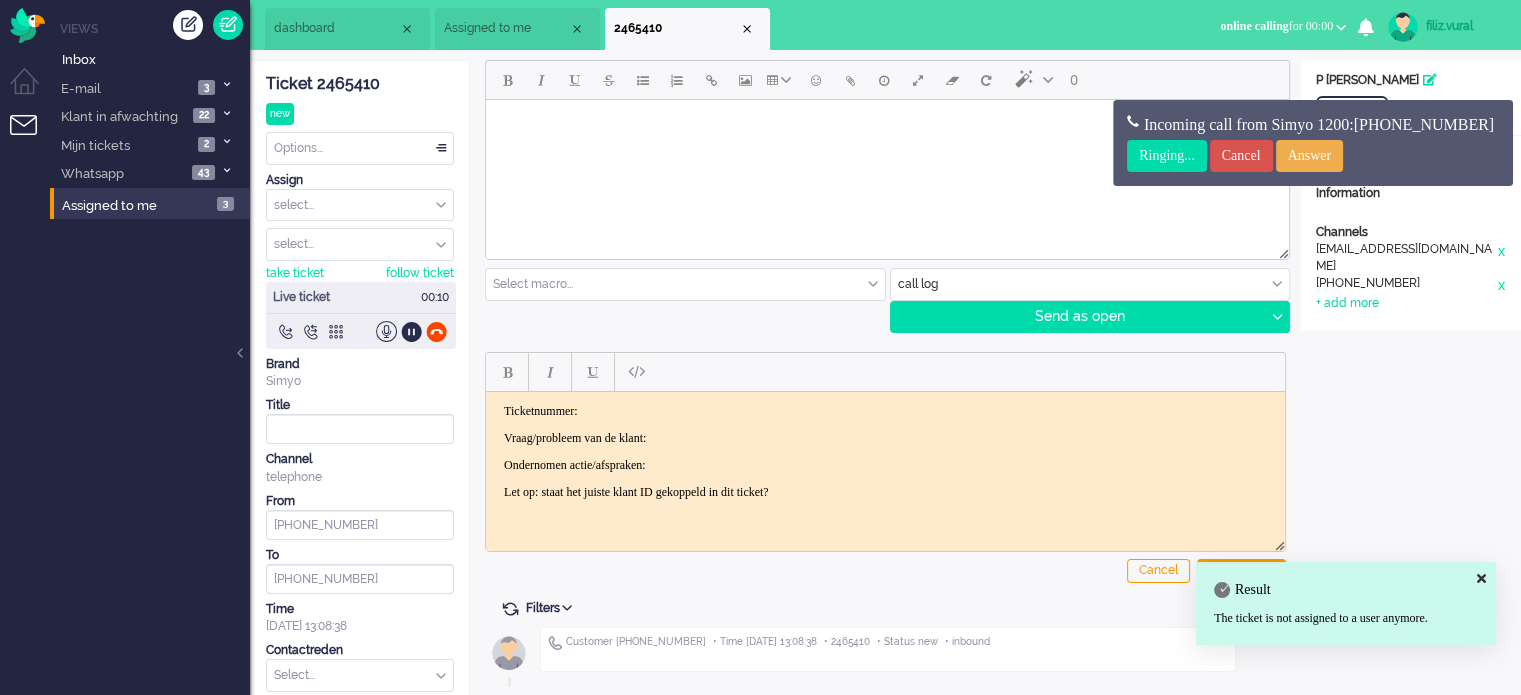 click on "Ticket 2465410" 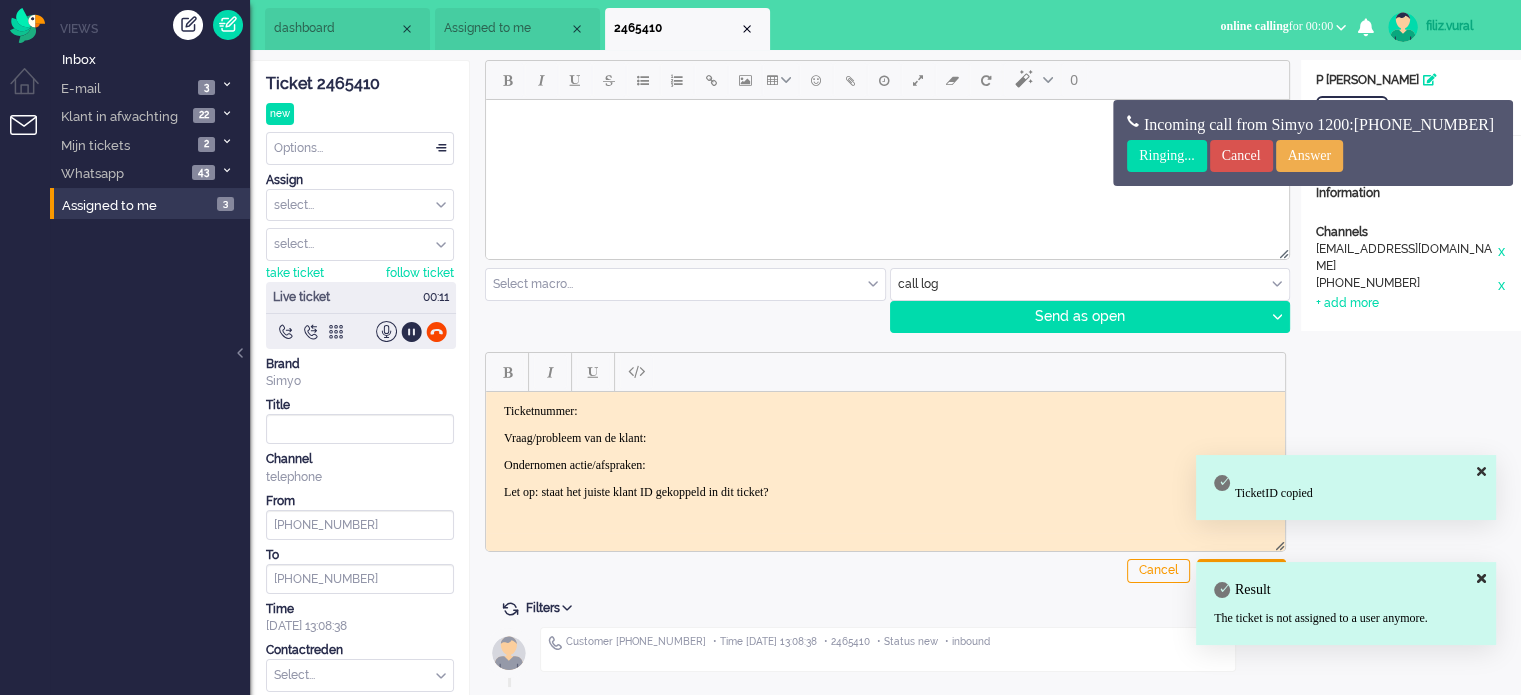 click on "Ticketnummer:" at bounding box center (885, 410) 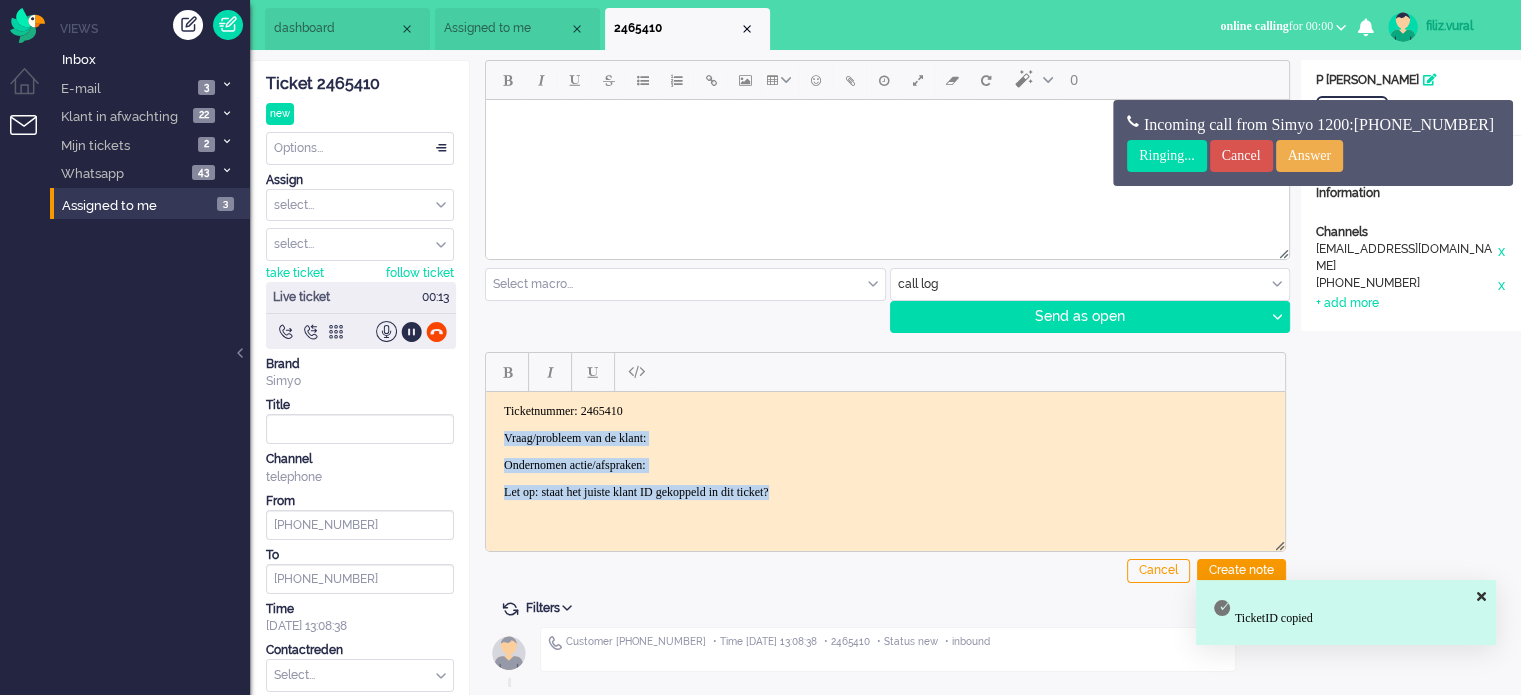 drag, startPoint x: 840, startPoint y: 489, endPoint x: 476, endPoint y: 423, distance: 369.93512 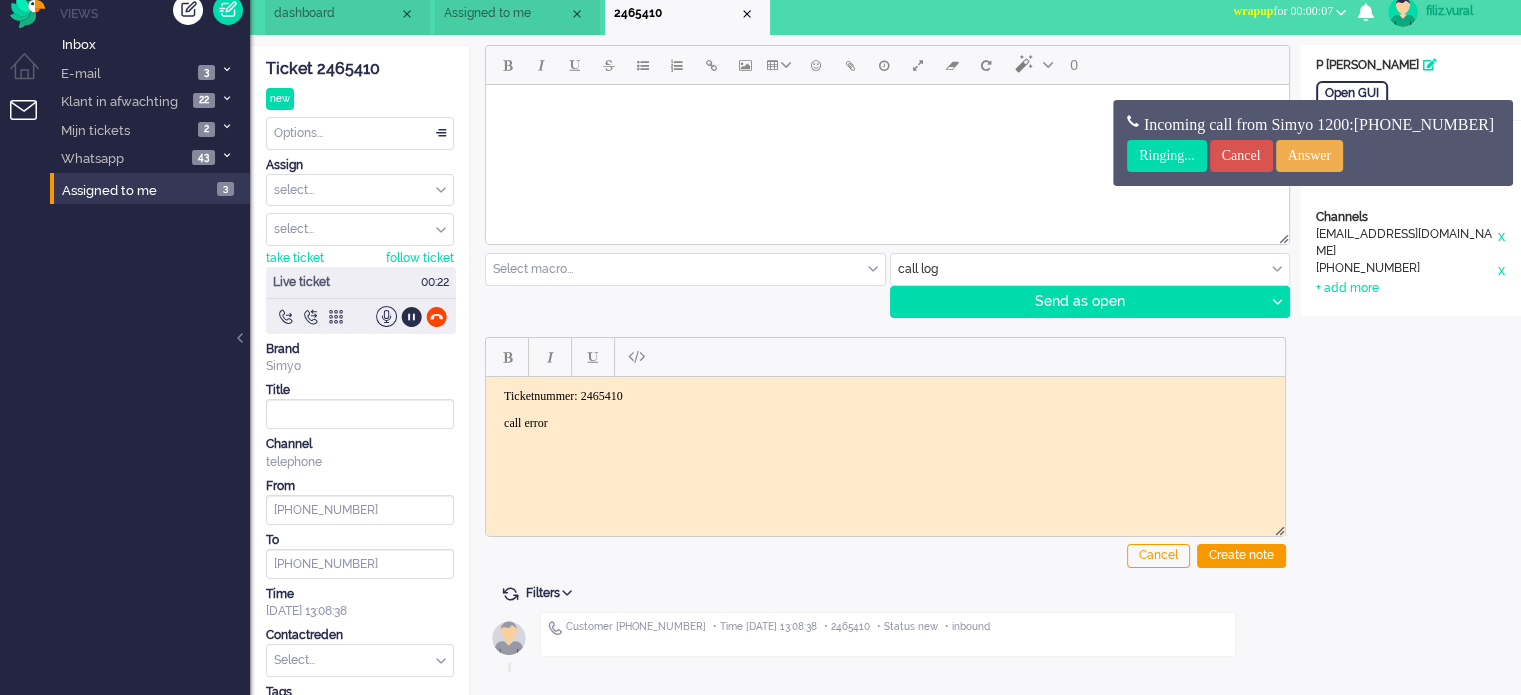 scroll, scrollTop: 66, scrollLeft: 0, axis: vertical 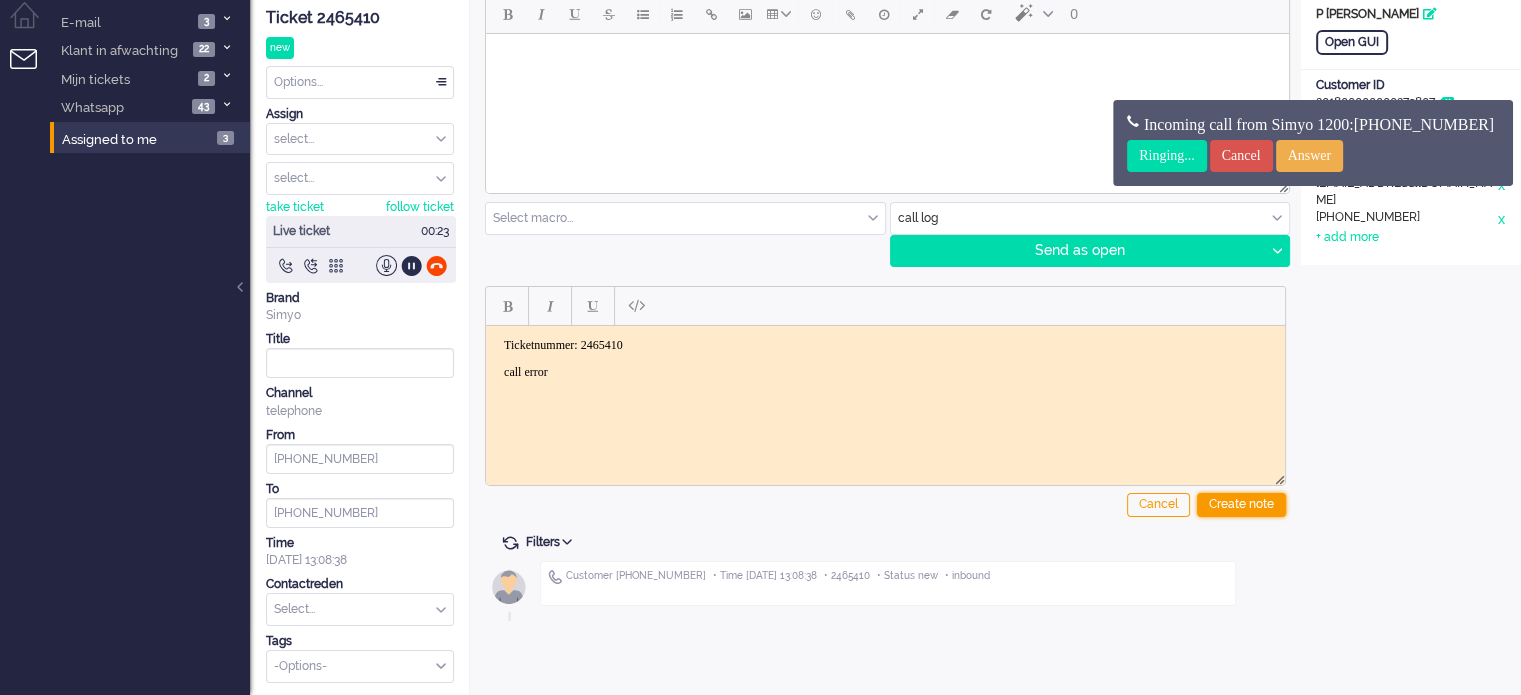 click on "Create note" at bounding box center [1241, 505] 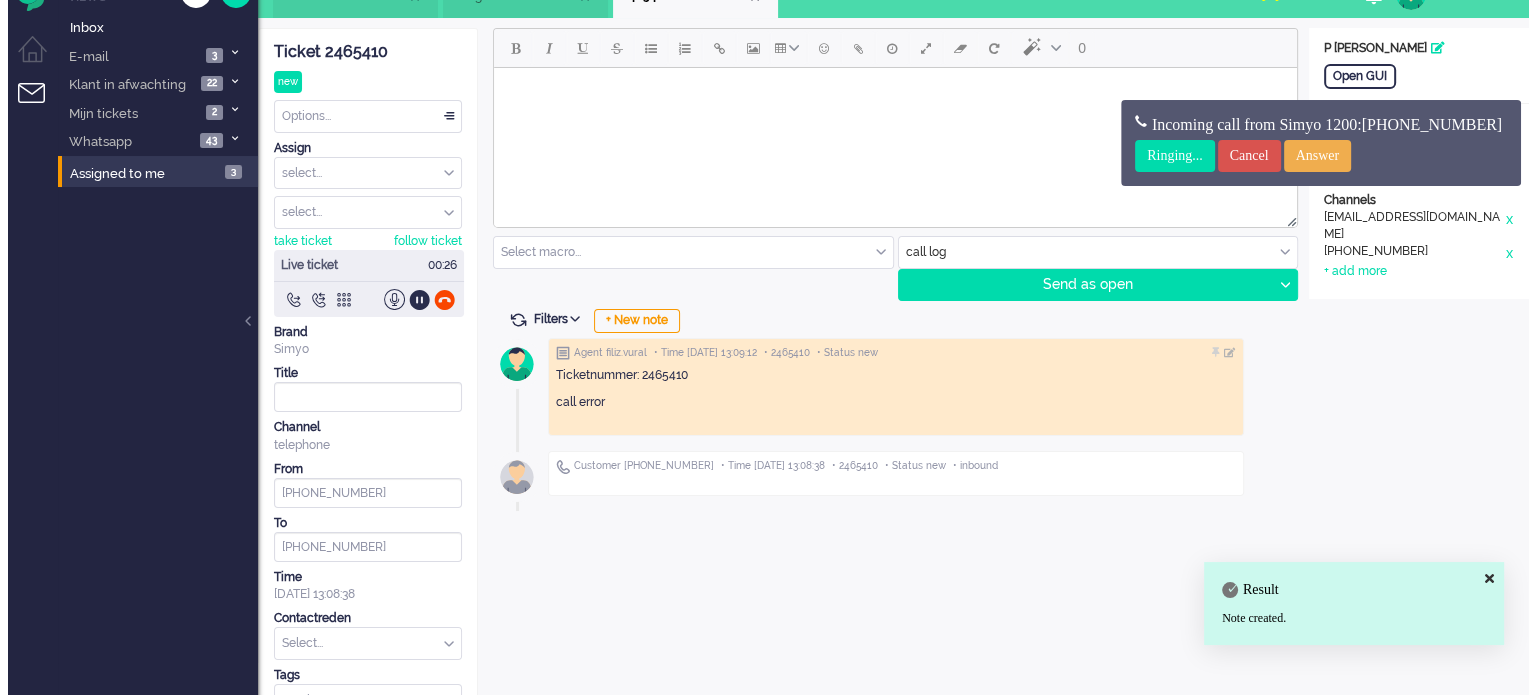 scroll, scrollTop: 0, scrollLeft: 0, axis: both 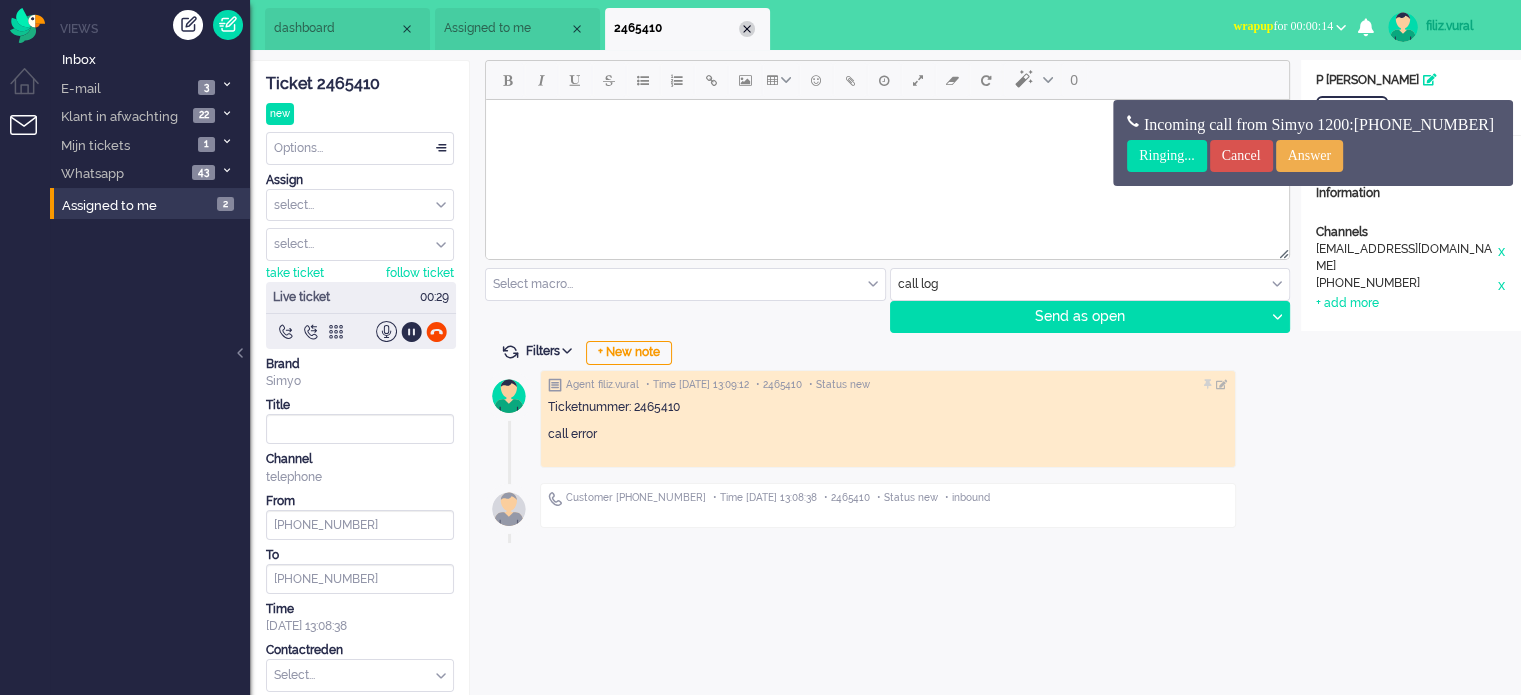 click at bounding box center (747, 29) 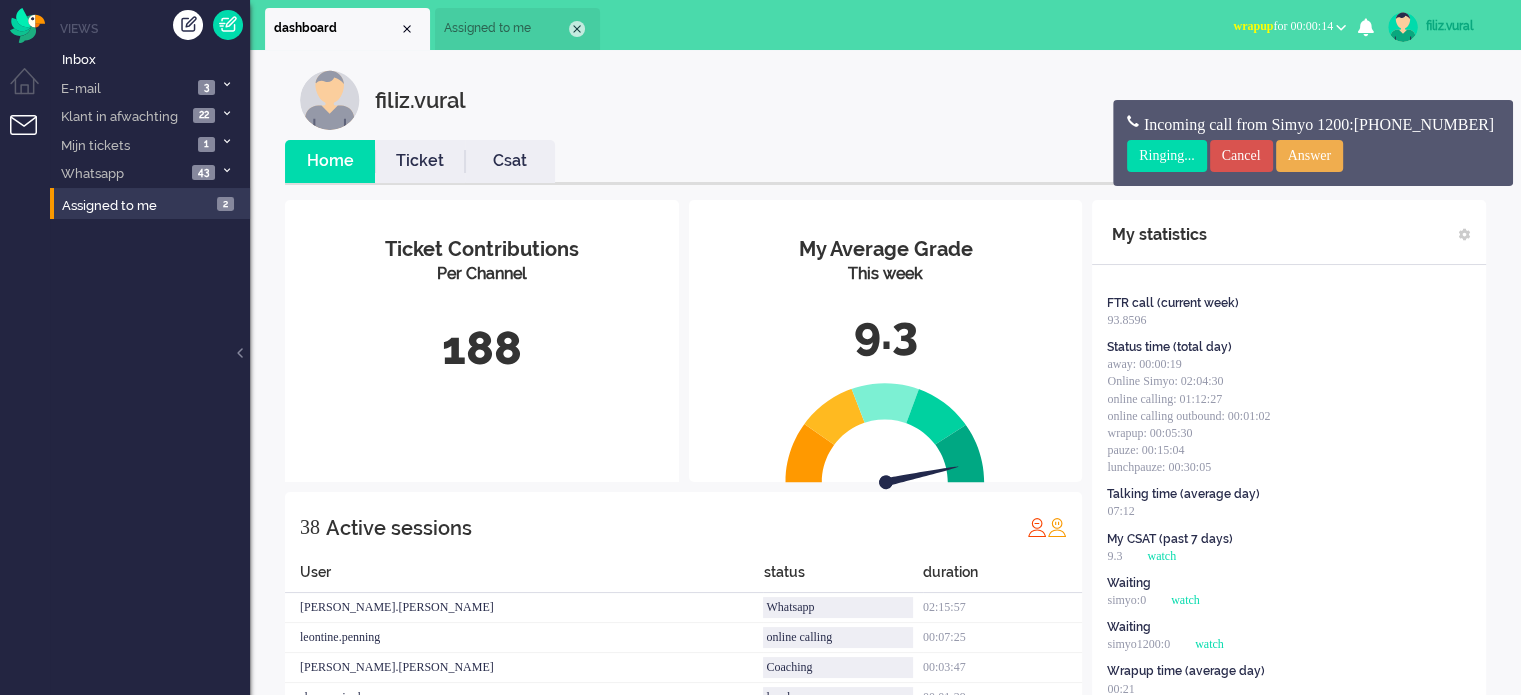click at bounding box center [577, 29] 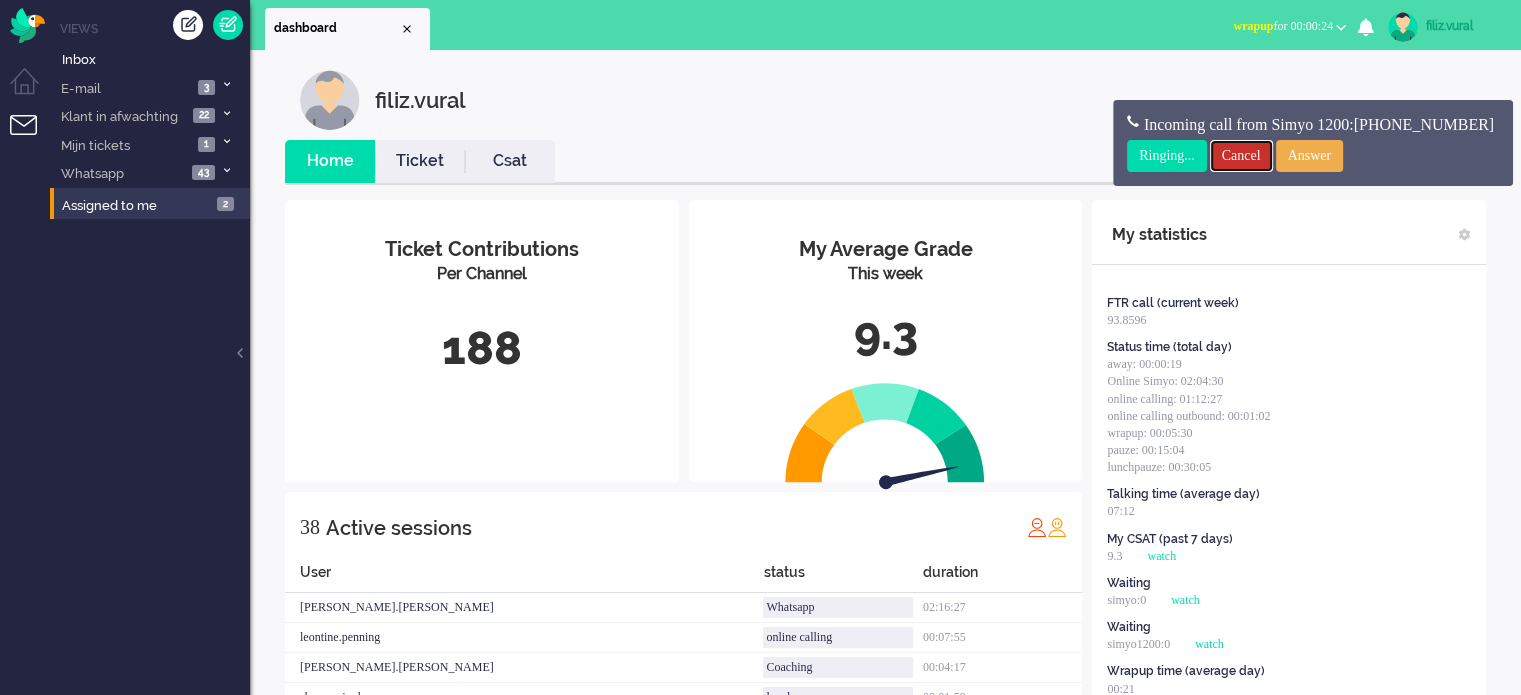 click on "Cancel" at bounding box center (1241, 156) 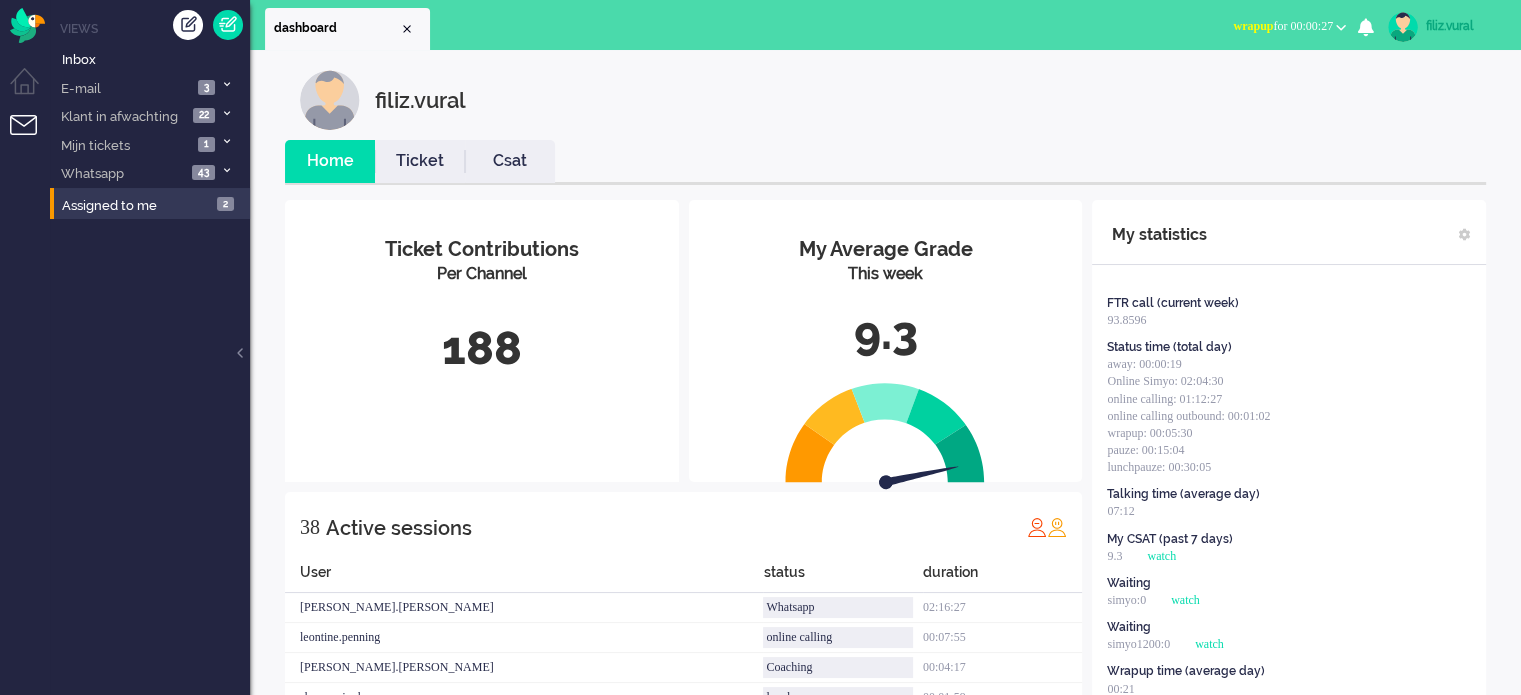 click on "filiz.vural" at bounding box center [1463, 26] 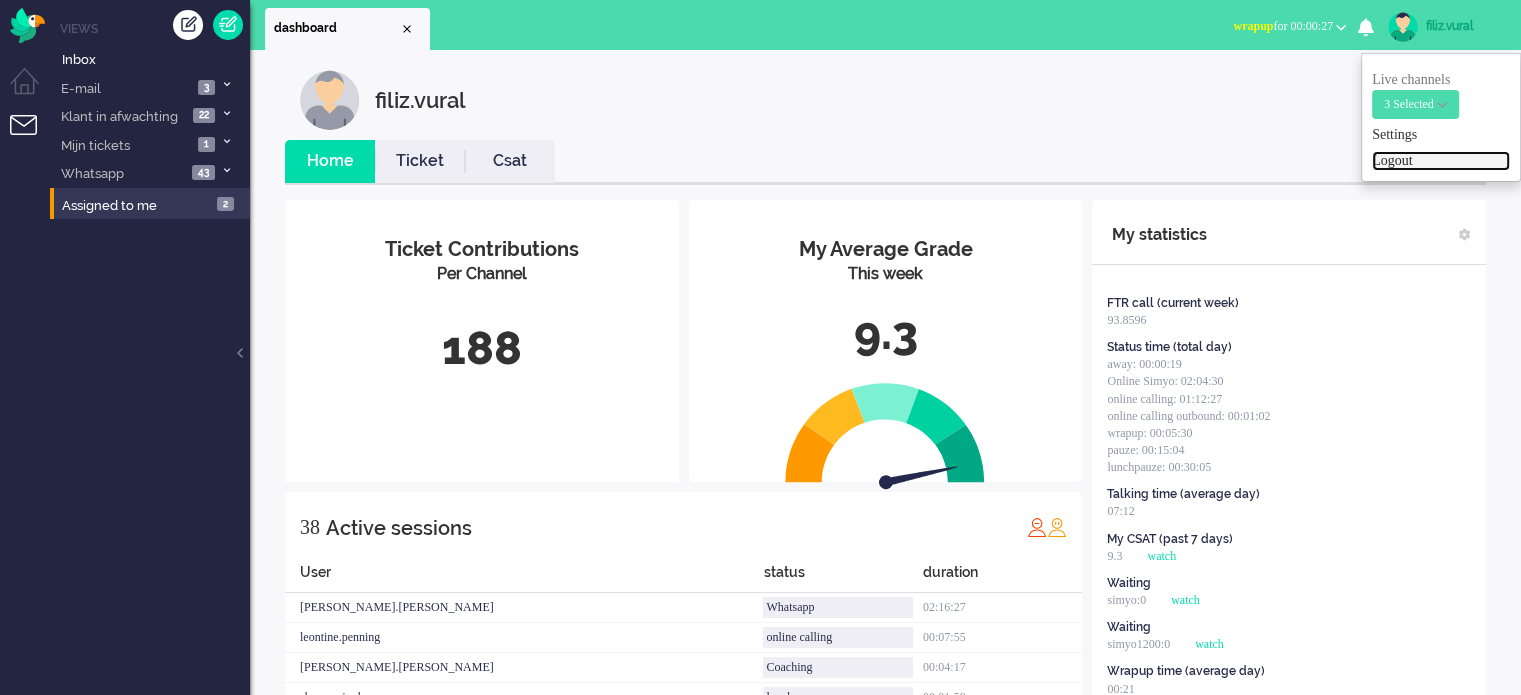 click on "Logout" at bounding box center [1441, 161] 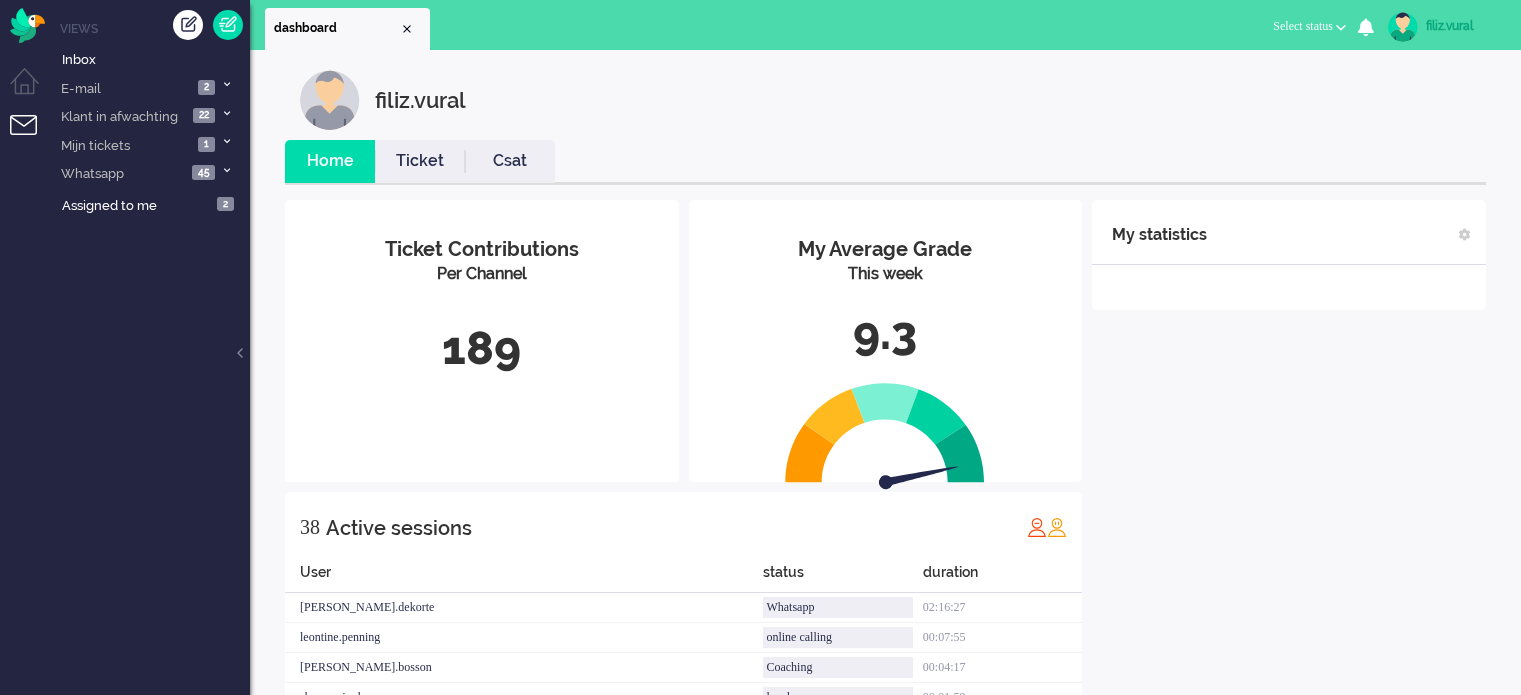 scroll, scrollTop: 0, scrollLeft: 0, axis: both 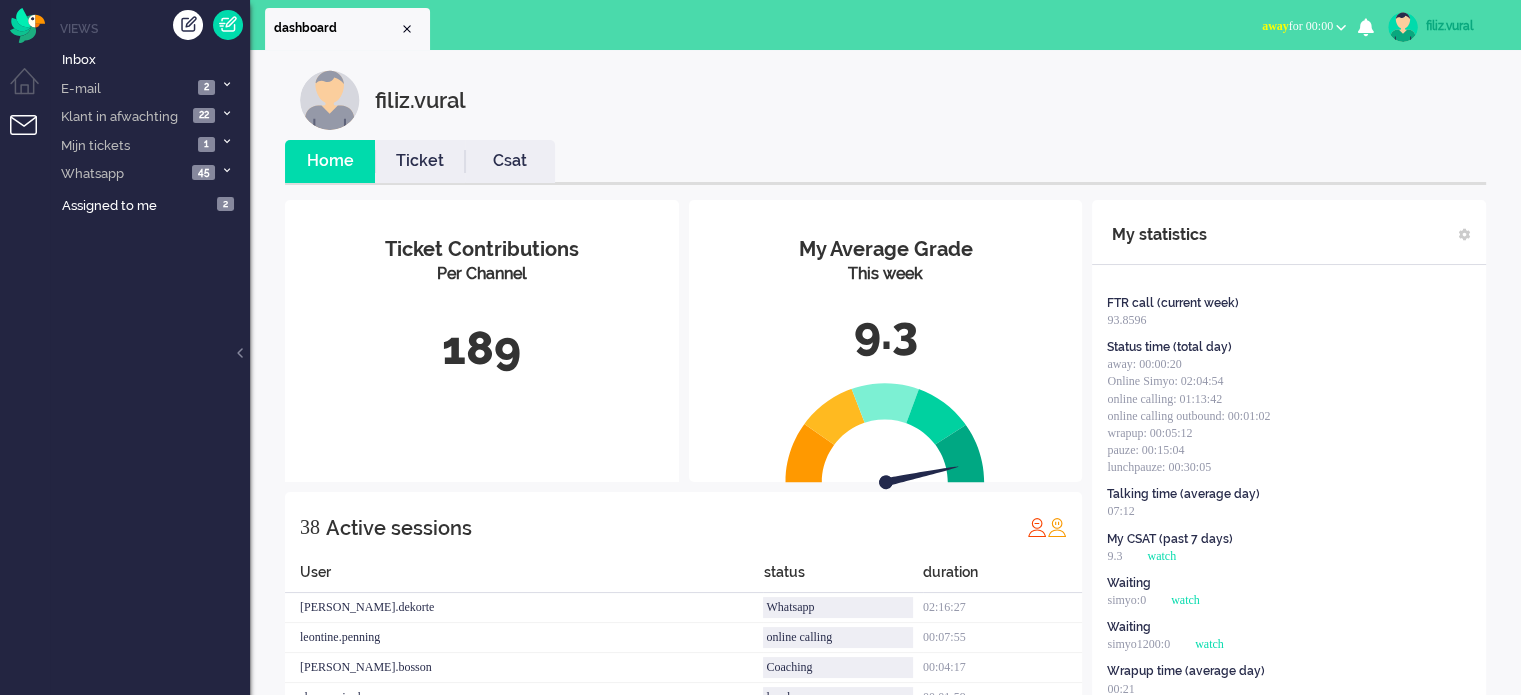 click on "away  for 00:00" at bounding box center [1297, 26] 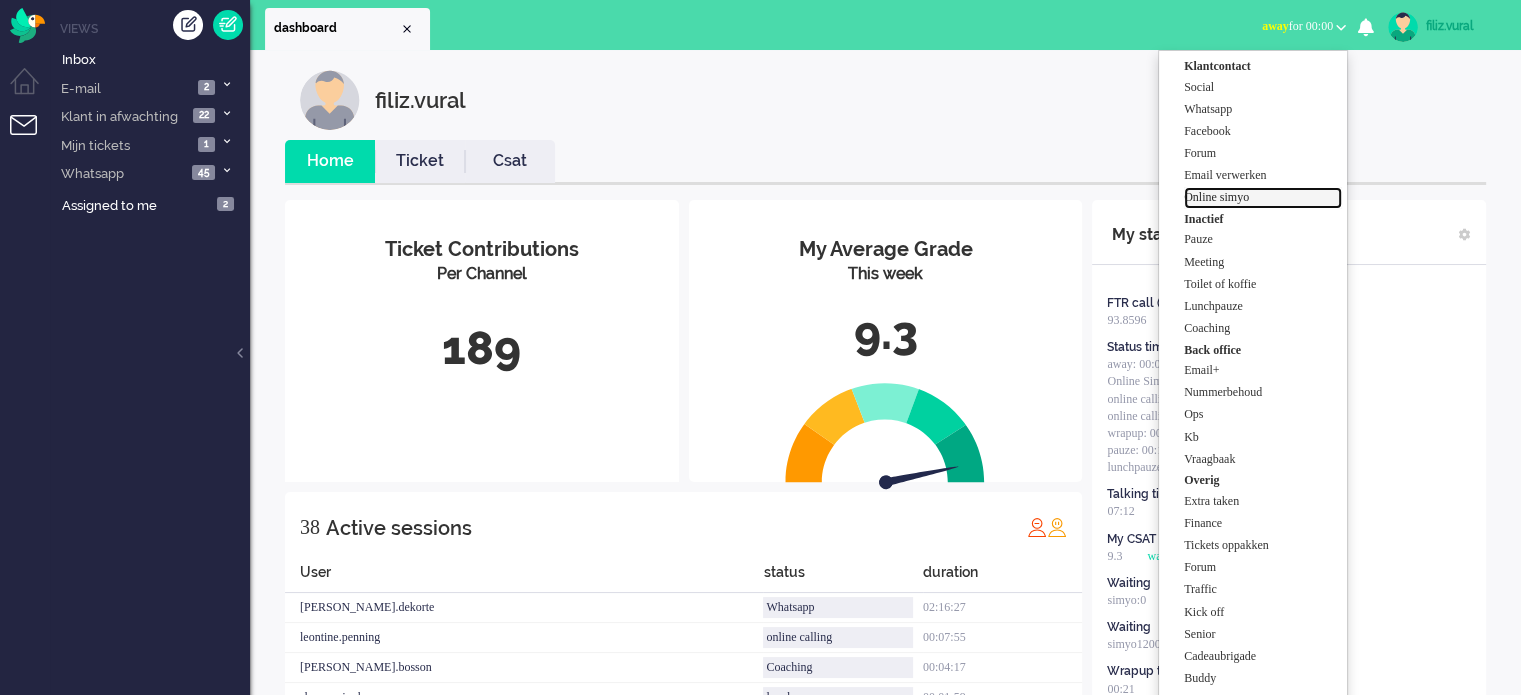 click on "Online simyo" at bounding box center [1263, 197] 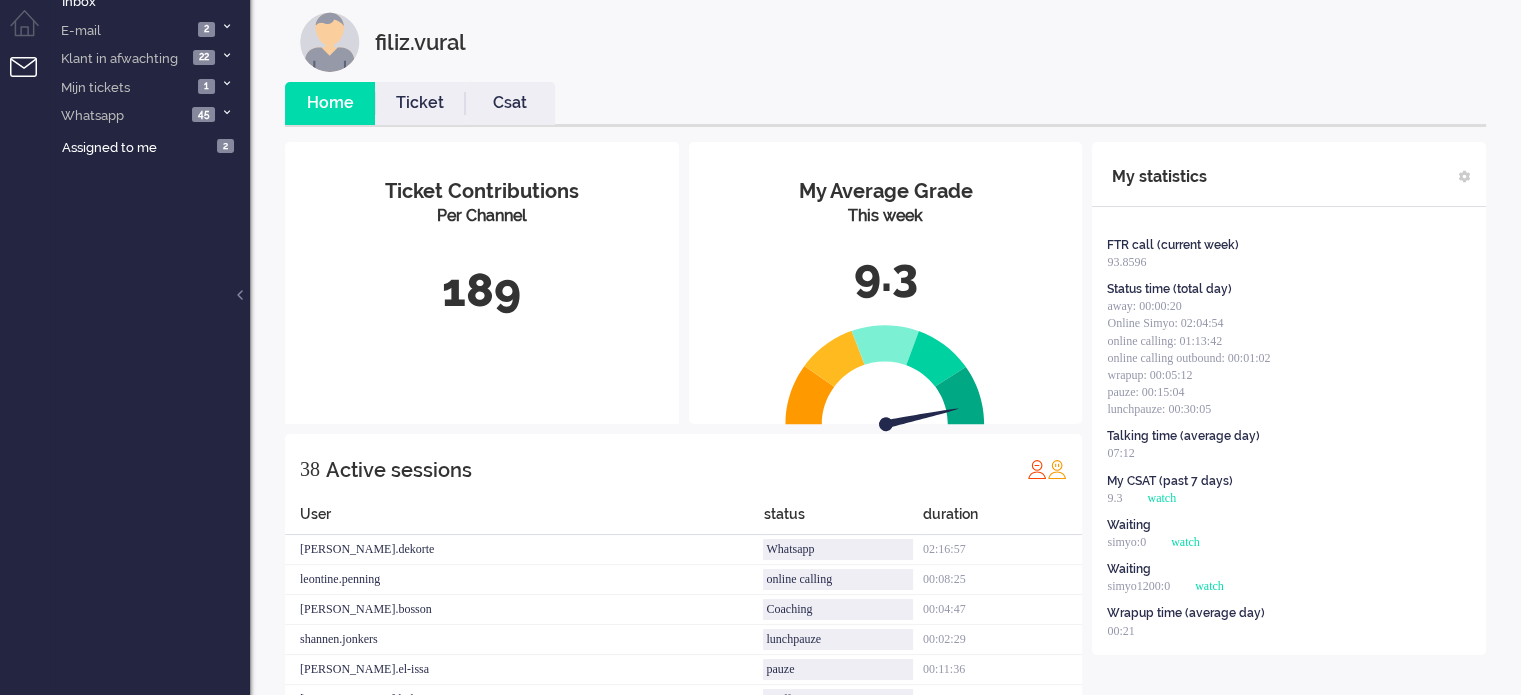 scroll, scrollTop: 0, scrollLeft: 0, axis: both 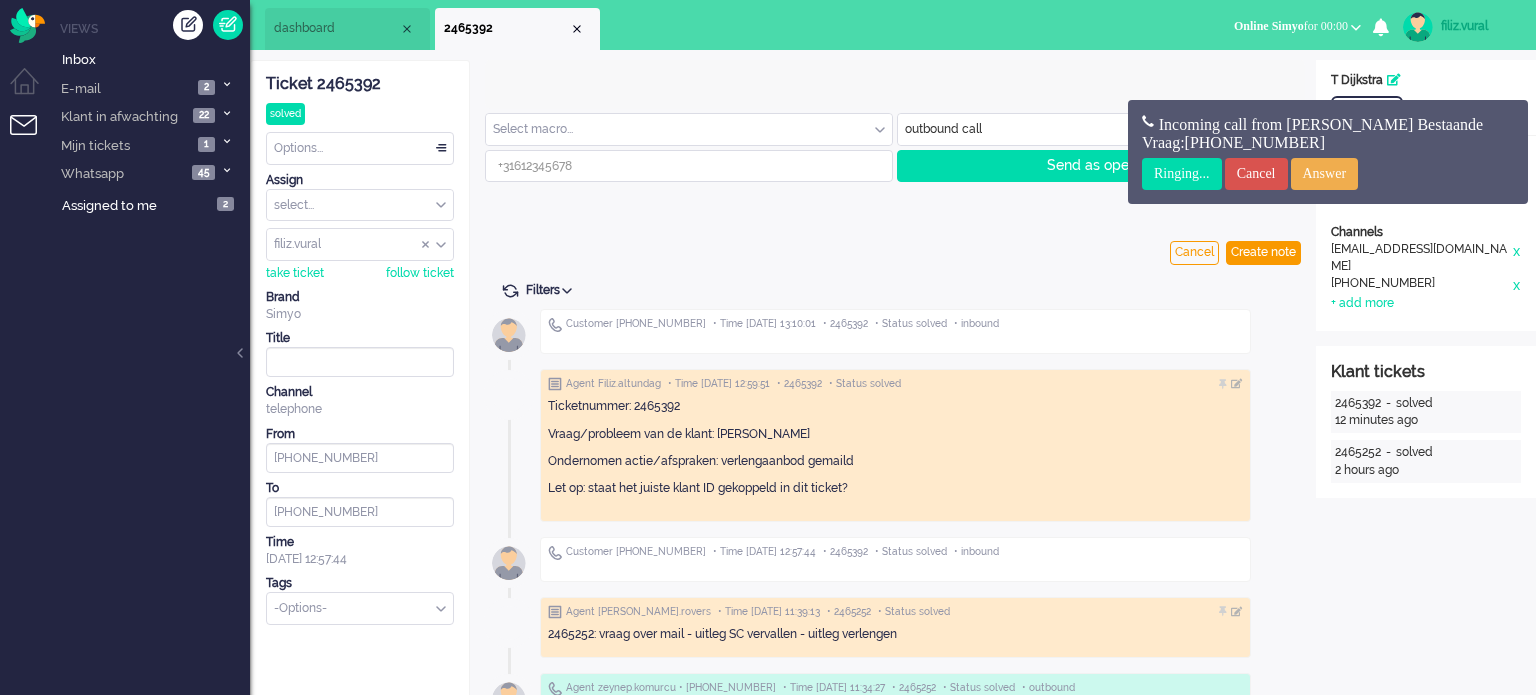 type on "+31650800875" 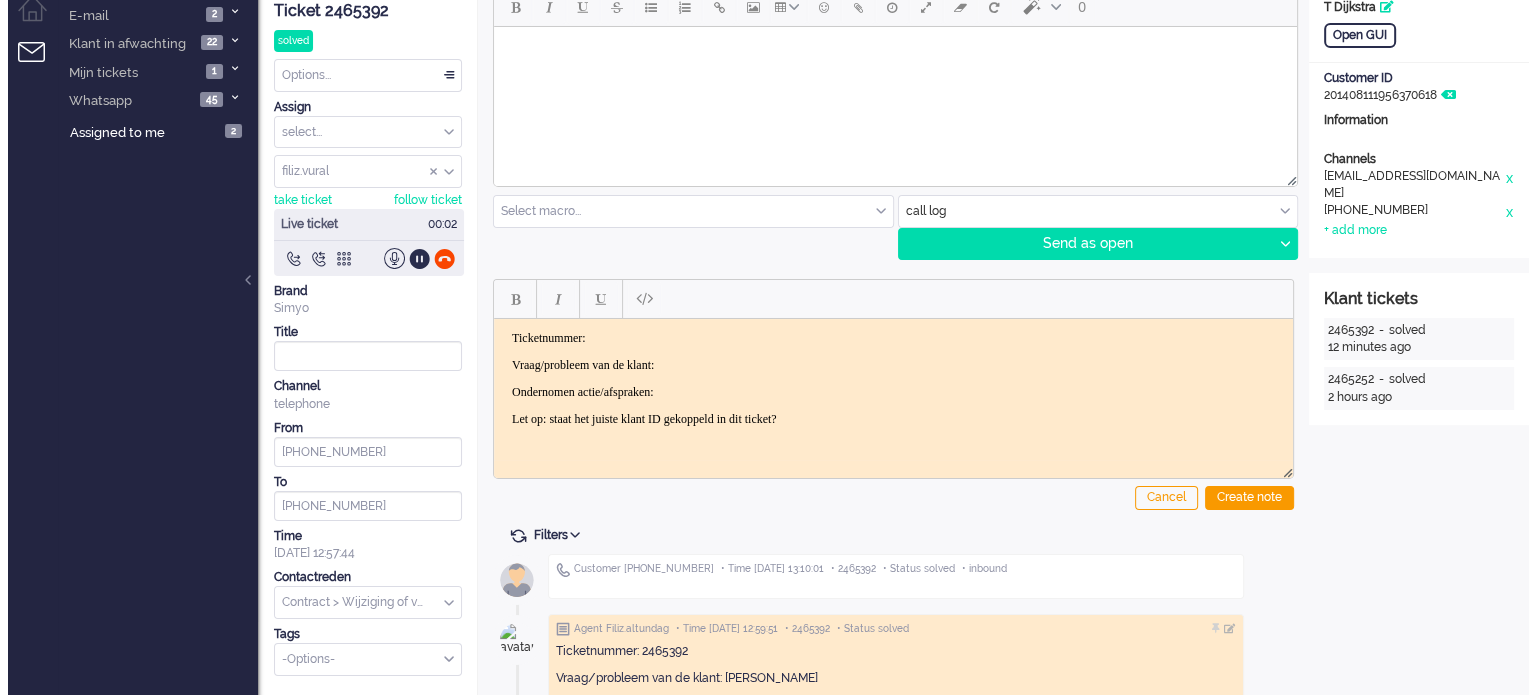 scroll, scrollTop: 0, scrollLeft: 0, axis: both 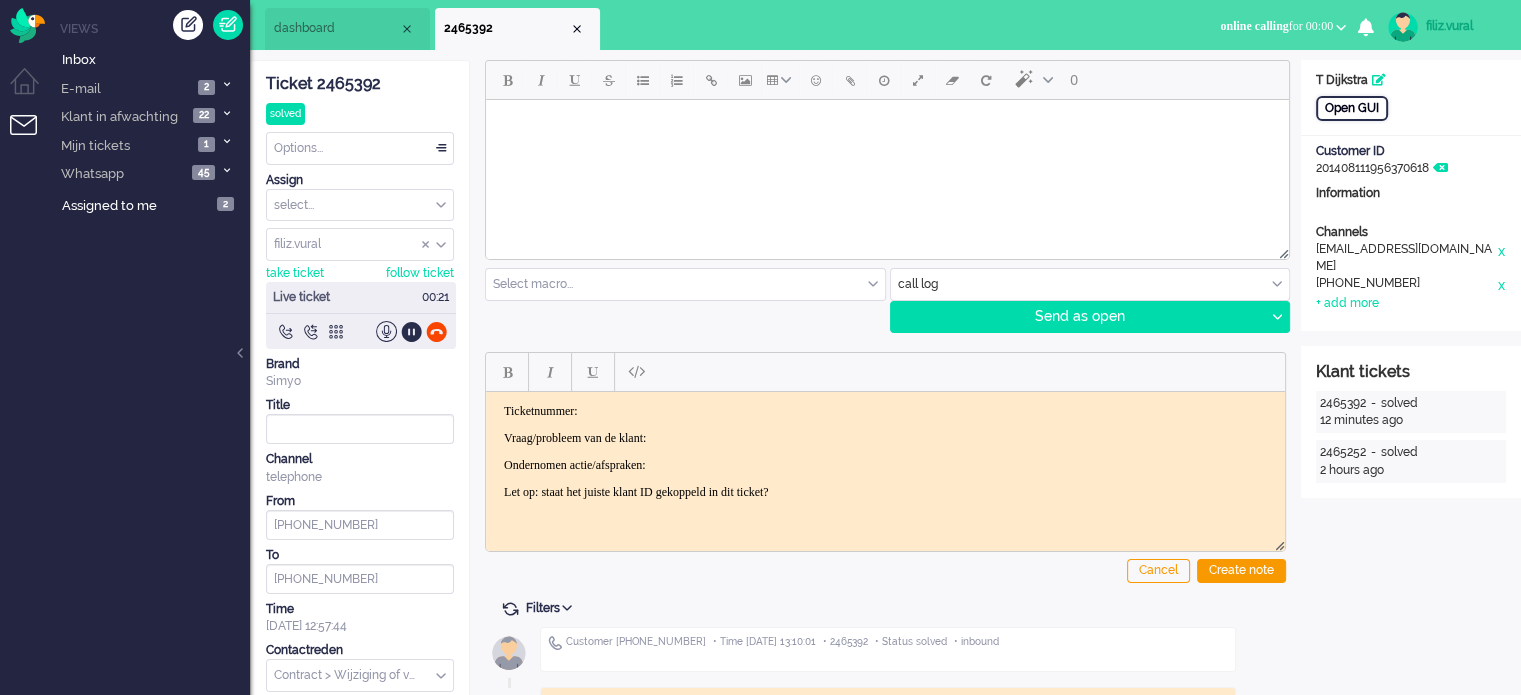 click on "Open GUI" at bounding box center [1352, 108] 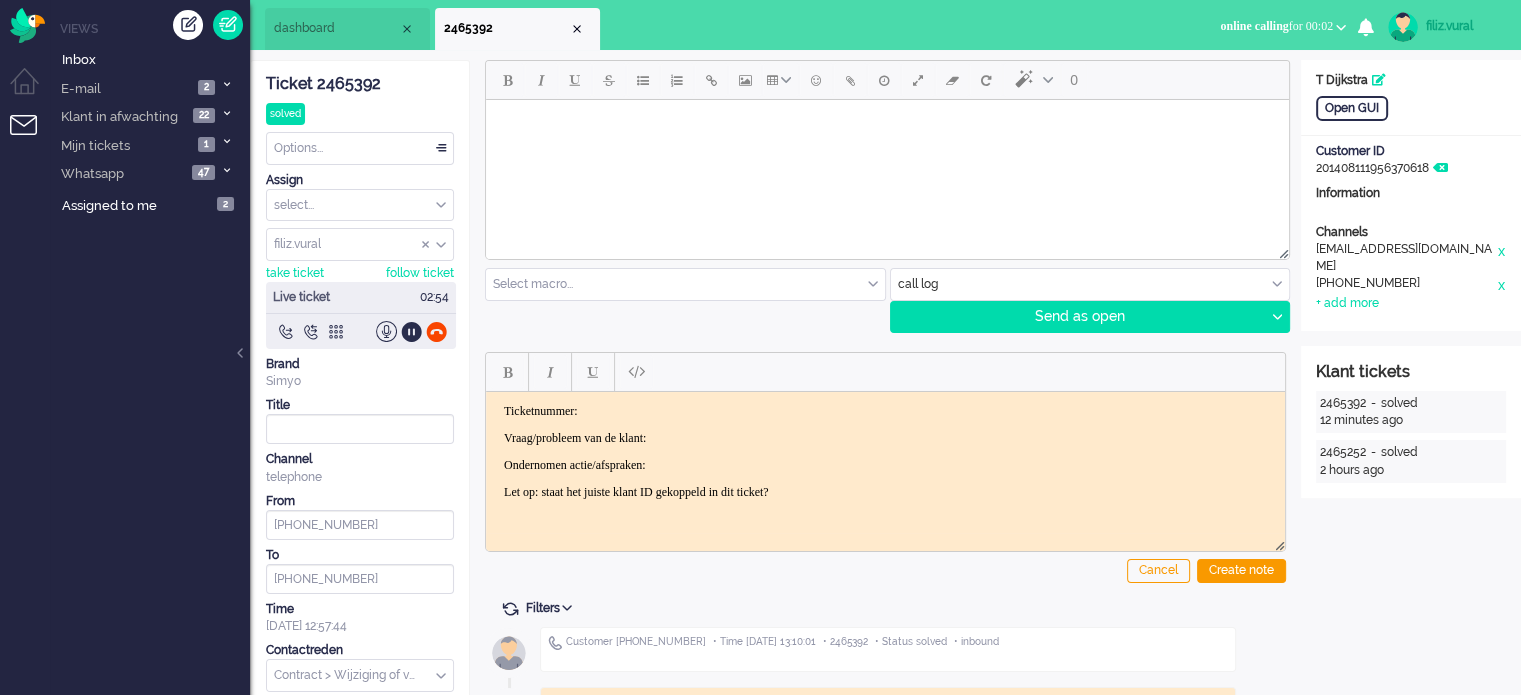 click on "Ticket 2465392" 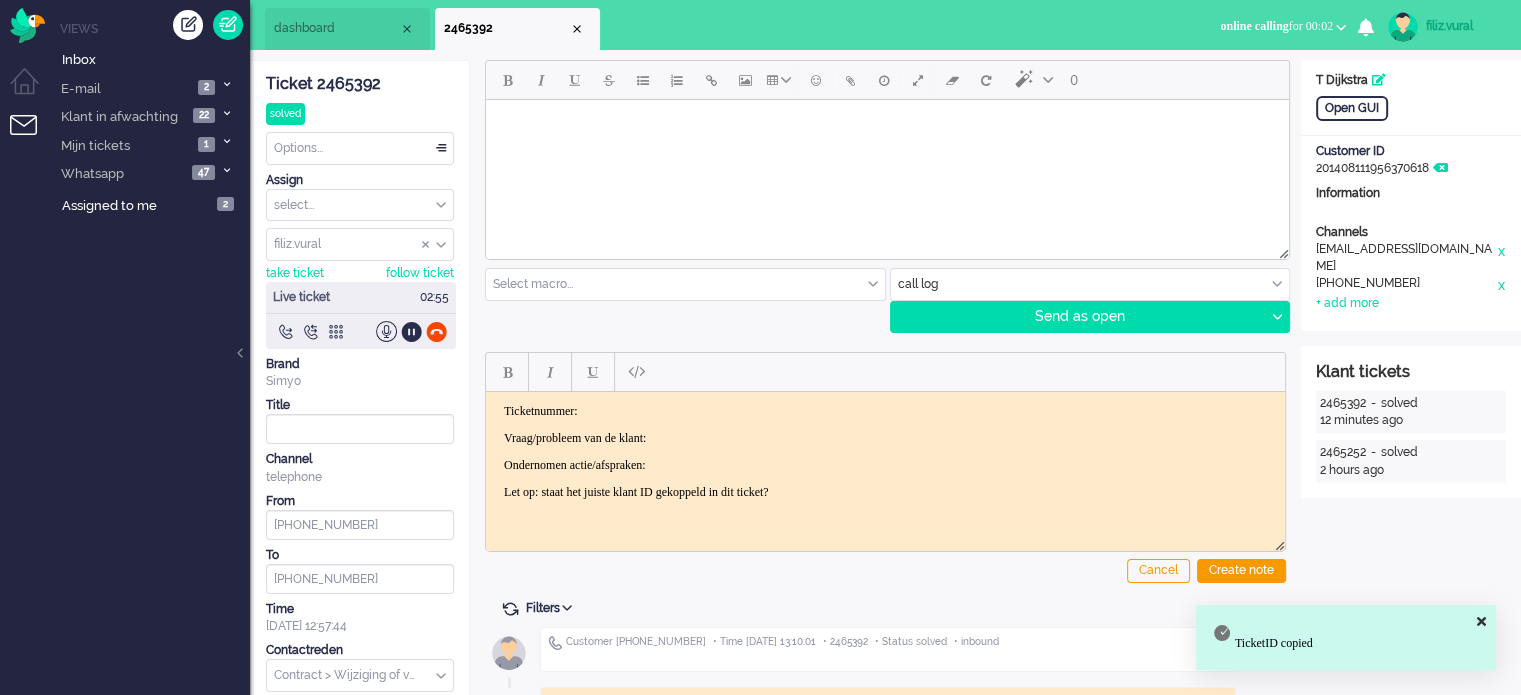 click on "Ticketnummer: Vraag/probleem van de klant: Ondernomen actie/afspraken:  Let op: staat het juiste klant ID gekoppeld in dit ticket?" at bounding box center (885, 451) 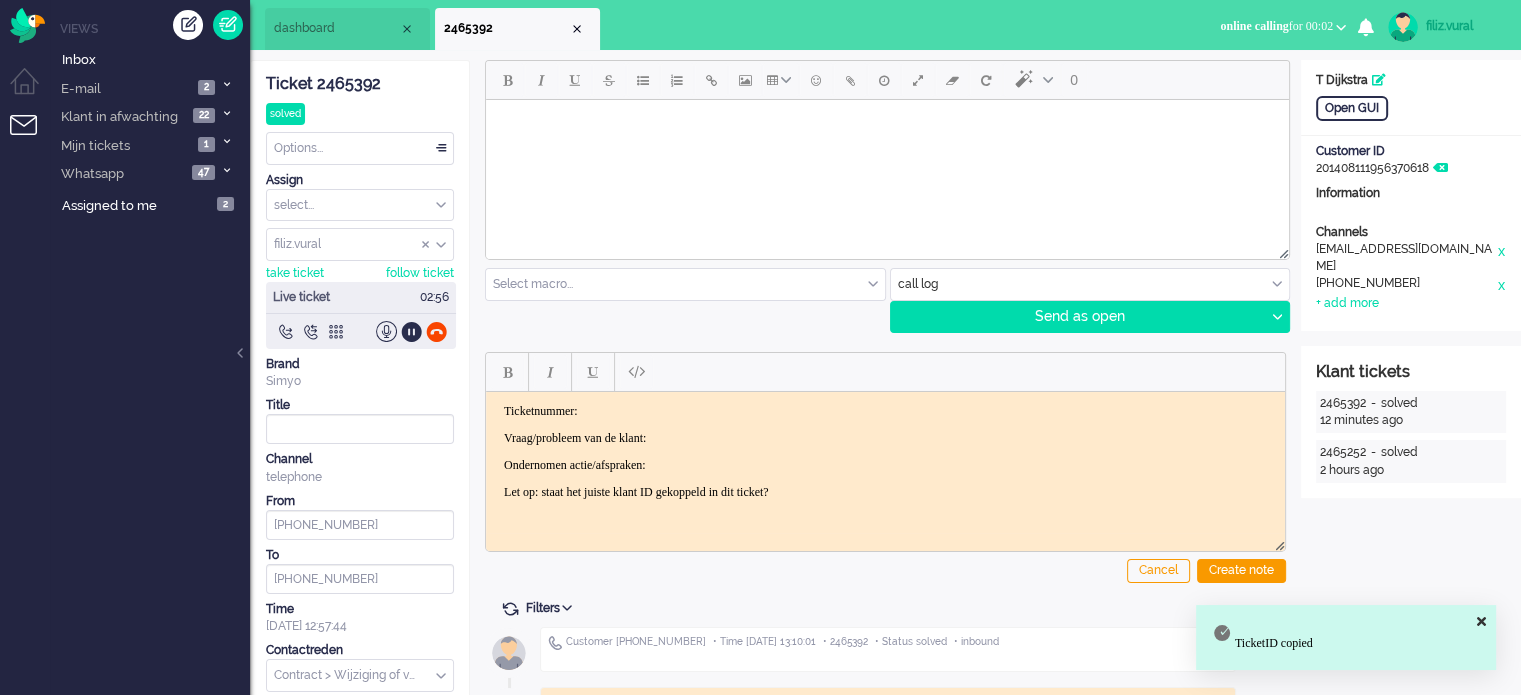 type 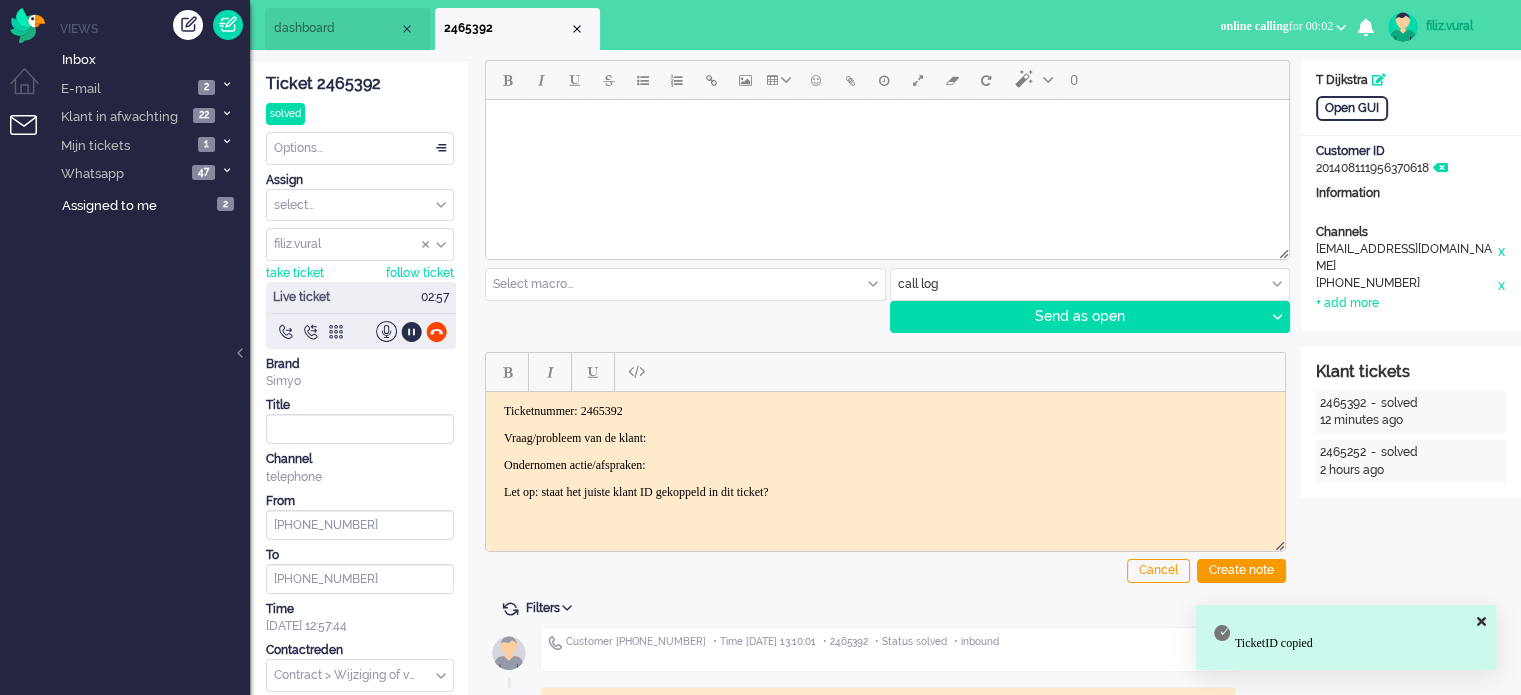 click on "Ticketnummer: 2465392 Vraag/probleem van de klant: Ondernomen actie/afspraken:  Let op: staat het juiste klant ID gekoppeld in dit ticket?" at bounding box center (885, 451) 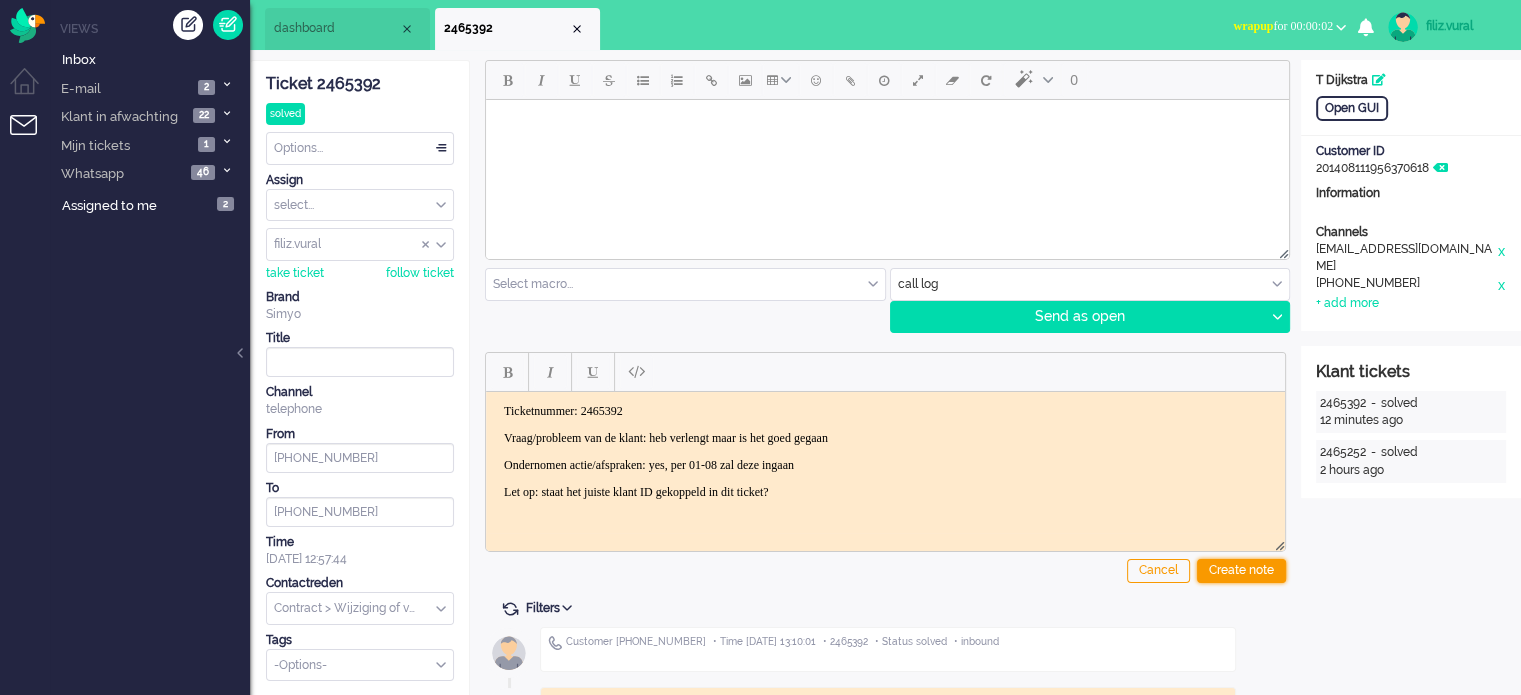 click on "Create note" at bounding box center (1241, 571) 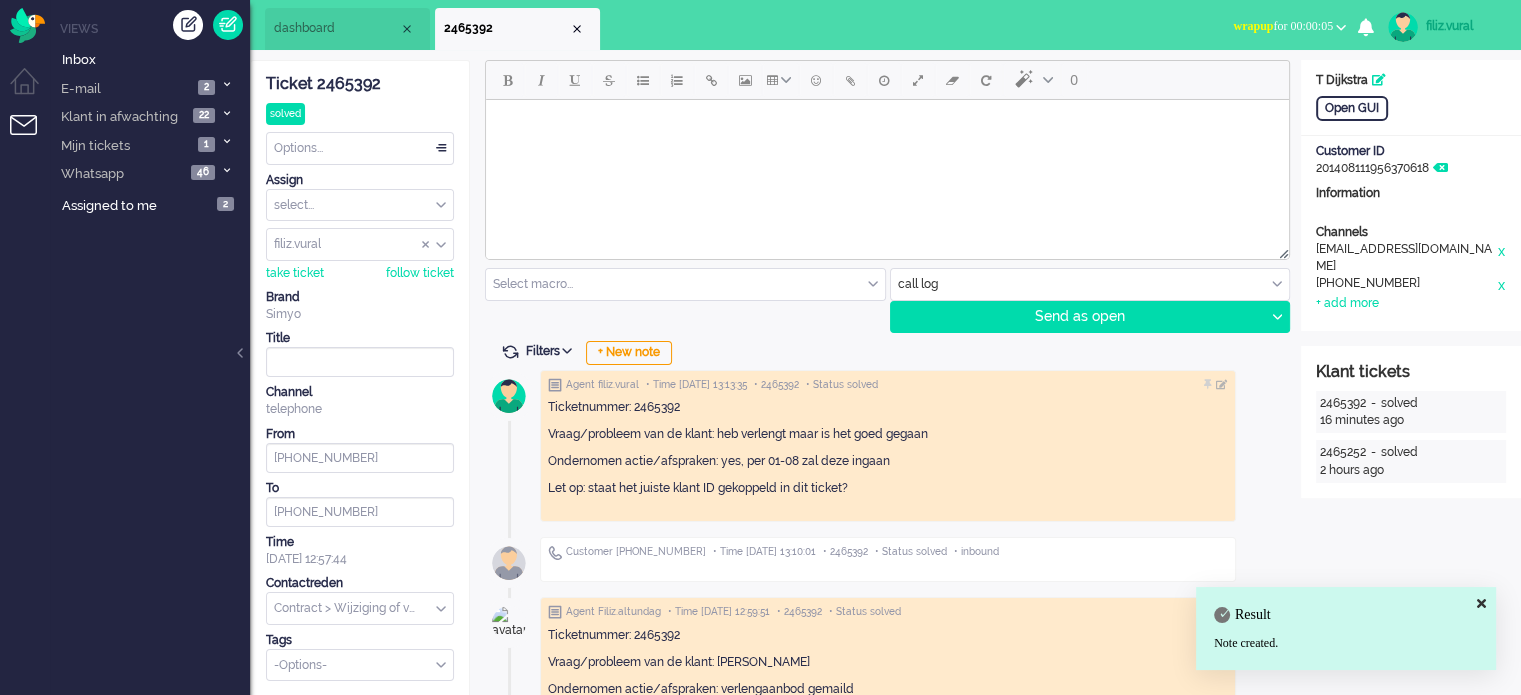 click on "Options..." at bounding box center [360, 148] 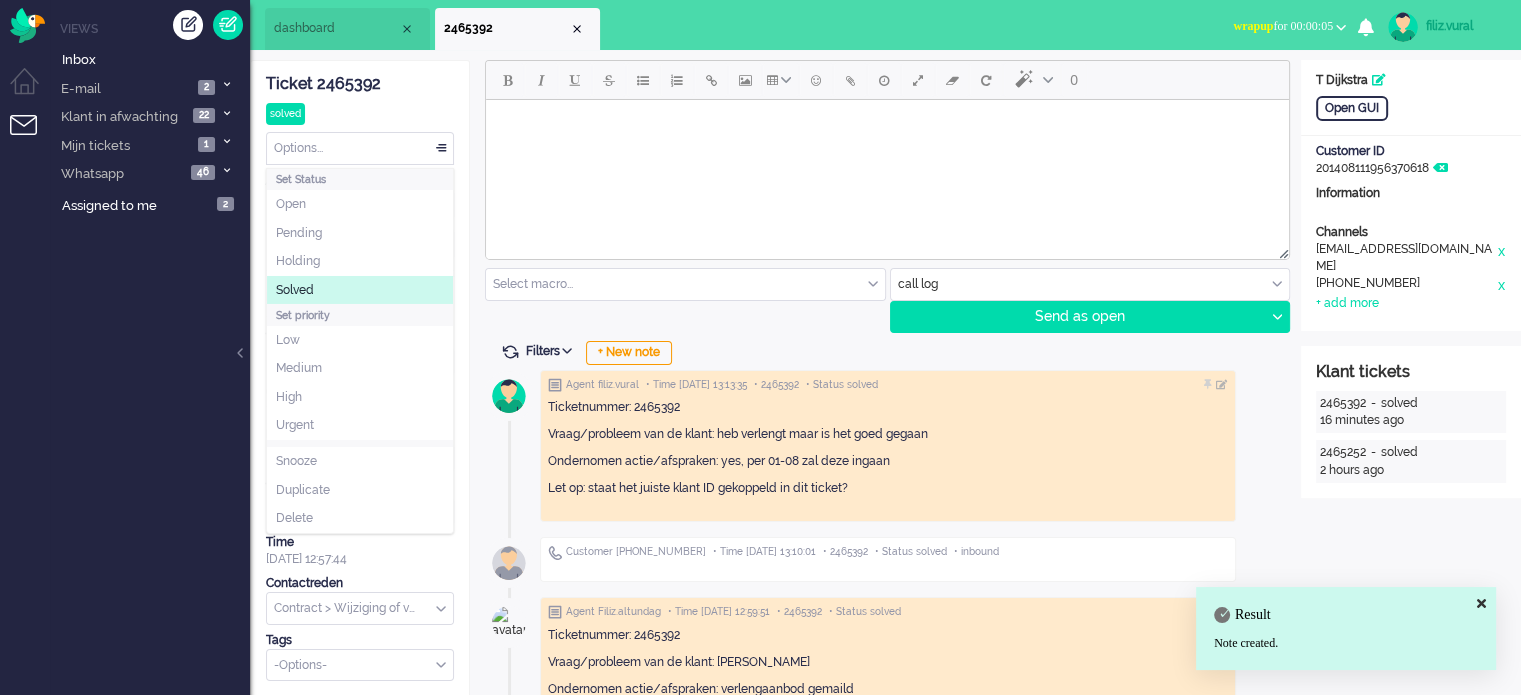 click on "Solved" 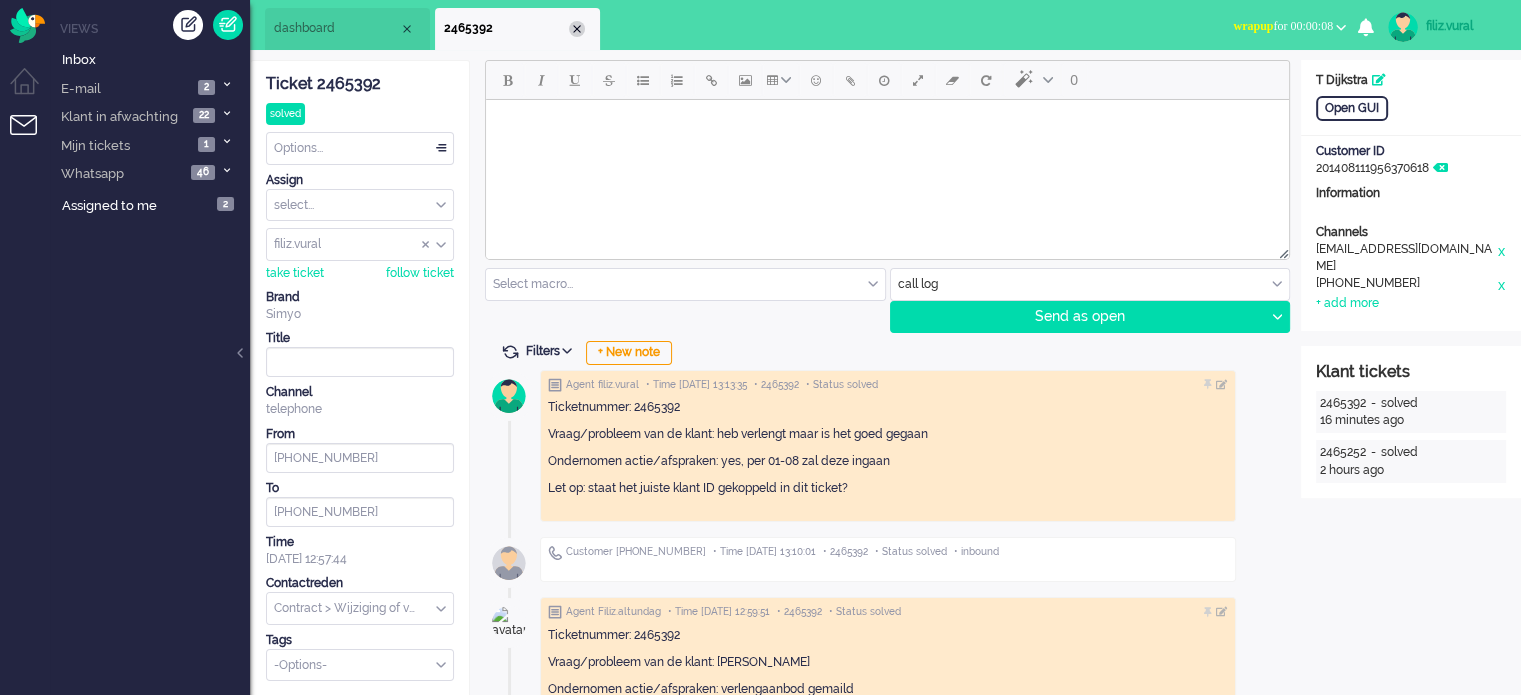 click at bounding box center (577, 29) 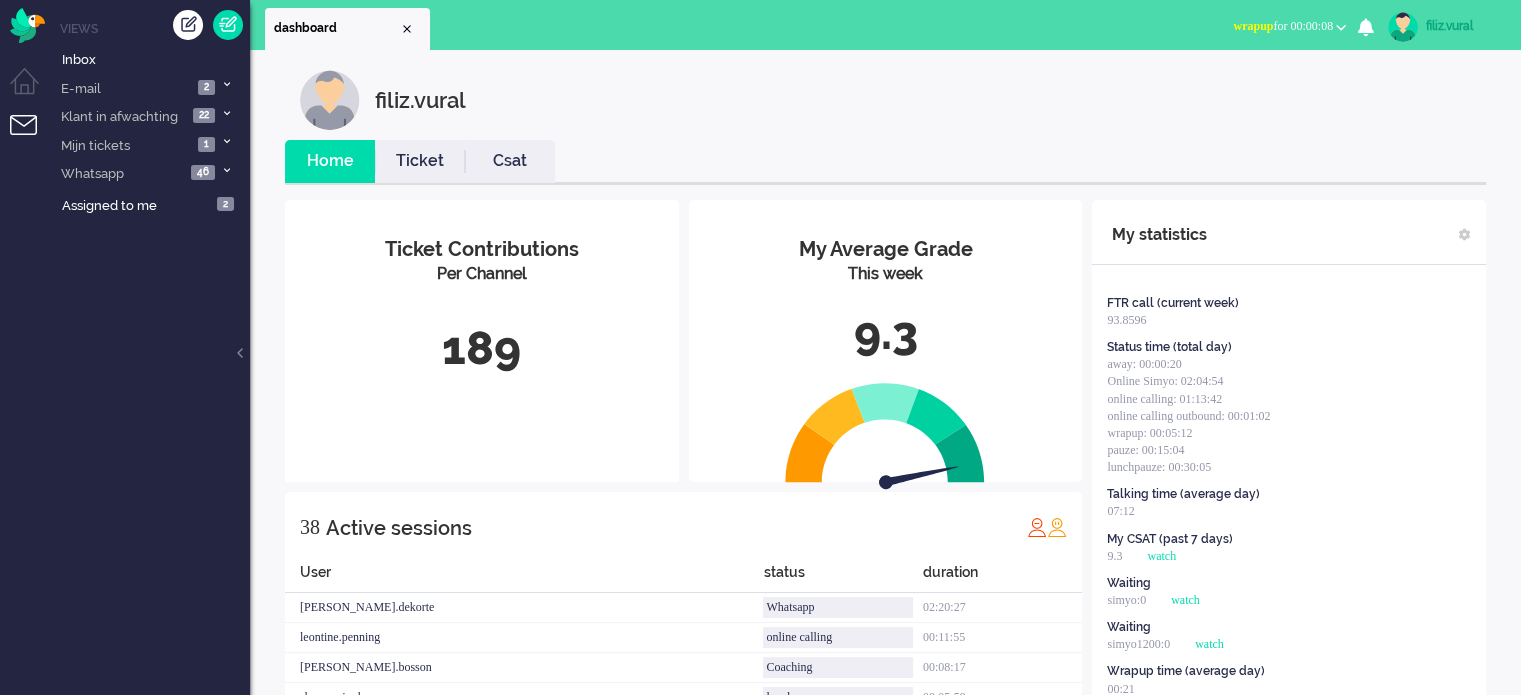 click on "wrapup  for 00:00:08" at bounding box center (1283, 26) 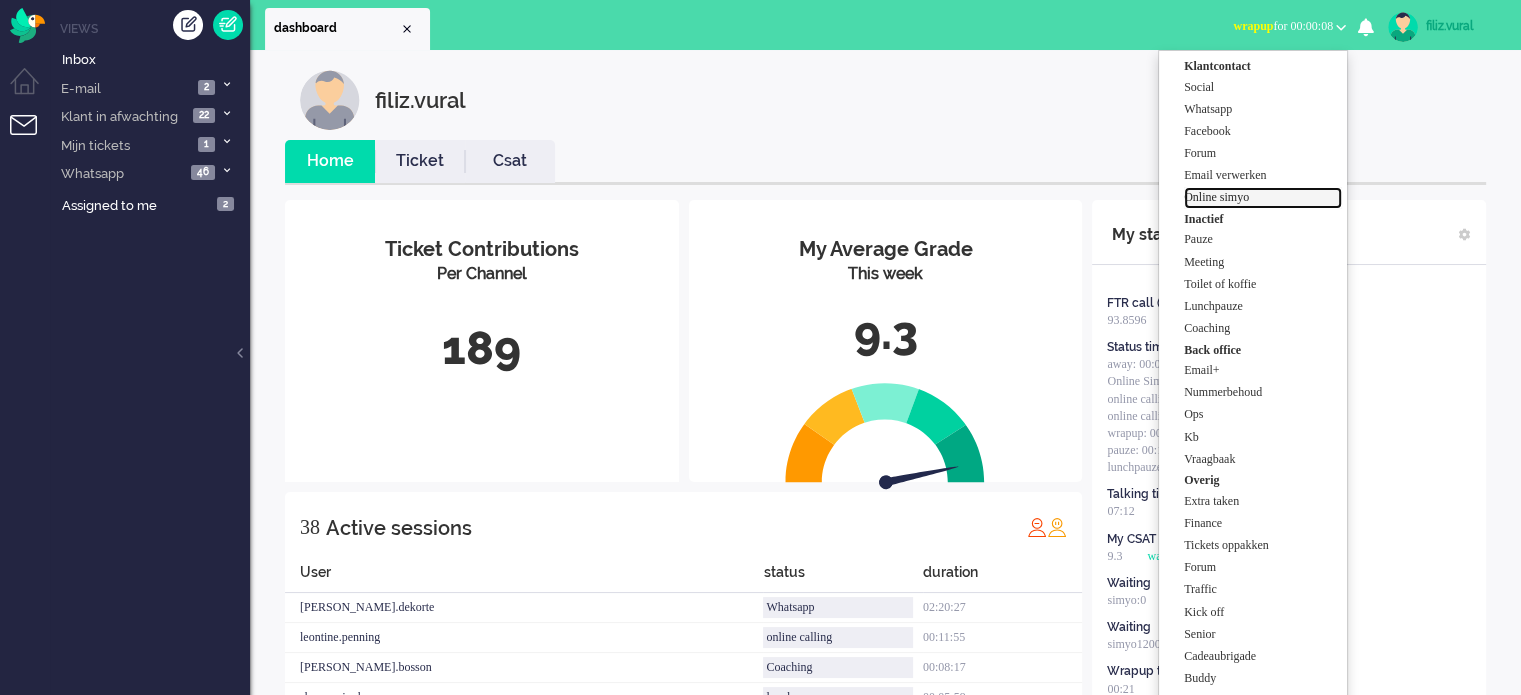 click on "Online simyo" at bounding box center (1263, 197) 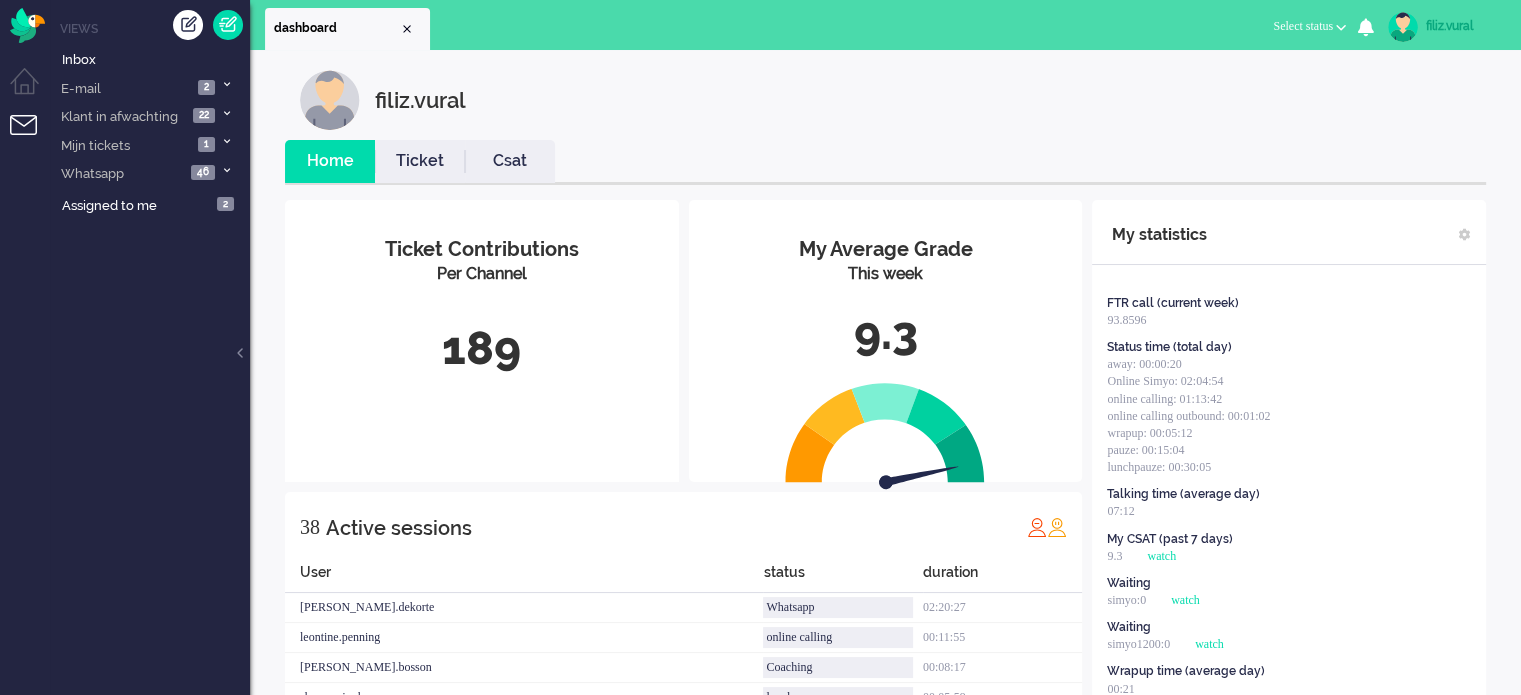 click on "Csat" at bounding box center [510, 161] 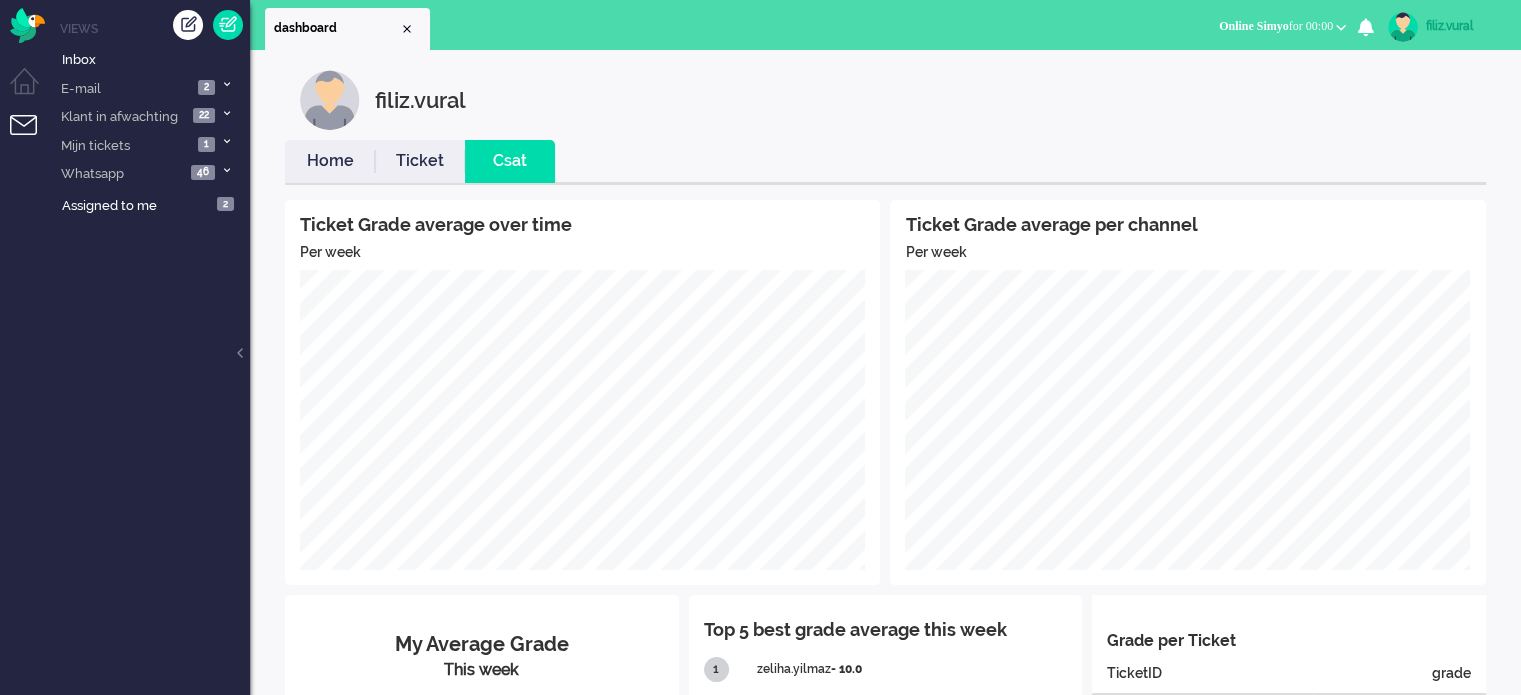 click on "Home" at bounding box center [330, 161] 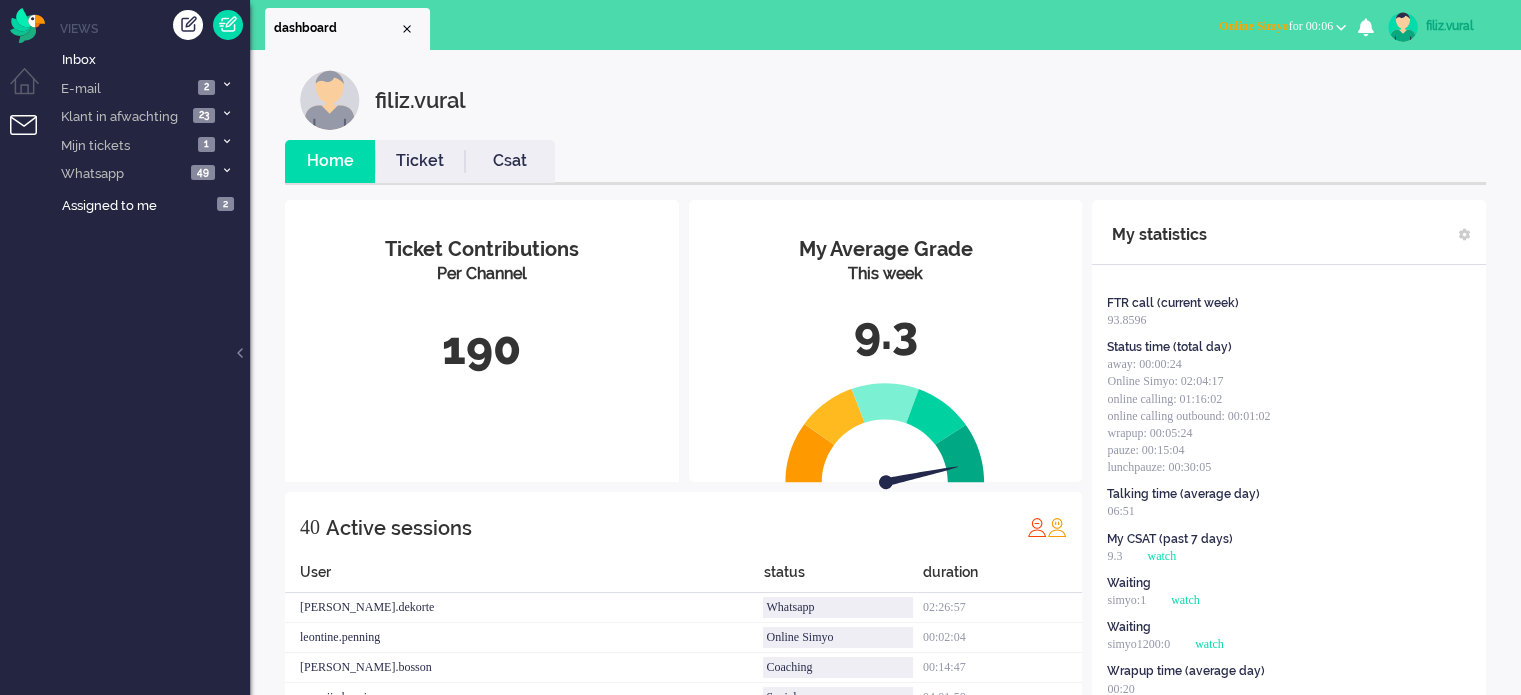 click on "Csat" at bounding box center (510, 161) 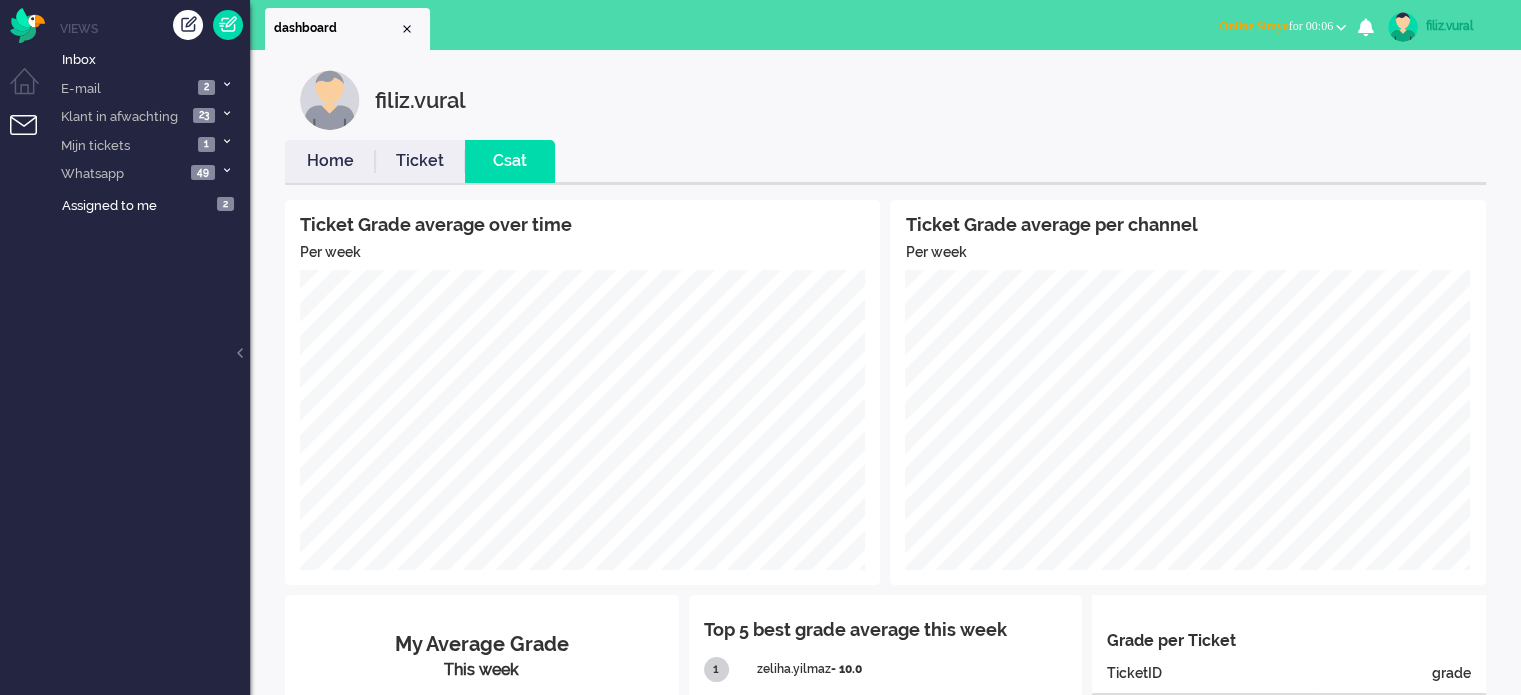 click on "Ticket" at bounding box center (420, 161) 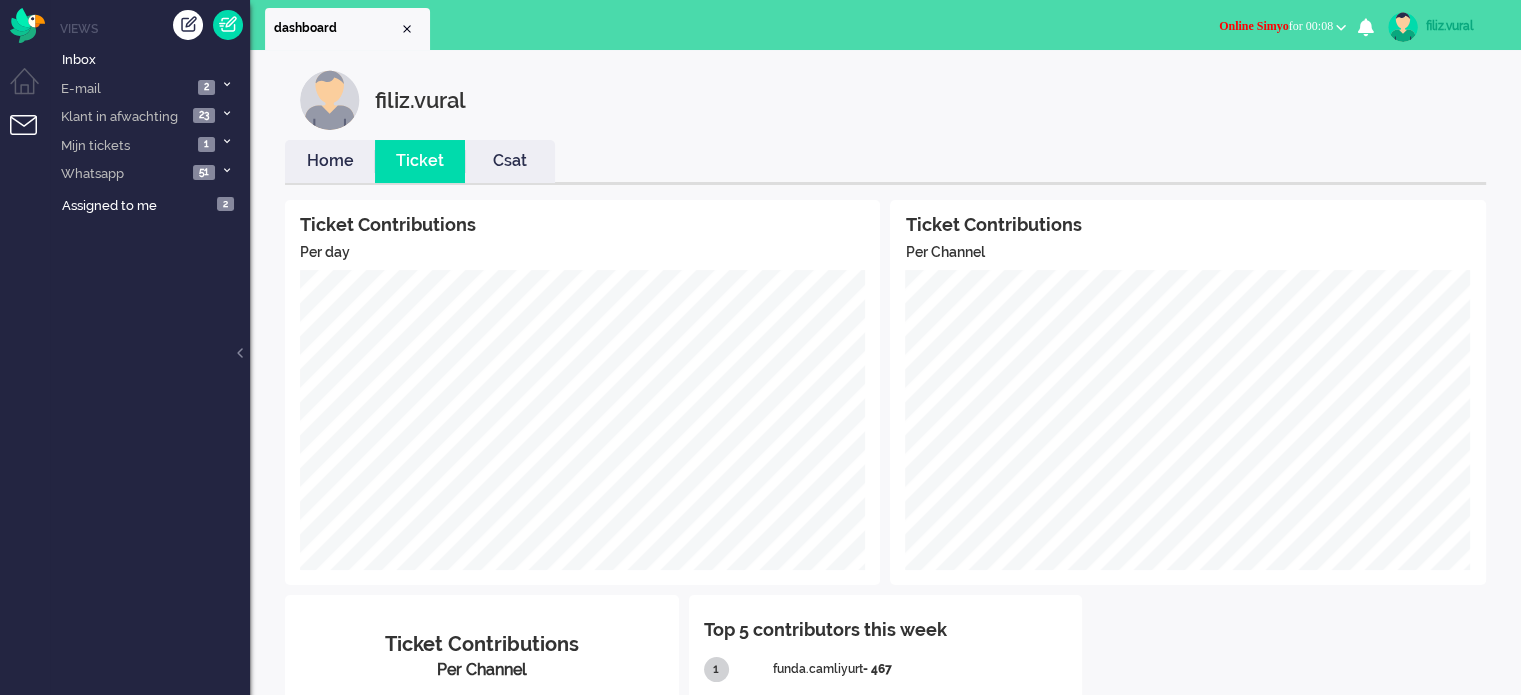 click on "Home" at bounding box center [330, 161] 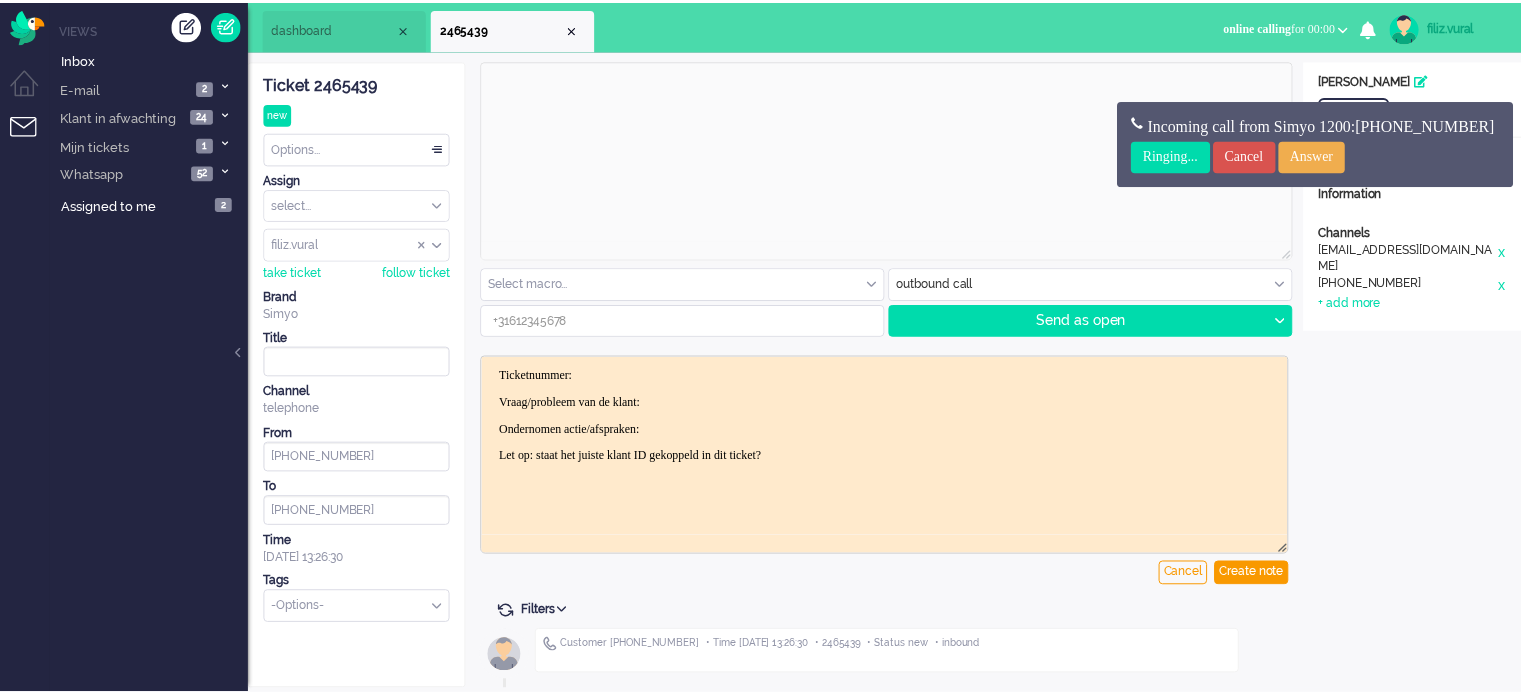 scroll, scrollTop: 0, scrollLeft: 0, axis: both 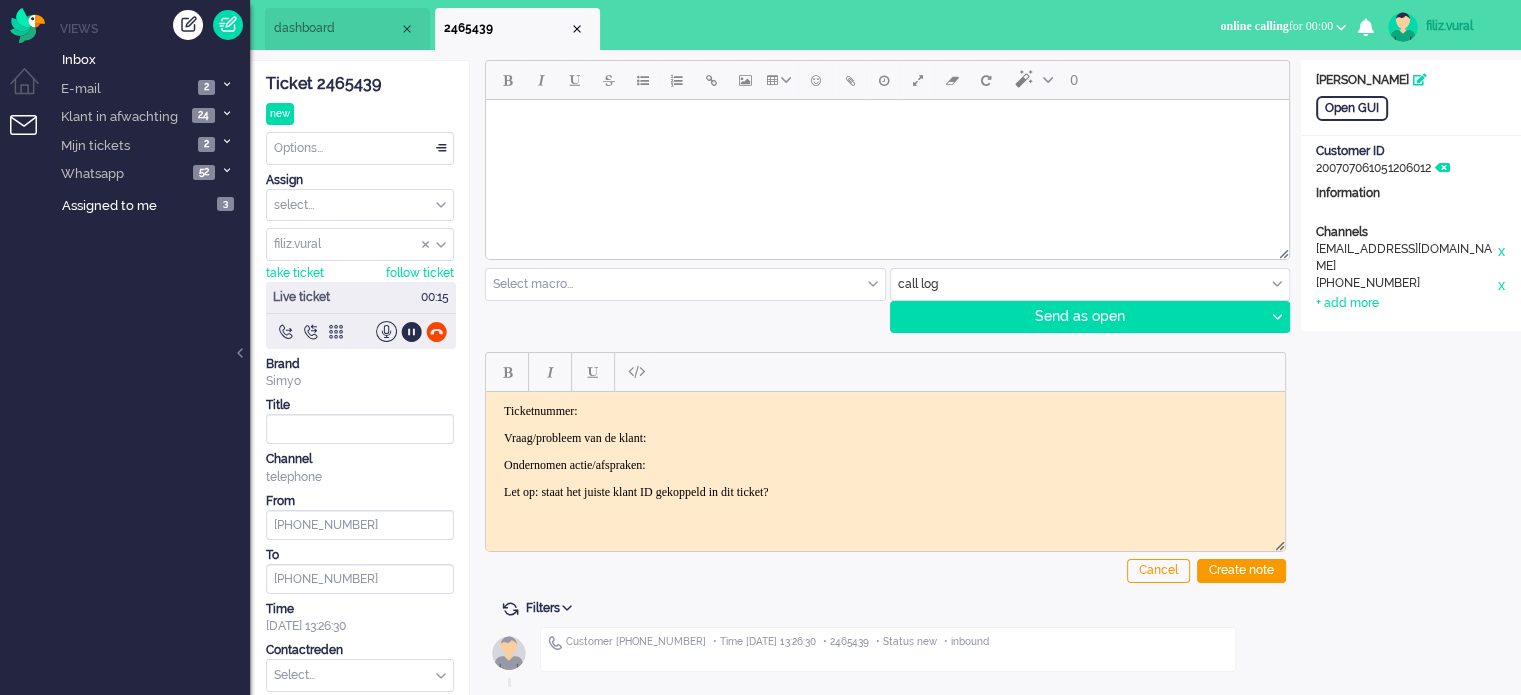 click on "Ticket 2465439" 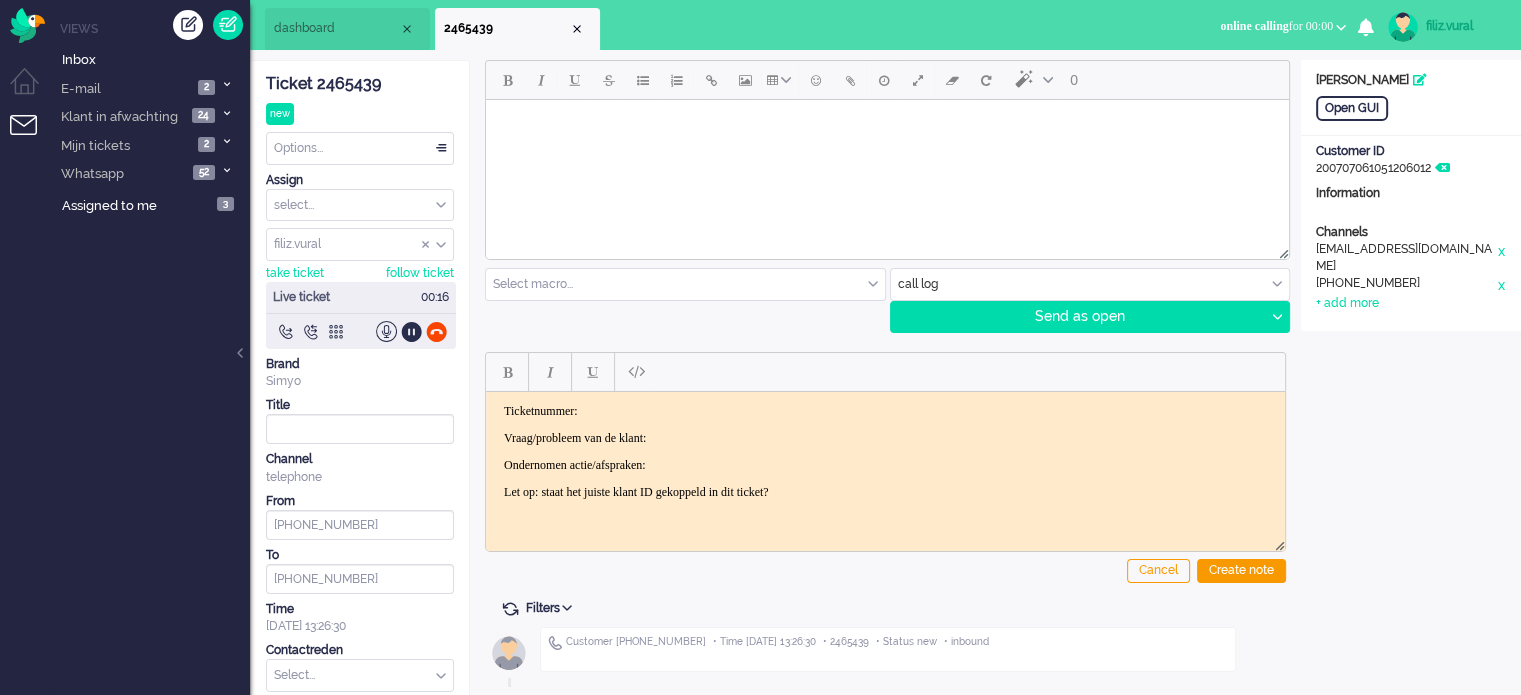 click on "Ticketnummer: Vraag/probleem van de klant: Ondernomen actie/afspraken:  Let op: staat het juiste klant ID gekoppeld in dit ticket?" at bounding box center (885, 451) 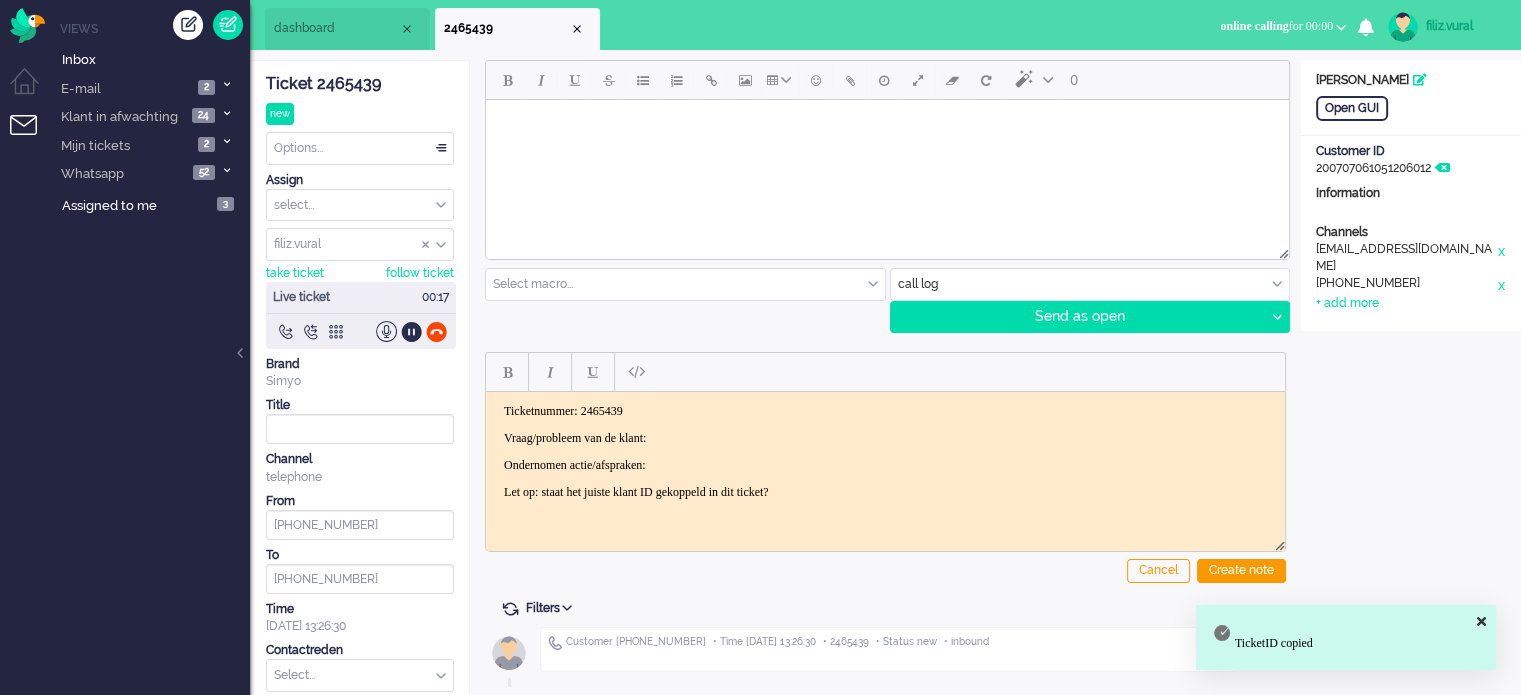 click on "Vraag/probleem van de klant:" at bounding box center (885, 437) 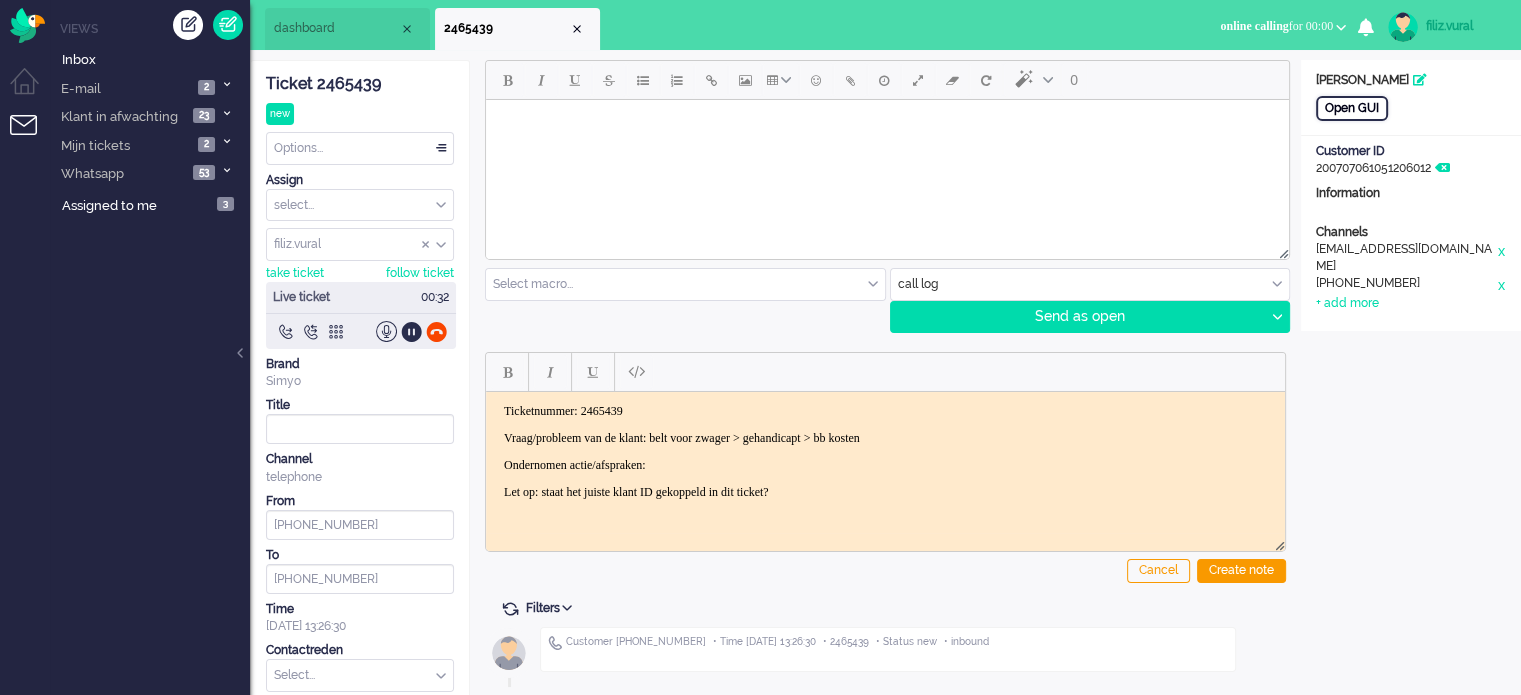 click on "Open GUI" at bounding box center [1352, 108] 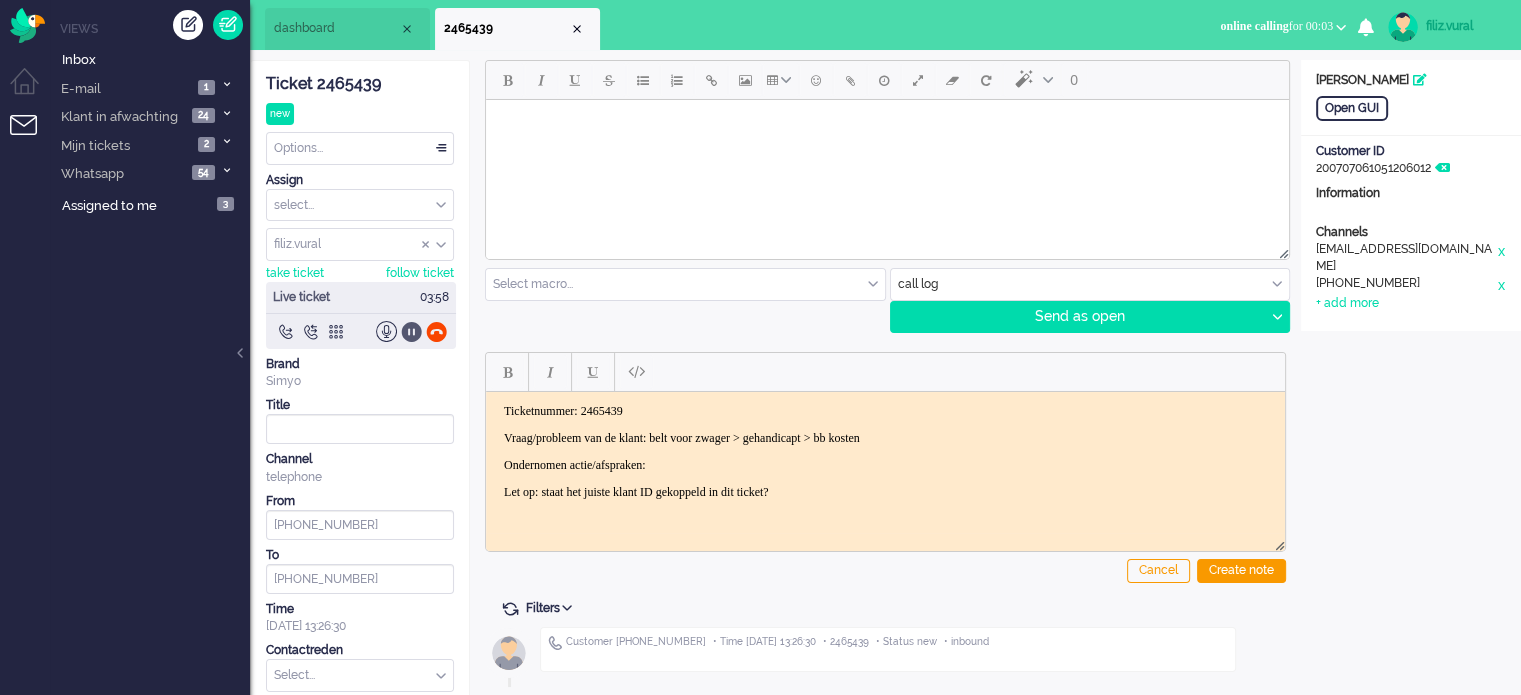 click 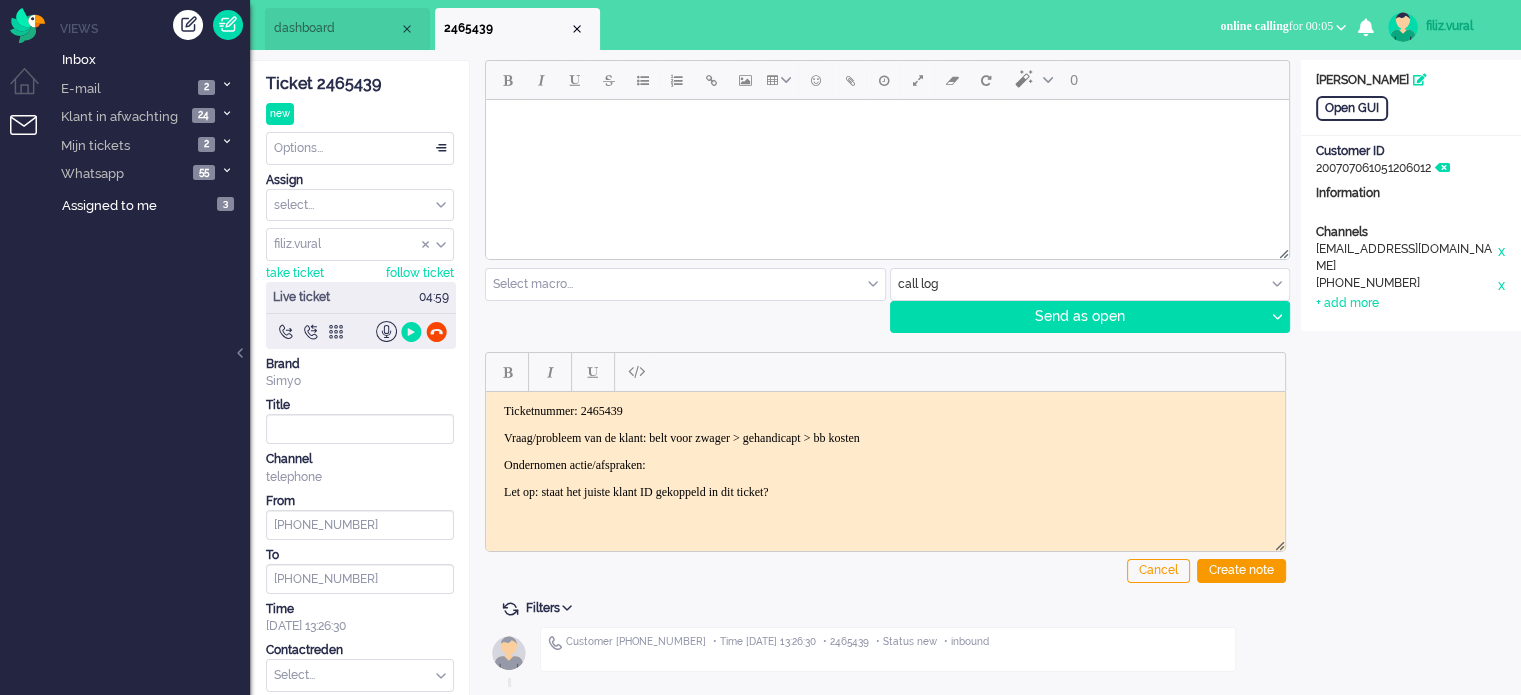 click on "Ticketnummer: 2465439 Vraag/probleem van de klant: belt voor zwager > gehandicapt > bb kosten  Ondernomen actie/afspraken:  Let op: staat het juiste klant ID gekoppeld in dit ticket?" at bounding box center (885, 451) 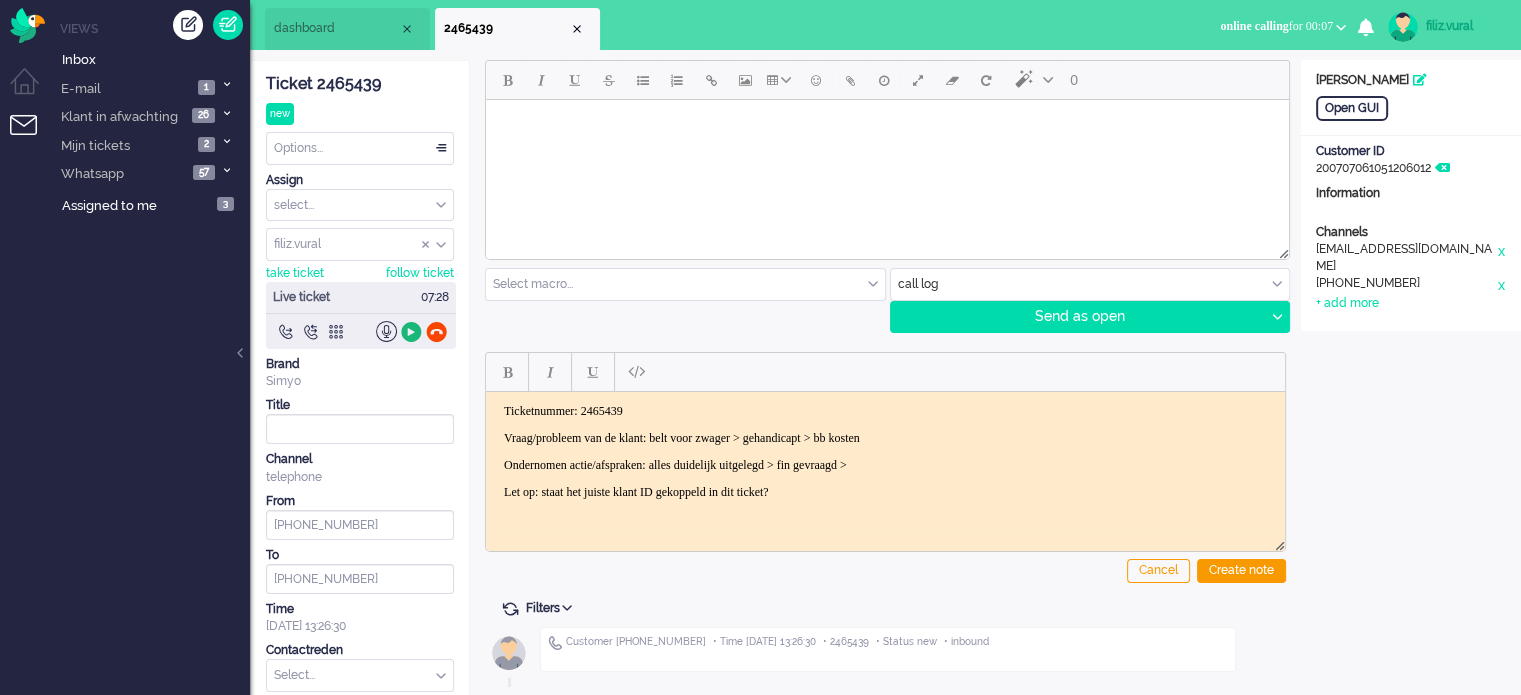 click 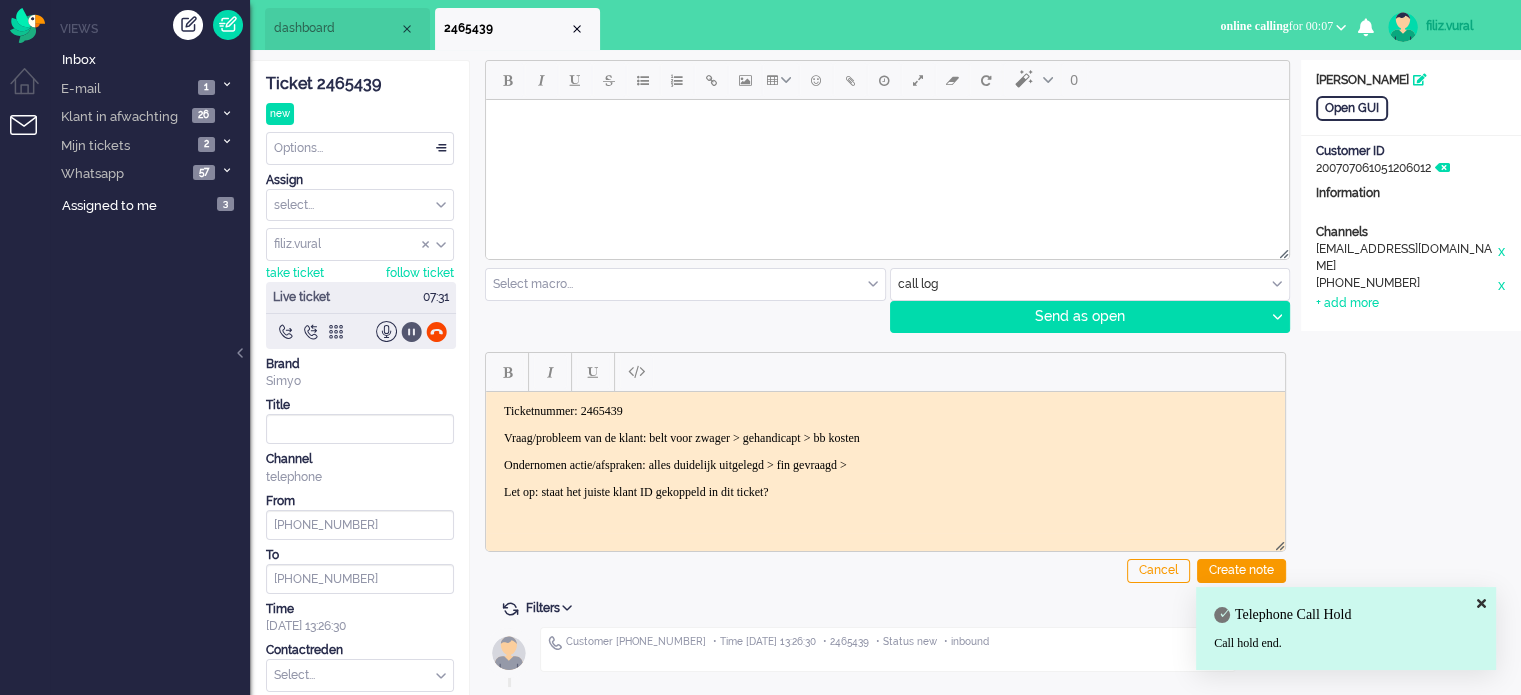 click 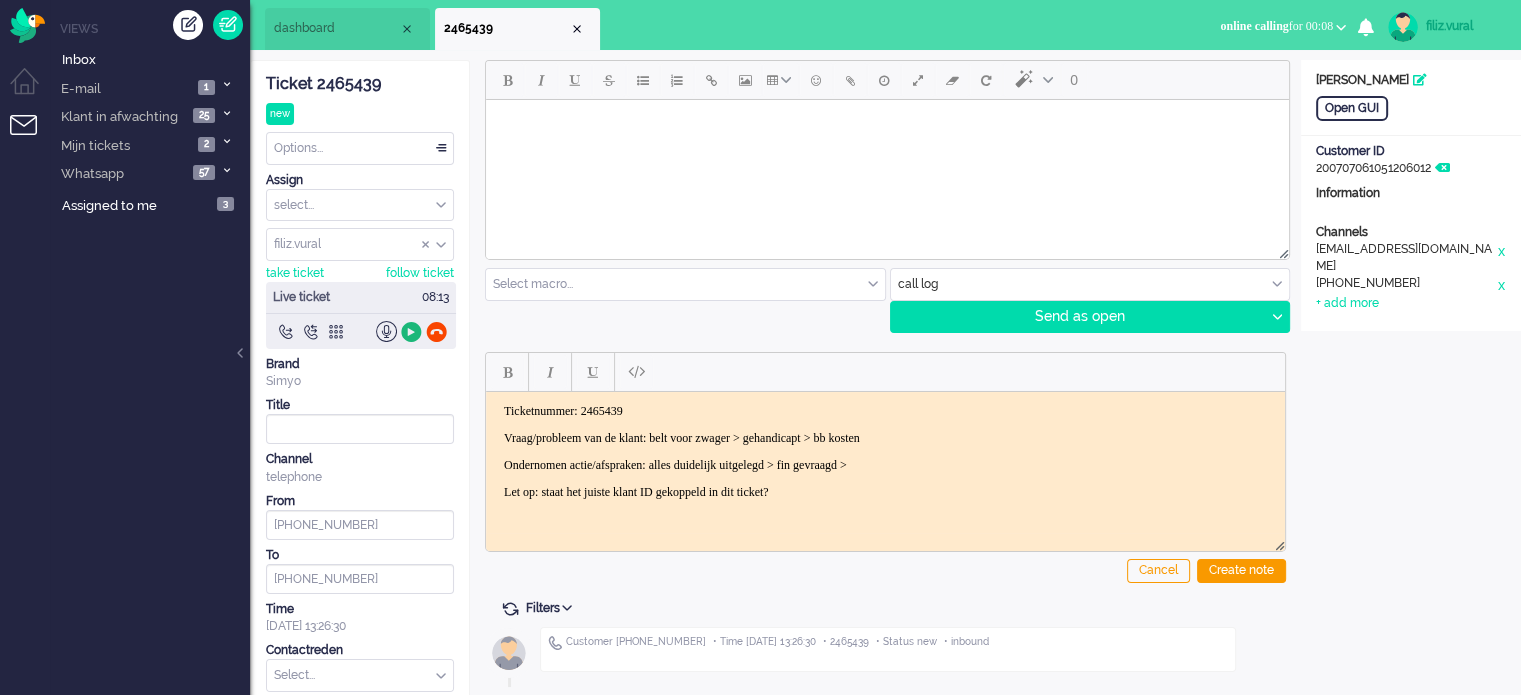 click 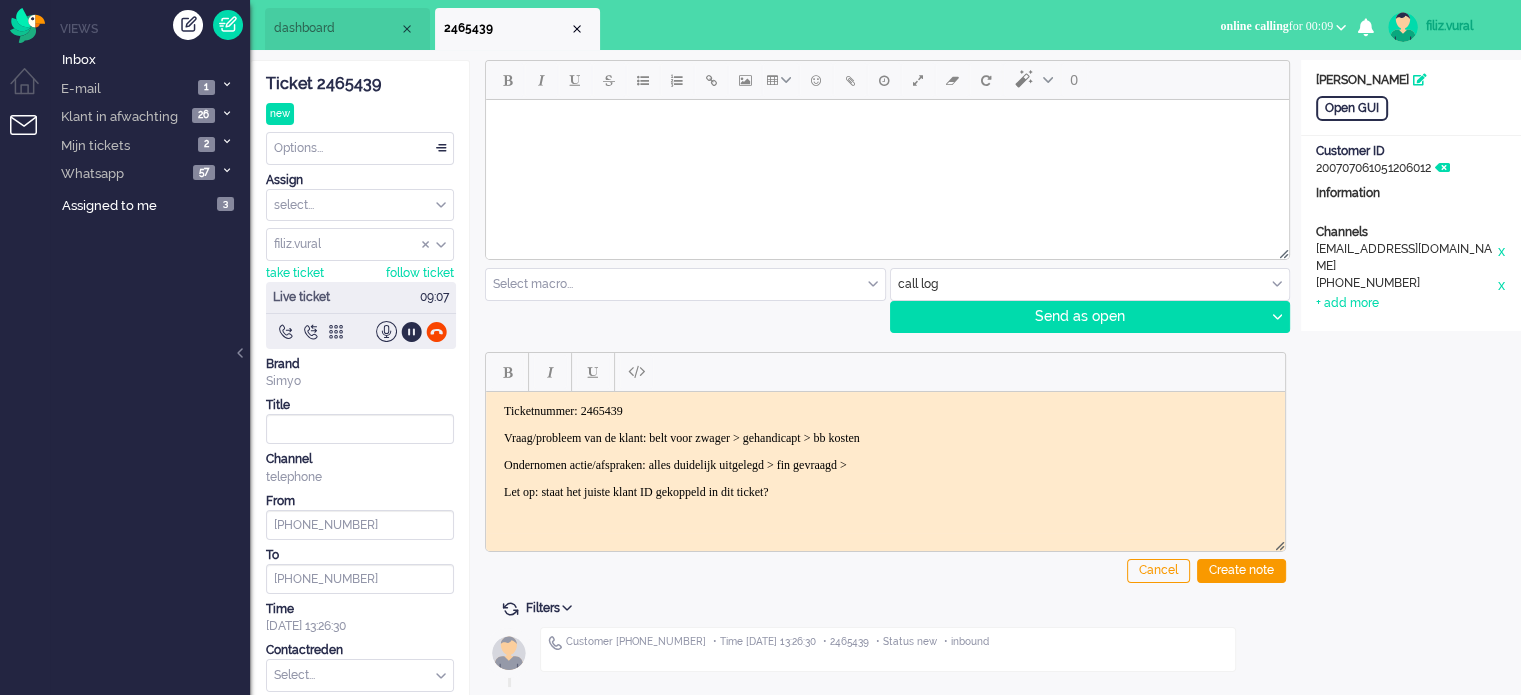 click on "Ticketnummer: 2465439 Vraag/probleem van de klant: belt voor zwager > gehandicapt > bb kosten  Ondernomen actie/afspraken: alles duidelijk uitgelegd > fin gevraagd >  Let op: staat het juiste klant ID gekoppeld in dit ticket?" at bounding box center [885, 451] 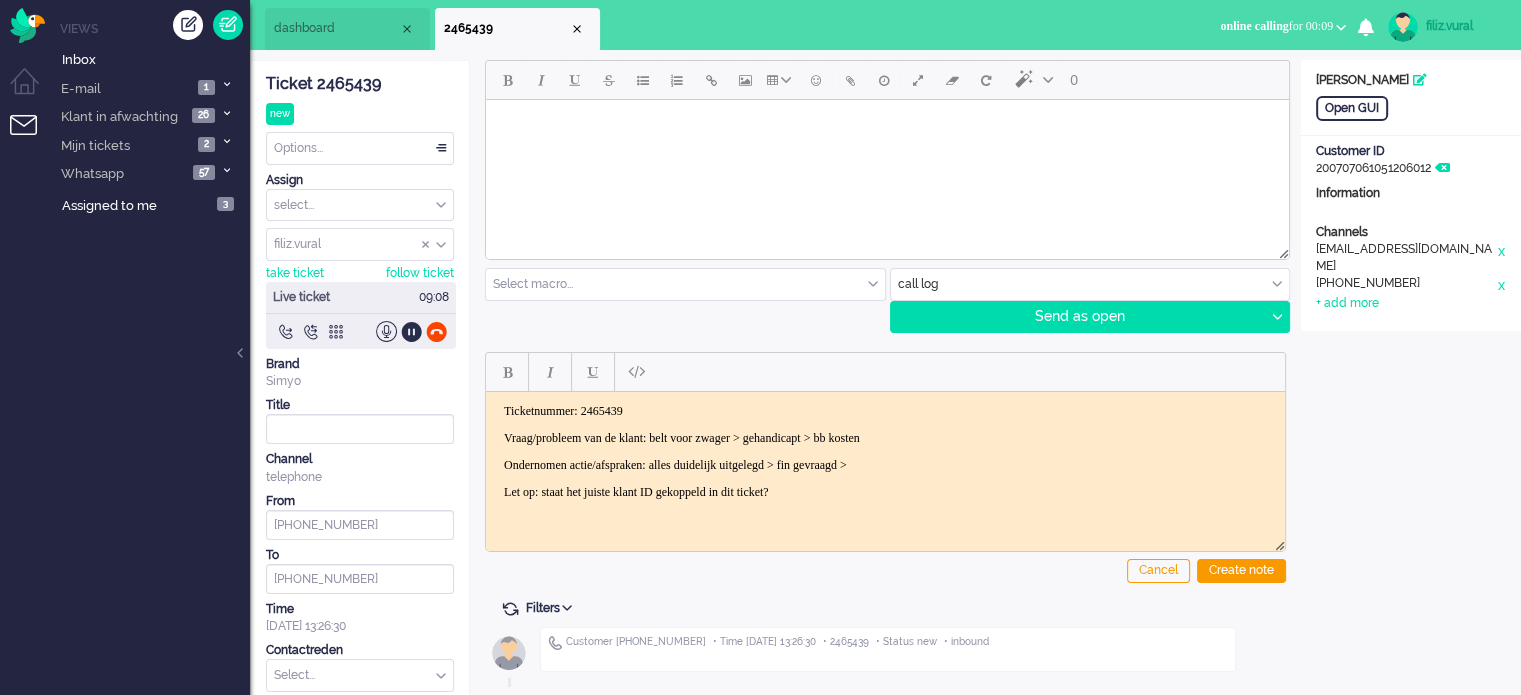 click on "Ondernomen actie/afspraken: alles duidelijk uitgelegd > fin gevraagd >" at bounding box center (885, 464) 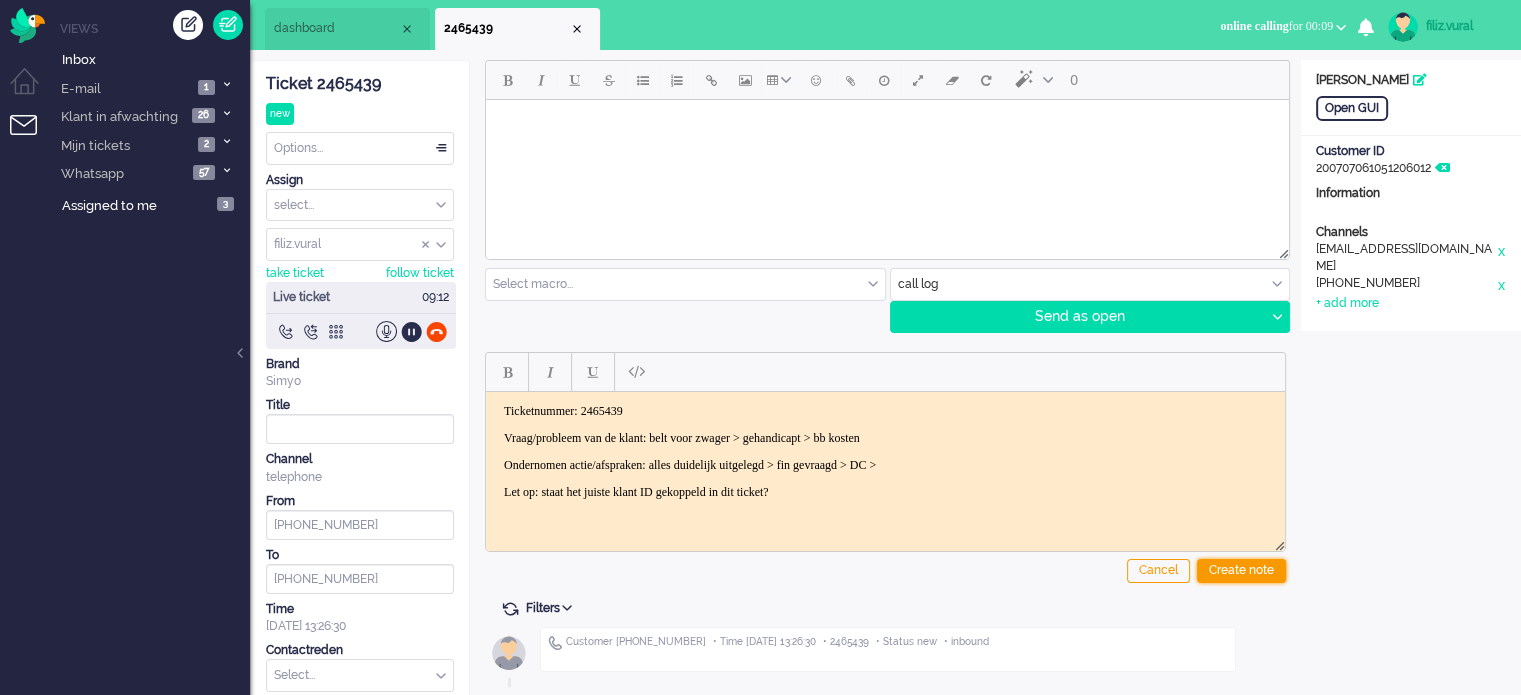 click on "Create note" at bounding box center (1241, 571) 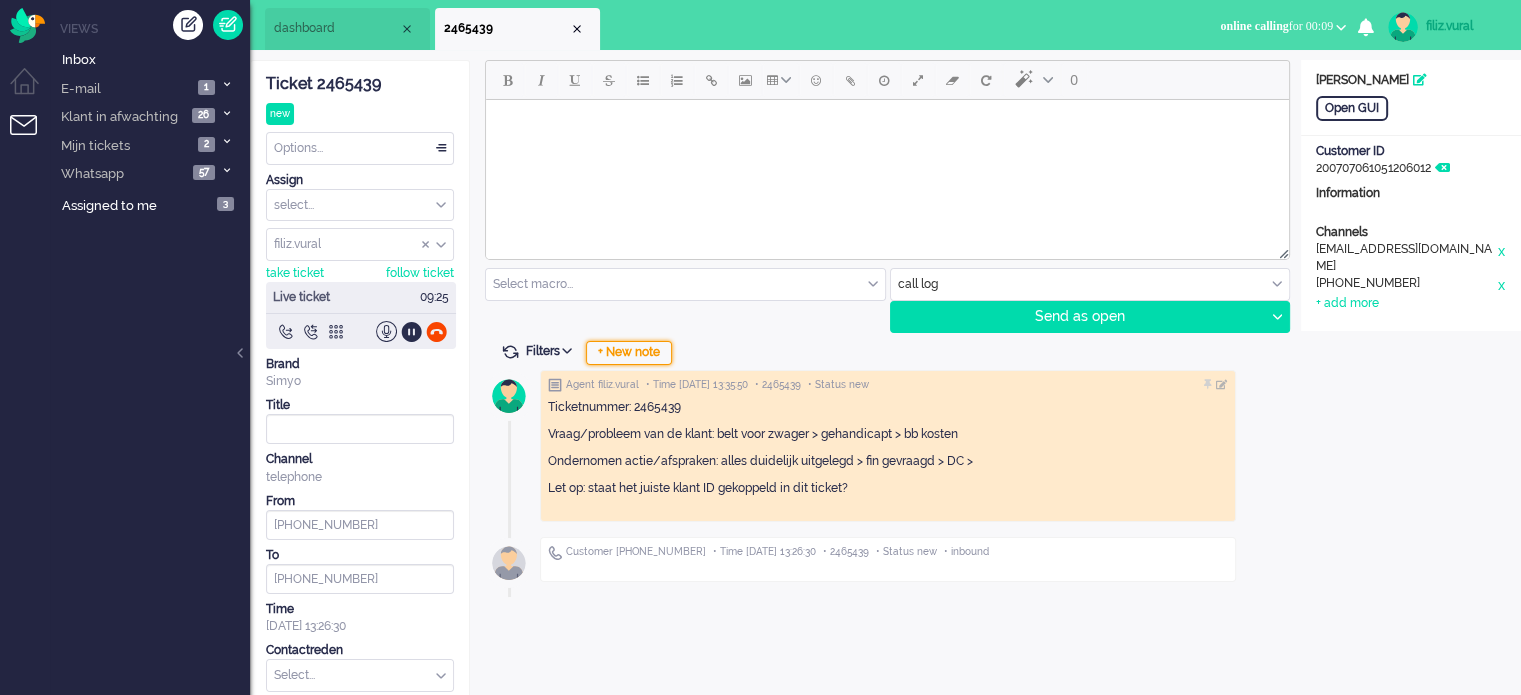 click on "+ New note" at bounding box center (629, 353) 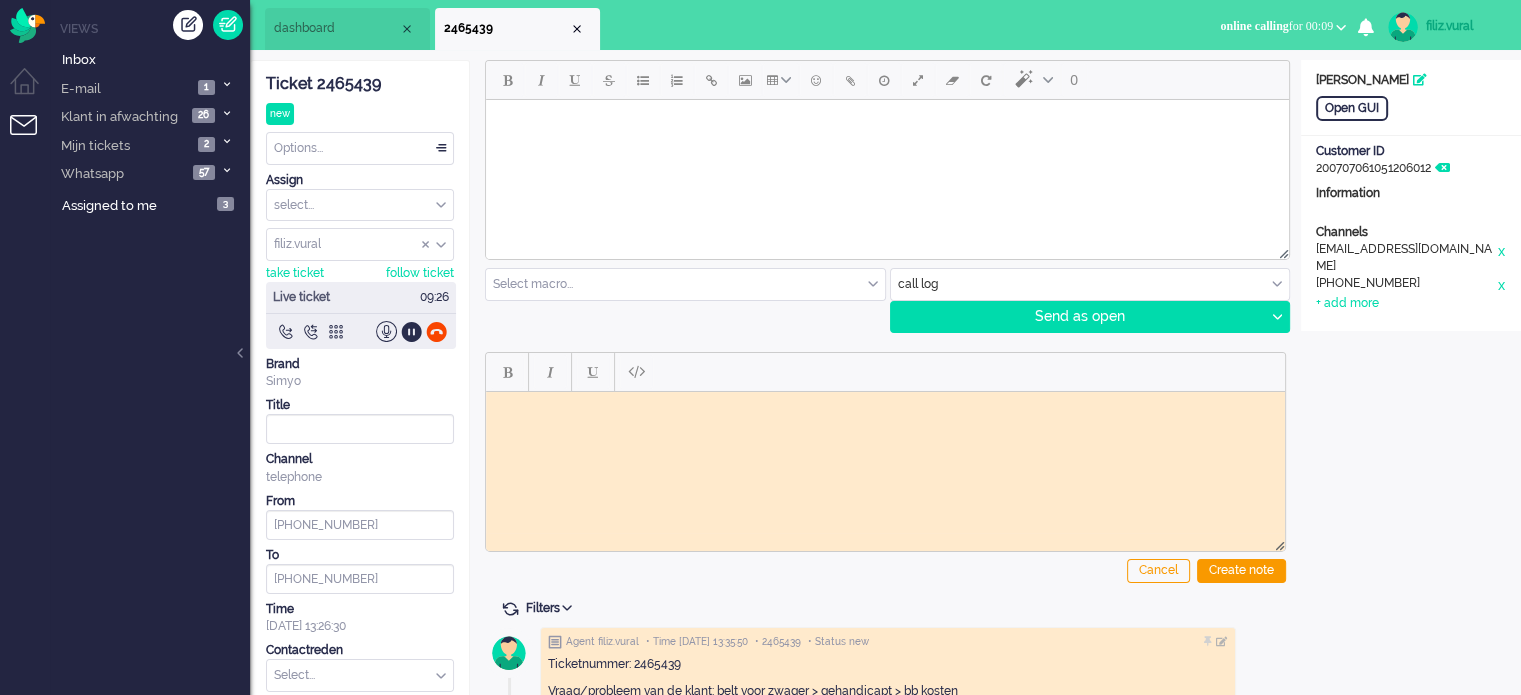 scroll, scrollTop: 0, scrollLeft: 0, axis: both 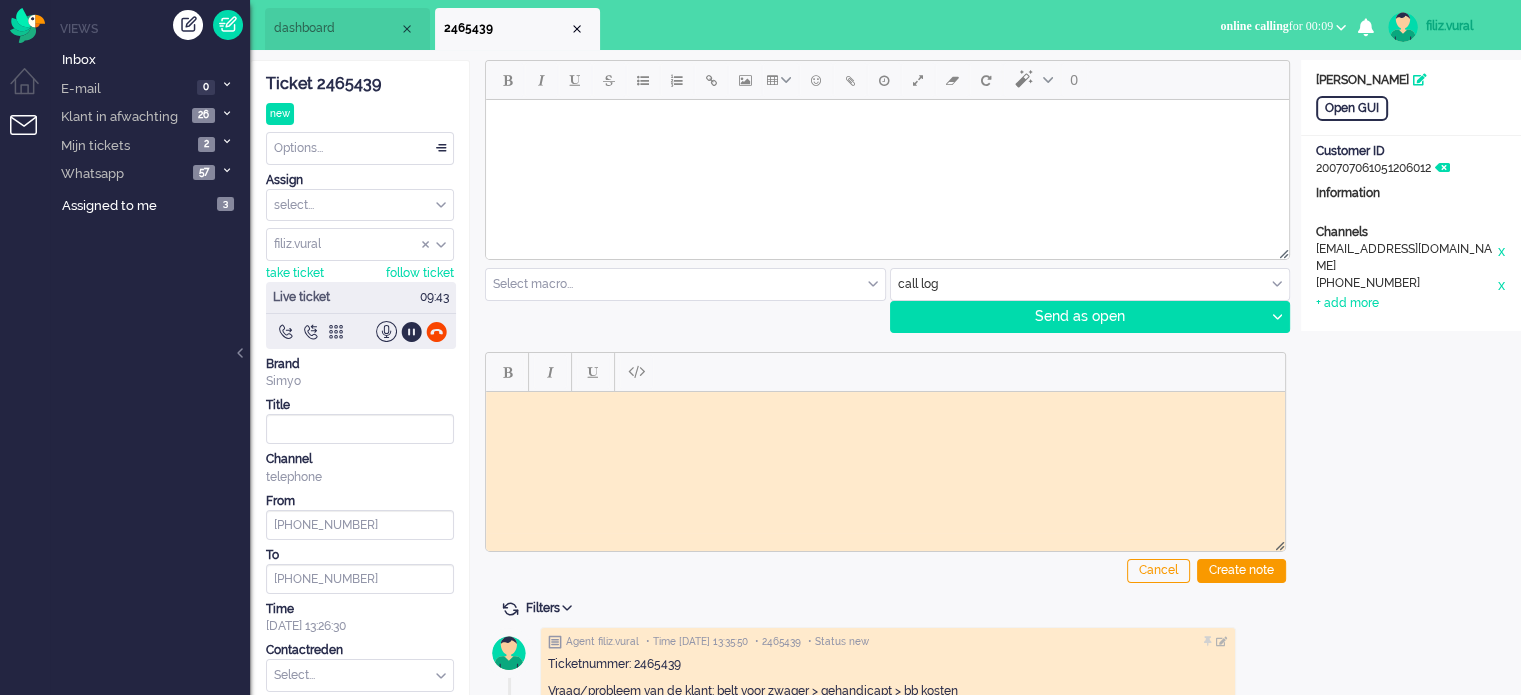 click at bounding box center [685, 284] 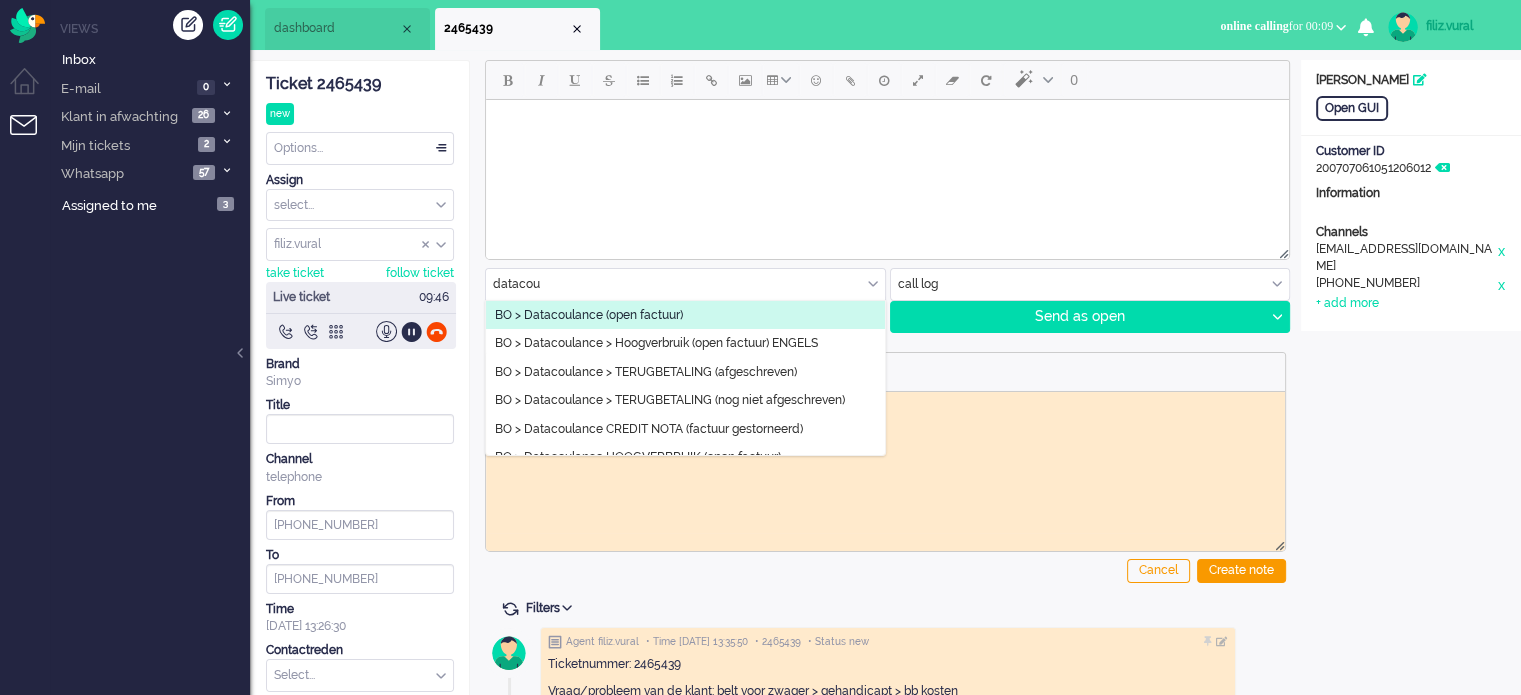 type on "datacou" 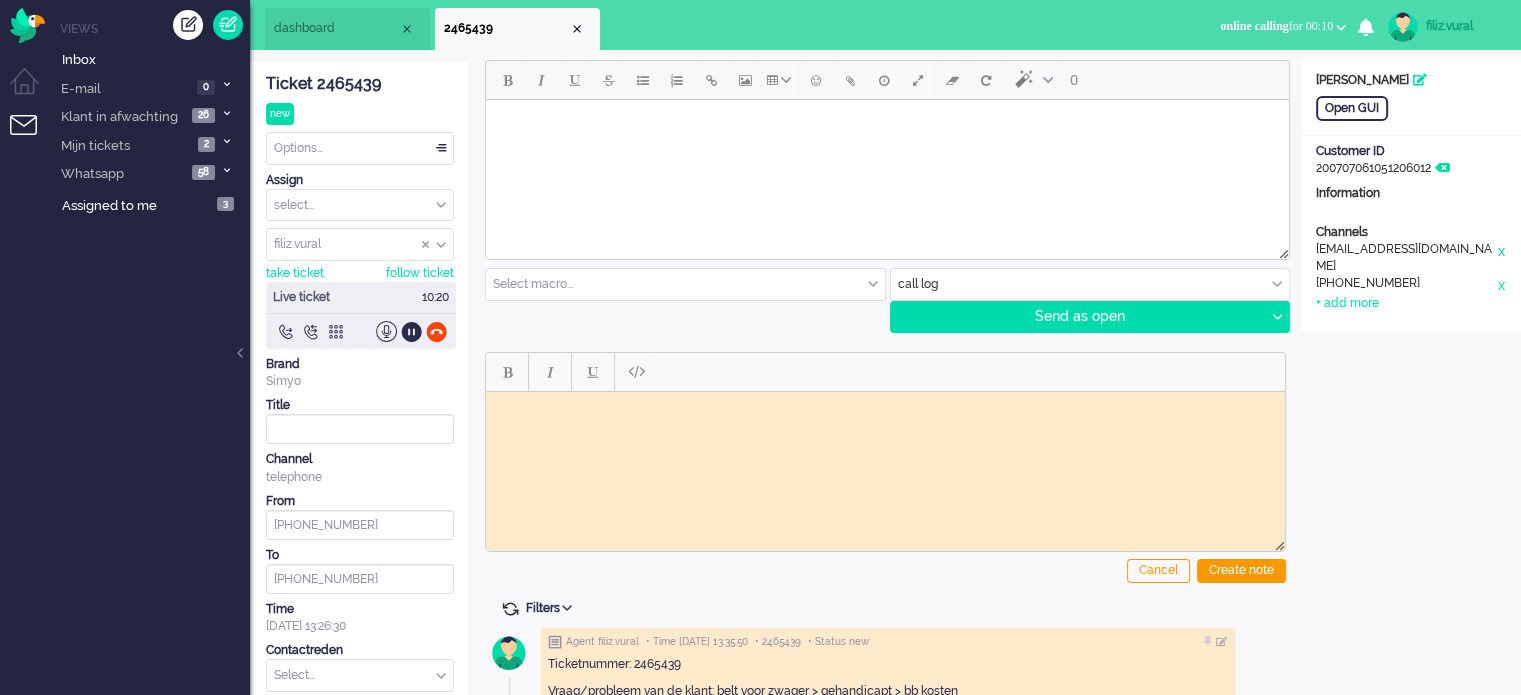click at bounding box center [685, 284] 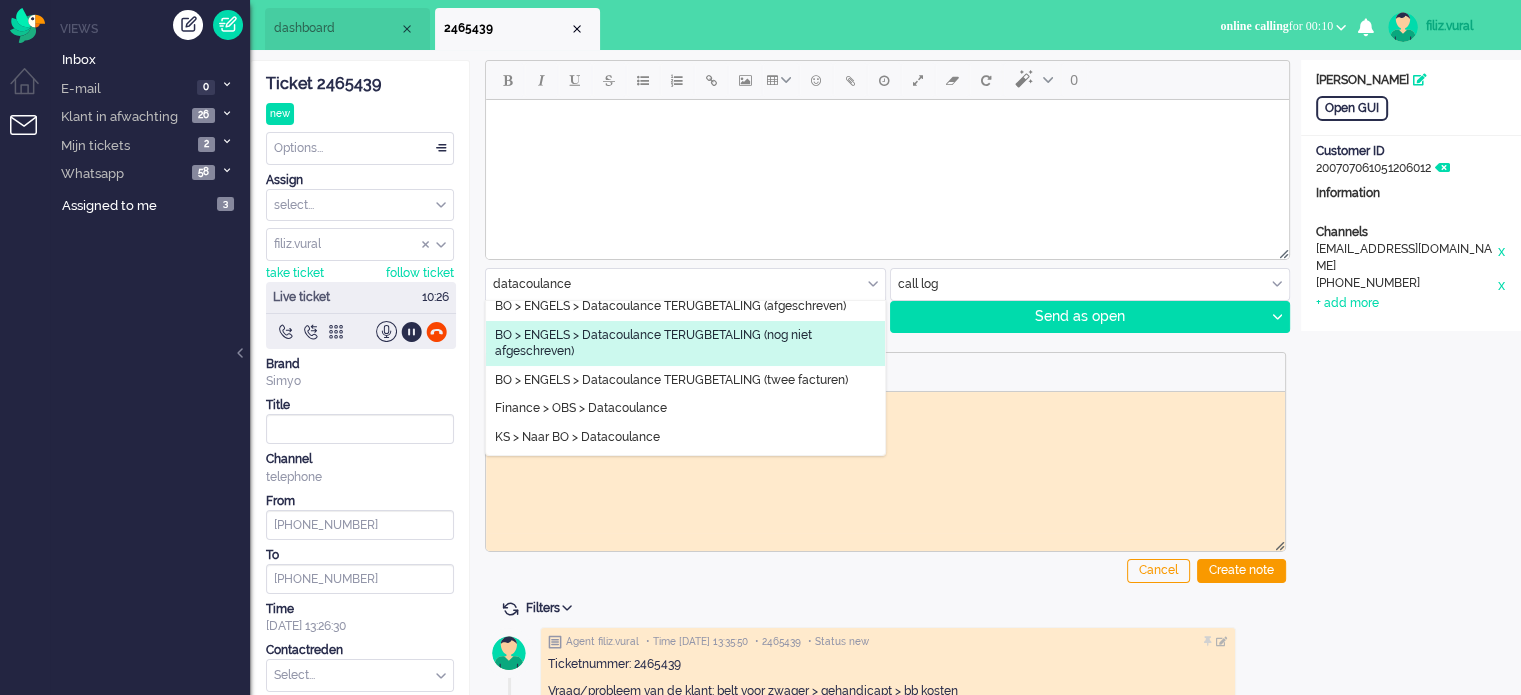 scroll, scrollTop: 300, scrollLeft: 0, axis: vertical 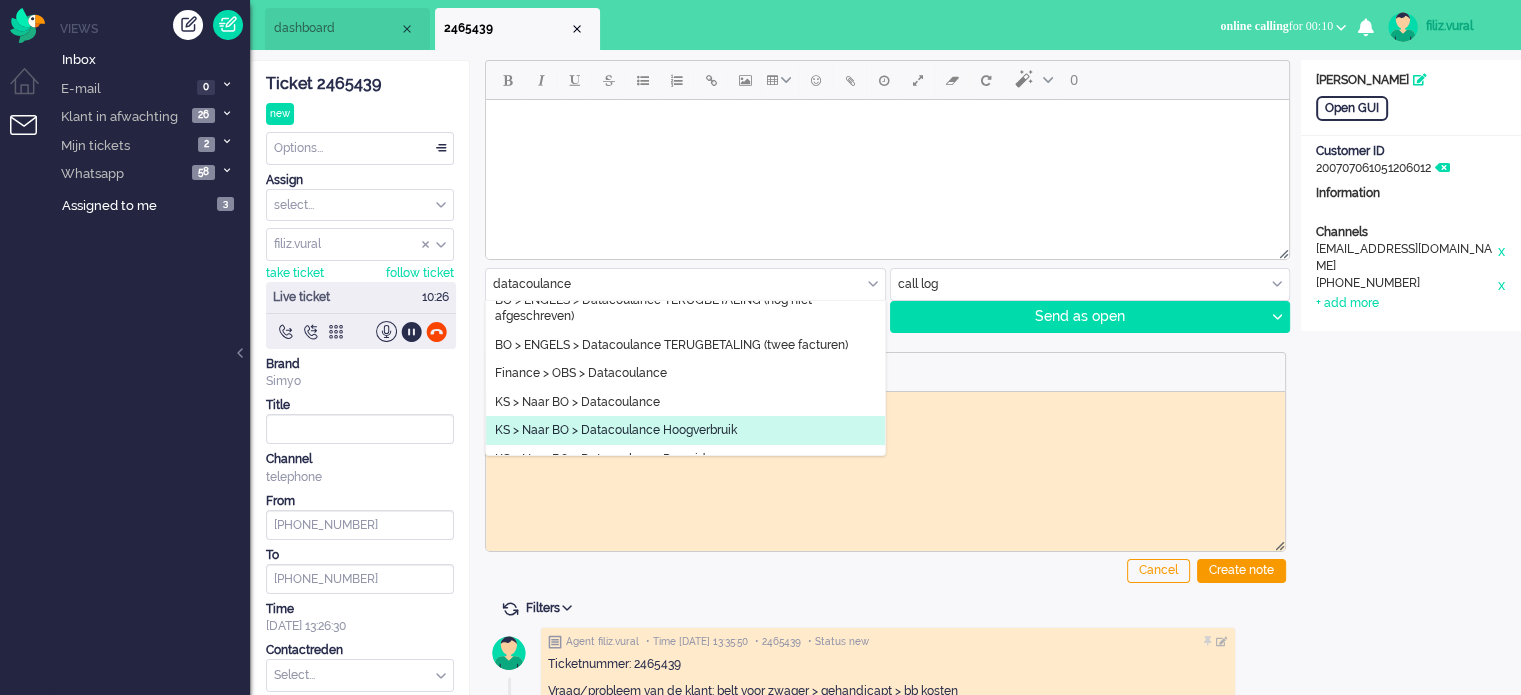 type on "datacoulance" 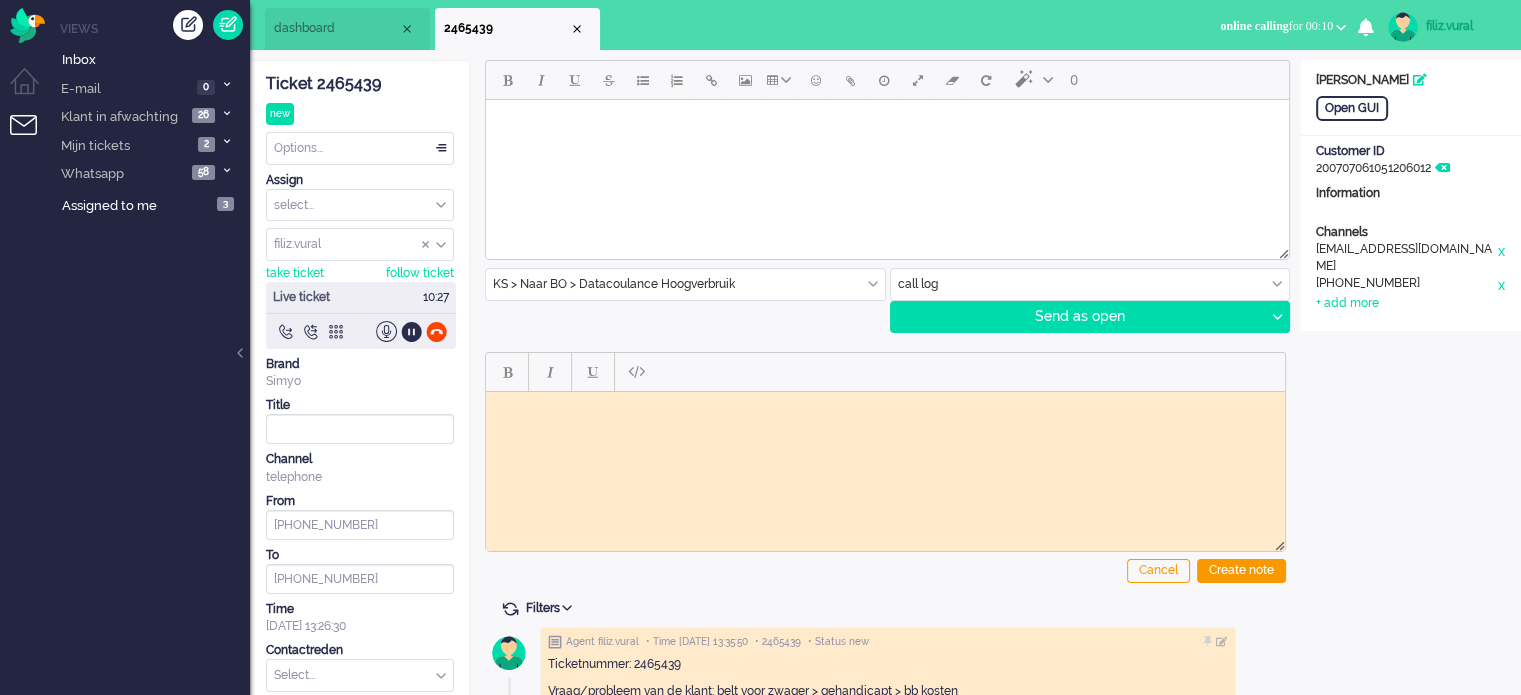 type on "Datacoulance Hoogverbruik" 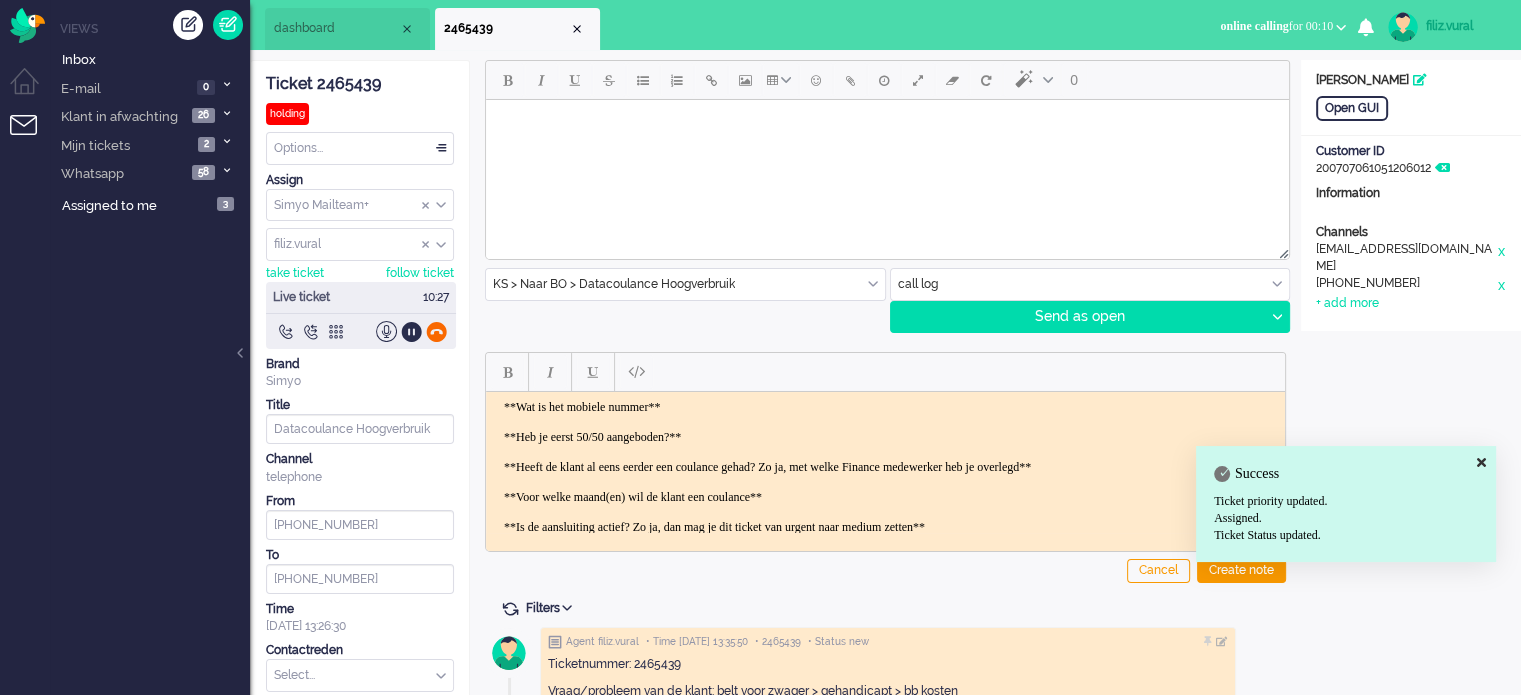 click 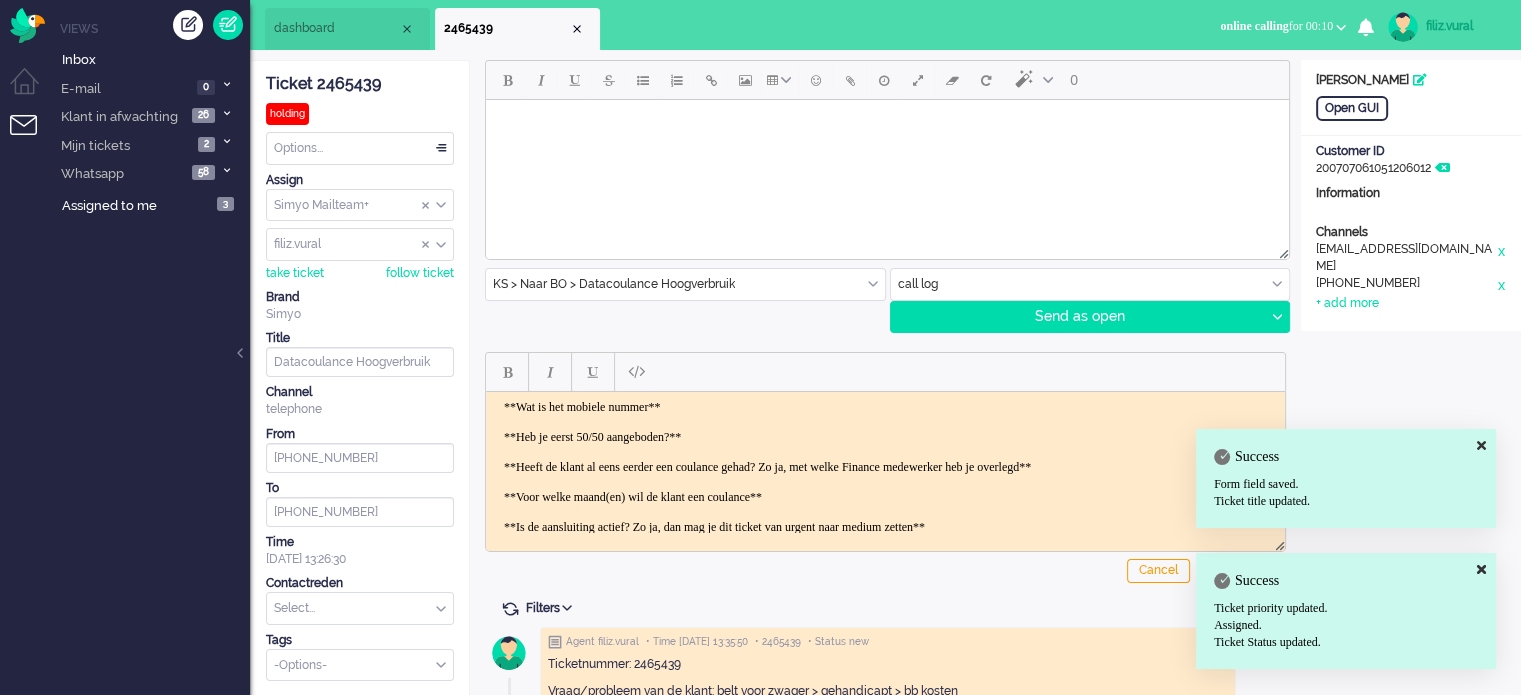 click on "**Wat is het mobiele nummer** **Heb je eerst 50/50 aangeboden?** **Heeft de klant al eens eerder een coulance gehad? Zo ja, met welke Finance medewerker heb je overlegd** **Voor welke maand(en) wil de klant een coulance** **Is de aansluiting actief? Zo ja, dan mag je dit ticket van urgent naar medium zetten**  **Heeft de klant een aanbetaling gedaan?** **Plaats je log hier** ." at bounding box center [885, 511] 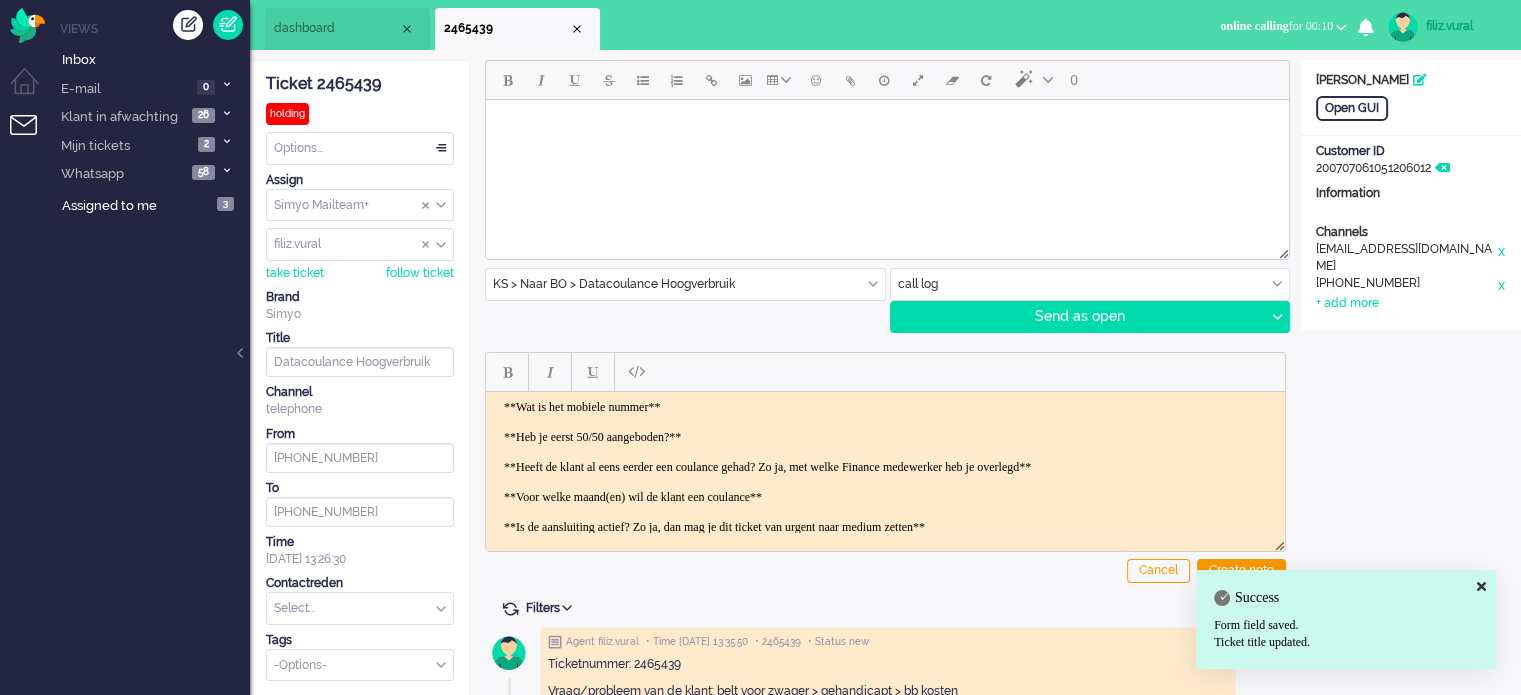 click on "**Wat is het mobiele nummer** **Heb je eerst 50/50 aangeboden?** **Heeft de klant al eens eerder een coulance gehad? Zo ja, met welke Finance medewerker heb je overlegd** **Voor welke maand(en) wil de klant een coulance** **Is de aansluiting actief? Zo ja, dan mag je dit ticket van urgent naar medium zetten**  **Heeft de klant een aanbetaling gedaan?** **Plaats je log hier** ." at bounding box center [885, 511] 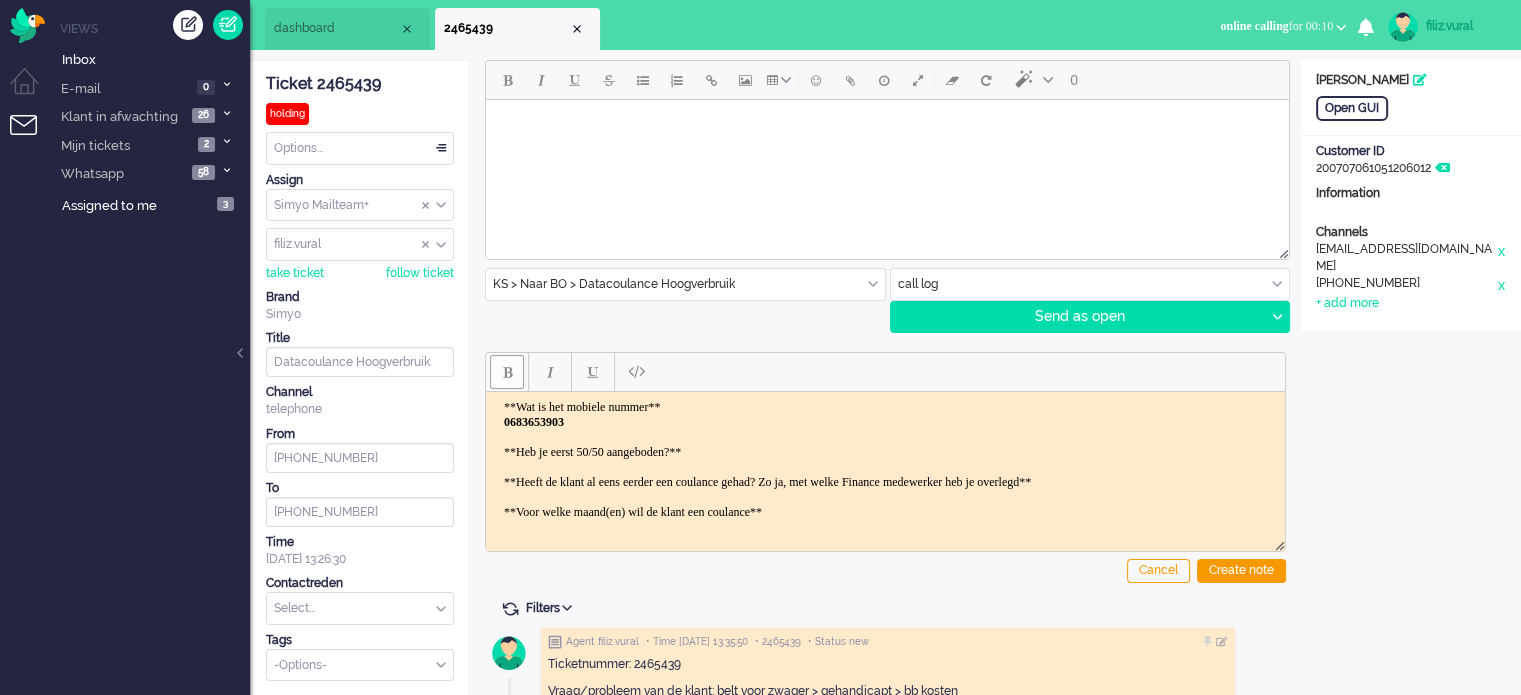 click on "**Wat is het mobiele nummer** ﻿0683653903 **Heb je eerst 50/50 aangeboden?** **Heeft de klant al eens eerder een coulance gehad? Zo ja, met welke Finance medewerker heb je overlegd** **Voor welke maand(en) wil de klant een coulance** **Is de aansluiting actief? Zo ja, dan mag je dit ticket van urgent naar medium zetten**  **Heeft de klant een aanbetaling gedaan?** **Plaats je log hier** ." at bounding box center (885, 519) 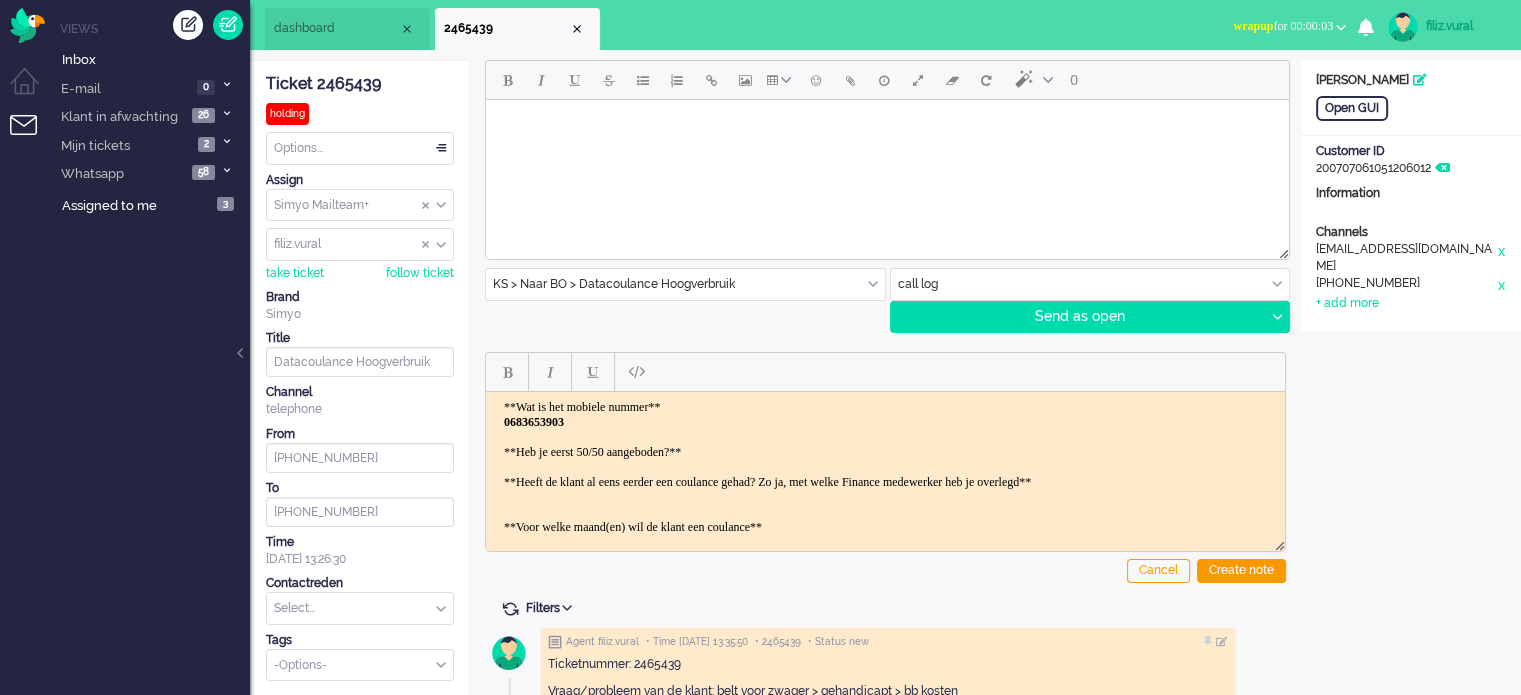 type 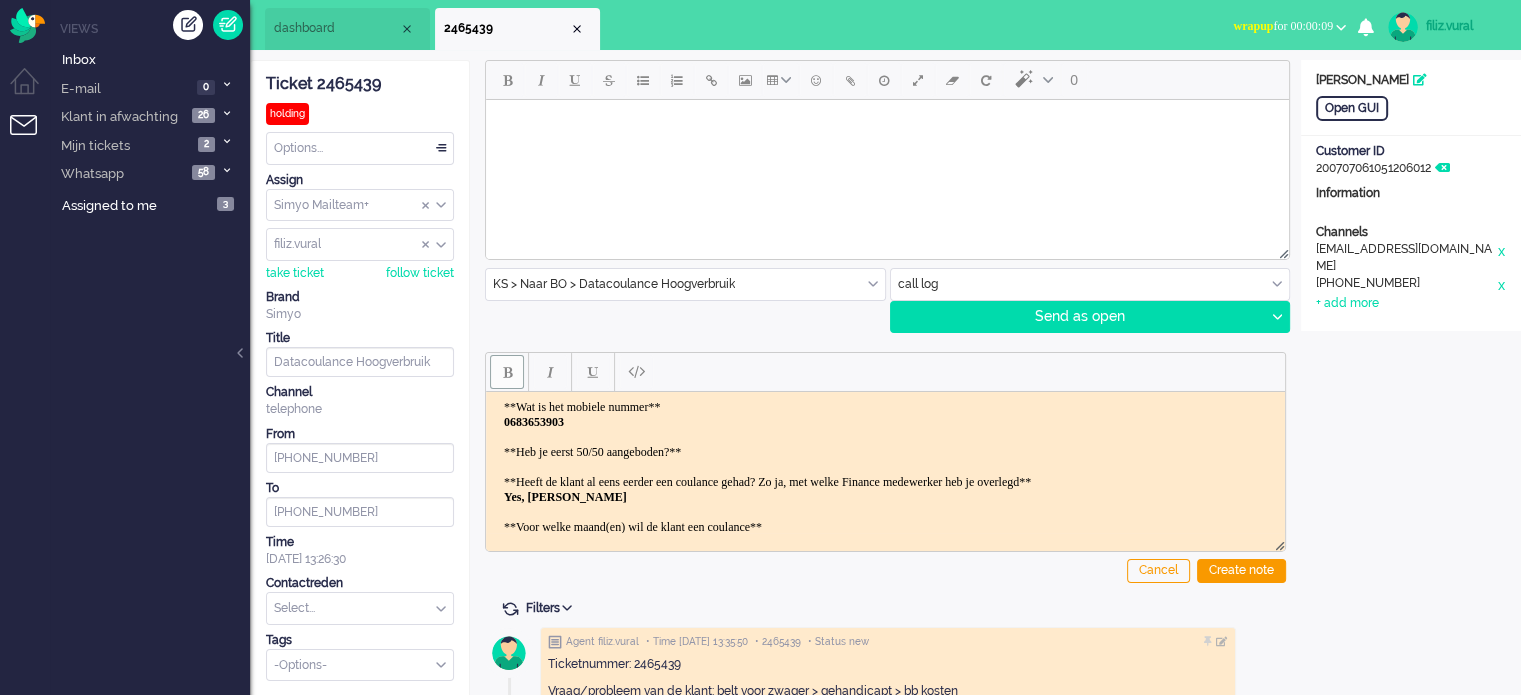 click on "**Wat is het mobiele nummer** 0683653903 **Heb je eerst 50/50 aangeboden?** **Heeft de klant al eens eerder een coulance gehad? Zo ja, met welke Finance medewerker heb je overlegd** ﻿Yes, Justin **Voor welke maand(en) wil de klant een coulance** **Is de aansluiting actief? Zo ja, dan mag je dit ticket van urgent naar medium zetten**  **Heeft de klant een aanbetaling gedaan?** **Plaats je log hier** ." at bounding box center [885, 526] 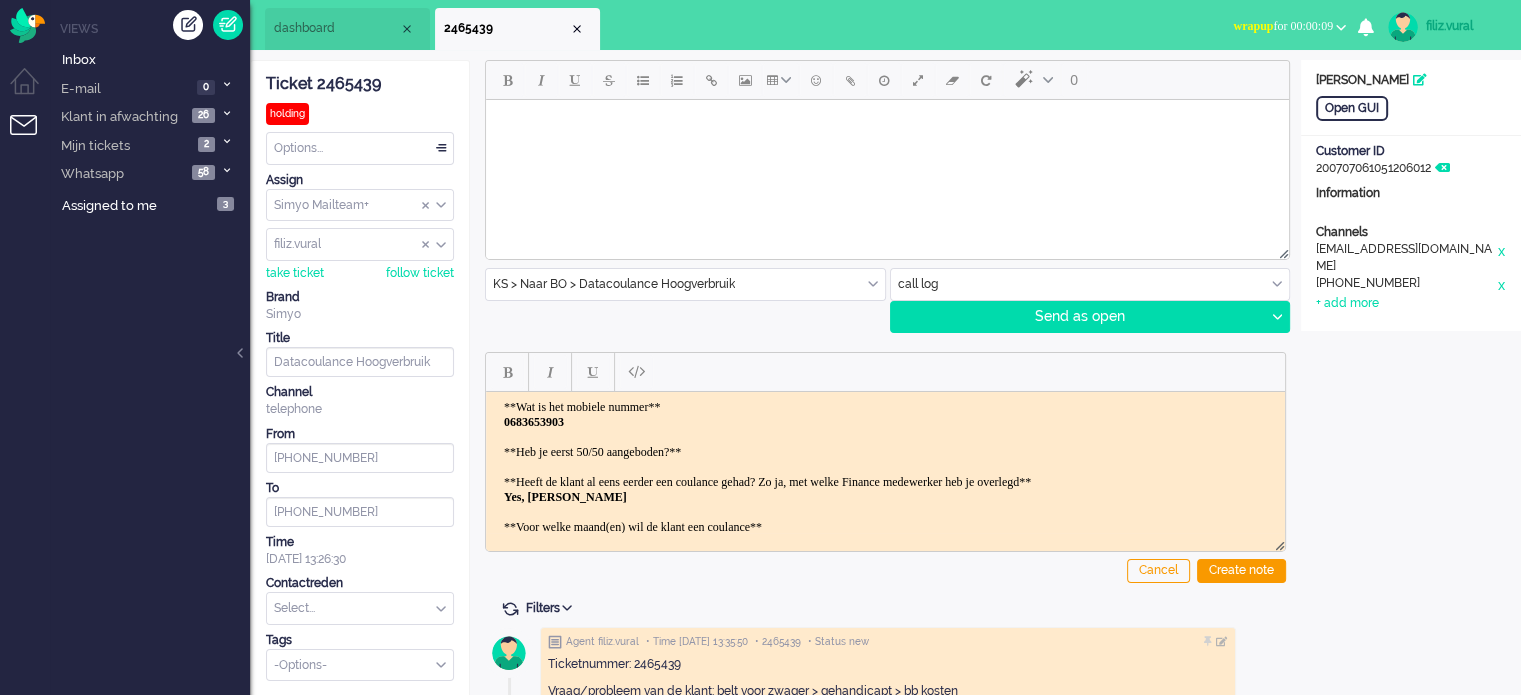 click on "**Wat is het mobiele nummer** 0683653903 **Heb je eerst 50/50 aangeboden?** **Heeft de klant al eens eerder een coulance gehad? Zo ja, met welke Finance medewerker heb je overlegd** Yes, Justin **Voor welke maand(en) wil de klant een coulance** **Is de aansluiting actief? Zo ja, dan mag je dit ticket van urgent naar medium zetten**  **Heeft de klant een aanbetaling gedaan?** **Plaats je log hier** ." at bounding box center [885, 526] 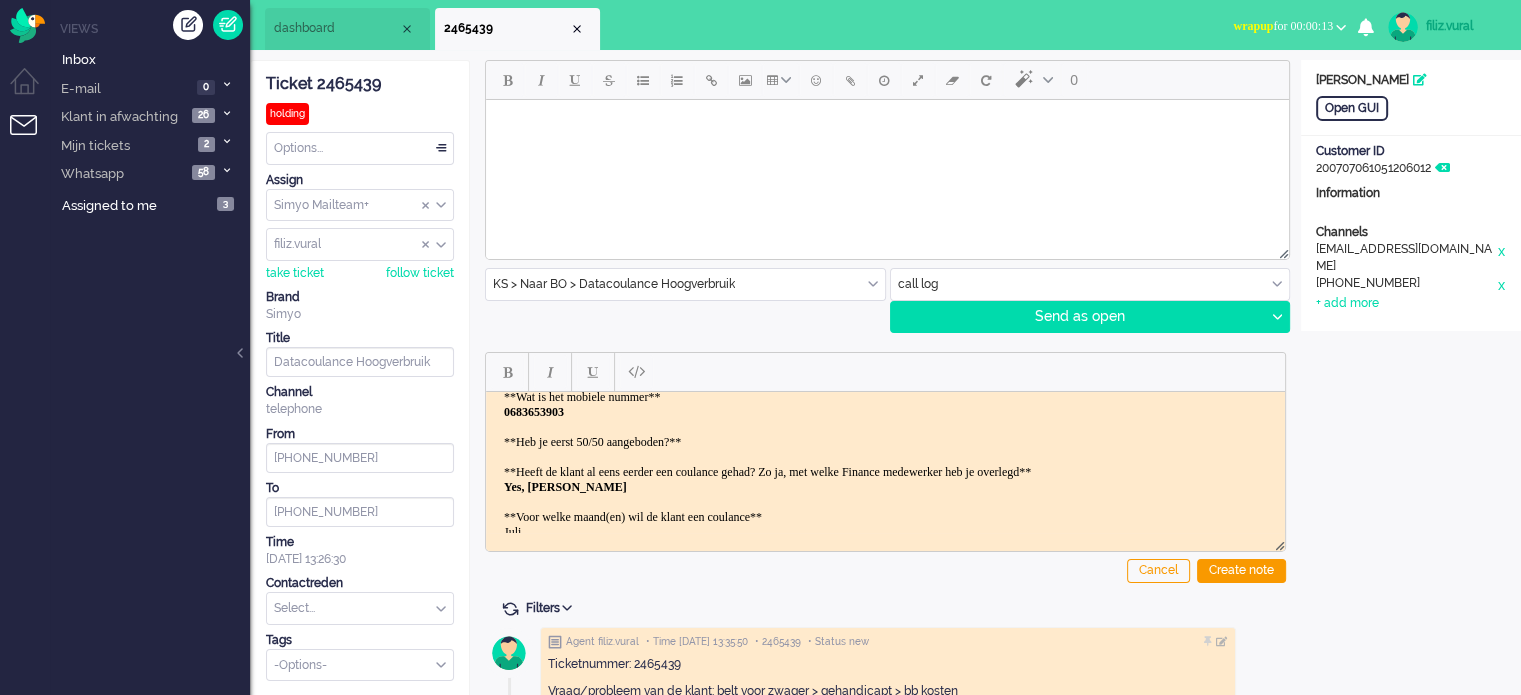 click on "**Wat is het mobiele nummer** 0683653903 **Heb je eerst 50/50 aangeboden?** **Heeft de klant al eens eerder een coulance gehad? Zo ja, met welke Finance medewerker heb je overlegd** Yes, Justin **Voor welke maand(en) wil de klant een coulance** Juli **Is de aansluiting actief? Zo ja, dan mag je dit ticket van urgent naar medium zetten**  **Heeft de klant een aanbetaling gedaan?** **Plaats je log hier** ." at bounding box center [885, 524] 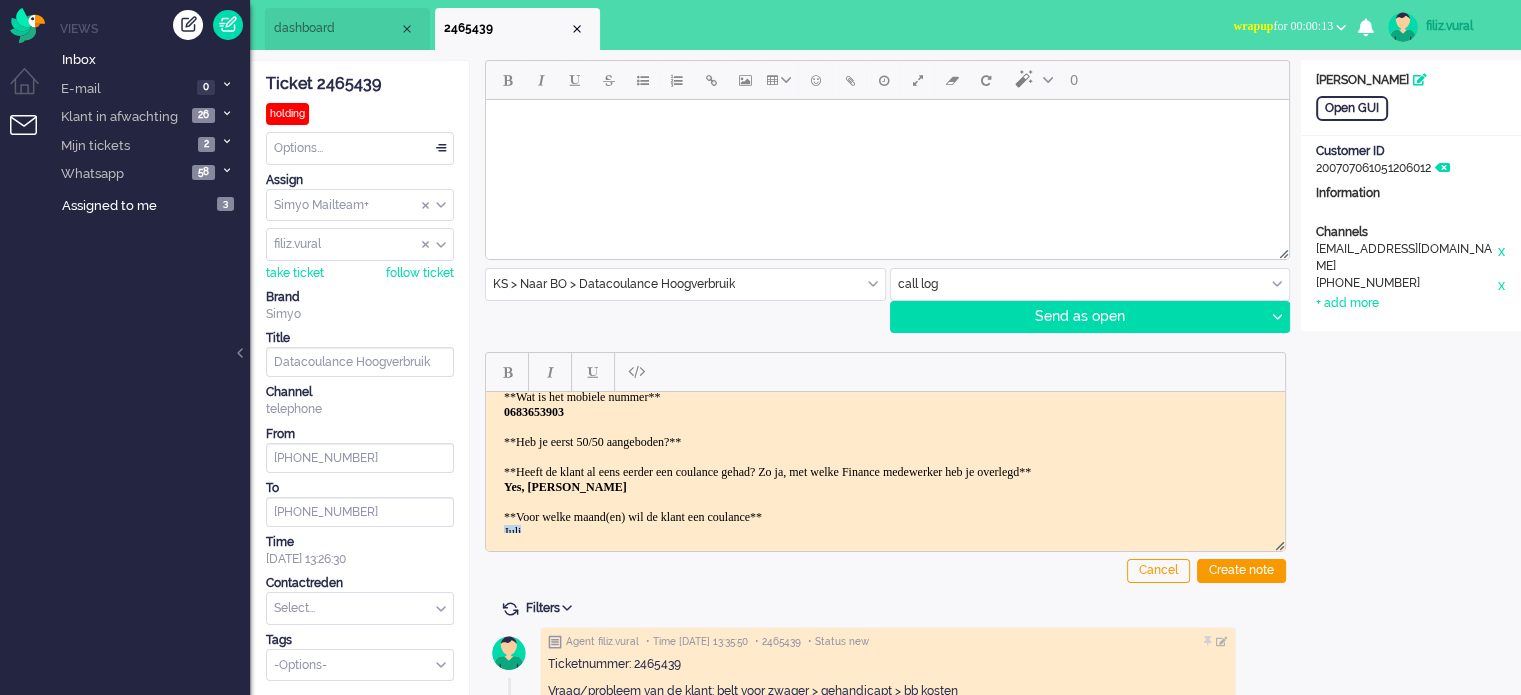 click on "**Wat is het mobiele nummer** 0683653903 **Heb je eerst 50/50 aangeboden?** **Heeft de klant al eens eerder een coulance gehad? Zo ja, met welke Finance medewerker heb je overlegd** Yes, Justin **Voor welke maand(en) wil de klant een coulance** Juli **Is de aansluiting actief? Zo ja, dan mag je dit ticket van urgent naar medium zetten**  **Heeft de klant een aanbetaling gedaan?** **Plaats je log hier** ." at bounding box center [885, 524] 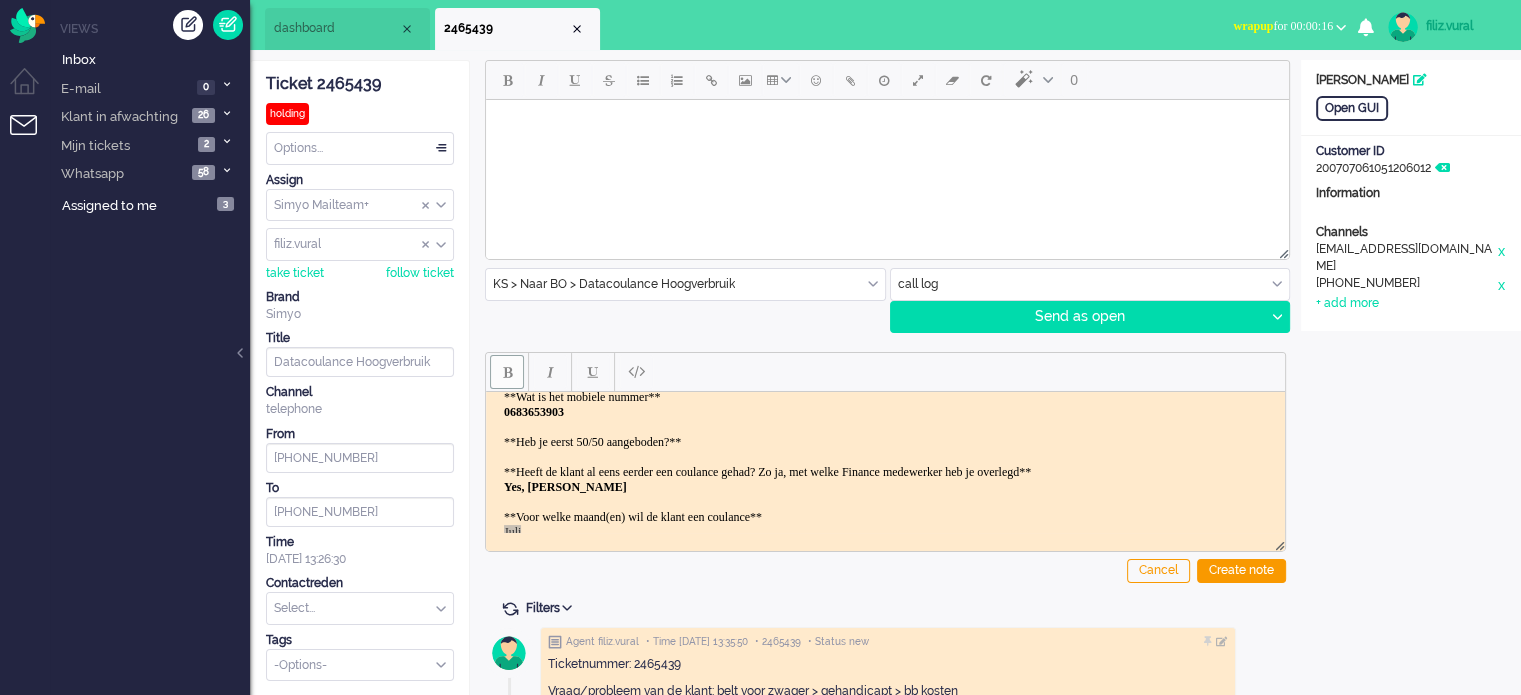 click at bounding box center (507, 372) 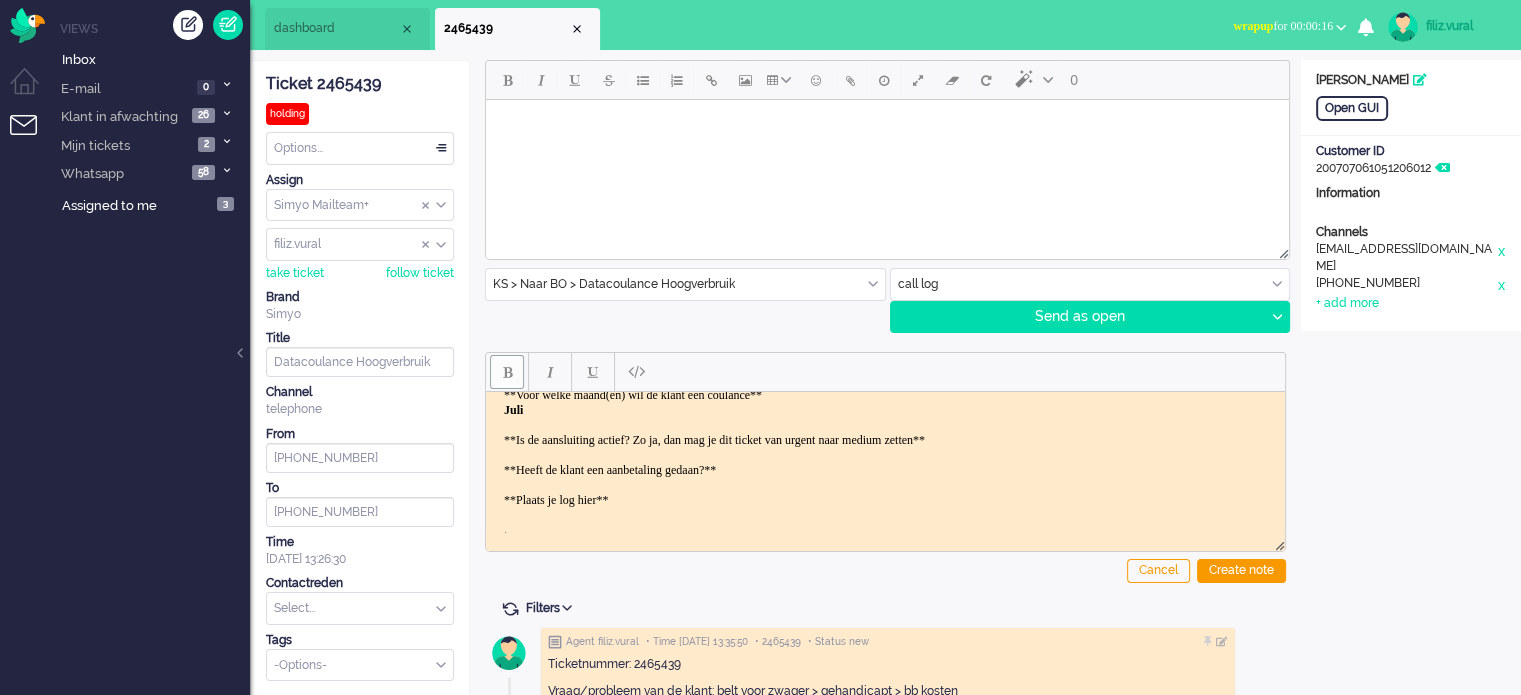 scroll, scrollTop: 133, scrollLeft: 0, axis: vertical 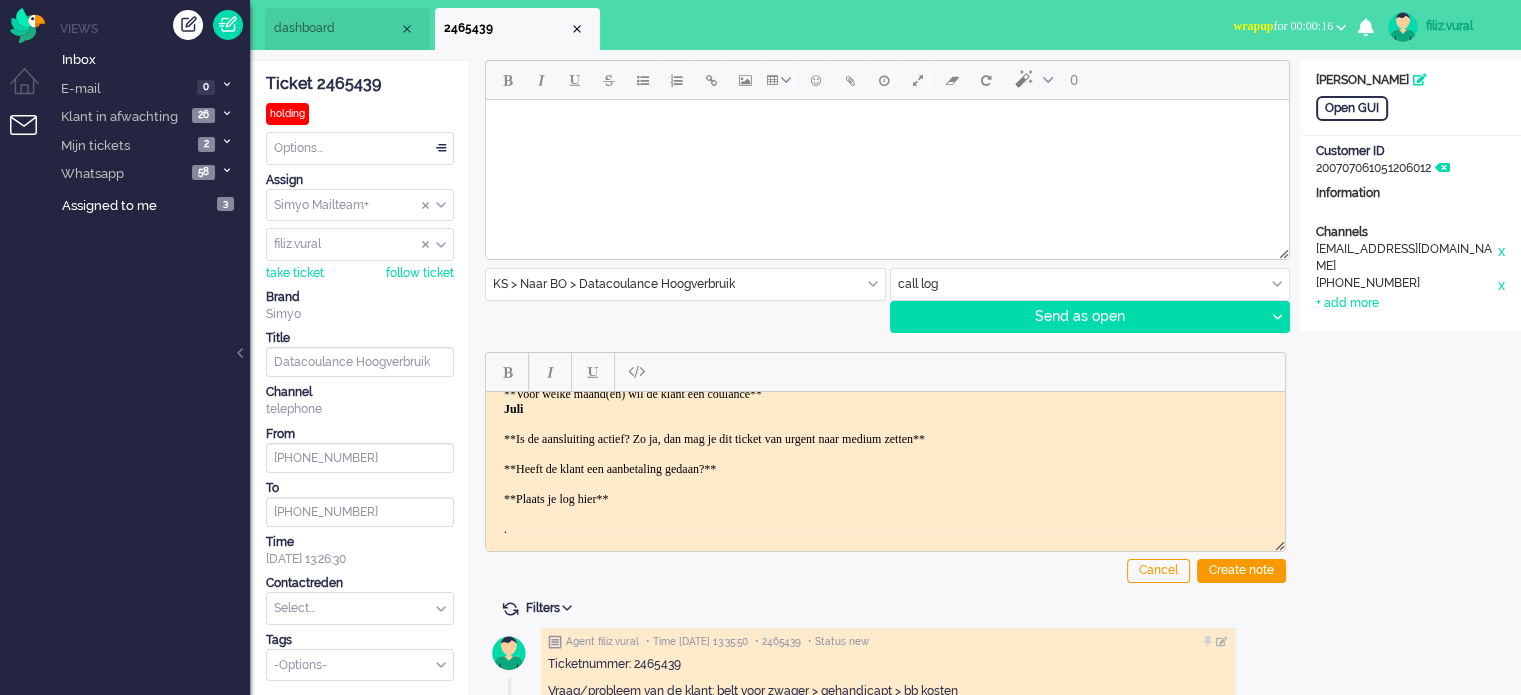 click on "**Wat is het mobiele nummer** 0683653903 **Heb je eerst 50/50 aangeboden?** **Heeft de klant al eens eerder een coulance gehad? Zo ja, met welke Finance medewerker heb je overlegd** Yes, Justin **Voor welke maand(en) wil de klant een coulance** Juli **Is de aansluiting actief? Zo ja, dan mag je dit ticket van urgent naar medium zetten**  **Heeft de klant een aanbetaling gedaan?** **Plaats je log hier** ." at bounding box center (885, 401) 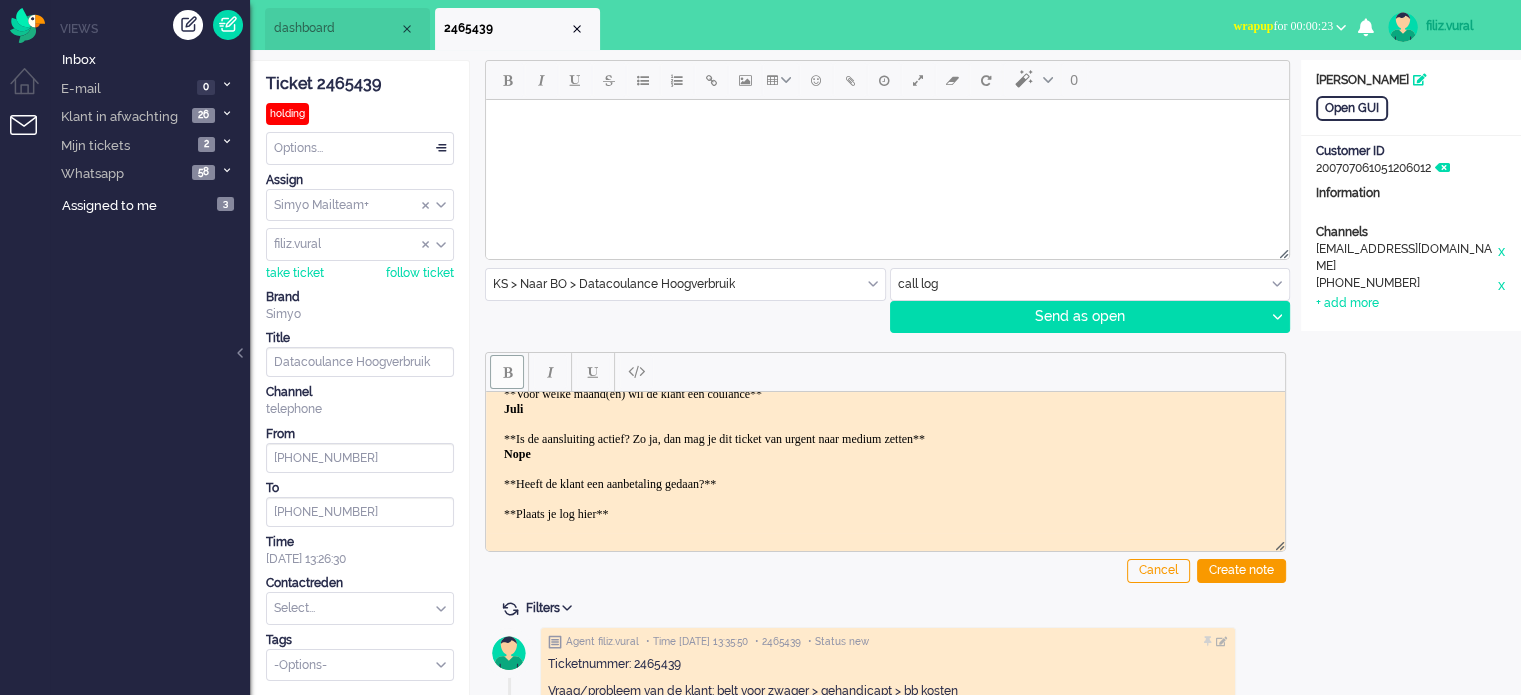 click on "**Wat is het mobiele nummer** 0683653903 **Heb je eerst 50/50 aangeboden?** **Heeft de klant al eens eerder een coulance gehad? Zo ja, met welke Finance medewerker heb je overlegd** Yes, Justin **Voor welke maand(en) wil de klant een coulance** Juli **Is de aansluiting actief? Zo ja, dan mag je dit ticket van urgent naar medium zetten**  ﻿Nope **Heeft de klant een aanbetaling gedaan?** **Plaats je log hier** ." at bounding box center (885, 408) 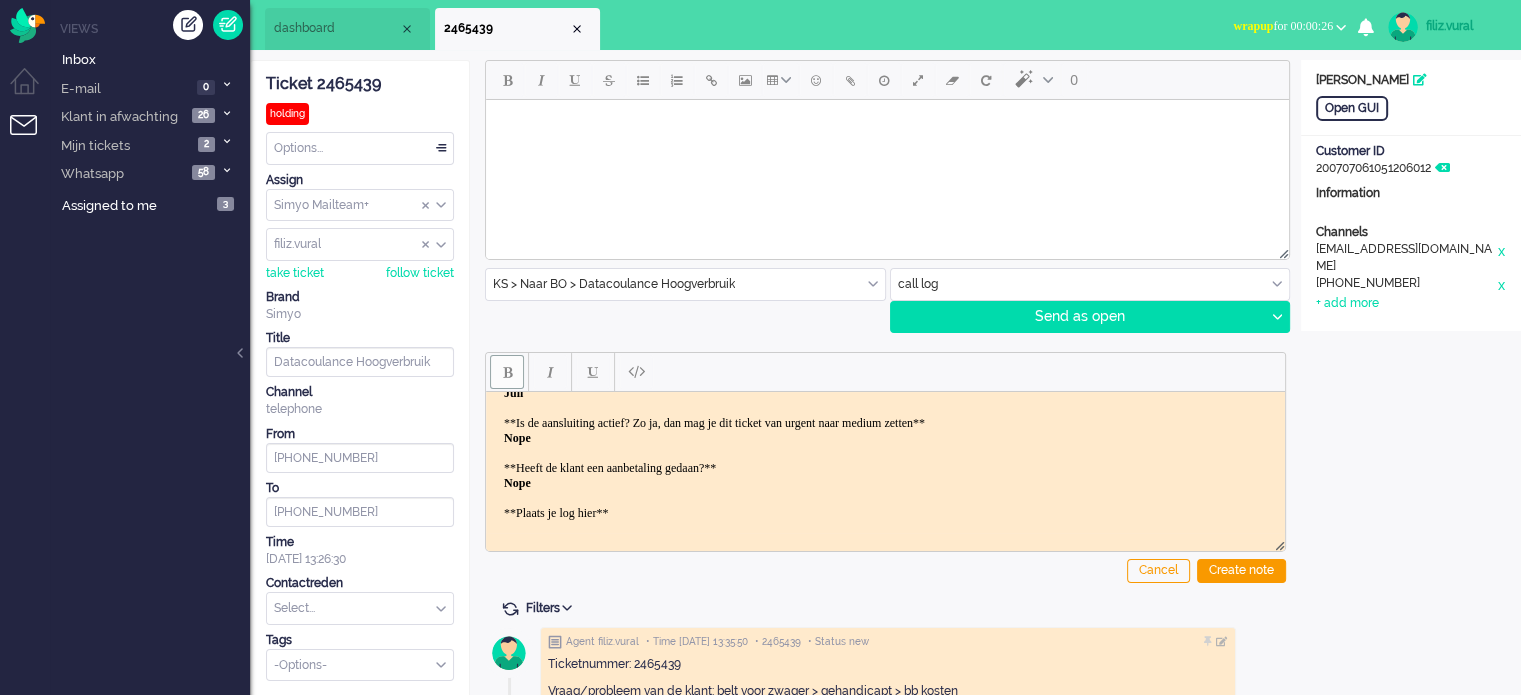 scroll, scrollTop: 162, scrollLeft: 0, axis: vertical 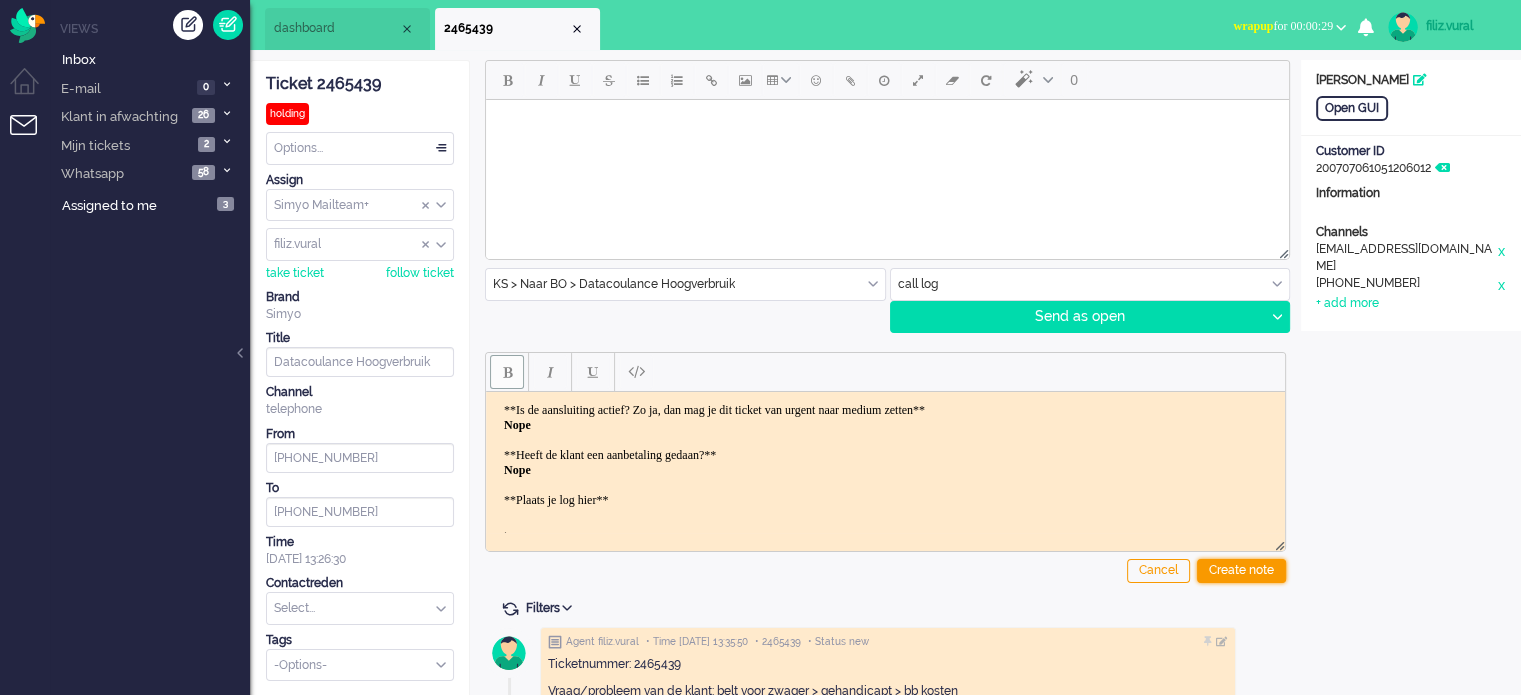 click on "Create note" at bounding box center (1241, 571) 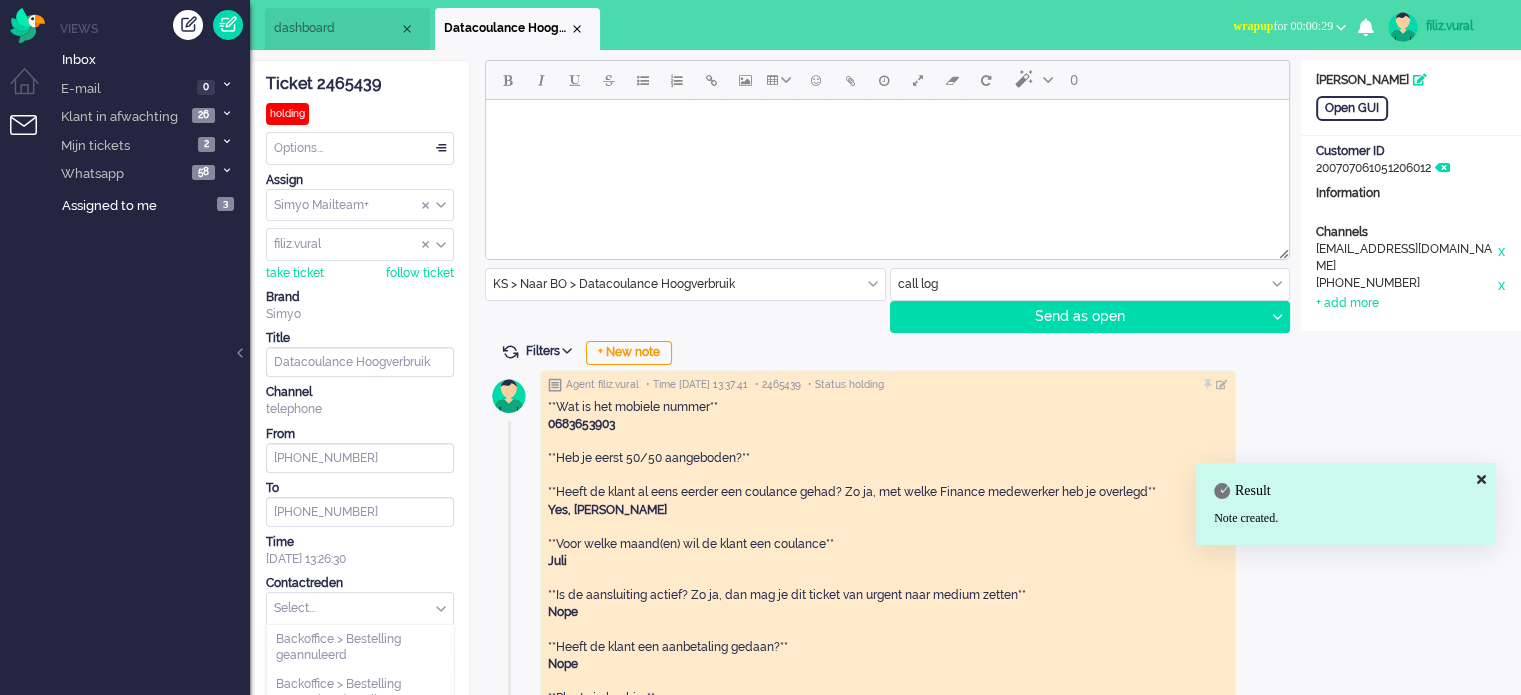 click at bounding box center [360, 608] 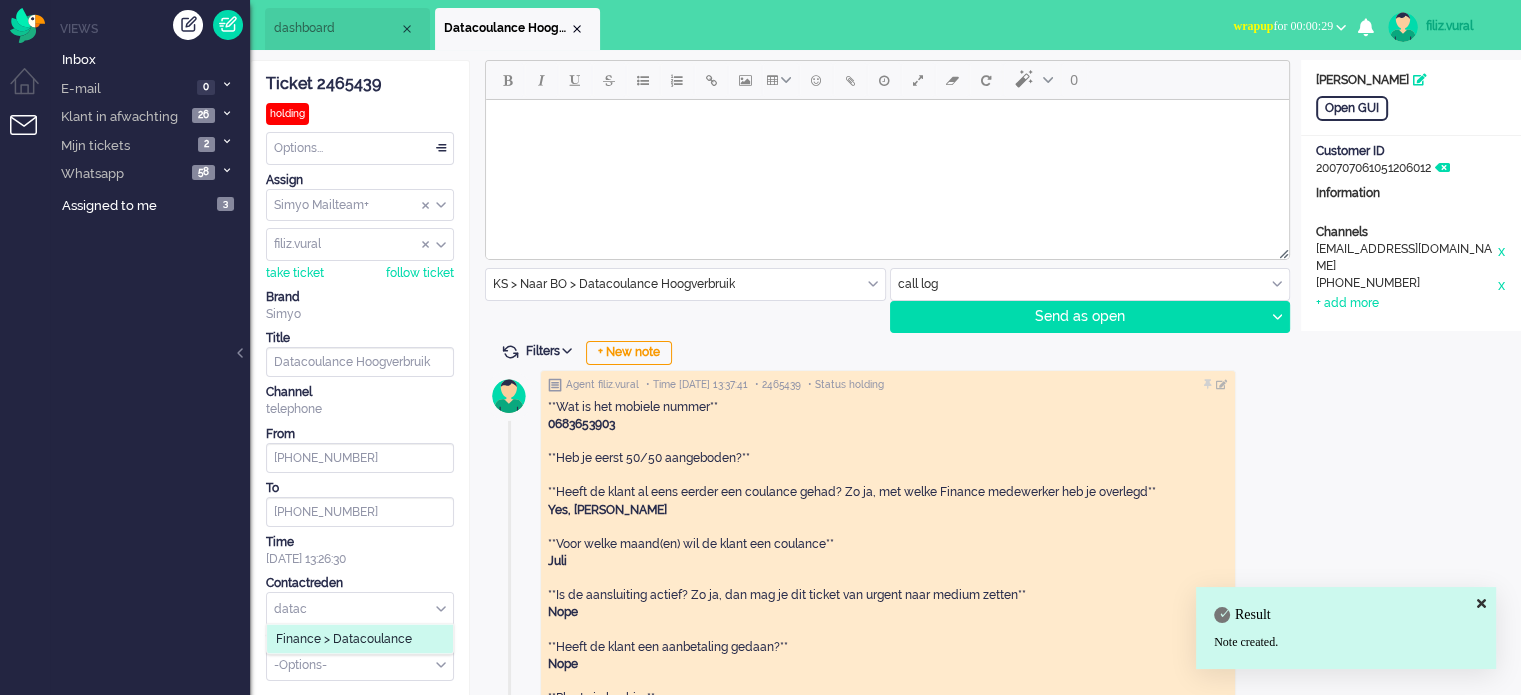 type on "datac" 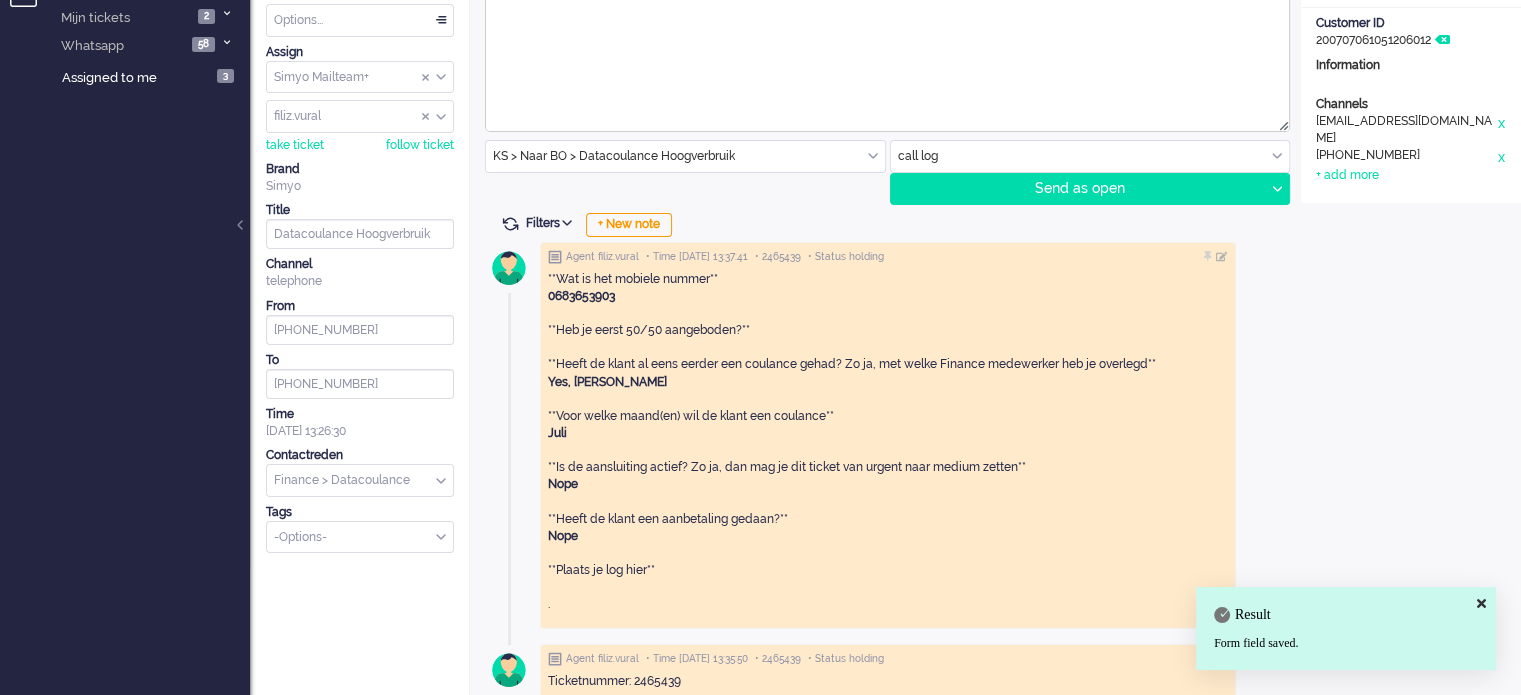 scroll, scrollTop: 0, scrollLeft: 0, axis: both 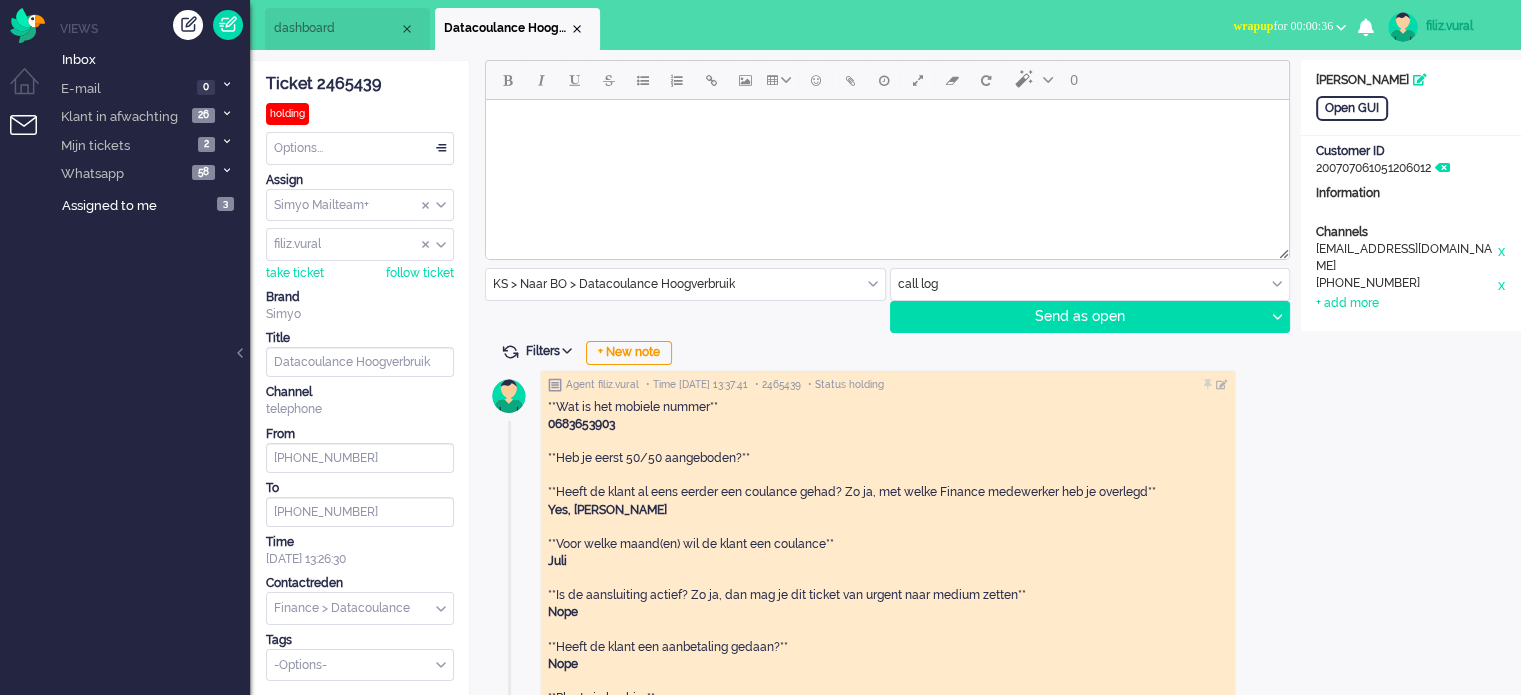 click on "dashboard" at bounding box center [347, 29] 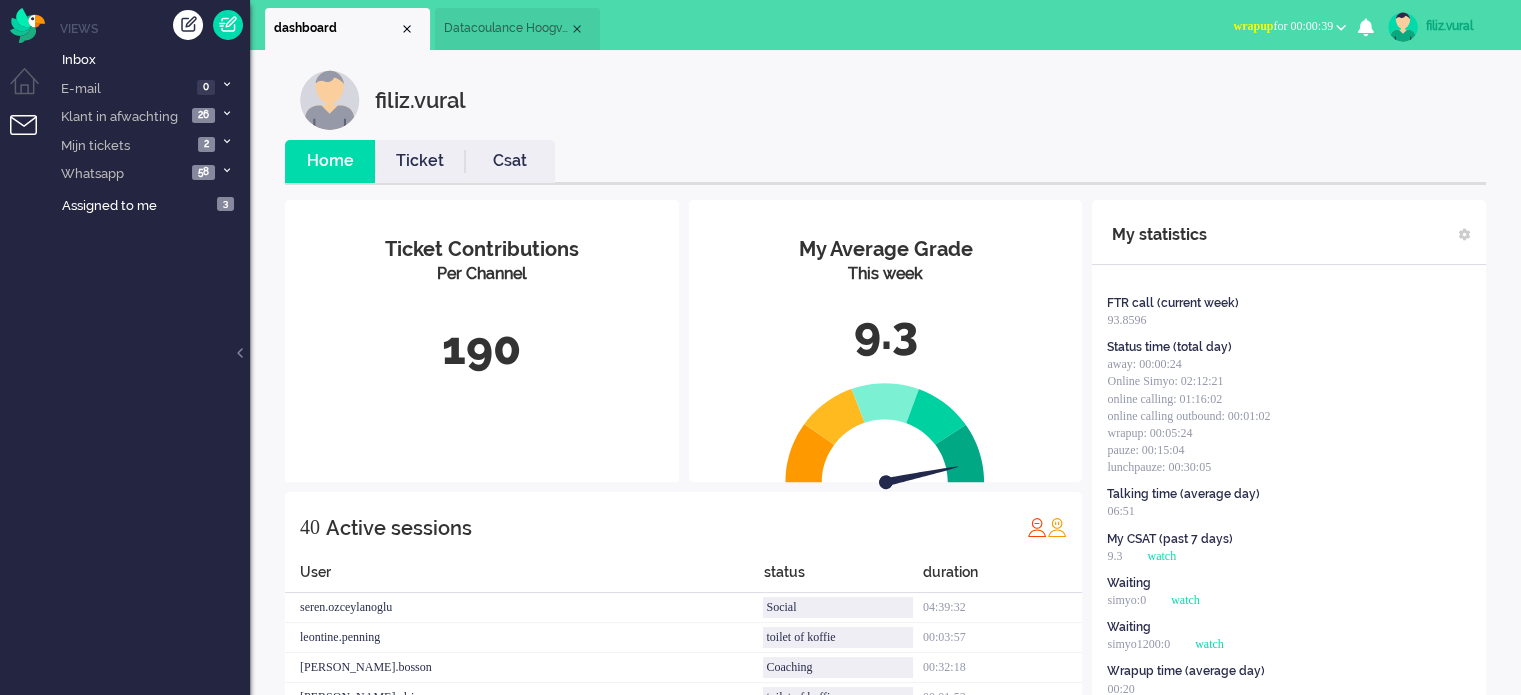 click on "wrapup  for 00:00:39" at bounding box center (1283, 26) 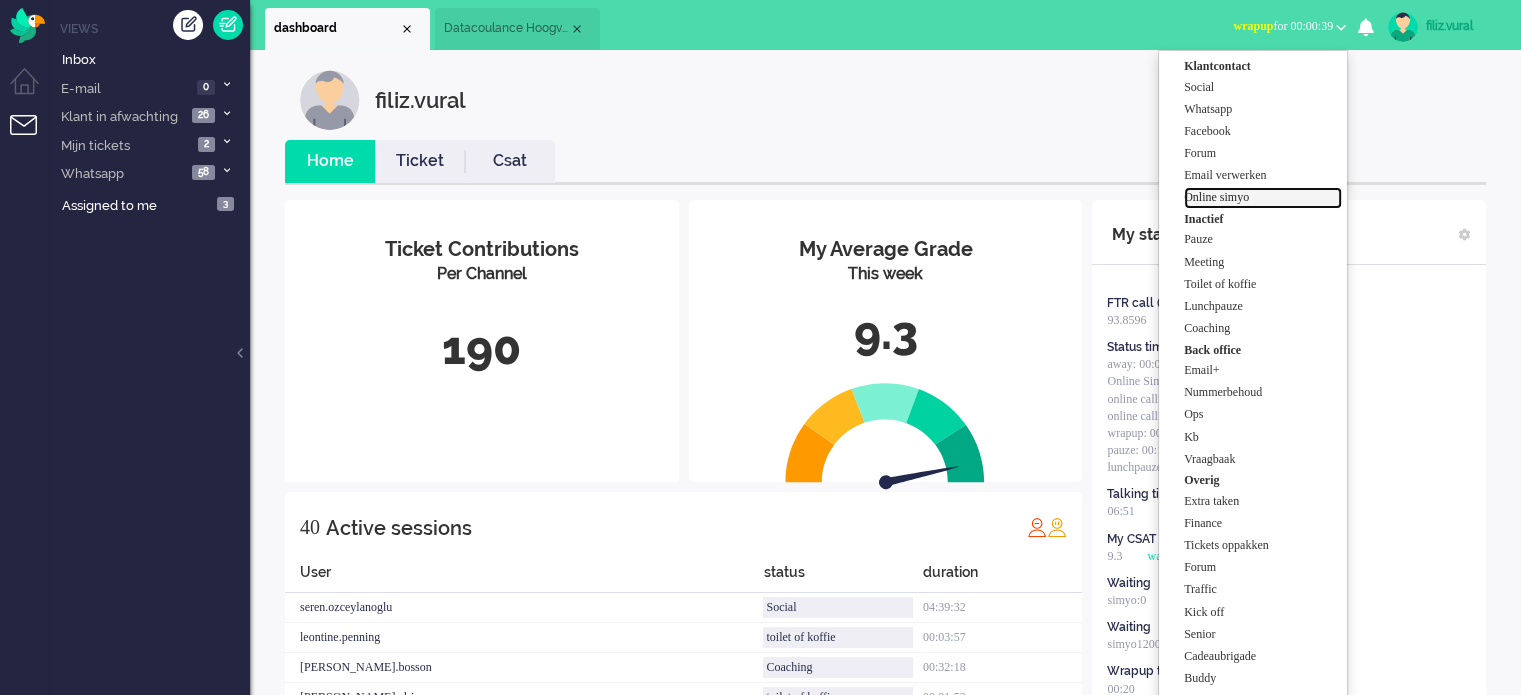 click on "Online simyo" at bounding box center [1263, 197] 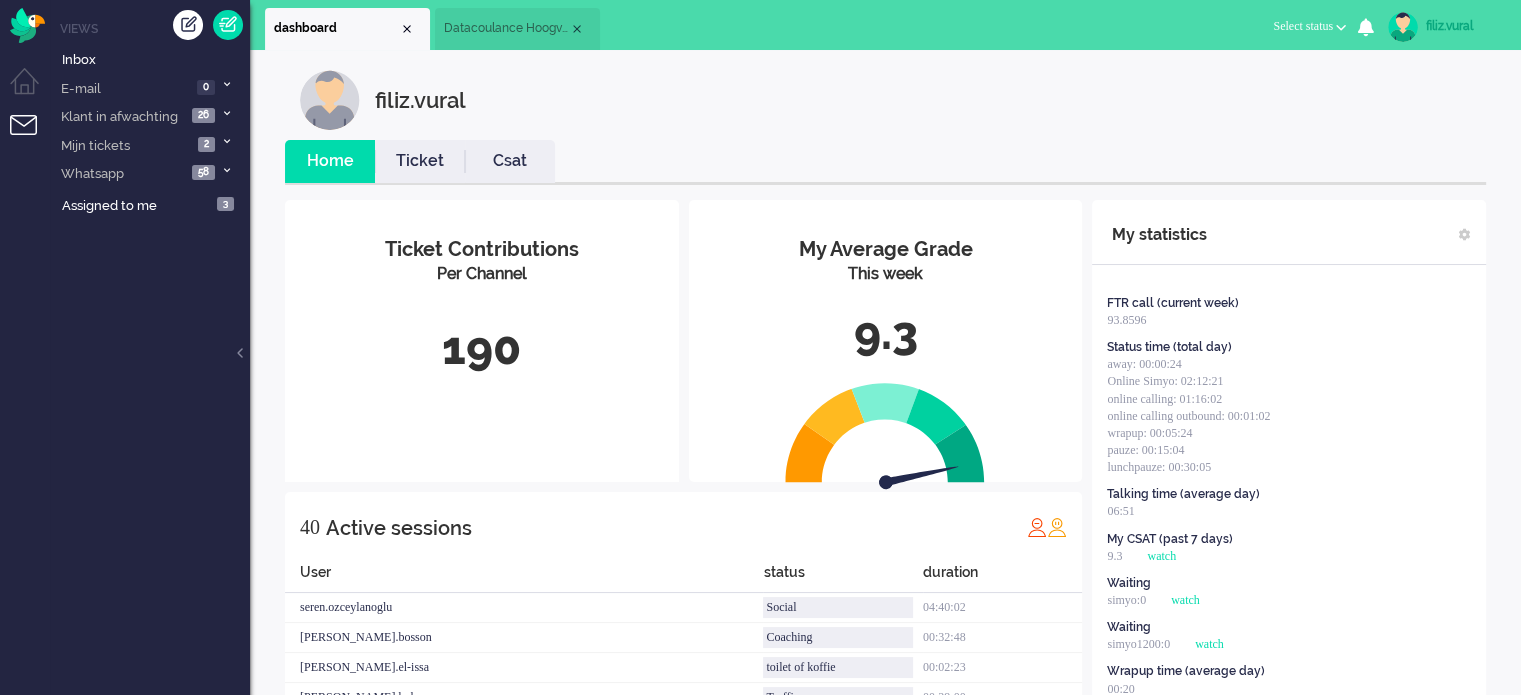 click on "Csat" at bounding box center (510, 161) 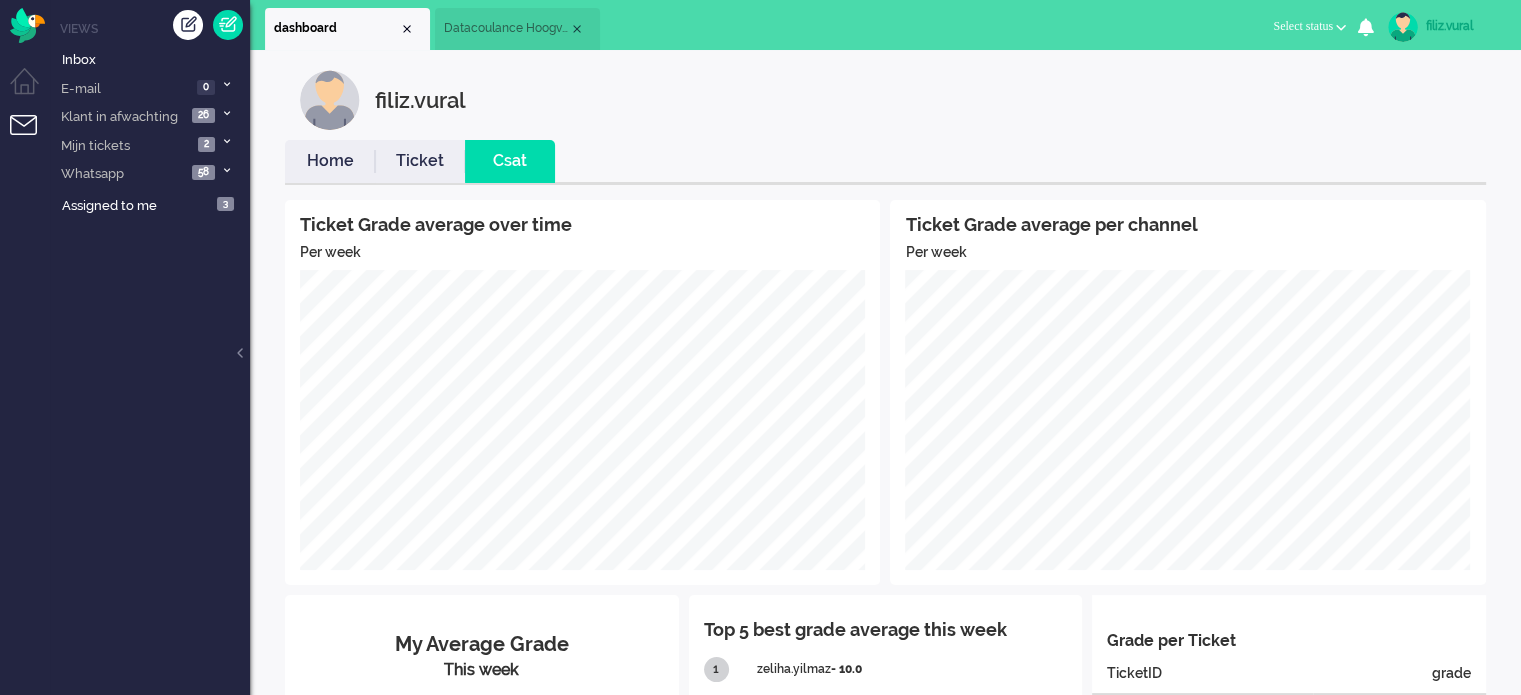 click on "Home" at bounding box center [330, 161] 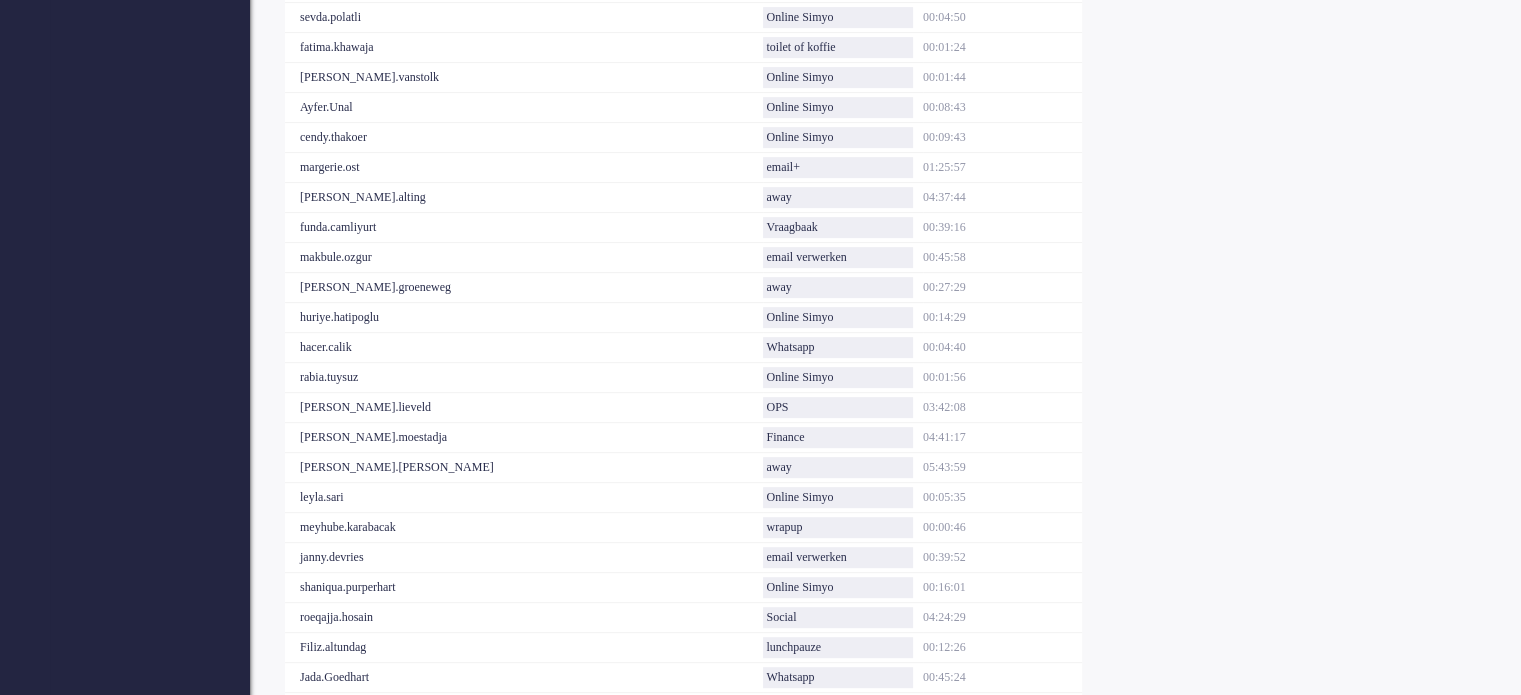 scroll, scrollTop: 700, scrollLeft: 0, axis: vertical 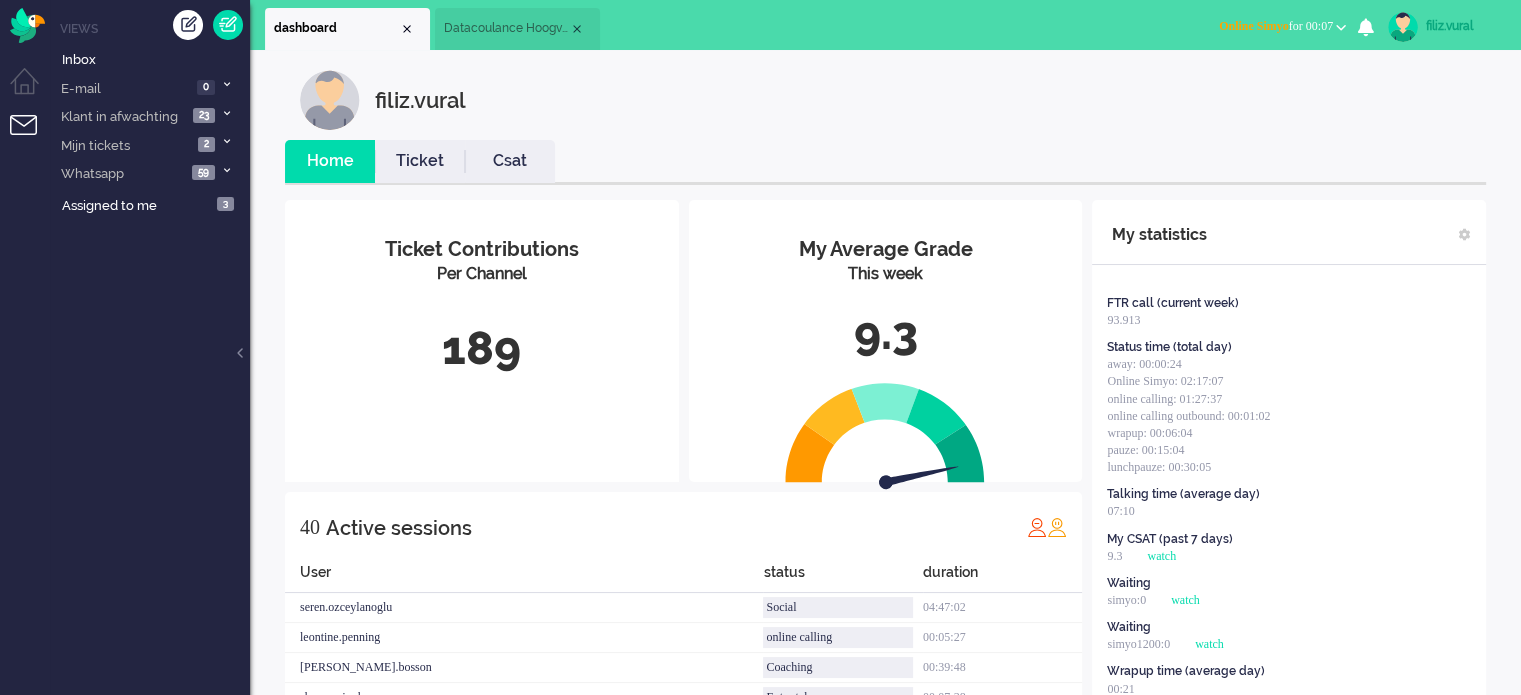 click on "Csat" at bounding box center (510, 161) 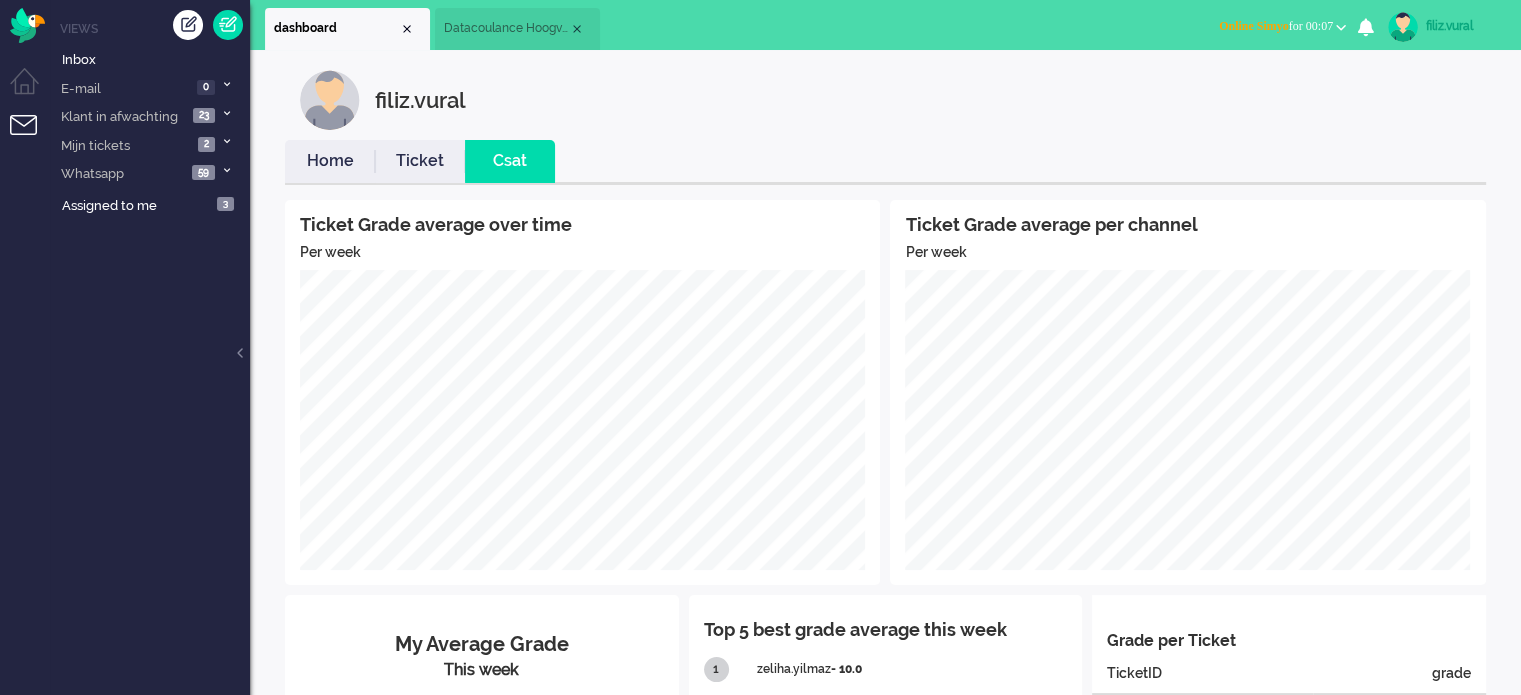 click on "Datacoulance Hoogverbruik" at bounding box center (506, 28) 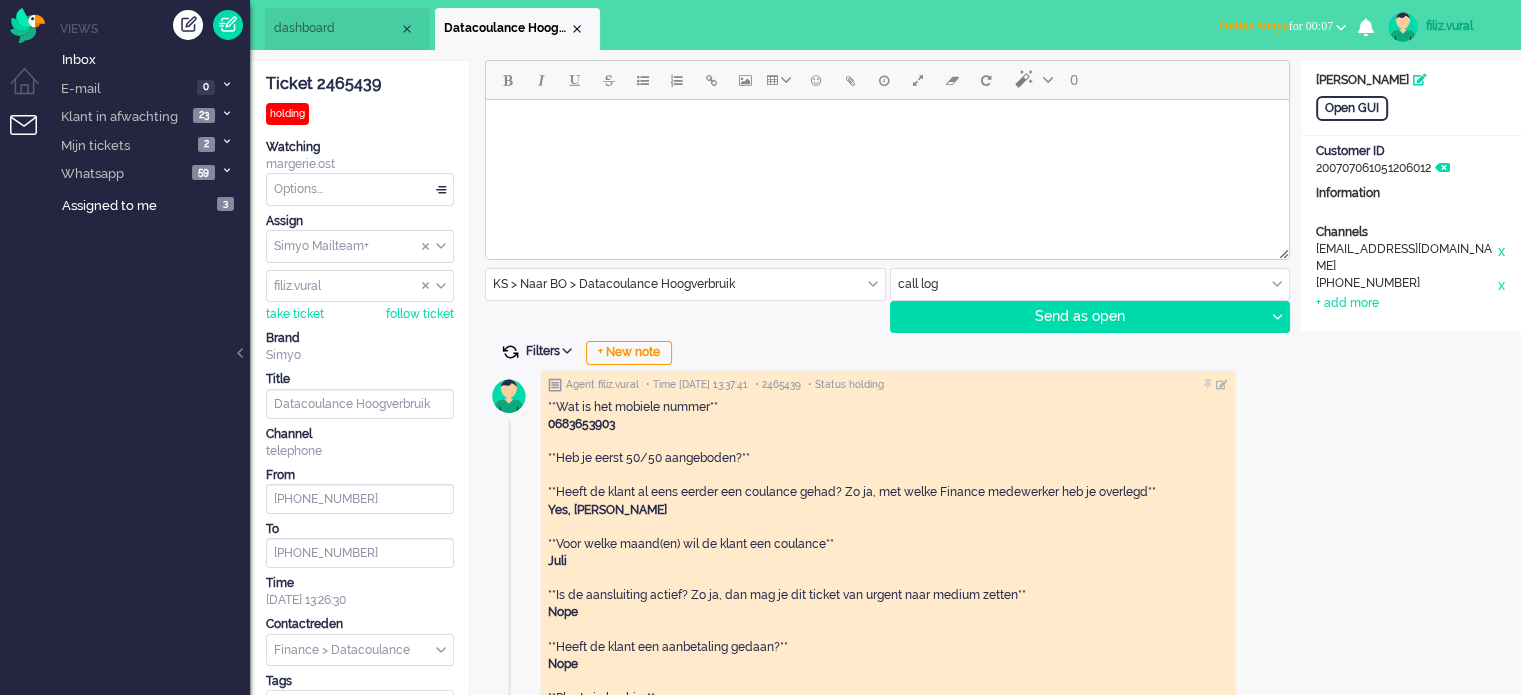 click at bounding box center [510, 352] 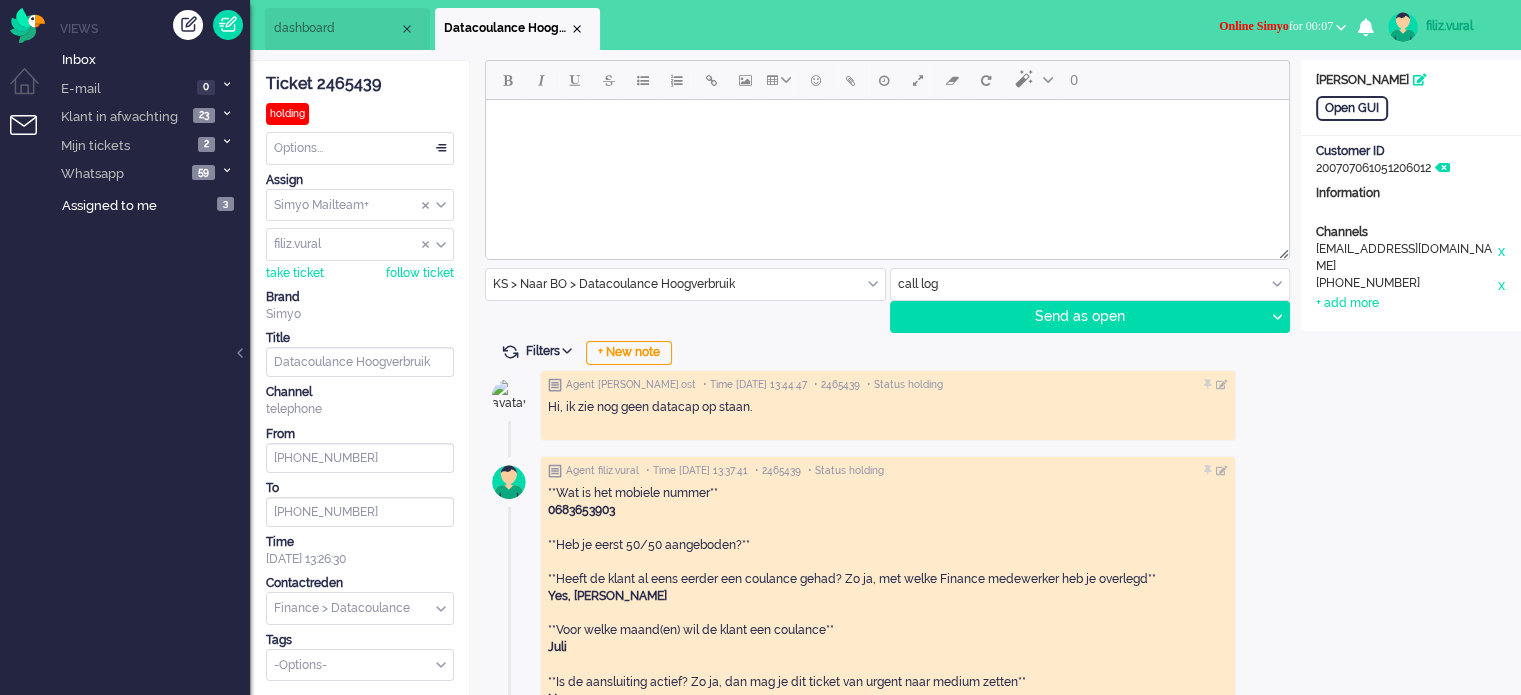 click on "dashboard" at bounding box center (336, 28) 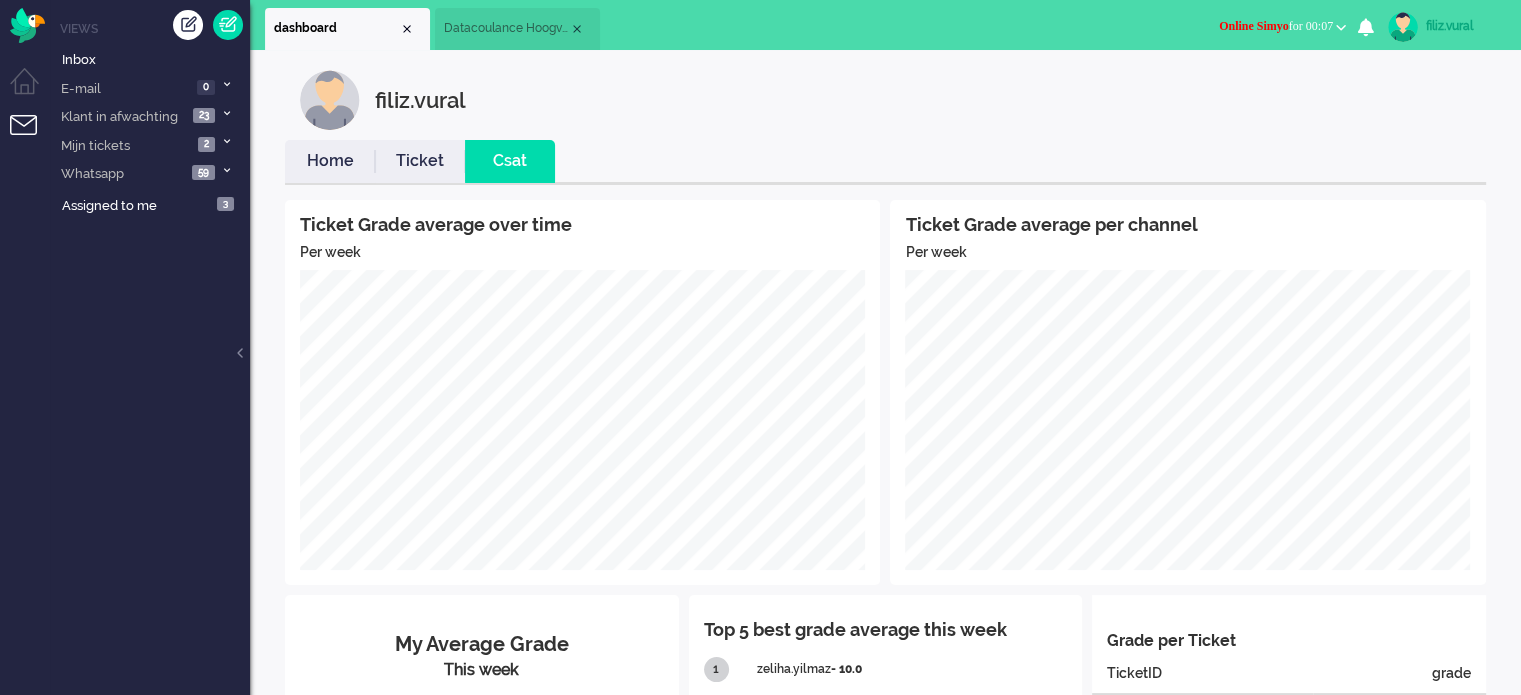 click on "Home" at bounding box center (330, 161) 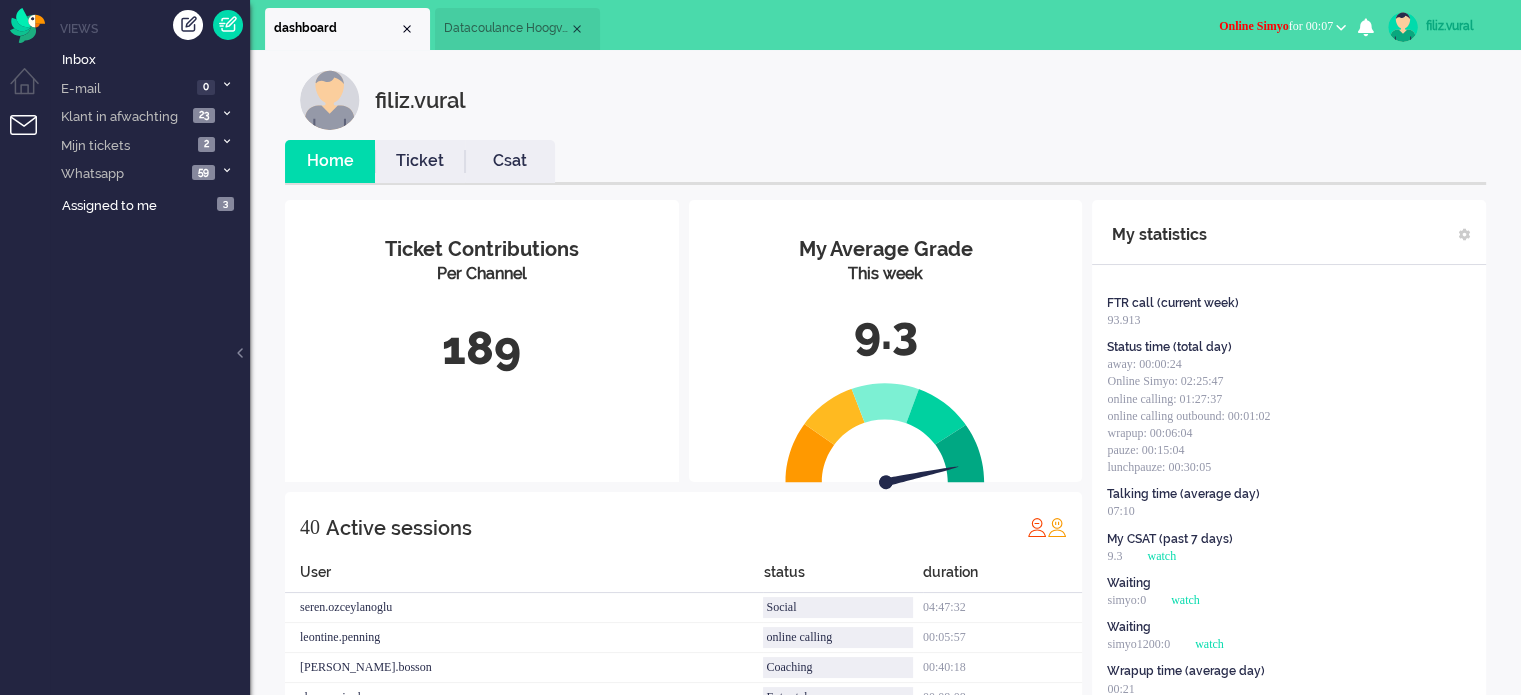 click on "Csat" at bounding box center (510, 161) 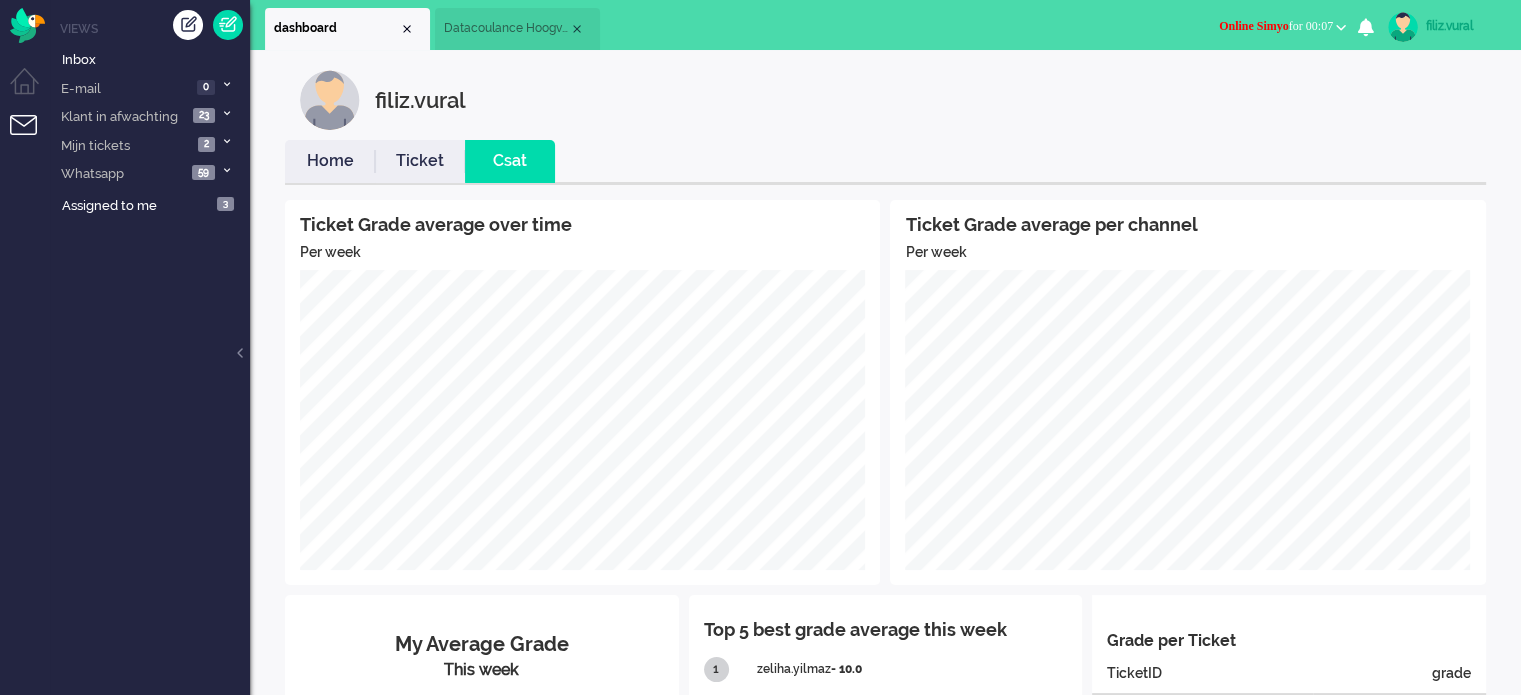 click on "Home" at bounding box center (330, 161) 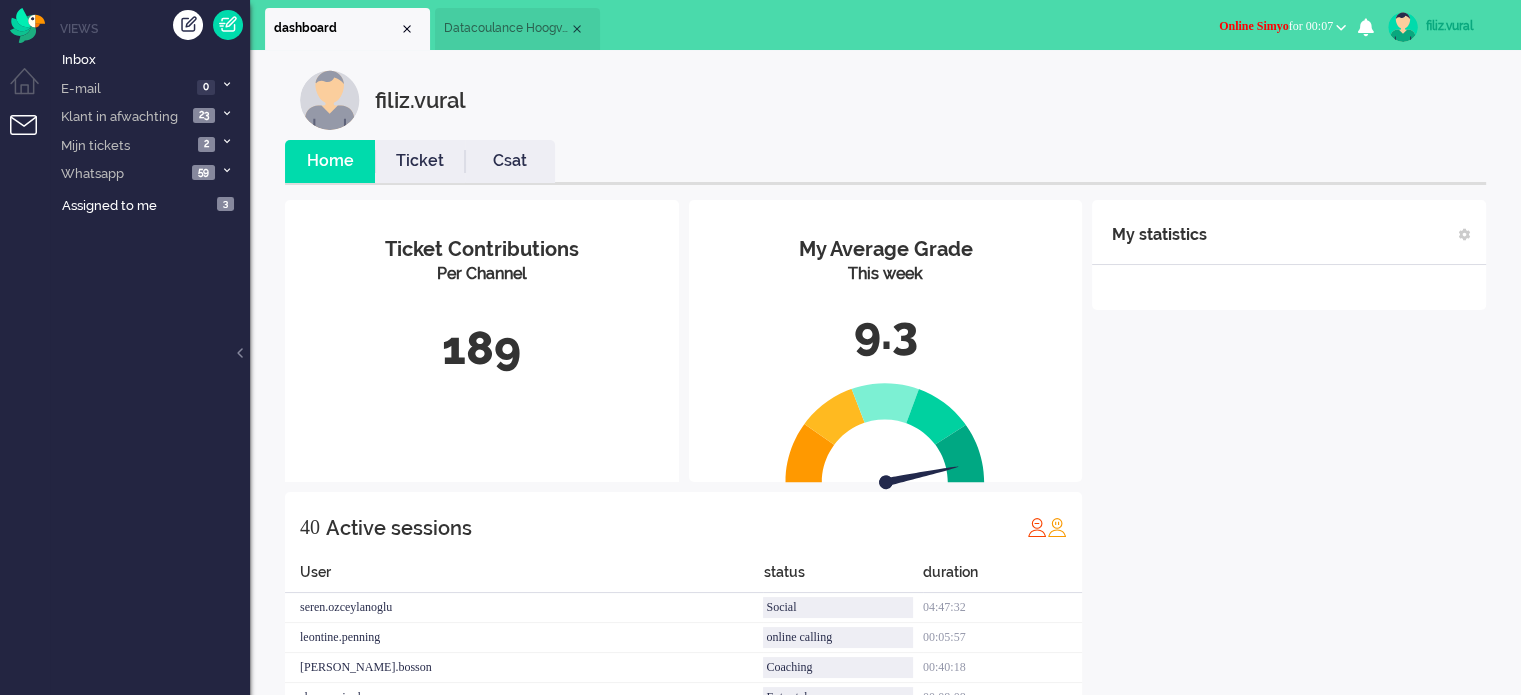 click on "Datacoulance Hoogverbruik" at bounding box center [517, 29] 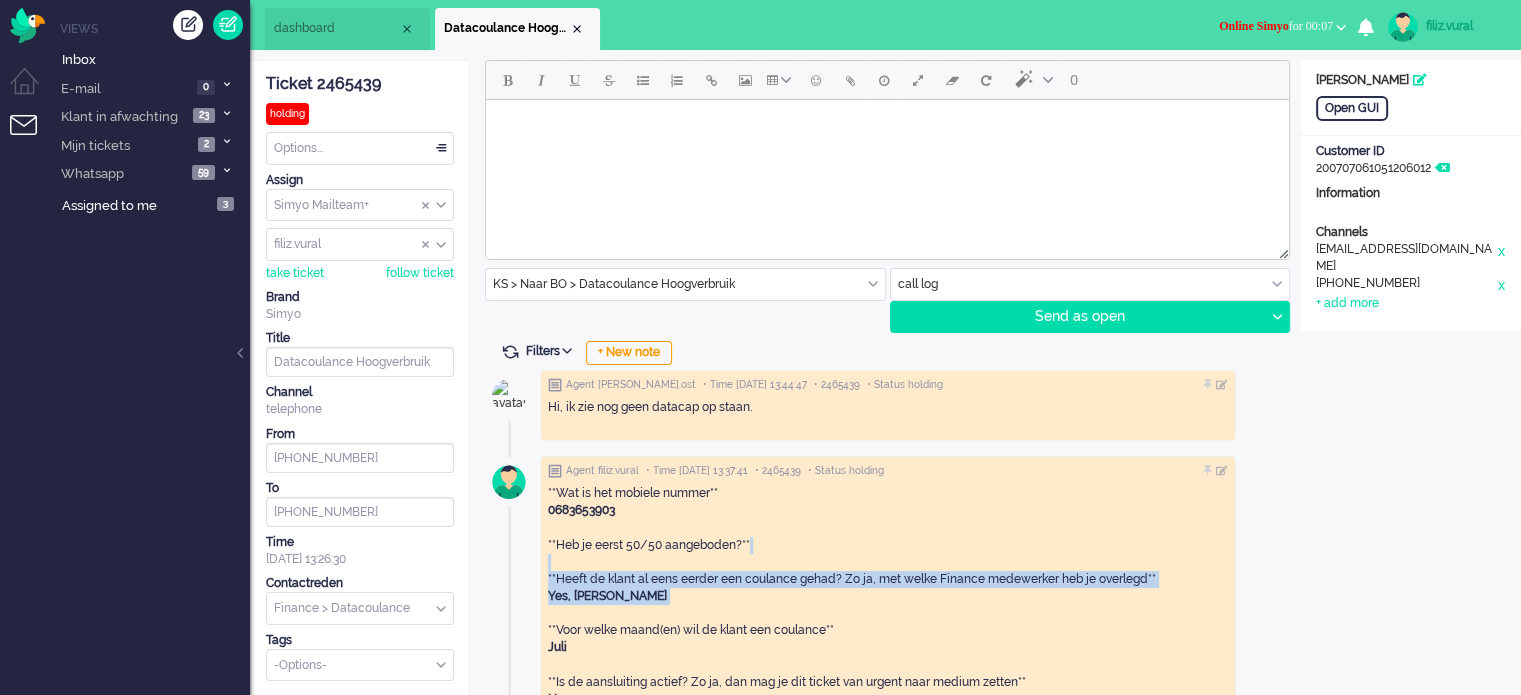 drag, startPoint x: 856, startPoint y: 607, endPoint x: 574, endPoint y: 569, distance: 284.54877 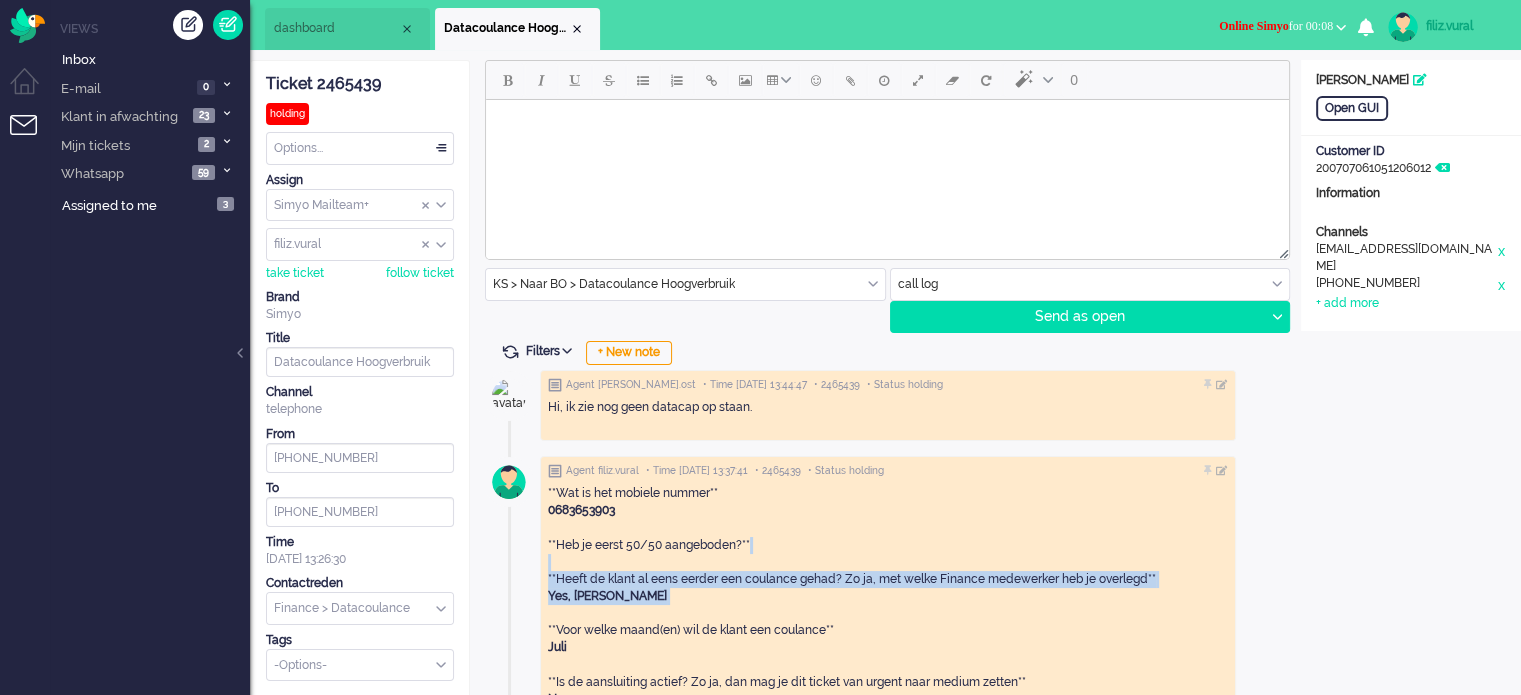 click on "dashboard" at bounding box center (336, 28) 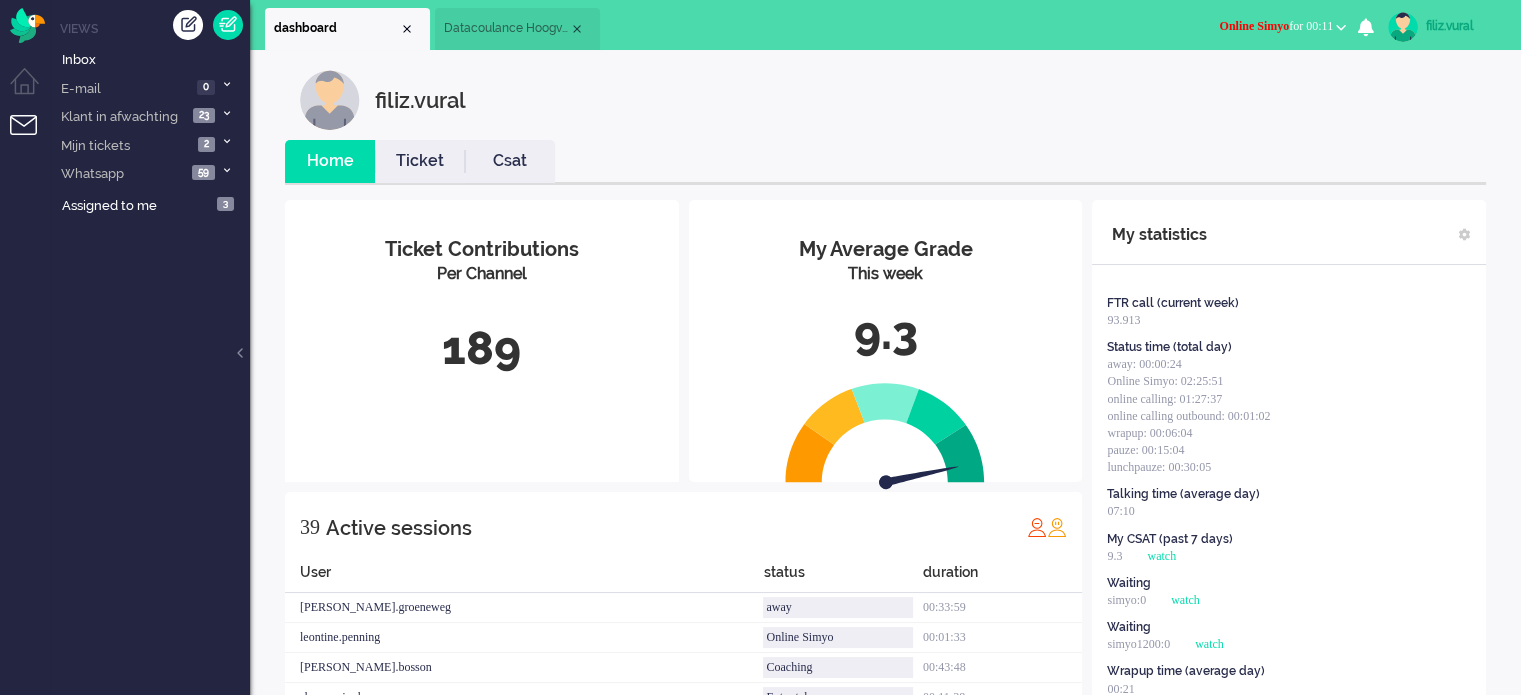 click on "Datacoulance Hoogverbruik" at bounding box center (506, 28) 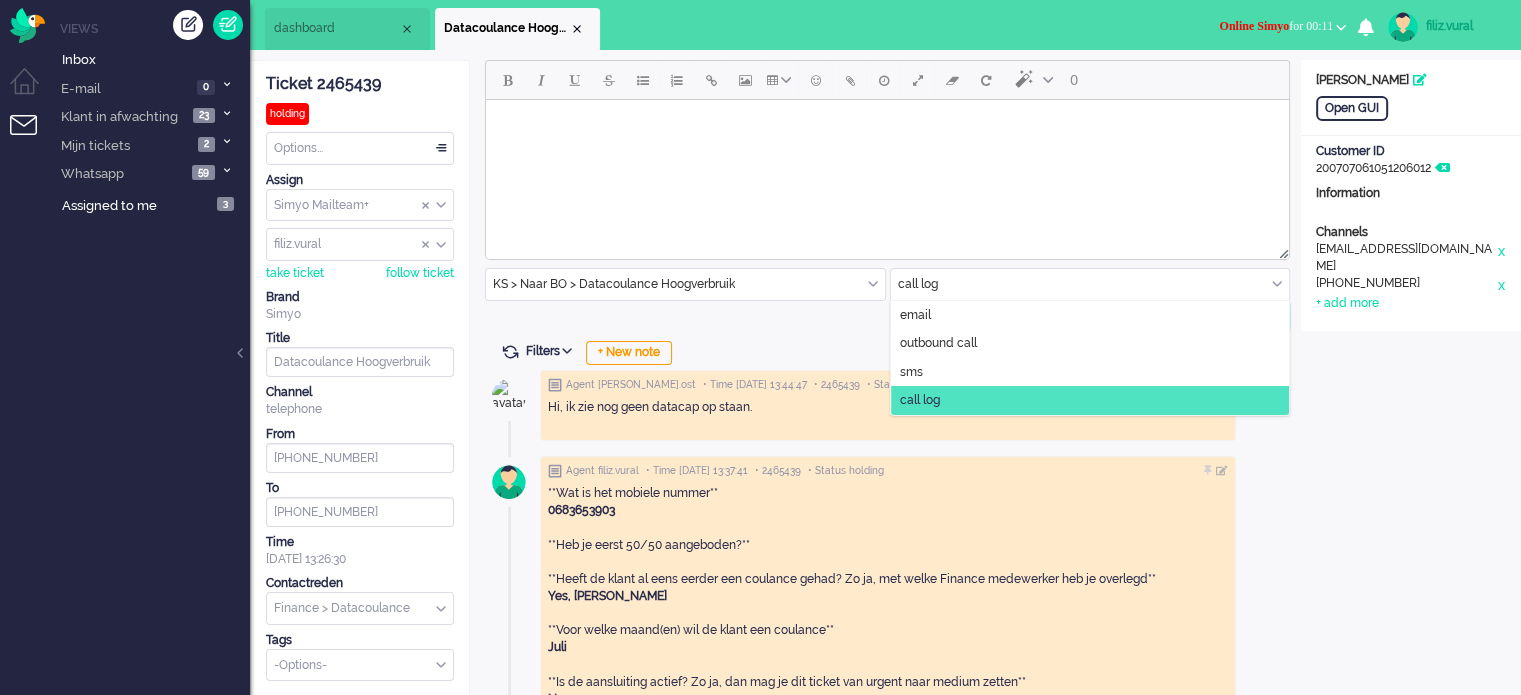 click at bounding box center [1090, 284] 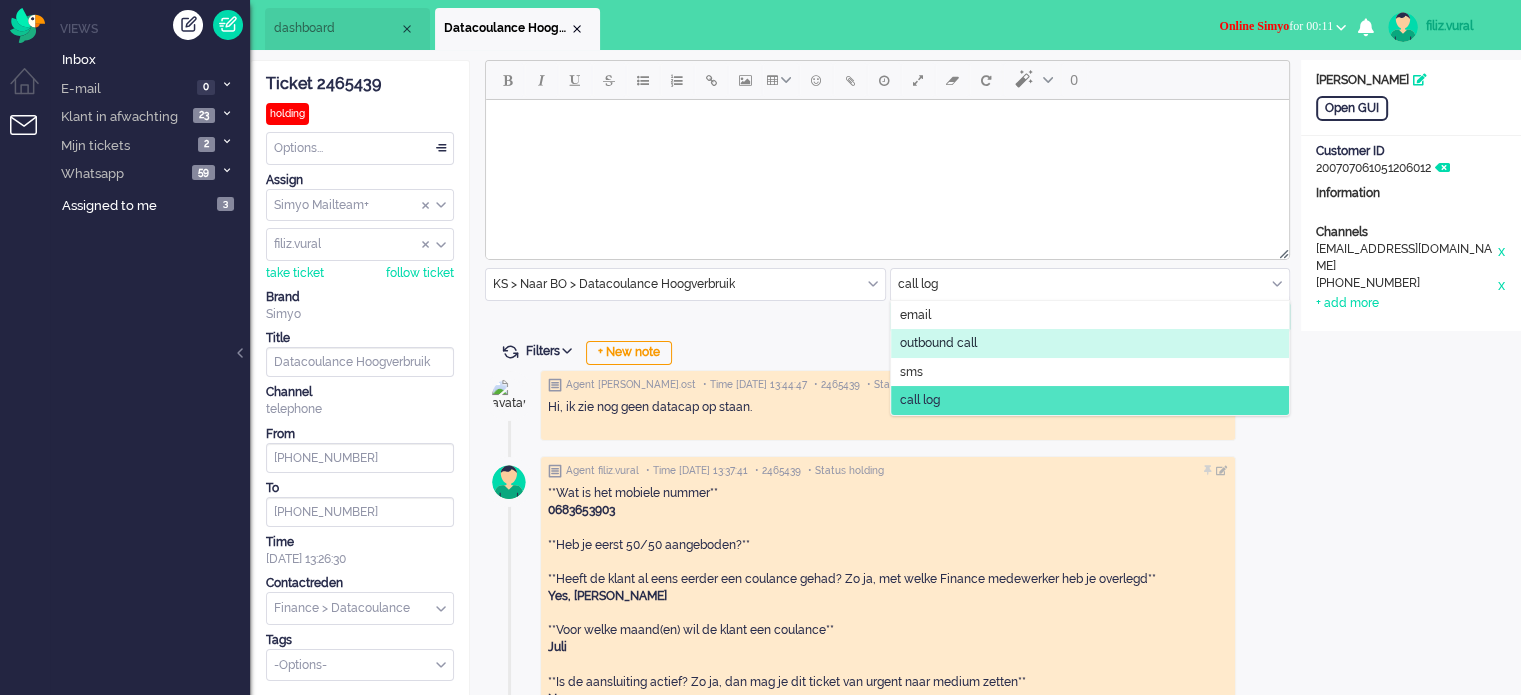 click on "outbound call" 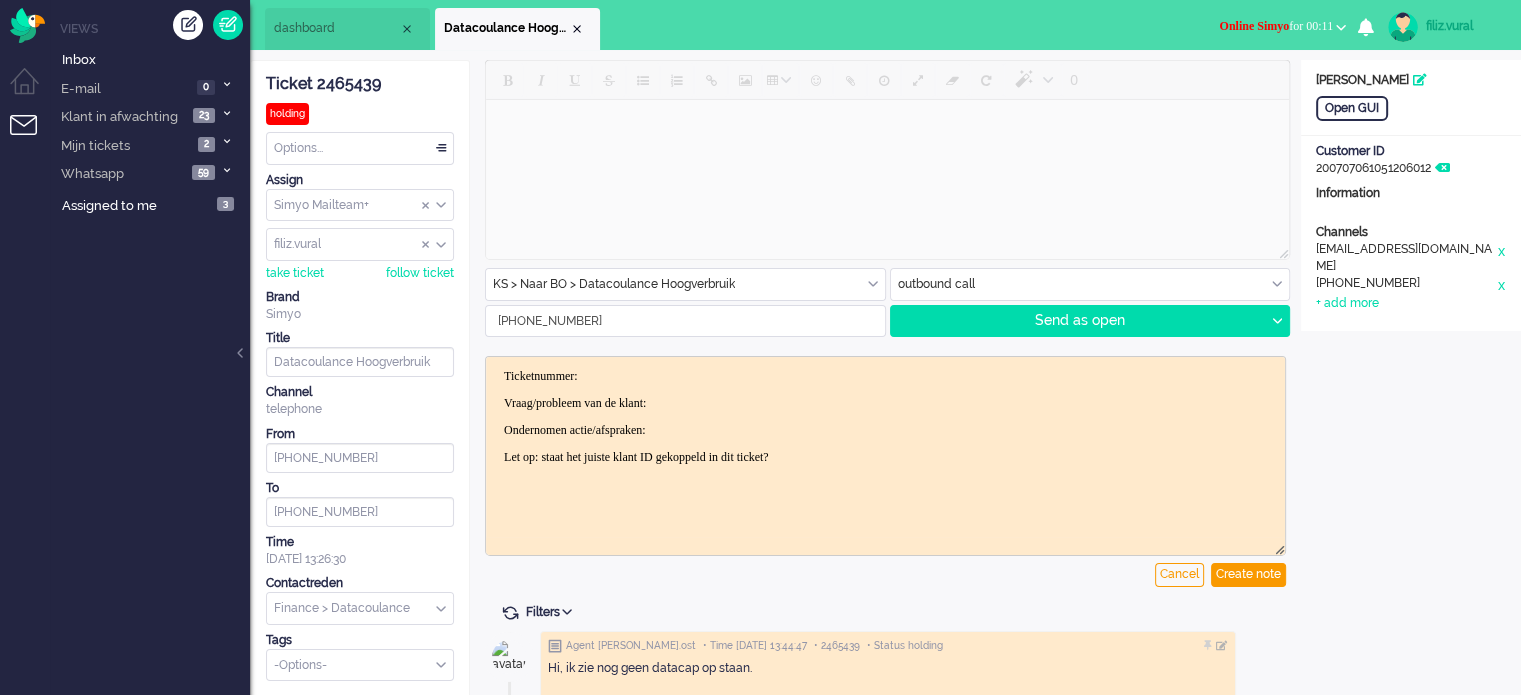 scroll, scrollTop: 0, scrollLeft: 0, axis: both 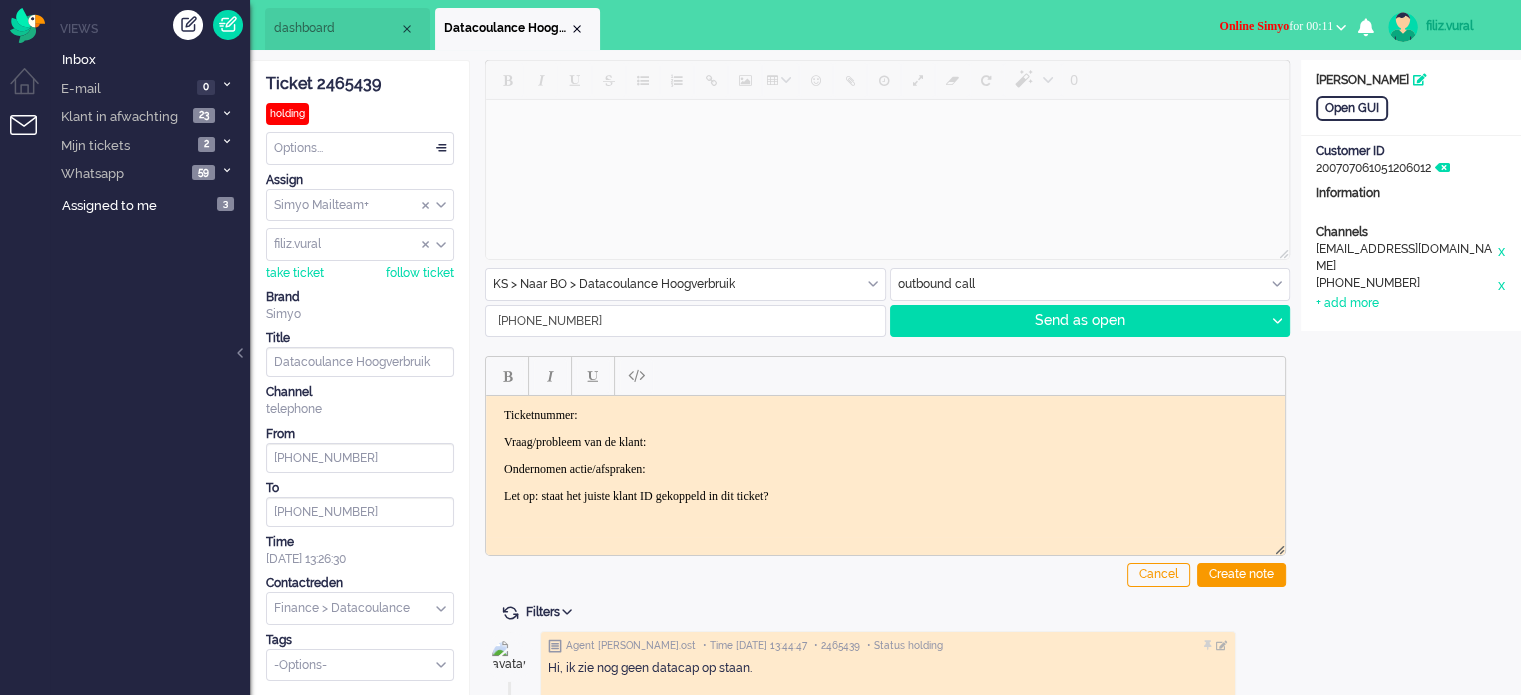 click on "0 KS > Naar BO  > Datacoulance Hoogverbruik BO  > Abonnement > Overleden BO  > Abonnement > Overleden Prepaidklant BO  > Annulering > Sim Only NIET MOGELIJK BO  > Annulering > Sim Only NIET MOGELIJK (e-tailer) BO  > Annulering > Verlenging (al ingegaan gesloten factuur) BO  > Annulering > Verlenging (al ingegaan open factuur) BO  > Annulering > Verlenging (gaat in per de 1e) BO  > Annulering > Verlenging NIET MOGELIJK BO  > Automatisch opwaarderen via creditcard mislukt BO  > Contractovername > Goedgekeurd BO  > Contractovername ENGELS > Afwijzing > Betaalgeschiedenis BO  > Contractovername ENGELS > Afwijzing > Nog geen 18 jaar BO  > Contractovername ENGELS > Afwijzing > Ontbrekende gegevens BO  > Contractovername ENGELS > Goedgekeurd BO  > Datacoulance (open factuur) BO  > Datacoulance > Hoogverbruik (open factuur) ENGELS BO  > Datacoulance > TERUGBETALING (afgeschreven) BO  > Datacoulance > TERUGBETALING (nog niet afgeschreven) BO  > Datacoulance CREDIT NOTA (factuur gestorneerd) BO  > Datacoulance Prepaid" at bounding box center (885, 703) 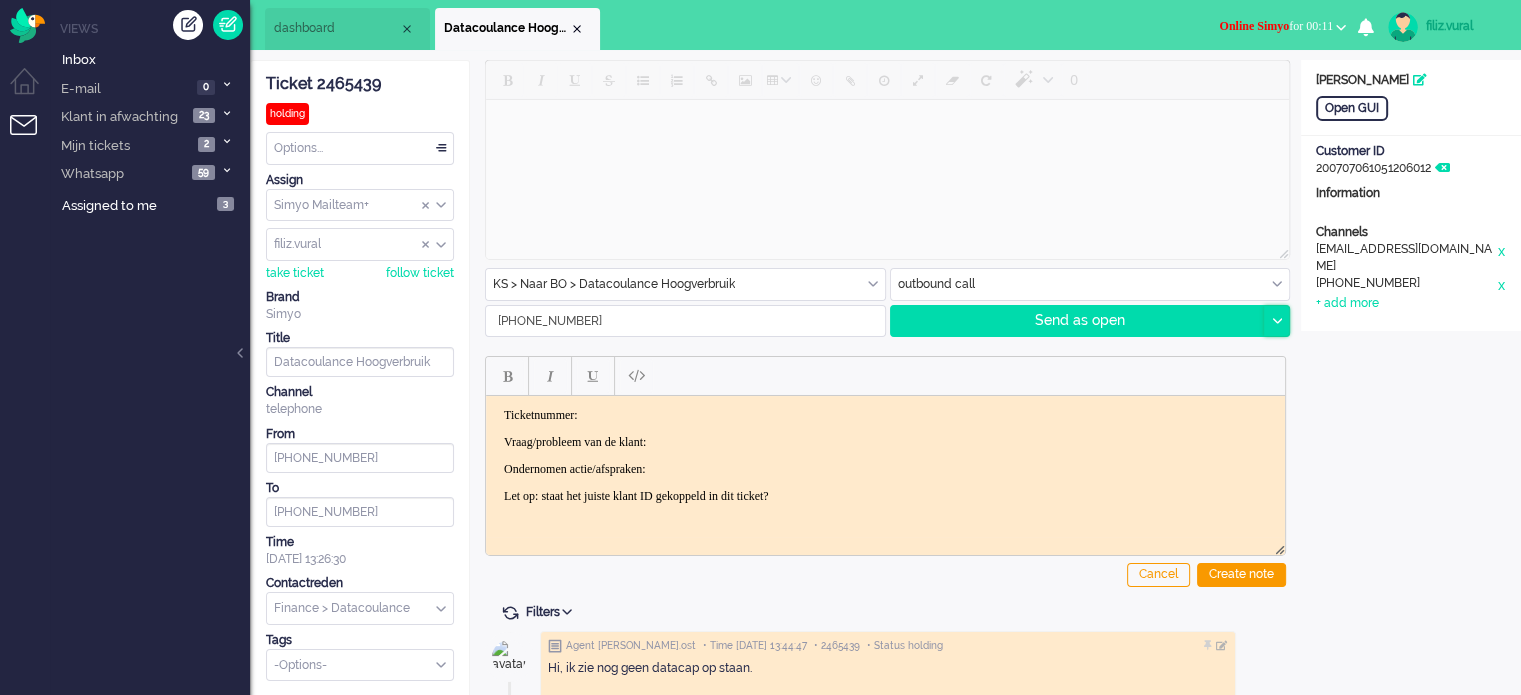 click at bounding box center (1276, 321) 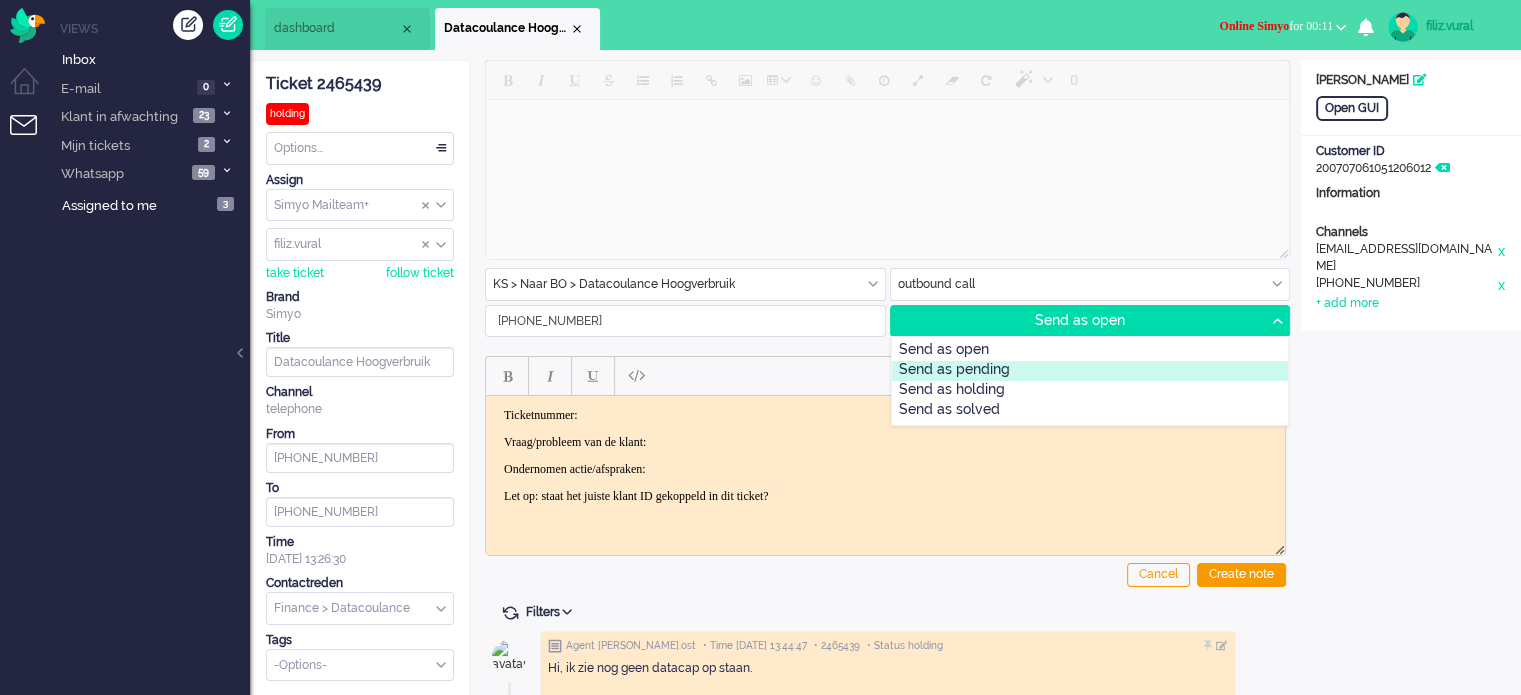 click on "Send as pending" at bounding box center [1090, 371] 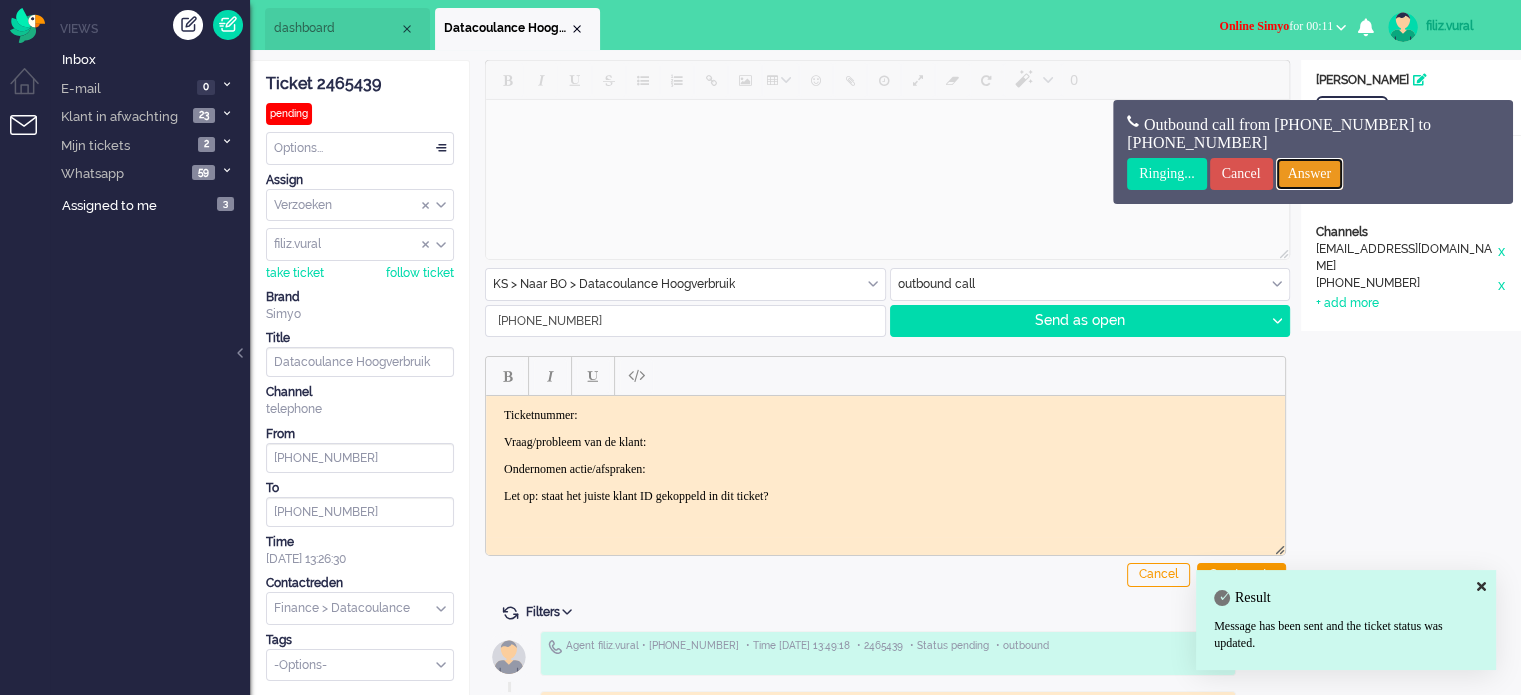 click on "Answer" at bounding box center (1310, 174) 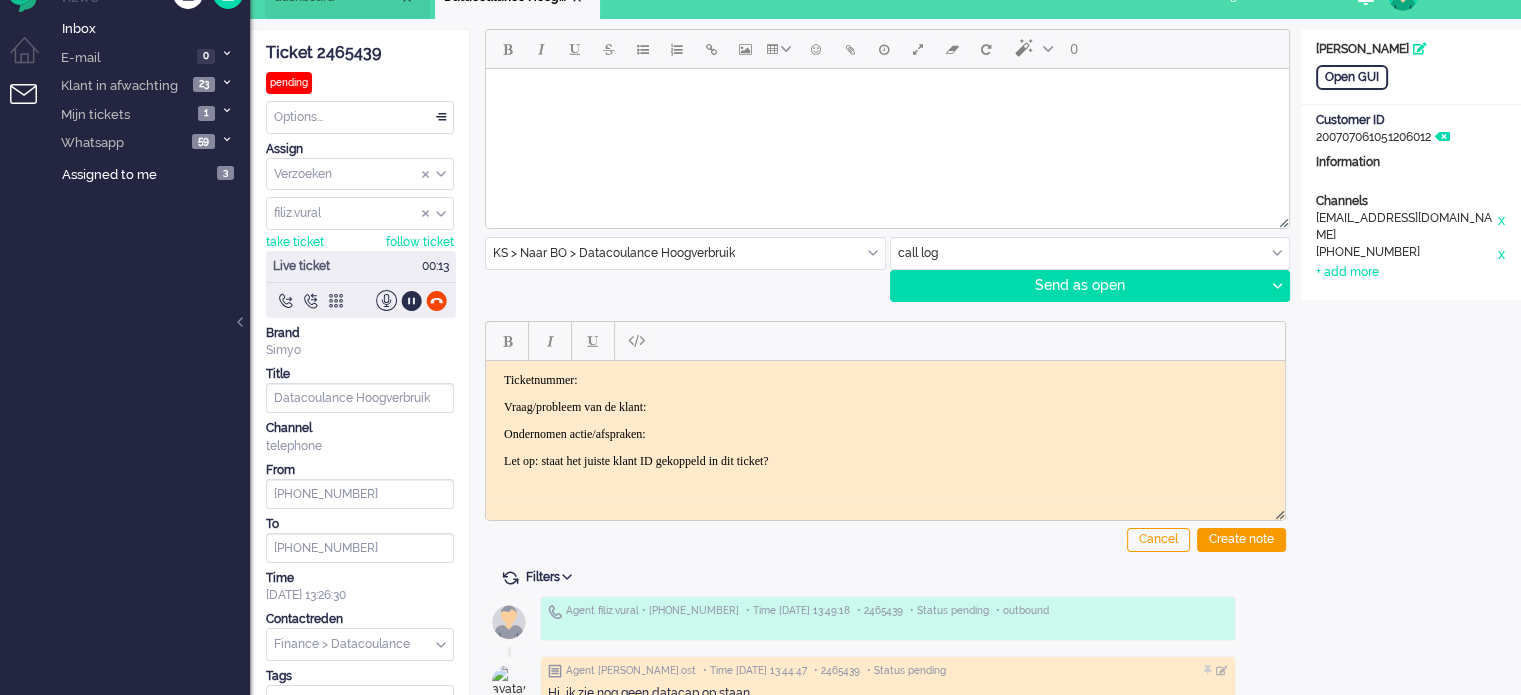 scroll, scrollTop: 0, scrollLeft: 0, axis: both 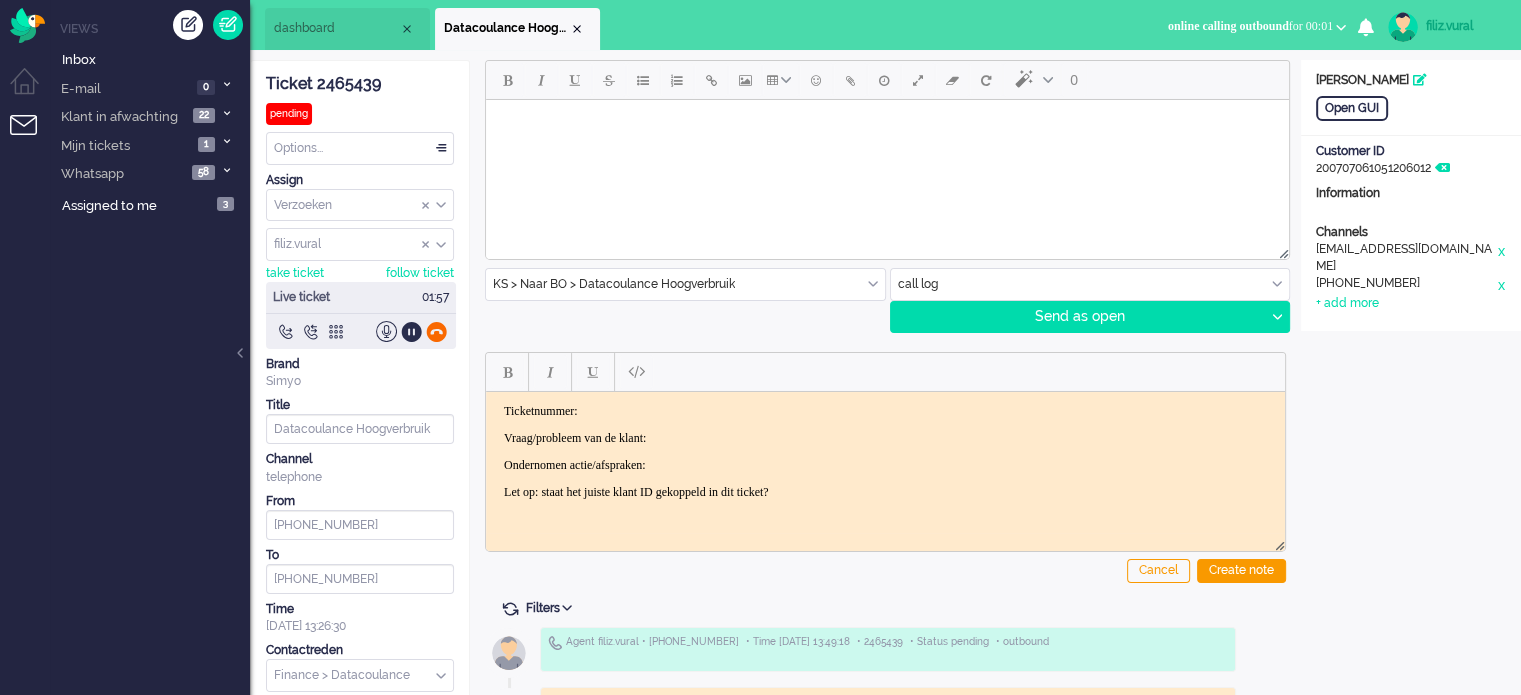 click 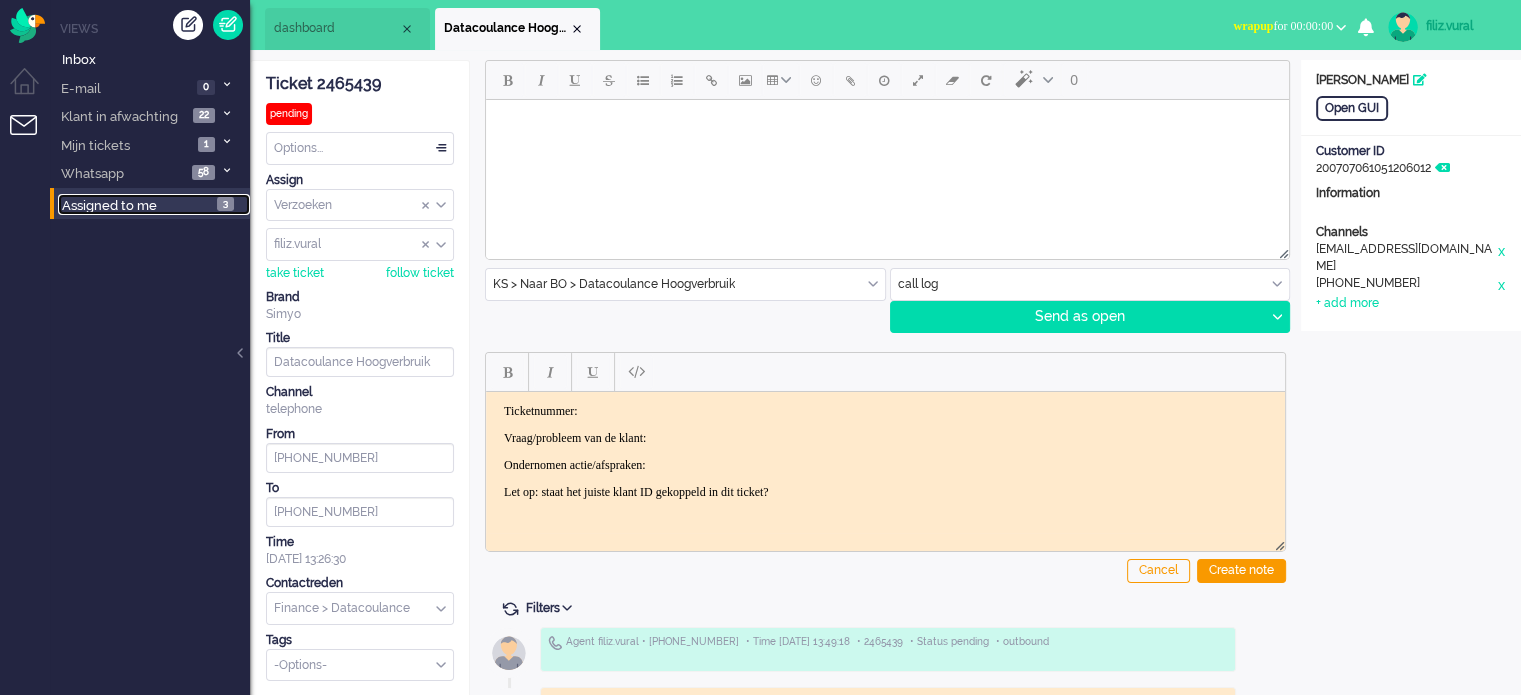 click on "Assigned to me
3" at bounding box center [154, 205] 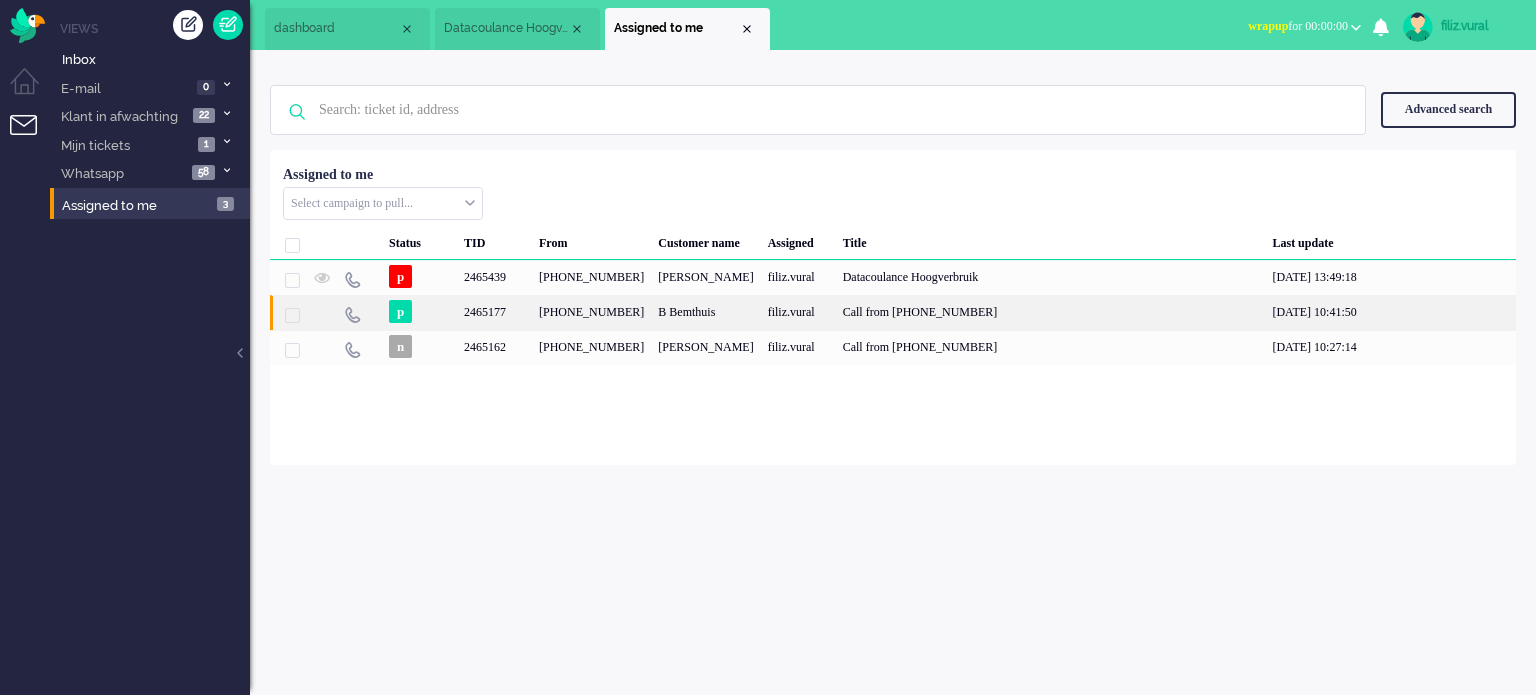 click on "B Bemthuis" 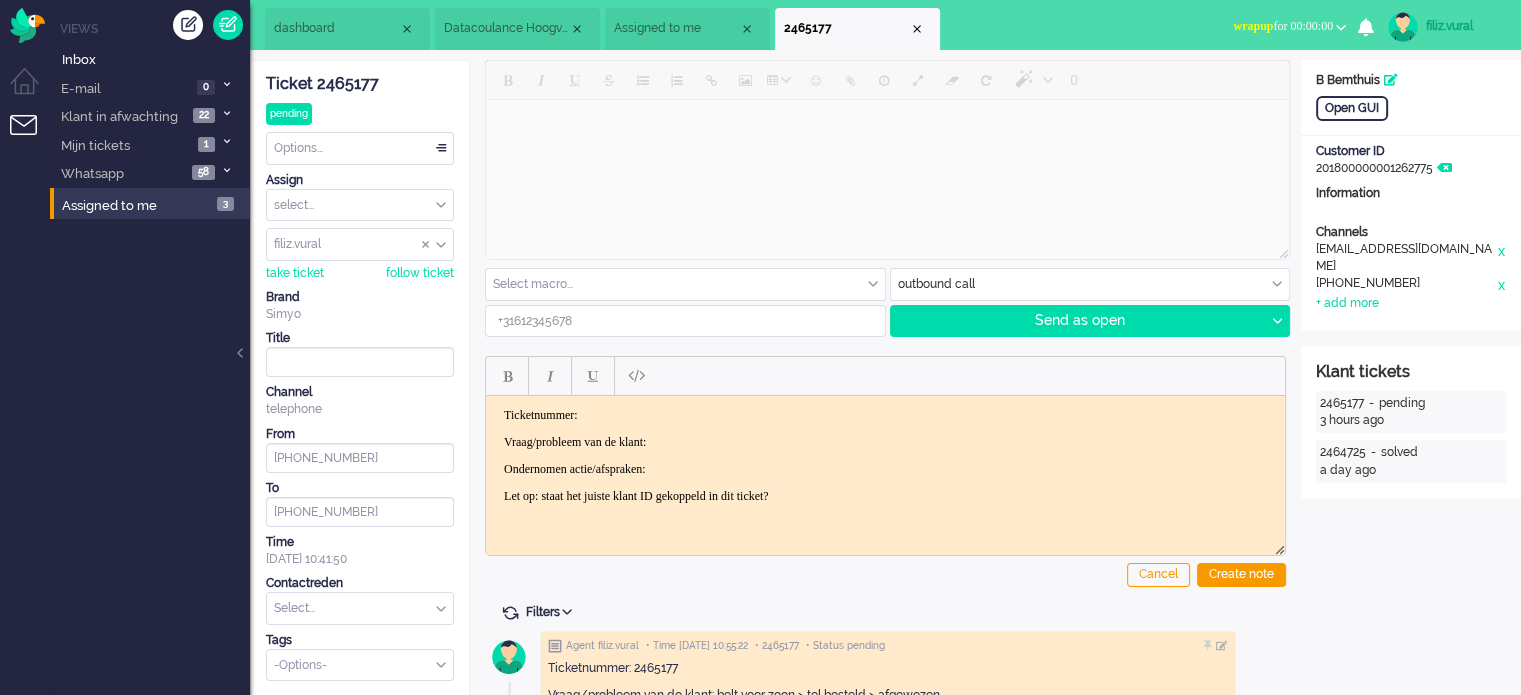 scroll, scrollTop: 0, scrollLeft: 0, axis: both 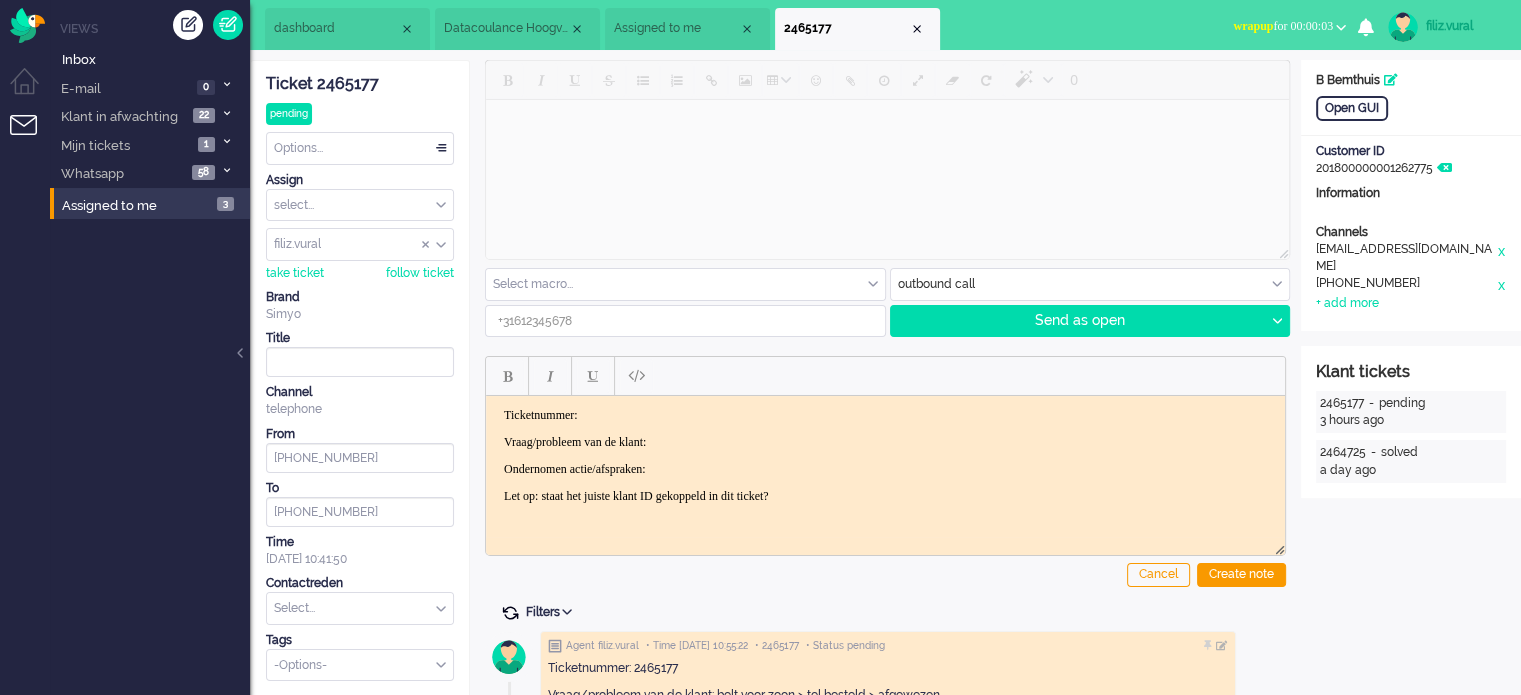 click at bounding box center (510, 613) 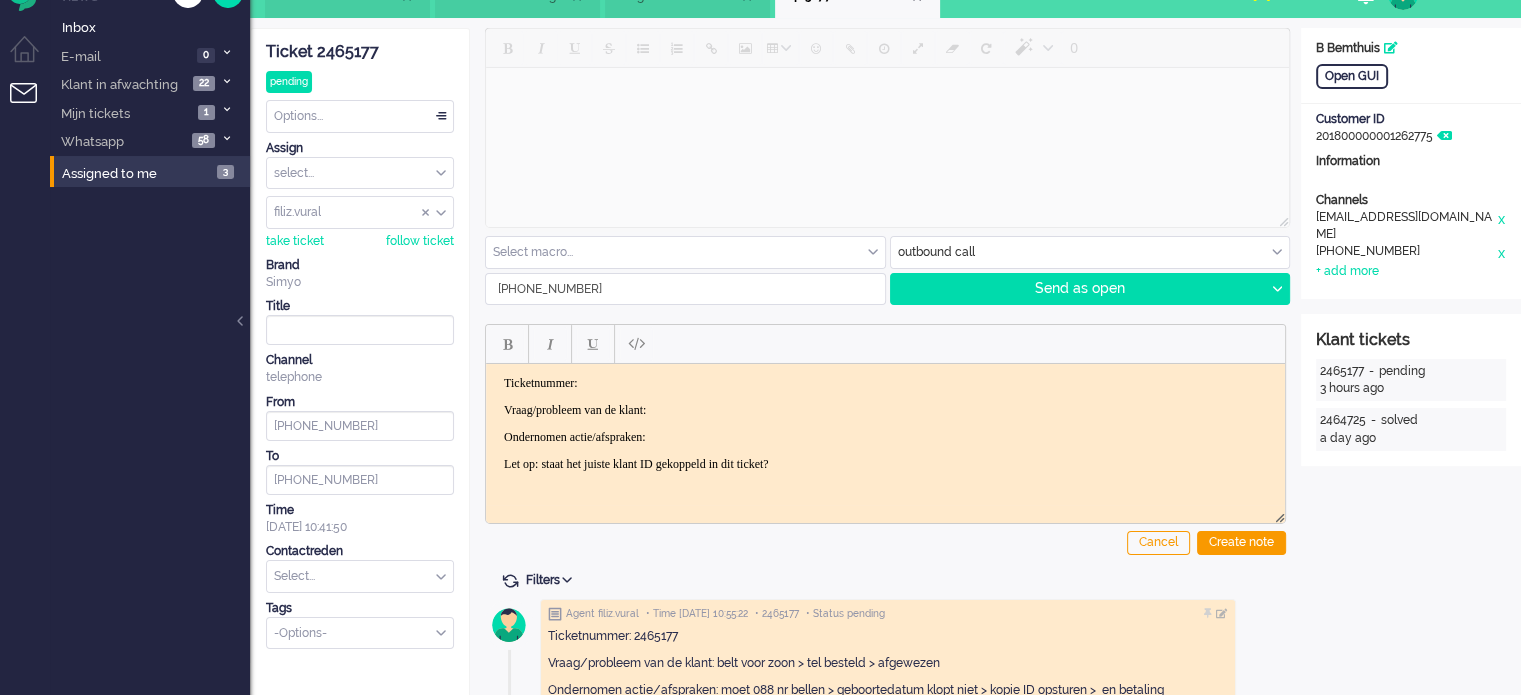 scroll, scrollTop: 0, scrollLeft: 0, axis: both 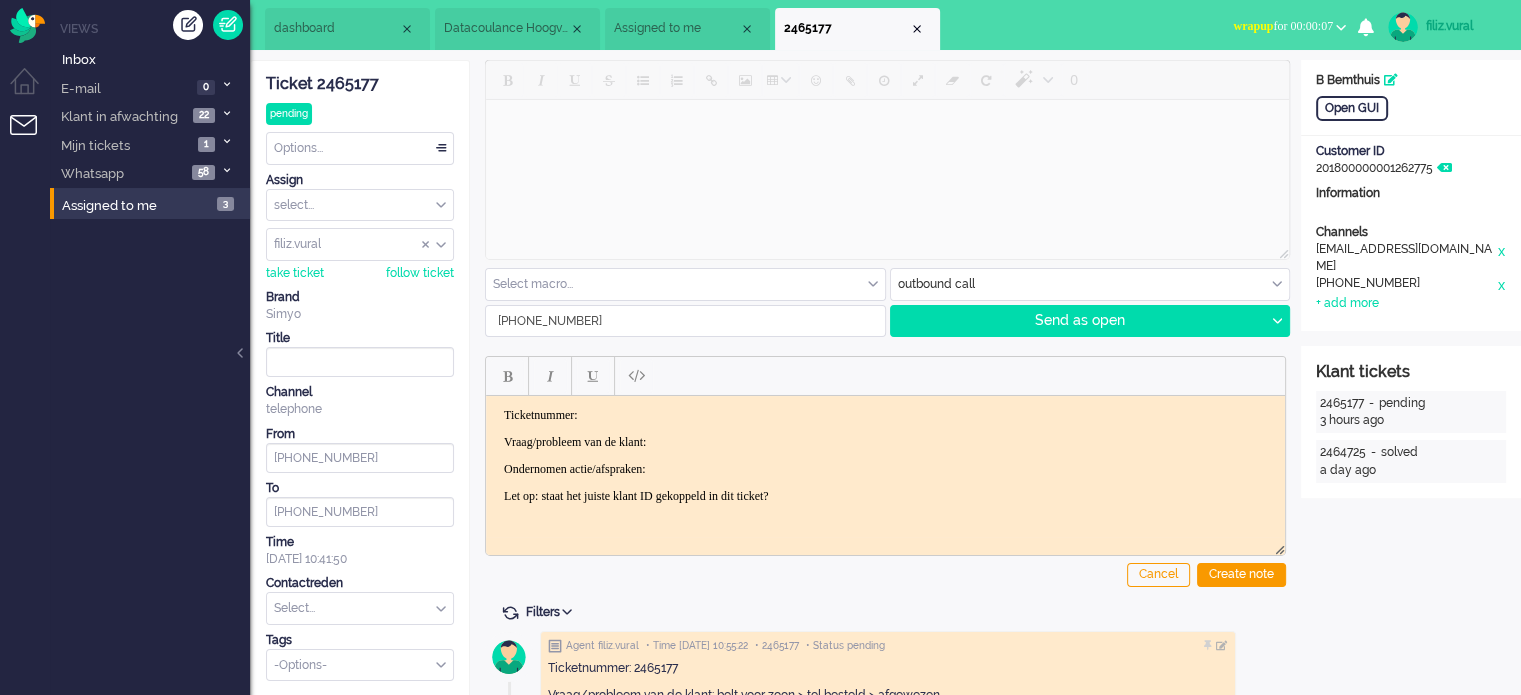 click on "wrapup  for 00:00:07" at bounding box center (1283, 26) 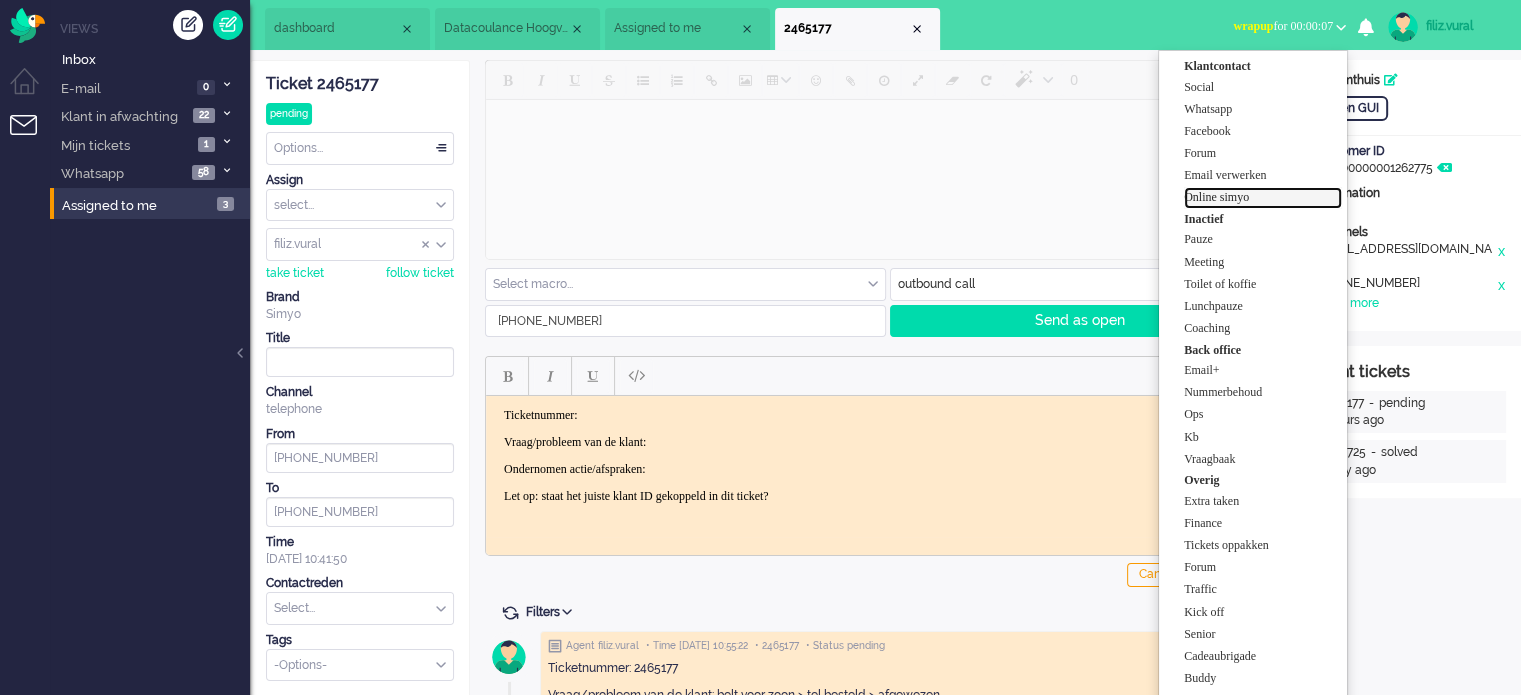 click on "Online simyo" at bounding box center [1263, 197] 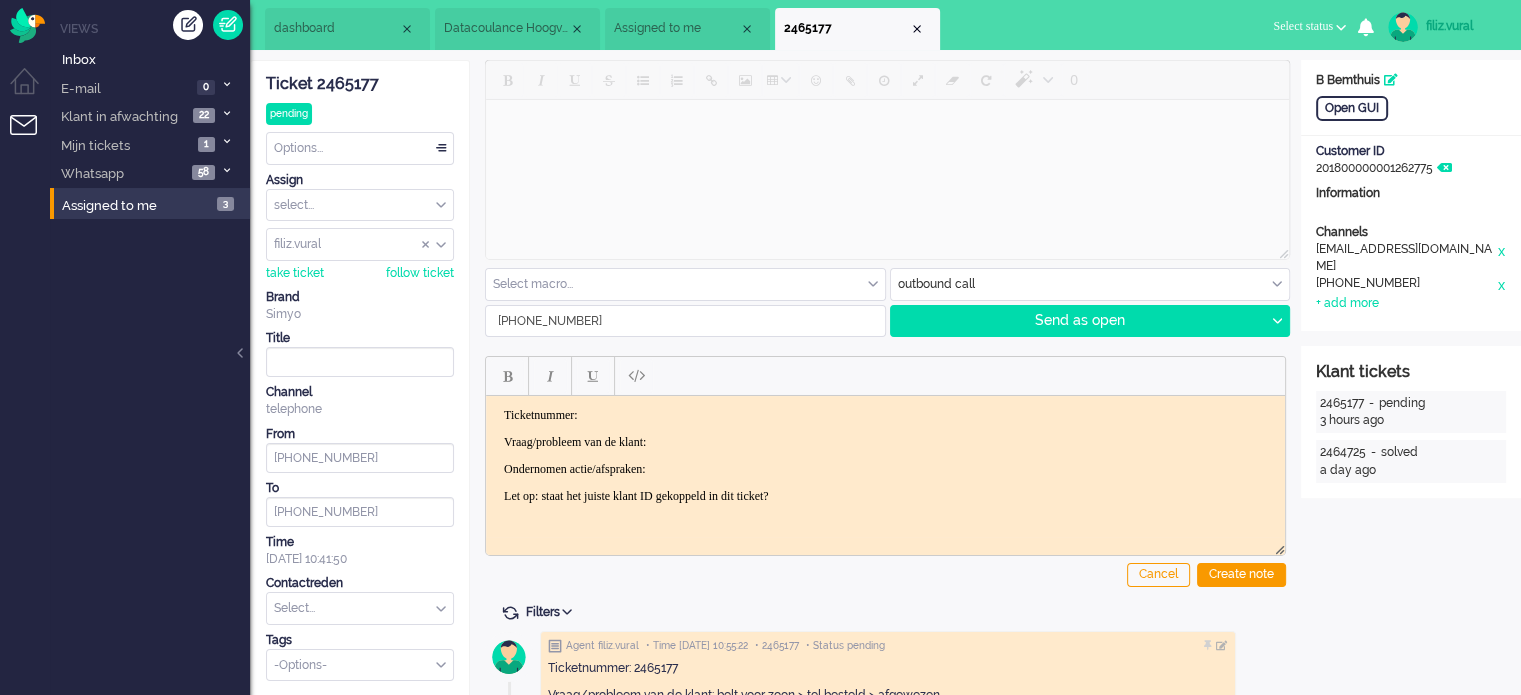 click on "dashboard" at bounding box center [347, 29] 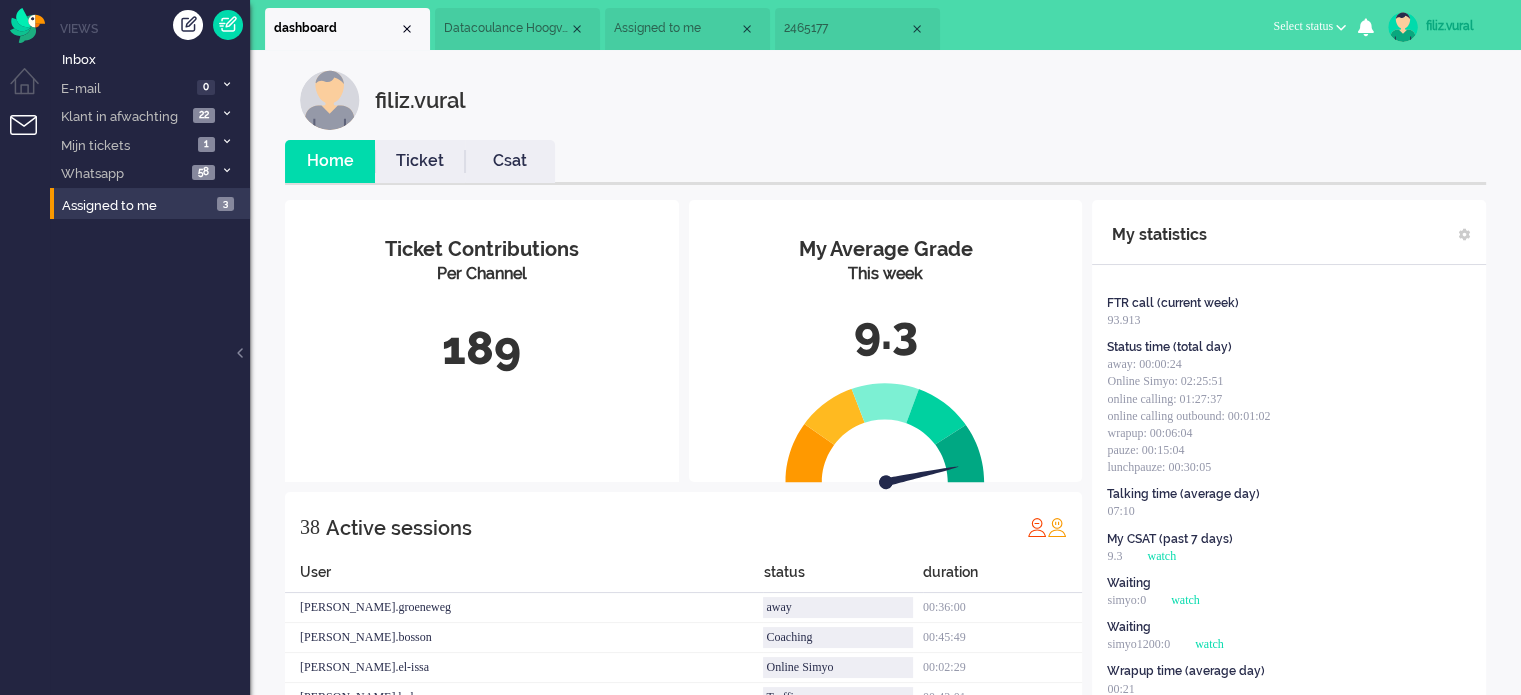 click on "Ticket" at bounding box center (420, 161) 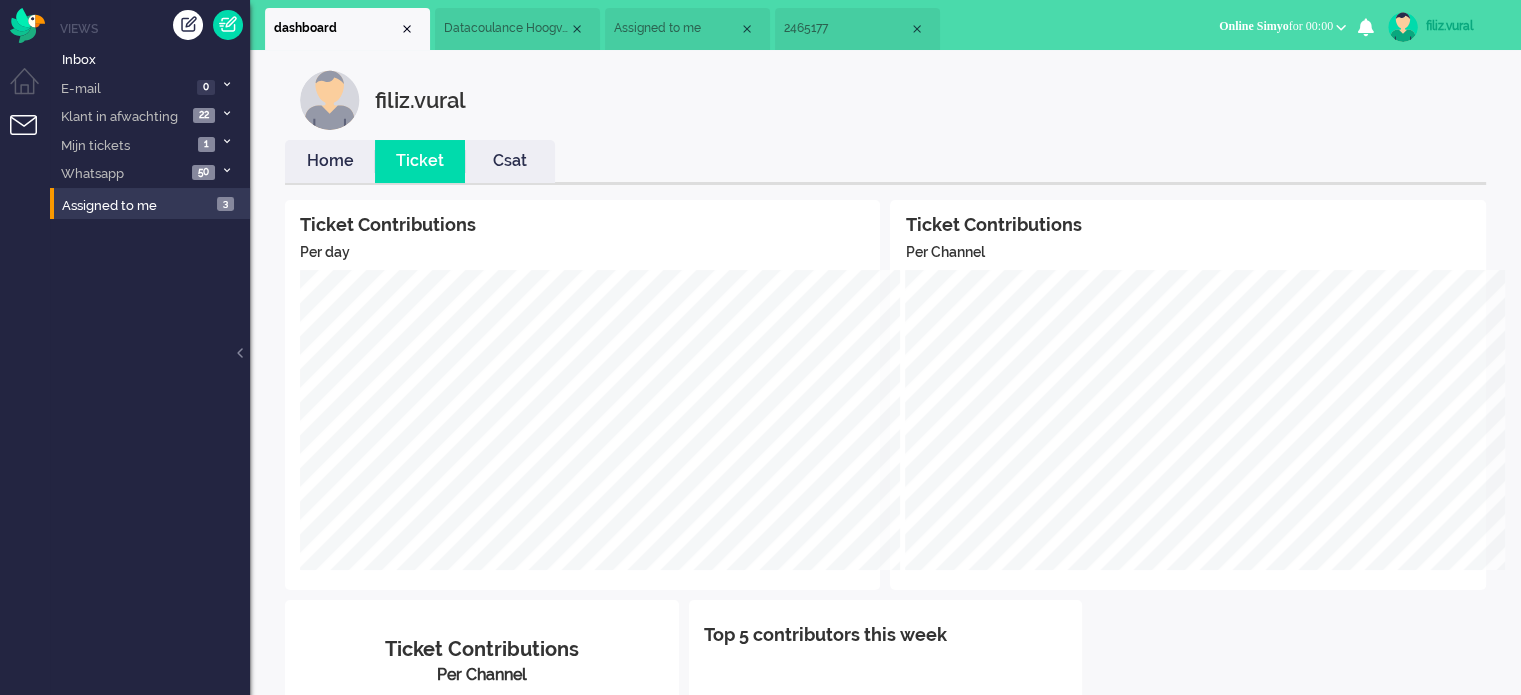 click on "Home" at bounding box center (330, 161) 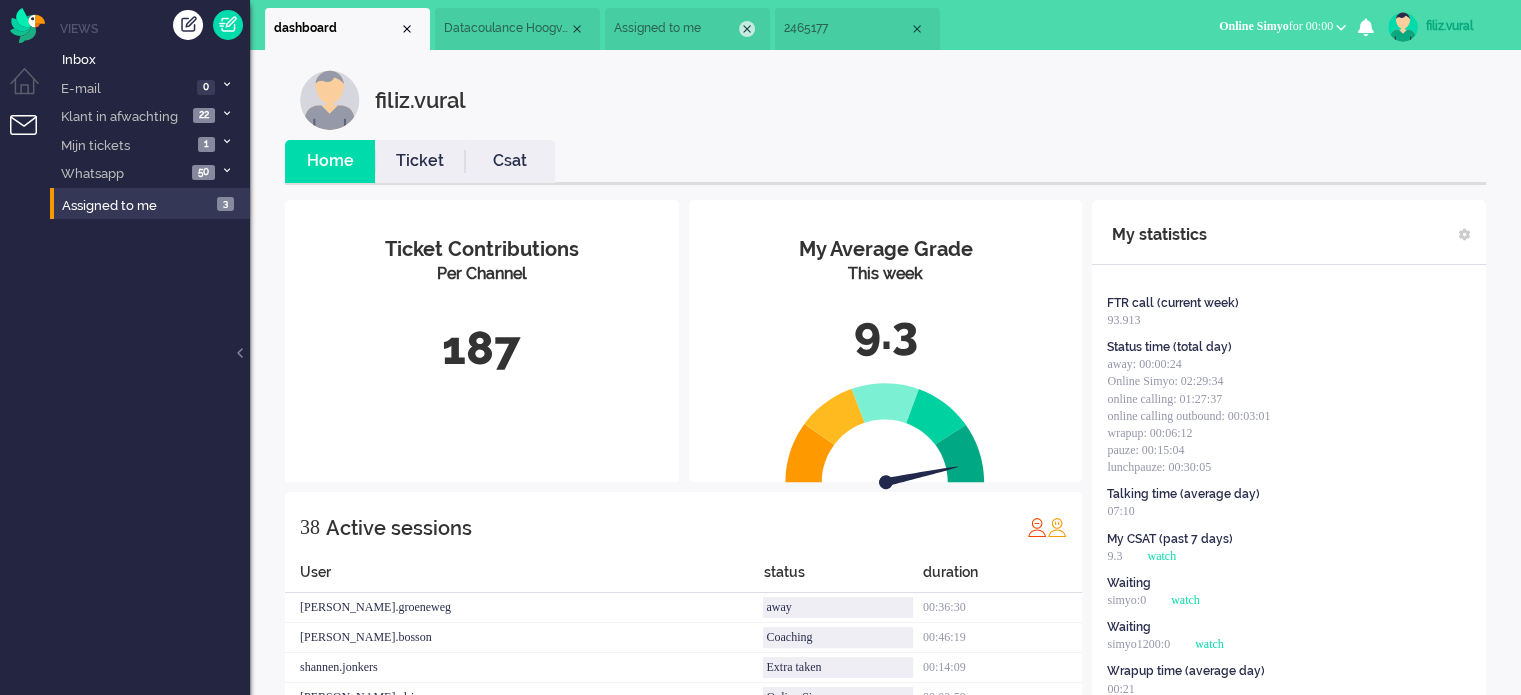 click at bounding box center [747, 29] 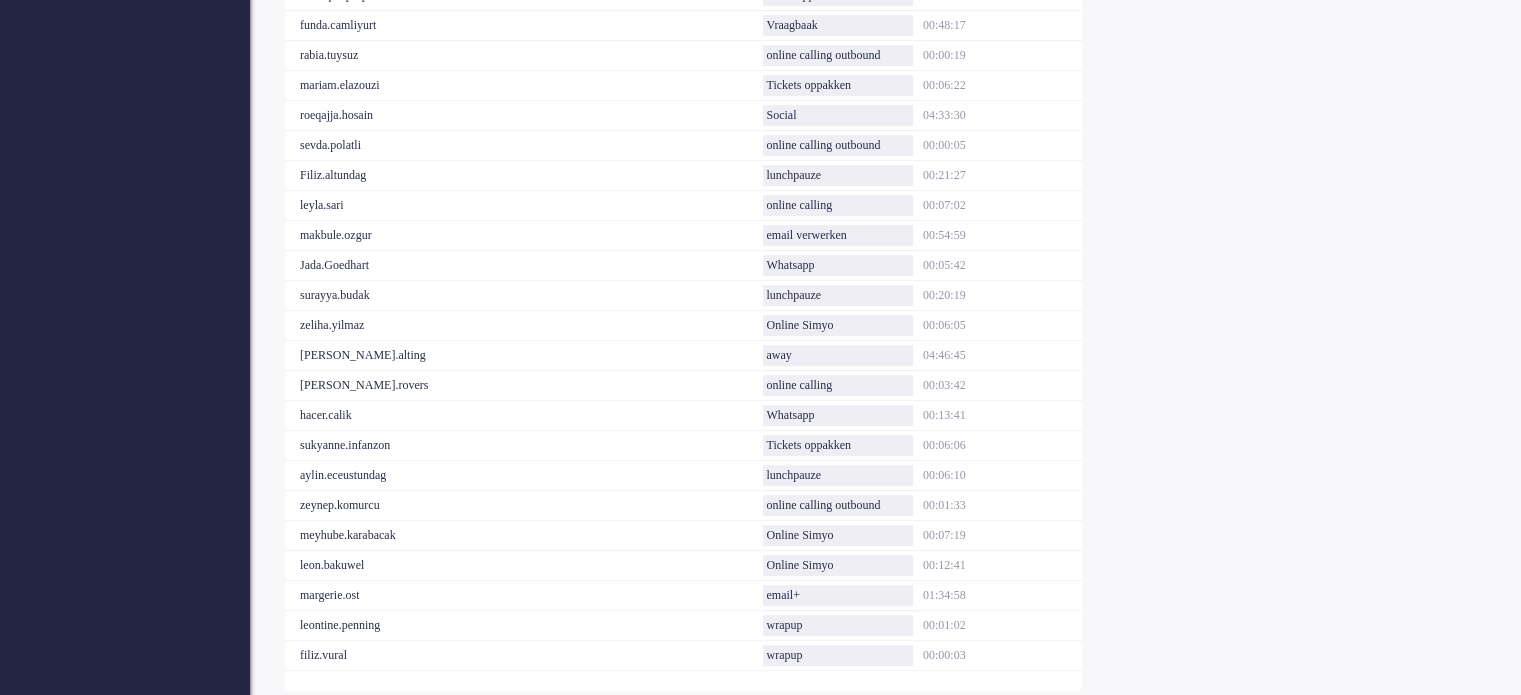 scroll, scrollTop: 1092, scrollLeft: 0, axis: vertical 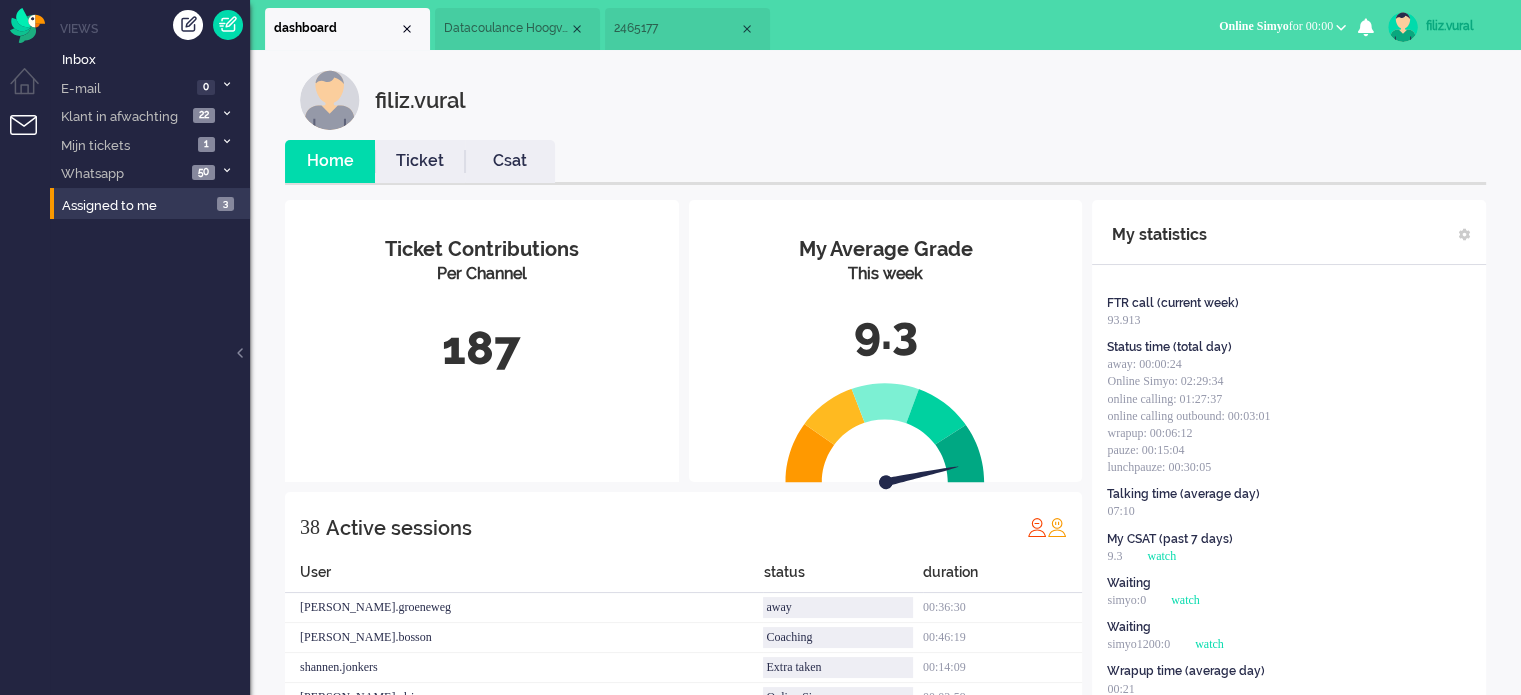 click on "2465177" at bounding box center (687, 29) 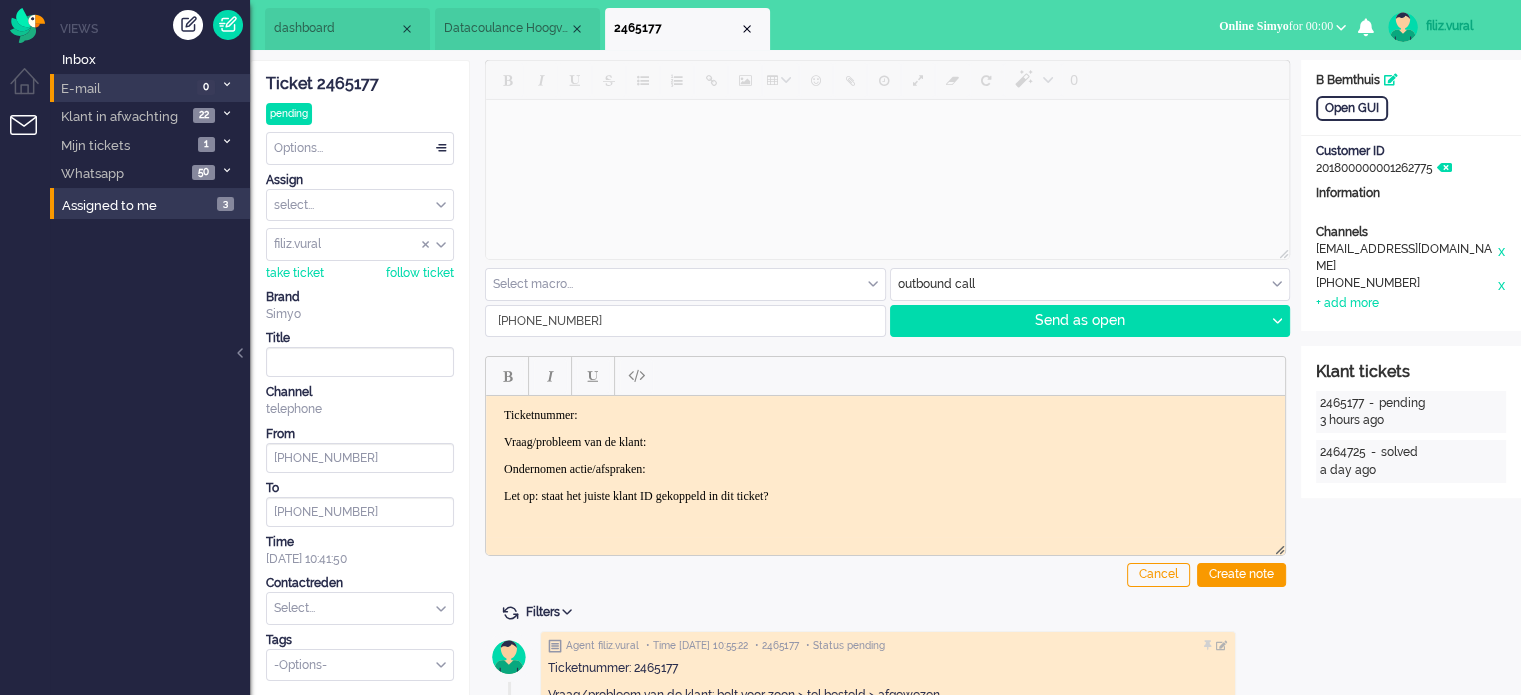 click on "0" at bounding box center (206, 87) 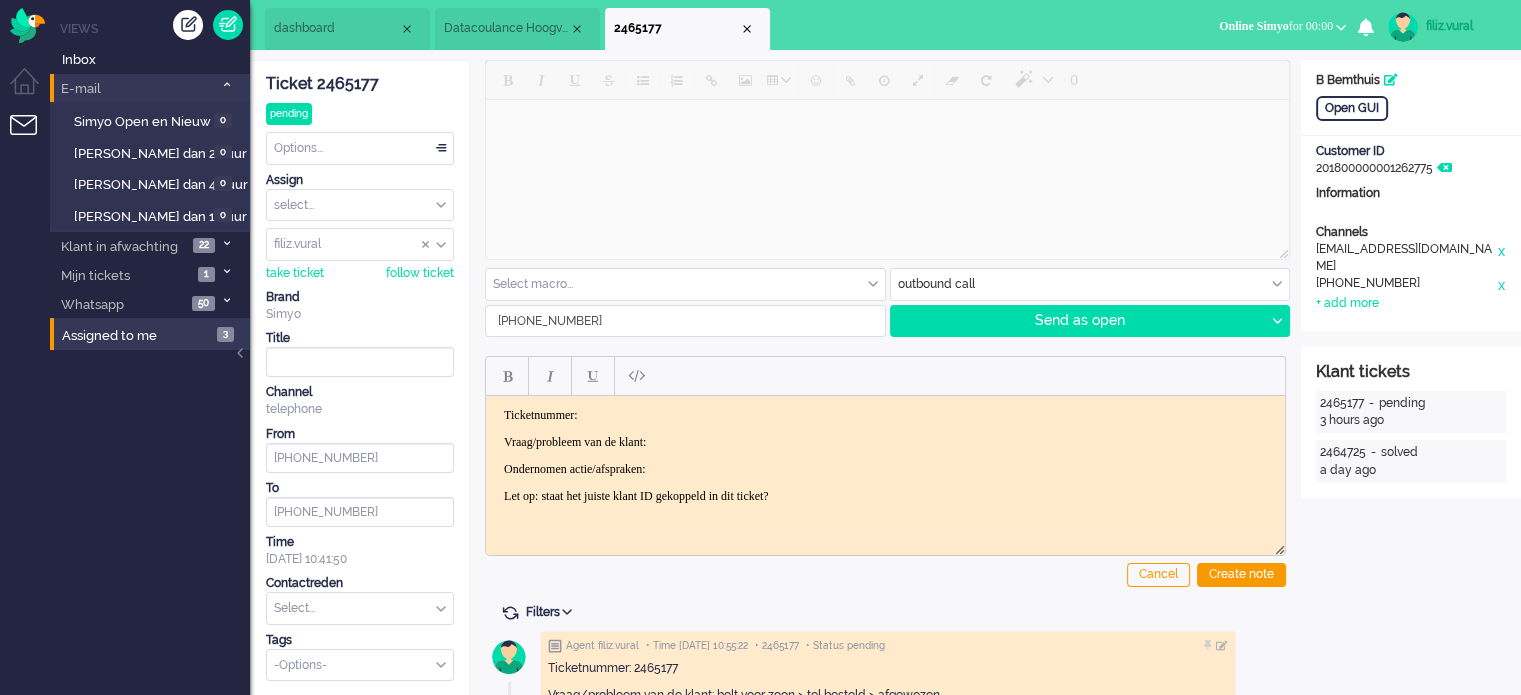 click at bounding box center (226, 85) 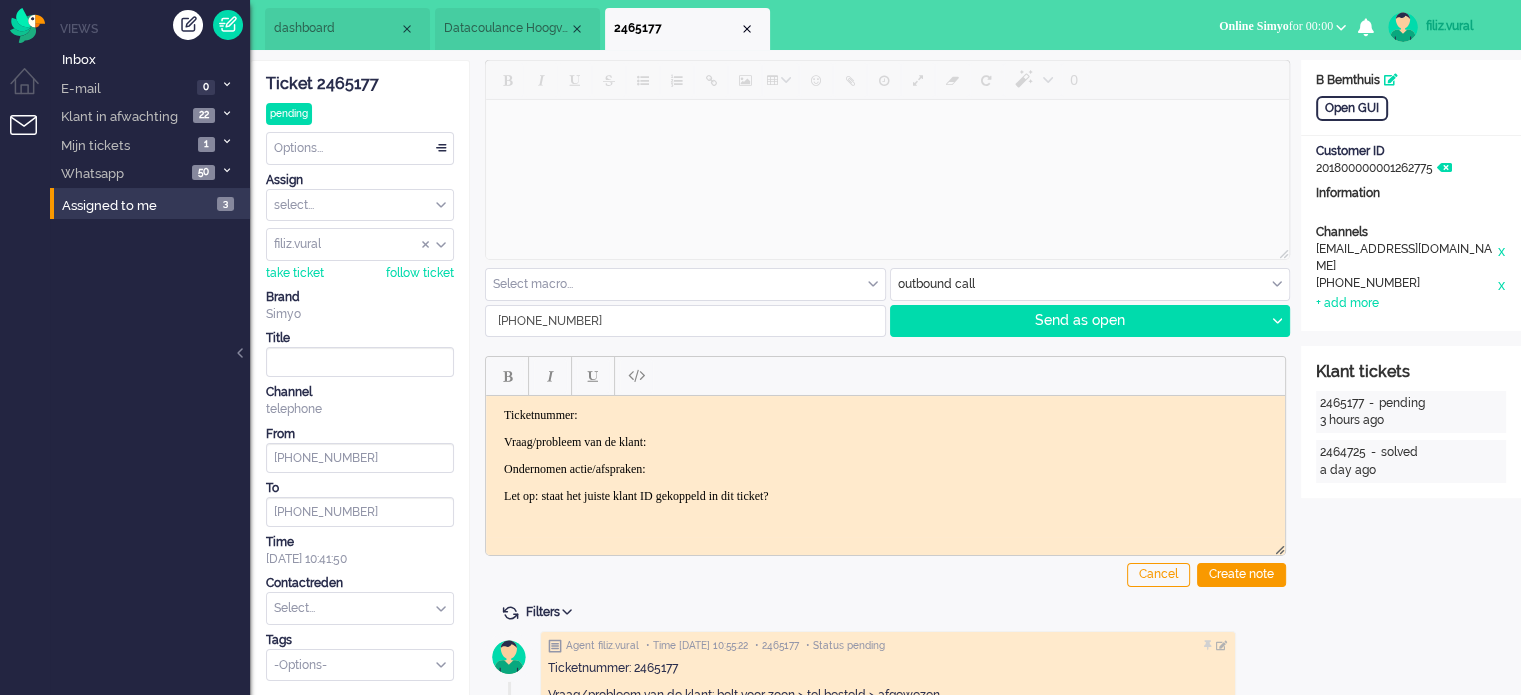 click on "Agent filiz.vural • Time 2025-07-11 10:55:22 • 2465177 • Status pending Ticketnummer: 2465177
Vraag/probleem van de klant: belt voor zoon > tel besteld > afgewezen
Ondernomen actie/afspraken: moet 088 nr bellen > geboortedatum klopt niet > kopie ID opsturen >  en betaling
Let op: staat het juiste klant ID gekoppeld in dit ticket?   Customer  +31630124834 • Time 2025-07-11 10:41:50 • 2465177 • Status pending • inbound  Agent huma.sayed • Time 2025-07-10 16:31:50 • 2464725 • Status solved Ticketnummer: 2464725
Vraag/probleem van de klant: kan ik mijn abonnement tussen door wijzigen door een telefoon te nemen en moet ik abonnement afkopen
Ondernomen actie/afspraken:  Ja dat is mogelijk bij een sim only en je hoeft geen afkoop hiervoor te betalen
Customer  +31657375714 • Time 2025-07-10 16:20:12 • 2464725 • Status solved • inbound" at bounding box center (885, 864) 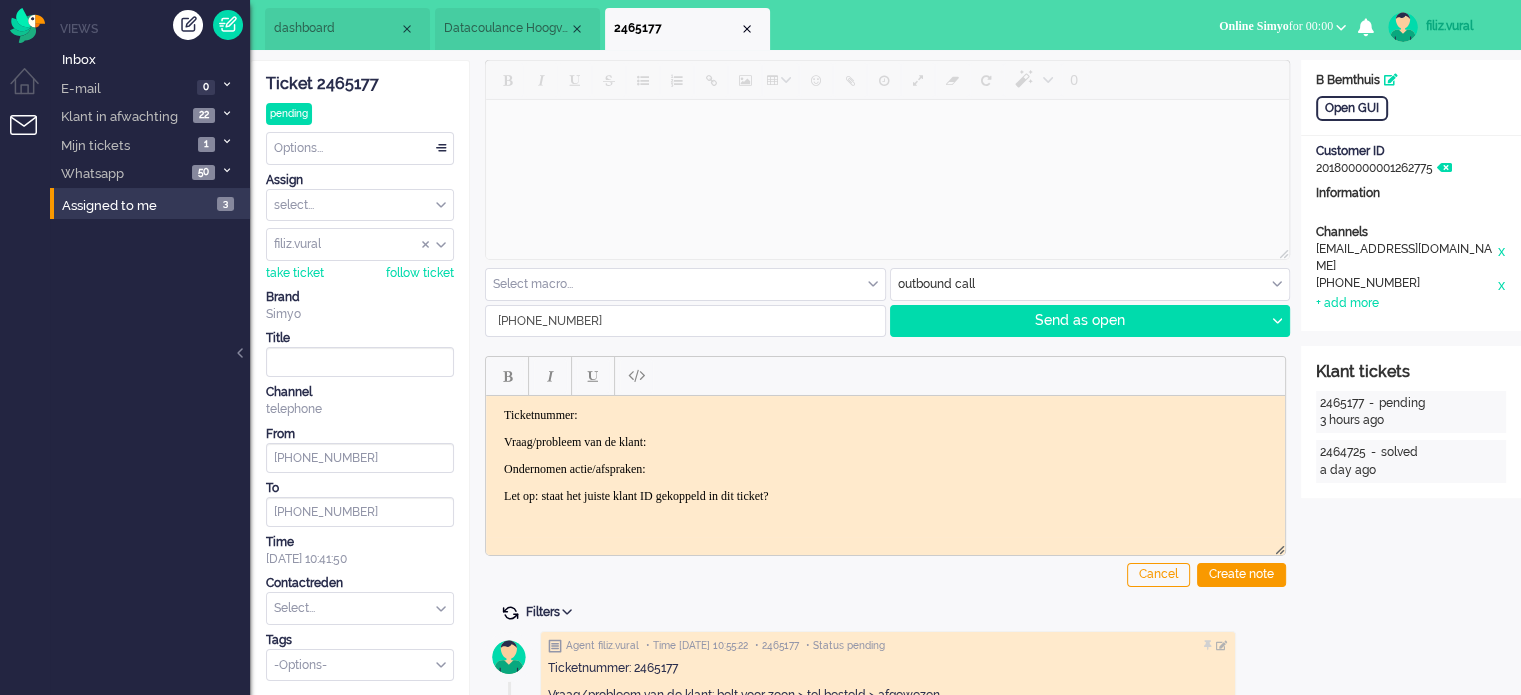 click at bounding box center [510, 613] 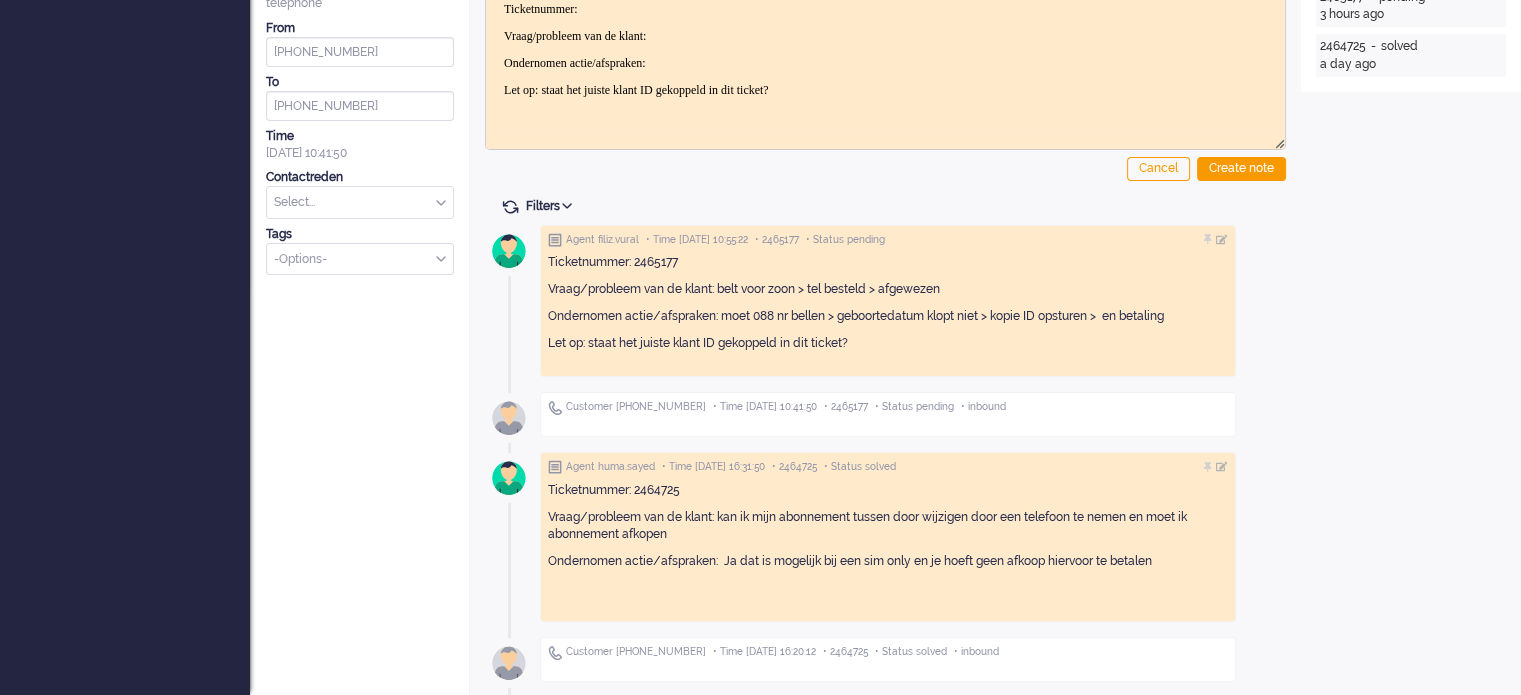 scroll, scrollTop: 0, scrollLeft: 0, axis: both 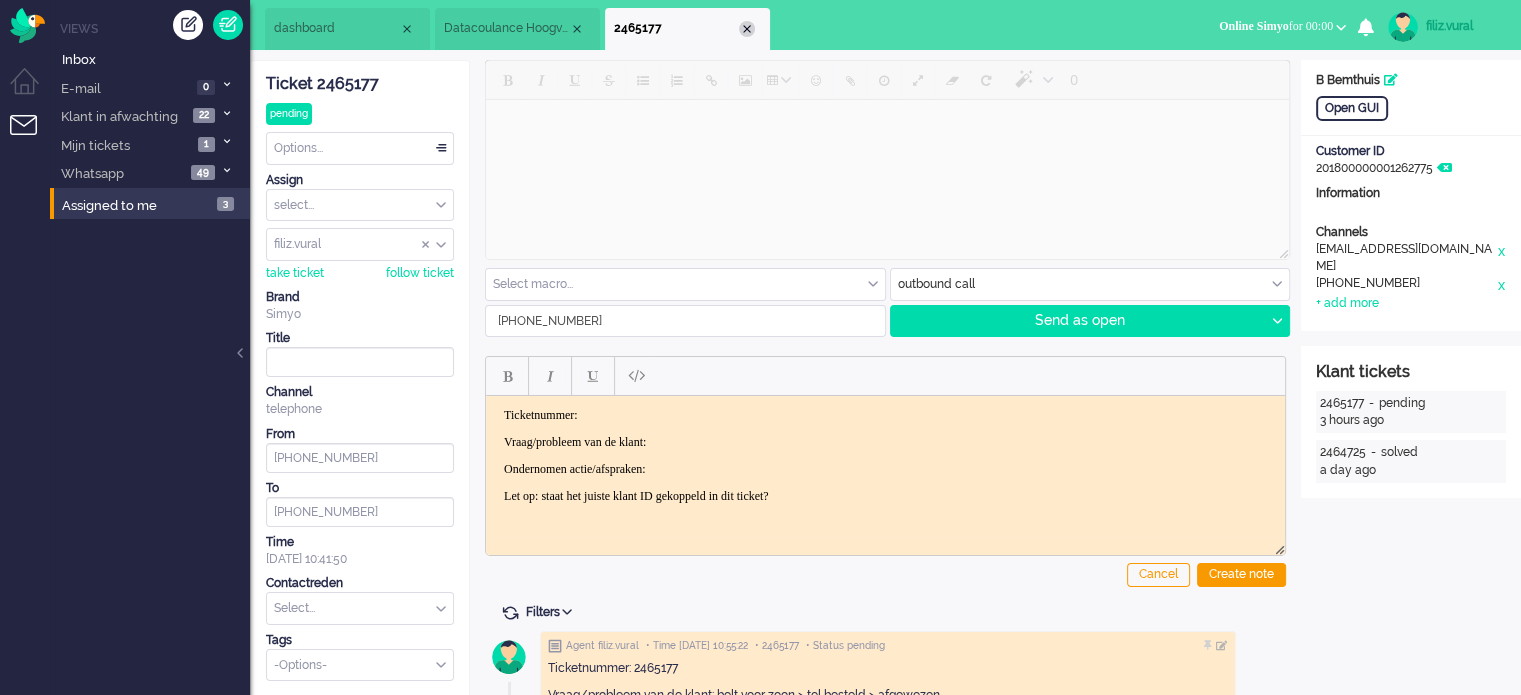 click at bounding box center (747, 29) 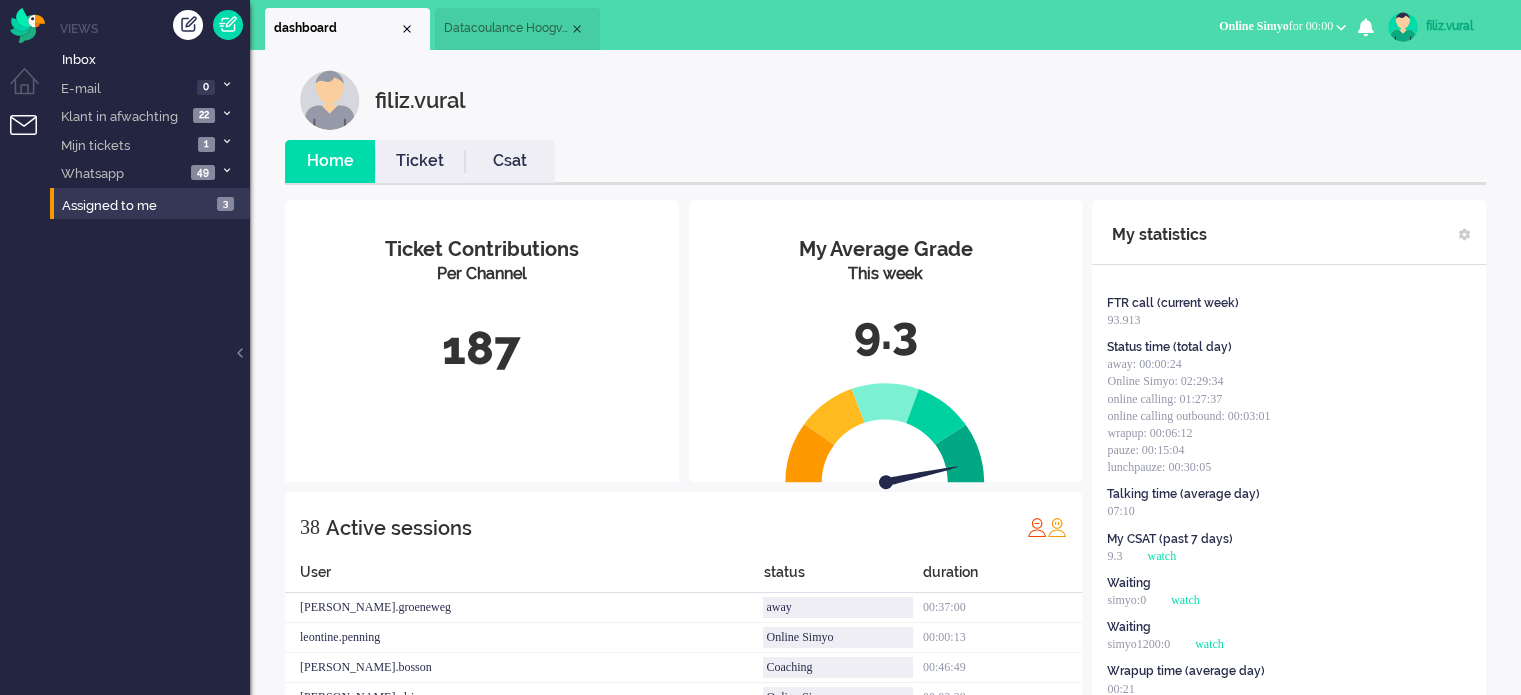 click on "Csat" at bounding box center (510, 161) 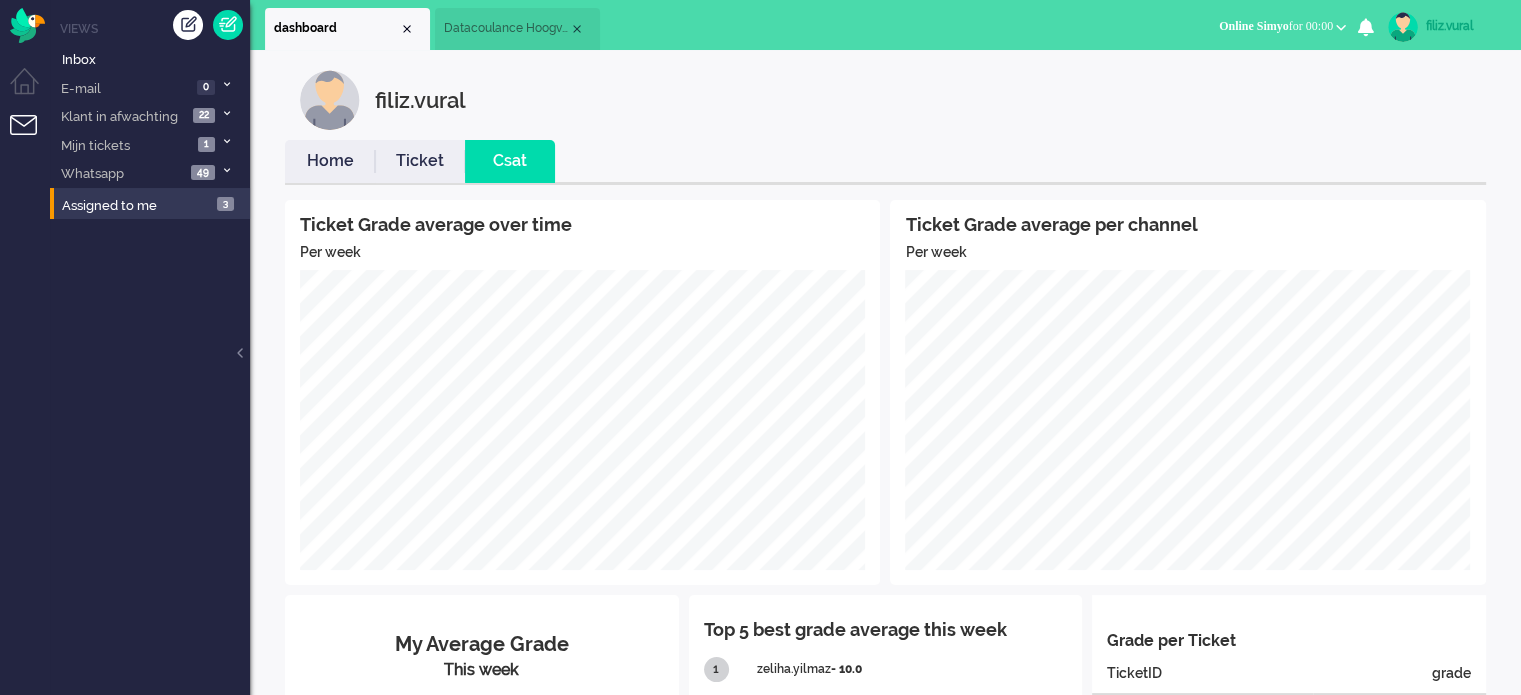 click on "Home" at bounding box center [330, 161] 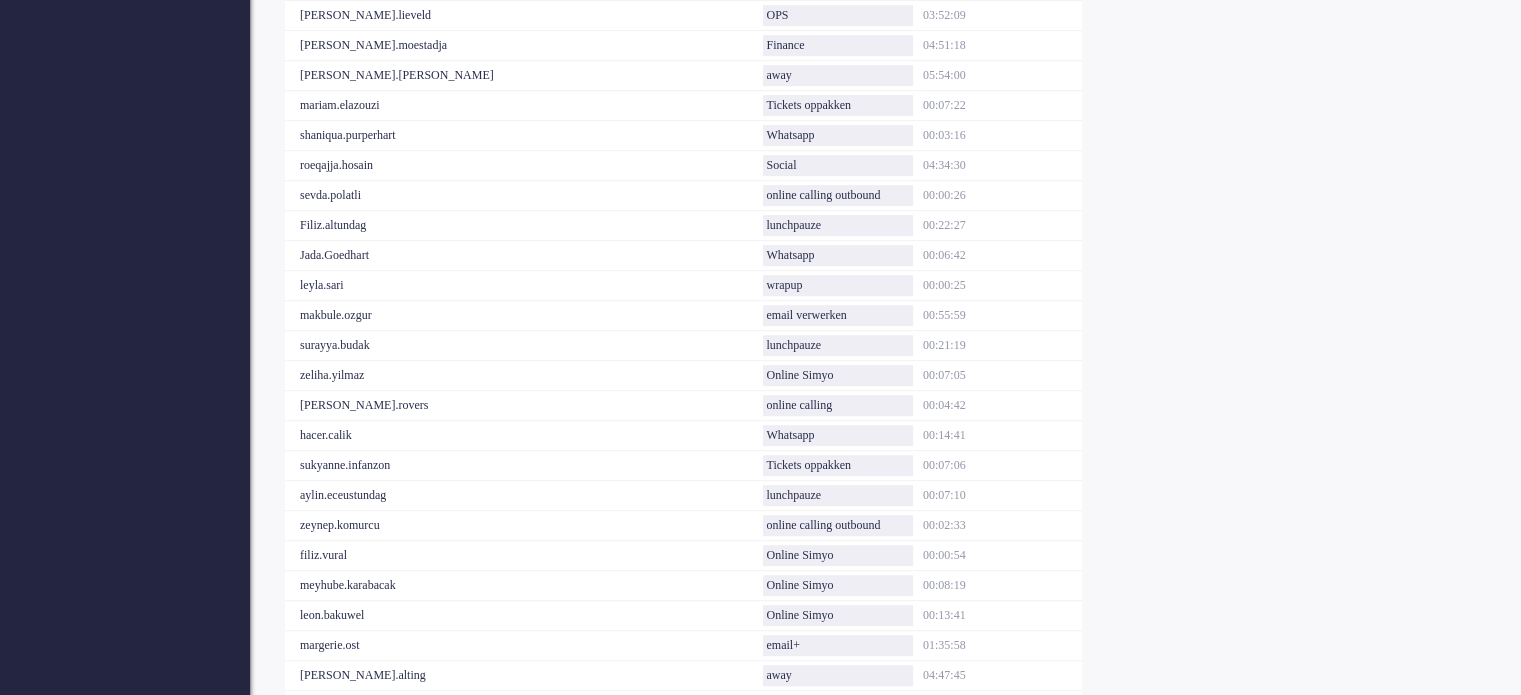 scroll, scrollTop: 1100, scrollLeft: 0, axis: vertical 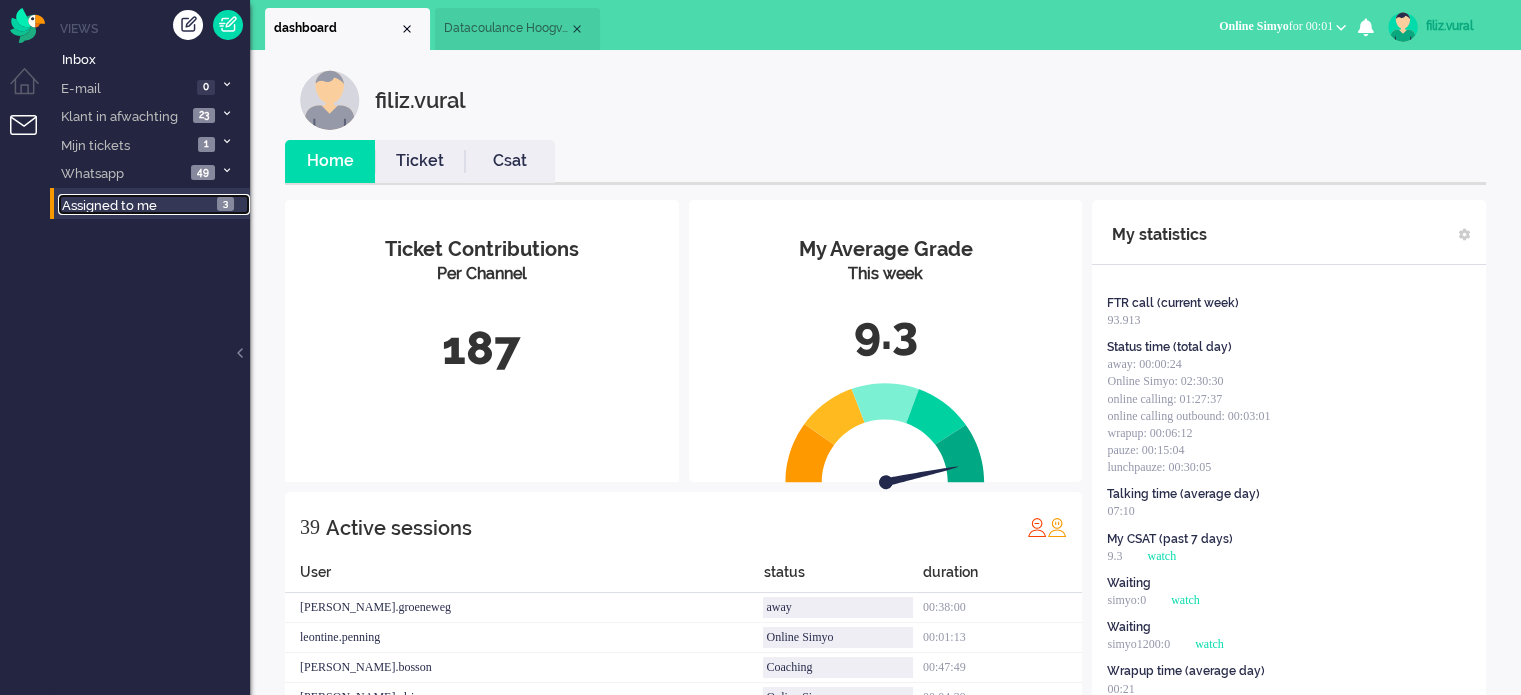 click on "Assigned to me
3" at bounding box center [154, 205] 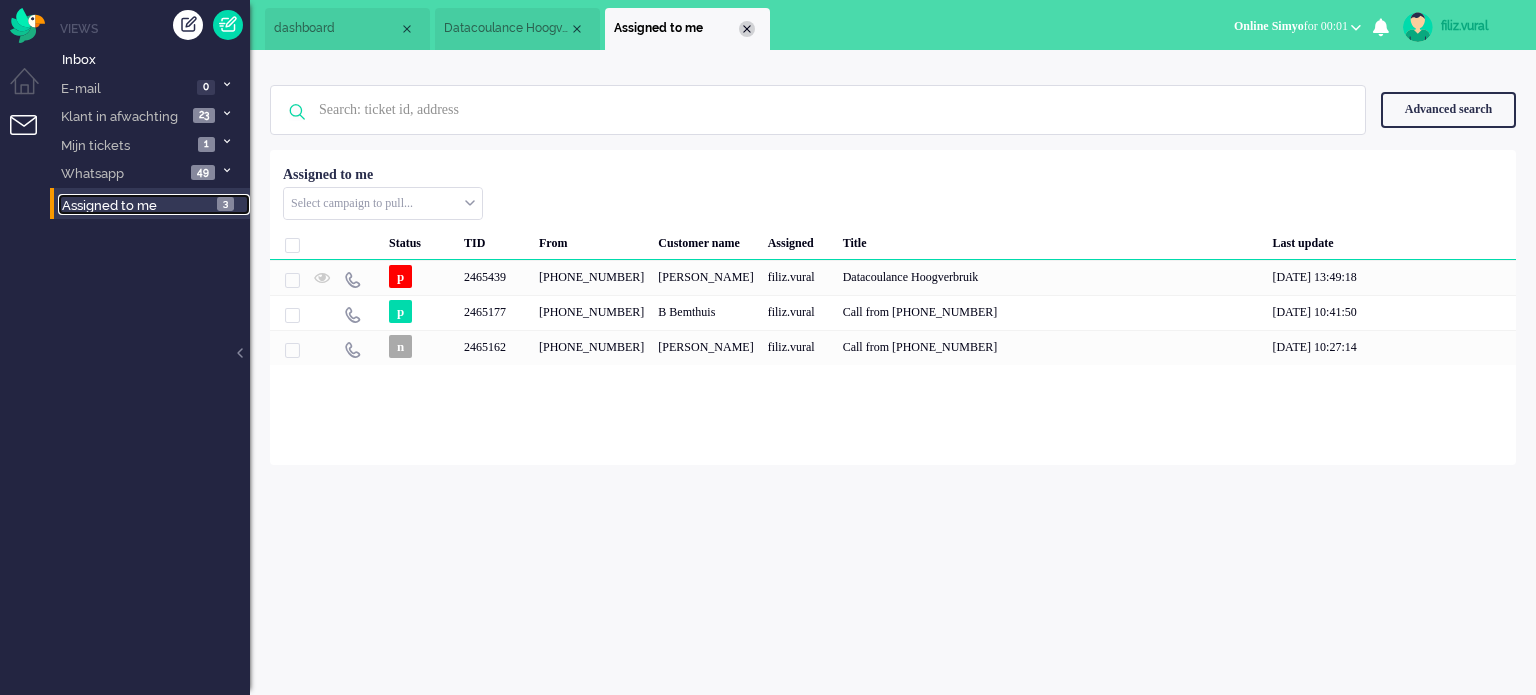click at bounding box center [747, 29] 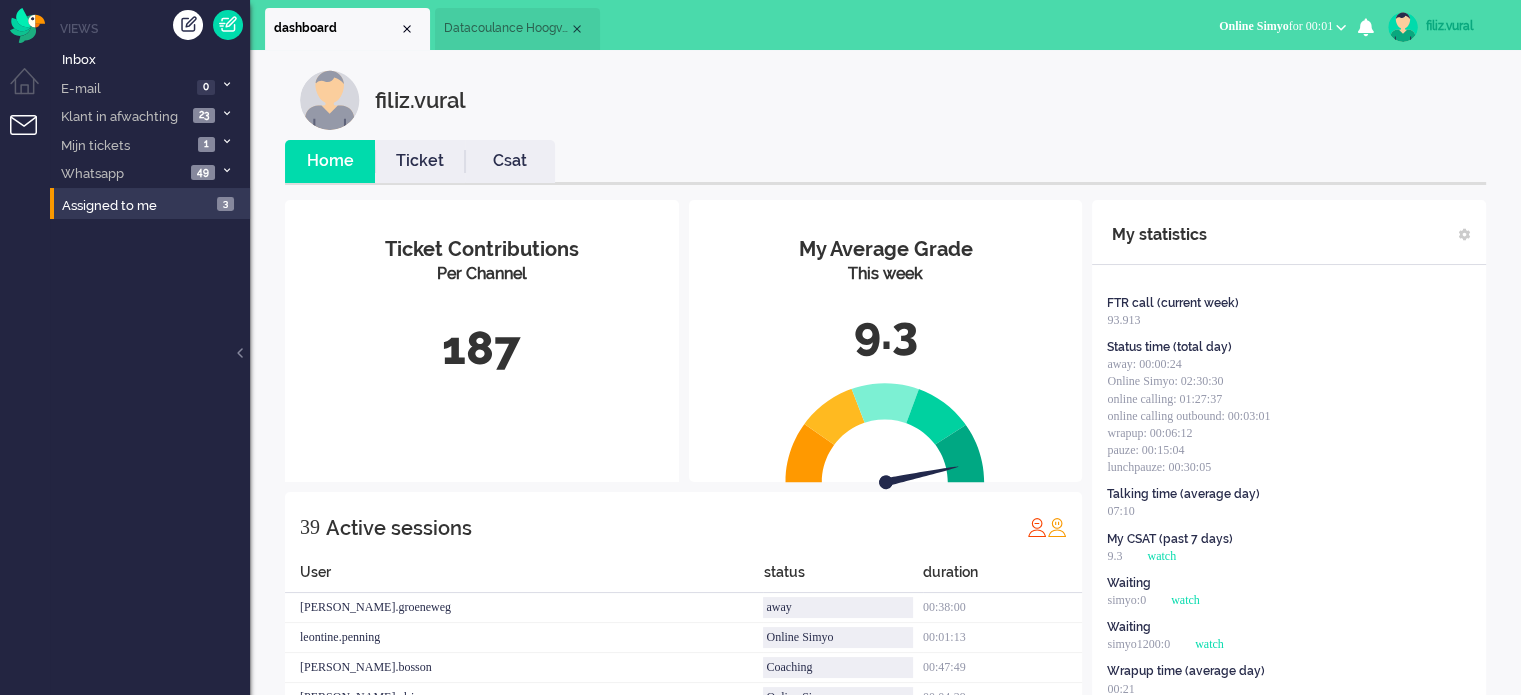 click on "Ticket" at bounding box center [420, 161] 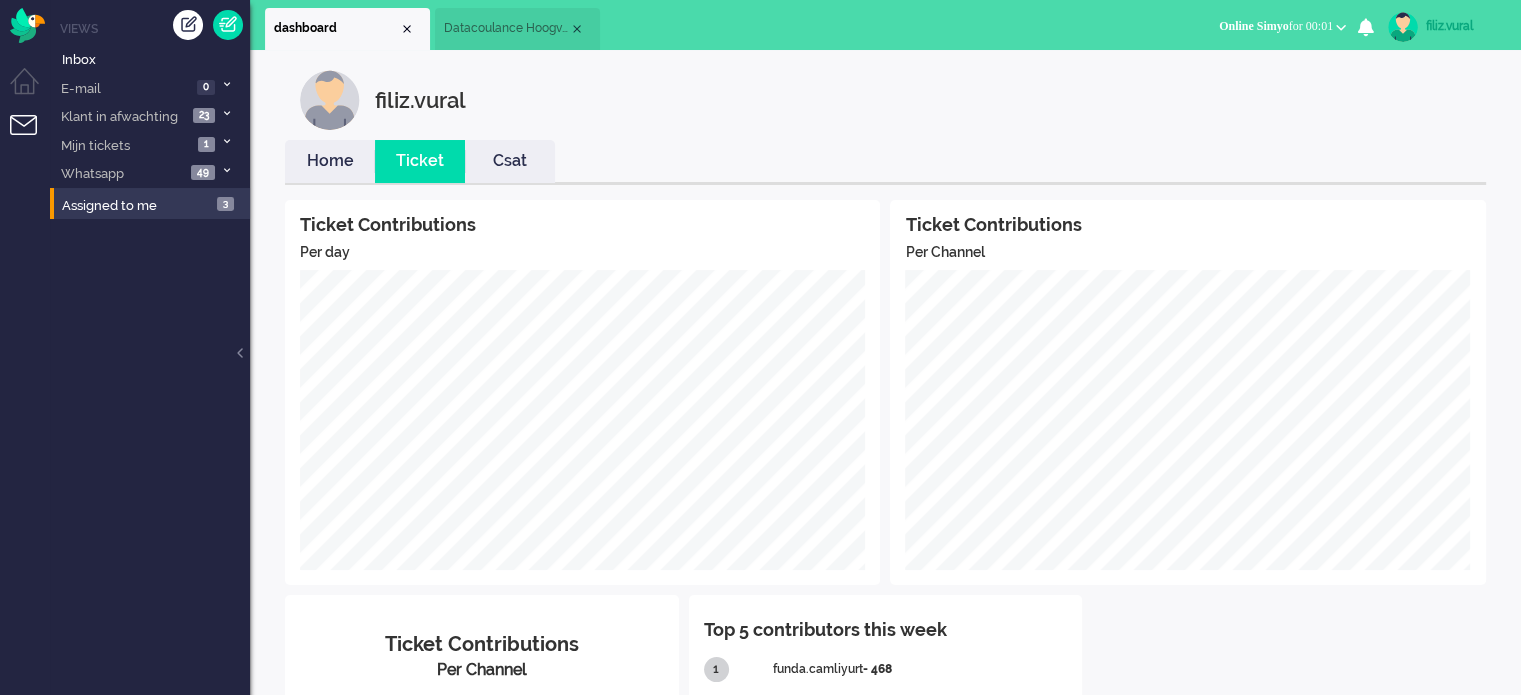 click on "Home" at bounding box center [330, 161] 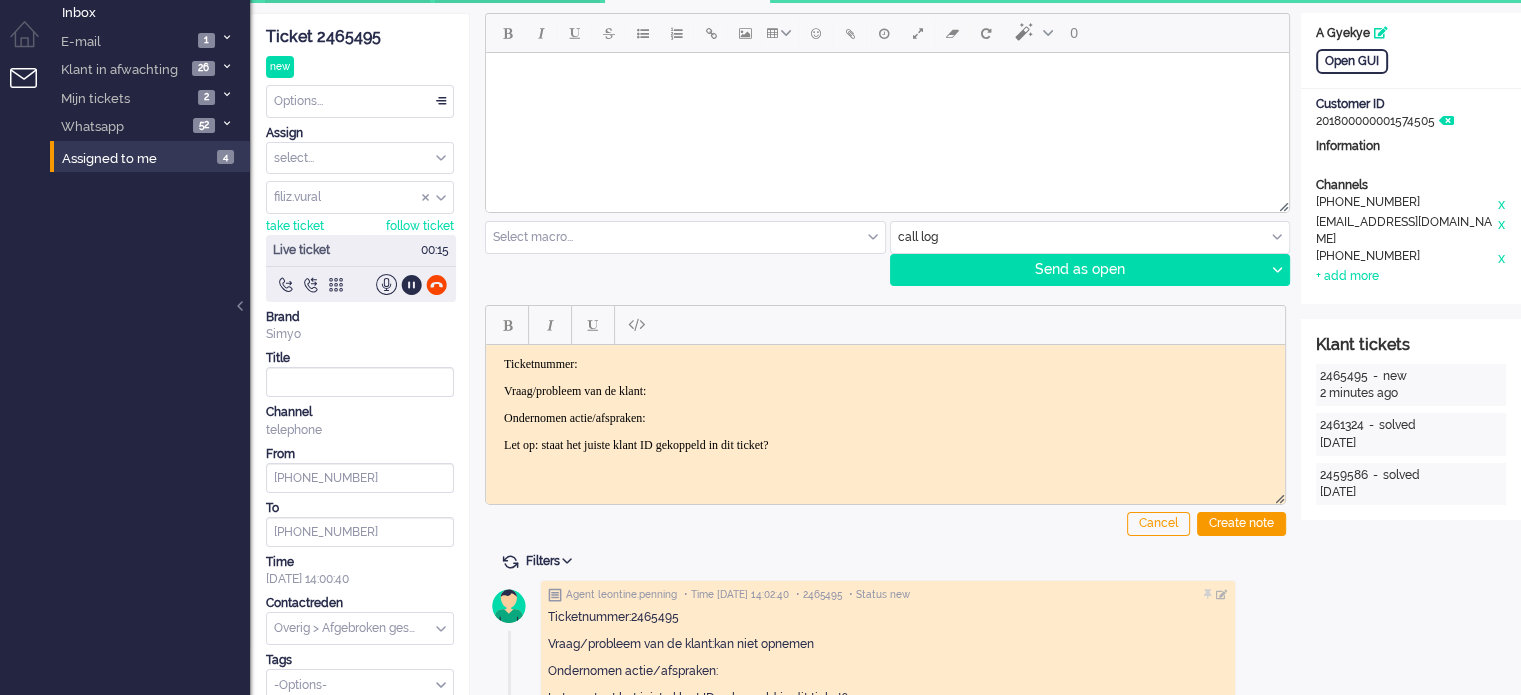 scroll, scrollTop: 0, scrollLeft: 0, axis: both 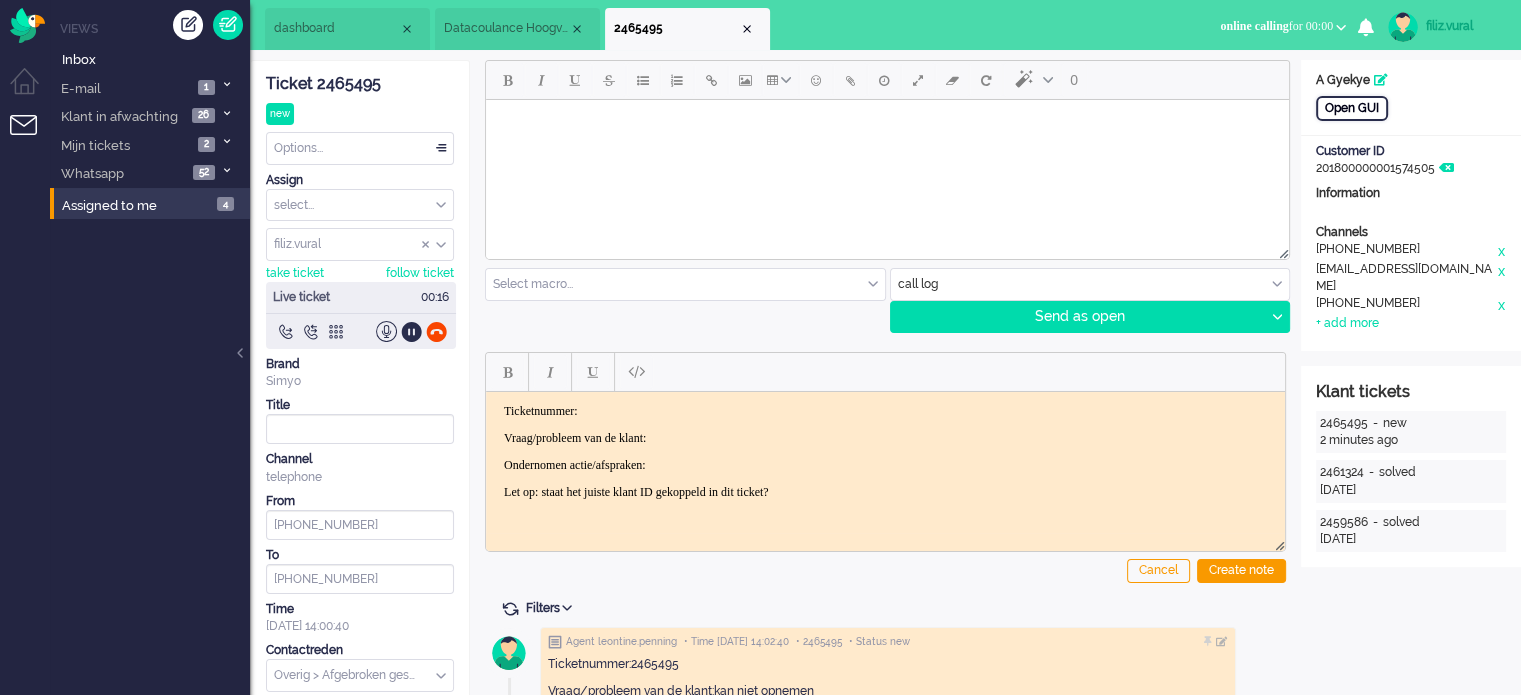 click on "Open GUI" at bounding box center [1352, 108] 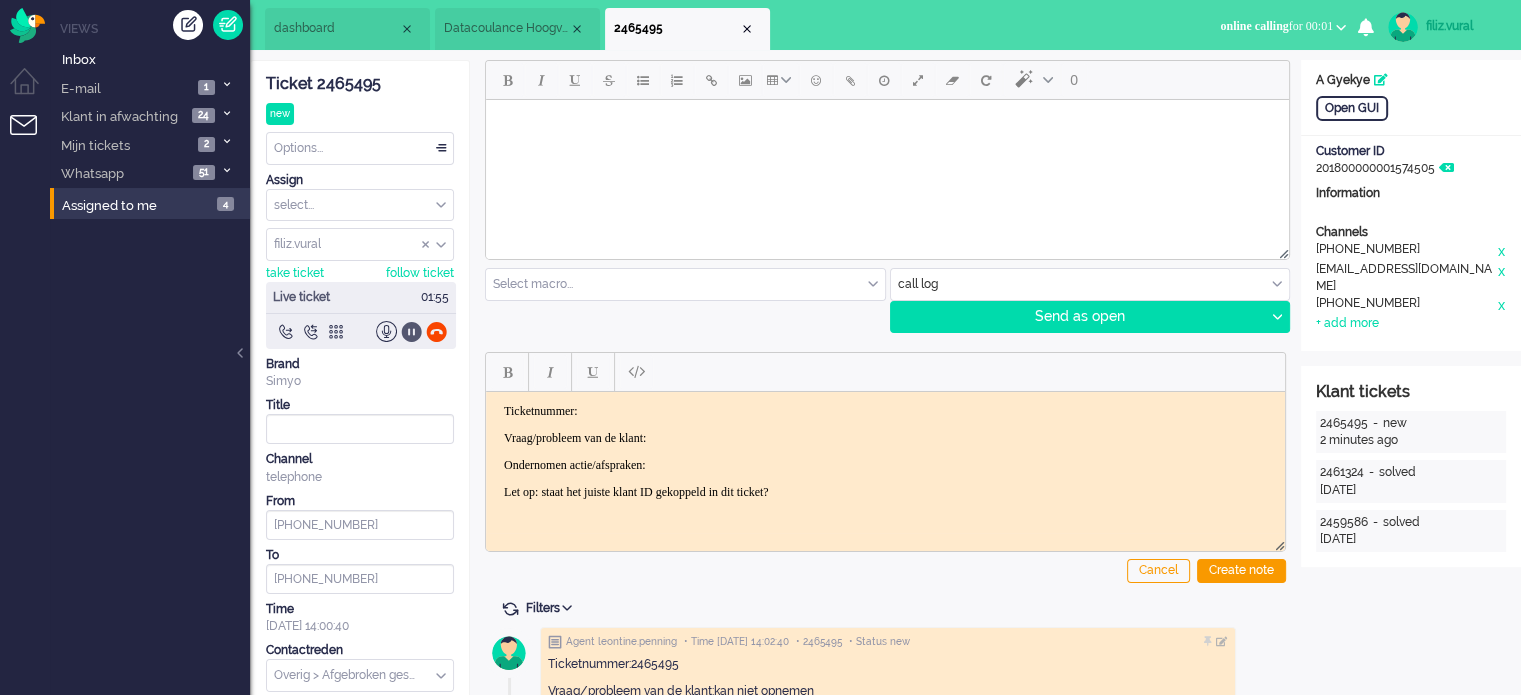 click 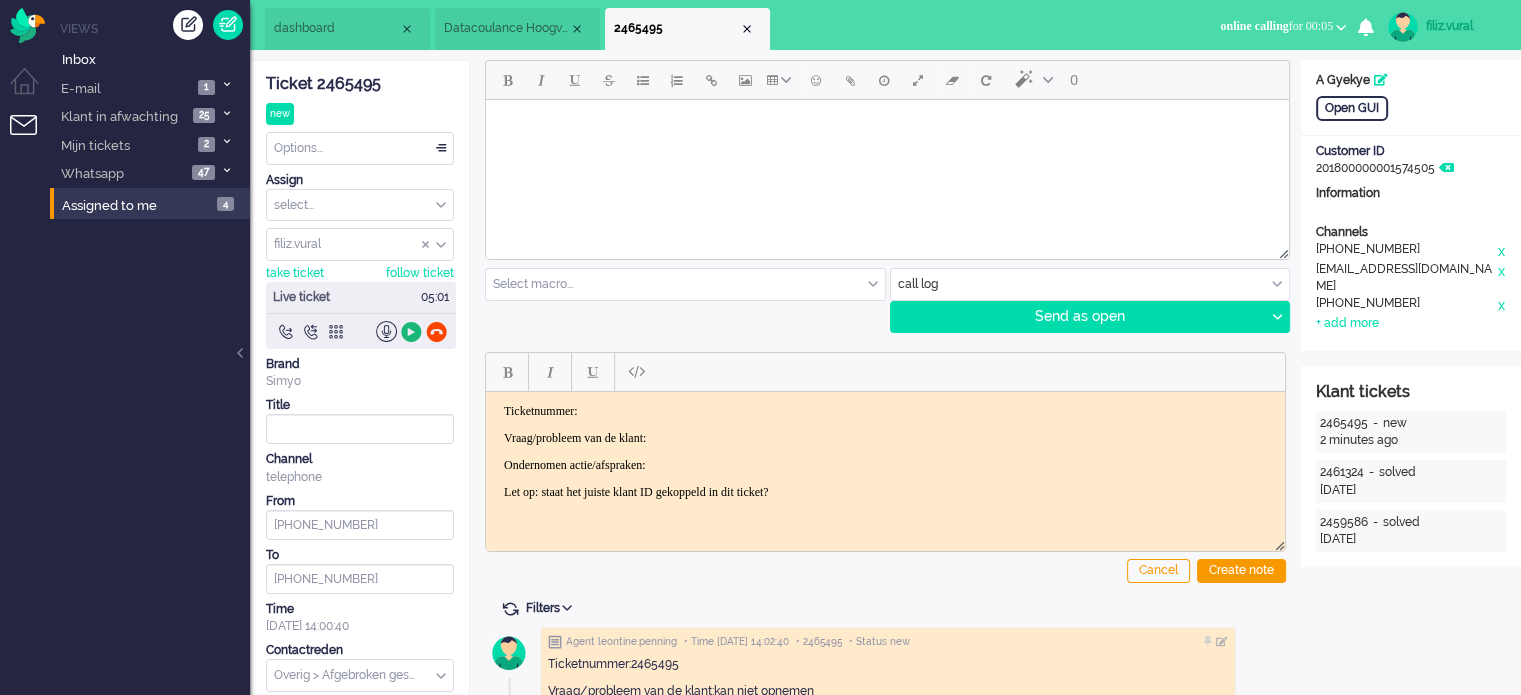 click 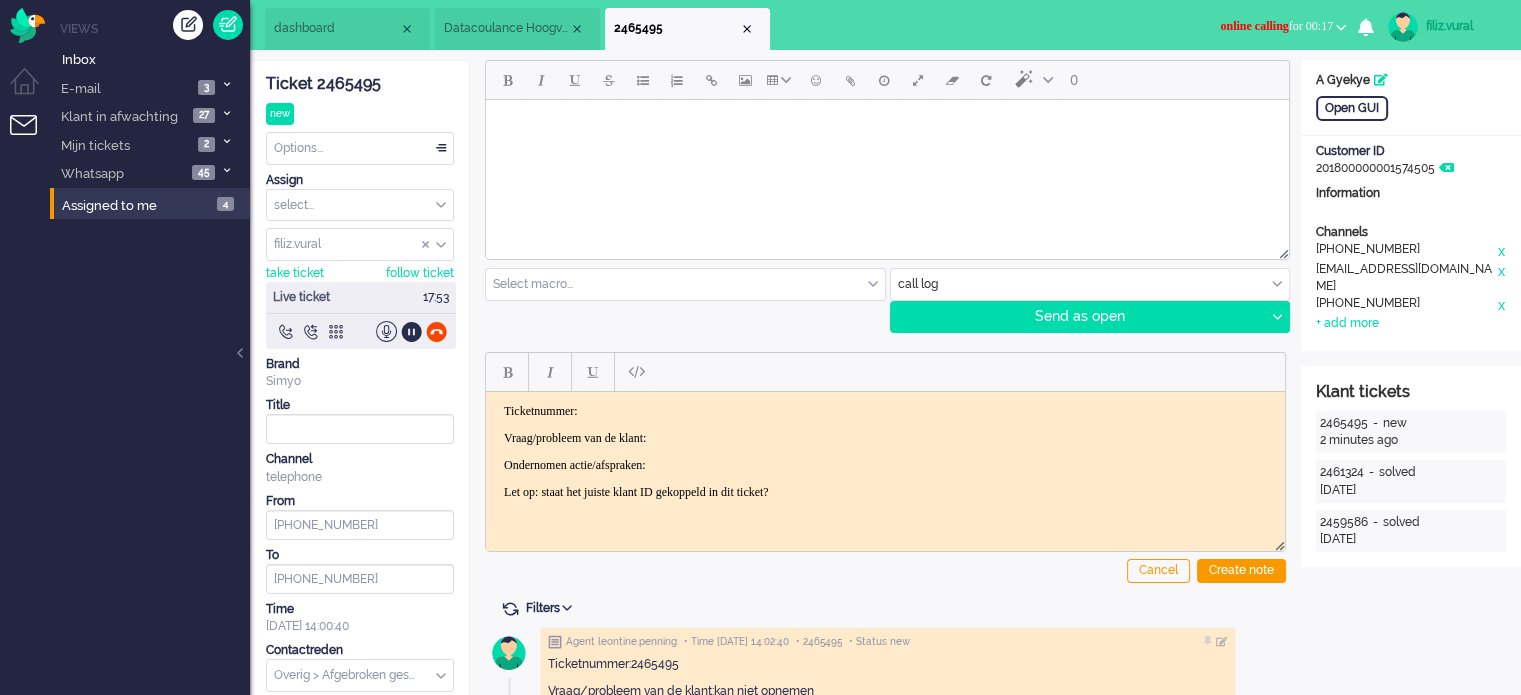 click on "Ticket 2465495 new Watching Options... Set Status Open Pending Holding Solved Set priority Low Medium High Urgent Snooze Duplicate Delete Assign select... Staff Simyo Finance Simyo Klantenservice Simyo Mailteam+ Simyo Porteringen Simyo Webcare Simyo 3rd Party Simyo Operations Team Backoffice Simyo Opzeggingen Team Marcel Bewindvoering Team Sean NPS Detractors Simyo Datacoulance Terugbelafspraak Order goedkeuren Gegevens wijzigen Betalingsregeling Coulances Finance Overig Cadeaubrigade Uitstel van betaling App of Chat escalatie Verzoeken WFT Netwerkklachten Team Social Toestelvragen Test Incasso Vriendendeal nog niet actief Team Privacy Macro aanpassingen unassign group filiz.vural adrian.klazes Alvin amjad amy.wolffgramm anneke.boven arnoud.kaldenbach arvinash.gunputsing arzum.turna ashley.verdies Audrey.Bosson Ayfer.Unal aylin.eceustundag aysegul.berkbulut Bart.vandenBerg bas.deenik bilgehan.yuceer bulent.aydin canan.engin canan.perkgoz cavide.yildirir cendy.thakoer coen.degraaf dana.el-issa derya.arslan To" at bounding box center [360, 405] 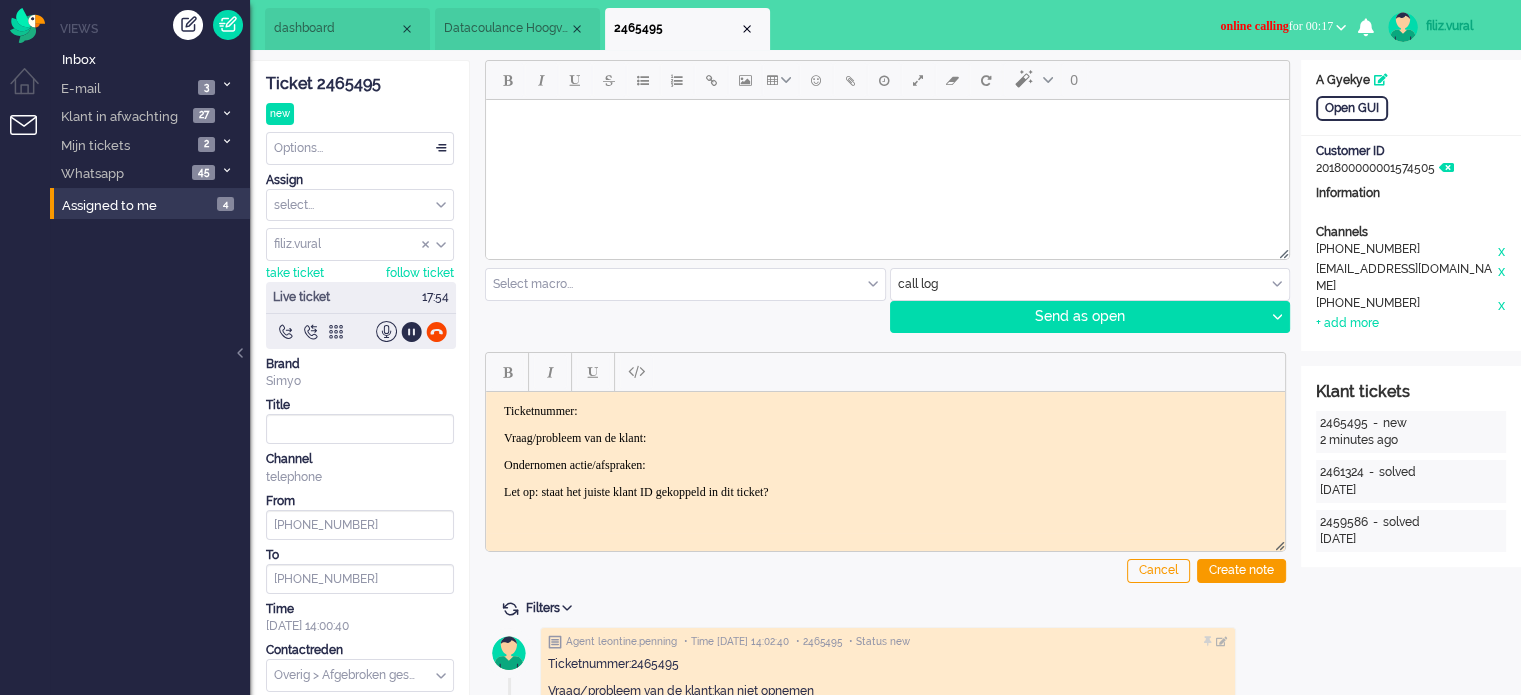 drag, startPoint x: 683, startPoint y: 403, endPoint x: 693, endPoint y: 398, distance: 11.18034 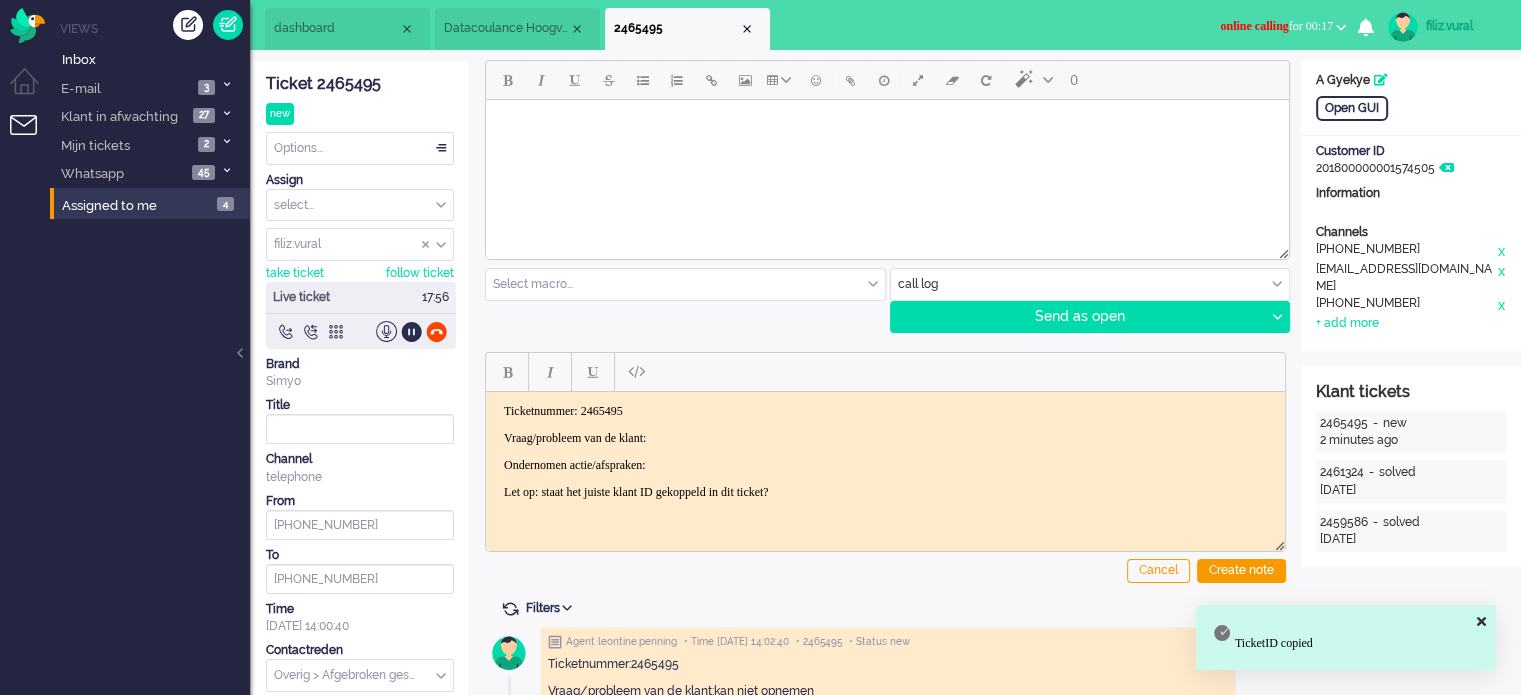 drag, startPoint x: 851, startPoint y: 479, endPoint x: 470, endPoint y: 435, distance: 383.53226 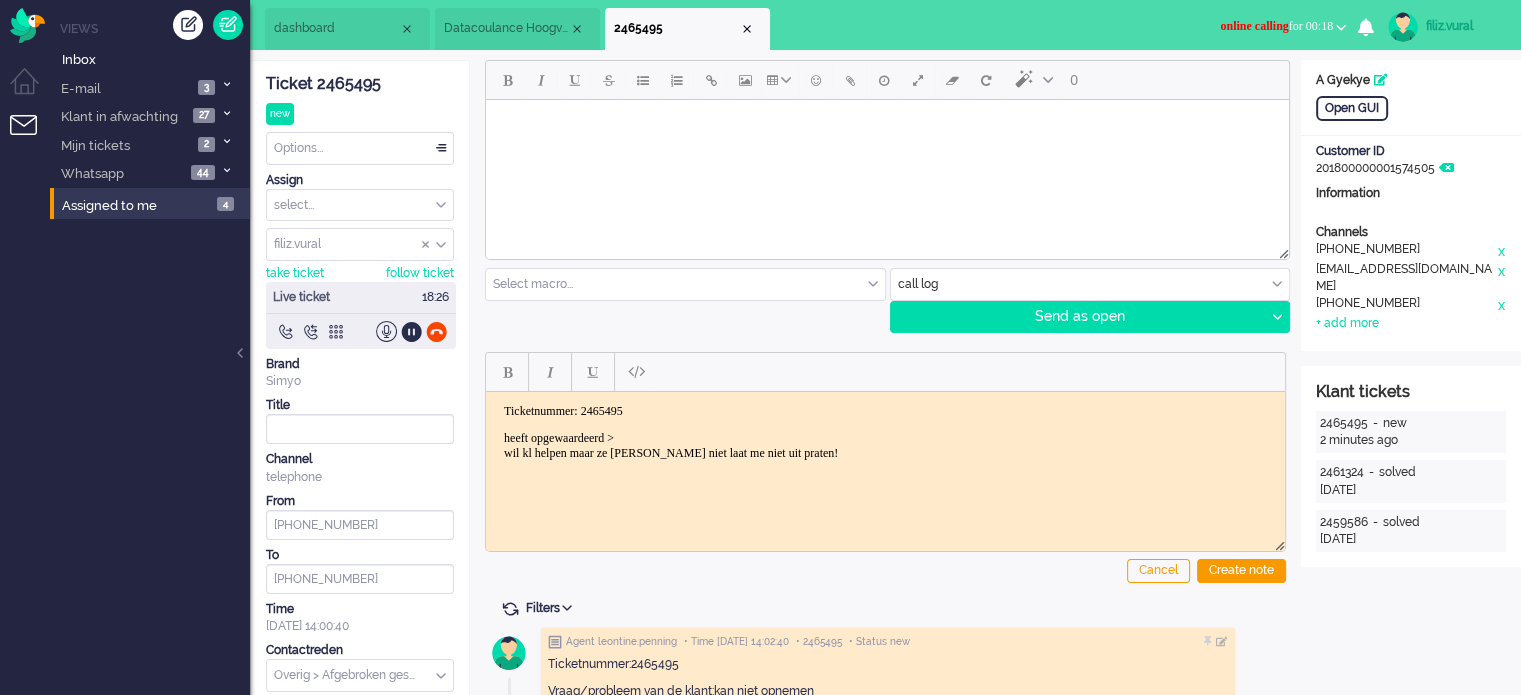 click 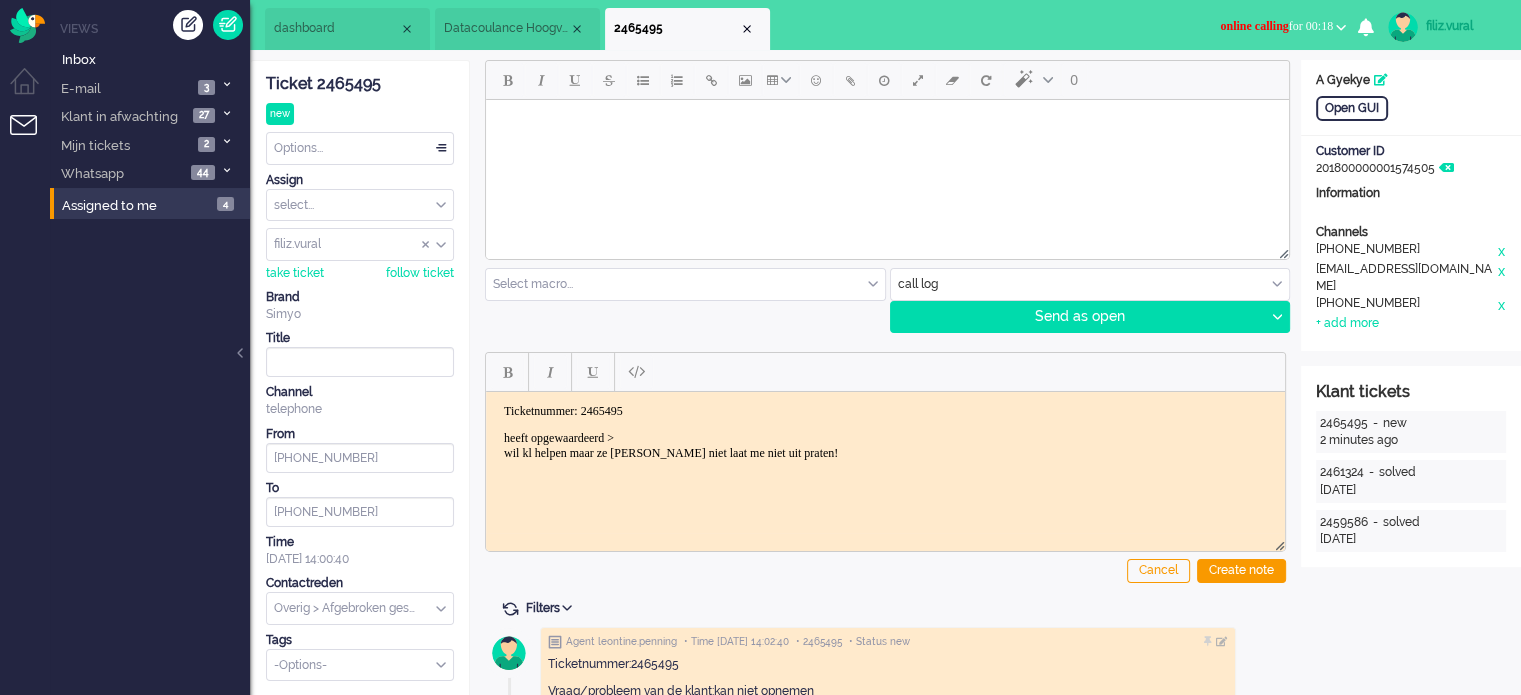 click on "heeft opgewaardeerd >  wil kl helpen maar ze luistert niet laat me niet uit praten!" at bounding box center [885, 445] 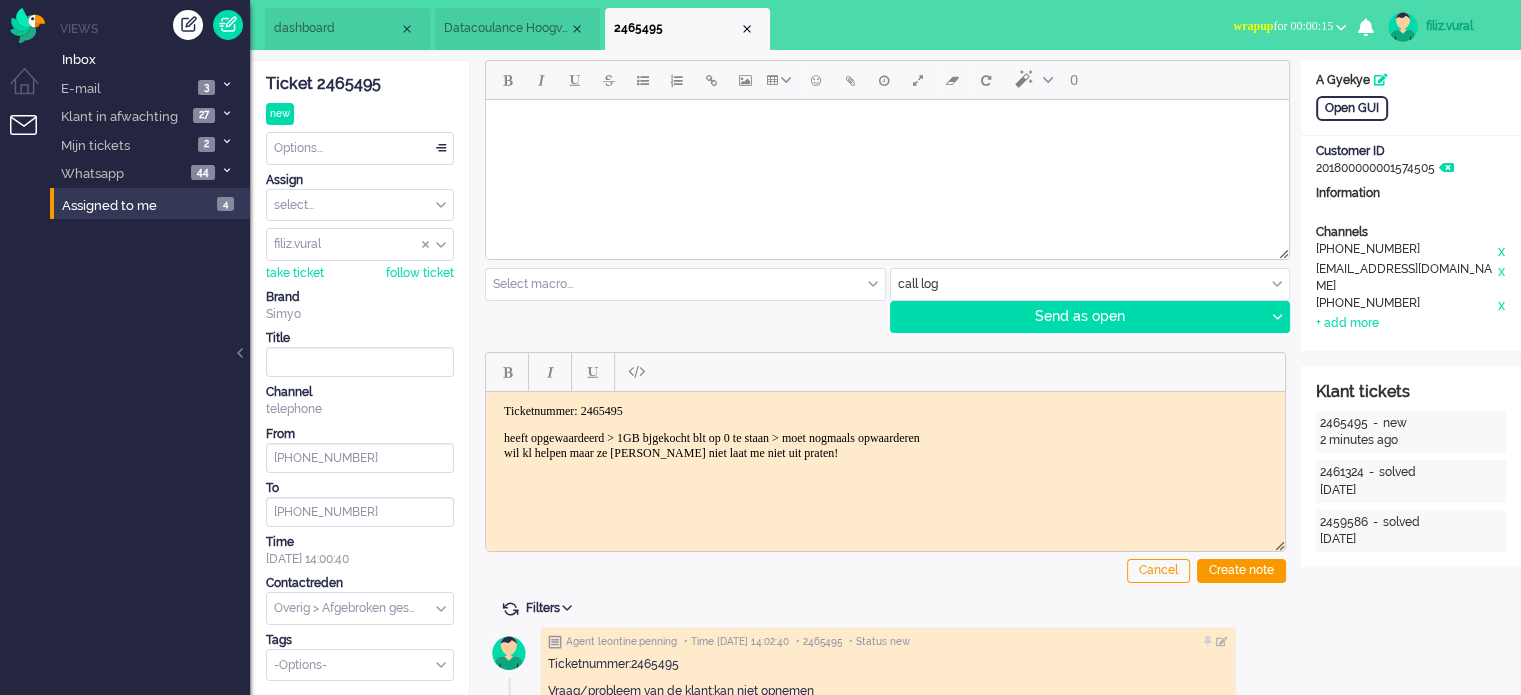 click on "Cancel Create note" 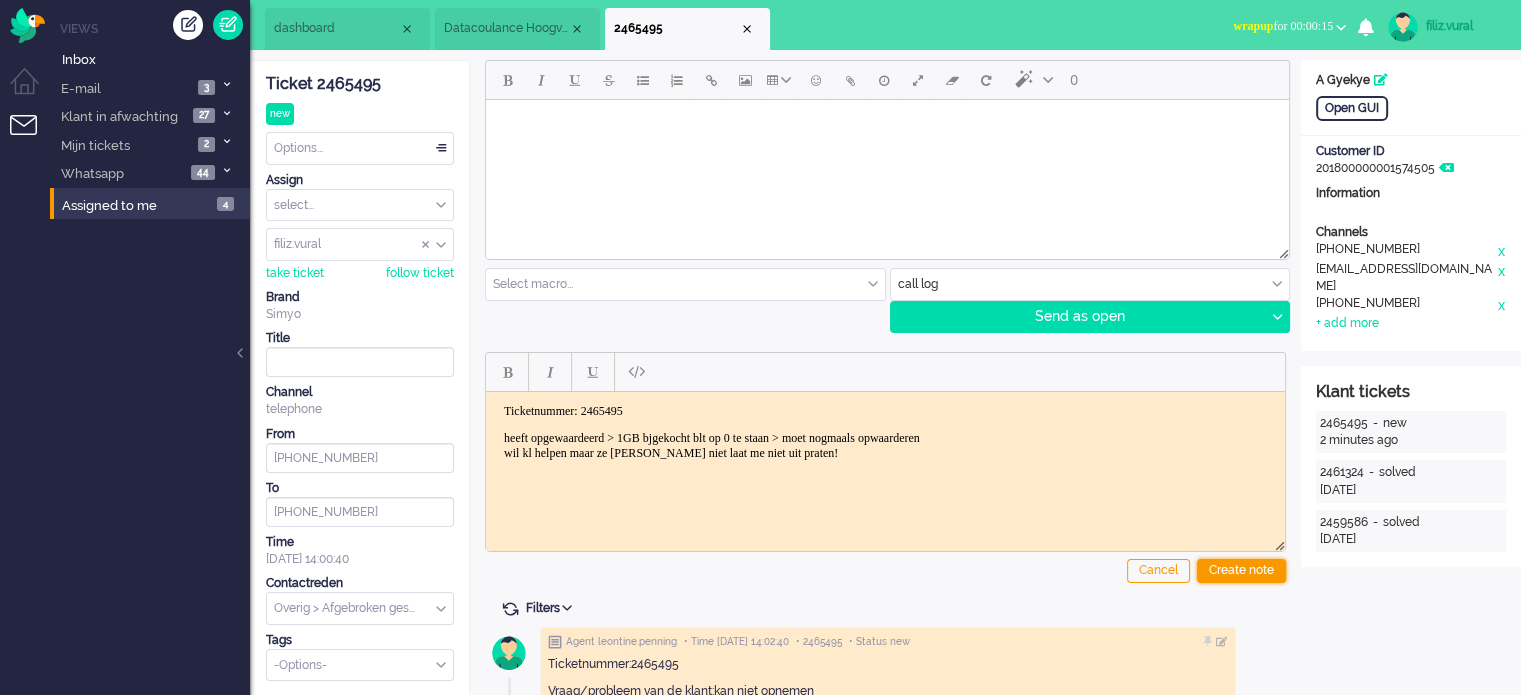 click on "Create note" at bounding box center (1241, 571) 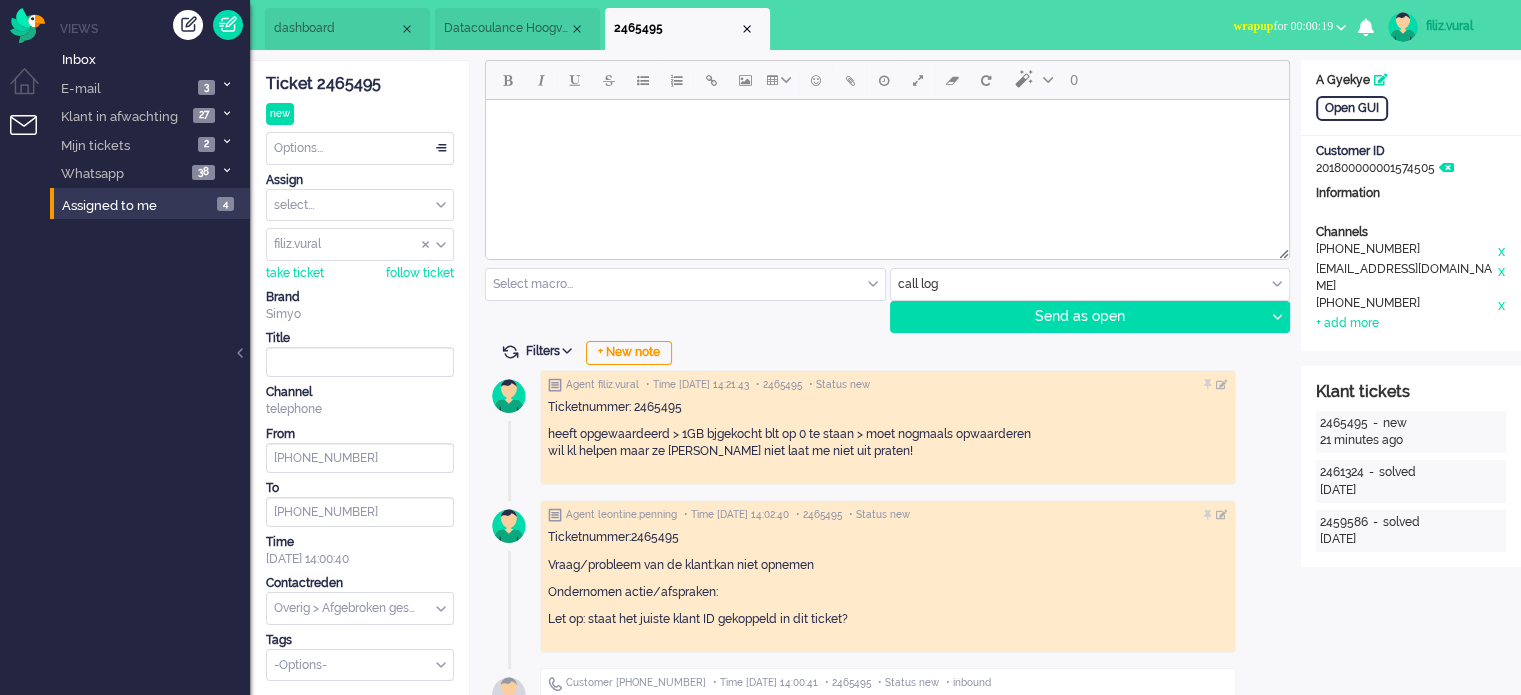 click at bounding box center (360, 608) 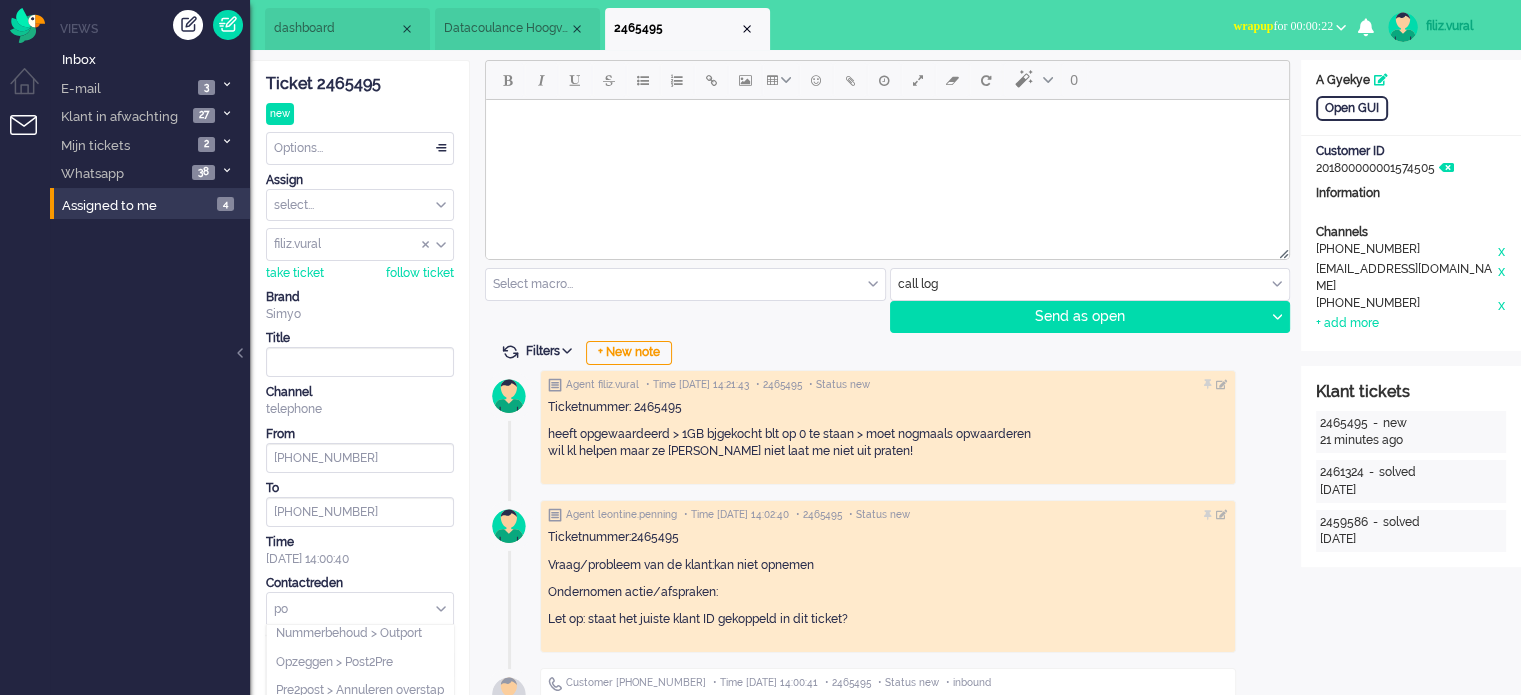 type on "p" 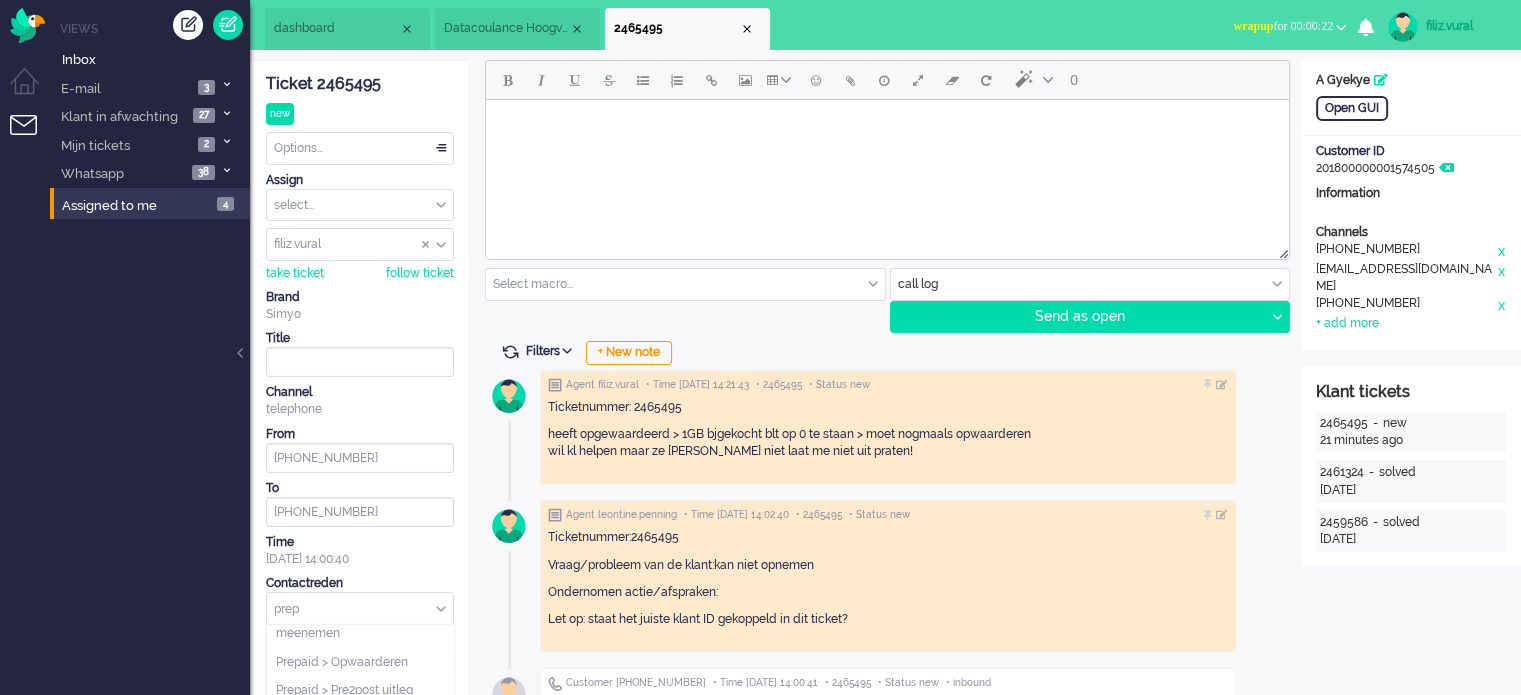 scroll, scrollTop: 0, scrollLeft: 0, axis: both 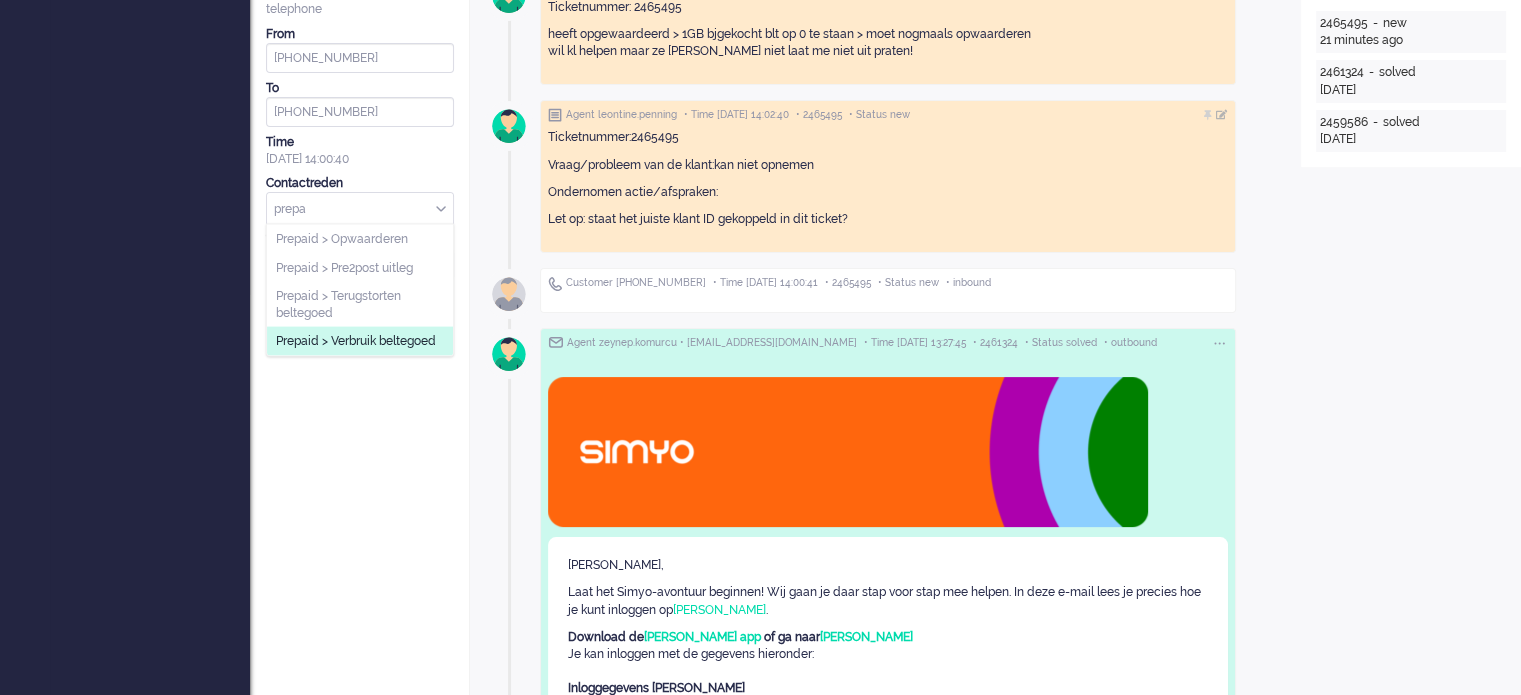 type on "prepa" 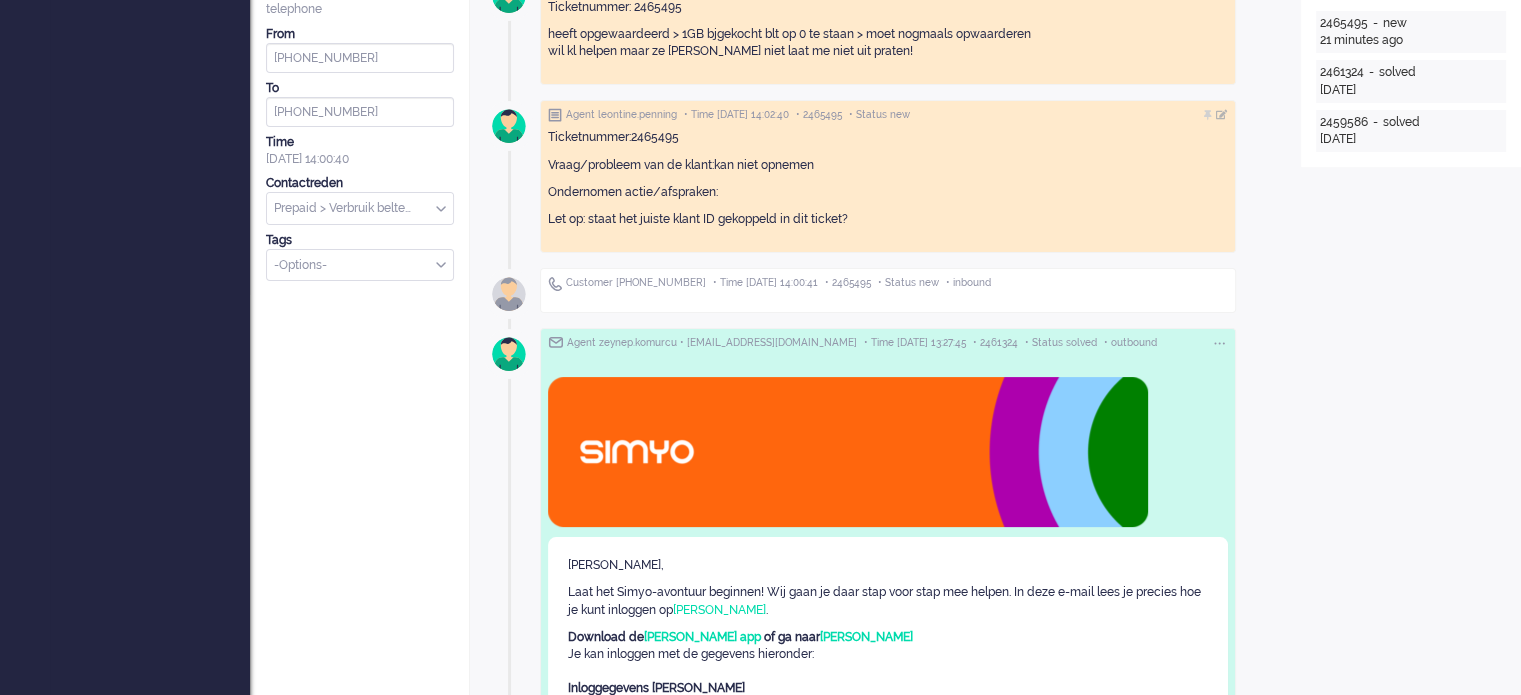 scroll, scrollTop: 0, scrollLeft: 0, axis: both 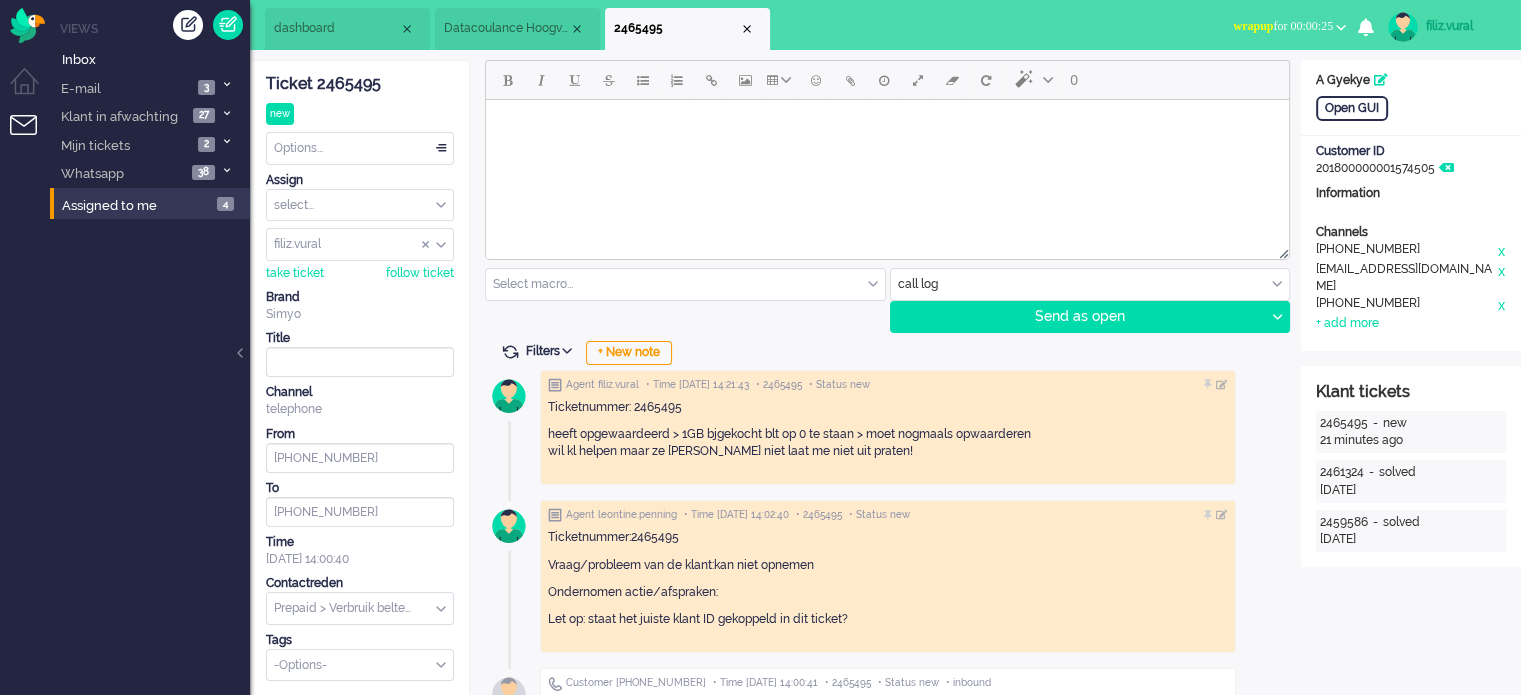 click on "Options..." at bounding box center (360, 148) 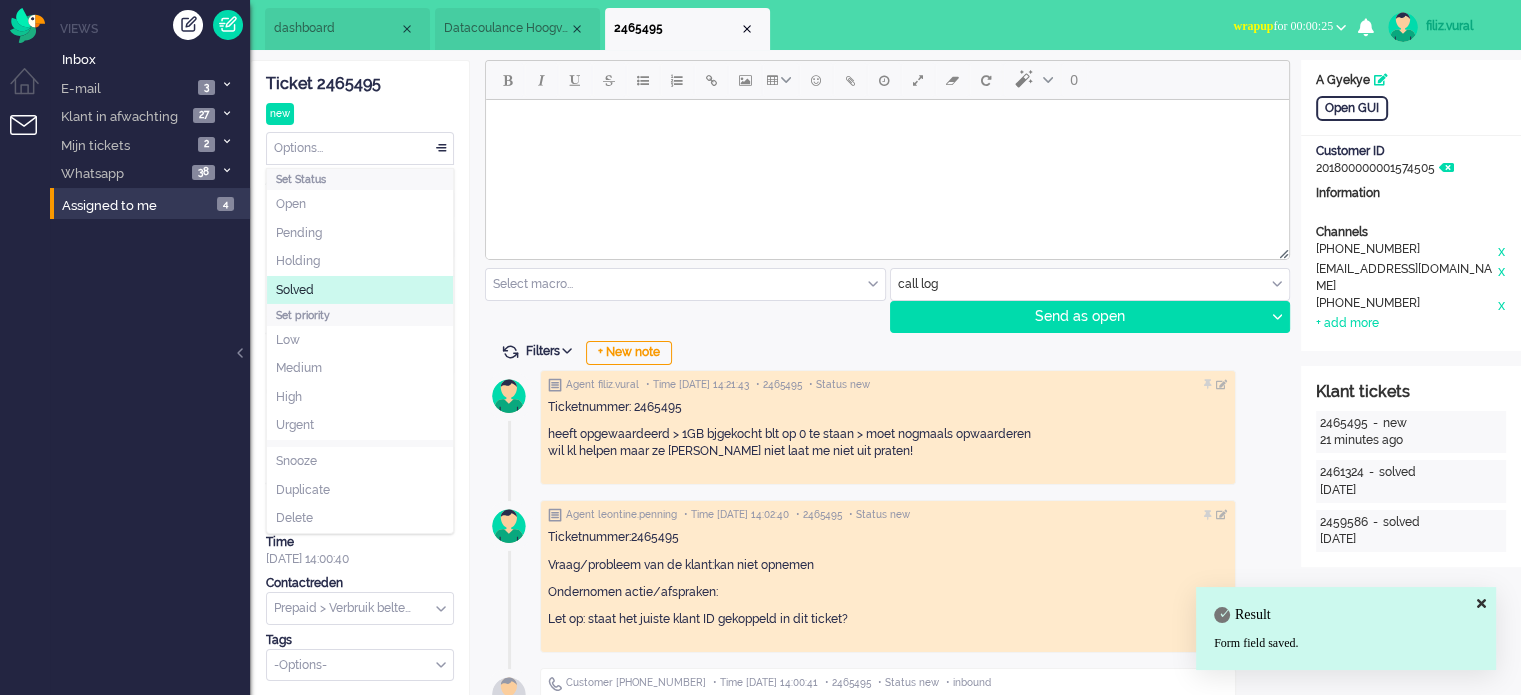 click on "Solved" 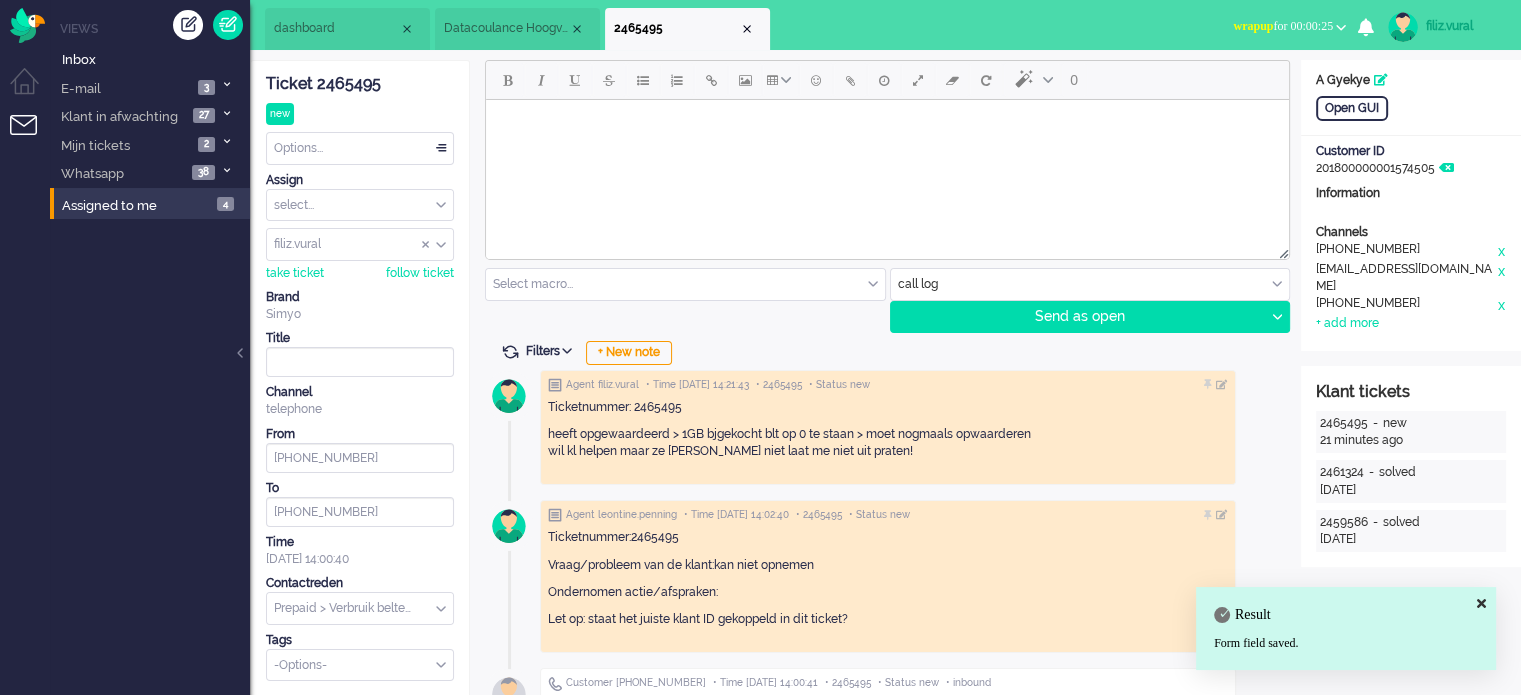 click at bounding box center (747, 29) 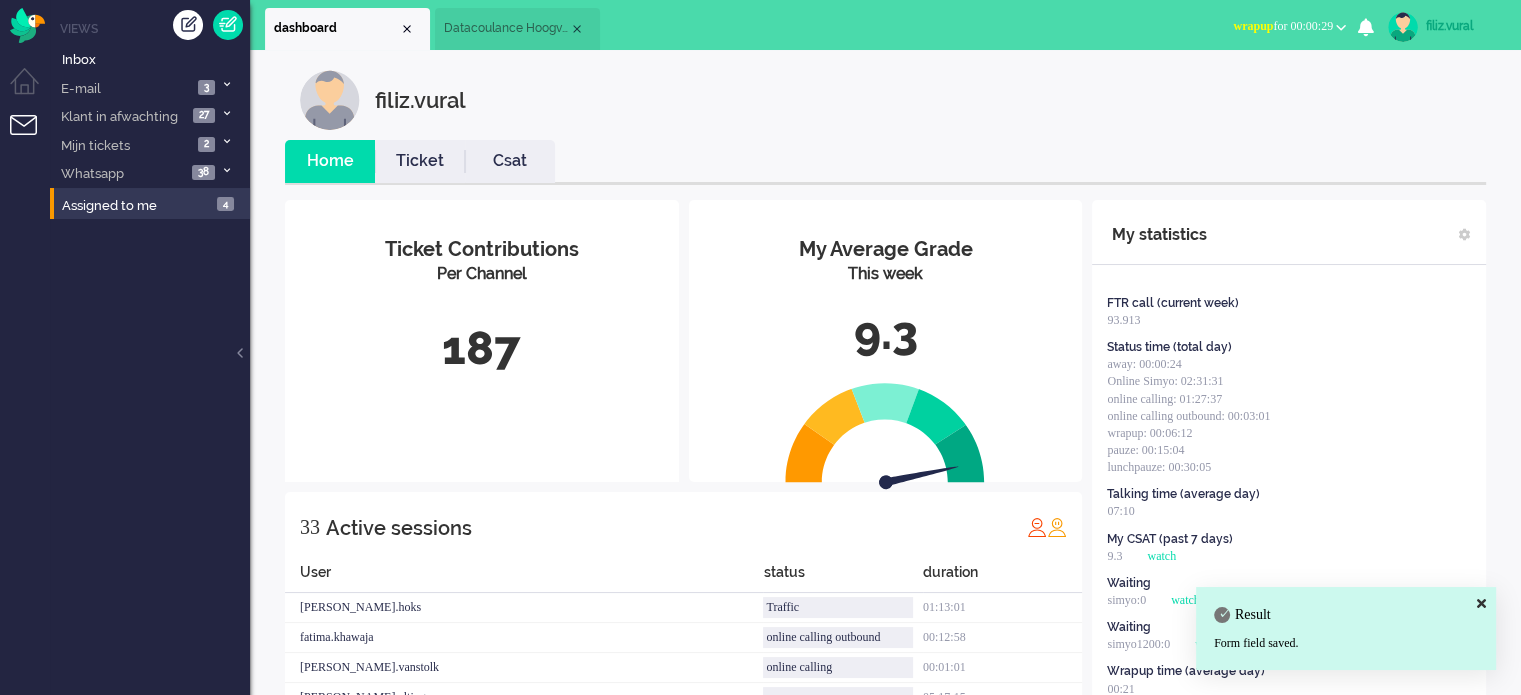 click on "wrapup  for 00:00:29" at bounding box center [1283, 26] 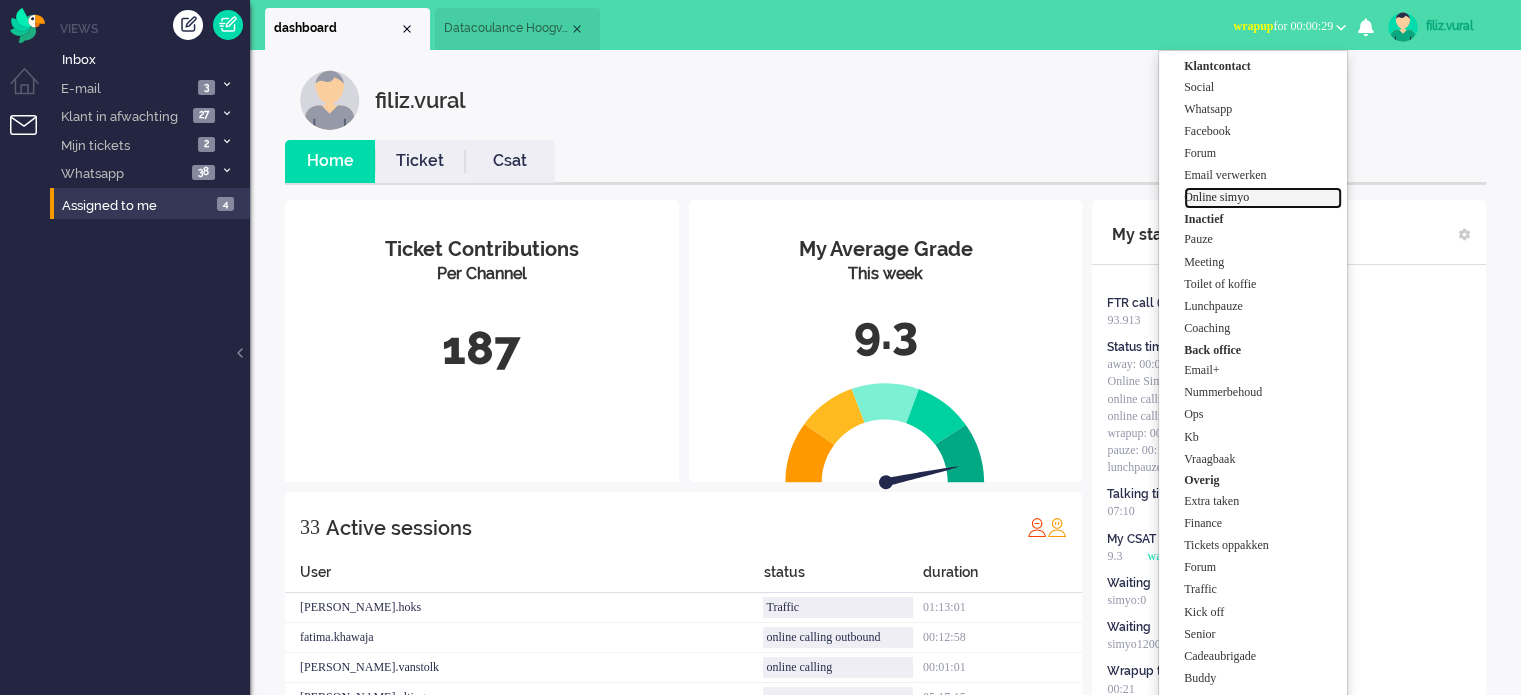 click on "Online simyo" at bounding box center (1263, 197) 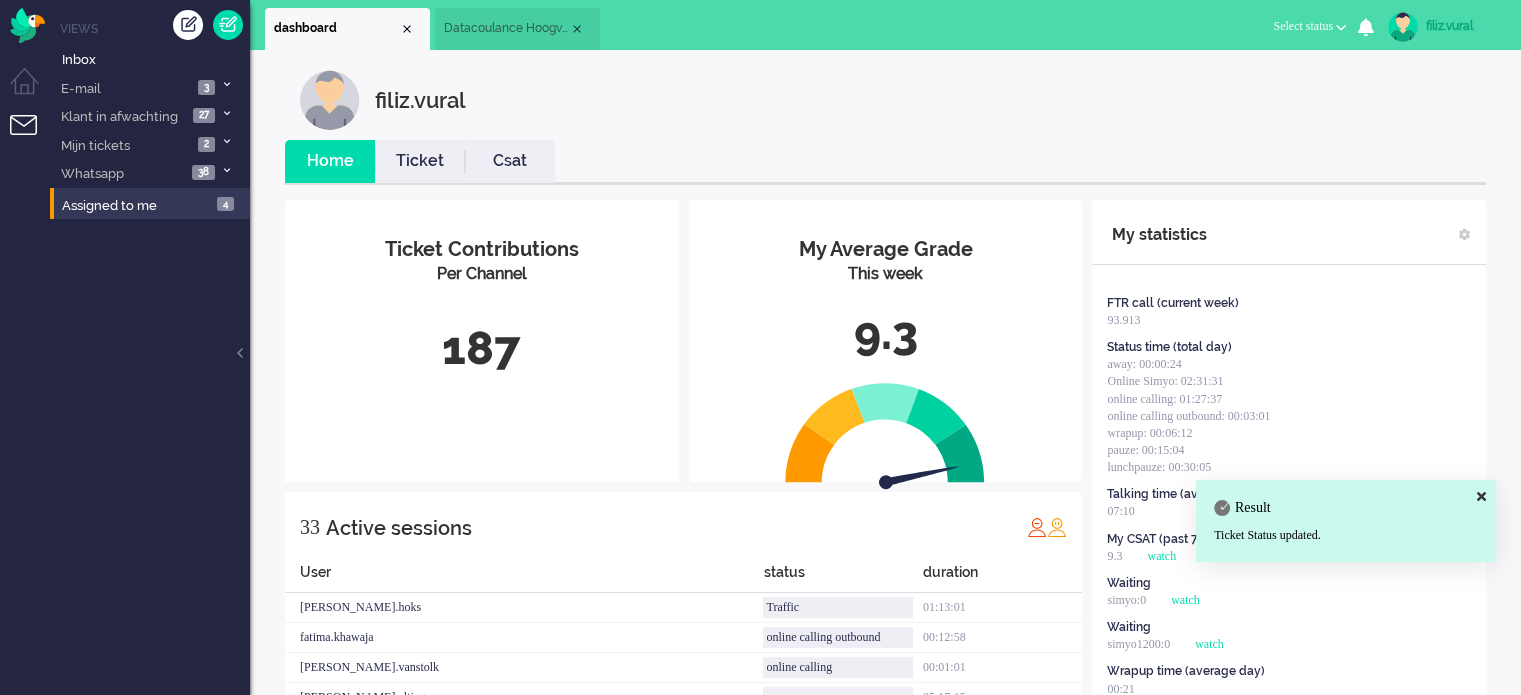 click on "Csat" at bounding box center [510, 161] 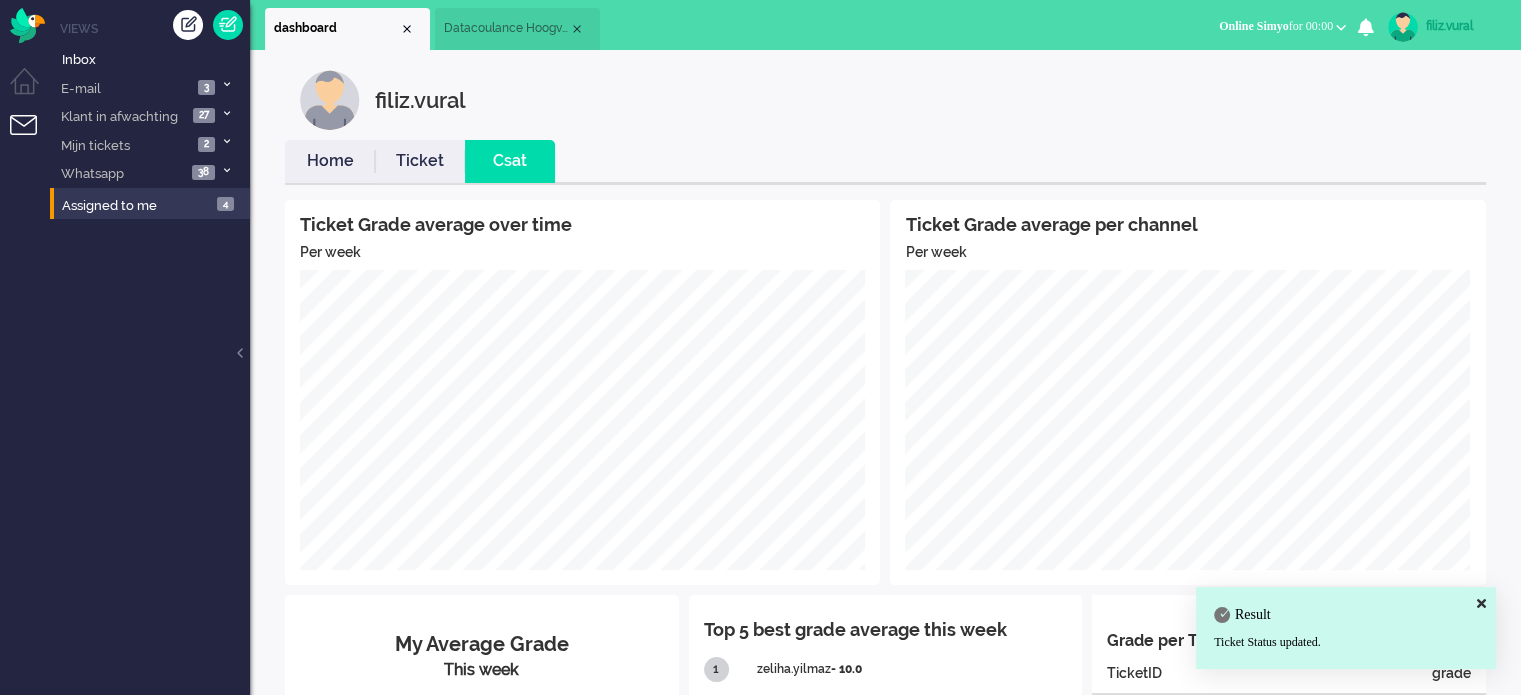 click on "Home" at bounding box center (330, 161) 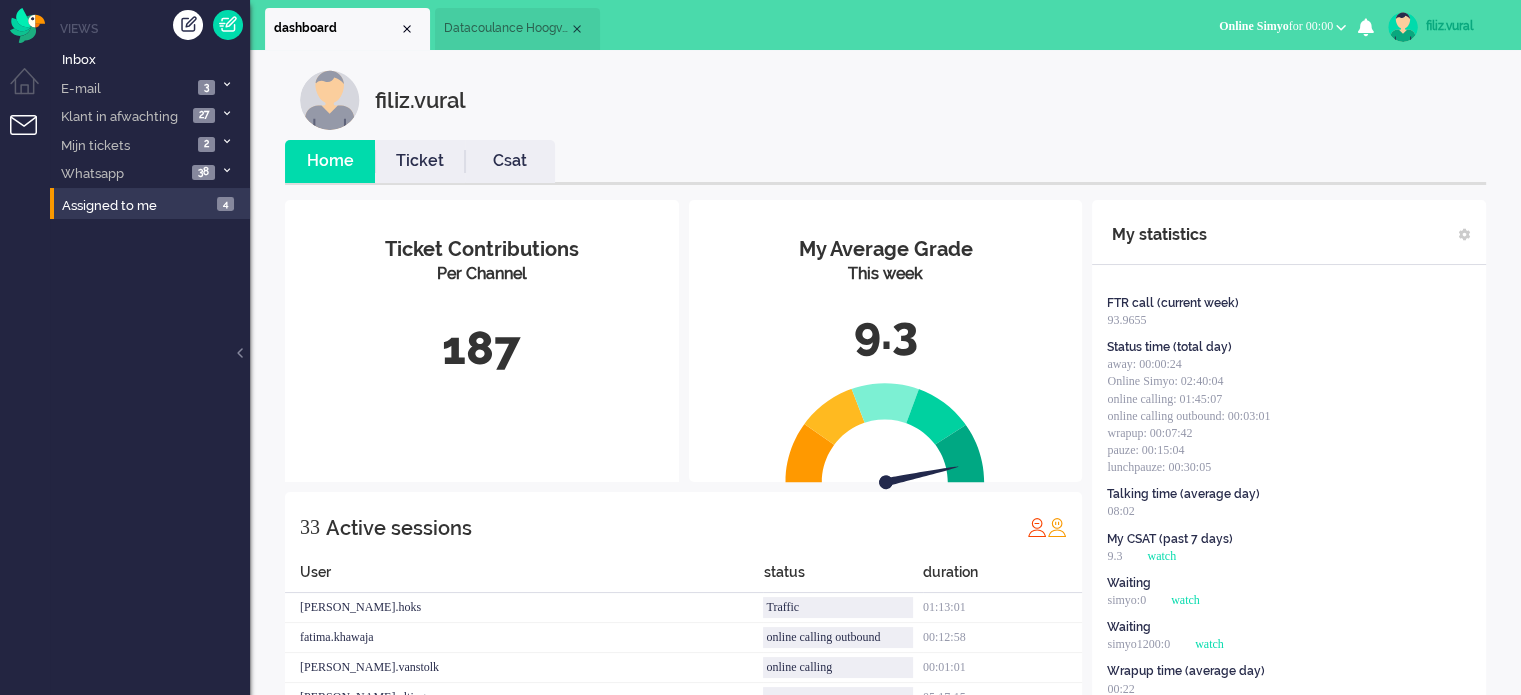 click on "Datacoulance Hoogverbruik" at bounding box center (506, 28) 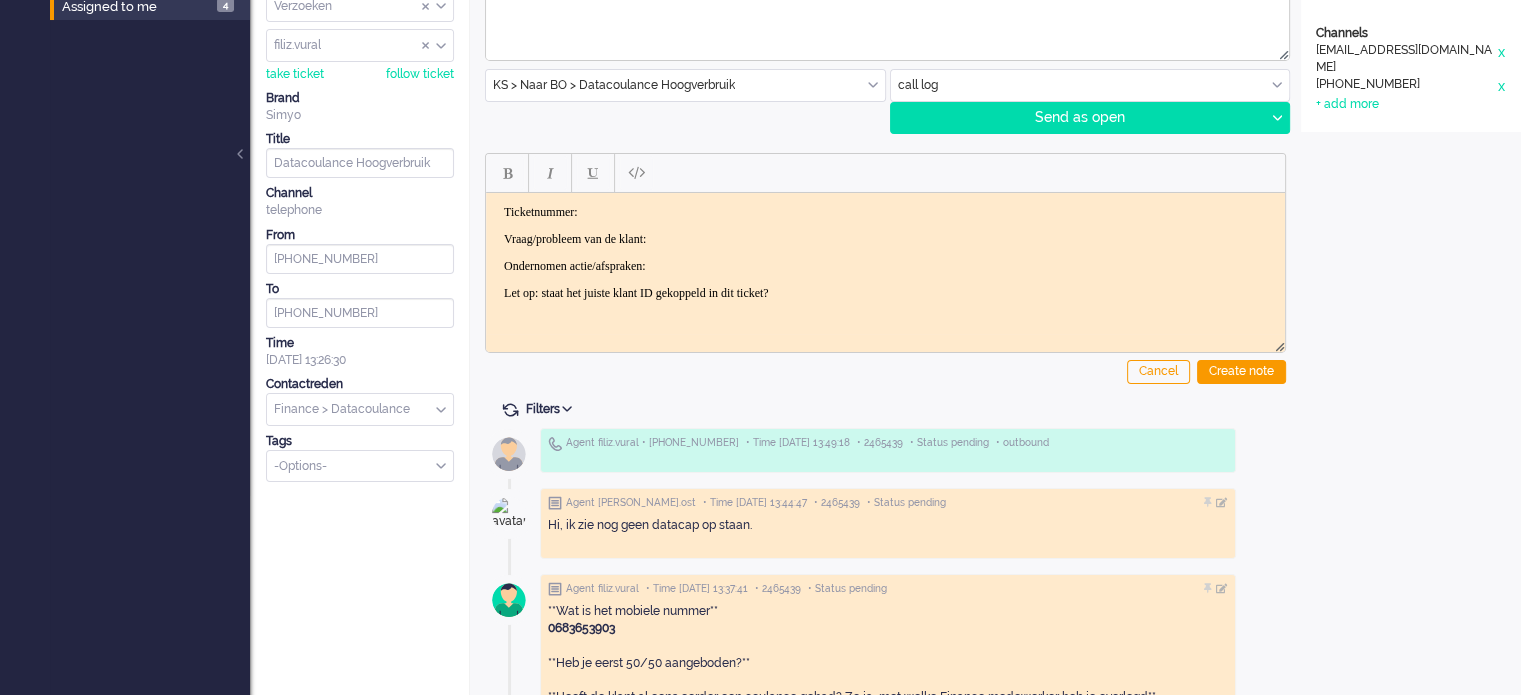 scroll, scrollTop: 300, scrollLeft: 0, axis: vertical 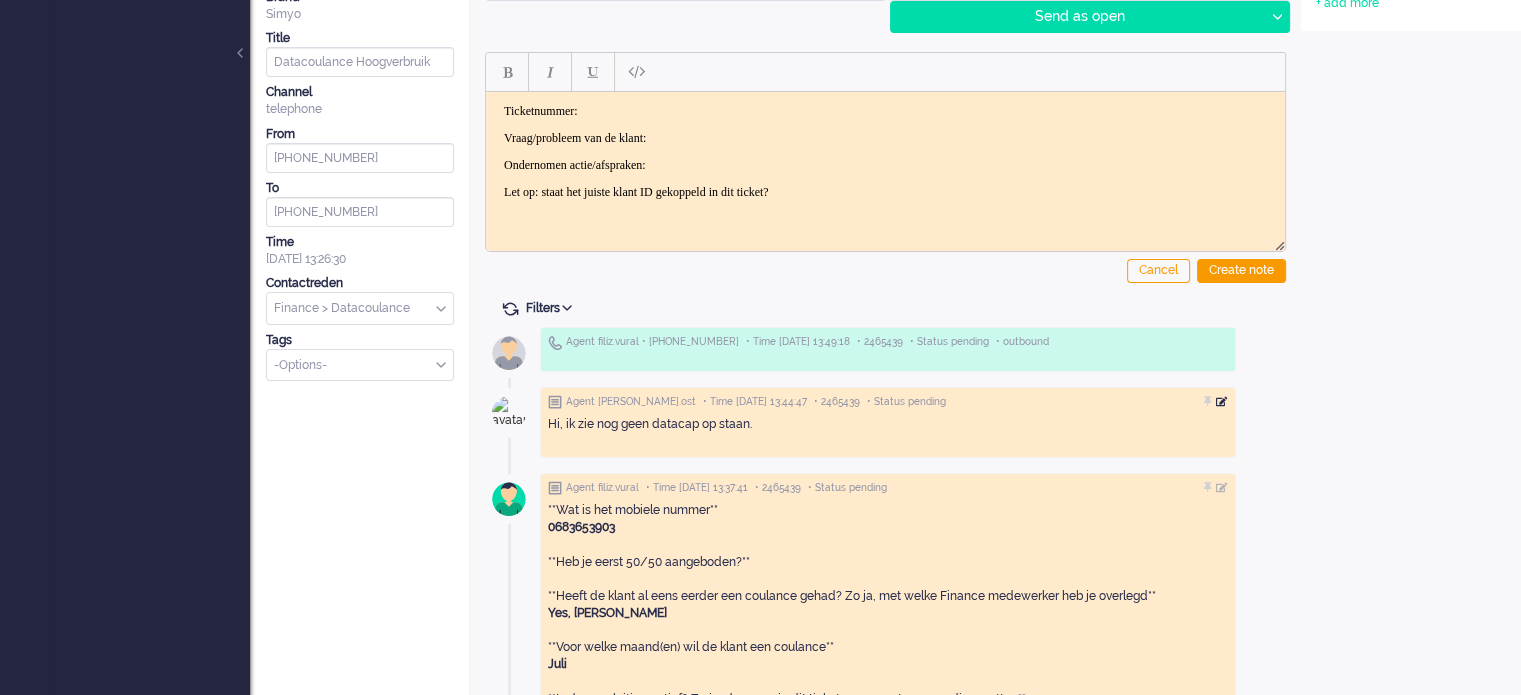 click at bounding box center (1222, 402) 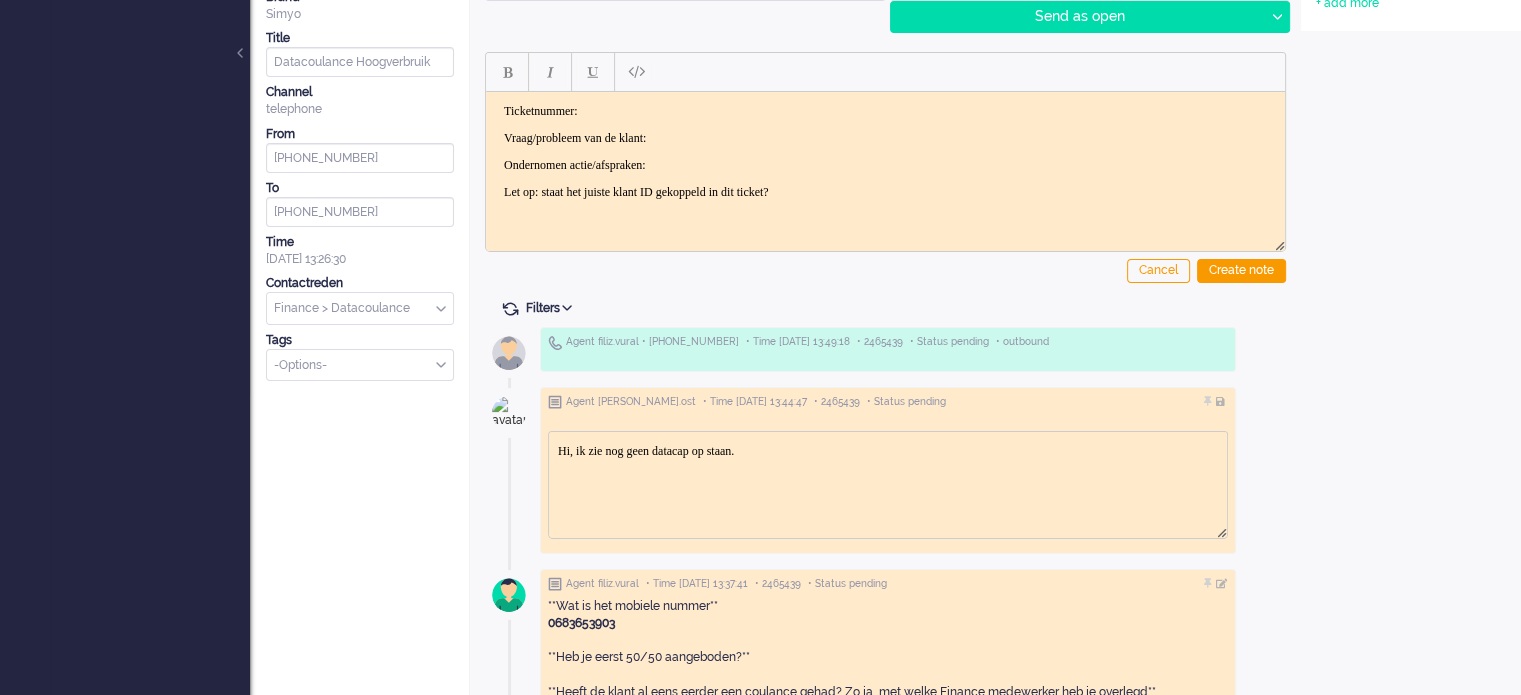 scroll, scrollTop: 0, scrollLeft: 0, axis: both 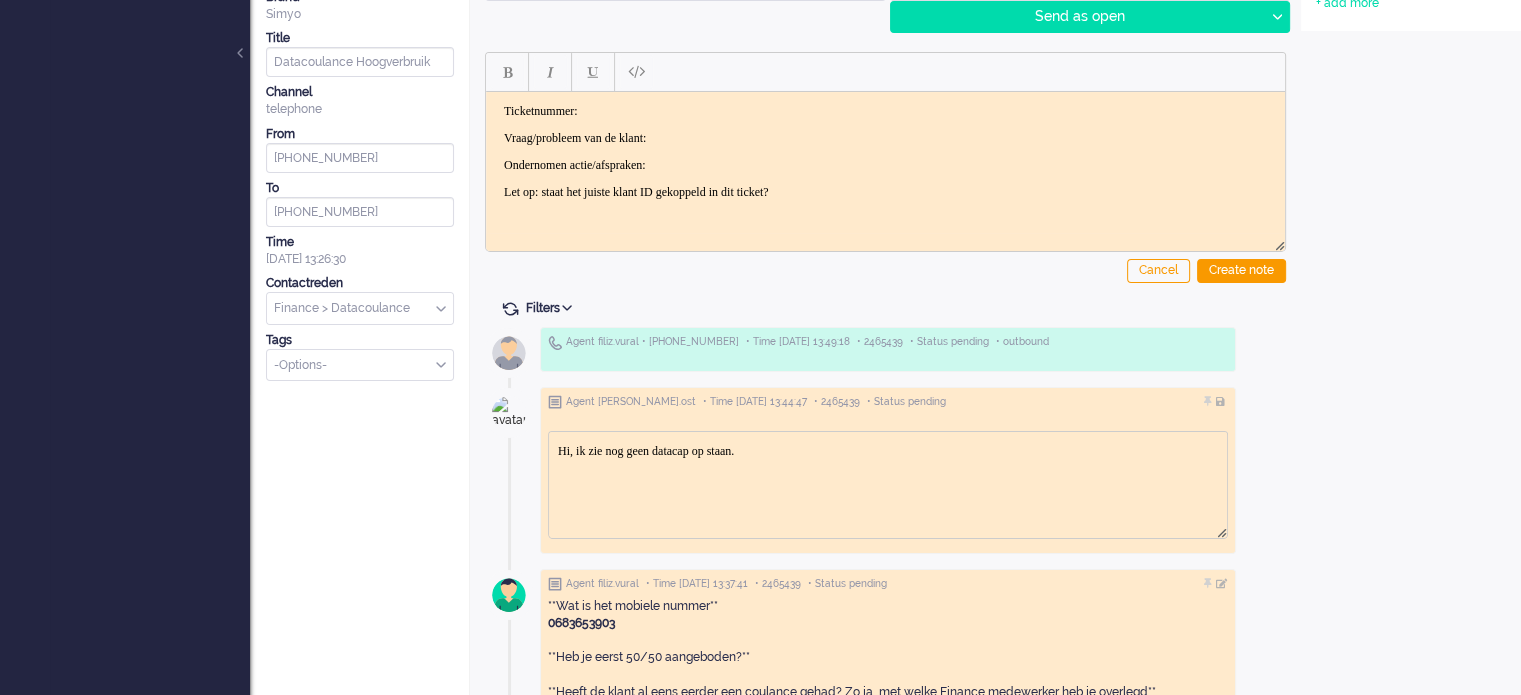click on "Hi, ik zie nog geen datacap op staan." at bounding box center [888, 450] 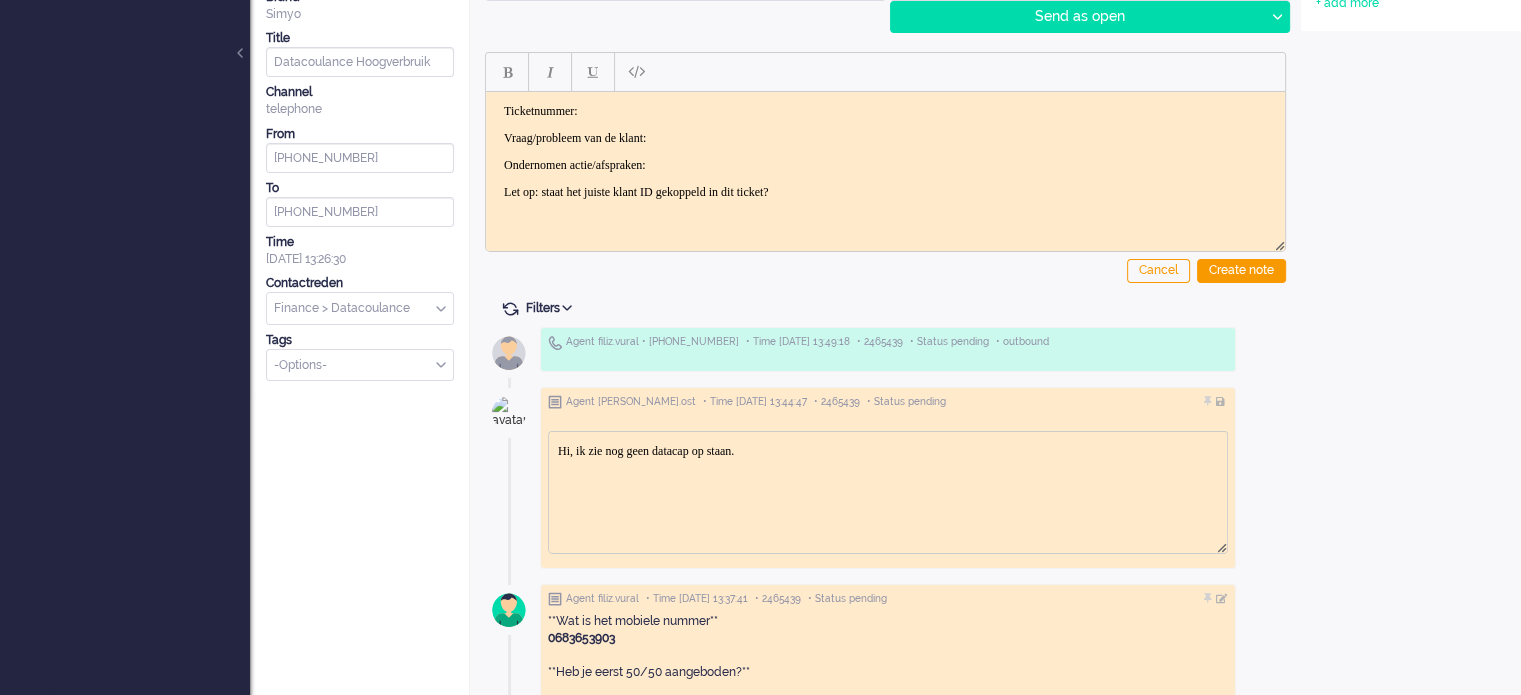 type 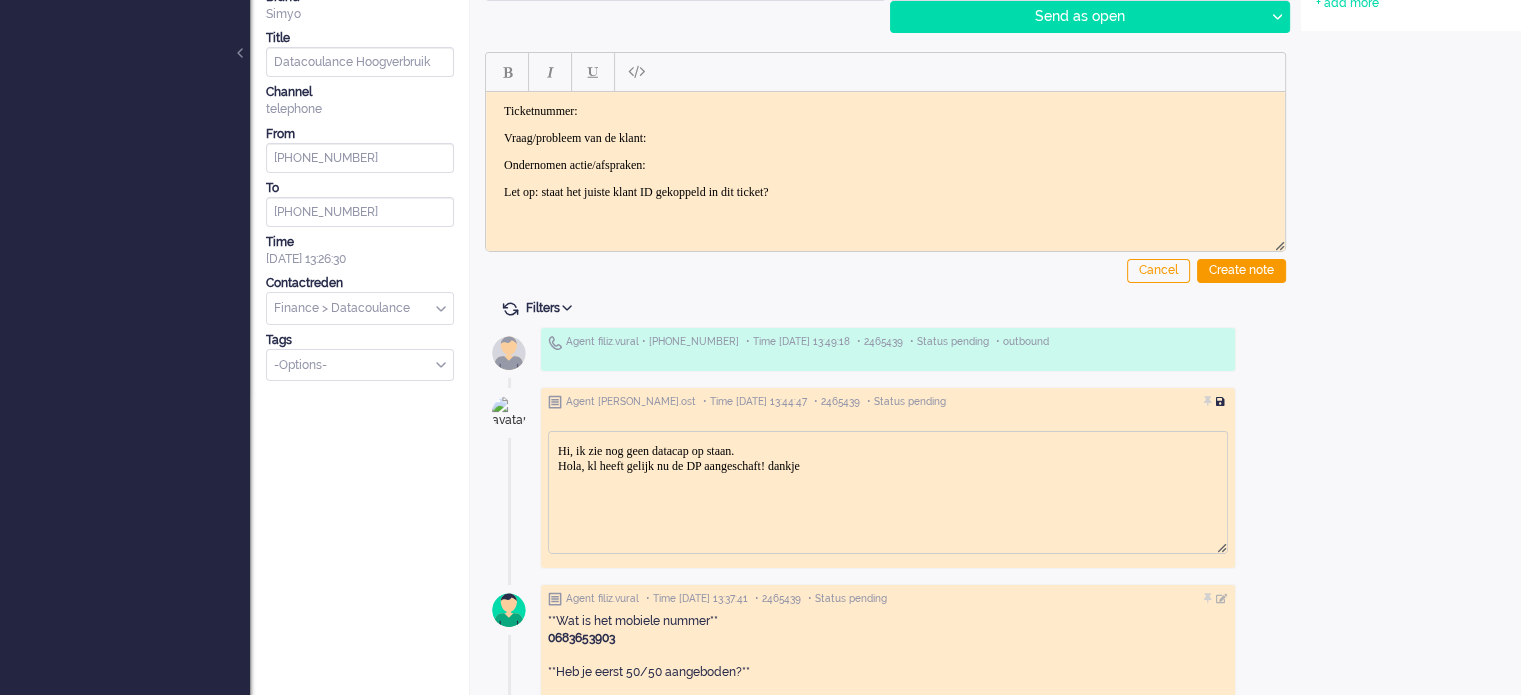 click at bounding box center [1222, 402] 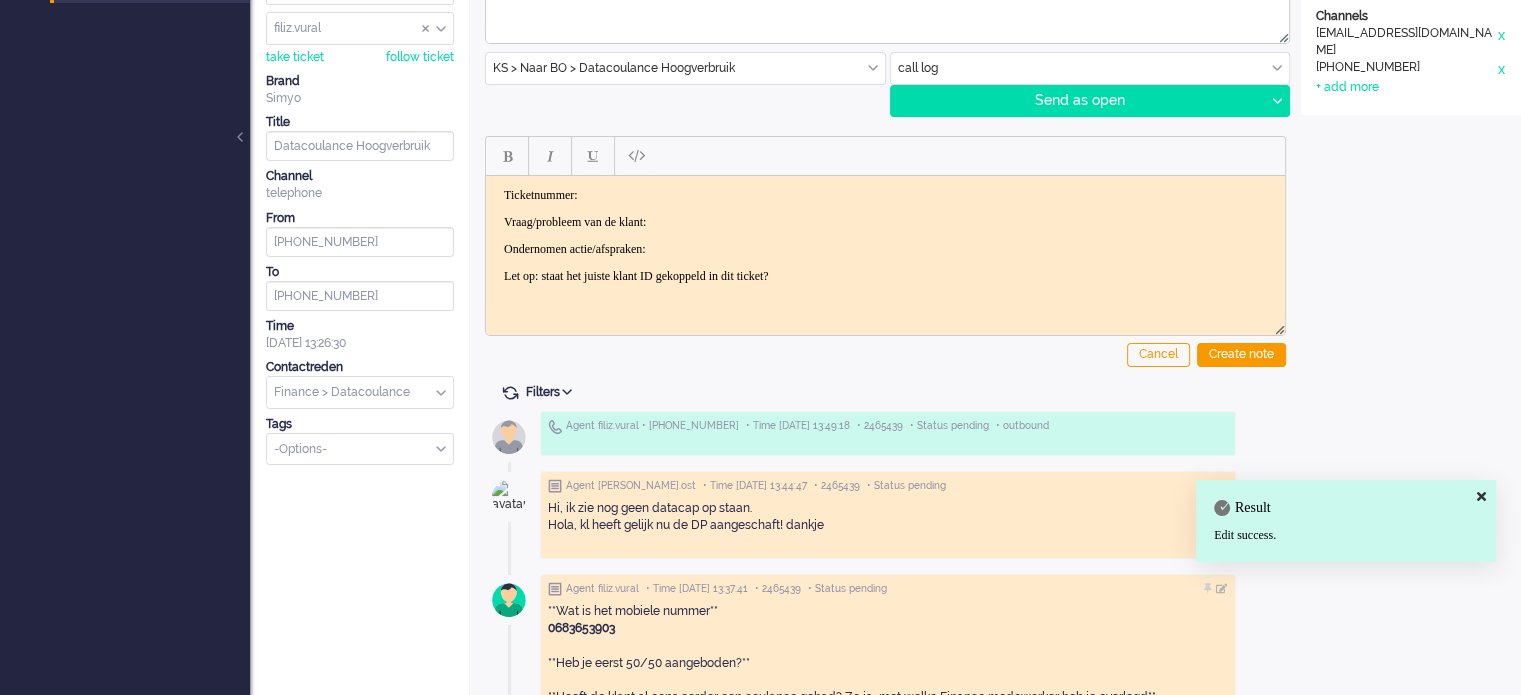 scroll, scrollTop: 100, scrollLeft: 0, axis: vertical 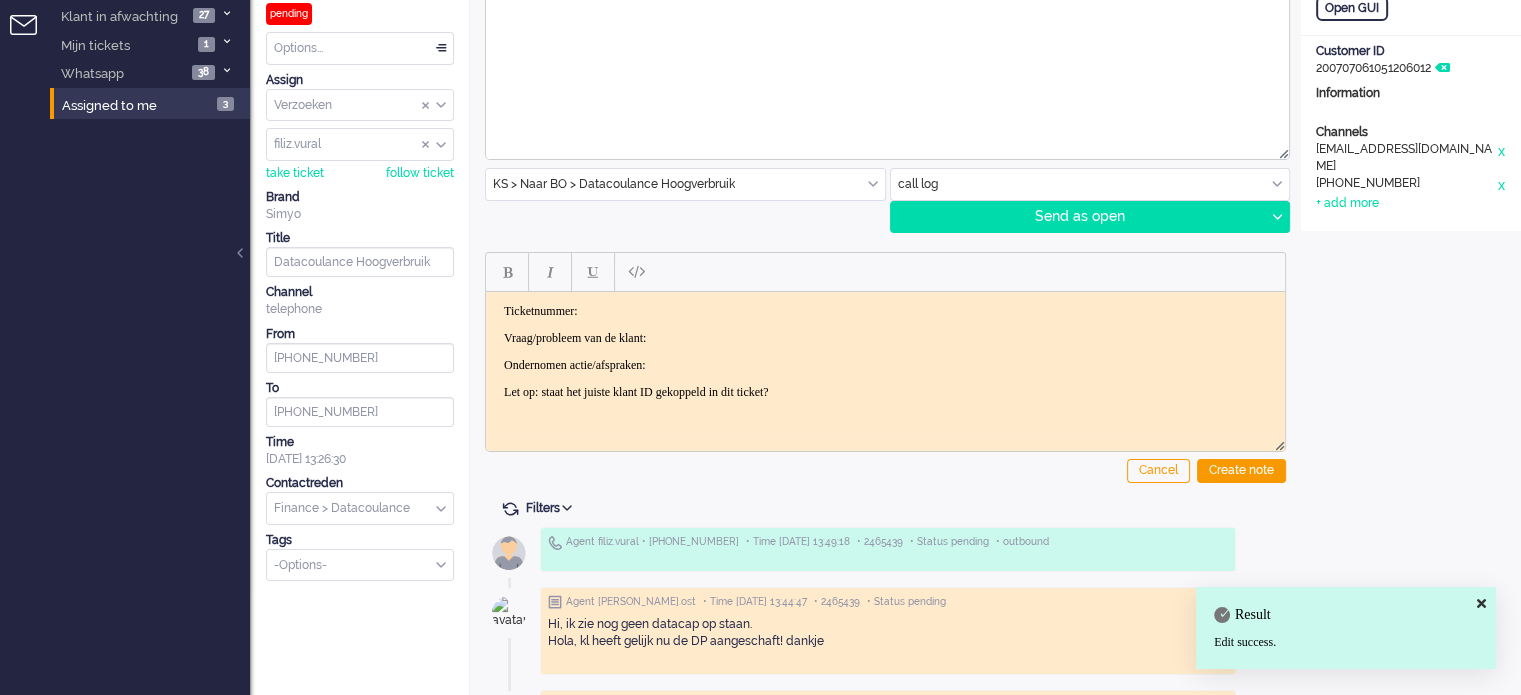 click at bounding box center [360, 105] 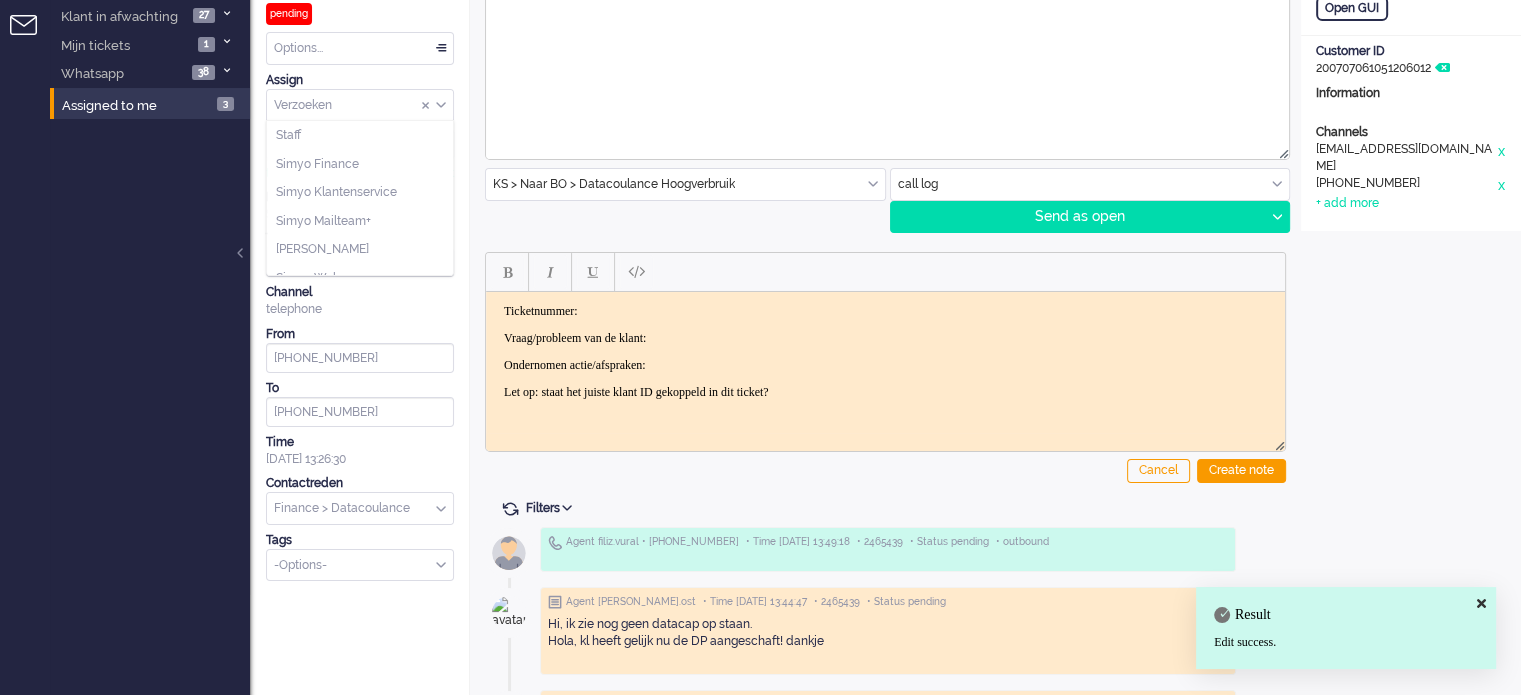 scroll, scrollTop: 684, scrollLeft: 0, axis: vertical 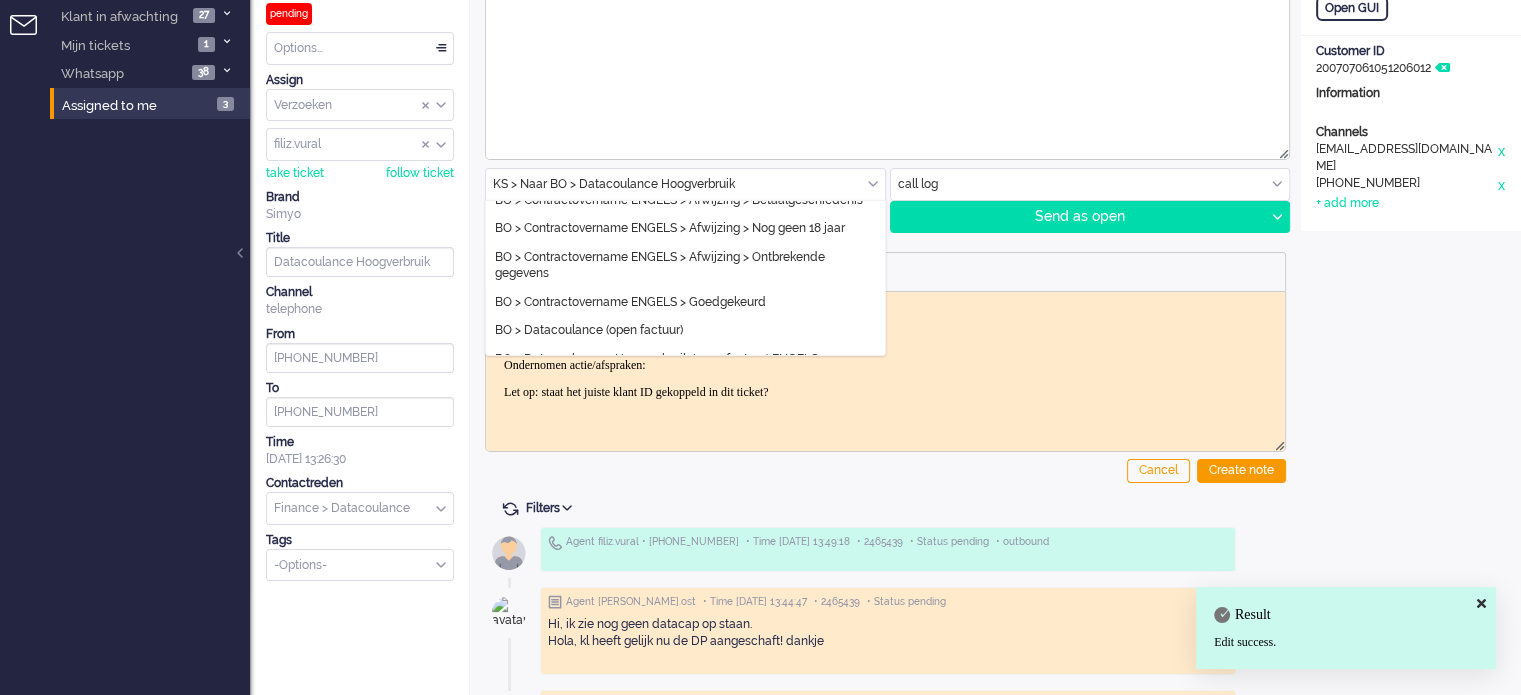 click at bounding box center [685, 184] 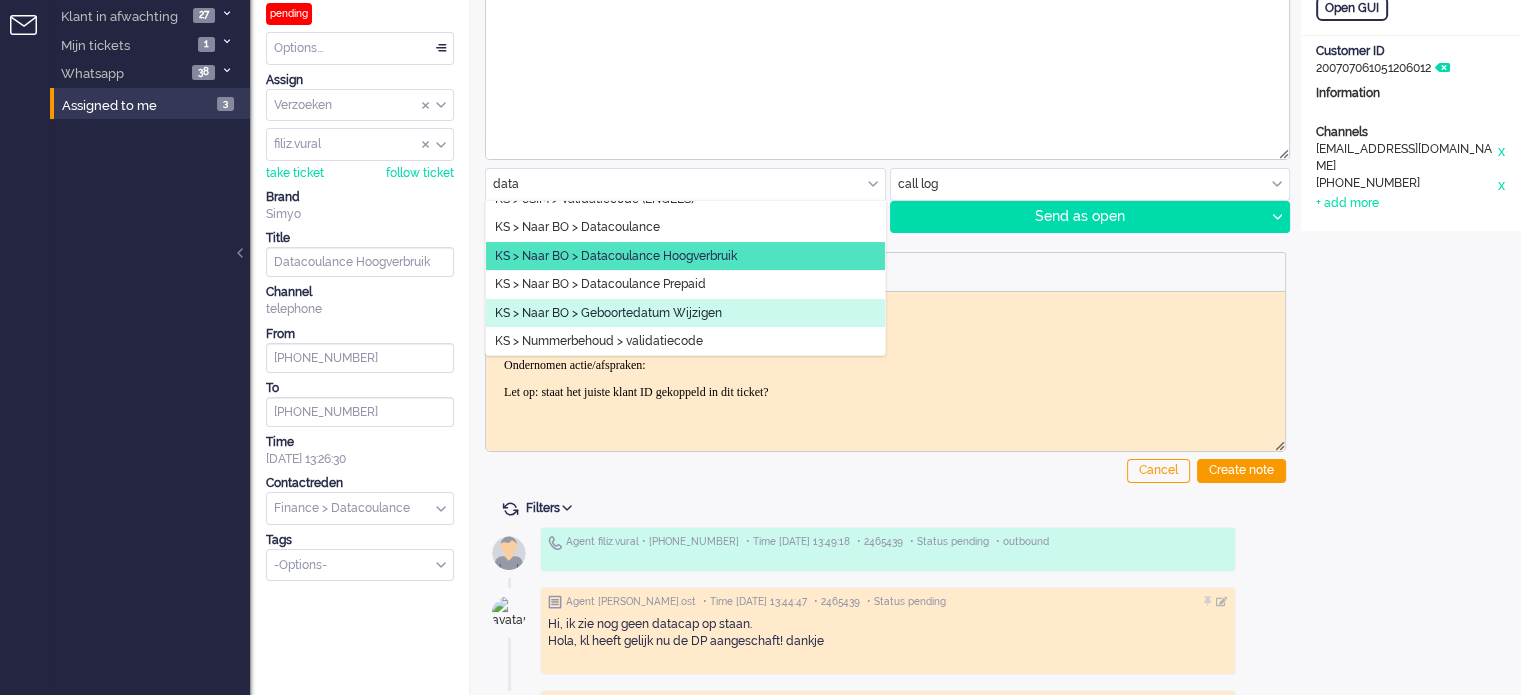 scroll, scrollTop: 318, scrollLeft: 0, axis: vertical 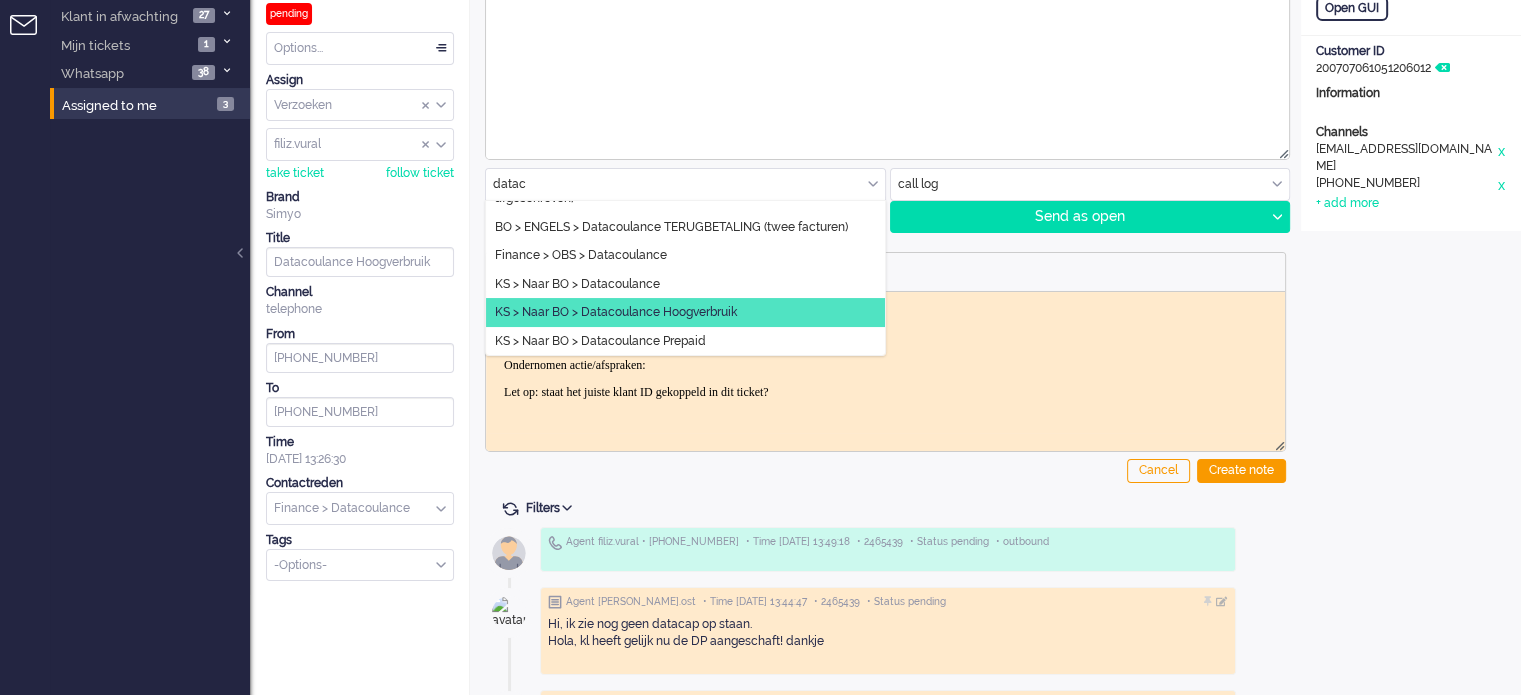 type on "datac" 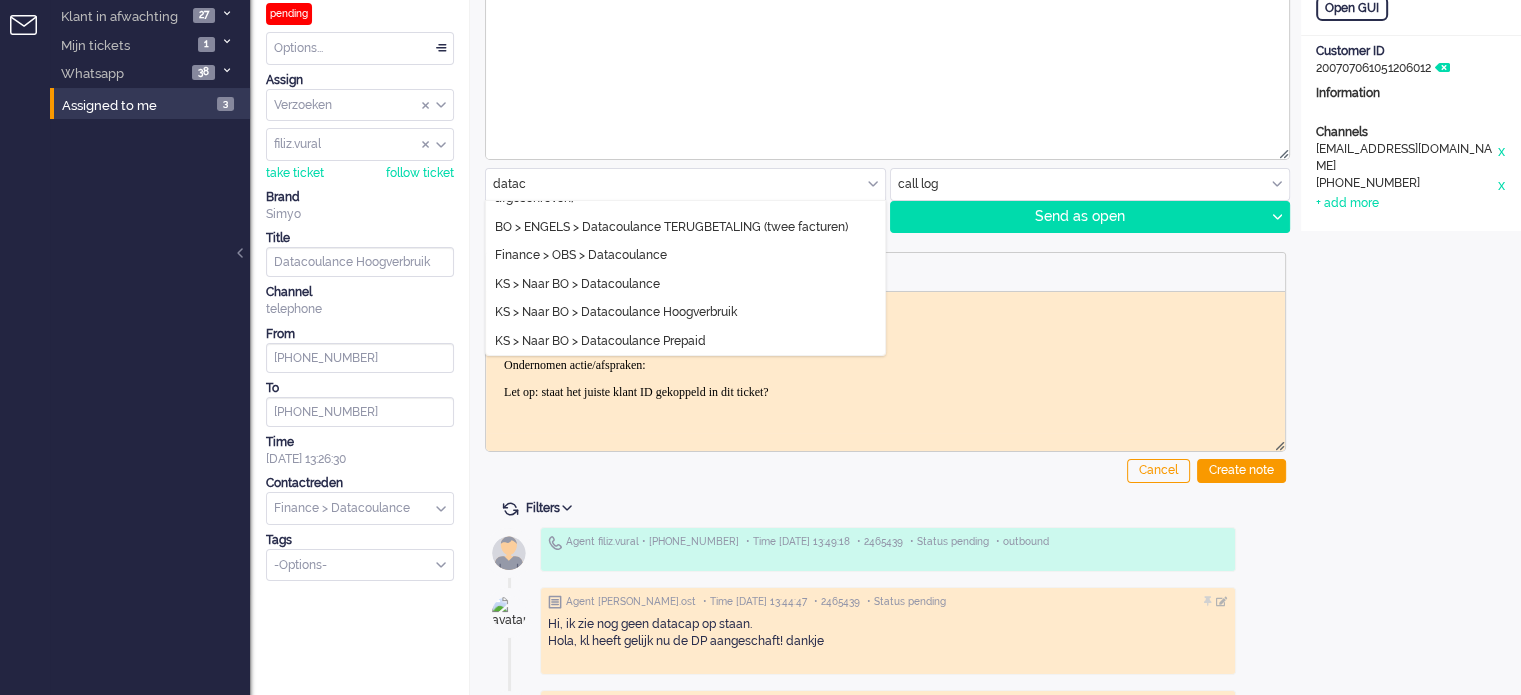 click on "KS > Naar BO  > Datacoulance Hoogverbruik" 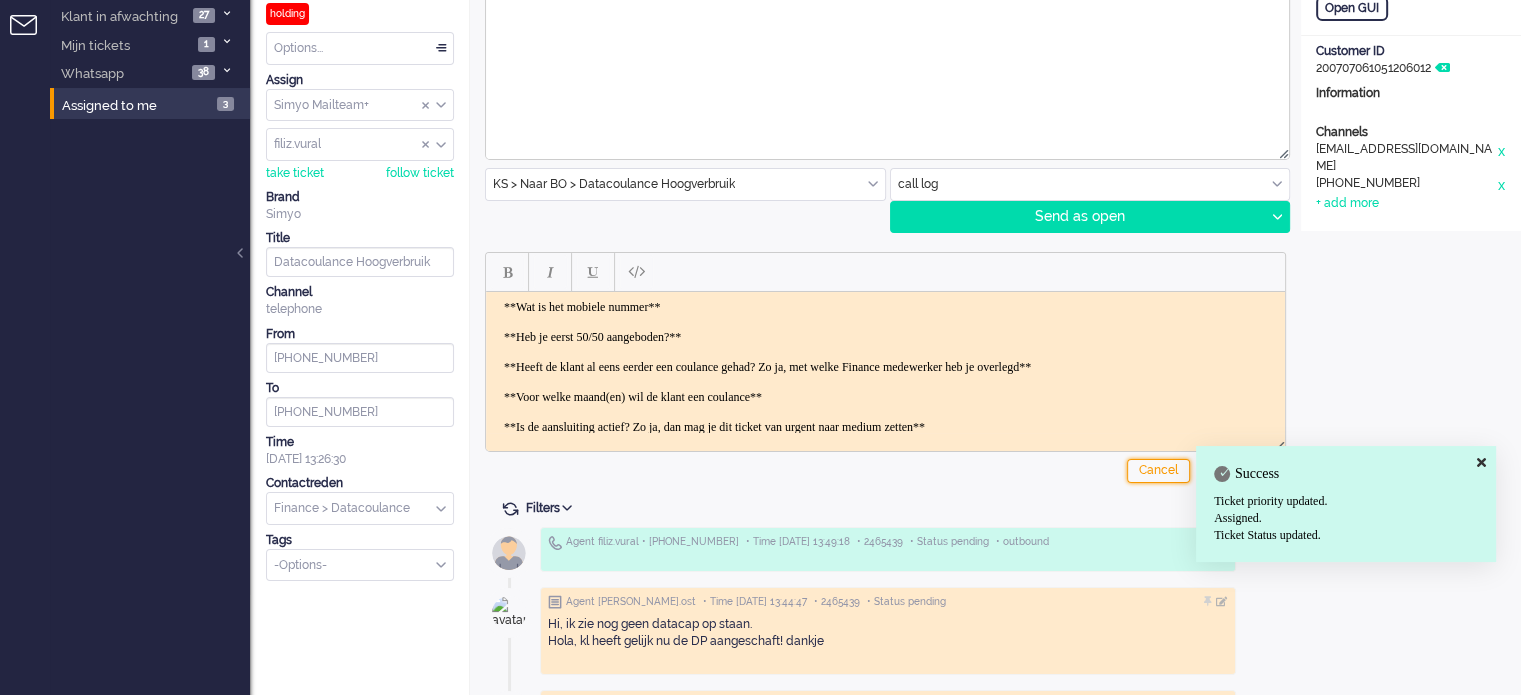 click on "Cancel" at bounding box center (1158, 471) 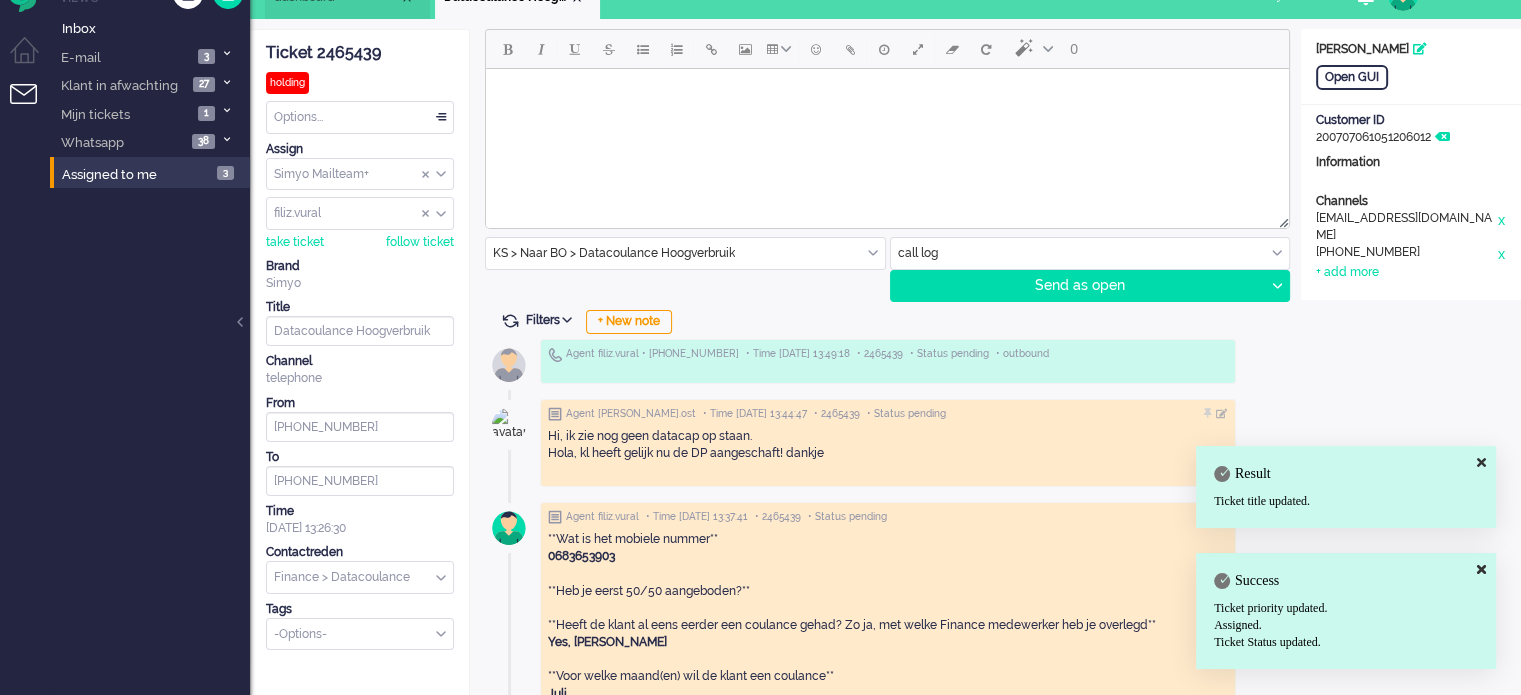 scroll, scrollTop: 0, scrollLeft: 0, axis: both 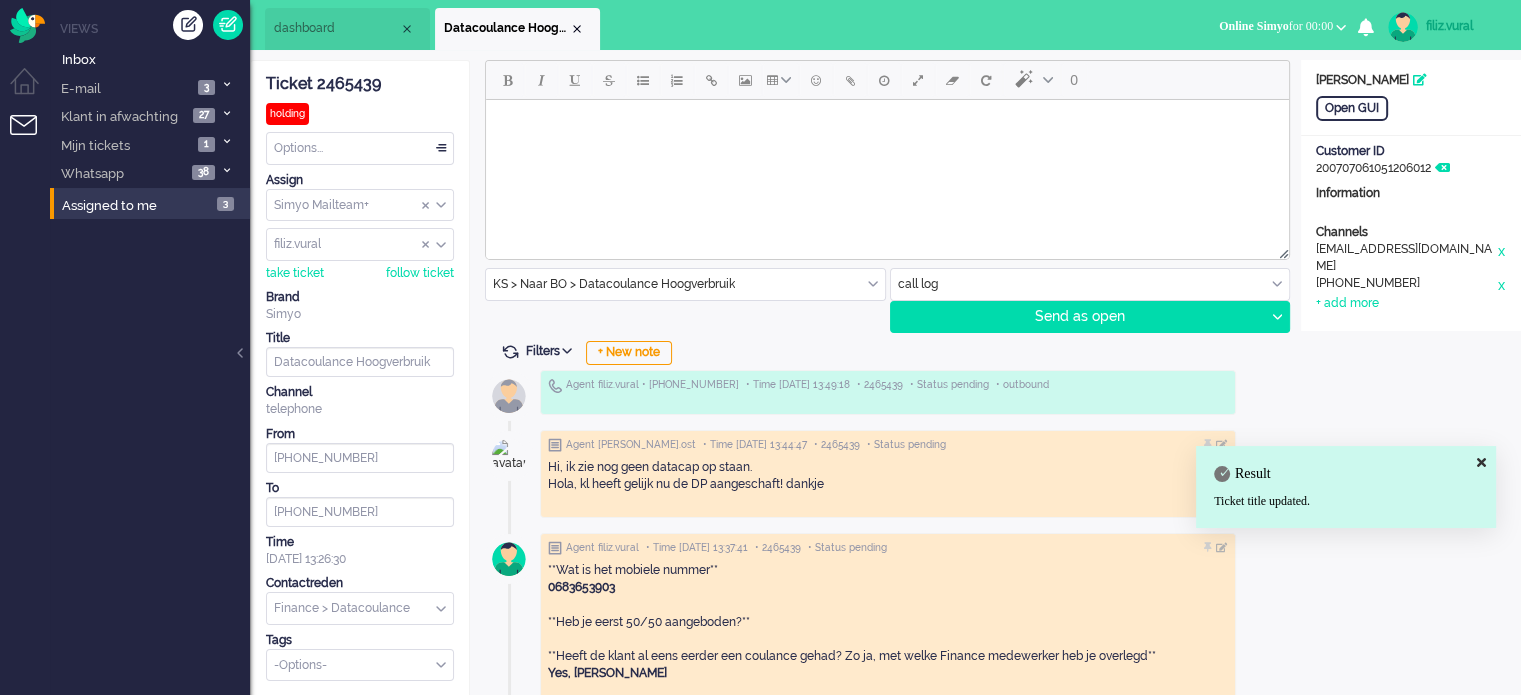 drag, startPoint x: 322, startPoint y: 33, endPoint x: 352, endPoint y: 79, distance: 54.91812 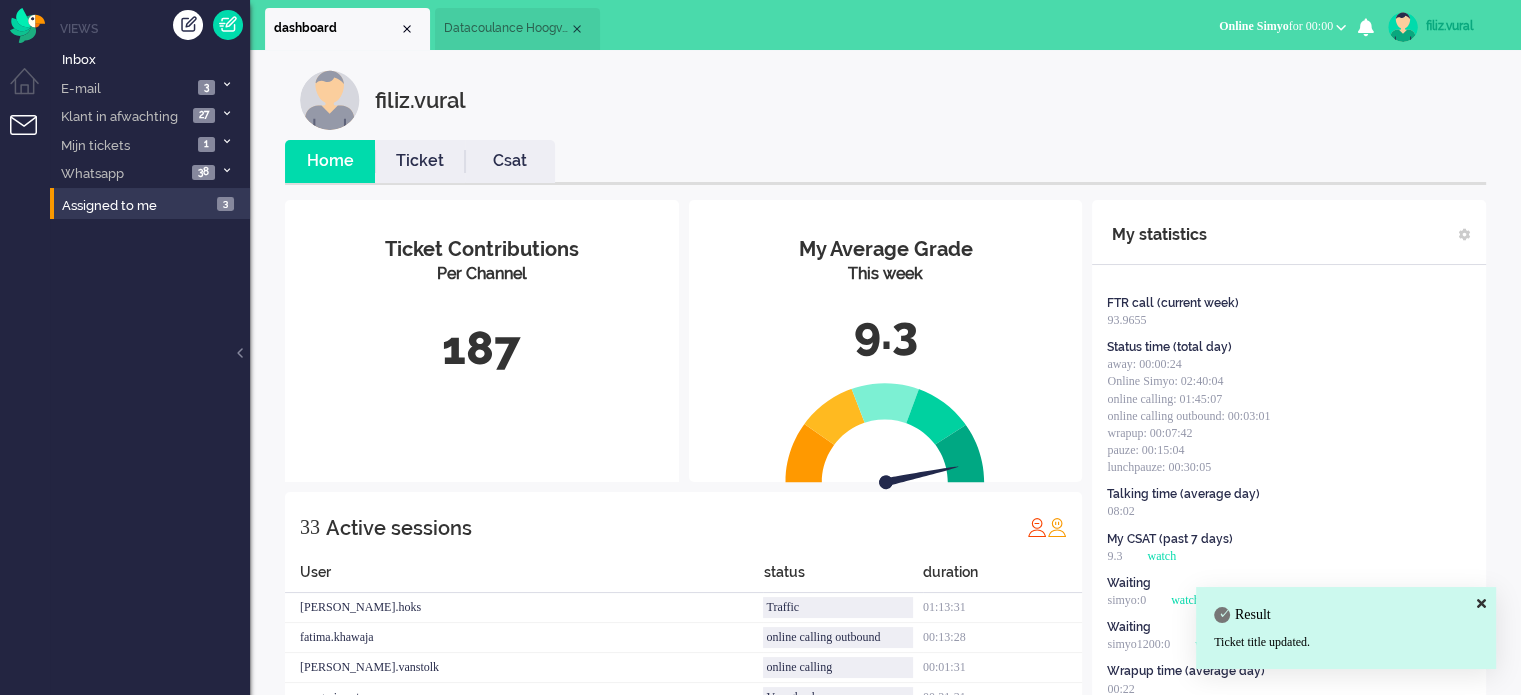click on "Ticket" at bounding box center (420, 161) 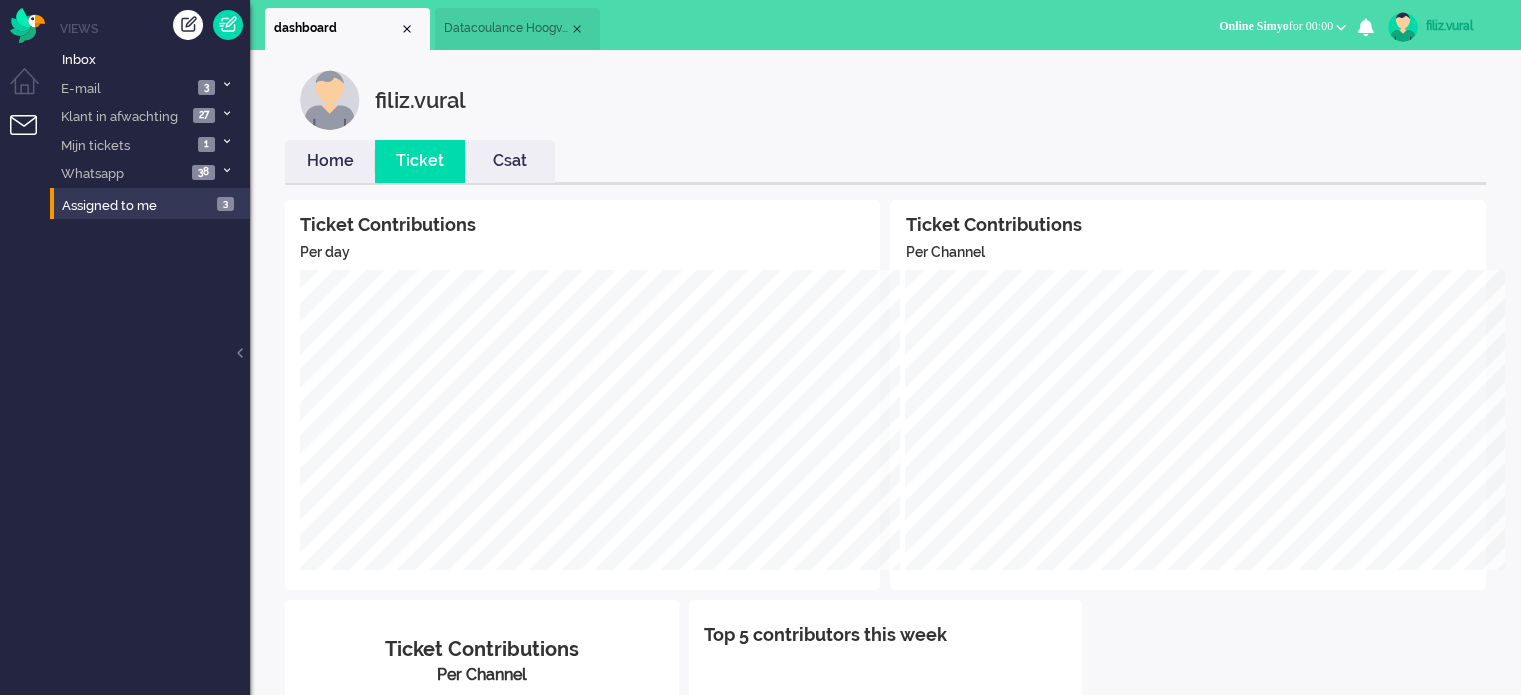 click on "Home" at bounding box center (330, 161) 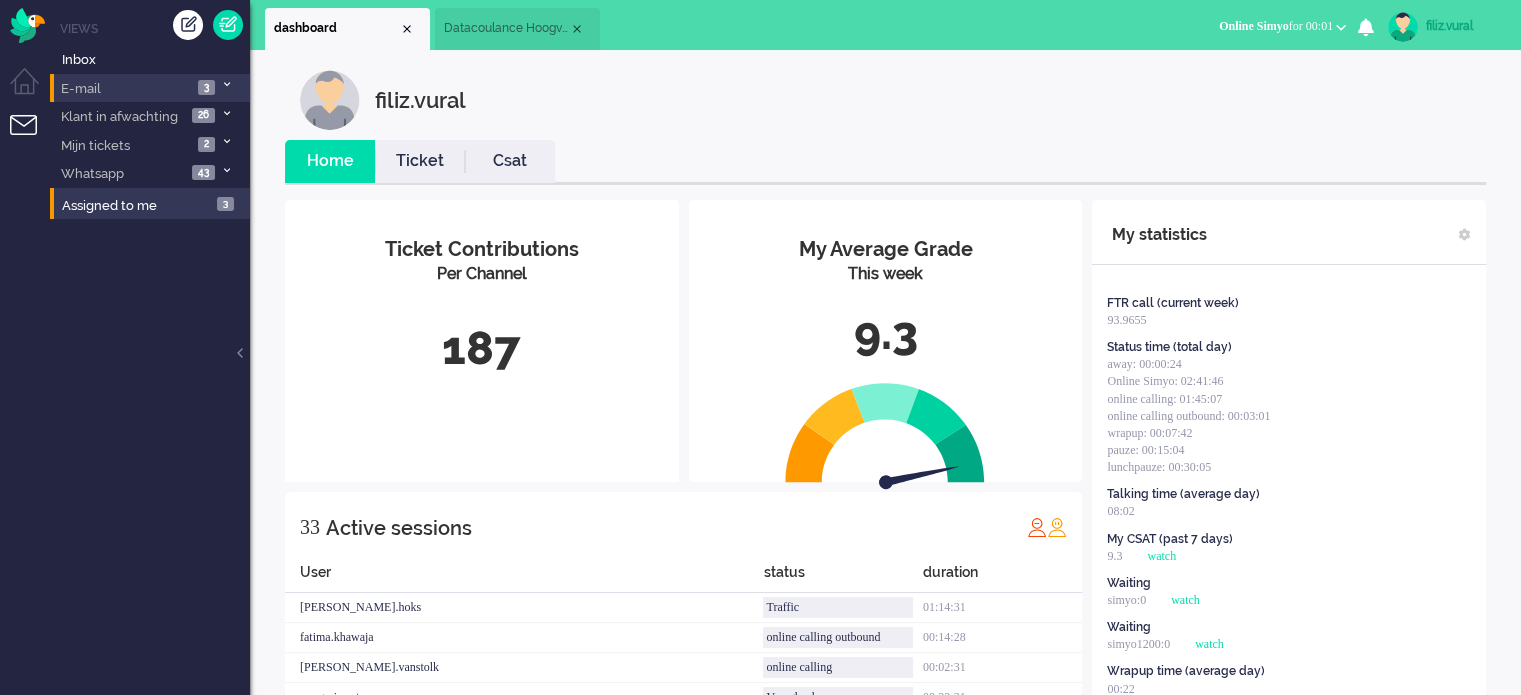 click on "3" at bounding box center [206, 87] 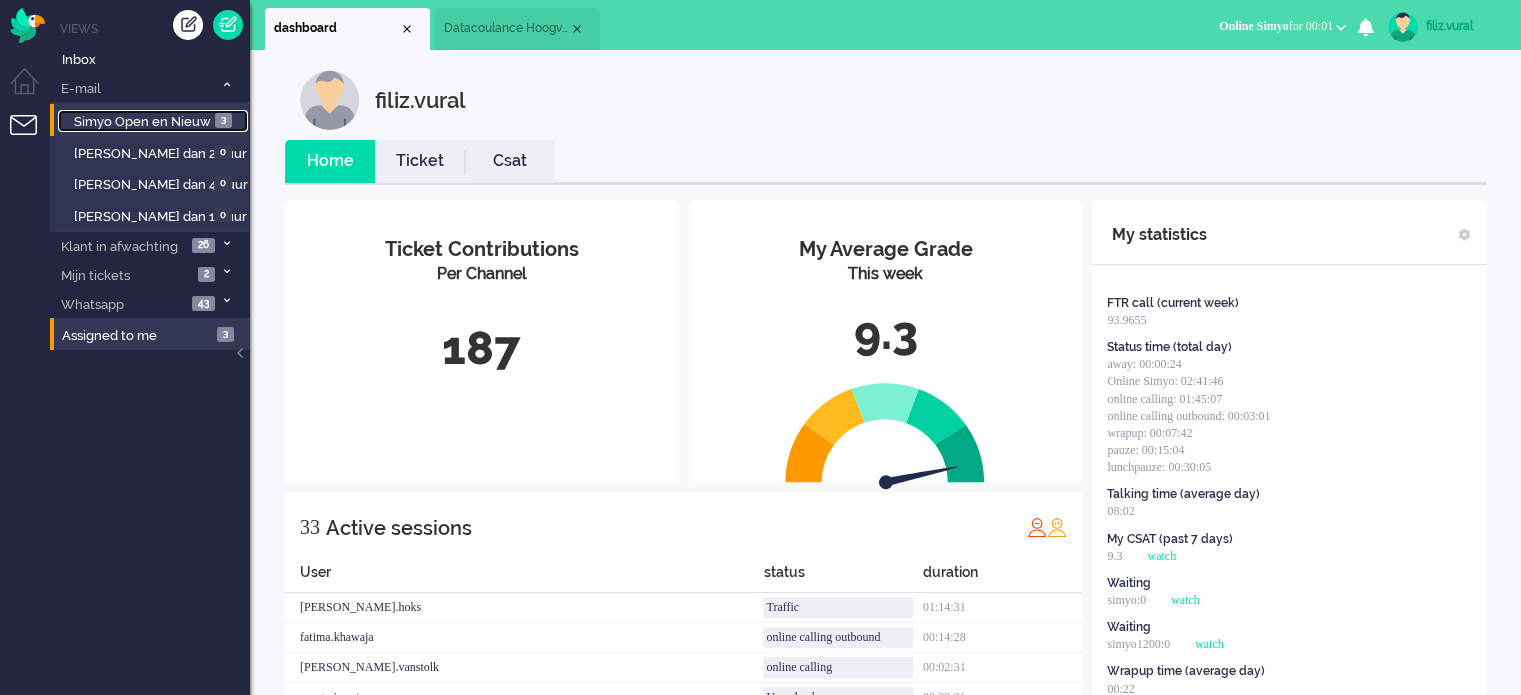 click on "Simyo Open en Nieuw
3" at bounding box center (153, 121) 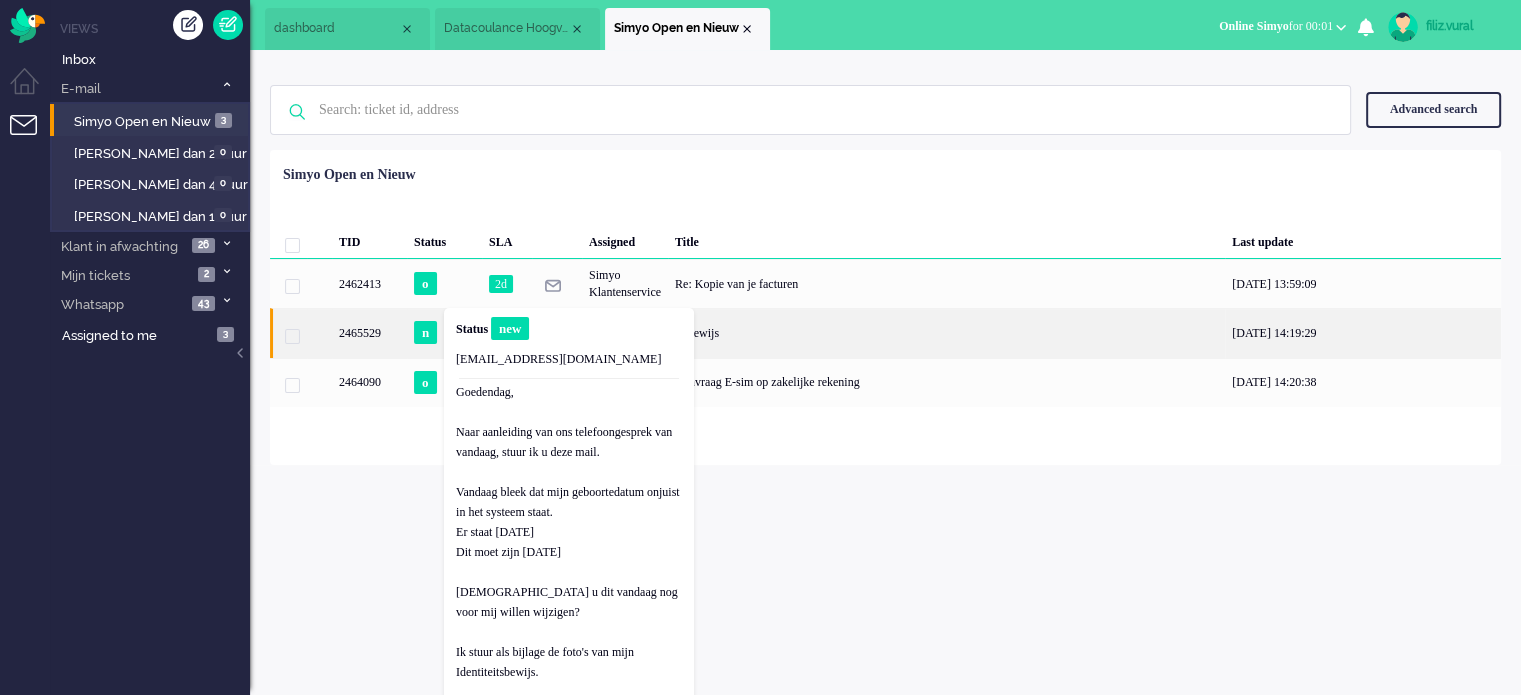 click on "n" at bounding box center [425, 332] 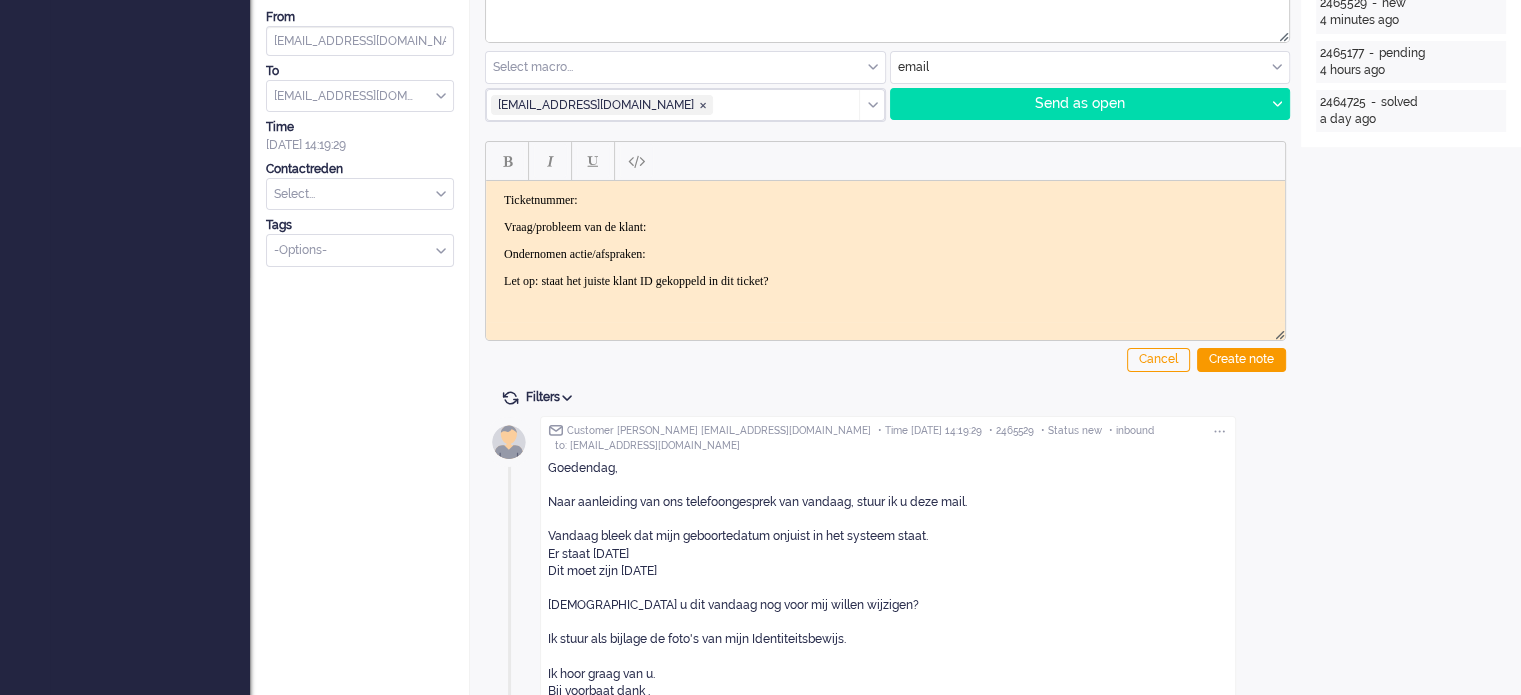 scroll, scrollTop: 200, scrollLeft: 0, axis: vertical 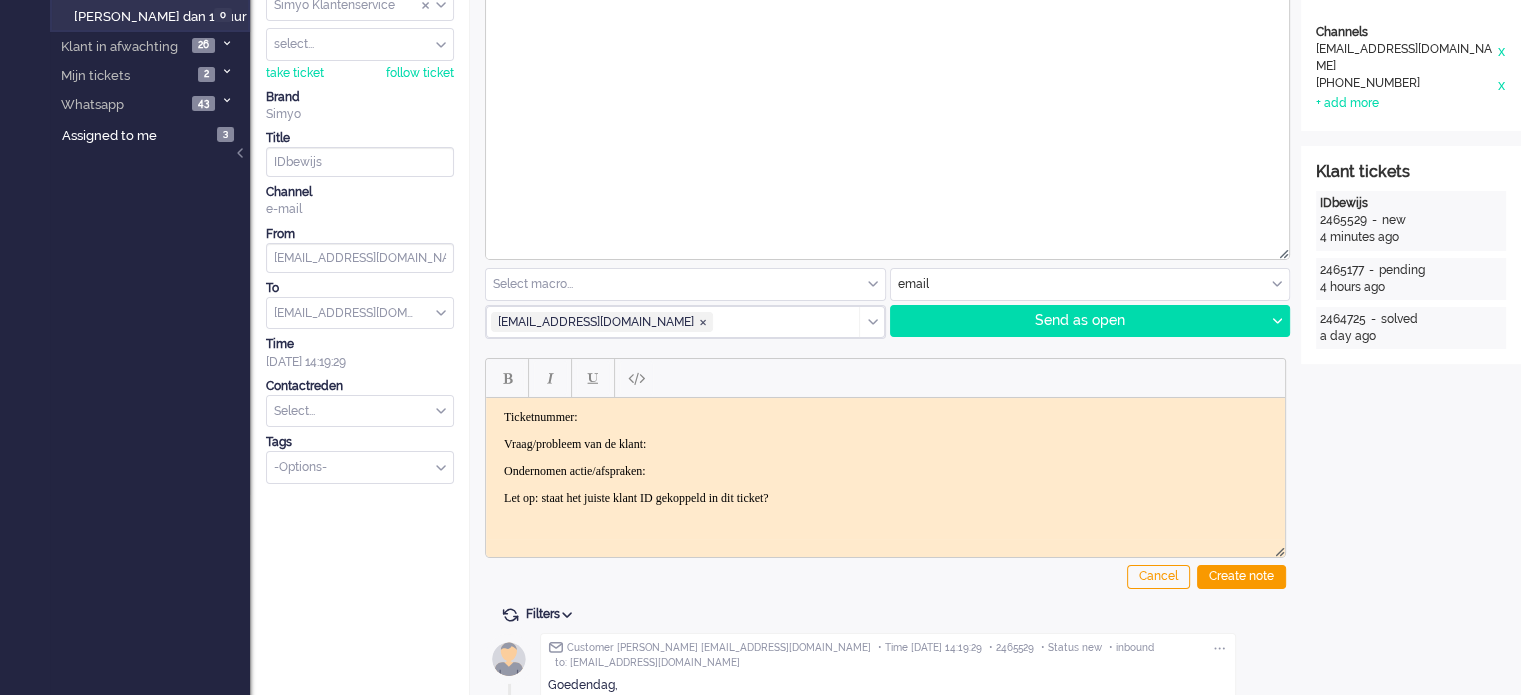 click at bounding box center [685, 284] 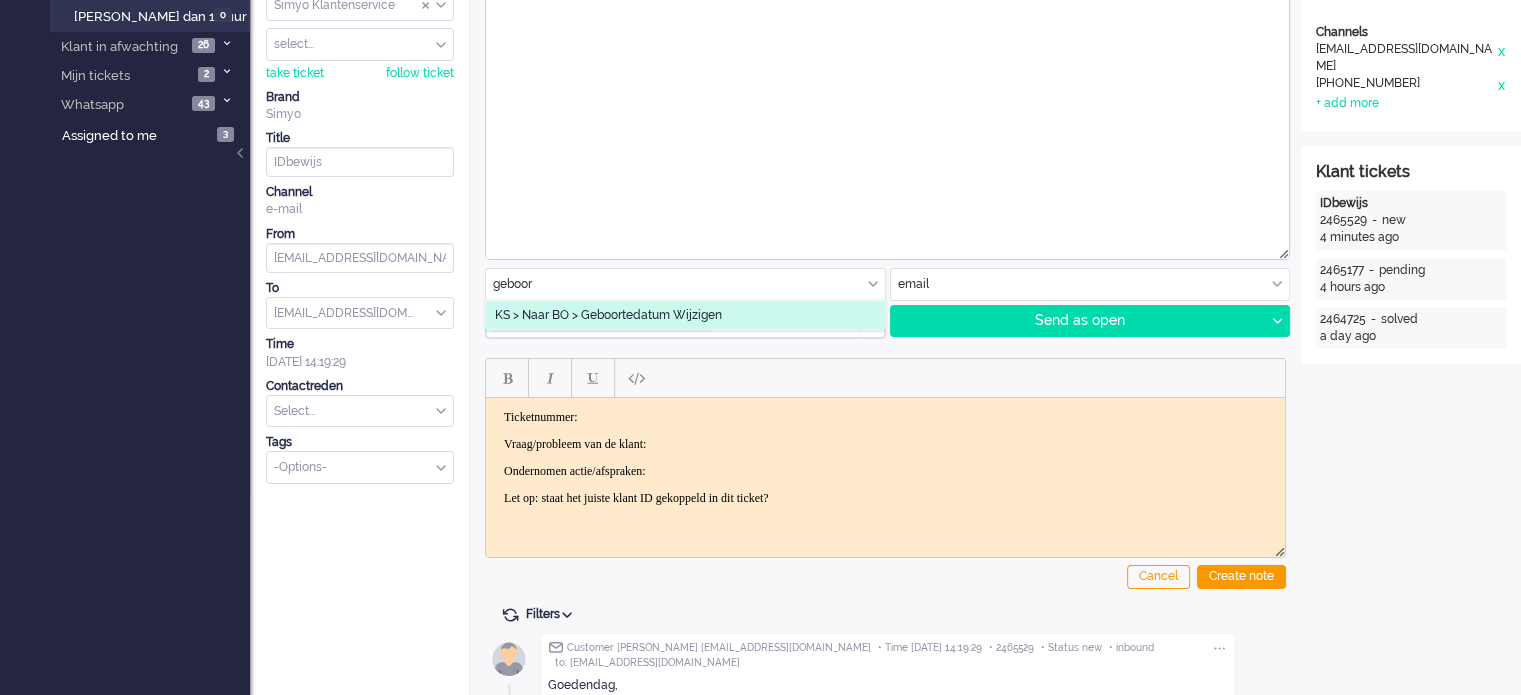 type on "geboor" 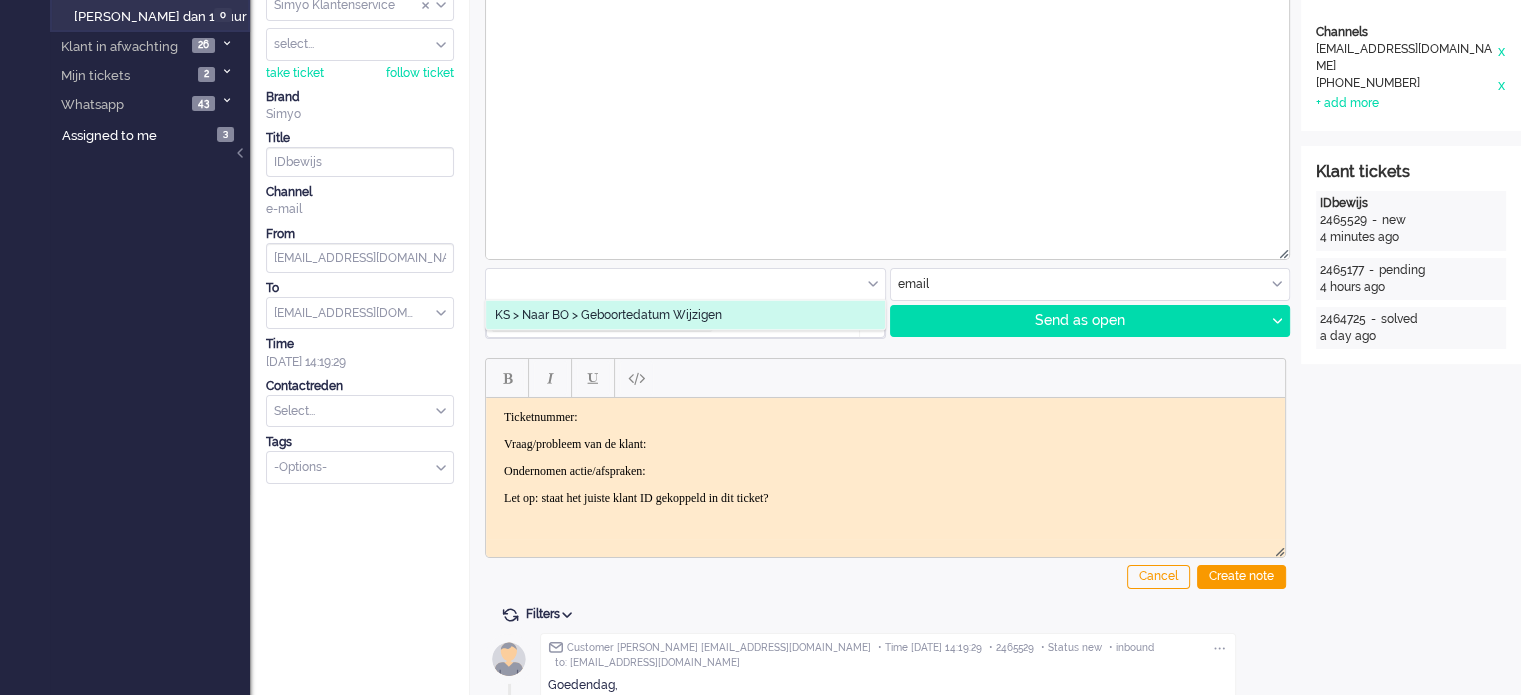 type on "Geboortedatum wijzigen" 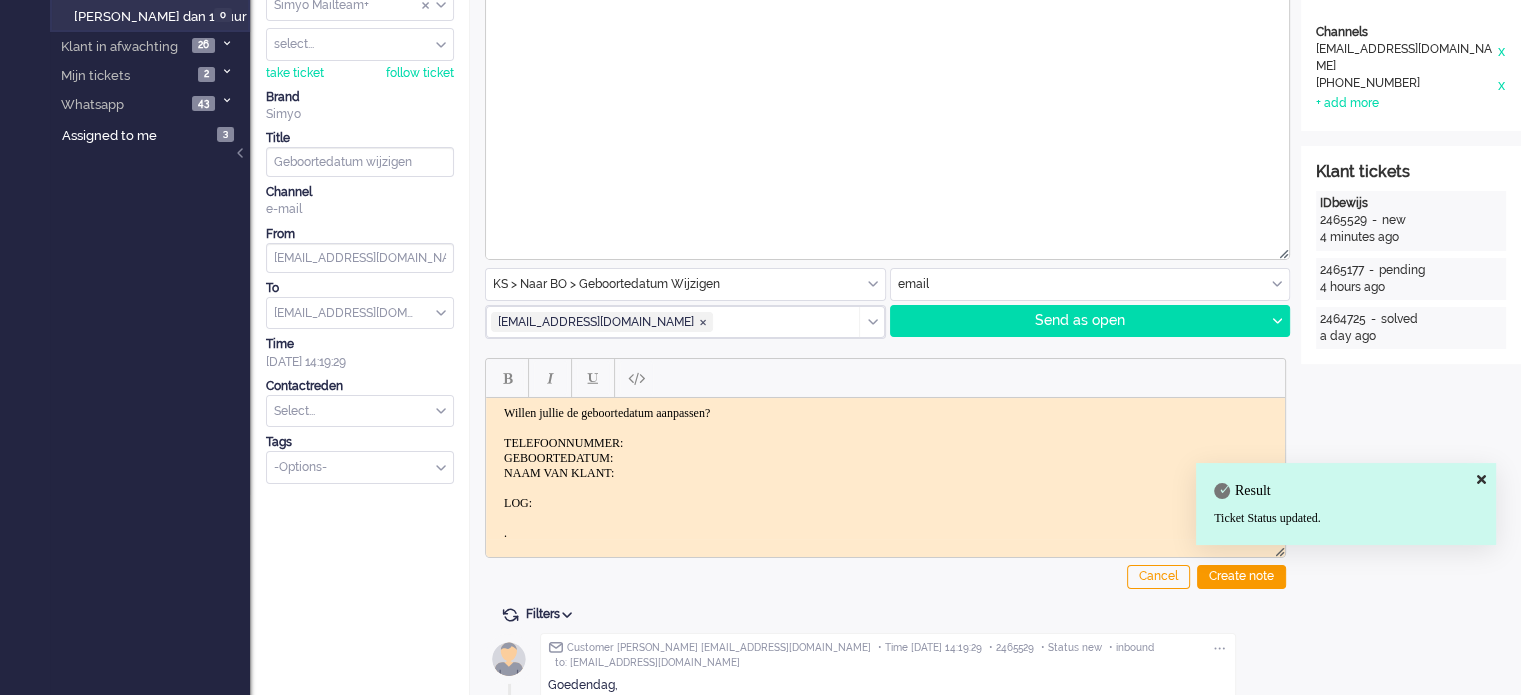 click on "Willen jullie de geboortedatum aanpassen? TELEFOONNUMMER: GEBOORTEDATUM: NAAM VAN KLANT:  LOG:  ." at bounding box center (885, 473) 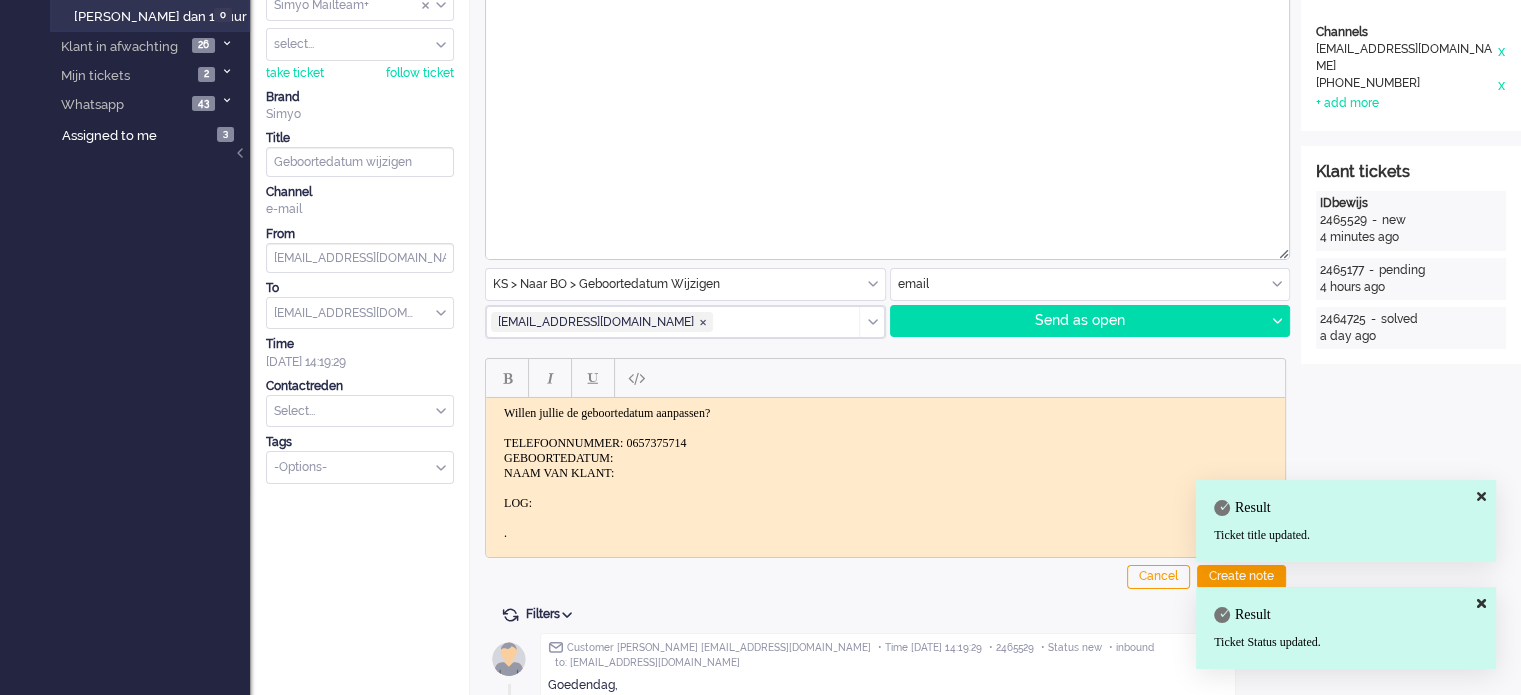 click on "Willen jullie de geboortedatum aanpassen? TELEFOONNUMMER: 0657375714 GEBOORTEDATUM: NAAM VAN KLANT:  LOG:  ." at bounding box center [885, 473] 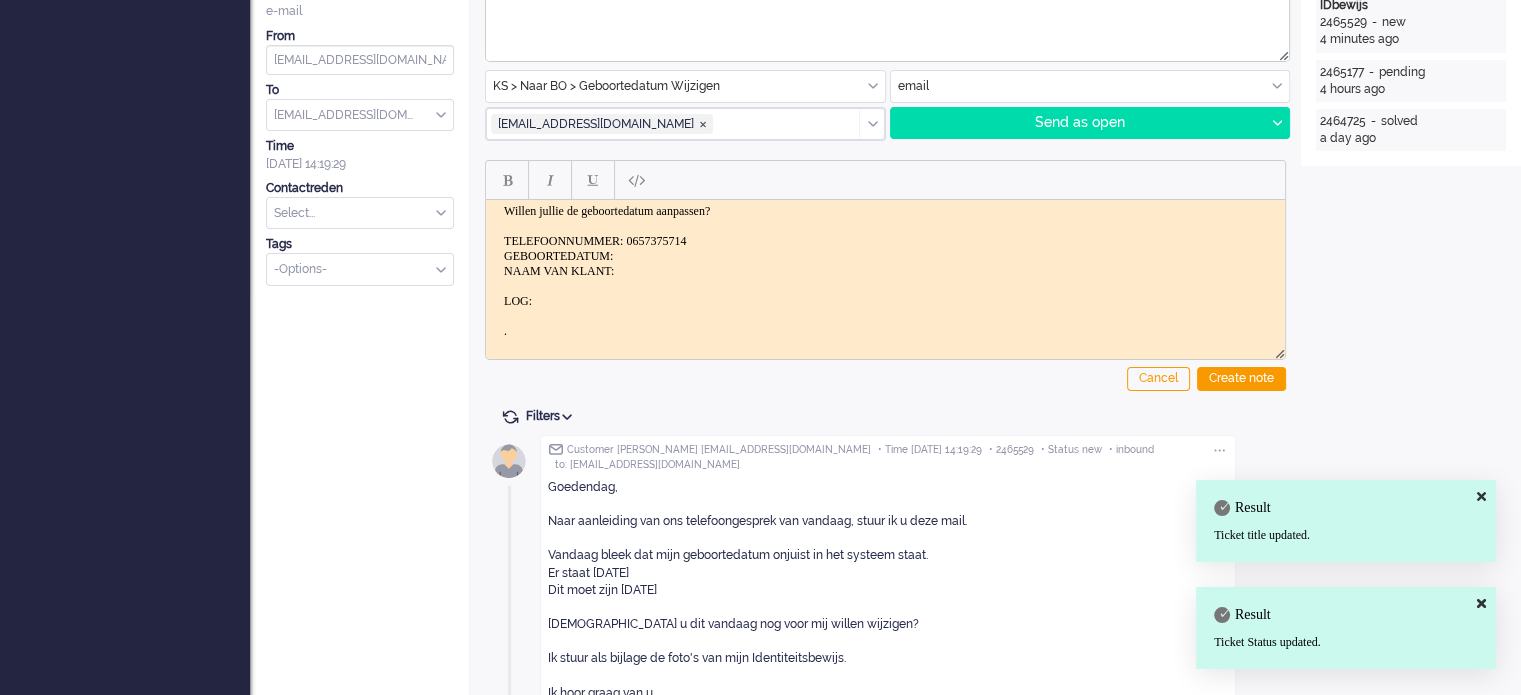 scroll, scrollTop: 400, scrollLeft: 0, axis: vertical 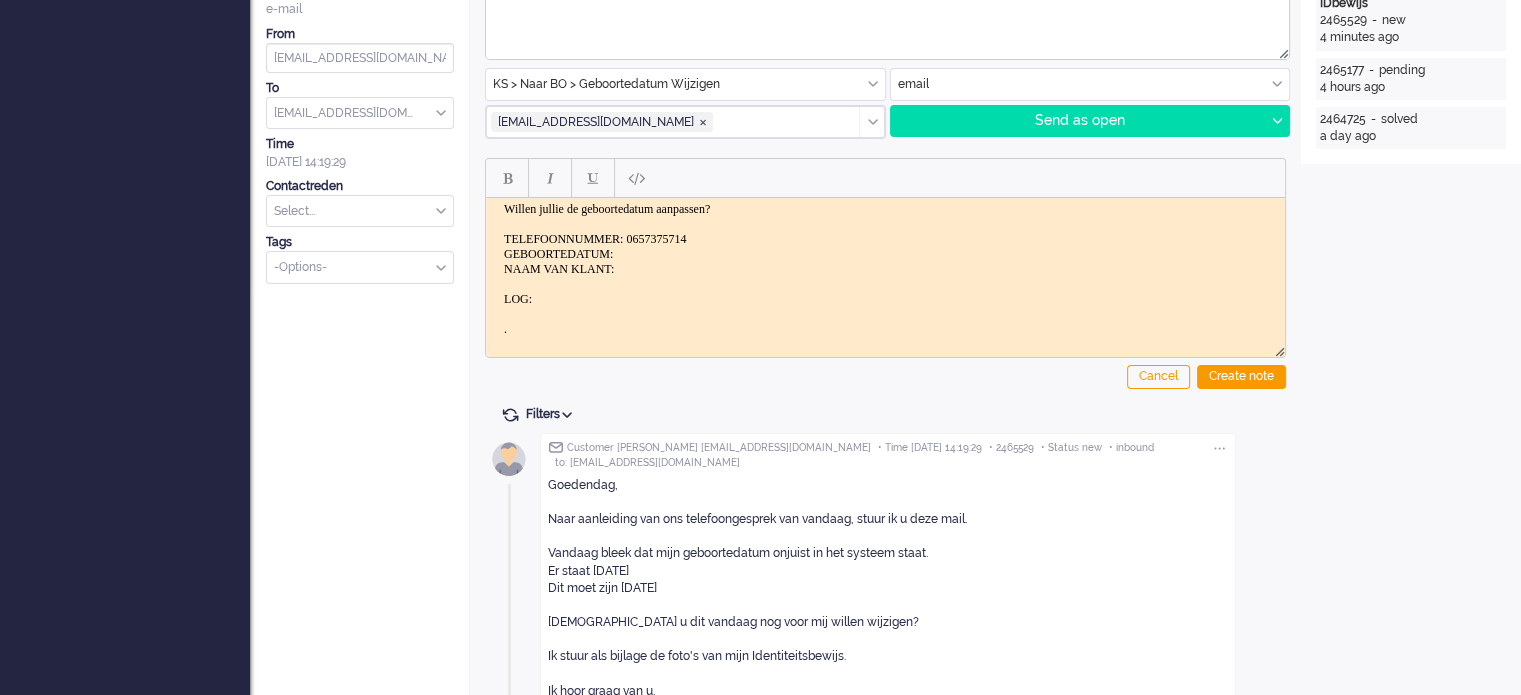 drag, startPoint x: 708, startPoint y: 586, endPoint x: 621, endPoint y: 592, distance: 87.20665 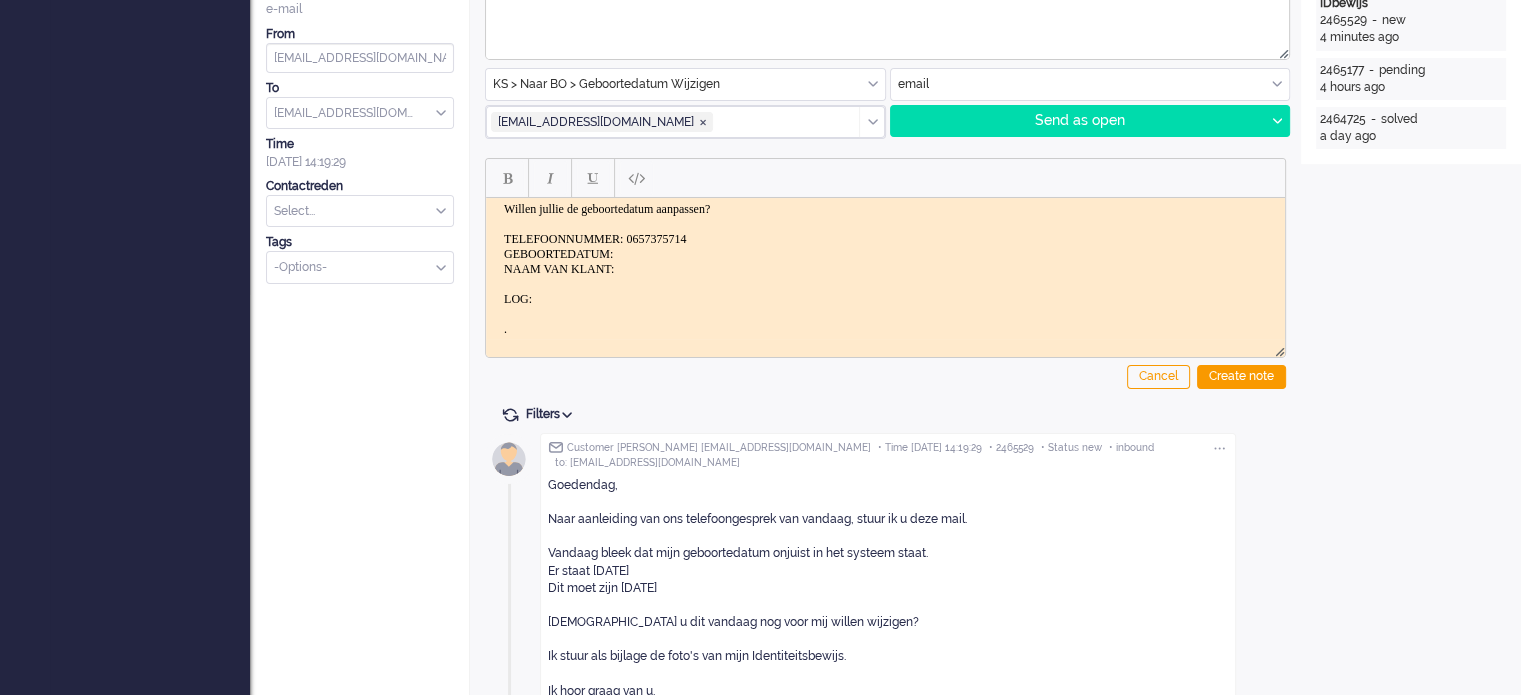 click on "Willen jullie de geboortedatum aanpassen? TELEFOONNUMMER: 0657375714 GEBOORTEDATUM: NAAM VAN KLANT:  LOG:  ." at bounding box center (885, 269) 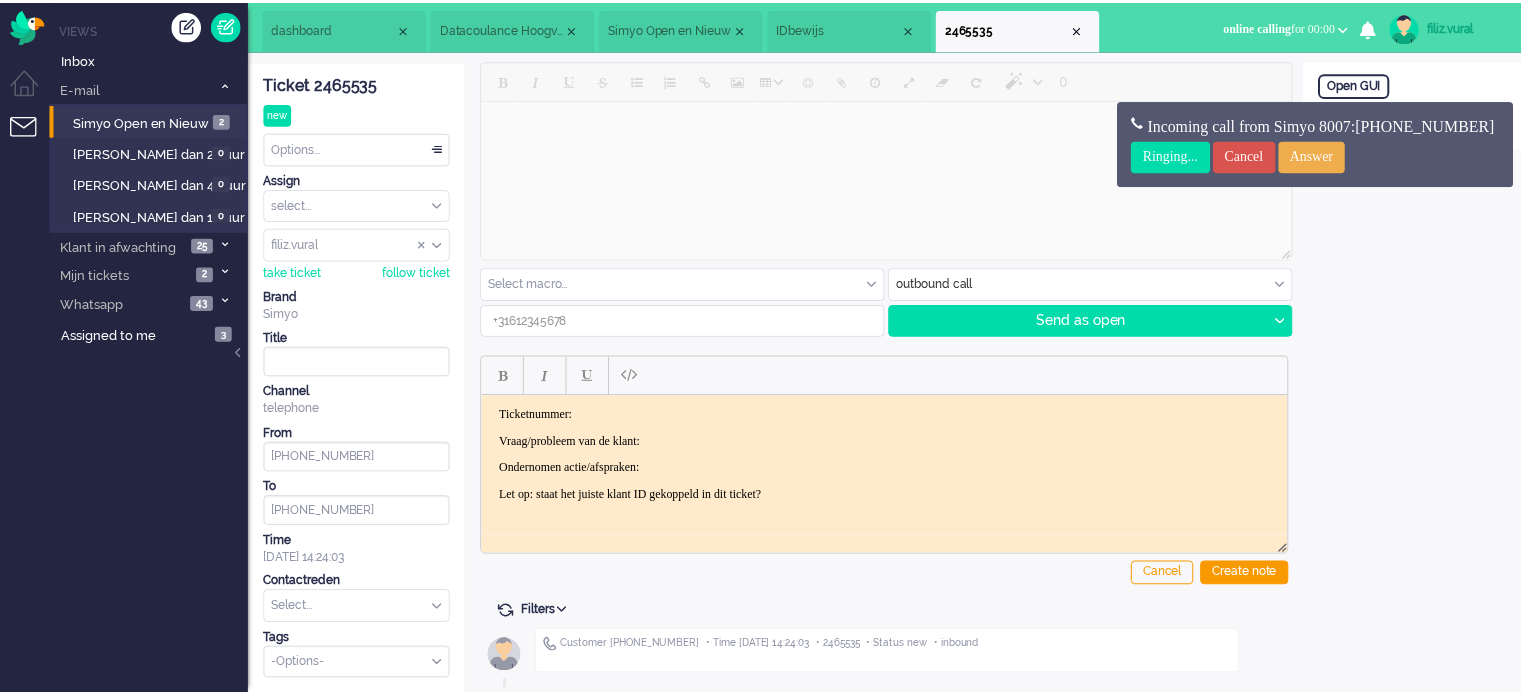 scroll, scrollTop: 0, scrollLeft: 0, axis: both 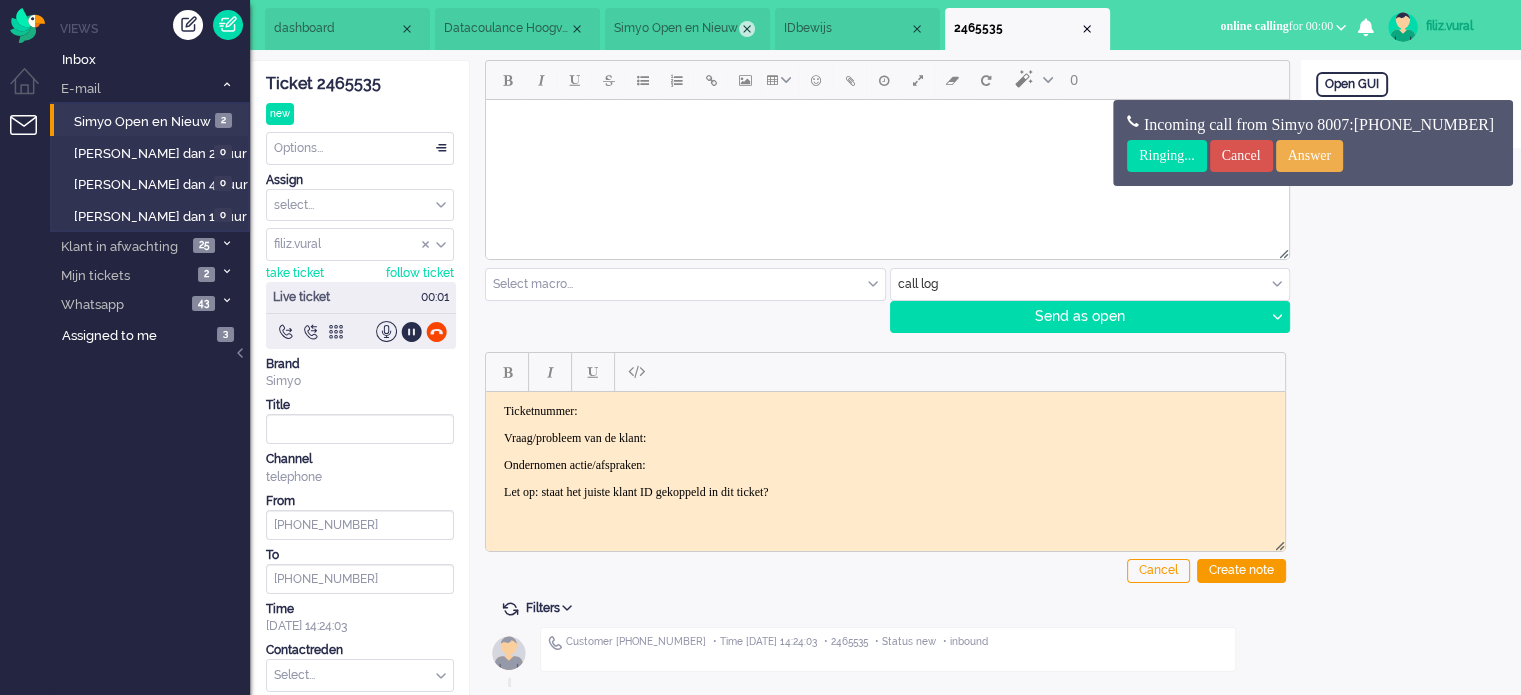 click at bounding box center (747, 29) 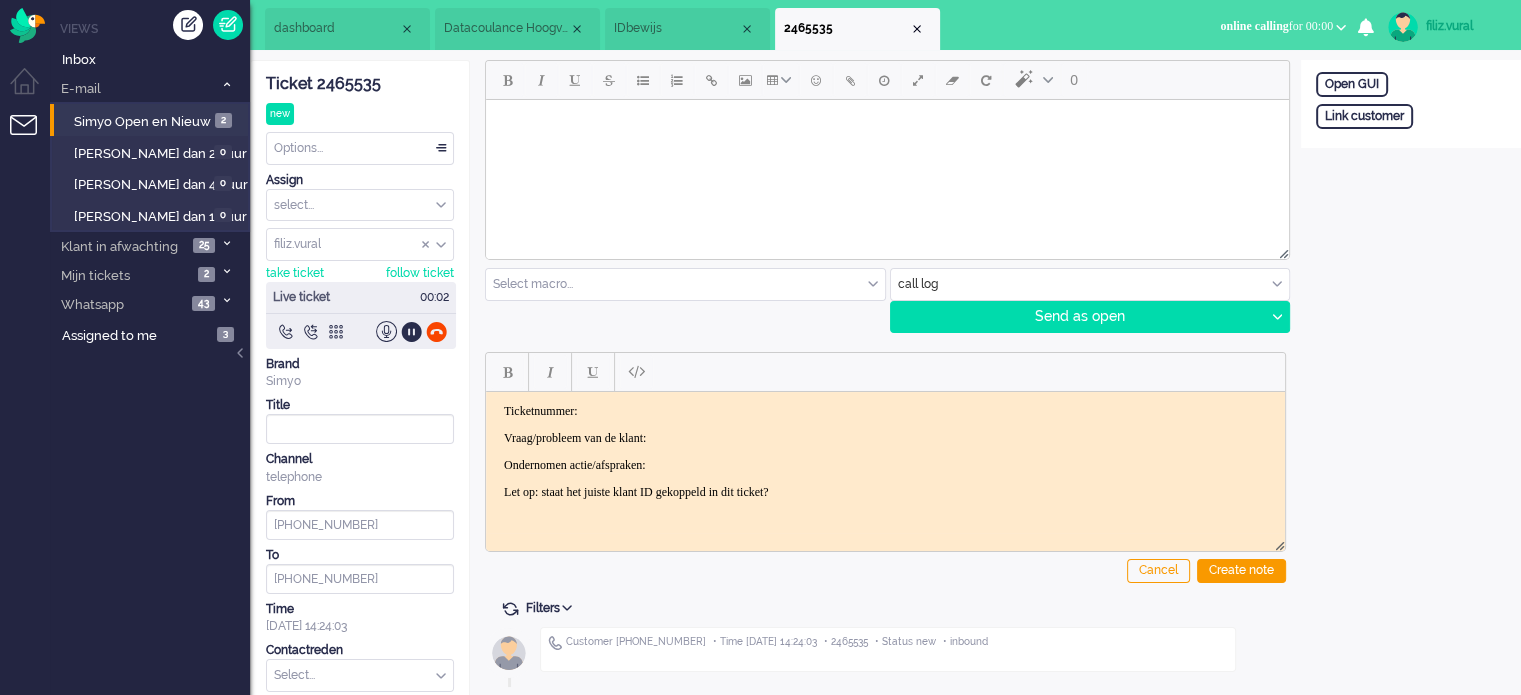 scroll, scrollTop: 0, scrollLeft: 0, axis: both 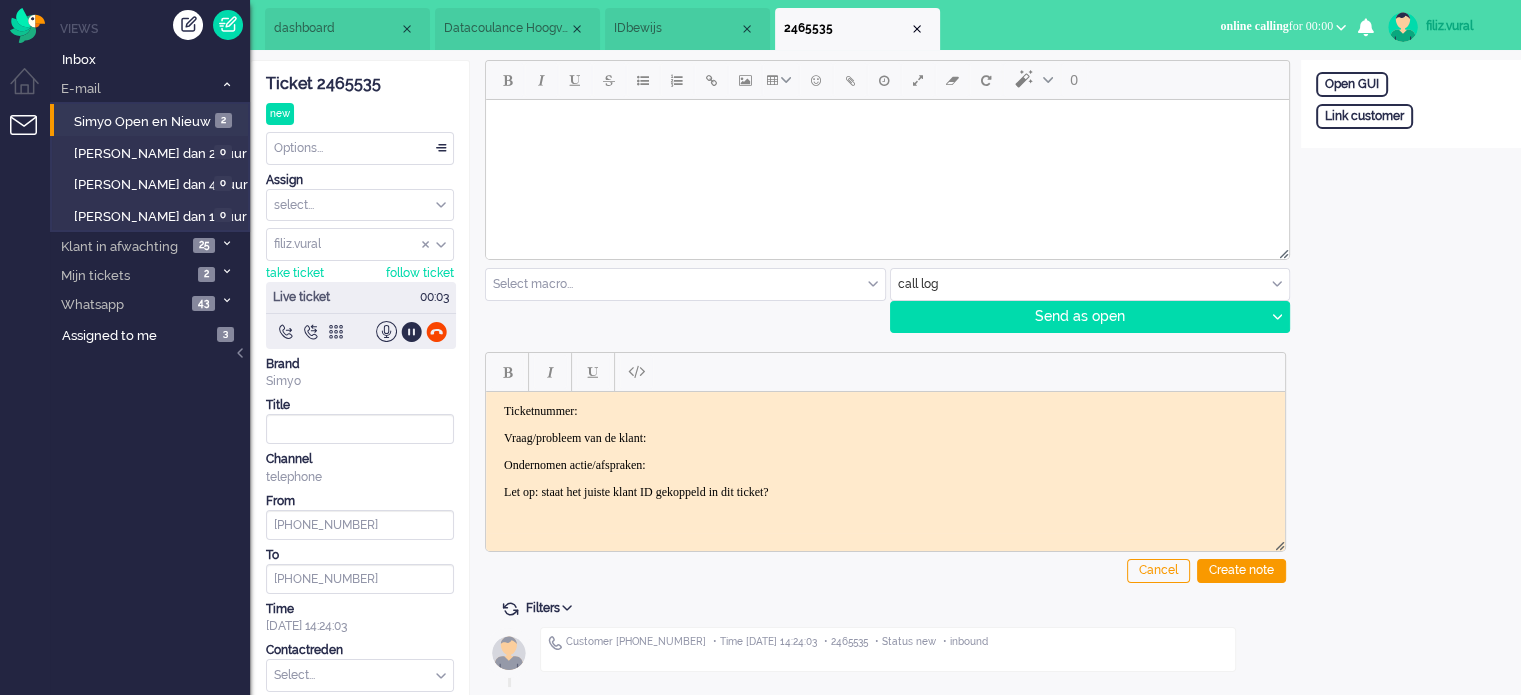 click on "IDbewijs" at bounding box center (676, 28) 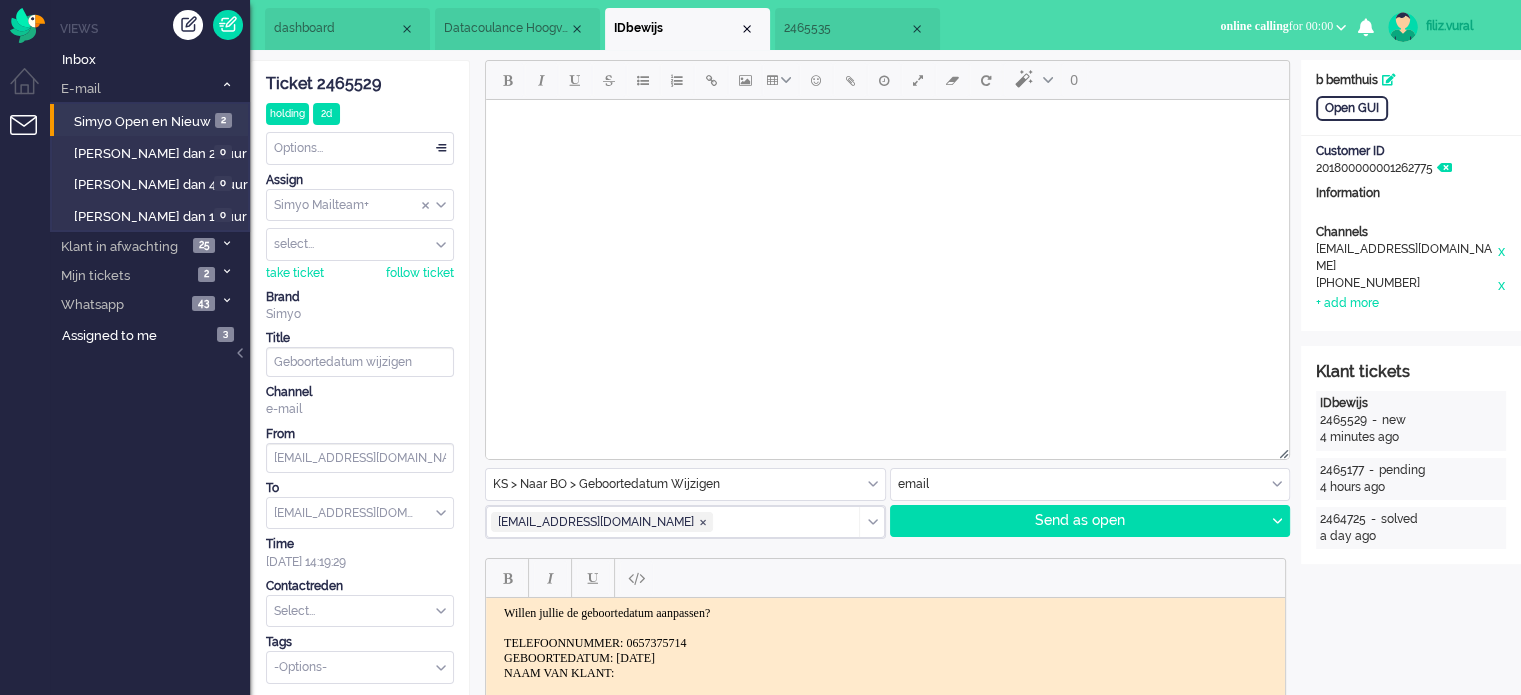 scroll, scrollTop: 200, scrollLeft: 0, axis: vertical 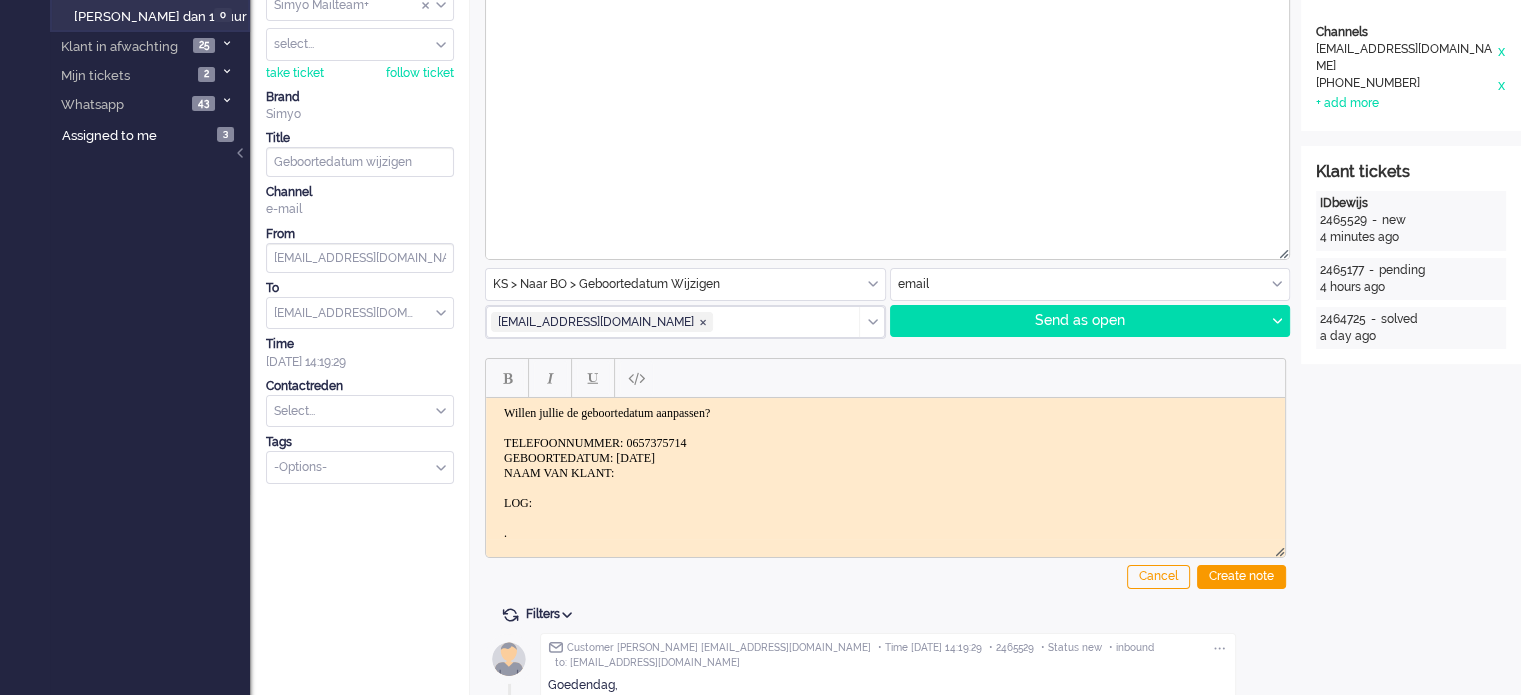 drag, startPoint x: 650, startPoint y: 479, endPoint x: 635, endPoint y: 495, distance: 21.931713 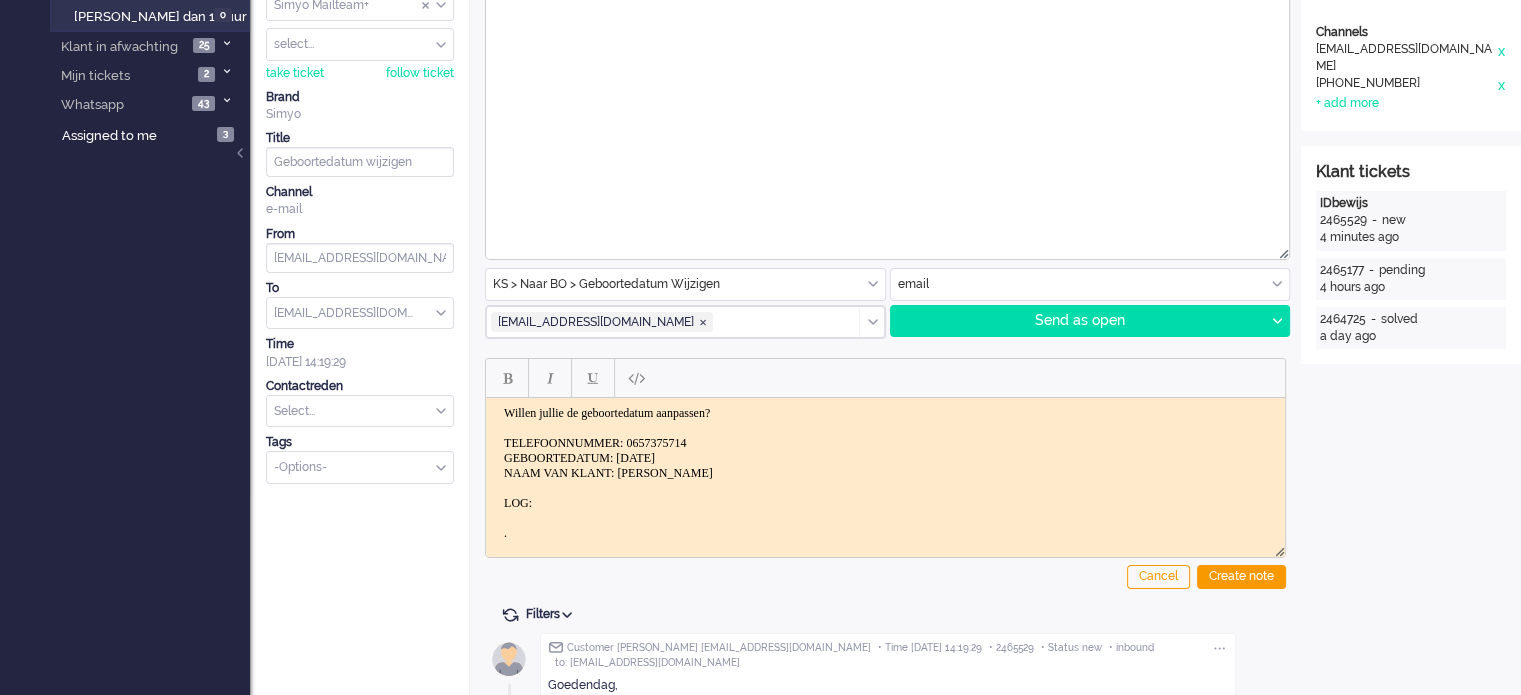click on "Willen jullie de geboortedatum aanpassen? TELEFOONNUMMER: 0657375714 GEBOORTEDATUM: 23-07-2007 NAAM VAN KLANT: brent bemthuis LOG:  ." at bounding box center (885, 473) 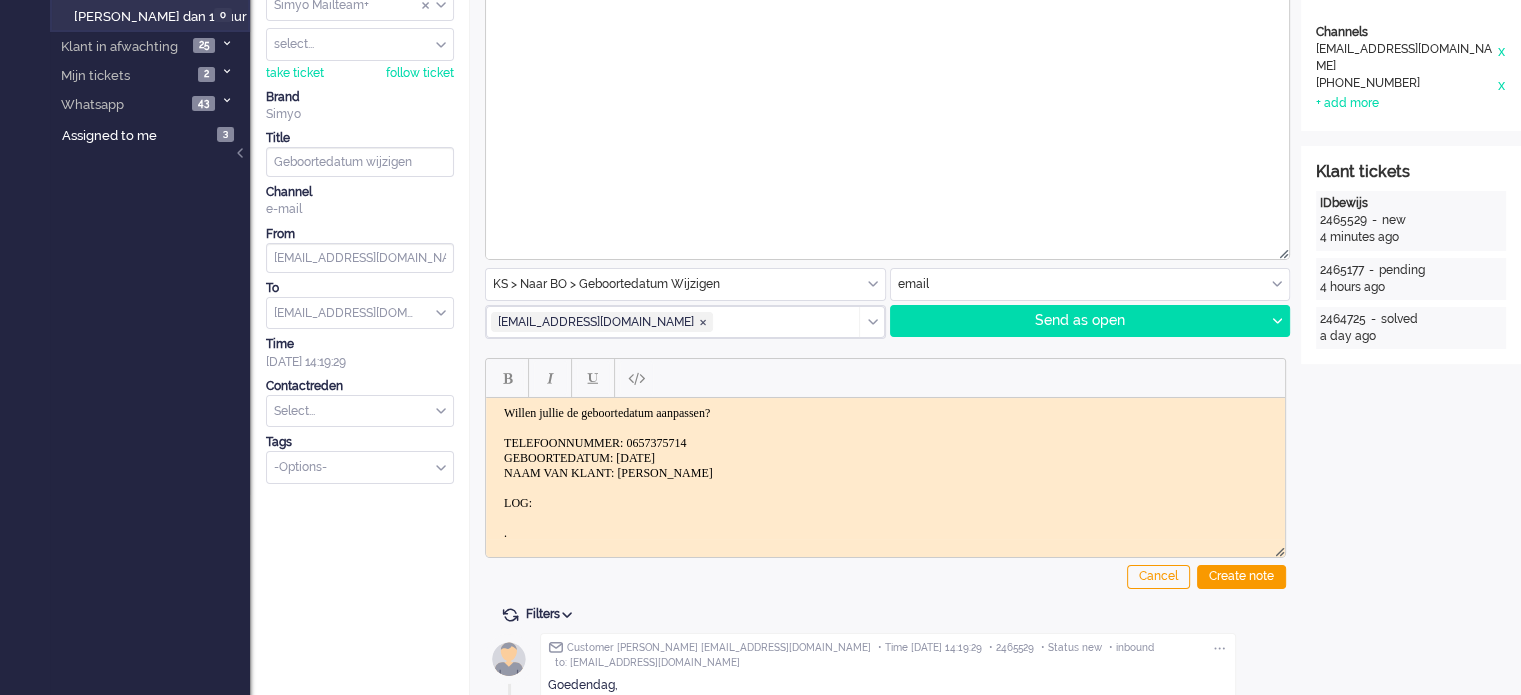 click on "Willen jullie de geboortedatum aanpassen? TELEFOONNUMMER: 0657375714 GEBOORTEDATUM: 23-07-2007 NAAM VAN KLANT: brent Bemthuis LOG:  ." at bounding box center (885, 473) 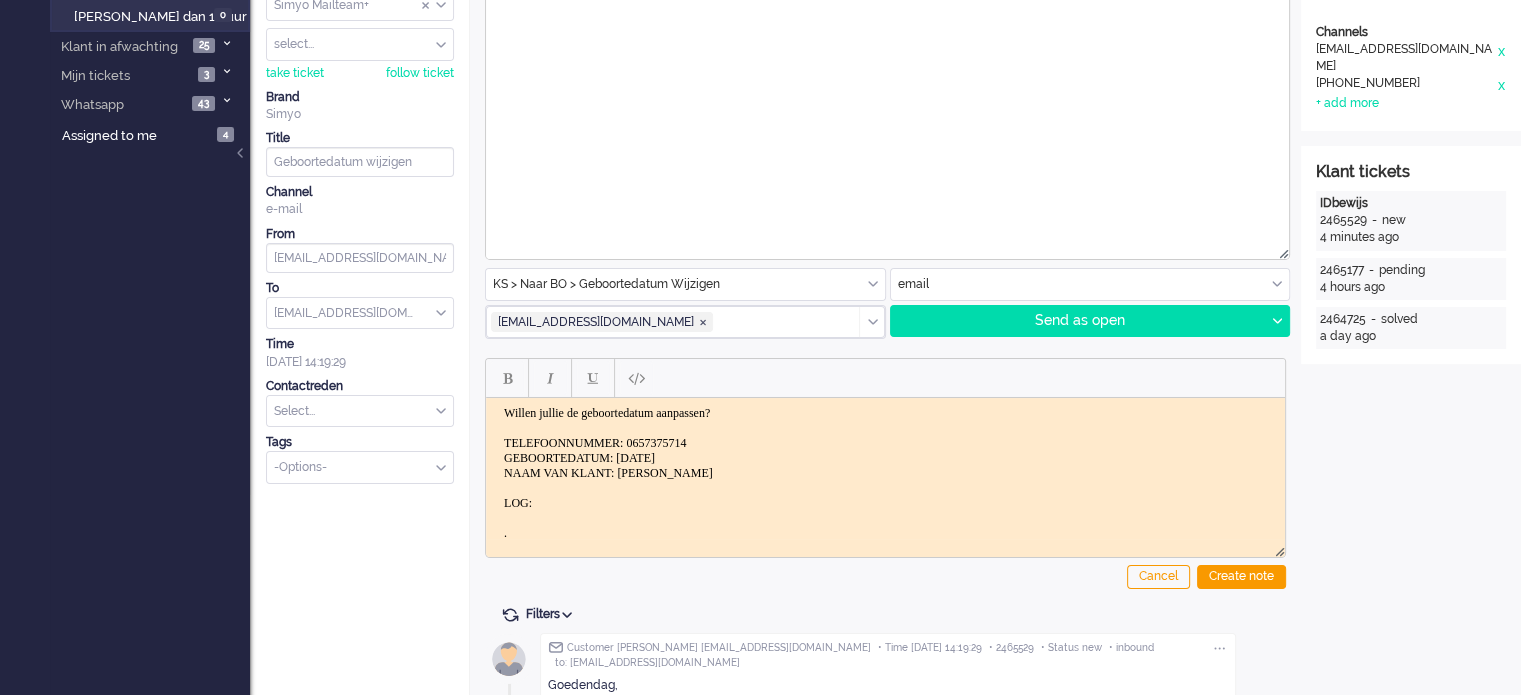 click on "Willen jullie de geboortedatum aanpassen? TELEFOONNUMMER: 0657375714 GEBOORTEDATUM: 23-07-2007 NAAM VAN KLANT: Brent Bemthuis LOG:  ." at bounding box center (885, 473) 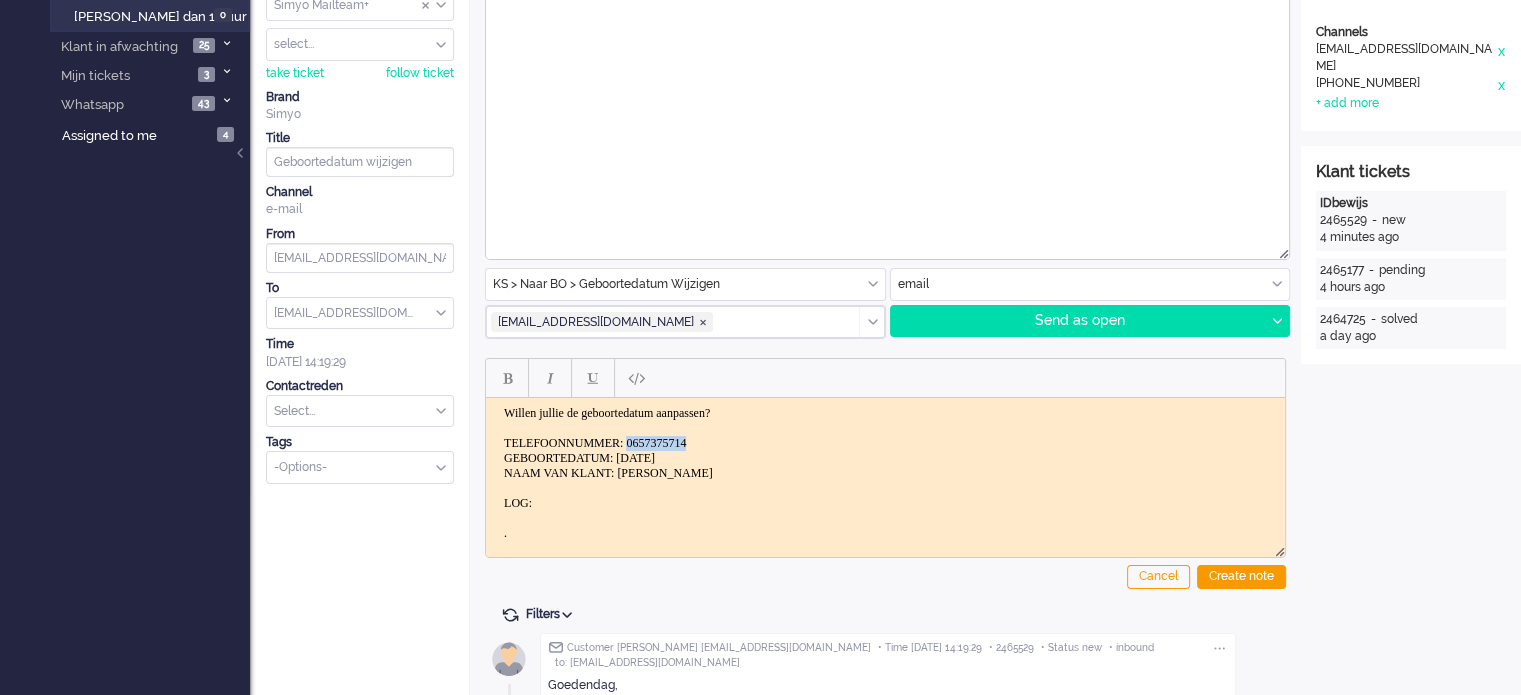 click on "Willen jullie de geboortedatum aanpassen? TELEFOONNUMMER: 0657375714 GEBOORTEDATUM: 23-07-2007 NAAM VAN KLANT: Brent Bemthuis LOG:  ." at bounding box center [885, 473] 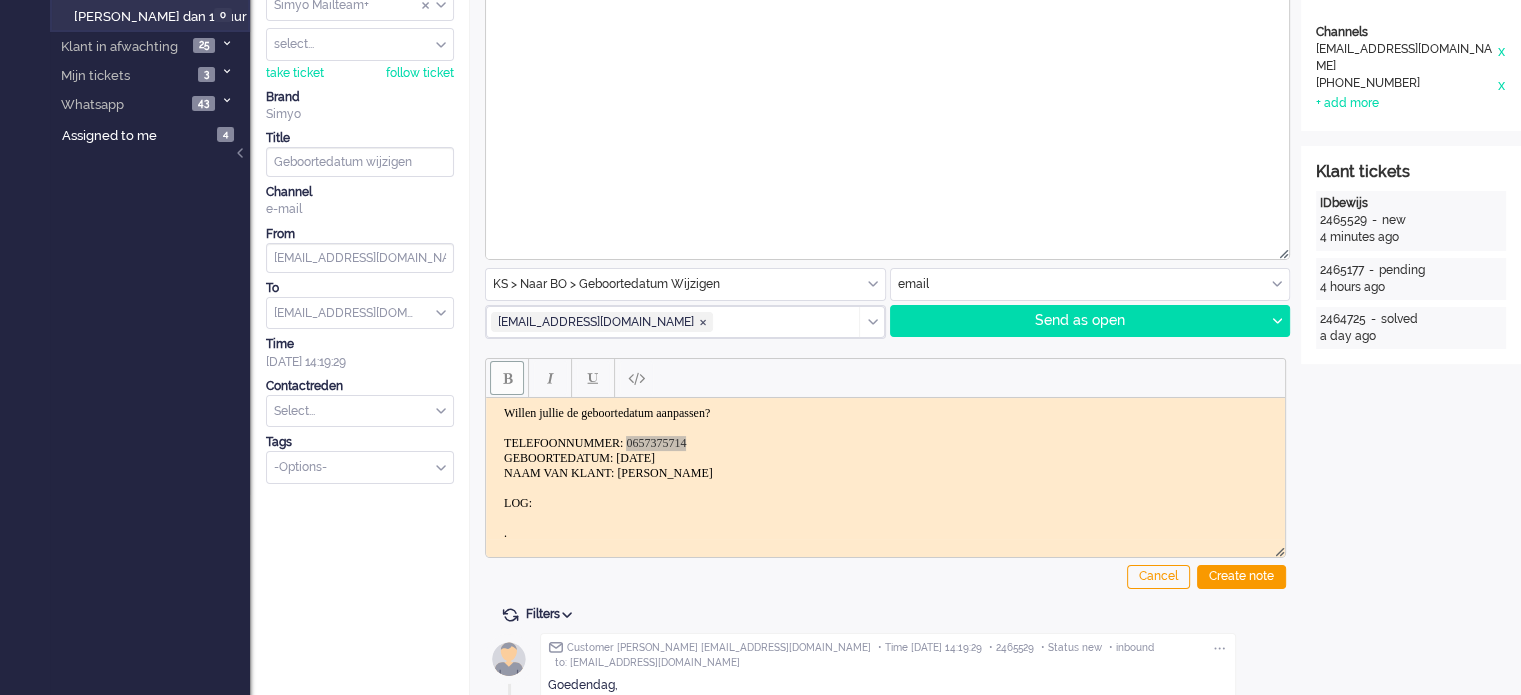 click at bounding box center [507, 378] 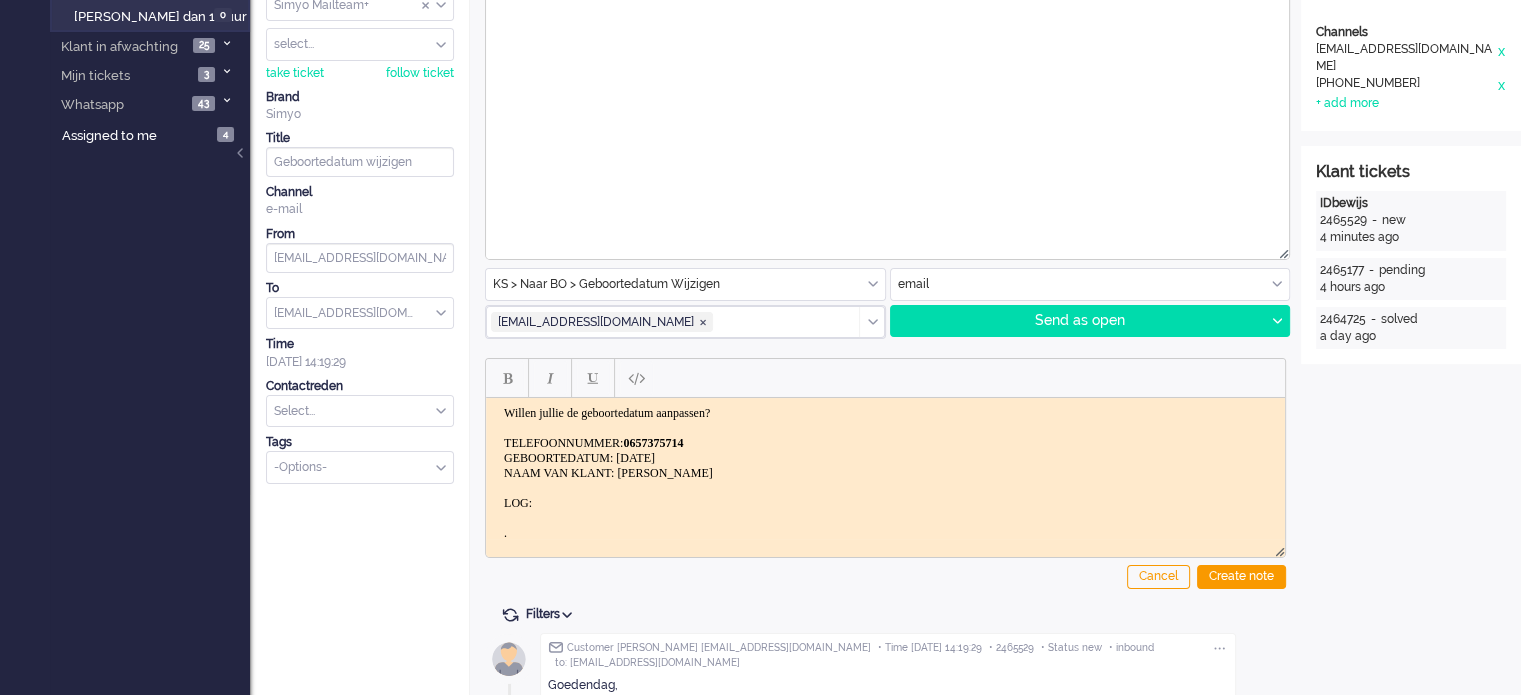 drag, startPoint x: 700, startPoint y: 453, endPoint x: 626, endPoint y: 460, distance: 74.330345 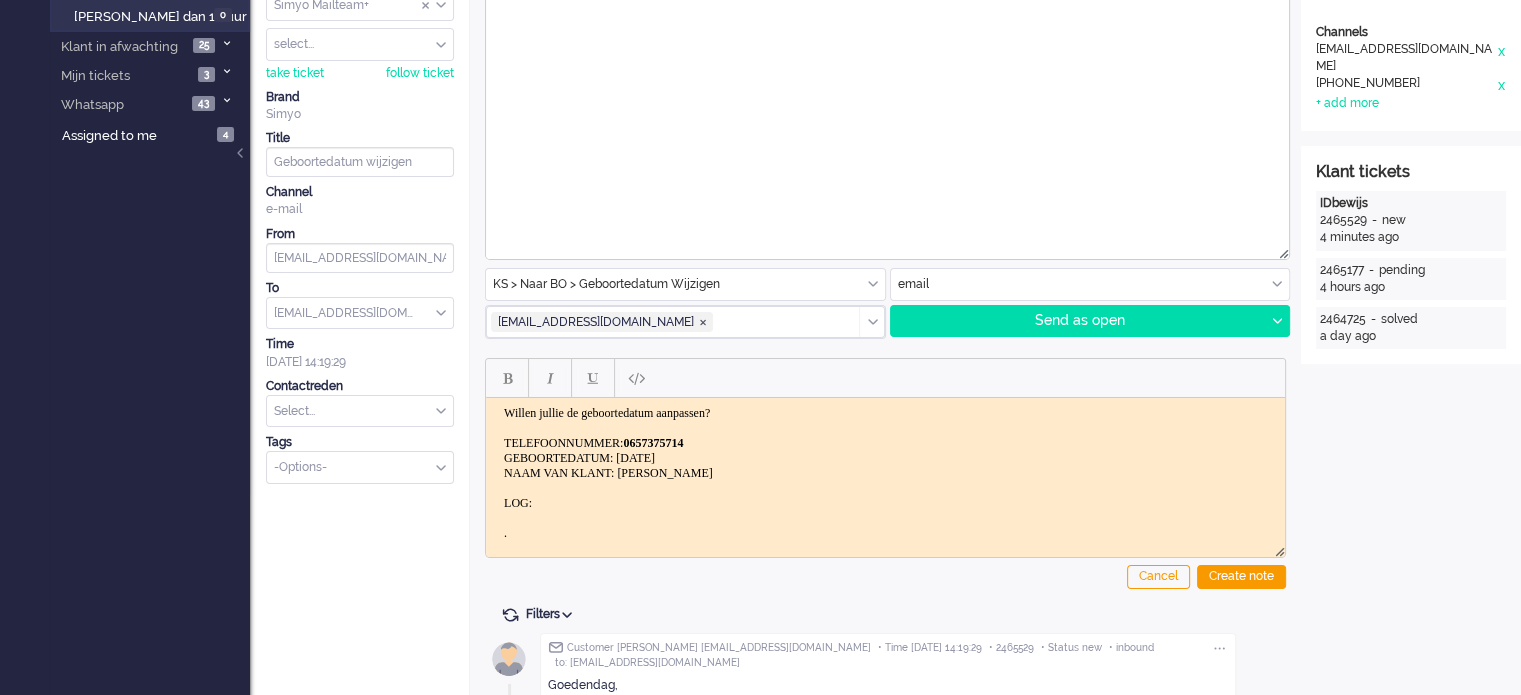 click on "Willen jullie de geboortedatum aanpassen? TELEFOONNUMMER:  0657375714 GEBOORTEDATUM: 23-07-2007 NAAM VAN KLANT: Brent Bemthuis LOG:  ." at bounding box center (885, 473) 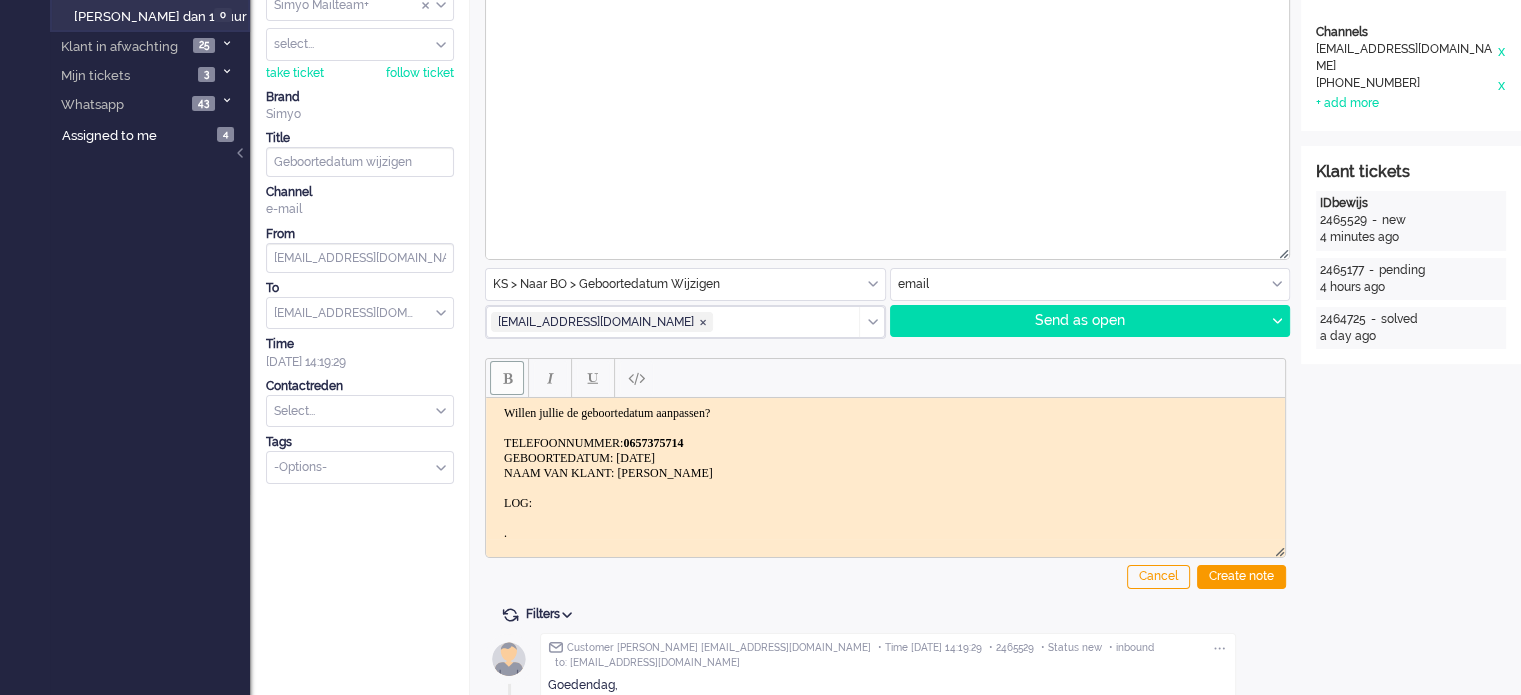 click at bounding box center (507, 378) 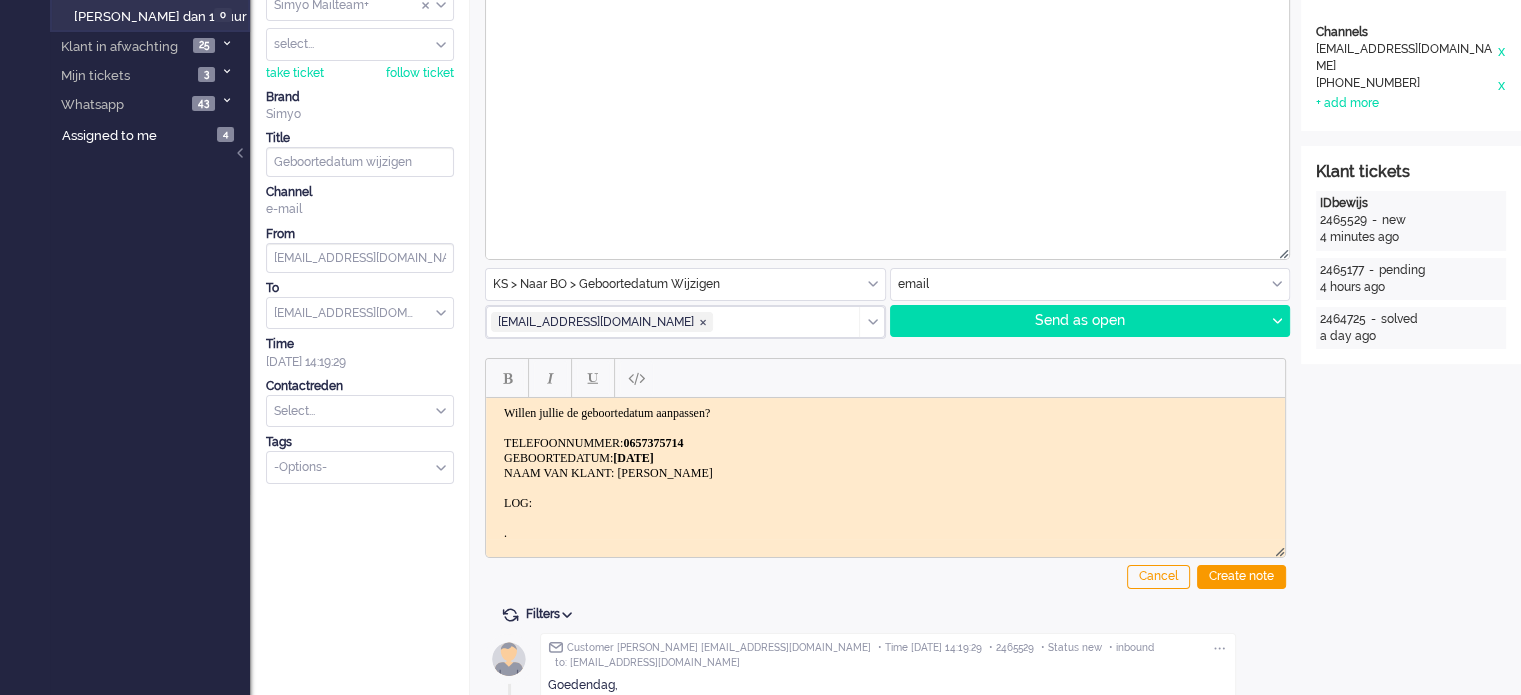 drag, startPoint x: 620, startPoint y: 475, endPoint x: 726, endPoint y: 465, distance: 106.47065 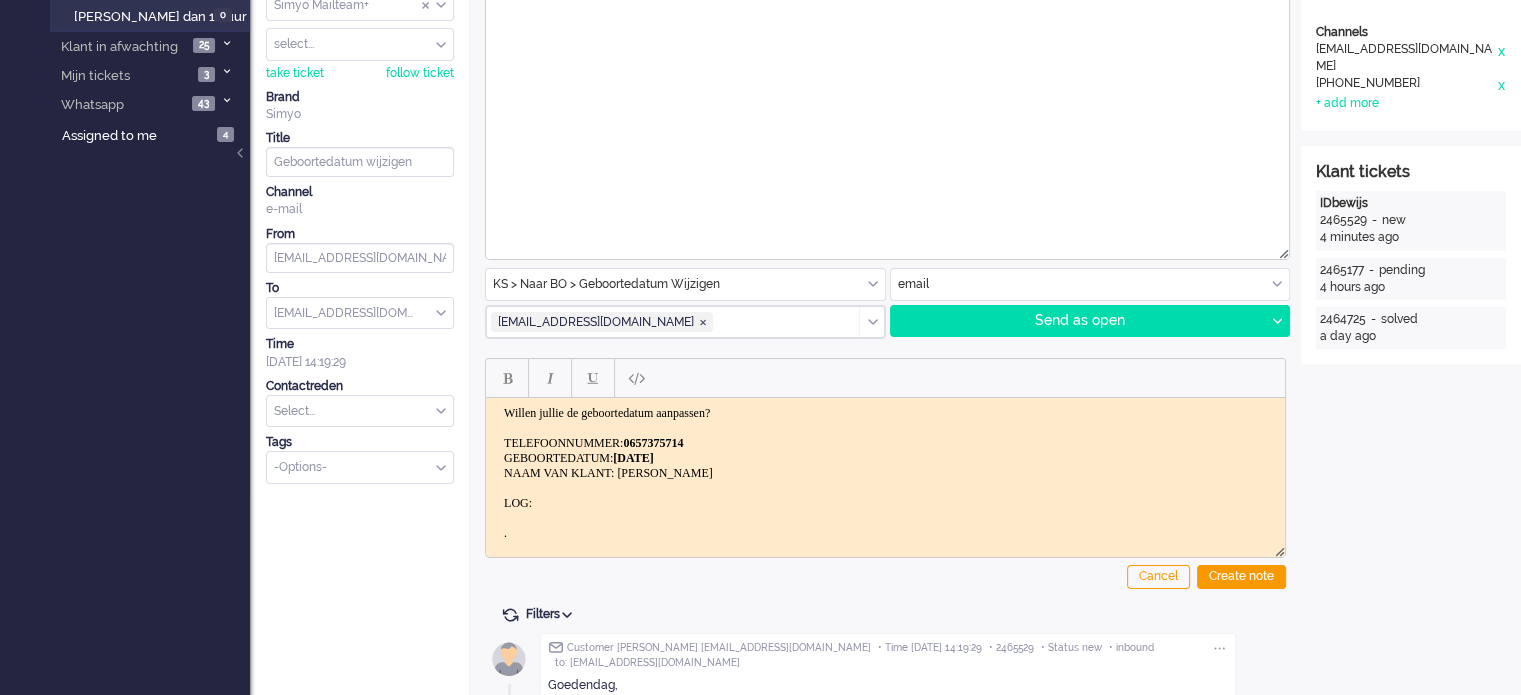 click on "Willen jullie de geboortedatum aanpassen? TELEFOONNUMMER:  0657375714 GEBOORTEDATUM:  23-07-2007 NAAM VAN KLANT: Brent Bemthuis LOG:  ." at bounding box center [885, 473] 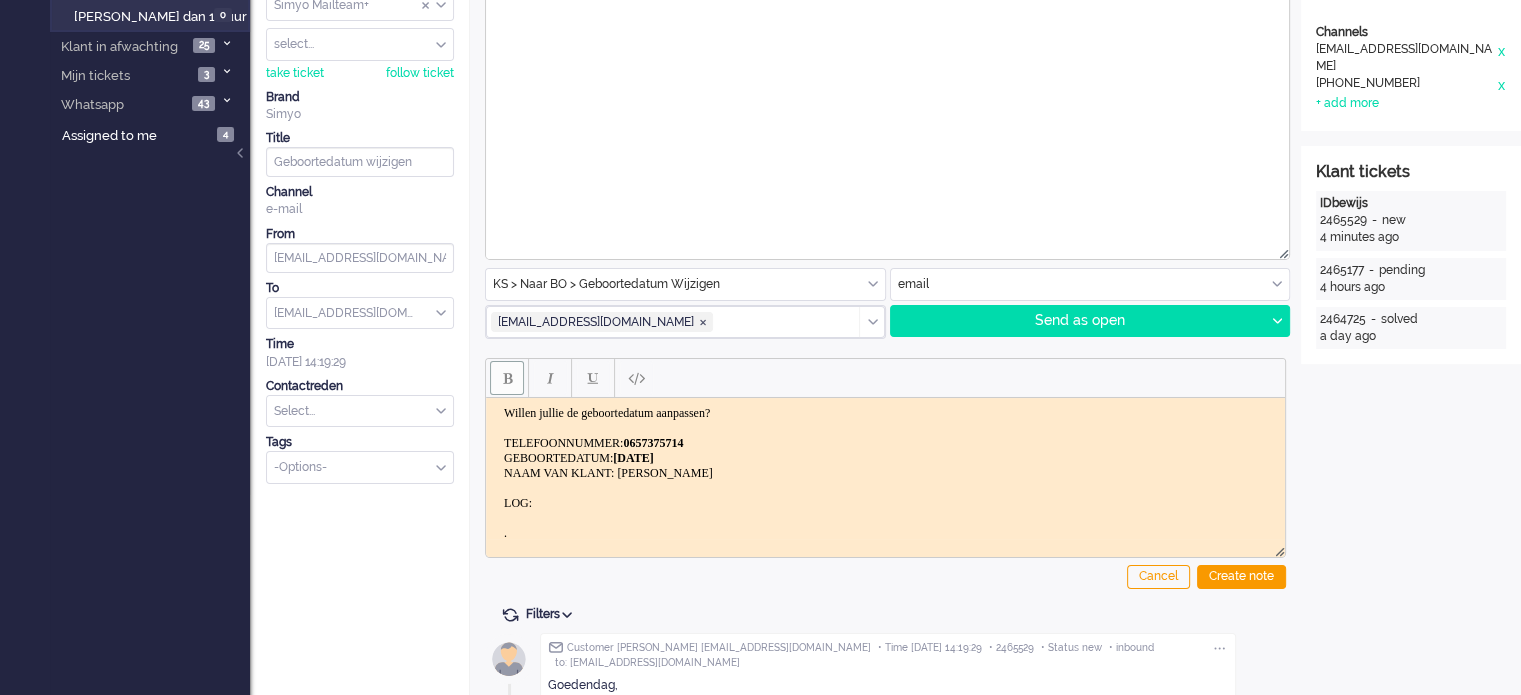 click at bounding box center [507, 378] 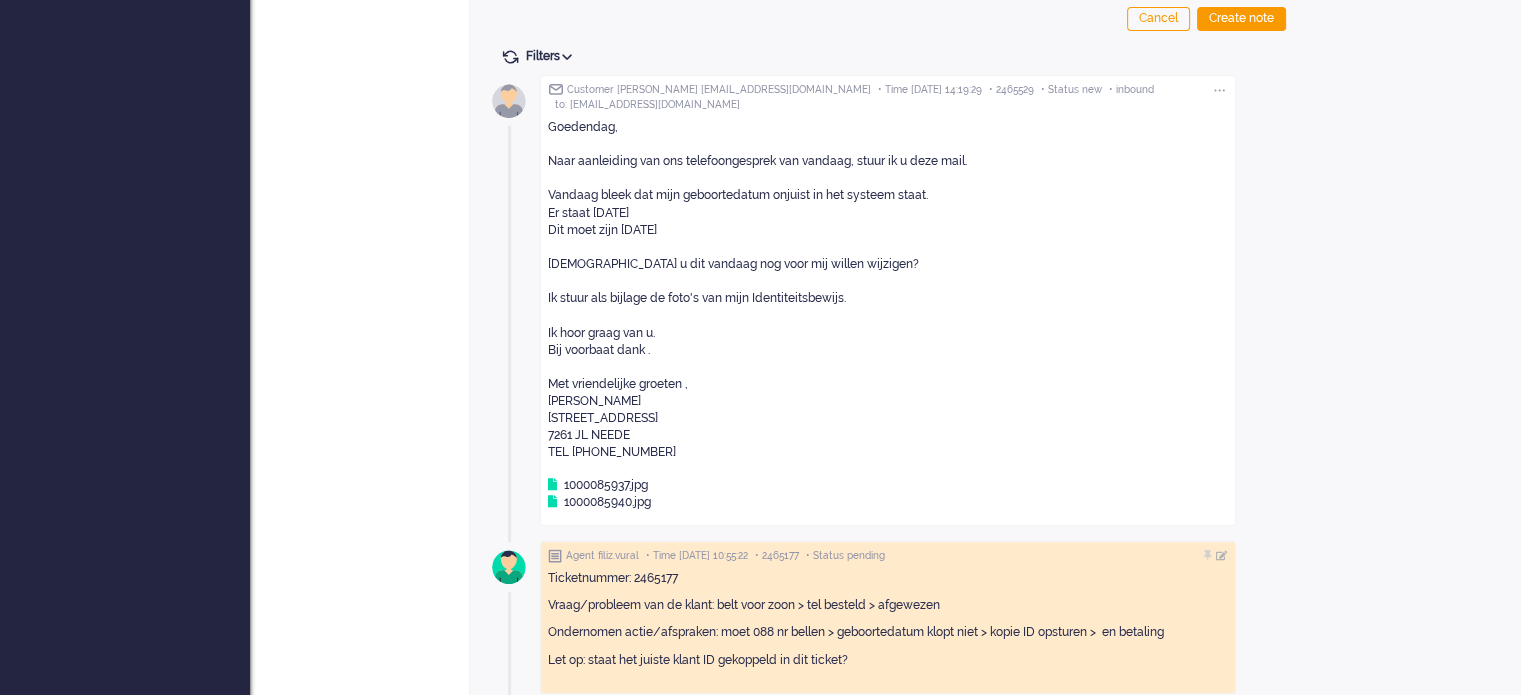 scroll, scrollTop: 600, scrollLeft: 0, axis: vertical 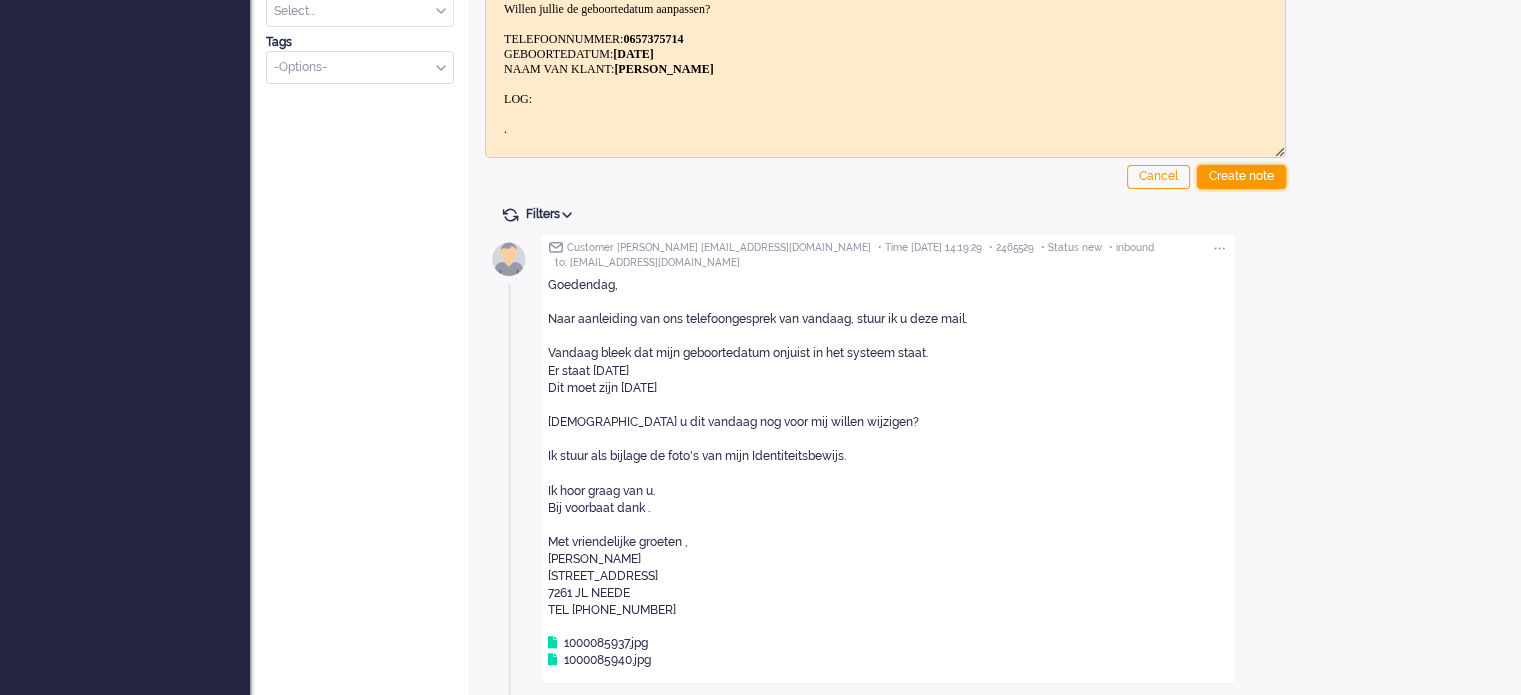 click on "Create note" at bounding box center [1241, 177] 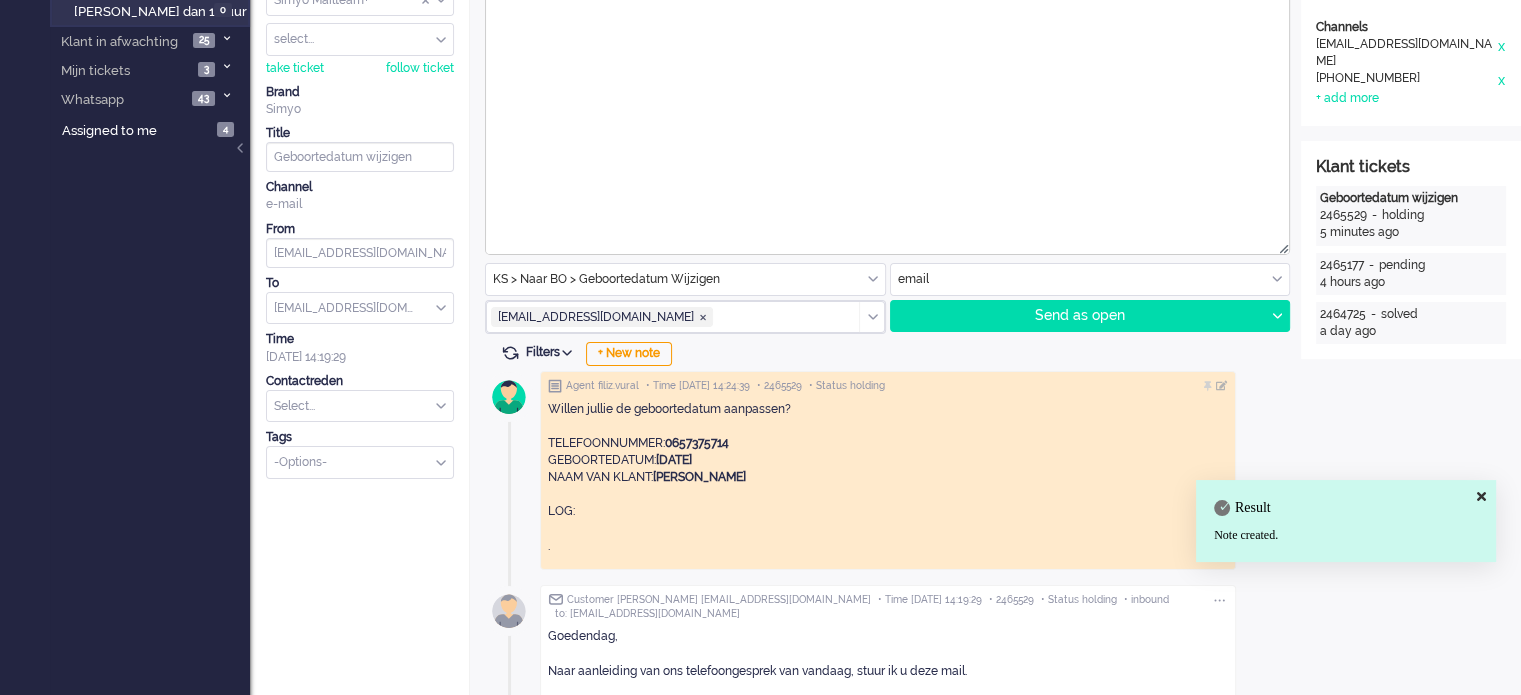 scroll, scrollTop: 0, scrollLeft: 0, axis: both 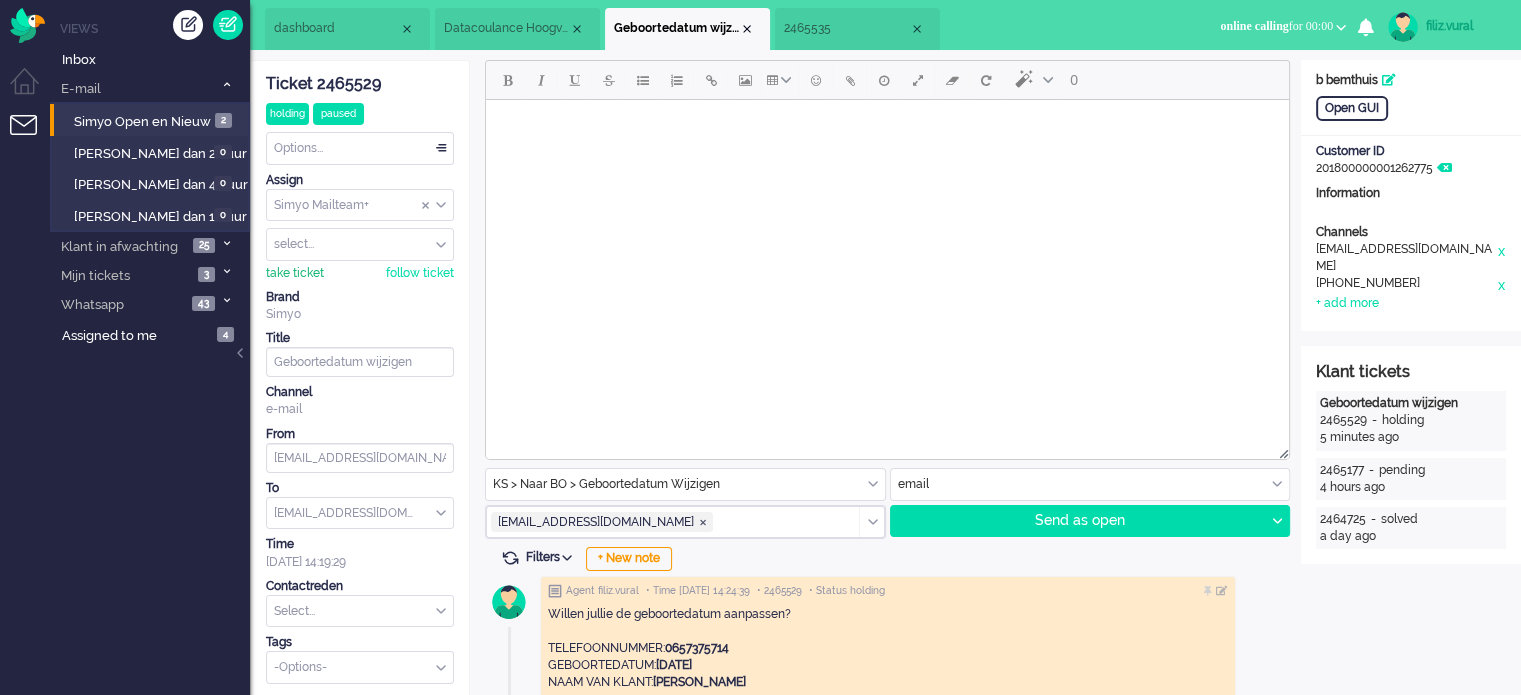 click on "take ticket" at bounding box center [295, 273] 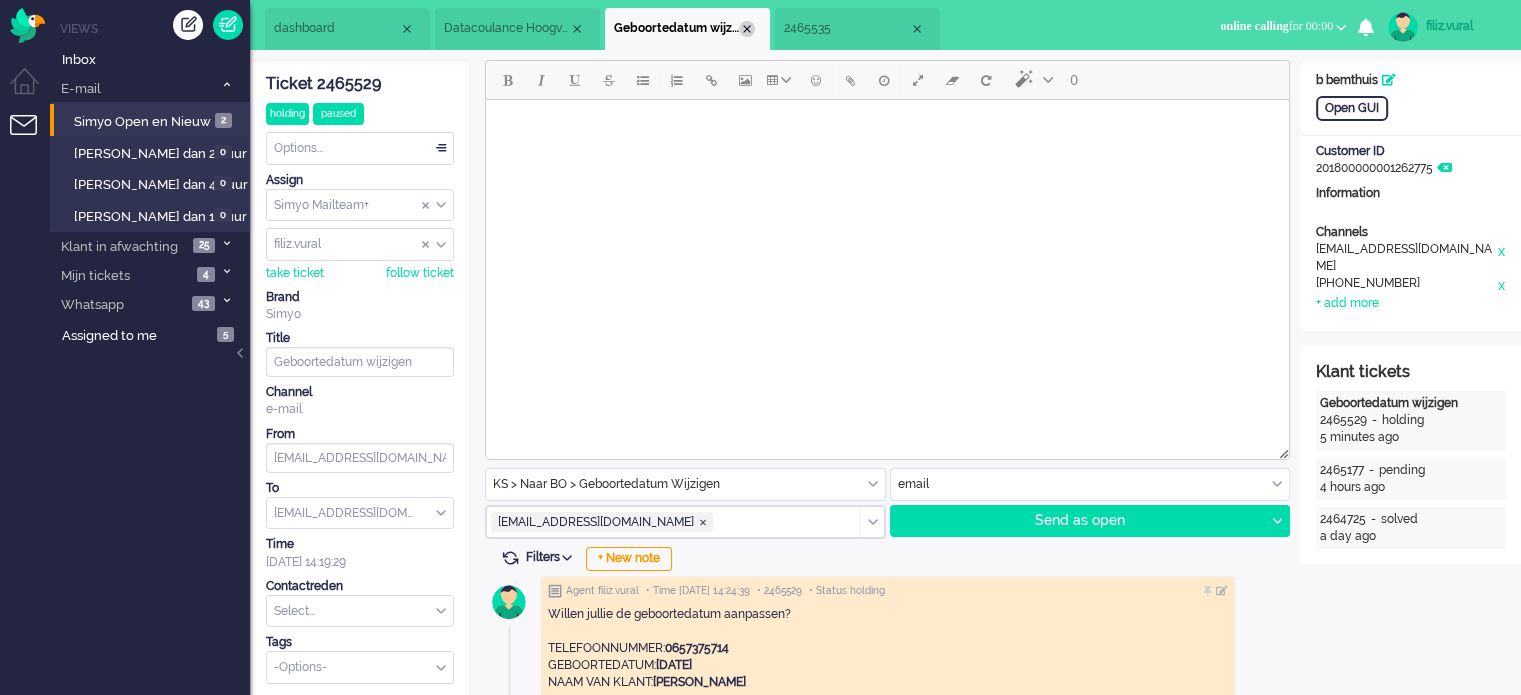 click at bounding box center (747, 29) 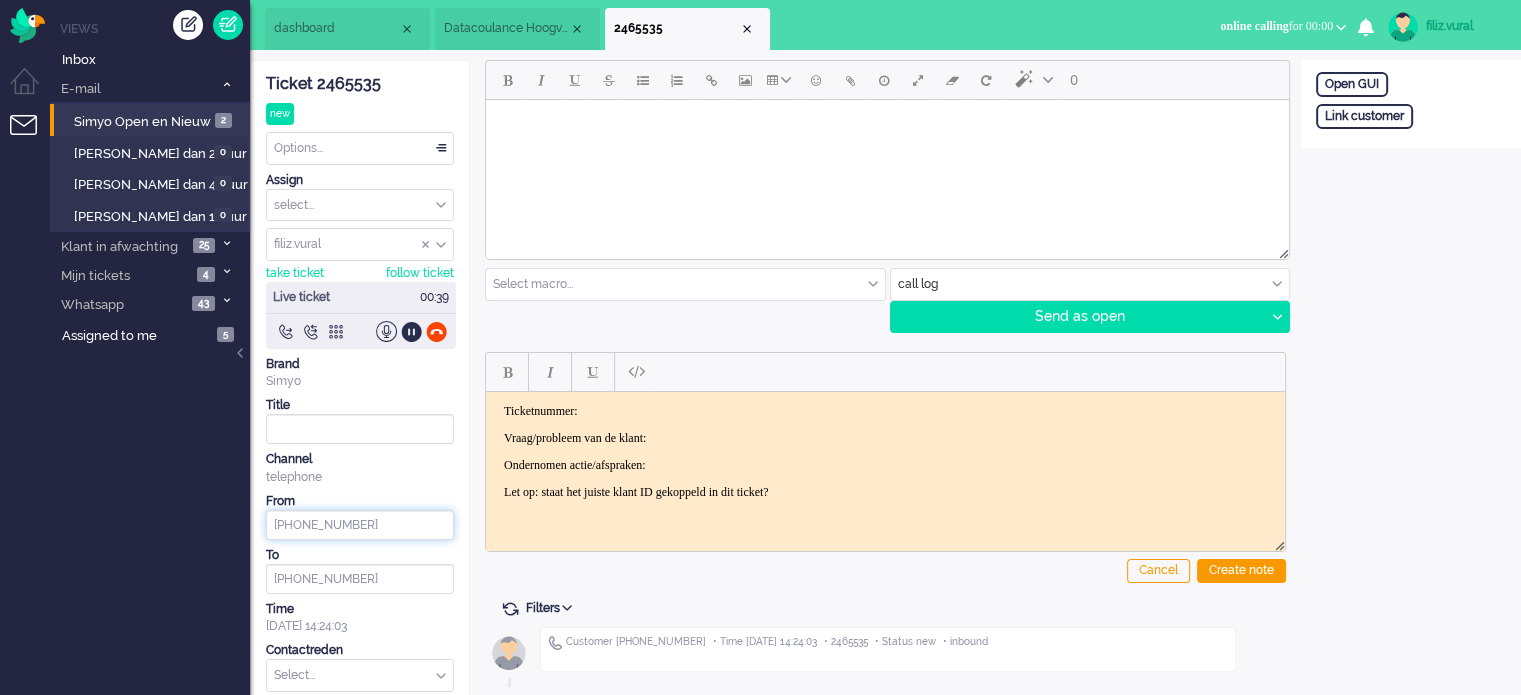 drag, startPoint x: 358, startPoint y: 523, endPoint x: 289, endPoint y: 495, distance: 74.46476 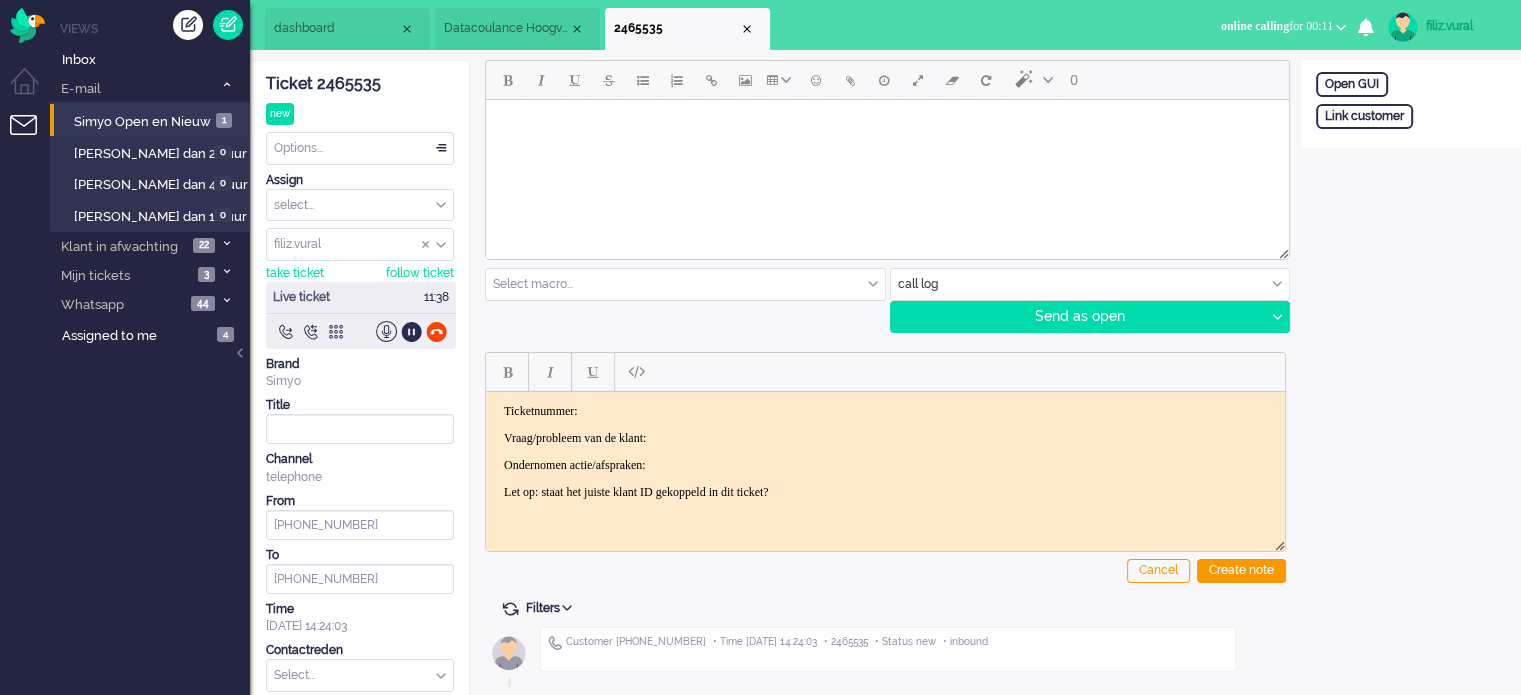 click on "Ticket 2465535" 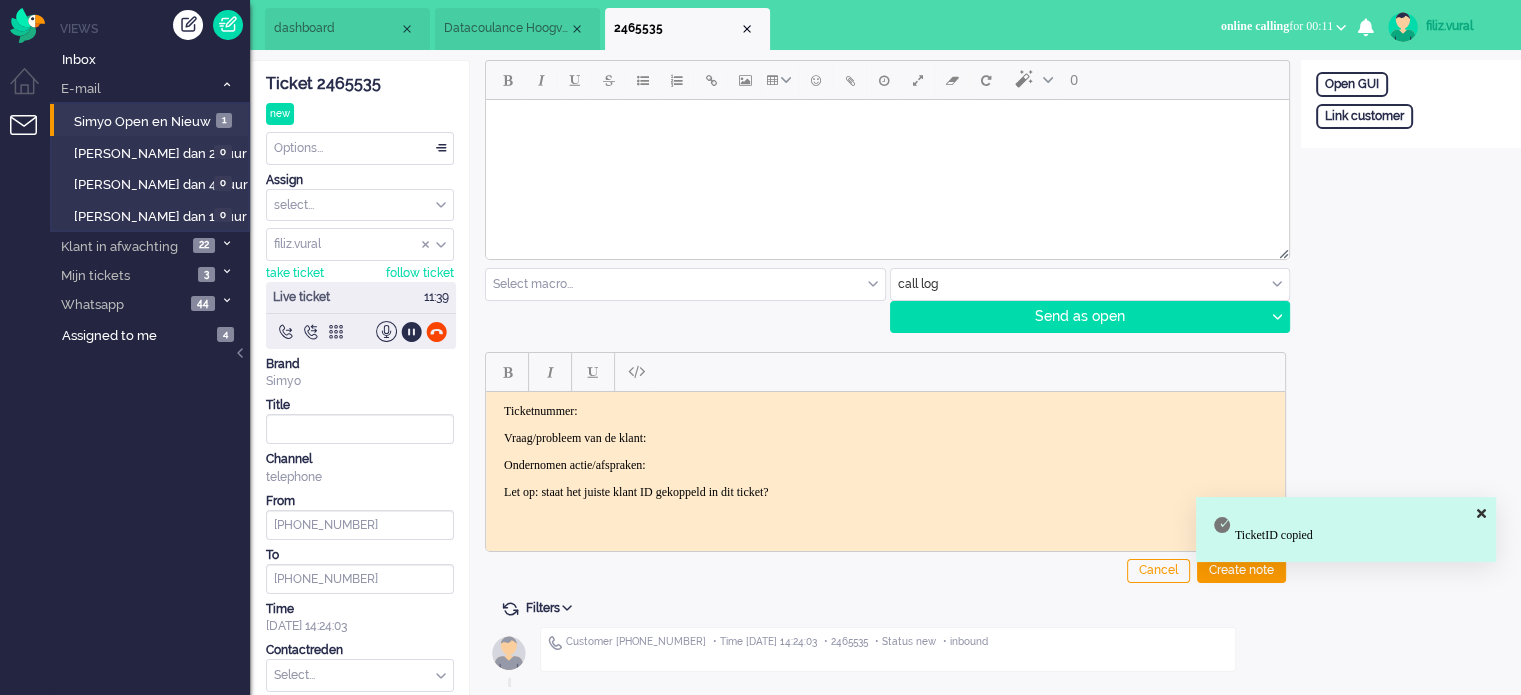 click on "Ticketnummer:" at bounding box center [885, 410] 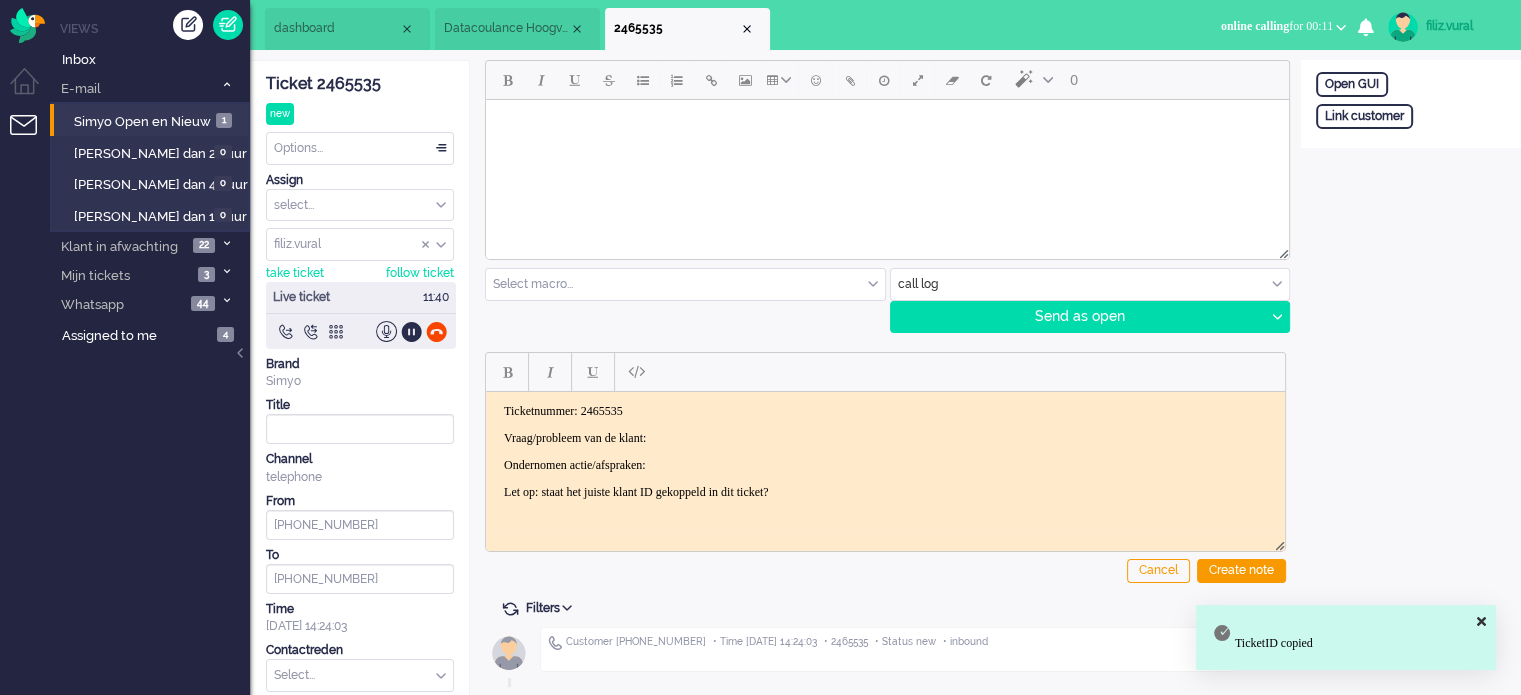 click on "Ticketnummer: 2465535 Vraag/probleem van de klant: Ondernomen actie/afspraken:  Let op: staat het juiste klant ID gekoppeld in dit ticket?" at bounding box center [885, 451] 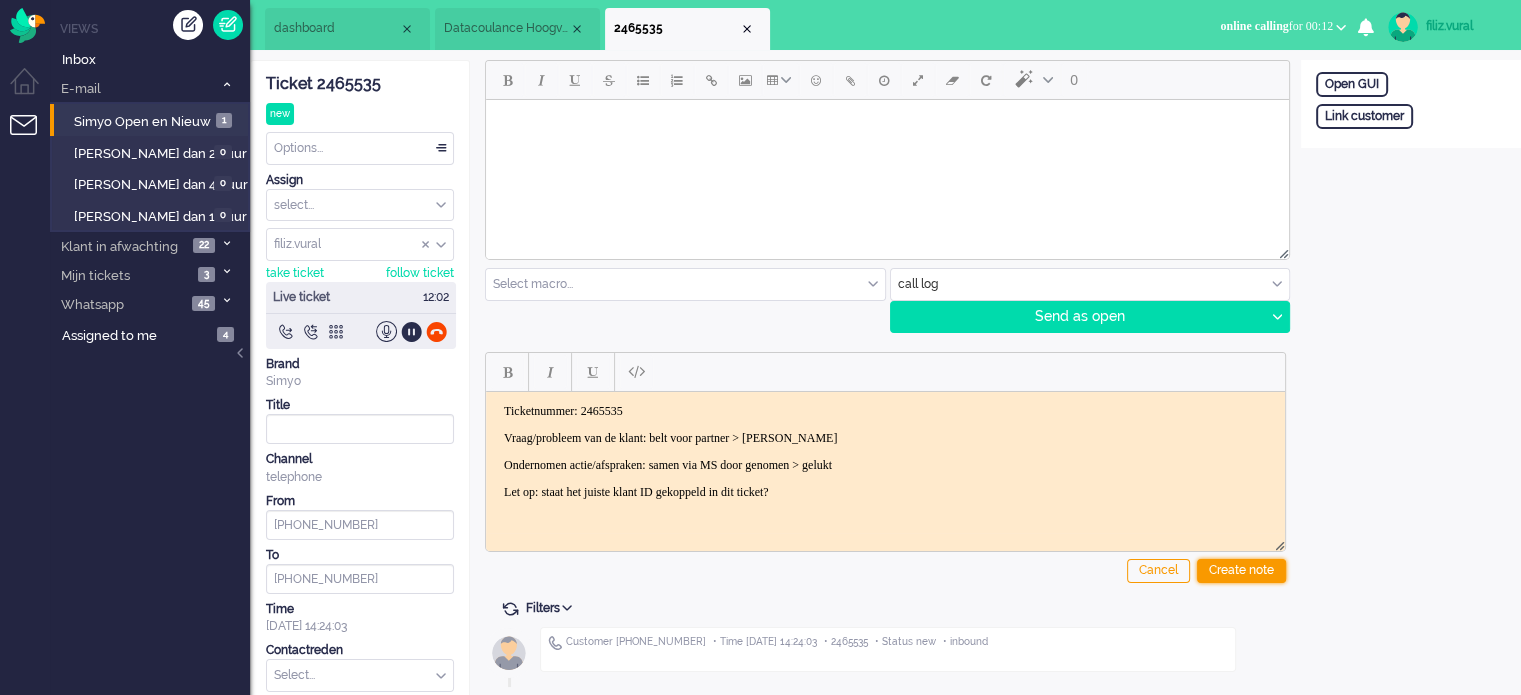 click on "Create note" at bounding box center [1241, 571] 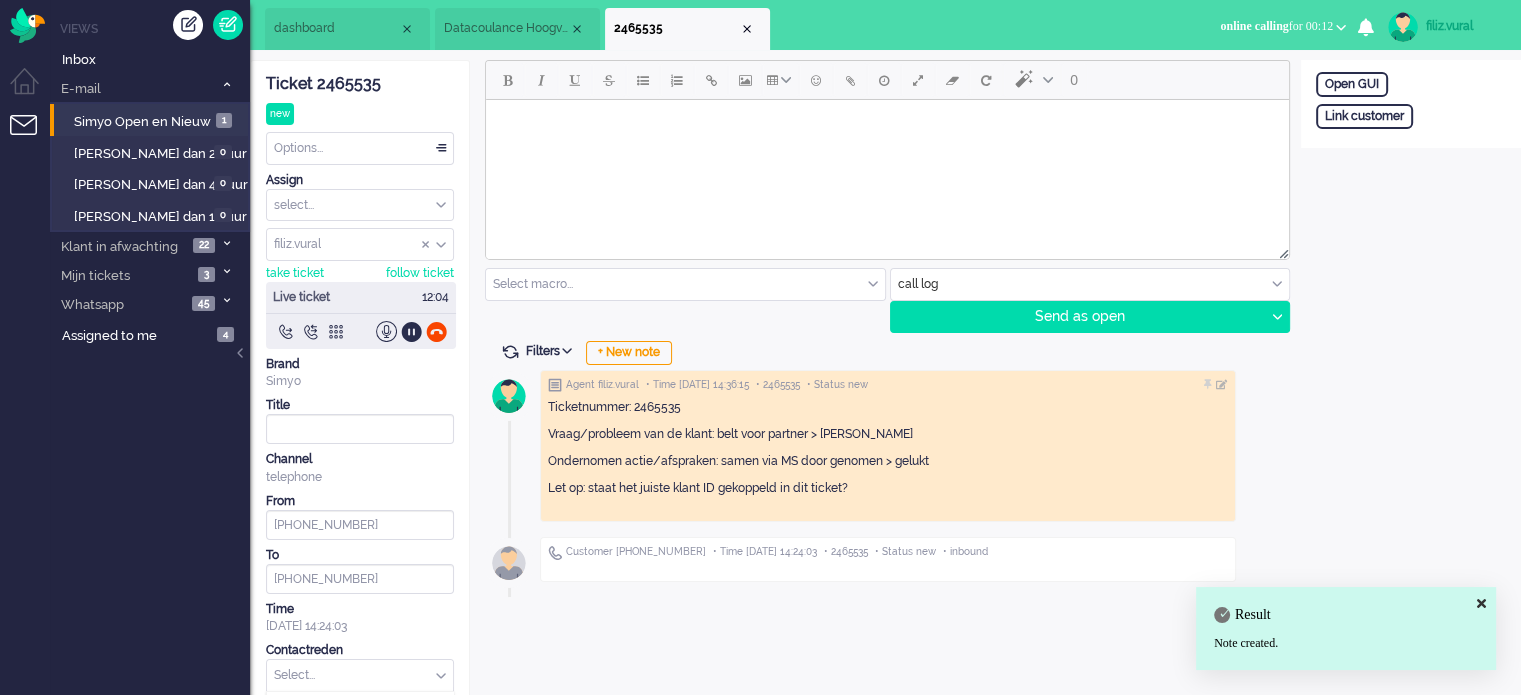 click at bounding box center (360, 675) 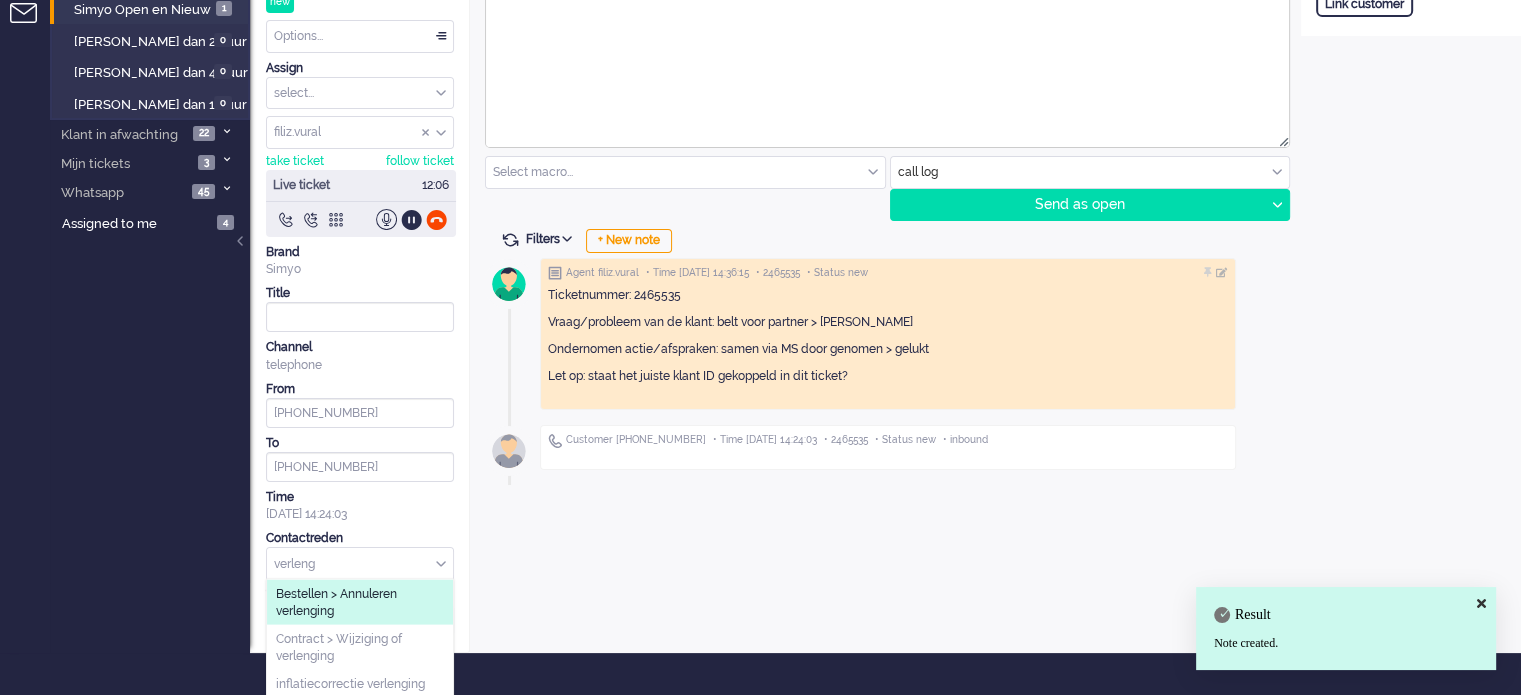 scroll, scrollTop: 114, scrollLeft: 0, axis: vertical 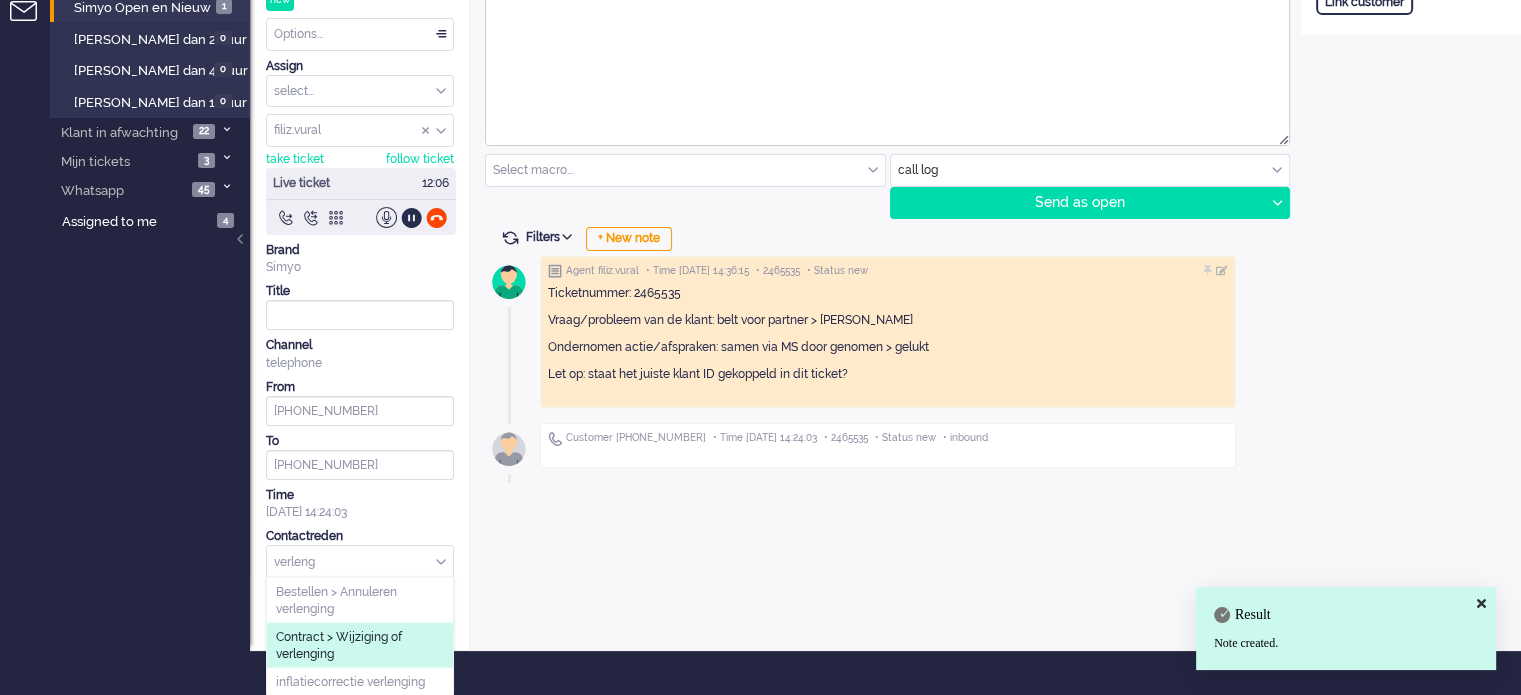 type on "verleng" 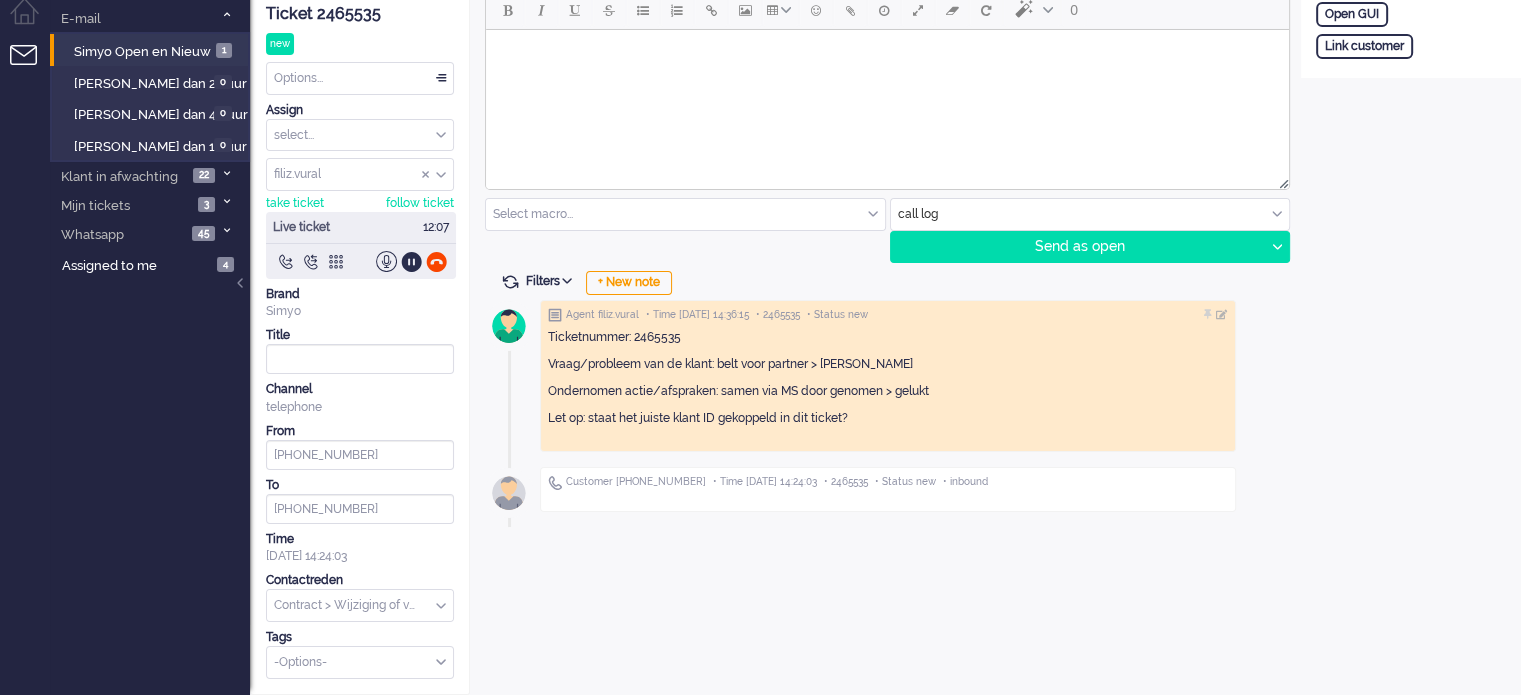 scroll, scrollTop: 66, scrollLeft: 0, axis: vertical 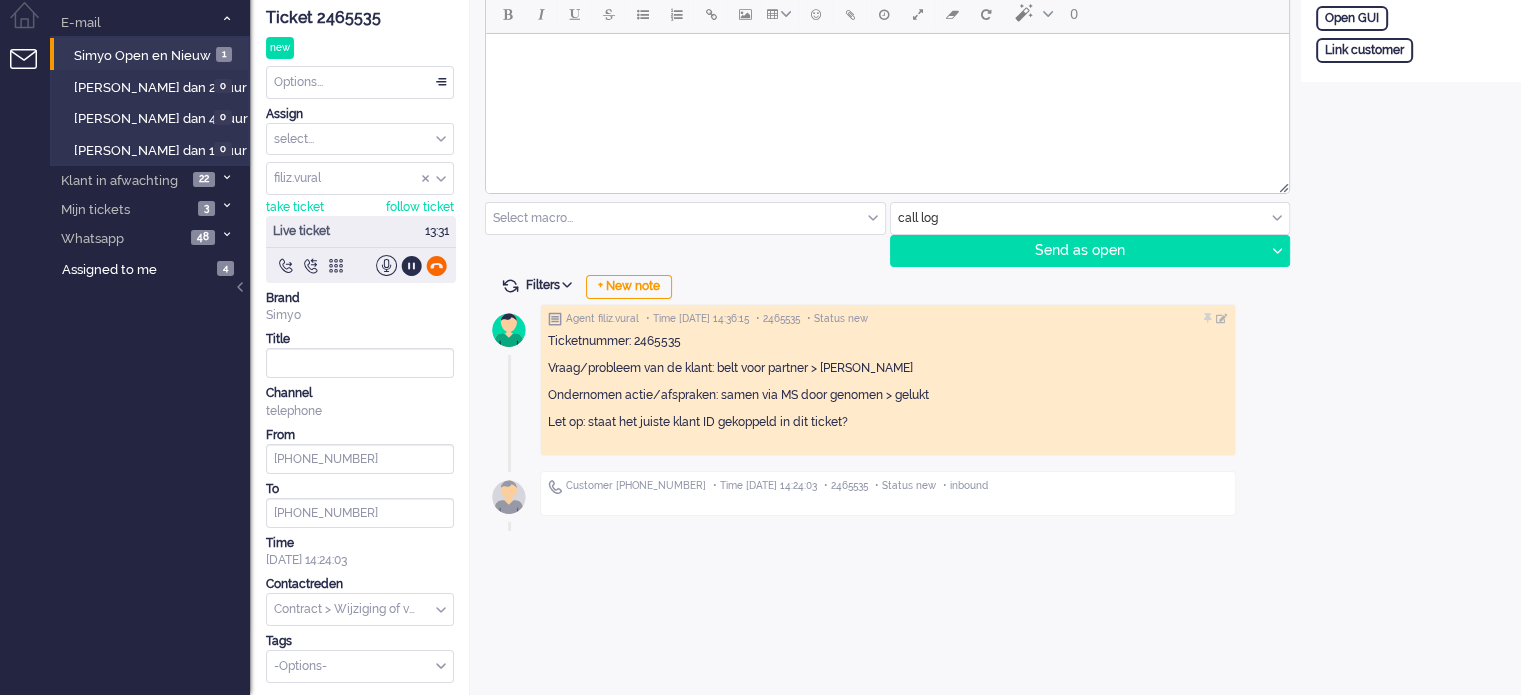 click 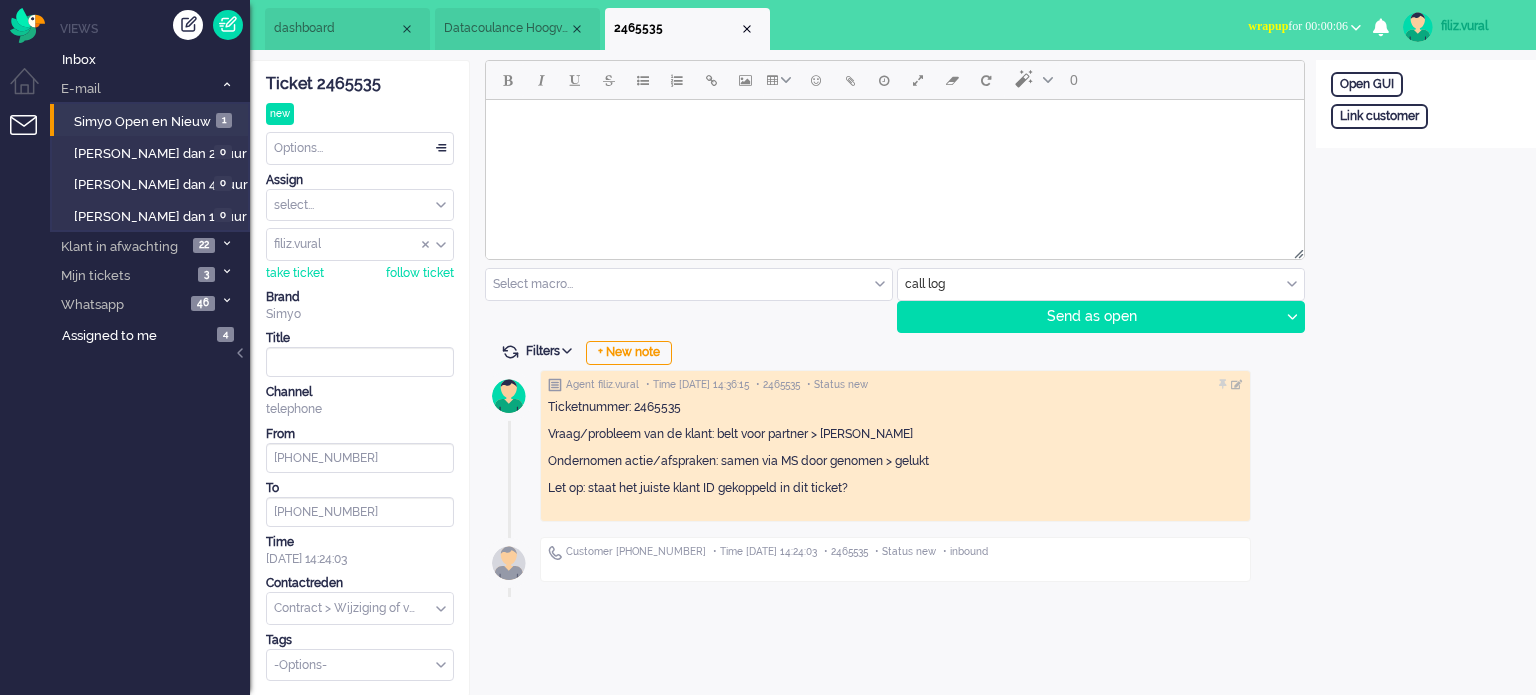 drag, startPoint x: 442, startPoint y: 261, endPoint x: 1316, endPoint y: 33, distance: 903.2497 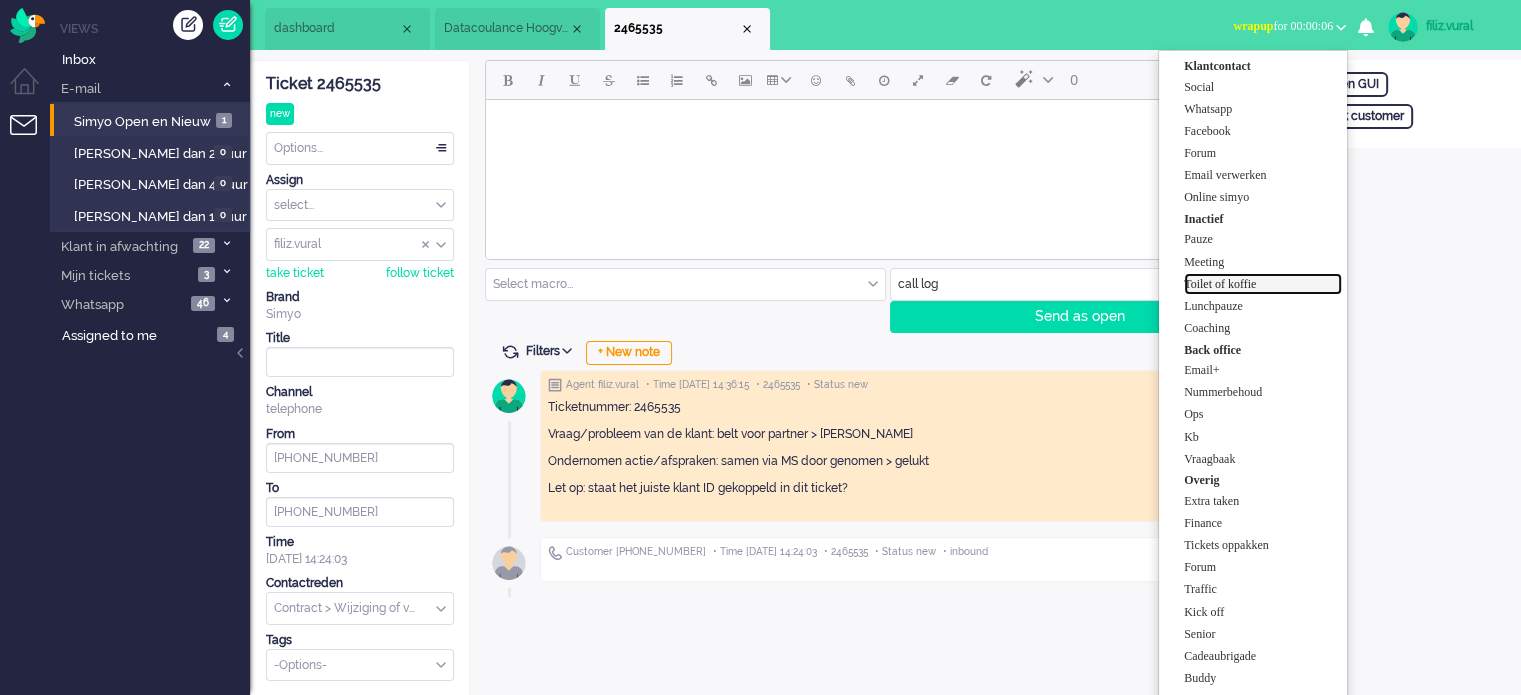 click on "Toilet of koffie" at bounding box center (1263, 284) 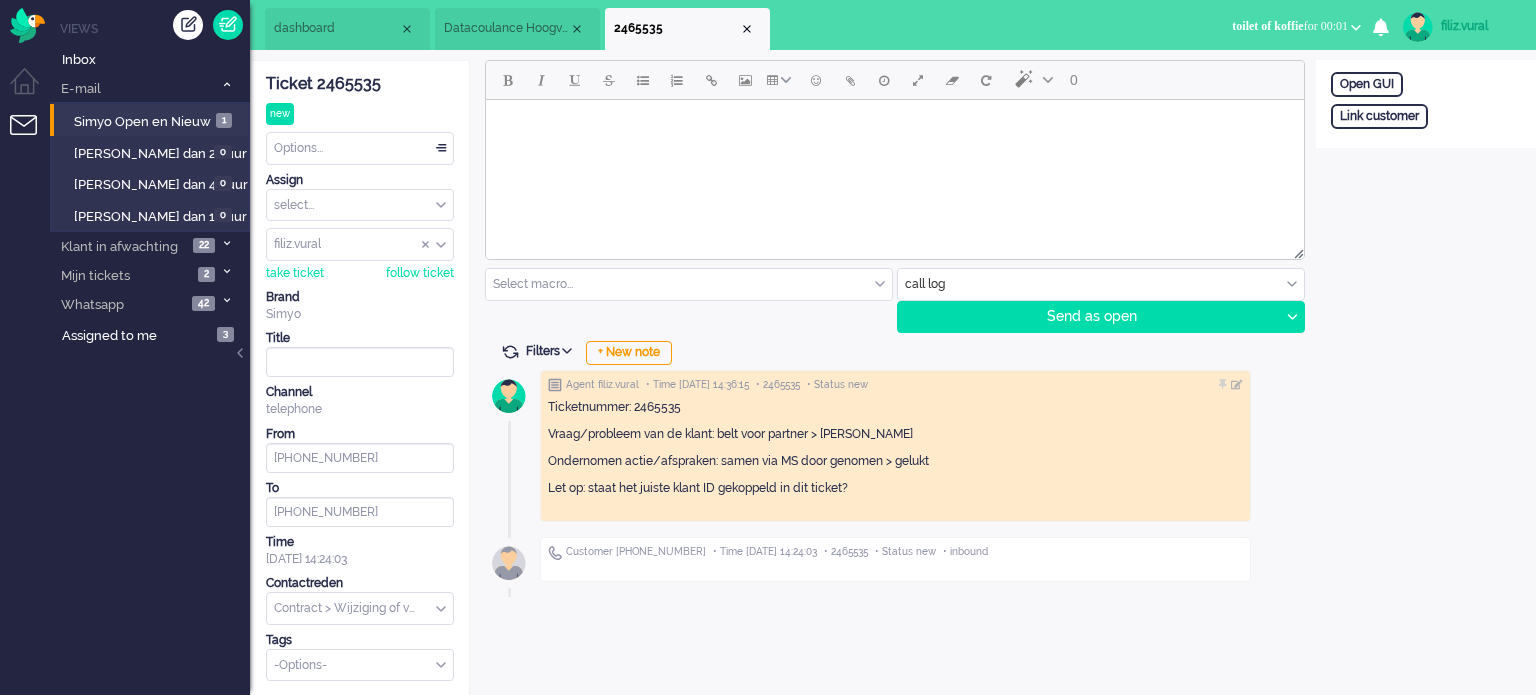click on "Datacoulance Hoogverbruik" at bounding box center [517, 29] 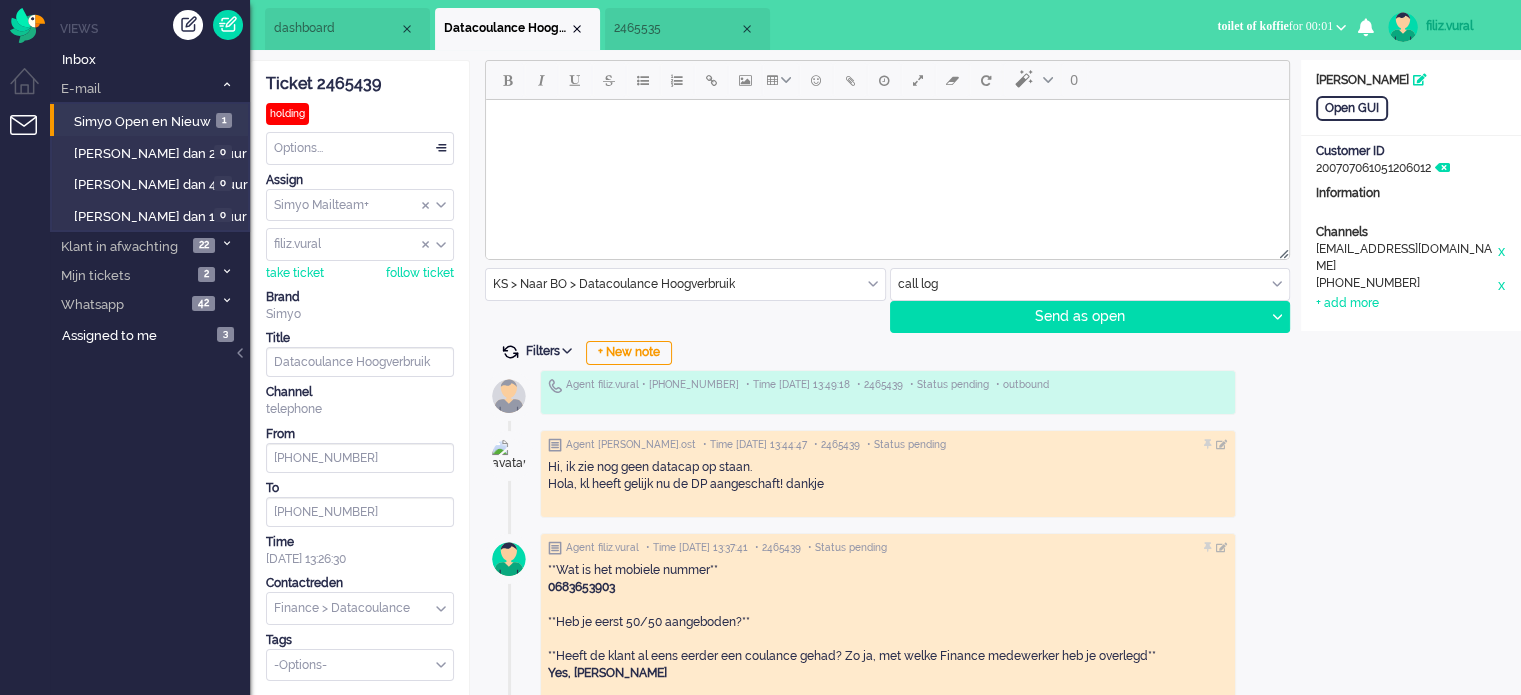 click at bounding box center [510, 352] 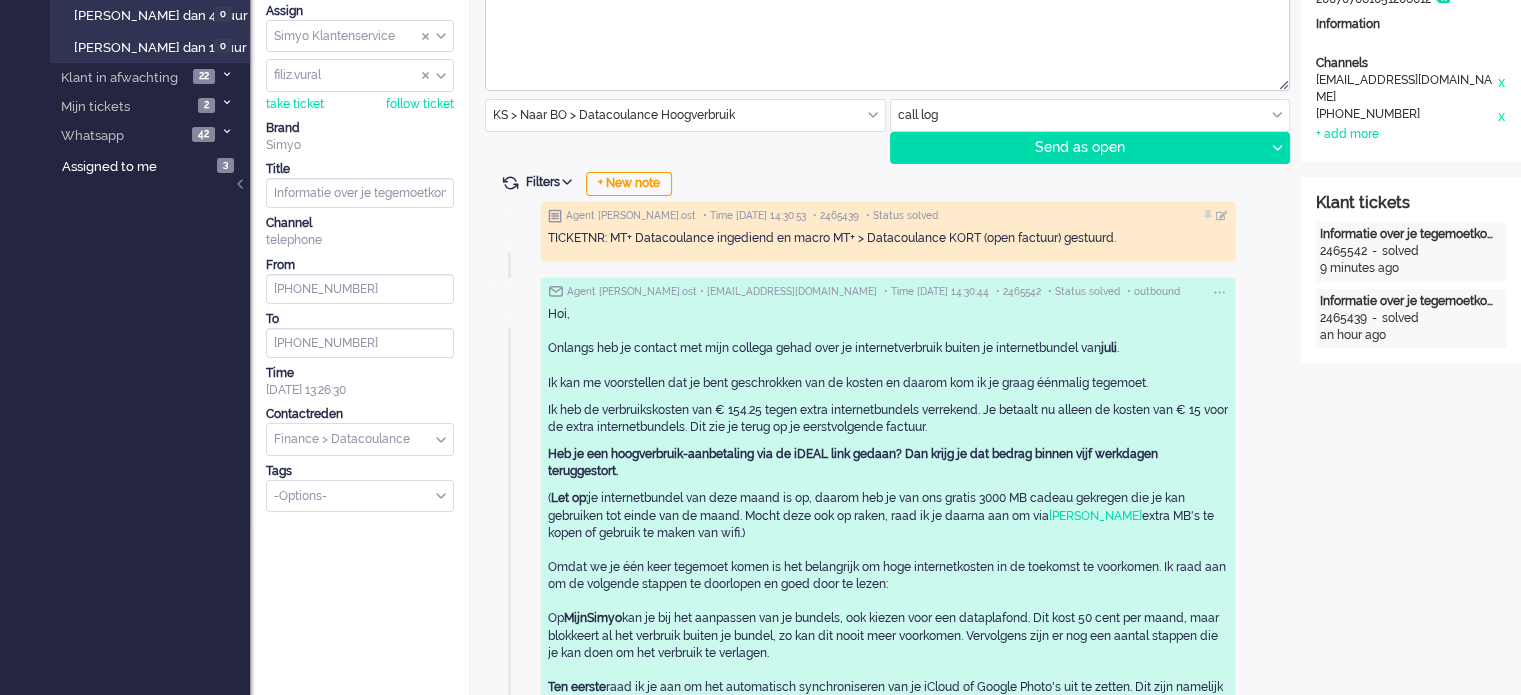 scroll, scrollTop: 0, scrollLeft: 0, axis: both 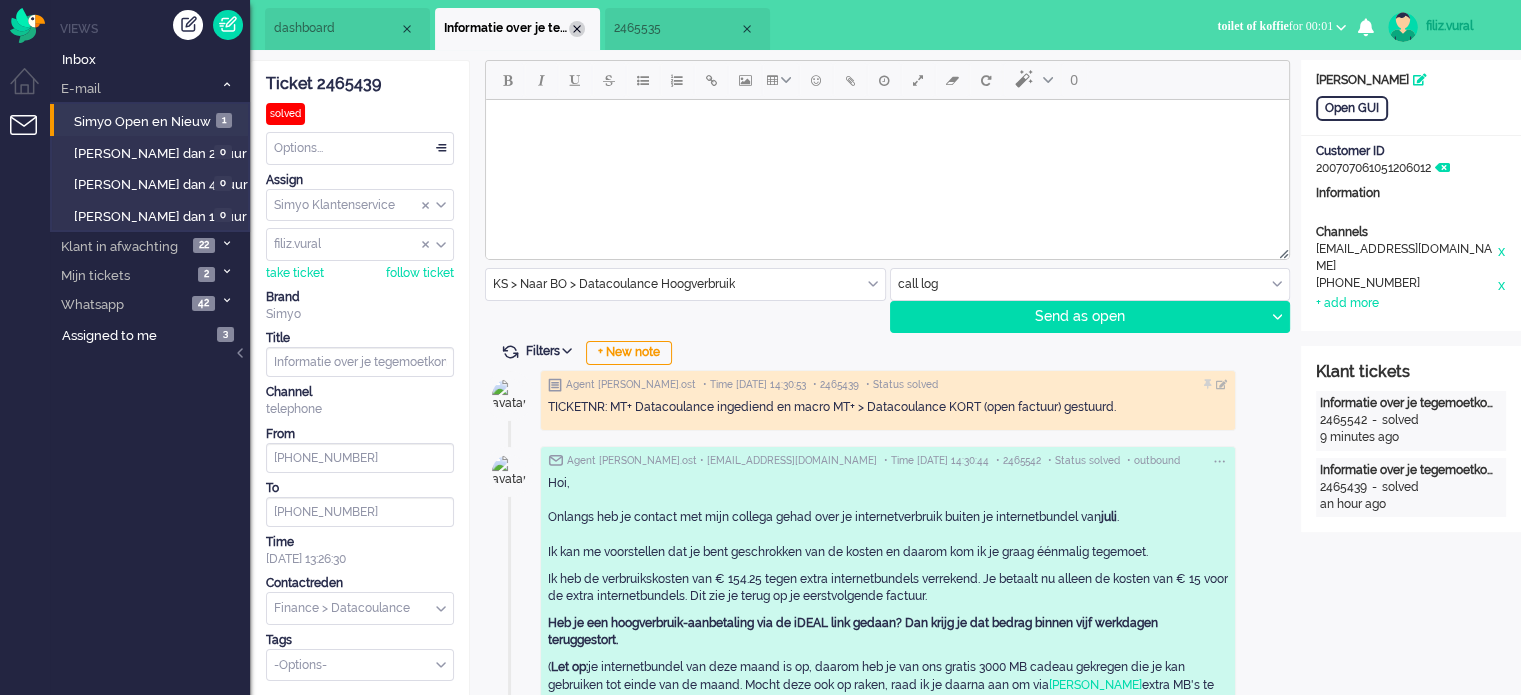 click at bounding box center [577, 29] 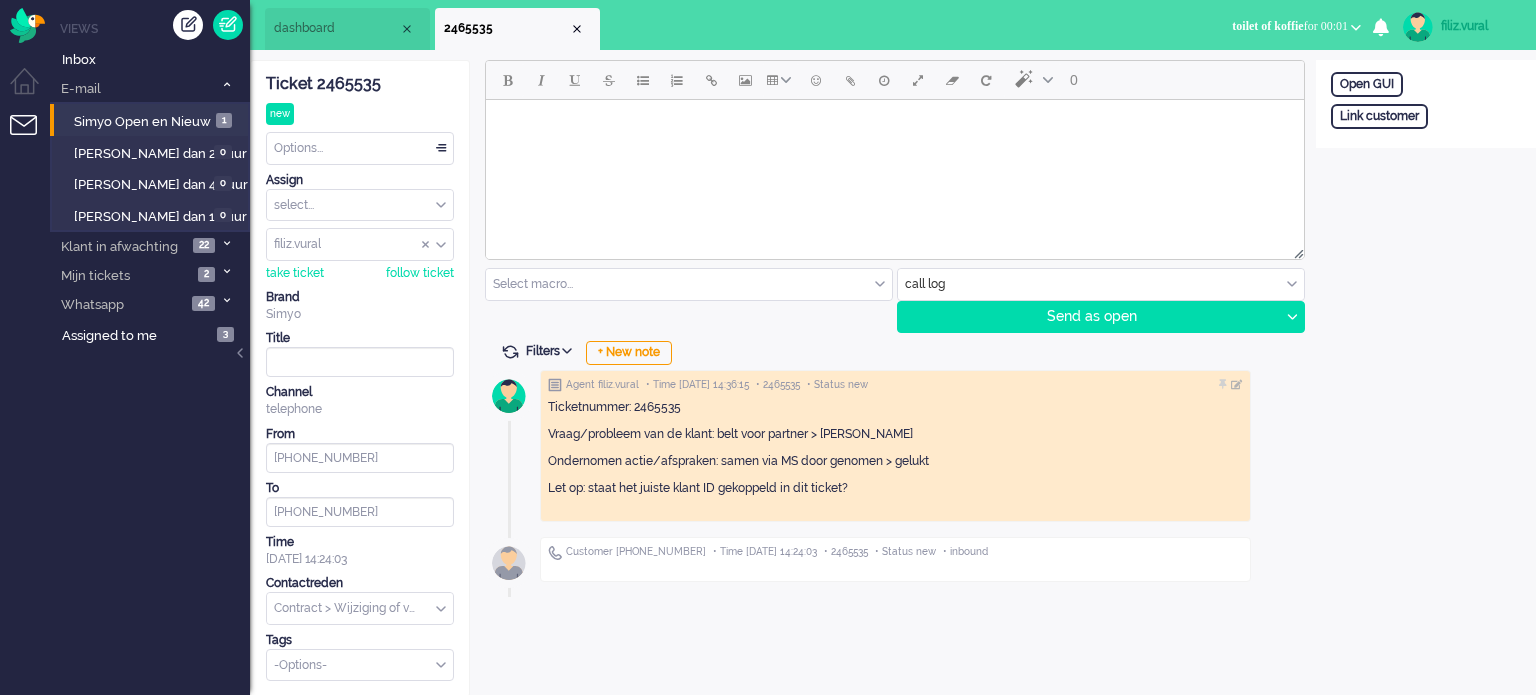 click on "Options..." at bounding box center [360, 148] 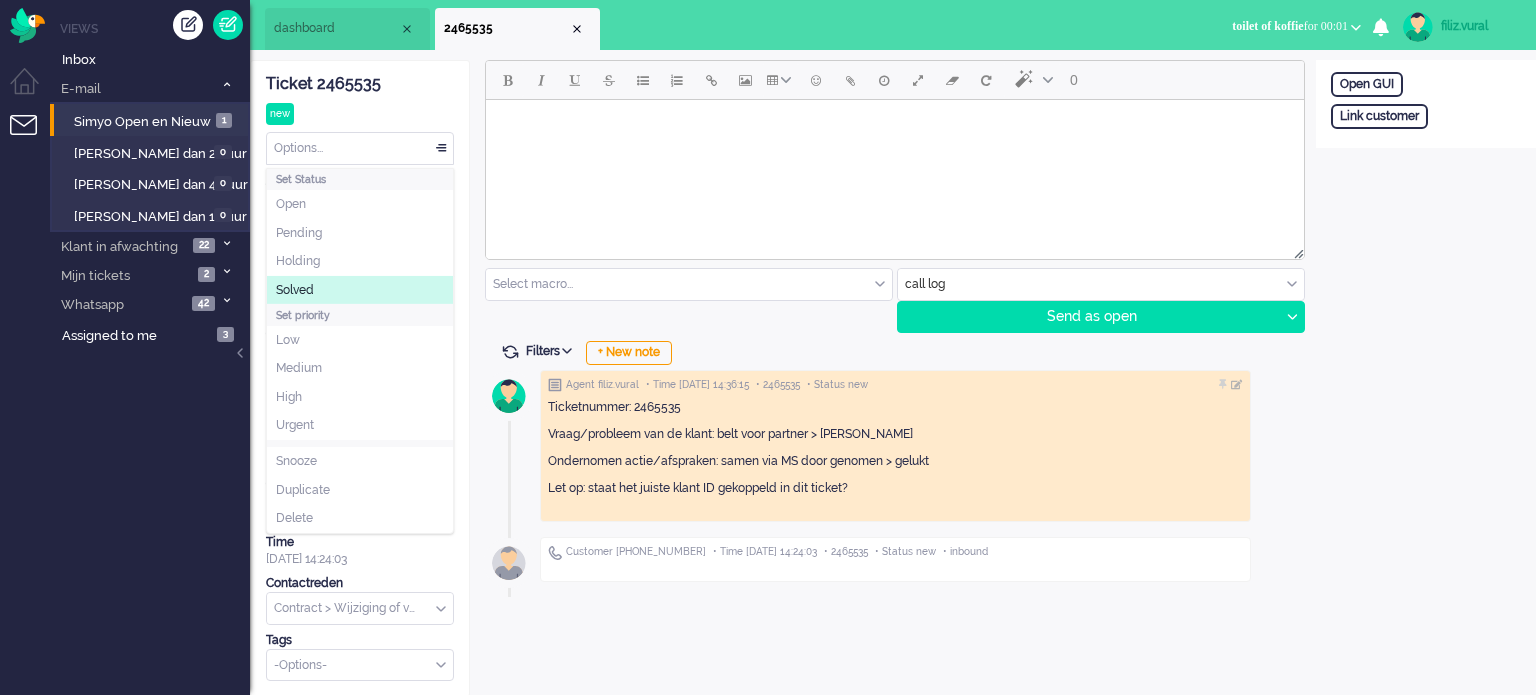 click on "Solved" 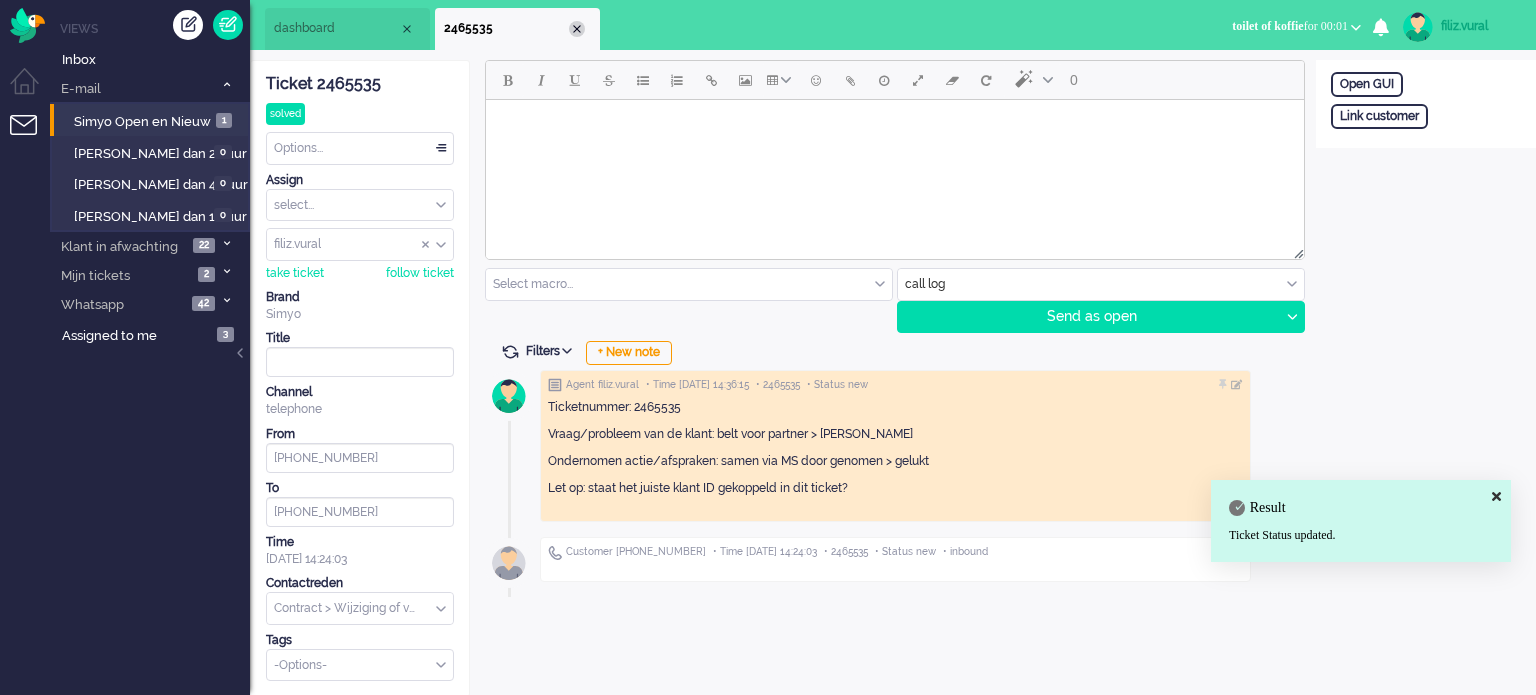 click at bounding box center [577, 29] 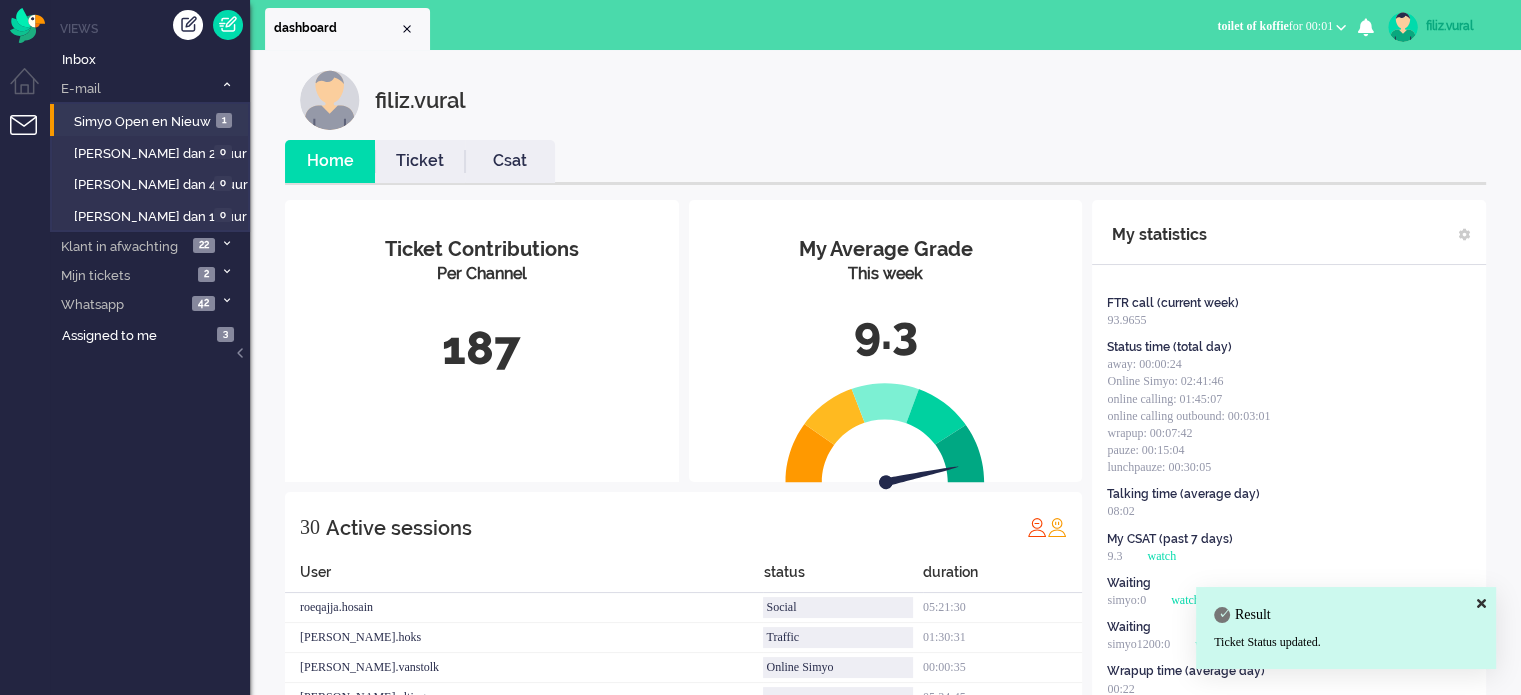 click on "toilet of koffie  for 00:01" at bounding box center [1275, 26] 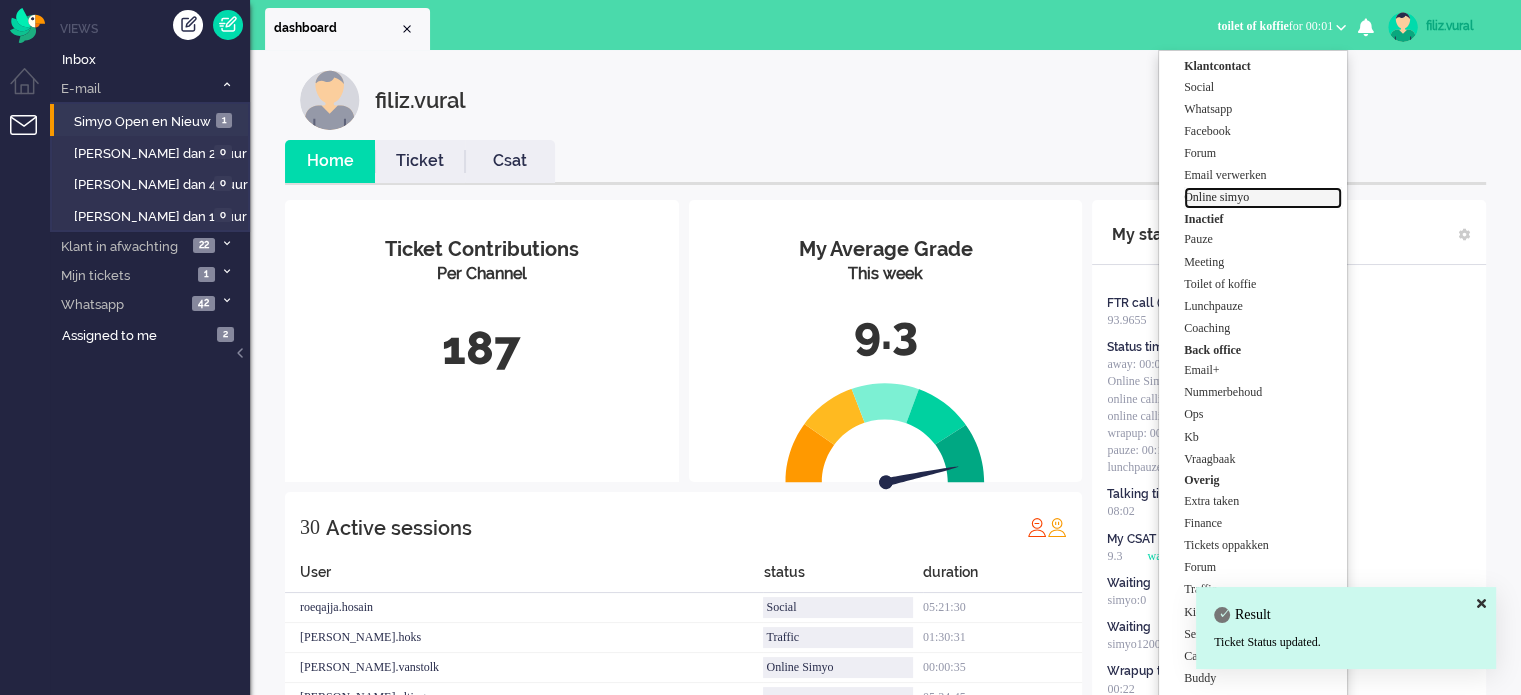 click on "Online simyo" at bounding box center [1263, 197] 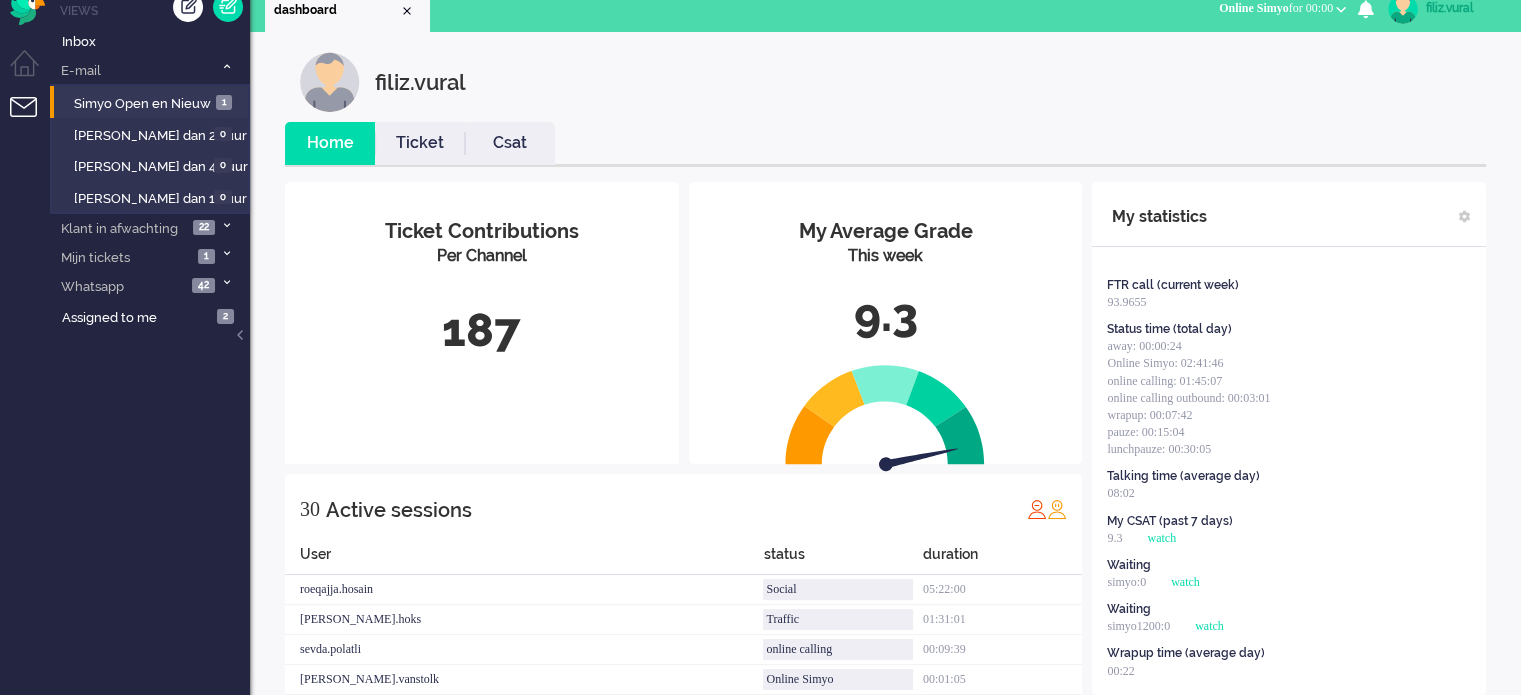 scroll, scrollTop: 0, scrollLeft: 0, axis: both 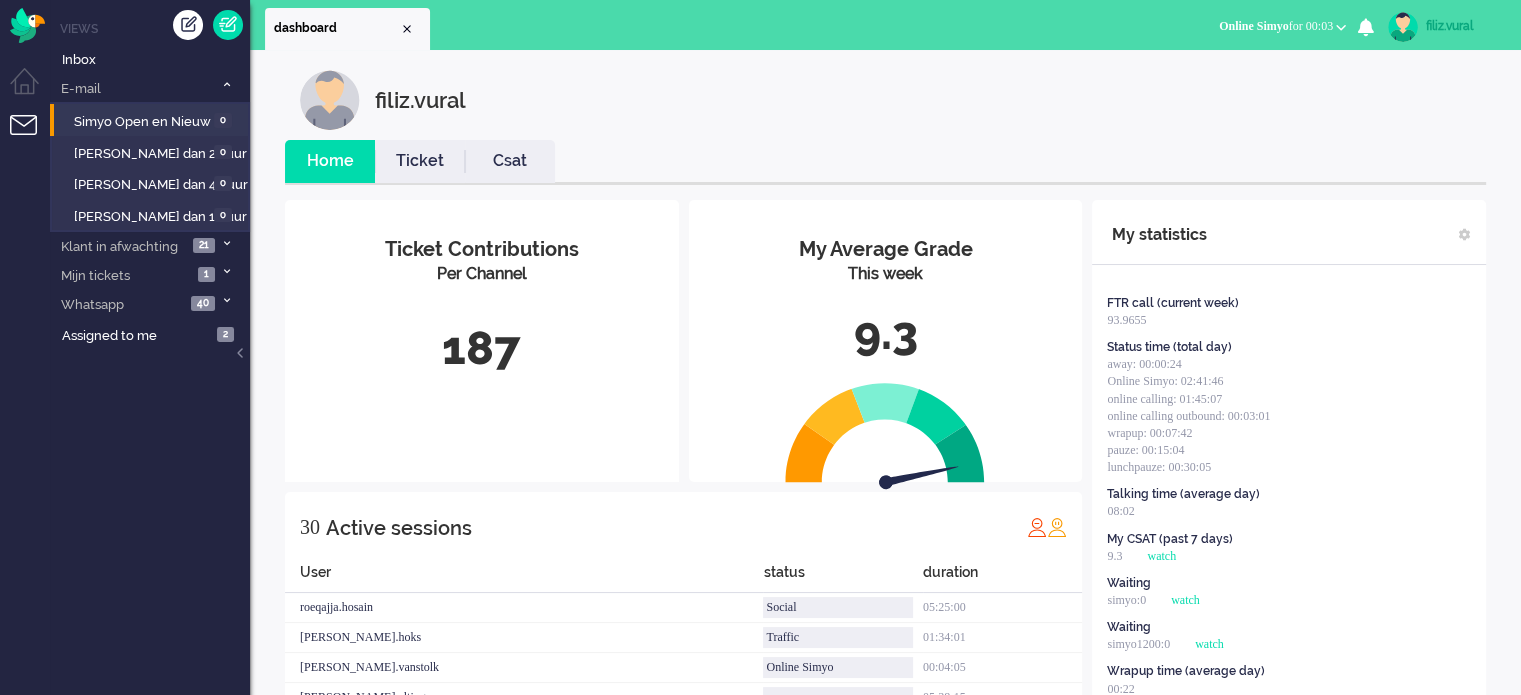 click on "Csat" at bounding box center [510, 161] 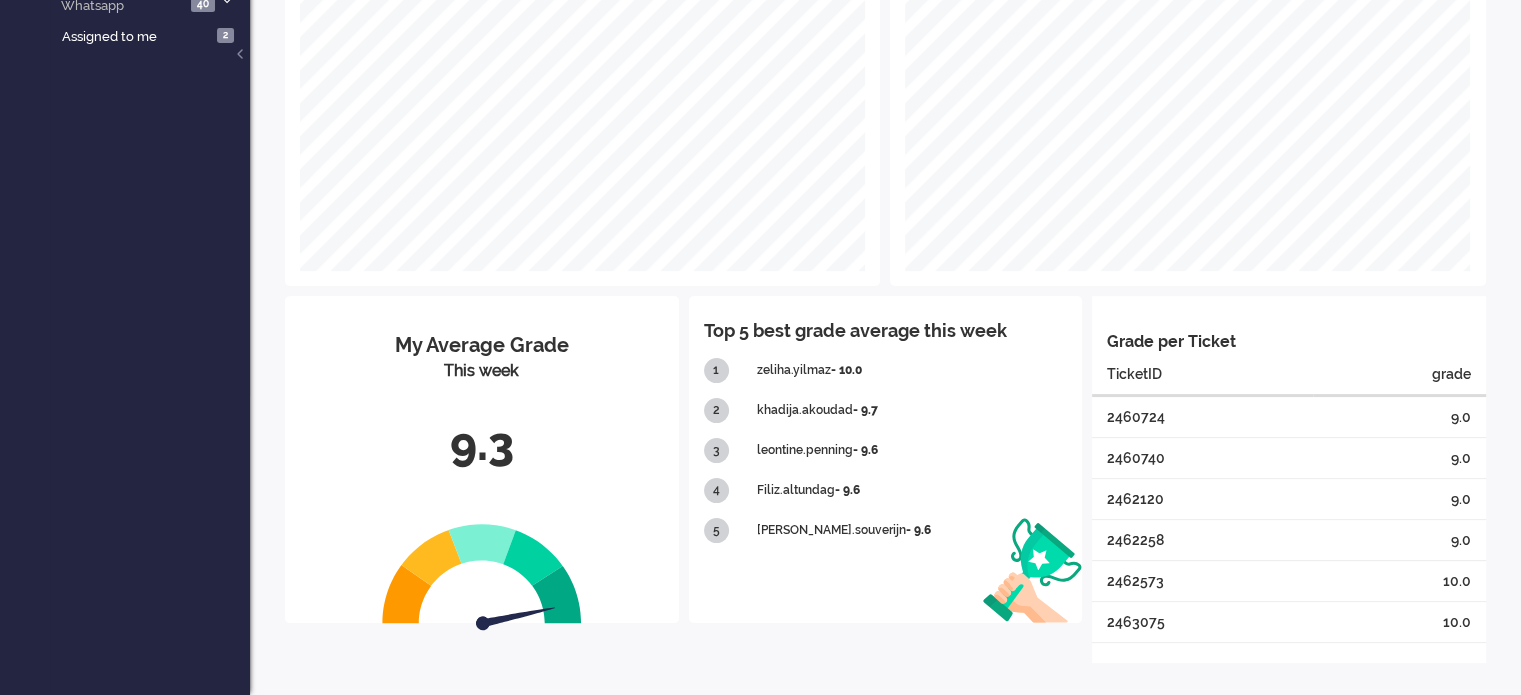 scroll, scrollTop: 0, scrollLeft: 0, axis: both 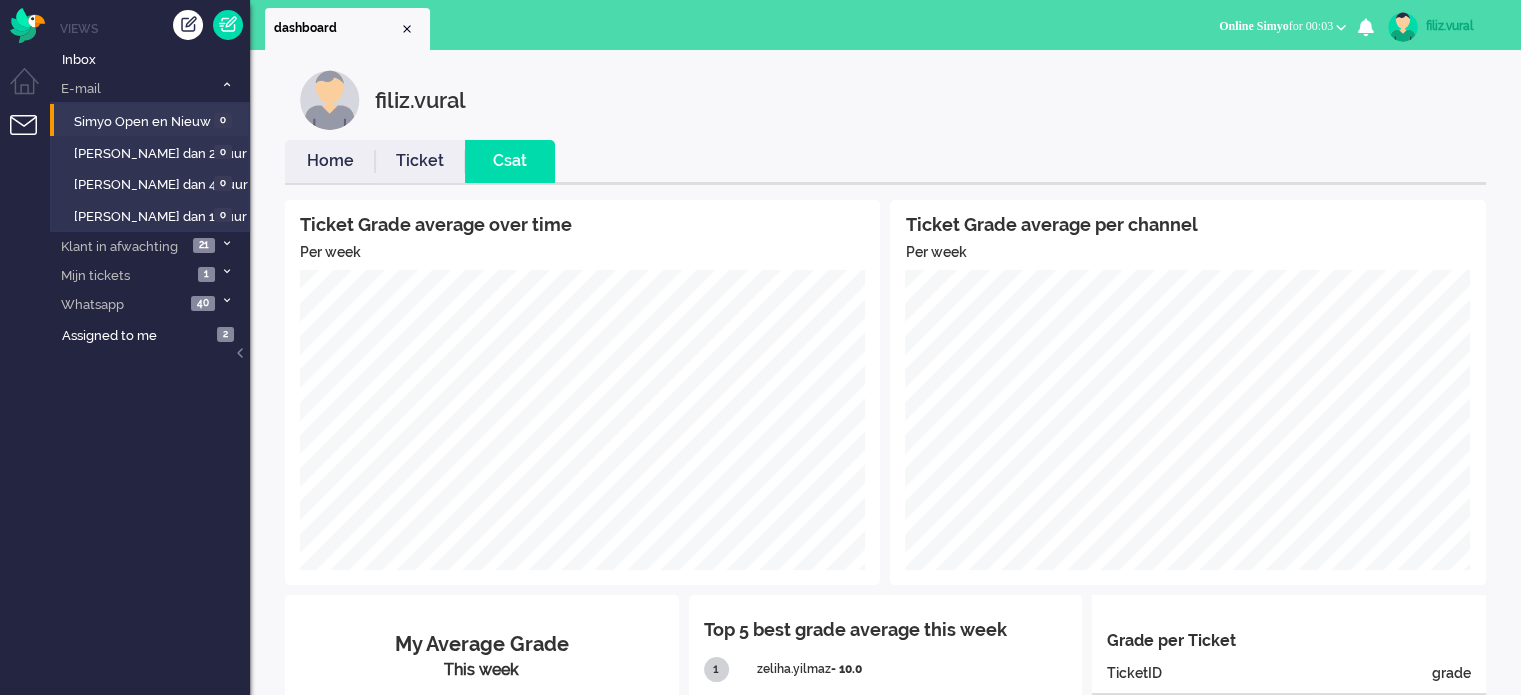 click on "Home" at bounding box center (330, 161) 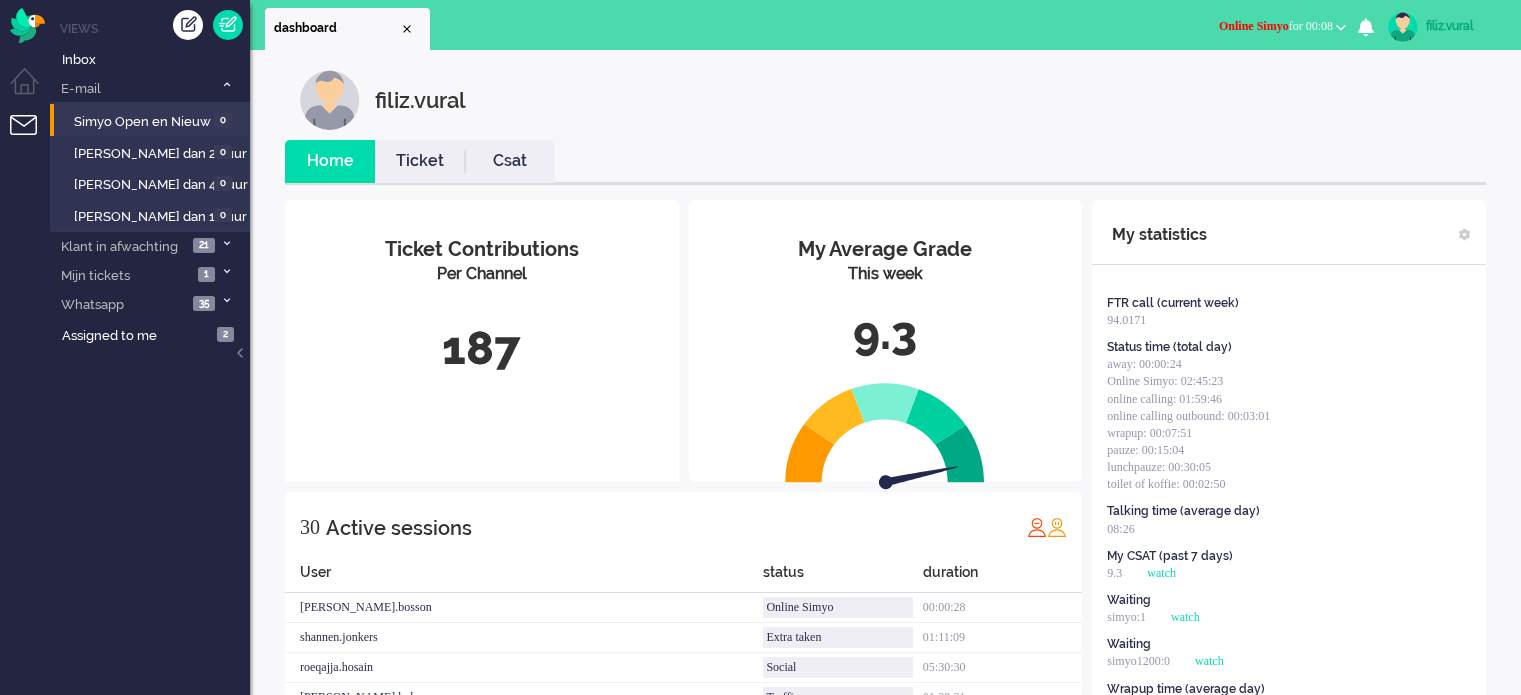 scroll, scrollTop: 0, scrollLeft: 0, axis: both 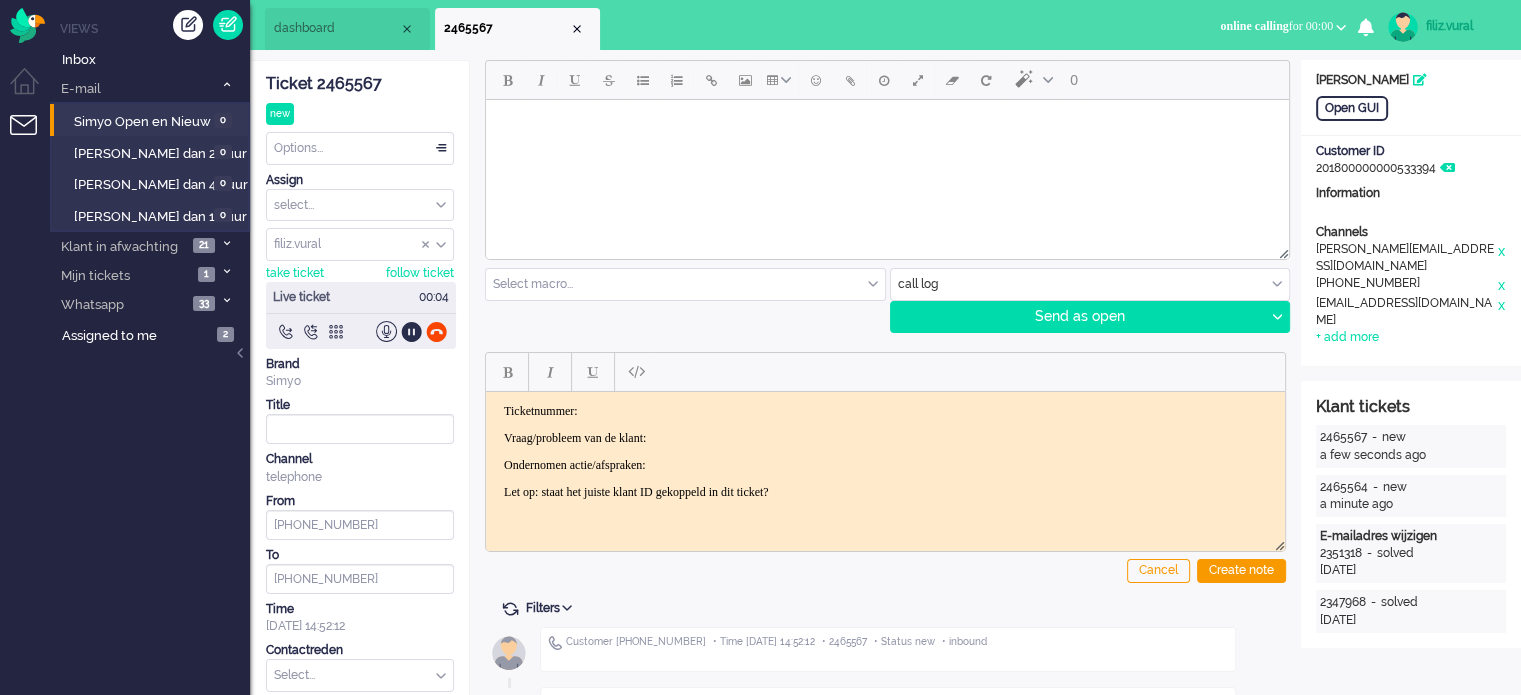 click on "dashboard" at bounding box center (336, 28) 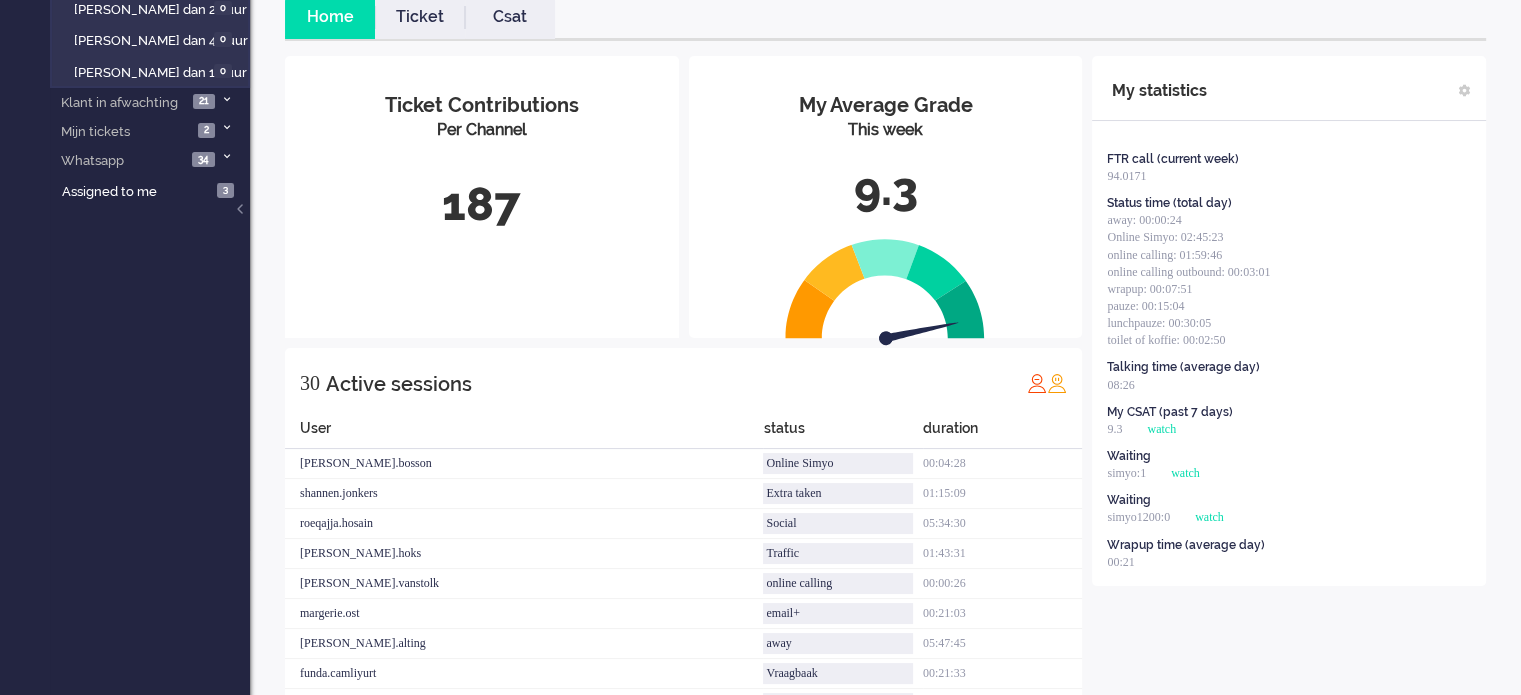 scroll, scrollTop: 0, scrollLeft: 0, axis: both 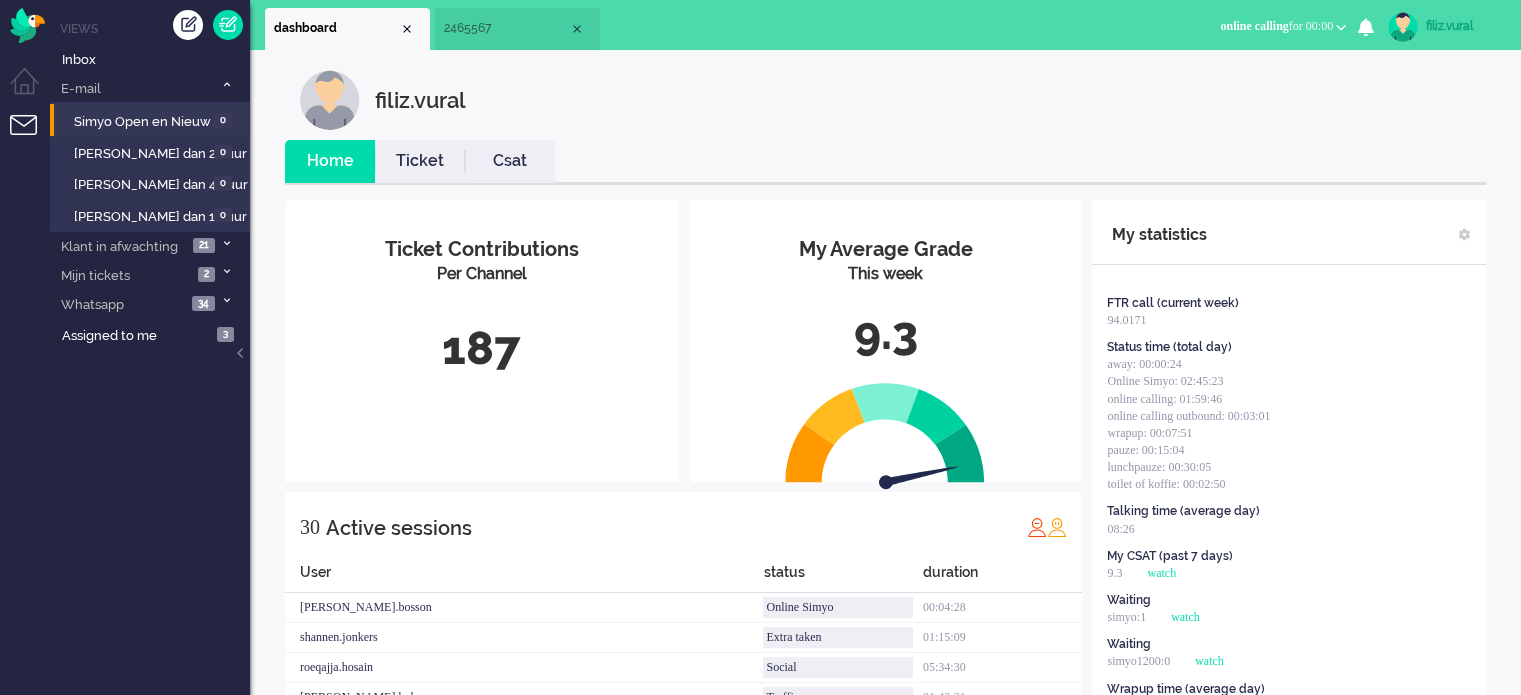 click on "Csat" at bounding box center [510, 161] 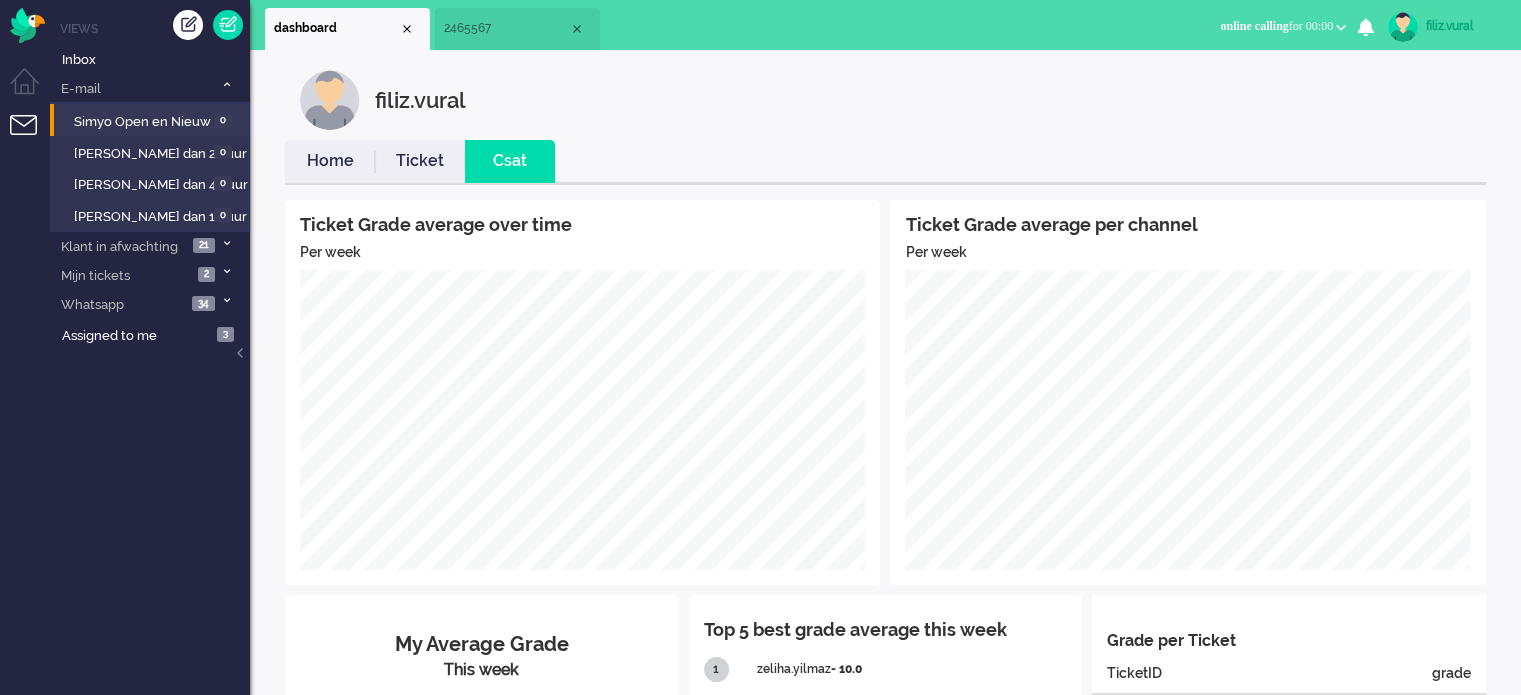 click on "Home" at bounding box center (330, 161) 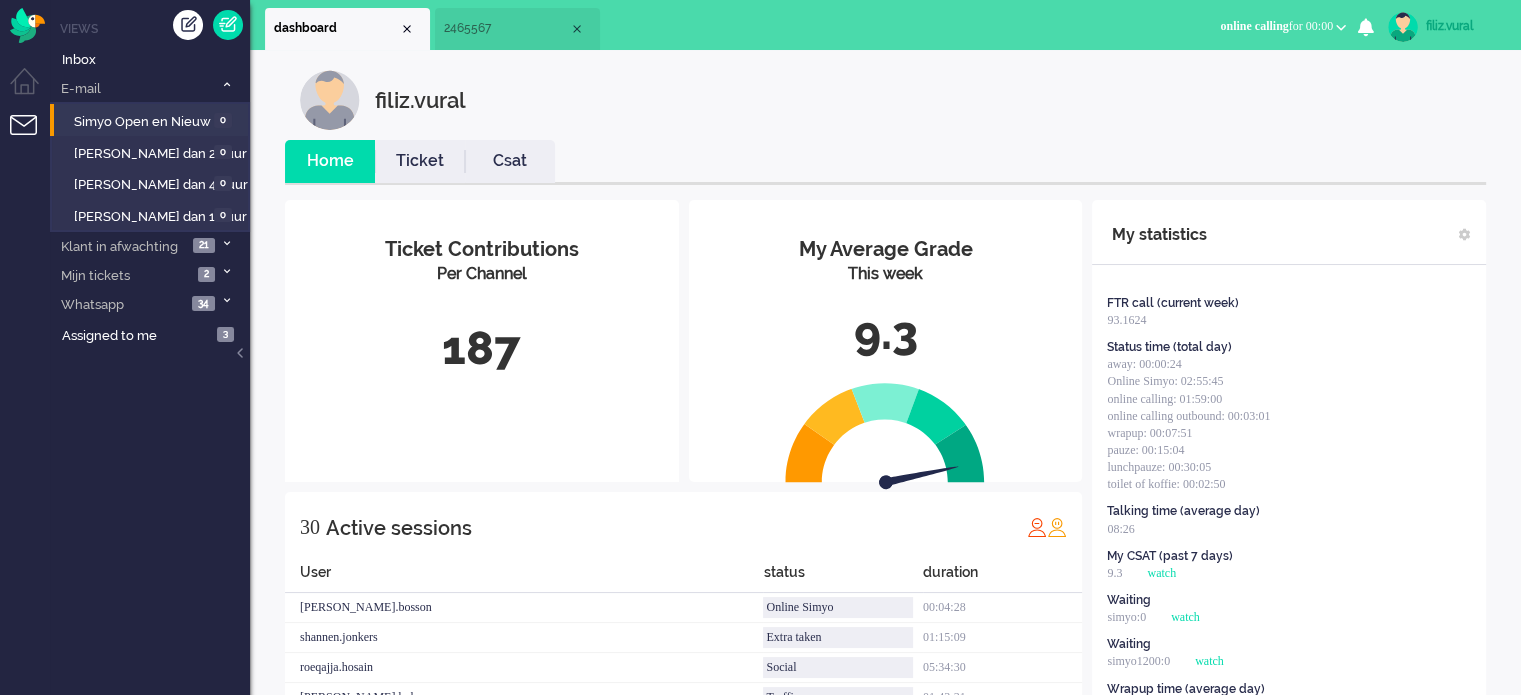 click on "2465567" at bounding box center [506, 28] 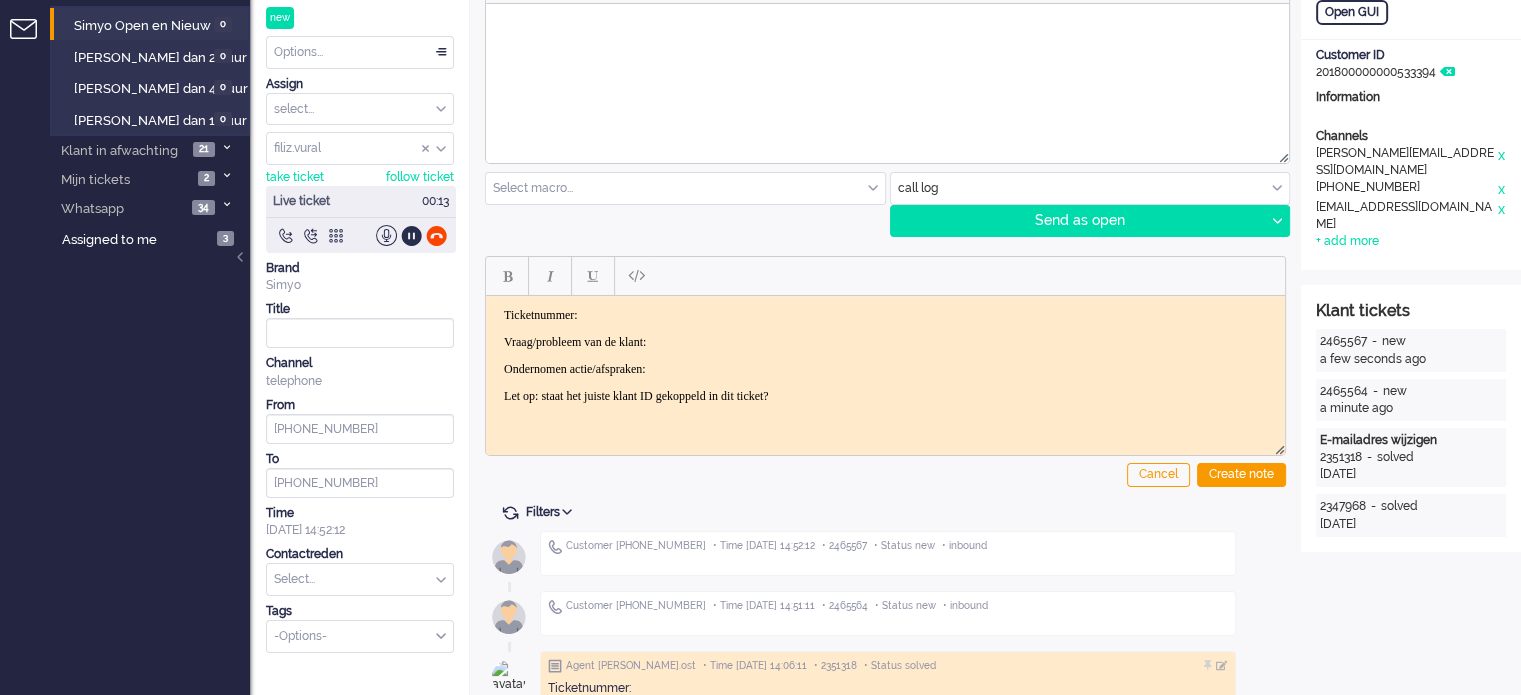 scroll, scrollTop: 0, scrollLeft: 0, axis: both 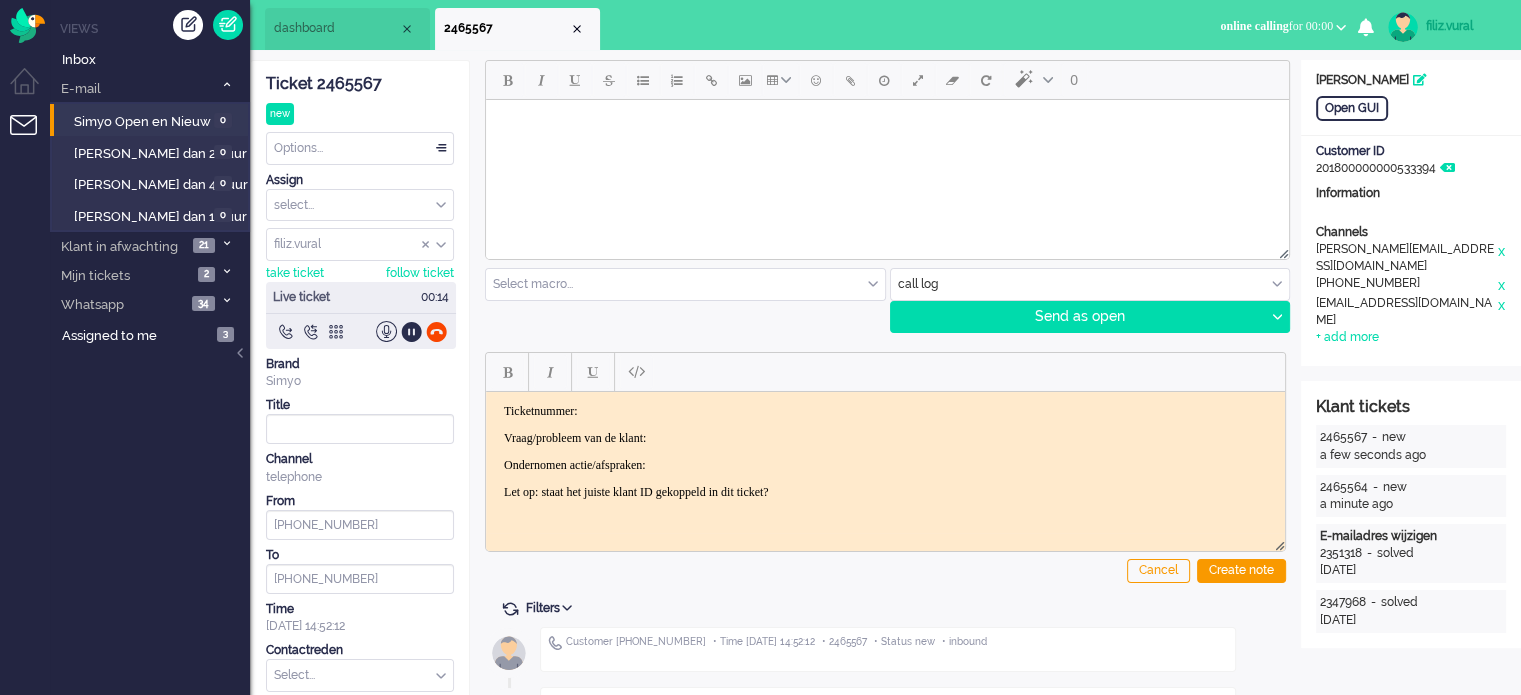 click on "Ticket 2465567 new Watching Options... Set Status Open Pending Holding Solved Set priority Low Medium High Urgent Snooze Duplicate Delete Assign select... Staff Simyo Finance Simyo Klantenservice Simyo Mailteam+ [PERSON_NAME] Simyo Webcare Simyo 3rd Party Simyo Operations Team Backoffice Simyo Opzeggingen Team [PERSON_NAME] Team Sean NPS Detractors Simyo Datacoulance Terugbelafspraak Order goedkeuren Gegevens wijzigen Betalingsregeling Coulances Finance Overig Cadeaubrigade Uitstel van betaling App of Chat escalatie Verzoeken WFT Netwerkklachten Team Social Toestelvragen Test Incasso Vriendendeal nog niet actief Team Privacy Macro aanpassingen unassign group filiz.[PERSON_NAME].[PERSON_NAME].[PERSON_NAME].boven arnoud.kaldenbach arvinash.gunputsing arzum.[PERSON_NAME].[PERSON_NAME].[PERSON_NAME].[PERSON_NAME].eceustundag aysegul.berkbulut Bart.[PERSON_NAME].[PERSON_NAME].yuceer bulent.[PERSON_NAME].[PERSON_NAME].perkgoz cavide.yildirir cendy.thakoer coen.degraaf [PERSON_NAME].el-[PERSON_NAME].arslan To" at bounding box center [360, 405] 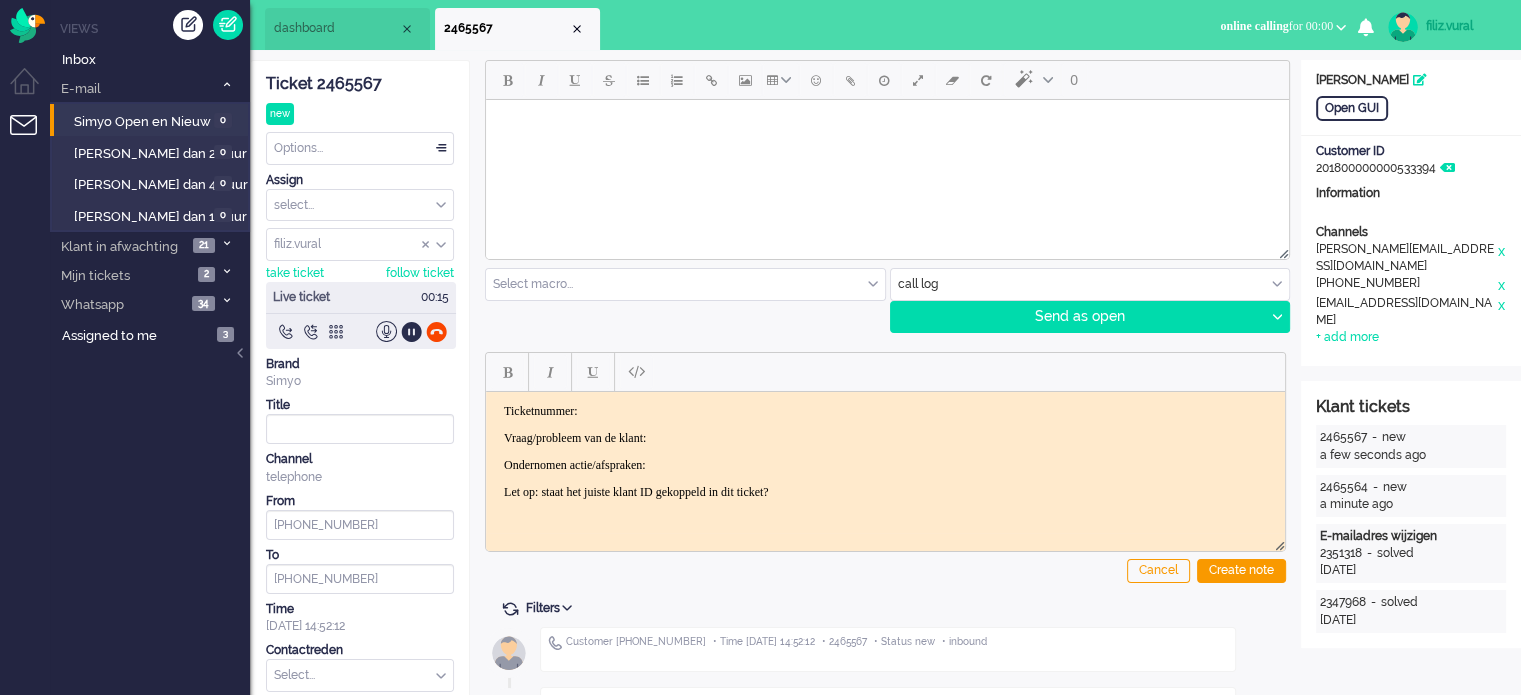 click on "Ticketnummer:" at bounding box center [885, 410] 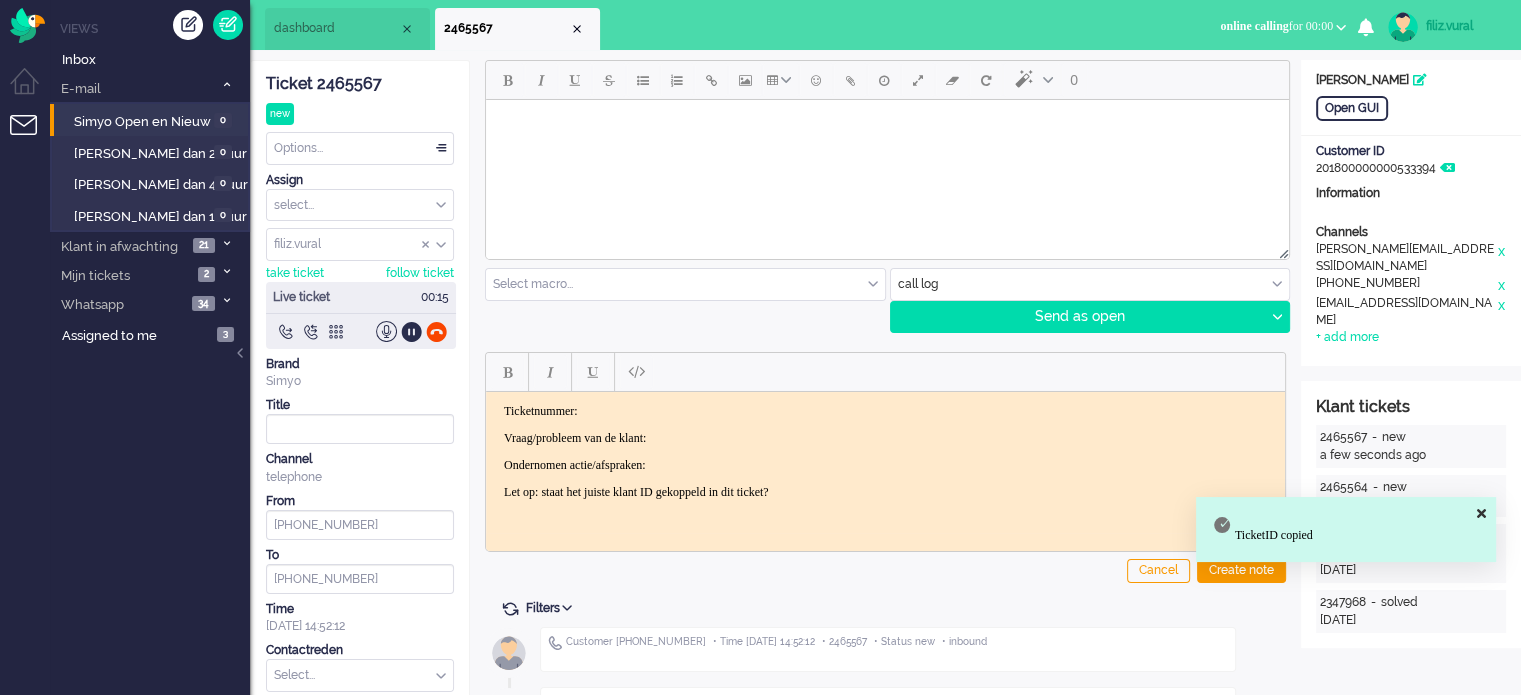type 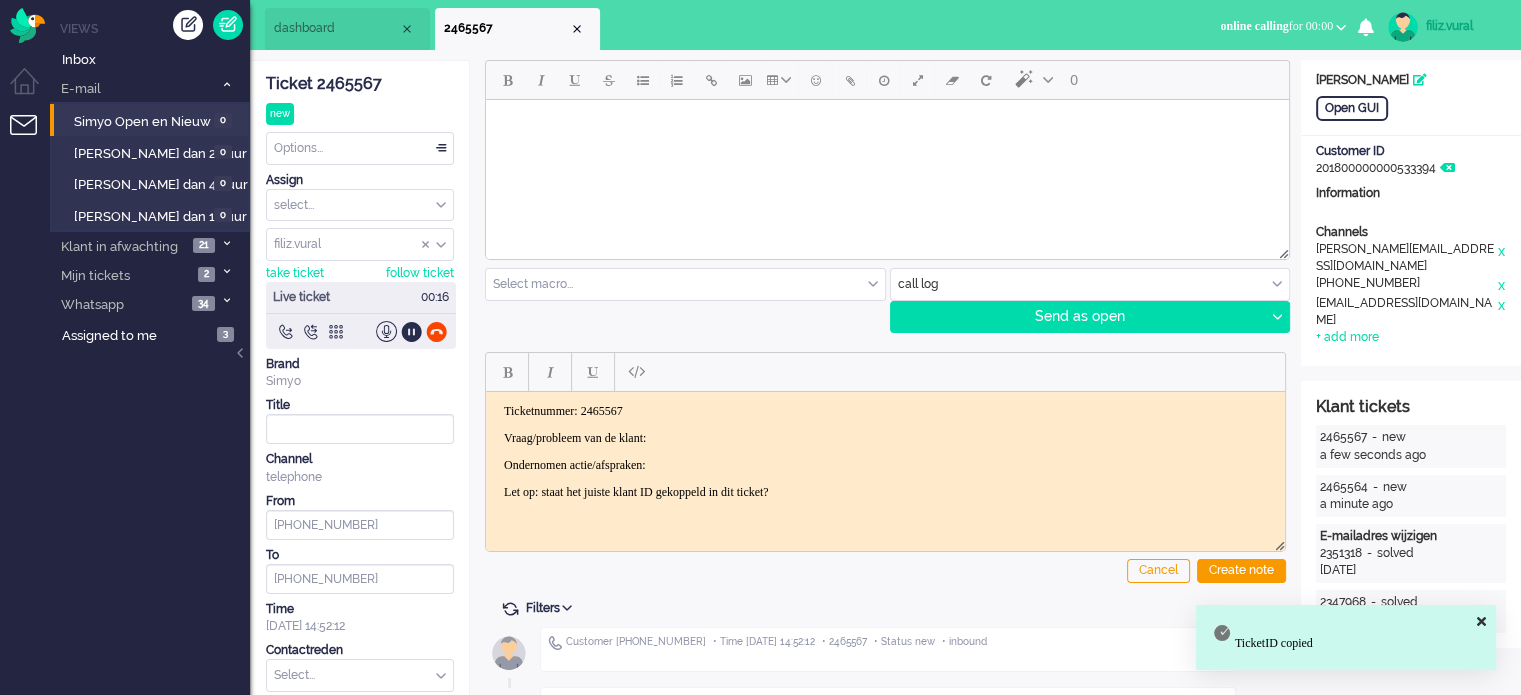 click on "Ticketnummer: 2465567 Vraag/probleem van de klant: Ondernomen actie/afspraken:  Let op: staat het juiste klant ID gekoppeld in dit ticket?" at bounding box center (885, 451) 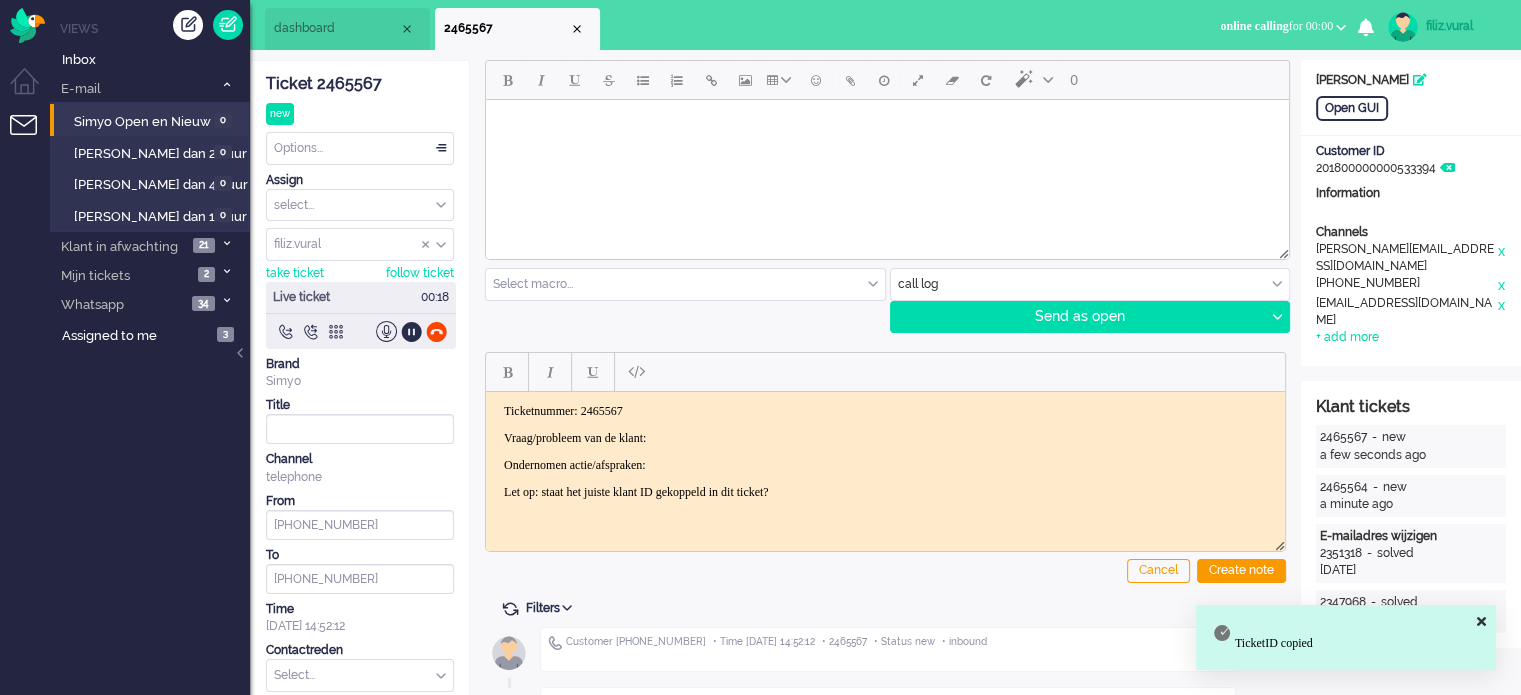 click on "Open GUI Customer Name  M Gelissen  Customer ID  201800000000533394  Information Channels e-mail [PERSON_NAME][EMAIL_ADDRESS][DOMAIN_NAME] x telephone [PHONE_NUMBER] x e-mail [EMAIL_ADDRESS][DOMAIN_NAME] x + add more" at bounding box center [1411, 213] 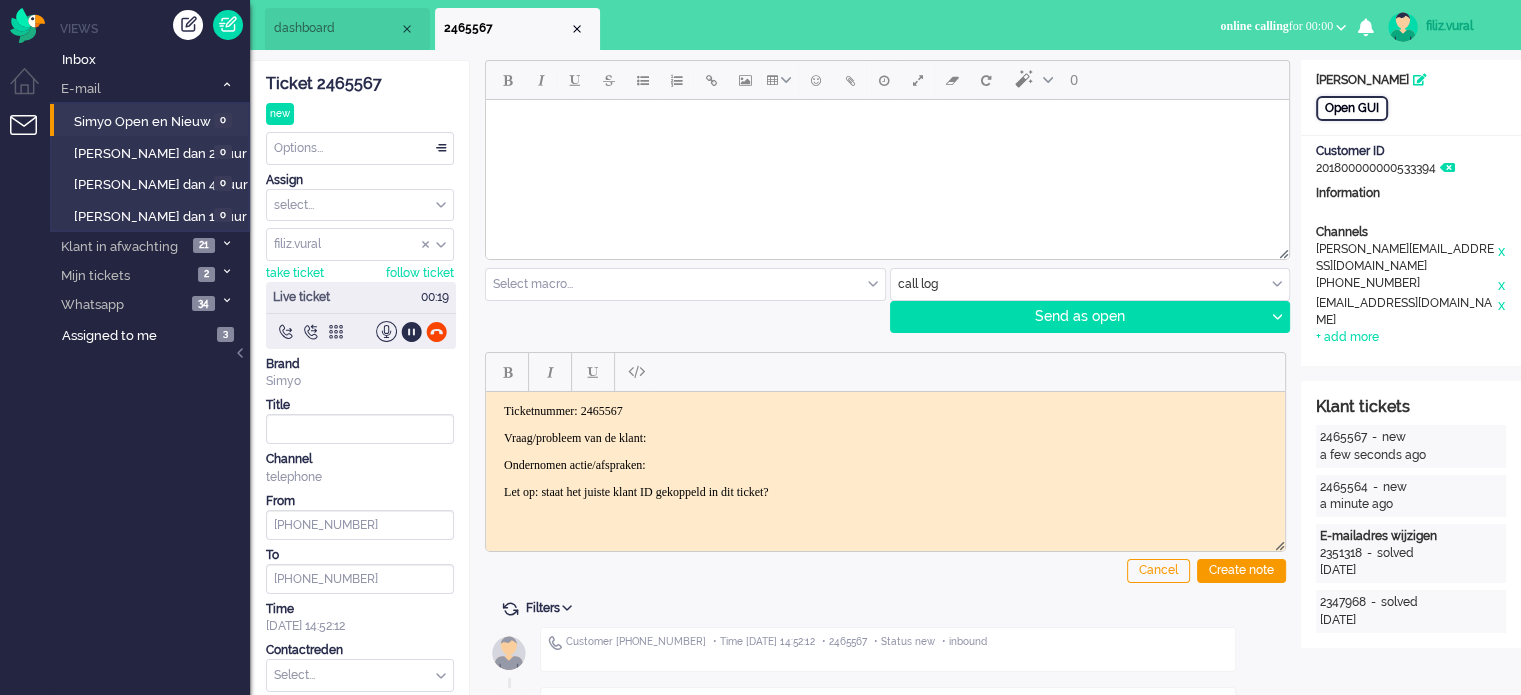 click on "Open GUI" at bounding box center [1352, 108] 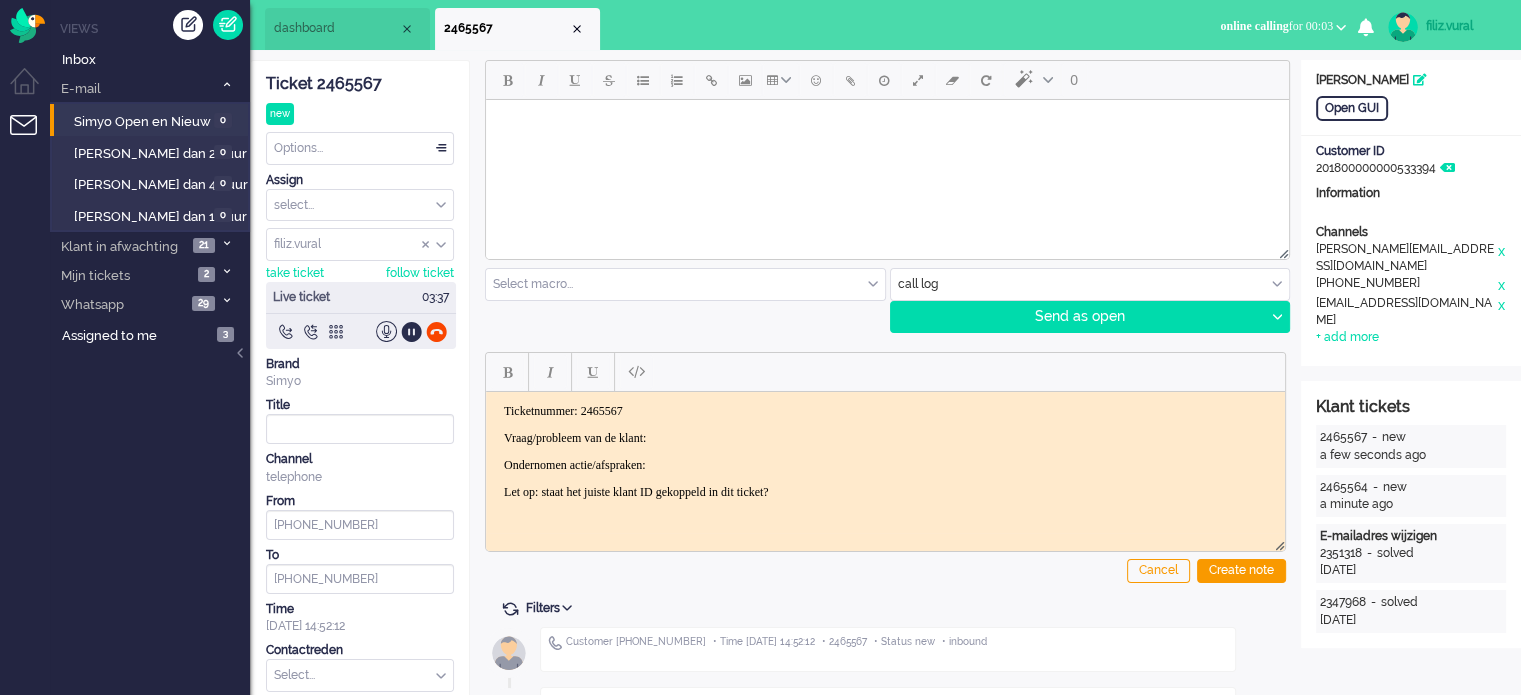 click on "Ticketnummer: 2465567 Vraag/probleem van de klant:  Ondernomen actie/afspraken:  Let op: staat het juiste klant ID gekoppeld in dit ticket?" at bounding box center (885, 451) 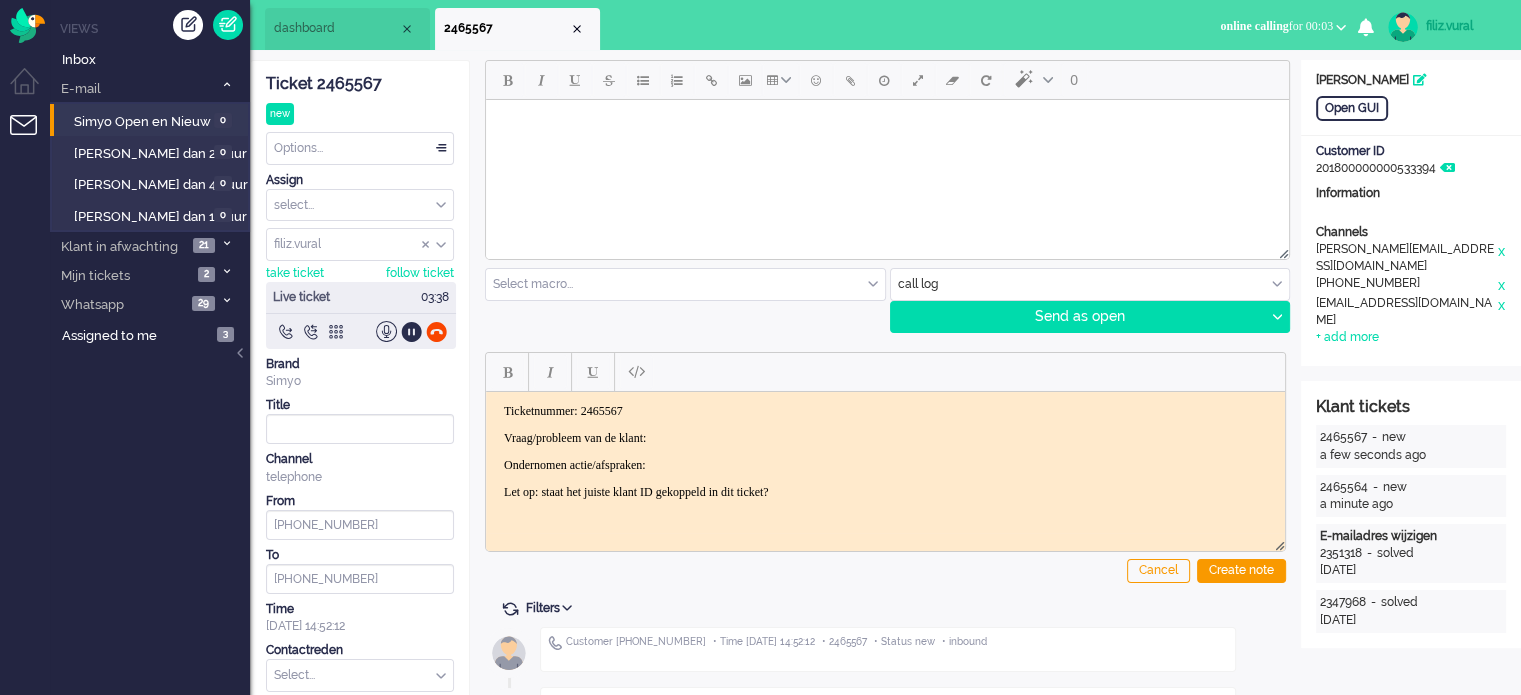 click on "Vraag/probleem van de klant:" at bounding box center (885, 437) 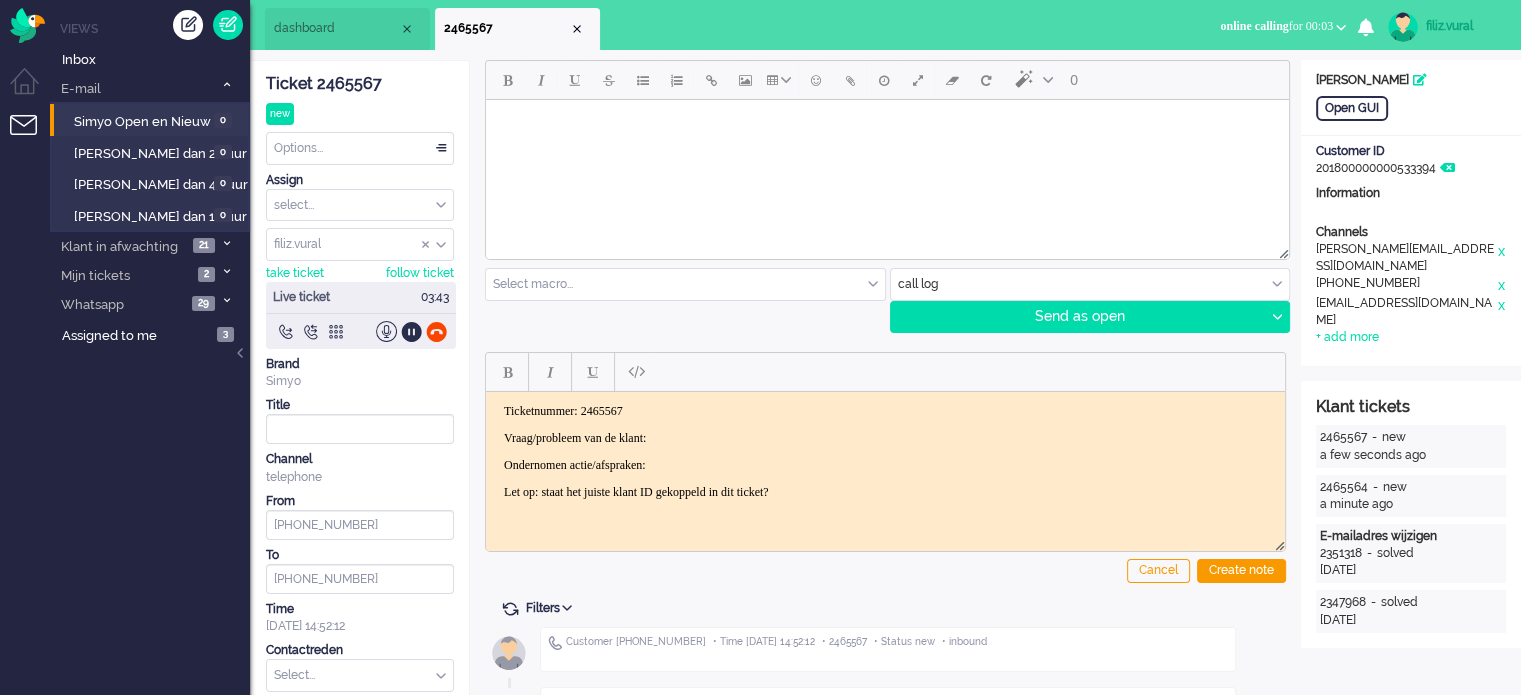 click at bounding box center (360, 675) 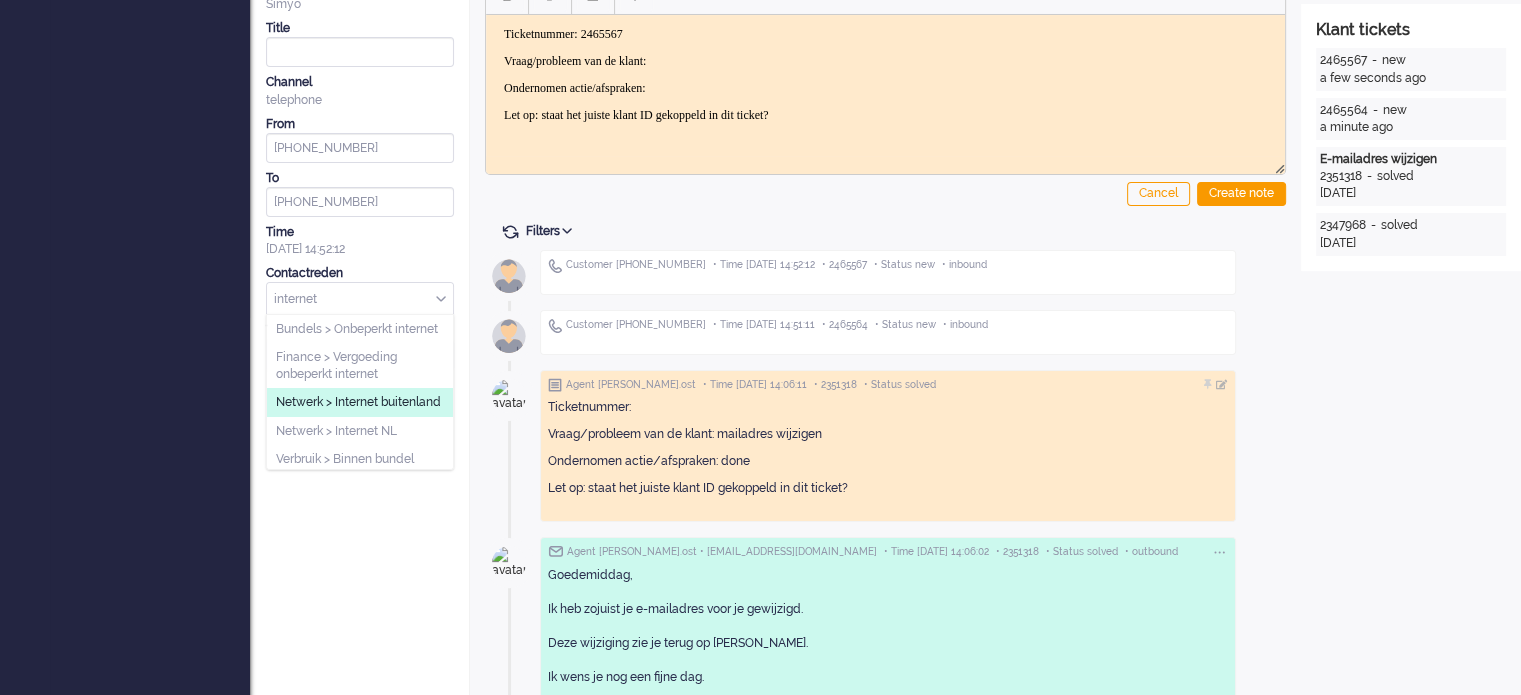 scroll, scrollTop: 400, scrollLeft: 0, axis: vertical 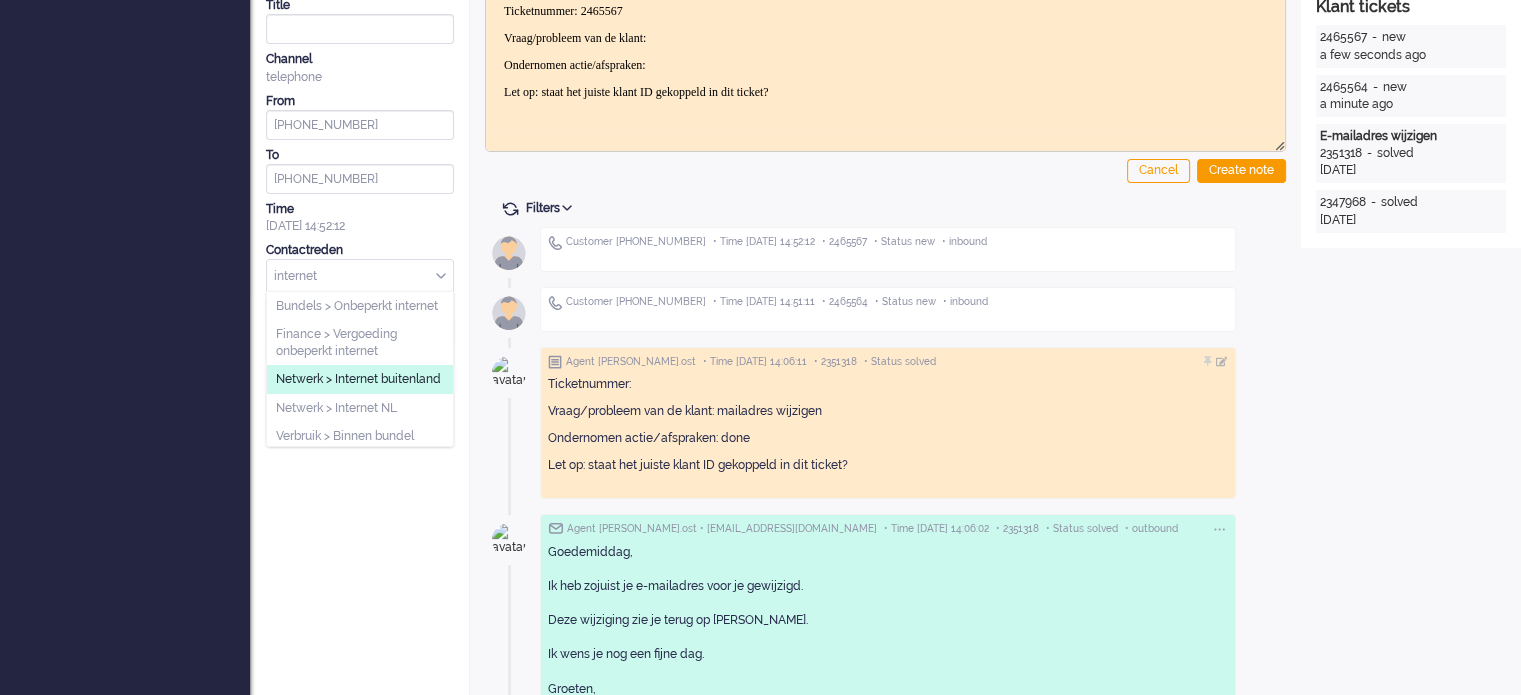 type on "internet" 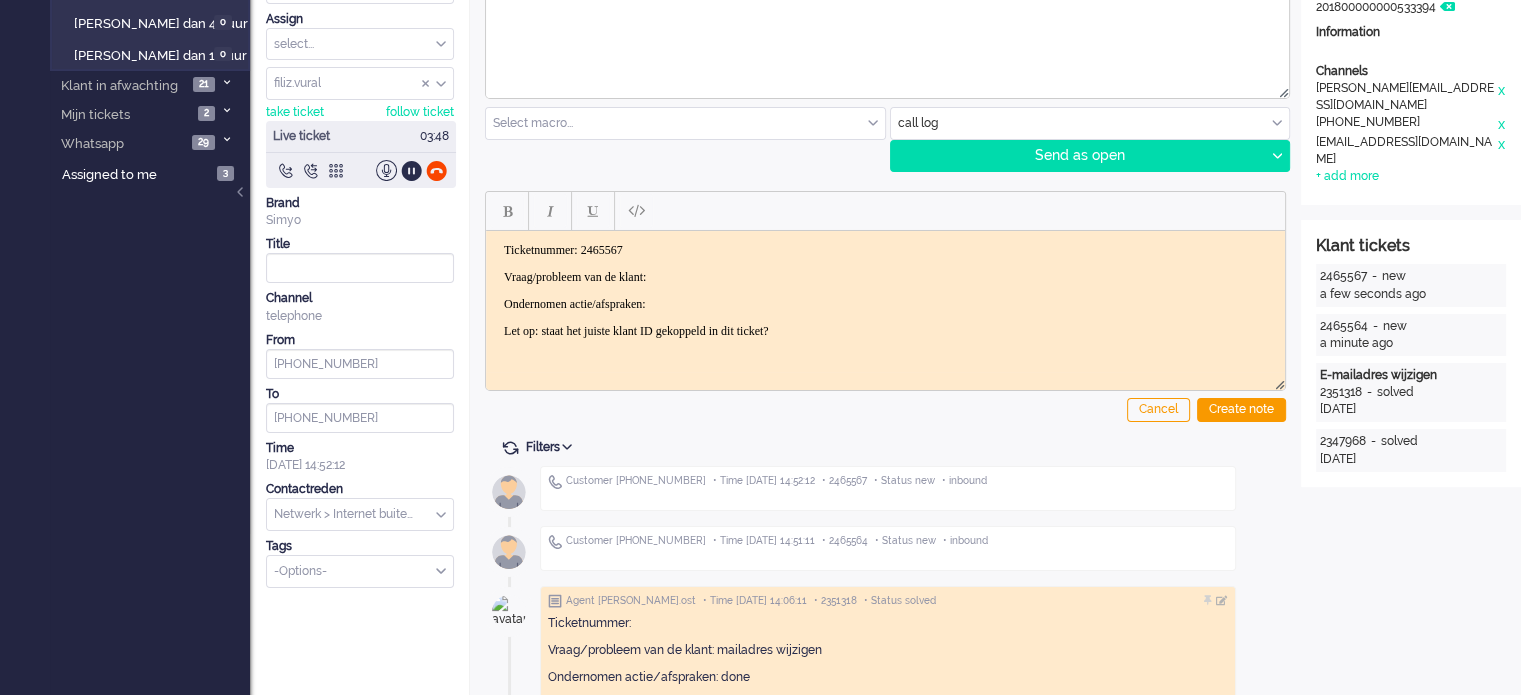scroll, scrollTop: 0, scrollLeft: 0, axis: both 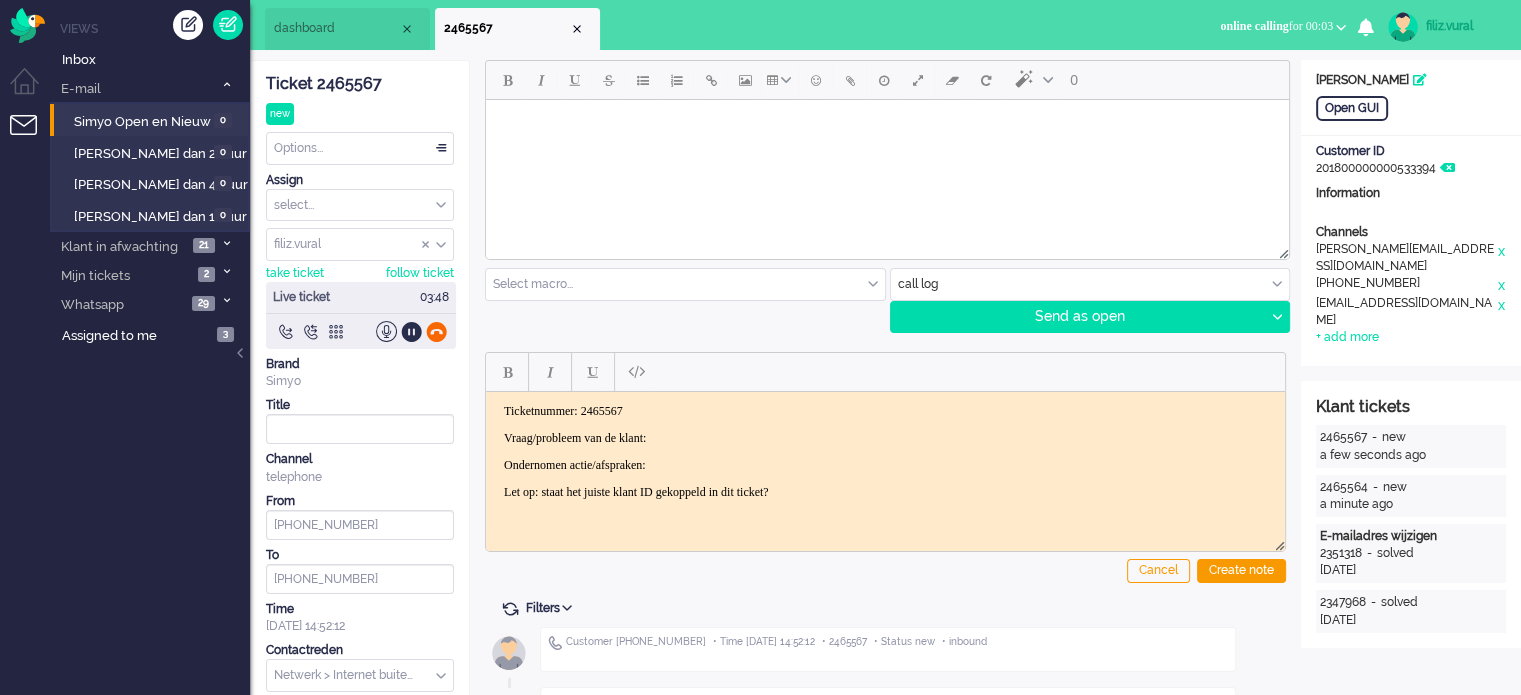 click 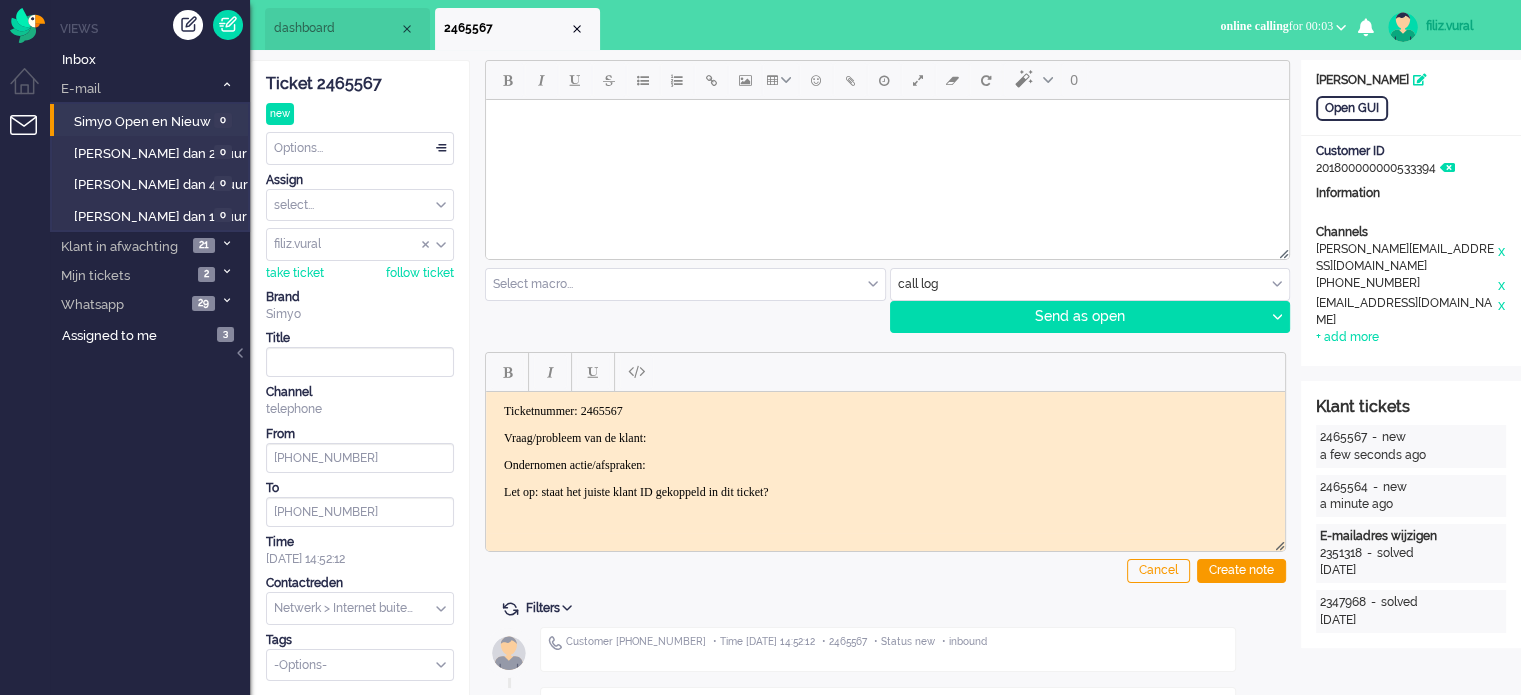 click on "Vraag/probleem van de klant:" at bounding box center (885, 437) 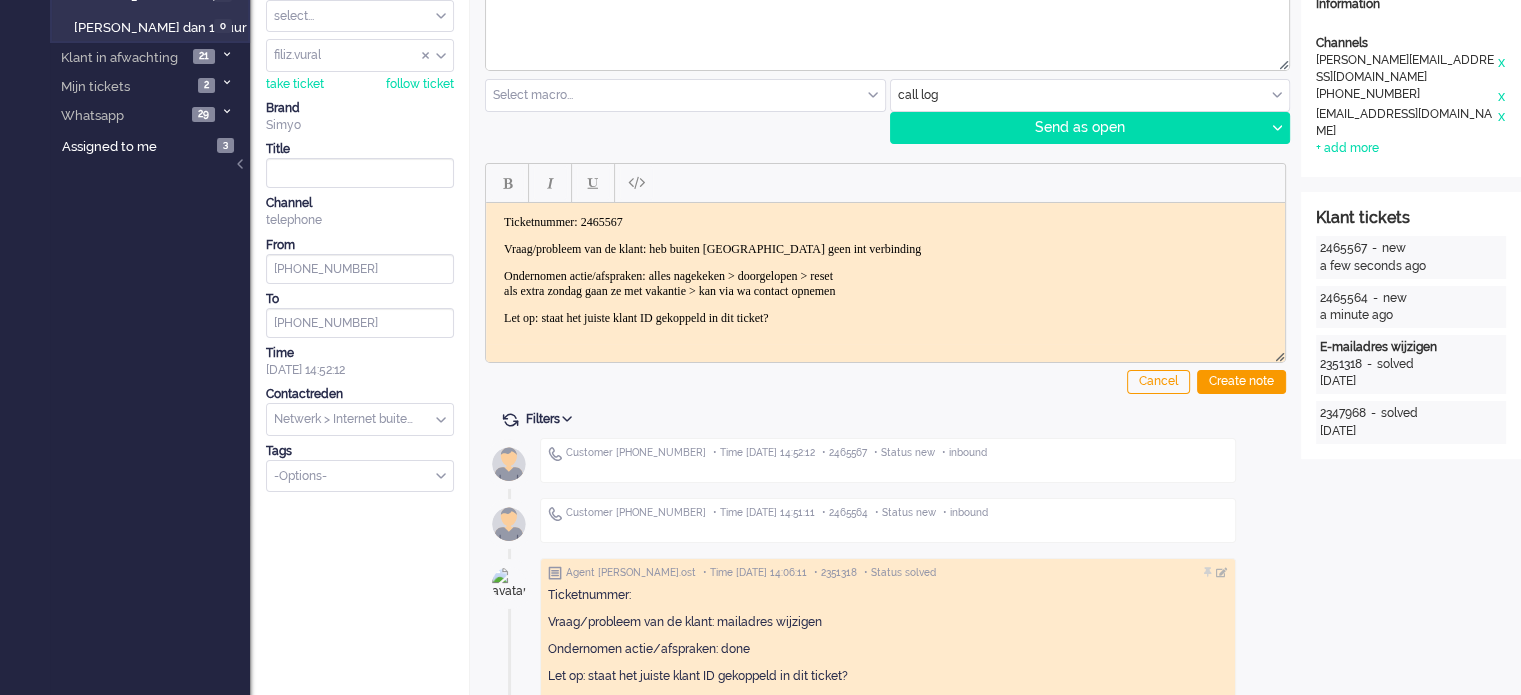 scroll, scrollTop: 200, scrollLeft: 0, axis: vertical 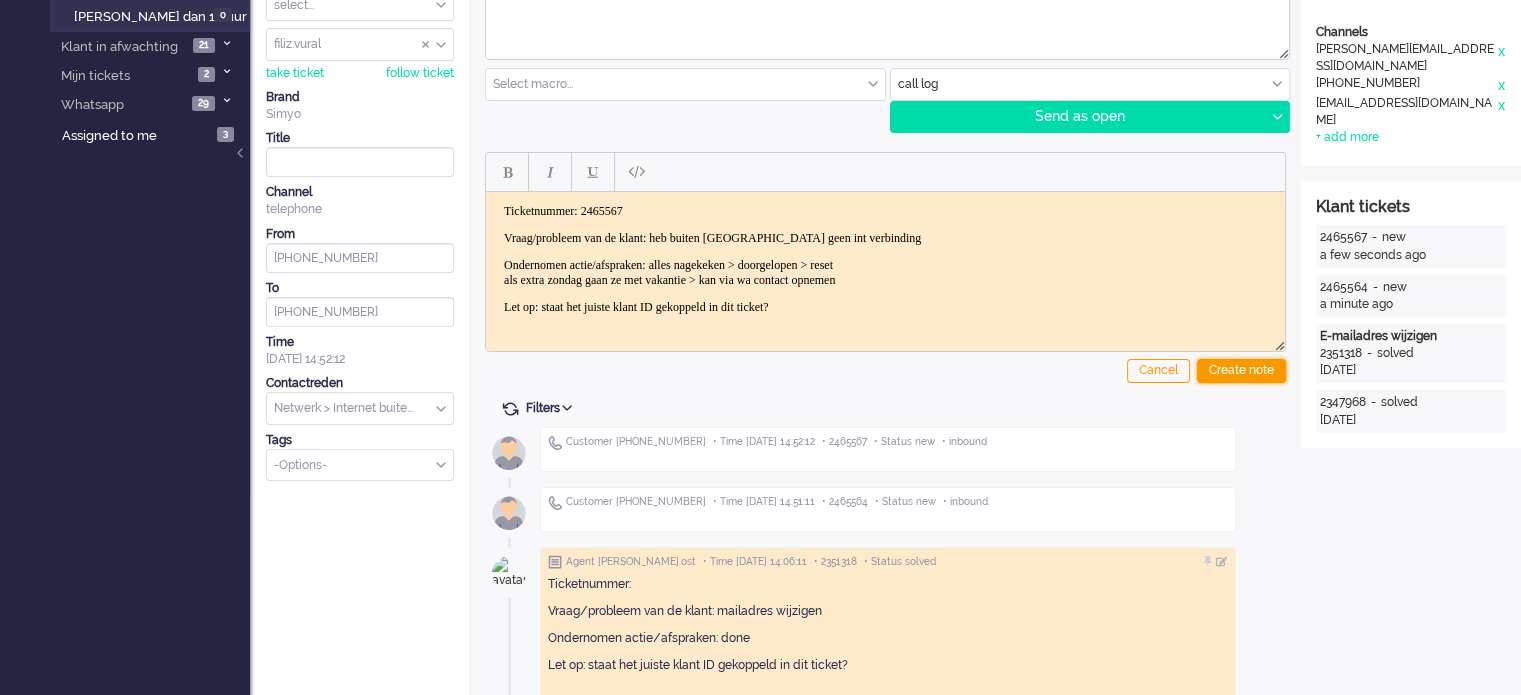 drag, startPoint x: 1259, startPoint y: 367, endPoint x: 1244, endPoint y: 369, distance: 15.132746 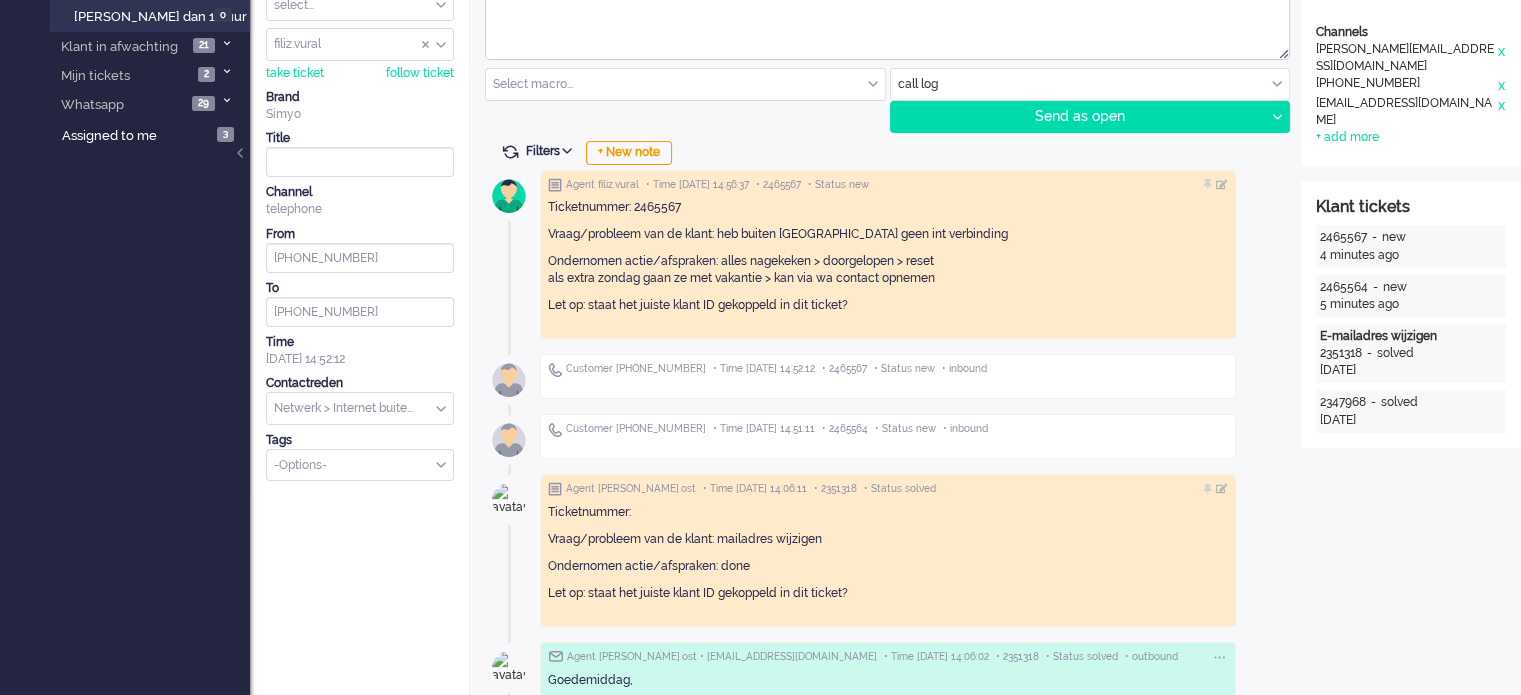 scroll, scrollTop: 0, scrollLeft: 0, axis: both 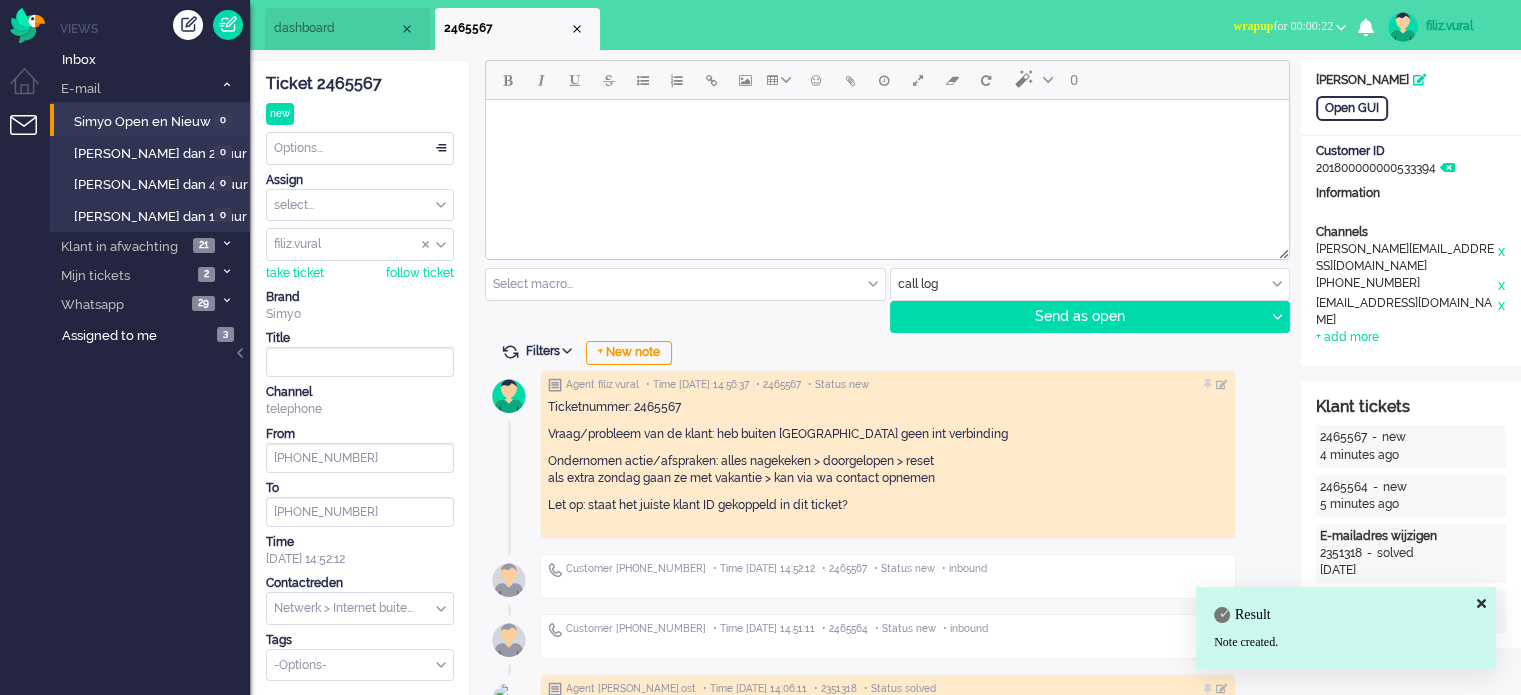 click on "wrapup" at bounding box center [1253, 26] 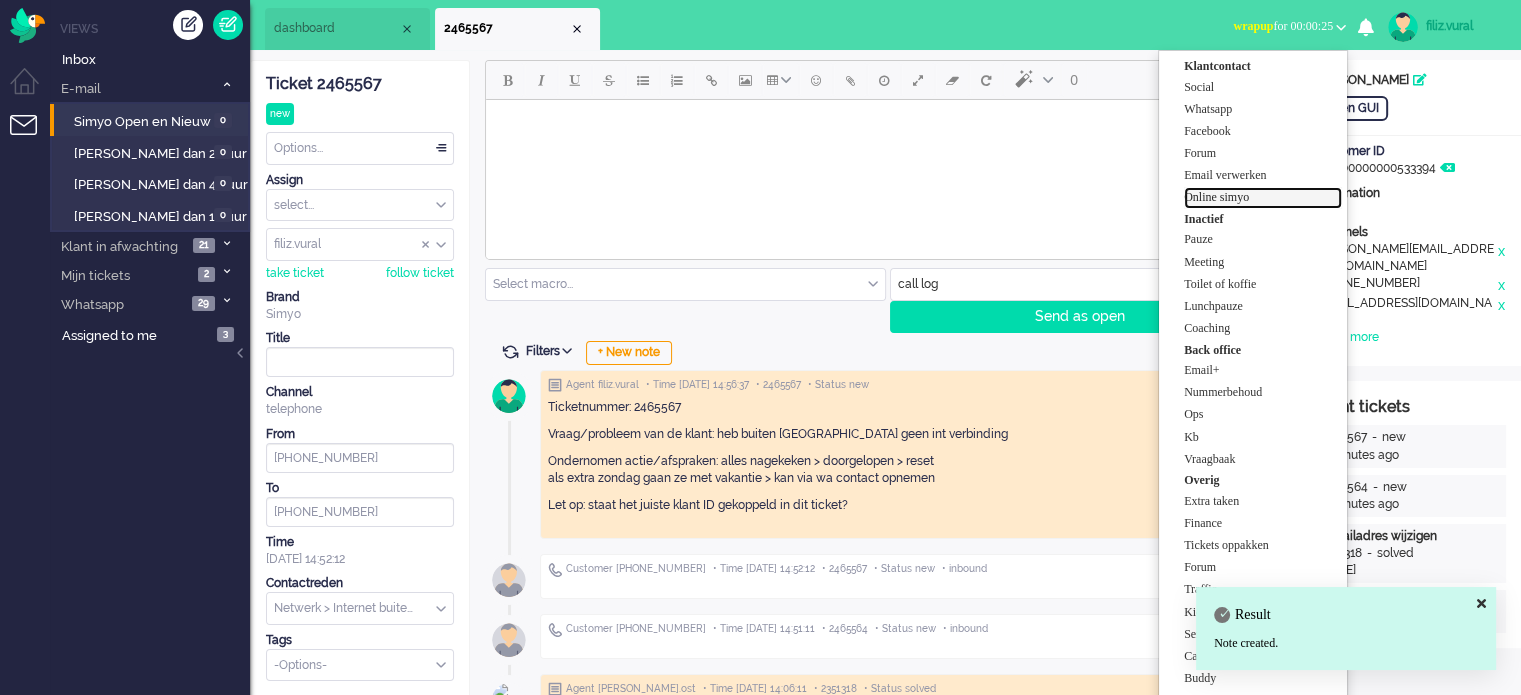 click on "Online simyo" at bounding box center [1263, 197] 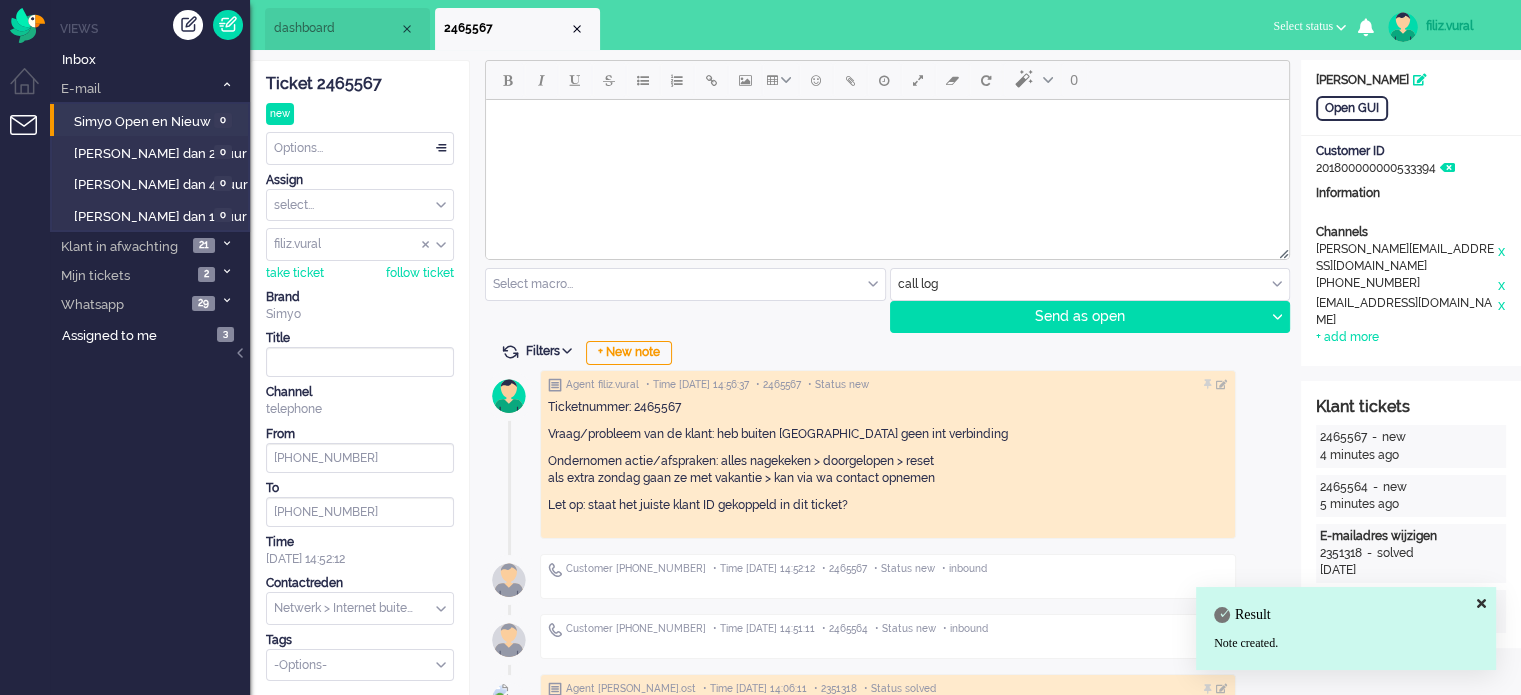 click on "dashboard" at bounding box center [336, 28] 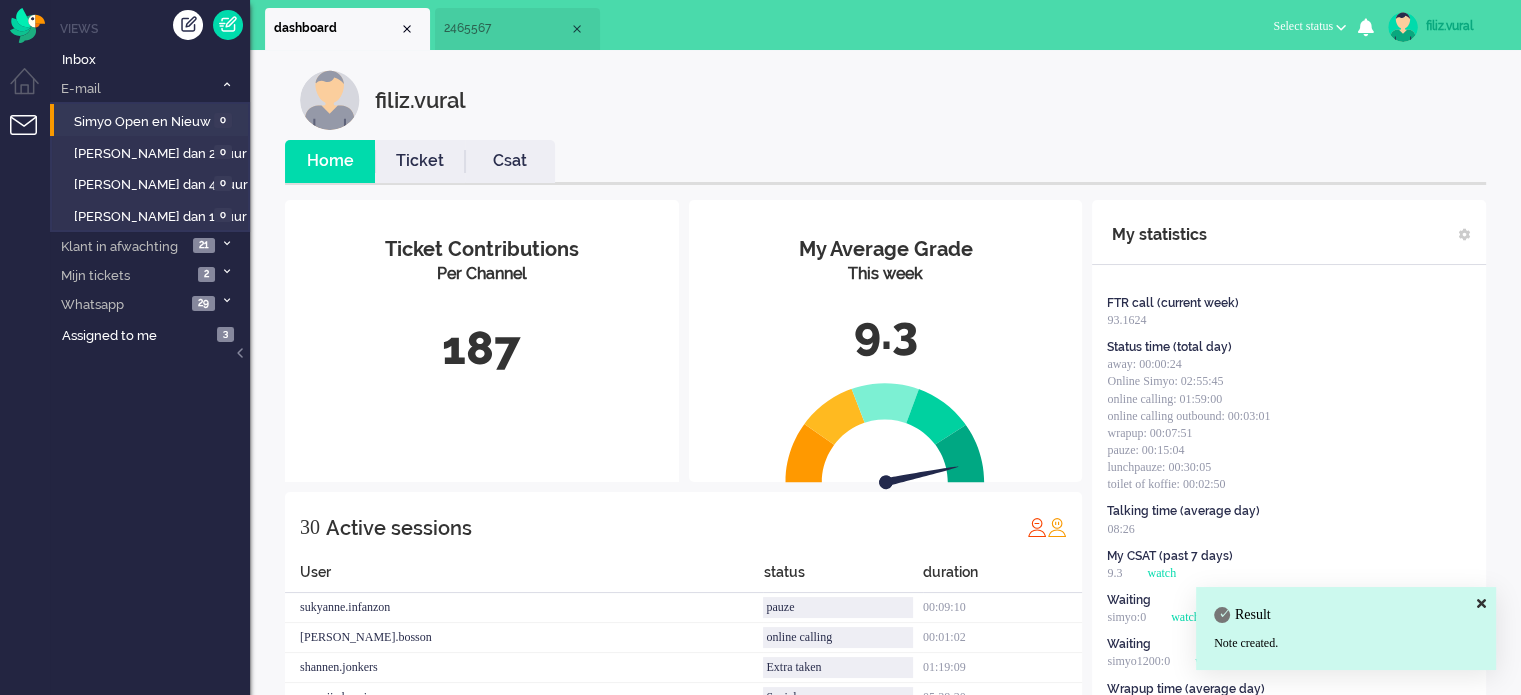 click on "Ticket" at bounding box center (420, 161) 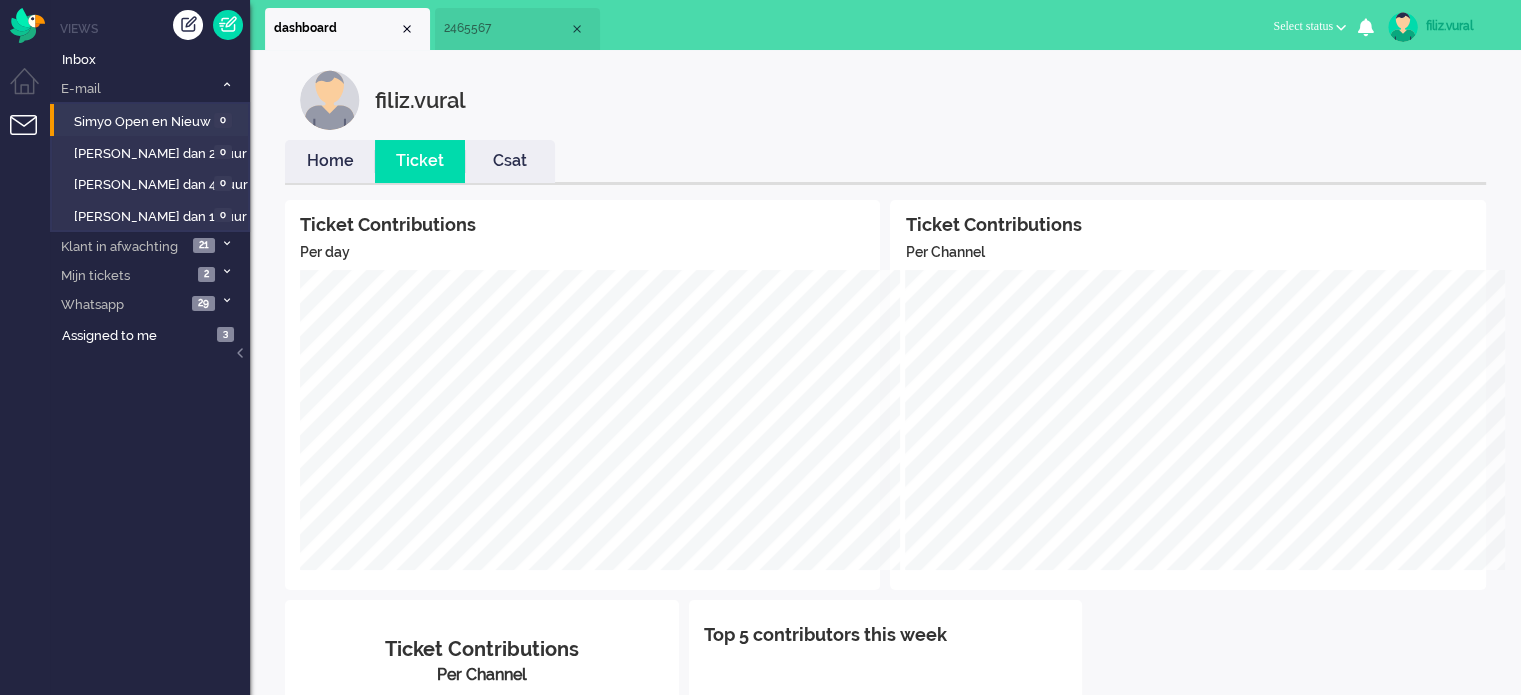 click on "Home" at bounding box center [330, 161] 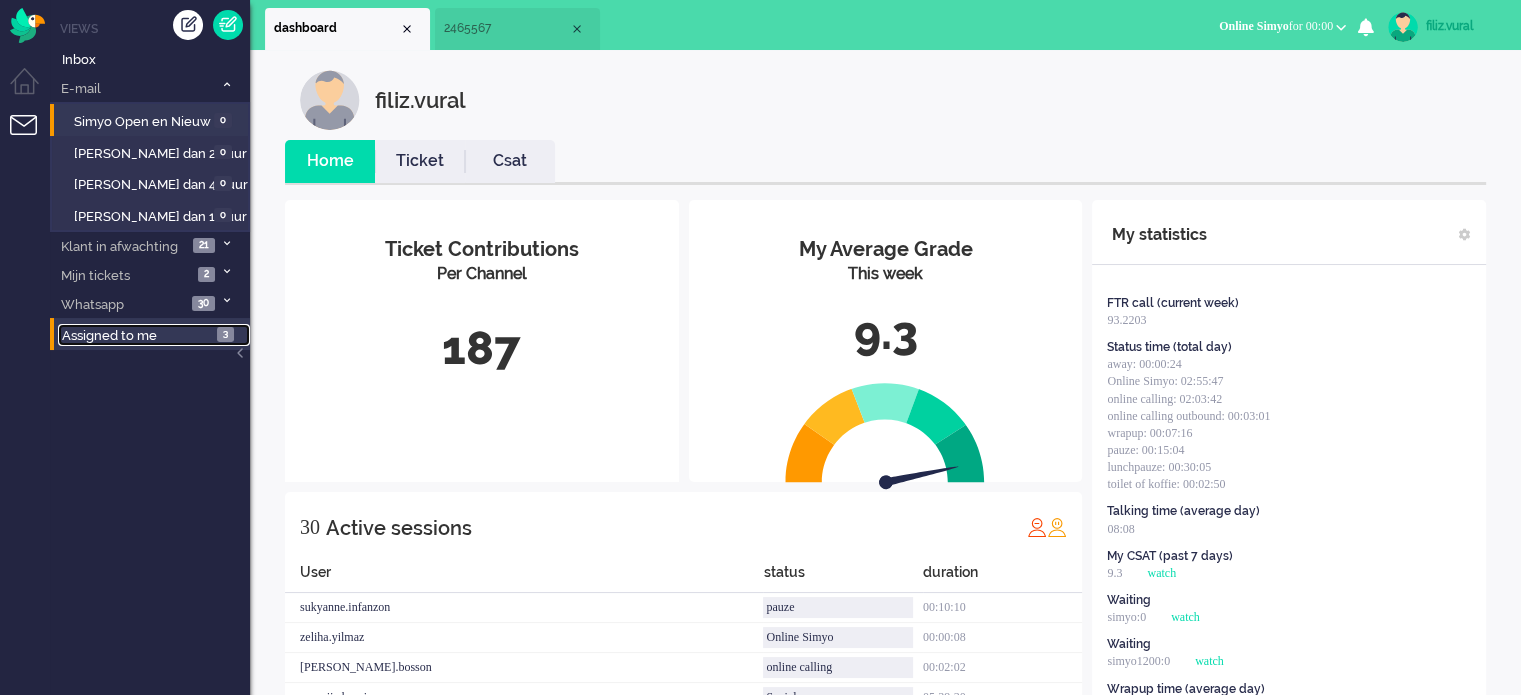 click on "Assigned to me
3" at bounding box center [154, 335] 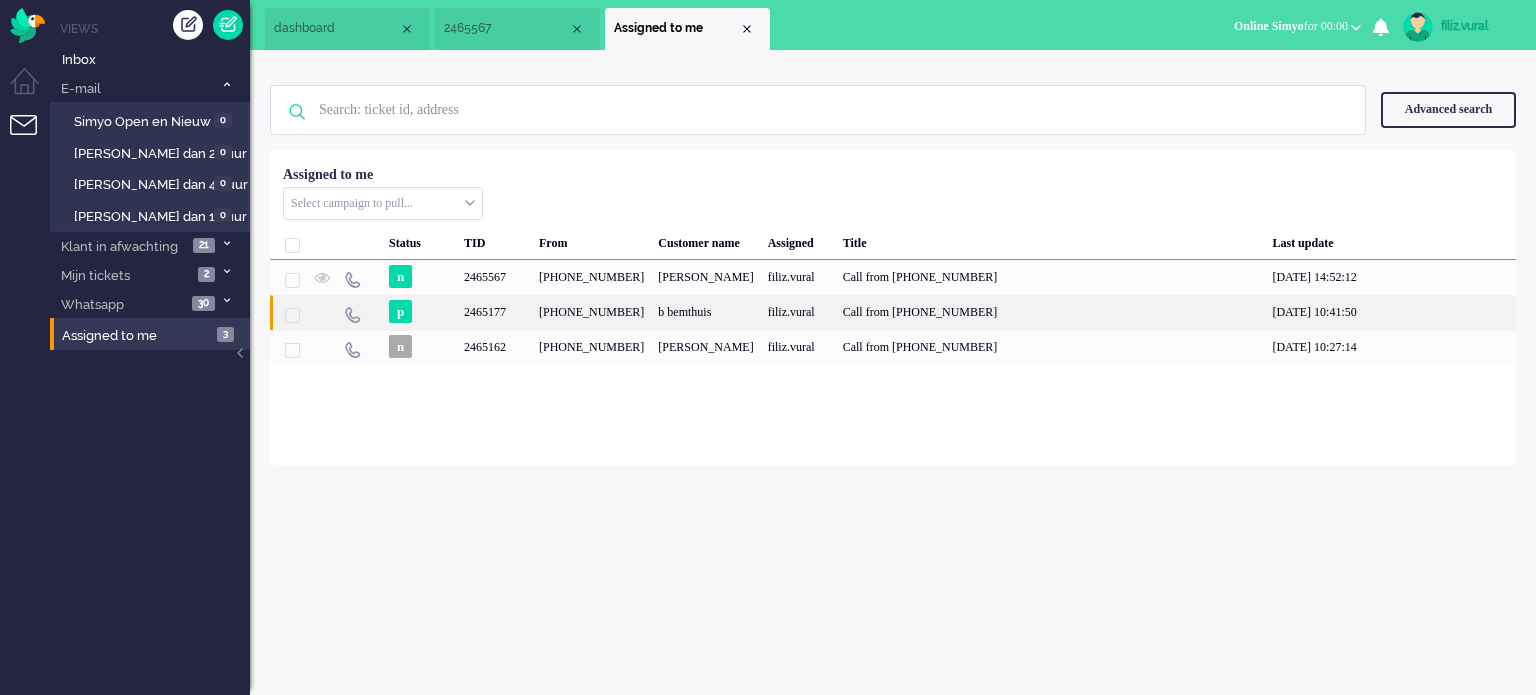 click on "b bemthuis" 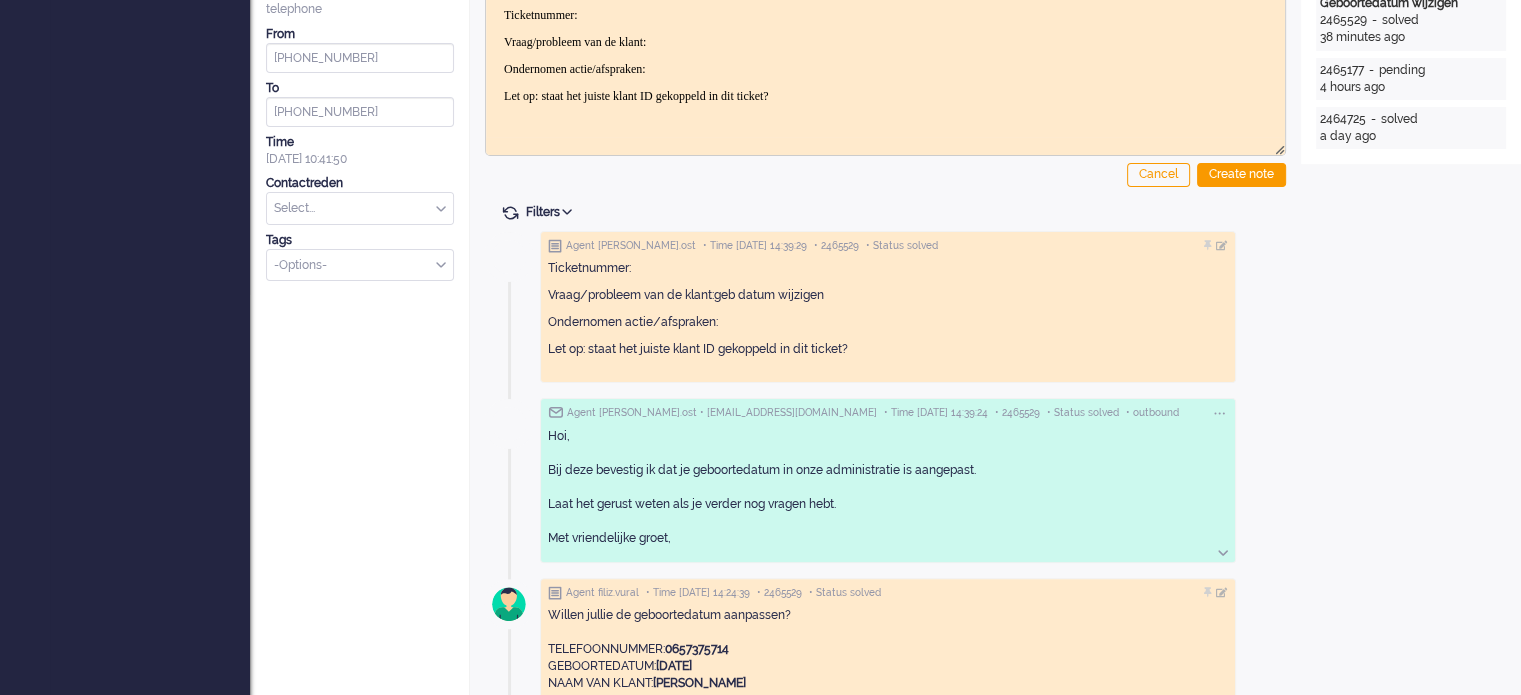 scroll, scrollTop: 500, scrollLeft: 0, axis: vertical 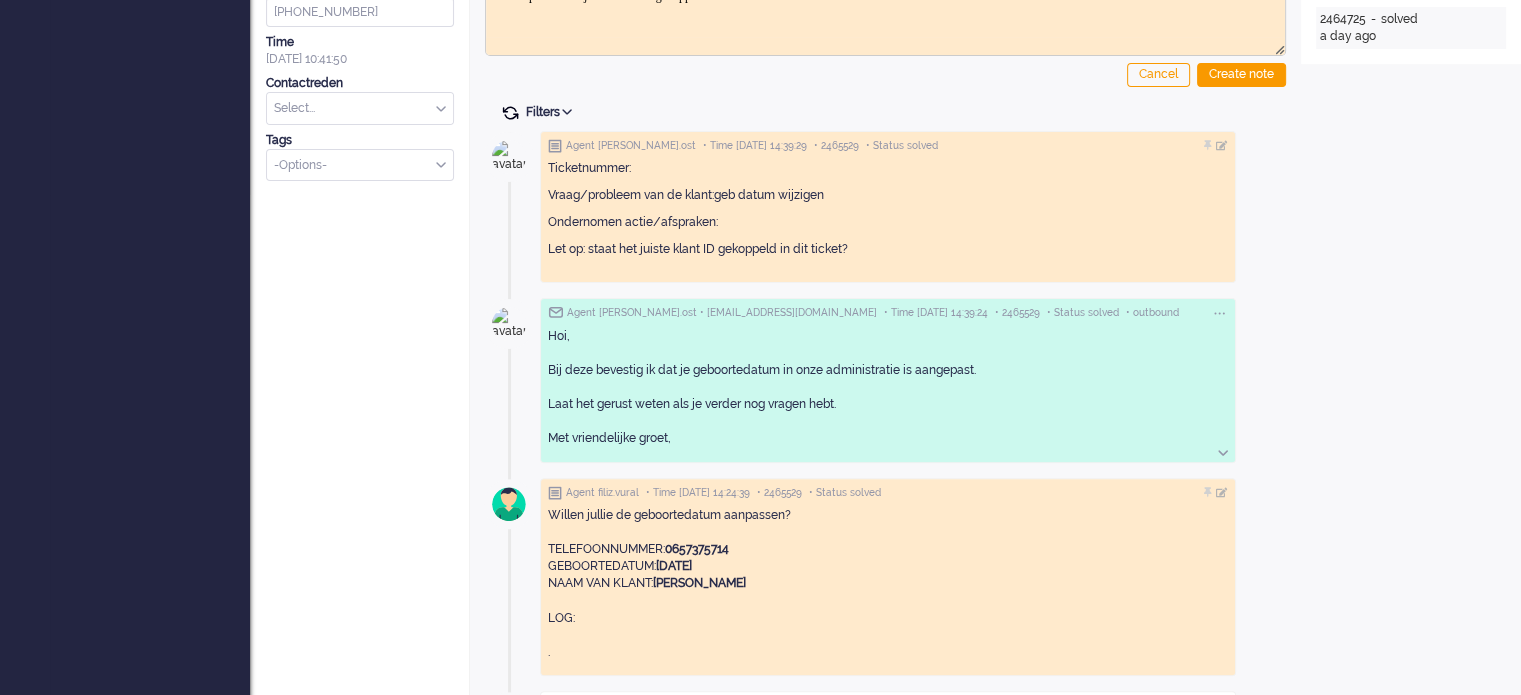 click at bounding box center (510, 113) 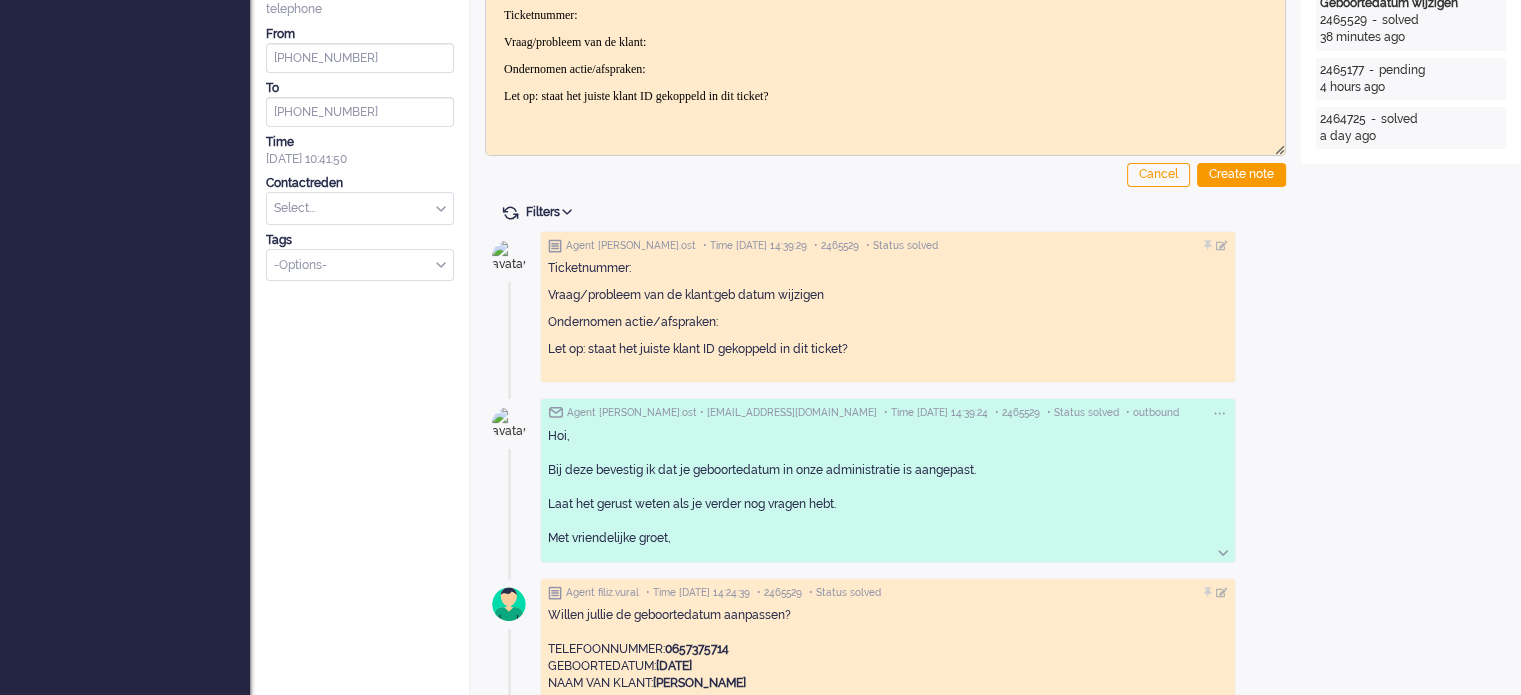 scroll, scrollTop: 0, scrollLeft: 0, axis: both 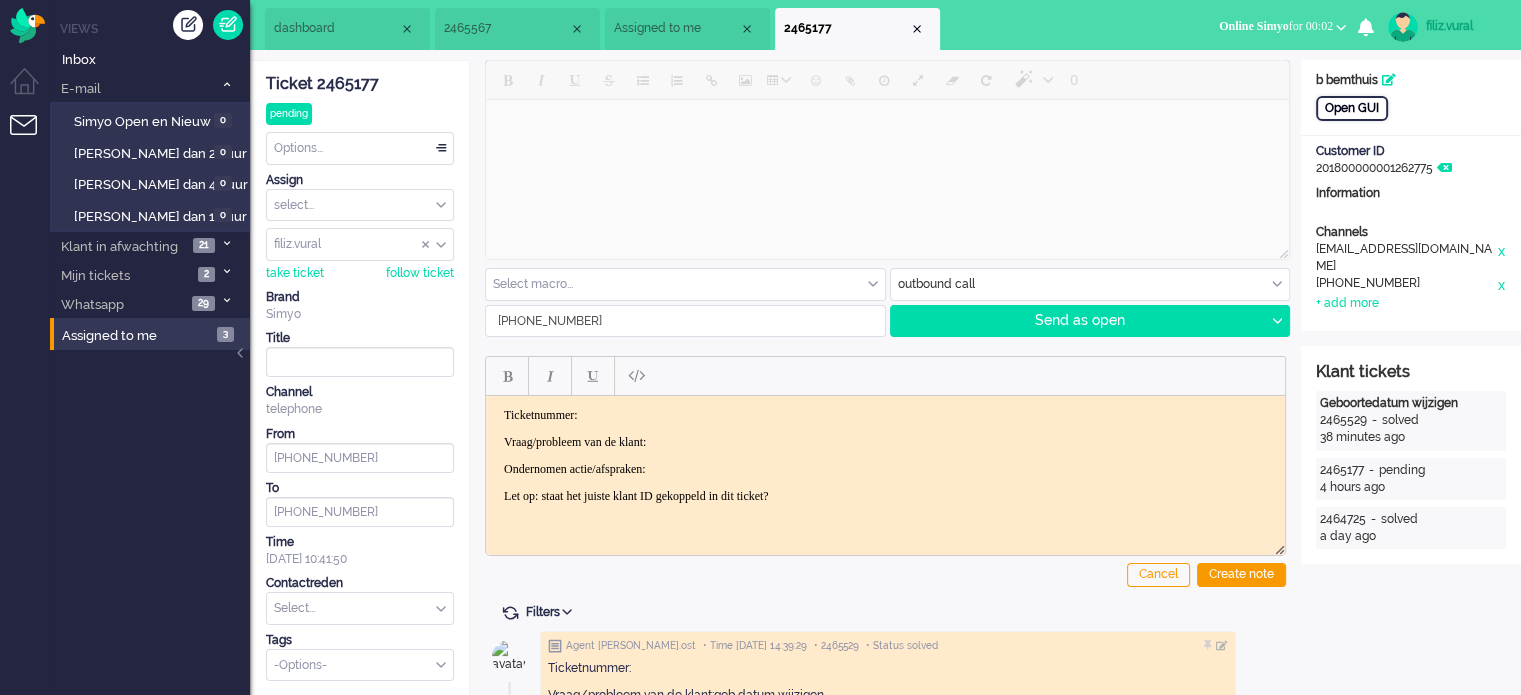 click on "Open GUI" at bounding box center [1352, 108] 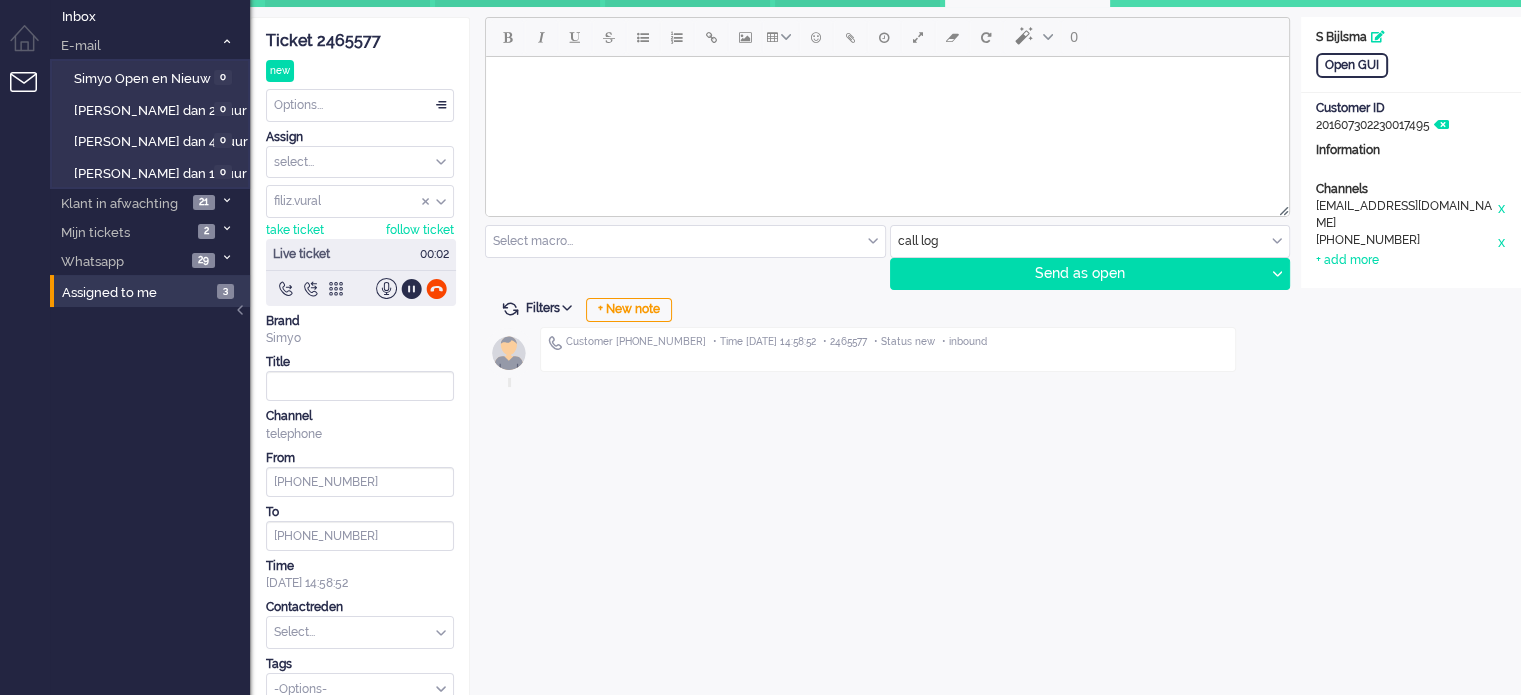 scroll, scrollTop: 66, scrollLeft: 0, axis: vertical 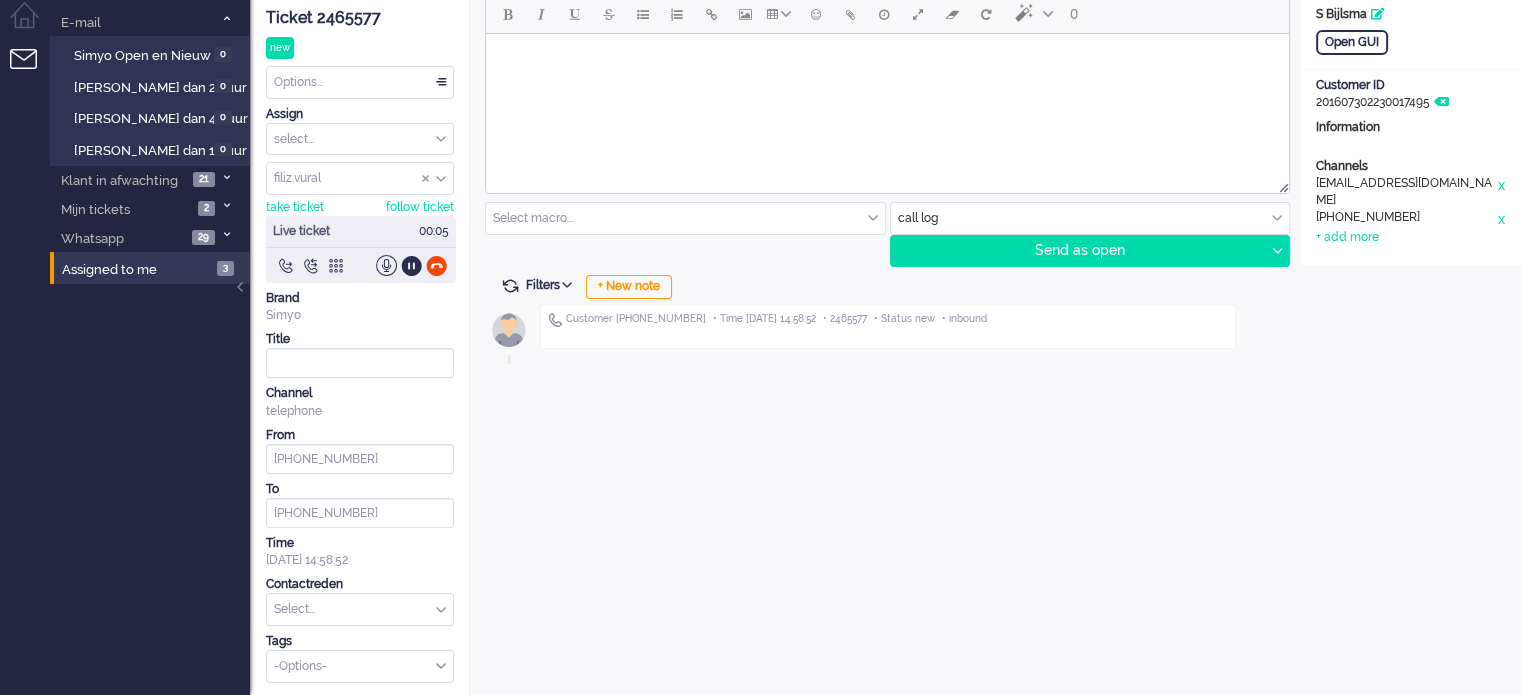 click on "0 Select macro... BO  > Abonnement > Overleden BO  > Abonnement > Overleden Prepaidklant BO  > Annulering > Sim Only NIET MOGELIJK BO  > Annulering > Sim Only NIET MOGELIJK (e-tailer) BO  > Annulering > Verlenging (al ingegaan gesloten factuur) BO  > Annulering > Verlenging (al ingegaan open factuur) BO  > Annulering > Verlenging (gaat in per de 1e) BO  > Annulering > Verlenging NIET MOGELIJK BO  > Automatisch opwaarderen via creditcard mislukt BO  > Contractovername > Goedgekeurd BO  > Contractovername ENGELS > Afwijzing > Betaalgeschiedenis BO  > Contractovername ENGELS > Afwijzing > Nog geen 18 jaar BO  > Contractovername ENGELS > Afwijzing > Ontbrekende gegevens BO  > Contractovername ENGELS > Goedgekeurd BO  > Datacoulance (open factuur) BO  > Datacoulance > Hoogverbruik (open factuur) ENGELS BO  > Datacoulance > TERUGBETALING (afgeschreven) BO  > Datacoulance > TERUGBETALING (nog niet afgeschreven) BO  > Datacoulance CREDIT NOTA (factuur gestorneerd) BO  > Datacoulance HOOGVERBRUIK (open factuur) email" at bounding box center (885, 346) 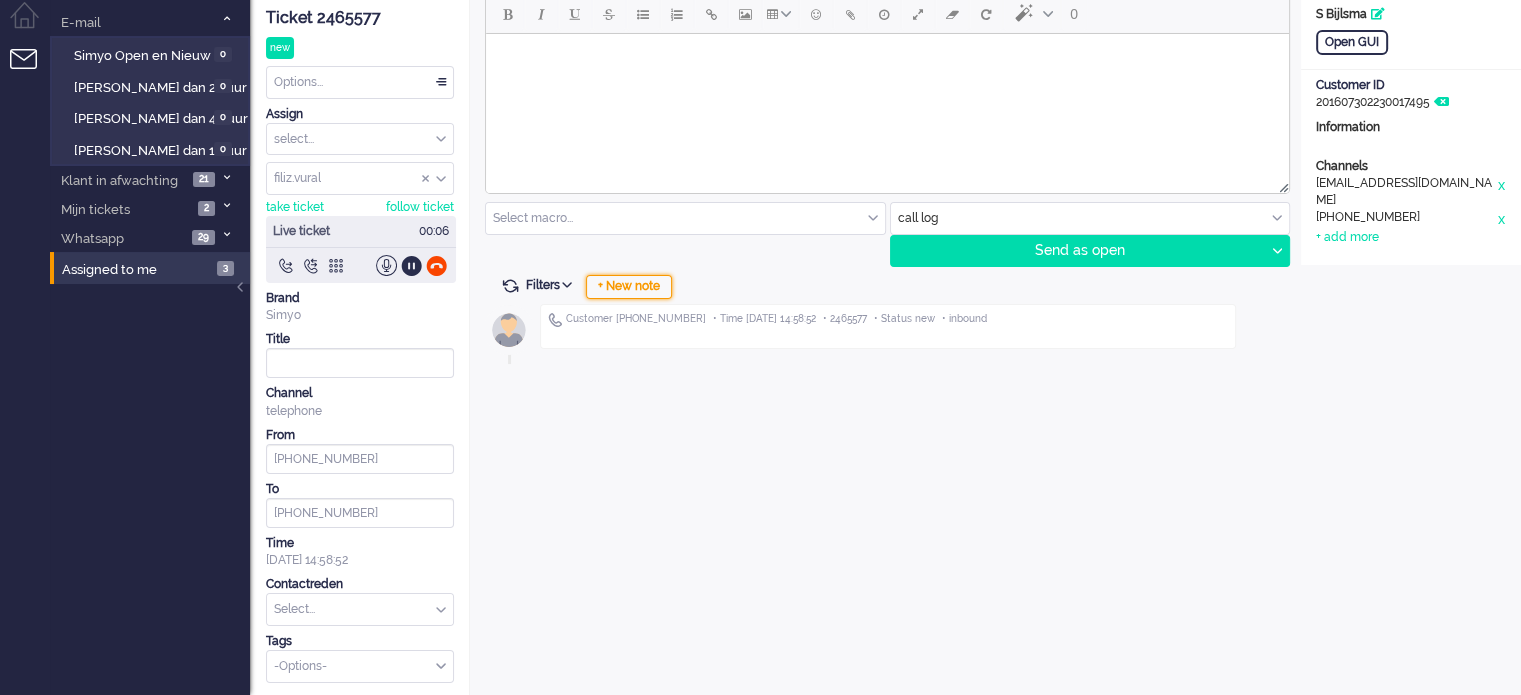 click on "+ New note" at bounding box center [629, 287] 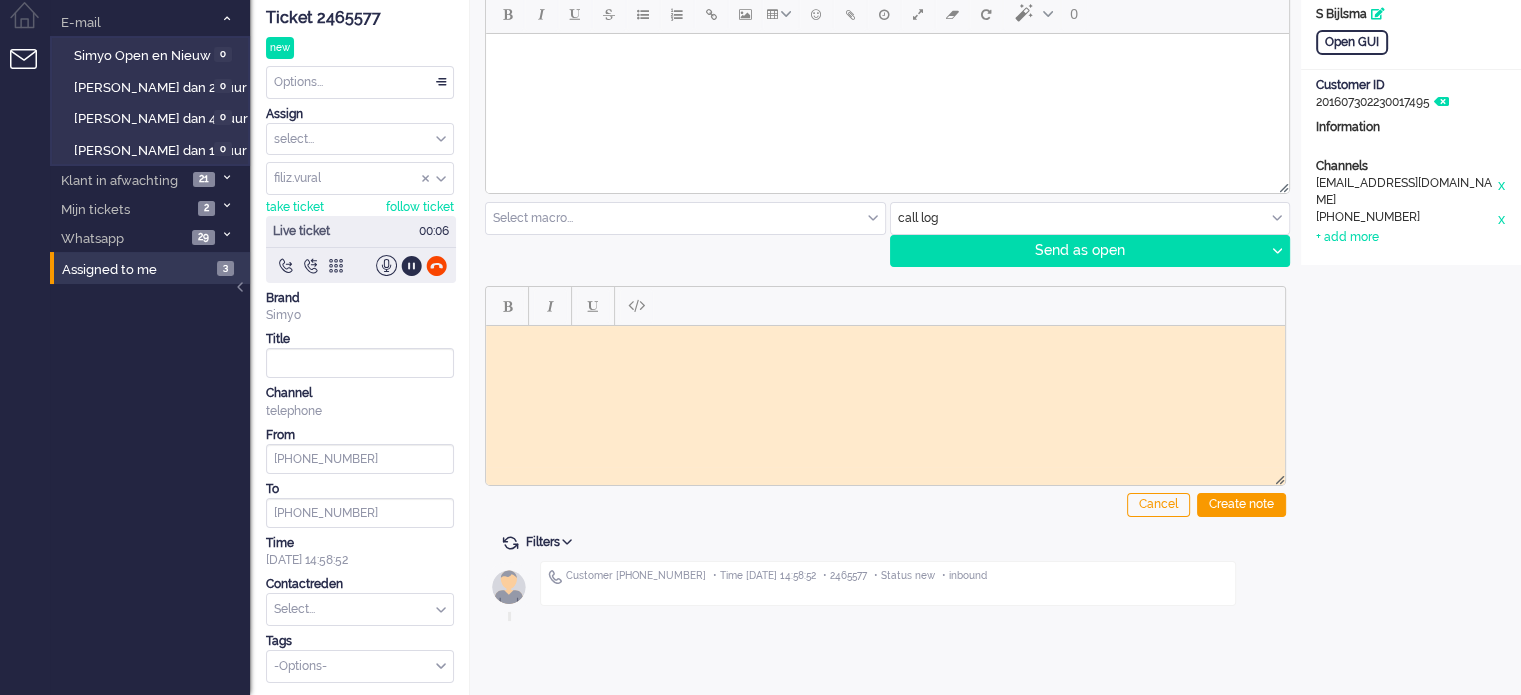 scroll, scrollTop: 0, scrollLeft: 0, axis: both 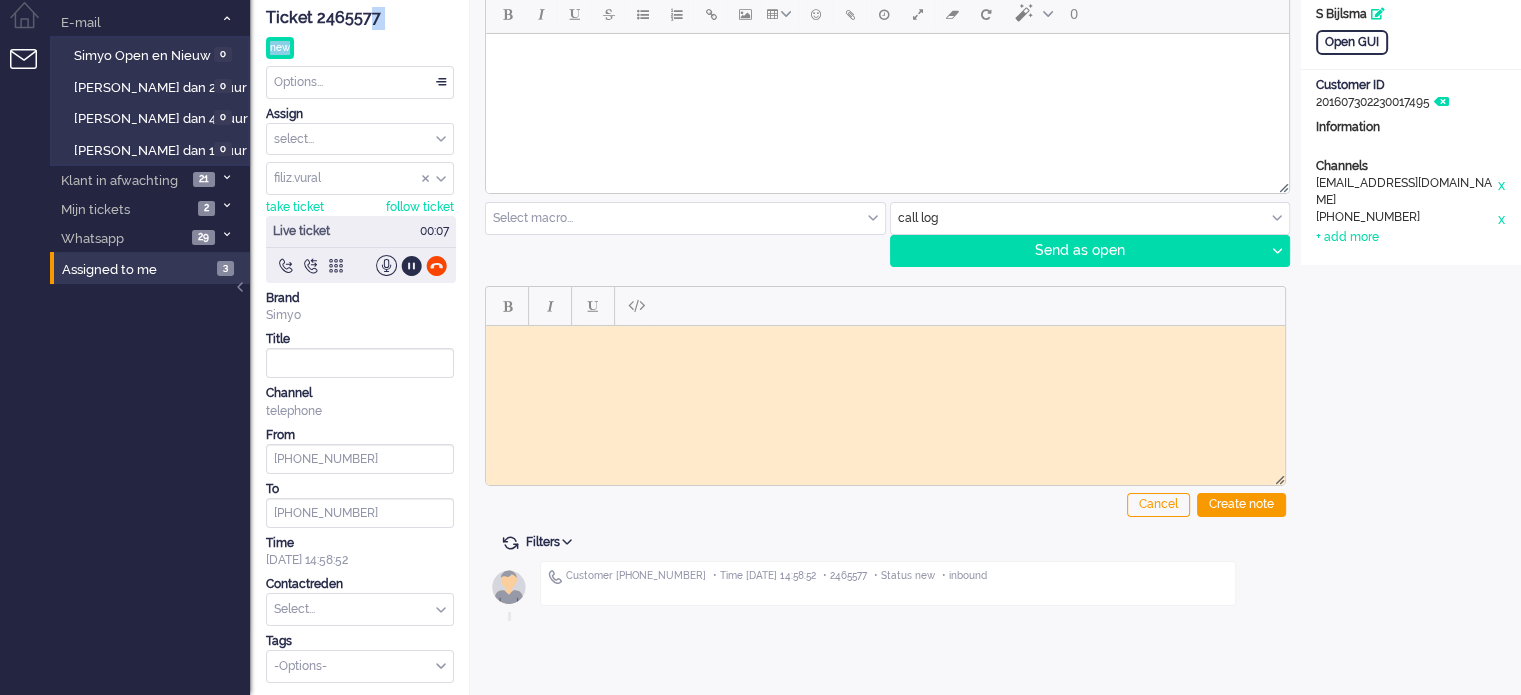 click on "Ticket 2465577 new Watching Options... Set Status Open Pending Holding Solved Set priority Low Medium High Urgent Snooze Duplicate Delete Assign select... Staff Simyo Finance Simyo Klantenservice Simyo Mailteam+ [PERSON_NAME] Simyo Webcare Simyo 3rd Party Simyo Operations Team Backoffice Simyo Opzeggingen Team [PERSON_NAME] Team Sean NPS Detractors Simyo Datacoulance Terugbelafspraak Order goedkeuren Gegevens wijzigen Betalingsregeling Coulances Finance Overig Cadeaubrigade Uitstel van betaling App of Chat escalatie Verzoeken WFT Netwerkklachten Team Social Toestelvragen Test Incasso Vriendendeal nog niet actief Team Privacy Macro aanpassingen unassign group filiz.[PERSON_NAME].[PERSON_NAME].[PERSON_NAME].boven arnoud.kaldenbach arvinash.gunputsing arzum.[PERSON_NAME].[PERSON_NAME].[PERSON_NAME].[PERSON_NAME].eceustundag aysegul.berkbulut Bart.[PERSON_NAME].[PERSON_NAME].yuceer bulent.[PERSON_NAME].[PERSON_NAME].perkgoz cavide.yildirir cendy.thakoer coen.degraaf [PERSON_NAME].el-[PERSON_NAME].arslan To" at bounding box center [360, 339] 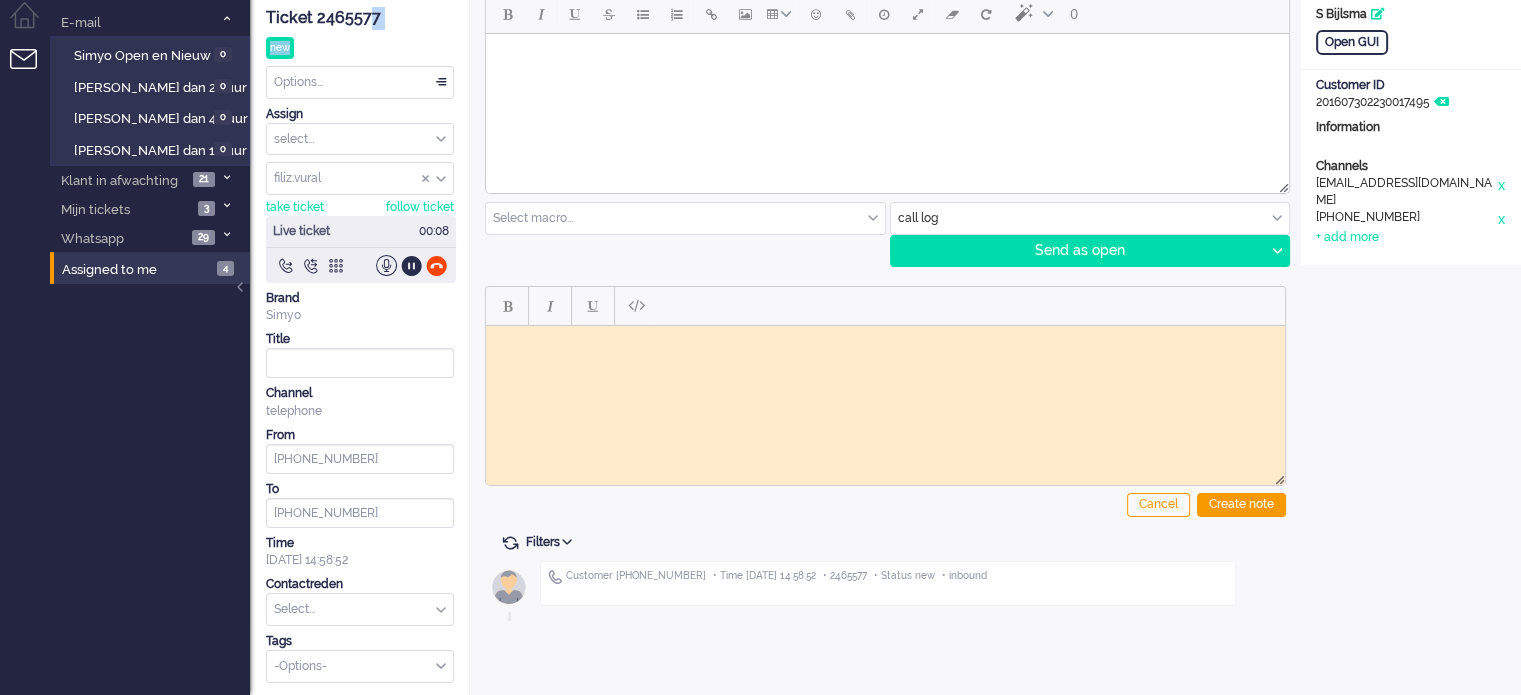 click on "Ticket 2465577" 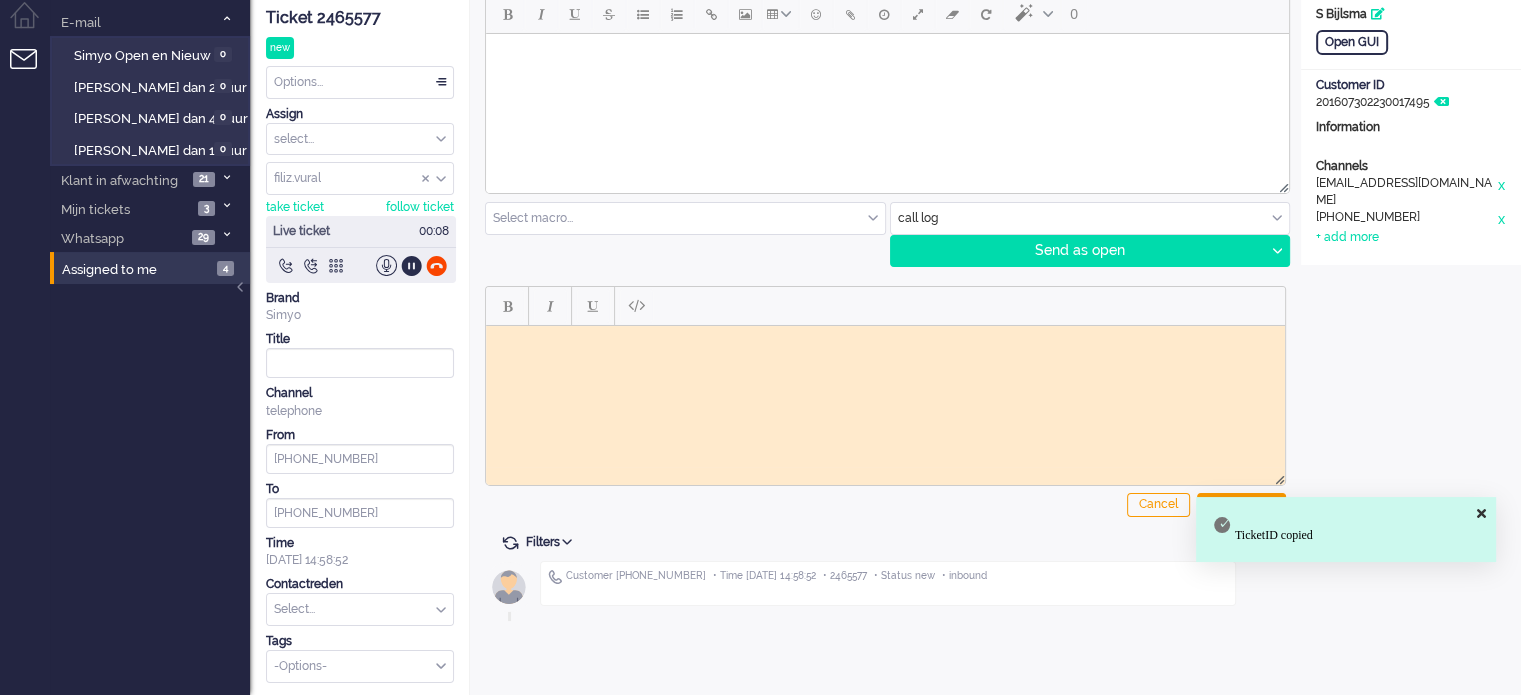 click at bounding box center [885, 340] 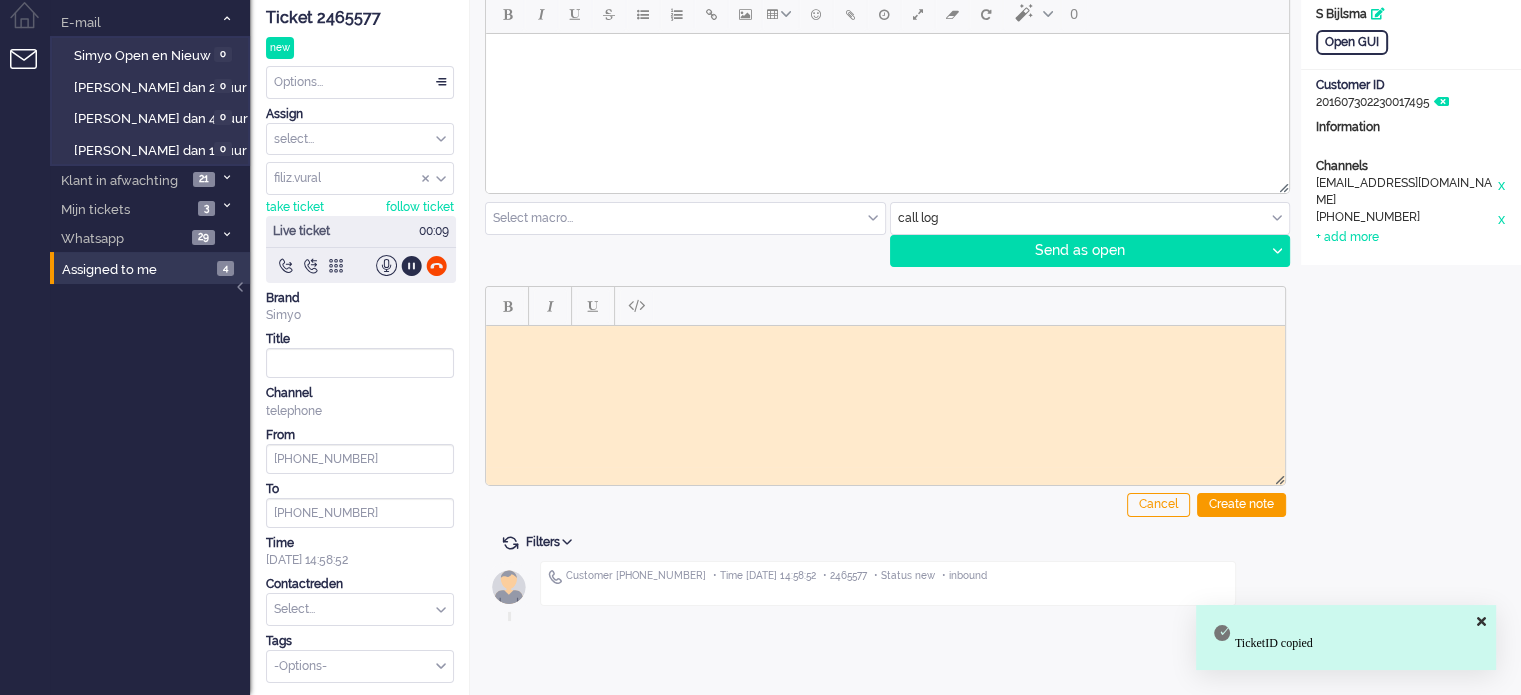 paste 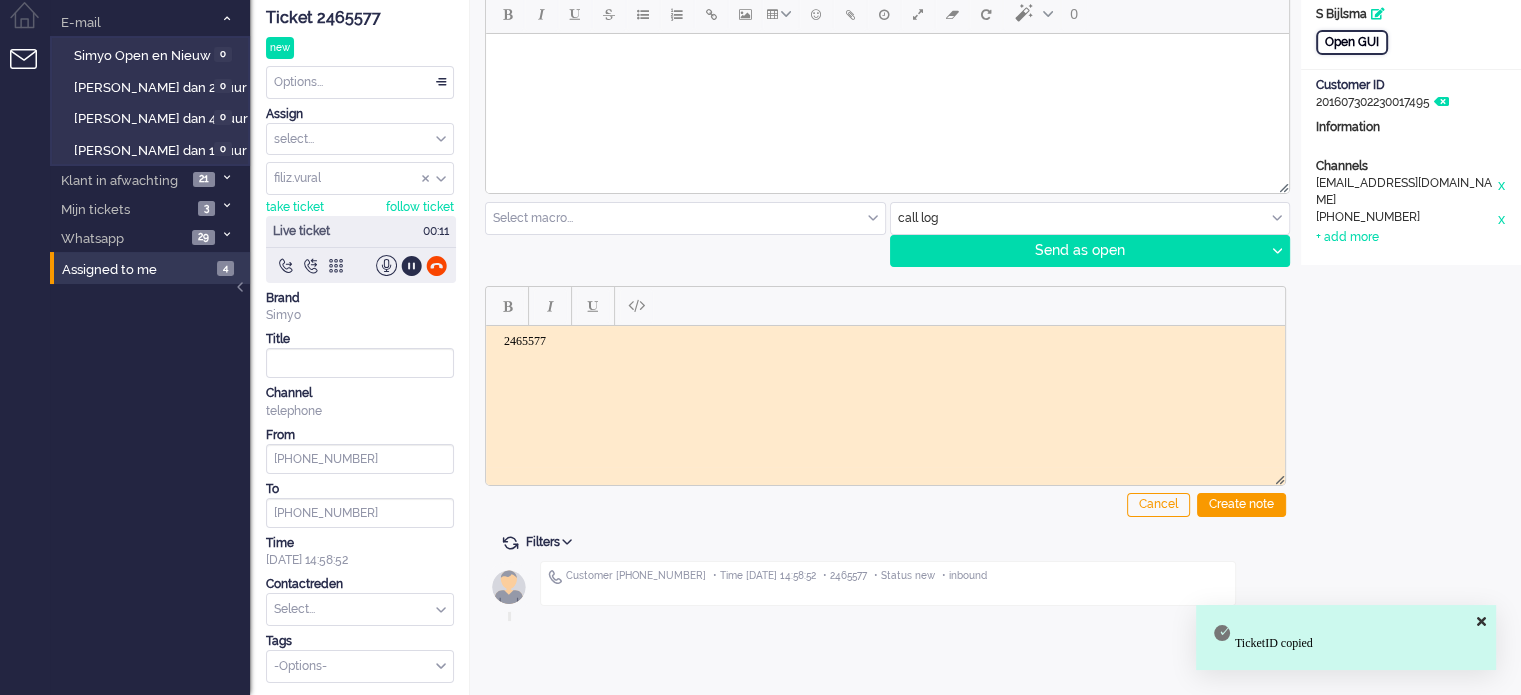 click on "Open GUI" at bounding box center [1352, 42] 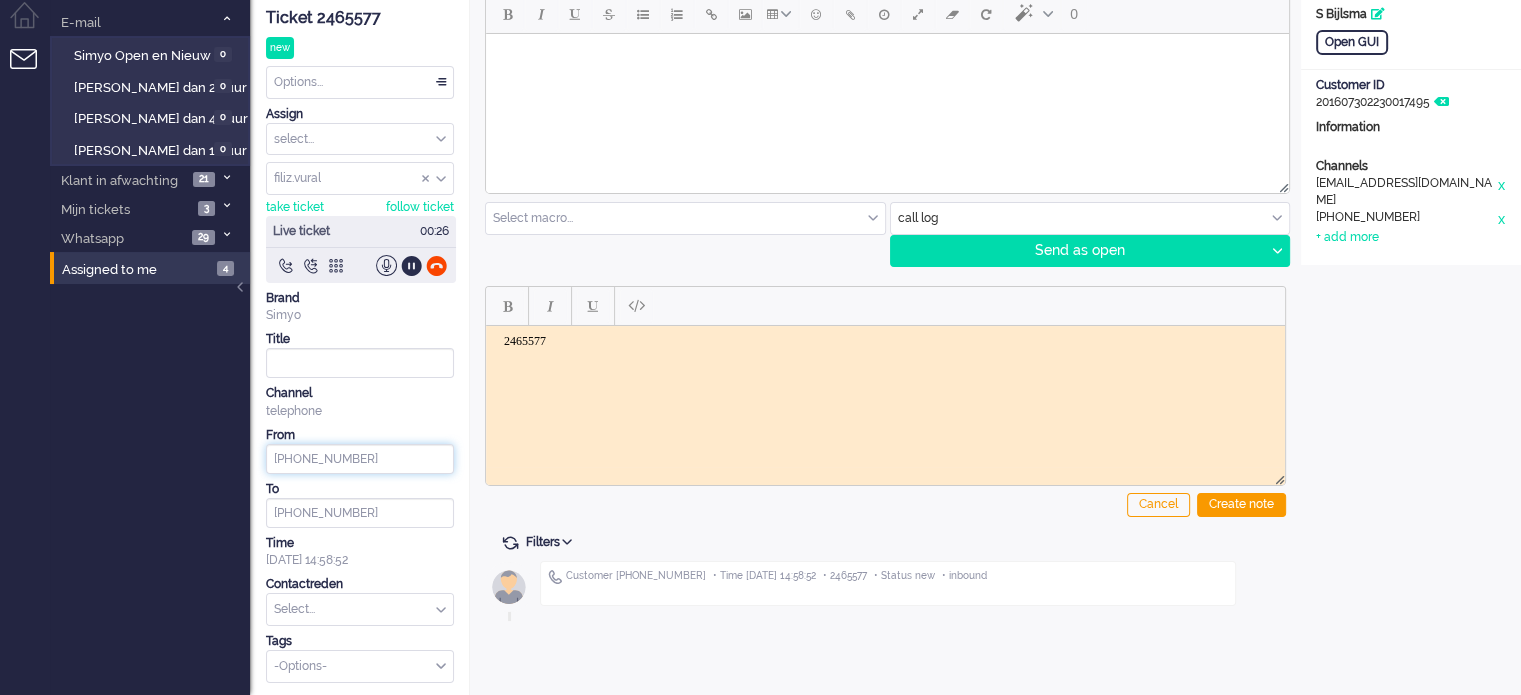 drag, startPoint x: 365, startPoint y: 459, endPoint x: 288, endPoint y: 461, distance: 77.02597 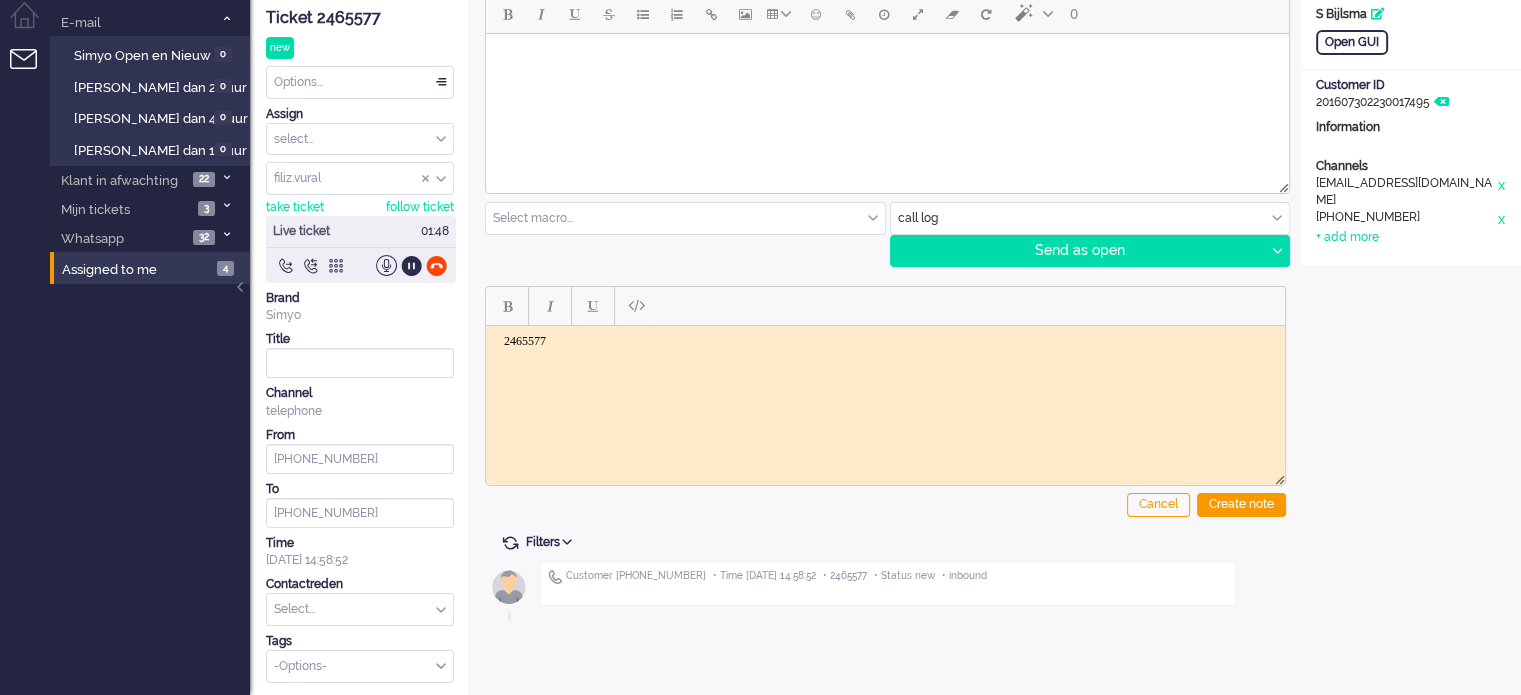 click on "2465577" at bounding box center [885, 355] 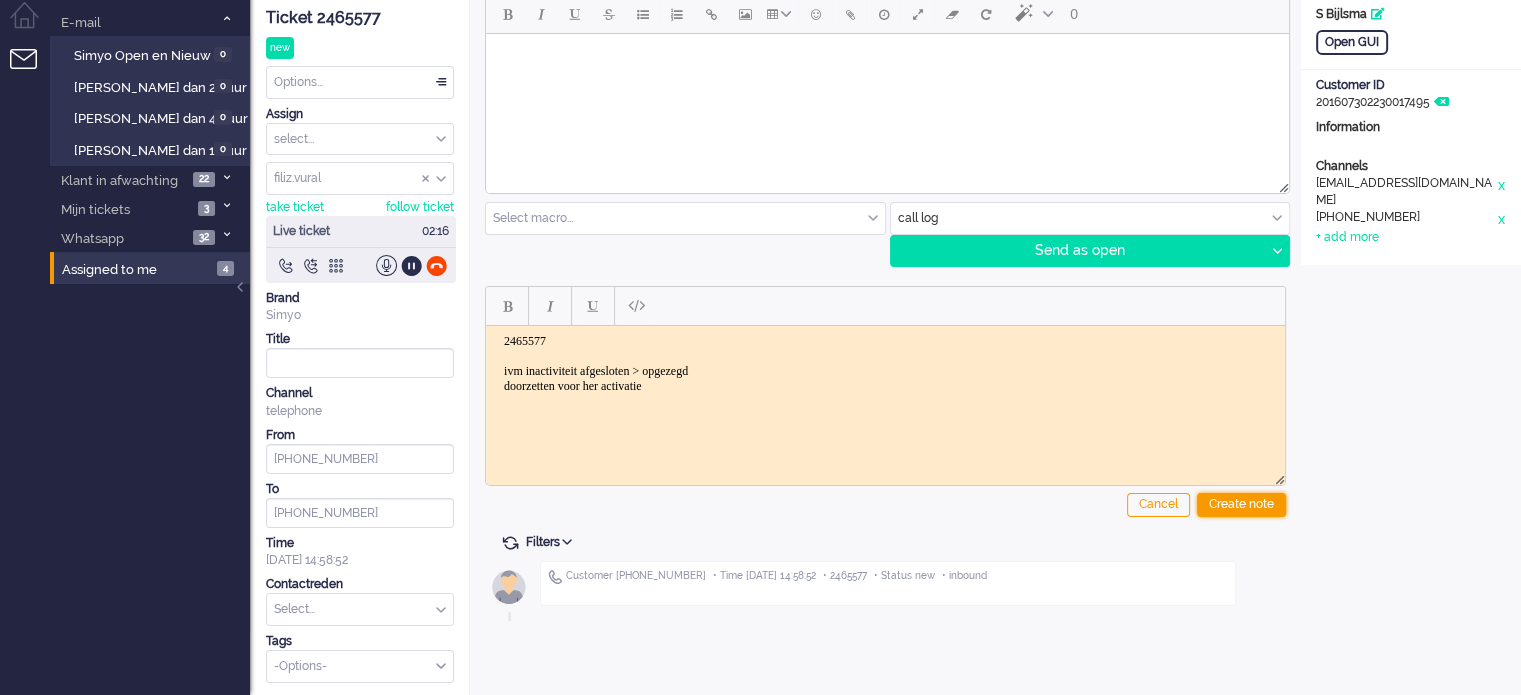 click on "Create note" at bounding box center (1241, 505) 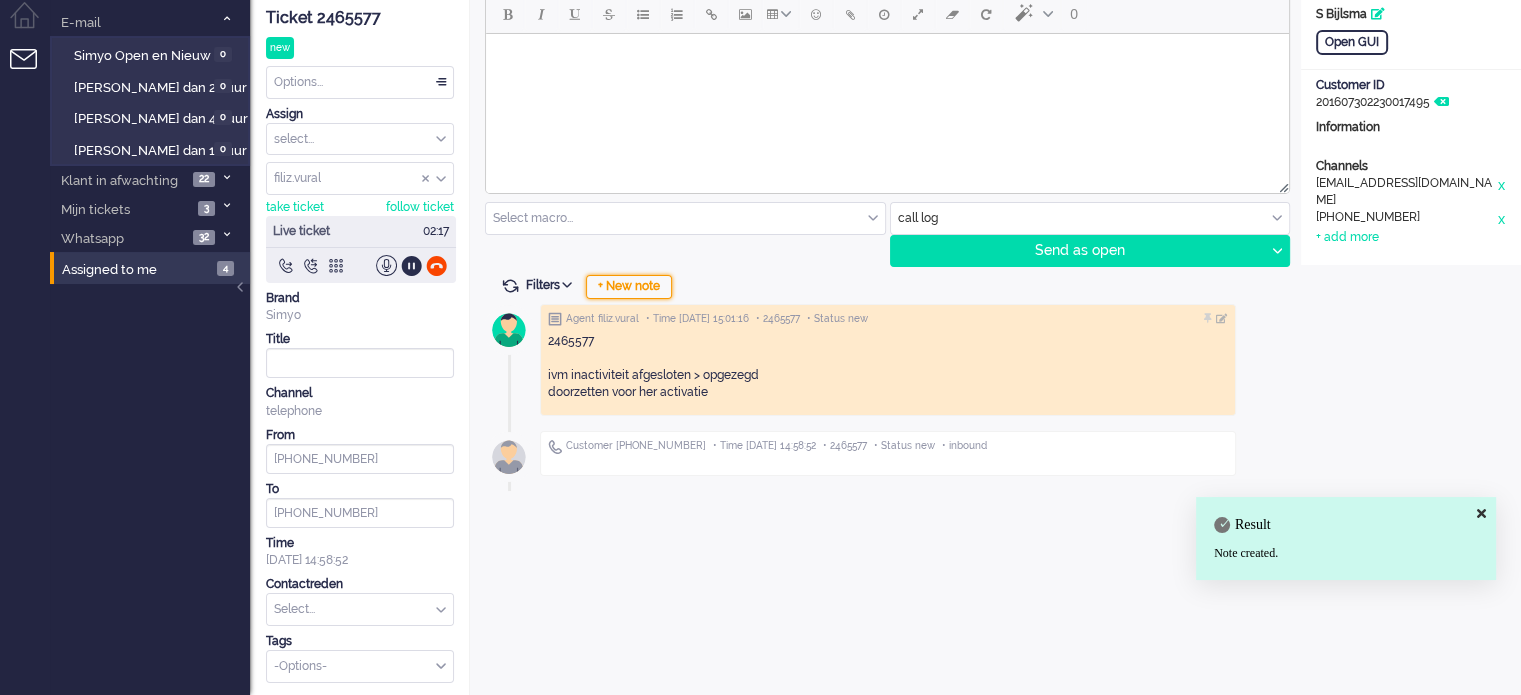 click on "+ New note" at bounding box center [629, 287] 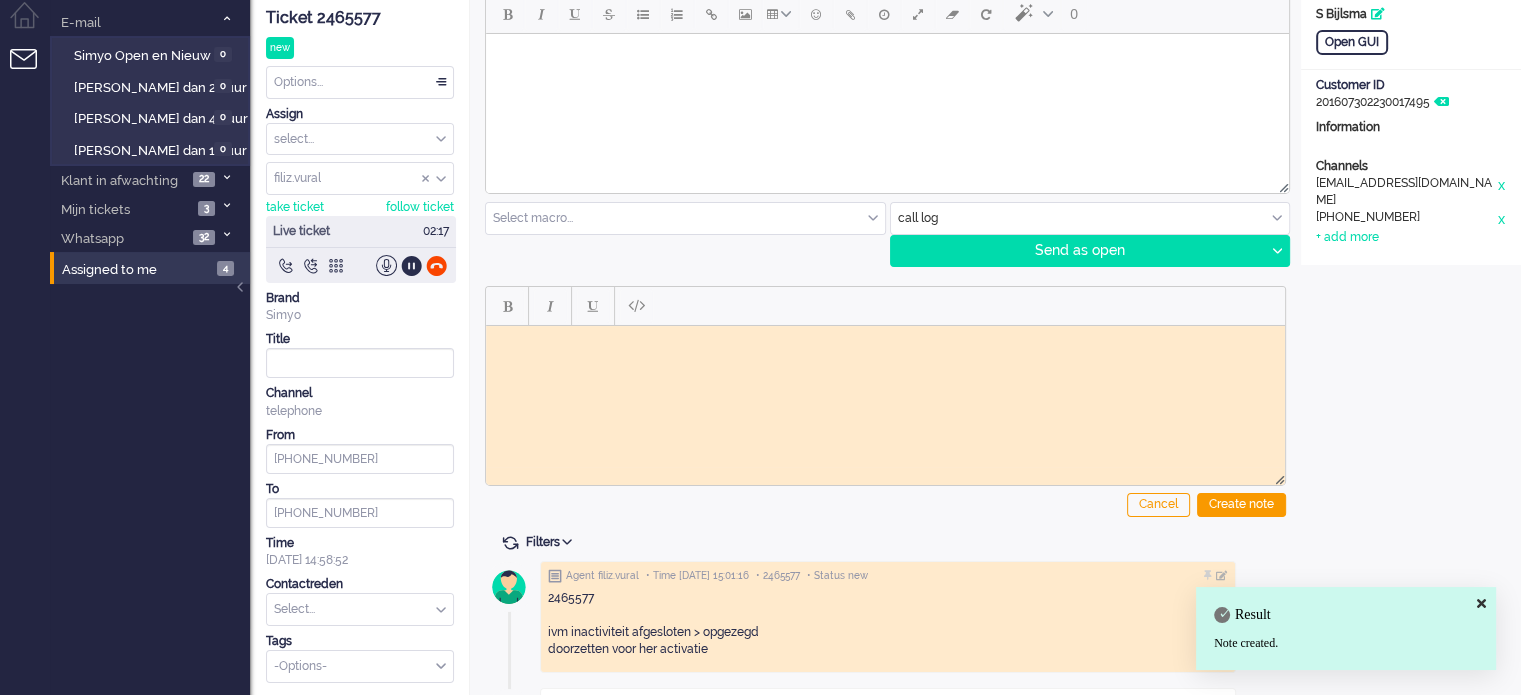 scroll, scrollTop: 0, scrollLeft: 0, axis: both 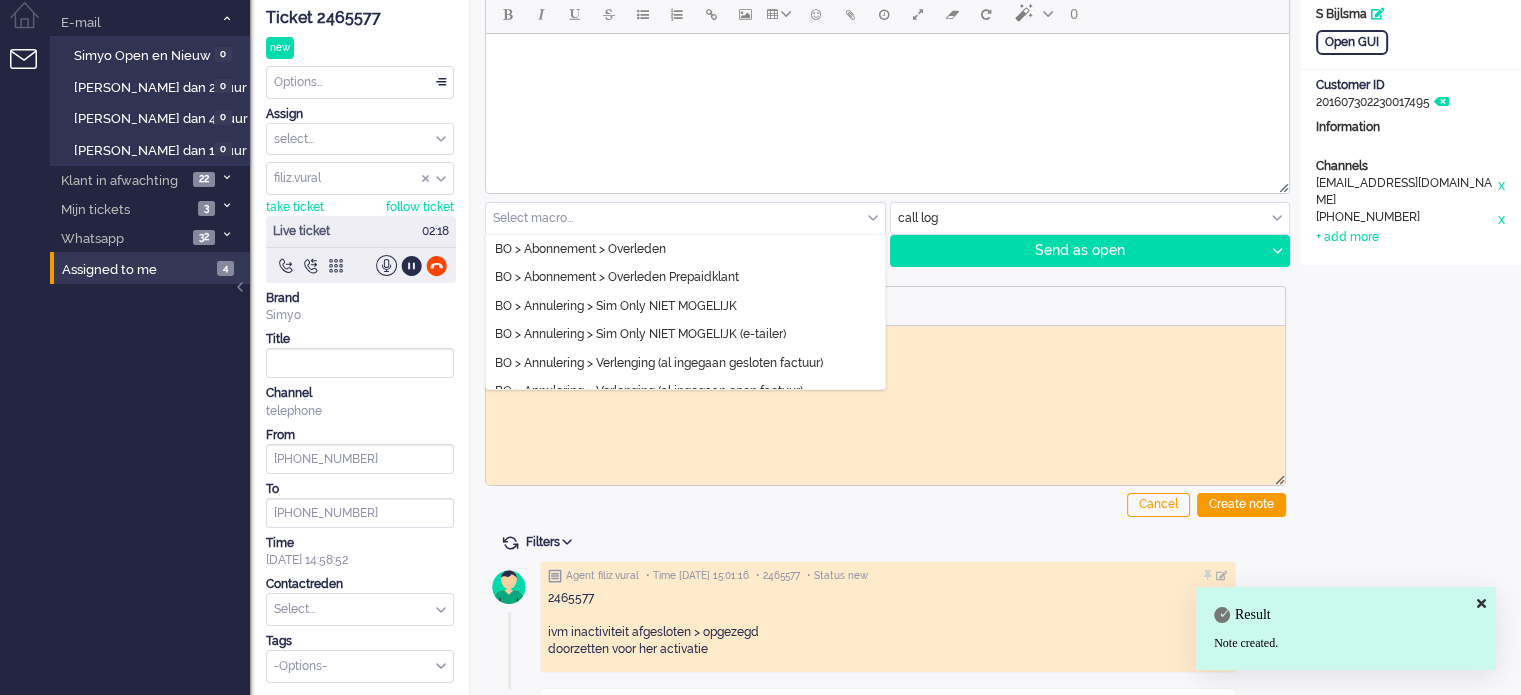 click at bounding box center [685, 218] 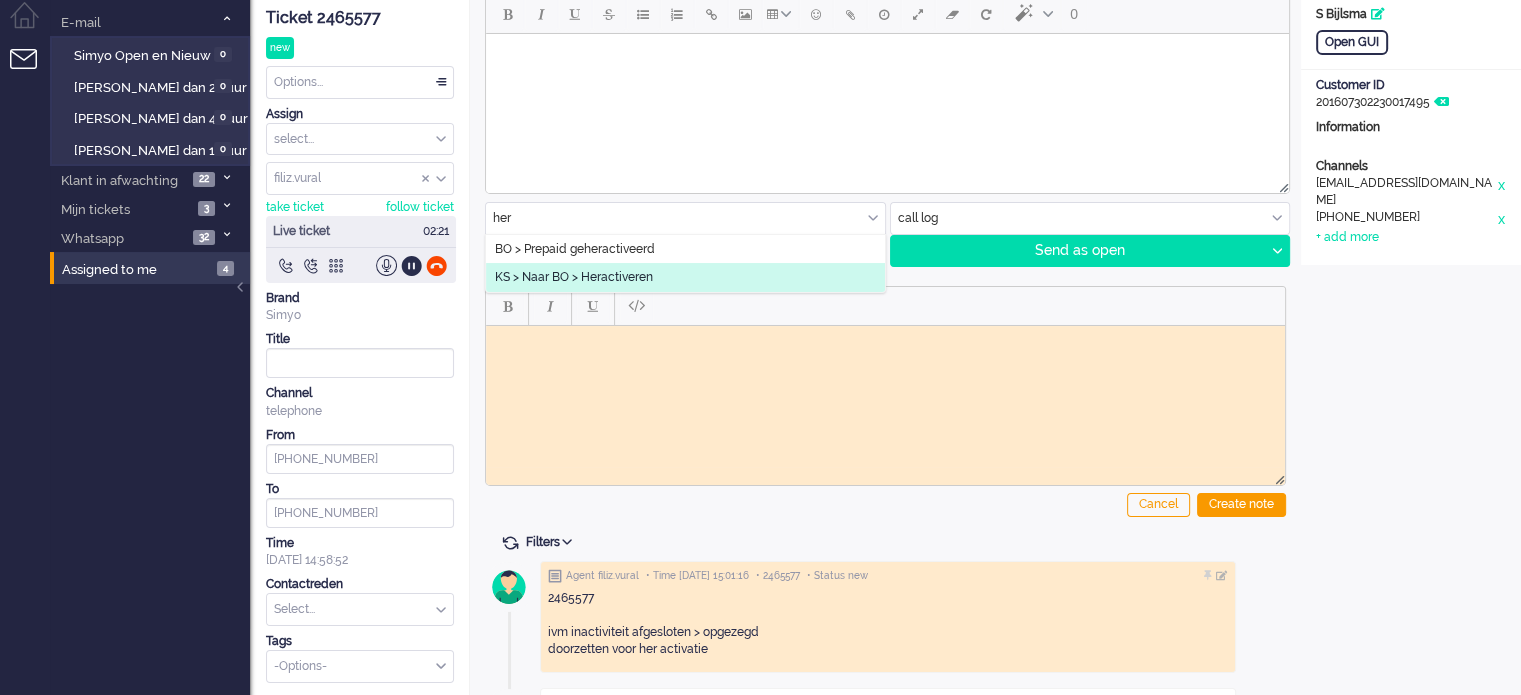 type on "her" 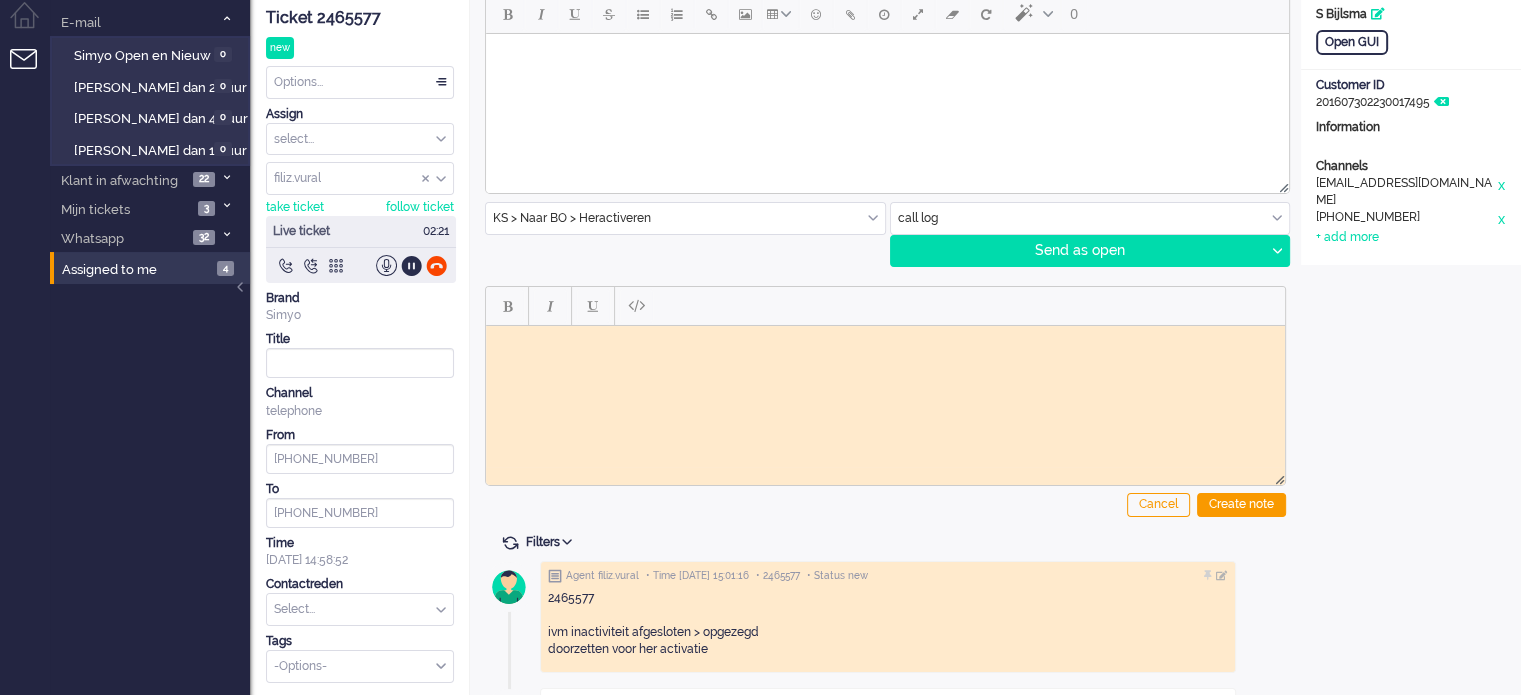type on "Heractiveren" 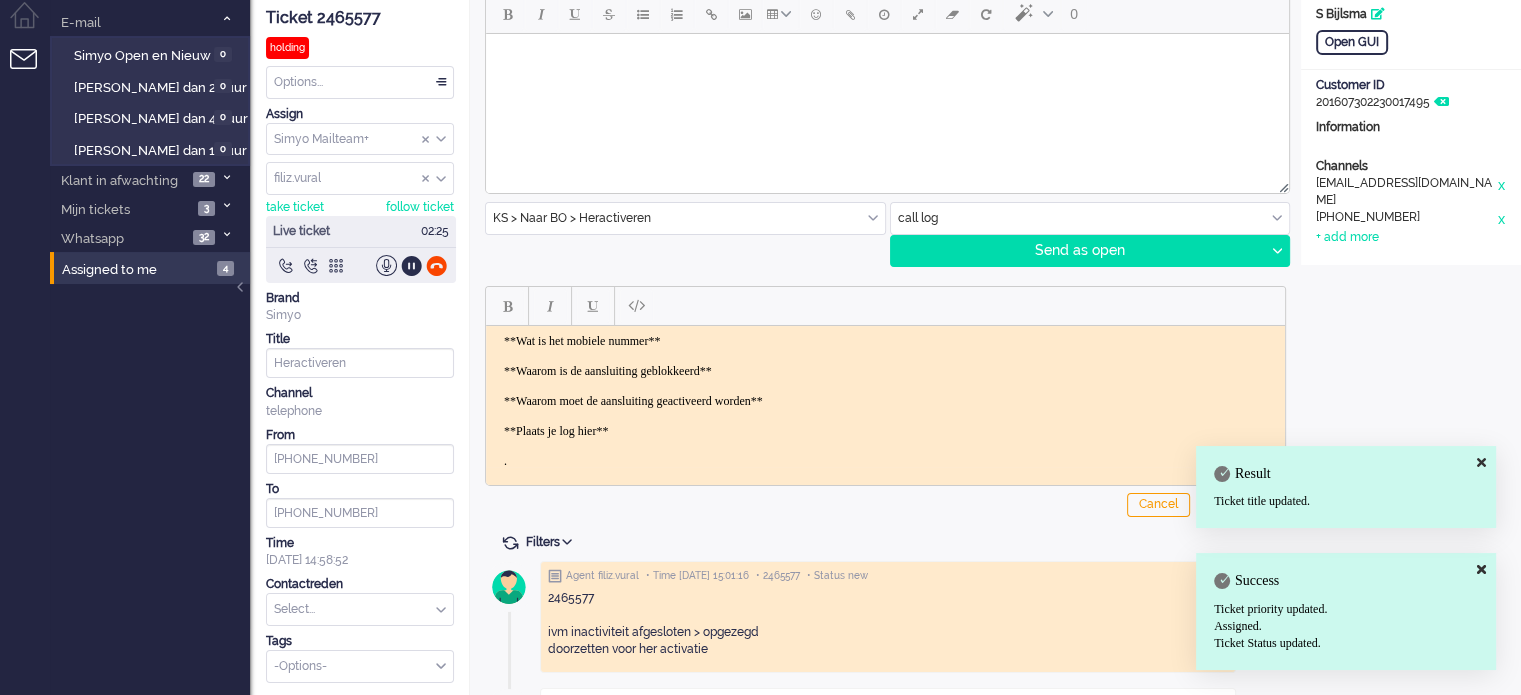 click at bounding box center (885, 306) 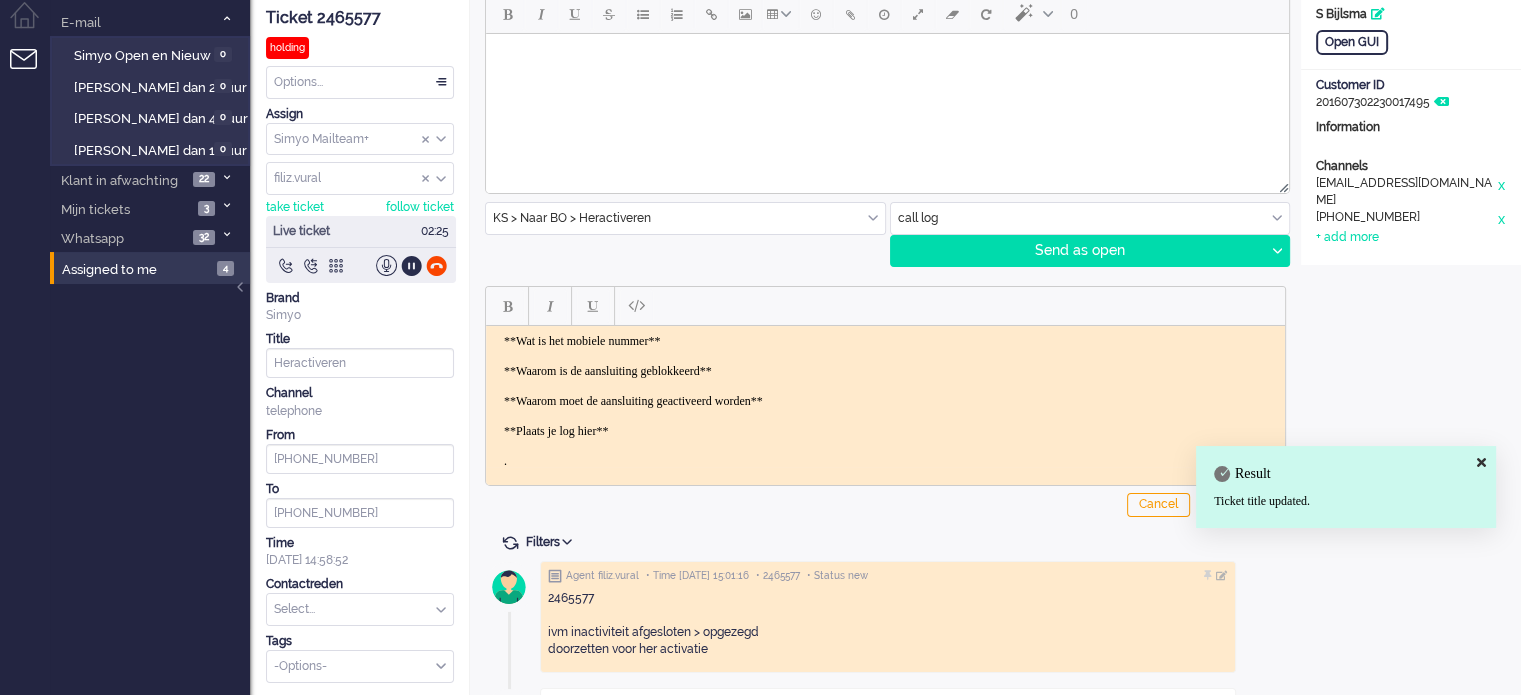 click on "**Wat is het mobiele nummer** **Waarom is de aansluiting geblokkeerd** **Waarom moet de aansluiting geactiveerd worden** **Plaats je log hier** ." at bounding box center [885, 400] 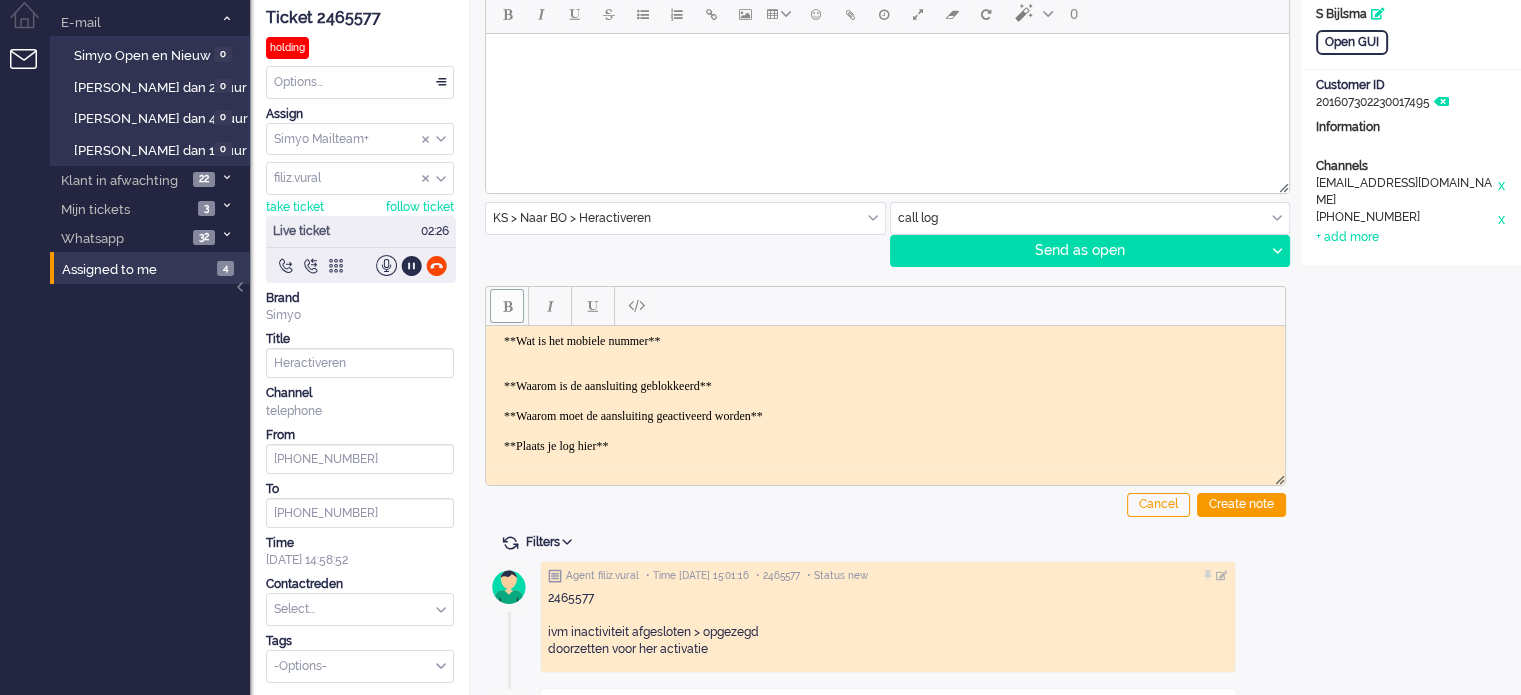 paste 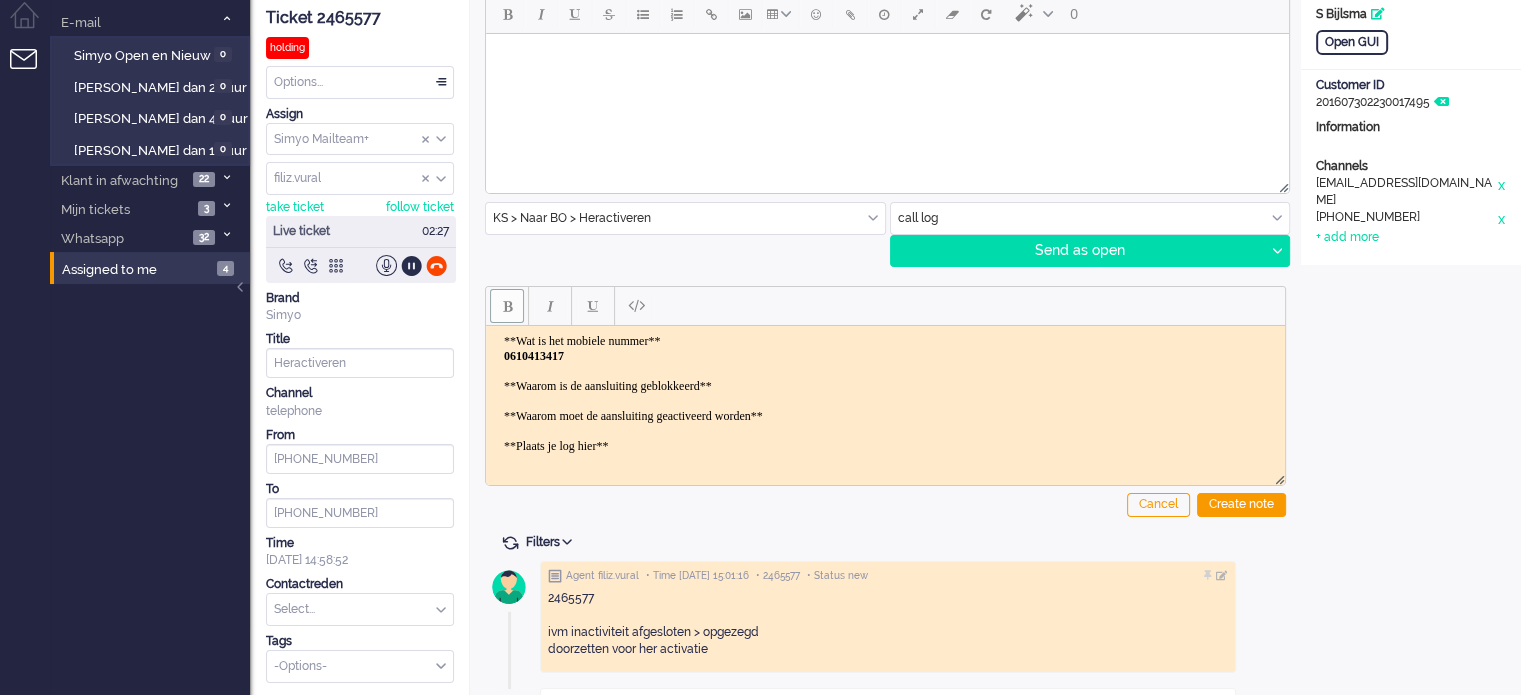 click on "**Wat is het mobiele nummer** ﻿0610413417 **Waarom is de aansluiting geblokkeerd** **Waarom moet de aansluiting geactiveerd worden** **Plaats je log hier** ." at bounding box center (885, 408) 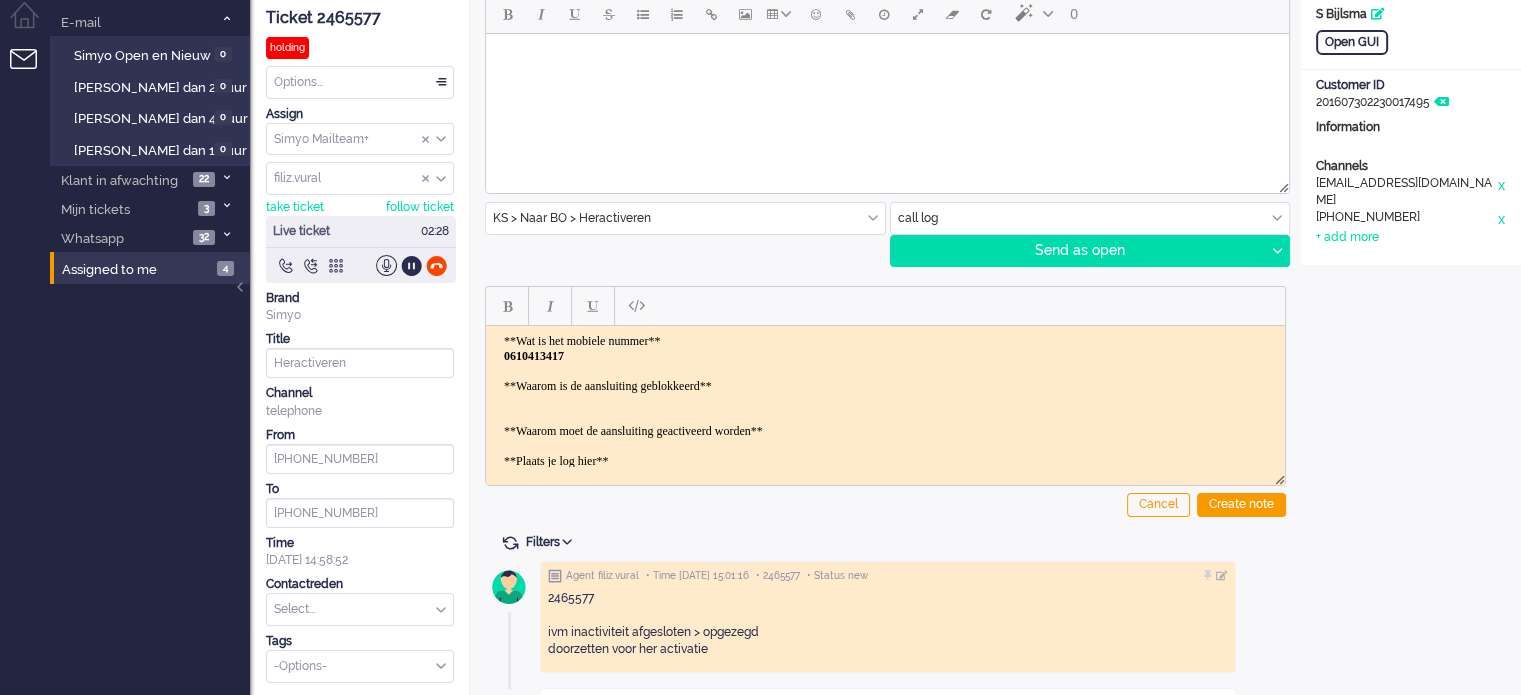 type 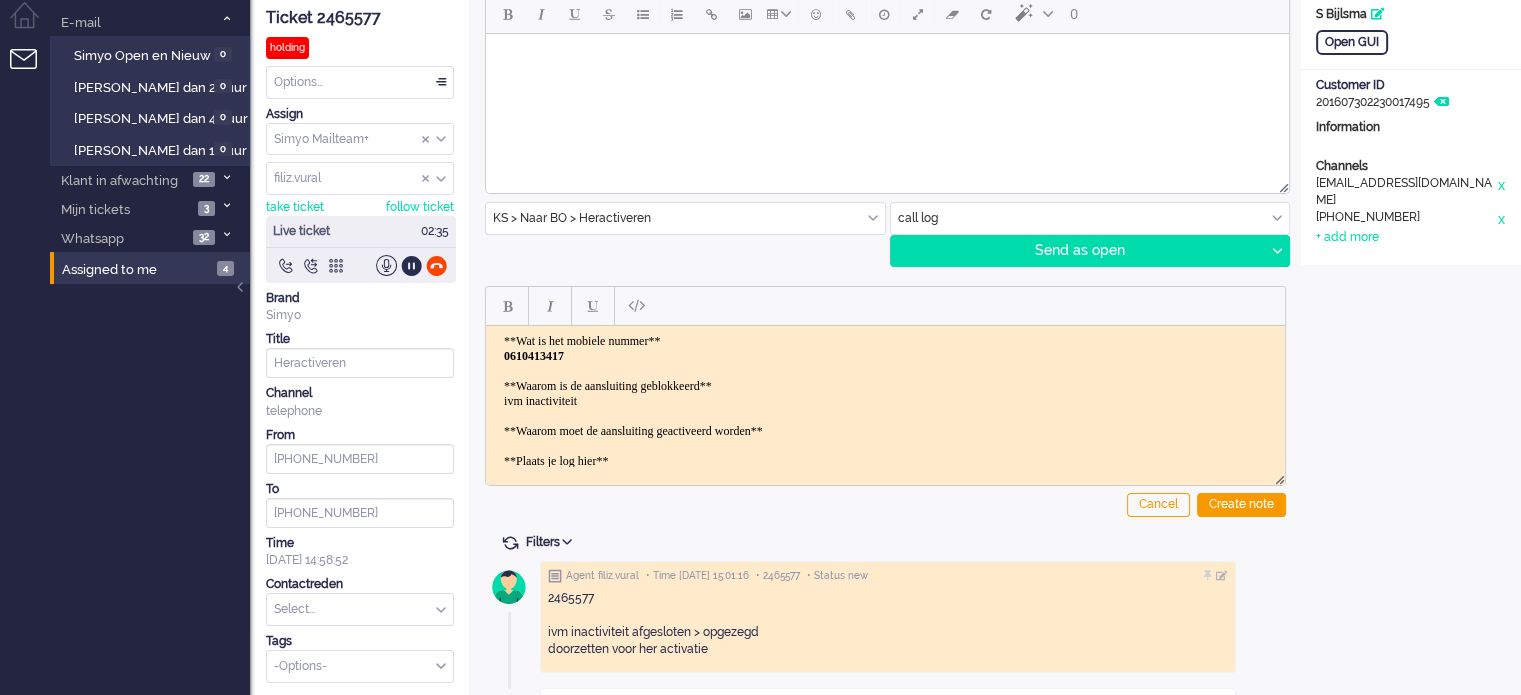 click on "**Wat is het mobiele nummer** 0610413417 **Waarom is de aansluiting geblokkeerd** ivm inactiviteit **Waarom moet de aansluiting geactiveerd worden** **Plaats je log hier** ." at bounding box center [885, 415] 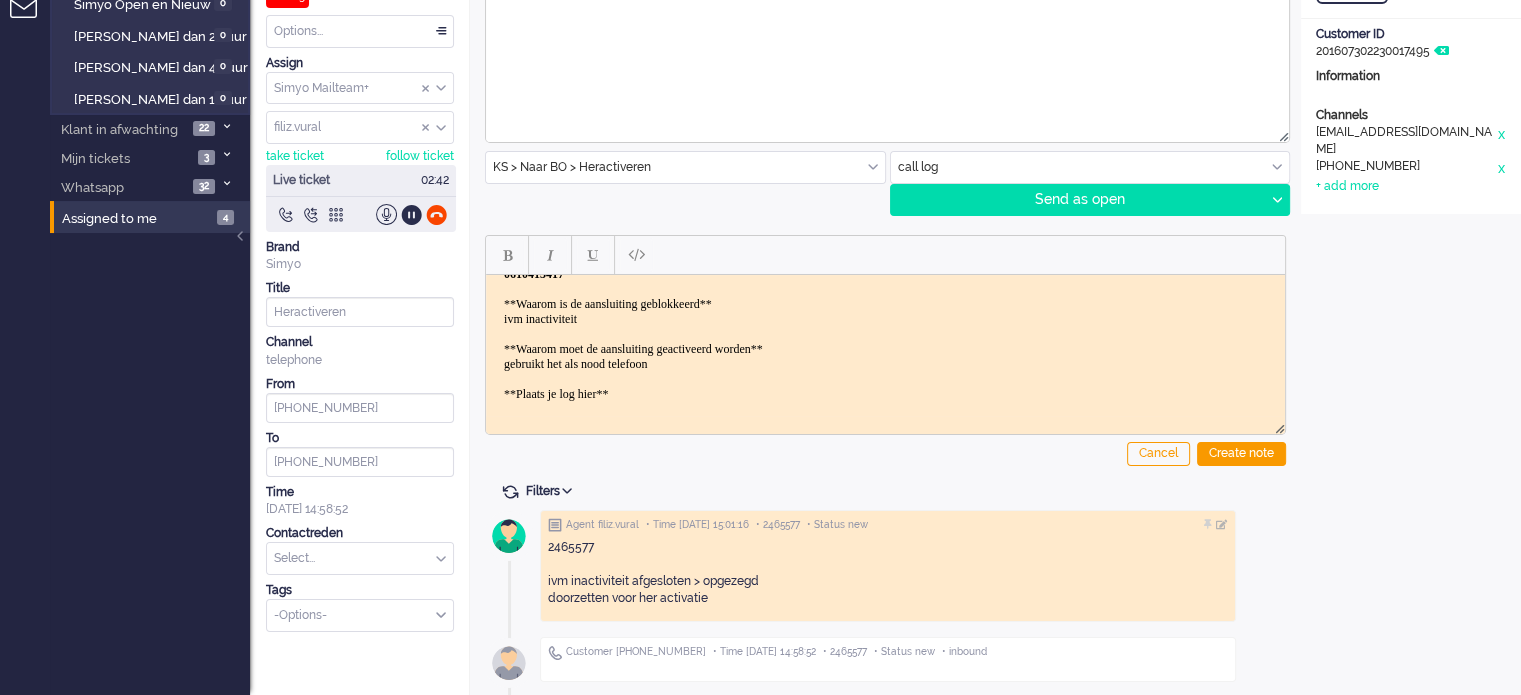 scroll, scrollTop: 47, scrollLeft: 0, axis: vertical 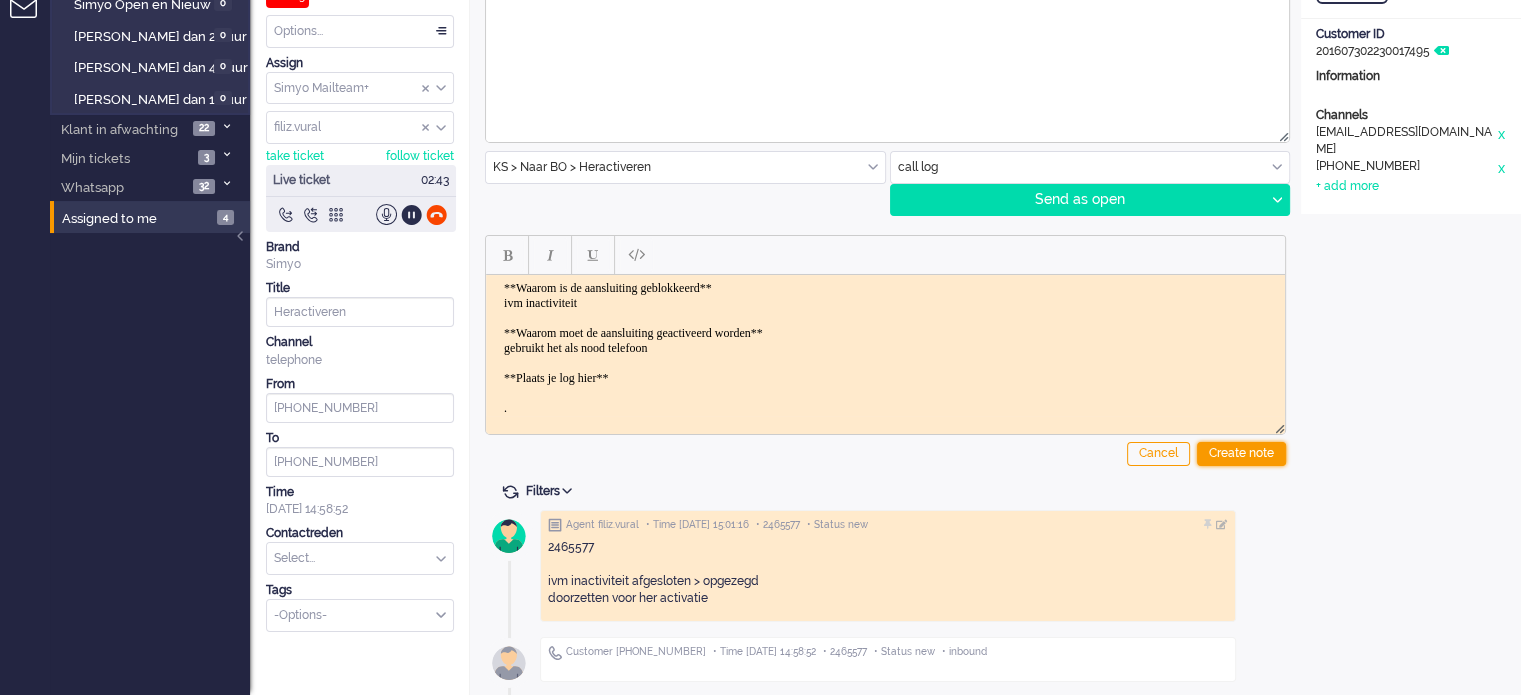 click on "Create note" at bounding box center (1241, 454) 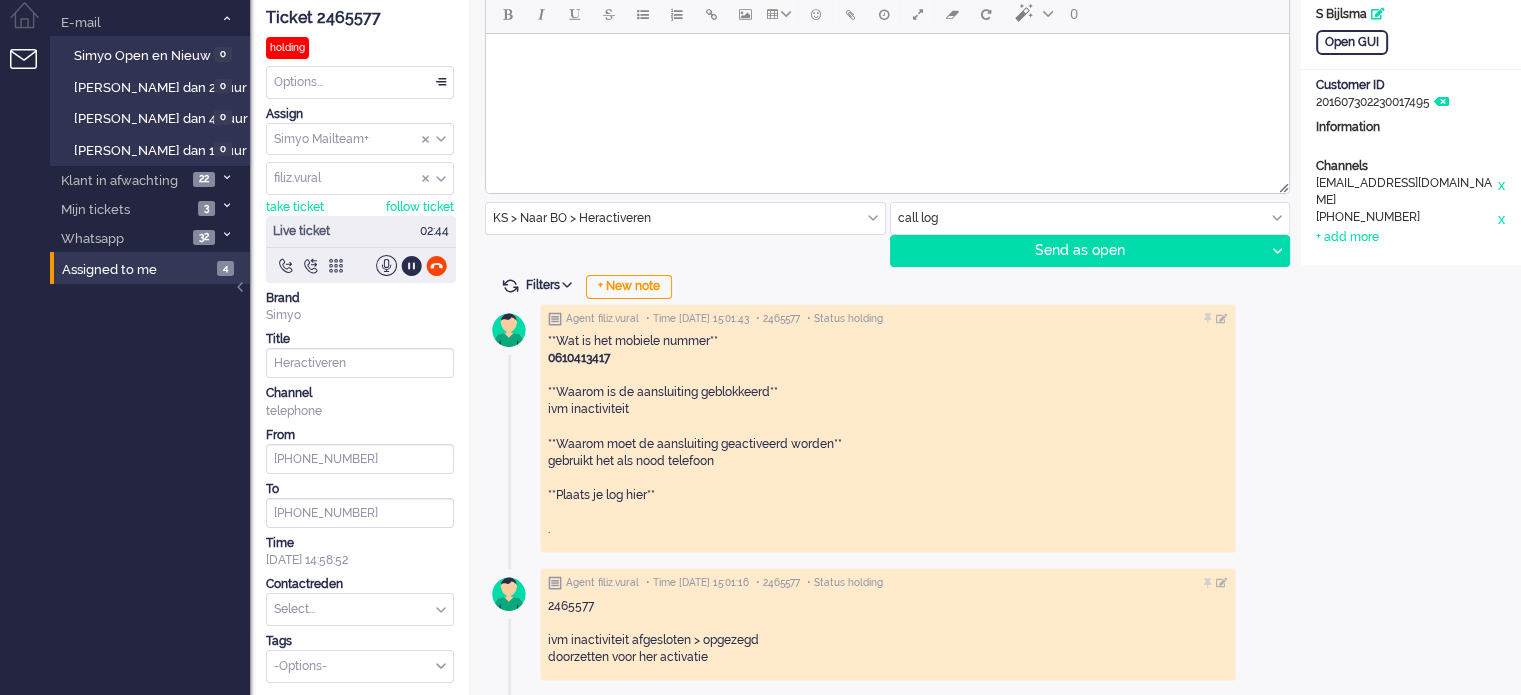 scroll, scrollTop: 117, scrollLeft: 0, axis: vertical 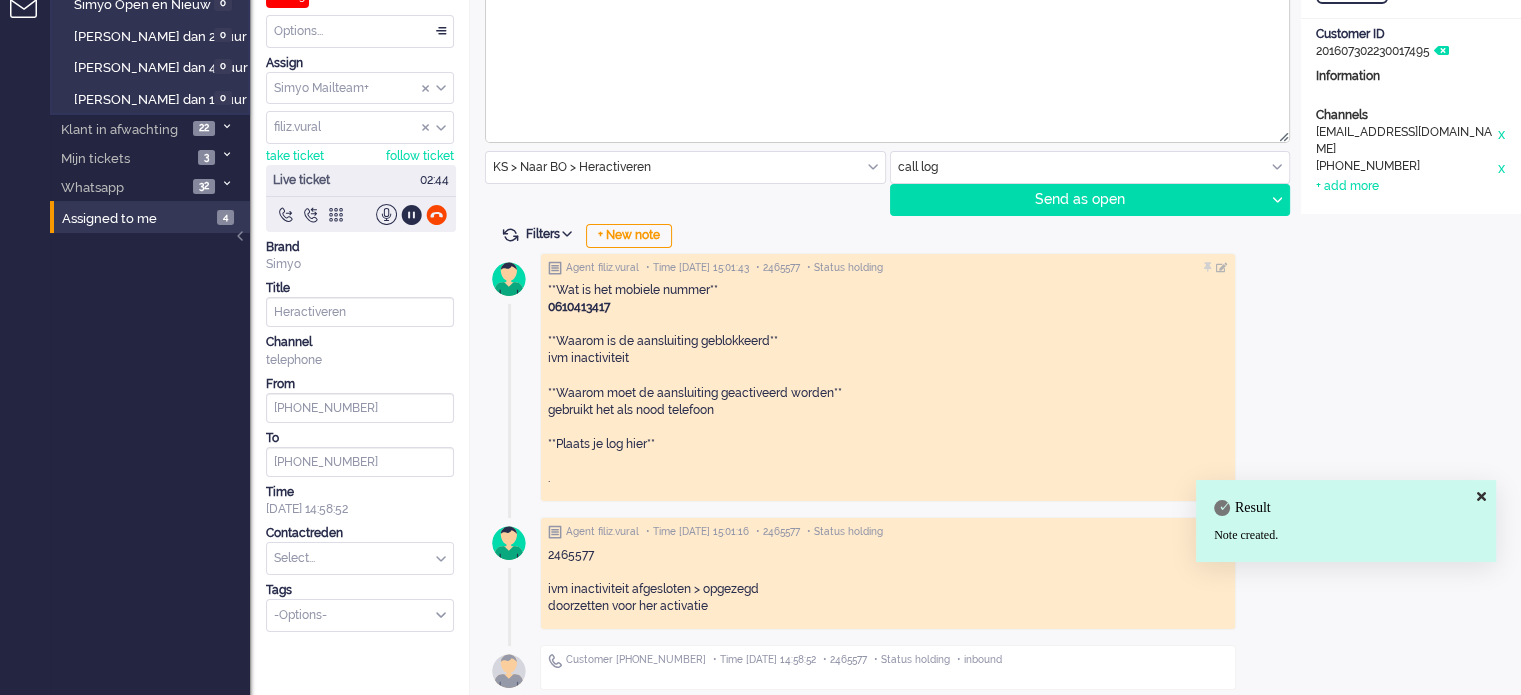click at bounding box center (360, 558) 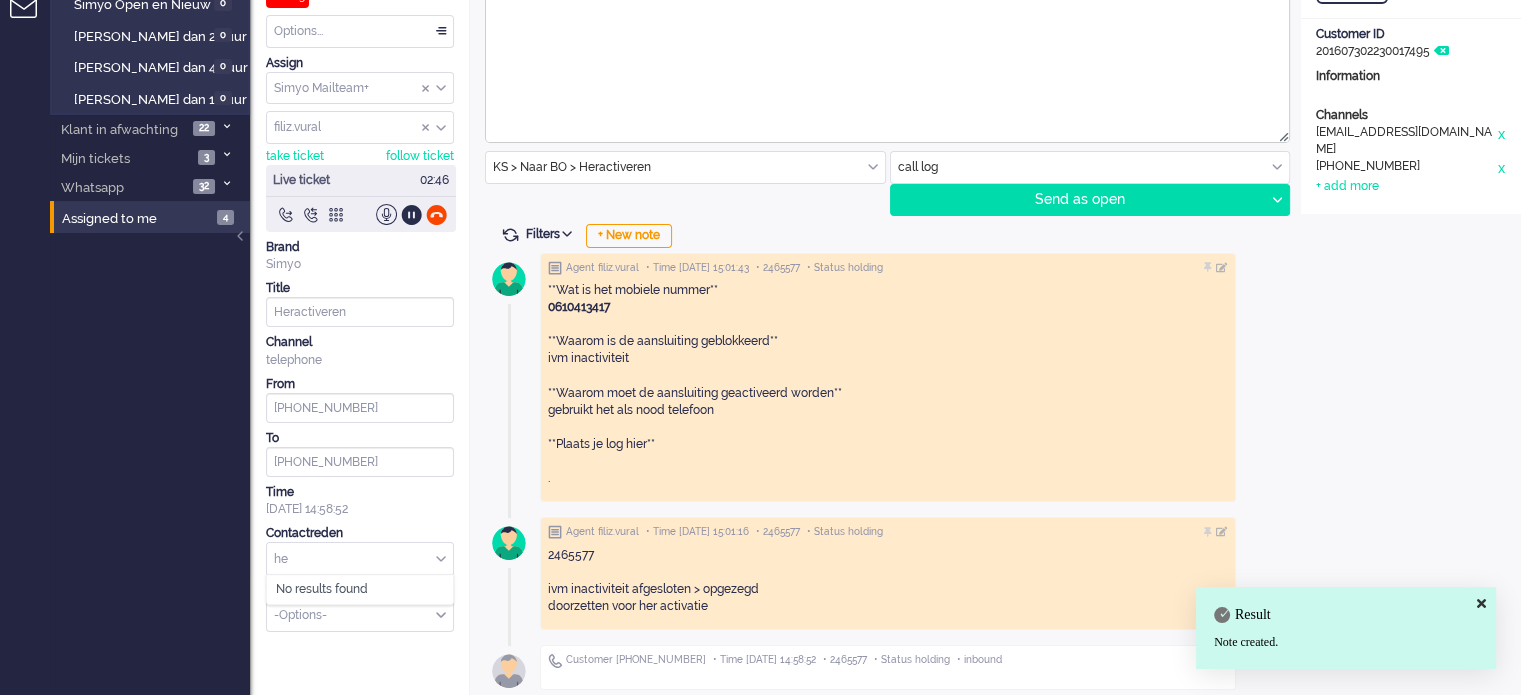 type on "h" 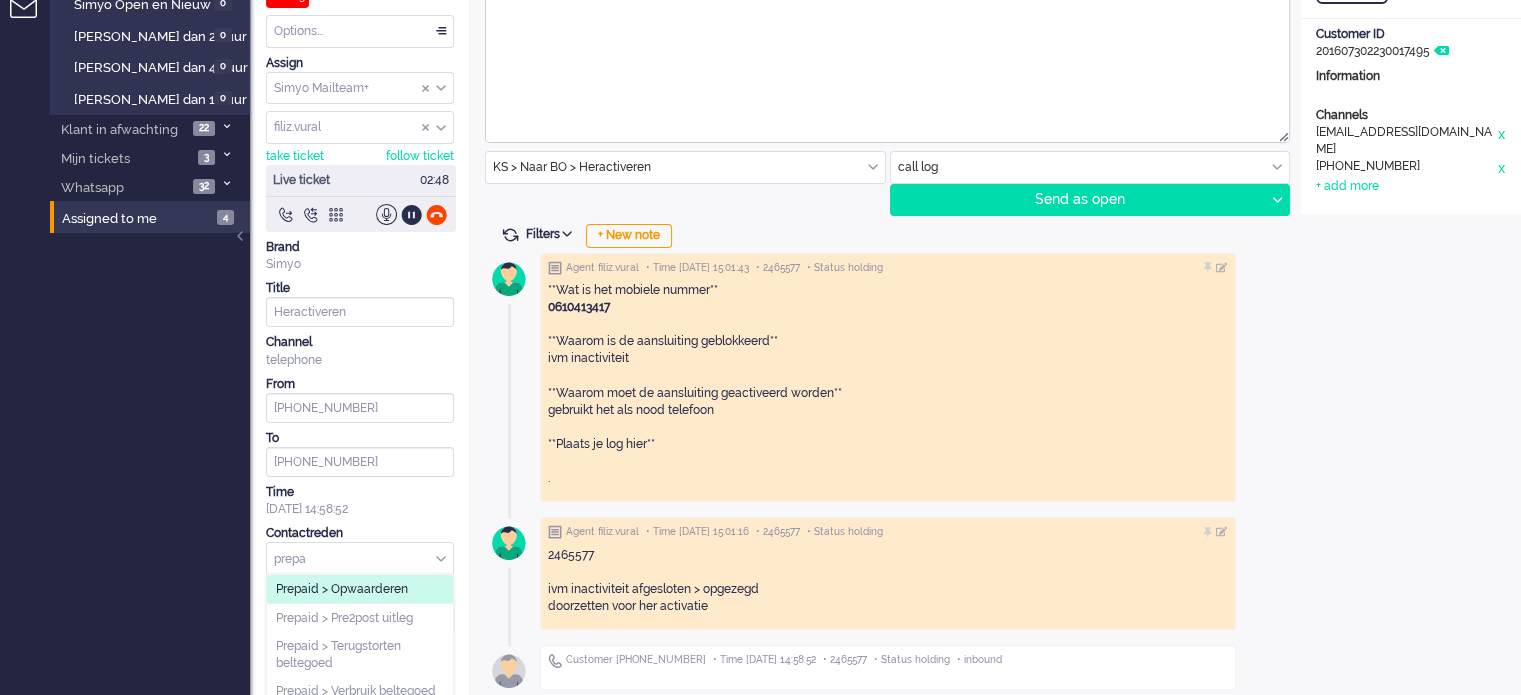 scroll, scrollTop: 126, scrollLeft: 0, axis: vertical 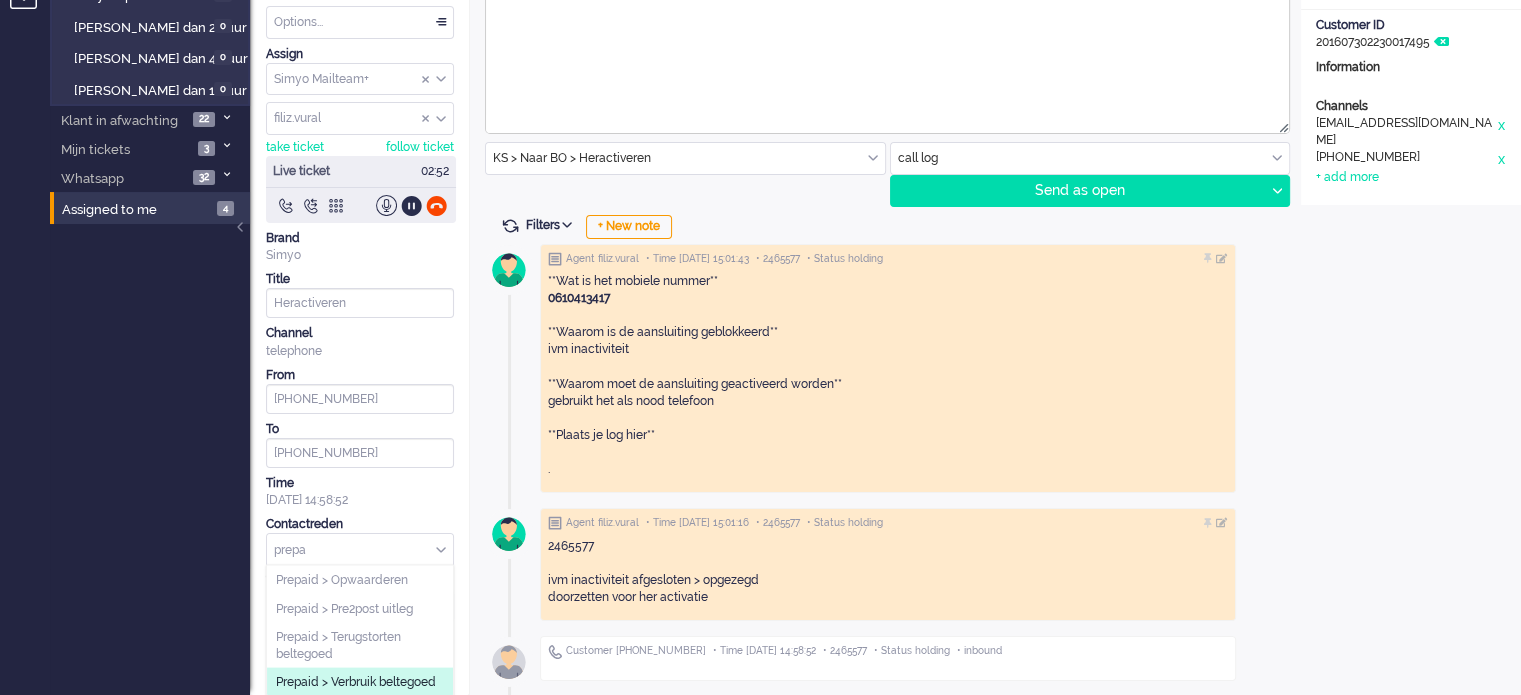 type on "prepa" 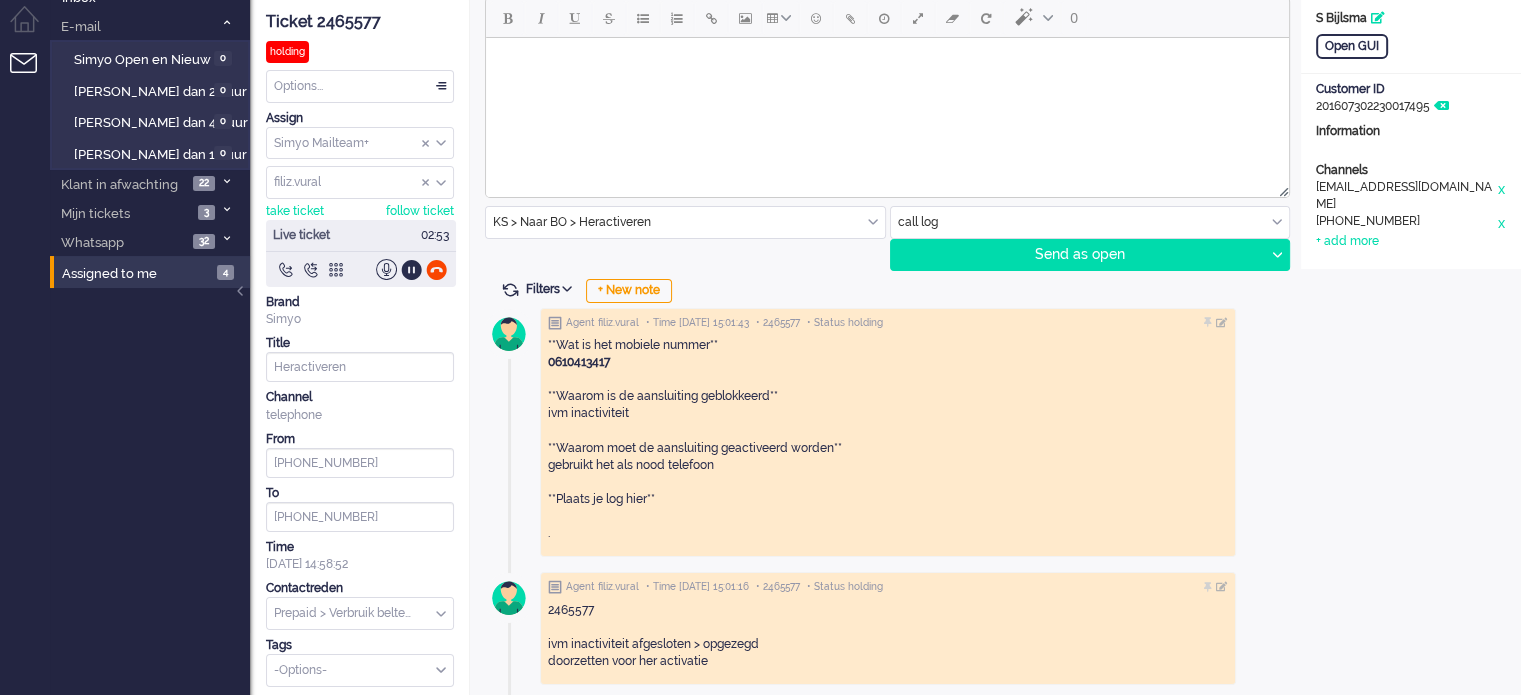 scroll, scrollTop: 0, scrollLeft: 0, axis: both 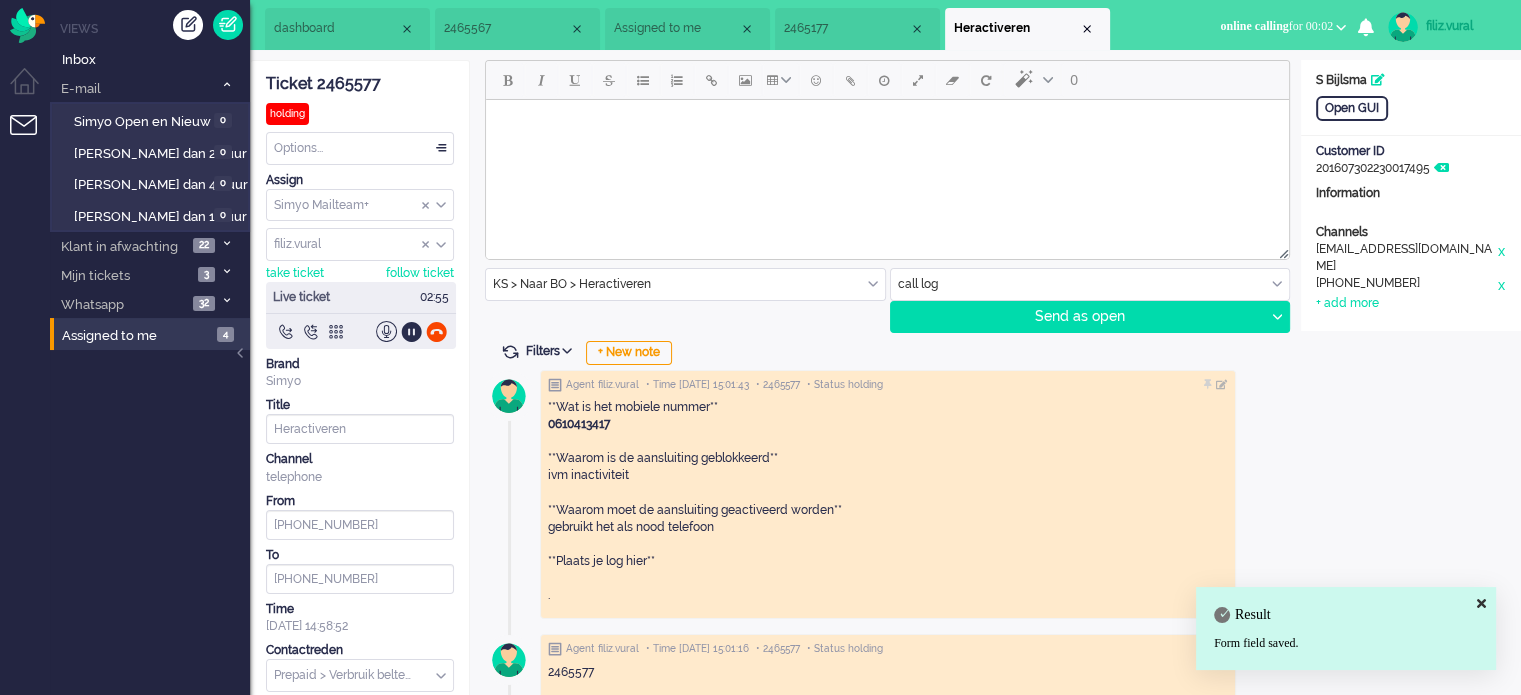 click on "Assigned to me" at bounding box center (676, 28) 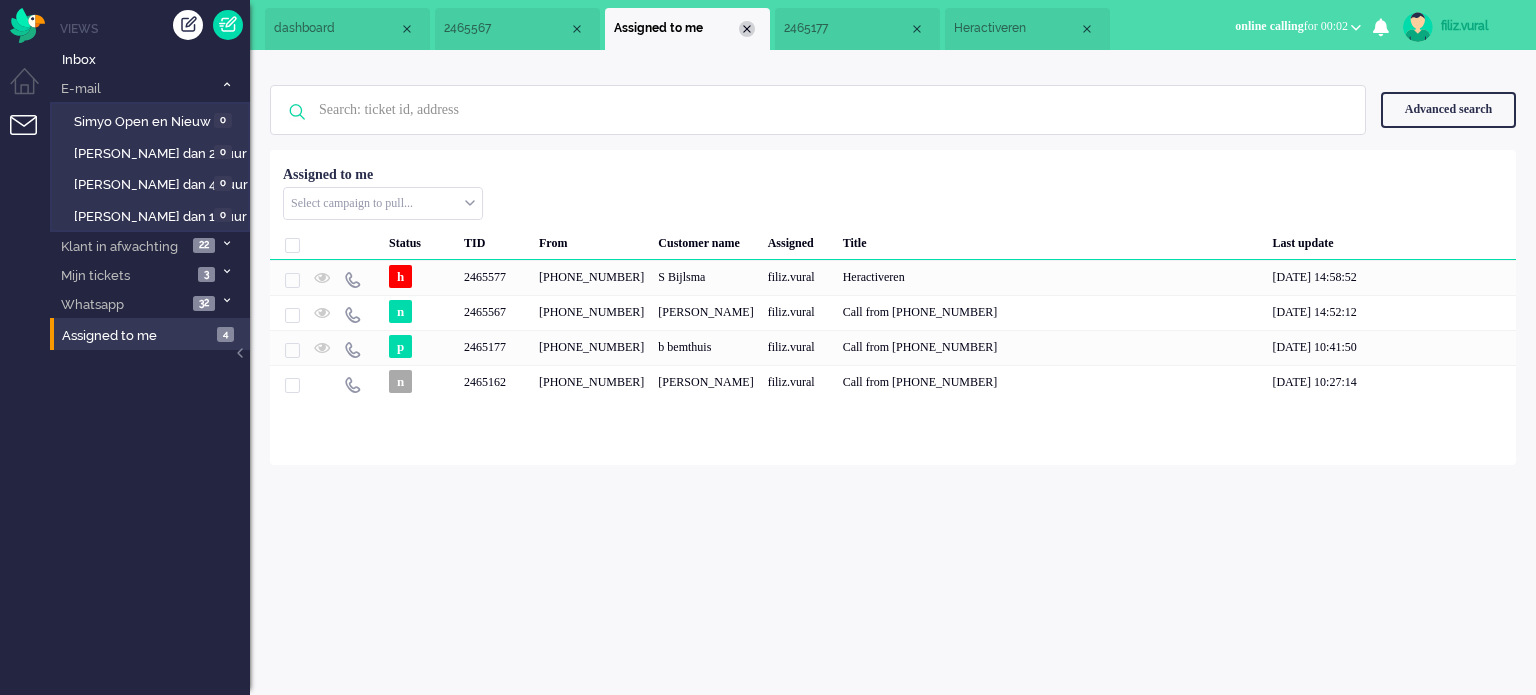 click at bounding box center (747, 29) 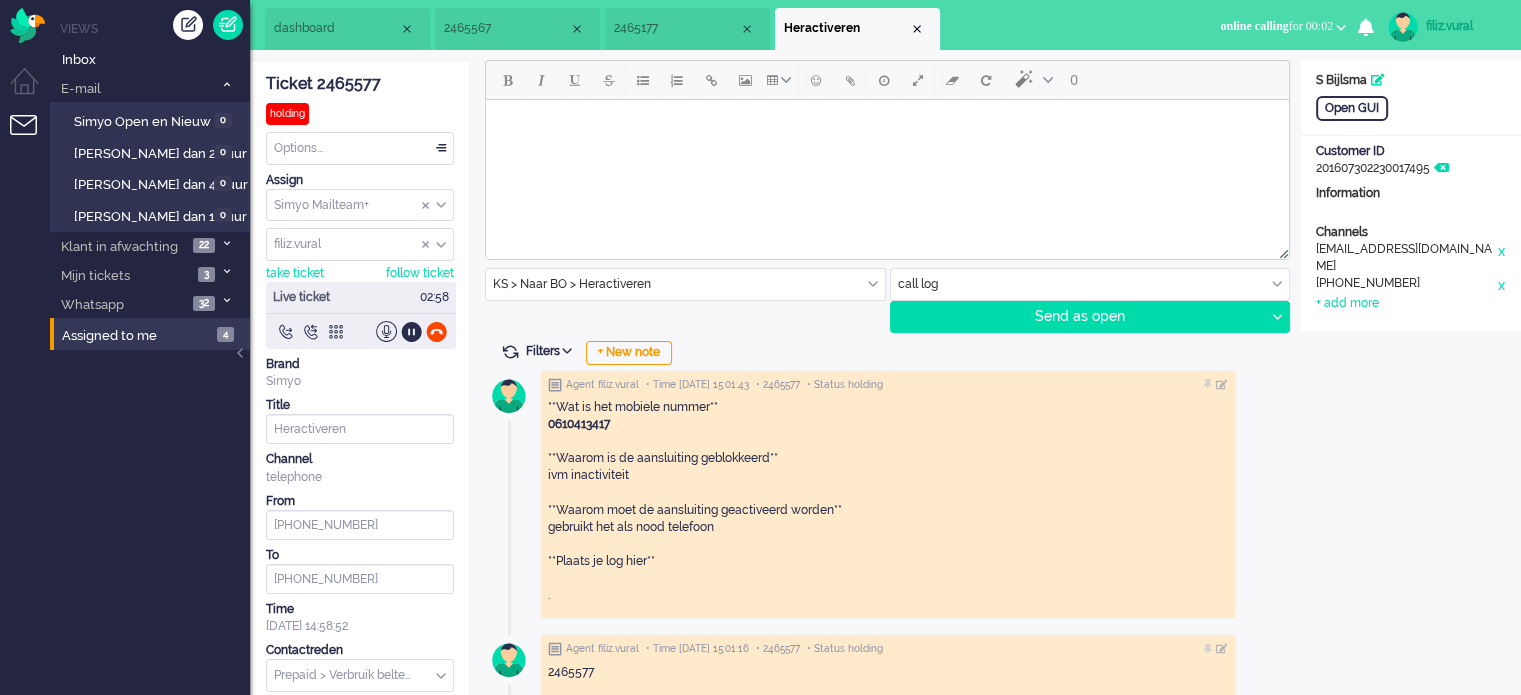 click on "2465177" at bounding box center [687, 29] 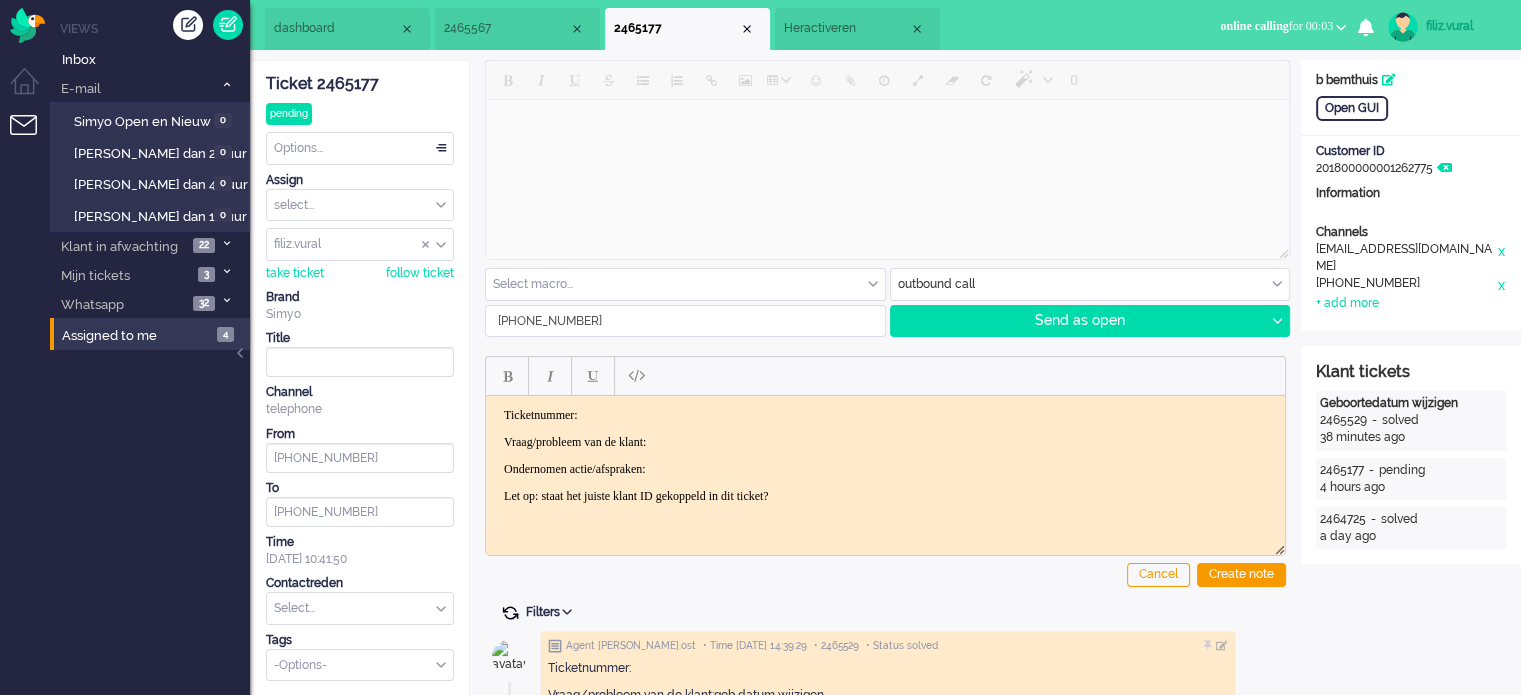 click at bounding box center (510, 613) 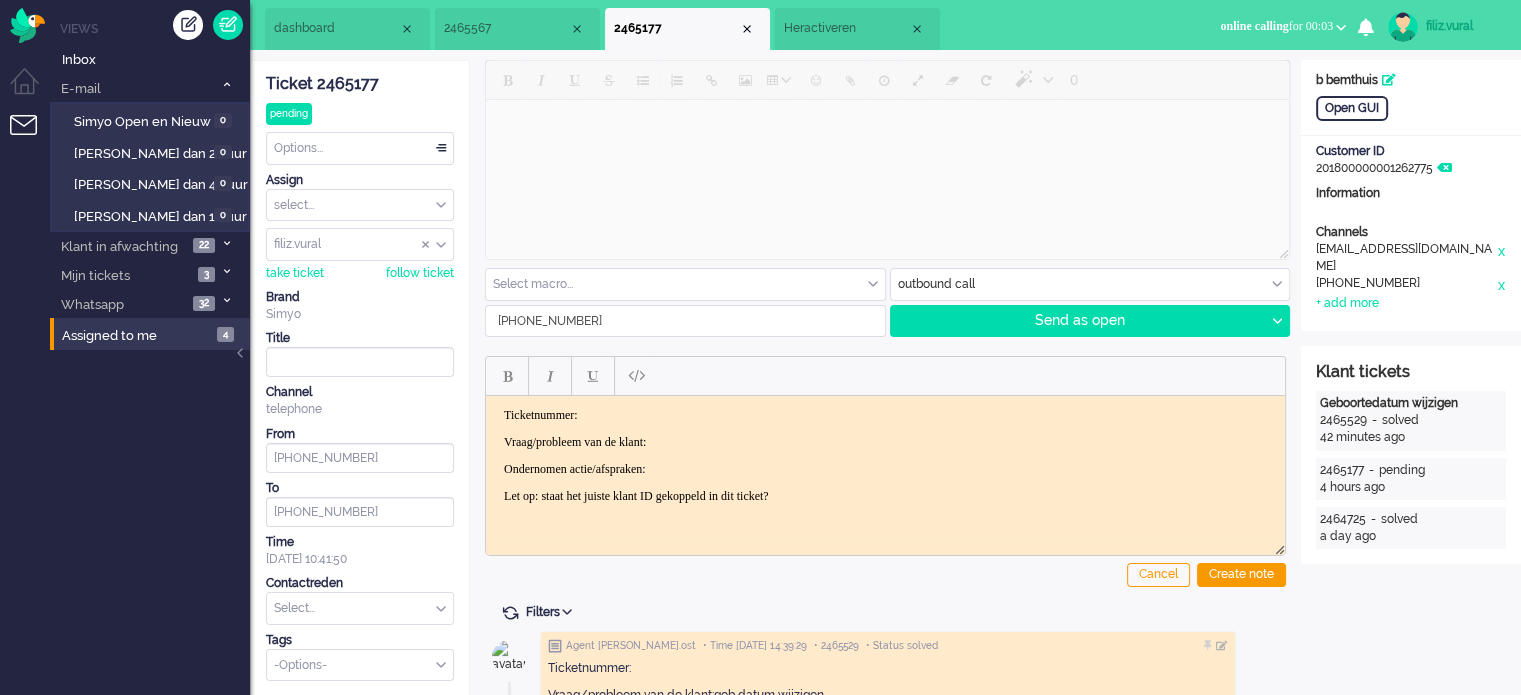 click on "2465567" at bounding box center (506, 28) 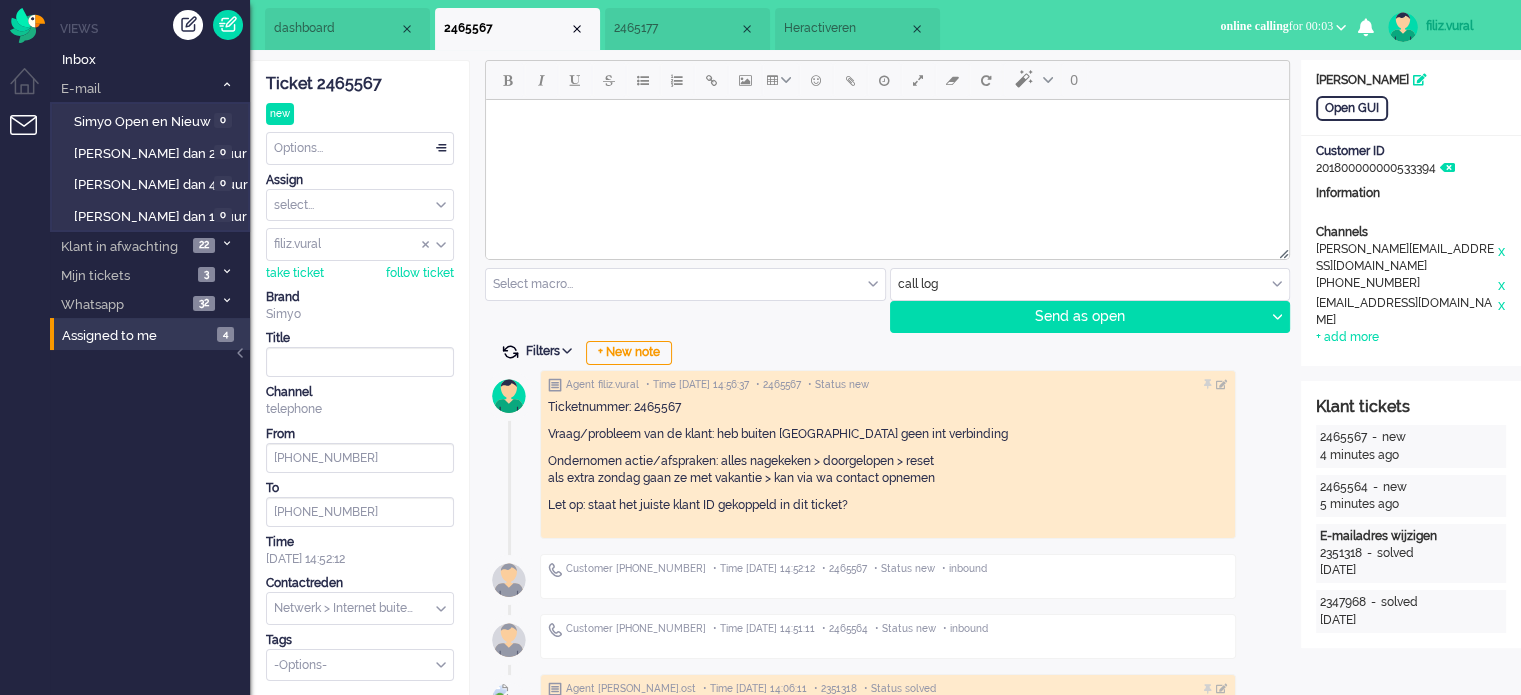click at bounding box center (510, 352) 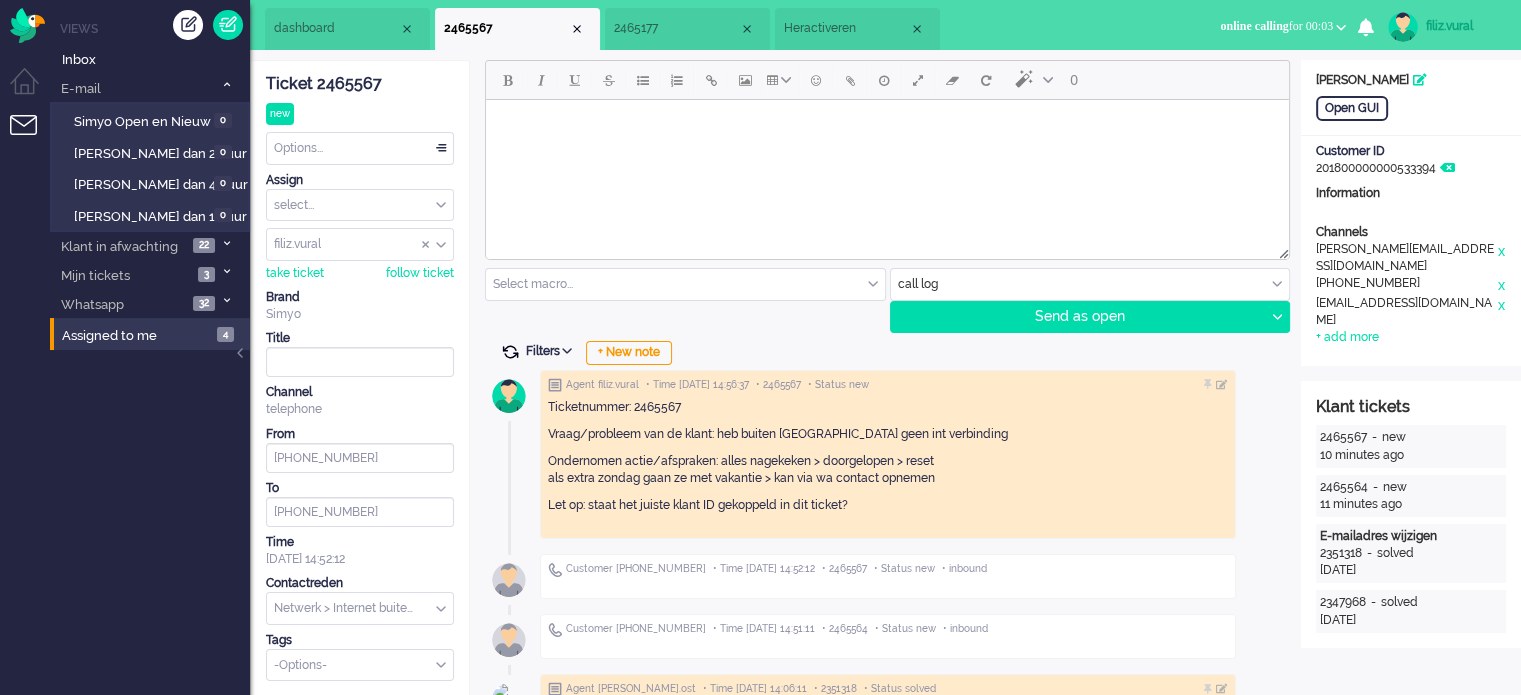 click at bounding box center [510, 352] 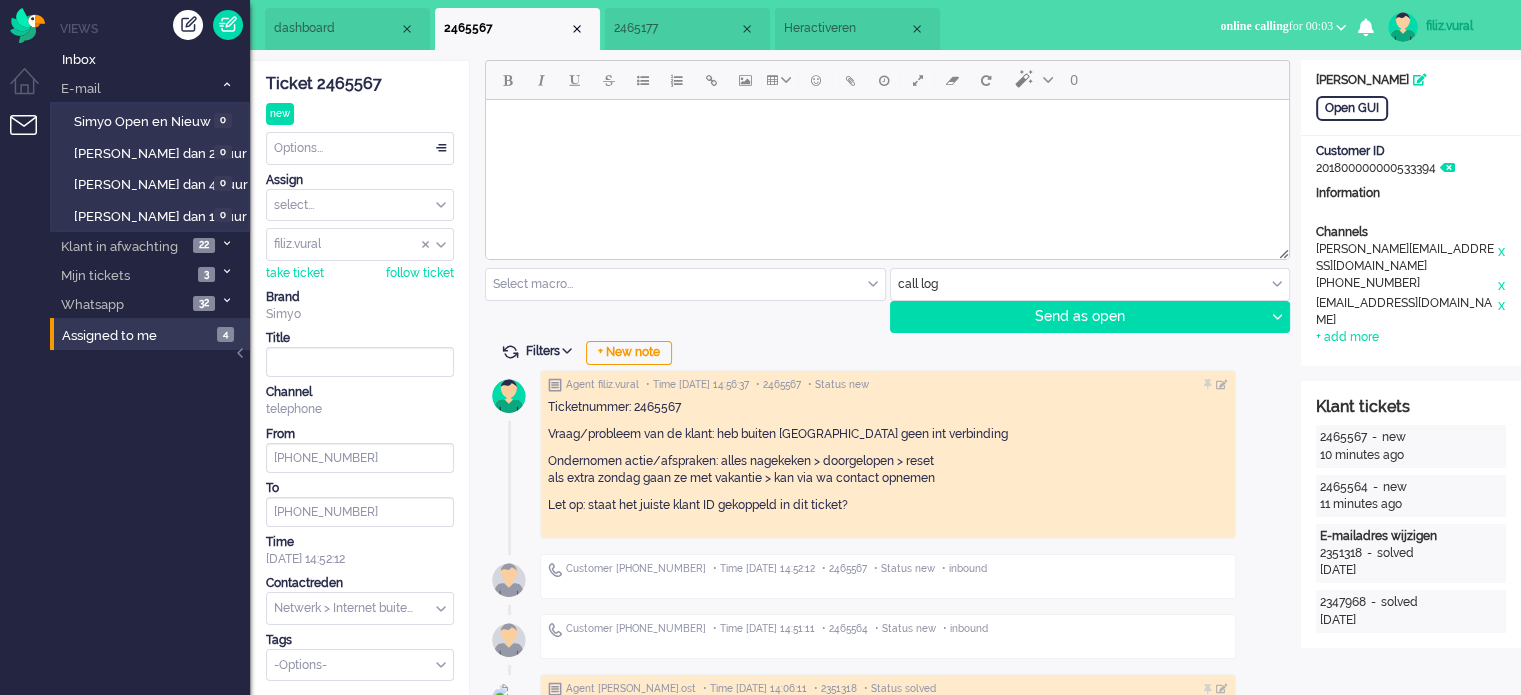 click on "Heractiveren" at bounding box center (857, 29) 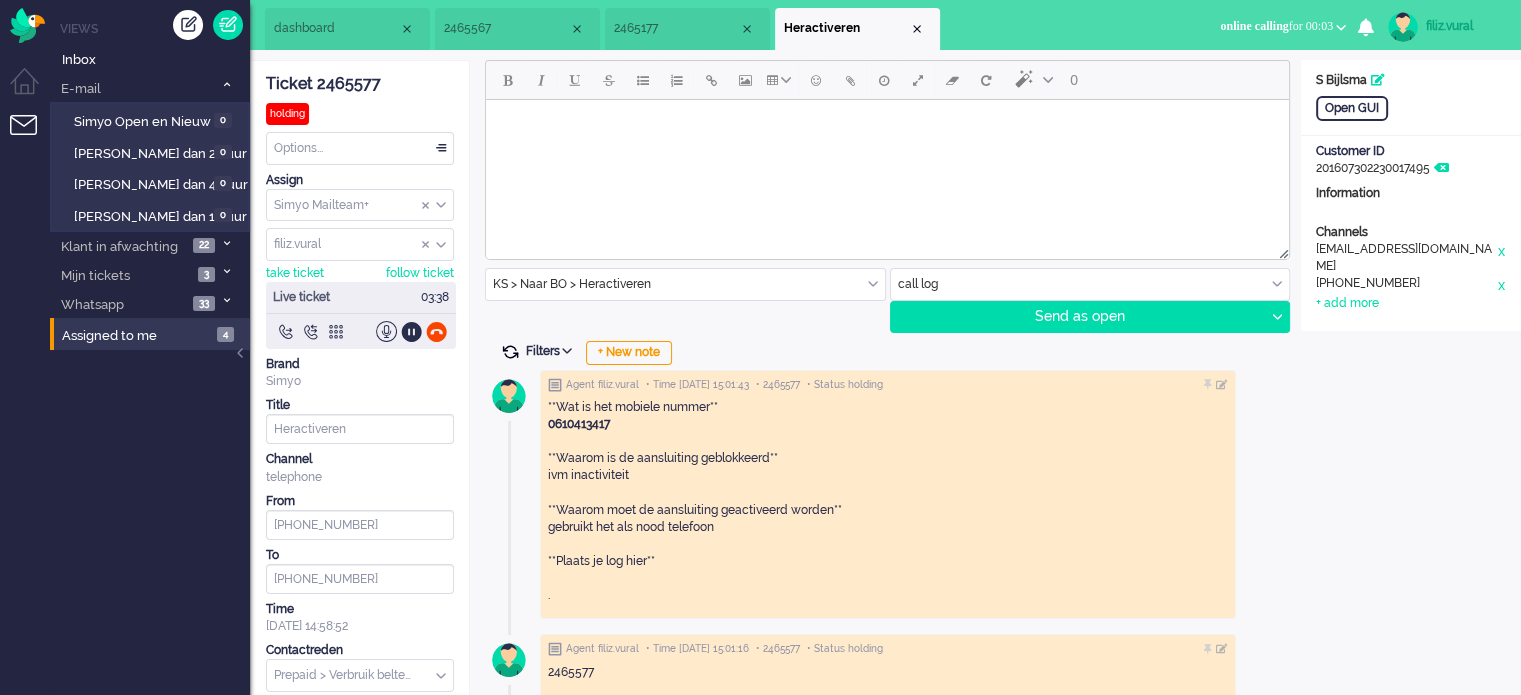 click at bounding box center (510, 352) 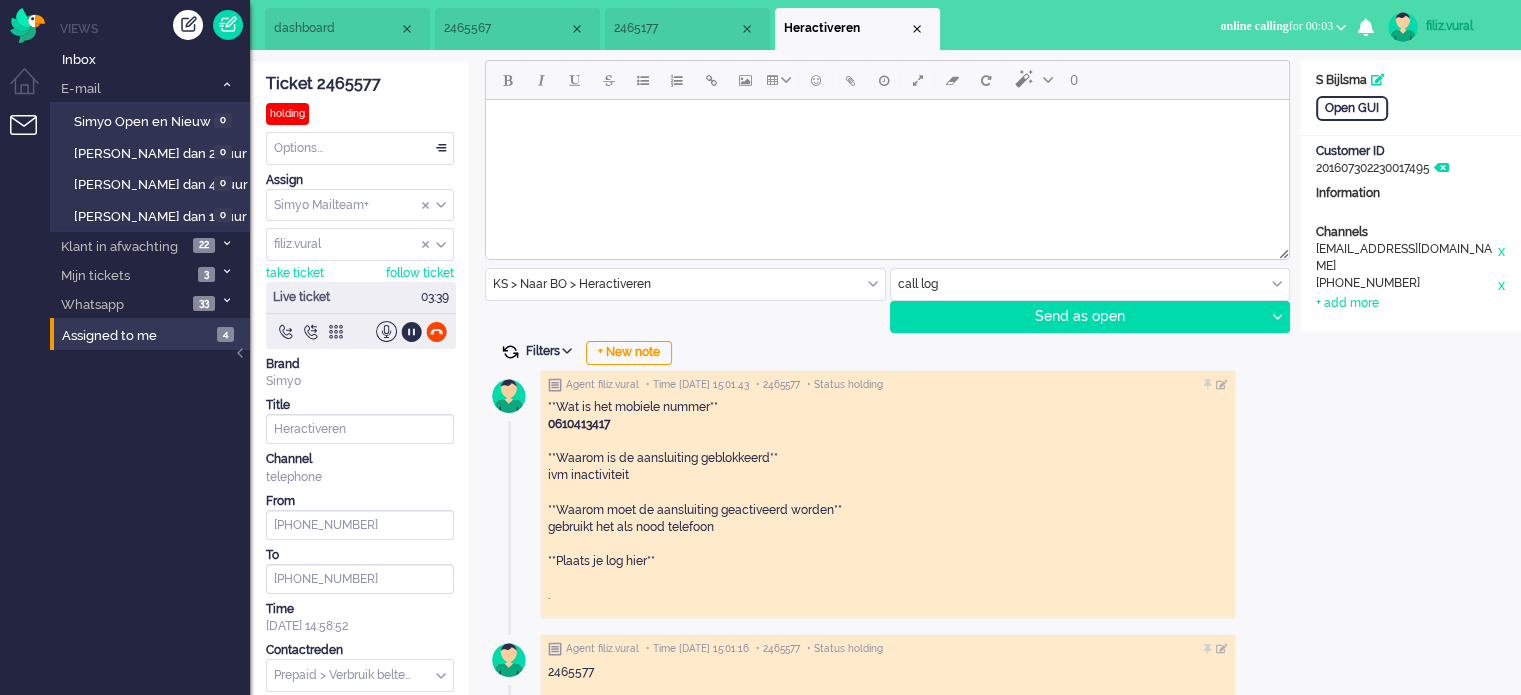 click at bounding box center (510, 352) 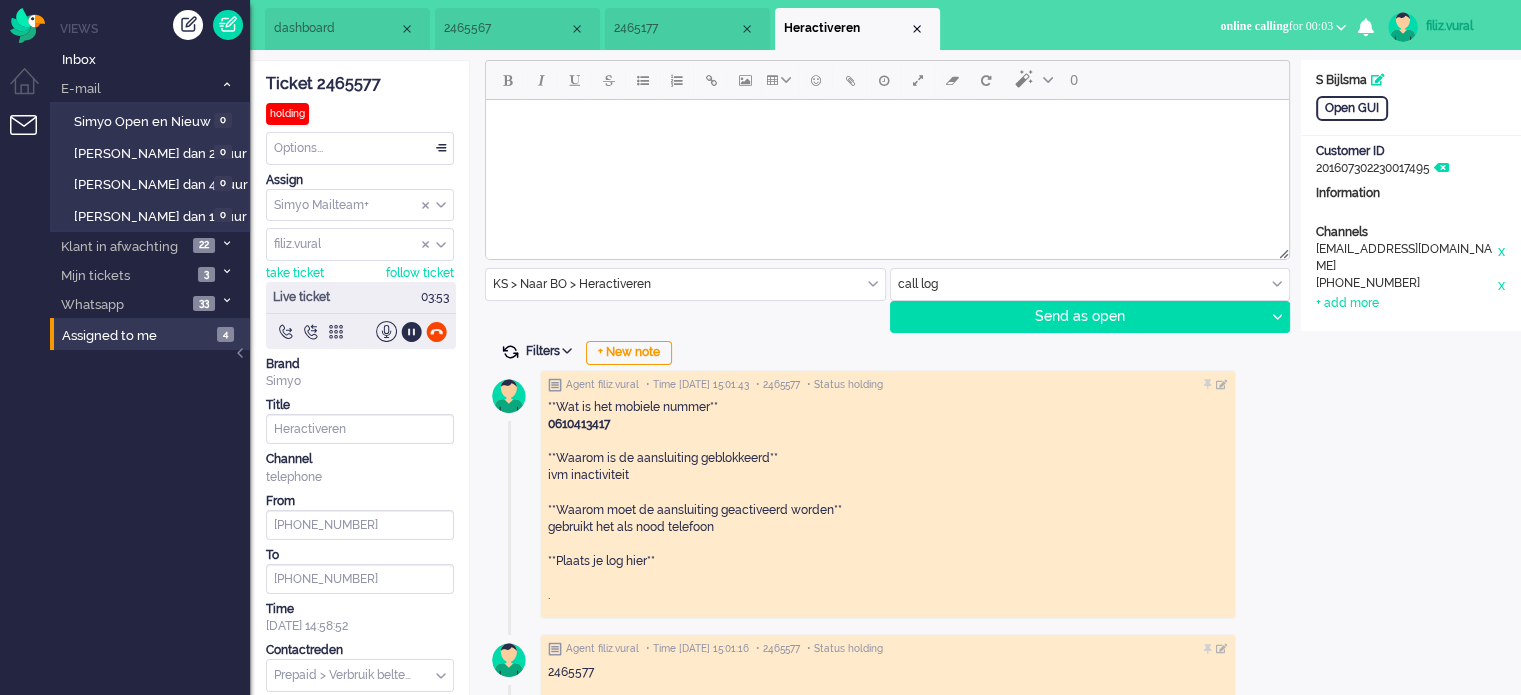 click at bounding box center (510, 352) 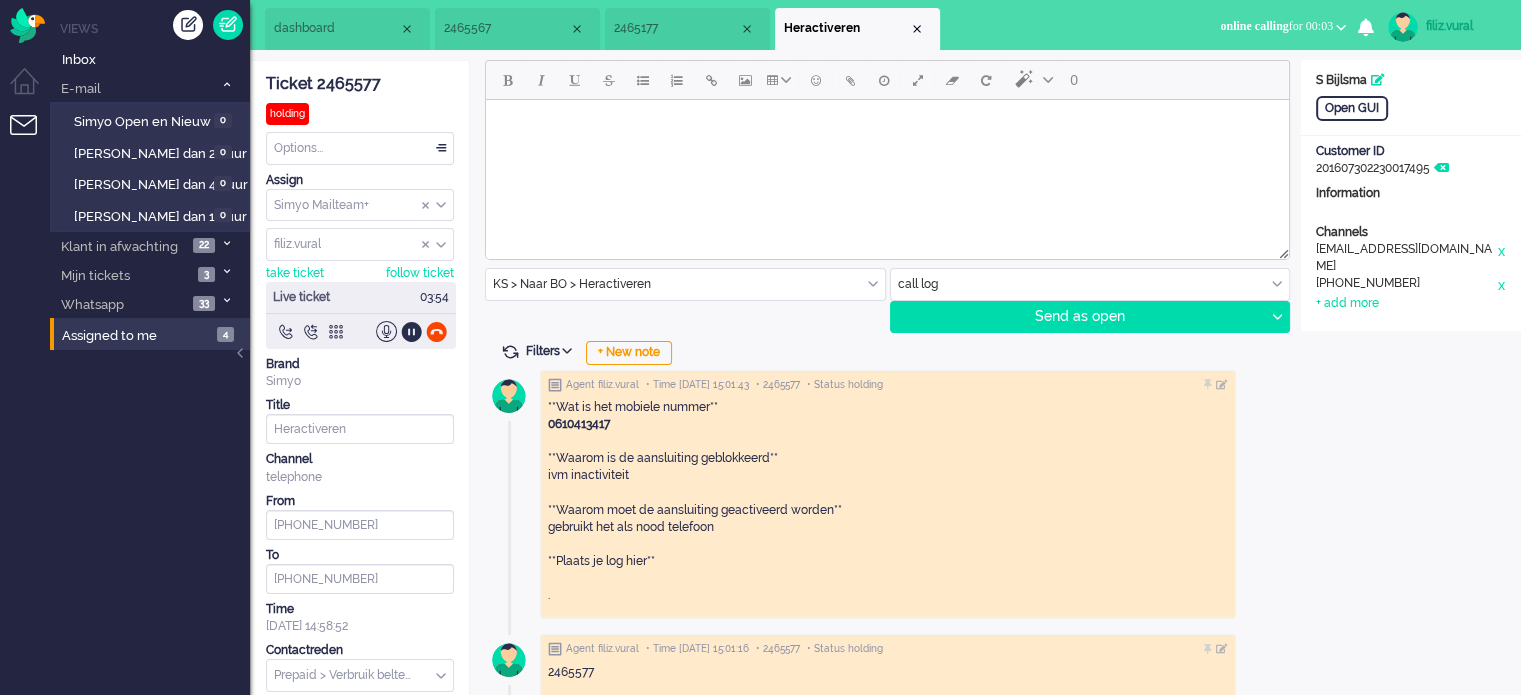 click at bounding box center (510, 352) 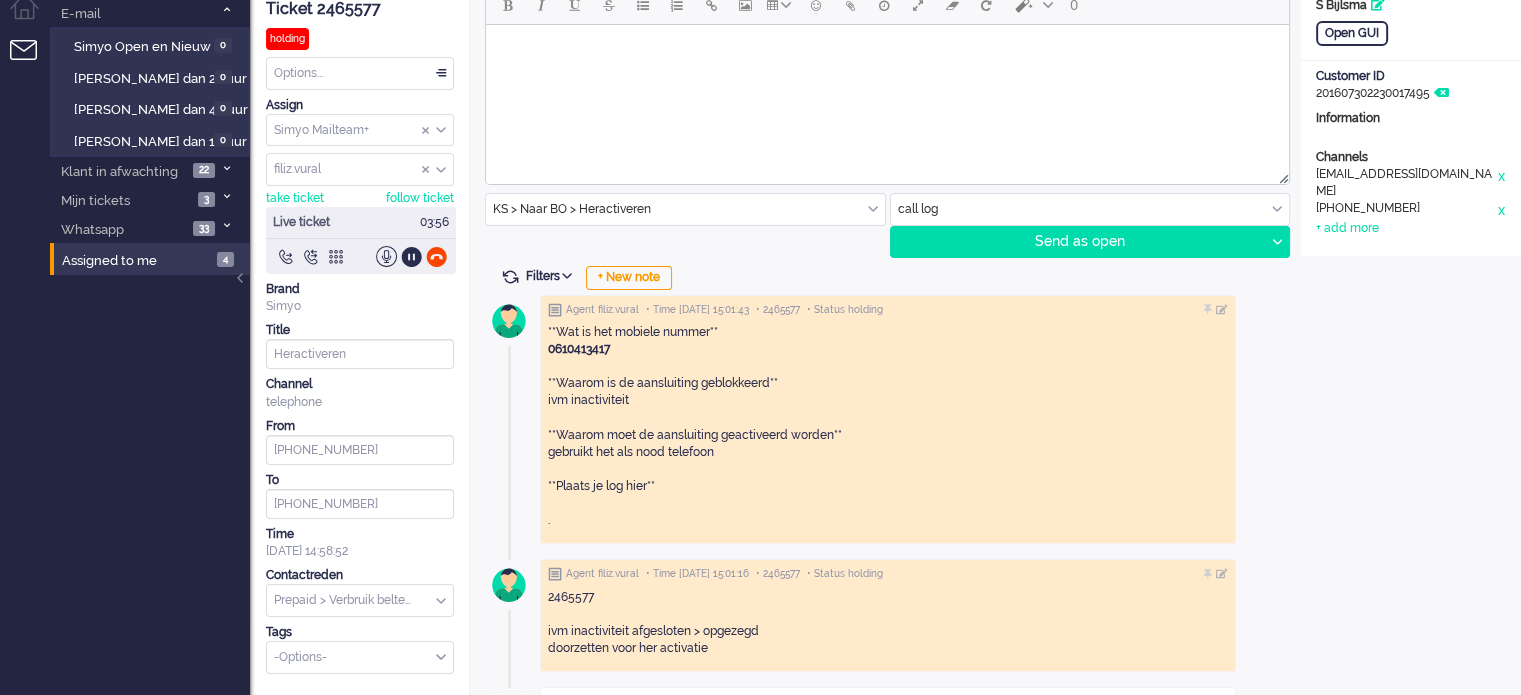 scroll, scrollTop: 0, scrollLeft: 0, axis: both 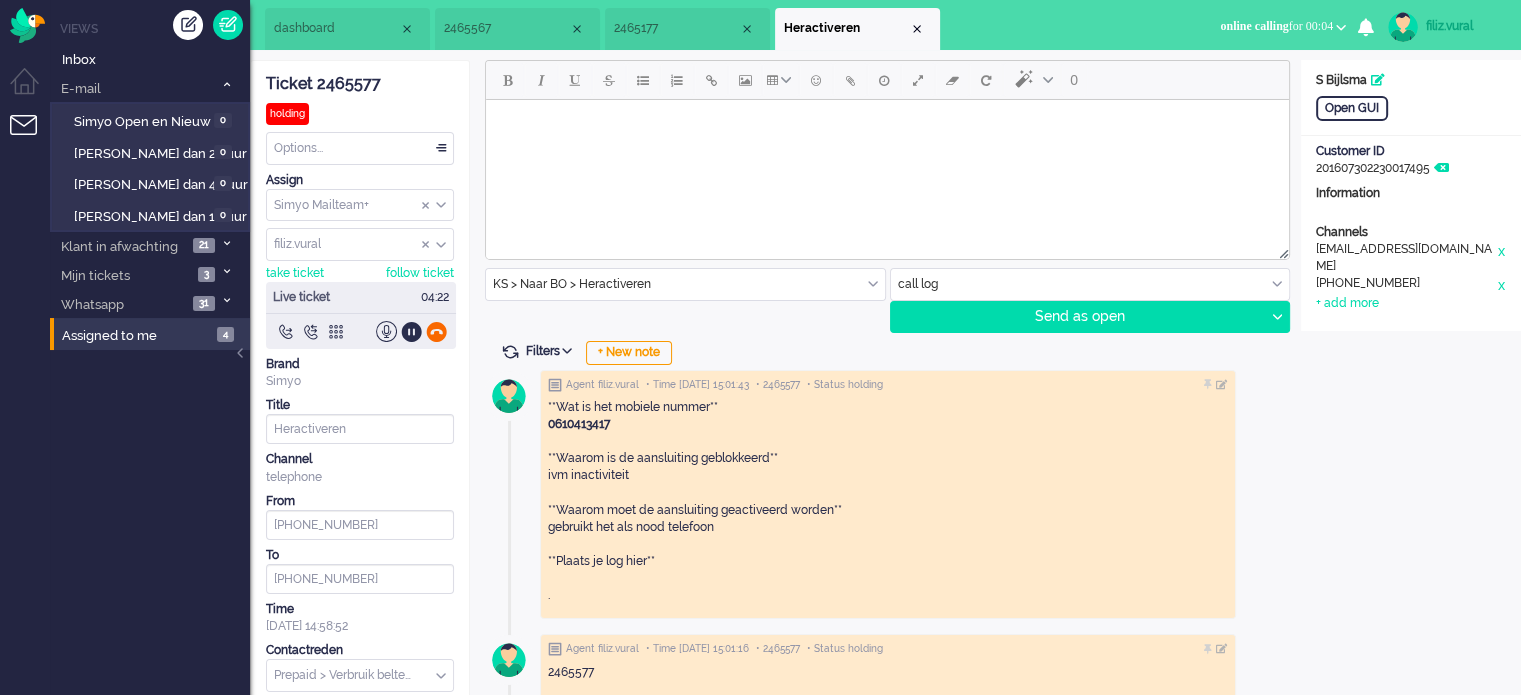click 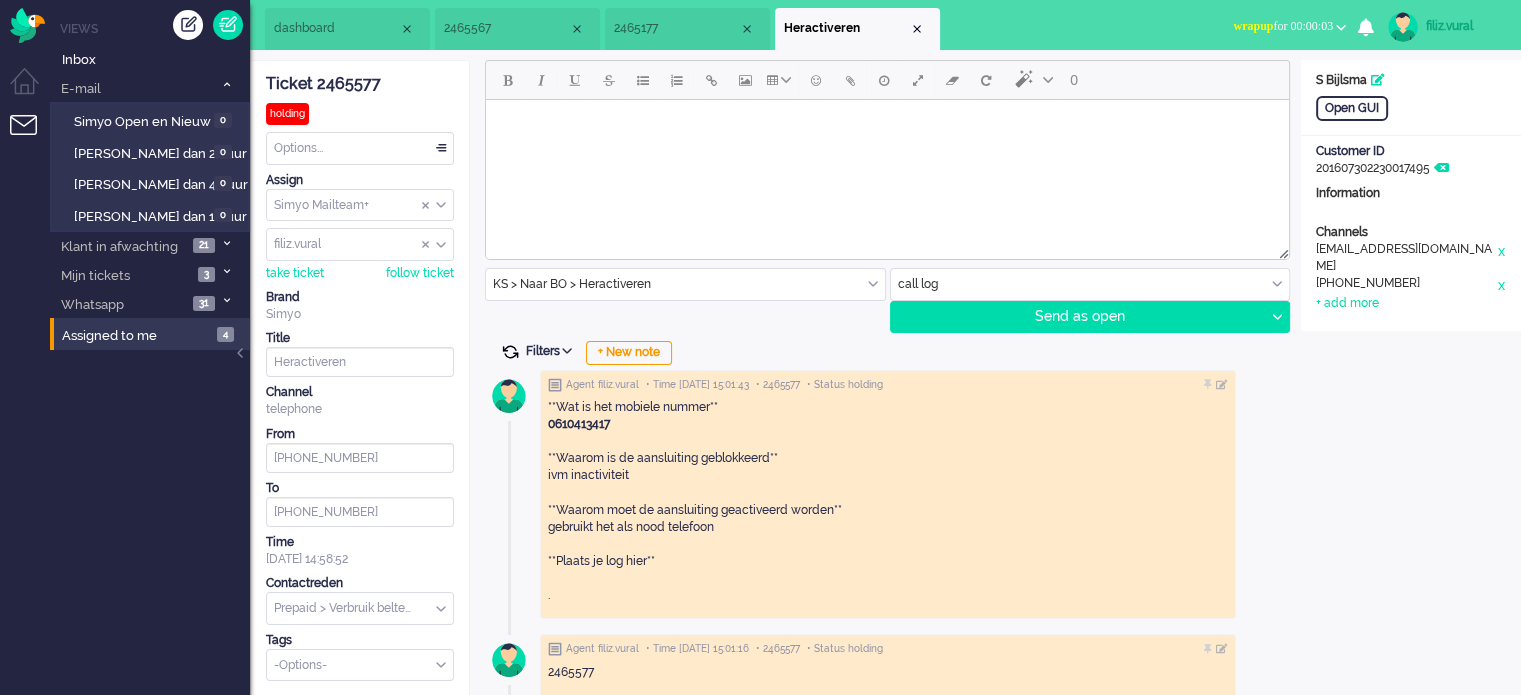 click at bounding box center (510, 352) 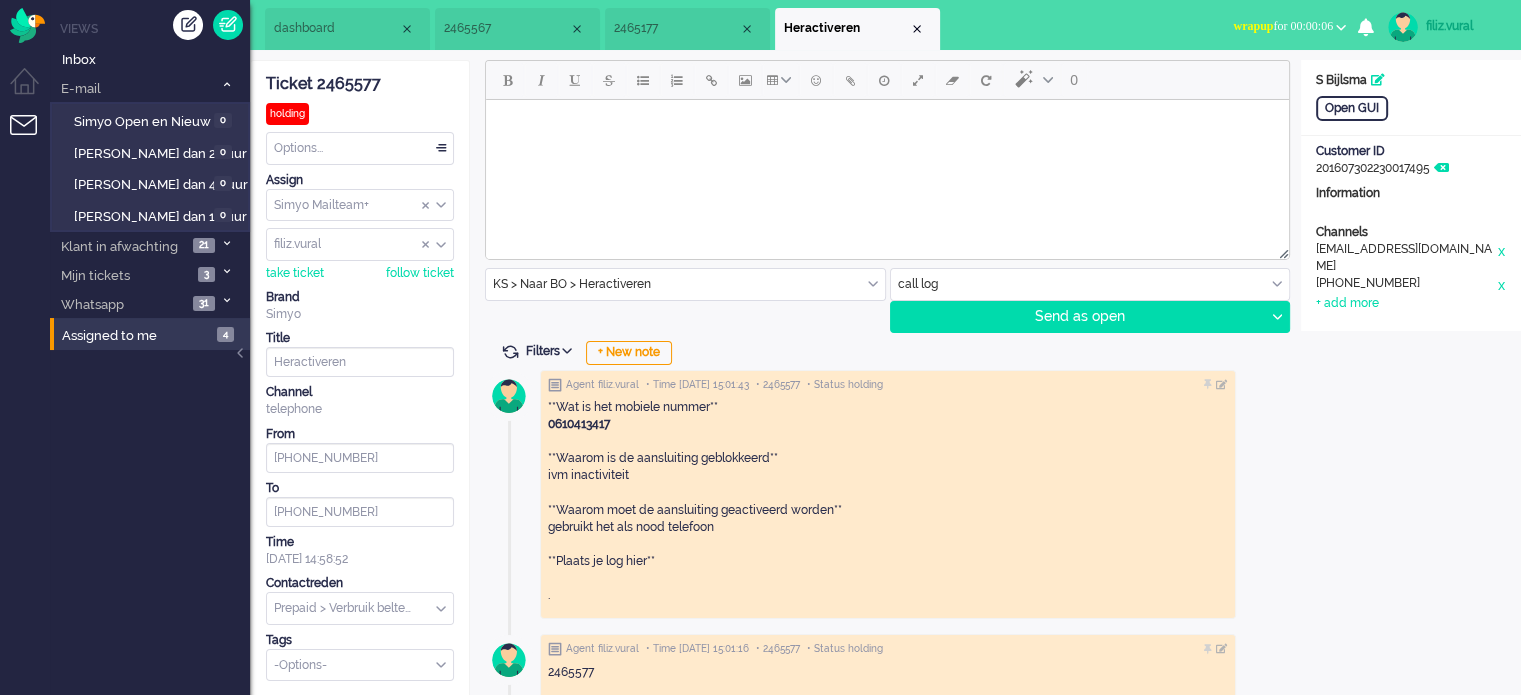 click on "dashboard" at bounding box center [347, 29] 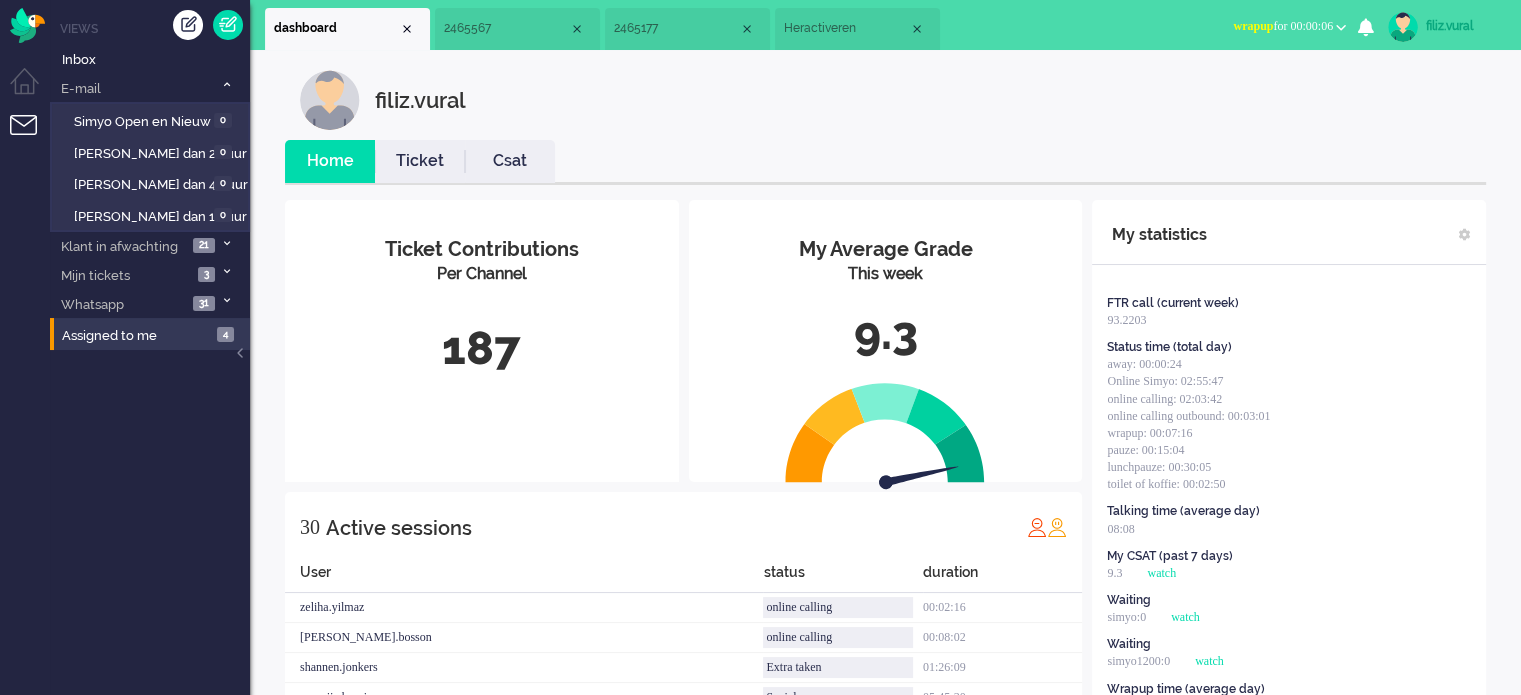 click on "Ticket" at bounding box center [420, 161] 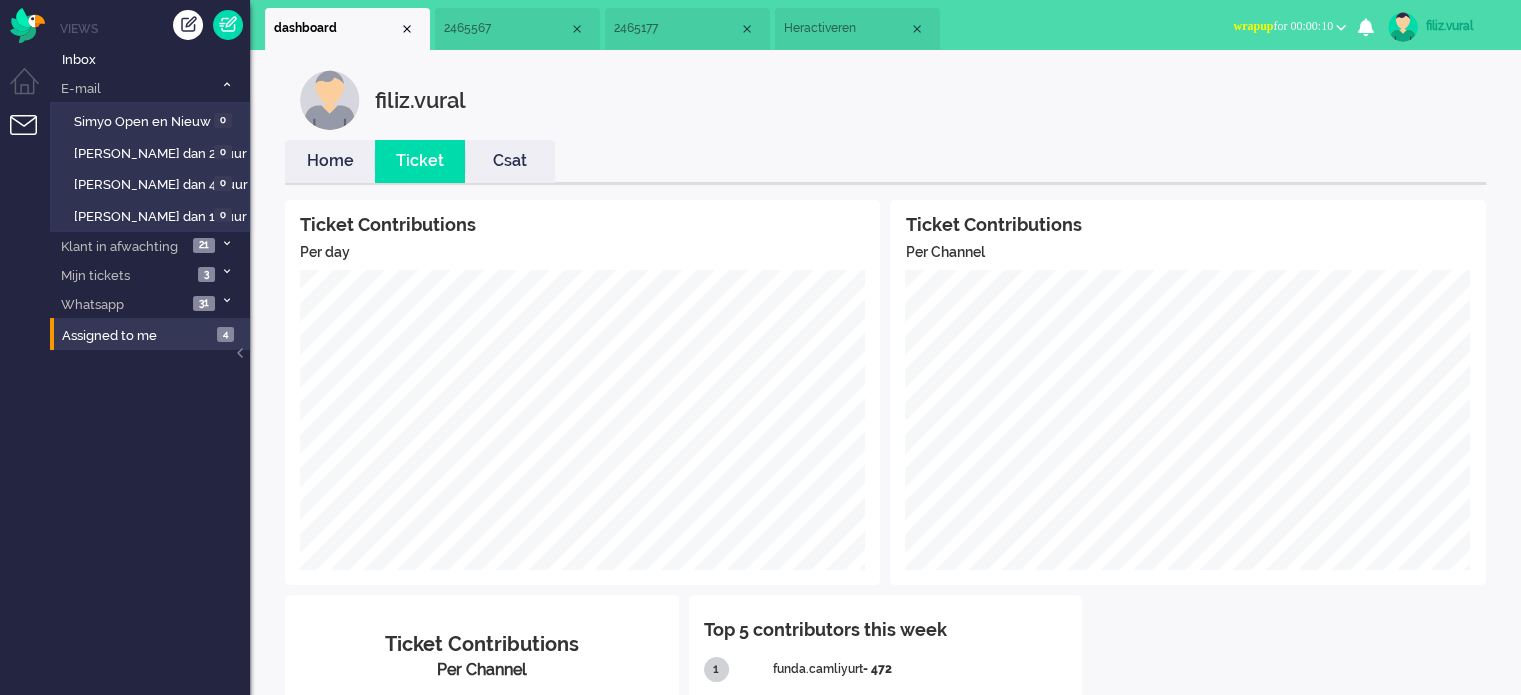 click on "Home" at bounding box center (330, 161) 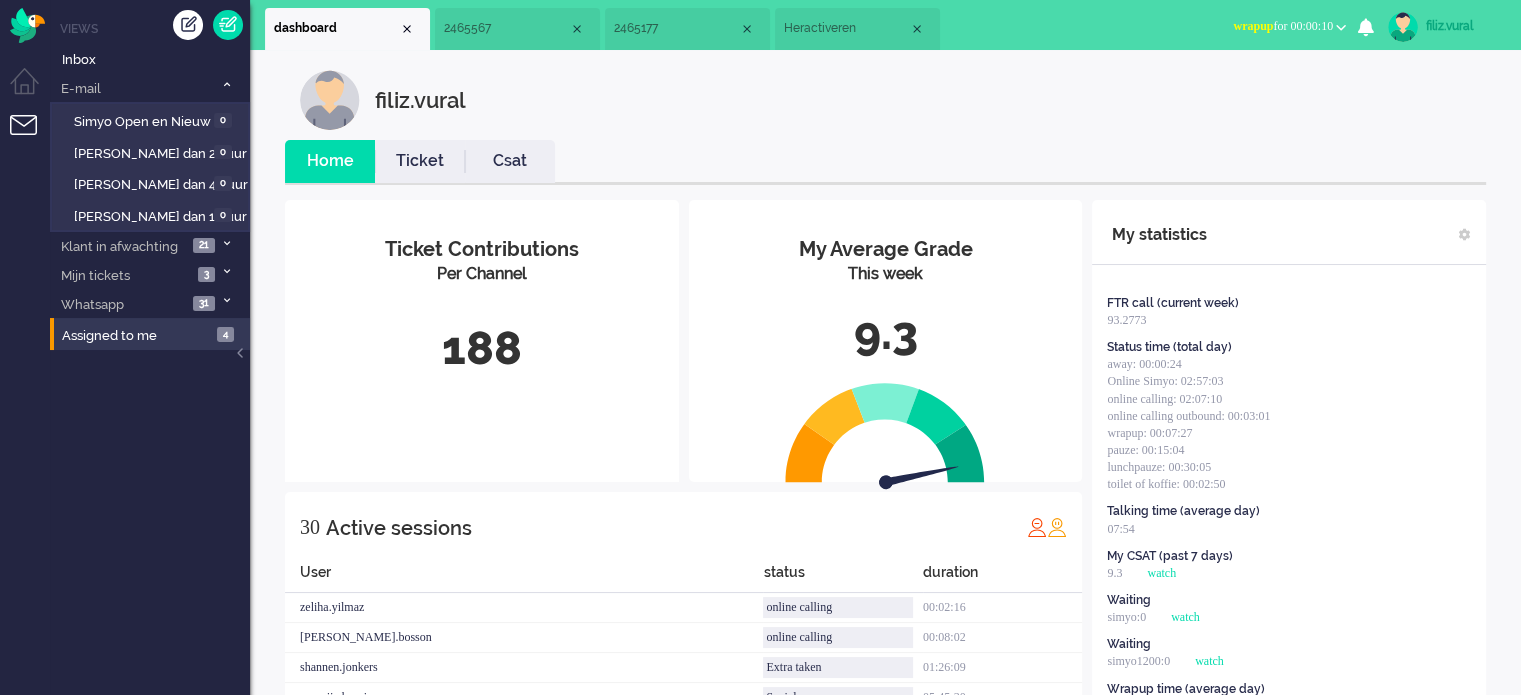 click on "wrapup  for 00:00:10" at bounding box center [1283, 26] 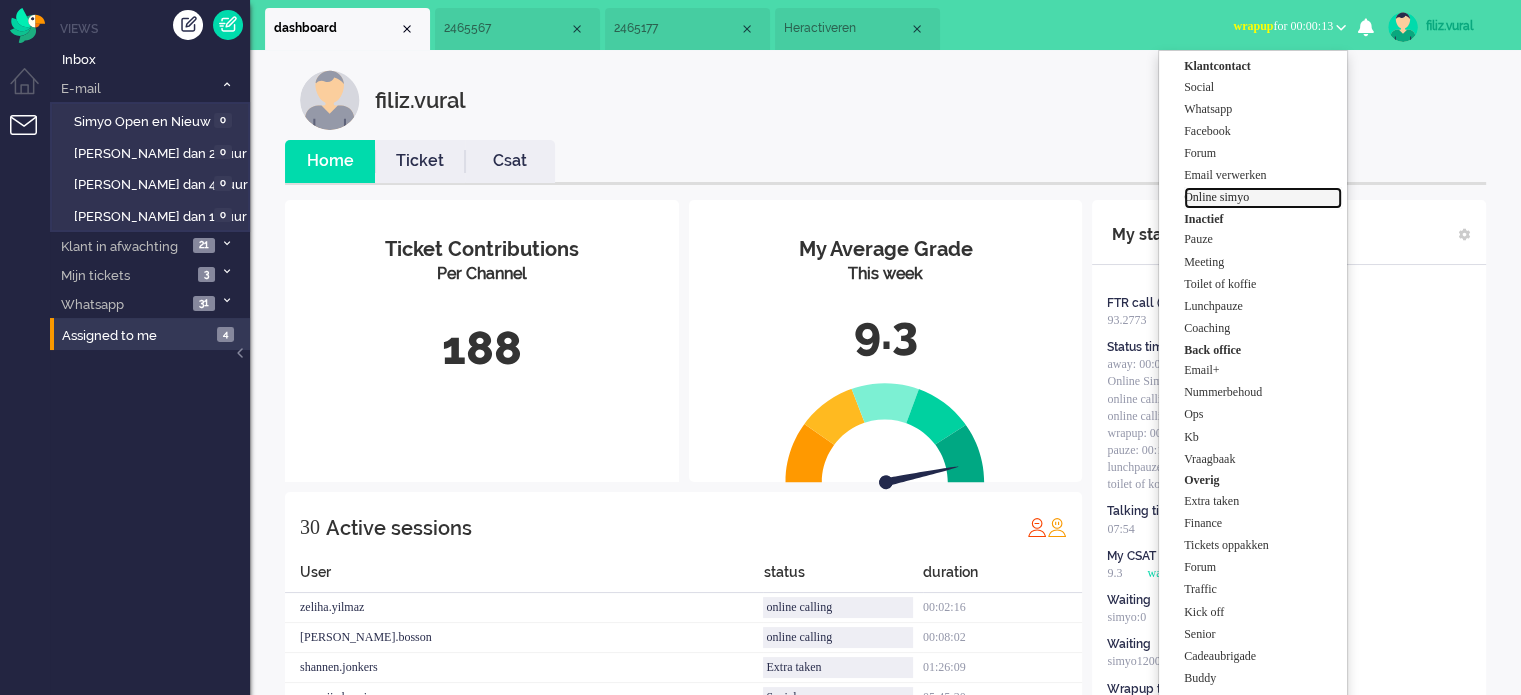 click on "Online simyo" at bounding box center [1263, 197] 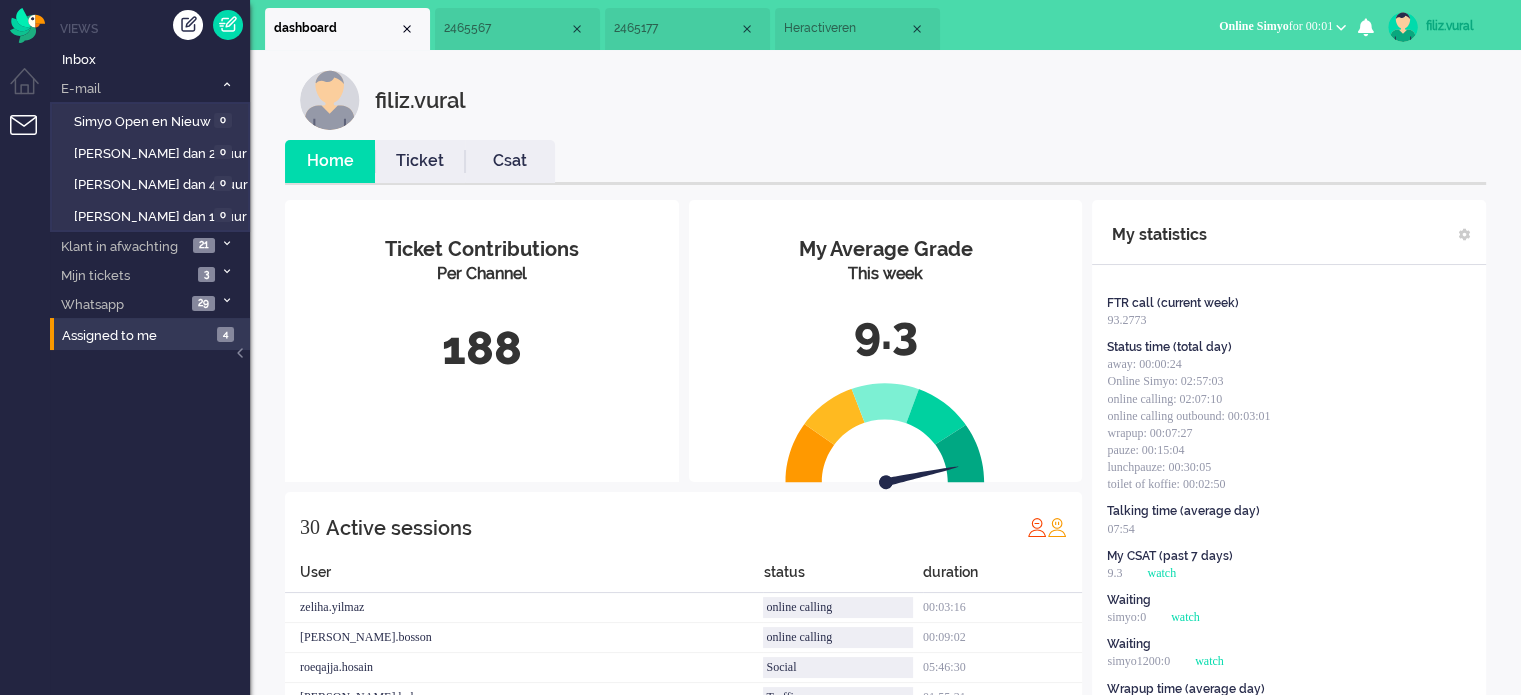 click on "Heractiveren" at bounding box center (846, 28) 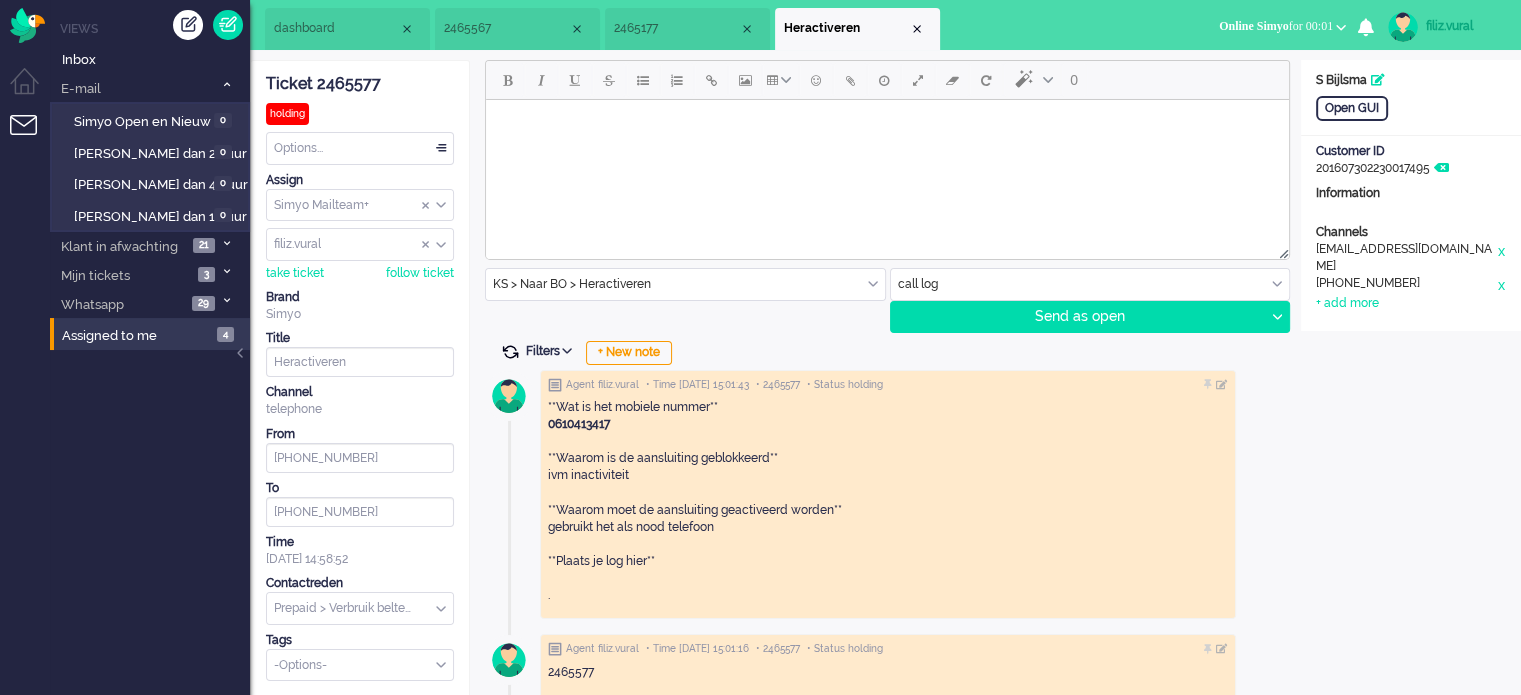 click at bounding box center [510, 352] 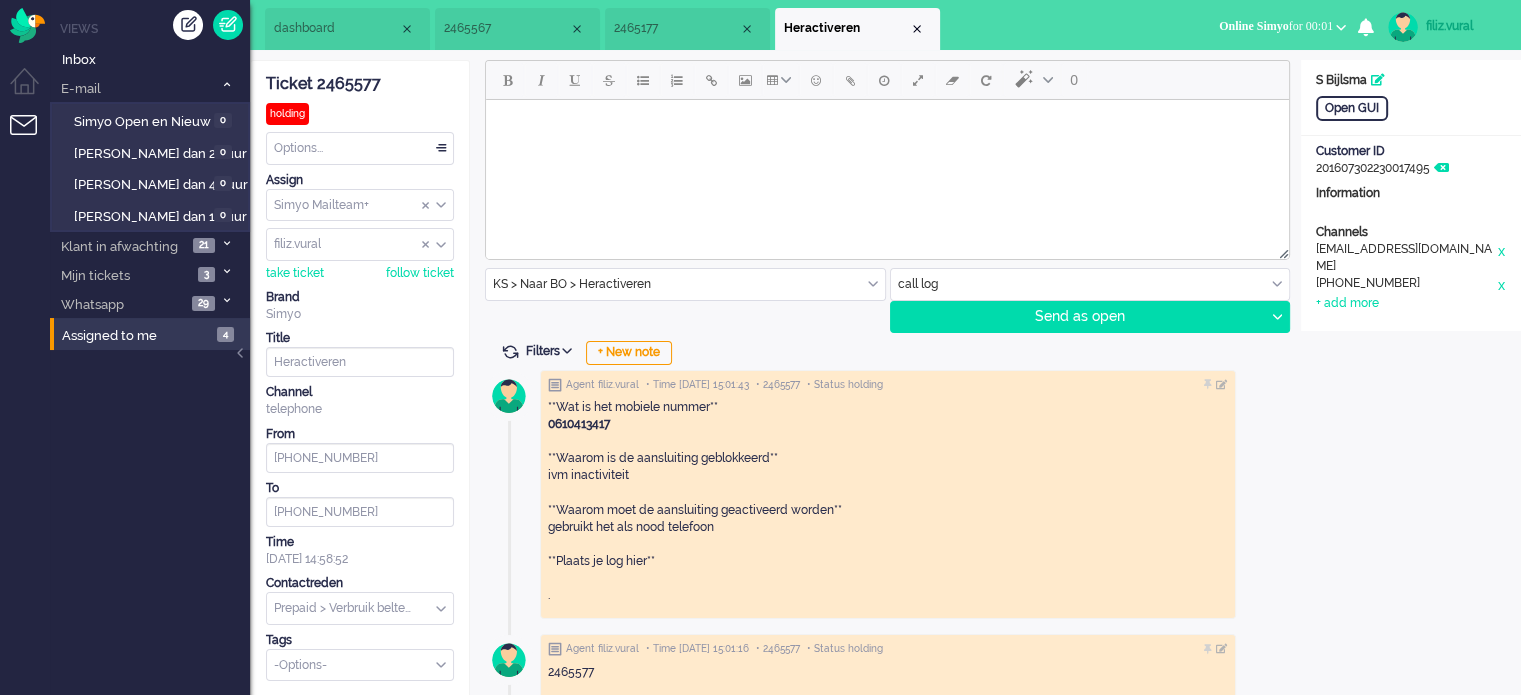 click on "dashboard" at bounding box center (347, 29) 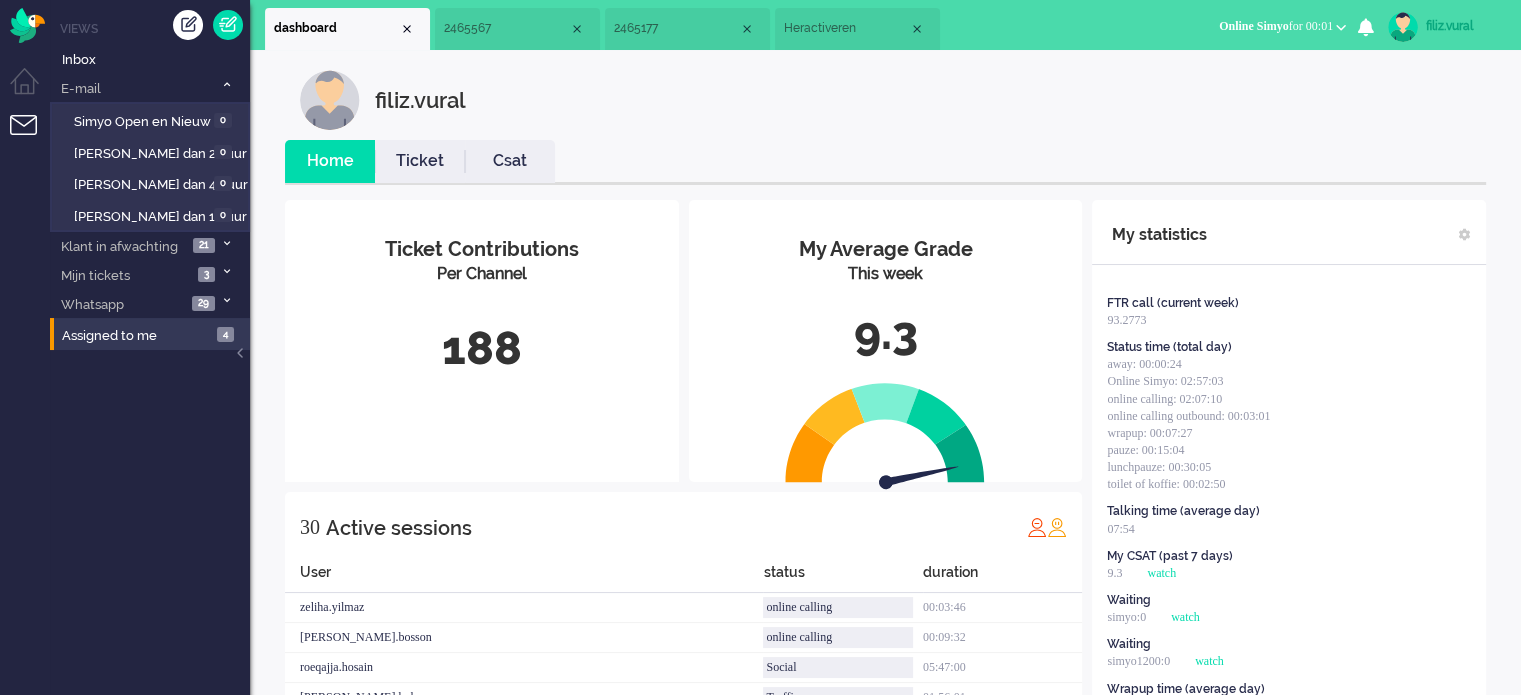 click on "Ticket" at bounding box center (420, 161) 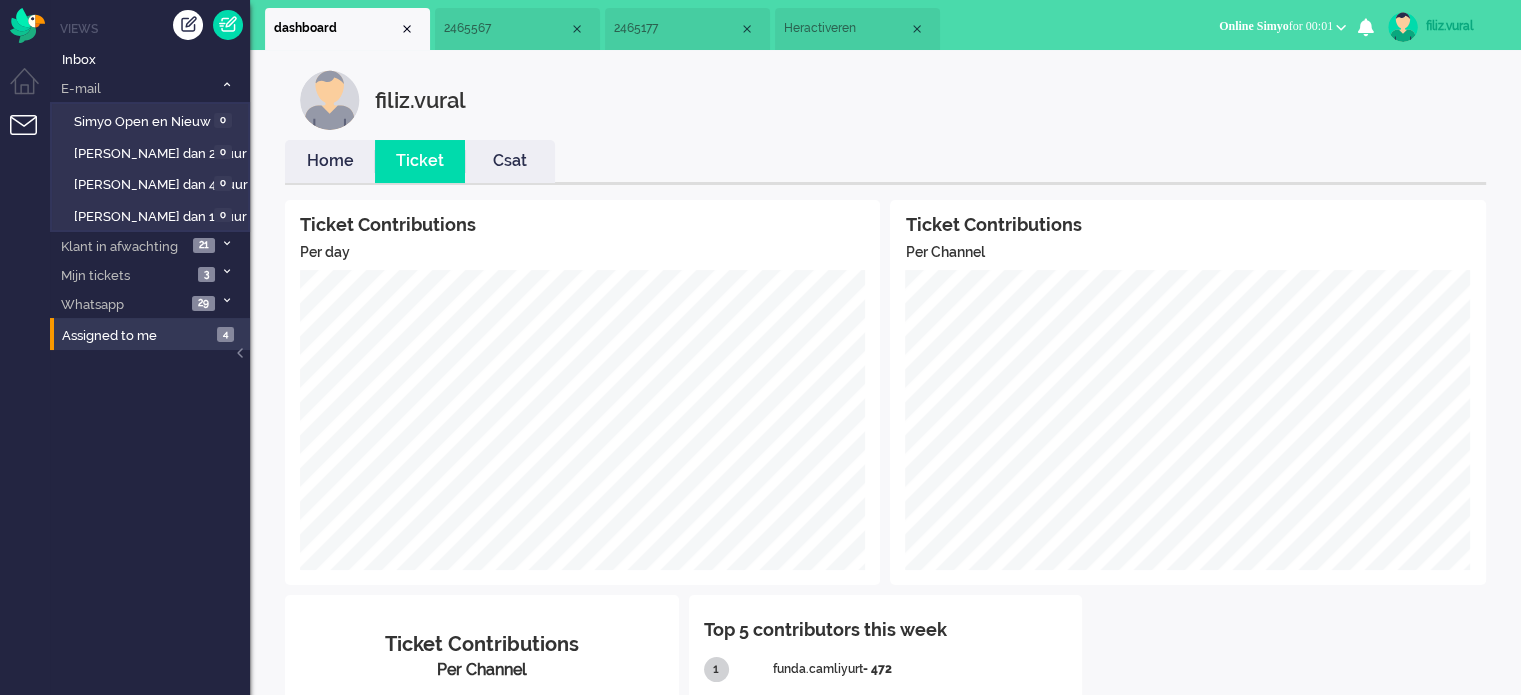 click on "Home" at bounding box center (330, 161) 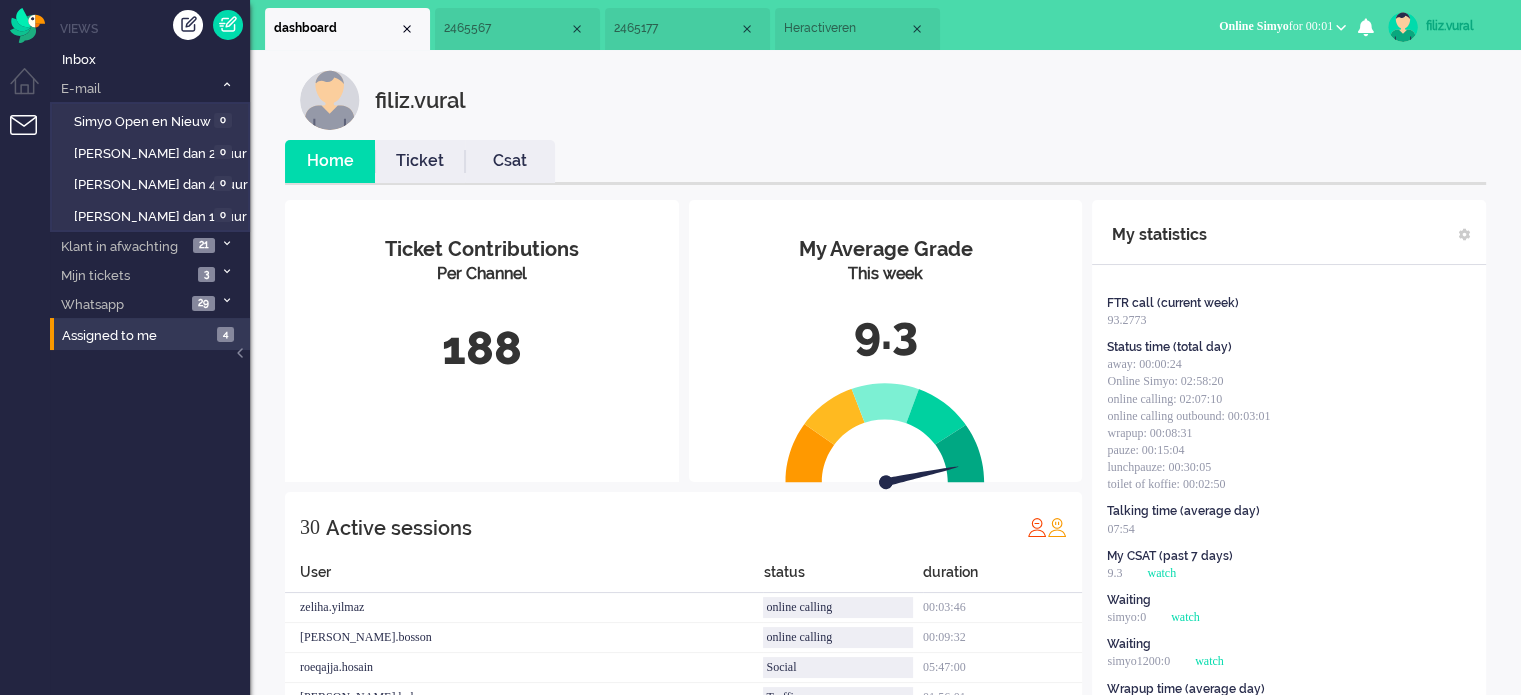 click on "2465177" at bounding box center [687, 29] 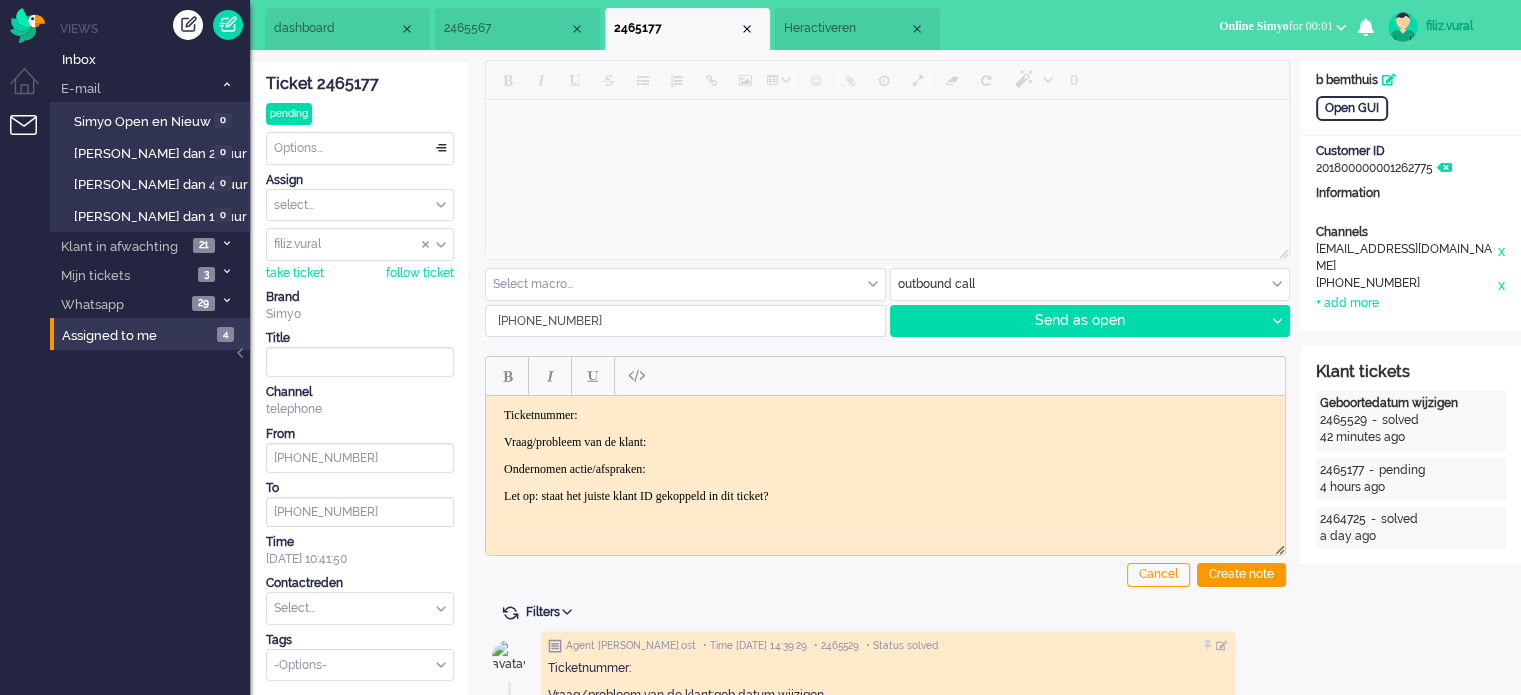 click on "0 Select macro... BO  > Abonnement > Overleden BO  > Abonnement > Overleden Prepaidklant BO  > Annulering > Sim Only NIET MOGELIJK BO  > Annulering > Sim Only NIET MOGELIJK (e-tailer) BO  > Annulering > Verlenging (al ingegaan gesloten factuur) BO  > Annulering > Verlenging (al ingegaan open factuur) BO  > Annulering > Verlenging (gaat in per de 1e) BO  > Annulering > Verlenging NIET MOGELIJK BO  > Automatisch opwaarderen via creditcard mislukt BO  > Contractovername > Goedgekeurd BO  > Contractovername ENGELS > Afwijzing > Betaalgeschiedenis BO  > Contractovername ENGELS > Afwijzing > Nog geen 18 jaar BO  > Contractovername ENGELS > Afwijzing > Ontbrekende gegevens BO  > Contractovername ENGELS > Goedgekeurd BO  > Datacoulance (open factuur) BO  > Datacoulance > Hoogverbruik (open factuur) ENGELS BO  > Datacoulance > TERUGBETALING (afgeschreven) BO  > Datacoulance > TERUGBETALING (nog niet afgeschreven) BO  > Datacoulance CREDIT NOTA (factuur gestorneerd) BO  > Datacoulance HOOGVERBRUIK (open factuur) email" at bounding box center [885, 1095] 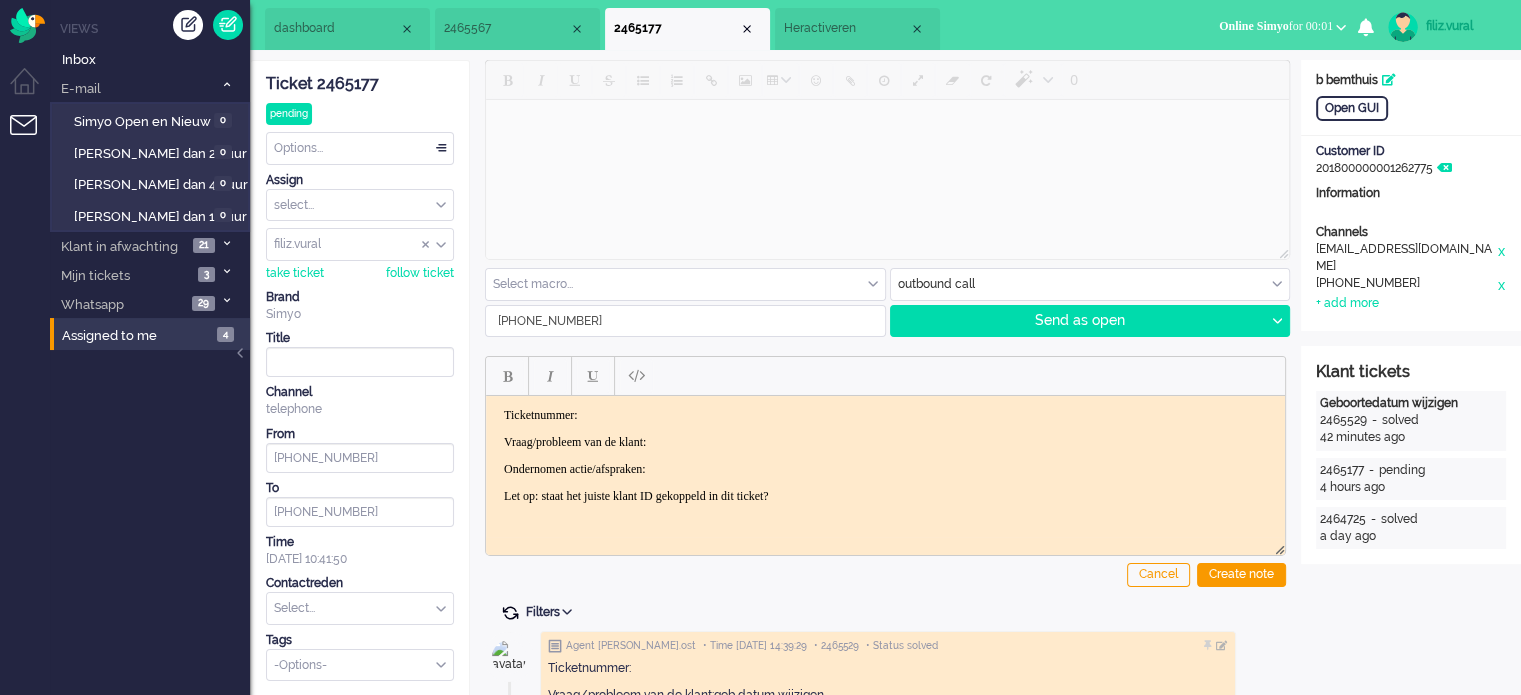 click at bounding box center (510, 613) 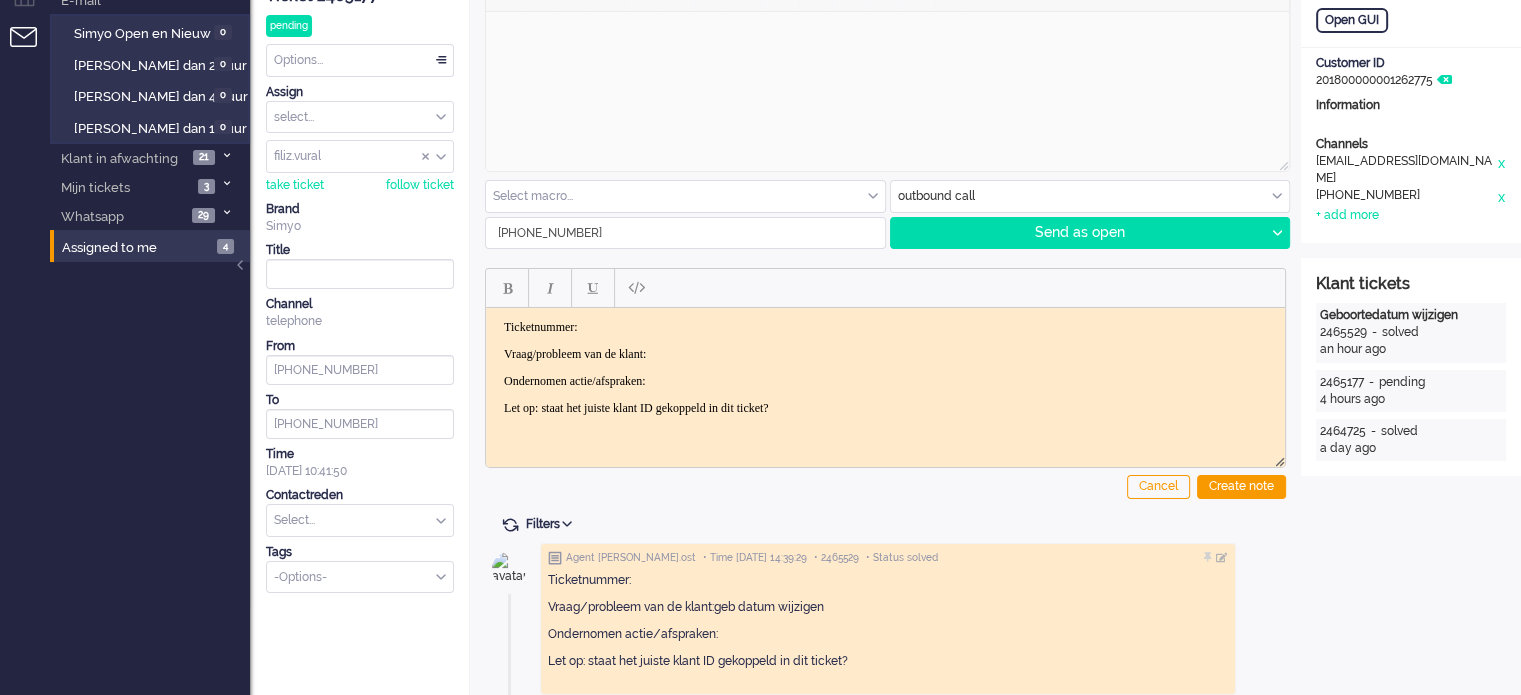scroll, scrollTop: 0, scrollLeft: 0, axis: both 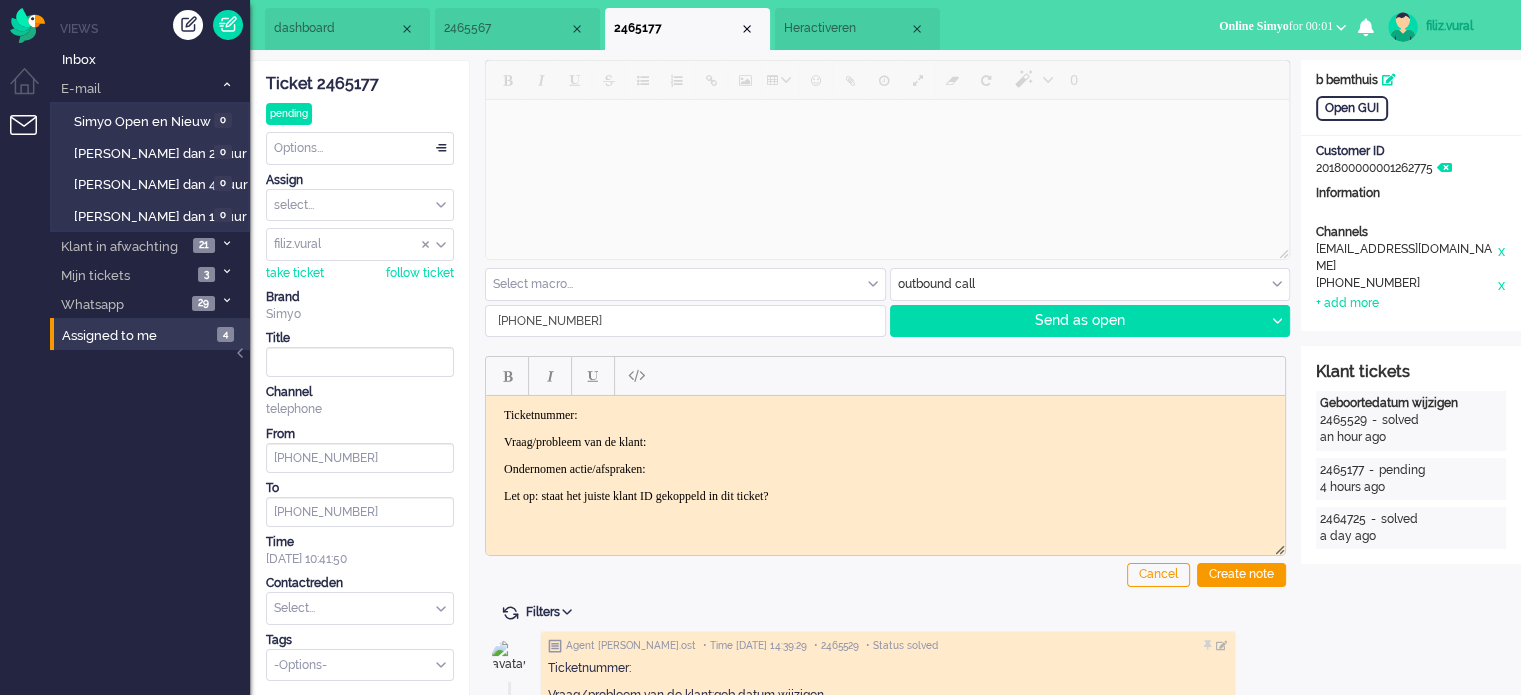 click on "dashboard" at bounding box center [347, 29] 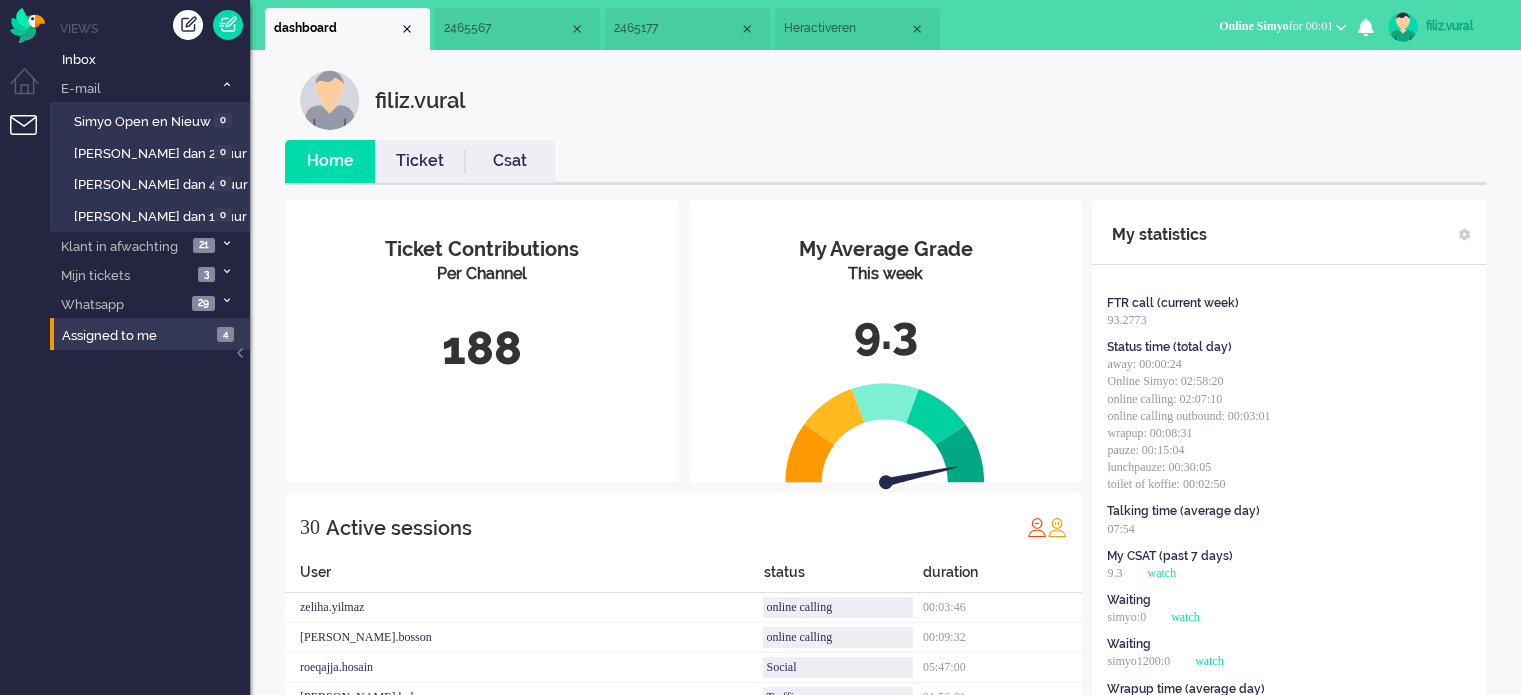 click on "Csat" at bounding box center (510, 161) 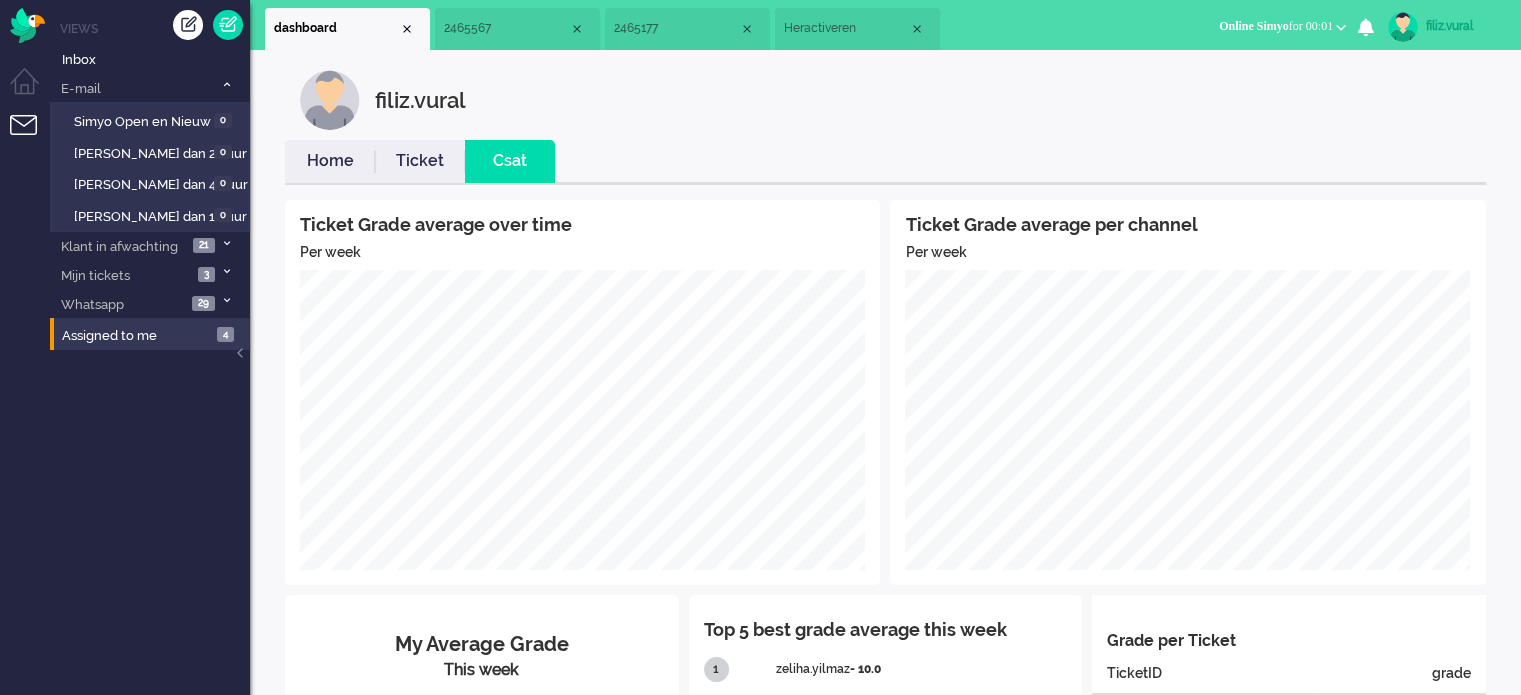 click on "Home" at bounding box center [330, 161] 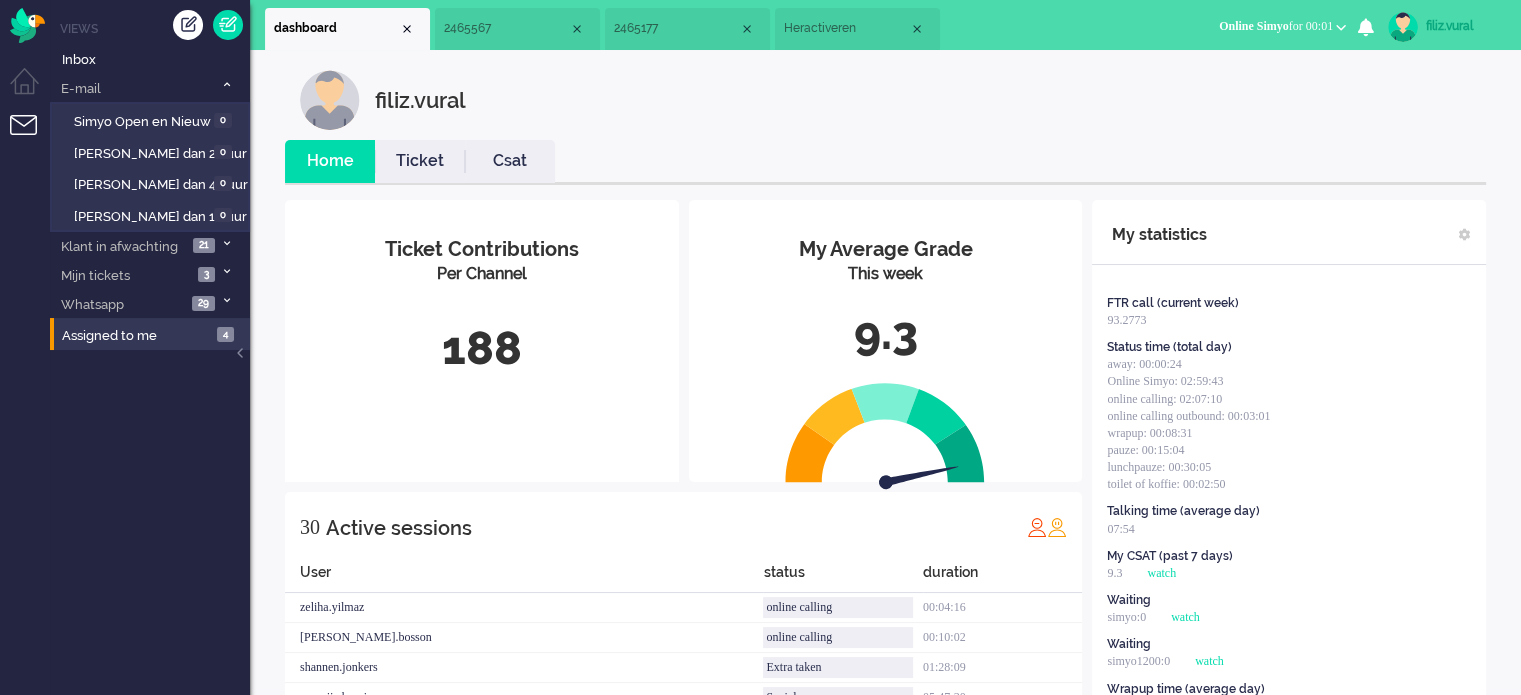 click on "Csat" at bounding box center (510, 161) 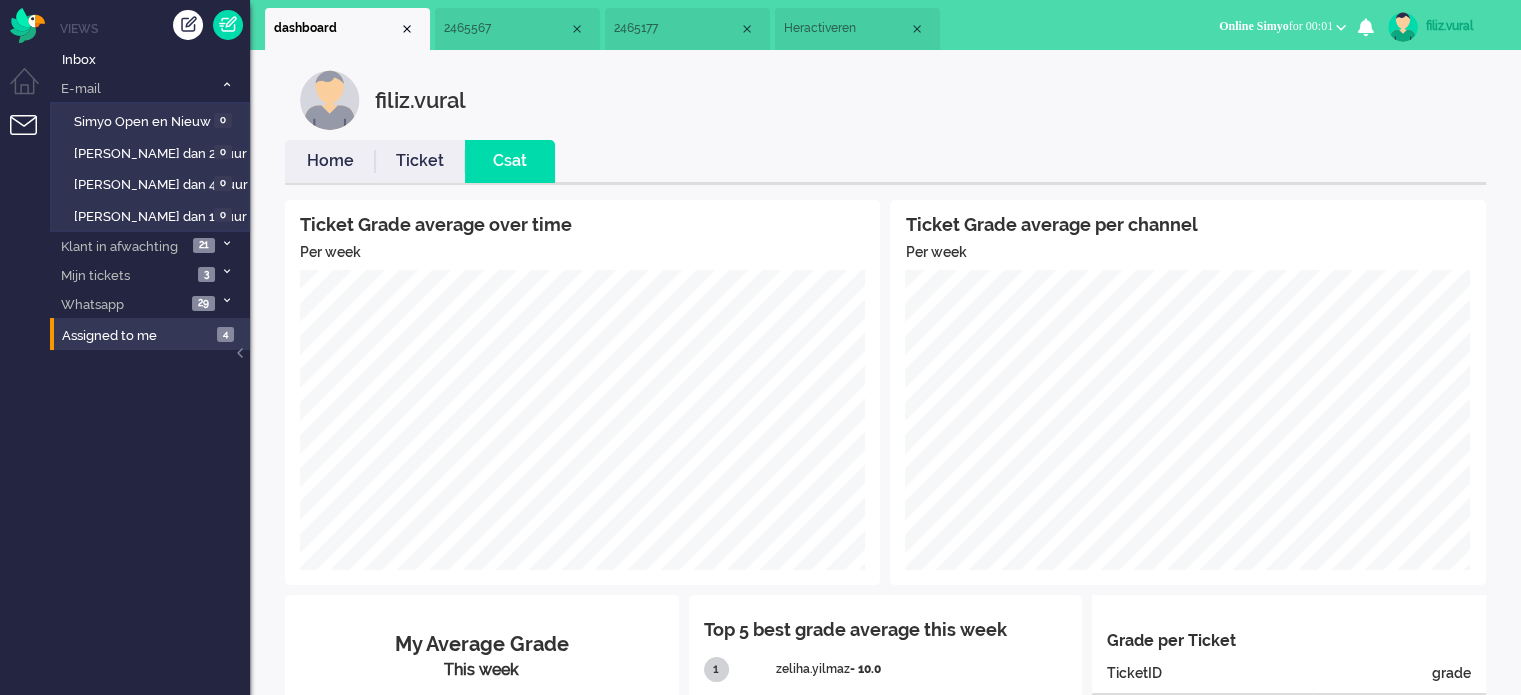 click on "Ticket" at bounding box center [420, 161] 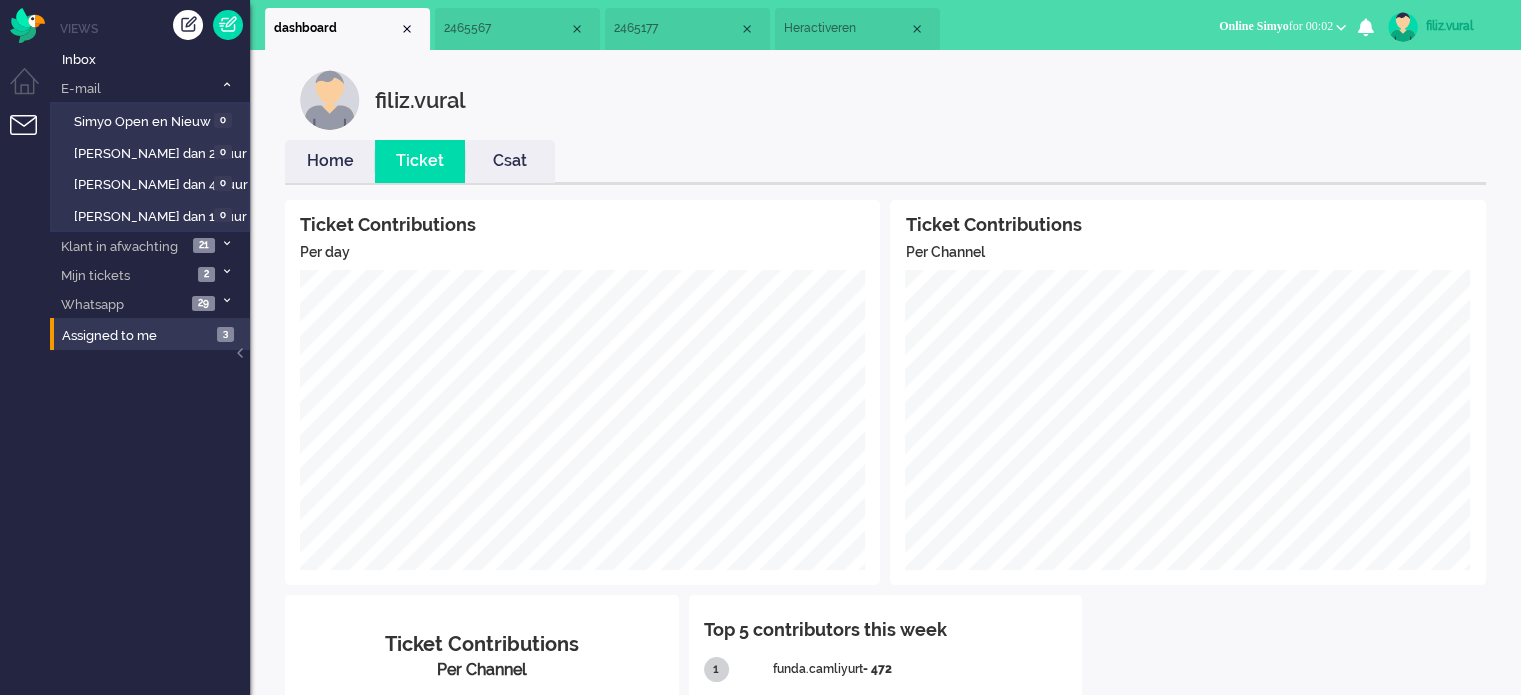click on "Home" at bounding box center [330, 161] 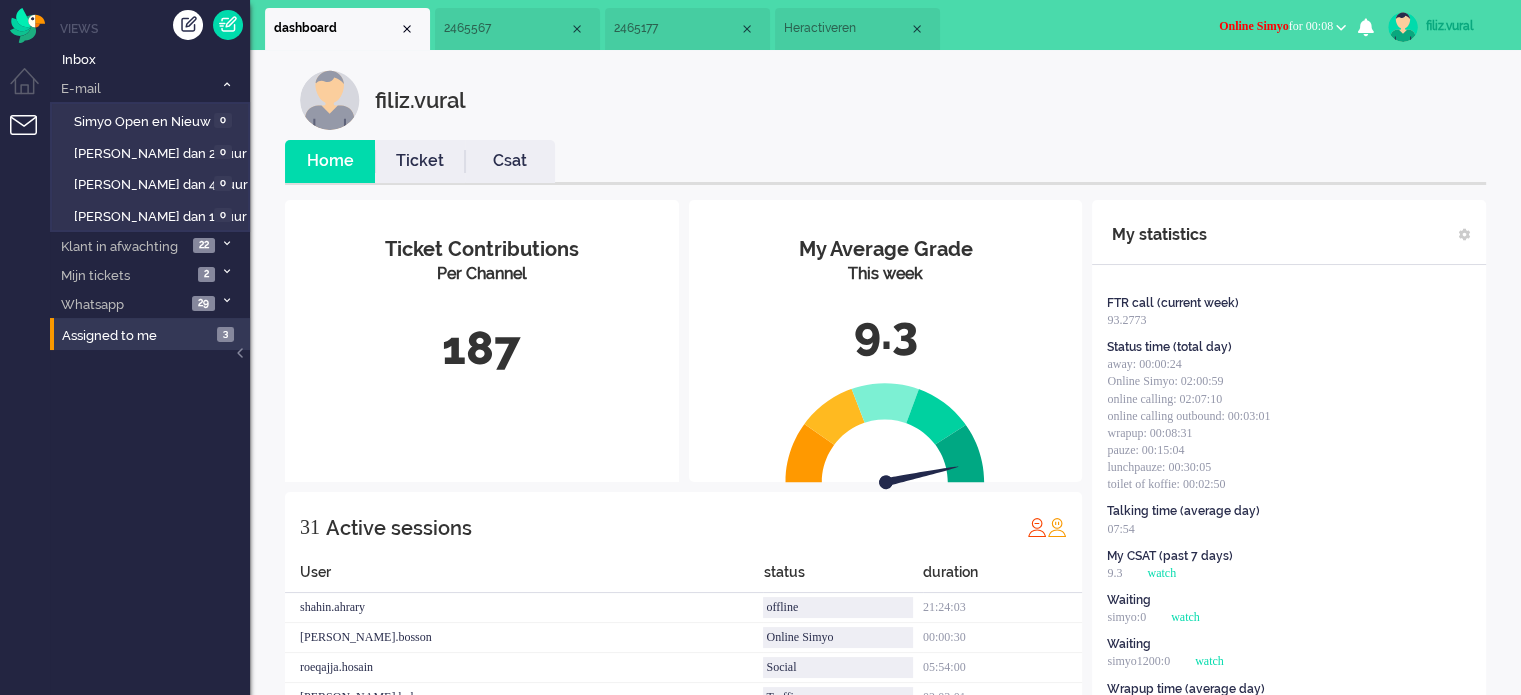 click on "Heractiveren" at bounding box center [846, 28] 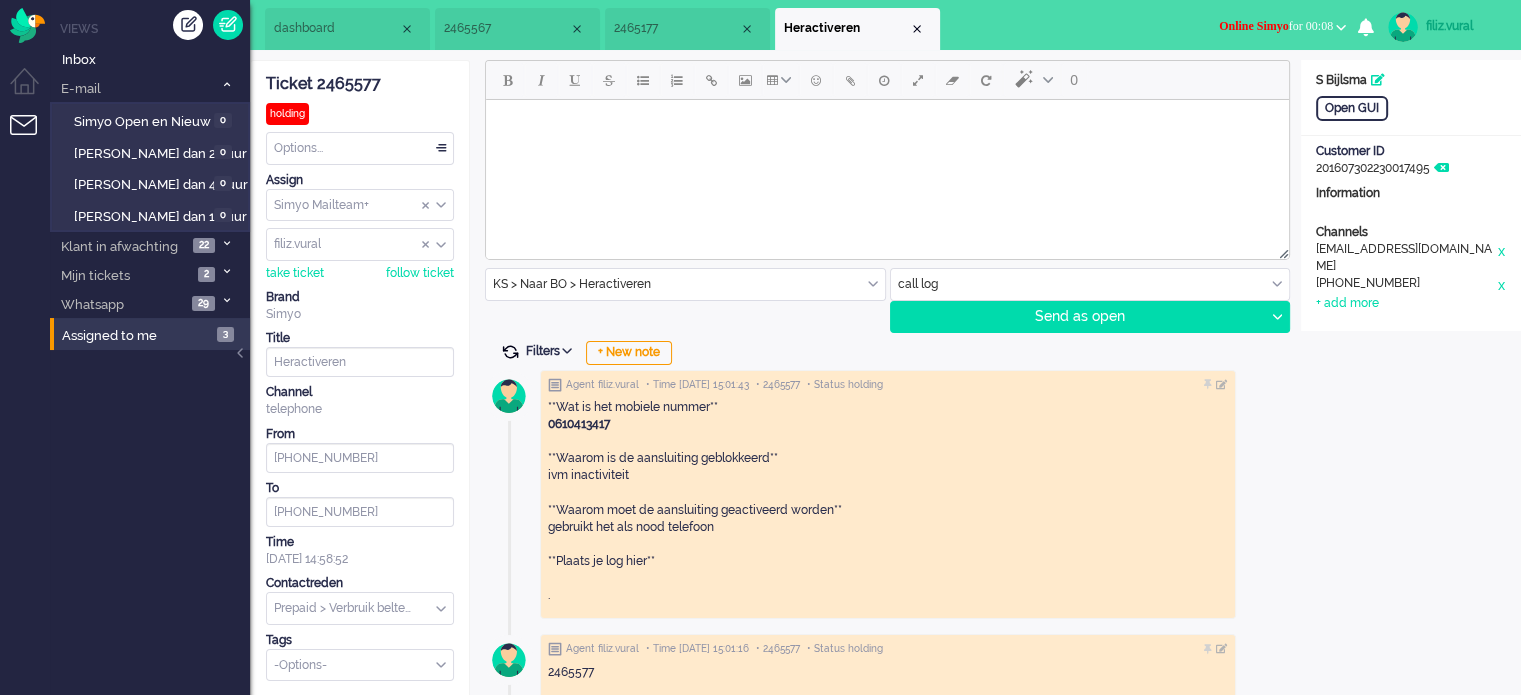 click at bounding box center (510, 352) 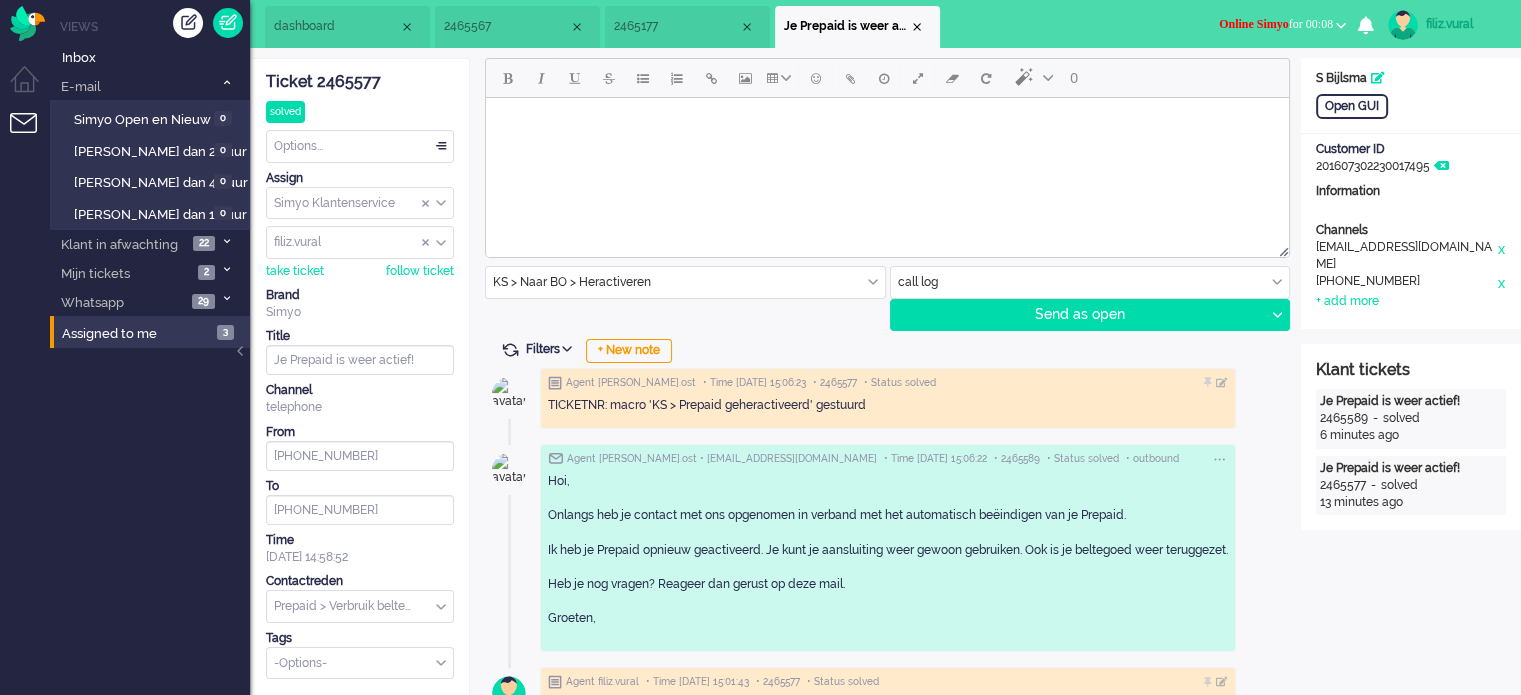 scroll, scrollTop: 0, scrollLeft: 0, axis: both 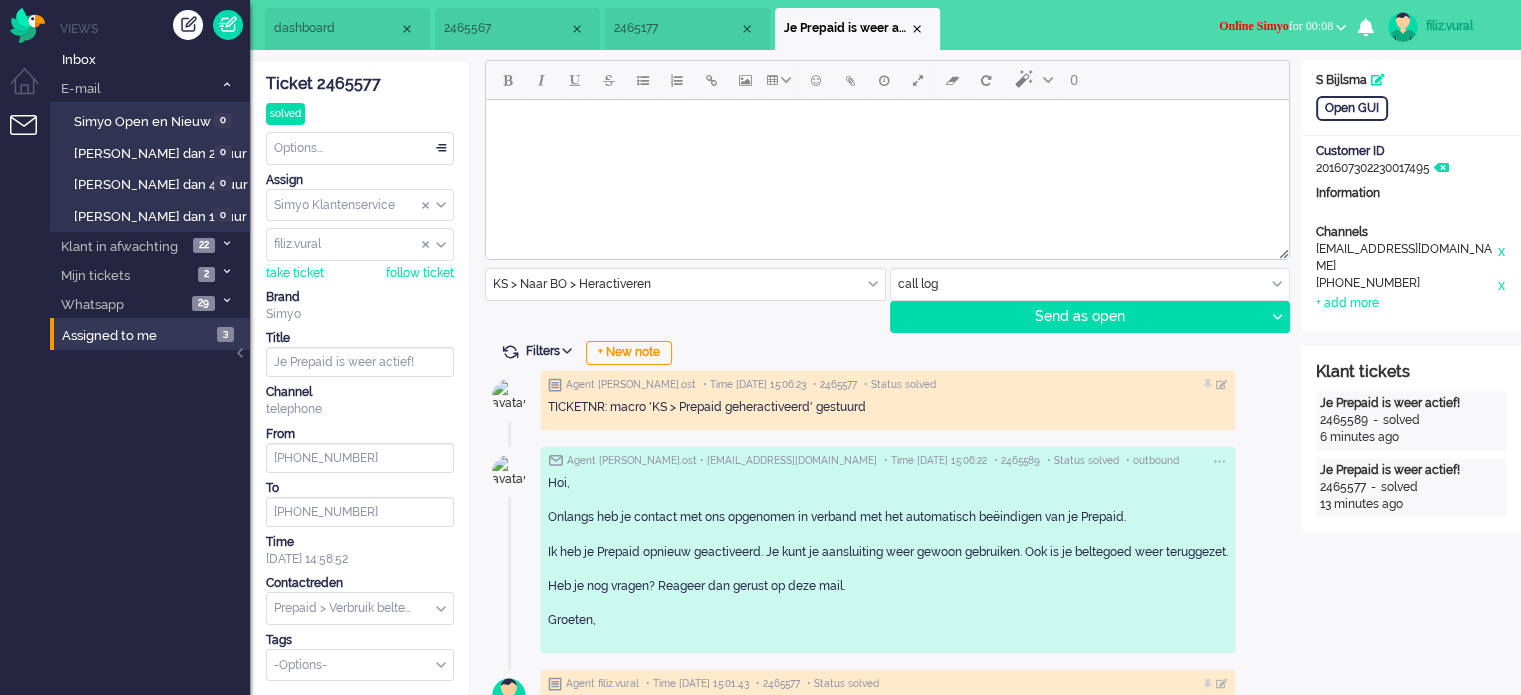 click on "dashboard" at bounding box center (347, 29) 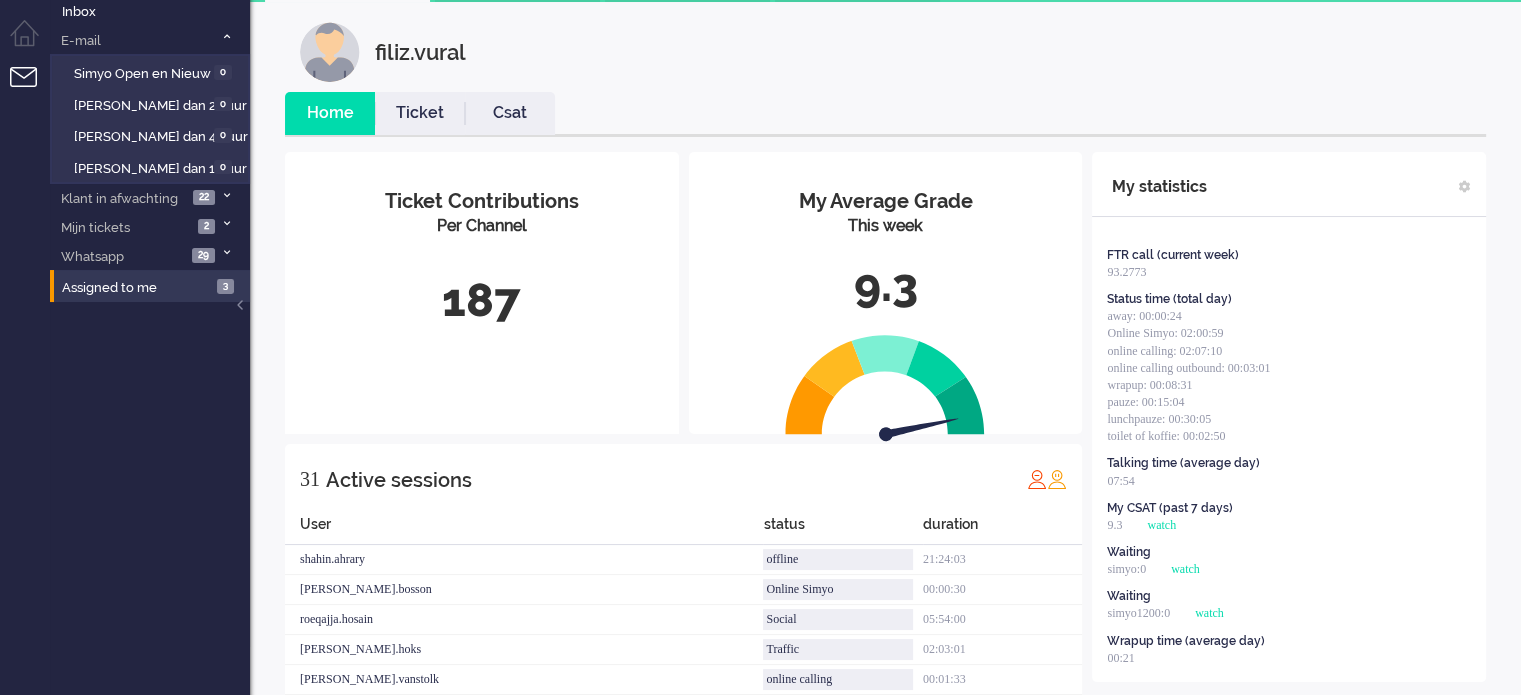 scroll, scrollTop: 0, scrollLeft: 0, axis: both 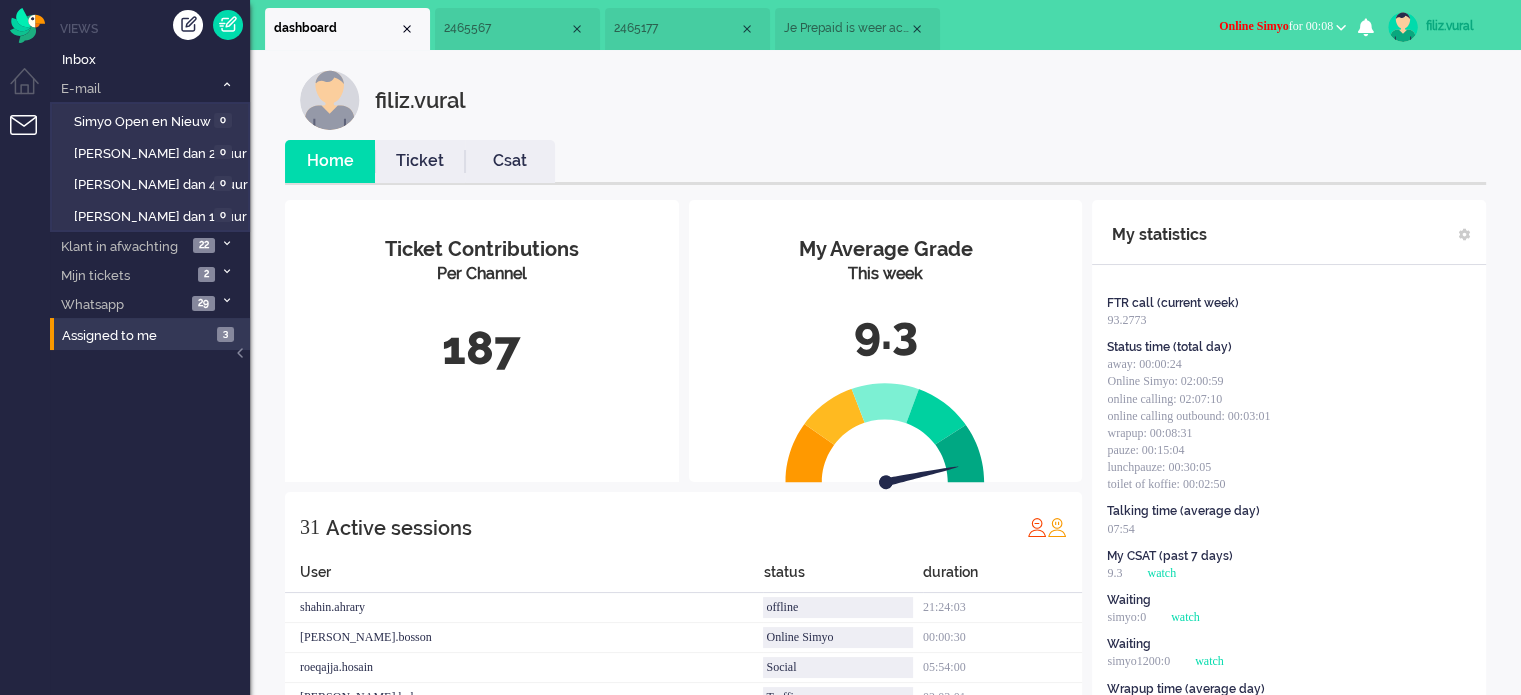 click on "Je Prepaid is weer actief!" at bounding box center (857, 29) 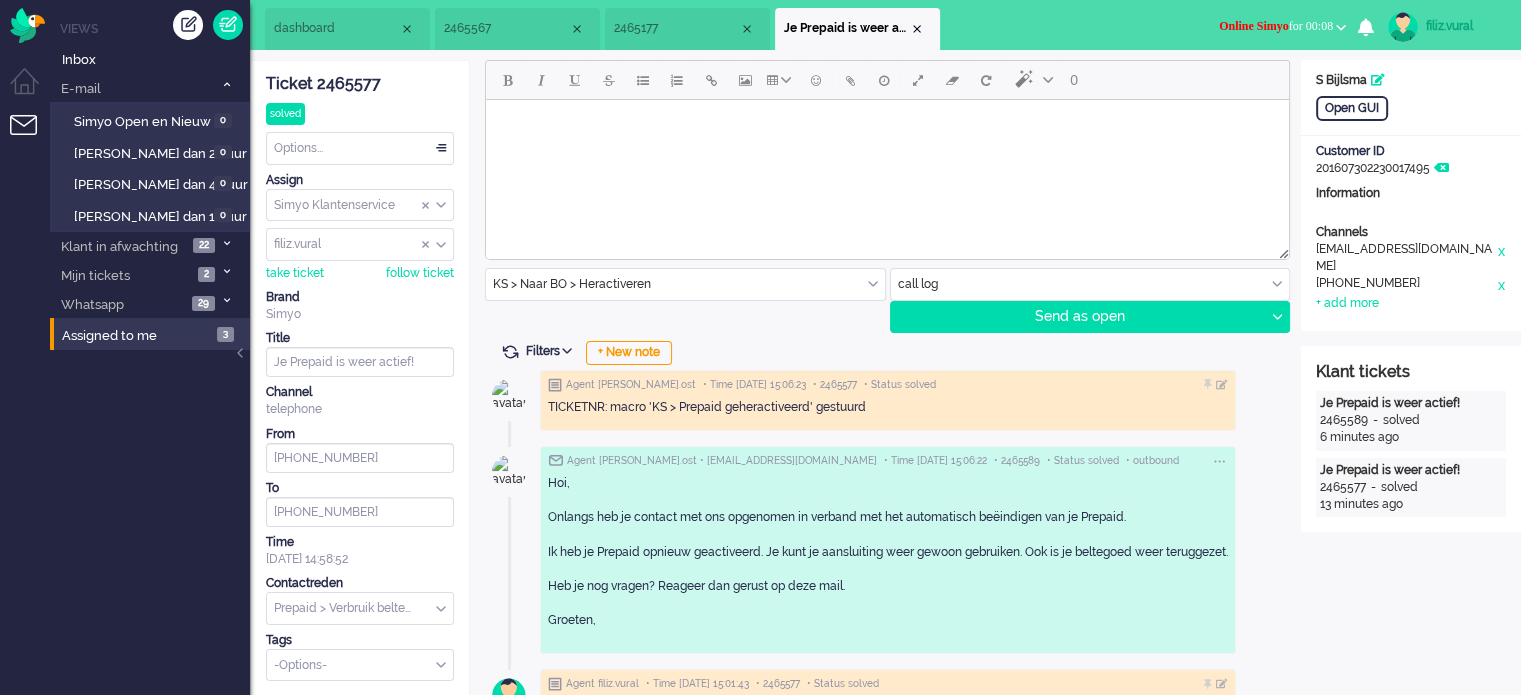 click at bounding box center (1090, 284) 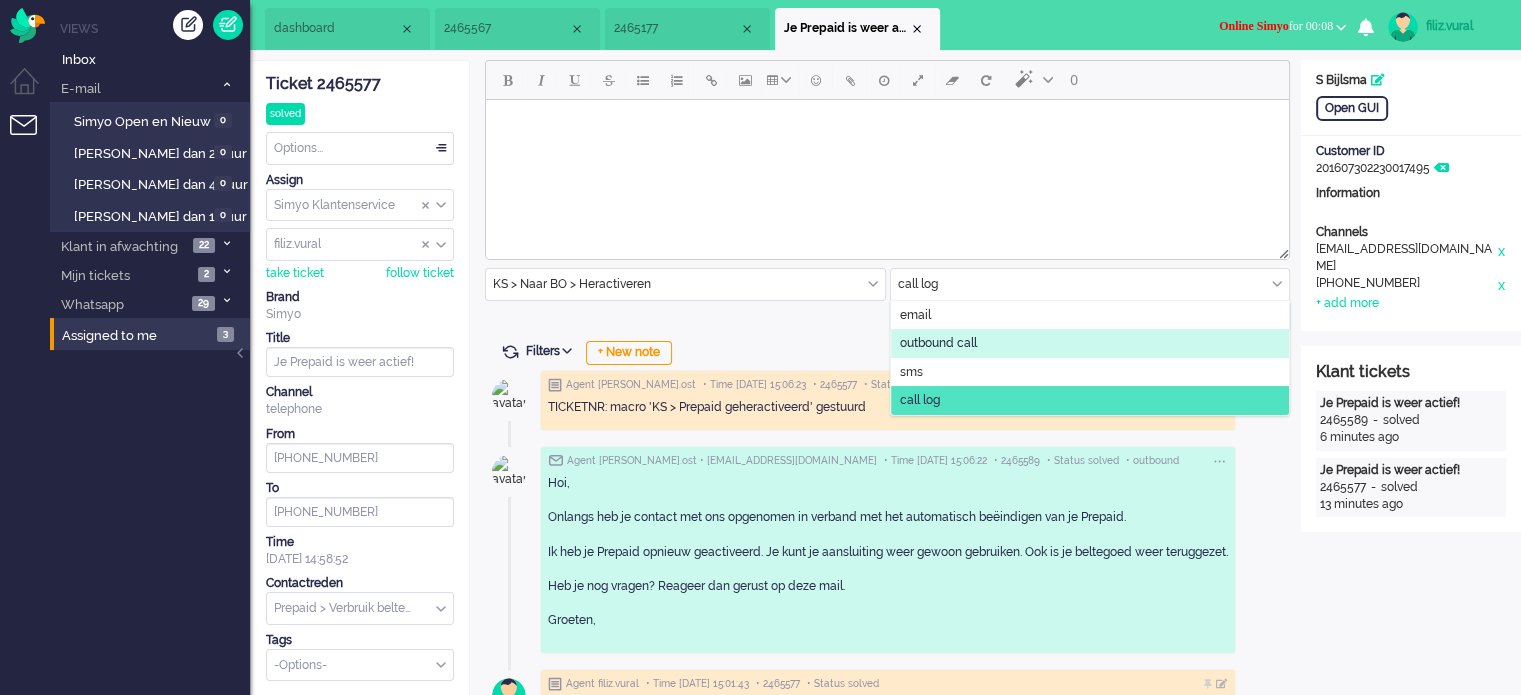 click on "outbound call" 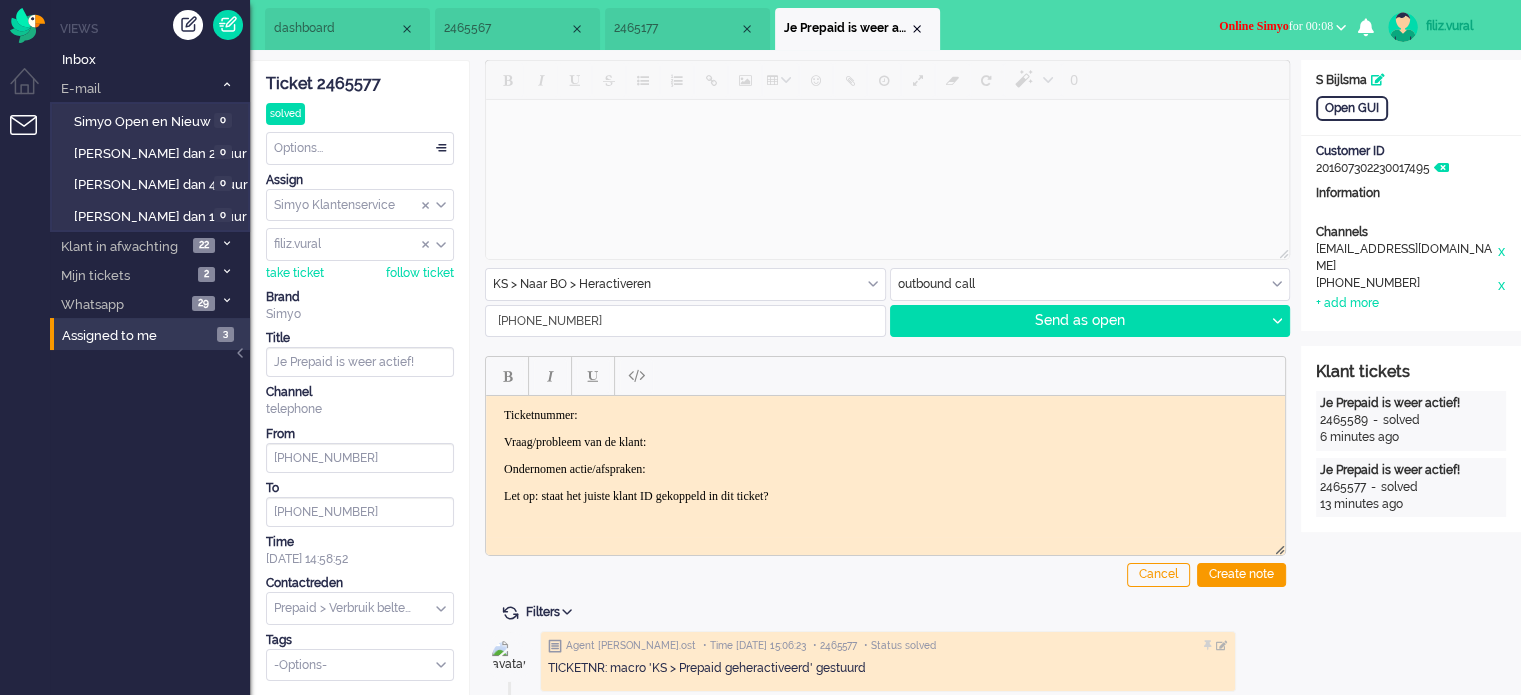 scroll, scrollTop: 0, scrollLeft: 0, axis: both 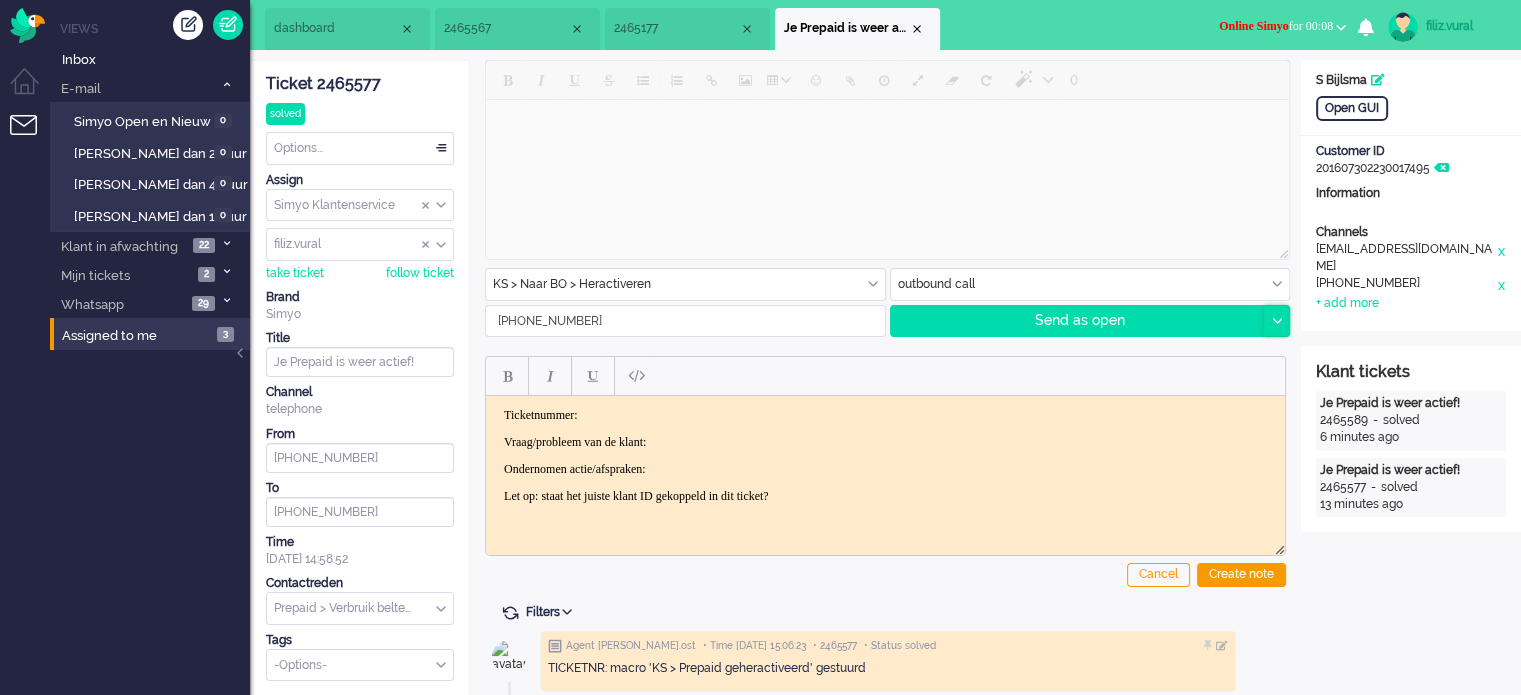 click at bounding box center (1276, 321) 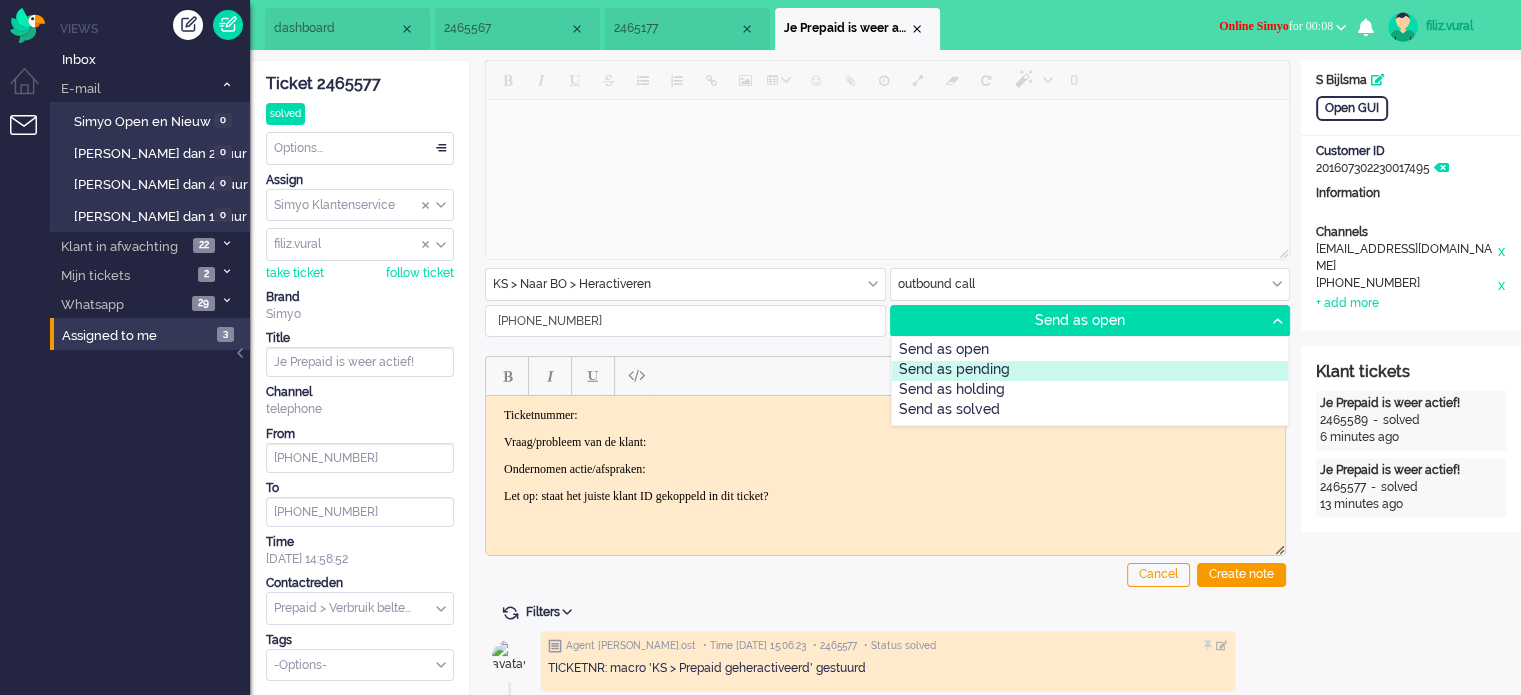 click on "Send as pending" at bounding box center (1090, 371) 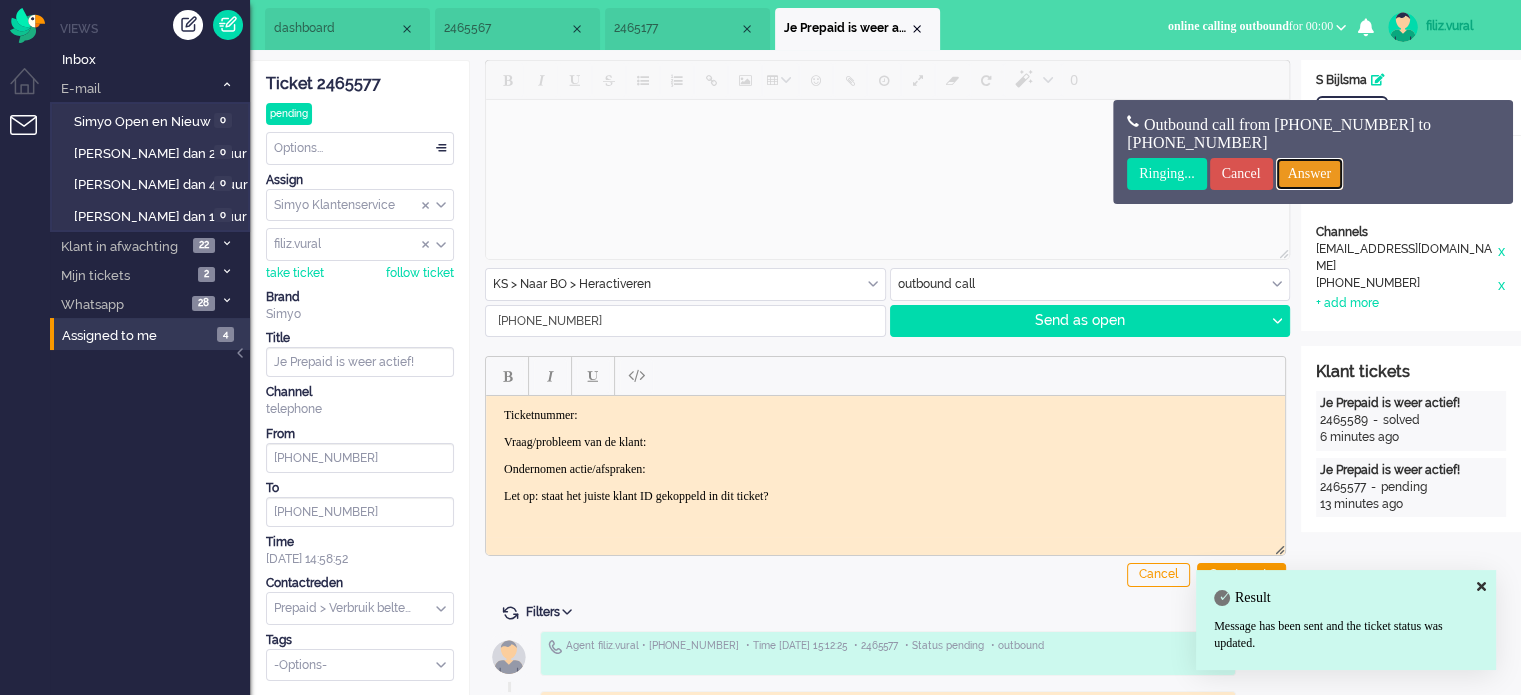 click on "Answer" at bounding box center [1310, 174] 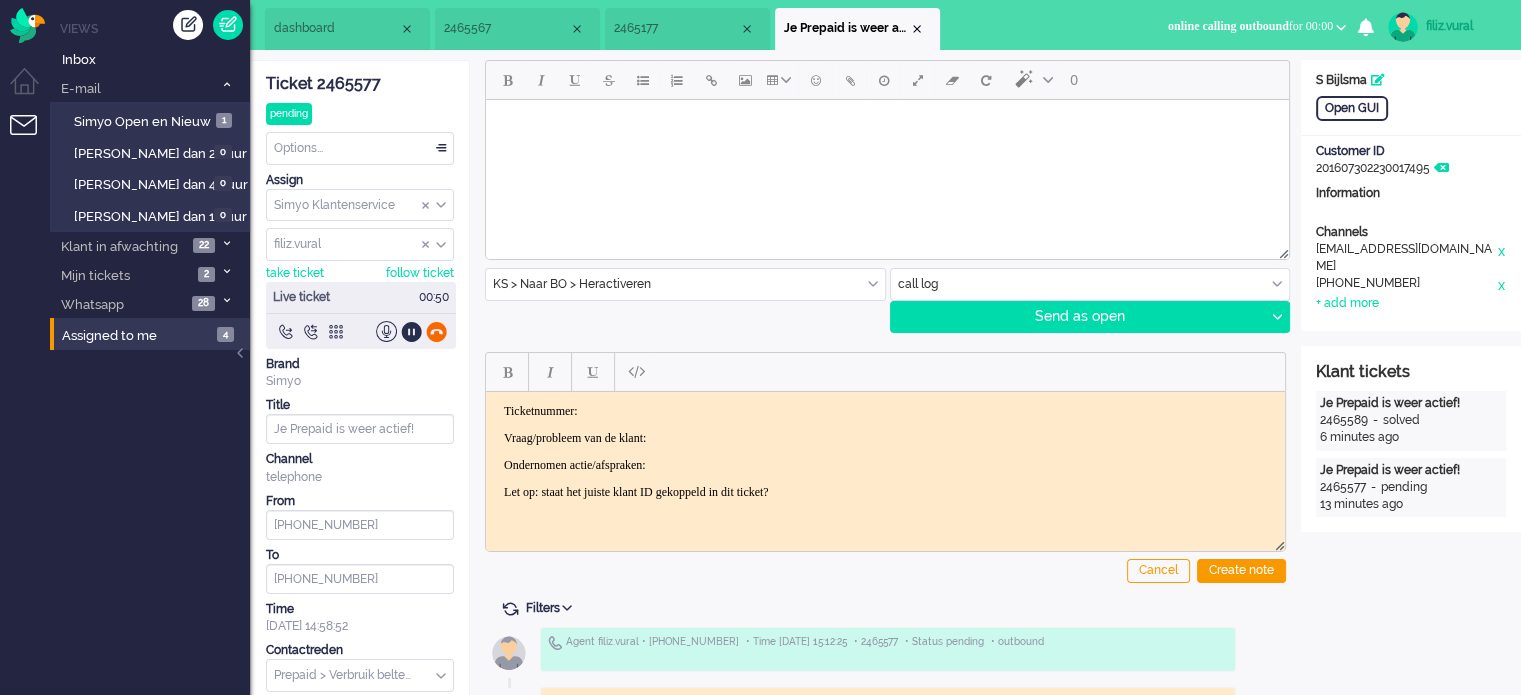click 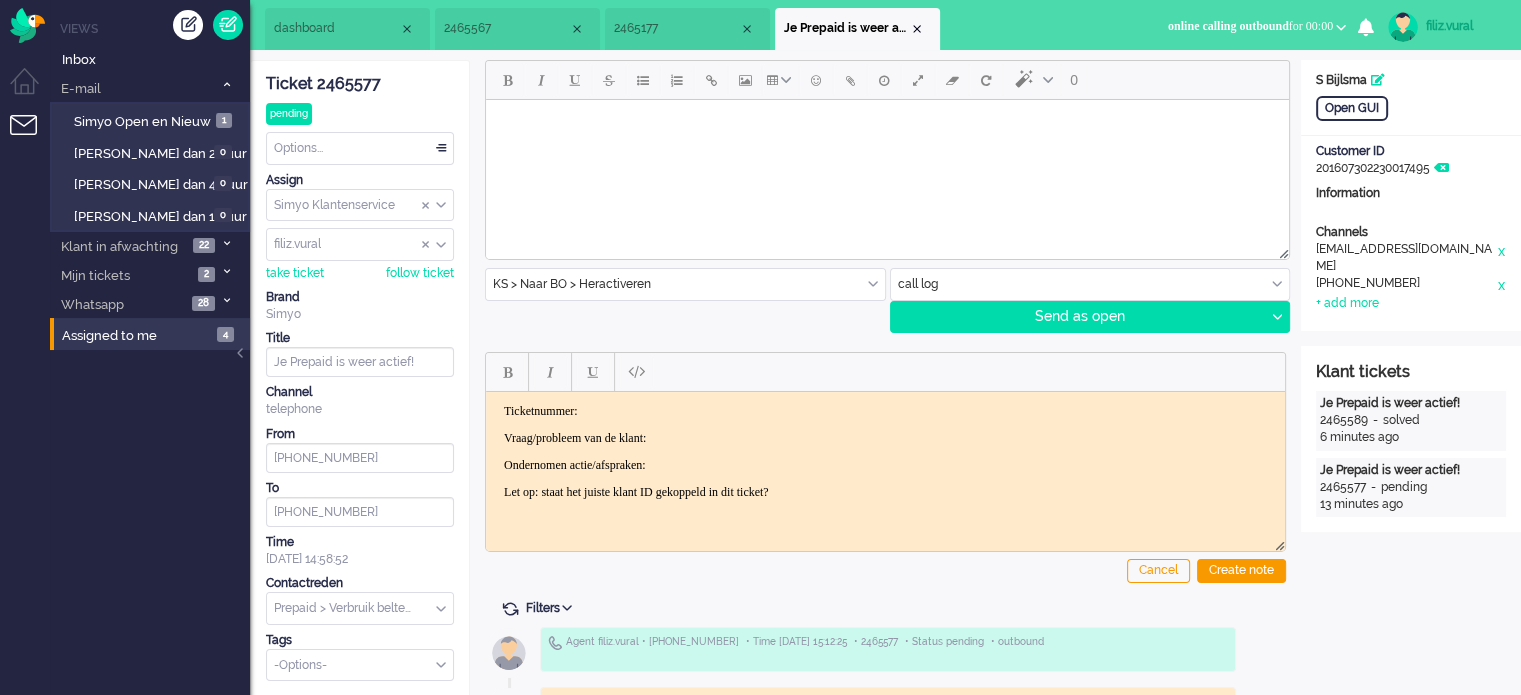 click on "Options..." at bounding box center (360, 148) 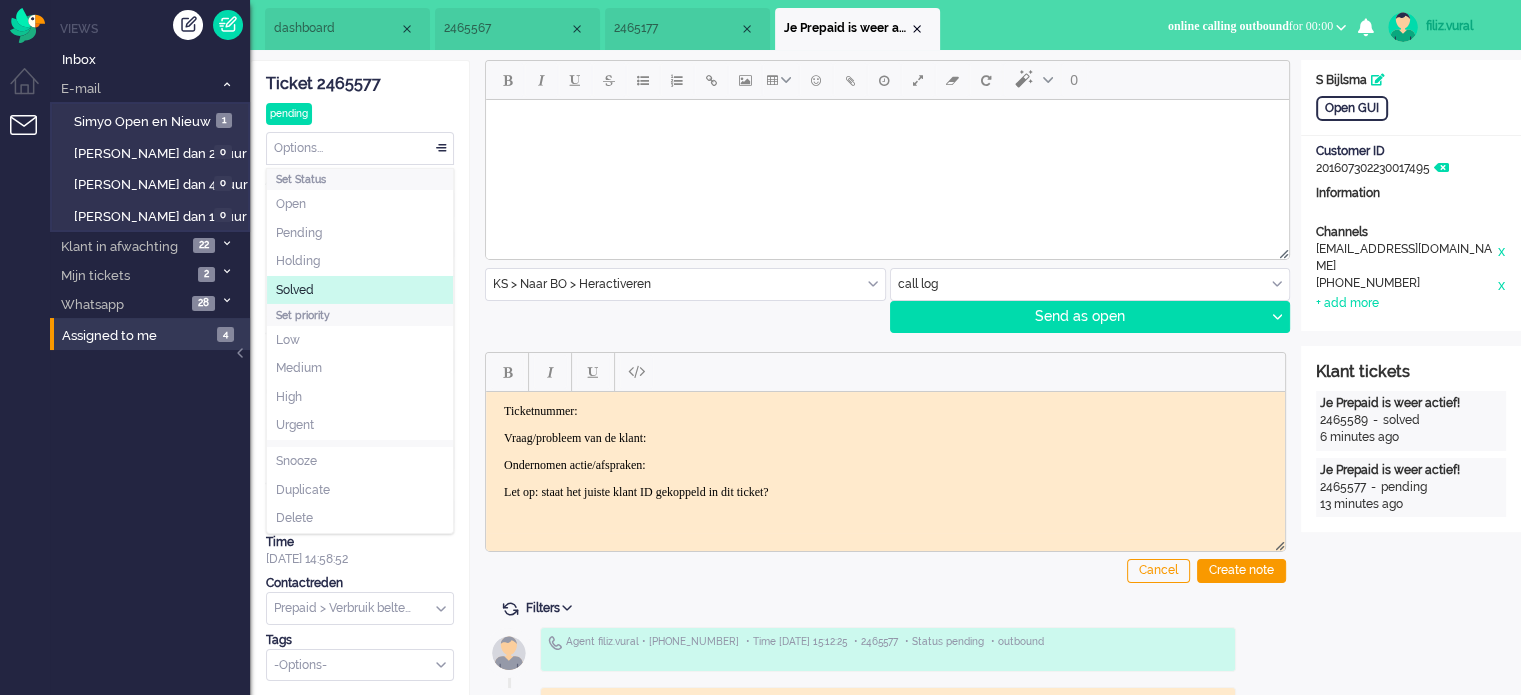 click on "Solved" 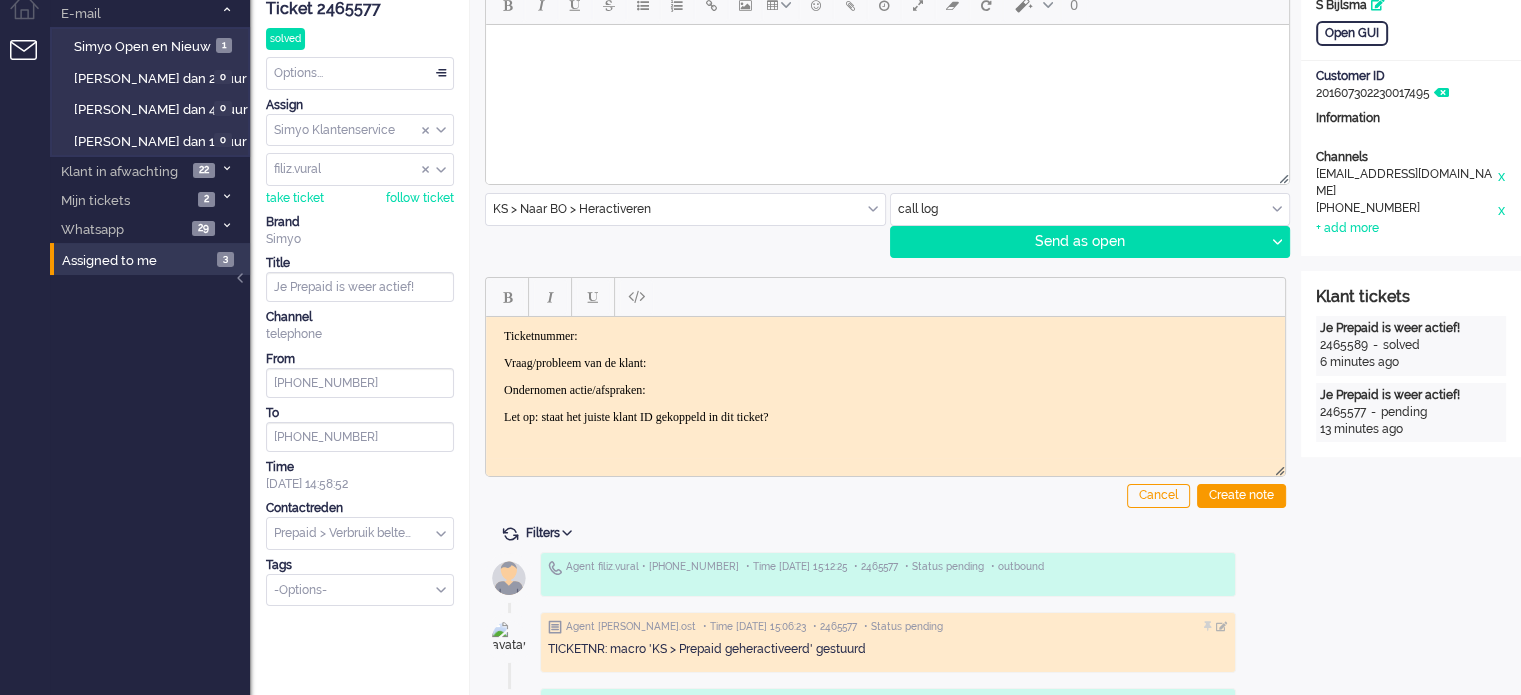 scroll, scrollTop: 0, scrollLeft: 0, axis: both 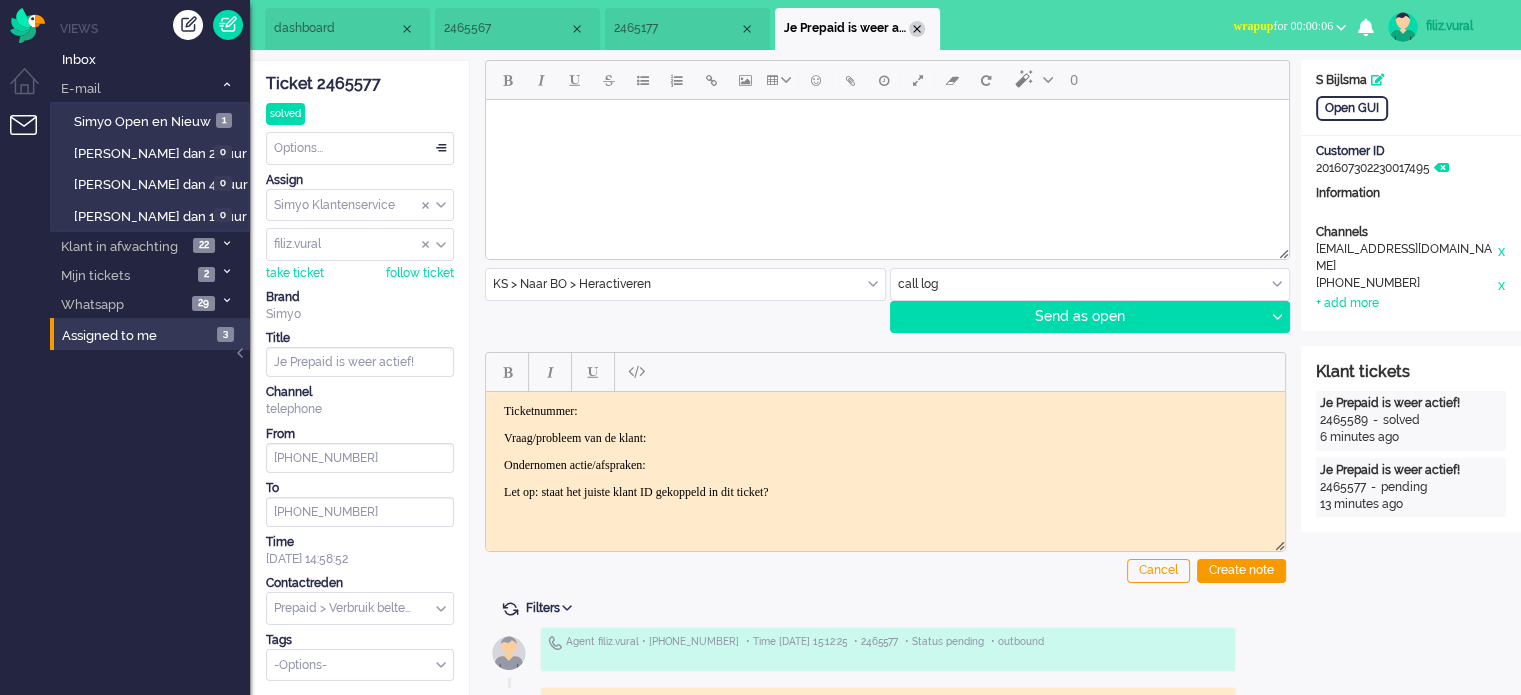 click at bounding box center (917, 29) 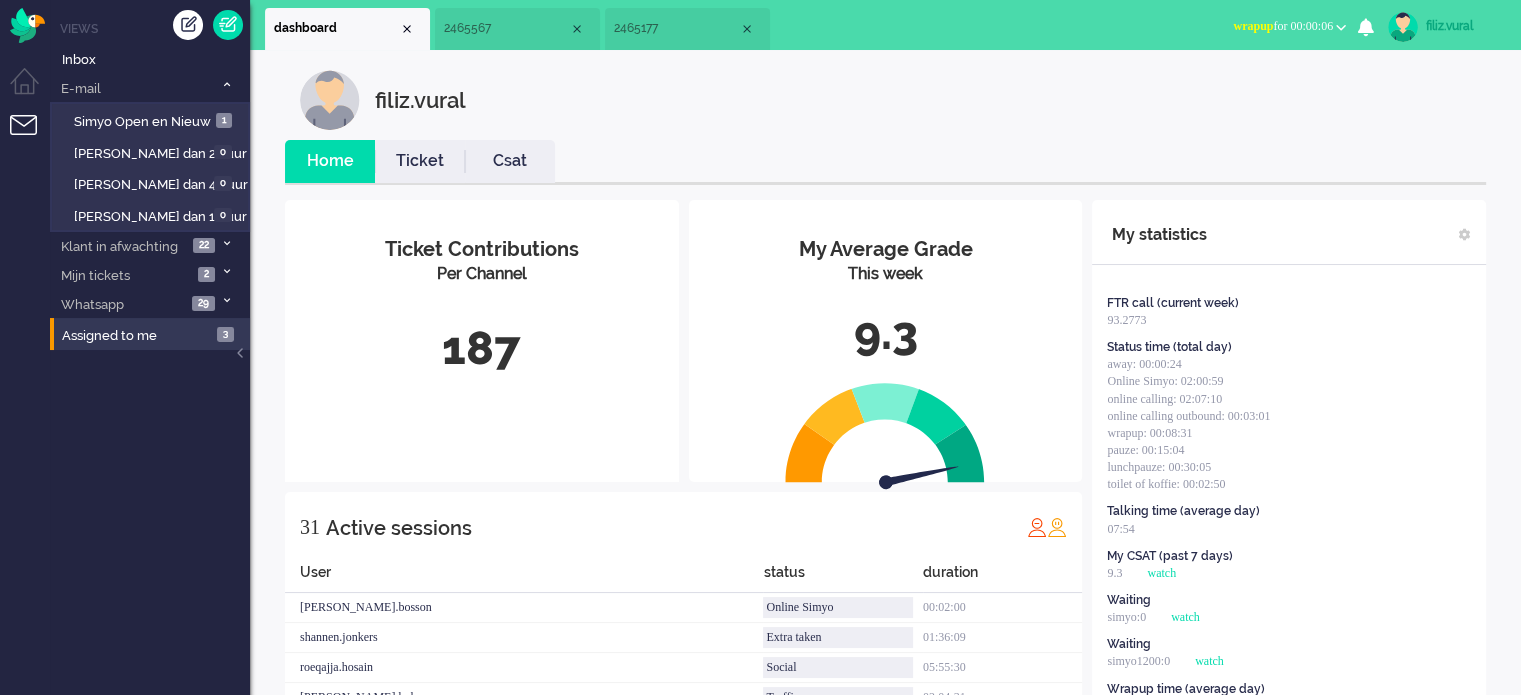 click on "wrapup  for 00:00:06" at bounding box center [1283, 26] 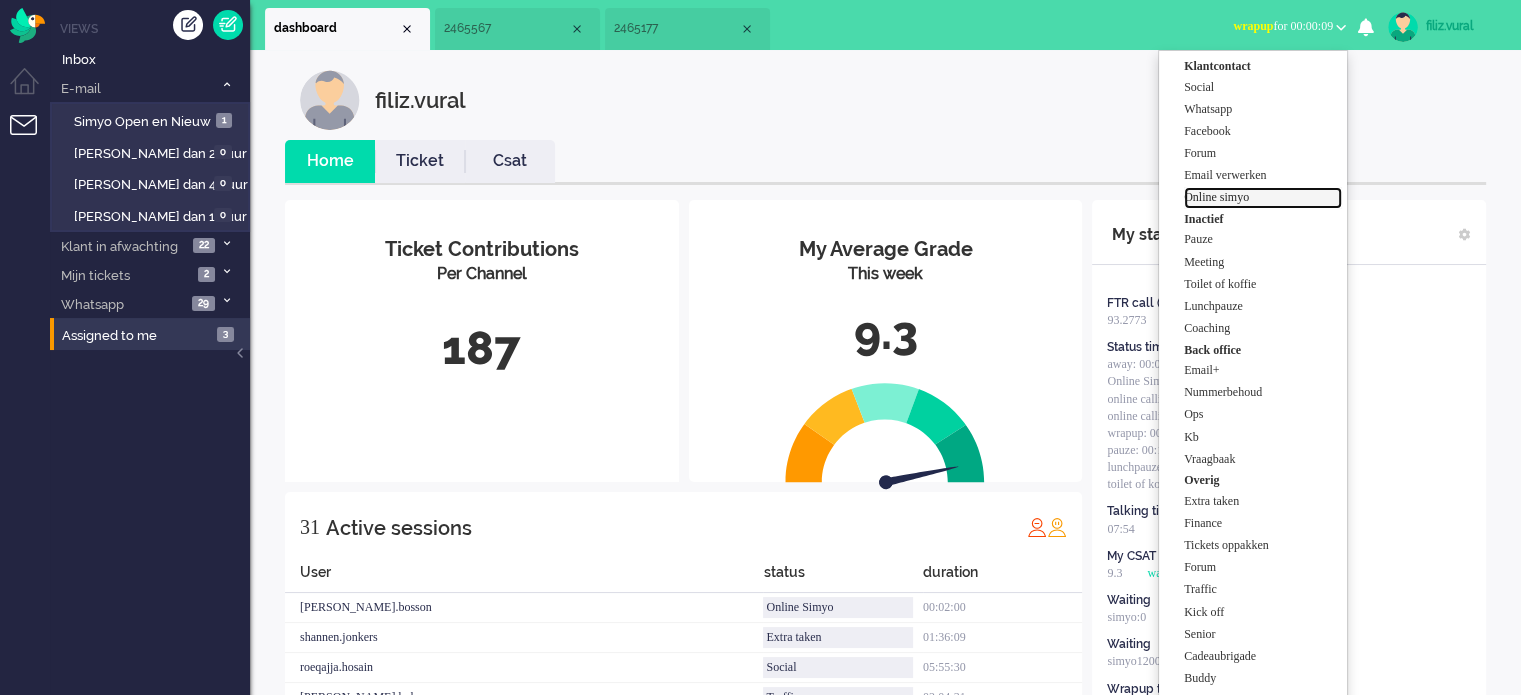 click on "Online simyo" at bounding box center [1263, 197] 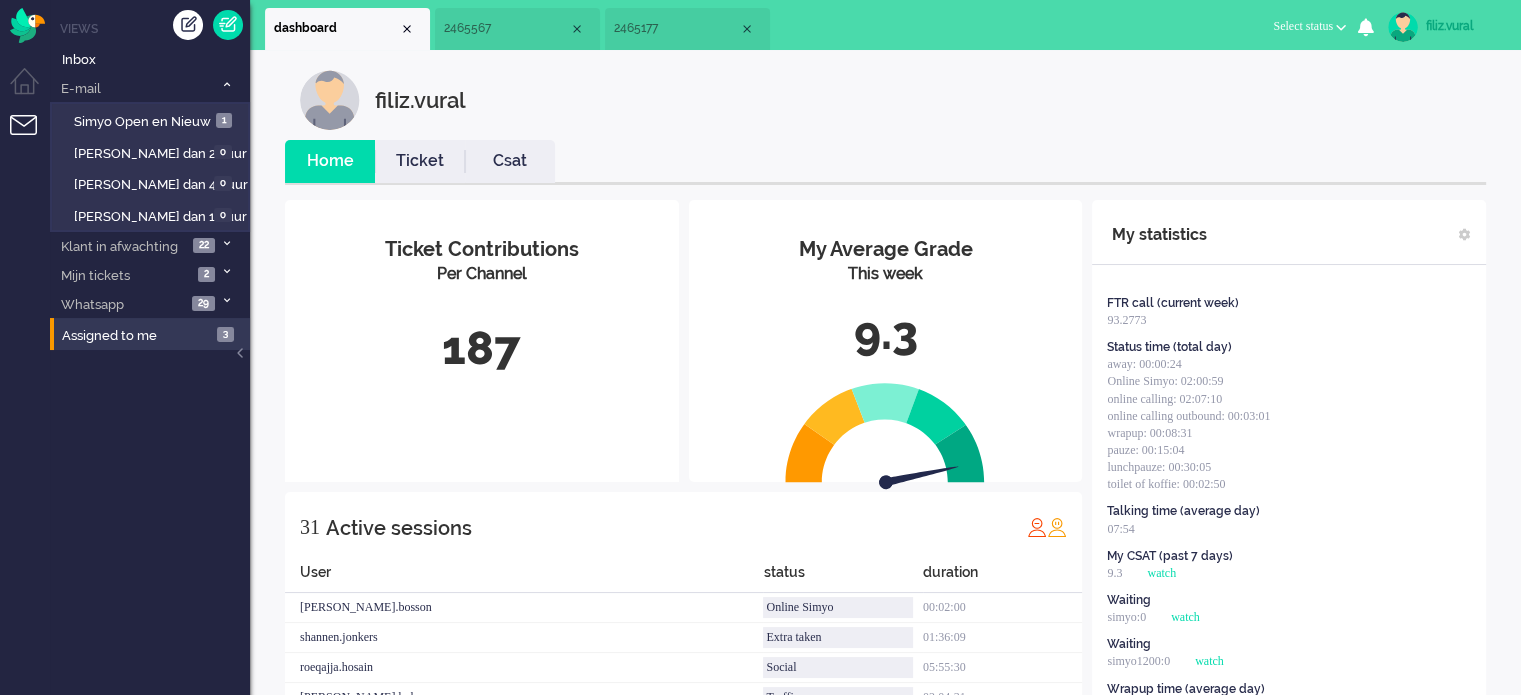 click on "Ticket" at bounding box center (420, 161) 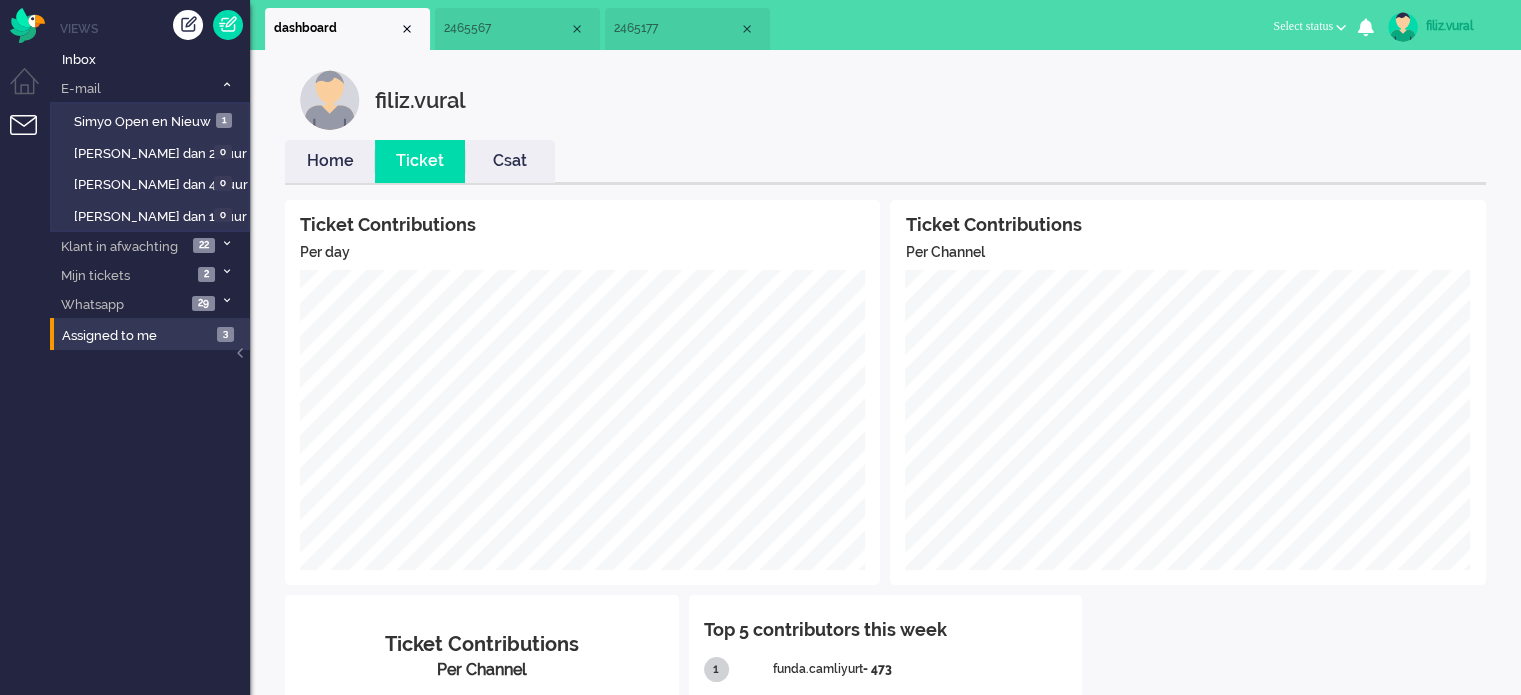 click on "Home" at bounding box center [330, 161] 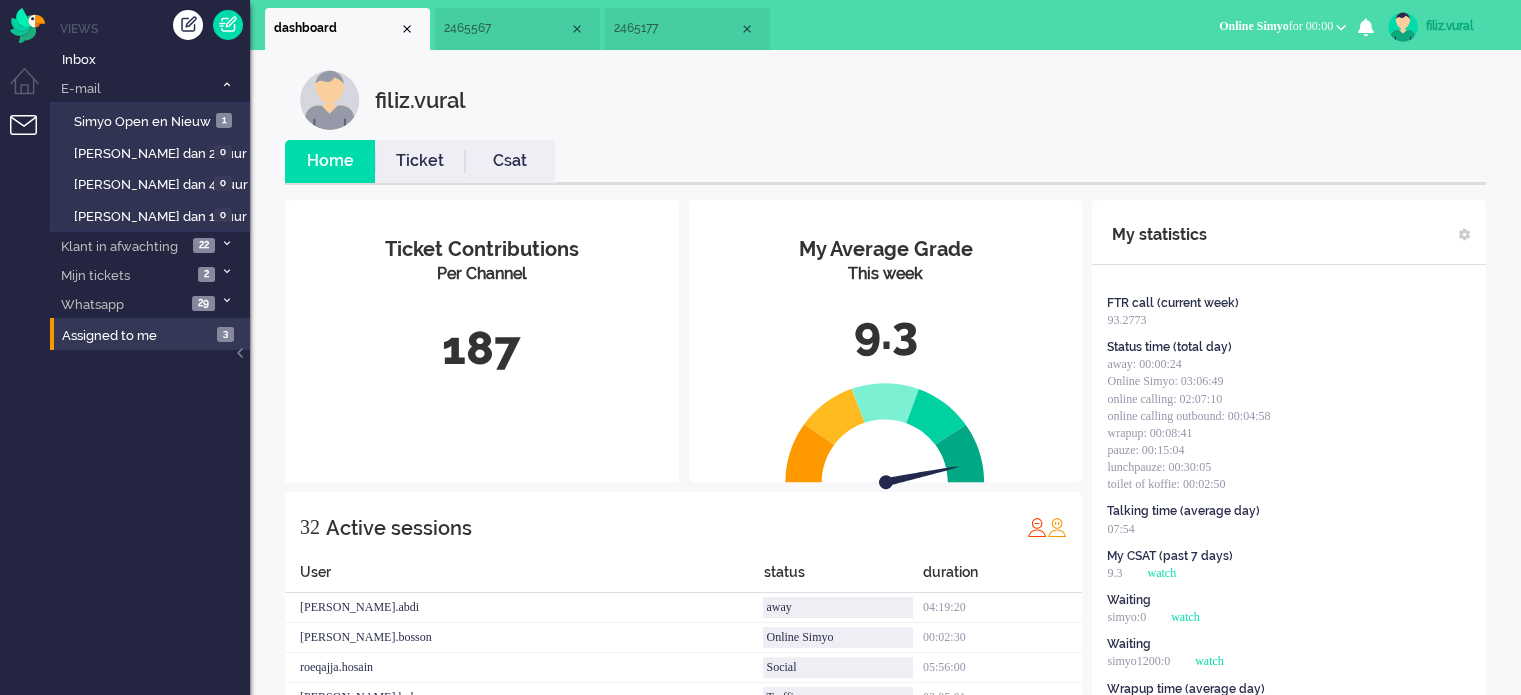 click on "2465177" at bounding box center [676, 28] 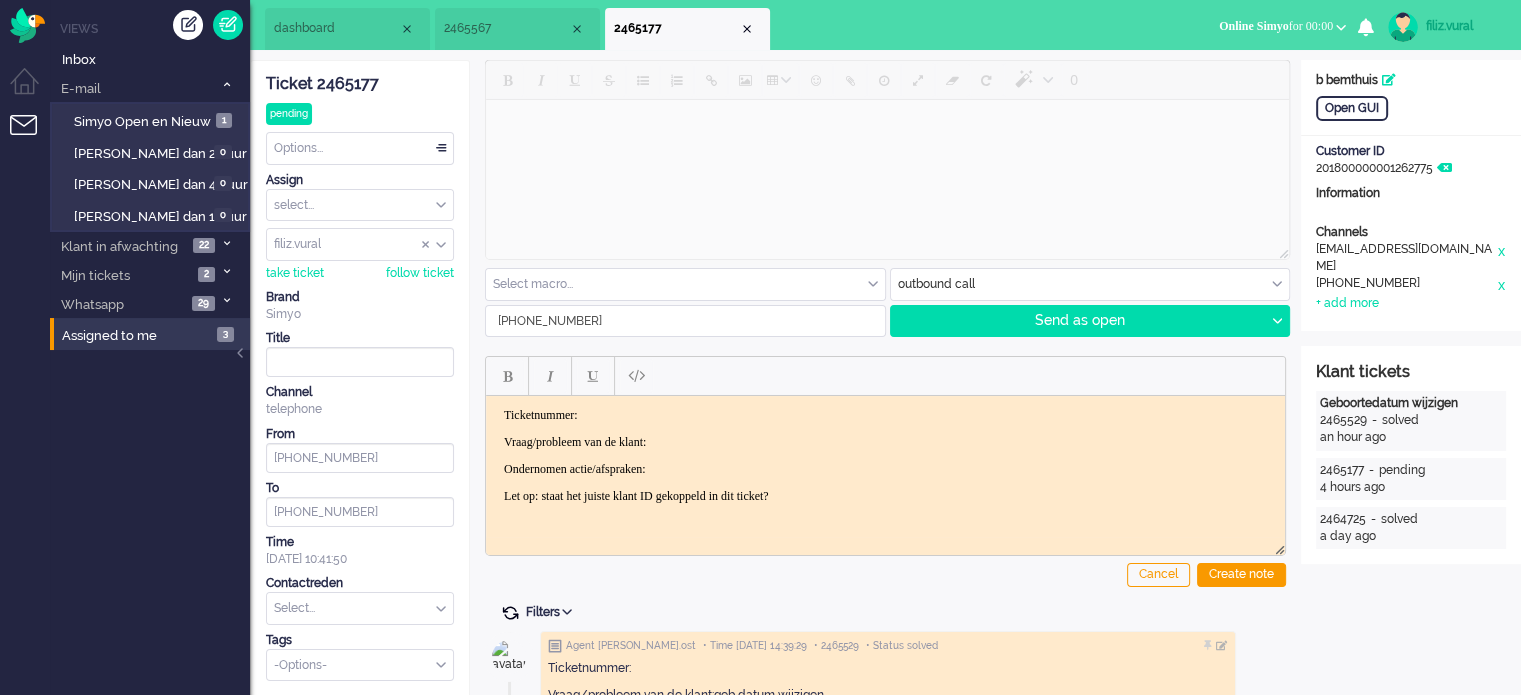 click at bounding box center (510, 613) 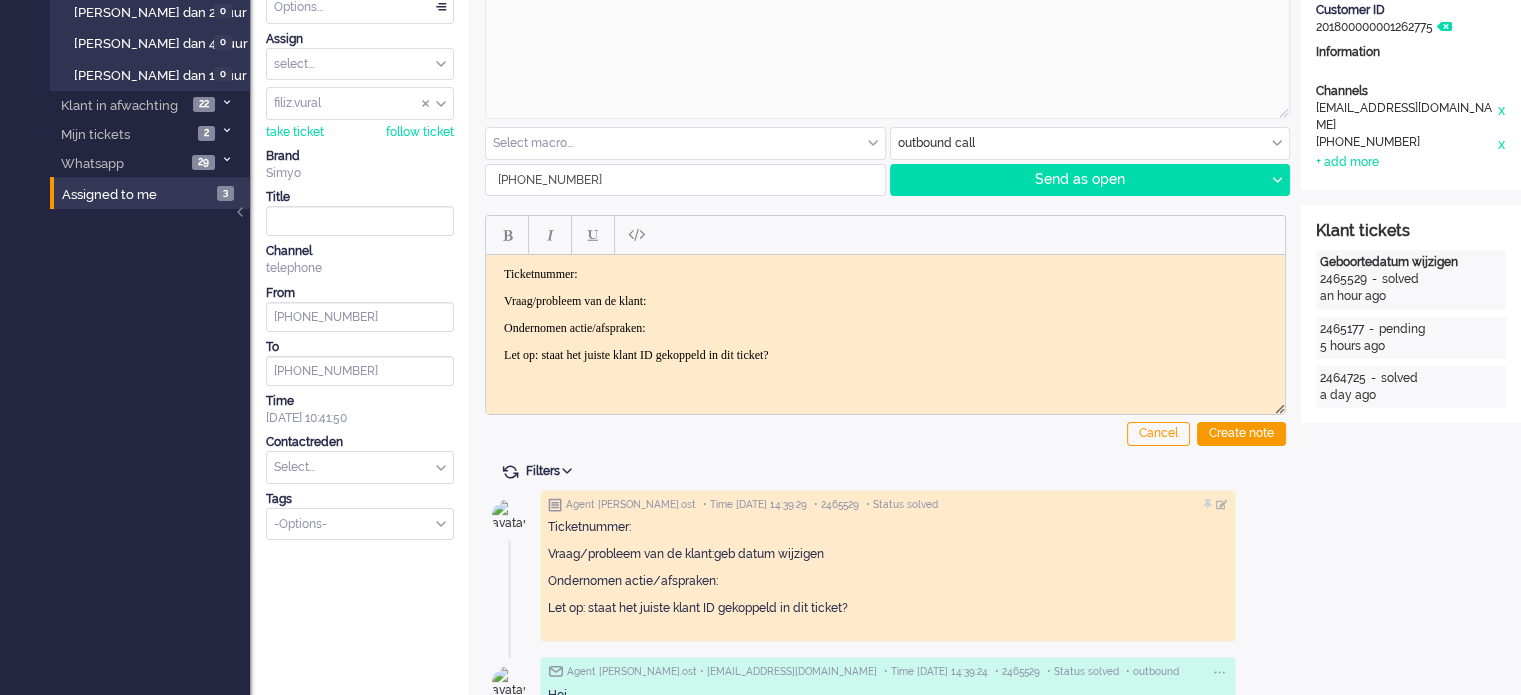 scroll, scrollTop: 0, scrollLeft: 0, axis: both 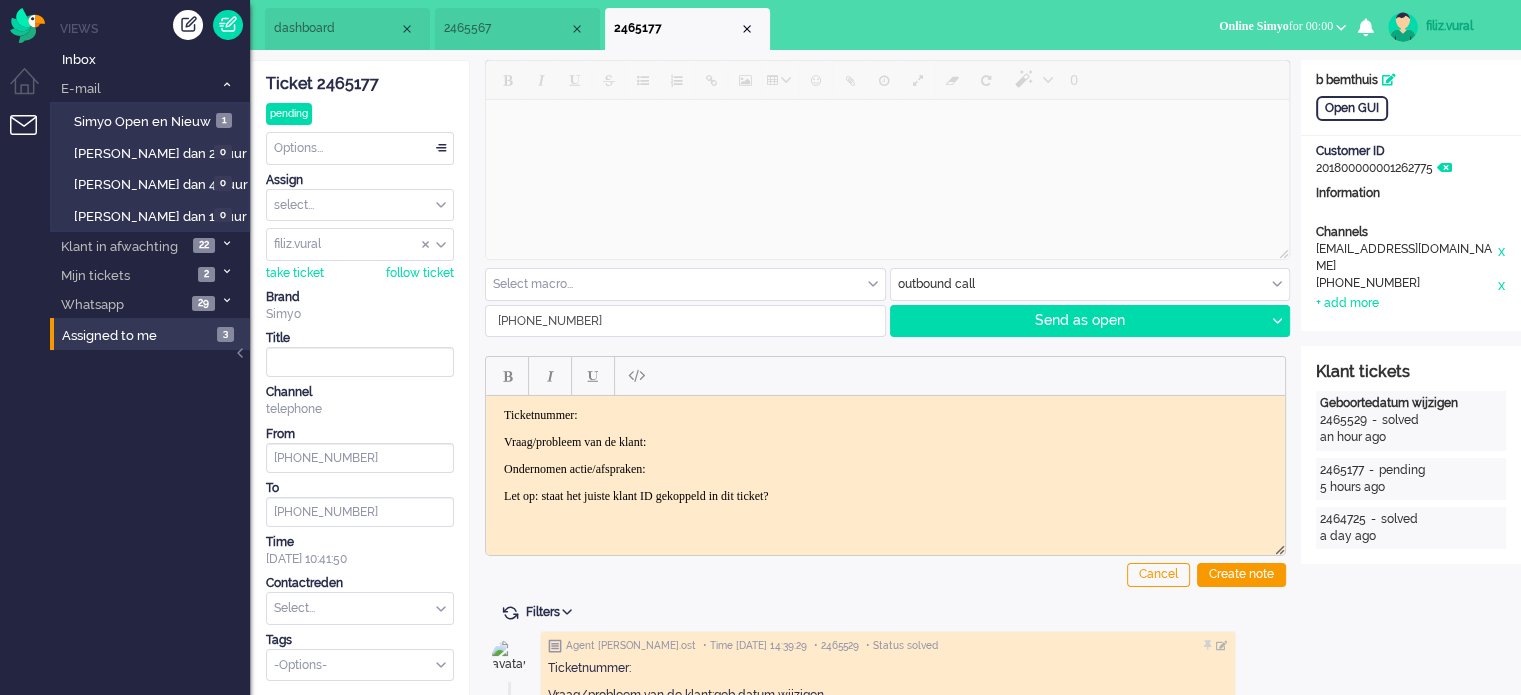 click on "dashboard" at bounding box center (336, 28) 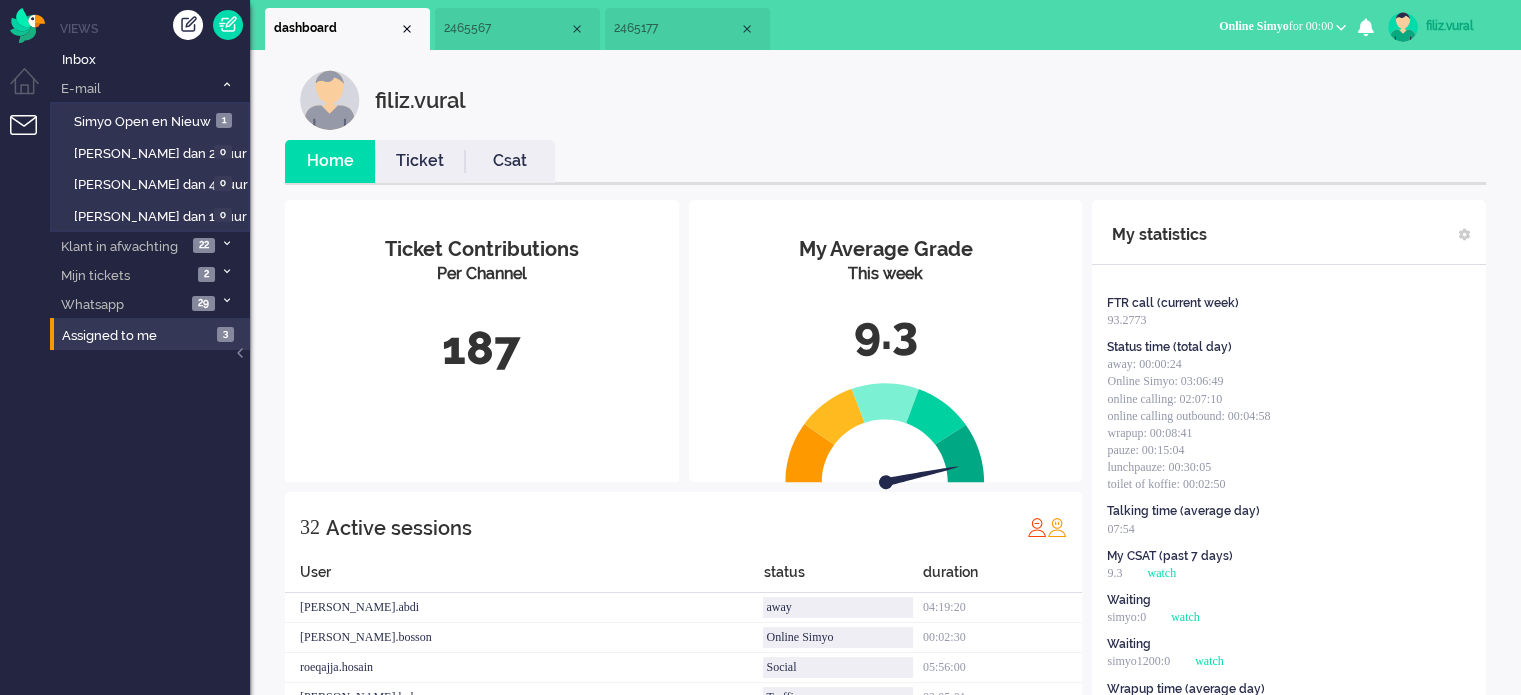click on "Ticket" at bounding box center (420, 161) 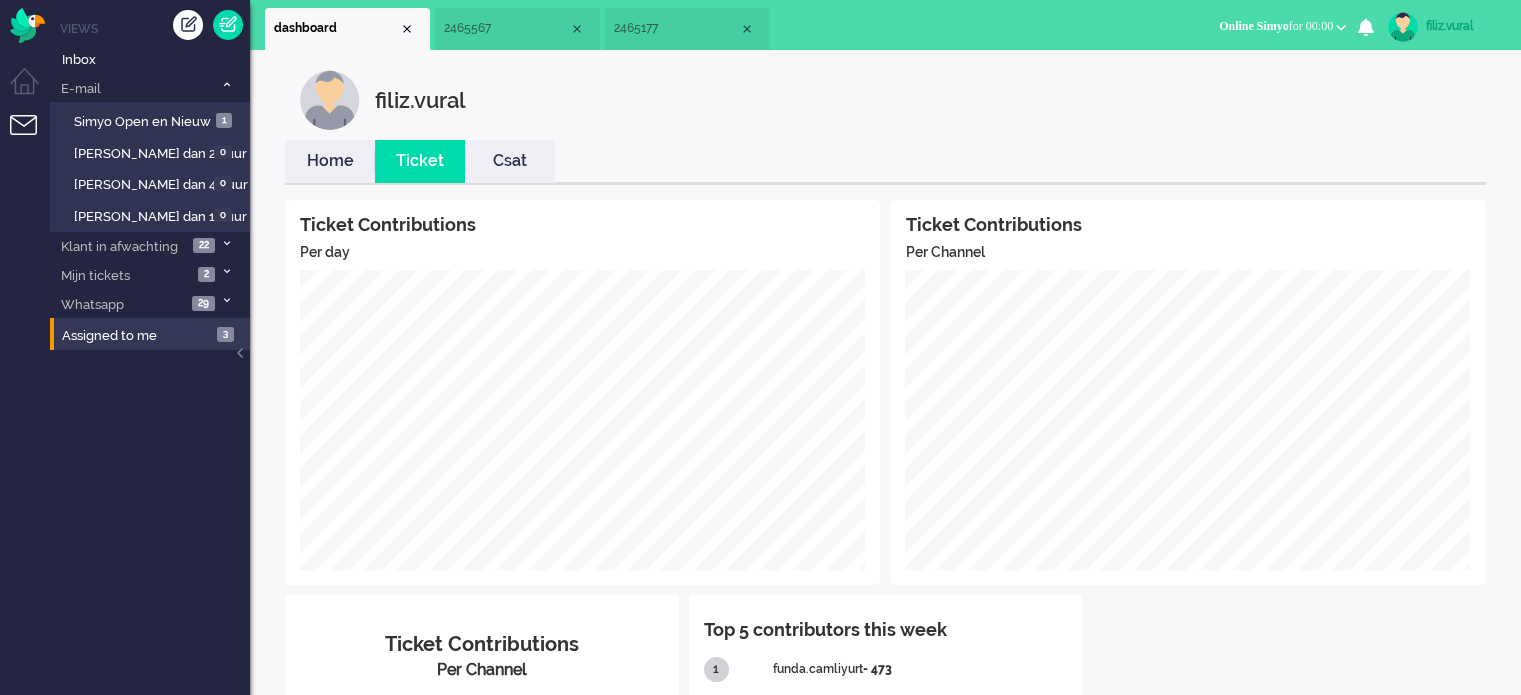 click on "Home" at bounding box center (330, 161) 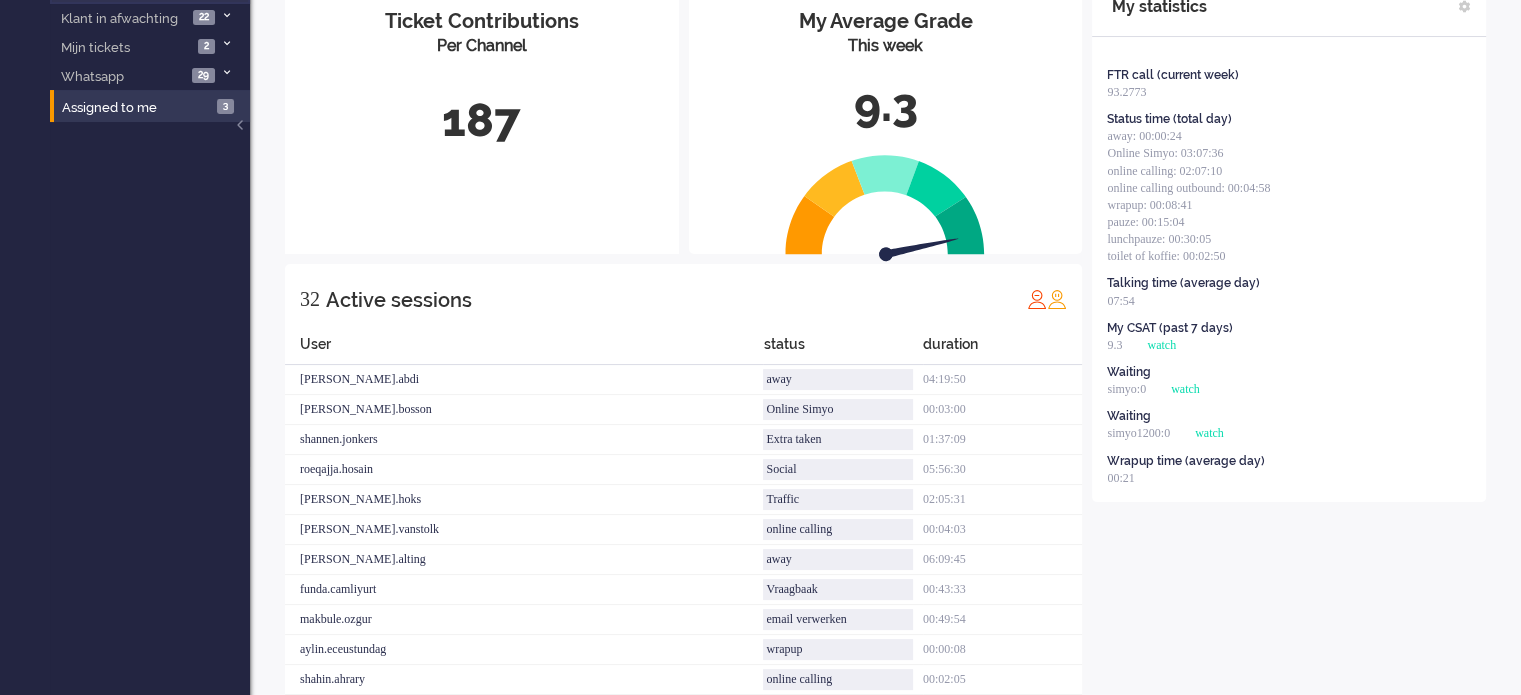 scroll, scrollTop: 0, scrollLeft: 0, axis: both 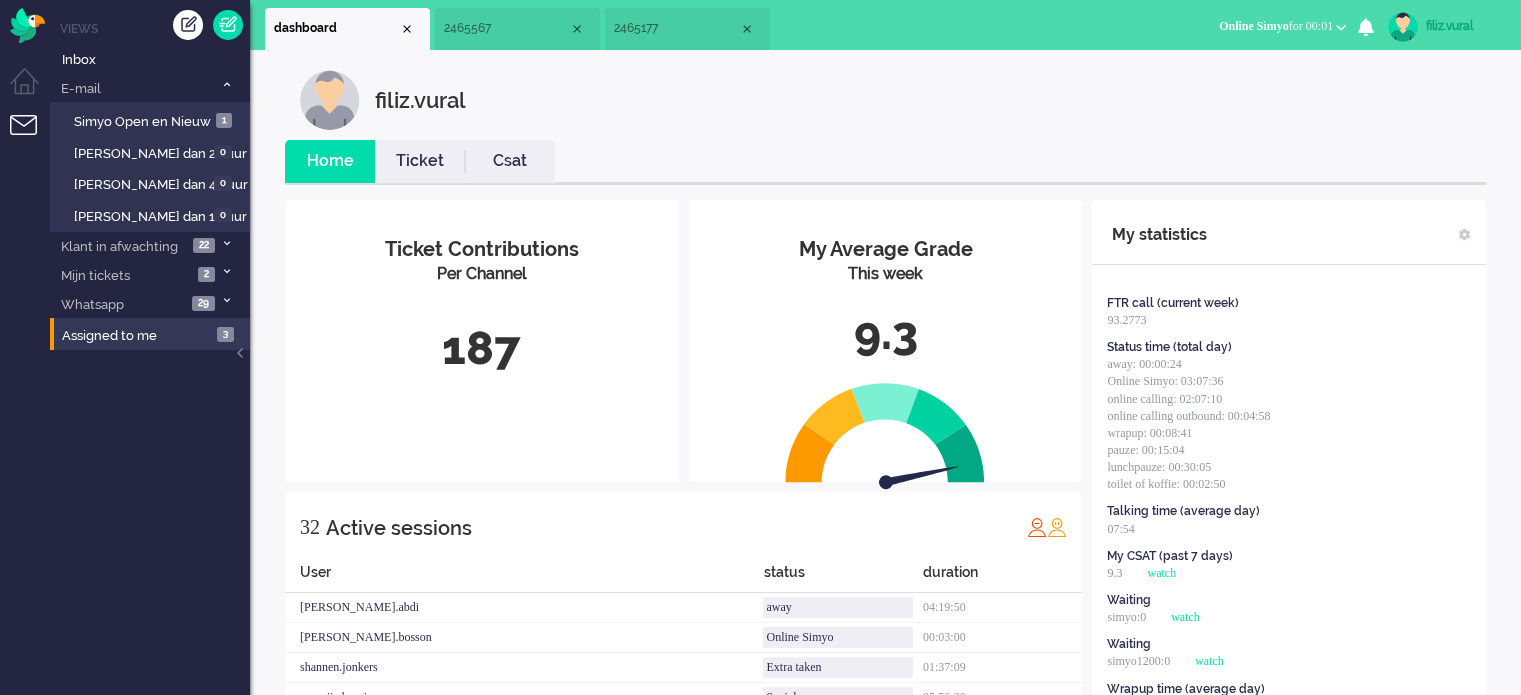 click on "Csat" at bounding box center (510, 161) 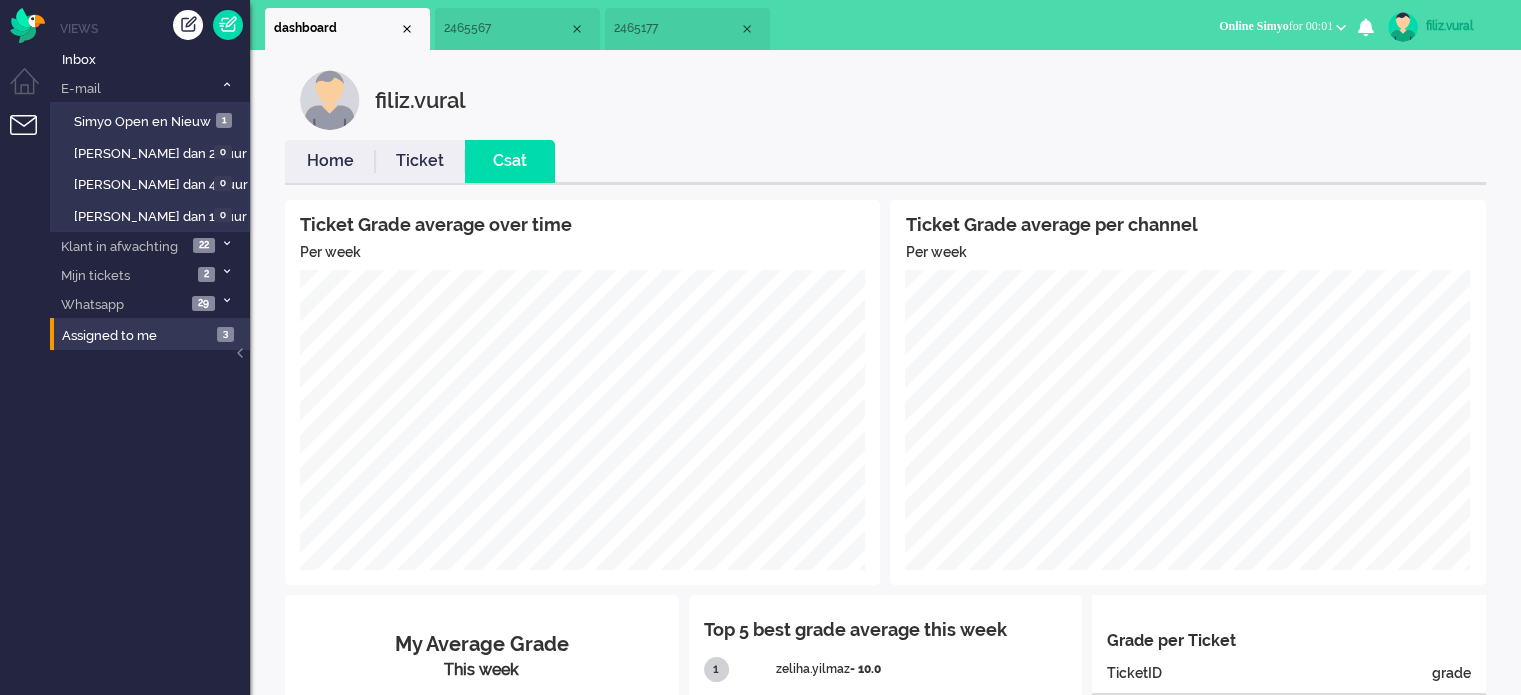 click on "Ticket" at bounding box center (420, 161) 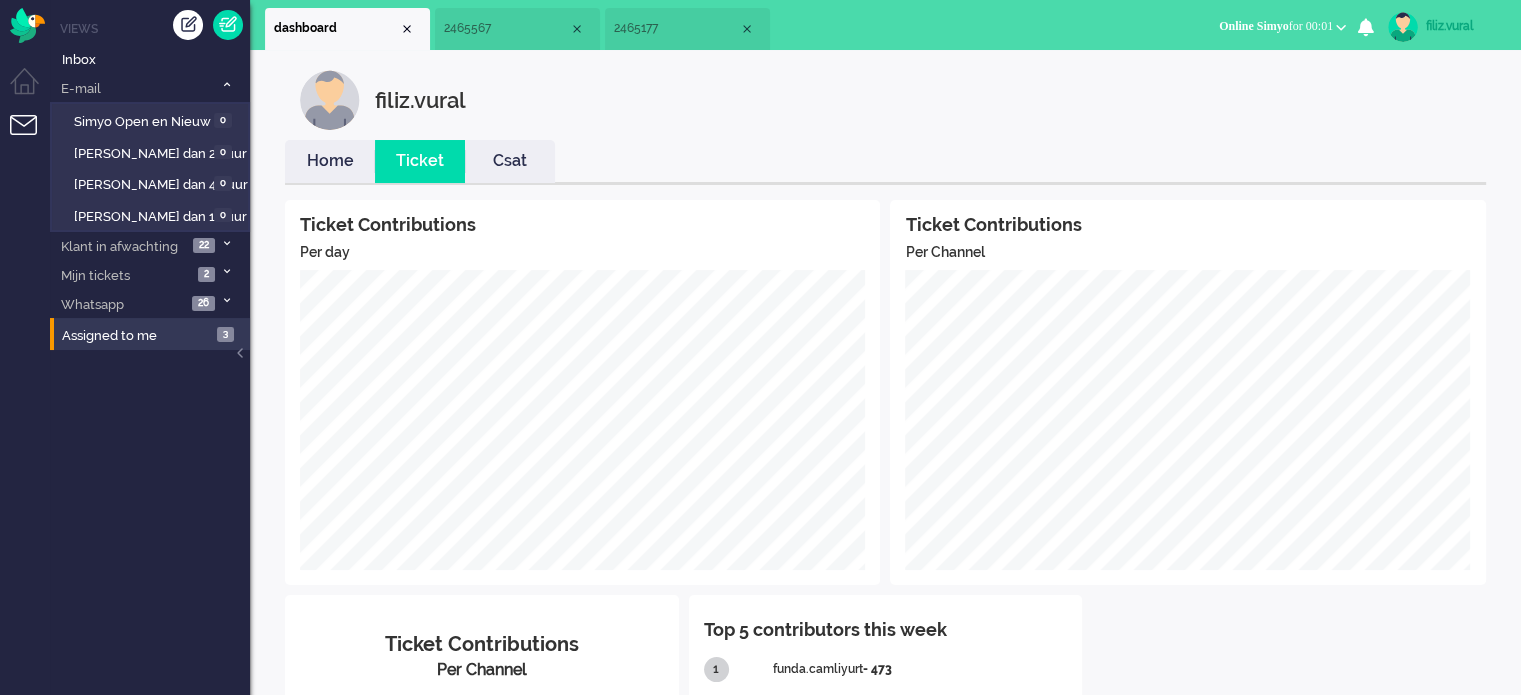 click on "Home" at bounding box center (330, 161) 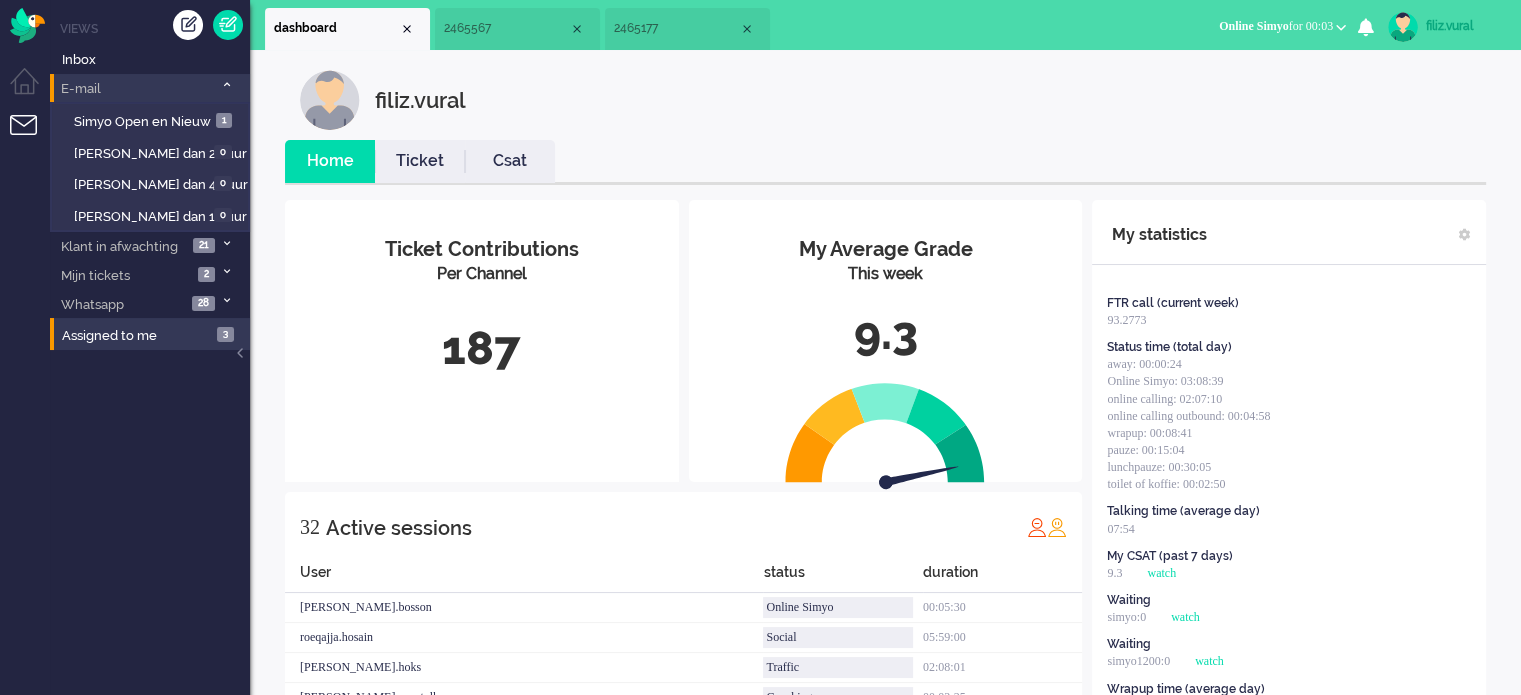 click at bounding box center (226, 85) 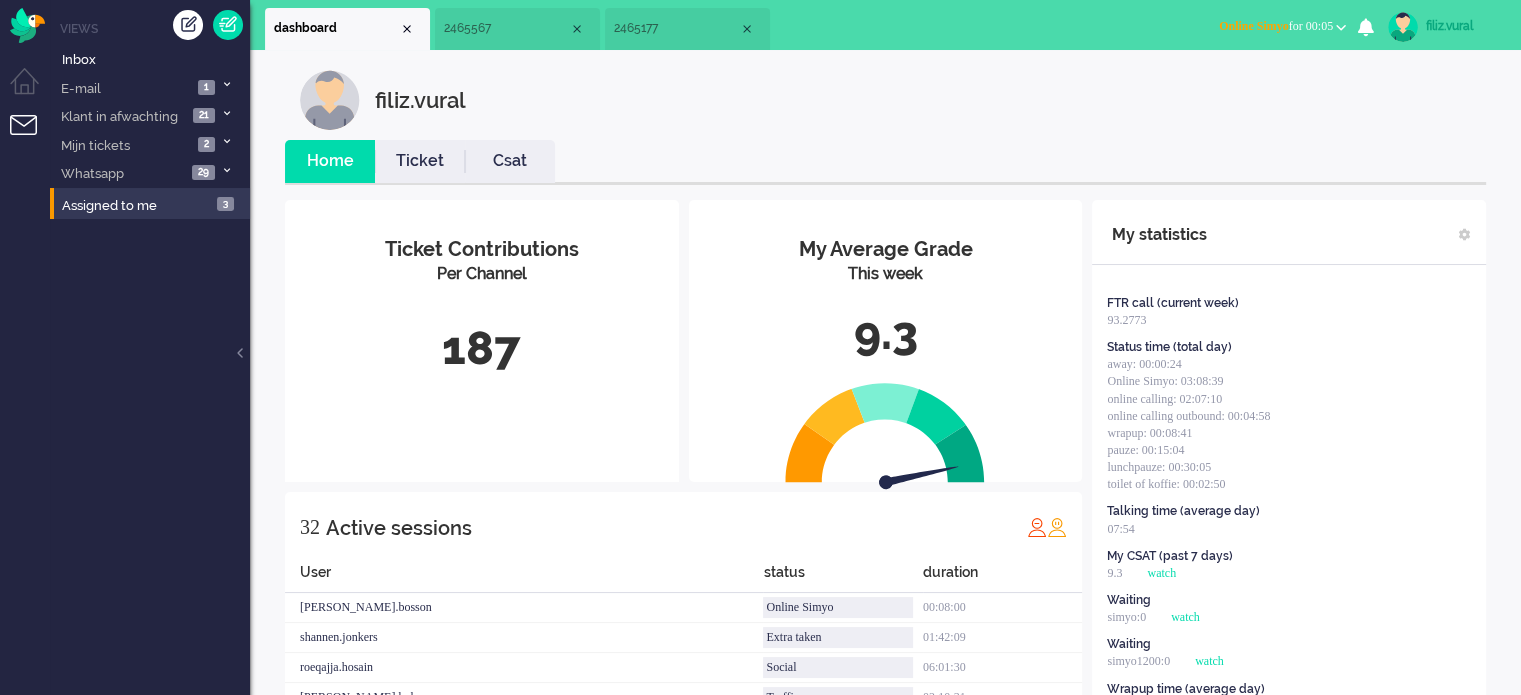 click on "Csat" at bounding box center [510, 161] 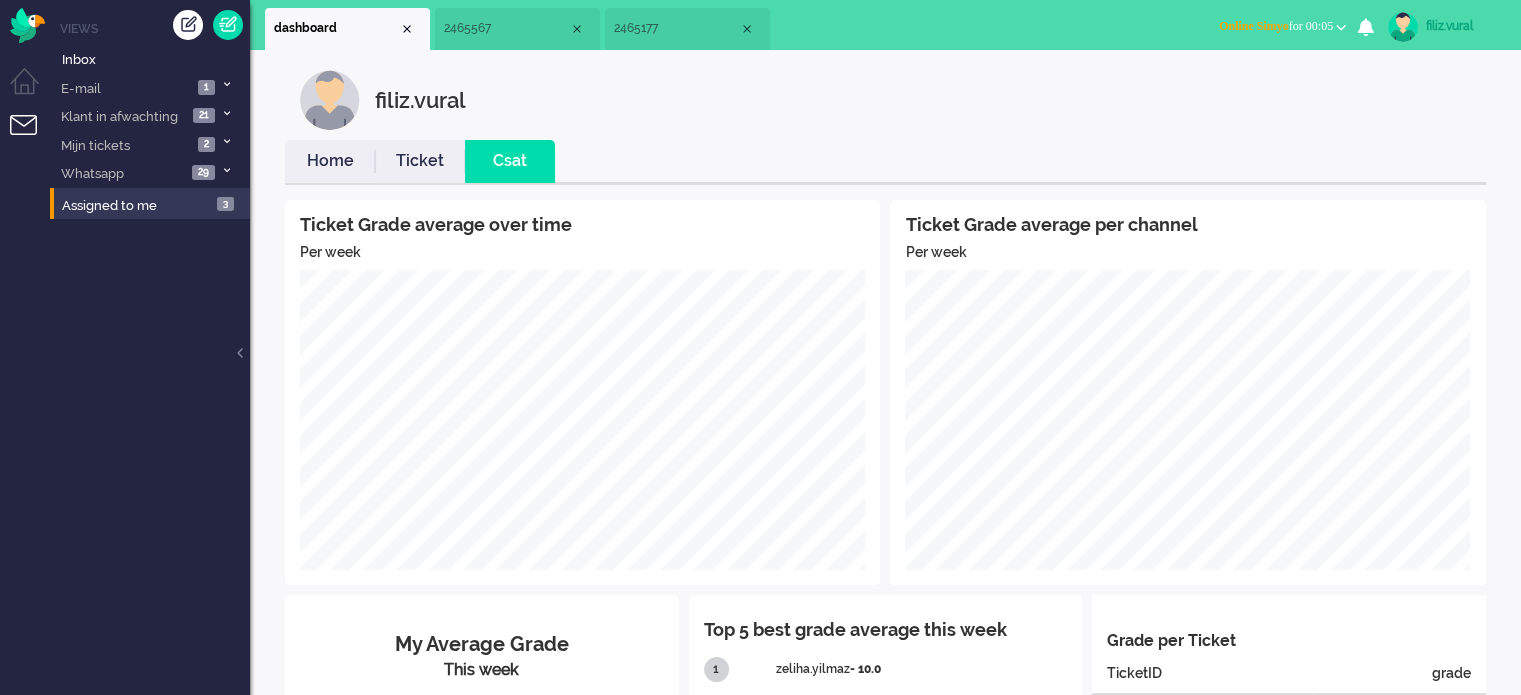 click on "Home" at bounding box center (330, 161) 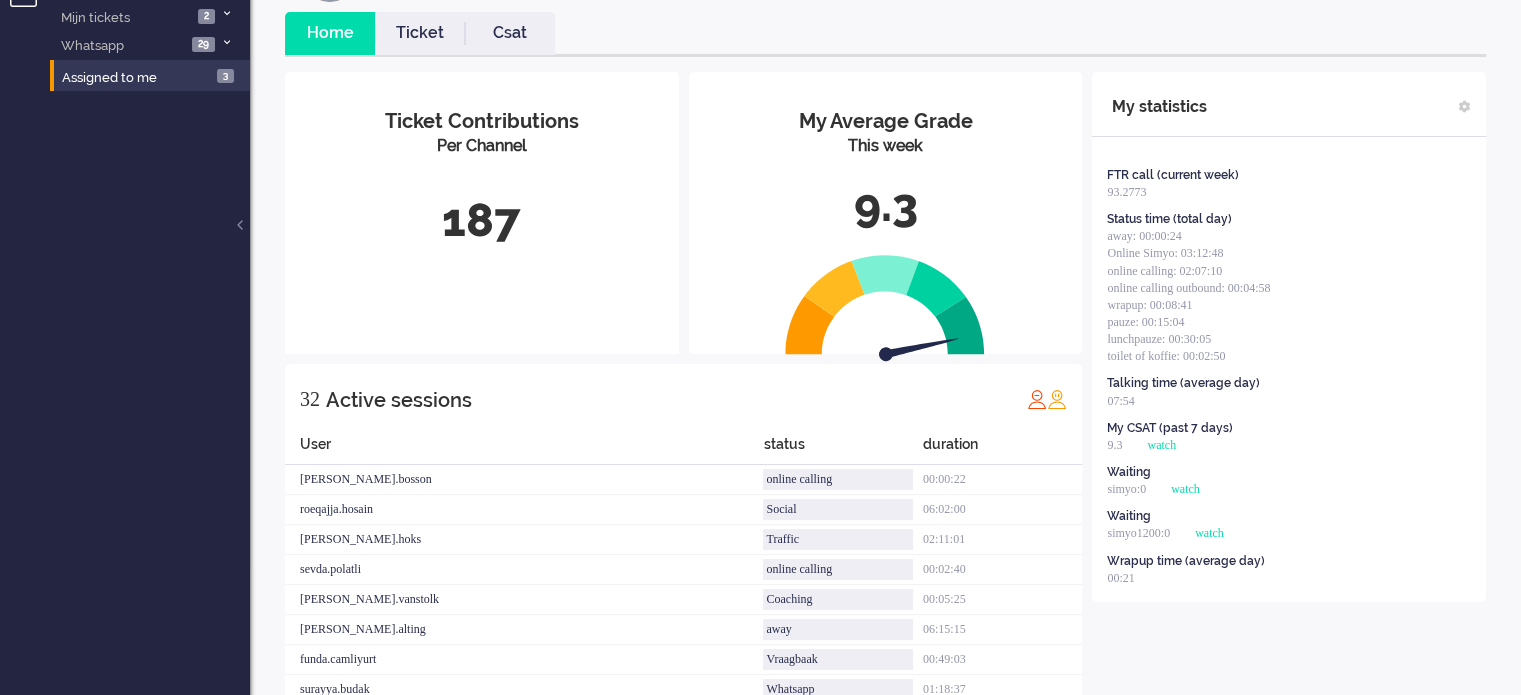 scroll, scrollTop: 400, scrollLeft: 0, axis: vertical 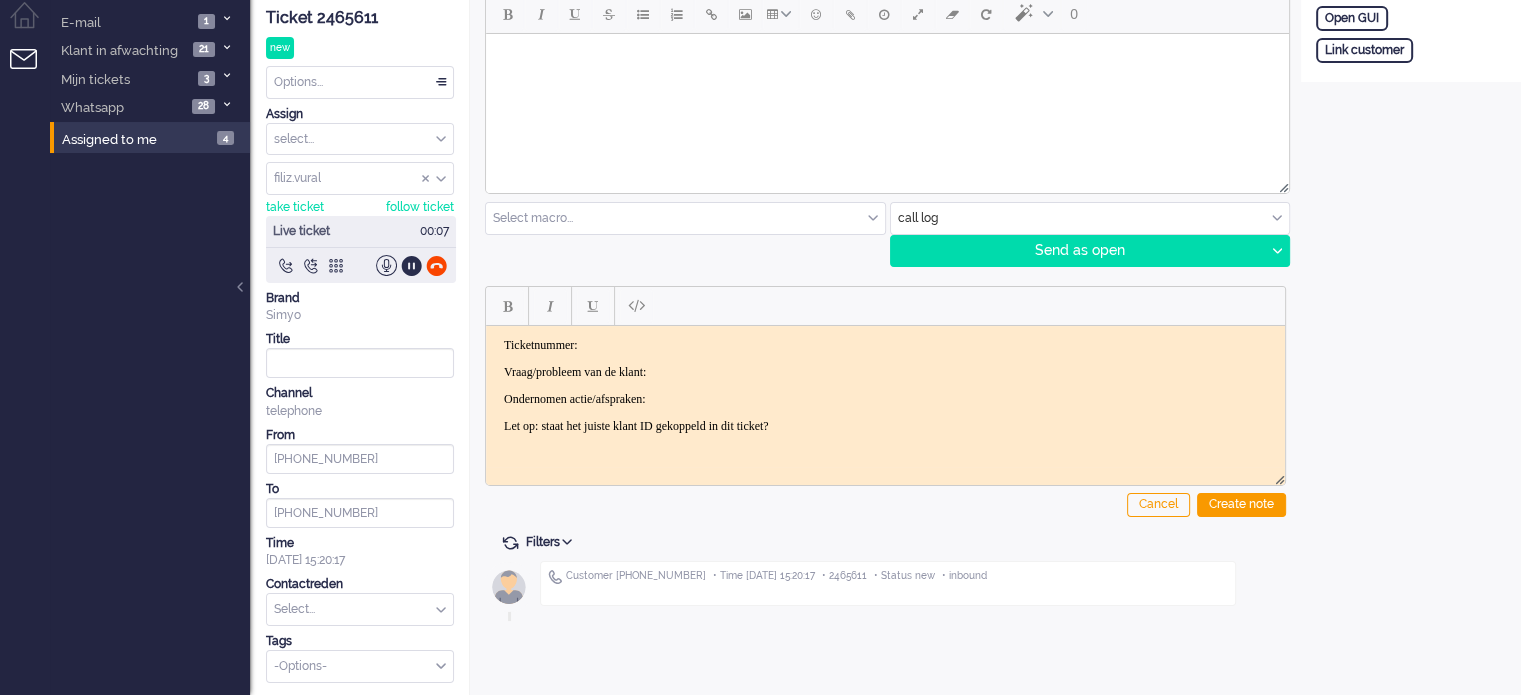 click on "Ticket 2465611" 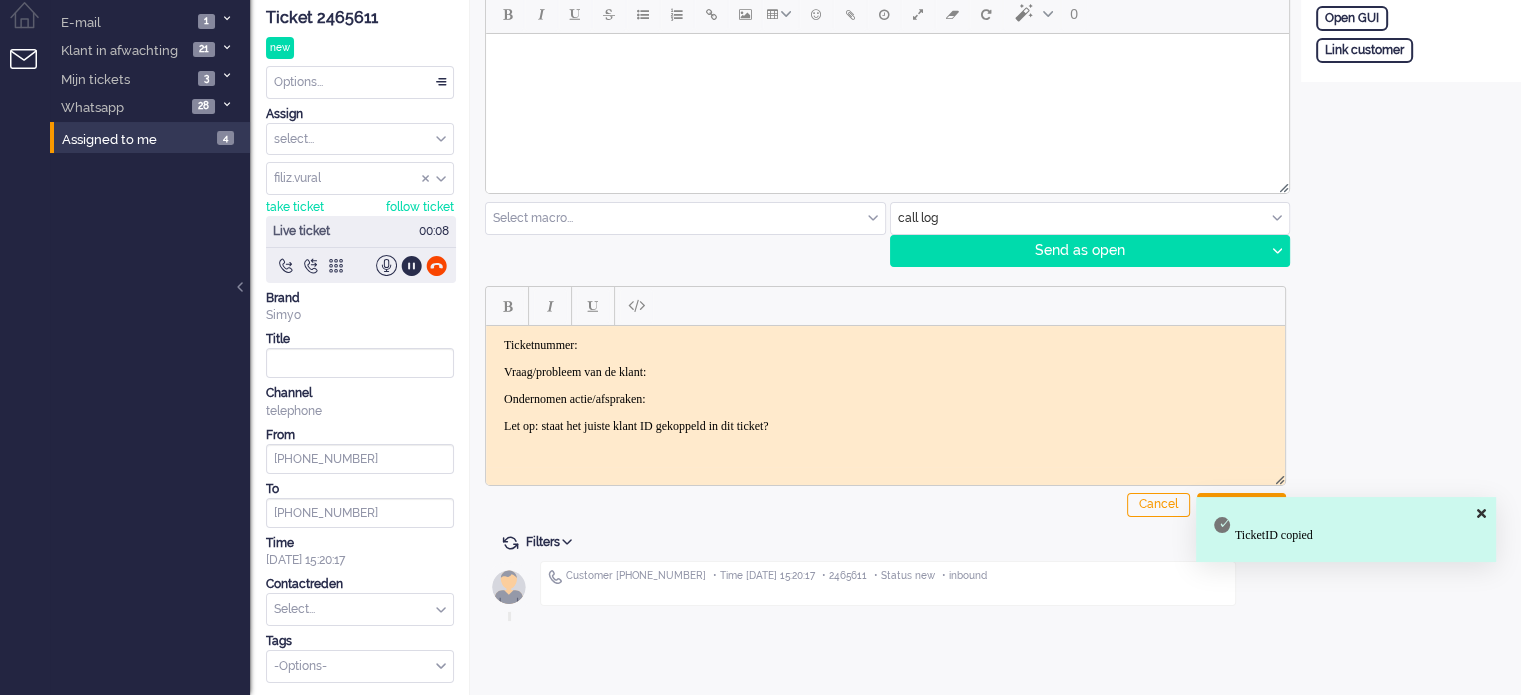 click on "Ticketnummer:" at bounding box center (885, 344) 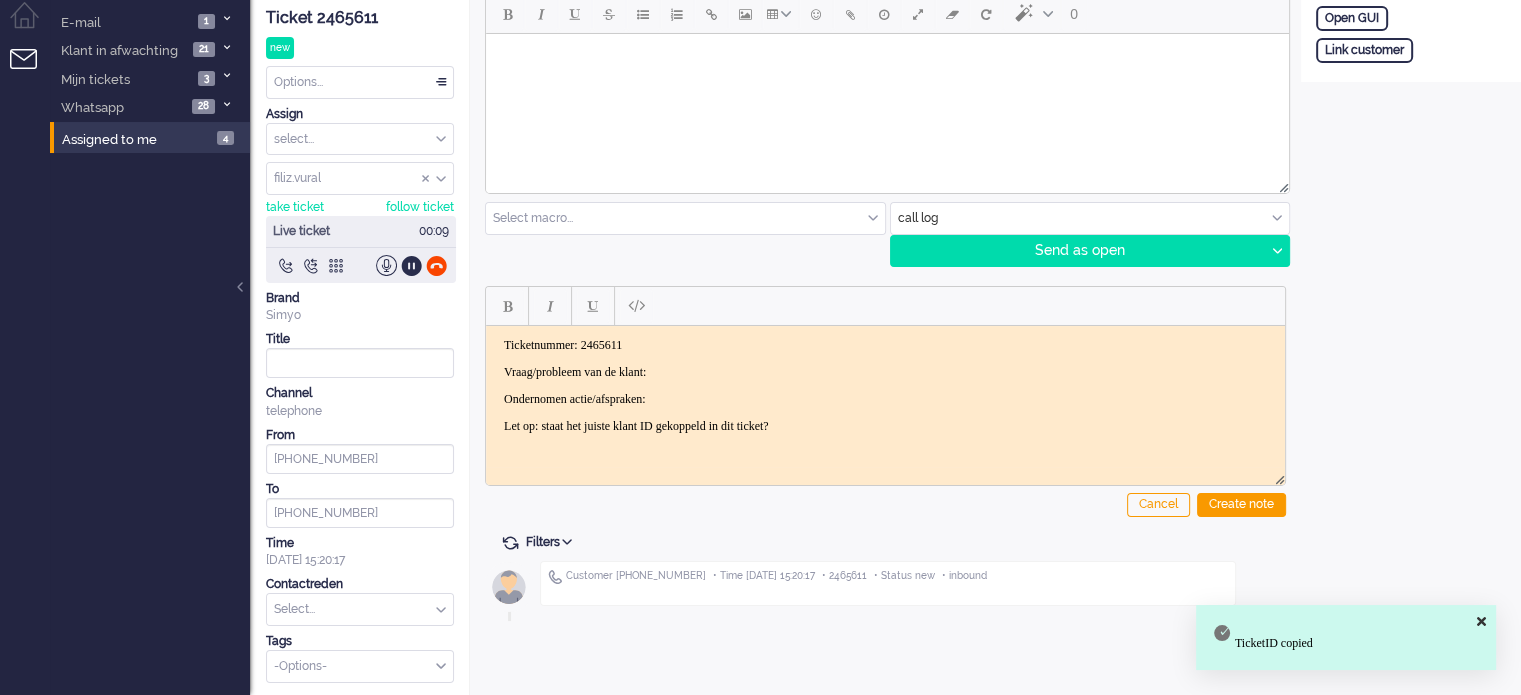 click on "Ticketnummer: 2465611 Vraag/probleem van de klant: Ondernomen actie/afspraken:  Let op: staat het juiste klant ID gekoppeld in dit ticket?" at bounding box center (885, 385) 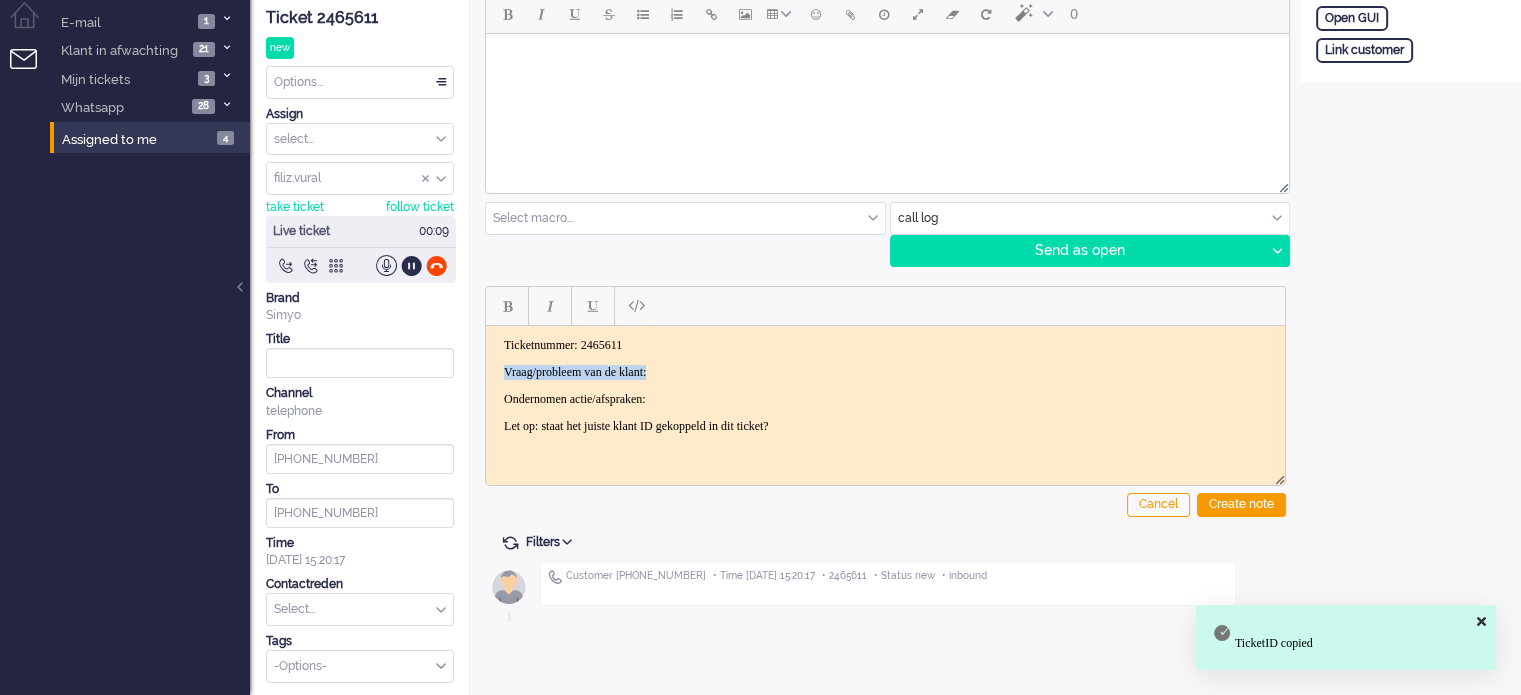 click on "Vraag/probleem van de klant:" at bounding box center [885, 371] 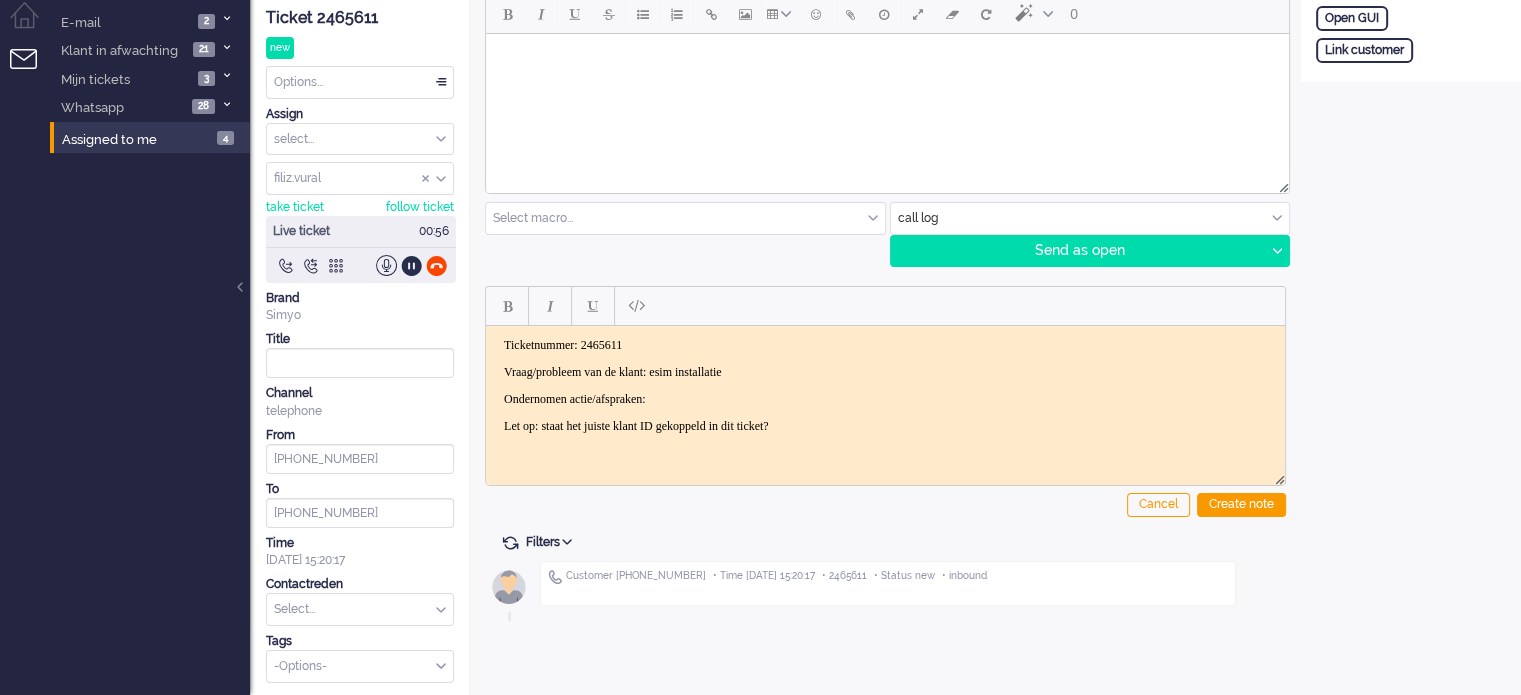 click at bounding box center (1090, 218) 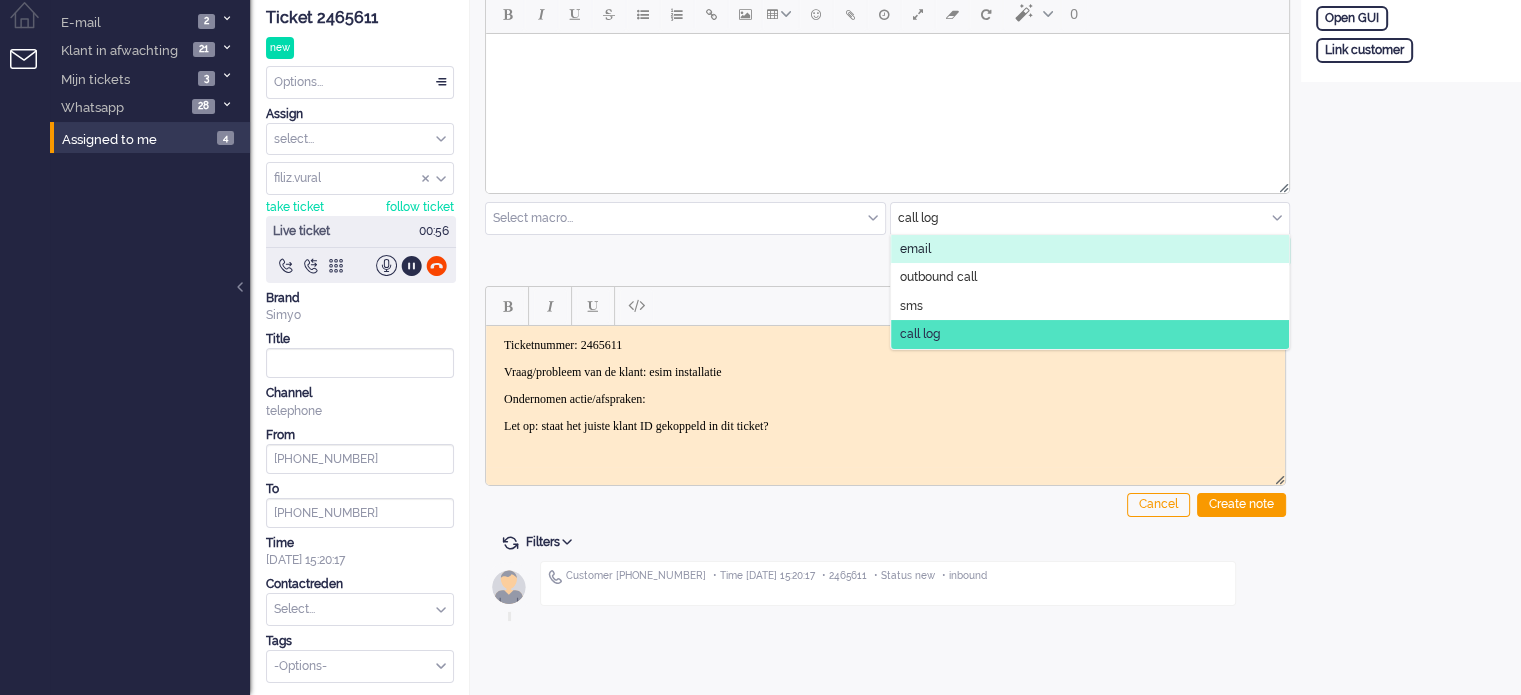 click on "email" 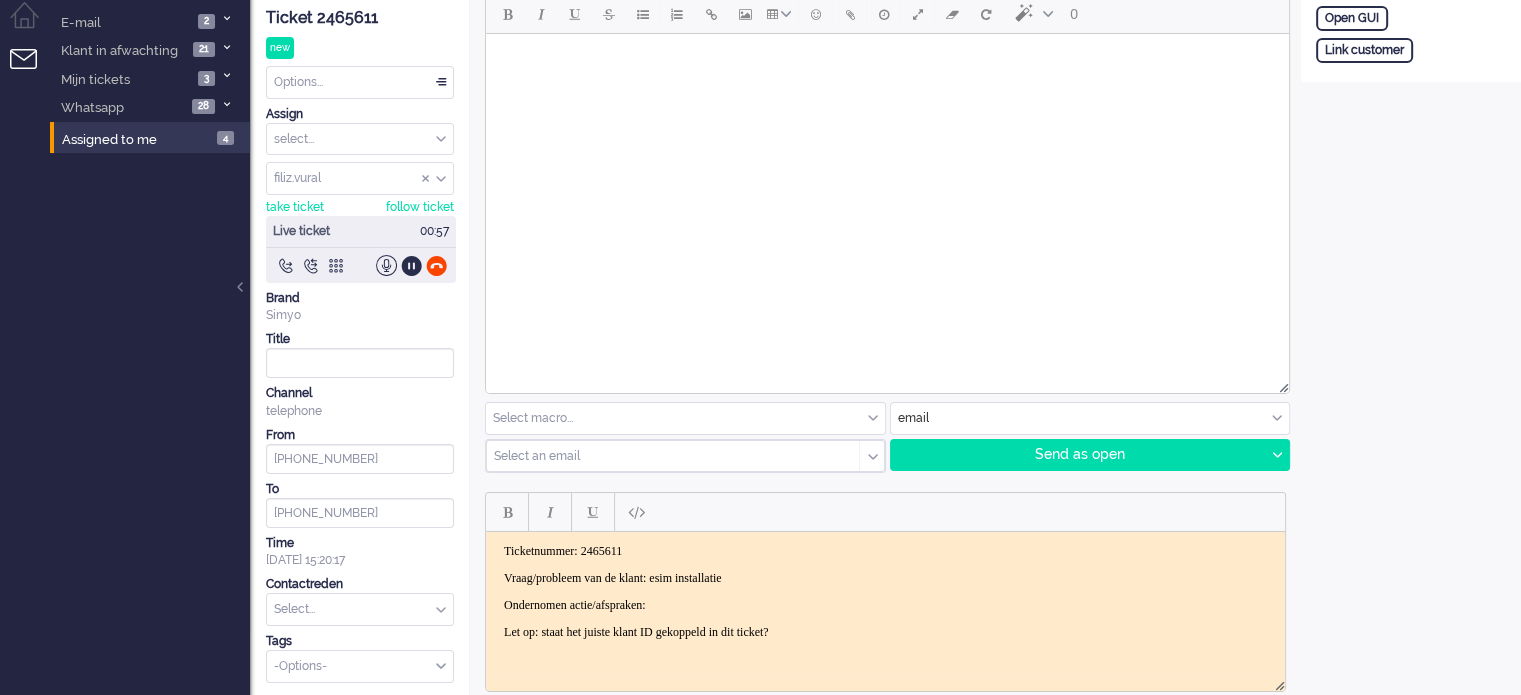 click on "Select an email Please enter 2 or more characters" at bounding box center [673, 456] 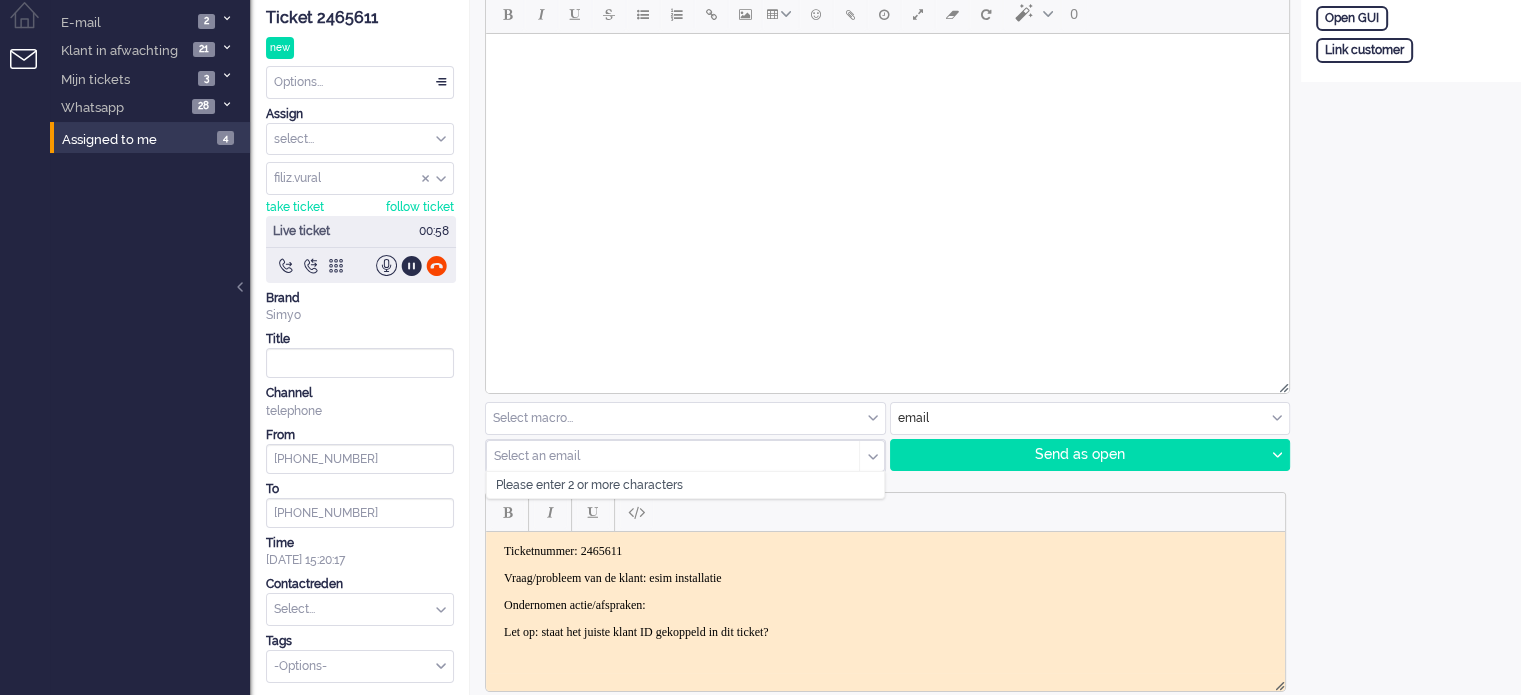 click at bounding box center (666, 456) 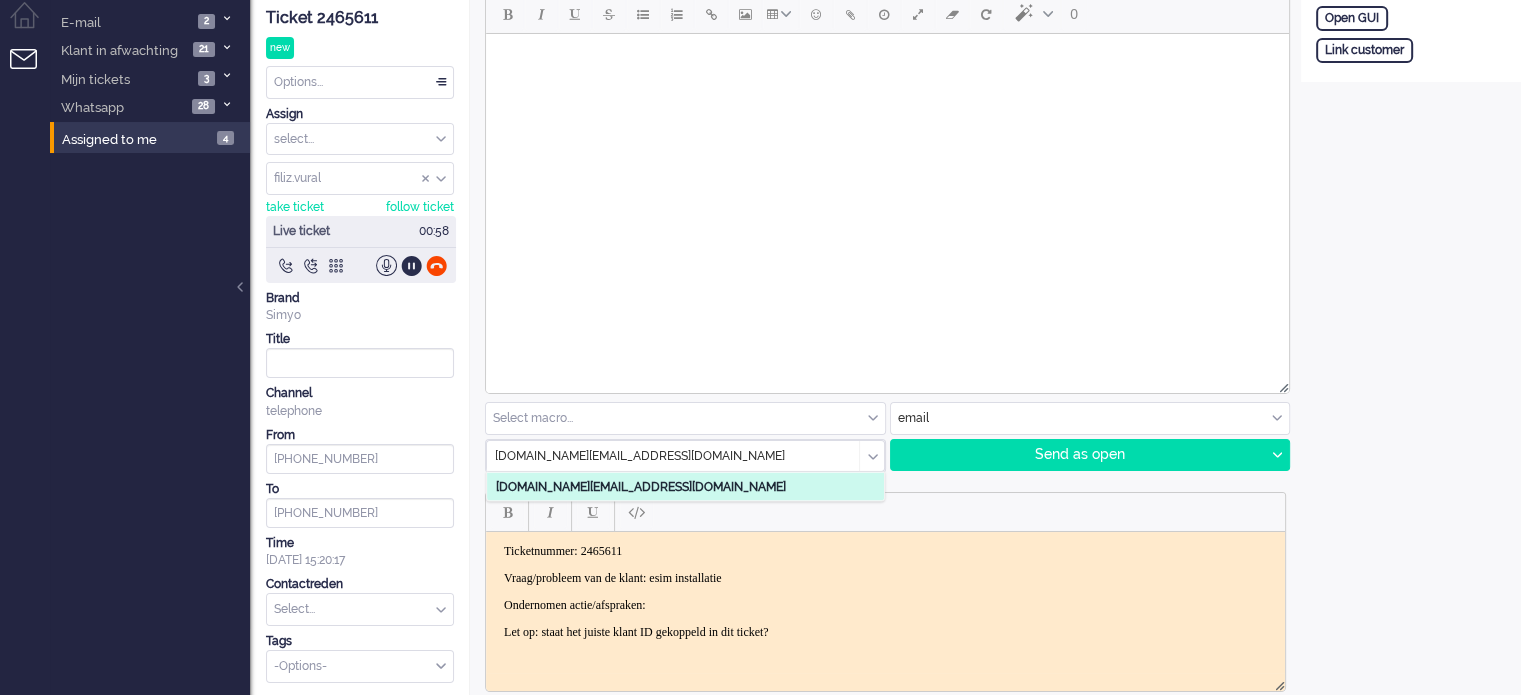 type on "vanvelzen.dj@gmail.com" 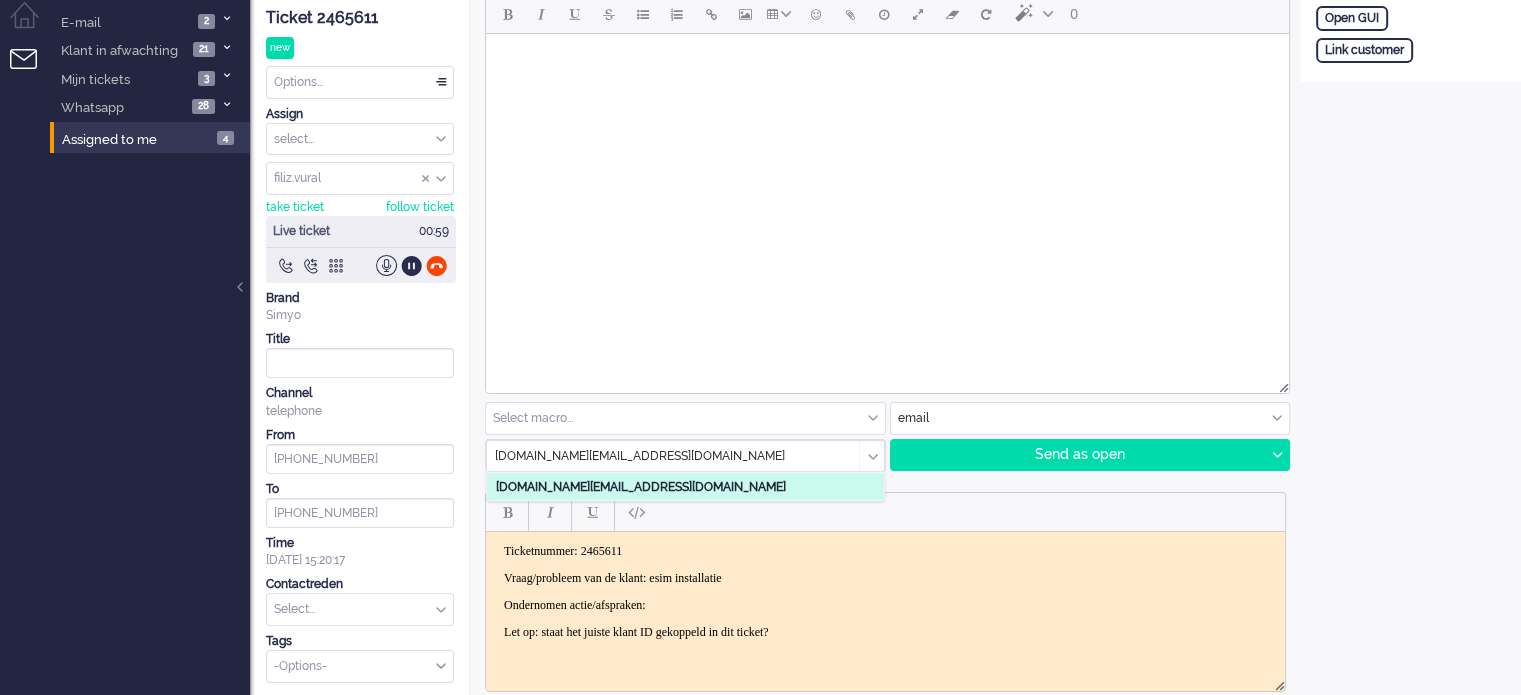 click on "vanvelzen.dj@gmail.com" 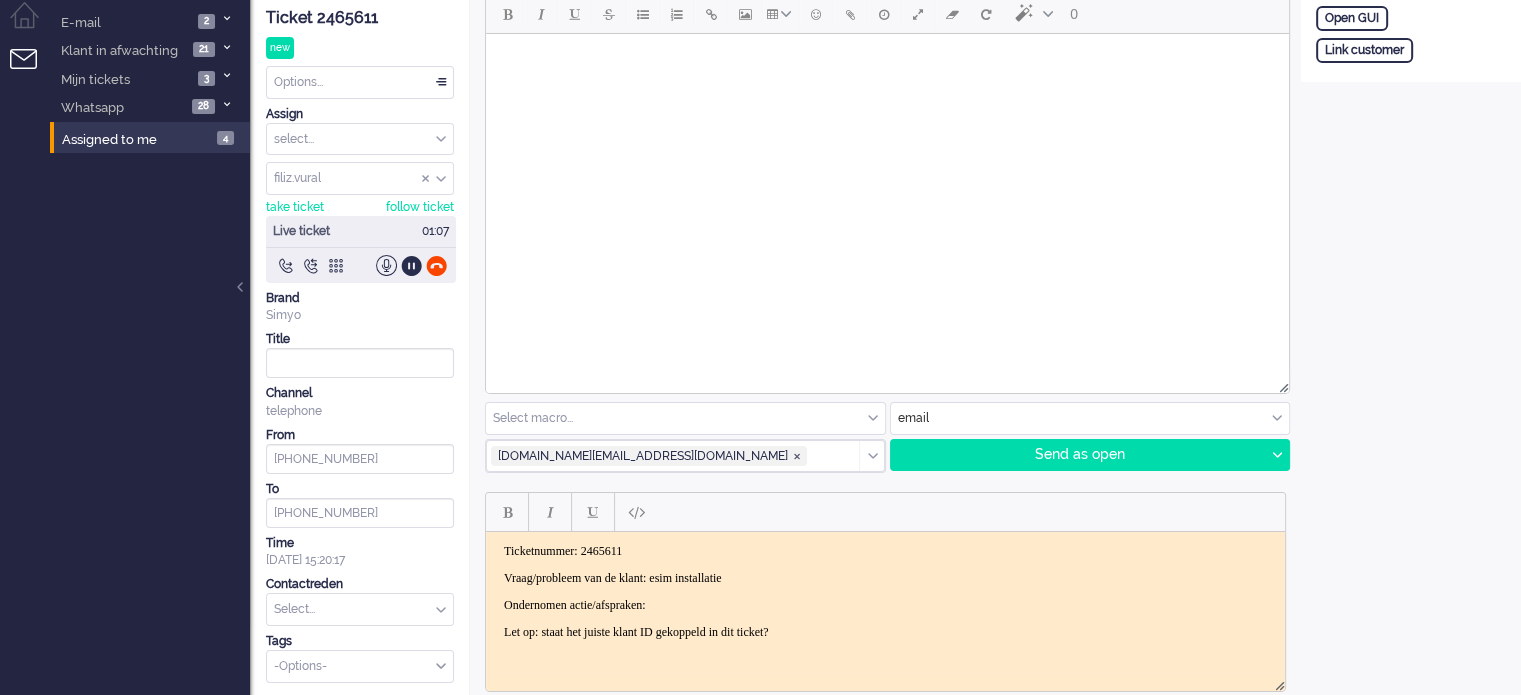 click at bounding box center [887, 59] 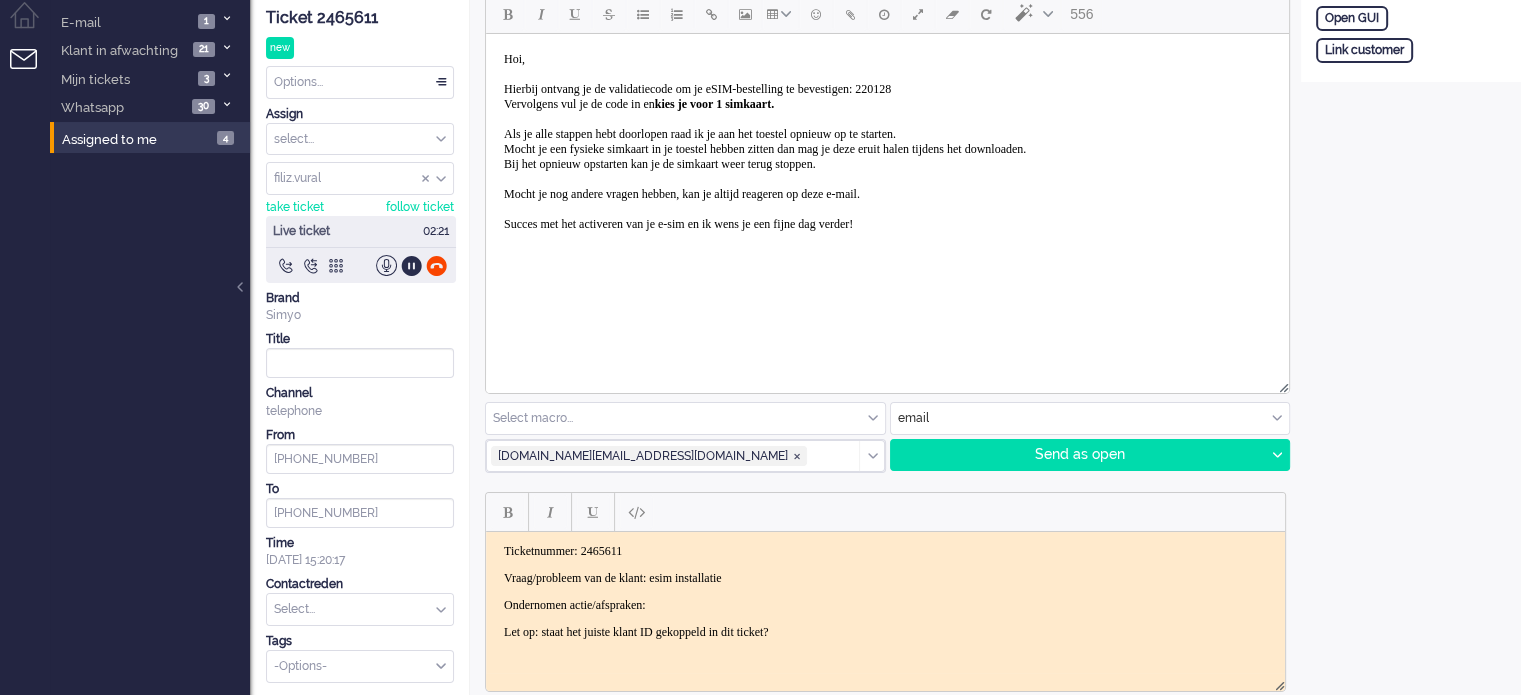 click on "Hoi, Hierbij ontvang je de validatiecode om je eSIM-bestelling te bevestigen: 220128 Vervolgens vul je de code in en  kies je voor 1 simkaart.  Als je alle stappen hebt doorlopen raad ik je aan het toestel opnieuw op te starten.  Mocht je een fysieke simkaart in je toestel hebben zitten dan mag je deze eruit halen tijdens het downloaden.  Bij het opnieuw opstarten kan je de simkaart weer terug stoppen. Mocht je nog andere vragen hebben, kan je altijd reageren op deze e-mail. Succes met het activeren van je e-sim en ik wens je een fijne dag verder!" at bounding box center (765, 141) 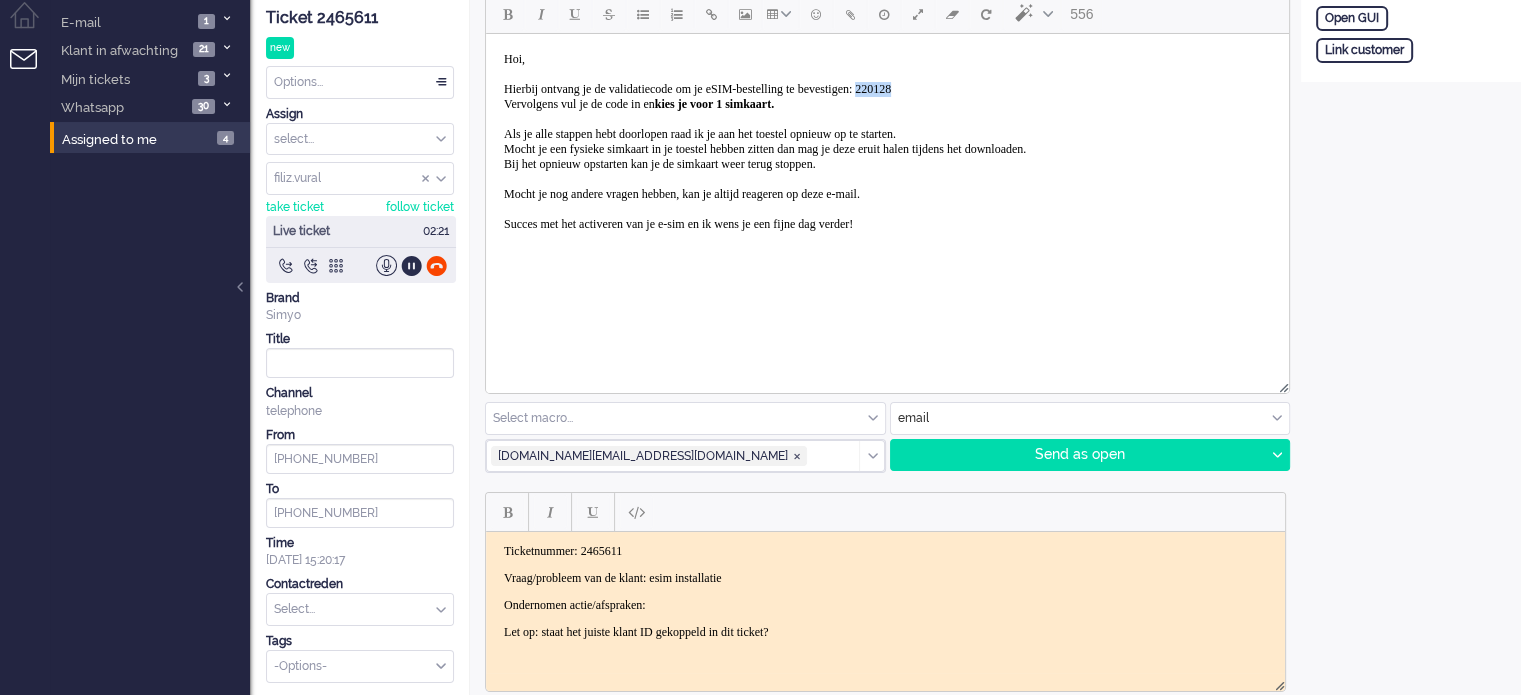 click on "Hoi, Hierbij ontvang je de validatiecode om je eSIM-bestelling te bevestigen: 220128 Vervolgens vul je de code in en  kies je voor 1 simkaart.  Als je alle stappen hebt doorlopen raad ik je aan het toestel opnieuw op te starten.  Mocht je een fysieke simkaart in je toestel hebben zitten dan mag je deze eruit halen tijdens het downloaden.  Bij het opnieuw opstarten kan je de simkaart weer terug stoppen. Mocht je nog andere vragen hebben, kan je altijd reageren op deze e-mail. Succes met het activeren van je e-sim en ik wens je een fijne dag verder!" at bounding box center (765, 141) 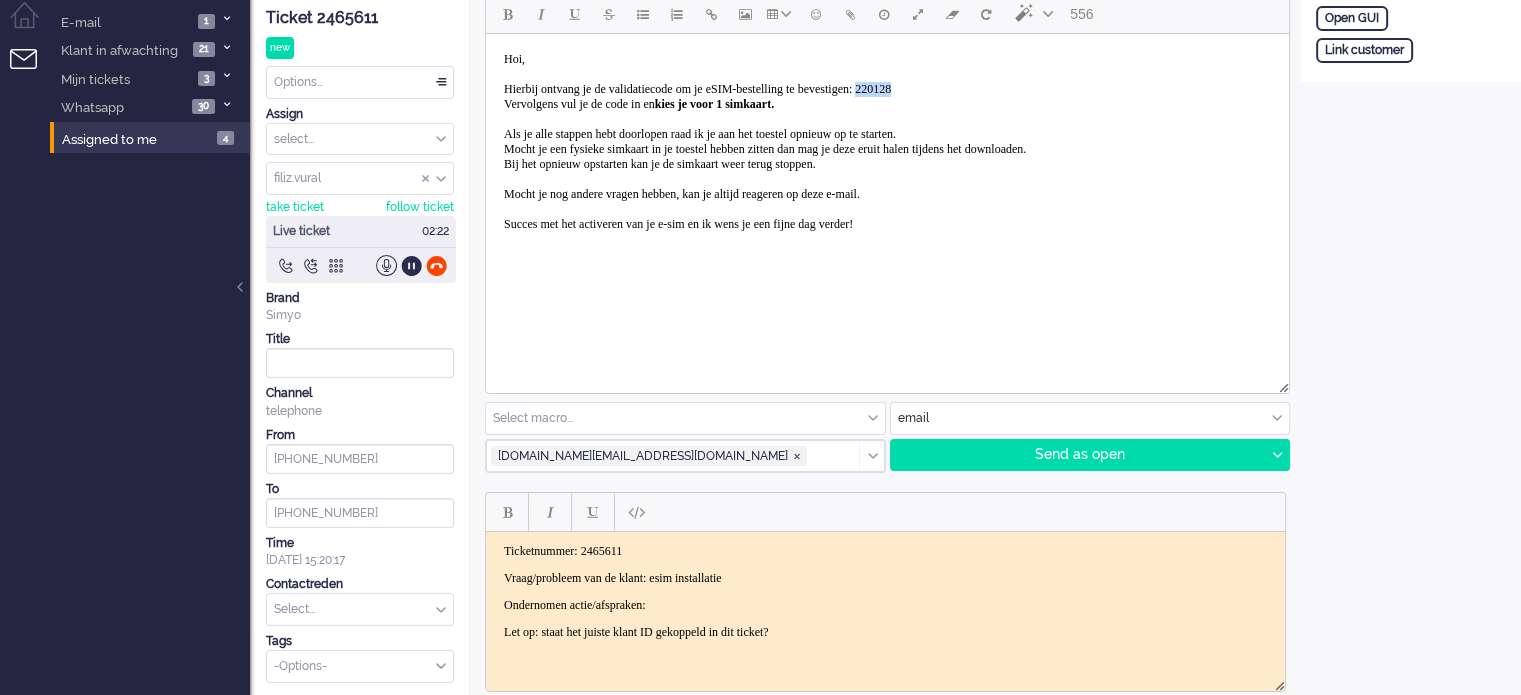 paste 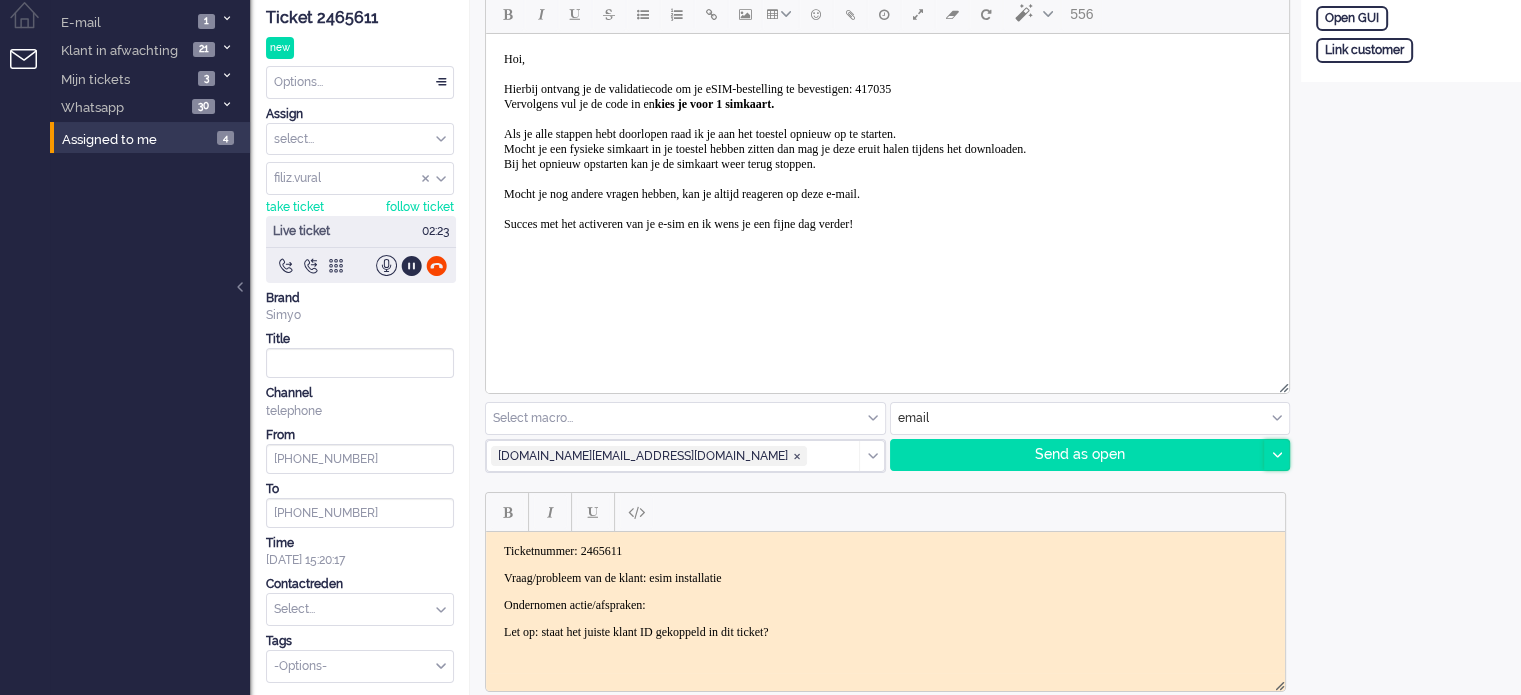 click at bounding box center [1276, 455] 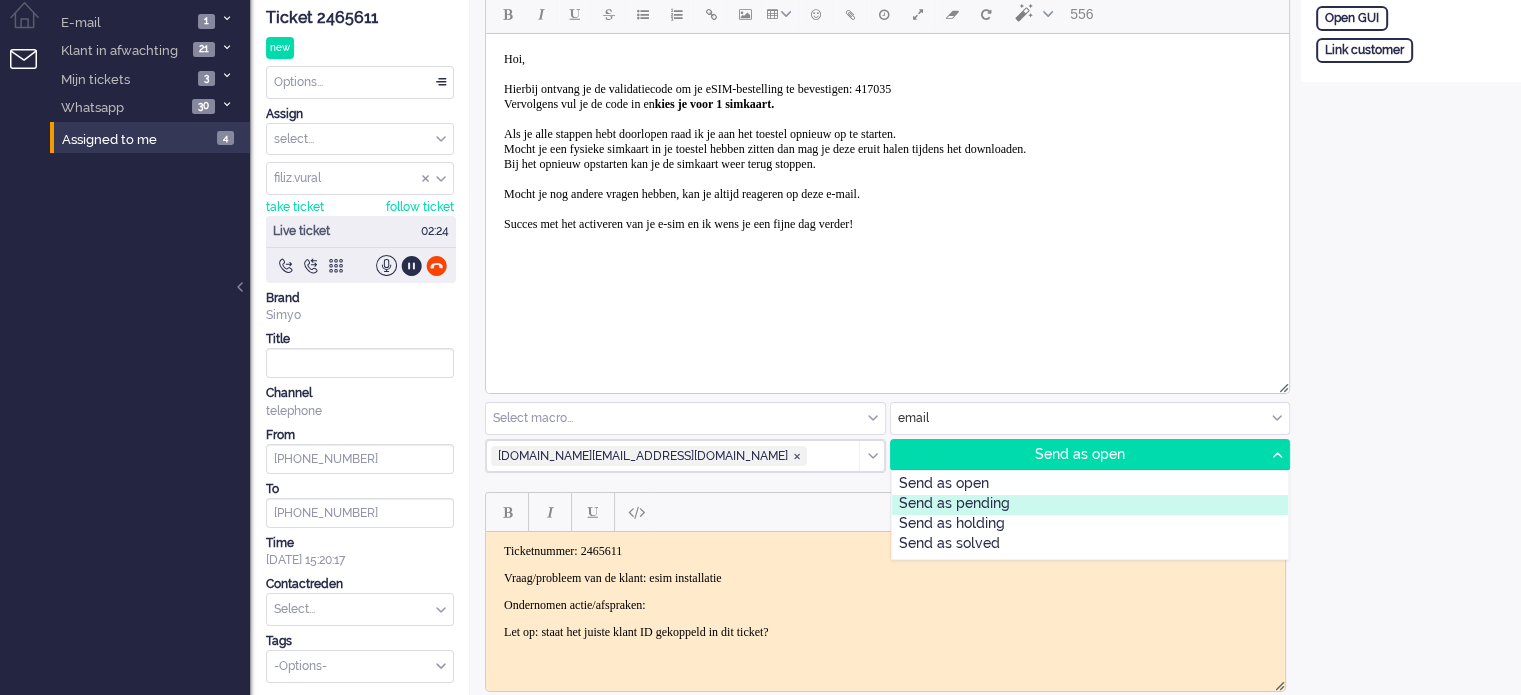 click on "Send as pending" at bounding box center (1090, 505) 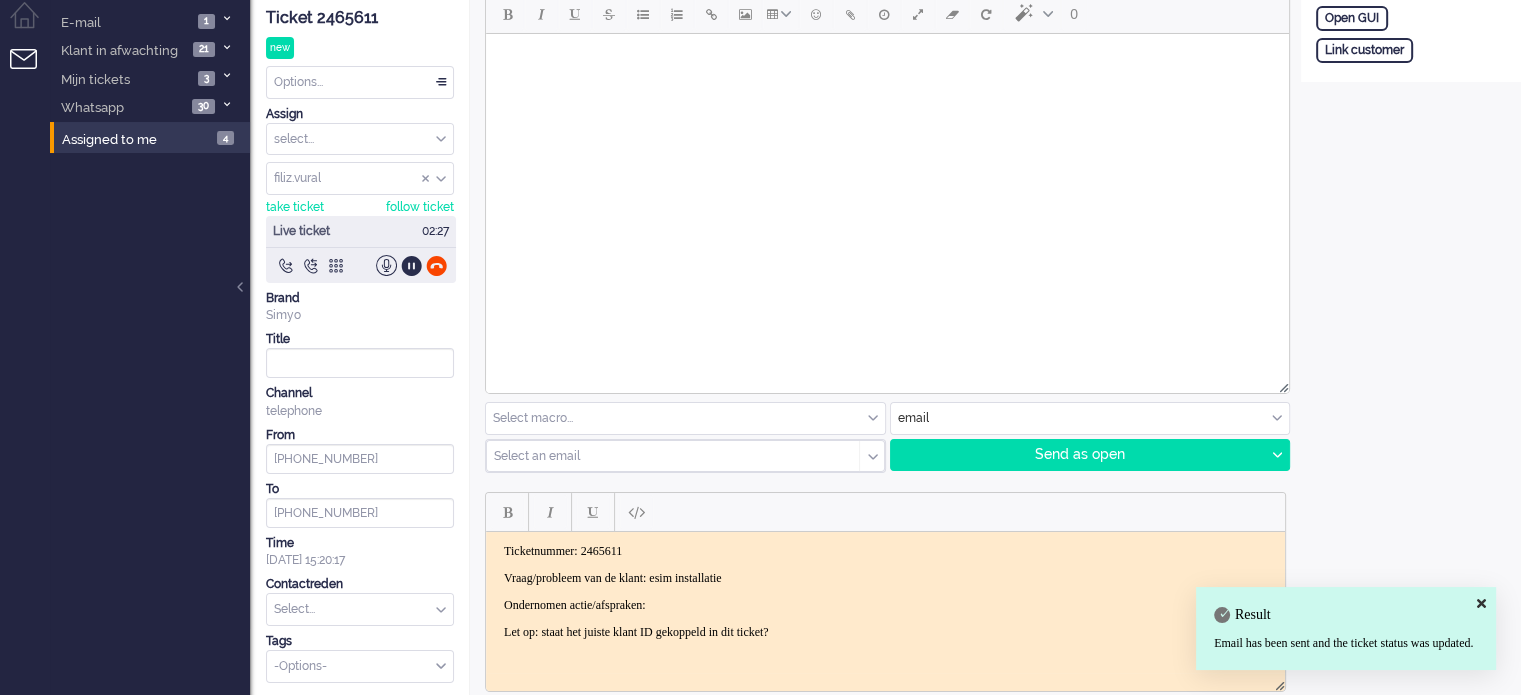 click on "Ticketnummer: 2465611 Vraag/probleem van de klant: esim installatie Ondernomen actie/afspraken:  Let op: staat het juiste klant ID gekoppeld in dit ticket?" at bounding box center (885, 592) 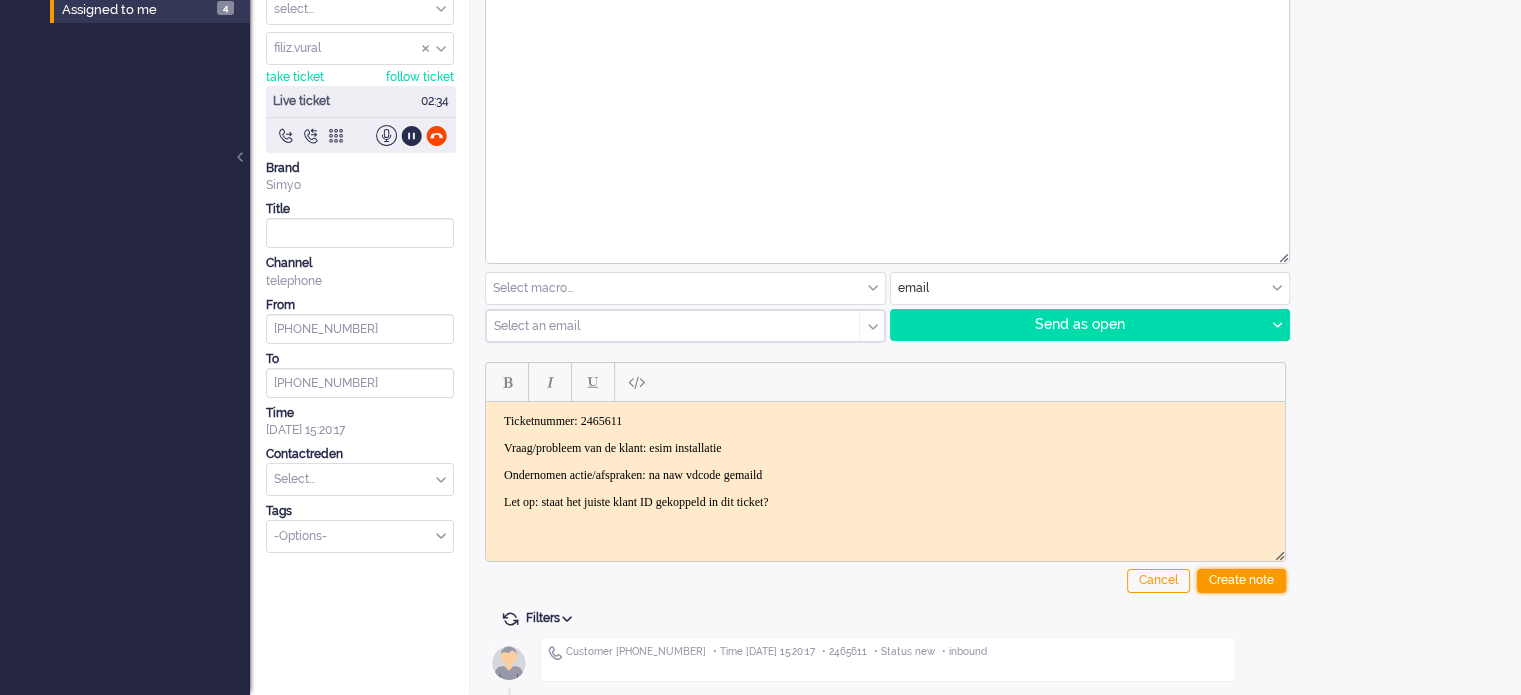 click on "Create note" at bounding box center [1241, 581] 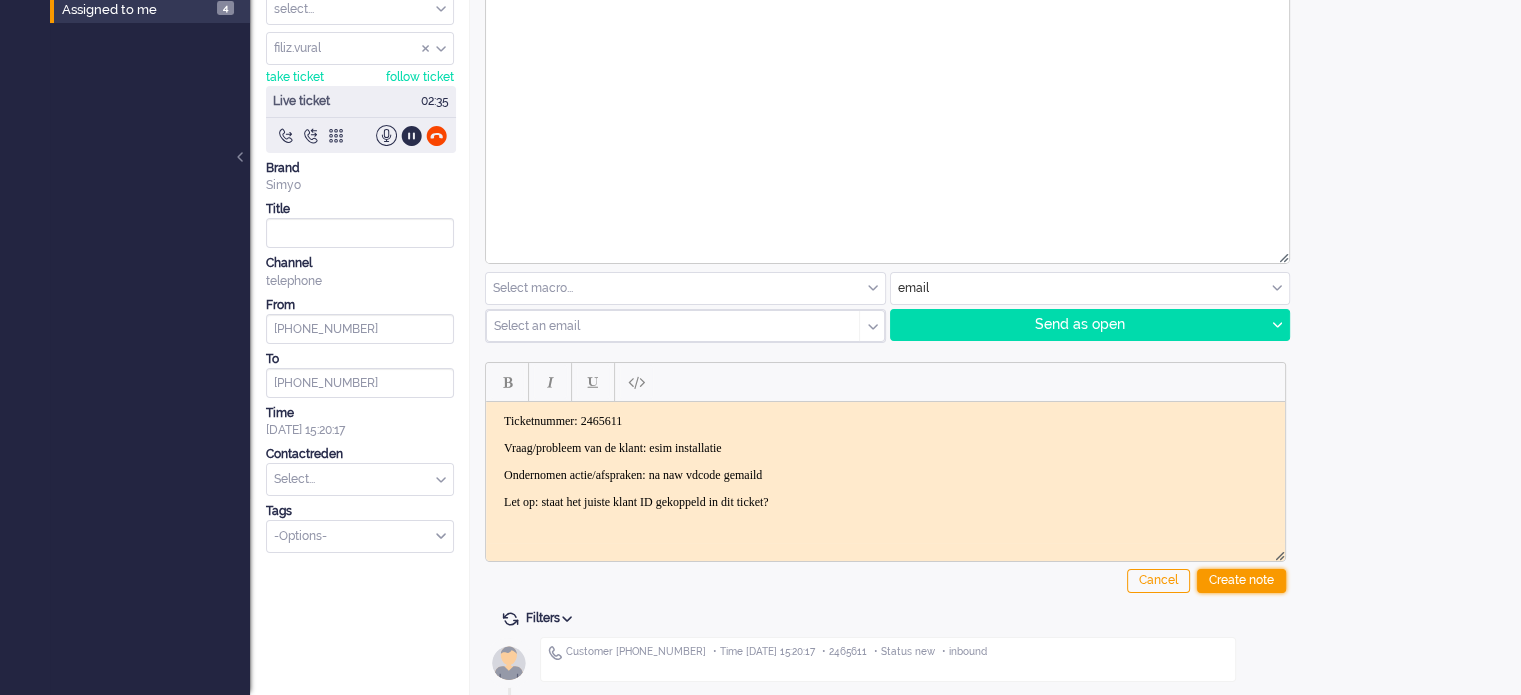 scroll, scrollTop: 107, scrollLeft: 0, axis: vertical 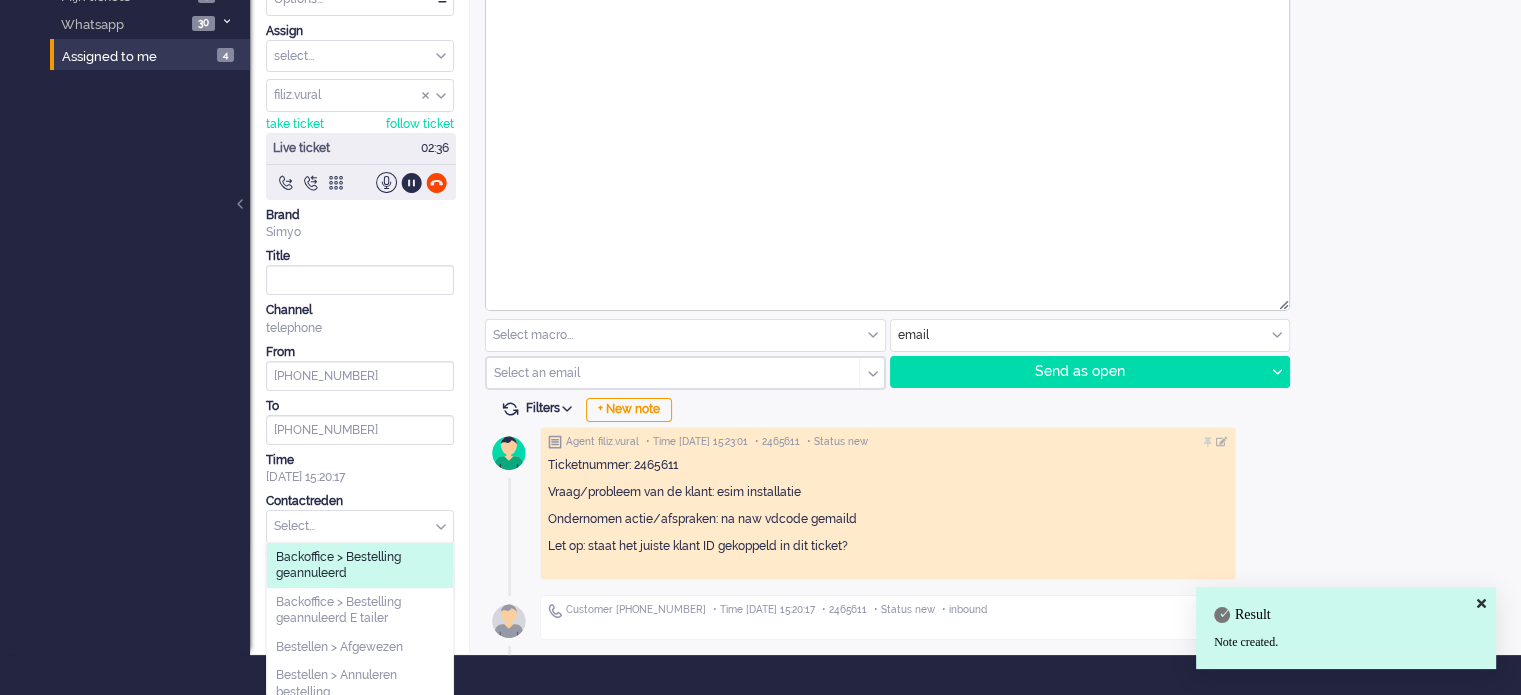 drag, startPoint x: 349, startPoint y: 559, endPoint x: 361, endPoint y: 537, distance: 25.059929 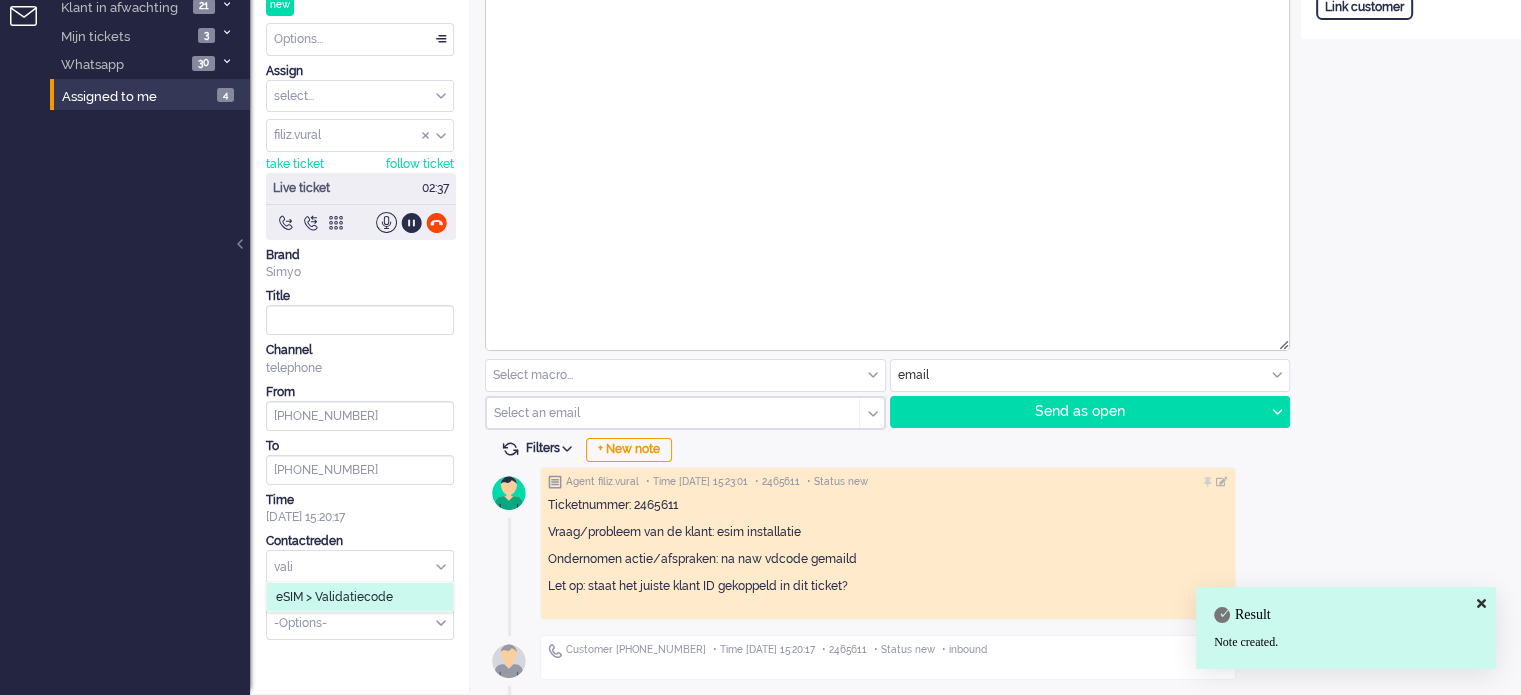 scroll, scrollTop: 107, scrollLeft: 0, axis: vertical 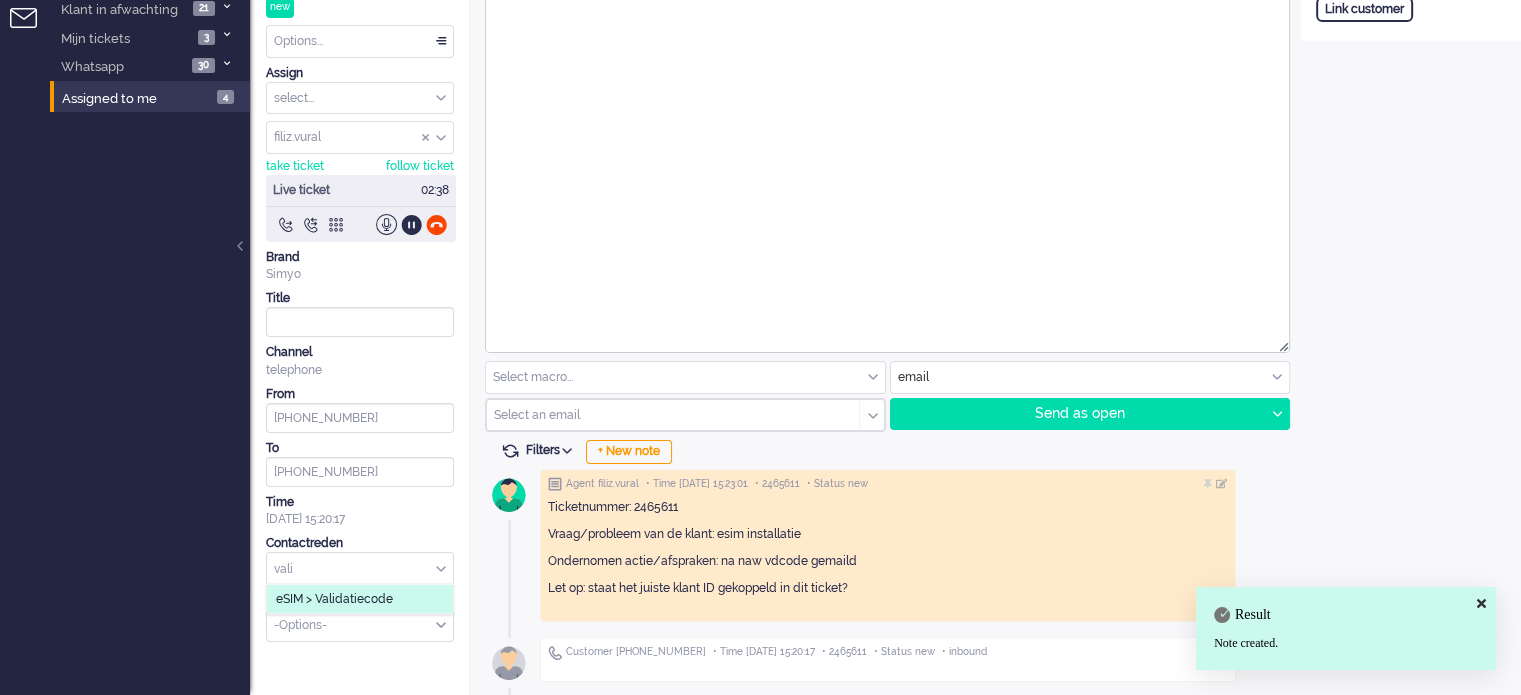 type on "vali" 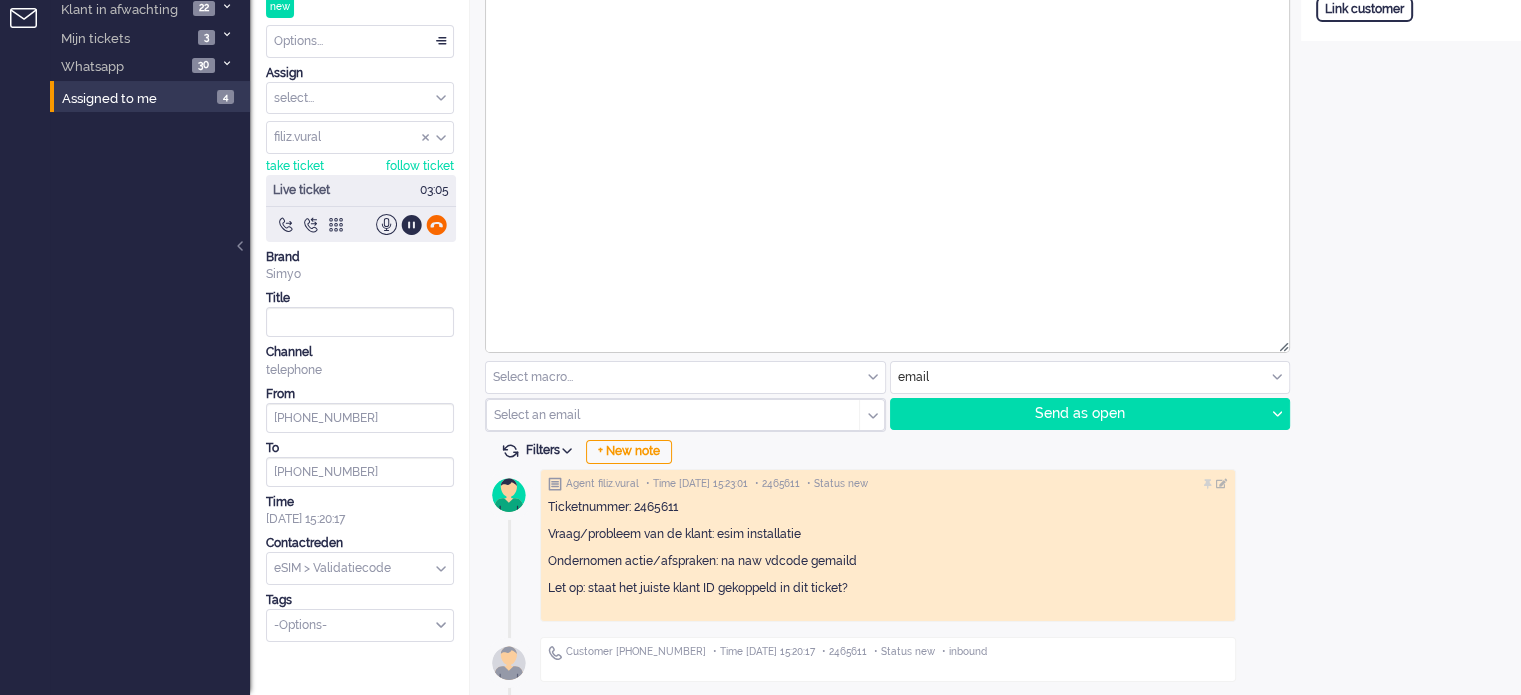 click 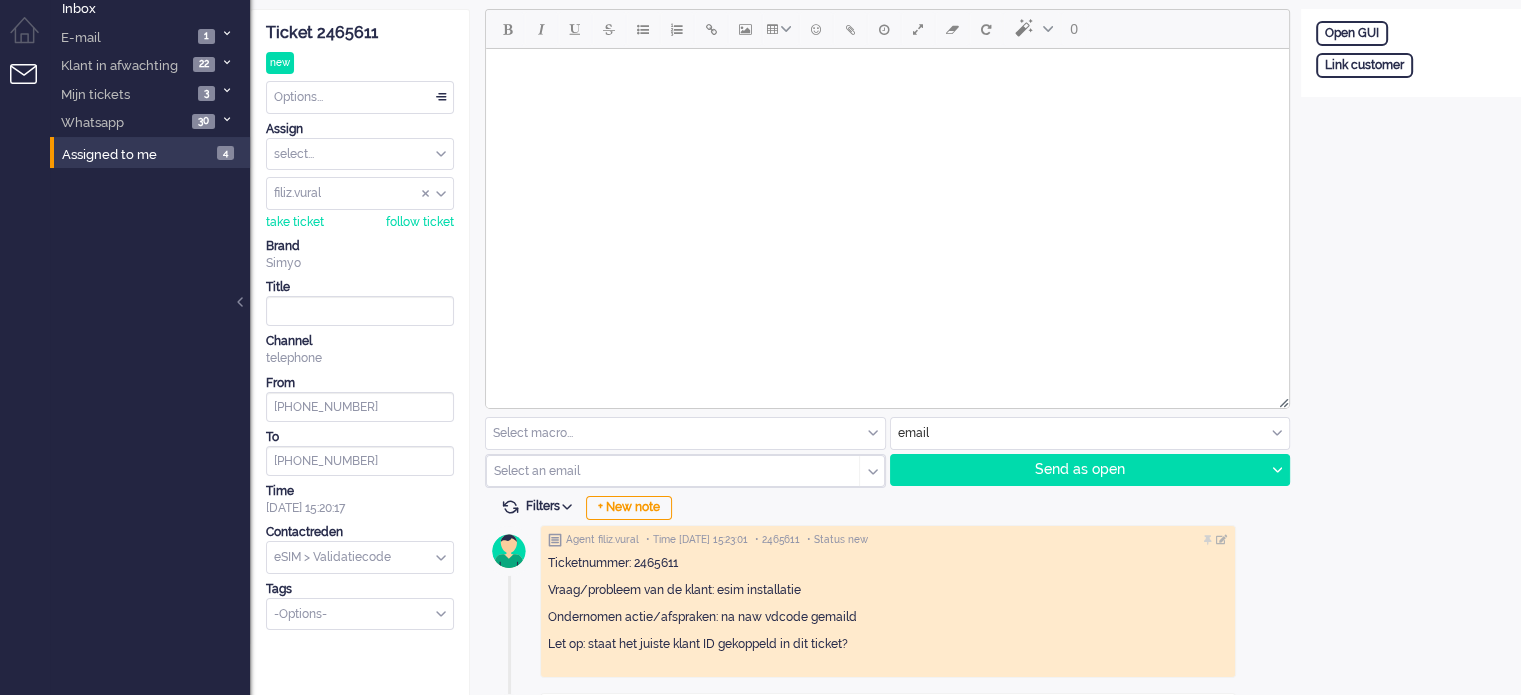 scroll, scrollTop: 0, scrollLeft: 0, axis: both 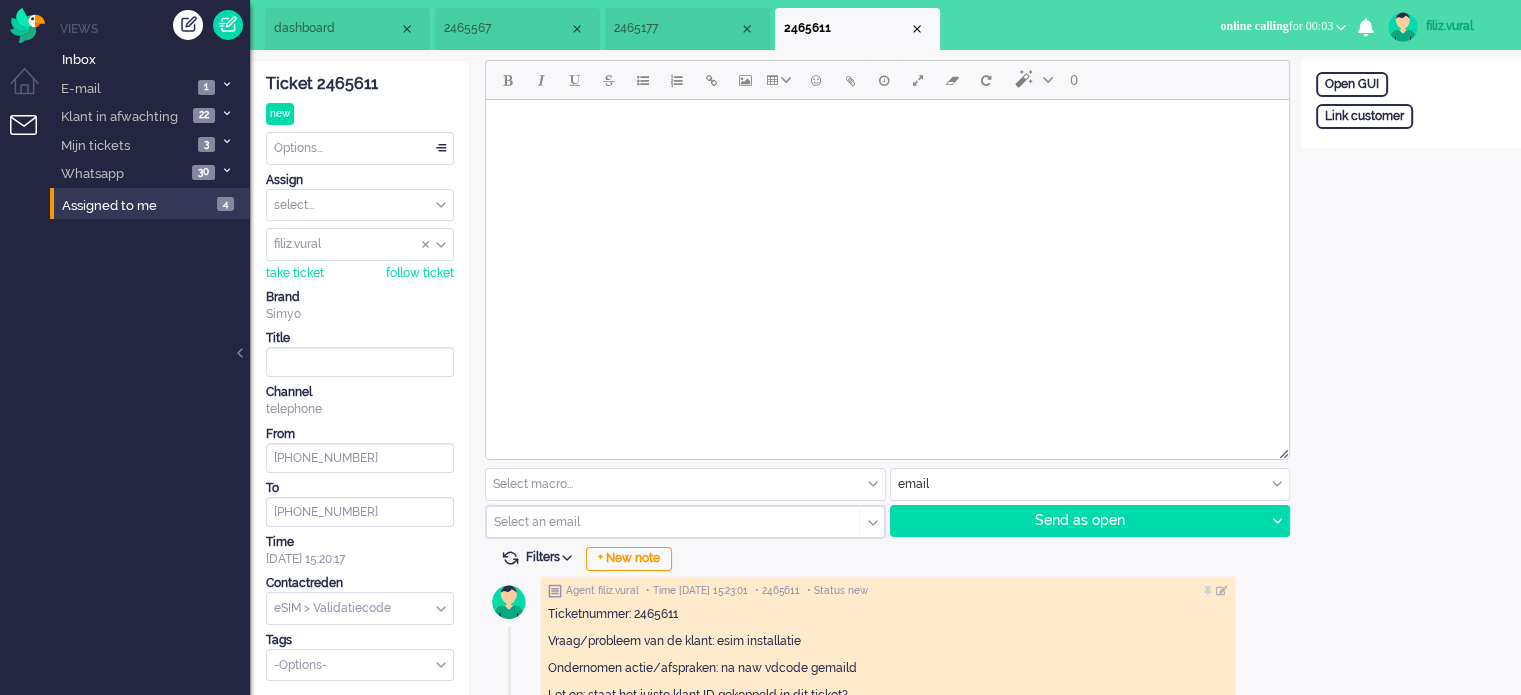 click on "Options..." at bounding box center [360, 148] 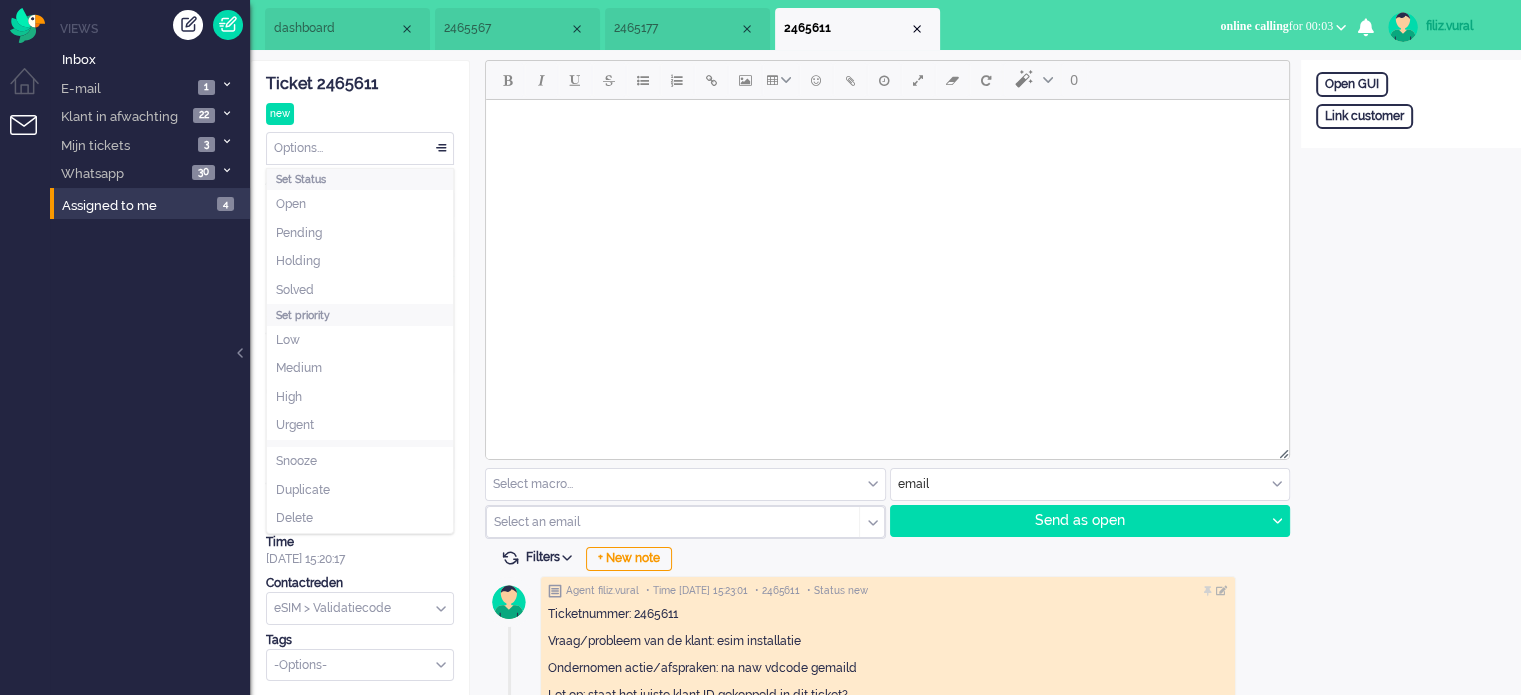 click on "2465177" at bounding box center [676, 28] 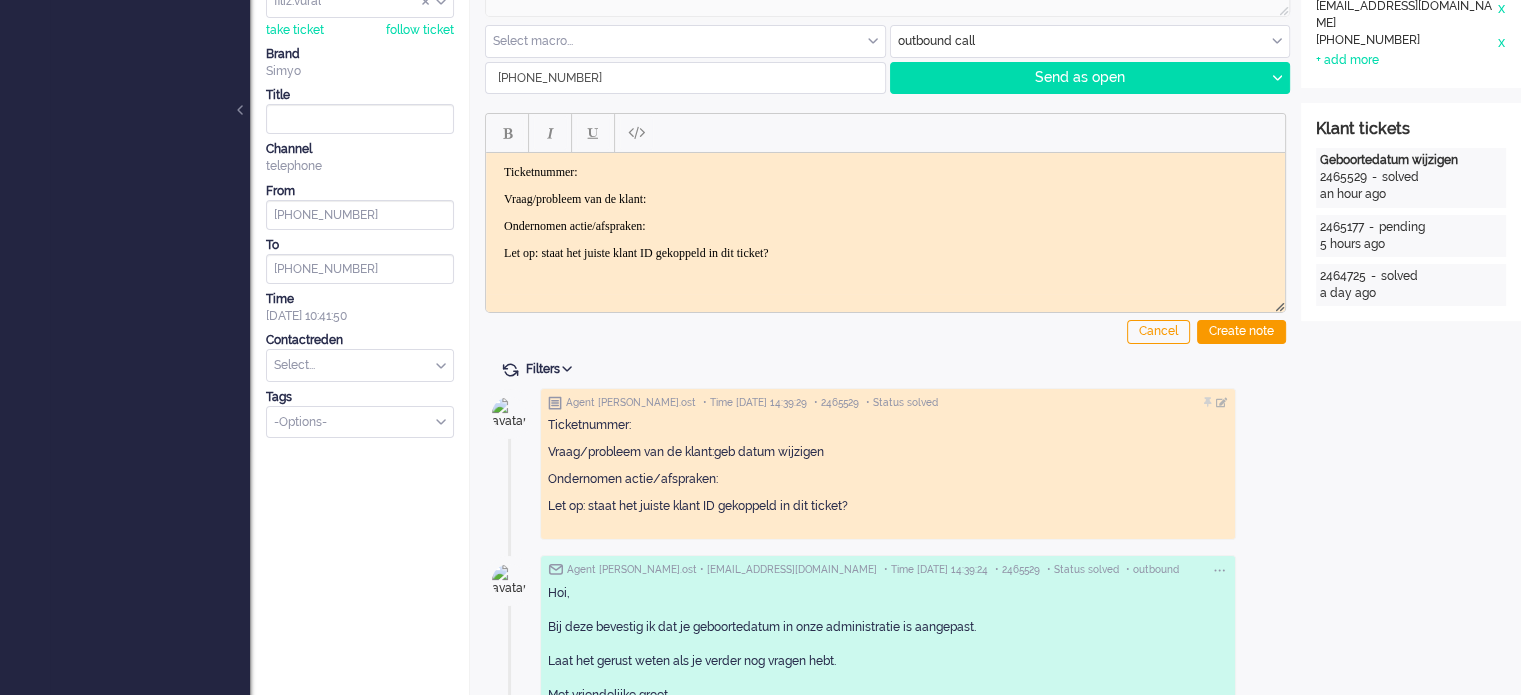 scroll, scrollTop: 300, scrollLeft: 0, axis: vertical 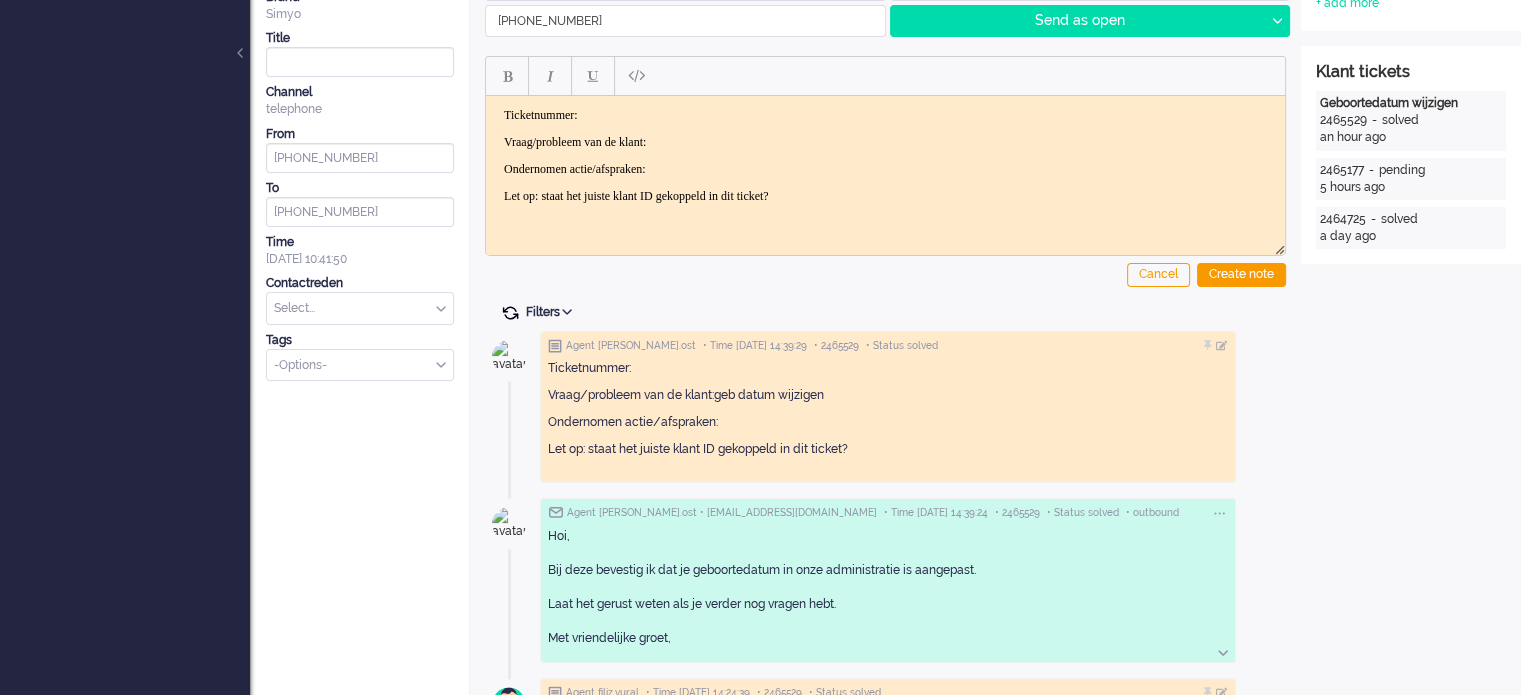 click at bounding box center [510, 313] 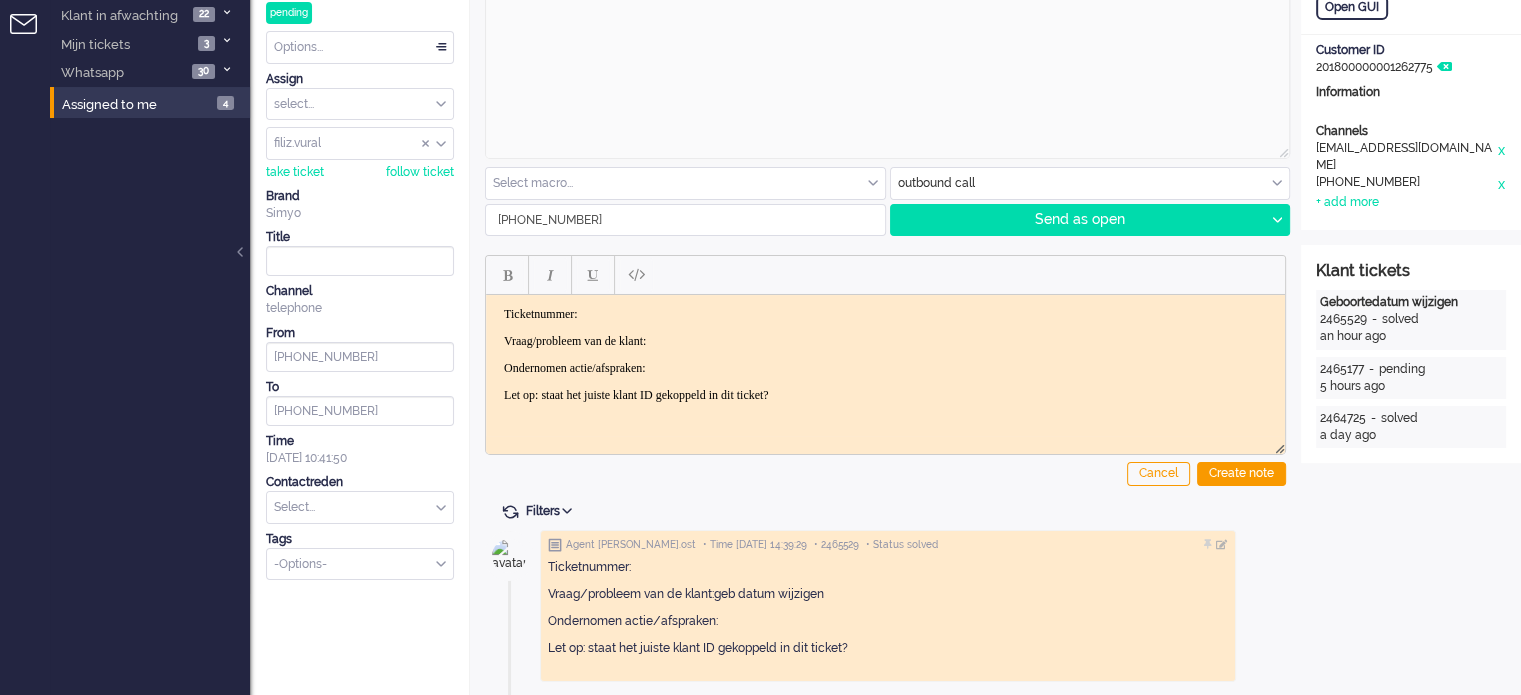 scroll, scrollTop: 0, scrollLeft: 0, axis: both 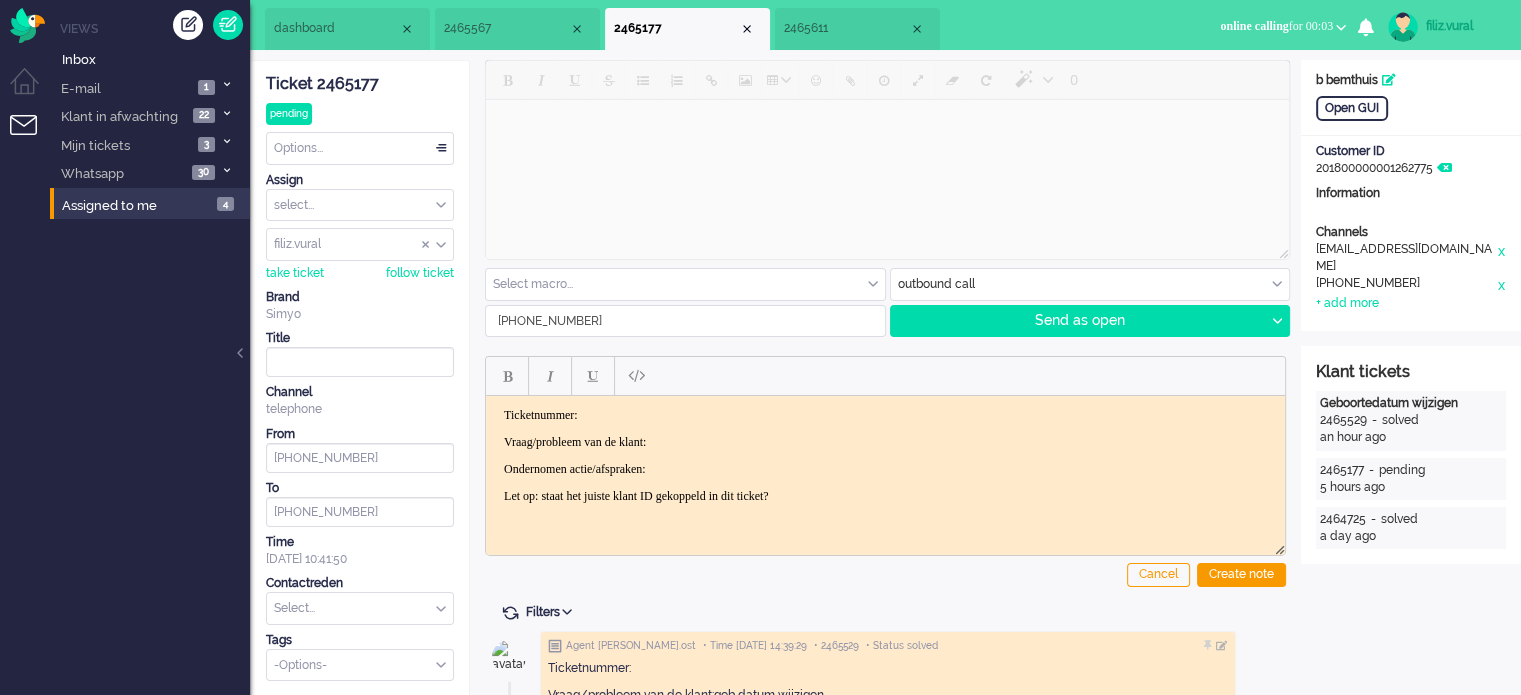drag, startPoint x: 504, startPoint y: 33, endPoint x: 19, endPoint y: 115, distance: 491.88312 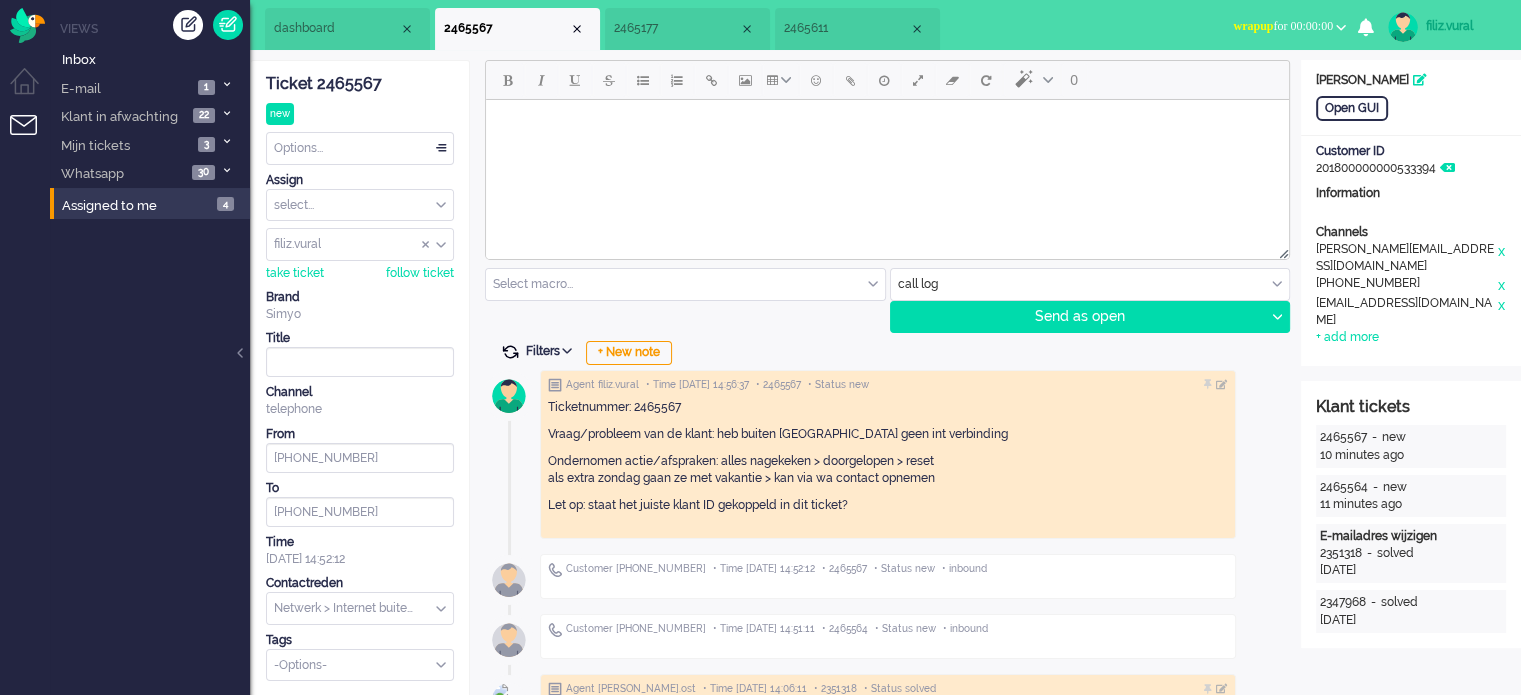 click at bounding box center (510, 352) 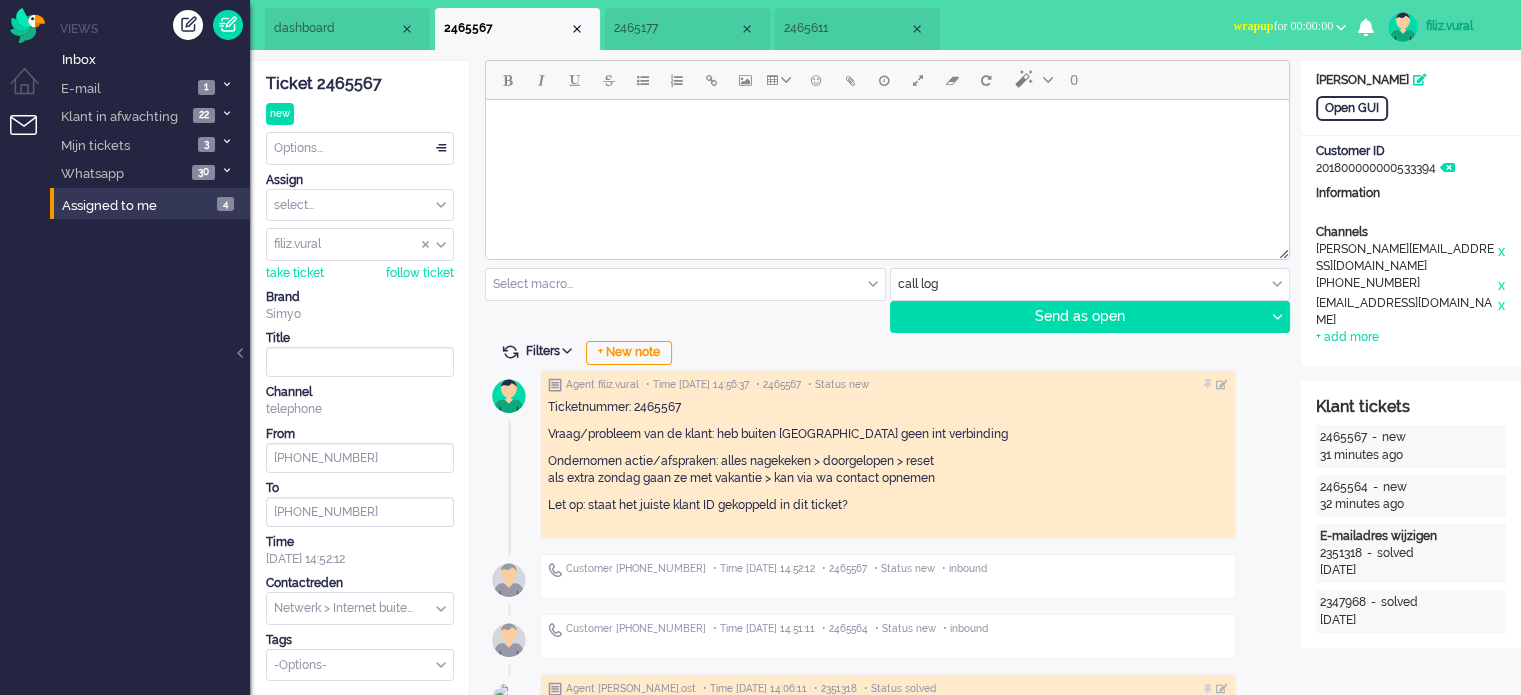 click on "Options..." at bounding box center [360, 148] 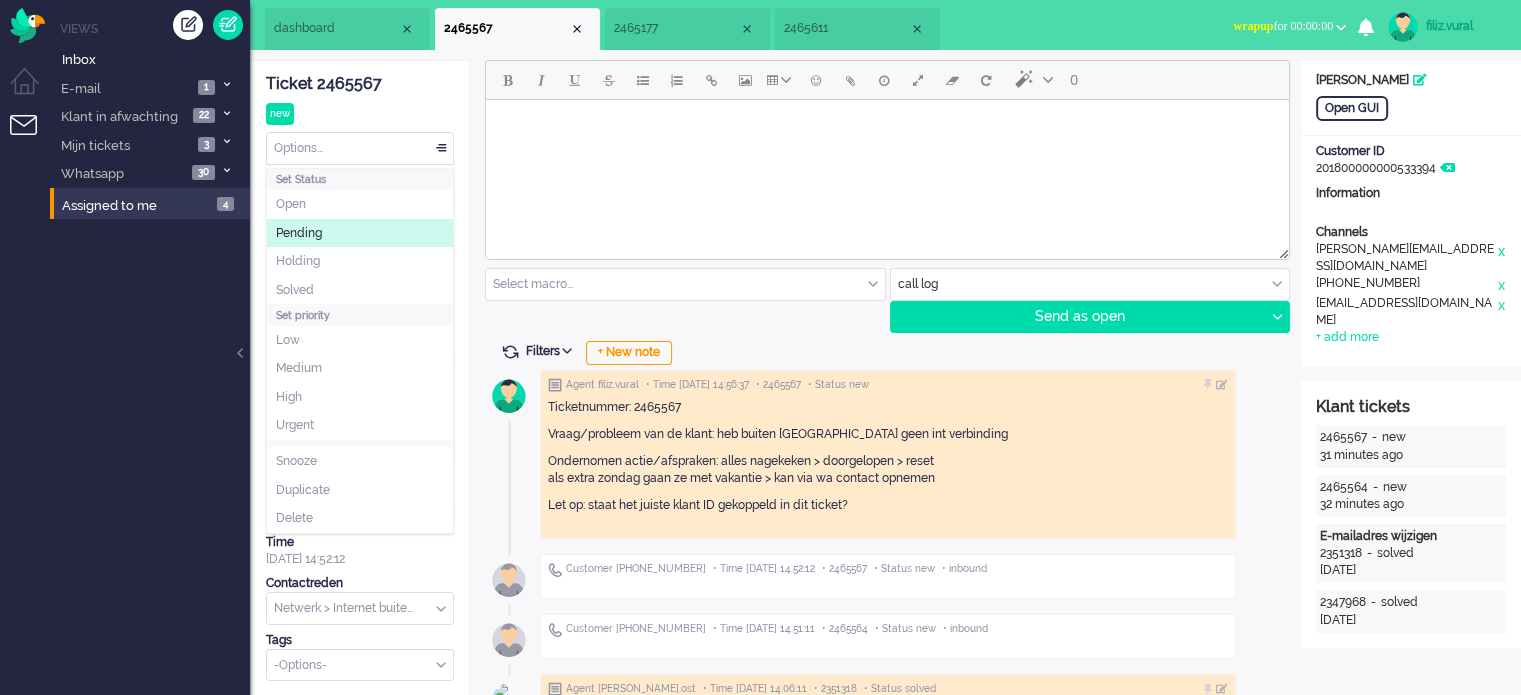 click on "Pending" 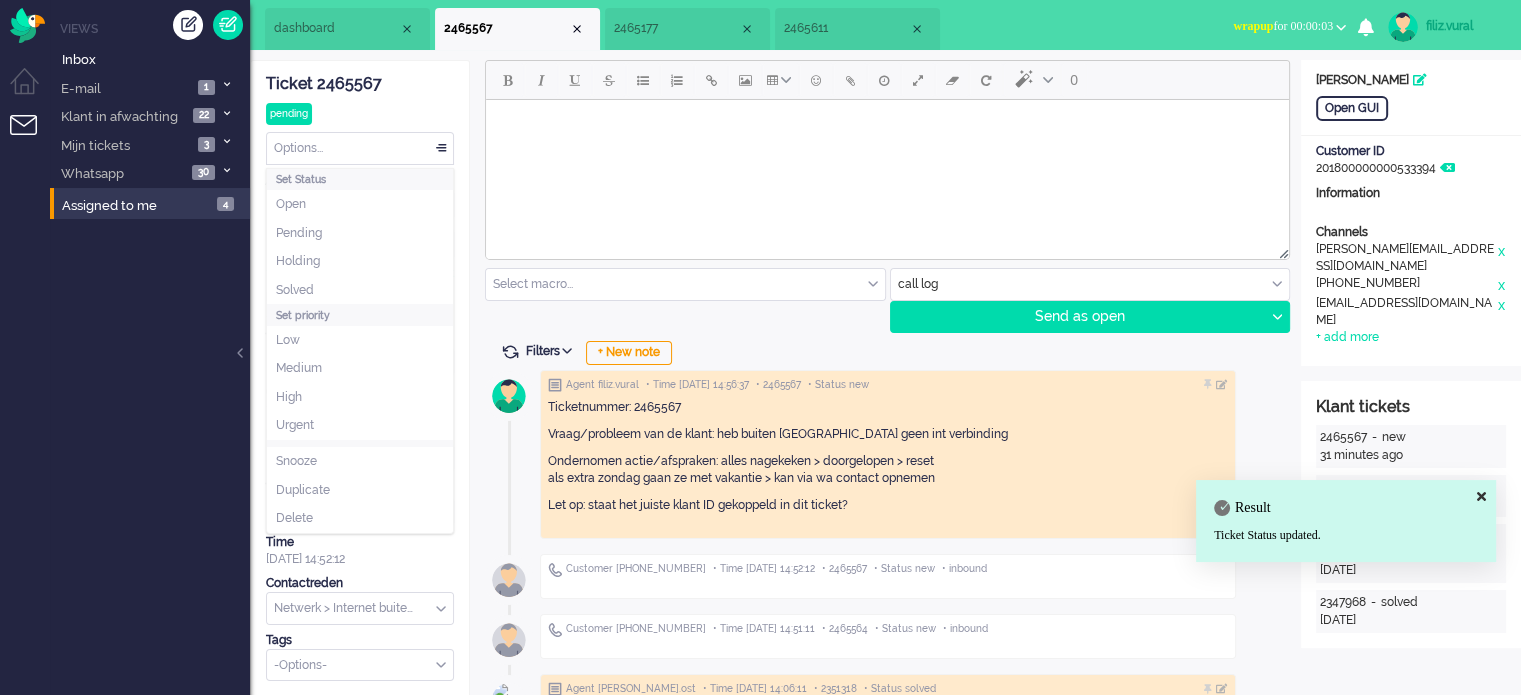 drag, startPoint x: 369, startPoint y: 147, endPoint x: 357, endPoint y: 219, distance: 72.99315 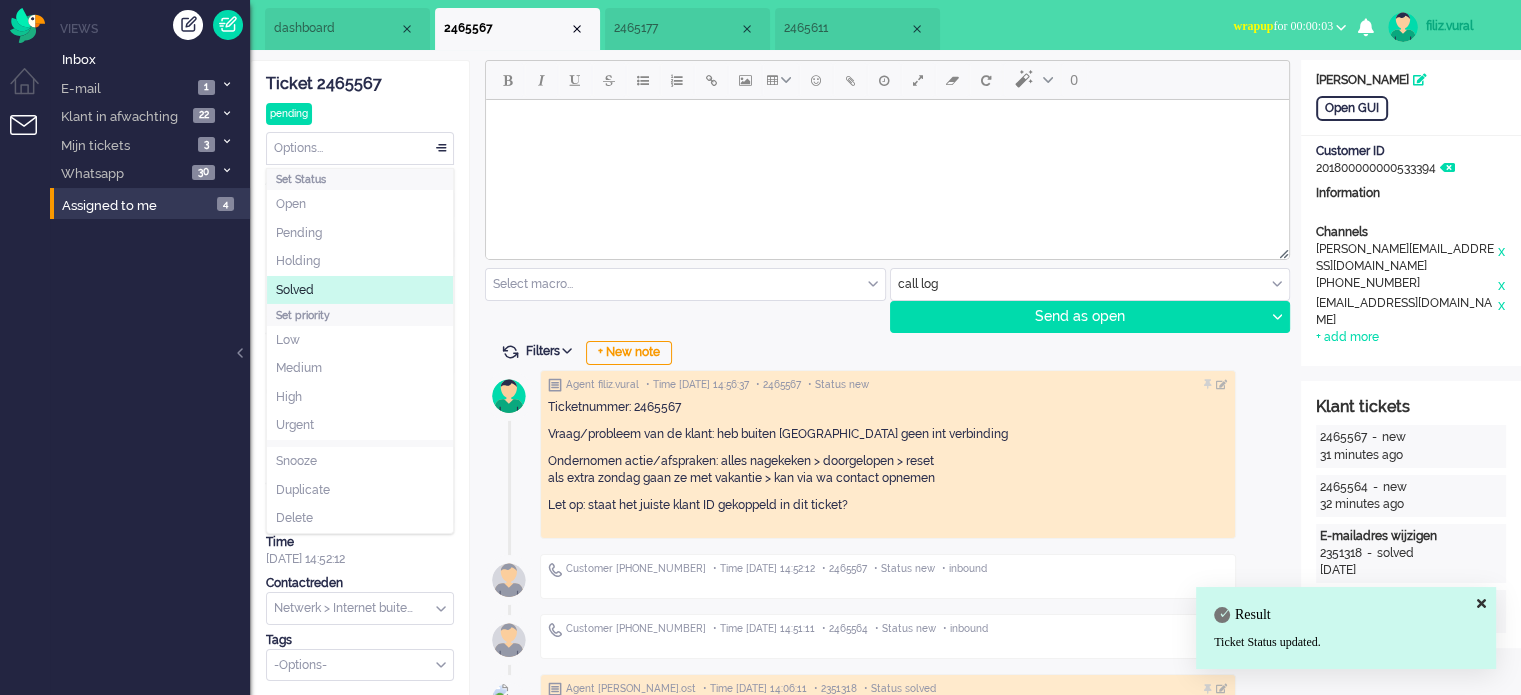 click on "Solved" 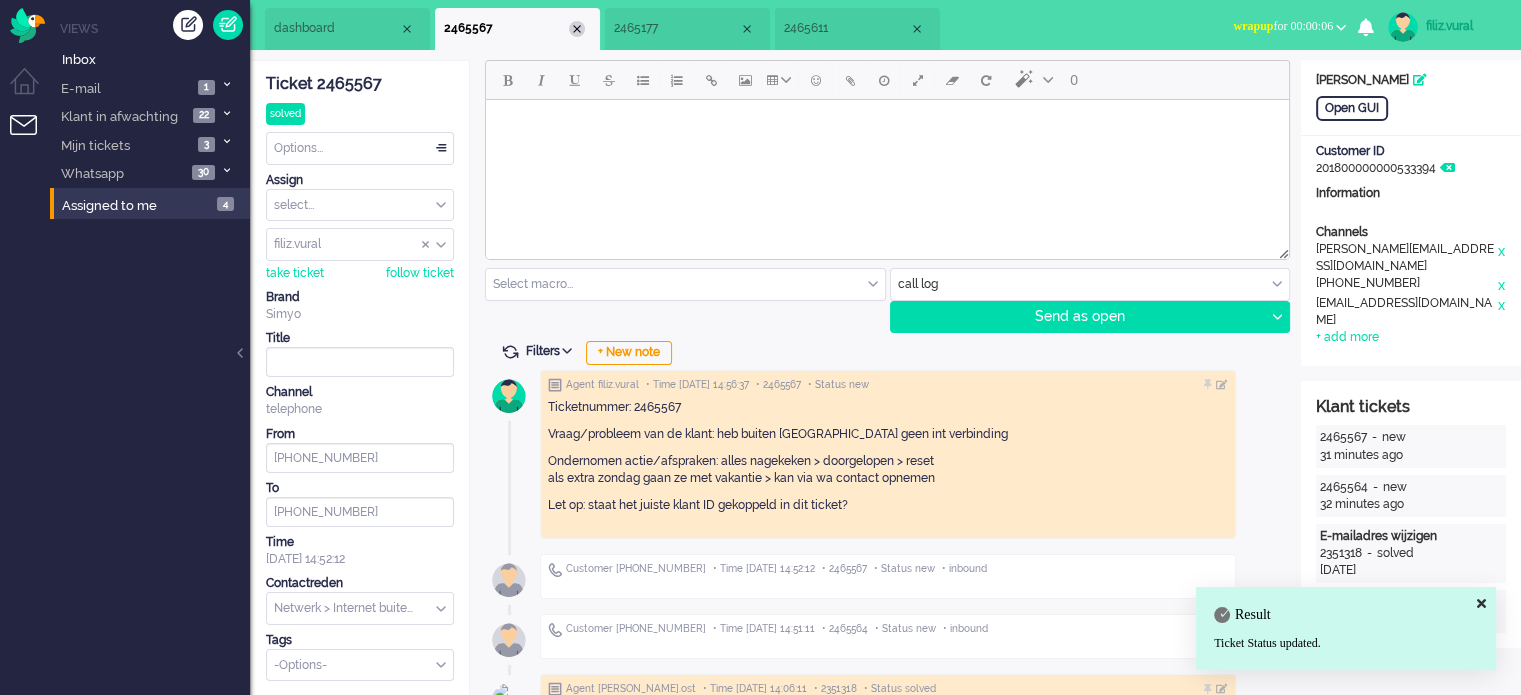 click at bounding box center (577, 29) 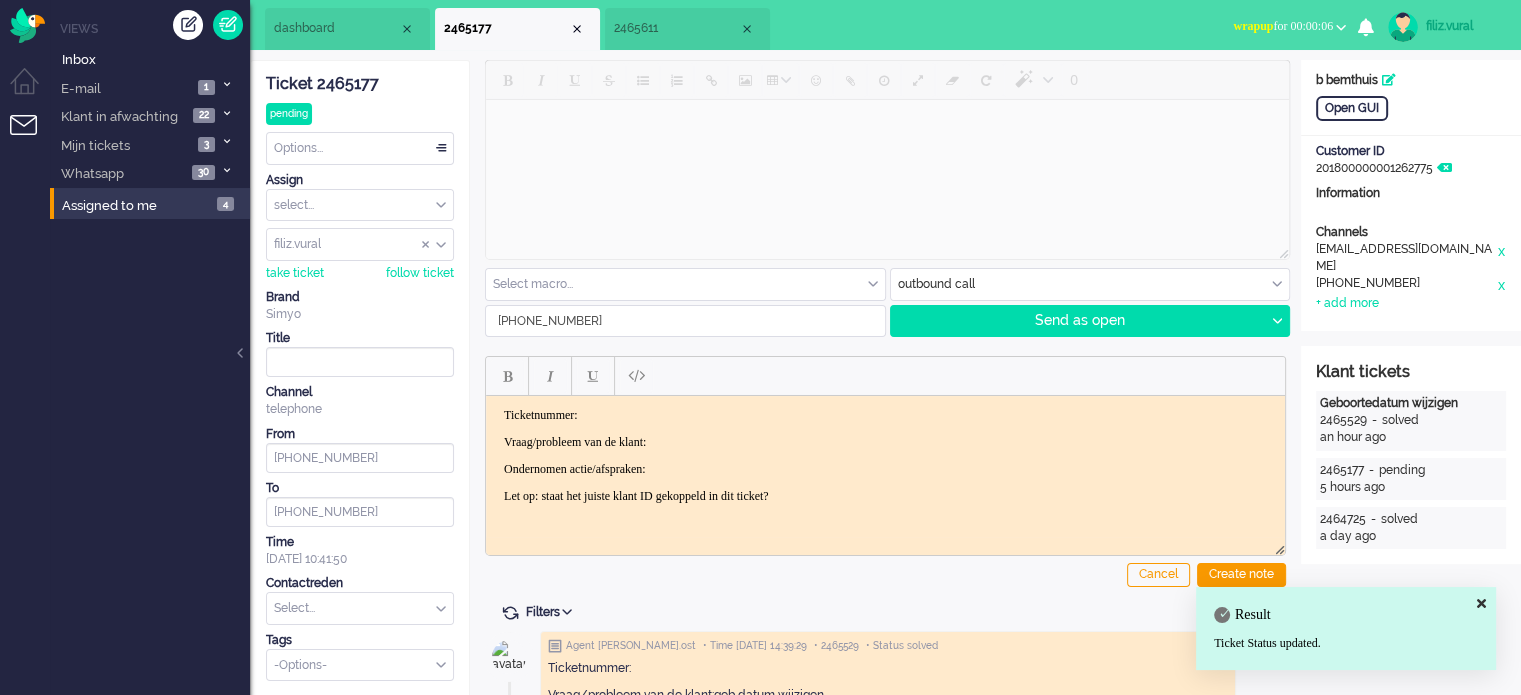 click on "dashboard" at bounding box center [347, 29] 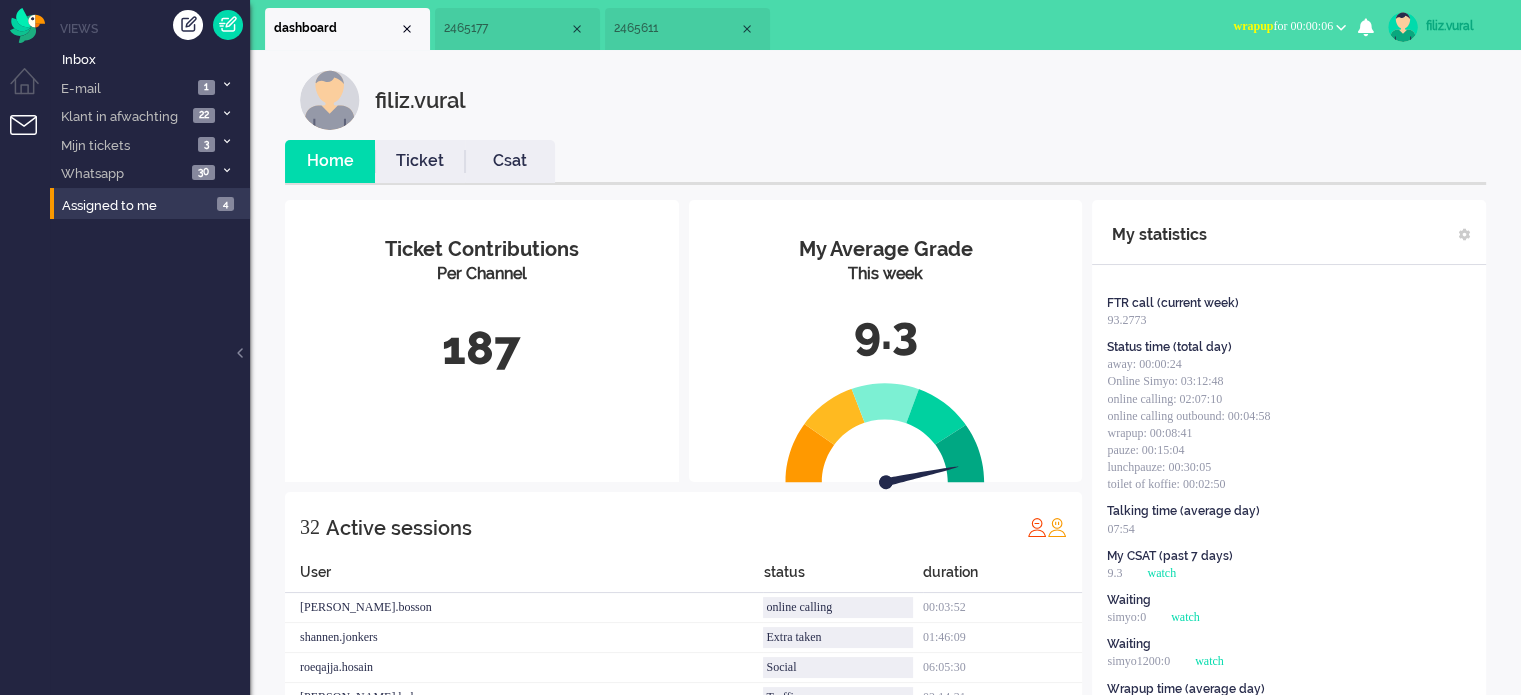 click on "wrapup  for 00:00:06" at bounding box center [1283, 26] 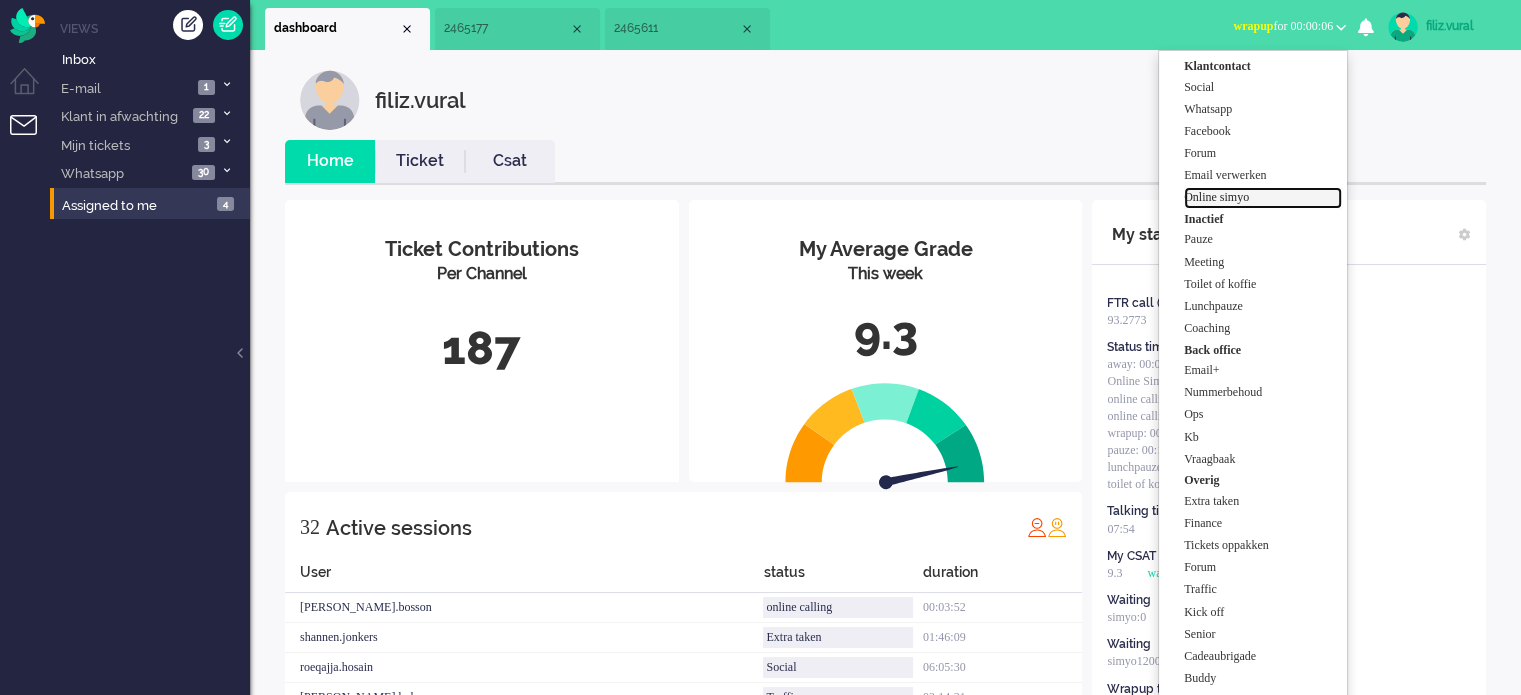click on "Online simyo" at bounding box center [1263, 197] 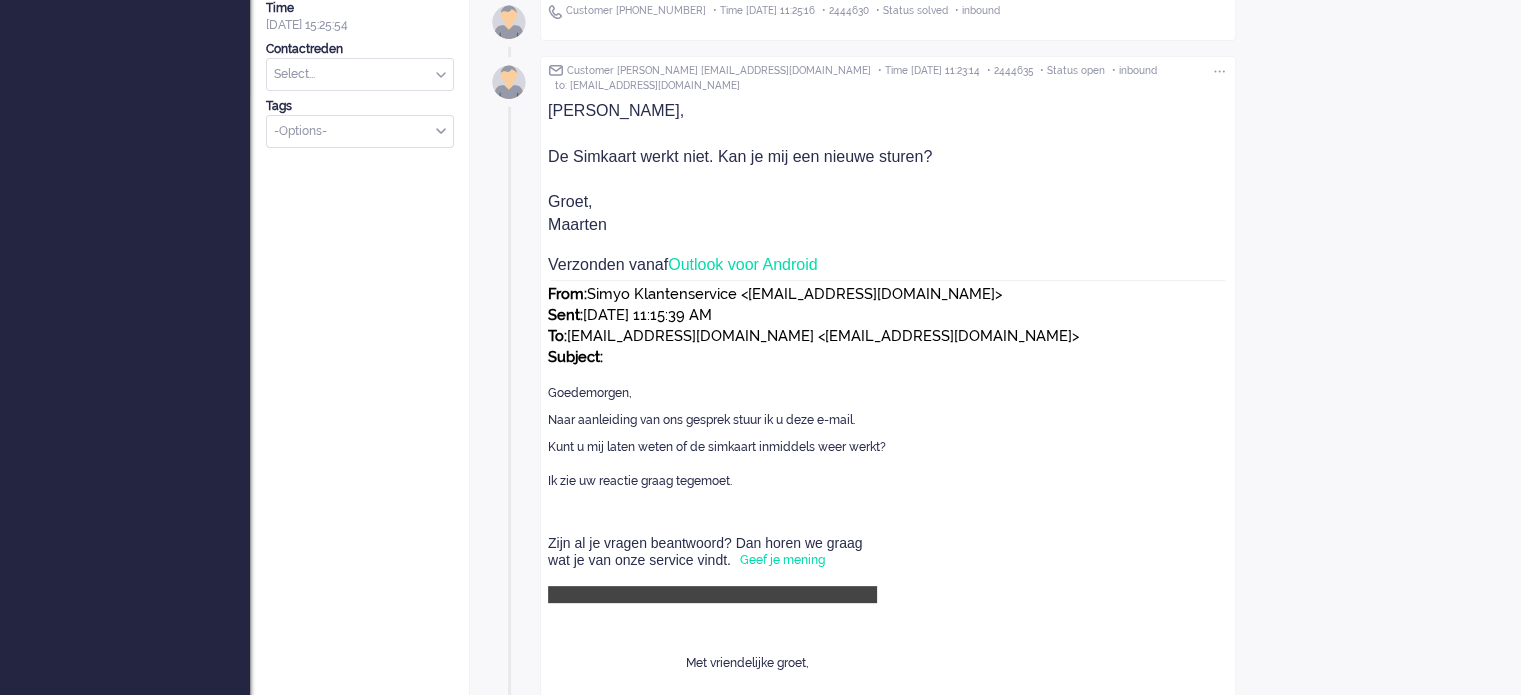 scroll, scrollTop: 567, scrollLeft: 0, axis: vertical 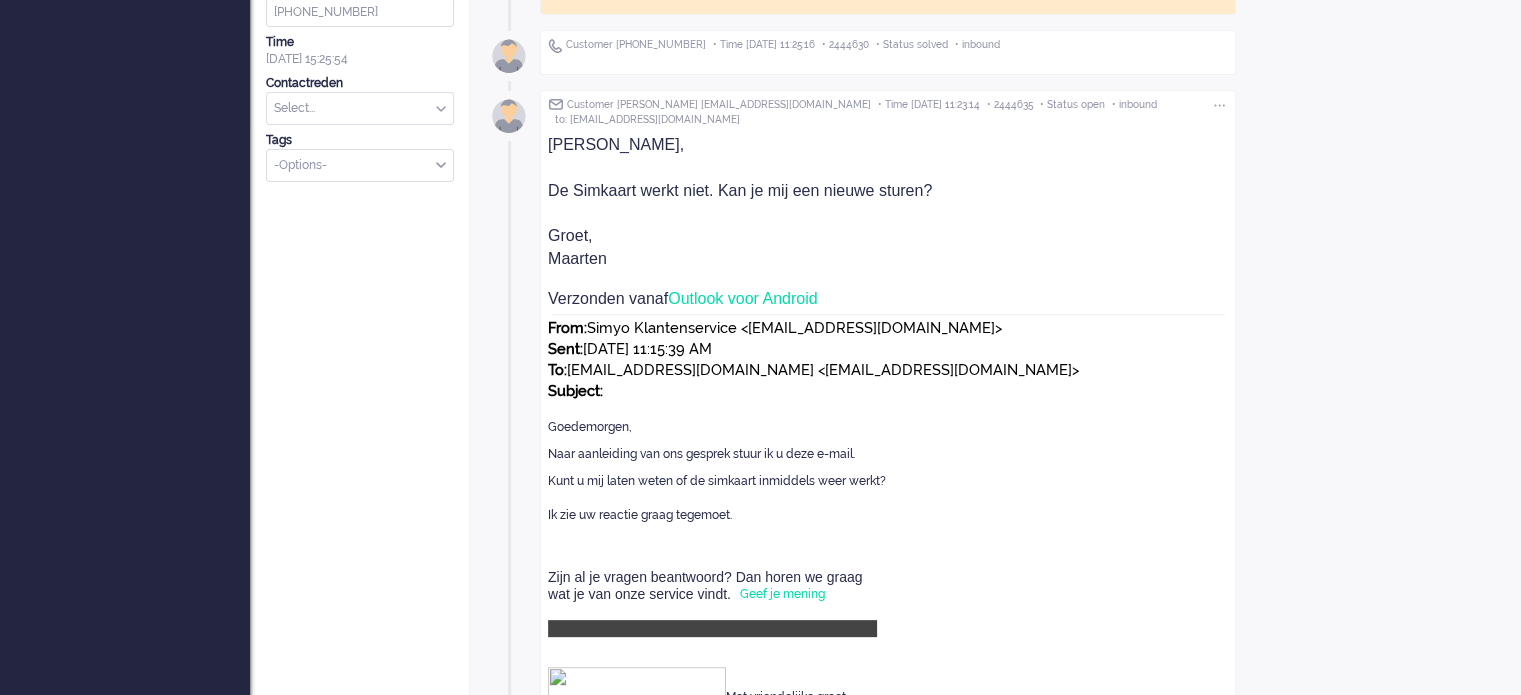 drag, startPoint x: 735, startPoint y: 515, endPoint x: 627, endPoint y: 407, distance: 152.73506 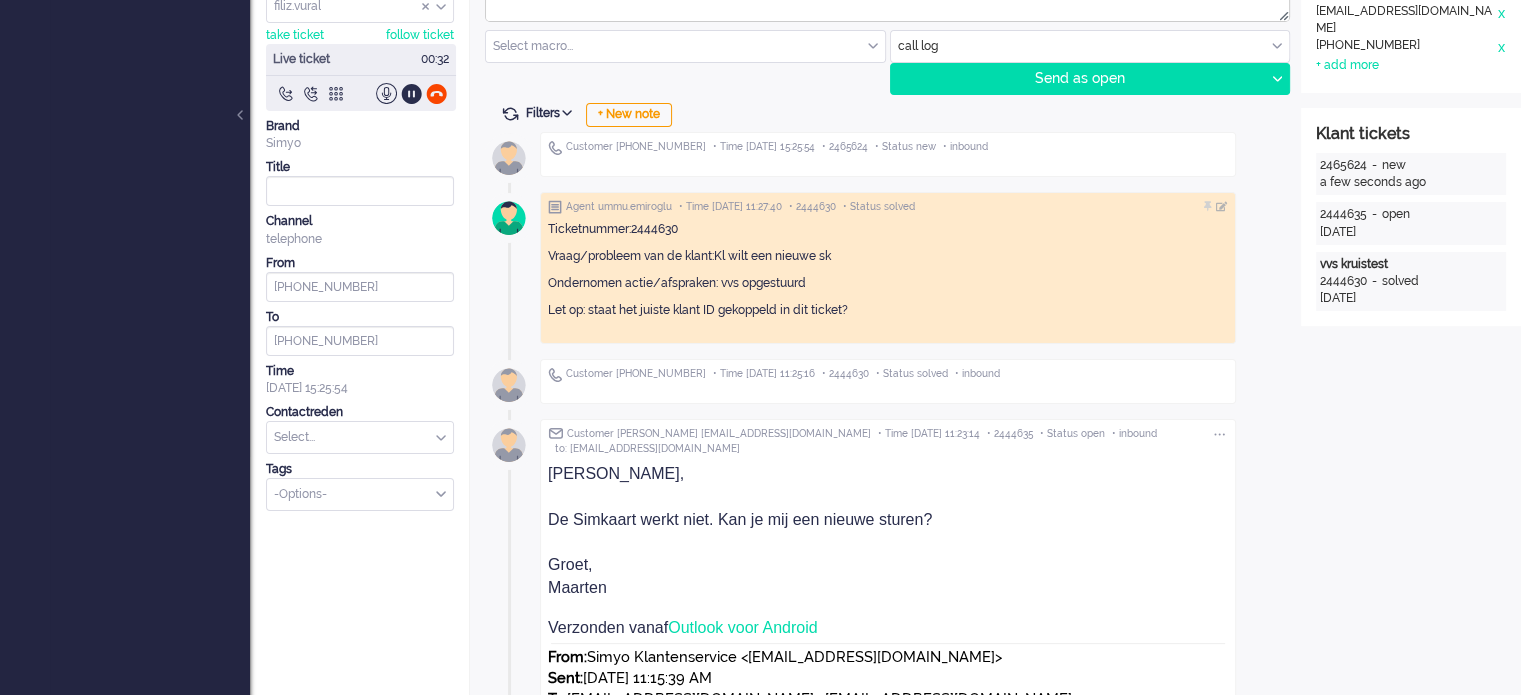 scroll, scrollTop: 0, scrollLeft: 0, axis: both 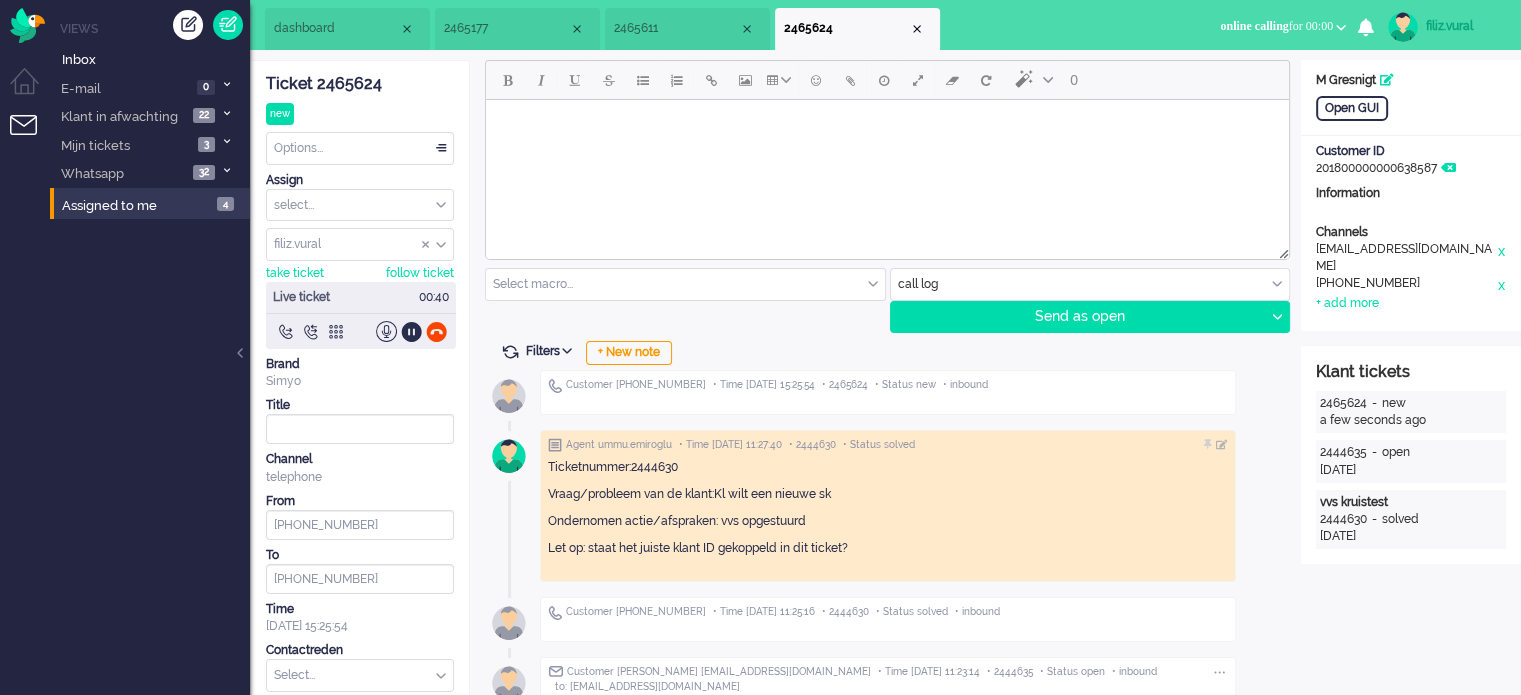 click on "2465611" at bounding box center [687, 29] 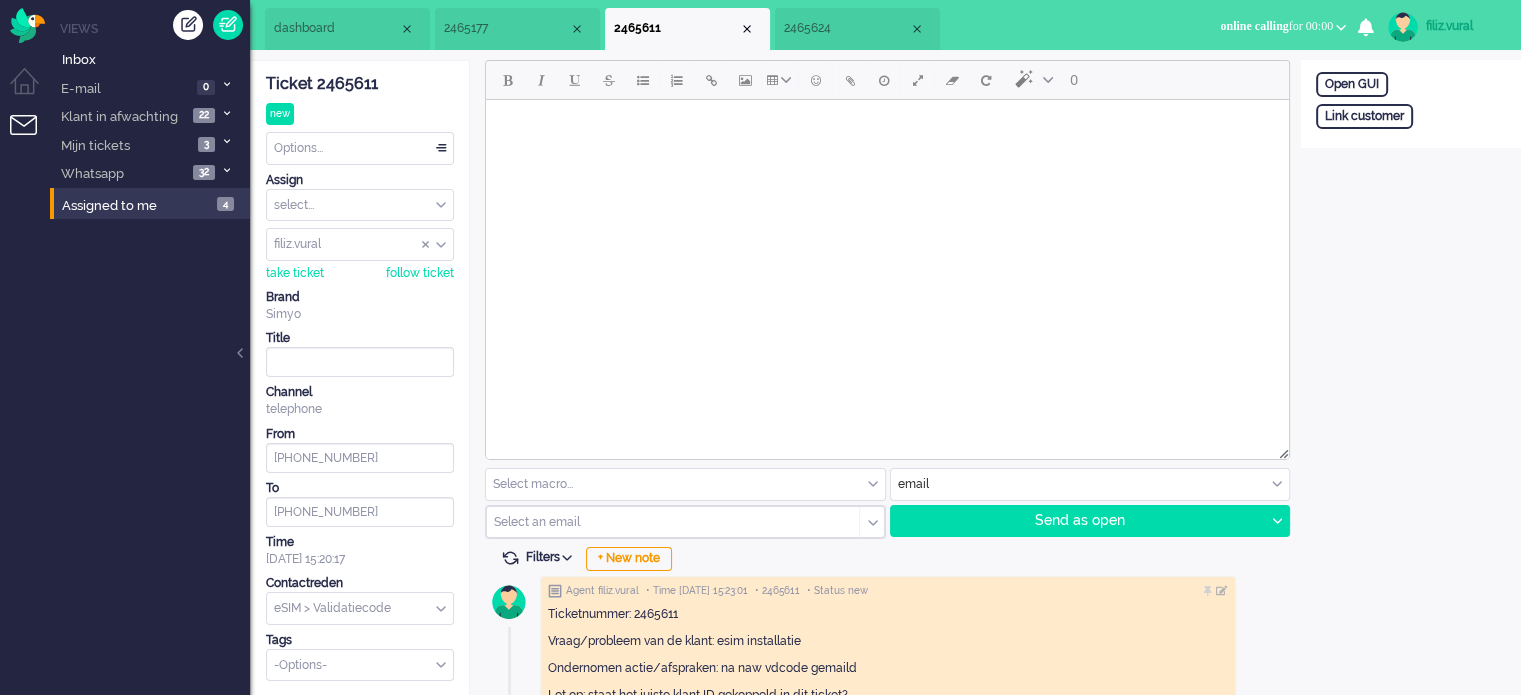 click on "Options..." at bounding box center (360, 148) 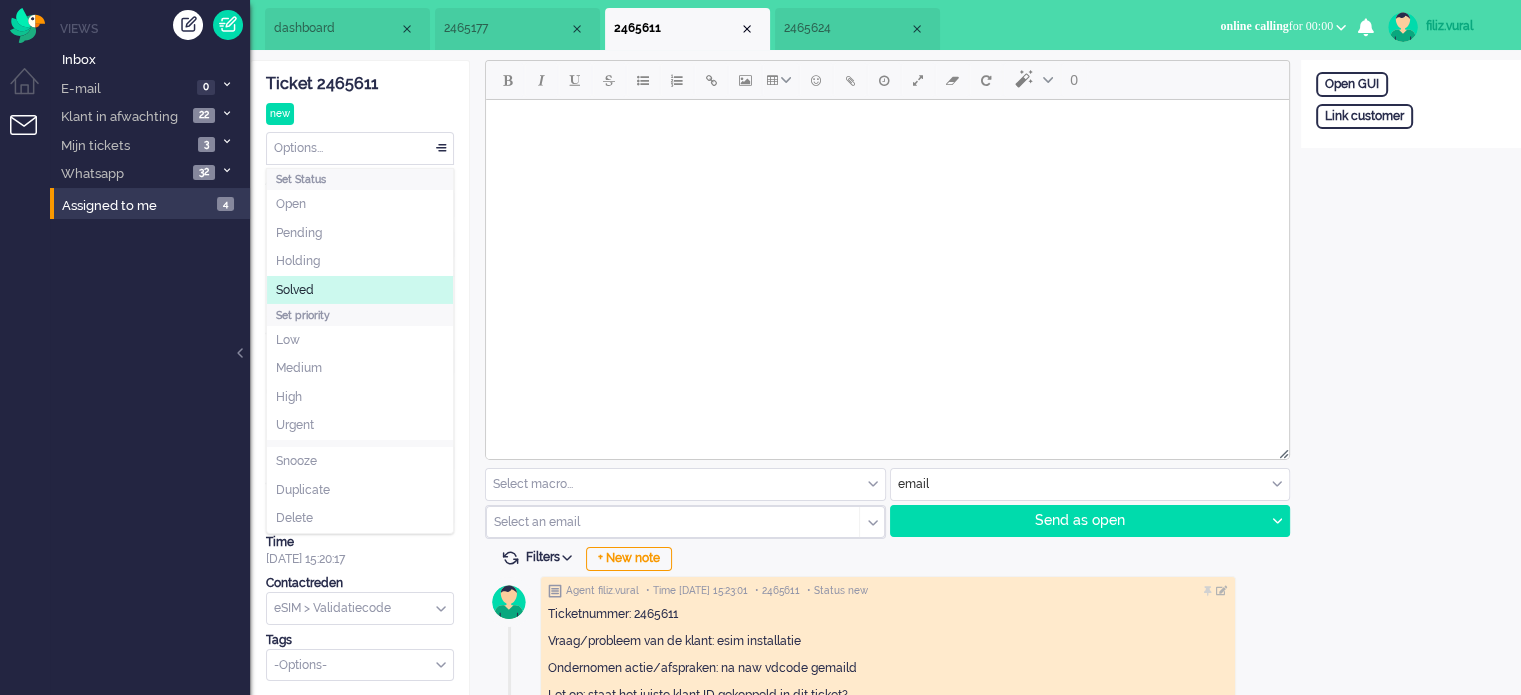 click on "Solved" 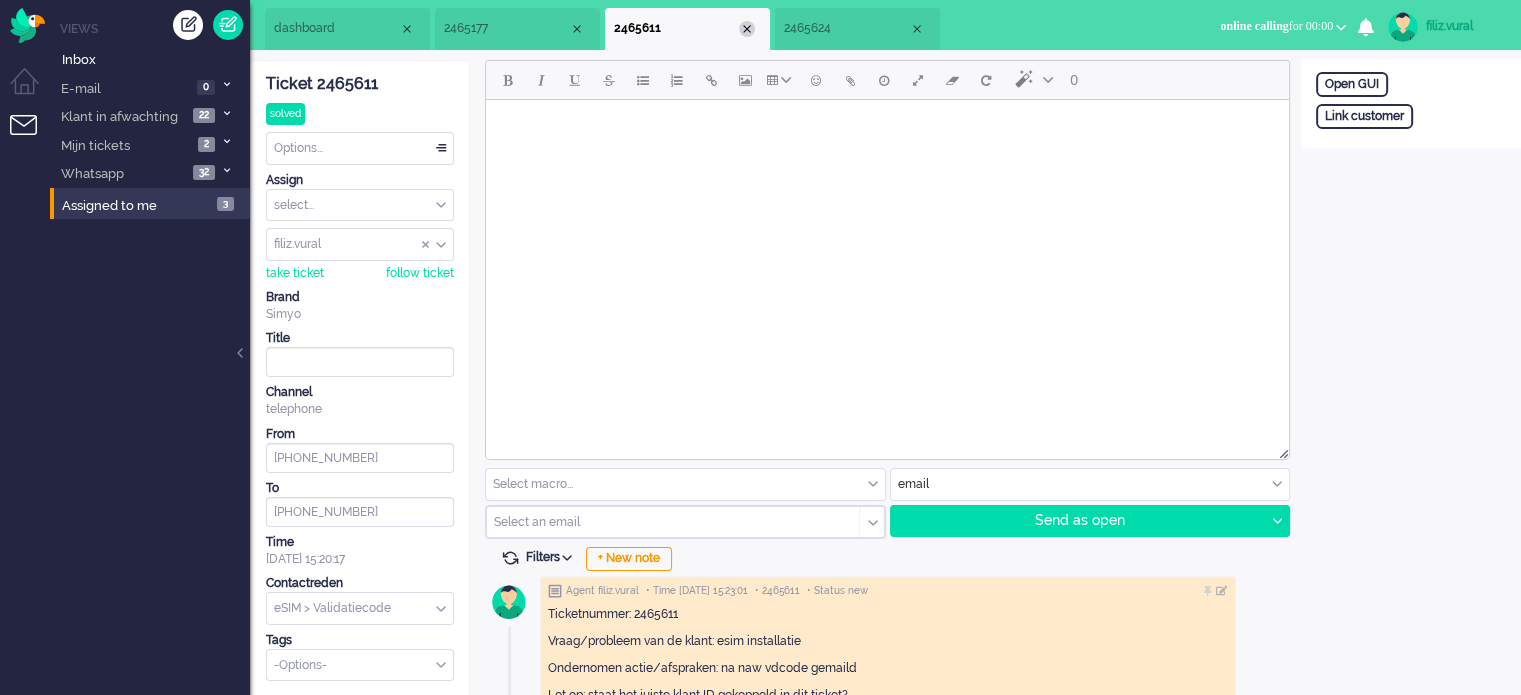 click at bounding box center (747, 29) 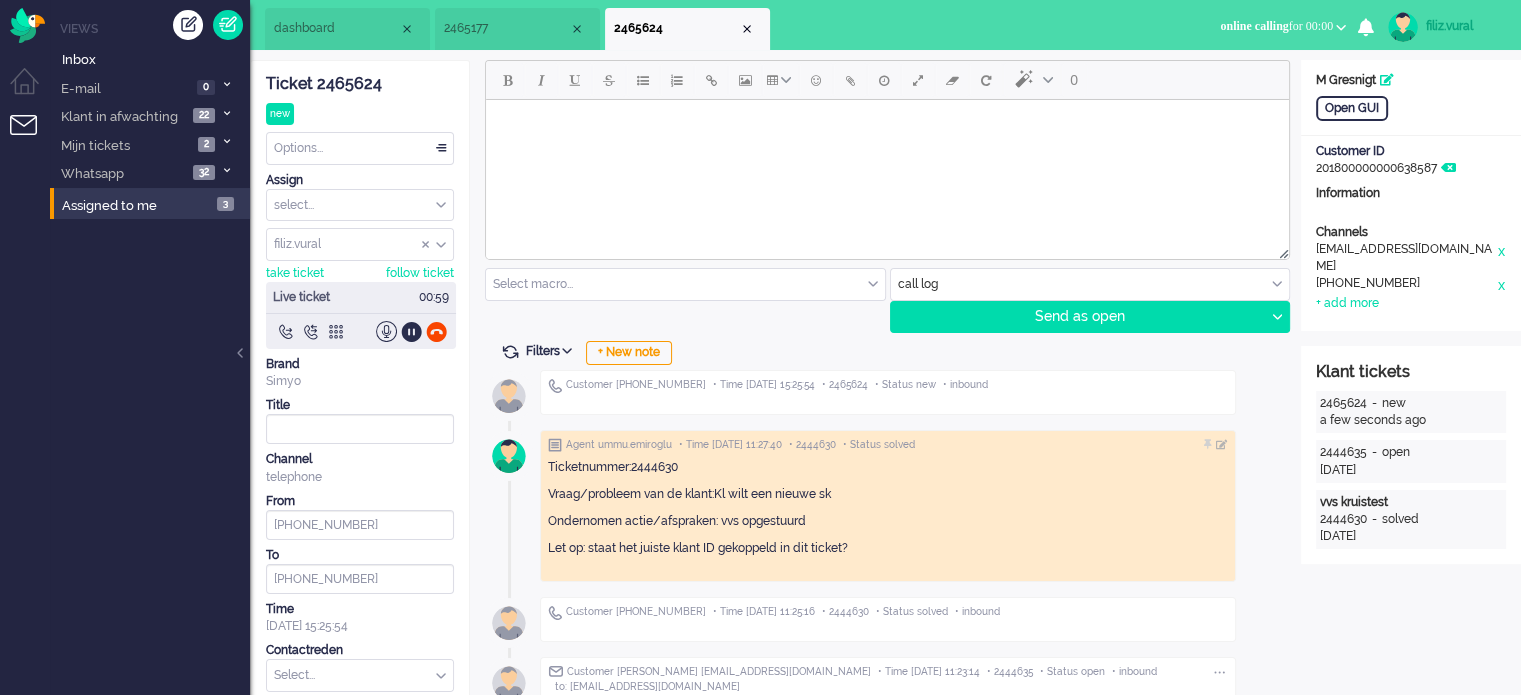 click on "Ondernomen actie/afspraken: vvs opgestuurd" at bounding box center [888, 521] 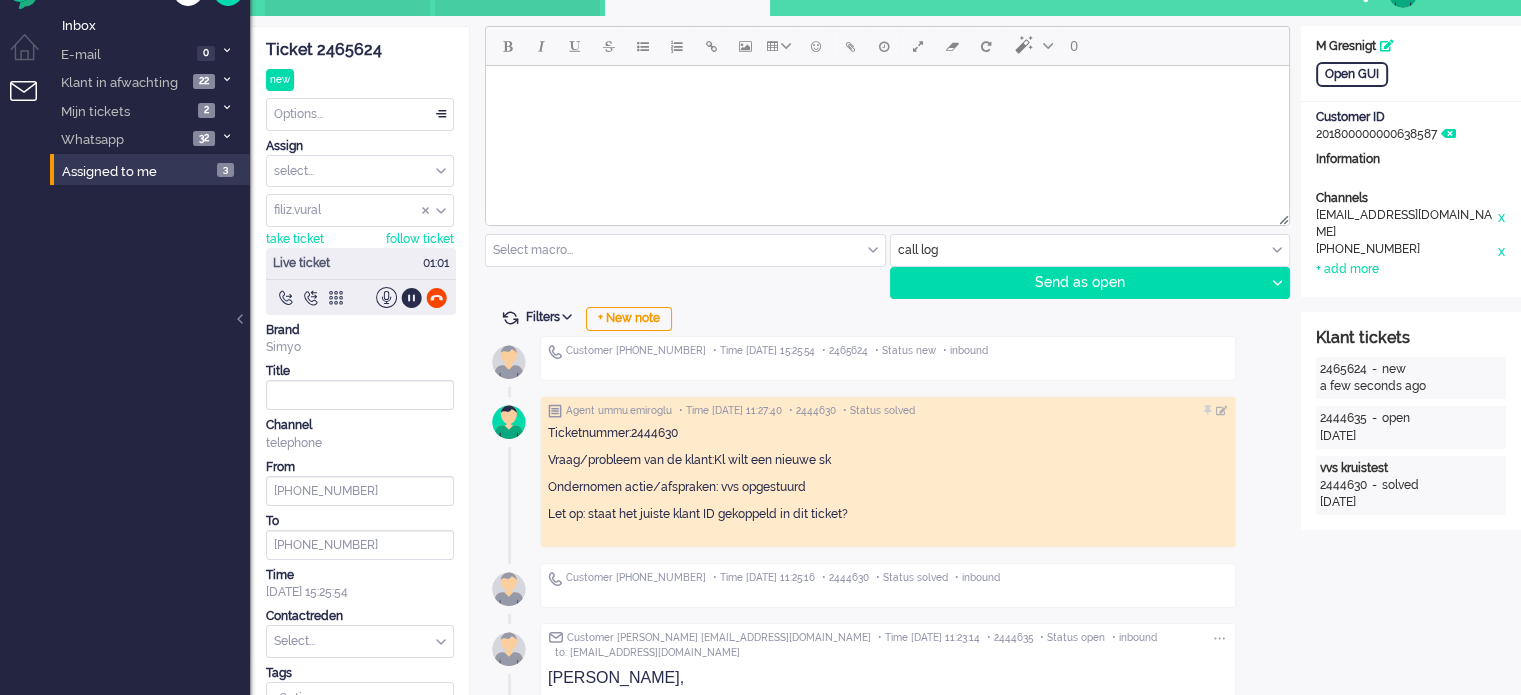 scroll, scrollTop: 0, scrollLeft: 0, axis: both 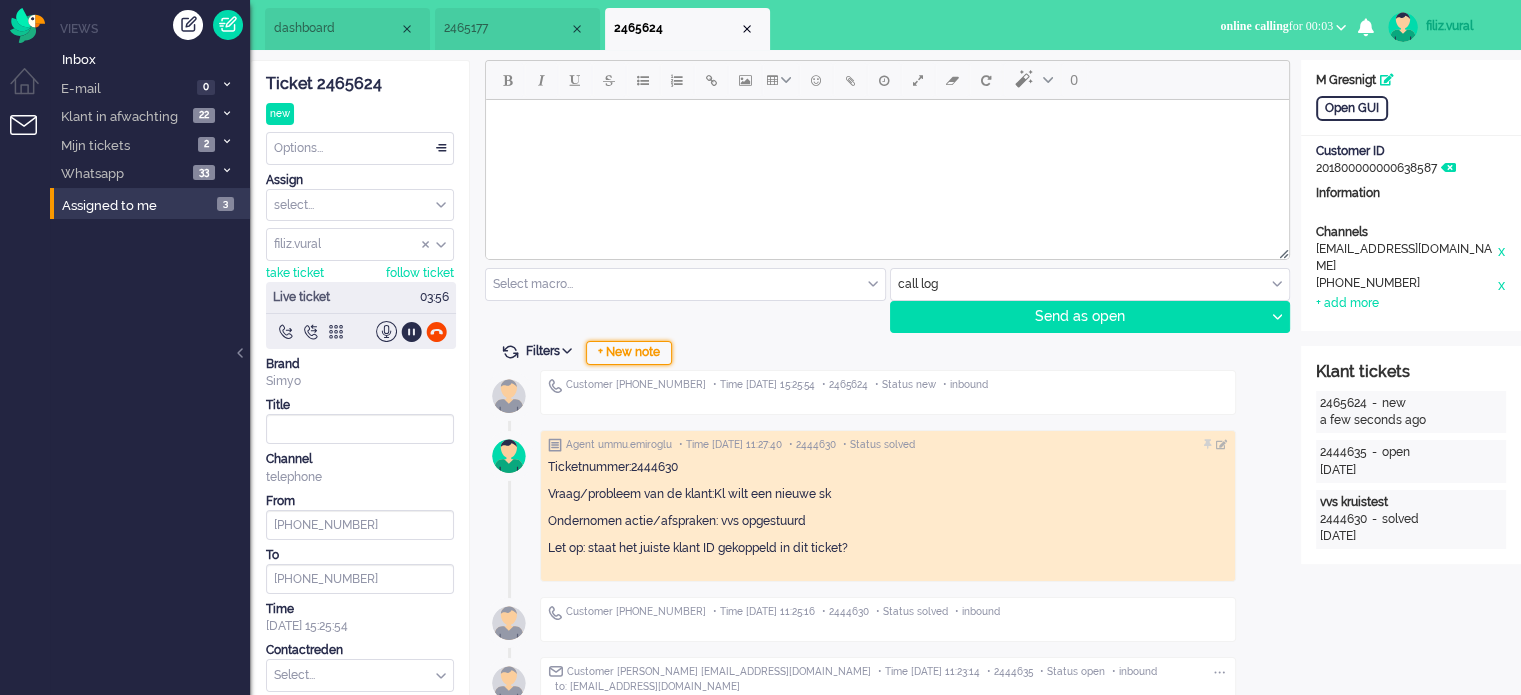 click on "+ New note" at bounding box center (629, 353) 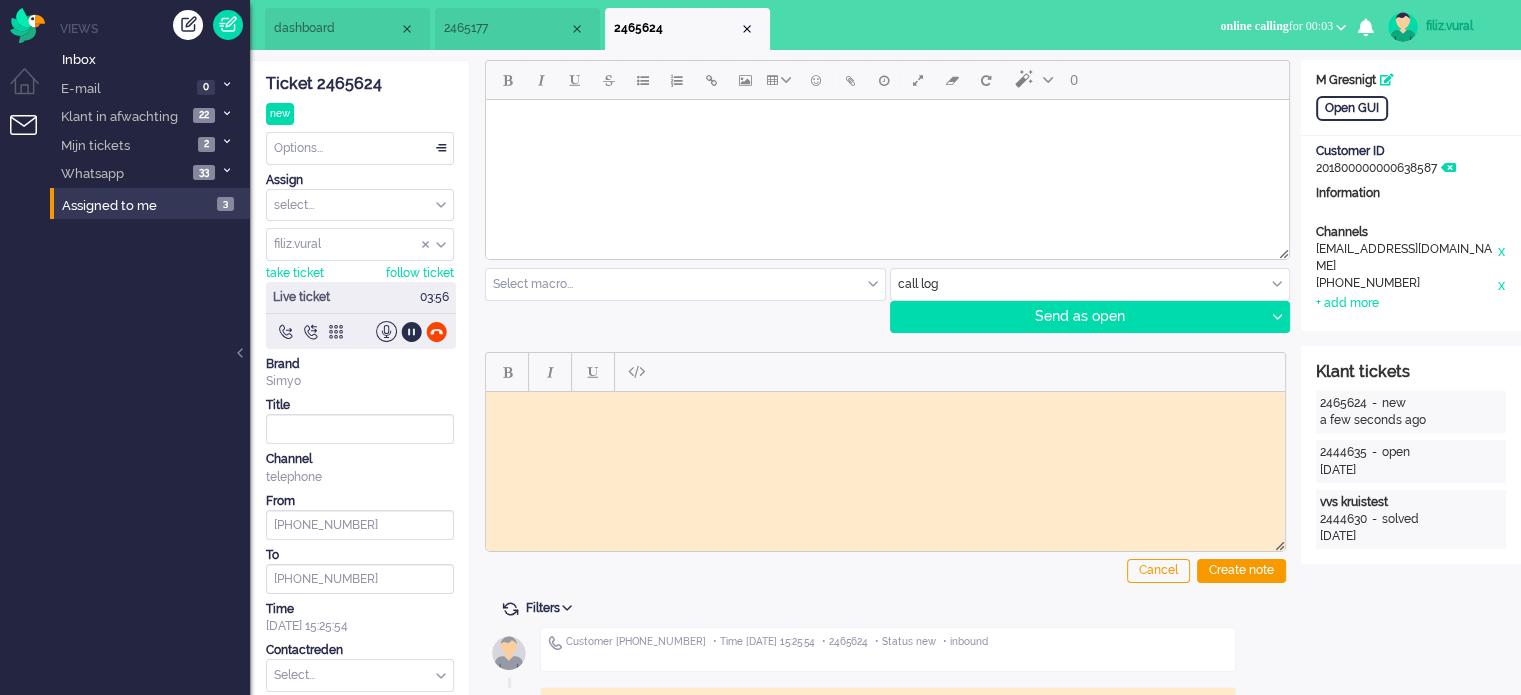 scroll, scrollTop: 0, scrollLeft: 0, axis: both 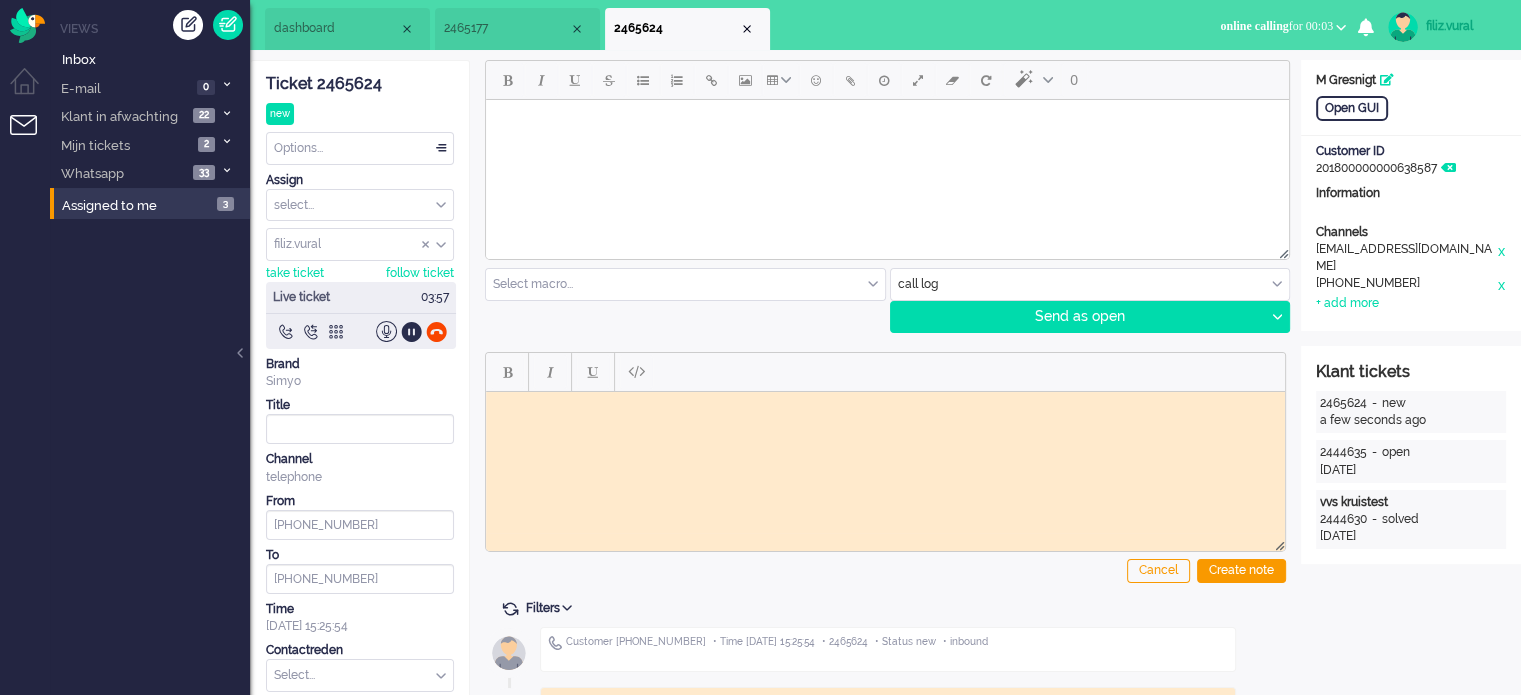click at bounding box center (885, 406) 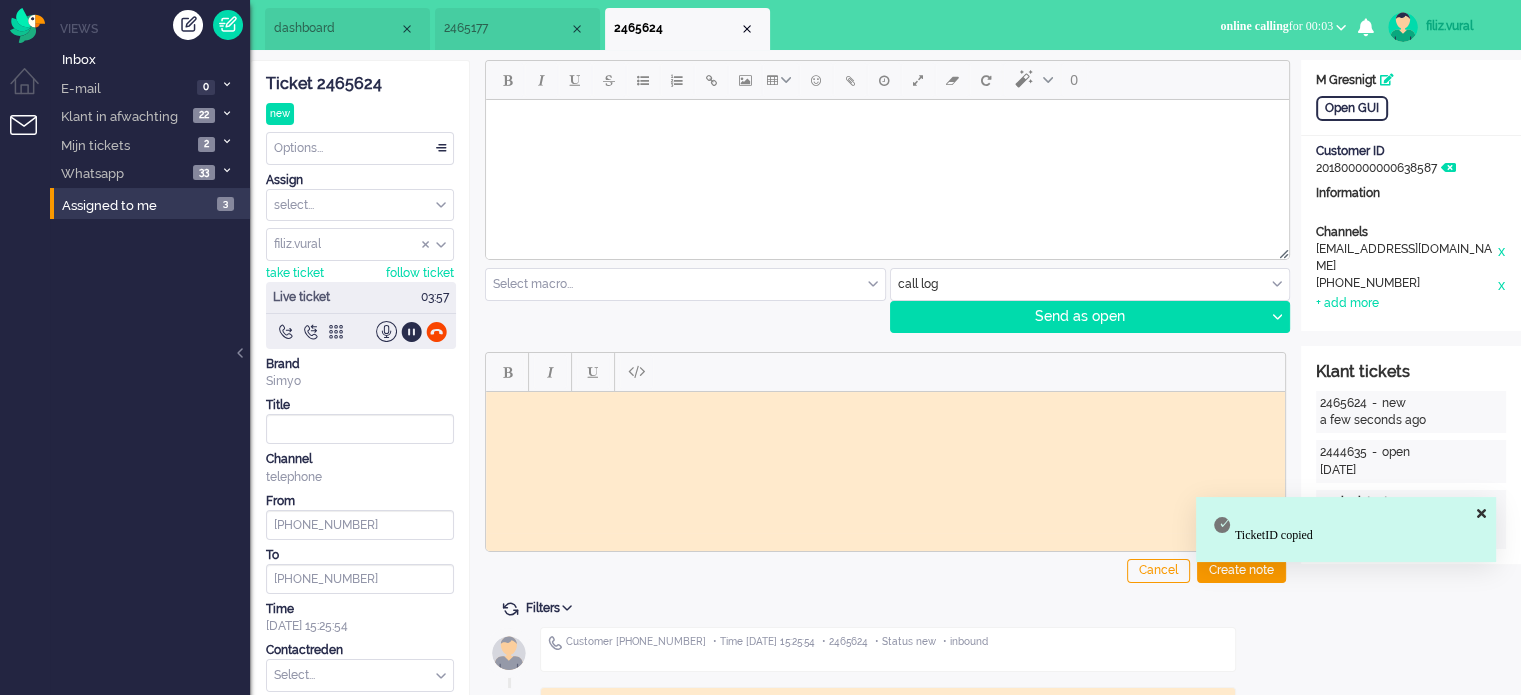 paste 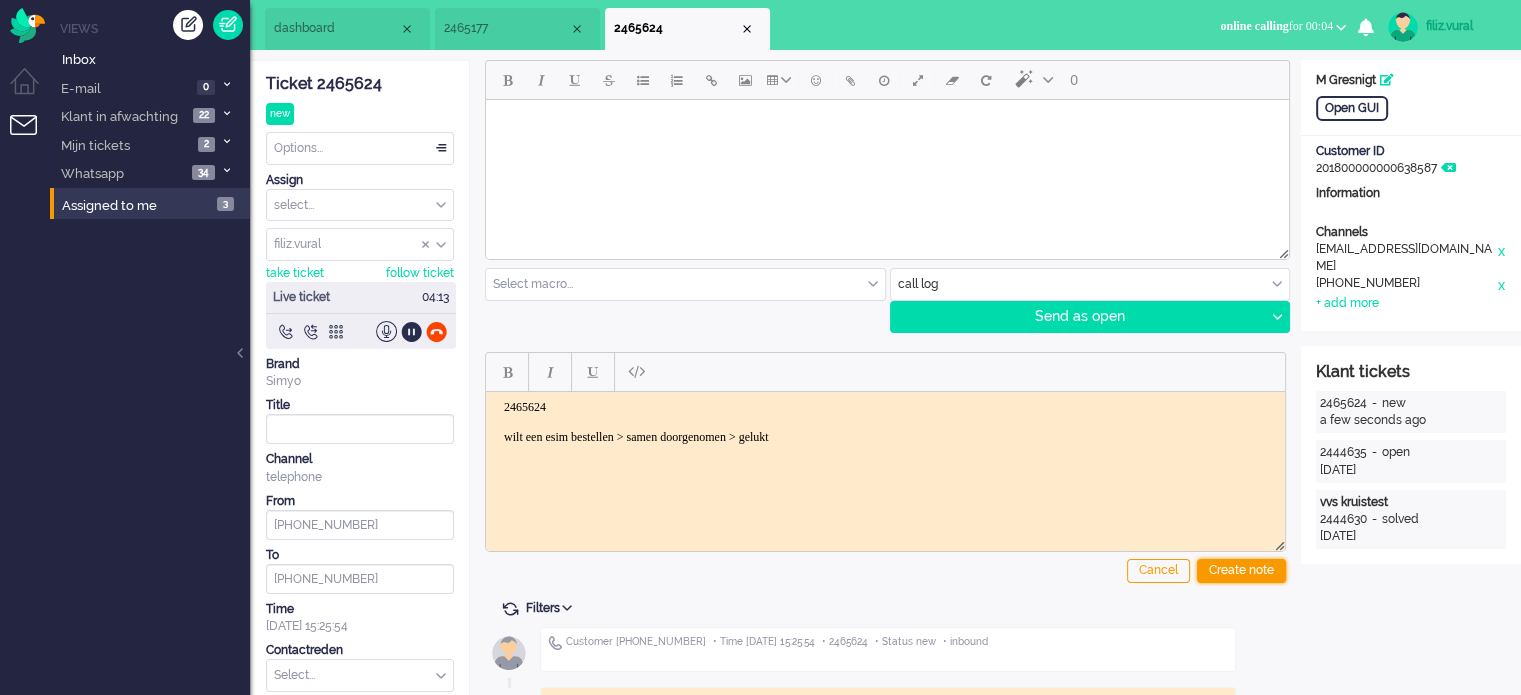 click on "Create note" at bounding box center [1241, 571] 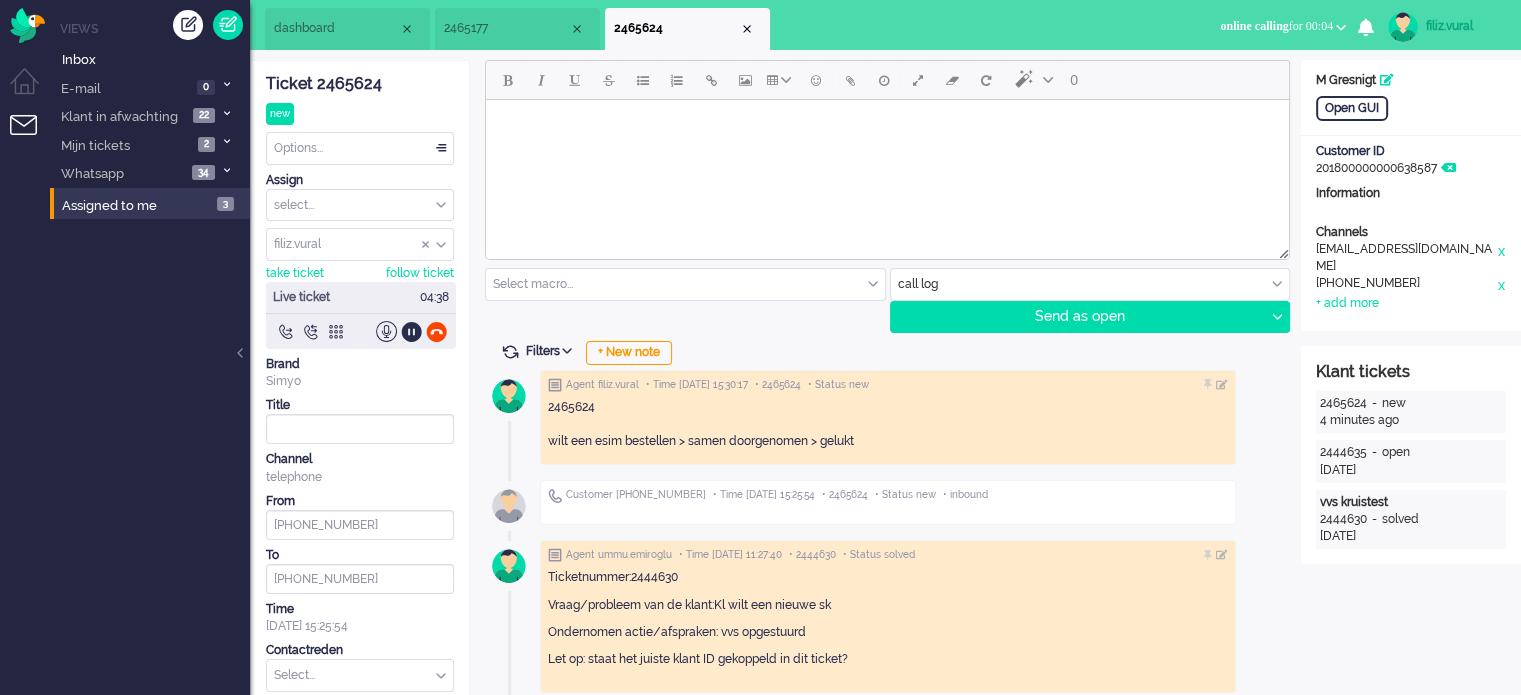 click at bounding box center (360, 675) 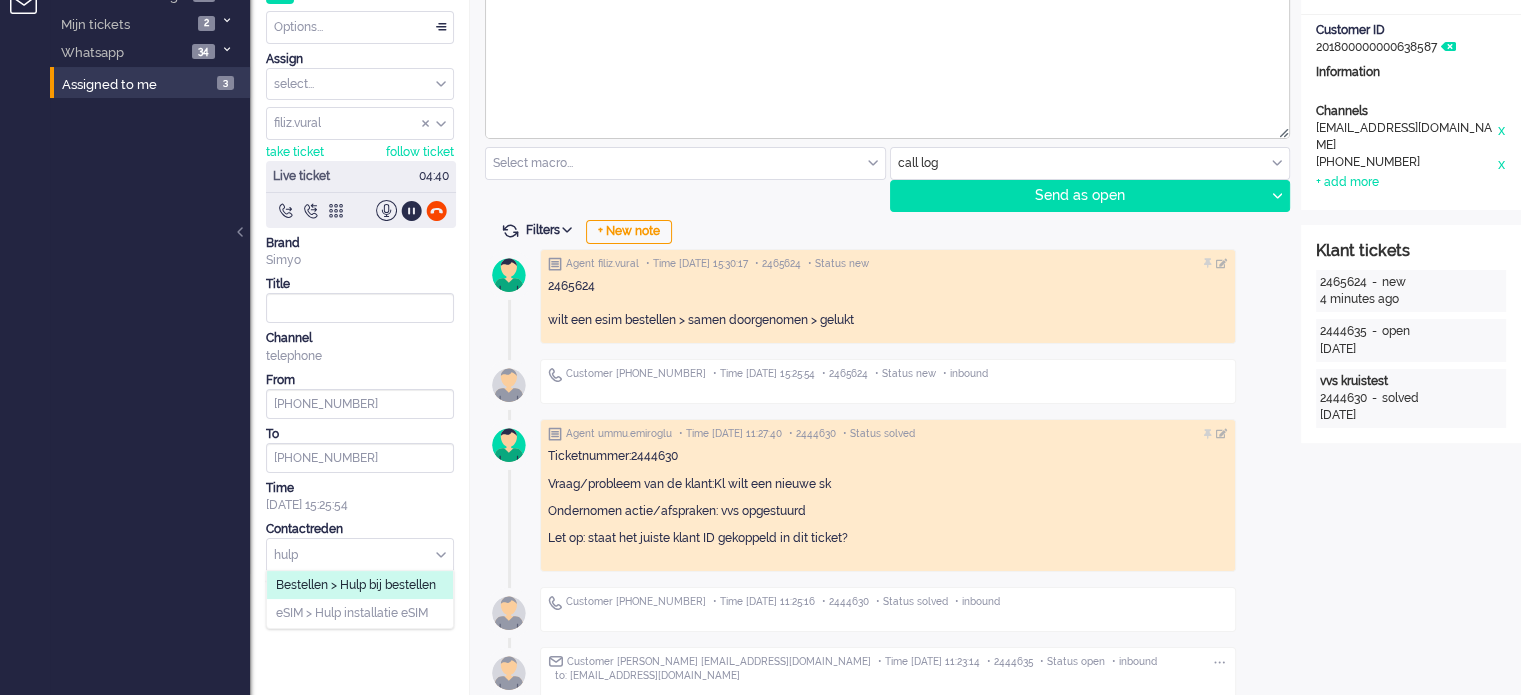 scroll, scrollTop: 300, scrollLeft: 0, axis: vertical 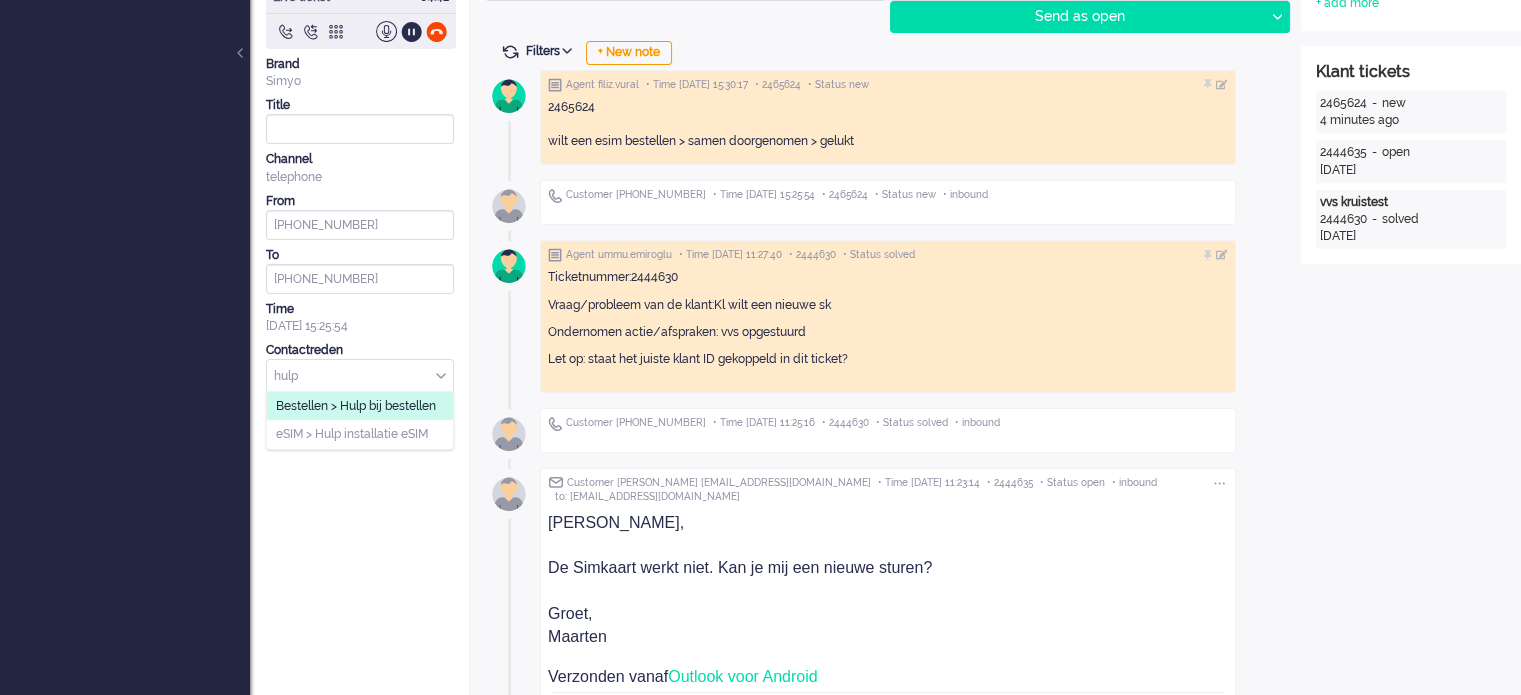 type on "hulp" 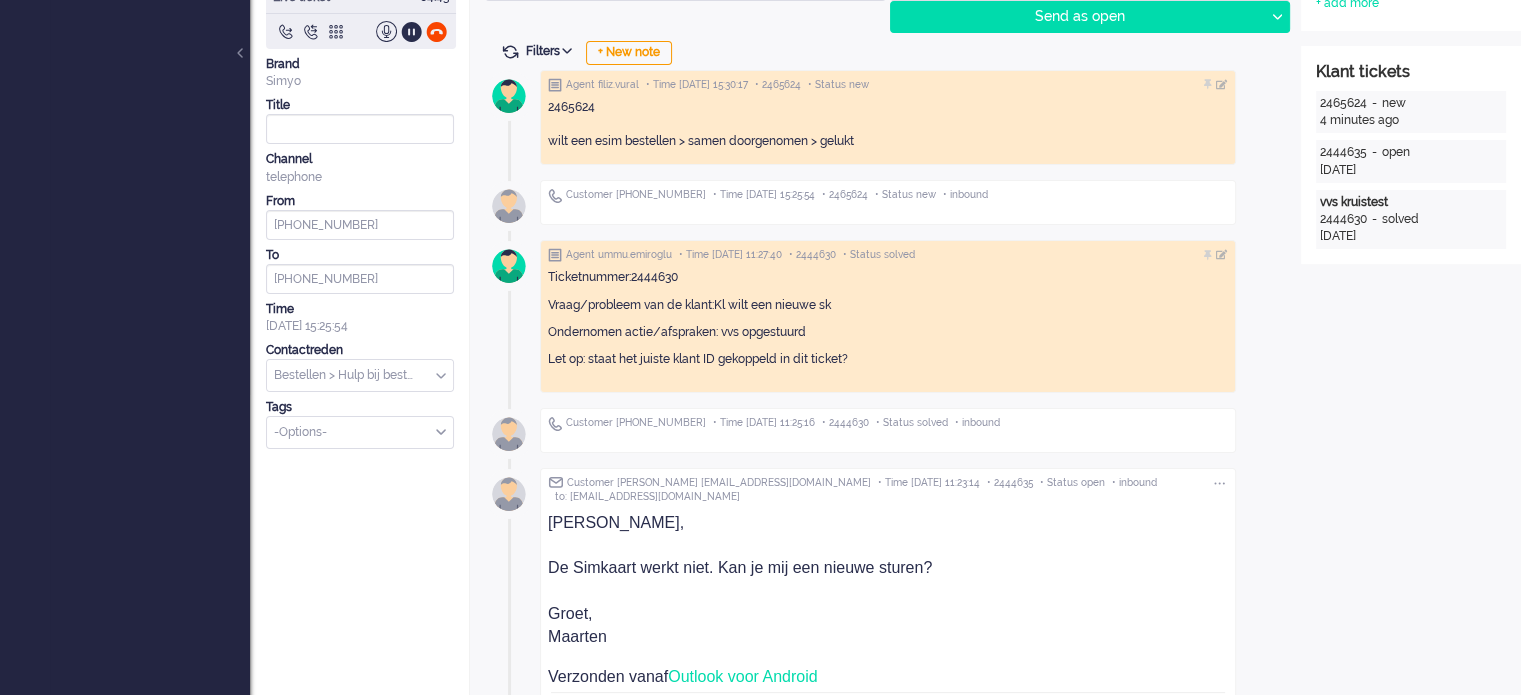 scroll, scrollTop: 200, scrollLeft: 0, axis: vertical 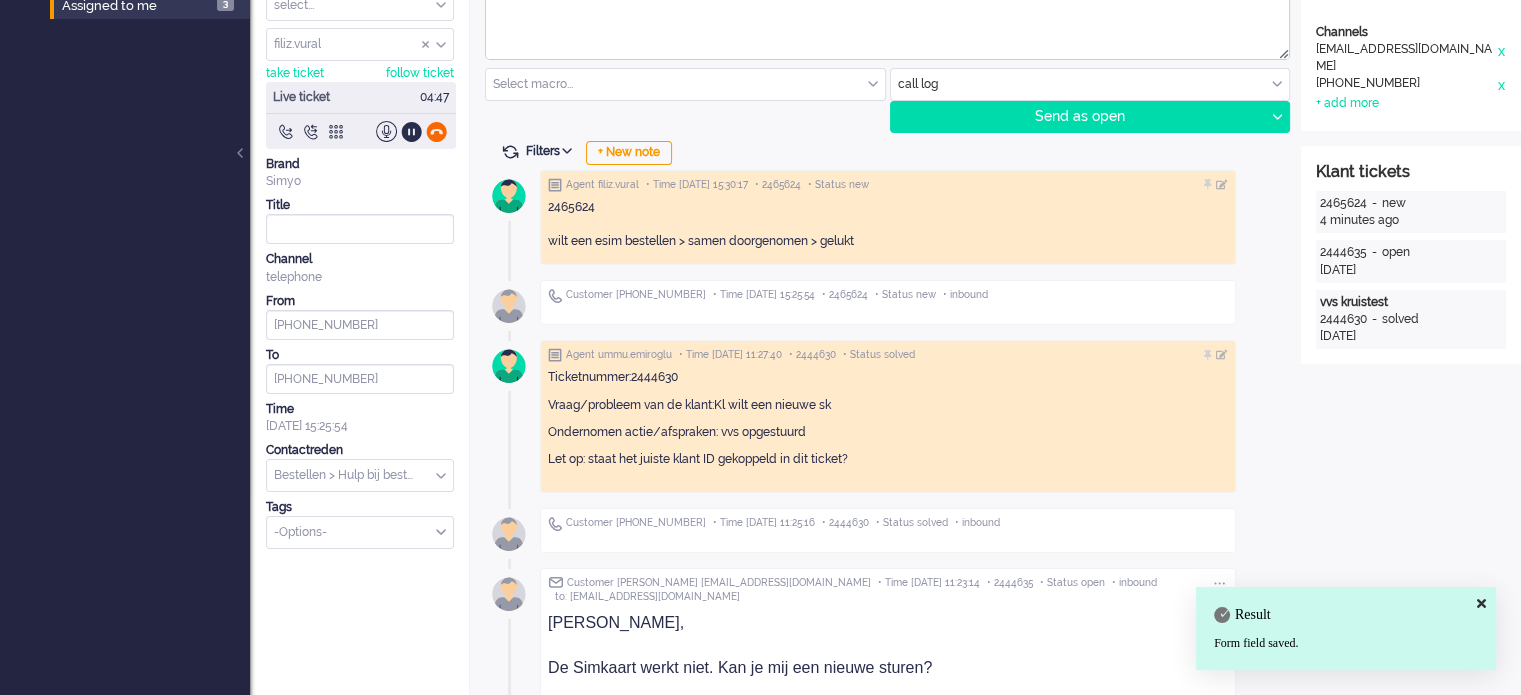 click 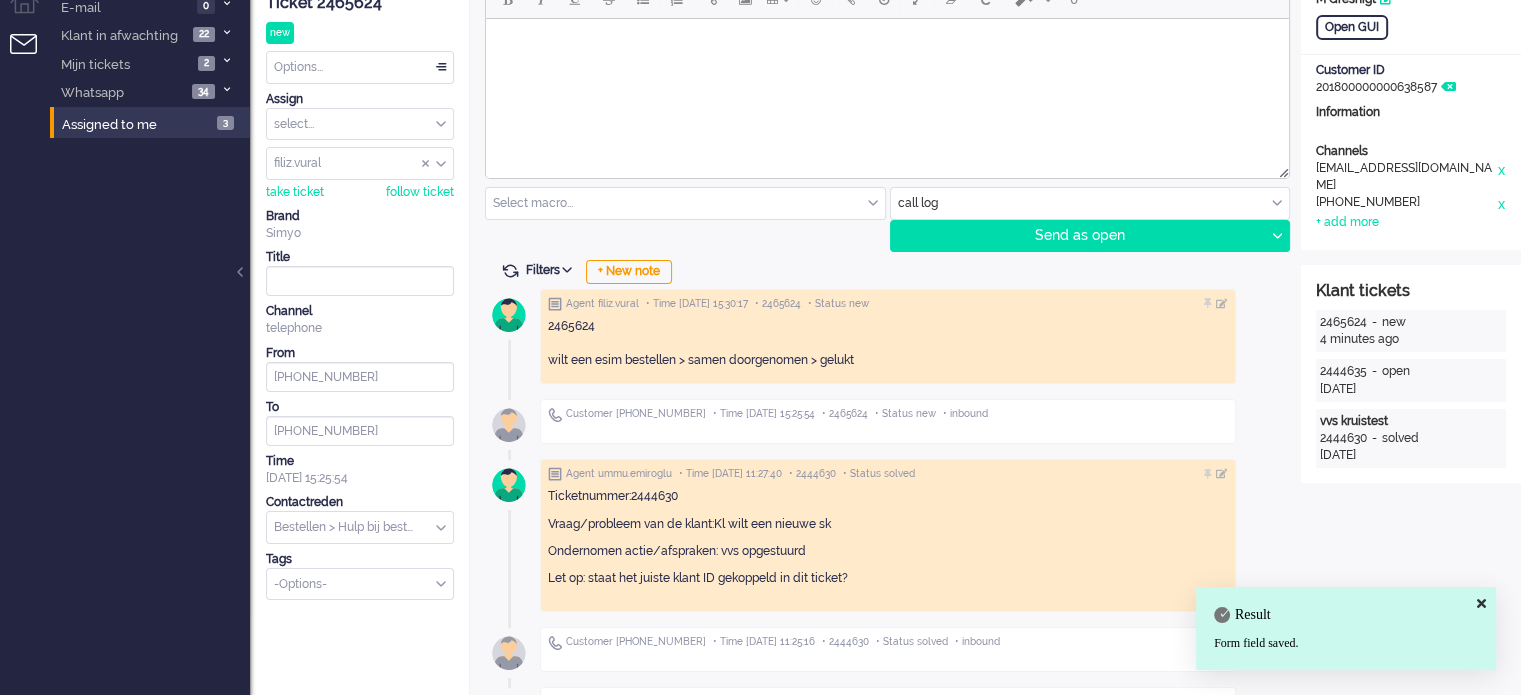 scroll, scrollTop: 0, scrollLeft: 0, axis: both 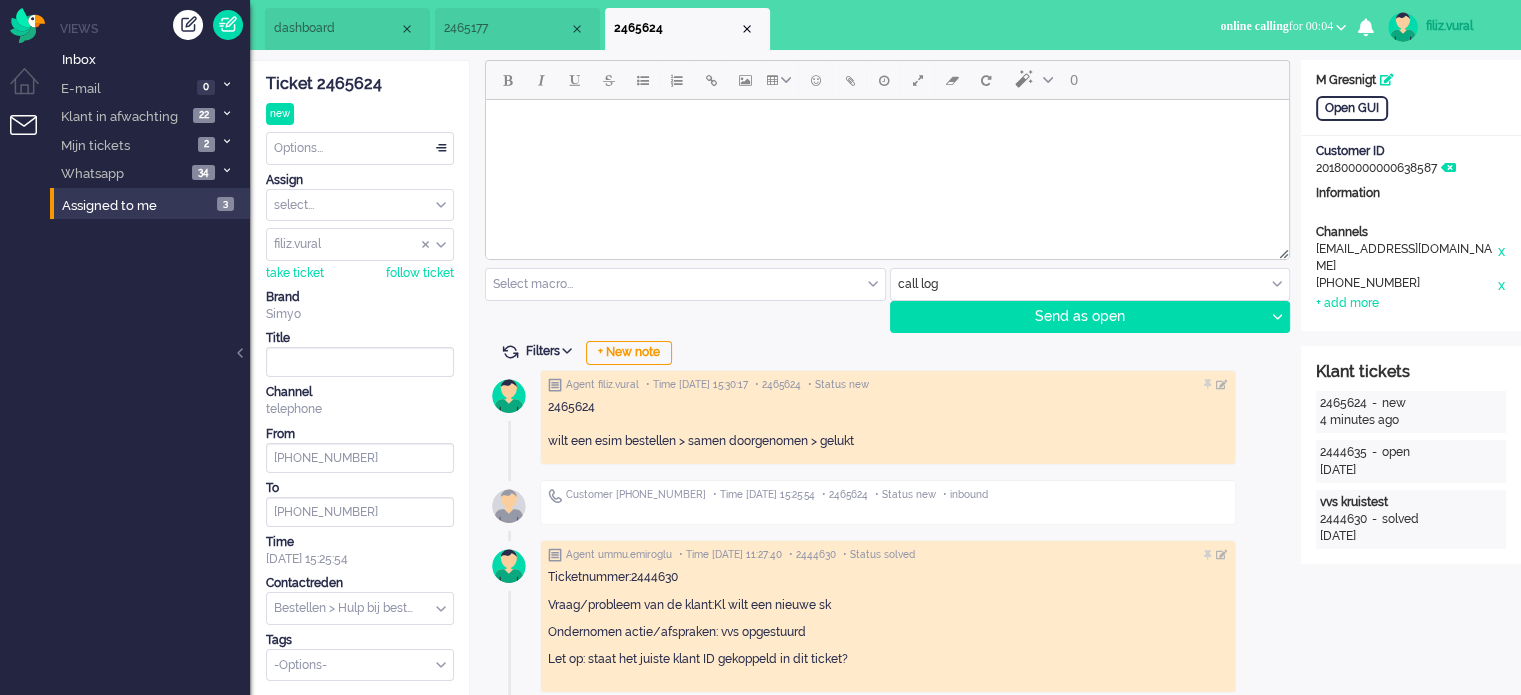 click on "Options..." at bounding box center (360, 148) 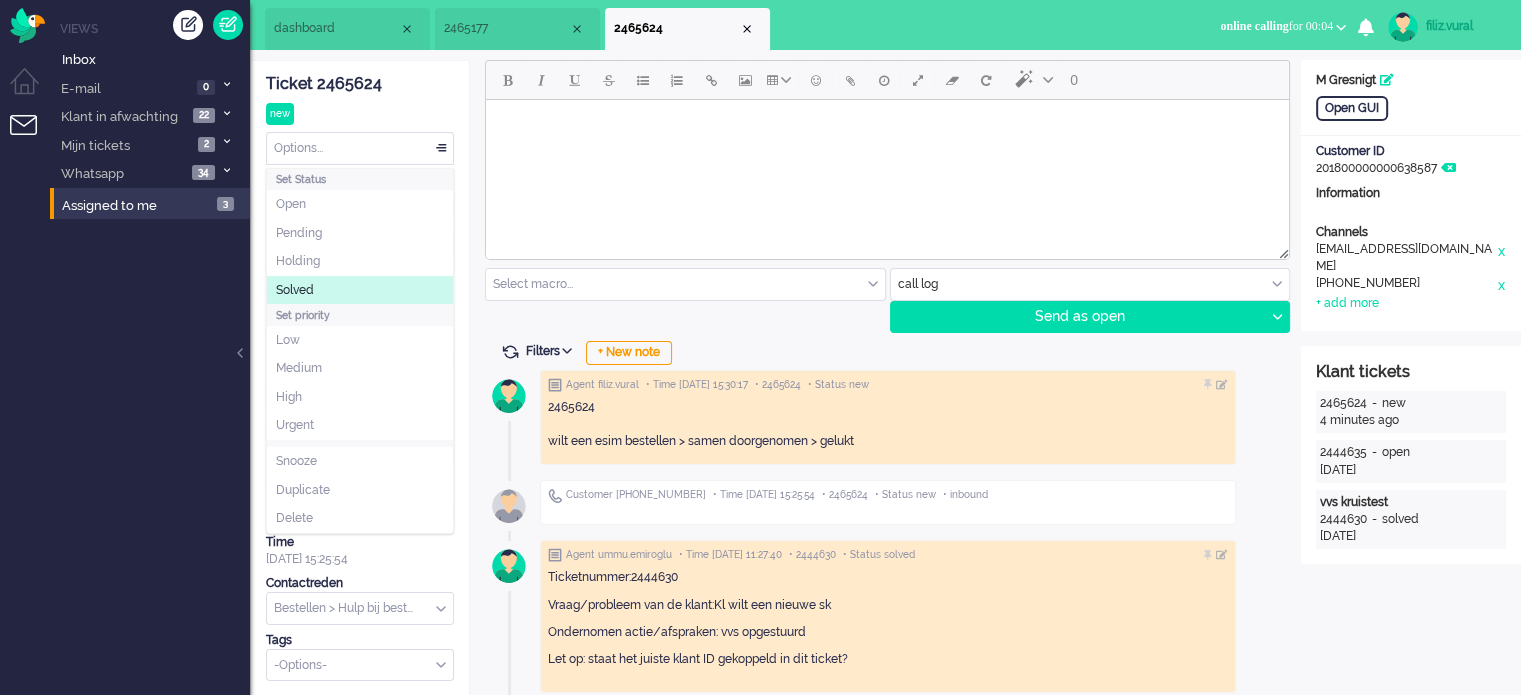 click on "Solved" 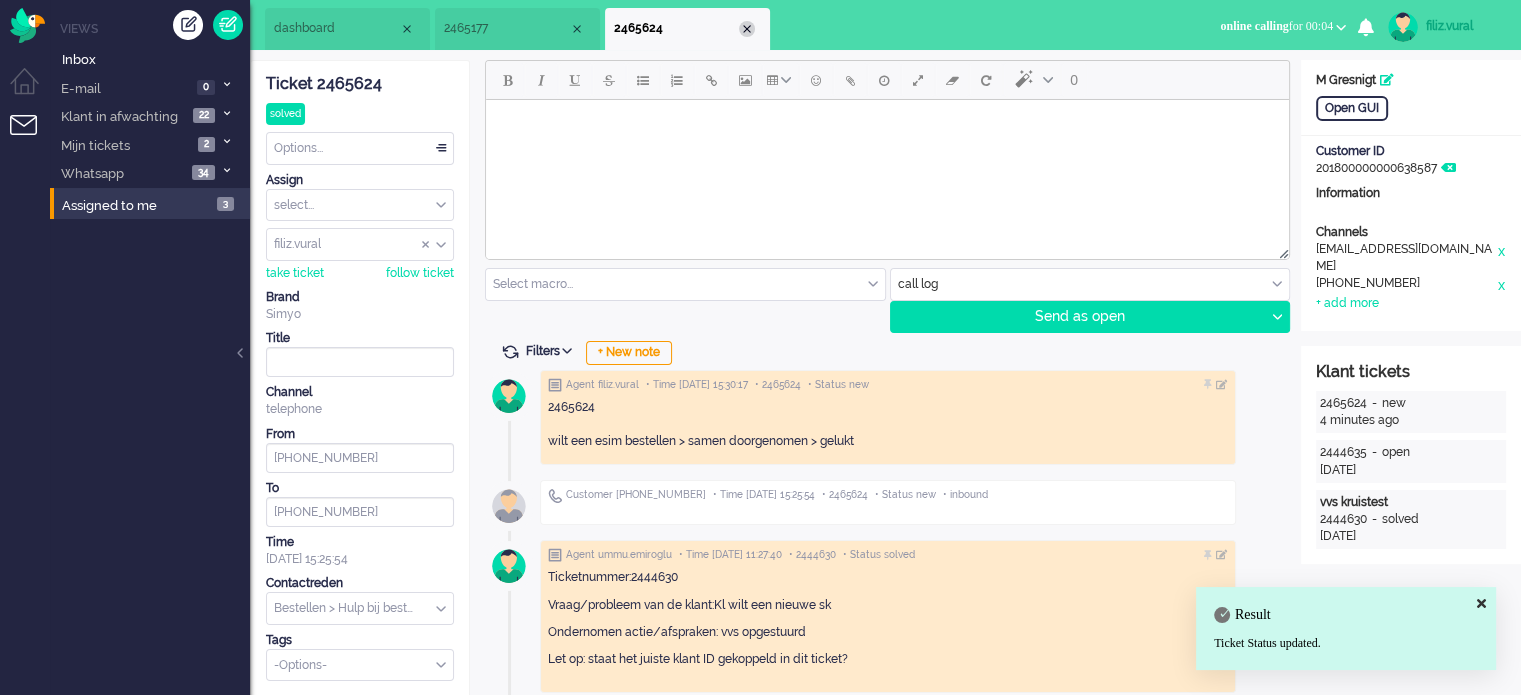 click at bounding box center [747, 29] 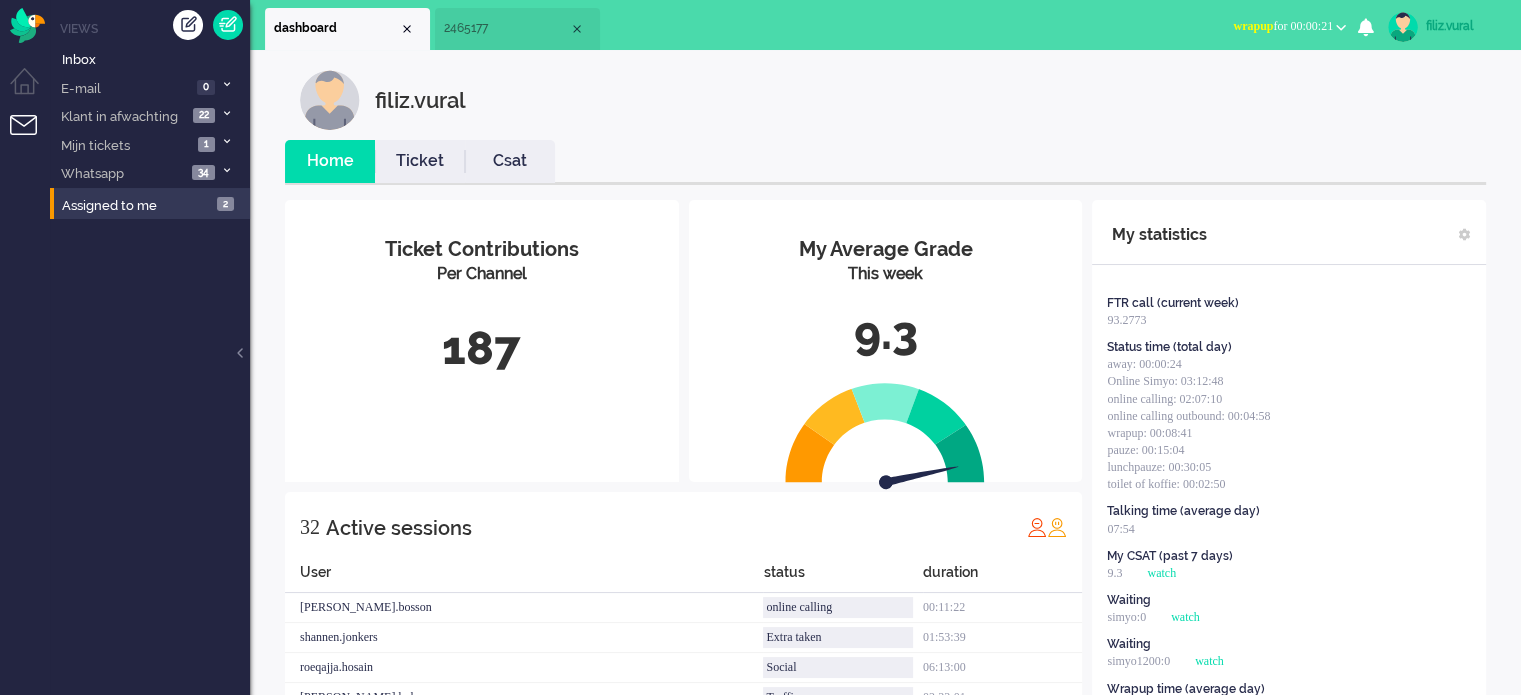 click on "wrapup" at bounding box center [1253, 26] 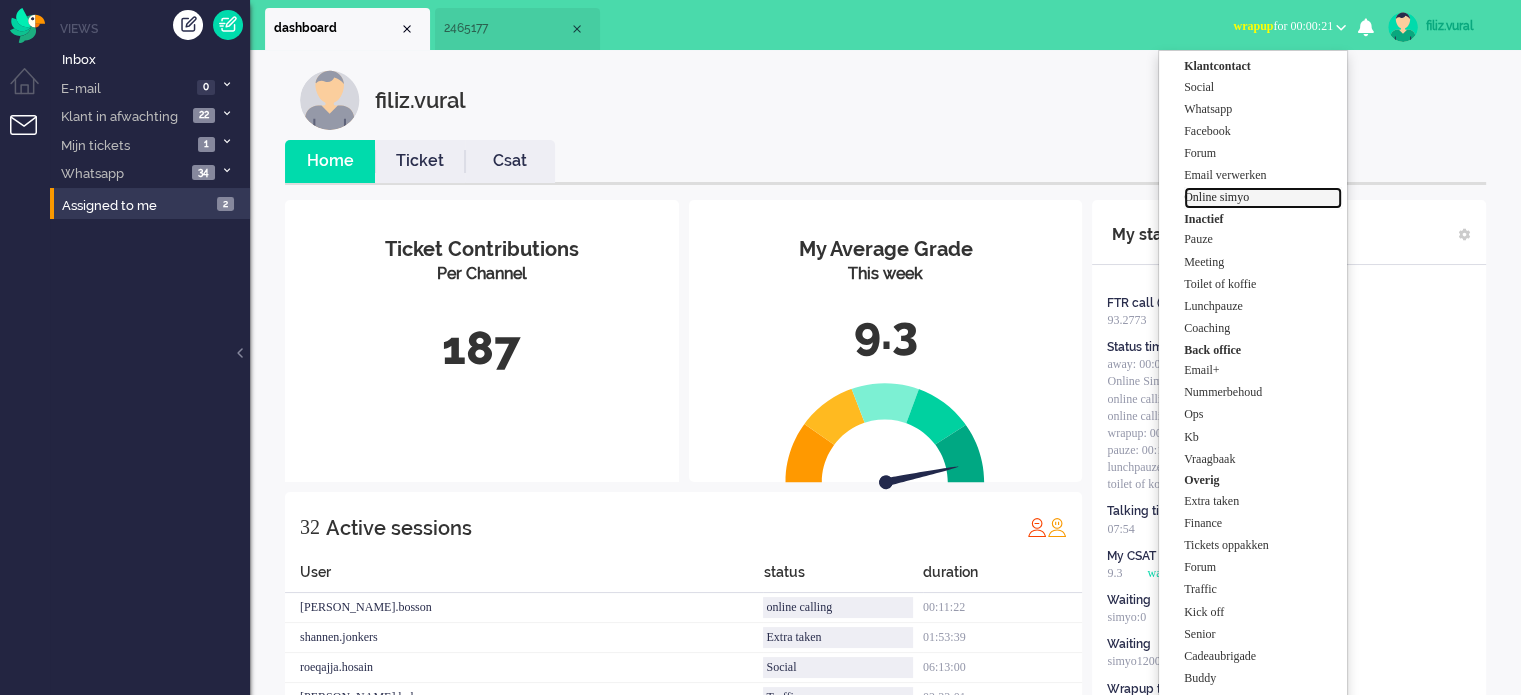click on "Online simyo" at bounding box center (1263, 197) 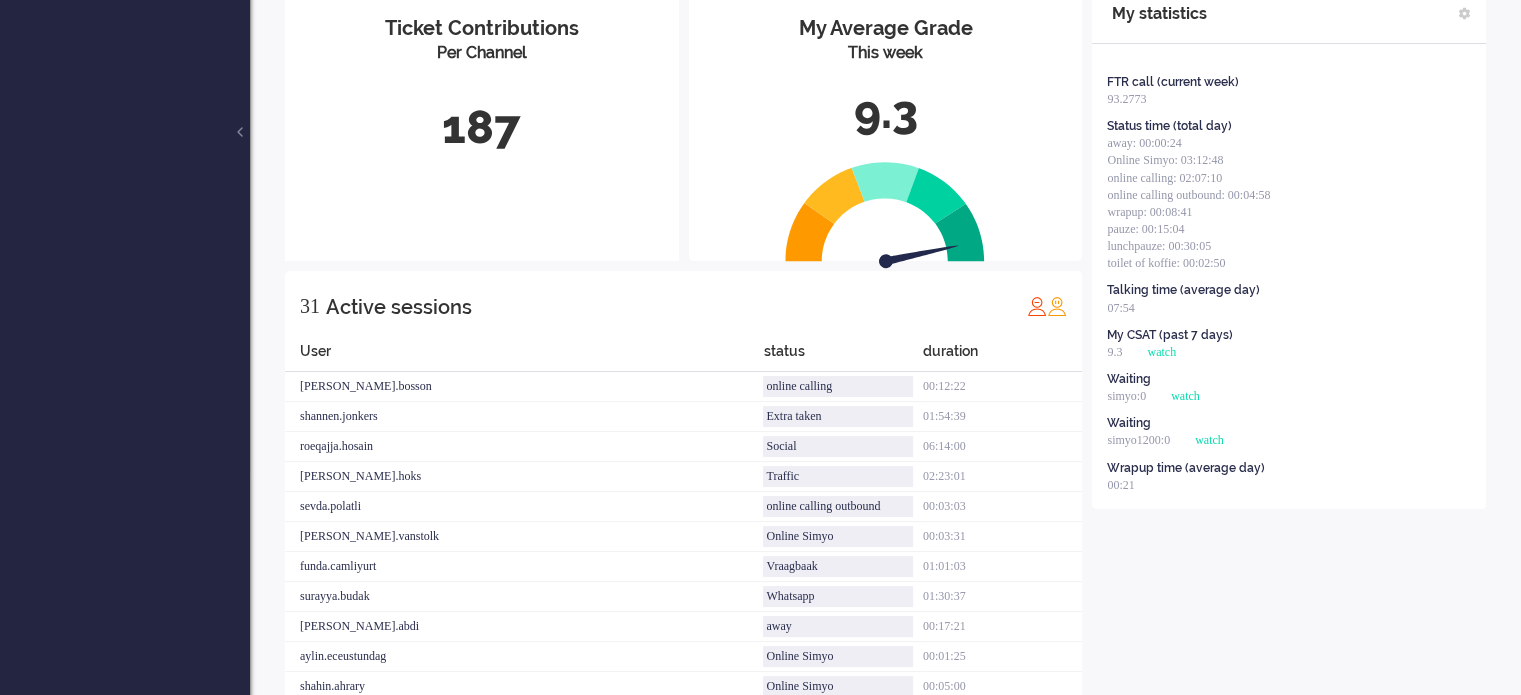 scroll, scrollTop: 0, scrollLeft: 0, axis: both 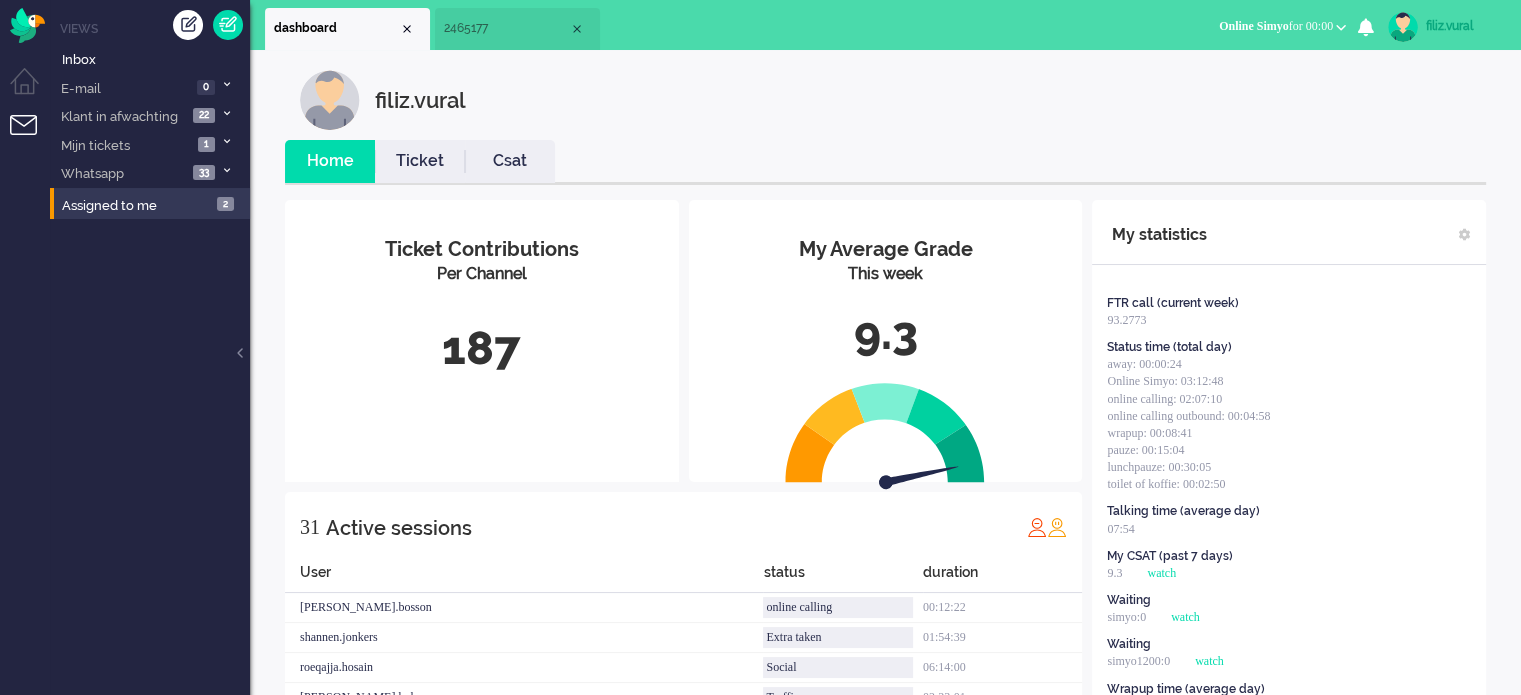 click on "2465177" at bounding box center [506, 28] 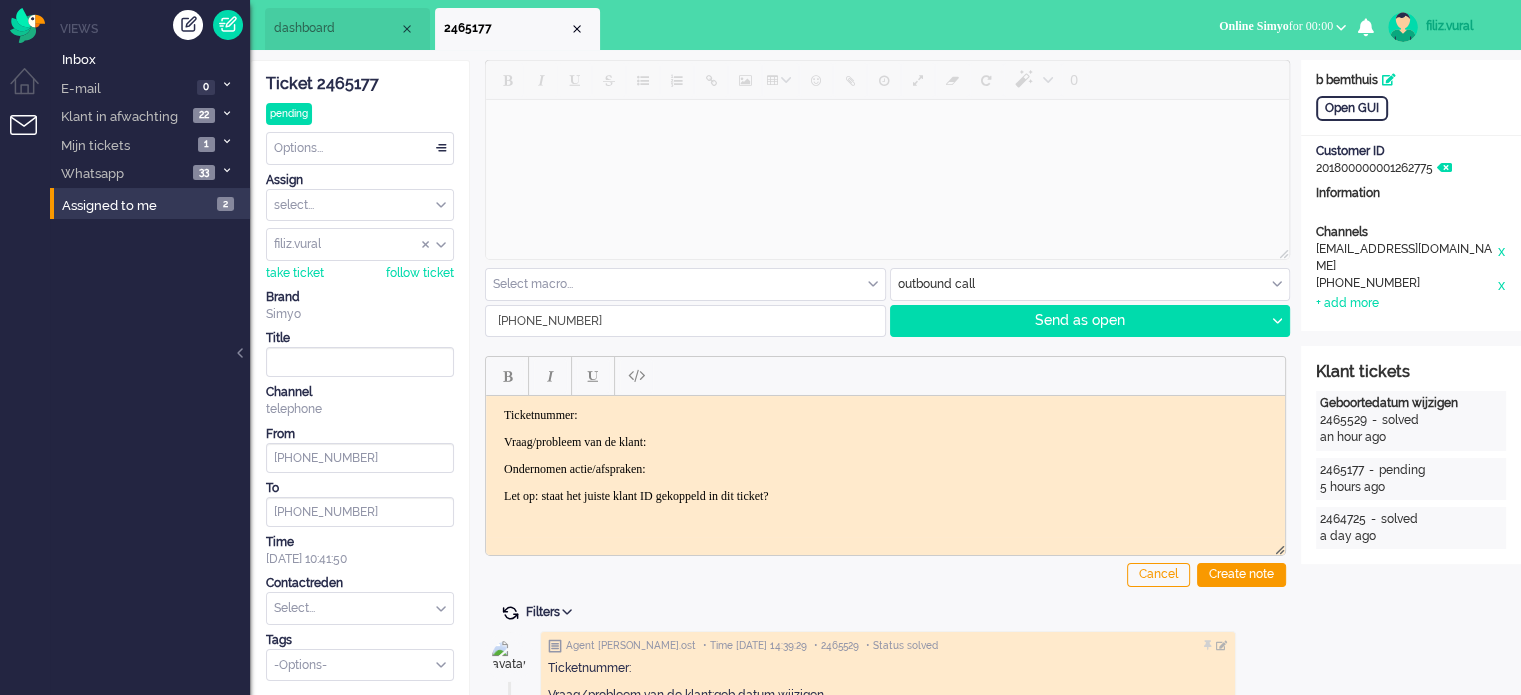 click at bounding box center [510, 613] 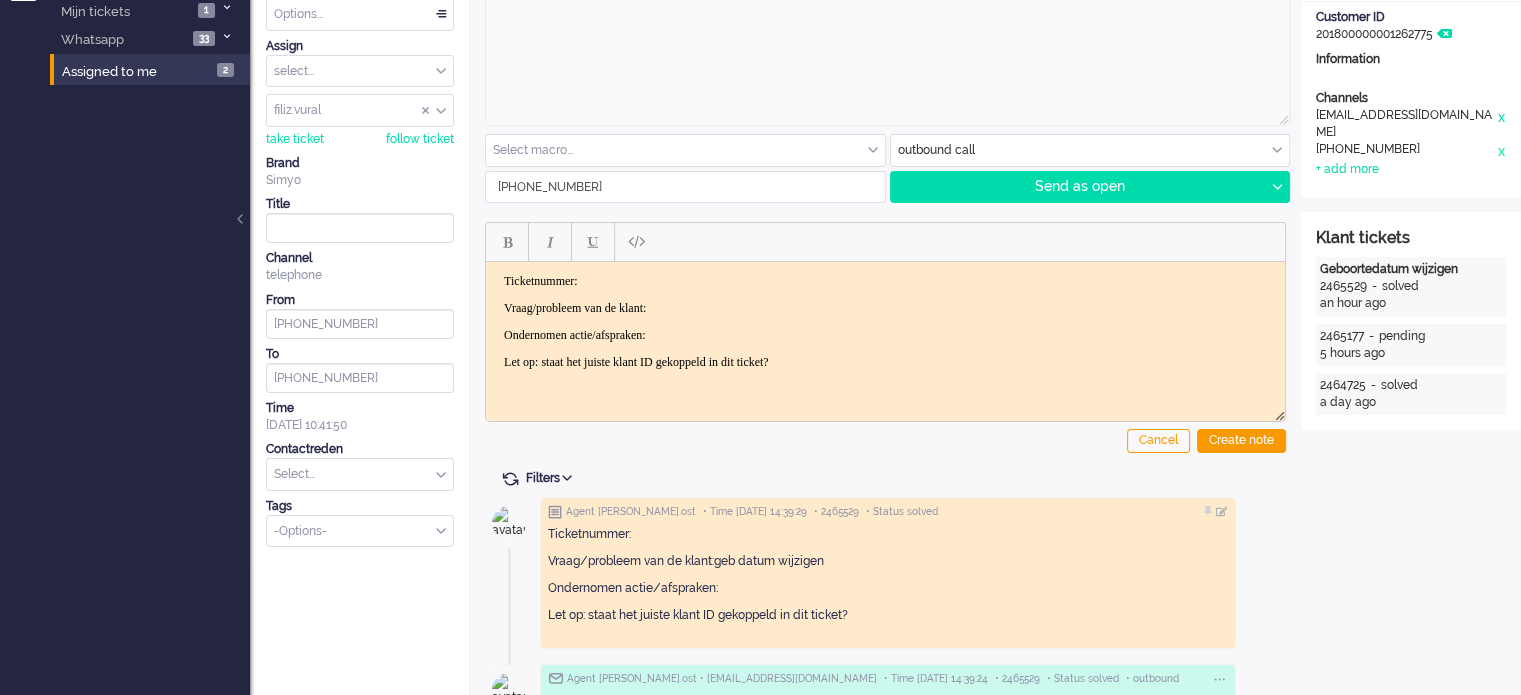 scroll, scrollTop: 300, scrollLeft: 0, axis: vertical 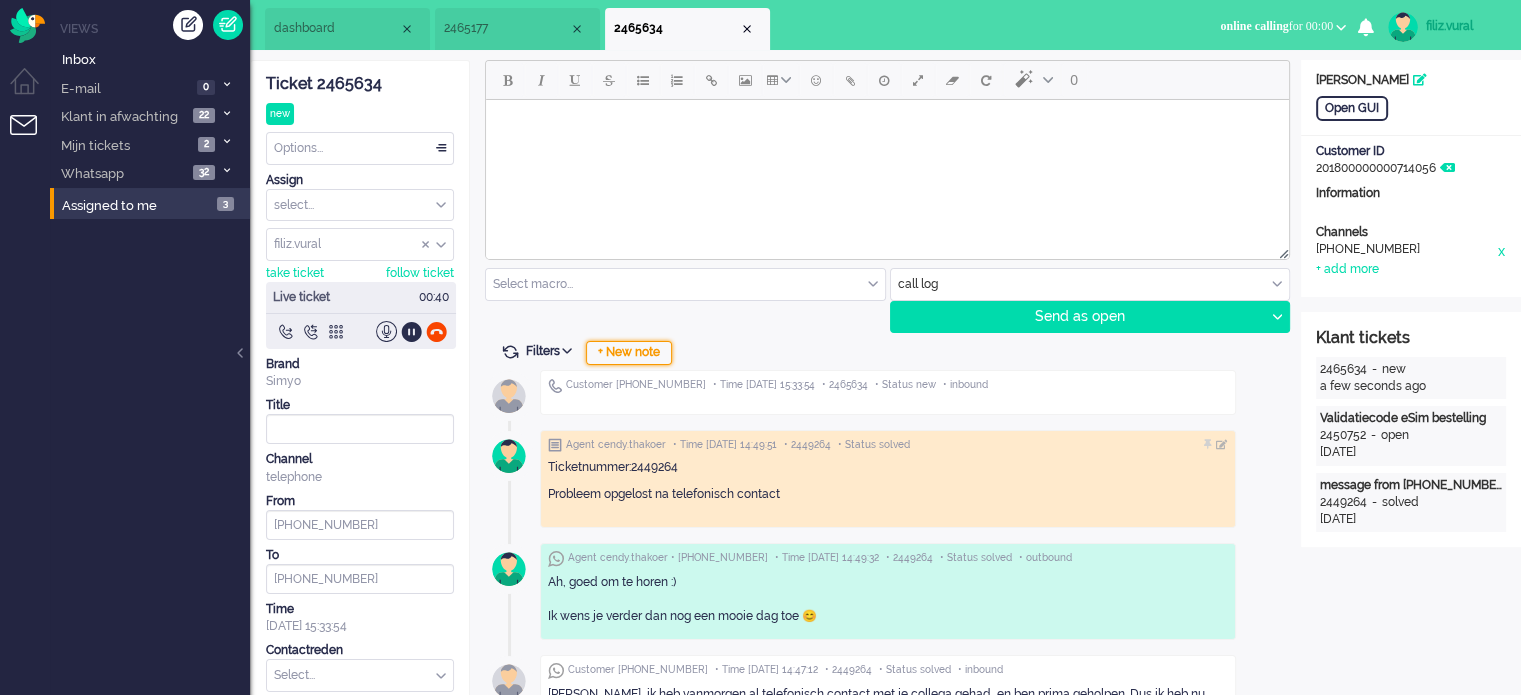 click on "+ New note" at bounding box center [629, 353] 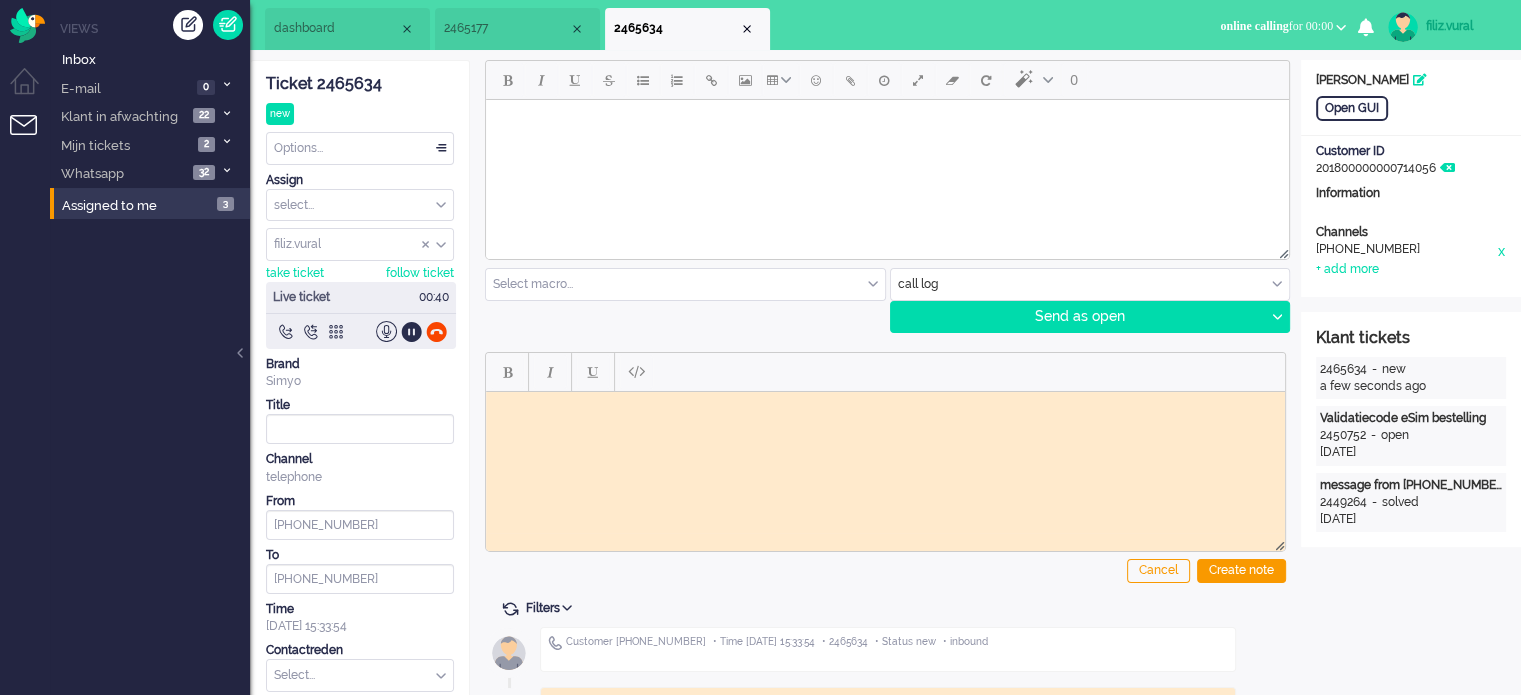 scroll, scrollTop: 0, scrollLeft: 0, axis: both 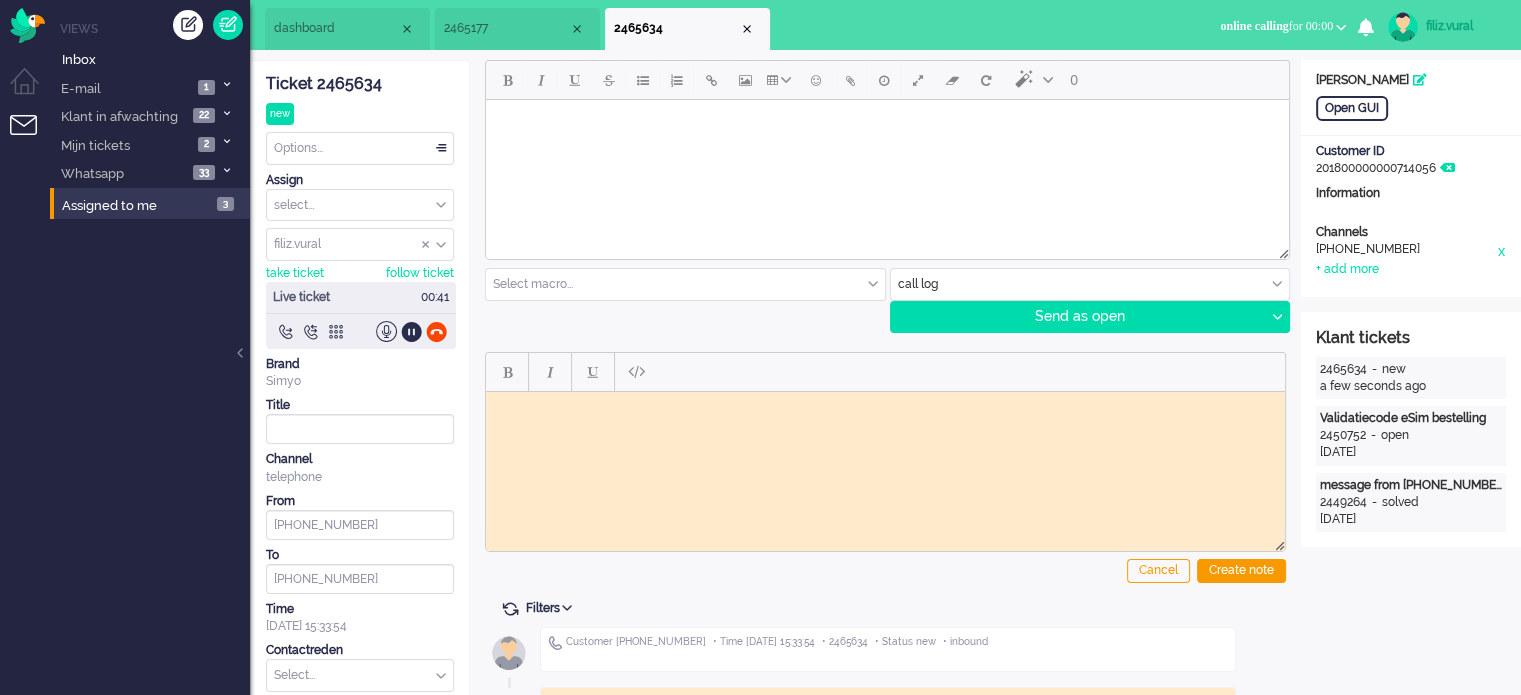 click at bounding box center (885, 406) 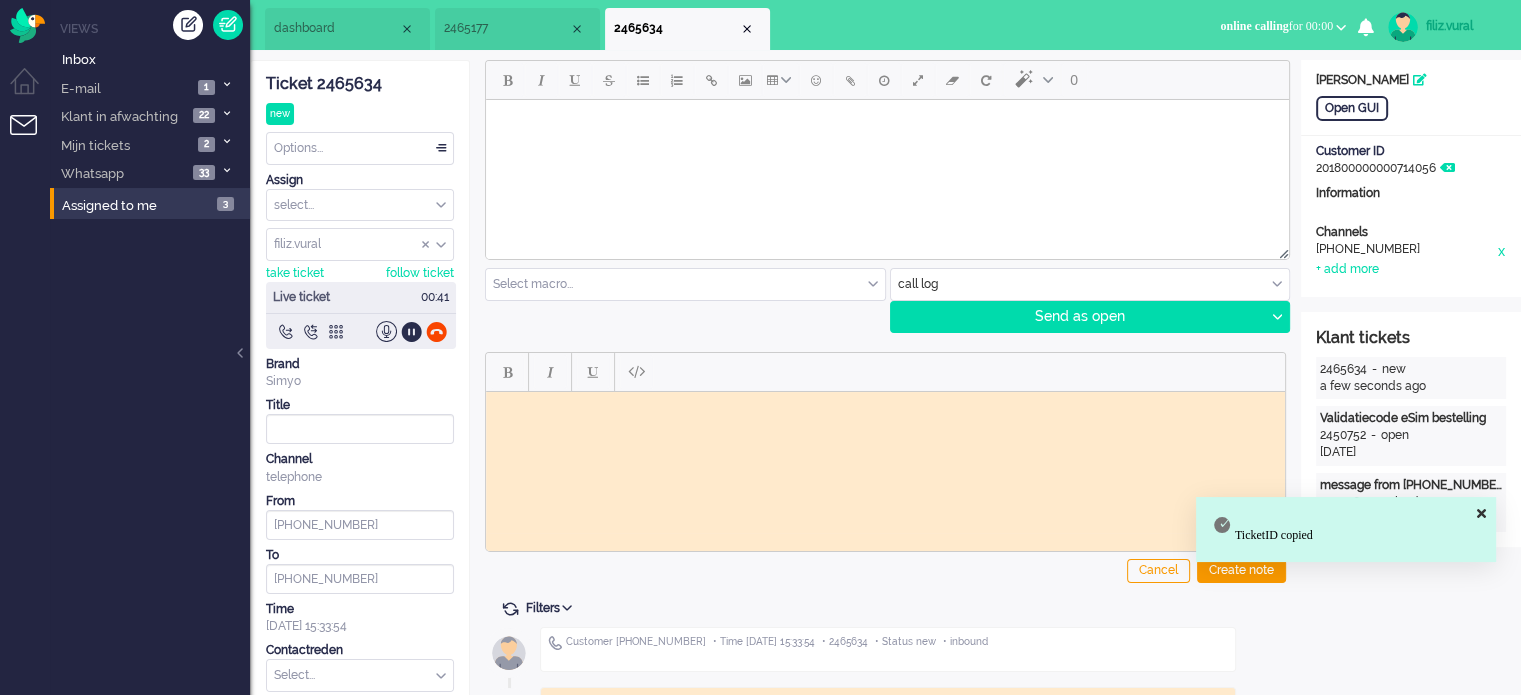 paste 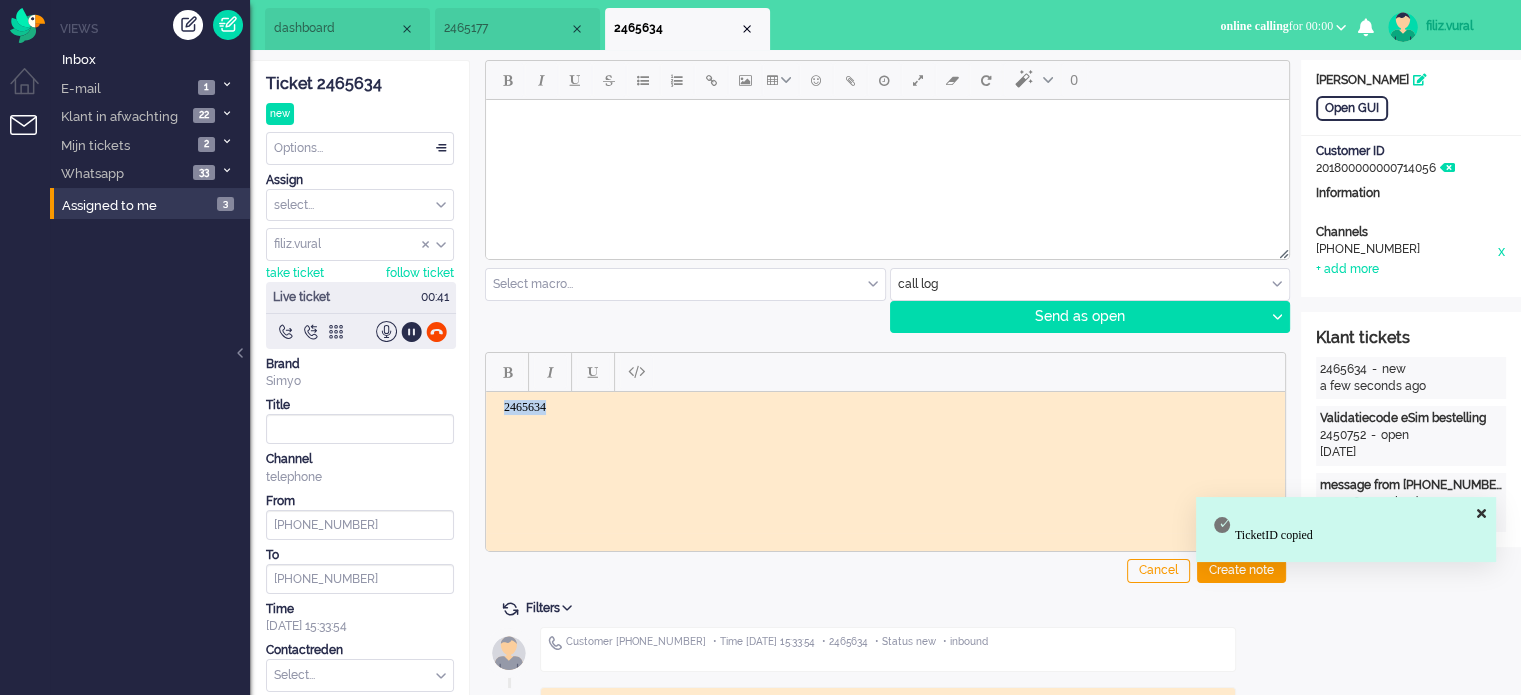 click on "2465634" at bounding box center [885, 406] 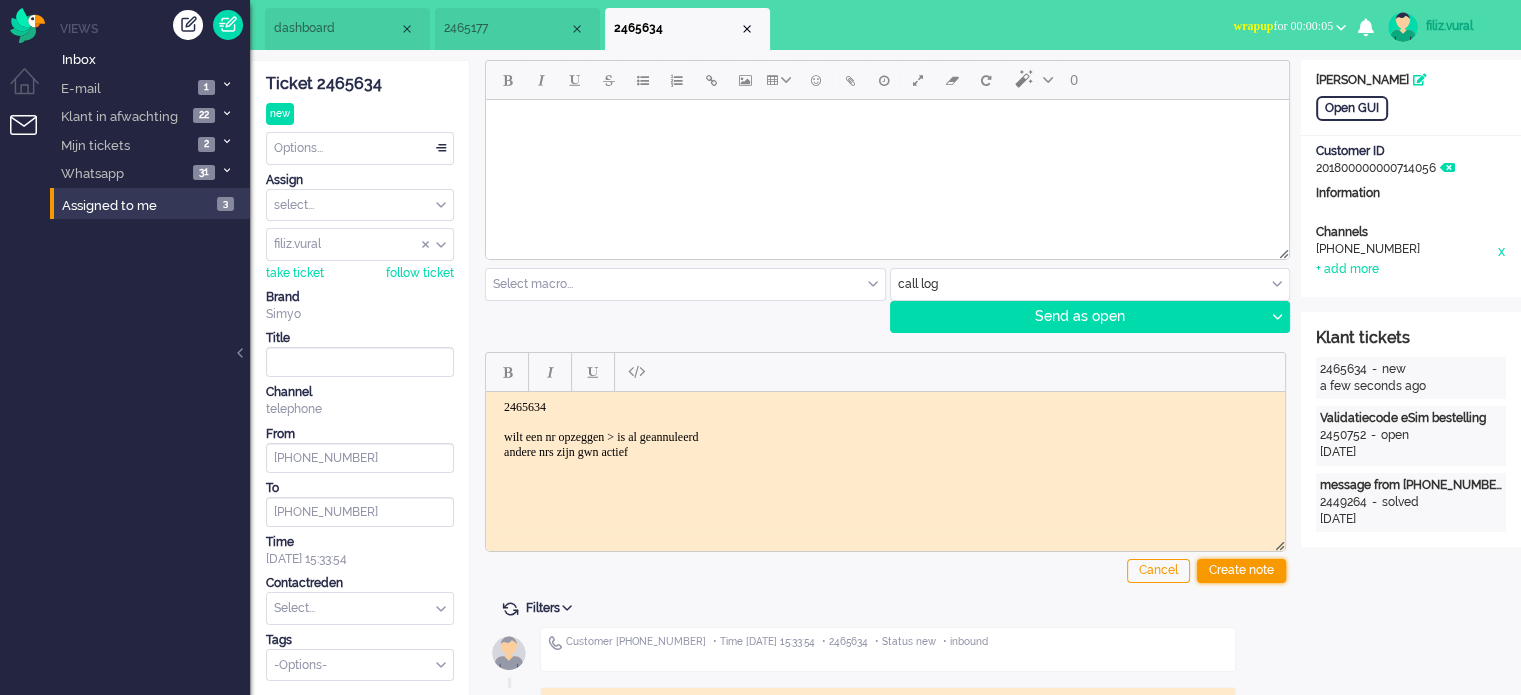 click on "Create note" at bounding box center [1241, 571] 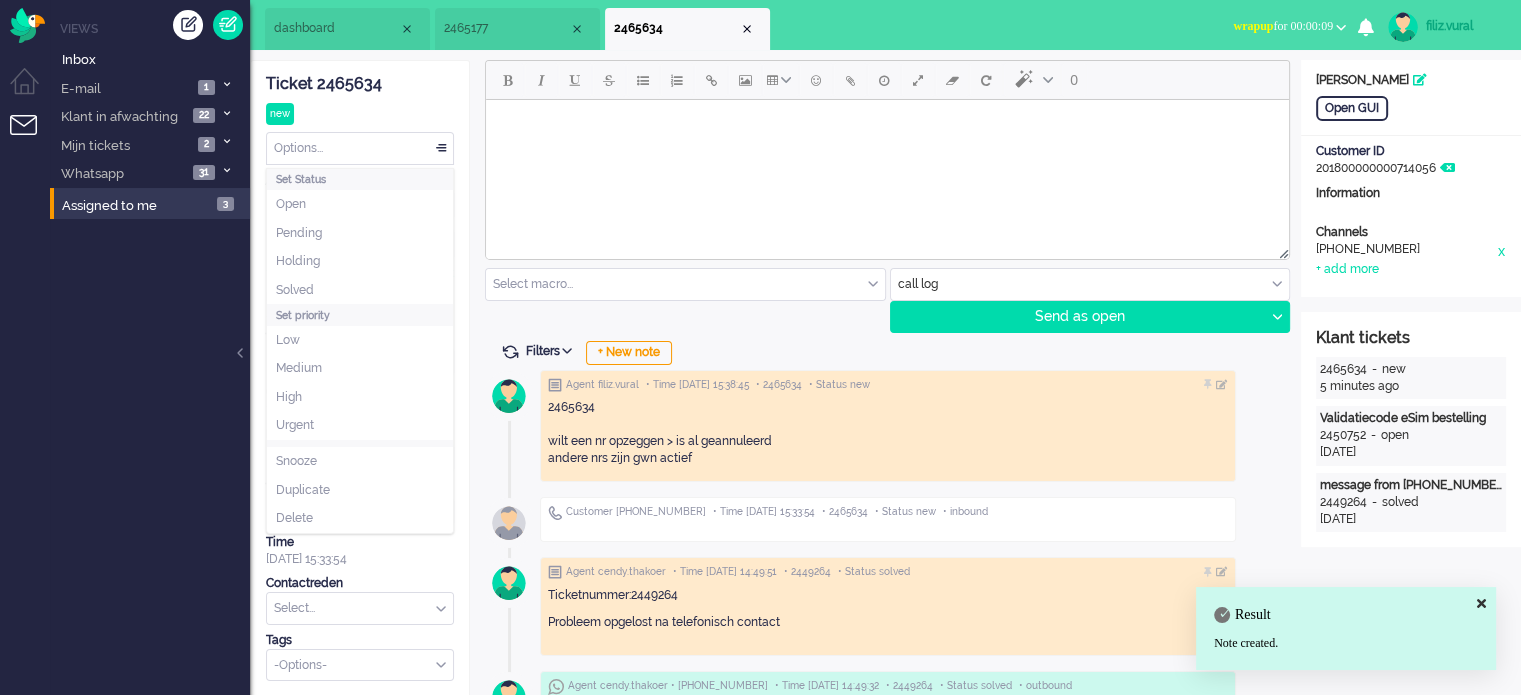 click on "Options..." at bounding box center (360, 148) 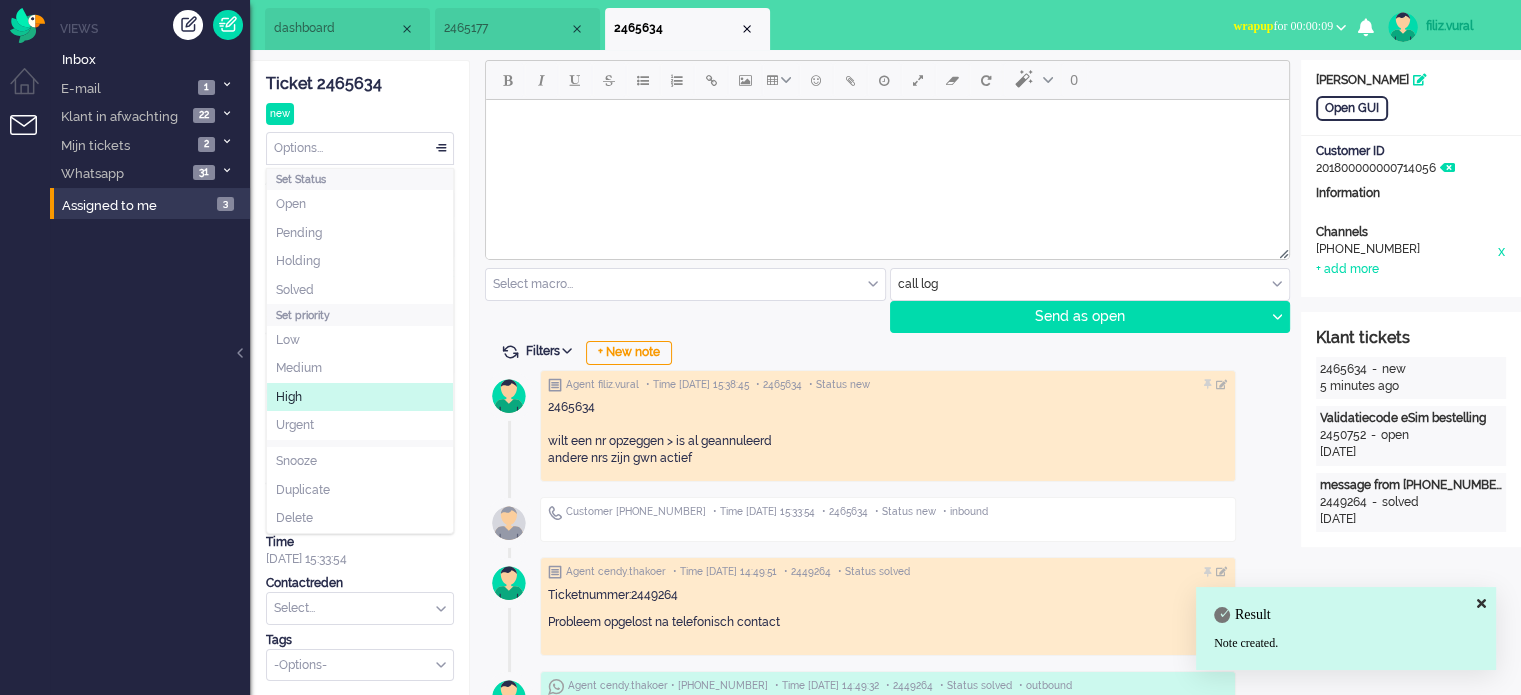 click at bounding box center (360, 608) 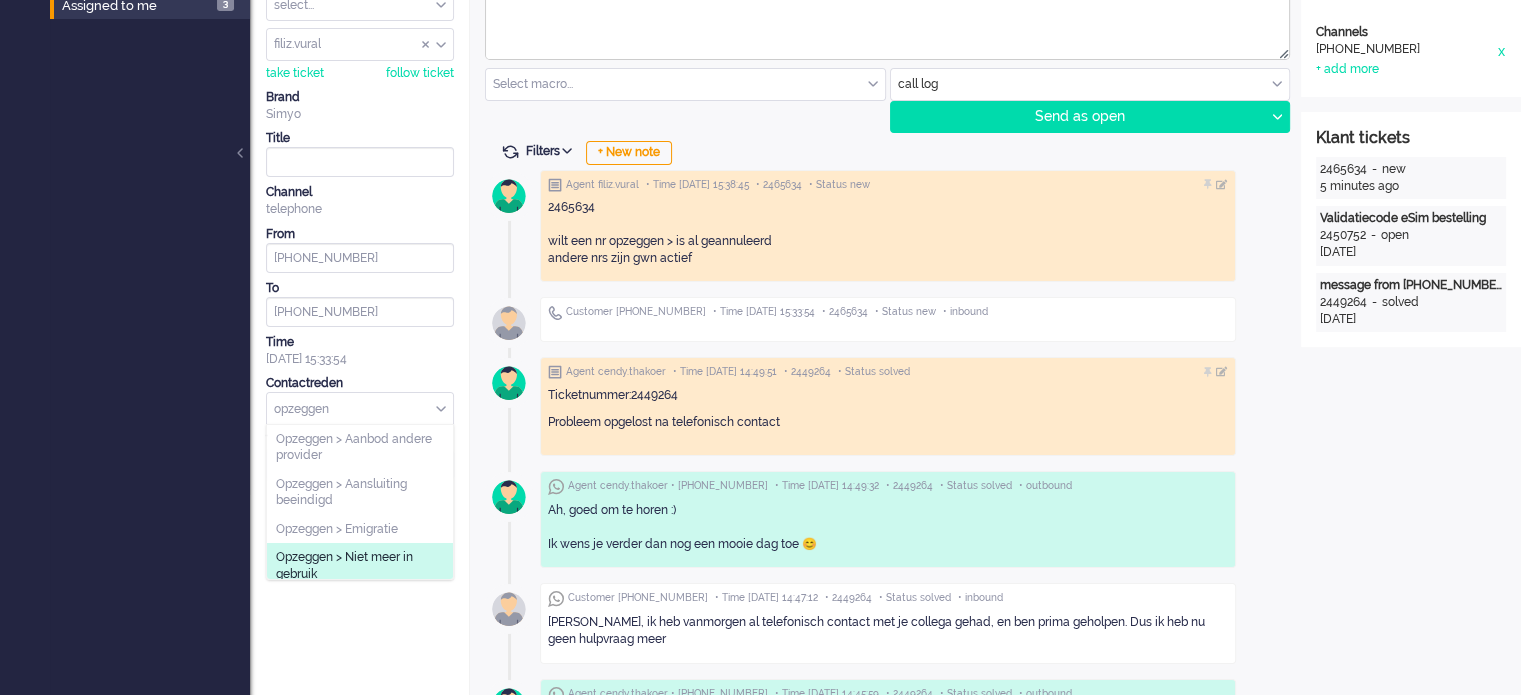 type on "opzeggen" 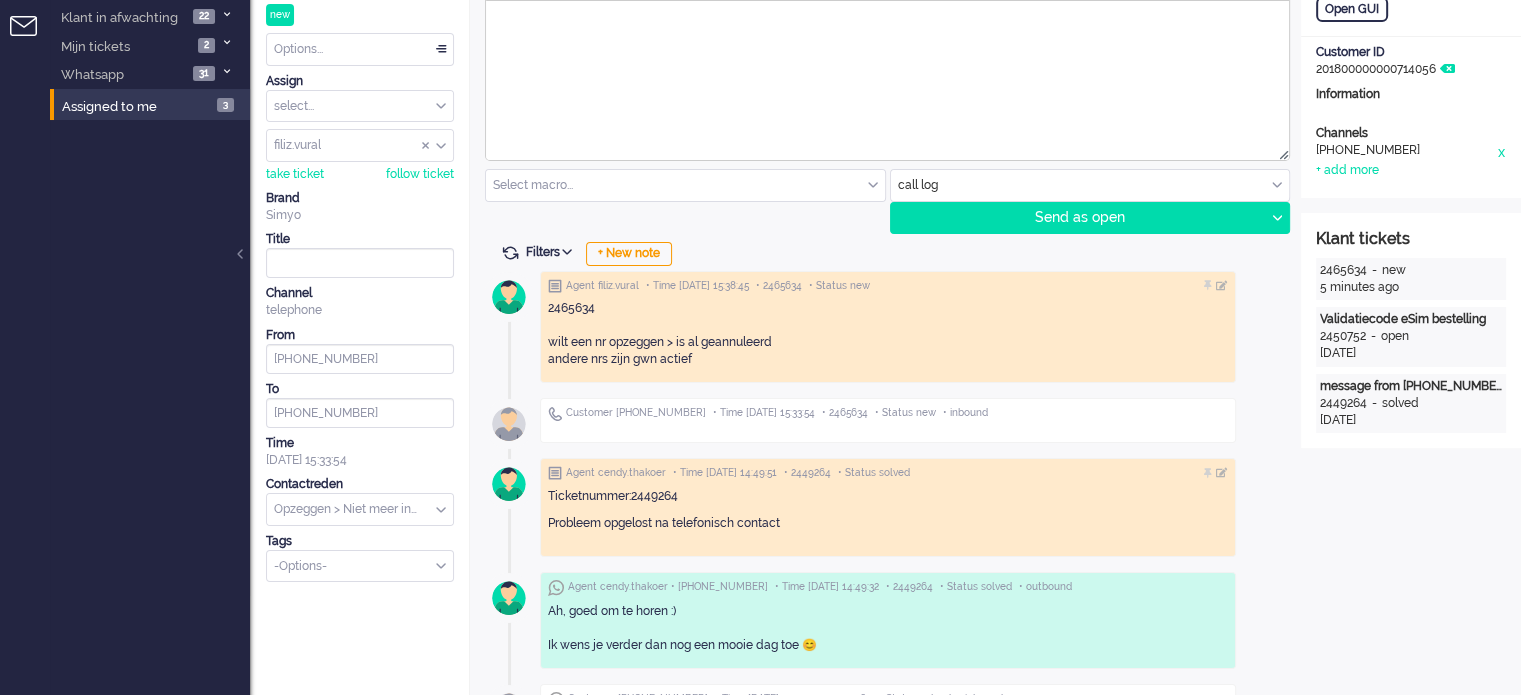 scroll, scrollTop: 0, scrollLeft: 0, axis: both 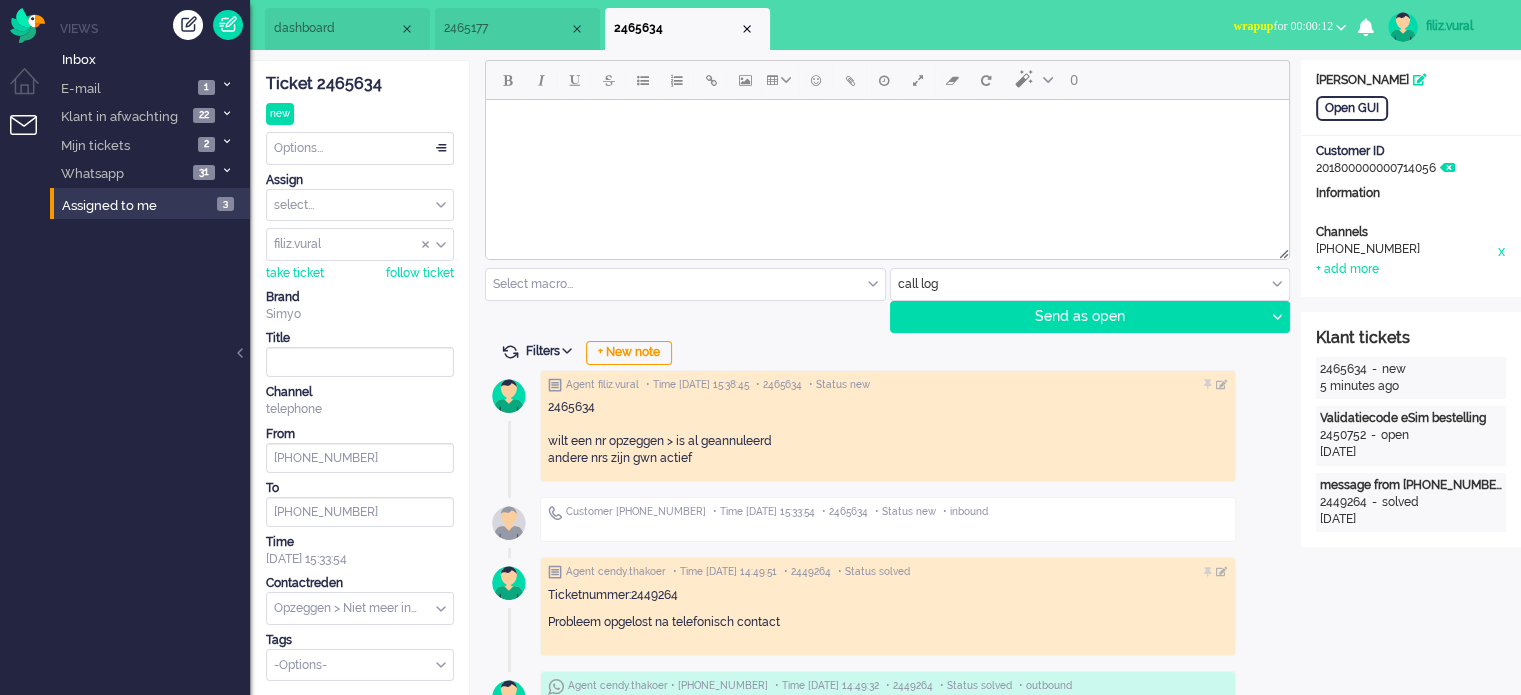 click on "Options..." at bounding box center (360, 148) 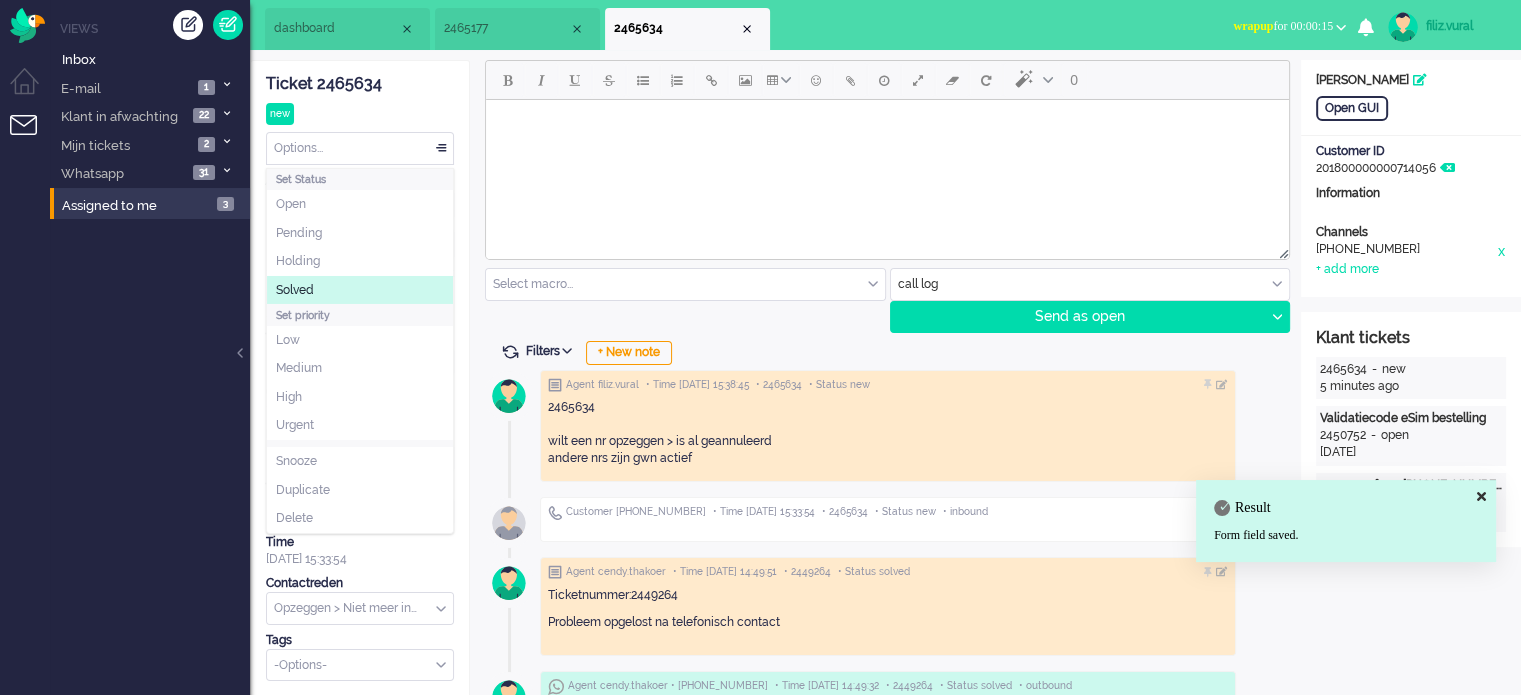 click on "Solved" 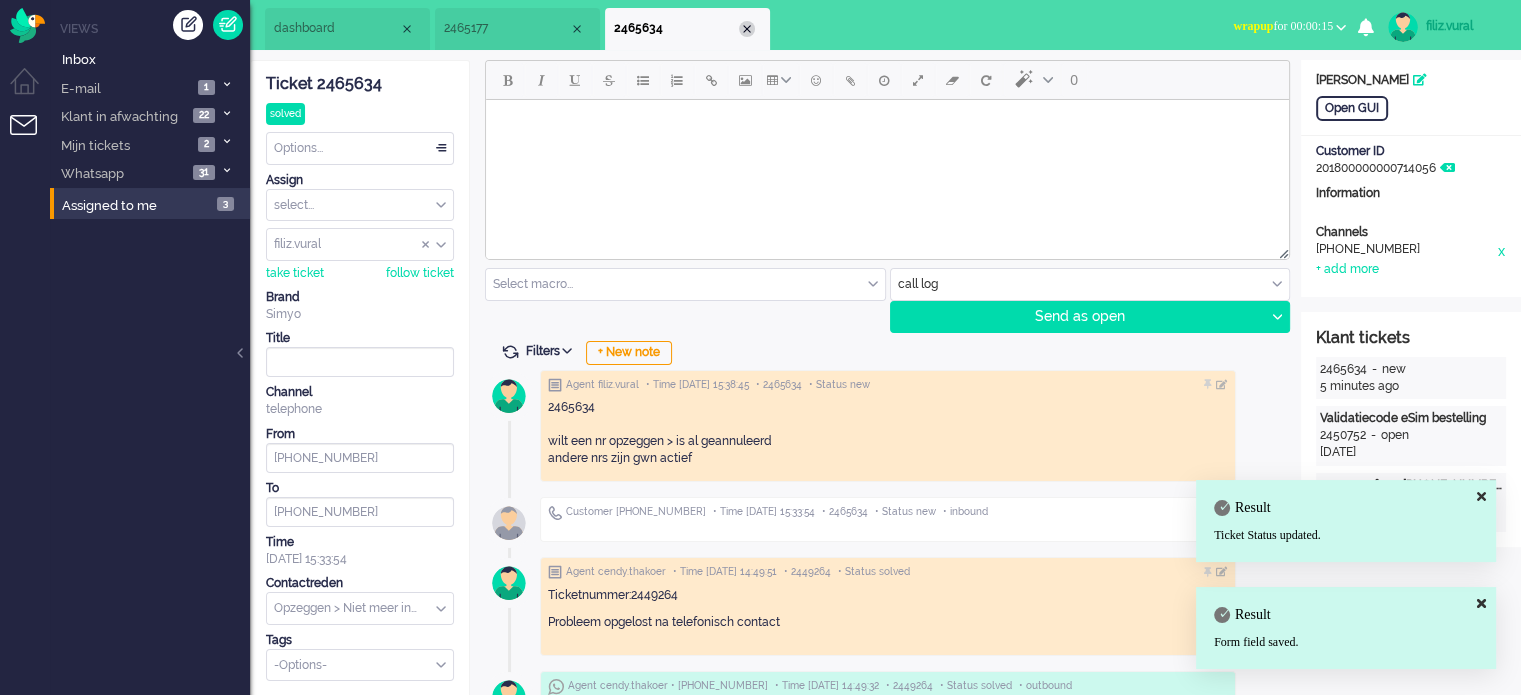 click at bounding box center (747, 29) 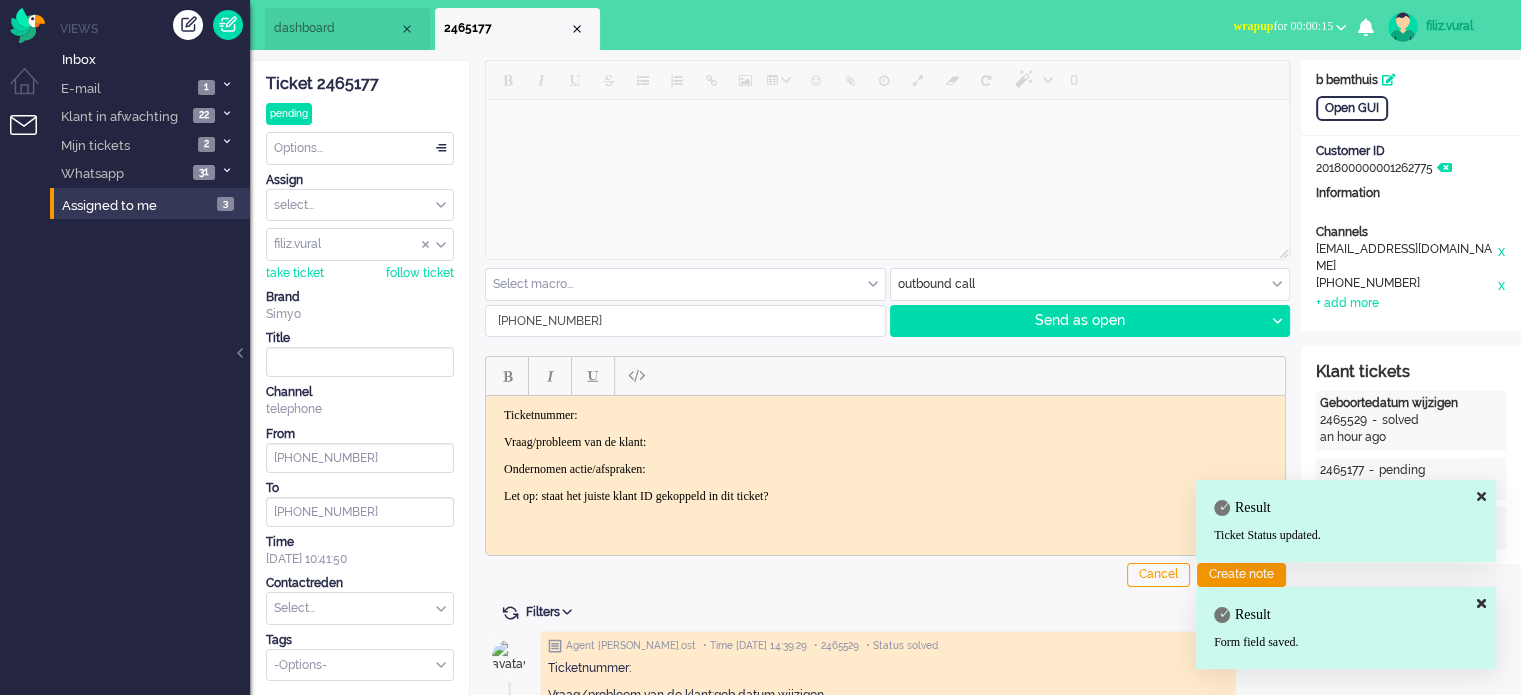 click at bounding box center (1341, 27) 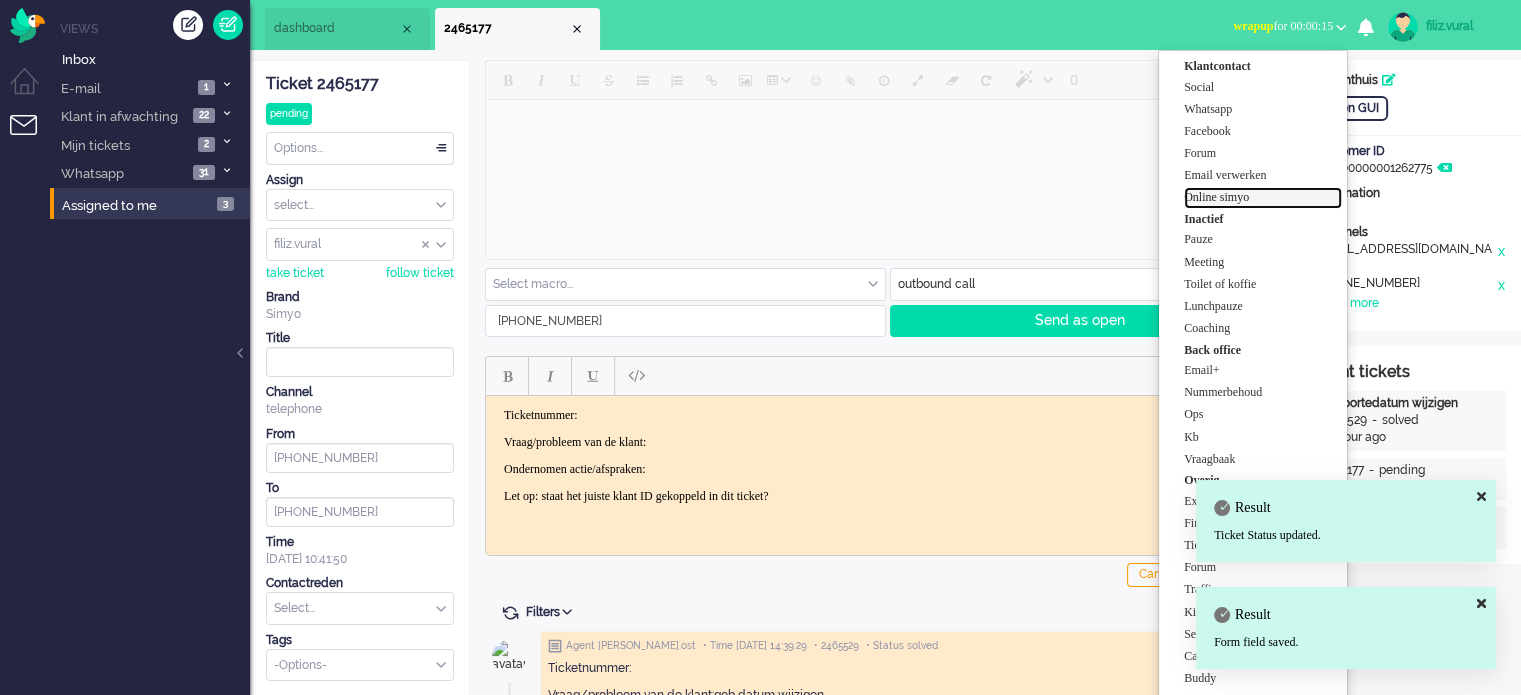 click on "Online simyo" at bounding box center (1263, 197) 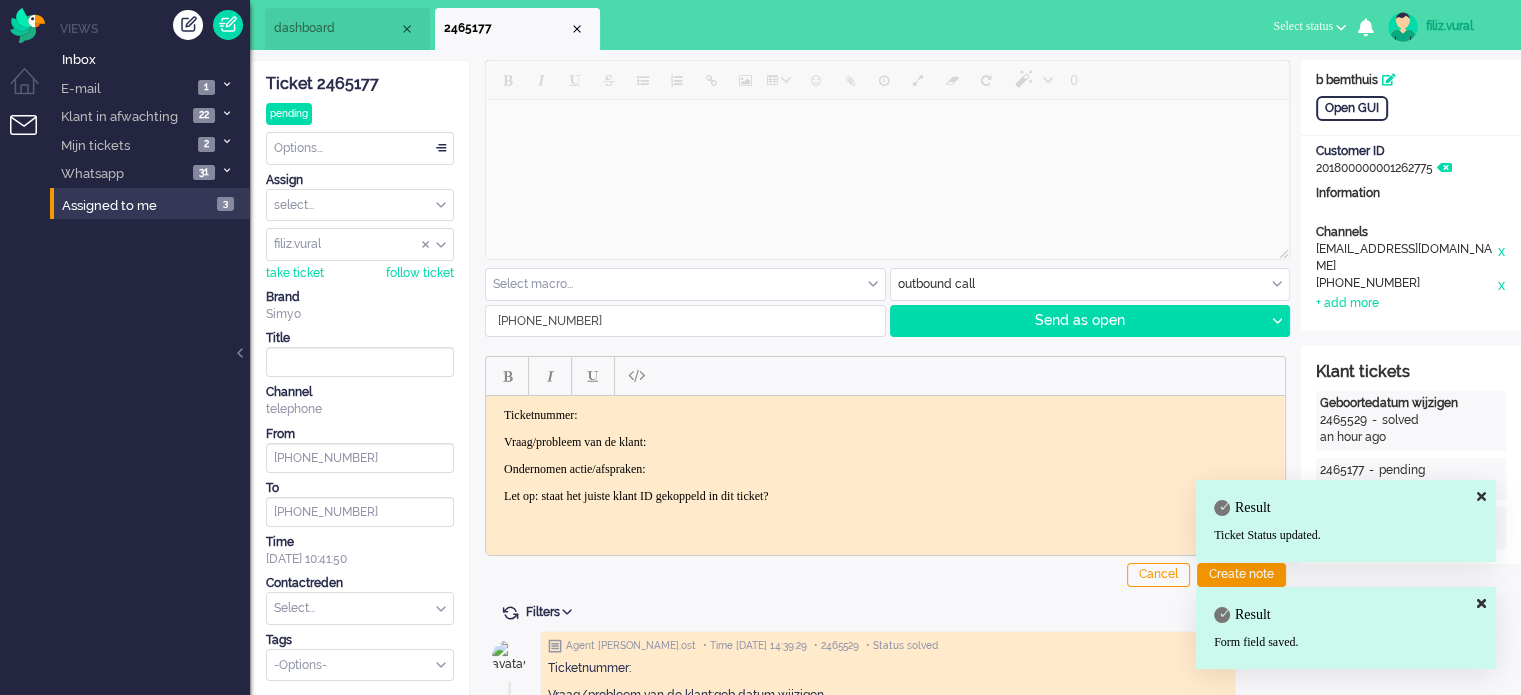 click on "dashboard" at bounding box center (336, 28) 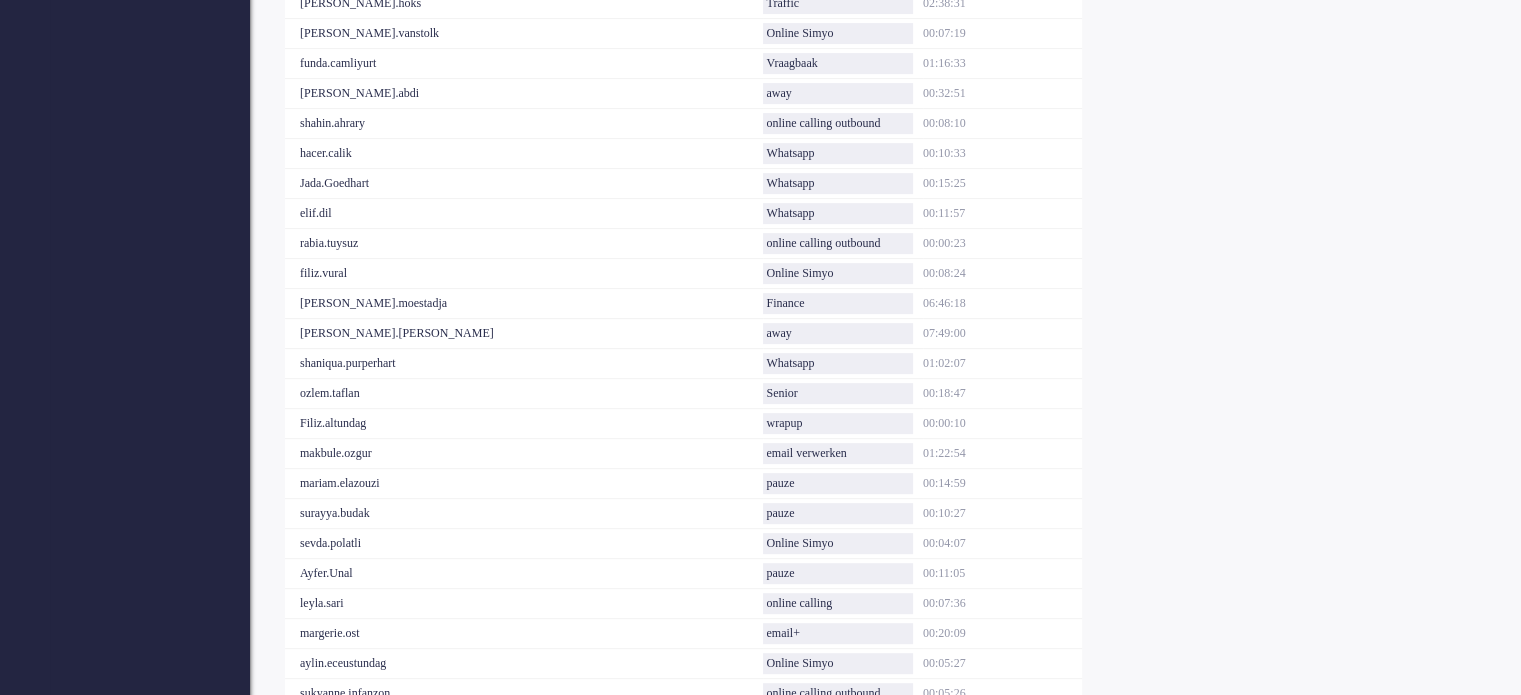 scroll, scrollTop: 800, scrollLeft: 0, axis: vertical 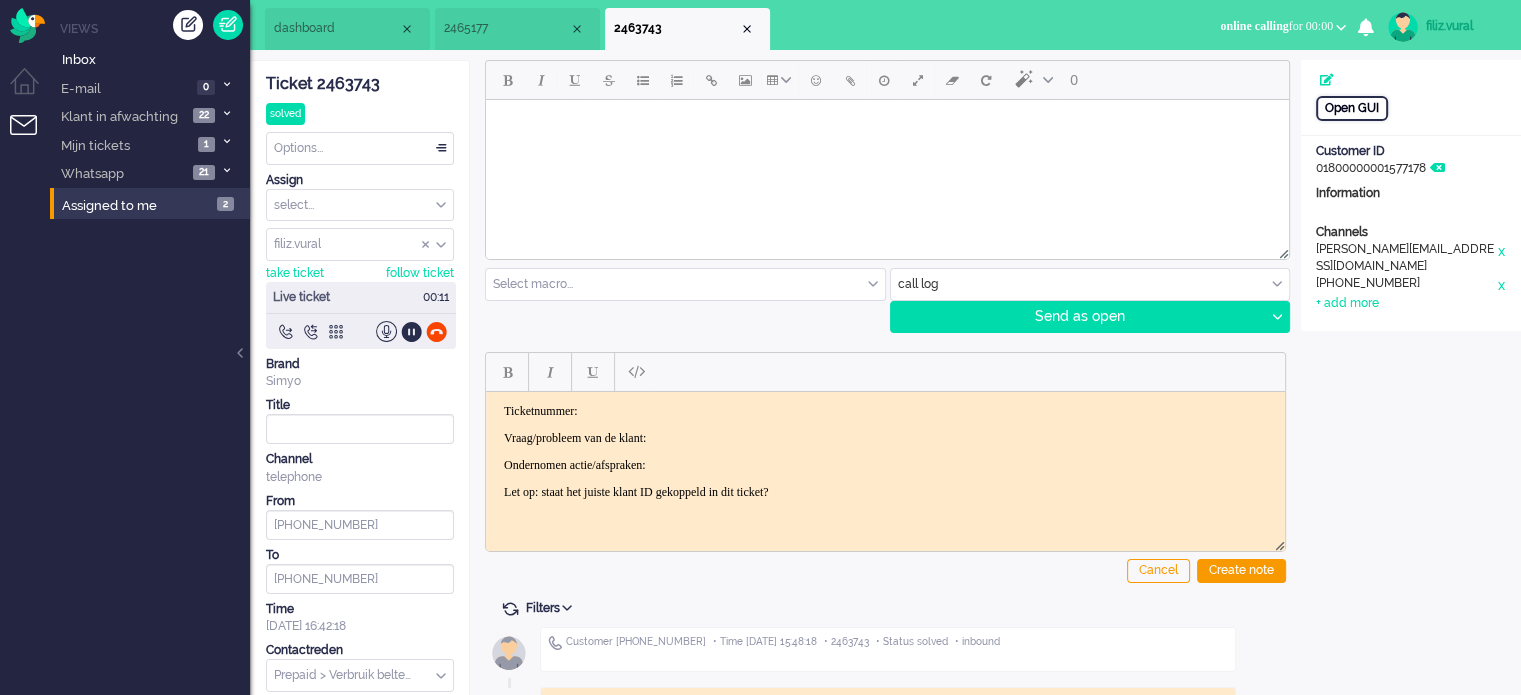 click on "Open GUI" at bounding box center (1352, 108) 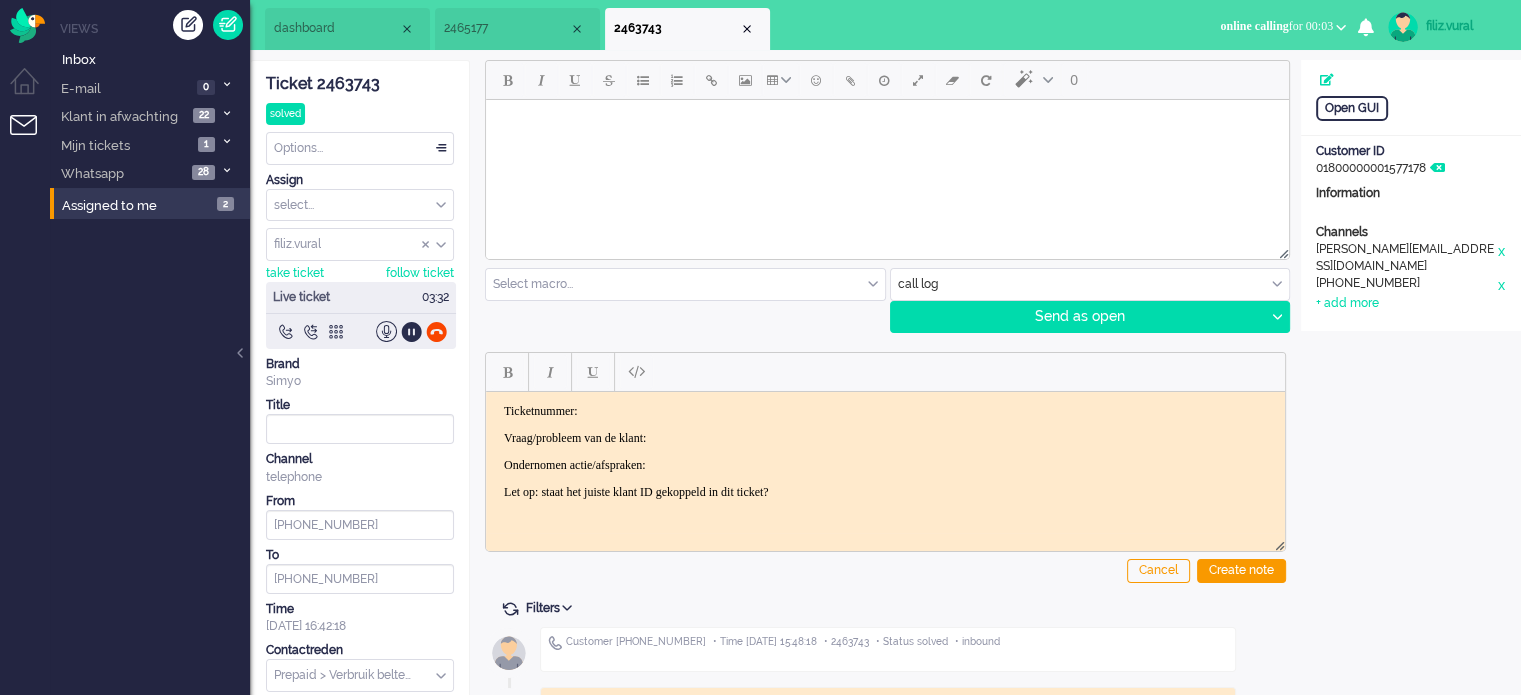click on "Ticket 2463743" 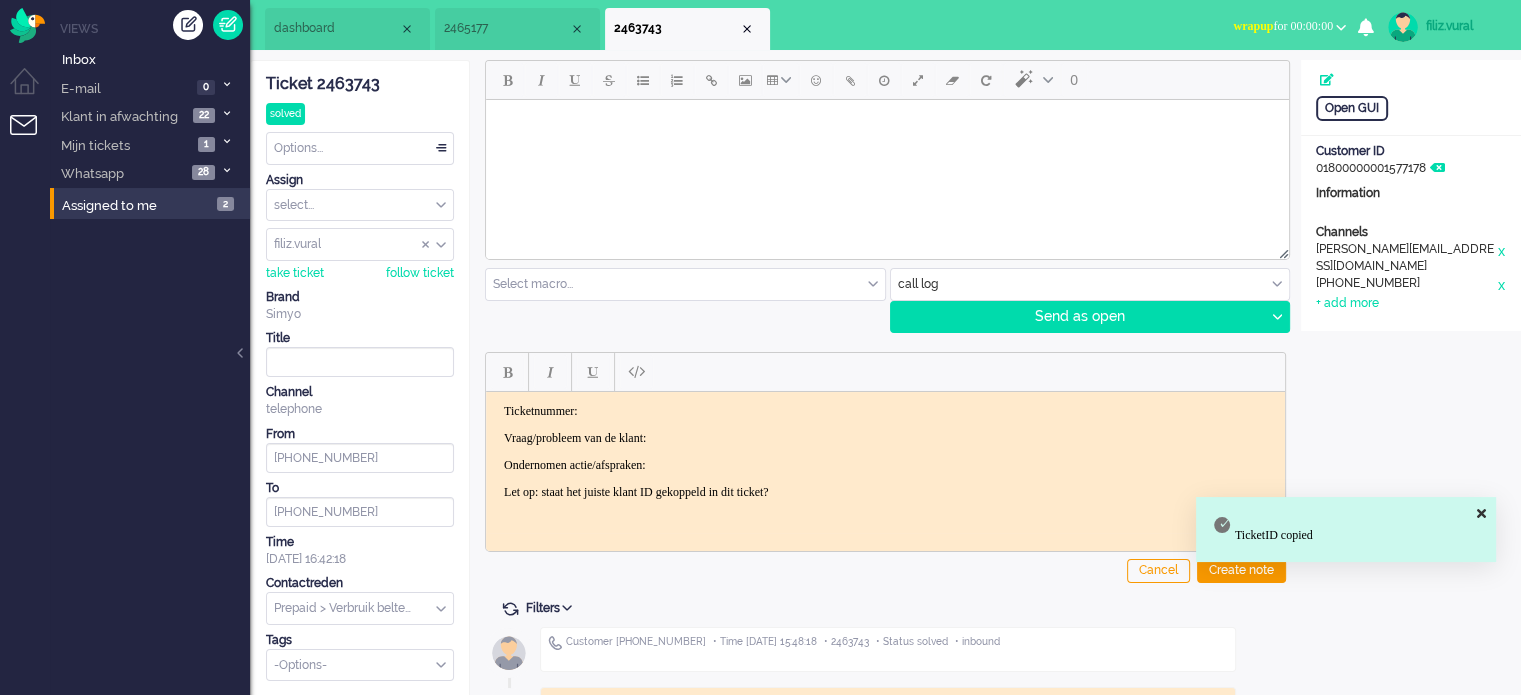 click on "Ticketnummer: Vraag/probleem van de klant: Ondernomen actie/afspraken:  Let op: staat het juiste klant ID gekoppeld in dit ticket?" at bounding box center [885, 451] 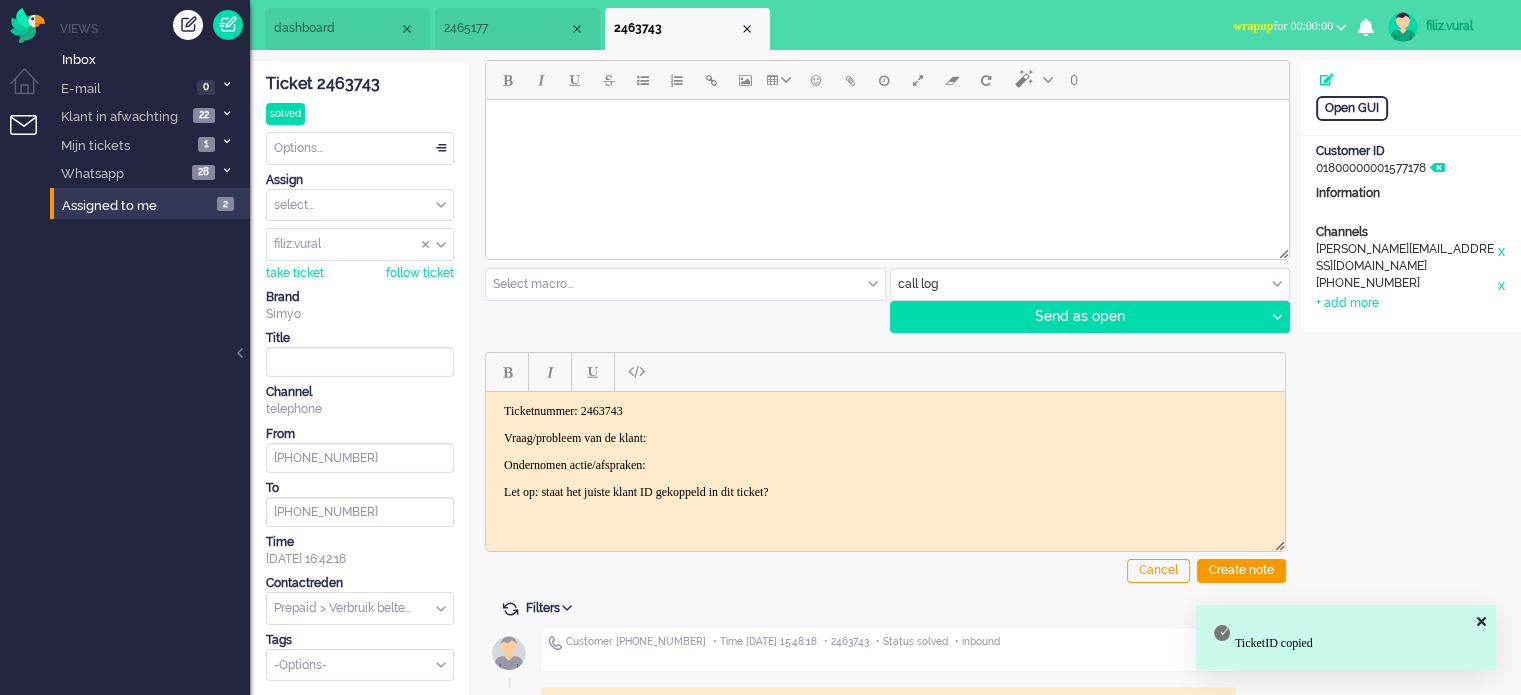 click on "Vraag/probleem van de klant:" at bounding box center (885, 437) 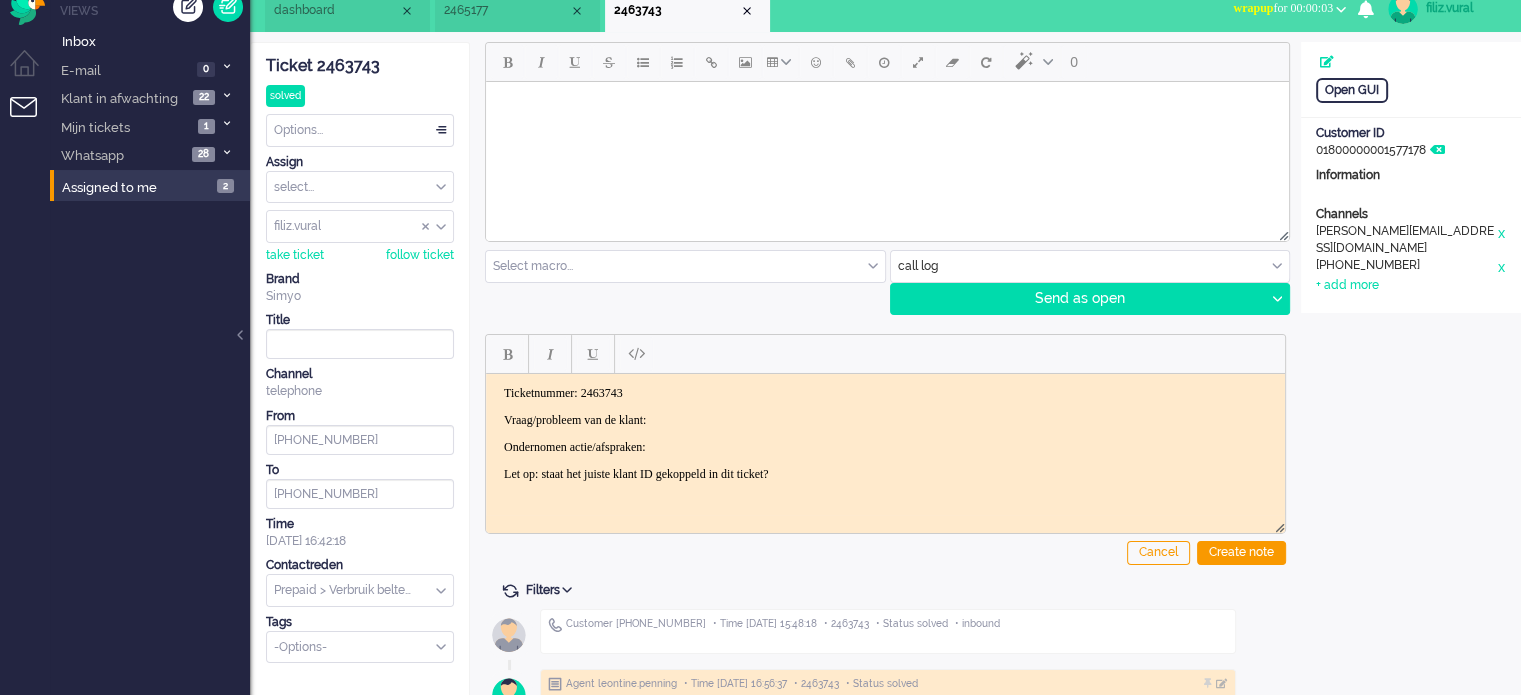 scroll, scrollTop: 17, scrollLeft: 0, axis: vertical 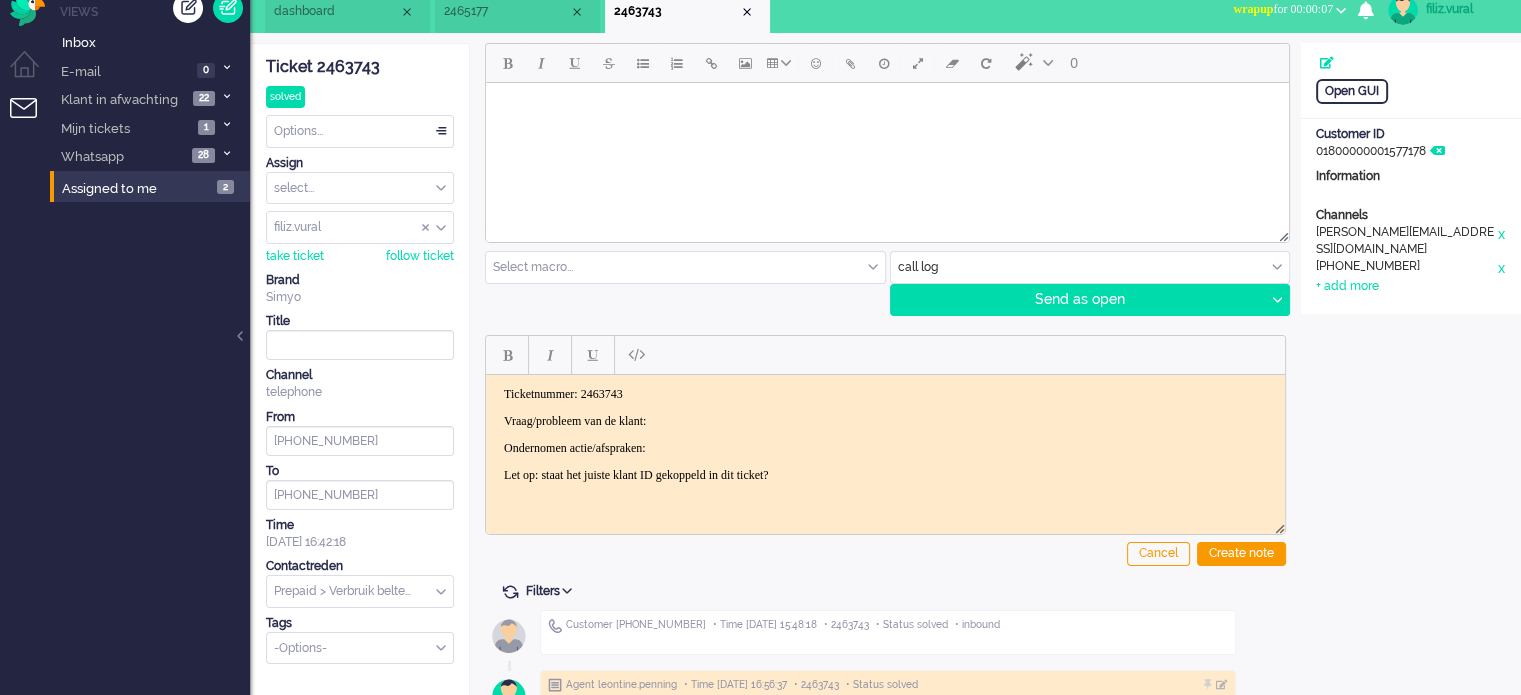 drag, startPoint x: 515, startPoint y: 417, endPoint x: 866, endPoint y: 478, distance: 356.26114 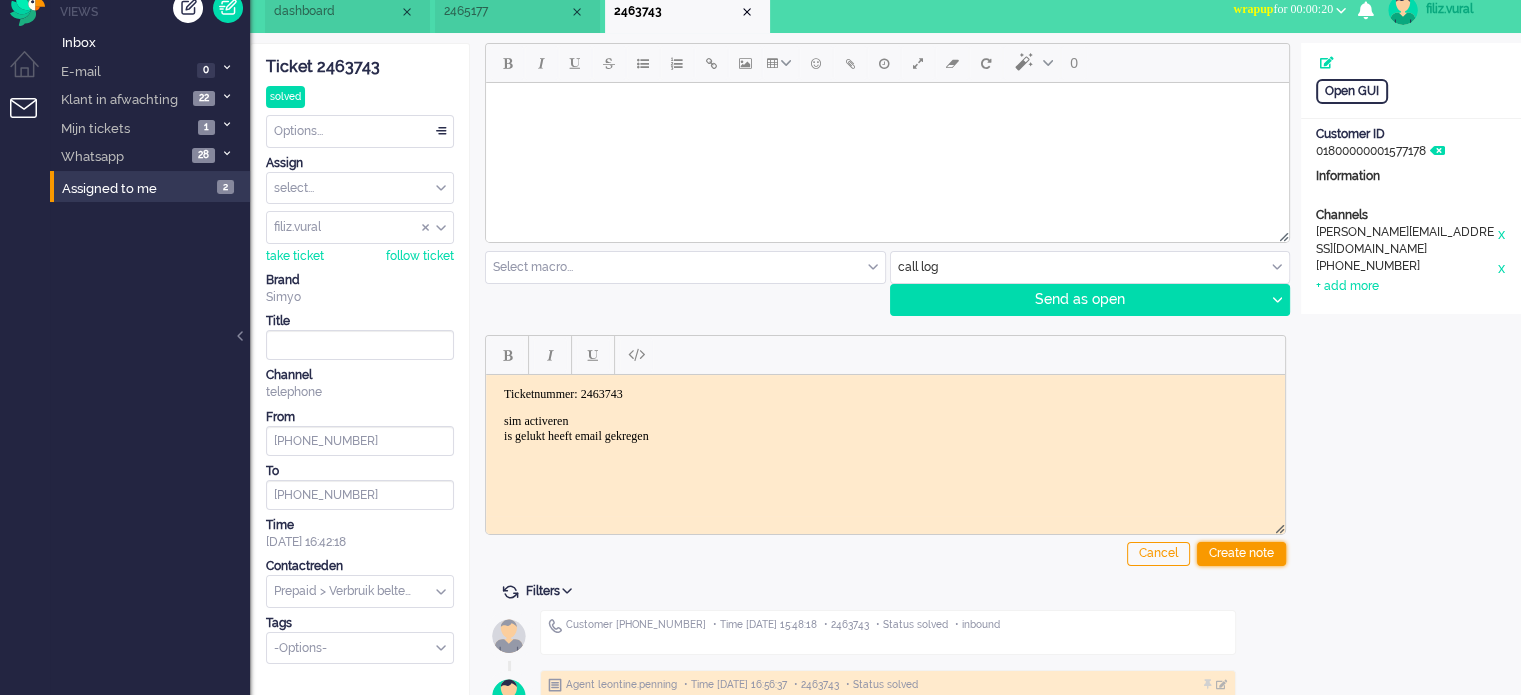 click on "Create note" at bounding box center [1241, 554] 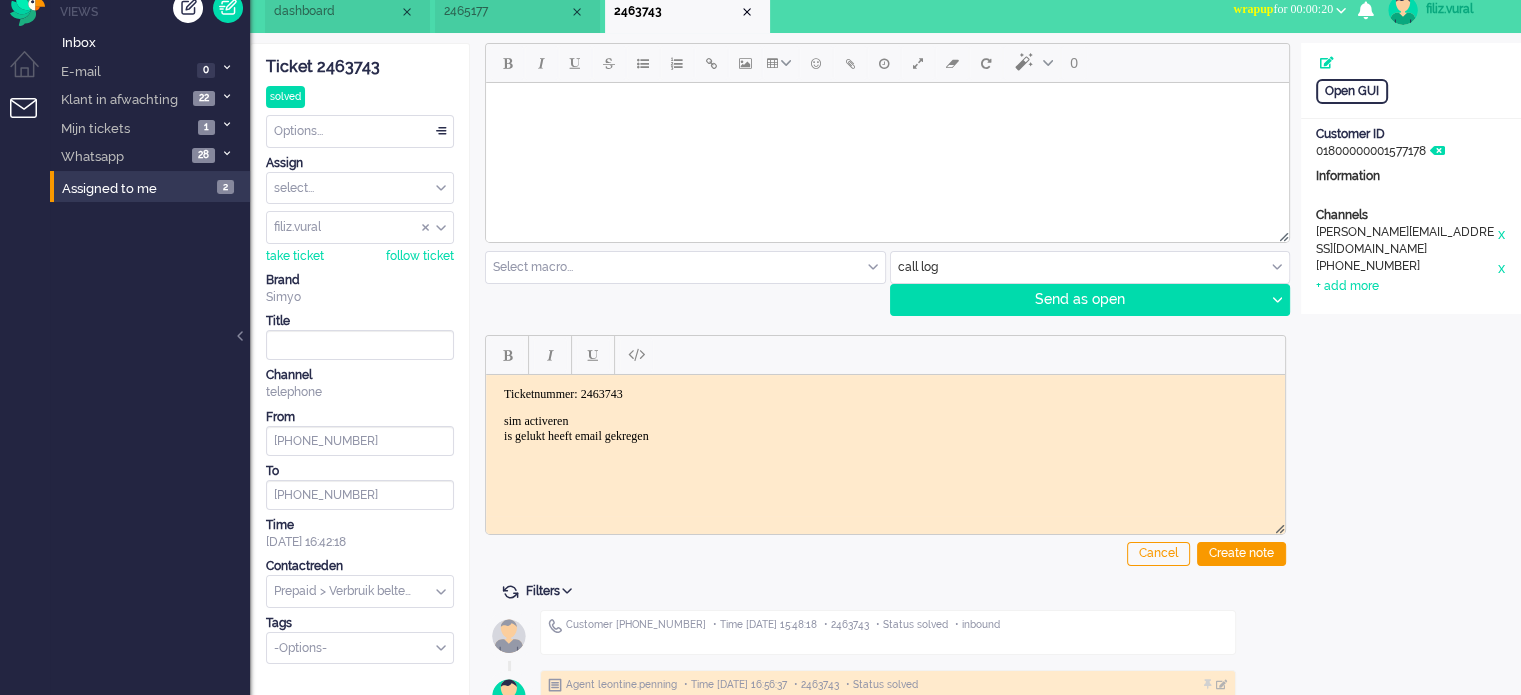 scroll, scrollTop: 0, scrollLeft: 0, axis: both 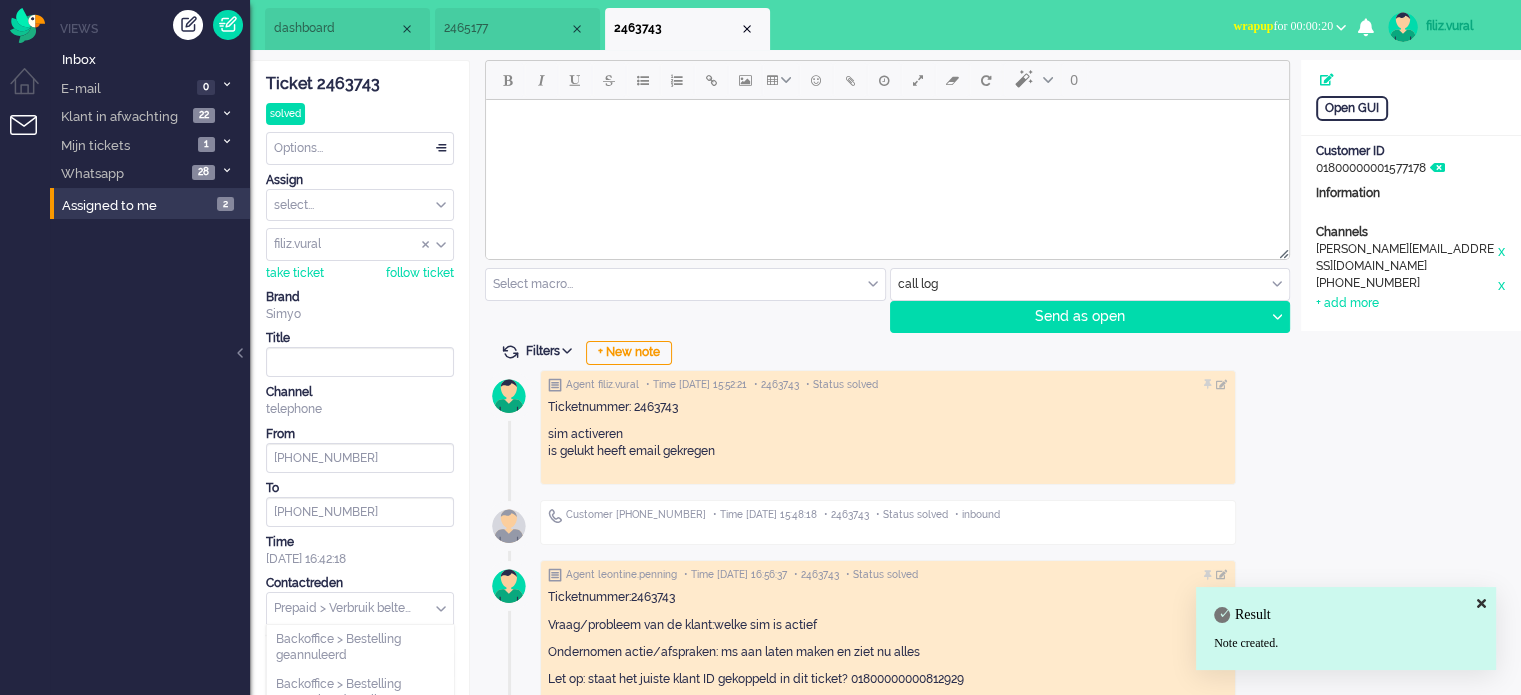 click at bounding box center [360, 608] 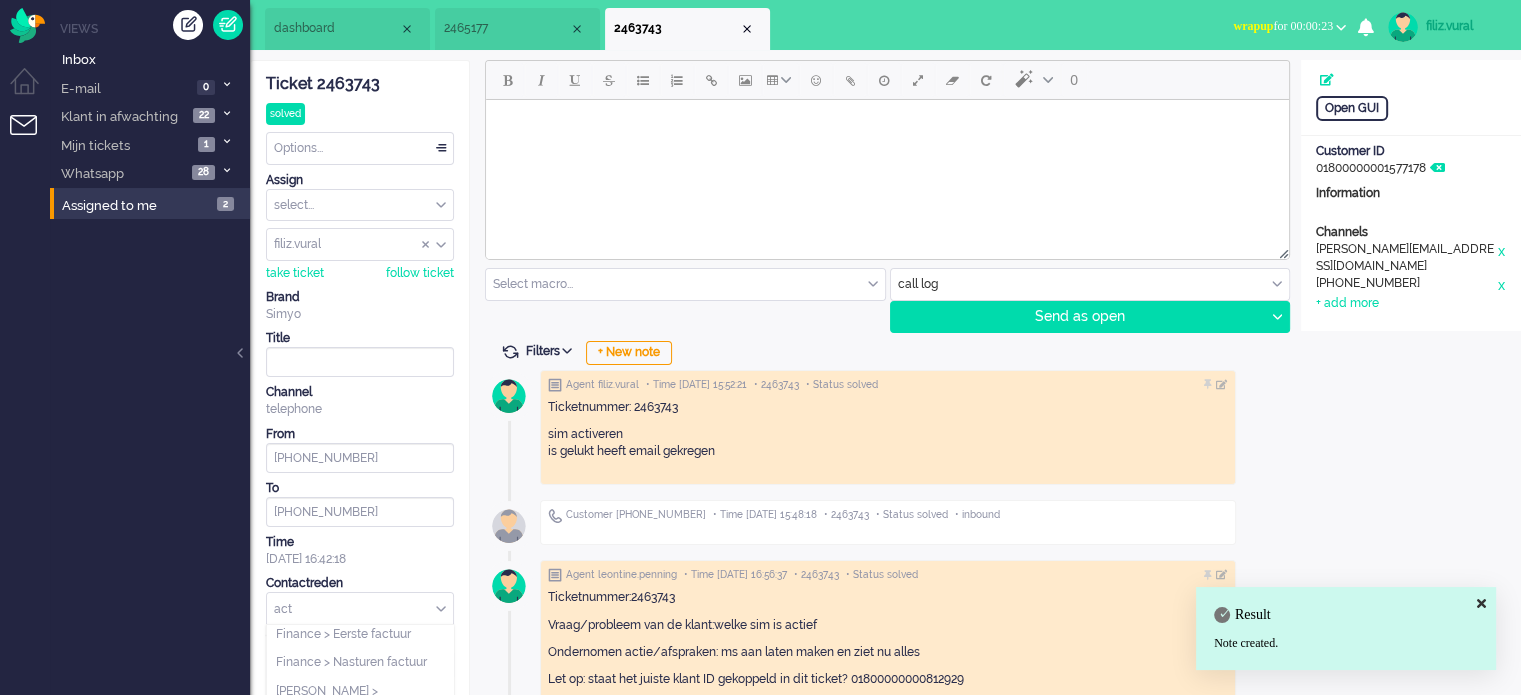 scroll, scrollTop: 0, scrollLeft: 0, axis: both 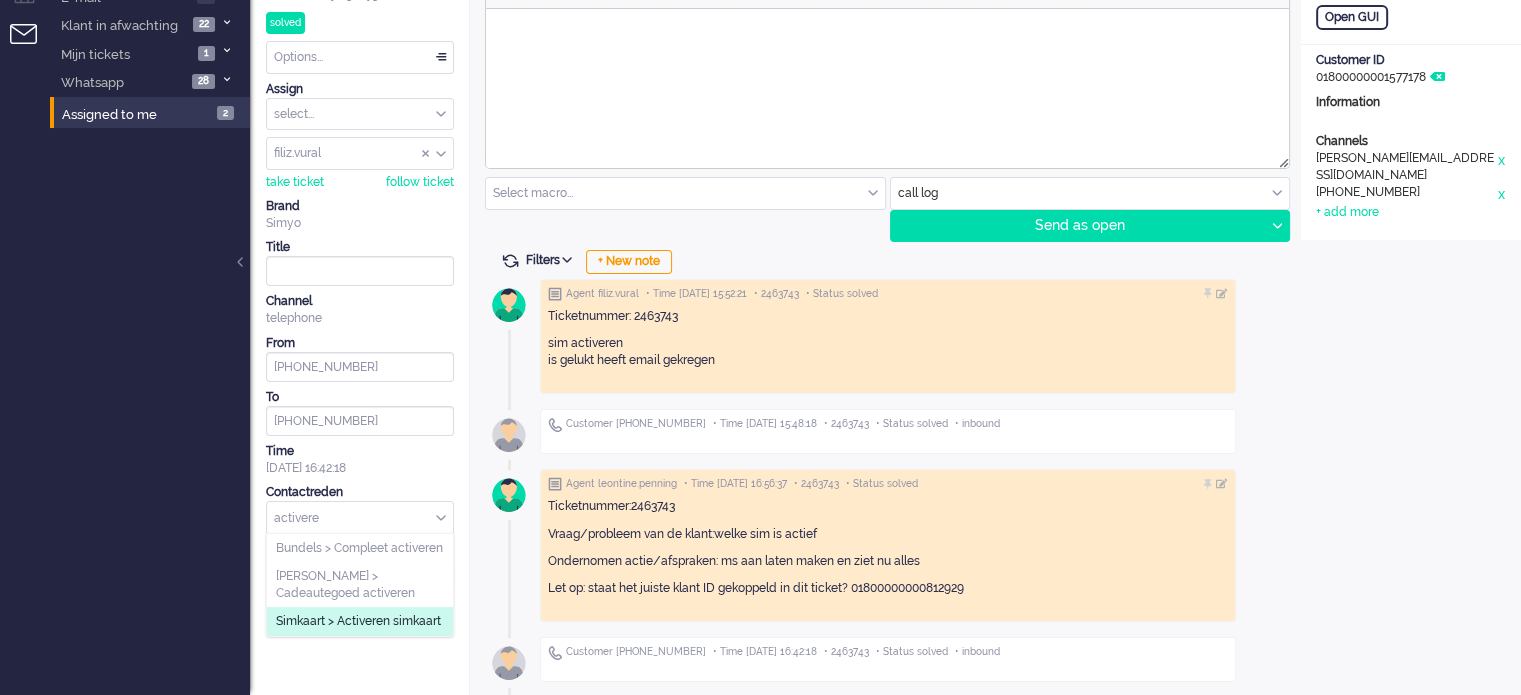 type on "activere" 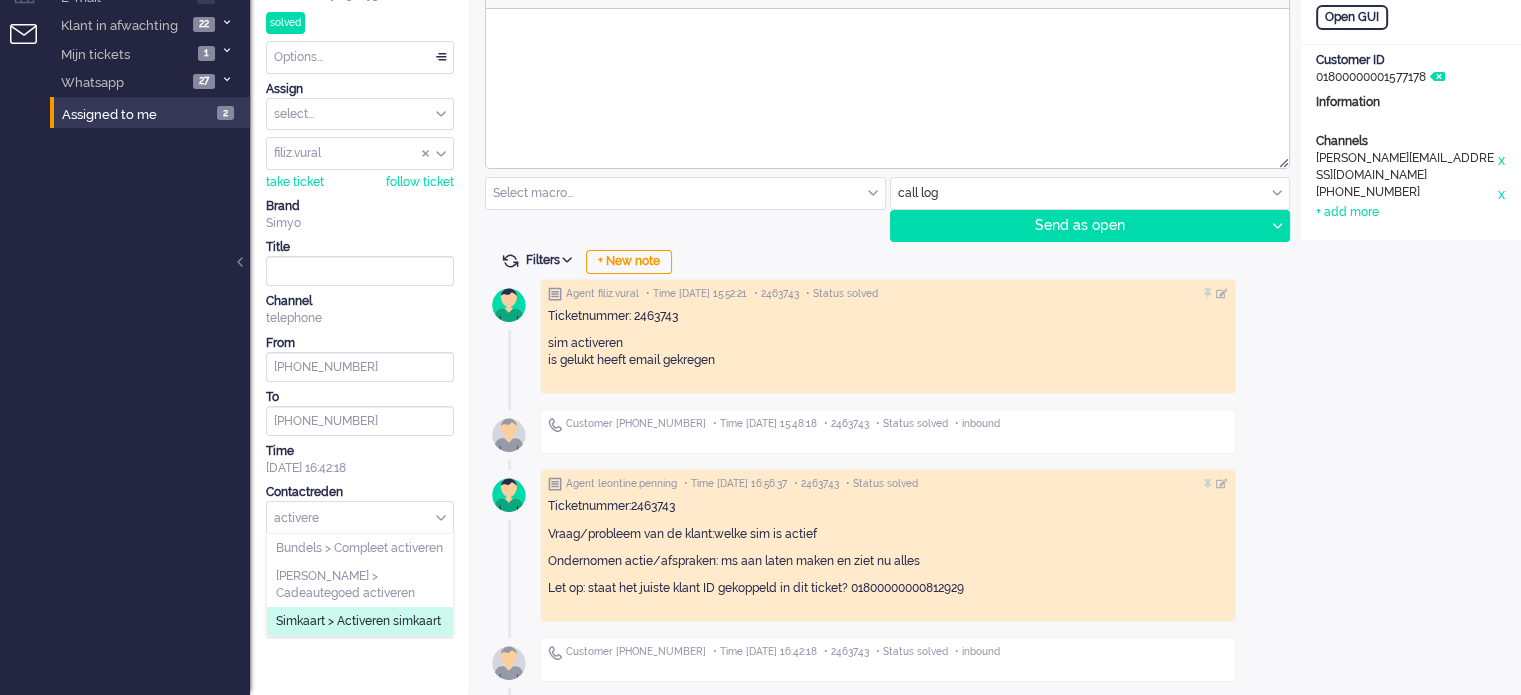 click on "Simkaart > Activeren simkaart" 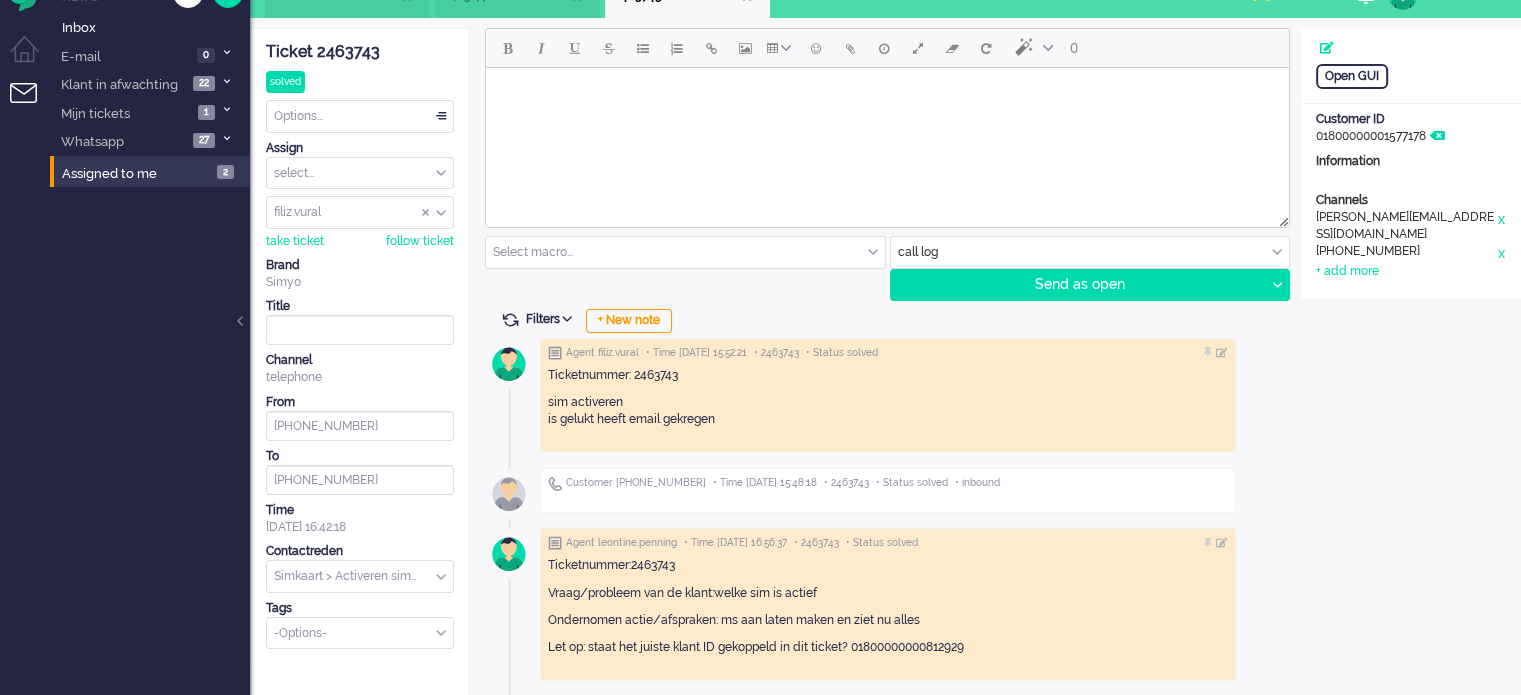 scroll, scrollTop: 0, scrollLeft: 0, axis: both 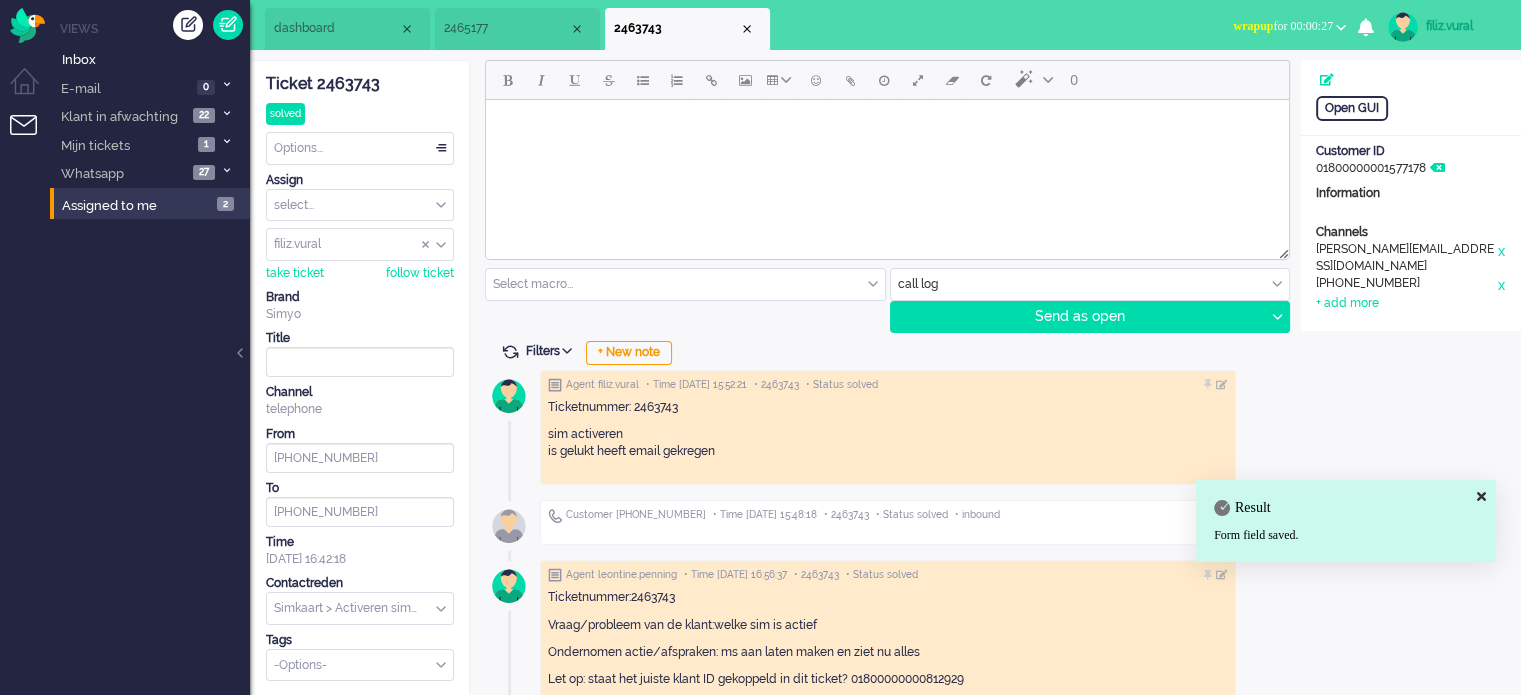 click on "Options..." at bounding box center (360, 148) 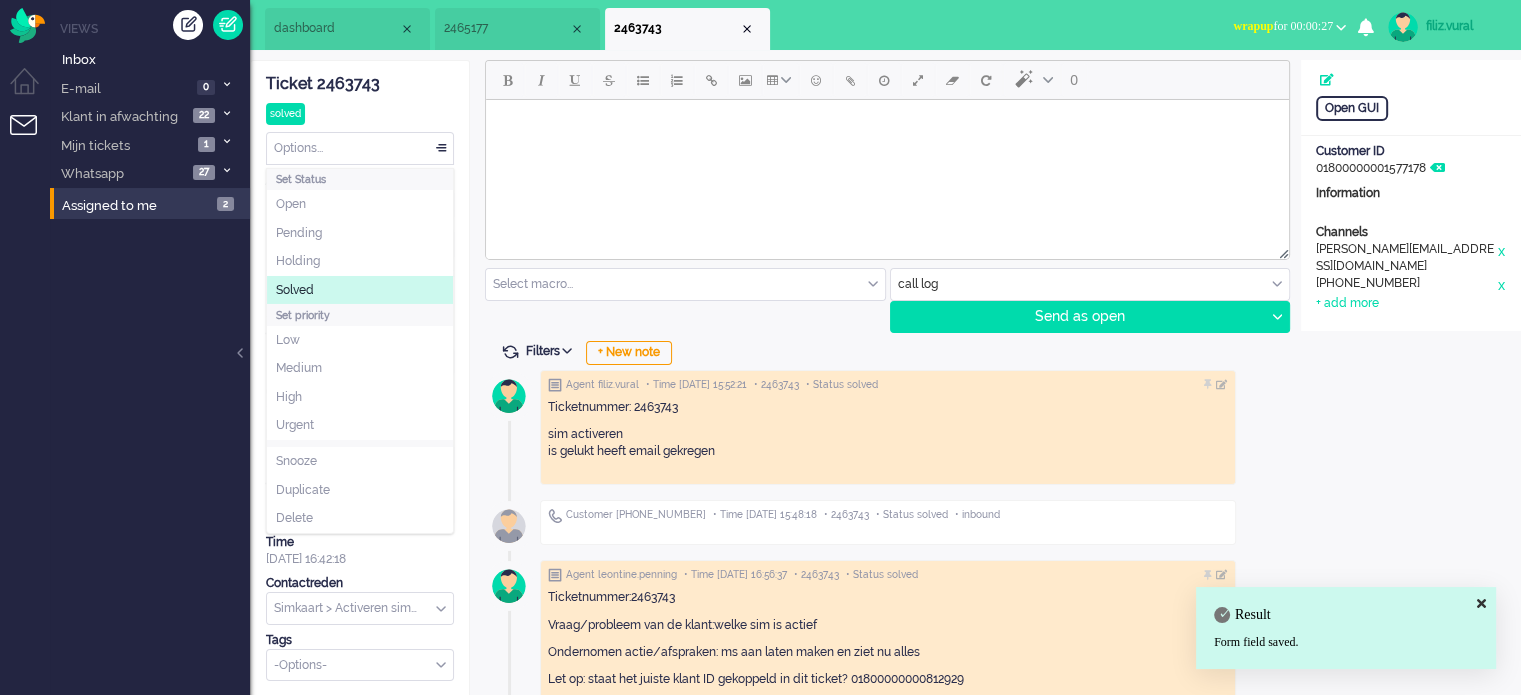 click on "Solved" 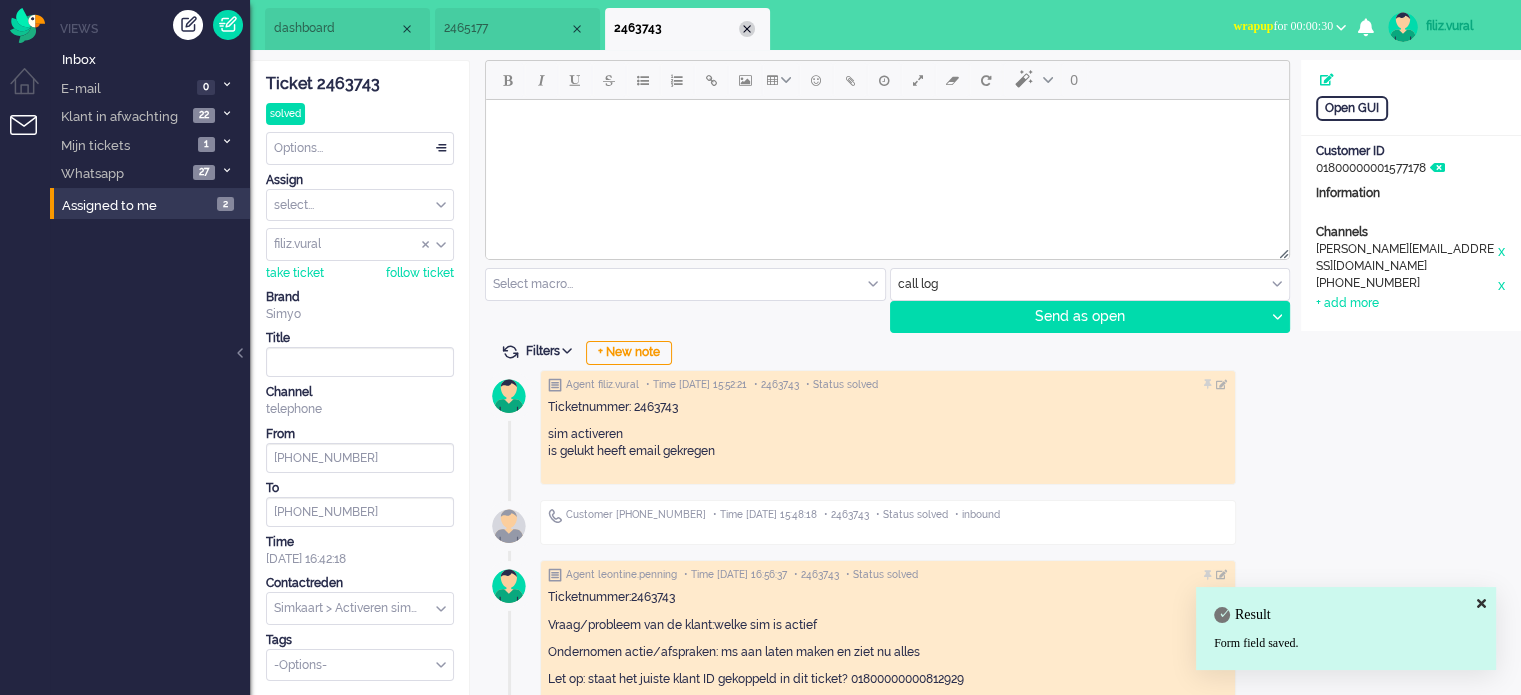 click at bounding box center (747, 29) 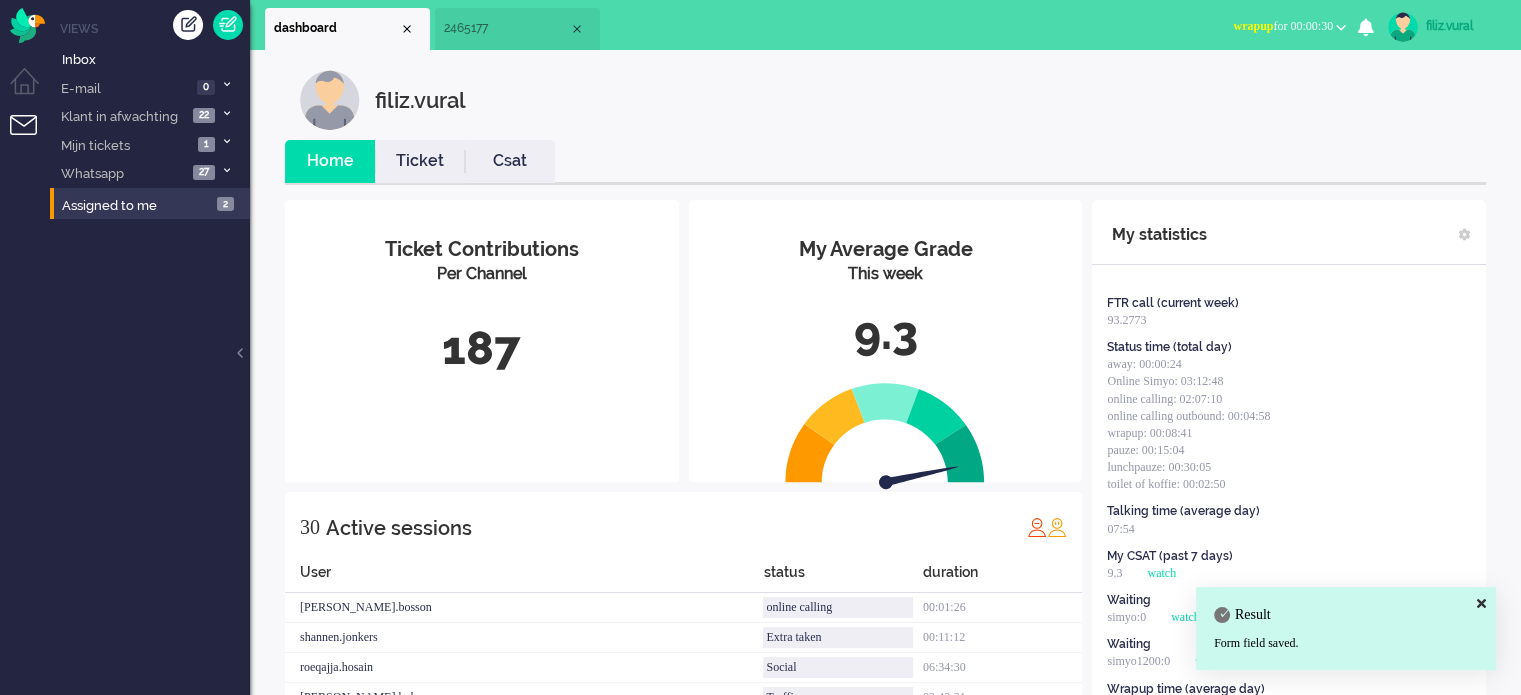 click on "wrapup  for 00:00:30" at bounding box center [1283, 26] 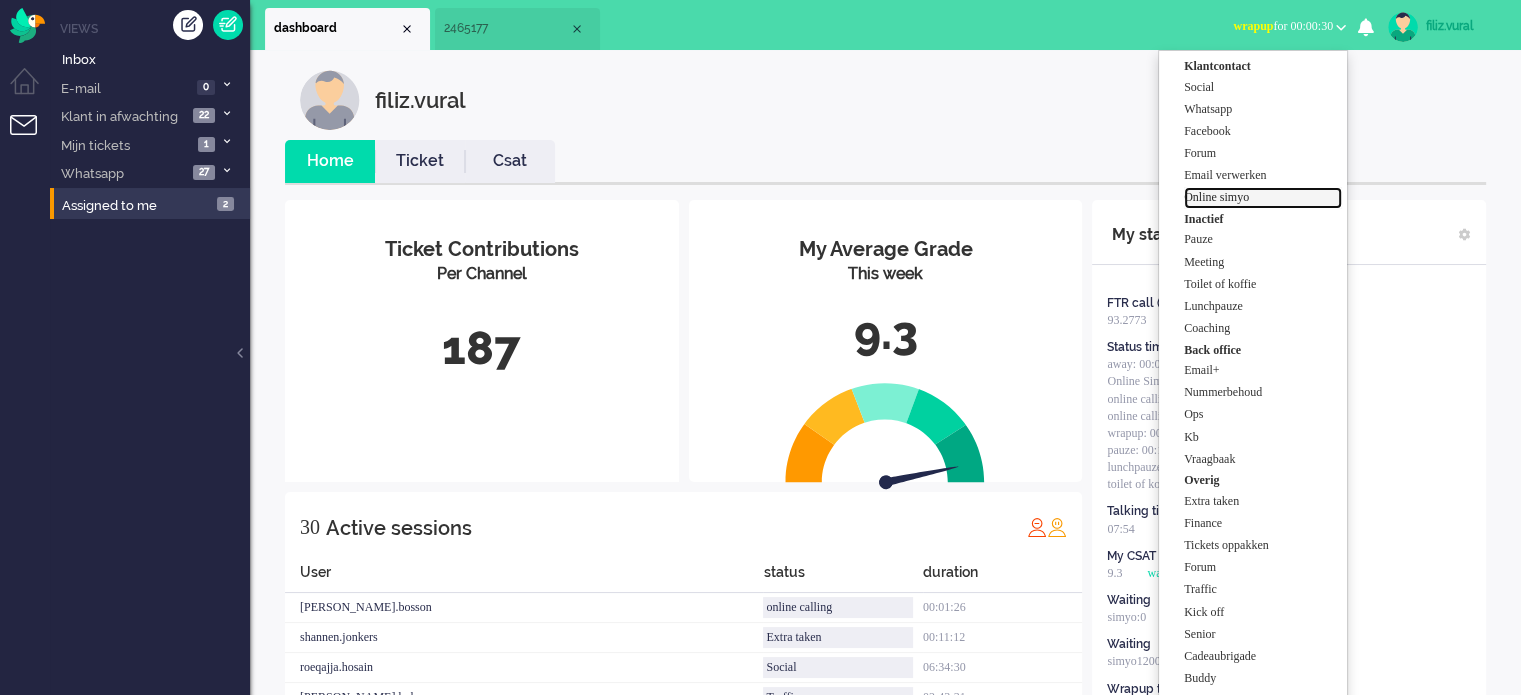 click on "Online simyo" at bounding box center [1263, 197] 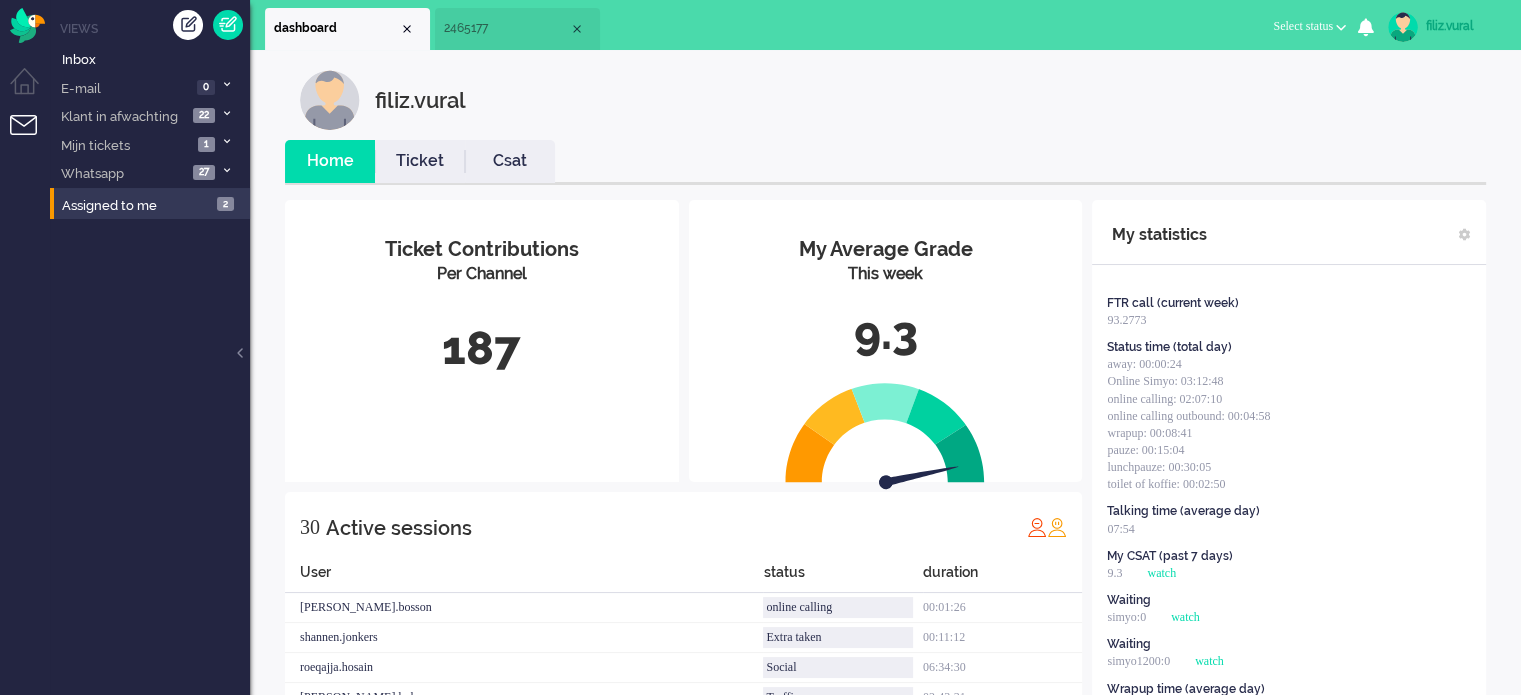 click on "My Average Grade This week 9.3 Ticket Contributions Per Channel 187 30 Active sessions User status duration kelly.bosson online calling 00:01:26 shannen.jonkers Extra taken 00:11:12 roeqajja.hosain Social 06:34:30 kevin.hoks Traffic 02:43:31 Tessa.Schreuders away 00:02:31 vanessa.vanstolk pauze 00:04:14 margerie.ost email+ 00:25:09 funda.camliyurt Vraagbaak 01:21:33 mohamed.abdi away 00:37:51 shahin.ahrary online calling outbound 00:13:10 Jada.Goedhart Whatsapp 00:20:25 elif.dil Whatsapp 00:16:57 filiz.vural wrapup 00:00:20 mariam.elazouzi online calling outbound 00:00:03 justin.moestadja Finance 06:51:18 adrian.klazes away 07:54:00 shaniqua.purperhart toilet of koffie 00:01:52 ozlem.taflan Senior 00:23:47 sevda.polatli online calling 00:03:41 makbule.ozgur email verwerken 01:27:54 tim.alting away 06:47:45 Filiz.altundag Online Simyo 00:02:35 surayya.budak Whatsapp 00:00:21 leyla.sari wrapup 00:02:49 Ayfer.Unal pauze 00:16:05 aylin.eceustundag online calling 00:03:50 rabia.tuysuz Tickets oppakken 00:01:09 9.3" at bounding box center [885, 856] 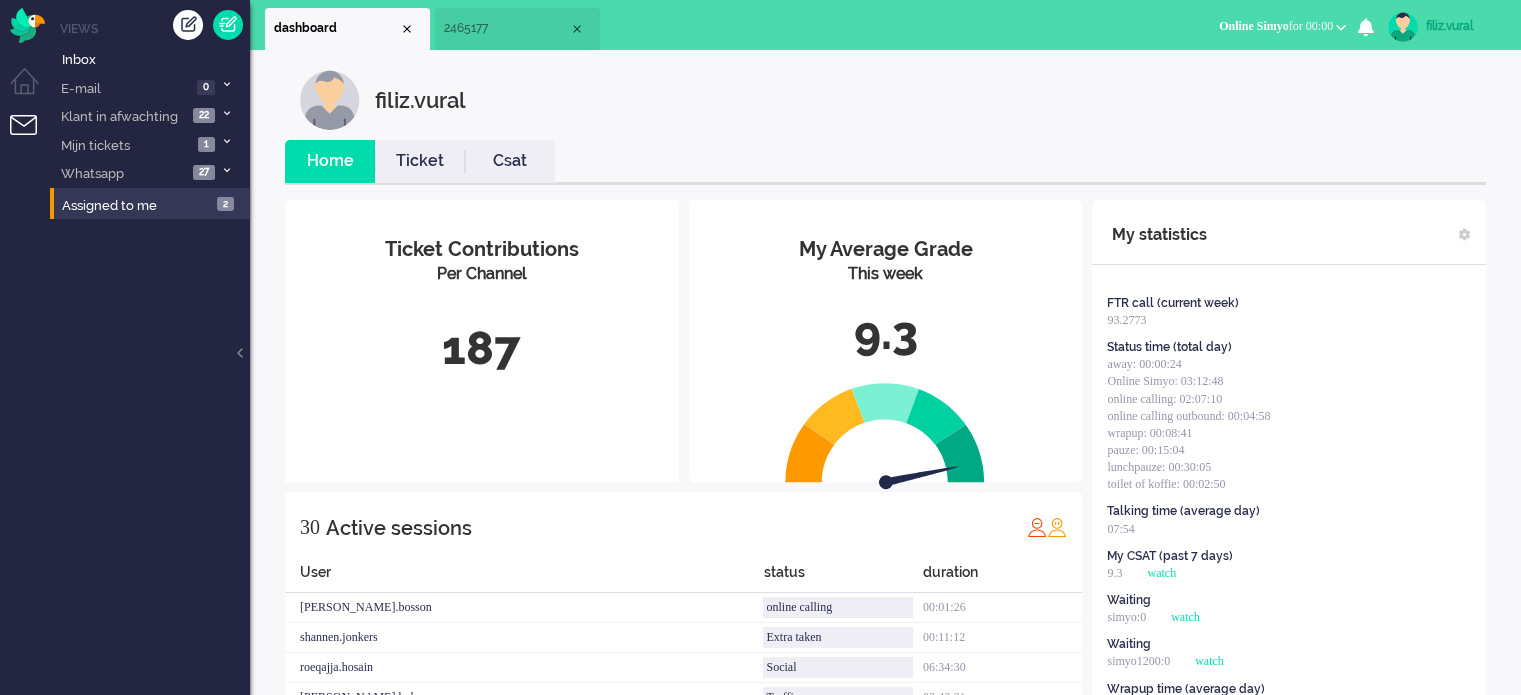 click on "Csat" at bounding box center (510, 161) 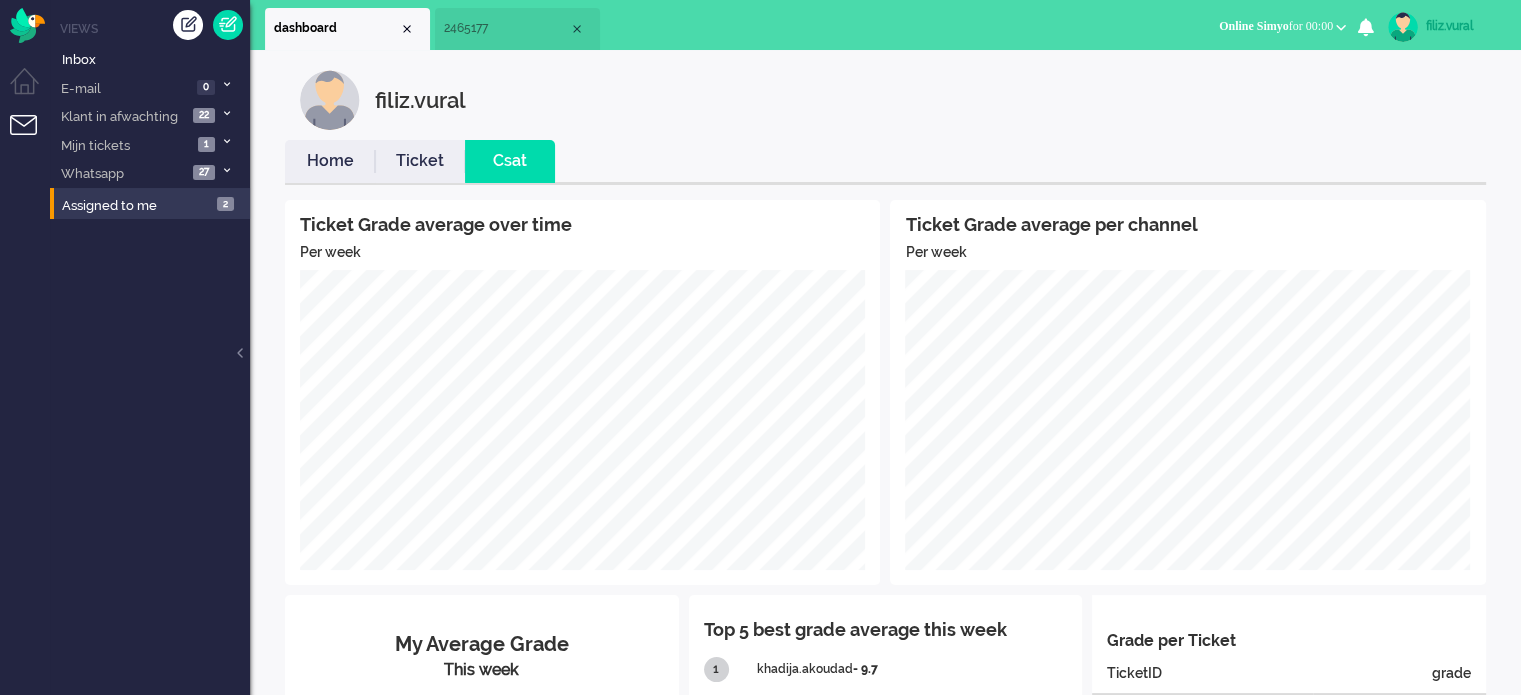 click on "Home" at bounding box center (330, 161) 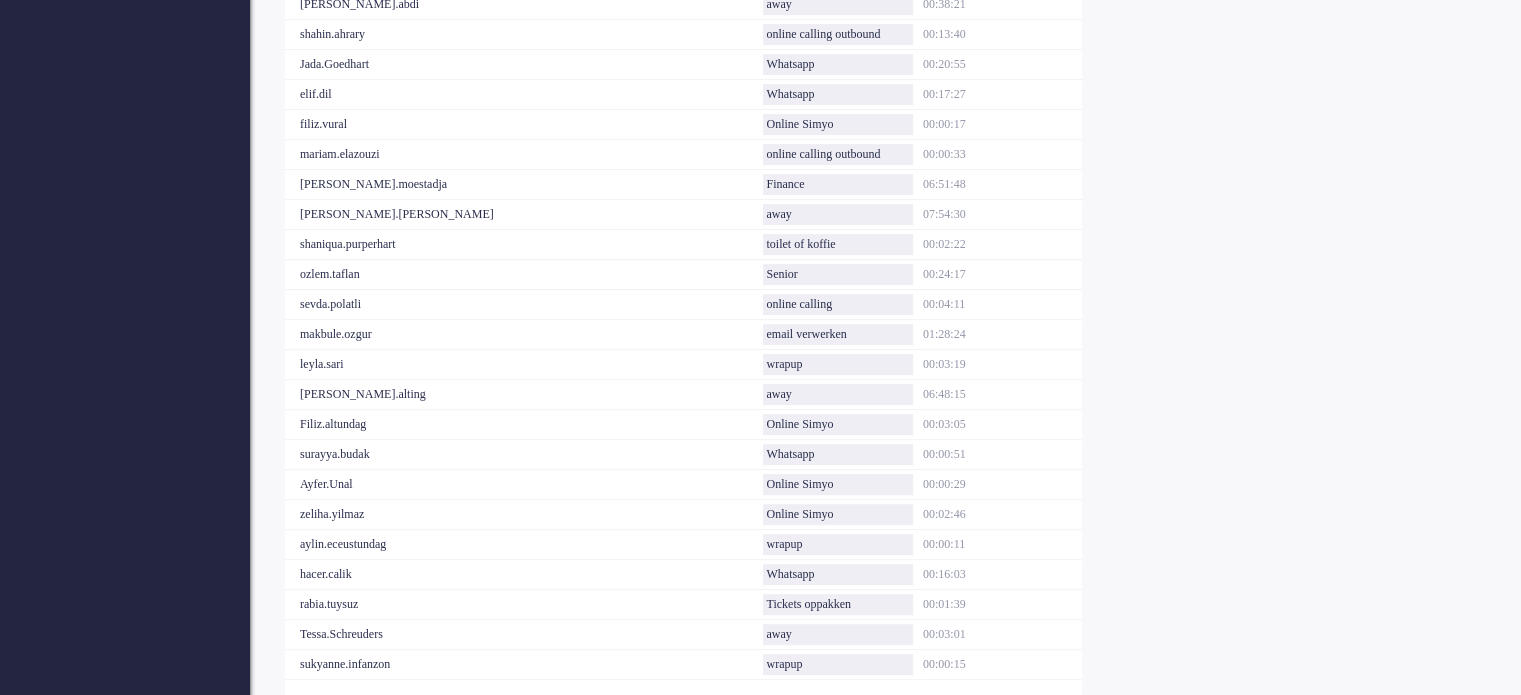 scroll, scrollTop: 852, scrollLeft: 0, axis: vertical 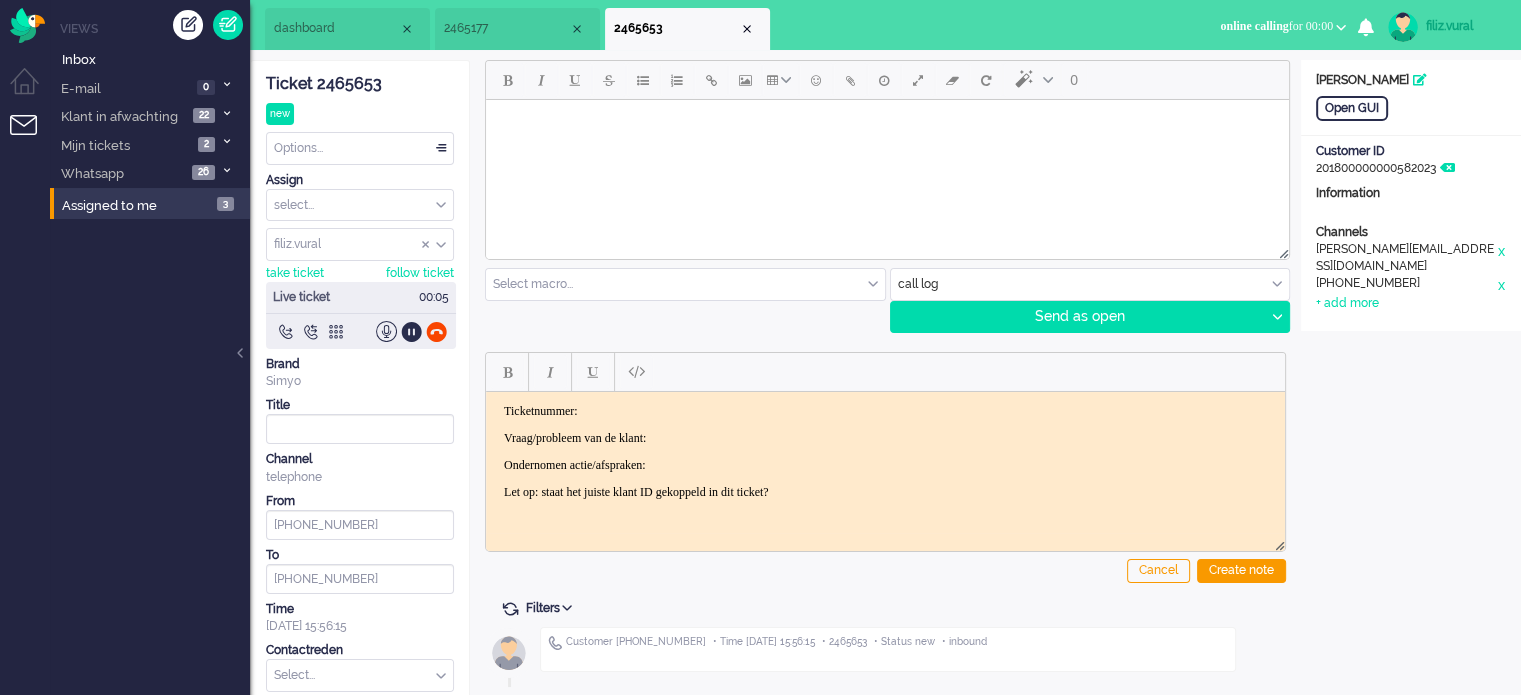 click on "dashboard" at bounding box center (336, 28) 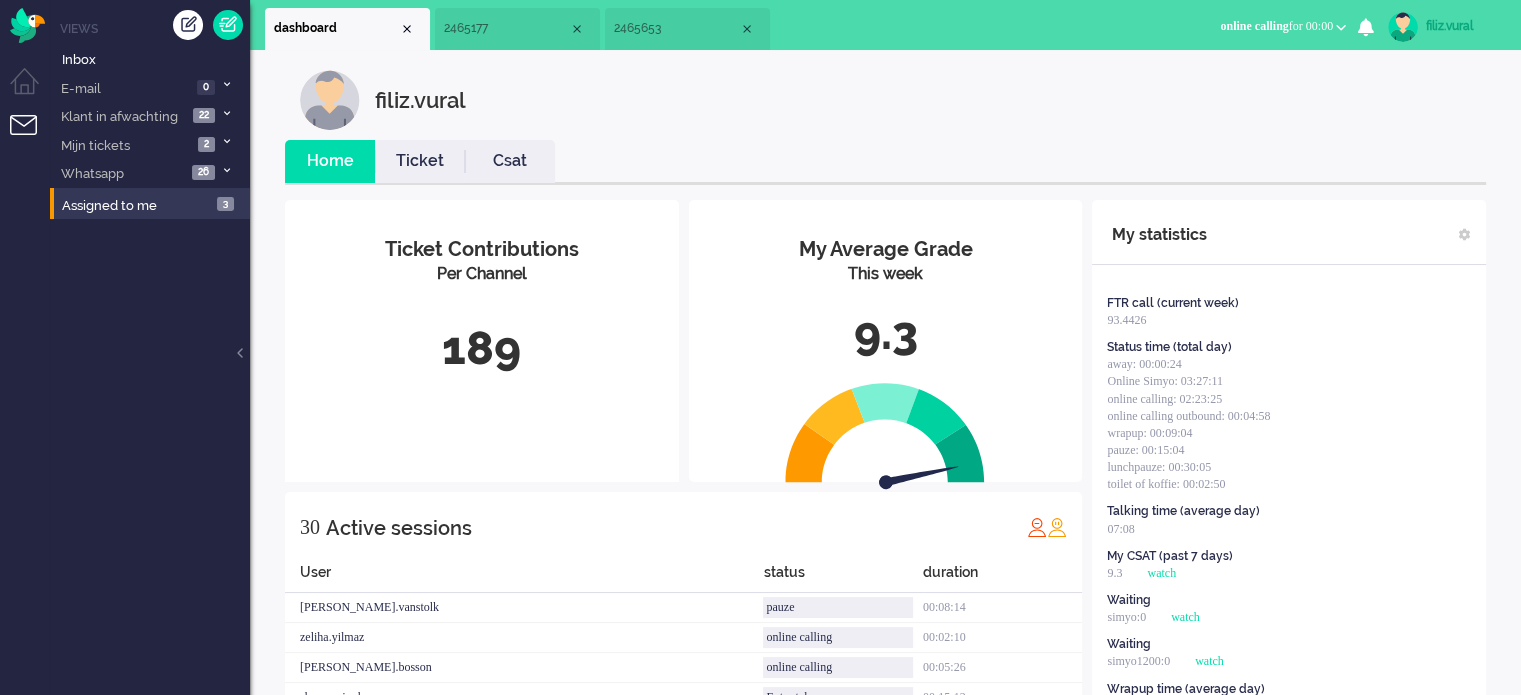 click on "Ticket" at bounding box center [420, 161] 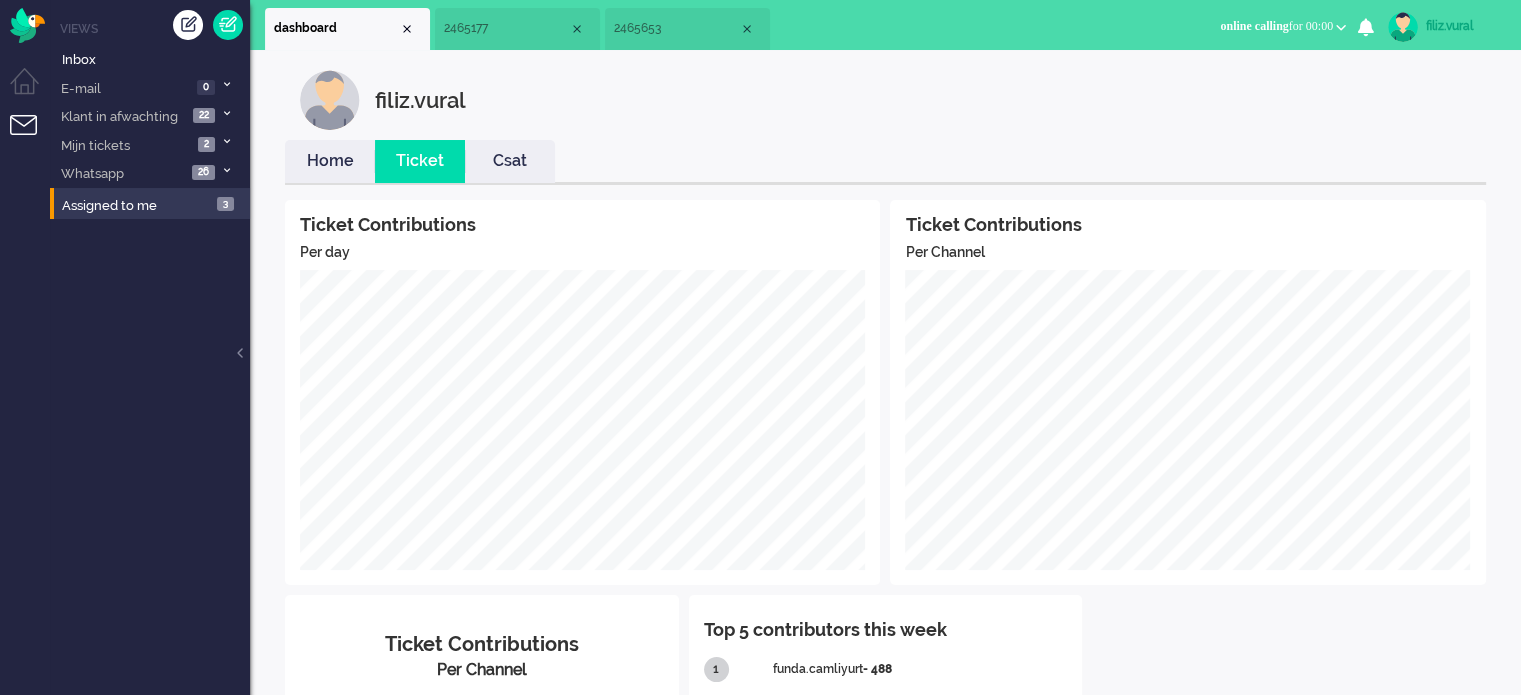 click on "Home" at bounding box center (330, 161) 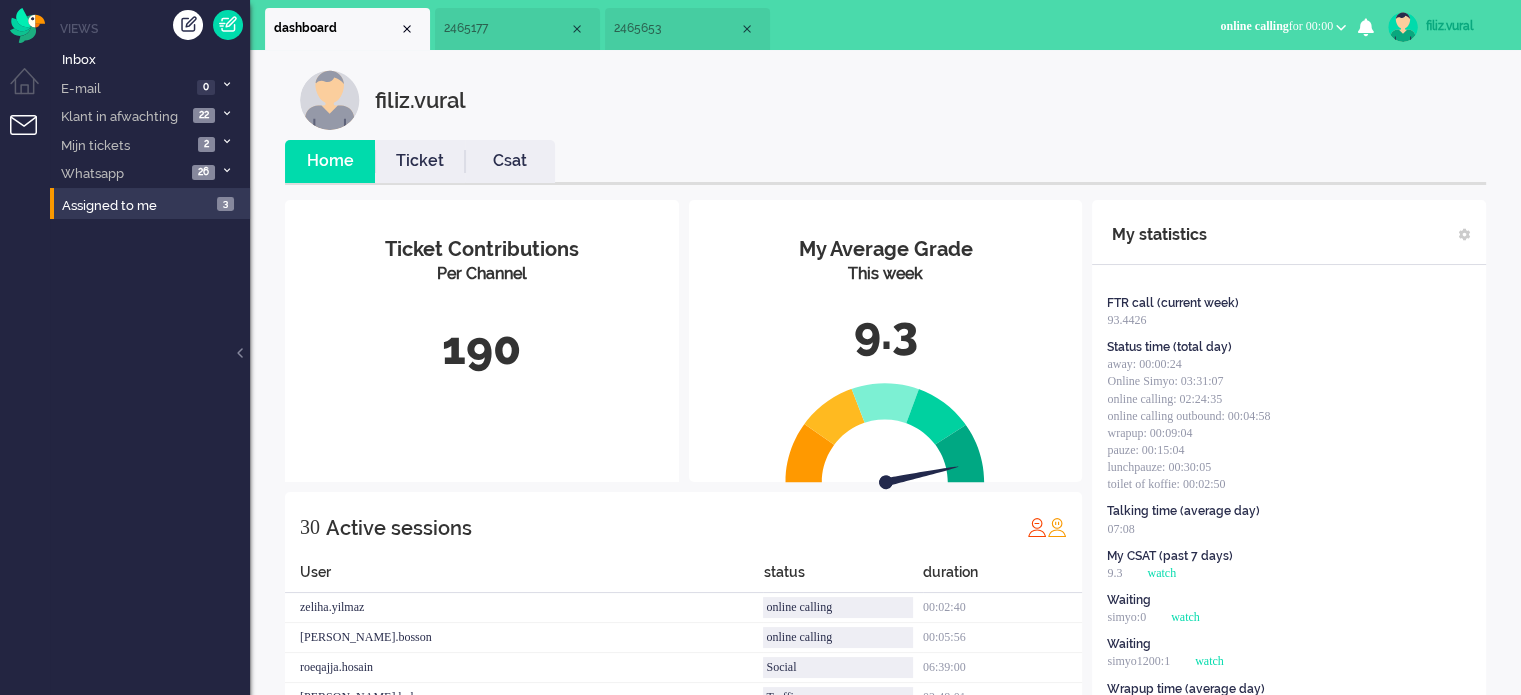 click on "2465653" at bounding box center (676, 28) 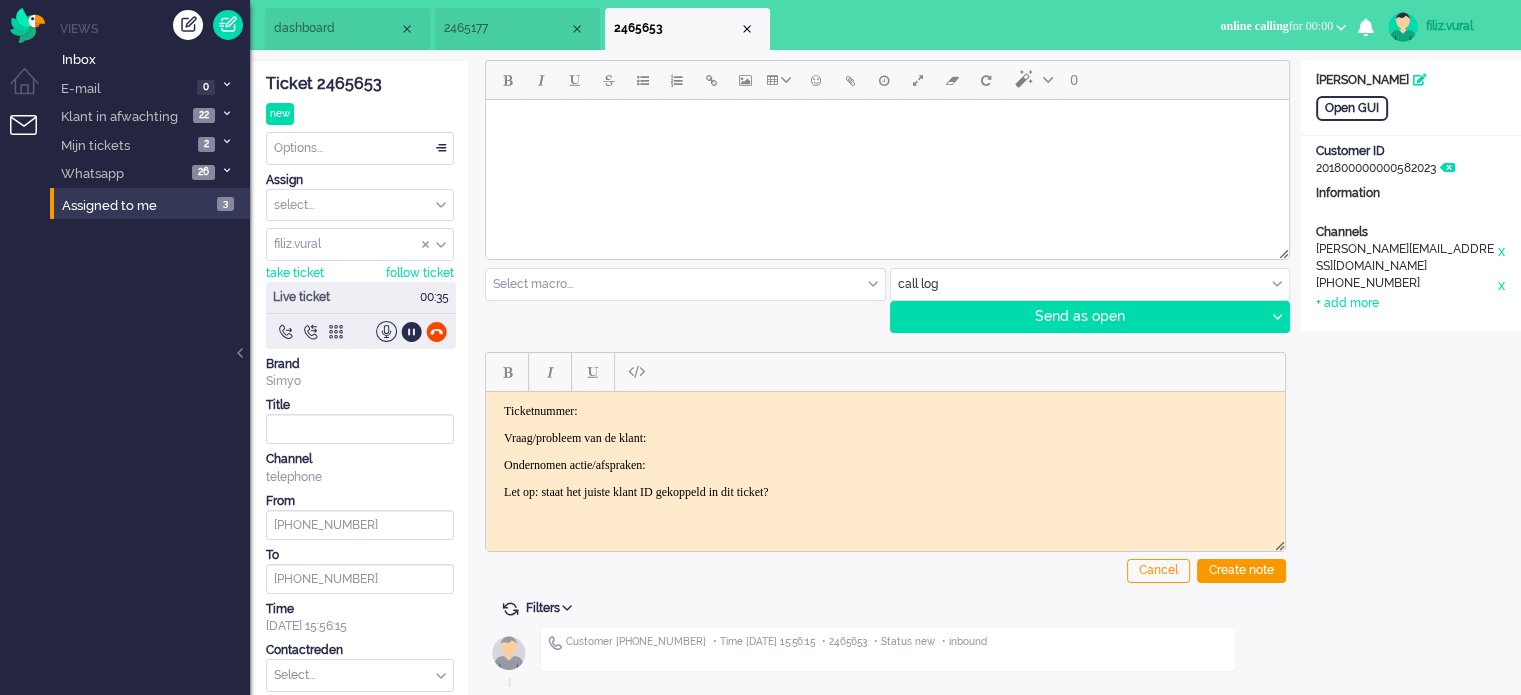 click on "dashboard" at bounding box center (336, 28) 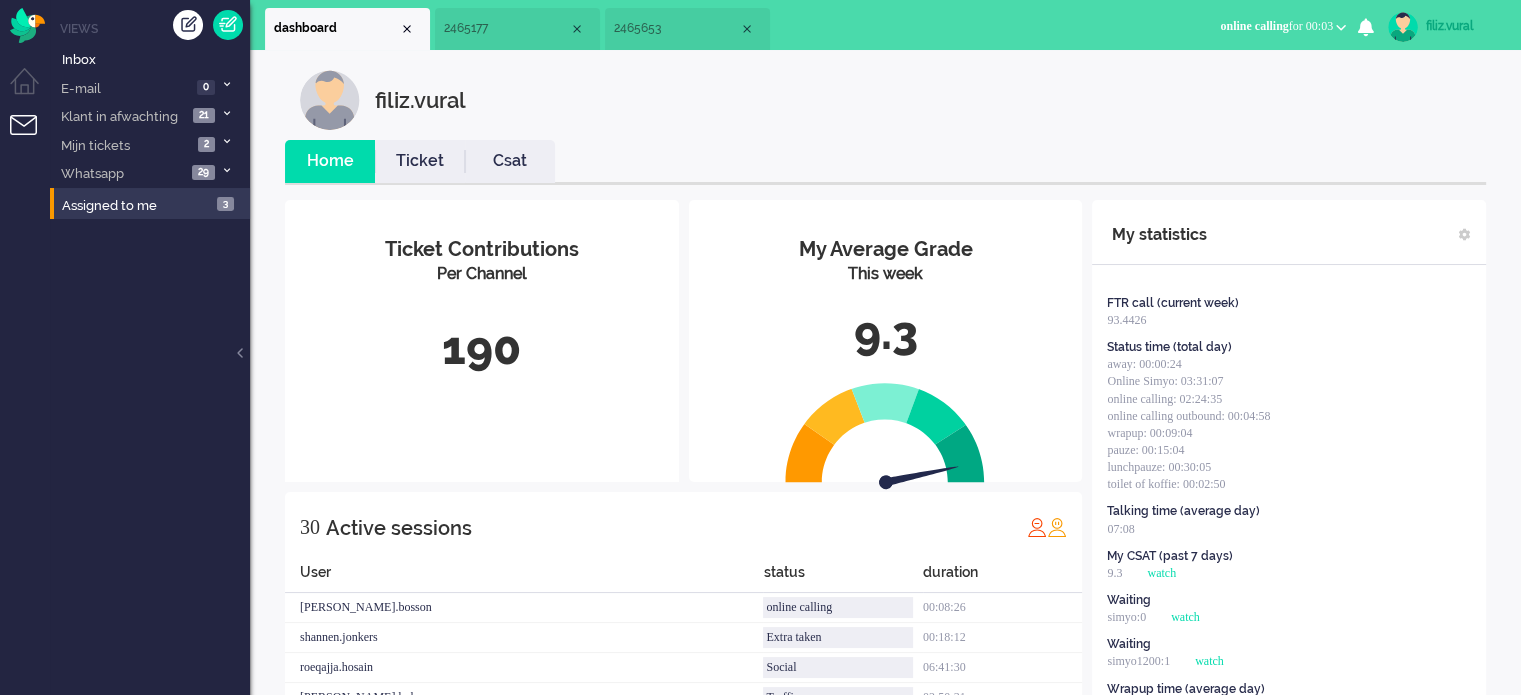 click on "2465653" at bounding box center (687, 29) 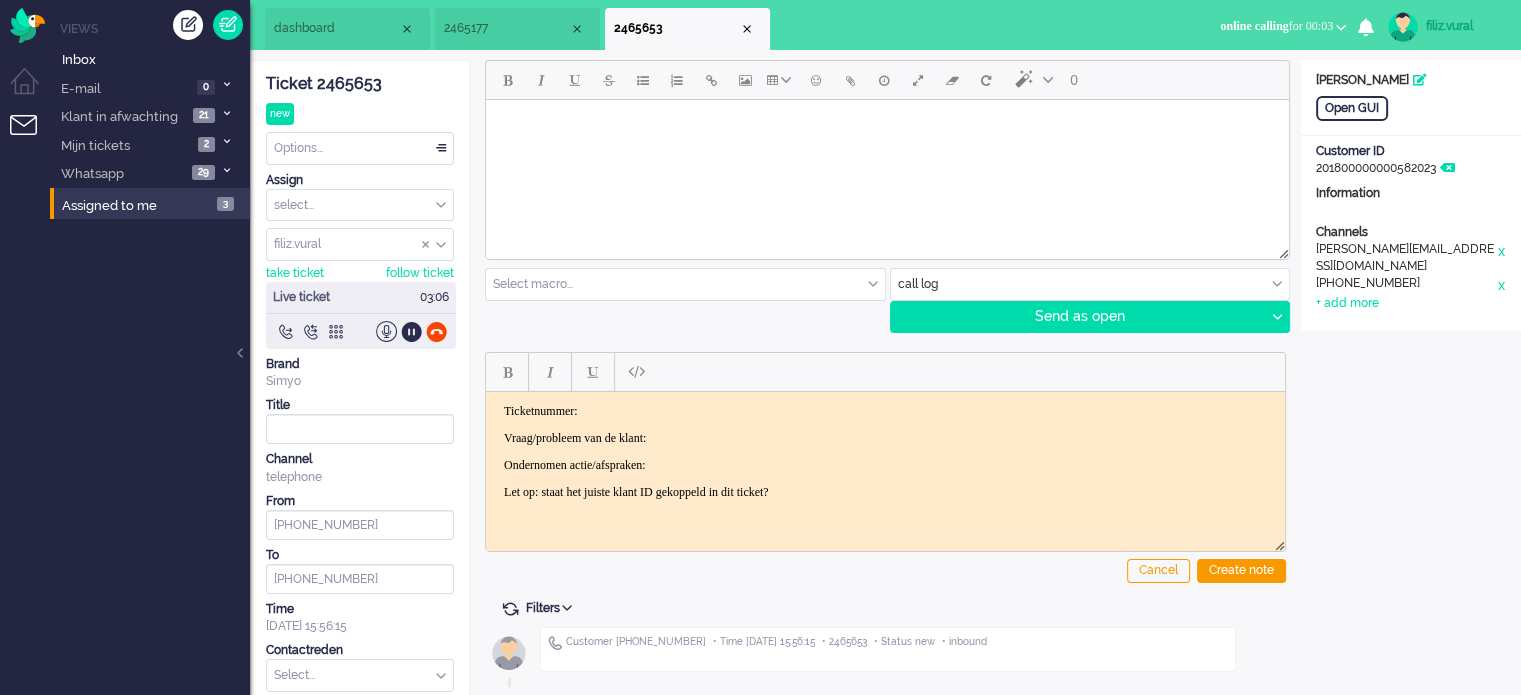 click on "Ticket 2465653" 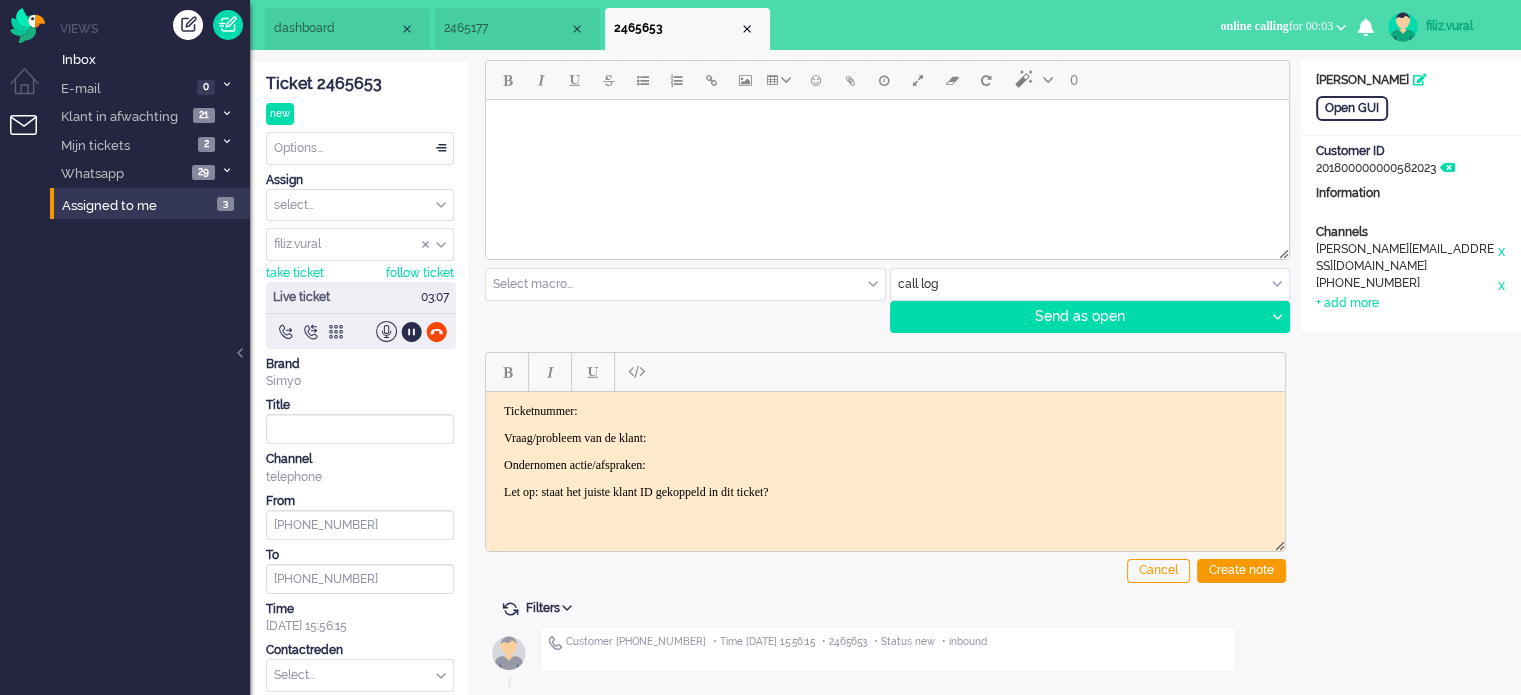click on "Ticketnummer: Vraag/probleem van de klant: Ondernomen actie/afspraken:  Let op: staat het juiste klant ID gekoppeld in dit ticket?" at bounding box center (885, 451) 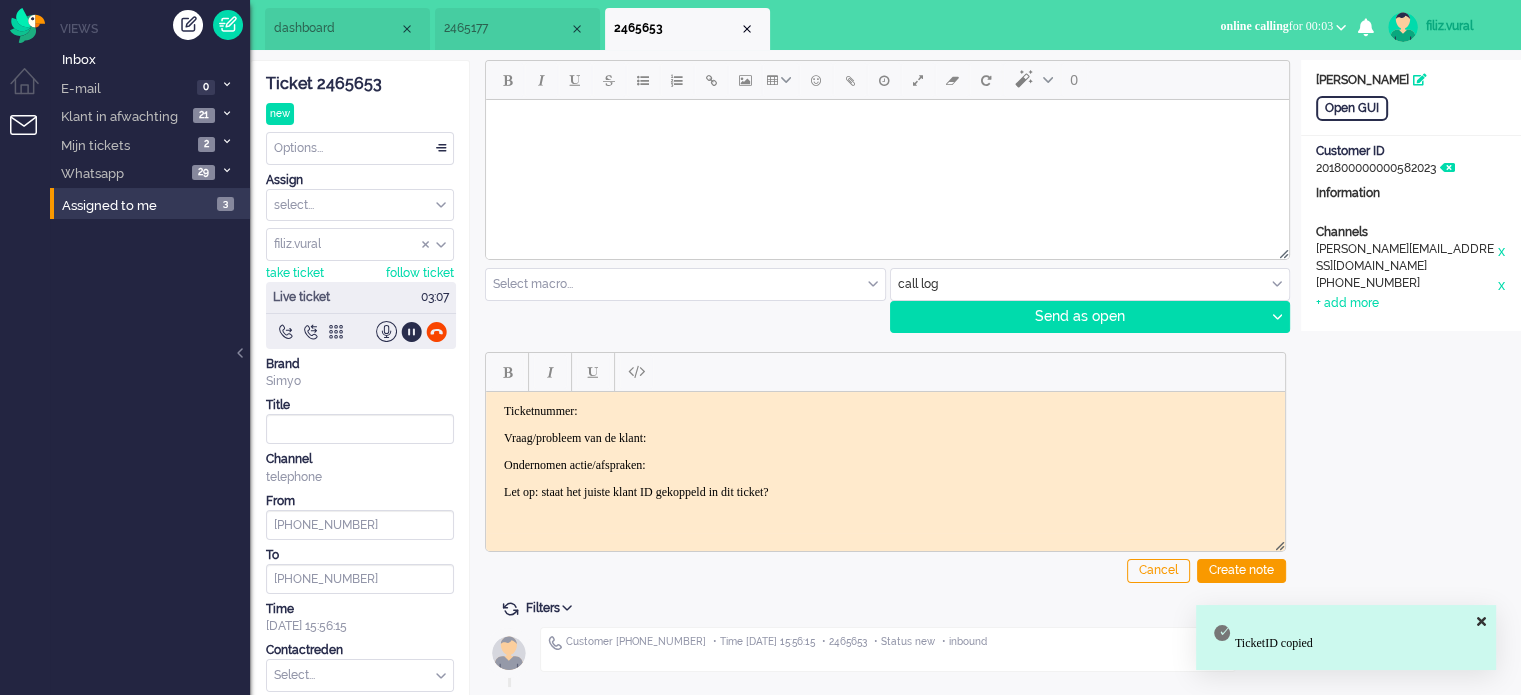 type 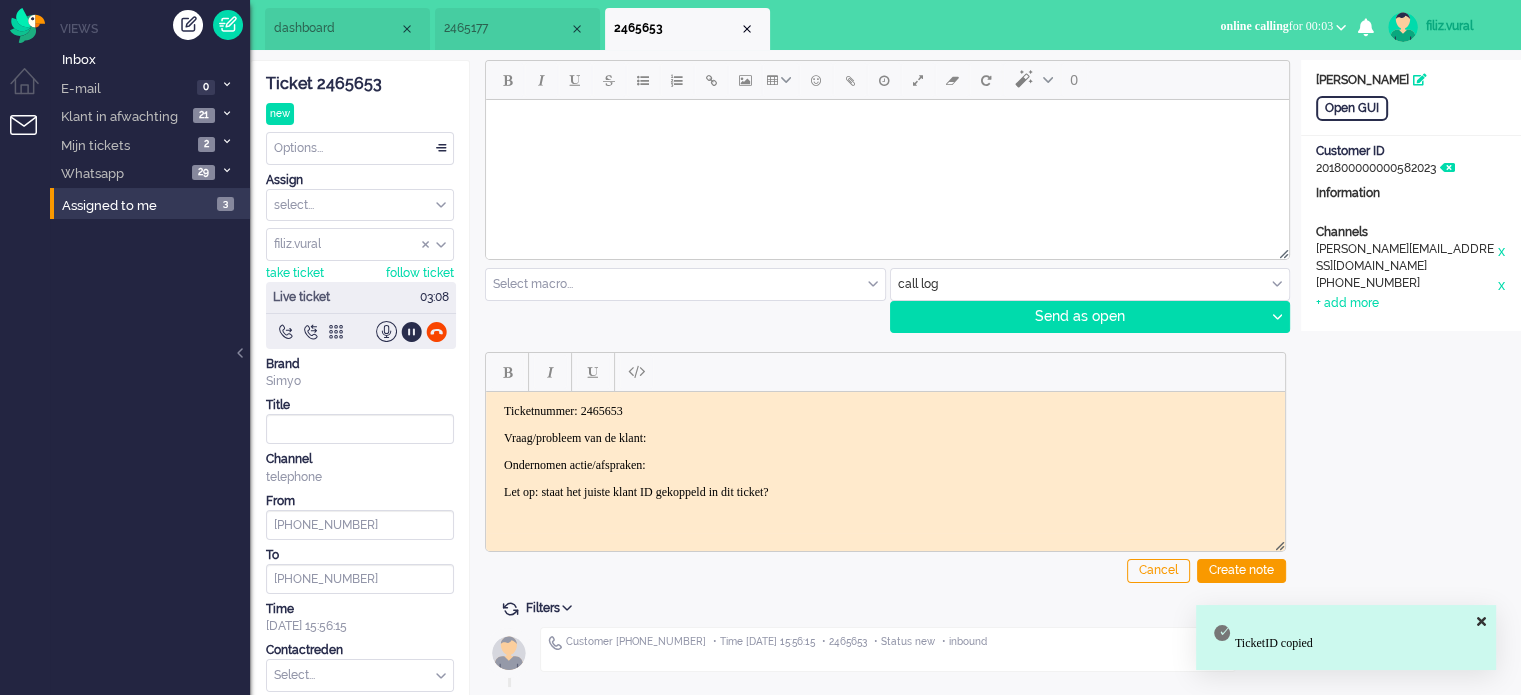 click on "Vraag/probleem van de klant:" at bounding box center (885, 437) 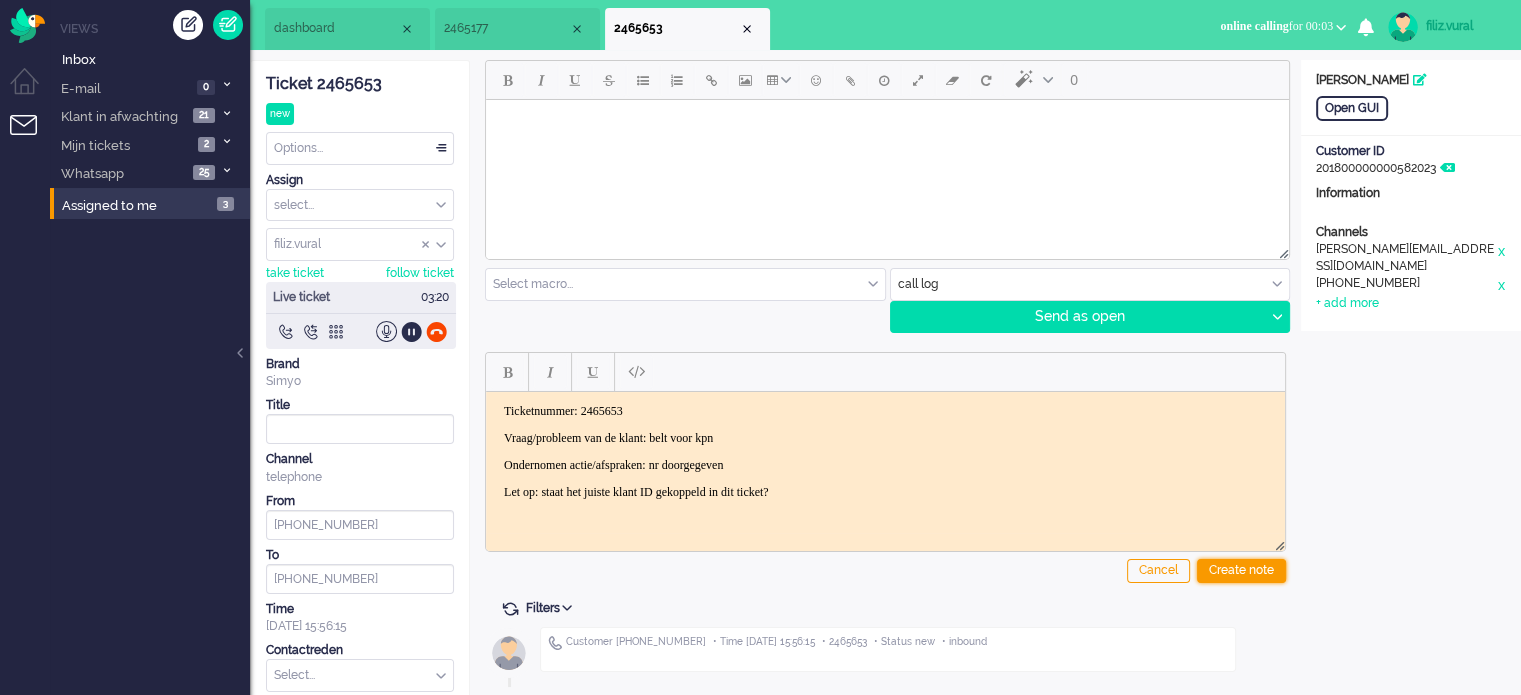 click on "Create note" at bounding box center (1241, 571) 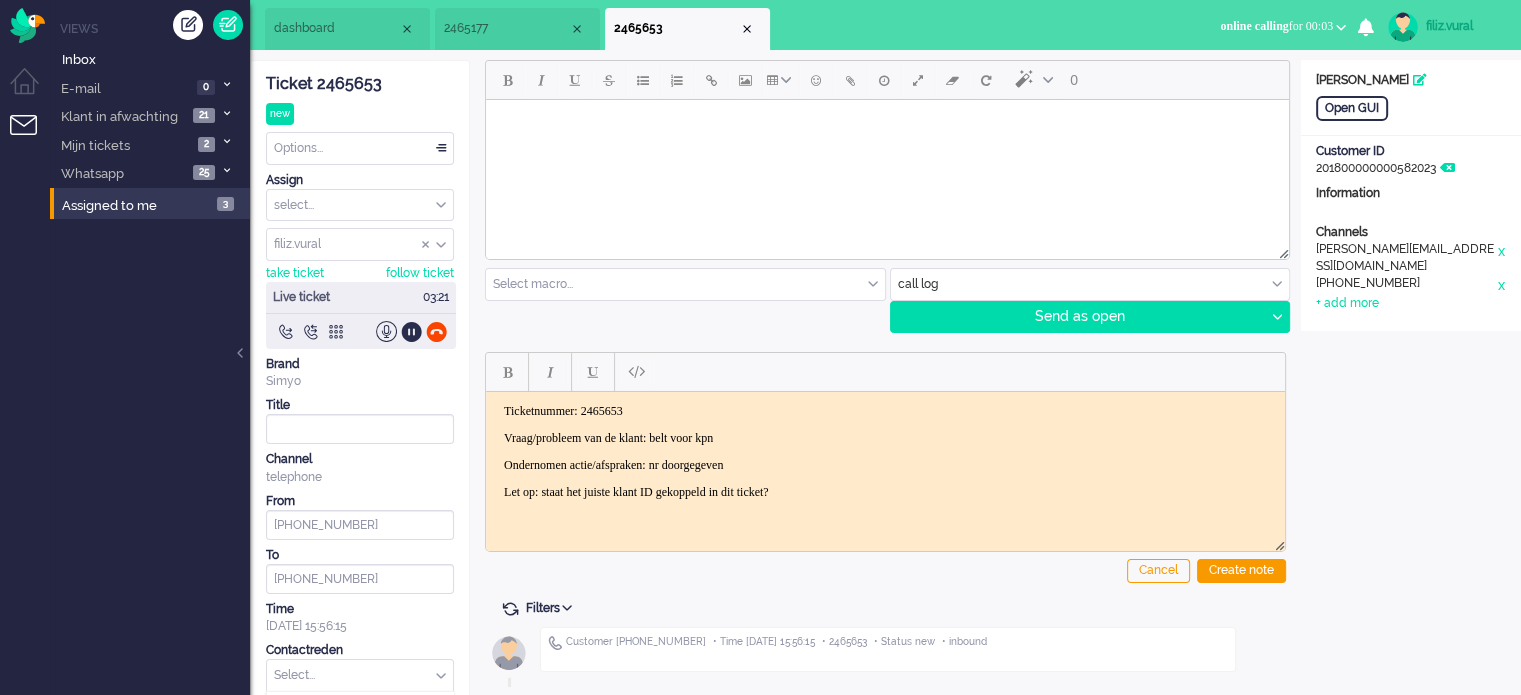 click at bounding box center [360, 675] 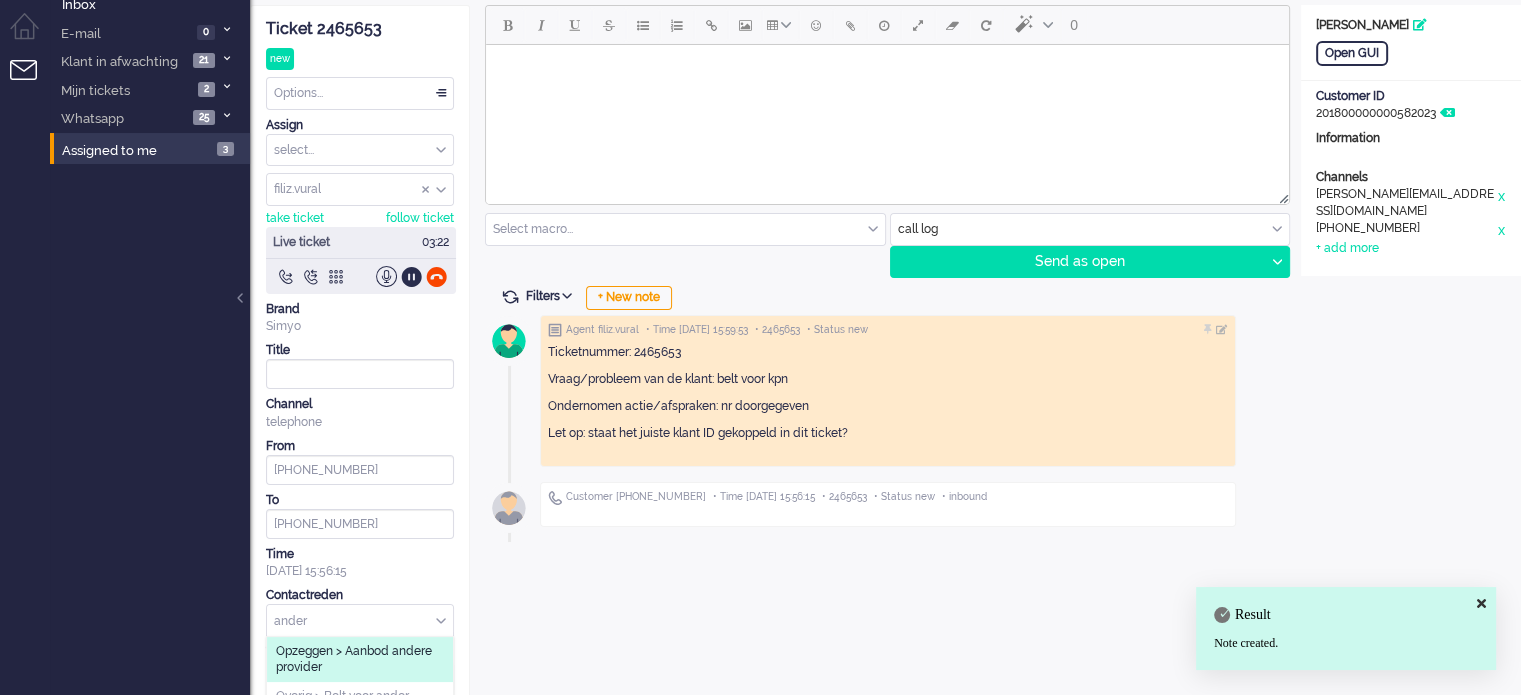 scroll, scrollTop: 85, scrollLeft: 0, axis: vertical 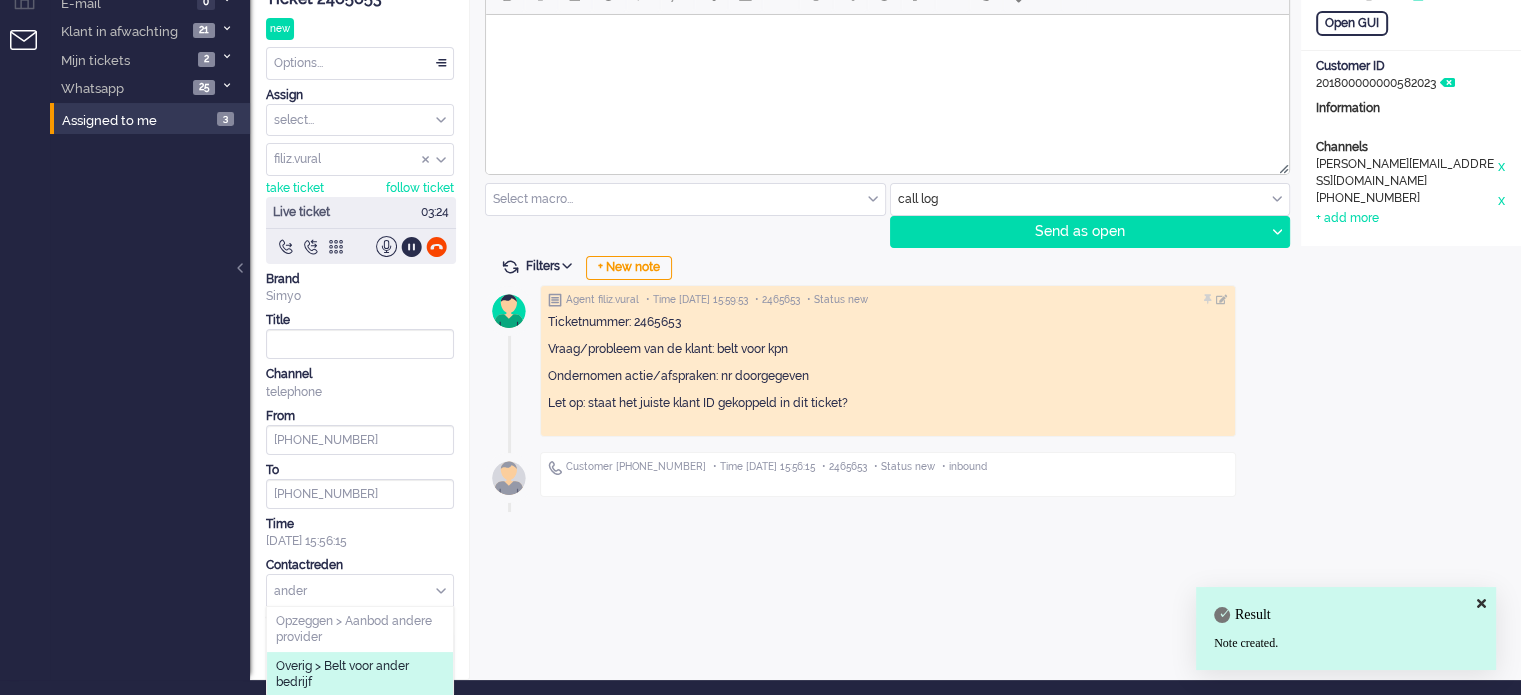 type on "ander" 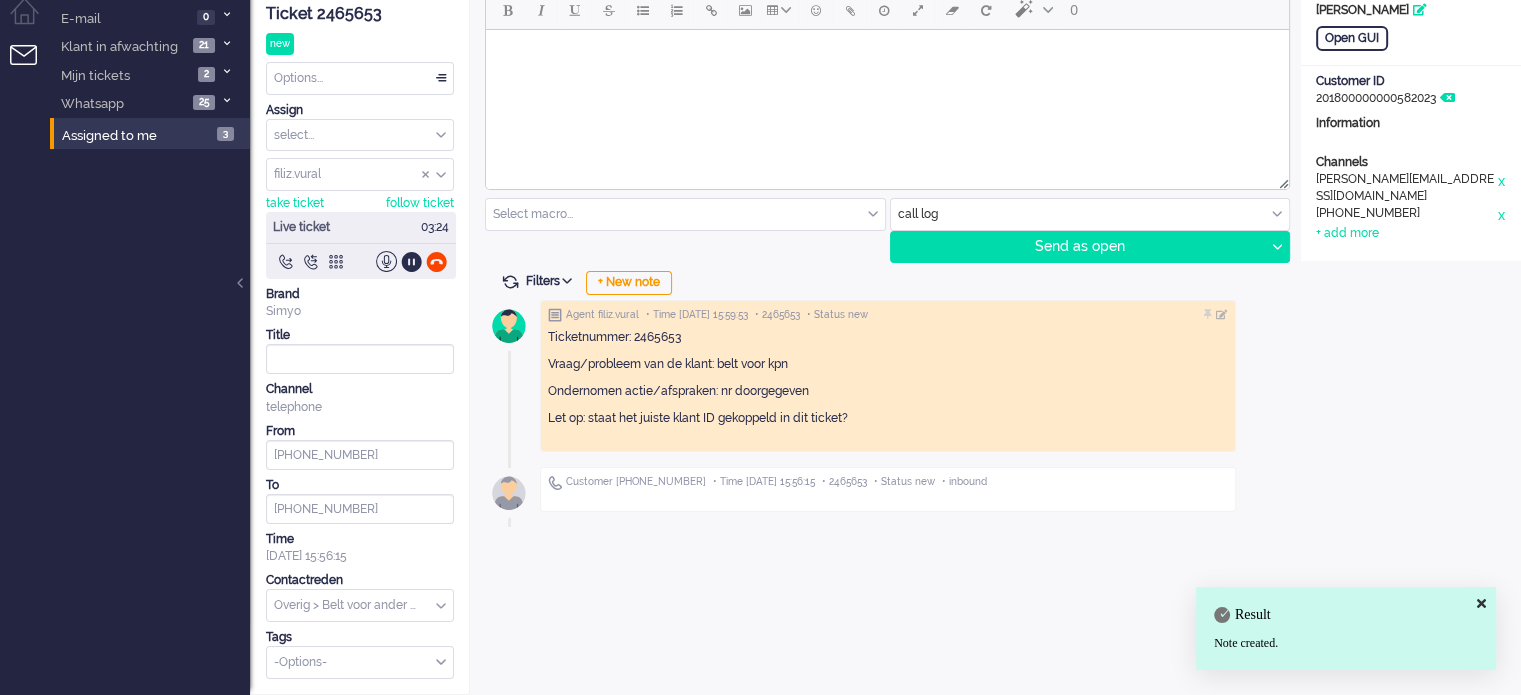 scroll, scrollTop: 66, scrollLeft: 0, axis: vertical 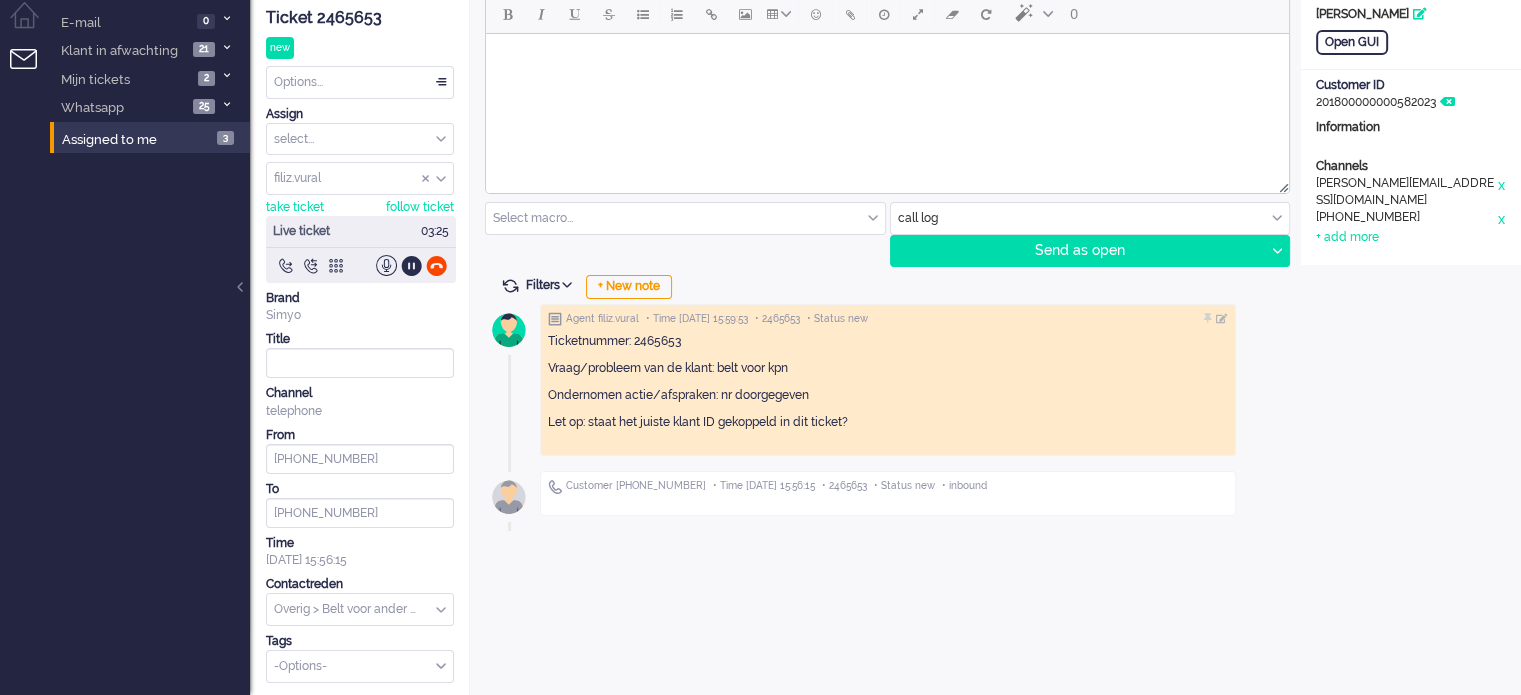 click on "Live ticket 03:25" 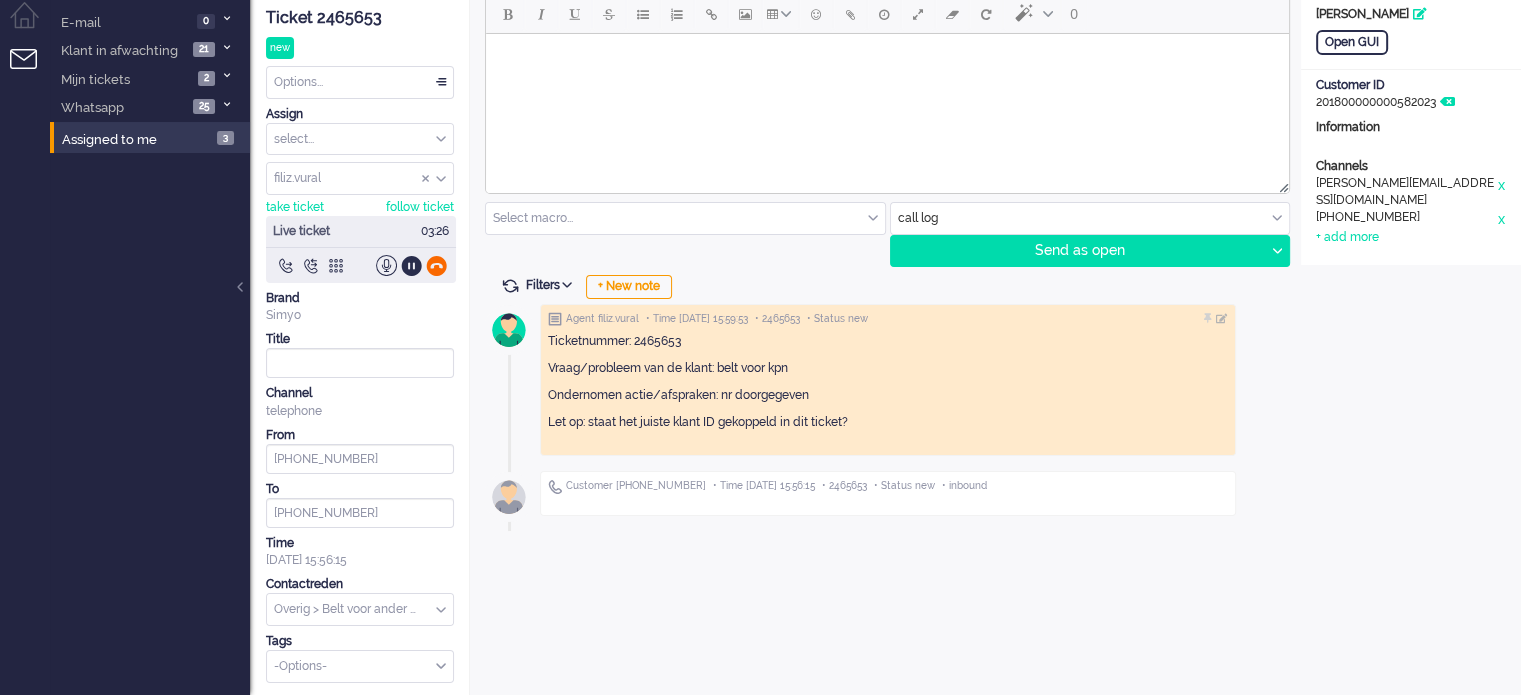 click 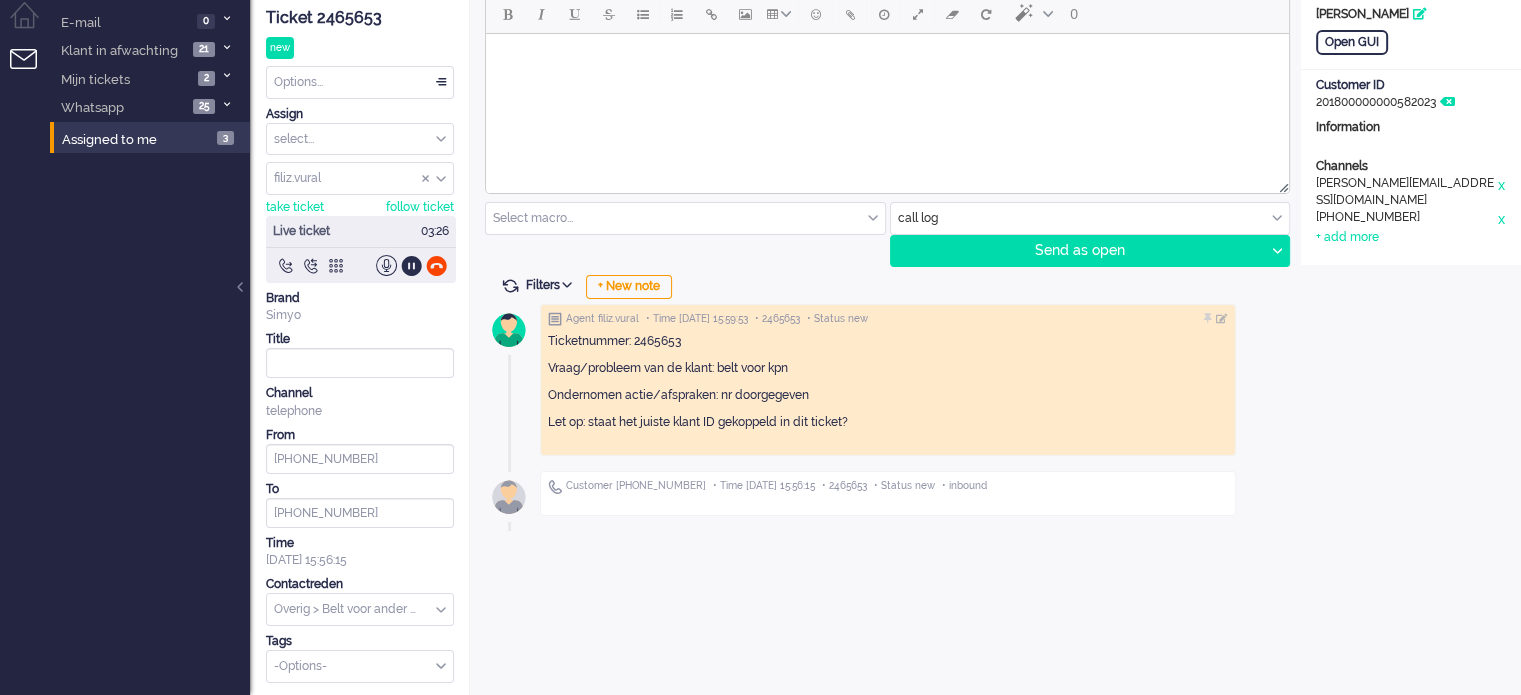 scroll, scrollTop: 0, scrollLeft: 0, axis: both 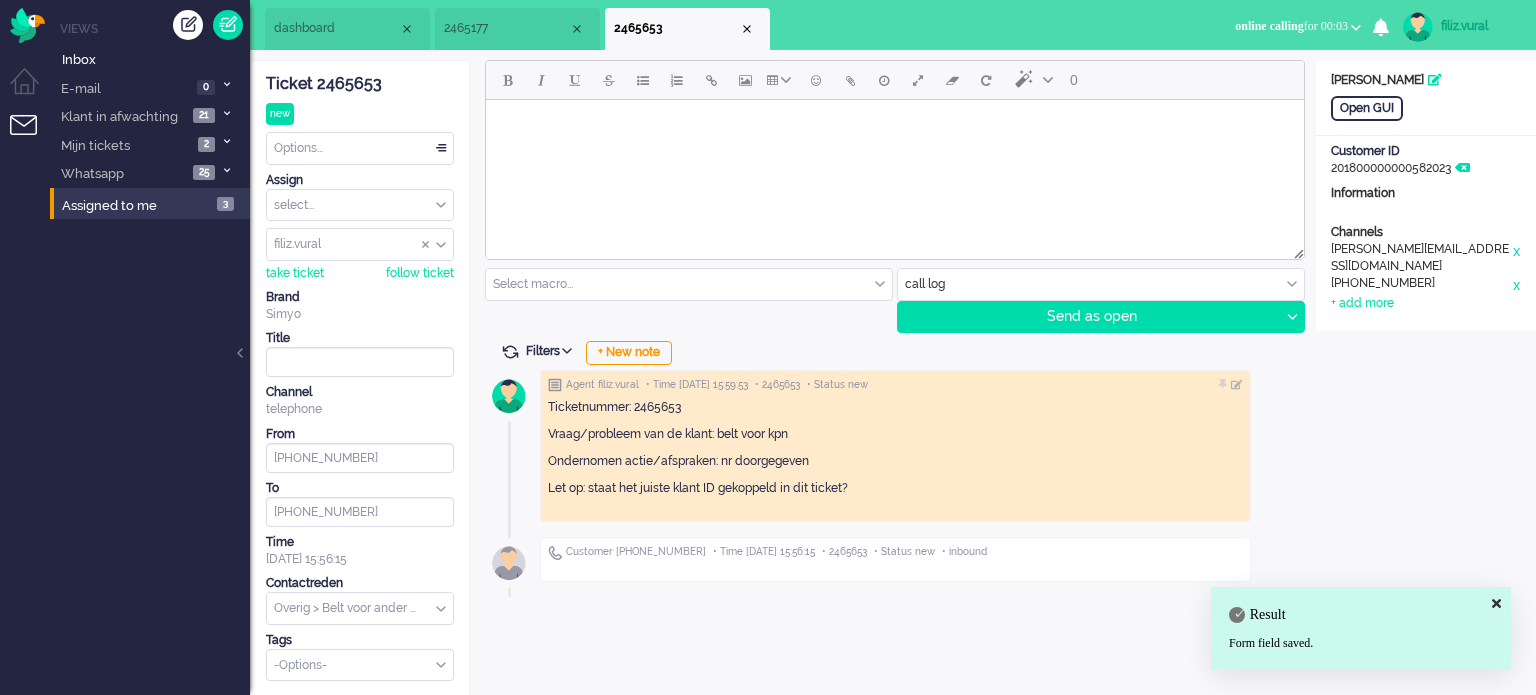 click on "Ticket 2465653 new Watching Options... Set Status Open Pending Holding Solved Set priority Low Medium High Urgent Snooze Duplicate Delete Assign select... Staff Simyo Finance Simyo Klantenservice Simyo Mailteam+ Simyo Porteringen Simyo Webcare Simyo 3rd Party Simyo Operations Team Backoffice Simyo Opzeggingen Team Marcel Bewindvoering Team Sean NPS Detractors Simyo Datacoulance Terugbelafspraak Order goedkeuren Gegevens wijzigen Betalingsregeling Coulances Finance Overig Cadeaubrigade Uitstel van betaling App of Chat escalatie Verzoeken WFT Netwerkklachten Team Social Toestelvragen Test Incasso Vriendendeal nog niet actief Team Privacy Macro aanpassingen unassign group filiz.vural adrian.klazes Alvin amjad amy.wolffgramm anneke.boven arnoud.kaldenbach arvinash.gunputsing arzum.turna ashley.verdies Audrey.Bosson Ayfer.Unal aylin.eceustundag aysegul.berkbulut Bart.vandenBerg bas.deenik bilgehan.yuceer bulent.aydin canan.engin canan.perkgoz cavide.yildirir cendy.thakoer coen.degraaf dana.el-issa derya.arslan To" at bounding box center [360, 371] 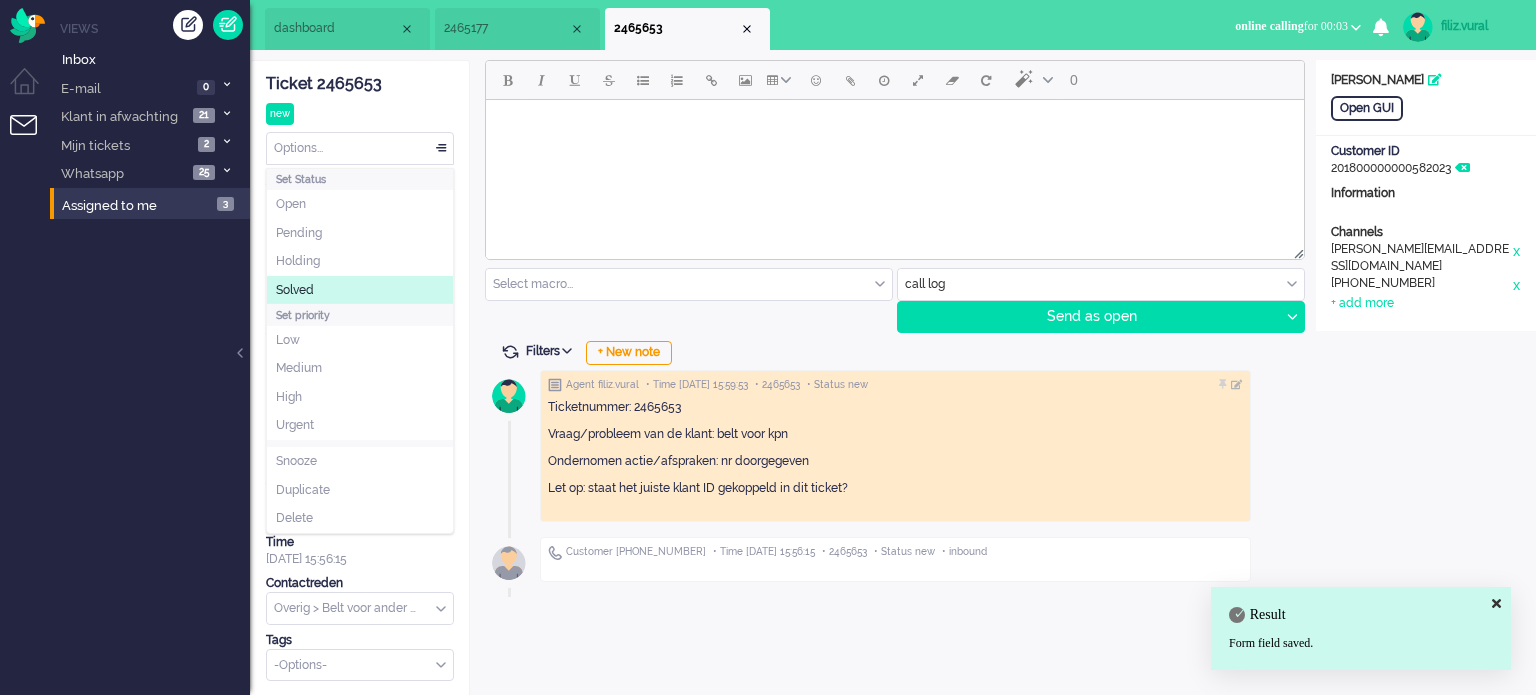 click on "Solved" 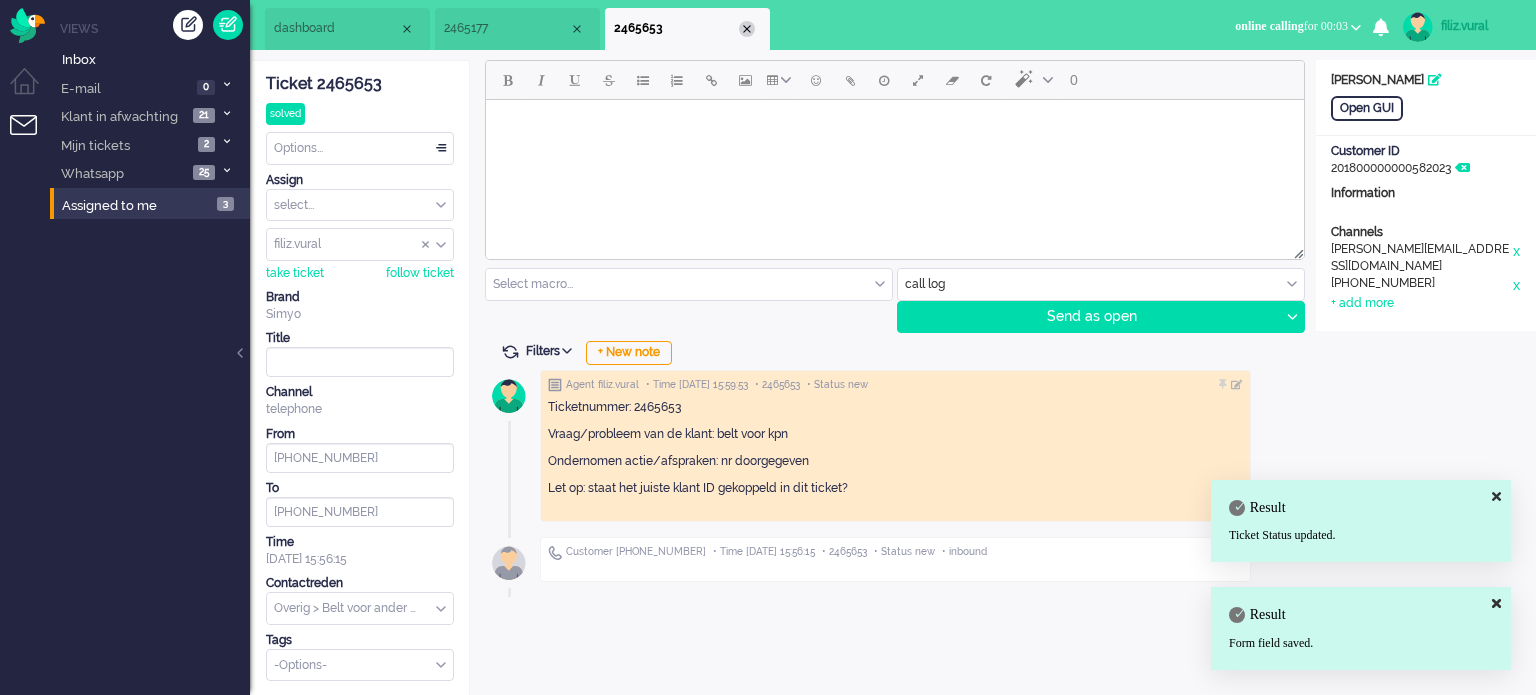 click at bounding box center (747, 29) 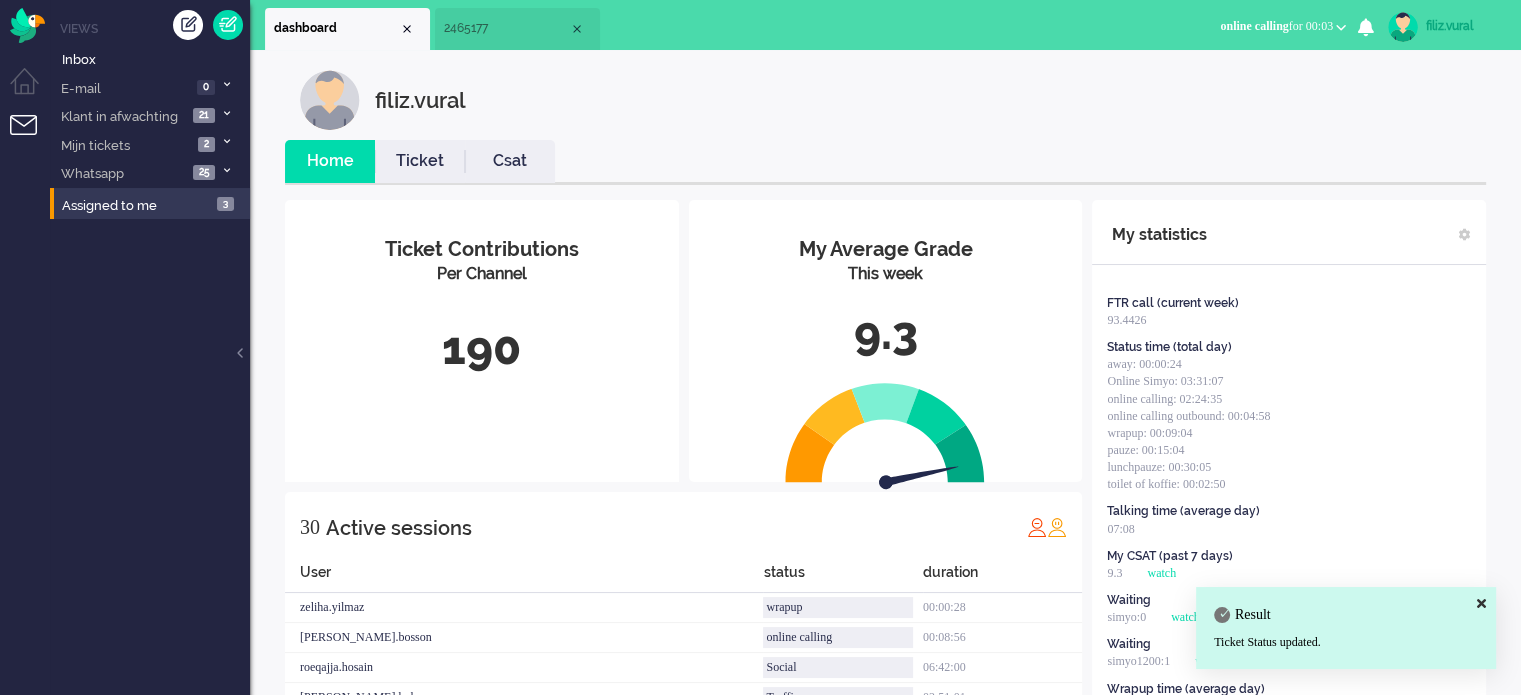 click on "online calling" at bounding box center [1254, 26] 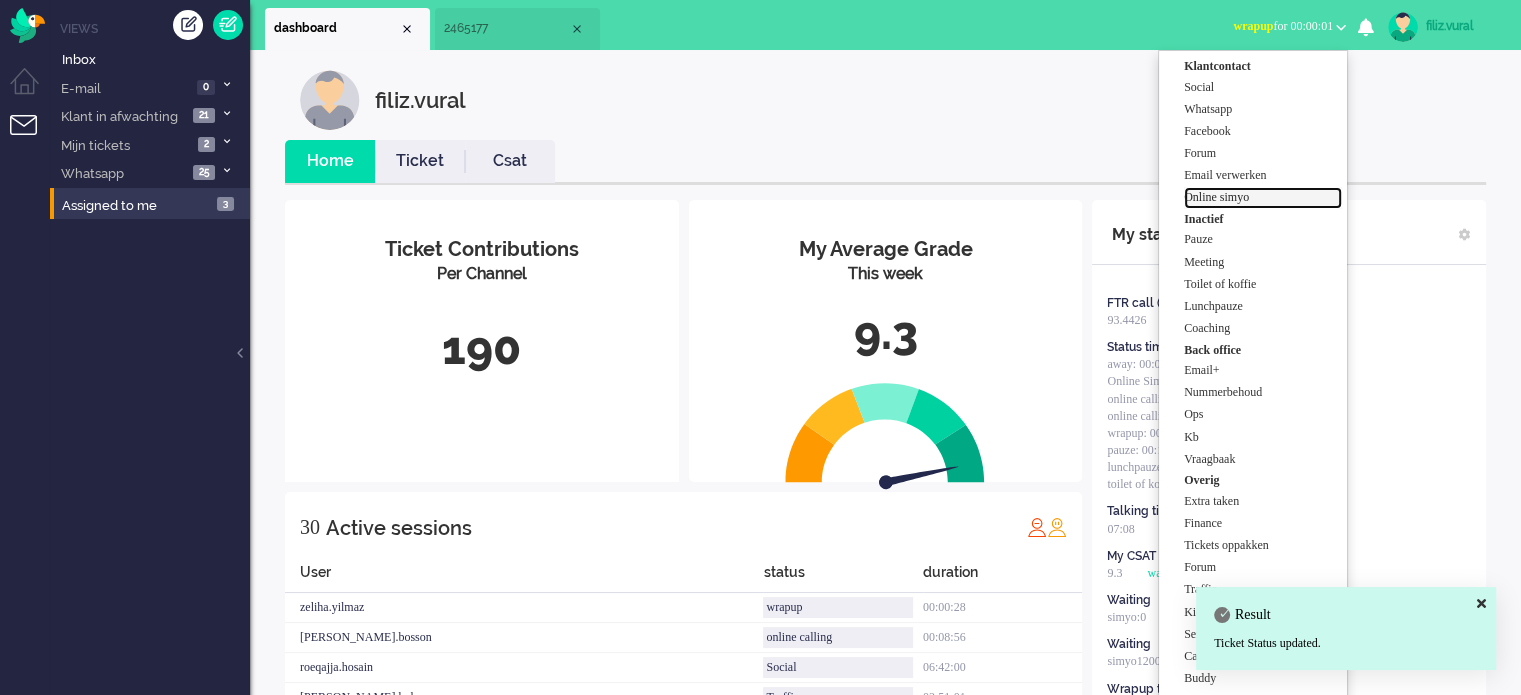 click on "Online simyo" at bounding box center [1263, 197] 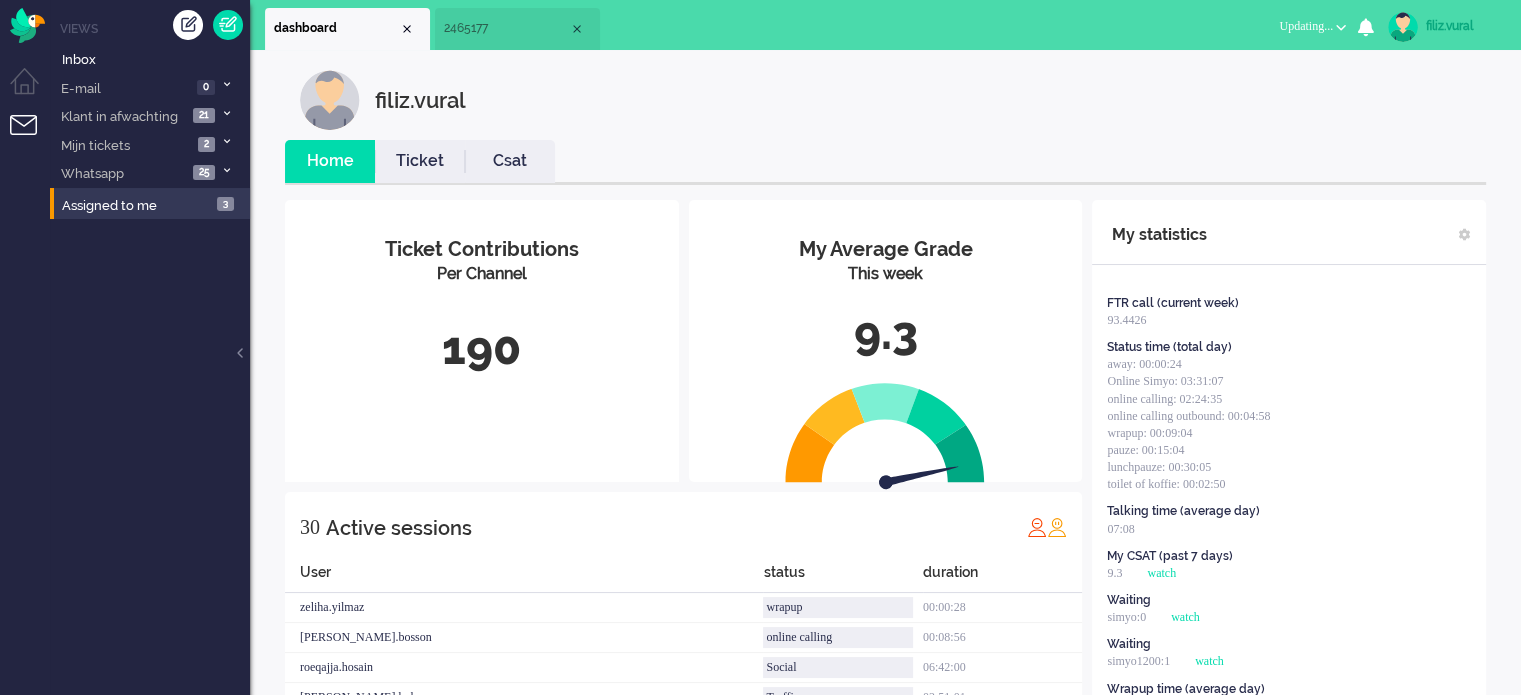 click on "Csat" at bounding box center (510, 161) 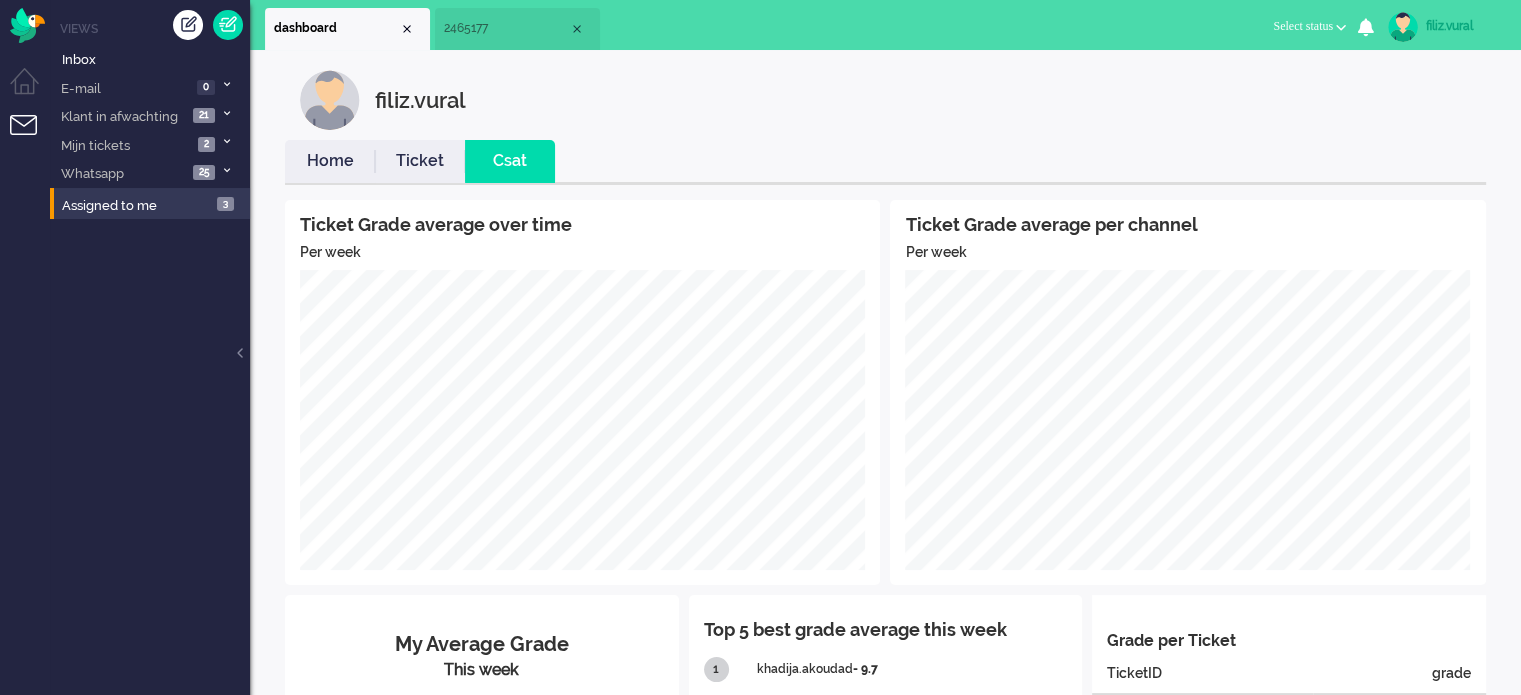 click on "Home" at bounding box center (330, 161) 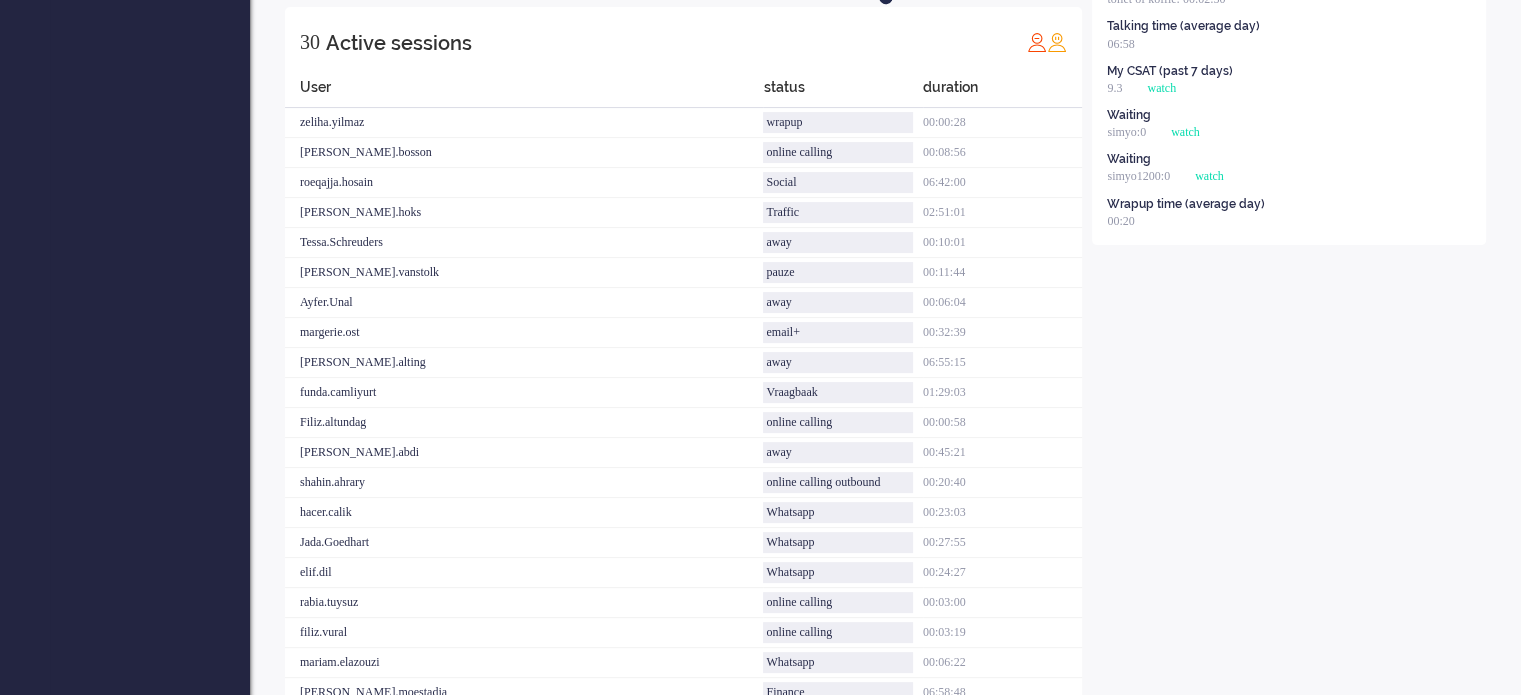scroll, scrollTop: 0, scrollLeft: 0, axis: both 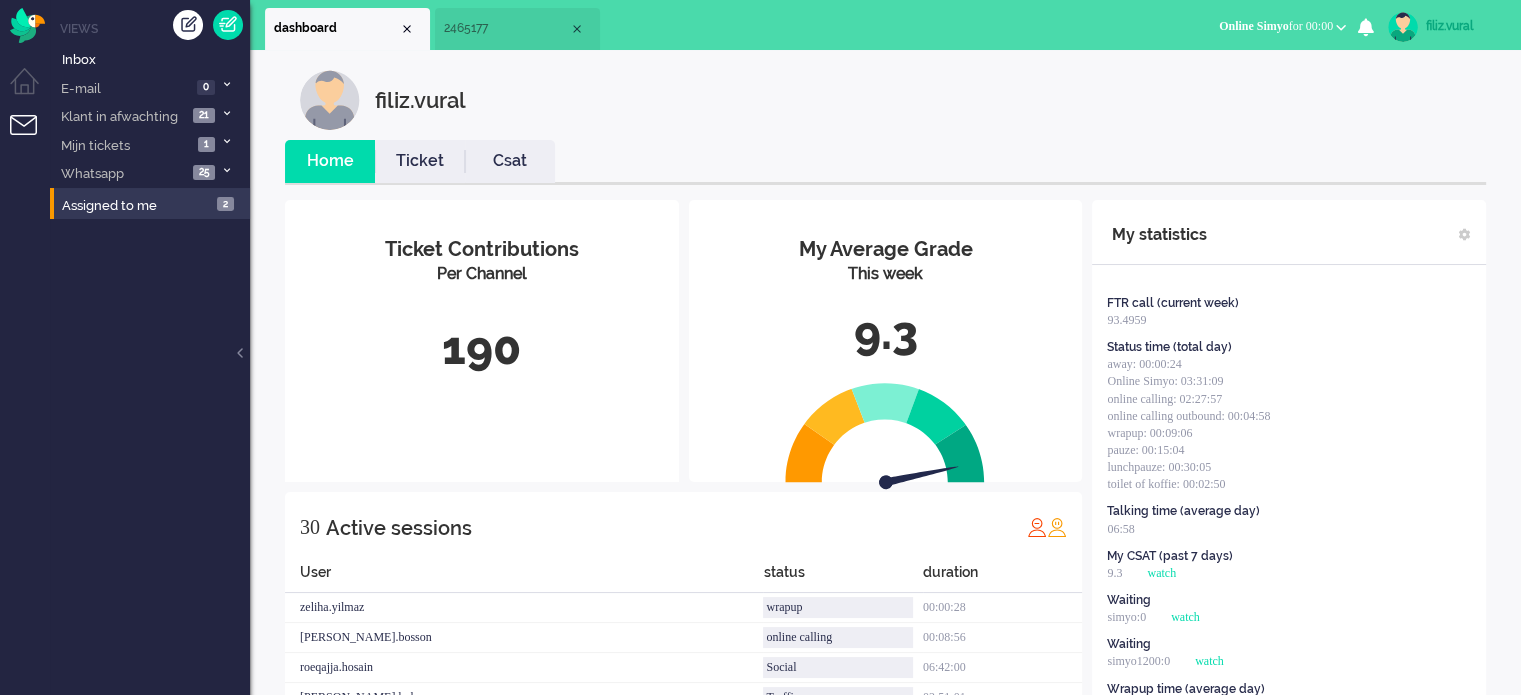 click on "Online Simyo  for 00:00" at bounding box center (1276, 26) 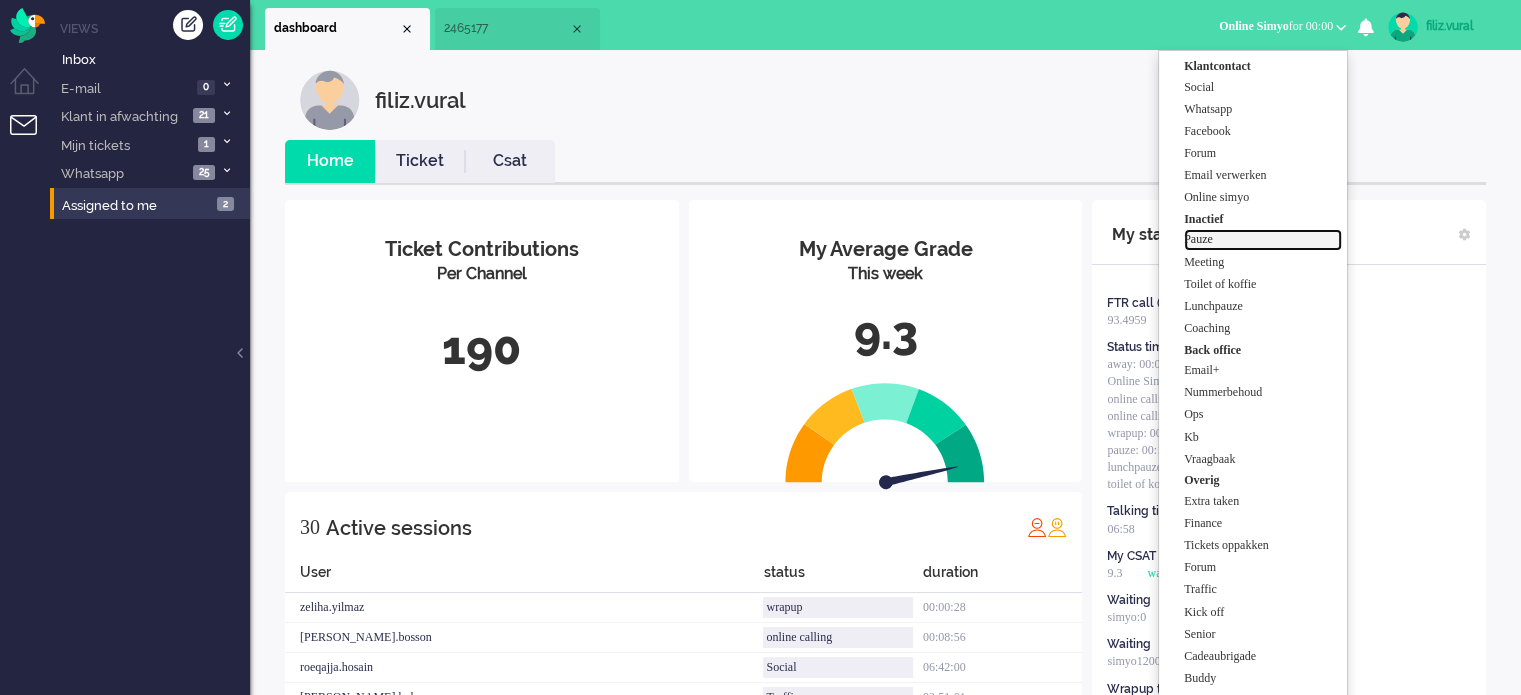 click on "Pauze" at bounding box center (1263, 239) 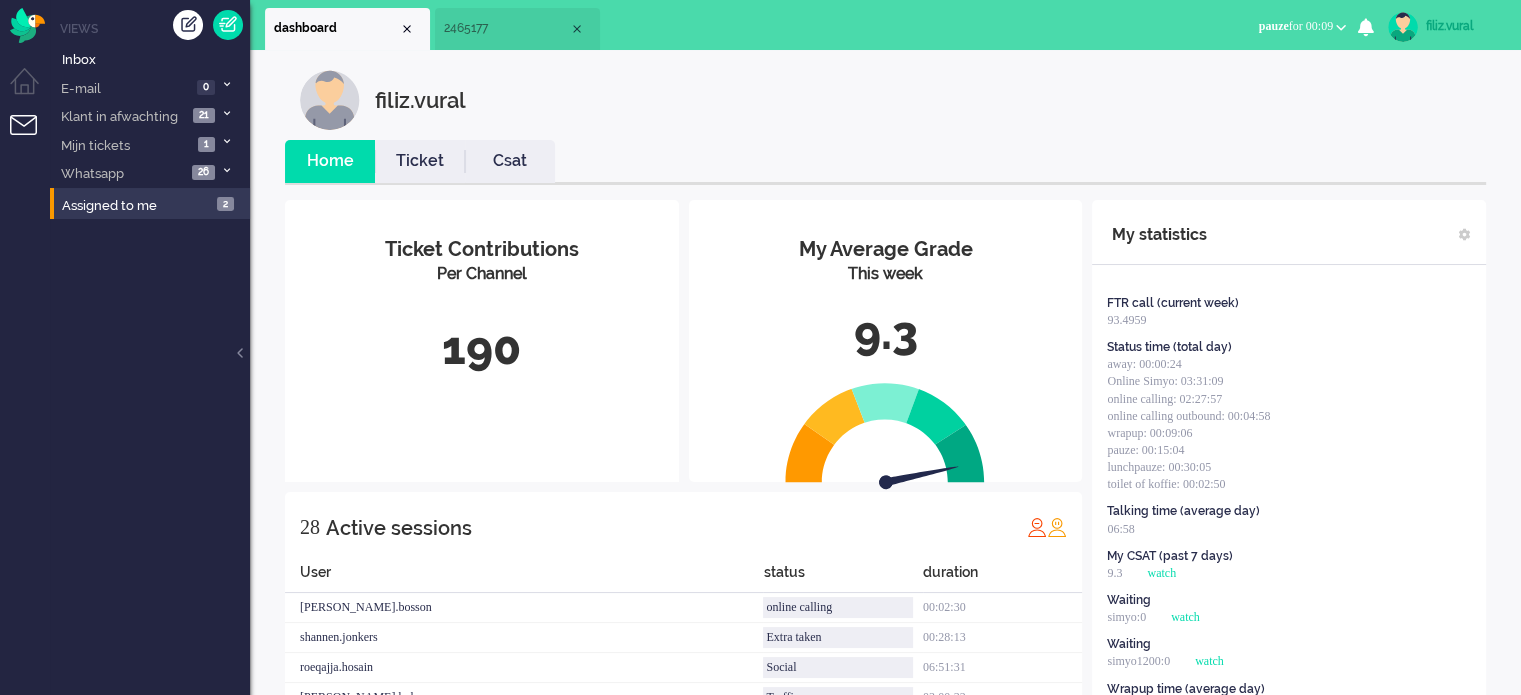 click on "filiz.vural" at bounding box center (900, 100) 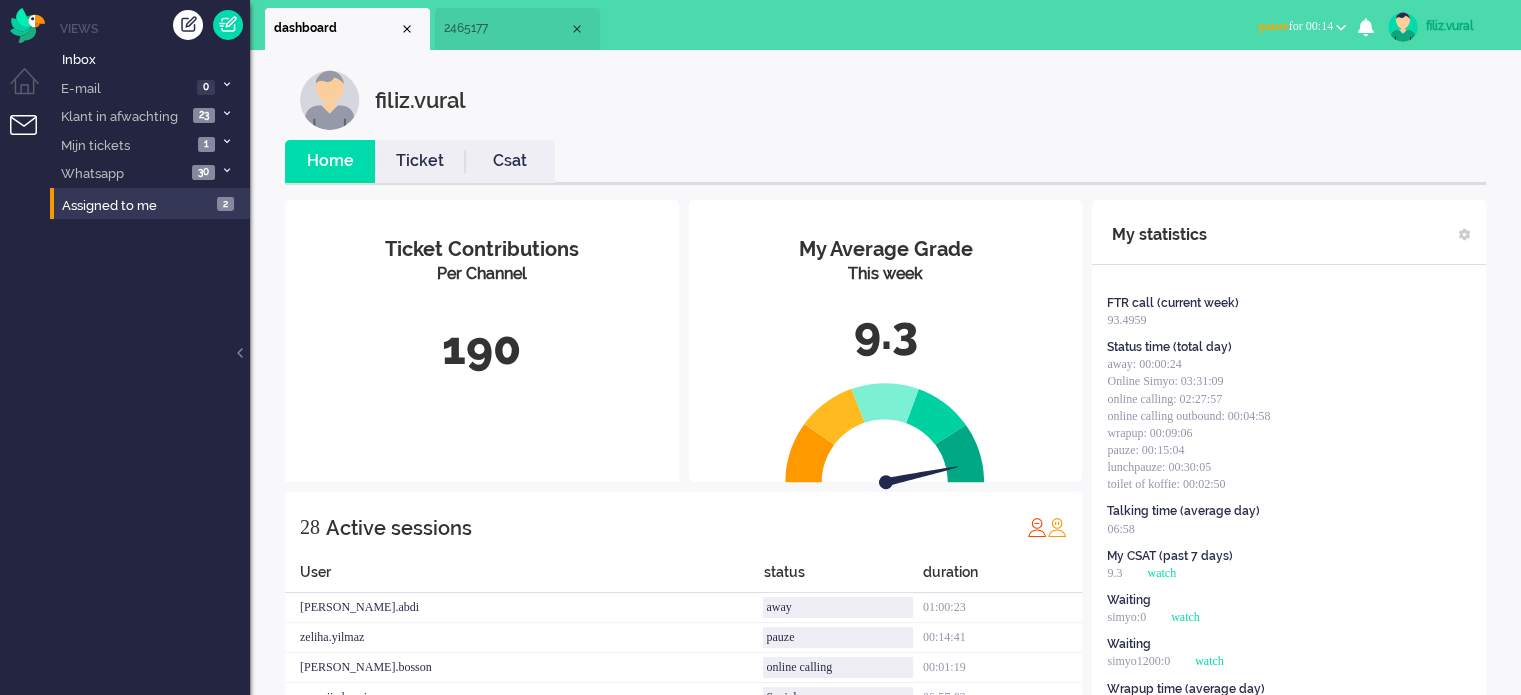 click on "pauze" at bounding box center (1274, 26) 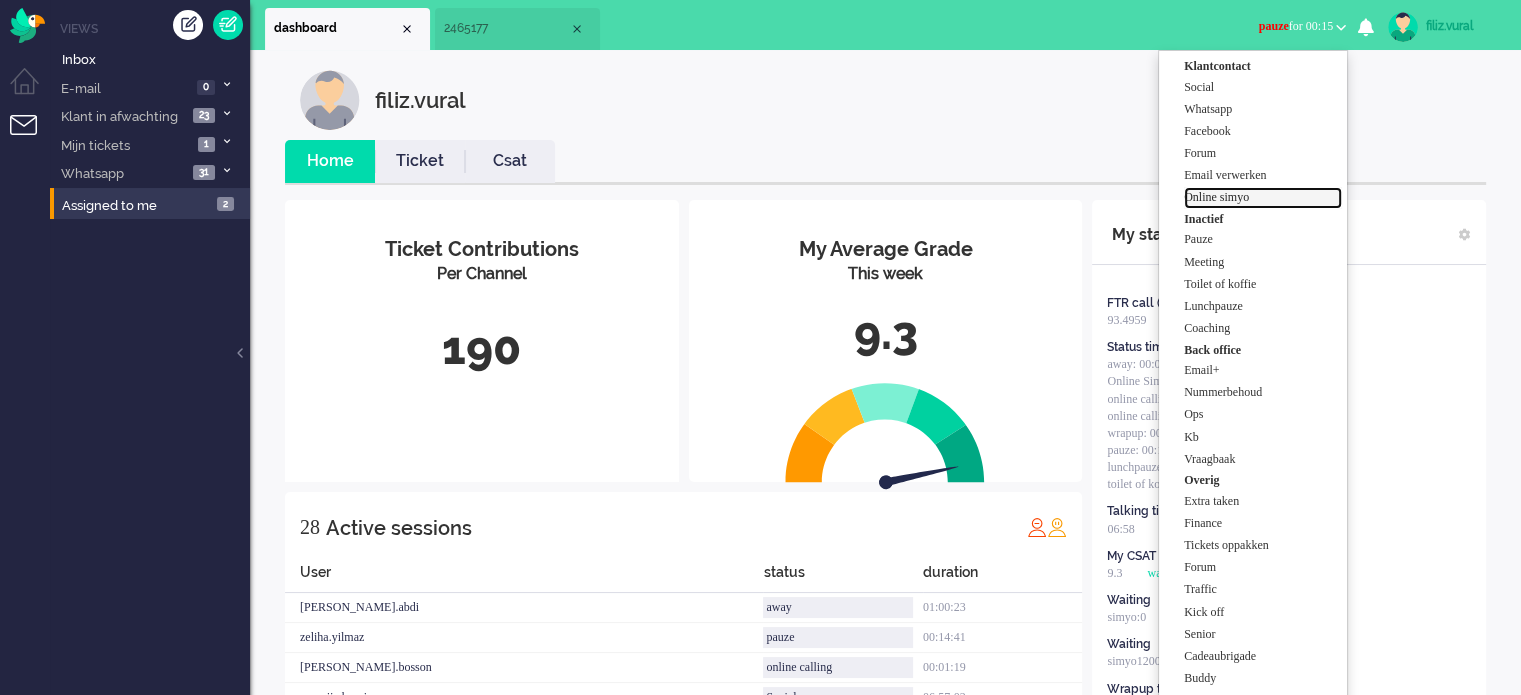 click on "Online simyo" at bounding box center (1263, 197) 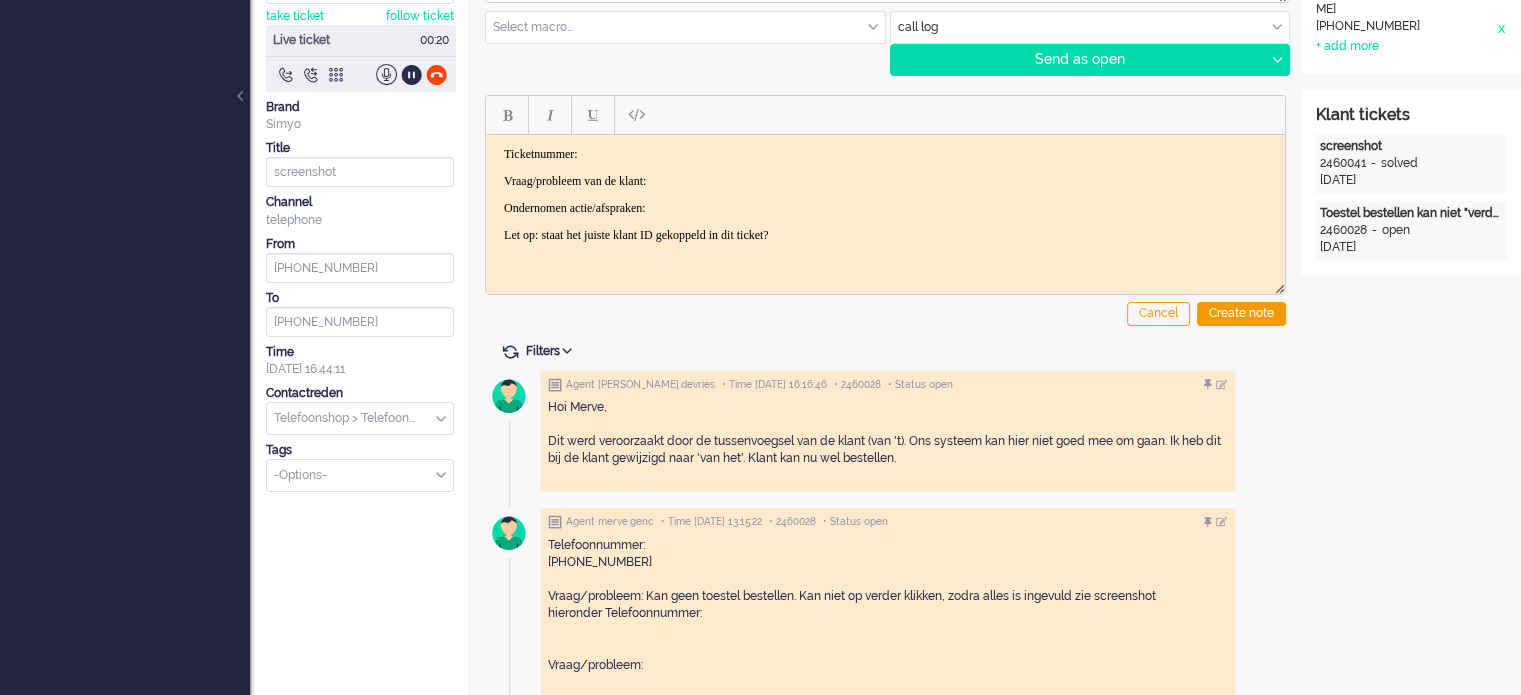 scroll, scrollTop: 100, scrollLeft: 0, axis: vertical 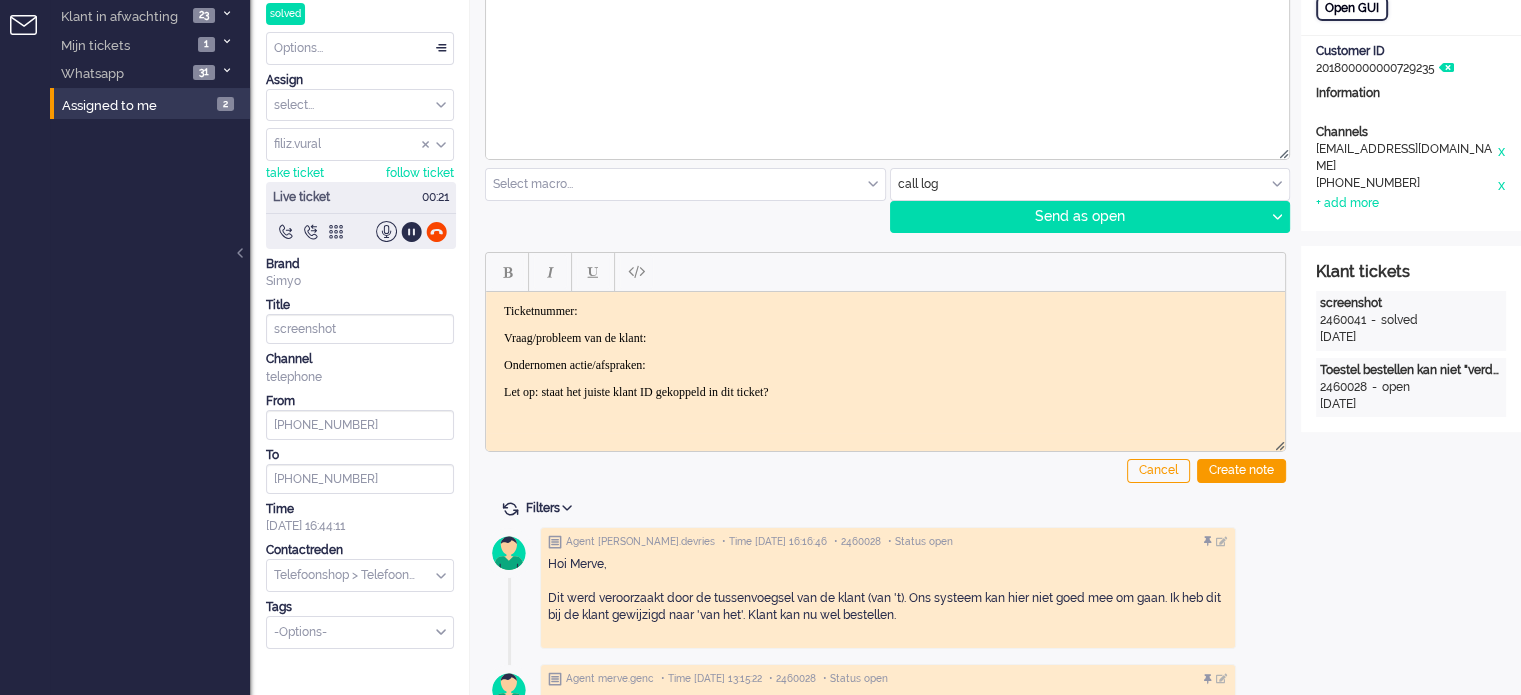 click on "Open GUI" at bounding box center [1352, 8] 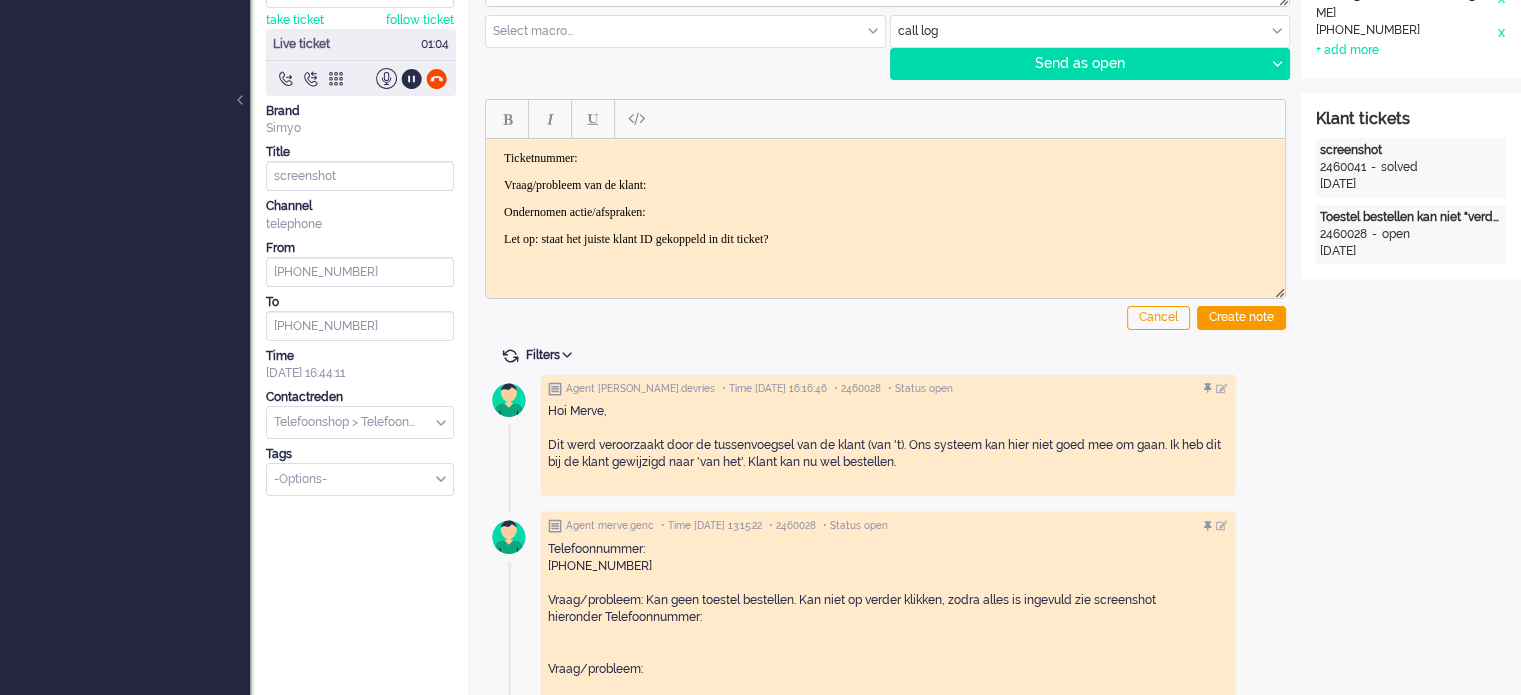 scroll, scrollTop: 0, scrollLeft: 0, axis: both 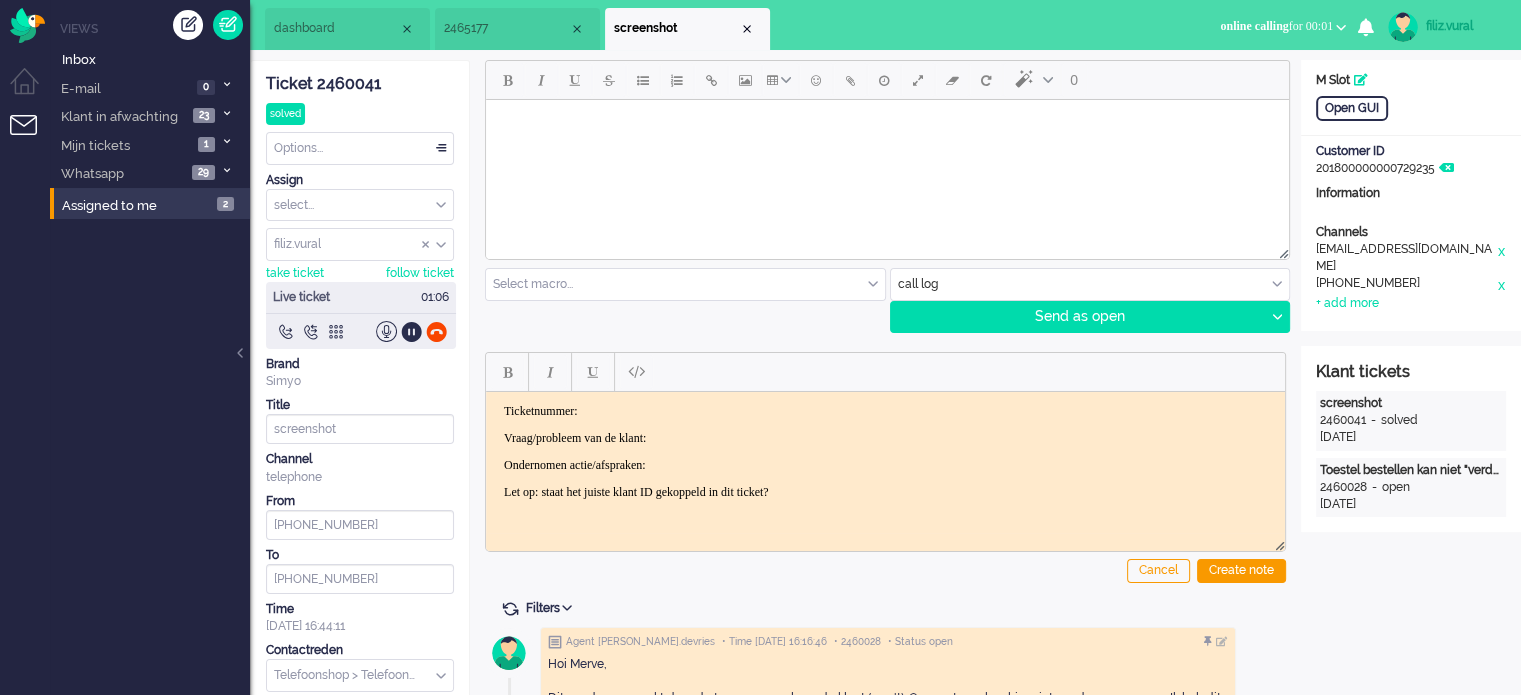 click on "dashboard" at bounding box center [336, 28] 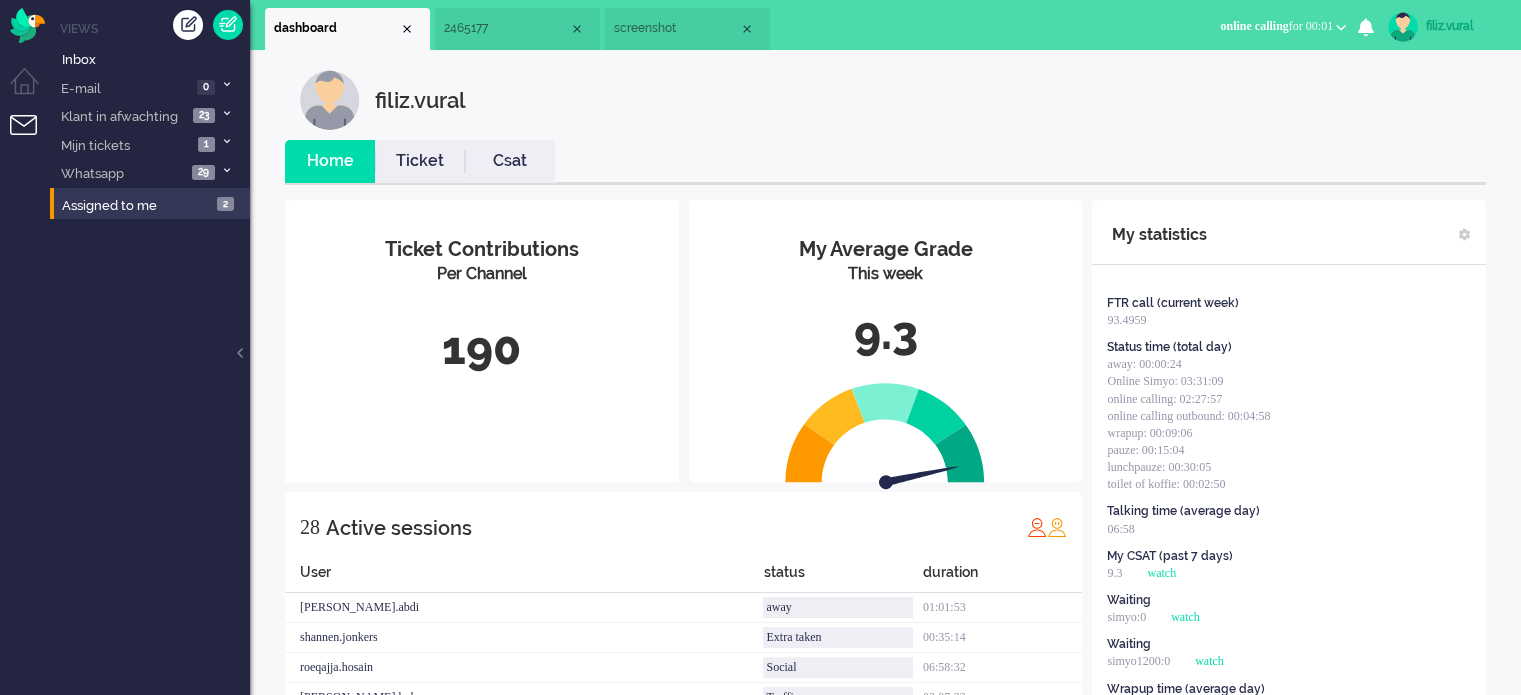 click on "Ticket" at bounding box center [420, 161] 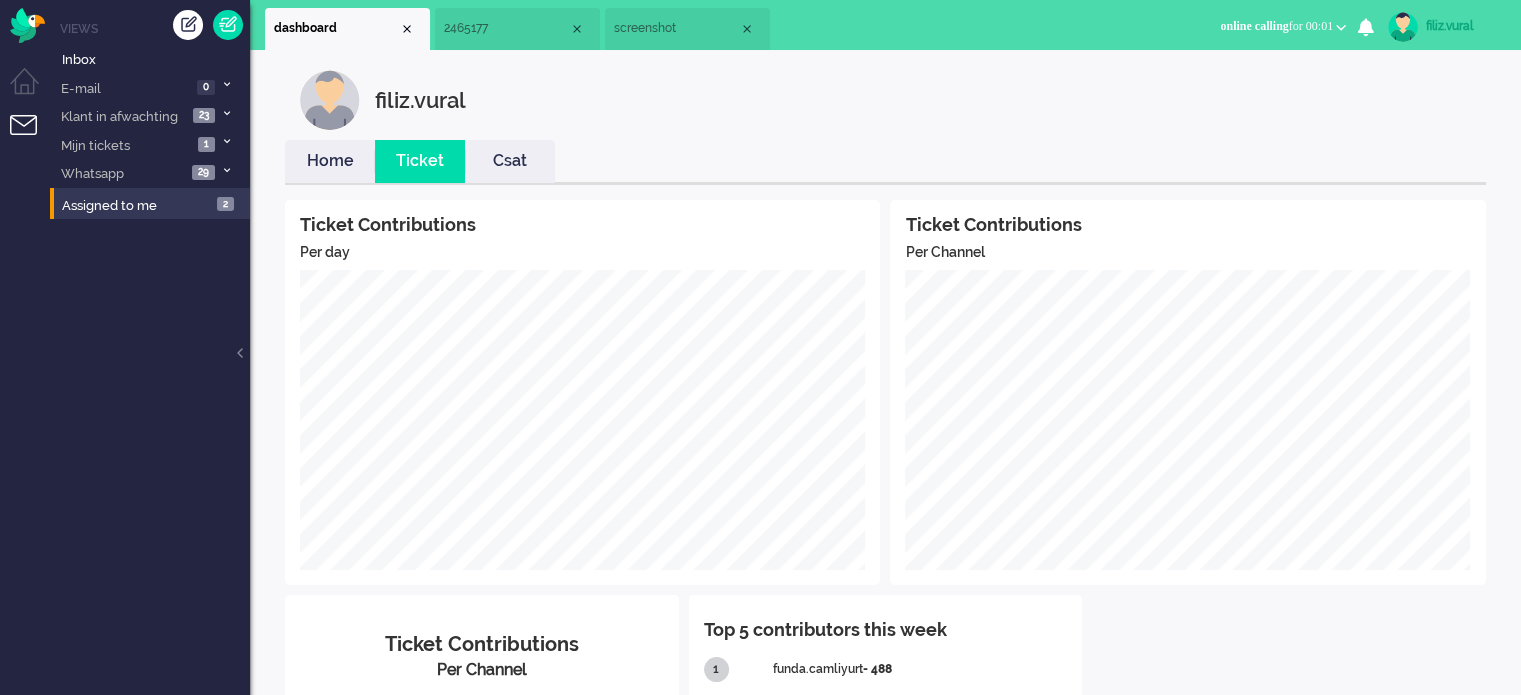 click on "Csat" at bounding box center [510, 161] 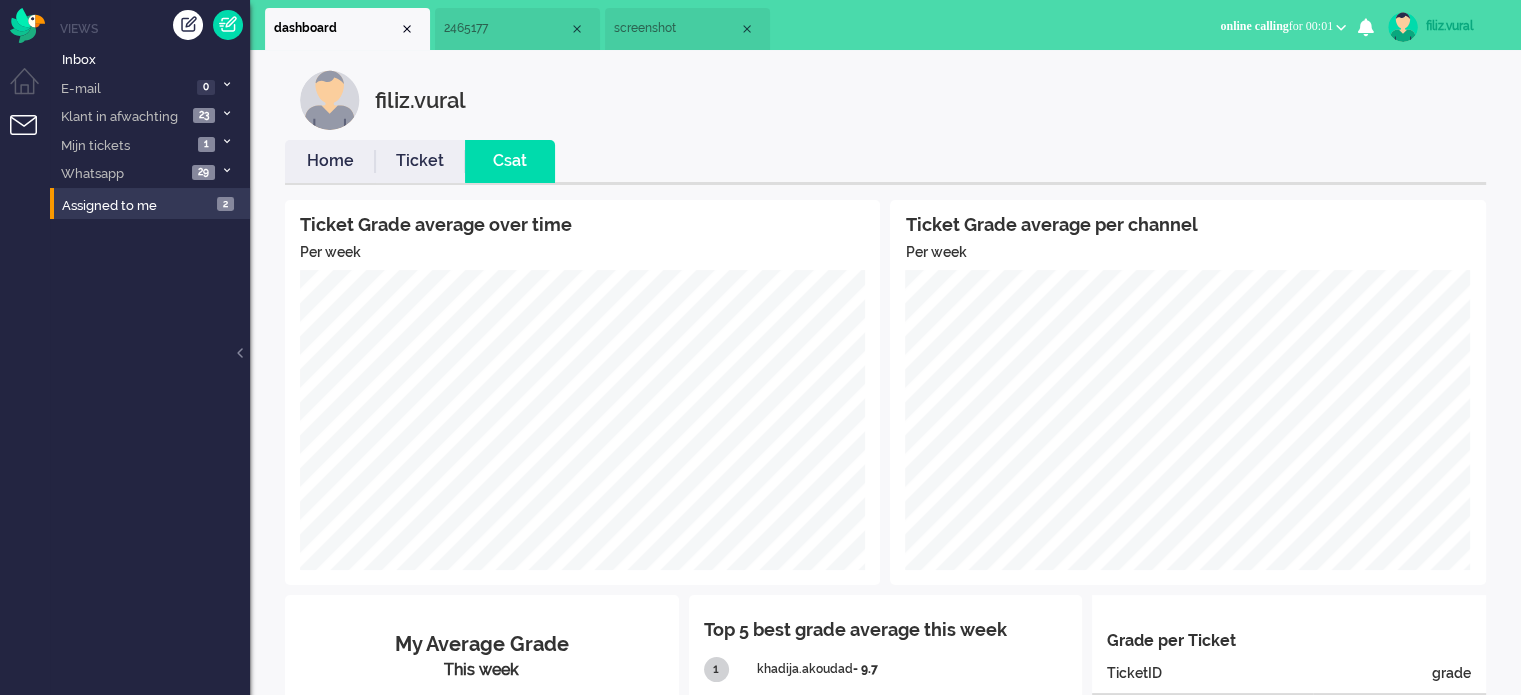 click on "Home" at bounding box center [330, 161] 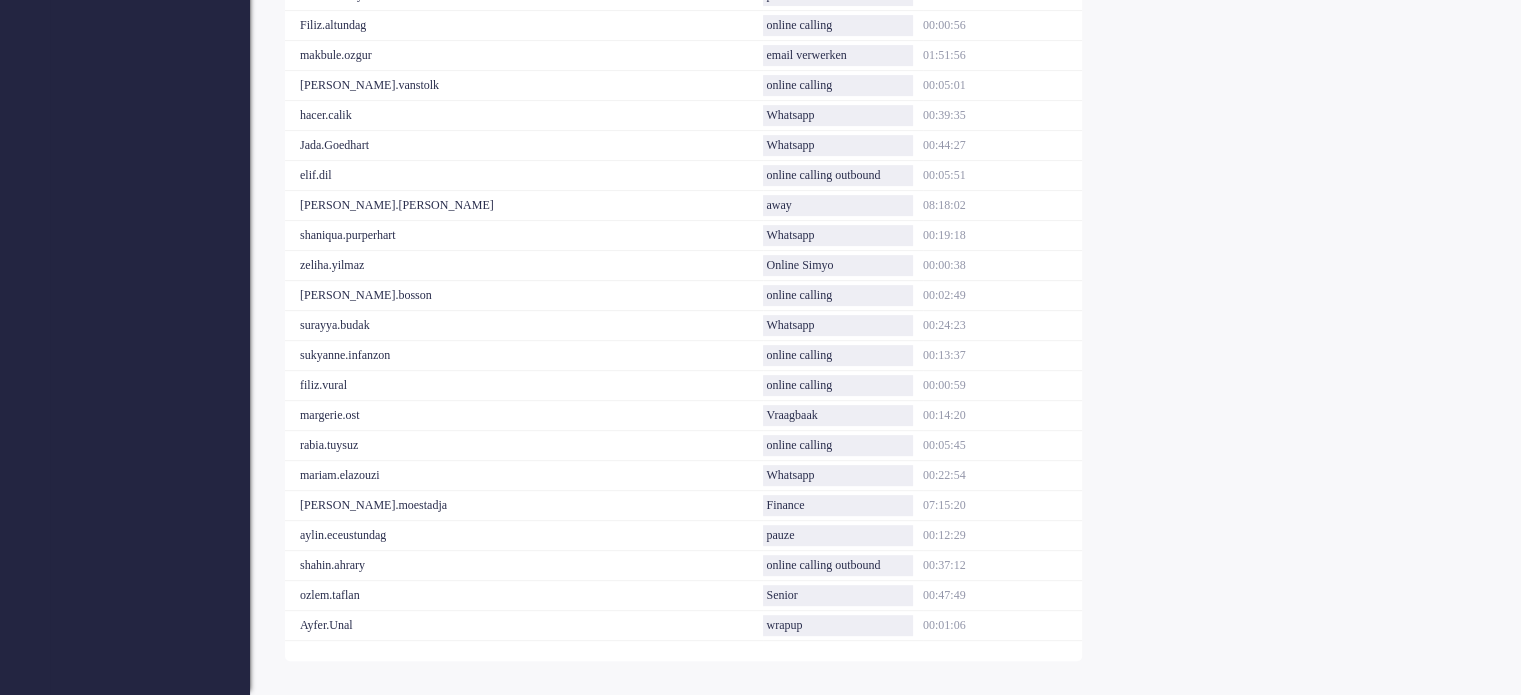 scroll, scrollTop: 0, scrollLeft: 0, axis: both 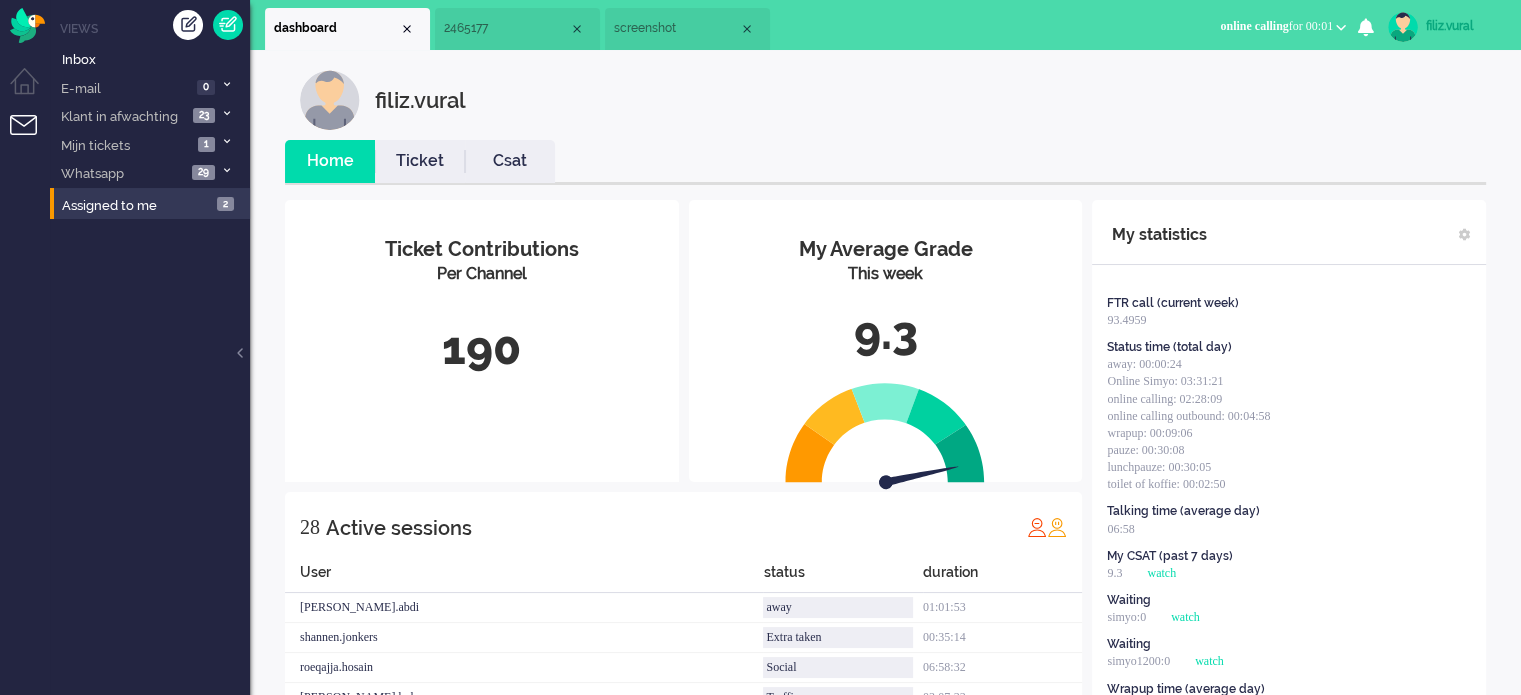 click on "screenshot" at bounding box center (676, 28) 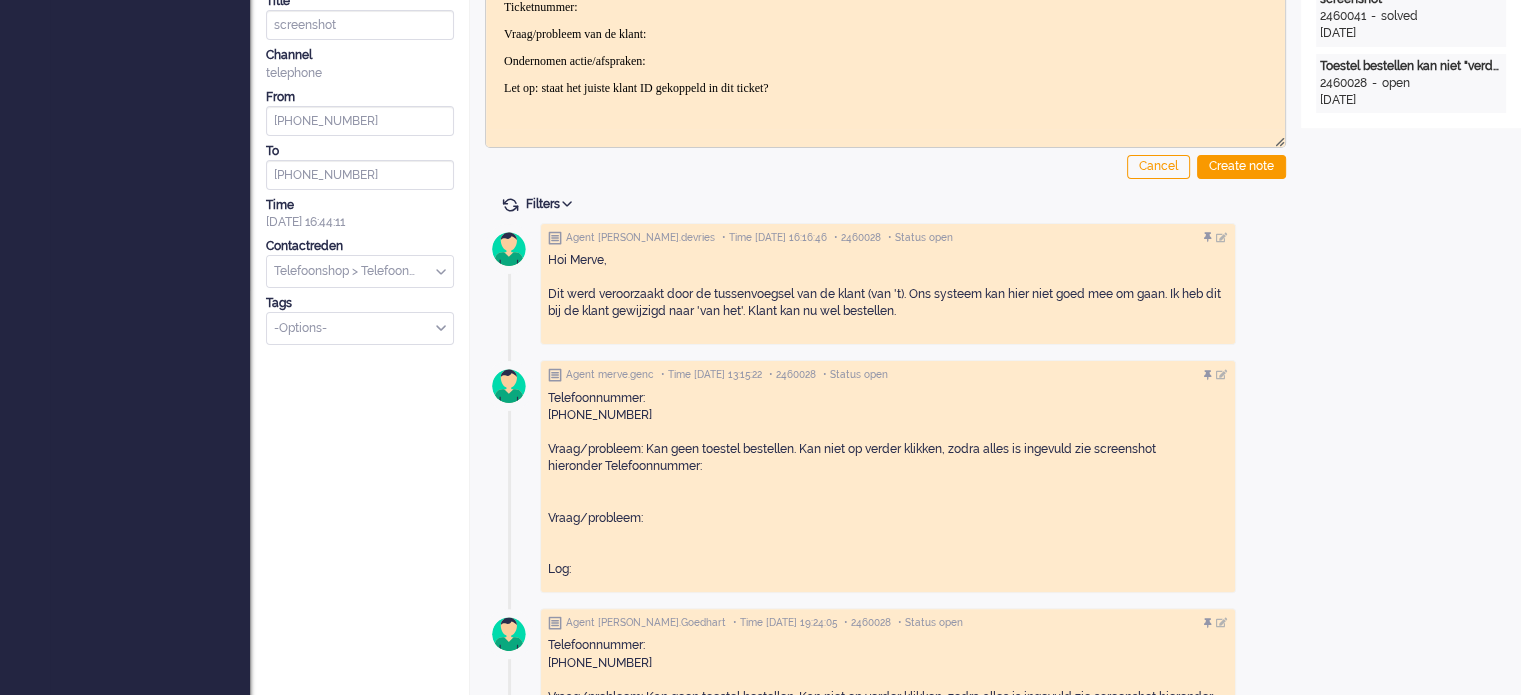 scroll, scrollTop: 400, scrollLeft: 0, axis: vertical 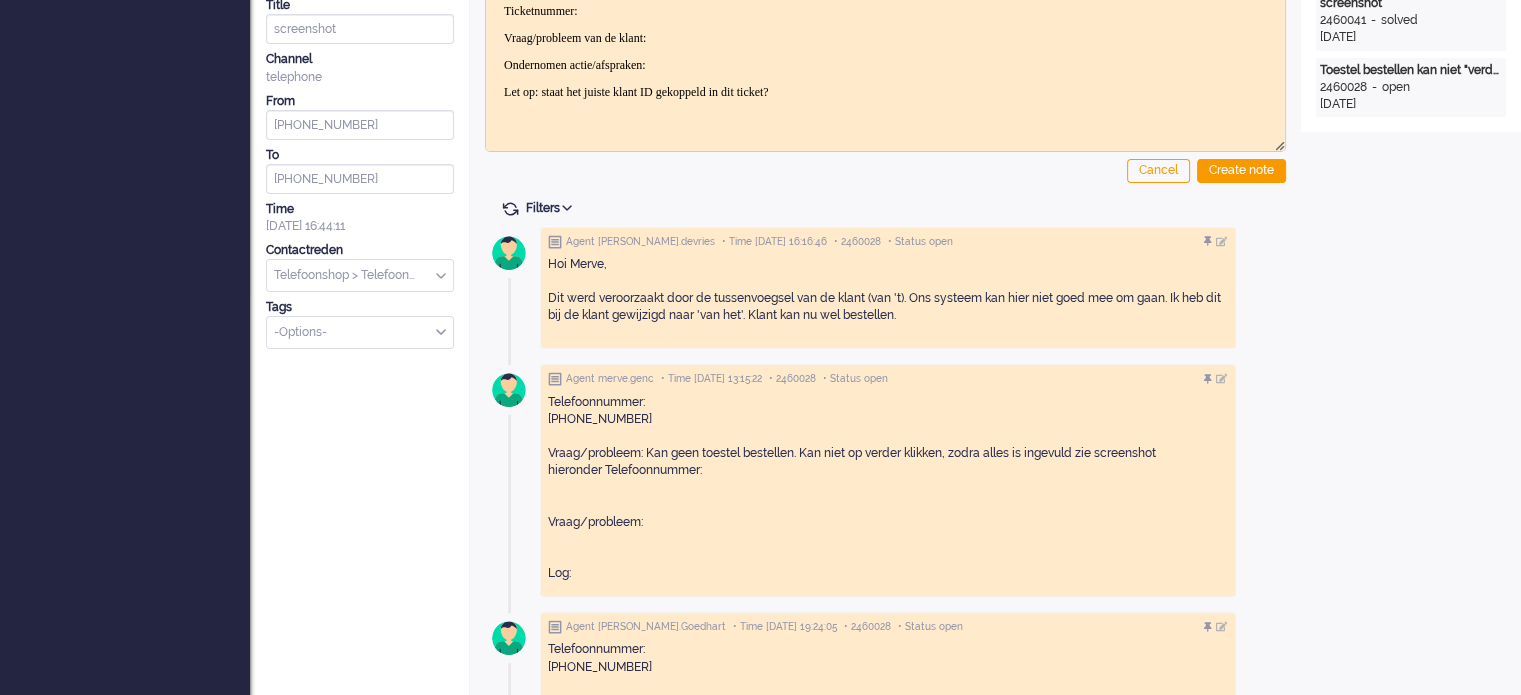click on "Telefoonnummer:
+31619037594
Vraag/probleem: Kan geen toestel bestellen. Kan niet op verder klikken, zodra alles is ingevuld zie screenshot hieronder Telefoonnummer: Vraag/probleem: Log:" 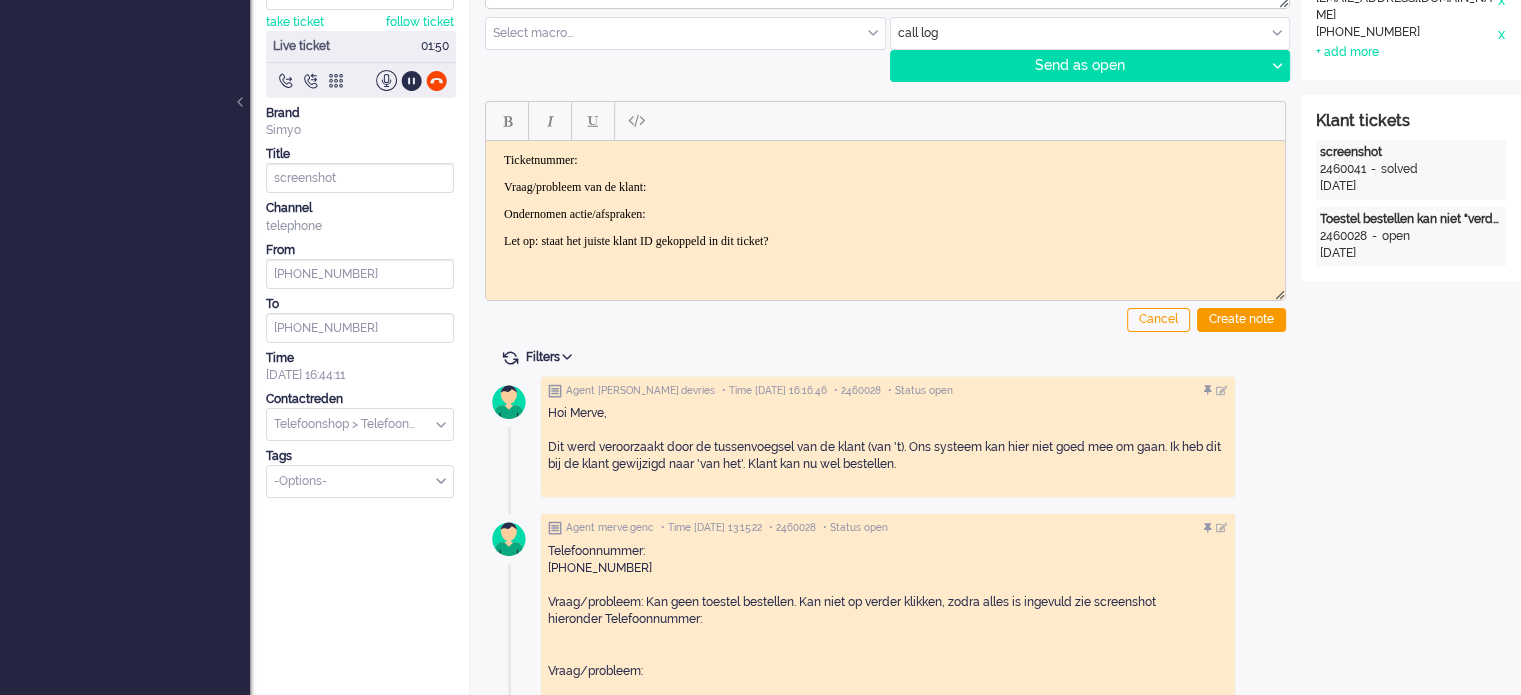 scroll, scrollTop: 0, scrollLeft: 0, axis: both 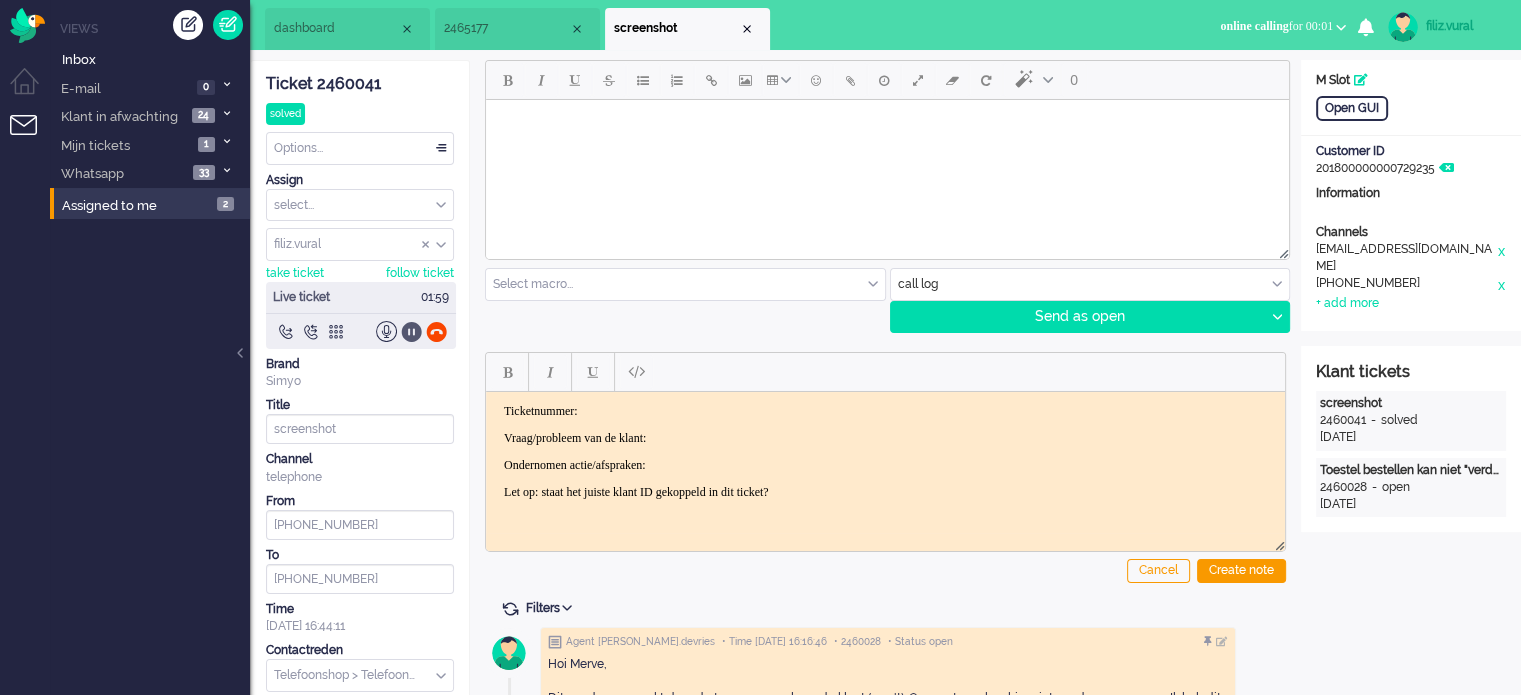 click 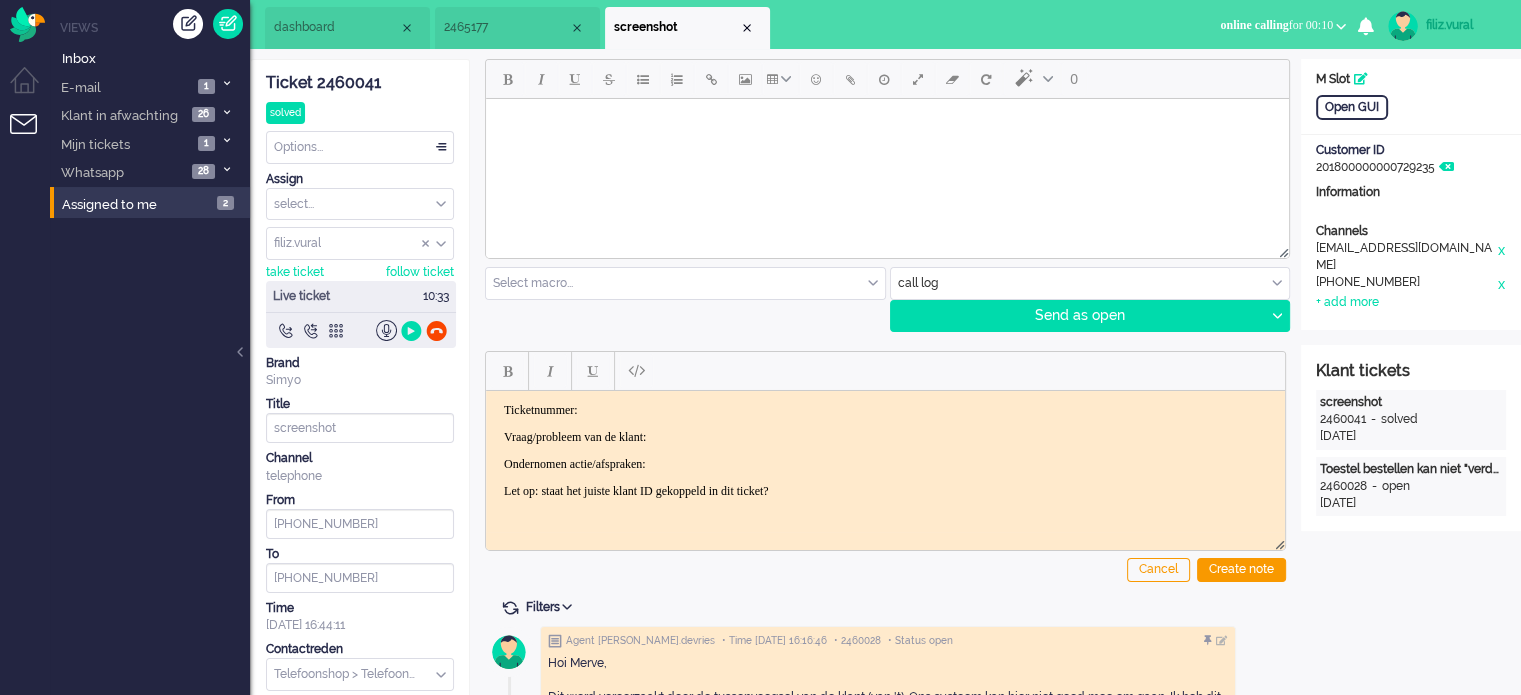 scroll, scrollTop: 0, scrollLeft: 0, axis: both 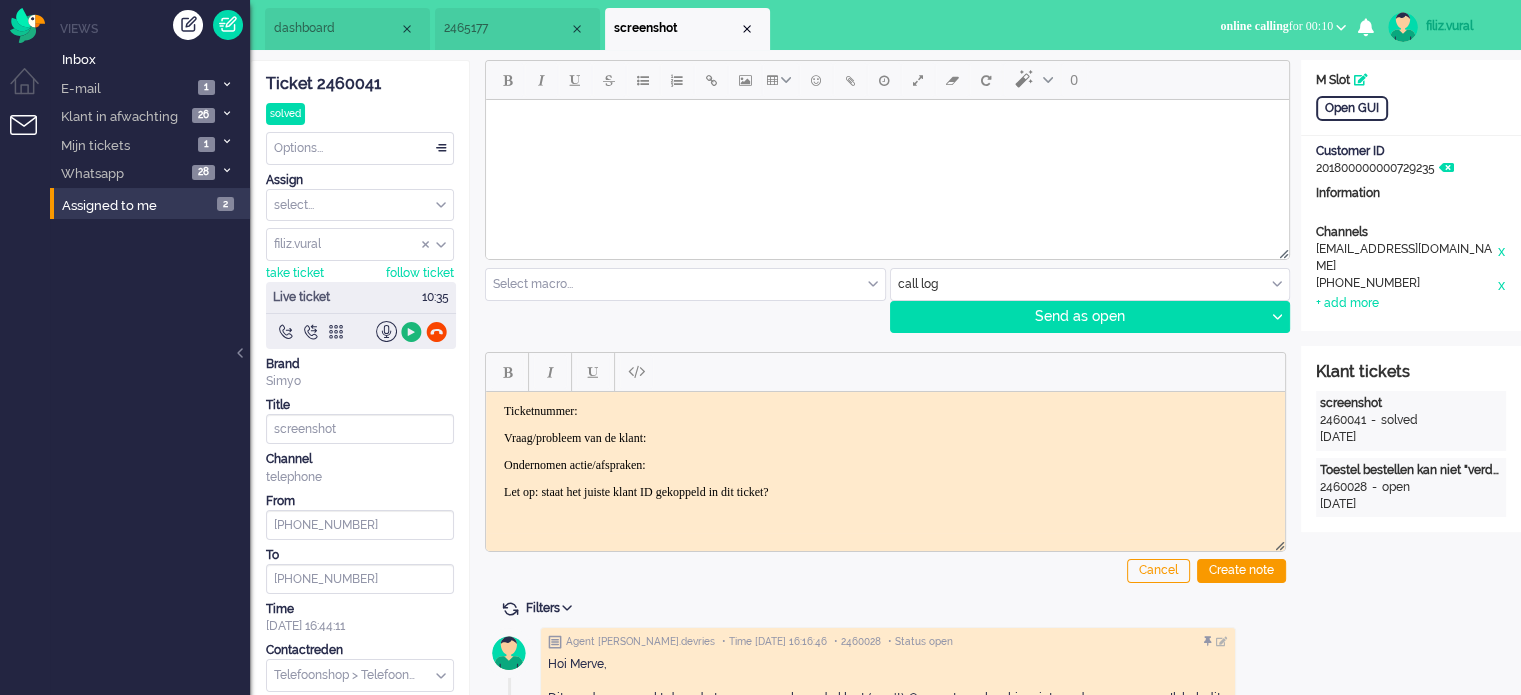 click 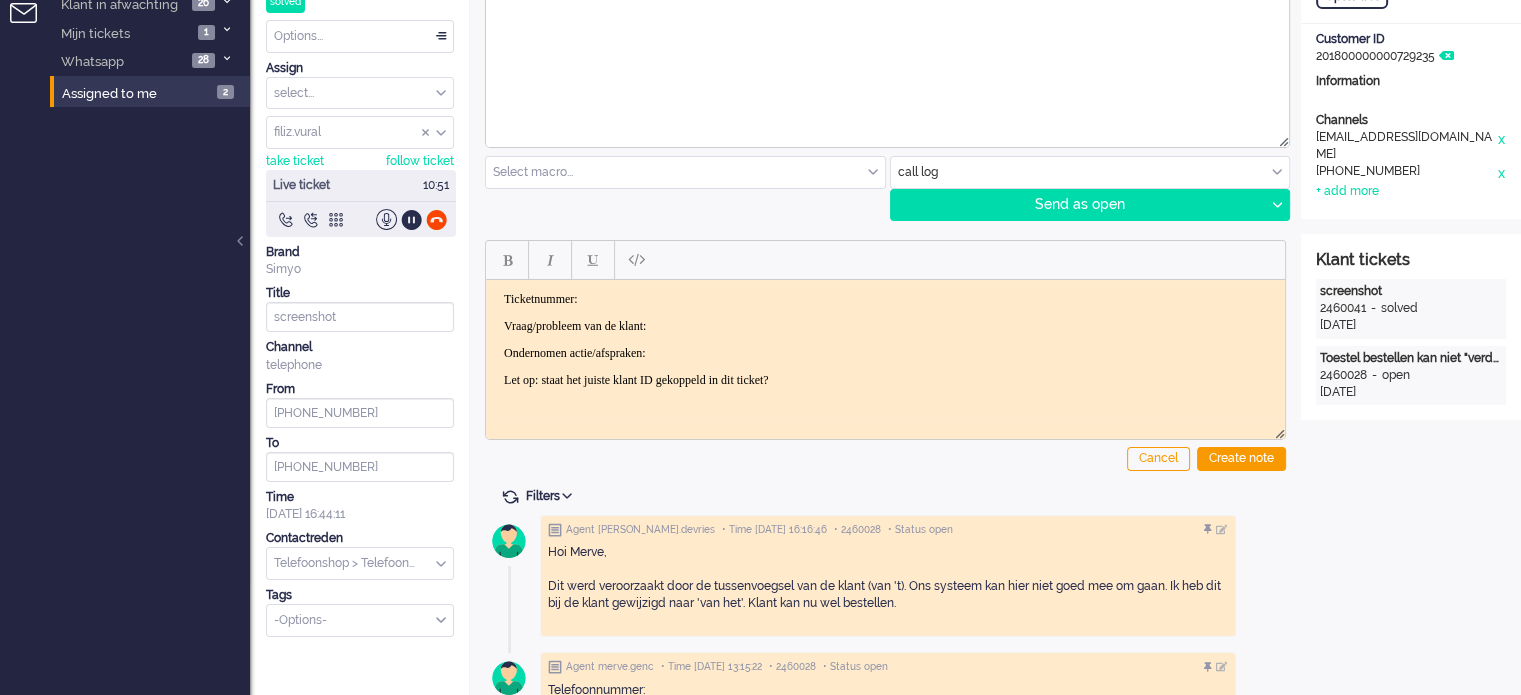 scroll, scrollTop: 0, scrollLeft: 0, axis: both 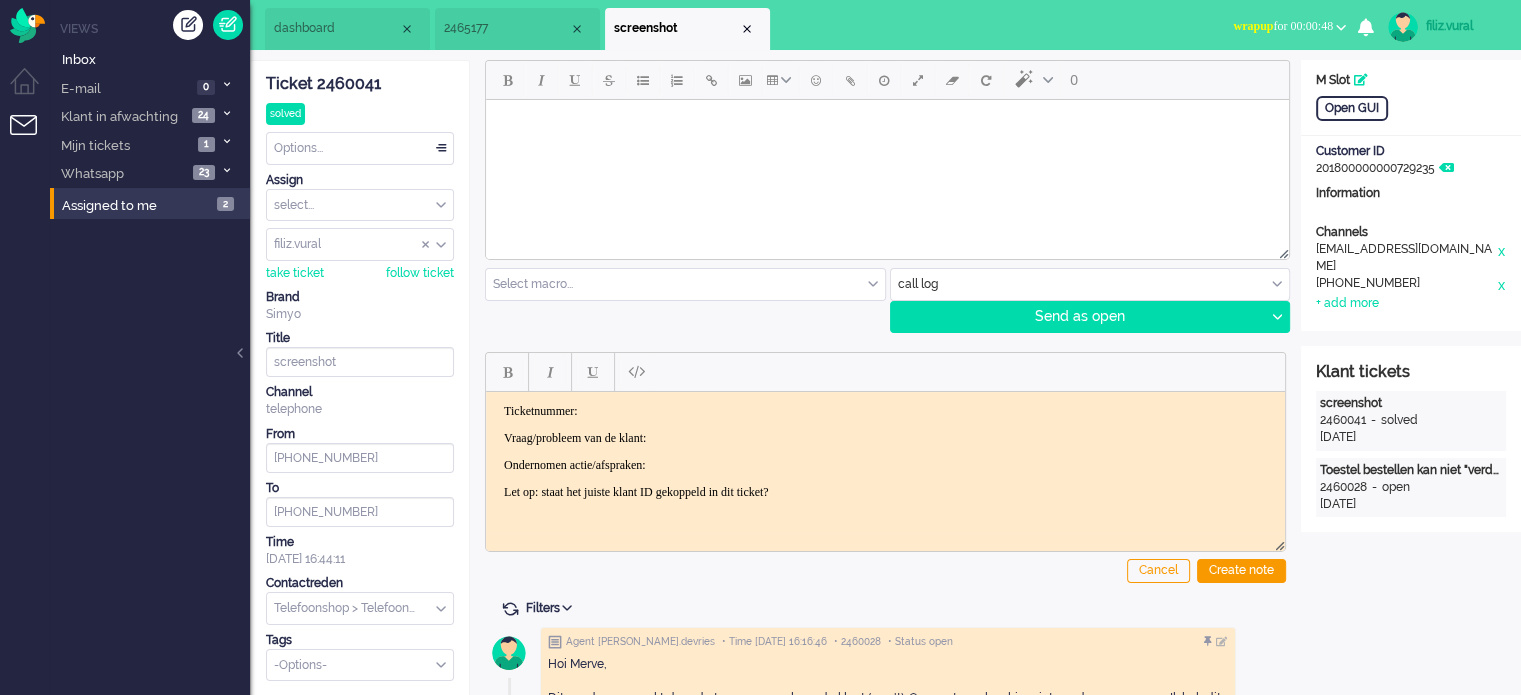 click on "dashboard" at bounding box center [347, 29] 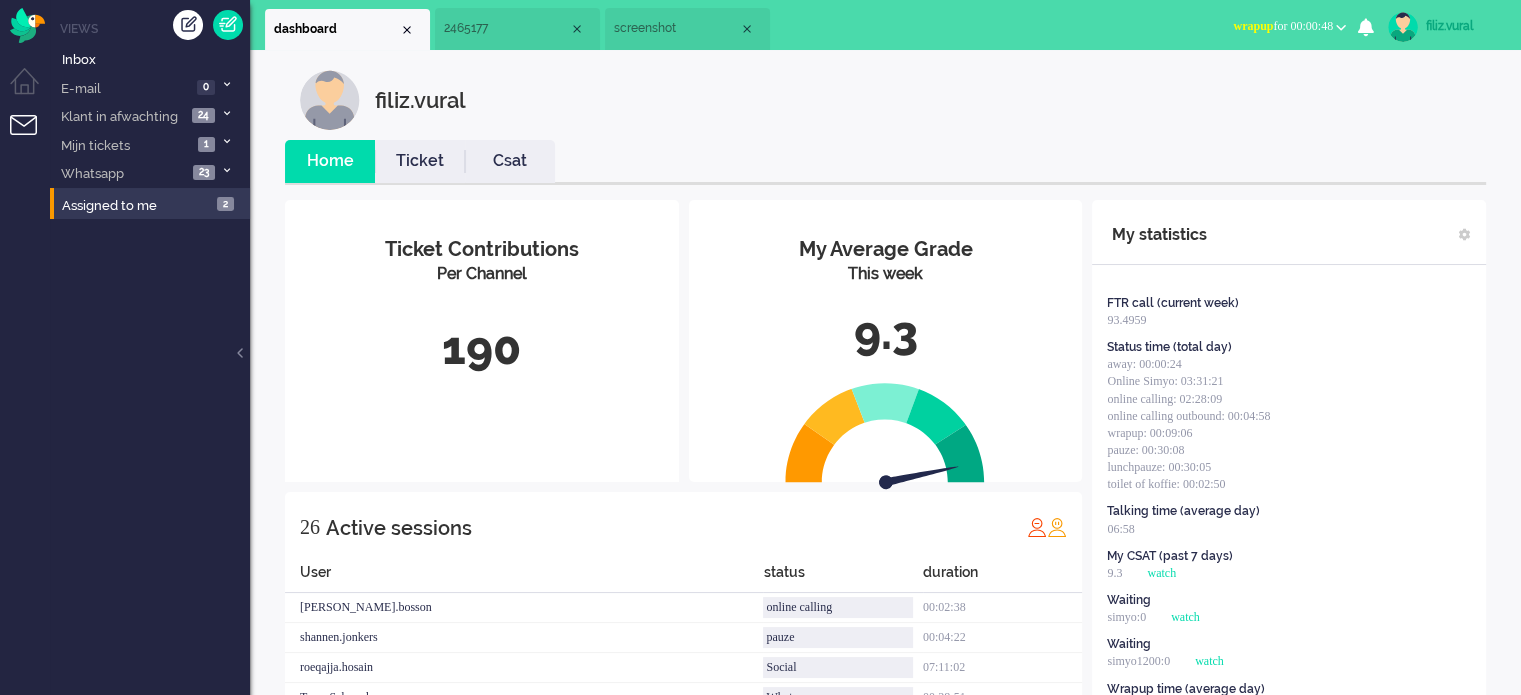 scroll, scrollTop: 0, scrollLeft: 0, axis: both 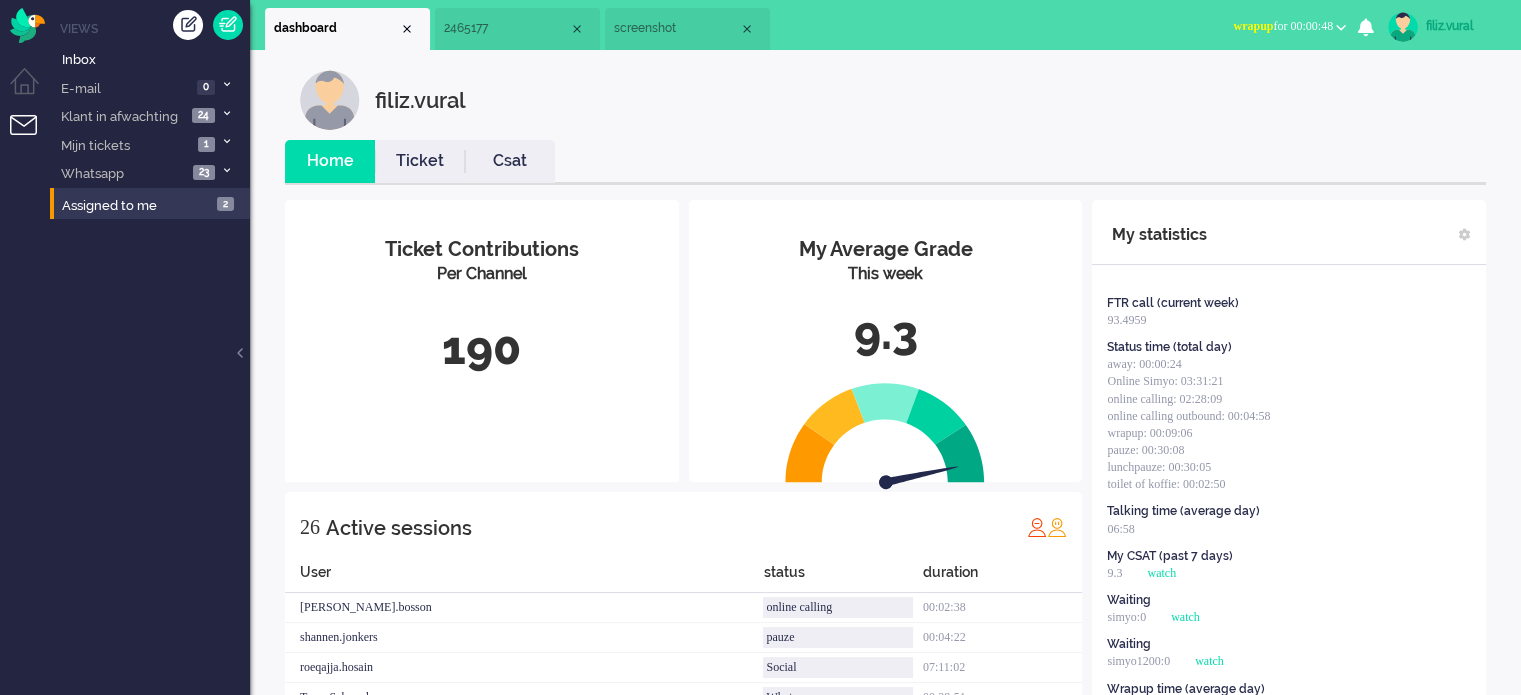 click on "Csat" at bounding box center (510, 161) 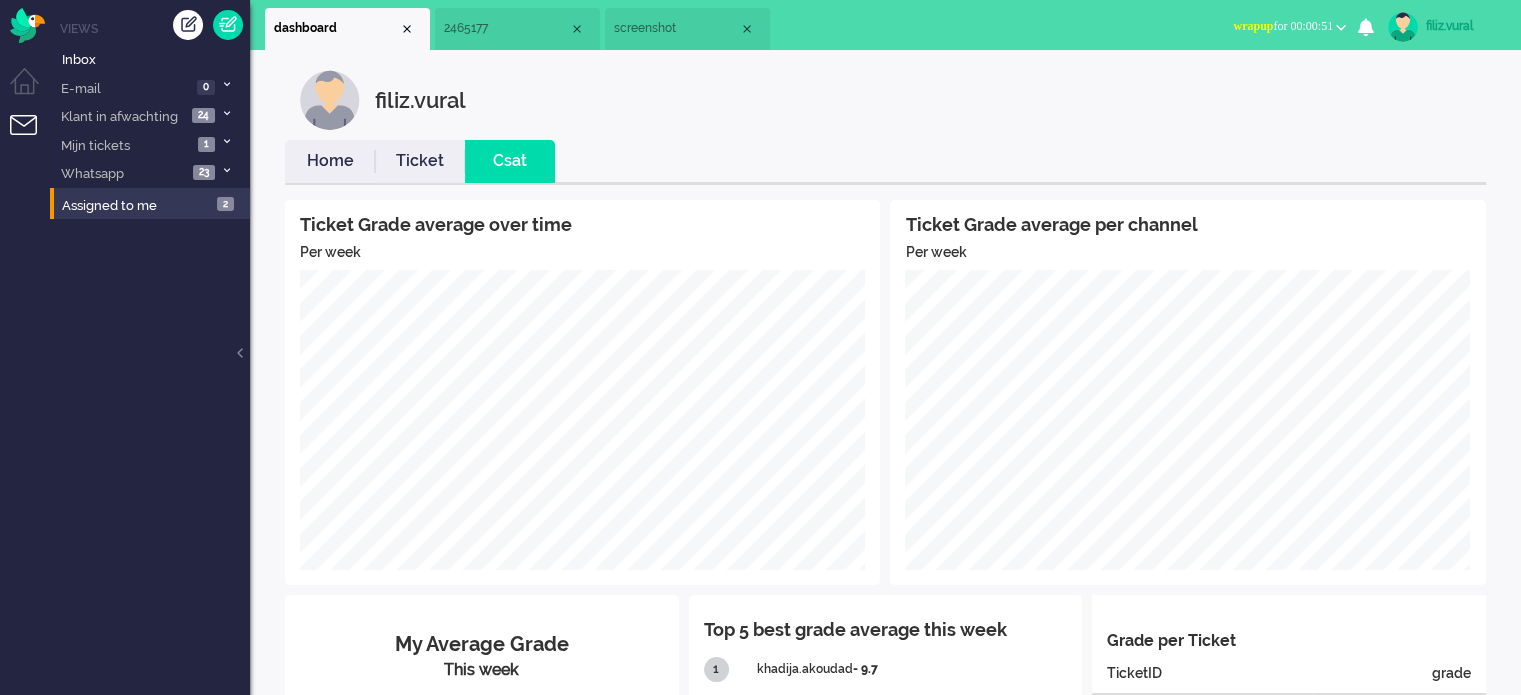 click on "Home" at bounding box center (330, 161) 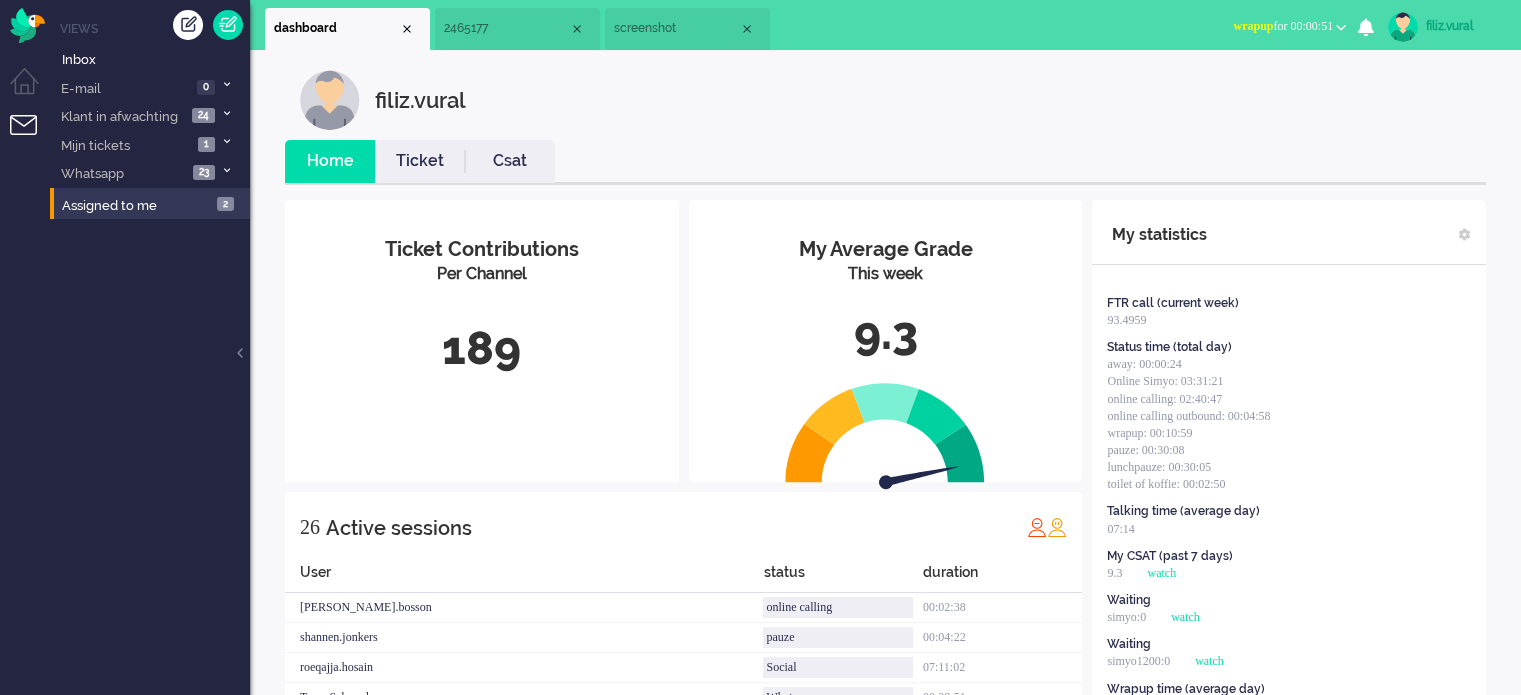 click on "wrapup" at bounding box center (1253, 26) 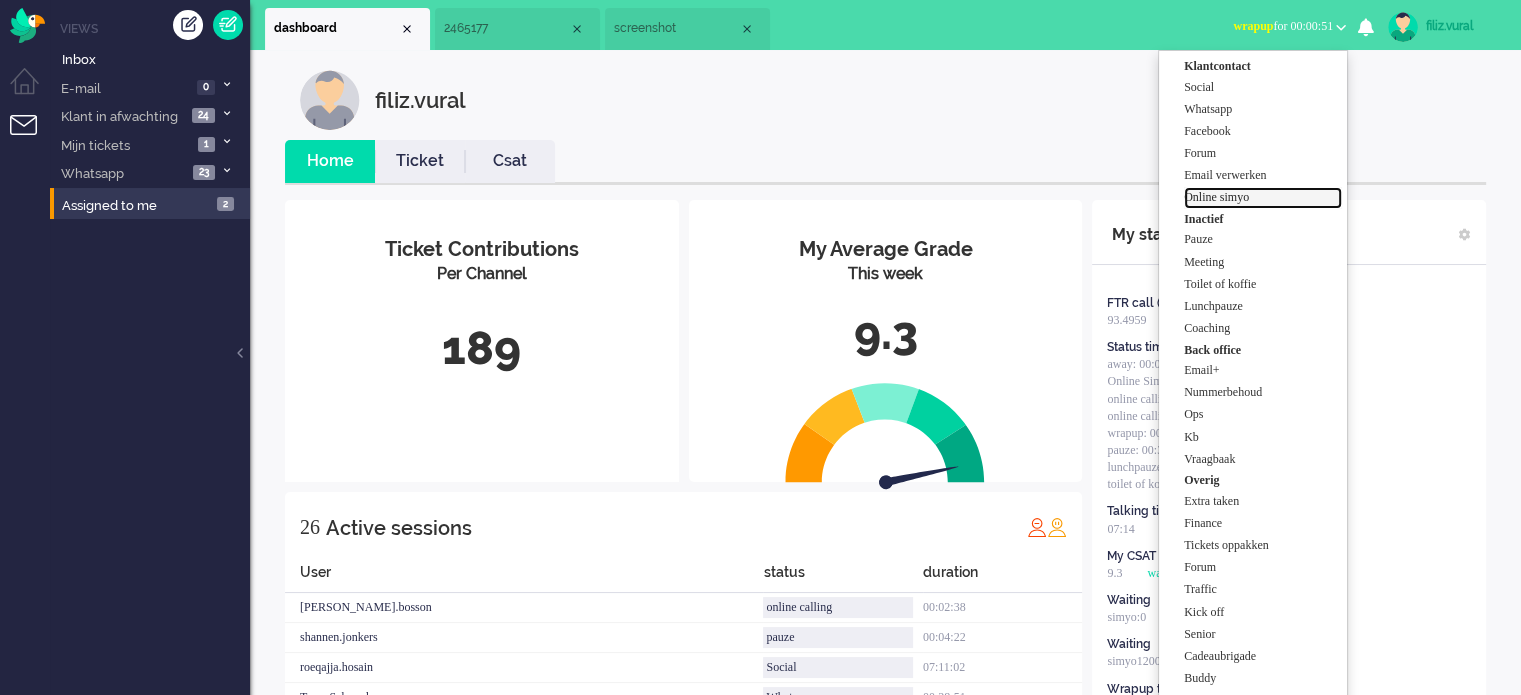 click on "Online simyo" at bounding box center (1263, 198) 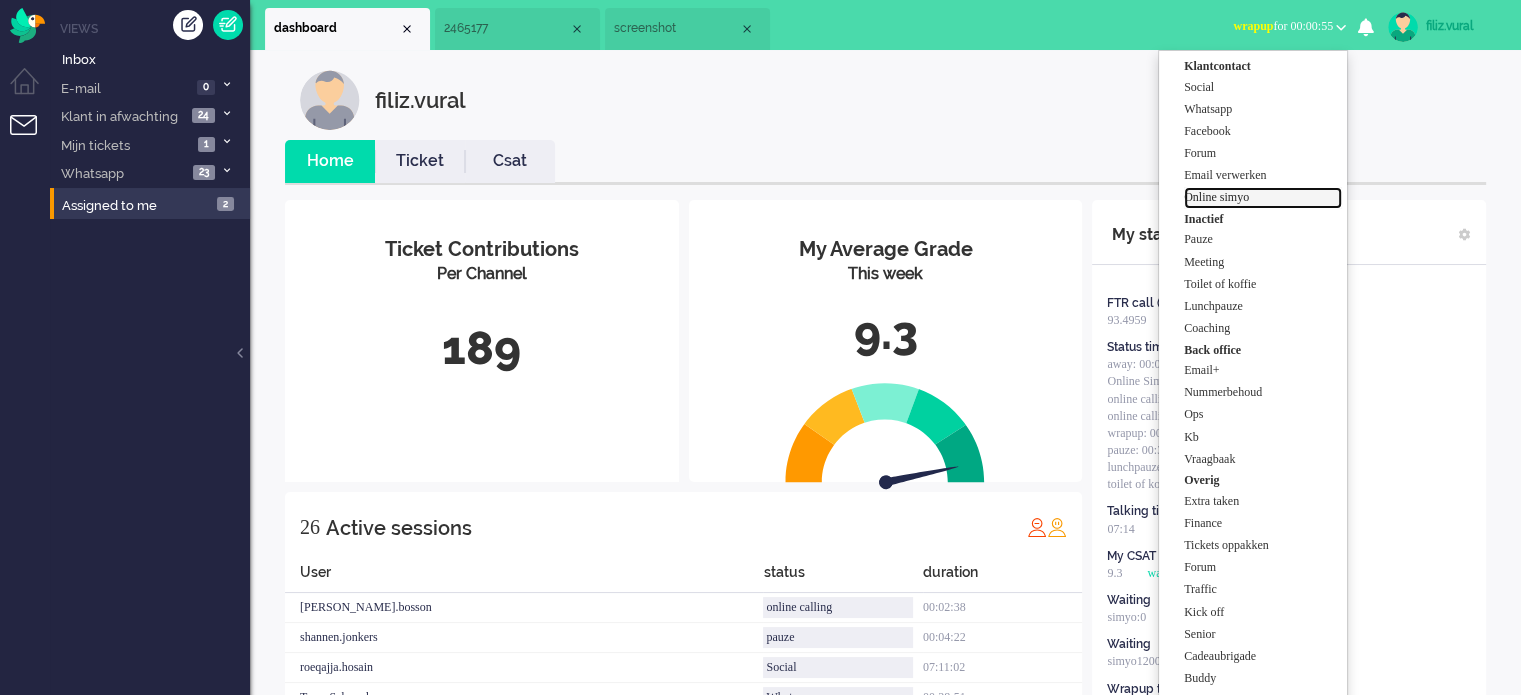 click on "Online simyo" at bounding box center (1263, 197) 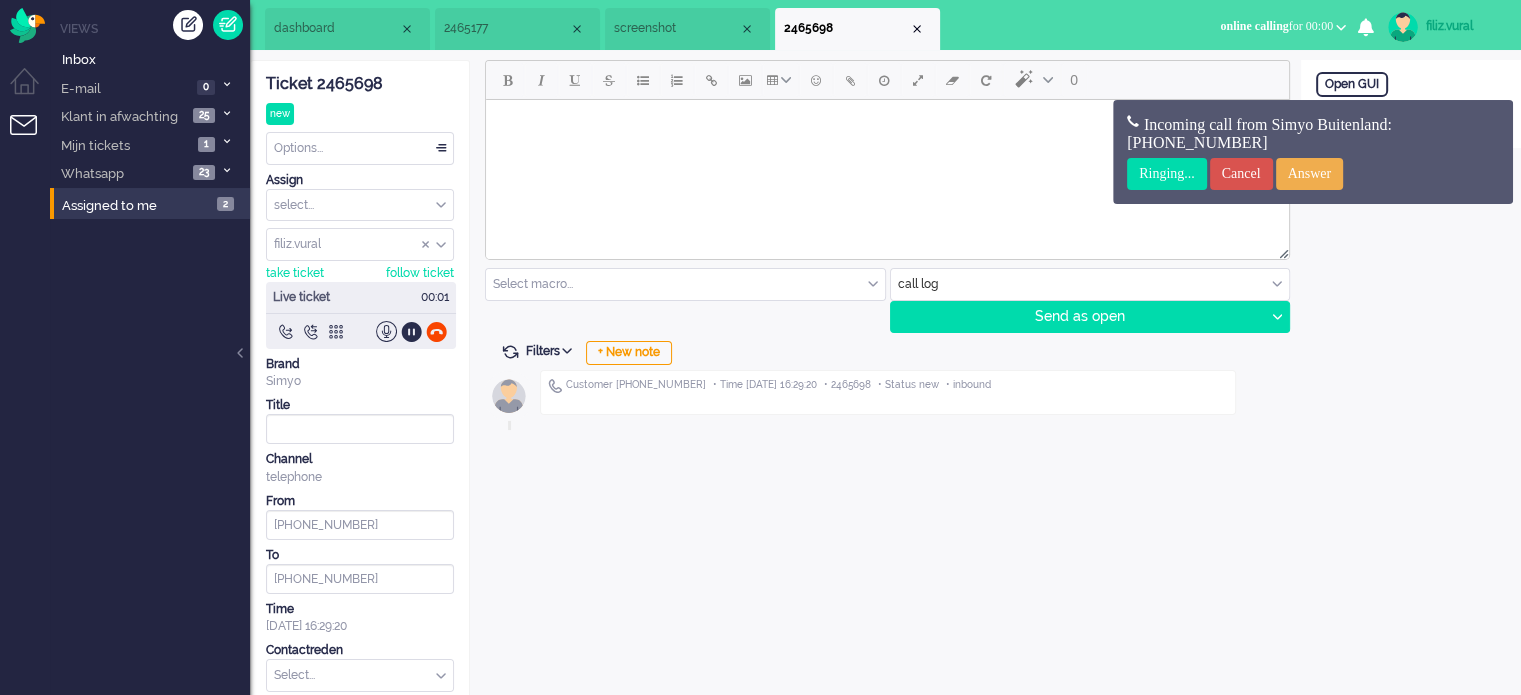 scroll, scrollTop: 0, scrollLeft: 0, axis: both 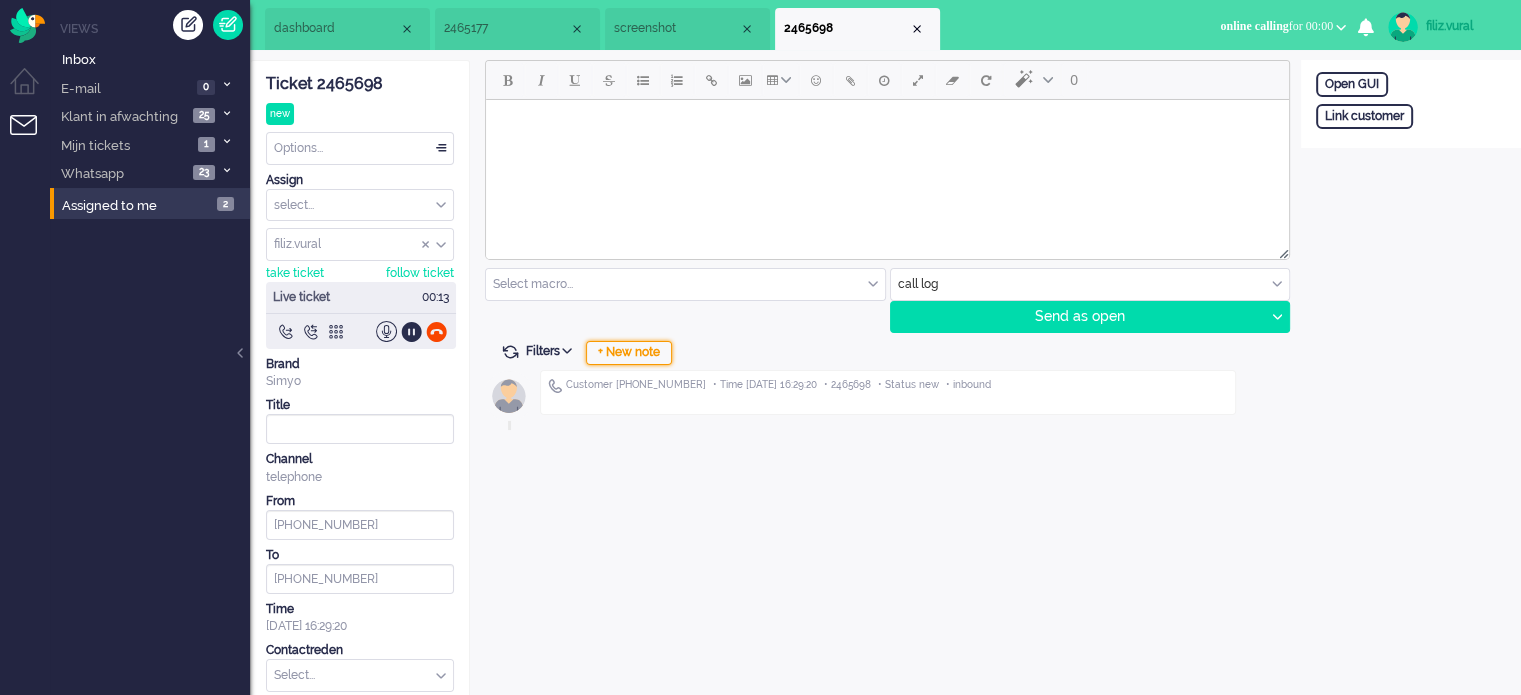 click on "+ New note" at bounding box center (629, 353) 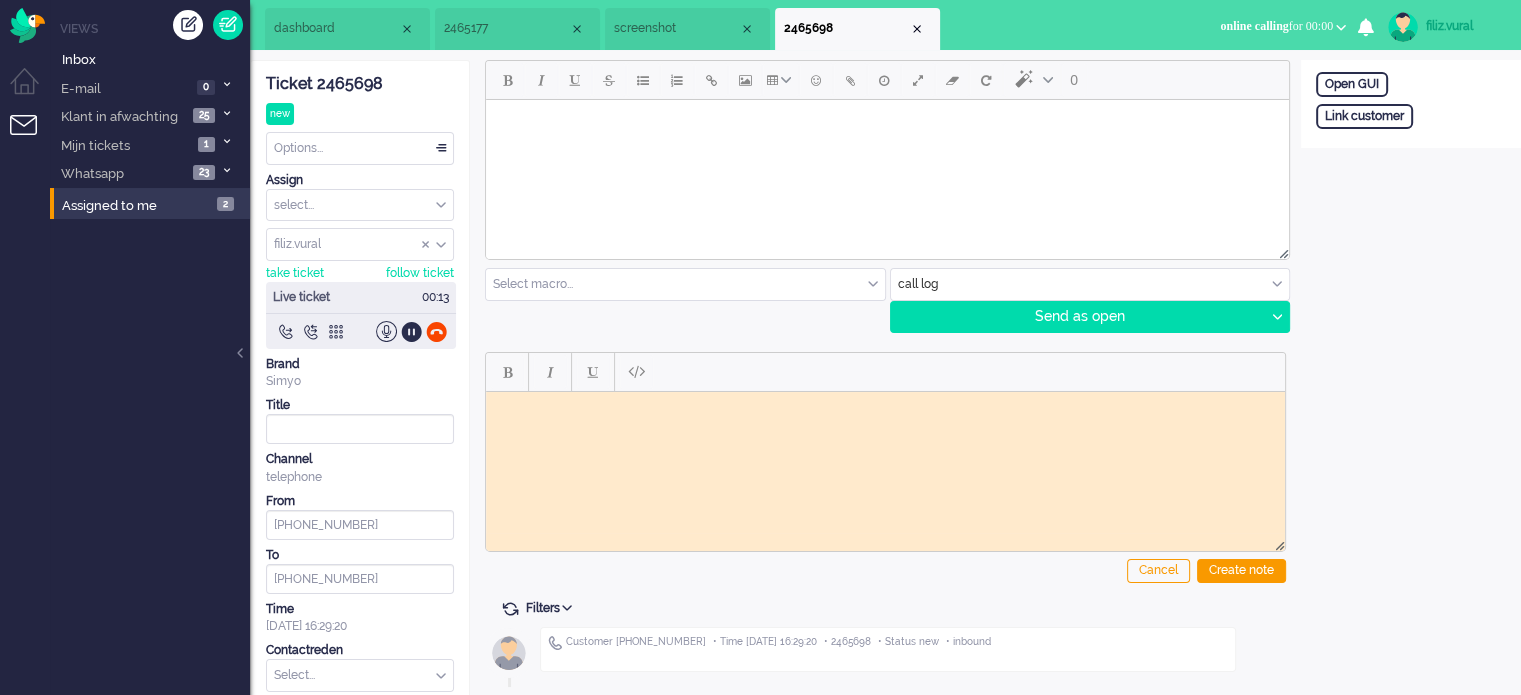 scroll, scrollTop: 0, scrollLeft: 0, axis: both 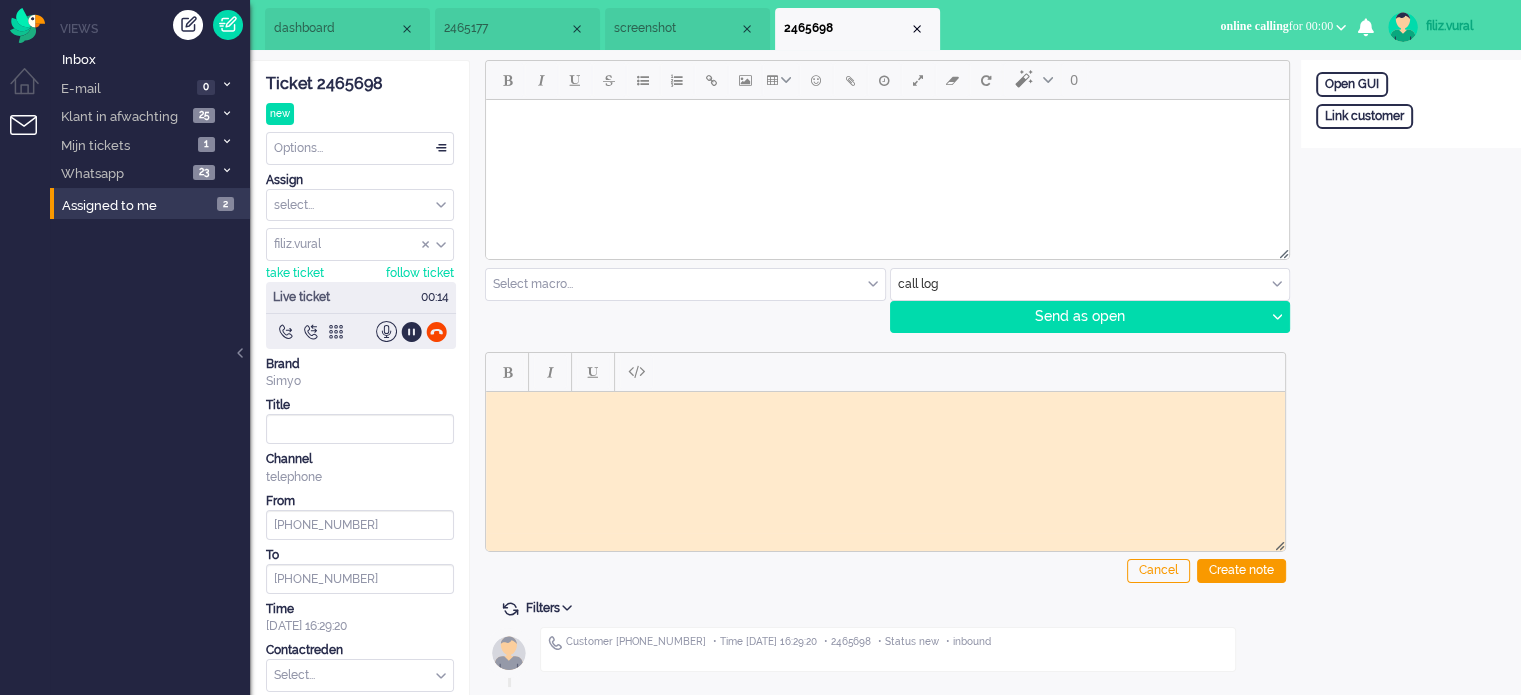 click on "Ticket 2465698" 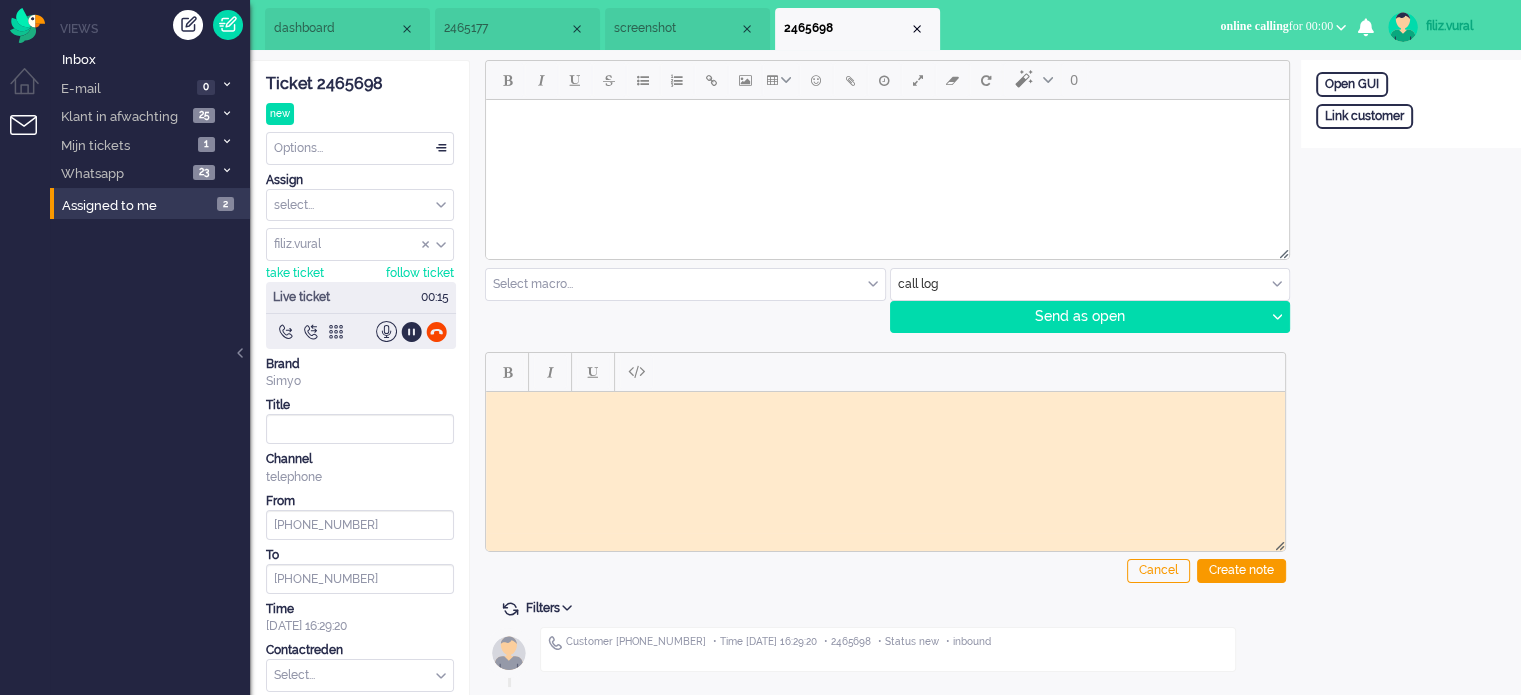 click at bounding box center [885, 406] 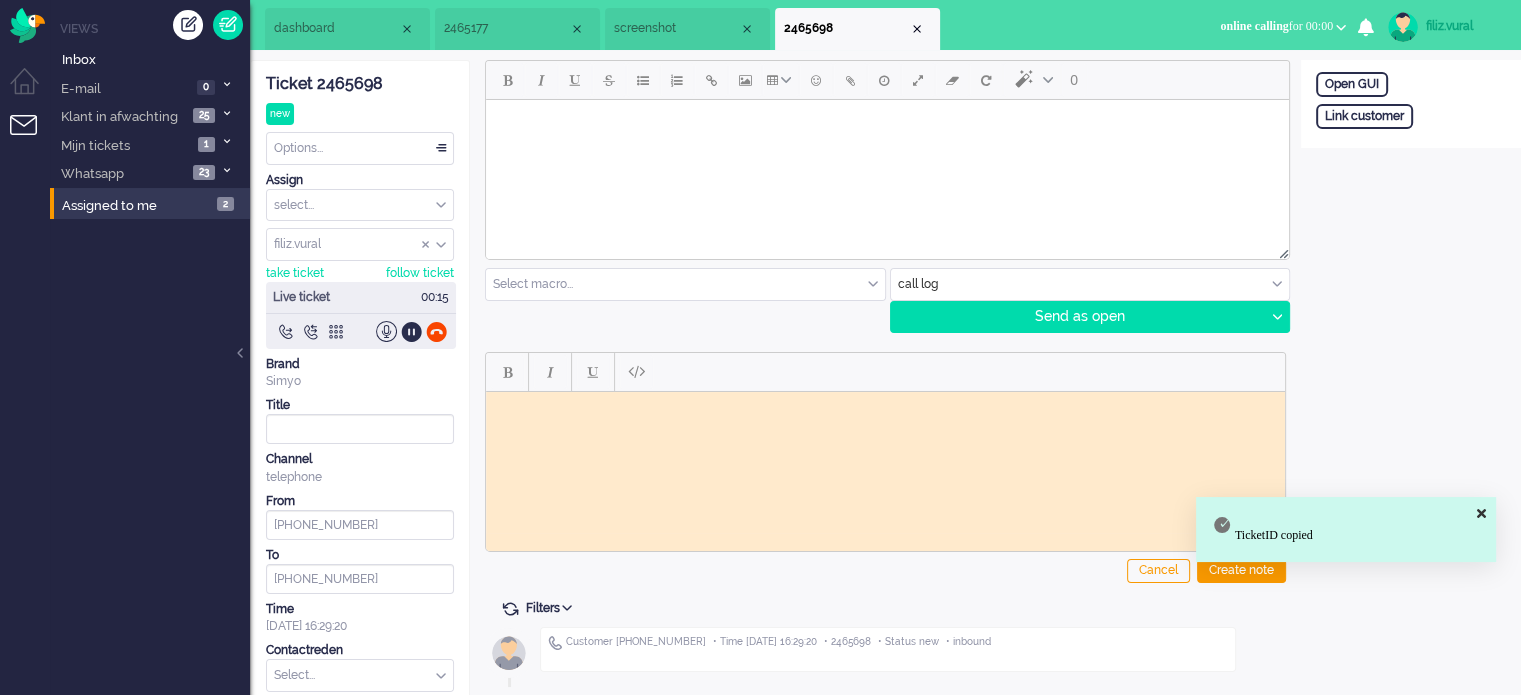 paste 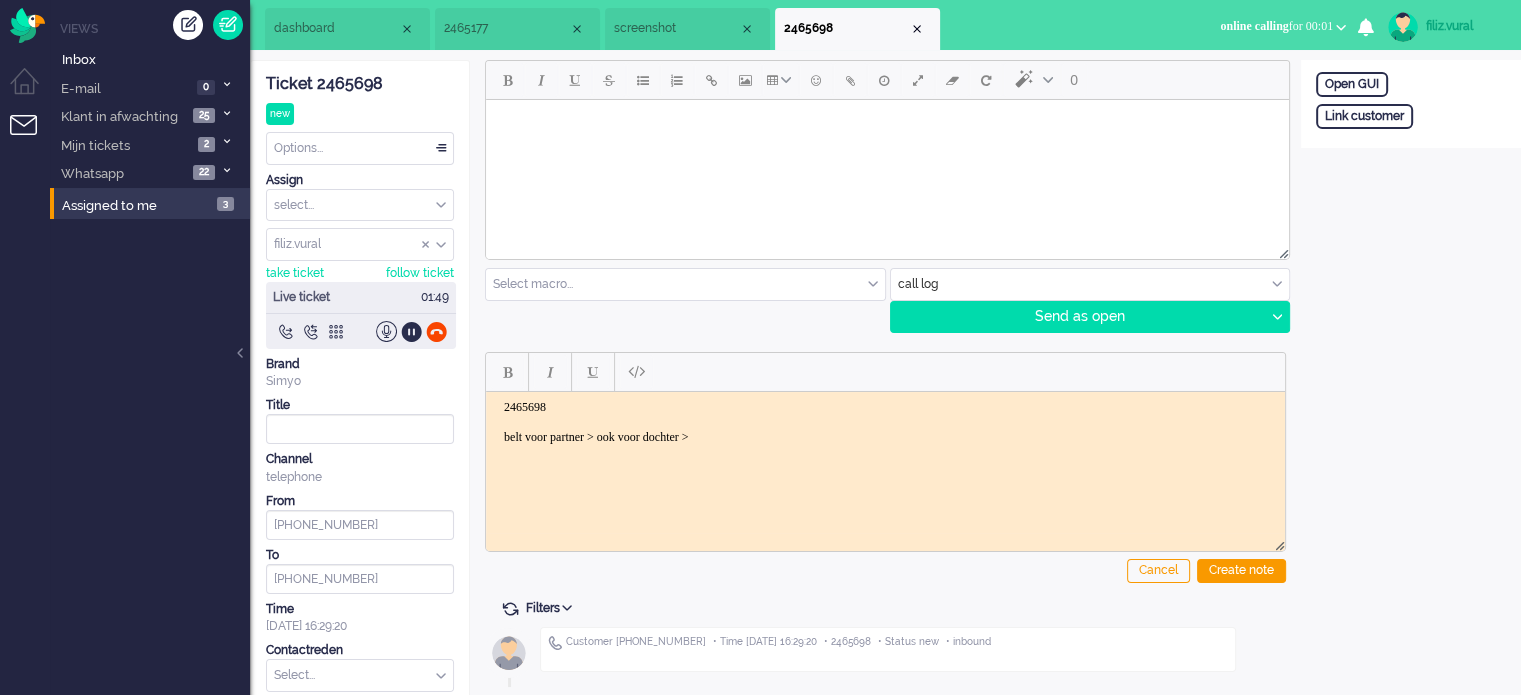 scroll, scrollTop: 0, scrollLeft: 0, axis: both 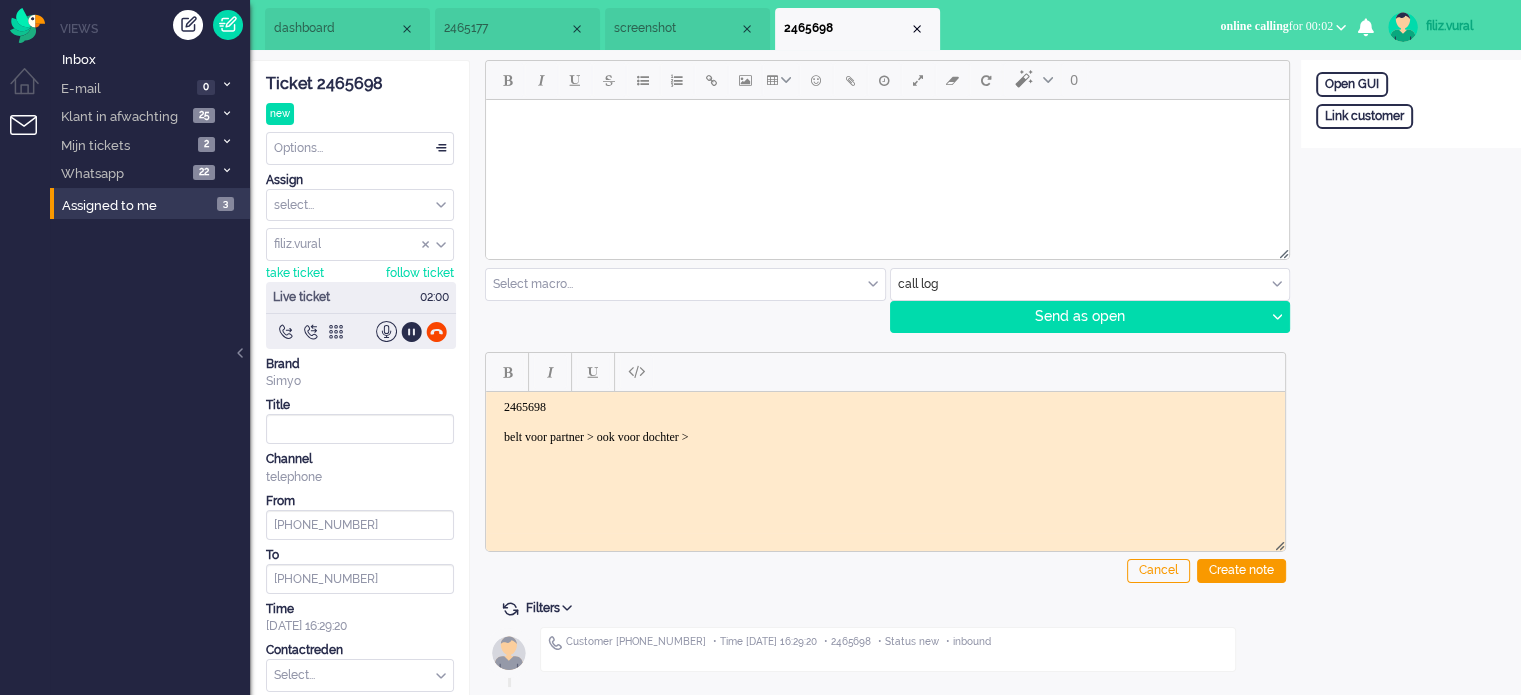 click 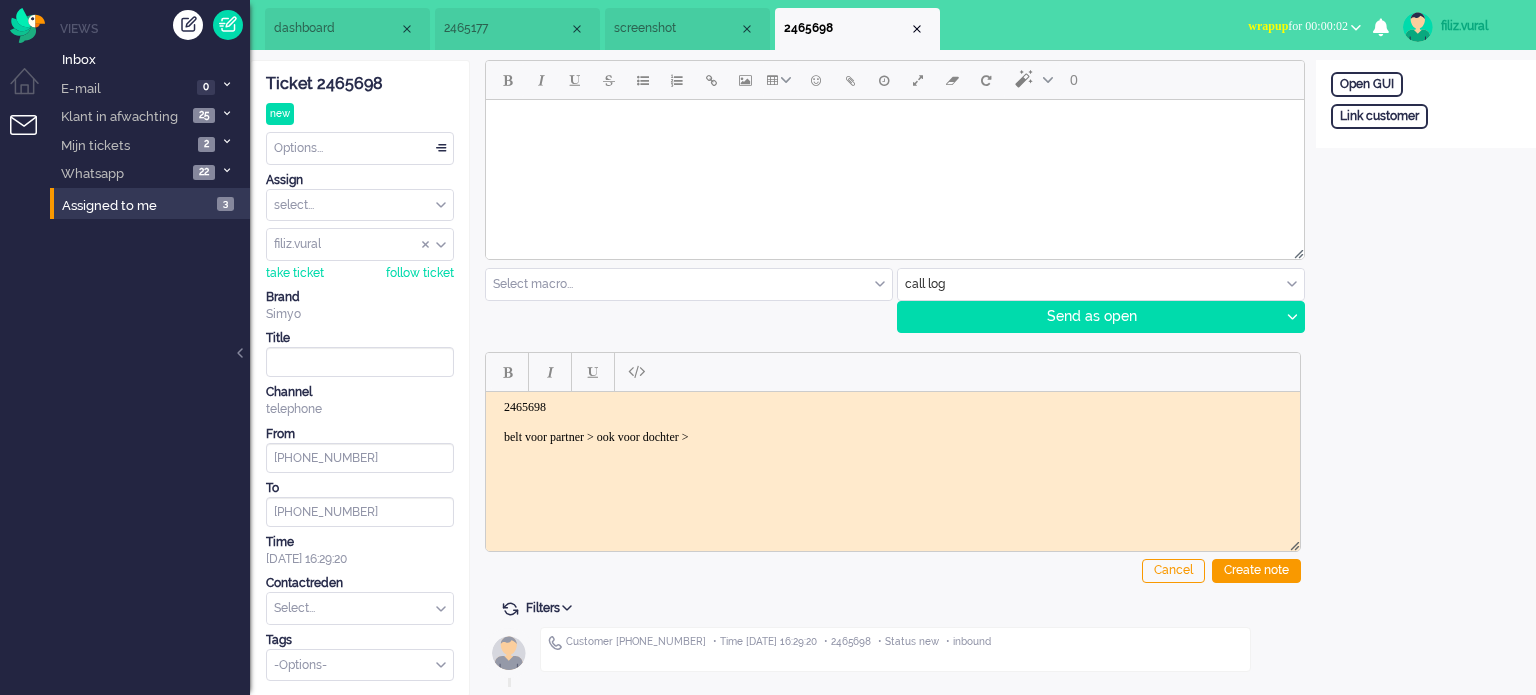 click on "2465698 belt voor partner > ook voor dochter >" at bounding box center [893, 421] 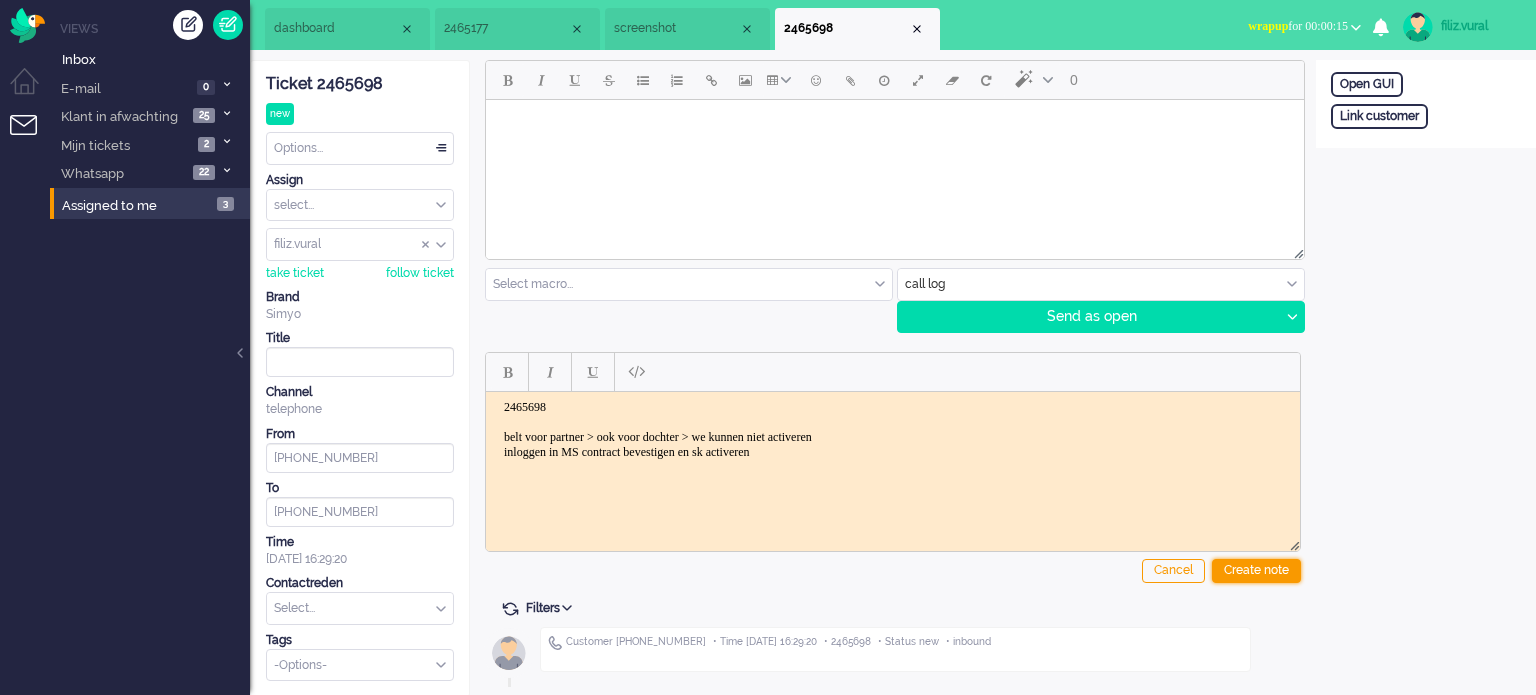 click at bounding box center [893, 452] 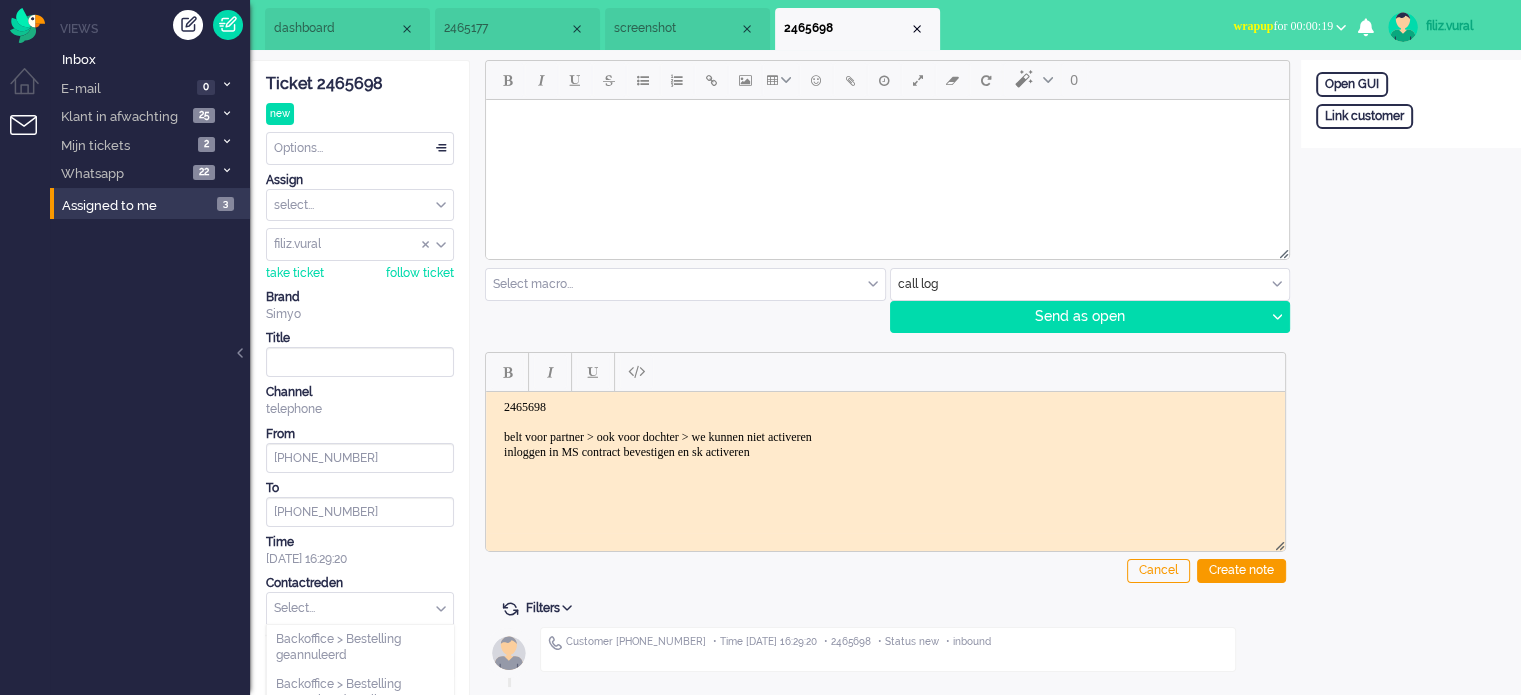 click at bounding box center [360, 608] 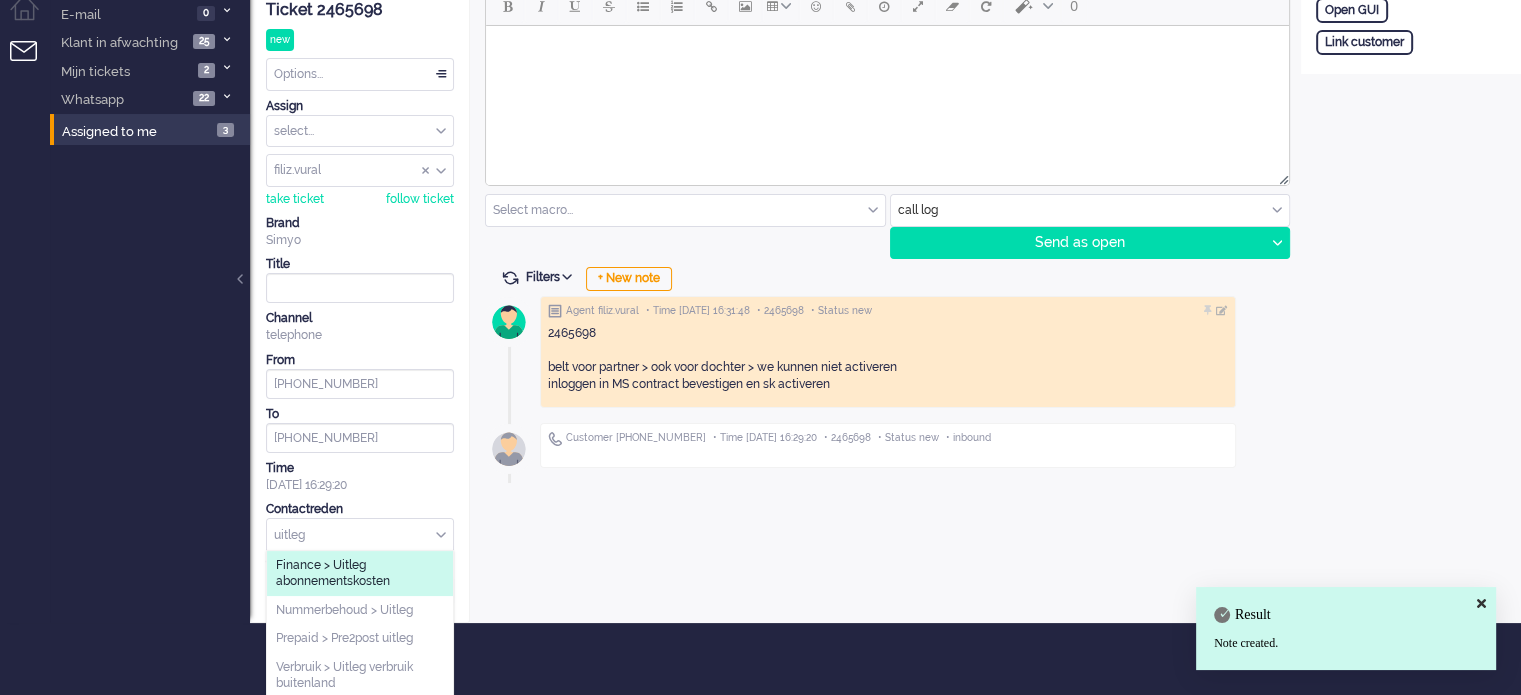 scroll, scrollTop: 75, scrollLeft: 0, axis: vertical 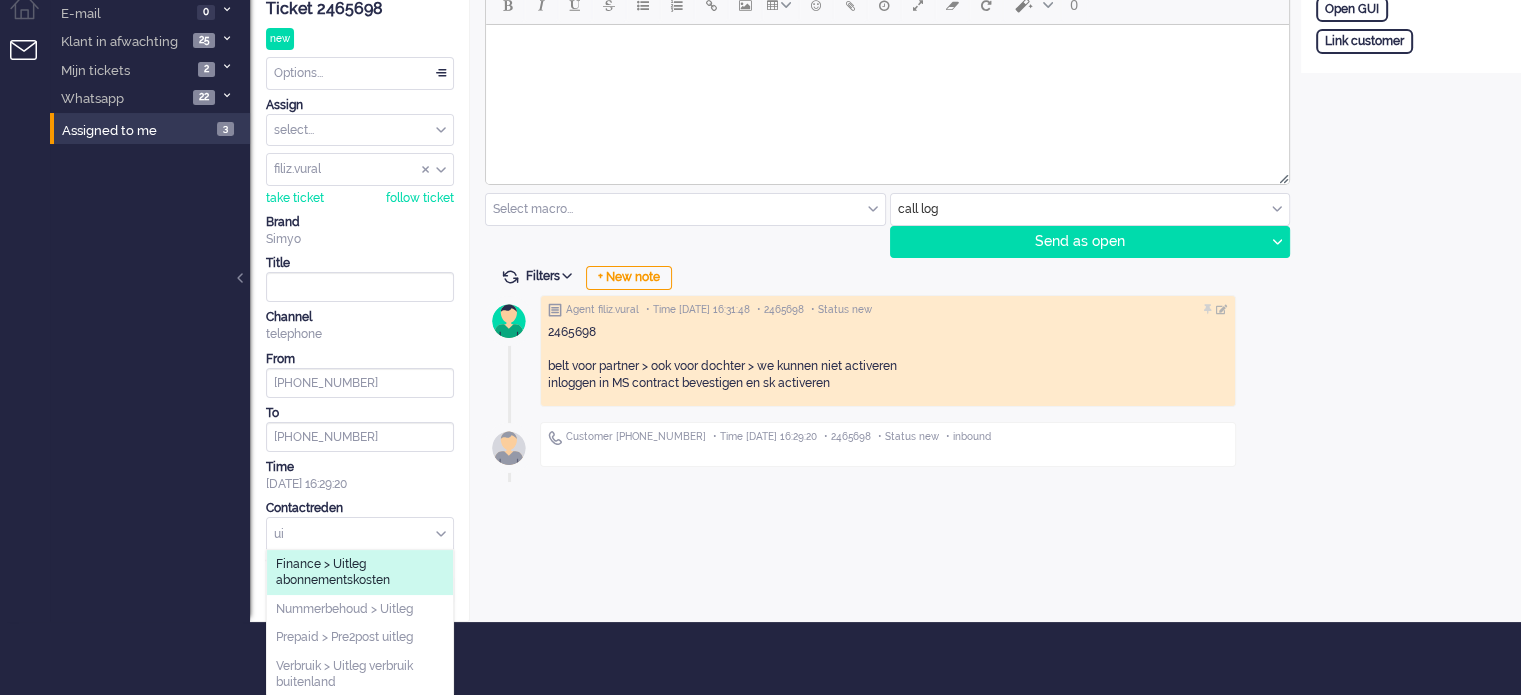 type on "u" 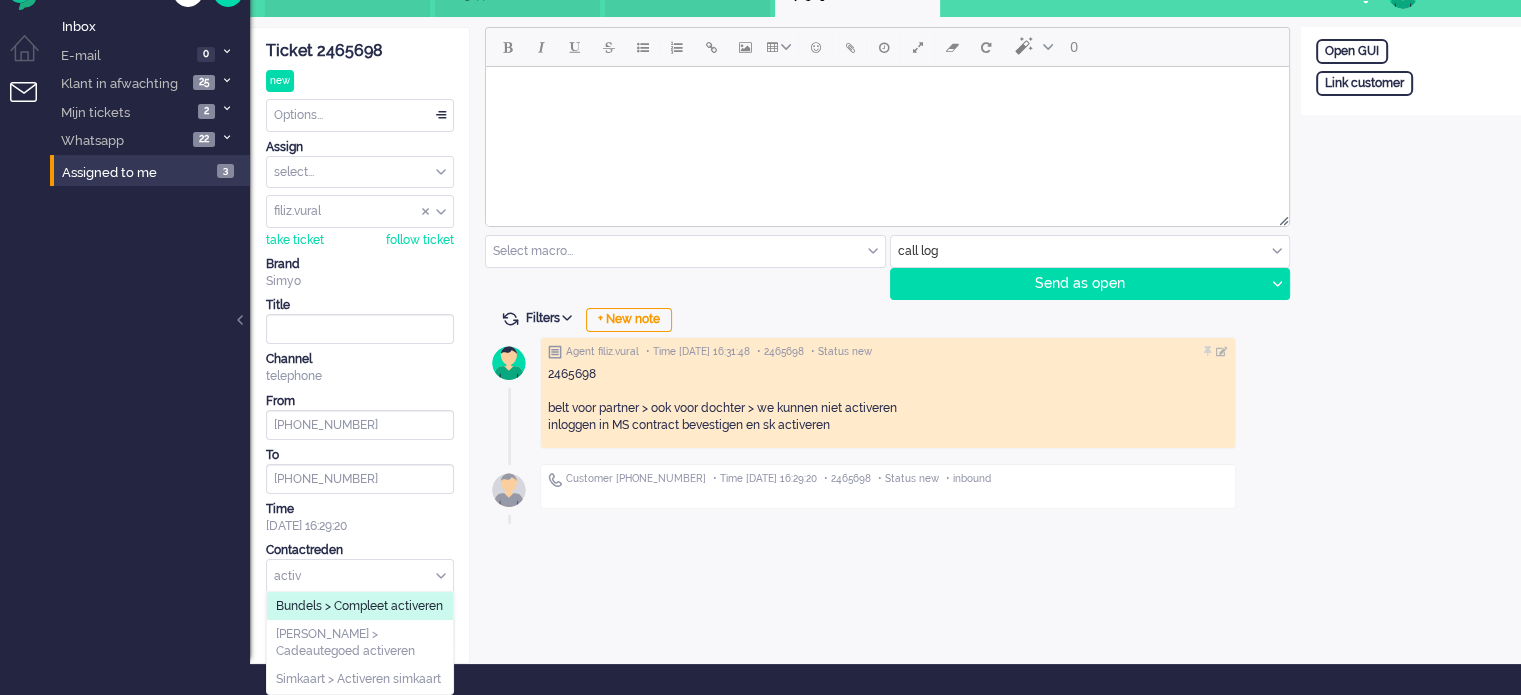 scroll, scrollTop: 47, scrollLeft: 0, axis: vertical 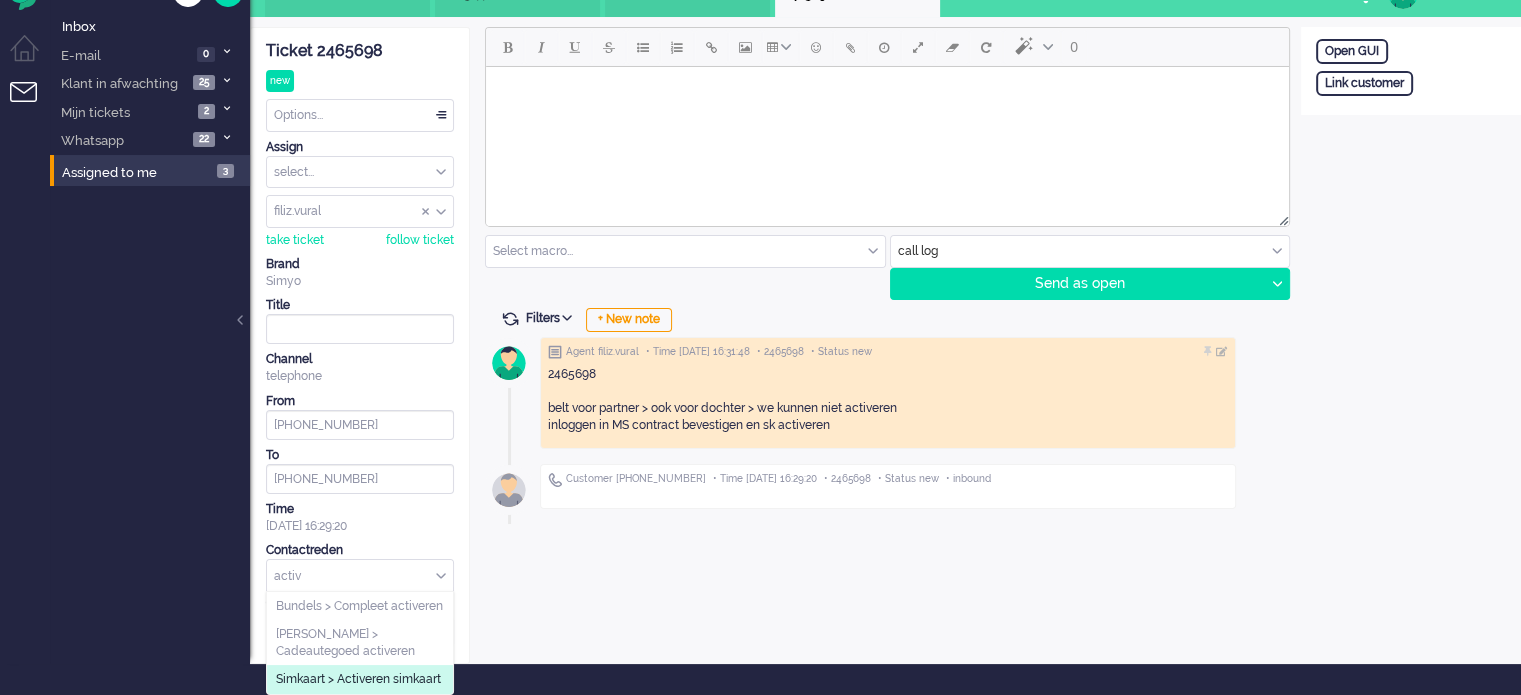 type on "activ" 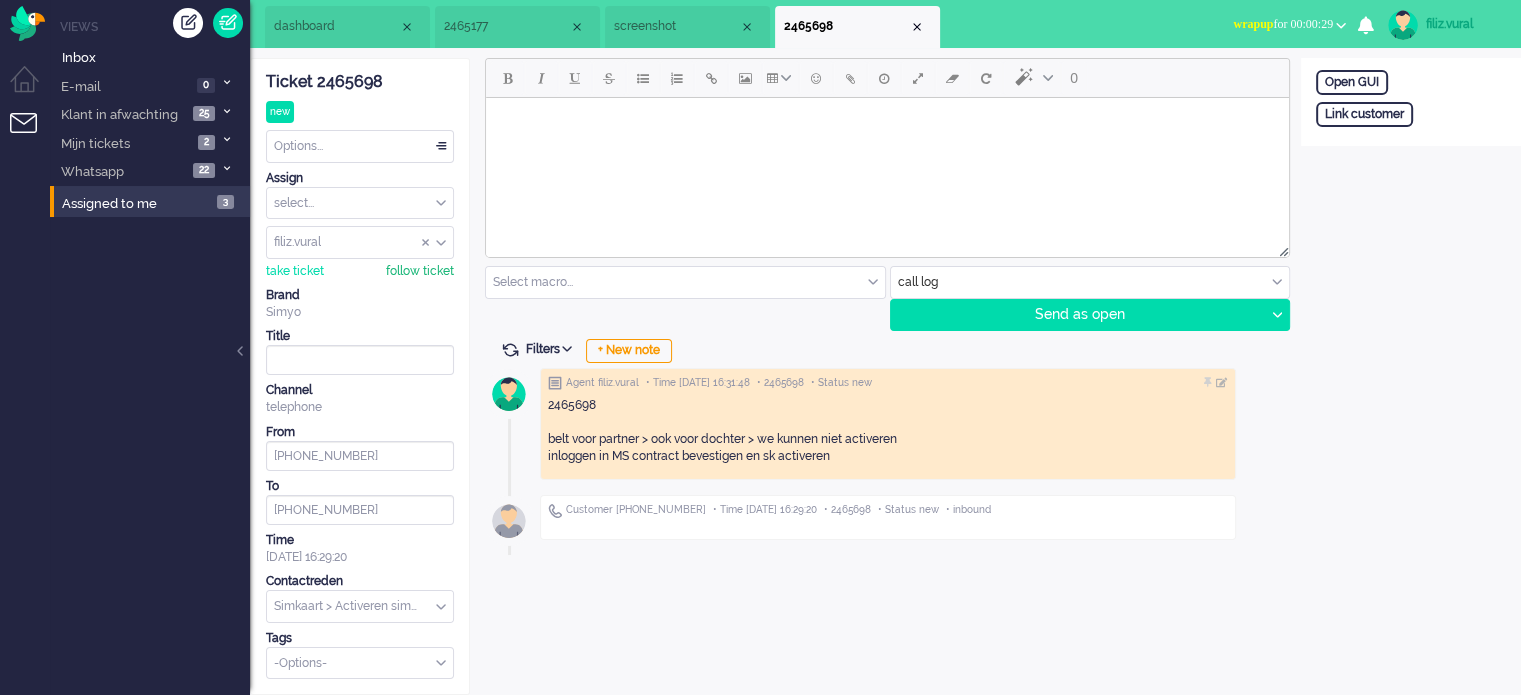 scroll, scrollTop: 0, scrollLeft: 0, axis: both 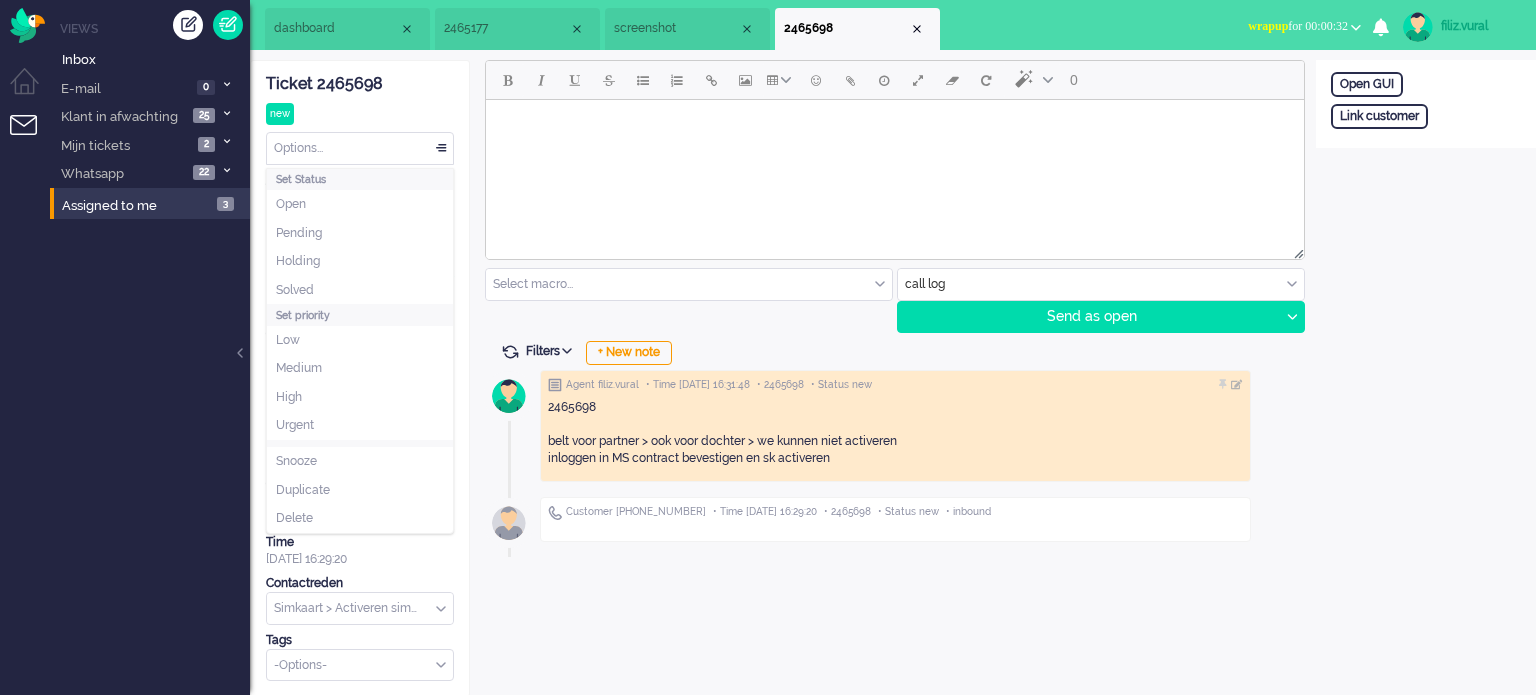click on "Options..." at bounding box center [360, 148] 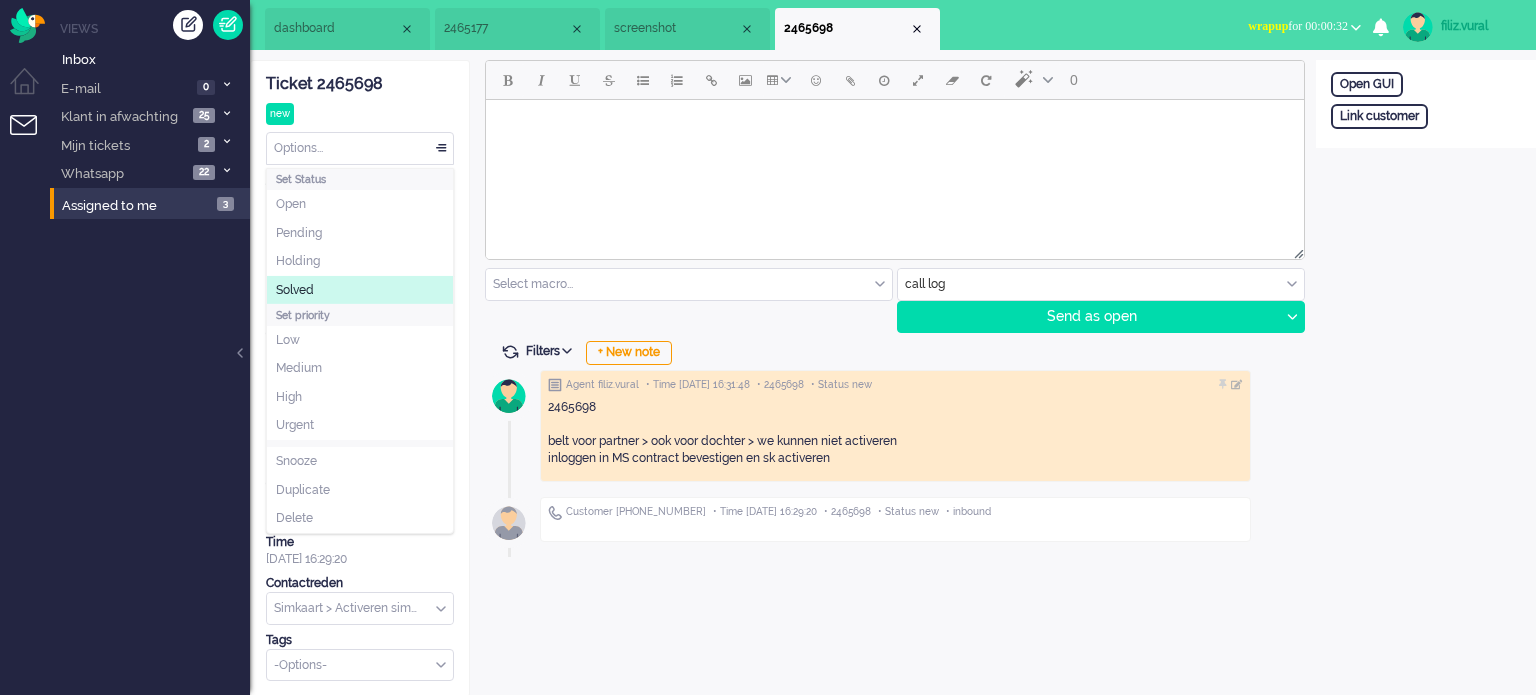 click on "Solved" 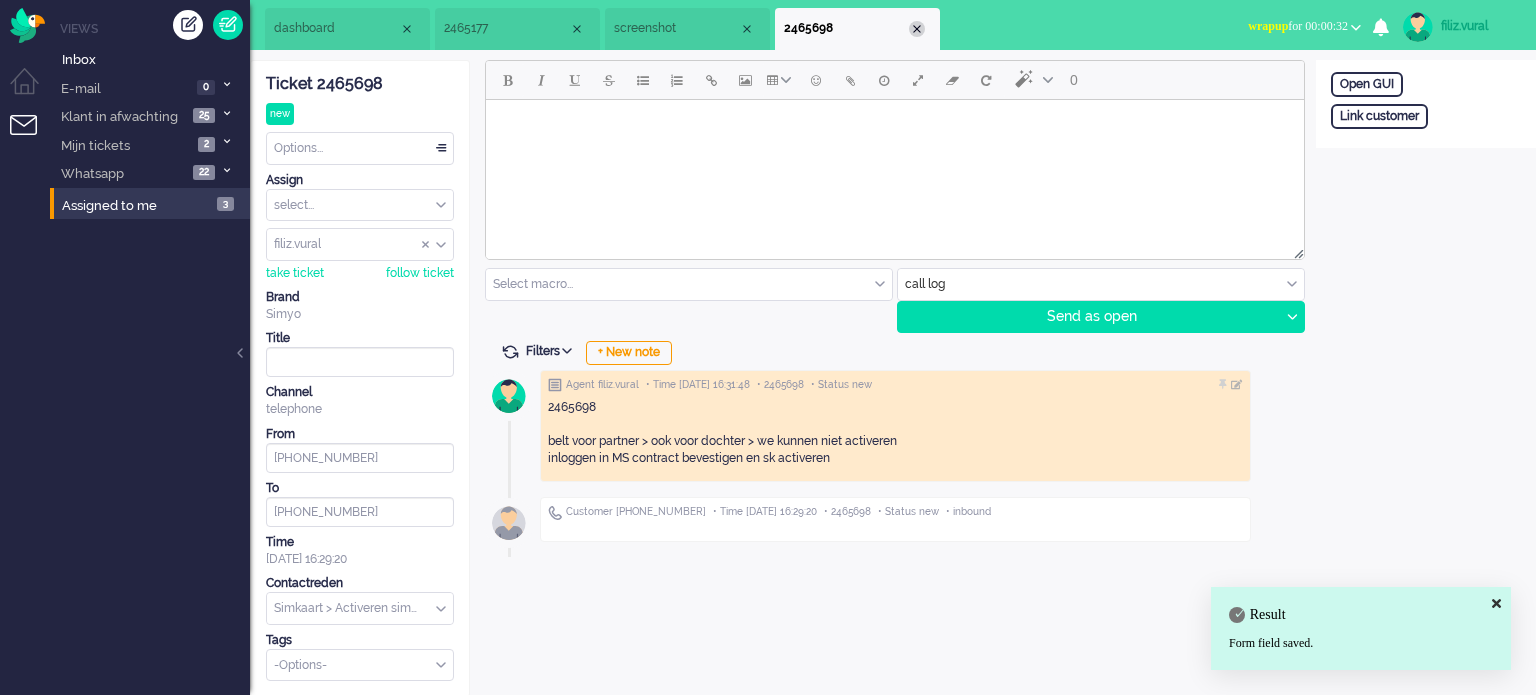 click at bounding box center (917, 29) 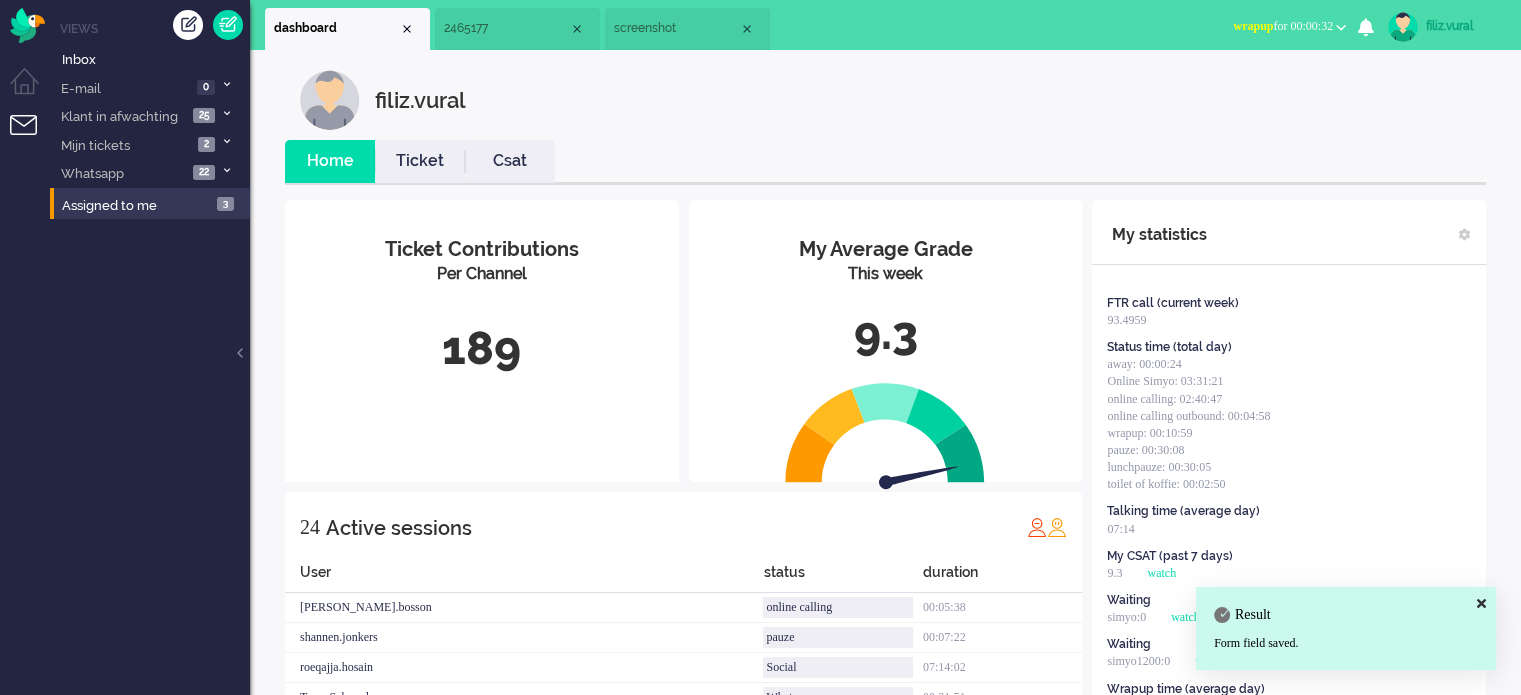 click on "wrapup  for 00:00:32" at bounding box center (1283, 26) 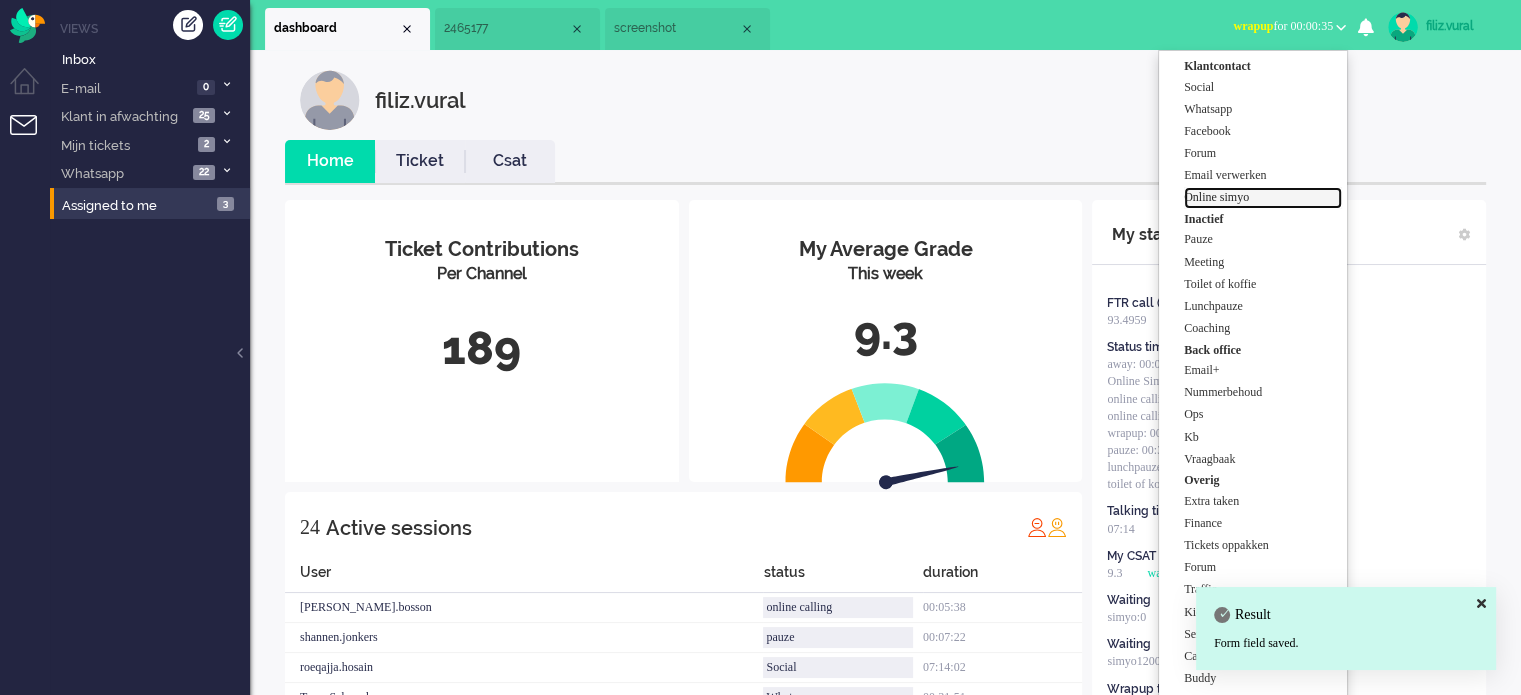 click on "Online simyo" at bounding box center (1263, 197) 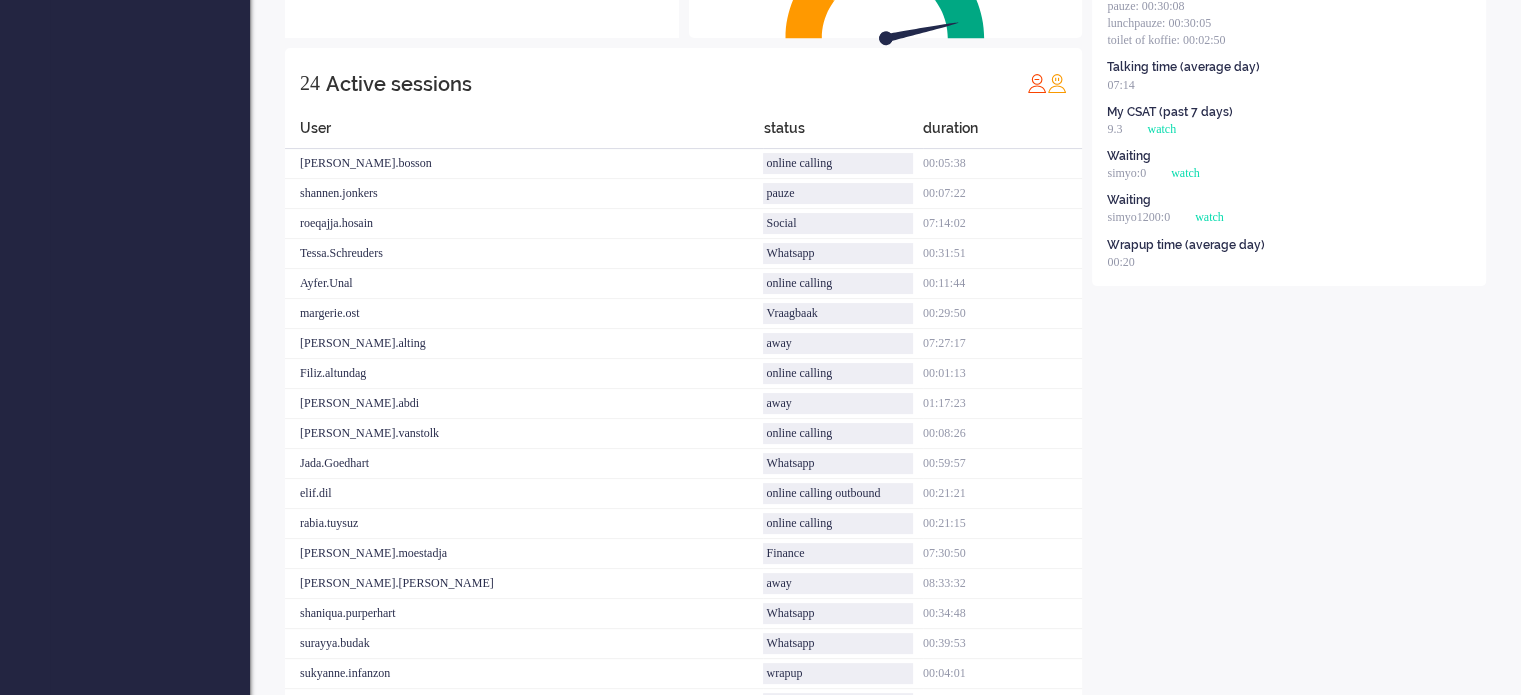 scroll, scrollTop: 172, scrollLeft: 0, axis: vertical 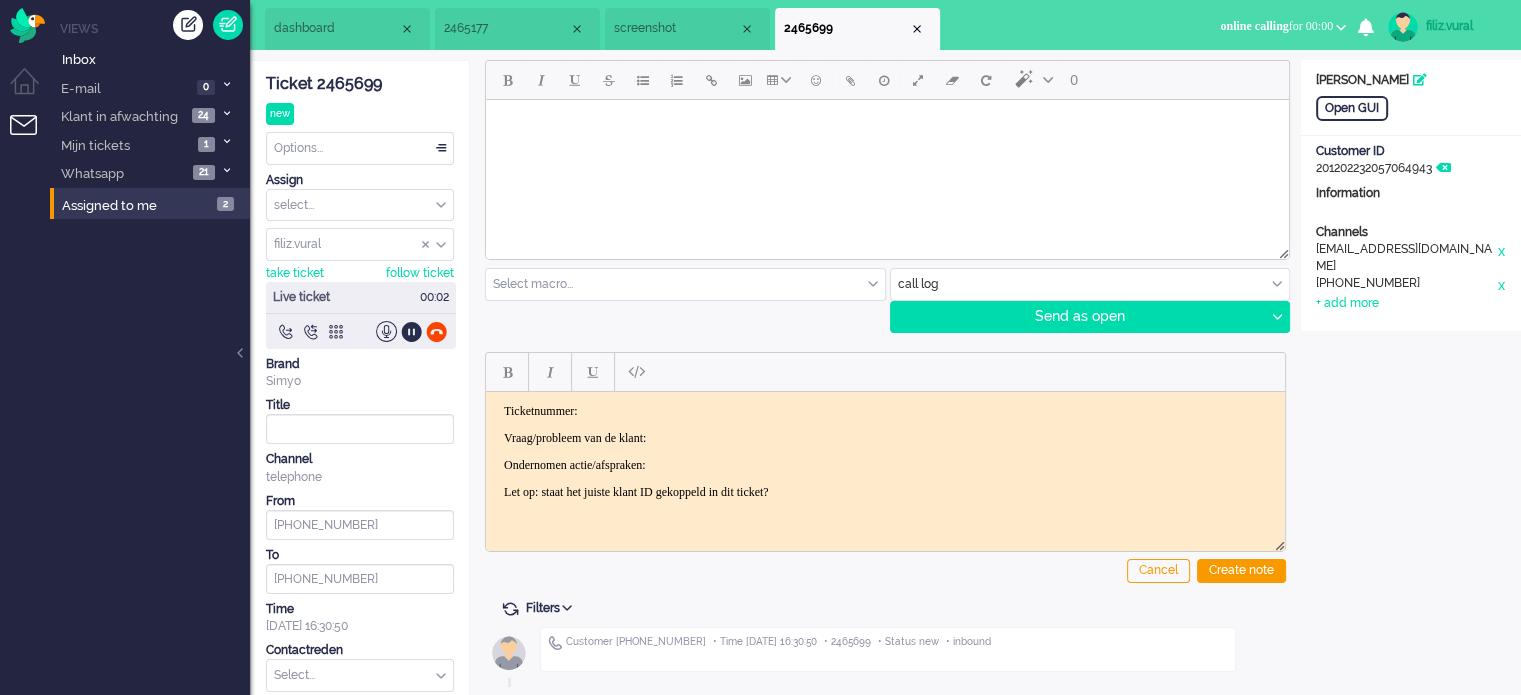 click on "Ticket 2465699" 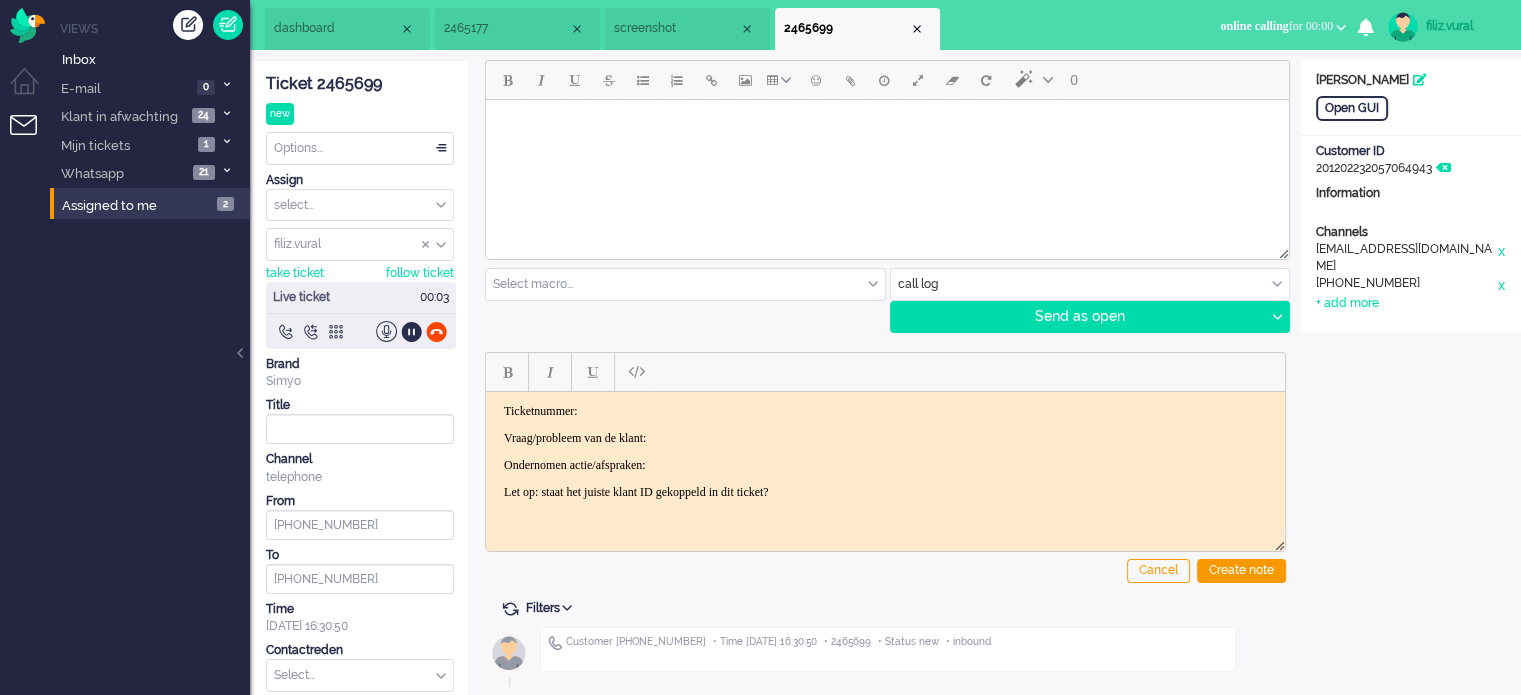 click on "Ticketnummer:" at bounding box center [885, 410] 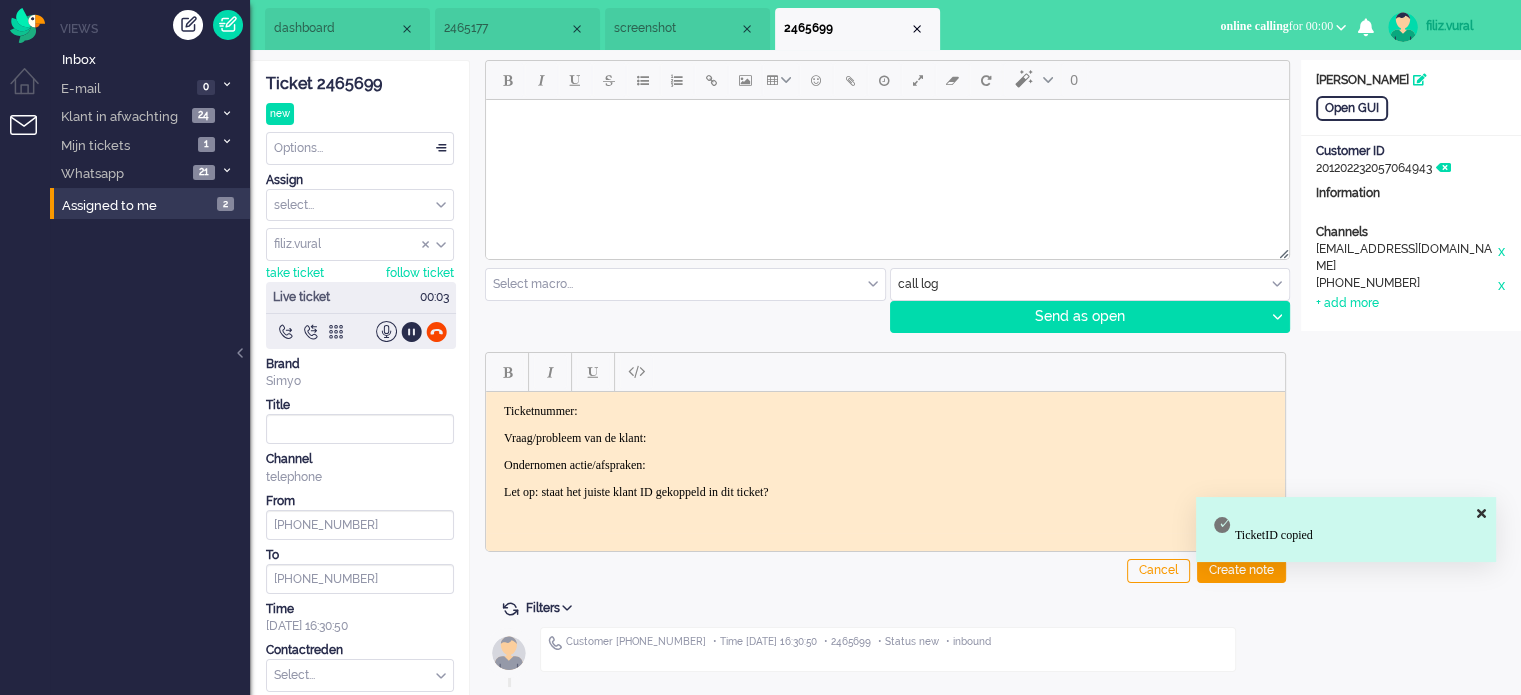 type 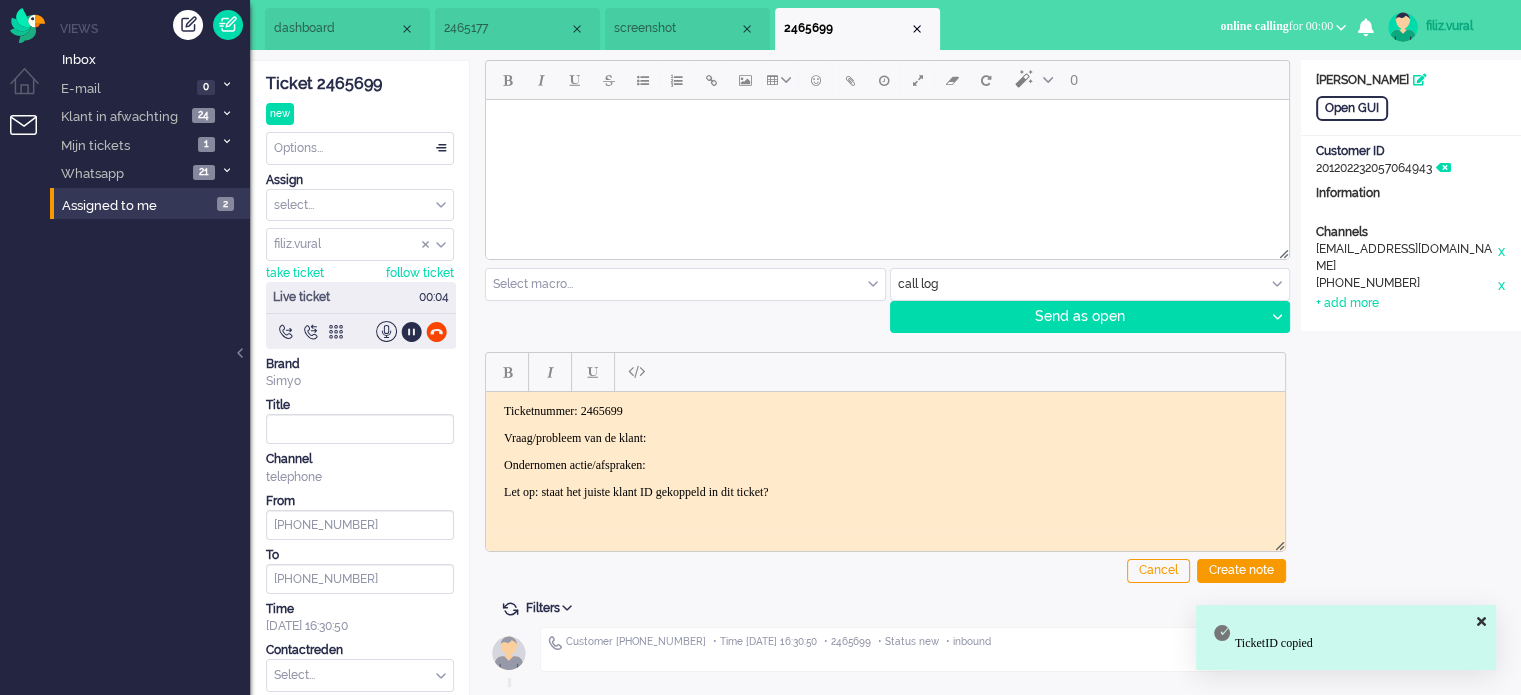 click on "Vraag/probleem van de klant:" at bounding box center [885, 437] 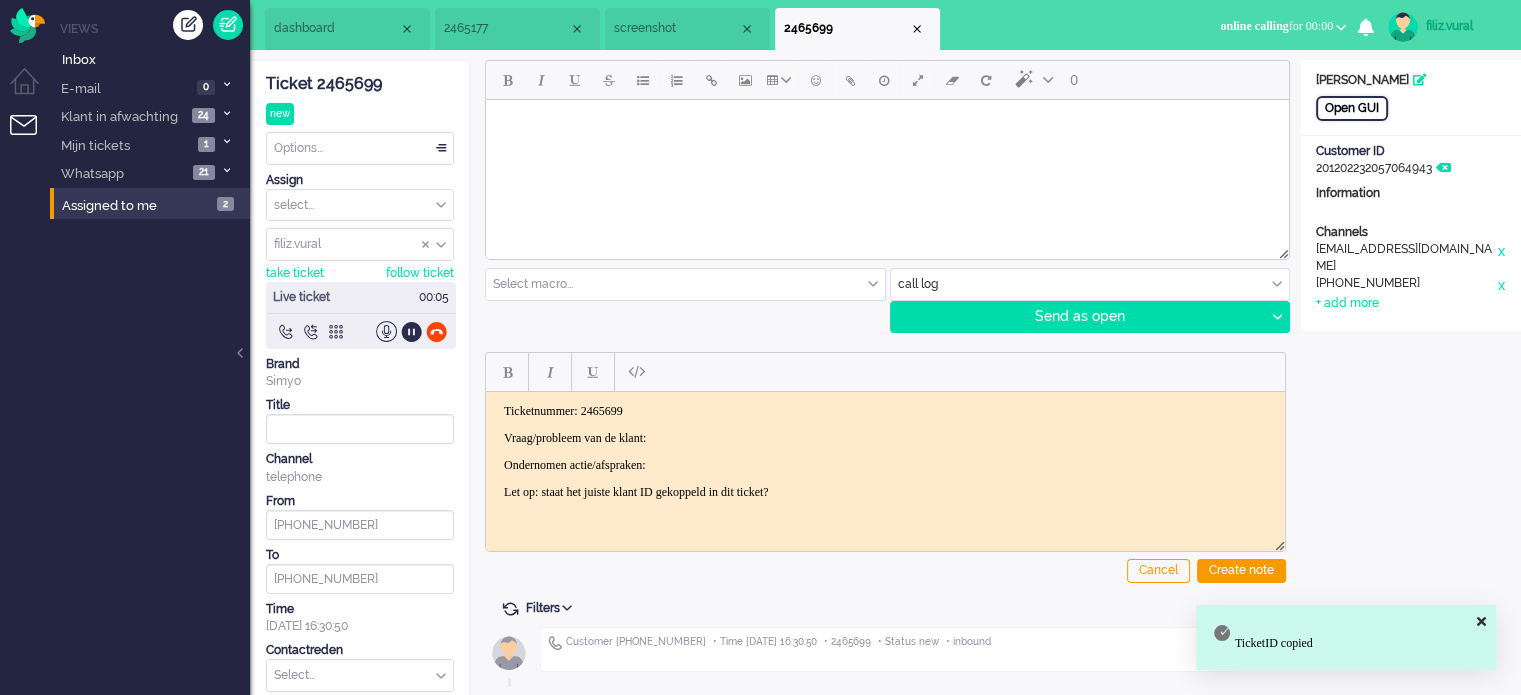 click on "Open GUI" at bounding box center [1352, 108] 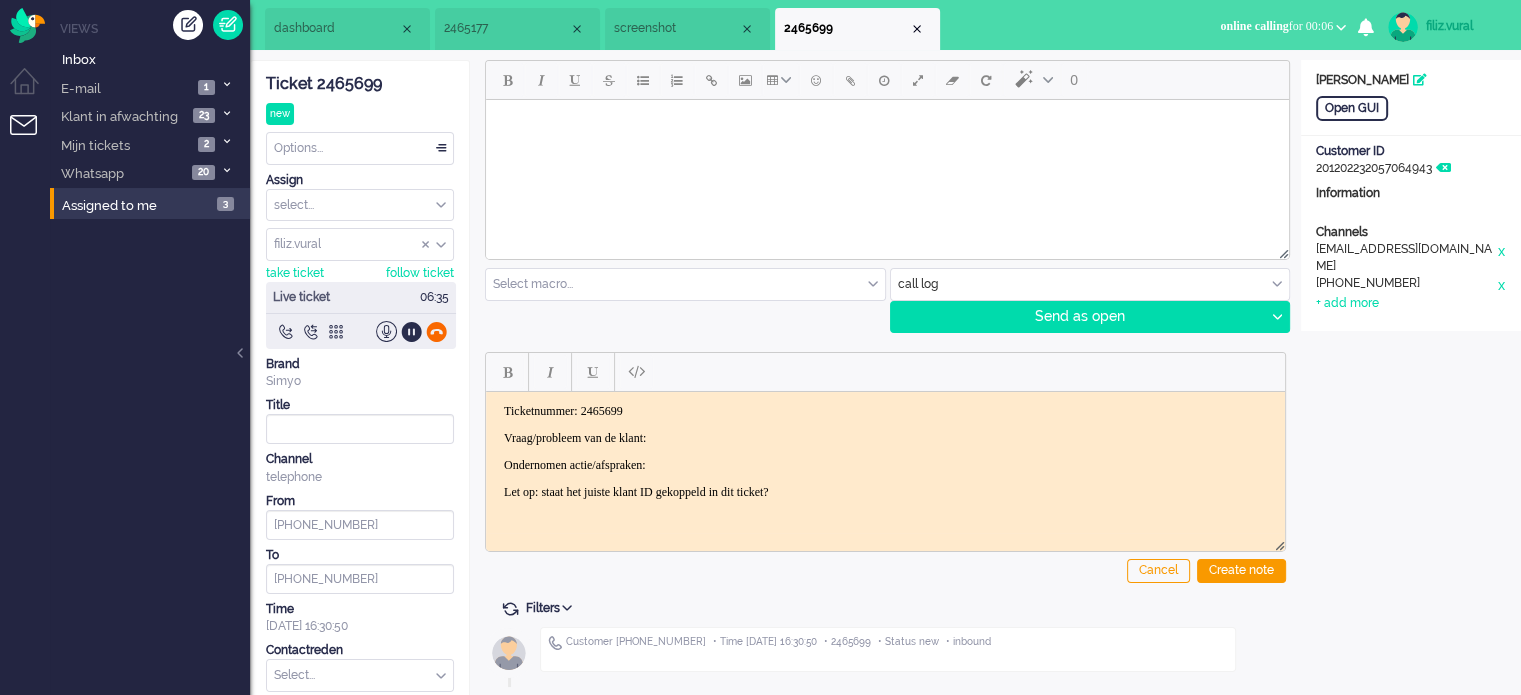 click 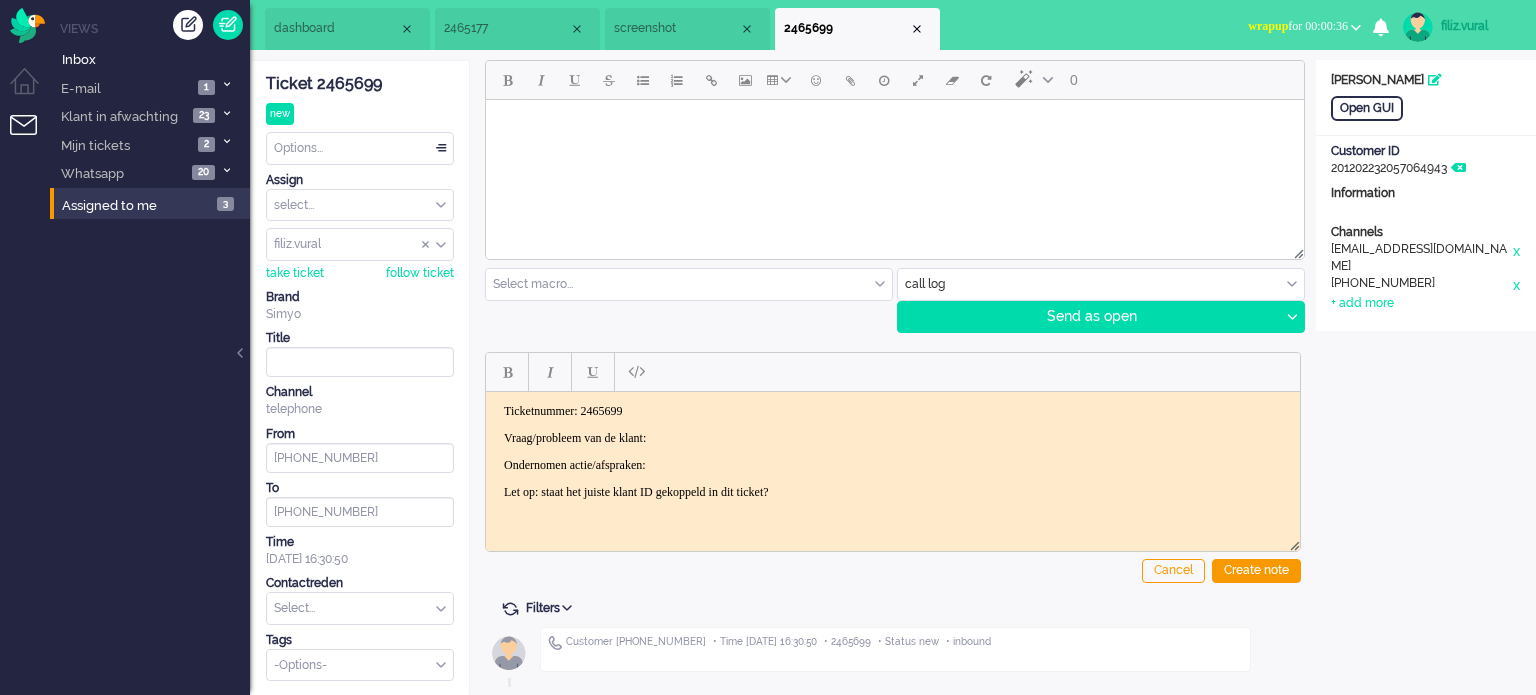 click on "dashboard" at bounding box center [347, 29] 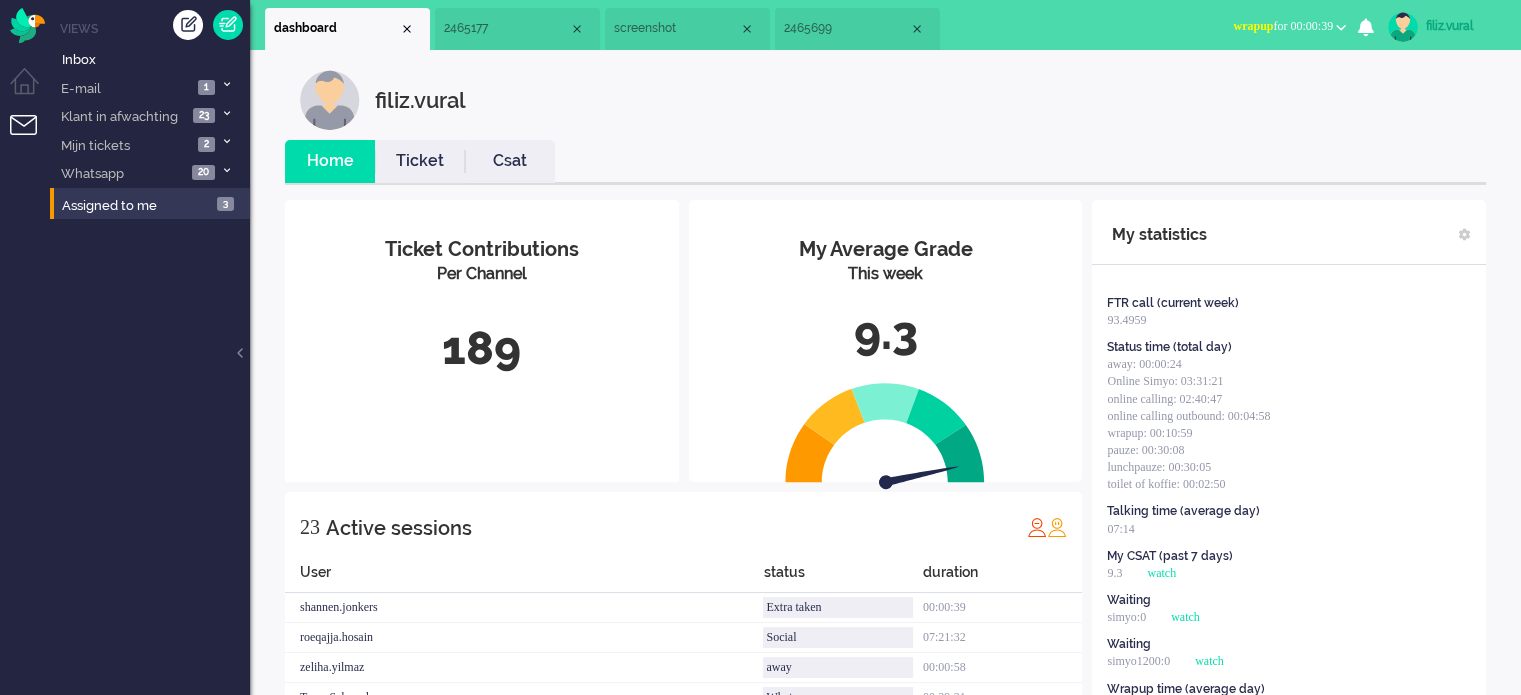 click on "Ticket" at bounding box center (420, 161) 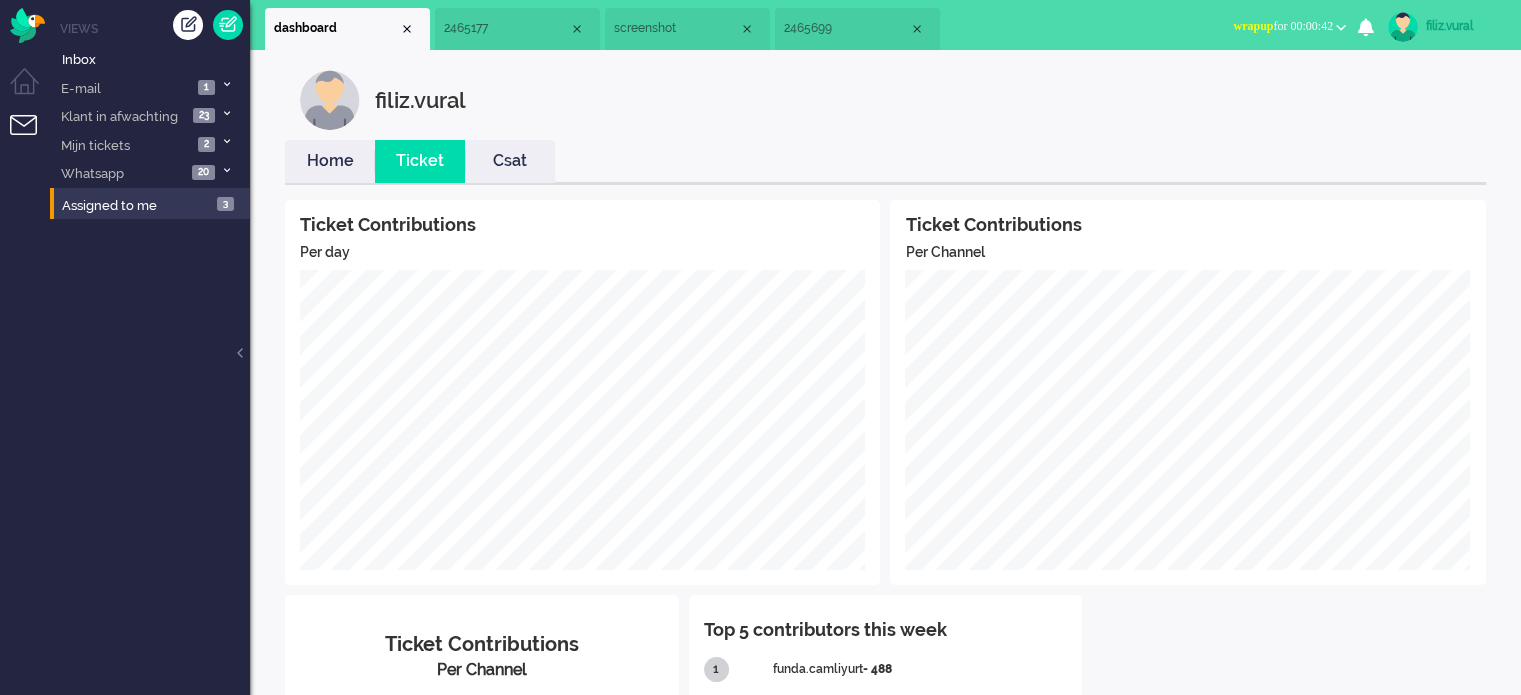 click on "Home" at bounding box center (330, 161) 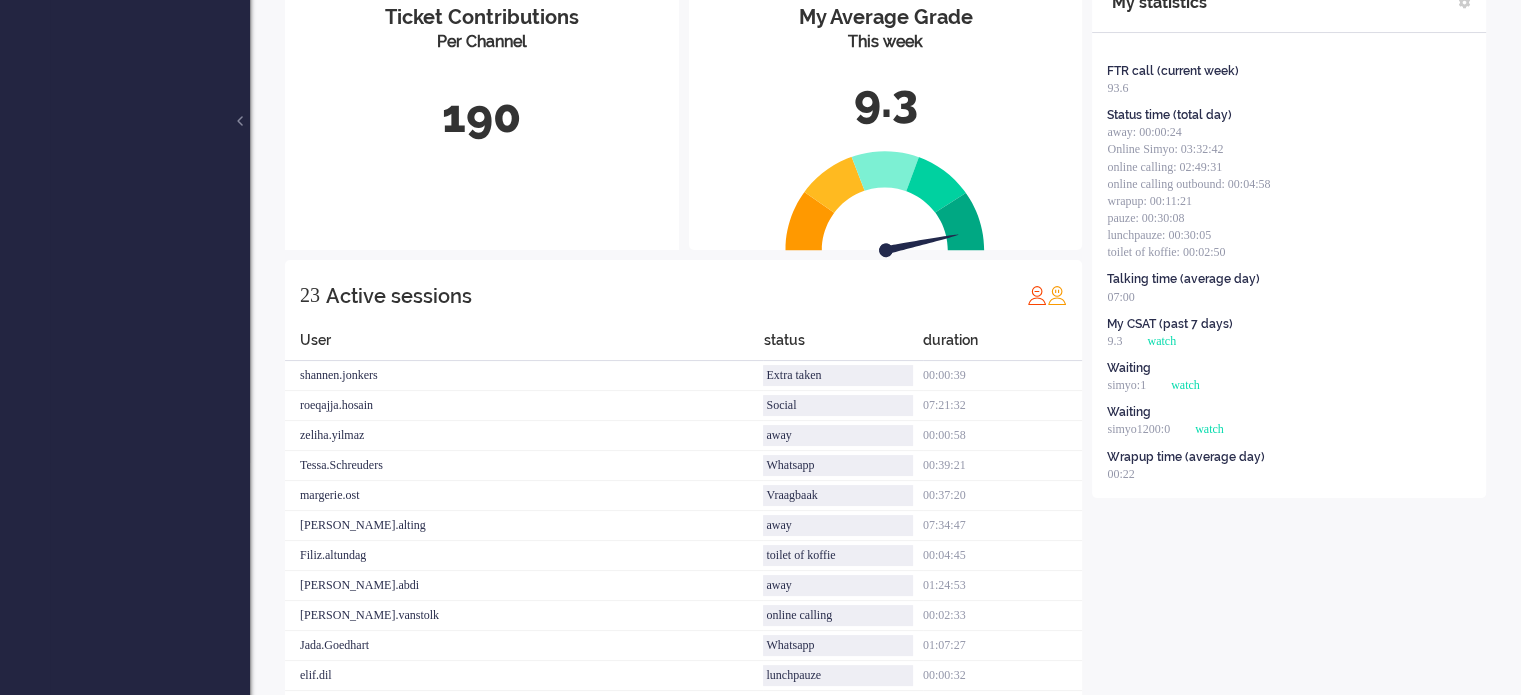 scroll, scrollTop: 0, scrollLeft: 0, axis: both 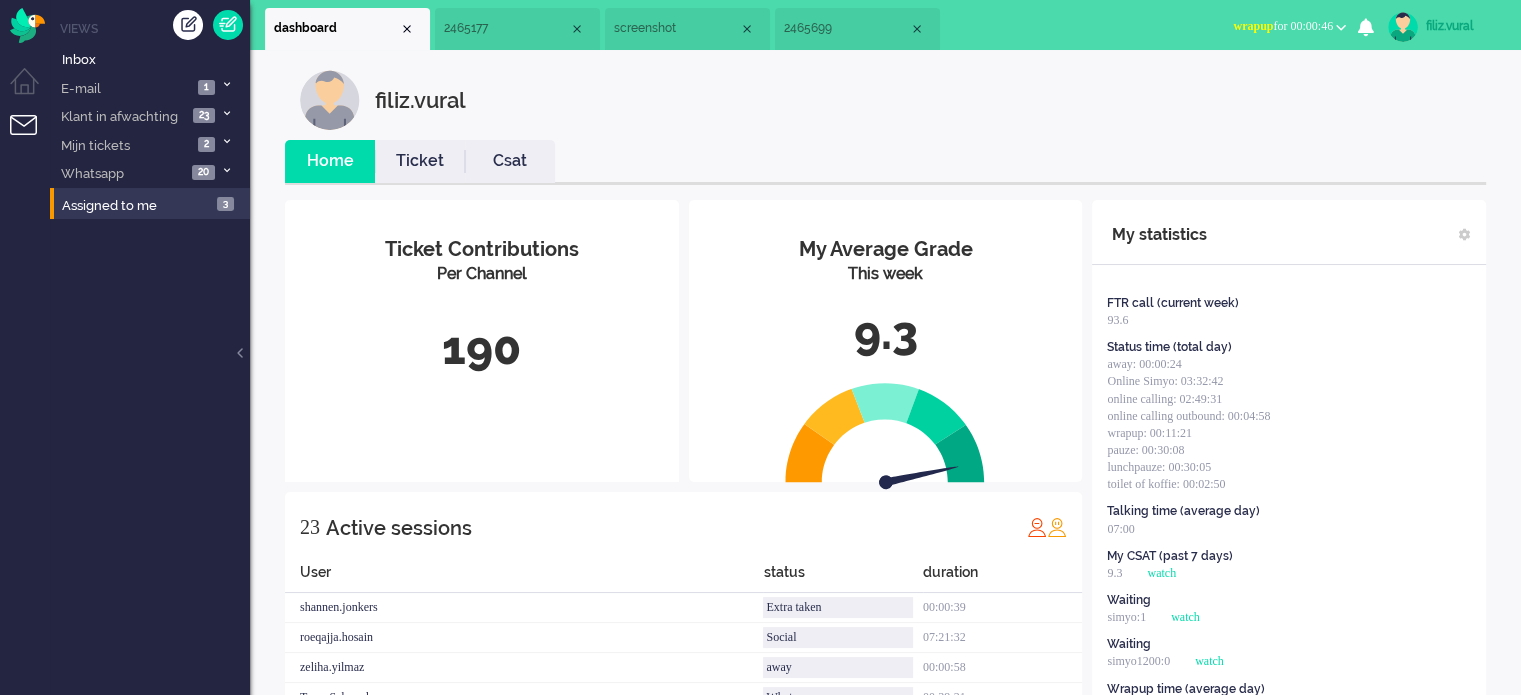 click on "wrapup  for 00:00:46" at bounding box center [1283, 26] 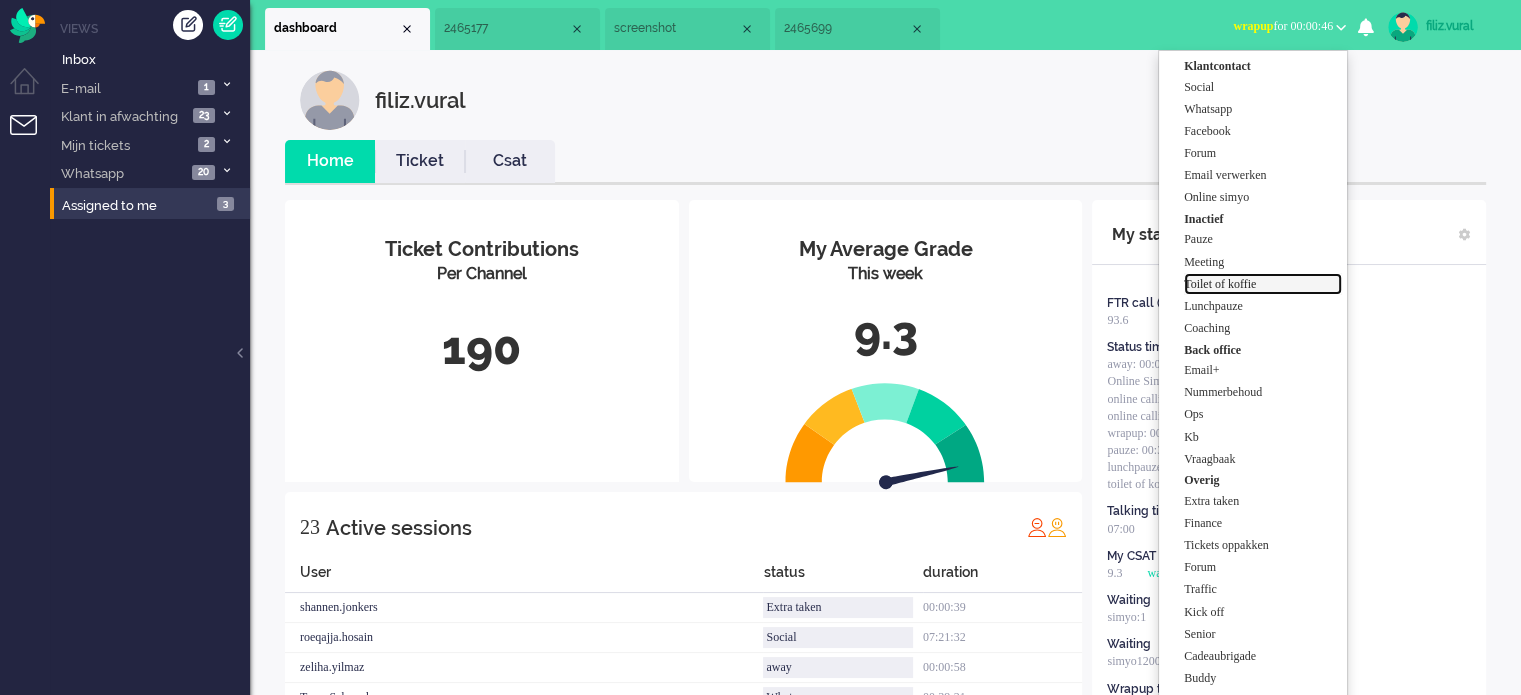 click on "Toilet of koffie" at bounding box center [1263, 284] 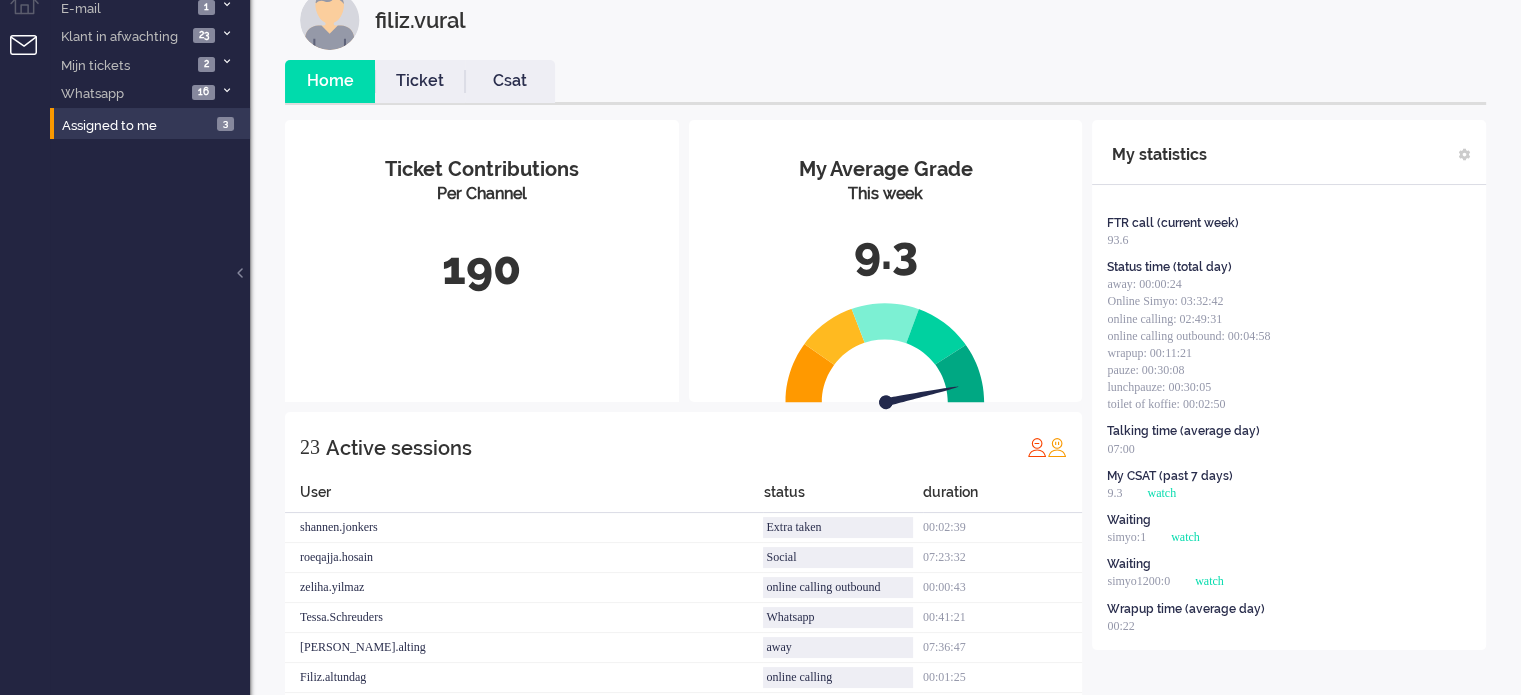 scroll, scrollTop: 0, scrollLeft: 0, axis: both 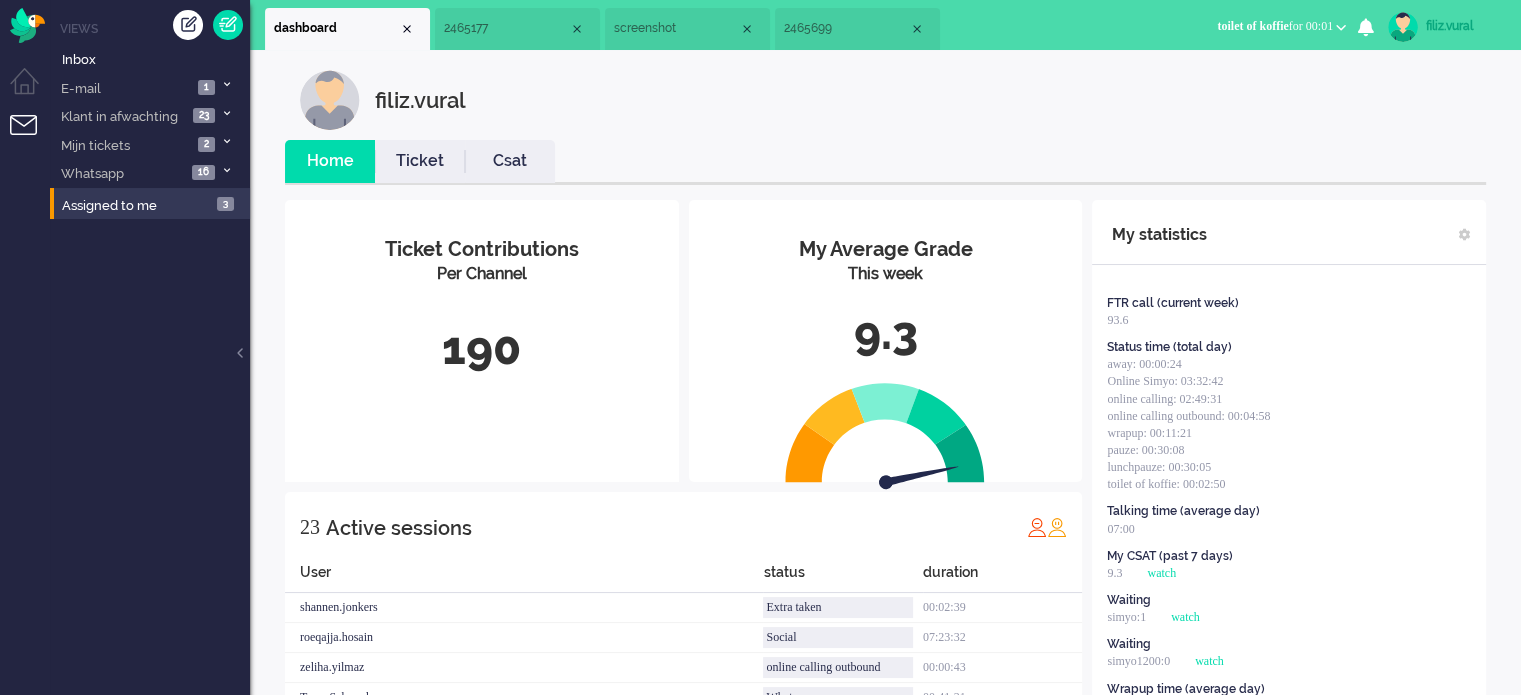 click on "toilet of koffie" at bounding box center (1252, 26) 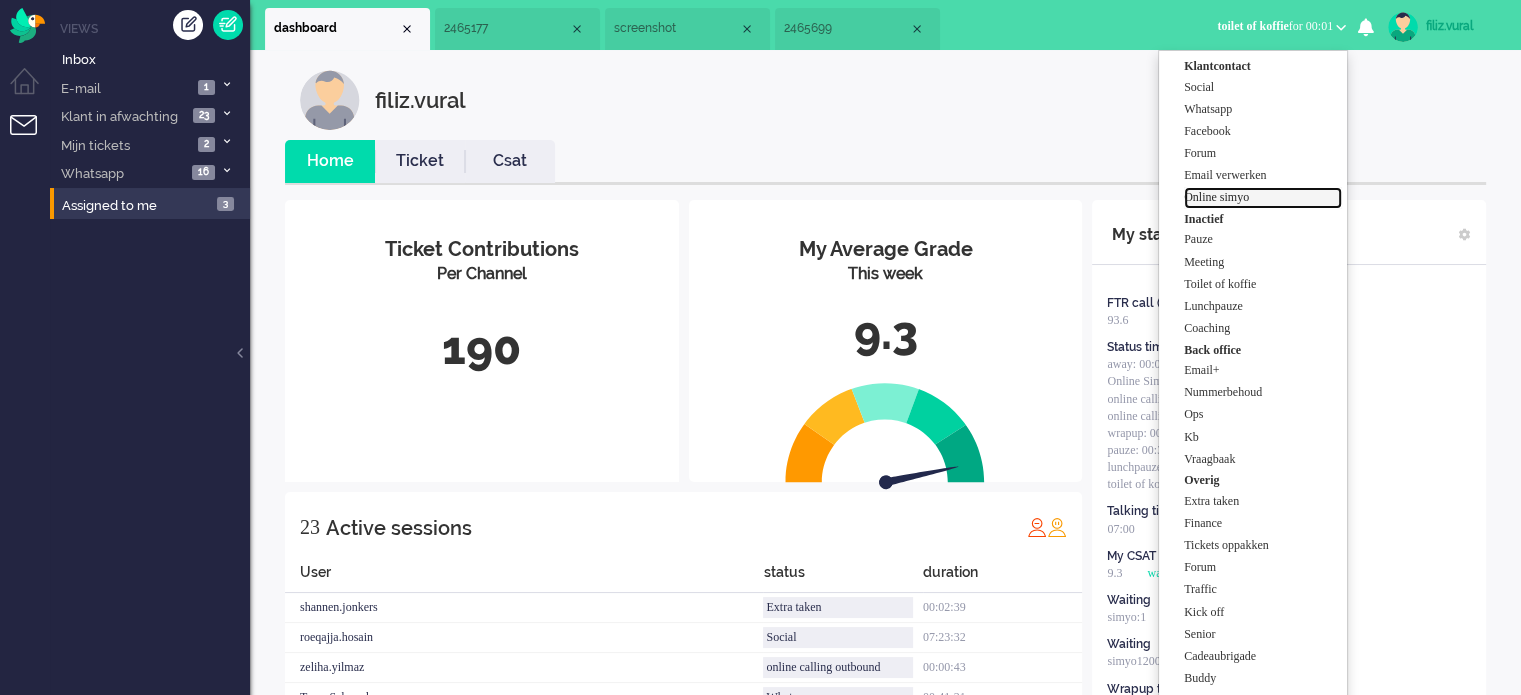 click on "Online simyo" at bounding box center (1263, 197) 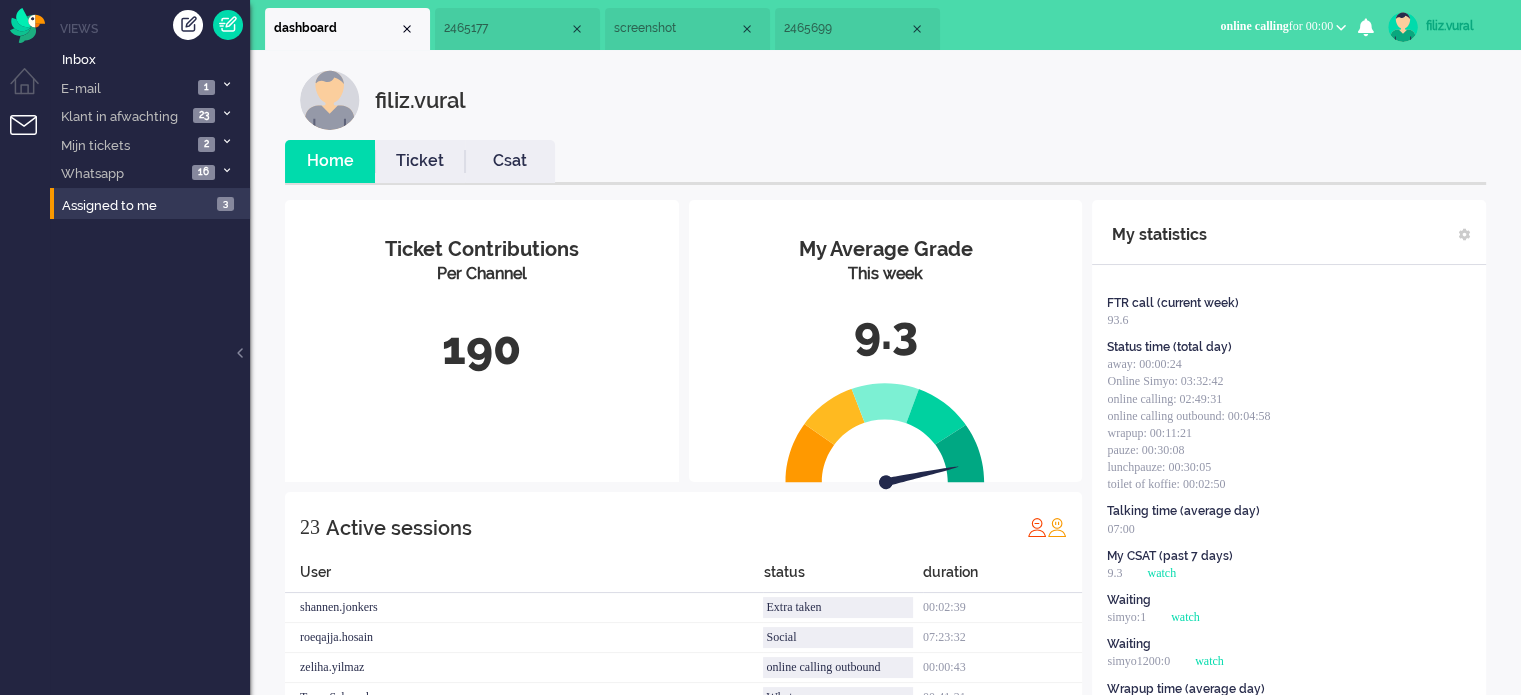 click on "2465699" at bounding box center (857, 29) 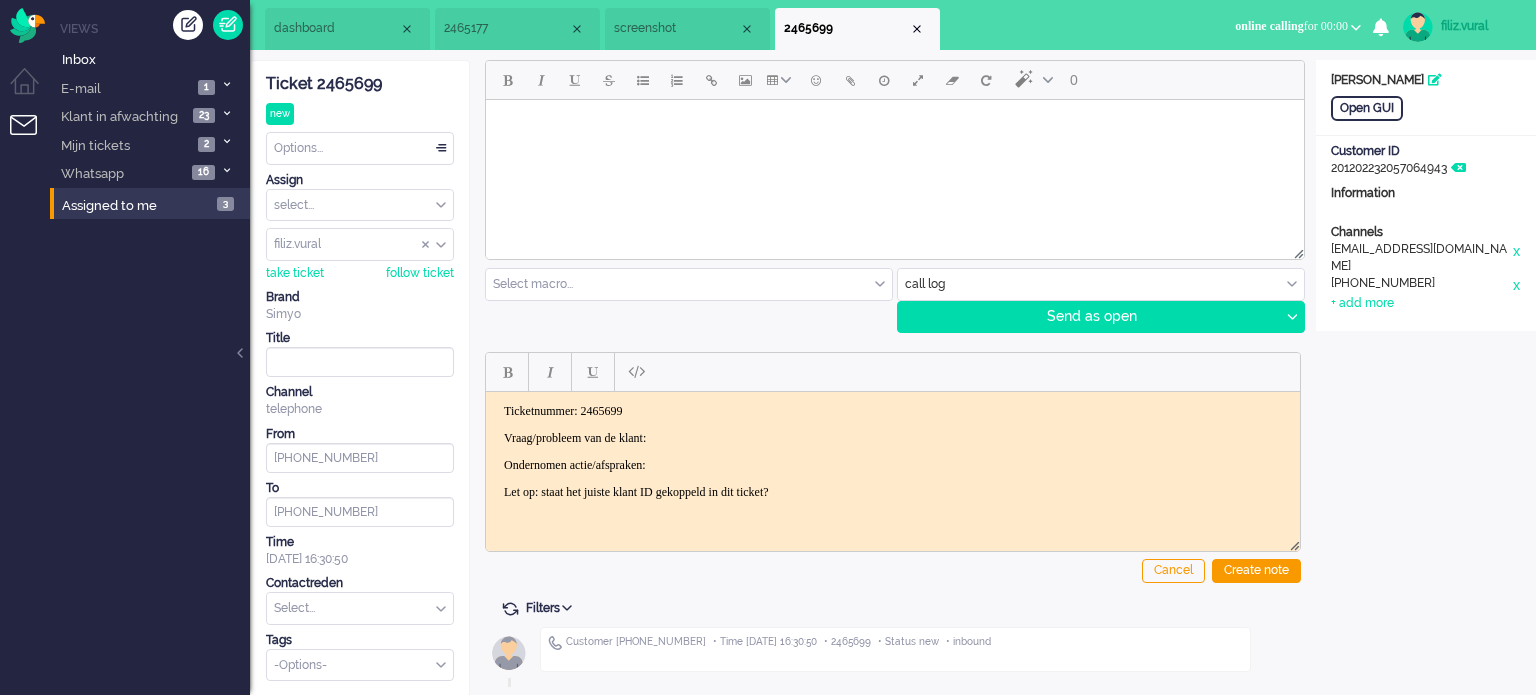 click on "screenshot" at bounding box center [676, 28] 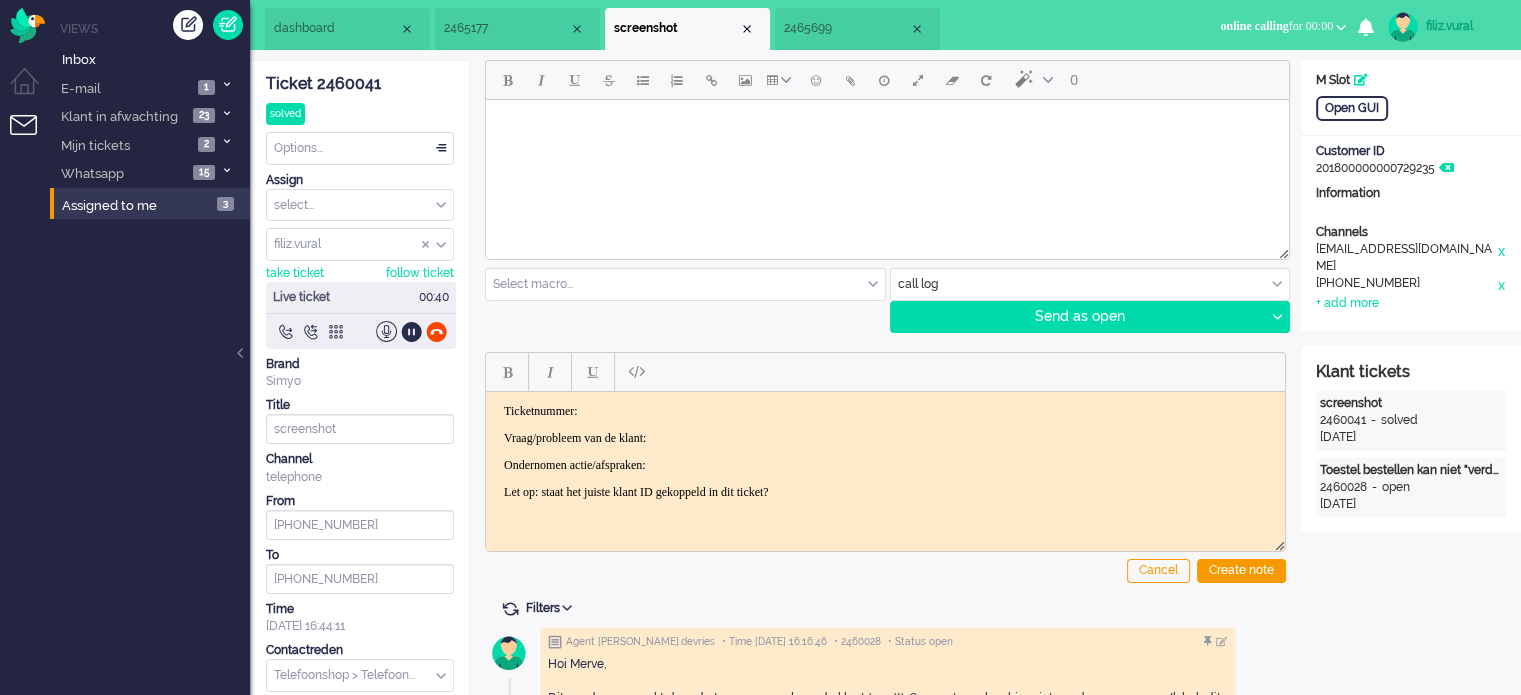 scroll, scrollTop: 200, scrollLeft: 0, axis: vertical 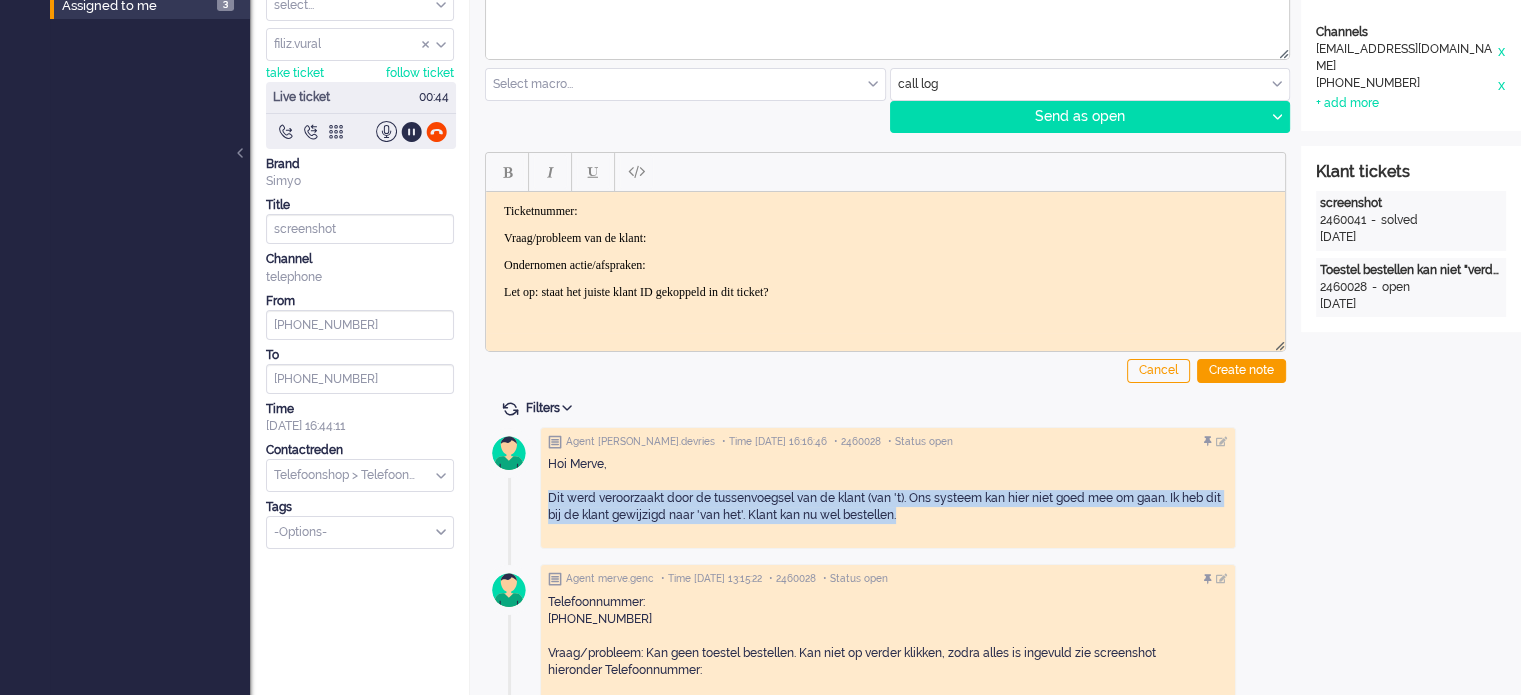 drag, startPoint x: 904, startPoint y: 514, endPoint x: 545, endPoint y: 495, distance: 359.50244 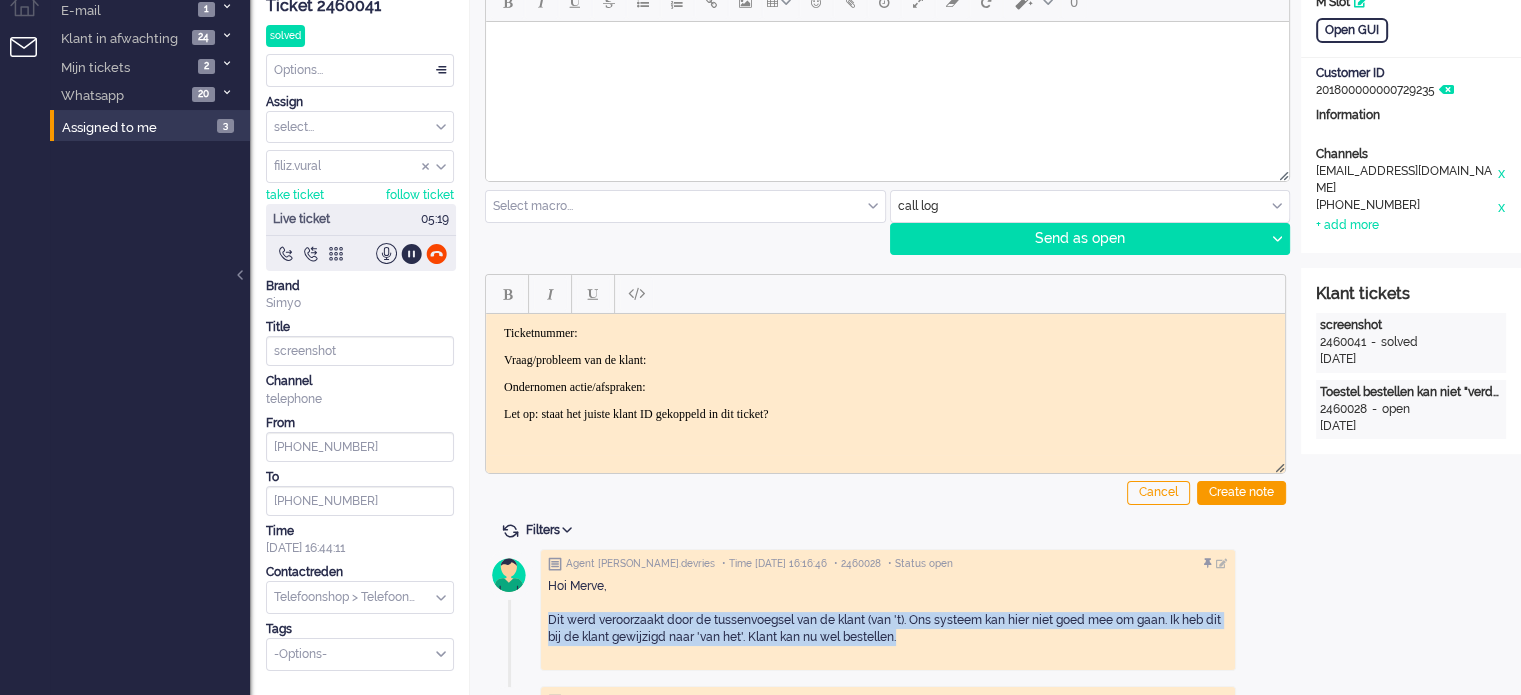 scroll, scrollTop: 0, scrollLeft: 0, axis: both 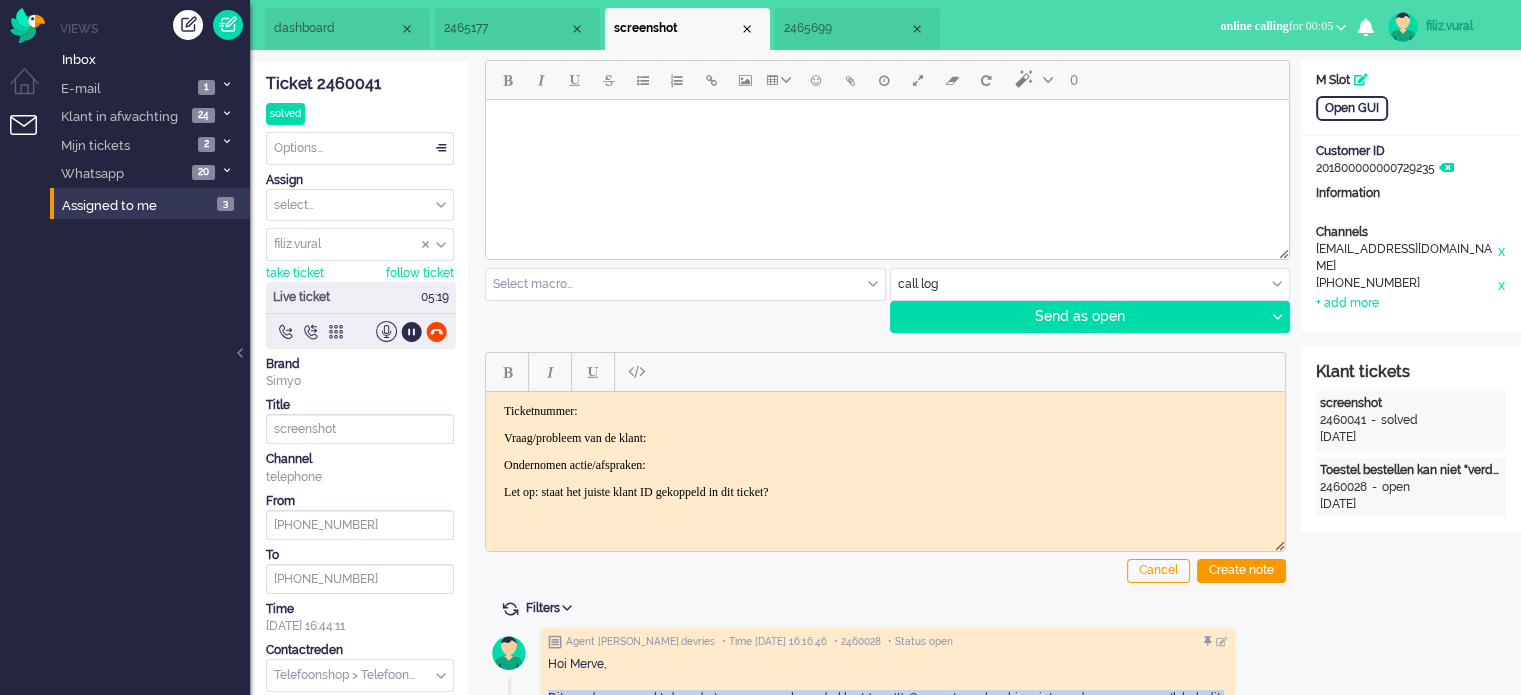 click on "dashboard" at bounding box center [347, 29] 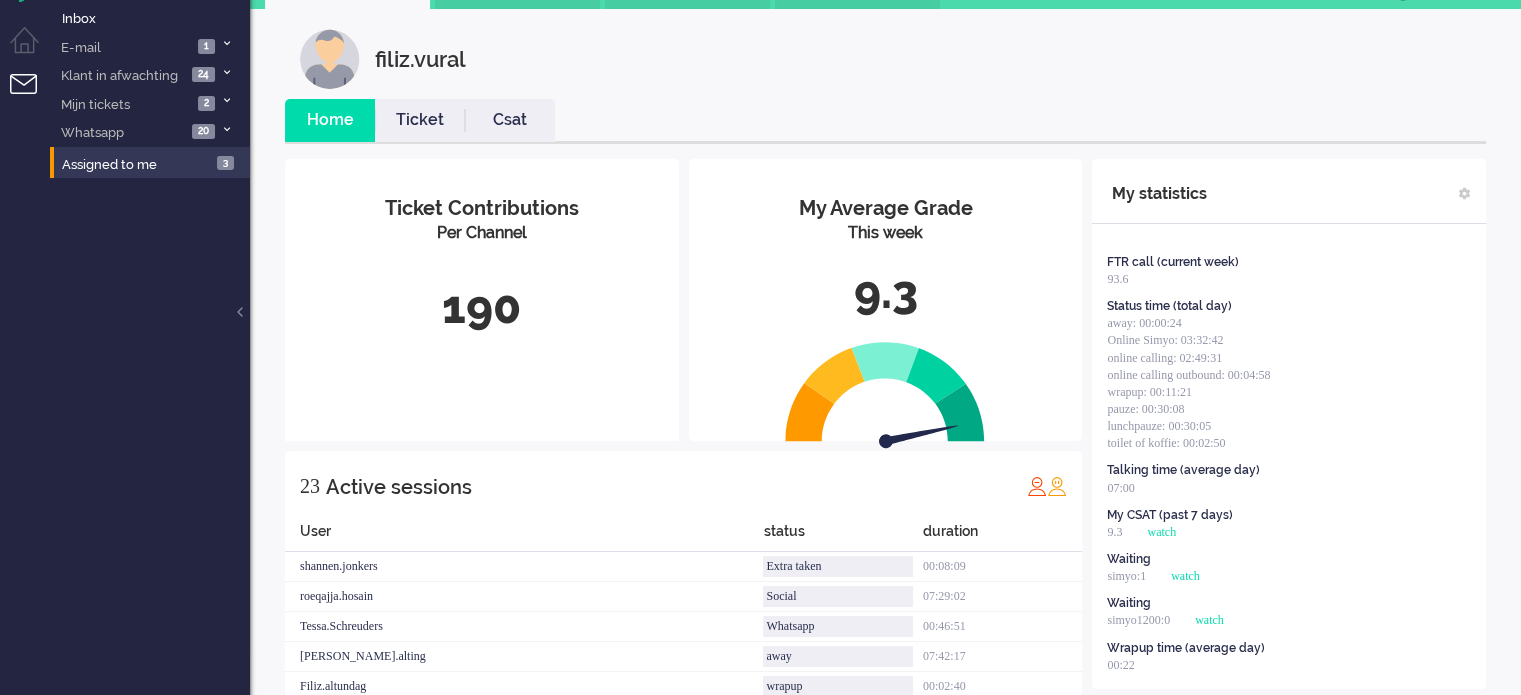 scroll, scrollTop: 0, scrollLeft: 0, axis: both 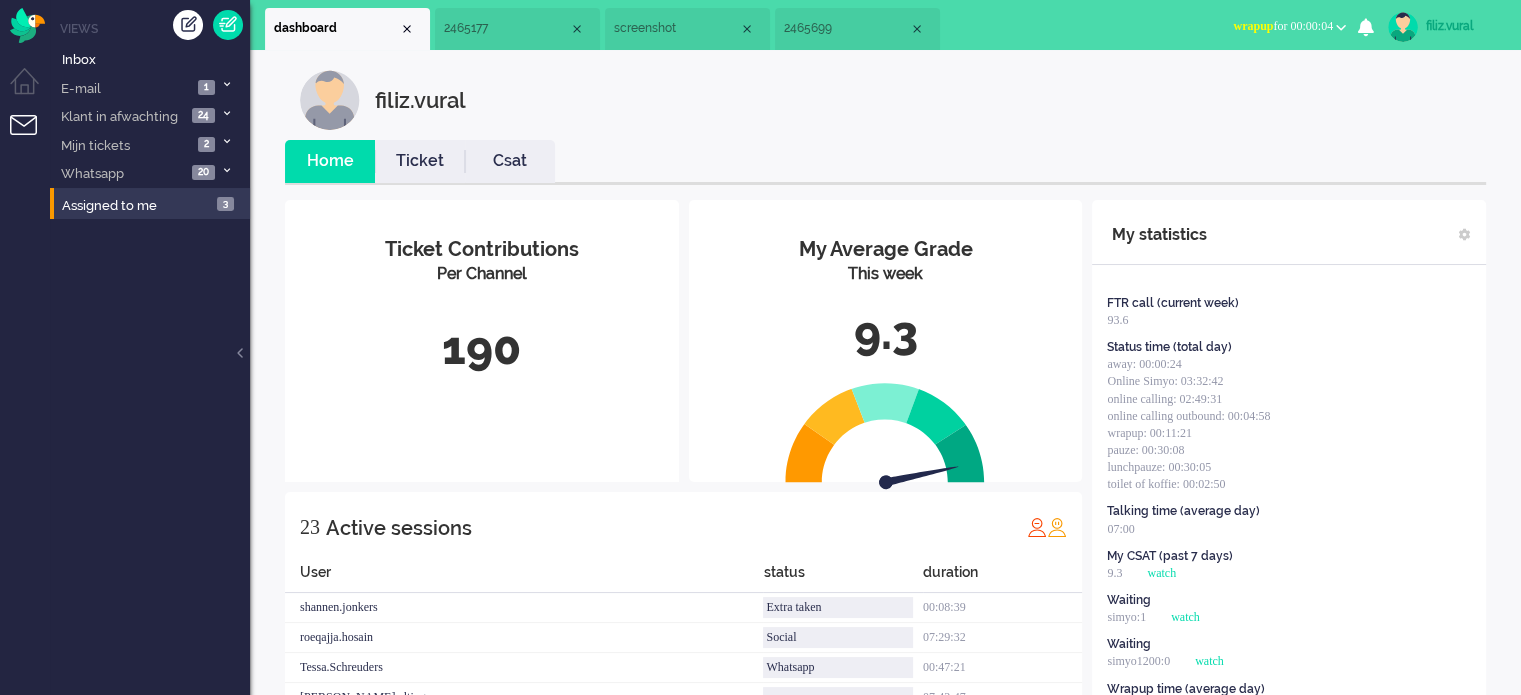 click on "wrapup" at bounding box center [1253, 26] 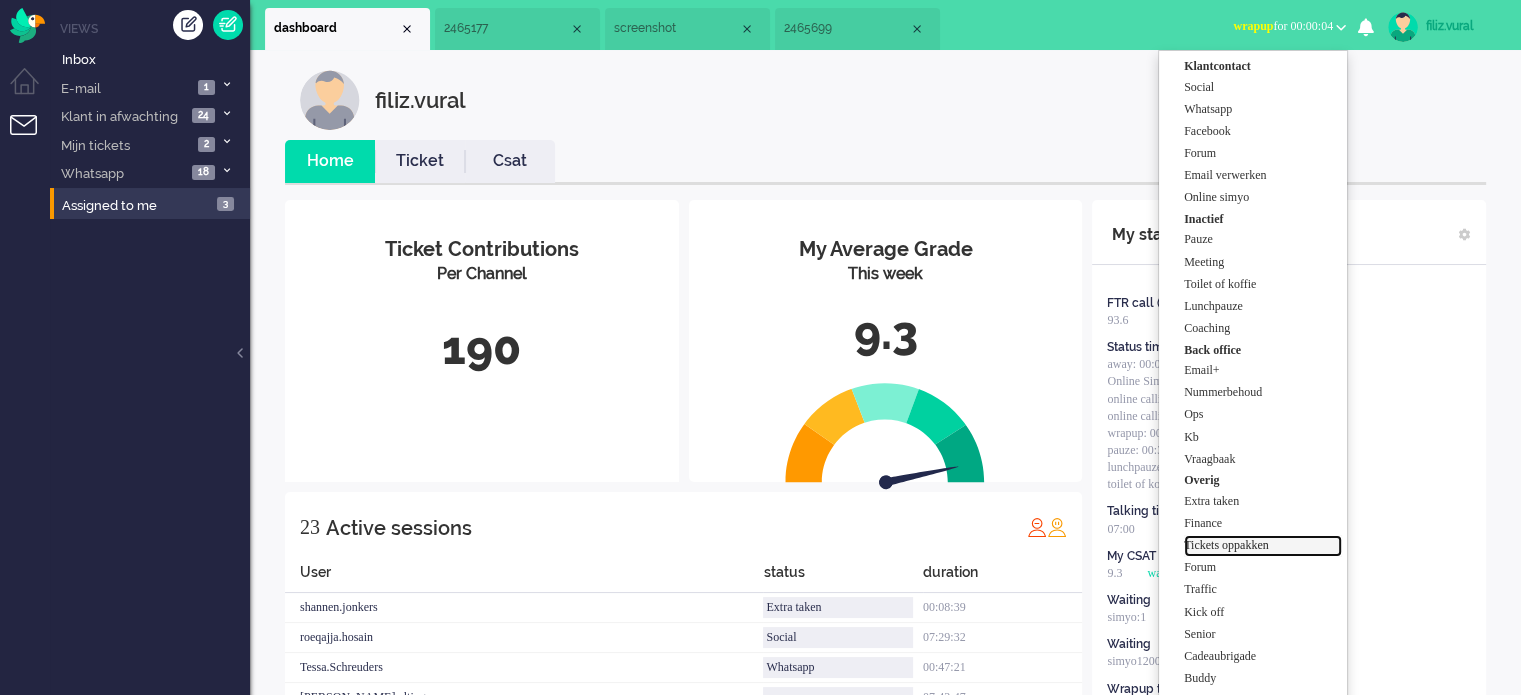 click on "Tickets oppakken" at bounding box center (1263, 545) 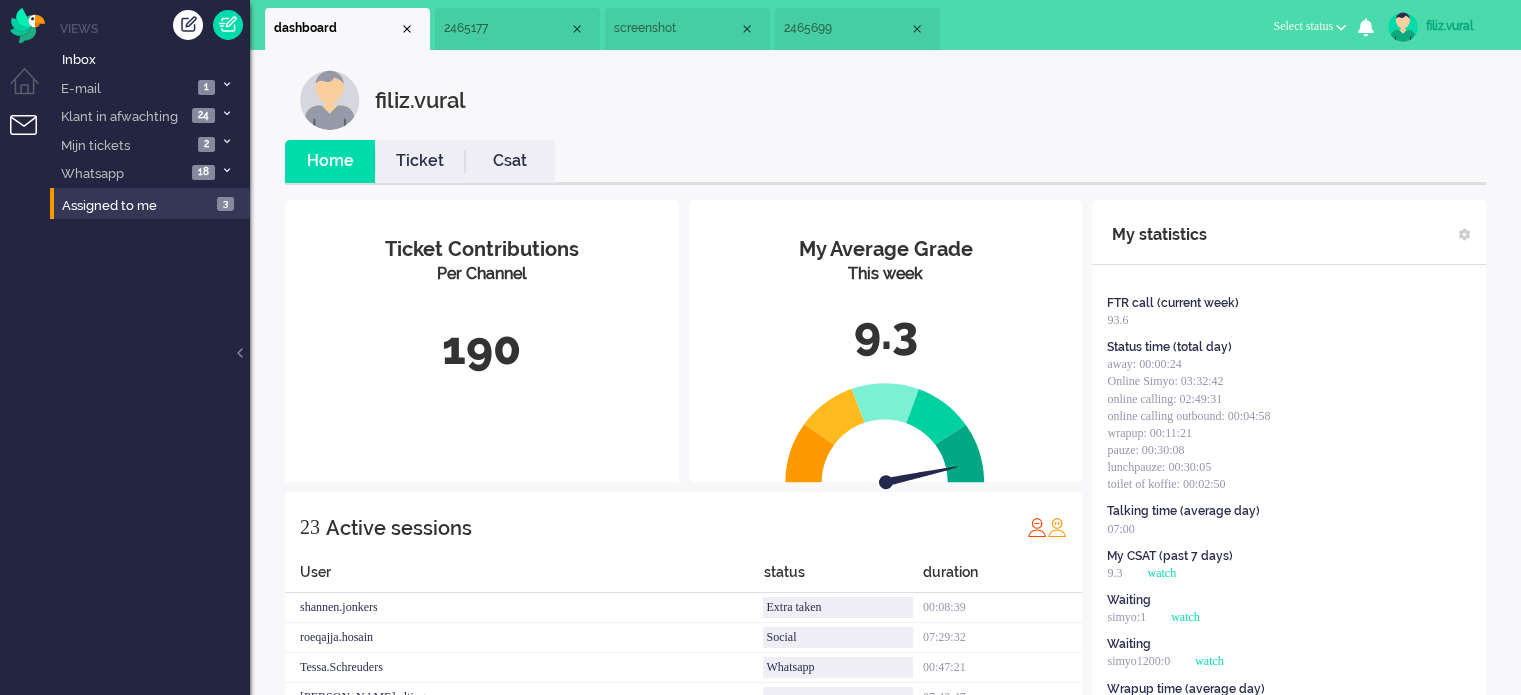 click on "screenshot" at bounding box center (687, 29) 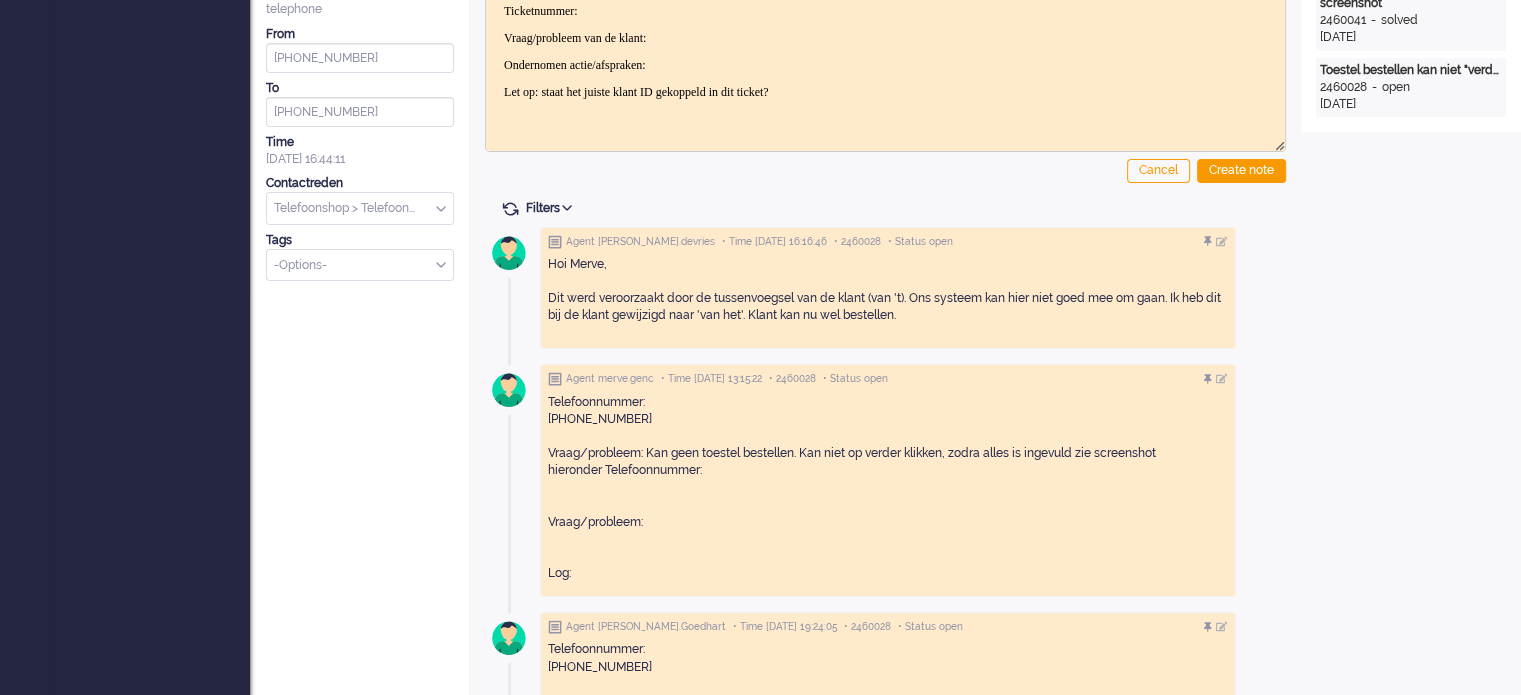 scroll, scrollTop: 0, scrollLeft: 0, axis: both 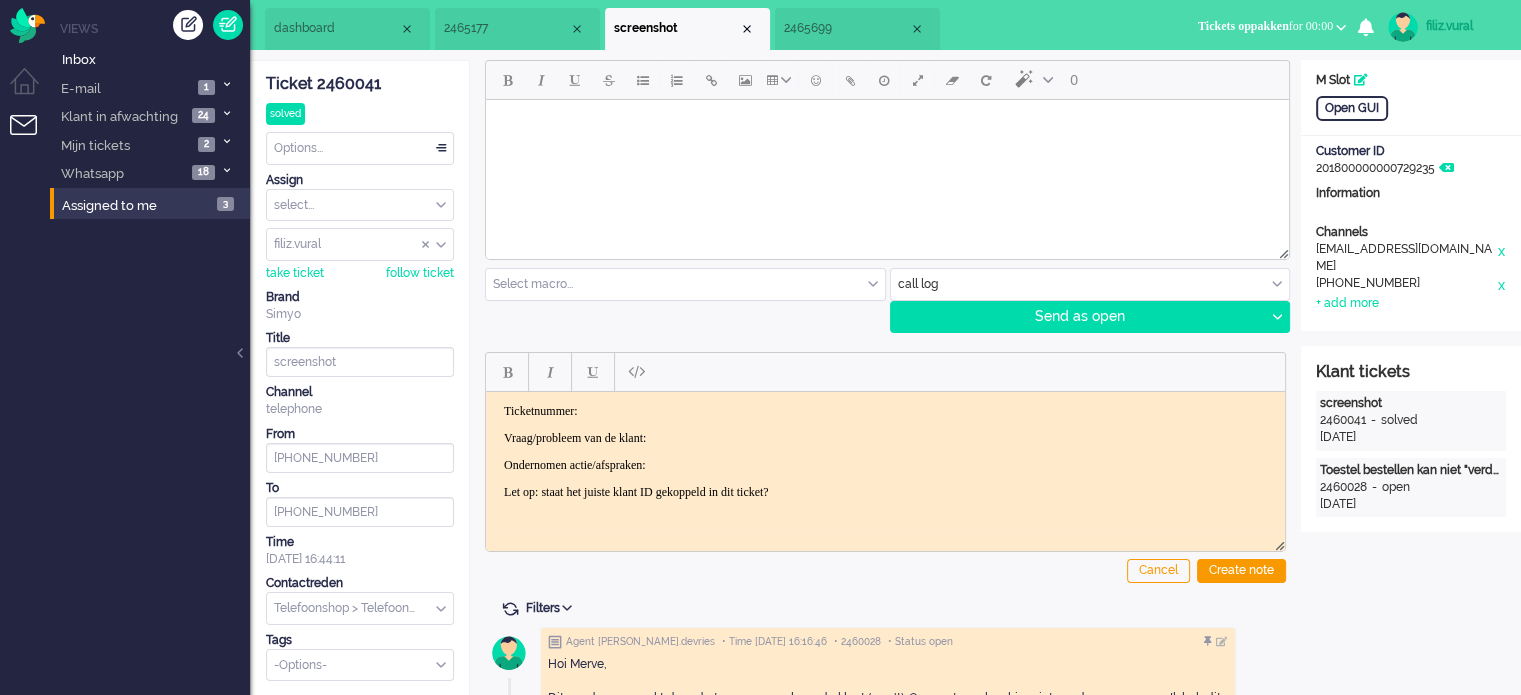 click on "Ticket 2460041" 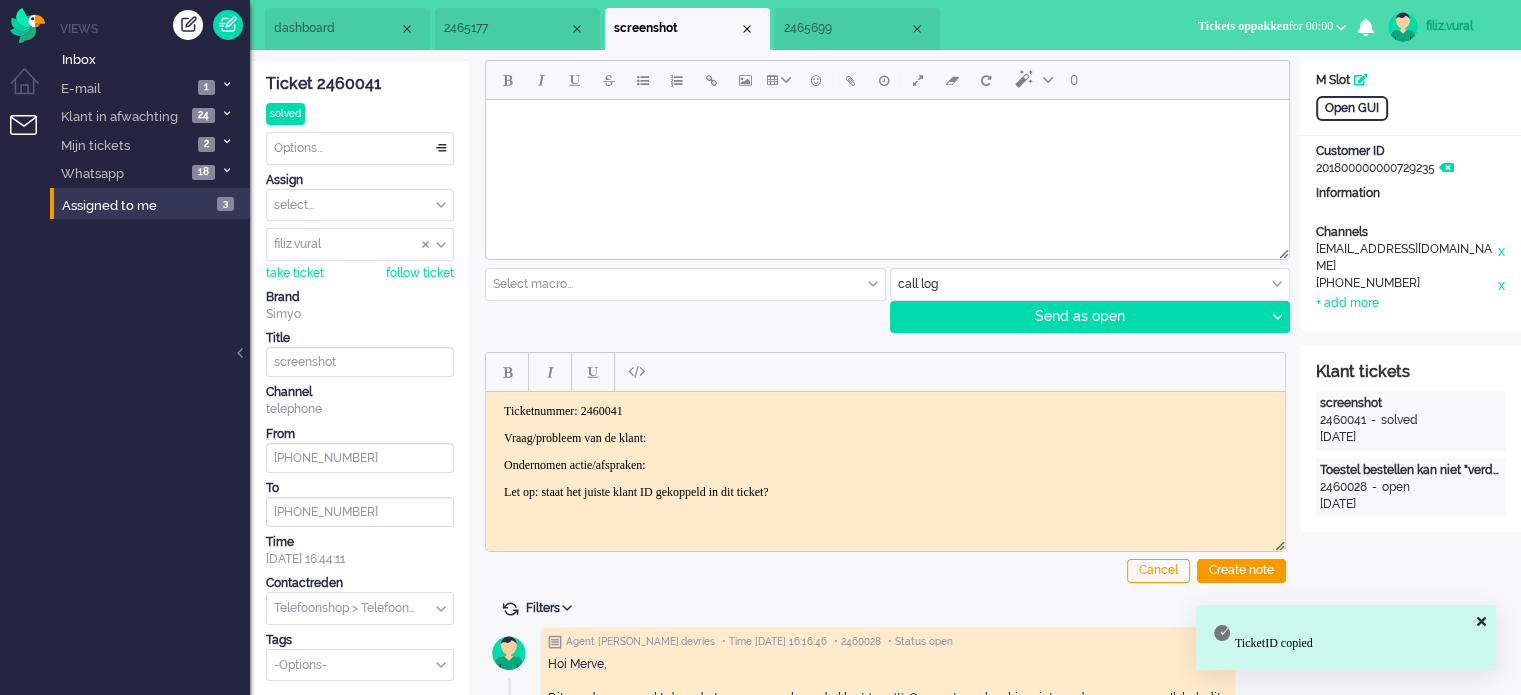drag, startPoint x: 885, startPoint y: 491, endPoint x: 482, endPoint y: 401, distance: 412.92737 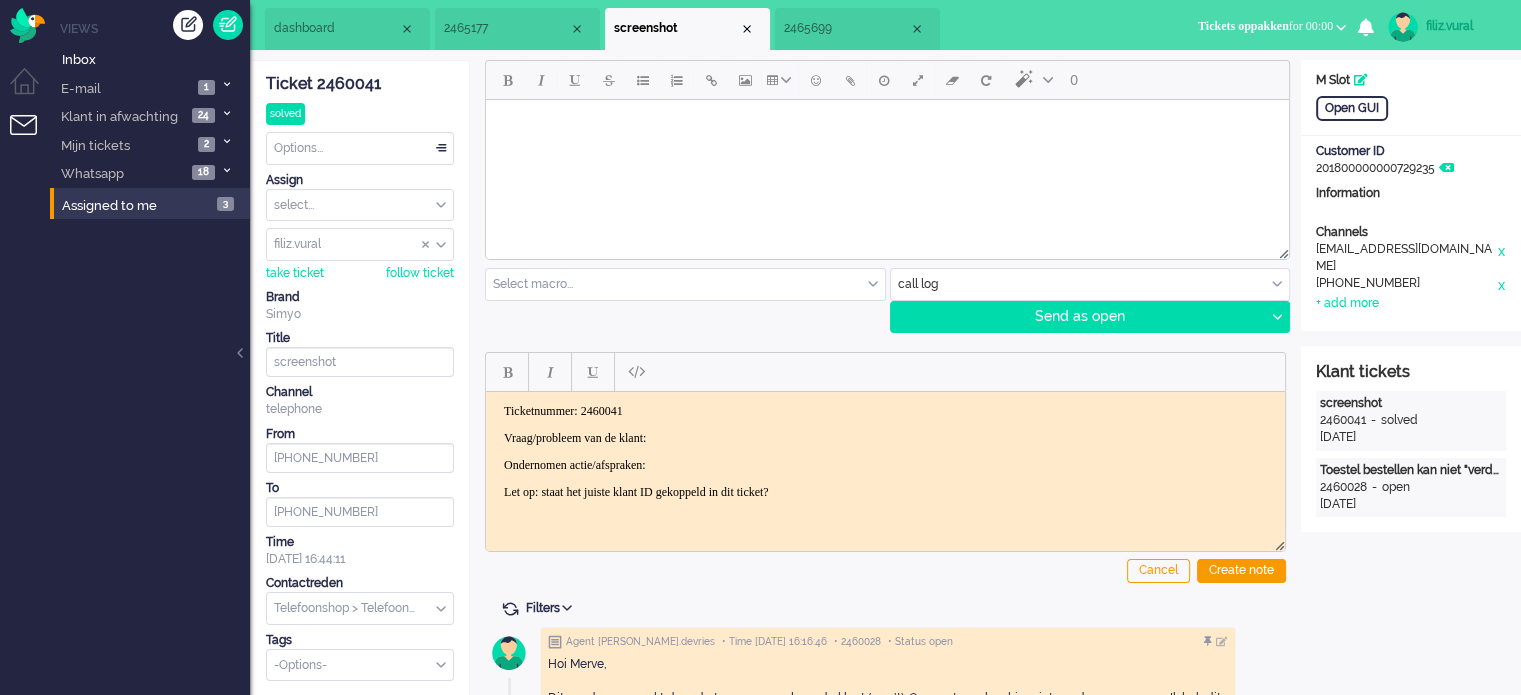 click on "Vraag/probleem van de klant:" at bounding box center (885, 437) 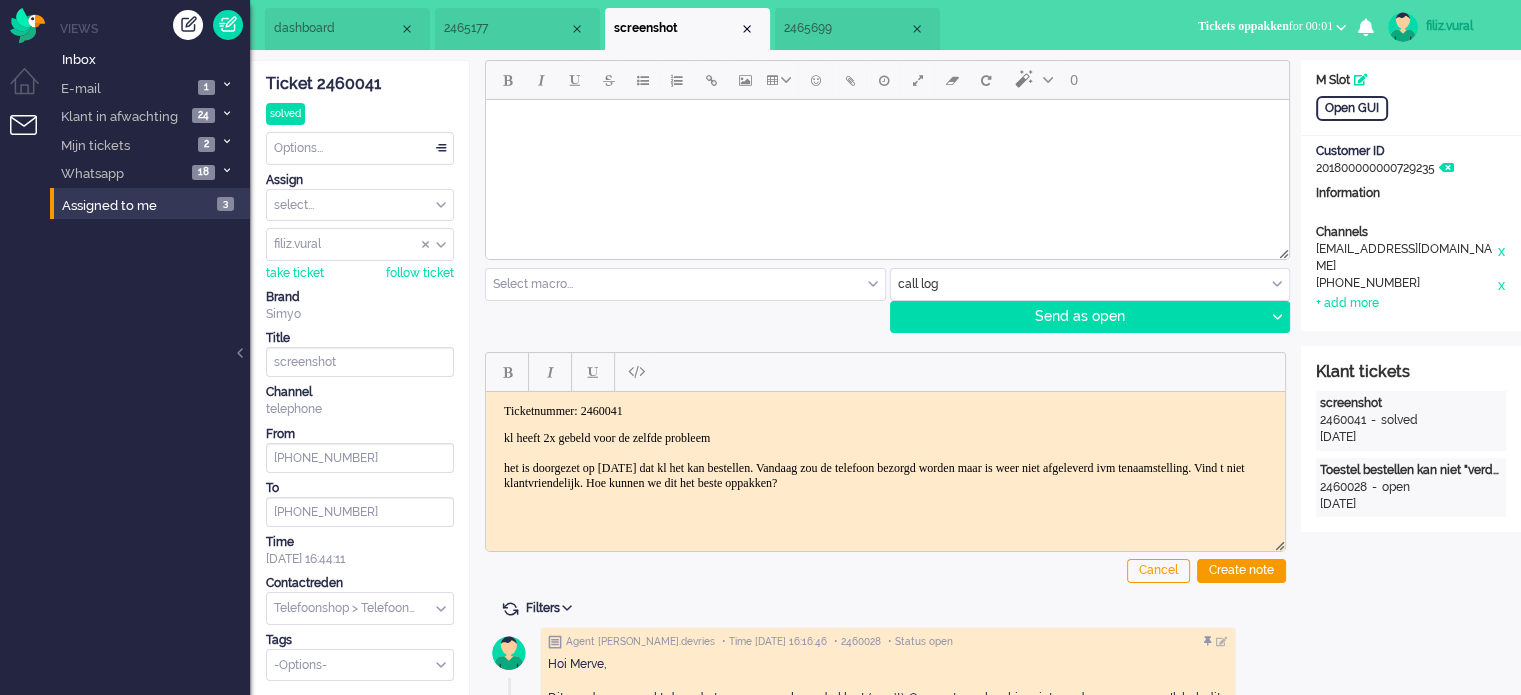 drag, startPoint x: 496, startPoint y: 408, endPoint x: 1141, endPoint y: 483, distance: 649.3458 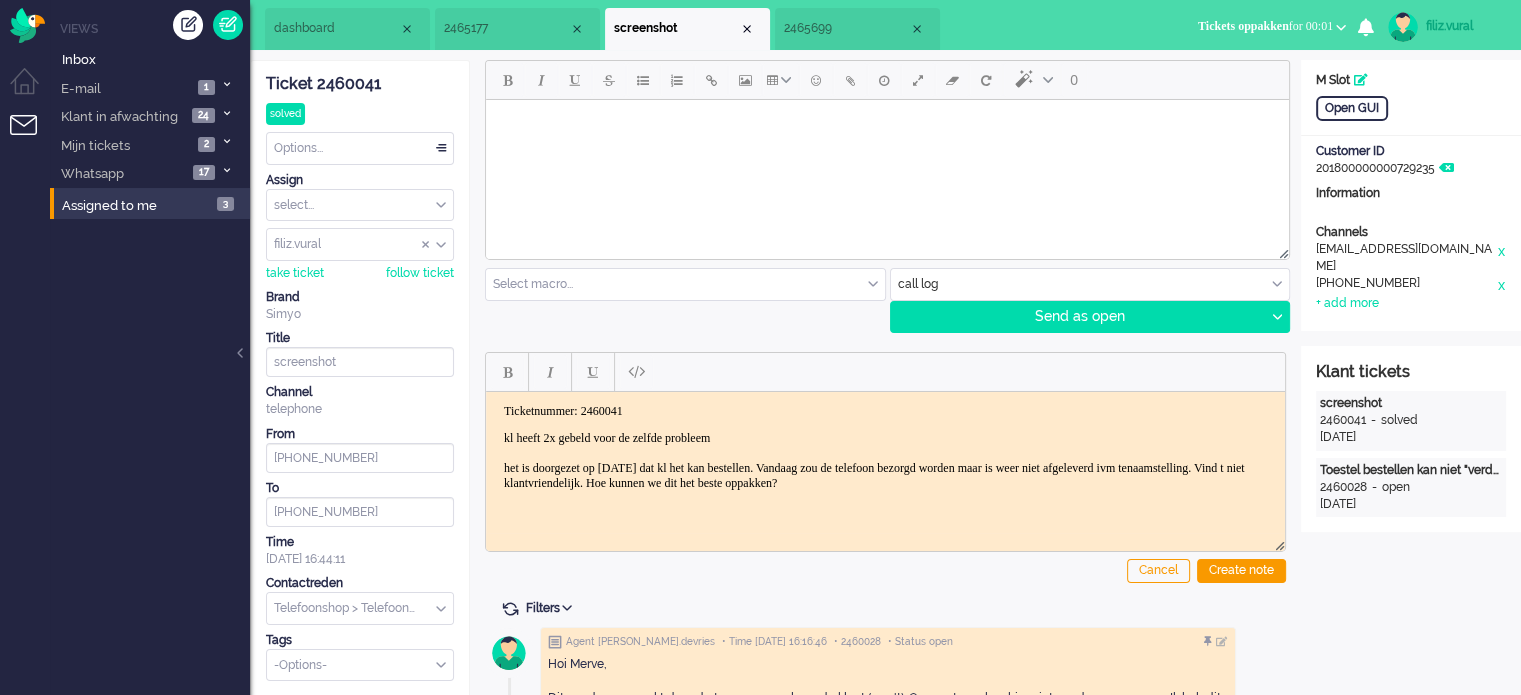 click at bounding box center [685, 284] 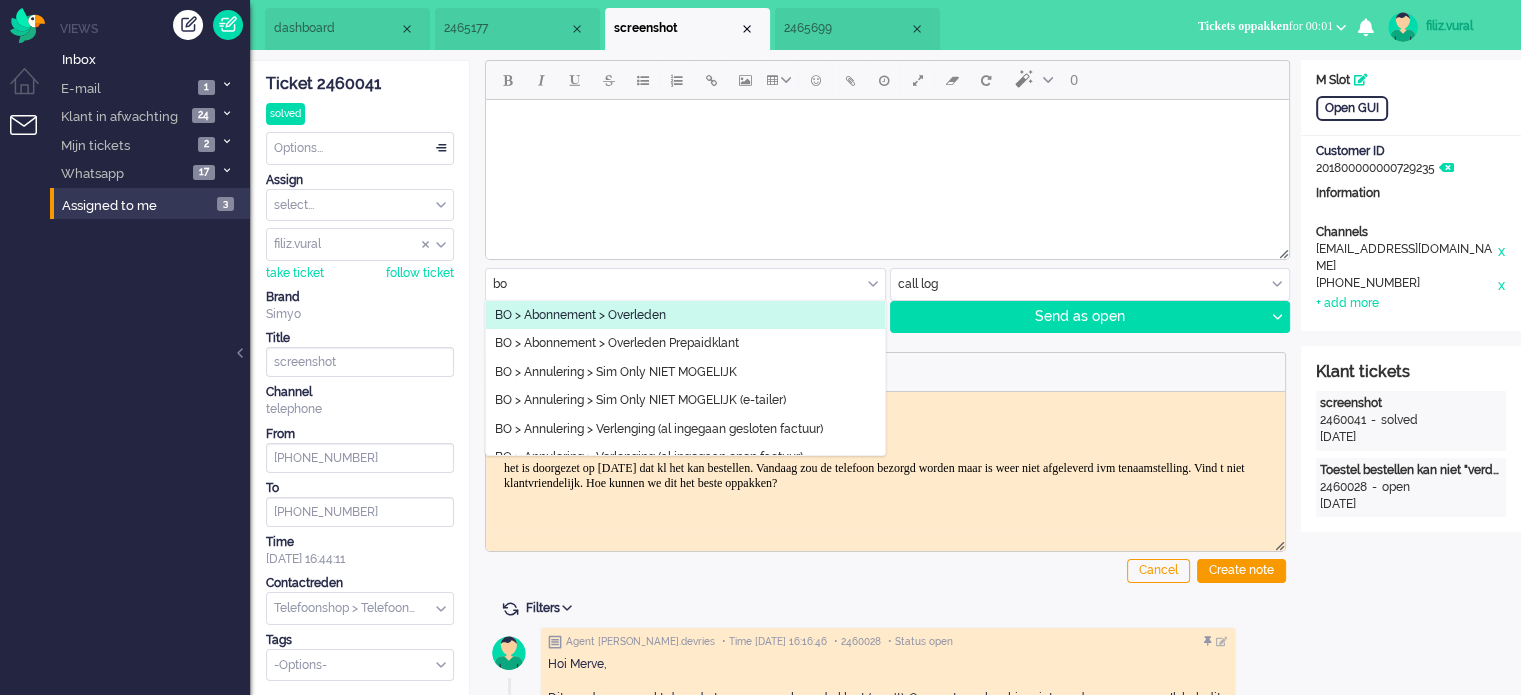 type on "b" 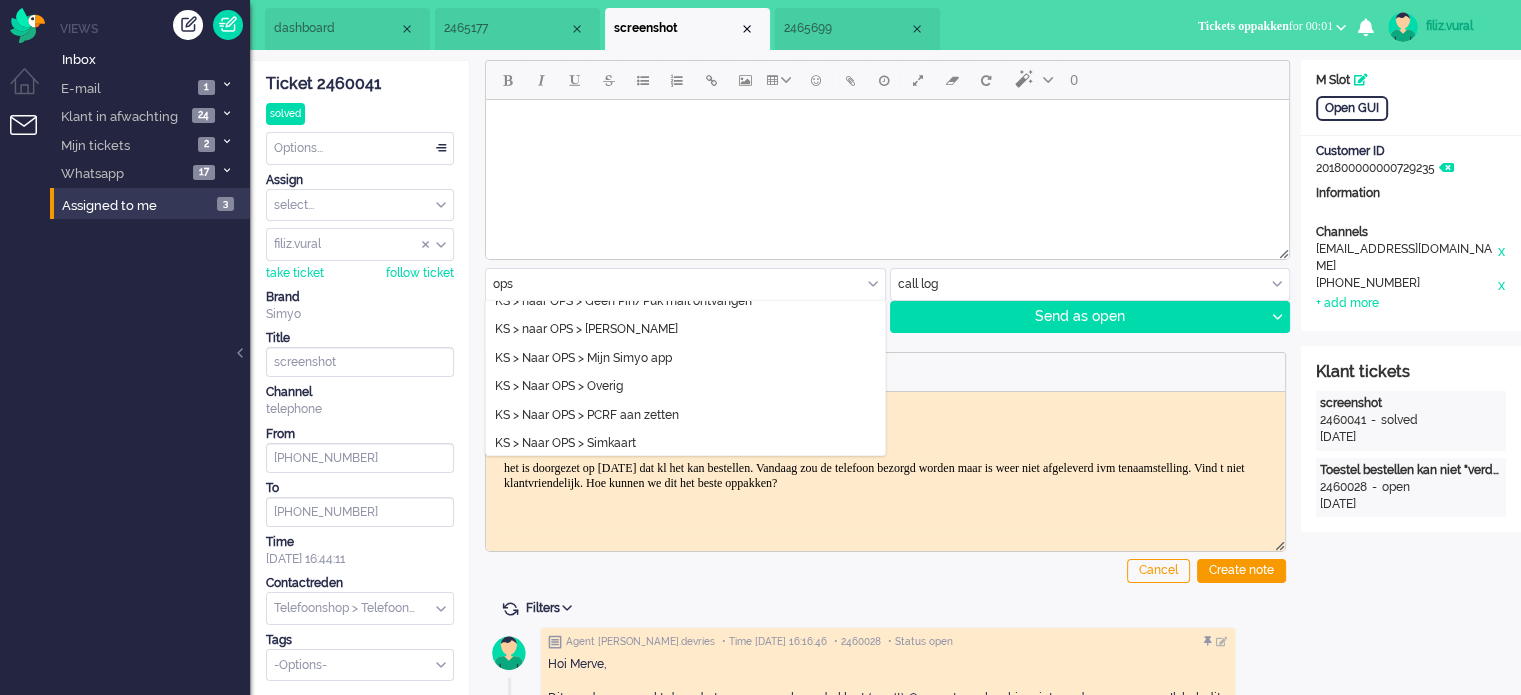 scroll, scrollTop: 100, scrollLeft: 0, axis: vertical 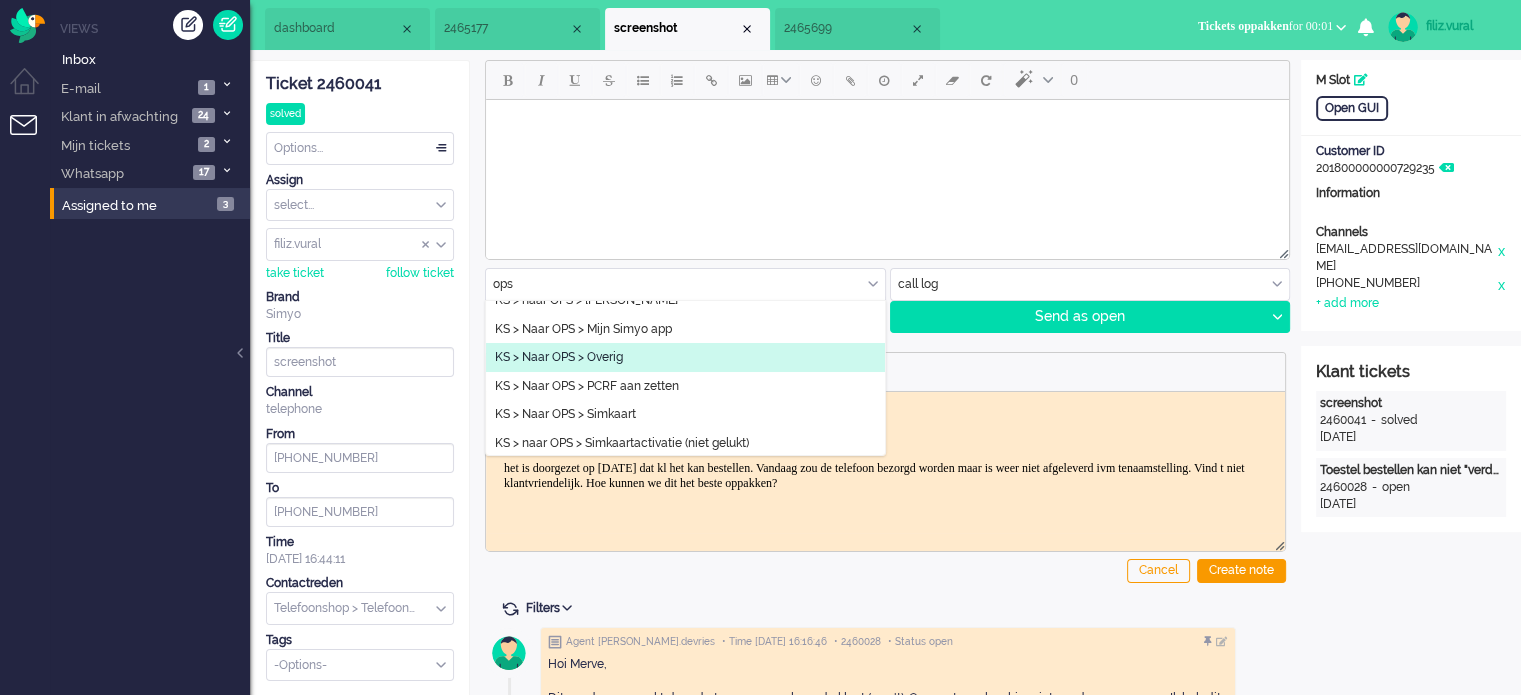 type on "ops" 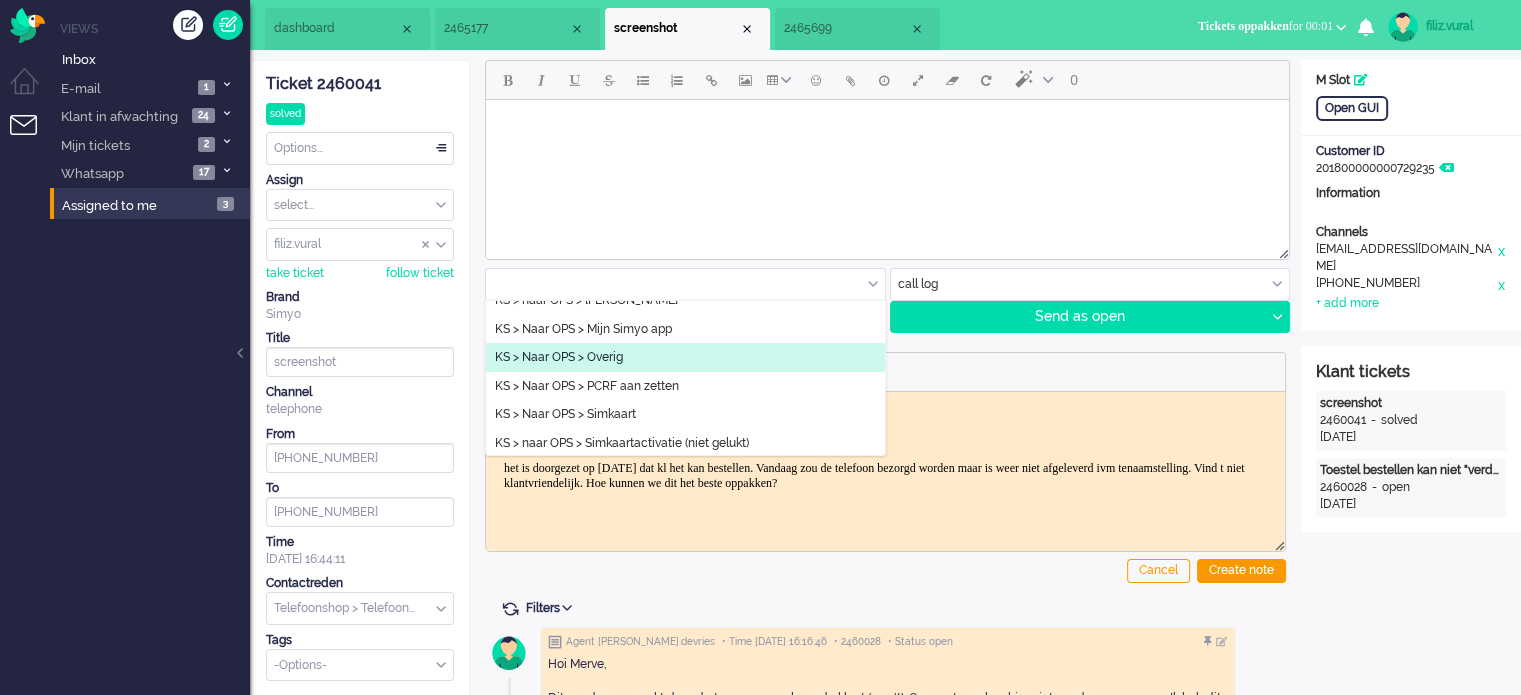 type on "Overig" 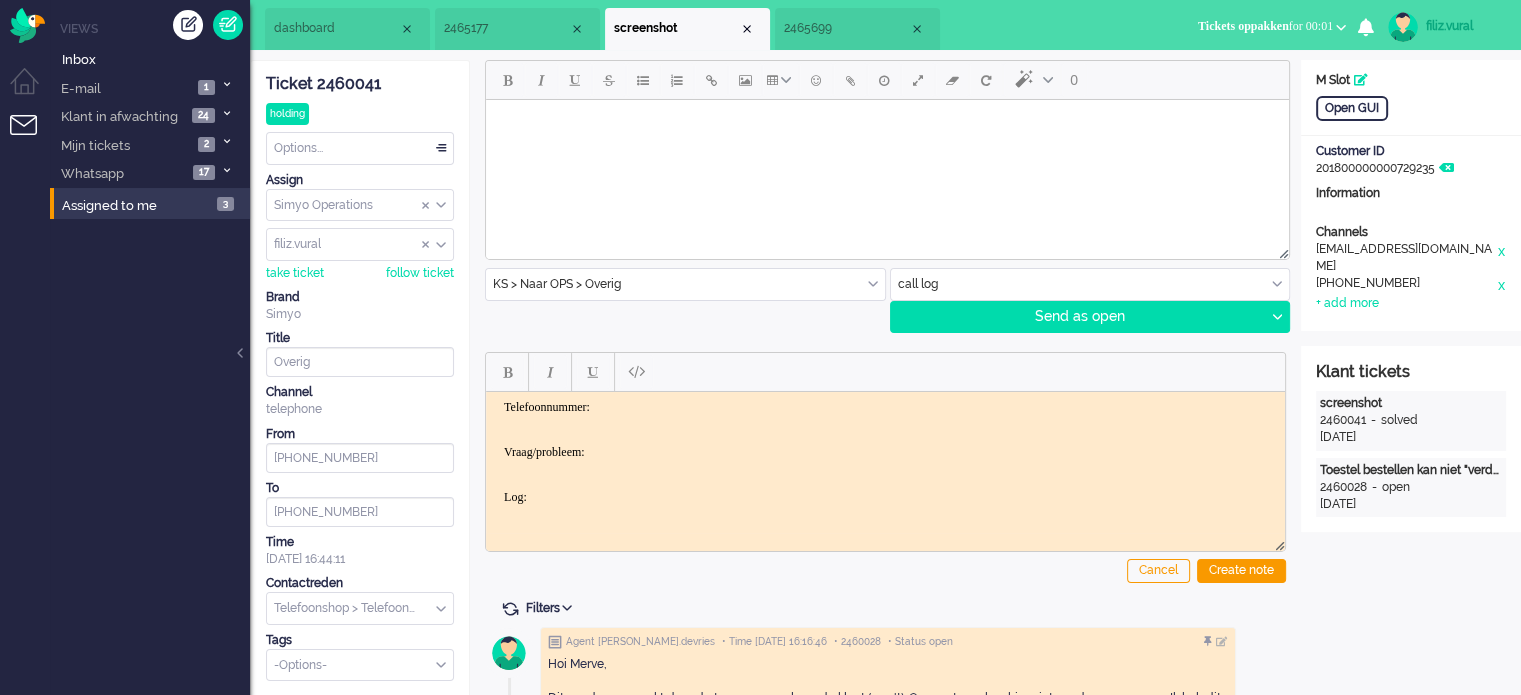 click on "Telefoonnummer: Vraag/probleem: Log:" at bounding box center (885, 451) 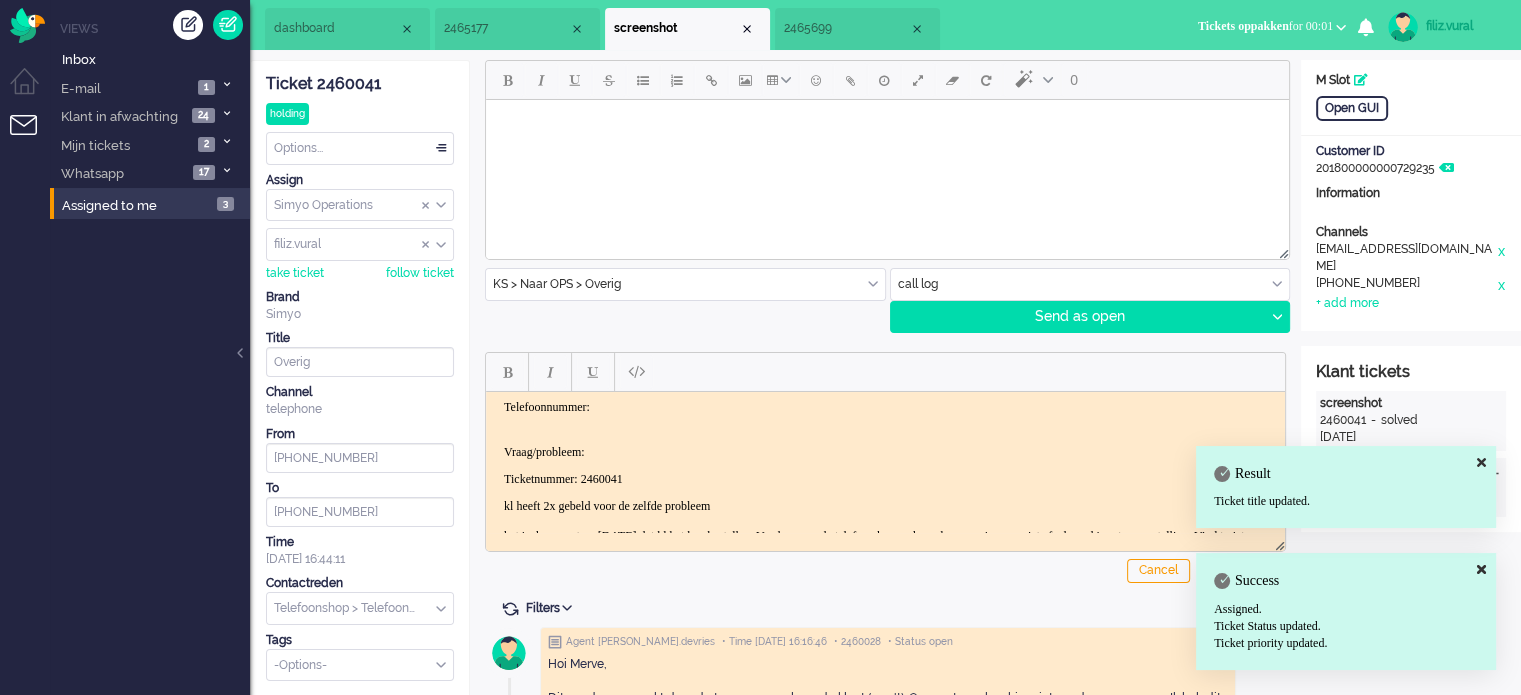 scroll, scrollTop: 46, scrollLeft: 0, axis: vertical 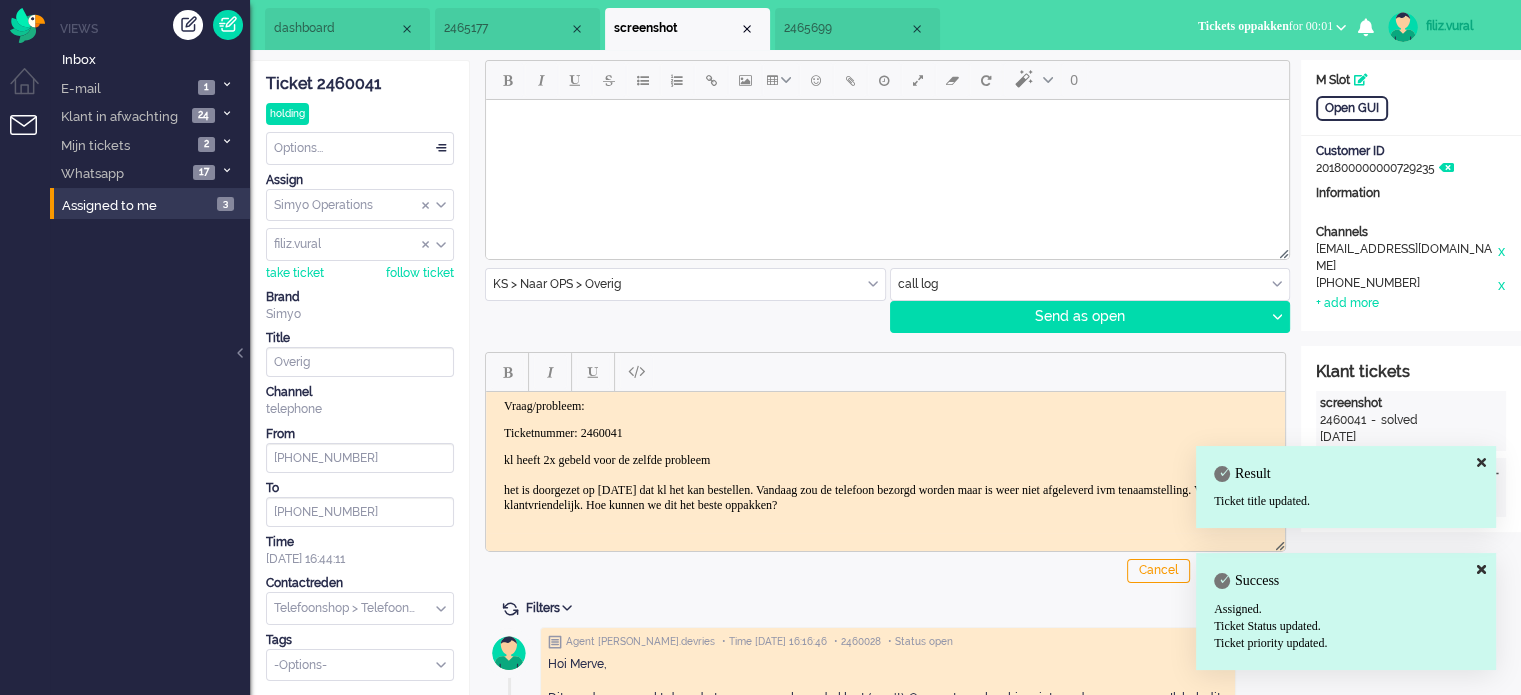 click on "Ticketnummer: 2460041" at bounding box center (885, 432) 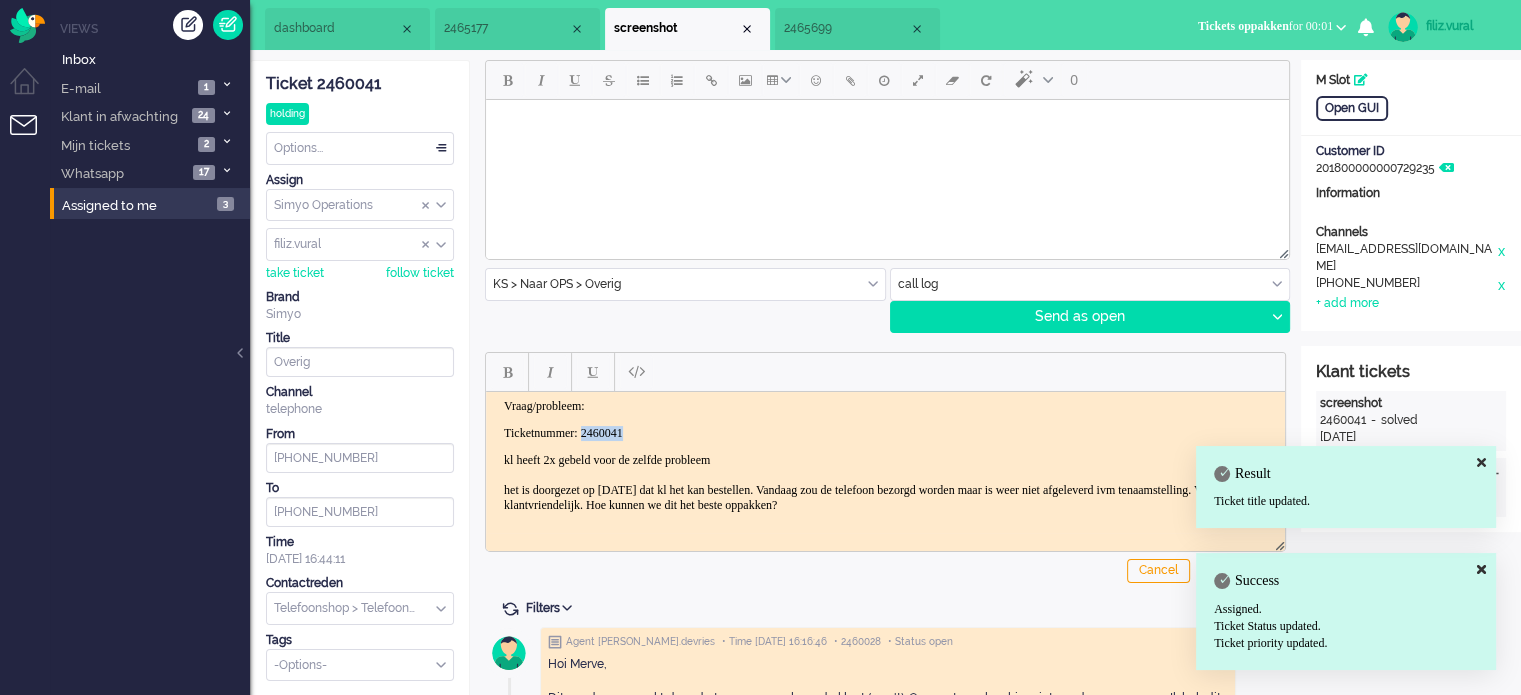 click on "Ticketnummer: 2460041" at bounding box center [885, 432] 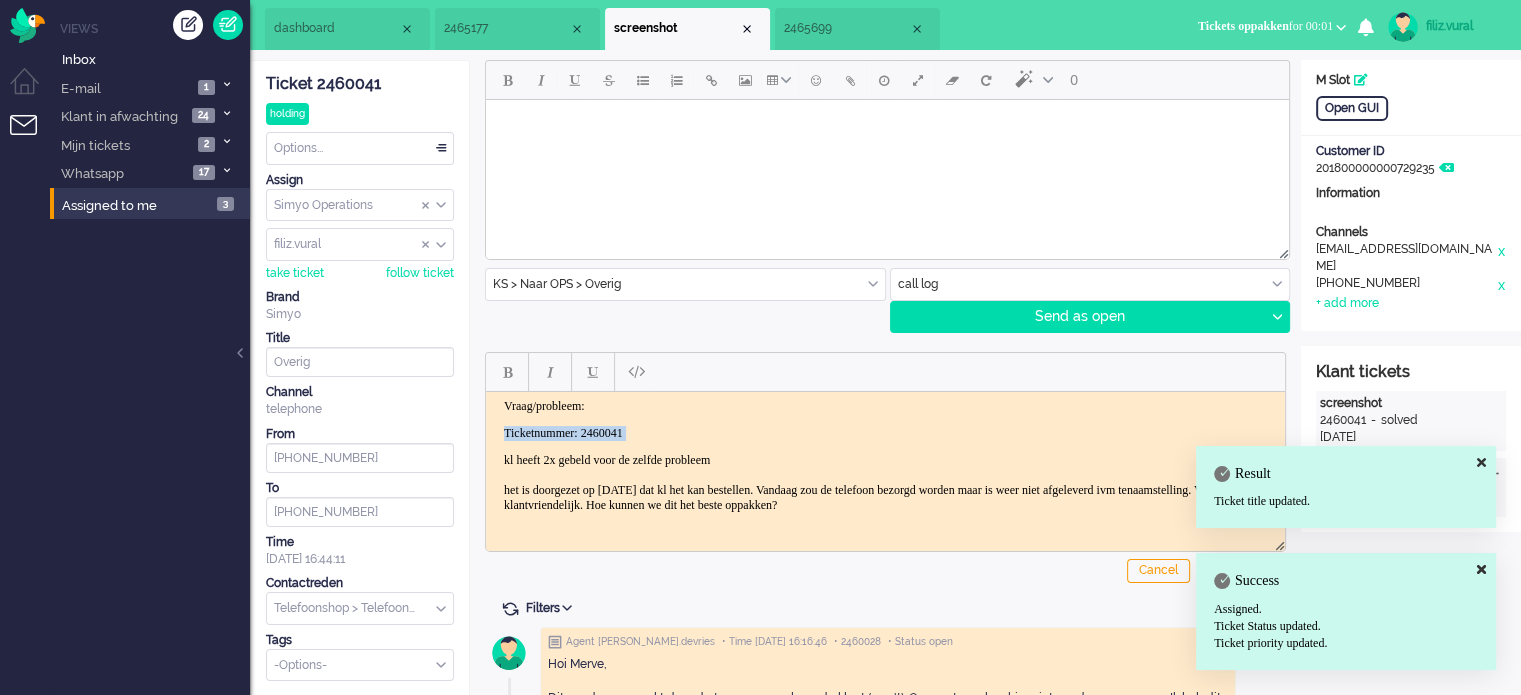 click on "Ticketnummer: 2460041" at bounding box center [885, 432] 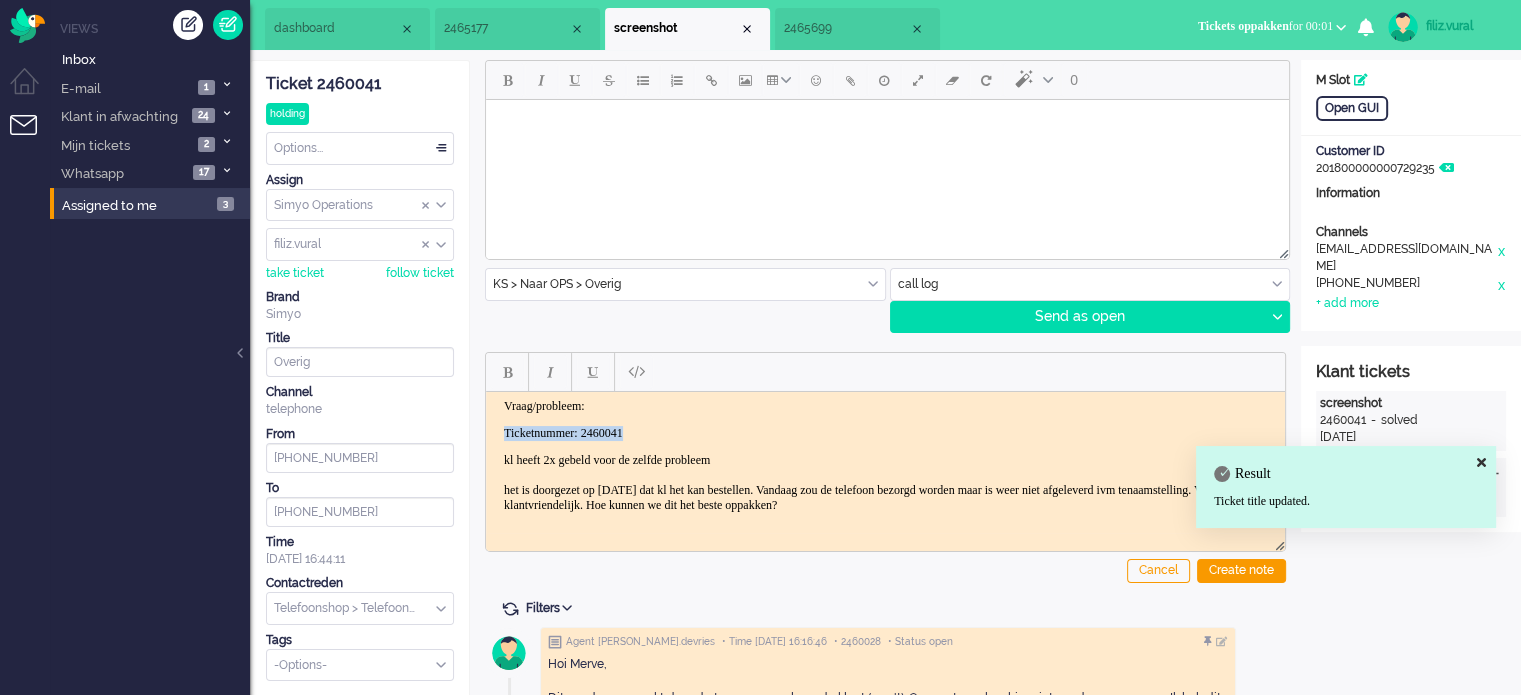 click on "Ticketnummer: 2460041" at bounding box center [885, 432] 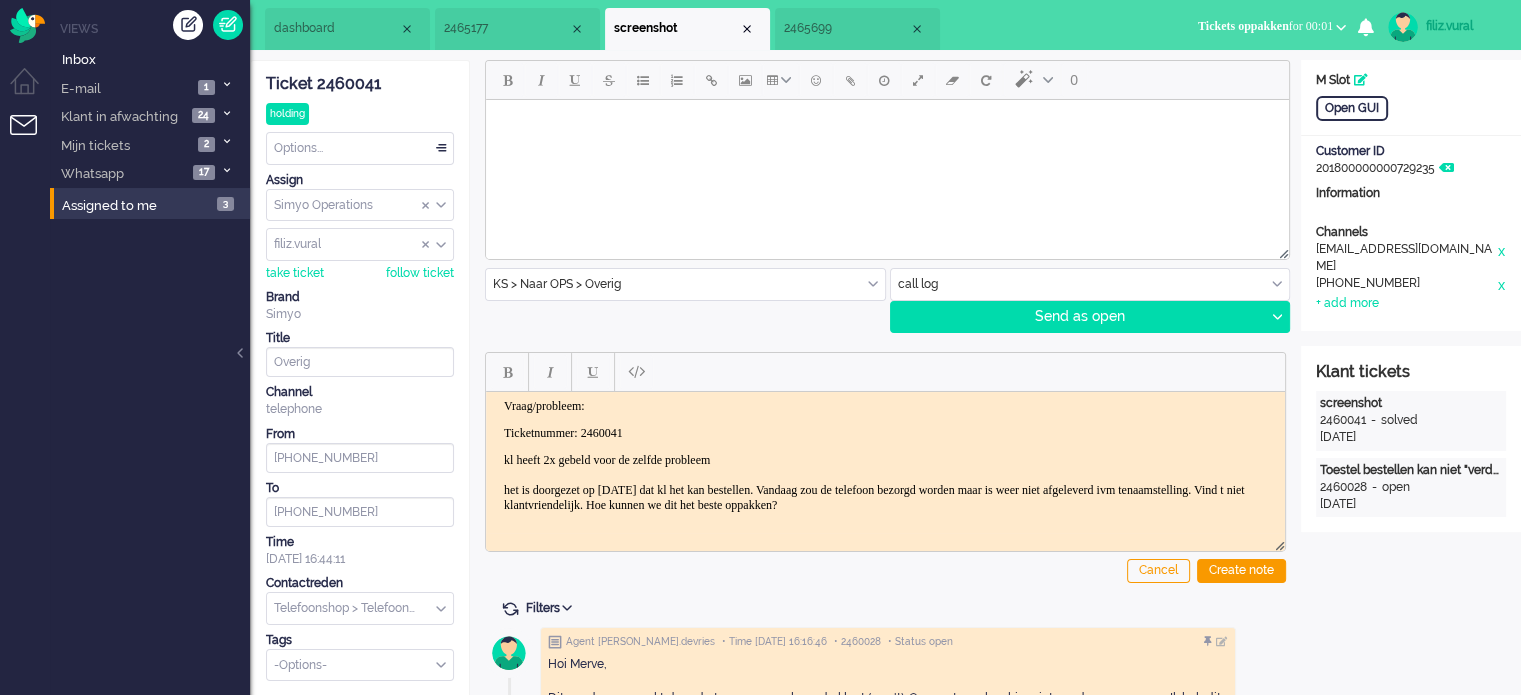 click on "Ticketnummer: 2460041" at bounding box center (885, 432) 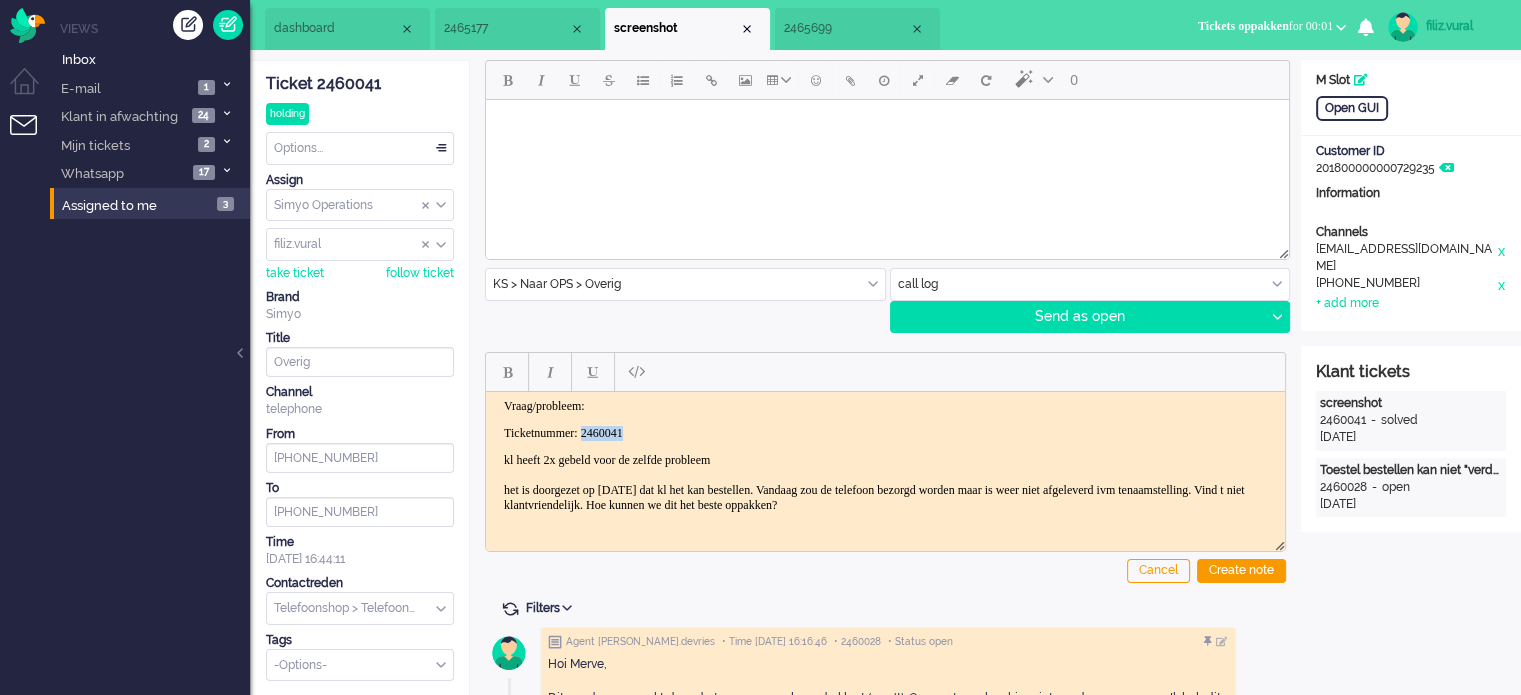 click on "Ticketnummer: 2460041" at bounding box center (885, 432) 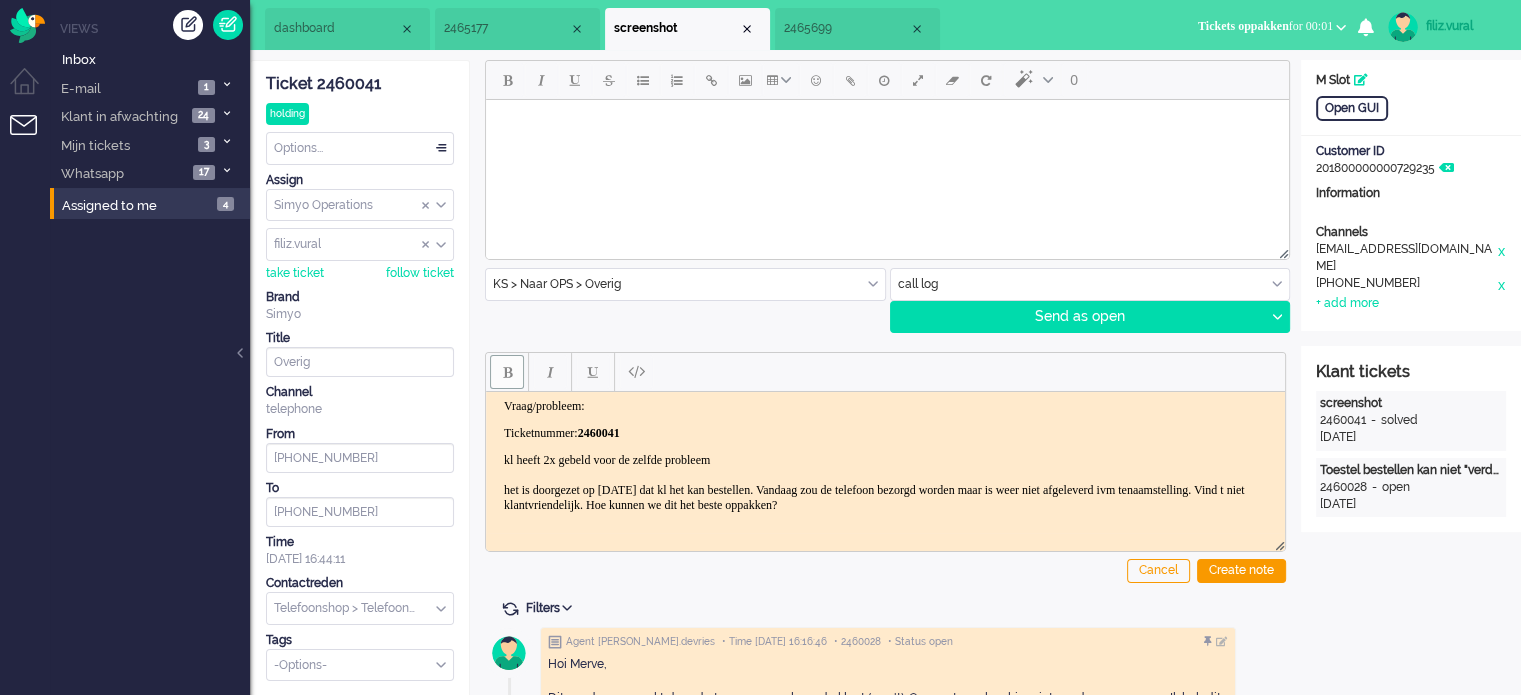 click on "Telefoonnummer: Vraag/probleem: Ticketnummer:  2460041 kl heeft 2x gebeld voor de zelfde probleem het is doorgezet op [DATE] dat kl het kan bestellen. Vandaag zou de telefoon bezorgd worden maar is weer niet afgeleverd ivm tenaamstelling. Vind t niet klantvriendelijk. Hoe kunnen we dit het beste oppakken?   Log:" at bounding box center (885, 468) 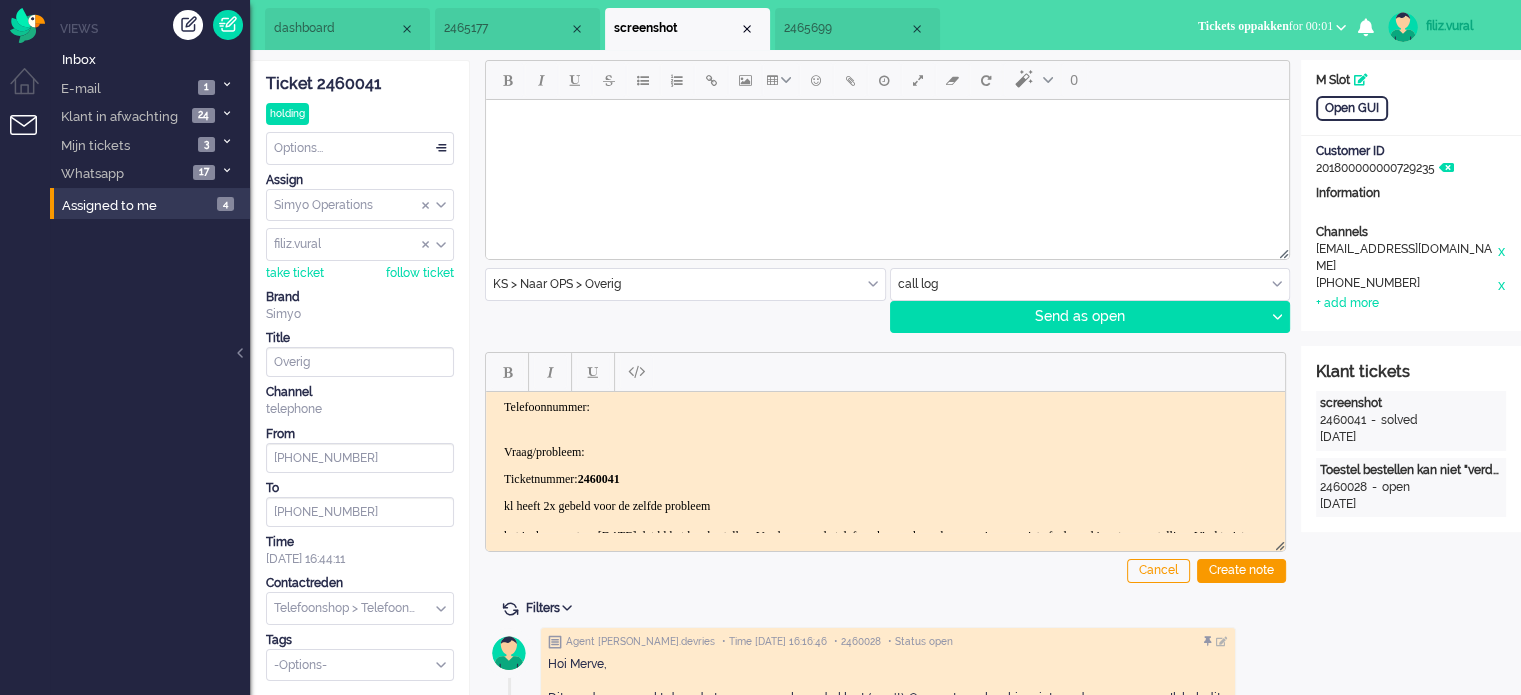 click on "Telefoonnummer: Vraag/probleem: Ticketnummer:  2460041 kl heeft 2x gebeld voor de zelfde probleem het is doorgezet op [DATE] dat kl het kan bestellen. Vandaag zou de telefoon bezorgd worden maar is weer niet afgeleverd ivm tenaamstelling. Vind t niet klantvriendelijk. Hoe kunnen we dit het beste oppakken?   Log:" at bounding box center (885, 514) 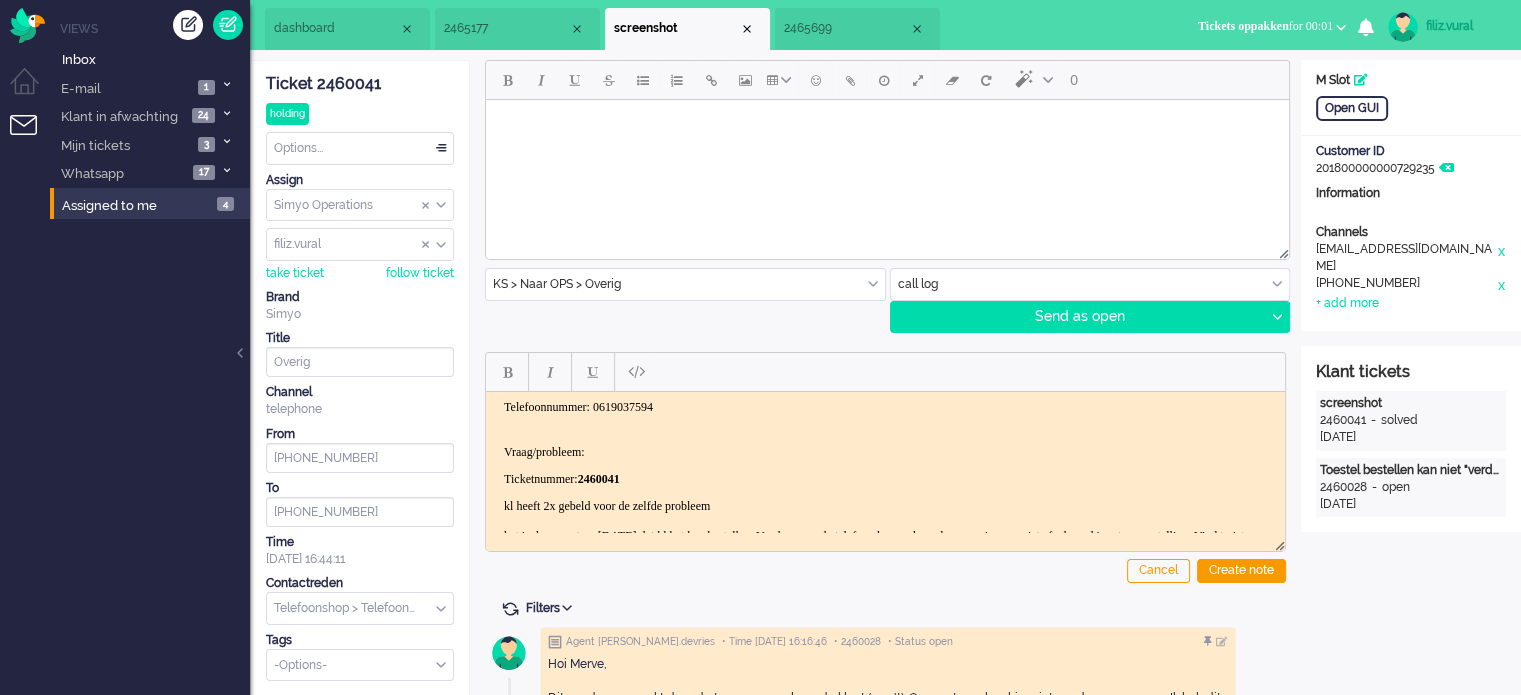 click on "Telefoonnummer: 0619037594 Vraag/probleem: Ticketnummer:  2460041 kl heeft 2x gebeld voor de zelfde probleem het is doorgezet op [DATE] dat kl het kan bestellen. Vandaag zou de telefoon bezorgd worden maar is weer niet afgeleverd ivm tenaamstelling. Vind t niet klantvriendelijk. Hoe kunnen we dit het beste oppakken?   Log:" at bounding box center (885, 514) 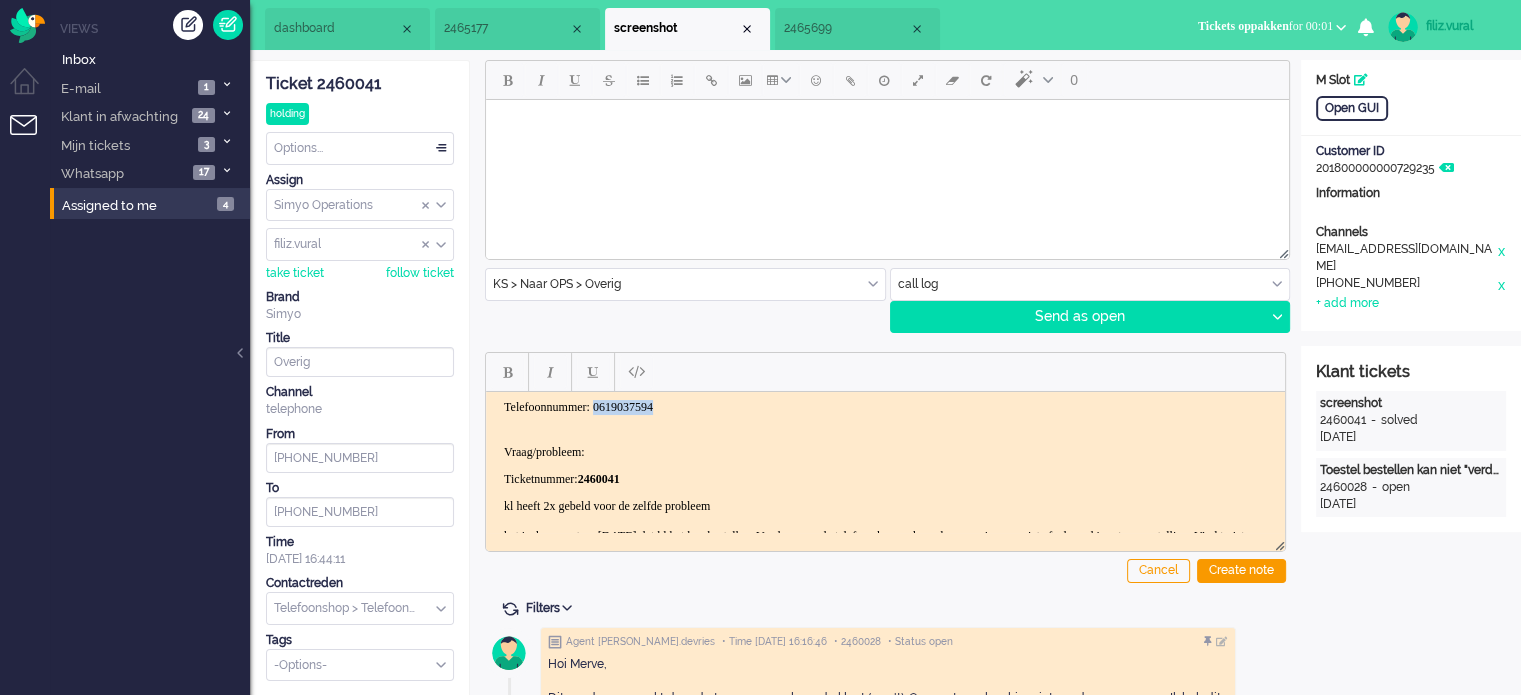 click on "Telefoonnummer: 0619037594 Vraag/probleem: Ticketnummer:  2460041 kl heeft 2x gebeld voor de zelfde probleem het is doorgezet op [DATE] dat kl het kan bestellen. Vandaag zou de telefoon bezorgd worden maar is weer niet afgeleverd ivm tenaamstelling. Vind t niet klantvriendelijk. Hoe kunnen we dit het beste oppakken?   Log:" at bounding box center (885, 514) 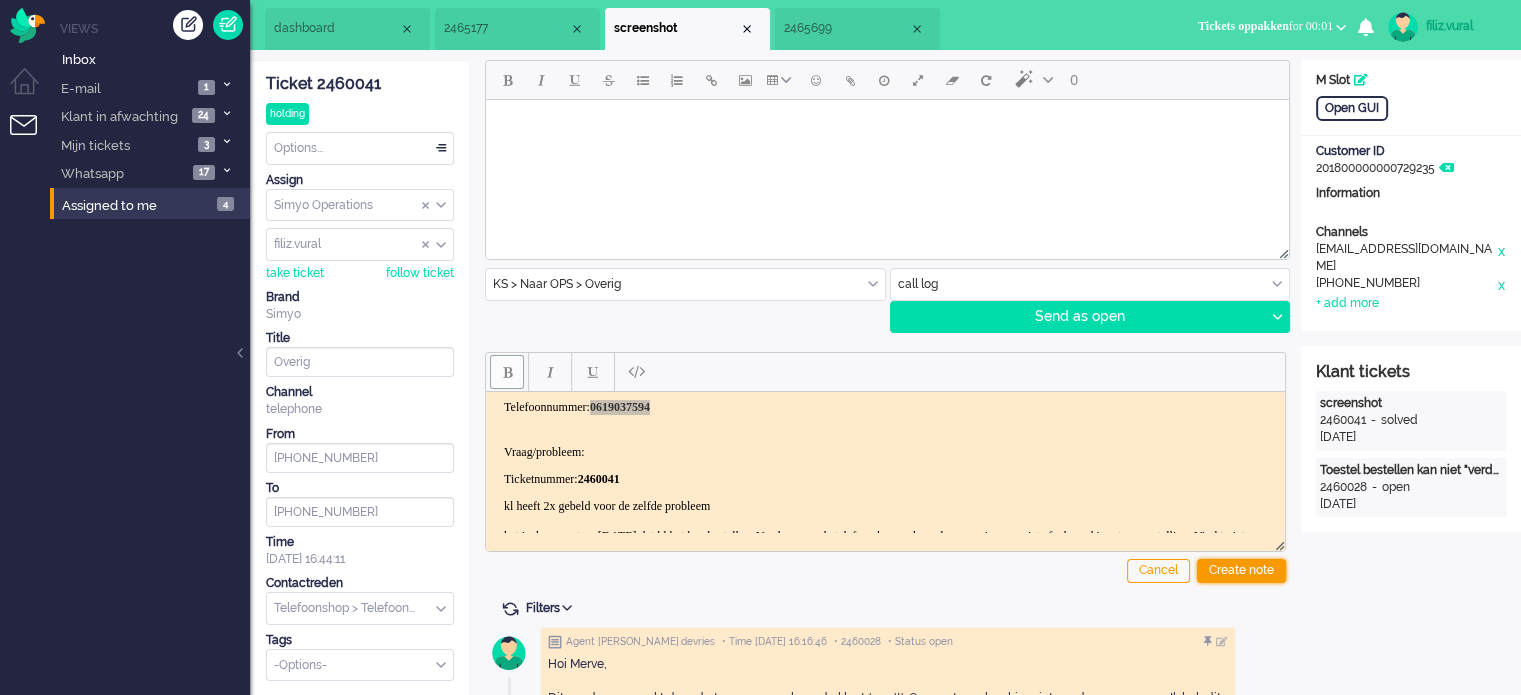 click on "Create note" at bounding box center [1241, 571] 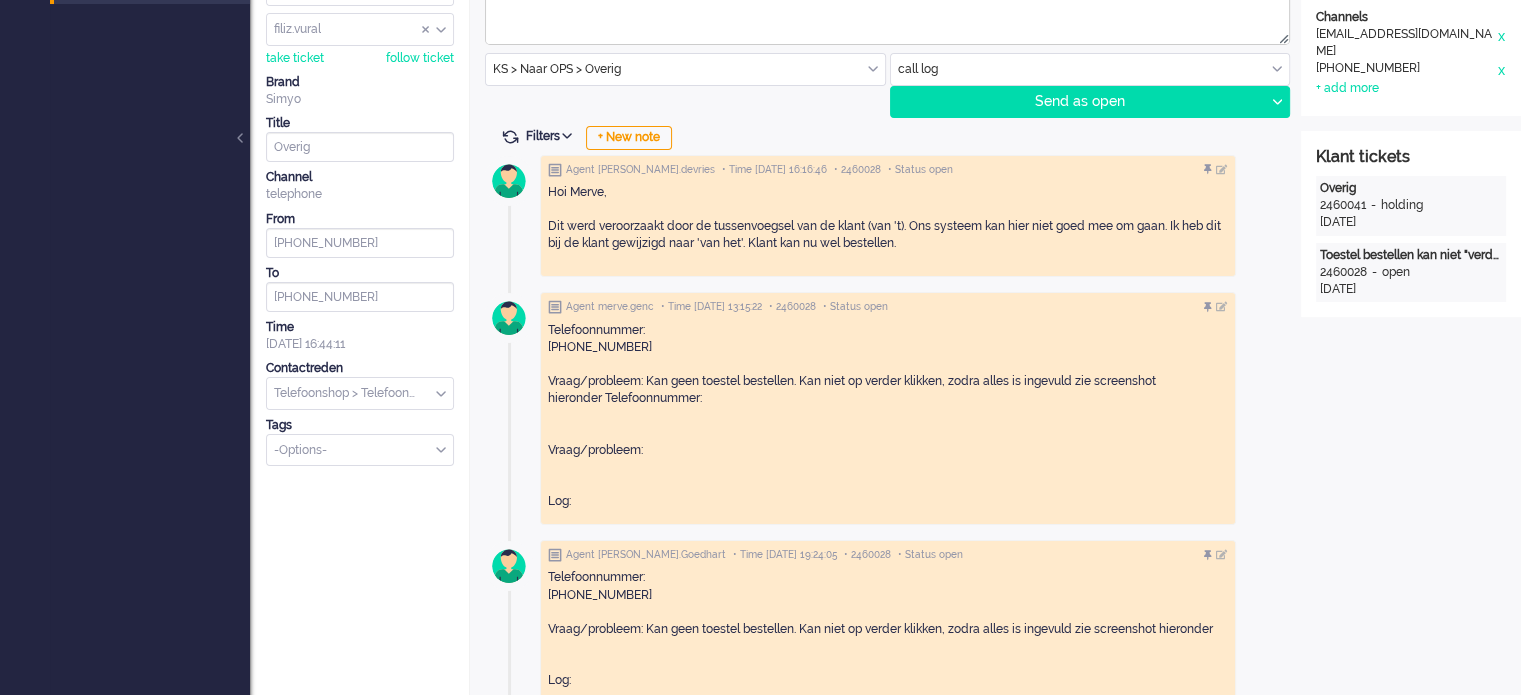 scroll, scrollTop: 0, scrollLeft: 0, axis: both 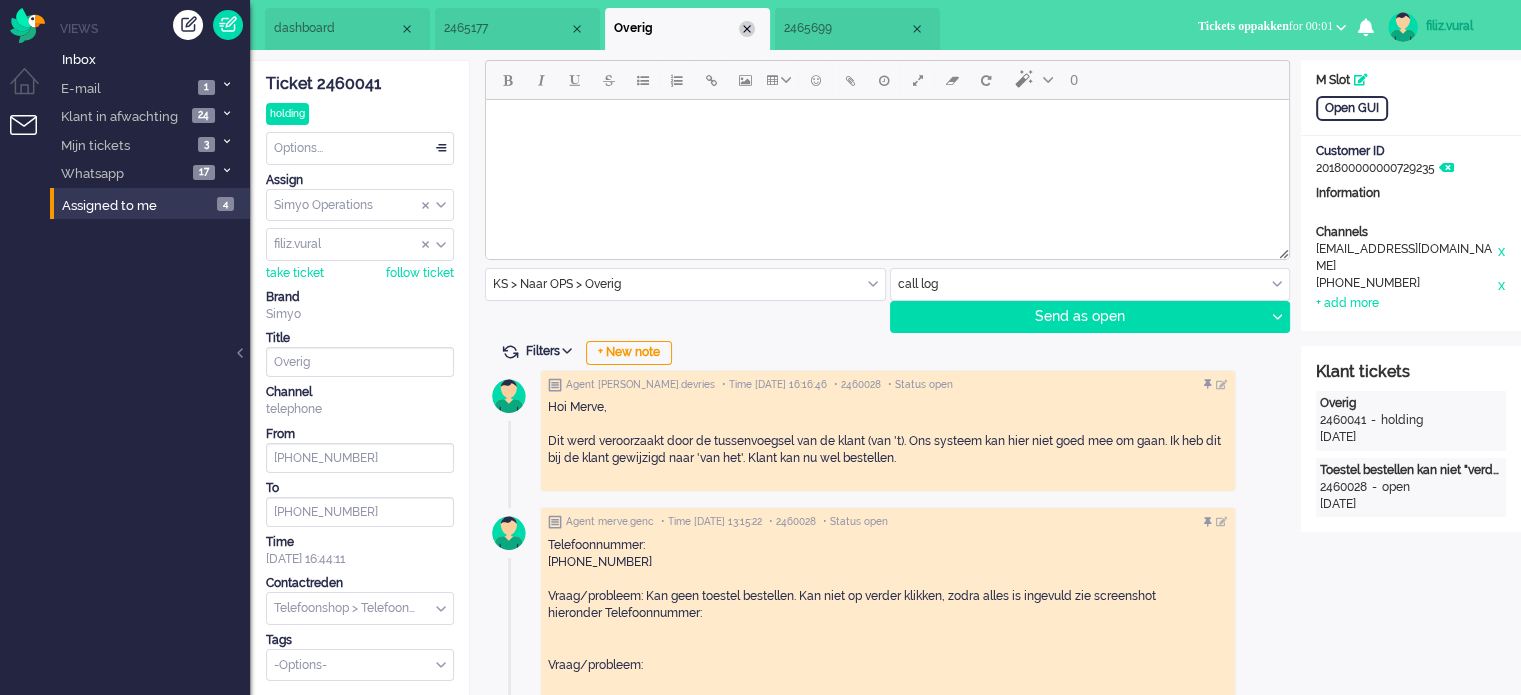 click at bounding box center (747, 29) 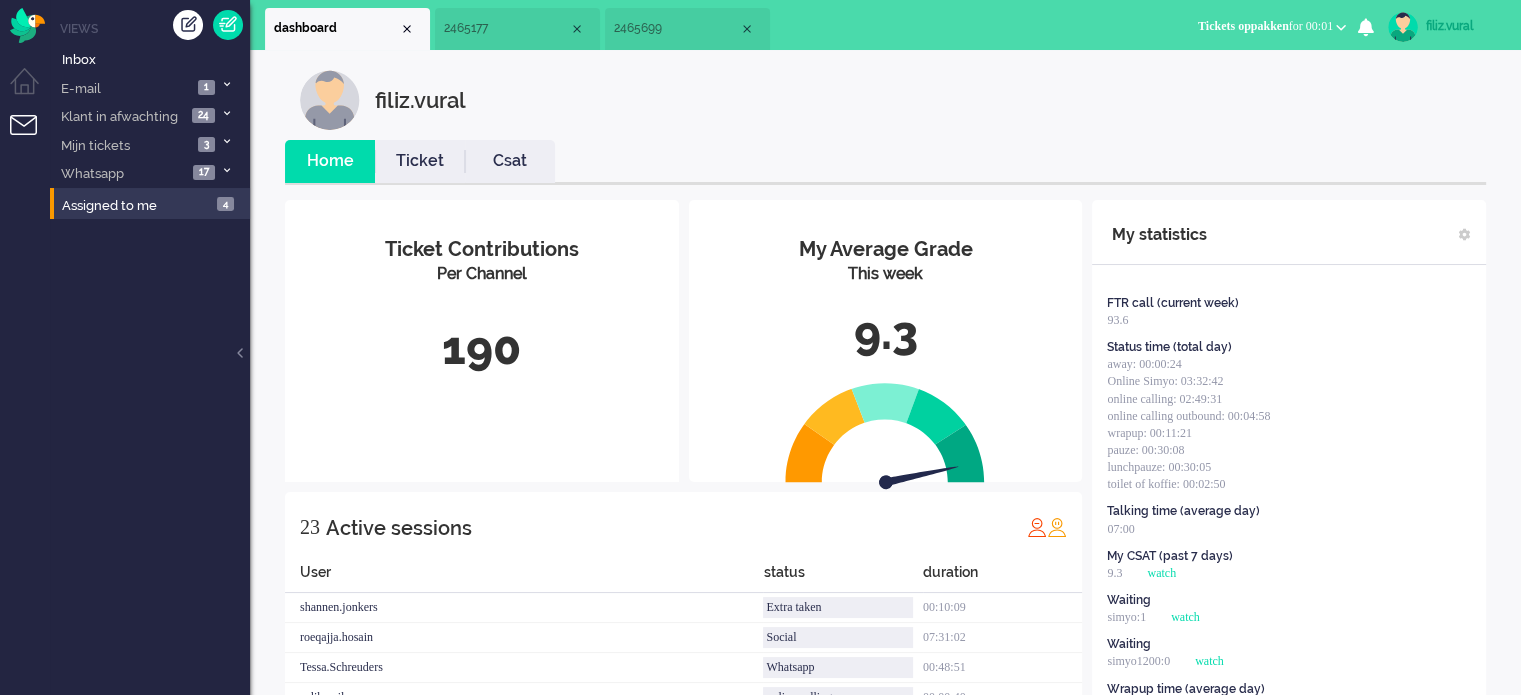 click on "2465699" at bounding box center [676, 28] 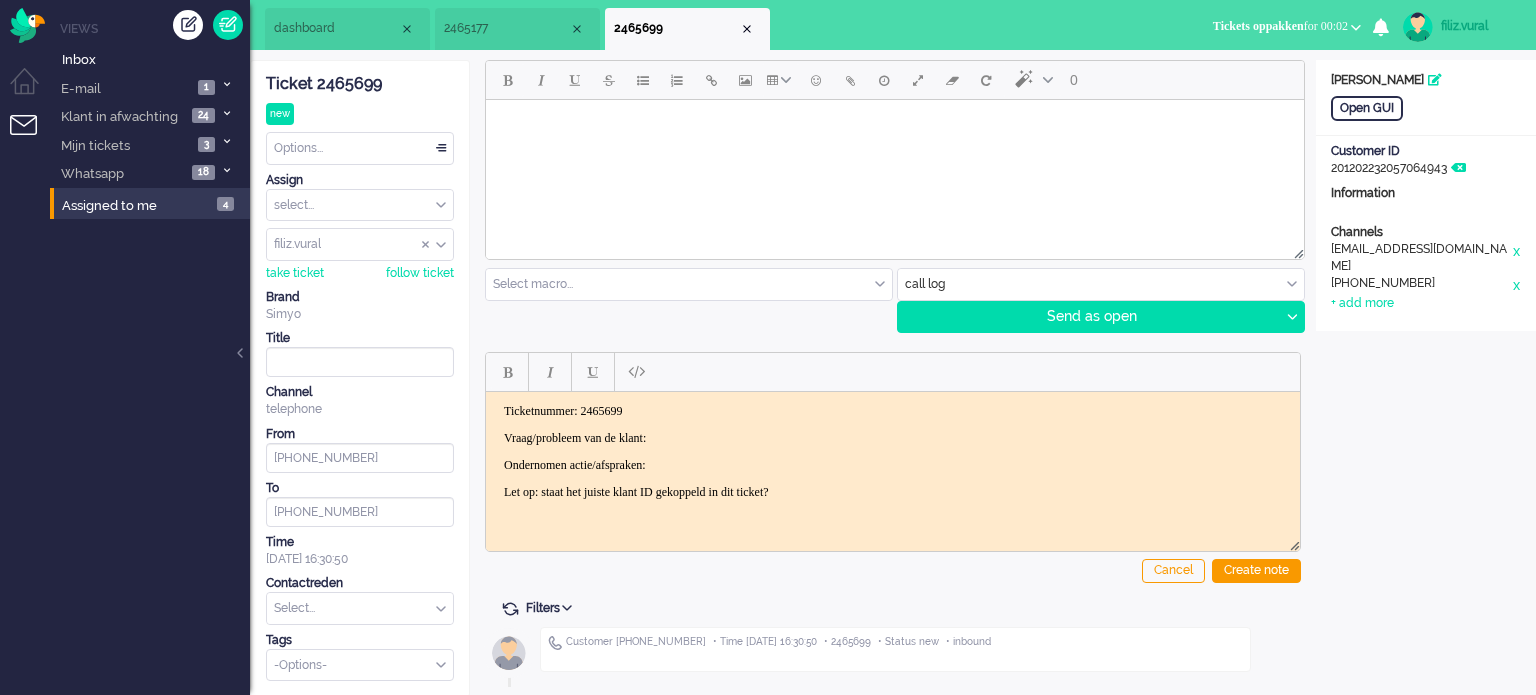 click on "dashboard" at bounding box center (336, 28) 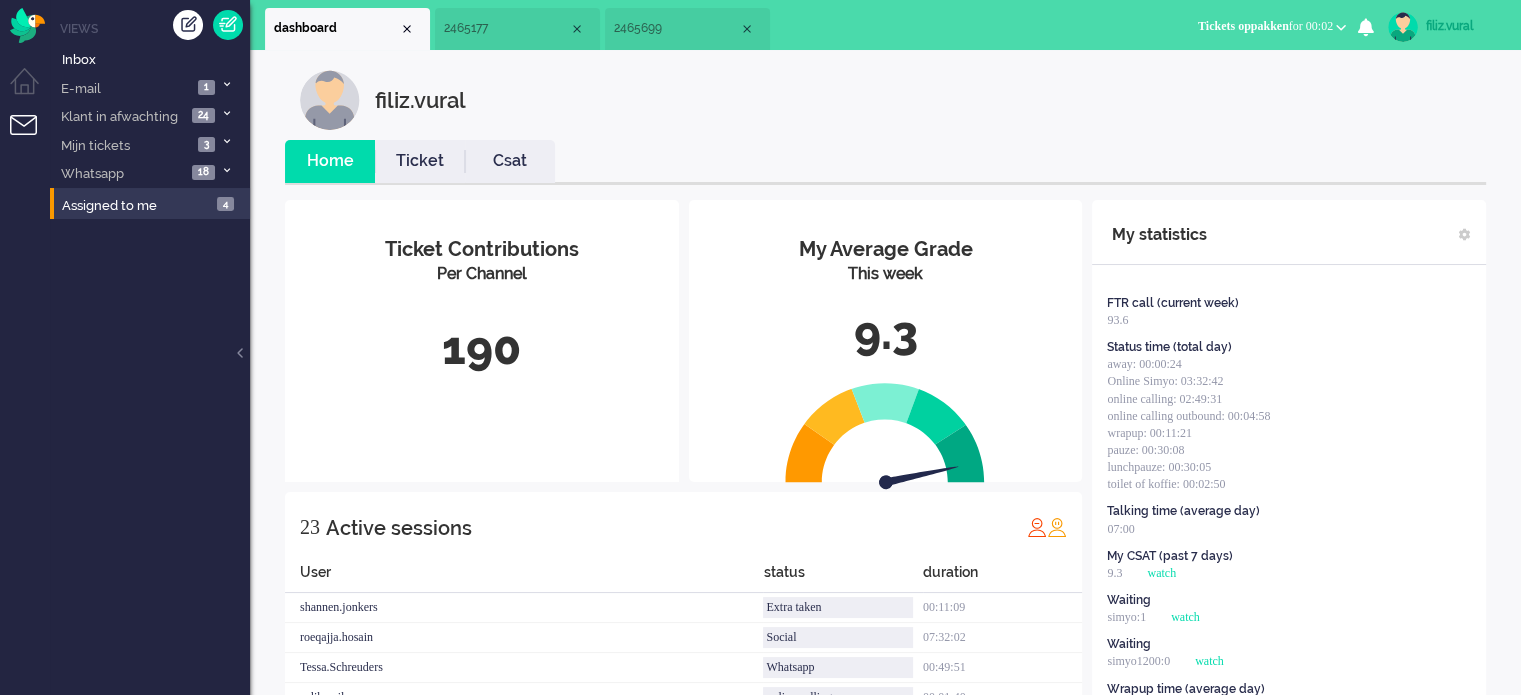 click on "filiz.vural Home Ticket Csat My Average Grade This week 9.3 Ticket Contributions Per Channel 190 23 Active sessions User status duration shannen.jonkers Extra taken 00:11:09 roeqajja.hosain Social 07:32:02 Tessa.Schreuders Whatsapp 00:49:51 zeliha.yilmaz online calling 00:01:40 Ayfer.Unal Tickets oppakken 00:07:59 Filiz.altundag online calling 00:02:45 [PERSON_NAME].abdi away 01:35:23 [PERSON_NAME].eceustundag online calling 00:02:39 shahin.ahrary online calling 00:21:22 [PERSON_NAME].vanstolk online calling 00:13:03 Jada.Goedhart Whatsapp 01:17:57 filiz.vural Tickets oppakken 00:02:24 mariam.elazouzi Whatsapp 00:56:24 [PERSON_NAME].moestadja Finance 07:48:50 [PERSON_NAME].[PERSON_NAME] away 08:51:32 shaniqua.purperhart toilet of koffie 00:07:26 surayya.budak Whatsapp 00:57:53 sukyanne.infanzon online calling 00:16:34 [PERSON_NAME].ost Vraagbaak 00:47:50 elif.dil lunchpauze 00:11:02 makbule.ozgur Extra taken 00:22:03 rabia.tuysuz online calling 00:01:21 tim.alting away 07:45:17 My statistics FTR call (current week) 93.6 Status time (total day) 07:00 9.3" at bounding box center [885, 704] 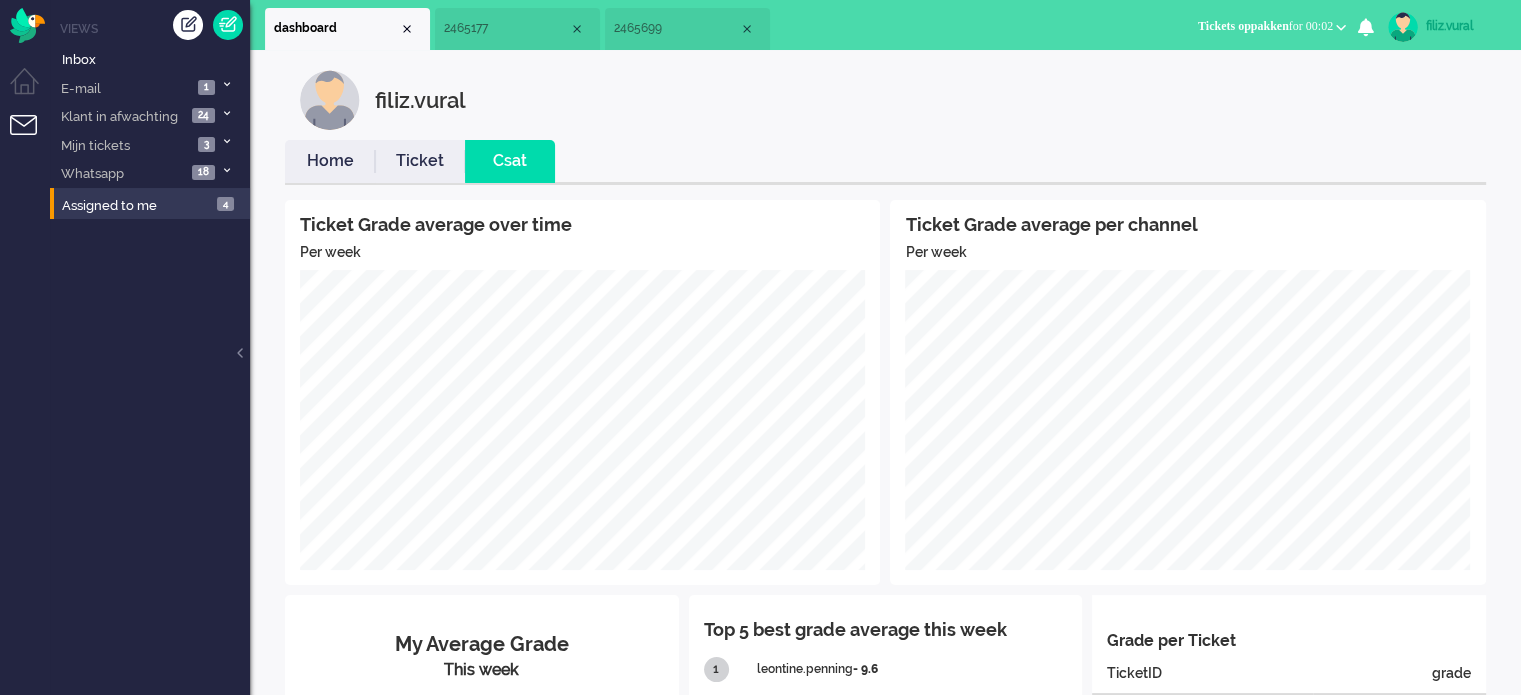 click on "Home" at bounding box center [330, 161] 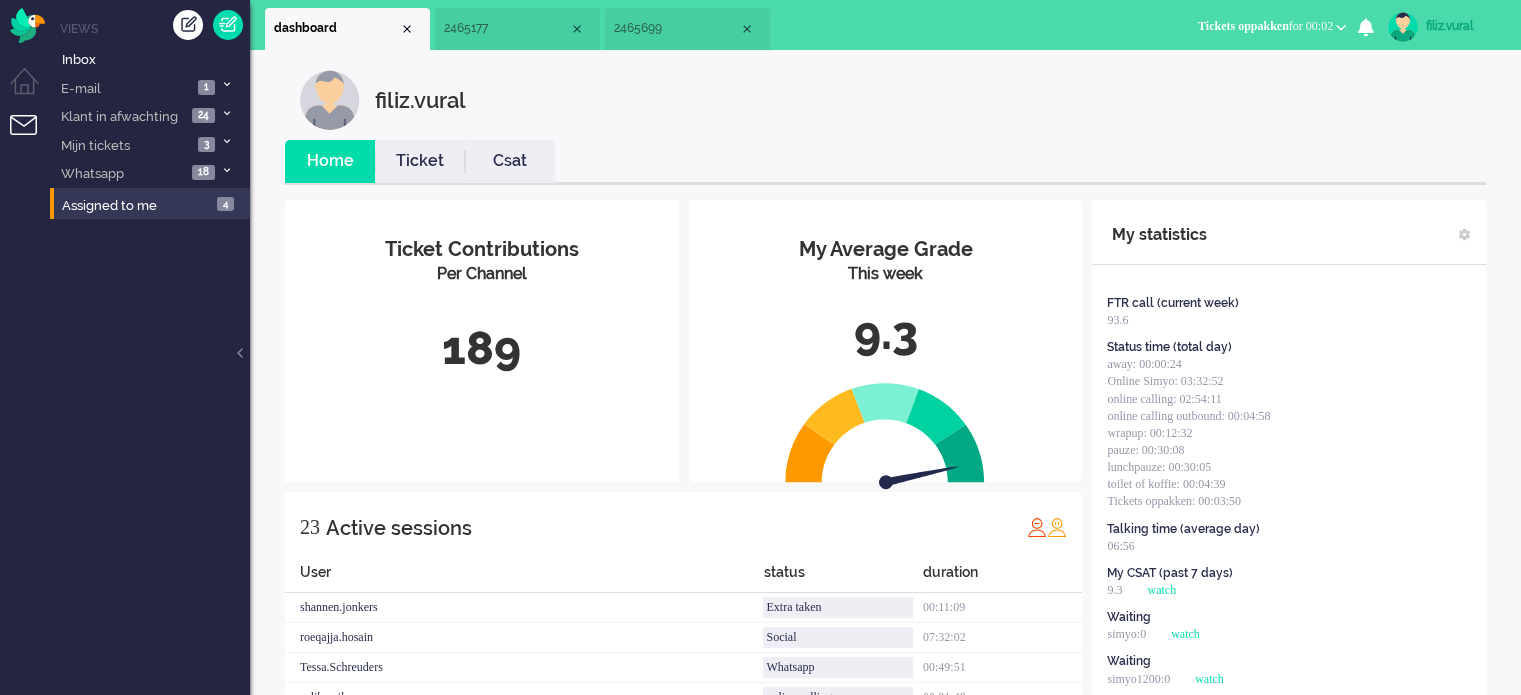 click on "2465177" at bounding box center (506, 28) 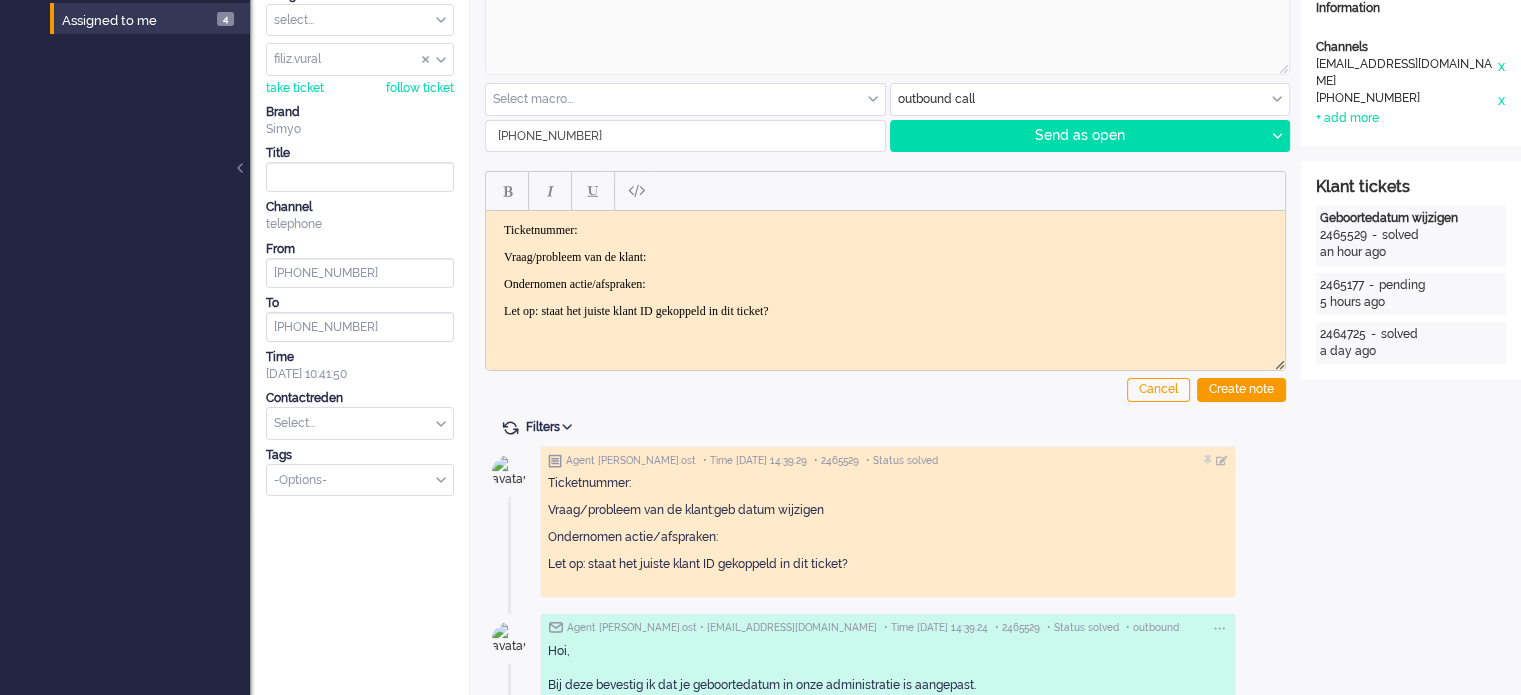 scroll, scrollTop: 300, scrollLeft: 0, axis: vertical 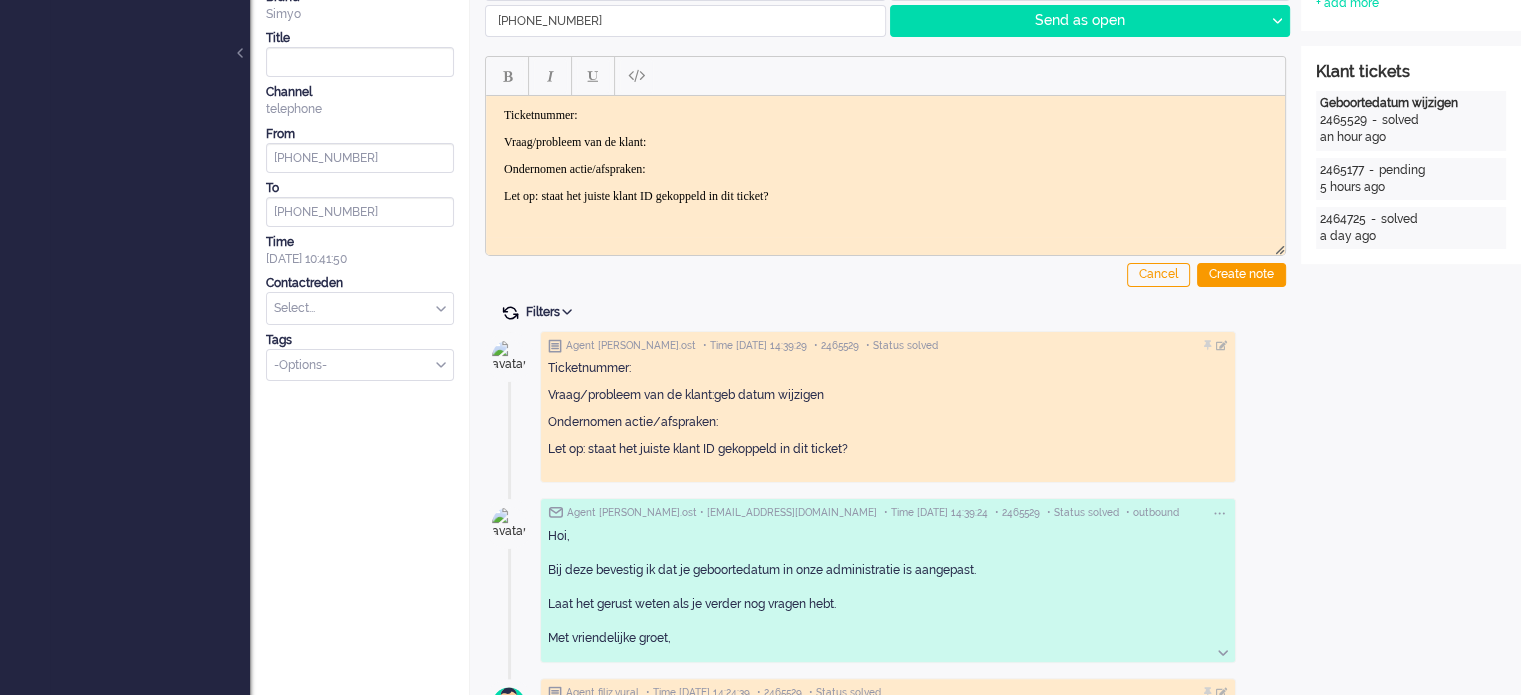 click at bounding box center (510, 313) 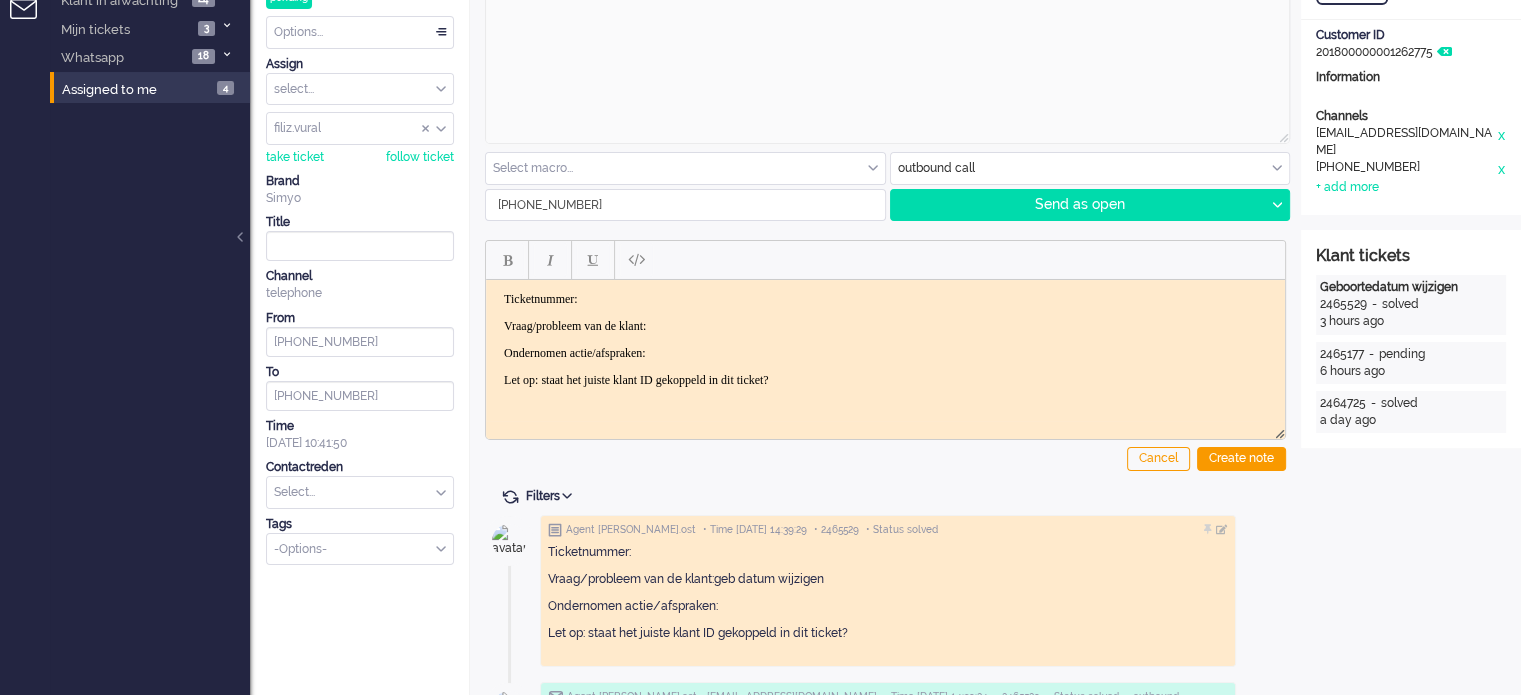 scroll, scrollTop: 0, scrollLeft: 0, axis: both 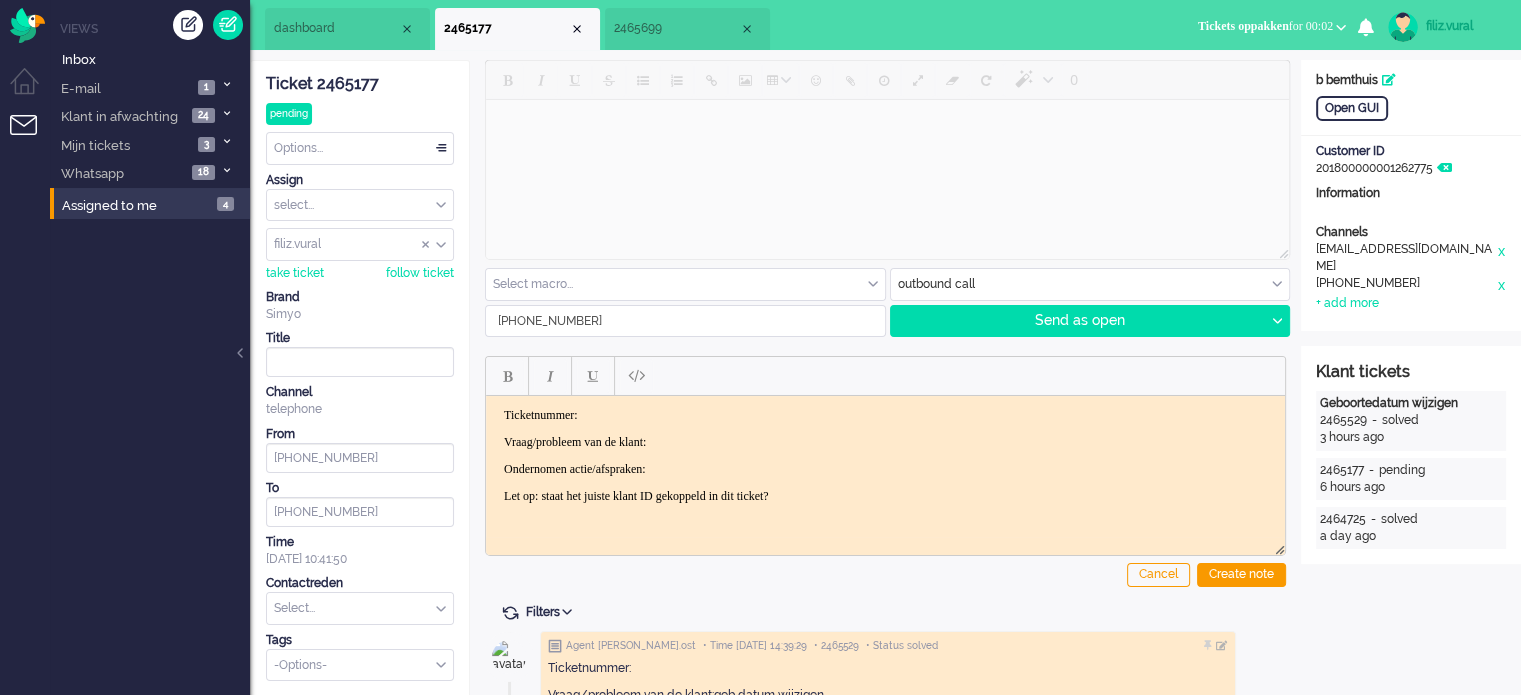 click on "2465699" at bounding box center [676, 28] 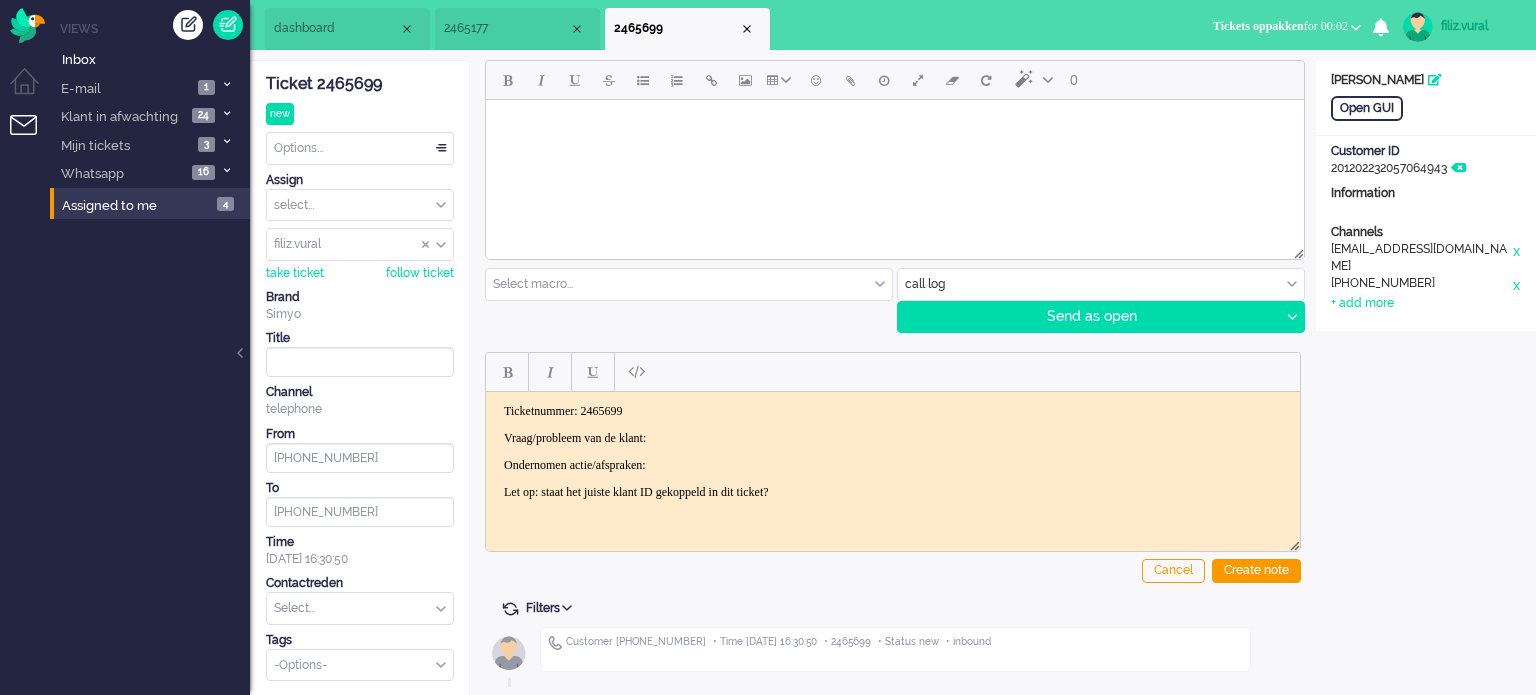 click on "Vraag/probleem van de klant:" at bounding box center [893, 437] 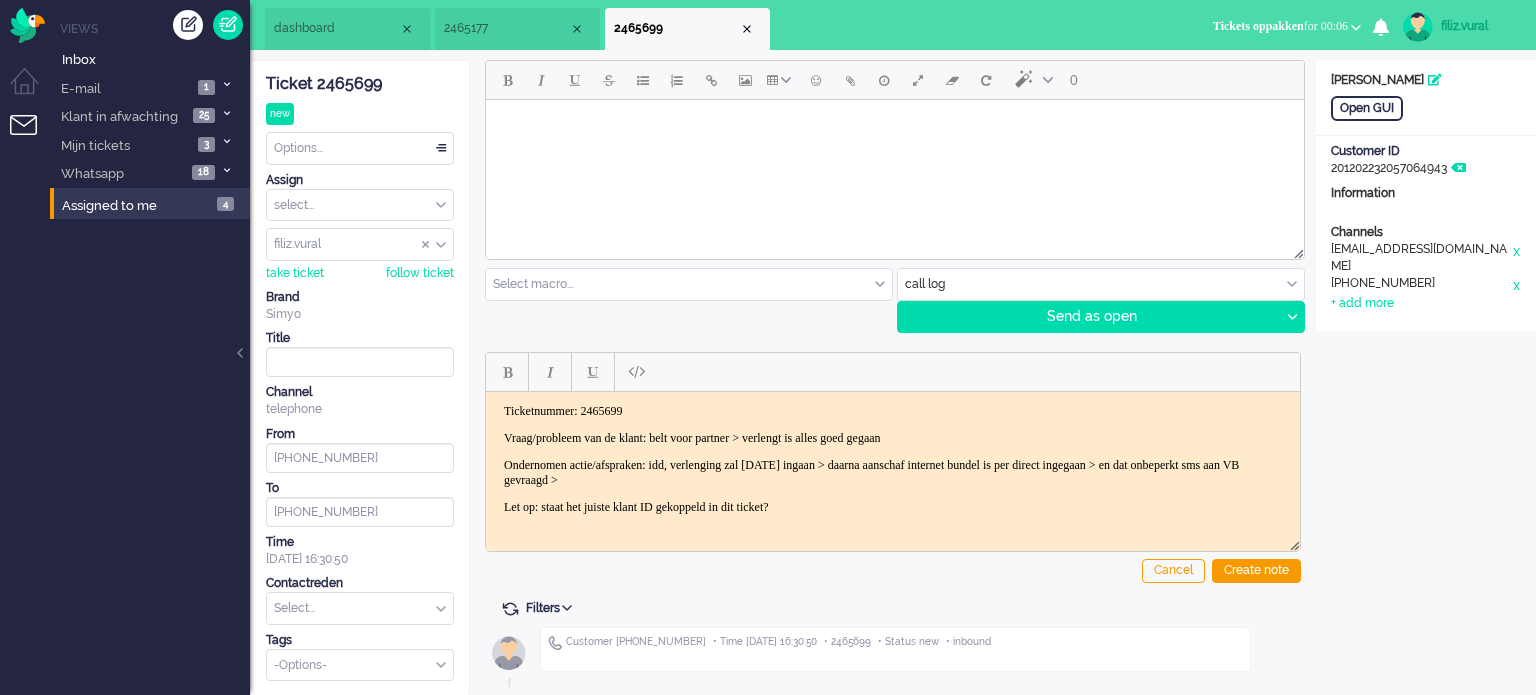 click on "dashboard" at bounding box center (347, 29) 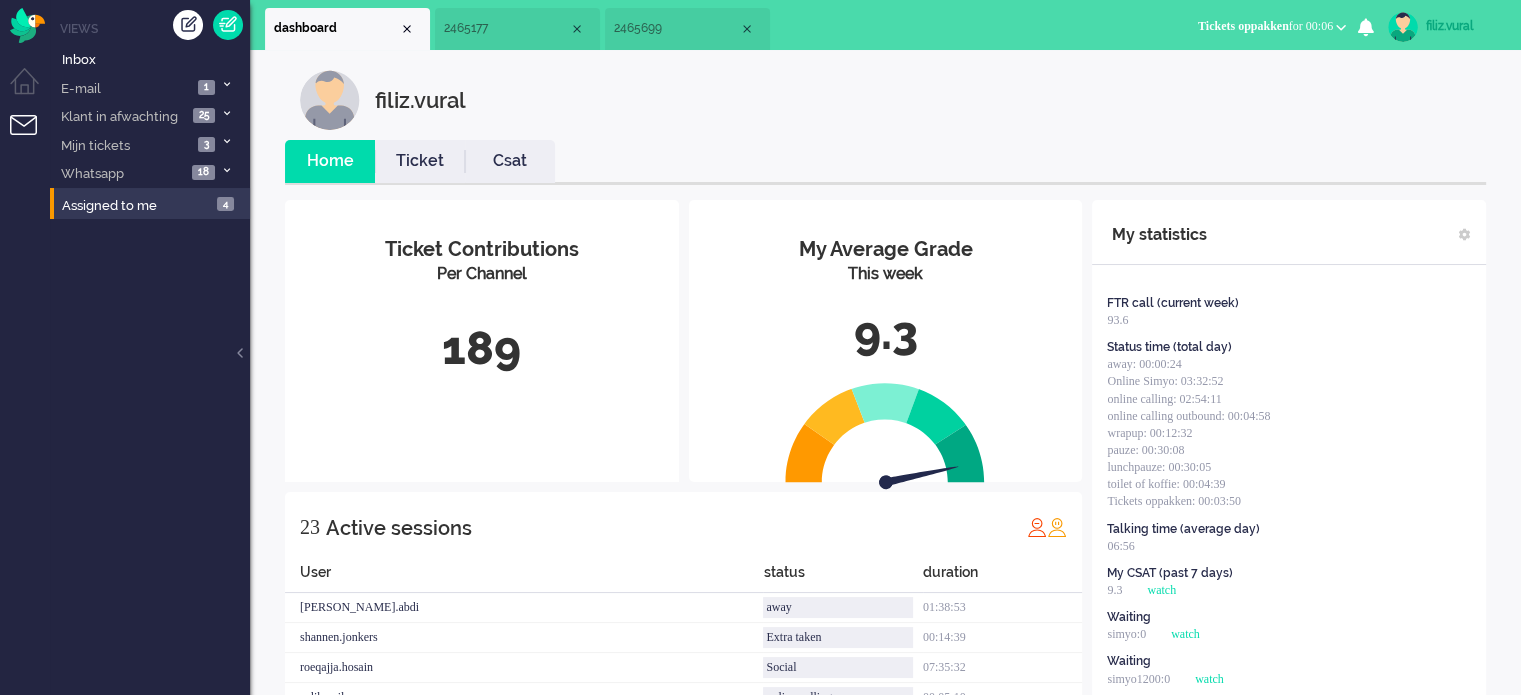 click on "Csat" at bounding box center (510, 161) 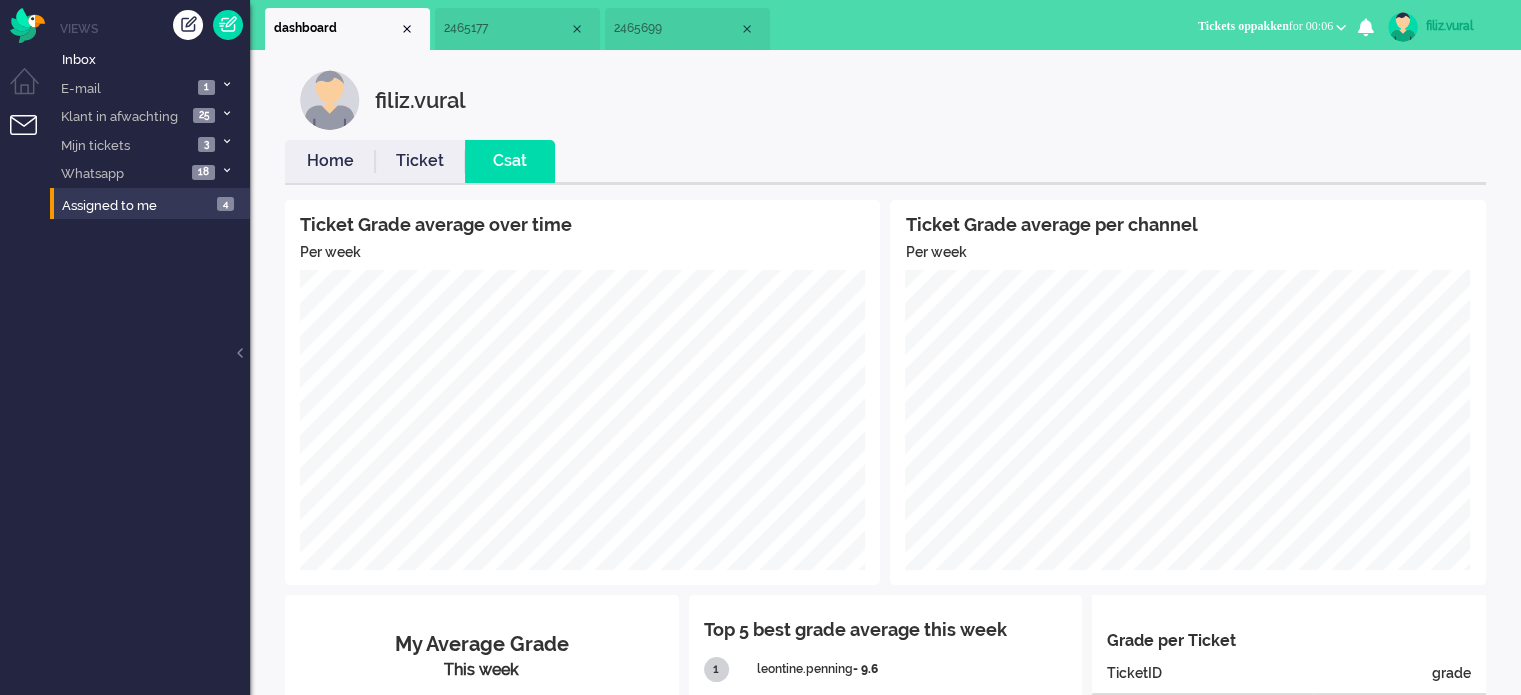 click on "Home" at bounding box center [330, 161] 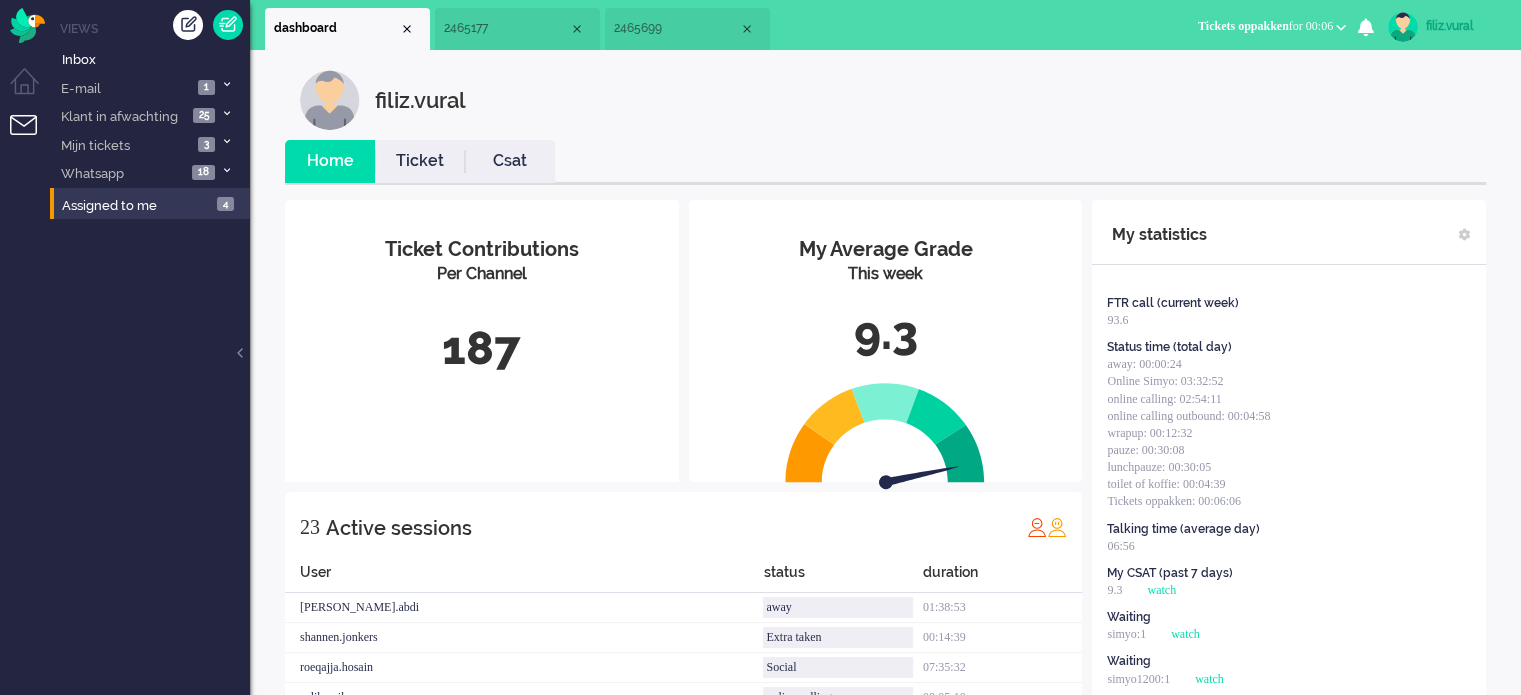 click on "Csat" at bounding box center (510, 161) 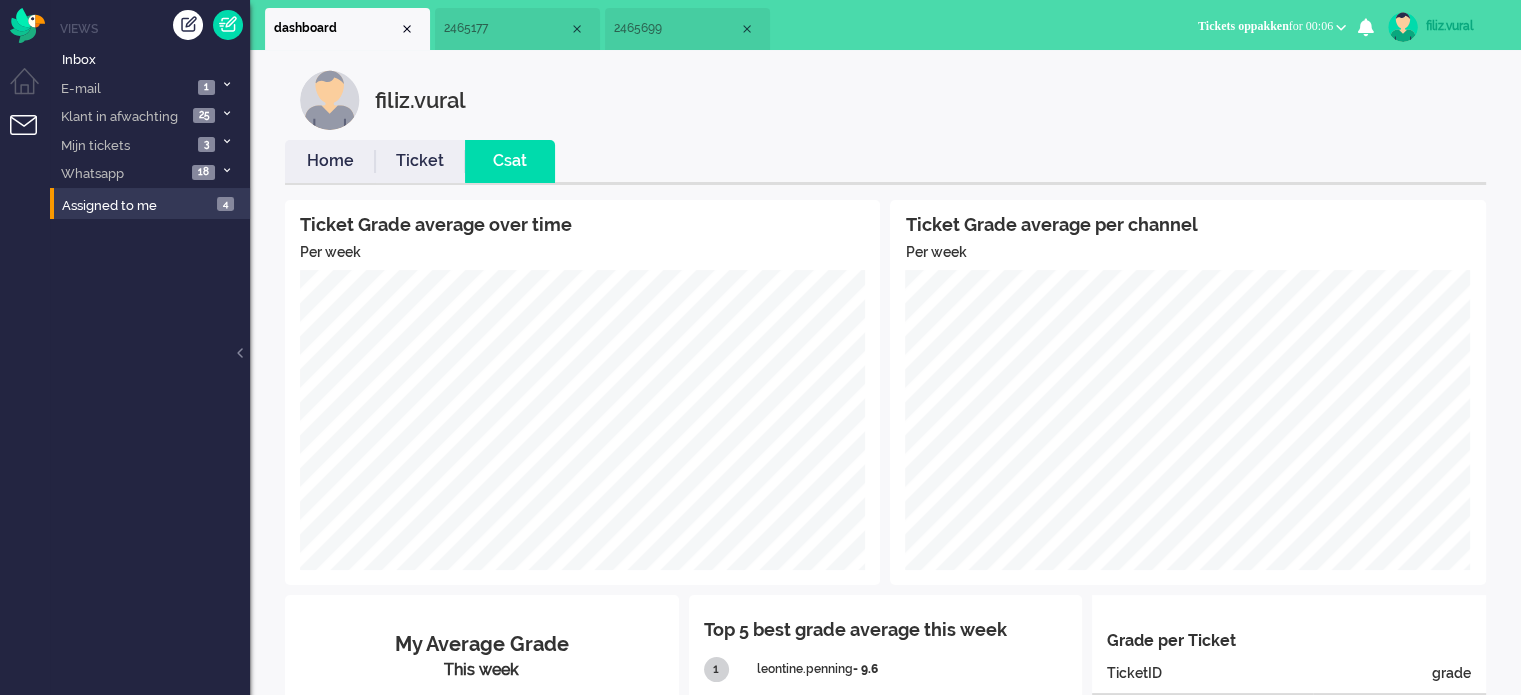 click on "Home" at bounding box center [330, 161] 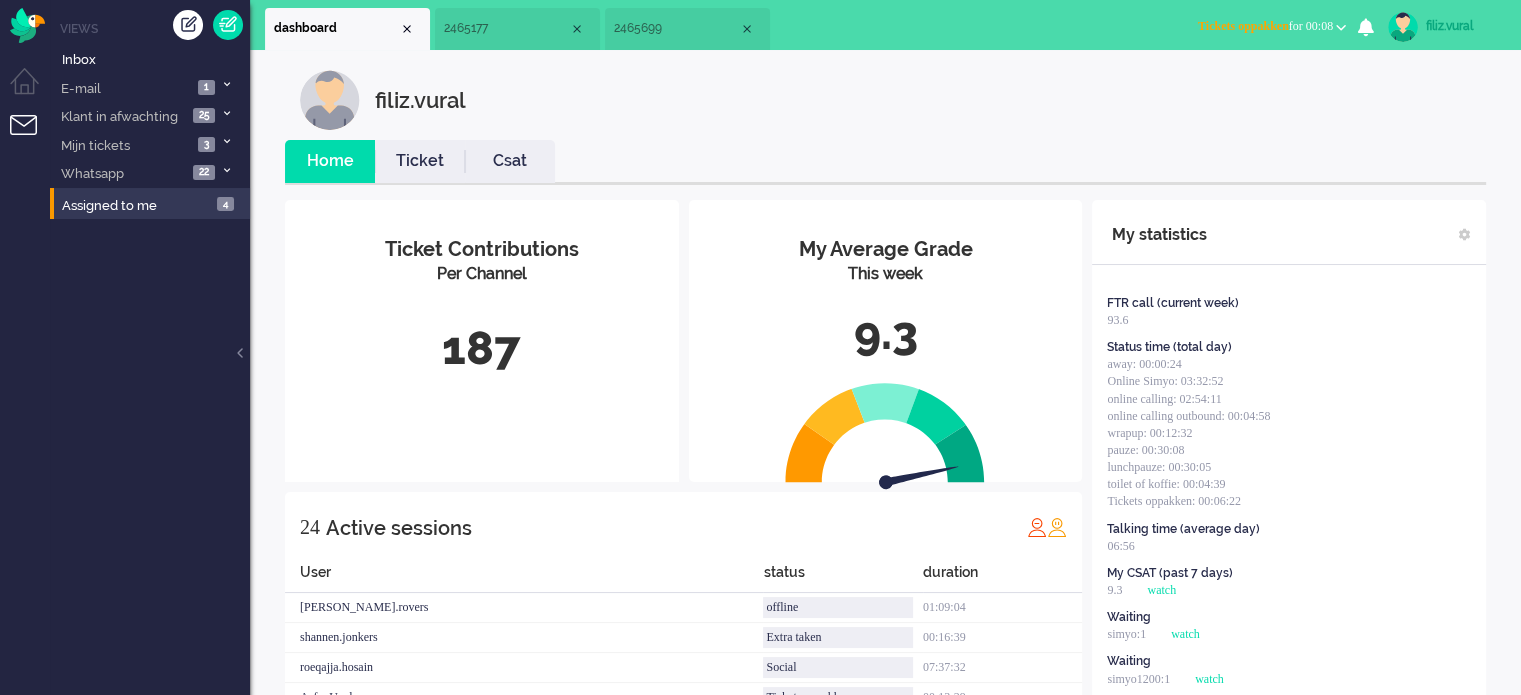 click on "2465177" at bounding box center [506, 28] 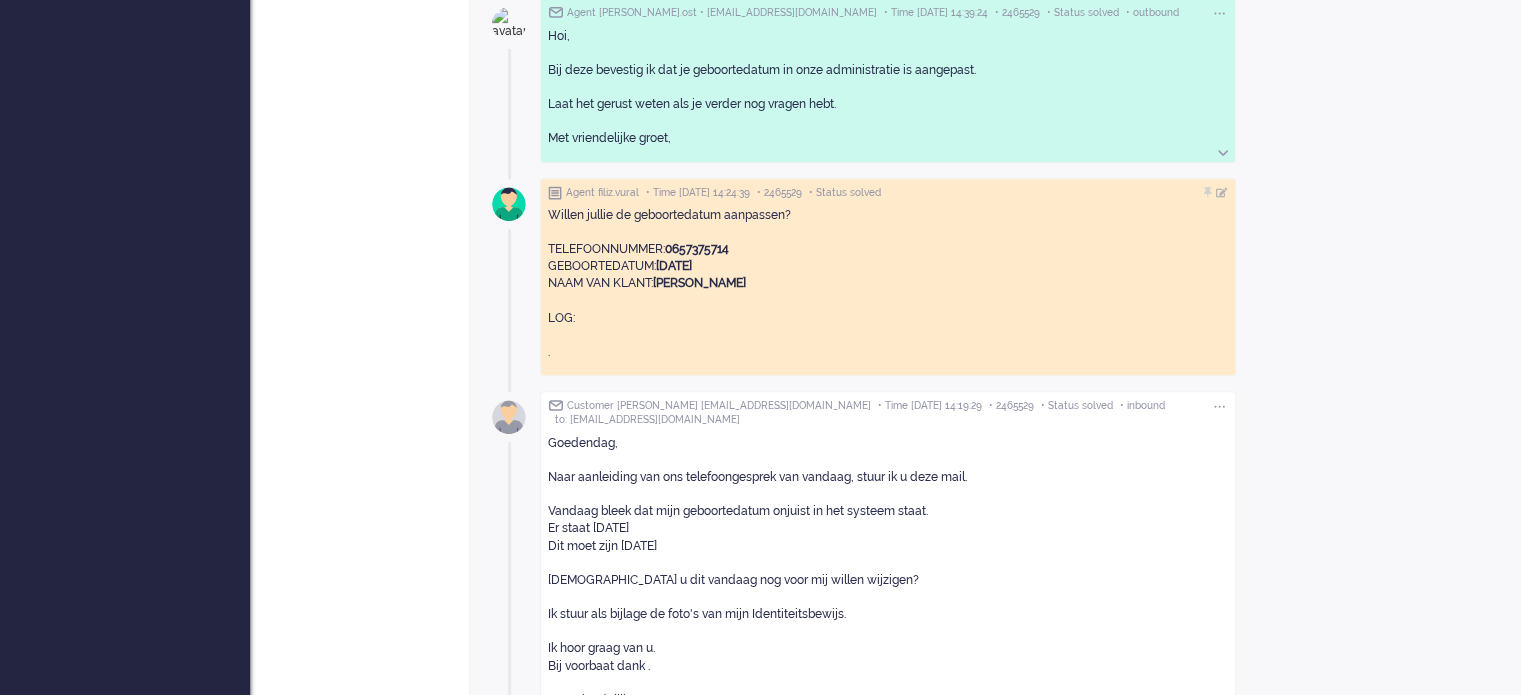 scroll, scrollTop: 0, scrollLeft: 0, axis: both 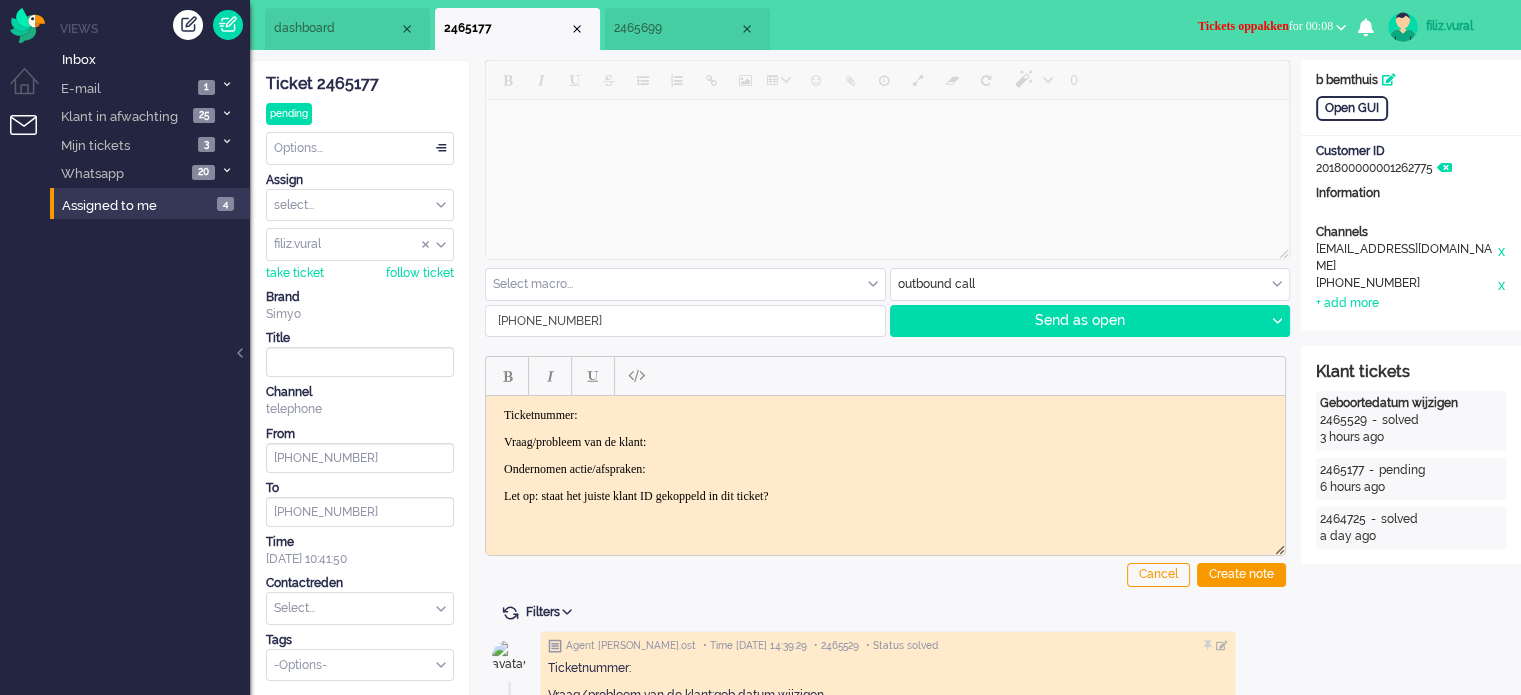 click on "Options..." at bounding box center (360, 148) 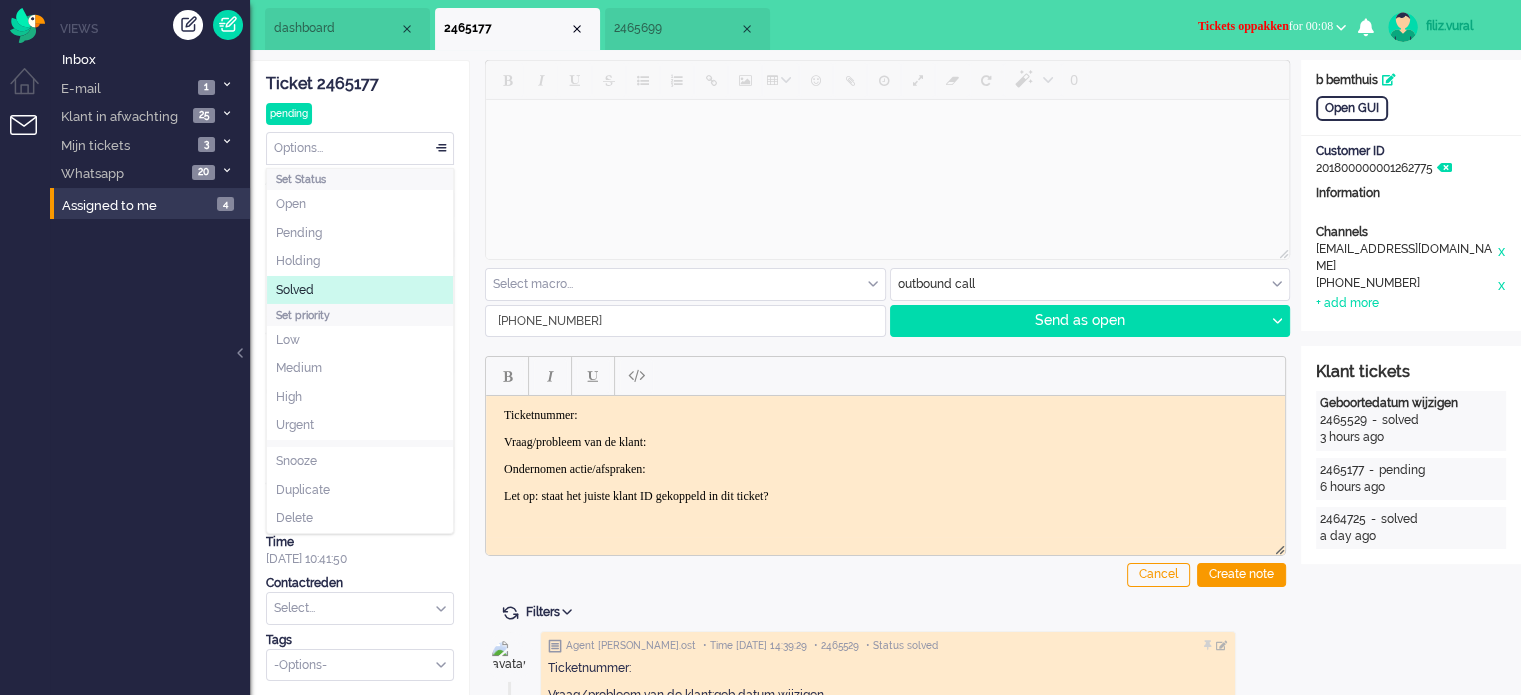 click on "Solved" 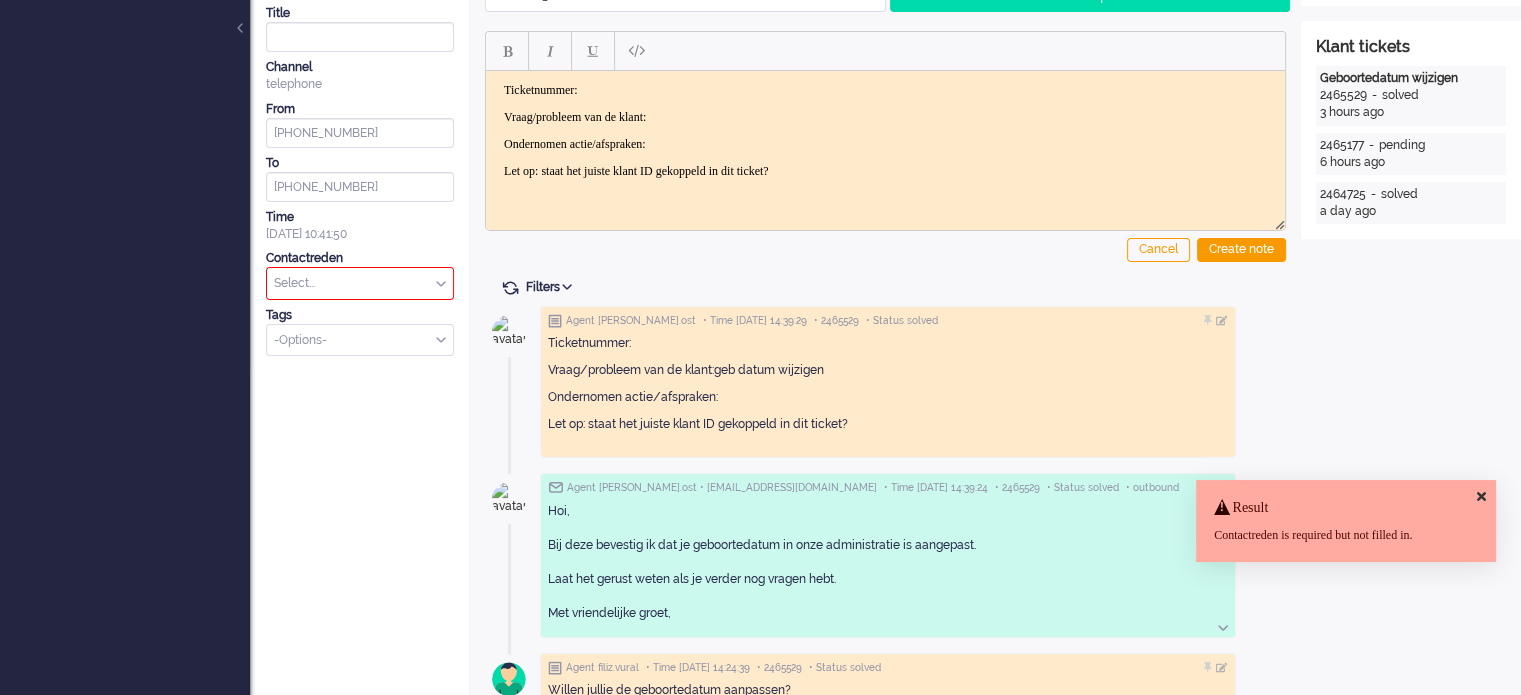 scroll, scrollTop: 400, scrollLeft: 0, axis: vertical 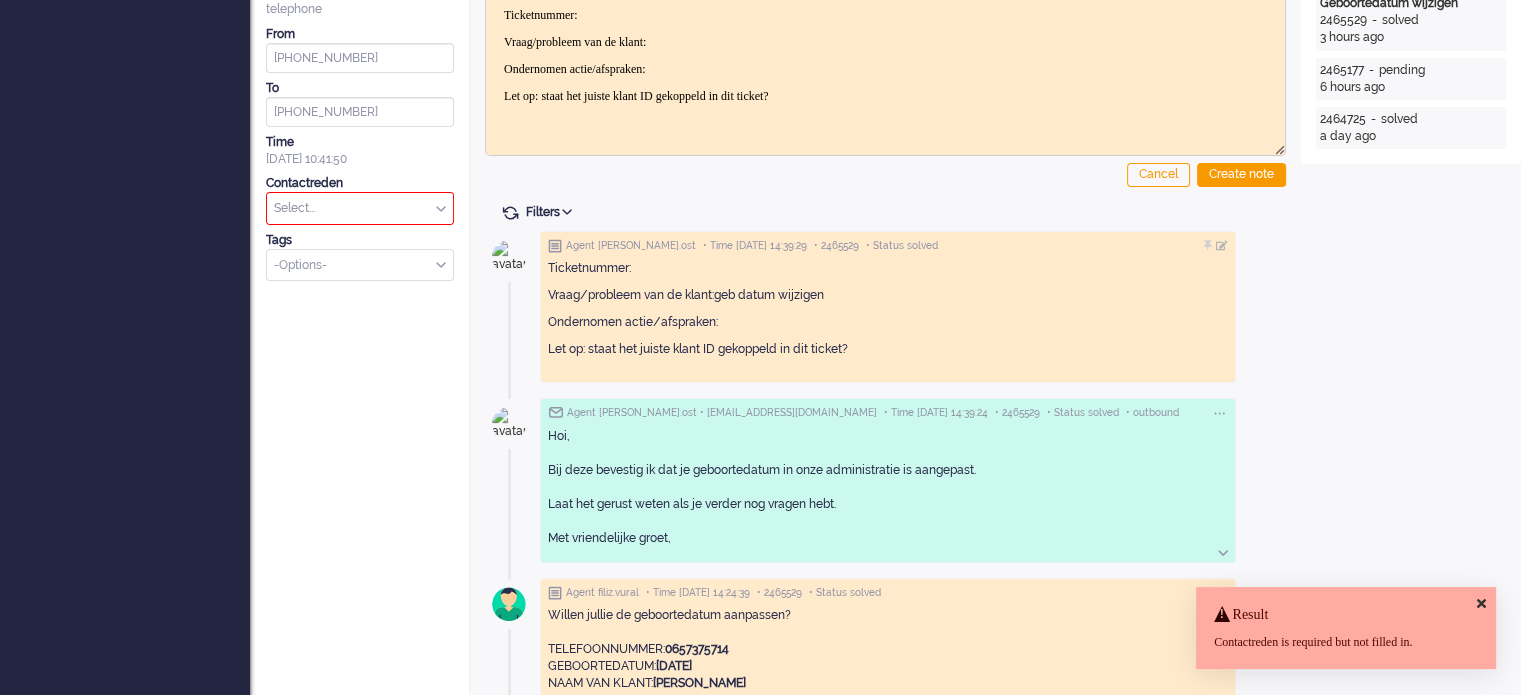 click at bounding box center [360, 208] 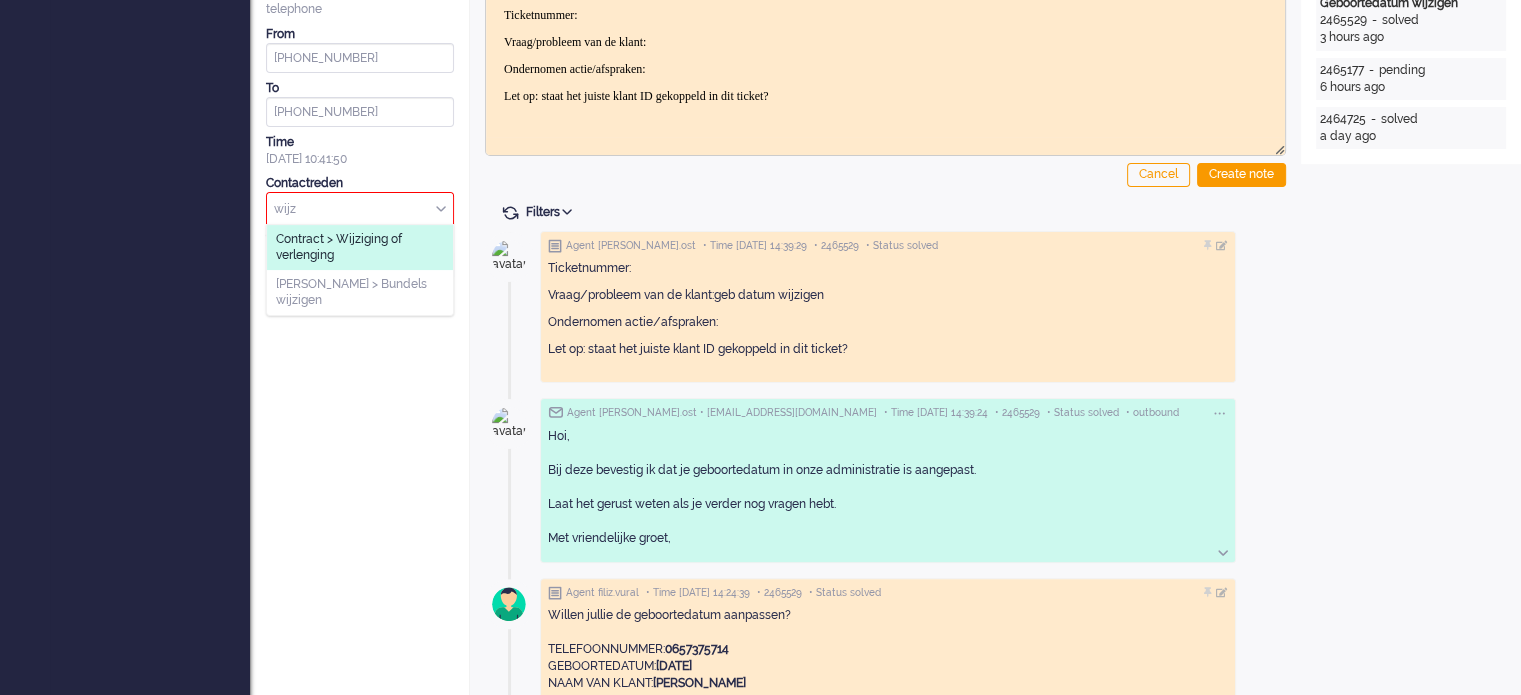 type on "wijz" 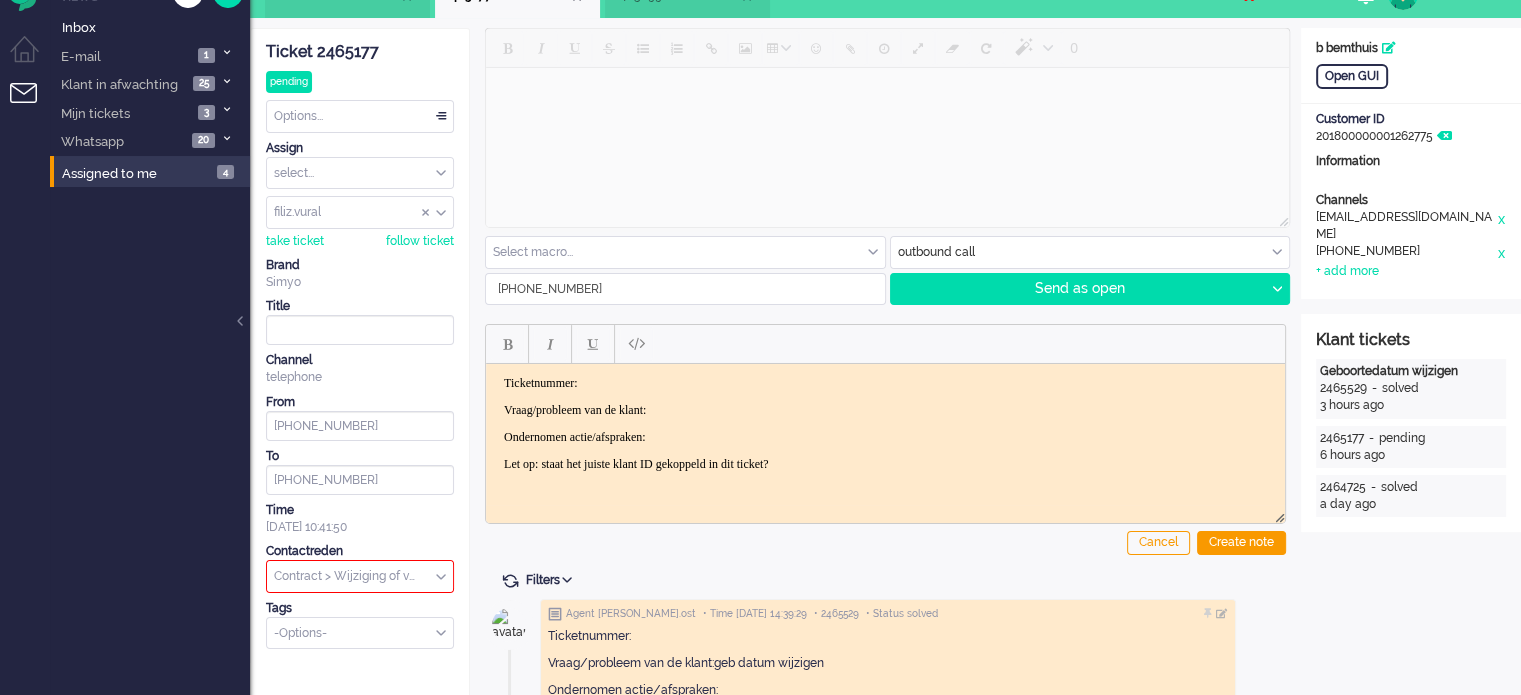 scroll, scrollTop: 0, scrollLeft: 0, axis: both 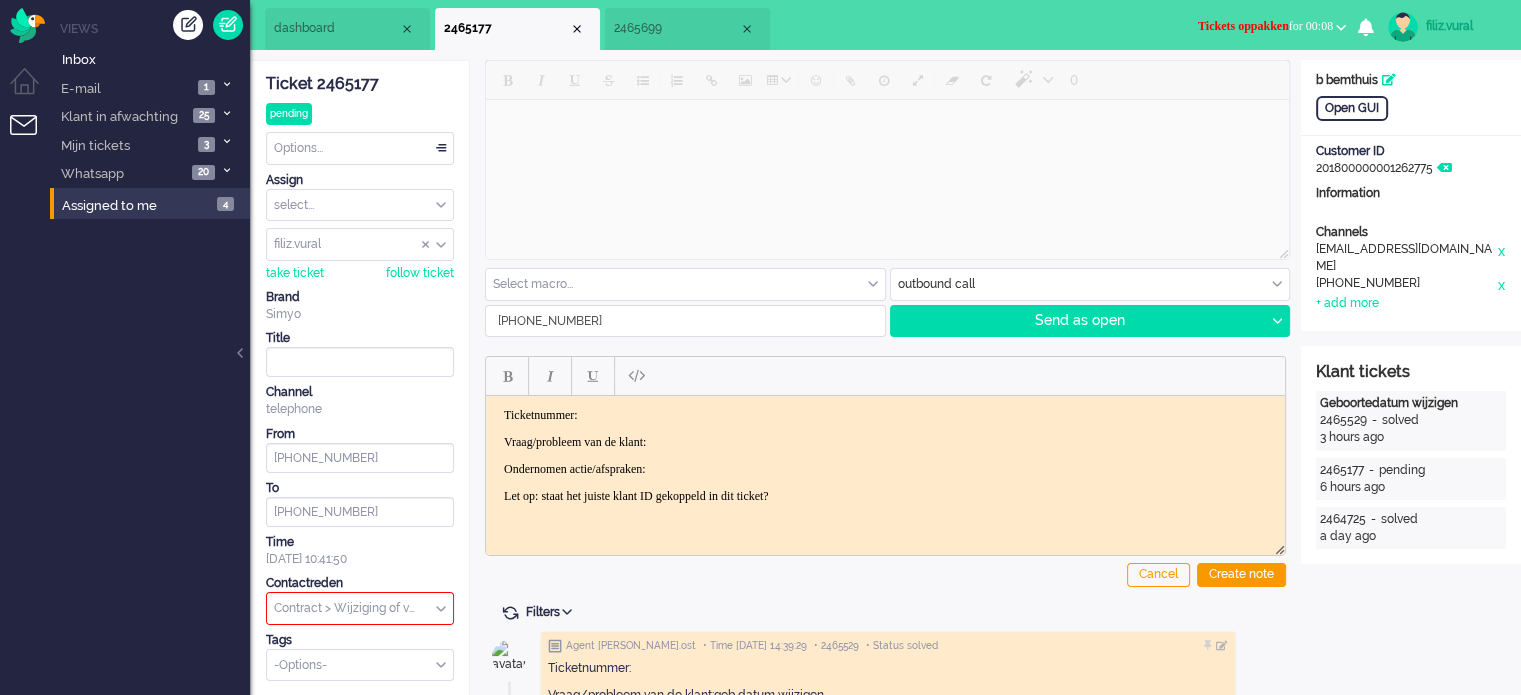 click on "Options..." at bounding box center [360, 148] 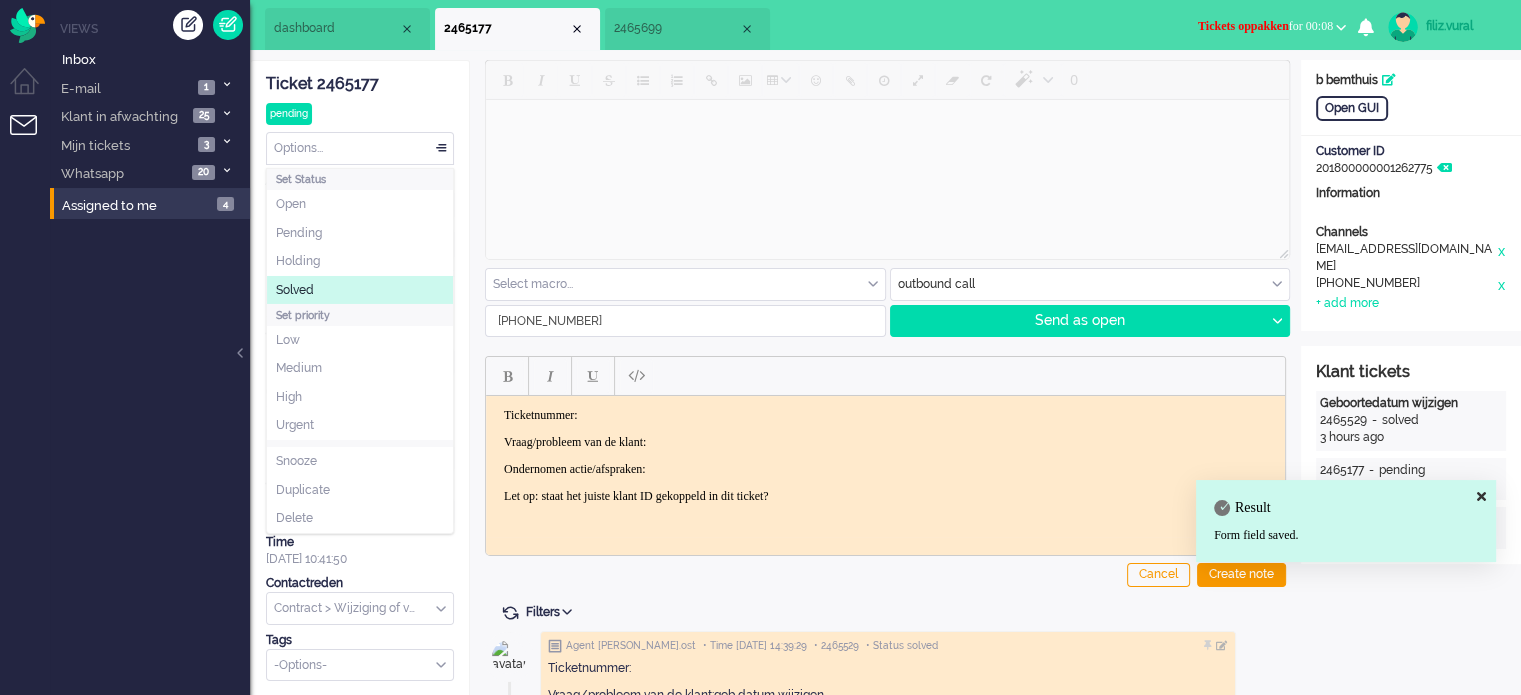 drag, startPoint x: 329, startPoint y: 283, endPoint x: 357, endPoint y: 243, distance: 48.82622 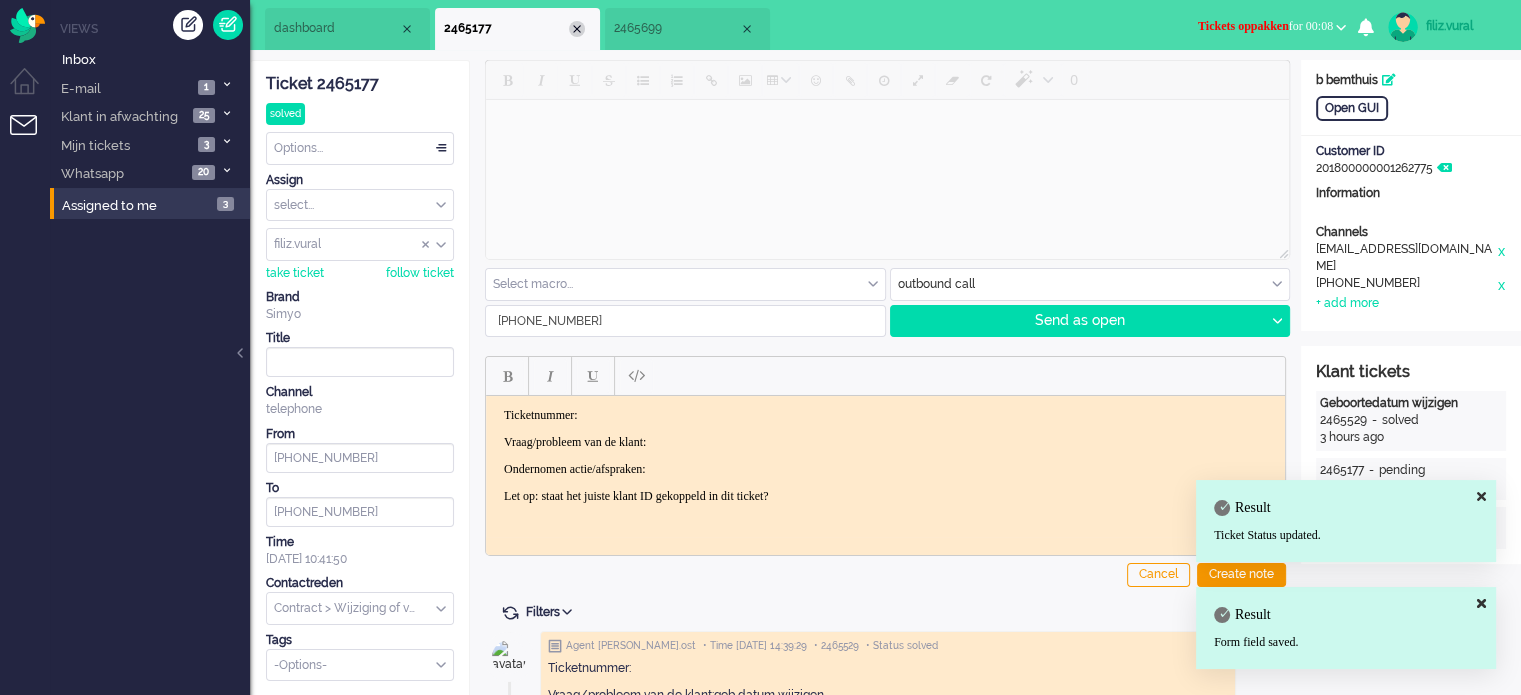 click at bounding box center [577, 29] 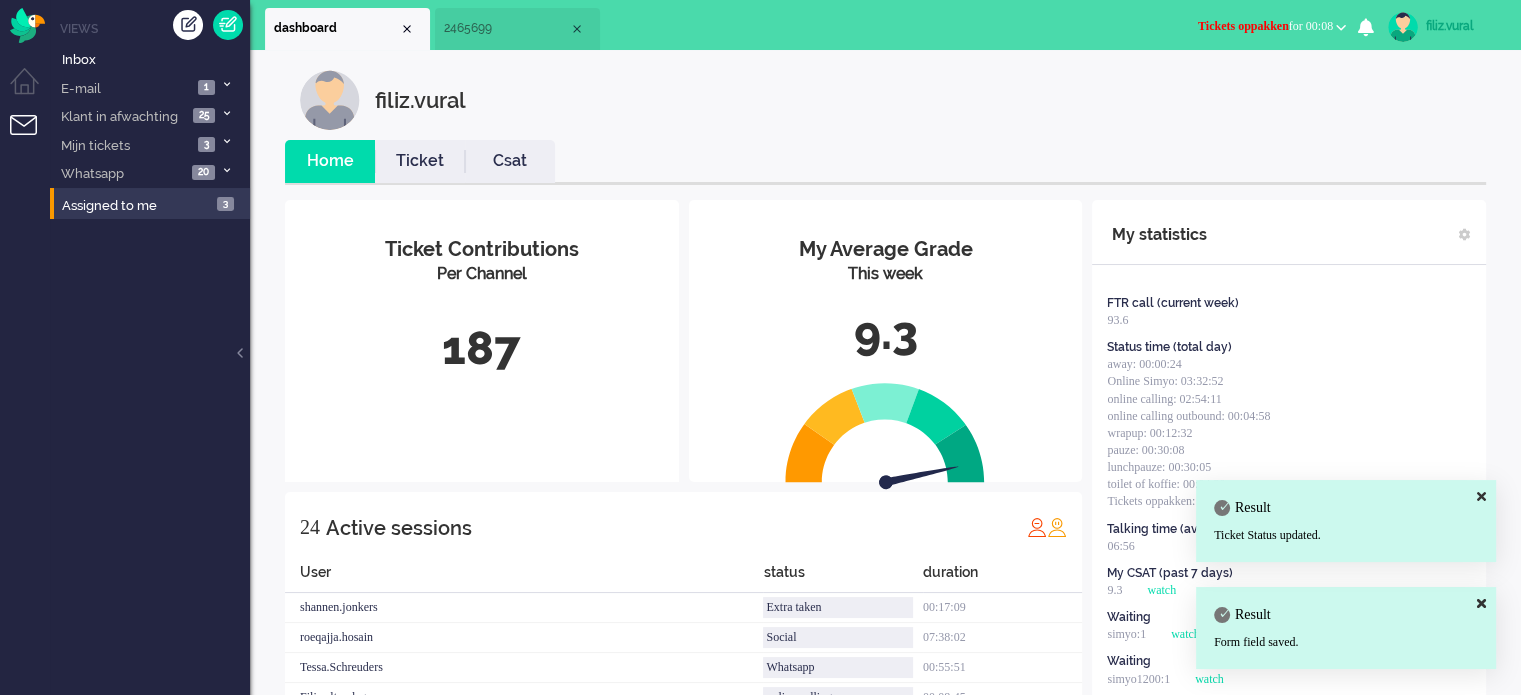 click on "2465699" at bounding box center (506, 28) 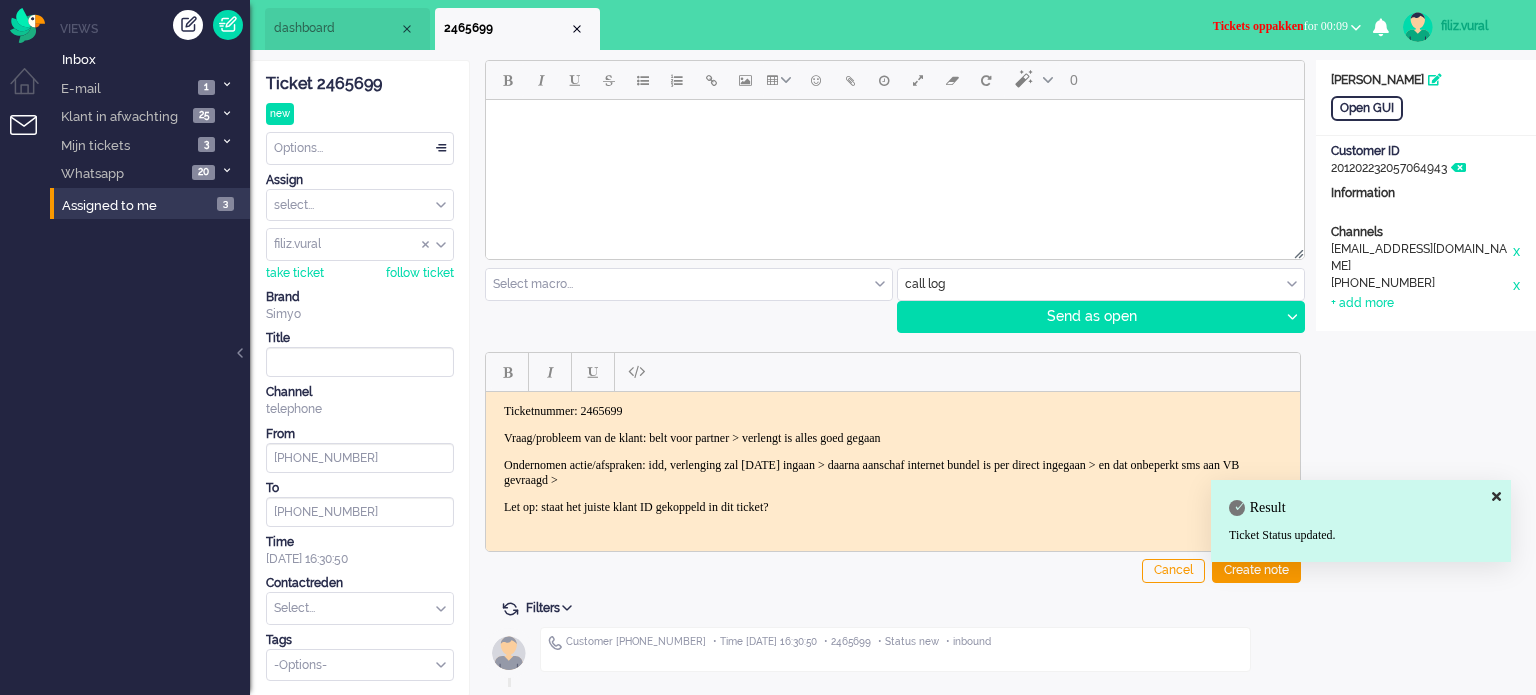 click on "Filters   Show events  Only show current ticket  Hide inactive tickets" at bounding box center [893, 610] 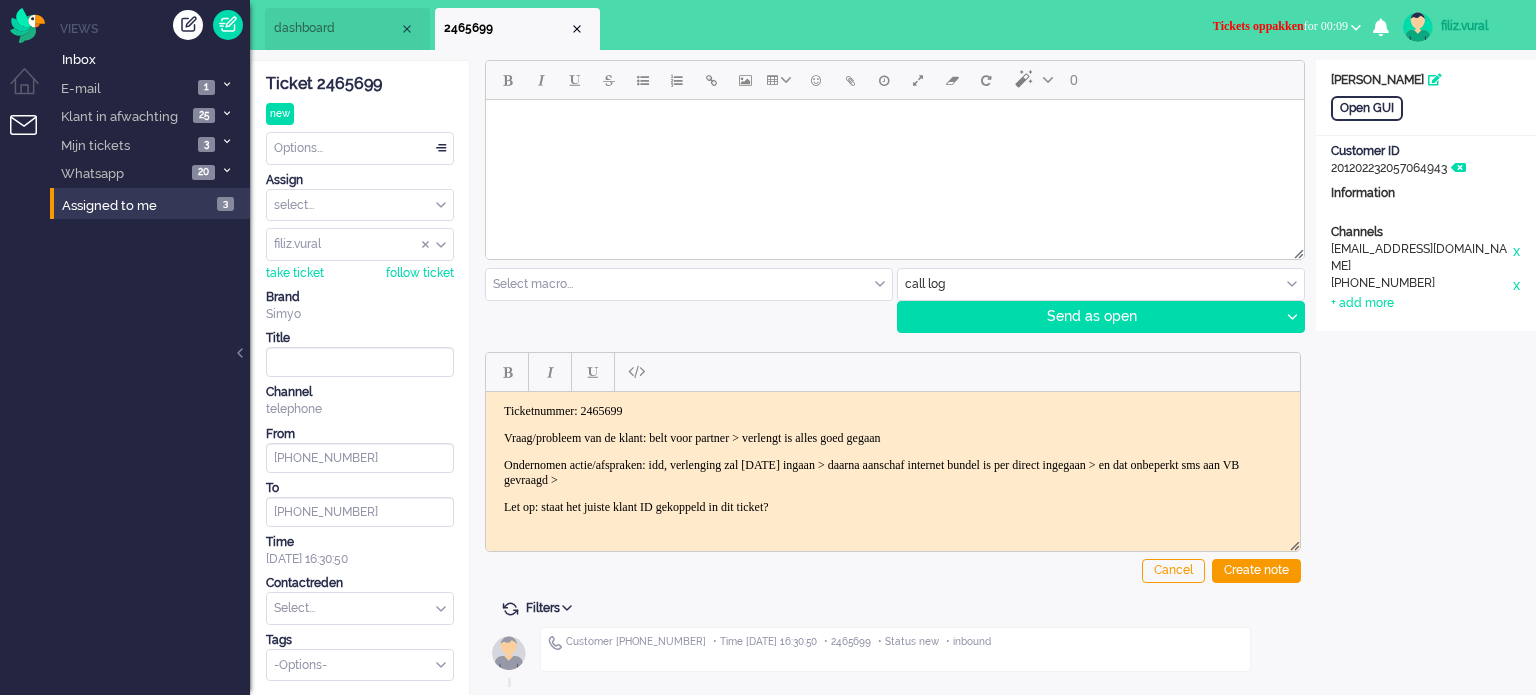 click on "dashboard" at bounding box center (336, 28) 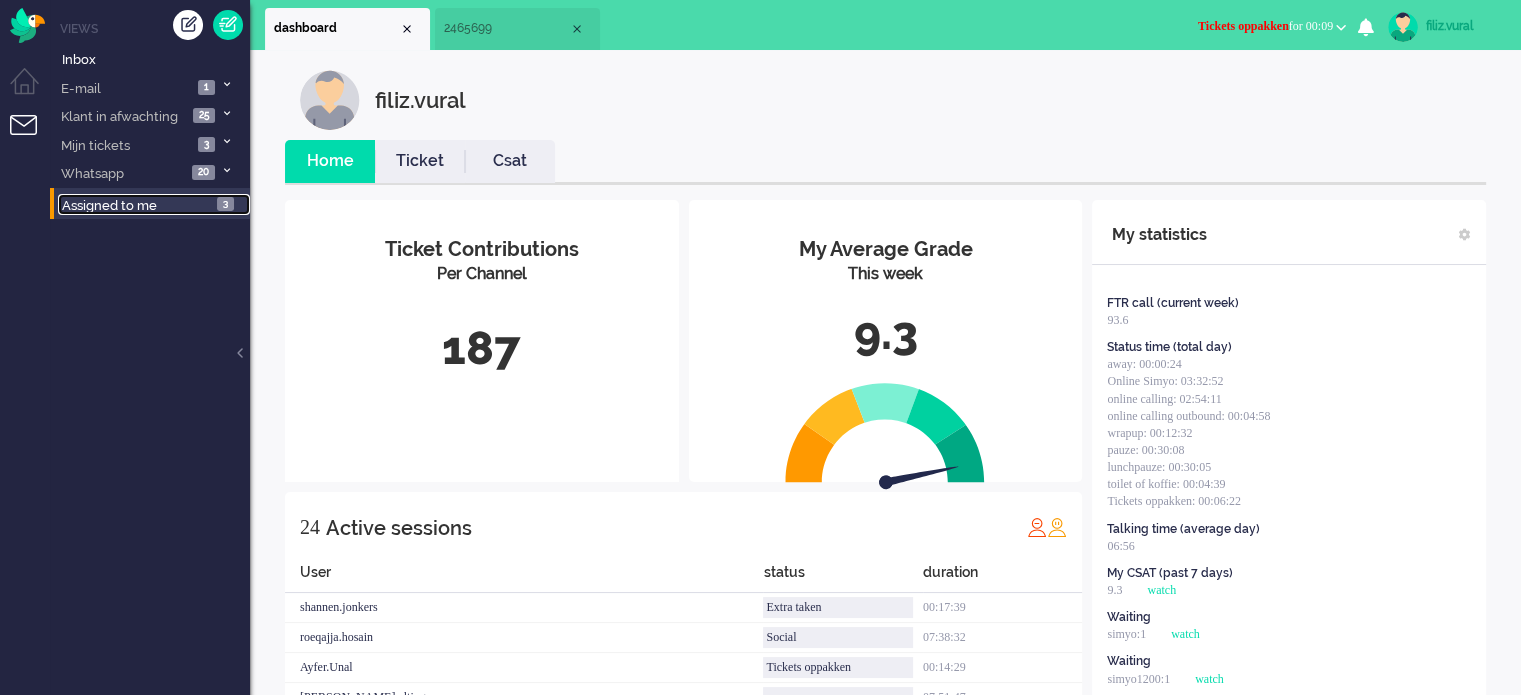 click on "Assigned to me
3" at bounding box center (154, 205) 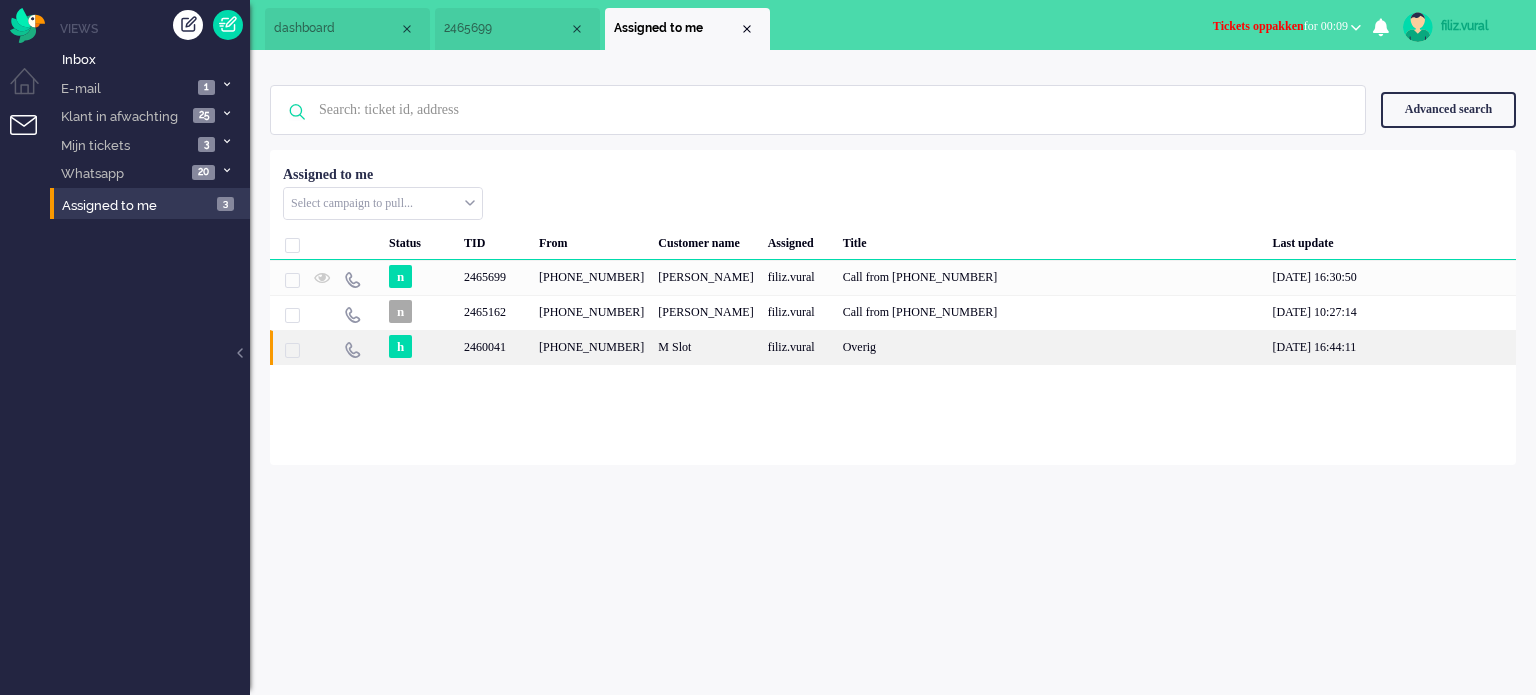 click on "M Slot" 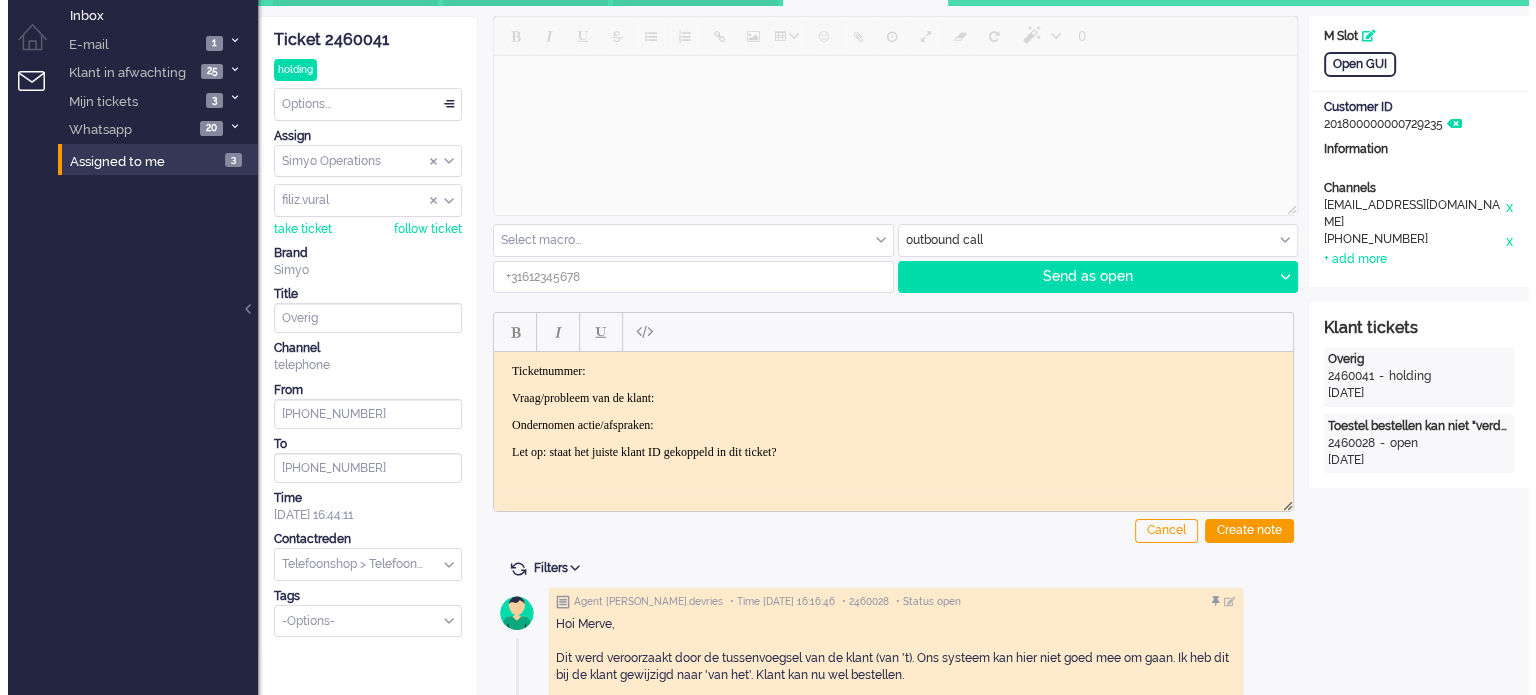 scroll, scrollTop: 0, scrollLeft: 0, axis: both 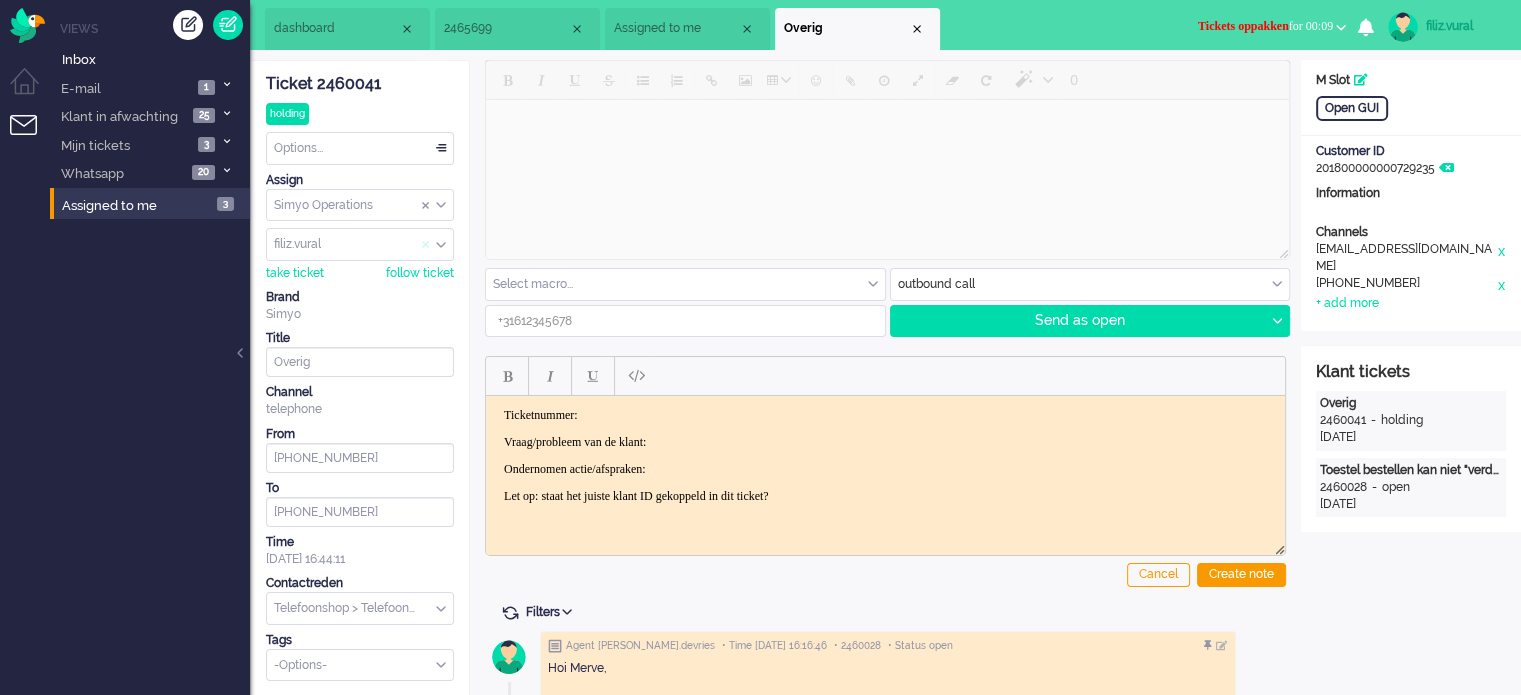 click at bounding box center (426, 245) 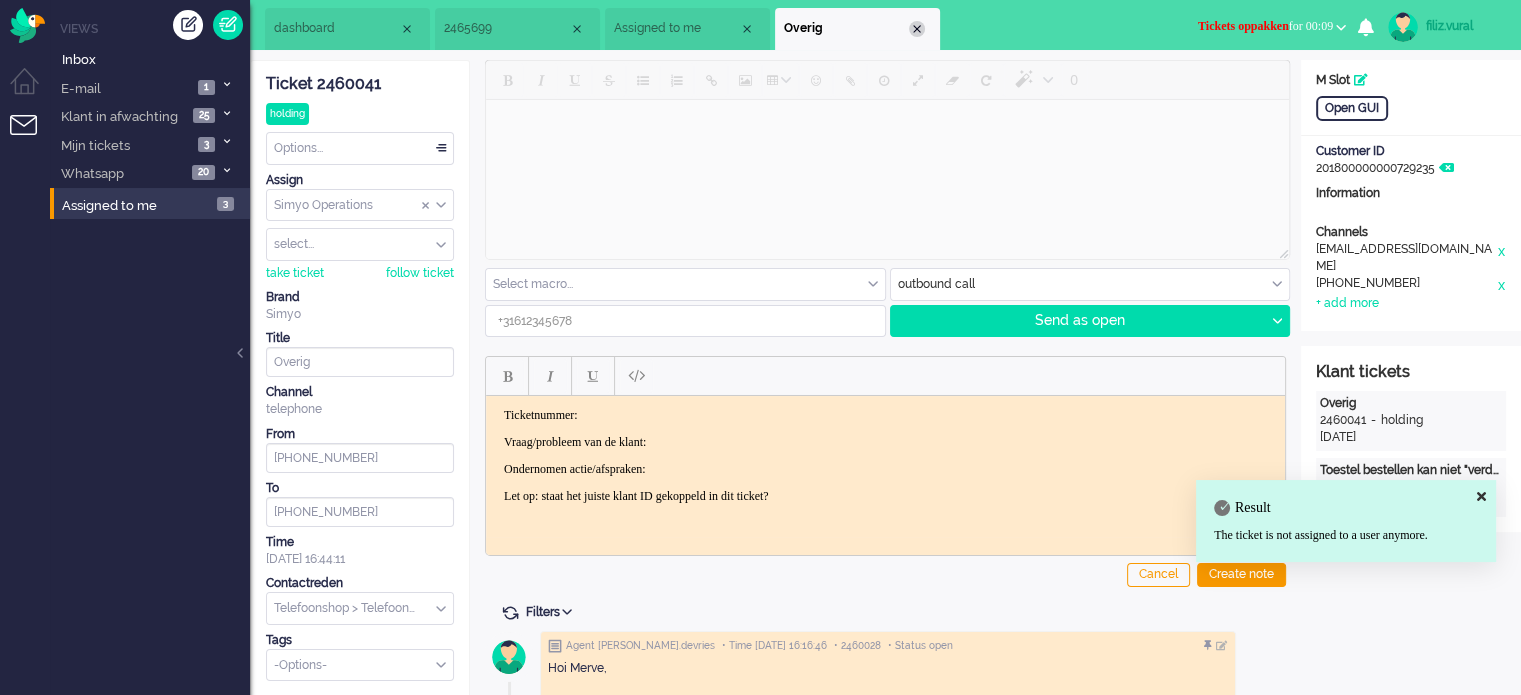 click at bounding box center [917, 29] 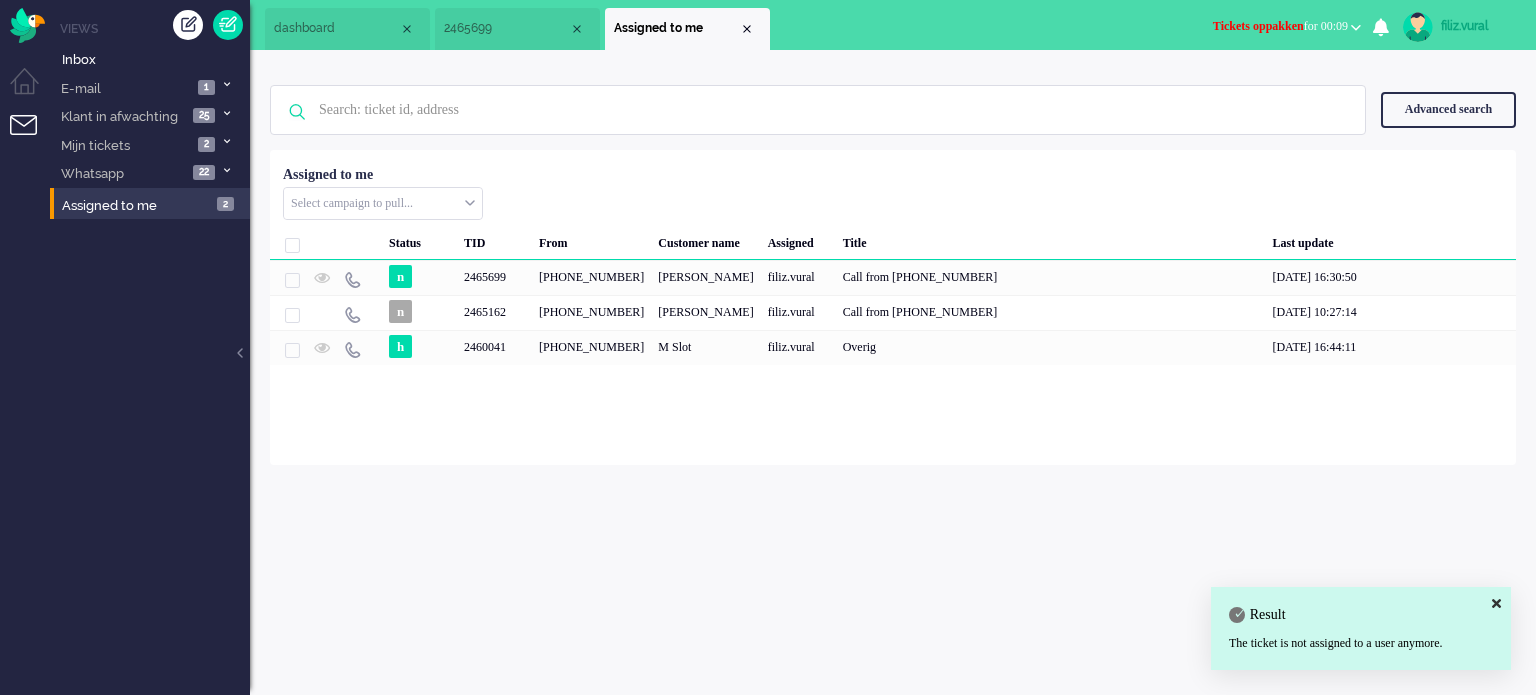 click on "dashboard" at bounding box center (336, 28) 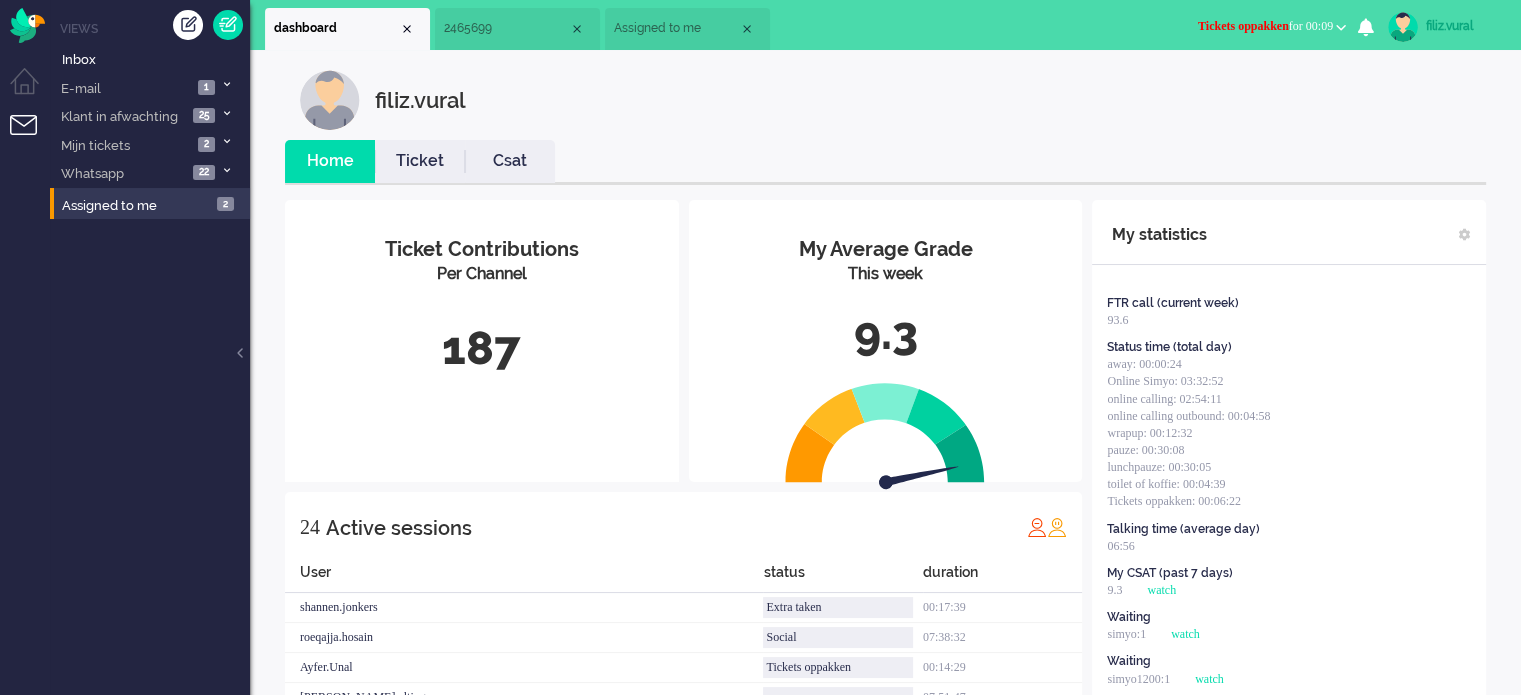 click on "Csat" at bounding box center (510, 161) 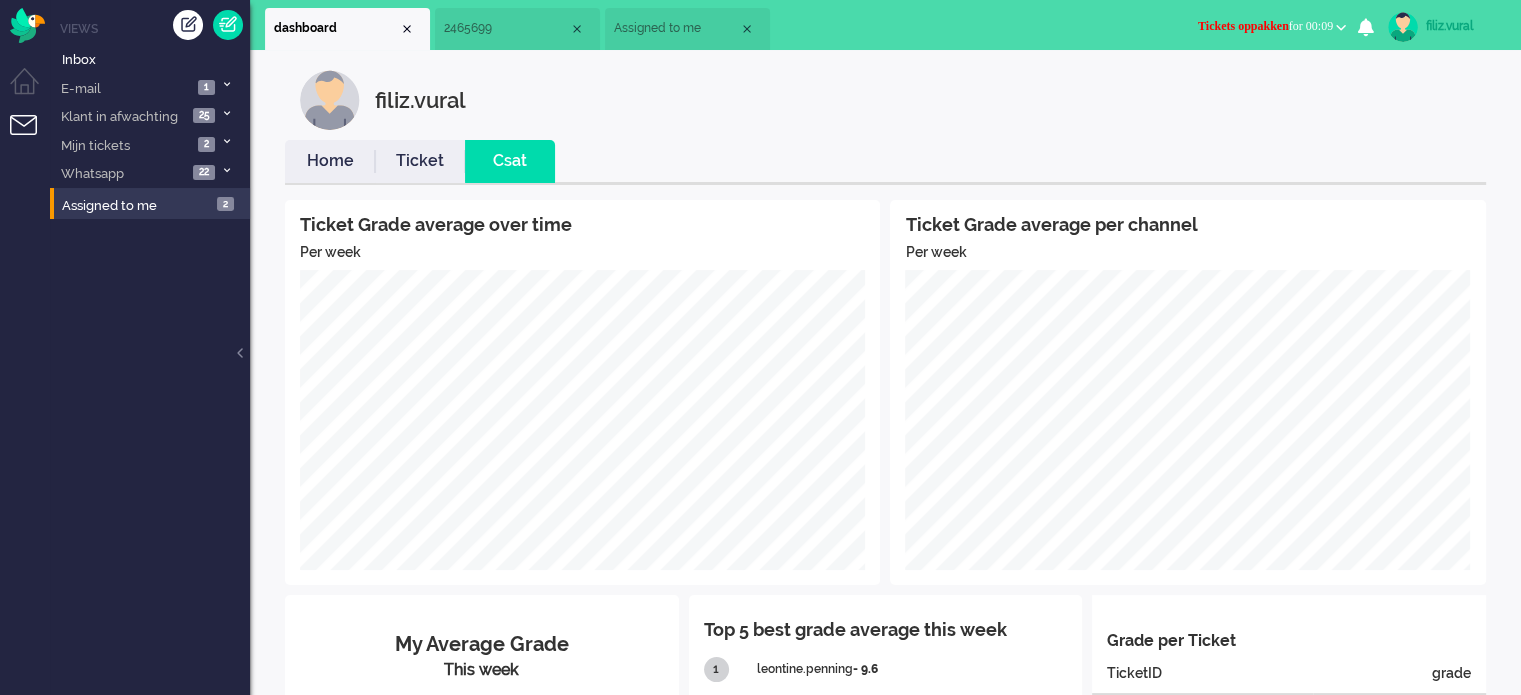 click on "Home" at bounding box center (330, 161) 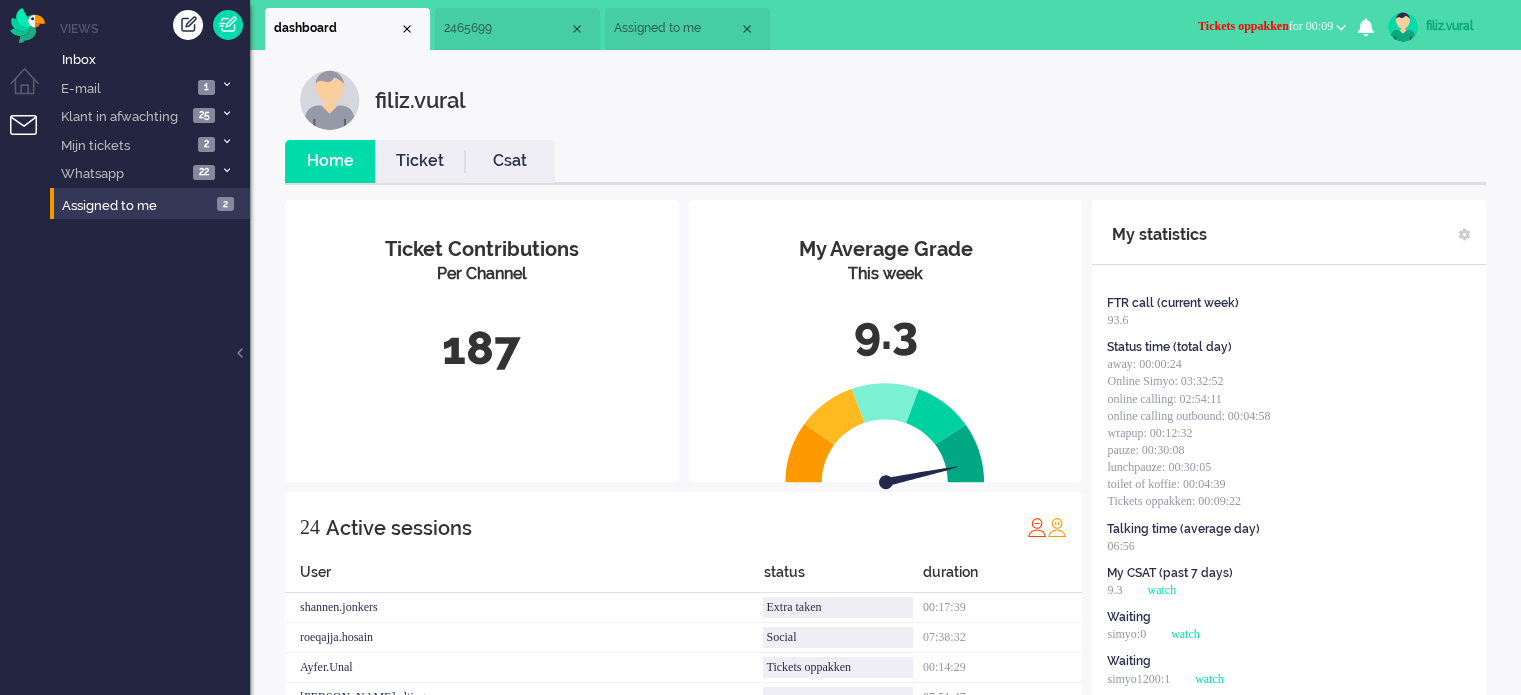 click on "Tickets oppakken" at bounding box center (1243, 26) 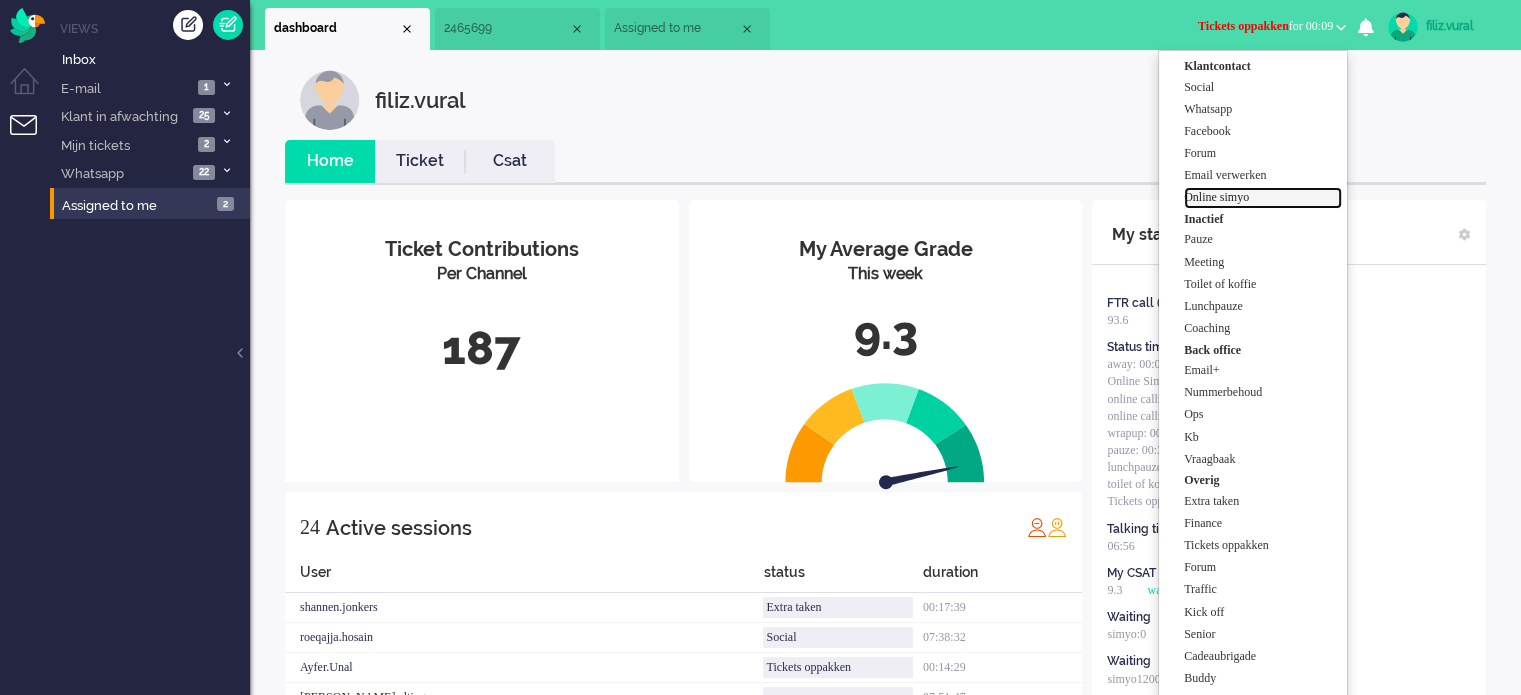 click on "Online simyo" at bounding box center [1263, 197] 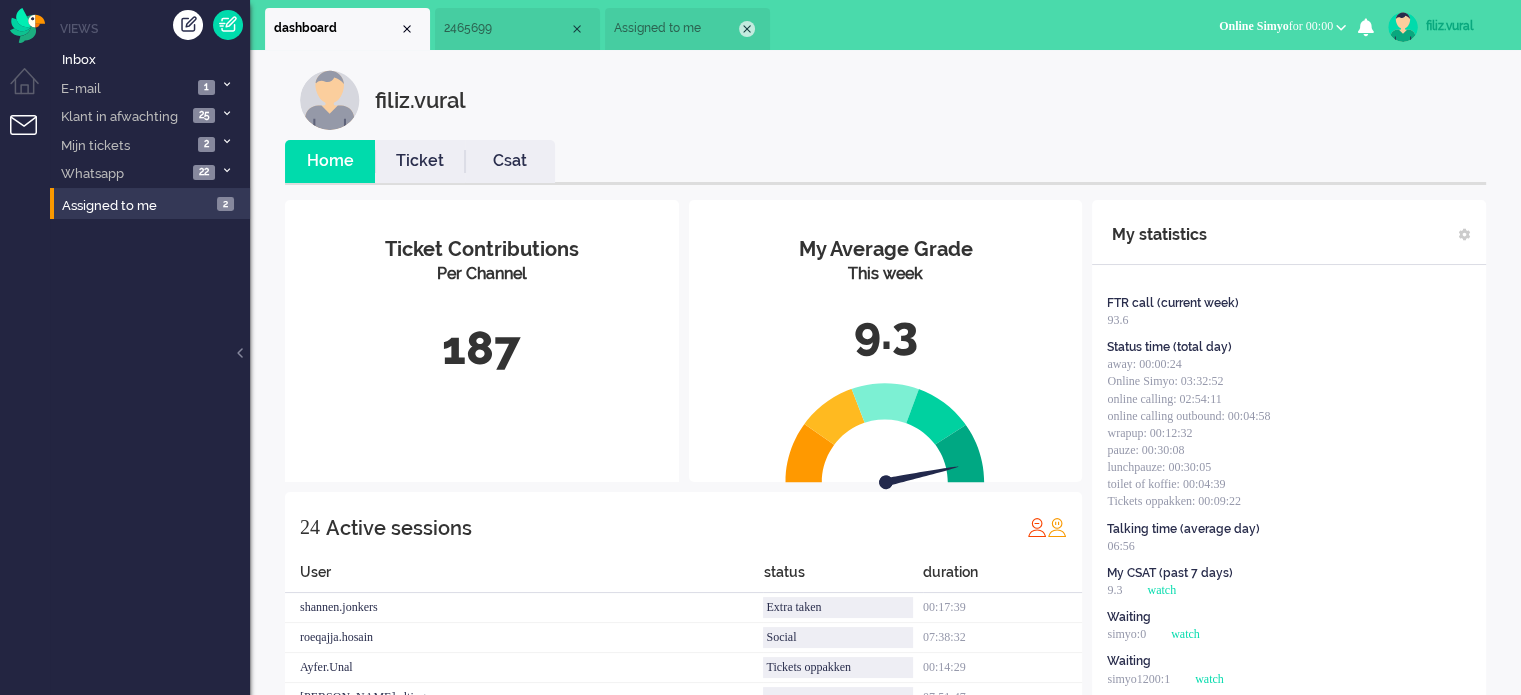 click at bounding box center [747, 29] 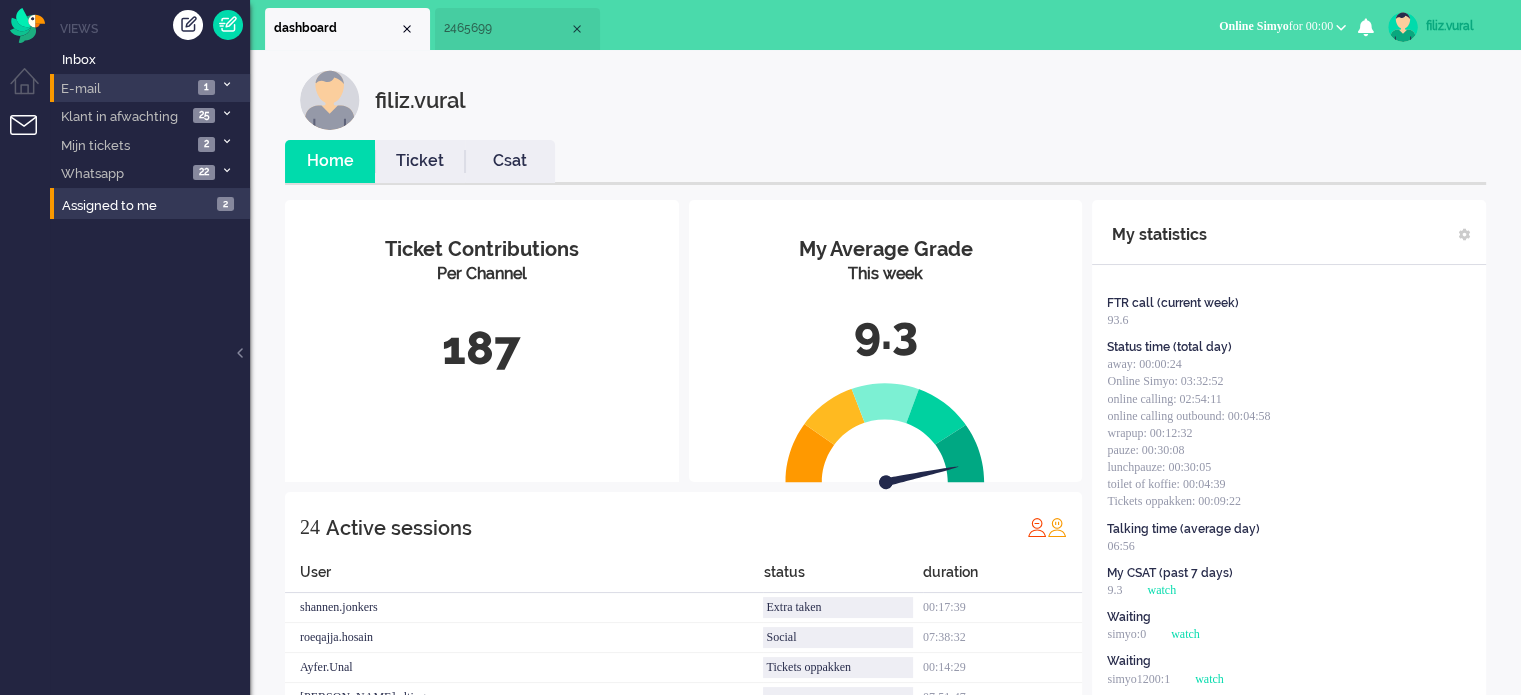 click on "1" at bounding box center [206, 87] 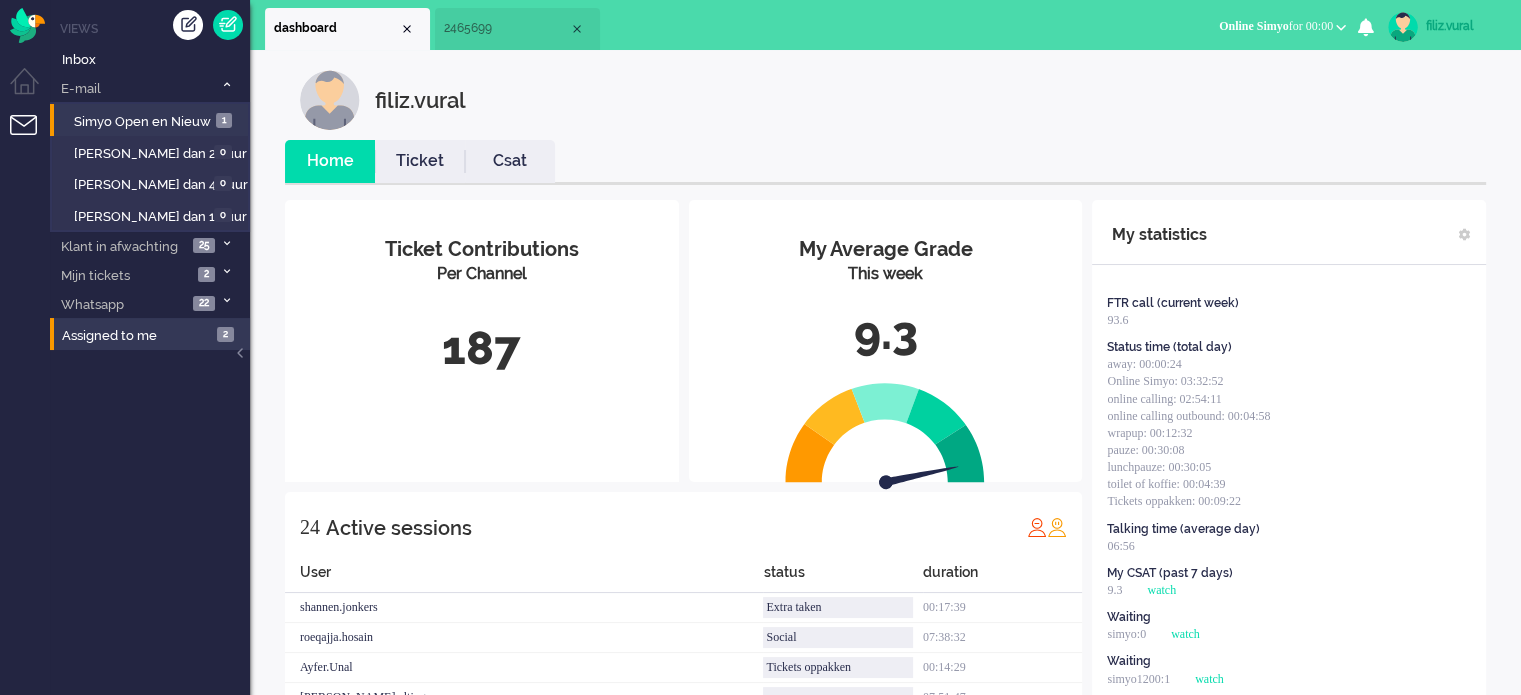 click on "Simyo Open en Nieuw
1" at bounding box center (149, 120) 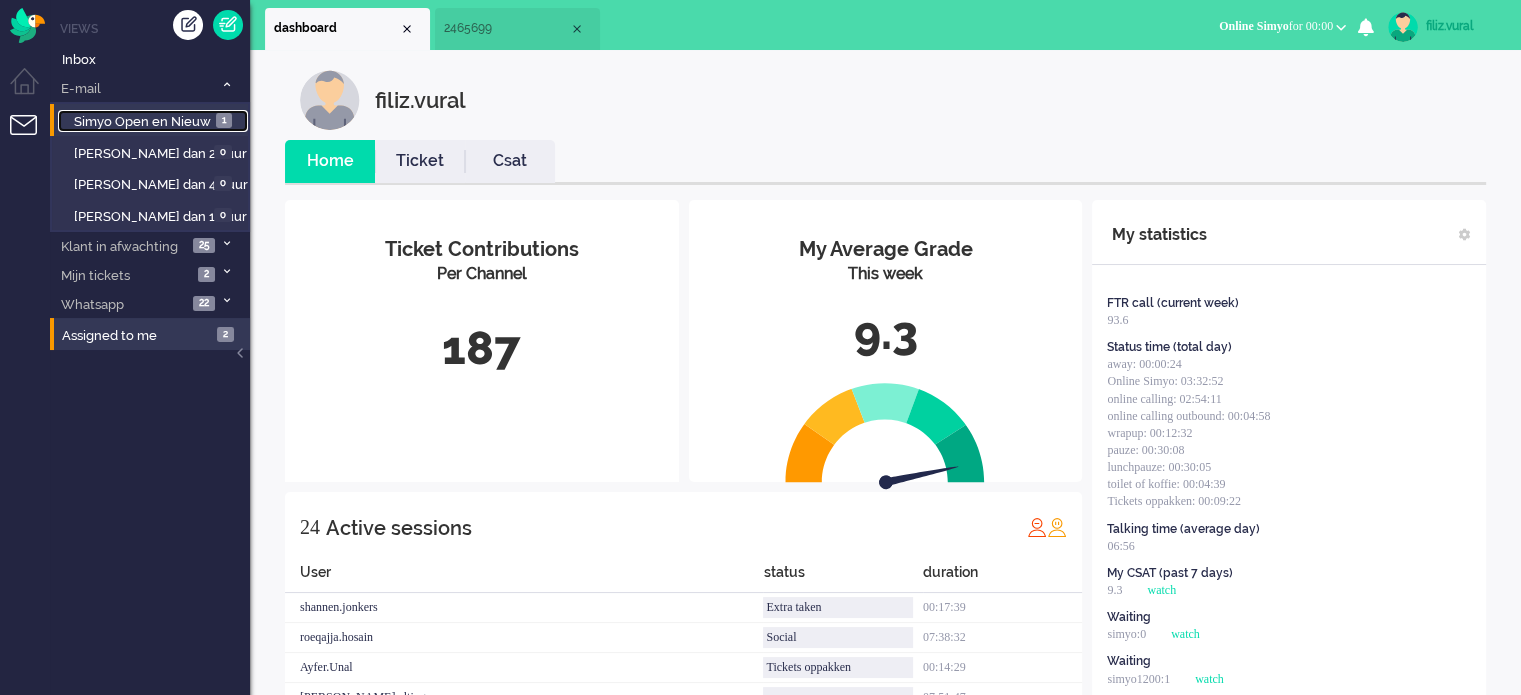 click on "Simyo Open en Nieuw" at bounding box center [142, 121] 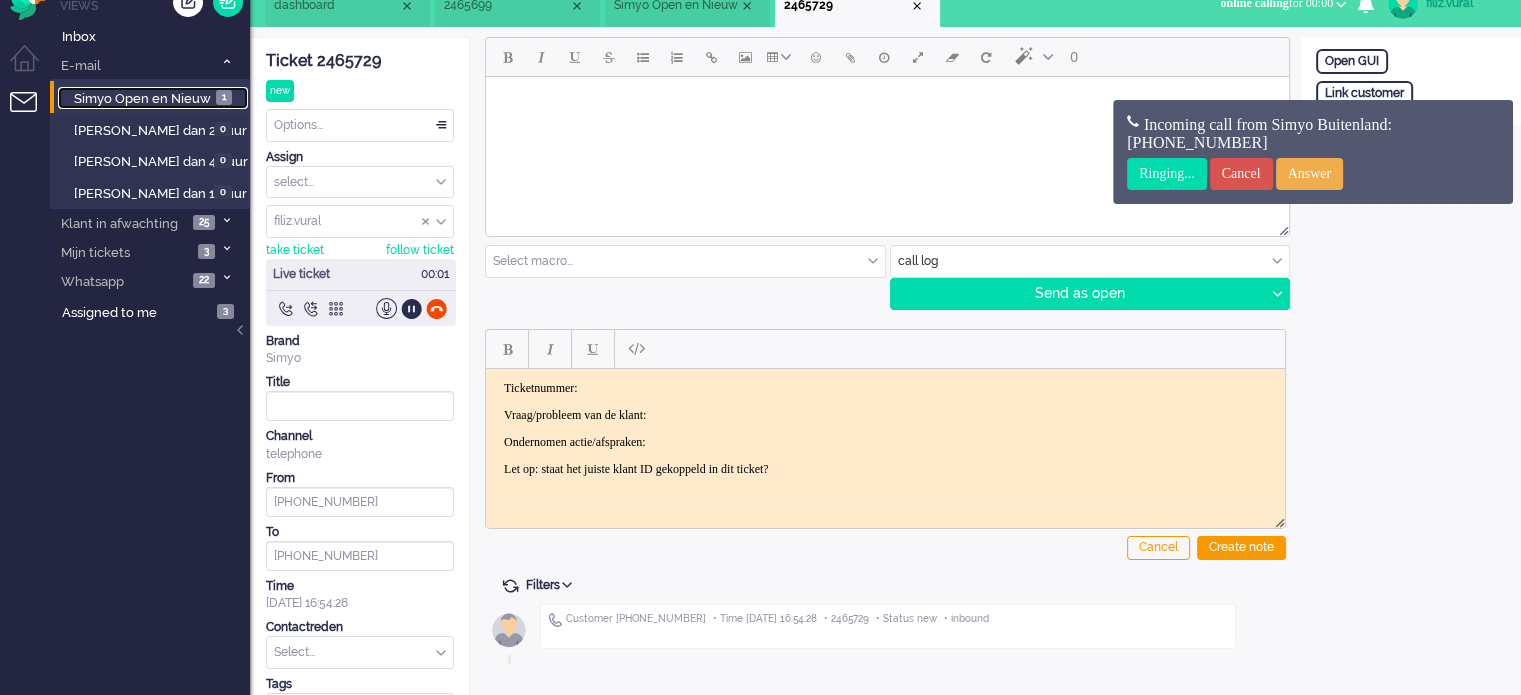 scroll, scrollTop: 0, scrollLeft: 0, axis: both 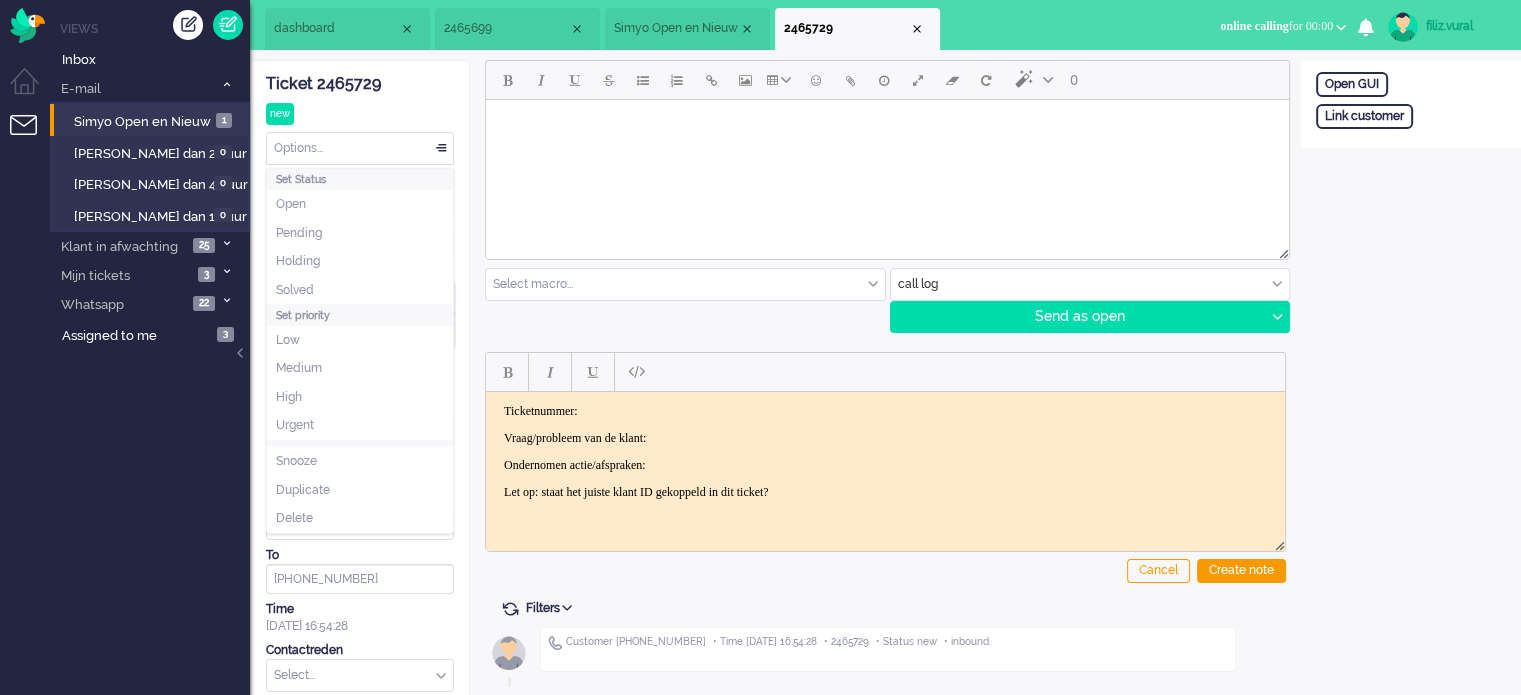 click on "Options..." at bounding box center [360, 148] 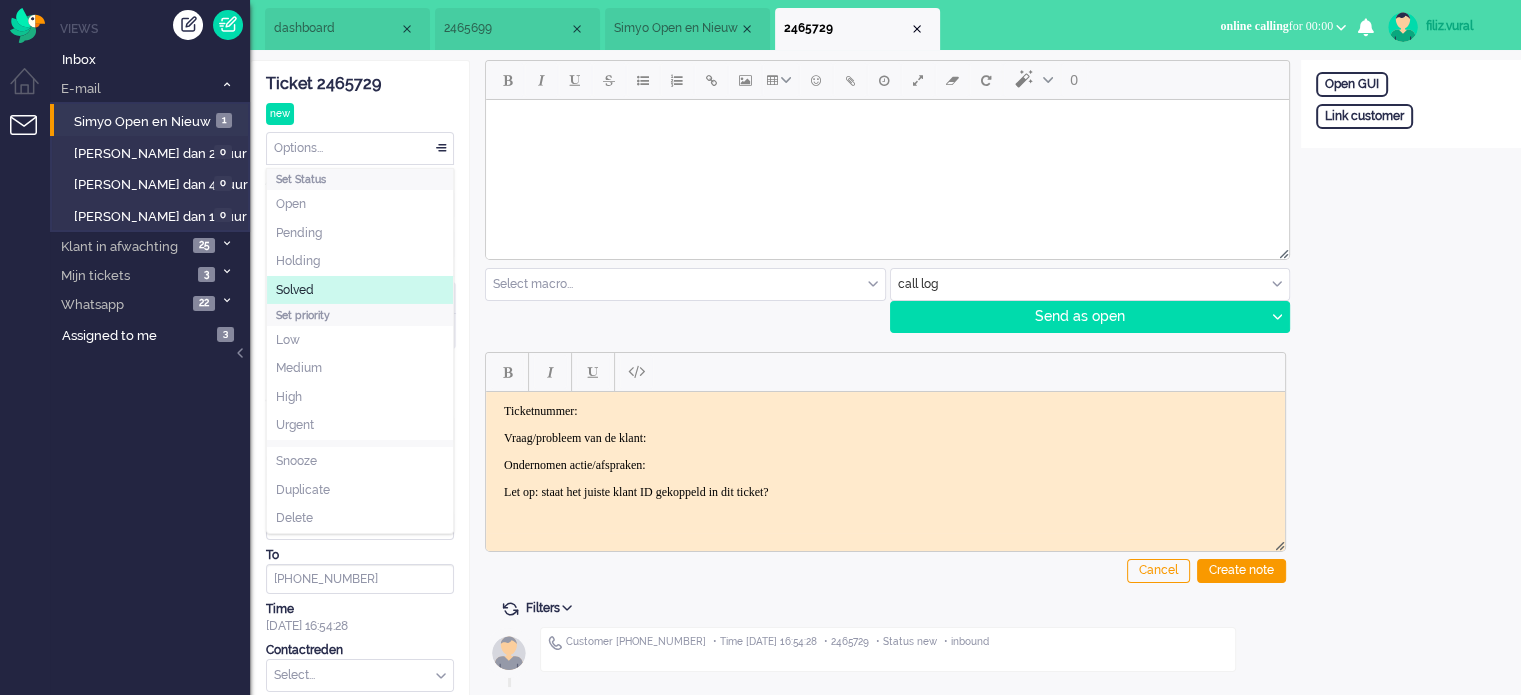 click on "Ticket 2465729" 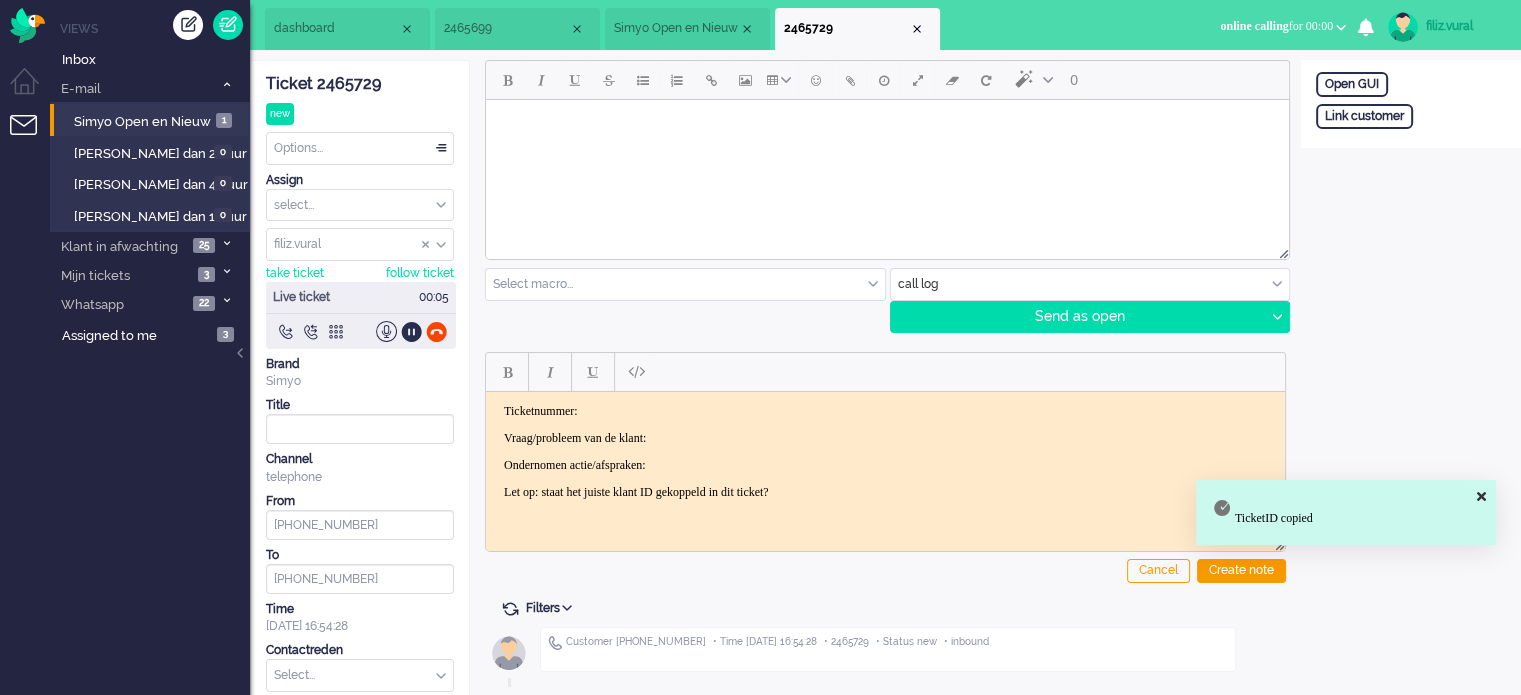 click at bounding box center [885, 372] 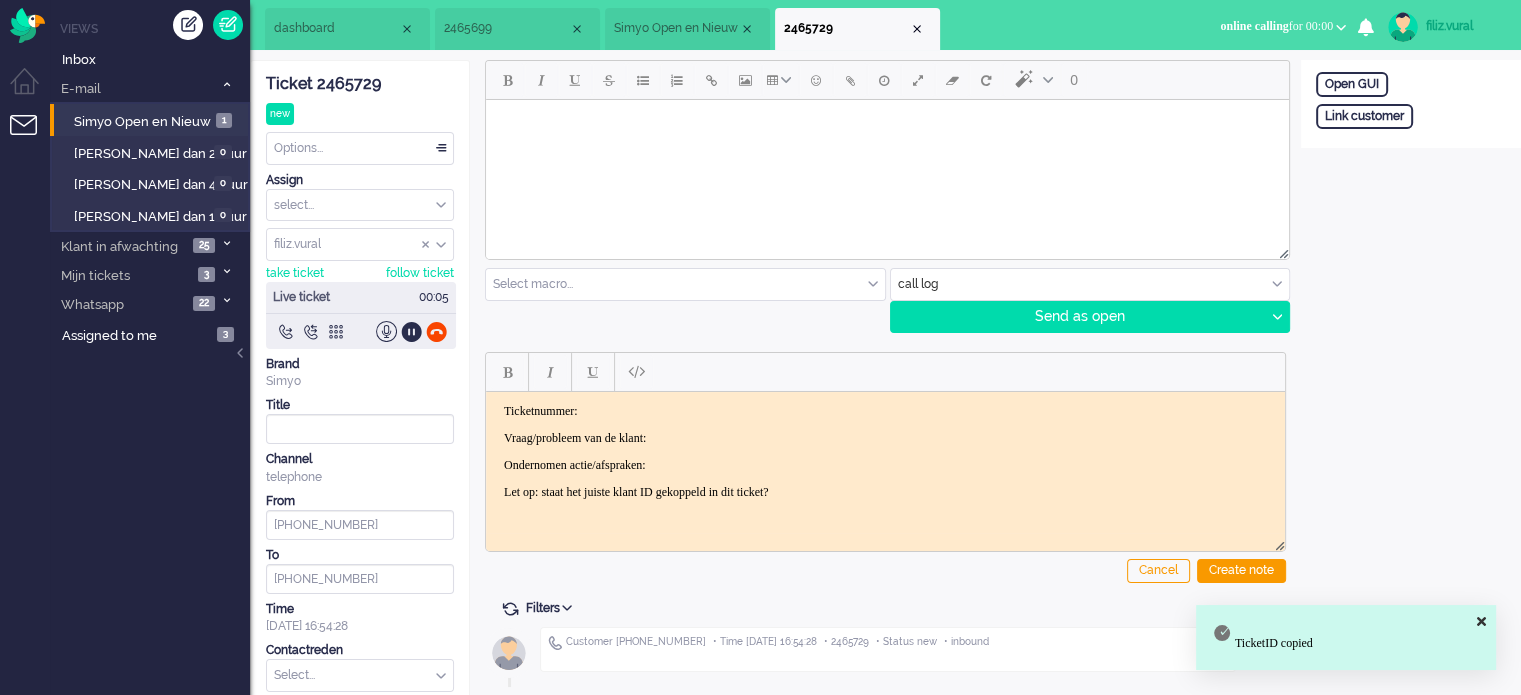 click on "Ticketnummer:" at bounding box center (885, 410) 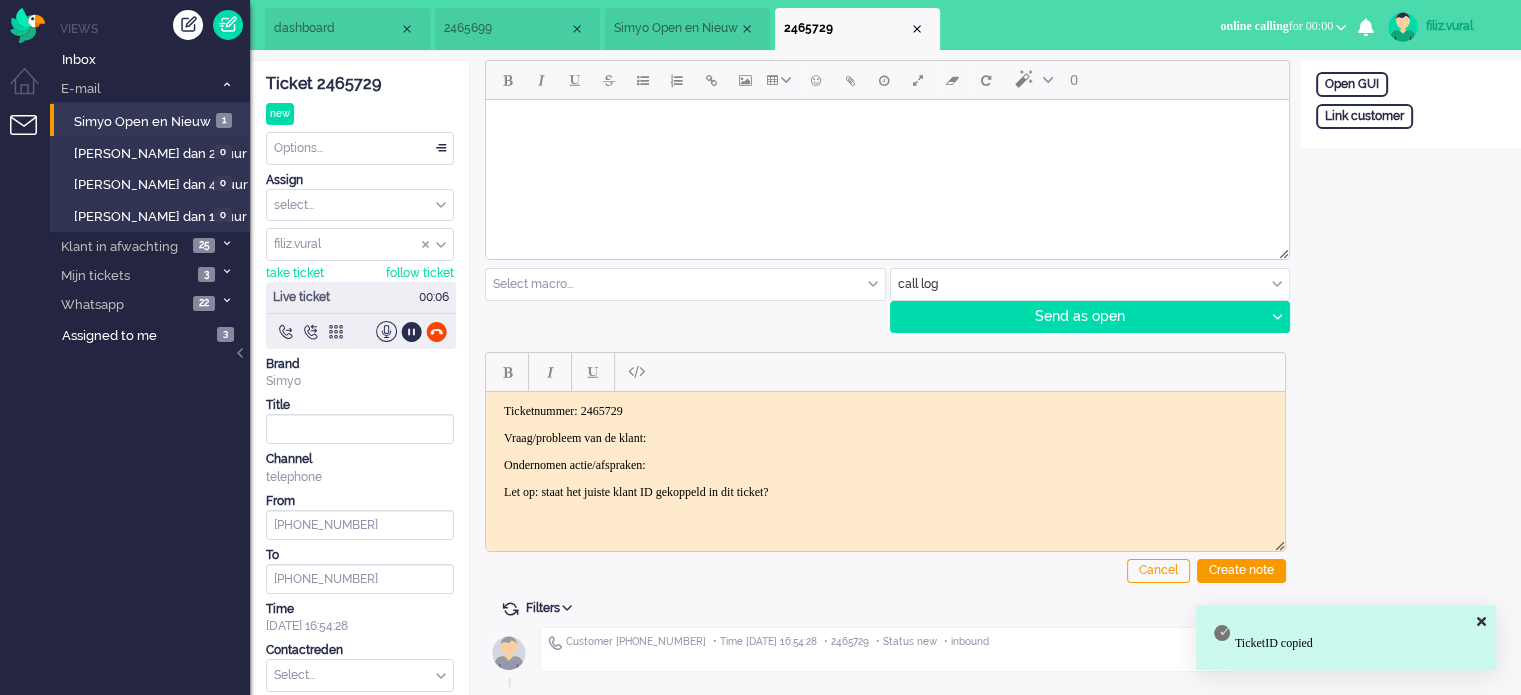 click on "Vraag/probleem van de klant:" at bounding box center (885, 437) 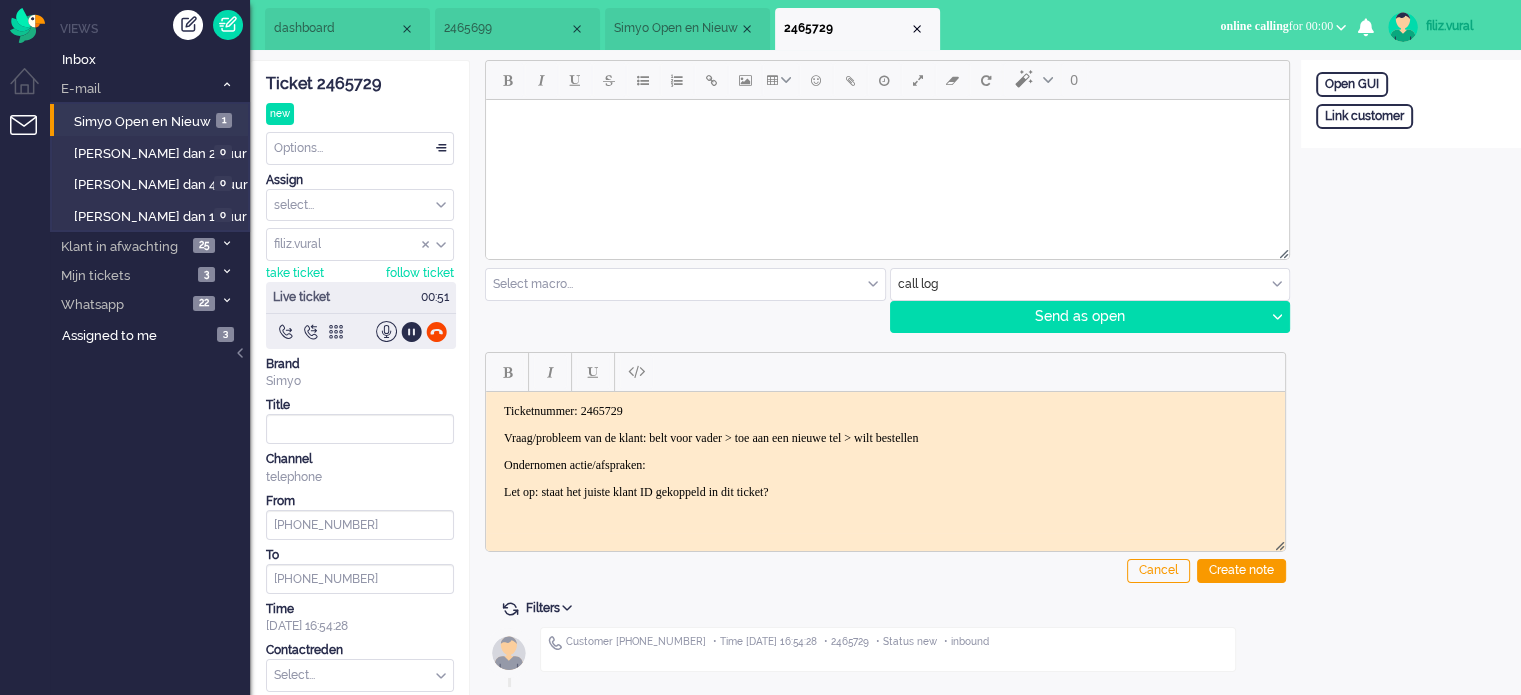 click on "Ondernomen actie/afspraken:" at bounding box center [885, 464] 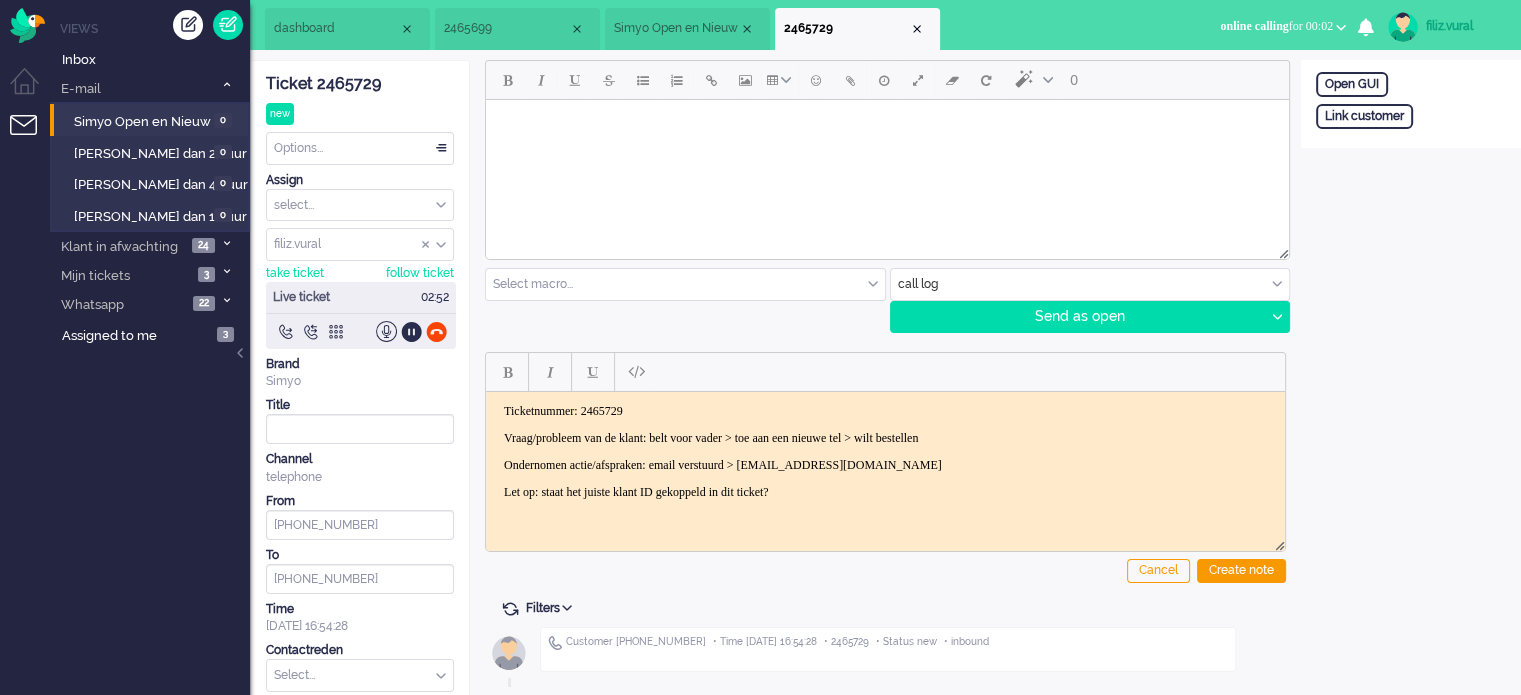 click on "Ondernomen actie/afspraken: email verstuurd > [EMAIL_ADDRESS][DOMAIN_NAME]" at bounding box center [885, 464] 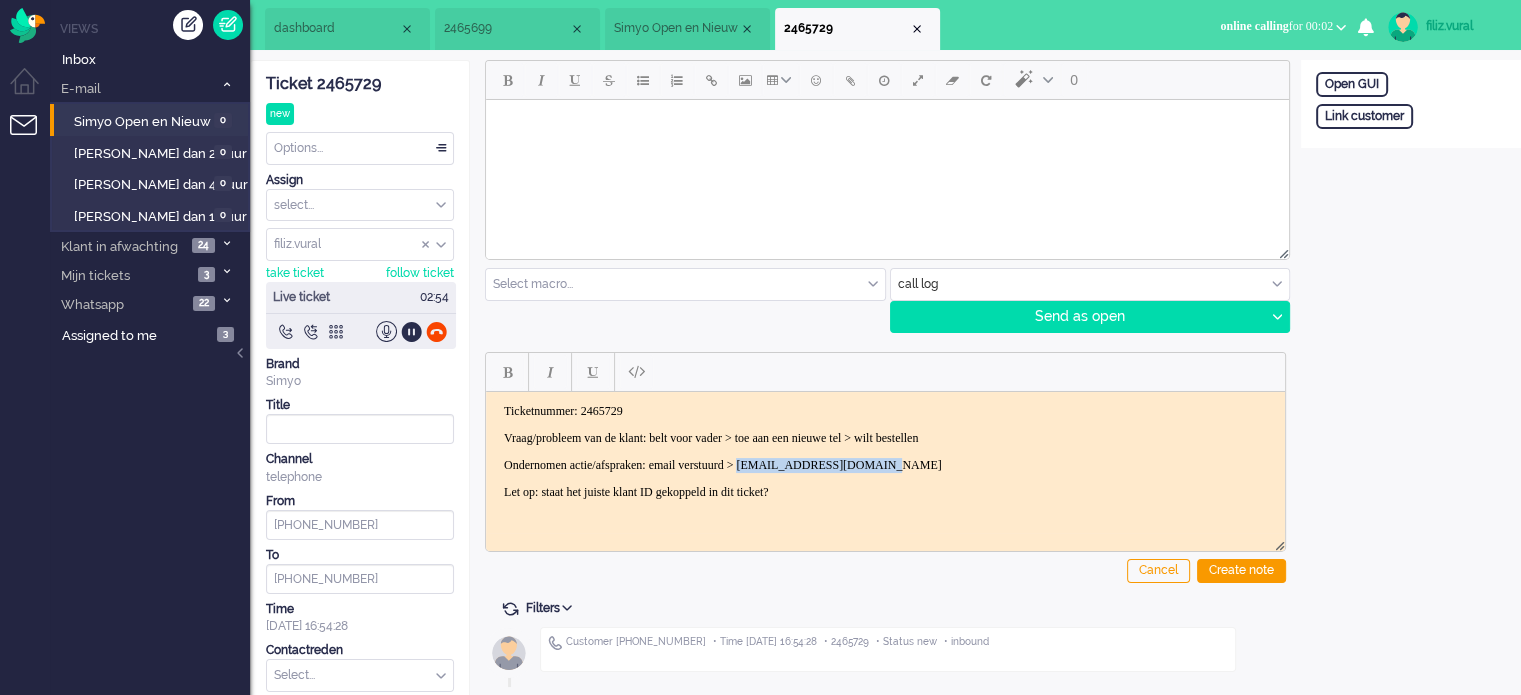 drag, startPoint x: 968, startPoint y: 455, endPoint x: 805, endPoint y: 455, distance: 163 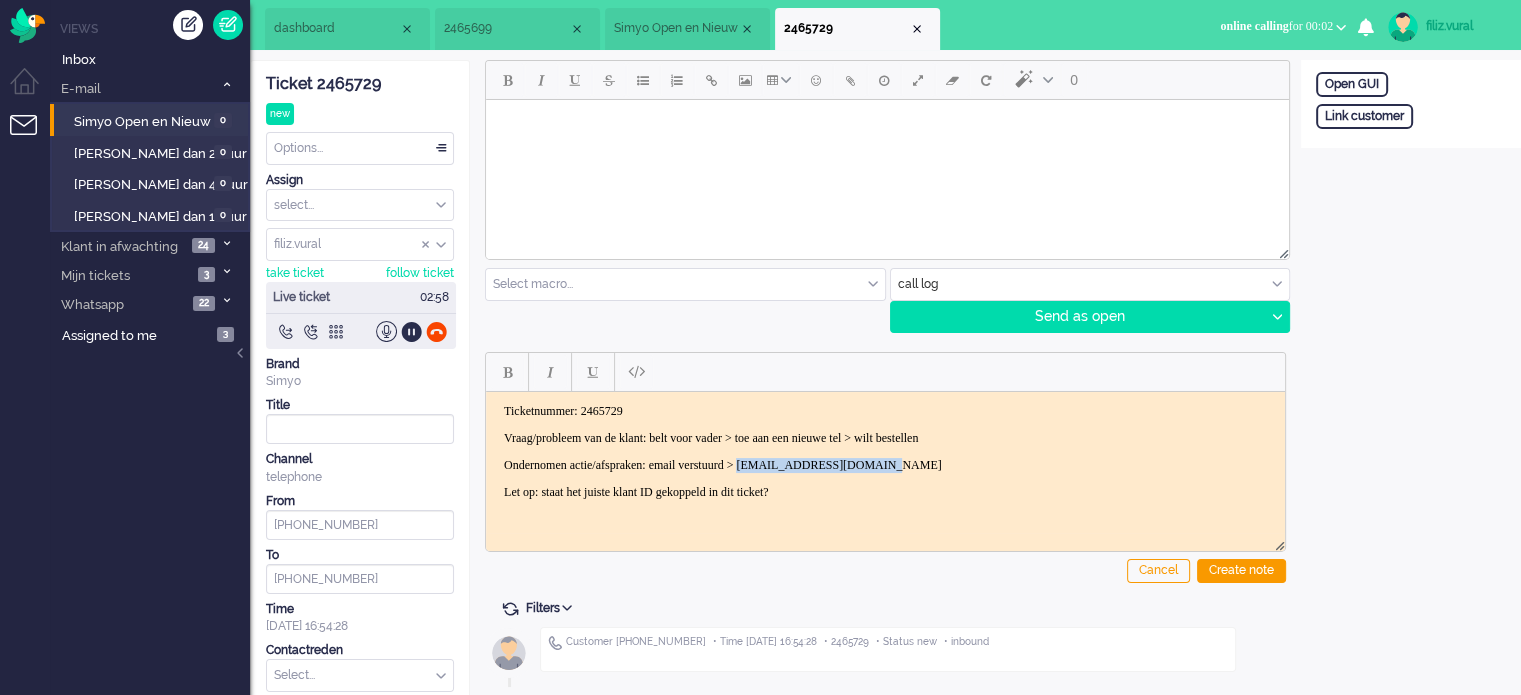 copy on "[EMAIL_ADDRESS][DOMAIN_NAME]" 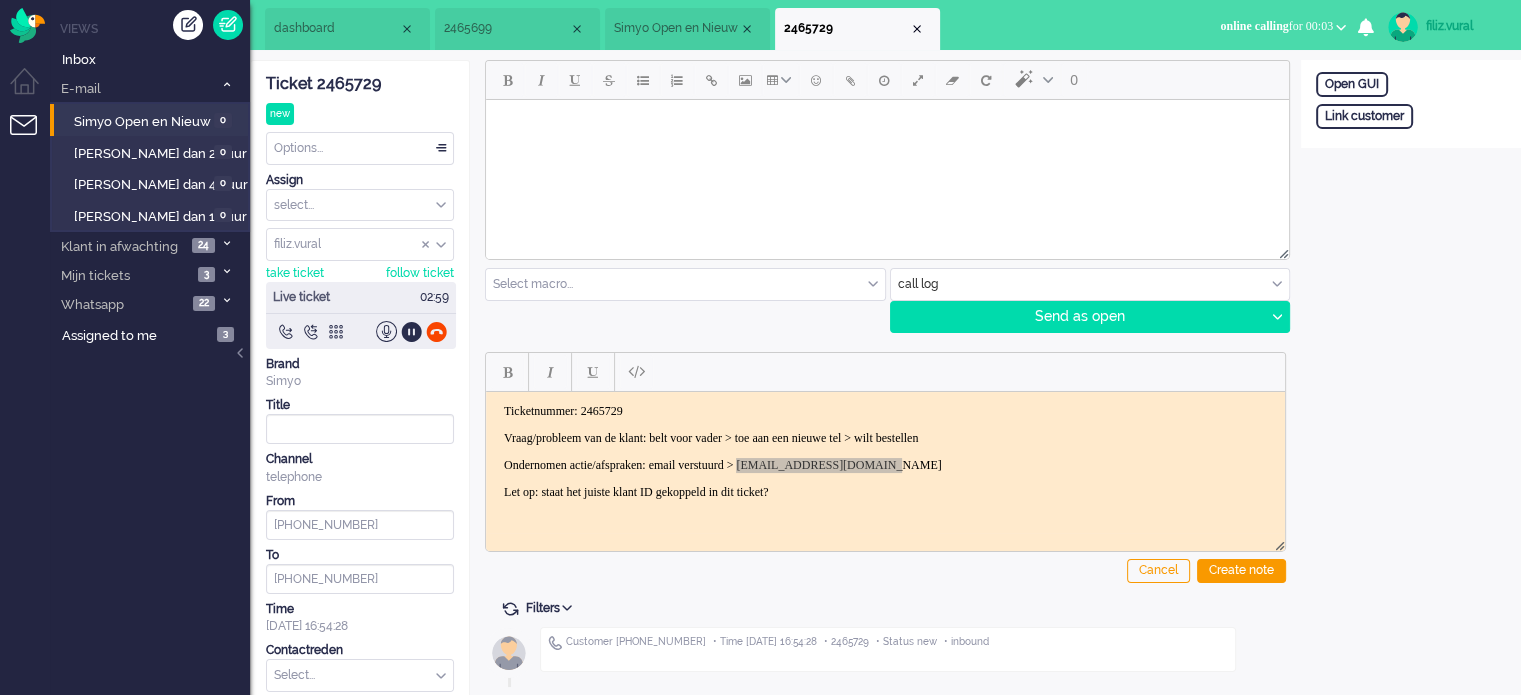 click on "0 Select macro... BO  > Abonnement > Overleden BO  > Abonnement > Overleden Prepaidklant BO  > Annulering > Sim Only NIET MOGELIJK BO  > Annulering > Sim Only NIET MOGELIJK (e-tailer) BO  > Annulering > Verlenging (al ingegaan gesloten factuur) BO  > Annulering > Verlenging (al ingegaan open factuur) BO  > Annulering > Verlenging (gaat in per de 1e) BO  > Annulering > Verlenging NIET MOGELIJK BO  > Automatisch opwaarderen via creditcard mislukt BO  > Contractovername > Goedgekeurd BO  > Contractovername ENGELS > Afwijzing > Betaalgeschiedenis BO  > Contractovername ENGELS > Afwijzing > Nog geen 18 jaar BO  > Contractovername ENGELS > Afwijzing > Ontbrekende gegevens BO  > Contractovername ENGELS > Goedgekeurd BO  > Datacoulance (open factuur) BO  > Datacoulance > Hoogverbruik (open factuur) ENGELS BO  > Datacoulance > TERUGBETALING (afgeschreven) BO  > Datacoulance > TERUGBETALING (nog niet afgeschreven) BO  > Datacoulance CREDIT NOTA (factuur gestorneerd) BO  > Datacoulance HOOGVERBRUIK (open factuur) email" 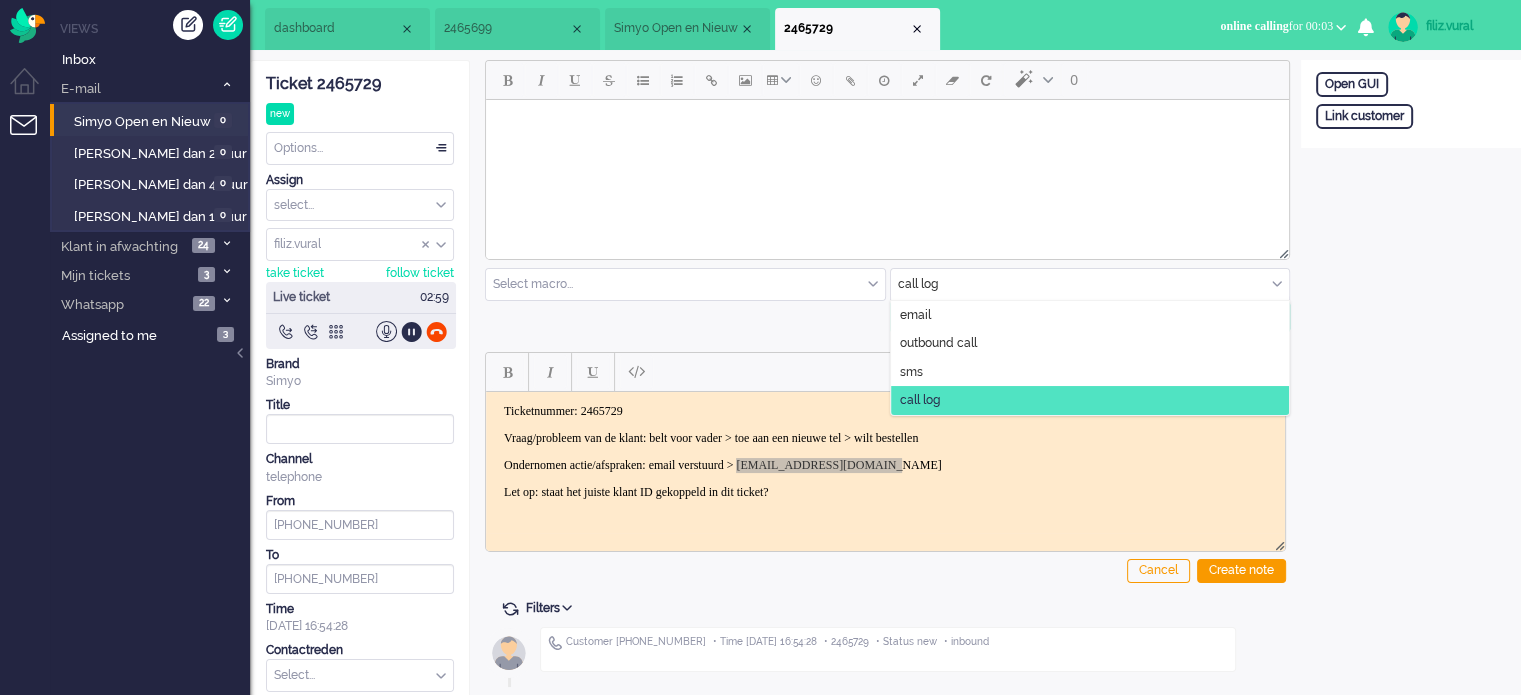 click at bounding box center (1090, 284) 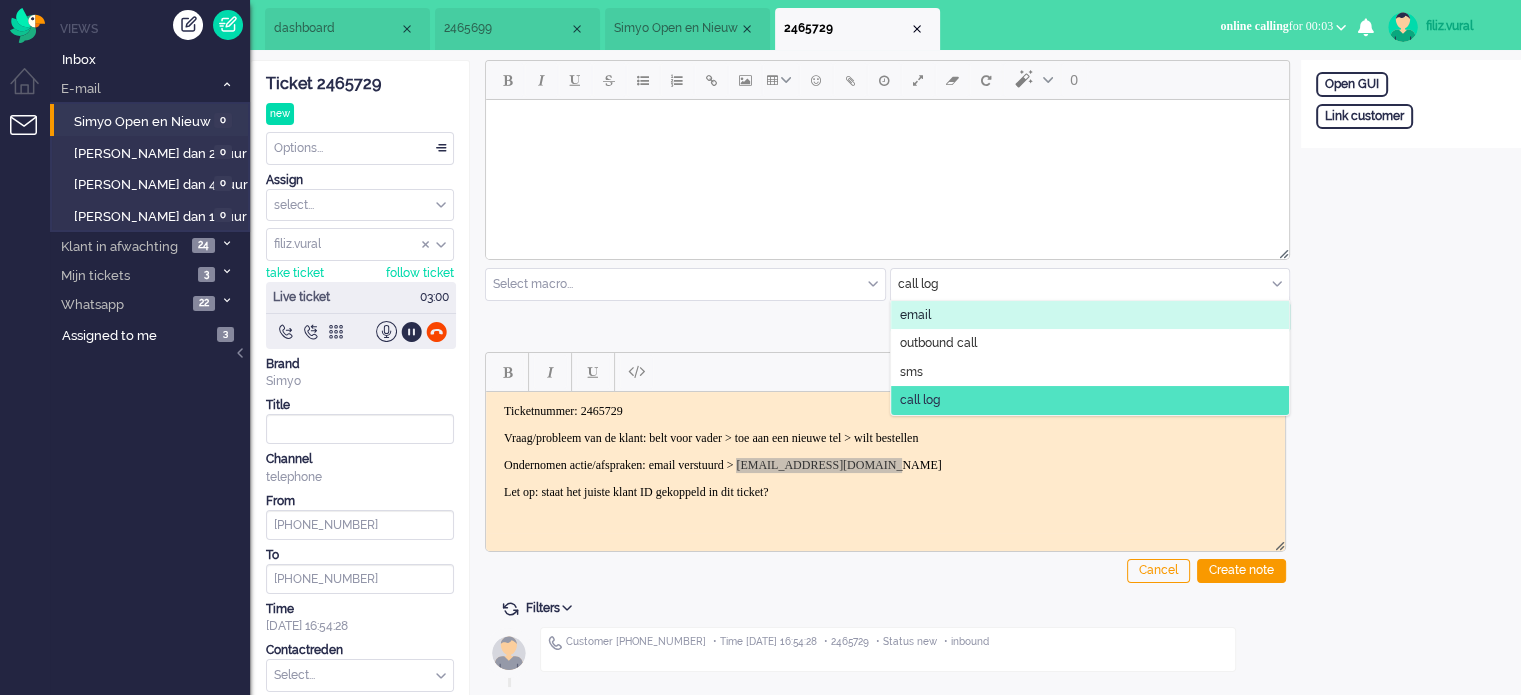 click on "email" 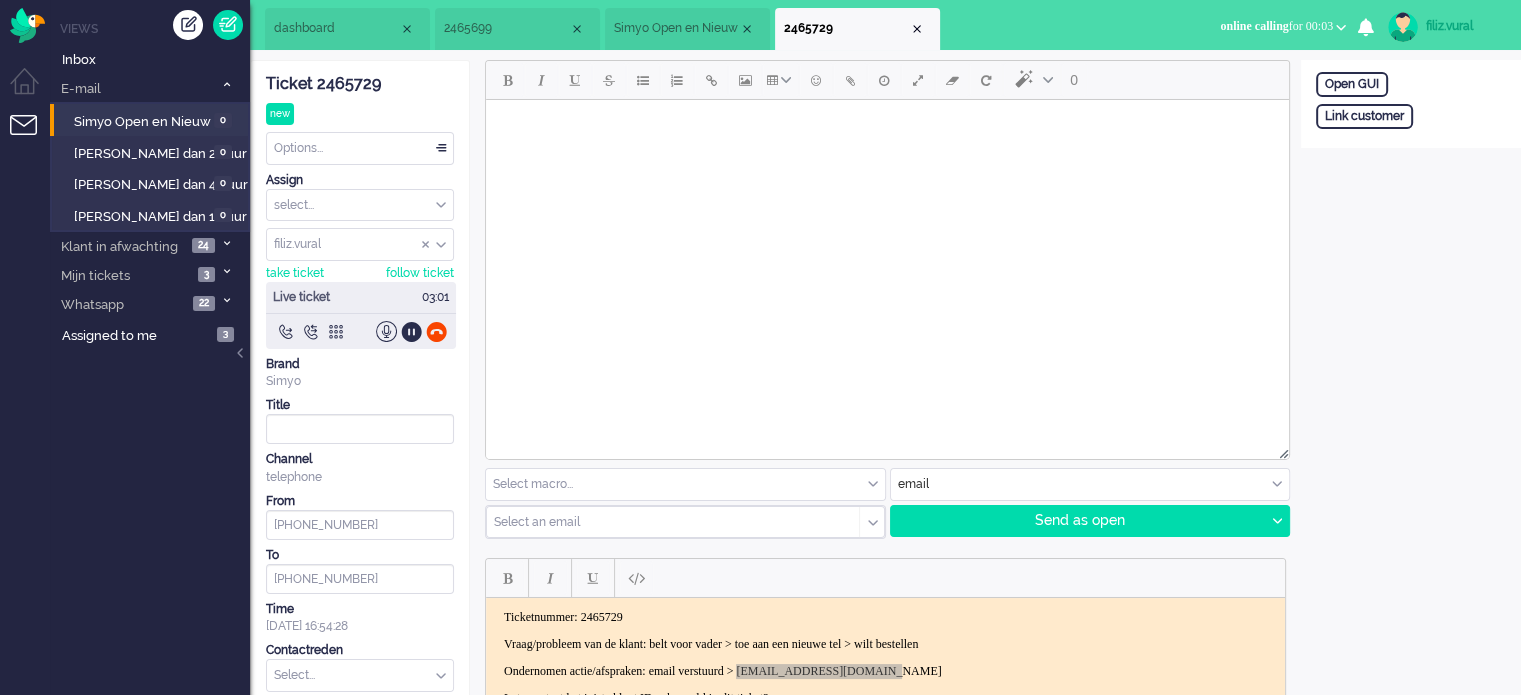 click at bounding box center (666, 522) 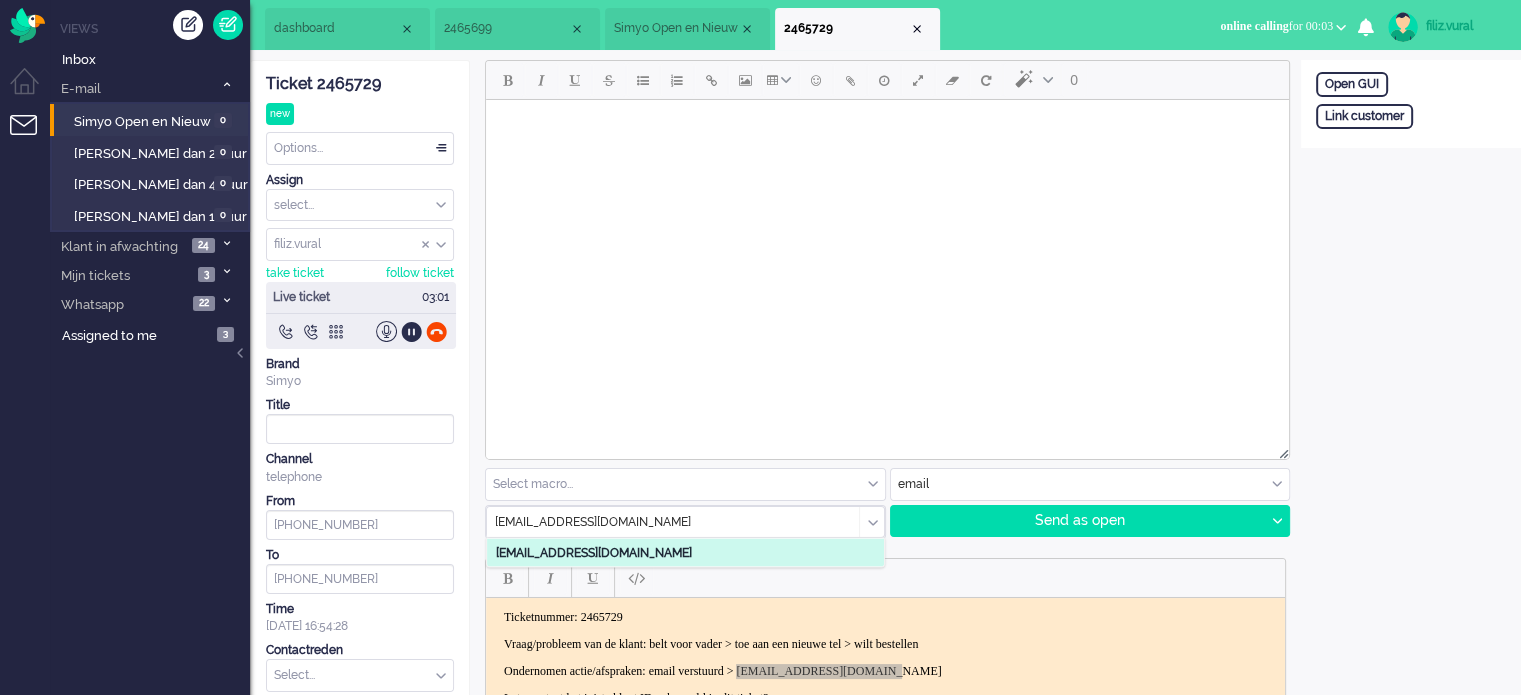 type on "[EMAIL_ADDRESS][DOMAIN_NAME]" 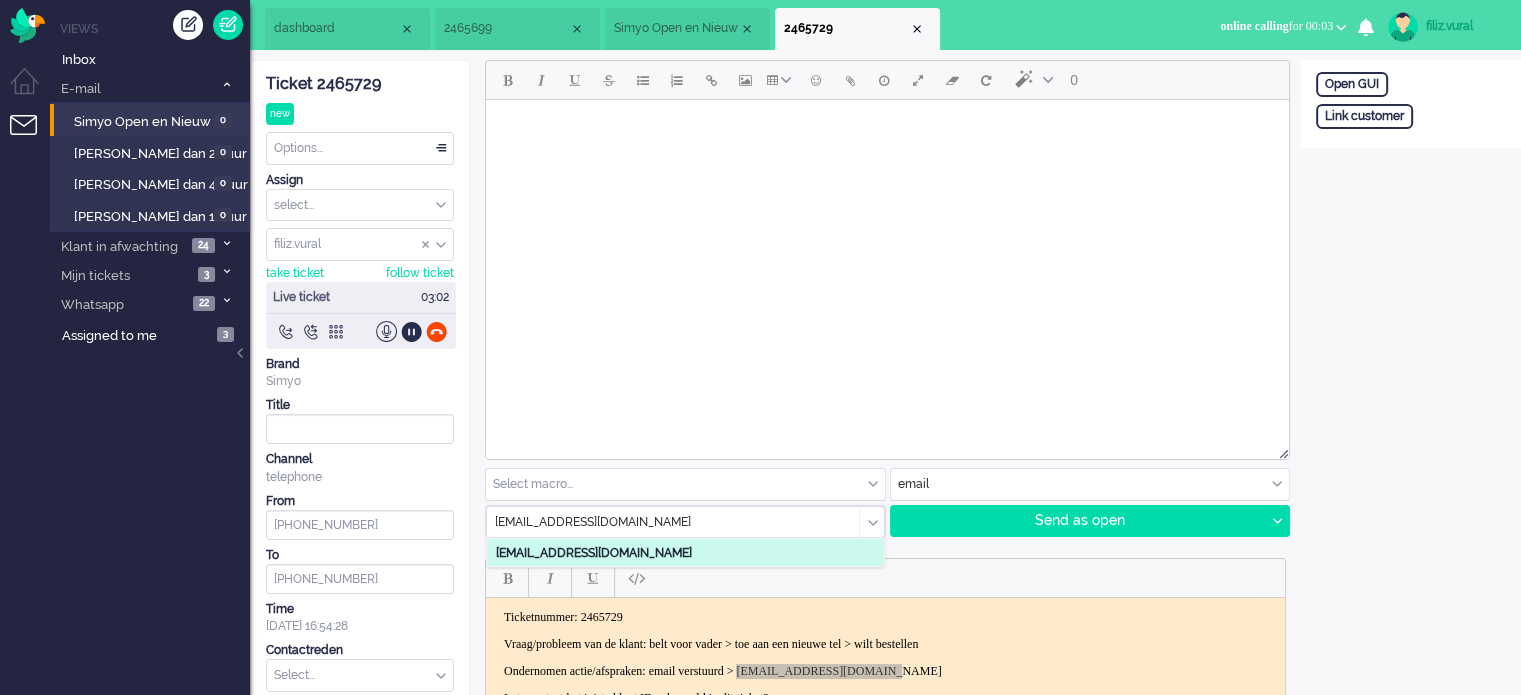 click on "[EMAIL_ADDRESS][DOMAIN_NAME]" at bounding box center (594, 552) 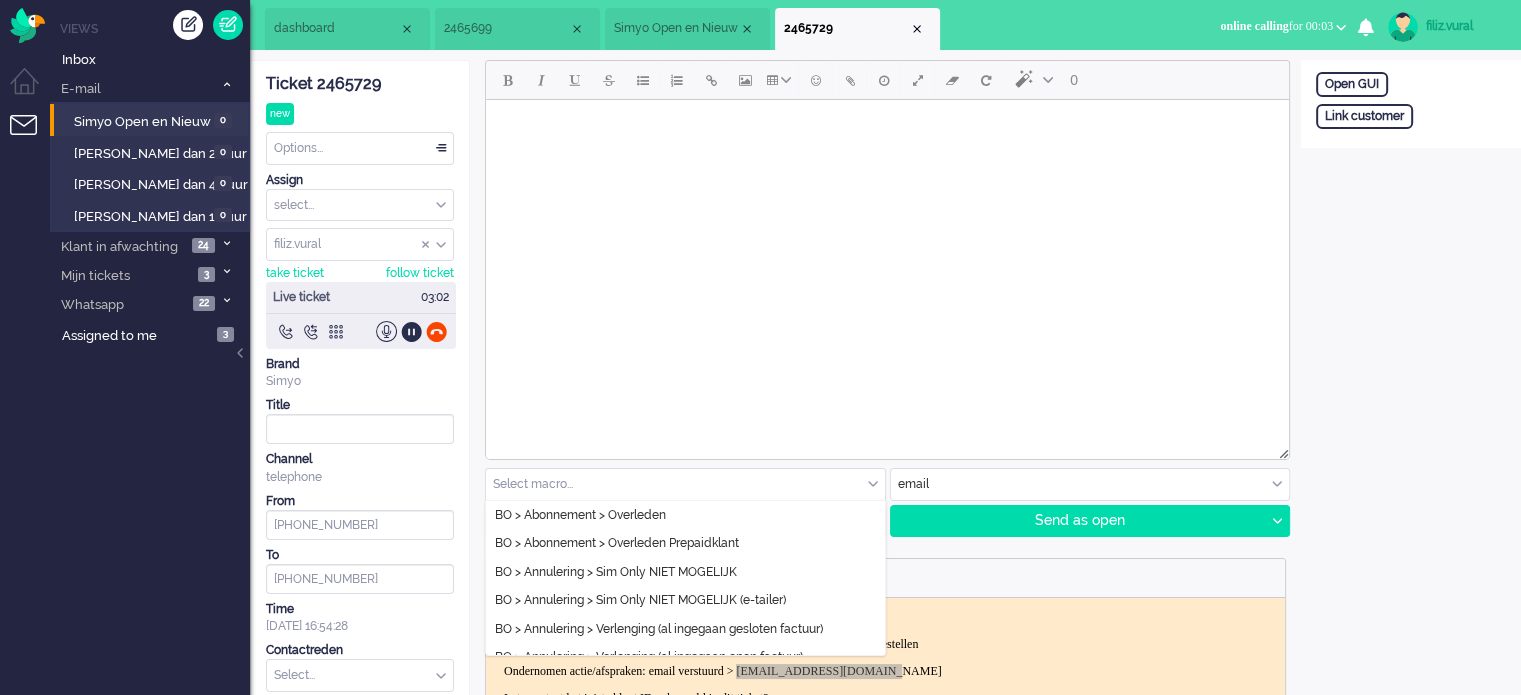 click at bounding box center (685, 484) 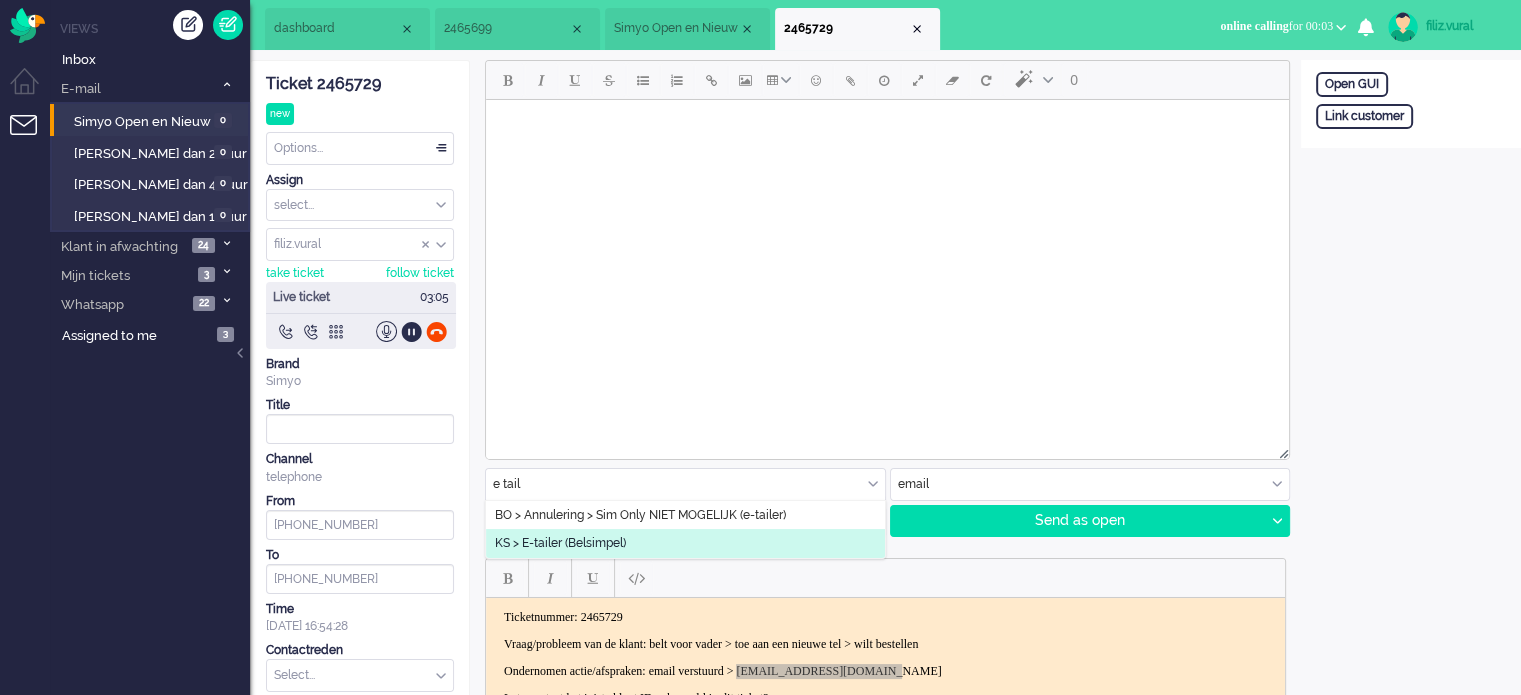 type on "e tail" 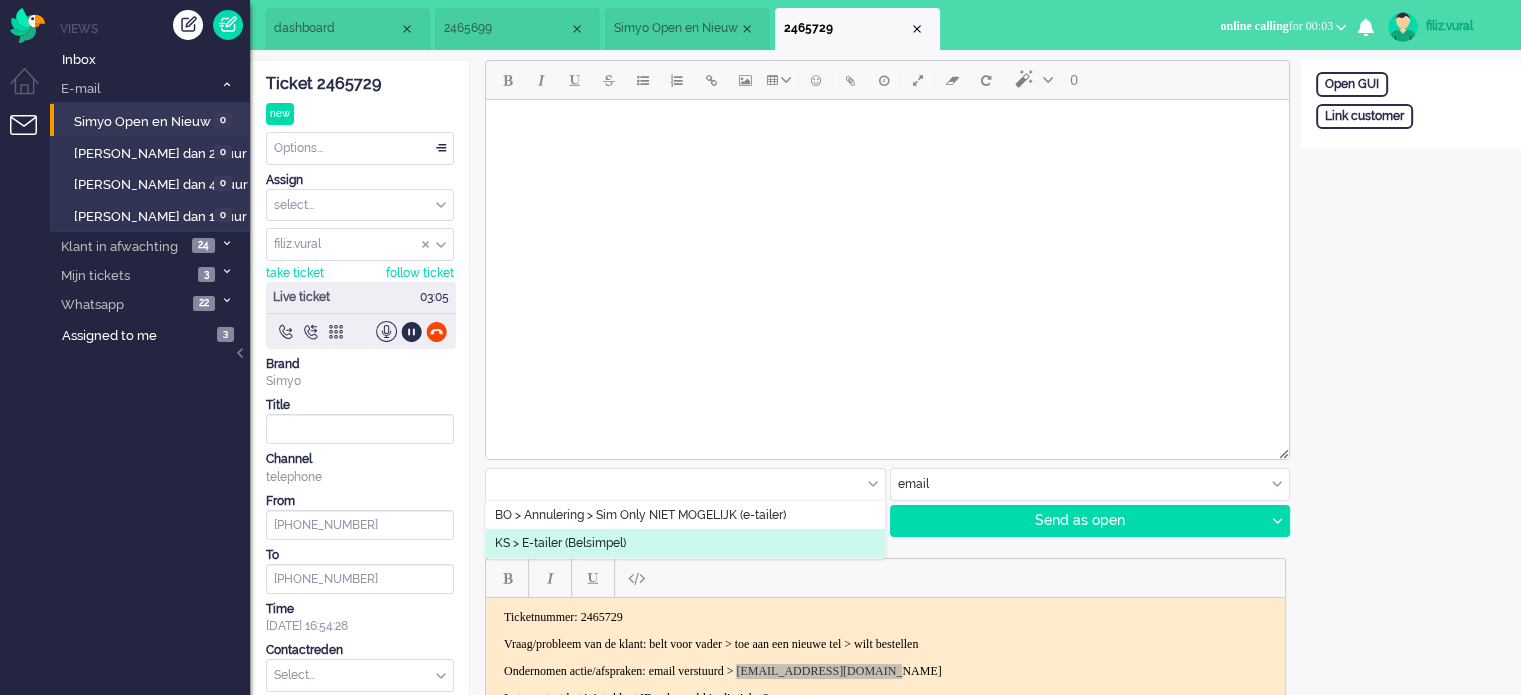 type on "Abonnement met telefoon" 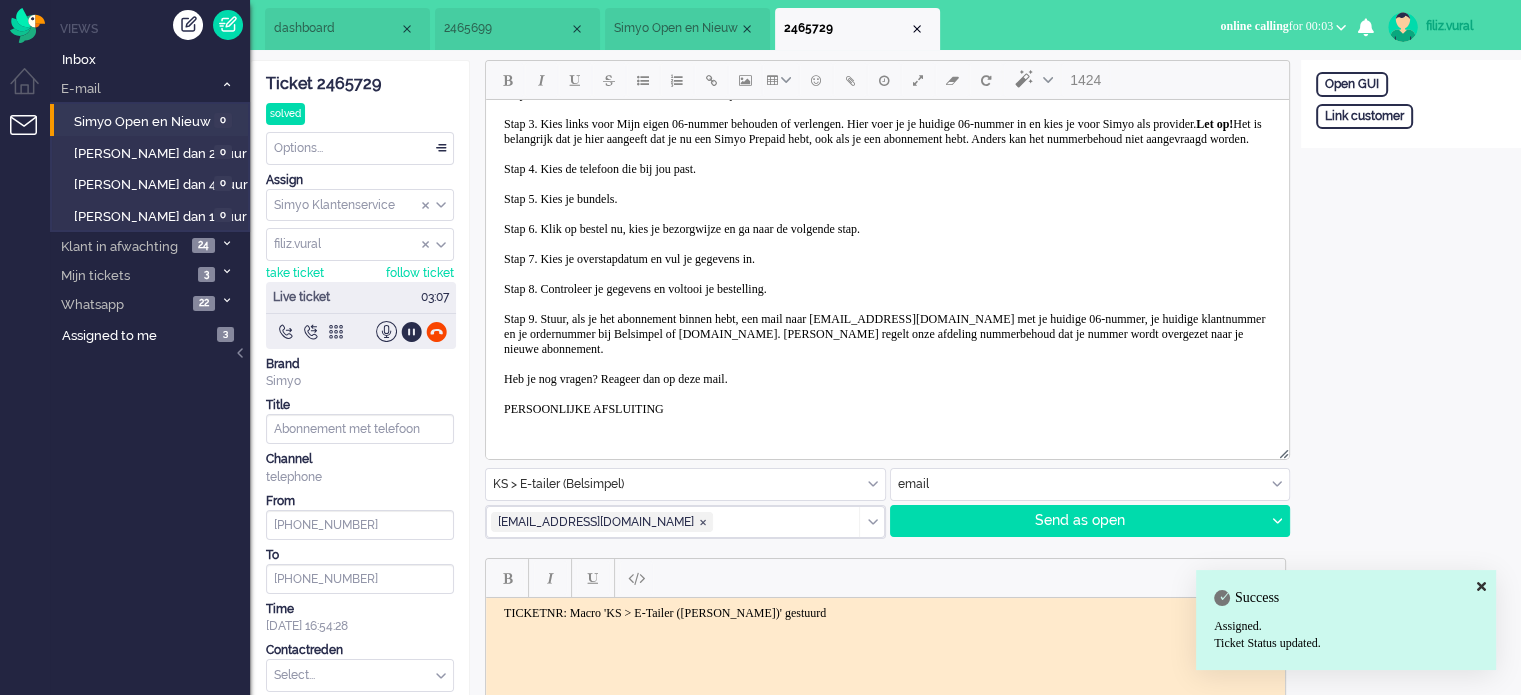 scroll, scrollTop: 0, scrollLeft: 0, axis: both 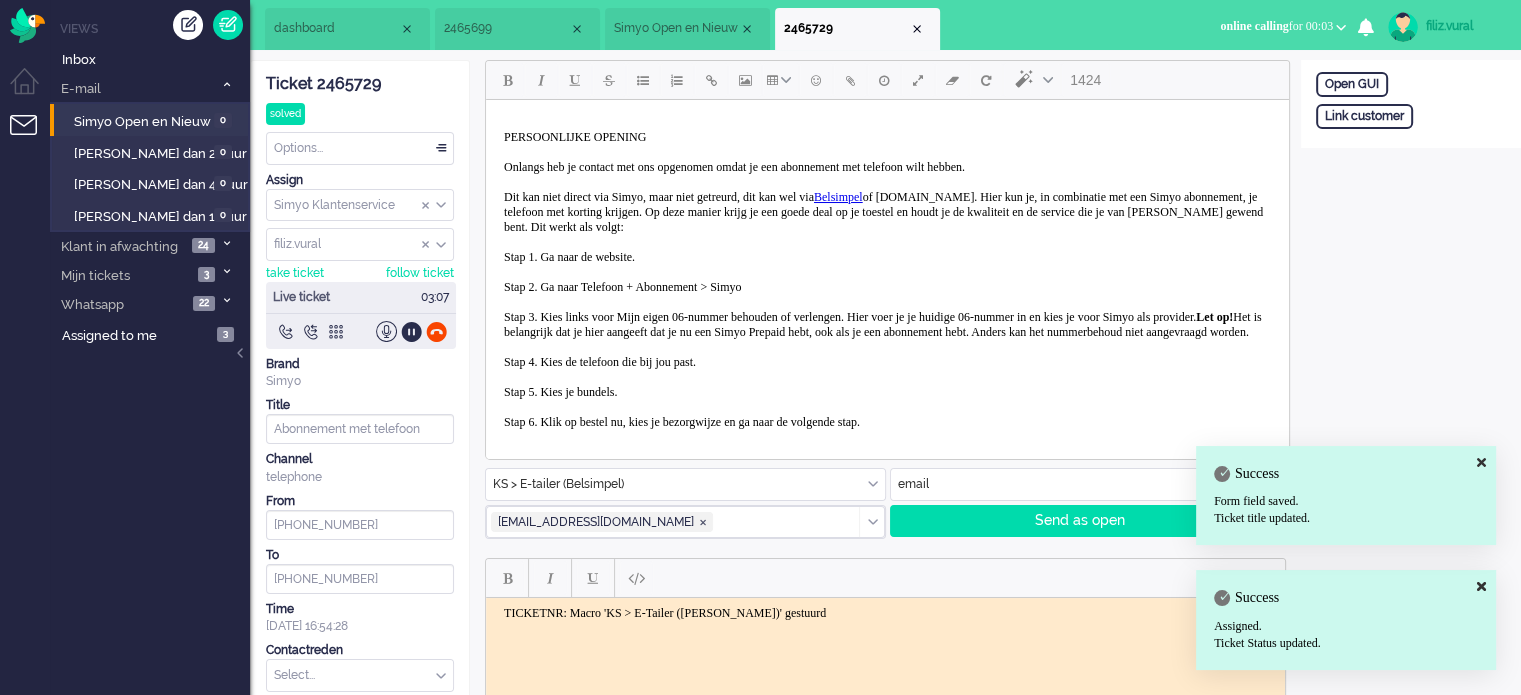 click on "PERSOONLIJKE OPENING Onlangs heb je contact met ons opgenomen omdat je een abonnement met telefoon wilt hebben. Dit kan niet direct via Simyo, maar niet getreurd, dit kan wel via  Belsimpel  of [DOMAIN_NAME]. Hier kun je, in combinatie met een Simyo abonnement, je telefoon met korting krijgen. Op deze manier krijg je een goede deal op je toestel en houdt je de kwaliteit en de service die je van [PERSON_NAME] gewend bent. Dit werkt als volgt: Stap 1. Ga naar de website. Stap 2. Ga naar Telefoon + Abonnement > Simyo Stap 3. Kies links voor Mijn eigen 06-nummer behouden of verlengen. Hier voer je je huidige 06-nummer in en kies je voor Simyo als provider.  Let op!  Het is belangrijk dat je hier aangeeft dat je nu een Simyo Prepaid hebt, ook als je een abonnement hebt. Anders kan het nummerbehoud niet aangevraagd worden. Stap 4. Kies de telefoon die bij jou past. Stap 5. Kies je bundels. Stap 6. Klik op bestel nu, kies je bezorgwijze en ga naar de volgende stap. Stap 7. Kies je overstapdatum en vul je gegevens in." at bounding box center [887, 370] 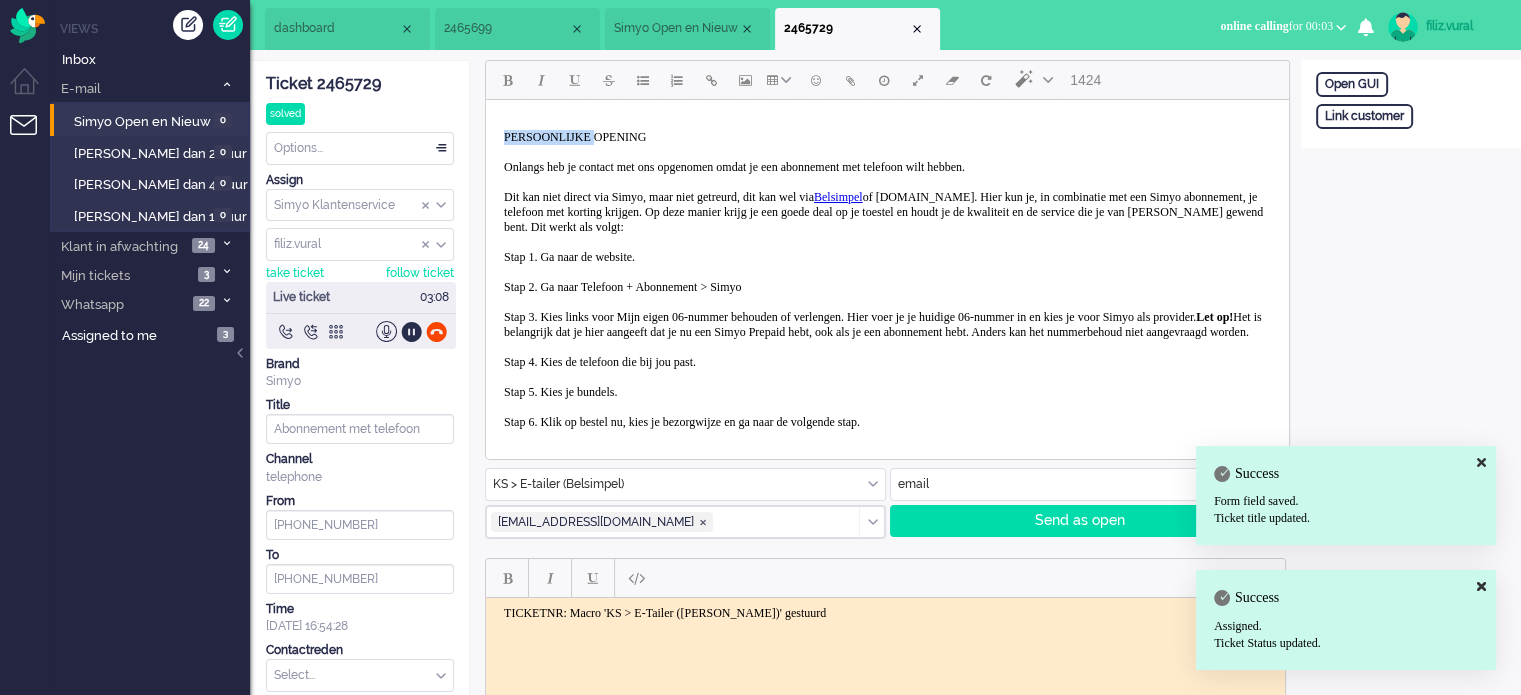 click on "PERSOONLIJKE OPENING Onlangs heb je contact met ons opgenomen omdat je een abonnement met telefoon wilt hebben. Dit kan niet direct via Simyo, maar niet getreurd, dit kan wel via  Belsimpel  of [DOMAIN_NAME]. Hier kun je, in combinatie met een Simyo abonnement, je telefoon met korting krijgen. Op deze manier krijg je een goede deal op je toestel en houdt je de kwaliteit en de service die je van [PERSON_NAME] gewend bent. Dit werkt als volgt: Stap 1. Ga naar de website. Stap 2. Ga naar Telefoon + Abonnement > Simyo Stap 3. Kies links voor Mijn eigen 06-nummer behouden of verlengen. Hier voer je je huidige 06-nummer in en kies je voor Simyo als provider.  Let op!  Het is belangrijk dat je hier aangeeft dat je nu een Simyo Prepaid hebt, ook als je een abonnement hebt. Anders kan het nummerbehoud niet aangevraagd worden. Stap 4. Kies de telefoon die bij jou past. Stap 5. Kies je bundels. Stap 6. Klik op bestel nu, kies je bezorgwijze en ga naar de volgende stap. Stap 7. Kies je overstapdatum en vul je gegevens in." at bounding box center (887, 370) 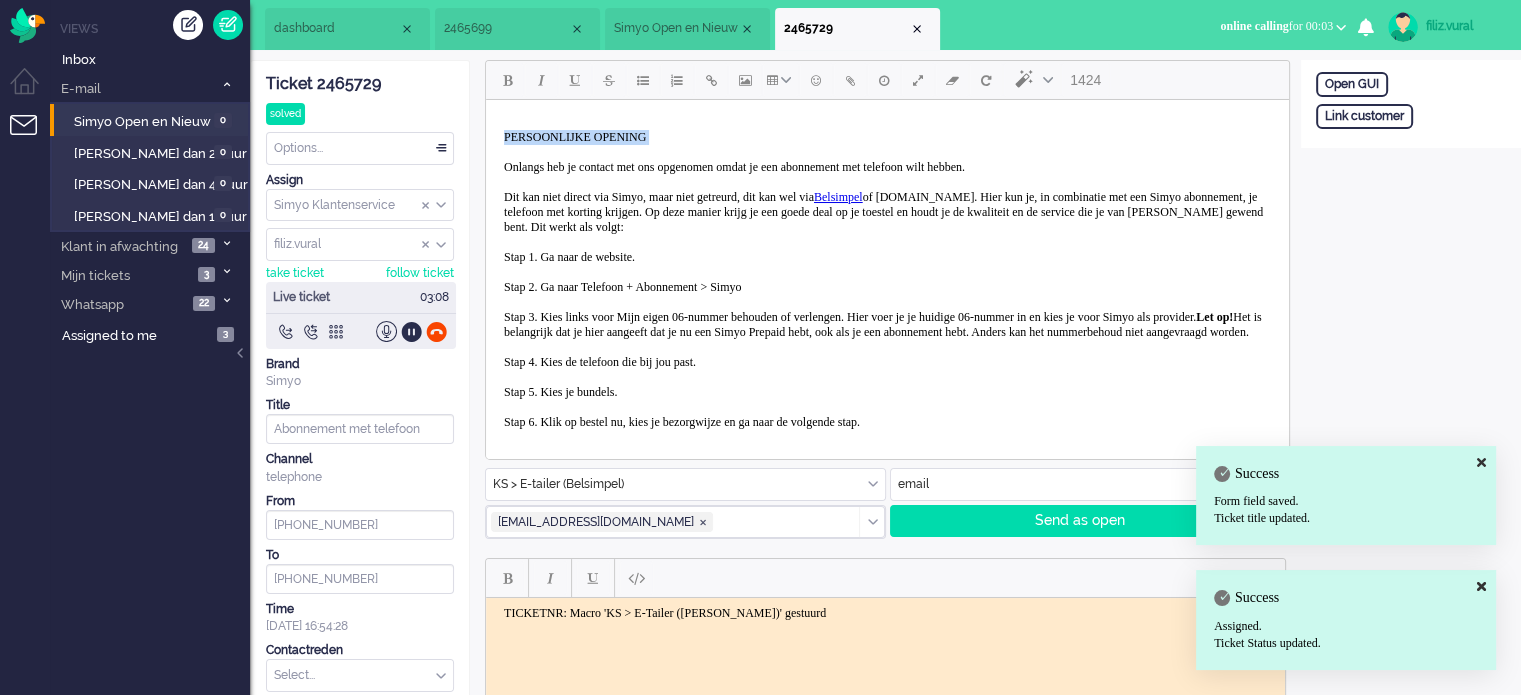 click on "PERSOONLIJKE OPENING Onlangs heb je contact met ons opgenomen omdat je een abonnement met telefoon wilt hebben. Dit kan niet direct via Simyo, maar niet getreurd, dit kan wel via  Belsimpel  of [DOMAIN_NAME]. Hier kun je, in combinatie met een Simyo abonnement, je telefoon met korting krijgen. Op deze manier krijg je een goede deal op je toestel en houdt je de kwaliteit en de service die je van [PERSON_NAME] gewend bent. Dit werkt als volgt: Stap 1. Ga naar de website. Stap 2. Ga naar Telefoon + Abonnement > Simyo Stap 3. Kies links voor Mijn eigen 06-nummer behouden of verlengen. Hier voer je je huidige 06-nummer in en kies je voor Simyo als provider.  Let op!  Het is belangrijk dat je hier aangeeft dat je nu een Simyo Prepaid hebt, ook als je een abonnement hebt. Anders kan het nummerbehoud niet aangevraagd worden. Stap 4. Kies de telefoon die bij jou past. Stap 5. Kies je bundels. Stap 6. Klik op bestel nu, kies je bezorgwijze en ga naar de volgende stap. Stap 7. Kies je overstapdatum en vul je gegevens in." at bounding box center (887, 370) 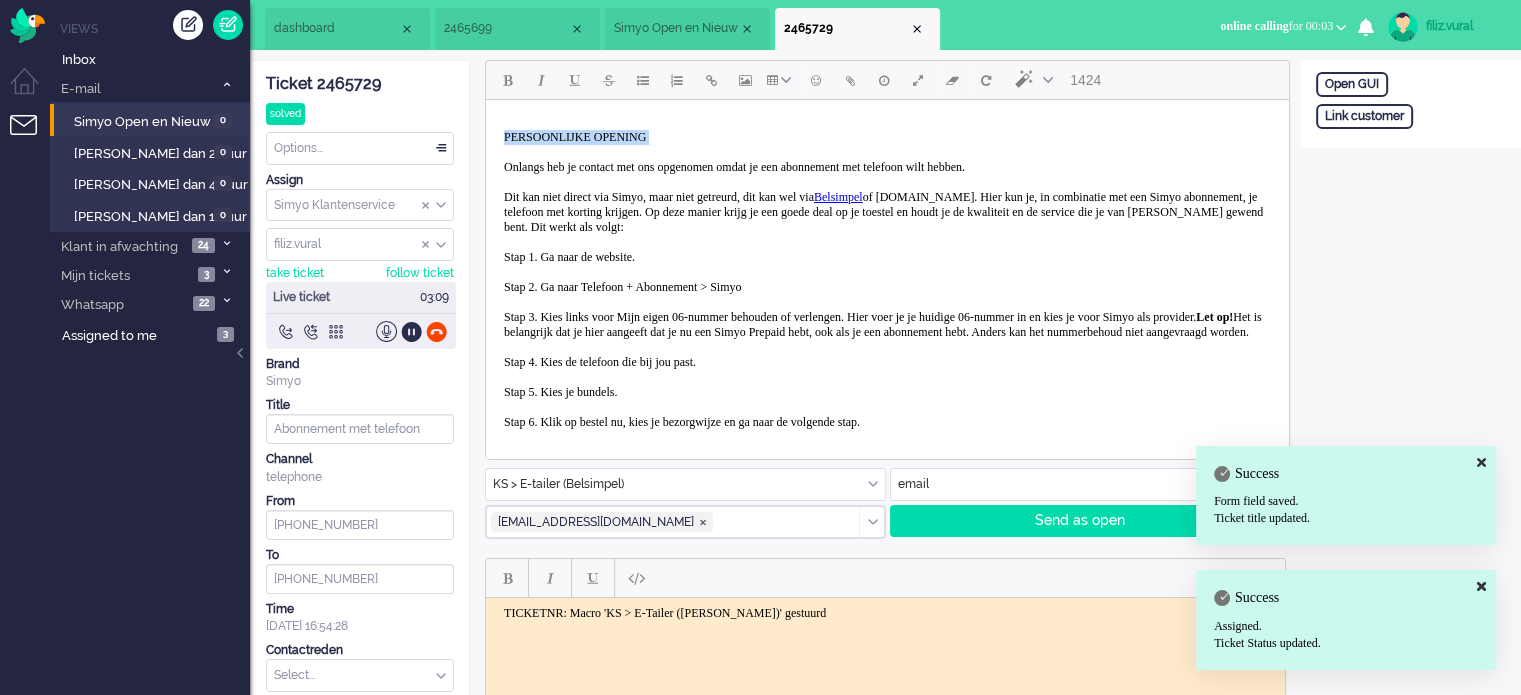 type 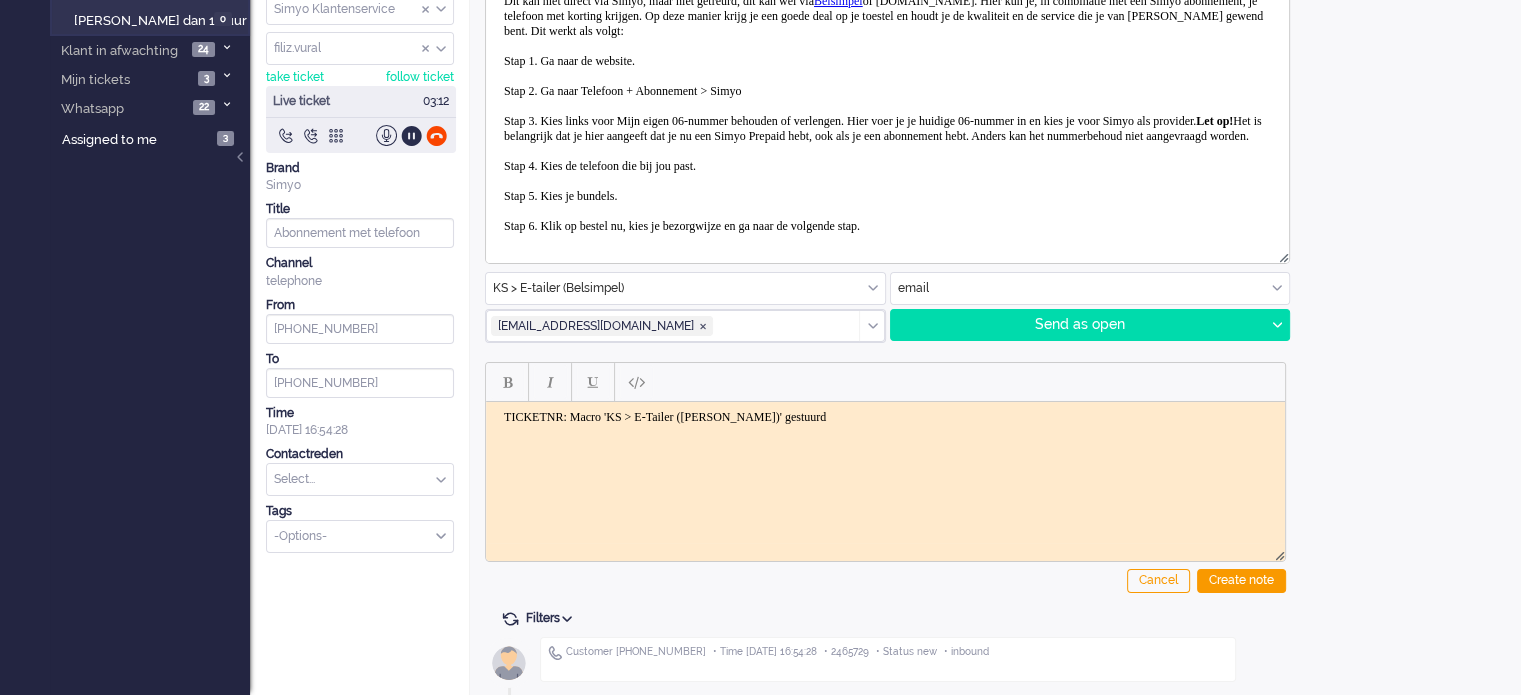 scroll, scrollTop: 193, scrollLeft: 0, axis: vertical 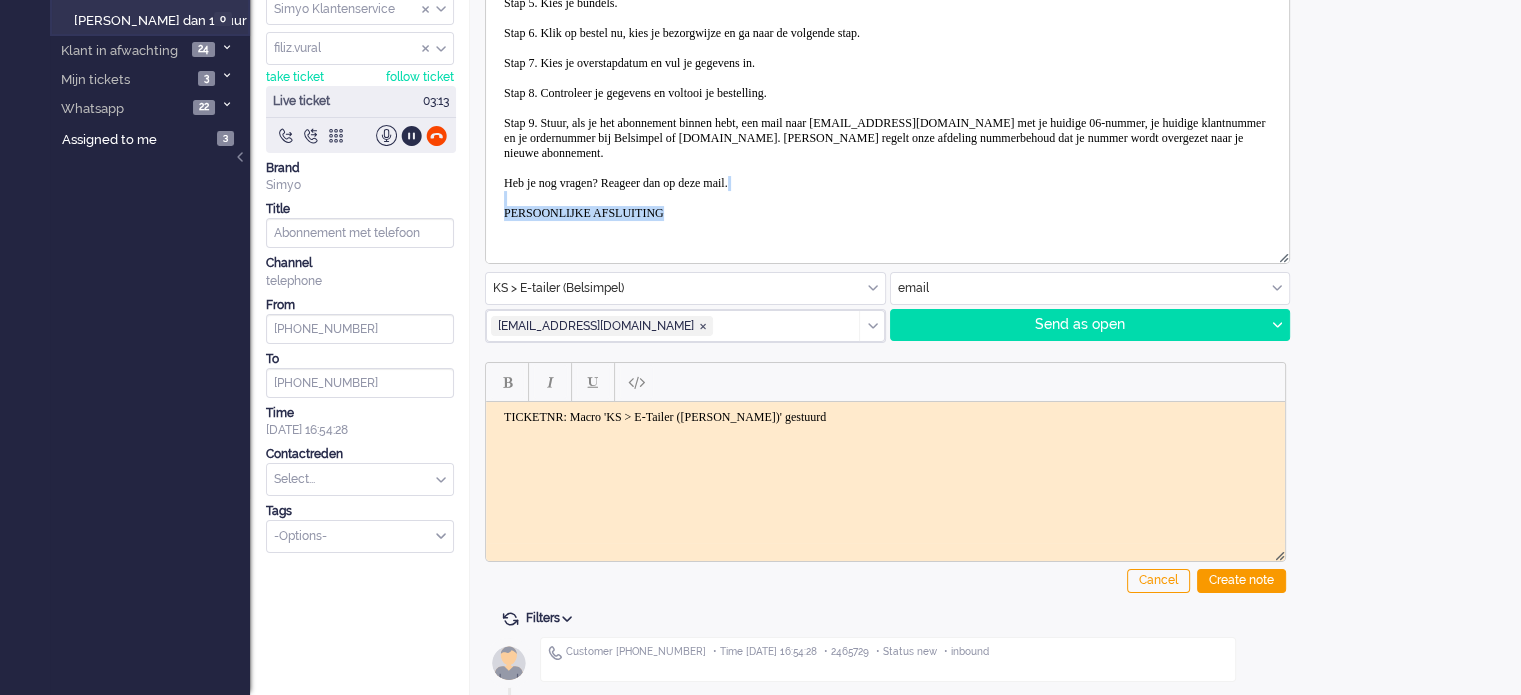 drag, startPoint x: 696, startPoint y: 202, endPoint x: 489, endPoint y: 200, distance: 207.00966 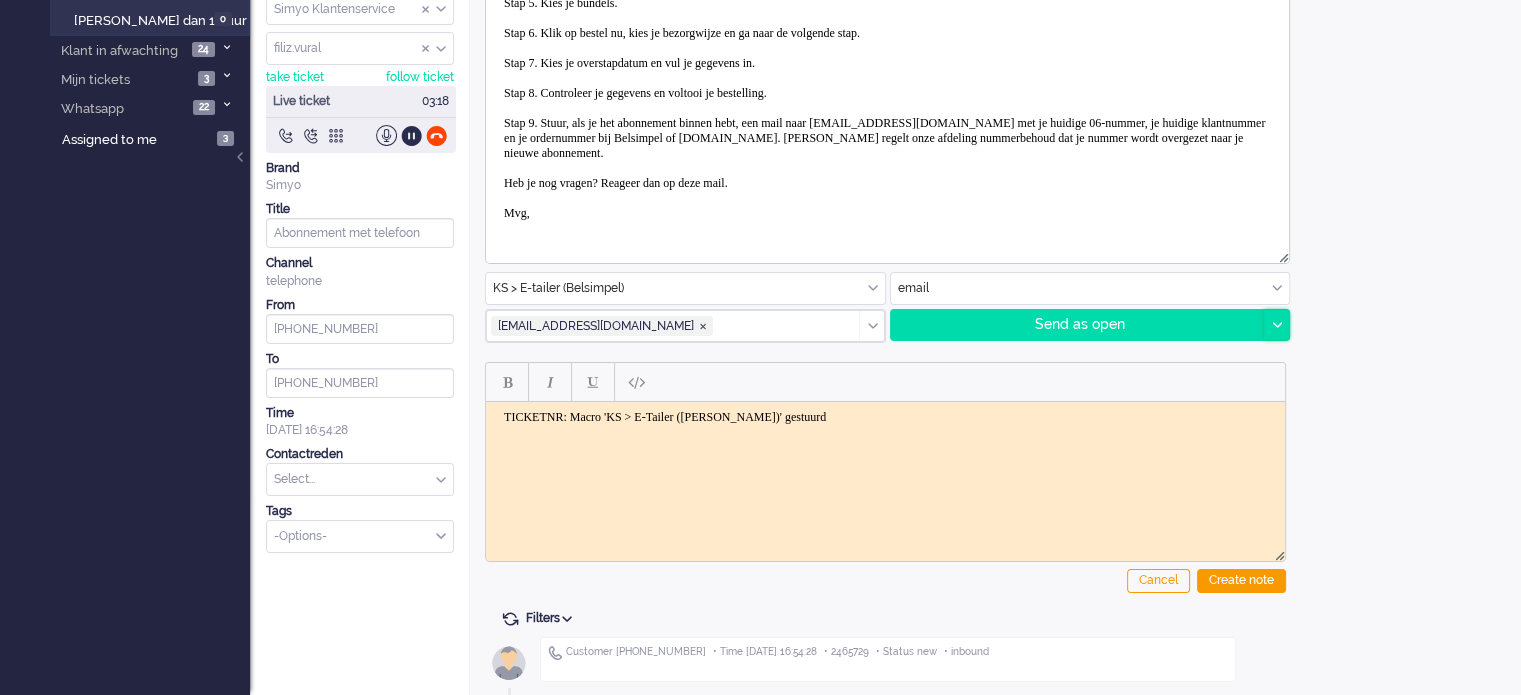 click at bounding box center (1276, 325) 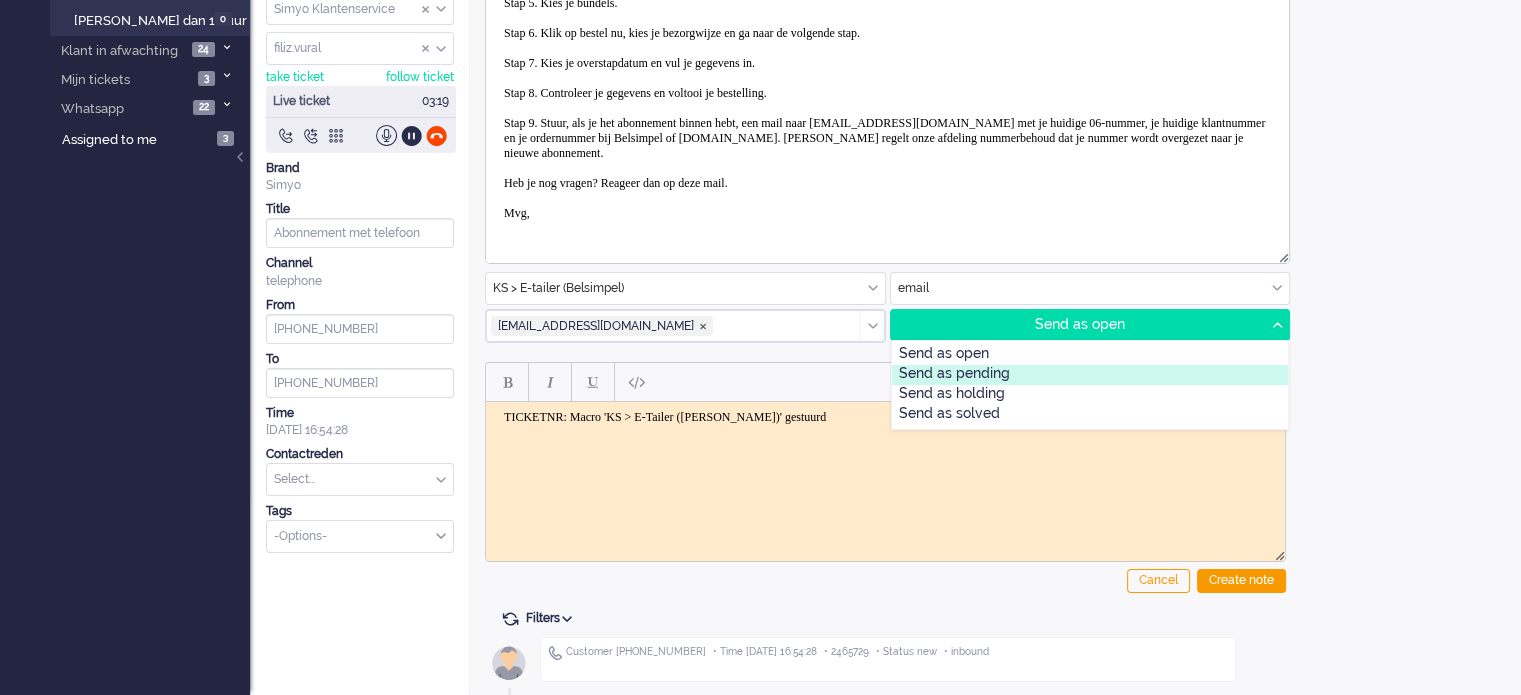 click on "Send as pending" at bounding box center [1090, 375] 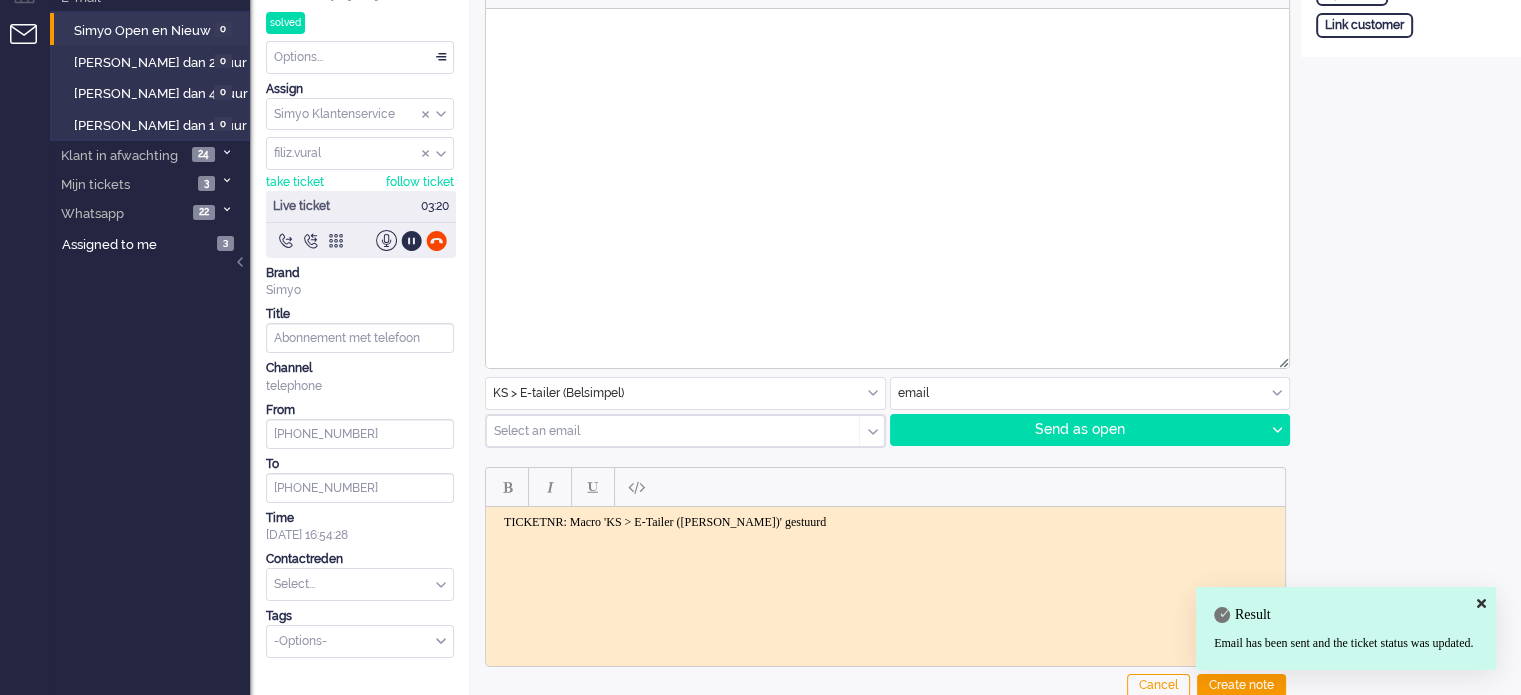 scroll, scrollTop: 0, scrollLeft: 0, axis: both 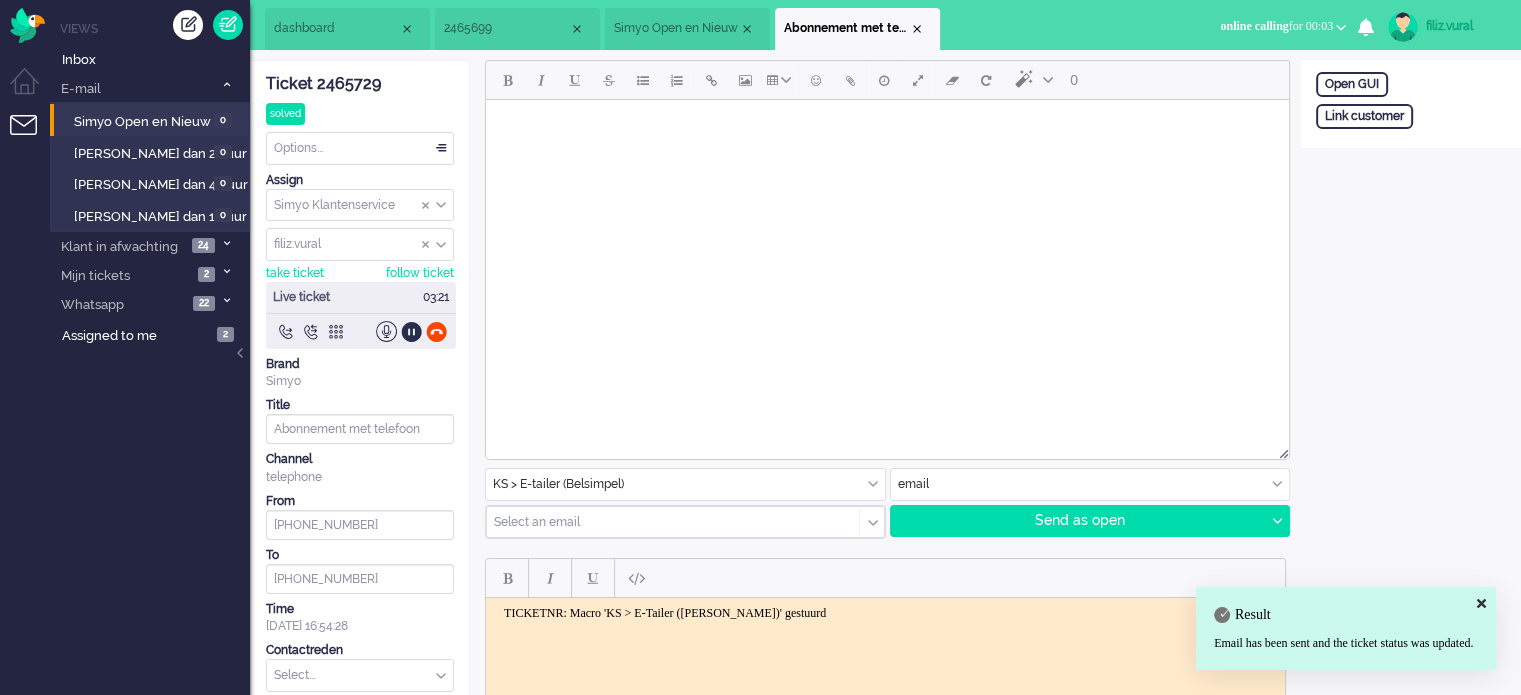 click on "Ticket 2465729" 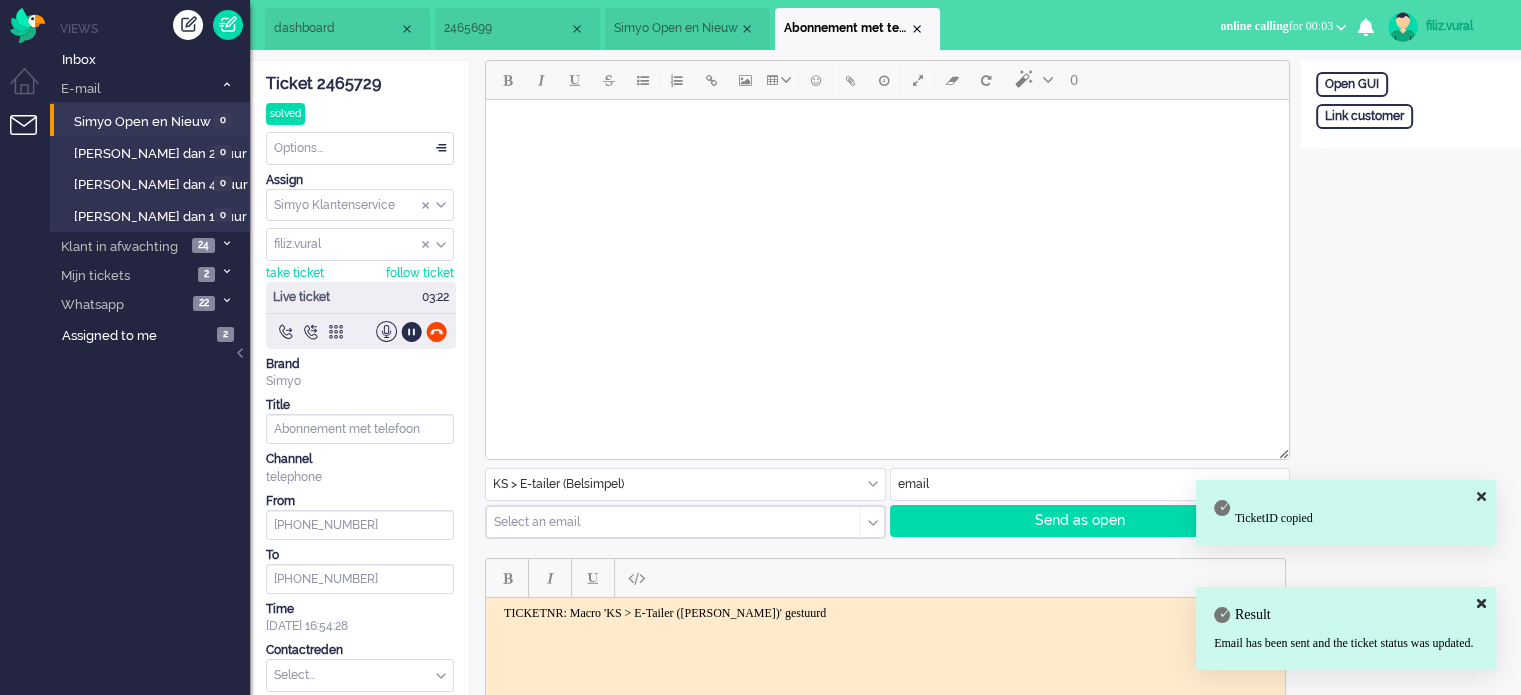 click on "TICKETNR: Macro 'KS > E-Tailer ([PERSON_NAME])' gestuurd" at bounding box center (885, 613) 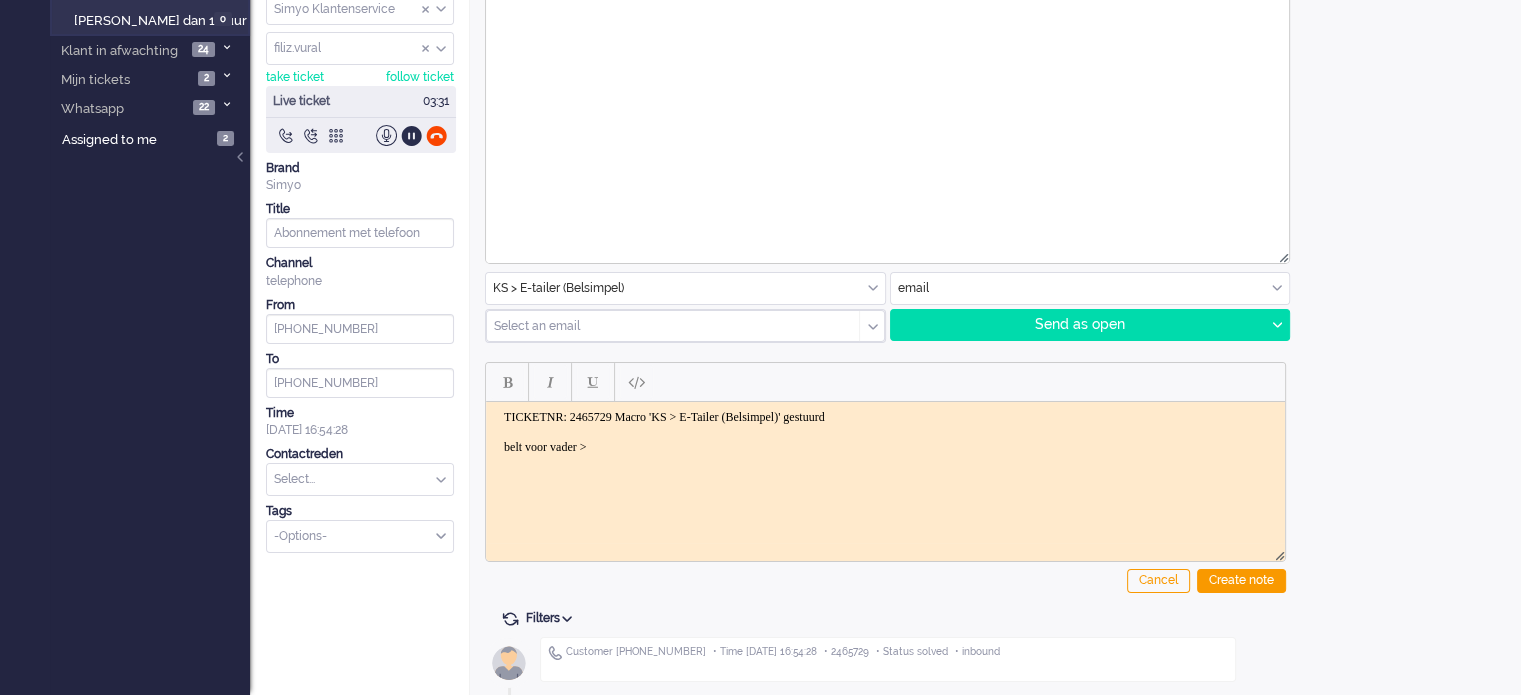 scroll, scrollTop: 0, scrollLeft: 0, axis: both 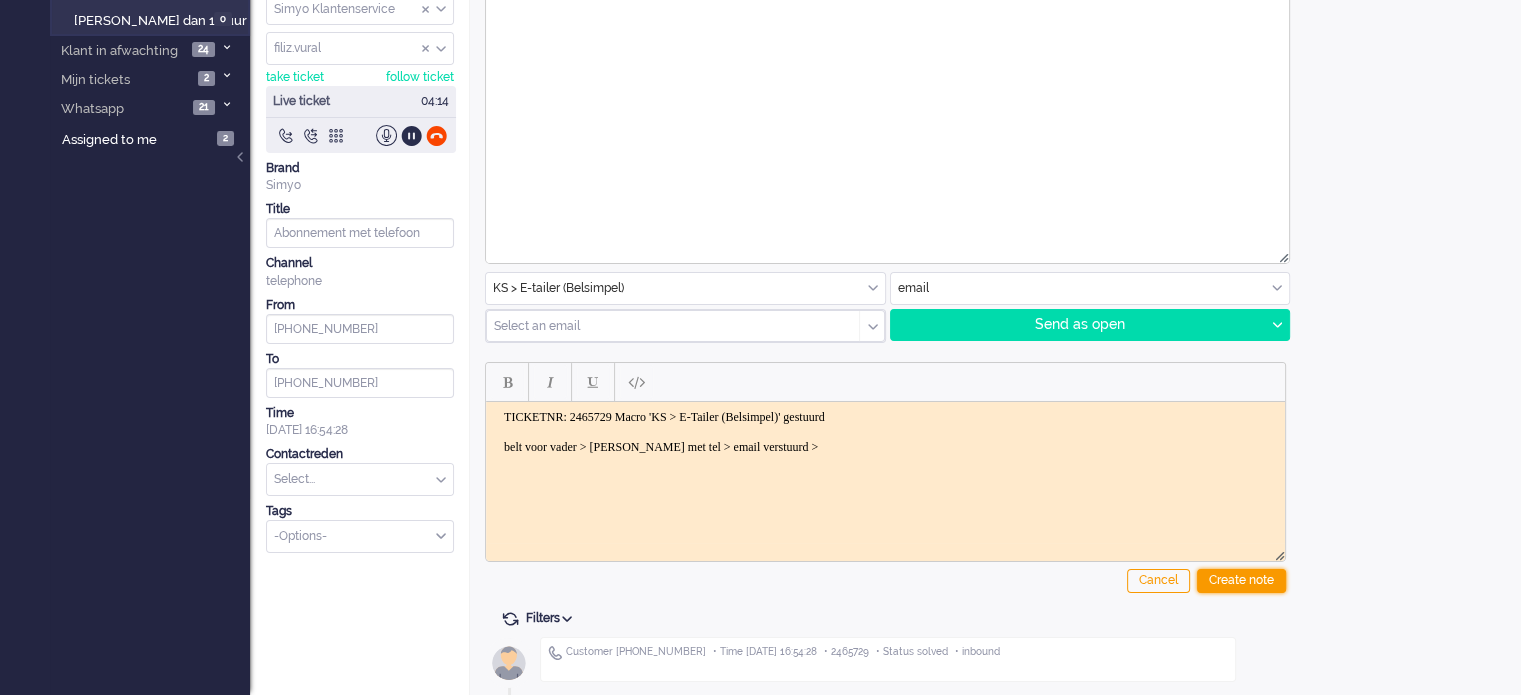 click on "Create note" at bounding box center (1241, 581) 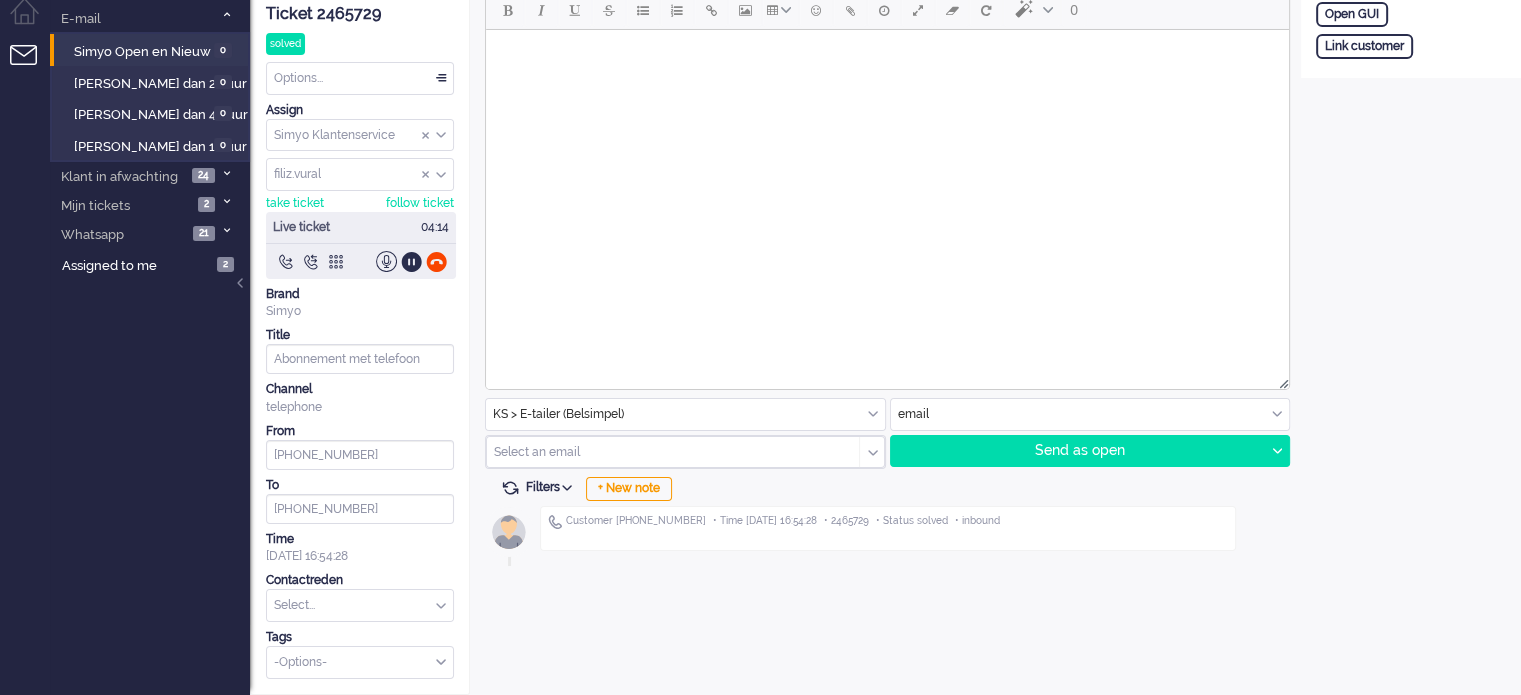 scroll, scrollTop: 66, scrollLeft: 0, axis: vertical 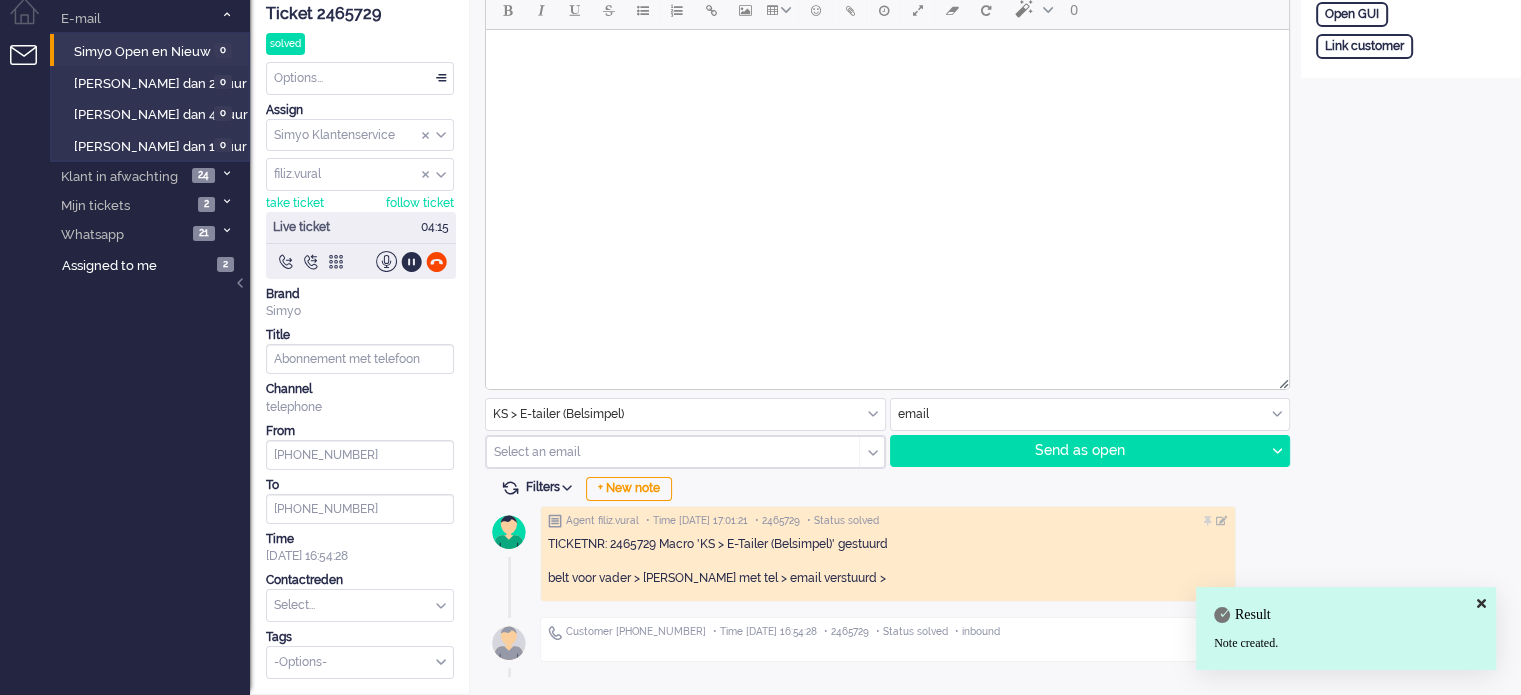 click on "Select... Backoffice > Bestelling geannuleerd Backoffice > Bestelling geannuleerd E tailer Bestellen > Afgewezen Bestellen > Annuleren bestelling Bestellen > Annuleren pre2post Bestellen > Annuleren verlenging Bestellen > [DATE][DATE] Bestellen > E tailer Bestellen > Hulp bij bestellen Bestellen > Mail niet ontvangen Bestellen > Simyo Compleet Bestellen > Telefoonlening Bestellen > Vriendendeal of Samen Korting Bundels > Compleet activeren Bundels > Compleet afgewezen Bundels > Grotere bundels Bundels > Kleinere bundels Bundels > Onbeperkt internet Bundels > Simyaardag Bundels > Voorwaarden bundels Bundels > Voorwaarden Compleet Contract > Afkoop info Contract > Annulering Contract > Contractdatum Contract > Contractovername Contract > NAW aanpassen Contract > Voorwaarden Postpaid Contract > Wijziging of verlenging Dataplafond - Aan of uitzetten voor klant Dataplafond > Algemene info Dataplafond > klacht of probleem in gebruik eSIM  Info eSIM eSIM > Foutcode 12 eSIM > Hulp installatie eSIM eSIM > Issue eSIM" at bounding box center (360, 605) 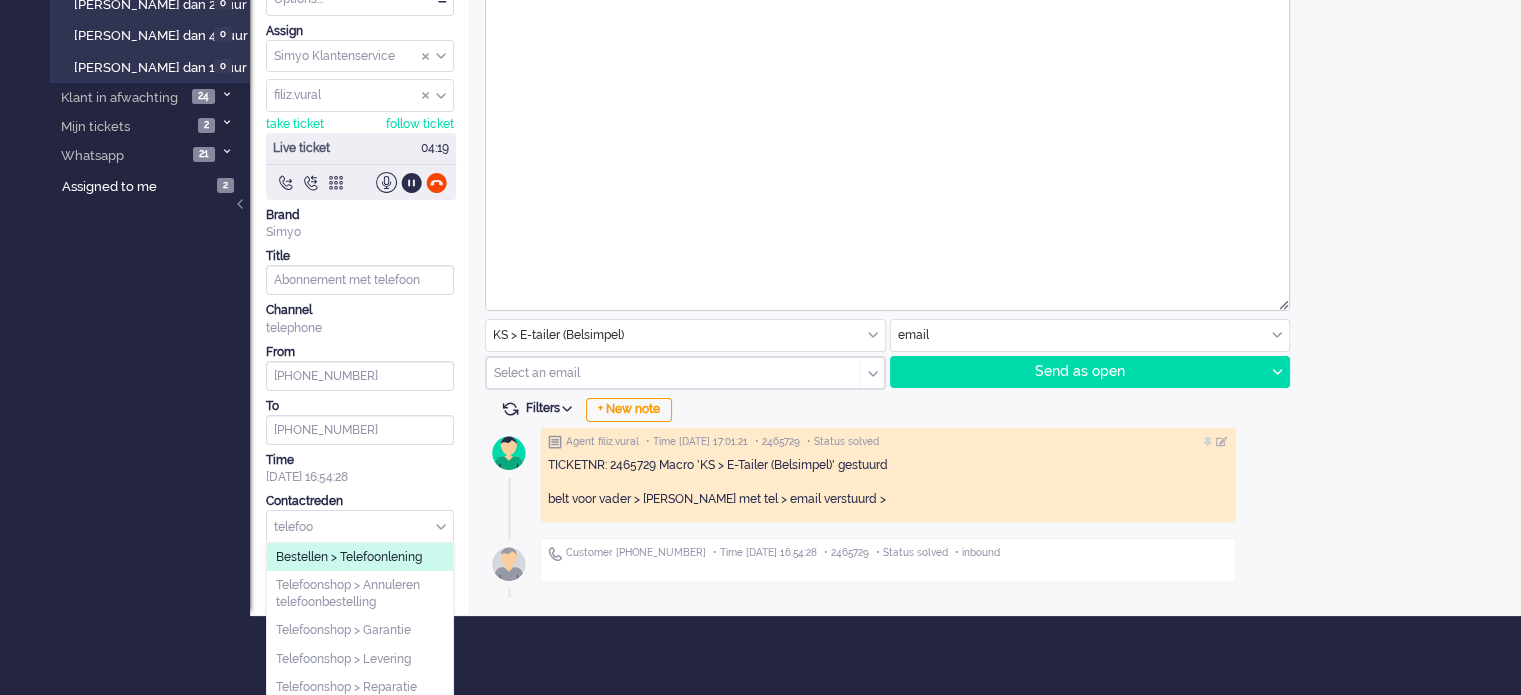 type on "telefoo" 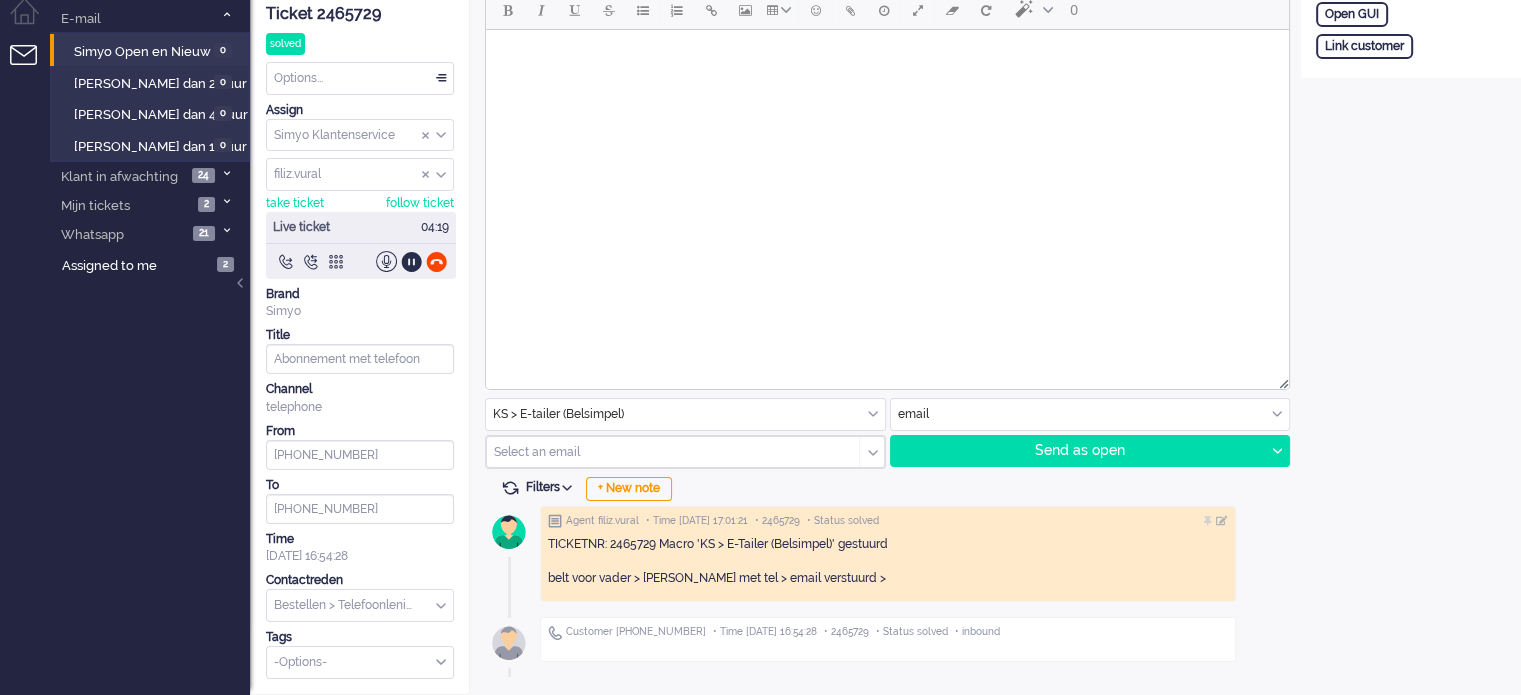 scroll, scrollTop: 66, scrollLeft: 0, axis: vertical 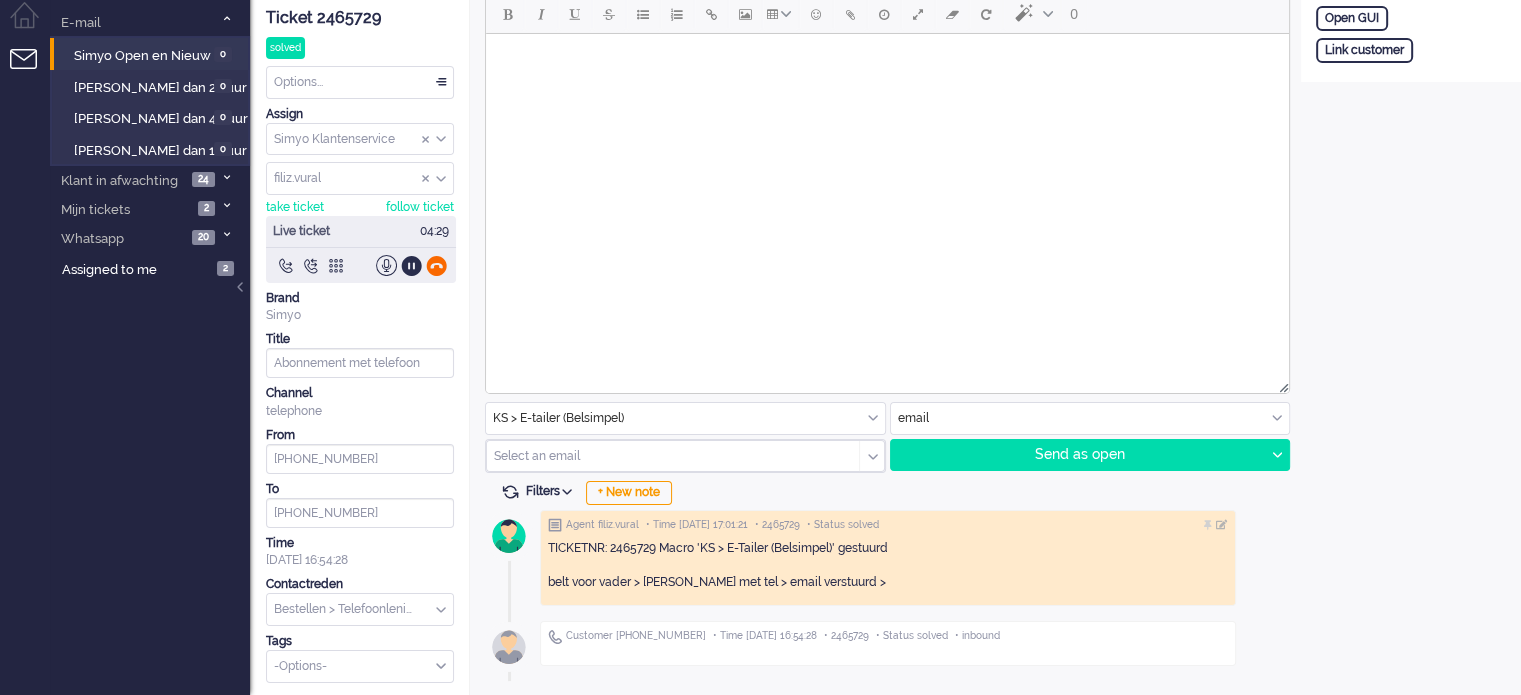 click 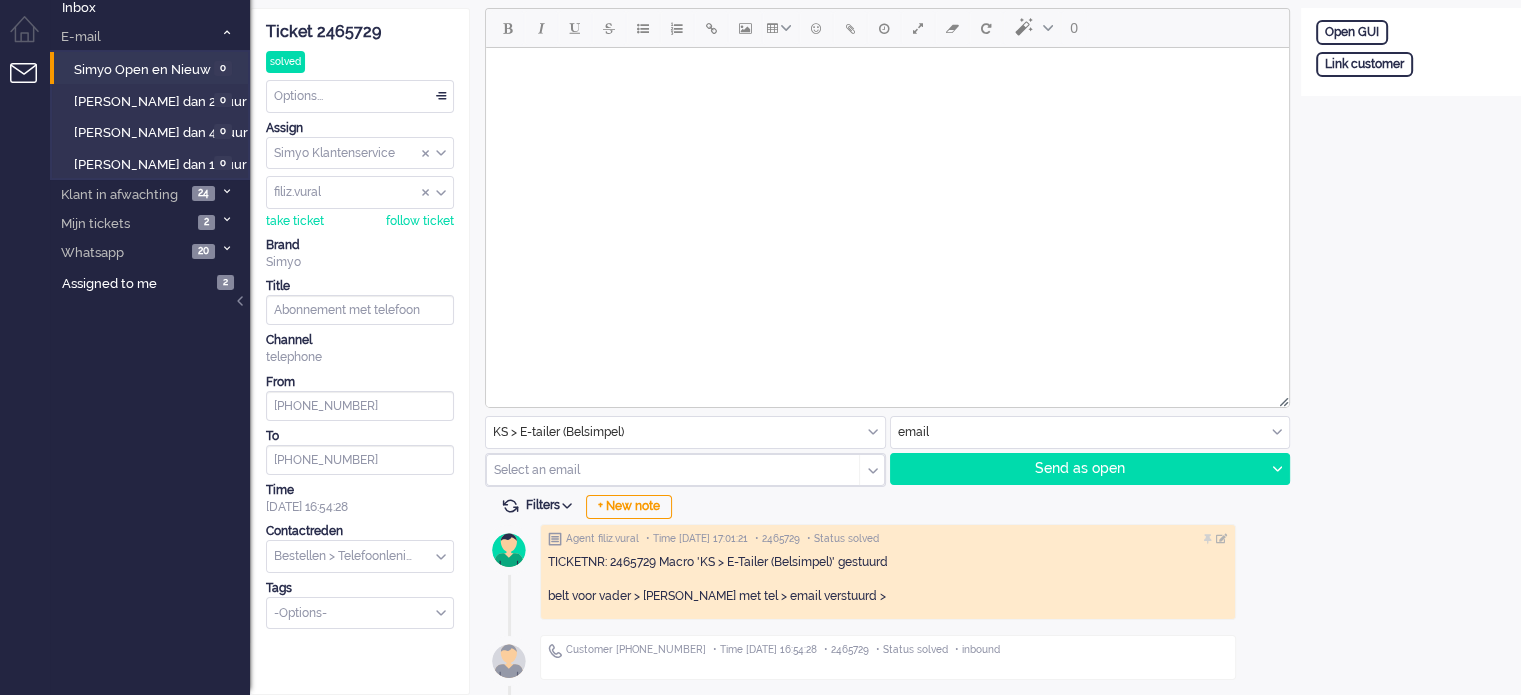 scroll, scrollTop: 50, scrollLeft: 0, axis: vertical 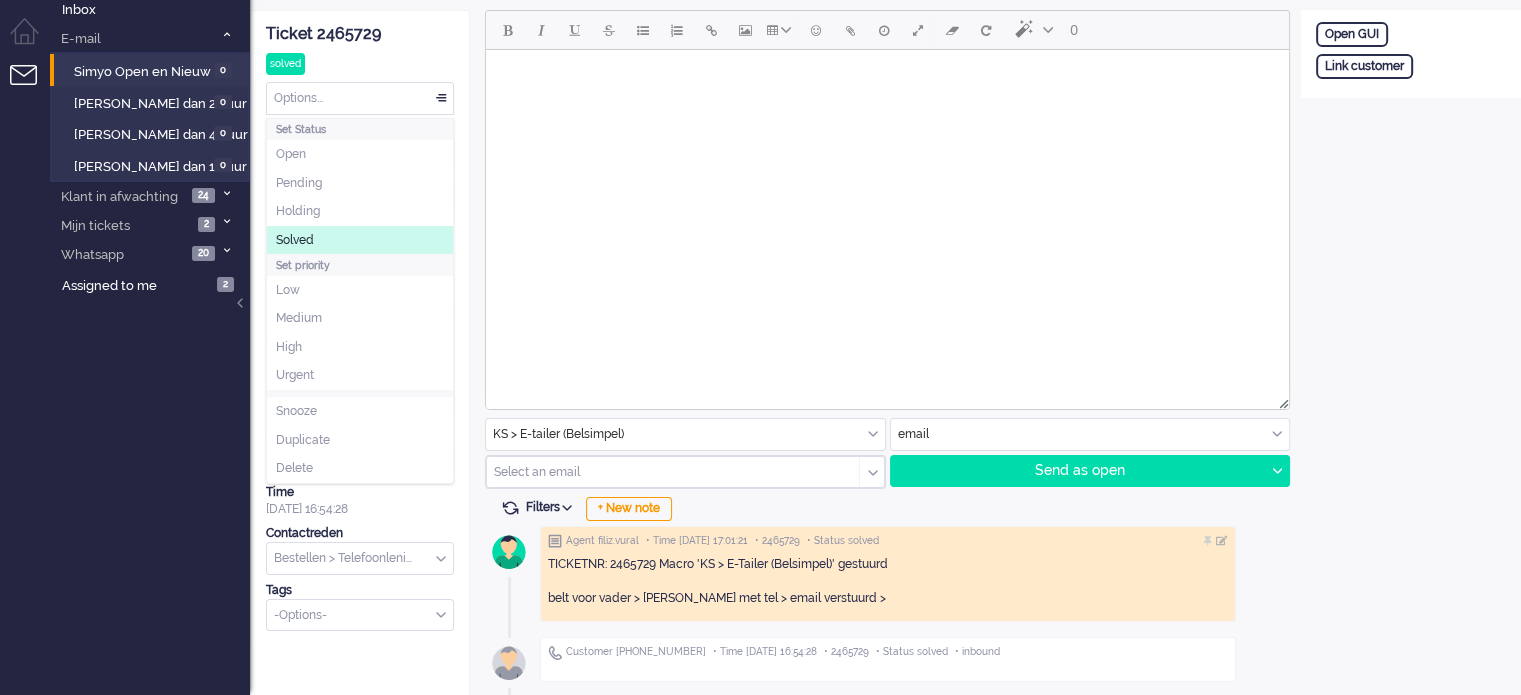 click on "Options..." at bounding box center (360, 98) 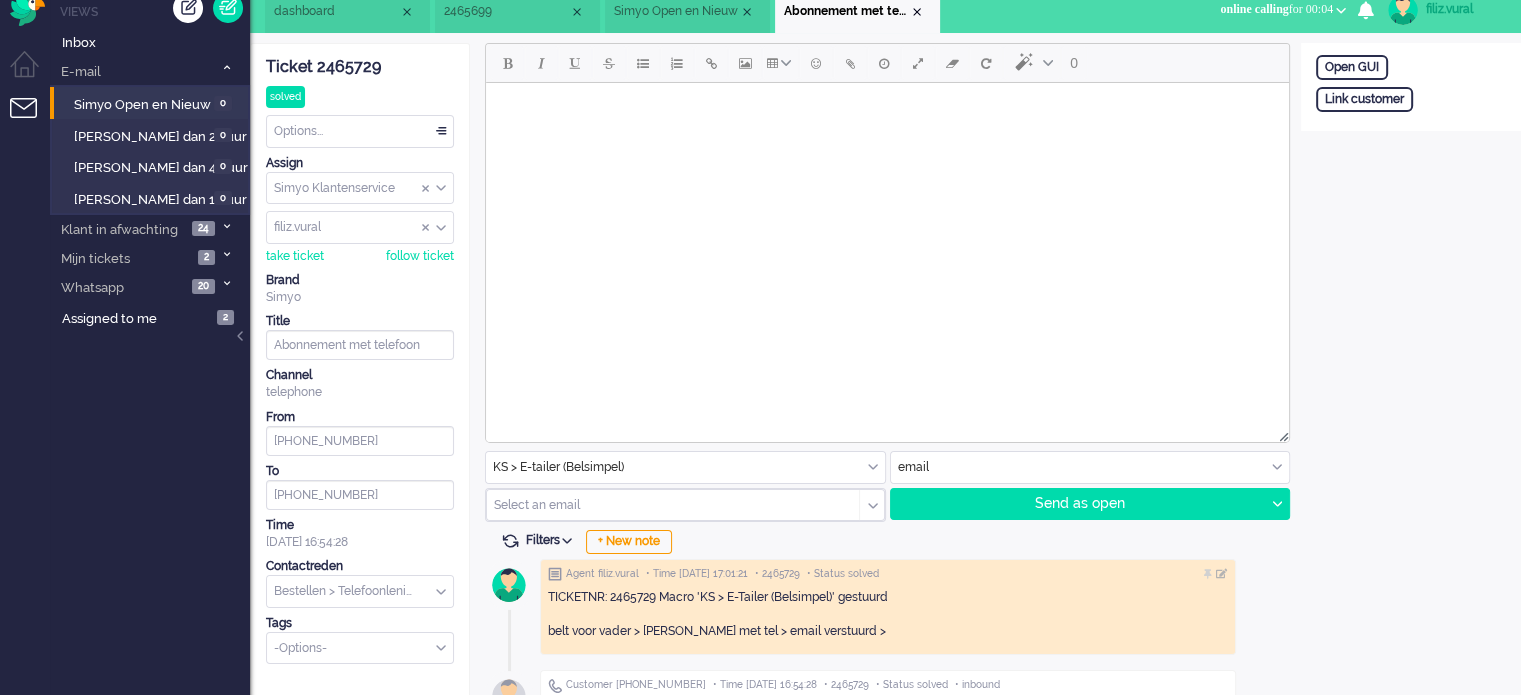 scroll, scrollTop: 0, scrollLeft: 0, axis: both 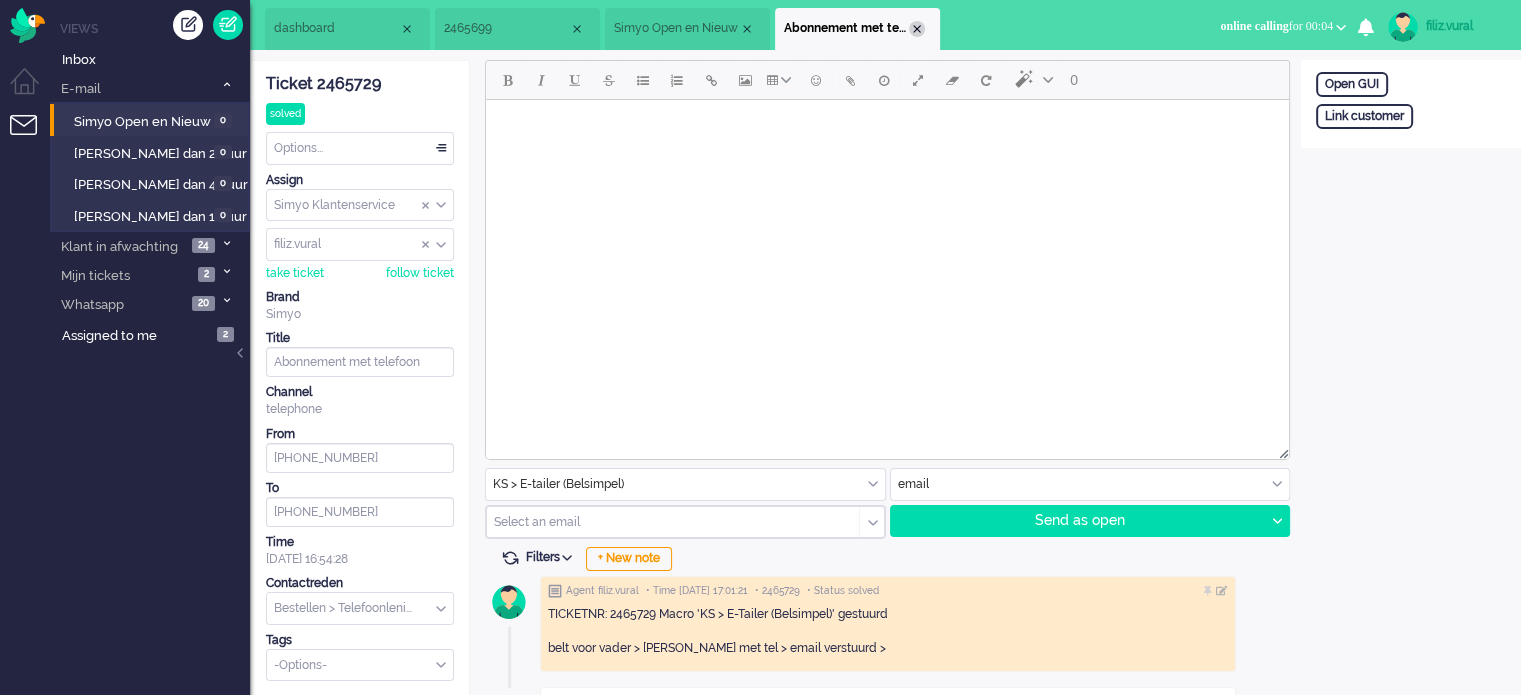 click at bounding box center [917, 29] 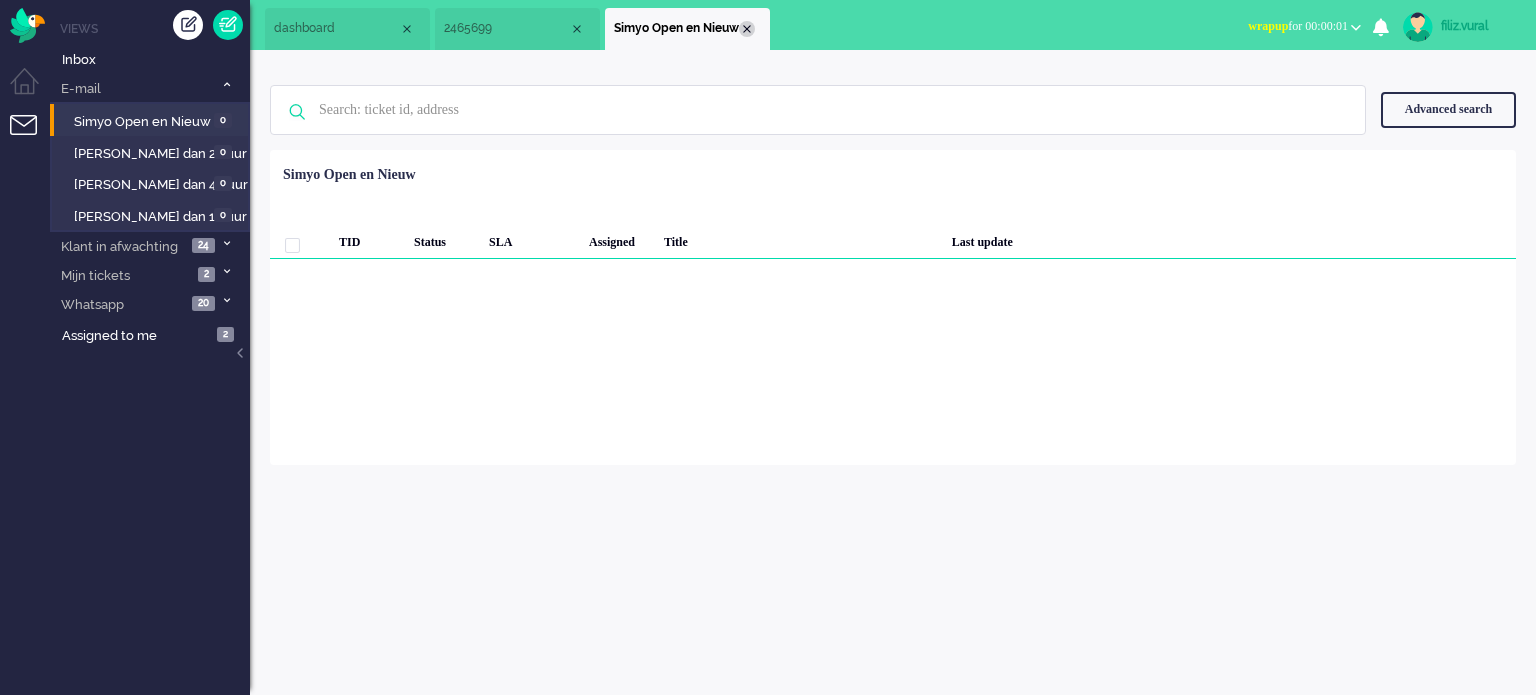 click at bounding box center (747, 29) 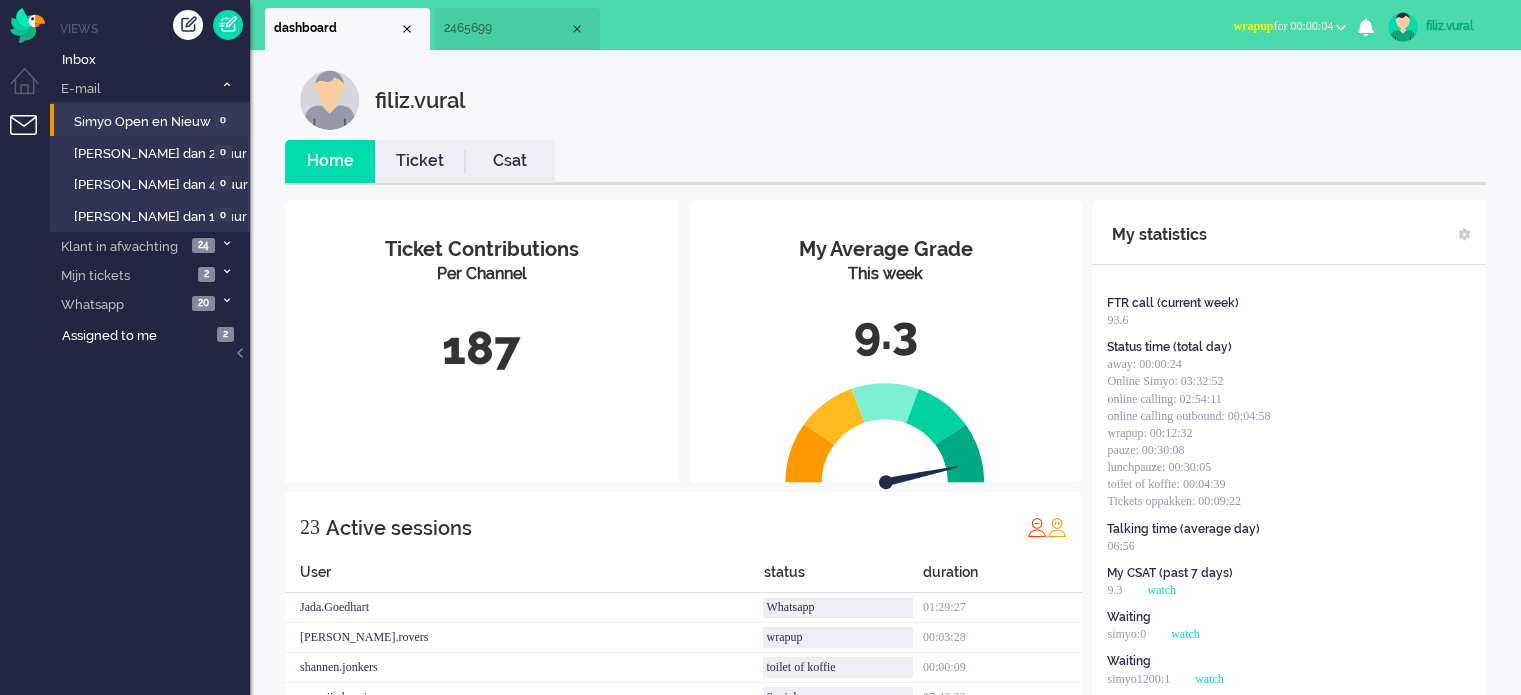 click on "wrapup  for 00:00:04" at bounding box center [1289, 26] 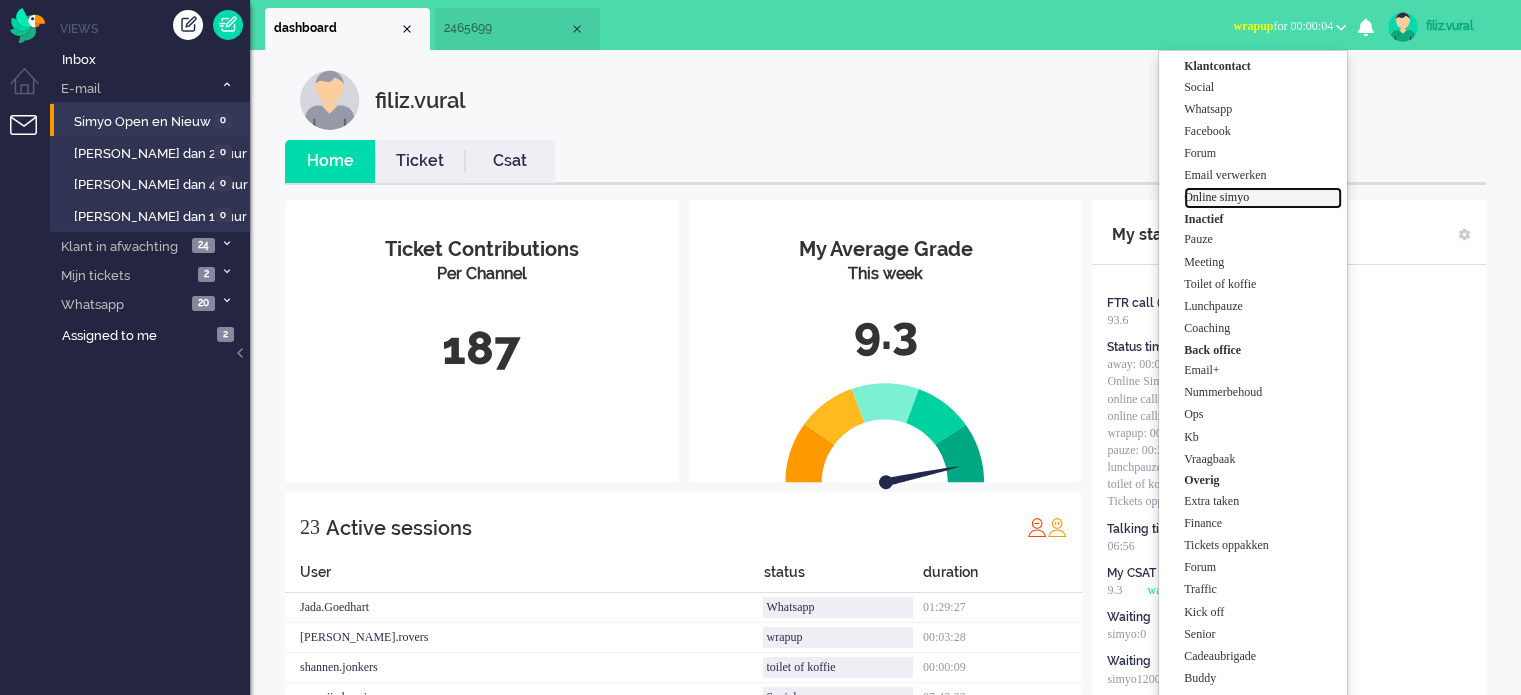click on "Online simyo" at bounding box center (1263, 197) 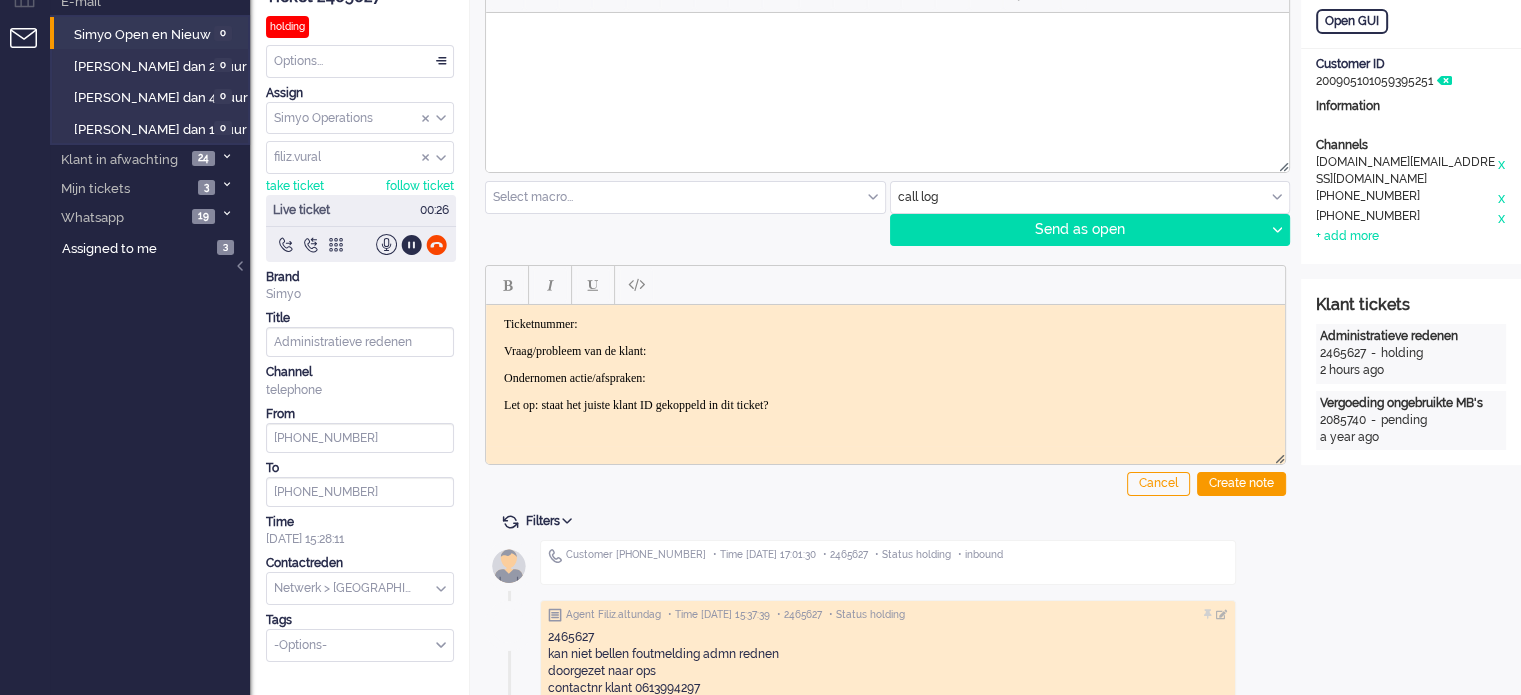 scroll, scrollTop: 0, scrollLeft: 0, axis: both 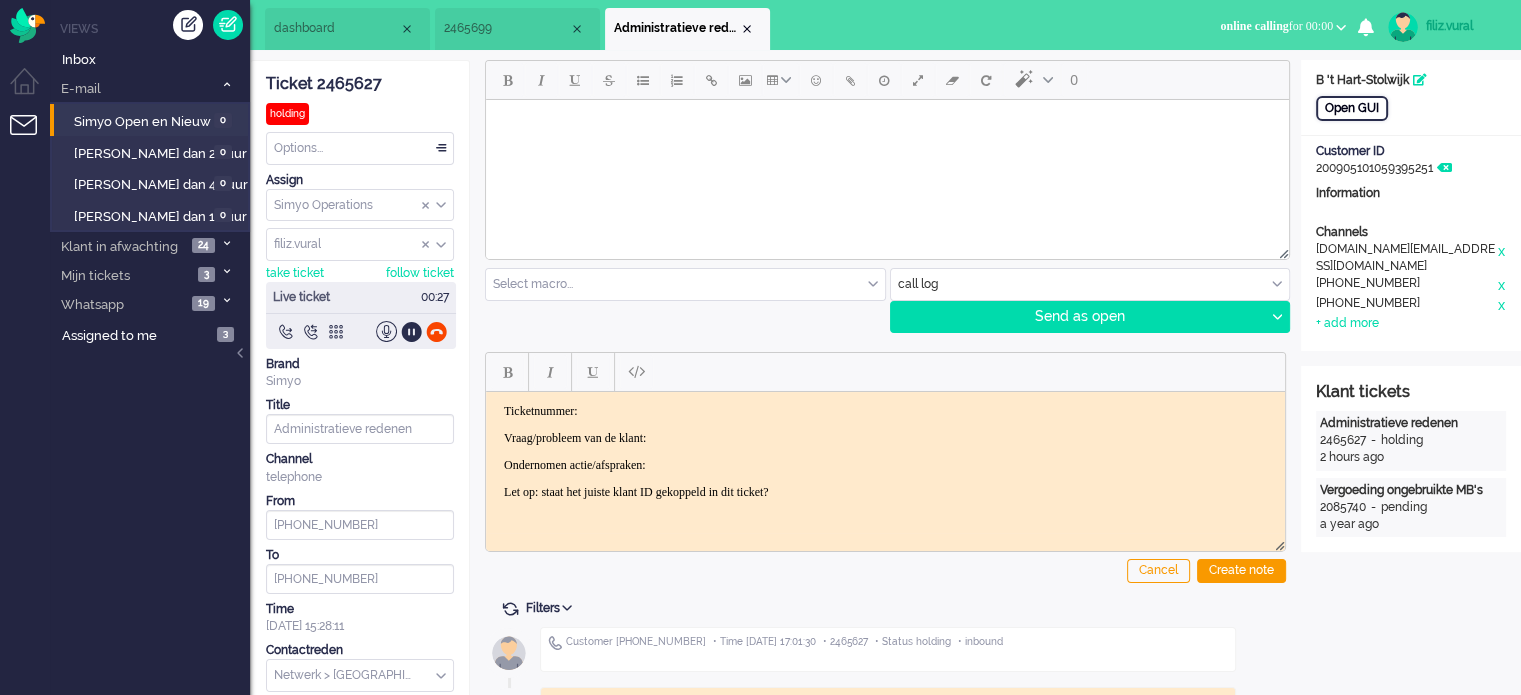click on "Open GUI" at bounding box center [1352, 108] 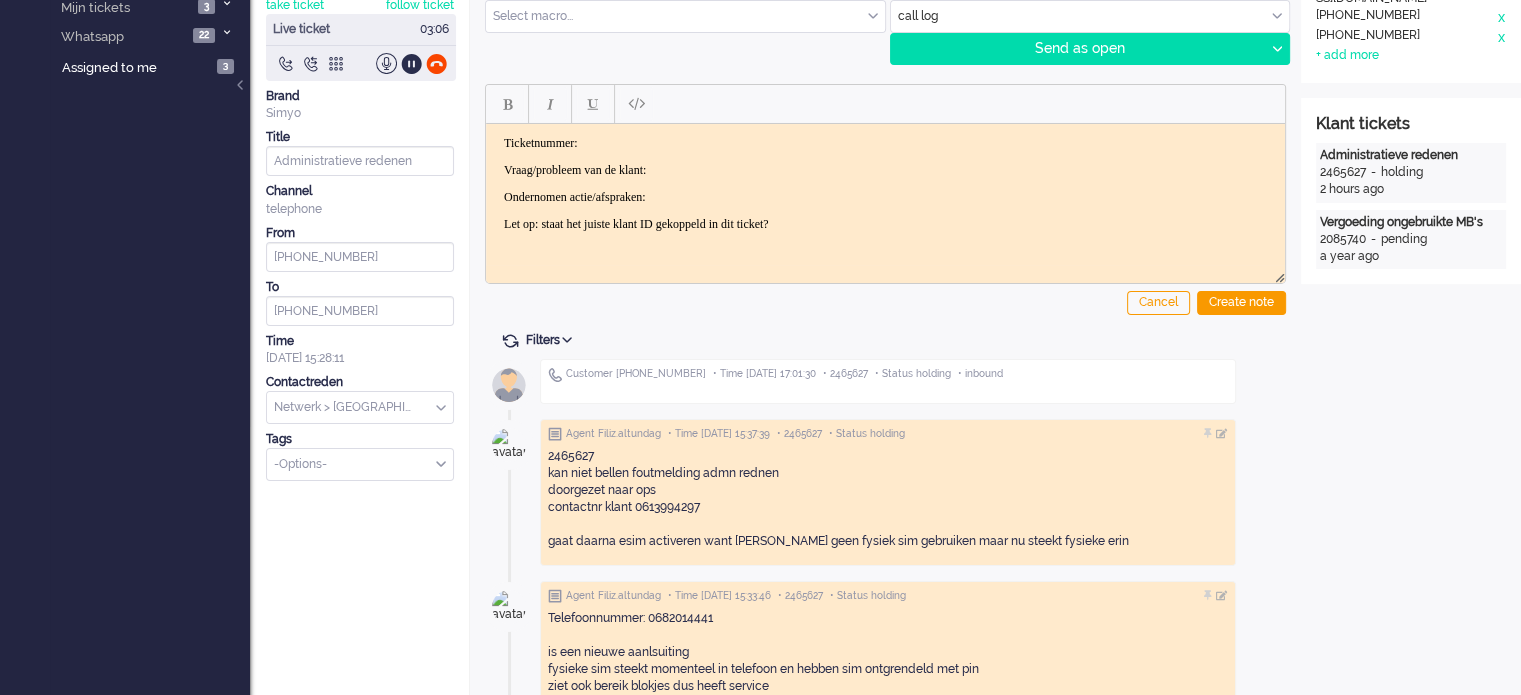 scroll, scrollTop: 0, scrollLeft: 0, axis: both 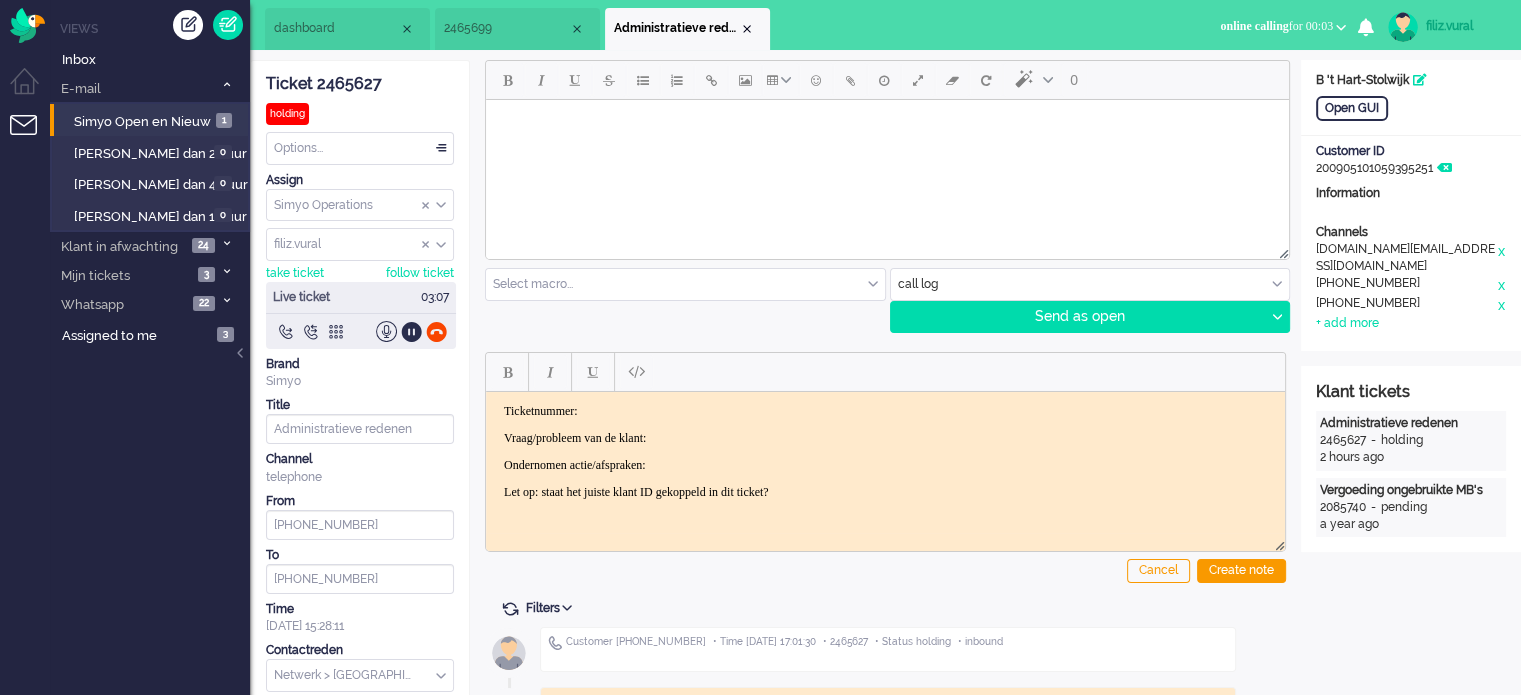 click on "call log email outbound call sms call log call log" at bounding box center (1090, 284) 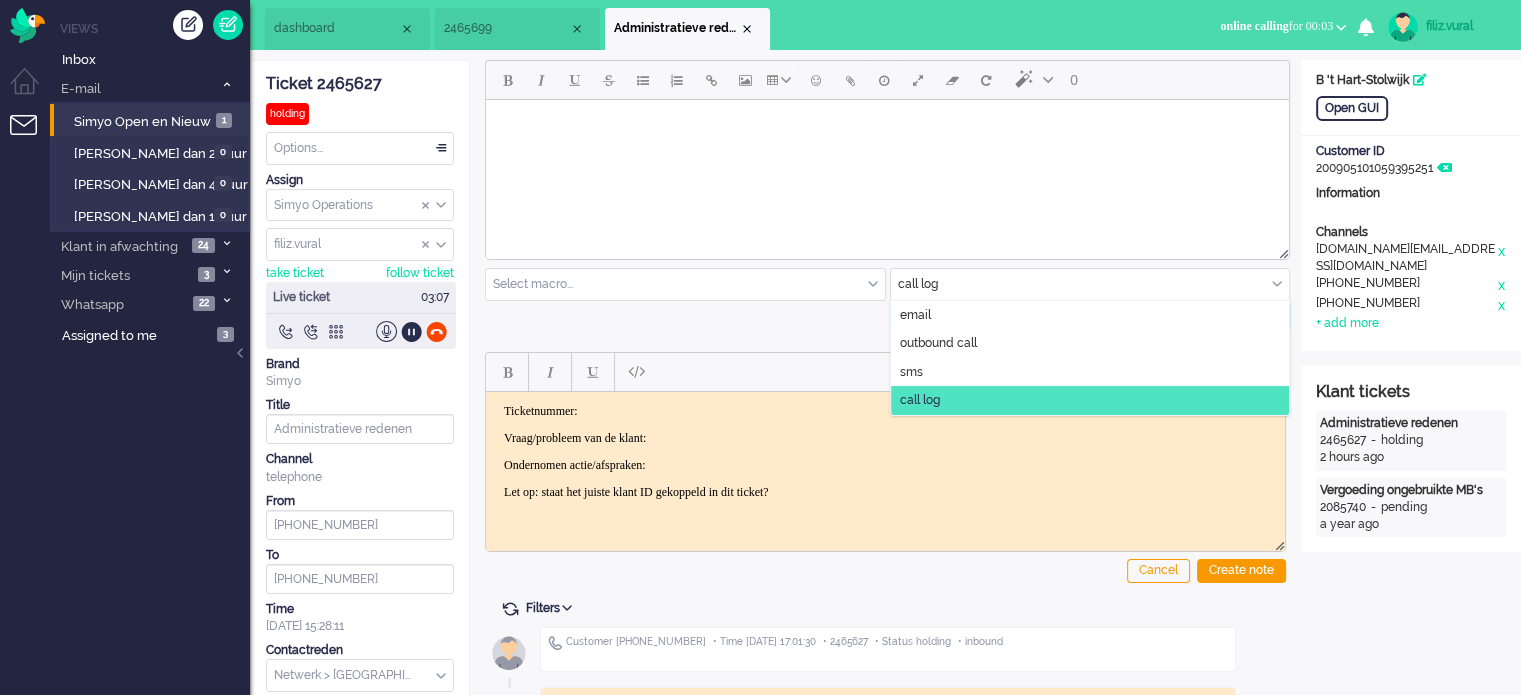click at bounding box center [1090, 284] 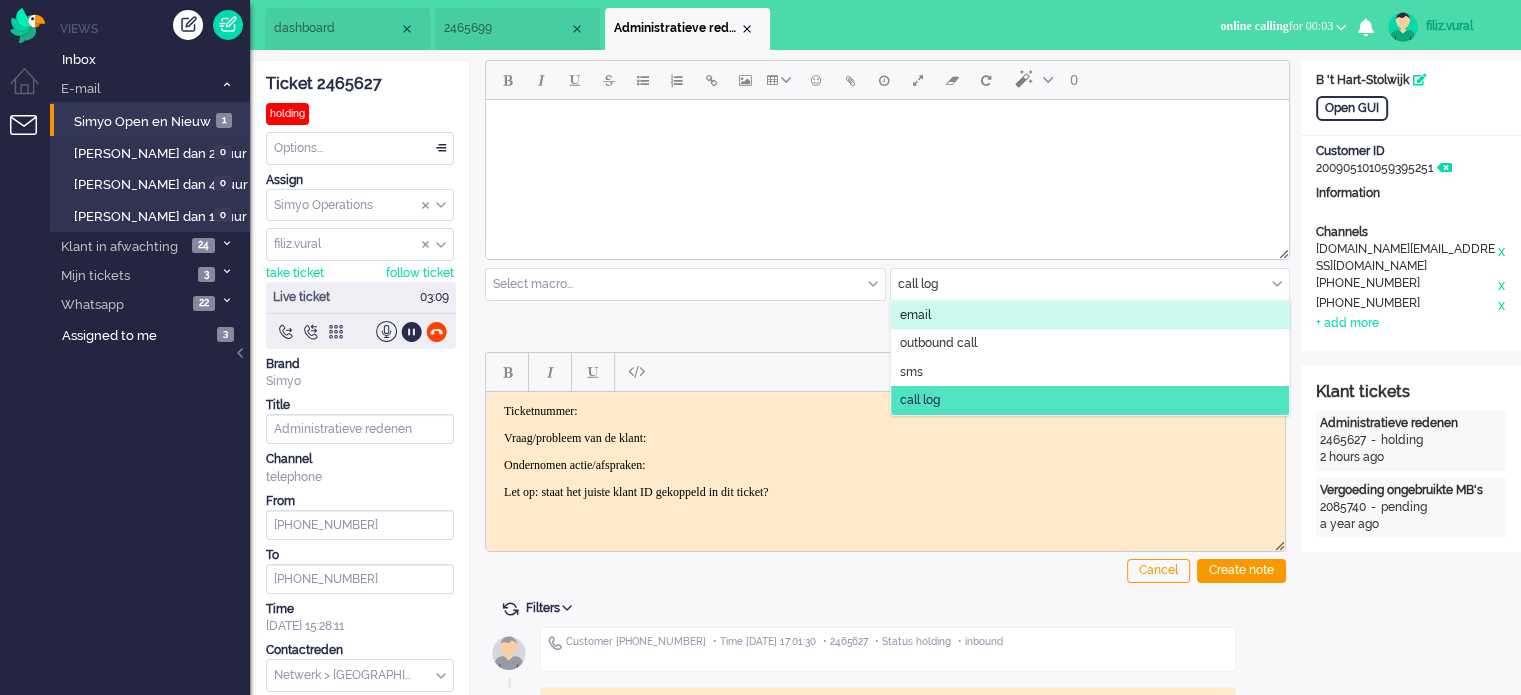 click on "email" 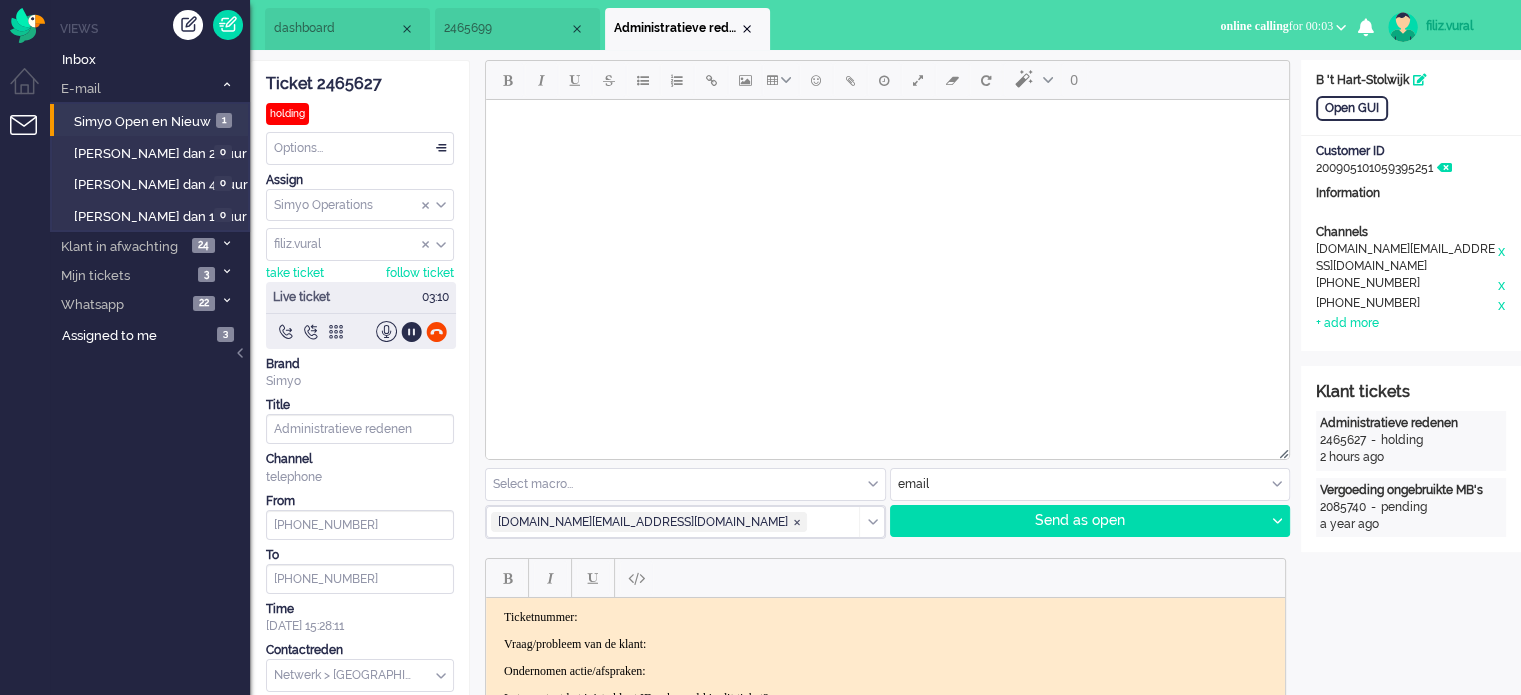 click at bounding box center [887, 125] 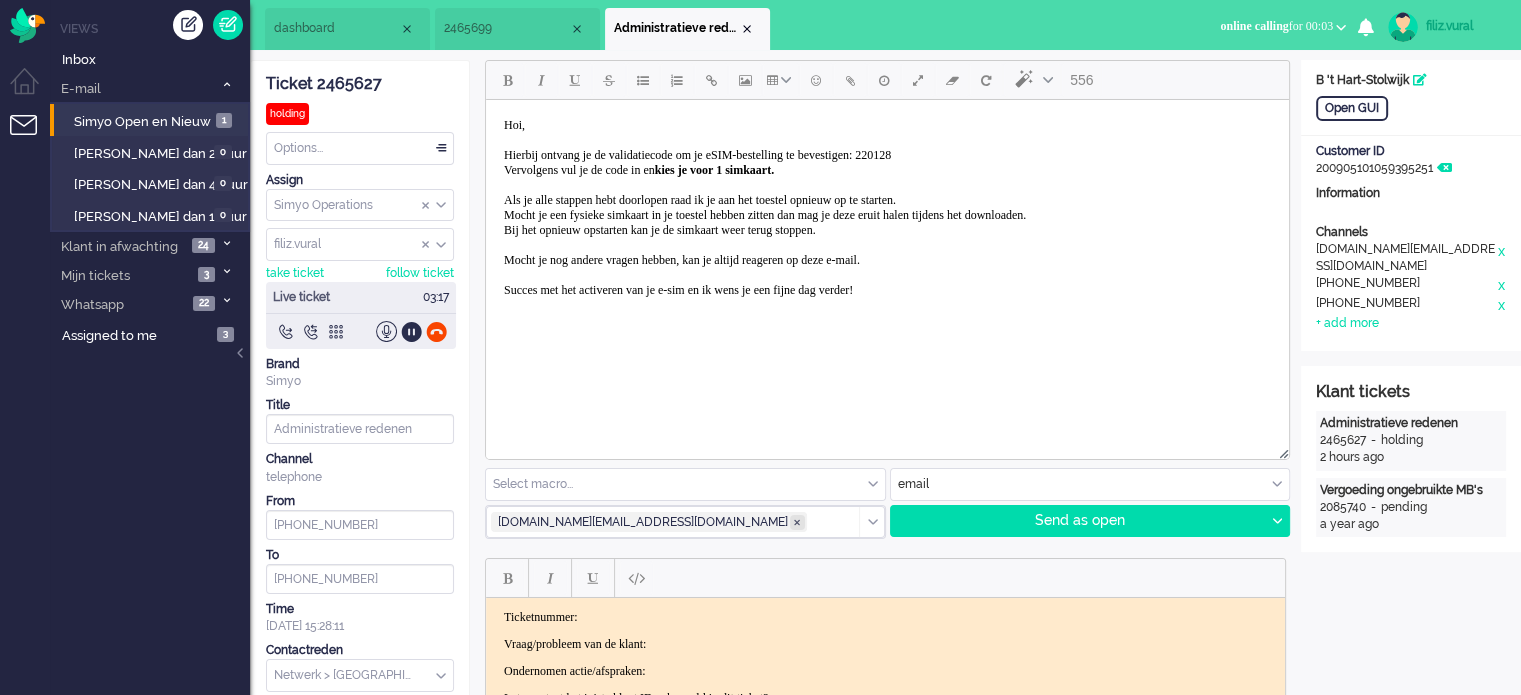 click at bounding box center (797, 522) 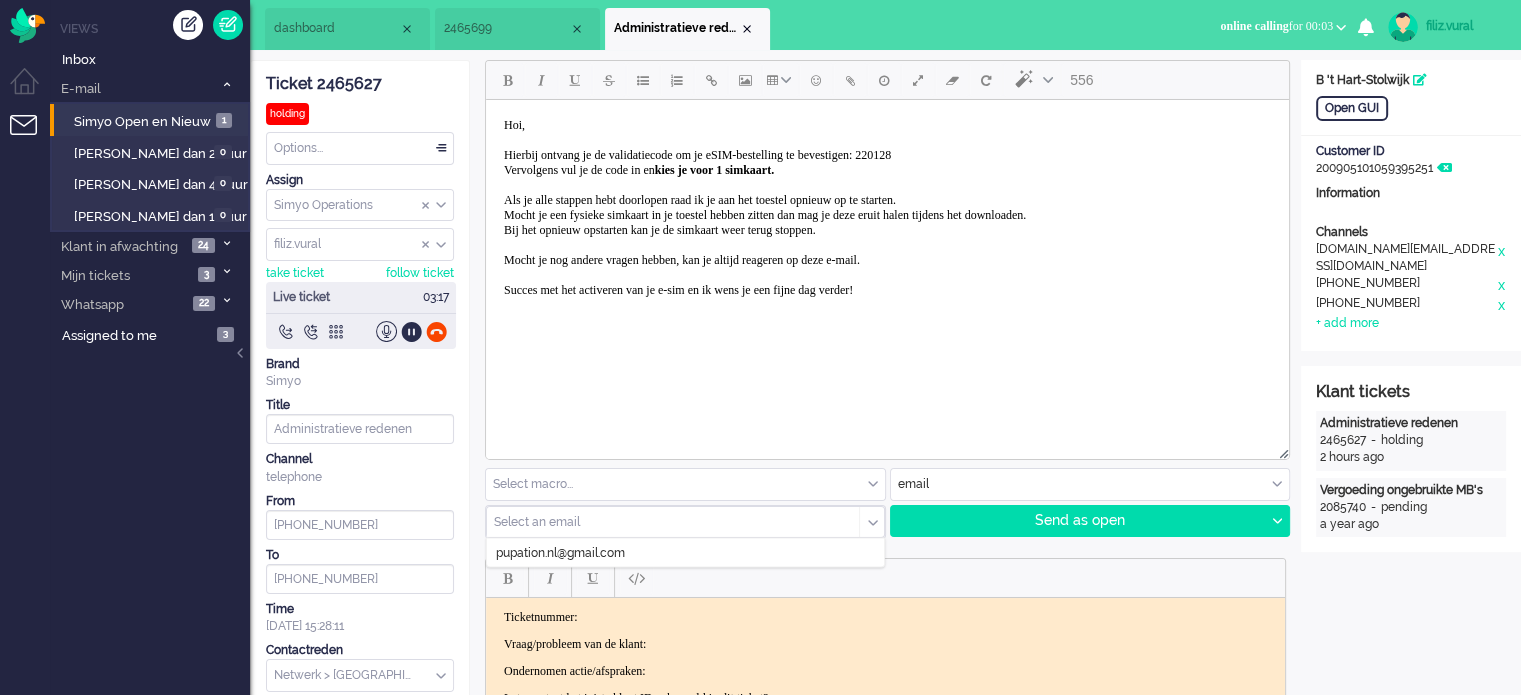 click at bounding box center (666, 522) 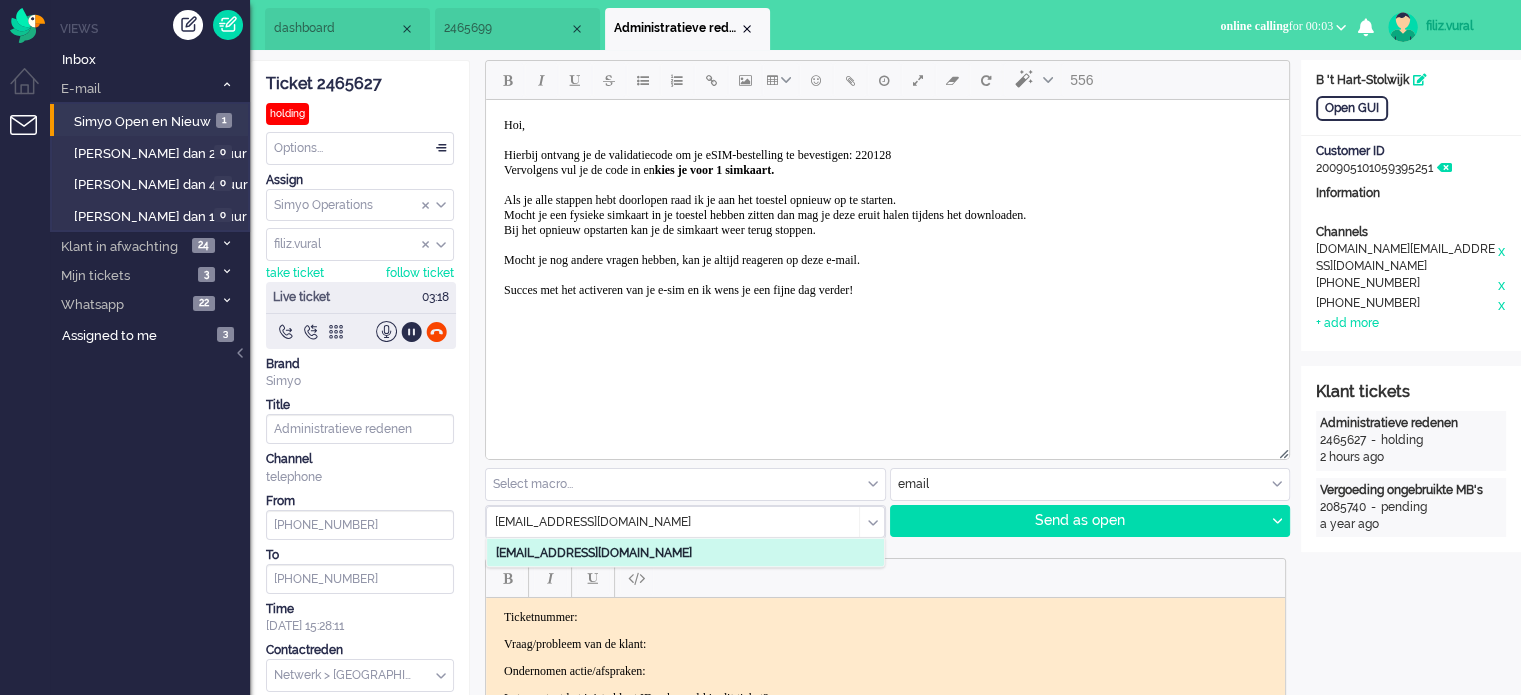 type on "[EMAIL_ADDRESS][DOMAIN_NAME]" 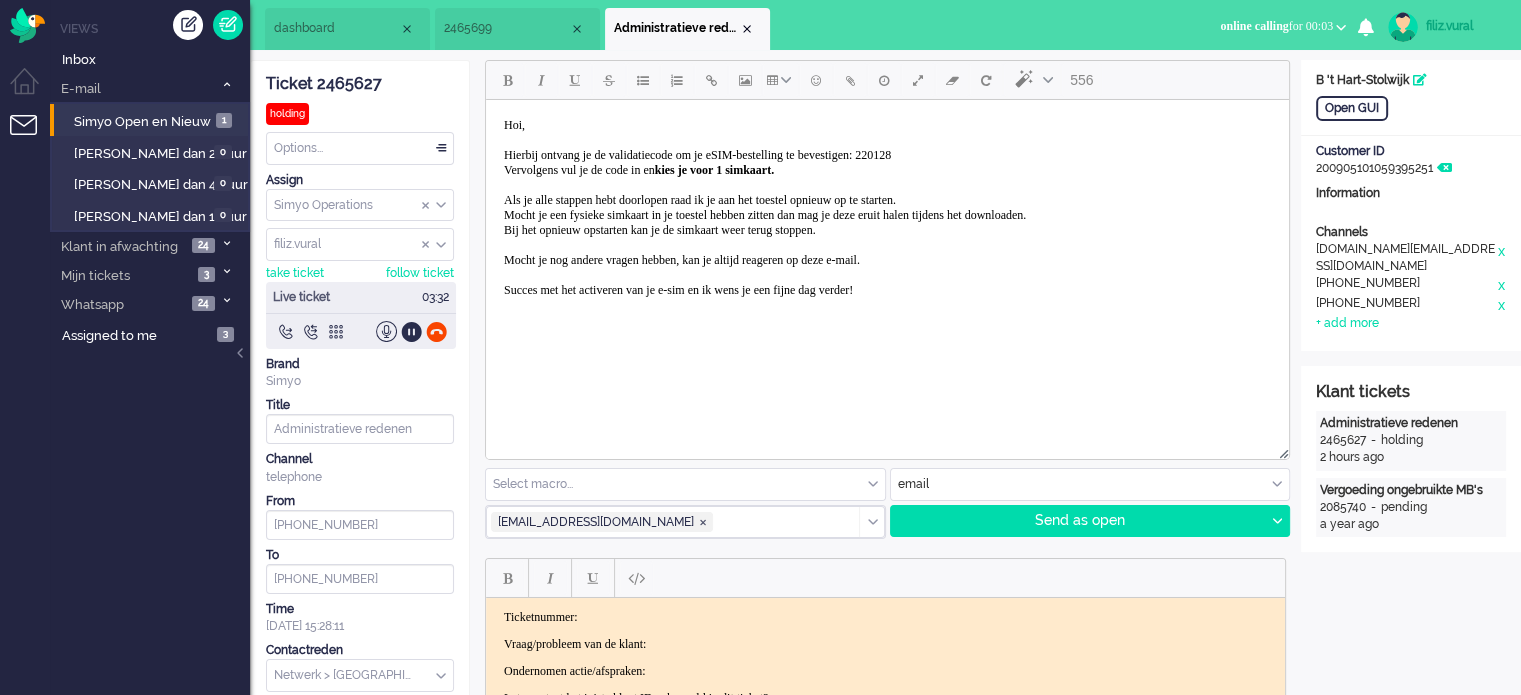 click on "Hoi, Hierbij ontvang je de validatiecode om je eSIM-bestelling te bevestigen: 220128 Vervolgens vul je de code in en  kies je voor 1 simkaart.  Als je alle stappen hebt doorlopen raad ik je aan het toestel opnieuw op te starten.  Mocht je een fysieke simkaart in je toestel hebben zitten dan mag je deze eruit halen tijdens het downloaden.  Bij het opnieuw opstarten kan je de simkaart weer terug stoppen. Mocht je nog andere vragen hebben, kan je altijd reageren op deze e-mail. Succes met het activeren van je e-sim en ik wens je een fijne dag verder!" at bounding box center (765, 207) 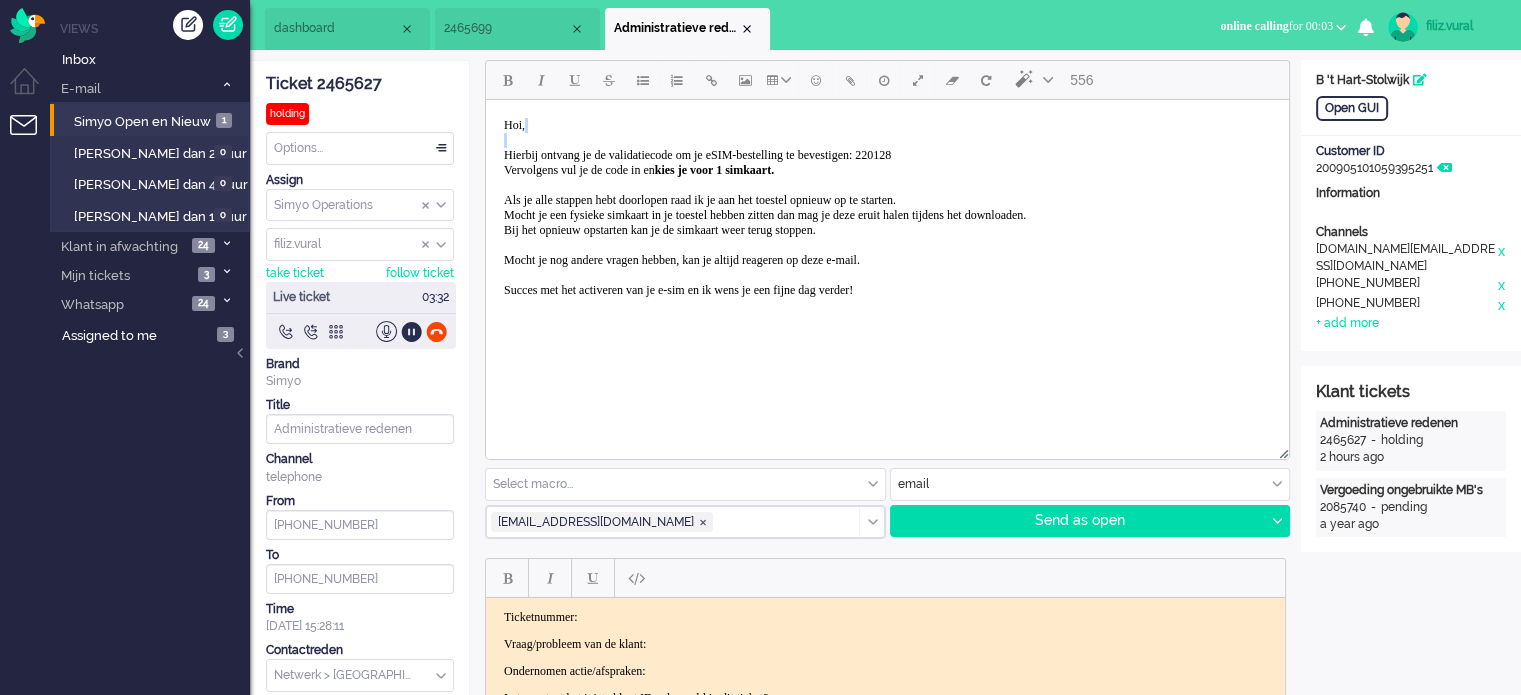 click on "Hoi, Hierbij ontvang je de validatiecode om je eSIM-bestelling te bevestigen: 220128 Vervolgens vul je de code in en  kies je voor 1 simkaart.  Als je alle stappen hebt doorlopen raad ik je aan het toestel opnieuw op te starten.  Mocht je een fysieke simkaart in je toestel hebben zitten dan mag je deze eruit halen tijdens het downloaden.  Bij het opnieuw opstarten kan je de simkaart weer terug stoppen. Mocht je nog andere vragen hebben, kan je altijd reageren op deze e-mail. Succes met het activeren van je e-sim en ik wens je een fijne dag verder!" at bounding box center [765, 207] 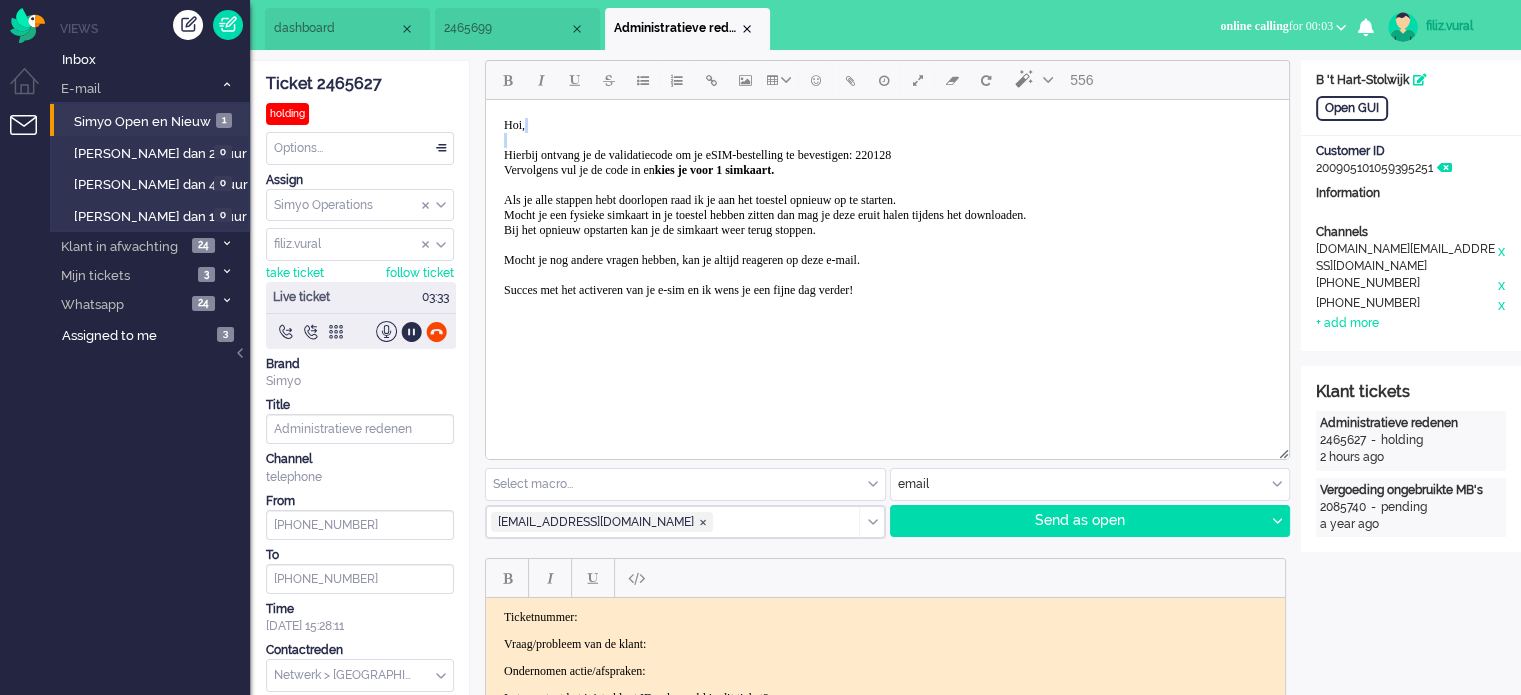 click on "Hoi, Hierbij ontvang je de validatiecode om je eSIM-bestelling te bevestigen: 220128 Vervolgens vul je de code in en  kies je voor 1 simkaart.  Als je alle stappen hebt doorlopen raad ik je aan het toestel opnieuw op te starten.  Mocht je een fysieke simkaart in je toestel hebben zitten dan mag je deze eruit halen tijdens het downloaden.  Bij het opnieuw opstarten kan je de simkaart weer terug stoppen. Mocht je nog andere vragen hebben, kan je altijd reageren op deze e-mail. Succes met het activeren van je e-sim en ik wens je een fijne dag verder!" at bounding box center (765, 207) 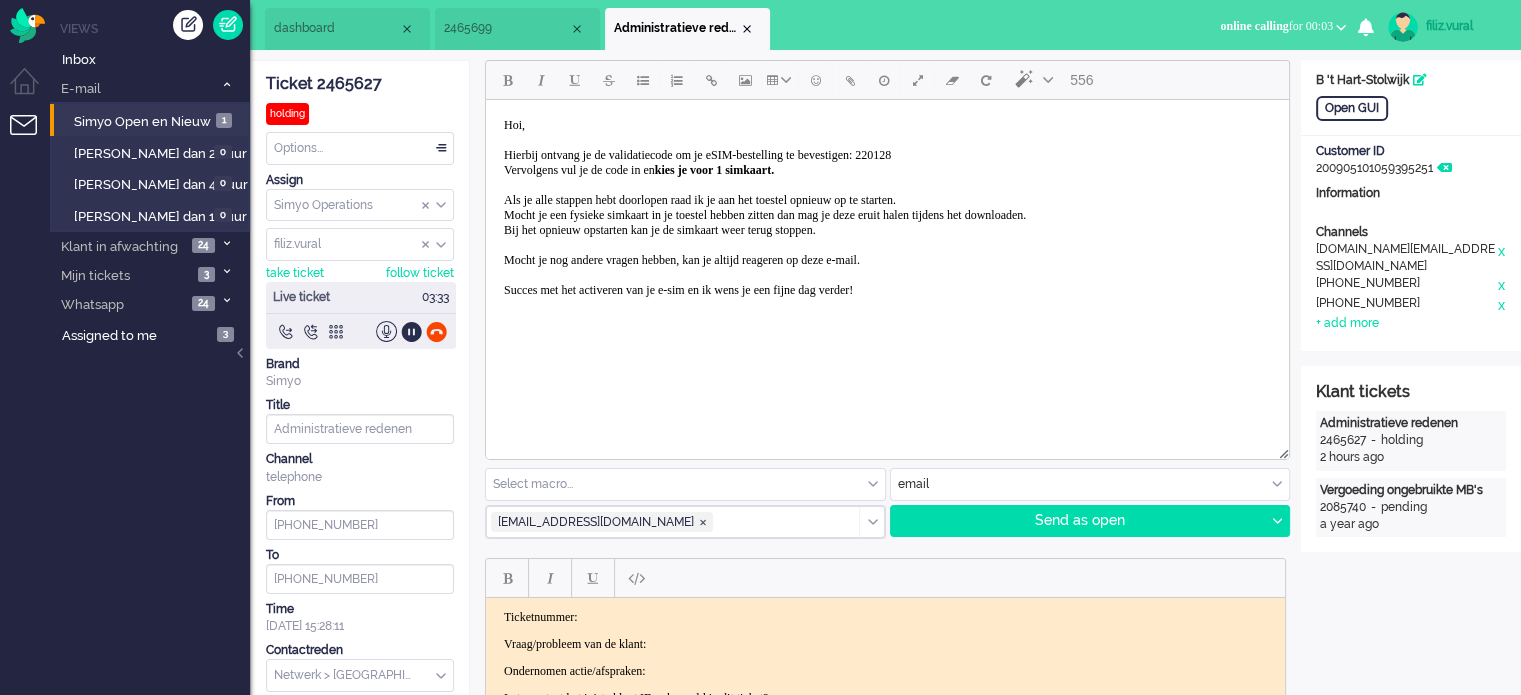 click on "Hoi, Hierbij ontvang je de validatiecode om je eSIM-bestelling te bevestigen: 220128 Vervolgens vul je de code in en  kies je voor 1 simkaart.  Als je alle stappen hebt doorlopen raad ik je aan het toestel opnieuw op te starten.  Mocht je een fysieke simkaart in je toestel hebben zitten dan mag je deze eruit halen tijdens het downloaden.  Bij het opnieuw opstarten kan je de simkaart weer terug stoppen. Mocht je nog andere vragen hebben, kan je altijd reageren op deze e-mail. Succes met het activeren van je e-sim en ik wens je een fijne dag verder!" at bounding box center (765, 207) 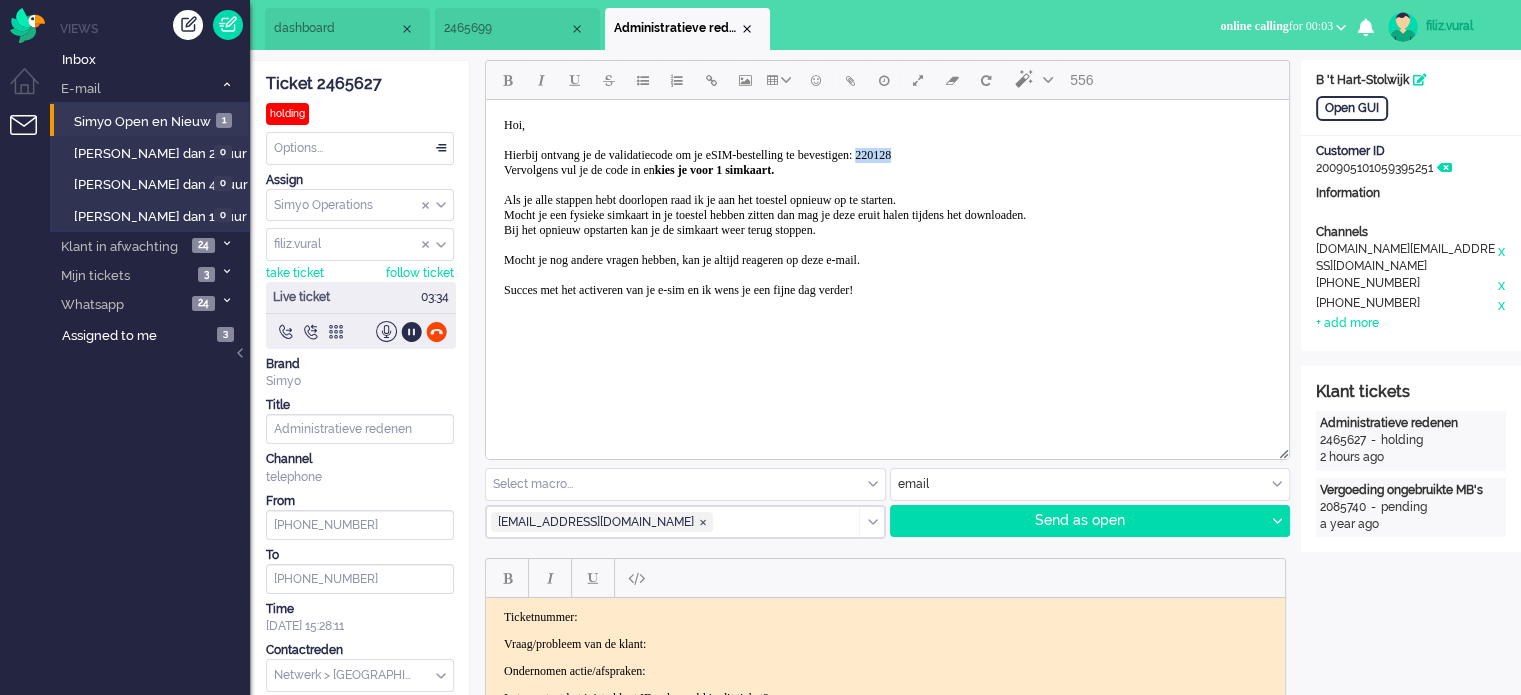 click on "Hoi, Hierbij ontvang je de validatiecode om je eSIM-bestelling te bevestigen: 220128 Vervolgens vul je de code in en  kies je voor 1 simkaart.  Als je alle stappen hebt doorlopen raad ik je aan het toestel opnieuw op te starten.  Mocht je een fysieke simkaart in je toestel hebben zitten dan mag je deze eruit halen tijdens het downloaden.  Bij het opnieuw opstarten kan je de simkaart weer terug stoppen. Mocht je nog andere vragen hebben, kan je altijd reageren op deze e-mail. Succes met het activeren van je e-sim en ik wens je een fijne dag verder!" at bounding box center (765, 207) 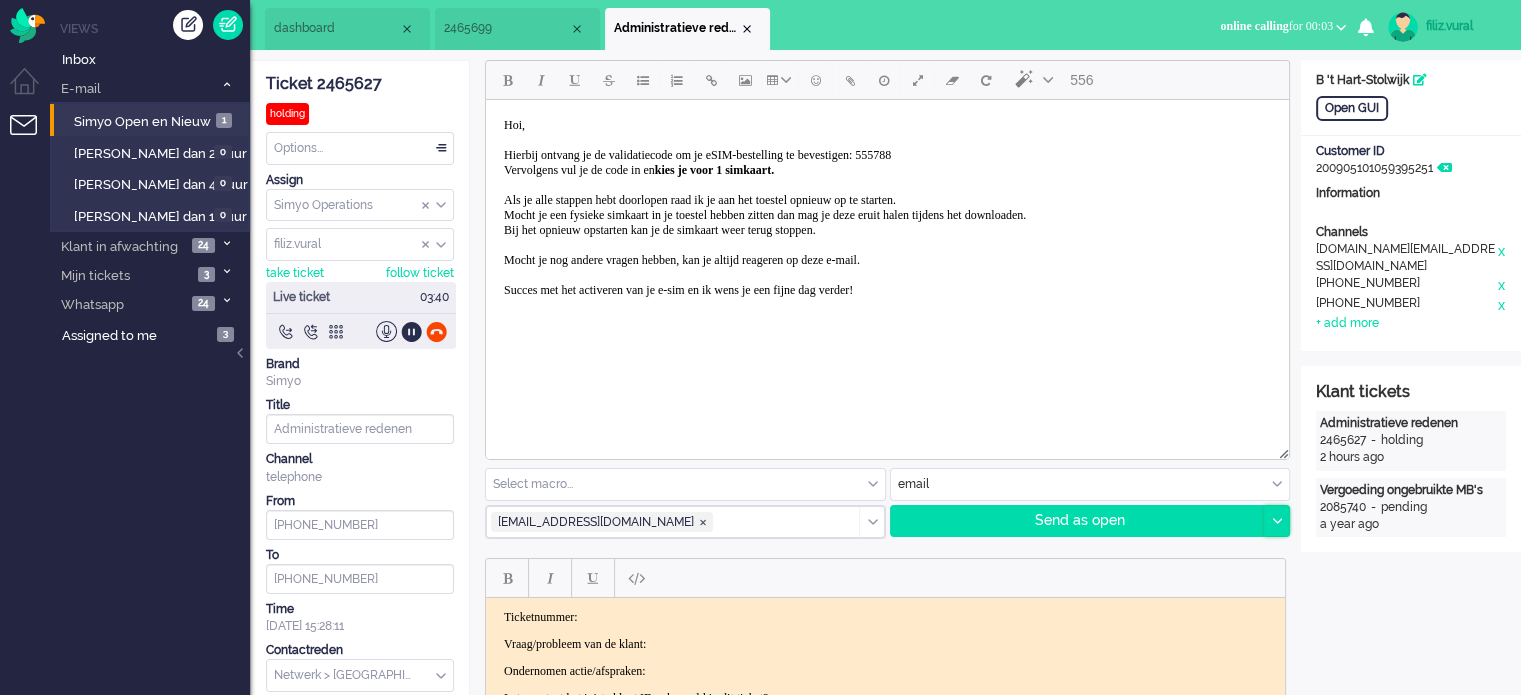 click at bounding box center [1276, 521] 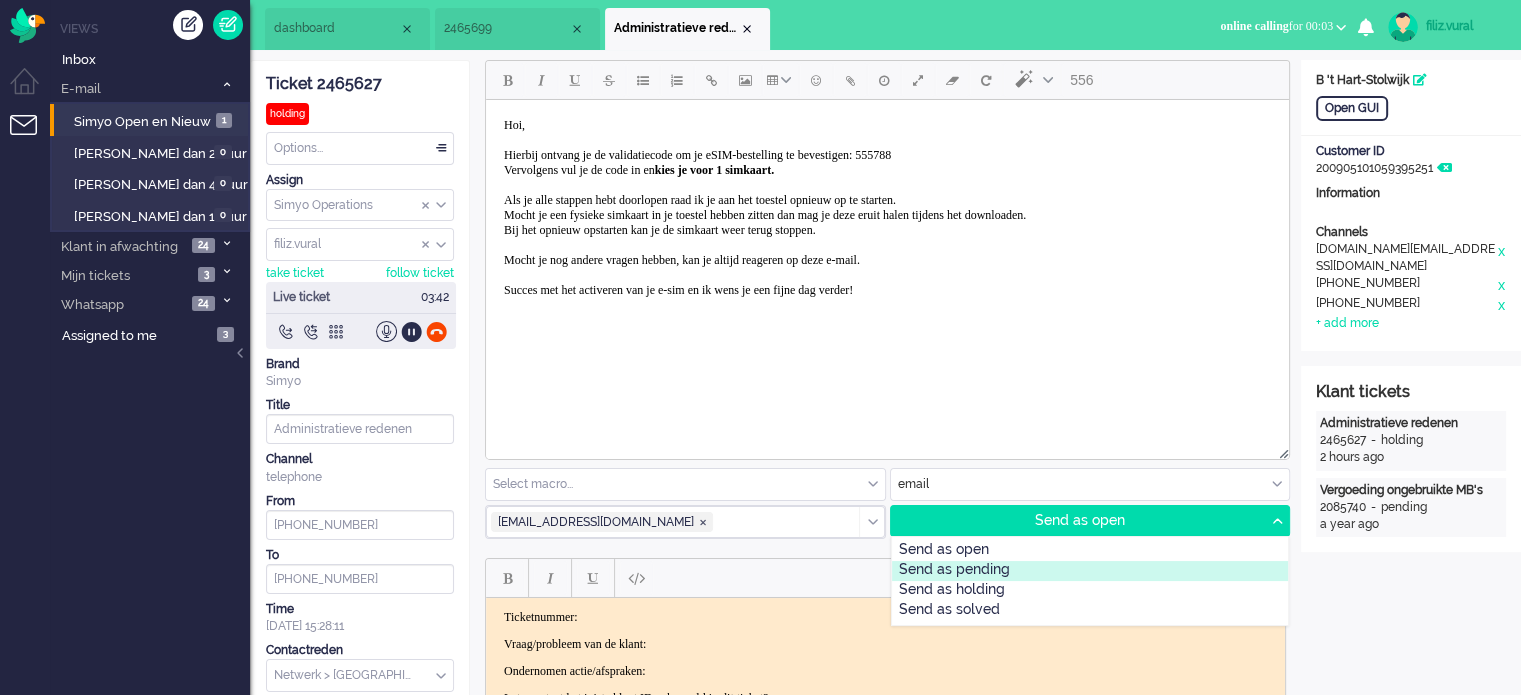 click on "Send as pending" at bounding box center (1090, 571) 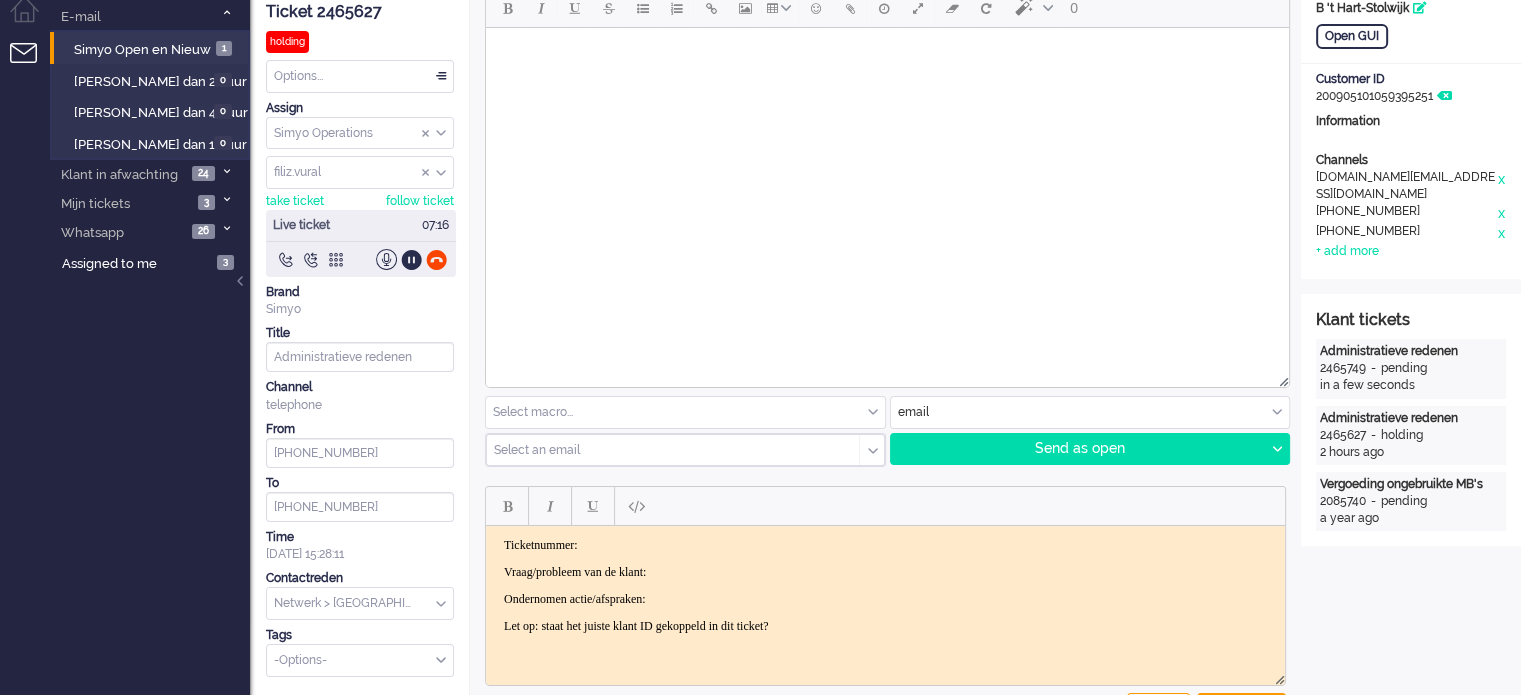 scroll, scrollTop: 0, scrollLeft: 0, axis: both 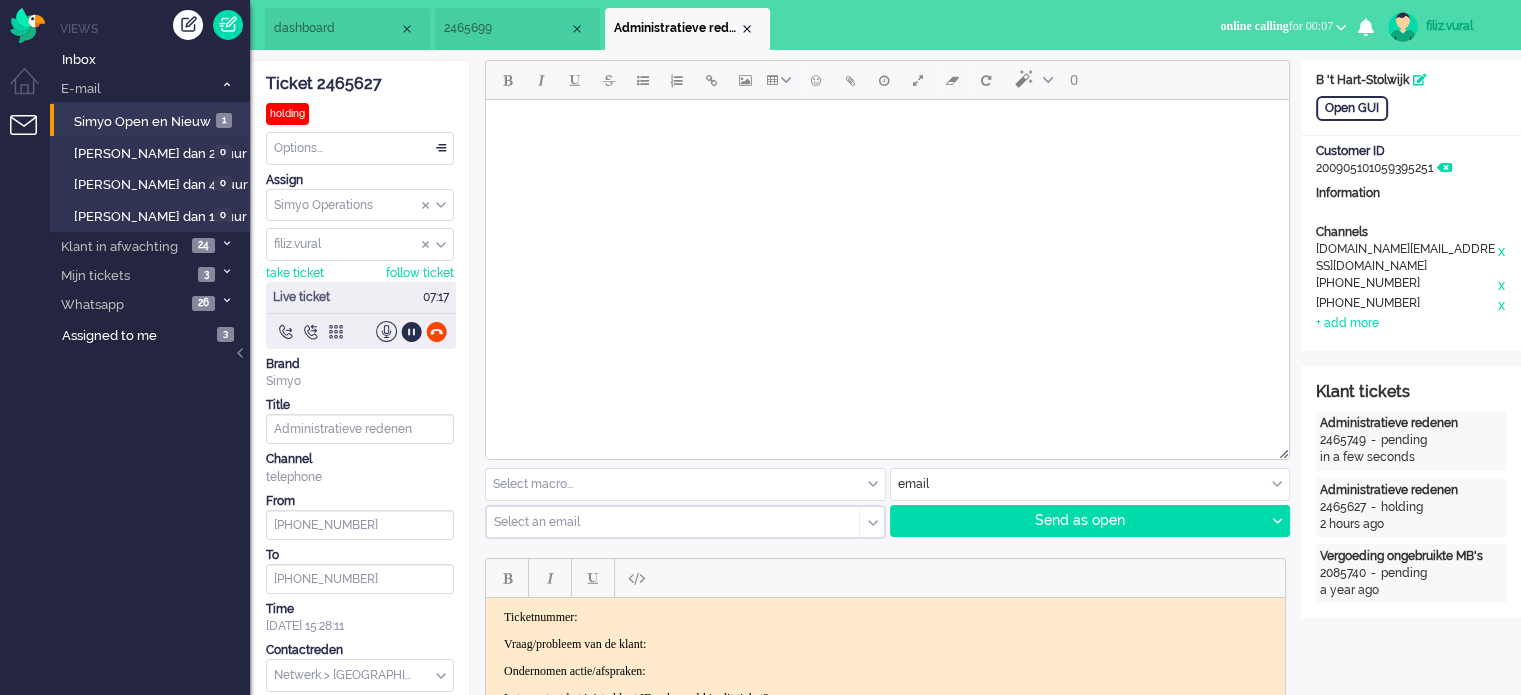 click on "Ticket 2465627" 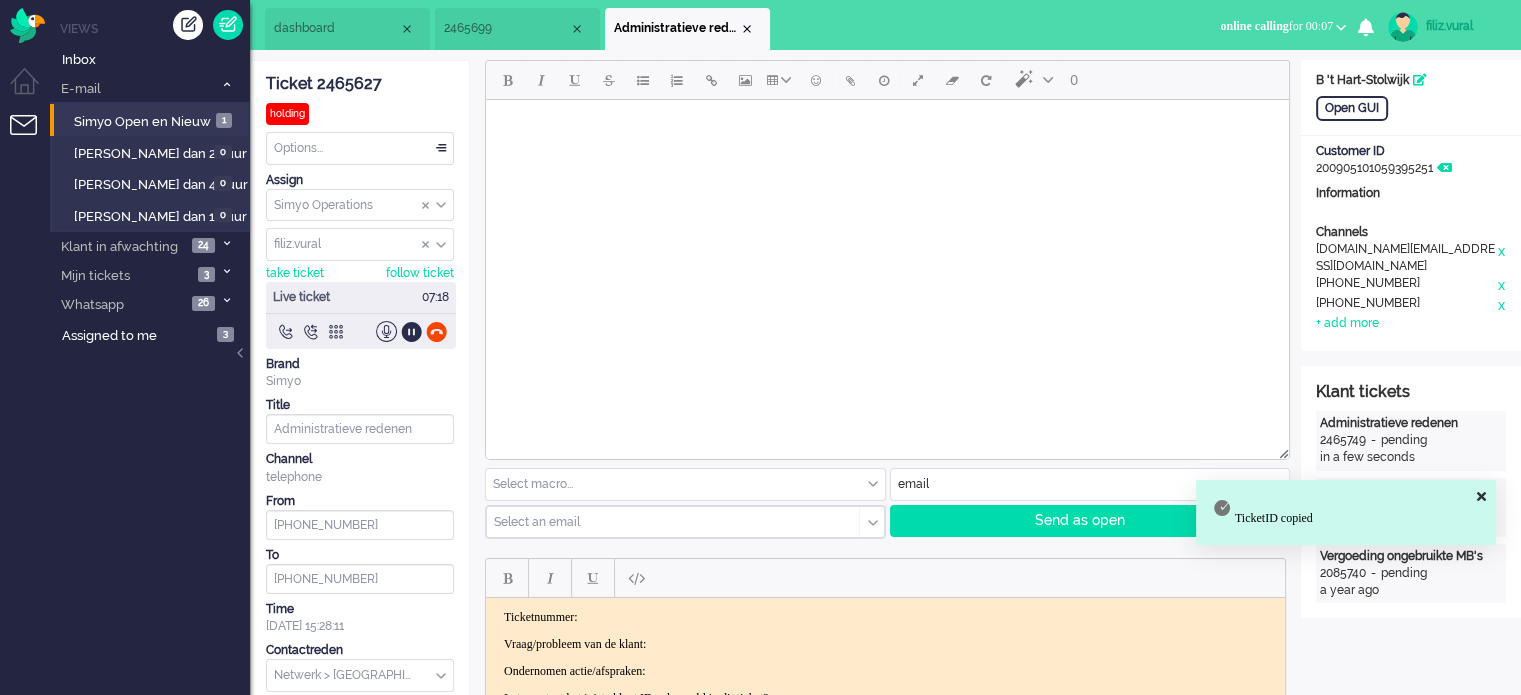 click on "Ticketnummer: Vraag/probleem van de klant: Ondernomen actie/afspraken:  Let op: staat het juiste klant ID gekoppeld in dit ticket?" at bounding box center [885, 658] 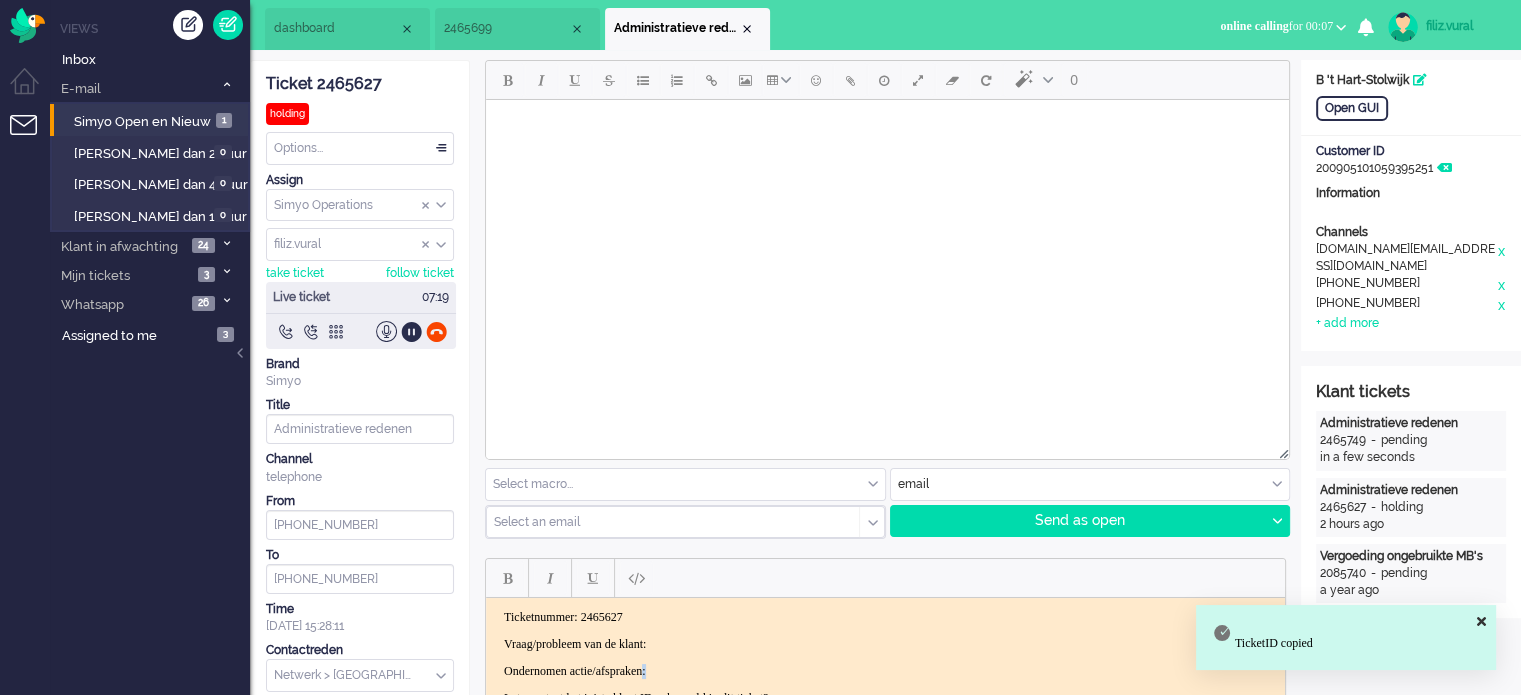 click on "Ondernomen actie/afspraken:" at bounding box center (885, 671) 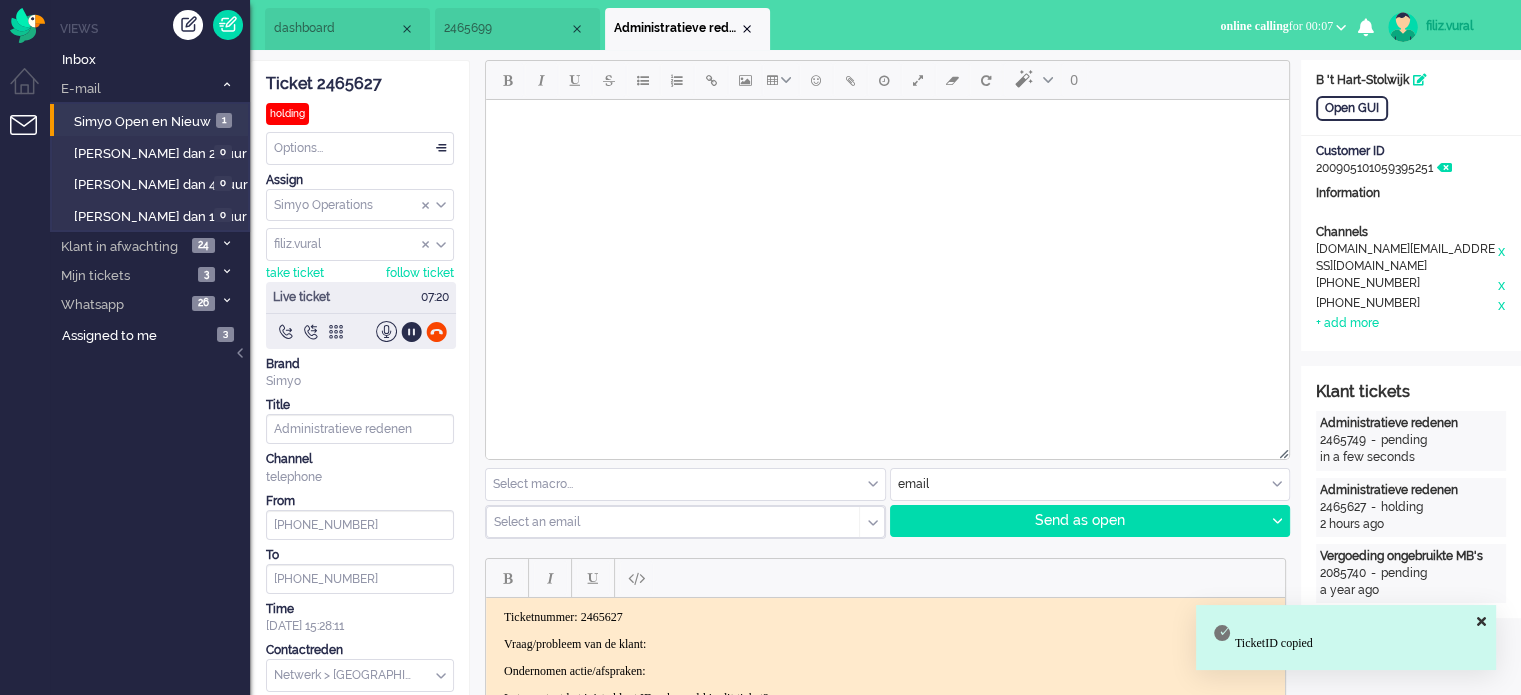 click on "Ticketnummer: 2465627 Vraag/probleem van de klant: Ondernomen actie/afspraken:  Let op: staat het juiste klant ID gekoppeld in dit ticket?" at bounding box center (885, 658) 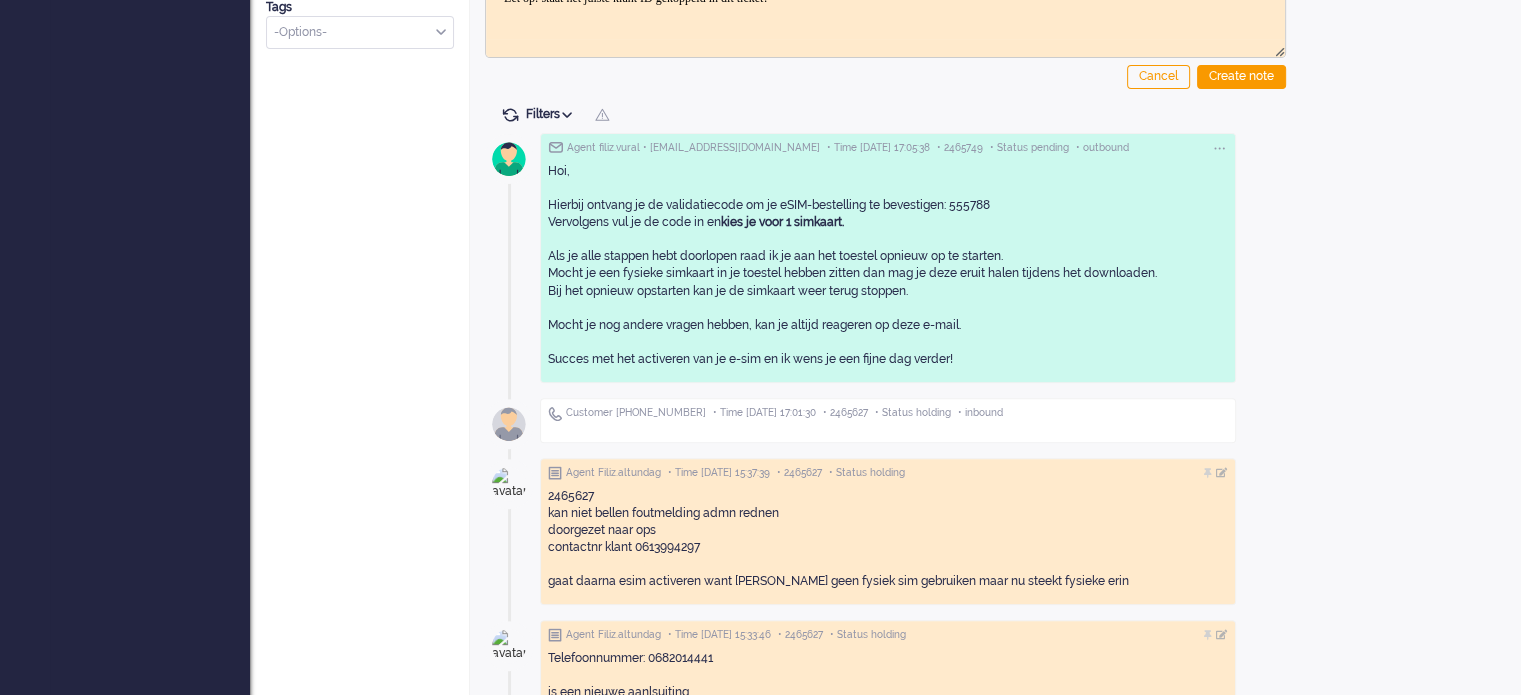 scroll, scrollTop: 800, scrollLeft: 0, axis: vertical 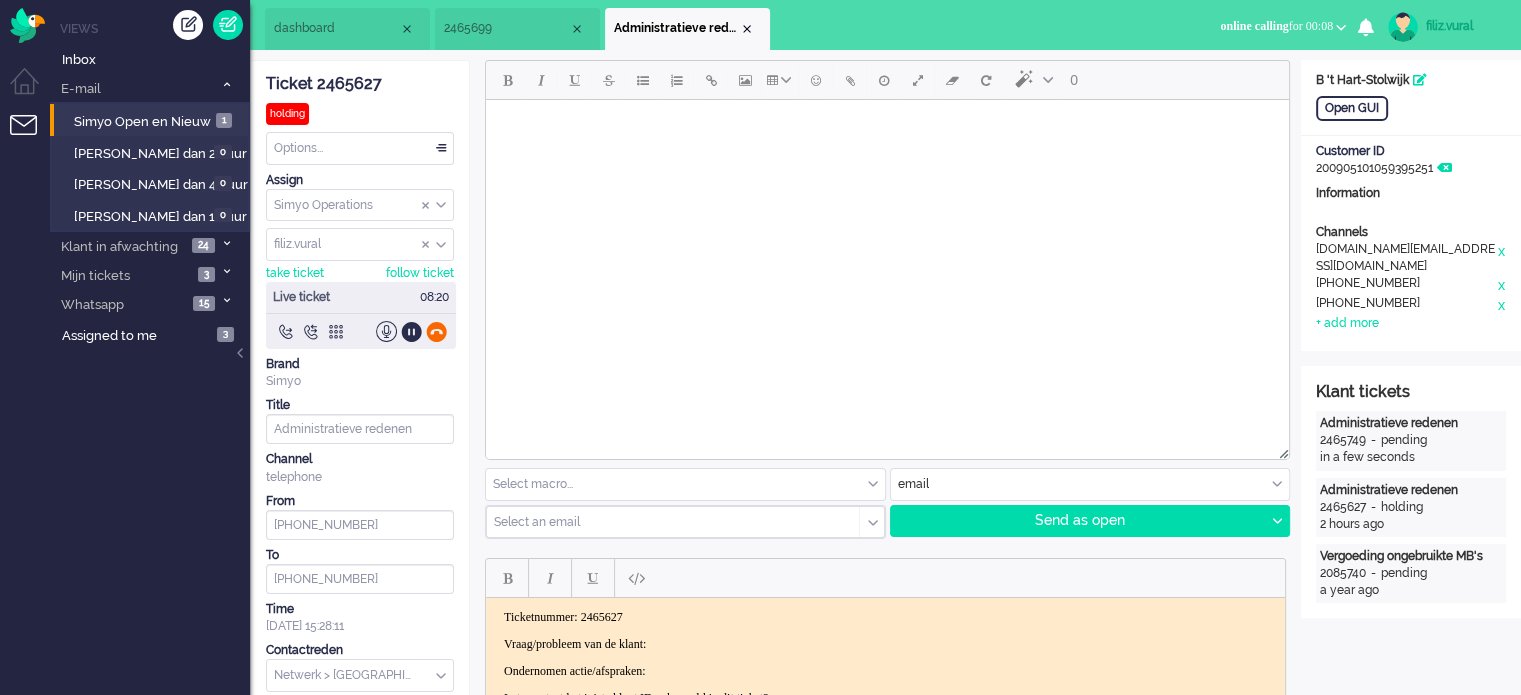 click 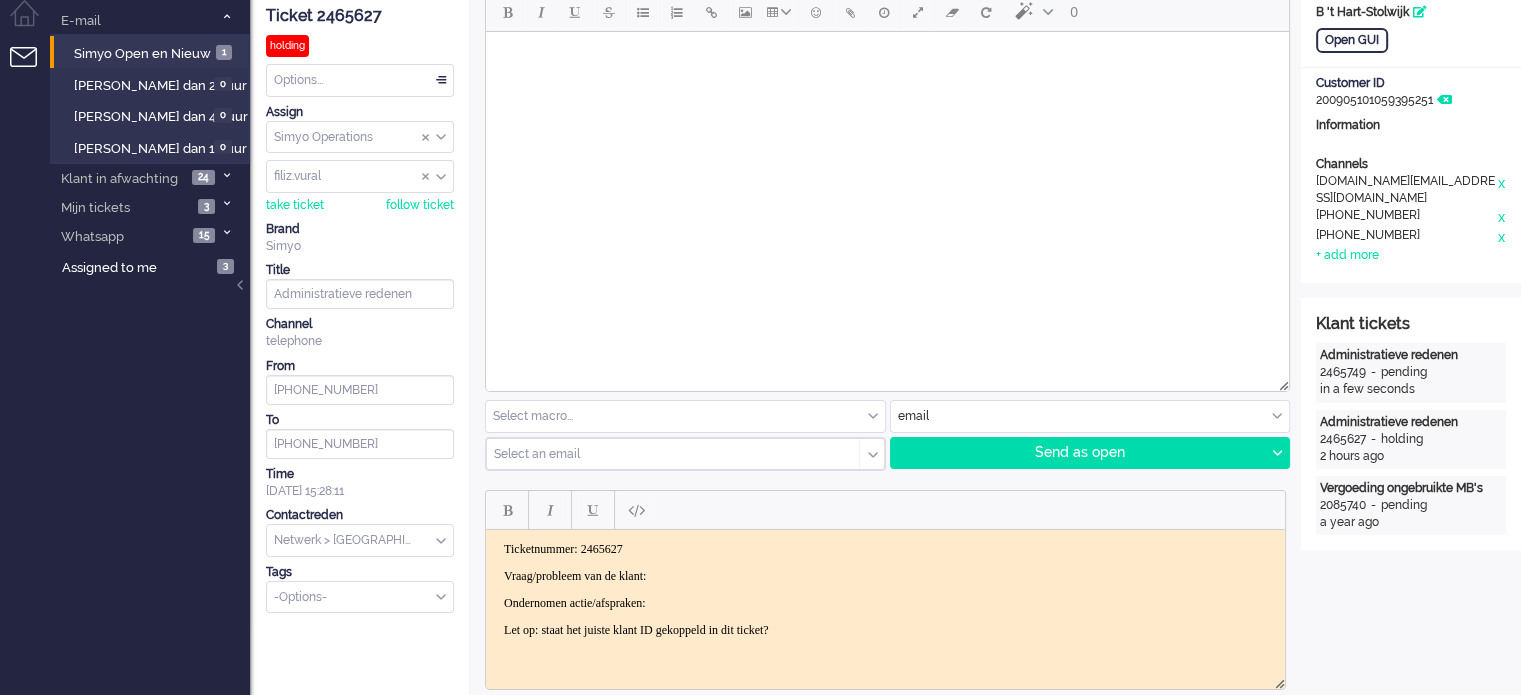 scroll, scrollTop: 100, scrollLeft: 0, axis: vertical 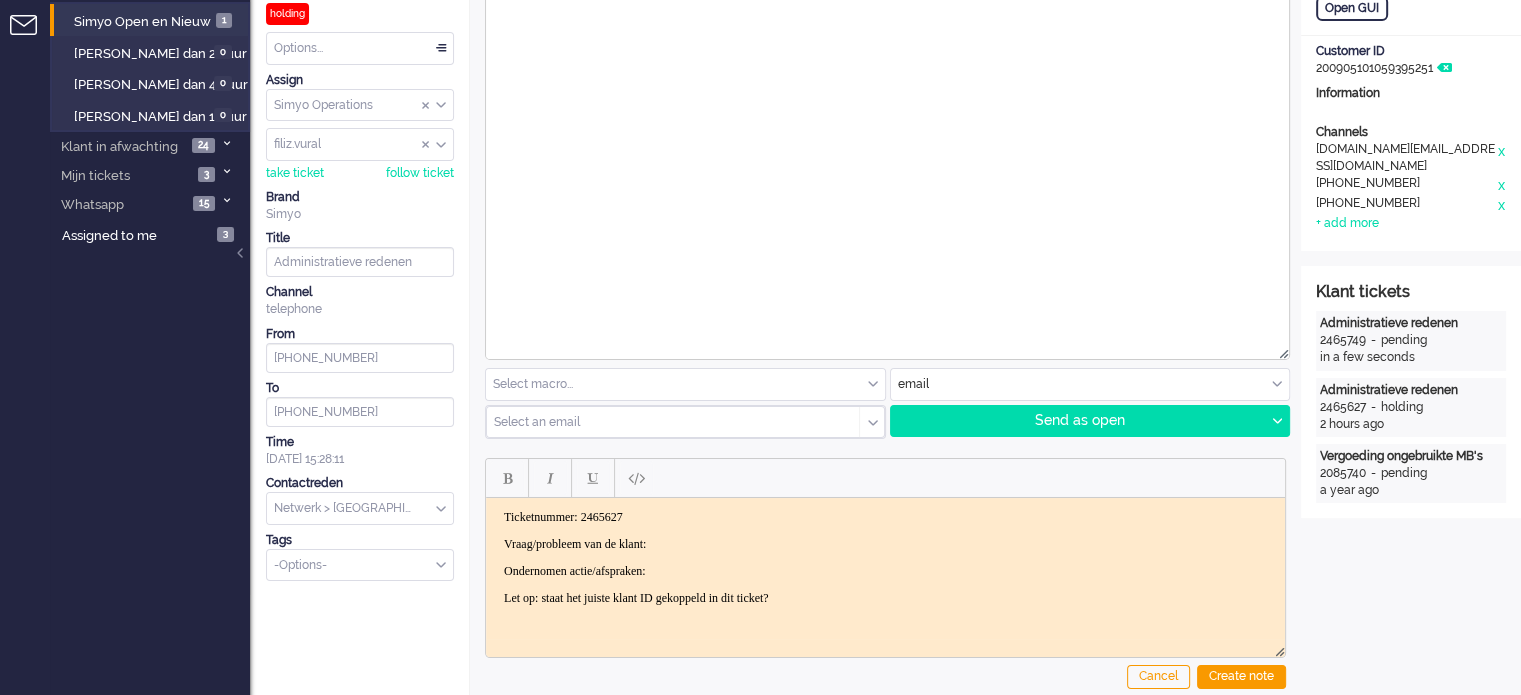 drag, startPoint x: 859, startPoint y: 597, endPoint x: 433, endPoint y: 520, distance: 432.90298 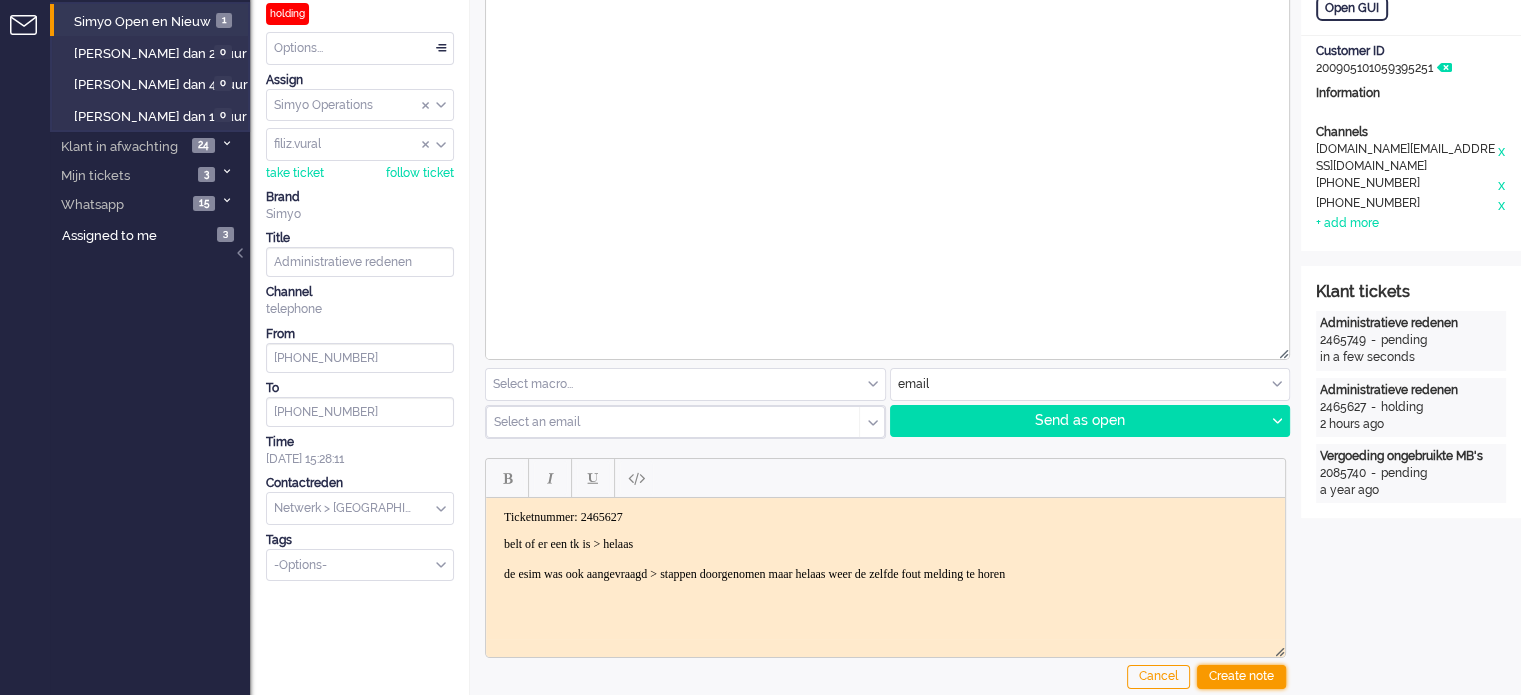 click on "Create note" at bounding box center [1241, 677] 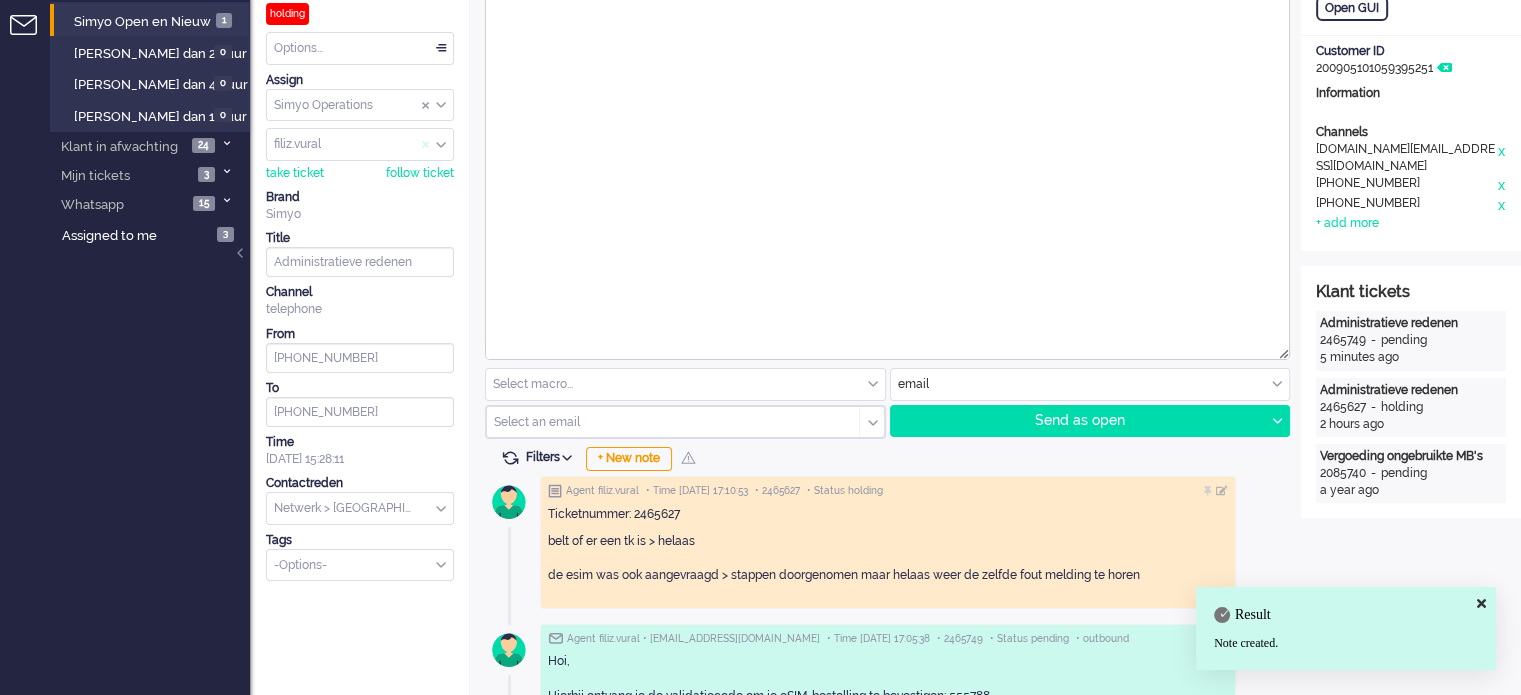 click at bounding box center [426, 145] 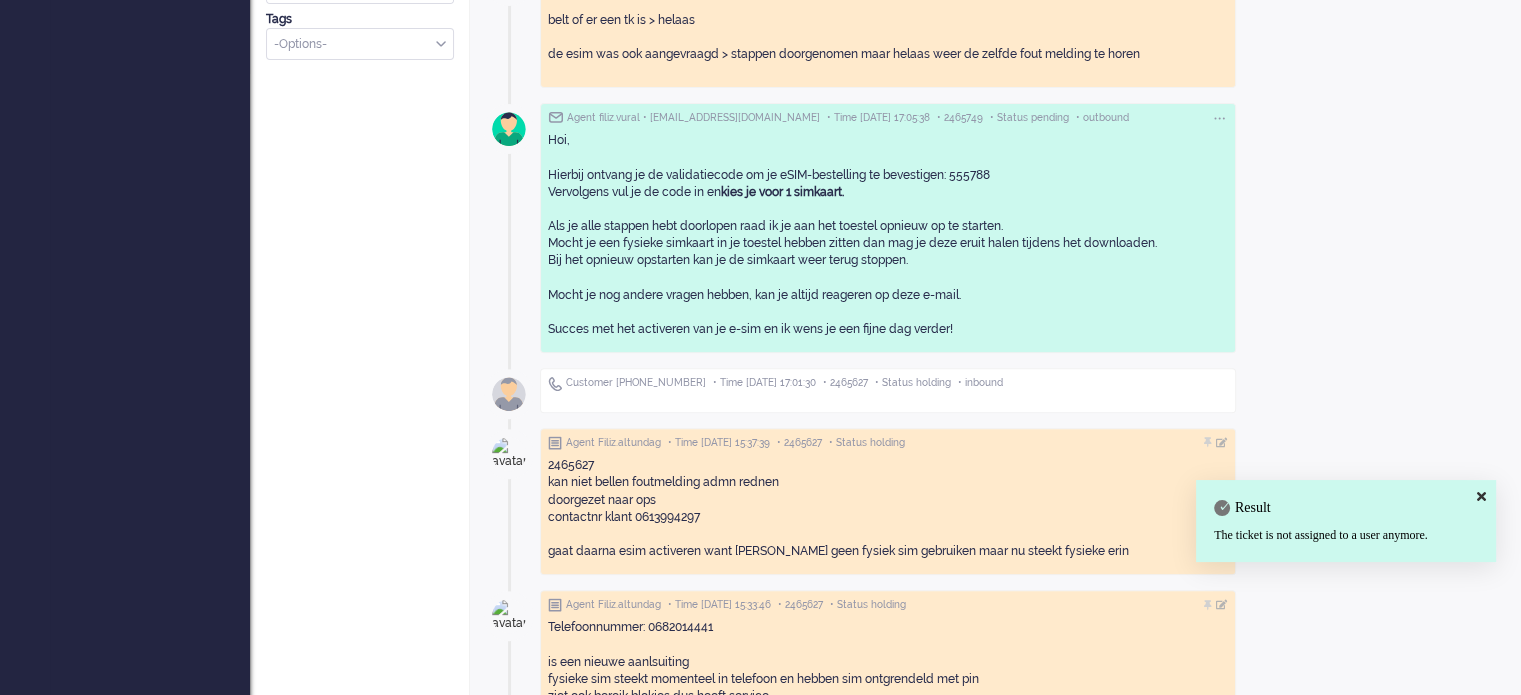 scroll, scrollTop: 800, scrollLeft: 0, axis: vertical 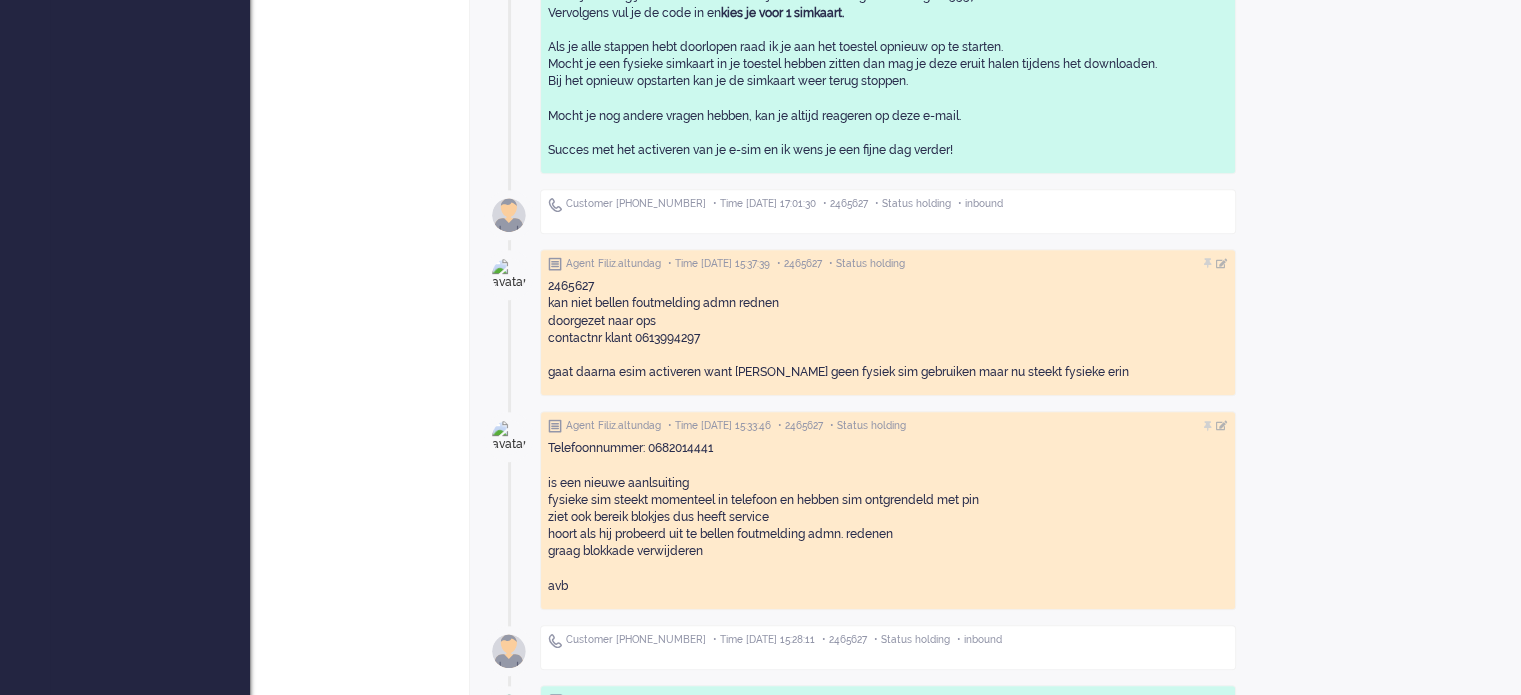 click on "Agent Filiz.altundag • Time [DATE] 15:37:39 • 2465627 • Status holding" at bounding box center [888, 264] 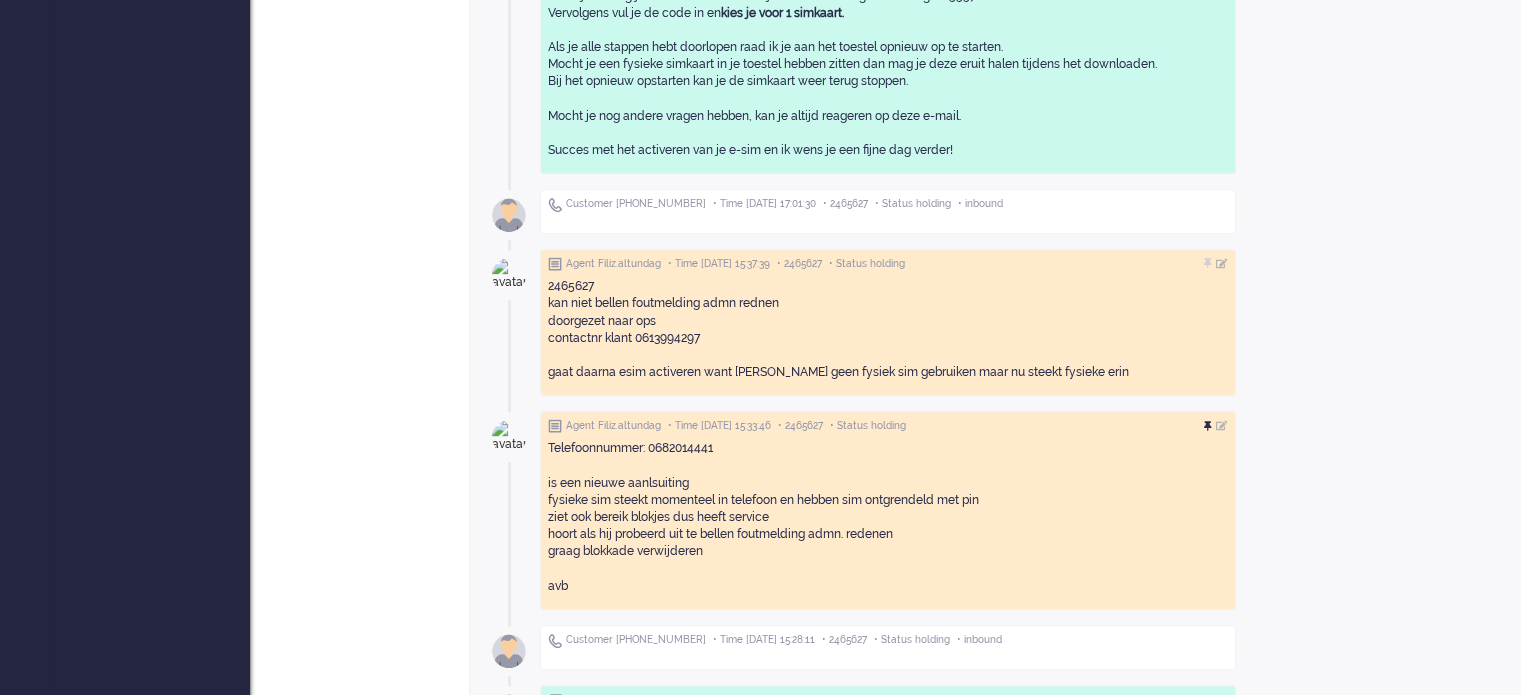 click at bounding box center (1210, 427) 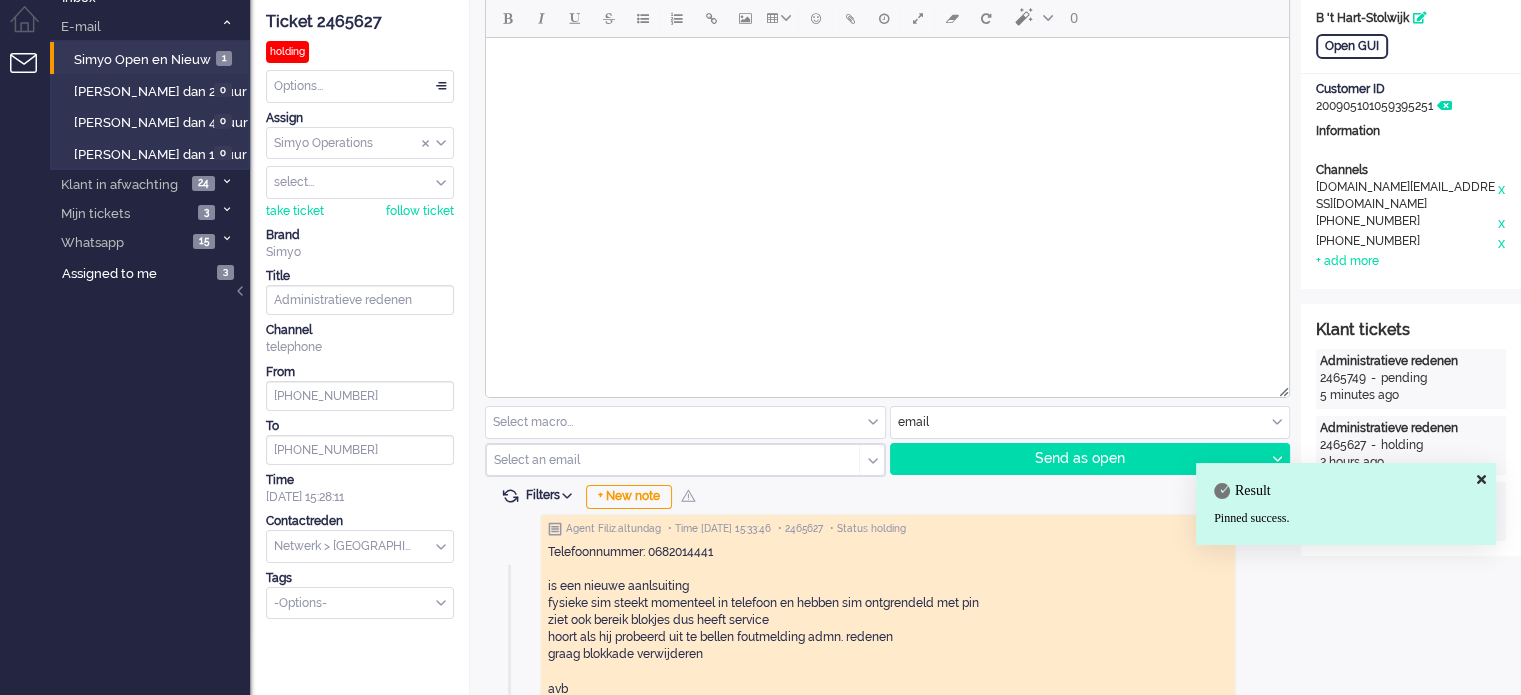 scroll, scrollTop: 0, scrollLeft: 0, axis: both 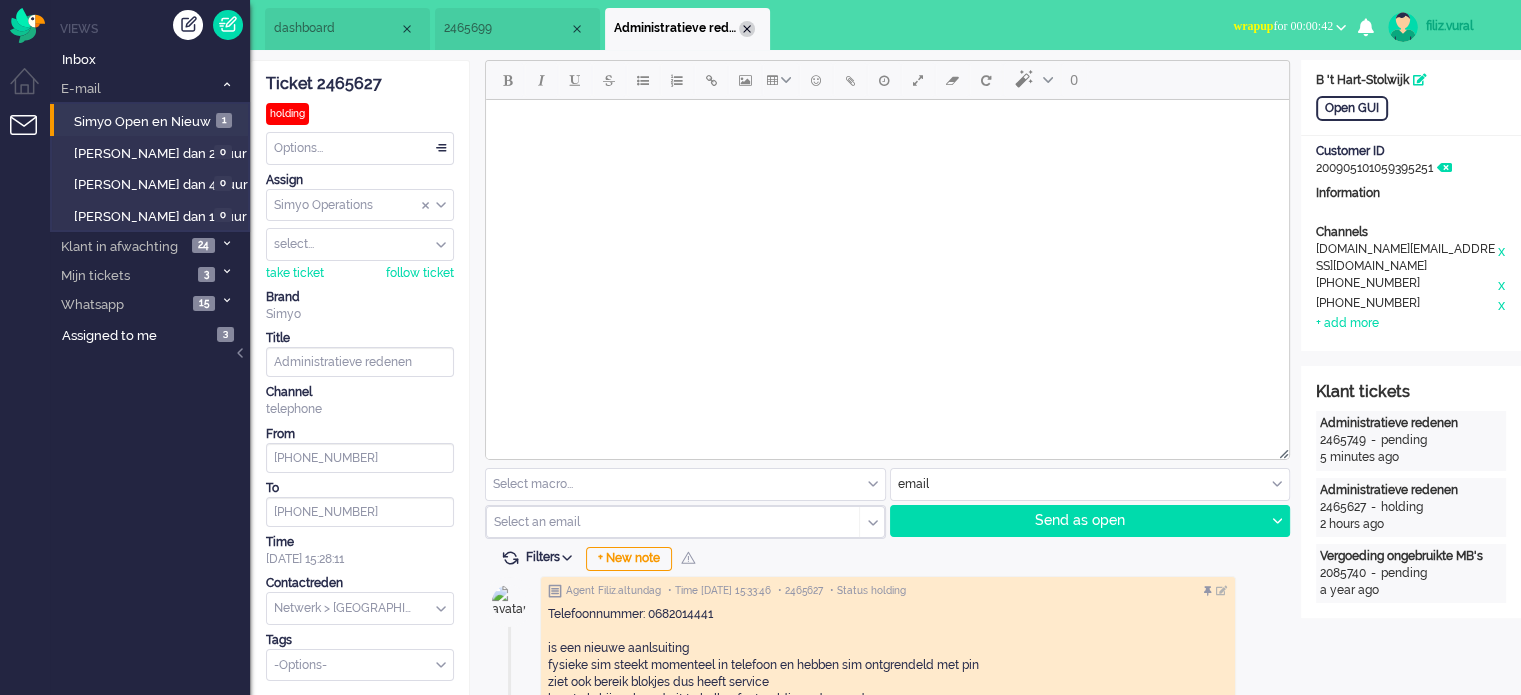 click at bounding box center [747, 29] 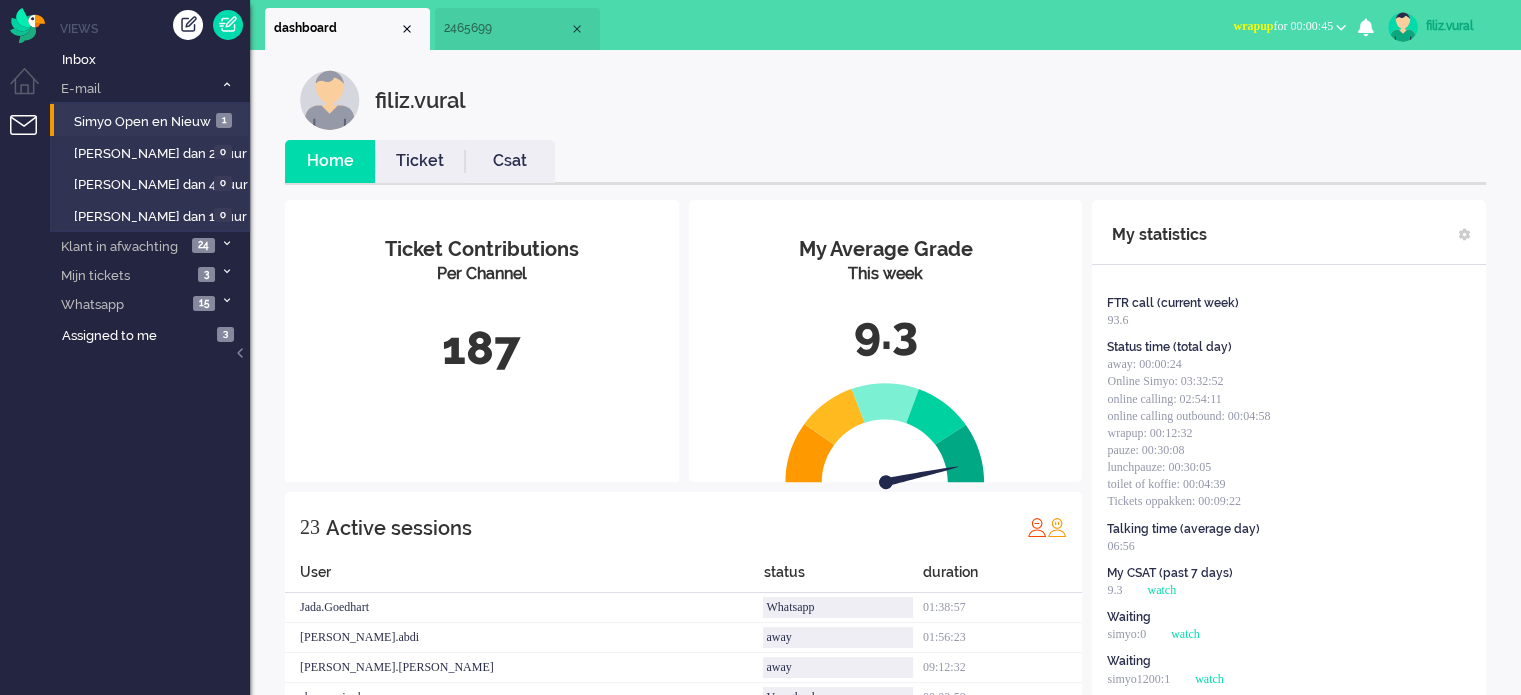 click on "Csat" at bounding box center (510, 161) 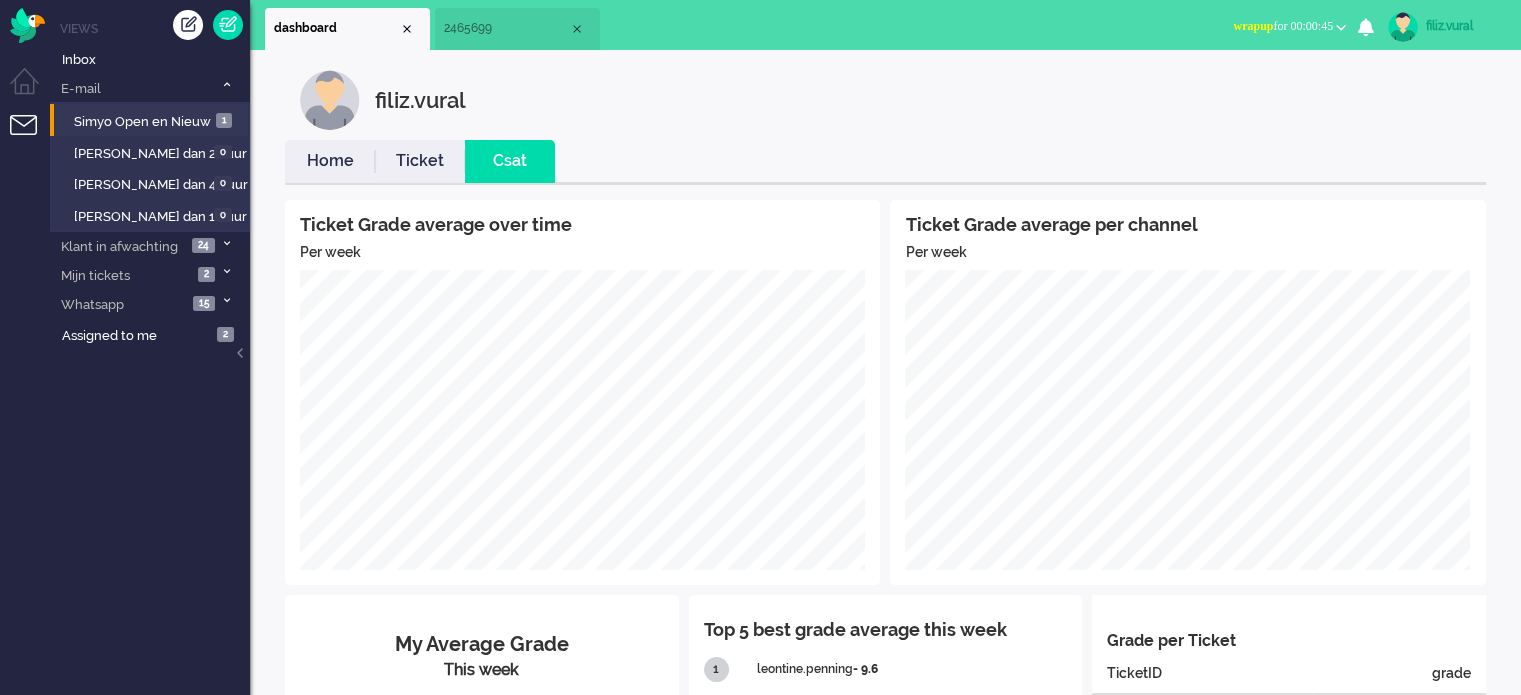 click on "Home" at bounding box center (330, 161) 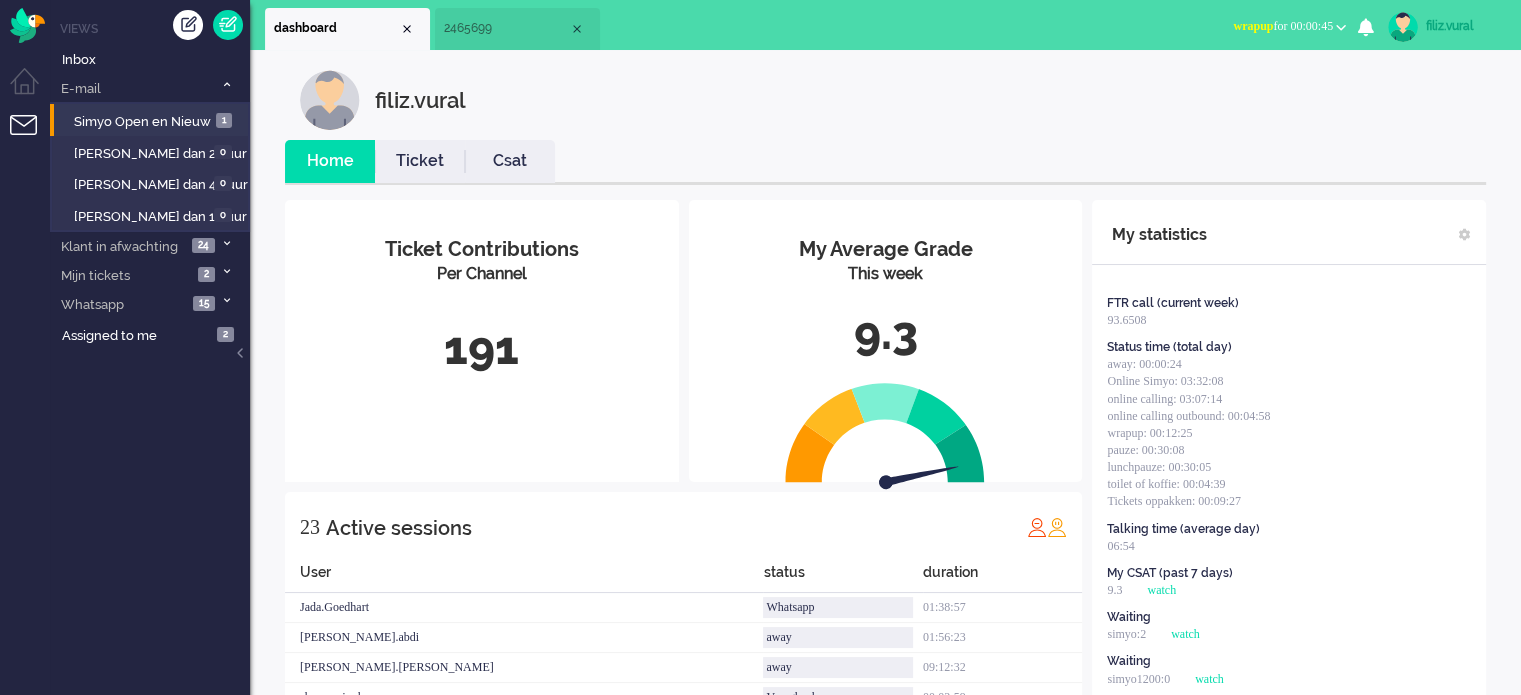 click on "wrapup  for 00:00:45" at bounding box center (1283, 26) 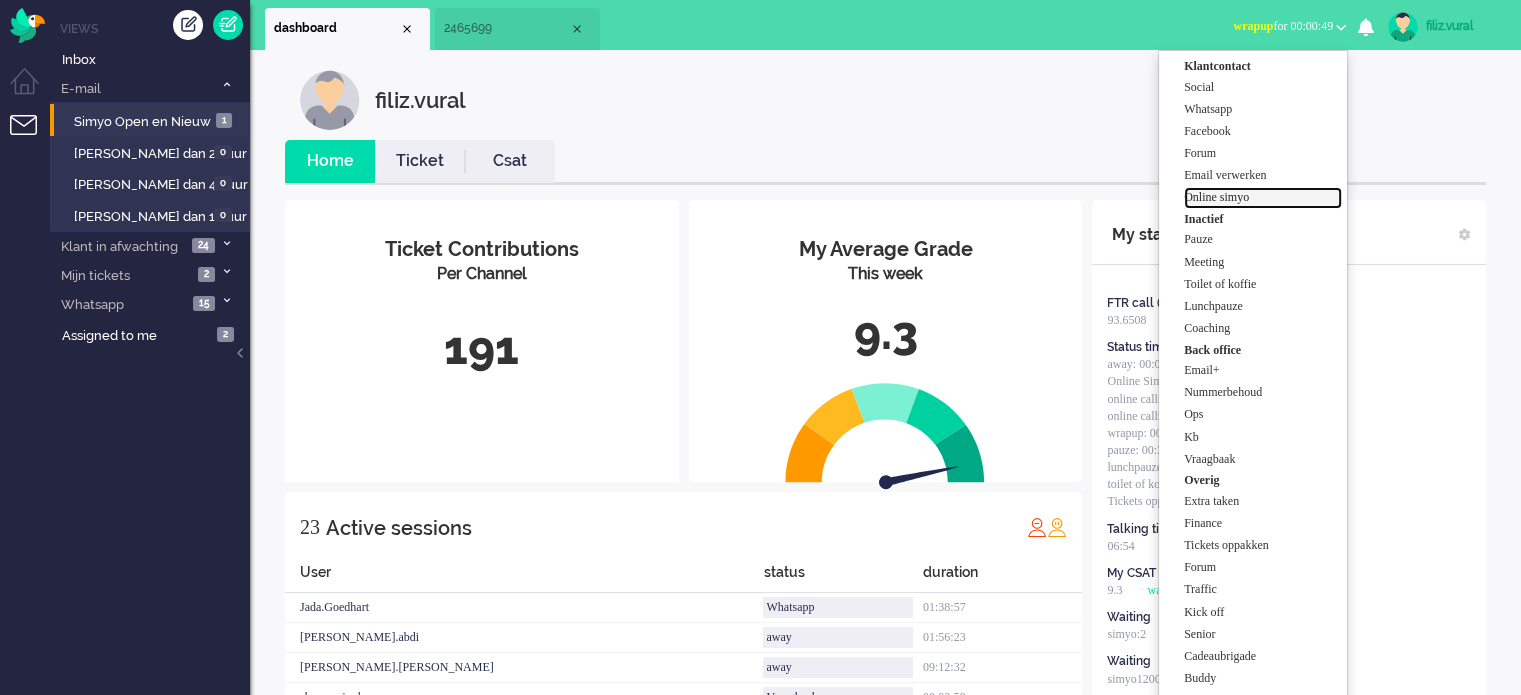 click on "Online simyo" at bounding box center [1263, 197] 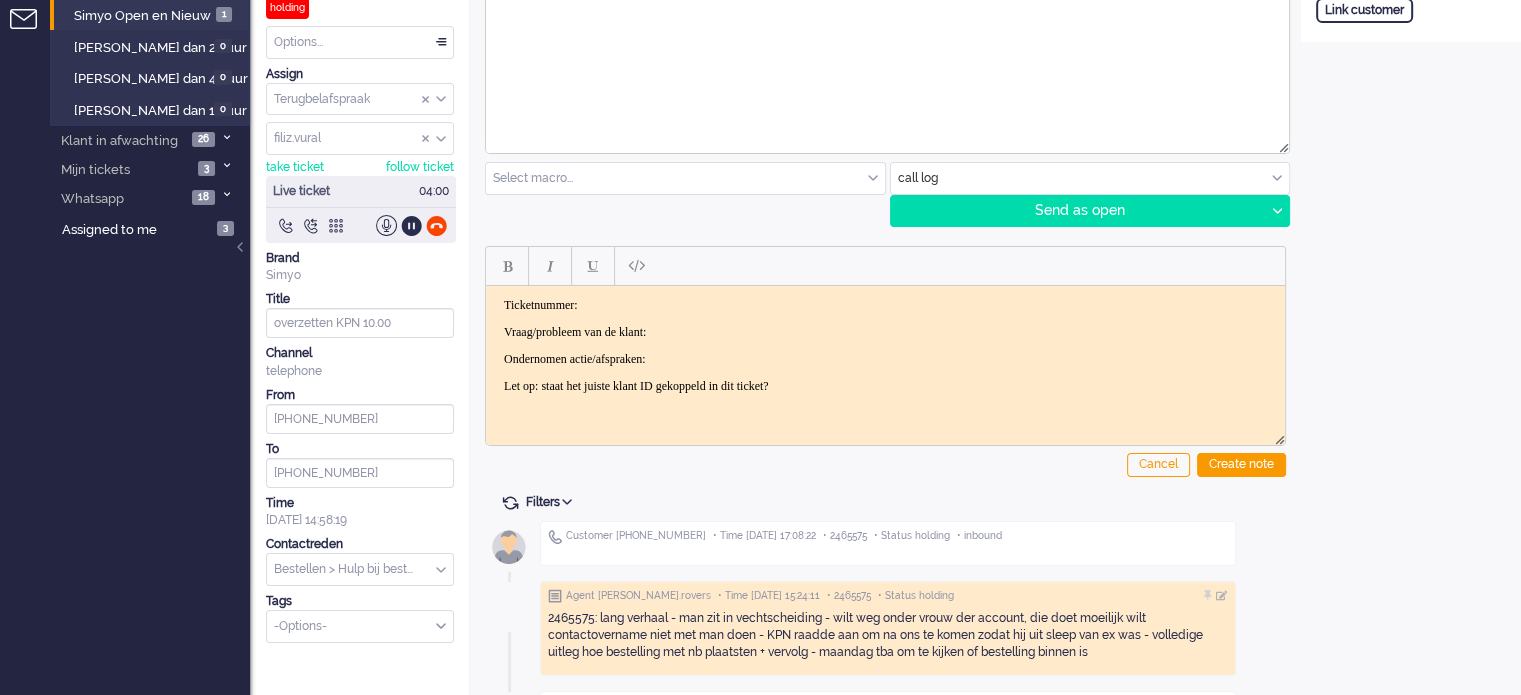scroll, scrollTop: 0, scrollLeft: 0, axis: both 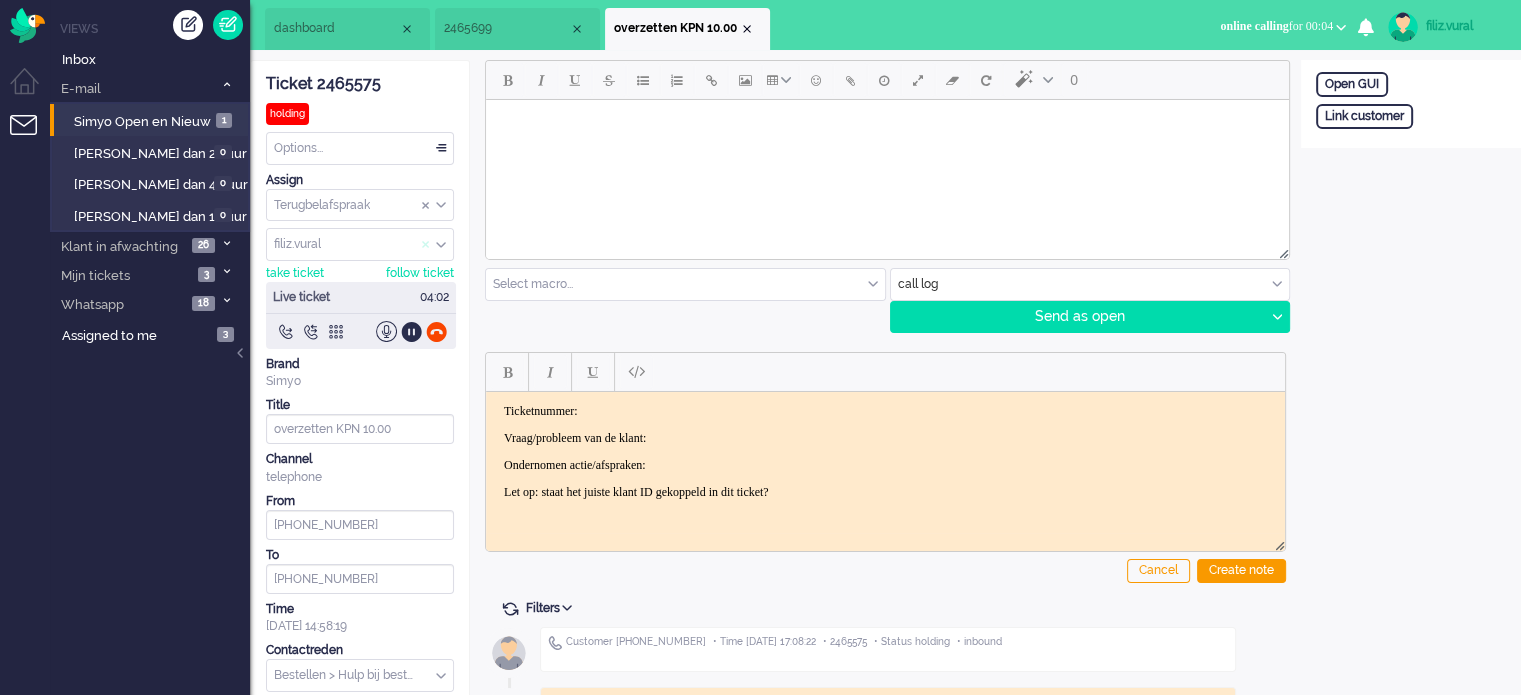 click at bounding box center [426, 245] 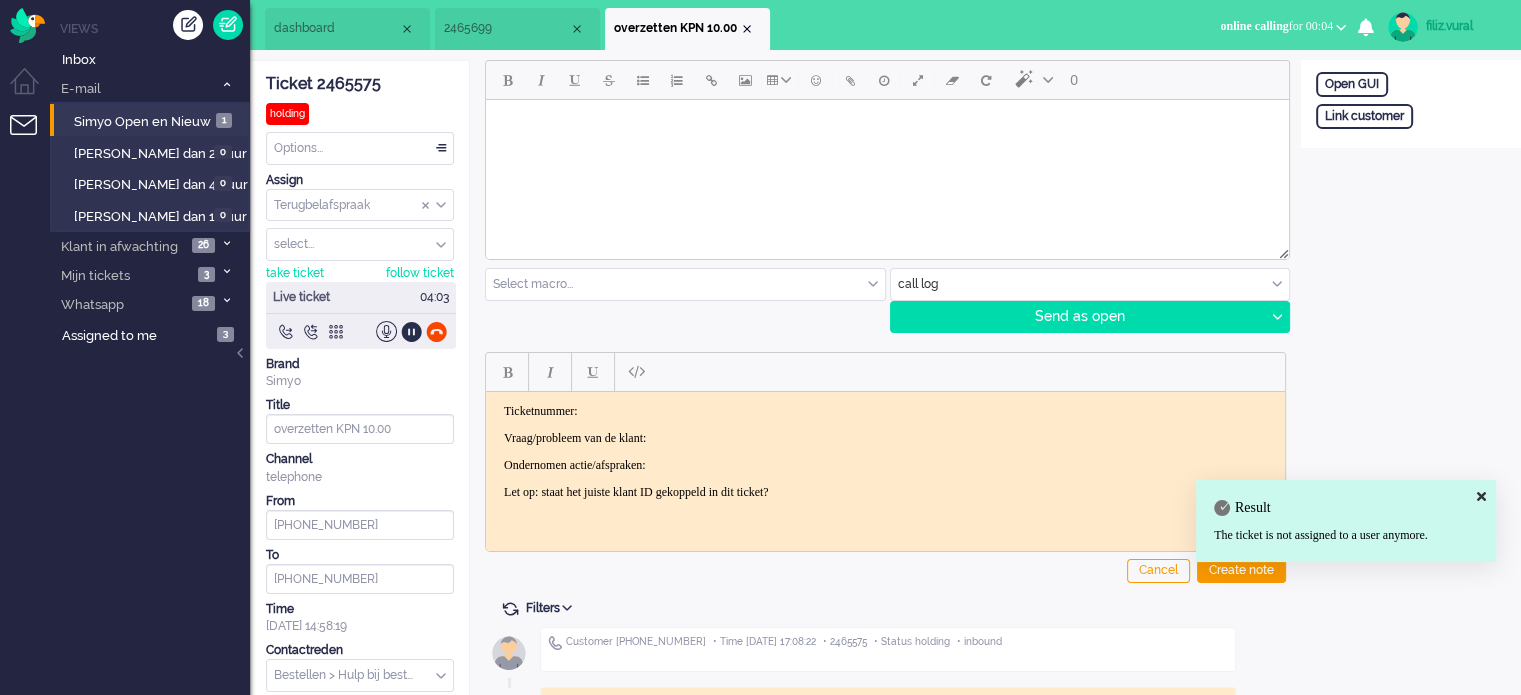 click on "Ticket 2465575" 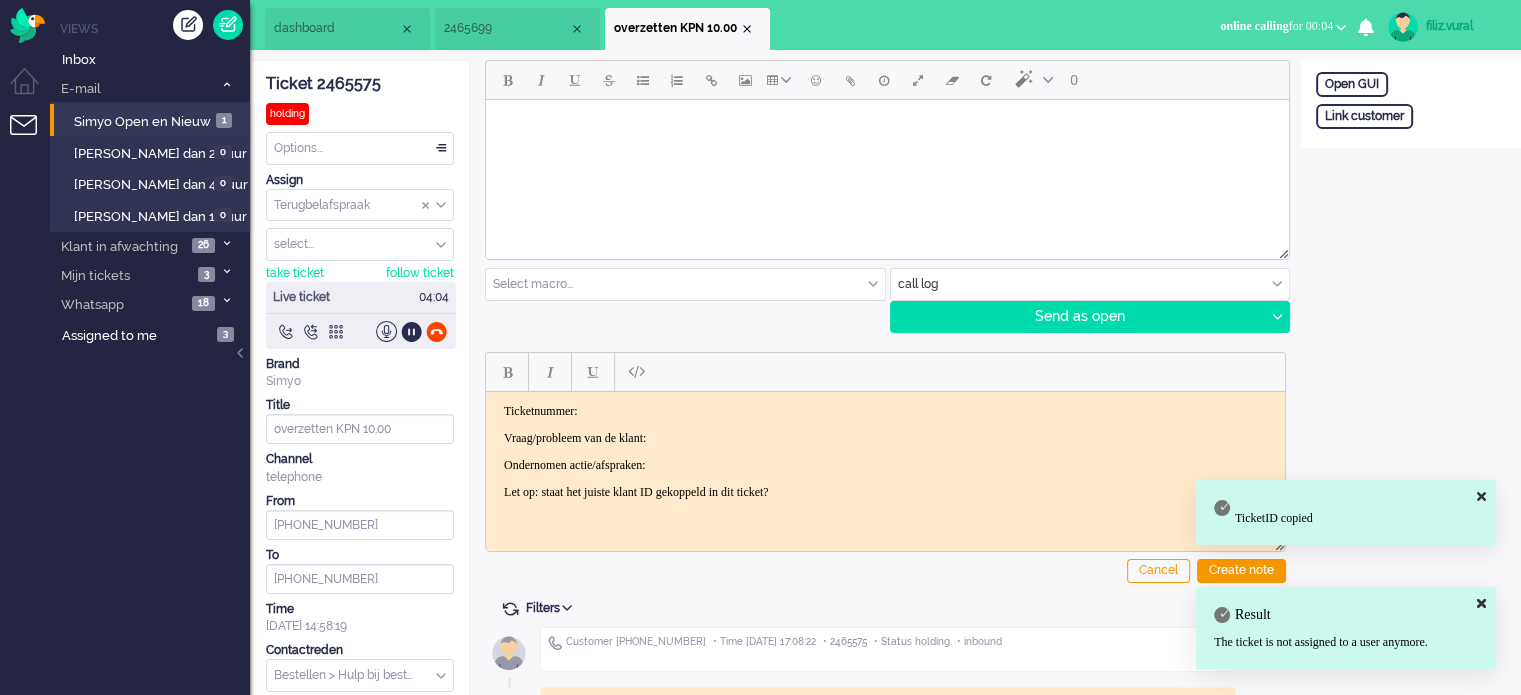 click on "Ticketnummer: Vraag/probleem van de klant: Ondernomen actie/afspraken:  Let op: staat het juiste klant ID gekoppeld in dit ticket?" at bounding box center [885, 451] 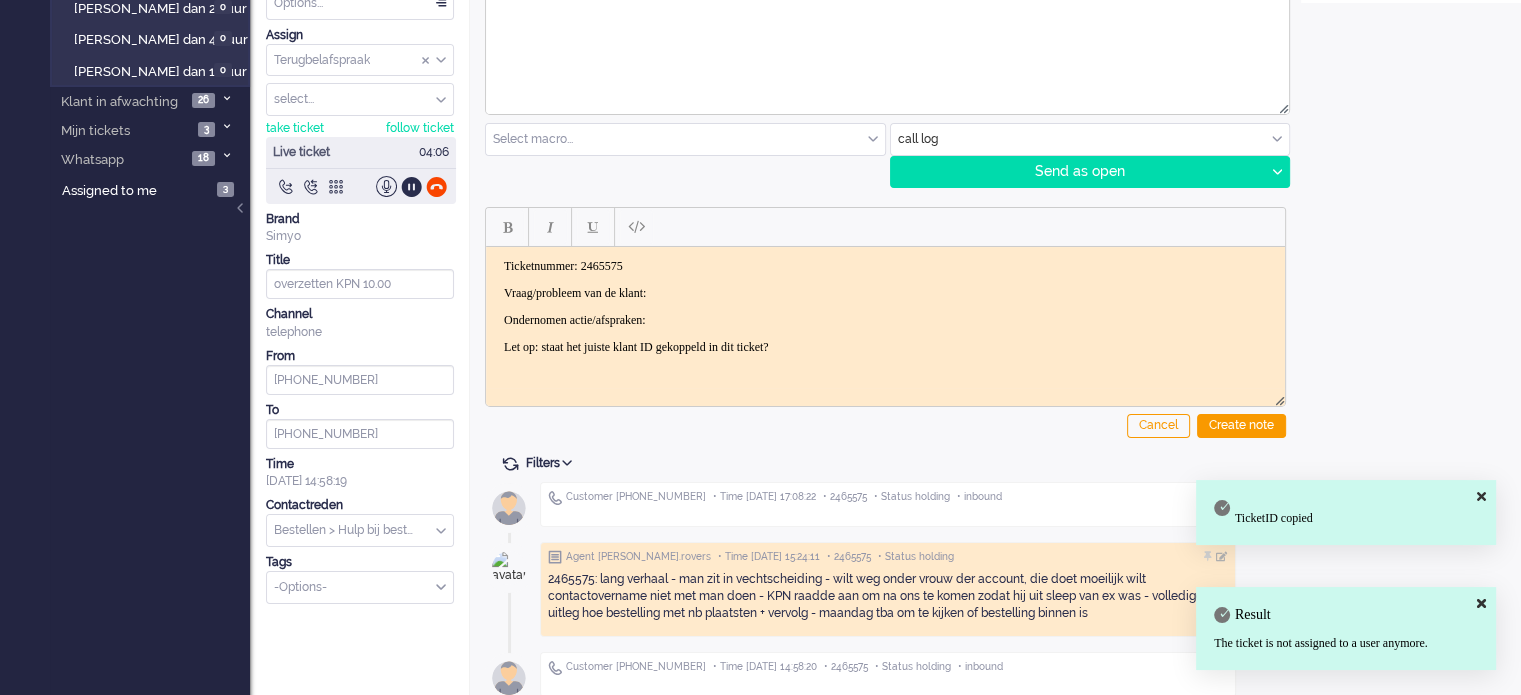 scroll, scrollTop: 160, scrollLeft: 0, axis: vertical 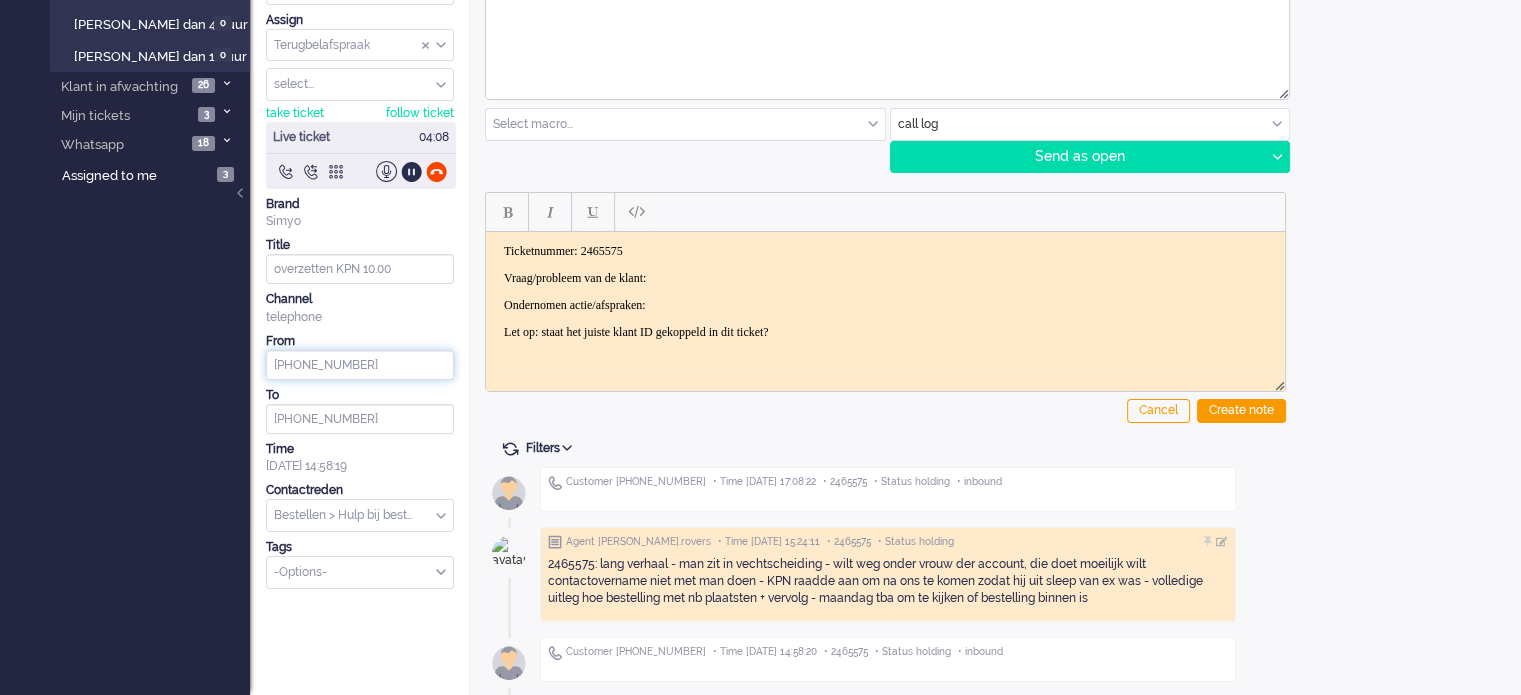drag, startPoint x: 345, startPoint y: 366, endPoint x: 294, endPoint y: 355, distance: 52.17279 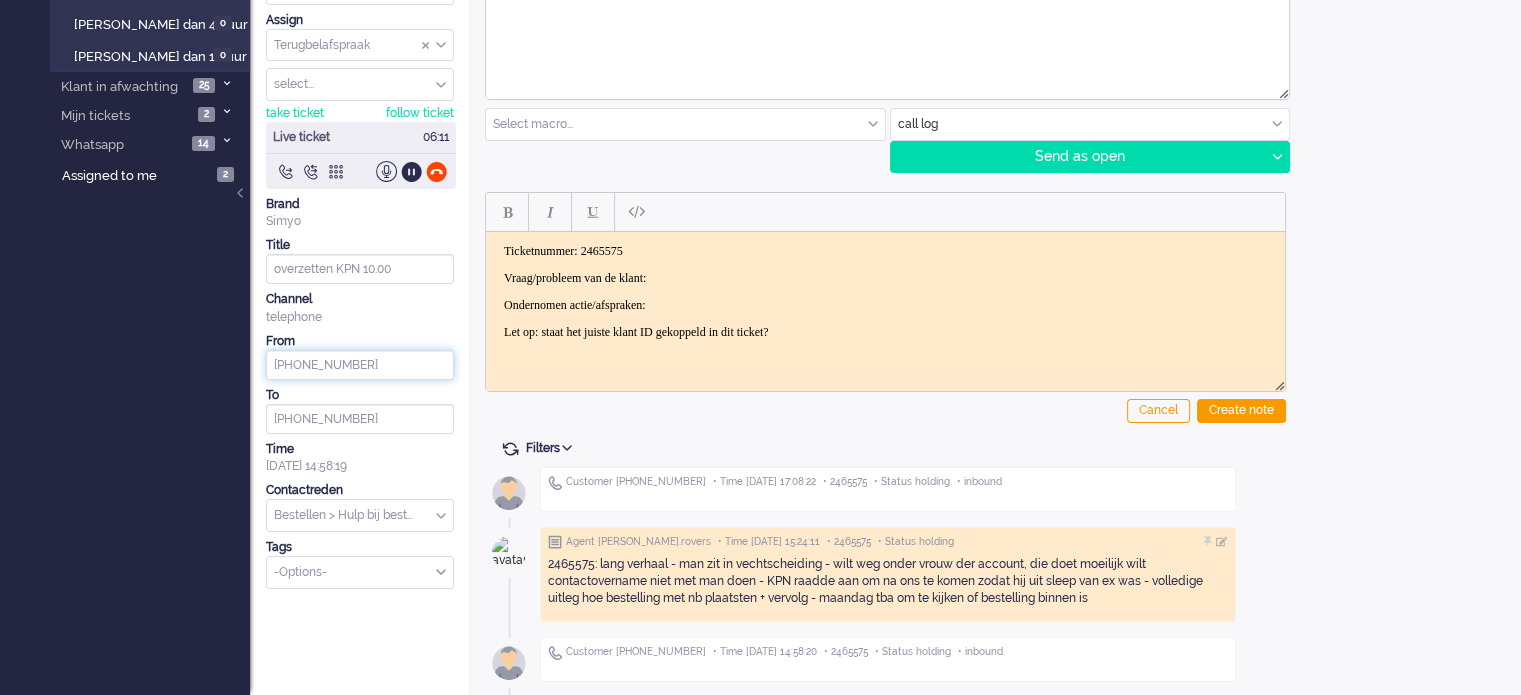 scroll, scrollTop: 0, scrollLeft: 0, axis: both 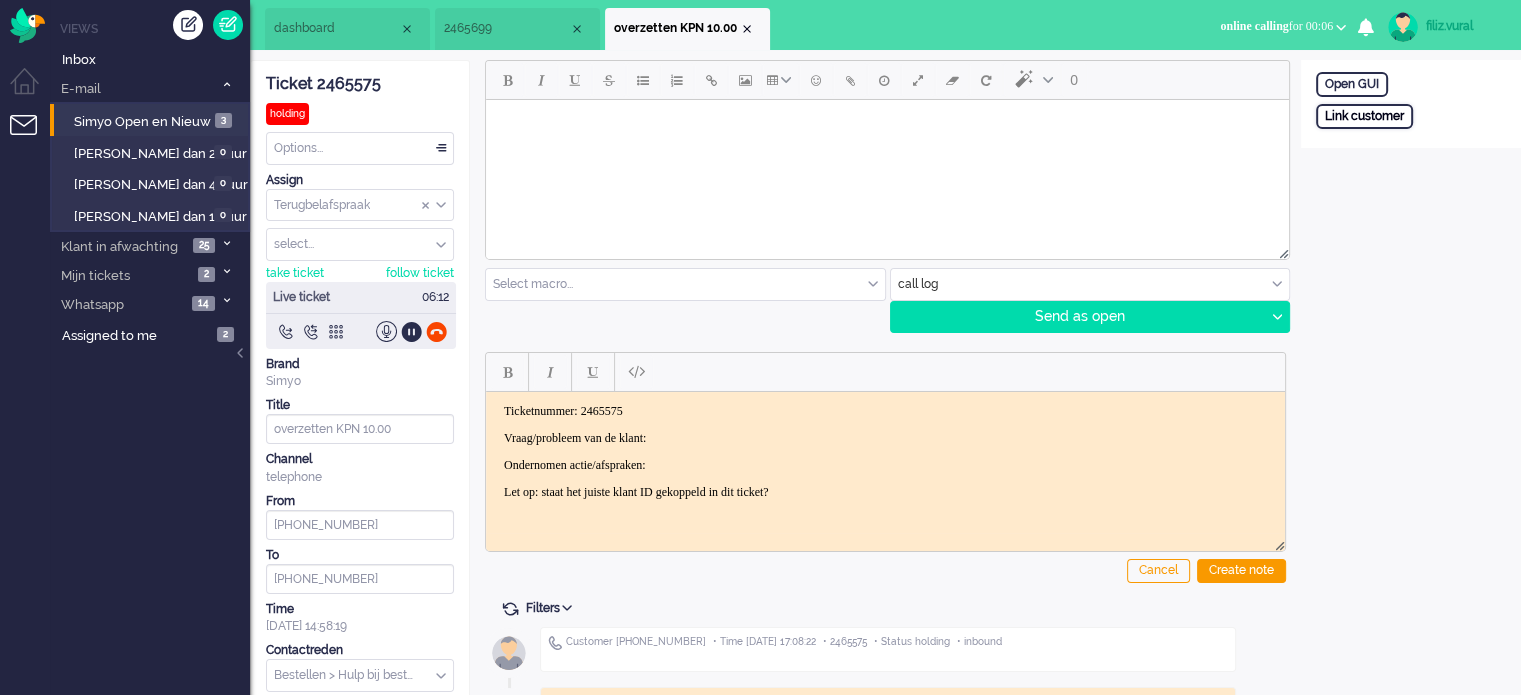click on "Link customer" at bounding box center [1364, 116] 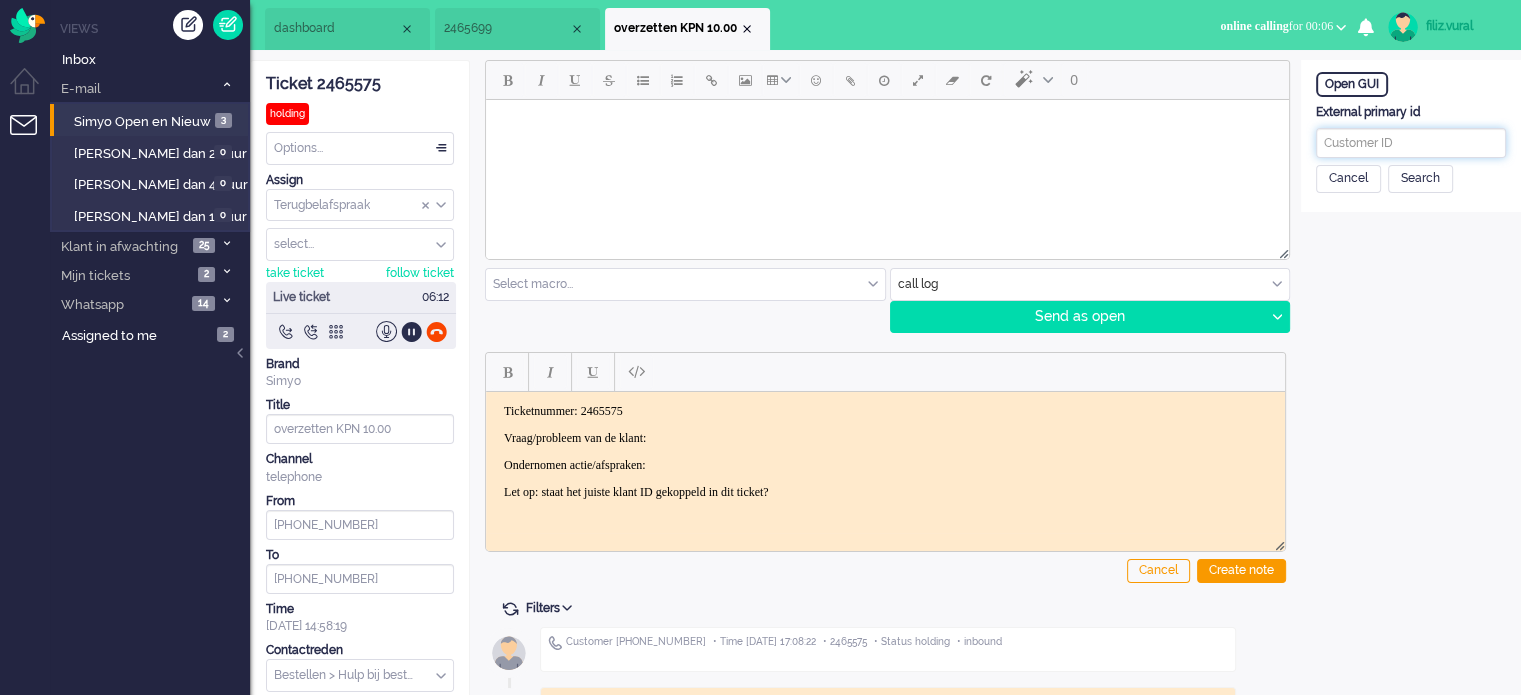 click at bounding box center [1411, 143] 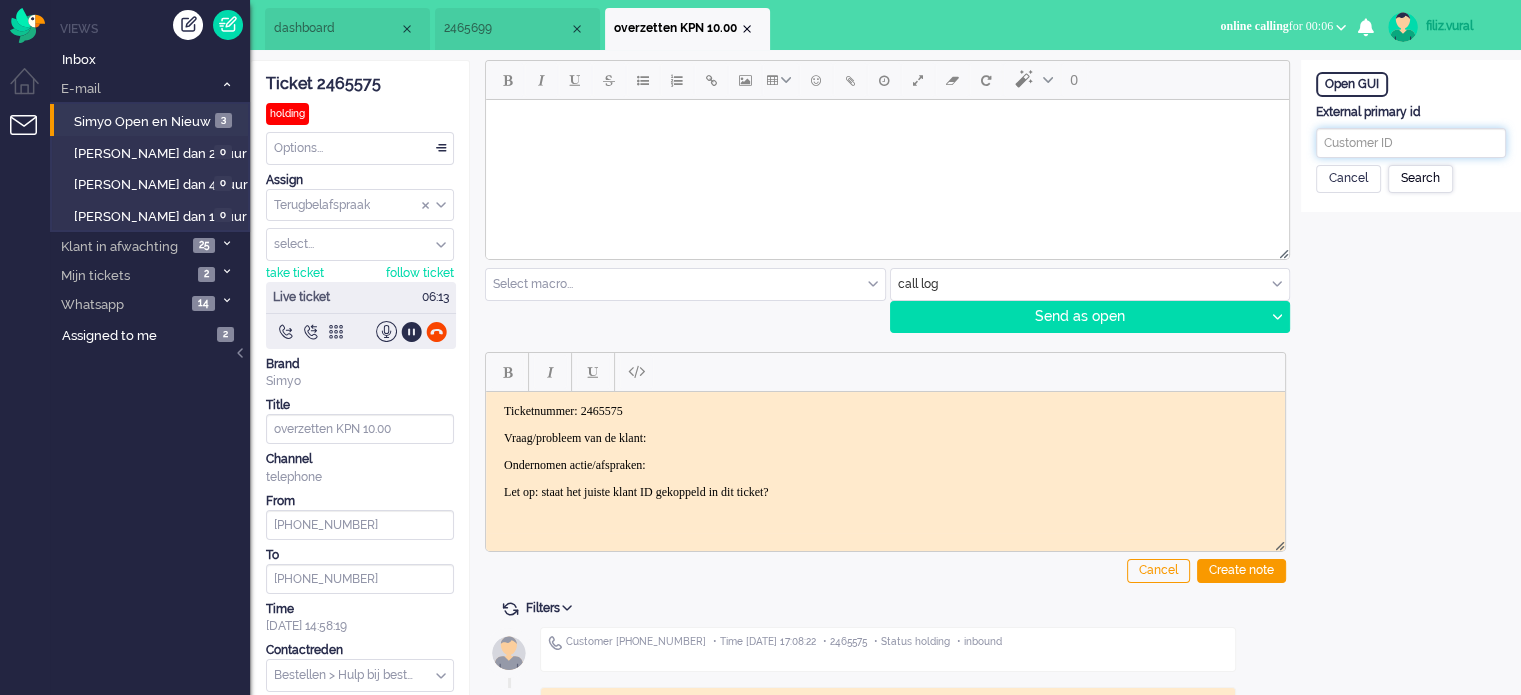 paste on "201800000001583035" 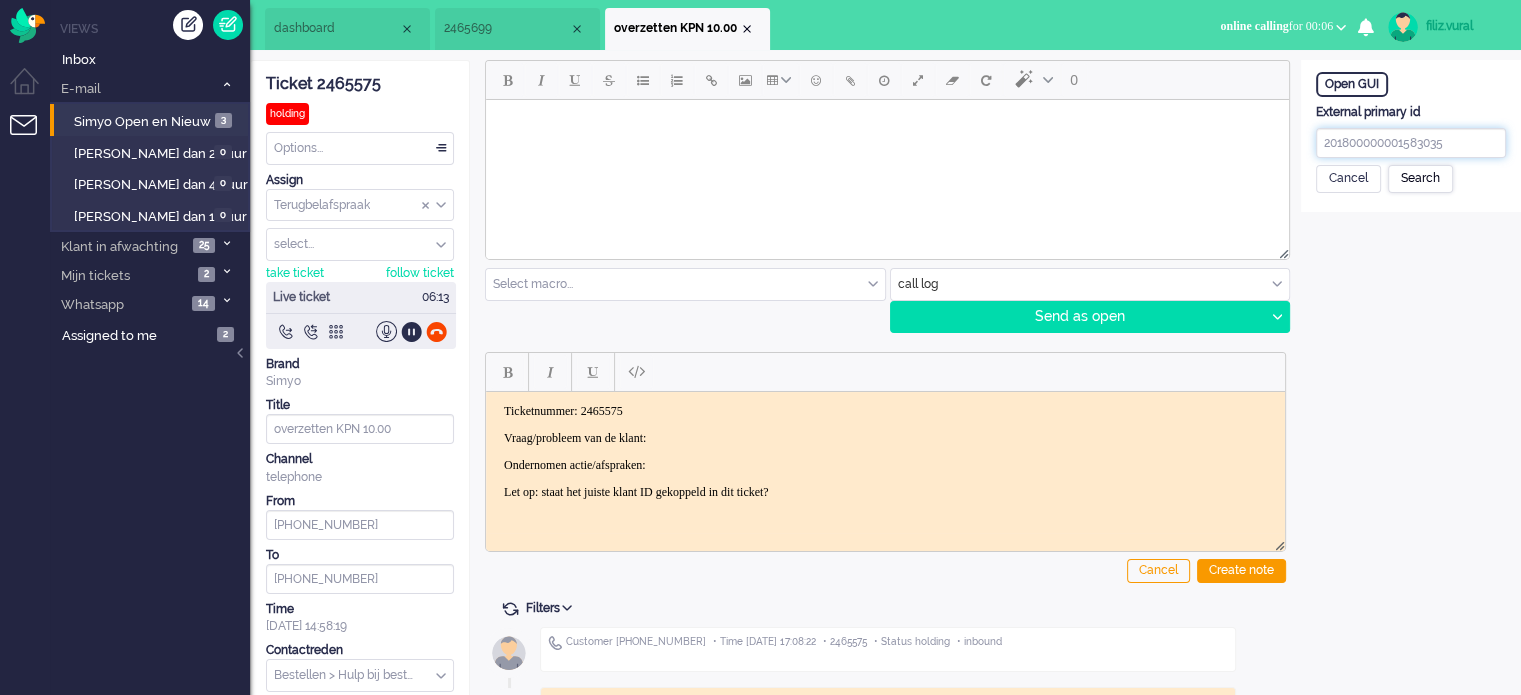 type on "201800000001583035" 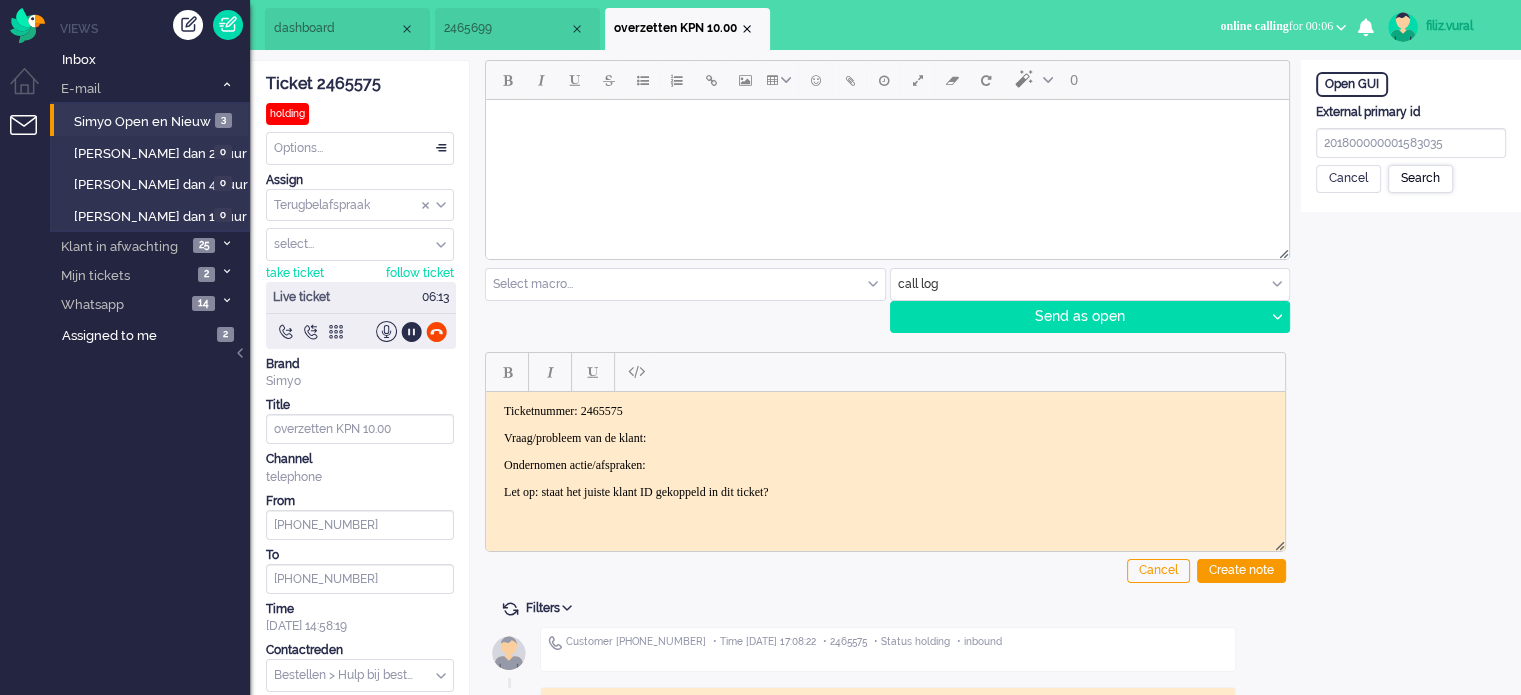 click on "Search" at bounding box center (1420, 179) 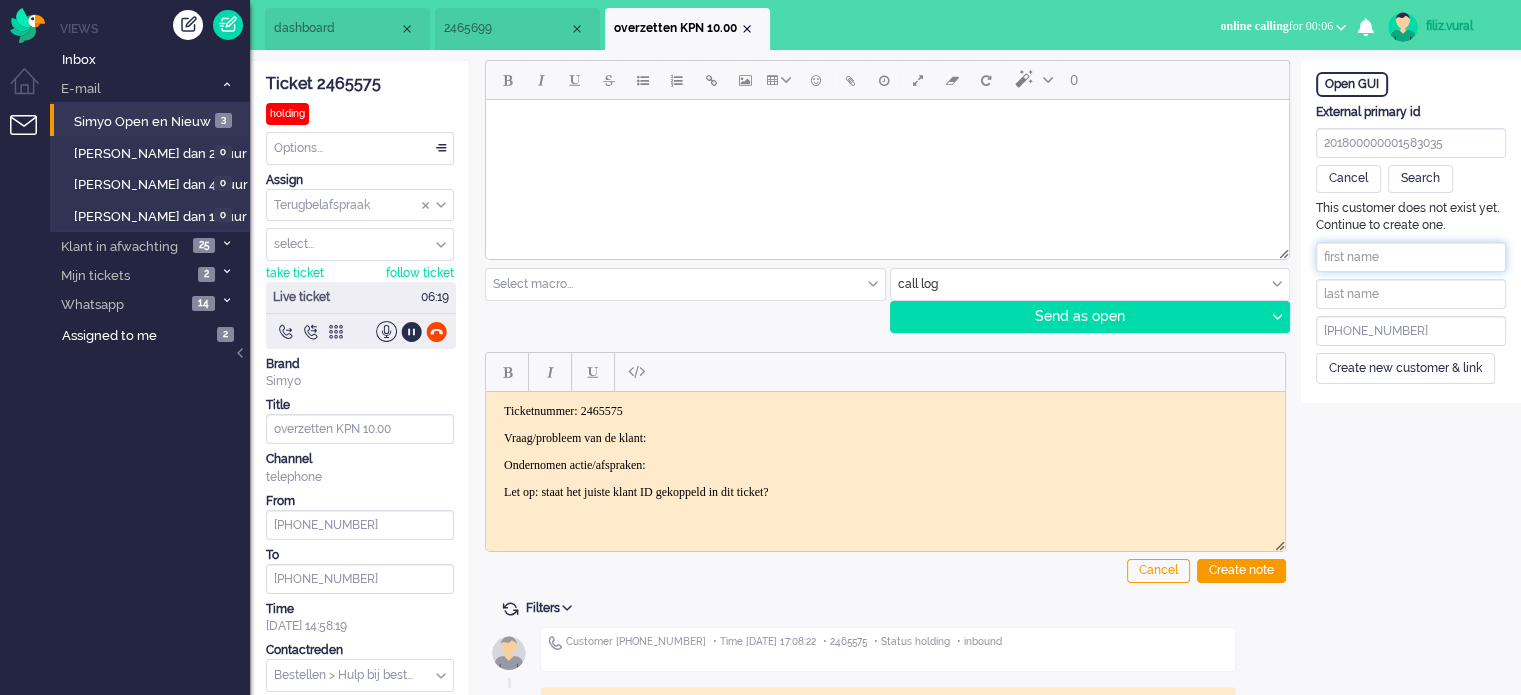 click at bounding box center (1411, 257) 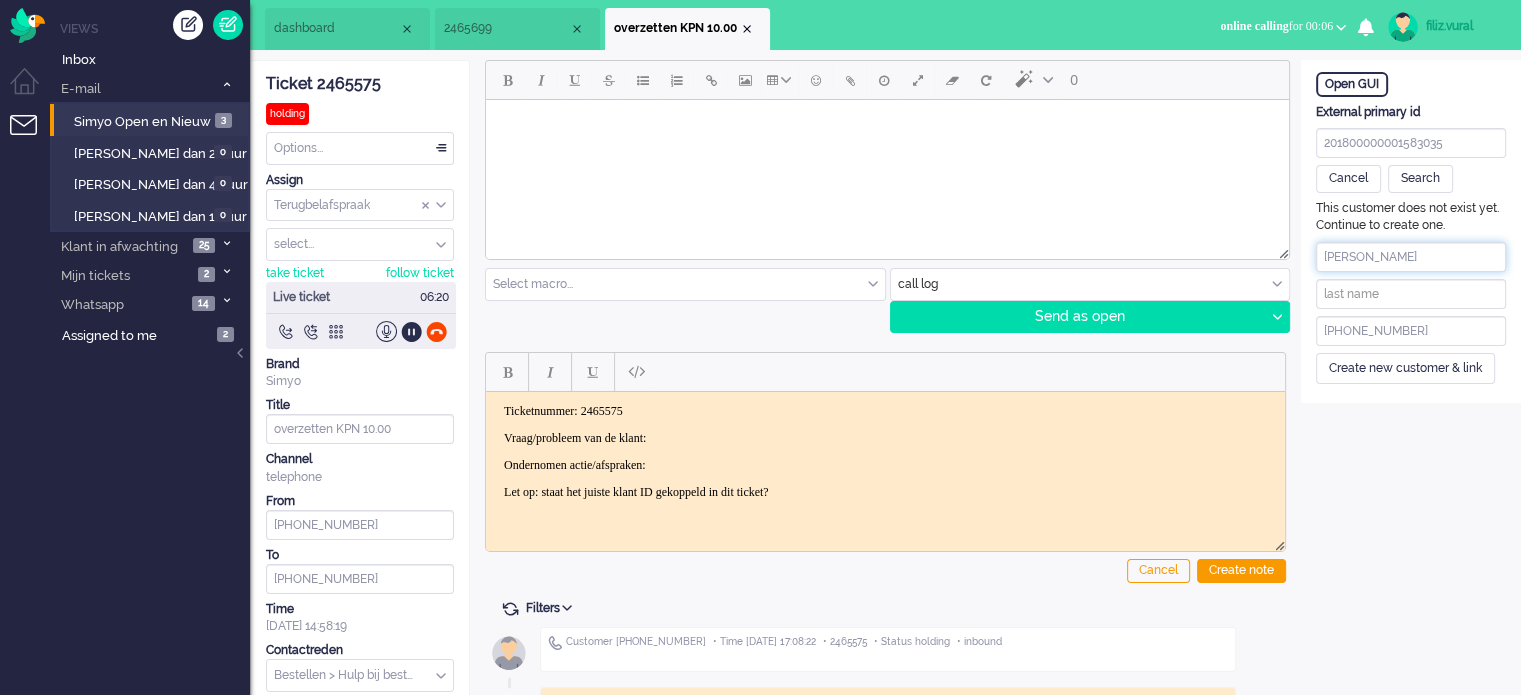 drag, startPoint x: 1361, startPoint y: 252, endPoint x: 1436, endPoint y: 255, distance: 75.059975 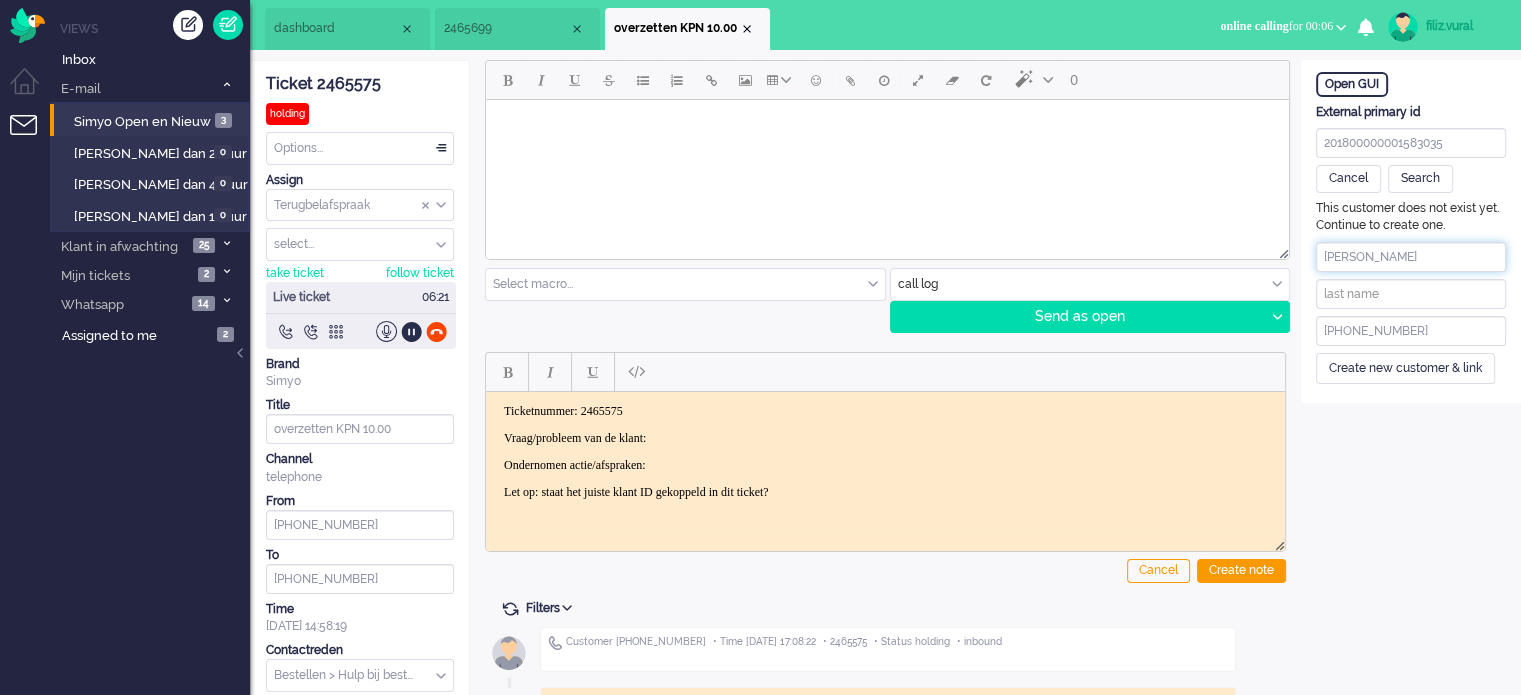 type on "[PERSON_NAME]" 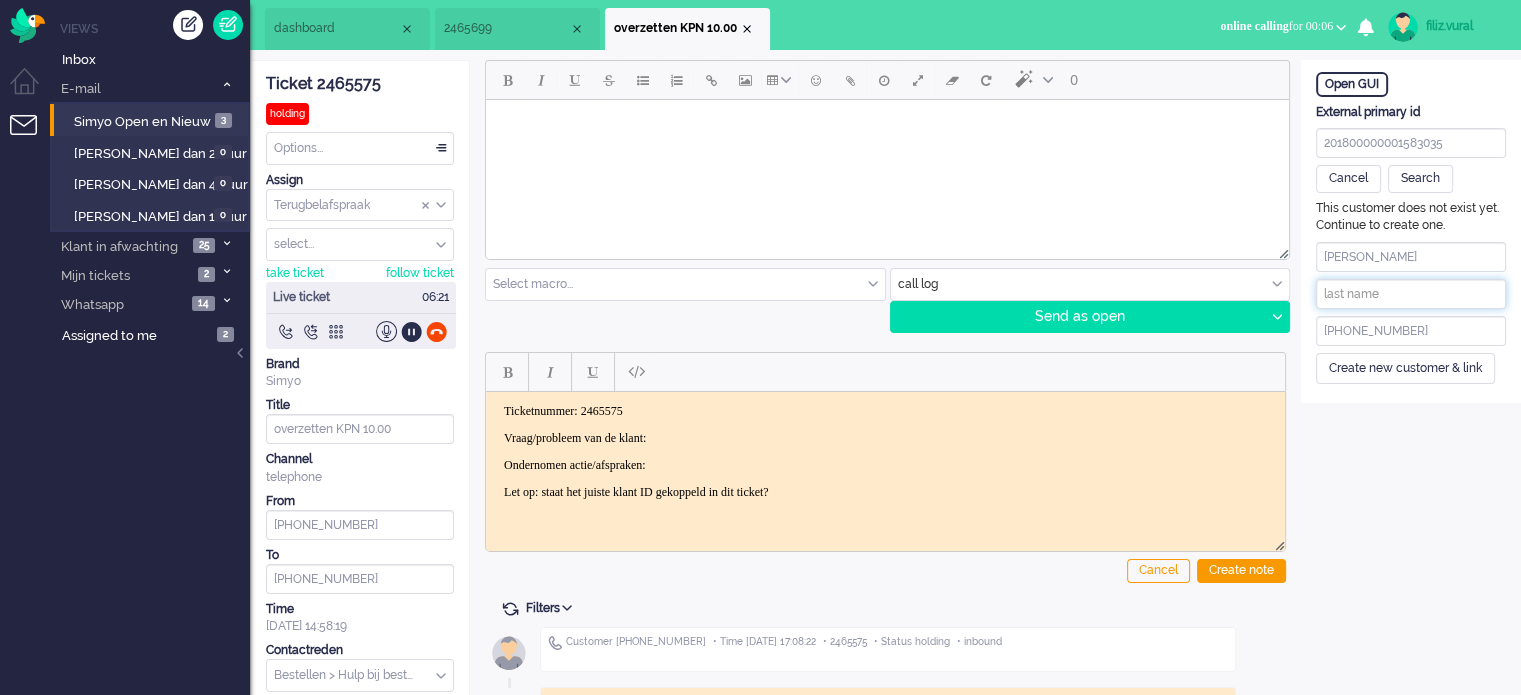 click at bounding box center (1411, 294) 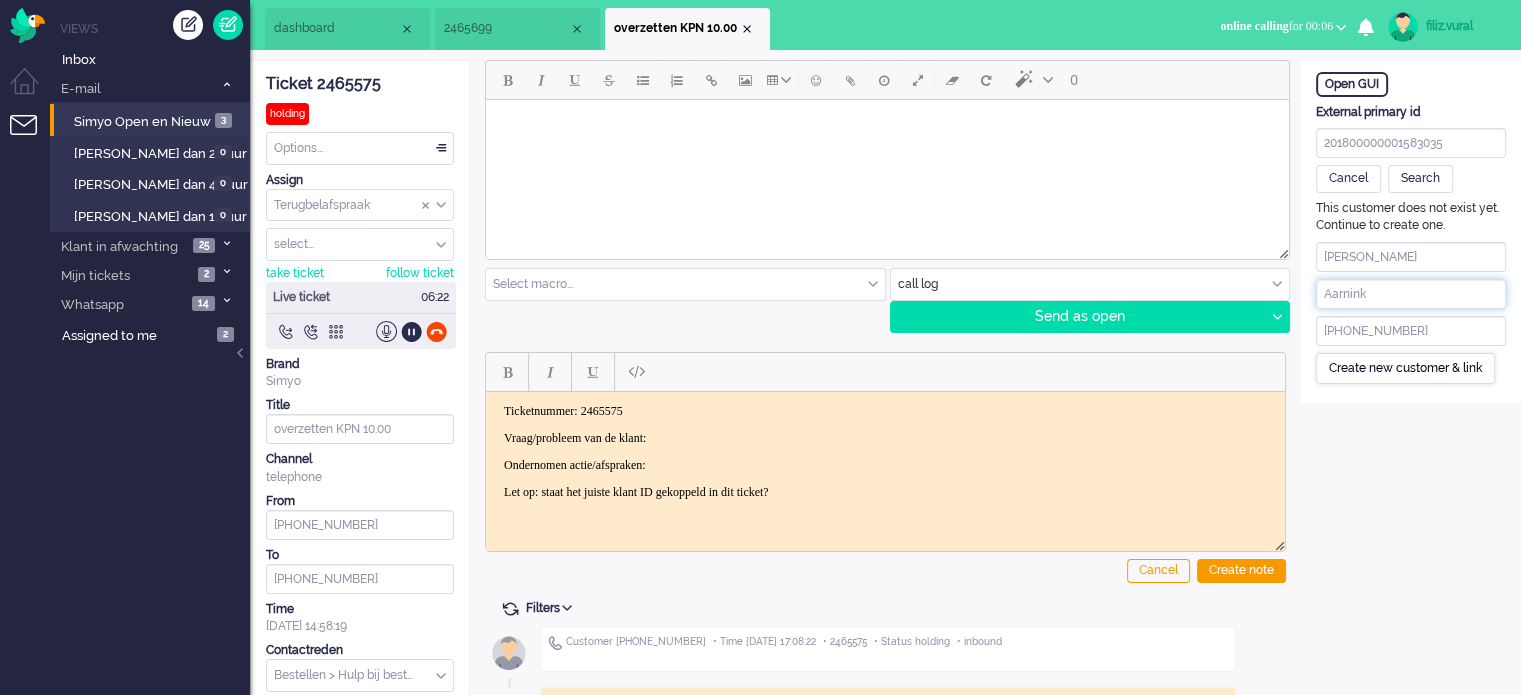 type on "Aarnink" 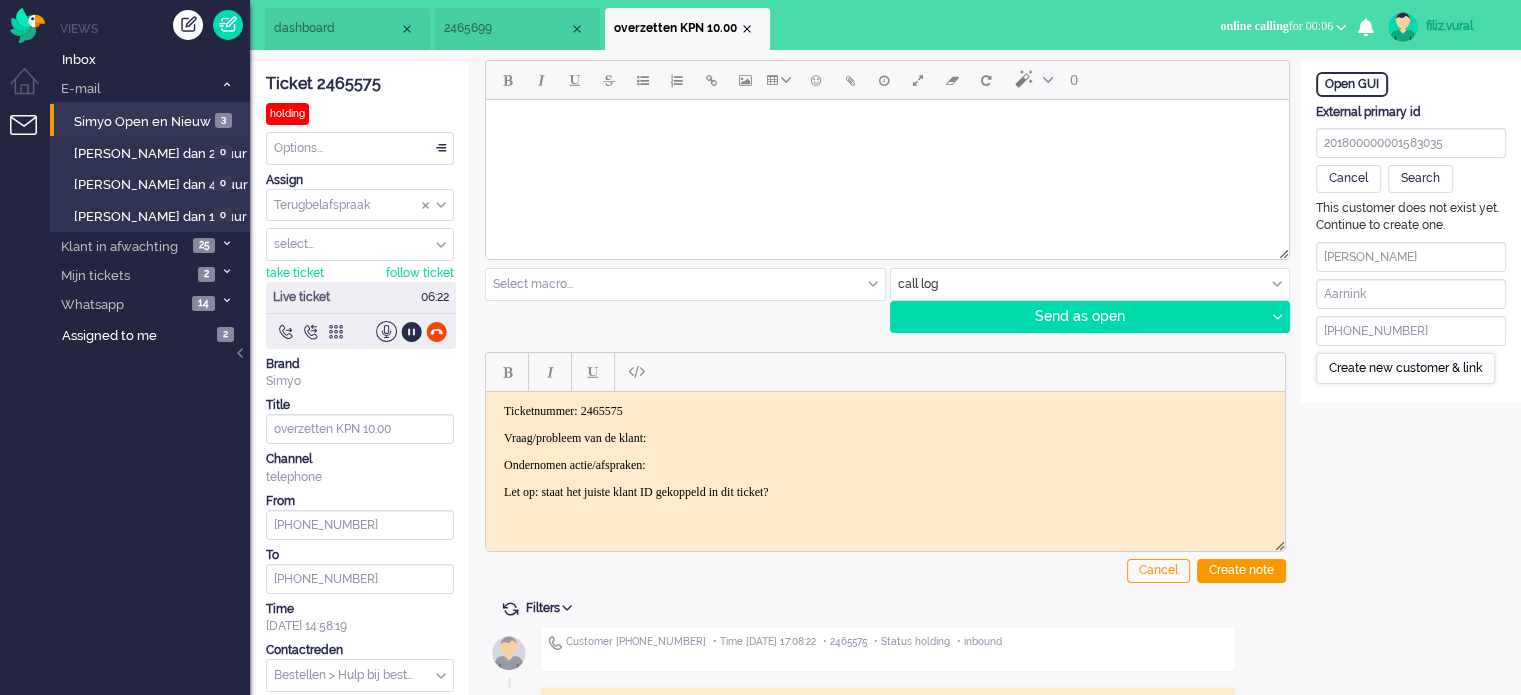 click on "Create new customer & link" at bounding box center [1405, 368] 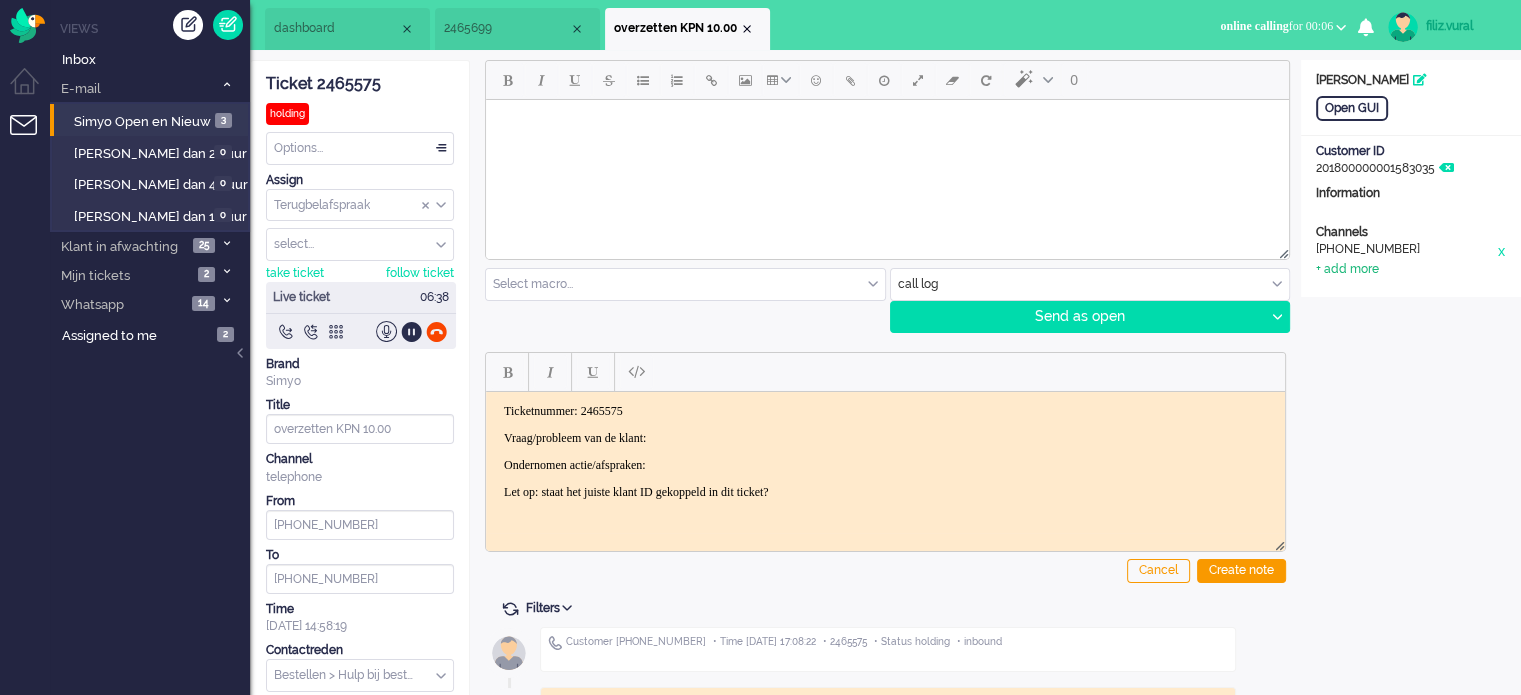 click on "+ add more" 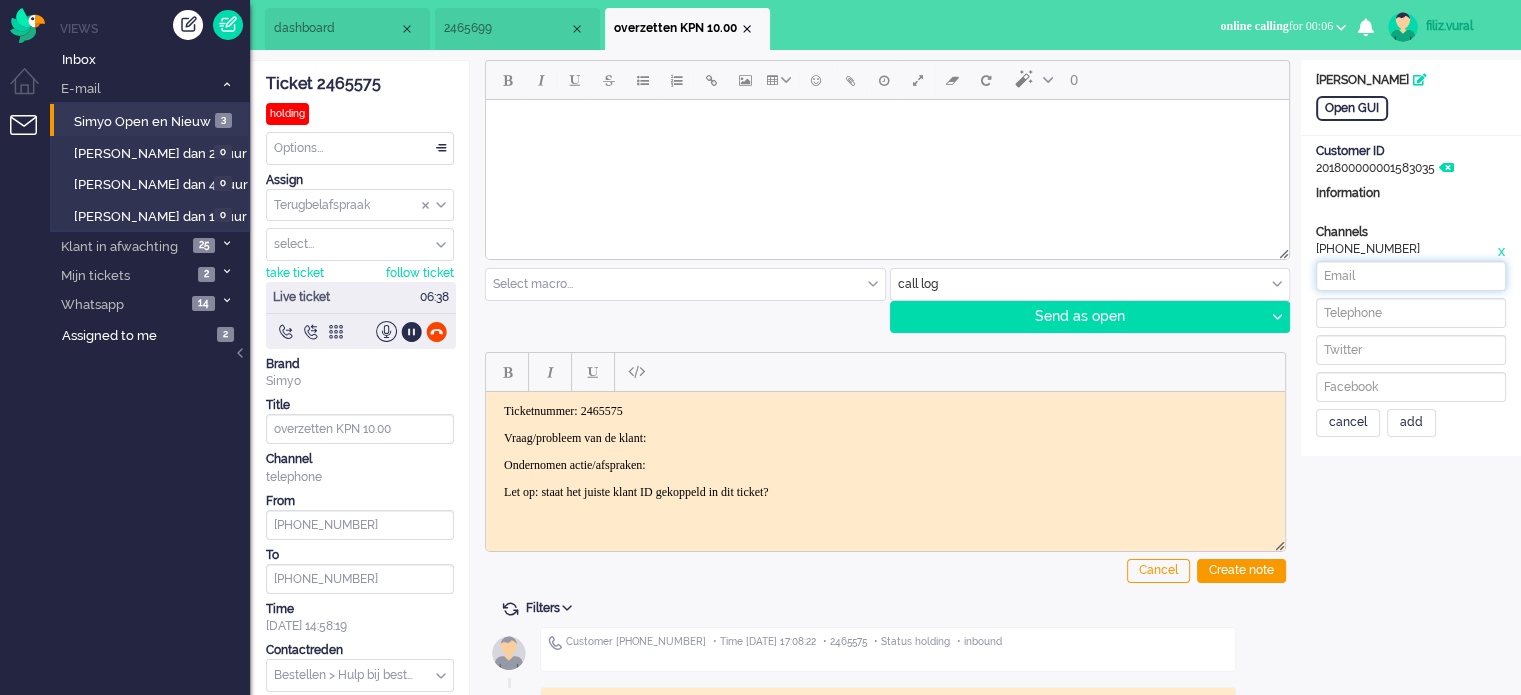 click at bounding box center [1411, 276] 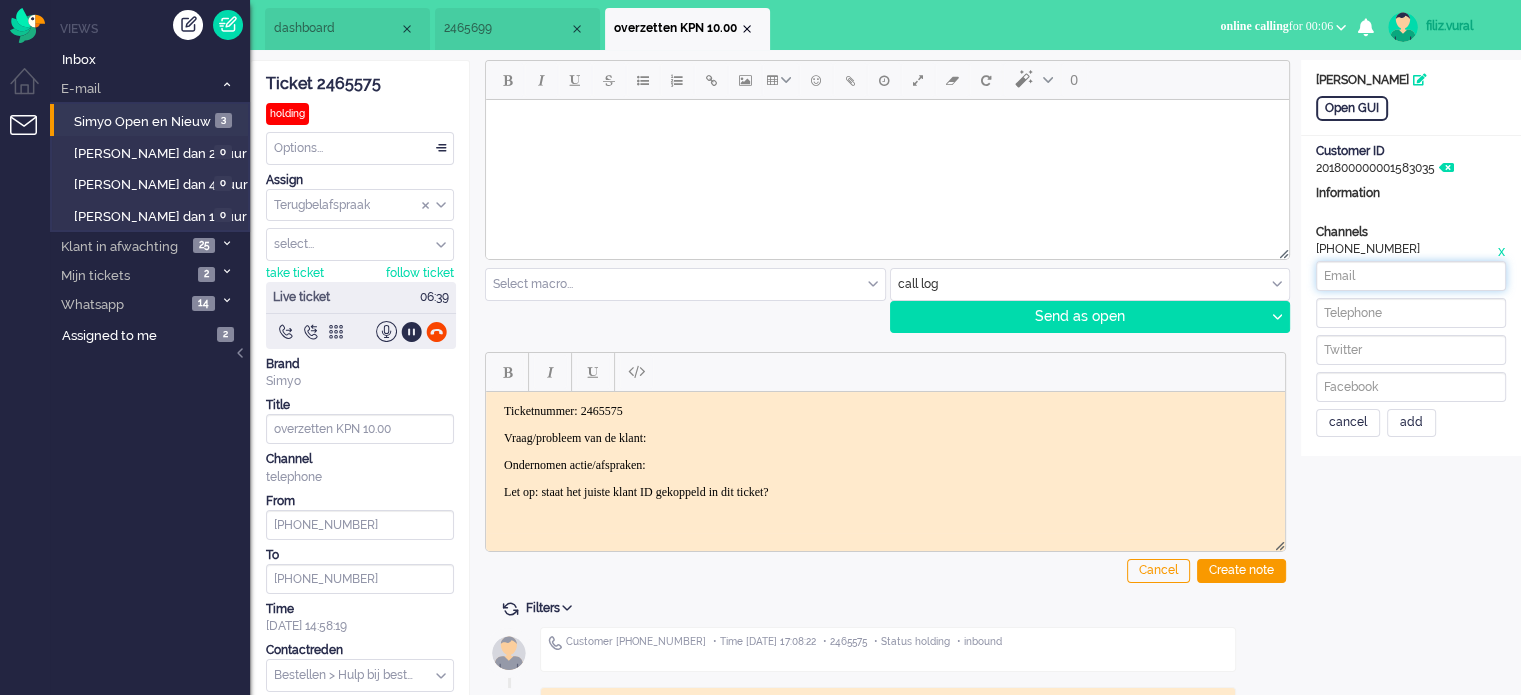 paste on "[EMAIL_ADDRESS][DOMAIN_NAME]" 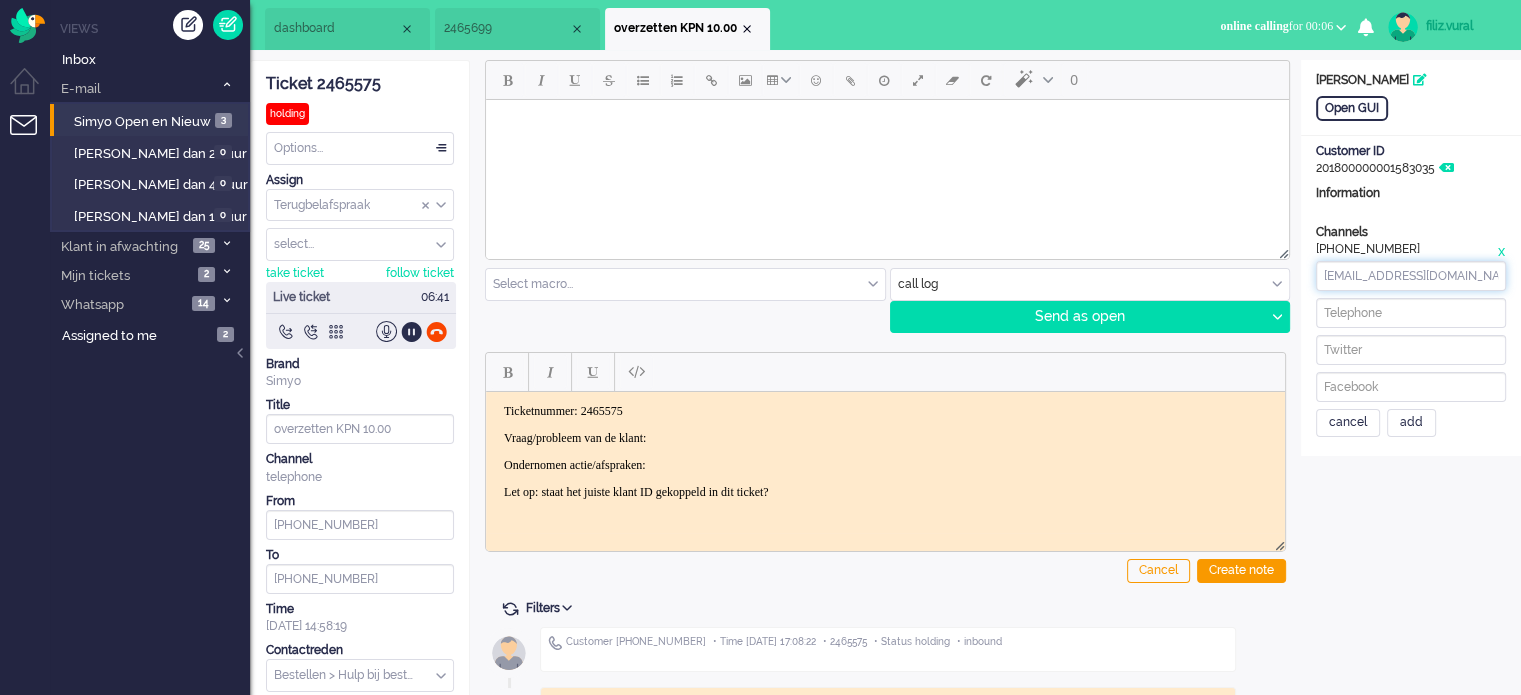 type on "[EMAIL_ADDRESS][DOMAIN_NAME]" 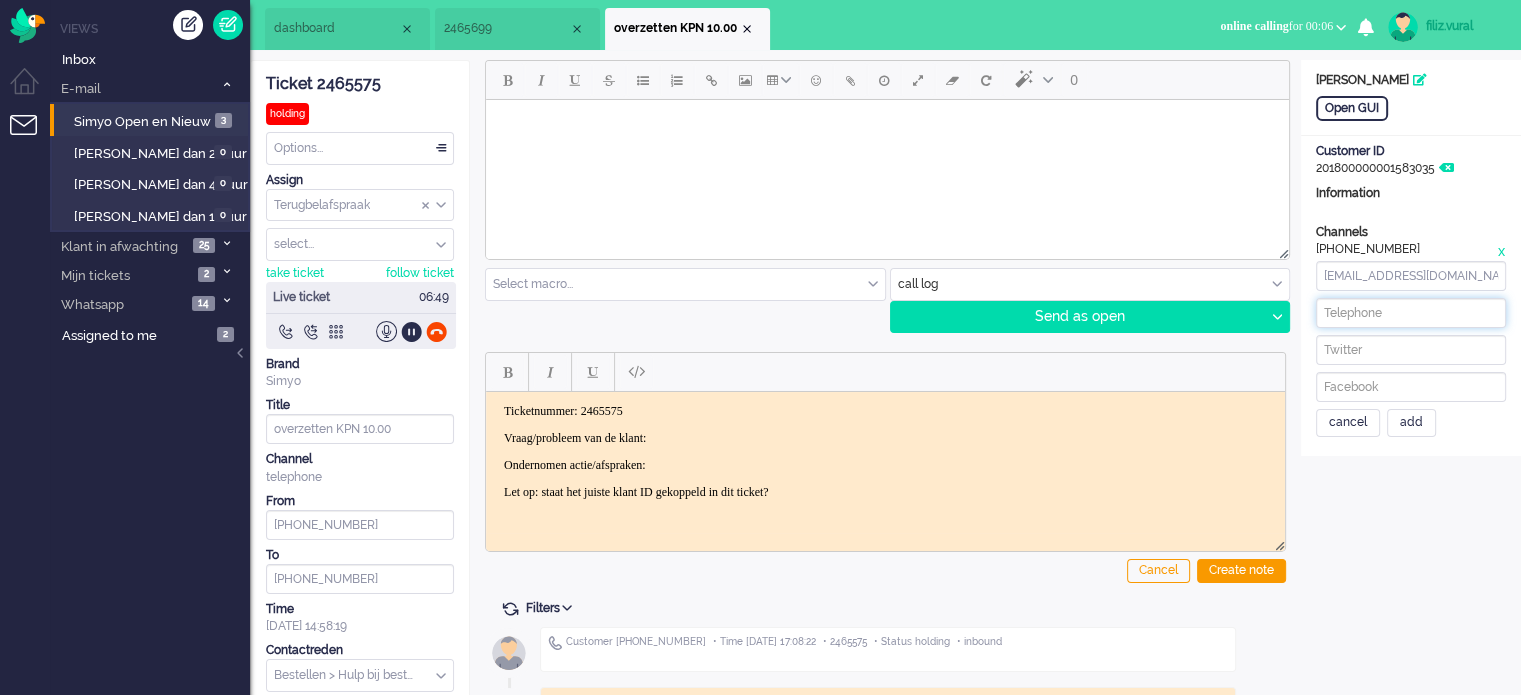 click at bounding box center [1411, 313] 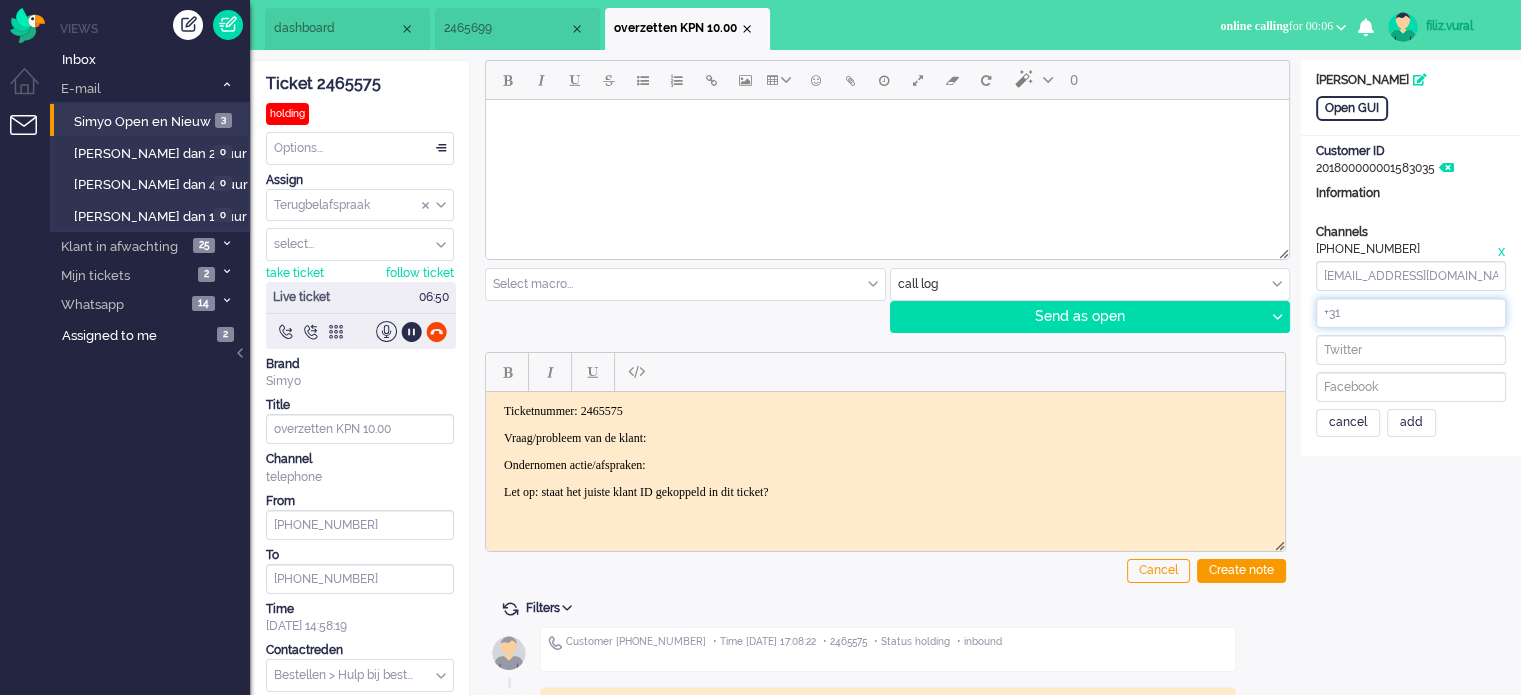 paste on "623218395" 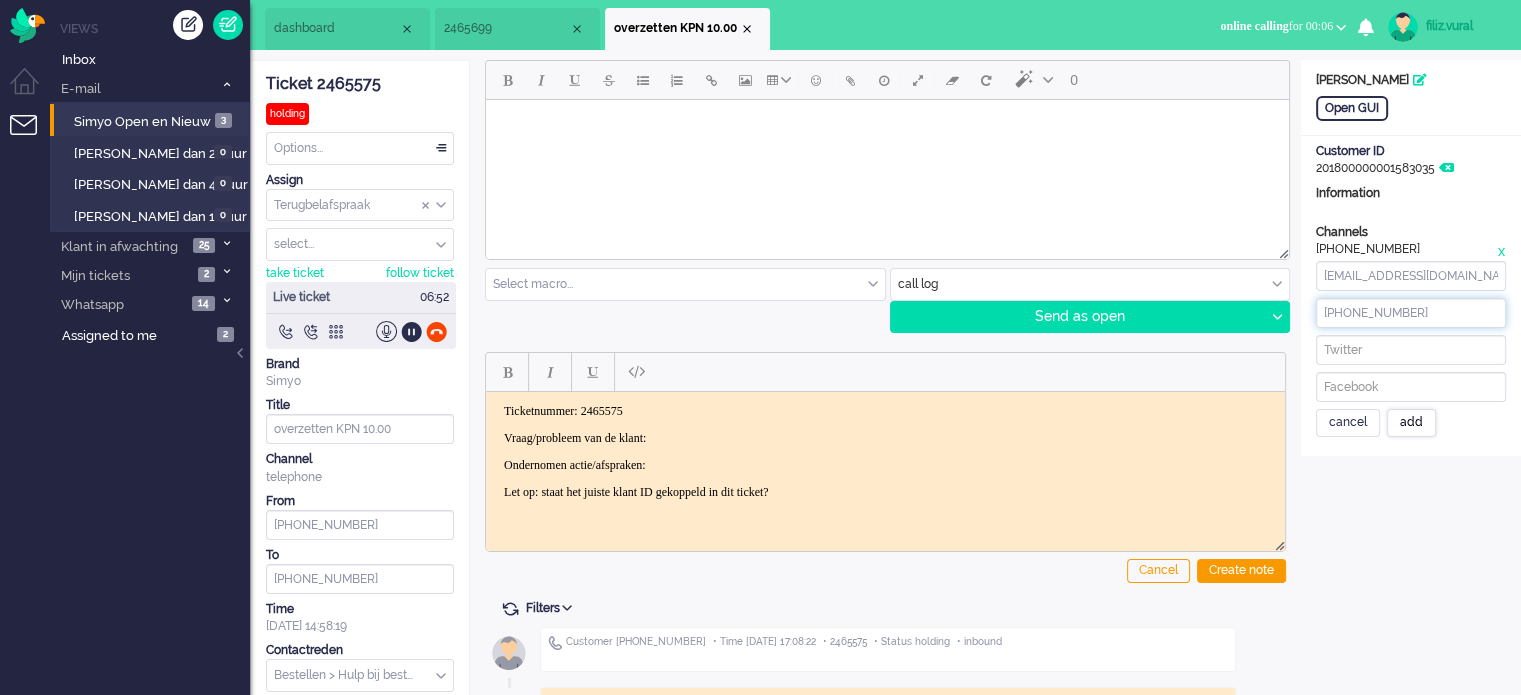 type on "[PHONE_NUMBER]" 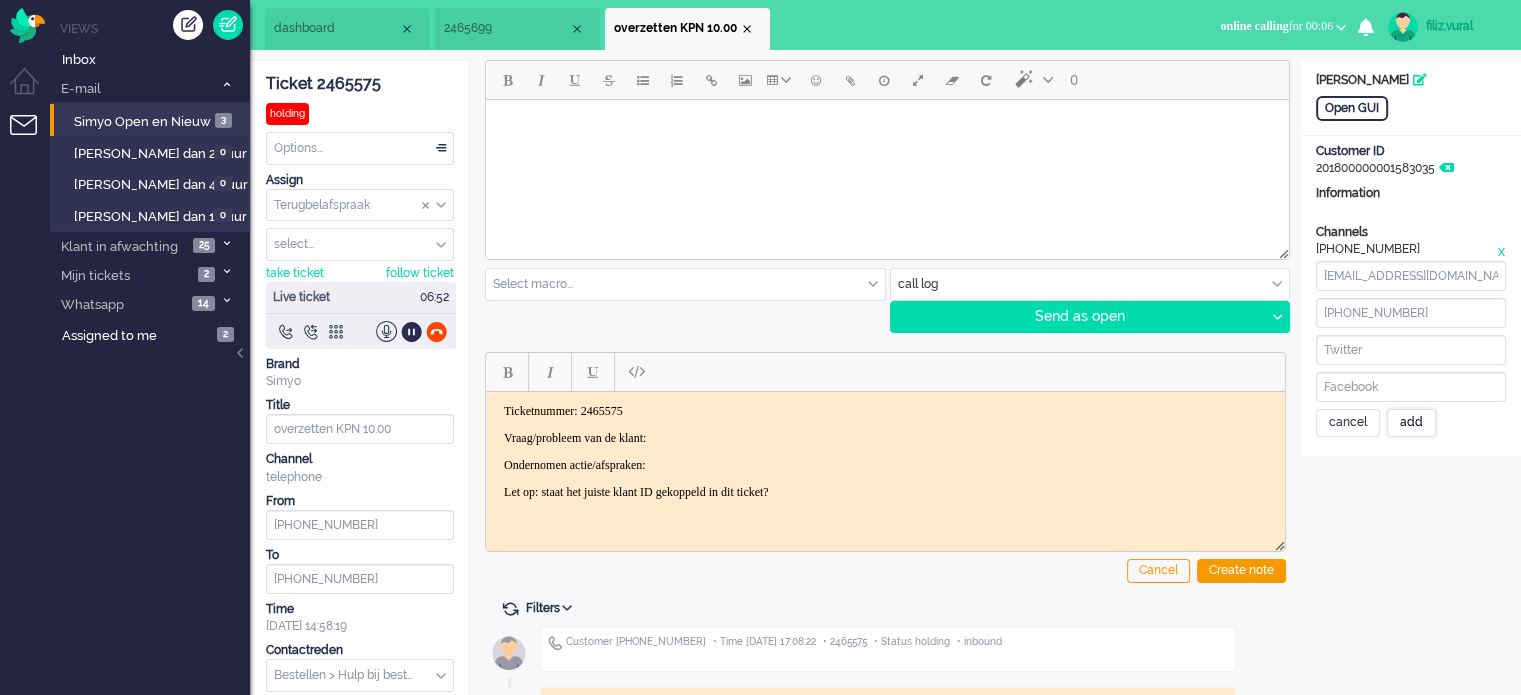 click on "add" at bounding box center (1411, 423) 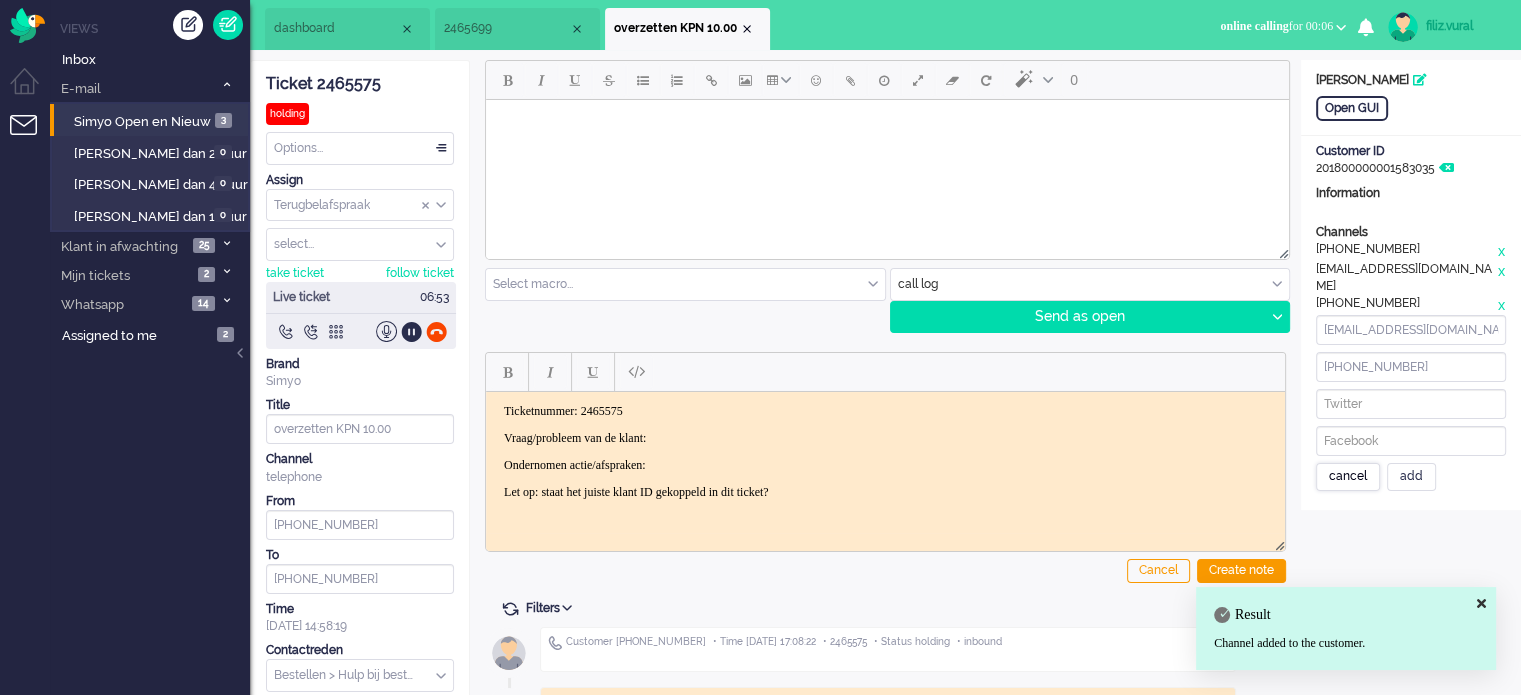 click on "cancel" at bounding box center [1348, 477] 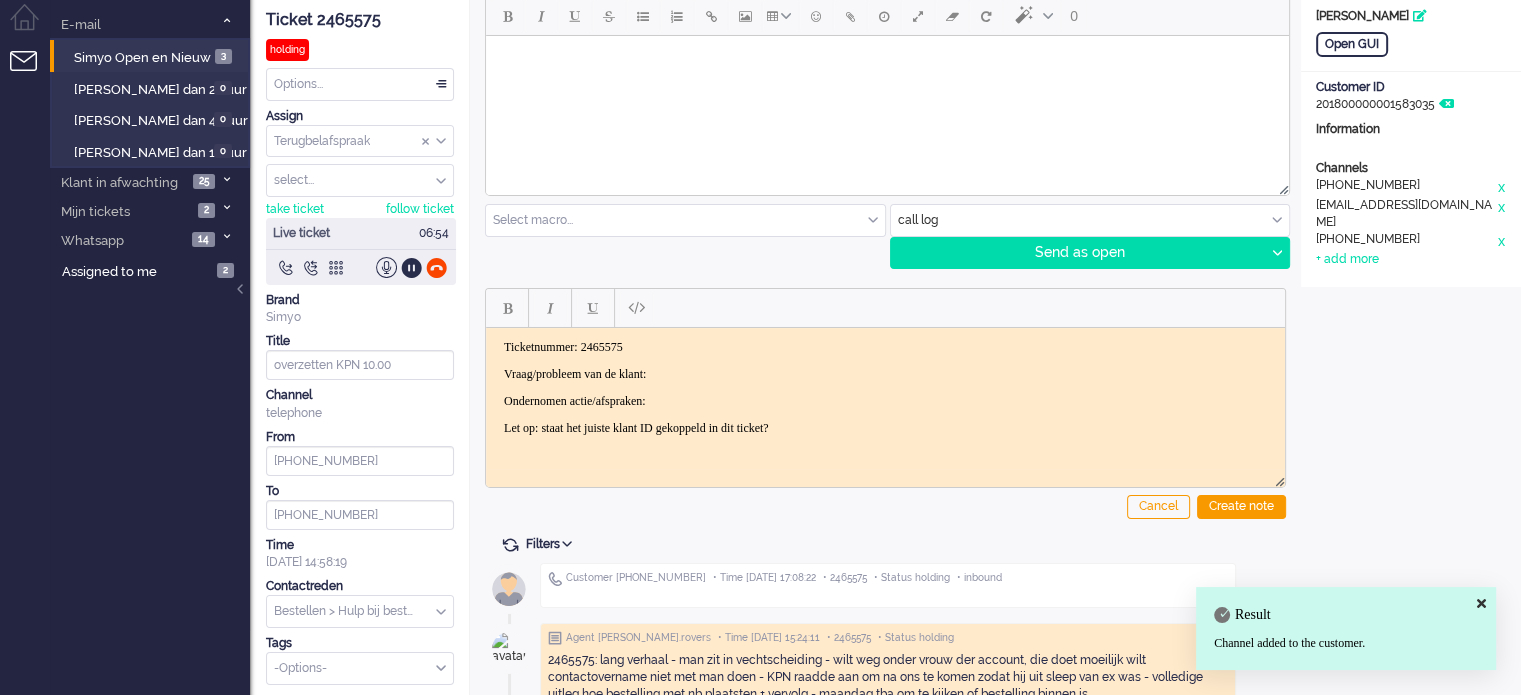 scroll, scrollTop: 160, scrollLeft: 0, axis: vertical 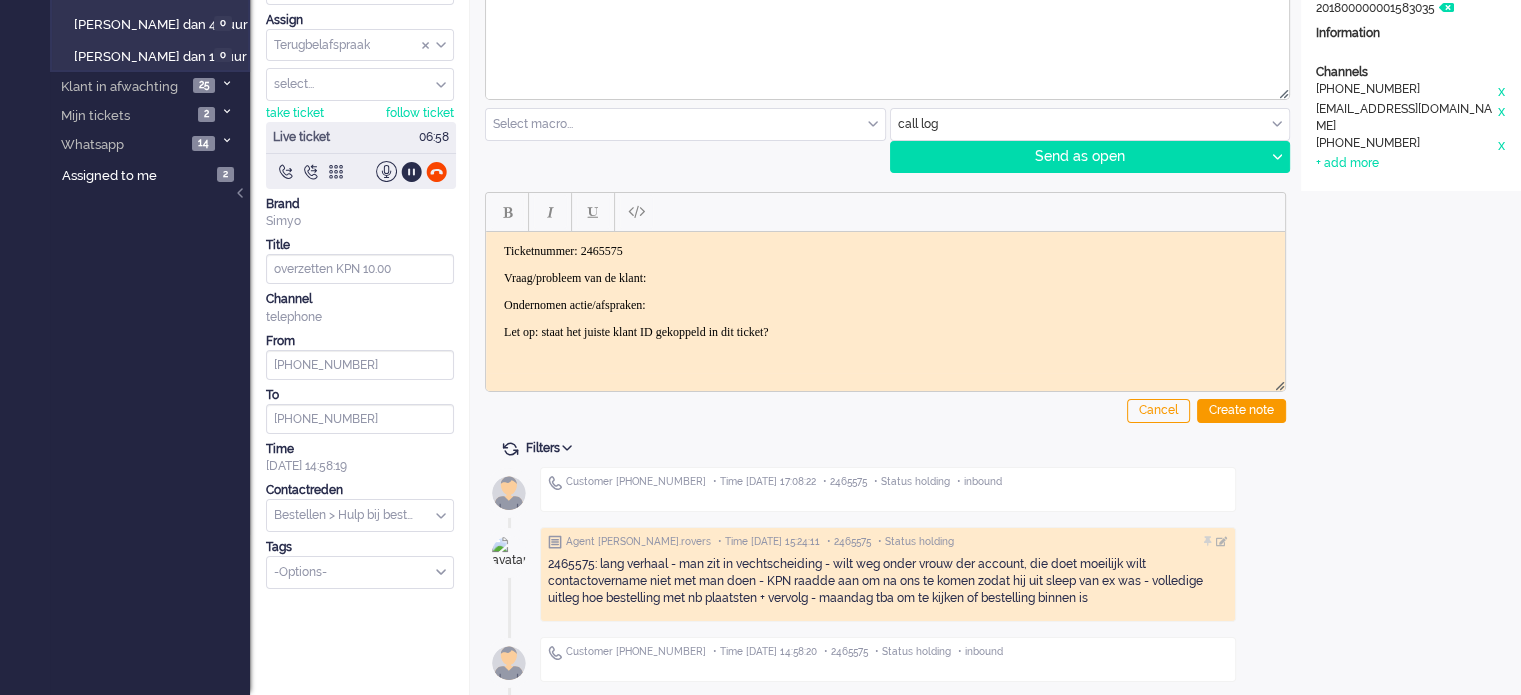 click at bounding box center (360, 84) 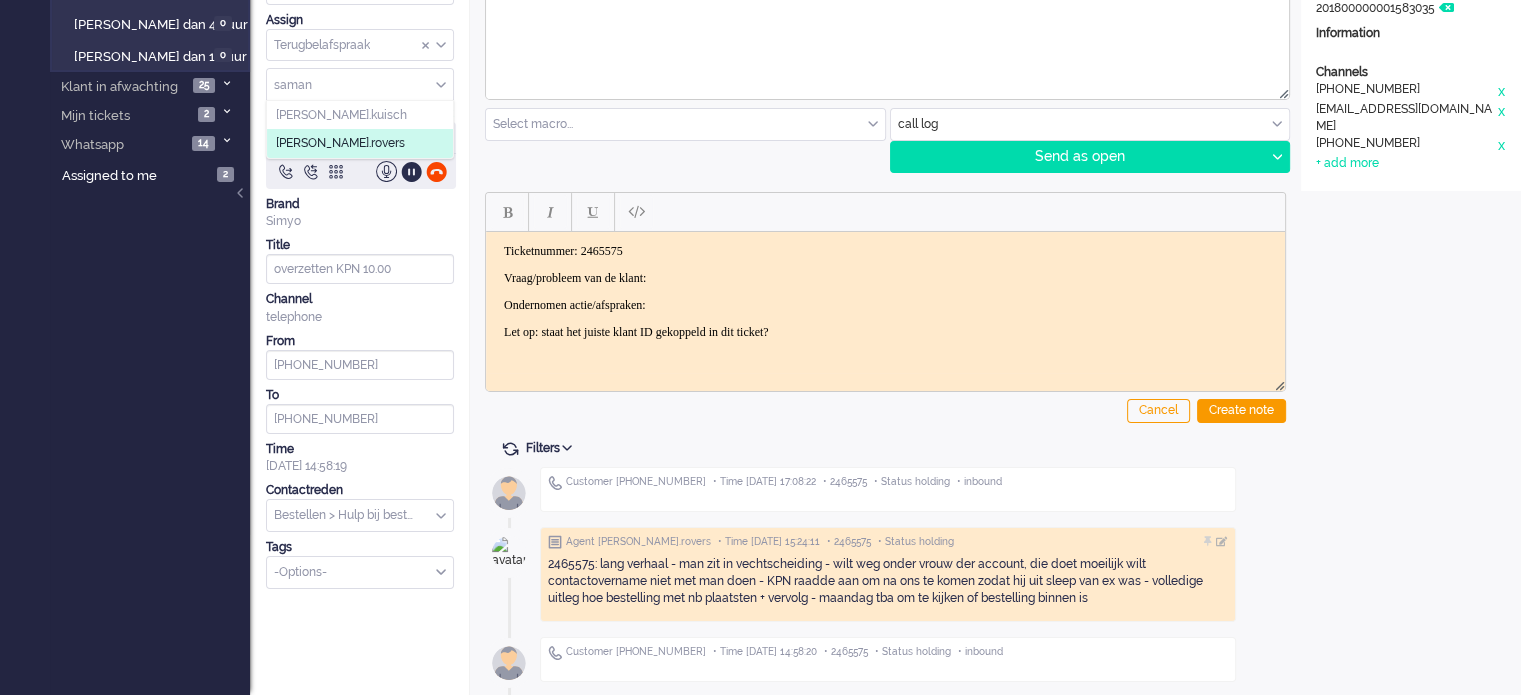 type on "saman" 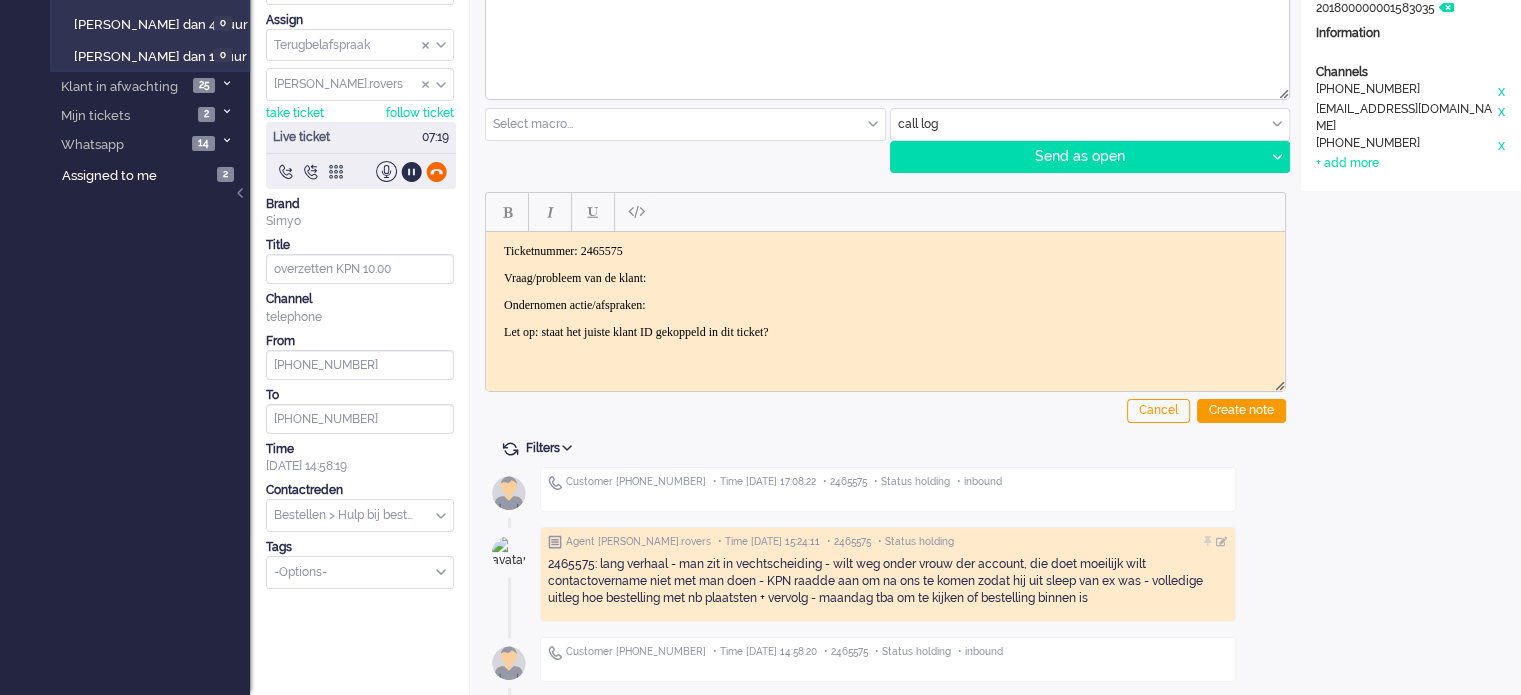 click 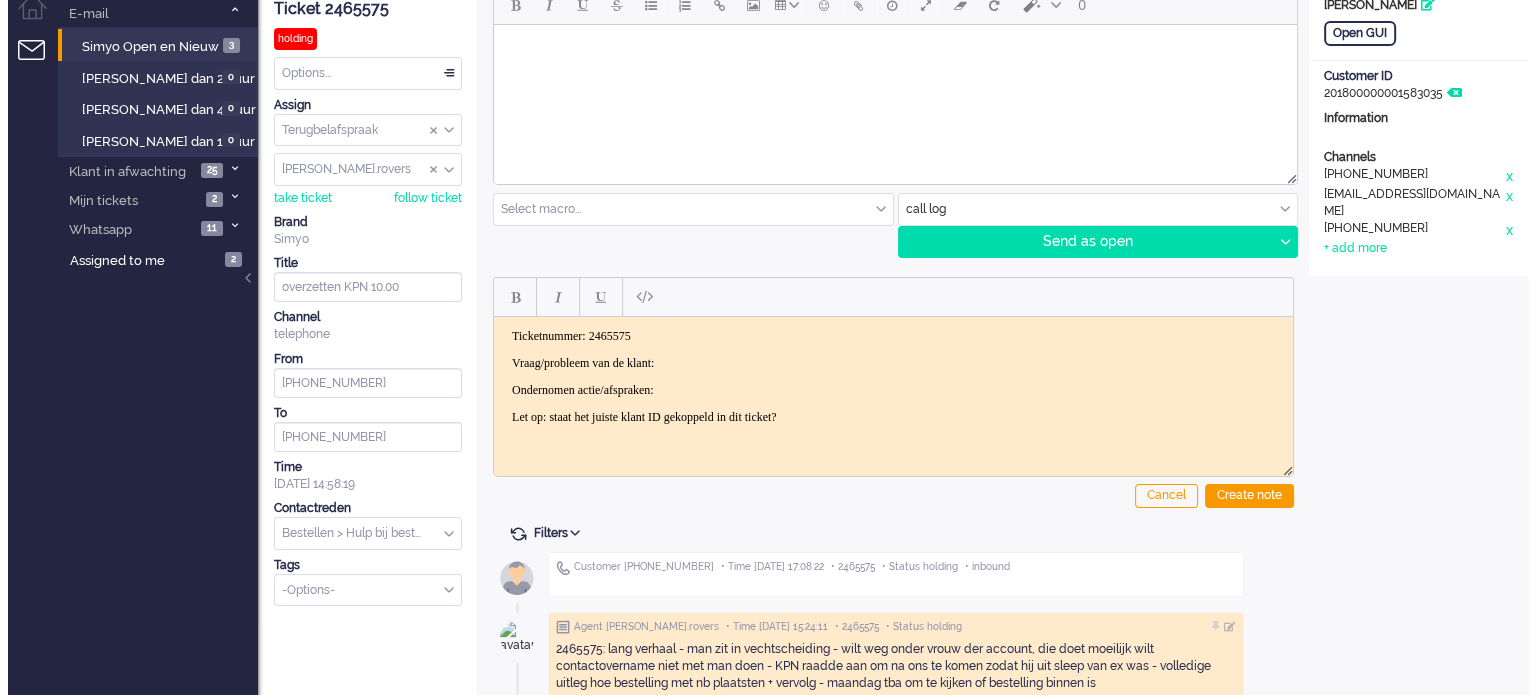 scroll, scrollTop: 0, scrollLeft: 0, axis: both 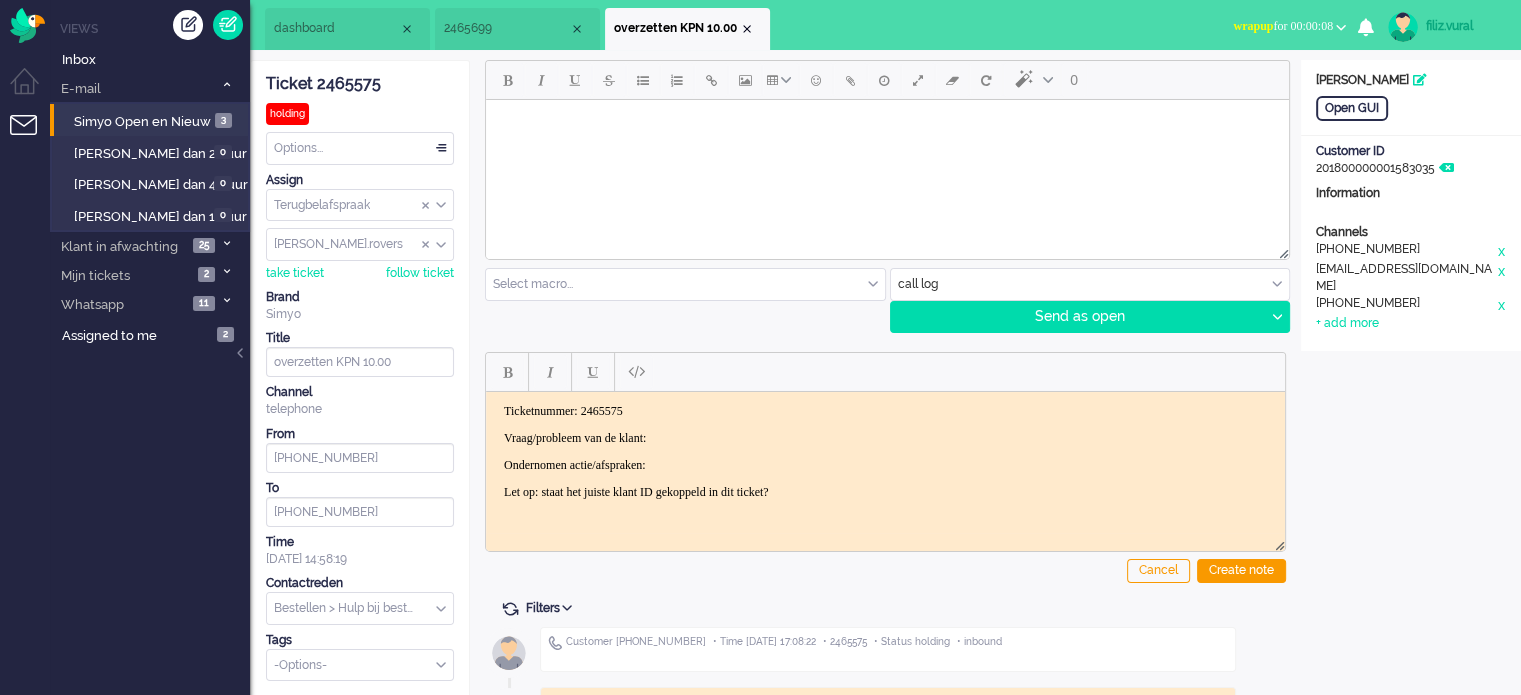 drag, startPoint x: 858, startPoint y: 493, endPoint x: 970, endPoint y: 807, distance: 333.37668 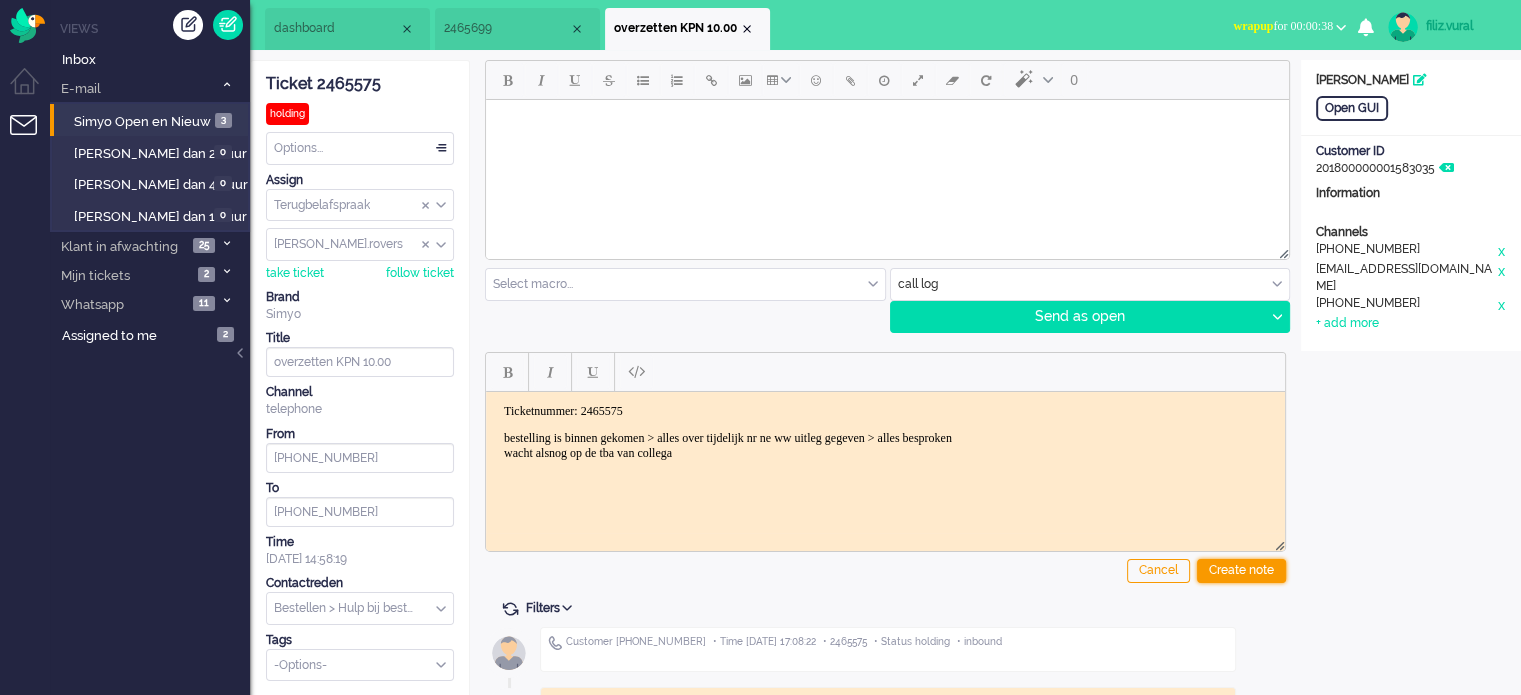 click on "Create note" at bounding box center (1241, 571) 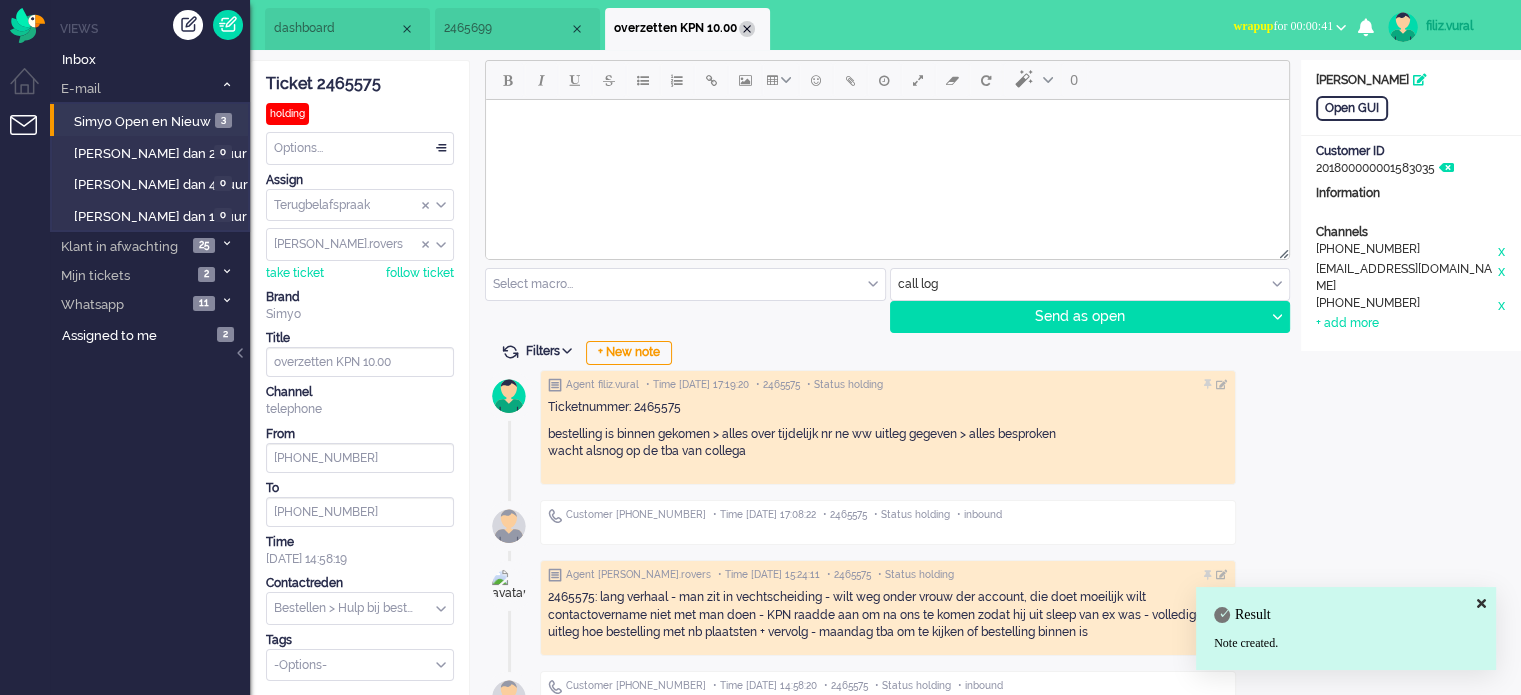 click at bounding box center [747, 29] 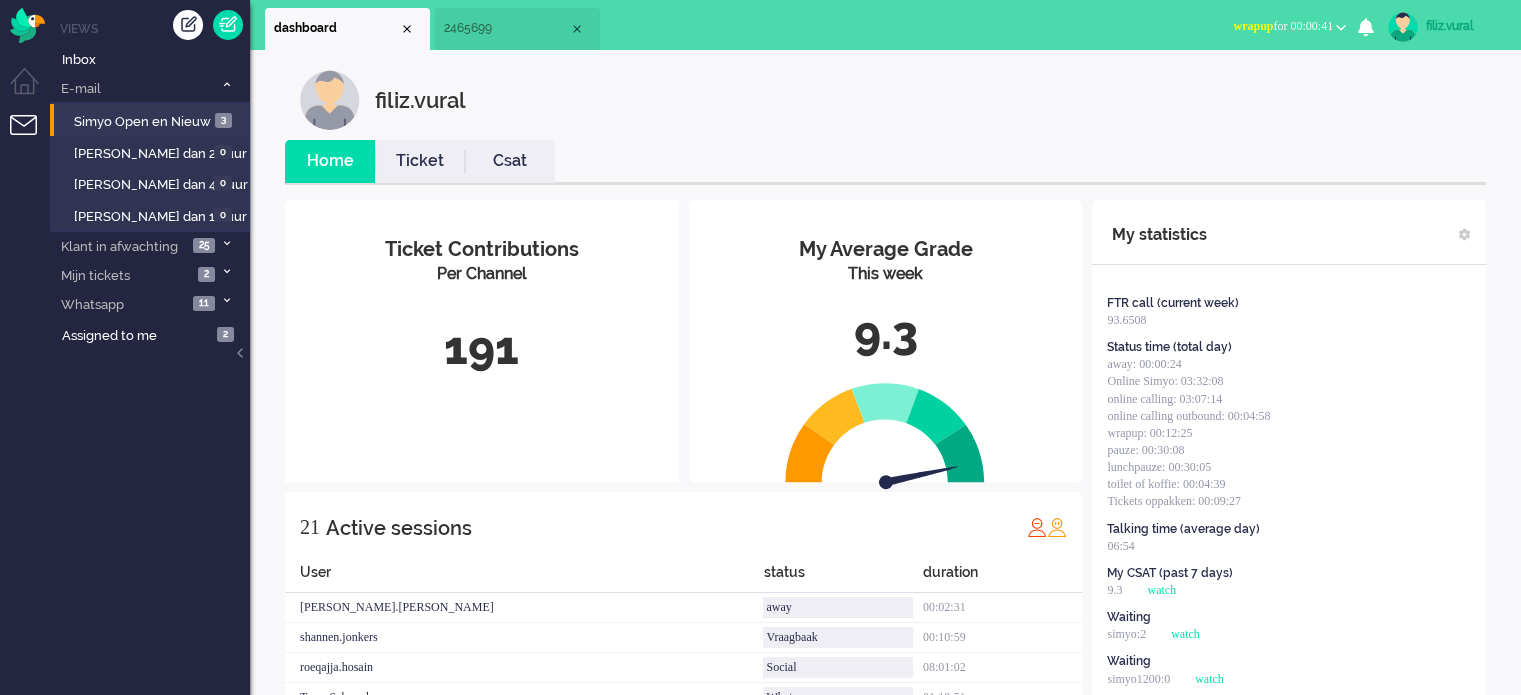 click on "Ticket" at bounding box center [420, 161] 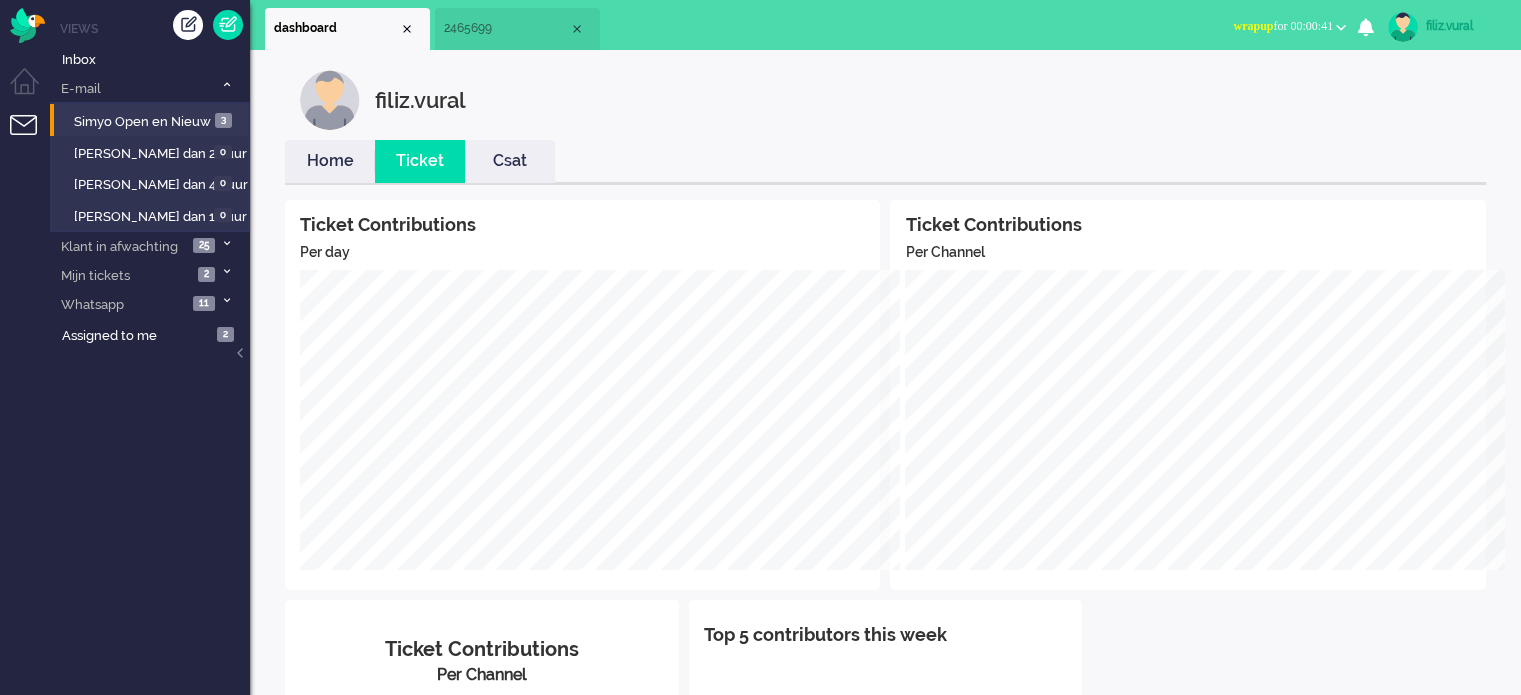 click on "Home" at bounding box center (330, 161) 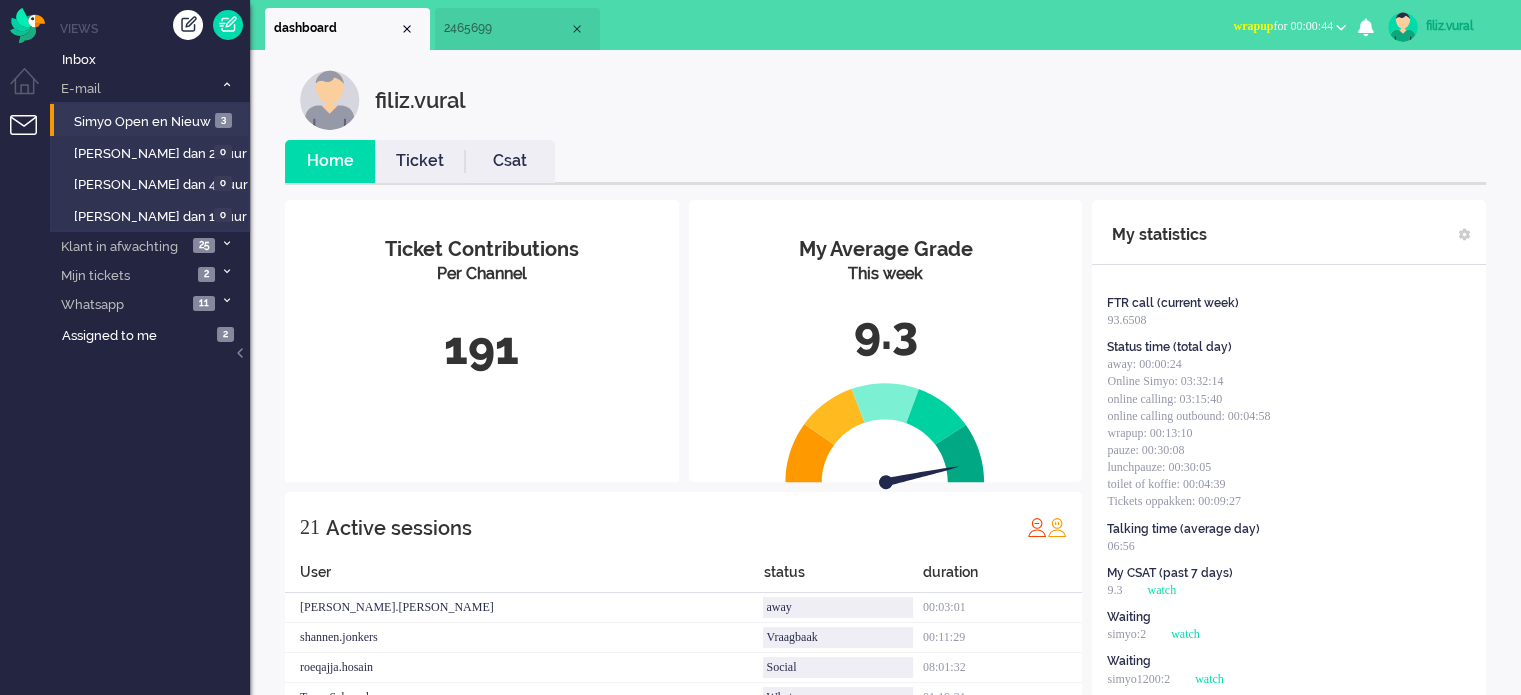 click on "wrapup  for 00:00:44" at bounding box center [1289, 26] 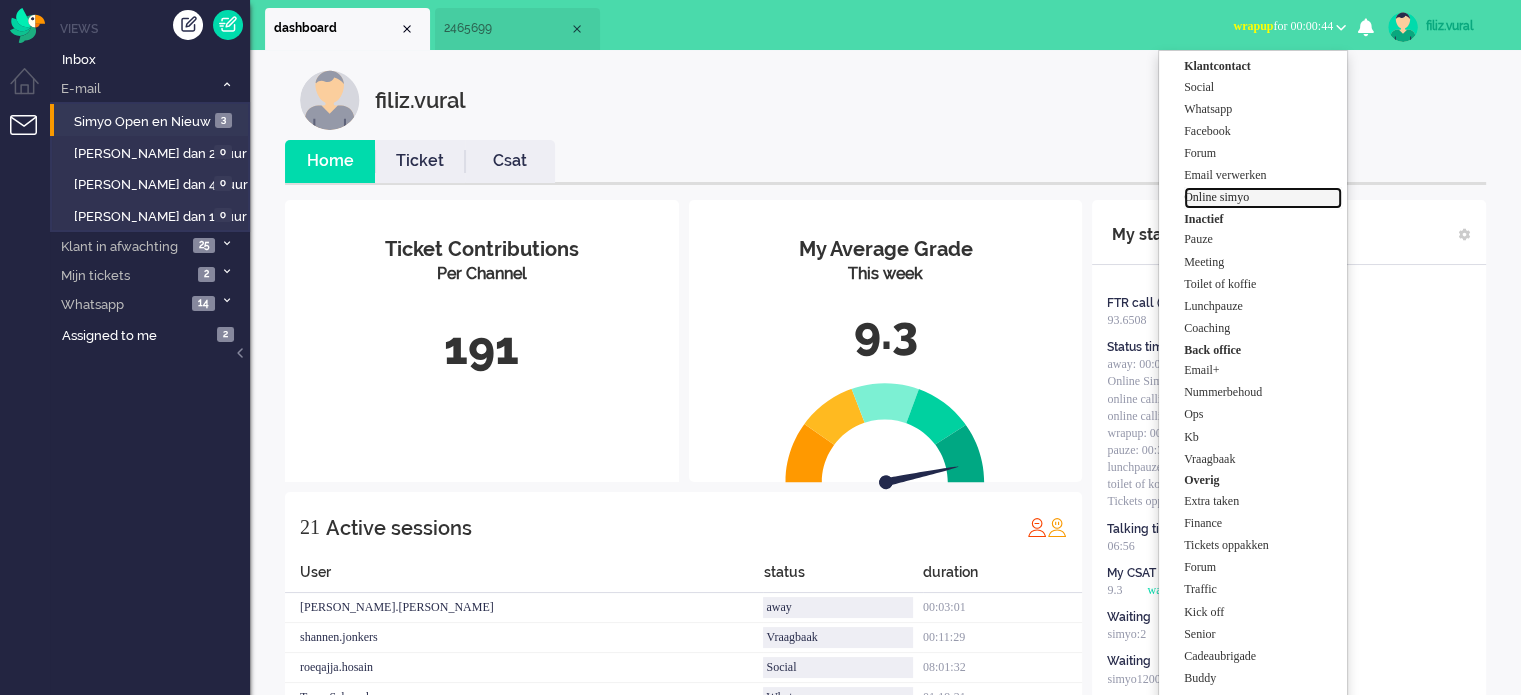click on "Online simyo" at bounding box center [1263, 197] 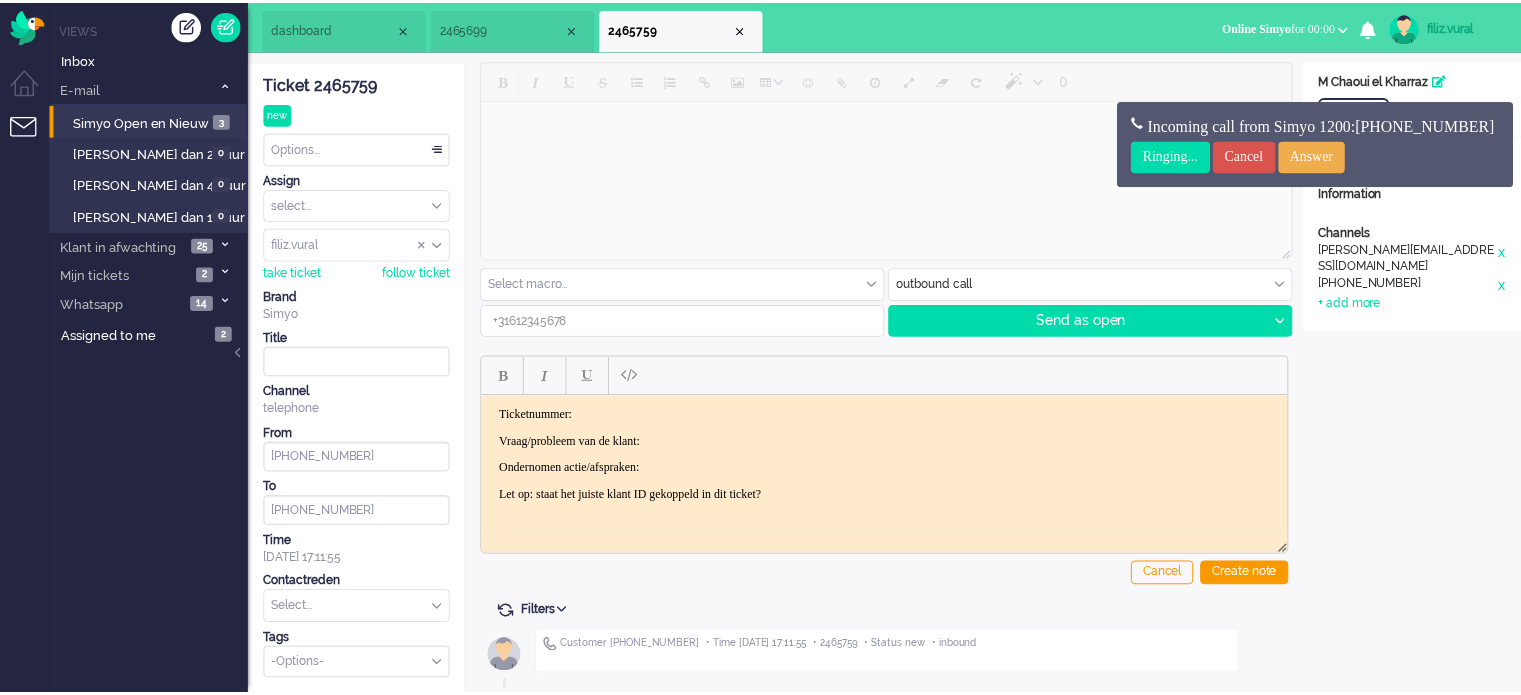 scroll, scrollTop: 0, scrollLeft: 0, axis: both 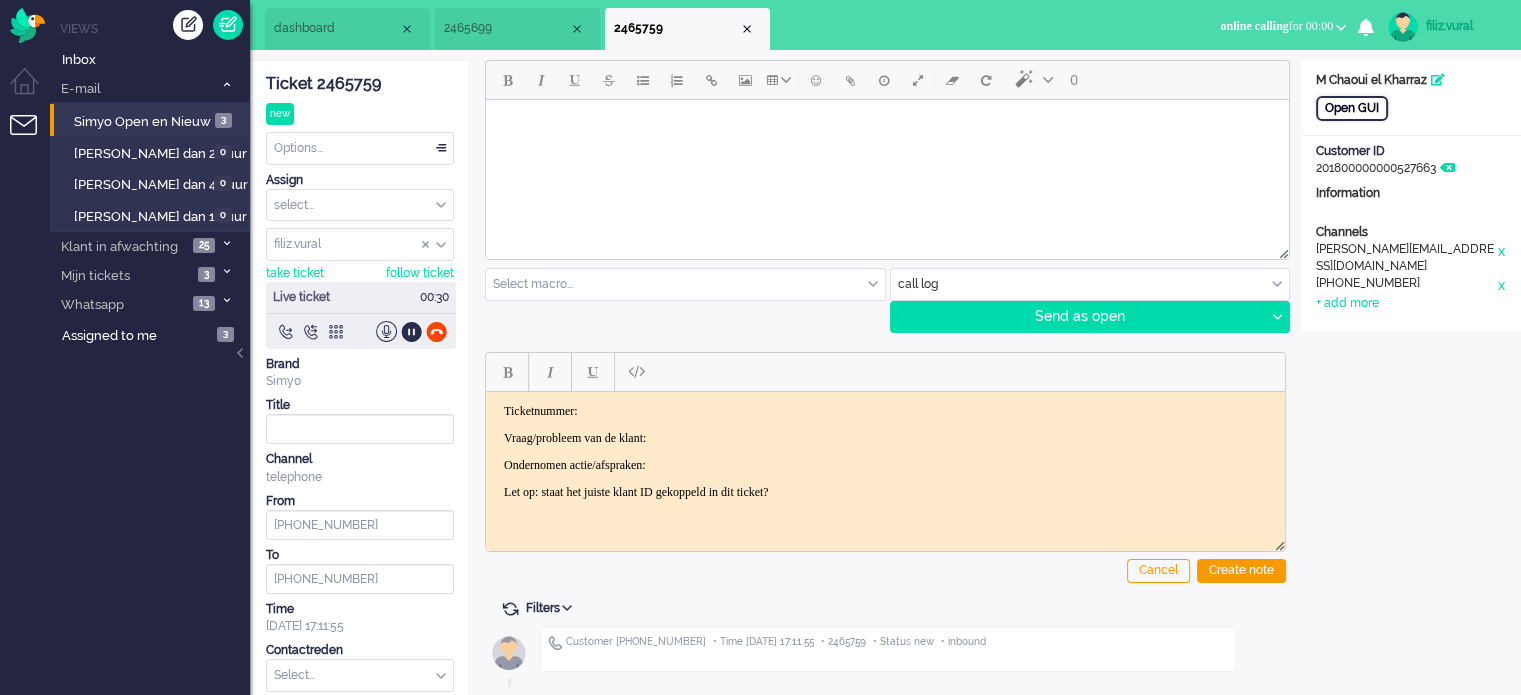 click on "Open GUI" at bounding box center (1352, 108) 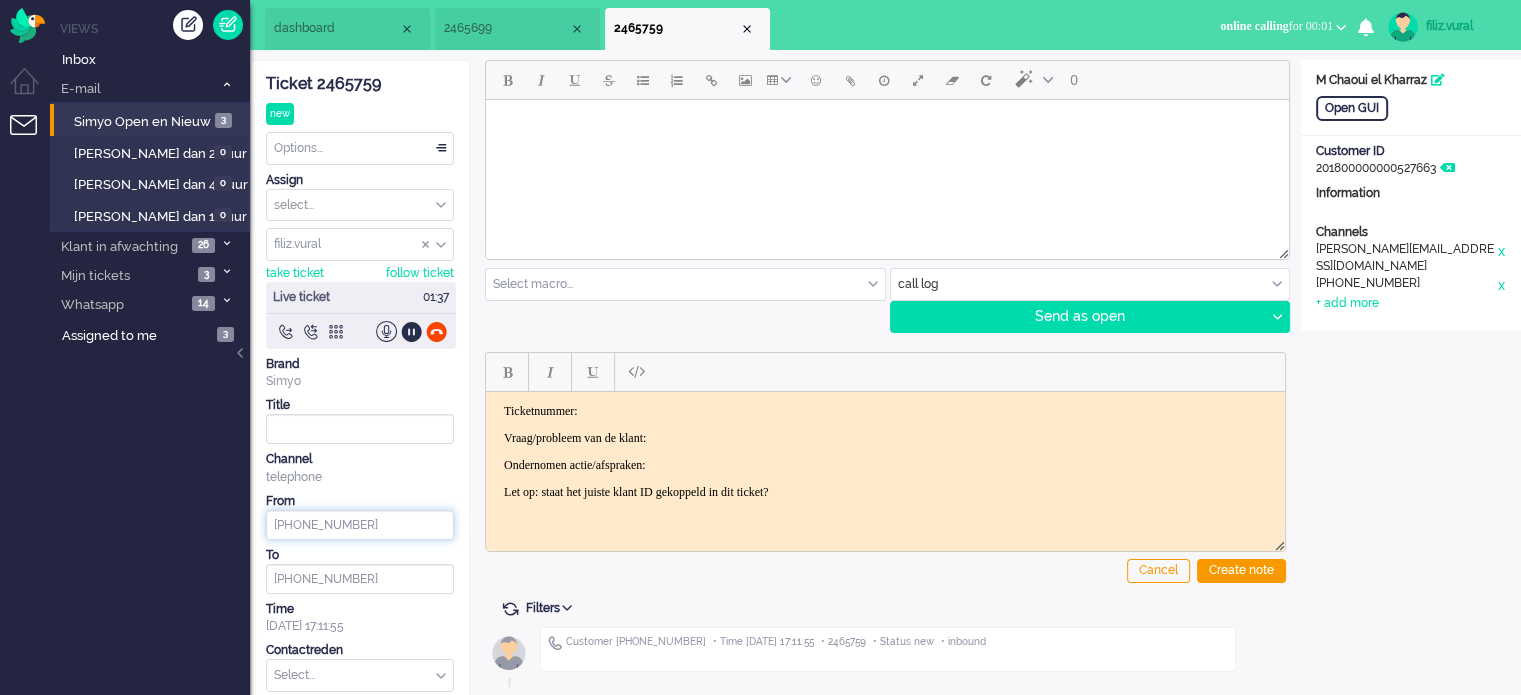 drag, startPoint x: 380, startPoint y: 535, endPoint x: 290, endPoint y: 523, distance: 90.79648 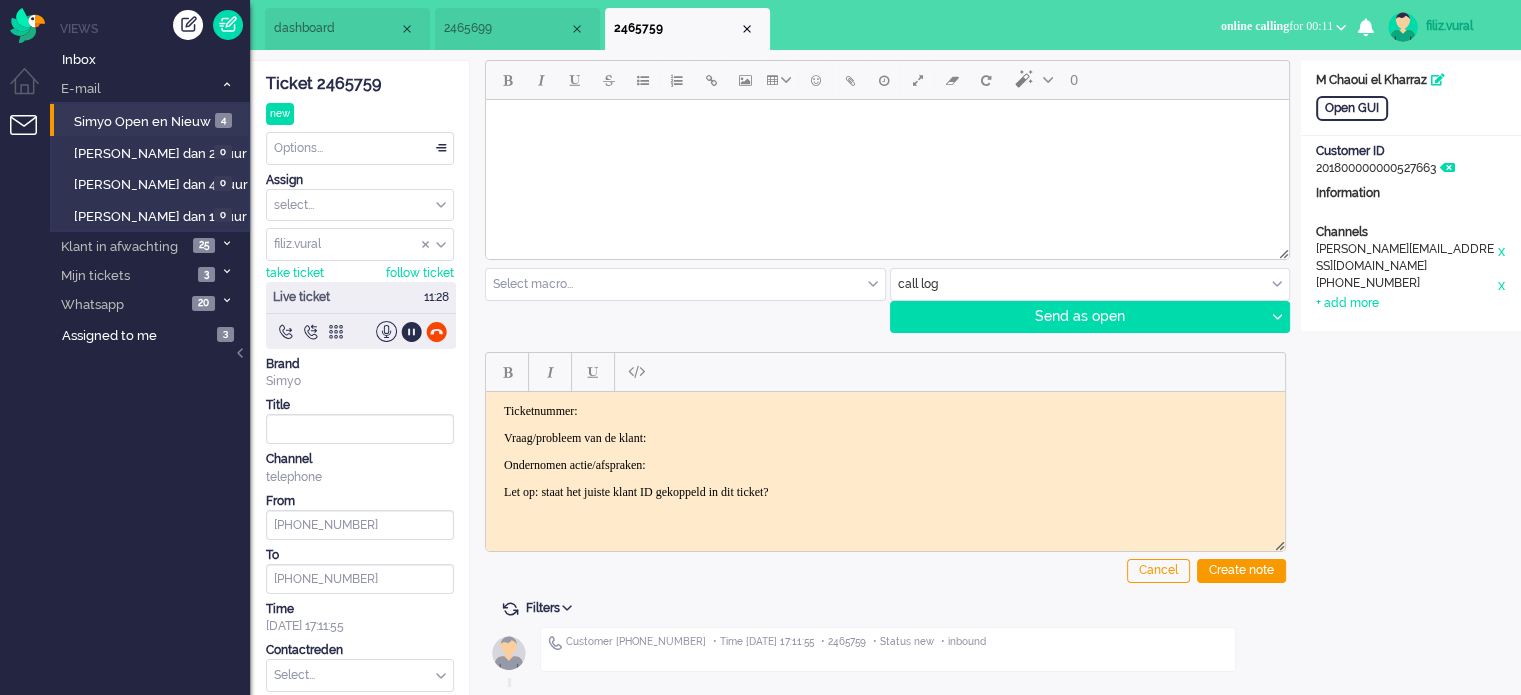 click on "Ticket 2465759" 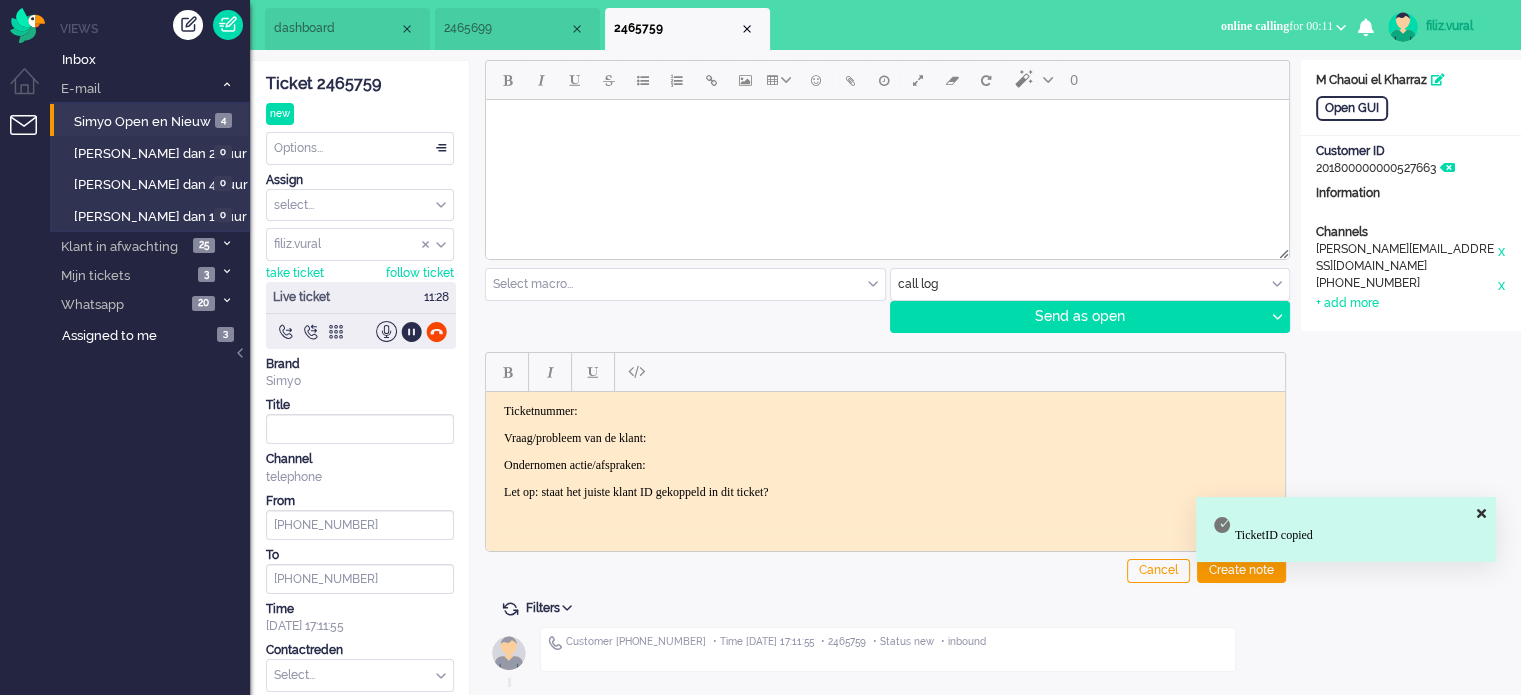 click on "Ticketnummer: Vraag/probleem van de klant: Ondernomen actie/afspraken:  Let op: staat het juiste klant ID gekoppeld in dit ticket?" at bounding box center [885, 451] 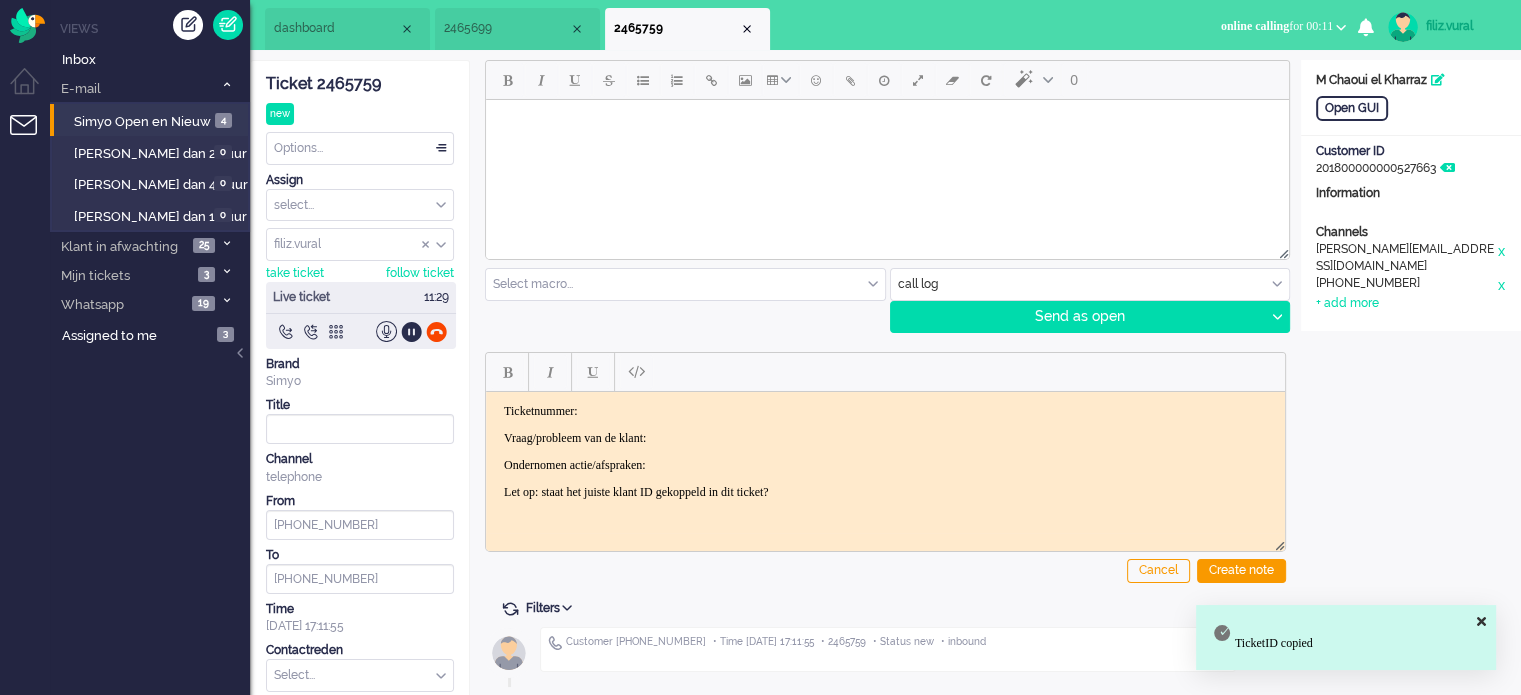 click on "Ticketnummer:" at bounding box center [885, 410] 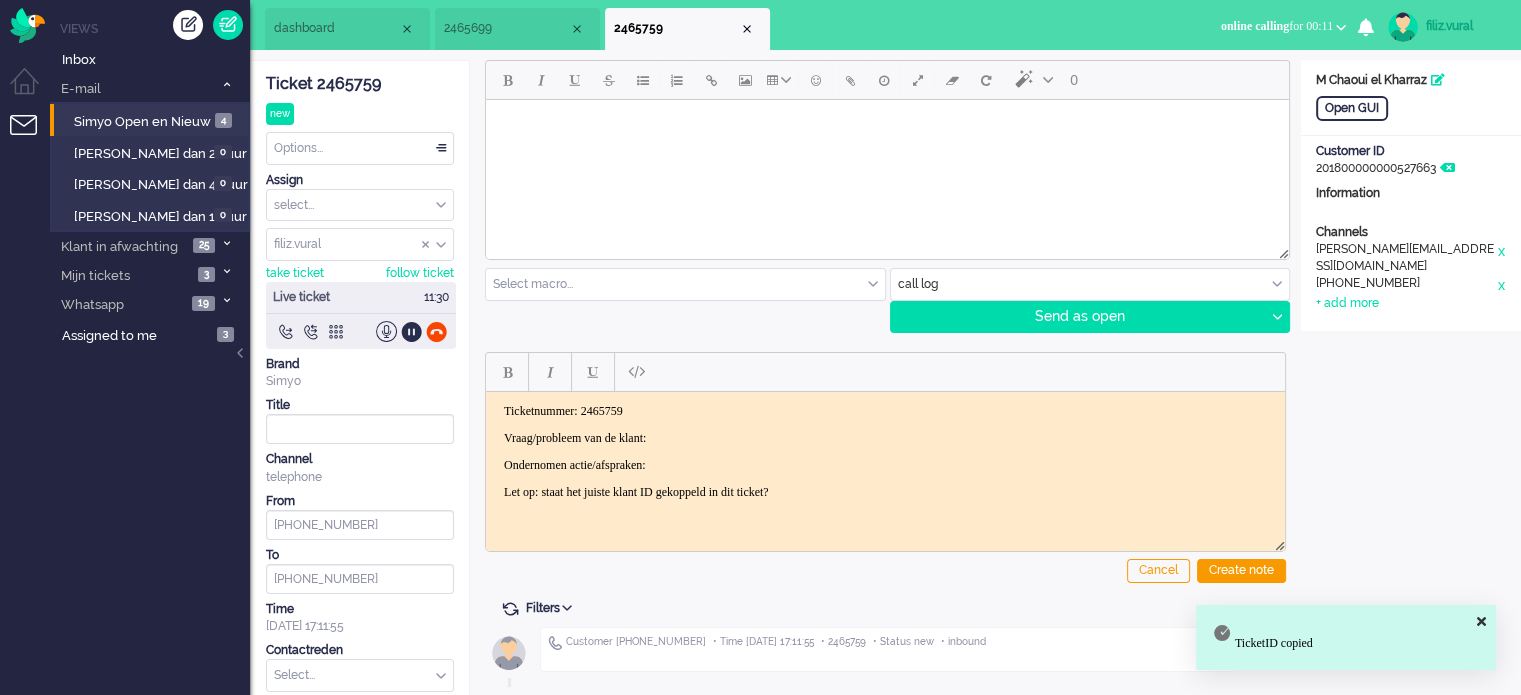 click on "Vraag/probleem van de klant:" at bounding box center (885, 437) 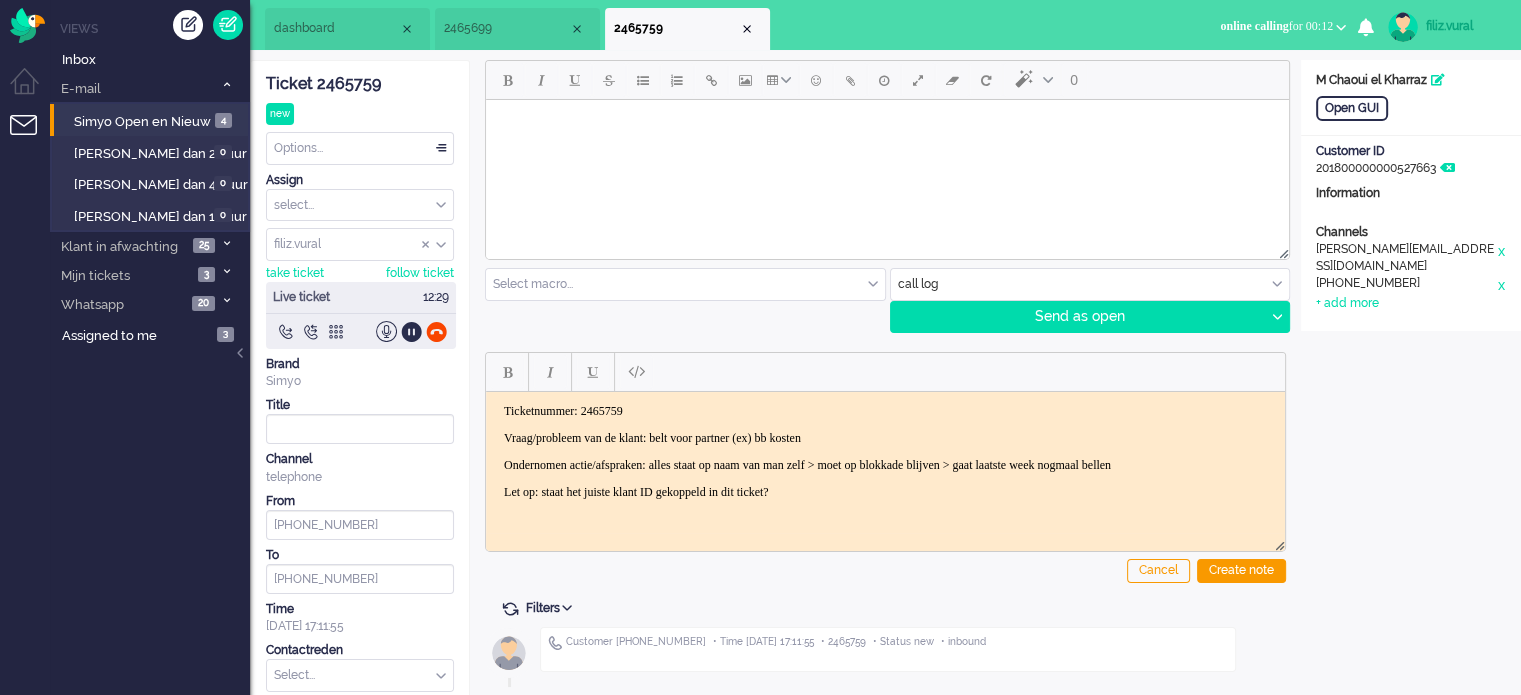 click on "Ondernomen actie/afspraken: alles staat op naam van man zelf > moet op blokkade blijven > gaat laatste week nogmaal bellen" at bounding box center (885, 464) 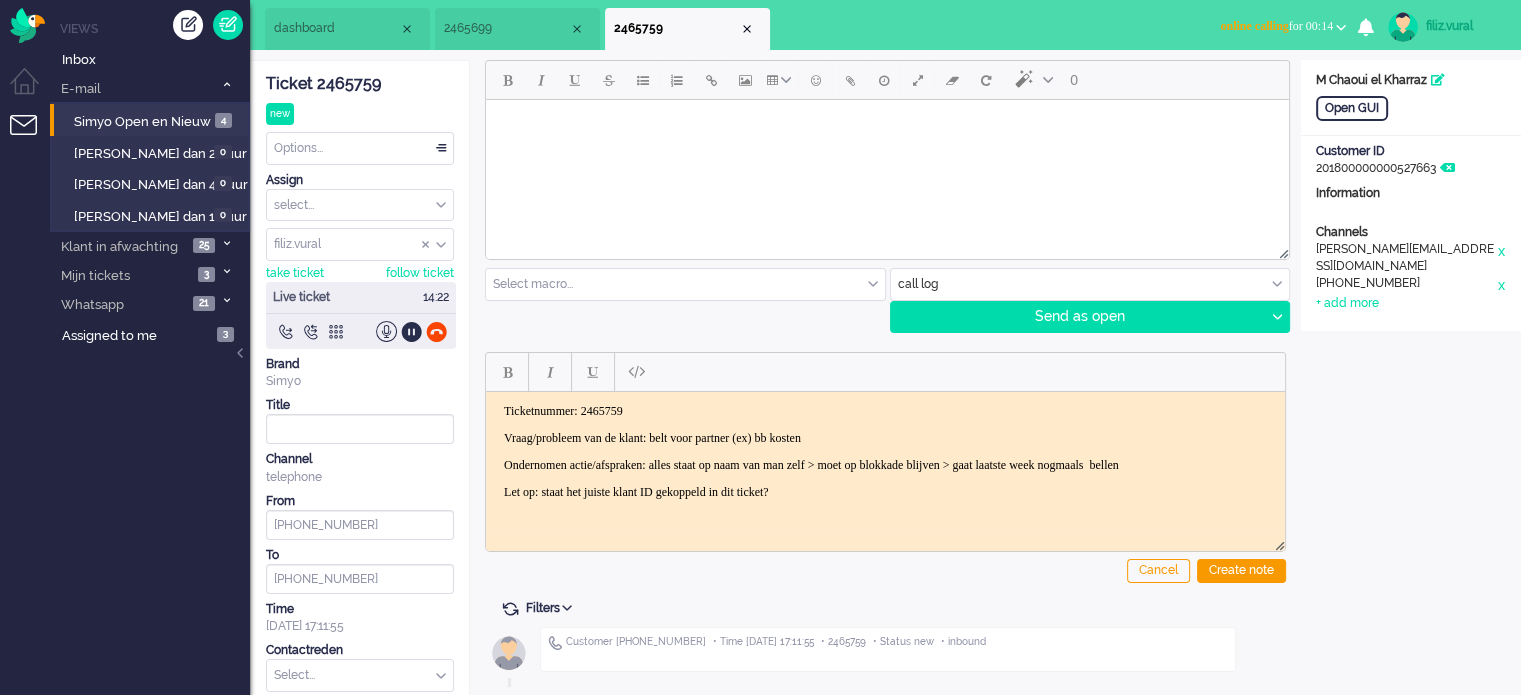 click at bounding box center (1090, 284) 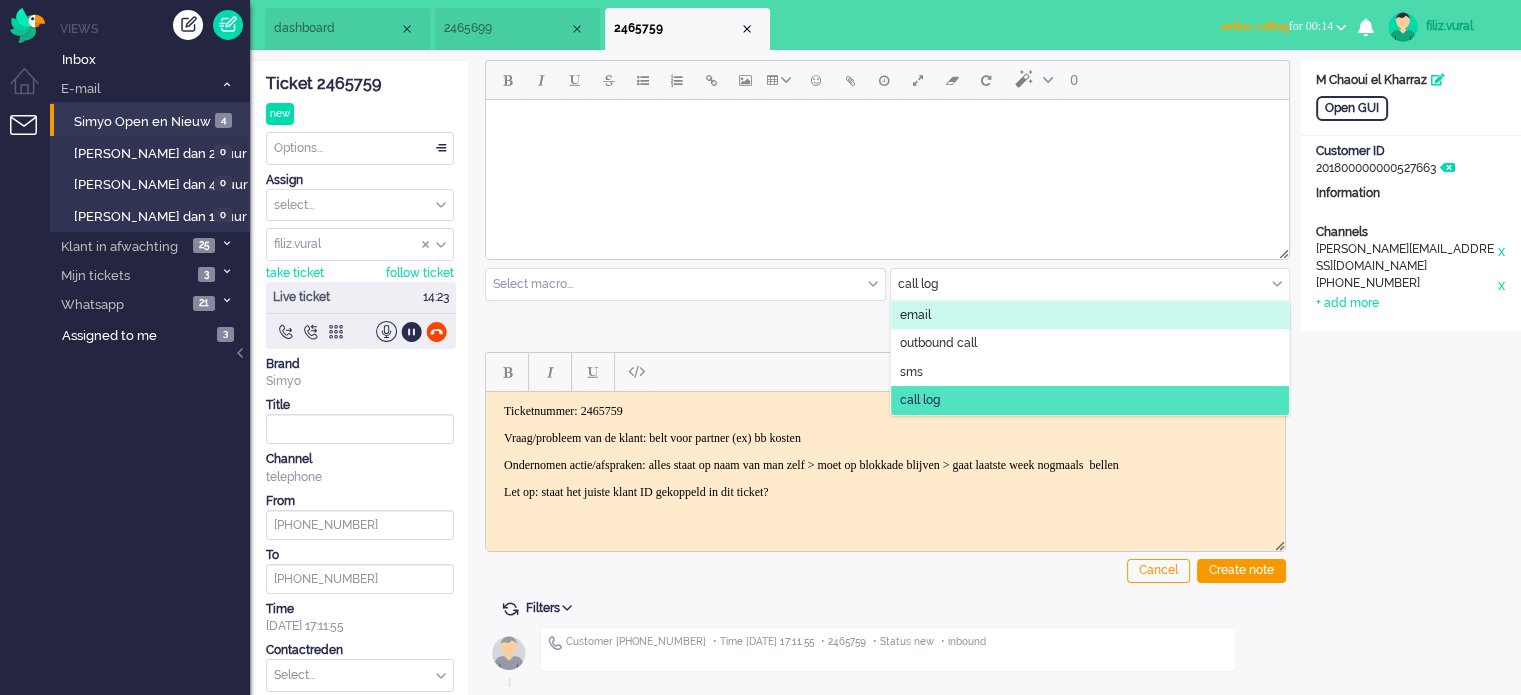 drag, startPoint x: 938, startPoint y: 317, endPoint x: 332, endPoint y: 134, distance: 633.02844 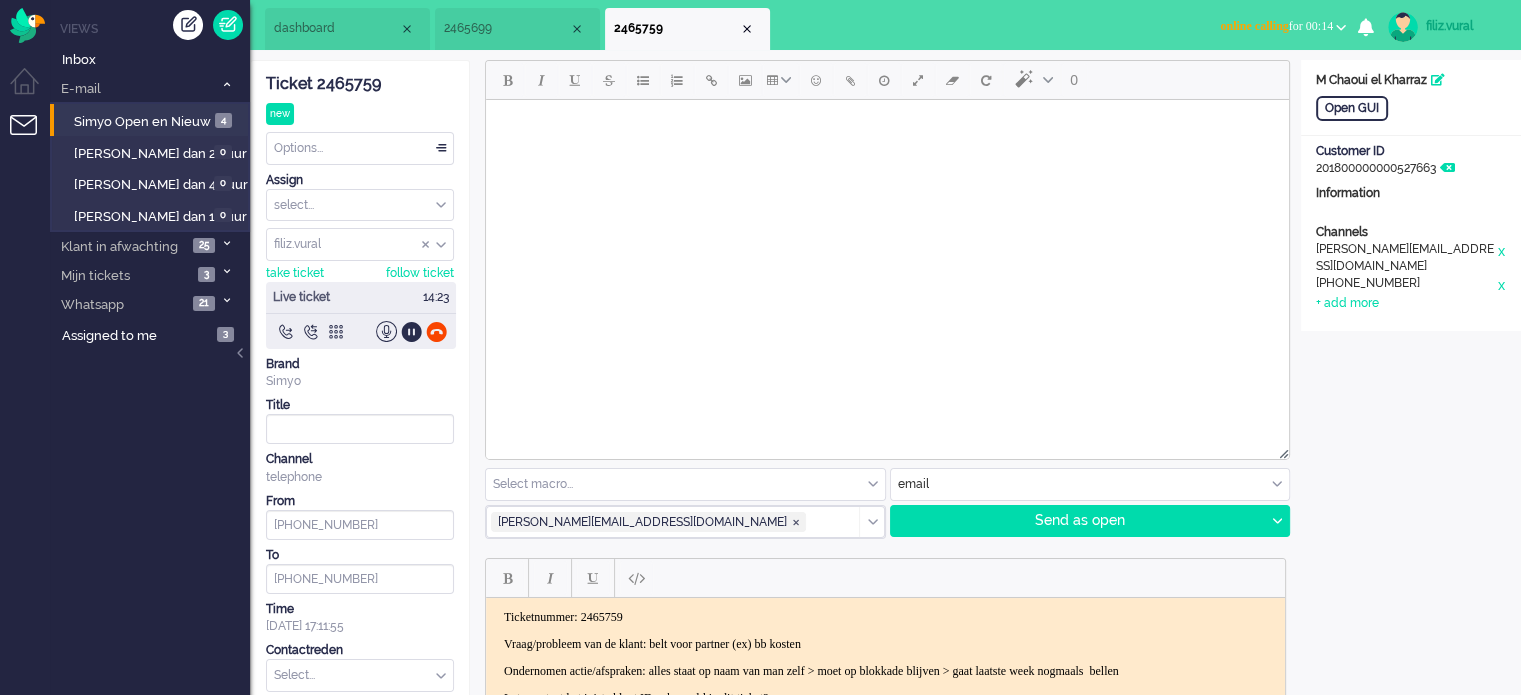 click at bounding box center (887, 125) 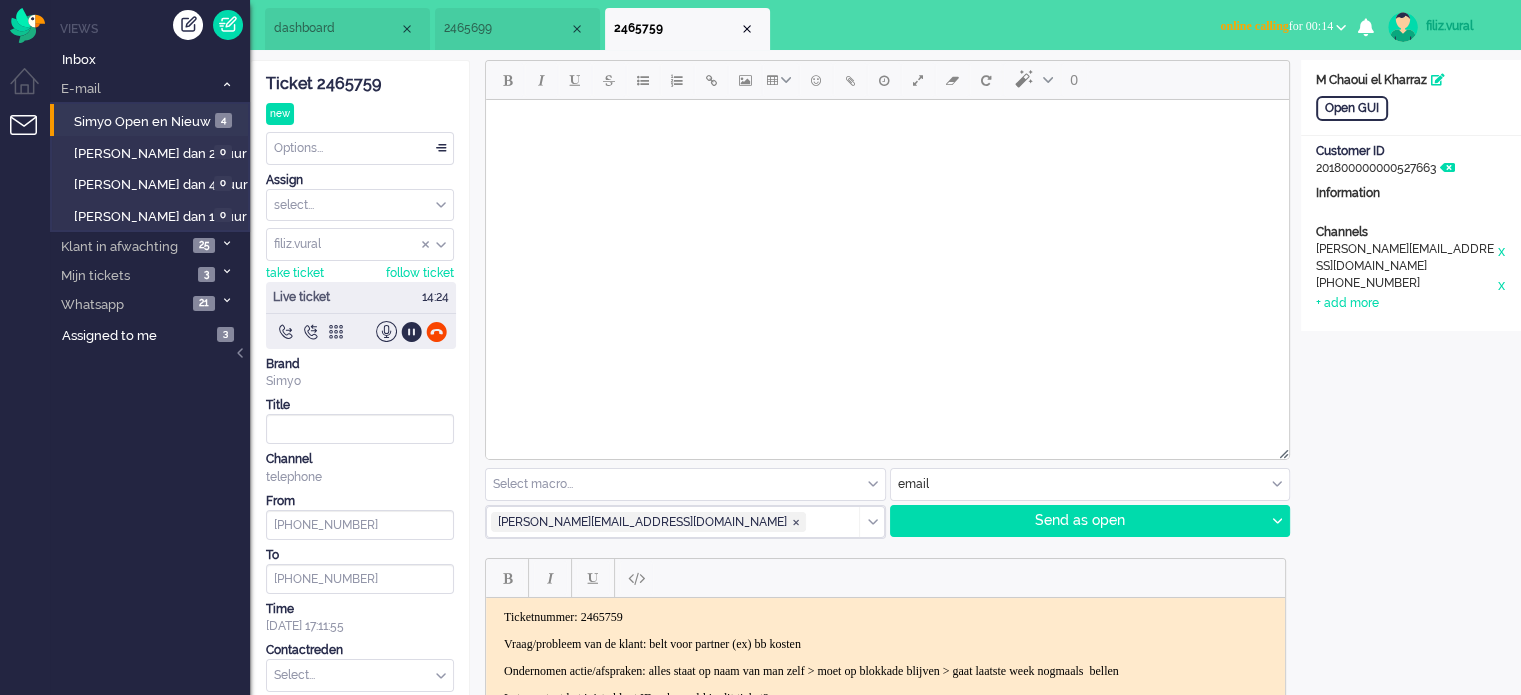 paste 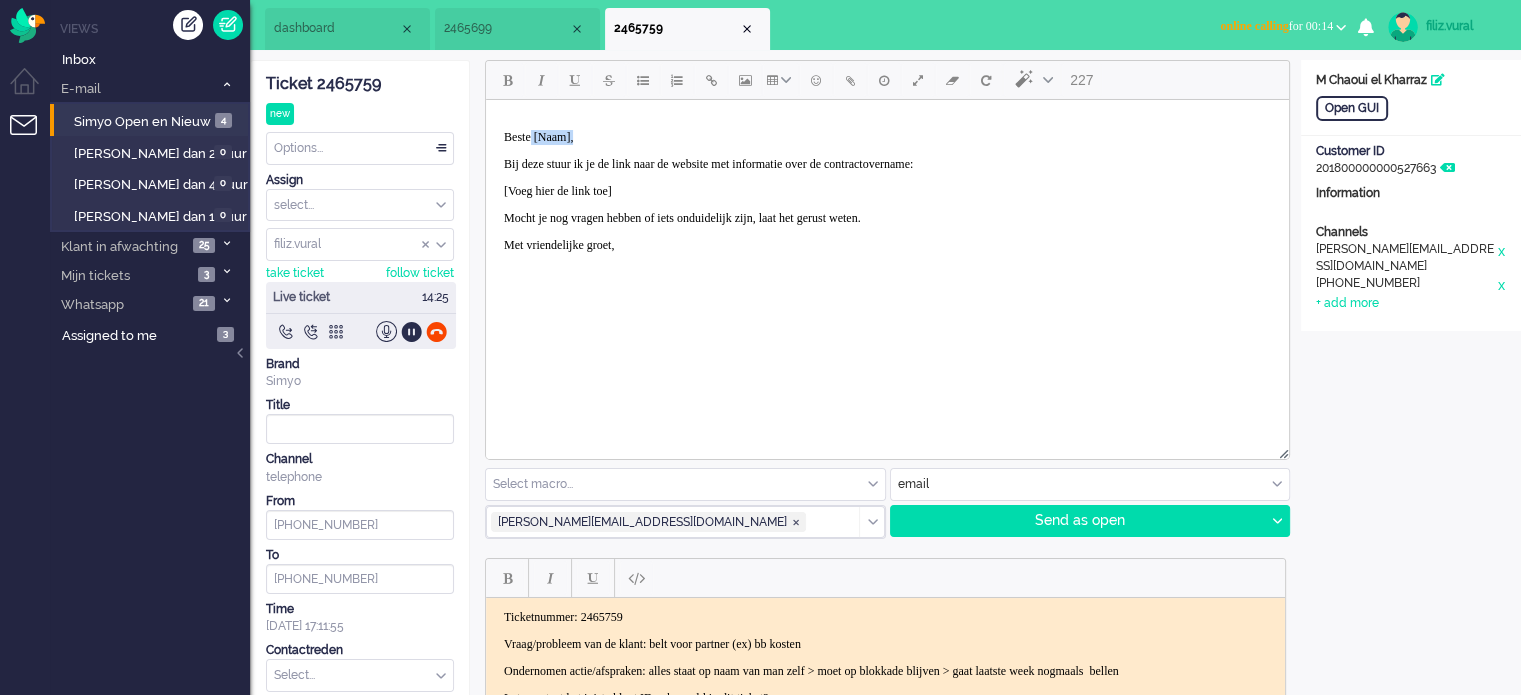 drag, startPoint x: 538, startPoint y: 136, endPoint x: 677, endPoint y: 120, distance: 139.91783 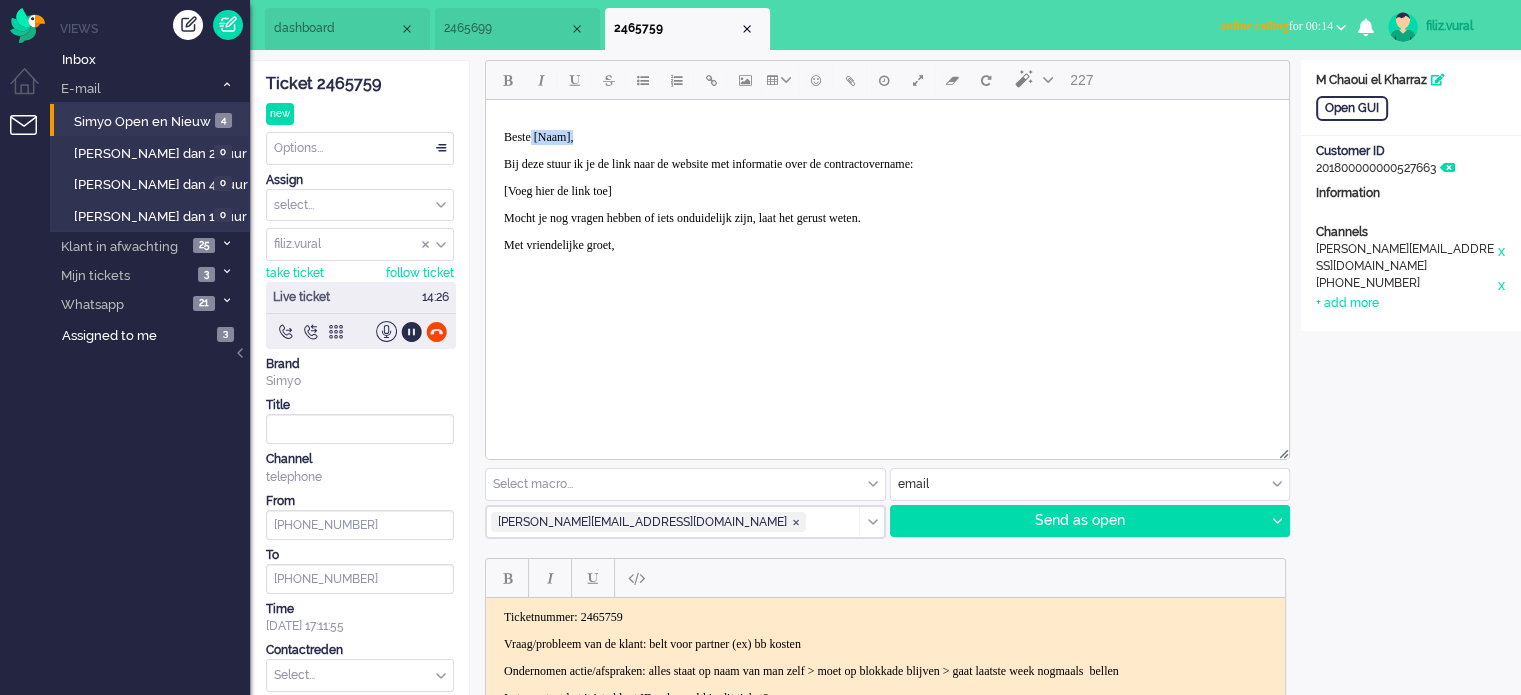 type 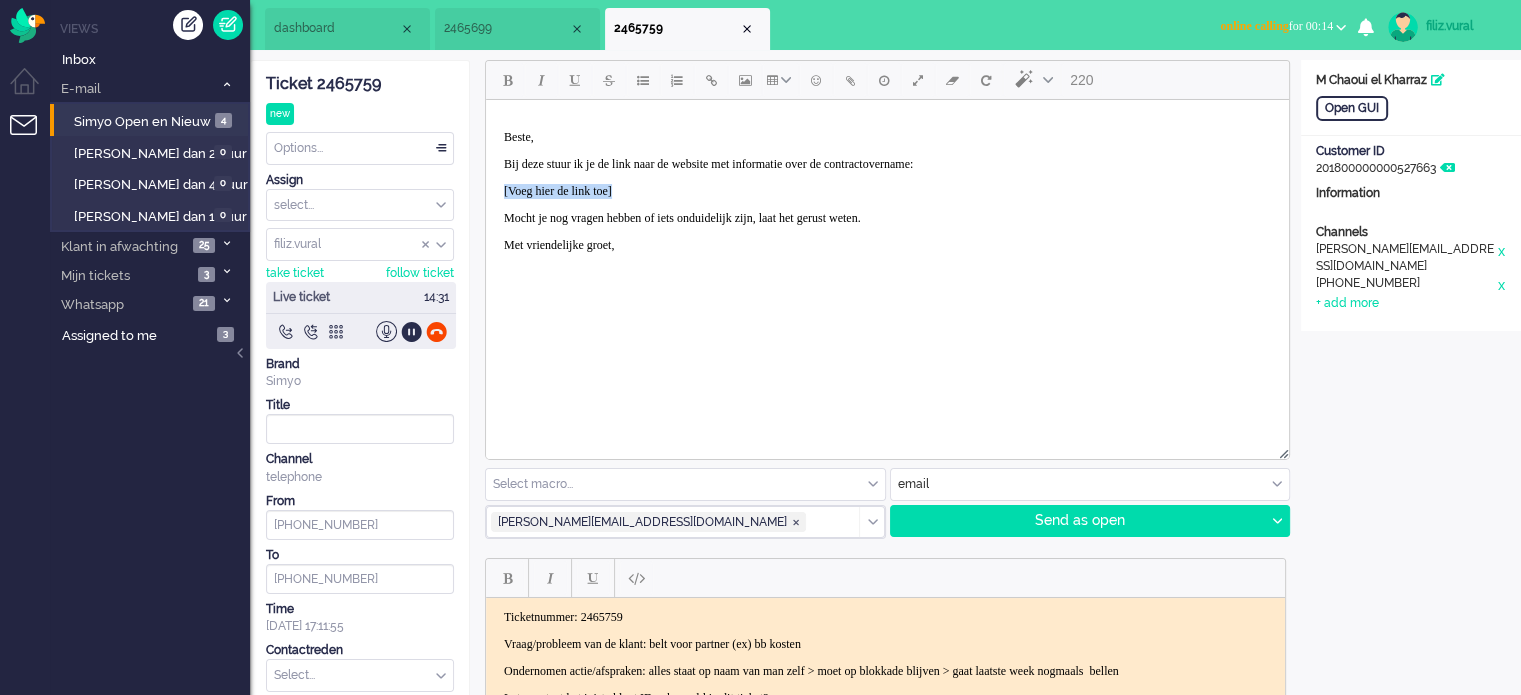 drag, startPoint x: 500, startPoint y: 184, endPoint x: 651, endPoint y: 192, distance: 151.21178 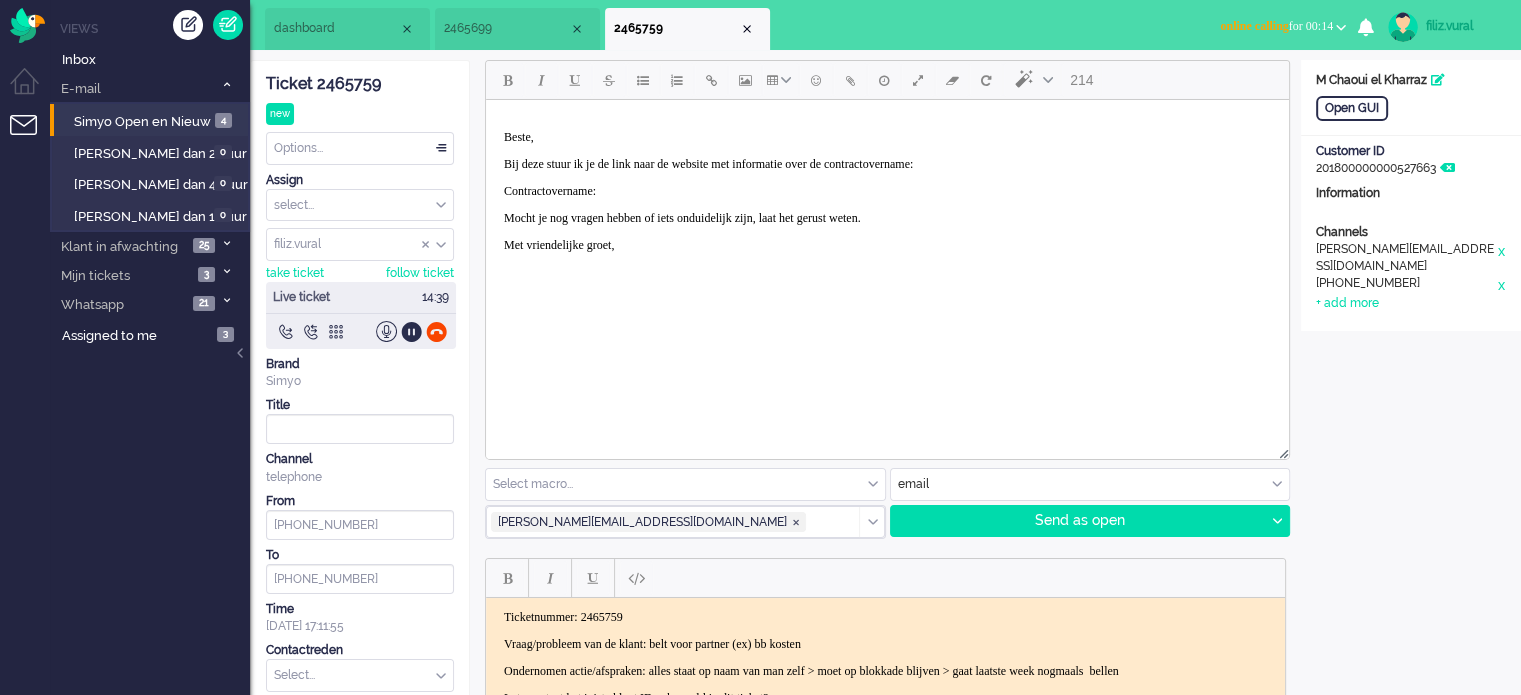 click on "Contractovername:" at bounding box center (887, 191) 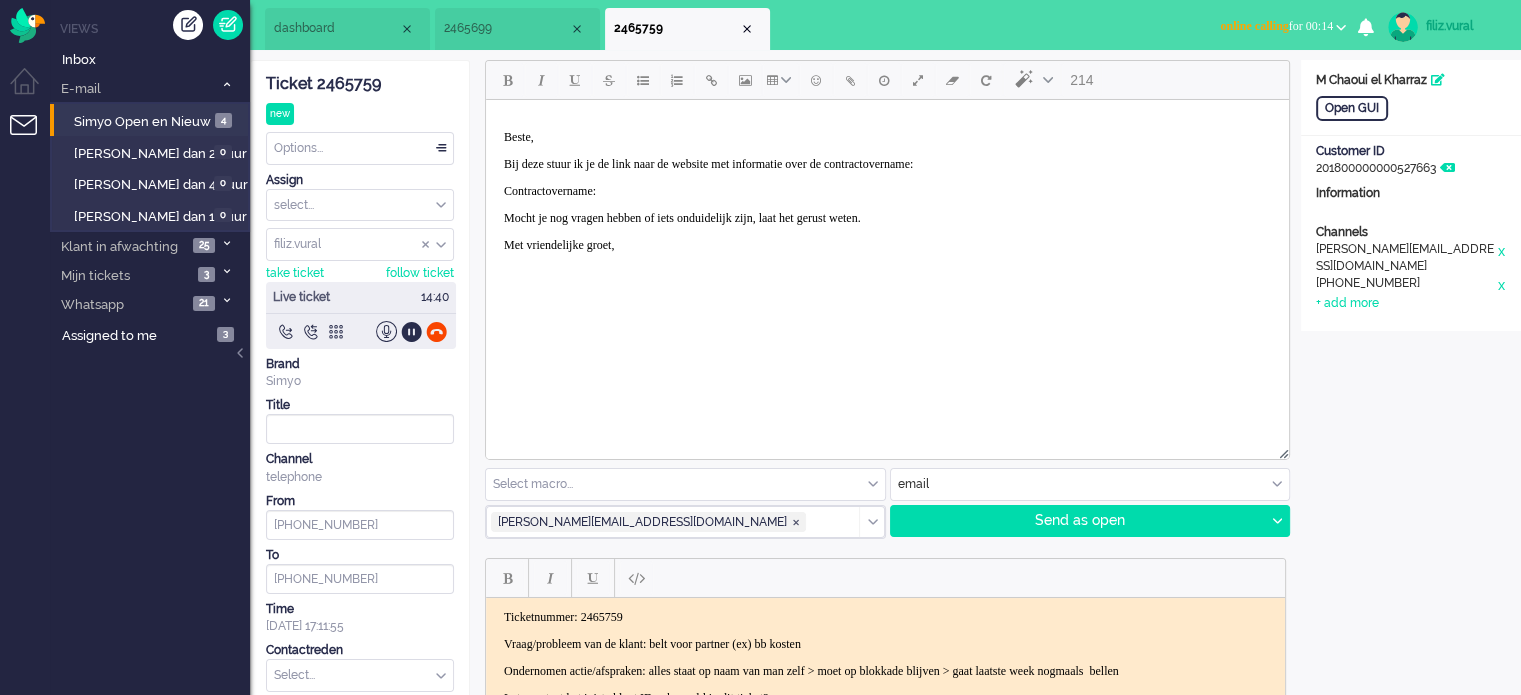 click on "Contractovername:" at bounding box center [887, 191] 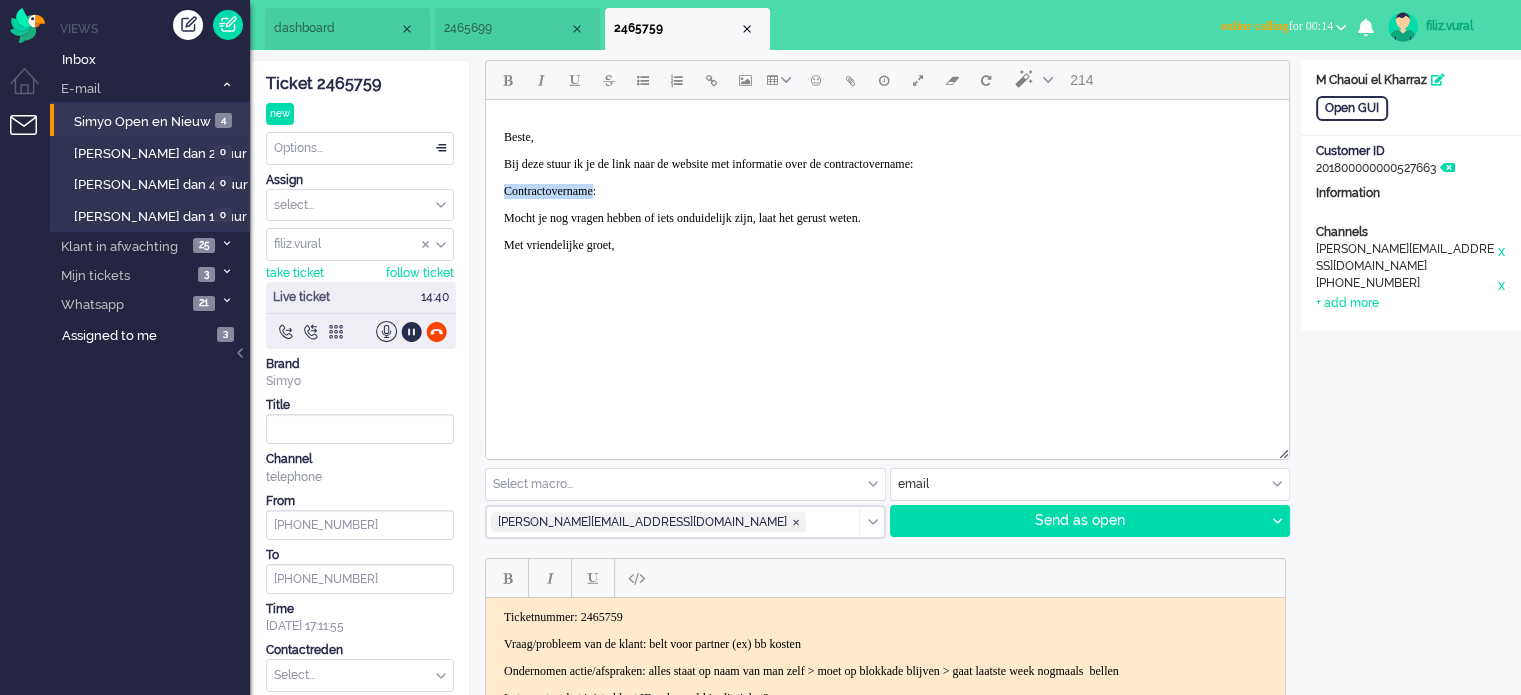 click on "Contractovername:" at bounding box center [887, 191] 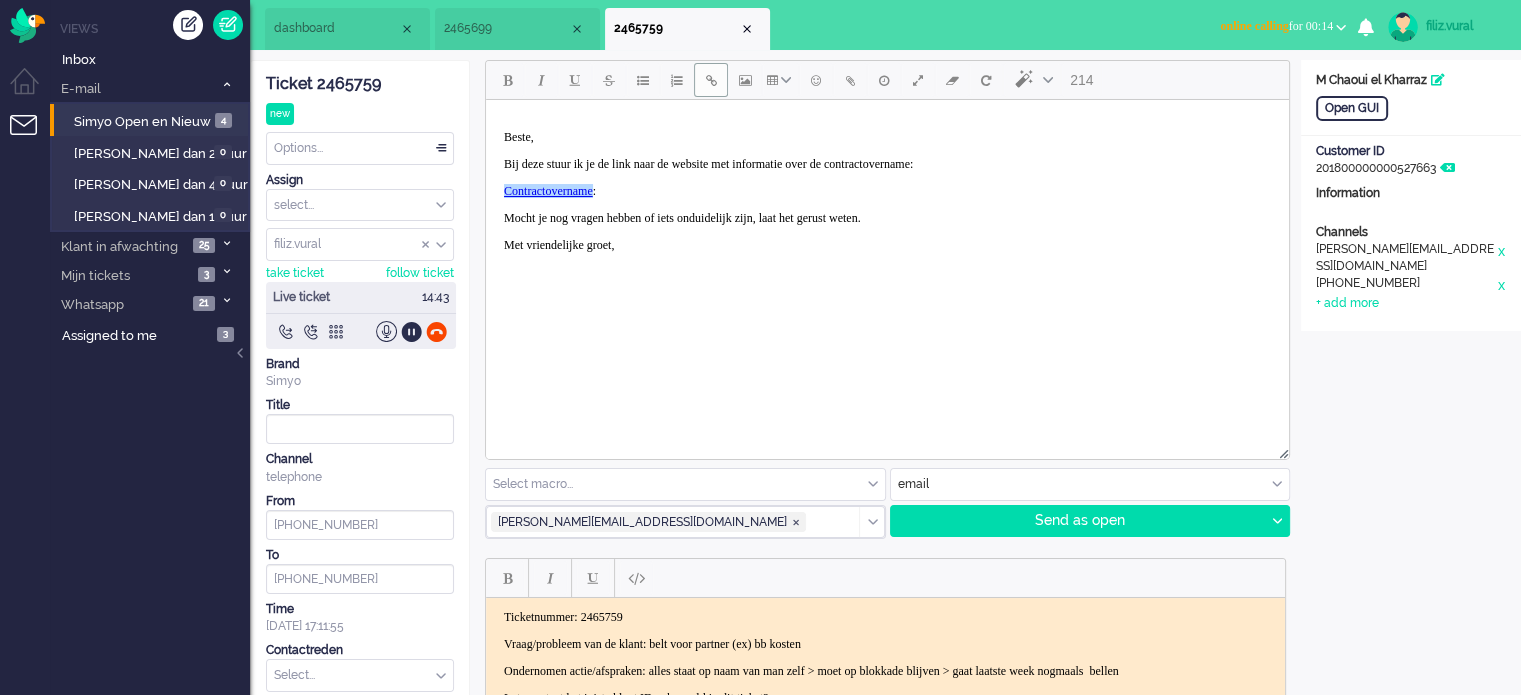 click on "Mocht je nog vragen hebben of iets onduidelijk zijn, laat het gerust weten." at bounding box center (887, 218) 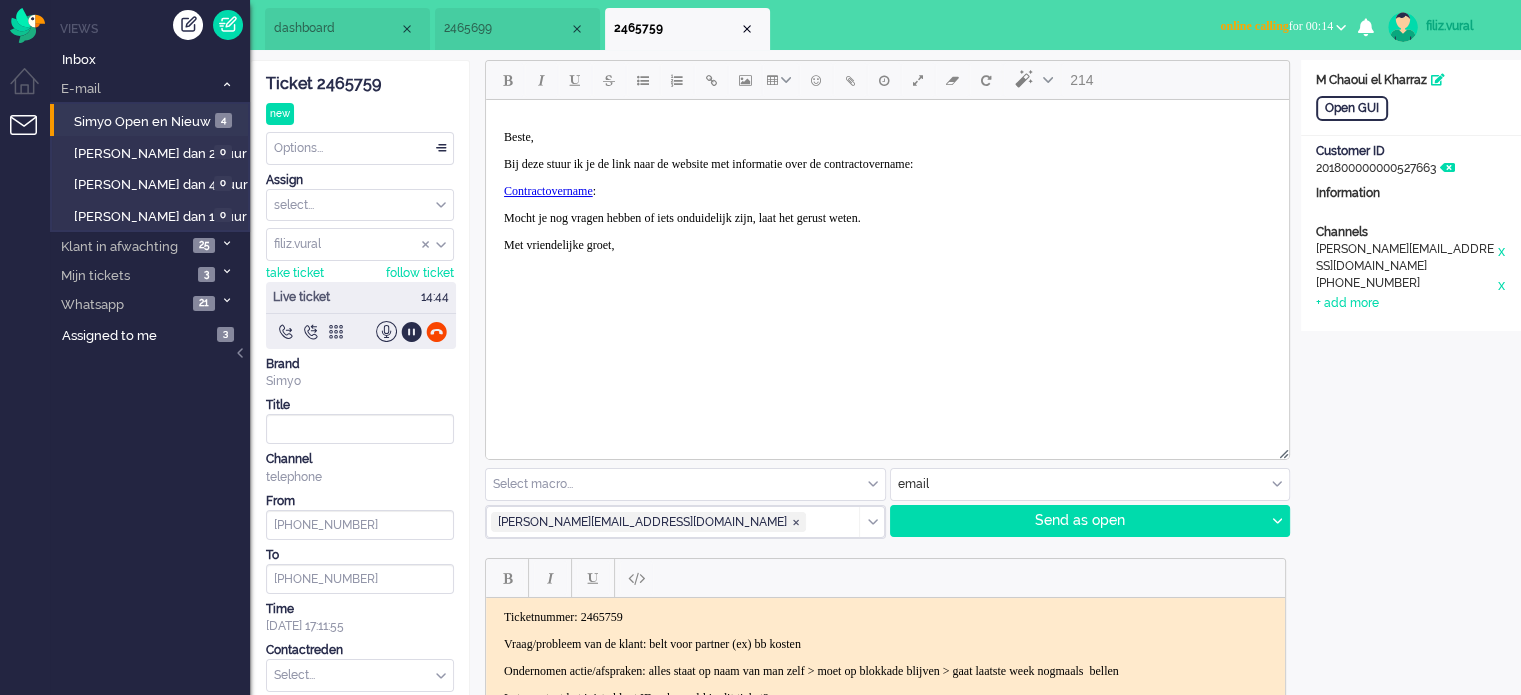 click on "Met vriendelijke groet," at bounding box center [887, 245] 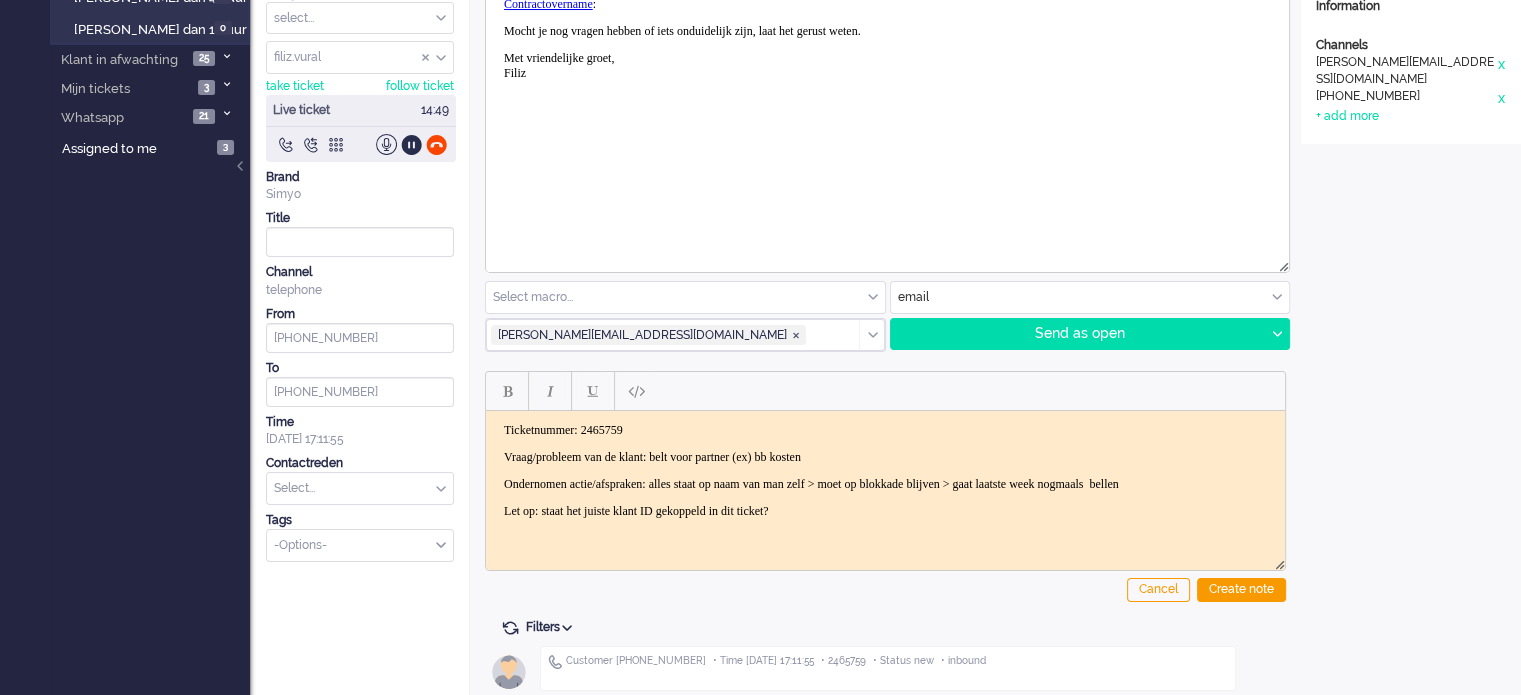 scroll, scrollTop: 196, scrollLeft: 0, axis: vertical 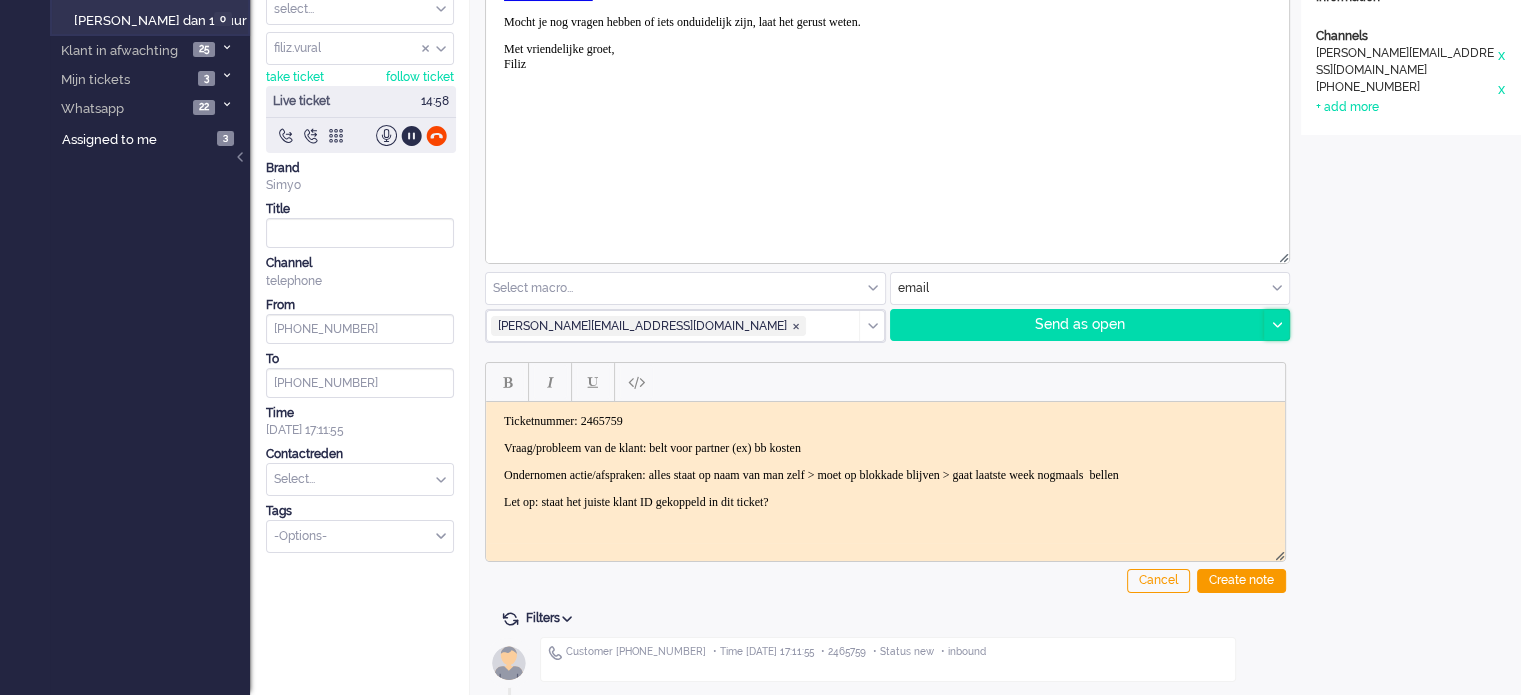 click at bounding box center [1276, 325] 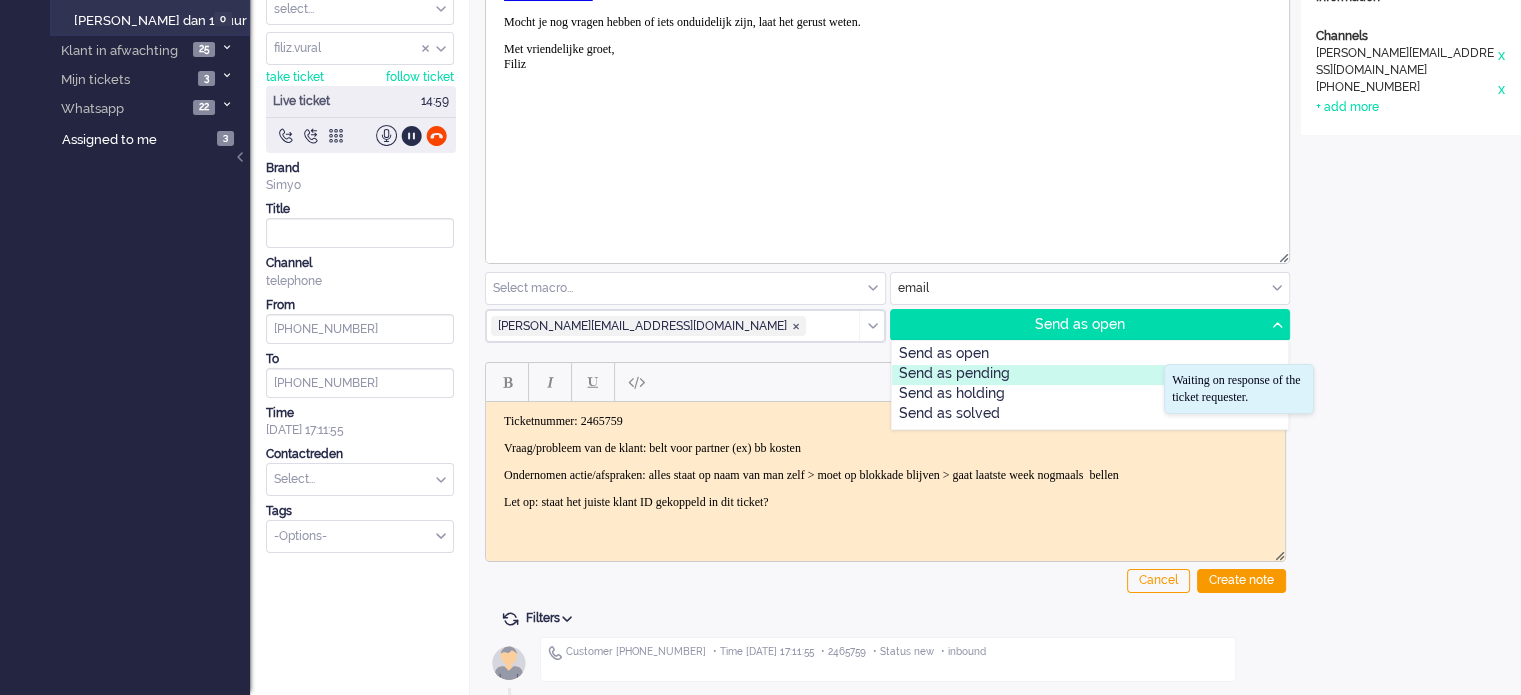 click on "Send as pending" at bounding box center (1090, 375) 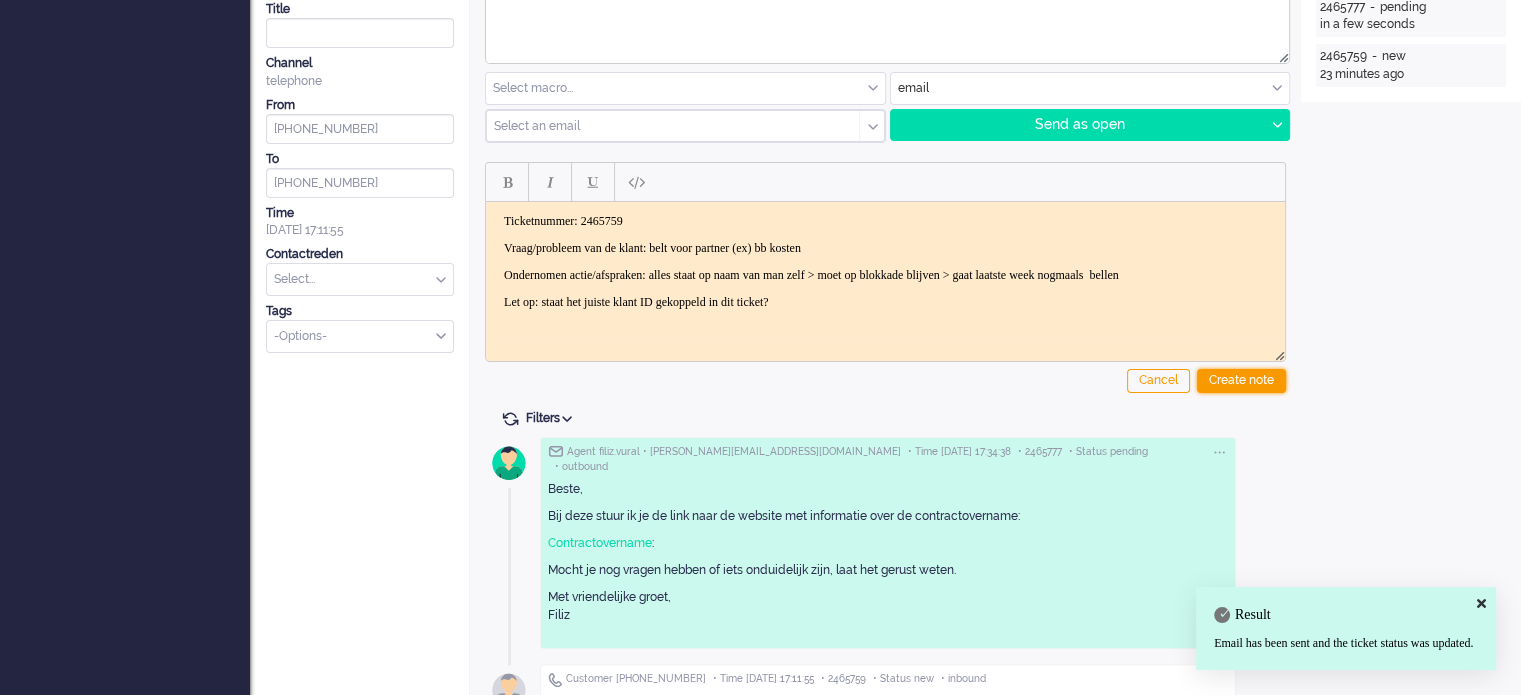 click on "Create note" at bounding box center (1241, 381) 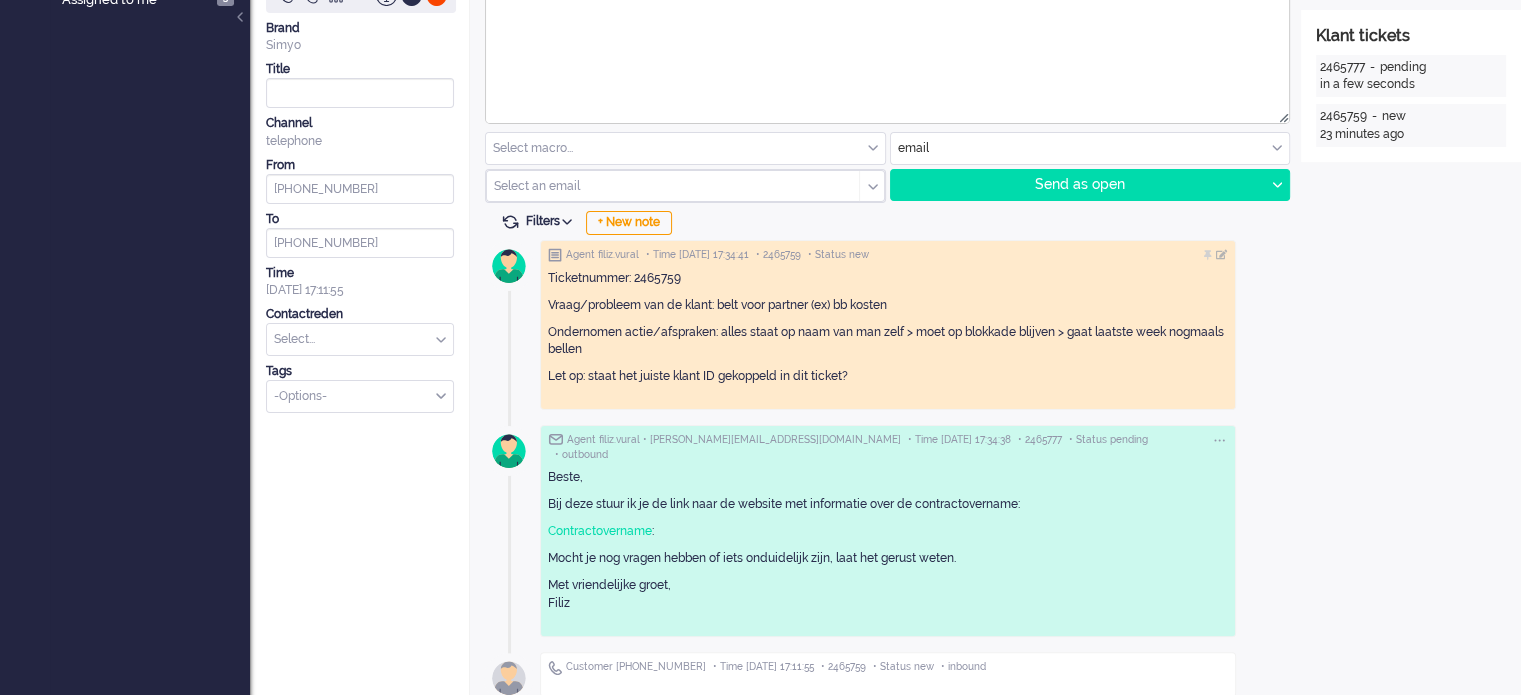click at bounding box center (360, 339) 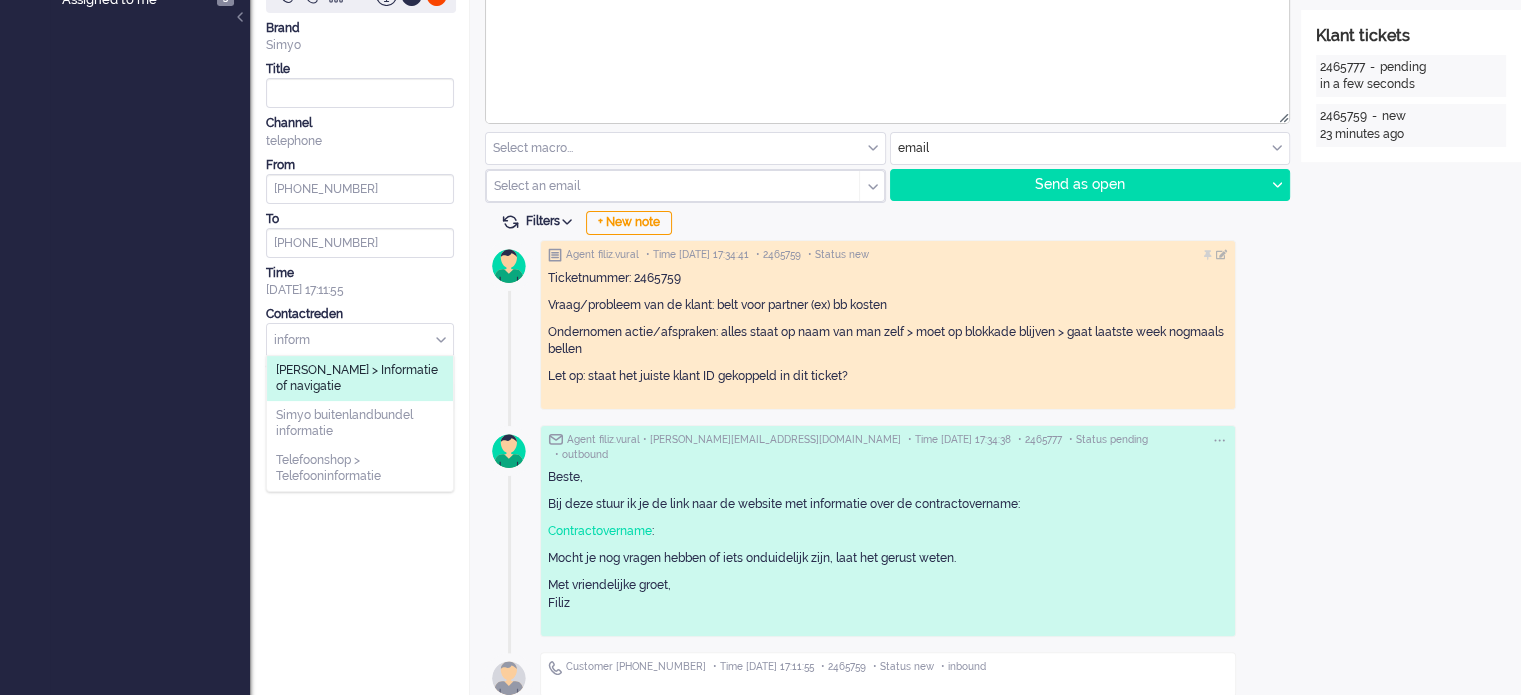 type on "inform" 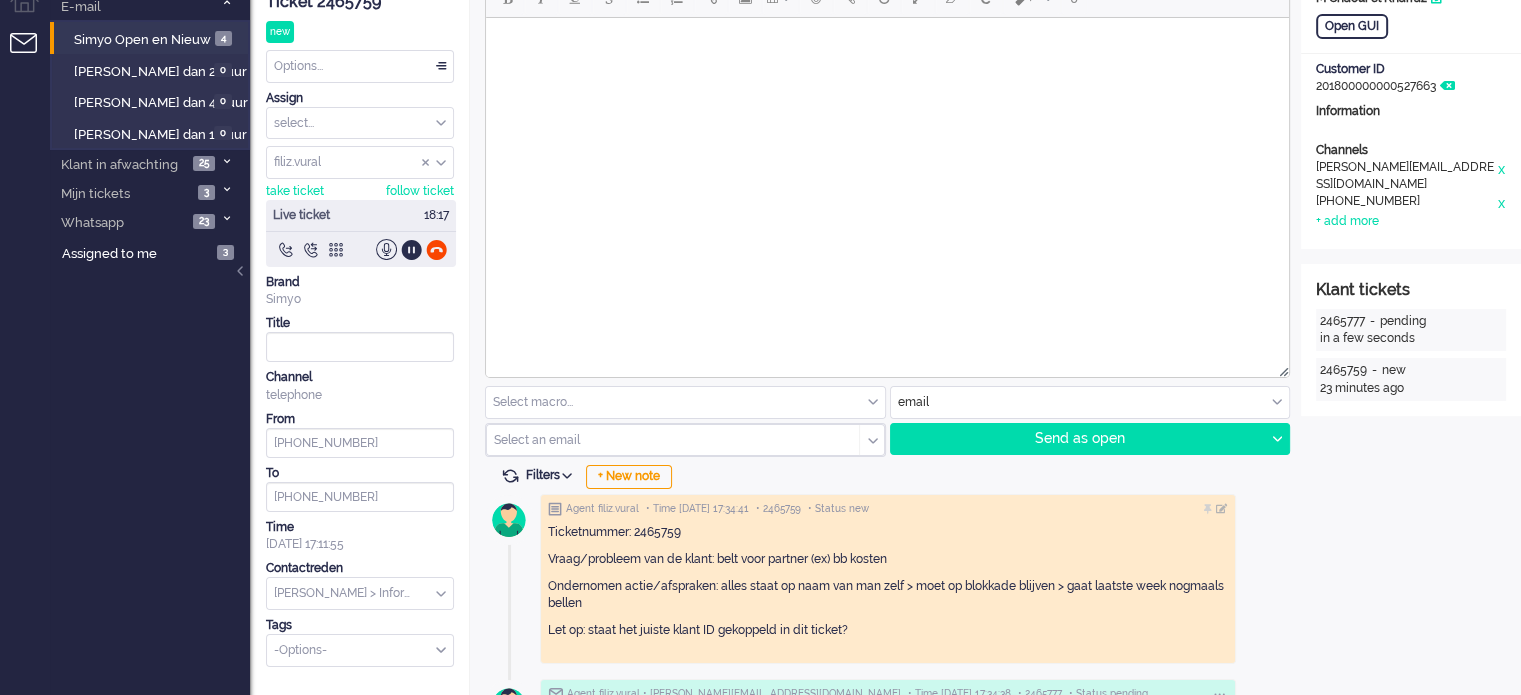 scroll, scrollTop: 0, scrollLeft: 0, axis: both 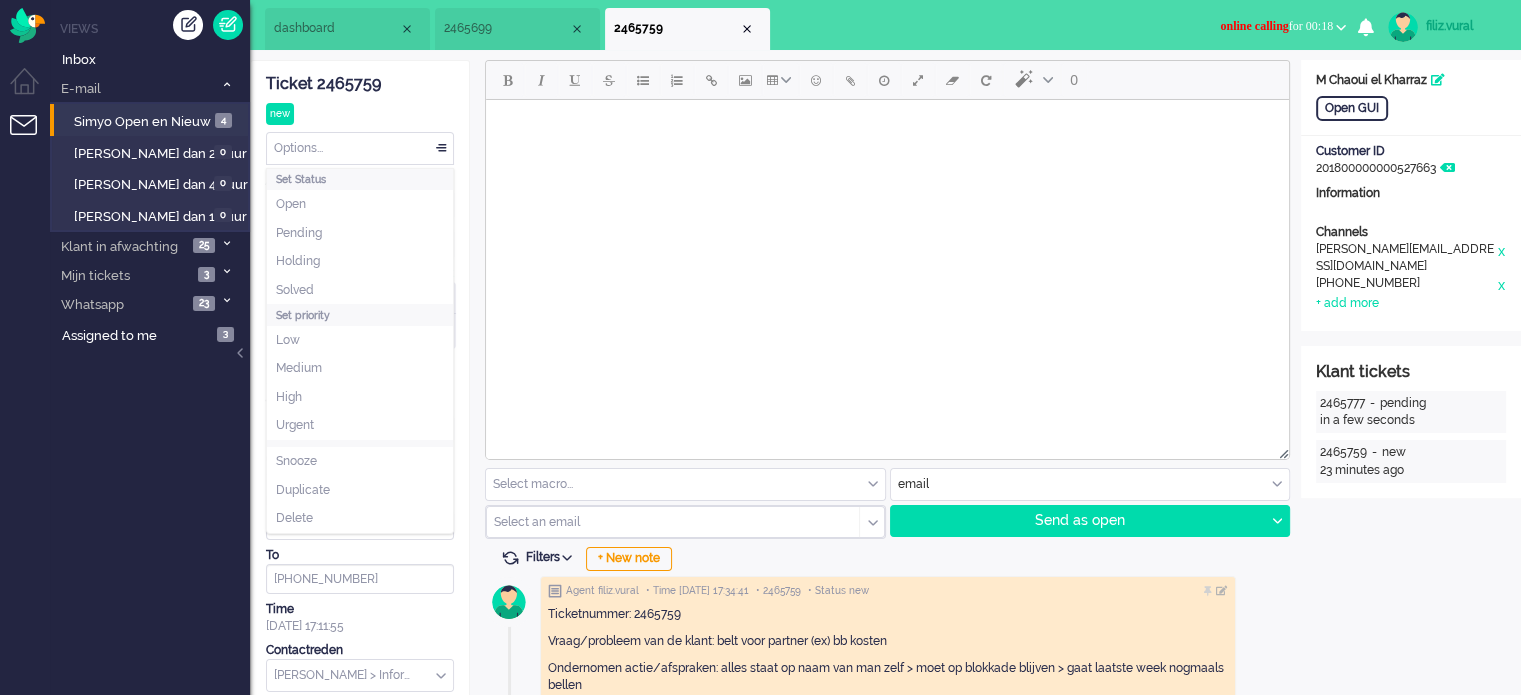 click on "Options..." at bounding box center (360, 148) 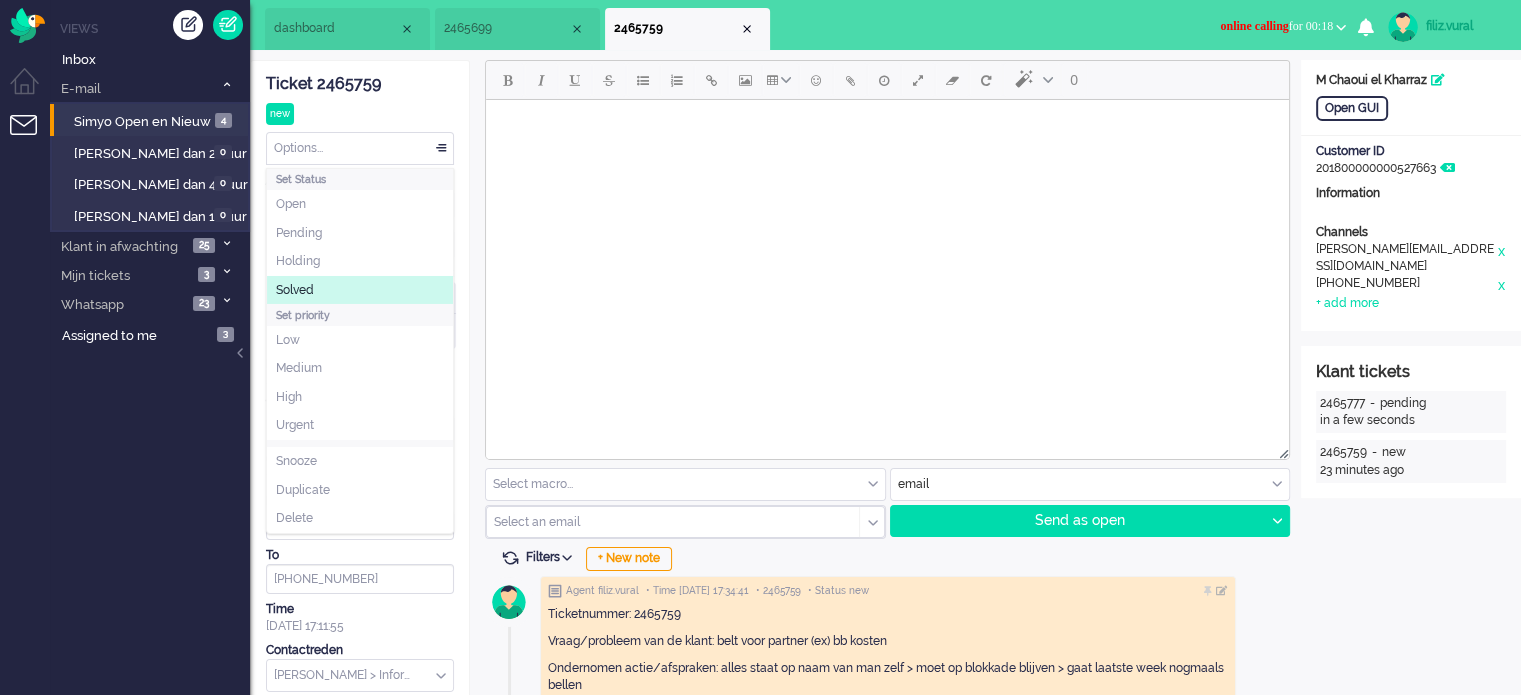 click on "Solved" 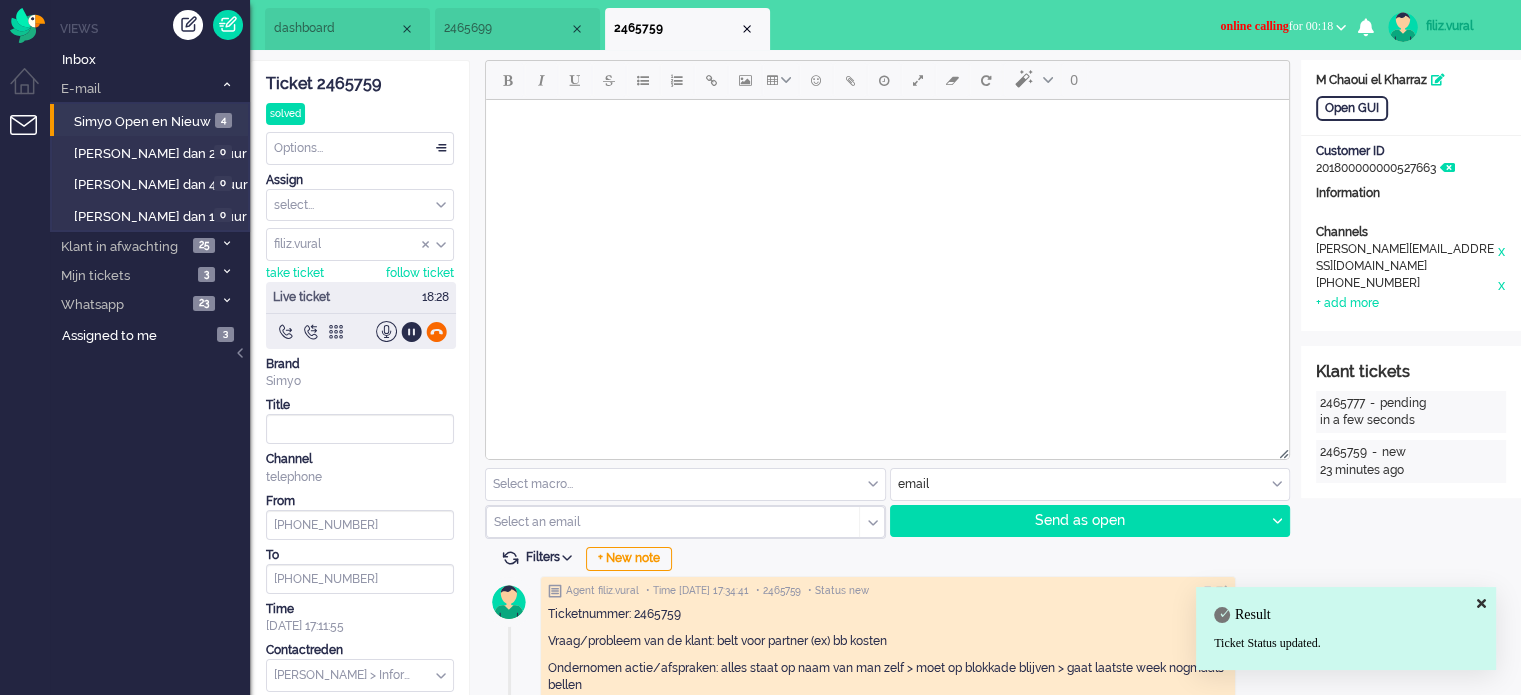 click 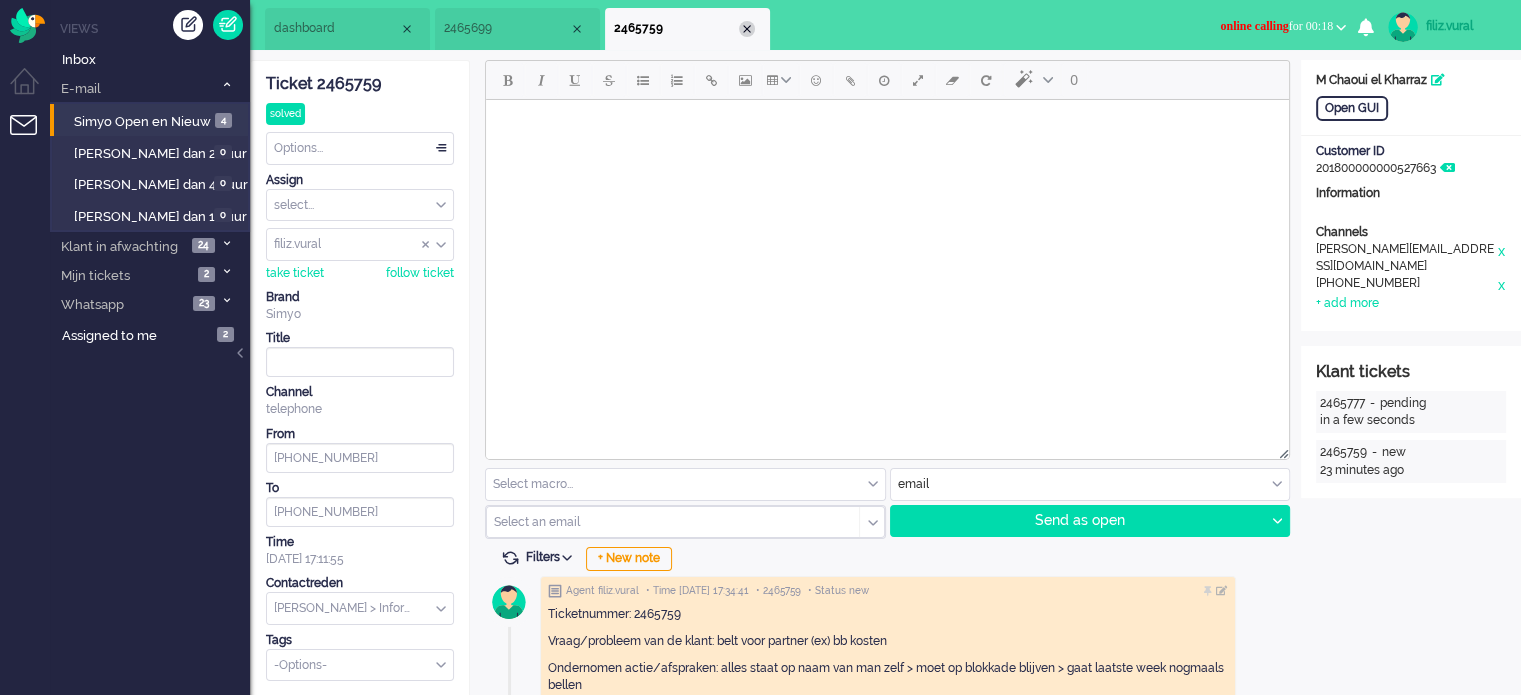 click at bounding box center [747, 29] 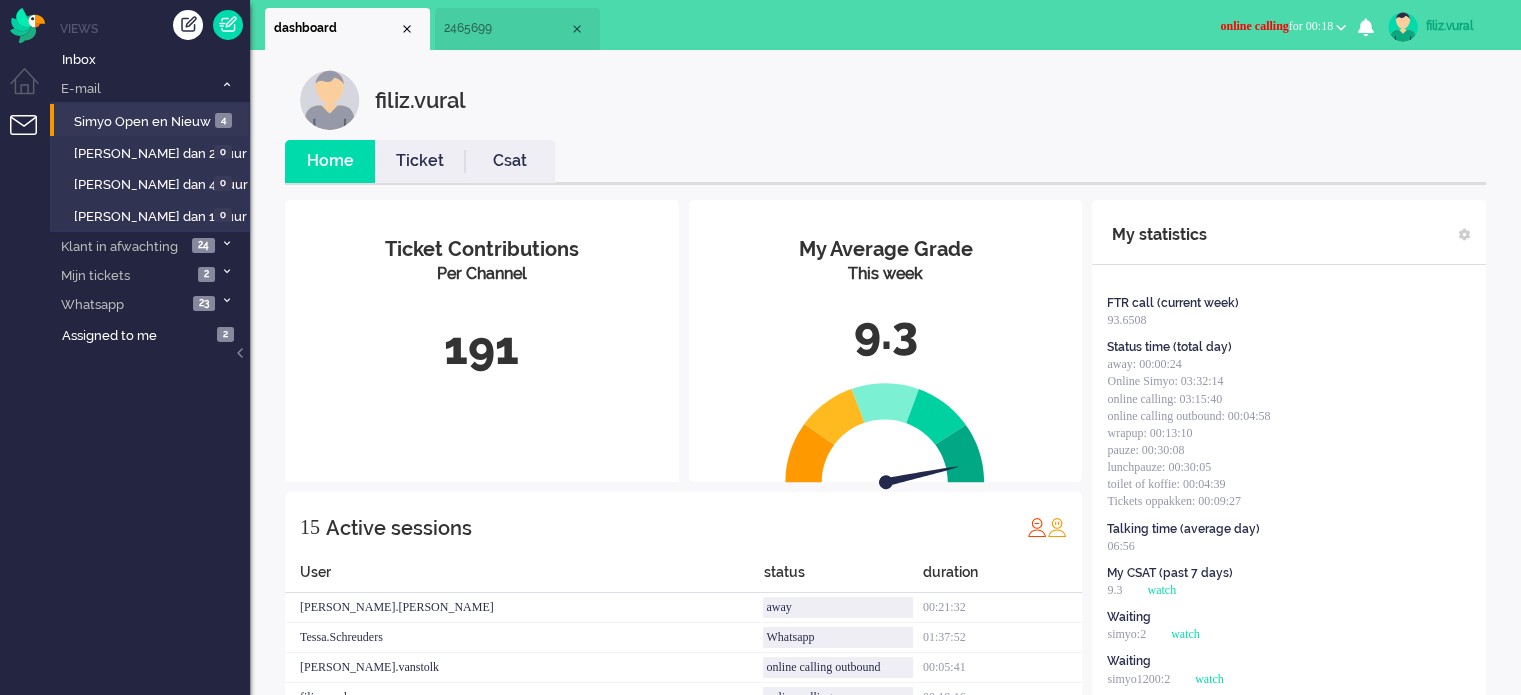 drag, startPoint x: 496, startPoint y: 206, endPoint x: 509, endPoint y: 167, distance: 41.109608 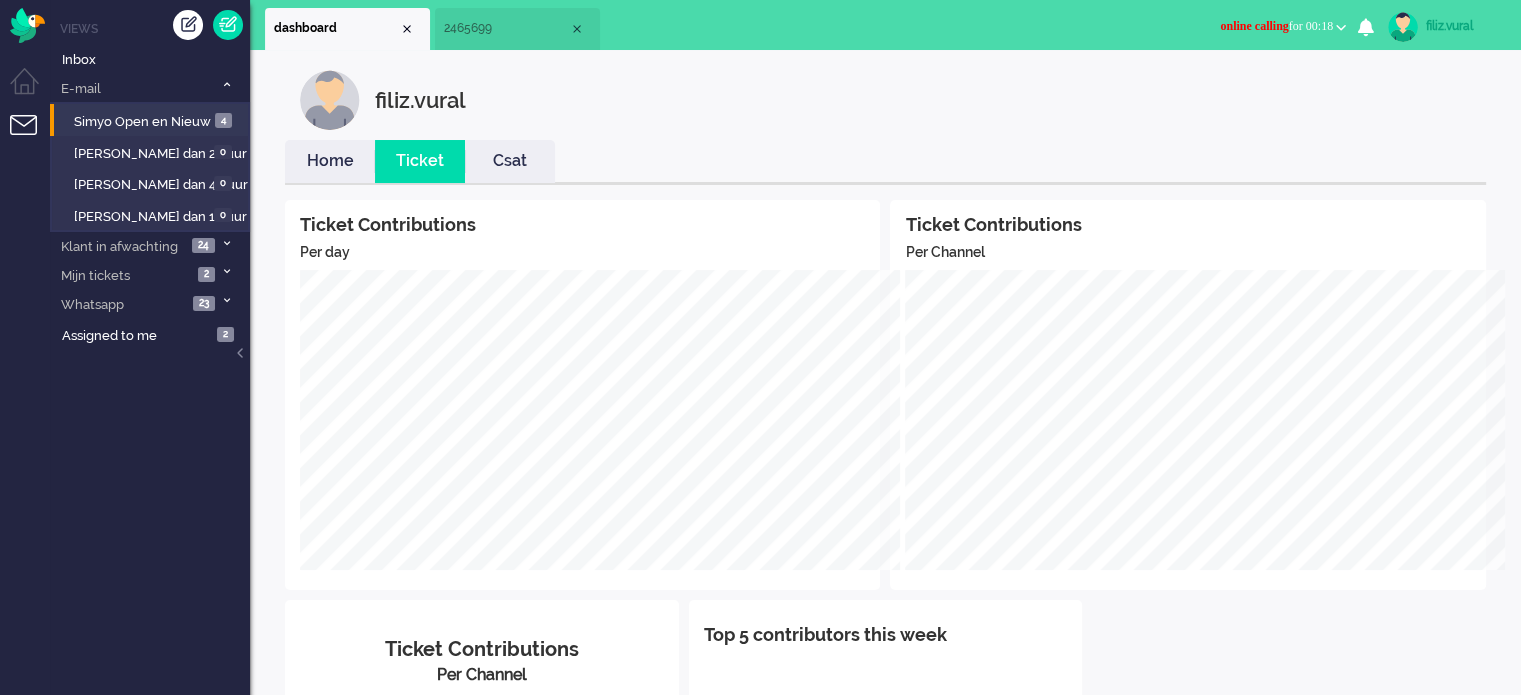 click on "Csat" at bounding box center [510, 161] 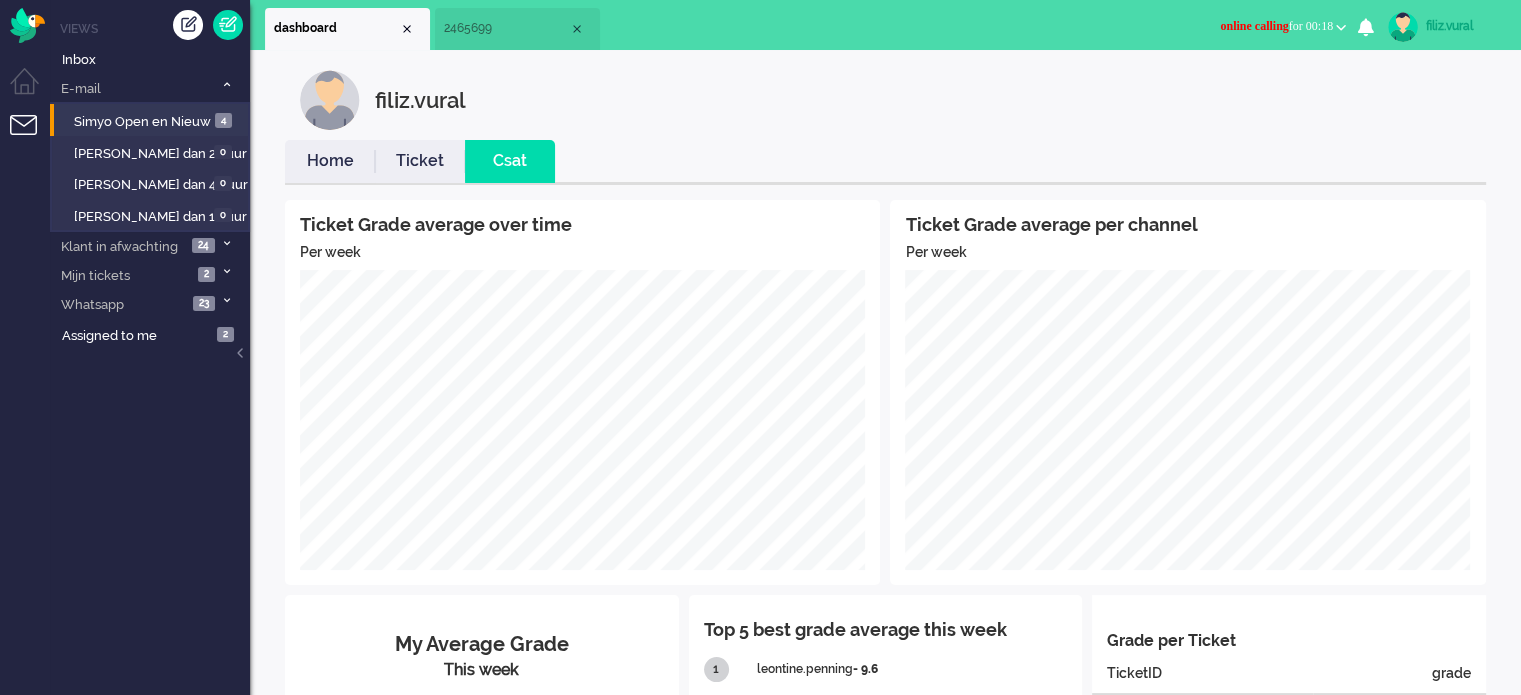 click on "Home" at bounding box center (330, 161) 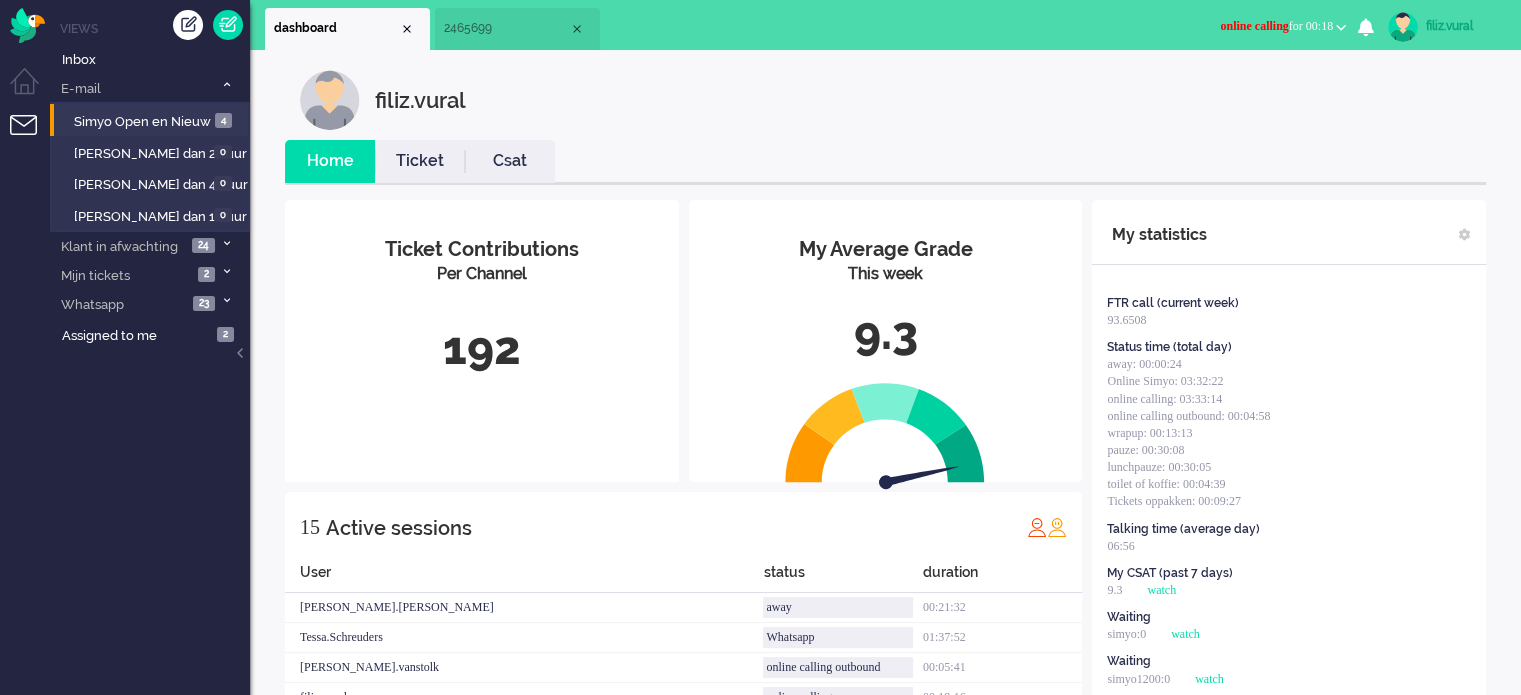click on "online calling  for 00:18" at bounding box center [1276, 26] 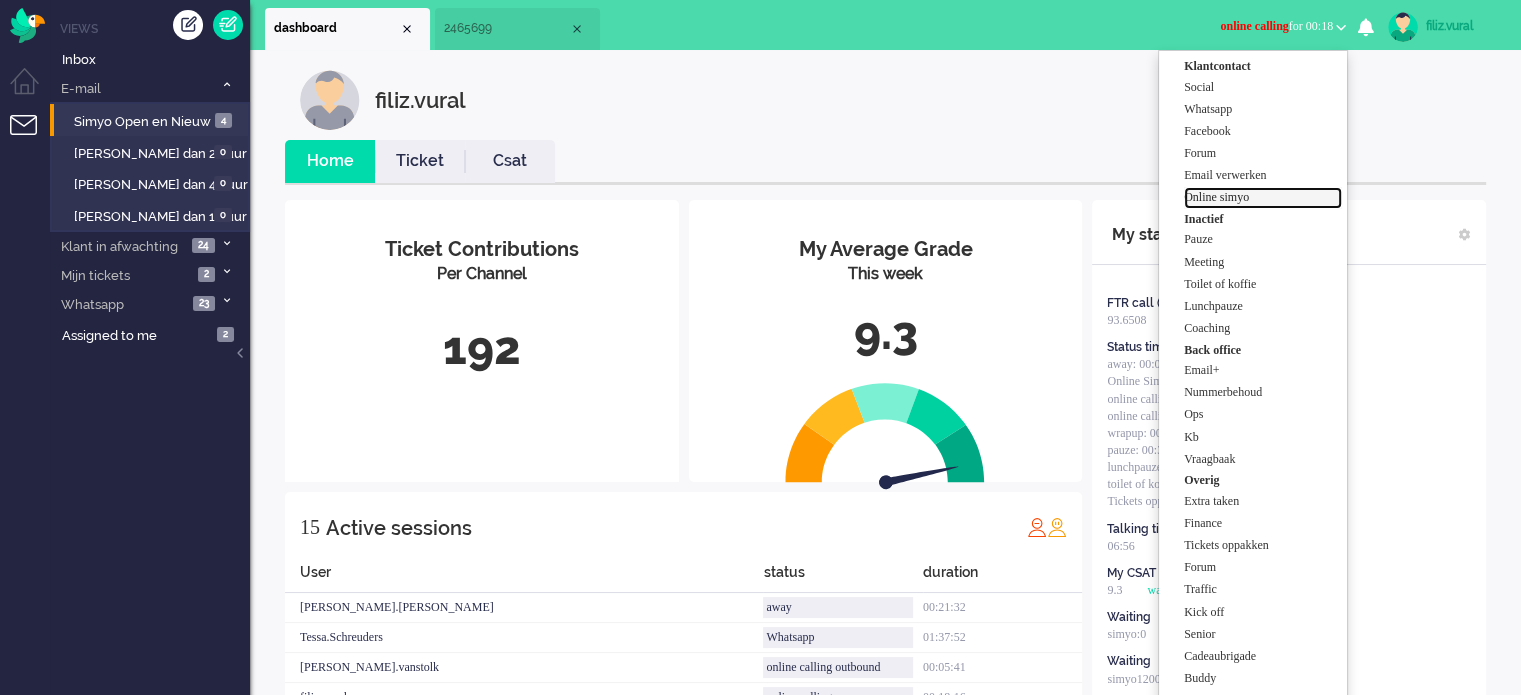 click on "Online simyo" at bounding box center [1263, 197] 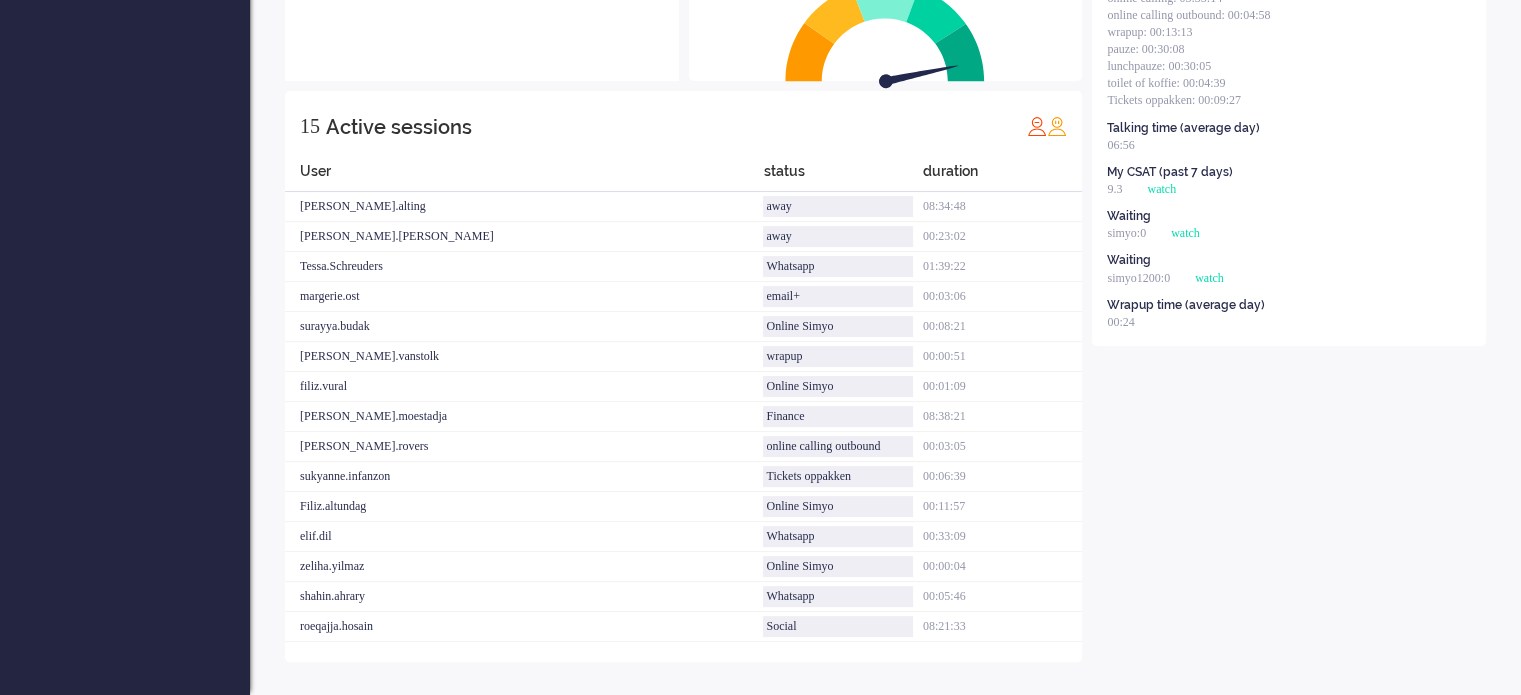 scroll, scrollTop: 0, scrollLeft: 0, axis: both 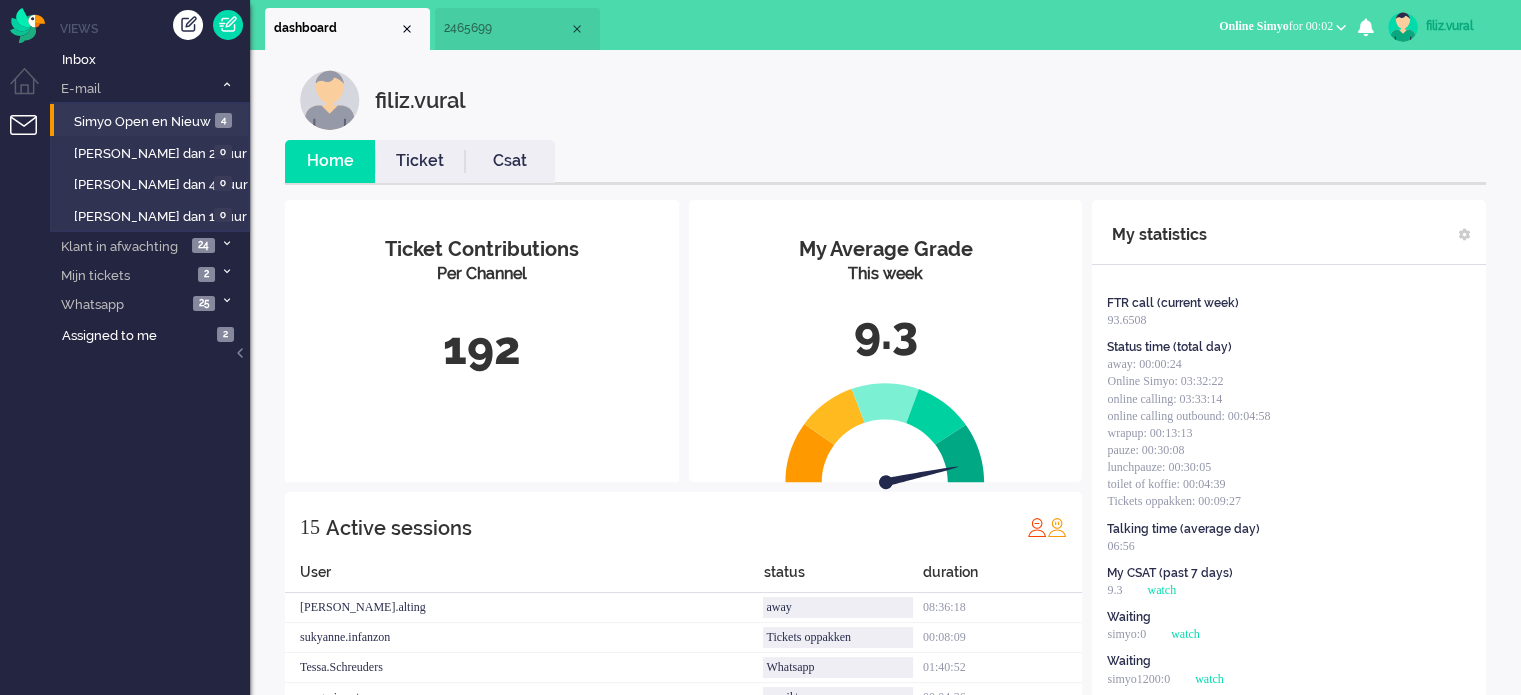 click on "Csat" at bounding box center [510, 161] 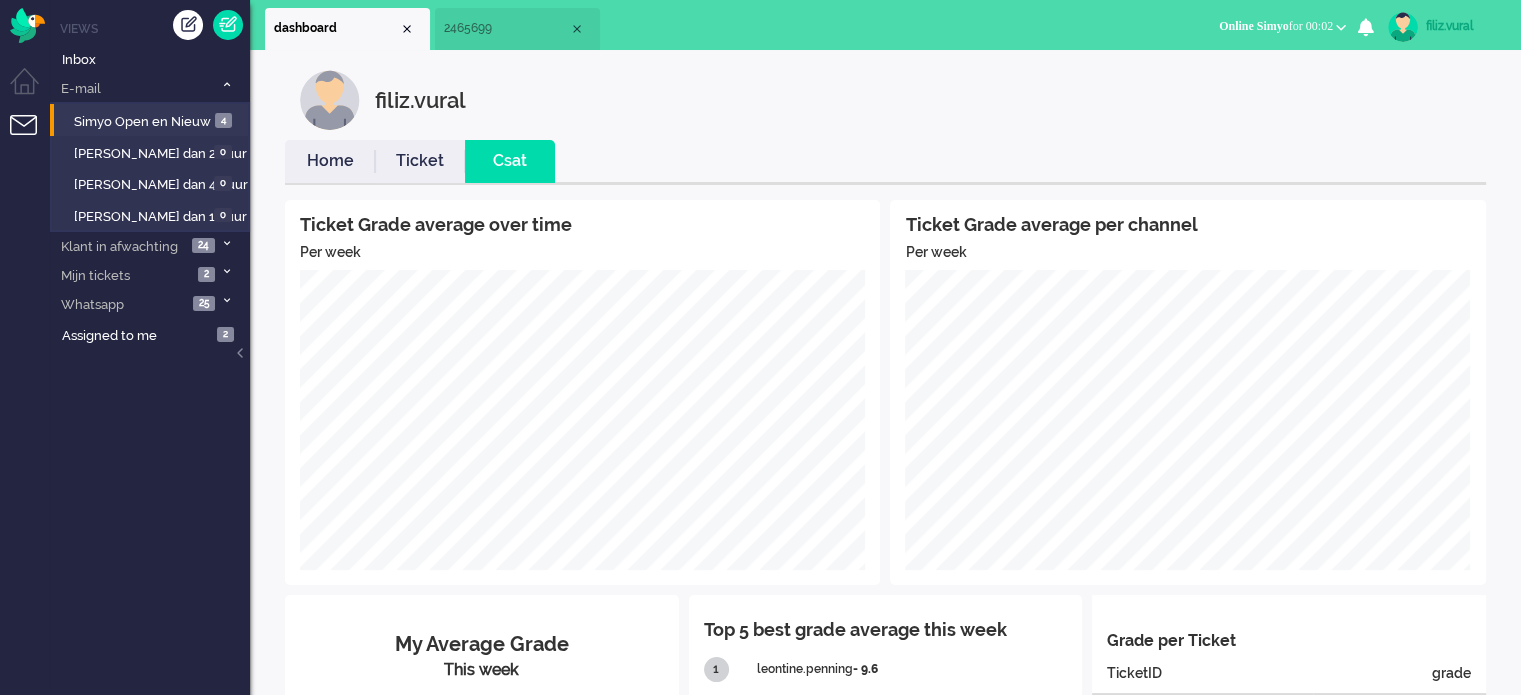 click on "Home" at bounding box center [330, 161] 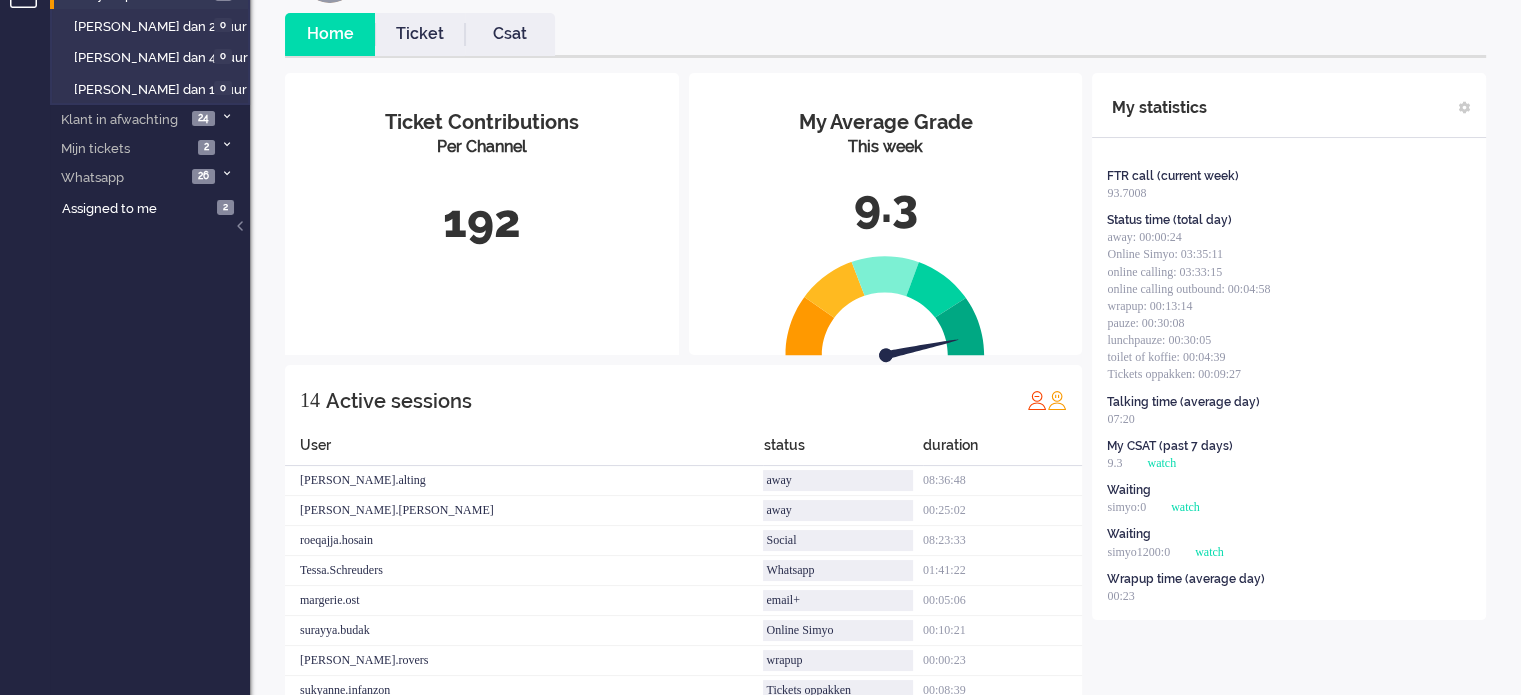 scroll, scrollTop: 372, scrollLeft: 0, axis: vertical 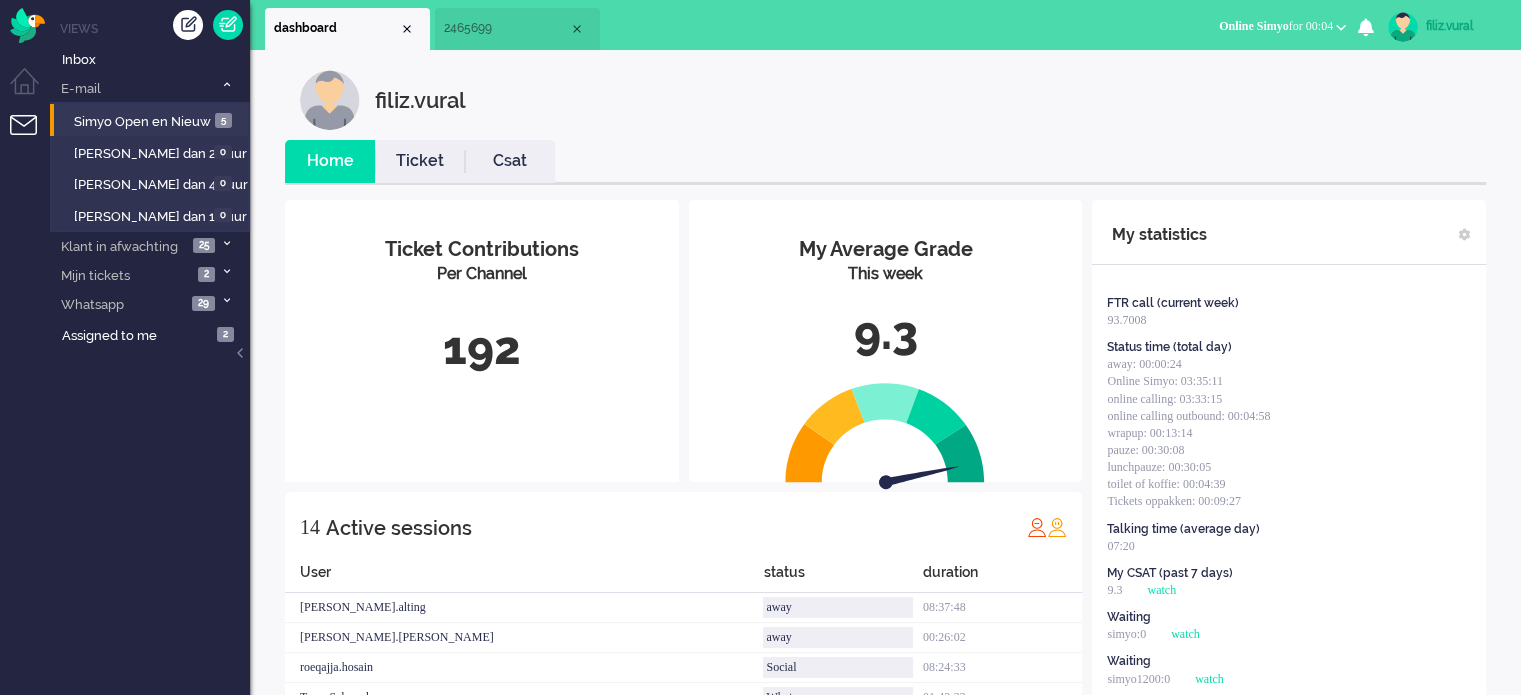 click on "filiz.vural" at bounding box center [1463, 26] 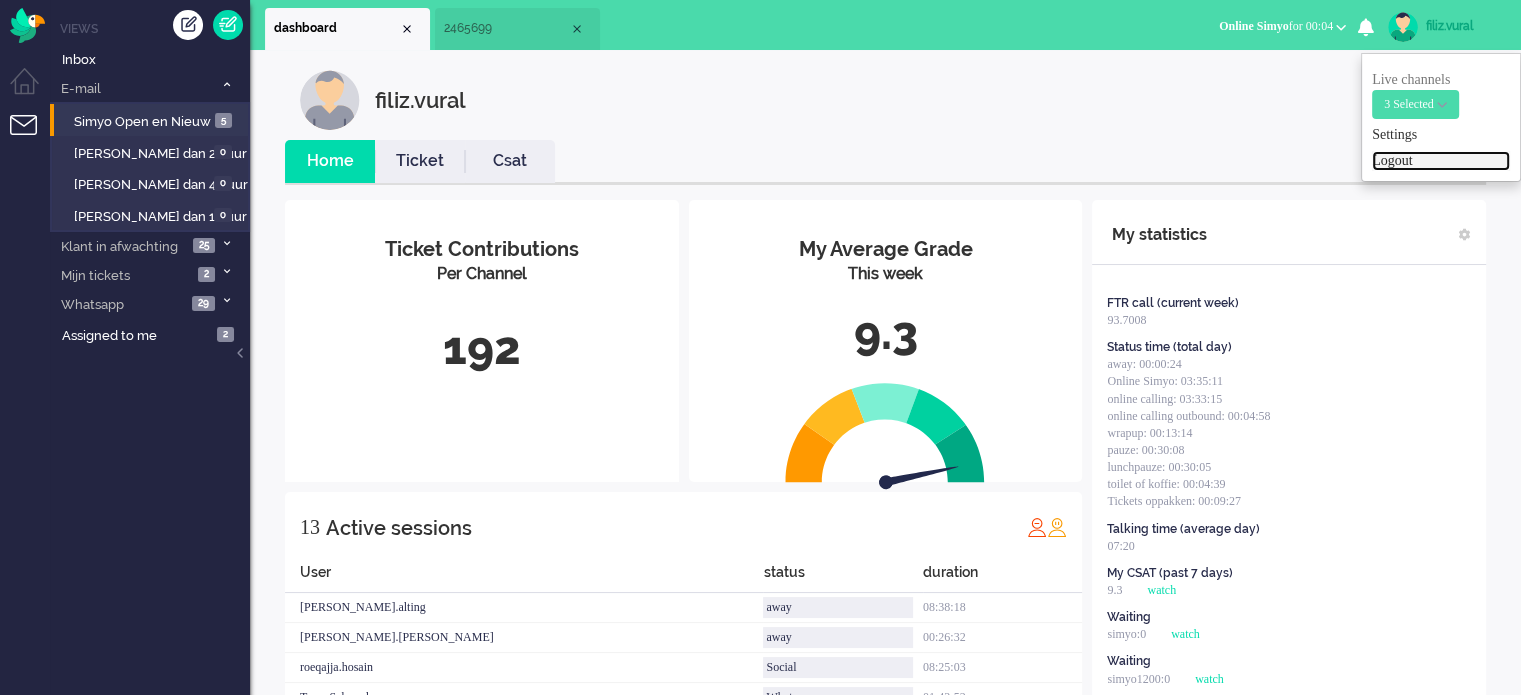 click on "Logout" at bounding box center (1441, 161) 